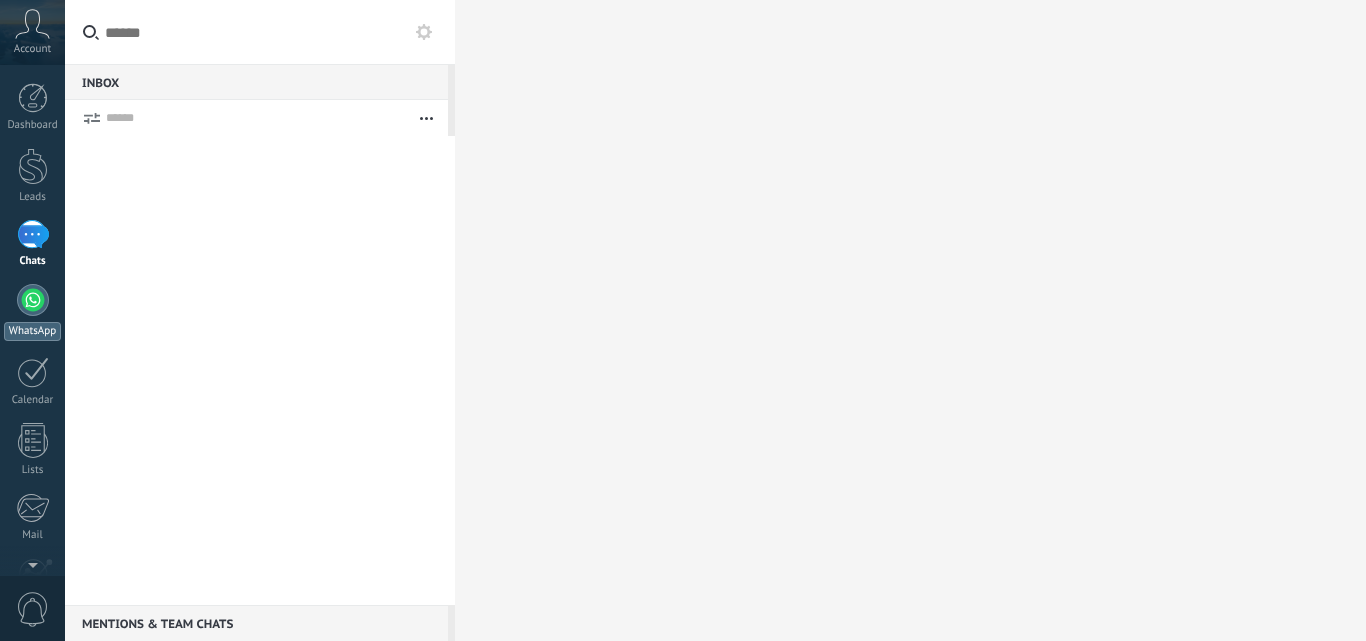 scroll, scrollTop: 0, scrollLeft: 0, axis: both 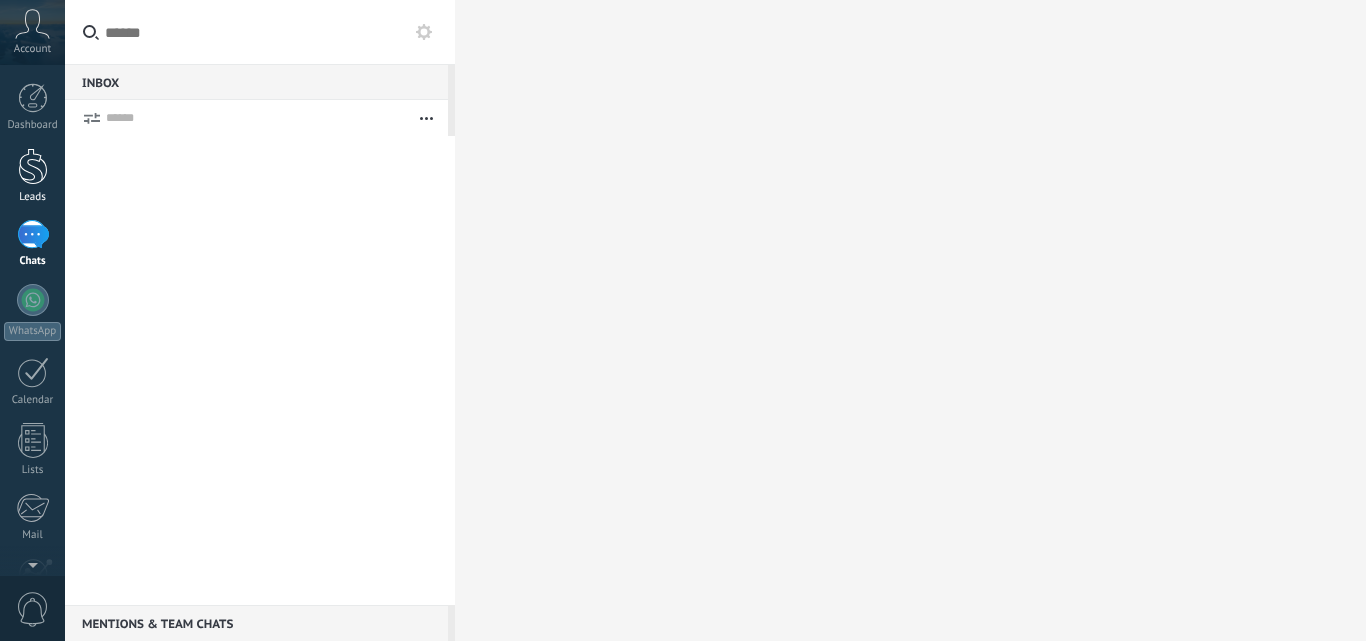 click at bounding box center (33, 166) 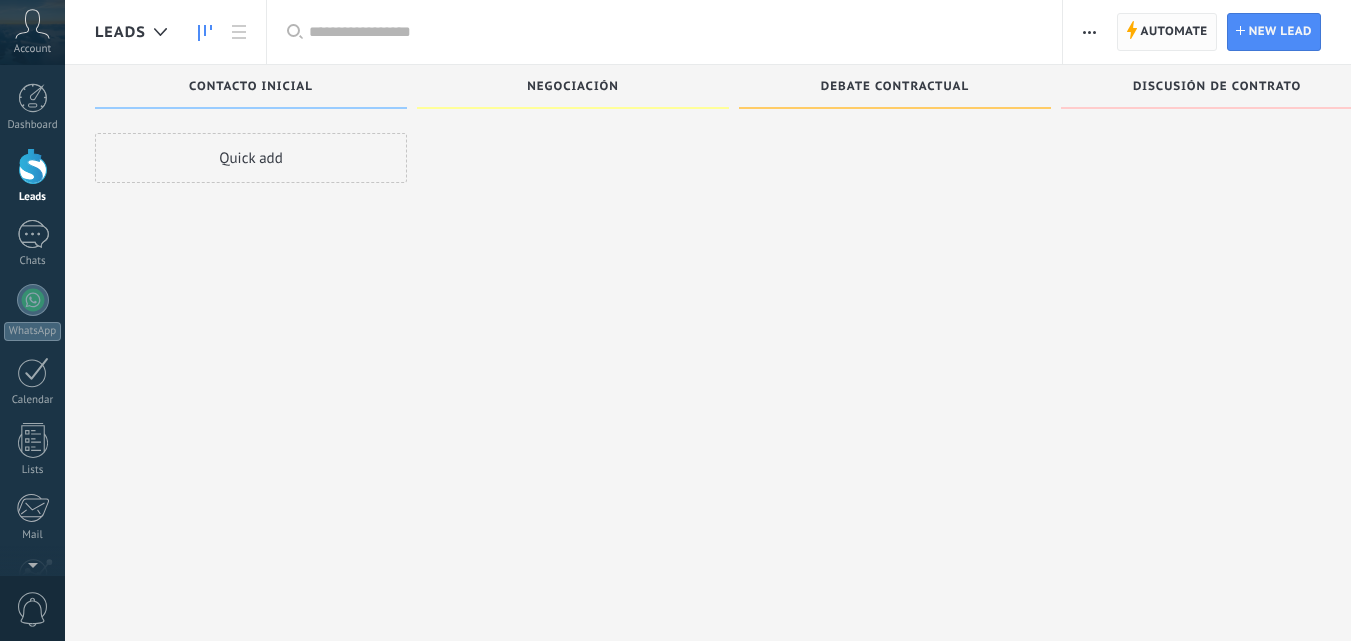 click on "Automate" at bounding box center [1174, 32] 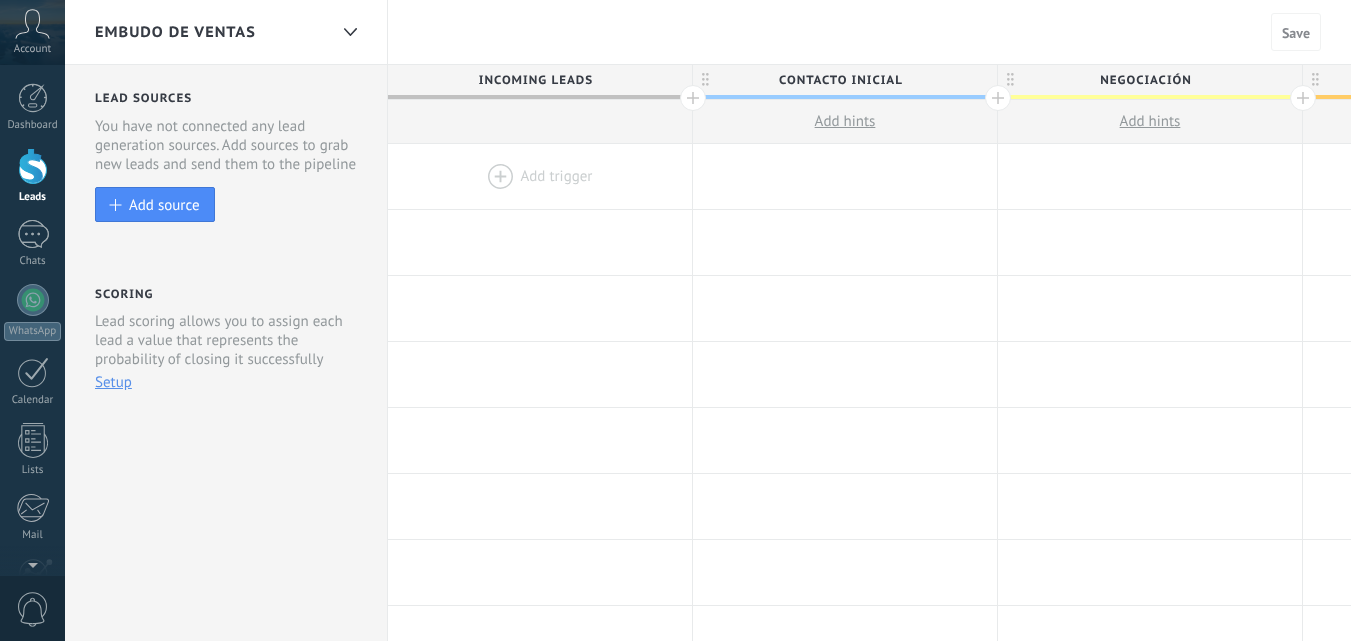 click at bounding box center (540, 176) 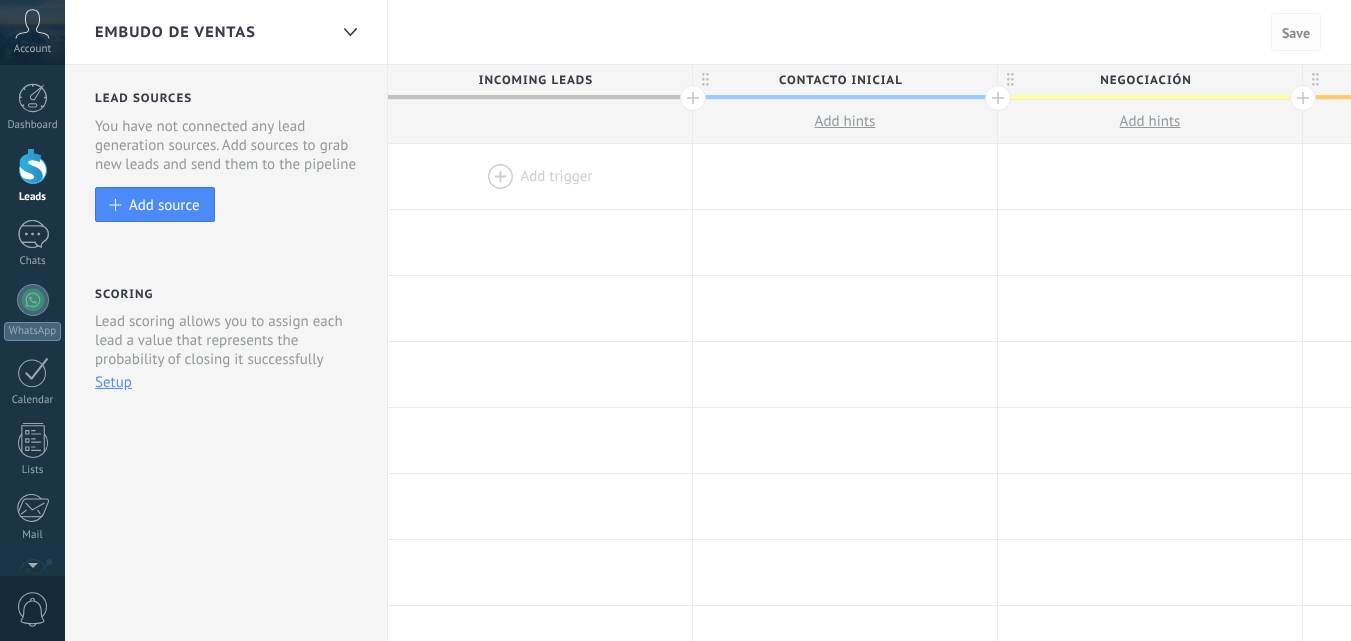 click on "Save" at bounding box center (1296, 33) 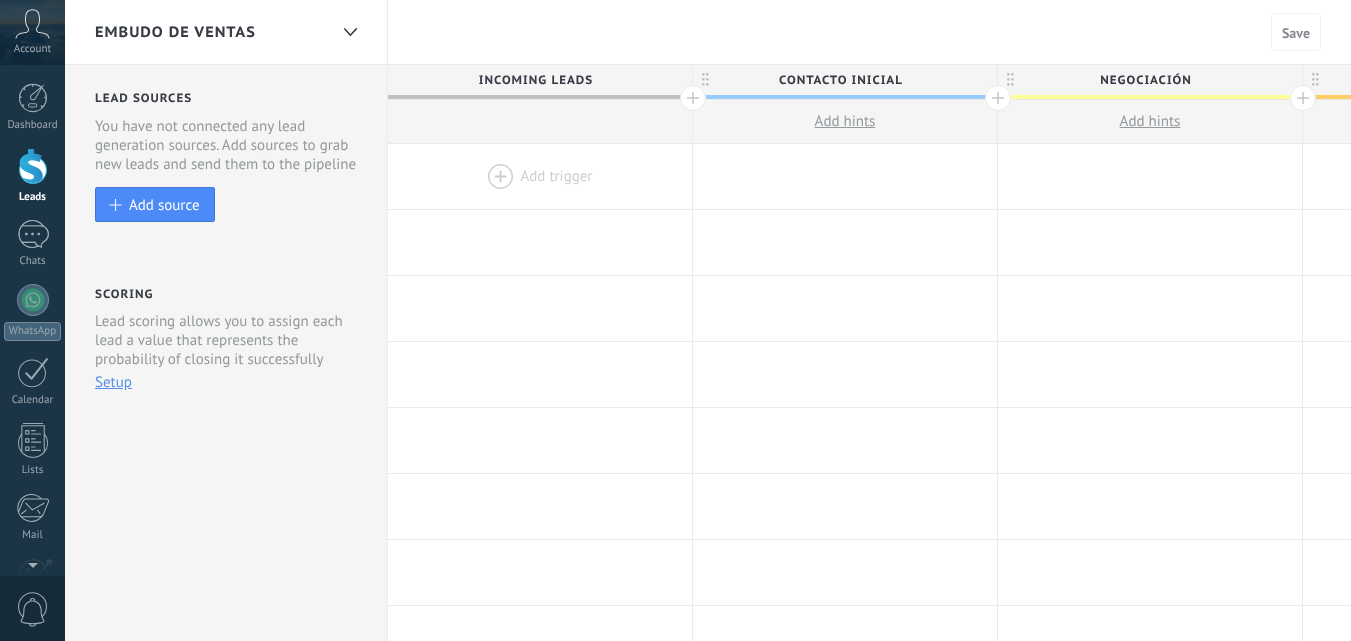 click at bounding box center [540, 176] 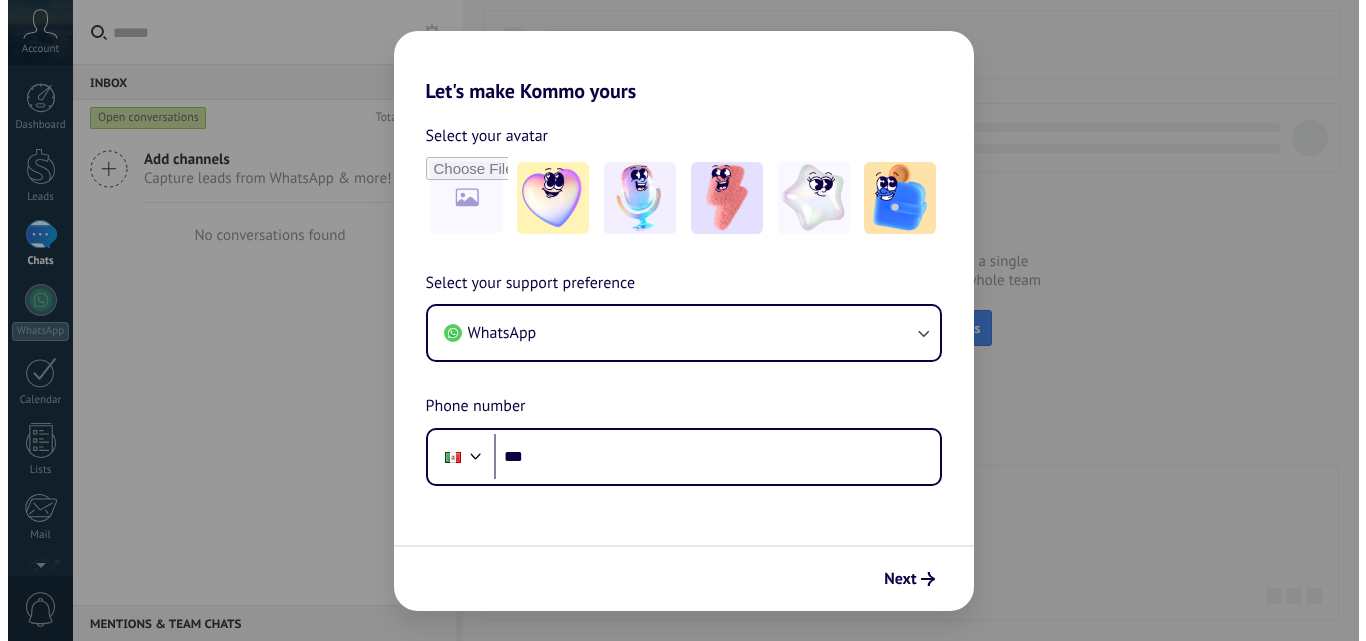 scroll, scrollTop: 0, scrollLeft: 0, axis: both 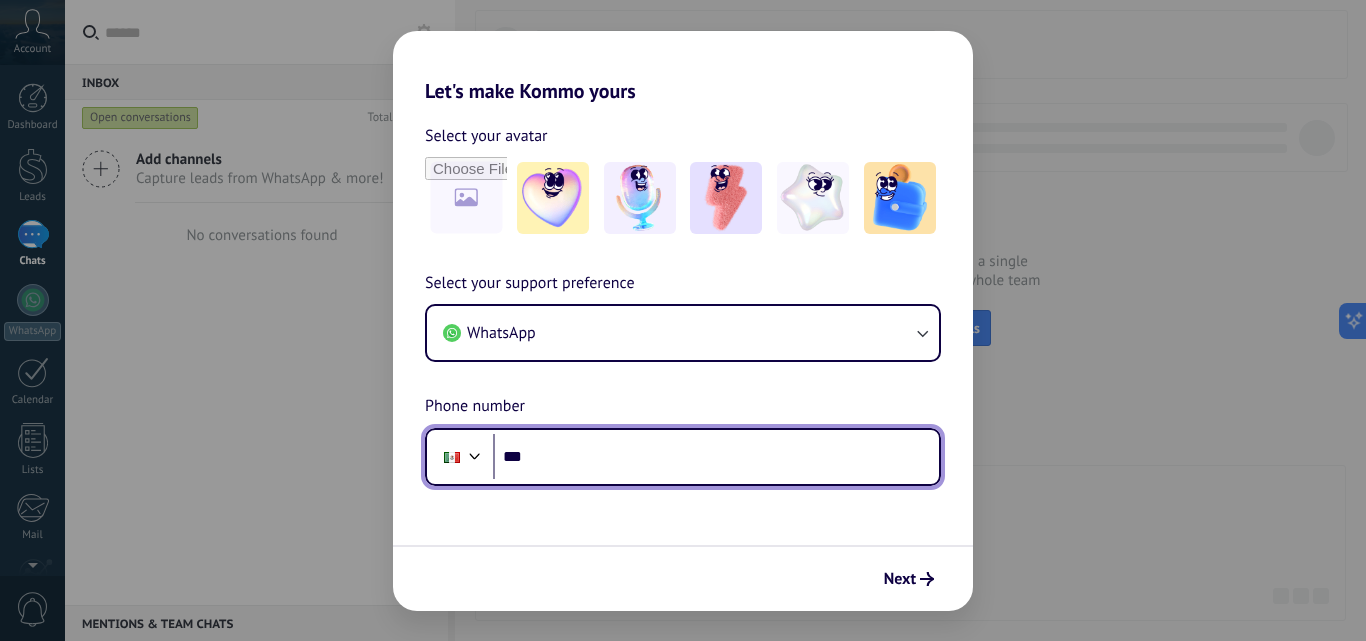 click on "***" at bounding box center [716, 457] 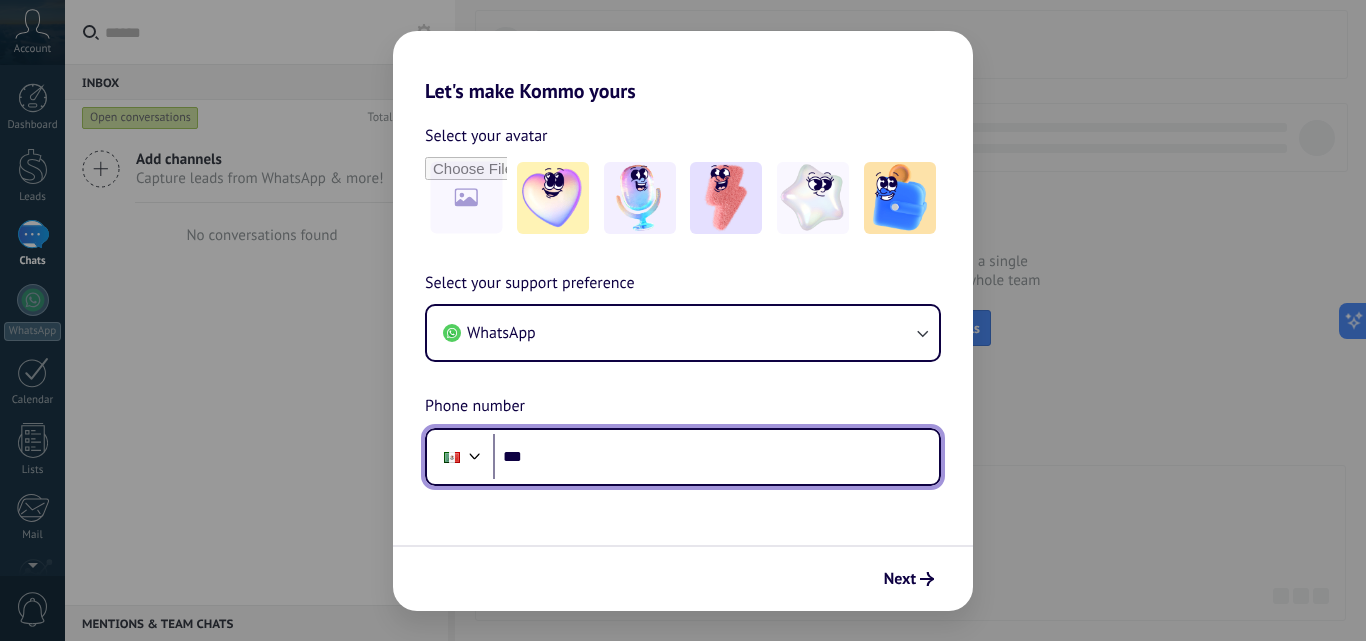scroll, scrollTop: 0, scrollLeft: 0, axis: both 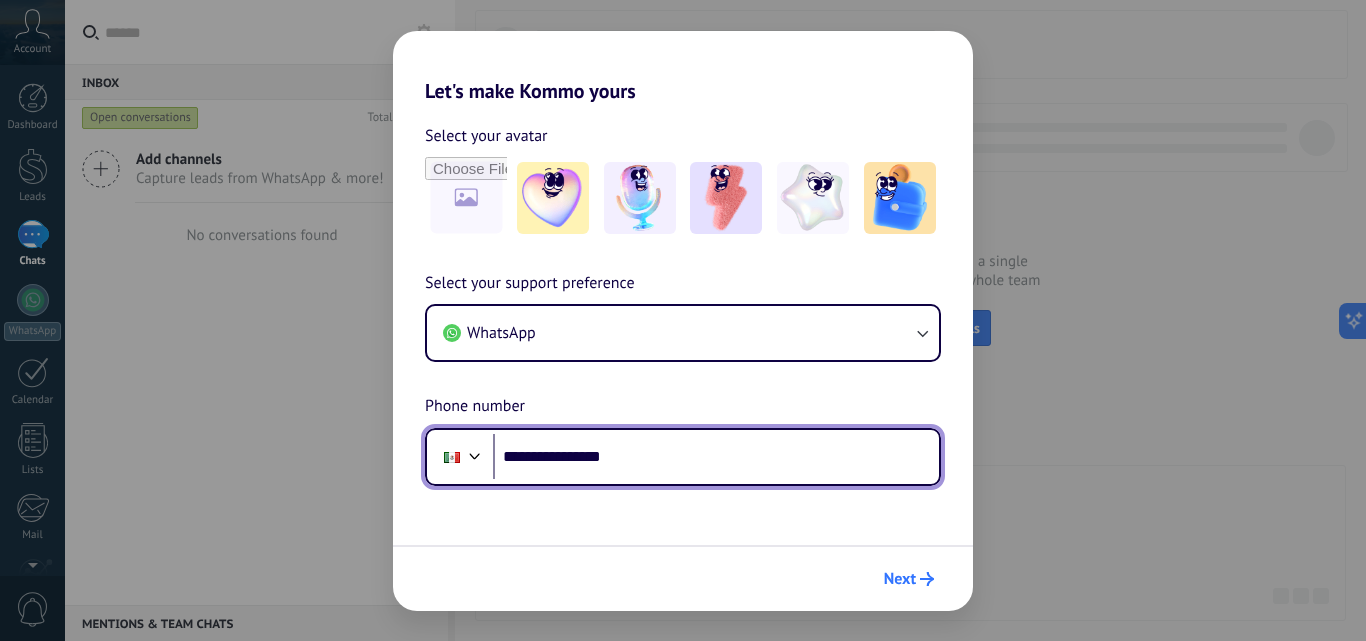 type on "**********" 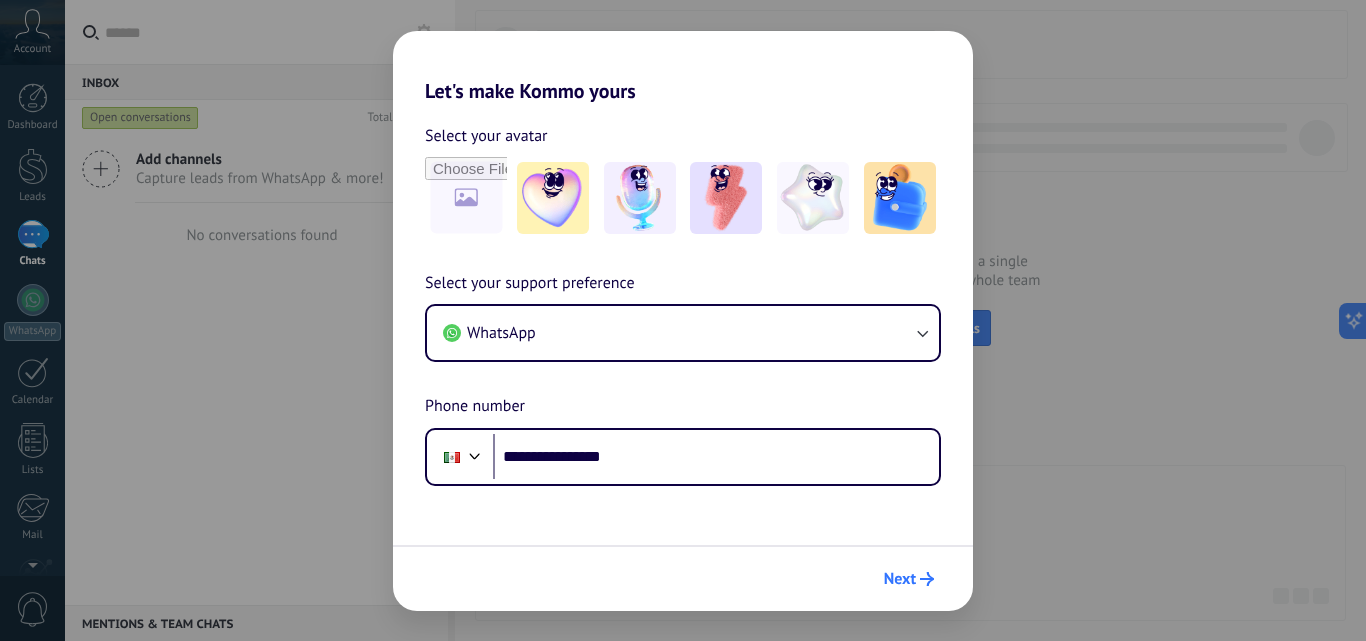 click on "Next" at bounding box center (900, 579) 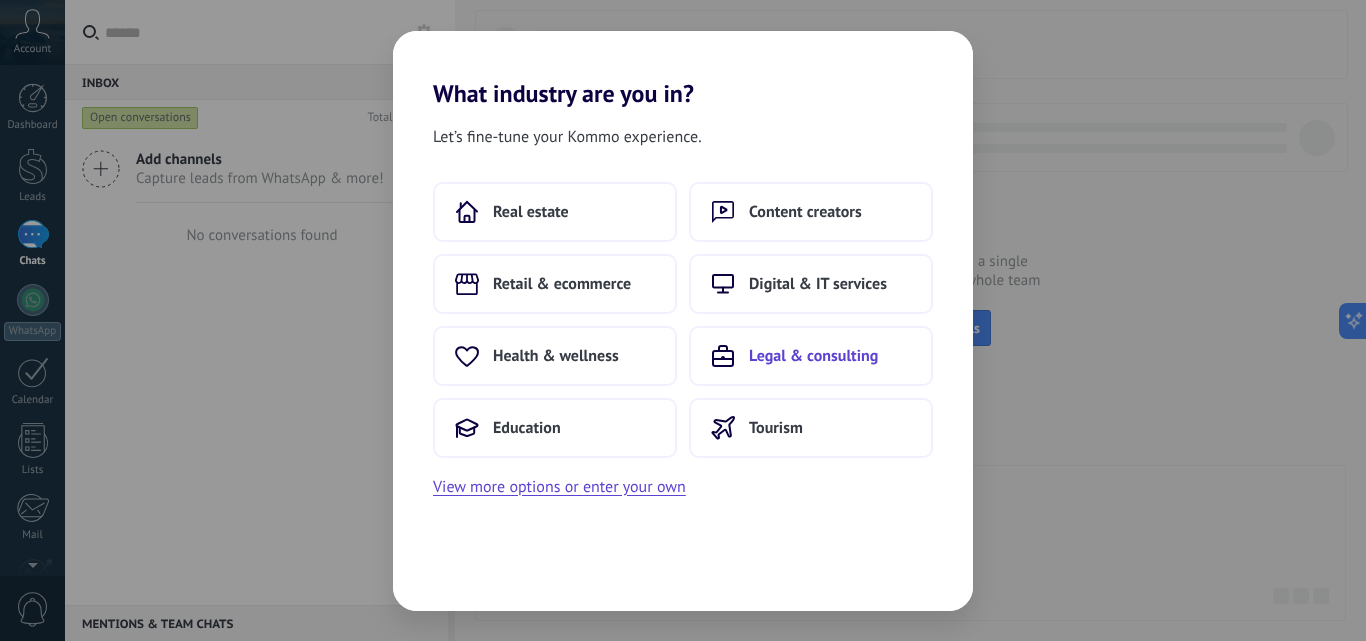 click on "Legal & consulting" at bounding box center (811, 356) 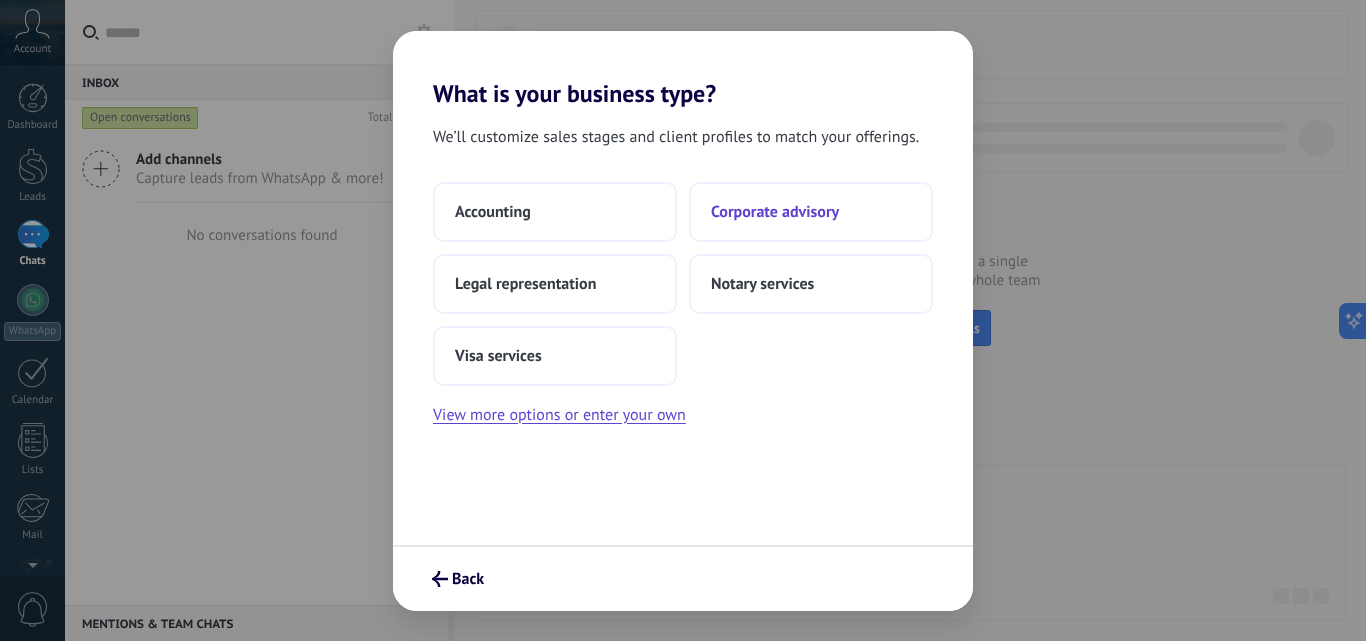 click on "Corporate advisory" at bounding box center [811, 212] 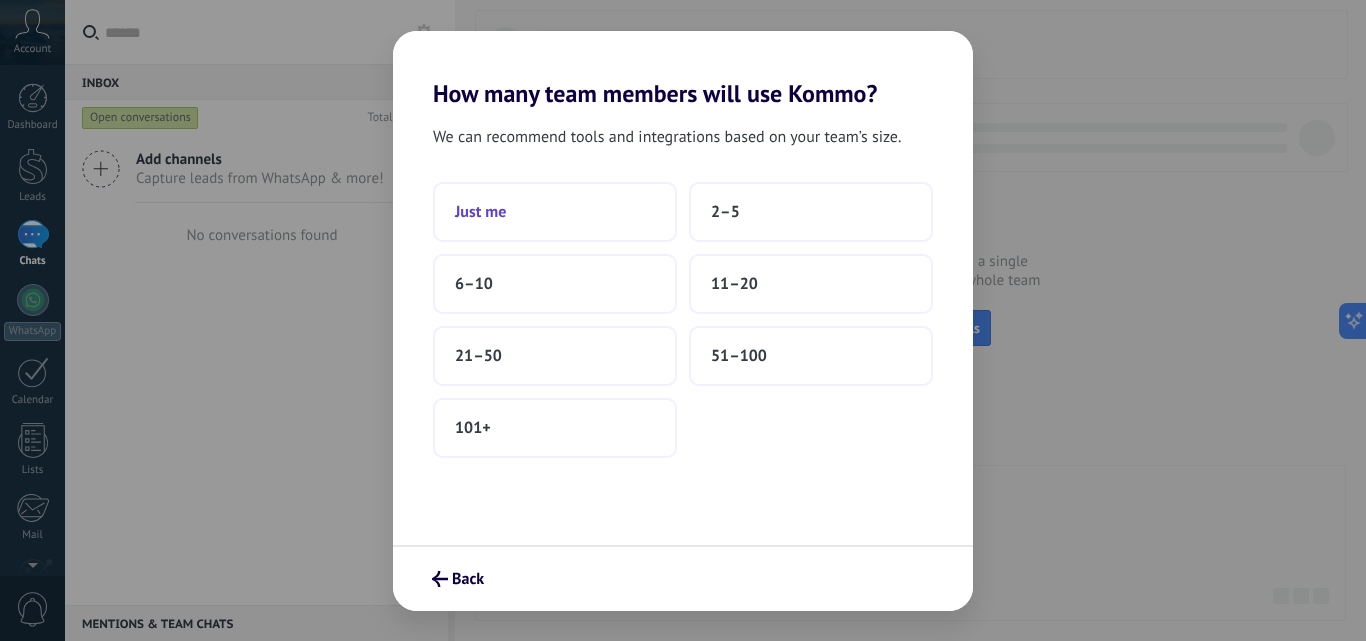 click on "Just me" at bounding box center (555, 212) 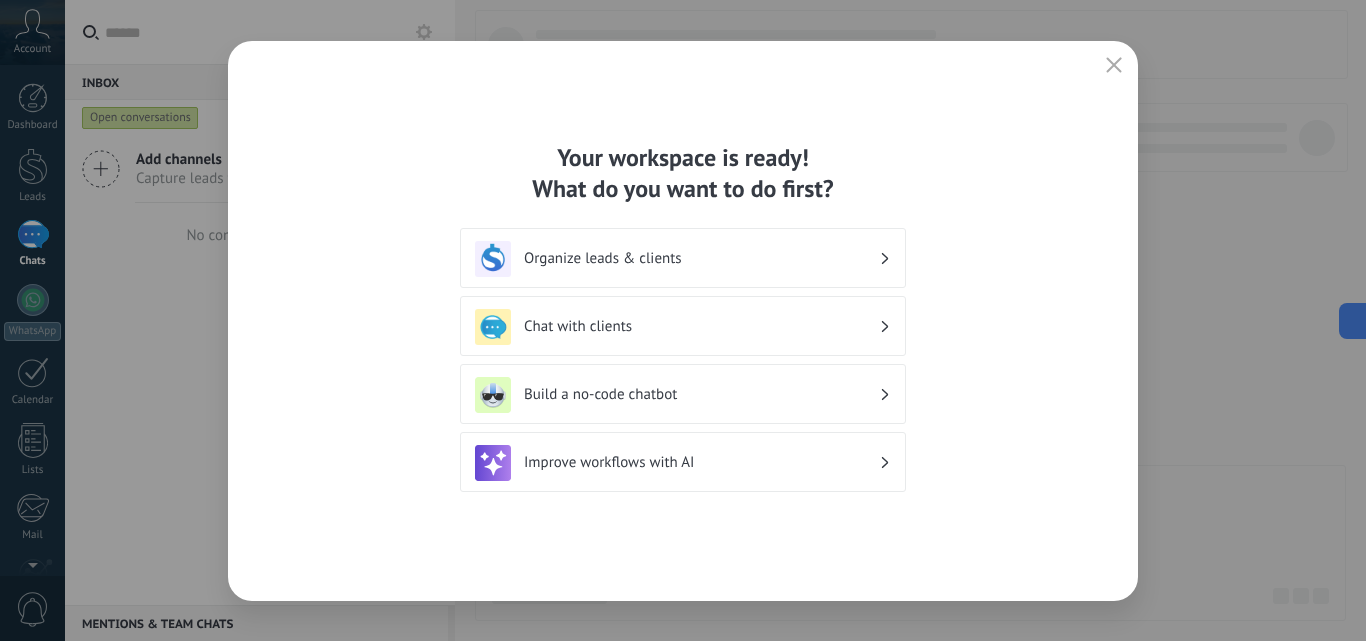 click 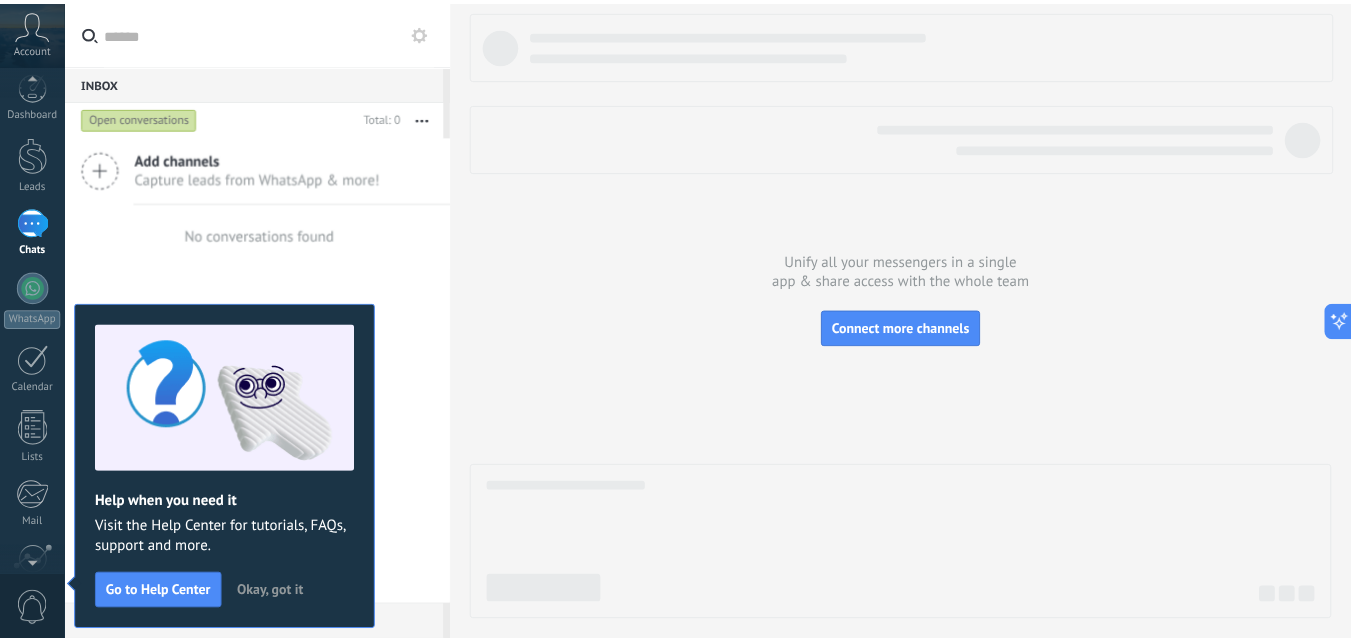 scroll, scrollTop: 0, scrollLeft: 0, axis: both 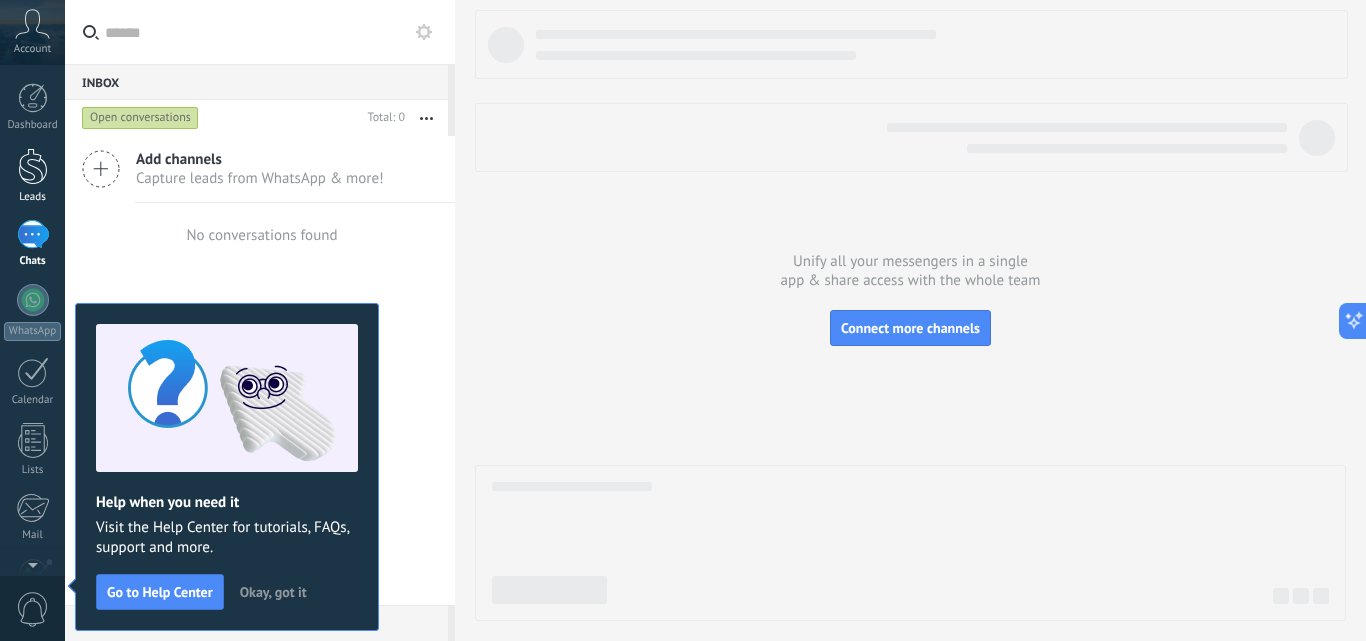 click on "Leads" at bounding box center [32, 176] 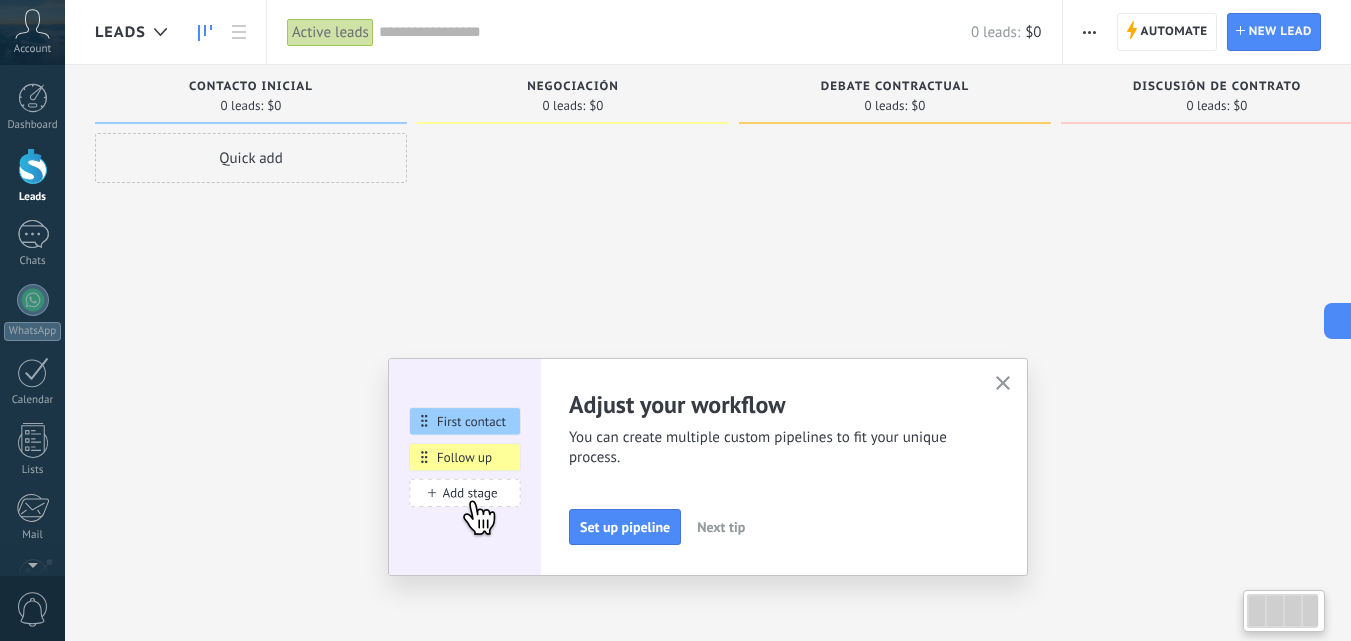 click 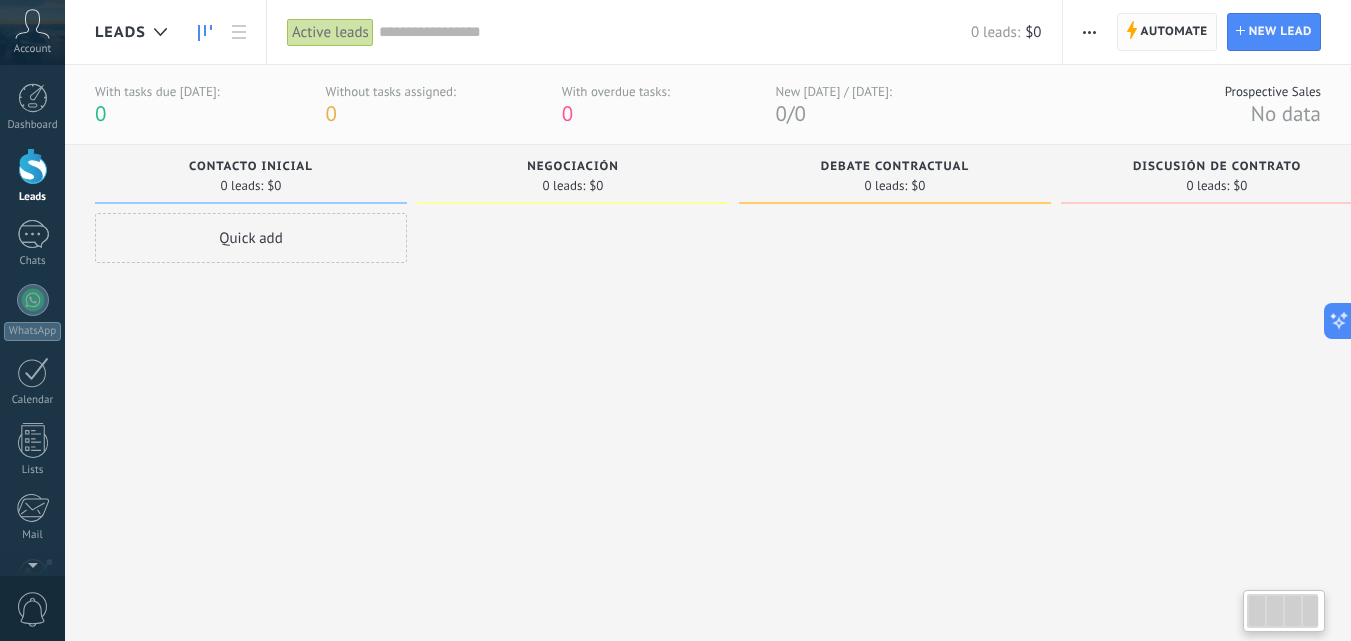 click on "Automate" at bounding box center [1174, 32] 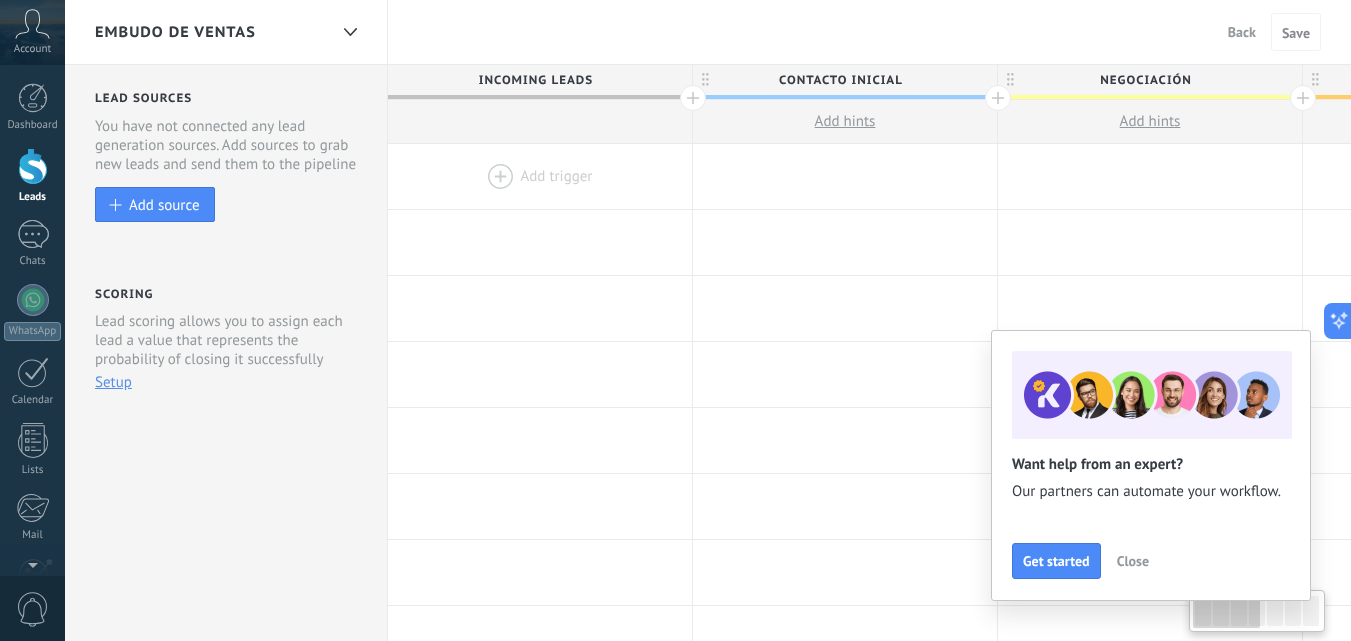 click at bounding box center [540, 176] 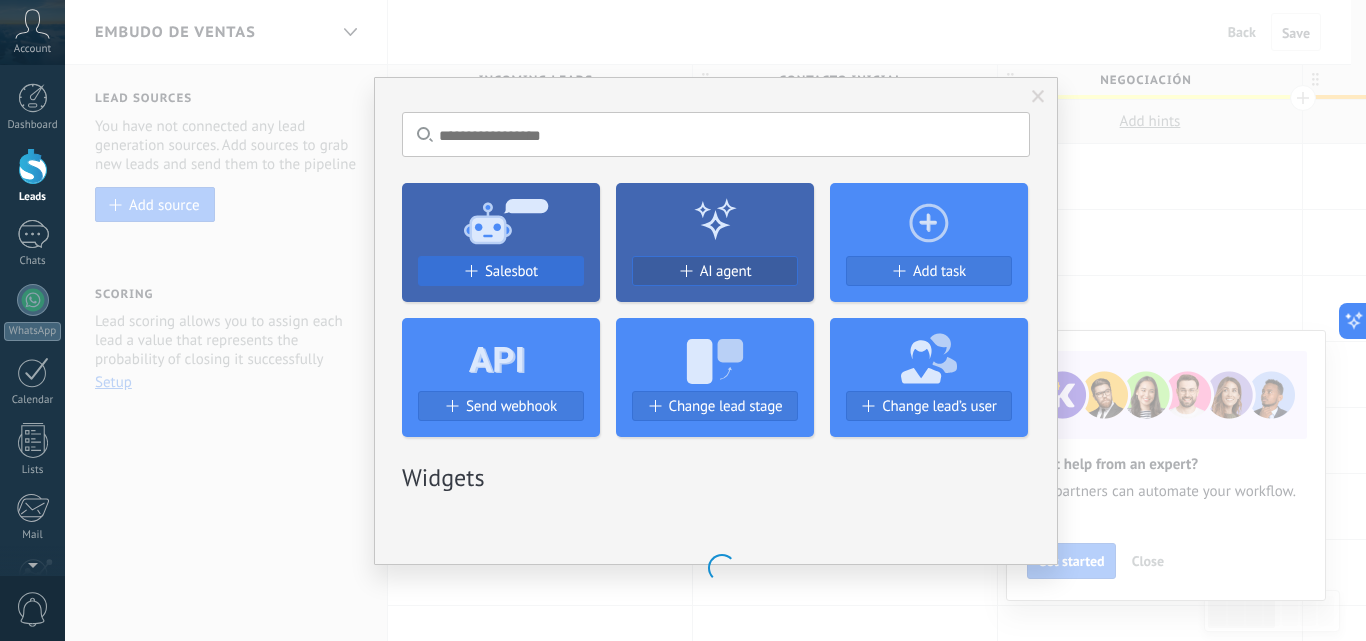 click on "Salesbot" at bounding box center (511, 271) 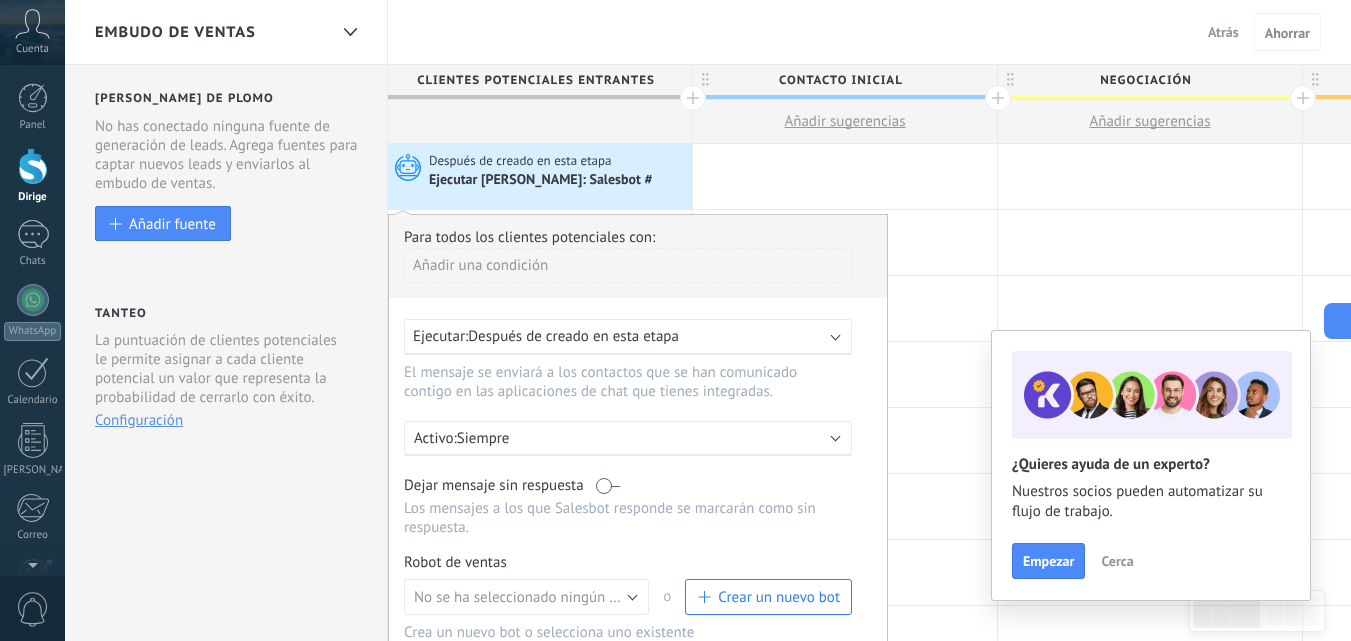 scroll, scrollTop: 200, scrollLeft: 0, axis: vertical 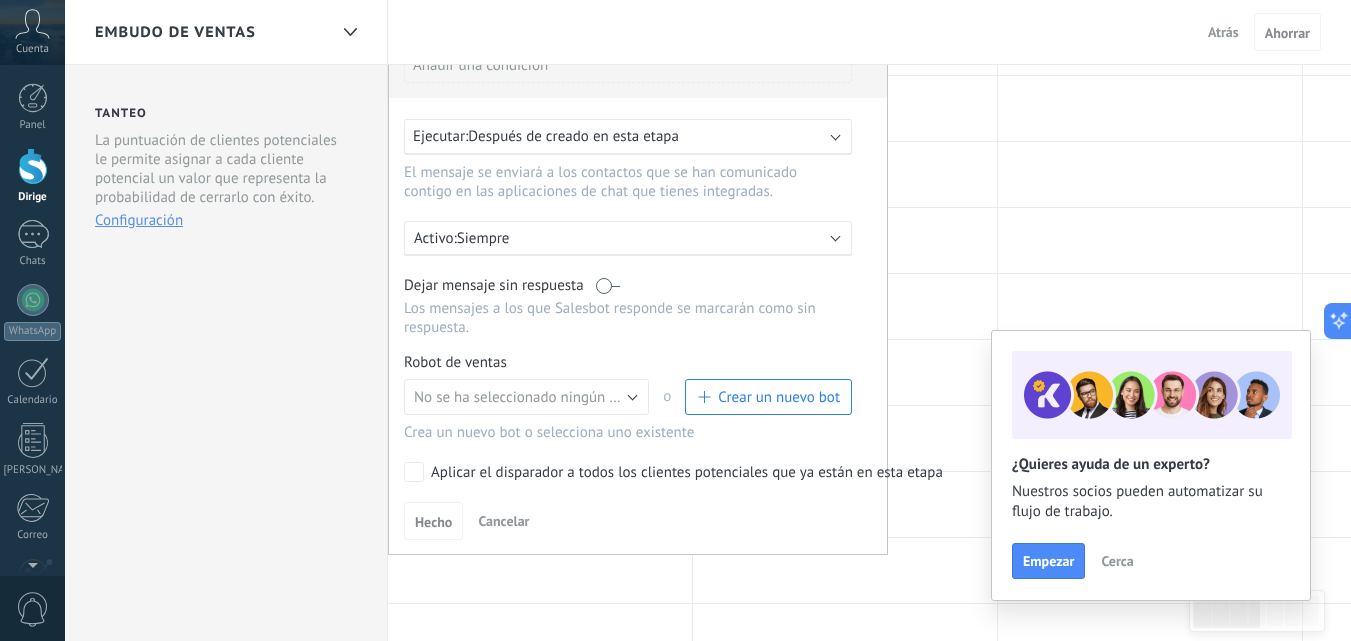 click at bounding box center (836, 135) 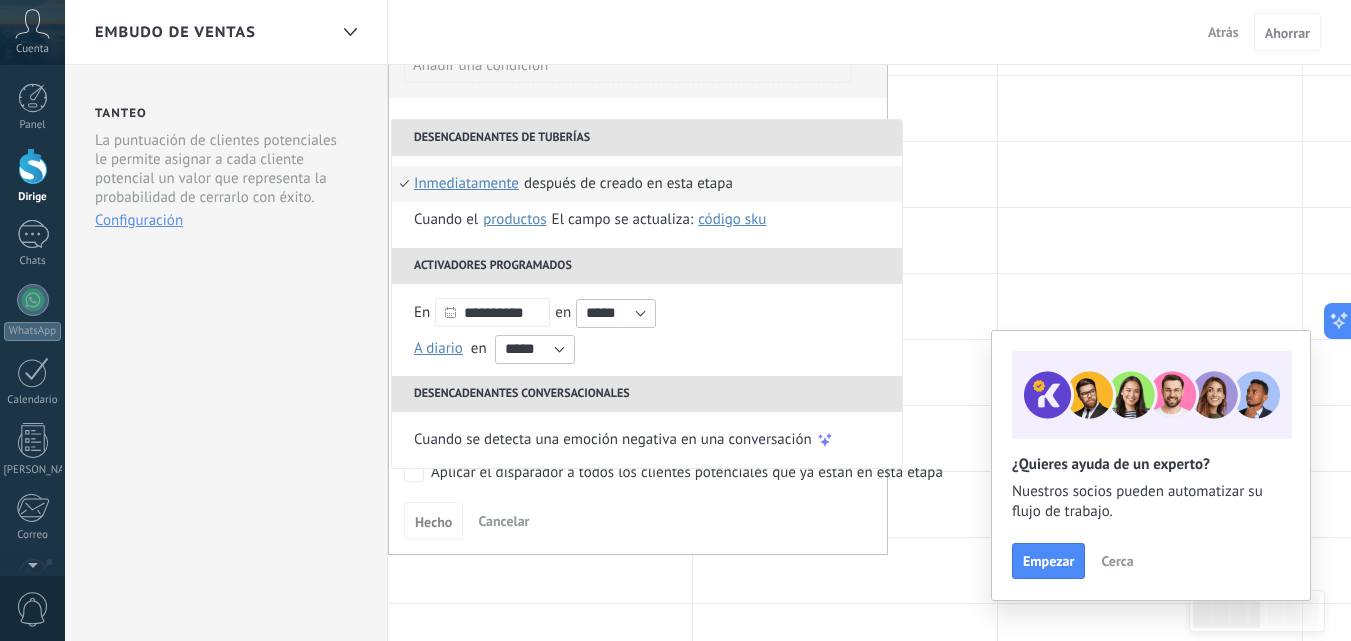 click on "Desencadenantes de tuberías" at bounding box center [647, 138] 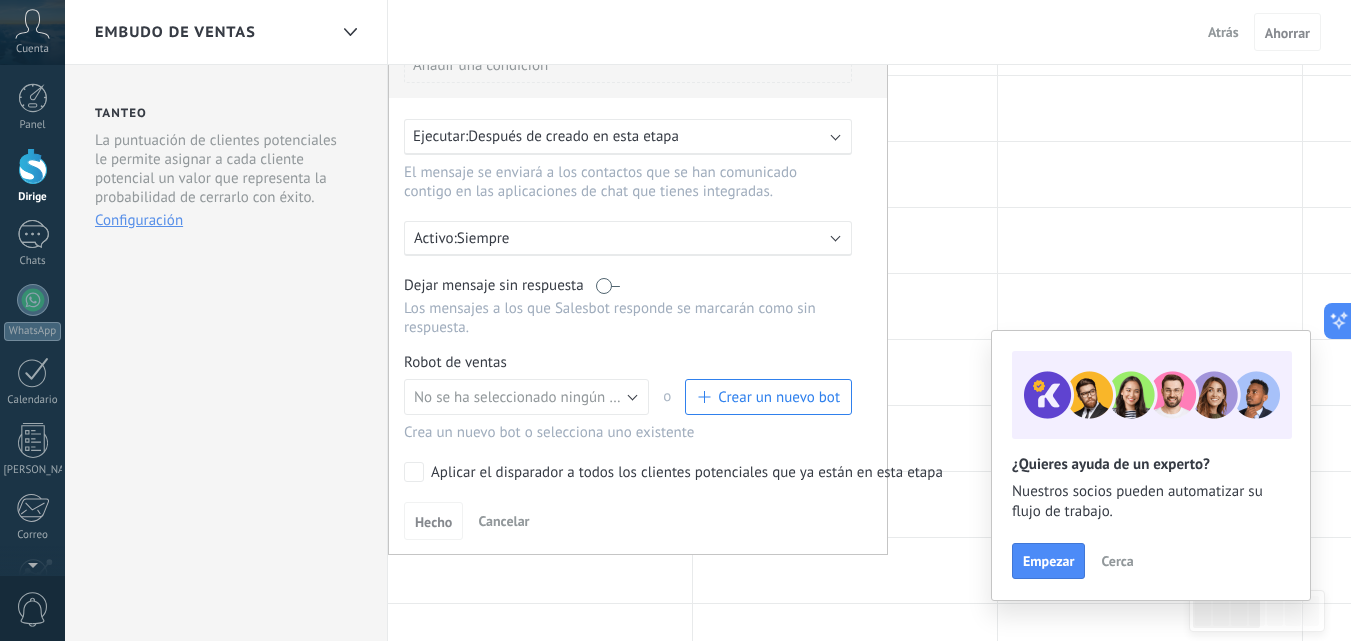 click at bounding box center (836, 135) 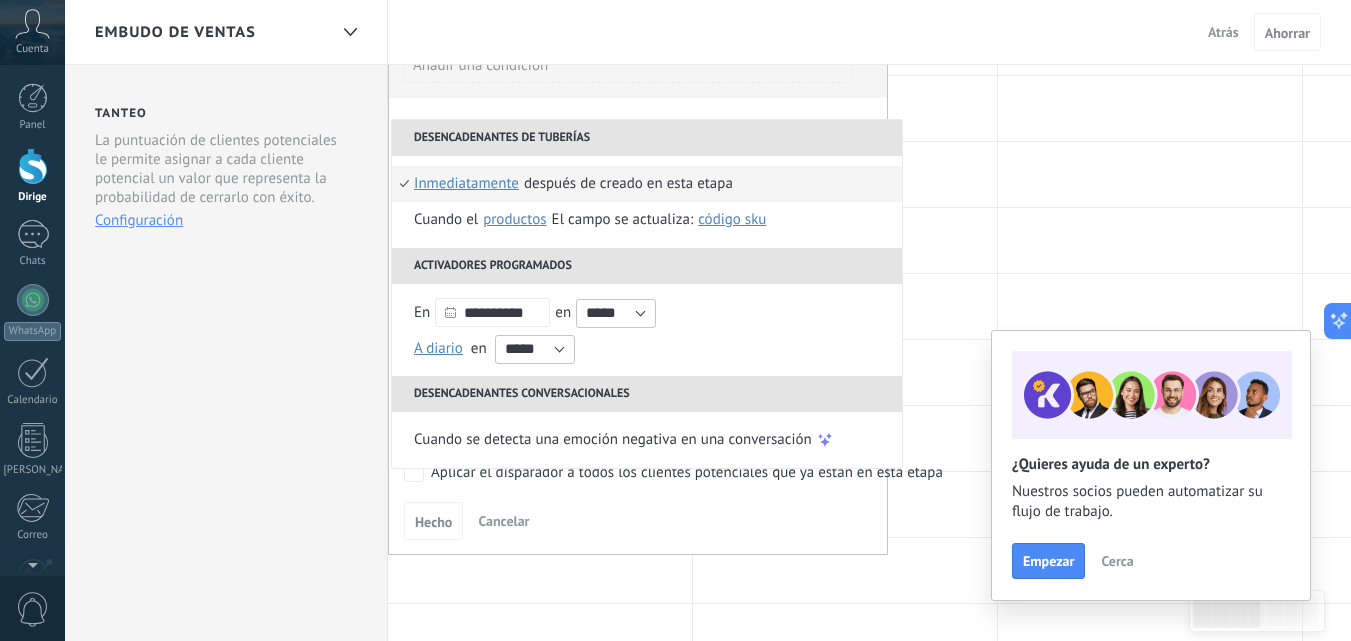 click on "Desencadenantes de tuberías" at bounding box center [647, 138] 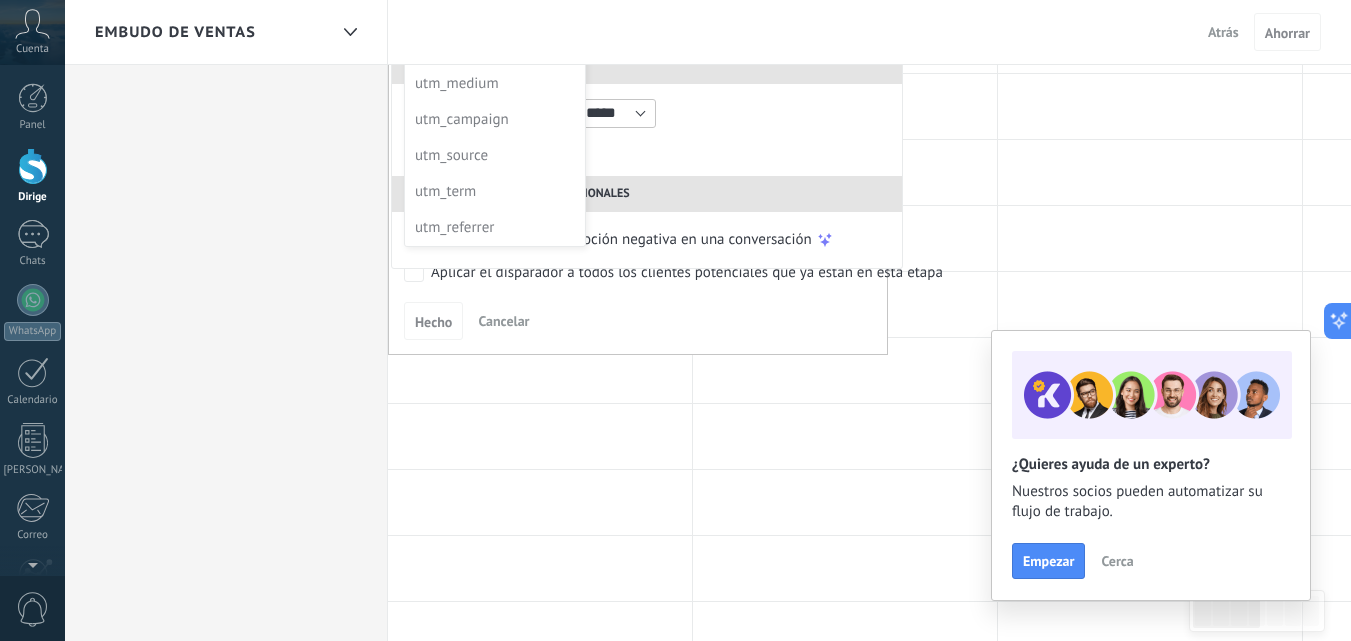 scroll, scrollTop: 294, scrollLeft: 0, axis: vertical 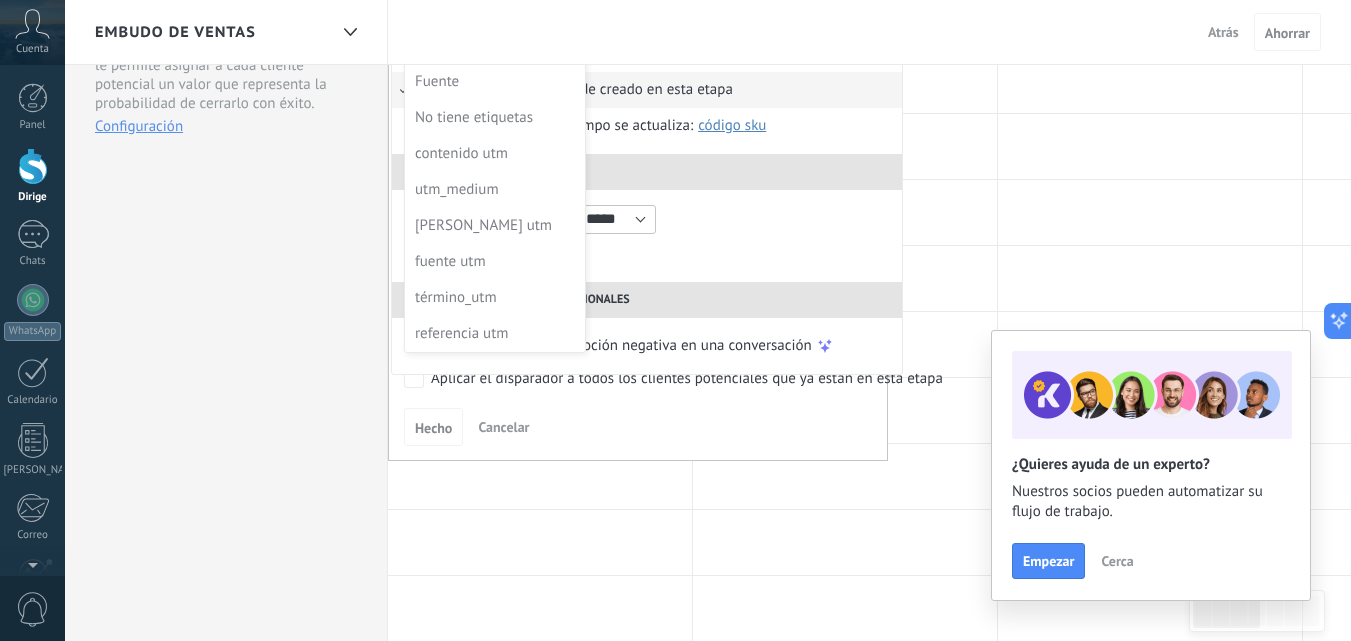 click at bounding box center [845, -52] 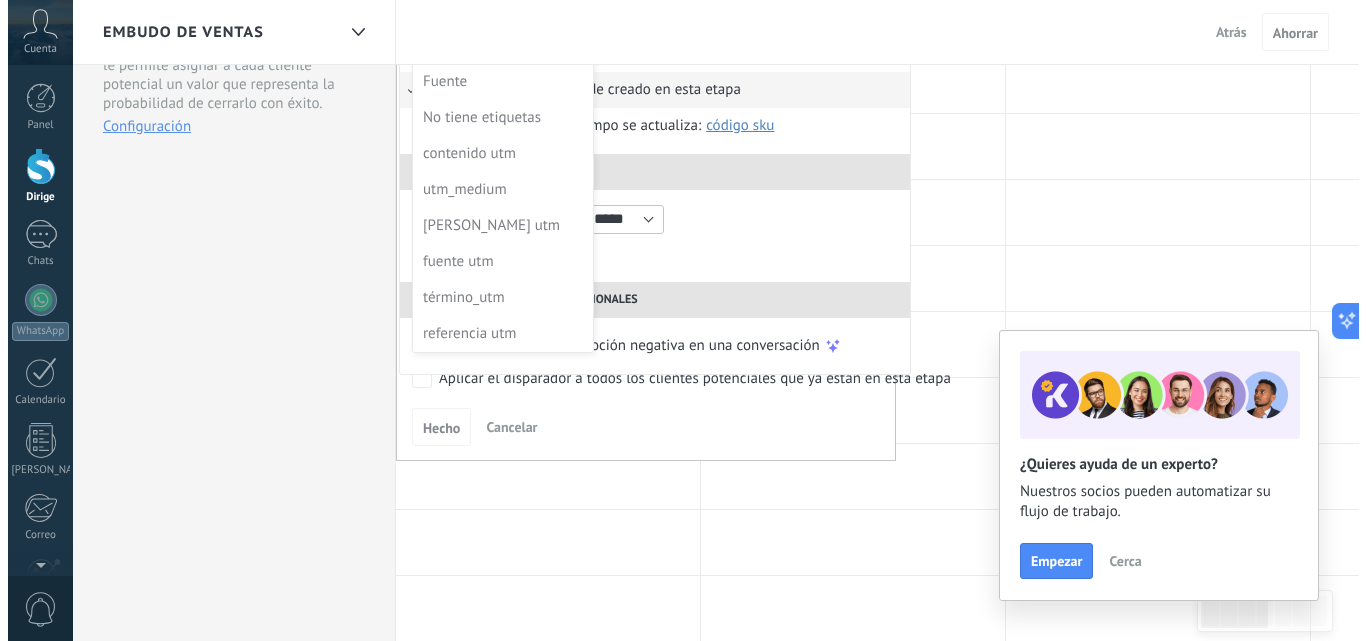 scroll, scrollTop: 100, scrollLeft: 0, axis: vertical 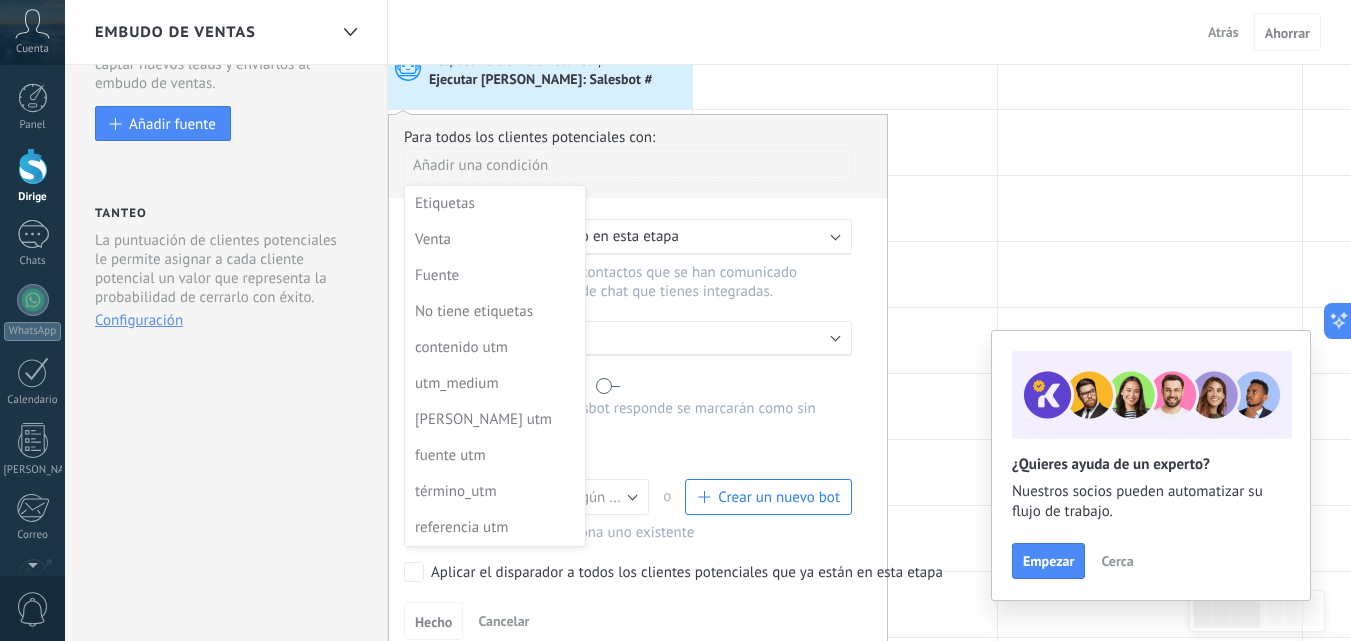 click at bounding box center [638, 384] 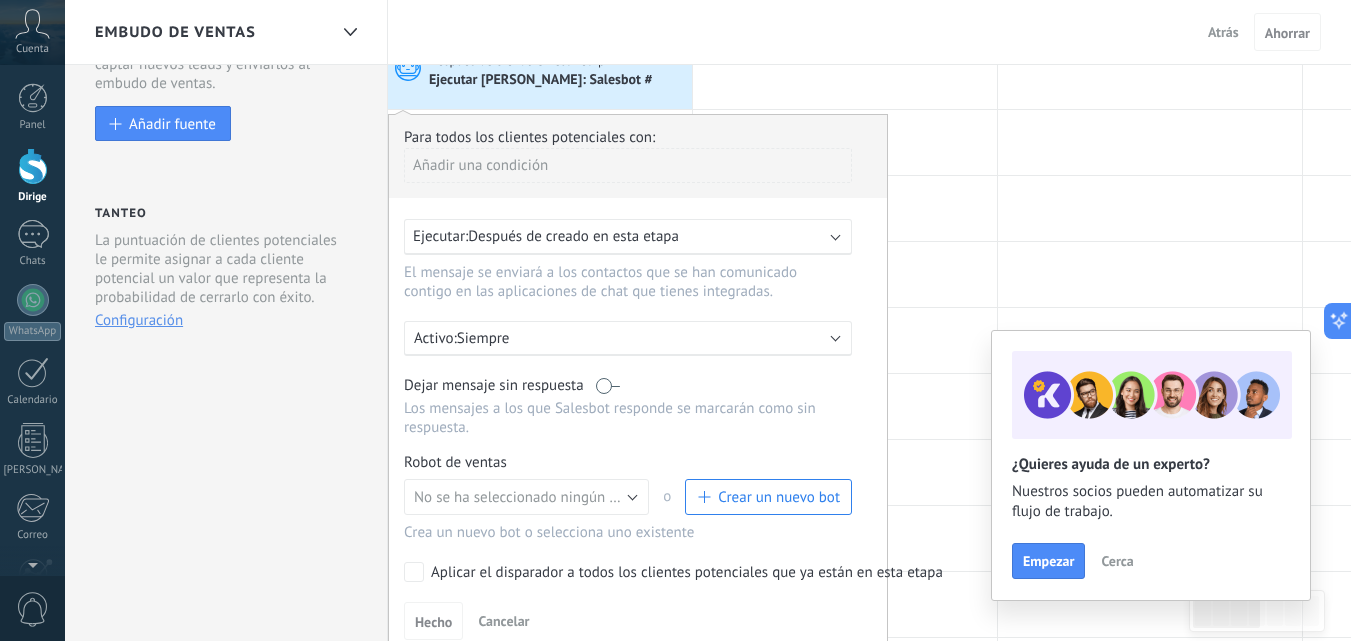 click on "Crear un nuevo bot" at bounding box center [768, 497] 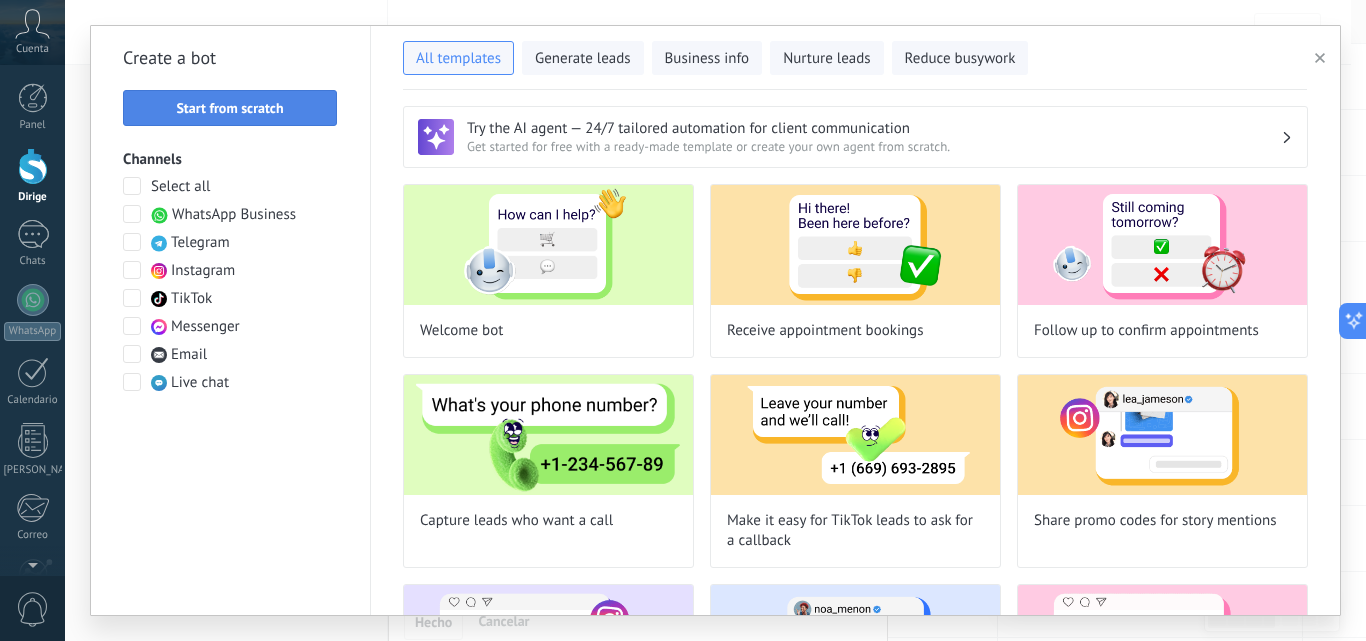 click on "Start from scratch" at bounding box center (229, 108) 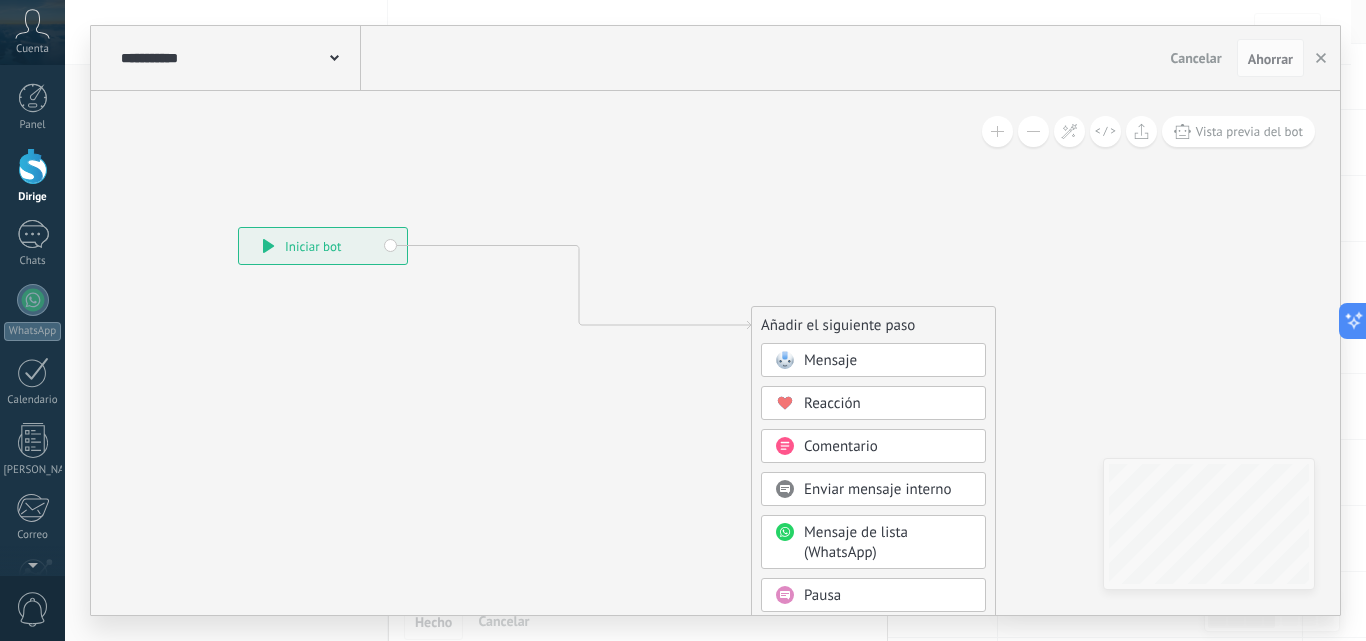 drag, startPoint x: 584, startPoint y: 265, endPoint x: 278, endPoint y: 247, distance: 306.52896 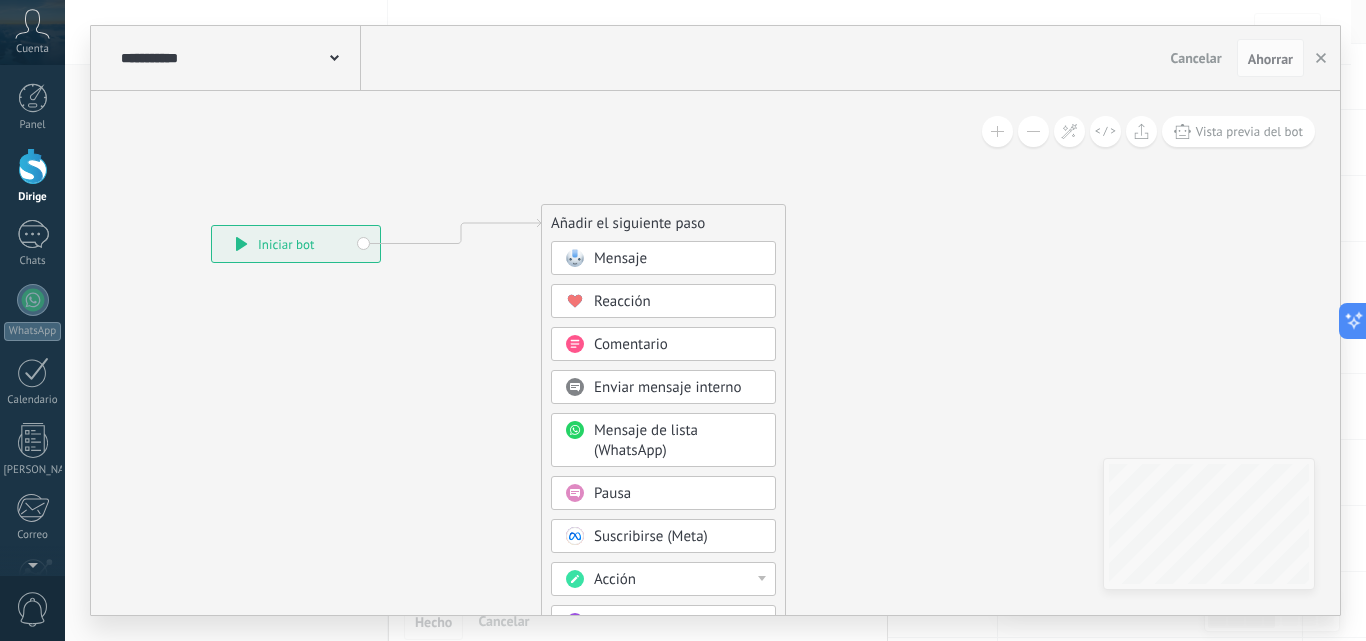 drag, startPoint x: 834, startPoint y: 334, endPoint x: 623, endPoint y: 232, distance: 234.36084 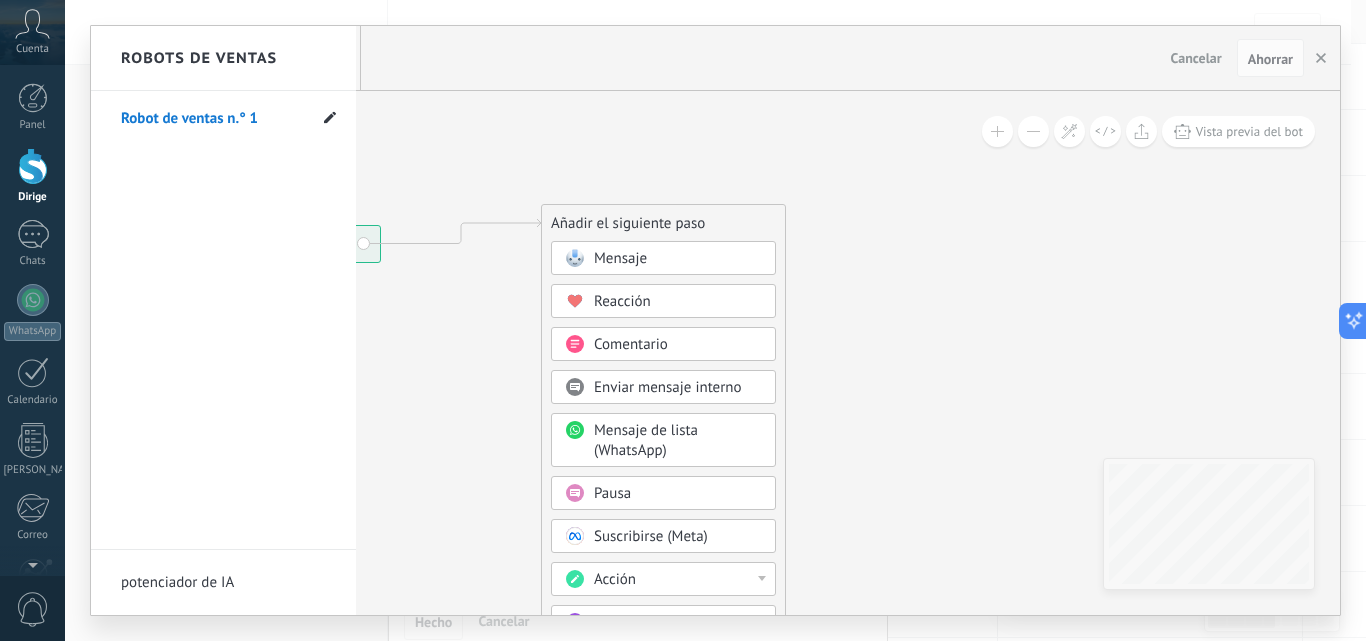 click at bounding box center (330, 118) 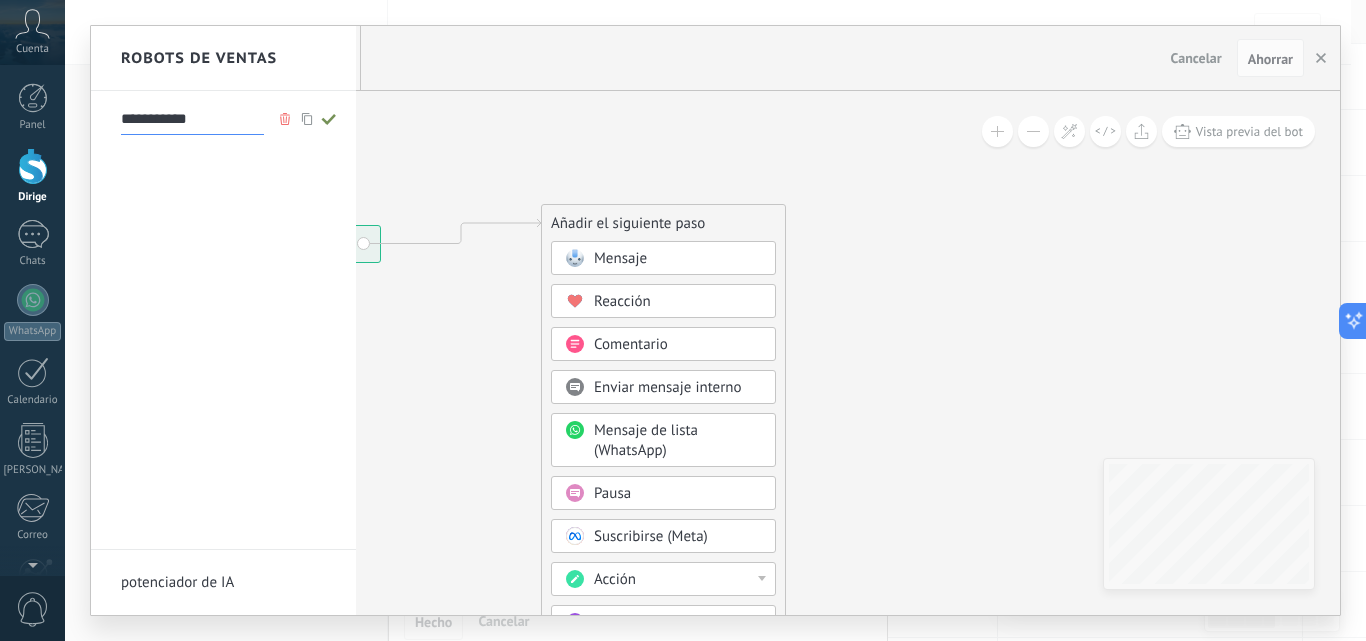 drag, startPoint x: 244, startPoint y: 119, endPoint x: 116, endPoint y: 119, distance: 128 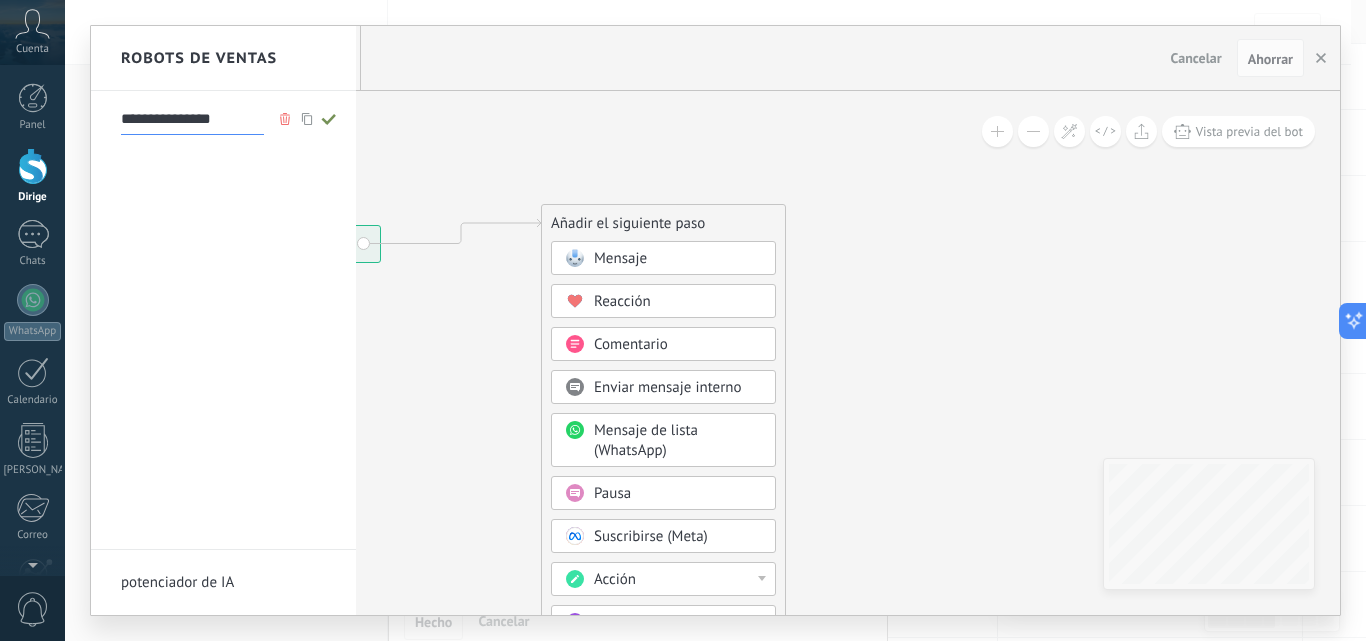 type on "**********" 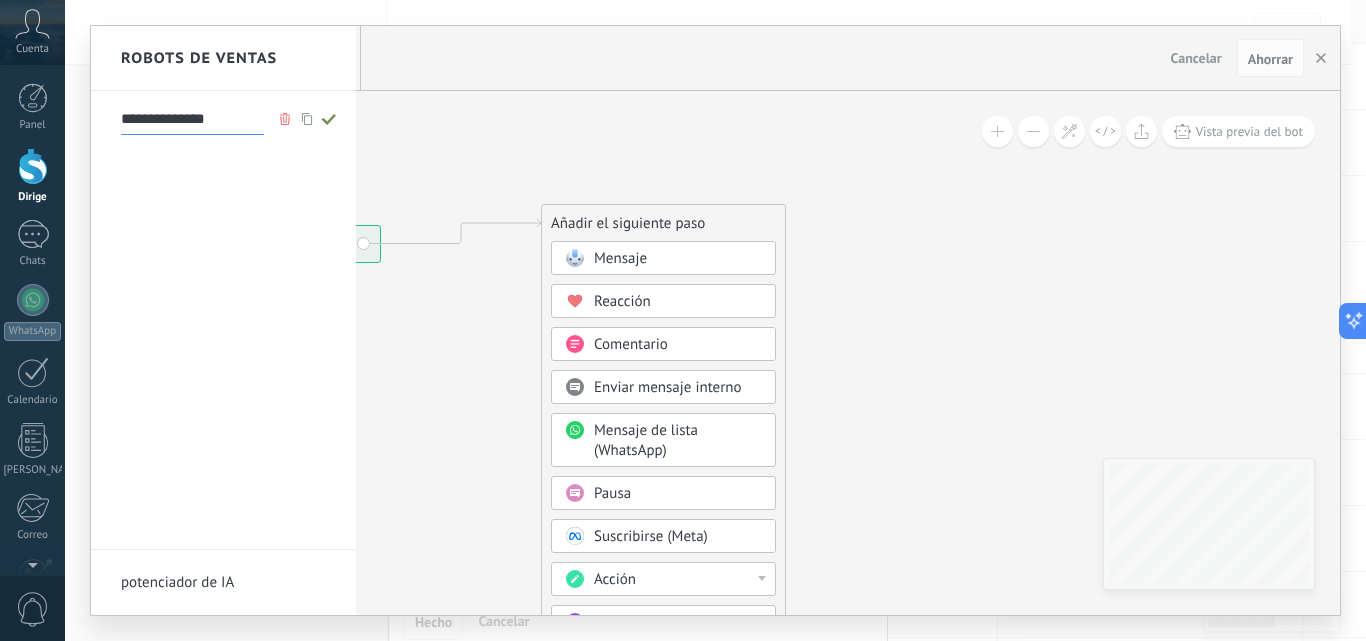 click 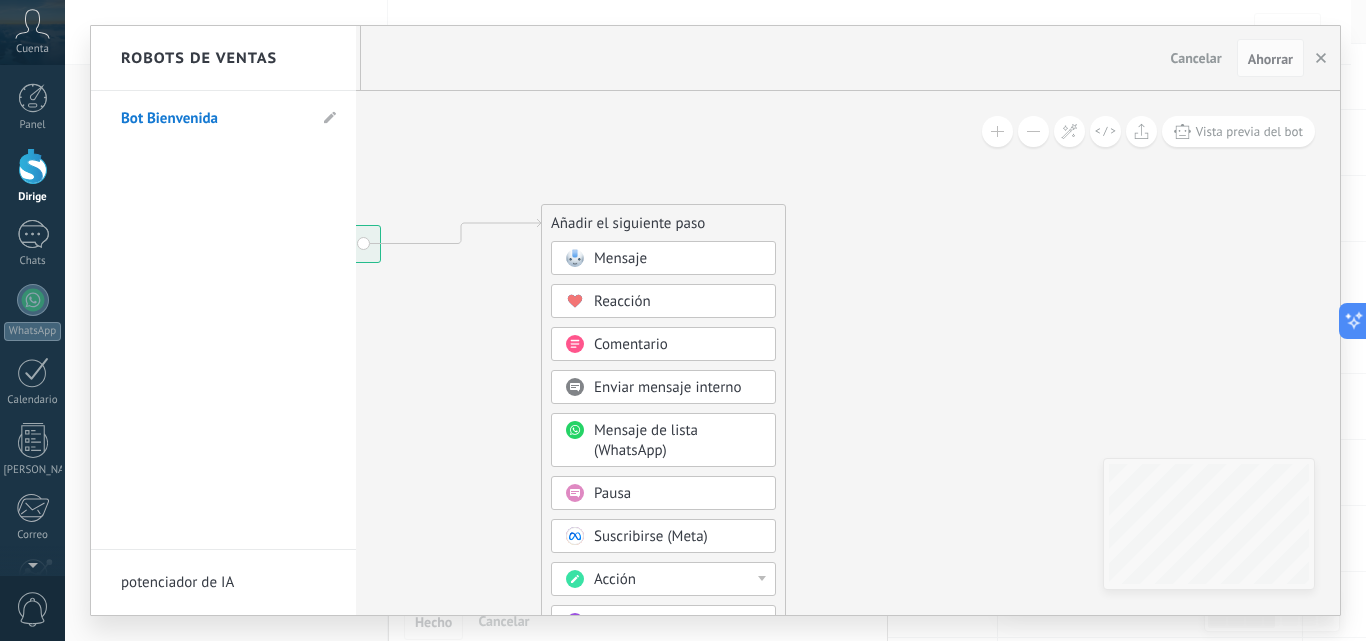 click at bounding box center [715, 320] 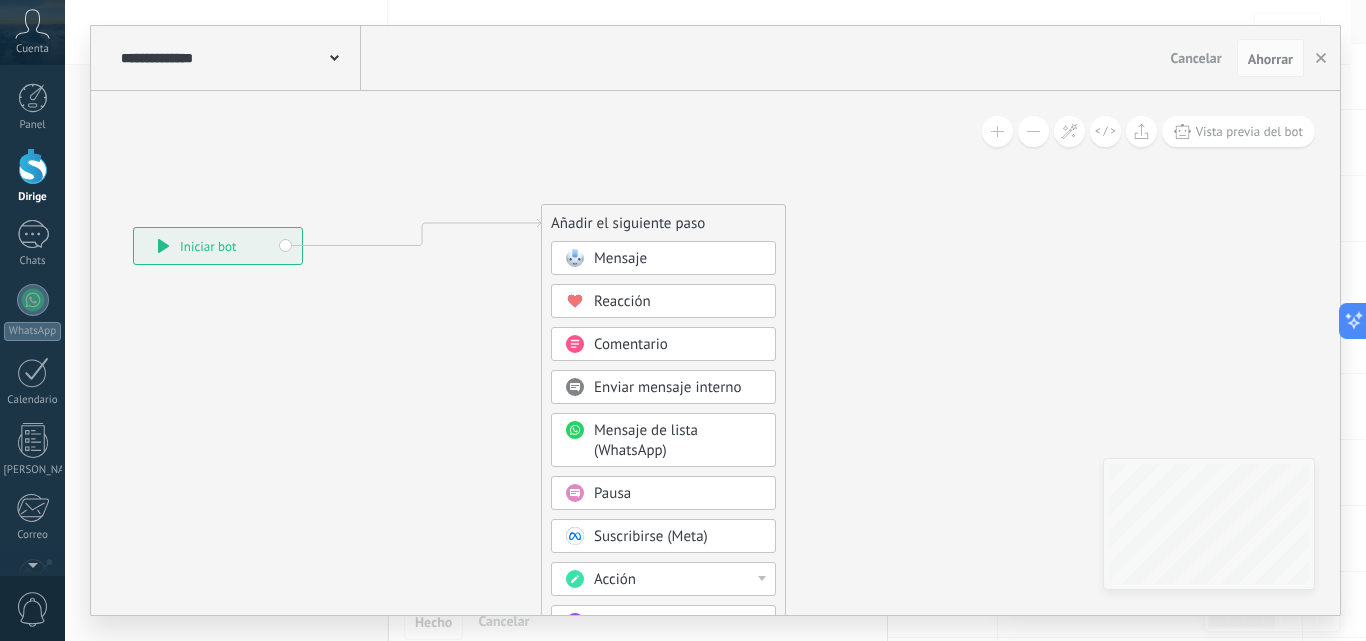 drag, startPoint x: 271, startPoint y: 238, endPoint x: 701, endPoint y: 248, distance: 430.11627 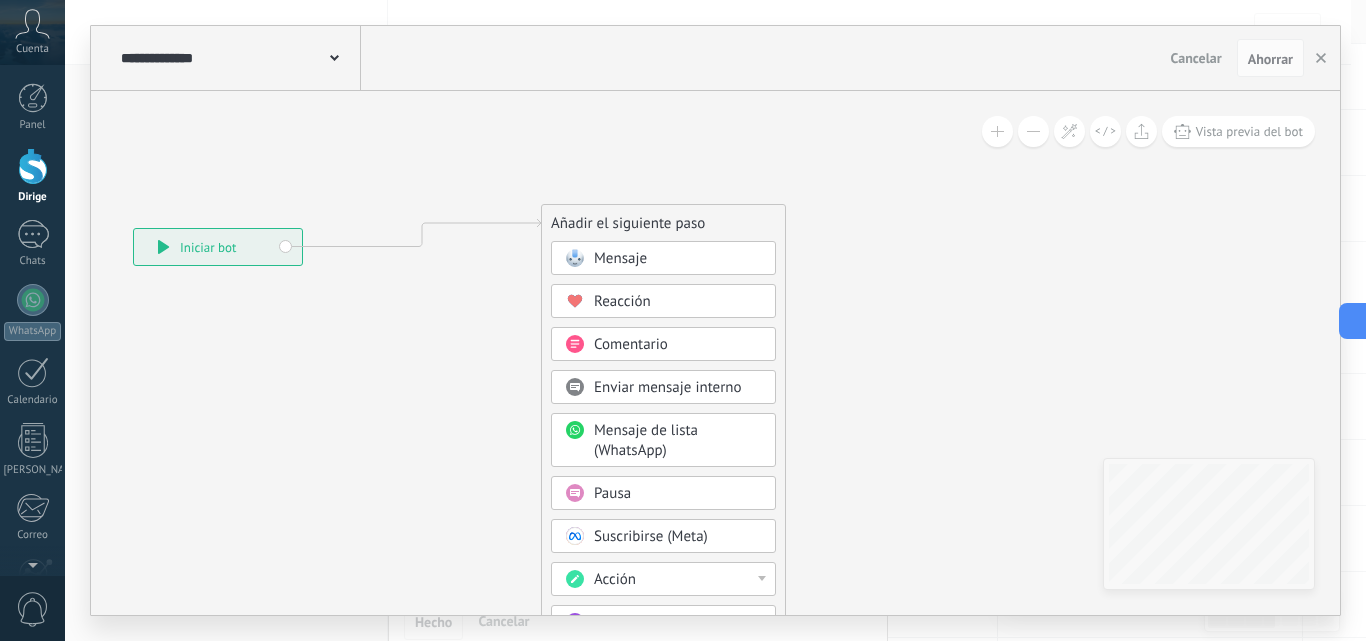 click on "Mensaje" at bounding box center (678, 259) 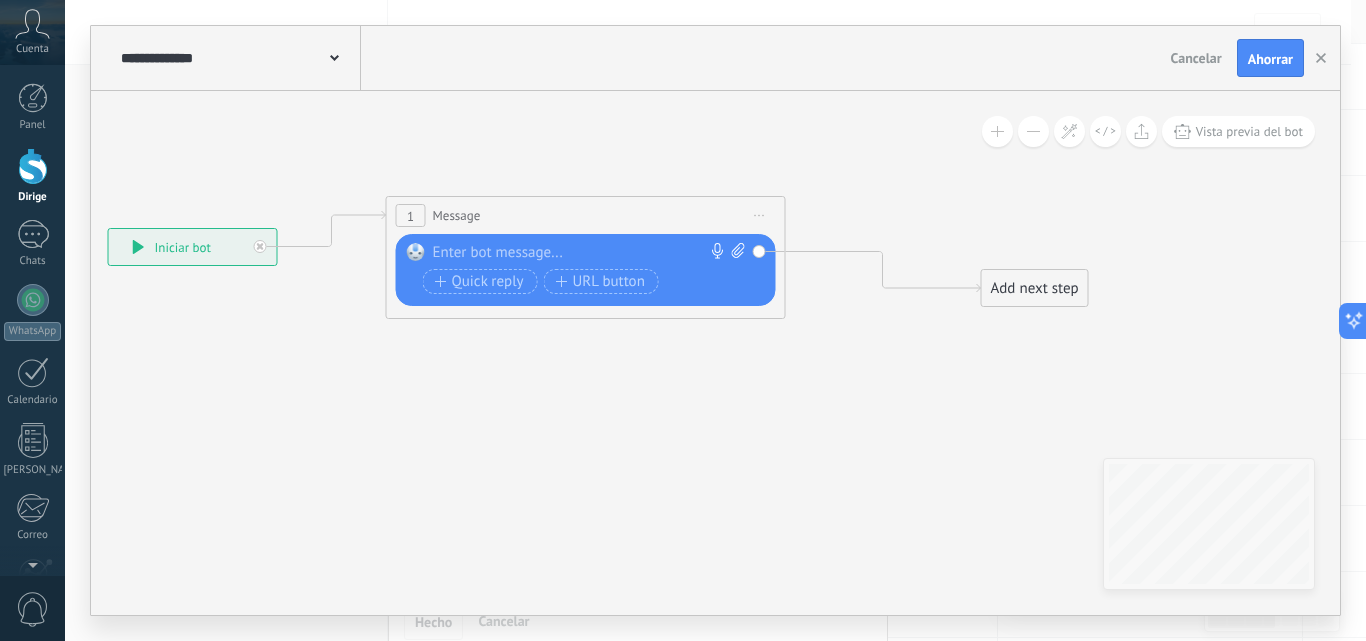 drag, startPoint x: 711, startPoint y: 228, endPoint x: 689, endPoint y: 227, distance: 22.022715 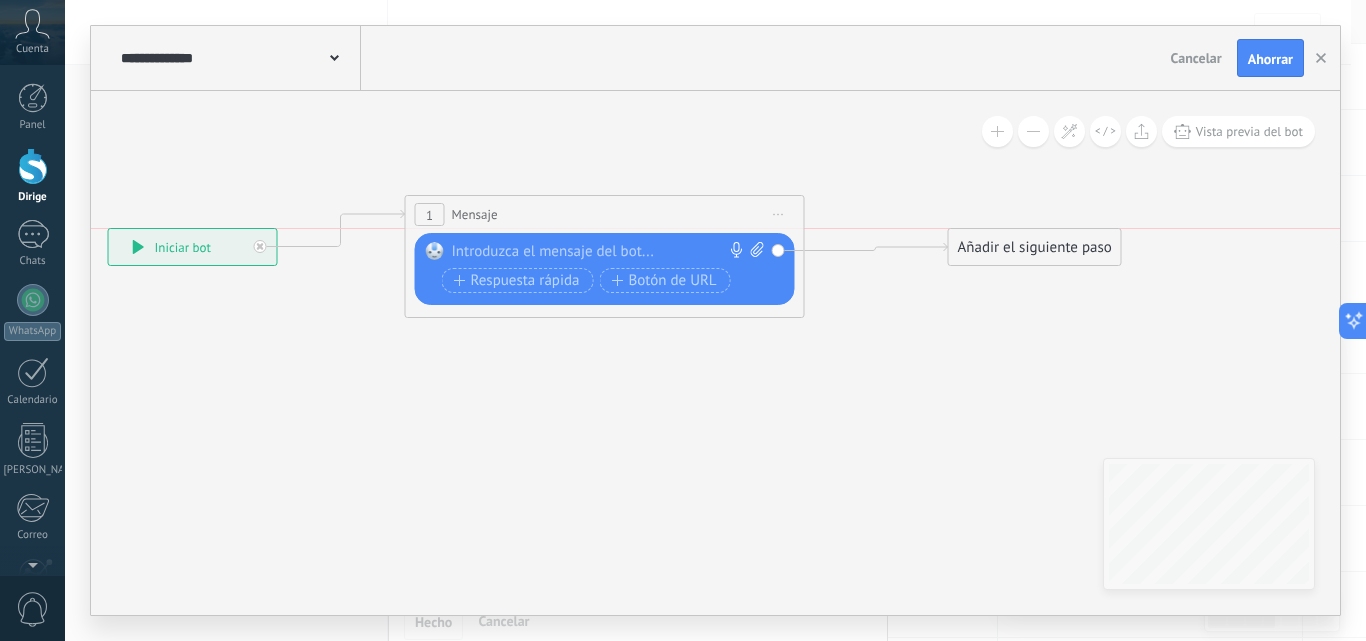 drag, startPoint x: 1019, startPoint y: 283, endPoint x: 986, endPoint y: 242, distance: 52.63079 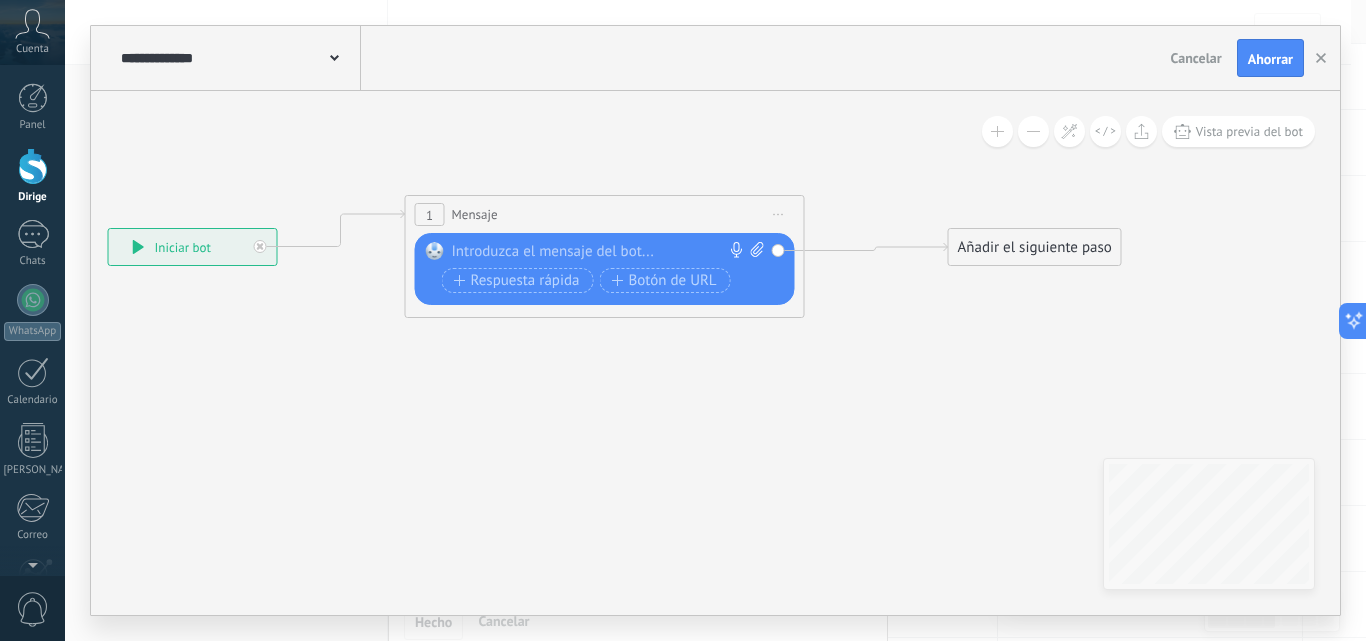 click at bounding box center [600, 252] 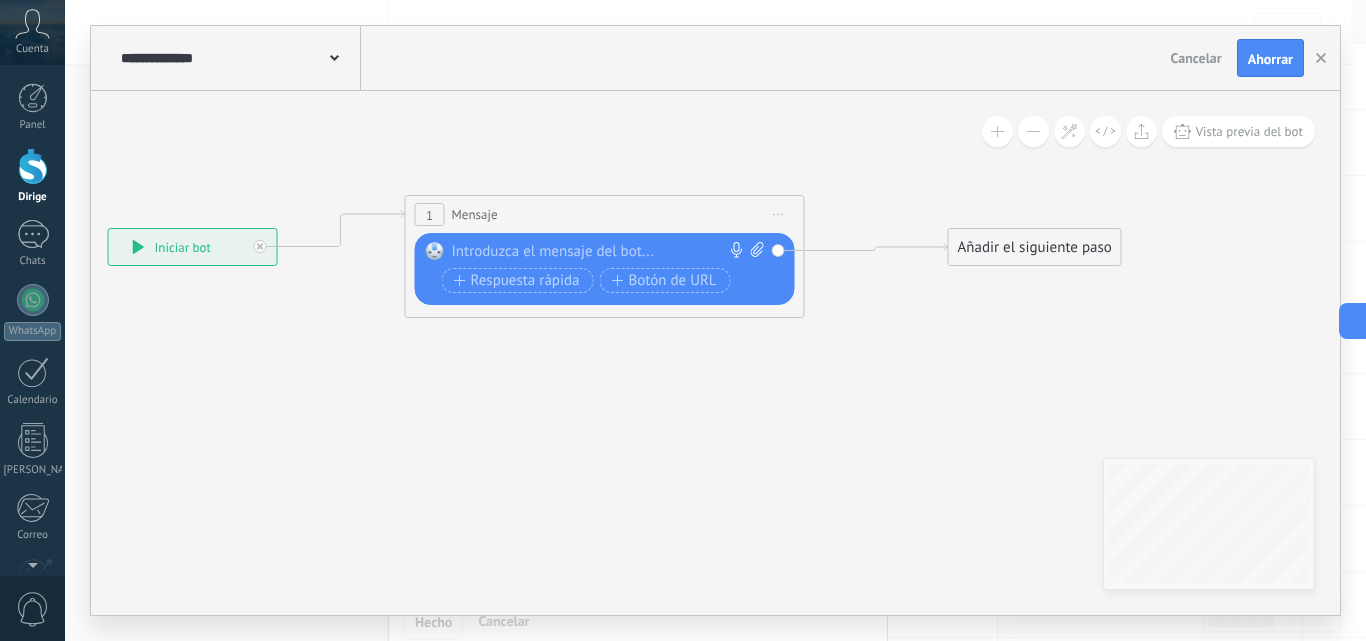paste 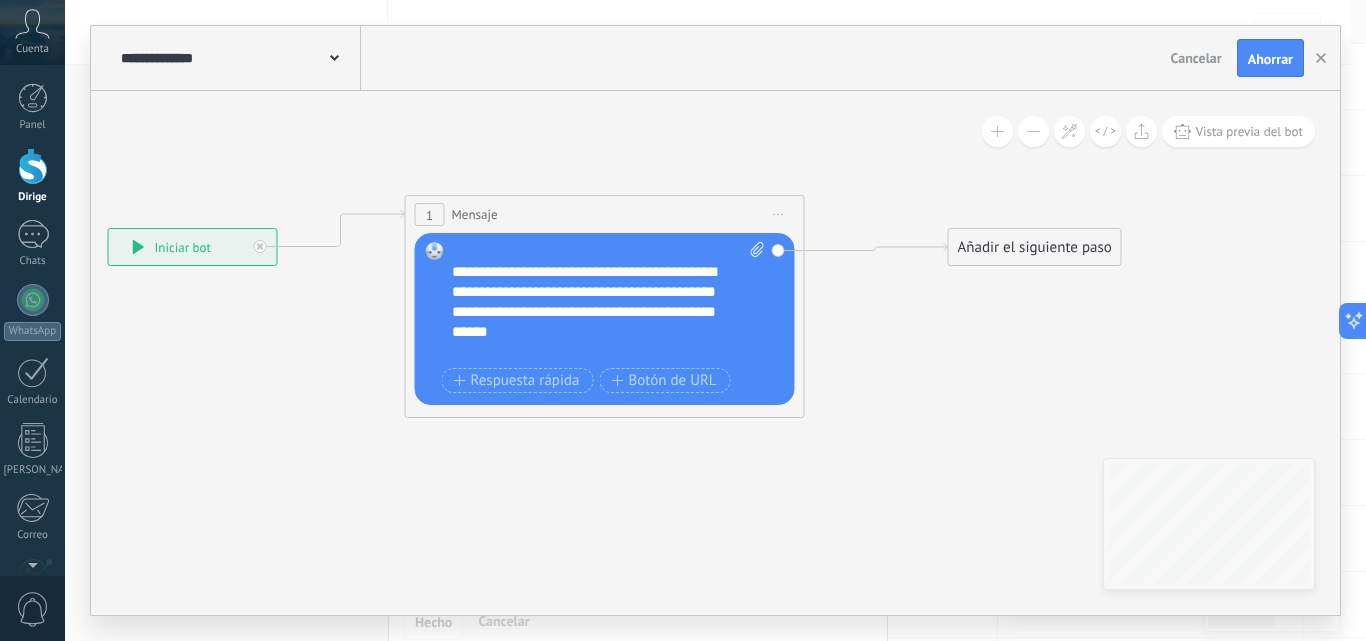 scroll, scrollTop: 0, scrollLeft: 0, axis: both 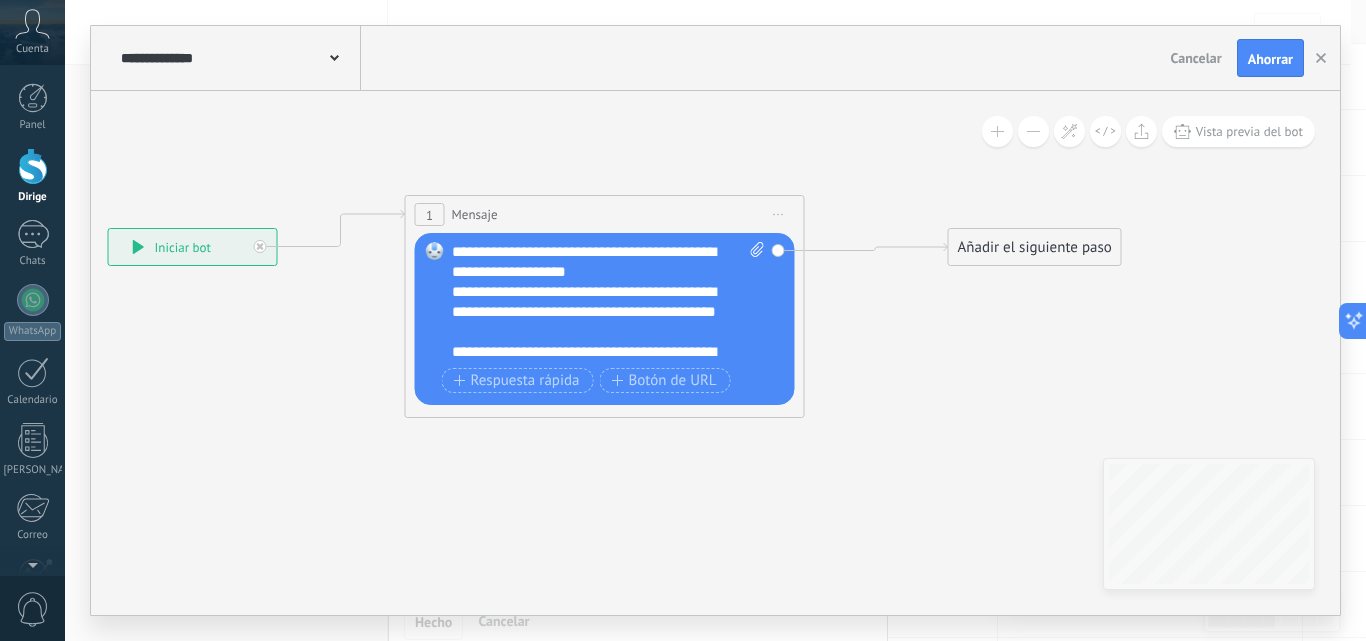 click on "**********" at bounding box center [591, 312] 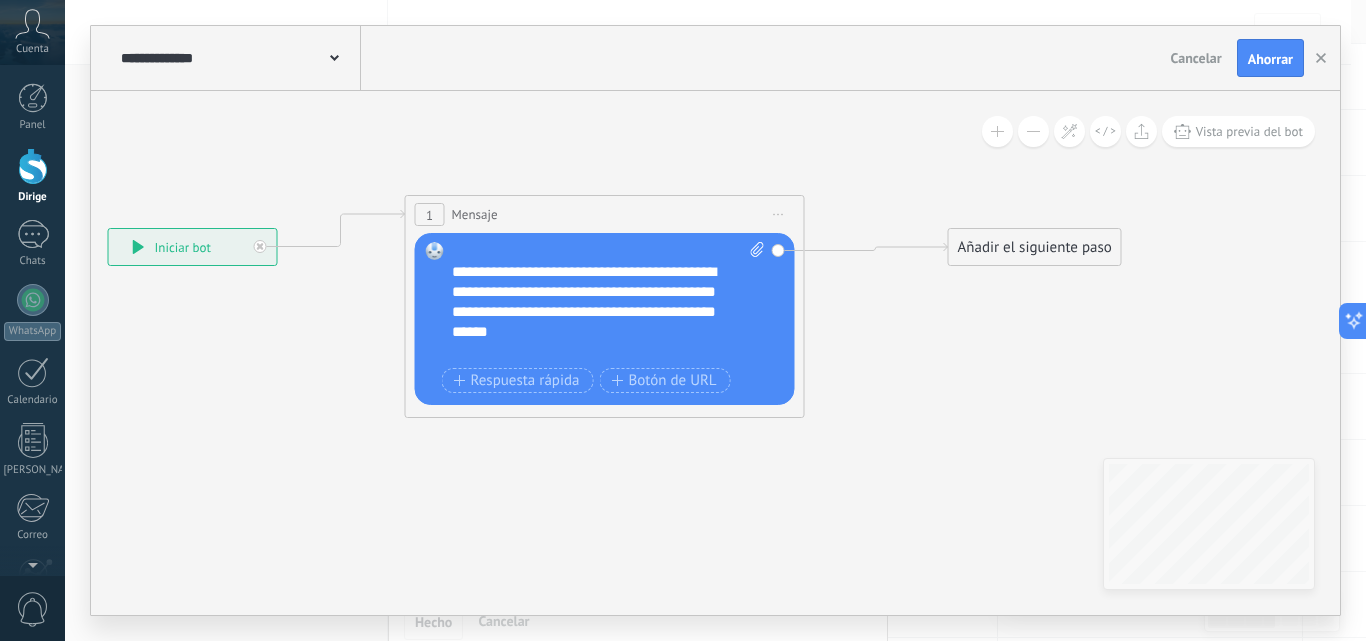 scroll, scrollTop: 0, scrollLeft: 0, axis: both 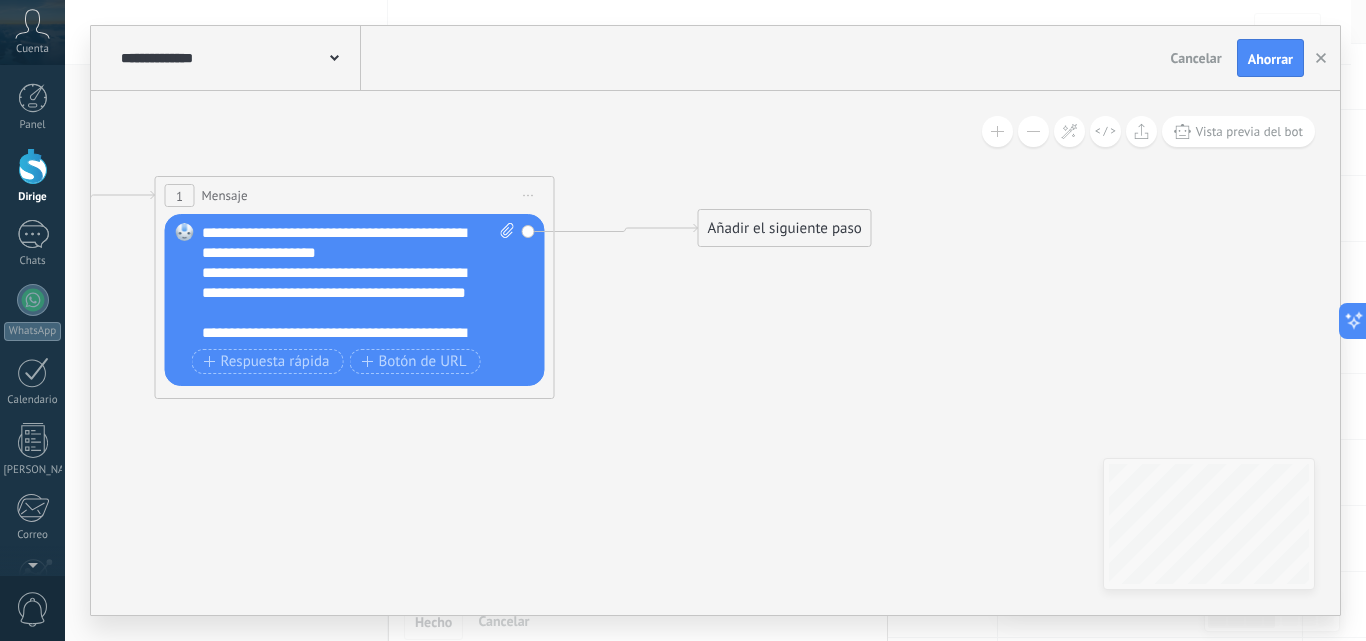 drag, startPoint x: 950, startPoint y: 310, endPoint x: 700, endPoint y: 291, distance: 250.72096 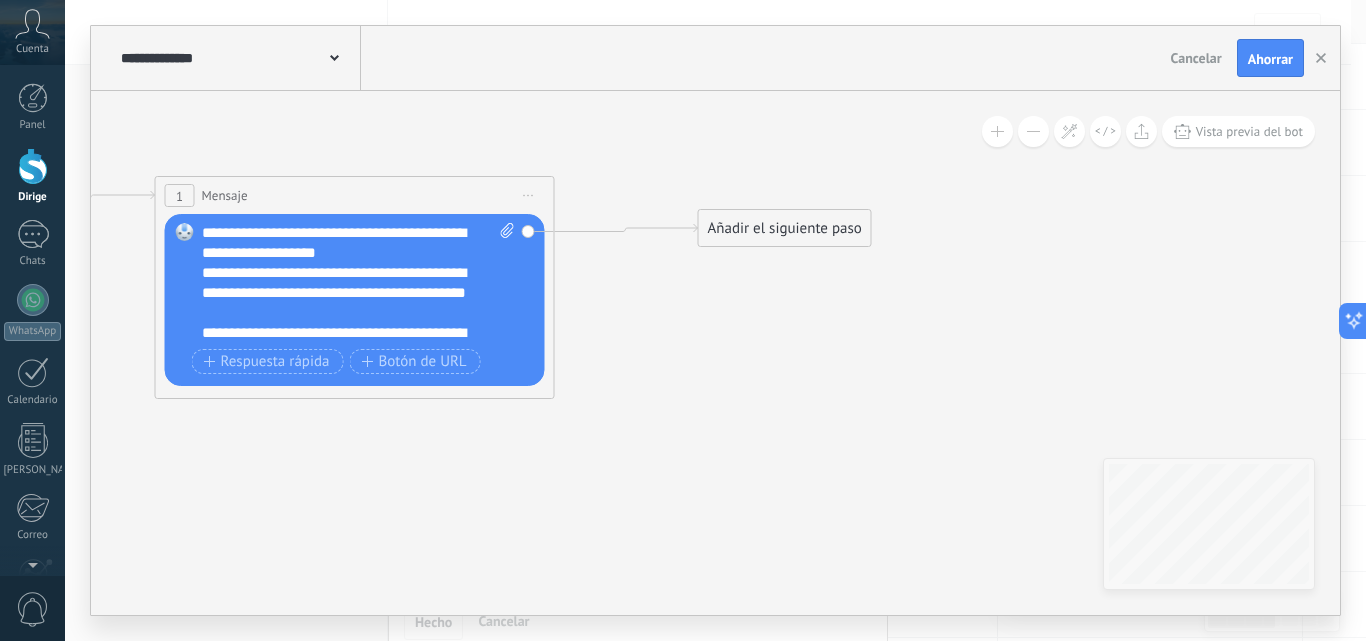 click on "Añadir el siguiente paso" at bounding box center (785, 228) 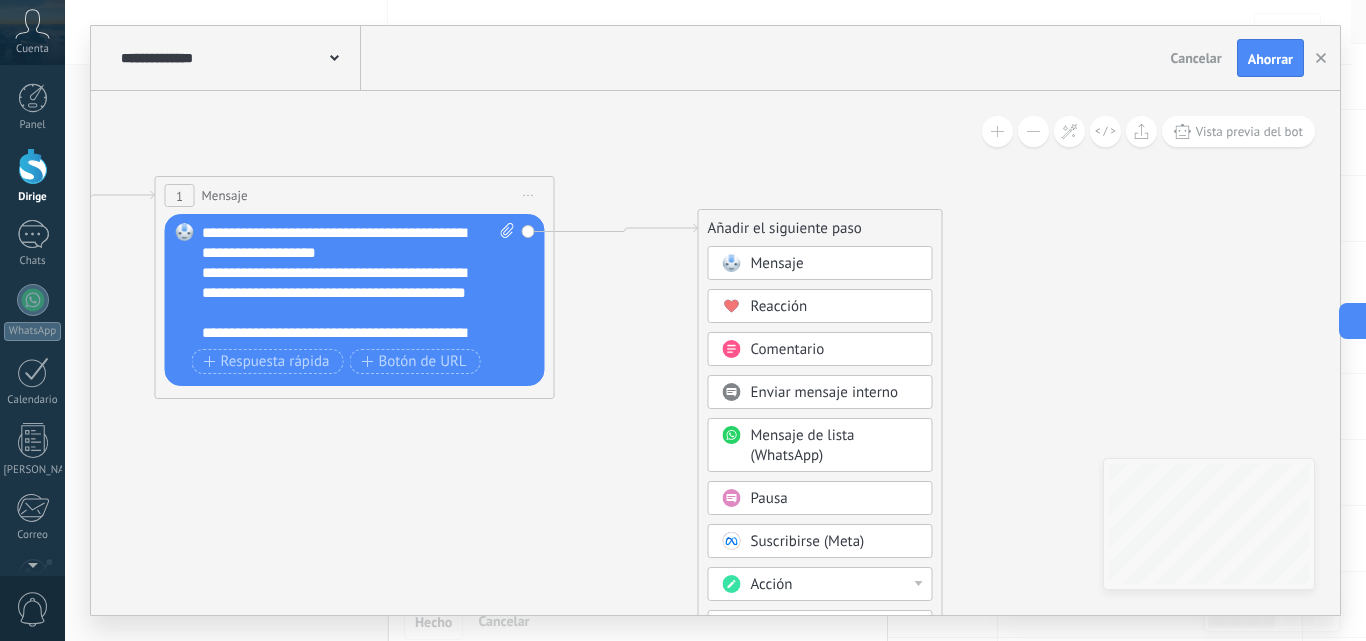 click on "Pausa" at bounding box center [835, 499] 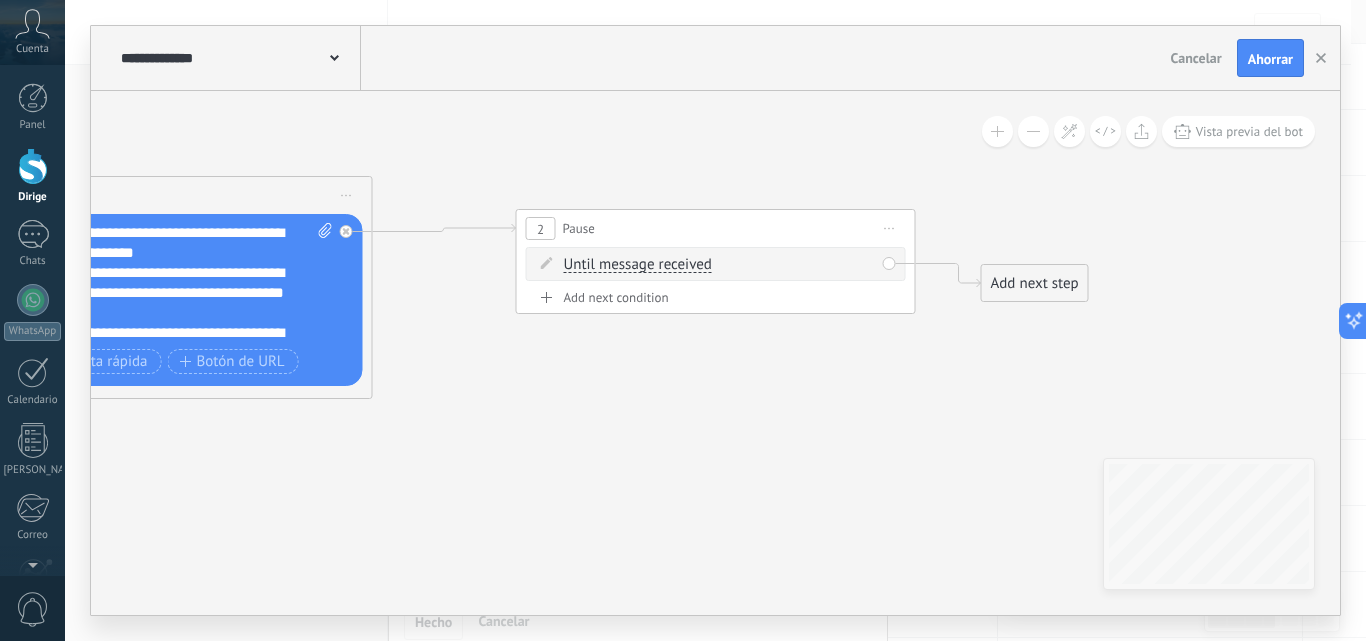 click on "Until message received" at bounding box center (638, 265) 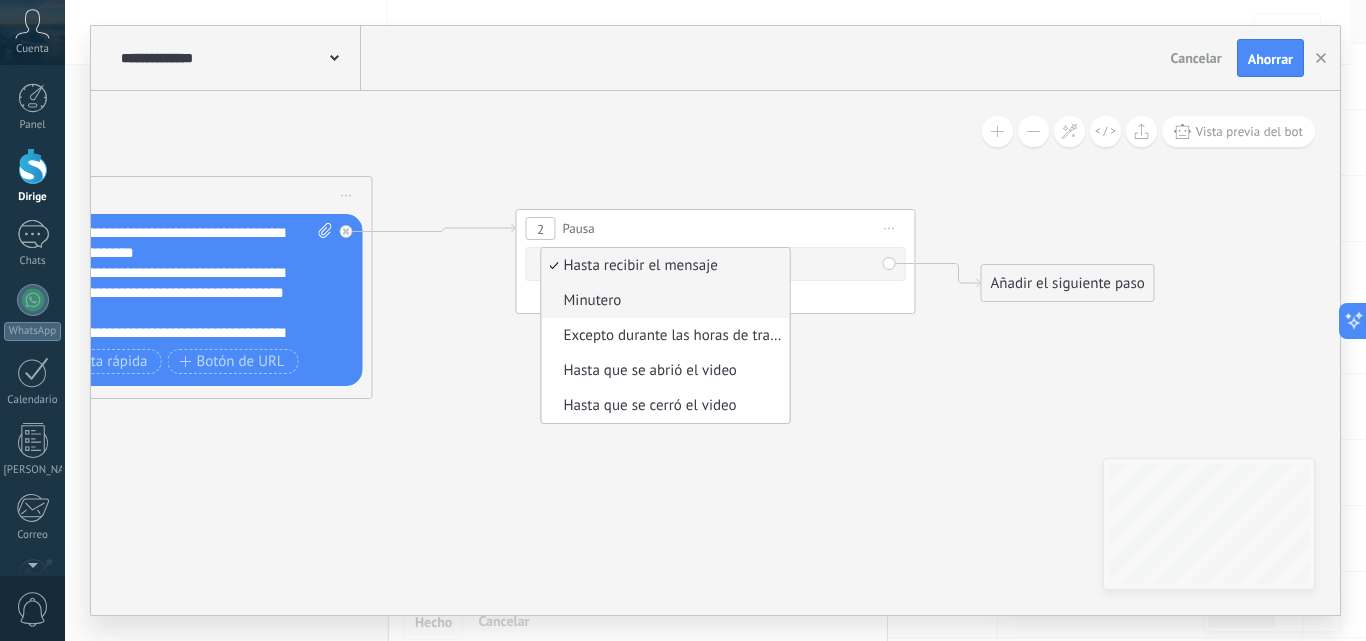 click on "Minutero" at bounding box center [663, 301] 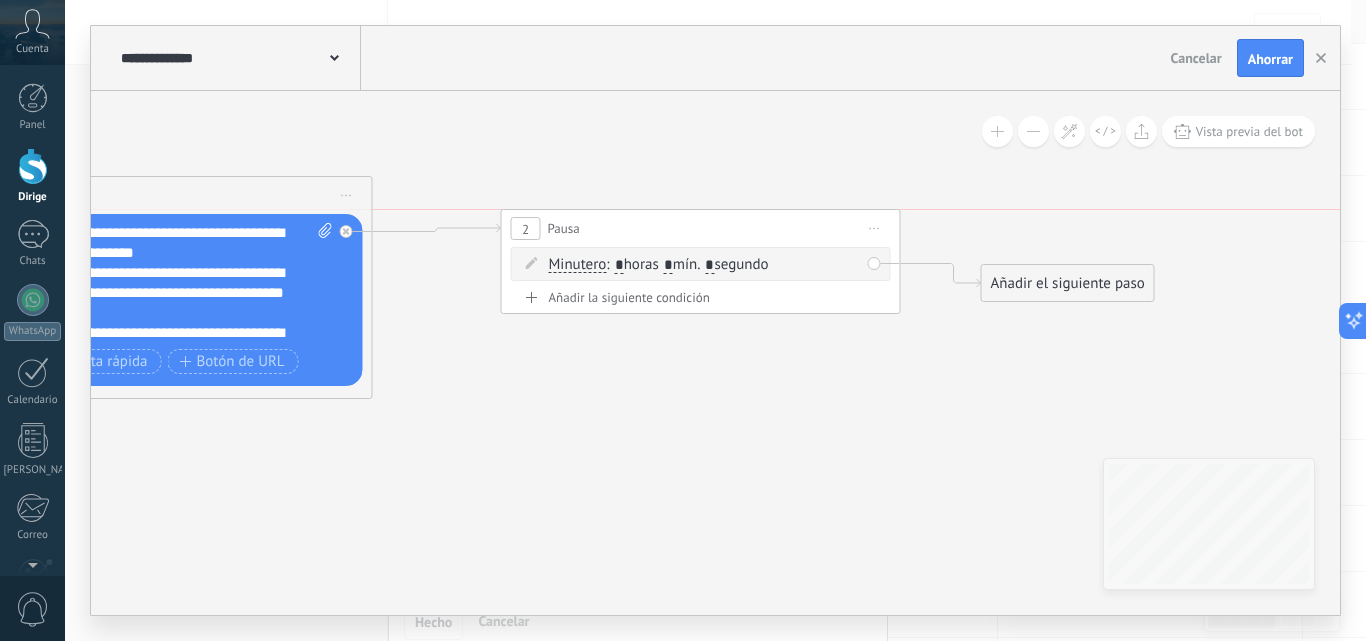 drag, startPoint x: 763, startPoint y: 229, endPoint x: 748, endPoint y: 230, distance: 15.033297 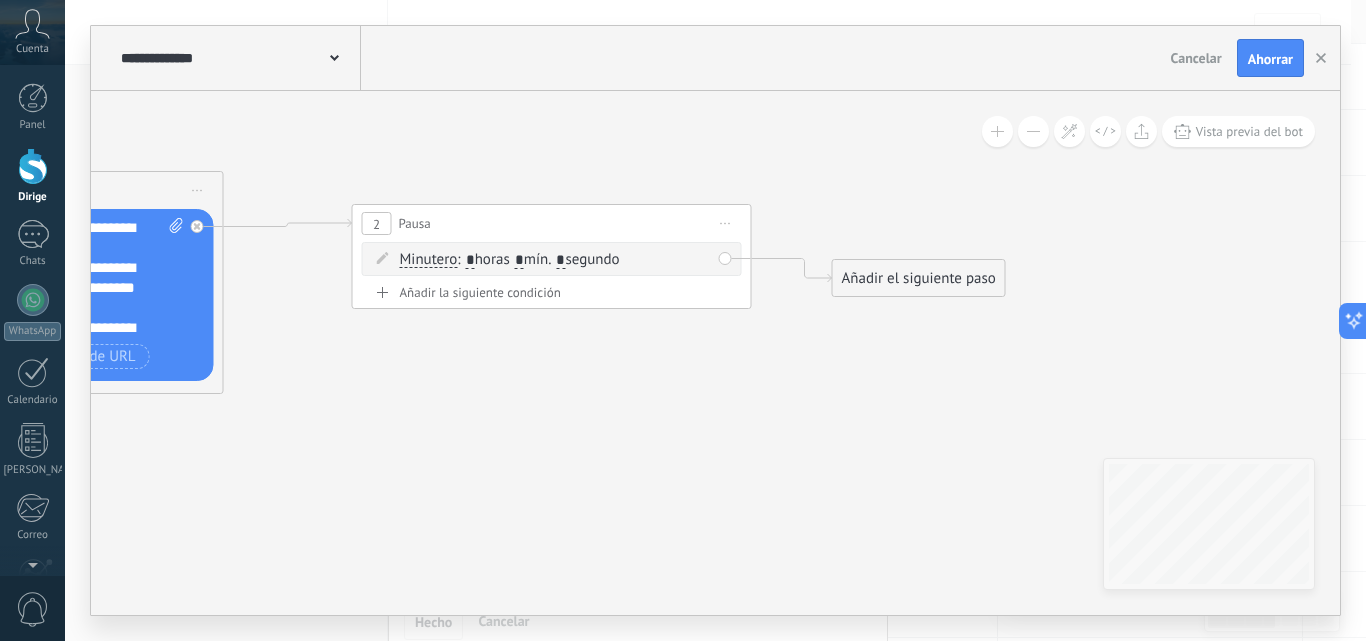 drag, startPoint x: 974, startPoint y: 234, endPoint x: 825, endPoint y: 229, distance: 149.08386 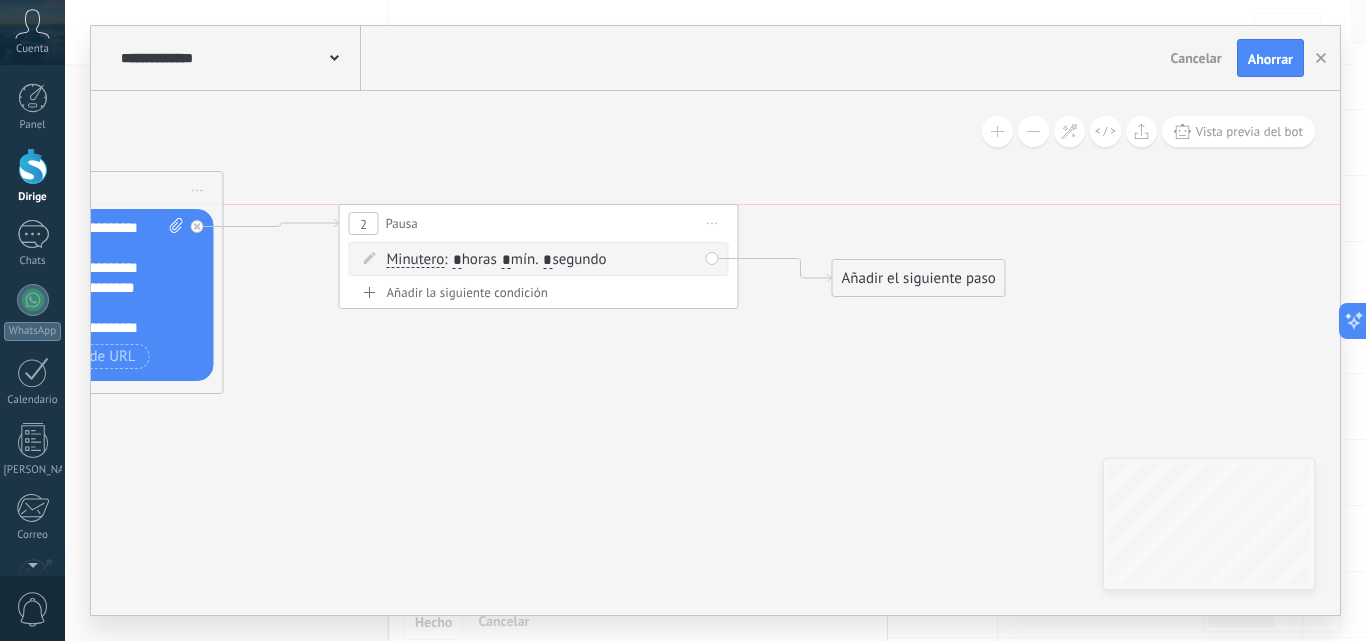drag, startPoint x: 579, startPoint y: 227, endPoint x: 540, endPoint y: 237, distance: 40.261642 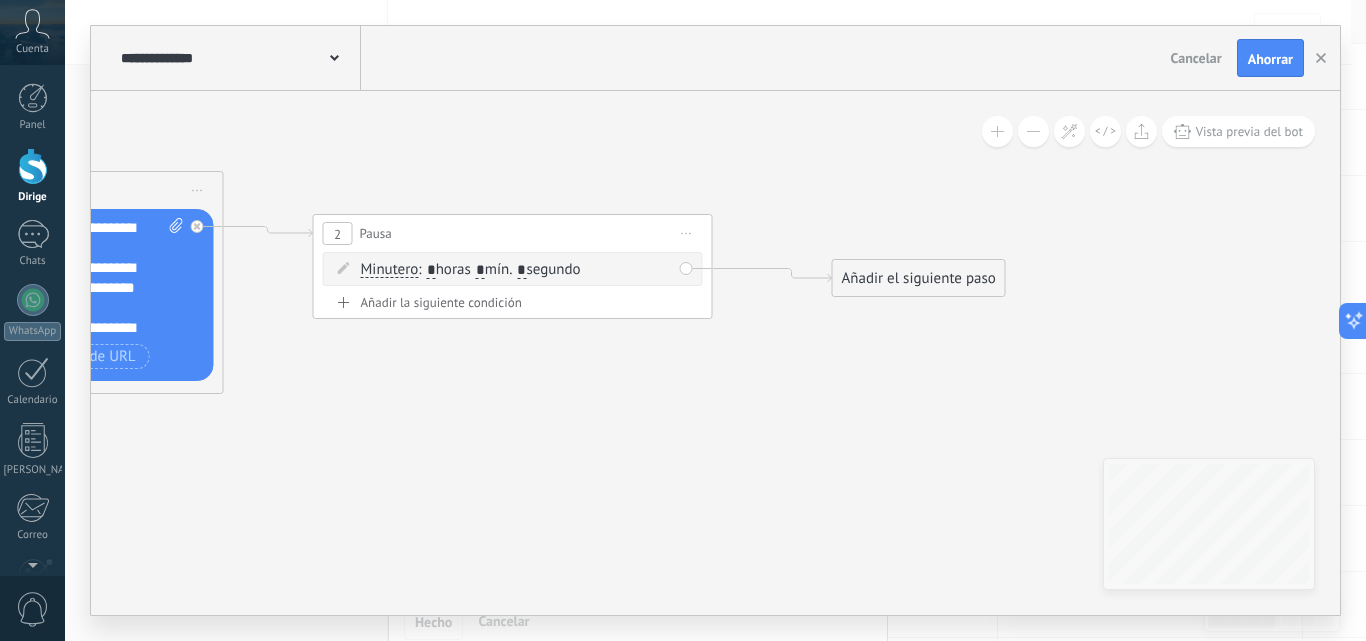 click on "Añadir el siguiente paso" at bounding box center [919, 278] 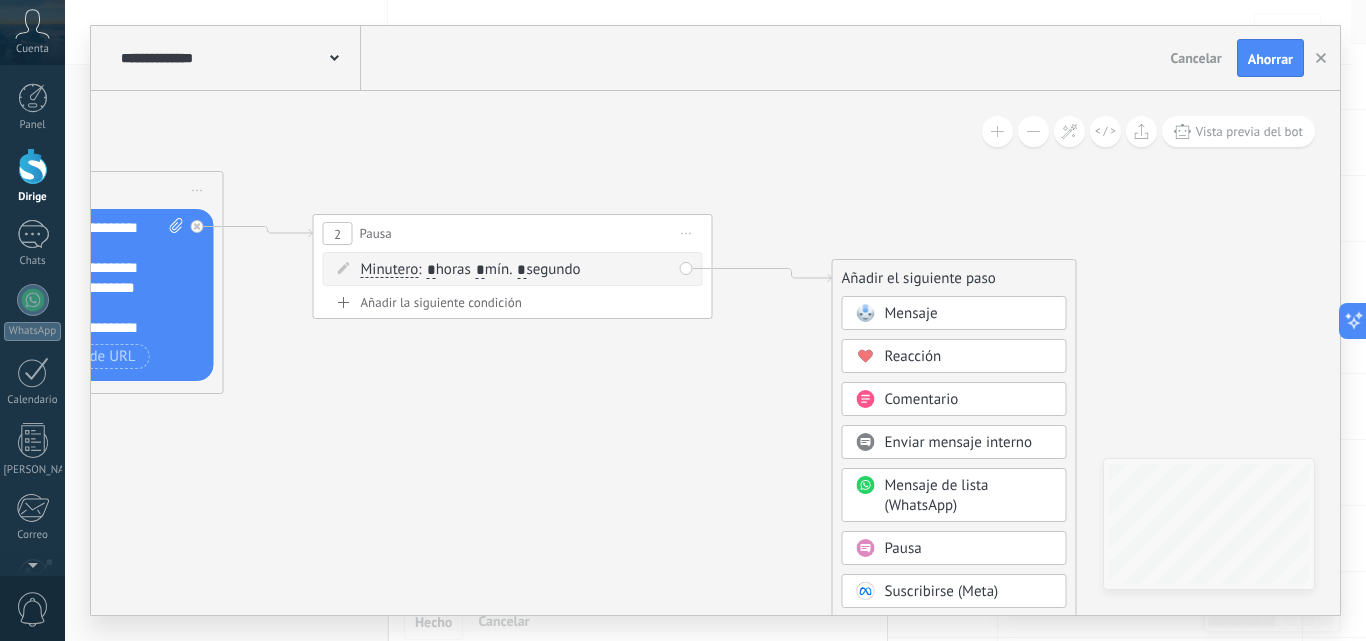 click on "Mensaje" at bounding box center (911, 313) 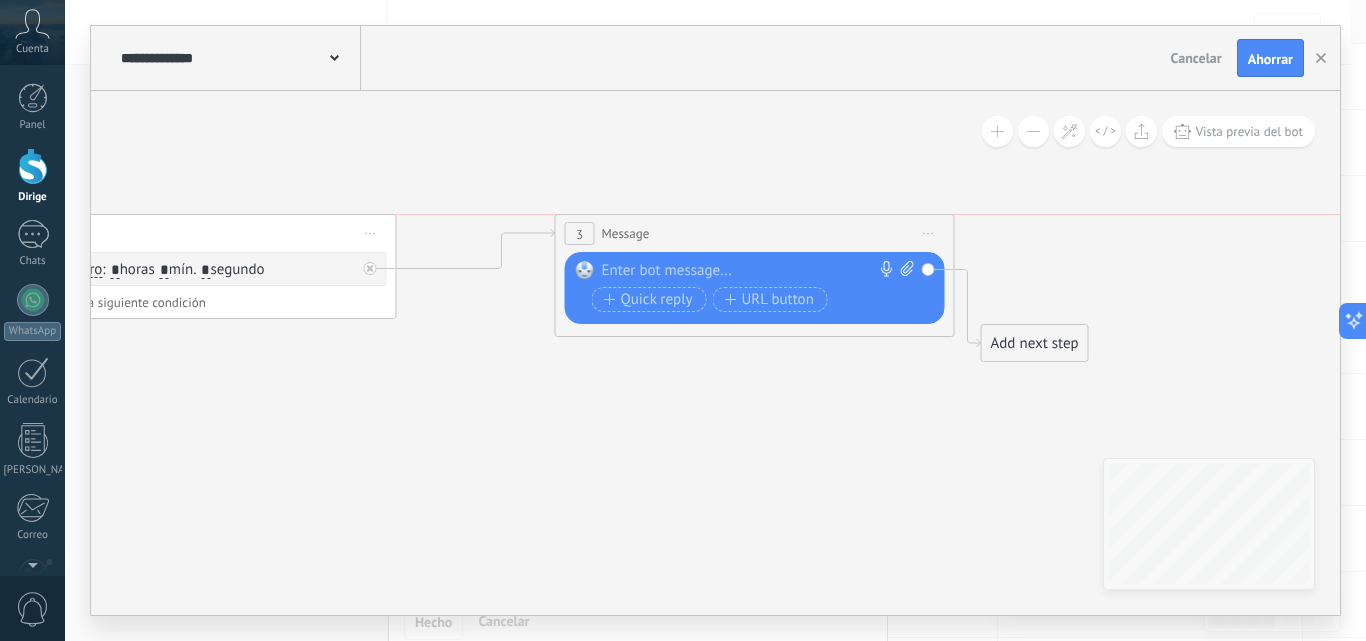 drag, startPoint x: 740, startPoint y: 284, endPoint x: 779, endPoint y: 236, distance: 61.846584 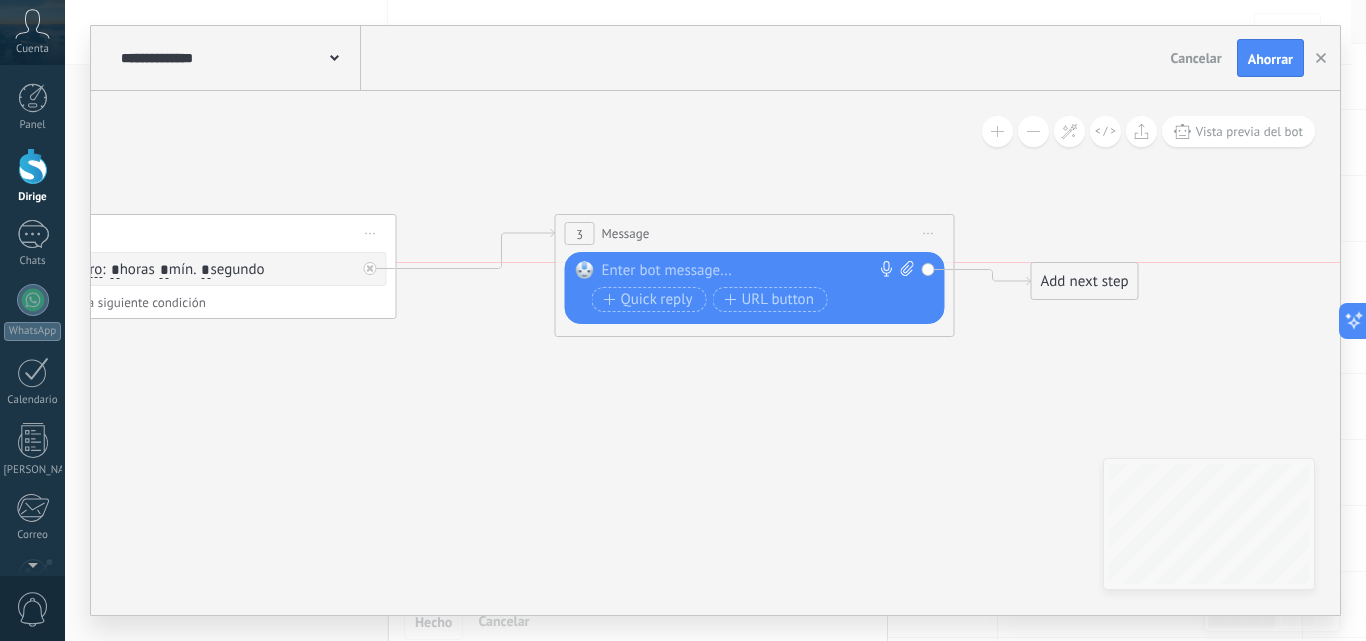 drag, startPoint x: 1019, startPoint y: 343, endPoint x: 1069, endPoint y: 277, distance: 82.800964 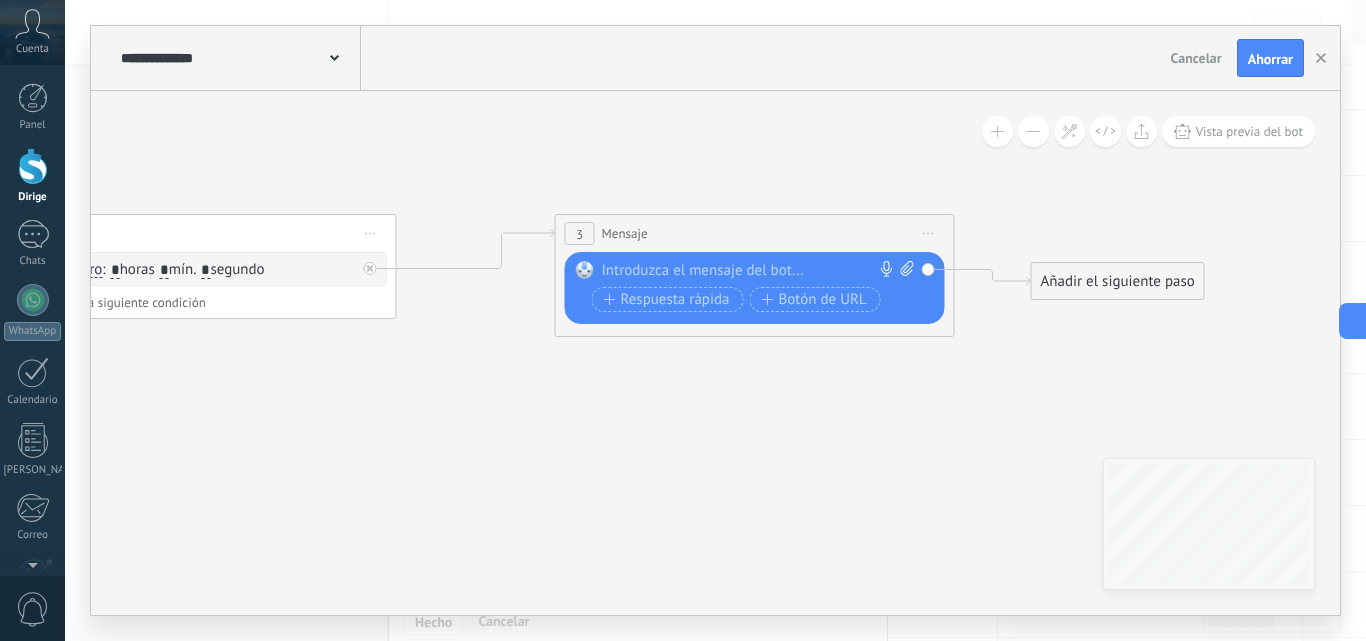 click at bounding box center (750, 271) 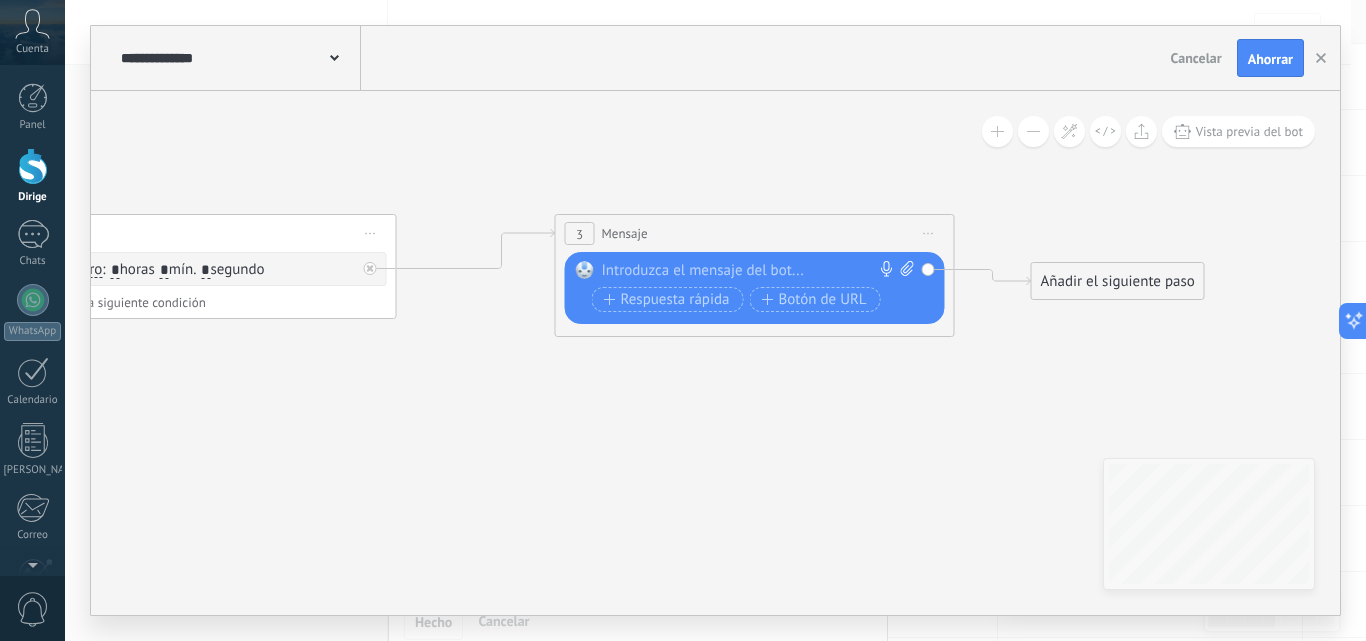 paste 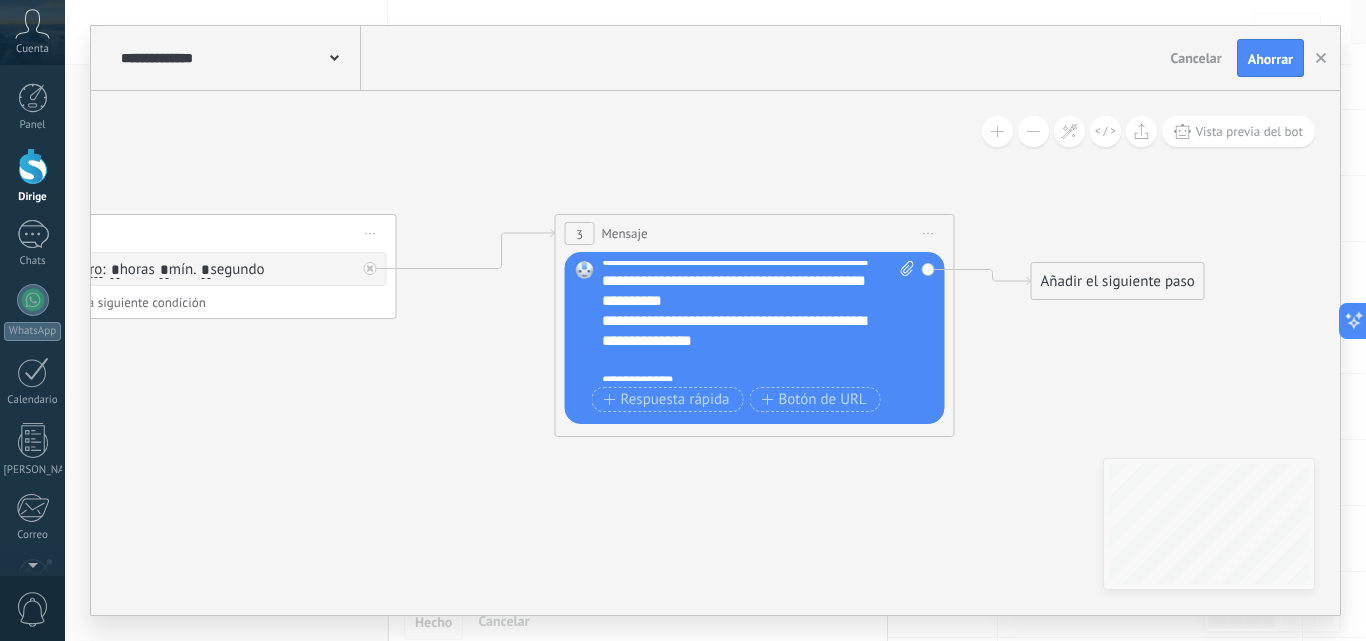 scroll, scrollTop: 0, scrollLeft: 0, axis: both 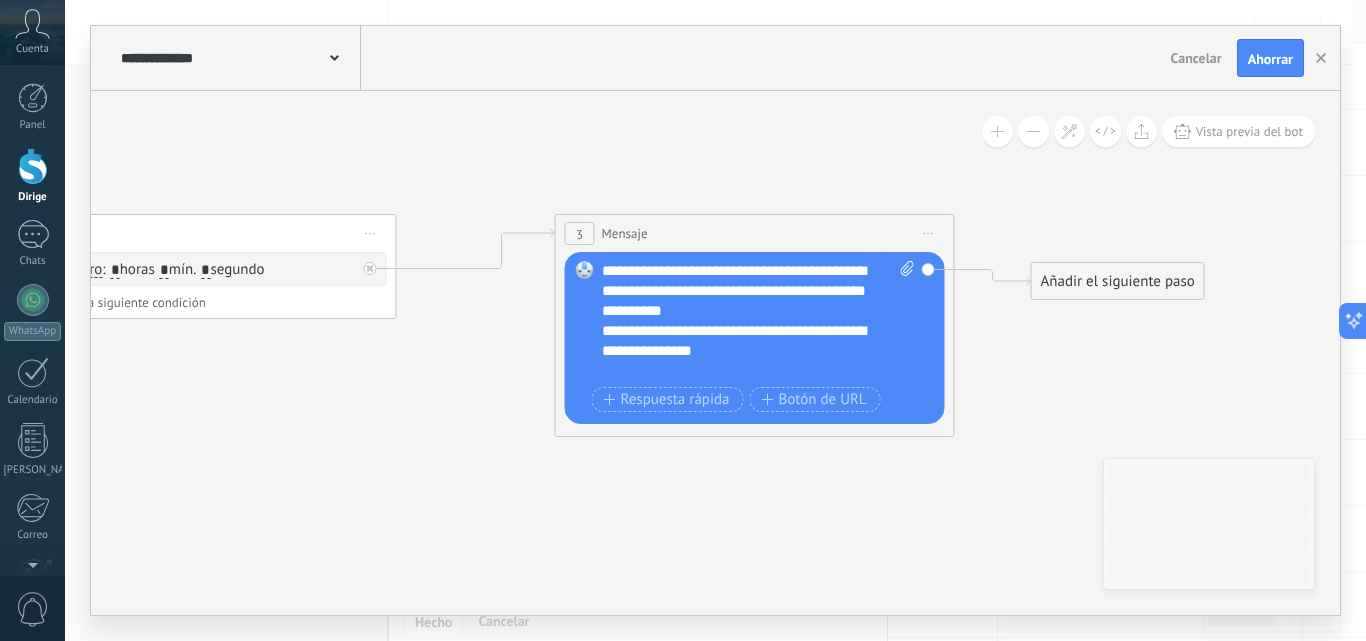 click on "**********" at bounding box center (741, 341) 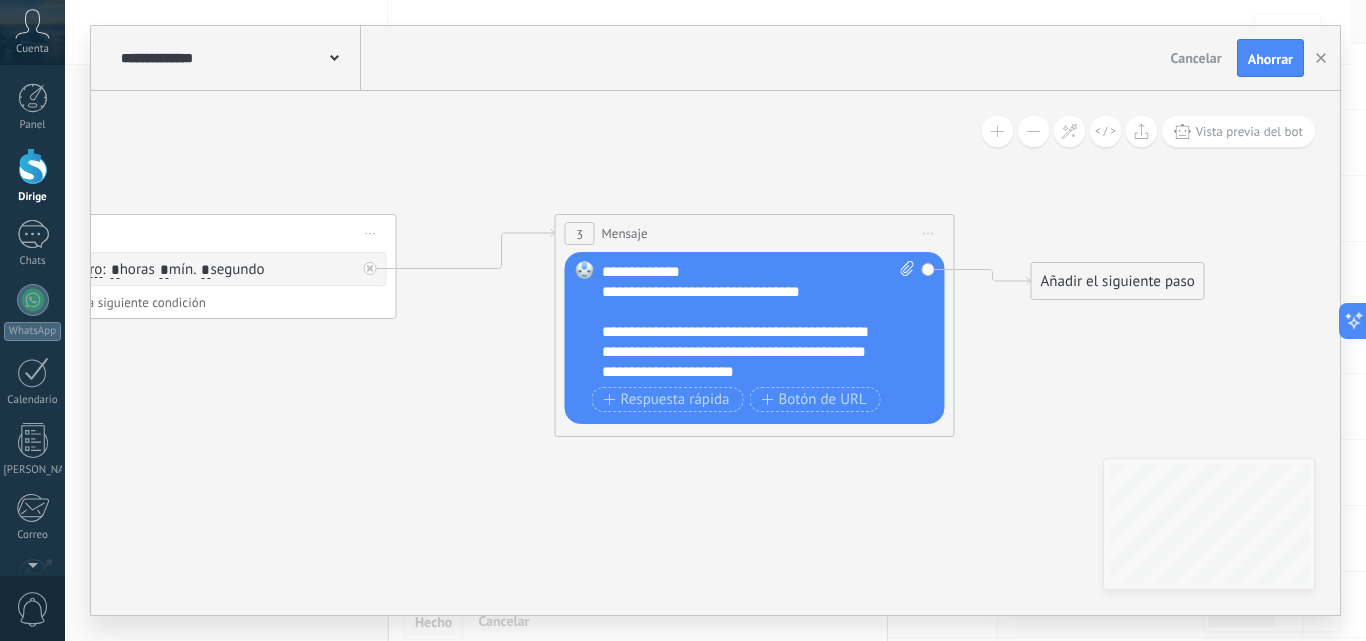 scroll, scrollTop: 160, scrollLeft: 0, axis: vertical 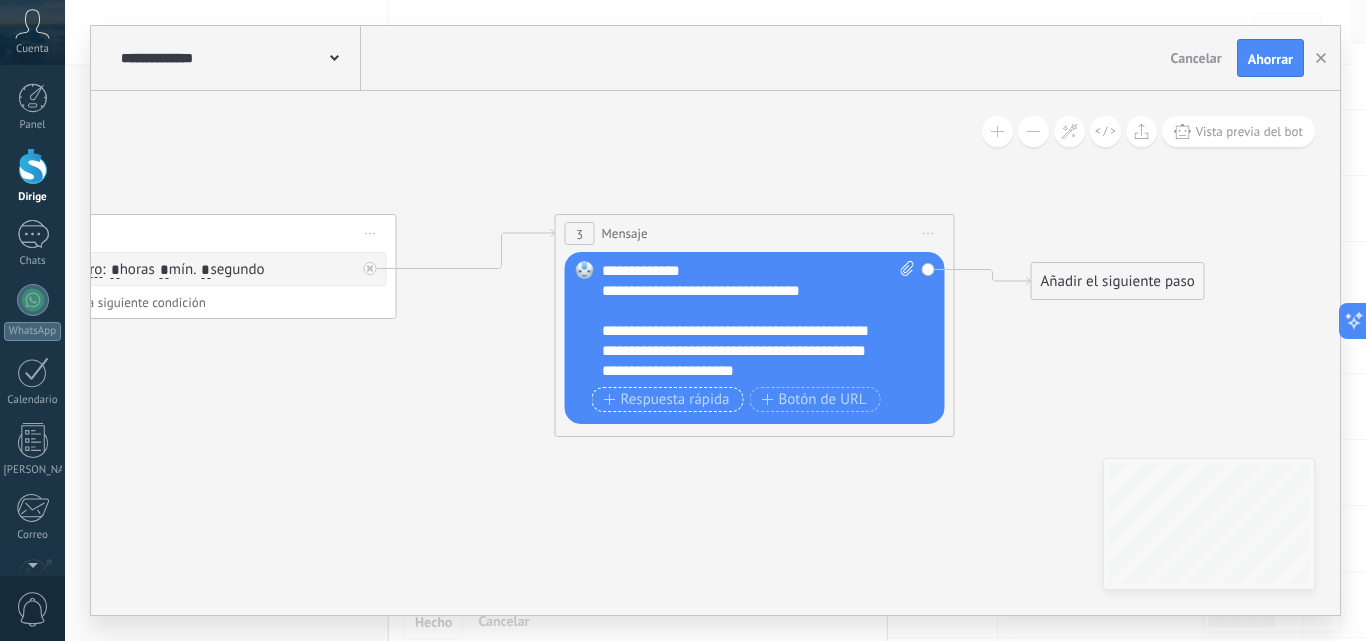 click on "Respuesta rápida" at bounding box center (675, 399) 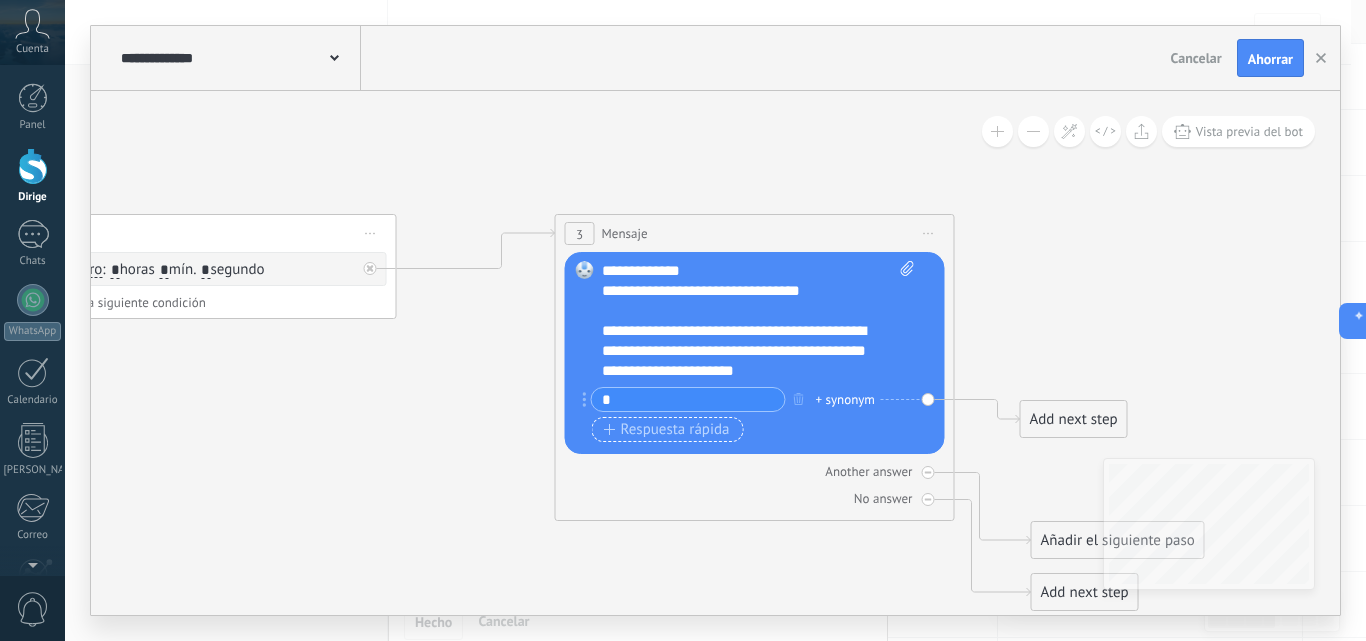 type on "*" 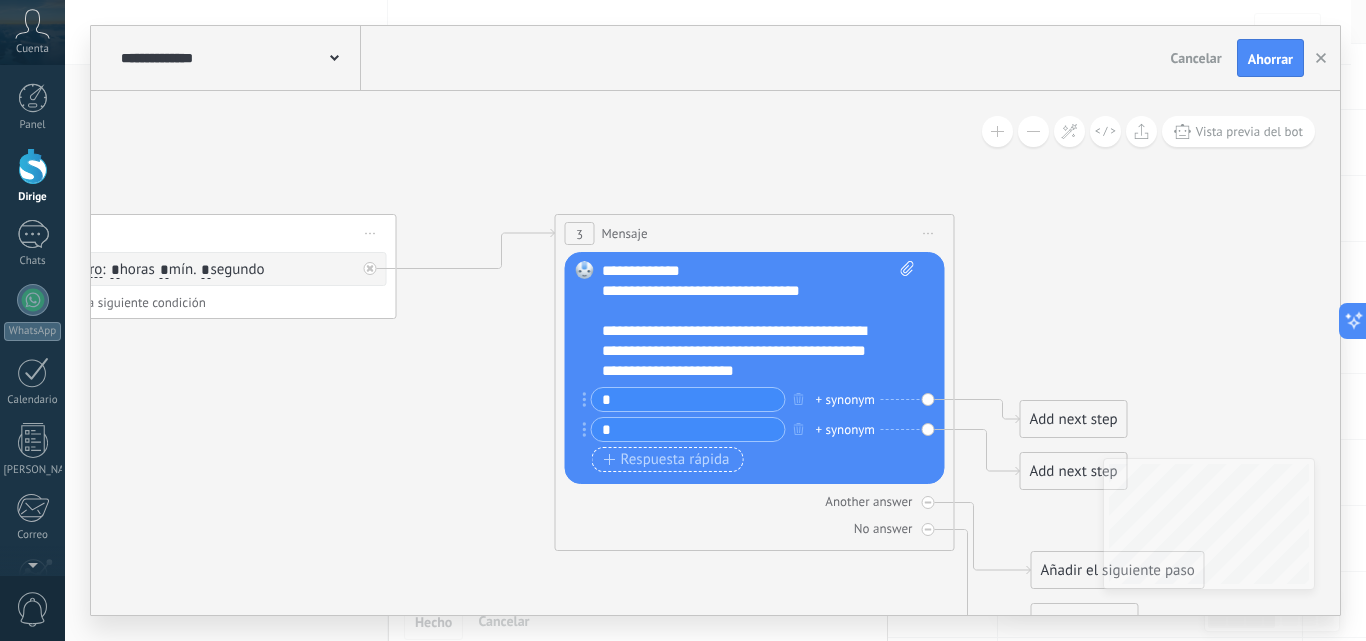 type on "*" 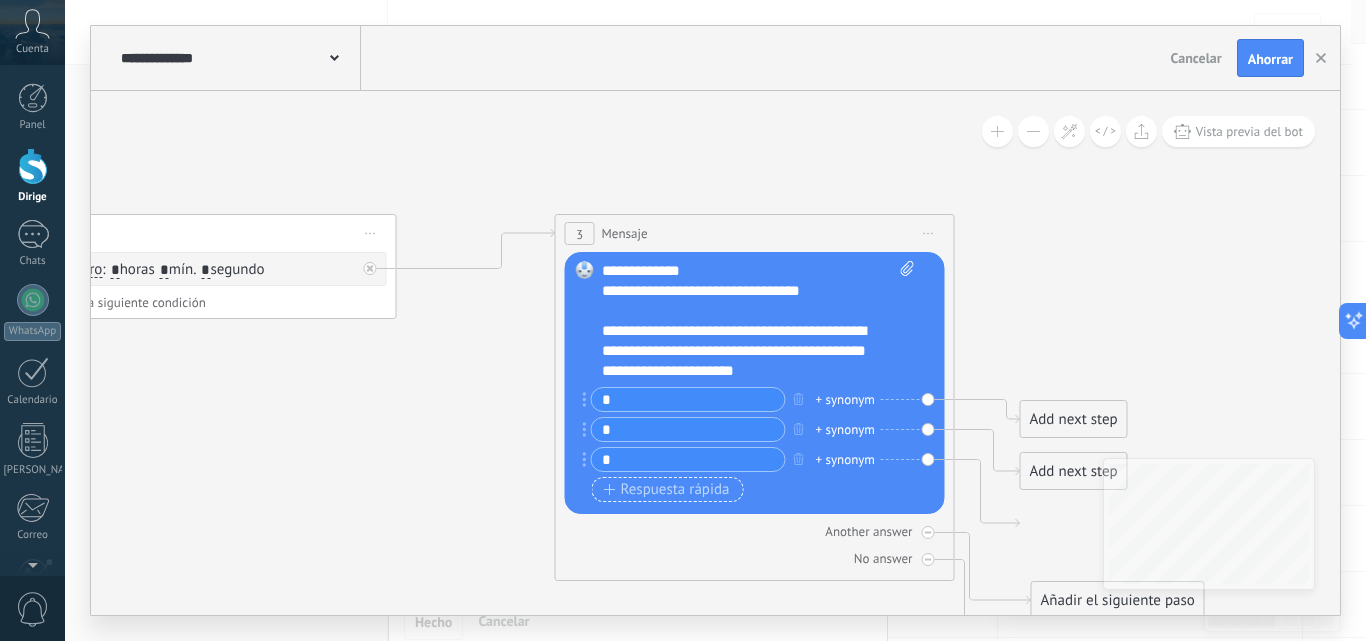 type on "*" 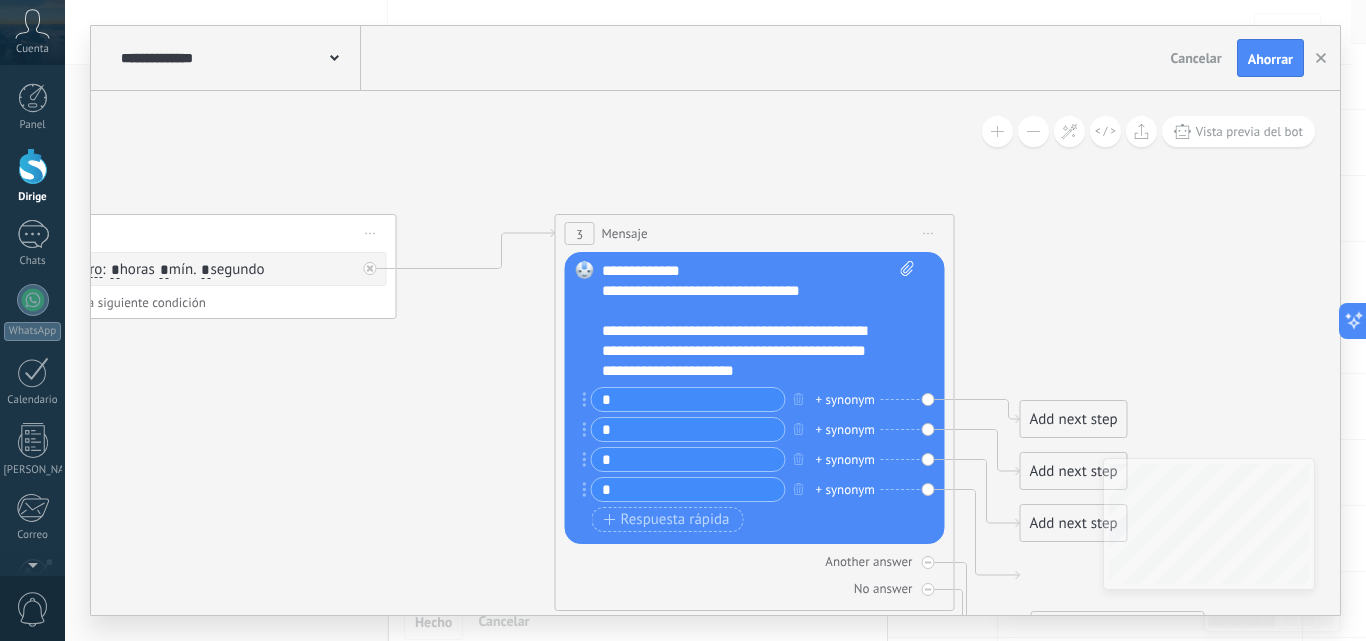 type on "*" 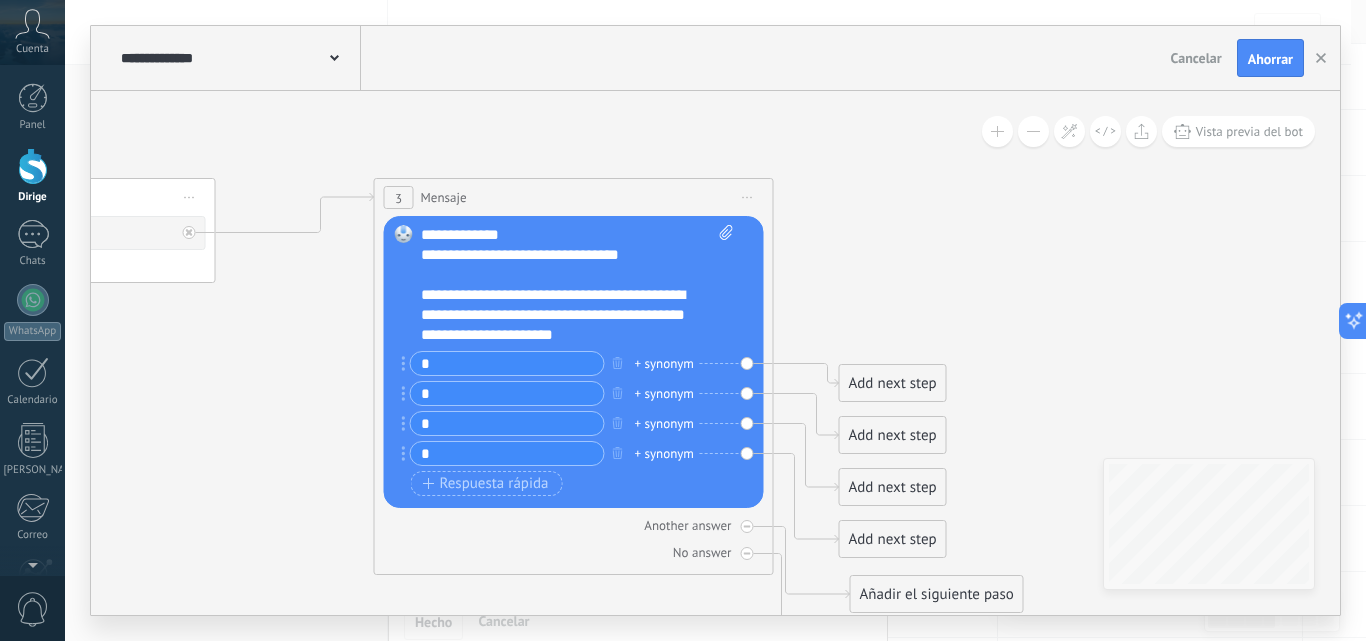 drag, startPoint x: 1113, startPoint y: 281, endPoint x: 932, endPoint y: 245, distance: 184.5454 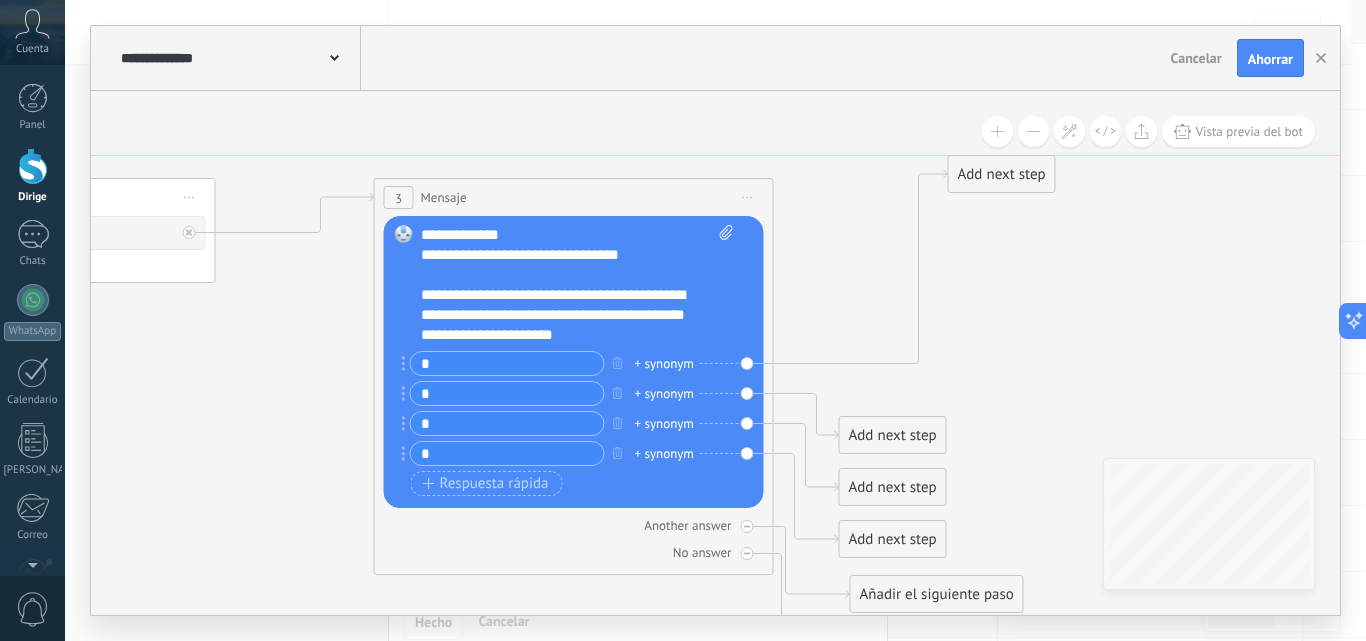 drag, startPoint x: 929, startPoint y: 374, endPoint x: 1040, endPoint y: 146, distance: 253.5843 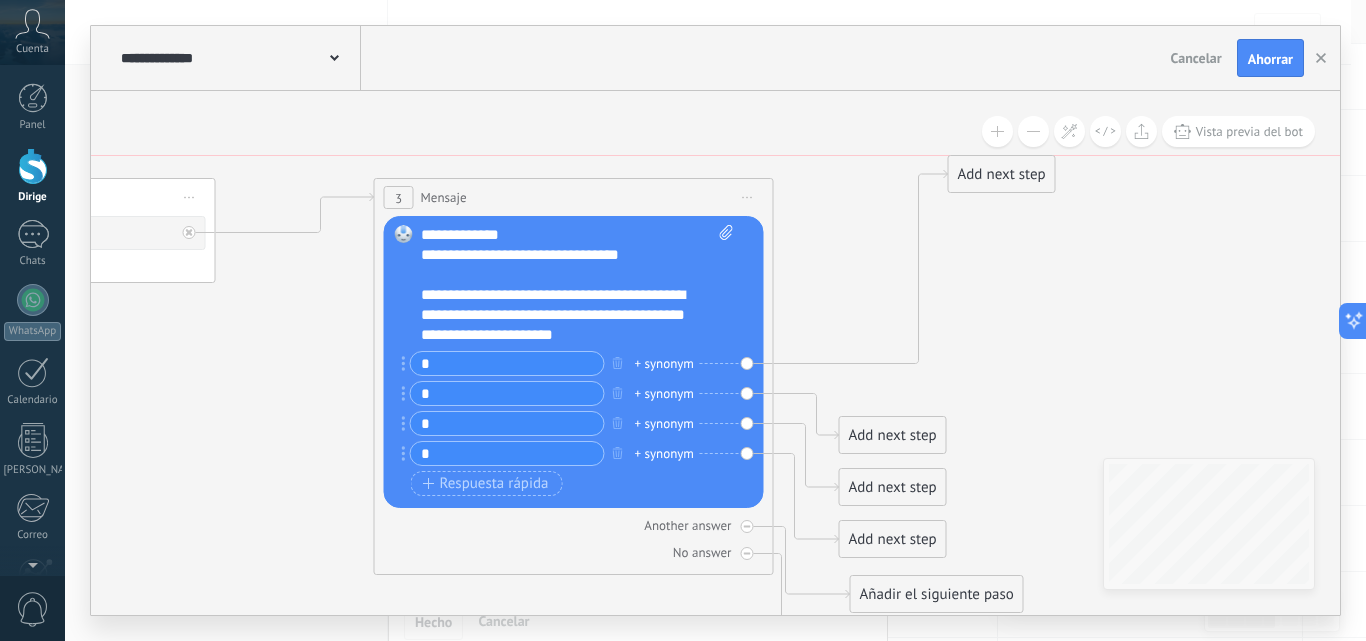 click on "**********" at bounding box center [715, 353] 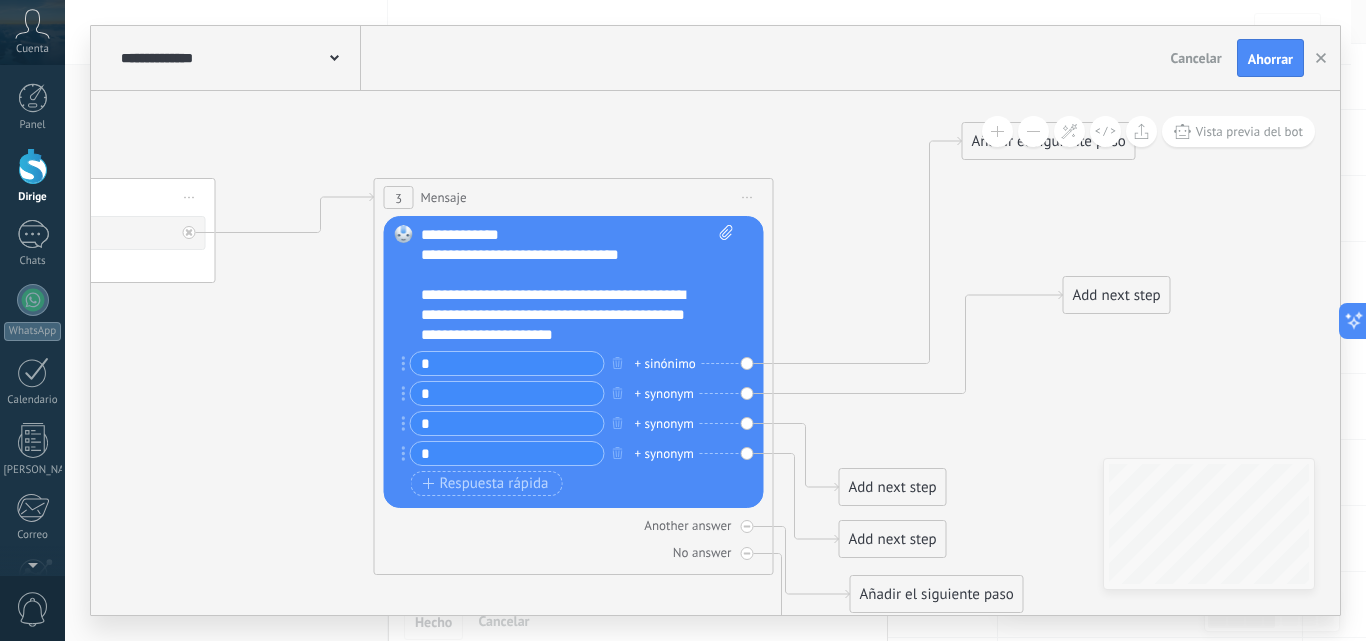 drag, startPoint x: 931, startPoint y: 436, endPoint x: 1155, endPoint y: 296, distance: 264.15146 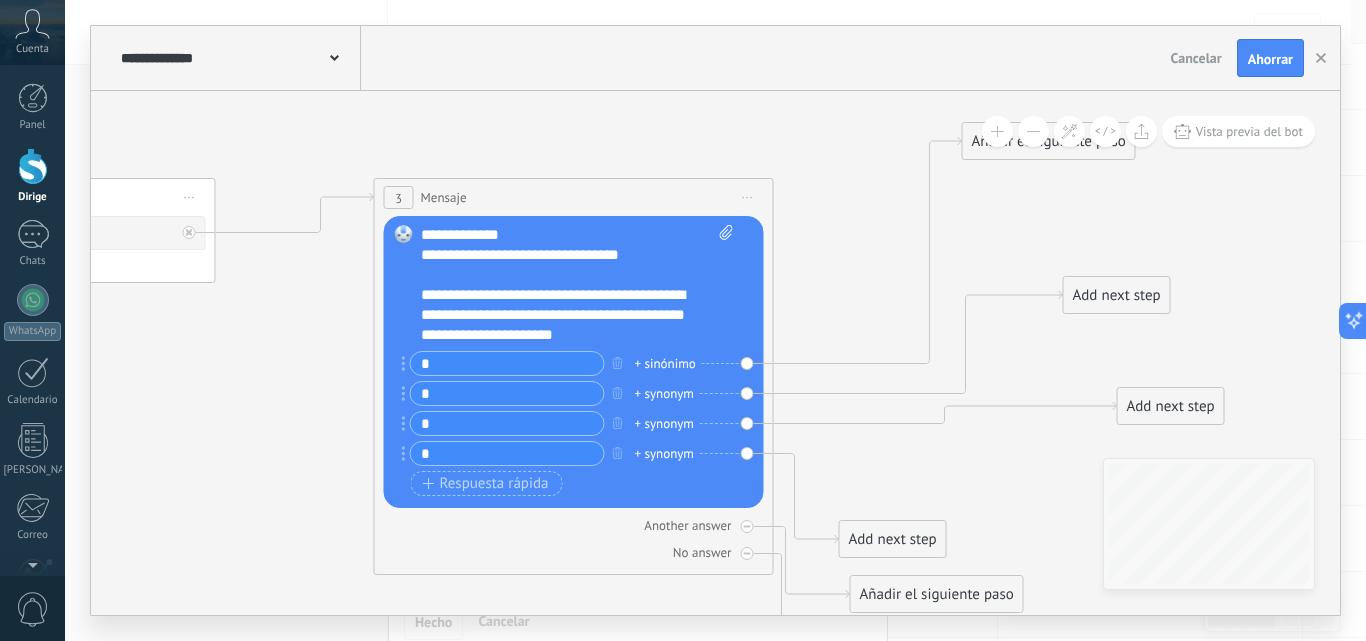 drag, startPoint x: 914, startPoint y: 490, endPoint x: 1149, endPoint y: 404, distance: 250.24188 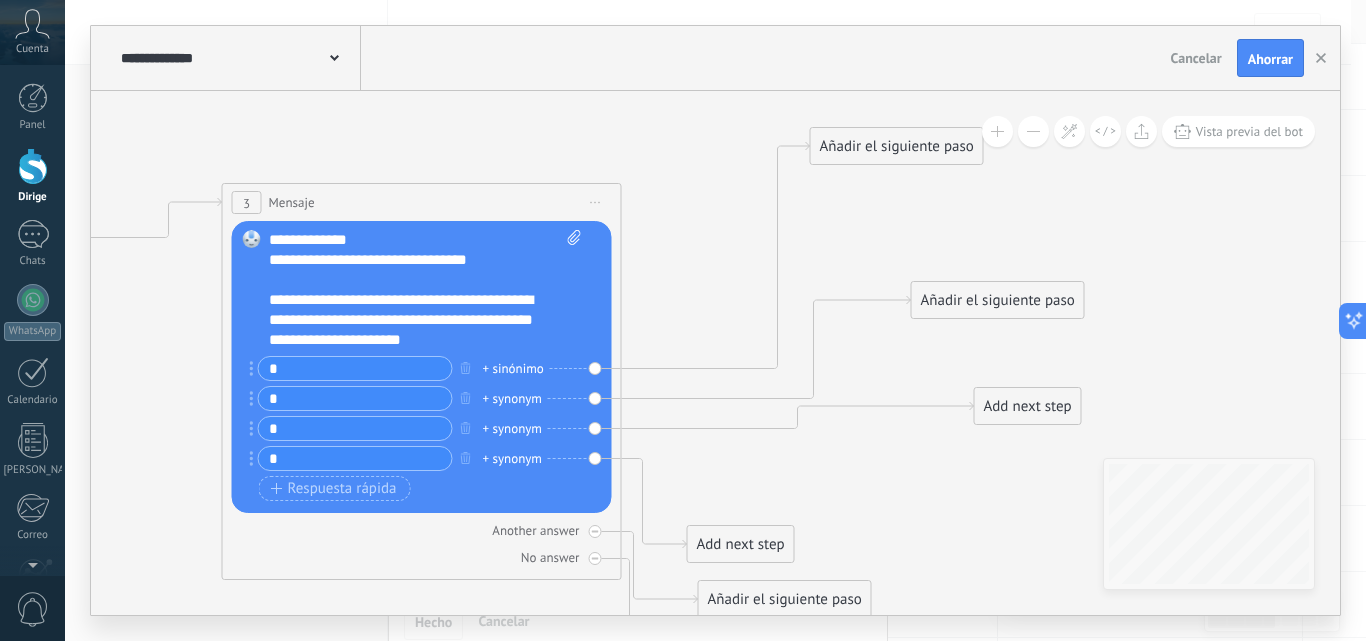 drag, startPoint x: 1102, startPoint y: 334, endPoint x: 908, endPoint y: 339, distance: 194.06442 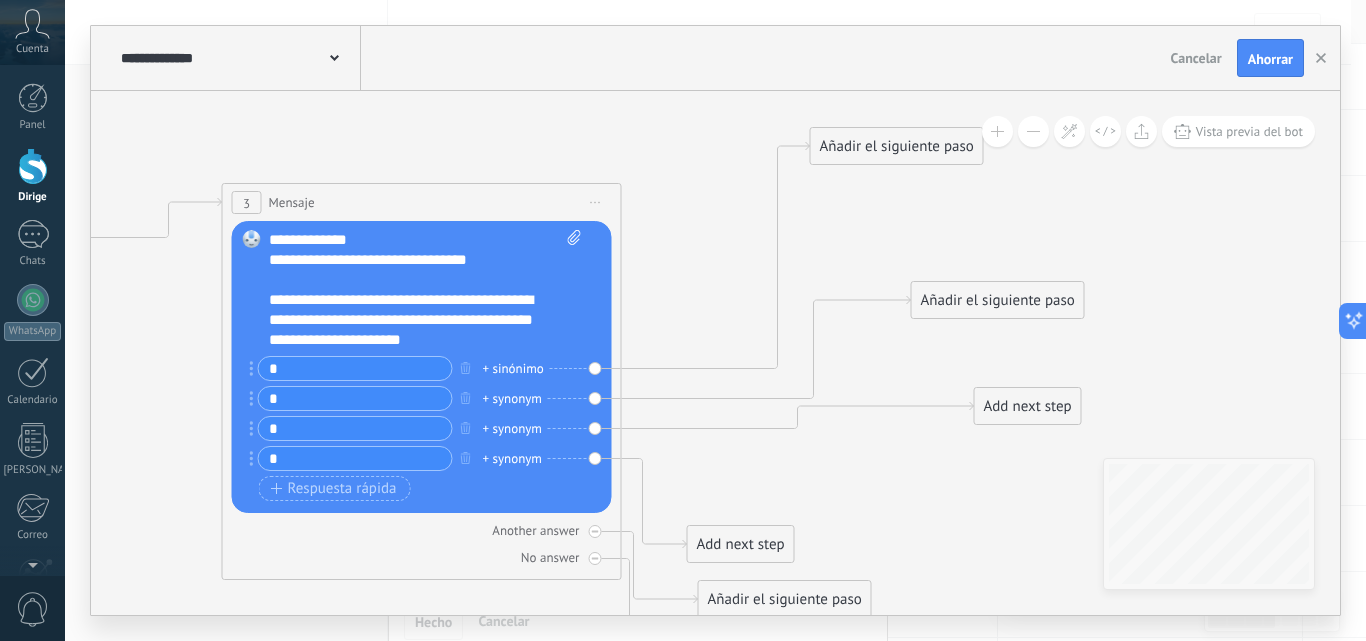 click 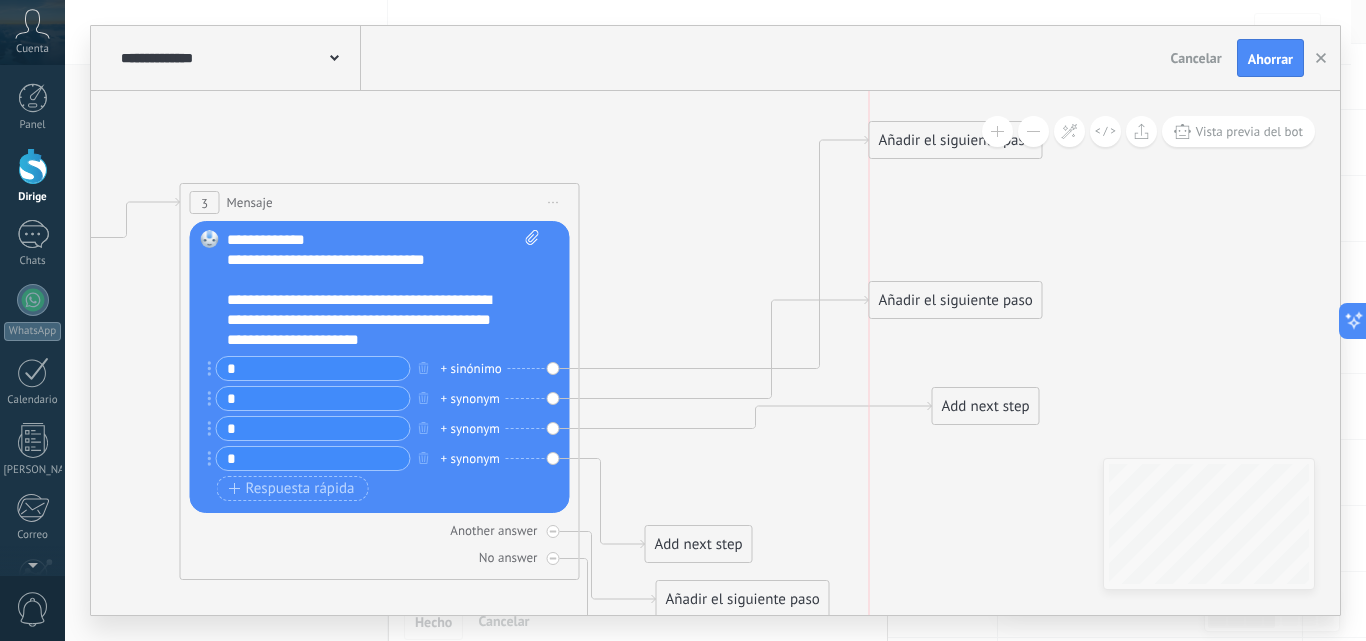 drag, startPoint x: 916, startPoint y: 155, endPoint x: 1022, endPoint y: 149, distance: 106.16968 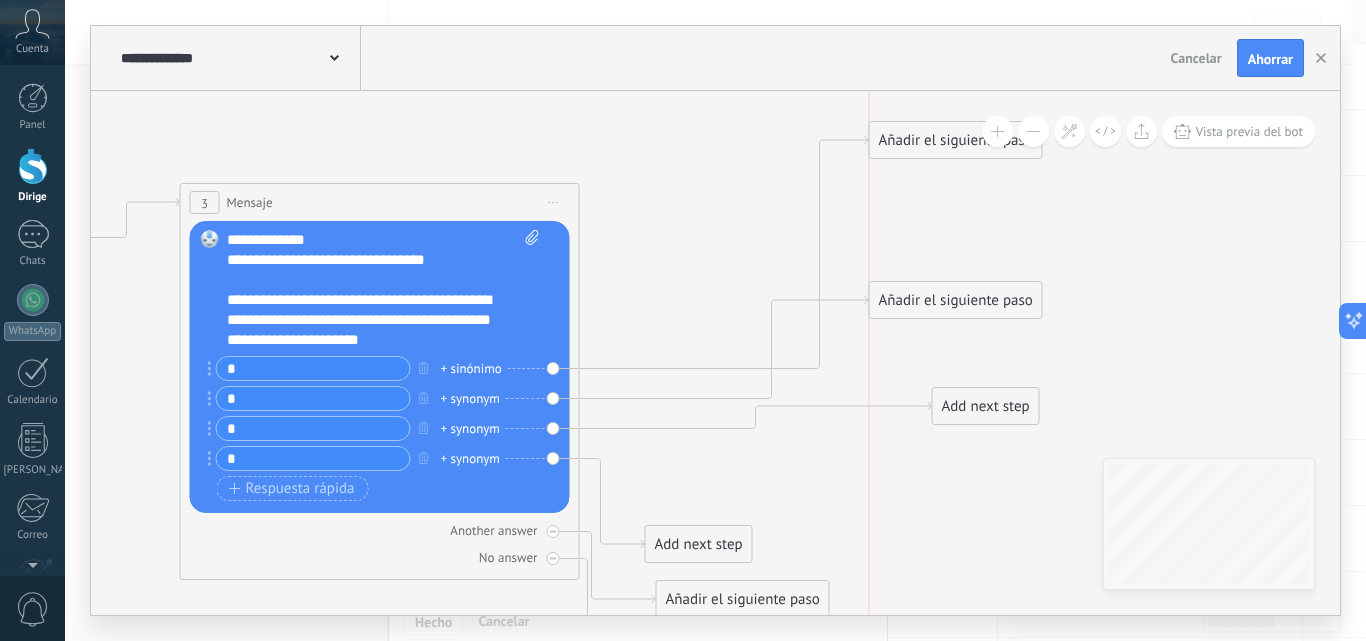 click on "Añadir el siguiente paso" at bounding box center [956, 140] 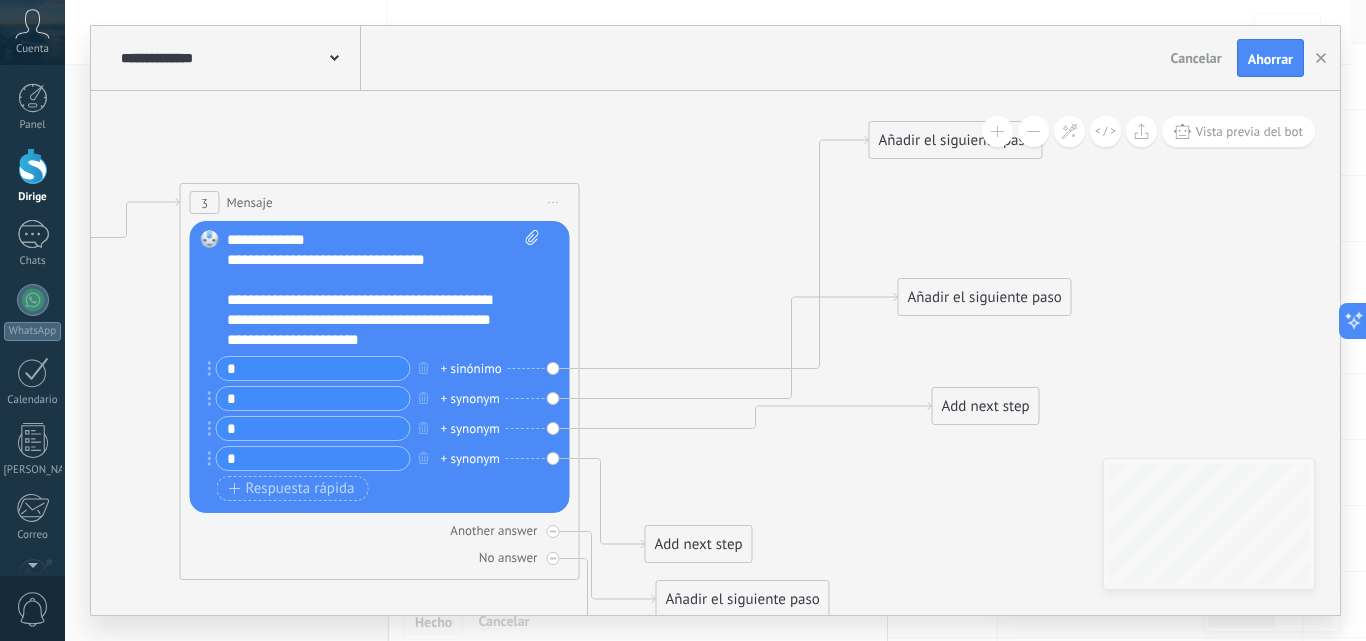 drag, startPoint x: 957, startPoint y: 311, endPoint x: 989, endPoint y: 308, distance: 32.140316 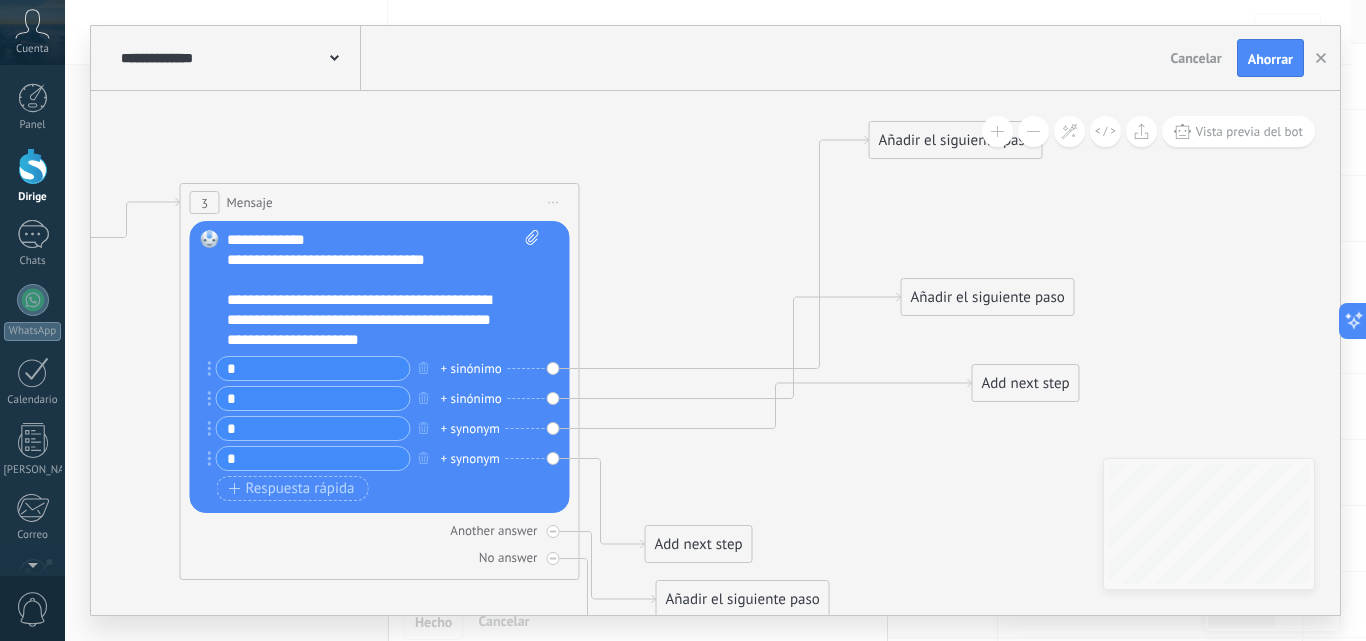 drag, startPoint x: 982, startPoint y: 418, endPoint x: 1022, endPoint y: 395, distance: 46.141087 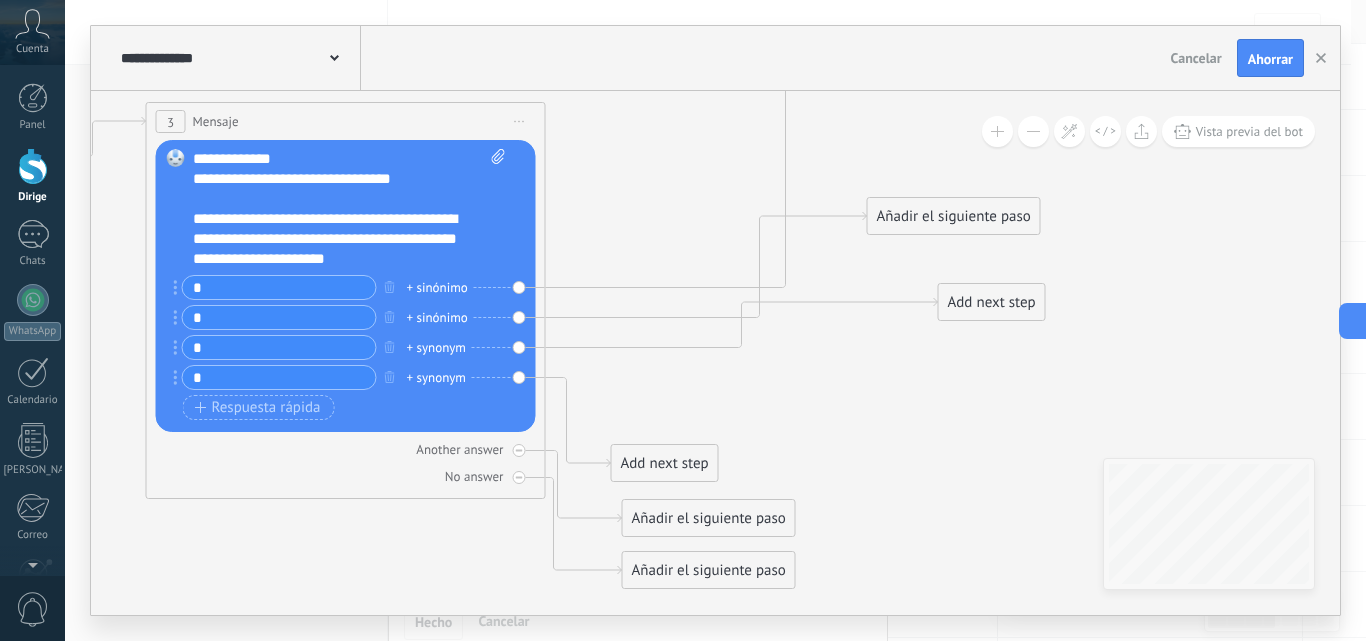 drag, startPoint x: 1007, startPoint y: 441, endPoint x: 877, endPoint y: 374, distance: 146.24979 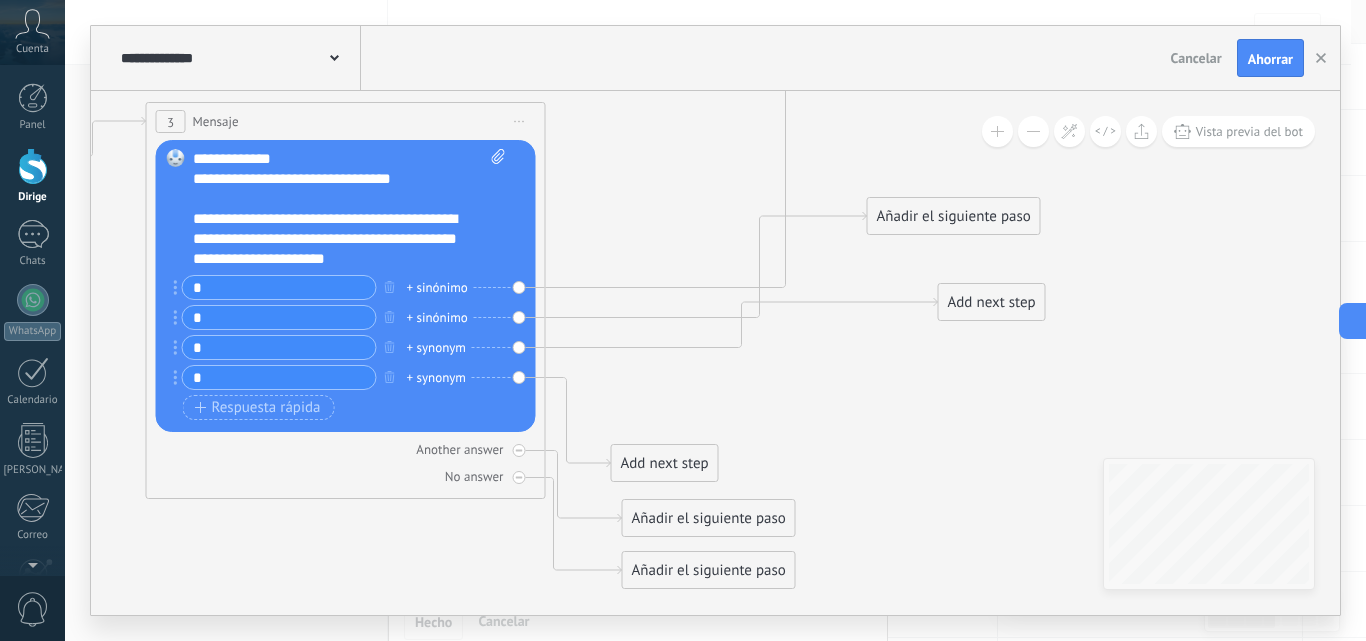 click 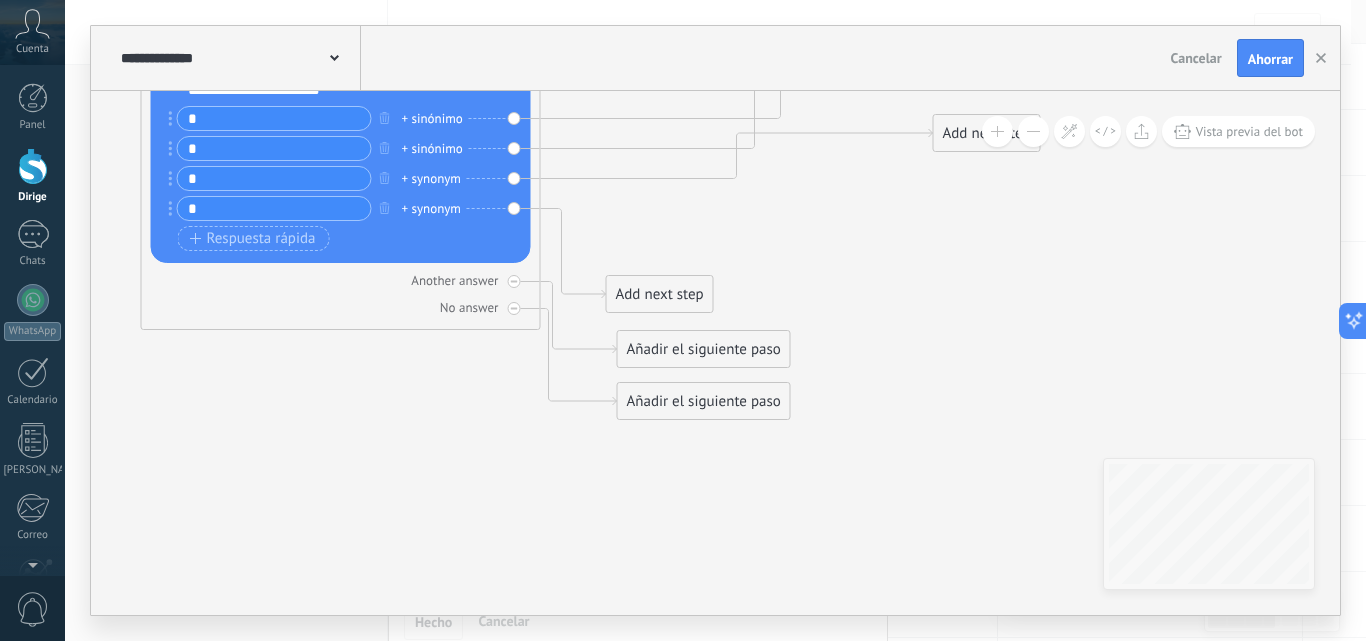 drag, startPoint x: 945, startPoint y: 335, endPoint x: 894, endPoint y: 344, distance: 51.78803 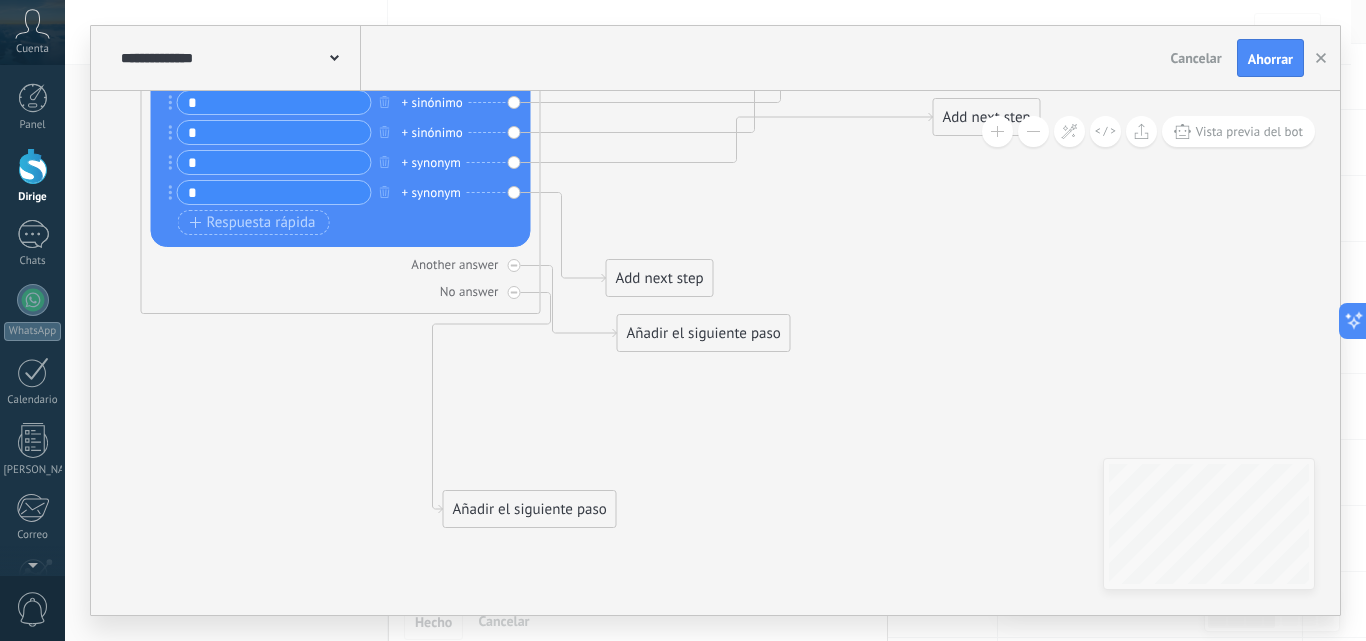 drag, startPoint x: 729, startPoint y: 400, endPoint x: 555, endPoint y: 524, distance: 213.66328 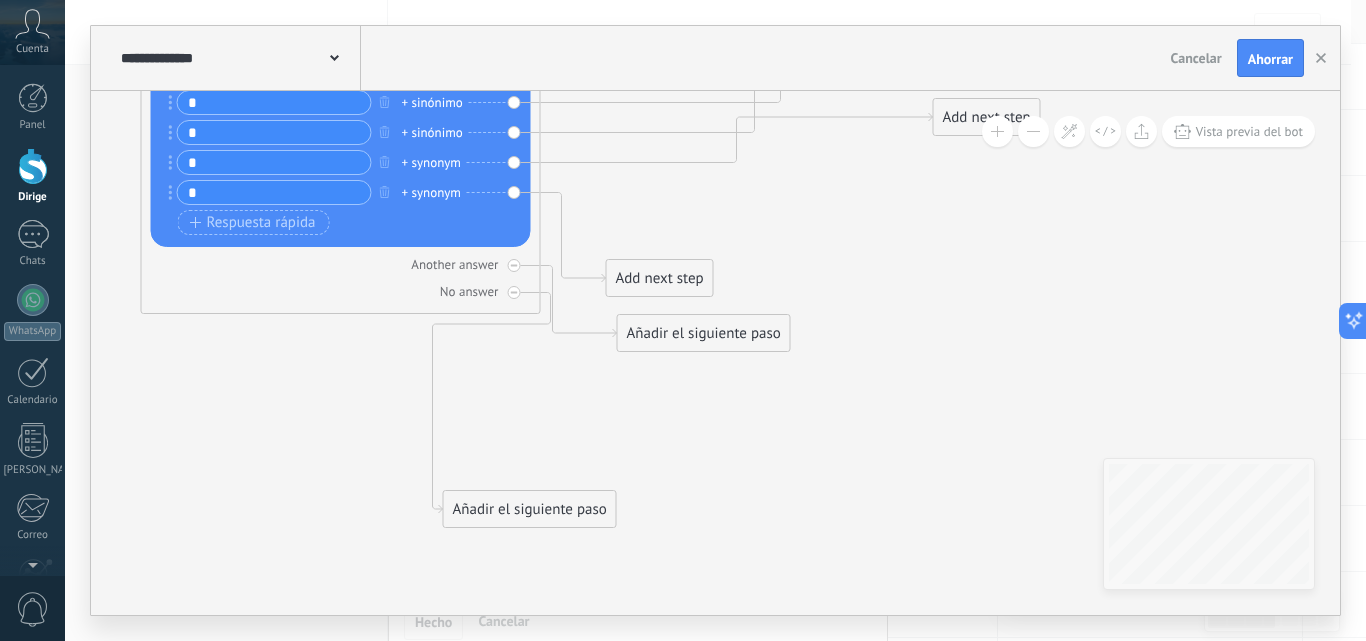 click on "Añadir el siguiente paso" at bounding box center [530, 509] 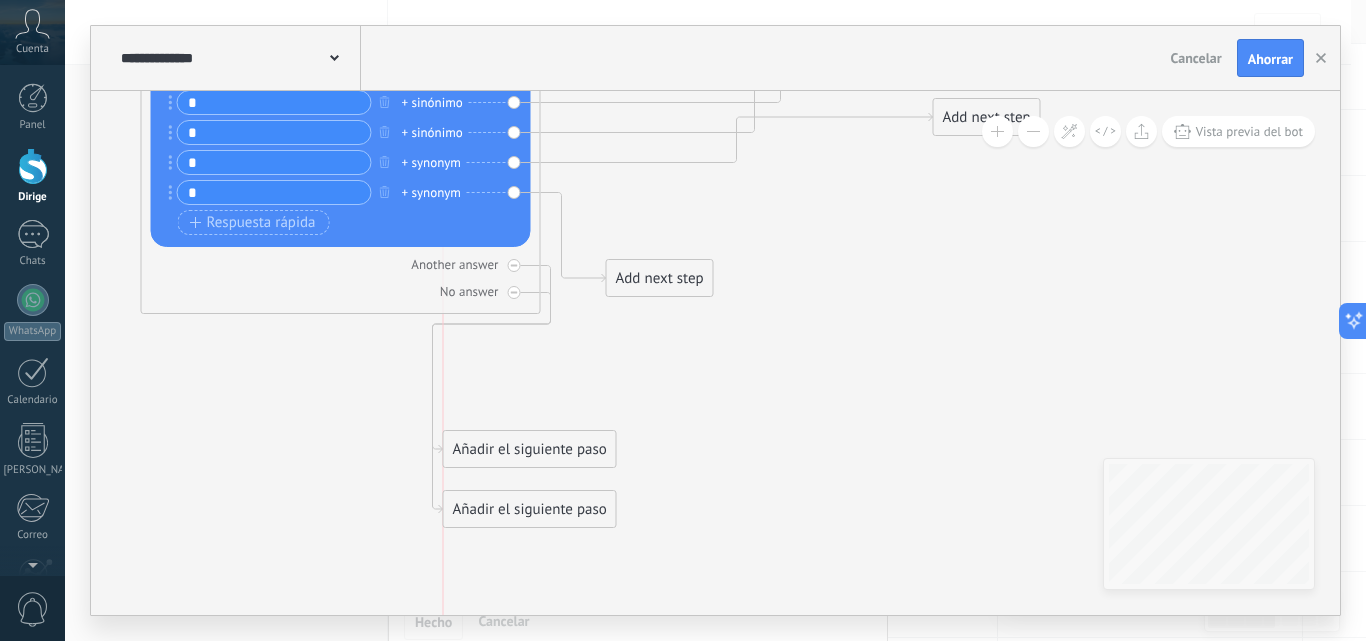 drag, startPoint x: 687, startPoint y: 342, endPoint x: 515, endPoint y: 458, distance: 207.46085 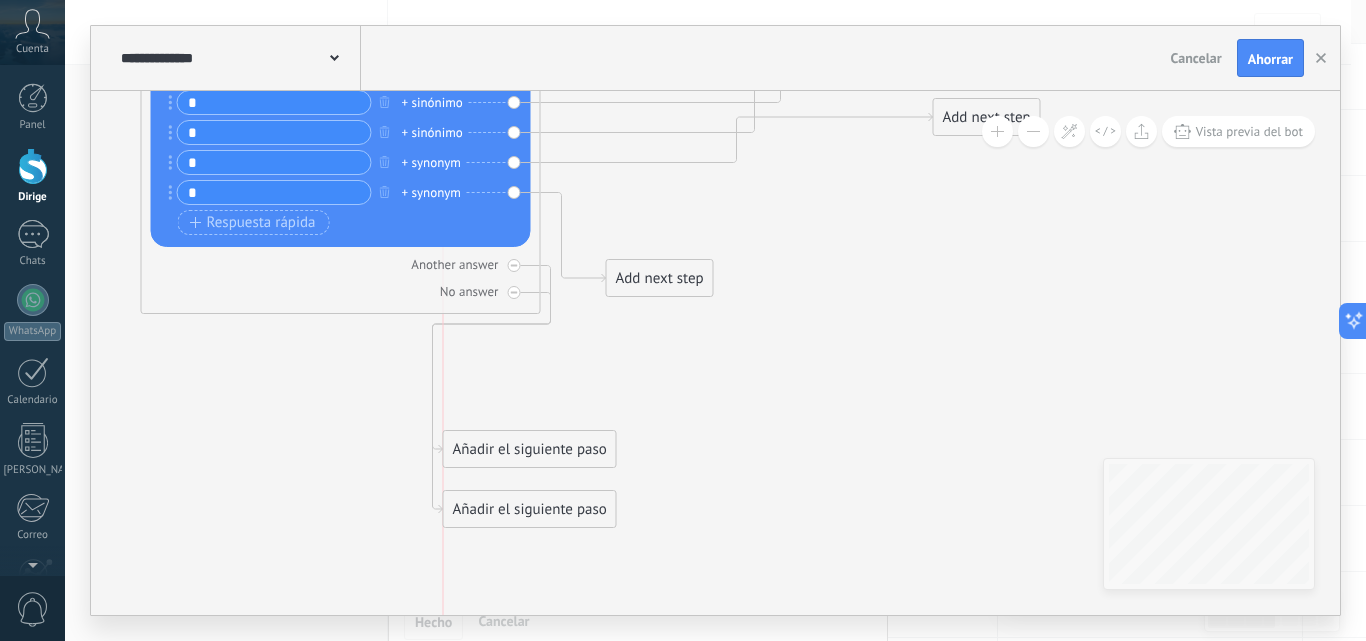 click on "Añadir el siguiente paso" at bounding box center (530, 449) 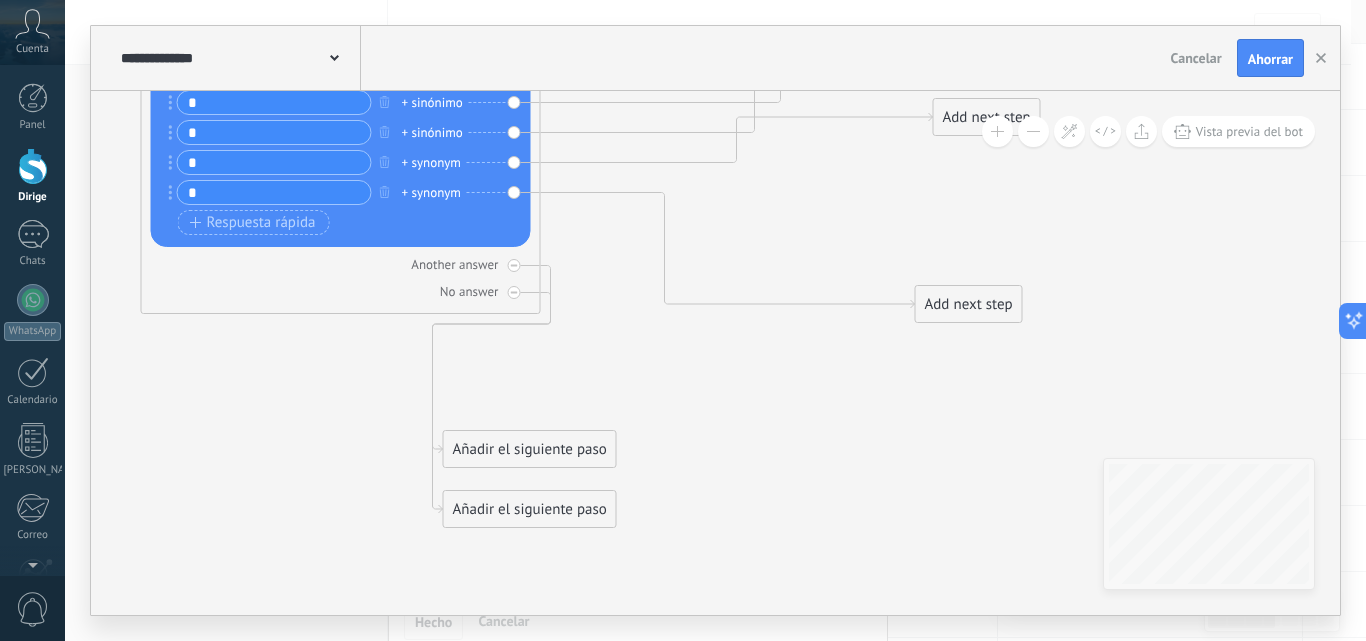 drag, startPoint x: 670, startPoint y: 270, endPoint x: 979, endPoint y: 296, distance: 310.09192 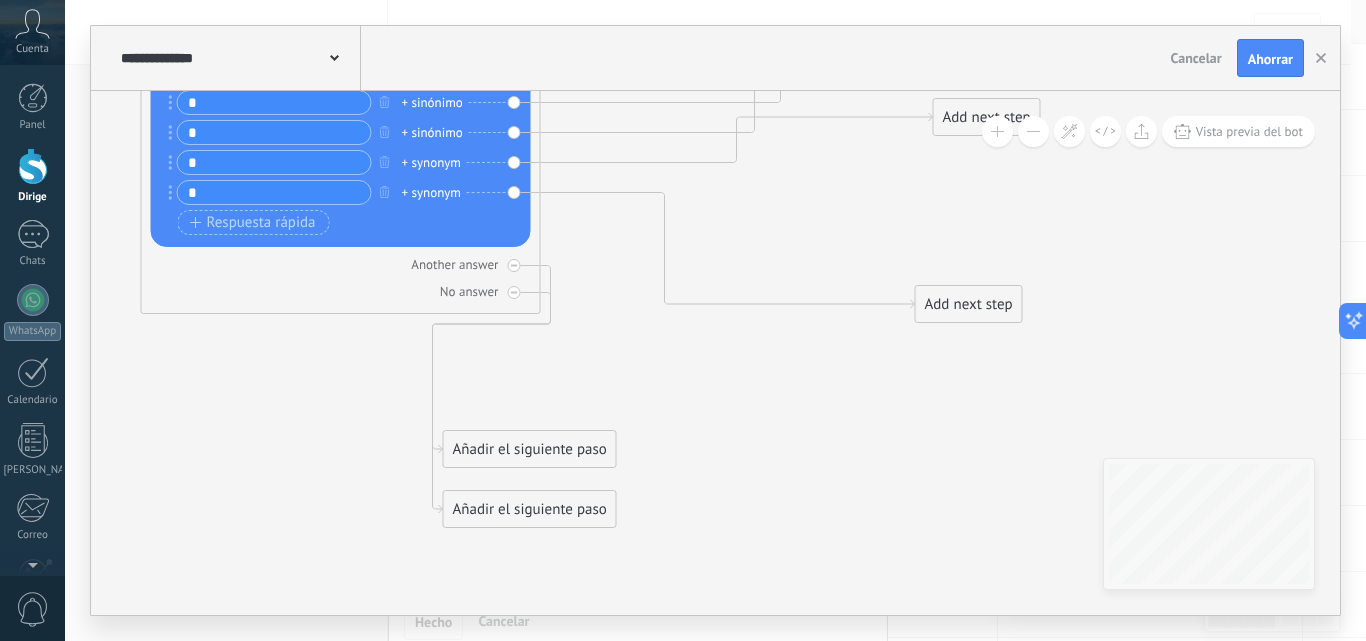 click on "Add next step" at bounding box center (969, 304) 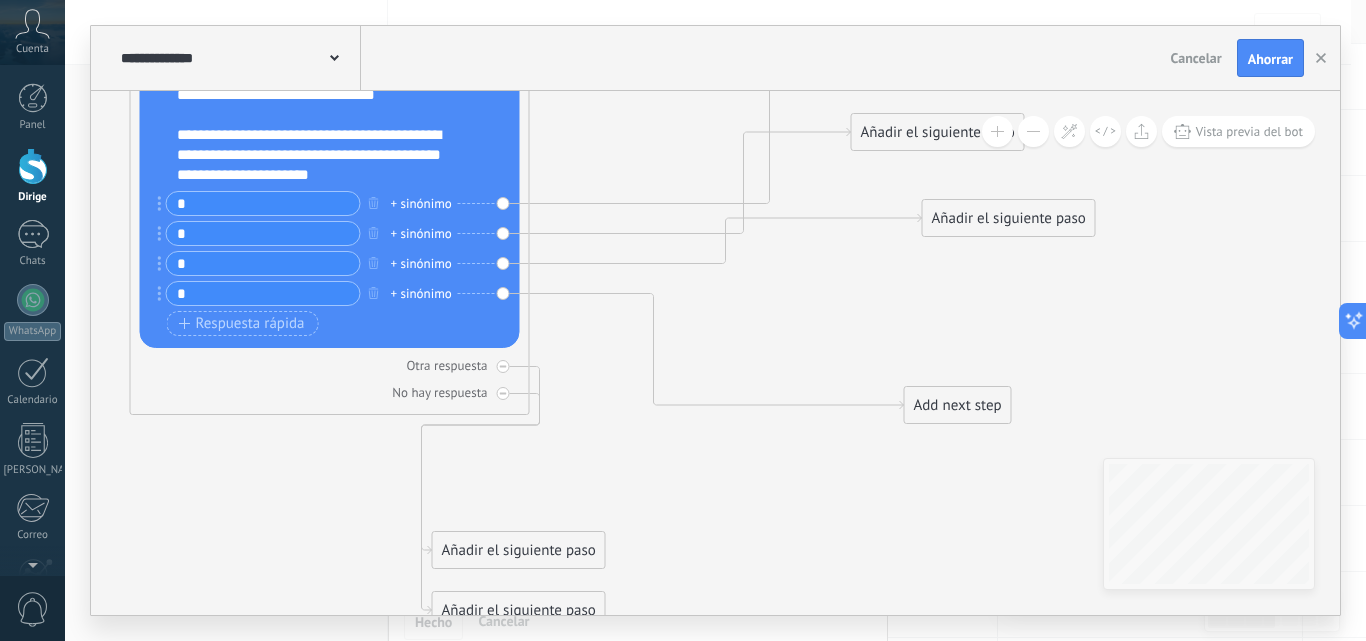 drag, startPoint x: 986, startPoint y: 273, endPoint x: 975, endPoint y: 326, distance: 54.129475 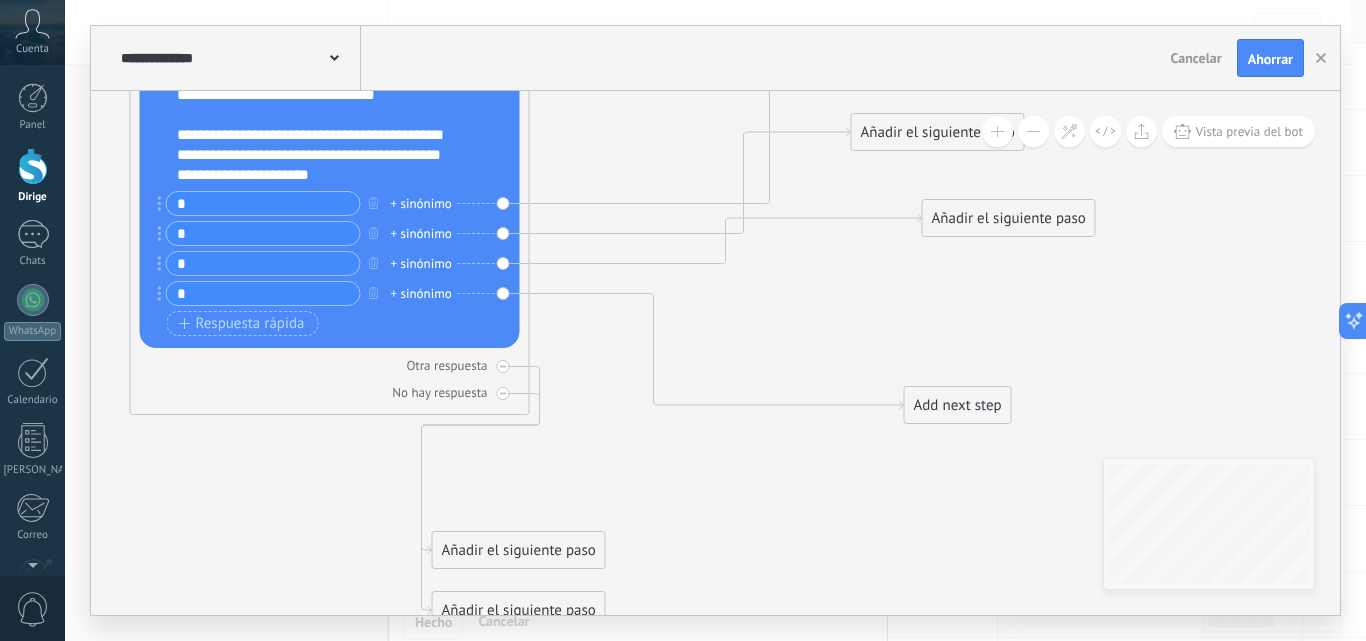 click 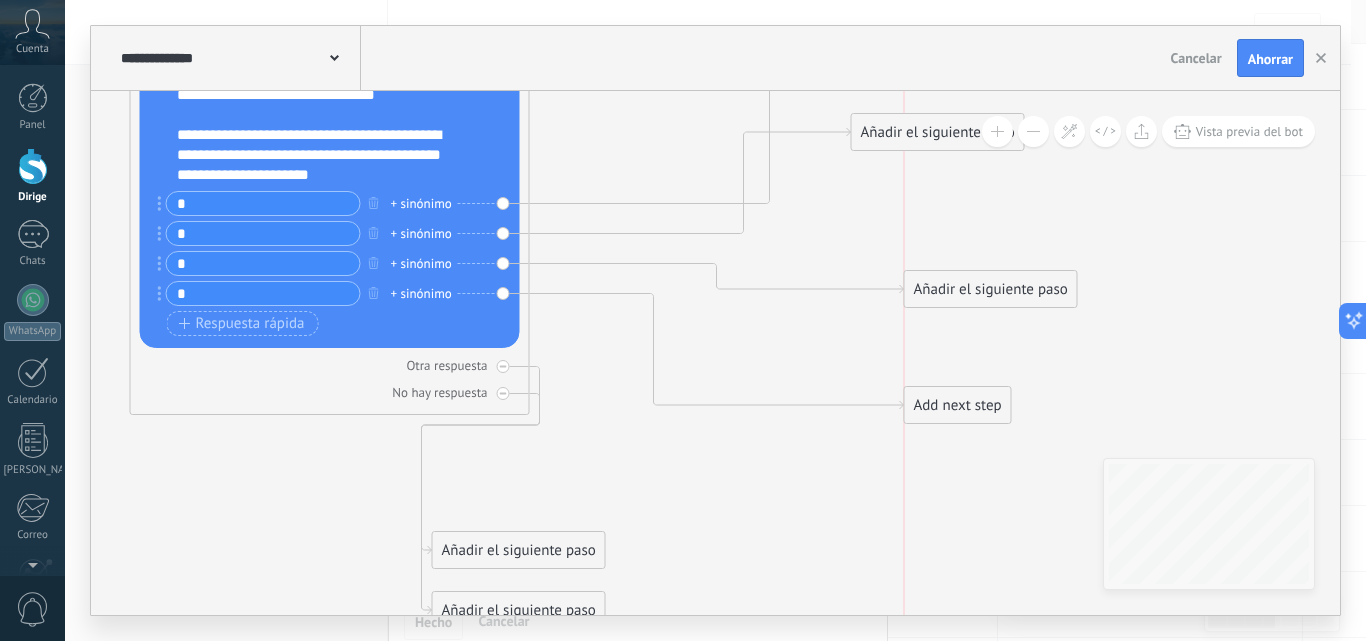 drag, startPoint x: 1001, startPoint y: 225, endPoint x: 984, endPoint y: 296, distance: 73.00685 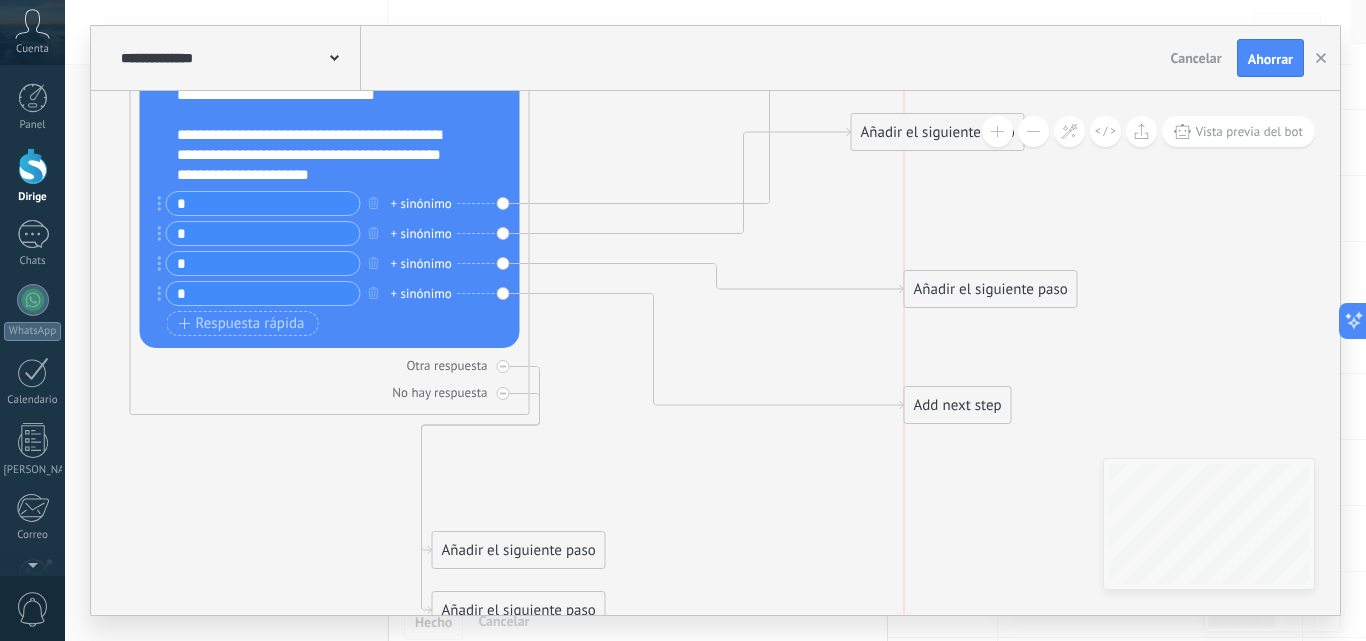 click on "Añadir el siguiente paso" at bounding box center (991, 289) 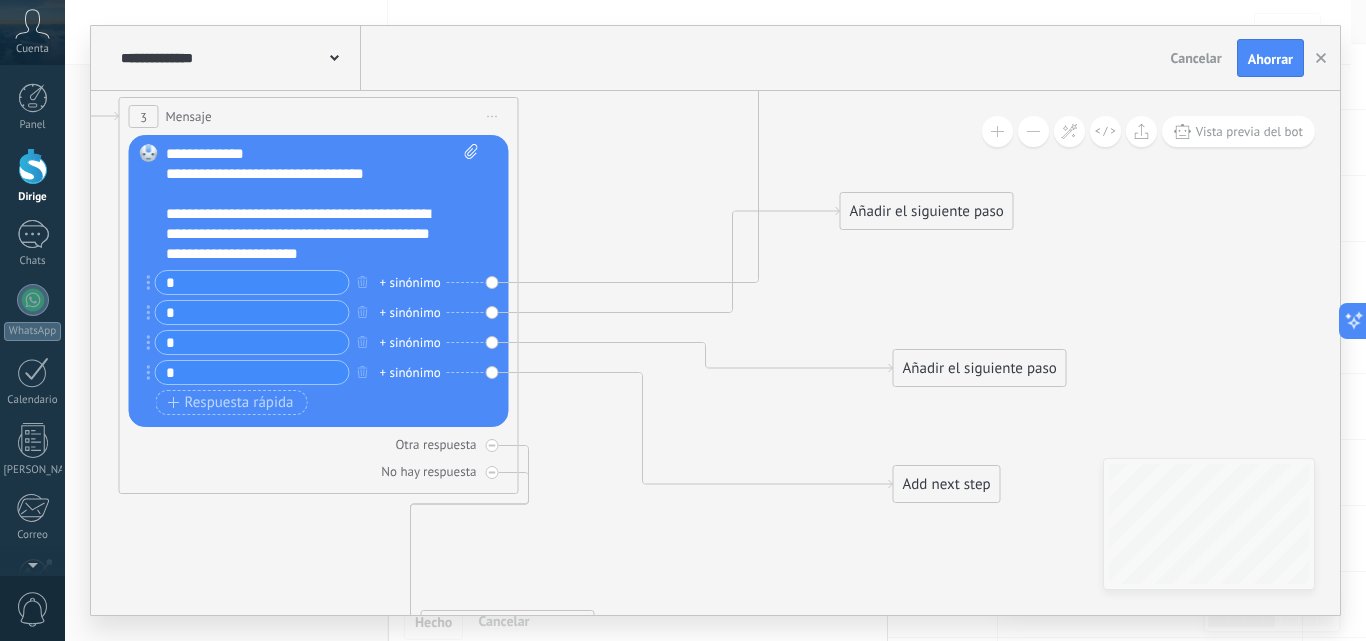 drag, startPoint x: 1122, startPoint y: 307, endPoint x: 1111, endPoint y: 380, distance: 73.82411 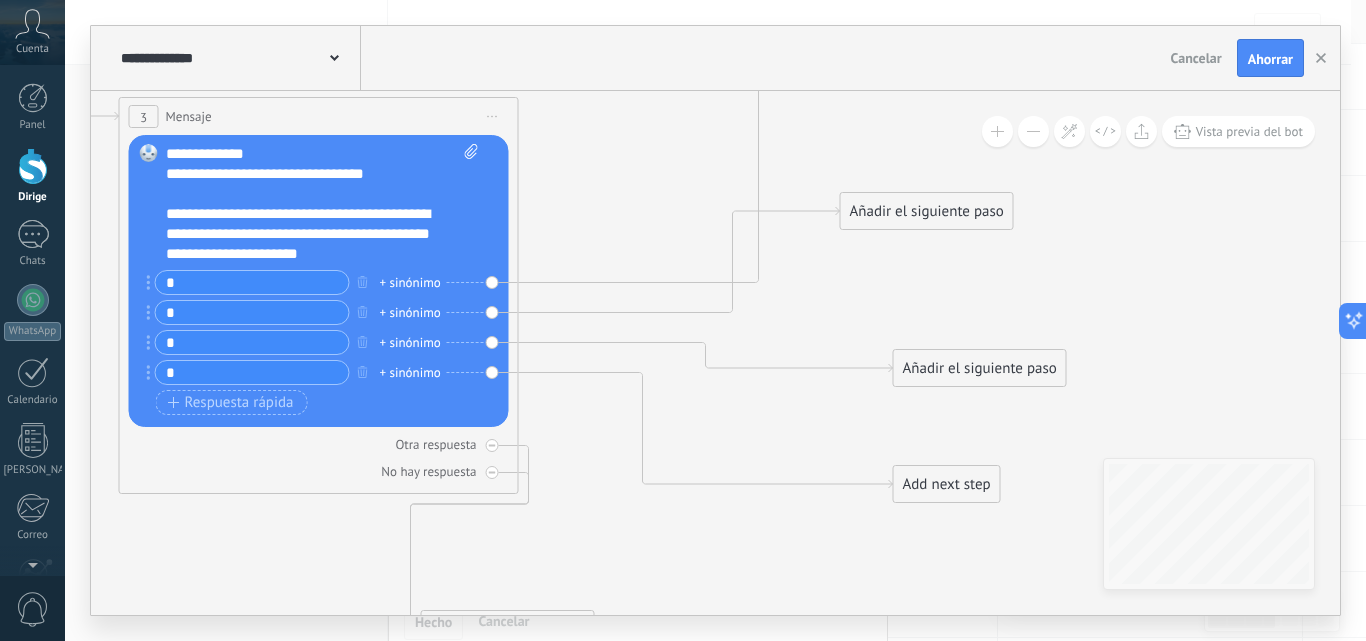 click 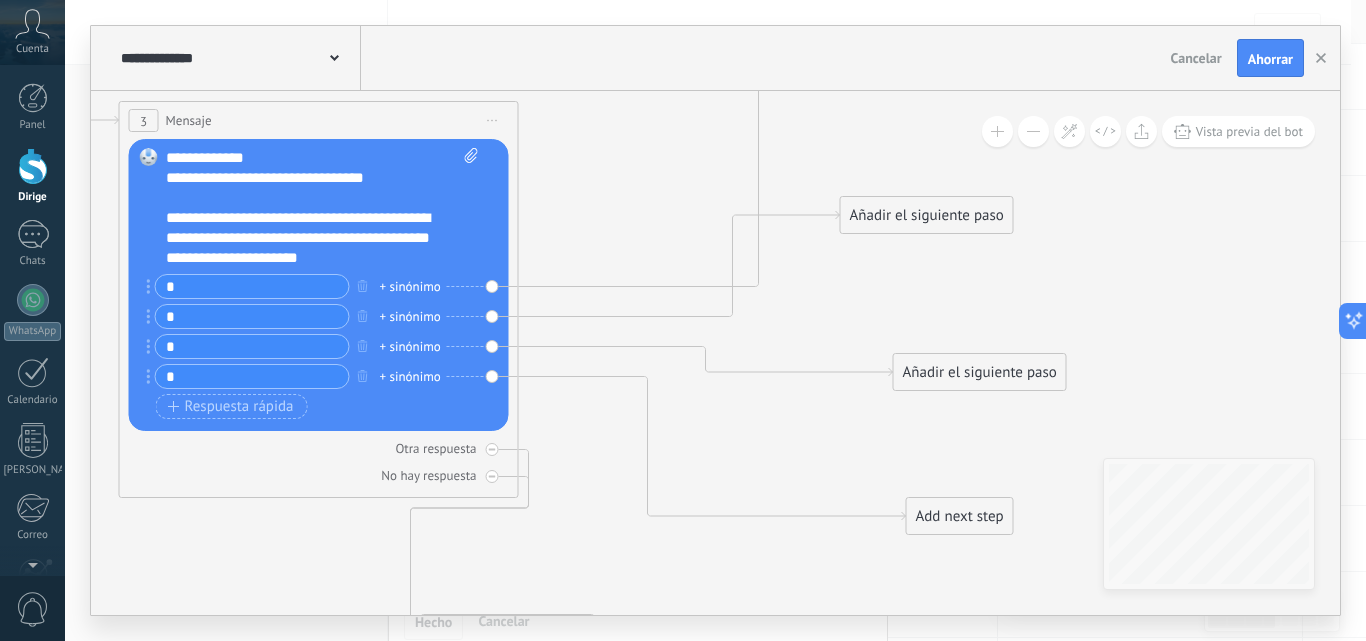 drag, startPoint x: 965, startPoint y: 509, endPoint x: 973, endPoint y: 480, distance: 30.083218 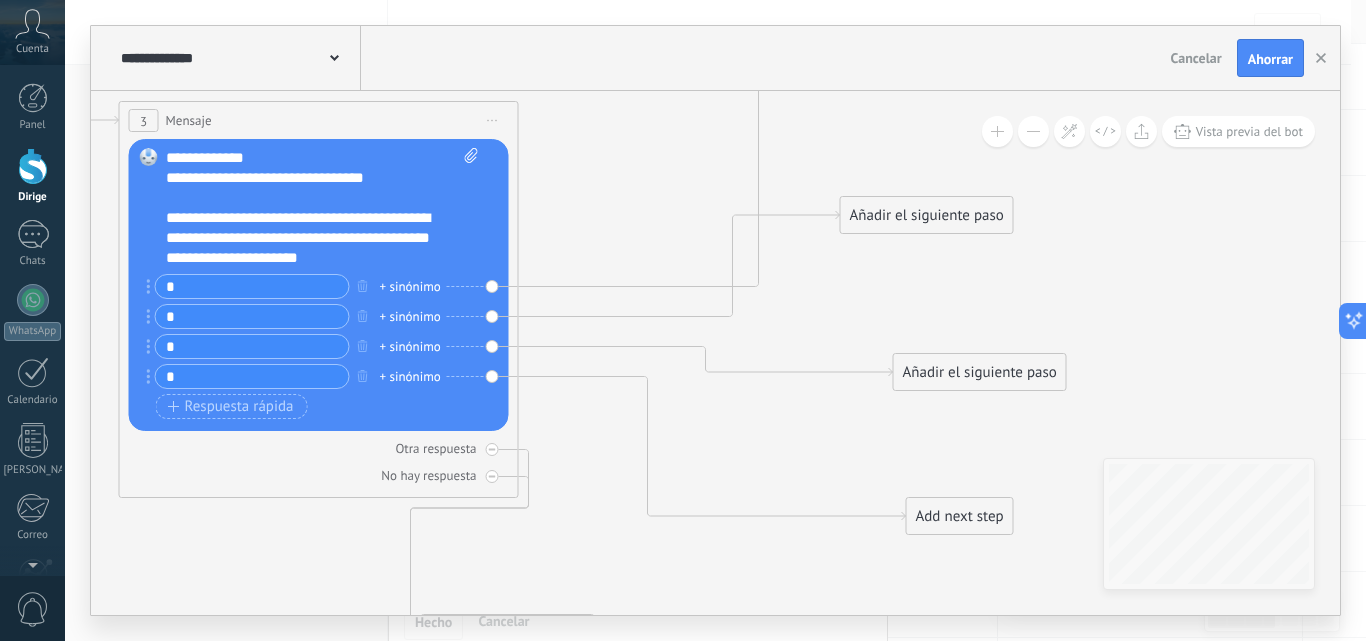 click on "Add next step" at bounding box center (960, 516) 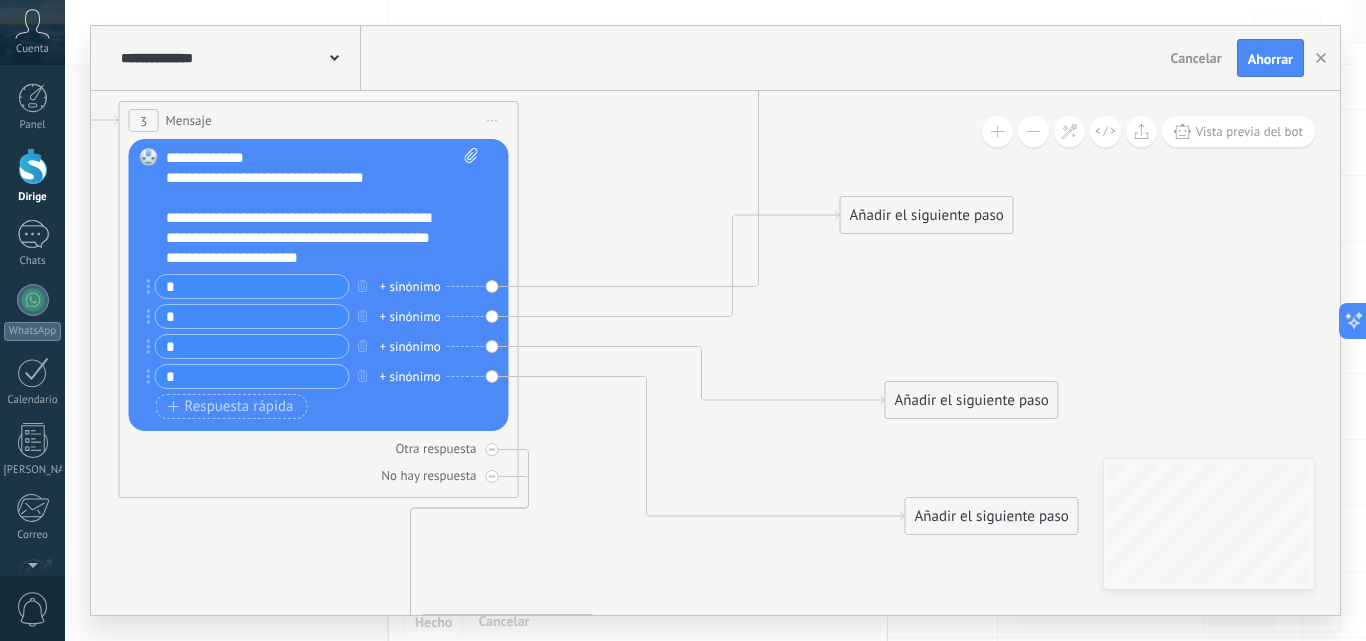 drag, startPoint x: 968, startPoint y: 359, endPoint x: 960, endPoint y: 386, distance: 28.160255 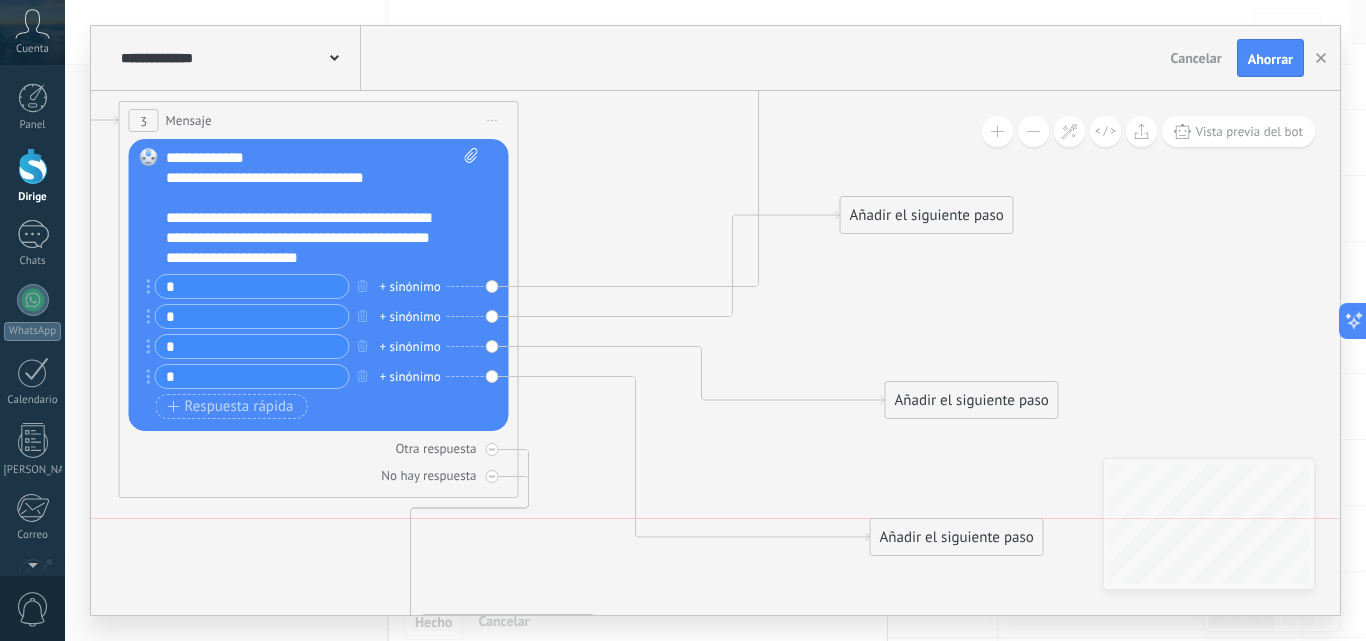 drag, startPoint x: 966, startPoint y: 523, endPoint x: 938, endPoint y: 489, distance: 44.04543 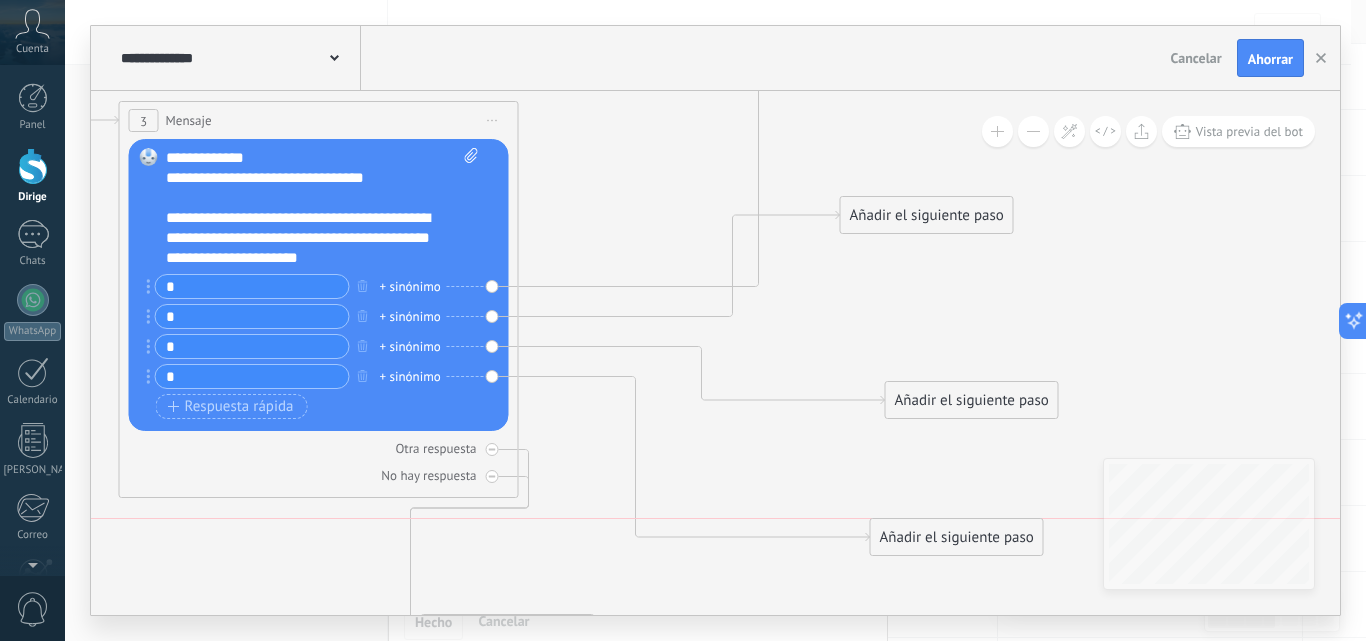 click on "Añadir el siguiente paso" at bounding box center [957, 537] 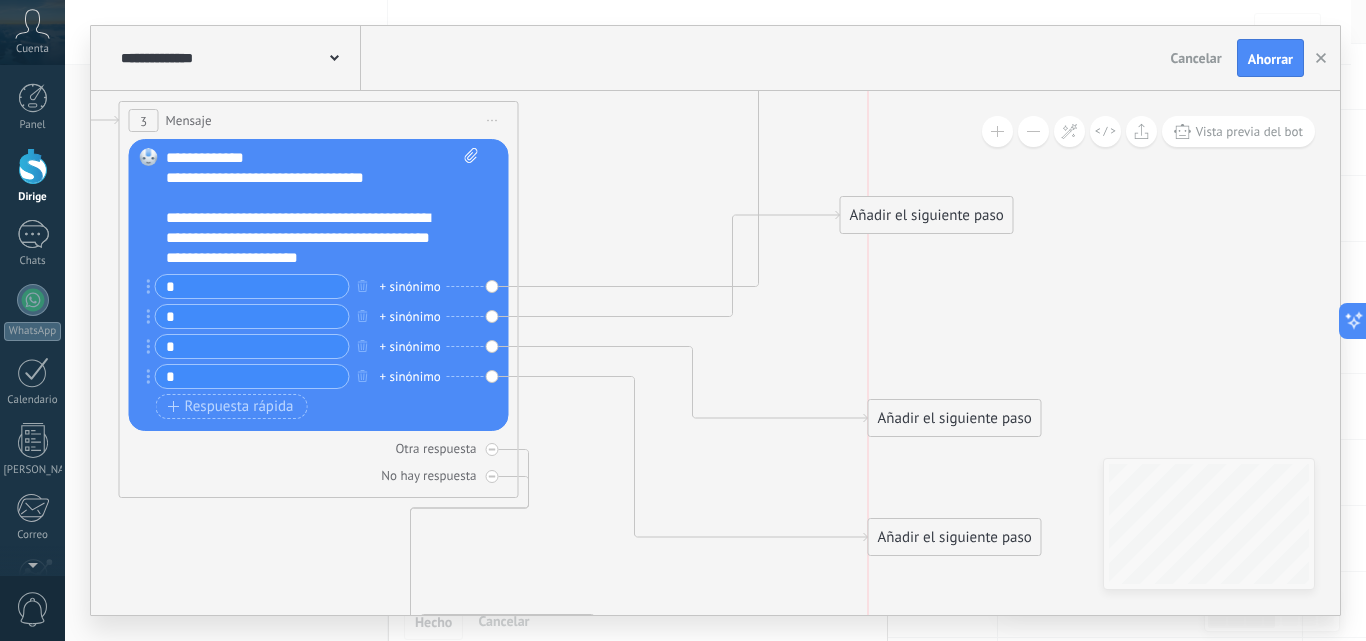 drag, startPoint x: 958, startPoint y: 395, endPoint x: 949, endPoint y: 413, distance: 20.12461 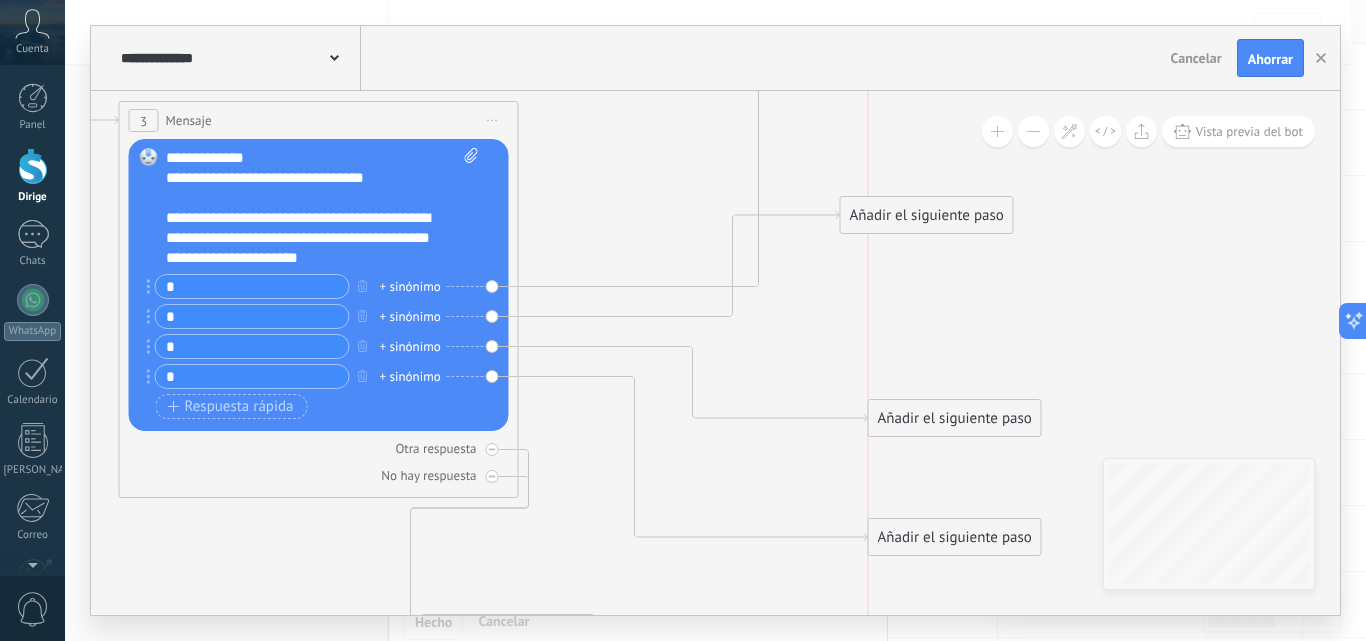 click on "Añadir el siguiente paso" at bounding box center (955, 418) 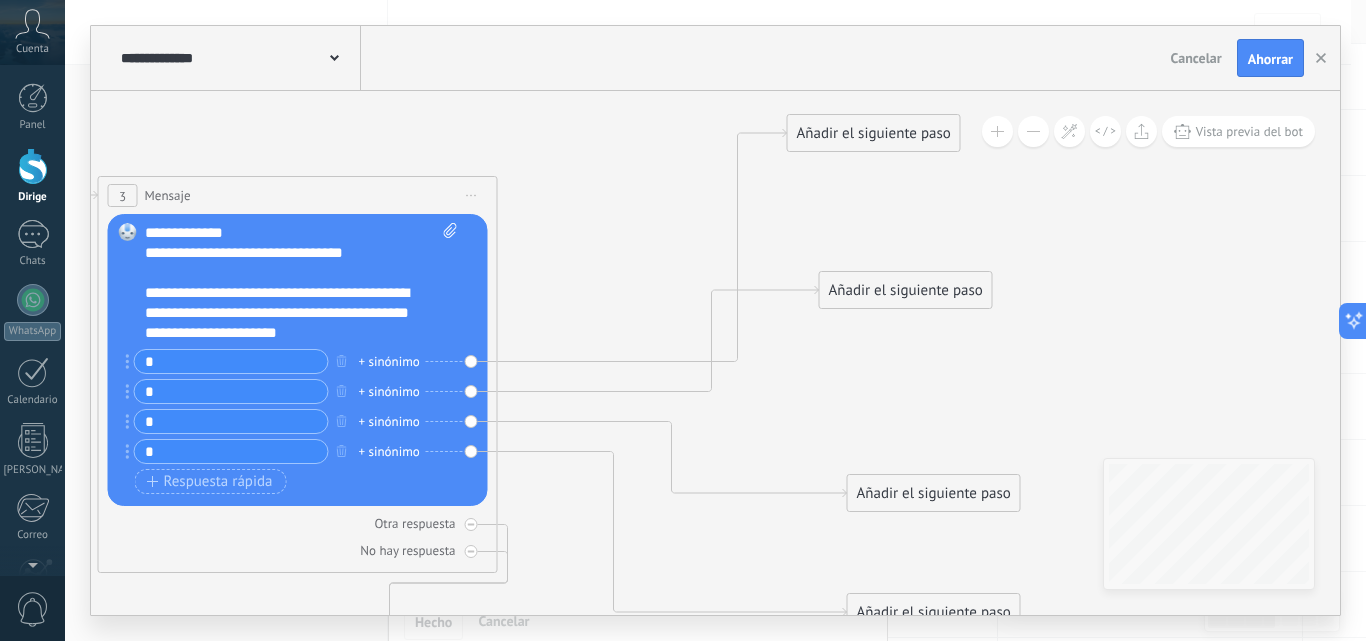 drag, startPoint x: 953, startPoint y: 378, endPoint x: 947, endPoint y: 401, distance: 23.769728 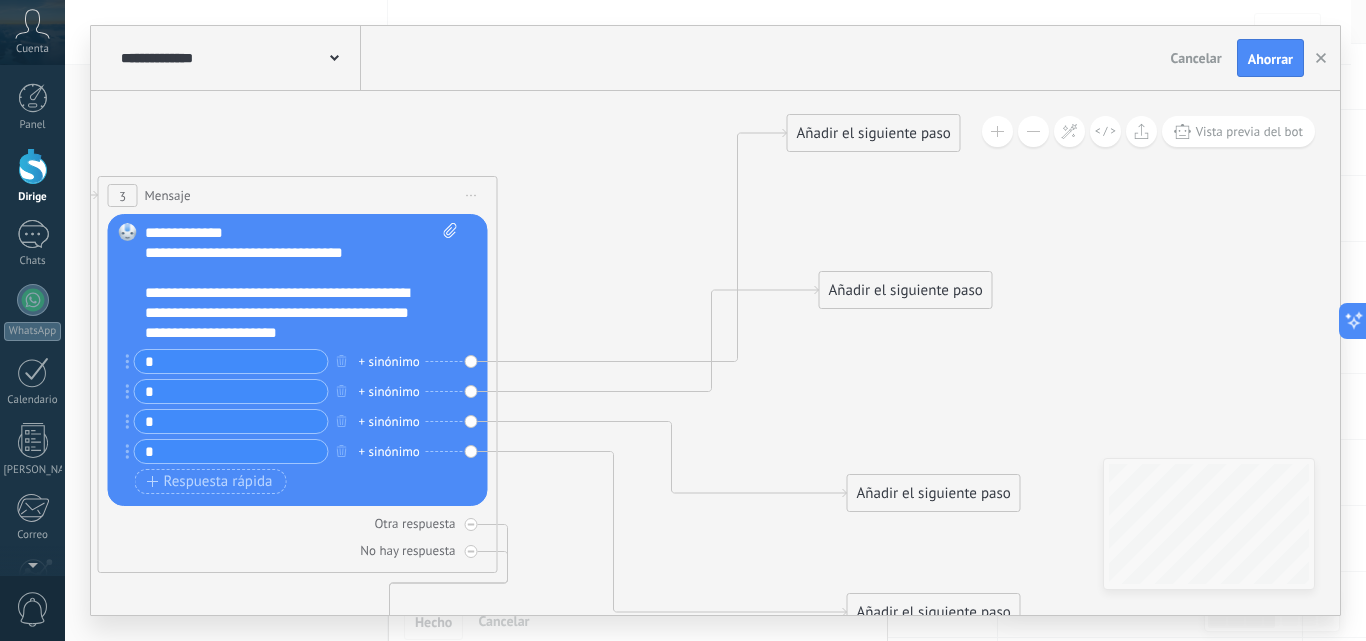 click 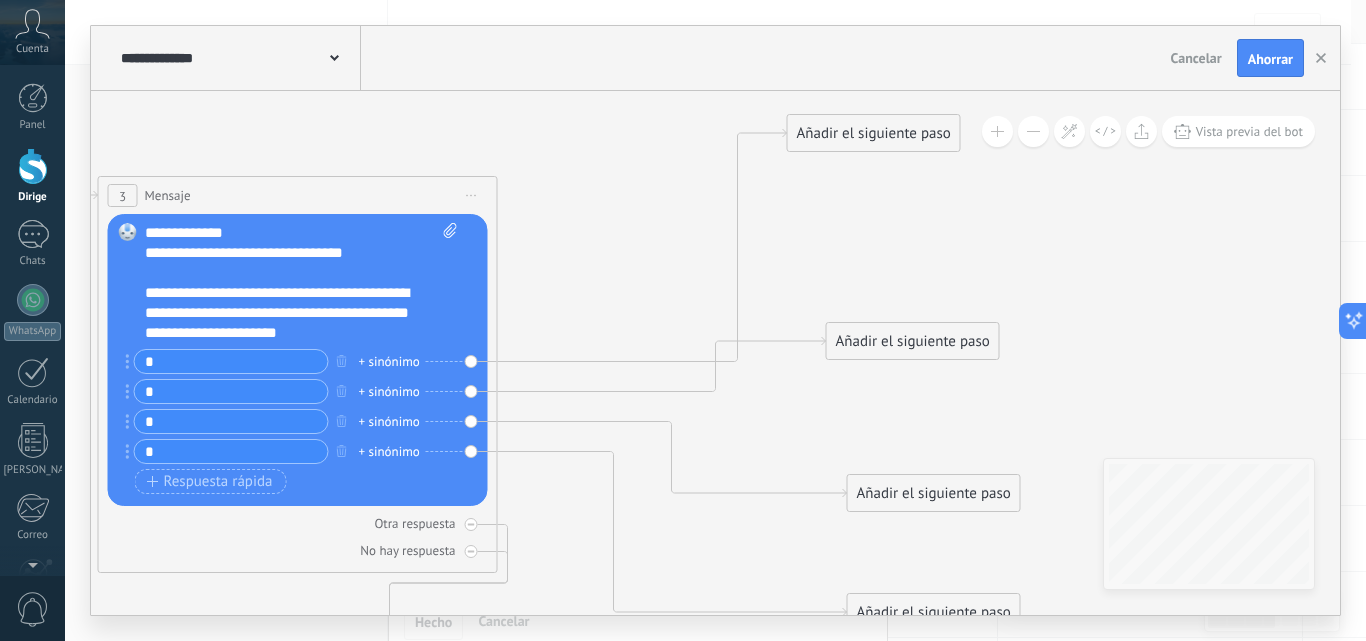 drag, startPoint x: 938, startPoint y: 302, endPoint x: 945, endPoint y: 351, distance: 49.497475 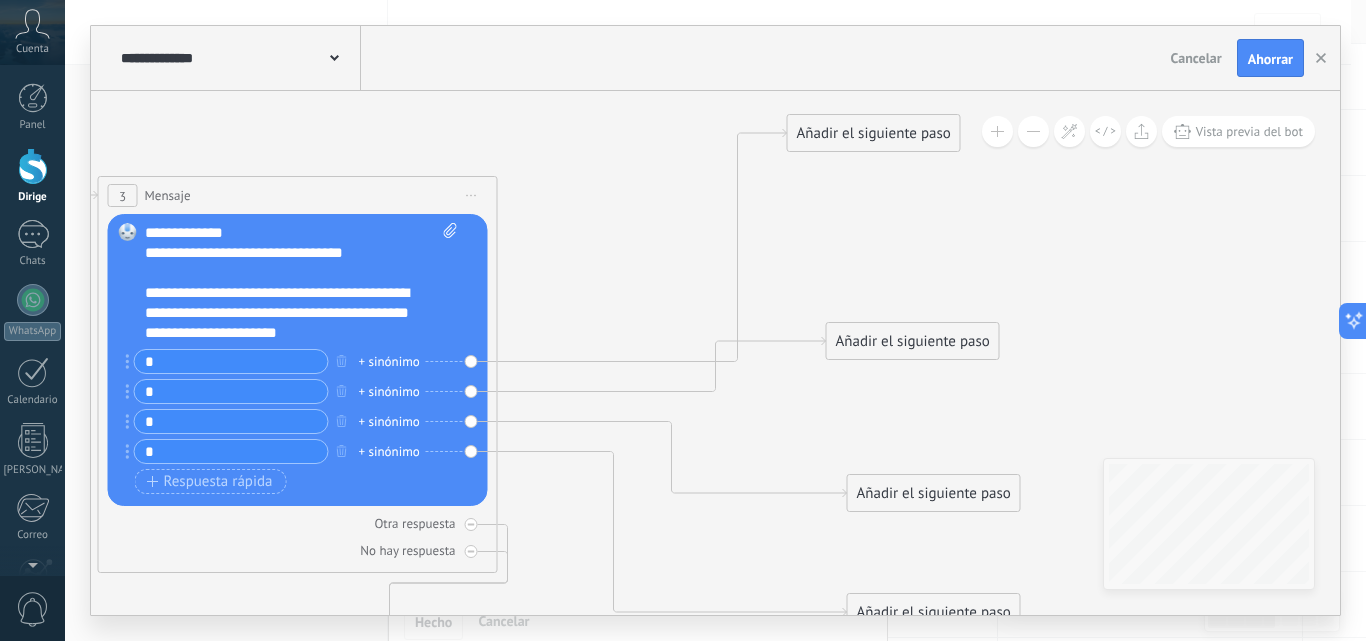 click on "Añadir el siguiente paso" at bounding box center [913, 341] 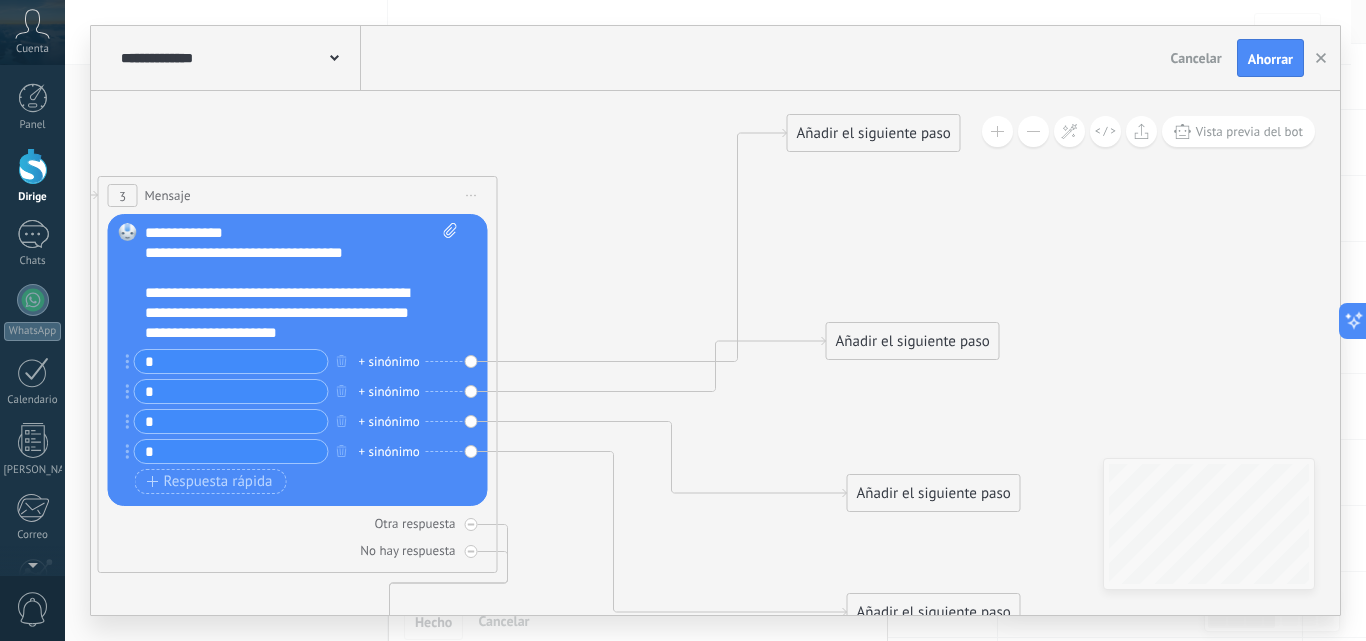 click on "Añadir el siguiente paso" at bounding box center [874, 133] 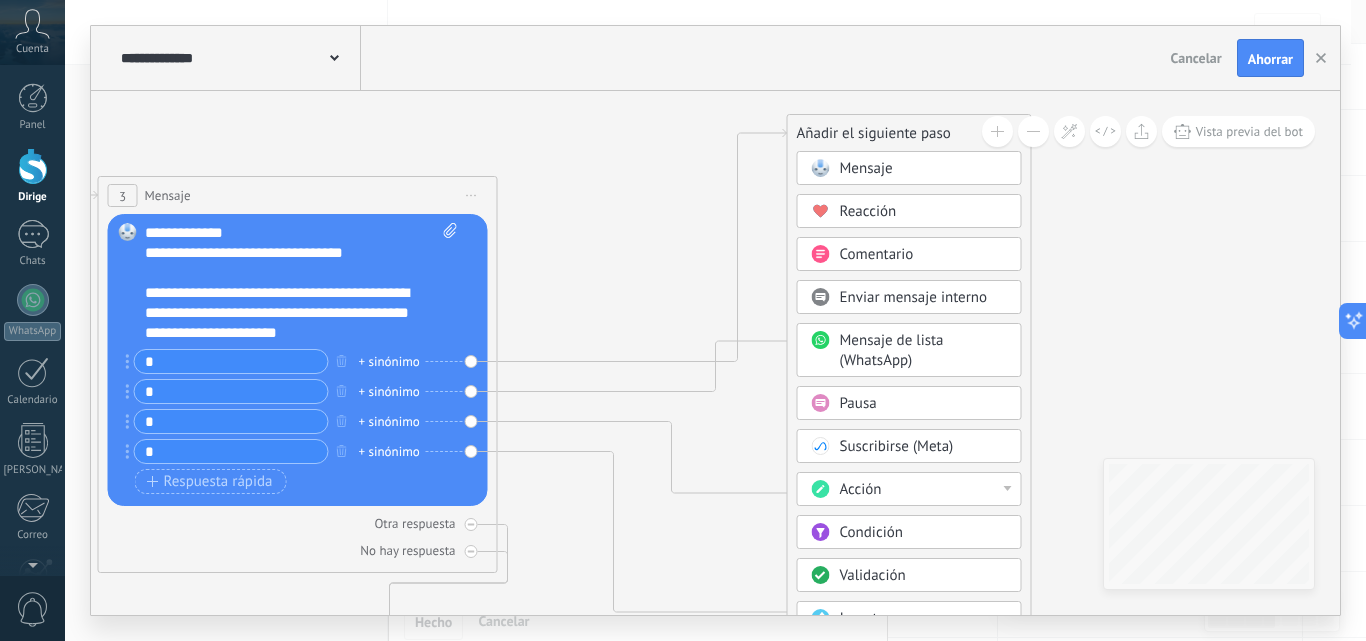 click on "Condición" at bounding box center (924, 533) 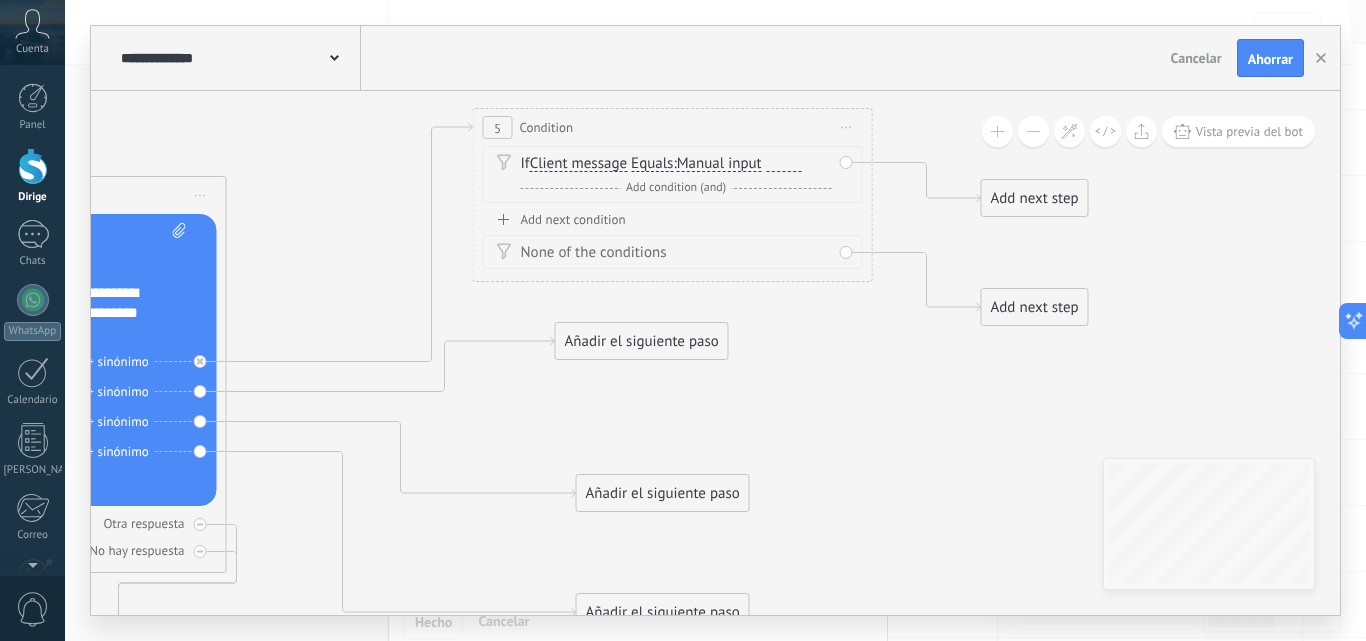 drag, startPoint x: 744, startPoint y: 131, endPoint x: 701, endPoint y: 125, distance: 43.416588 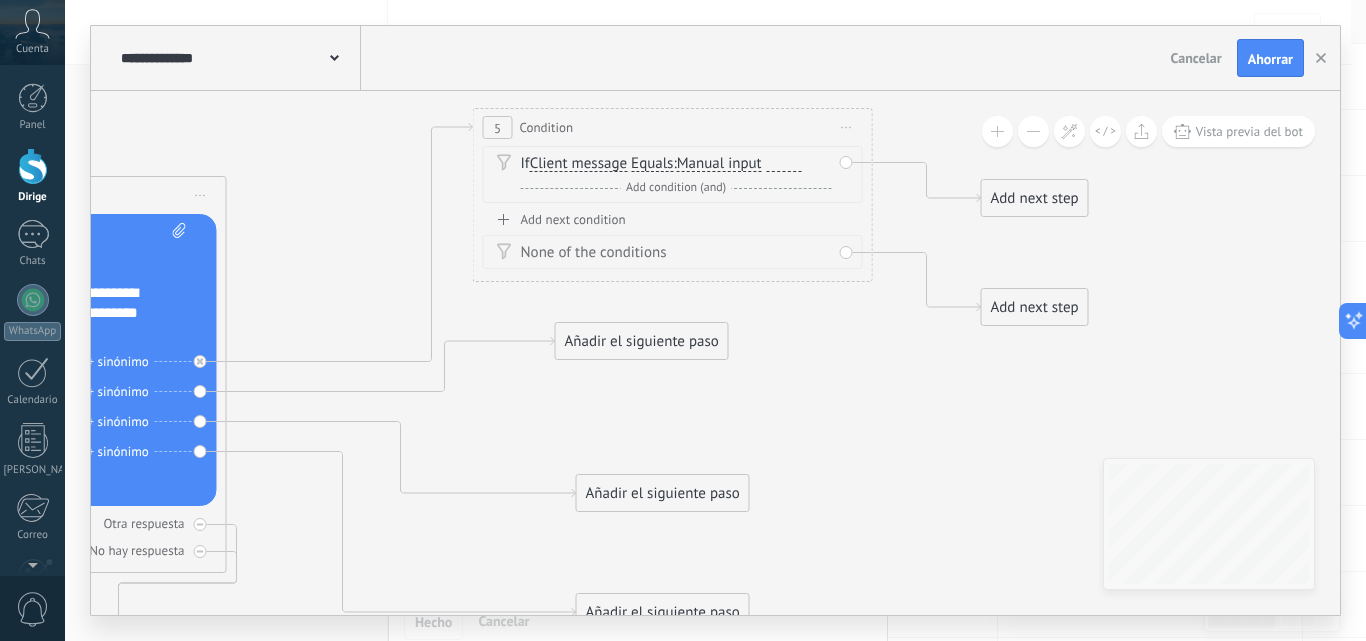 click at bounding box center (784, 164) 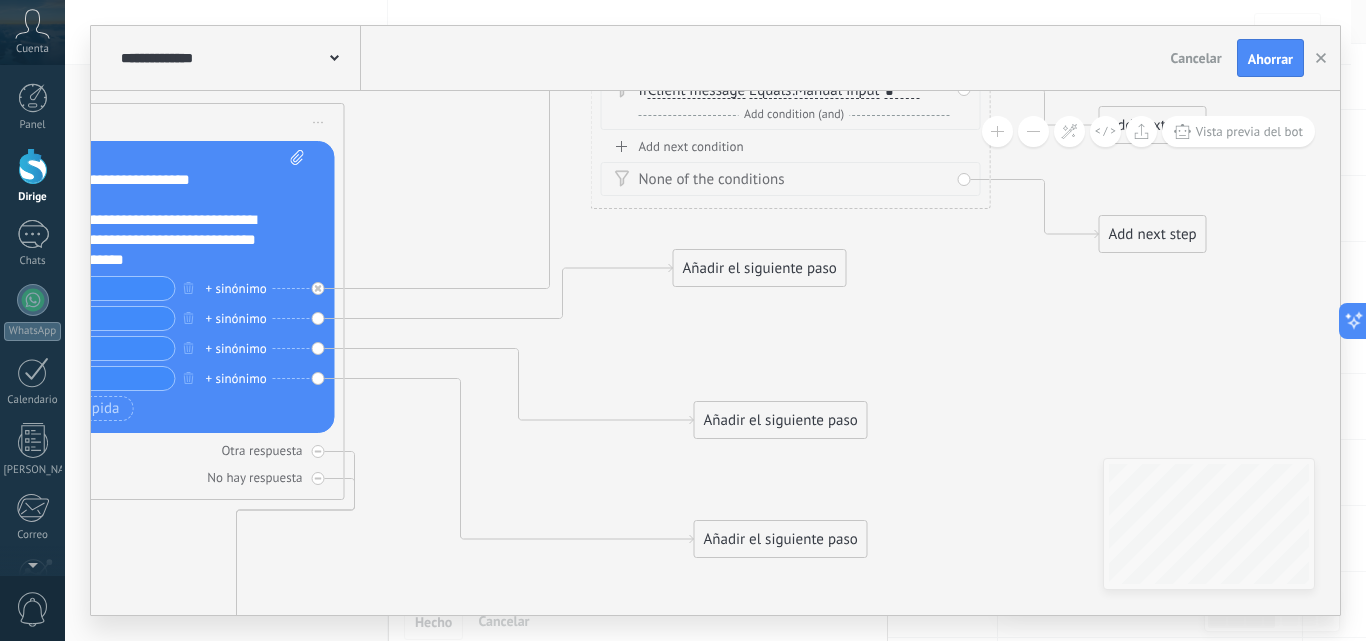 drag, startPoint x: 903, startPoint y: 331, endPoint x: 955, endPoint y: 299, distance: 61.05735 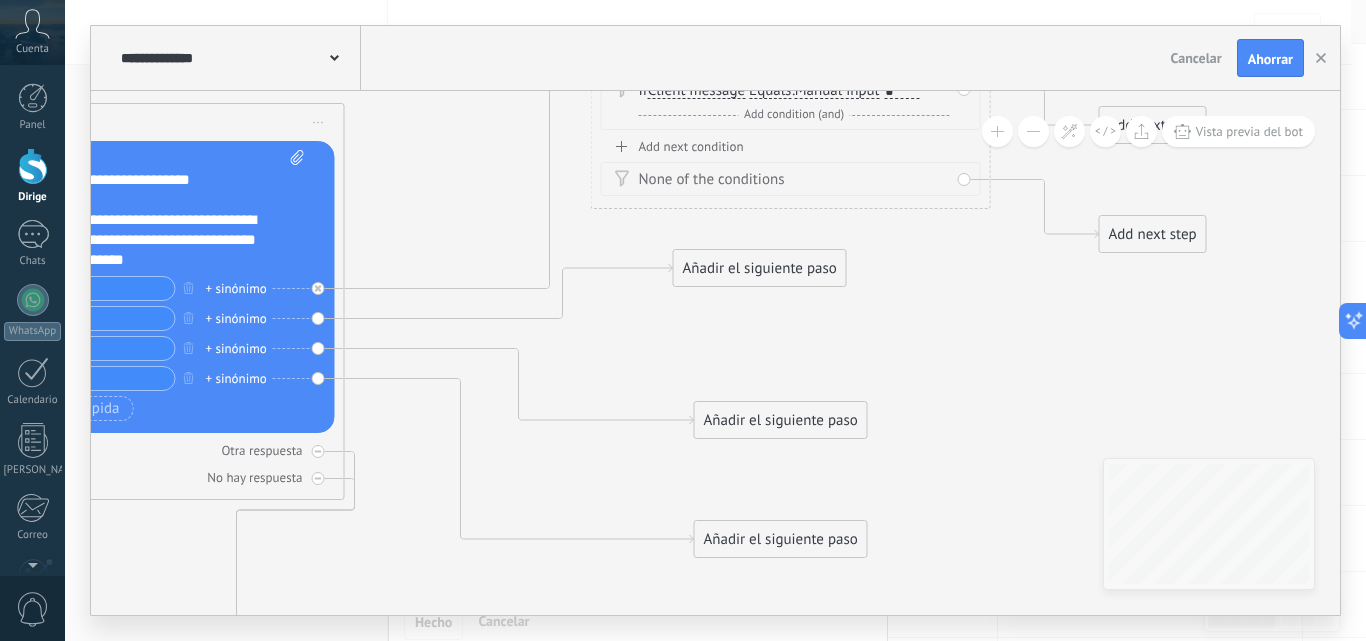 click 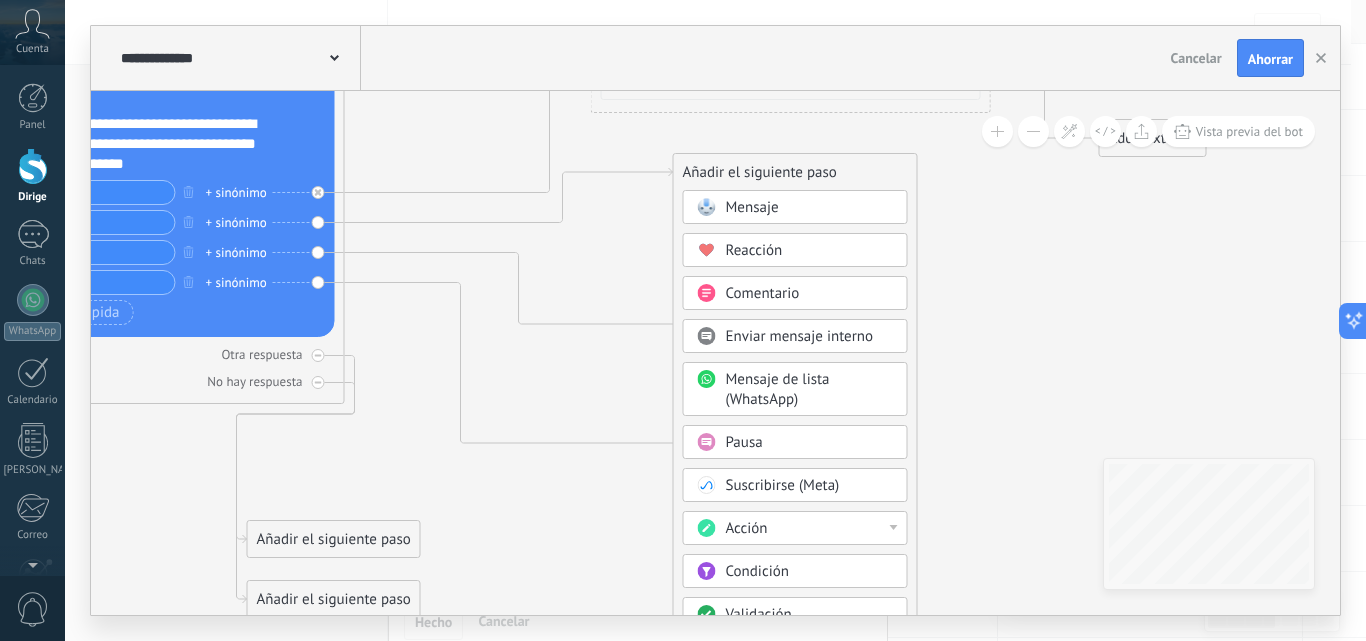 click on "Condición" at bounding box center (757, 571) 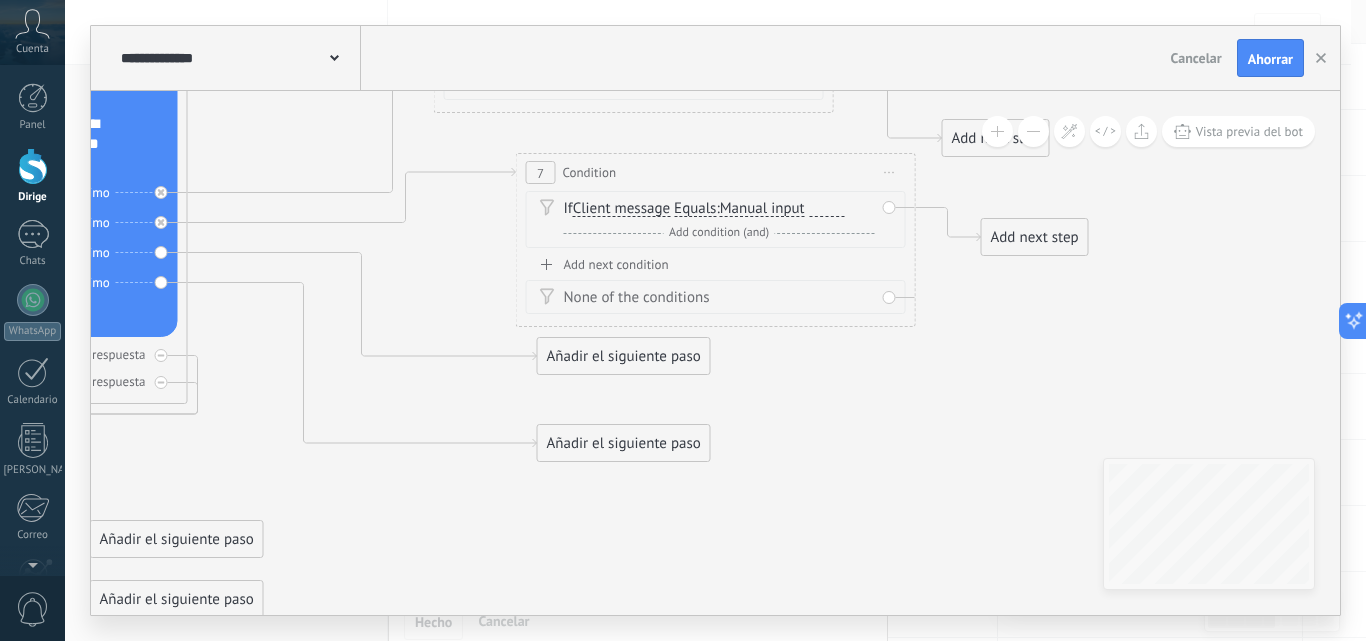 click on "**********" at bounding box center [-1173, 10] 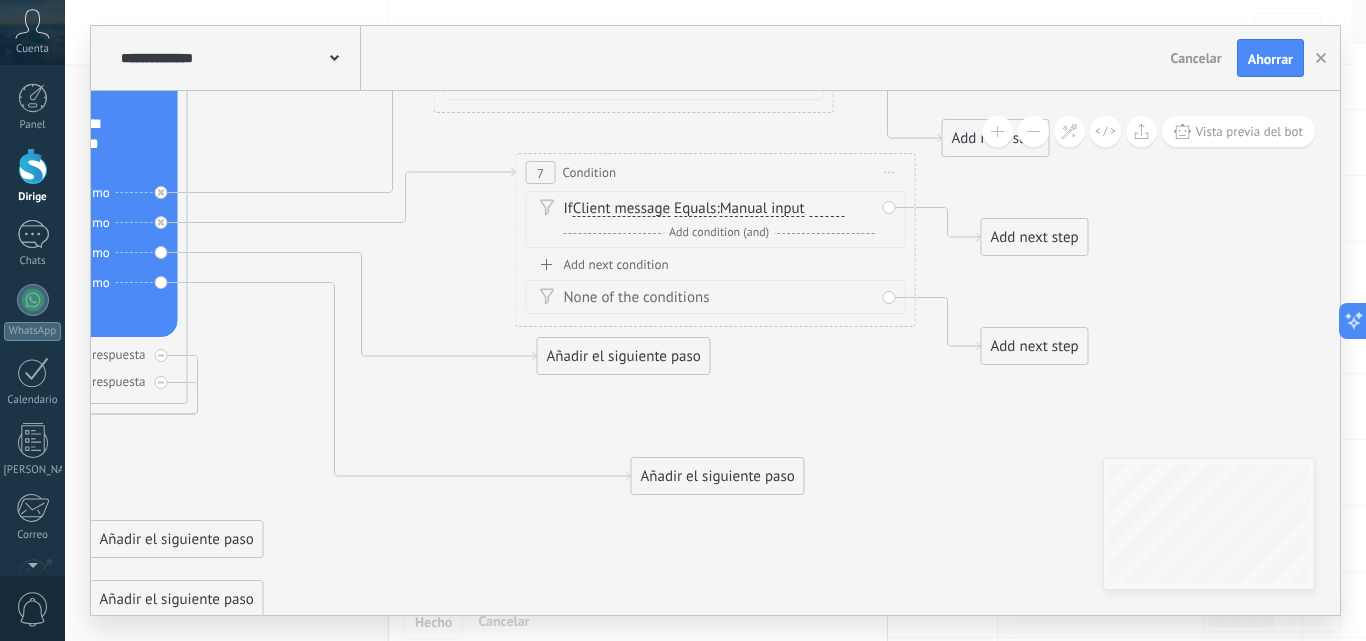 drag, startPoint x: 736, startPoint y: 405, endPoint x: 725, endPoint y: 521, distance: 116.520386 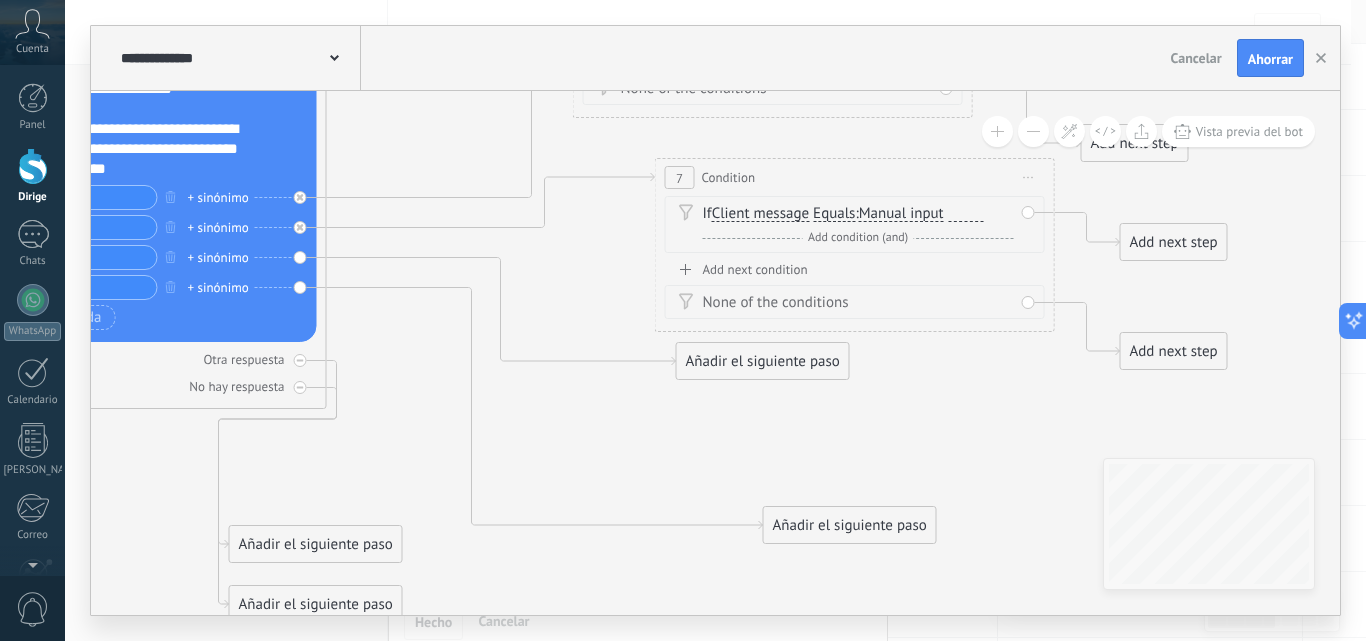 drag, startPoint x: 827, startPoint y: 424, endPoint x: 906, endPoint y: 428, distance: 79.101204 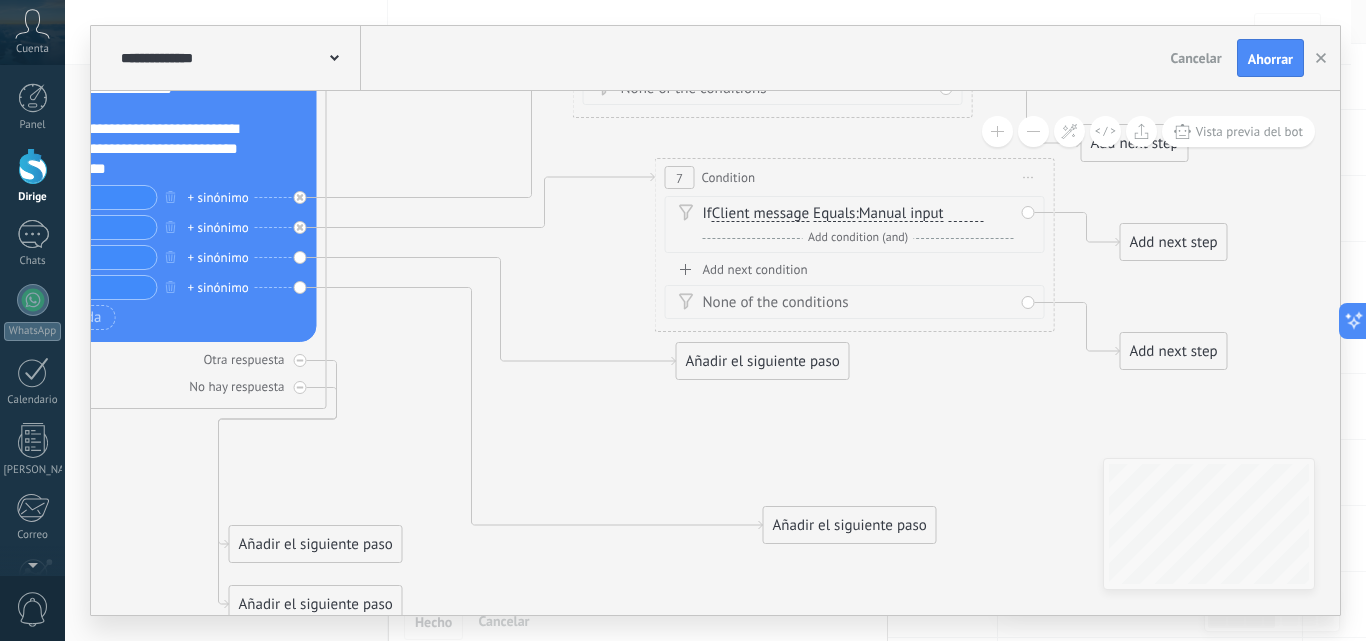click 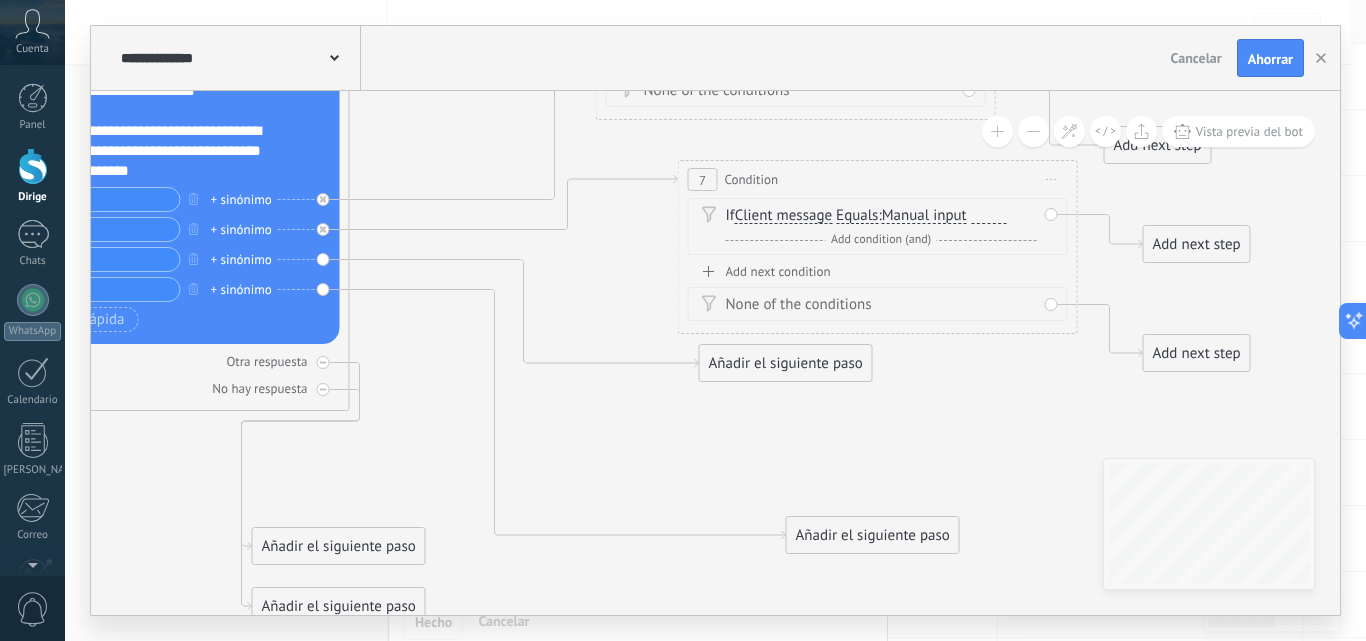 drag, startPoint x: 908, startPoint y: 530, endPoint x: 886, endPoint y: 550, distance: 29.732138 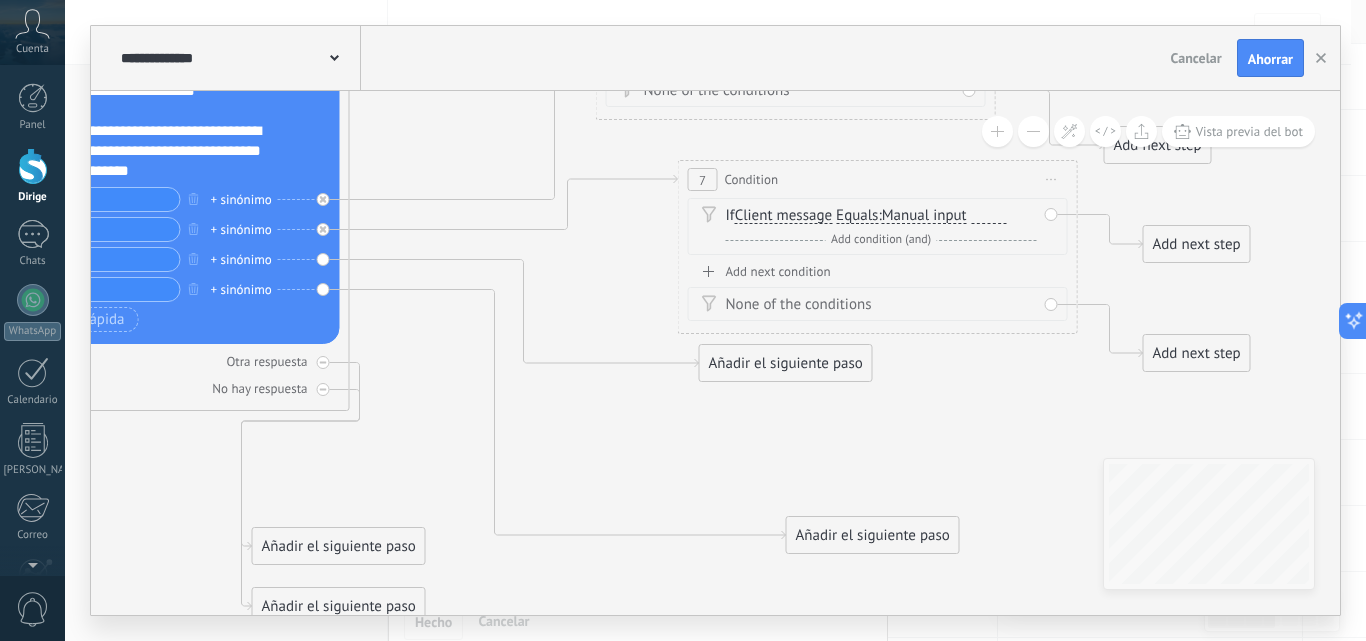 click on "Añadir el siguiente paso" at bounding box center (873, 535) 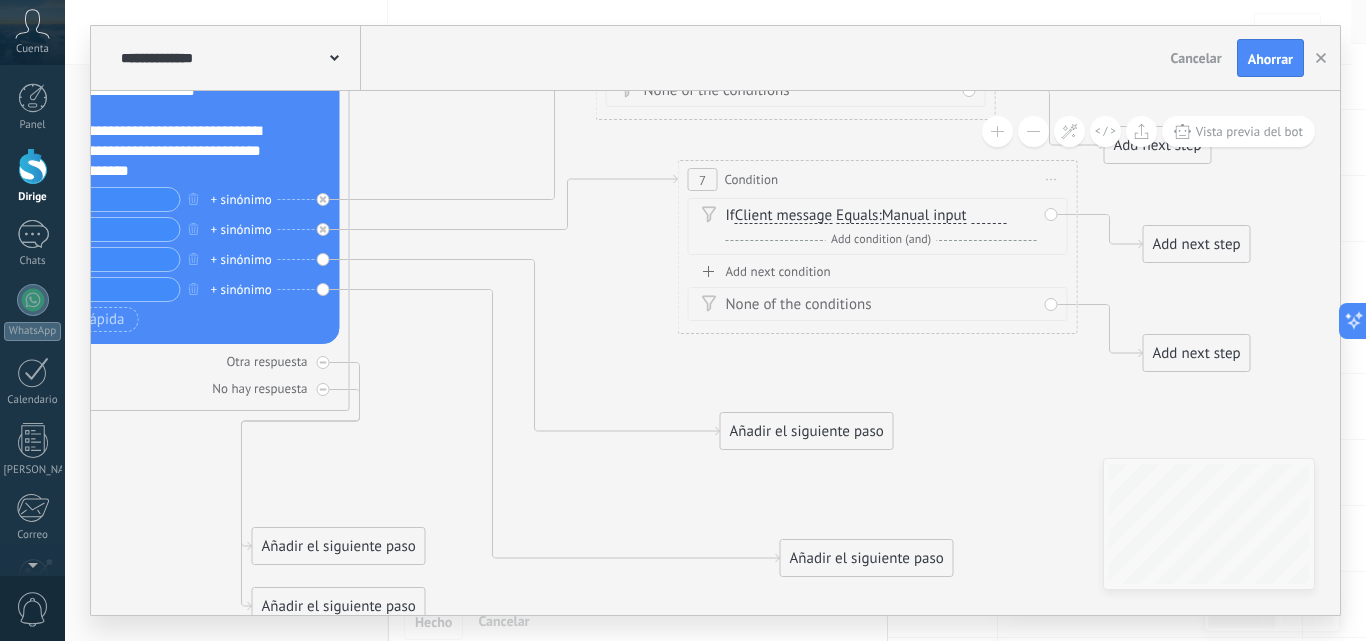 drag, startPoint x: 824, startPoint y: 370, endPoint x: 886, endPoint y: 405, distance: 71.19691 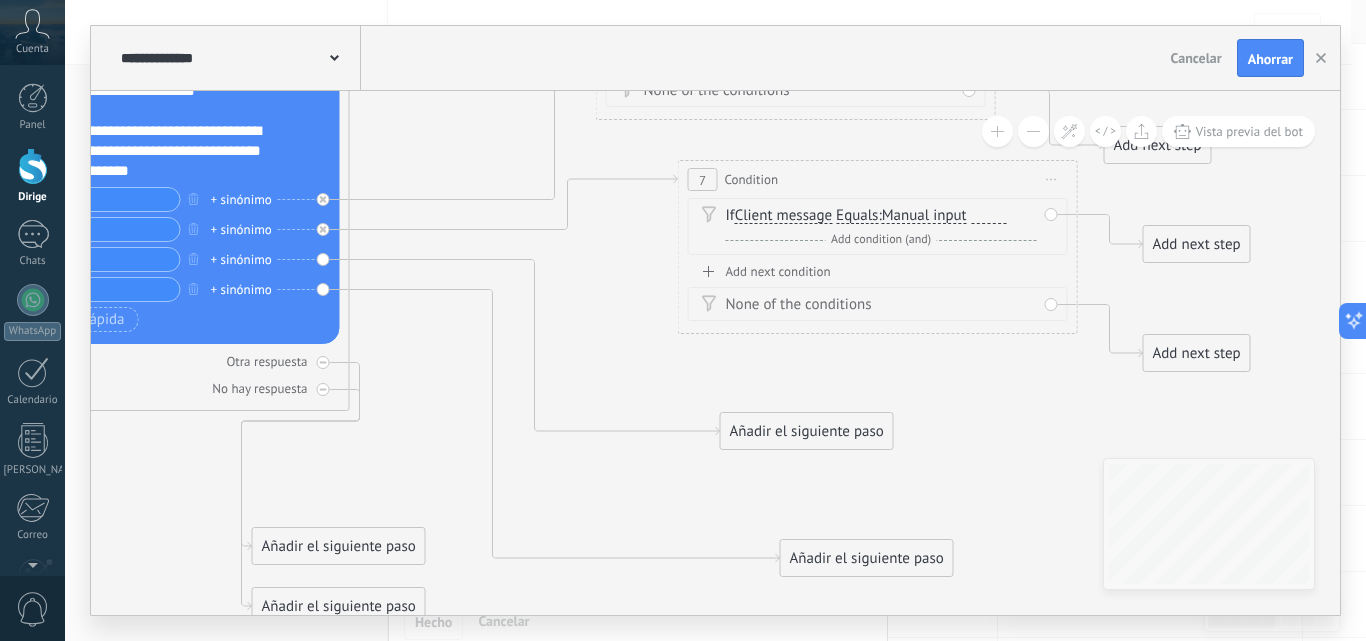 click on "Añadir el siguiente paso" at bounding box center [807, 431] 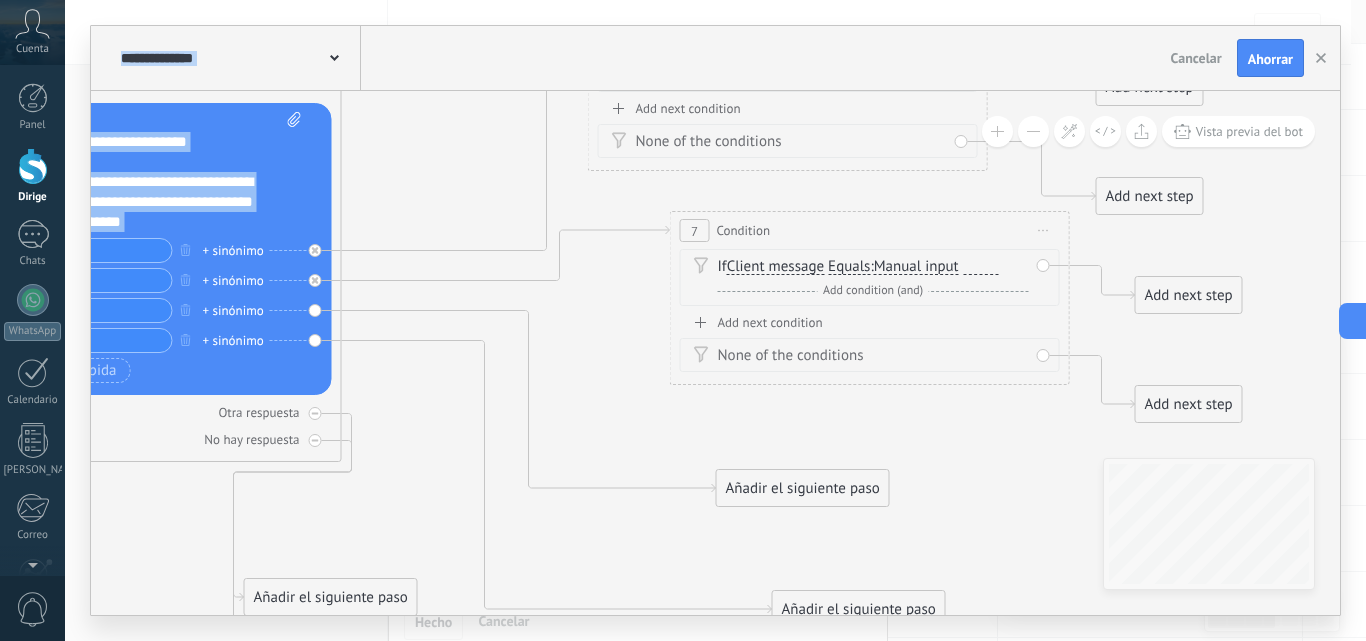 drag, startPoint x: 891, startPoint y: 377, endPoint x: 900, endPoint y: 306, distance: 71.568146 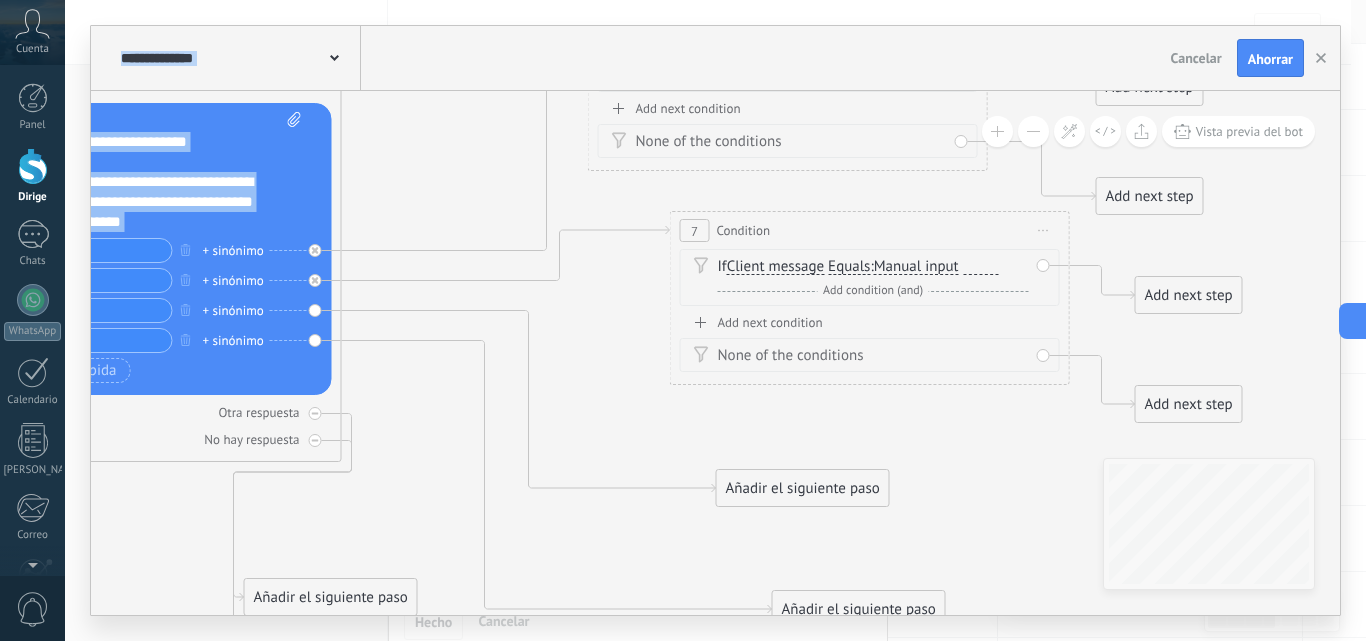 click 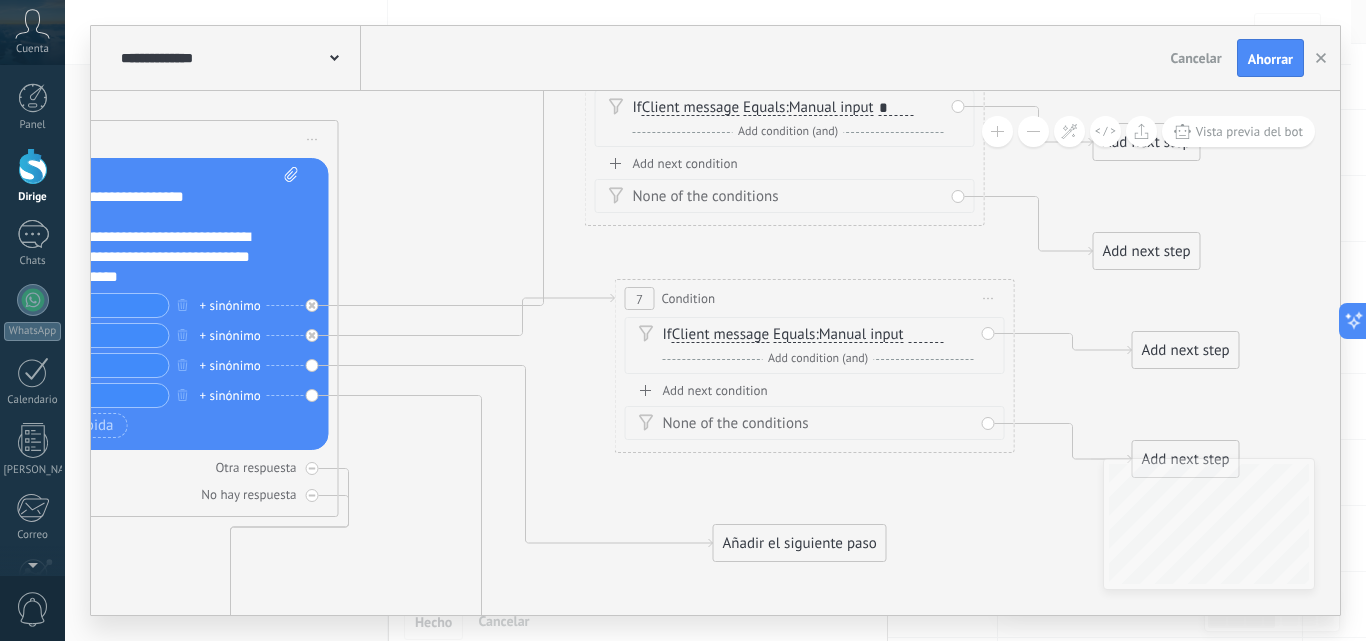 drag, startPoint x: 892, startPoint y: 276, endPoint x: 915, endPoint y: 329, distance: 57.77543 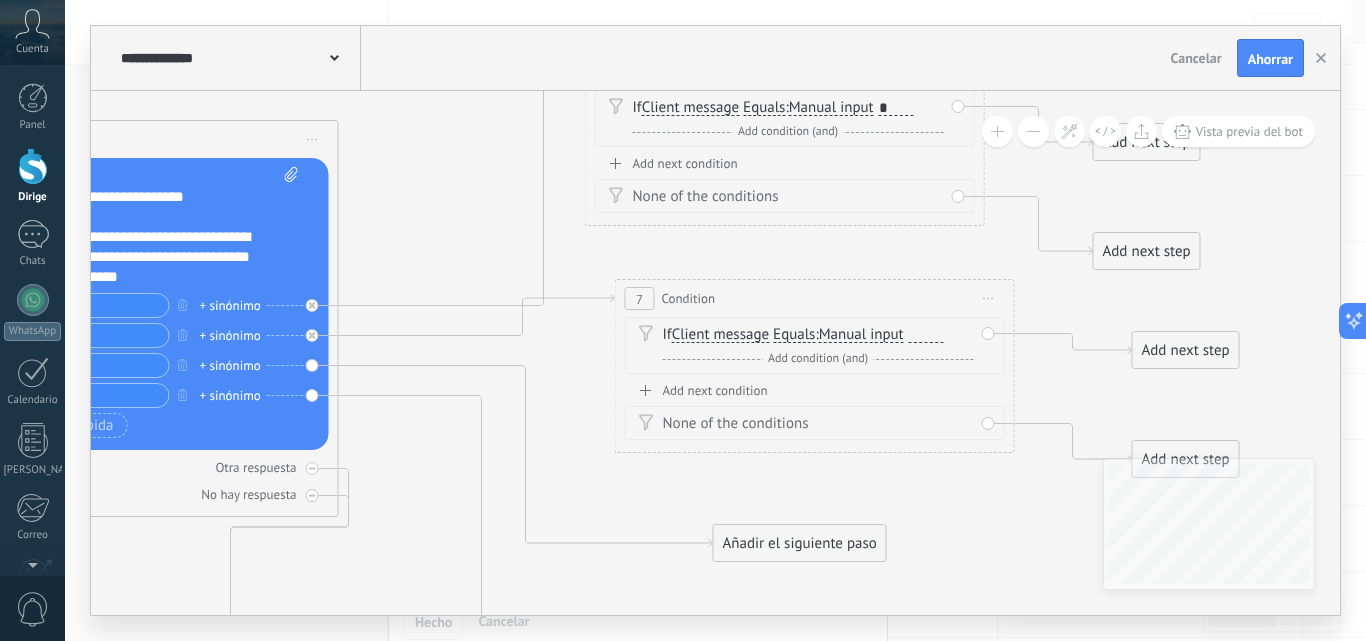 click on "7
Condition
*********
Start preview here
Rename
Duplicate
Delete" at bounding box center (815, 298) 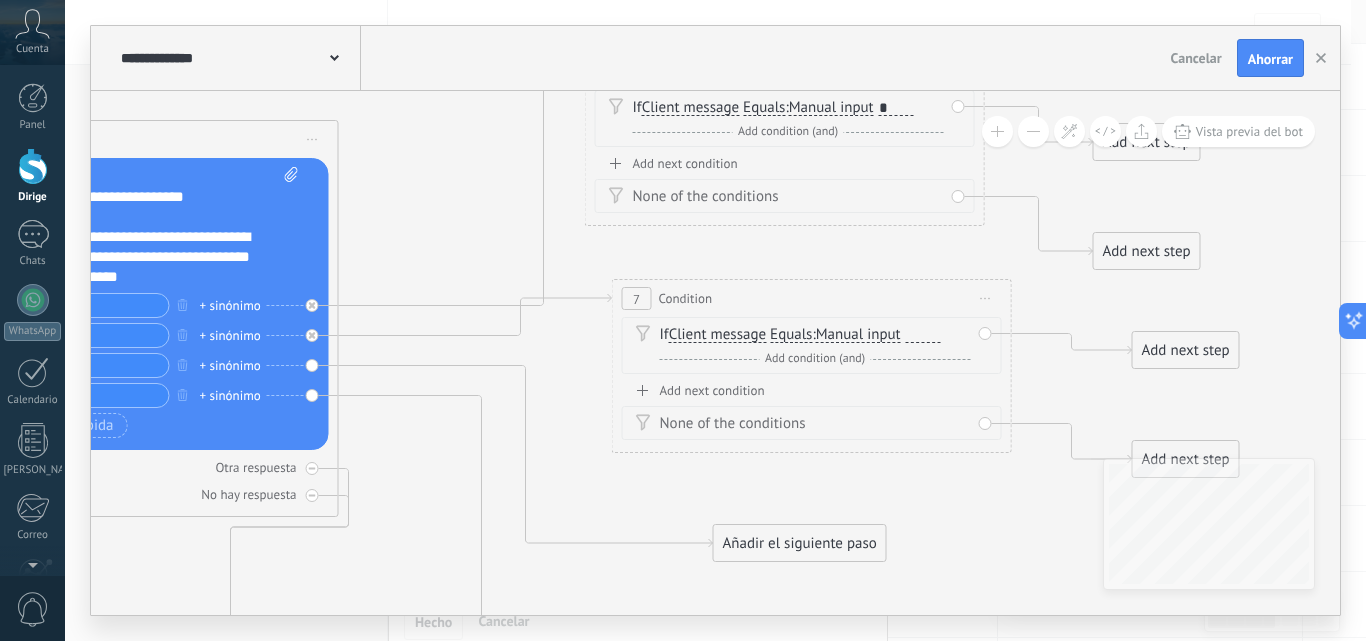 click at bounding box center (923, 335) 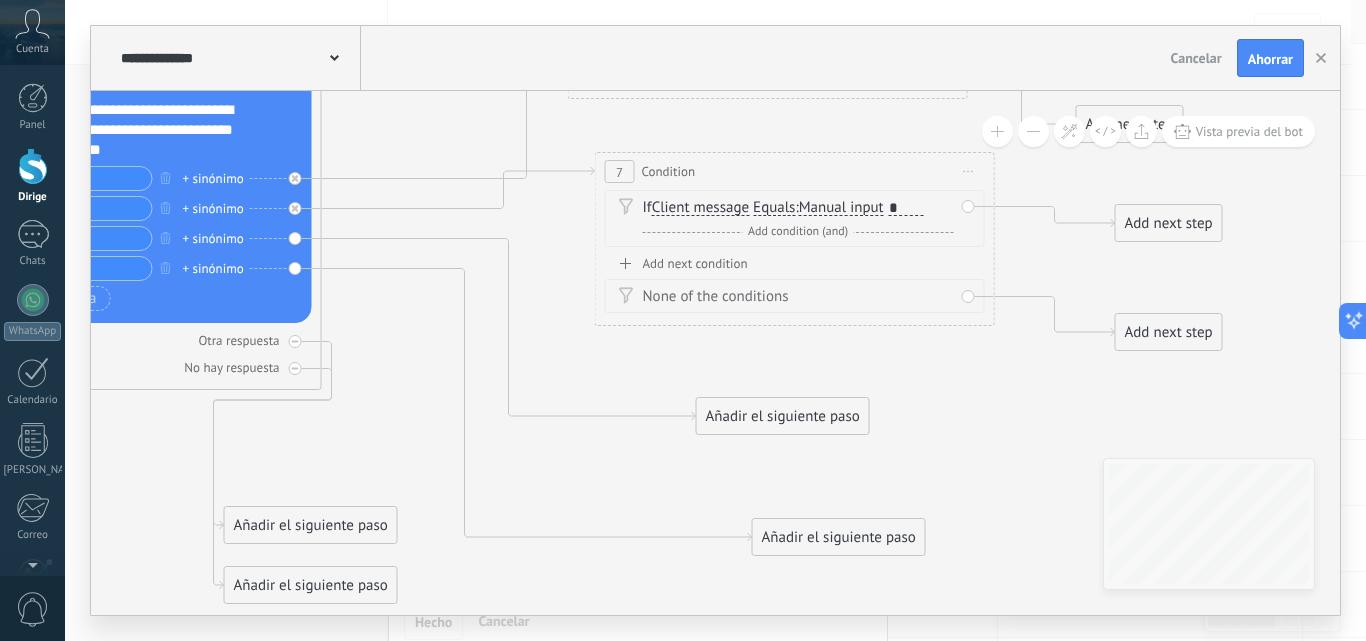click 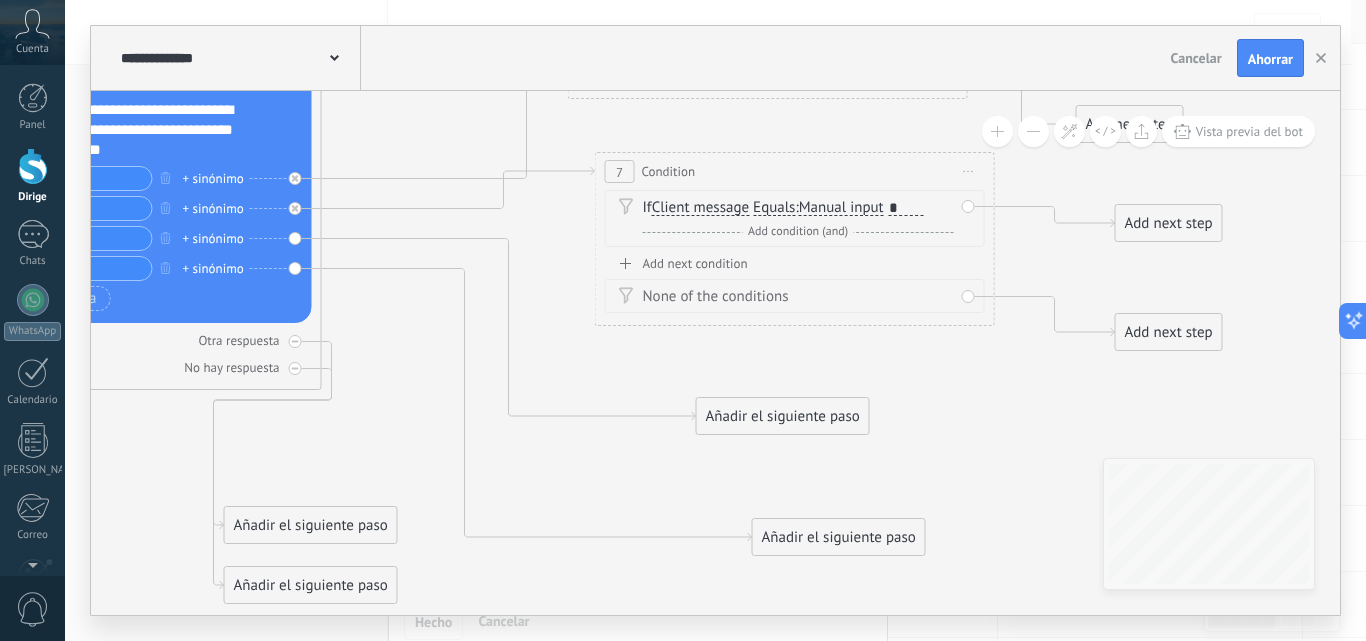 click 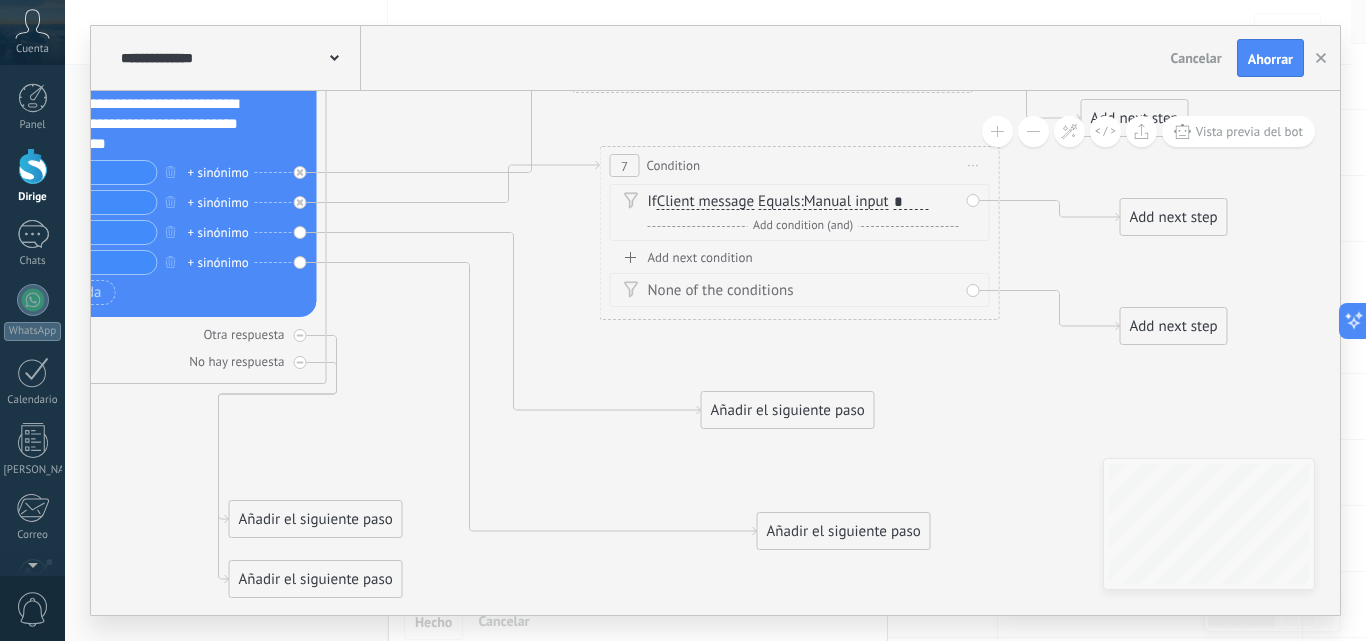 drag, startPoint x: 913, startPoint y: 430, endPoint x: 923, endPoint y: 321, distance: 109.457756 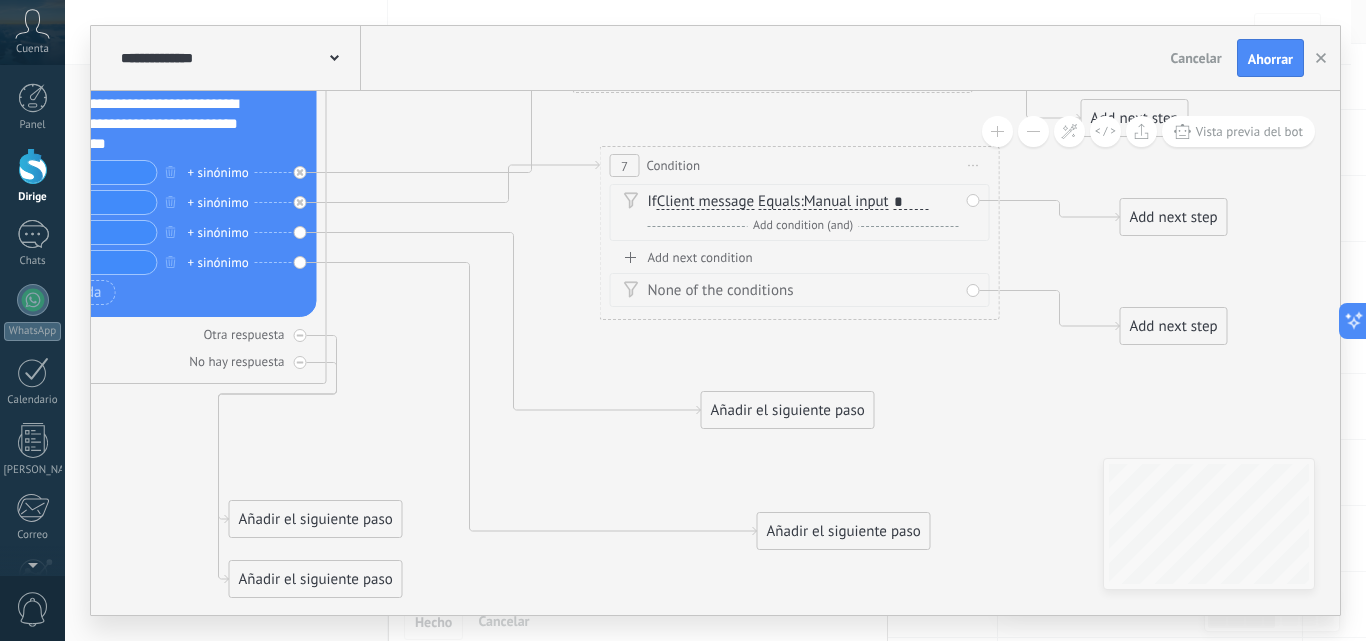 click 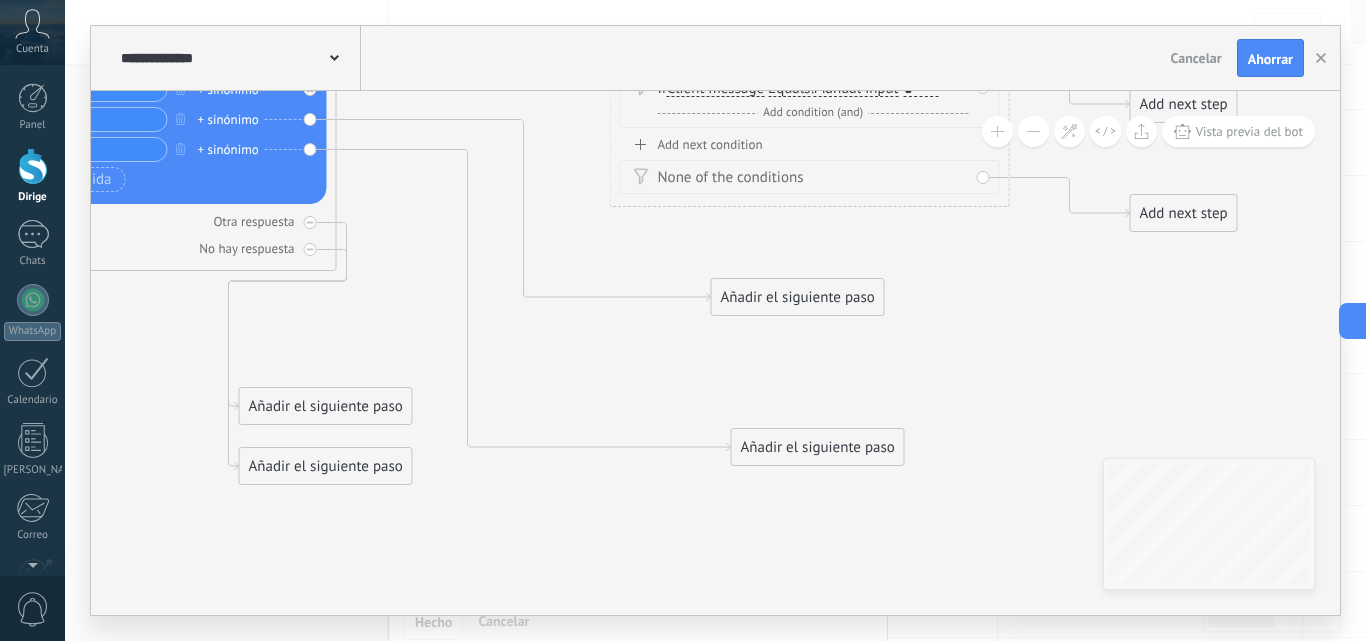 drag, startPoint x: 908, startPoint y: 422, endPoint x: 846, endPoint y: 396, distance: 67.23094 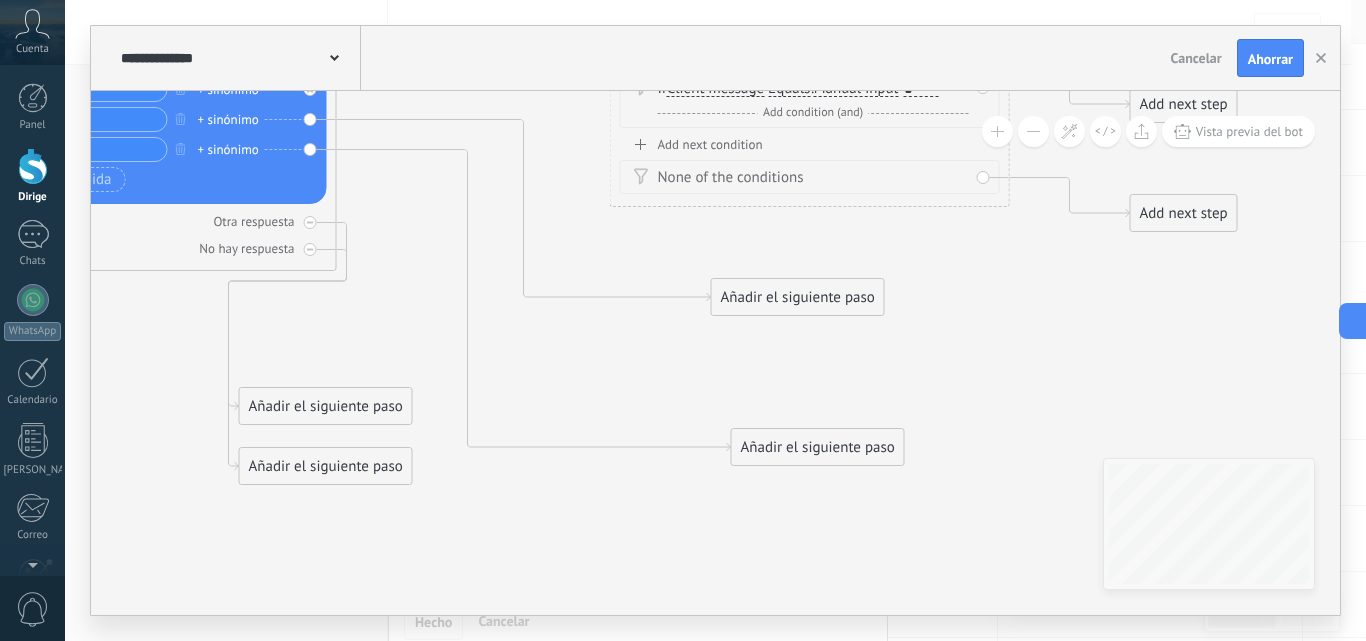 click on "Añadir el siguiente paso" at bounding box center [818, 447] 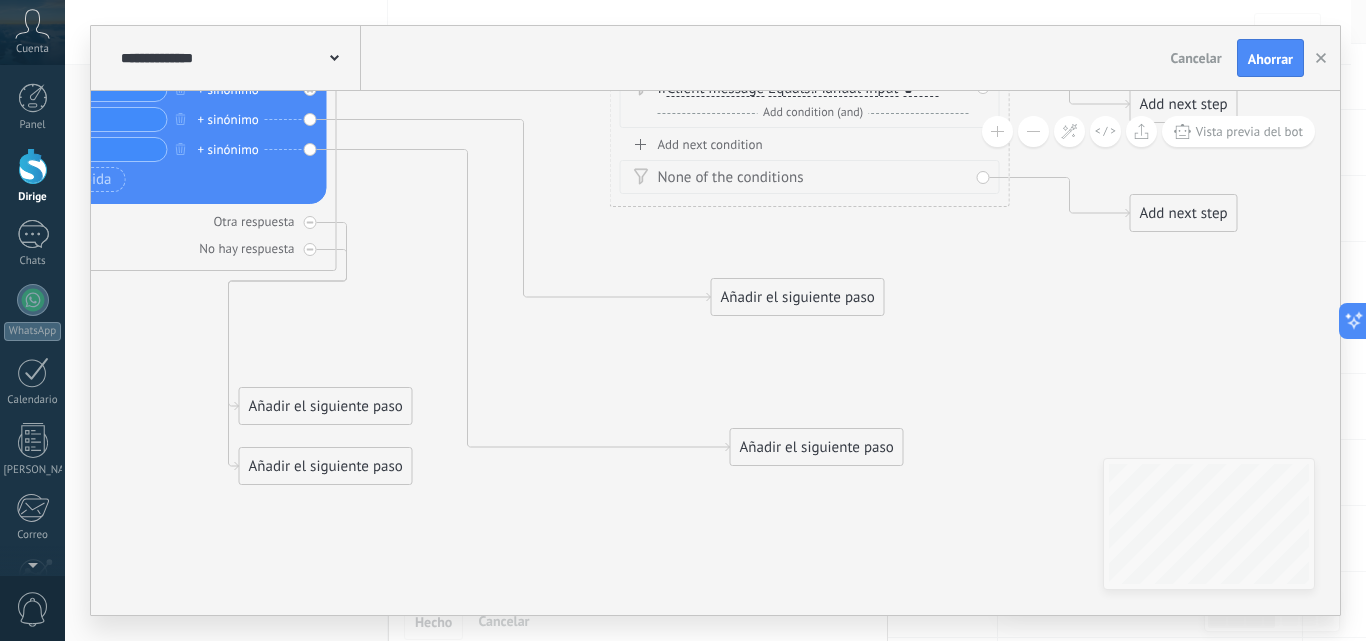 click on "Añadir el siguiente paso" at bounding box center [798, 297] 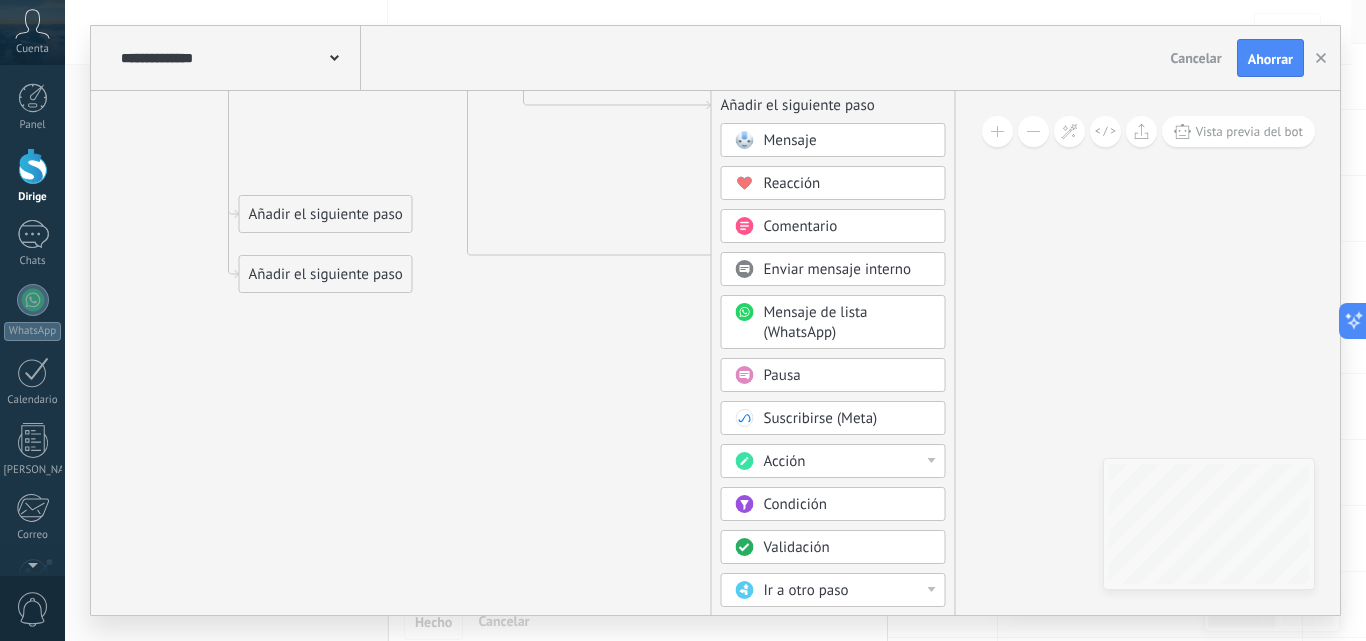 click on "Condición" at bounding box center (848, 505) 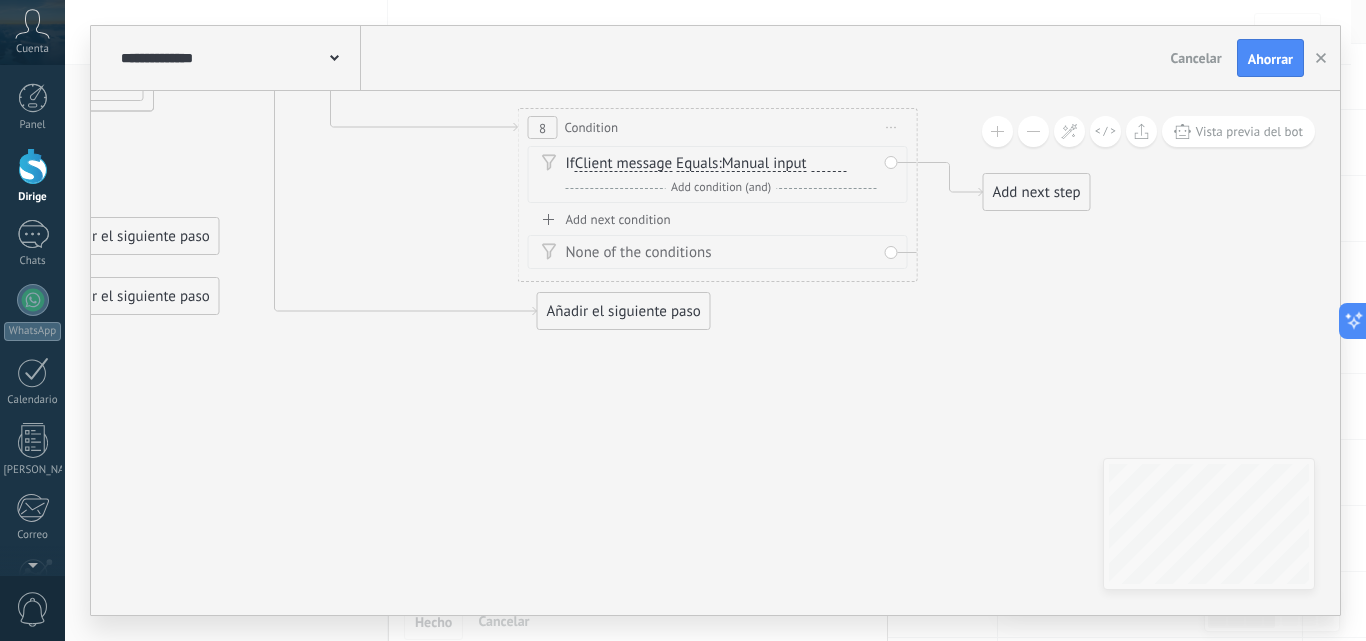 drag, startPoint x: 926, startPoint y: 398, endPoint x: 786, endPoint y: 536, distance: 196.58076 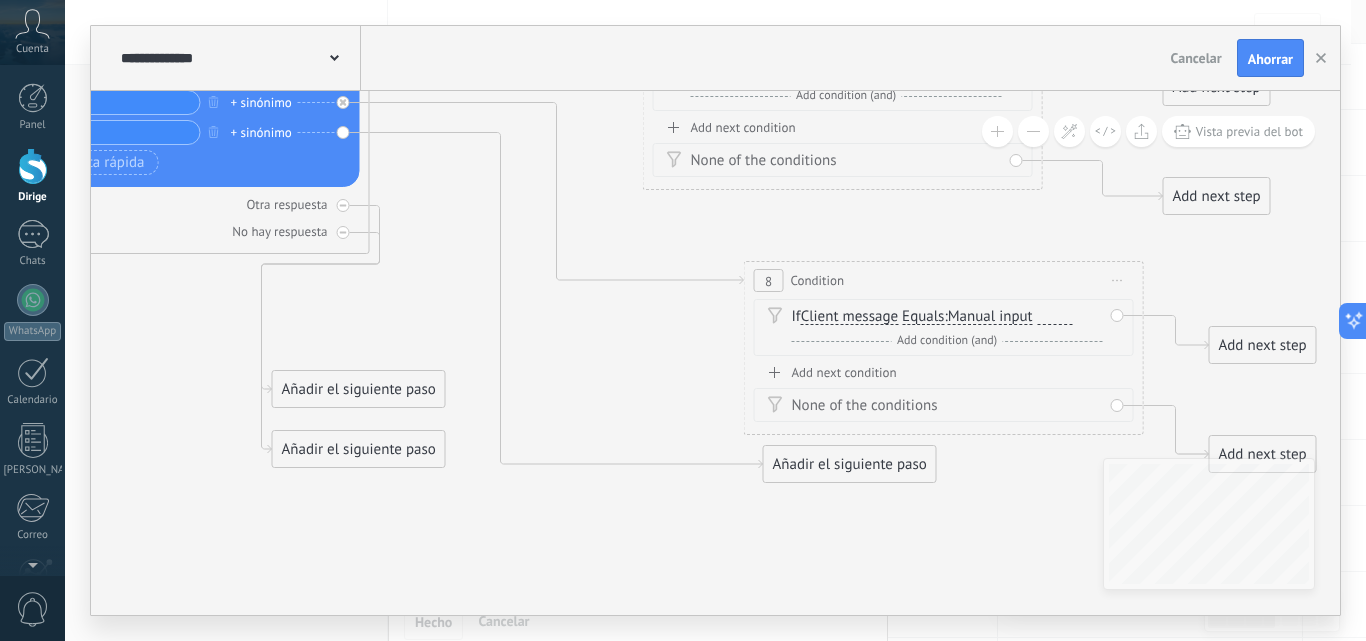 drag, startPoint x: 786, startPoint y: 536, endPoint x: 1006, endPoint y: 559, distance: 221.199 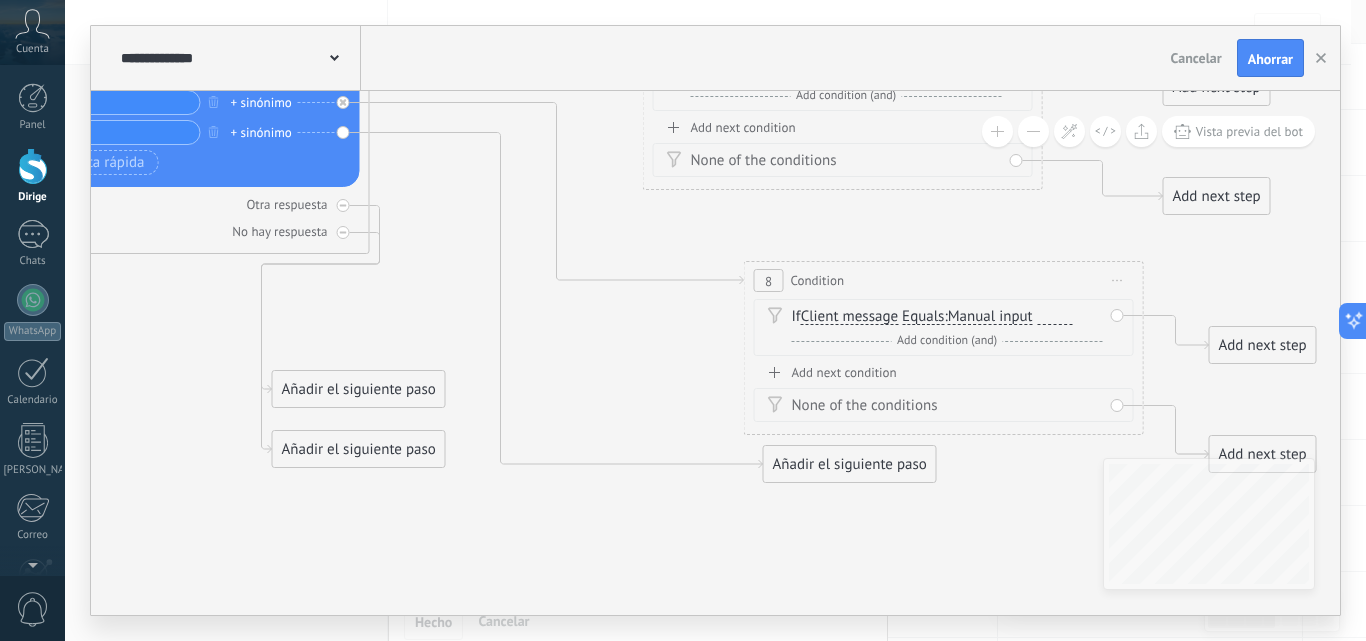 click 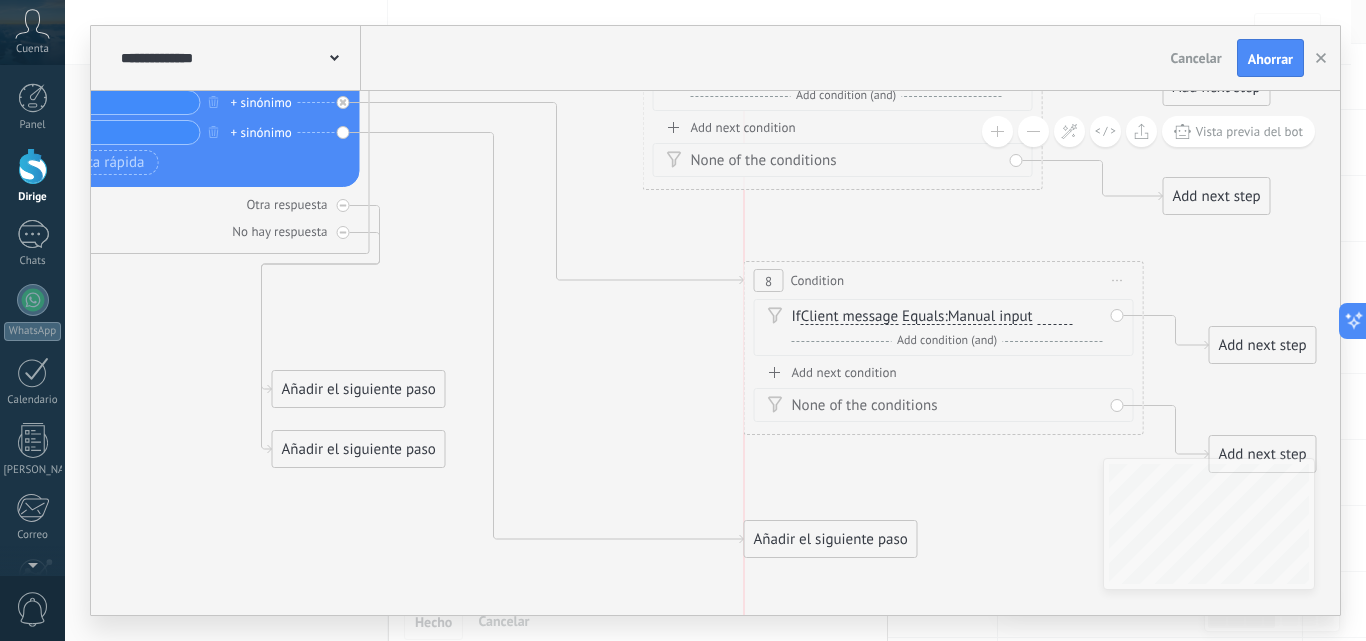 drag, startPoint x: 917, startPoint y: 474, endPoint x: 898, endPoint y: 548, distance: 76.40026 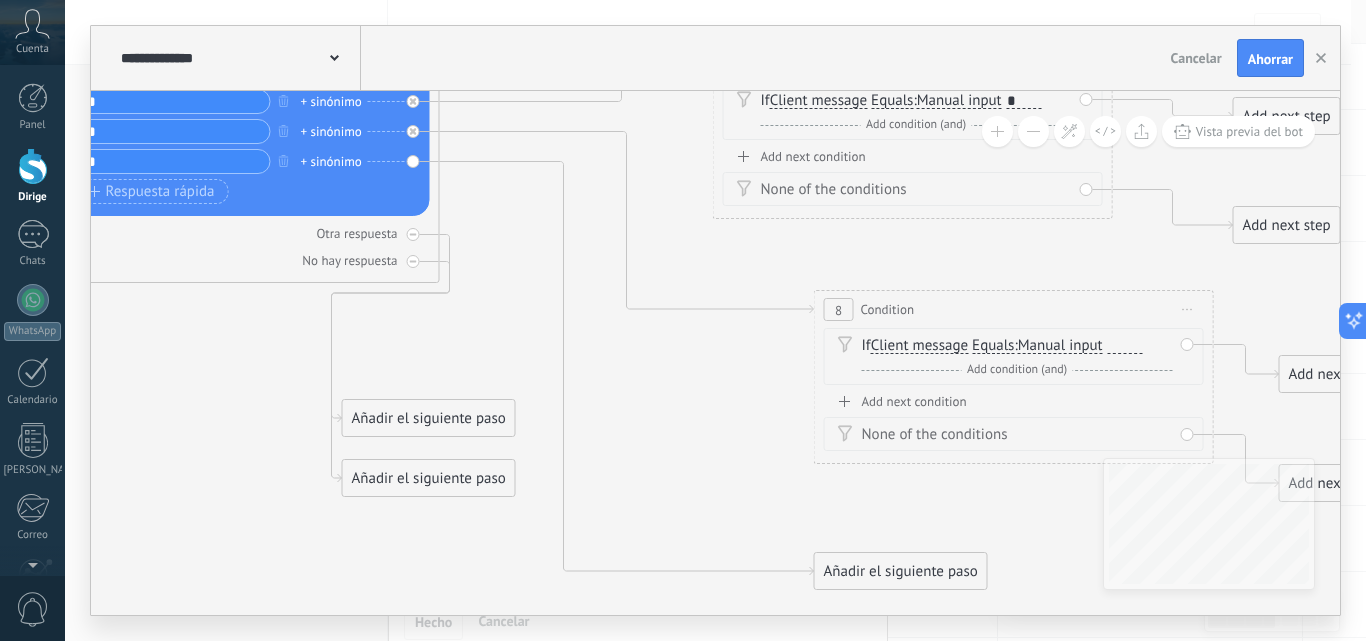 drag, startPoint x: 810, startPoint y: 473, endPoint x: 880, endPoint y: 502, distance: 75.76939 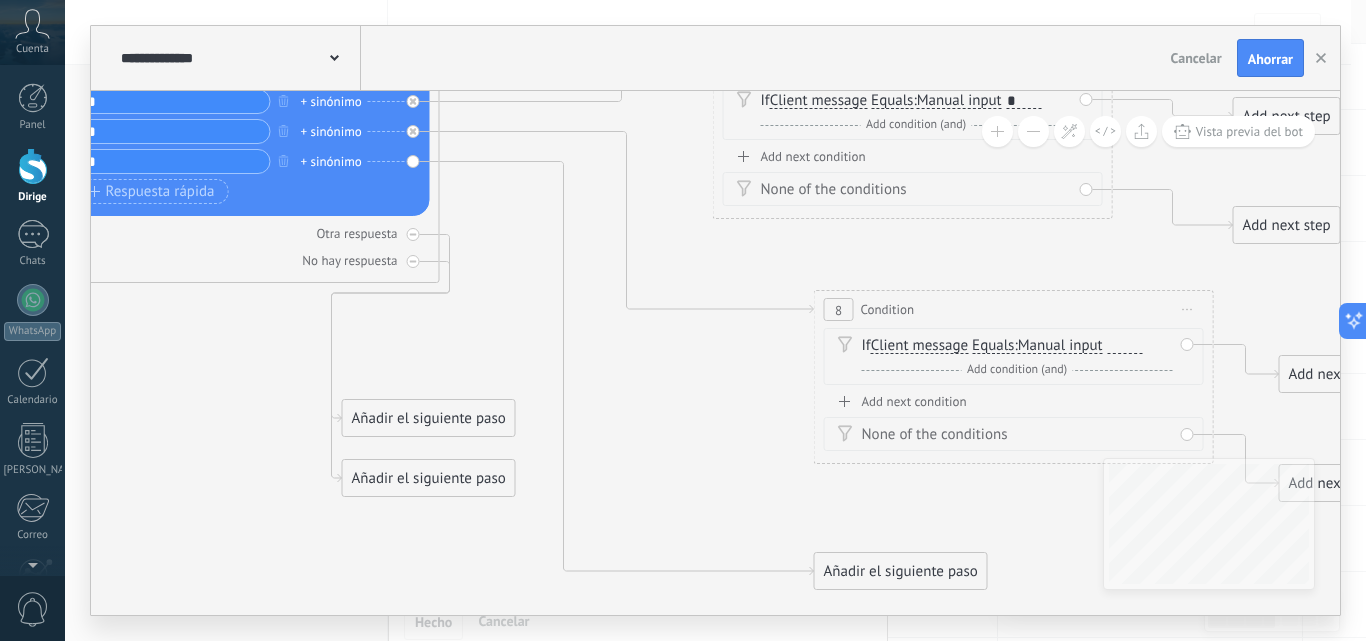 click 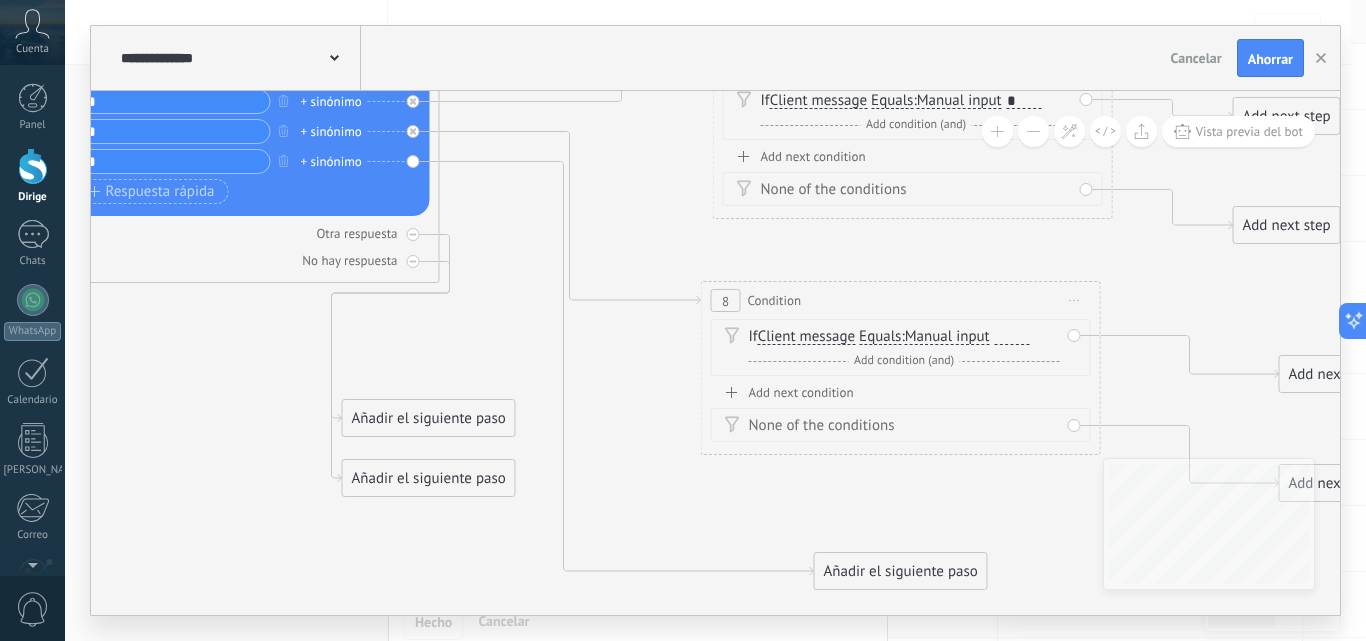 drag, startPoint x: 965, startPoint y: 306, endPoint x: 852, endPoint y: 297, distance: 113.35784 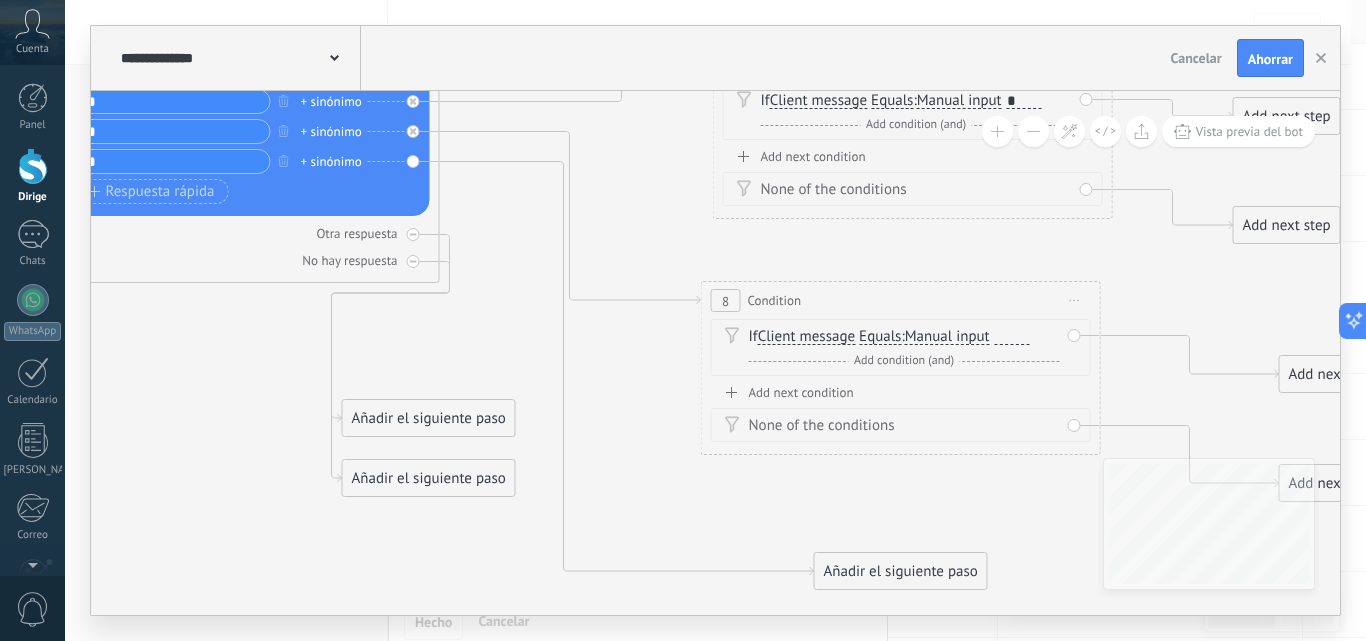 click on "8
Condition
*********
Start preview here
Rename
Duplicate
Delete" at bounding box center (901, 300) 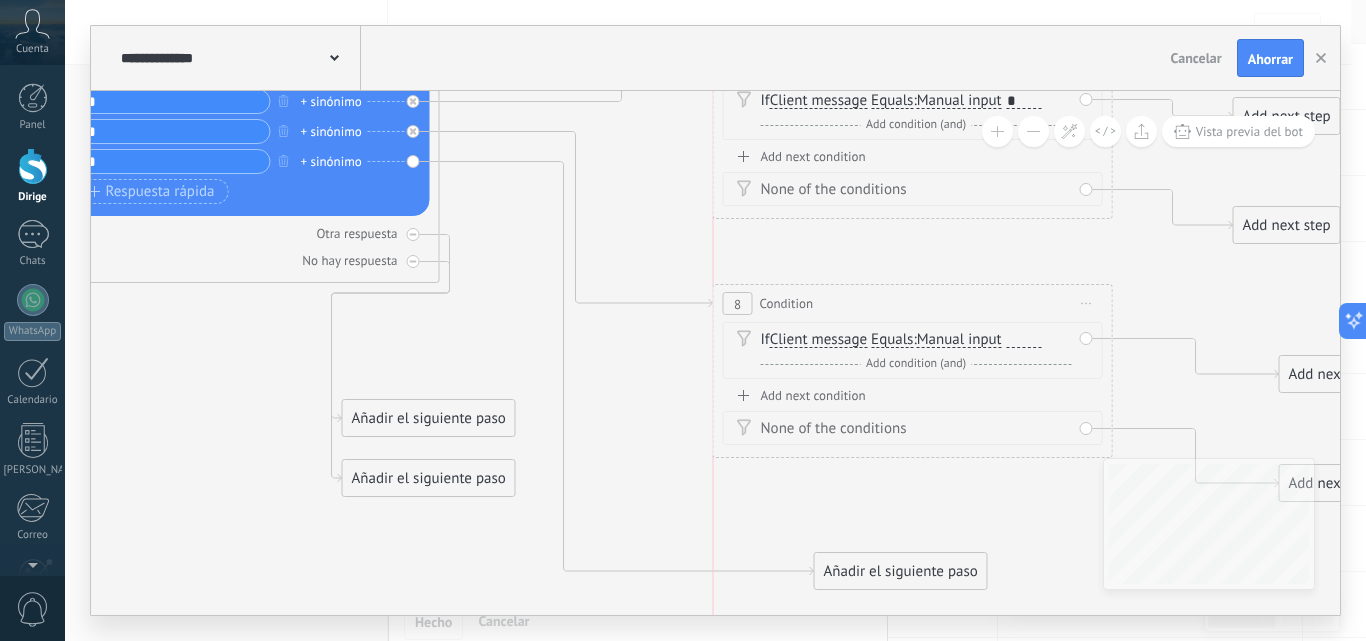 click on "8
Condition
*********
Start preview here
Rename
Duplicate
Delete" at bounding box center [913, 303] 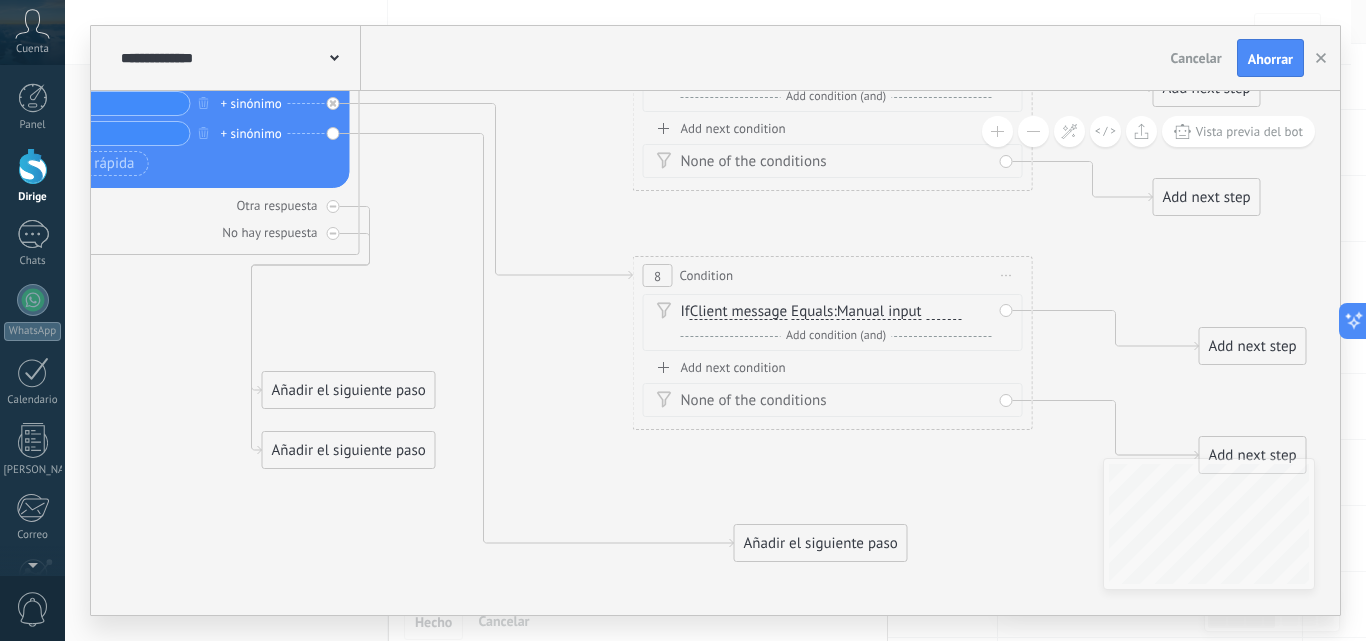 drag, startPoint x: 1154, startPoint y: 295, endPoint x: 1074, endPoint y: 267, distance: 84.758484 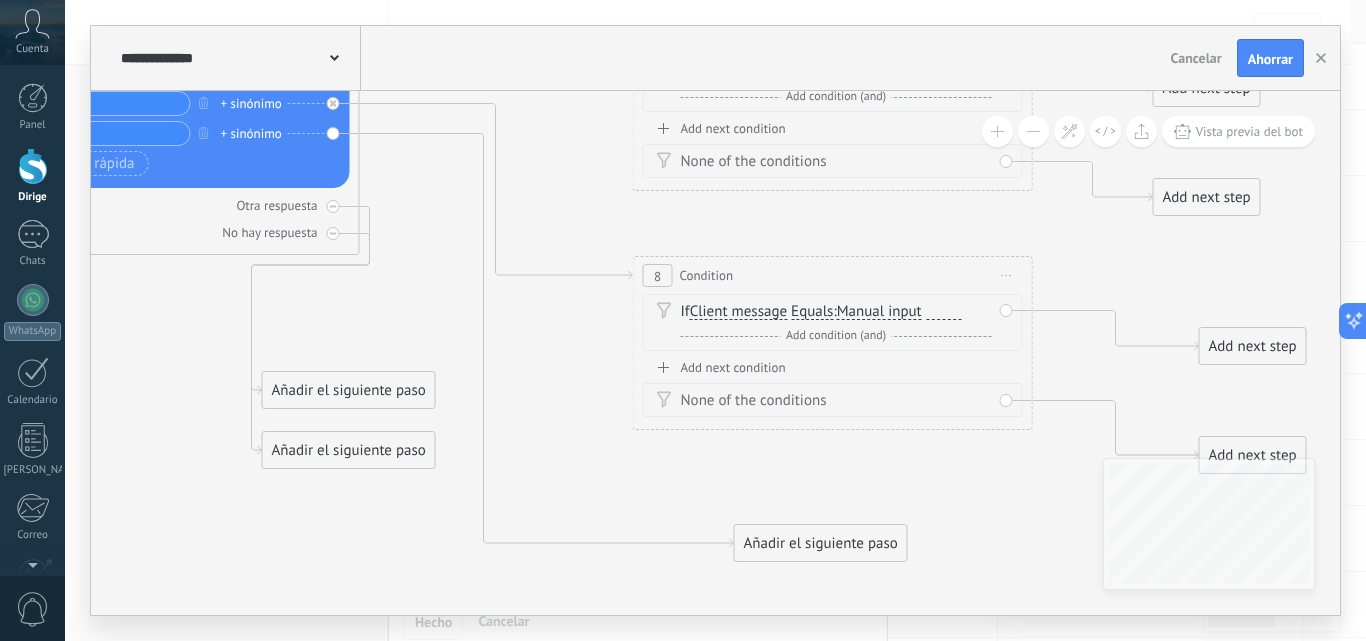 click 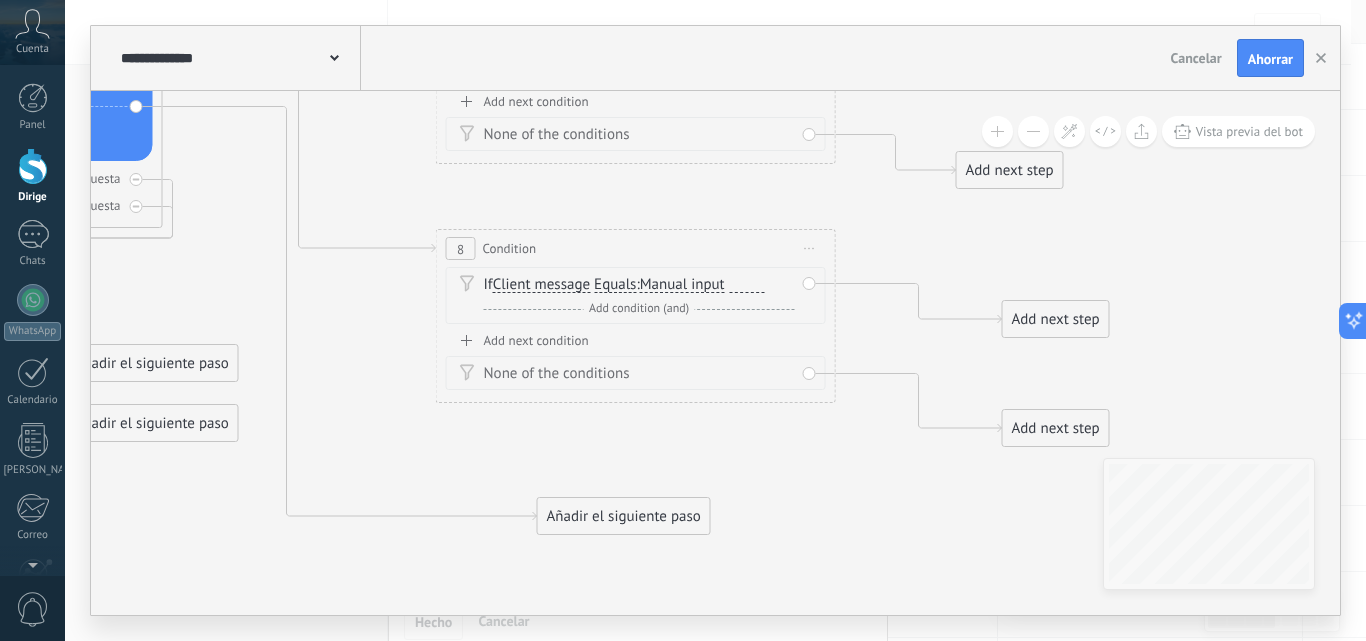 drag, startPoint x: 958, startPoint y: 229, endPoint x: 933, endPoint y: 228, distance: 25.019993 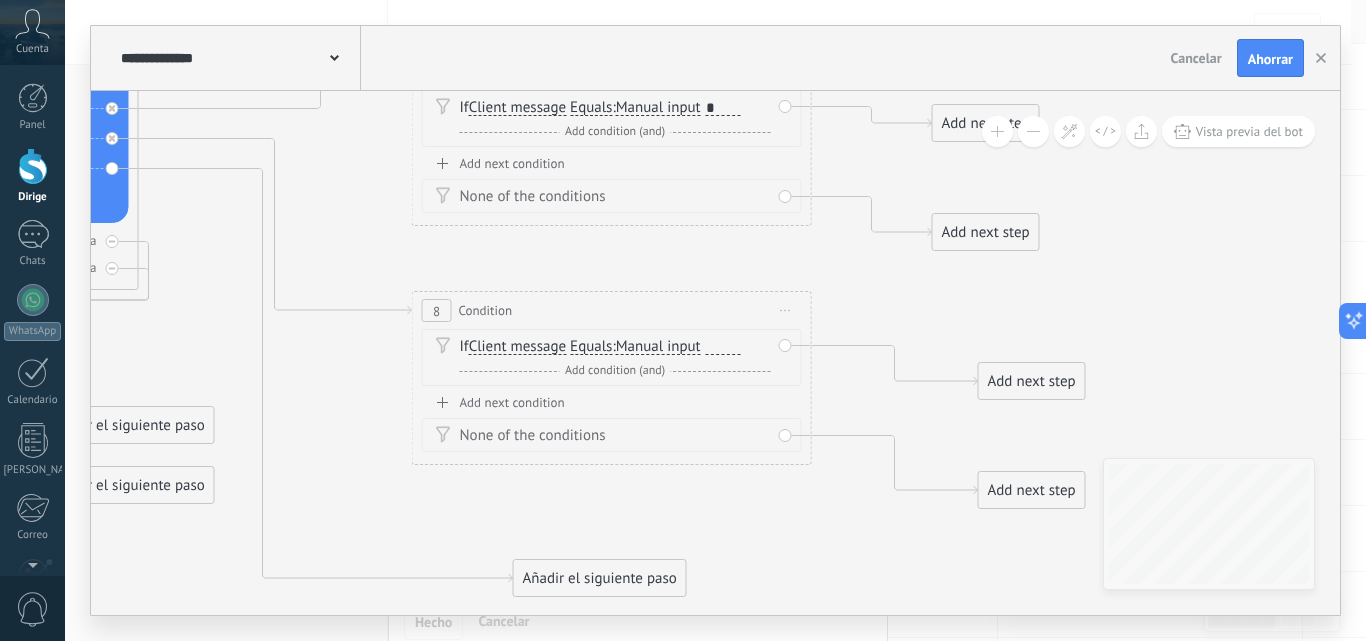 drag, startPoint x: 1088, startPoint y: 205, endPoint x: 1064, endPoint y: 267, distance: 66.48308 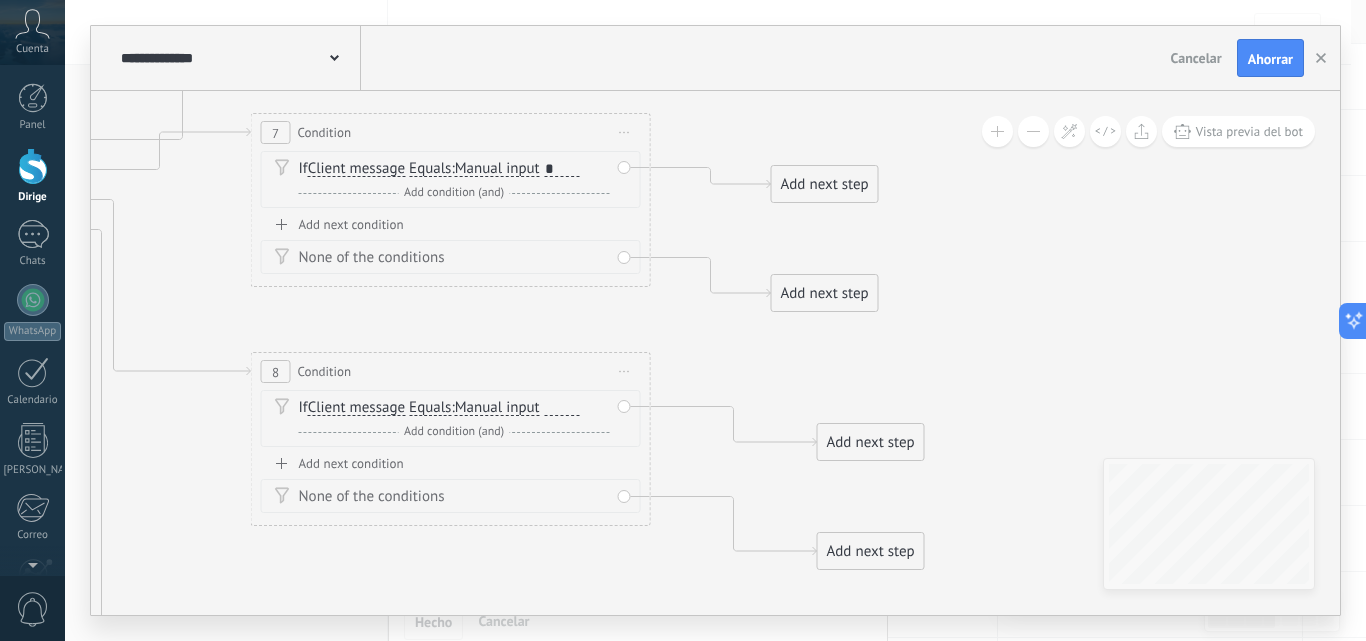 drag, startPoint x: 1125, startPoint y: 274, endPoint x: 854, endPoint y: 268, distance: 271.0664 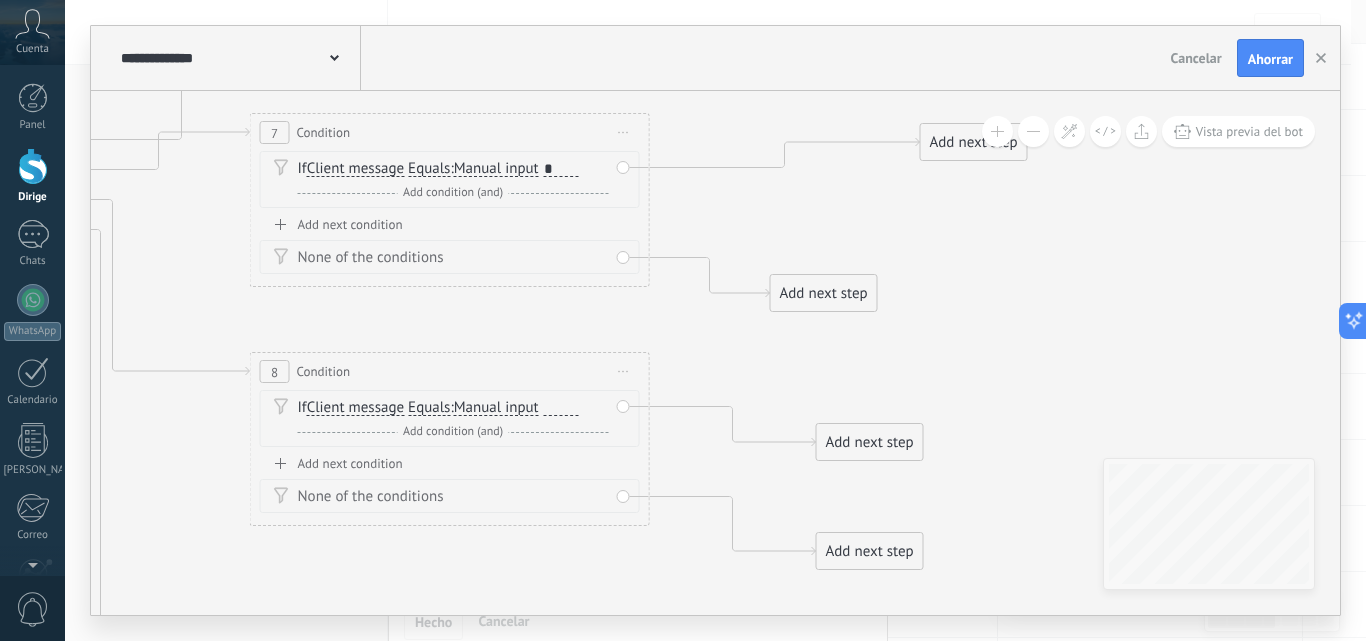 drag, startPoint x: 803, startPoint y: 176, endPoint x: 953, endPoint y: 134, distance: 155.76906 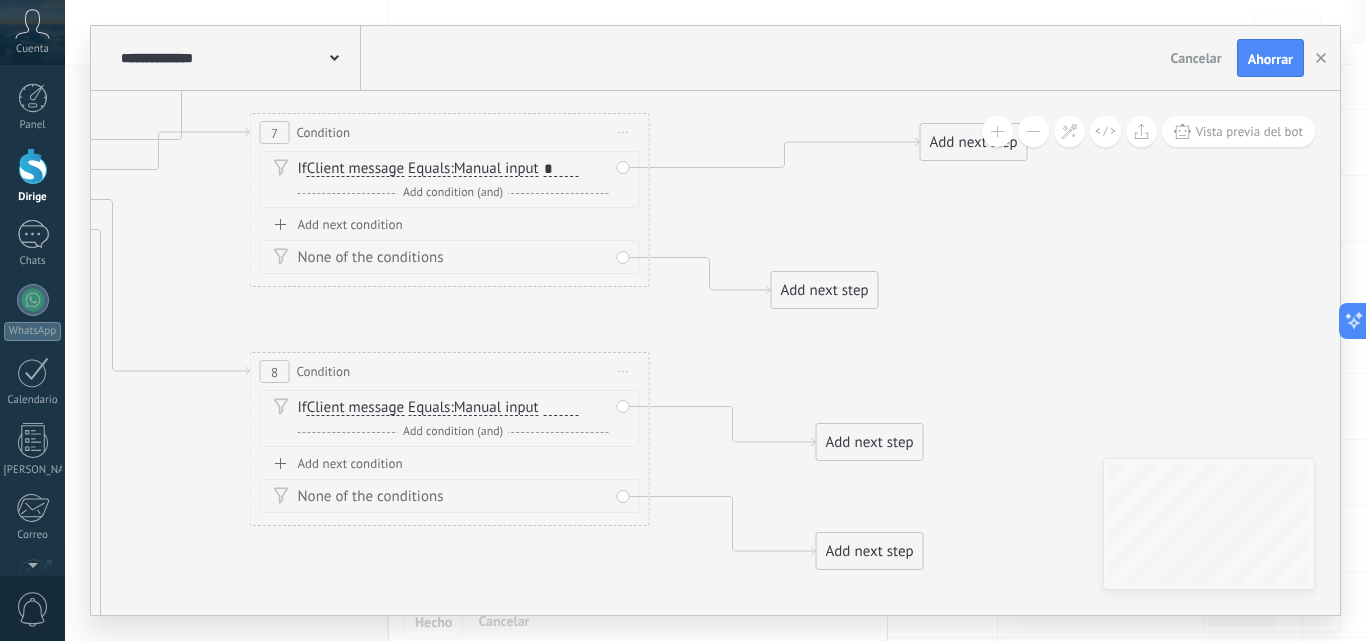 drag, startPoint x: 857, startPoint y: 286, endPoint x: 811, endPoint y: 236, distance: 67.941154 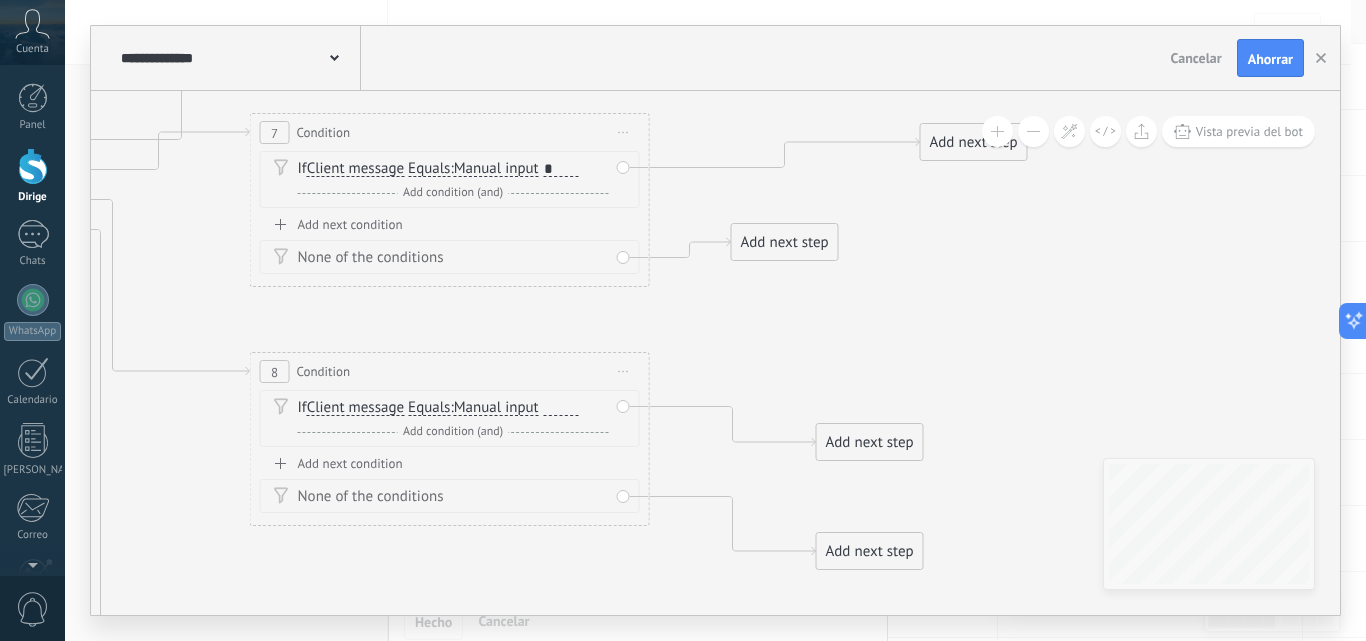 drag, startPoint x: 872, startPoint y: 319, endPoint x: 893, endPoint y: 201, distance: 119.85408 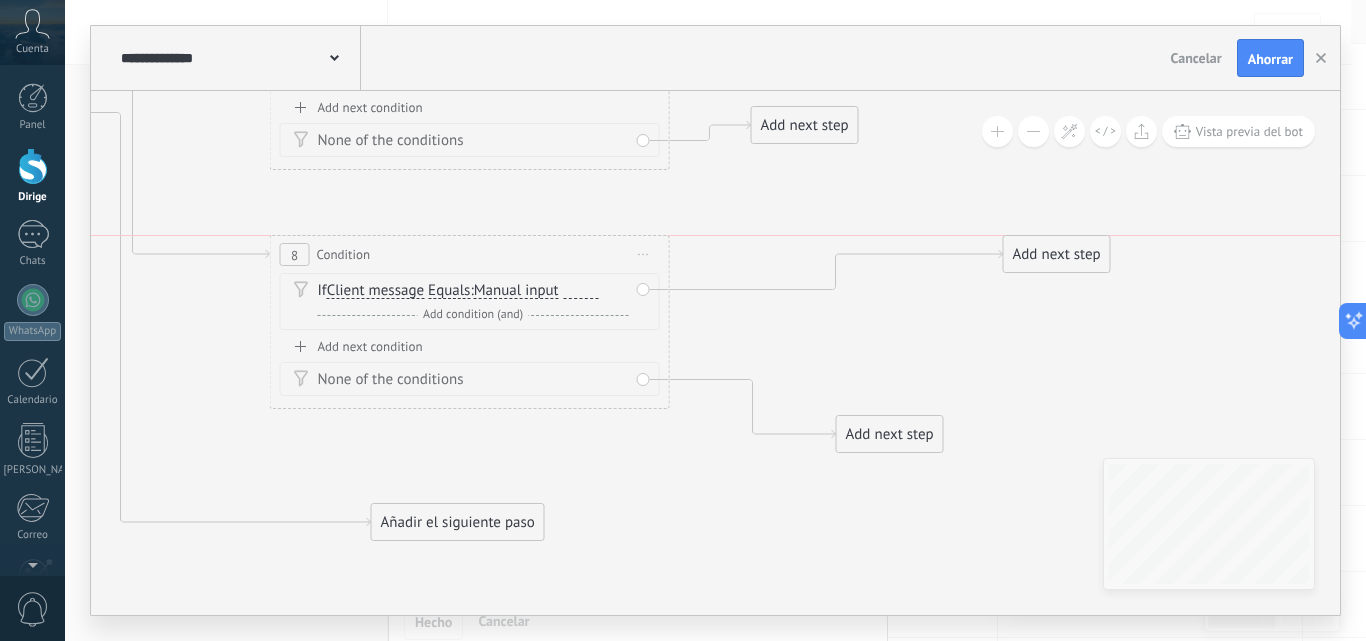 drag, startPoint x: 929, startPoint y: 325, endPoint x: 1094, endPoint y: 246, distance: 182.93715 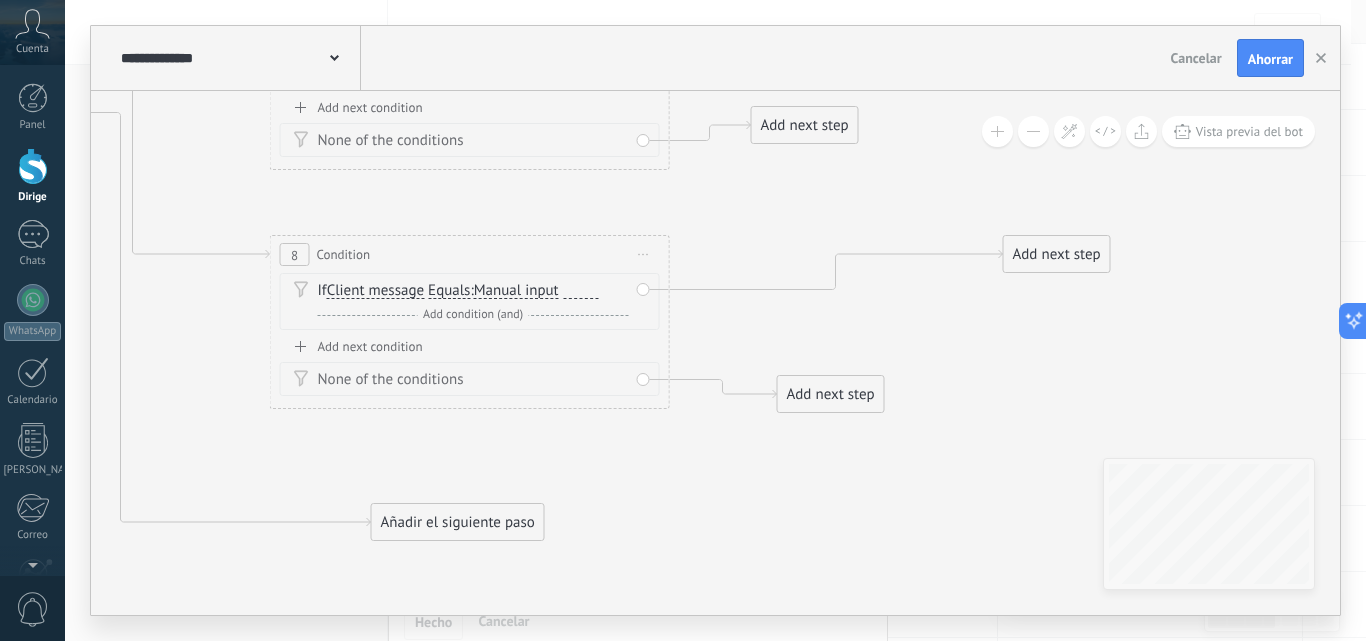 drag, startPoint x: 916, startPoint y: 429, endPoint x: 857, endPoint y: 389, distance: 71.281136 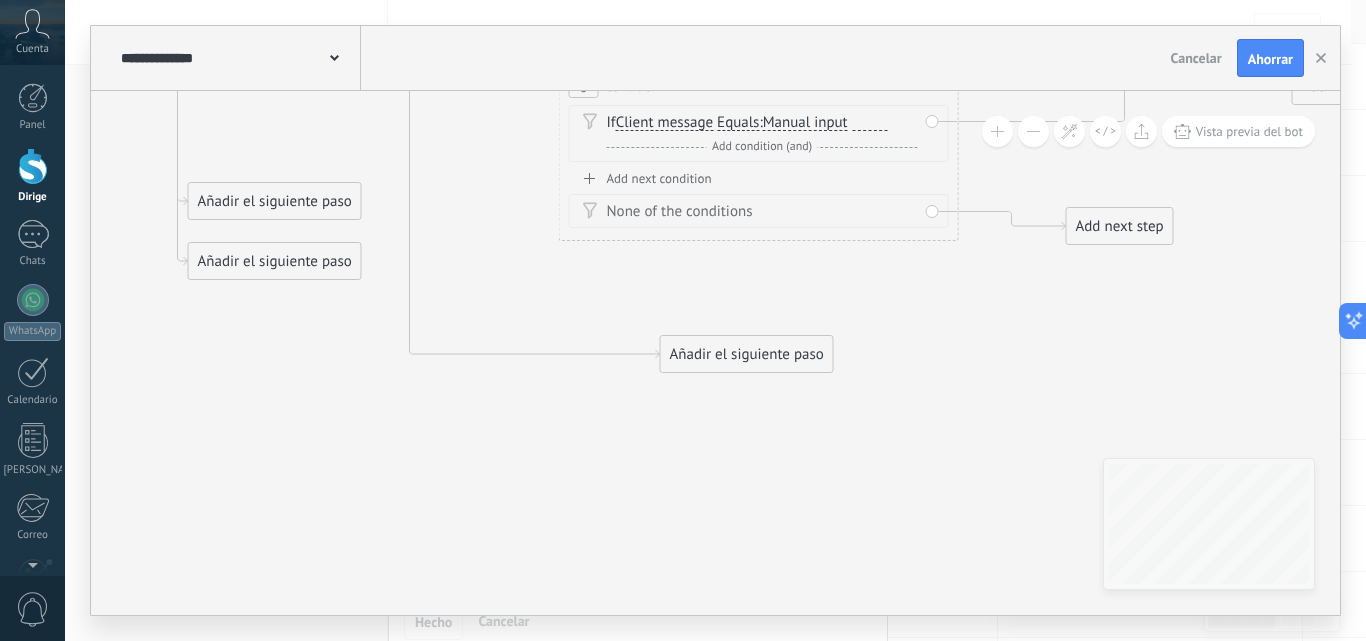 drag, startPoint x: 787, startPoint y: 475, endPoint x: 934, endPoint y: 415, distance: 158.77342 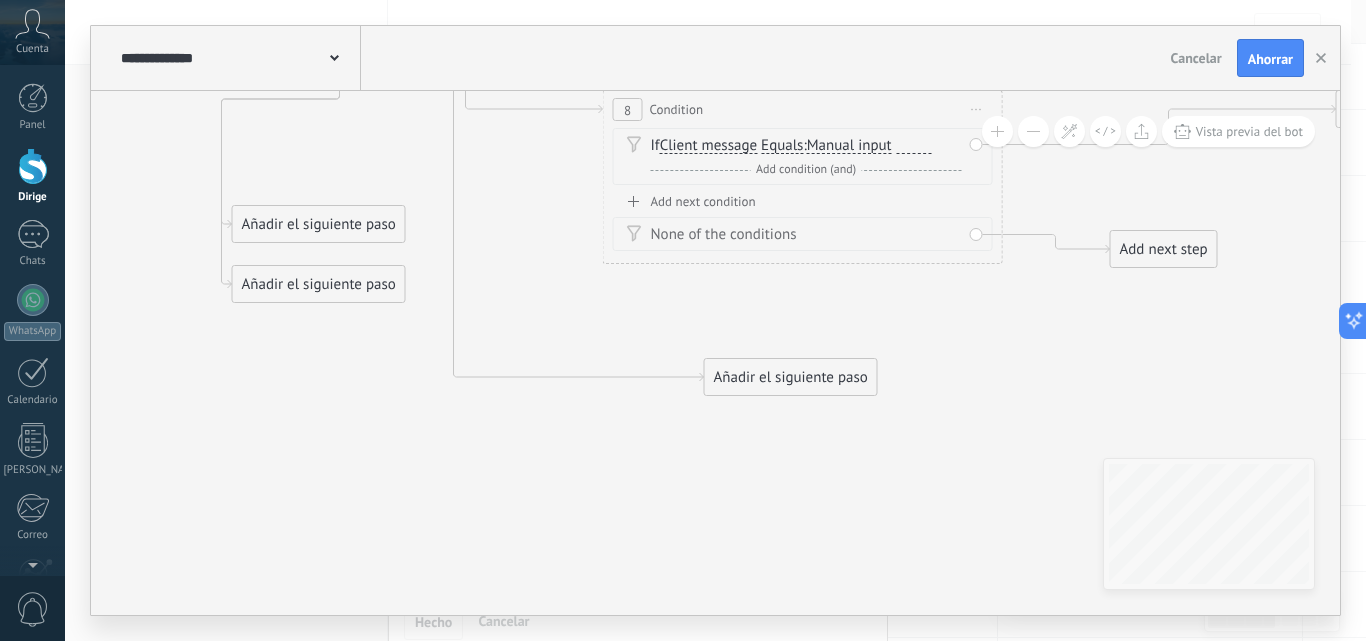 drag, startPoint x: 711, startPoint y: 446, endPoint x: 417, endPoint y: 206, distance: 379.52075 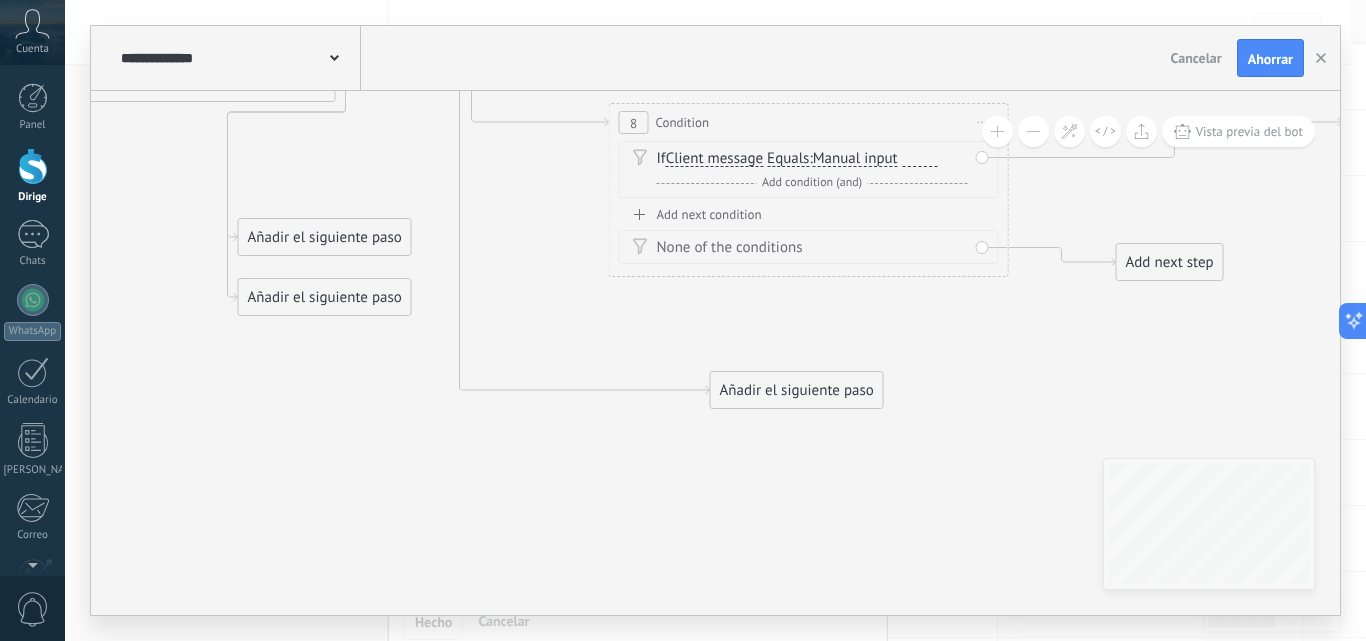 drag, startPoint x: 508, startPoint y: 227, endPoint x: 525, endPoint y: 278, distance: 53.75872 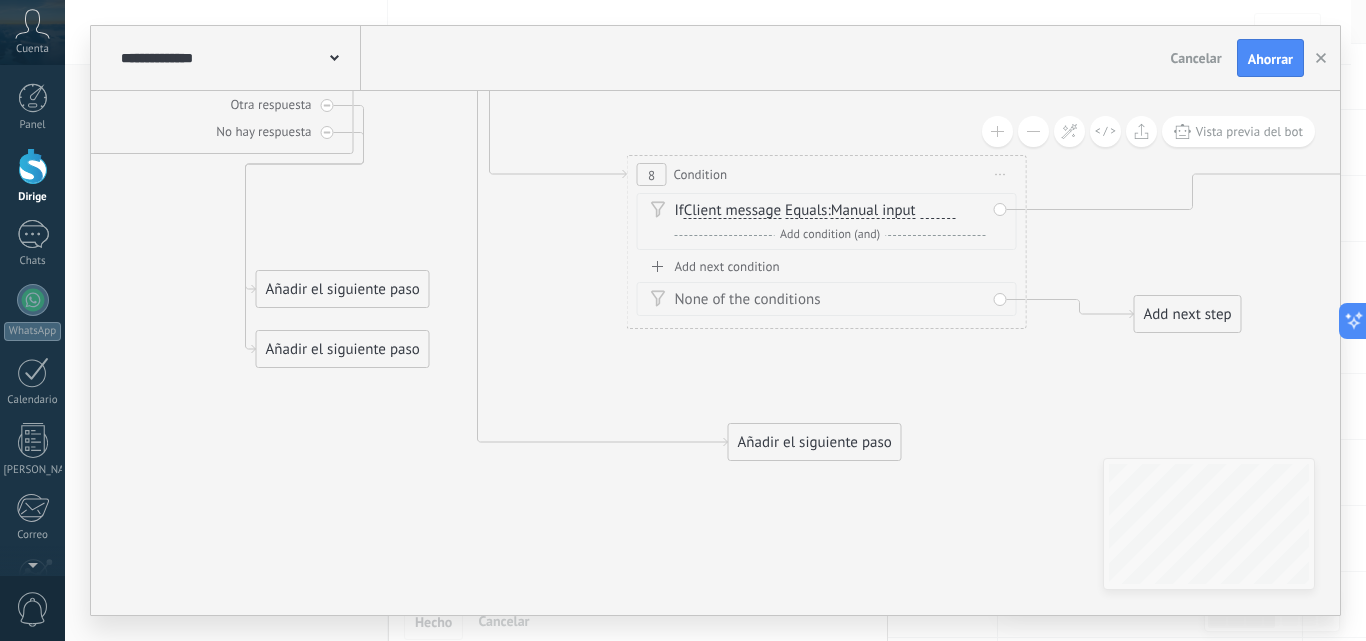 click on "Añadir el siguiente paso" at bounding box center (815, 442) 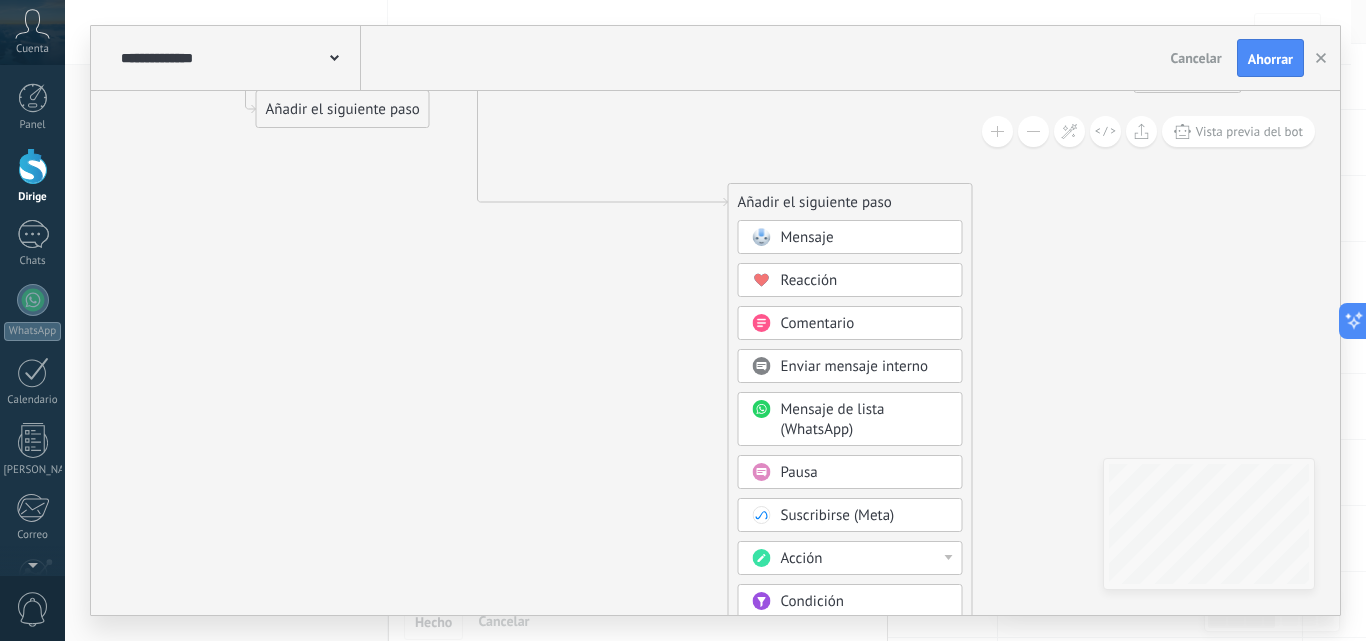 click on "Condición" at bounding box center [865, 602] 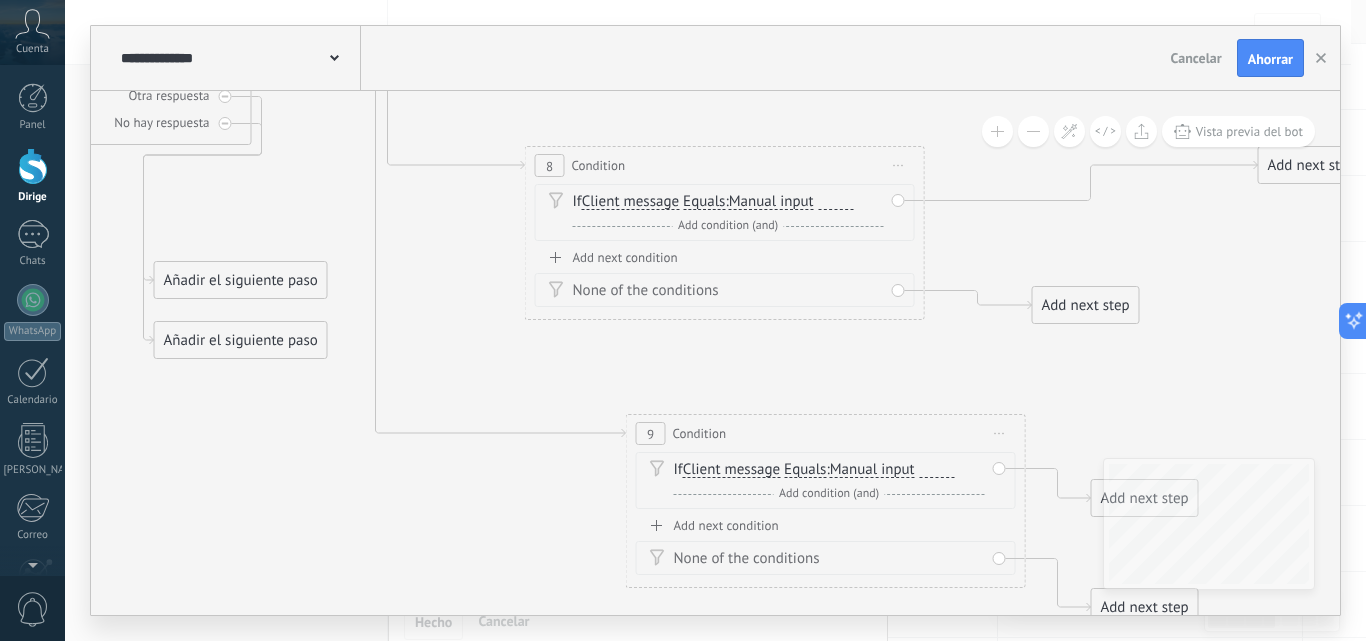 drag, startPoint x: 829, startPoint y: 245, endPoint x: 845, endPoint y: 419, distance: 174.73409 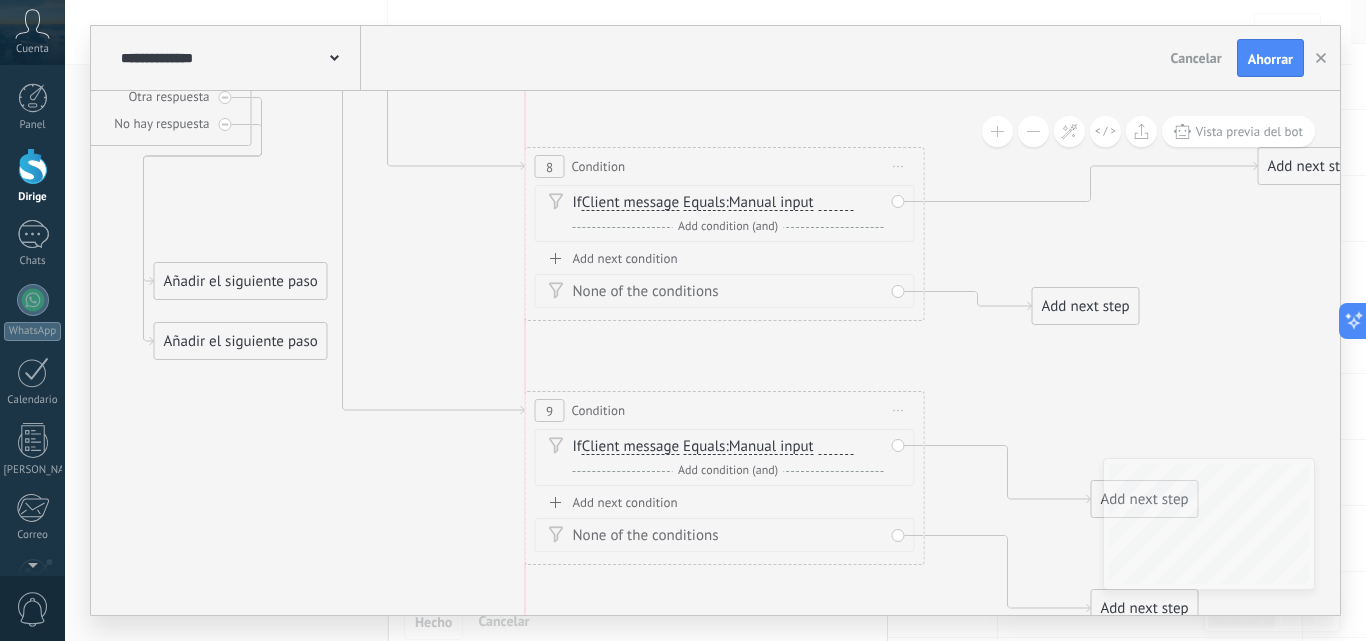 drag, startPoint x: 841, startPoint y: 430, endPoint x: 732, endPoint y: 406, distance: 111.61093 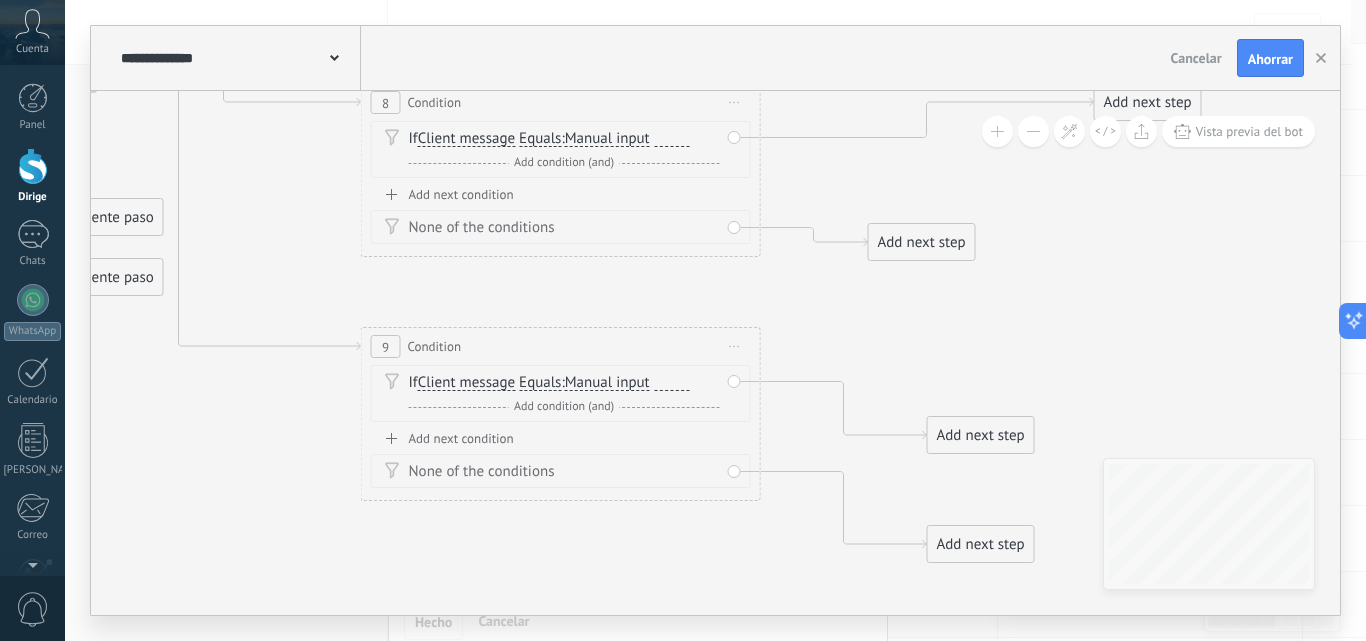 drag, startPoint x: 967, startPoint y: 384, endPoint x: 803, endPoint y: 321, distance: 175.68437 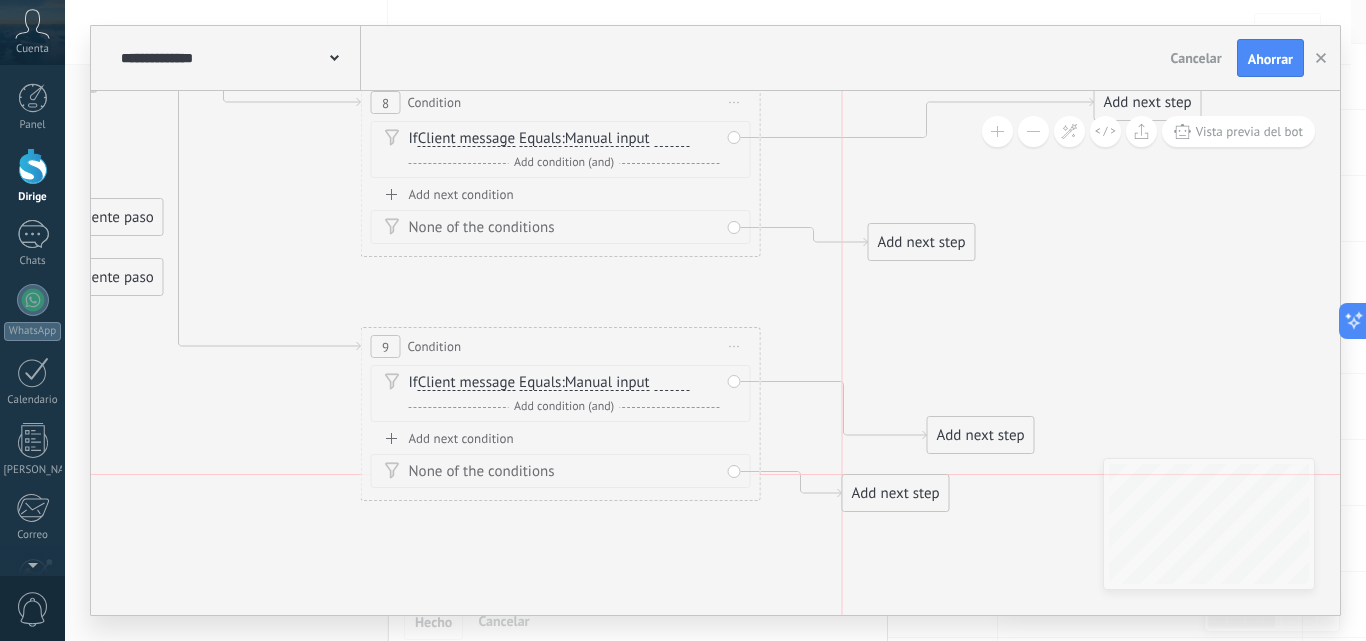 drag, startPoint x: 973, startPoint y: 545, endPoint x: 887, endPoint y: 492, distance: 101.0198 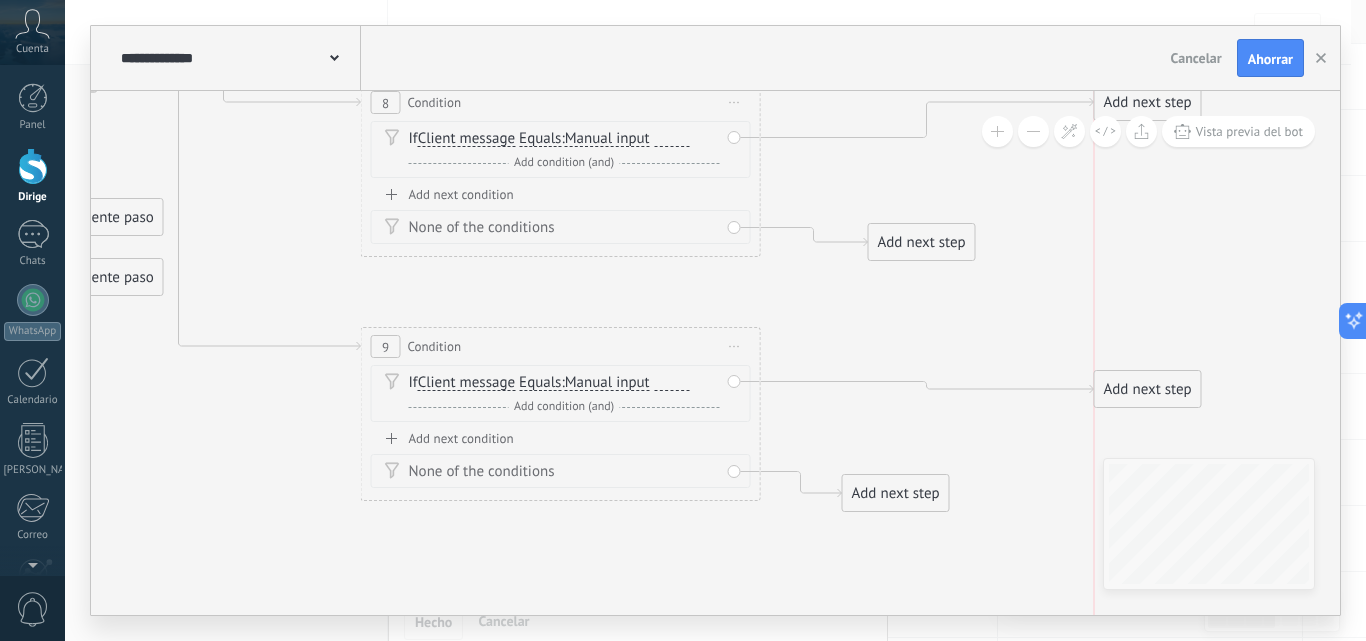 drag, startPoint x: 970, startPoint y: 429, endPoint x: 1060, endPoint y: 448, distance: 91.983696 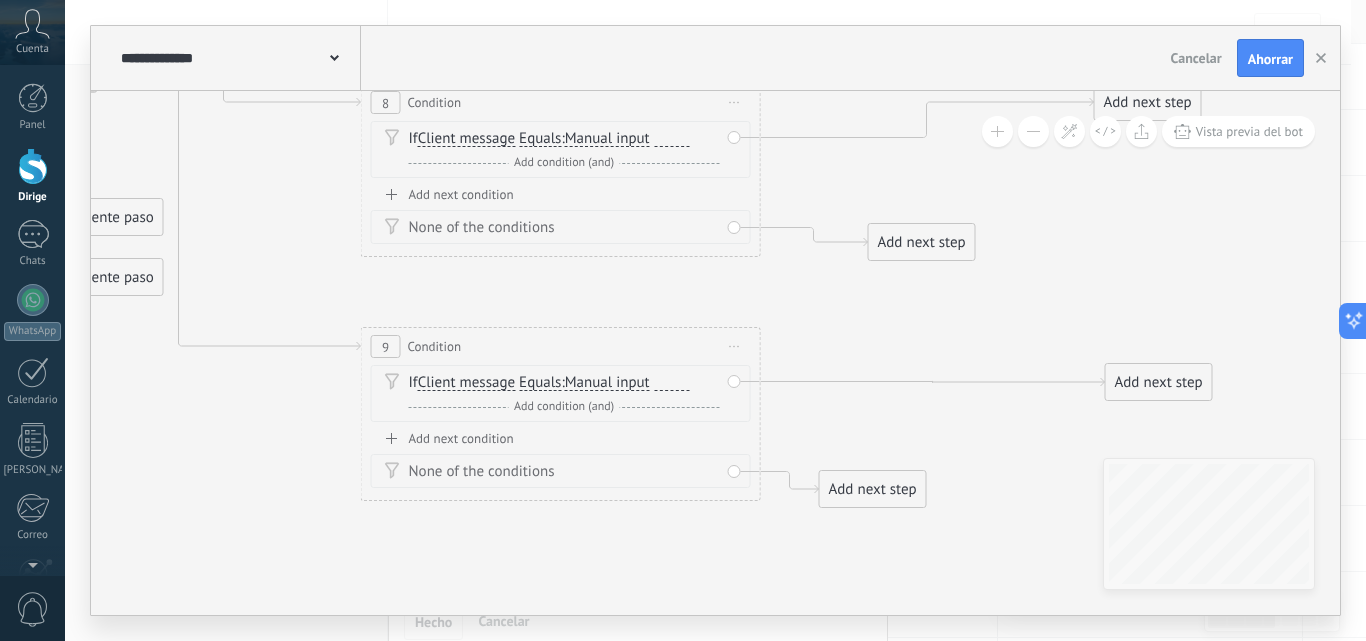 drag, startPoint x: 919, startPoint y: 495, endPoint x: 898, endPoint y: 491, distance: 21.377558 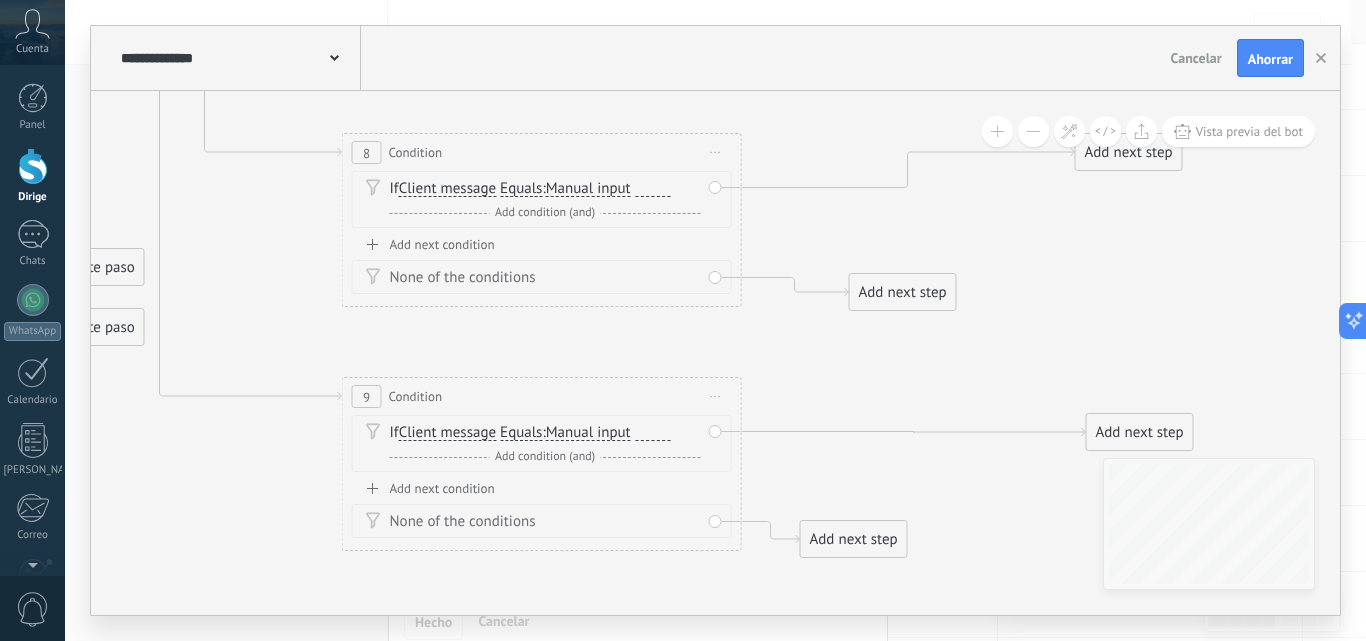 drag, startPoint x: 957, startPoint y: 300, endPoint x: 941, endPoint y: 360, distance: 62.0967 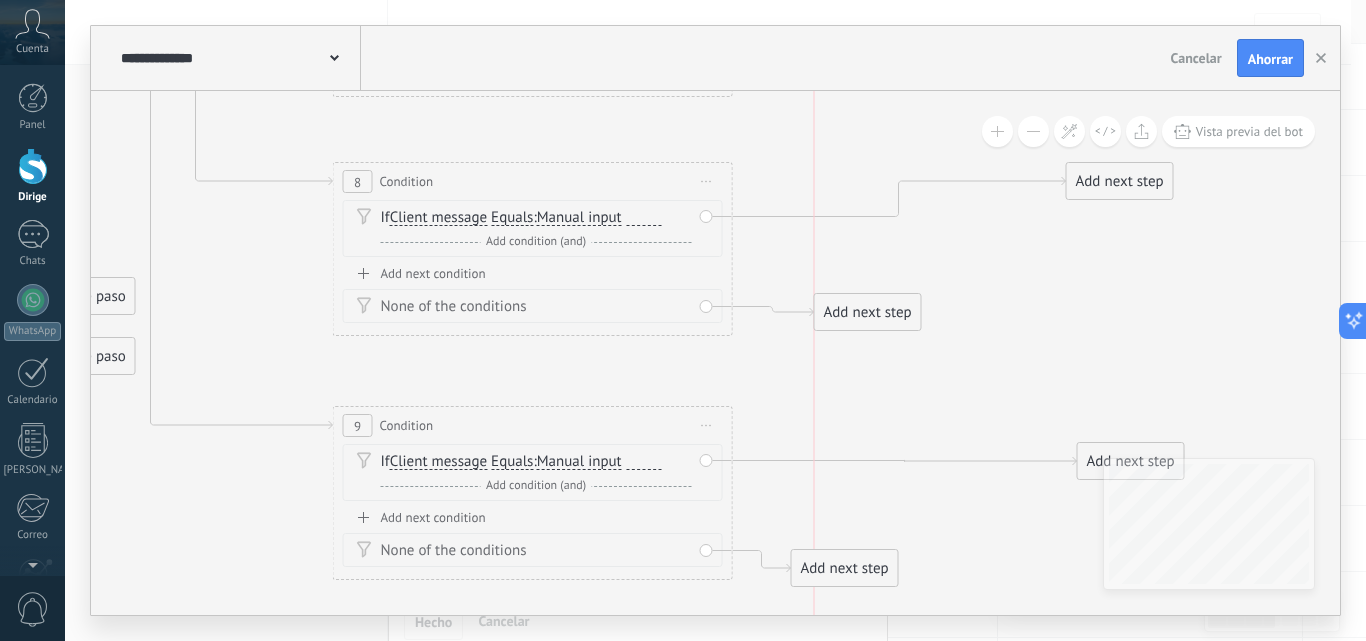 drag, startPoint x: 884, startPoint y: 317, endPoint x: 861, endPoint y: 308, distance: 24.698177 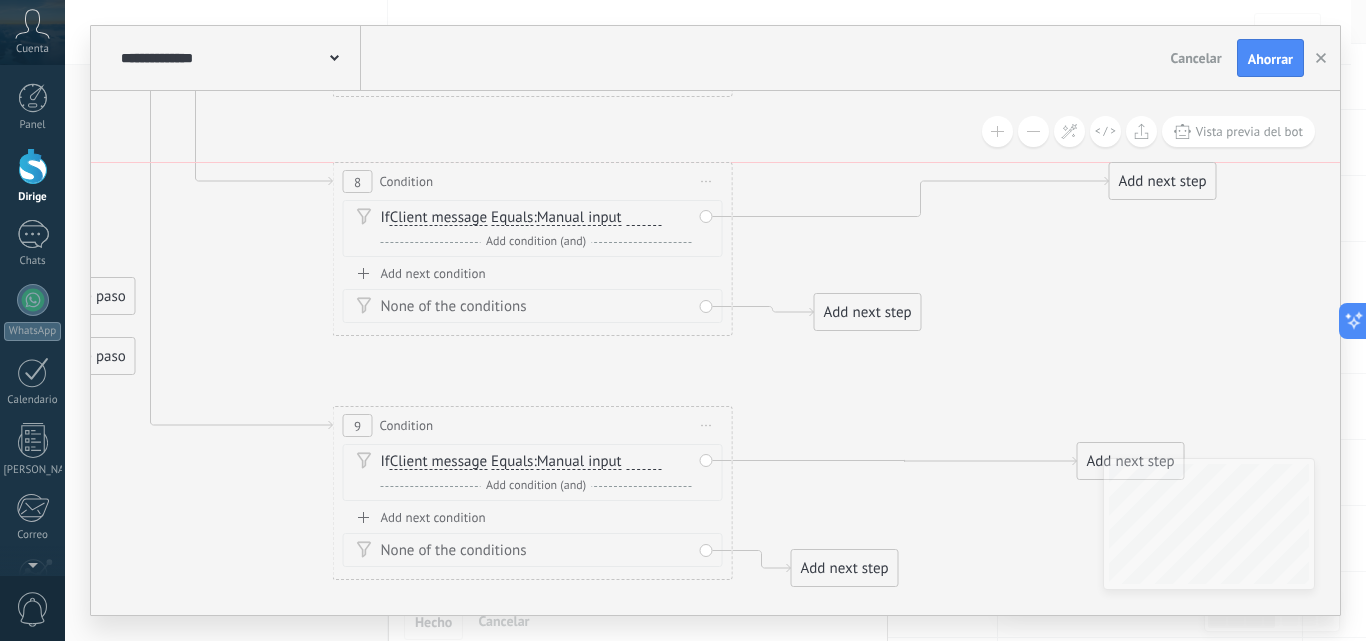 drag, startPoint x: 1168, startPoint y: 178, endPoint x: 1127, endPoint y: 233, distance: 68.60029 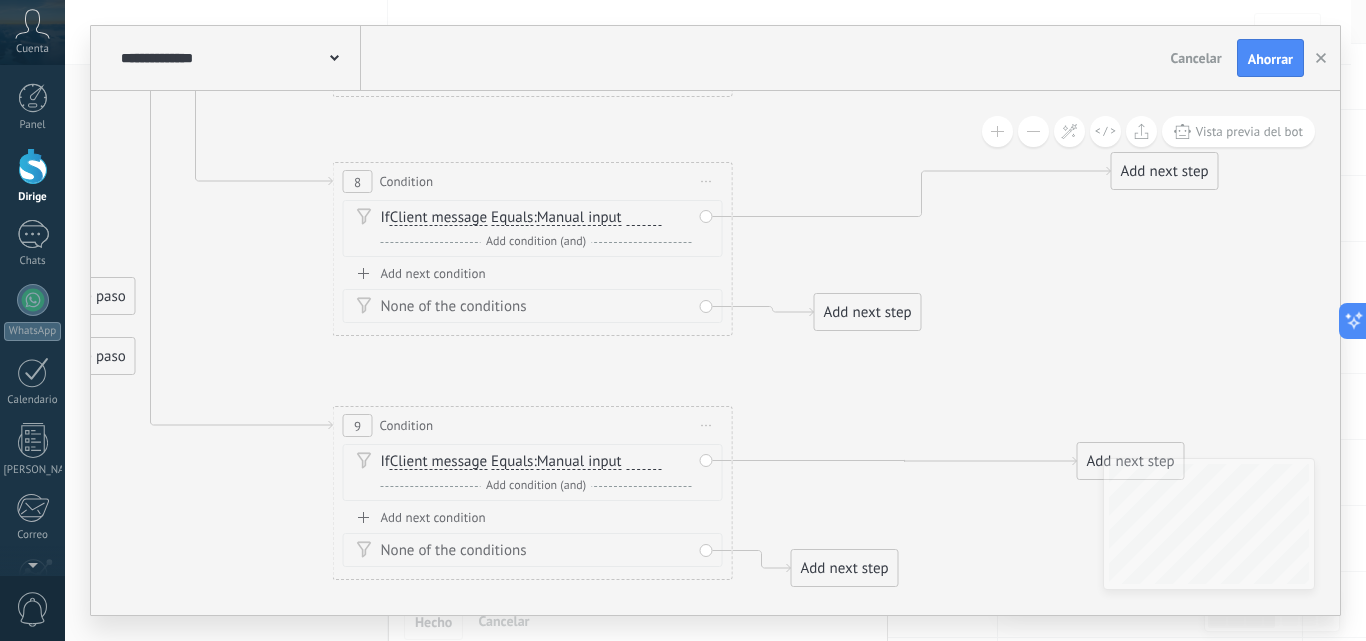 drag, startPoint x: 1091, startPoint y: 309, endPoint x: 1107, endPoint y: 306, distance: 16.27882 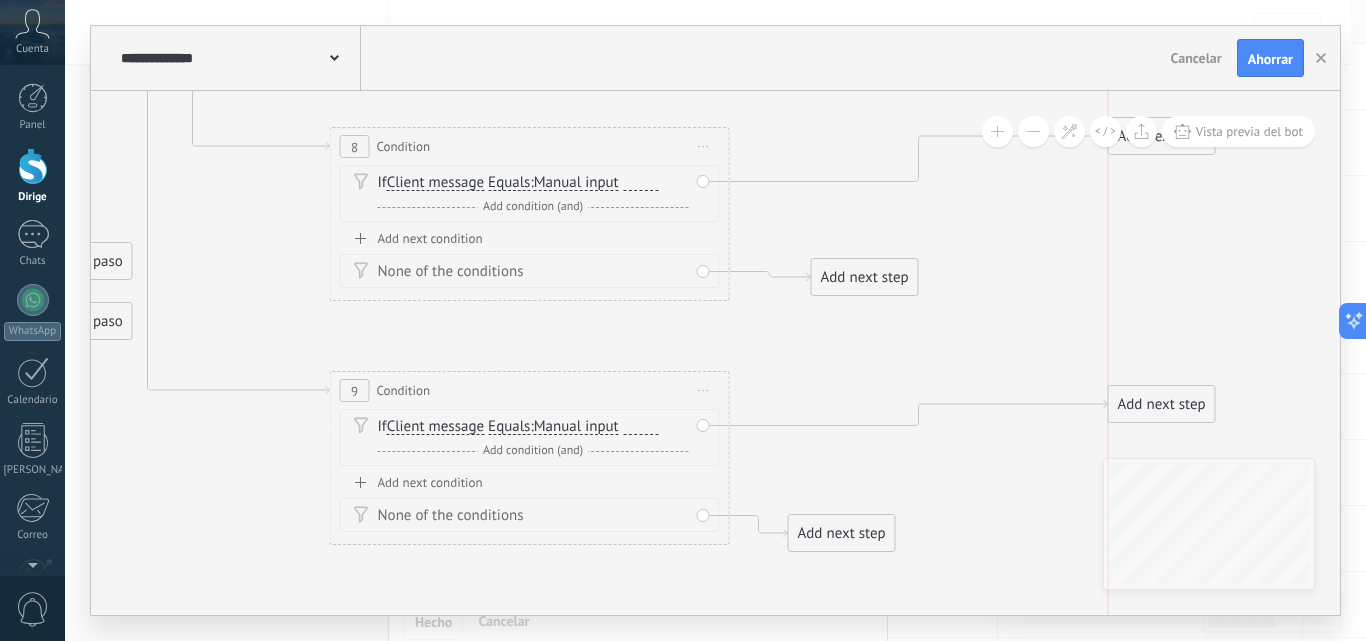 drag 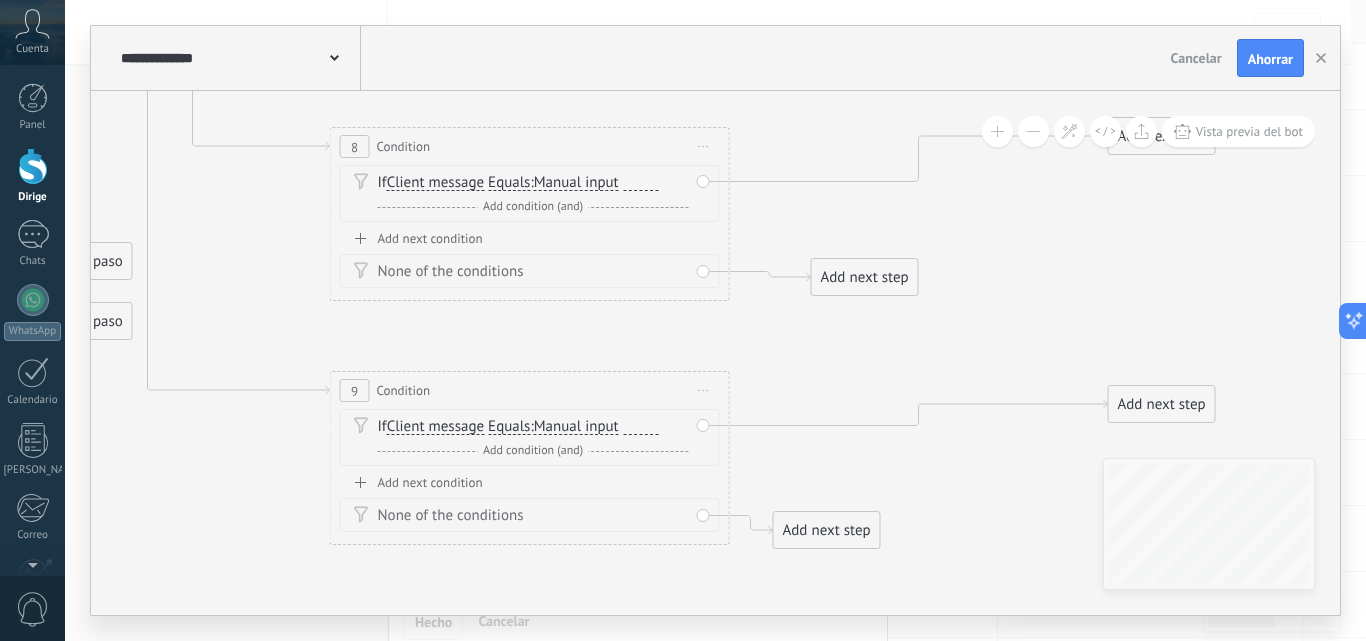 click on "Add next step" at bounding box center (827, 530) 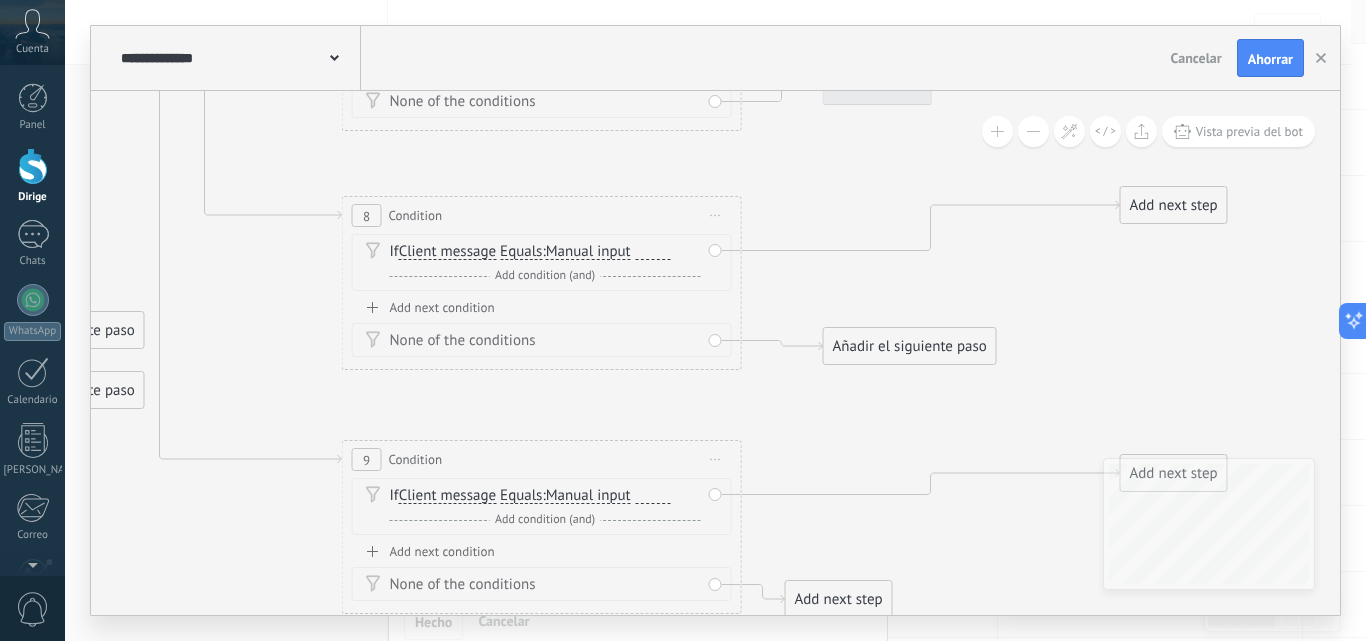 click at bounding box center [1033, 131] 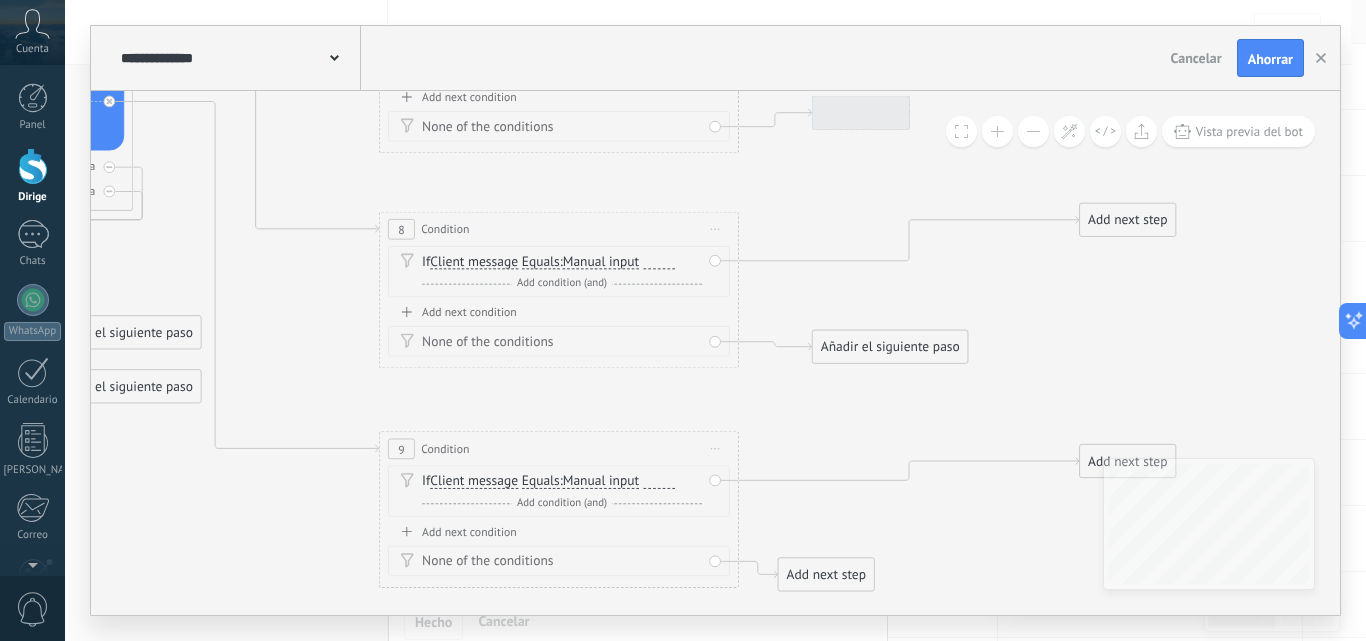 click at bounding box center (1033, 131) 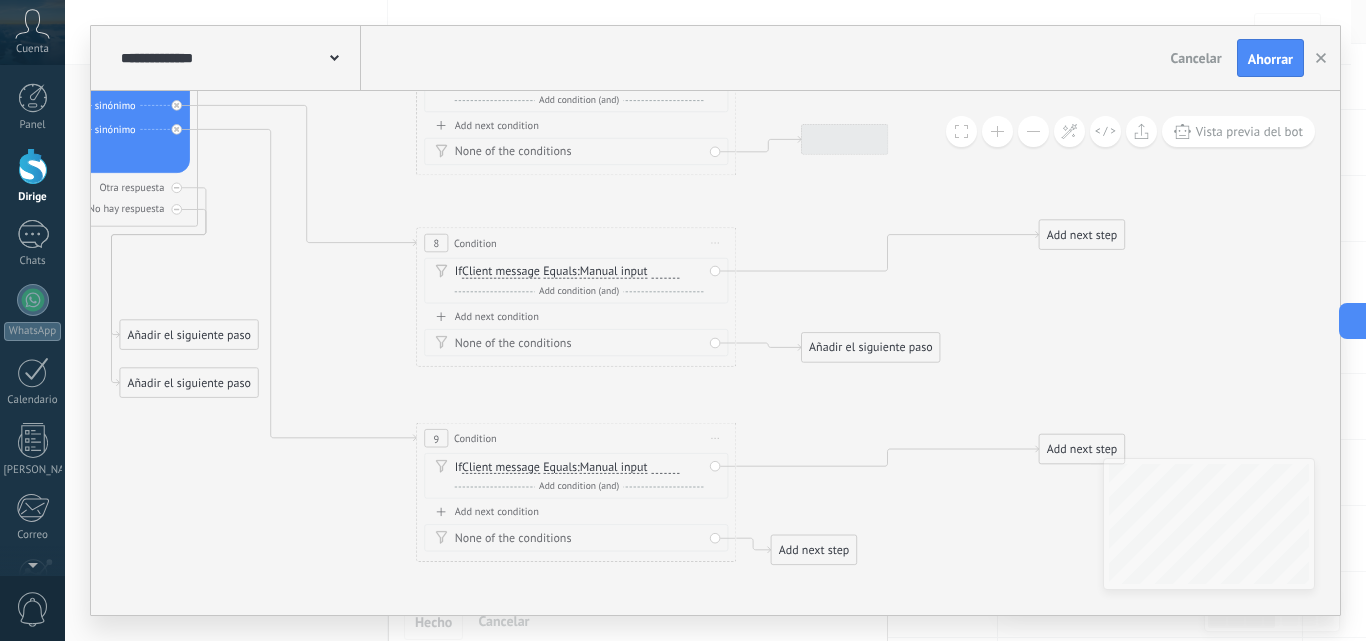 click at bounding box center [1033, 131] 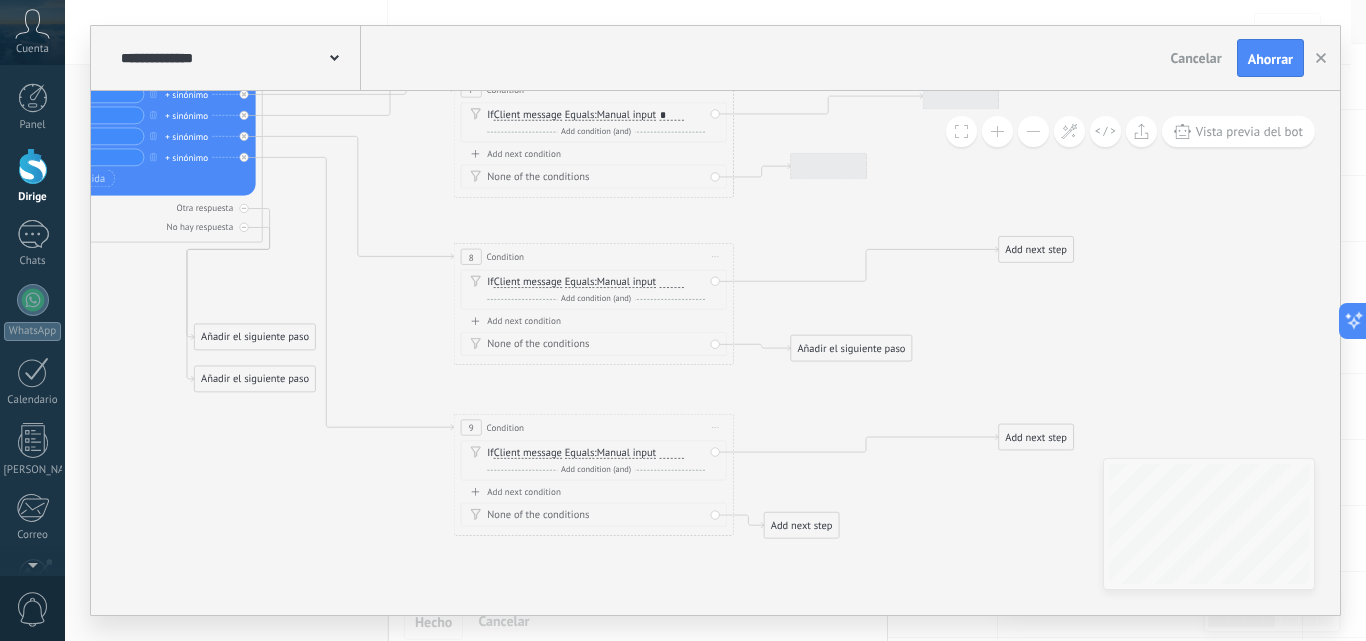 click at bounding box center (1033, 131) 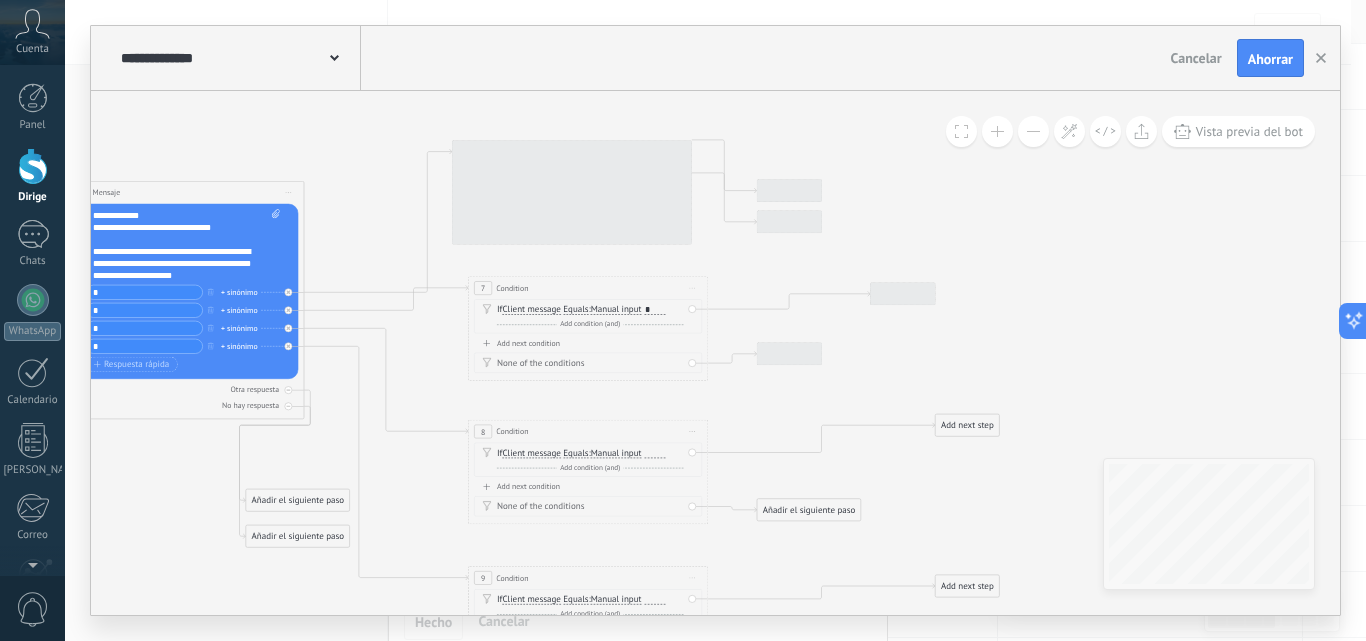 drag, startPoint x: 993, startPoint y: 203, endPoint x: 971, endPoint y: 354, distance: 152.59424 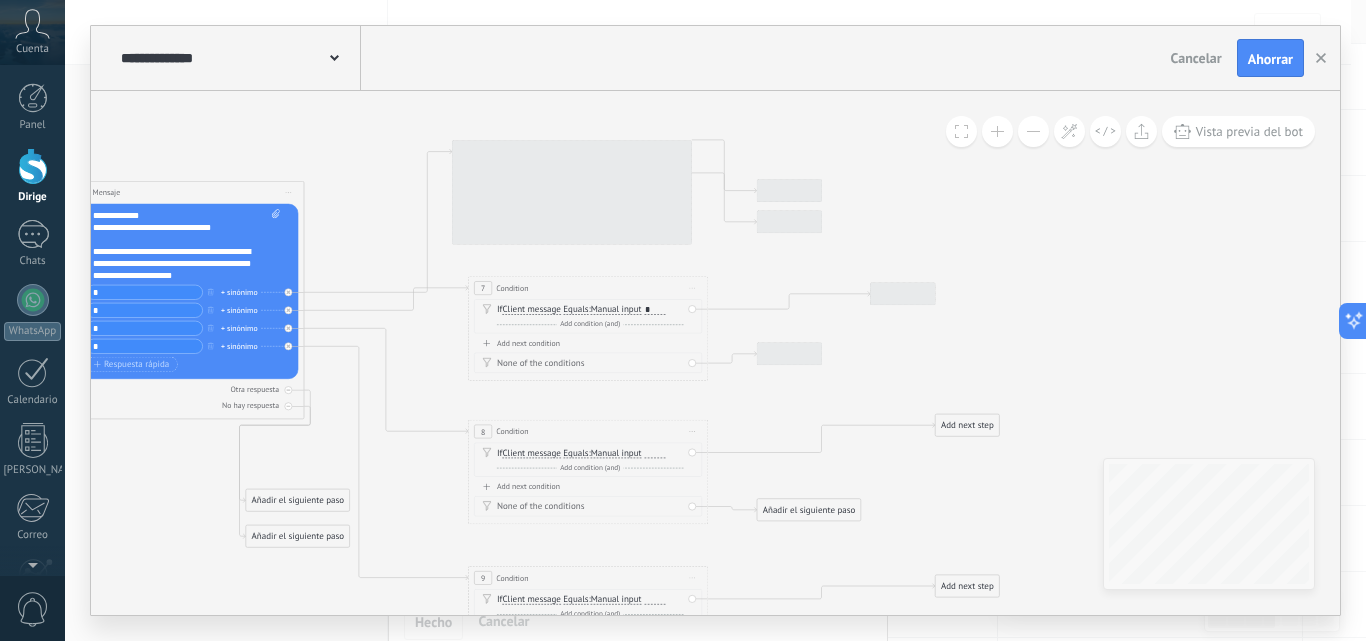 click 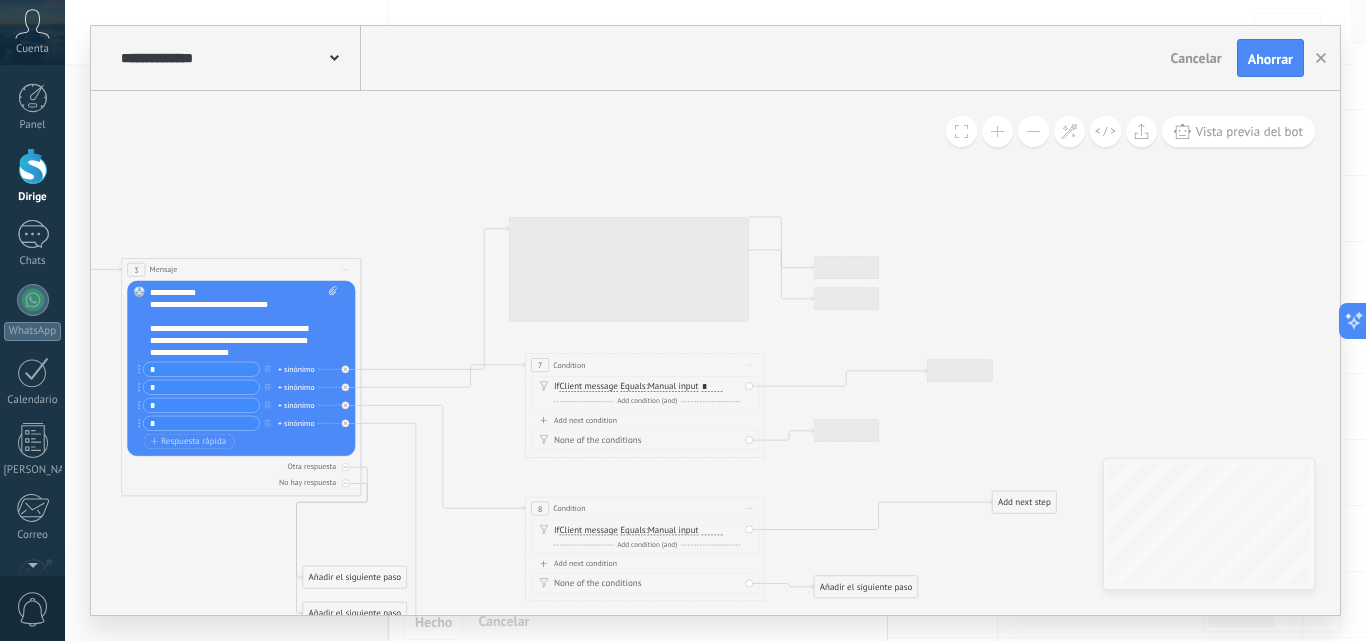 drag, startPoint x: 929, startPoint y: 203, endPoint x: 992, endPoint y: 281, distance: 100.26465 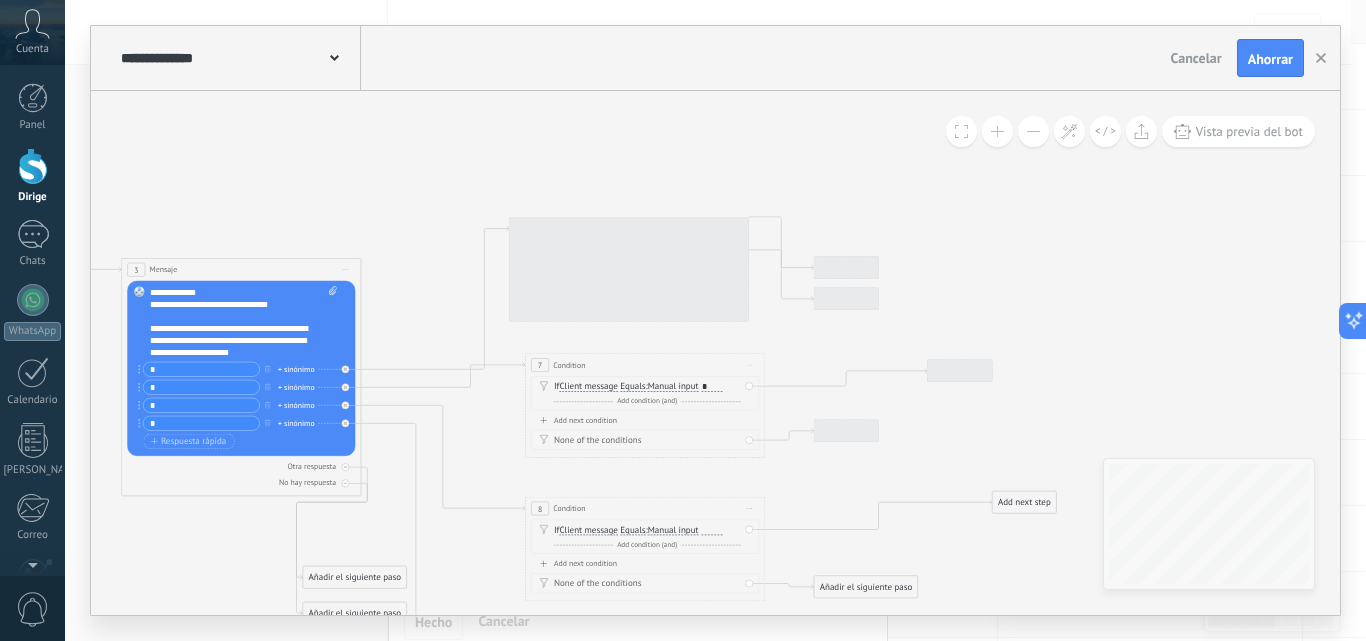 click 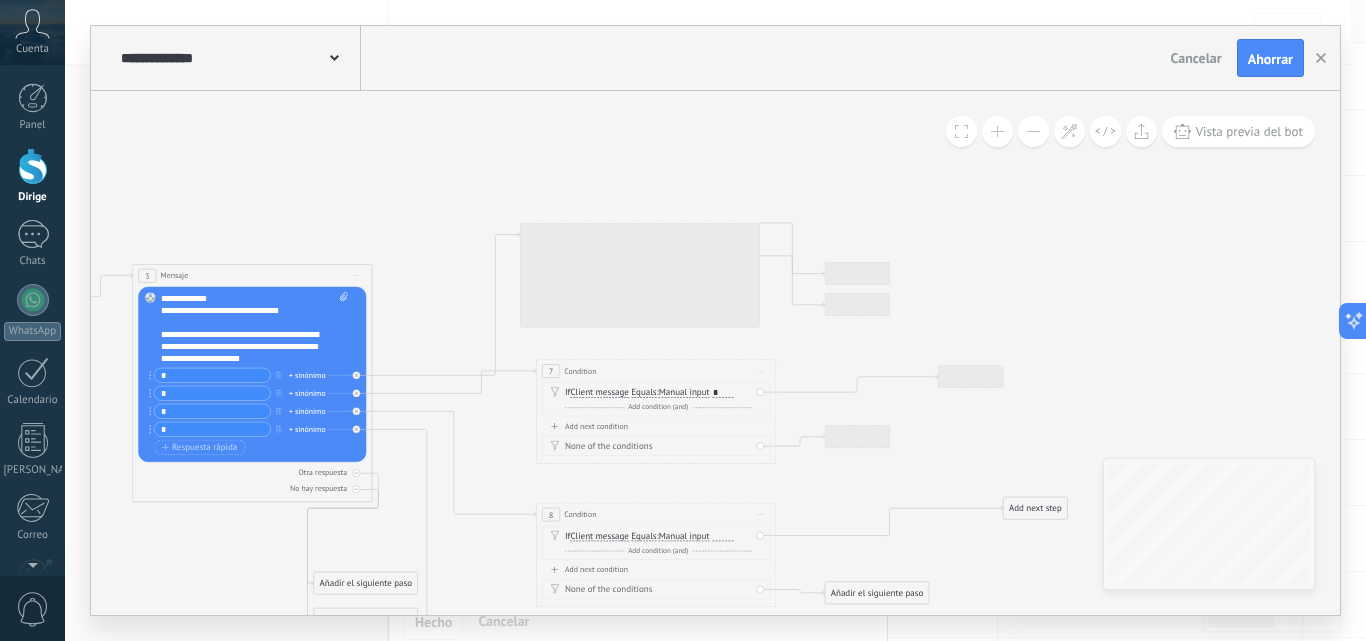 click at bounding box center (997, 131) 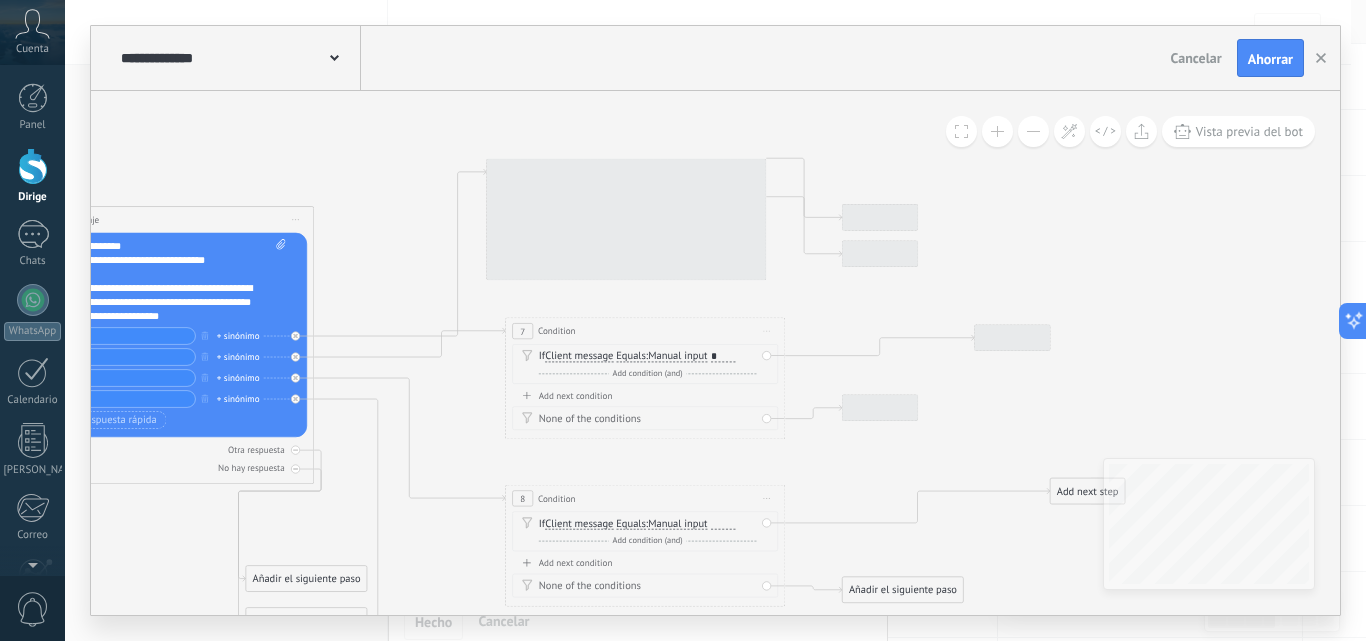 click 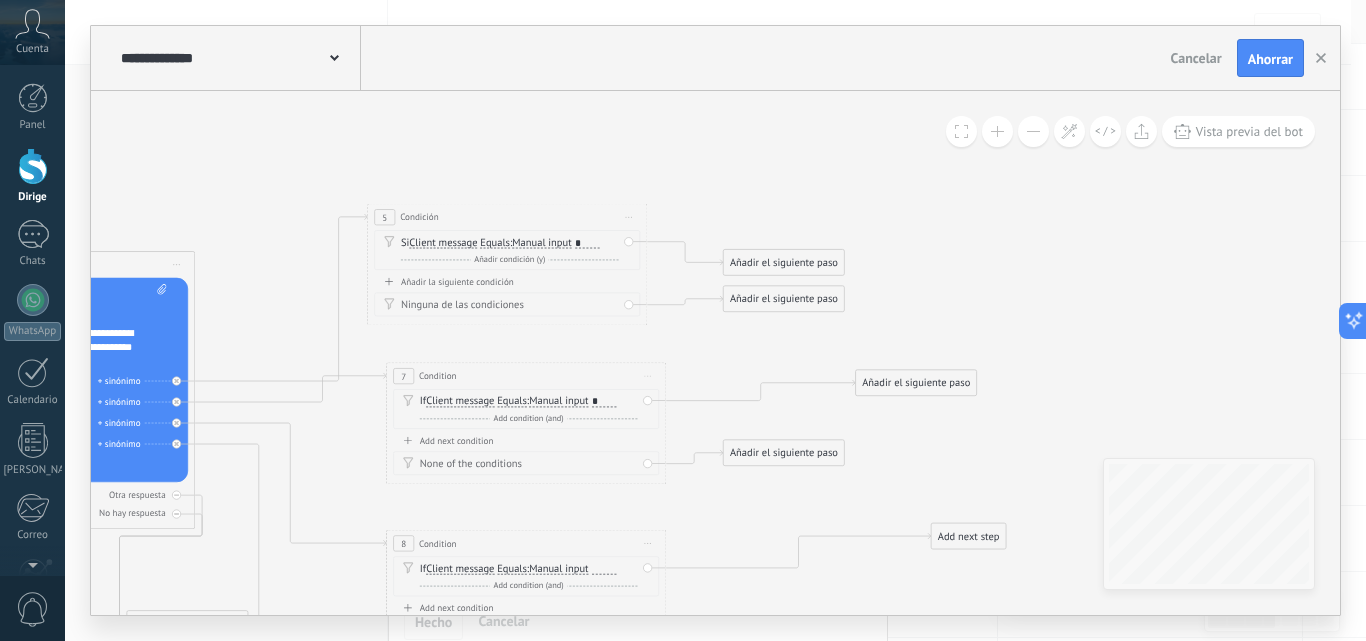 drag, startPoint x: 790, startPoint y: 347, endPoint x: 731, endPoint y: 378, distance: 66.64833 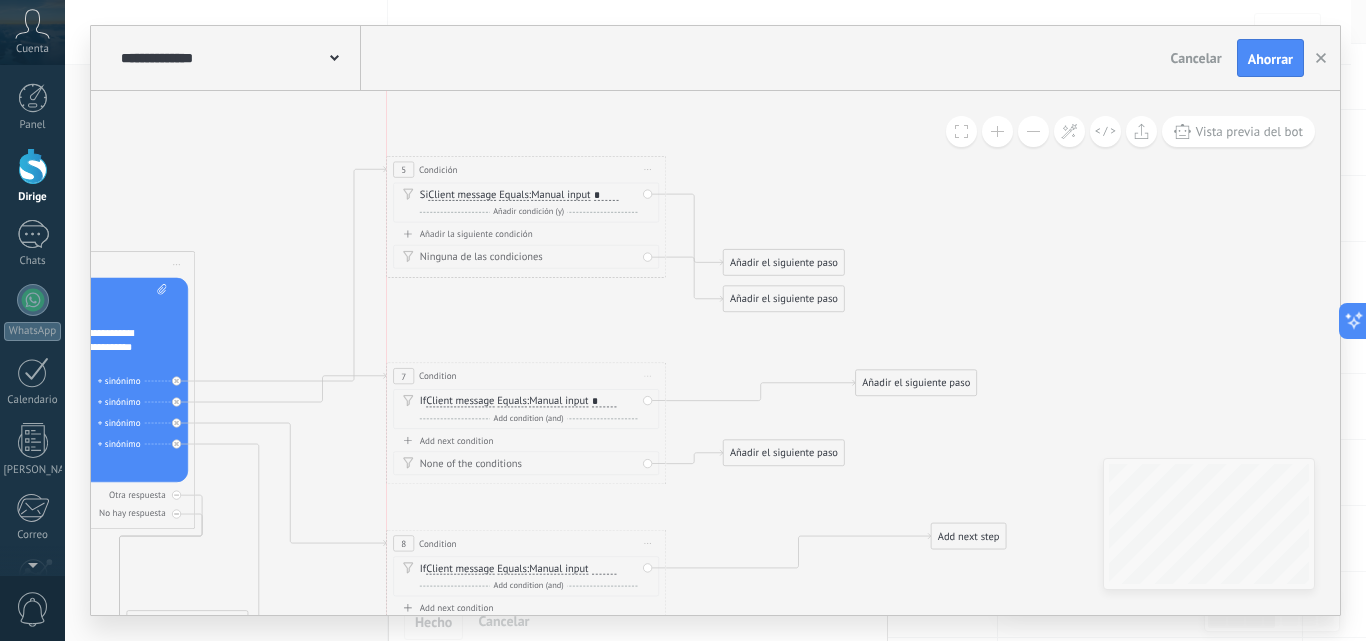 drag, startPoint x: 559, startPoint y: 212, endPoint x: 578, endPoint y: 165, distance: 50.695168 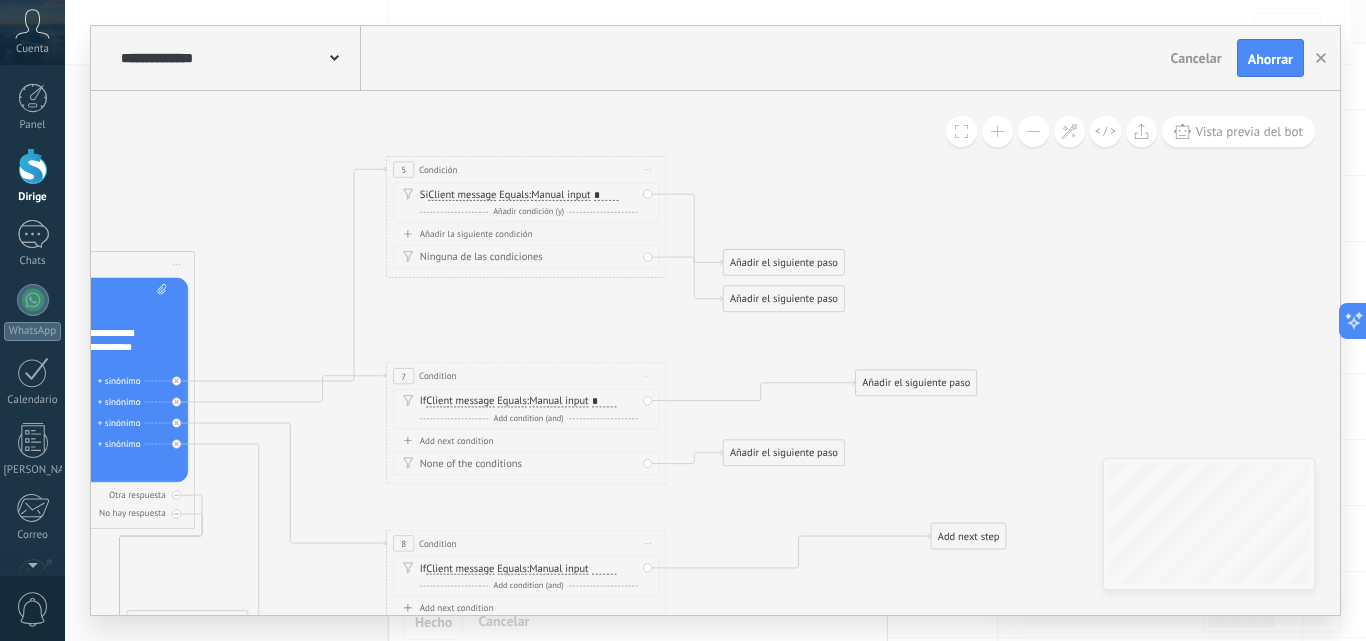 click on "Añadir el siguiente paso
Mensaje
Mensaje
Mensaje
Reacción
Comentario
Enviar mensaje interno" at bounding box center [784, 298] 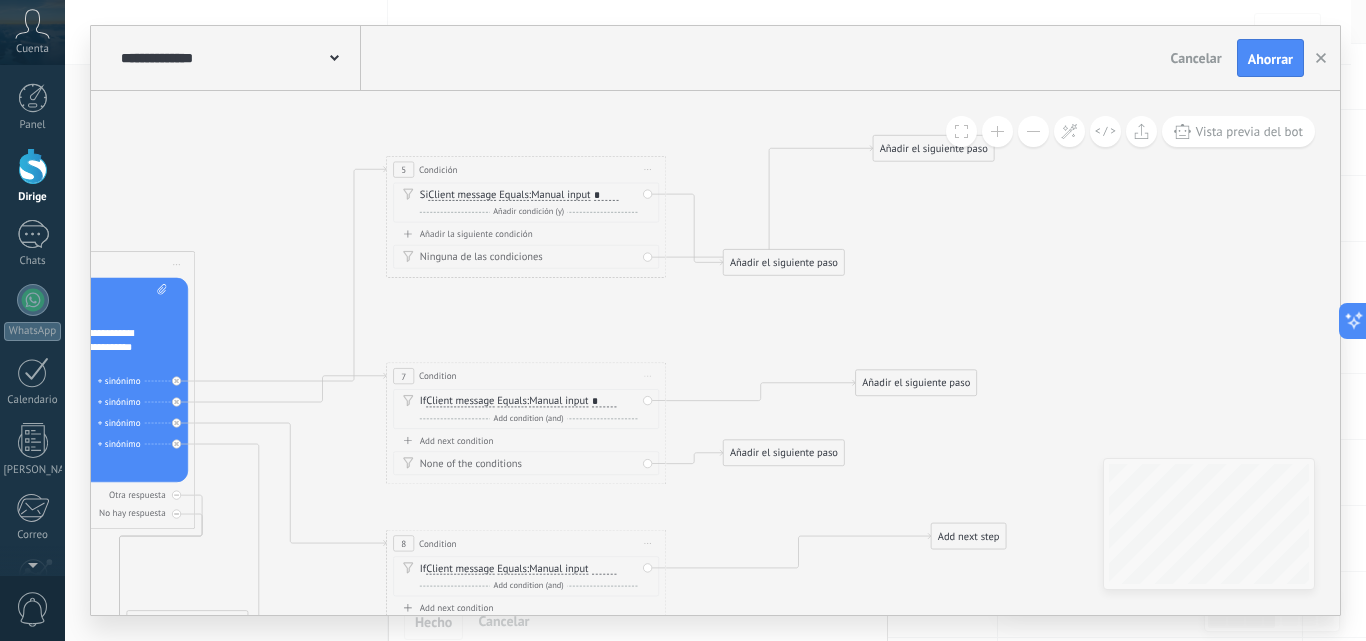 drag, startPoint x: 811, startPoint y: 305, endPoint x: 960, endPoint y: 156, distance: 210.71782 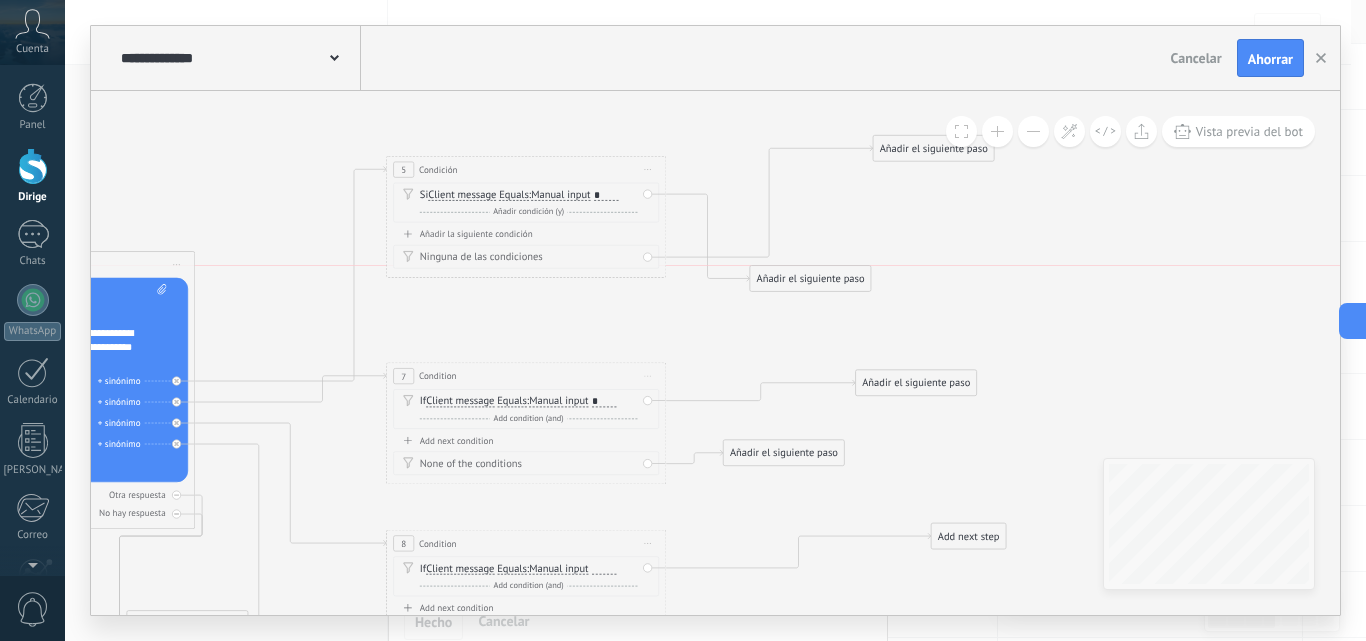 drag, startPoint x: 828, startPoint y: 278, endPoint x: 835, endPoint y: 286, distance: 10.630146 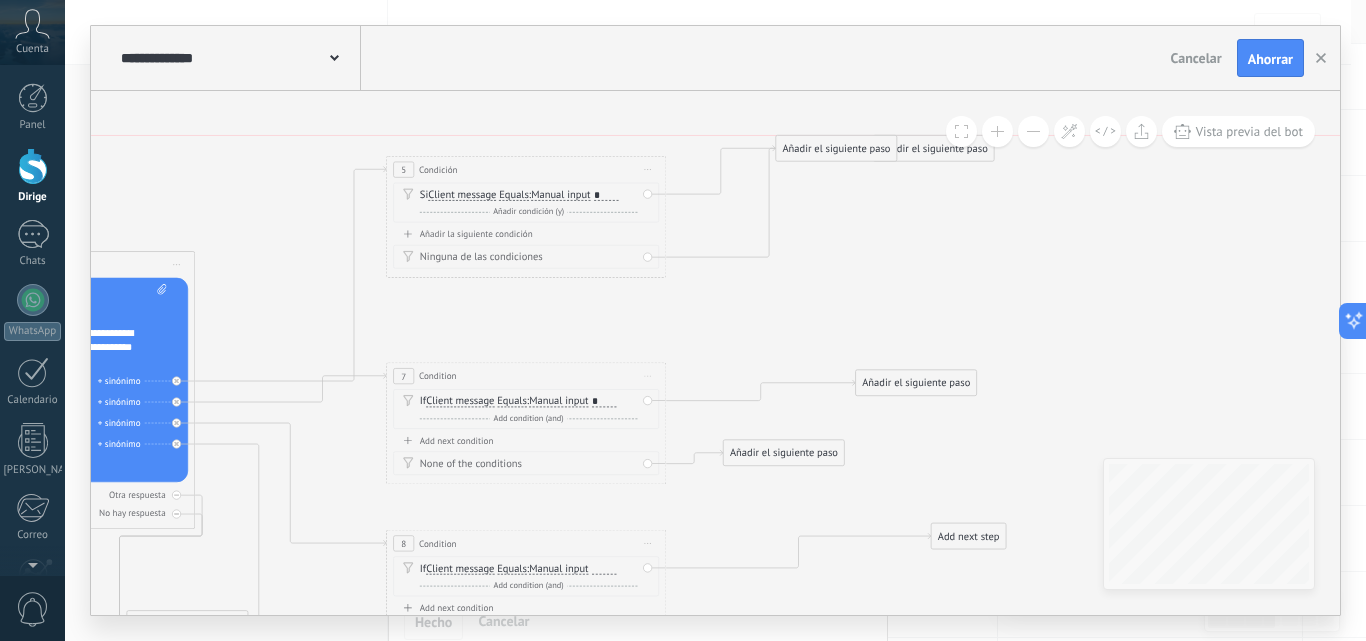 drag, startPoint x: 835, startPoint y: 285, endPoint x: 861, endPoint y: 149, distance: 138.463 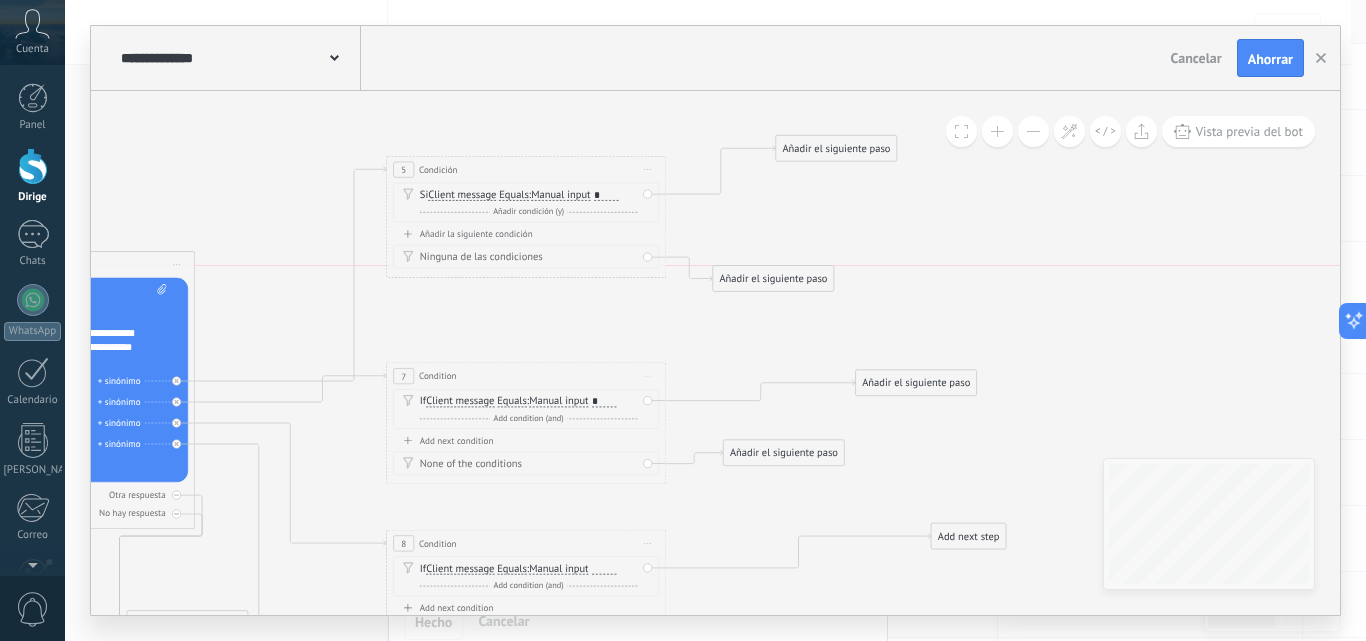 drag, startPoint x: 965, startPoint y: 155, endPoint x: 819, endPoint y: 215, distance: 157.84802 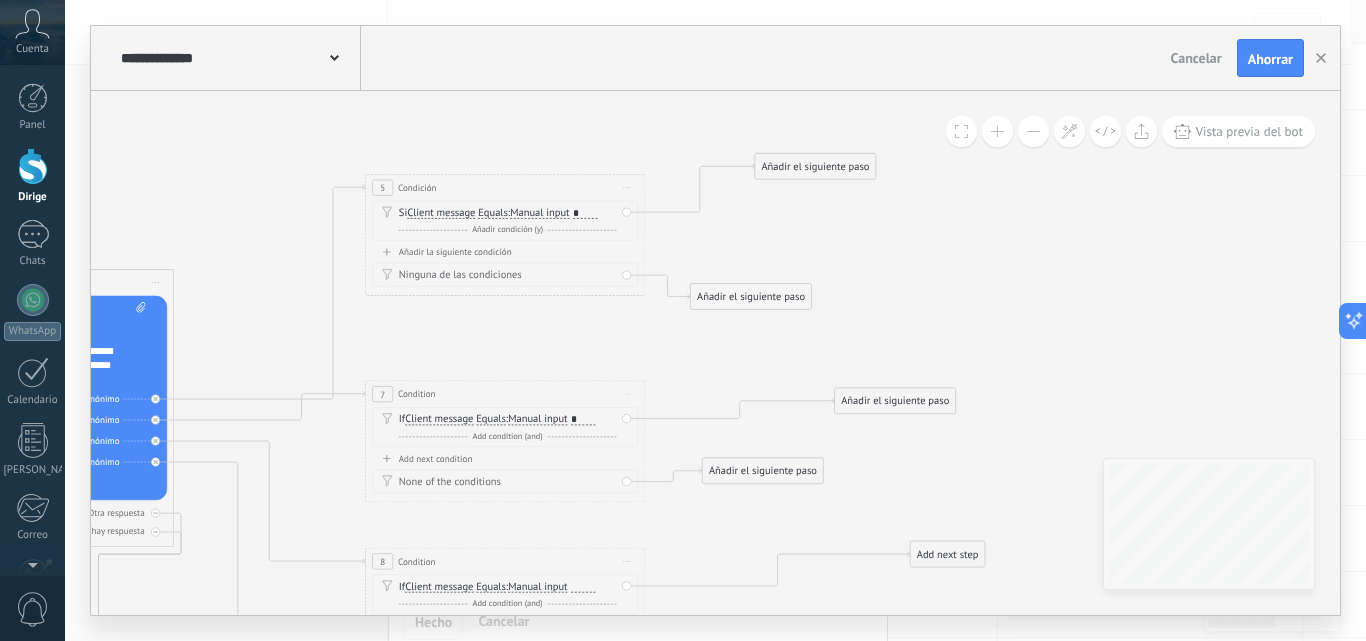 drag, startPoint x: 832, startPoint y: 184, endPoint x: 811, endPoint y: 202, distance: 27.658634 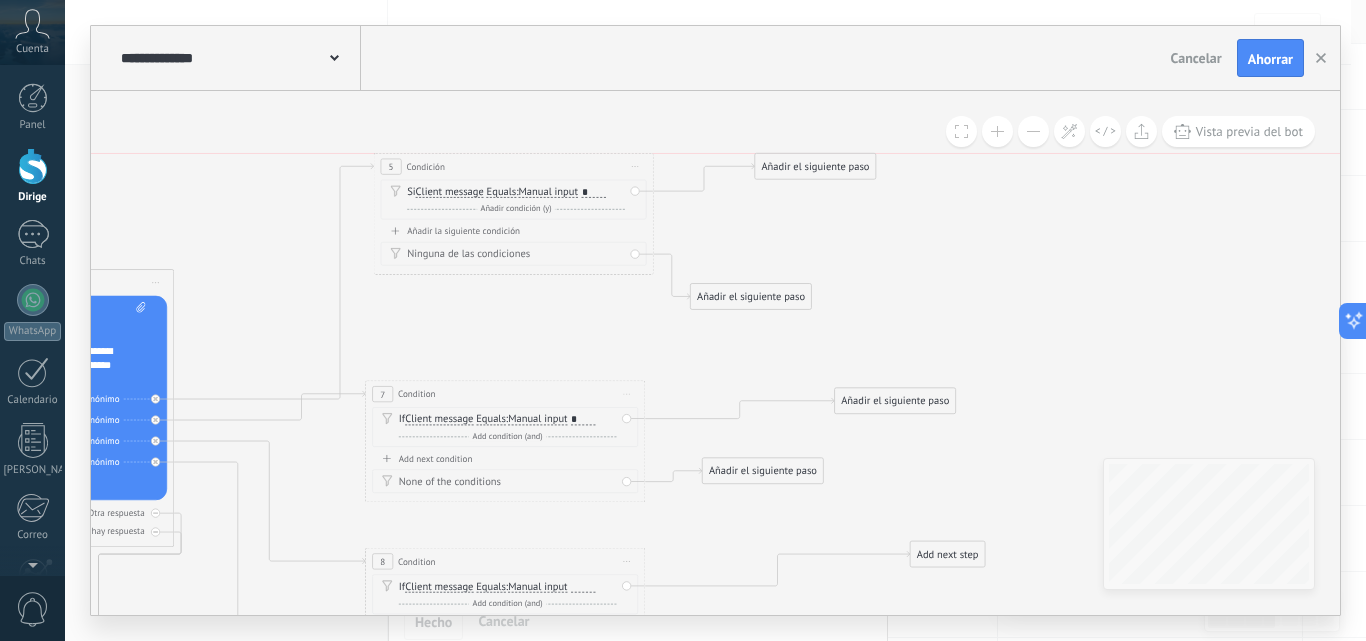 drag, startPoint x: 582, startPoint y: 192, endPoint x: 591, endPoint y: 177, distance: 17.492855 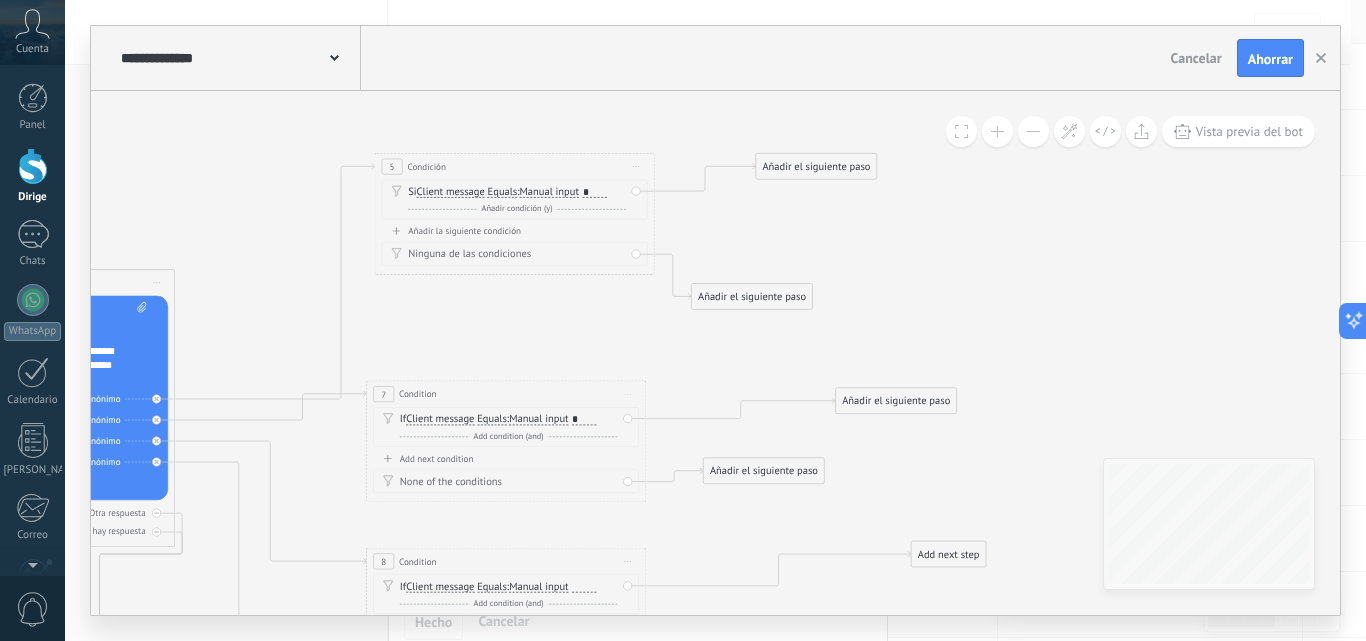drag, startPoint x: 931, startPoint y: 242, endPoint x: 855, endPoint y: 251, distance: 76.53104 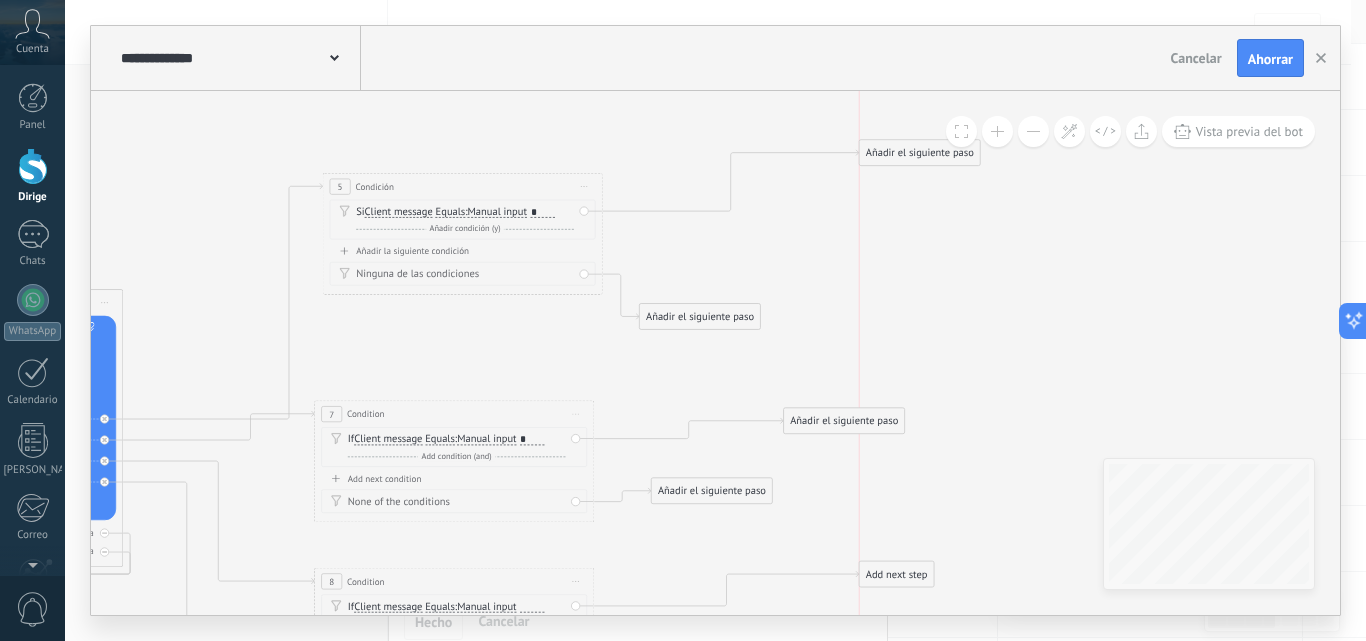 drag, startPoint x: 800, startPoint y: 194, endPoint x: 954, endPoint y: 161, distance: 157.49603 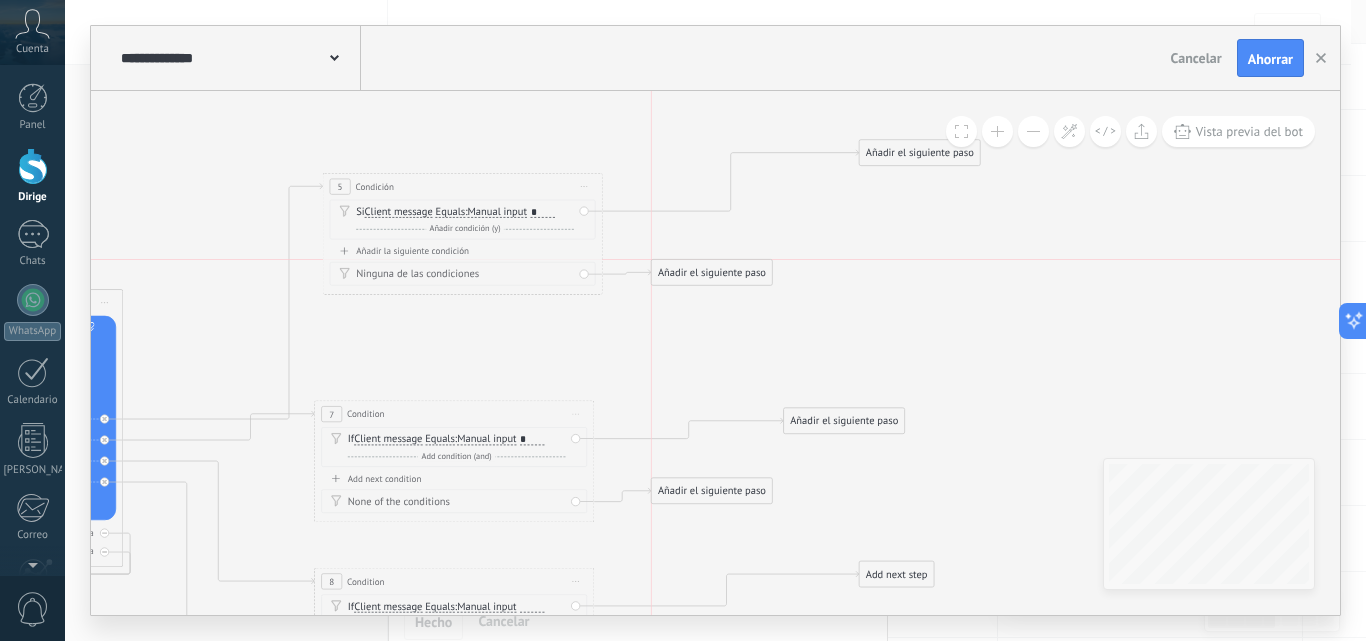 drag, startPoint x: 741, startPoint y: 313, endPoint x: 751, endPoint y: 271, distance: 43.174065 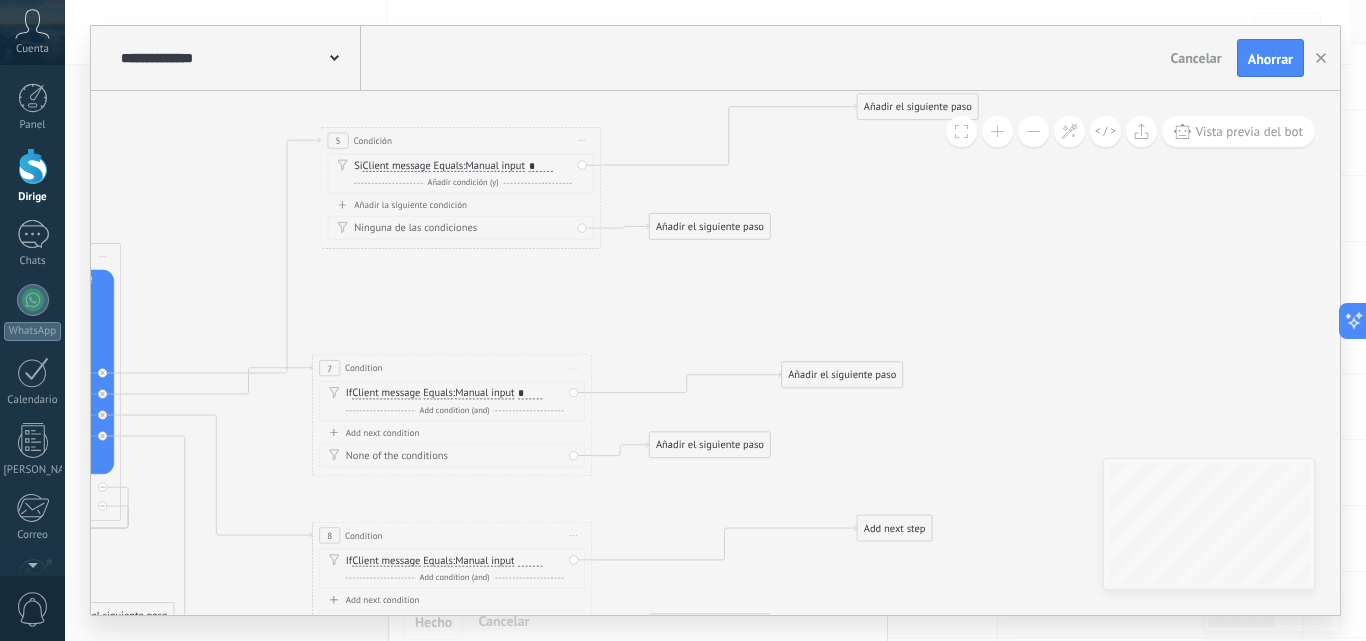 drag, startPoint x: 876, startPoint y: 291, endPoint x: 848, endPoint y: 363, distance: 77.25283 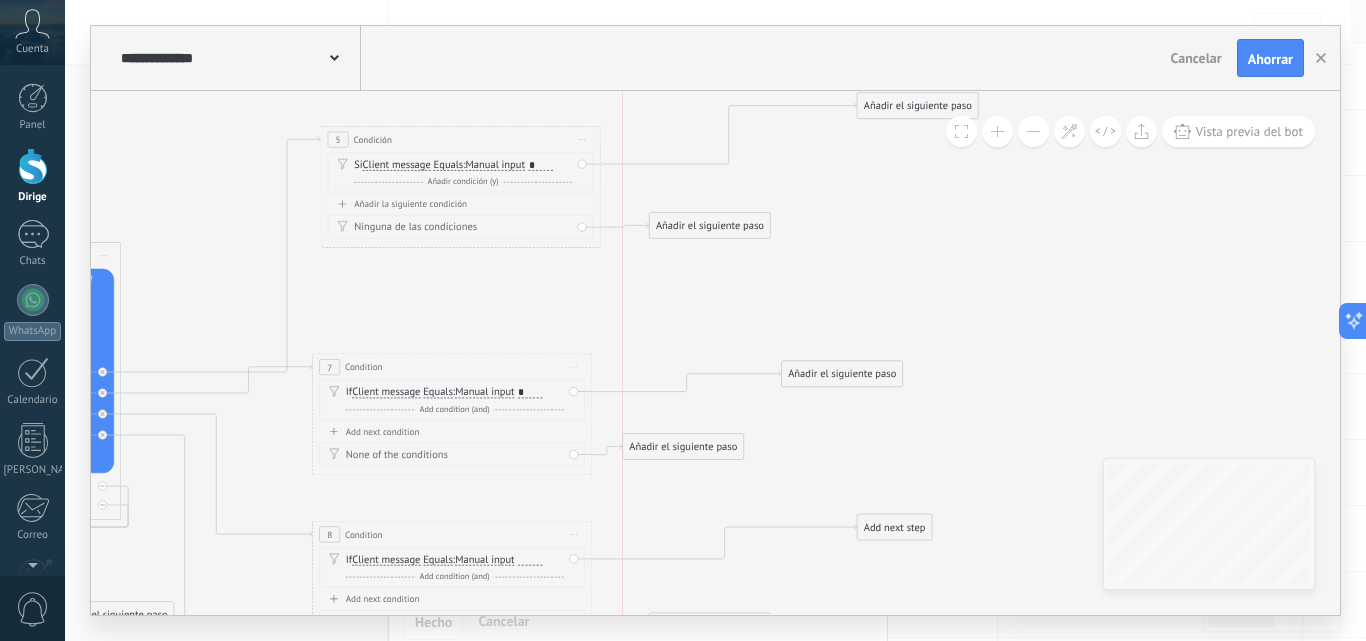 drag, startPoint x: 756, startPoint y: 450, endPoint x: 798, endPoint y: 421, distance: 51.0392 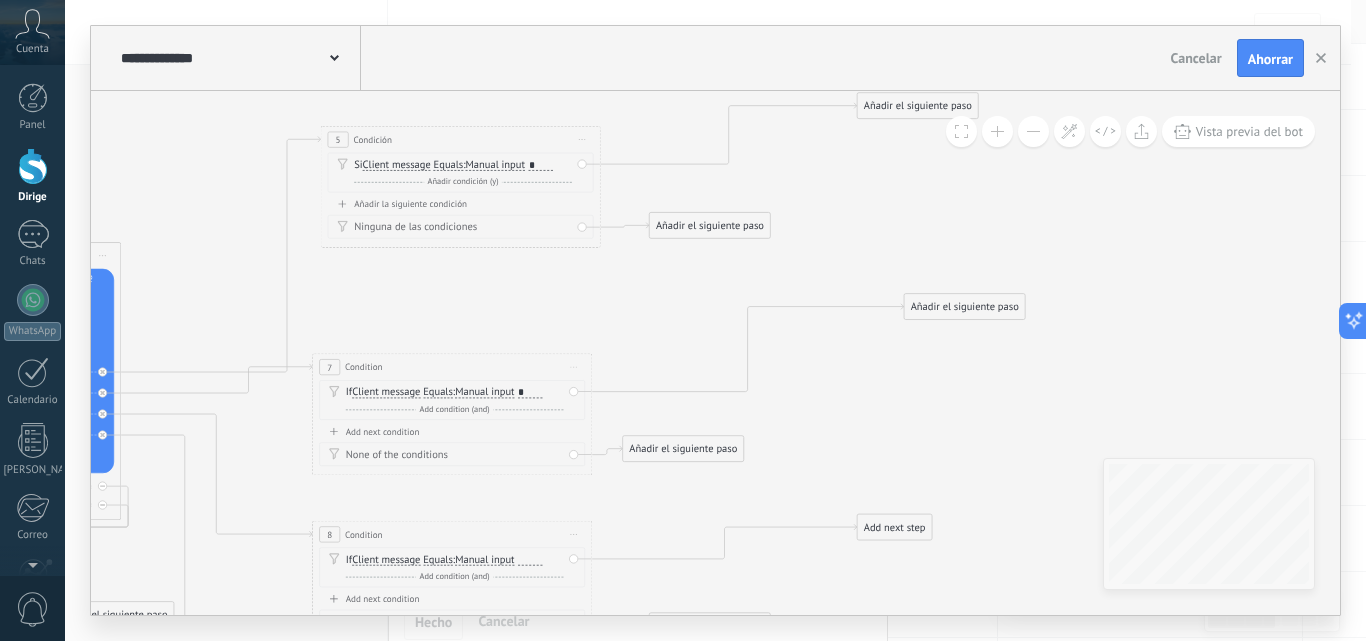 drag, startPoint x: 845, startPoint y: 376, endPoint x: 965, endPoint y: 354, distance: 122 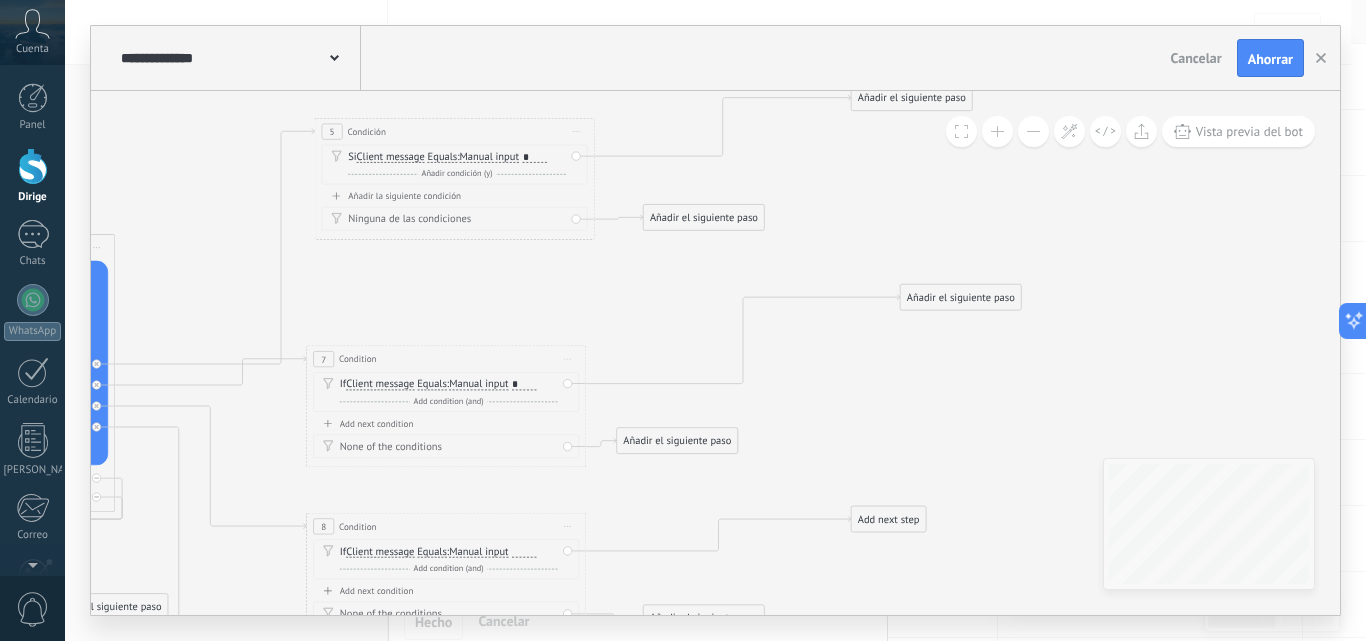 drag, startPoint x: 957, startPoint y: 387, endPoint x: 925, endPoint y: 365, distance: 38.832977 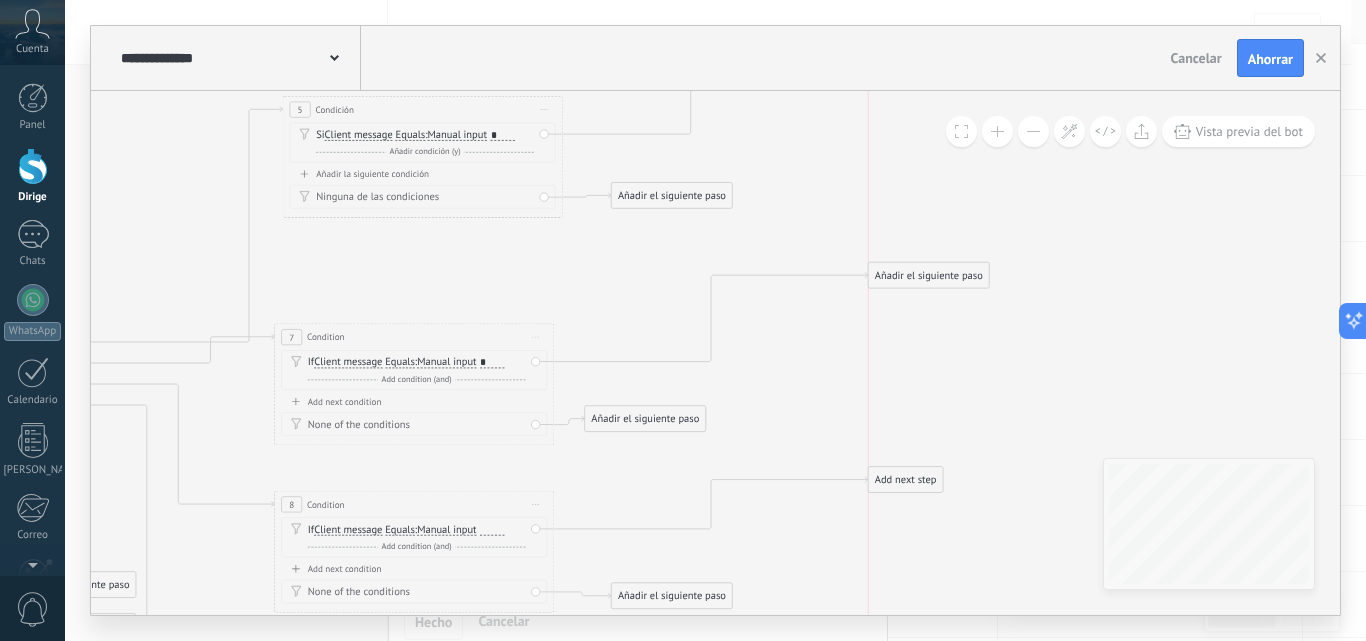 drag, startPoint x: 857, startPoint y: 497, endPoint x: 919, endPoint y: 476, distance: 65.459915 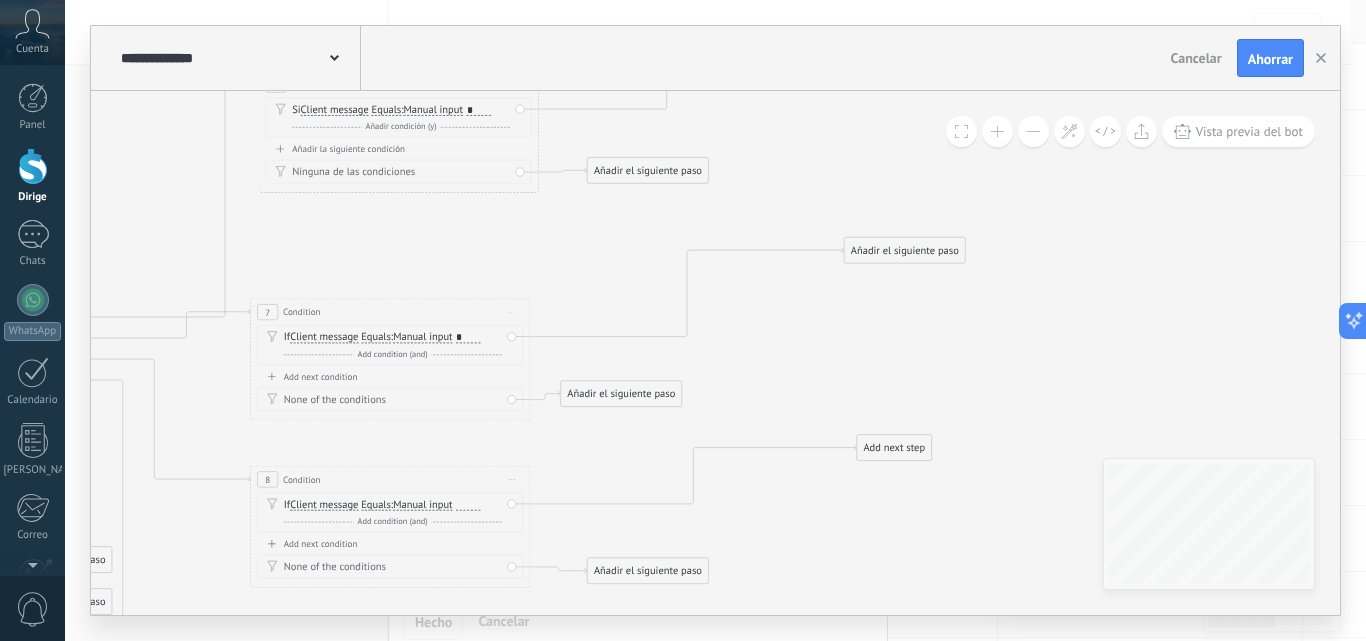 drag, startPoint x: 915, startPoint y: 519, endPoint x: 894, endPoint y: 495, distance: 31.890438 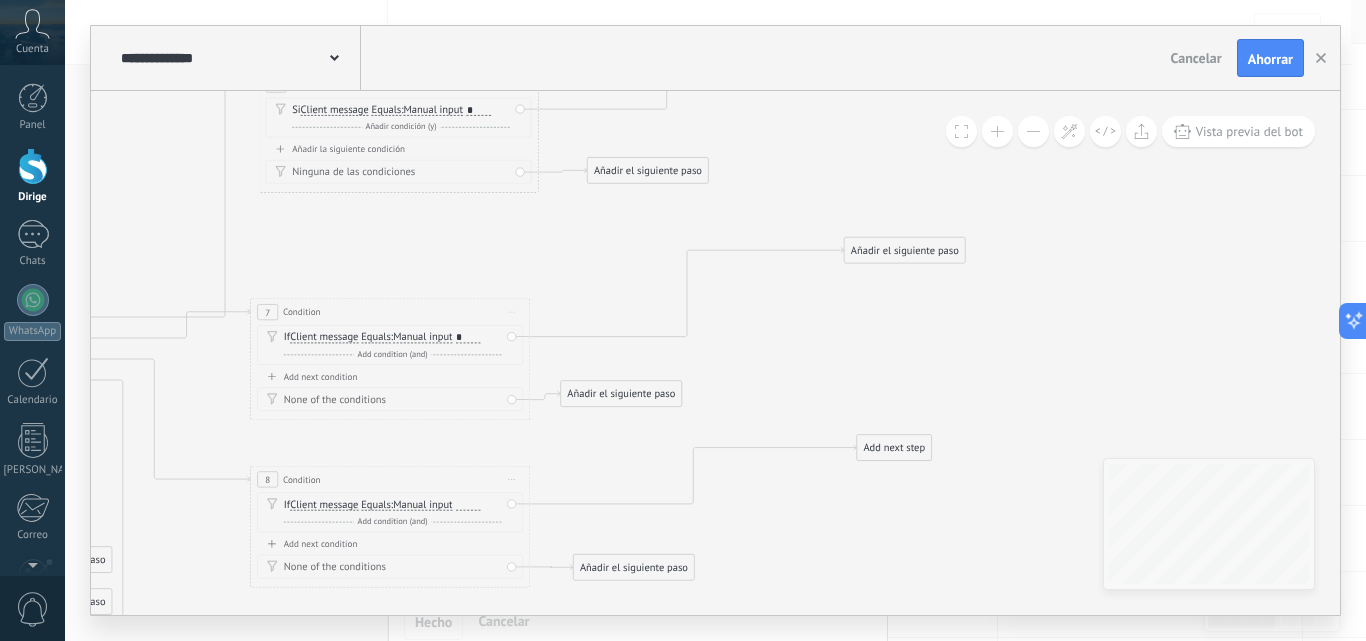 drag, startPoint x: 664, startPoint y: 574, endPoint x: 650, endPoint y: 571, distance: 14.3178215 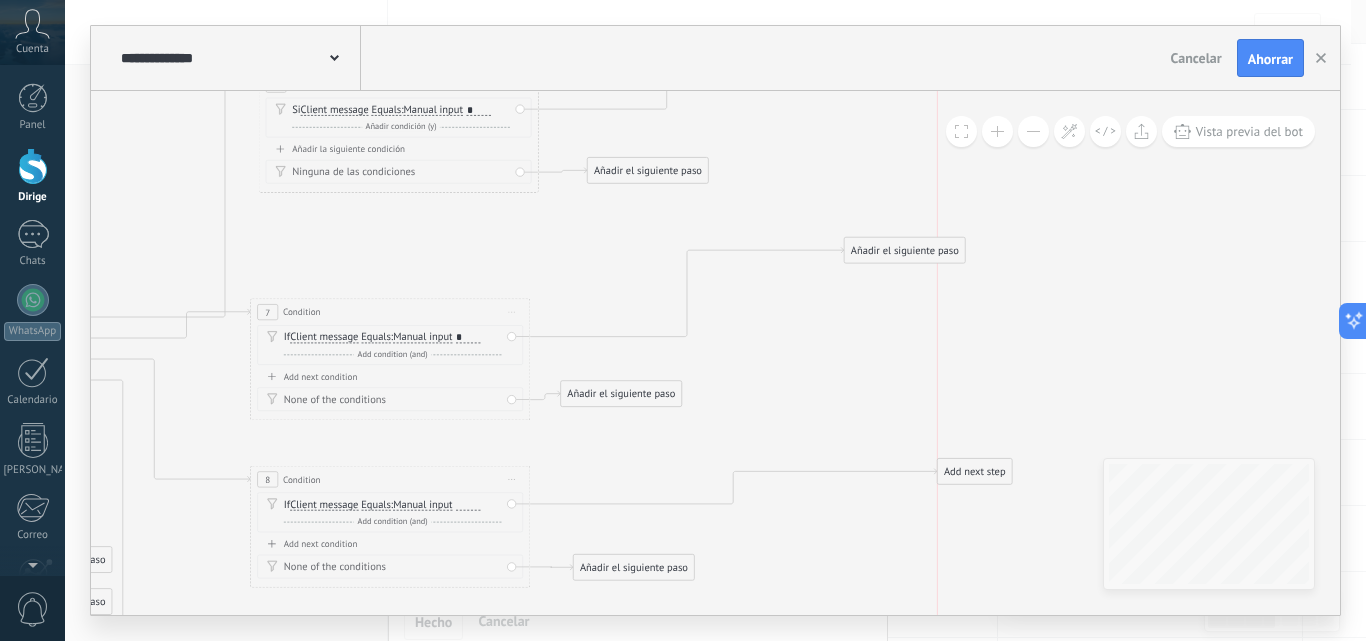 drag, startPoint x: 900, startPoint y: 454, endPoint x: 983, endPoint y: 478, distance: 86.40023 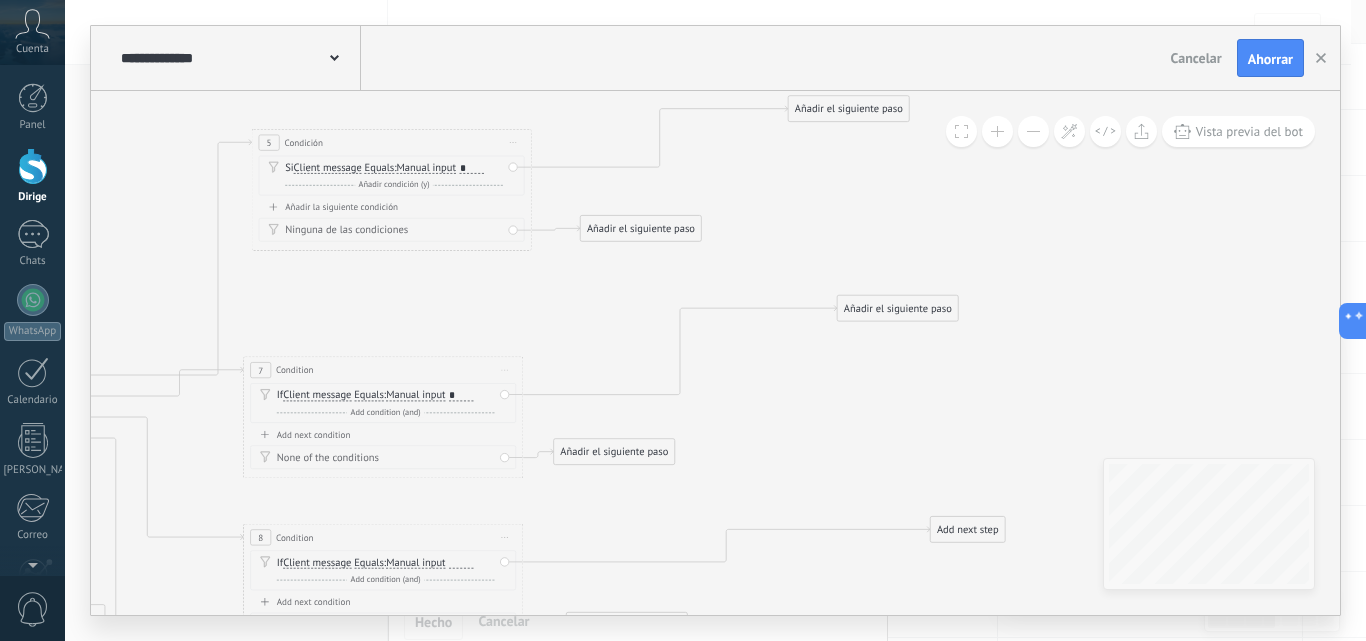 drag, startPoint x: 863, startPoint y: 414, endPoint x: 857, endPoint y: 455, distance: 41.4367 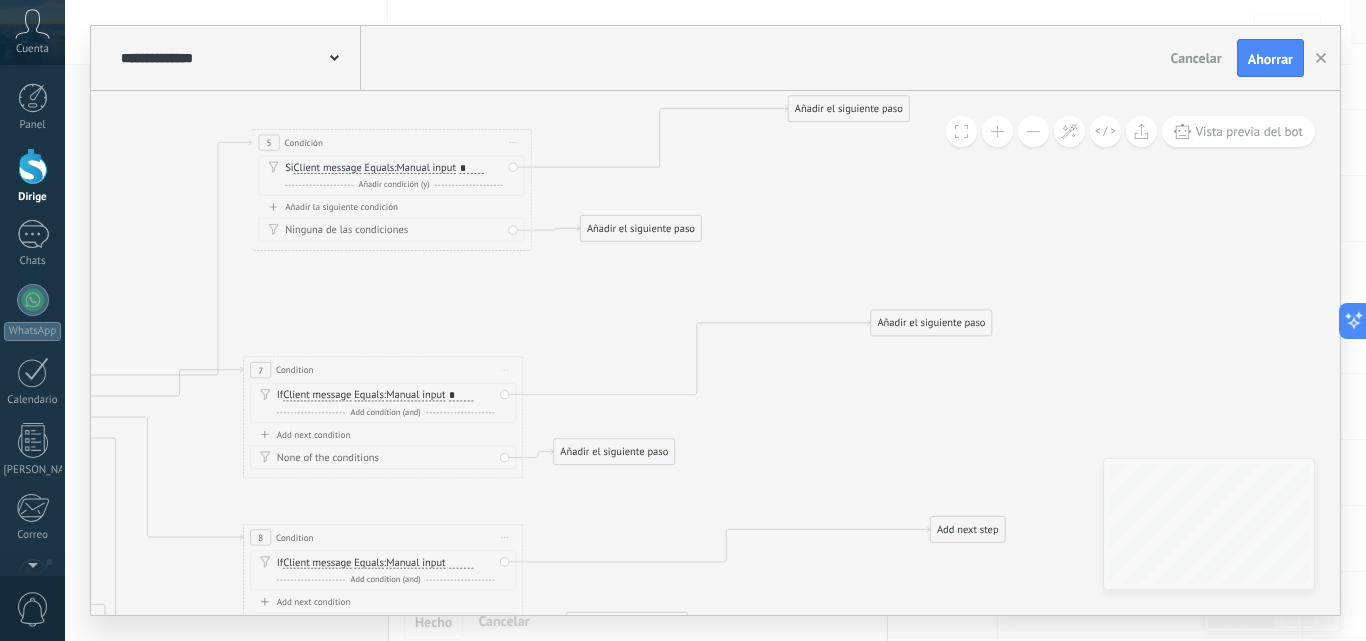 drag, startPoint x: 919, startPoint y: 314, endPoint x: 953, endPoint y: 329, distance: 37.161808 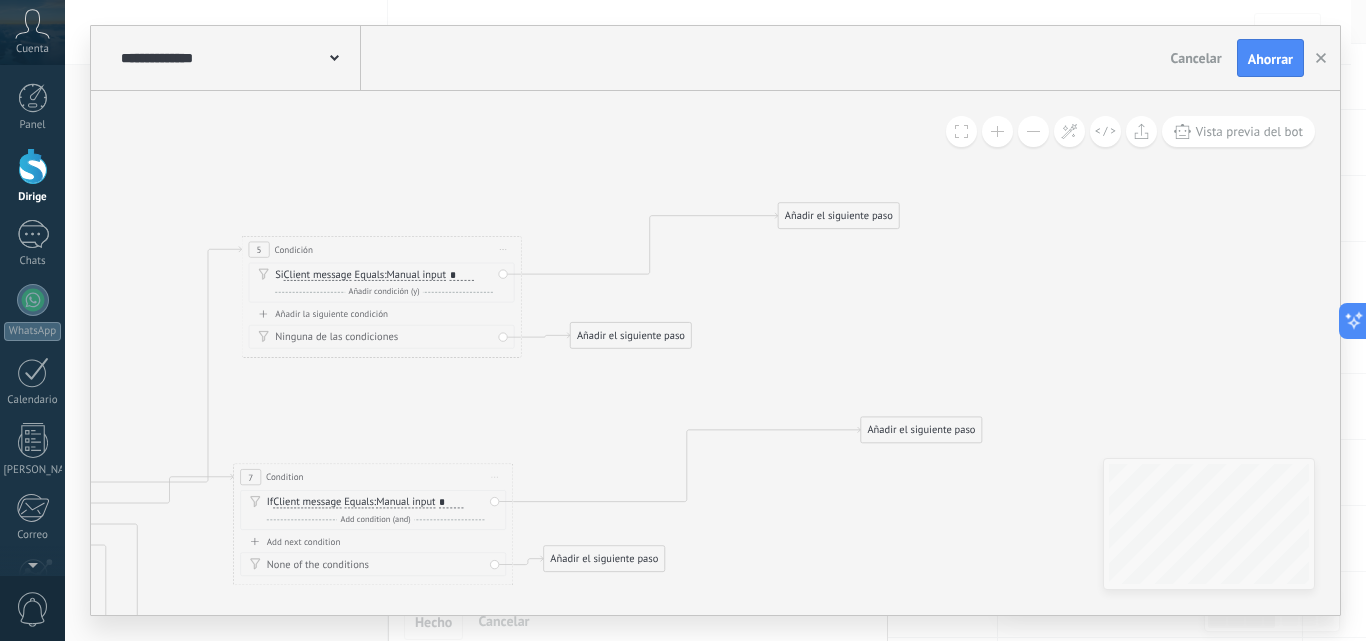 drag, startPoint x: 928, startPoint y: 251, endPoint x: 815, endPoint y: 355, distance: 153.57408 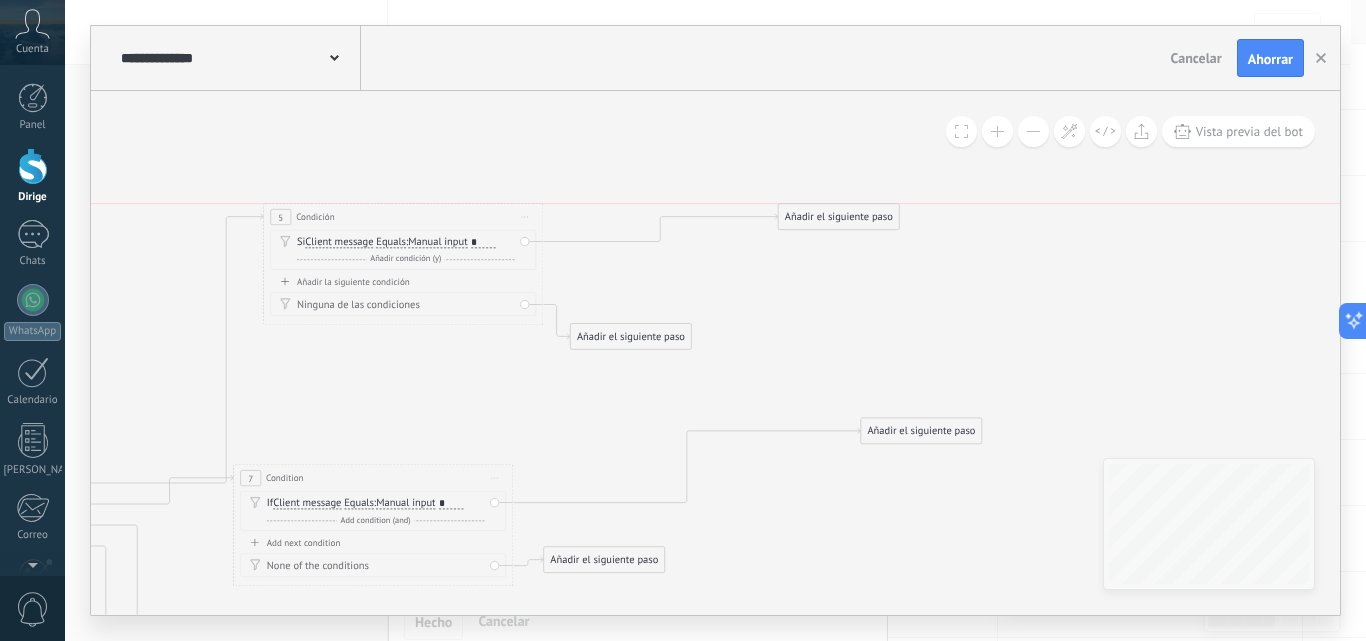 drag, startPoint x: 373, startPoint y: 255, endPoint x: 402, endPoint y: 217, distance: 47.801674 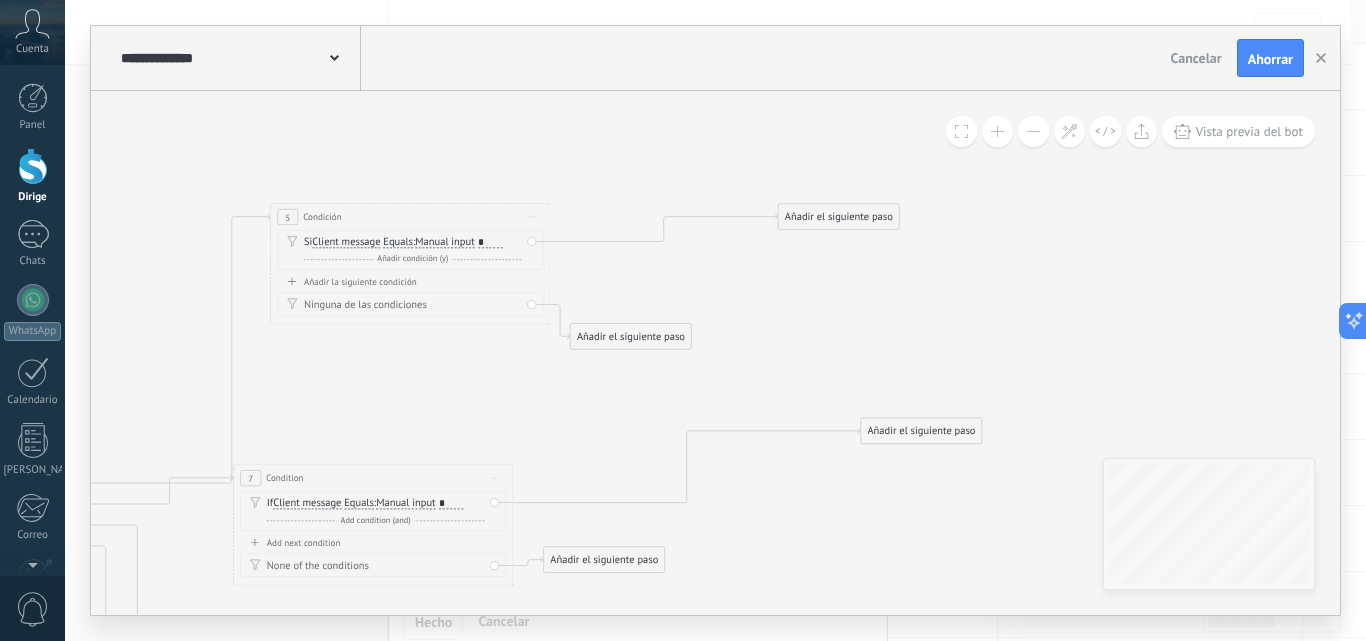 click on "7
Condition
*********
Comience la vista previa aquí
Rebautizar
Duplicado
Borrar" at bounding box center [373, 478] 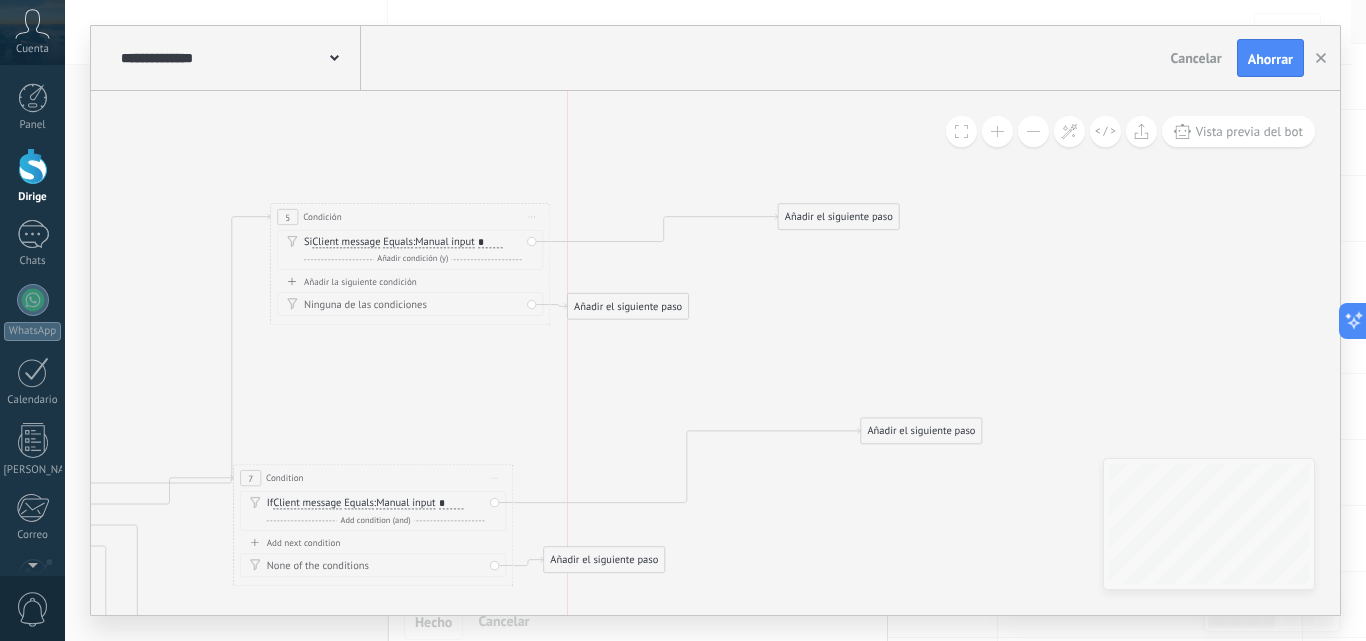 drag, startPoint x: 665, startPoint y: 341, endPoint x: 663, endPoint y: 314, distance: 27.073973 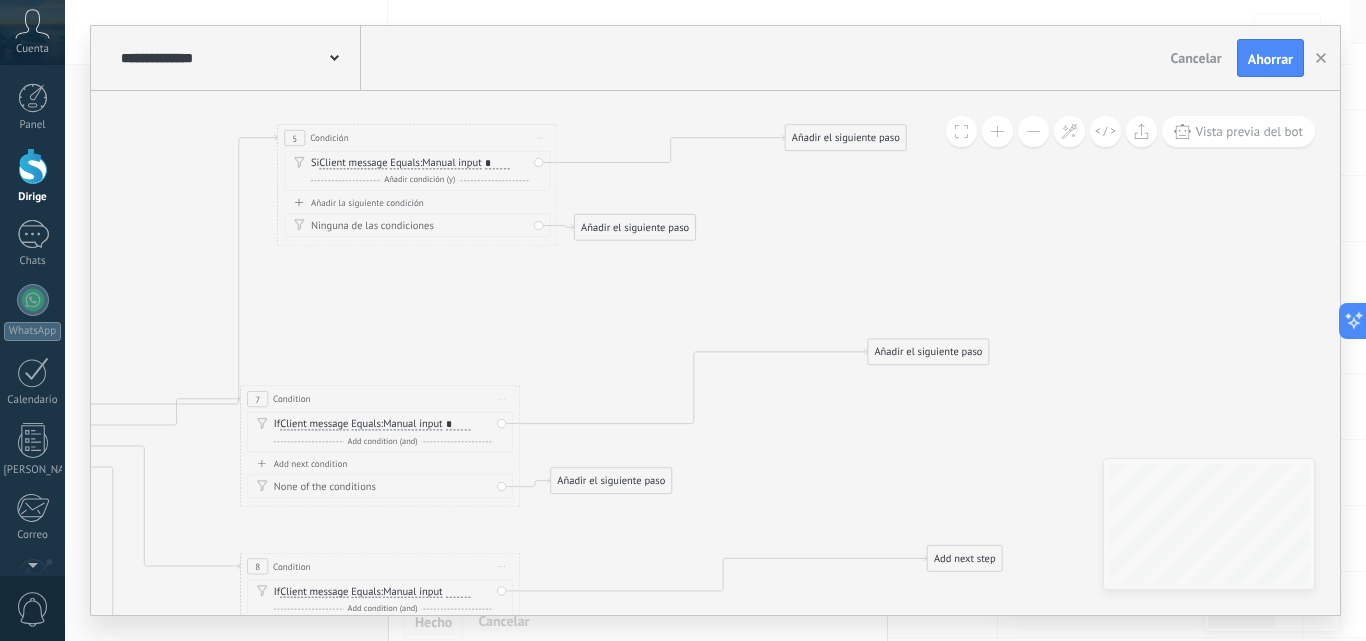drag, startPoint x: 890, startPoint y: 318, endPoint x: 895, endPoint y: 383, distance: 65.192024 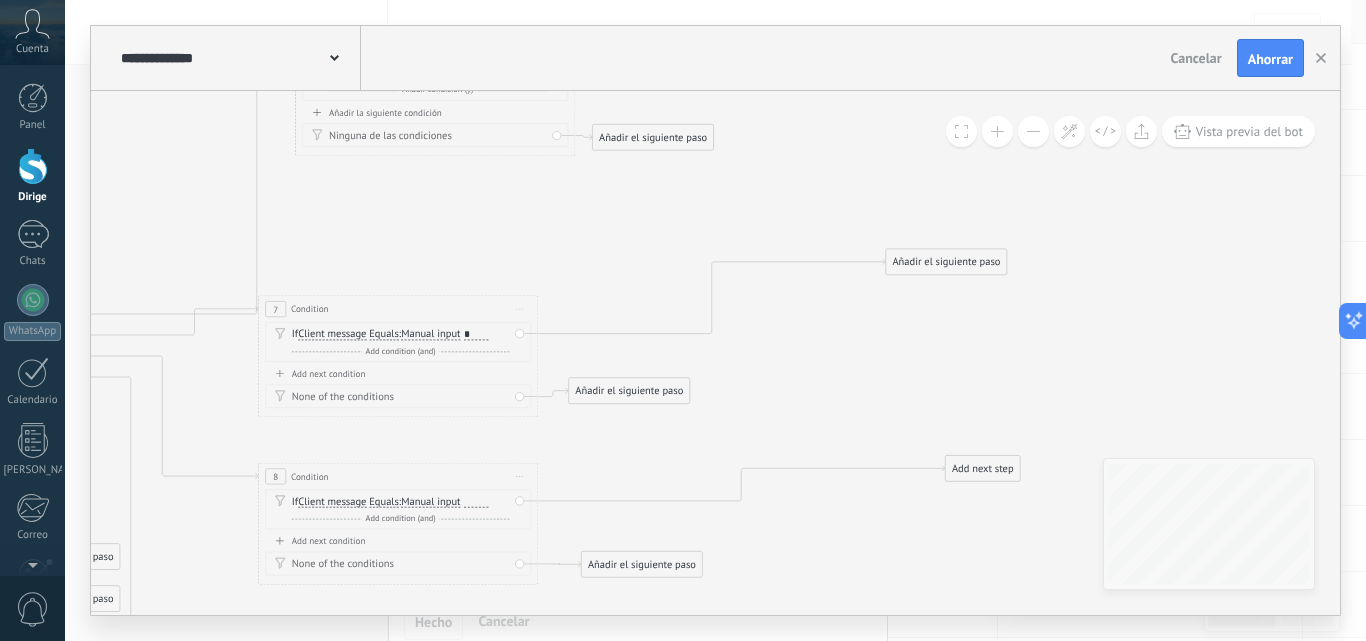 drag, startPoint x: 904, startPoint y: 409, endPoint x: 696, endPoint y: 479, distance: 219.46298 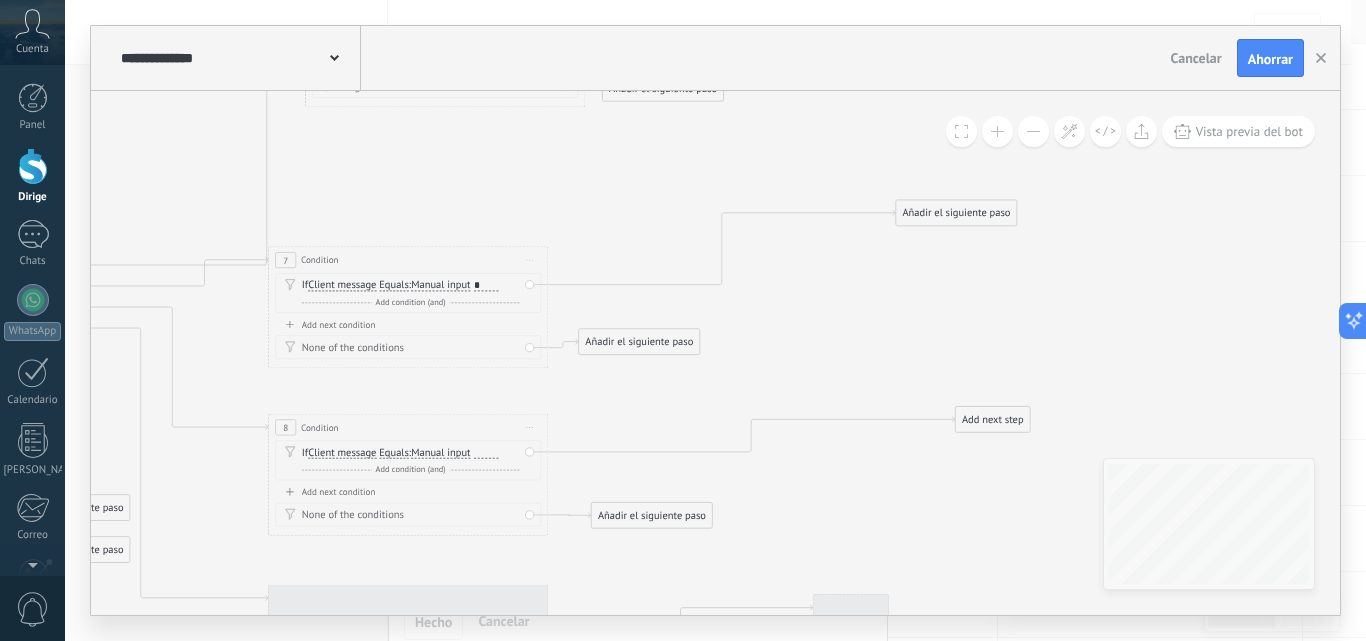 drag, startPoint x: 683, startPoint y: 465, endPoint x: 695, endPoint y: 419, distance: 47.539455 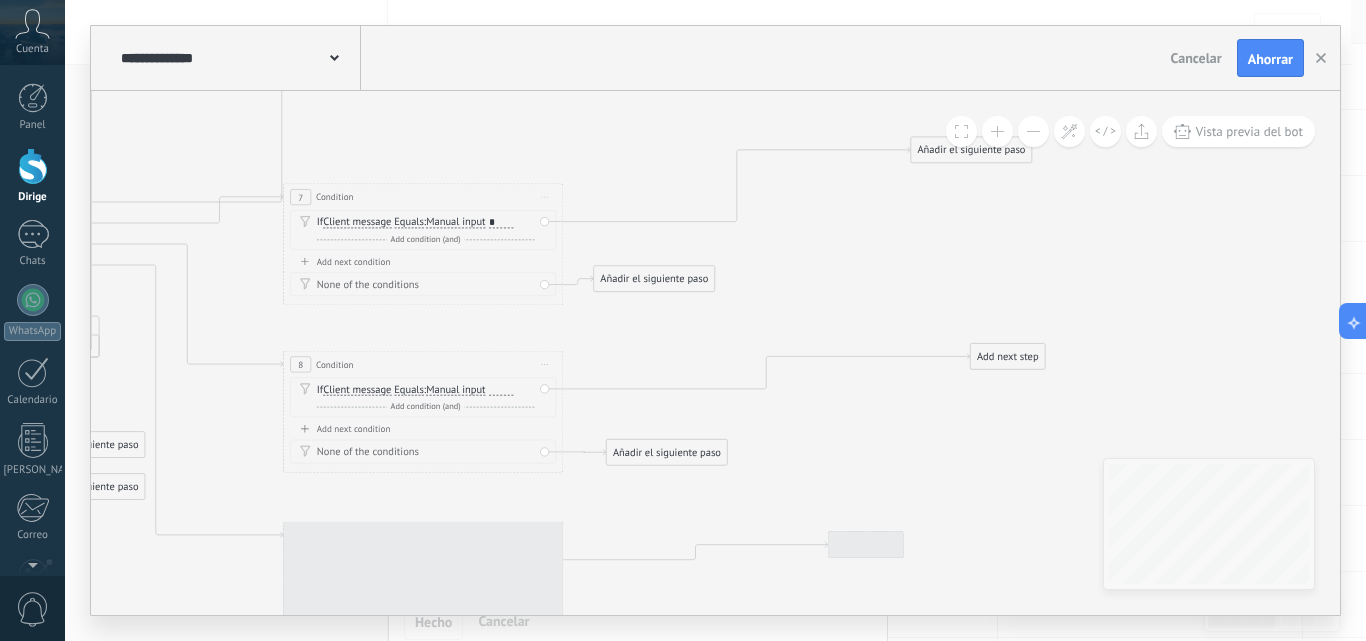 drag, startPoint x: 804, startPoint y: 501, endPoint x: 353, endPoint y: 422, distance: 457.8668 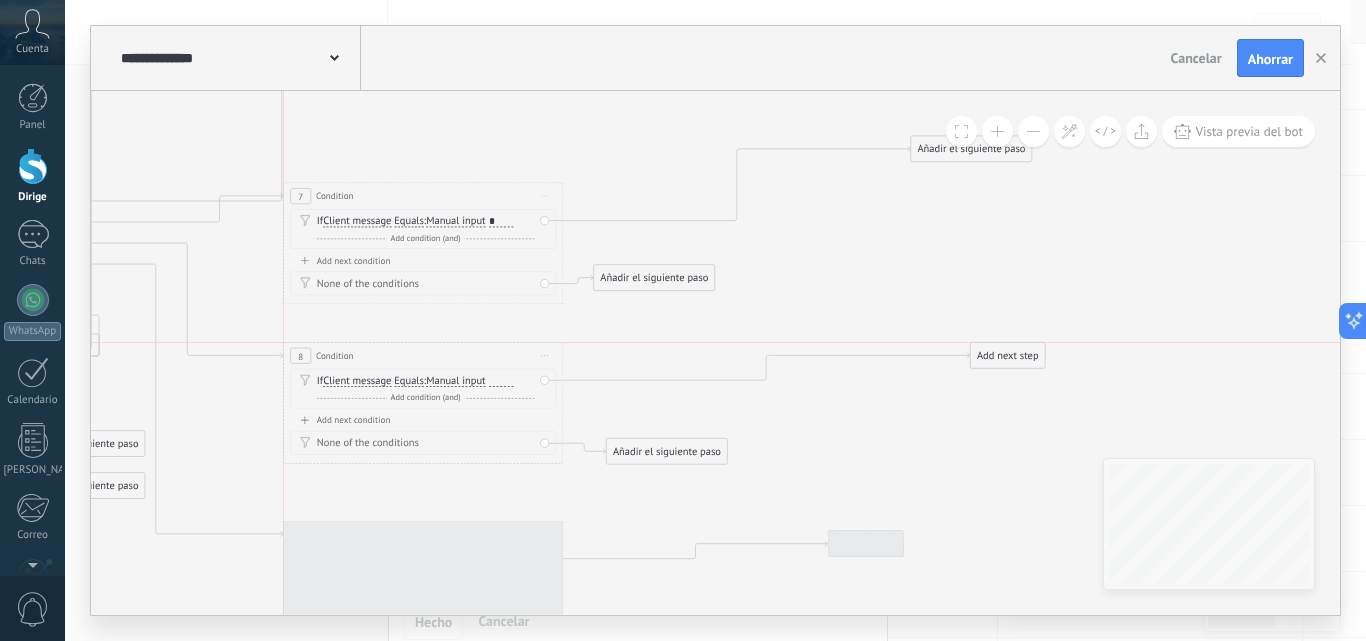 drag, startPoint x: 417, startPoint y: 365, endPoint x: 464, endPoint y: 464, distance: 109.59015 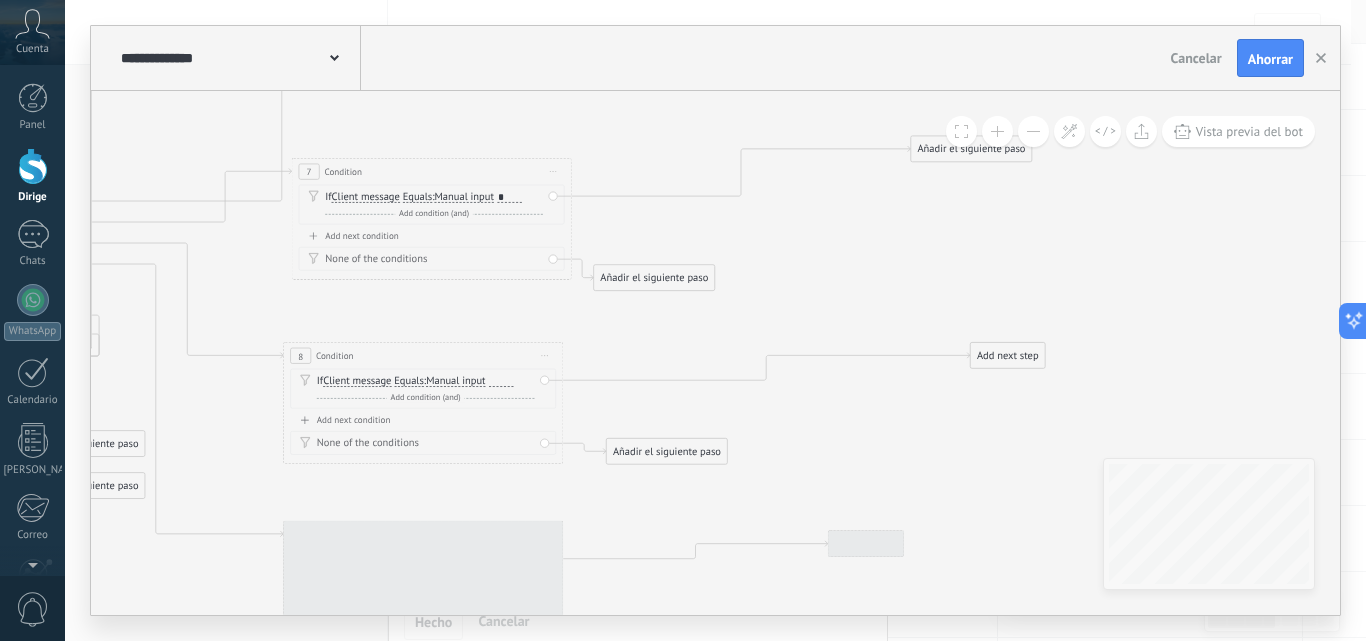drag, startPoint x: 440, startPoint y: 200, endPoint x: 449, endPoint y: 176, distance: 25.632011 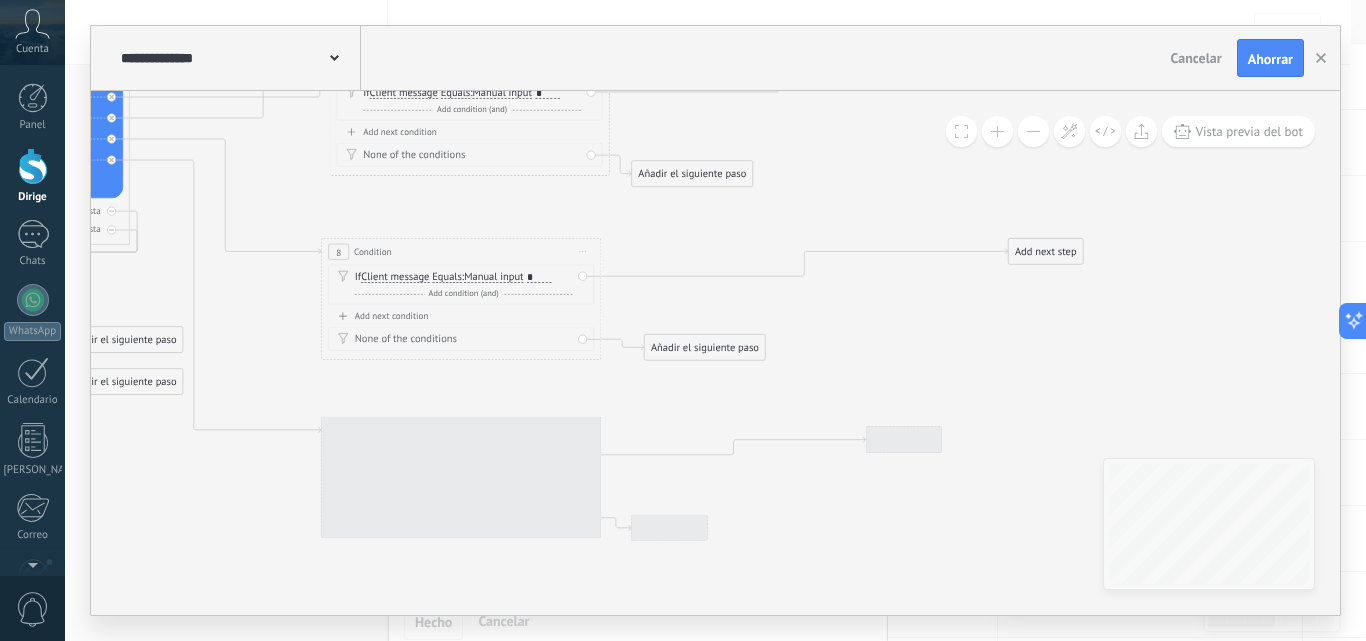 drag, startPoint x: 533, startPoint y: 484, endPoint x: 734, endPoint y: 390, distance: 221.89412 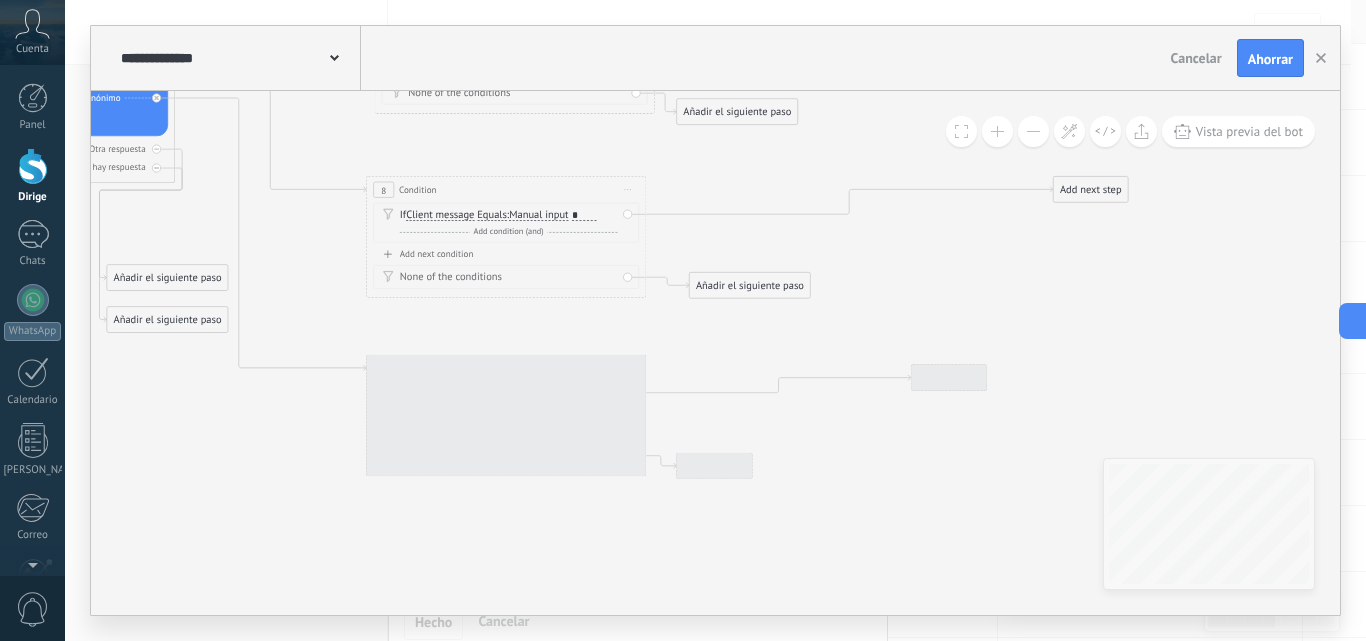 drag, startPoint x: 722, startPoint y: 392, endPoint x: 765, endPoint y: 333, distance: 73.00685 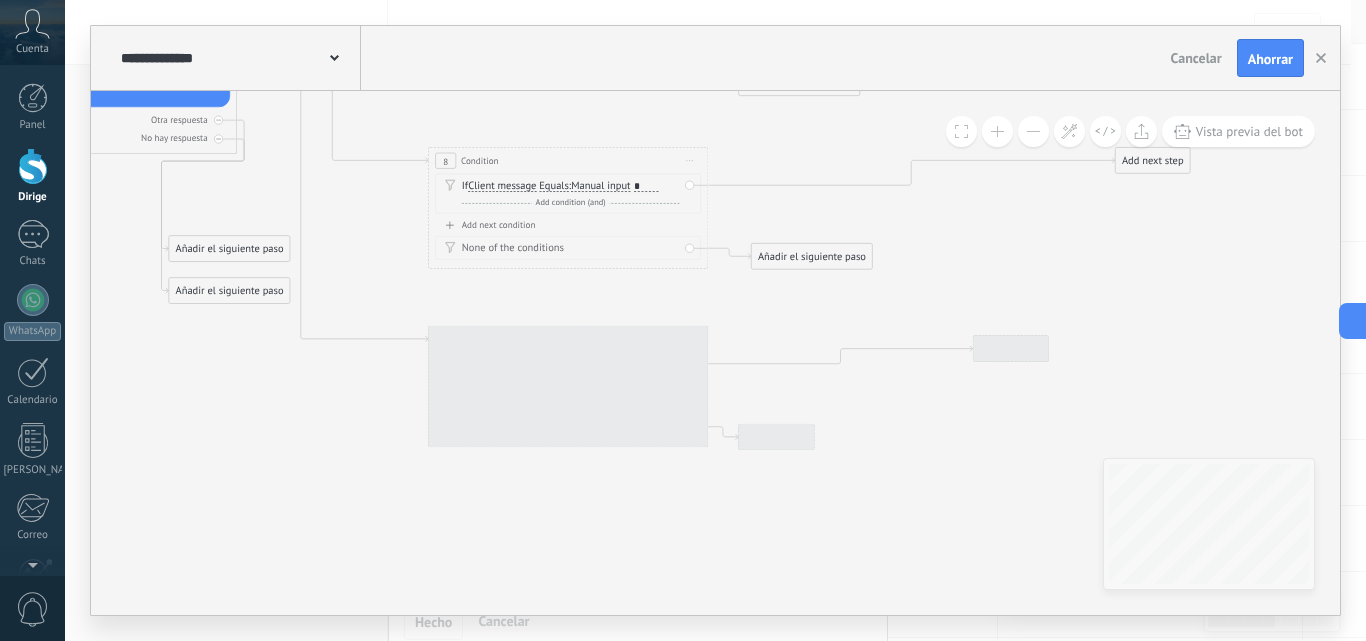 drag, startPoint x: 781, startPoint y: 341, endPoint x: 810, endPoint y: 329, distance: 31.38471 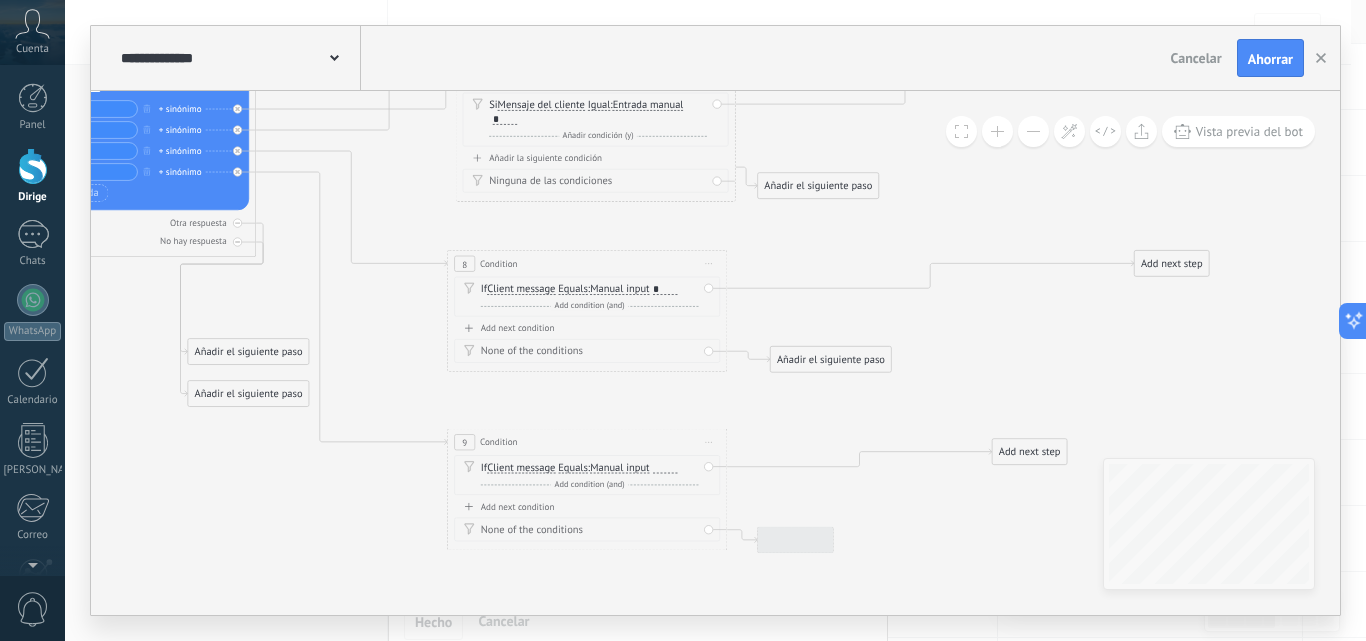 drag, startPoint x: 1011, startPoint y: 271, endPoint x: 1031, endPoint y: 375, distance: 105.90562 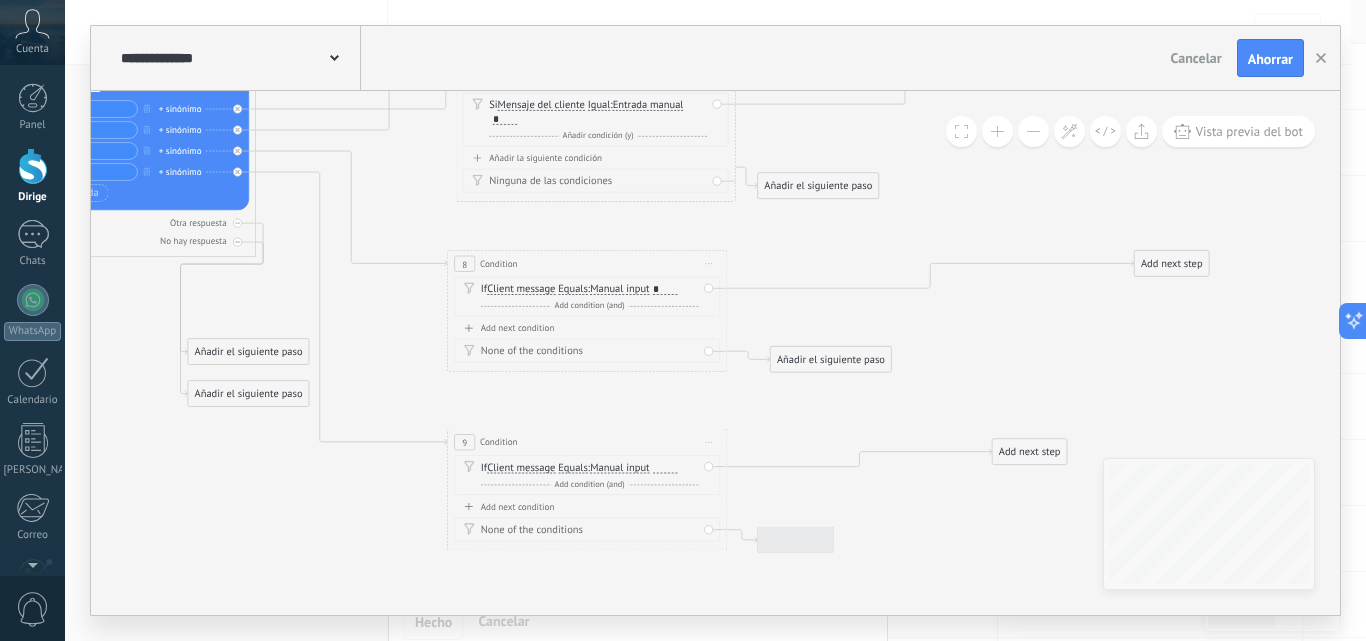 click 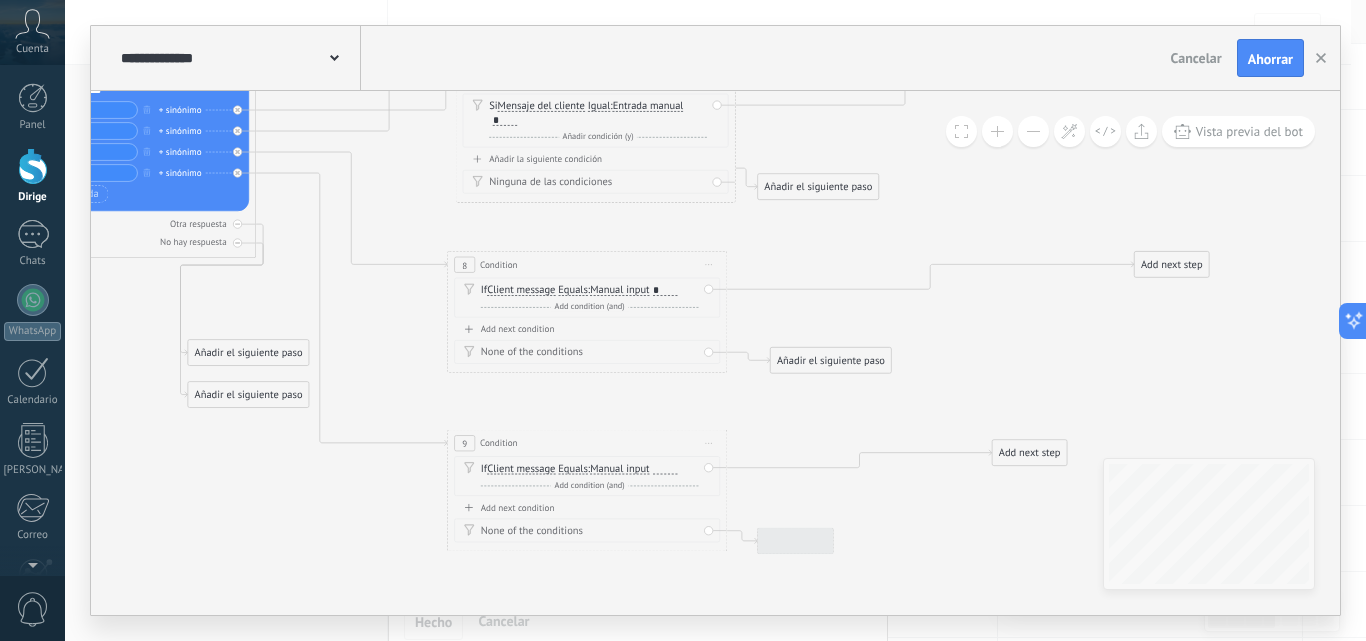 click at bounding box center [665, 468] 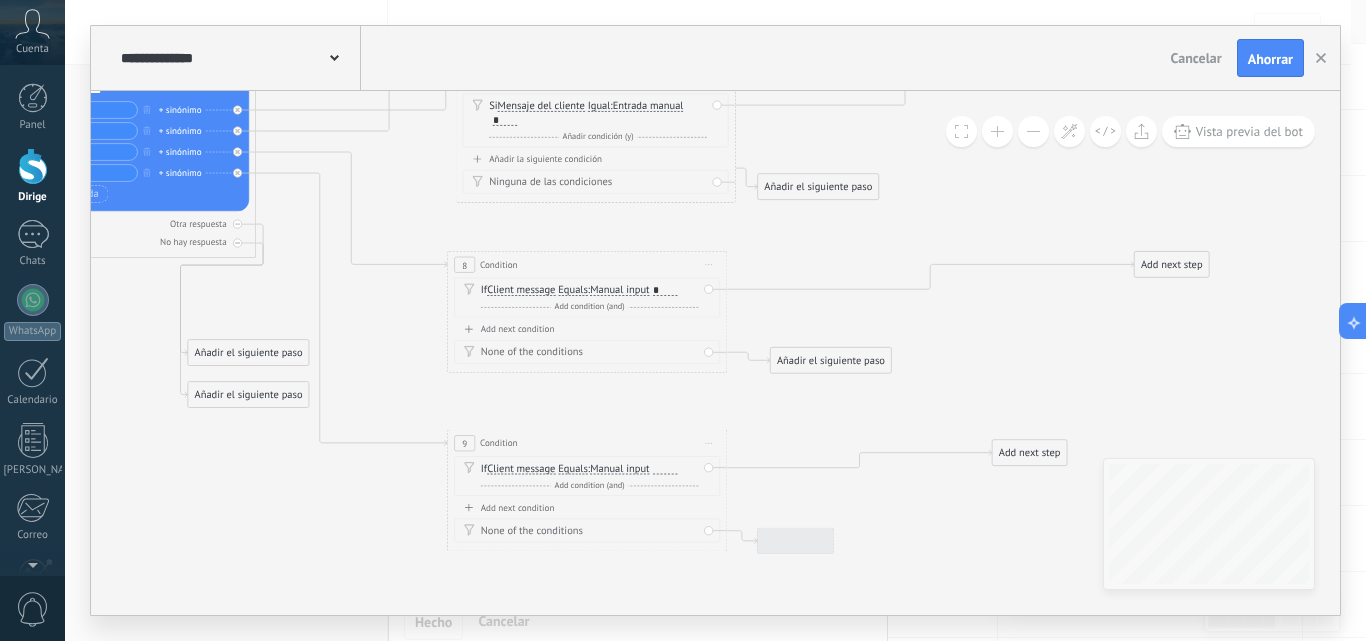 type 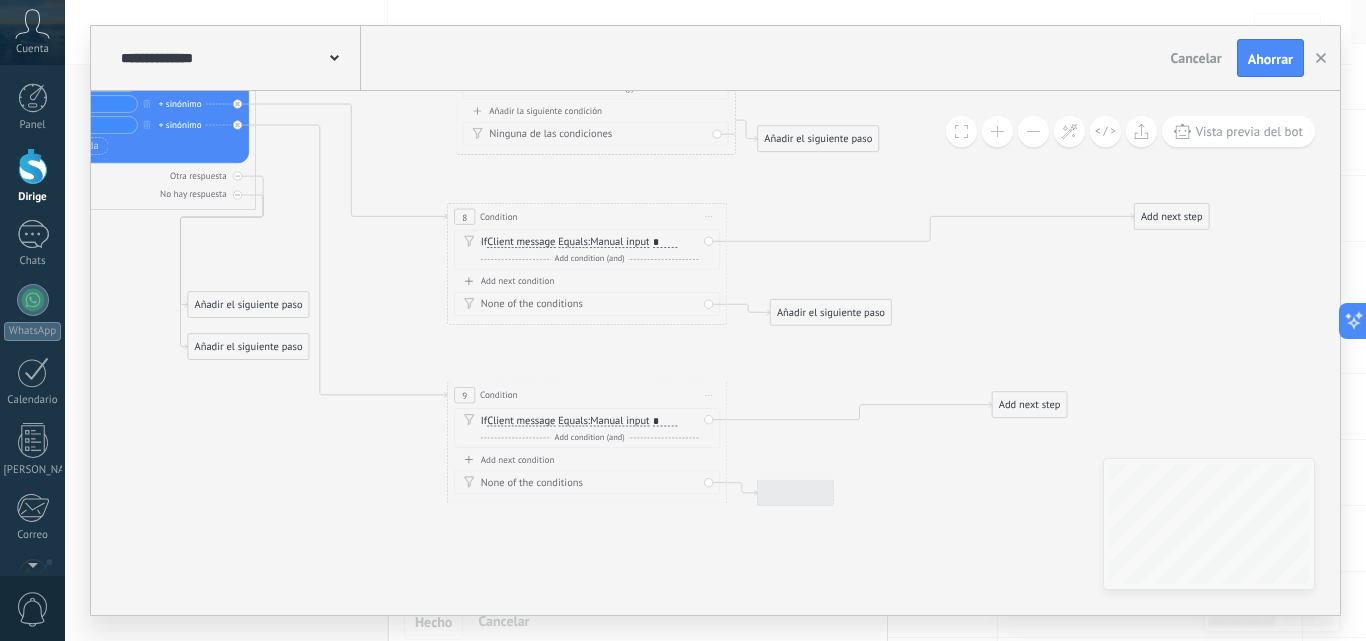 click 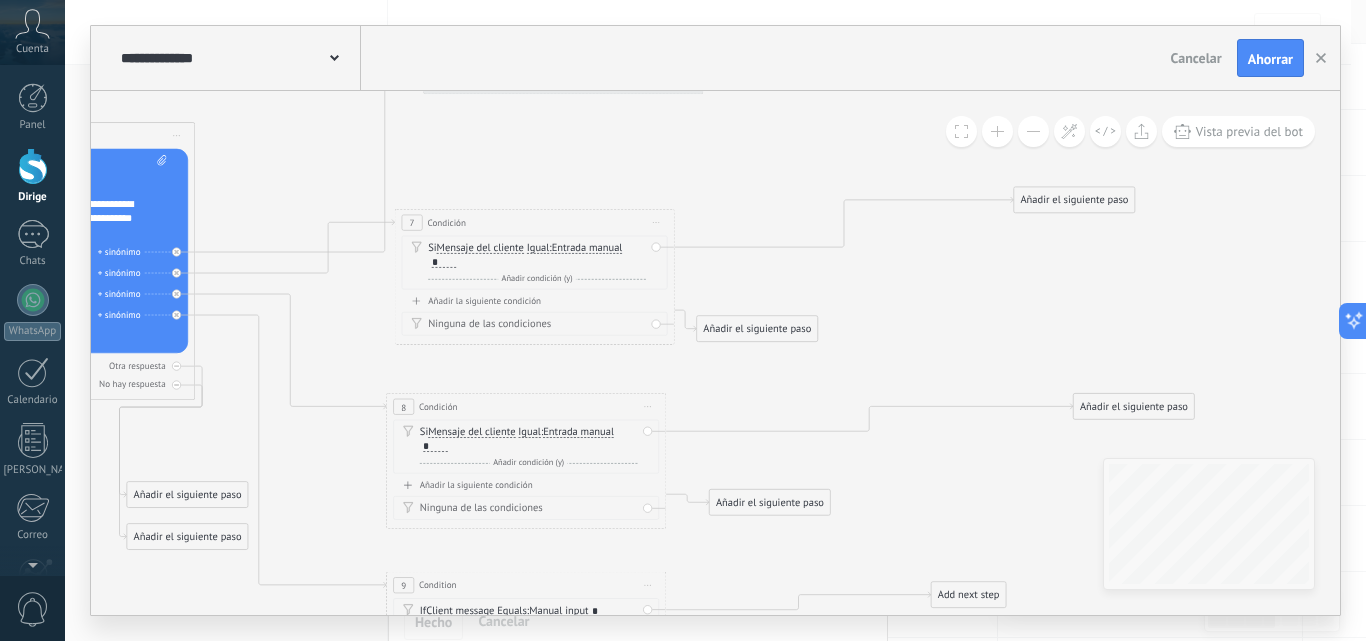 drag, startPoint x: 1019, startPoint y: 281, endPoint x: 959, endPoint y: 464, distance: 192.58505 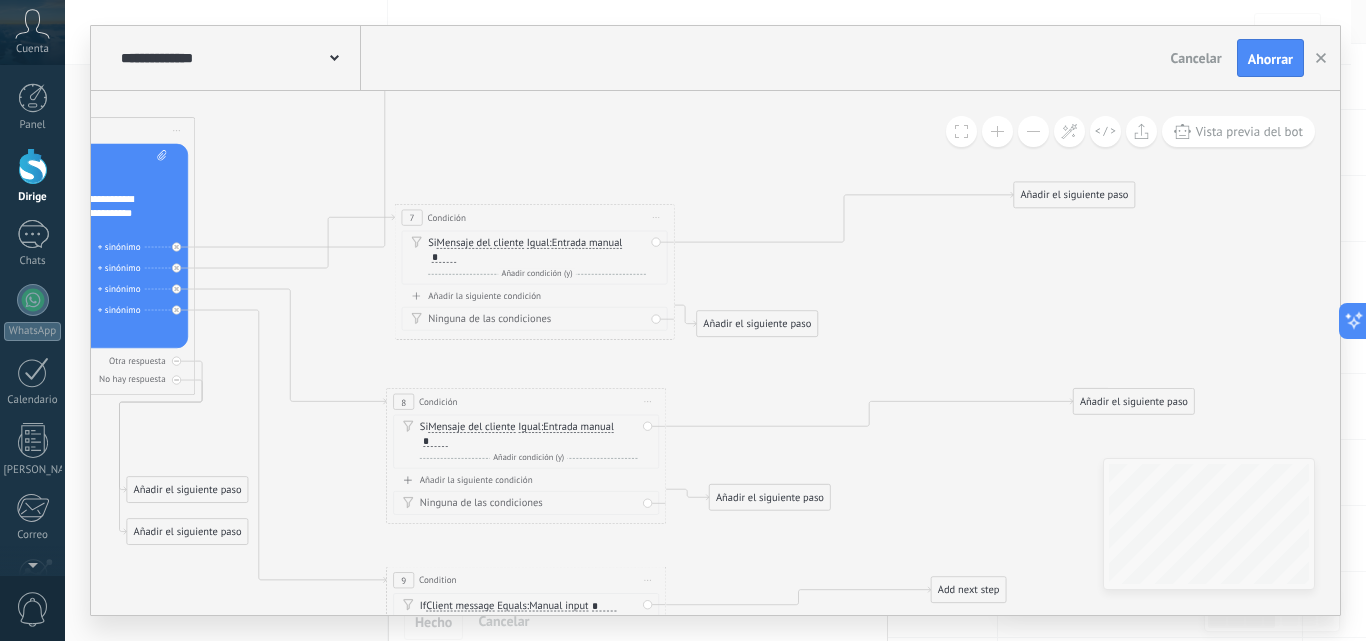 drag, startPoint x: 874, startPoint y: 349, endPoint x: 853, endPoint y: 251, distance: 100.22475 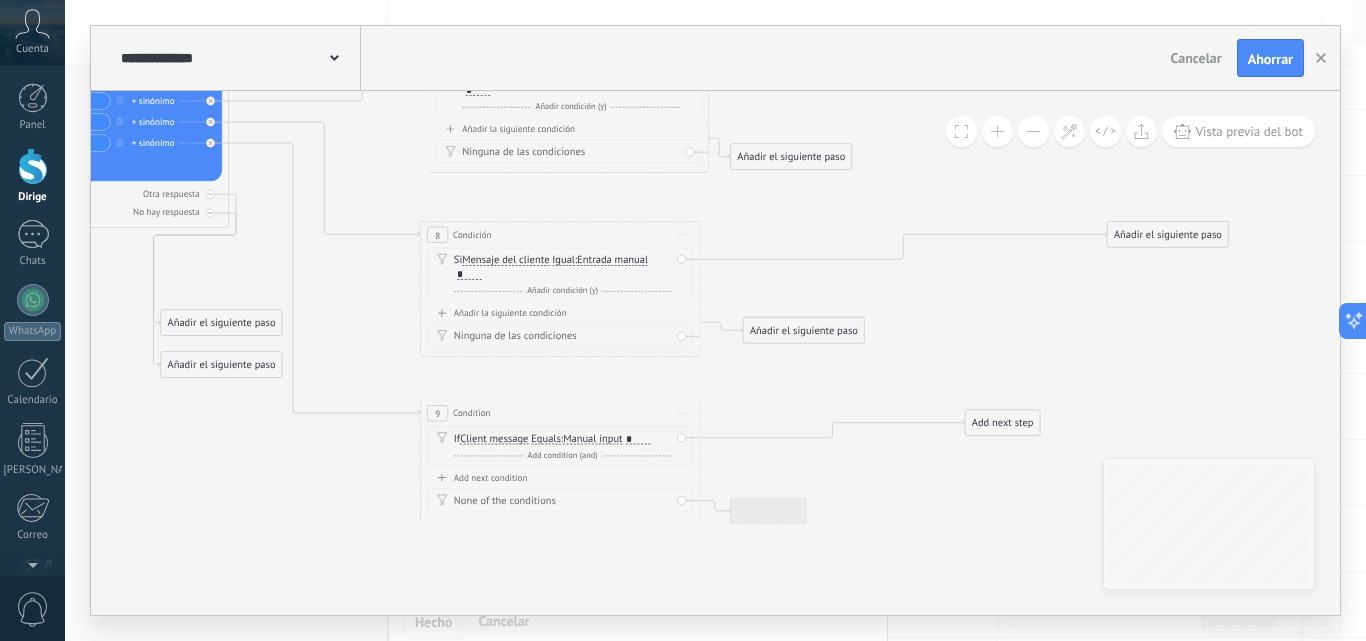 drag, startPoint x: 743, startPoint y: 468, endPoint x: 762, endPoint y: 387, distance: 83.198555 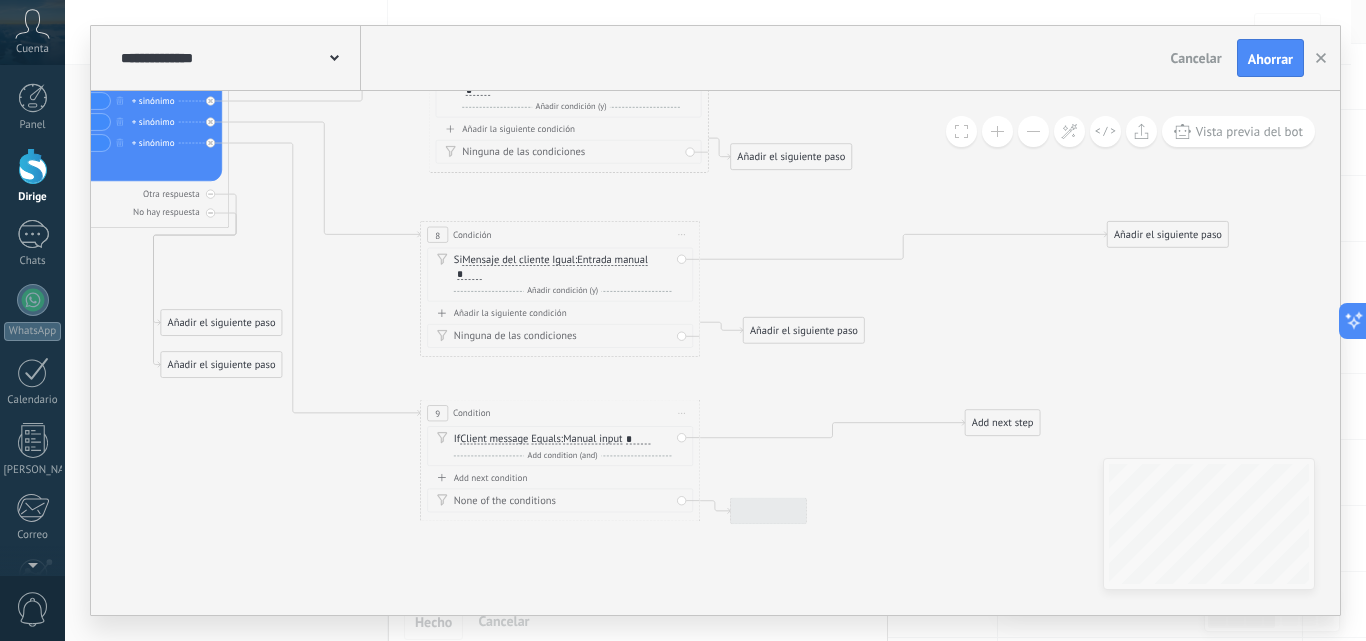 click 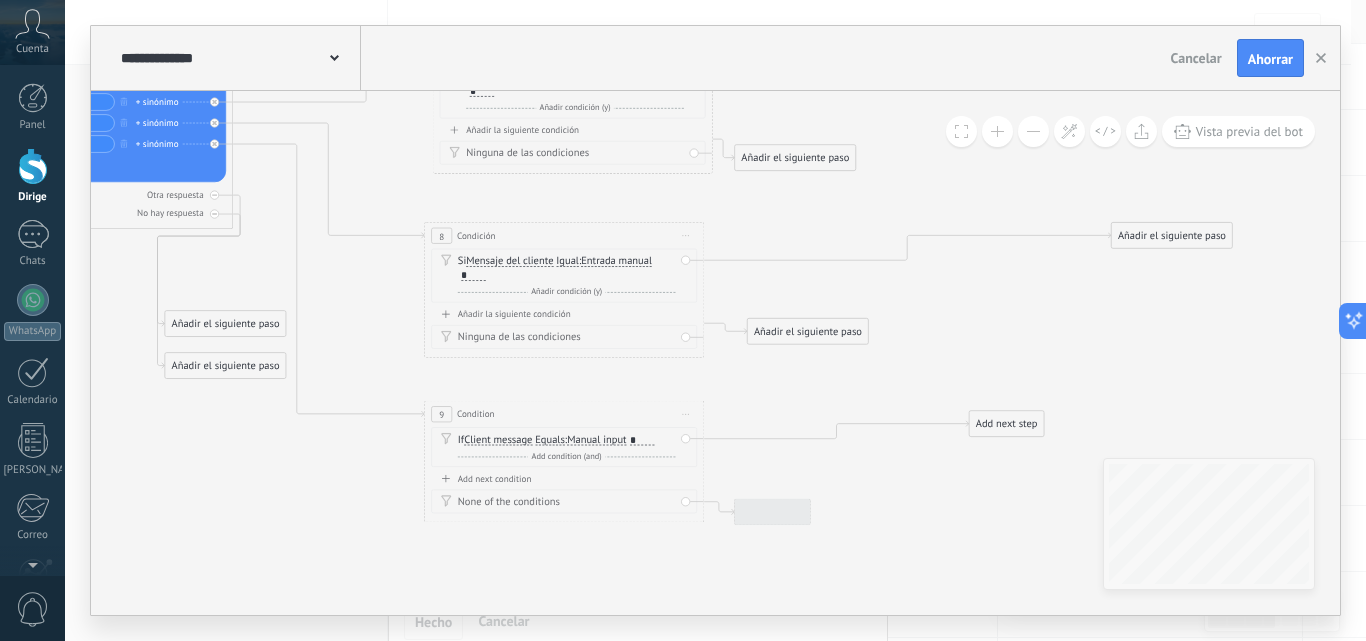 drag, startPoint x: 856, startPoint y: 505, endPoint x: 859, endPoint y: 524, distance: 19.235384 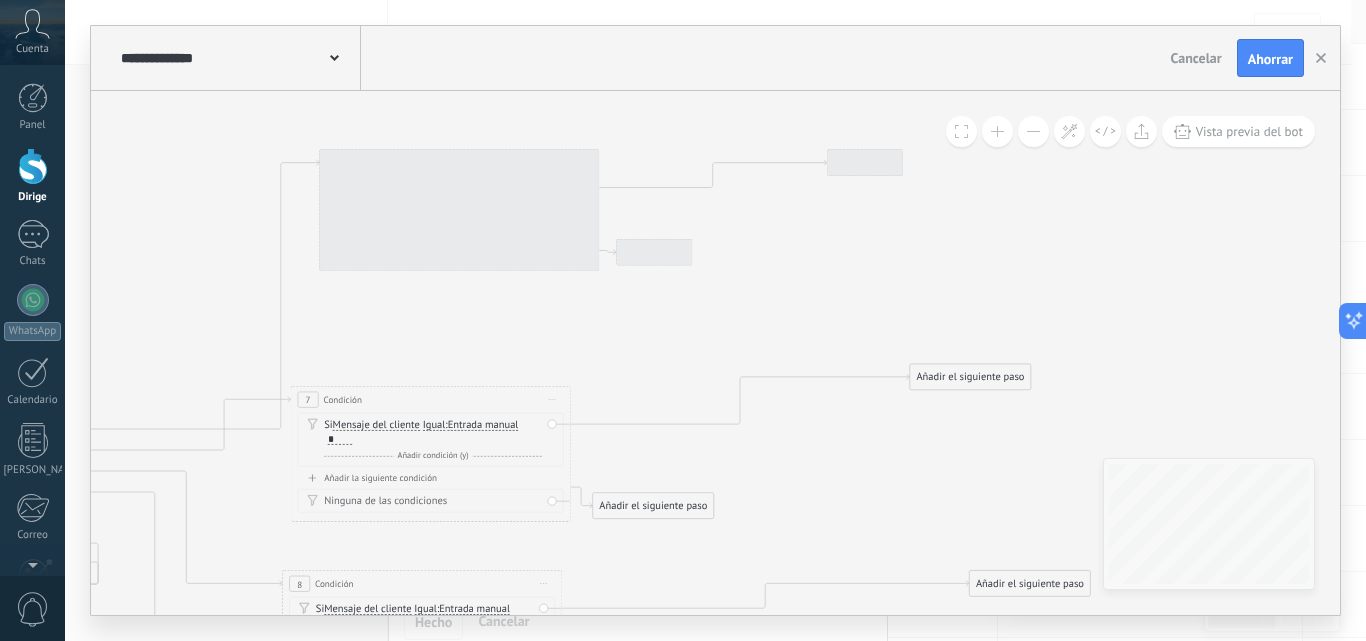 drag, startPoint x: 899, startPoint y: 202, endPoint x: 765, endPoint y: 514, distance: 339.55853 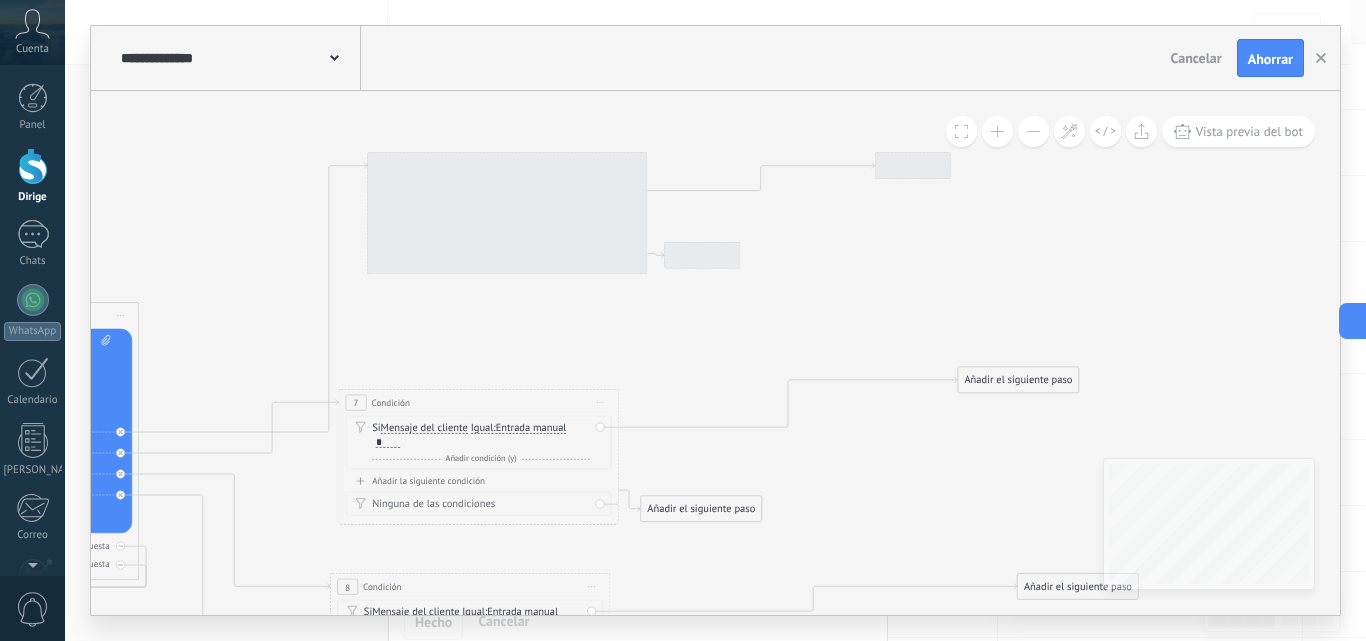 drag, startPoint x: 657, startPoint y: 373, endPoint x: 703, endPoint y: 376, distance: 46.09772 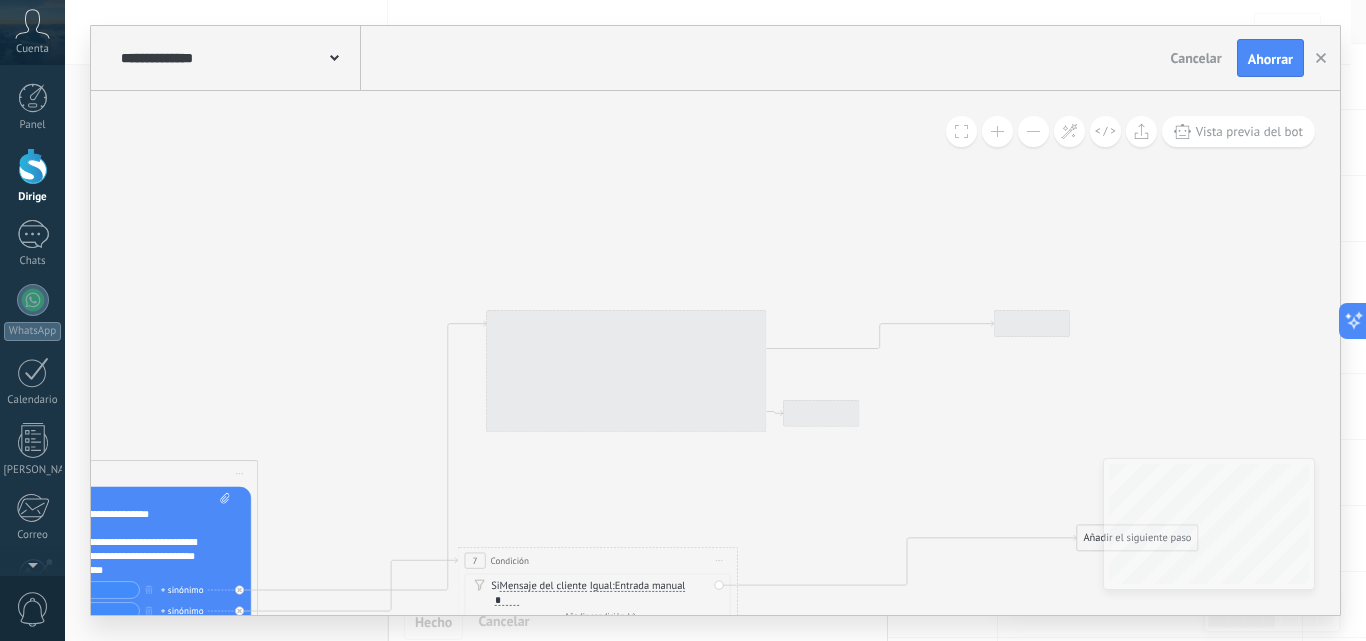 drag, startPoint x: 630, startPoint y: 375, endPoint x: 662, endPoint y: 352, distance: 39.40812 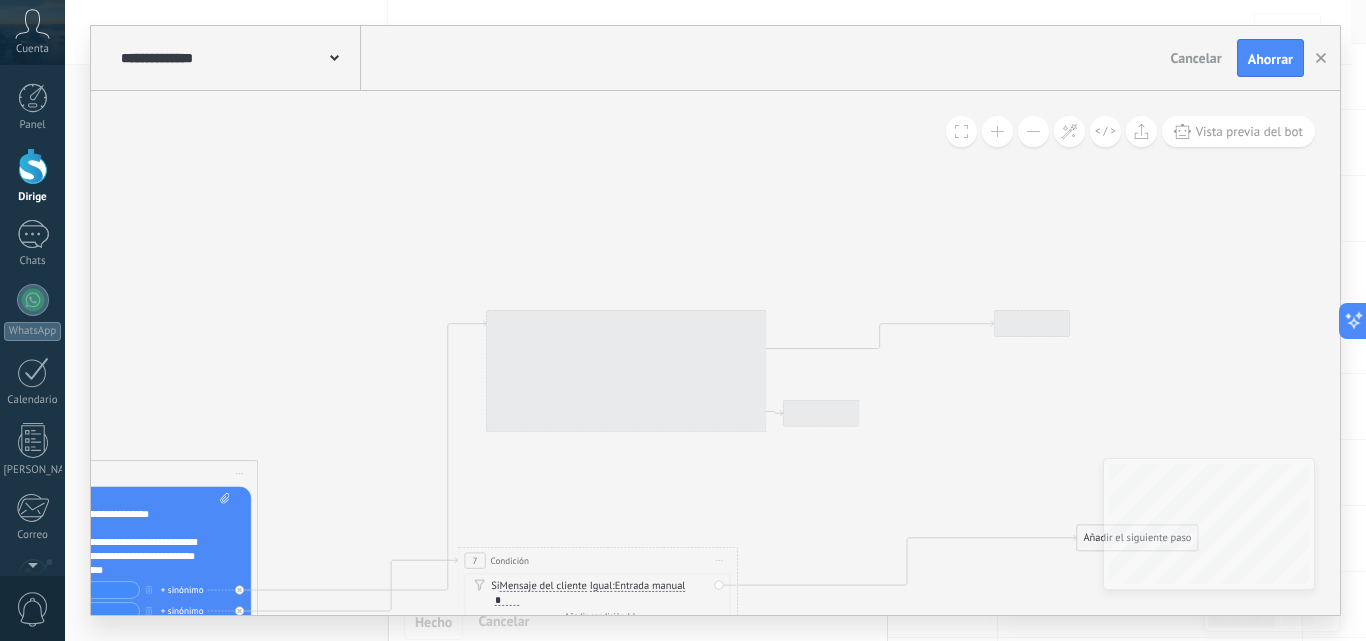 click 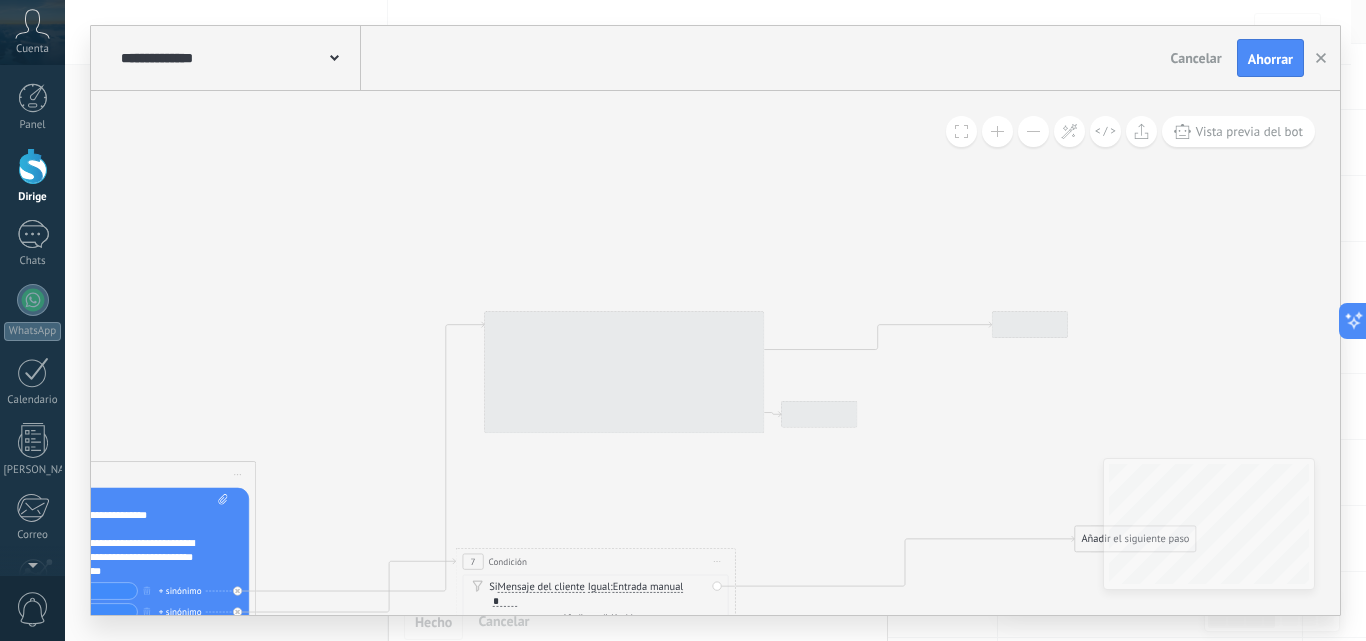 drag, startPoint x: 866, startPoint y: 505, endPoint x: 760, endPoint y: 358, distance: 181.2319 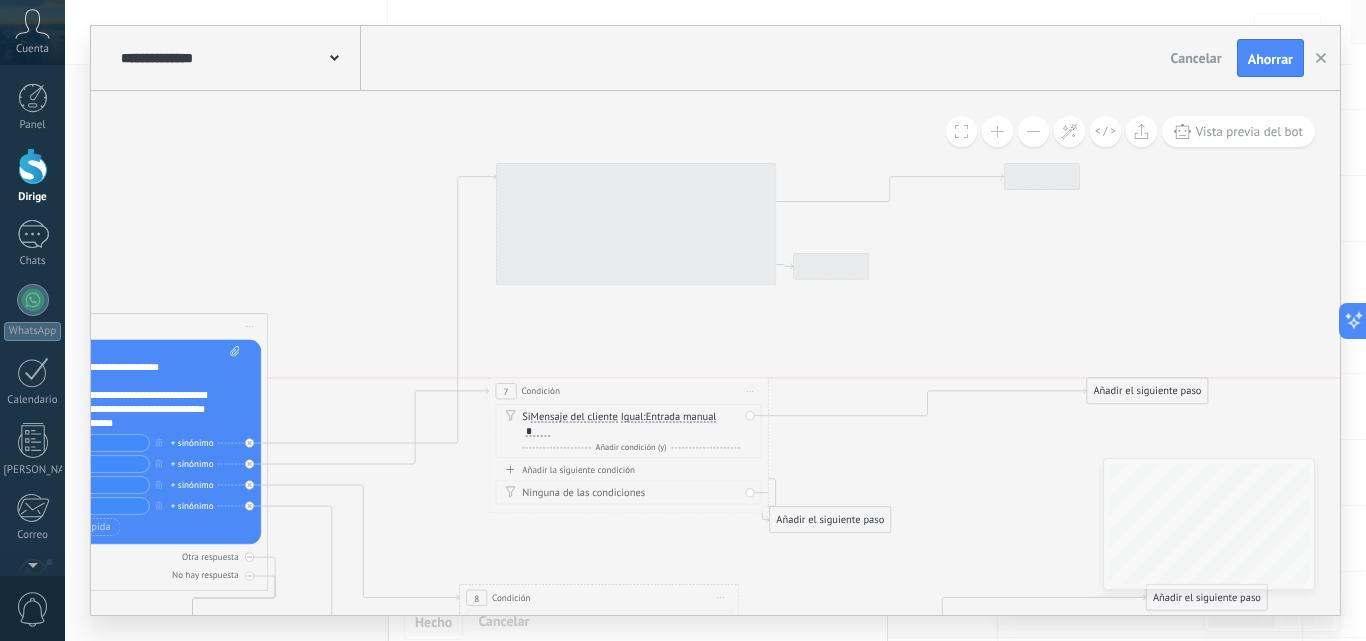 drag, startPoint x: 659, startPoint y: 407, endPoint x: 670, endPoint y: 392, distance: 18.601076 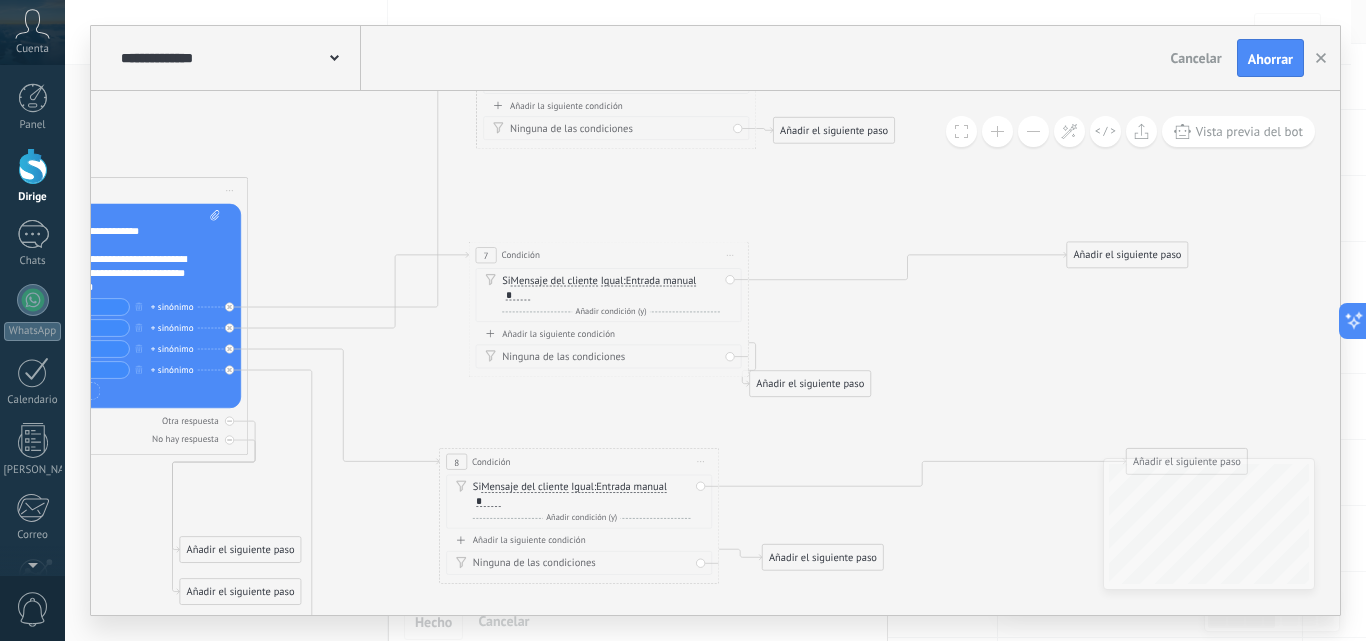 click 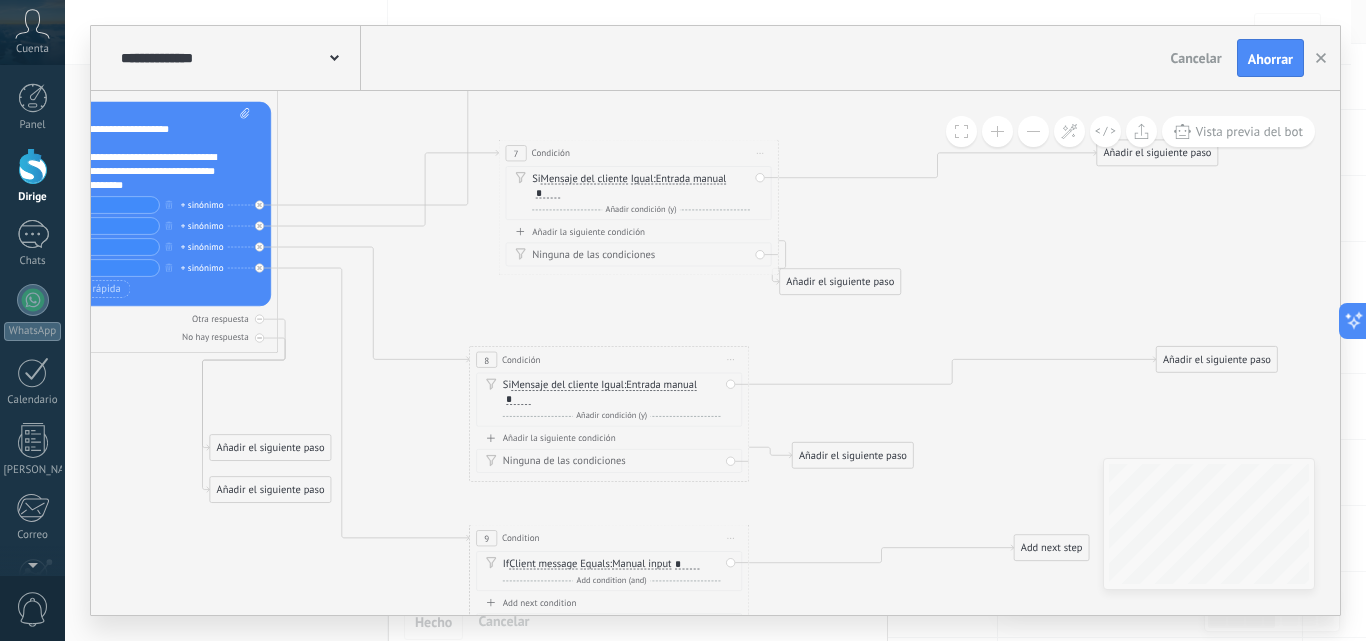 drag, startPoint x: 654, startPoint y: 381, endPoint x: 696, endPoint y: 228, distance: 158.66002 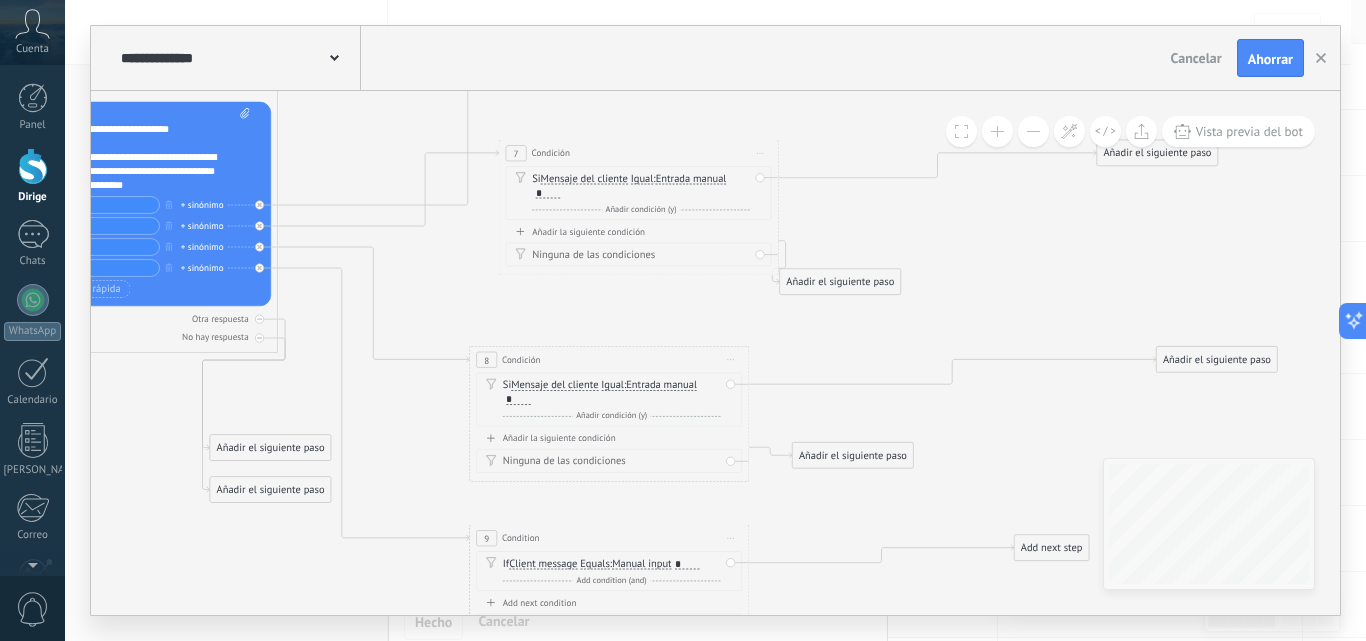 click 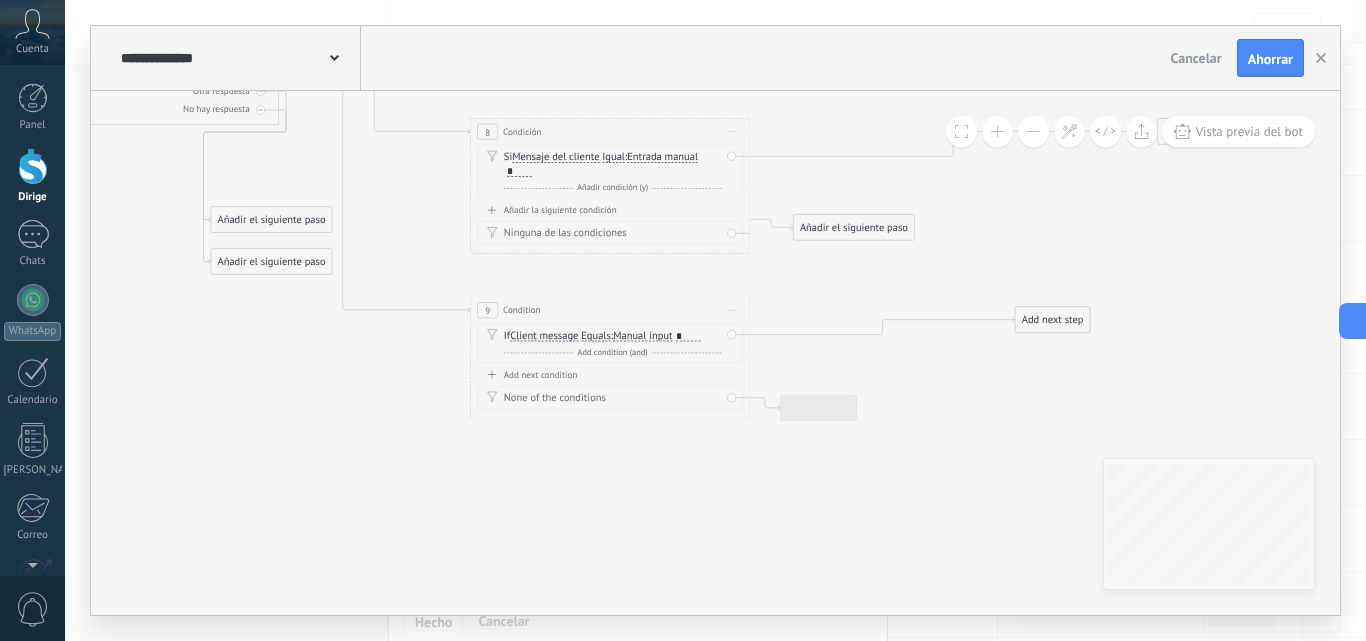 drag, startPoint x: 730, startPoint y: 438, endPoint x: 464, endPoint y: 322, distance: 290.19305 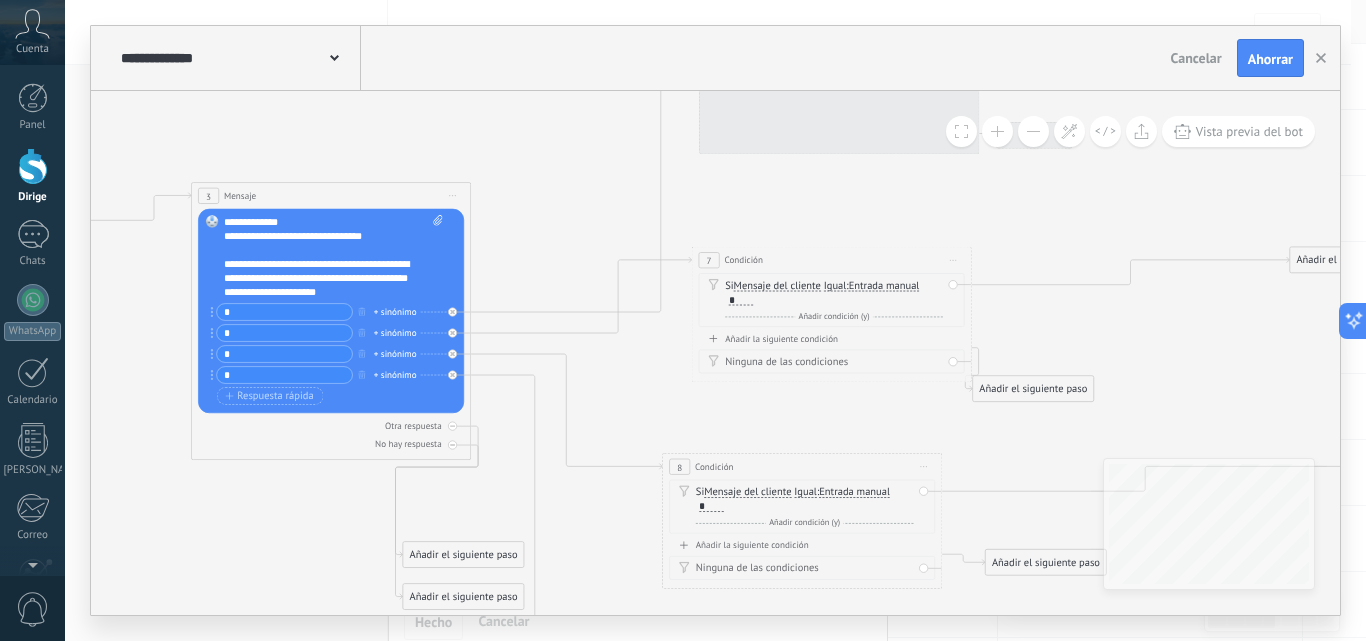 drag, startPoint x: 561, startPoint y: 335, endPoint x: 629, endPoint y: 372, distance: 77.41447 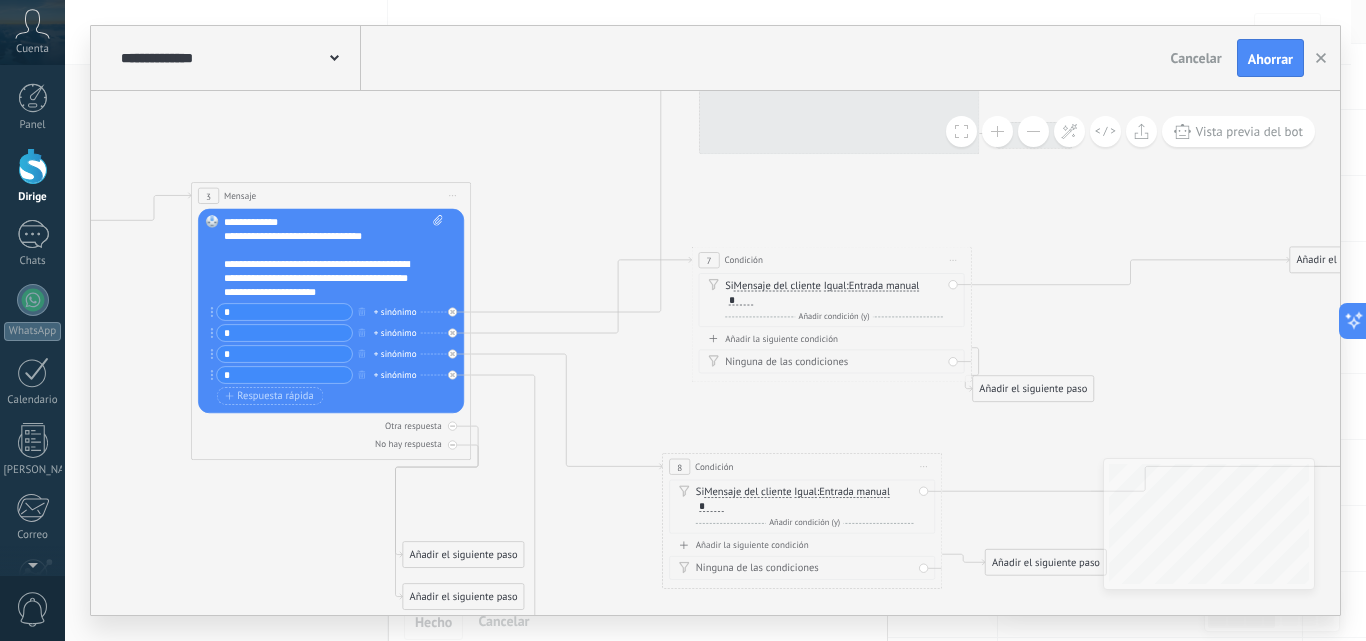 click 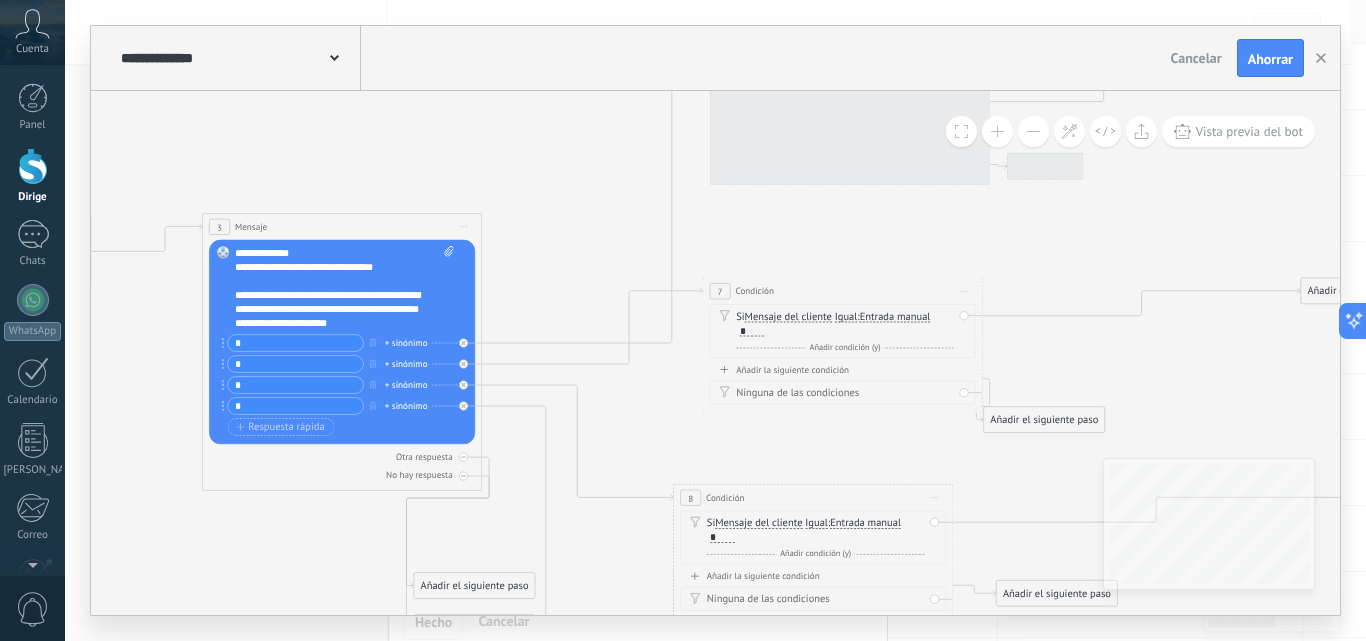 drag, startPoint x: 536, startPoint y: 251, endPoint x: 544, endPoint y: 279, distance: 29.12044 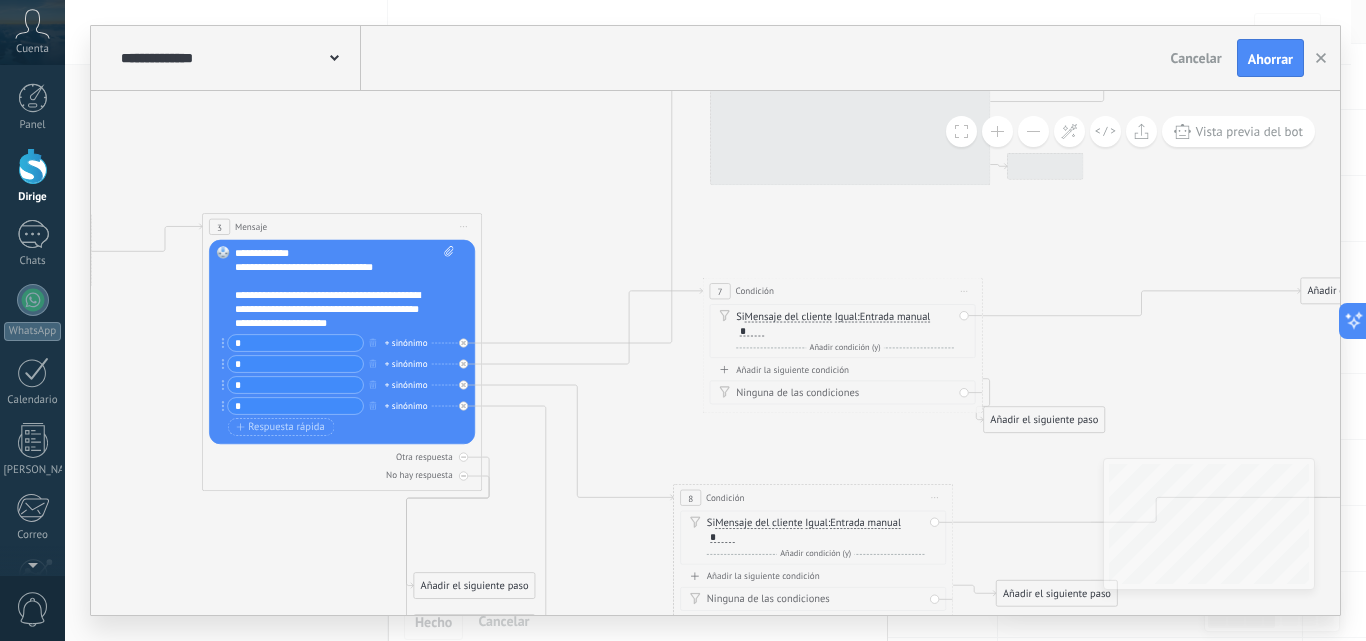 click 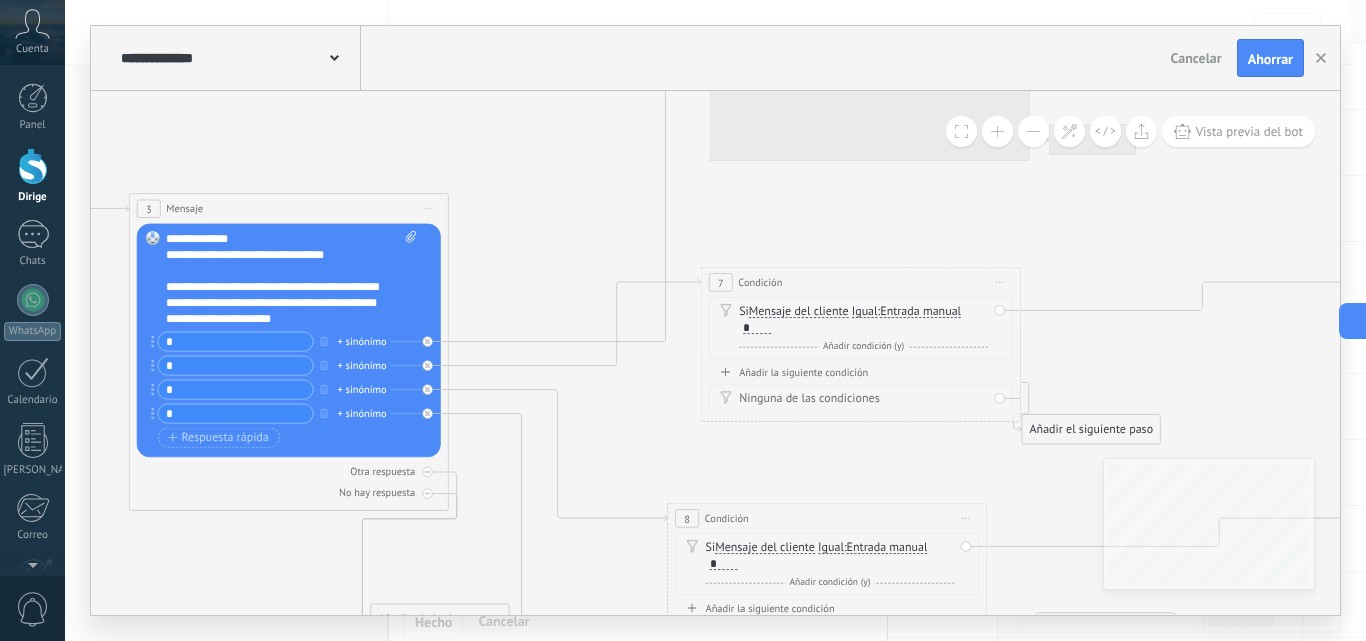 click at bounding box center (1033, 131) 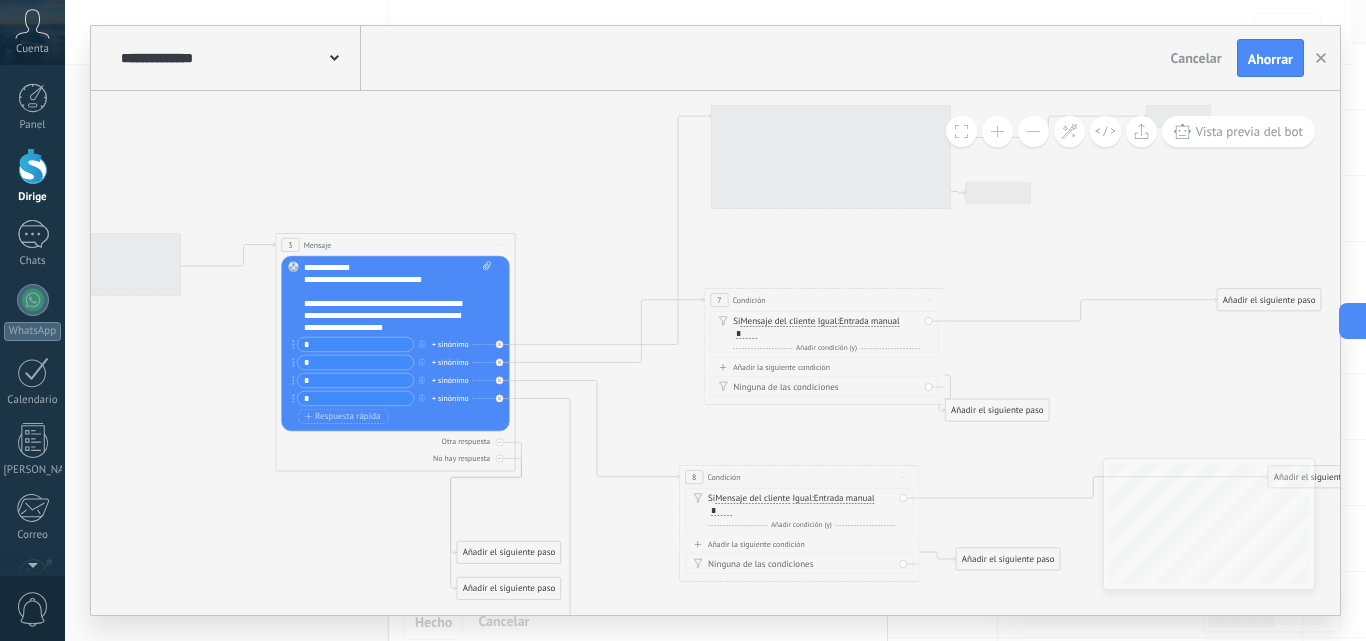 click at bounding box center (1033, 131) 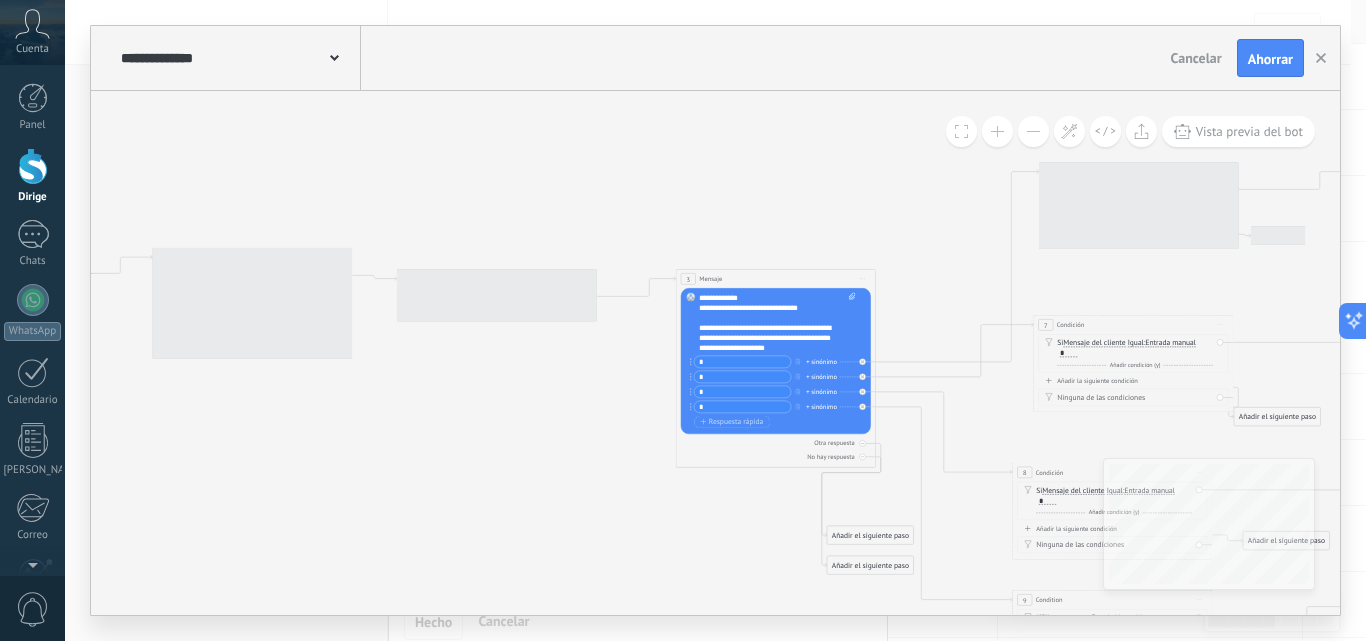 drag, startPoint x: 459, startPoint y: 207, endPoint x: 685, endPoint y: 218, distance: 226.26755 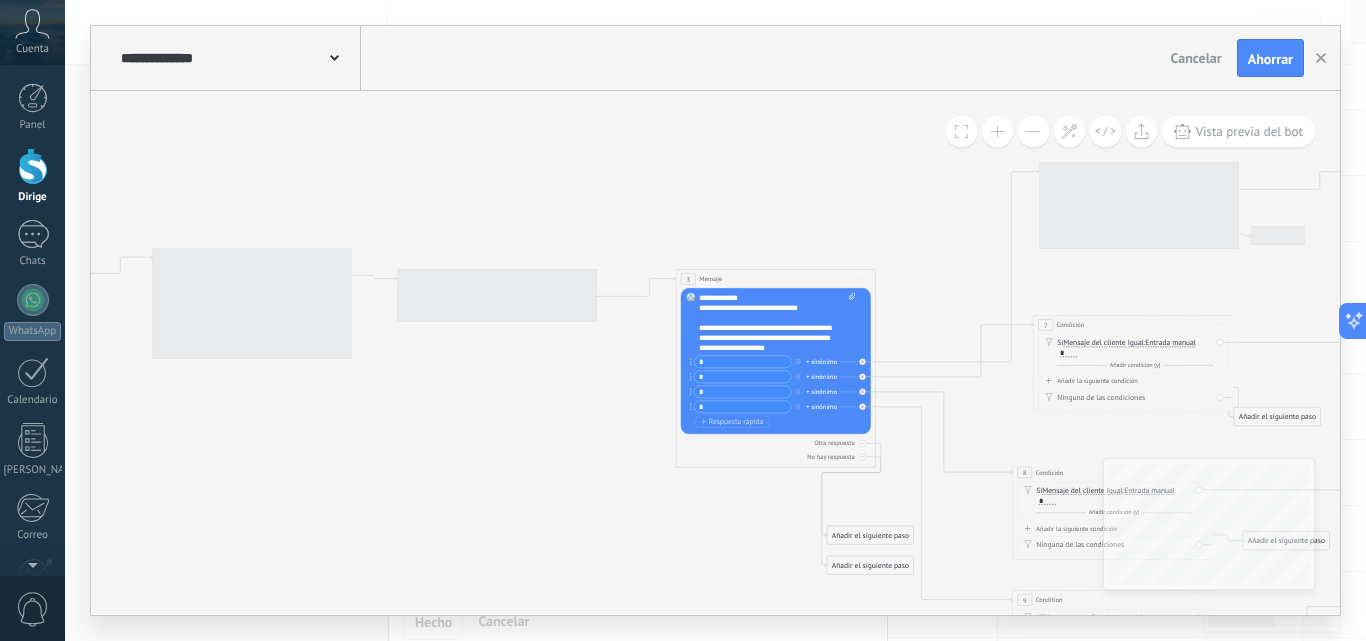 click 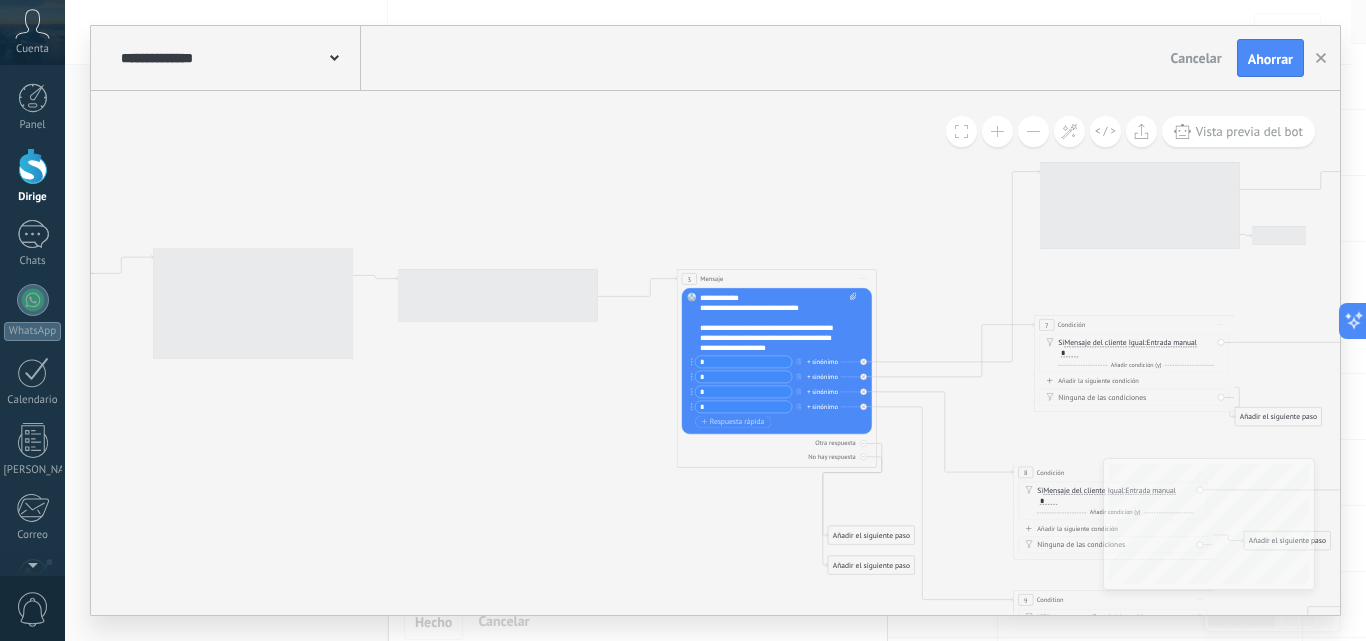 drag, startPoint x: 542, startPoint y: 188, endPoint x: 996, endPoint y: 137, distance: 456.85556 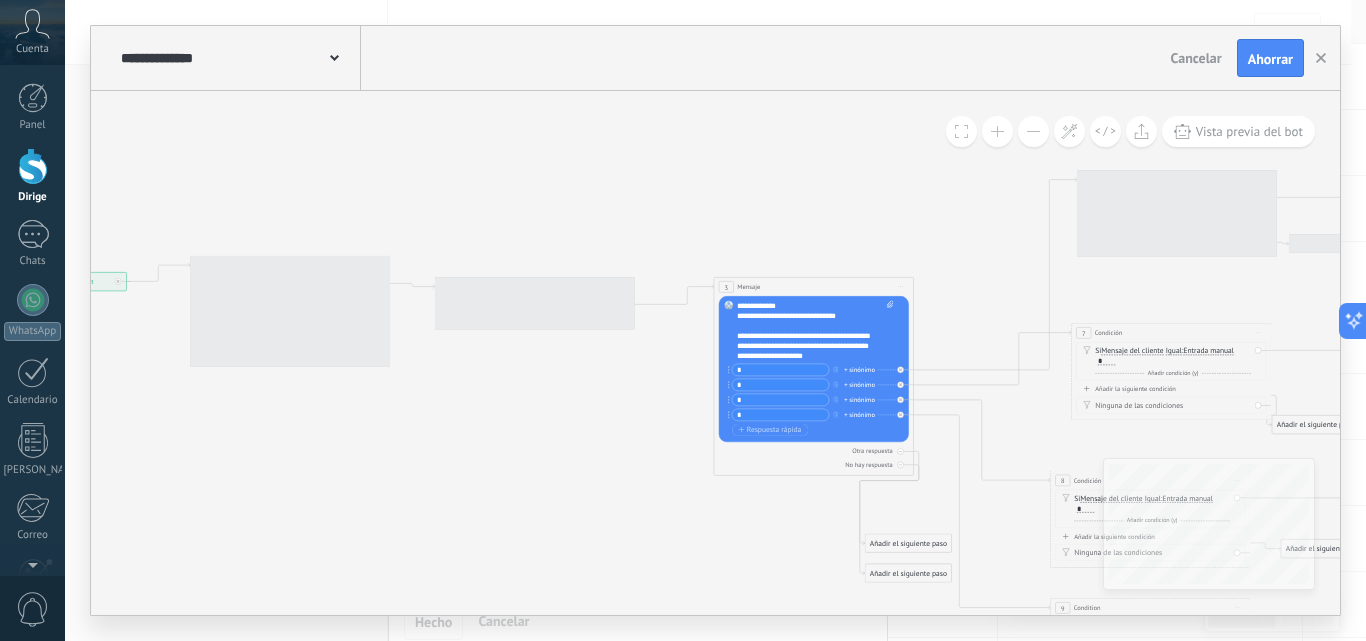 click at bounding box center [997, 131] 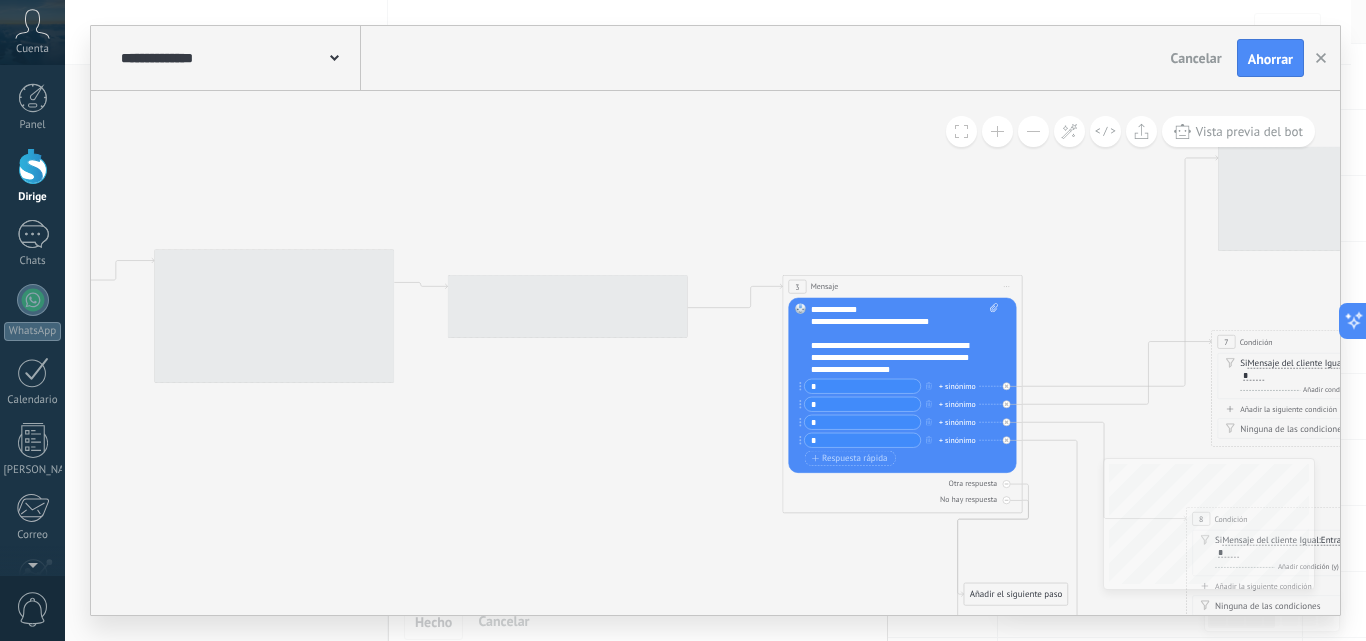 drag, startPoint x: 757, startPoint y: 166, endPoint x: 803, endPoint y: 157, distance: 46.872166 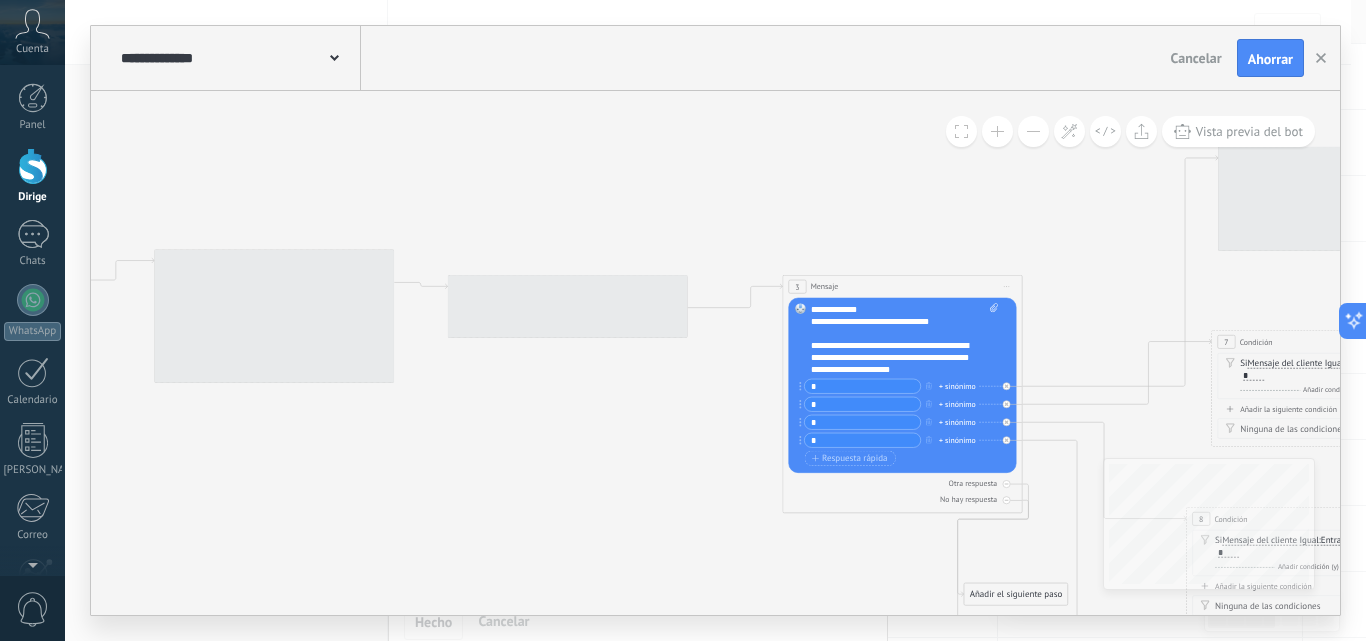 click 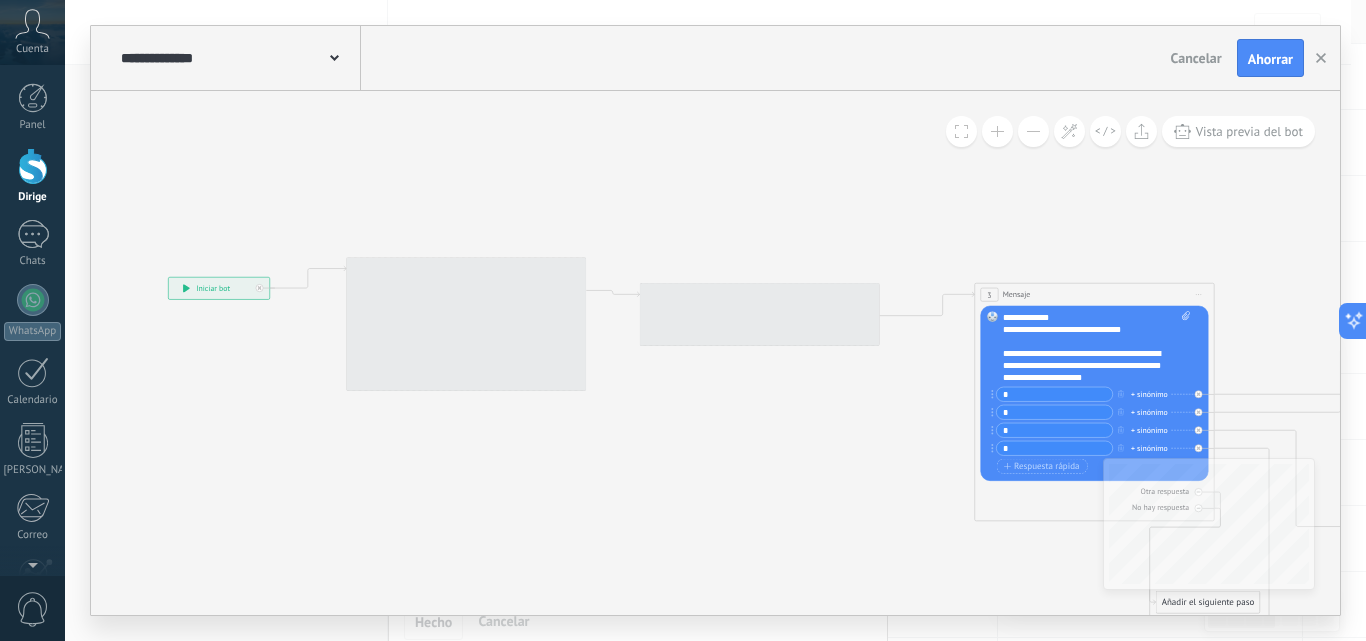 drag, startPoint x: 593, startPoint y: 151, endPoint x: 654, endPoint y: 156, distance: 61.204575 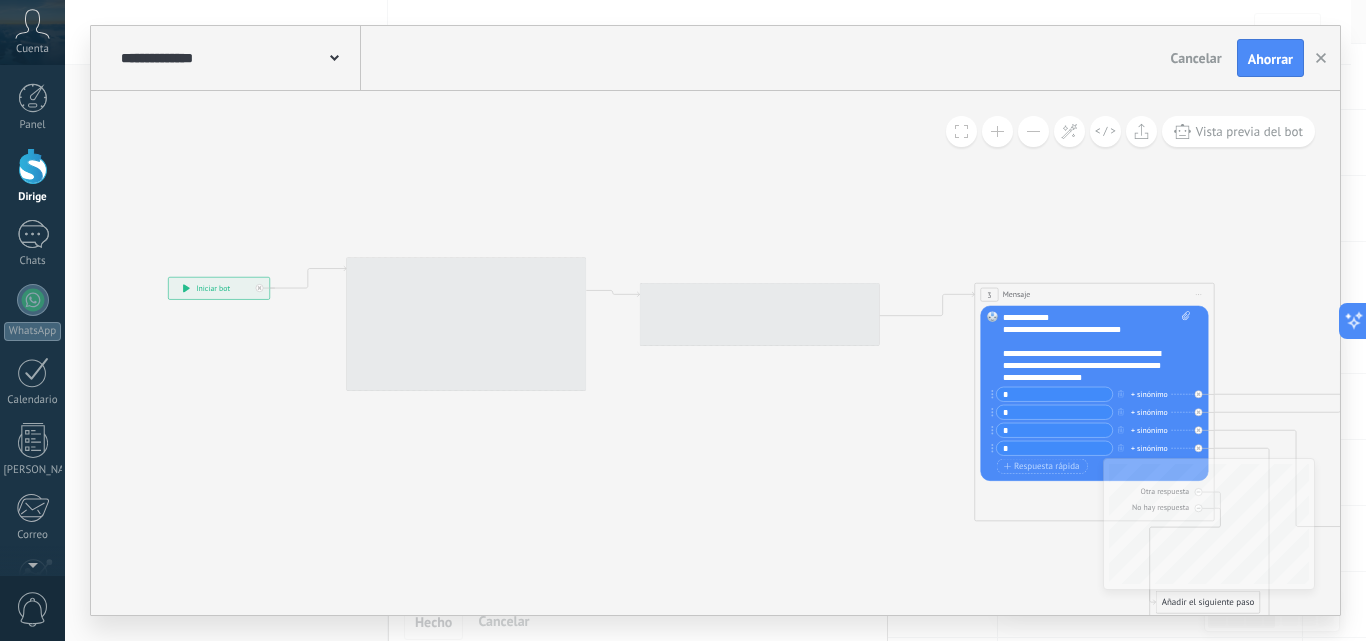 click 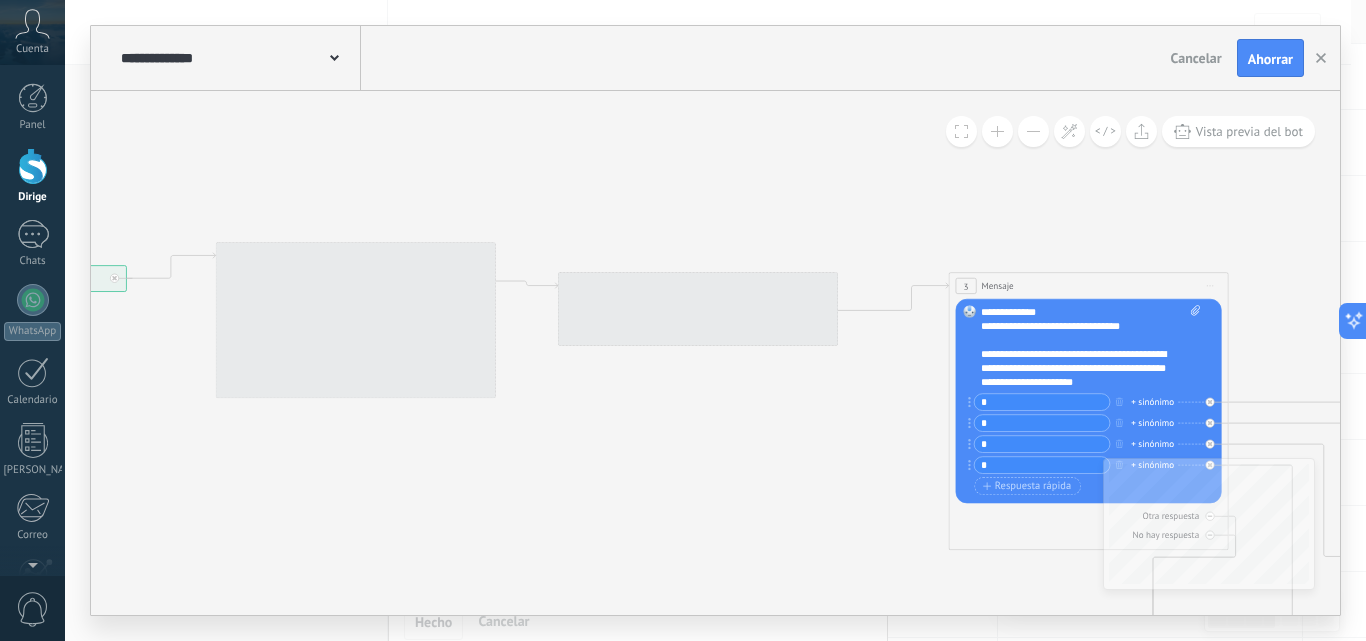drag, startPoint x: 887, startPoint y: 191, endPoint x: 868, endPoint y: 188, distance: 19.235384 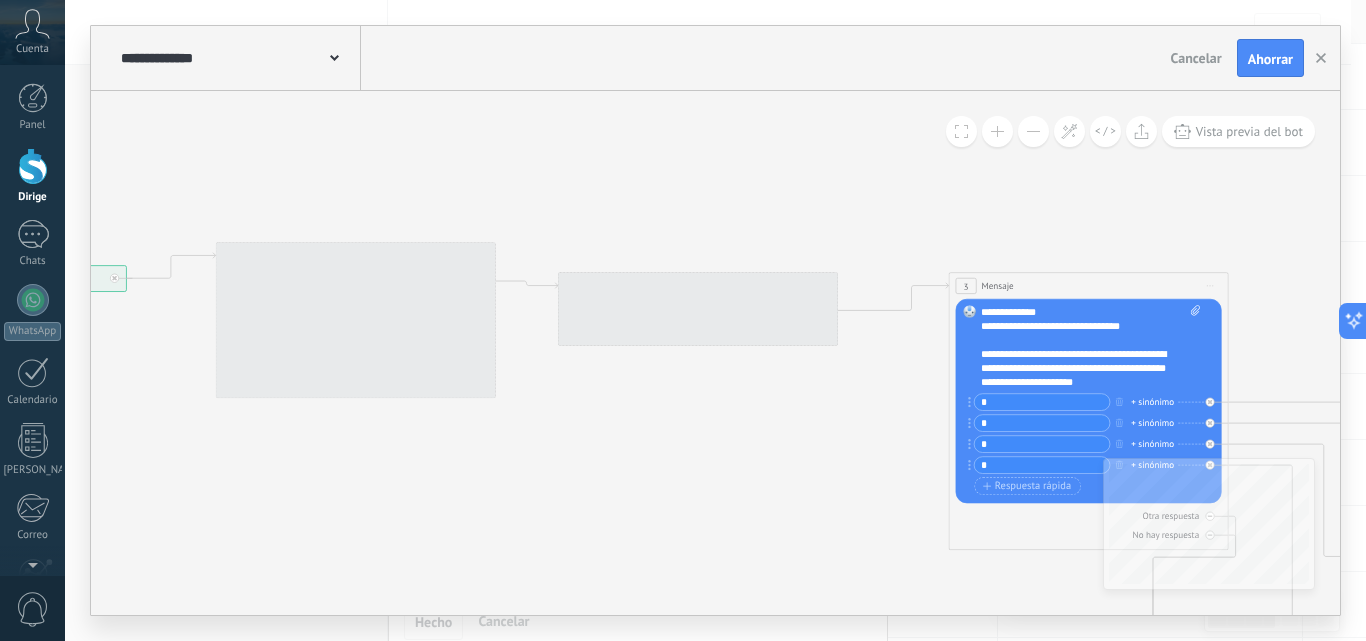 click 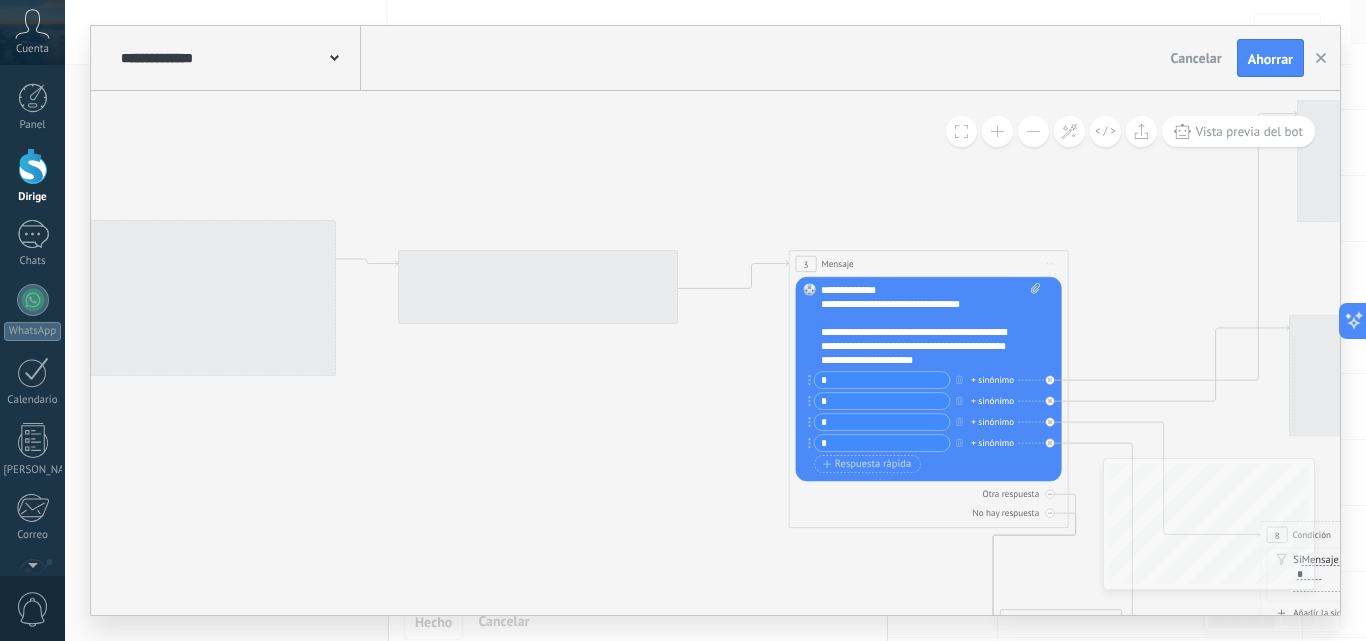 drag, startPoint x: 954, startPoint y: 190, endPoint x: 761, endPoint y: 168, distance: 194.24983 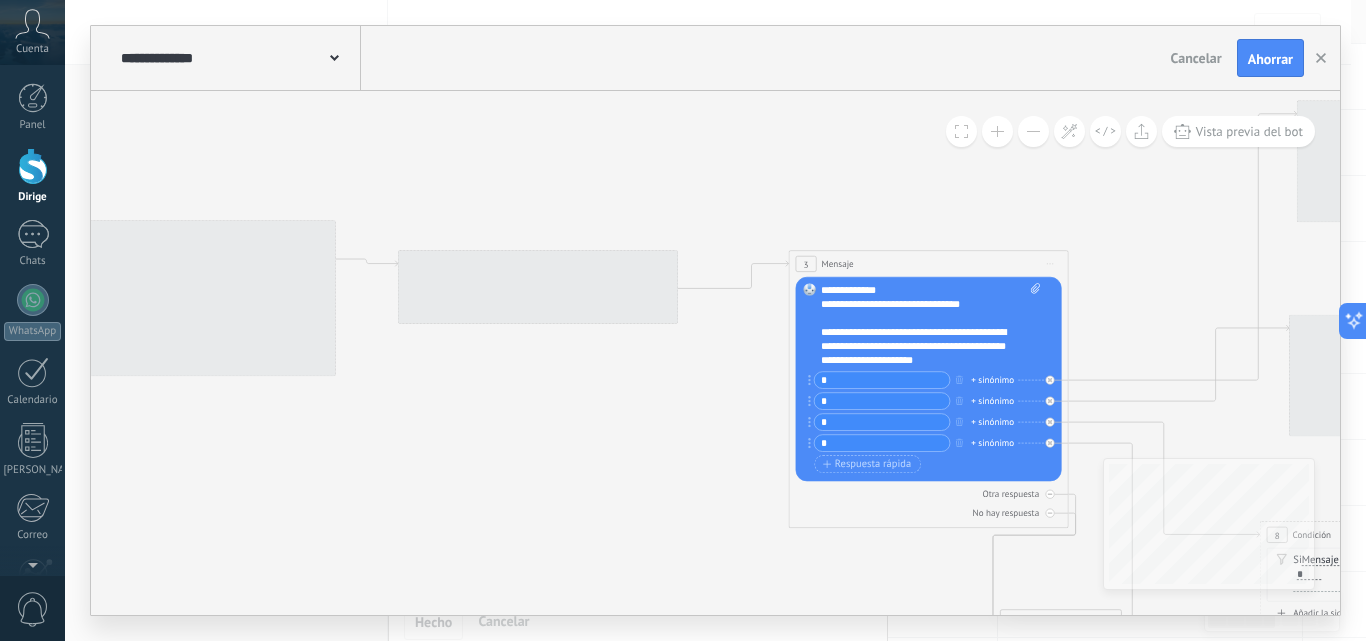 click 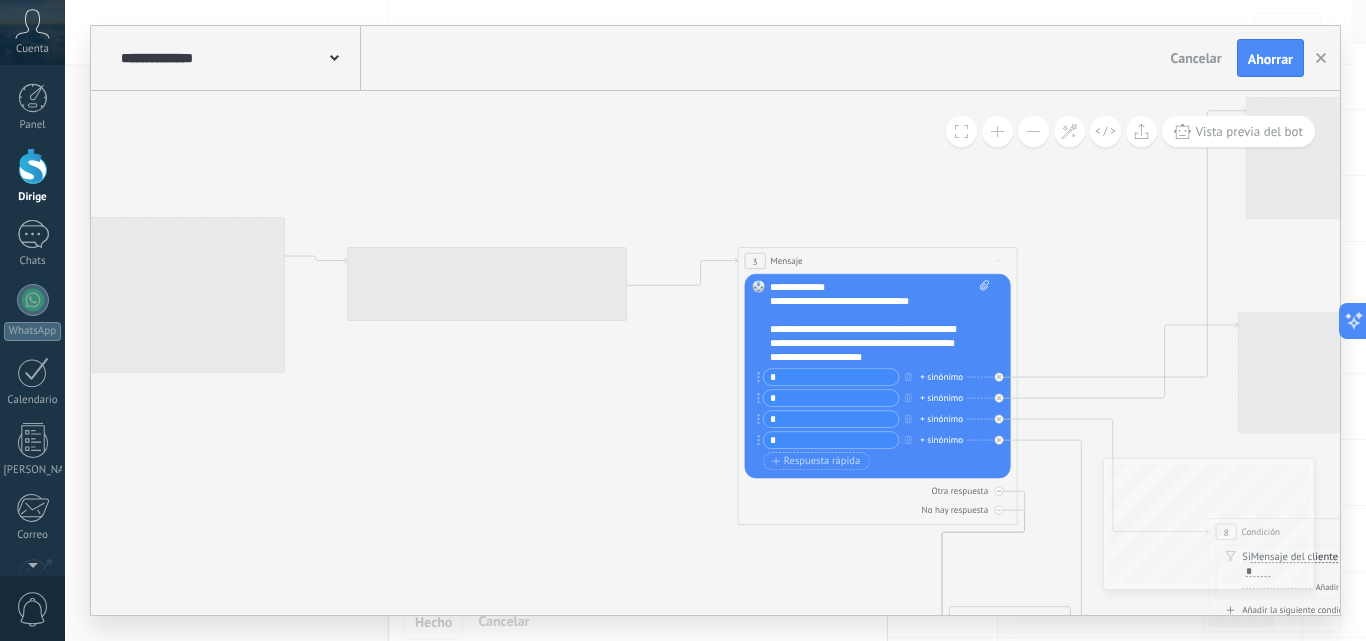 drag, startPoint x: 359, startPoint y: 117, endPoint x: 447, endPoint y: 132, distance: 89.26926 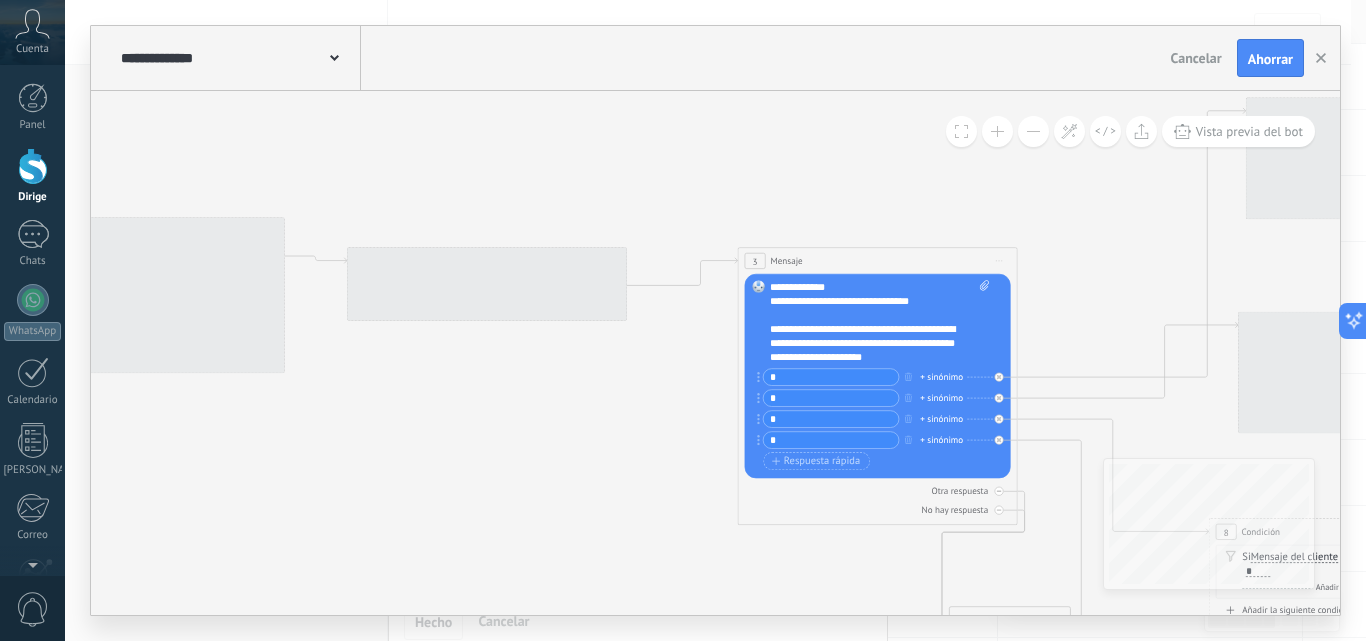 click on "**********" at bounding box center [715, 320] 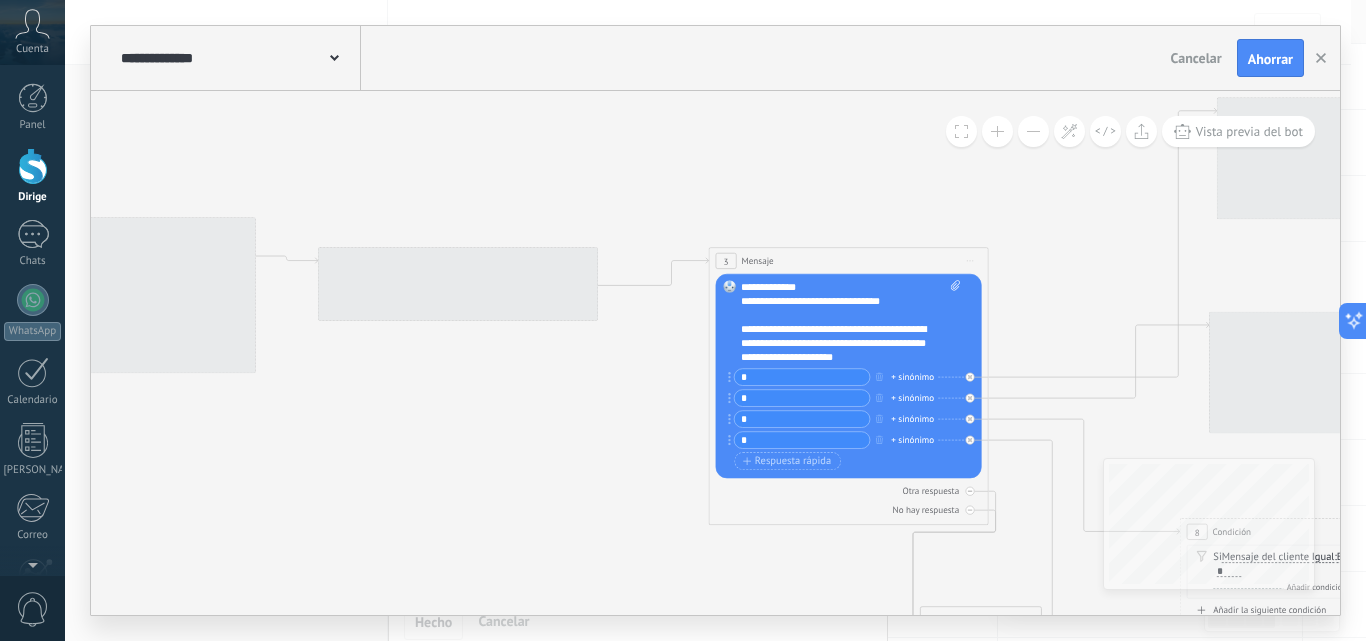 drag, startPoint x: 710, startPoint y: 159, endPoint x: 554, endPoint y: 156, distance: 156.02884 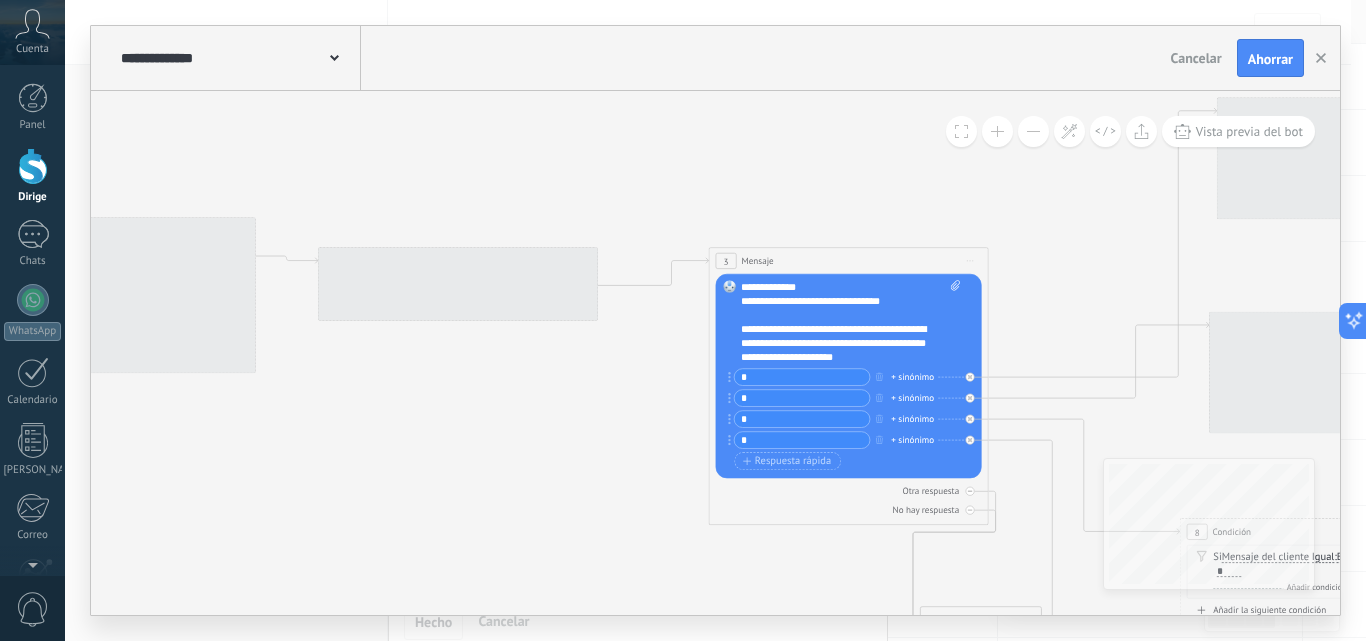 click 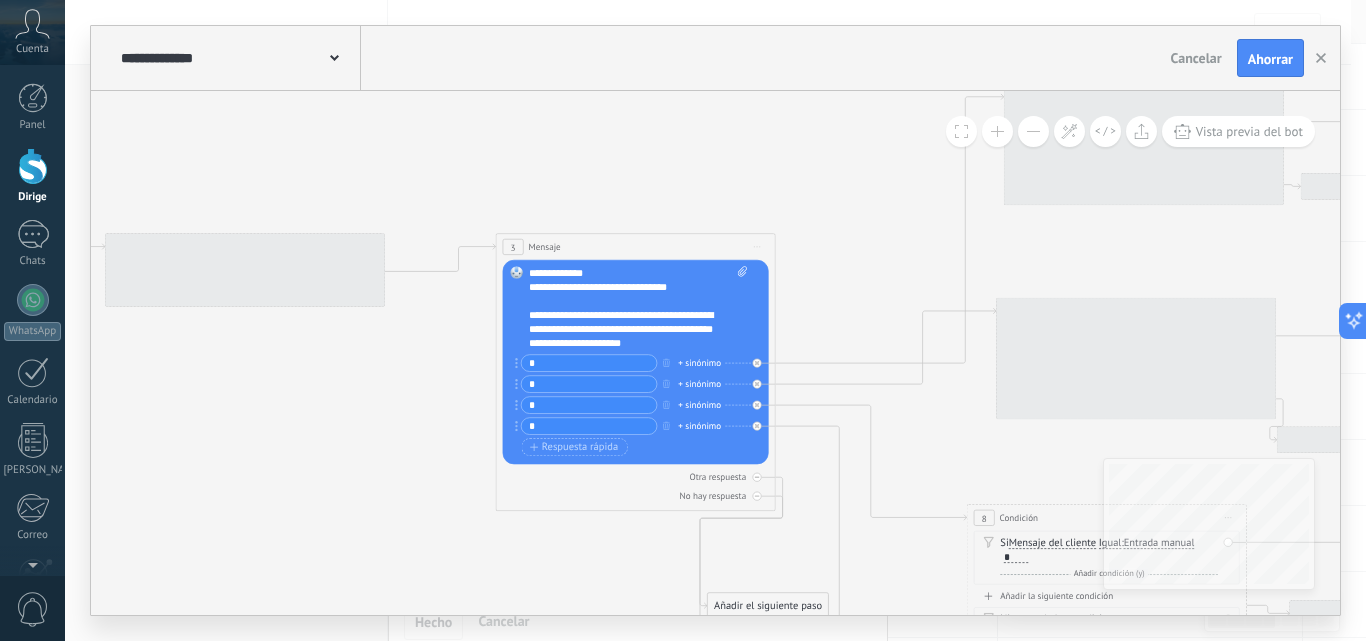 drag, startPoint x: 702, startPoint y: 149, endPoint x: 870, endPoint y: 171, distance: 169.43436 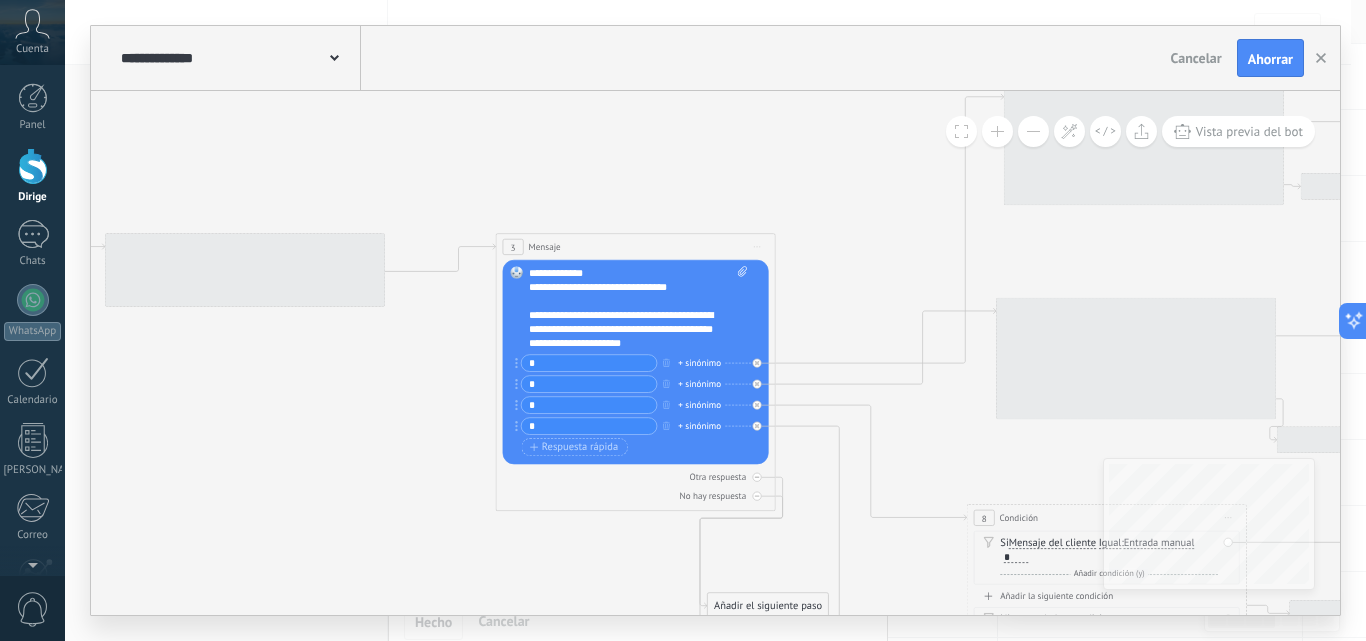 click 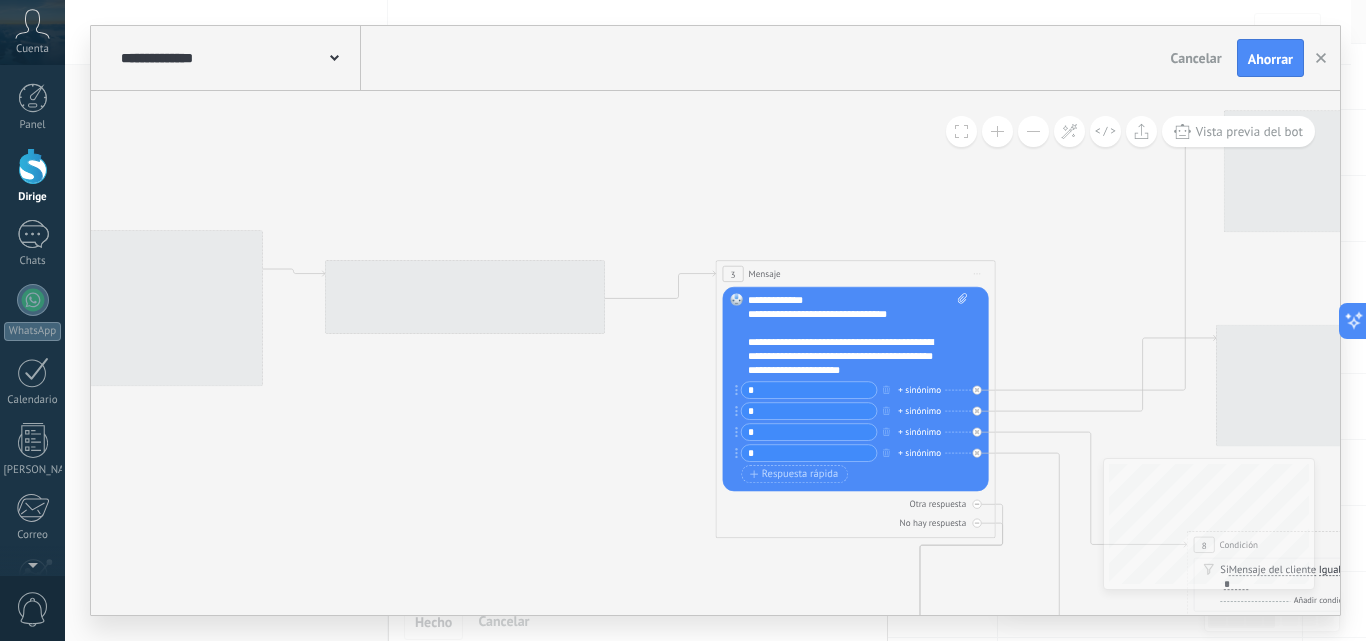 drag, startPoint x: 404, startPoint y: 147, endPoint x: 528, endPoint y: 156, distance: 124.32619 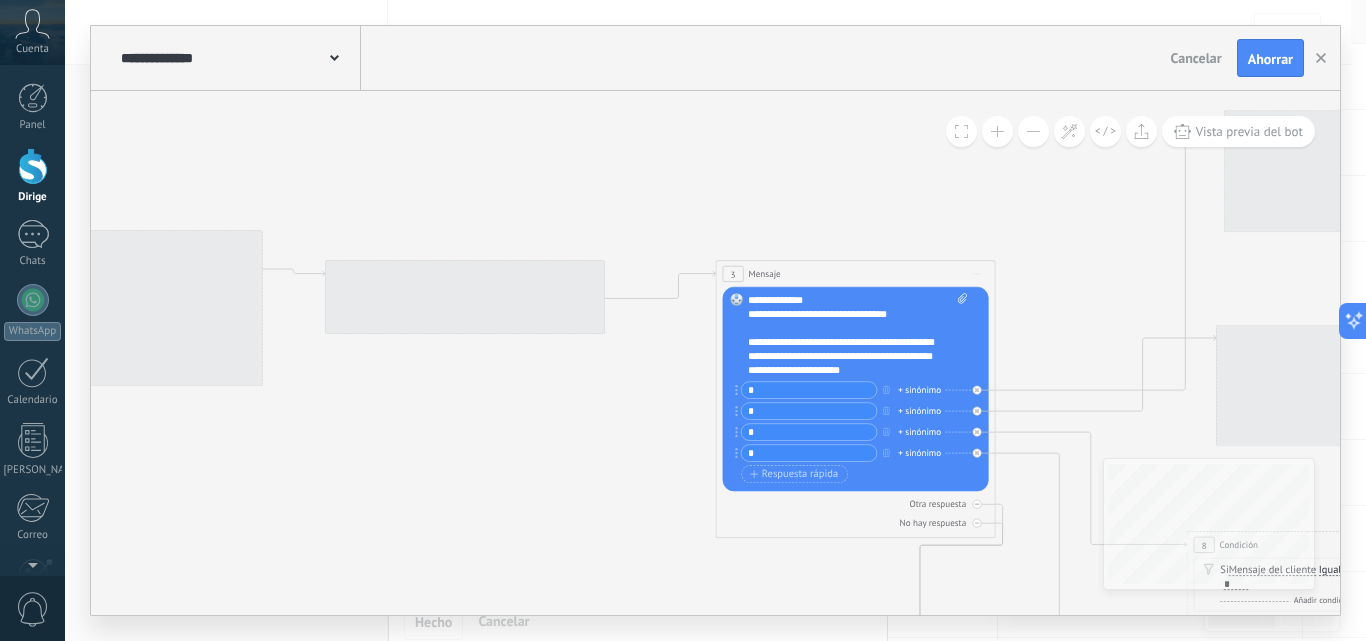 click 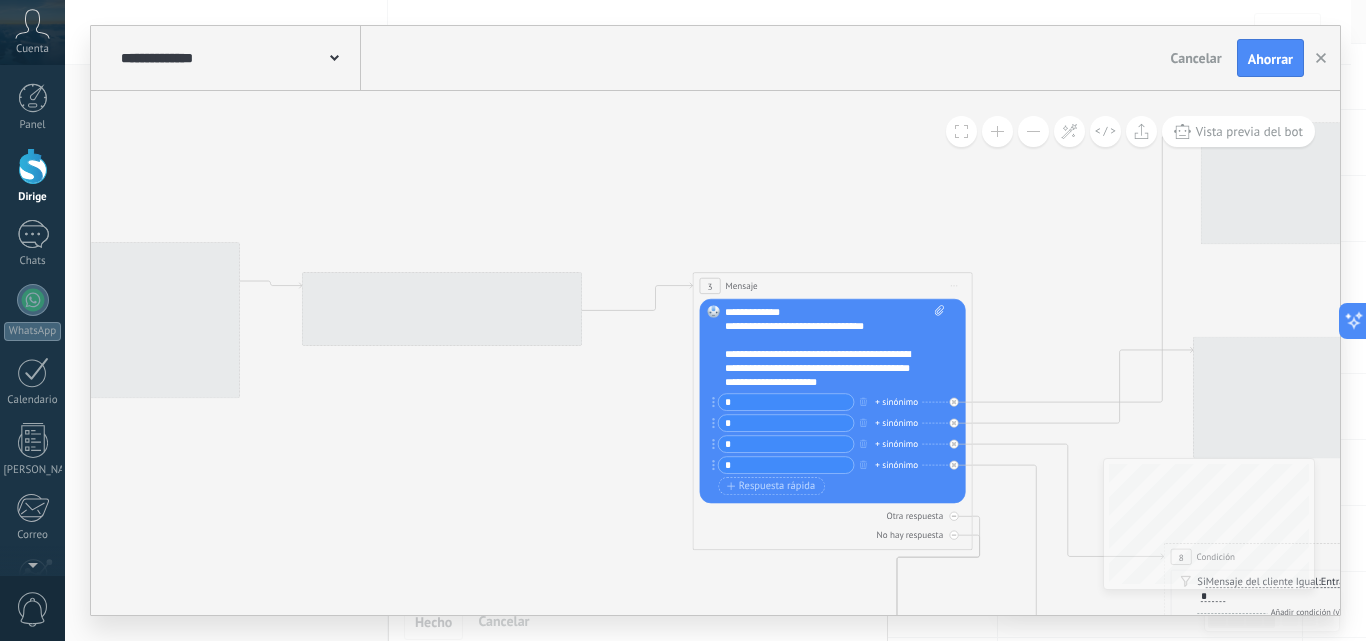 drag, startPoint x: 837, startPoint y: 169, endPoint x: 684, endPoint y: 171, distance: 153.01308 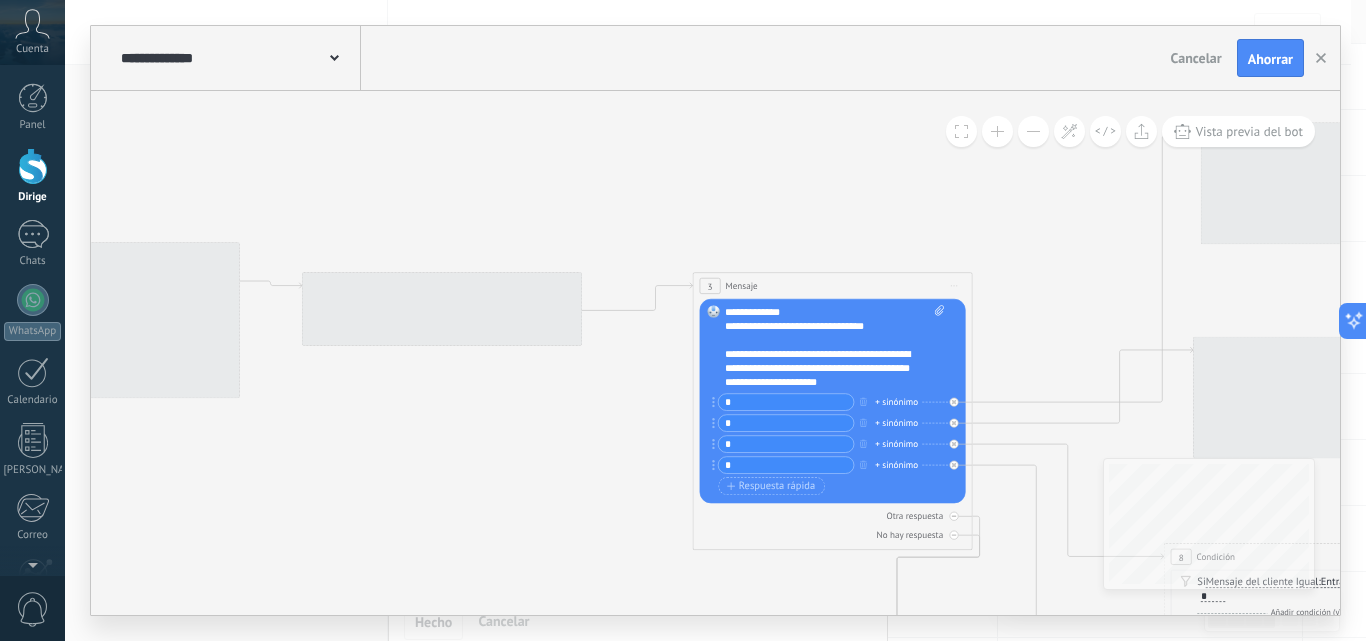 click 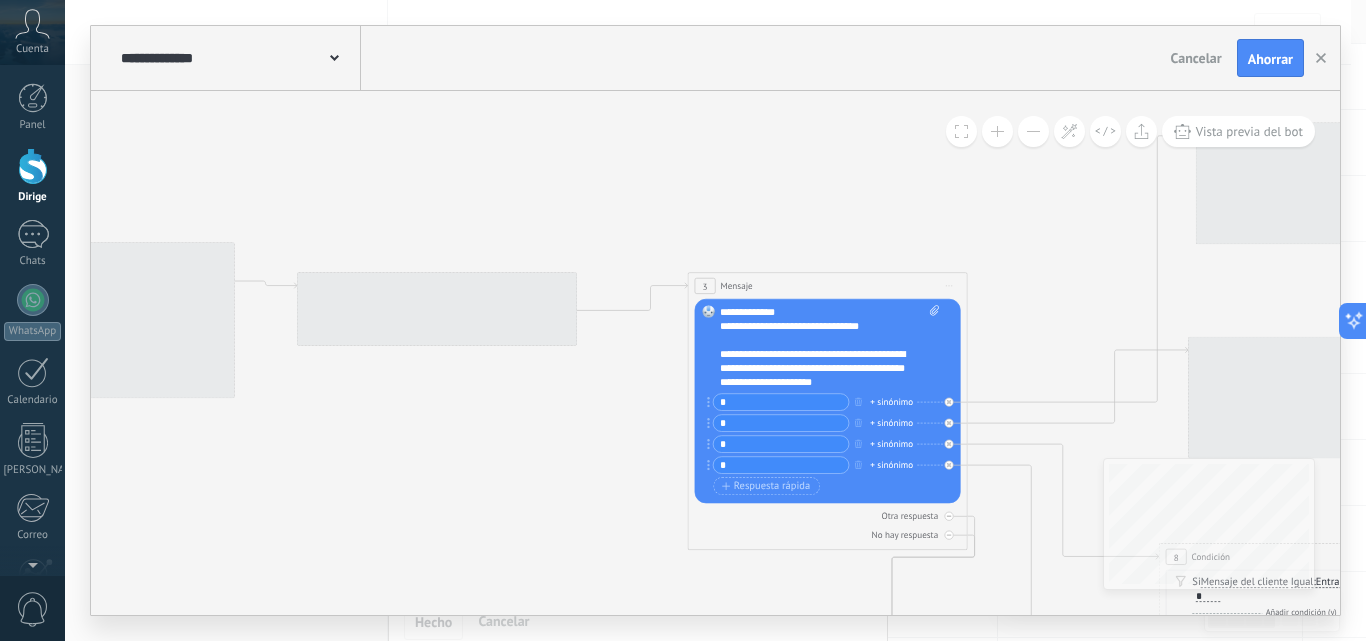scroll, scrollTop: 60, scrollLeft: 0, axis: vertical 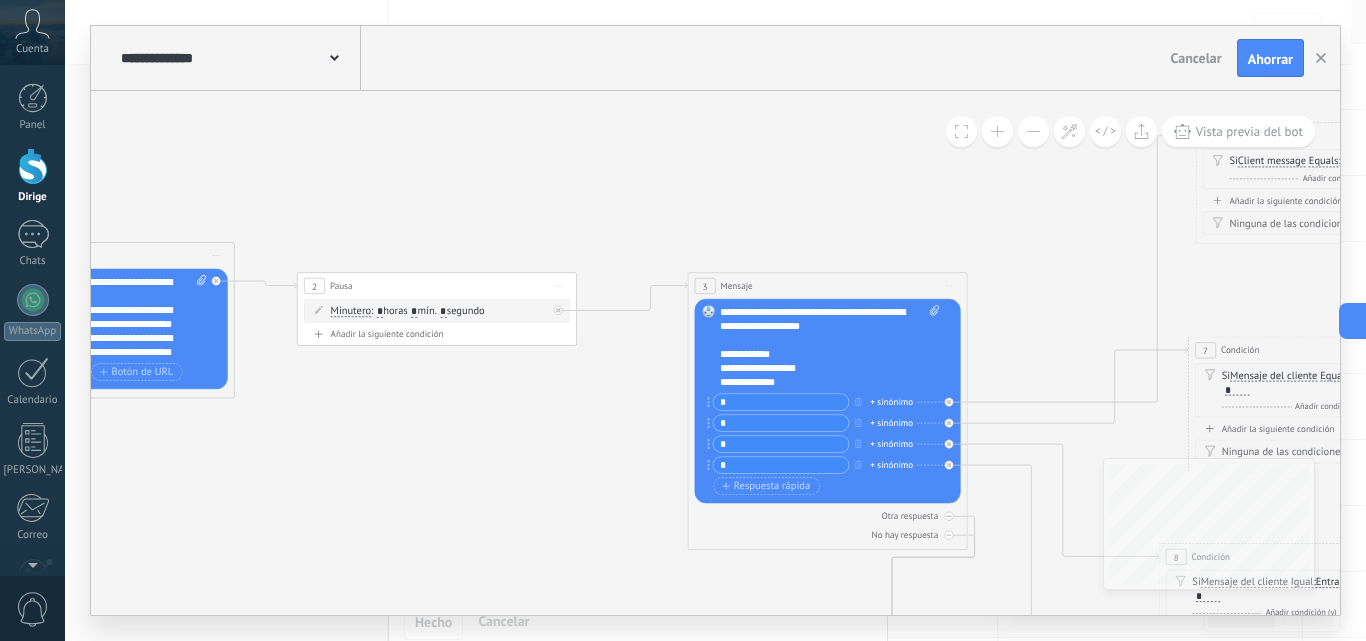 drag, startPoint x: 804, startPoint y: 225, endPoint x: 571, endPoint y: 187, distance: 236.07838 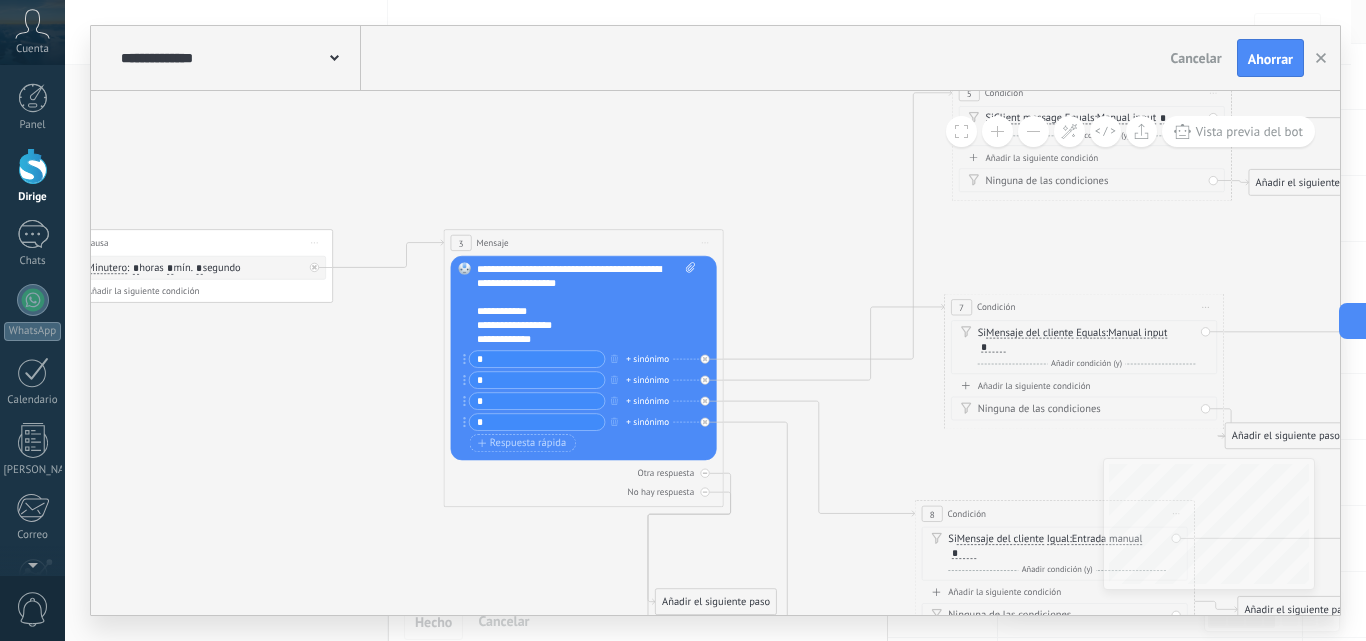 drag, startPoint x: 819, startPoint y: 300, endPoint x: 773, endPoint y: 281, distance: 49.76947 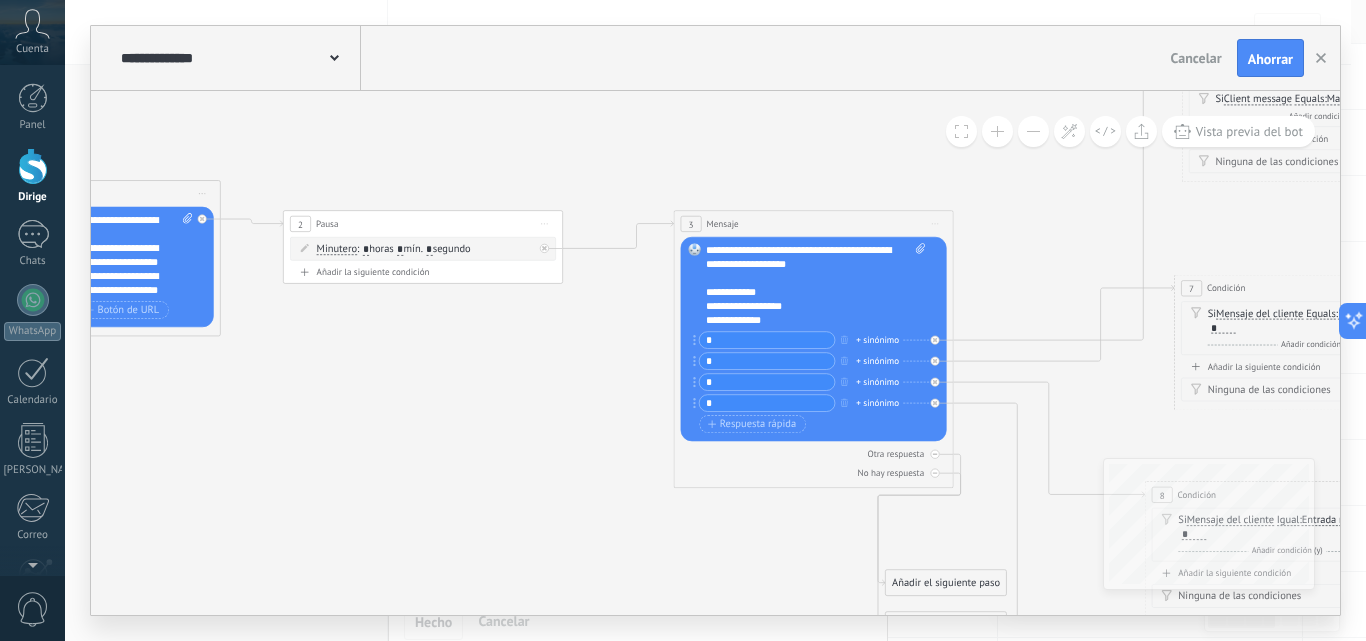 drag, startPoint x: 596, startPoint y: 134, endPoint x: 464, endPoint y: 196, distance: 145.83553 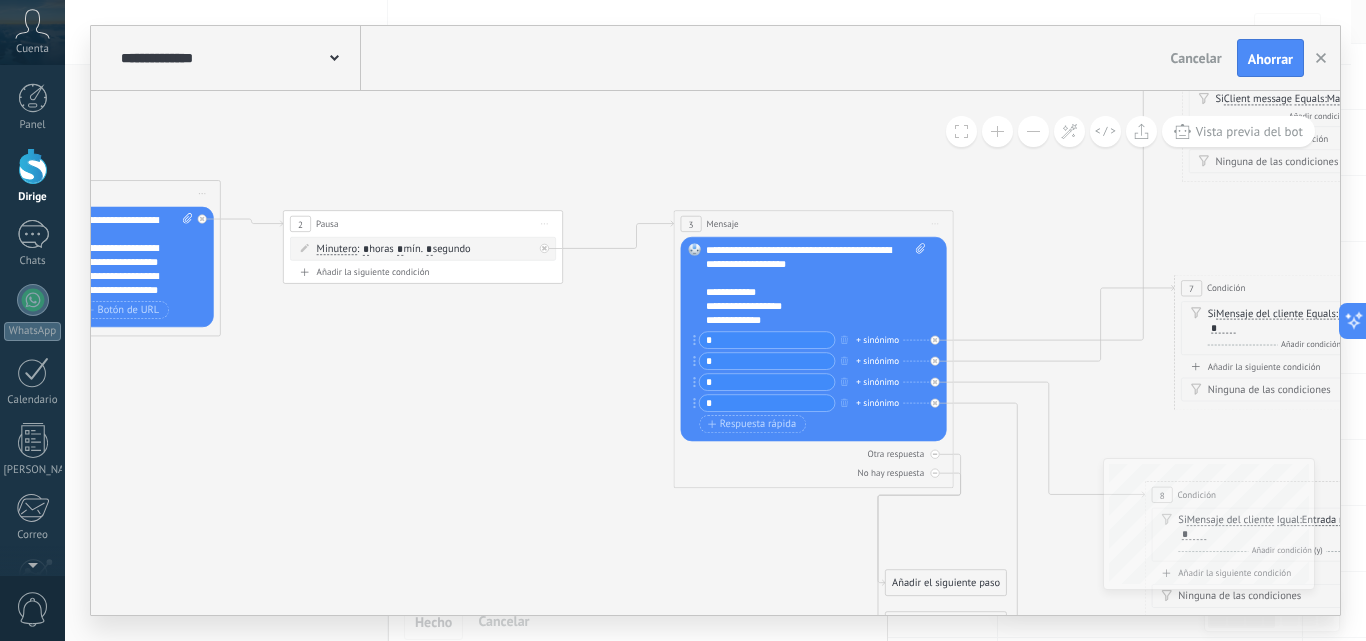 click 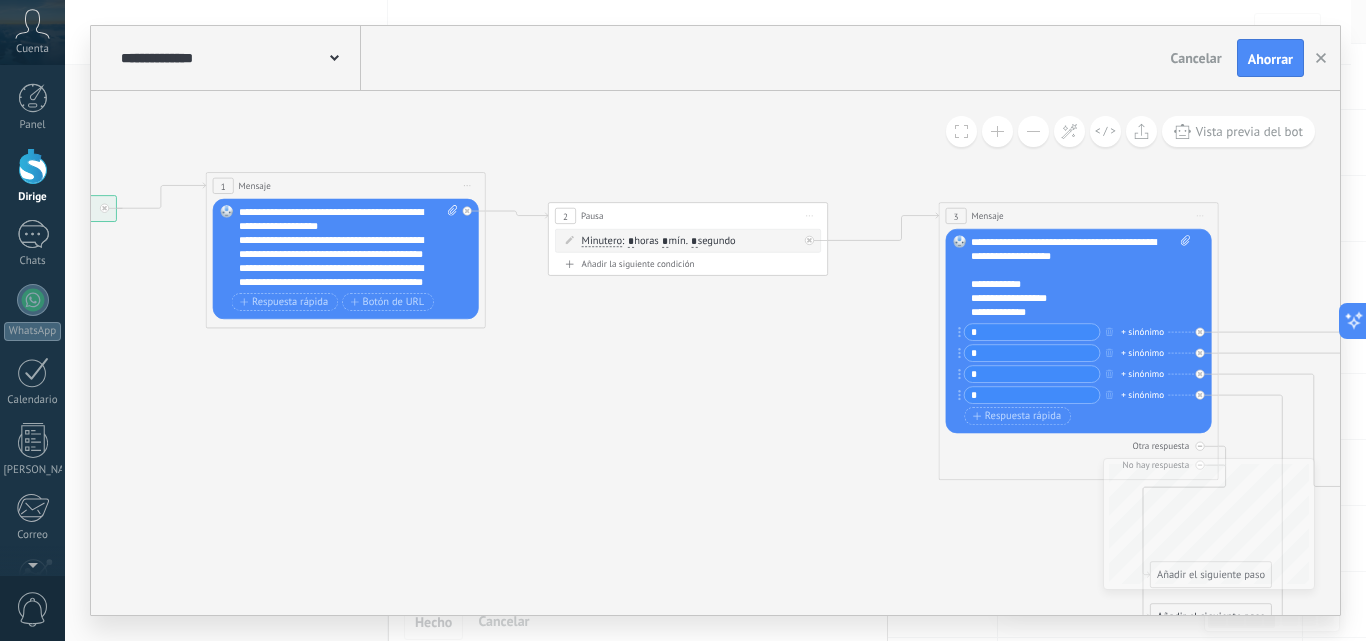 click 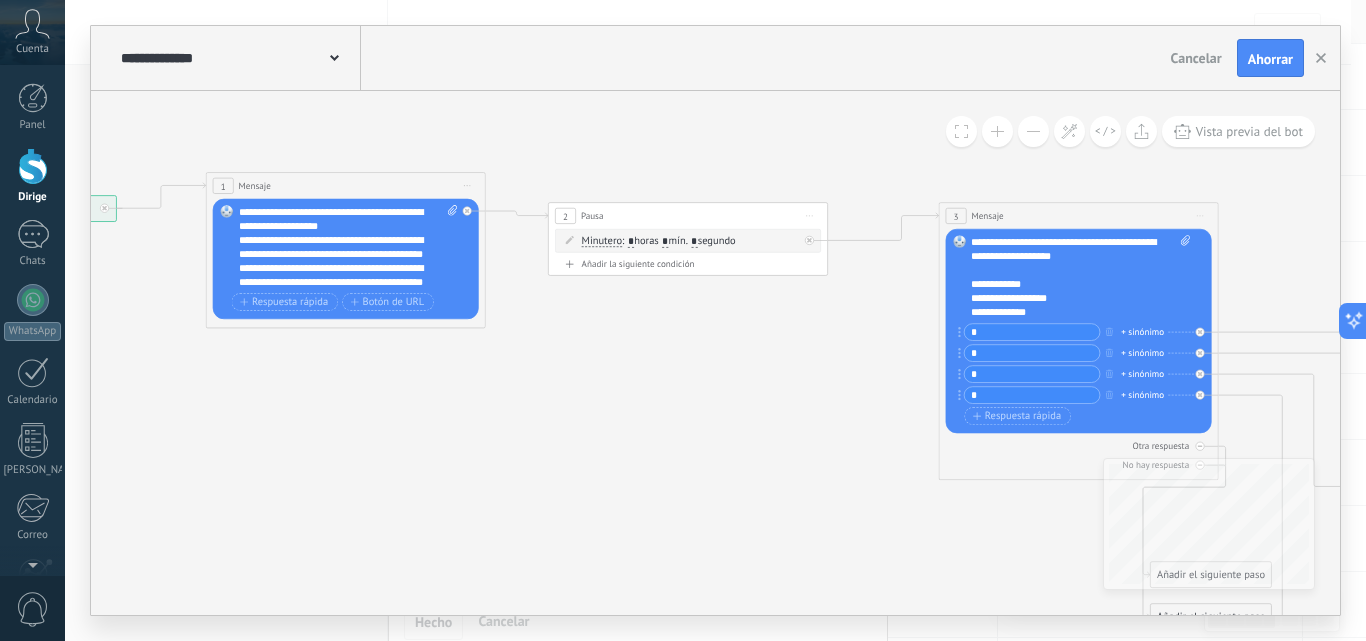 click on "*" at bounding box center [665, 241] 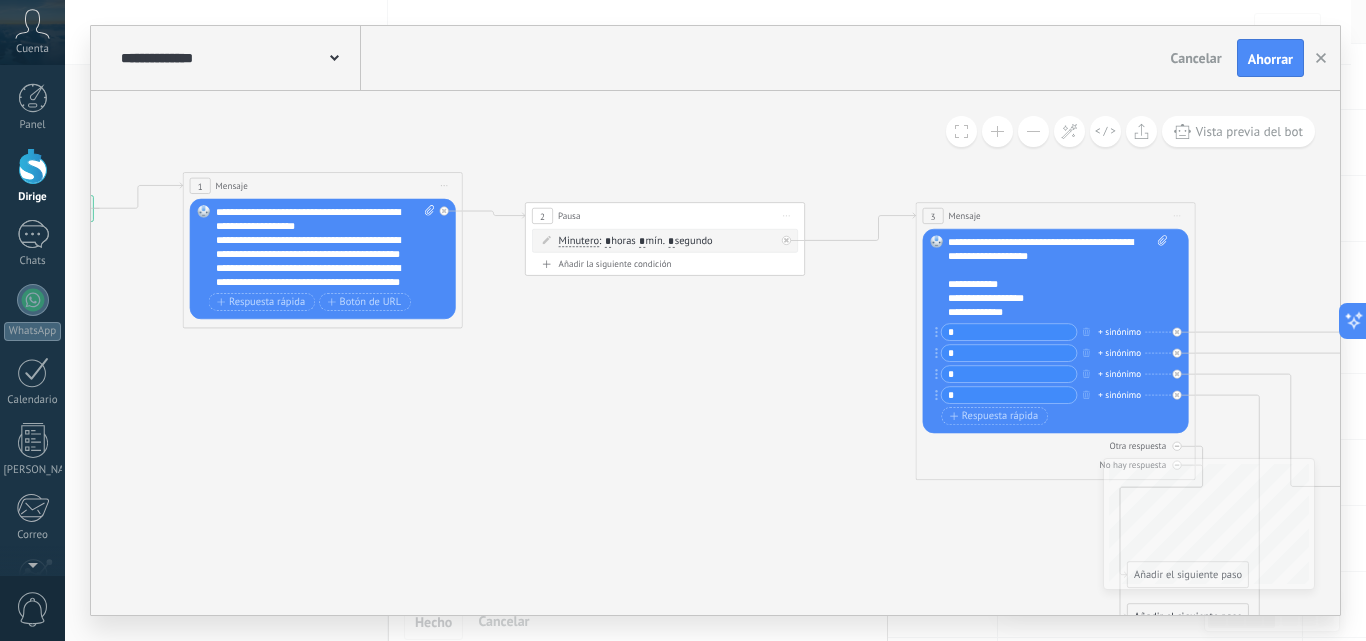 drag, startPoint x: 620, startPoint y: 343, endPoint x: 594, endPoint y: 346, distance: 26.172504 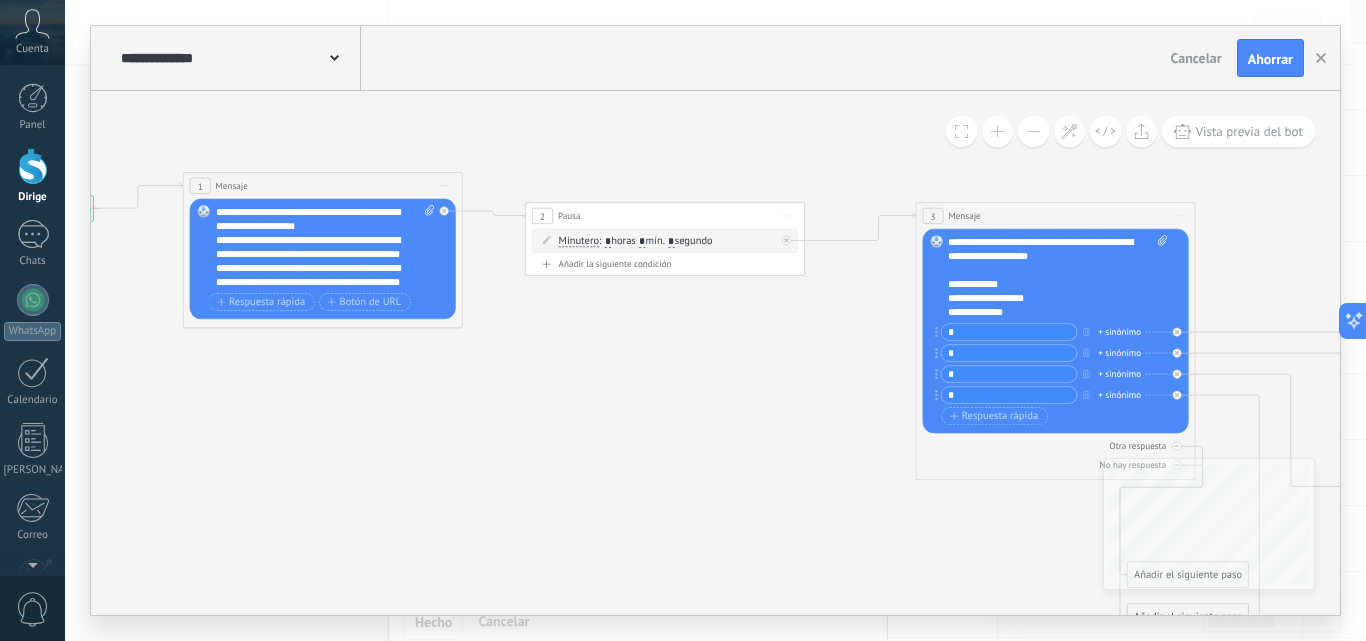 click 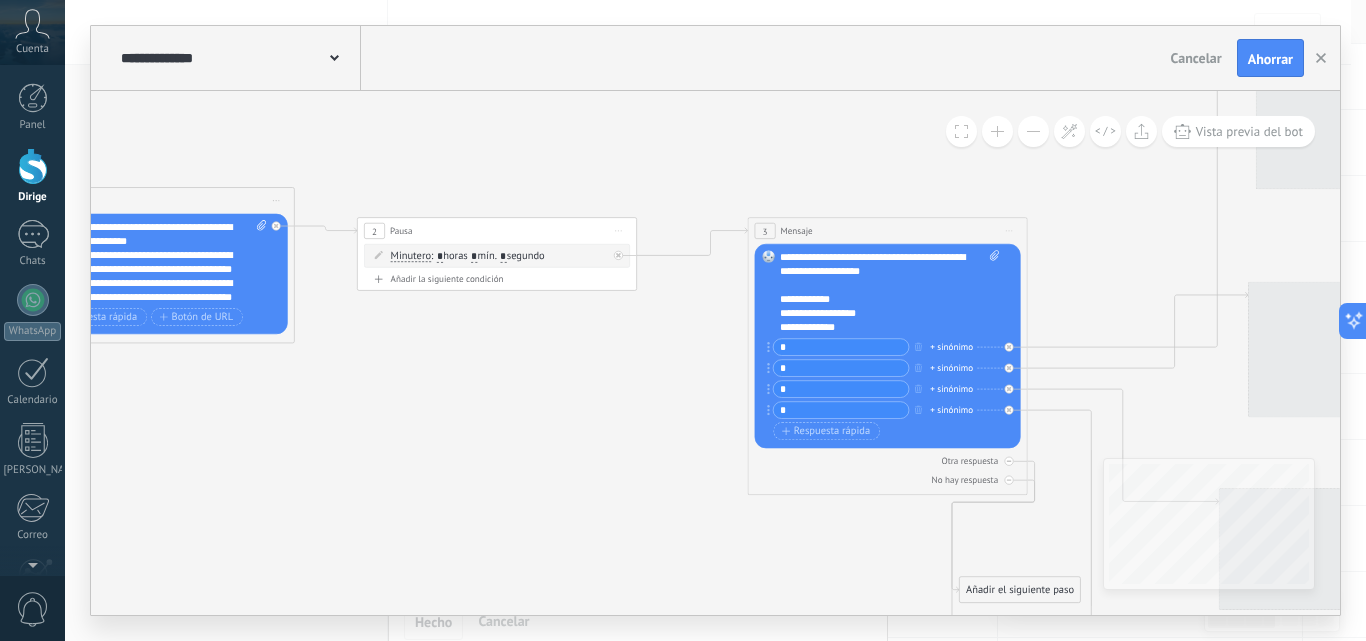 drag, startPoint x: 576, startPoint y: 359, endPoint x: 484, endPoint y: 369, distance: 92.541885 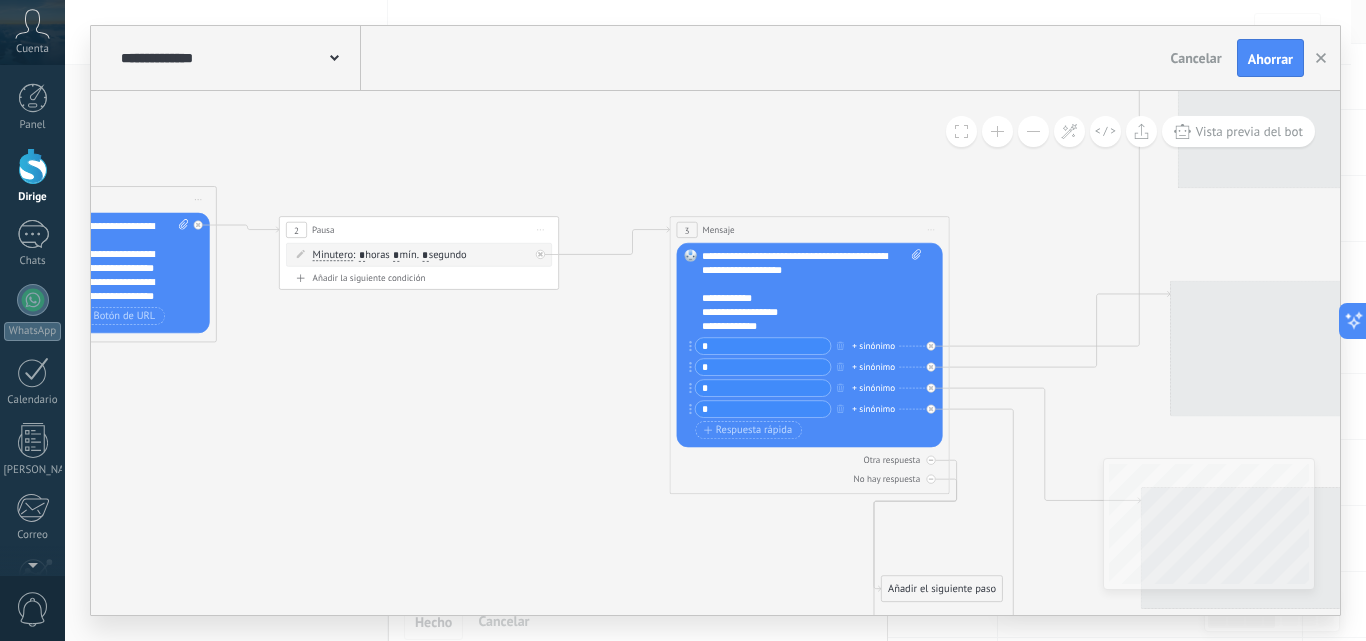 drag, startPoint x: 504, startPoint y: 377, endPoint x: 470, endPoint y: 372, distance: 34.36568 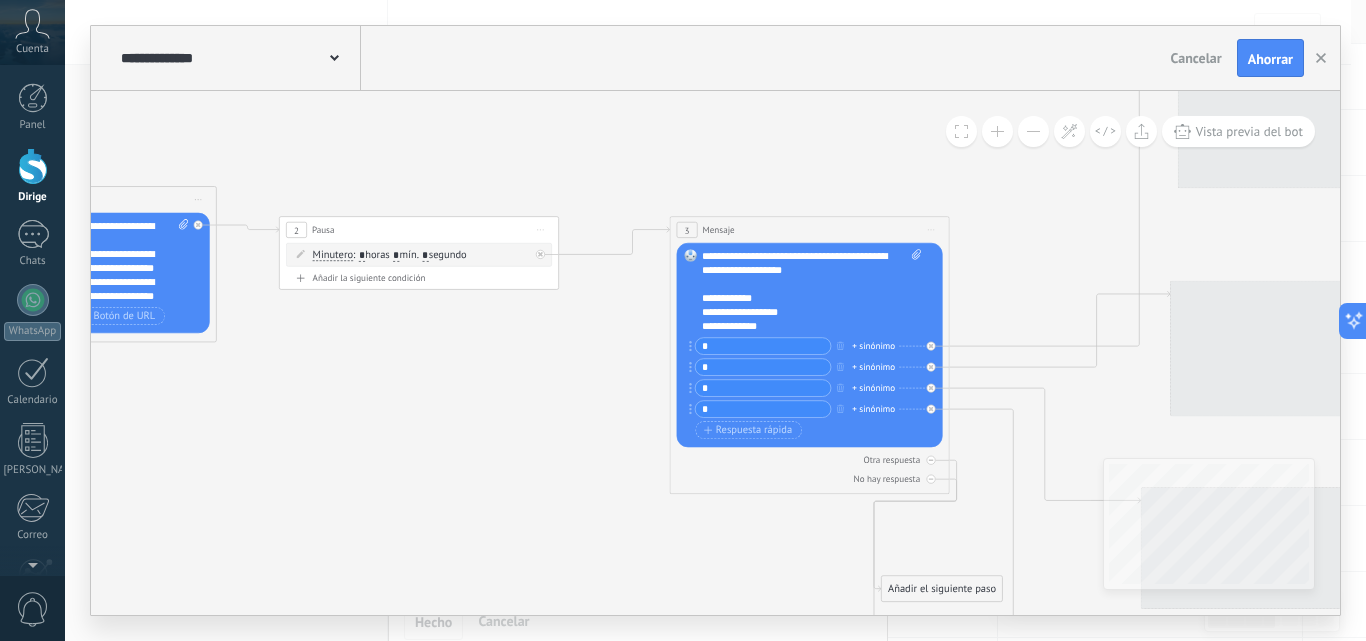 click 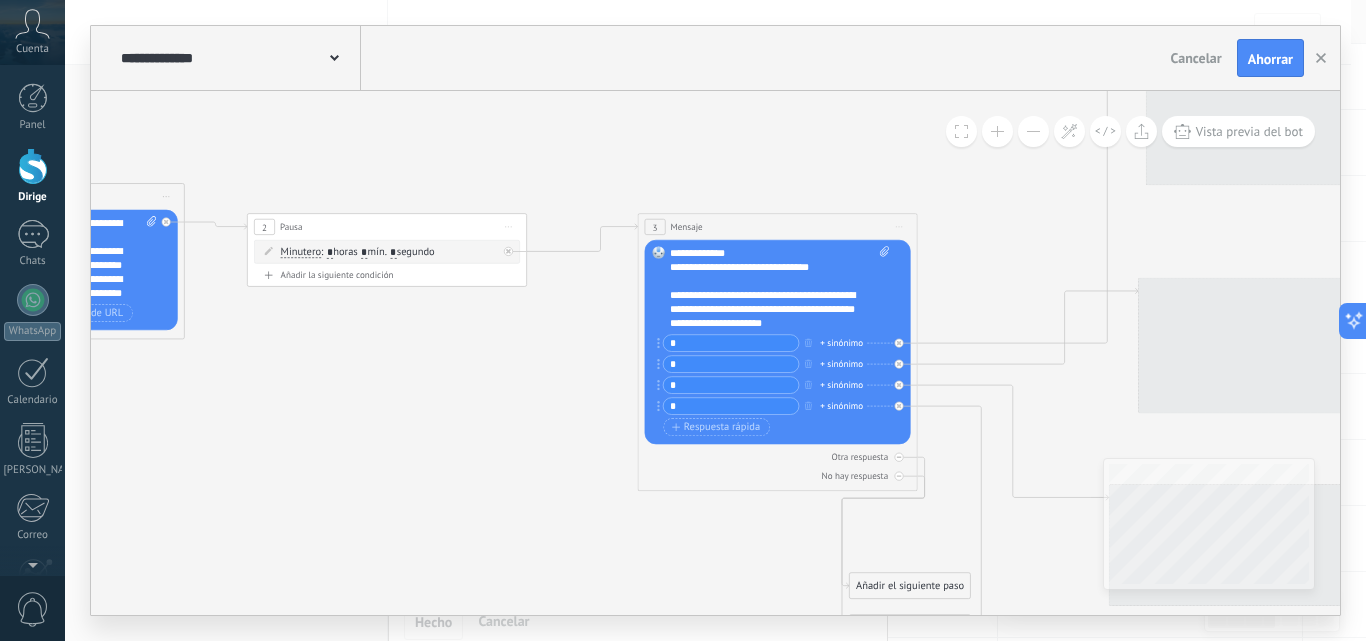 scroll, scrollTop: 60, scrollLeft: 0, axis: vertical 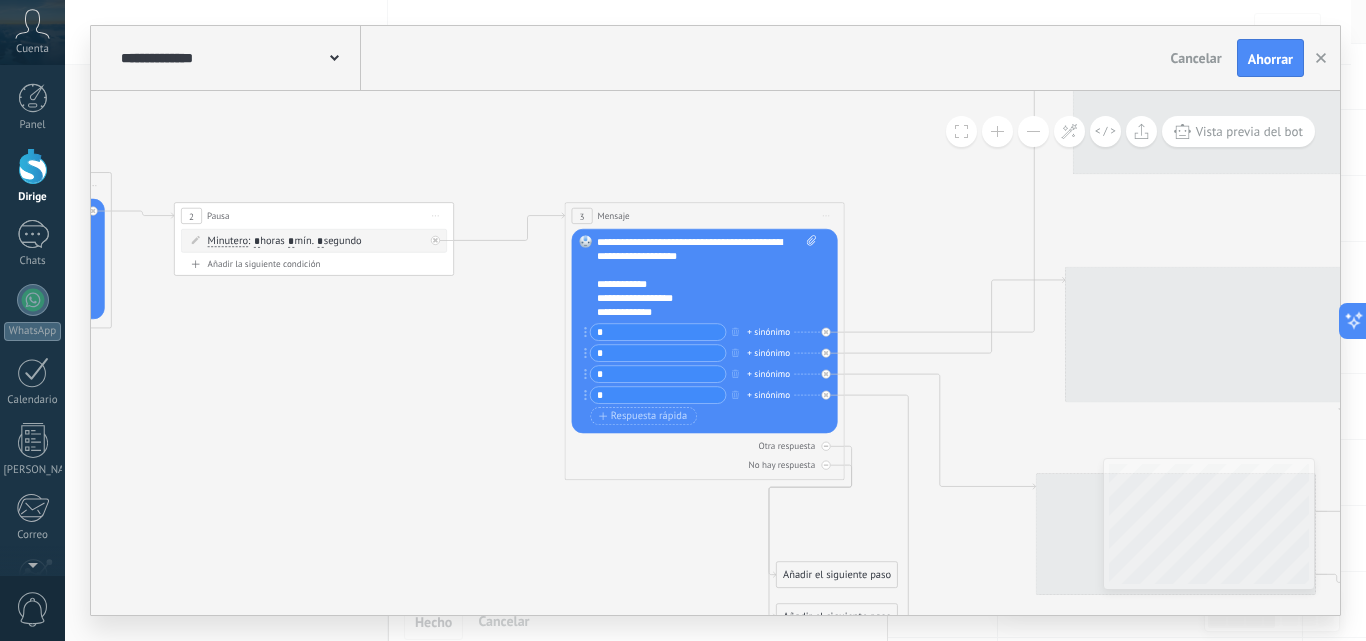 drag, startPoint x: 880, startPoint y: 163, endPoint x: 776, endPoint y: 187, distance: 106.733315 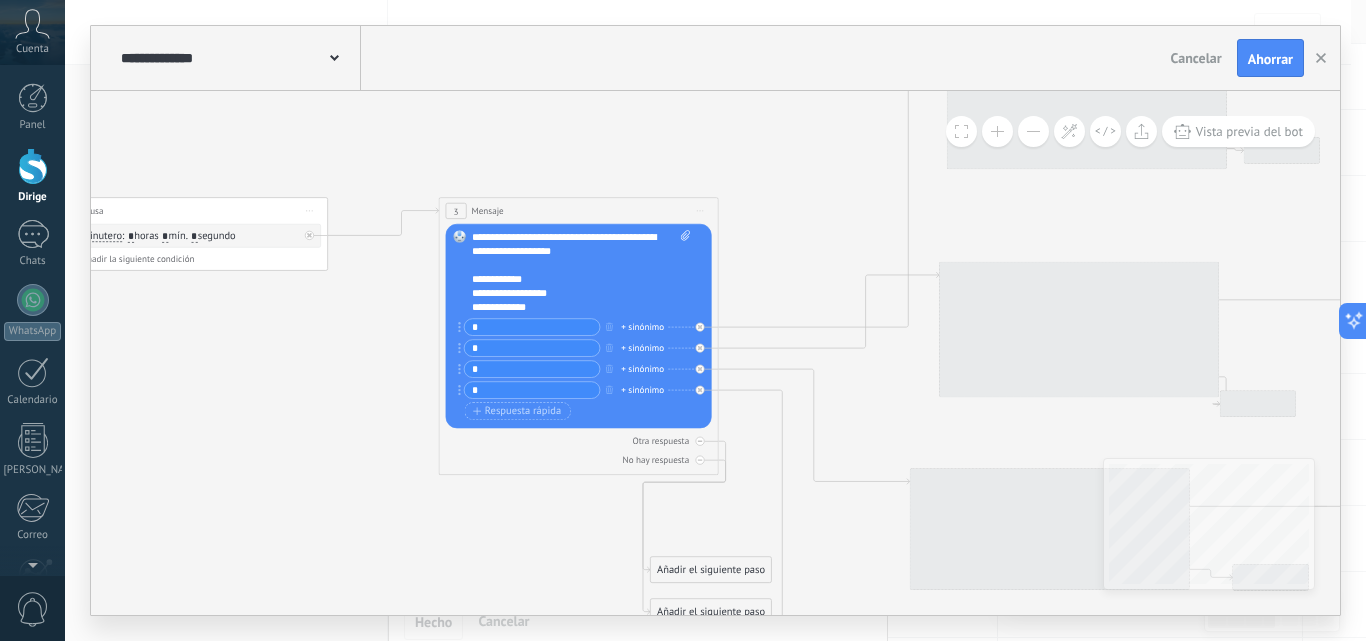 drag, startPoint x: 495, startPoint y: 315, endPoint x: 374, endPoint y: 308, distance: 121.20231 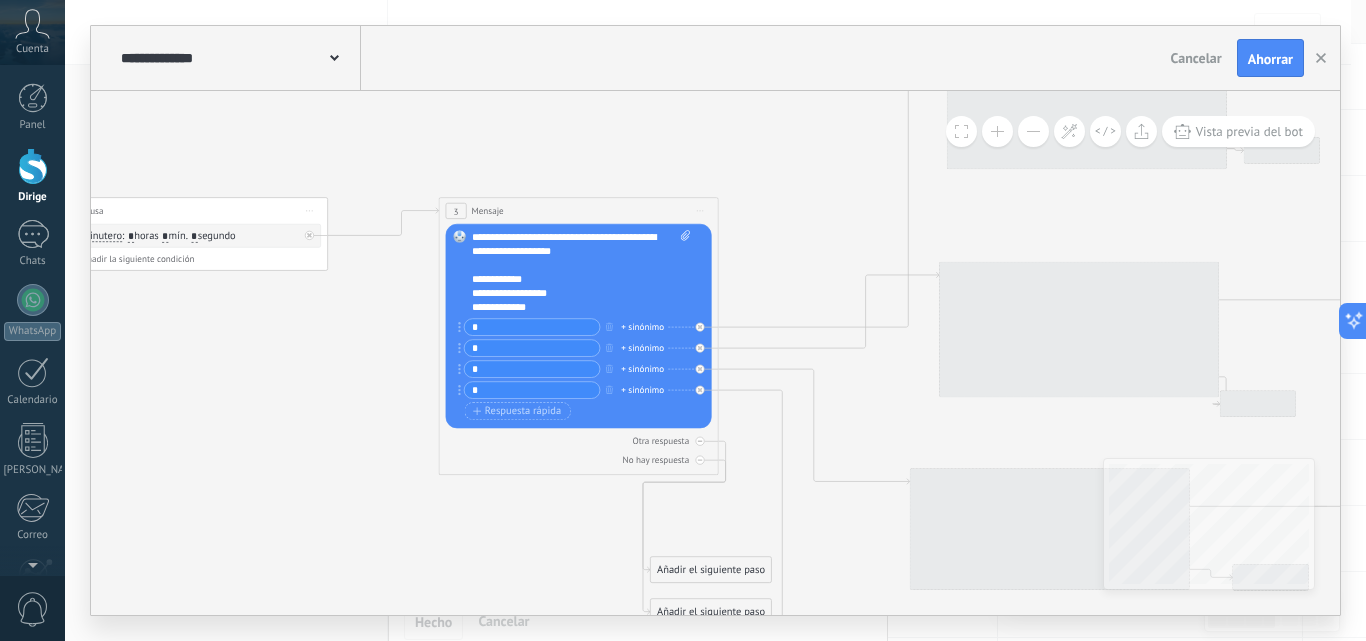 click 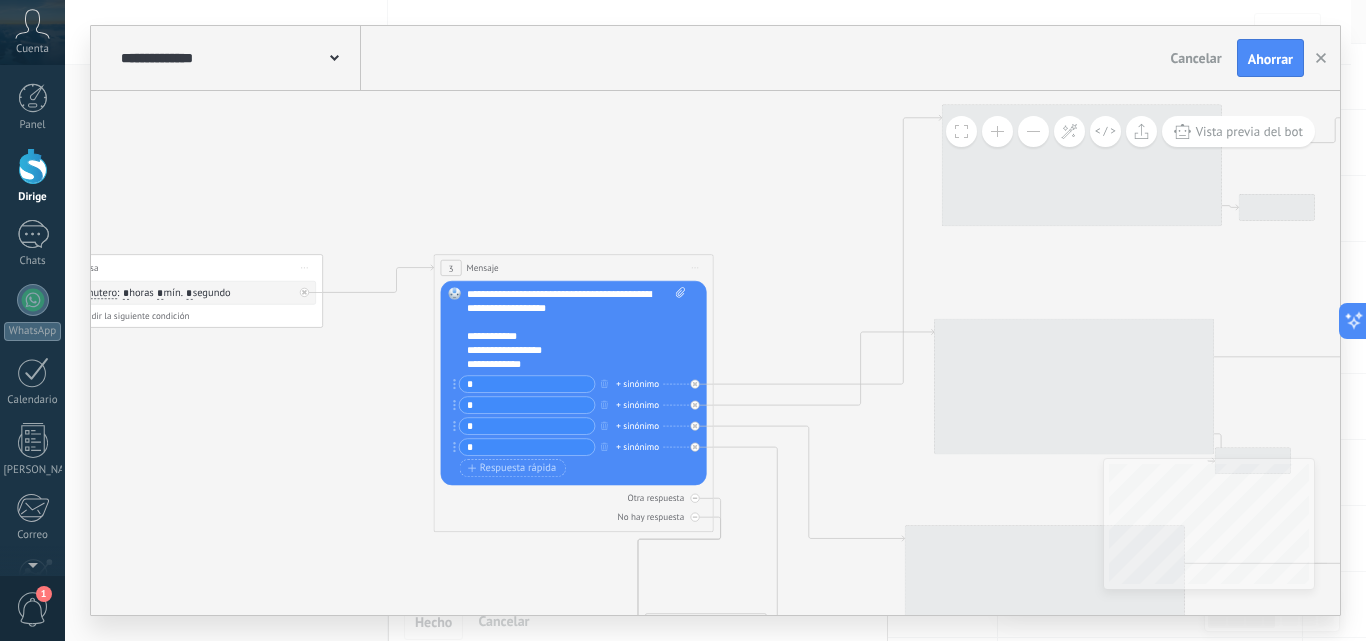 drag, startPoint x: 786, startPoint y: 188, endPoint x: 781, endPoint y: 228, distance: 40.311287 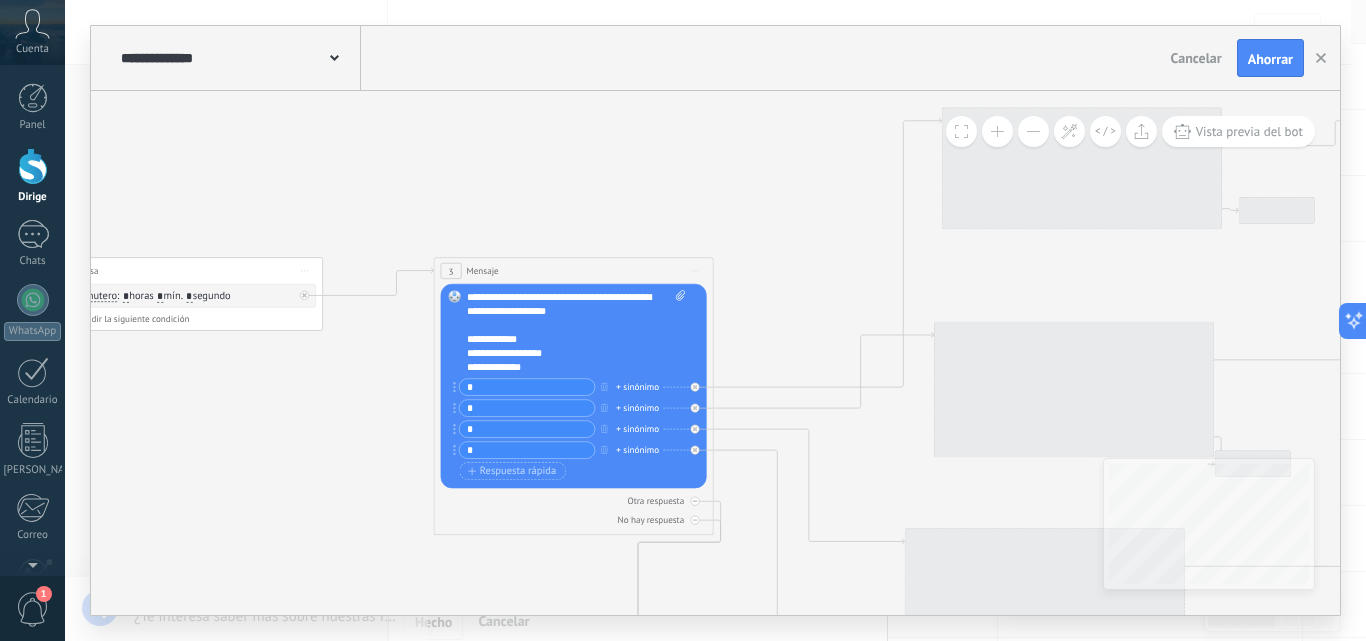 click 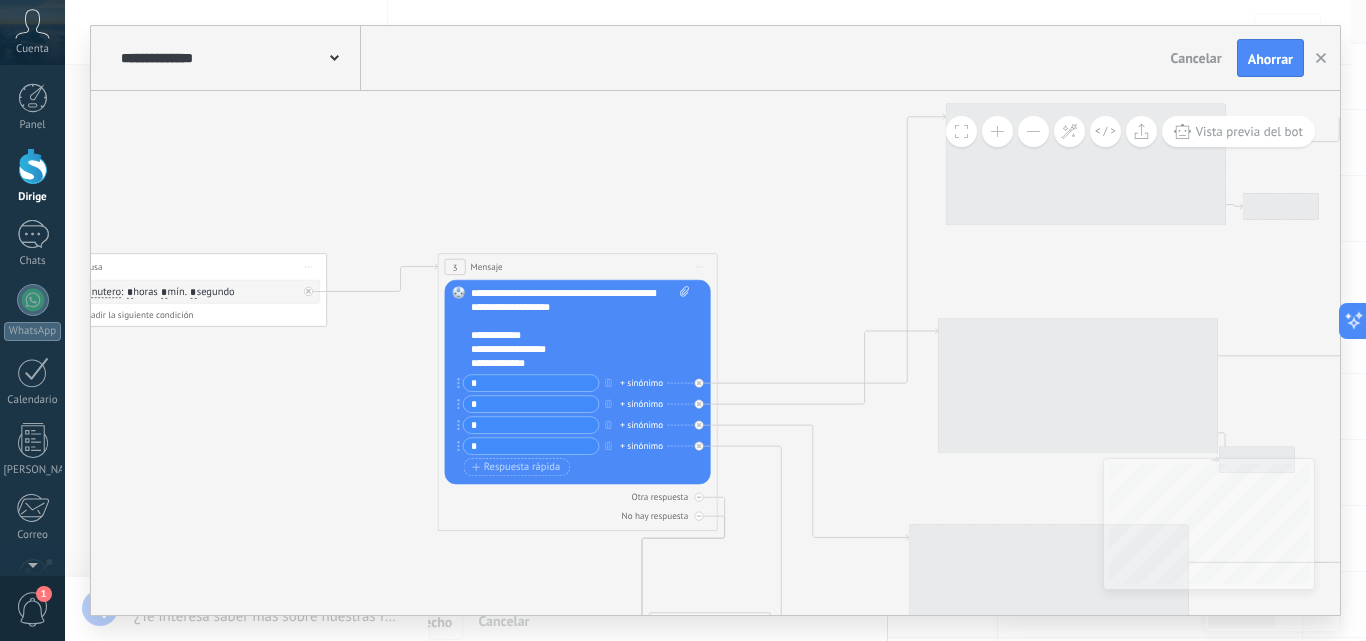 drag, startPoint x: 791, startPoint y: 208, endPoint x: 774, endPoint y: 207, distance: 17.029387 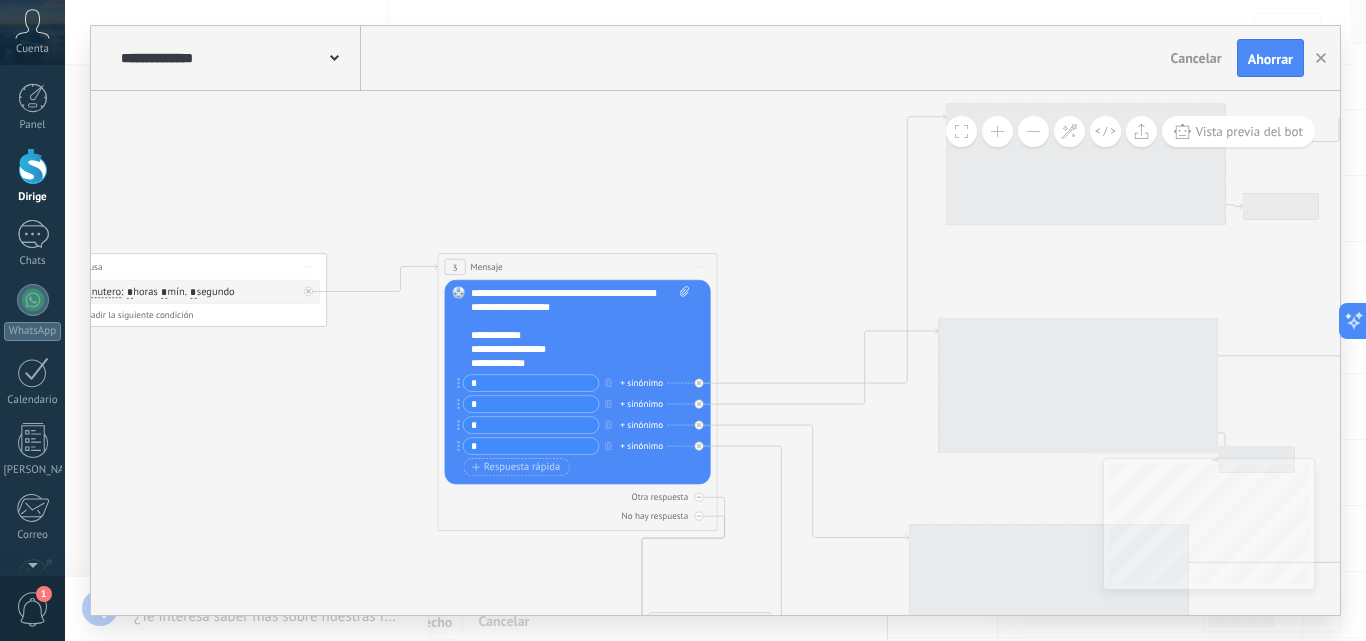 click 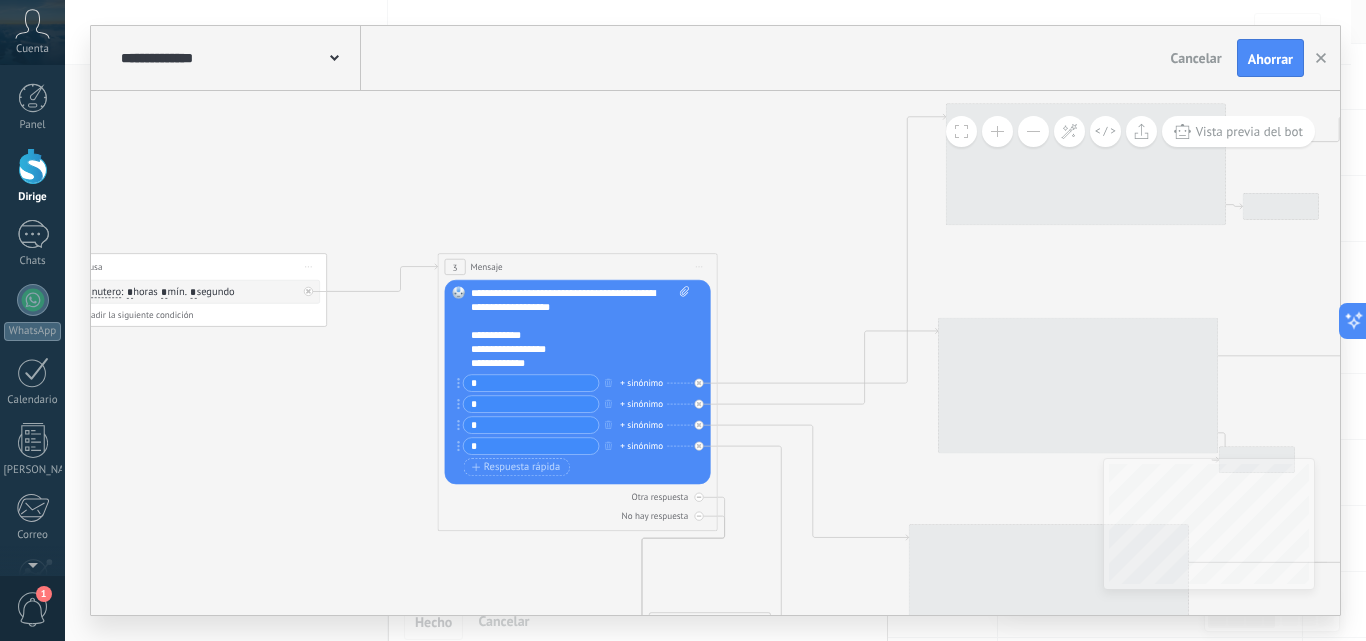 click at bounding box center (1033, 131) 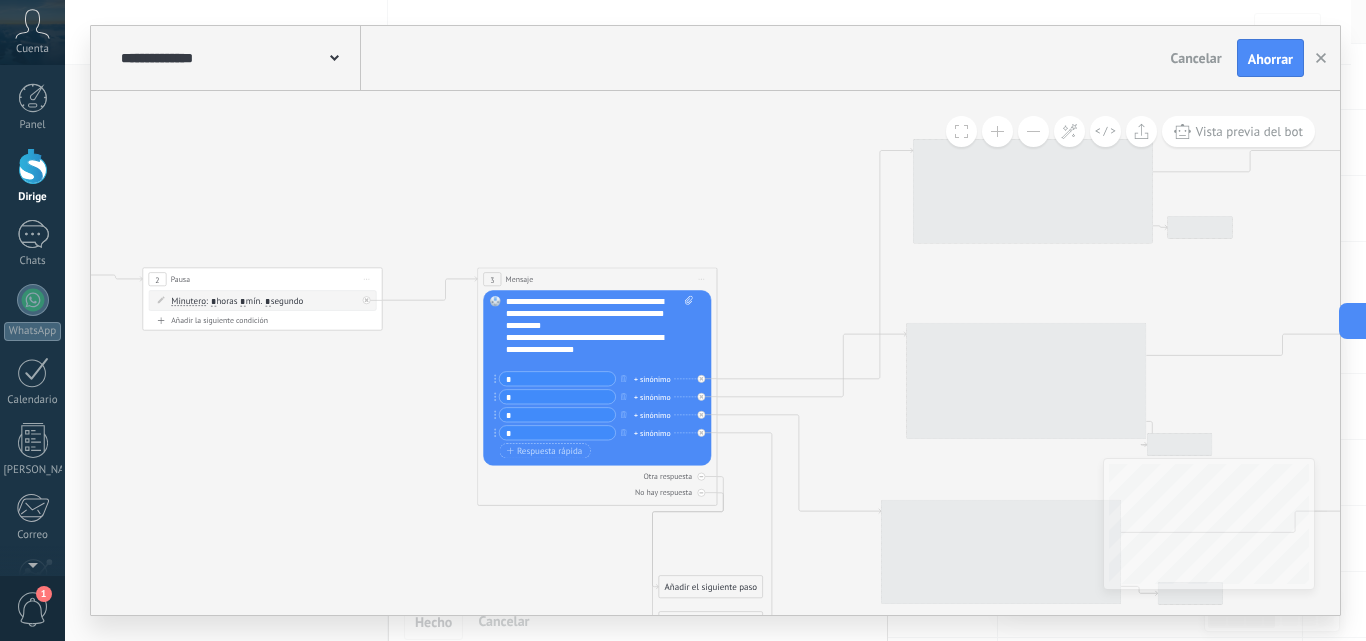 scroll, scrollTop: 100, scrollLeft: 0, axis: vertical 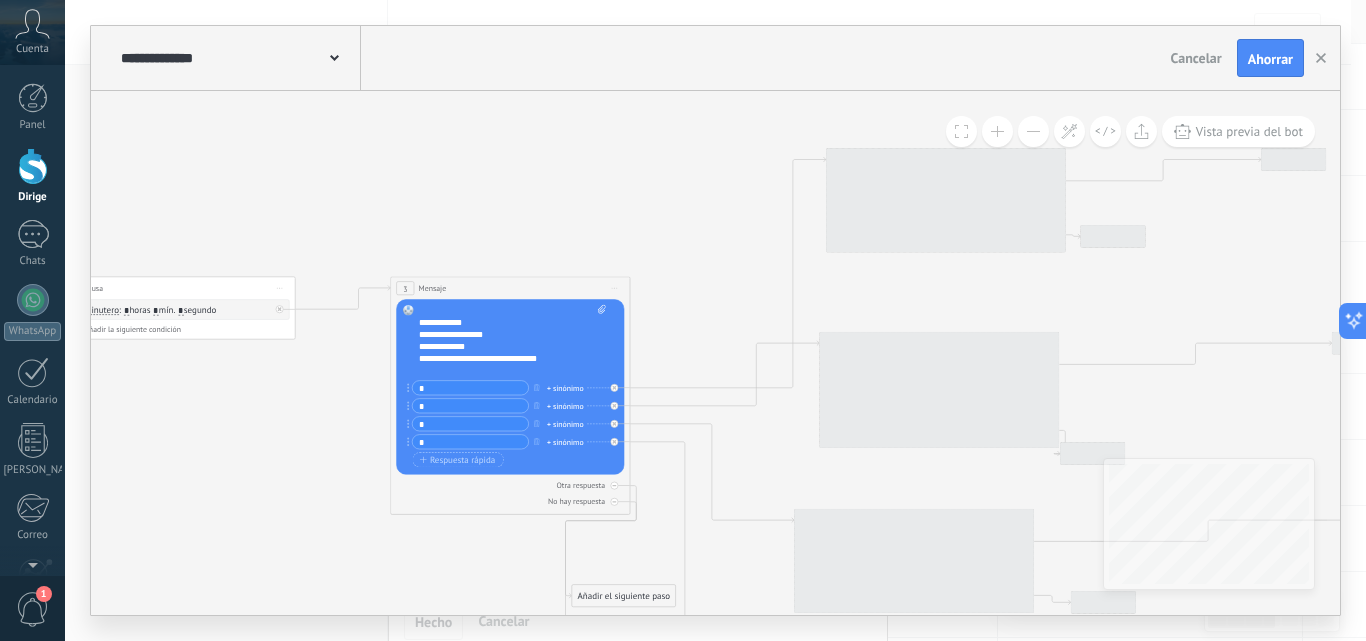 drag, startPoint x: 794, startPoint y: 204, endPoint x: 717, endPoint y: 214, distance: 77.64664 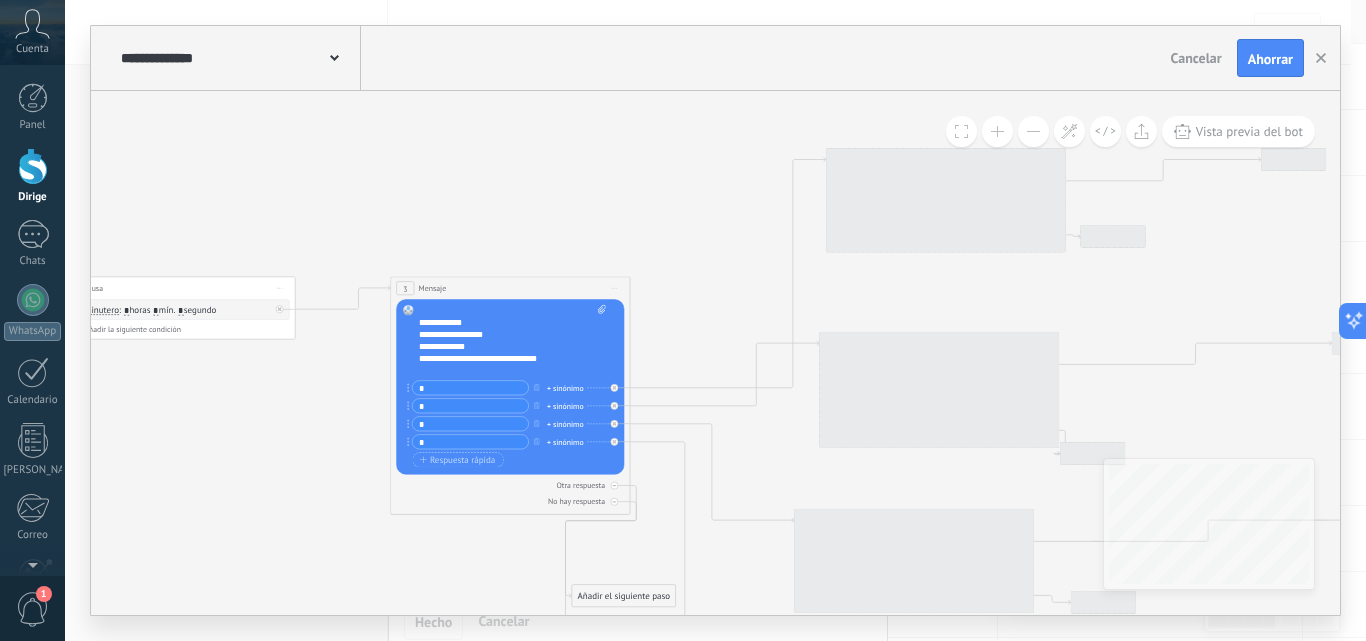 click 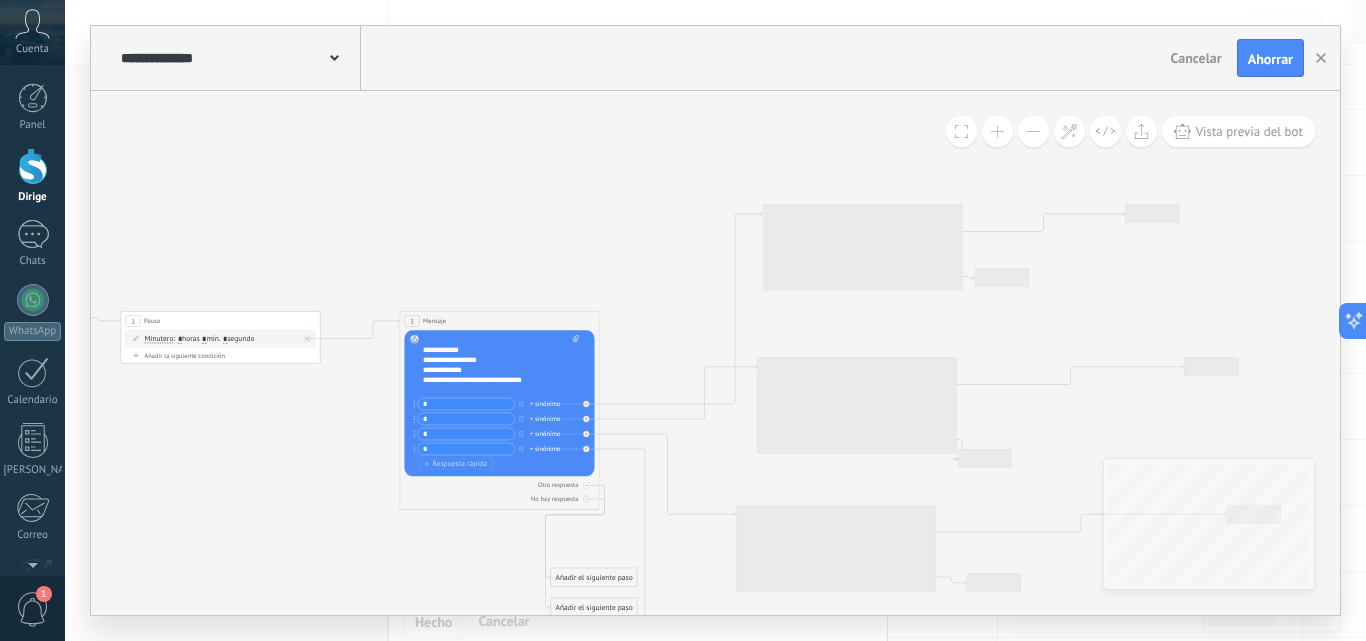 drag, startPoint x: 699, startPoint y: 198, endPoint x: 738, endPoint y: 200, distance: 39.051247 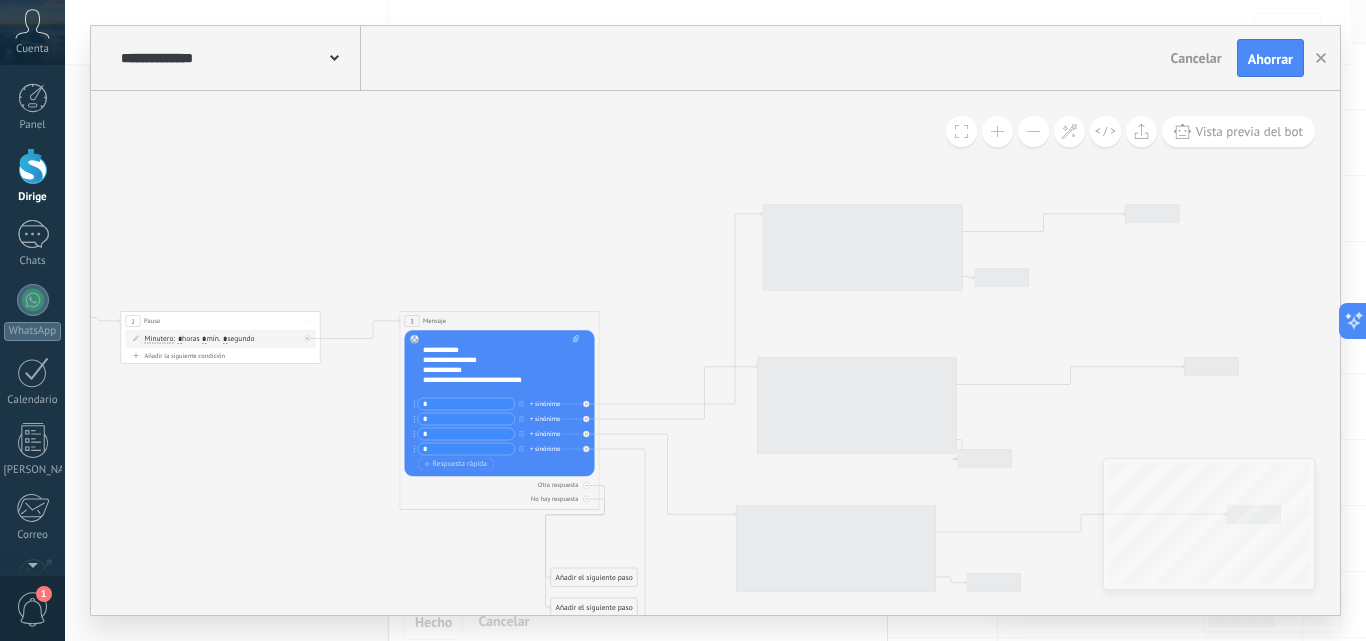 click 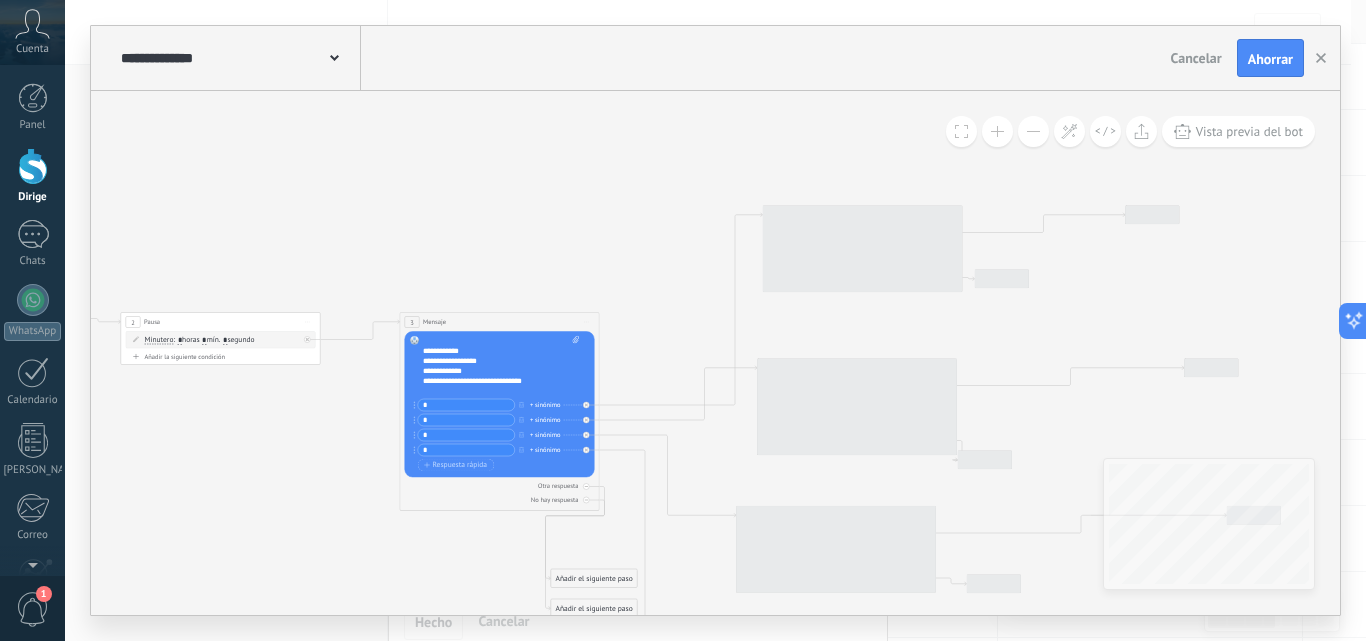 click at bounding box center [997, 131] 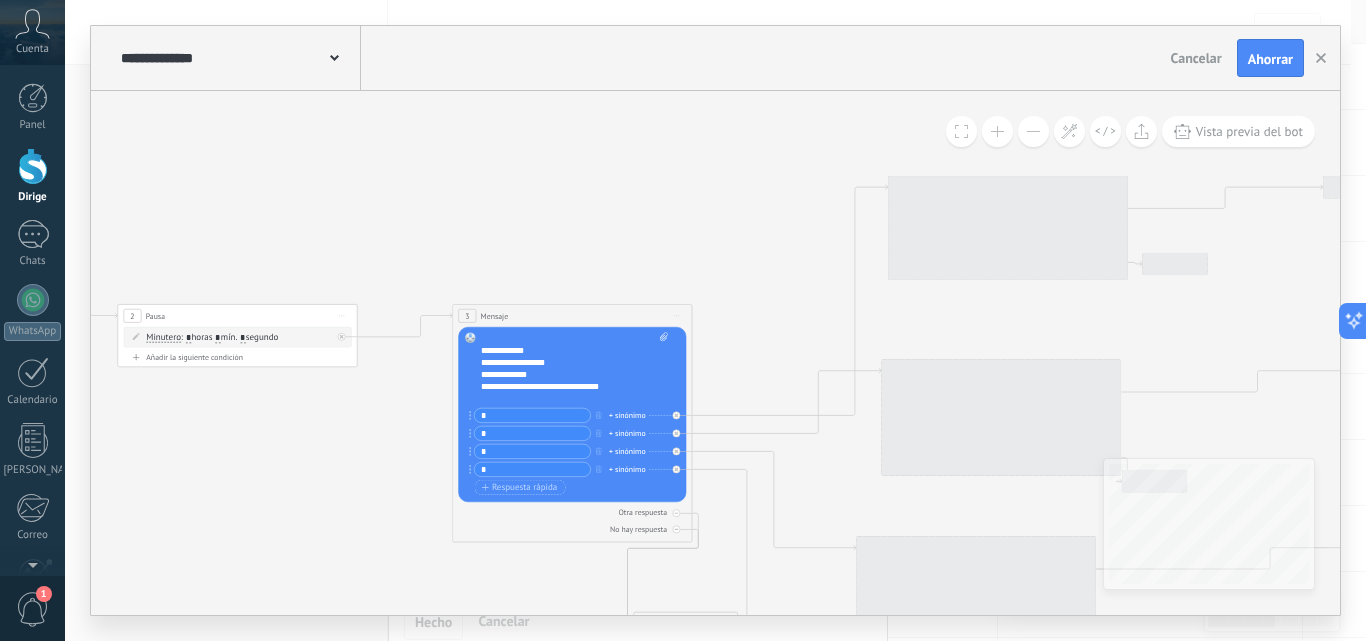 drag, startPoint x: 645, startPoint y: 227, endPoint x: 672, endPoint y: 228, distance: 27.018513 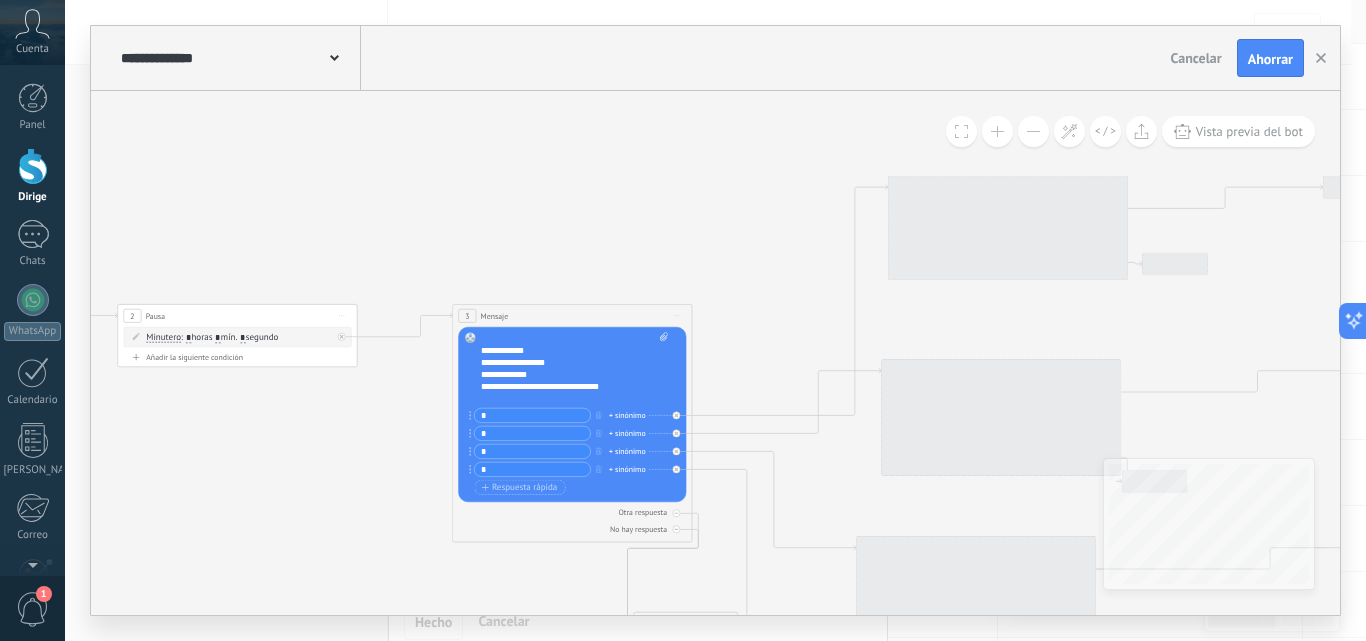 click 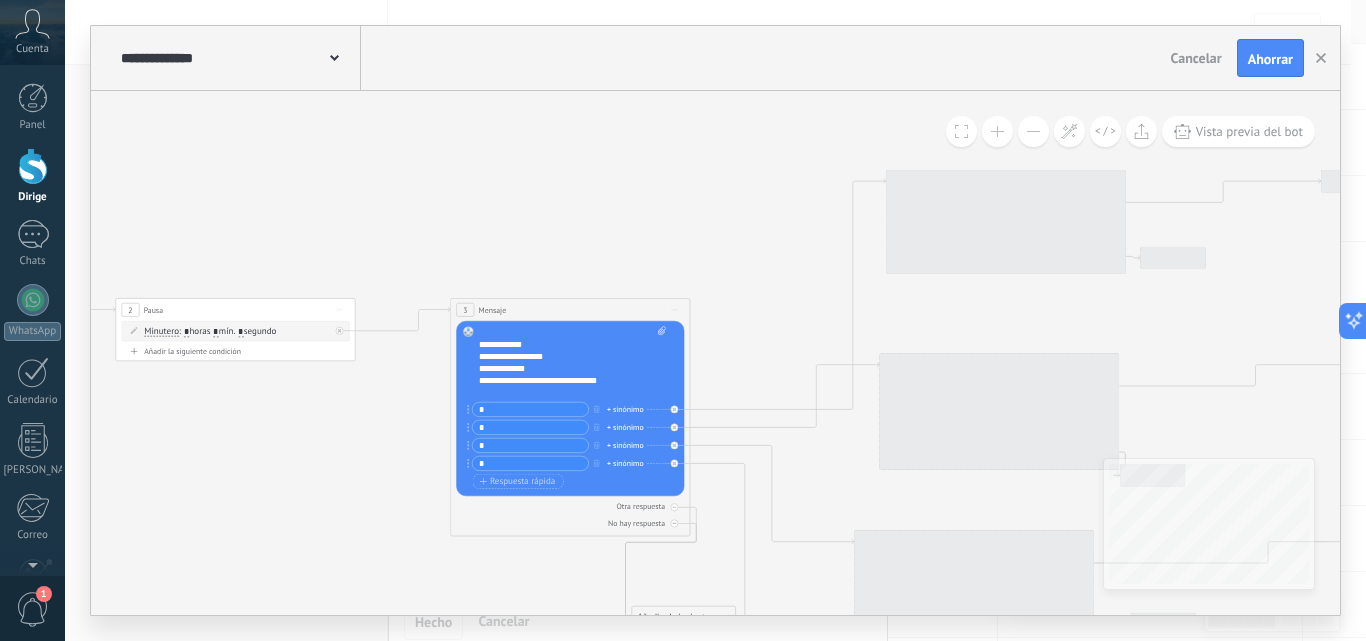 click 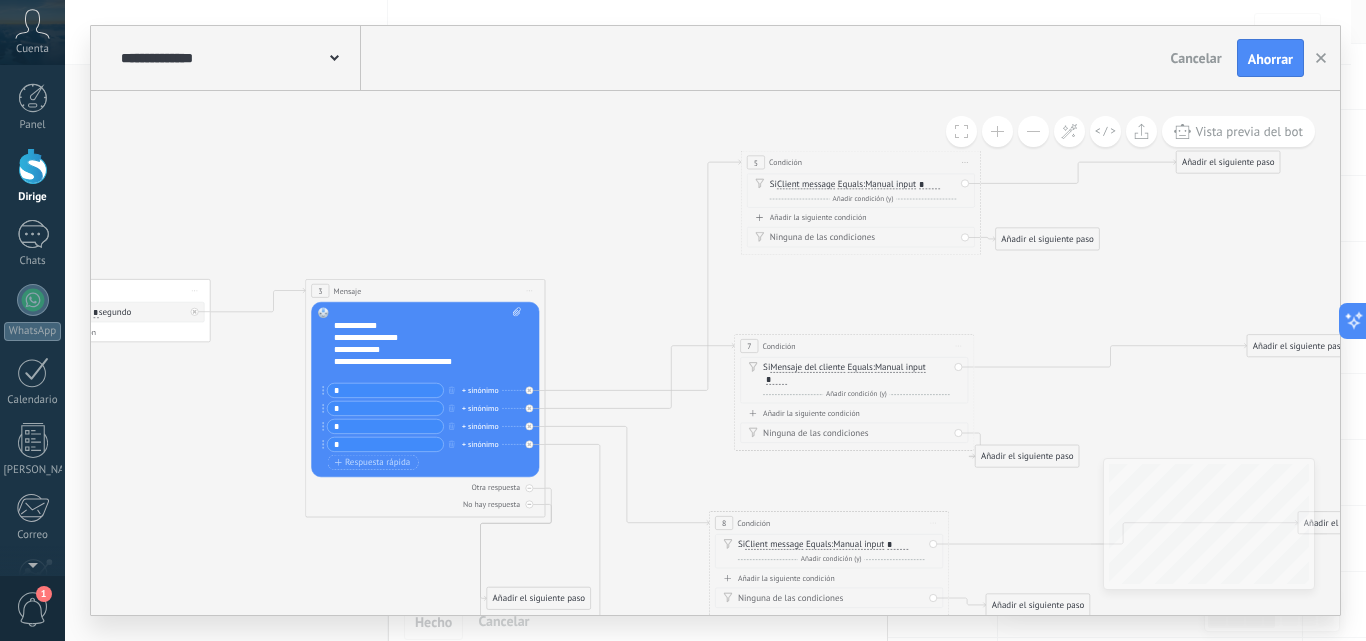 drag, startPoint x: 776, startPoint y: 334, endPoint x: 632, endPoint y: 316, distance: 145.12064 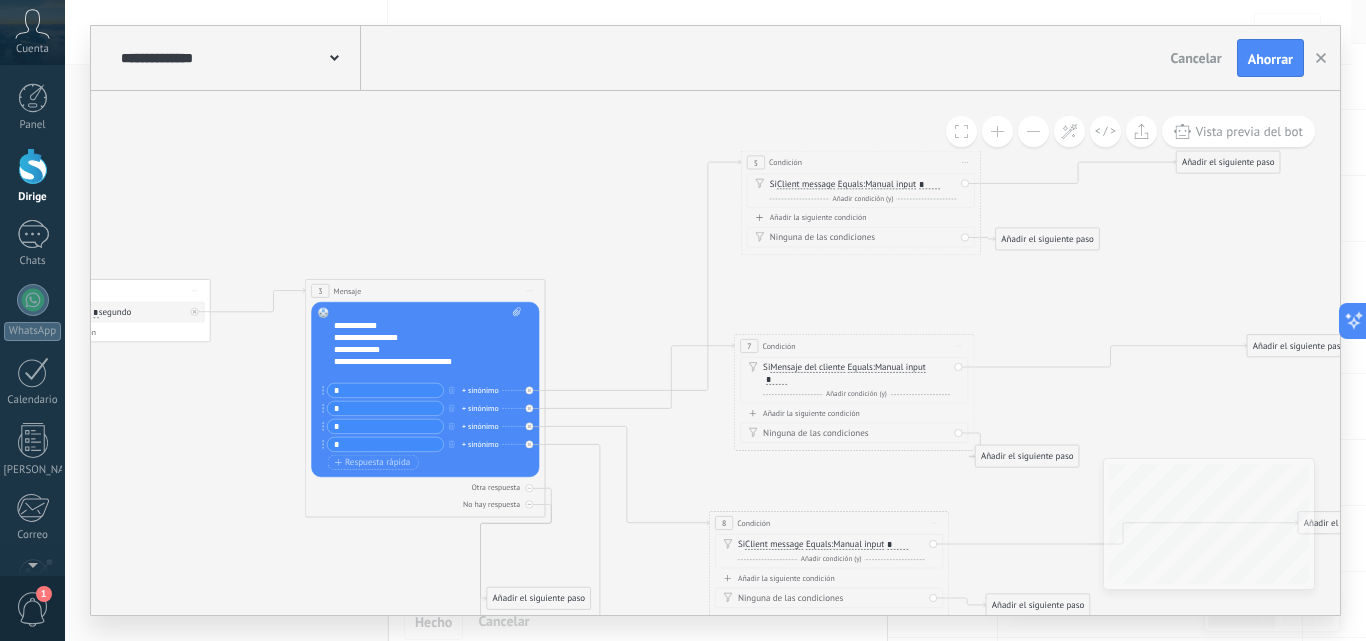 click 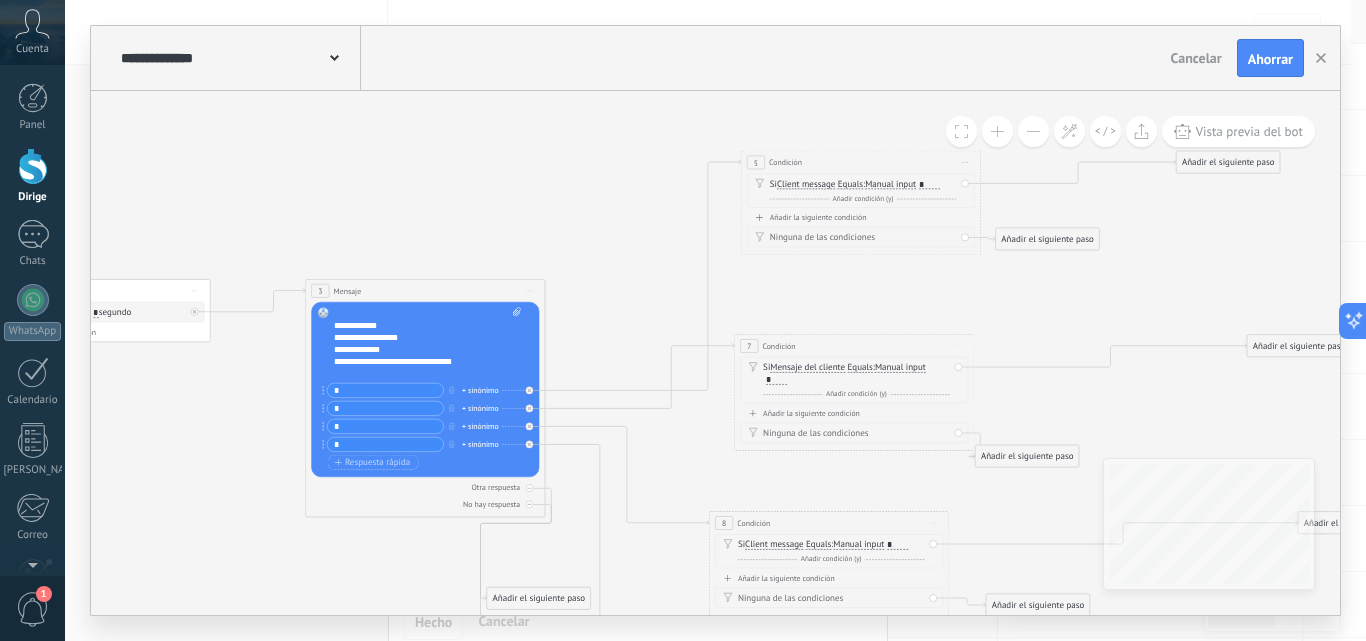 scroll, scrollTop: 160, scrollLeft: 0, axis: vertical 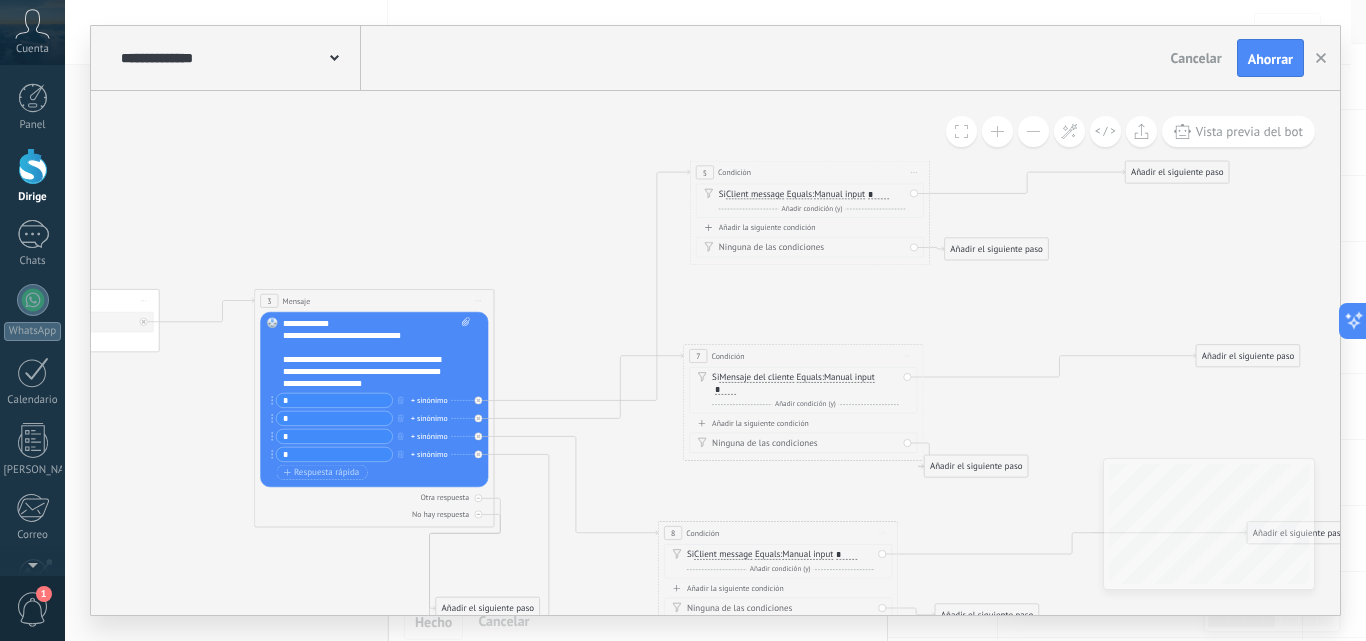 drag, startPoint x: 900, startPoint y: 295, endPoint x: 849, endPoint y: 305, distance: 51.971146 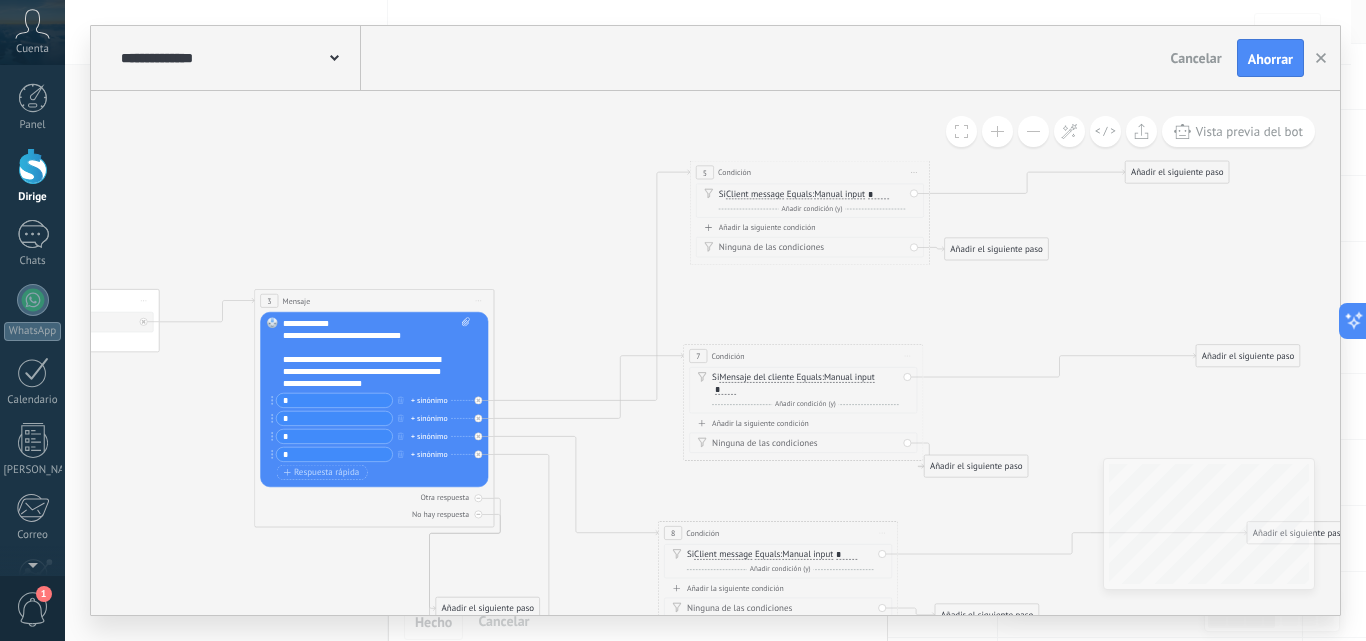 click 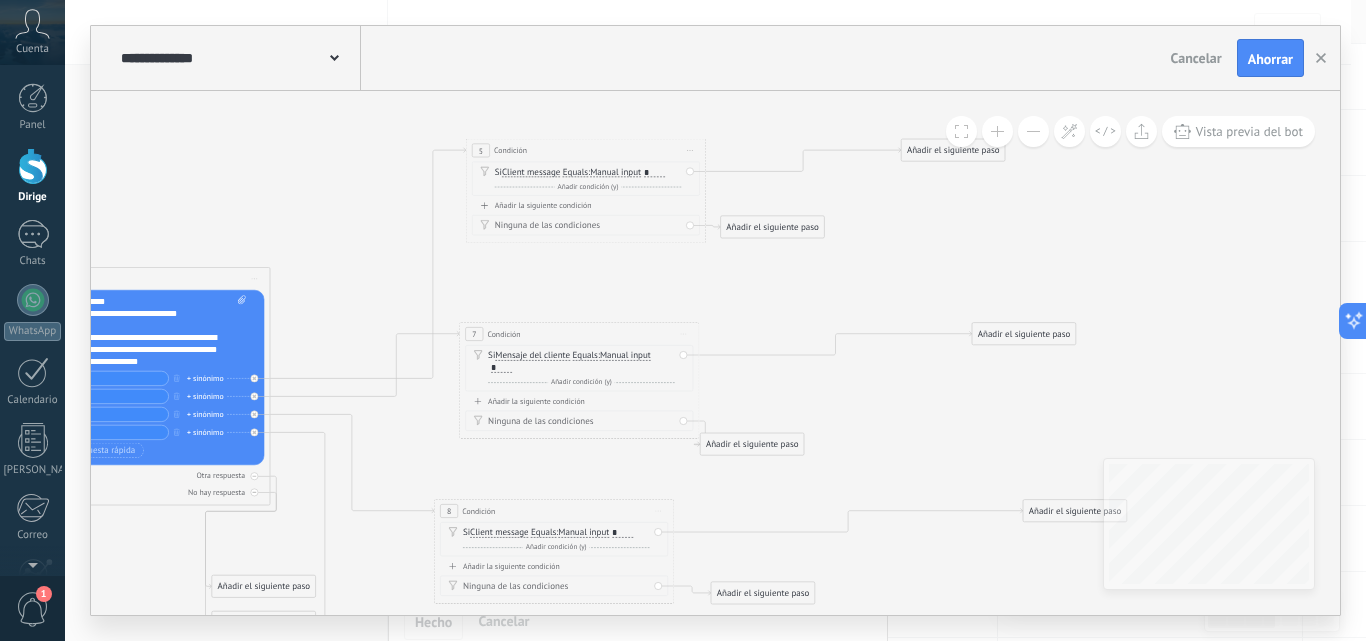 drag, startPoint x: 974, startPoint y: 304, endPoint x: 913, endPoint y: 274, distance: 67.977936 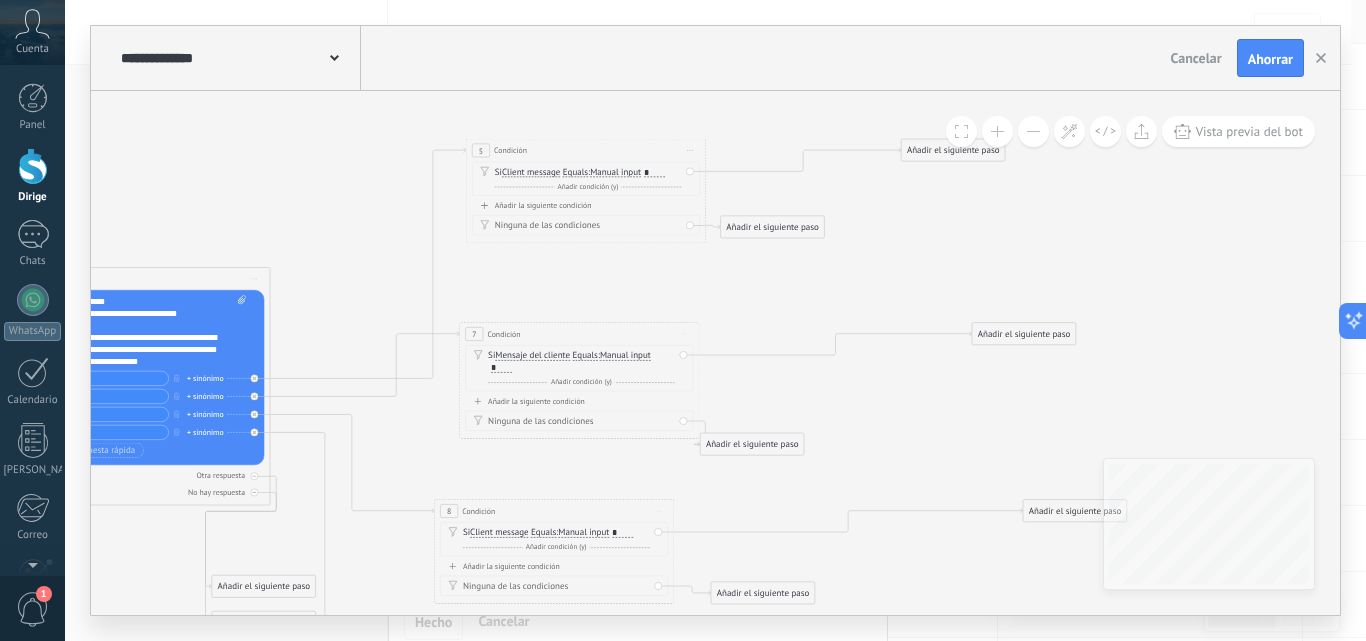 click 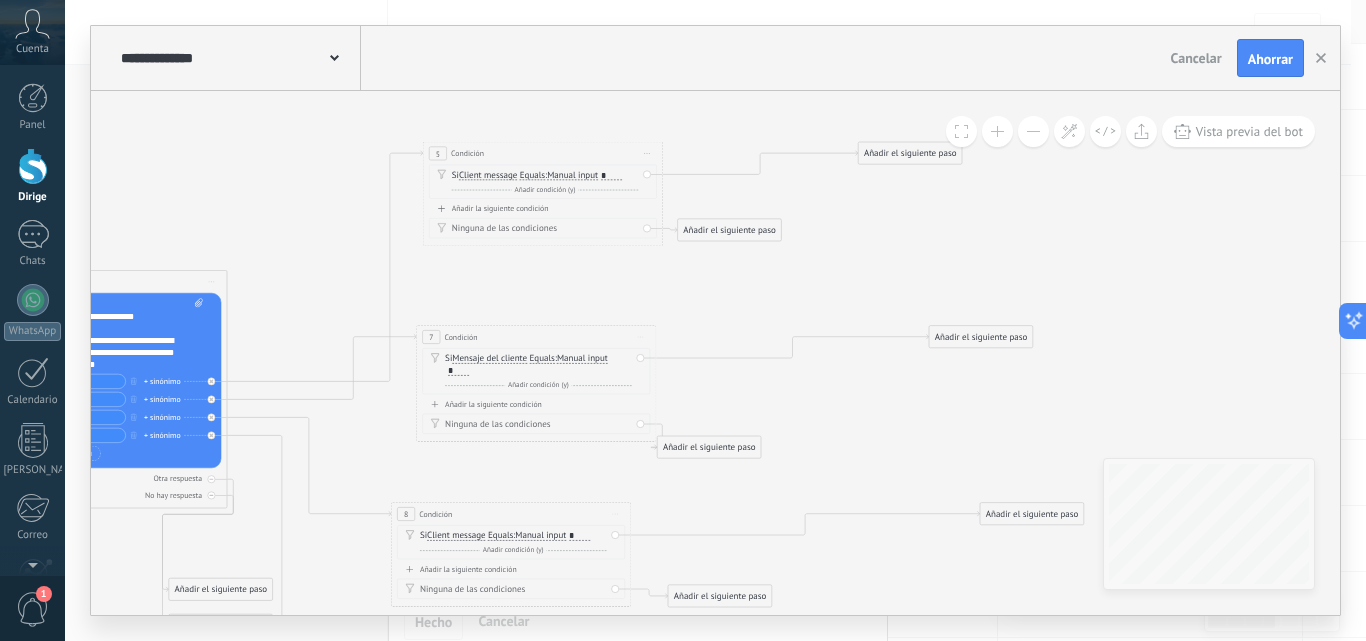 click 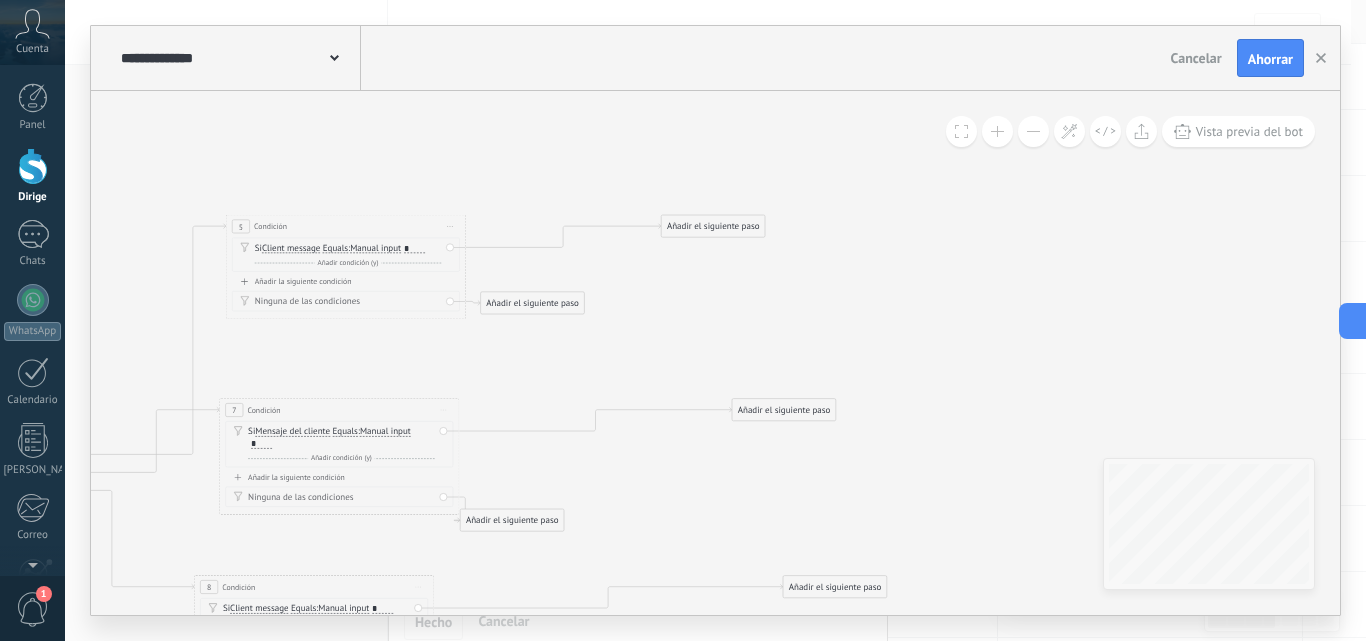 drag, startPoint x: 822, startPoint y: 330, endPoint x: 823, endPoint y: 318, distance: 12.0415945 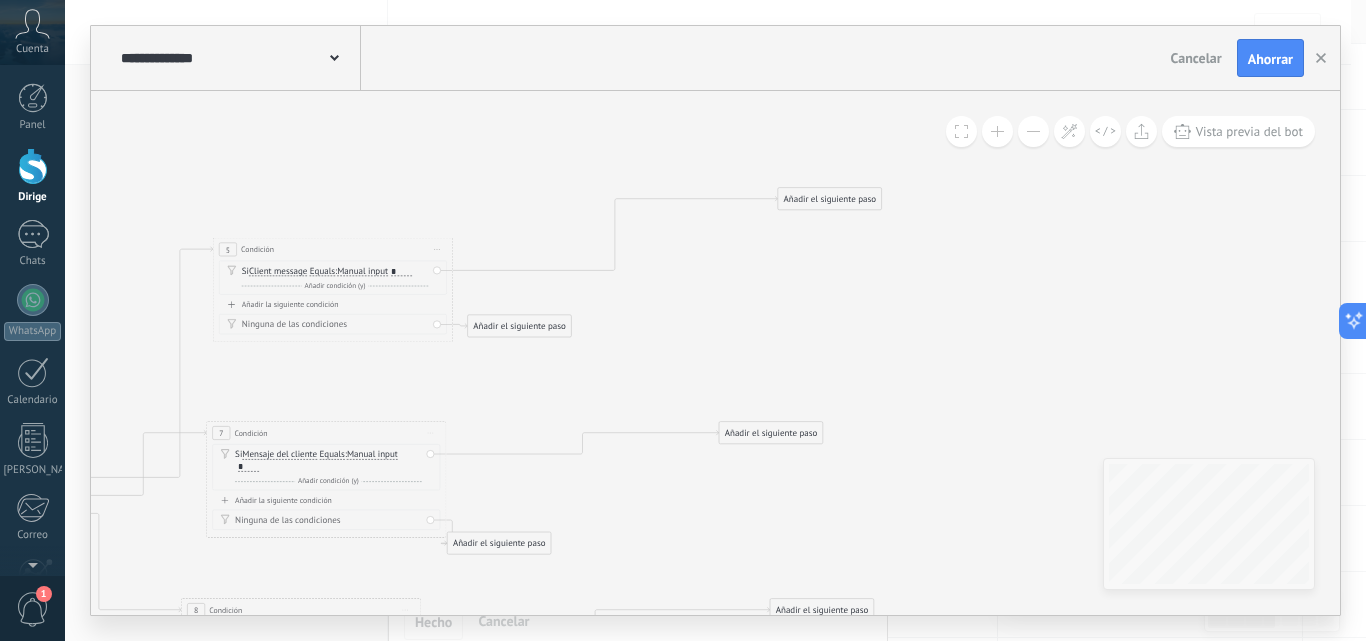 drag, startPoint x: 747, startPoint y: 248, endPoint x: 880, endPoint y: 196, distance: 142.80406 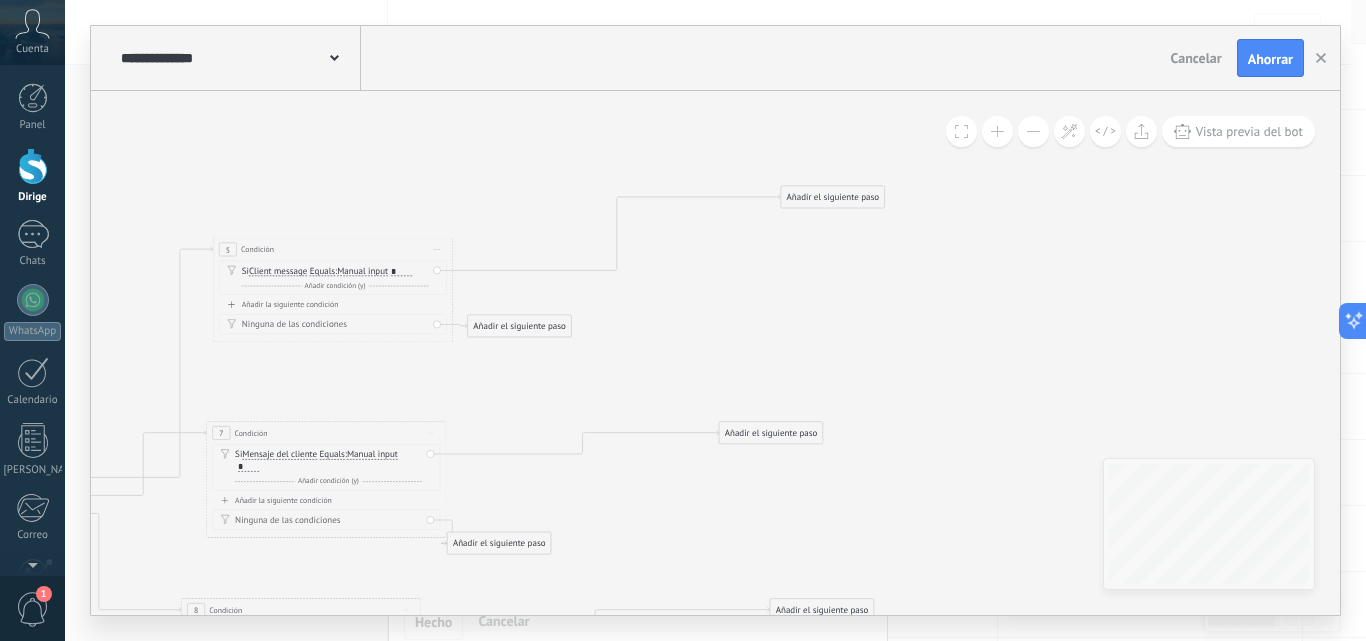click on "Añadir el siguiente paso" at bounding box center (832, 197) 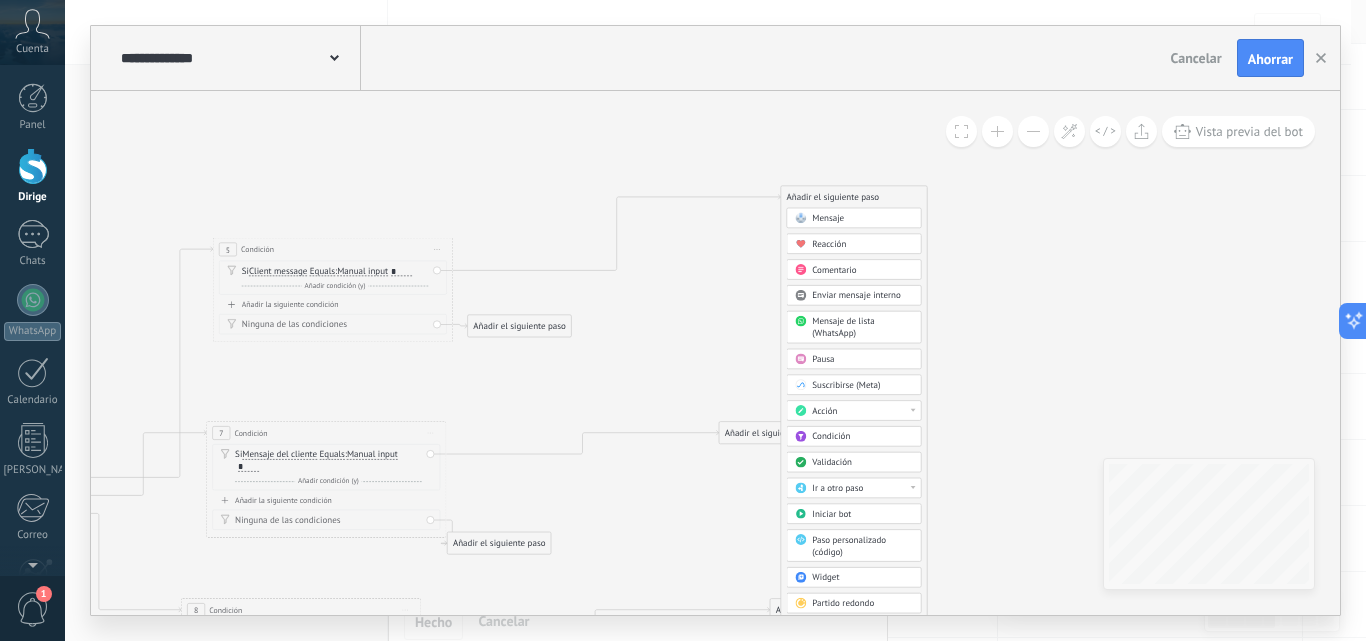 click on "Mensaje" at bounding box center (862, 219) 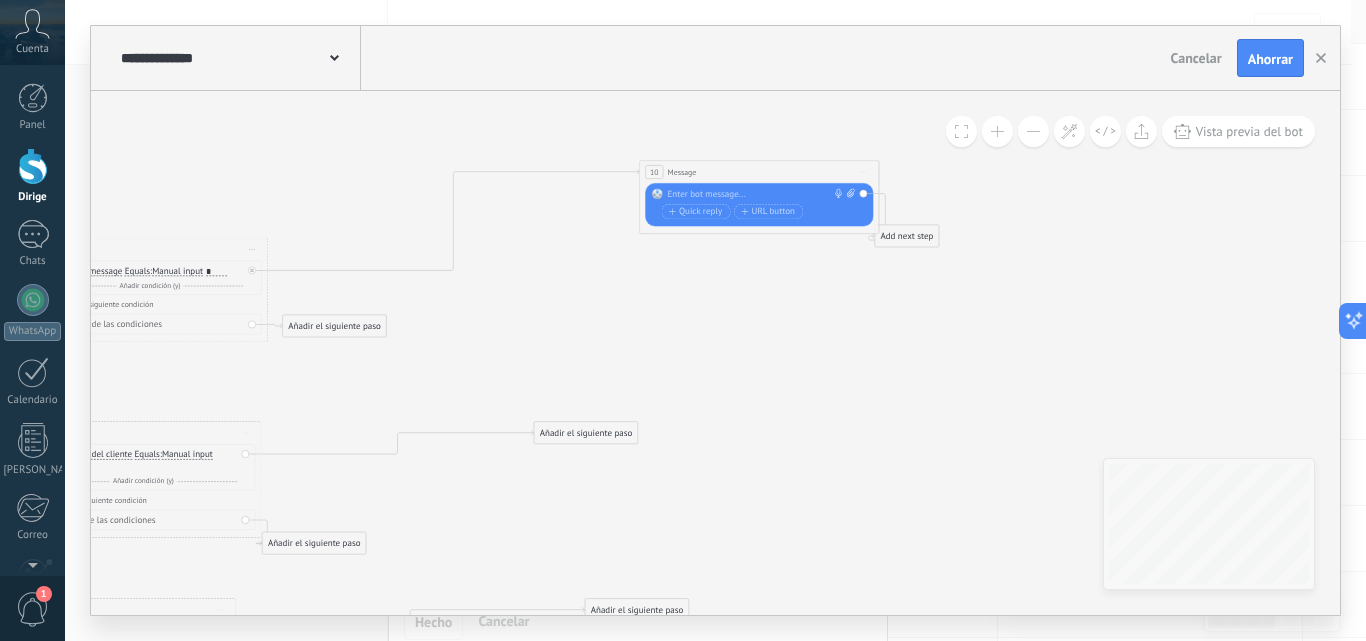 drag, startPoint x: 726, startPoint y: 194, endPoint x: 773, endPoint y: 166, distance: 54.708317 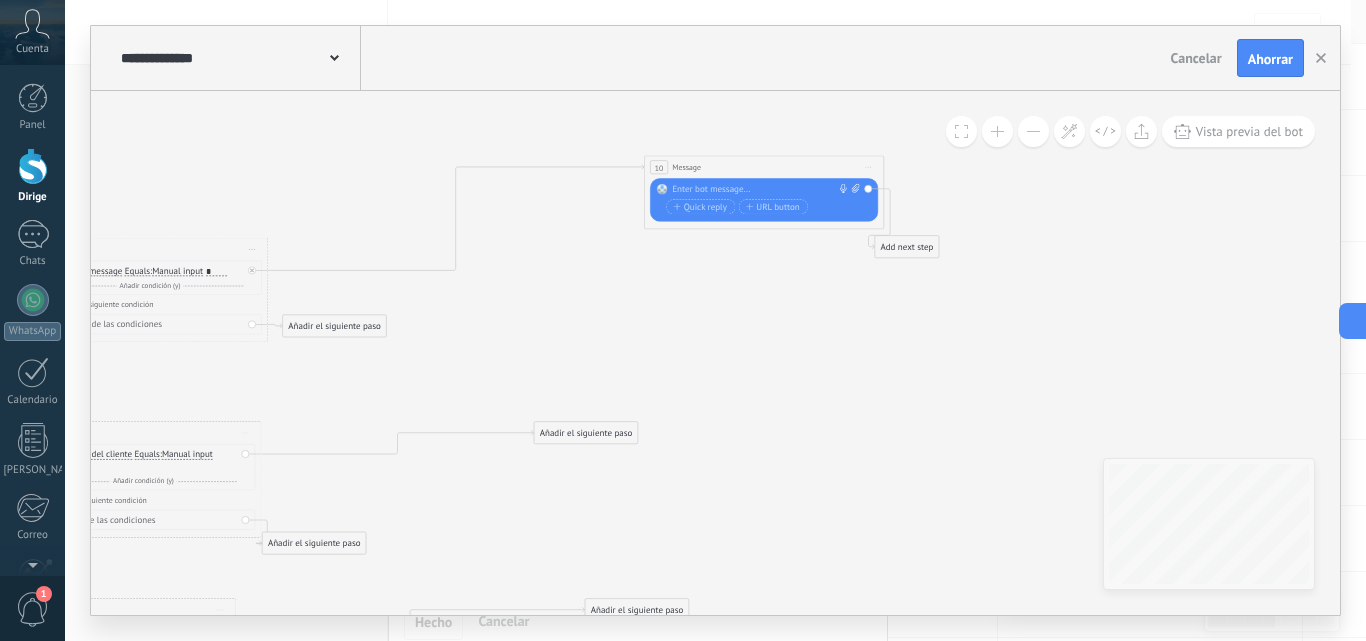 drag, startPoint x: 925, startPoint y: 247, endPoint x: 961, endPoint y: 221, distance: 44.407207 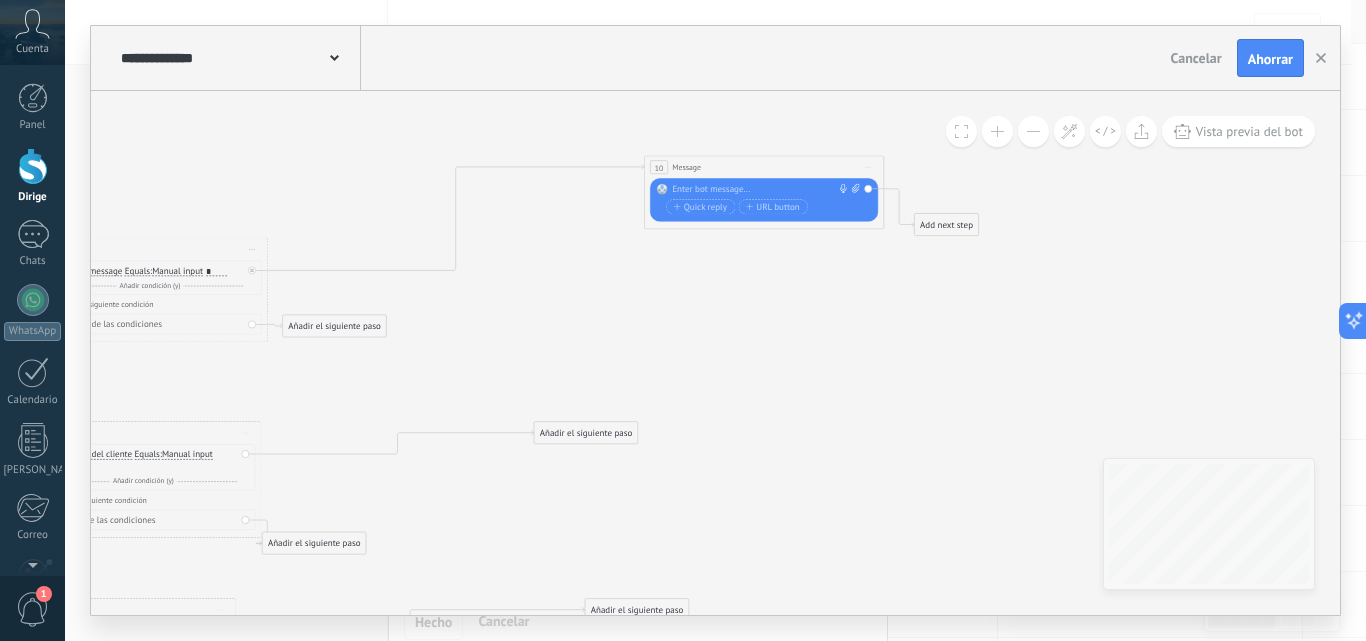 click on "Start preview here
Rename
Duplicate
Delete" at bounding box center (868, 167) 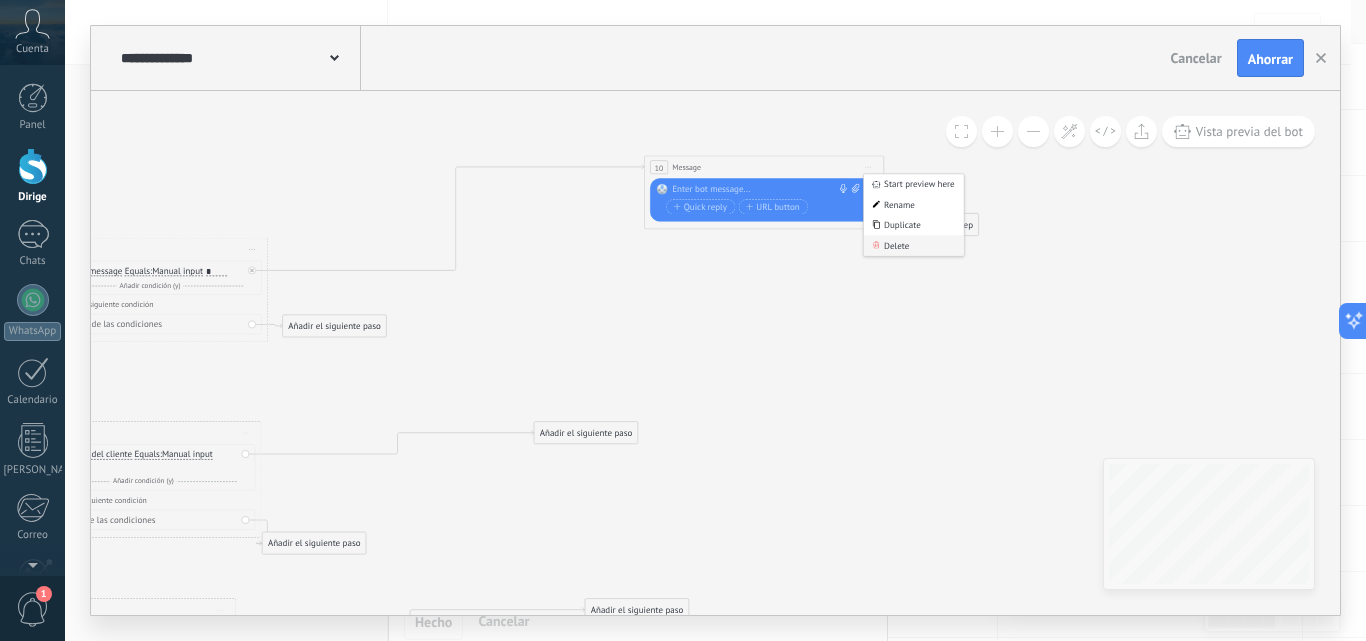 click on "Delete" at bounding box center [914, 245] 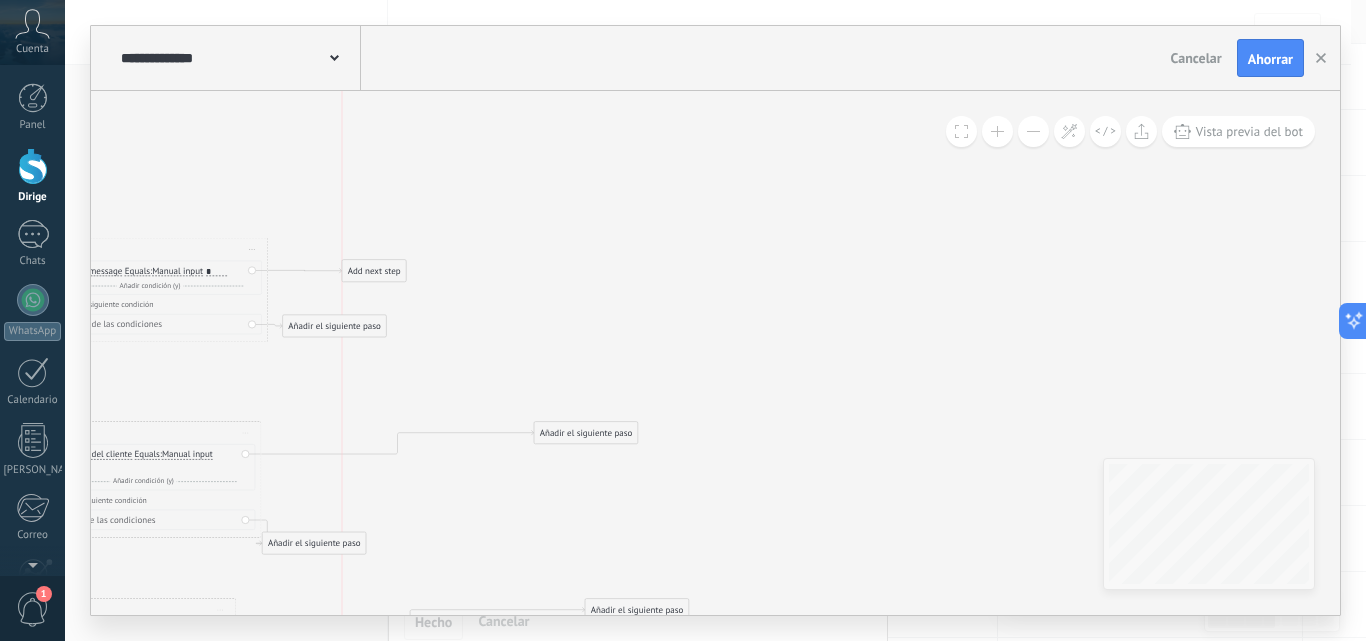 drag, startPoint x: 357, startPoint y: 272, endPoint x: 551, endPoint y: 208, distance: 204.28412 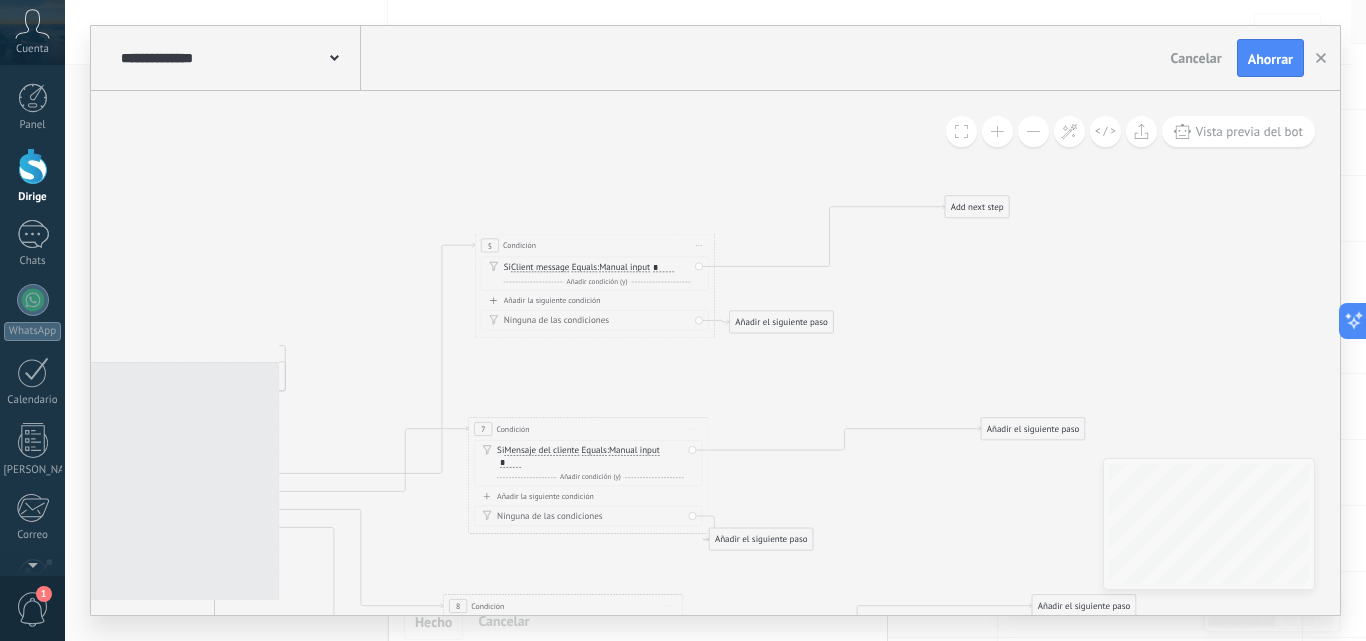drag, startPoint x: 571, startPoint y: 296, endPoint x: 1032, endPoint y: 289, distance: 461.05313 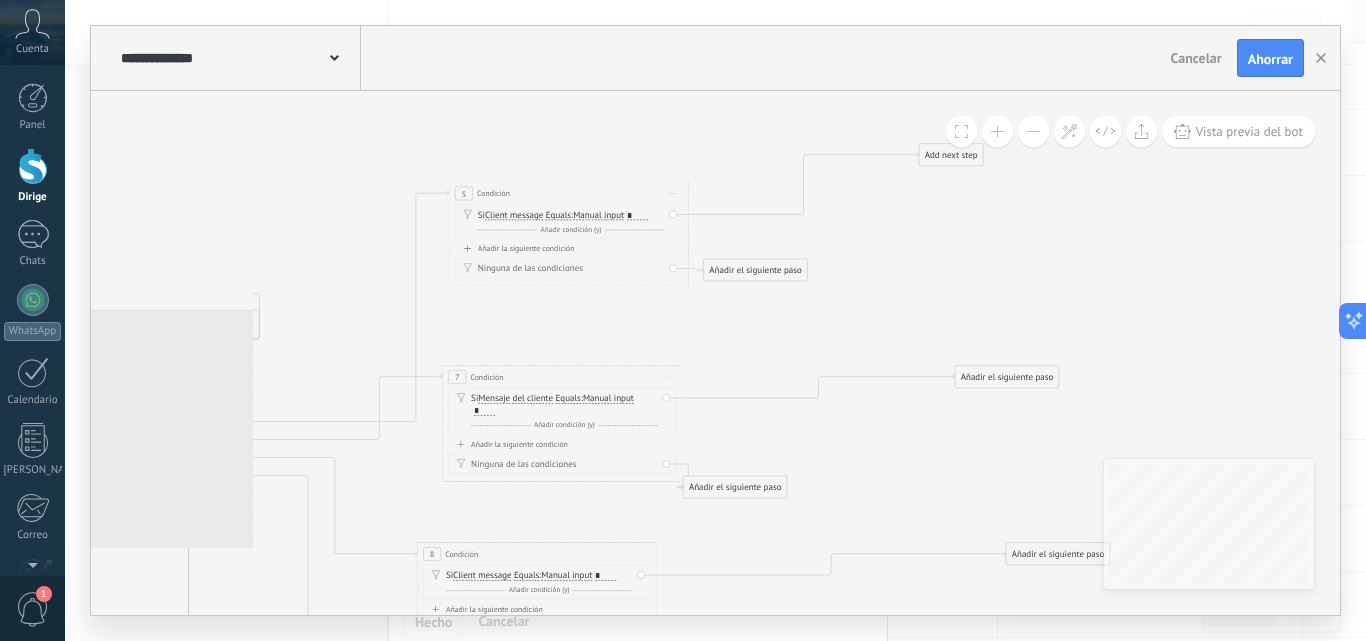 drag, startPoint x: 755, startPoint y: 386, endPoint x: 692, endPoint y: 339, distance: 78.60026 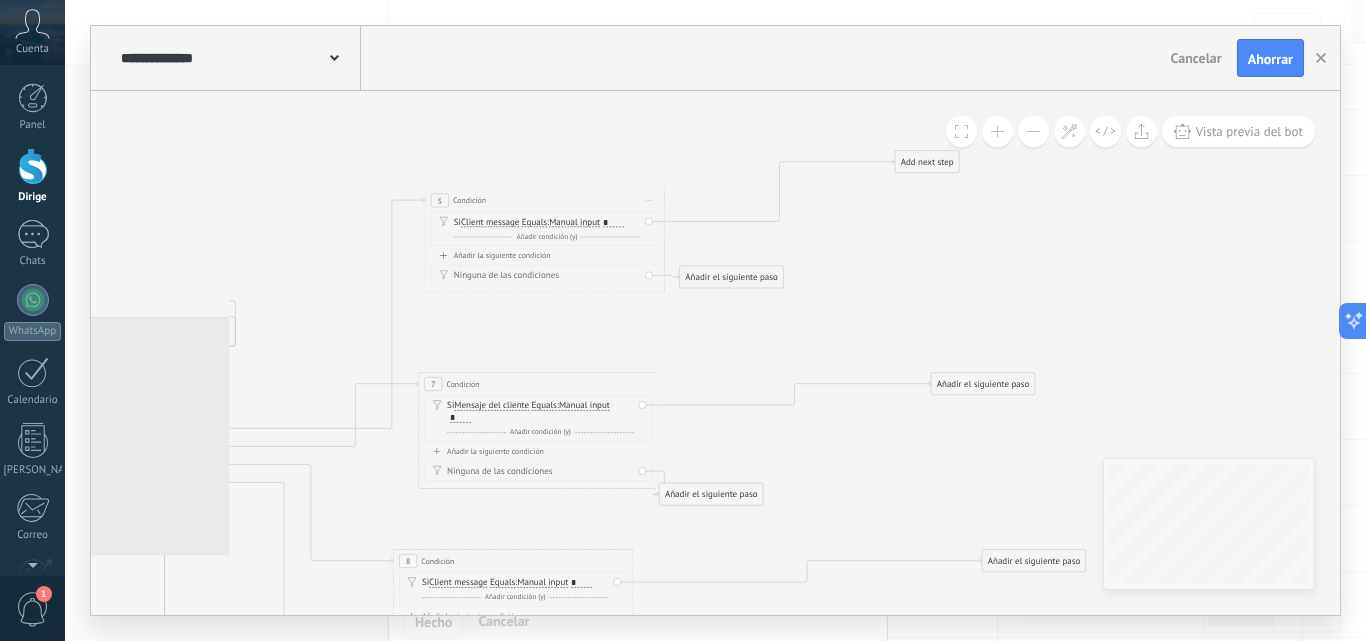drag, startPoint x: 1055, startPoint y: 308, endPoint x: 1031, endPoint y: 315, distance: 25 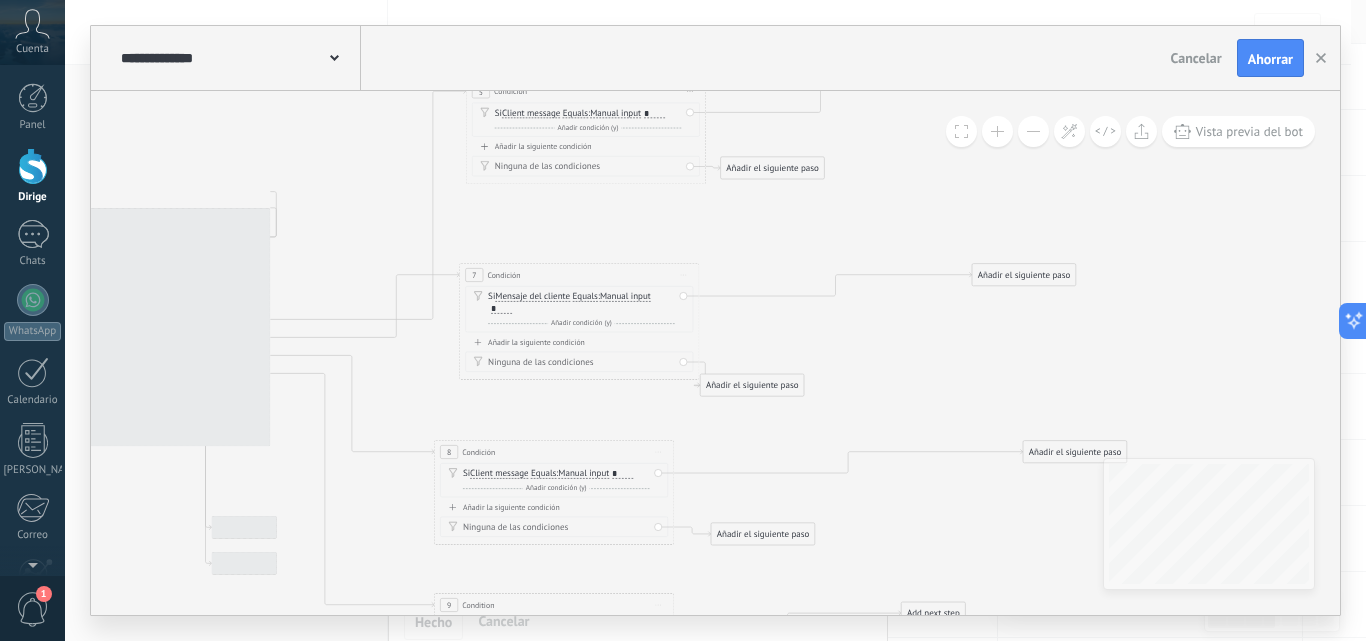 click 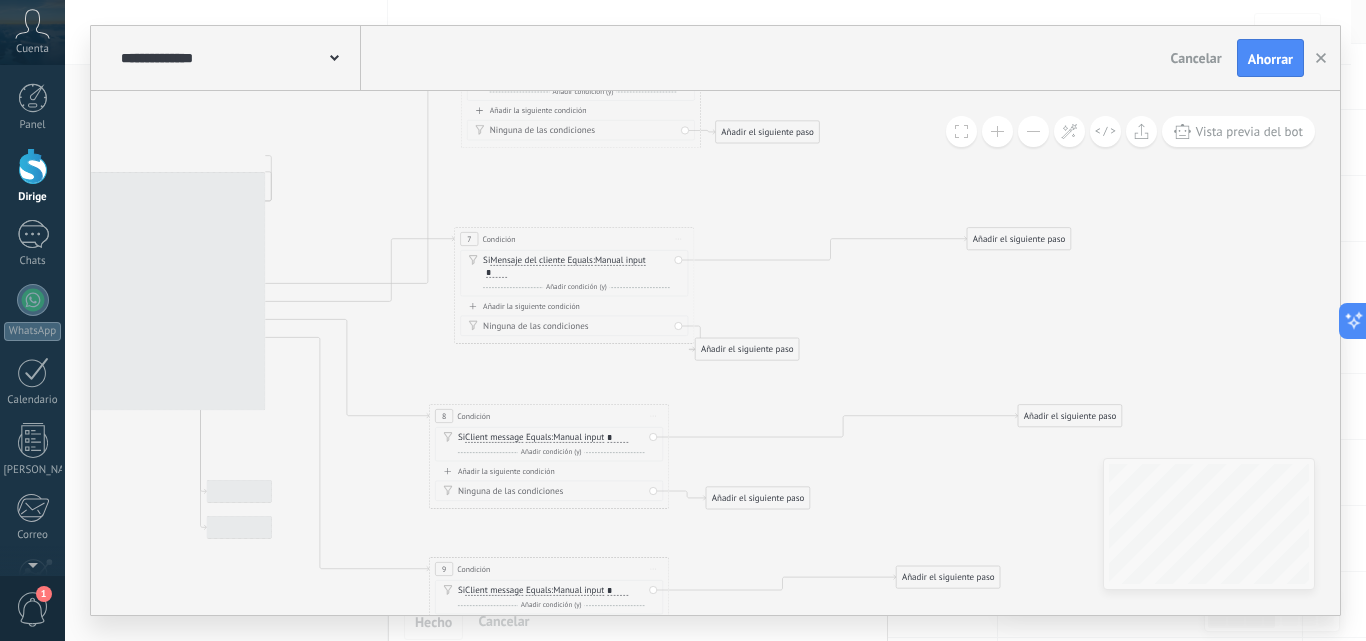 drag, startPoint x: 857, startPoint y: 463, endPoint x: 857, endPoint y: 430, distance: 33 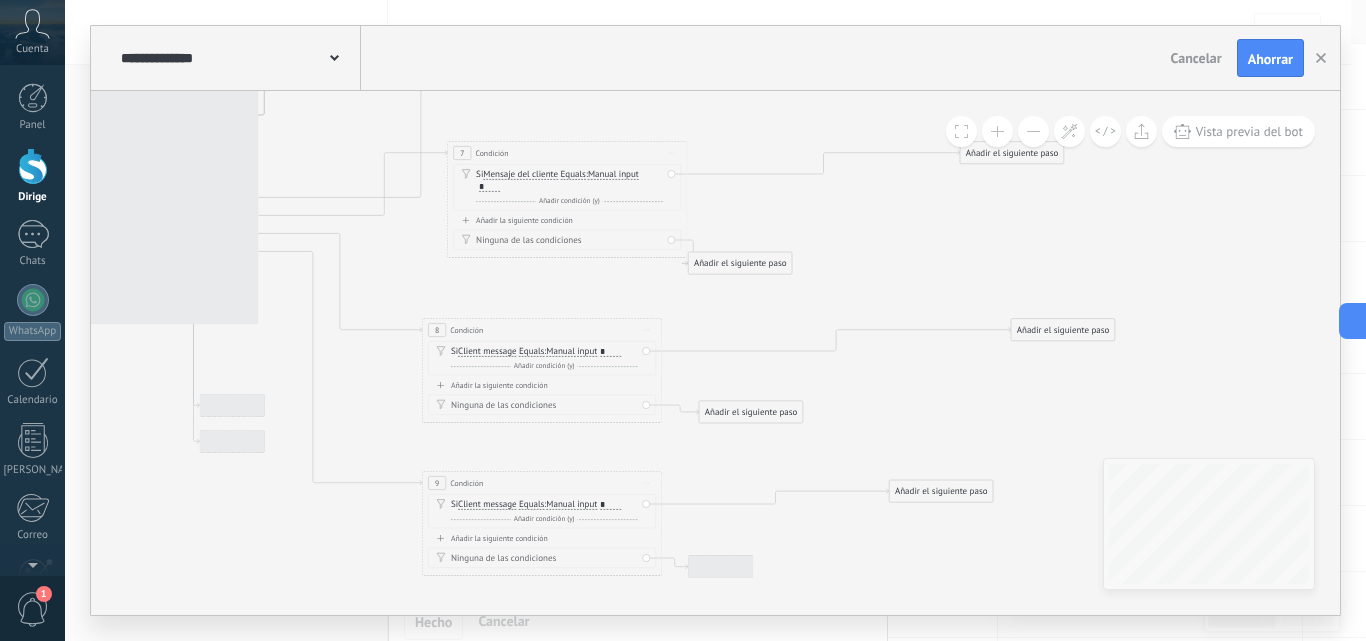 drag, startPoint x: 946, startPoint y: 457, endPoint x: 880, endPoint y: 518, distance: 89.87213 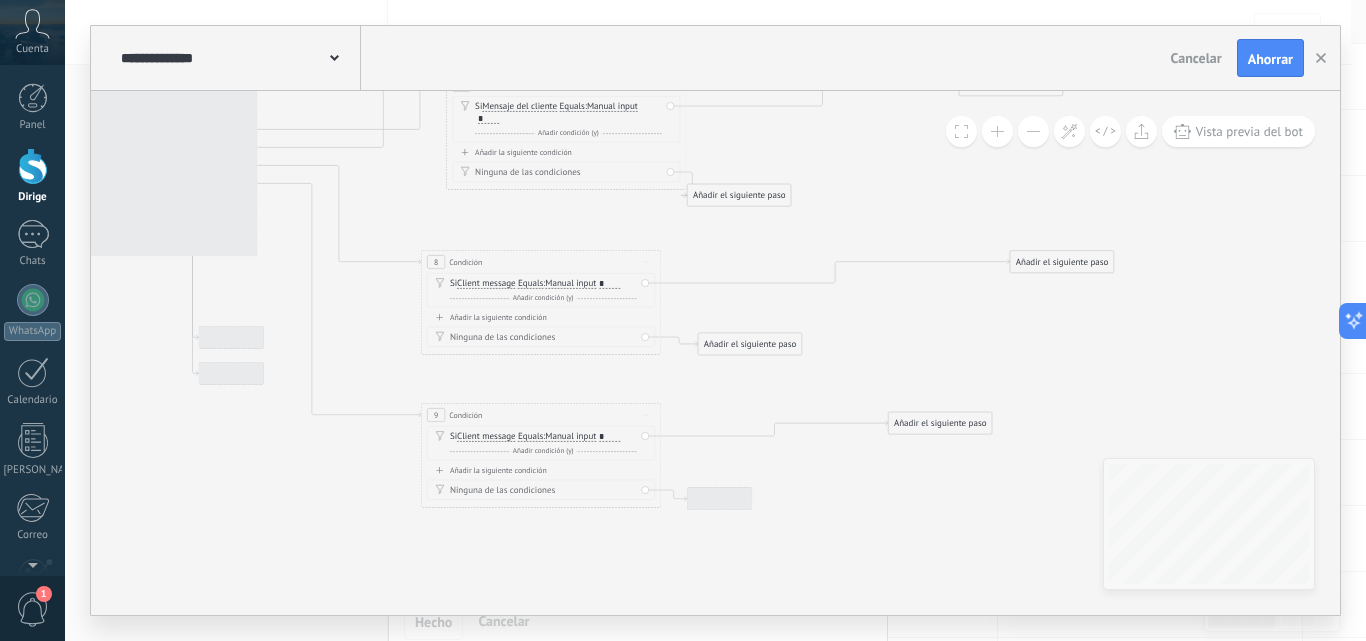 drag, startPoint x: 872, startPoint y: 509, endPoint x: 872, endPoint y: 465, distance: 44 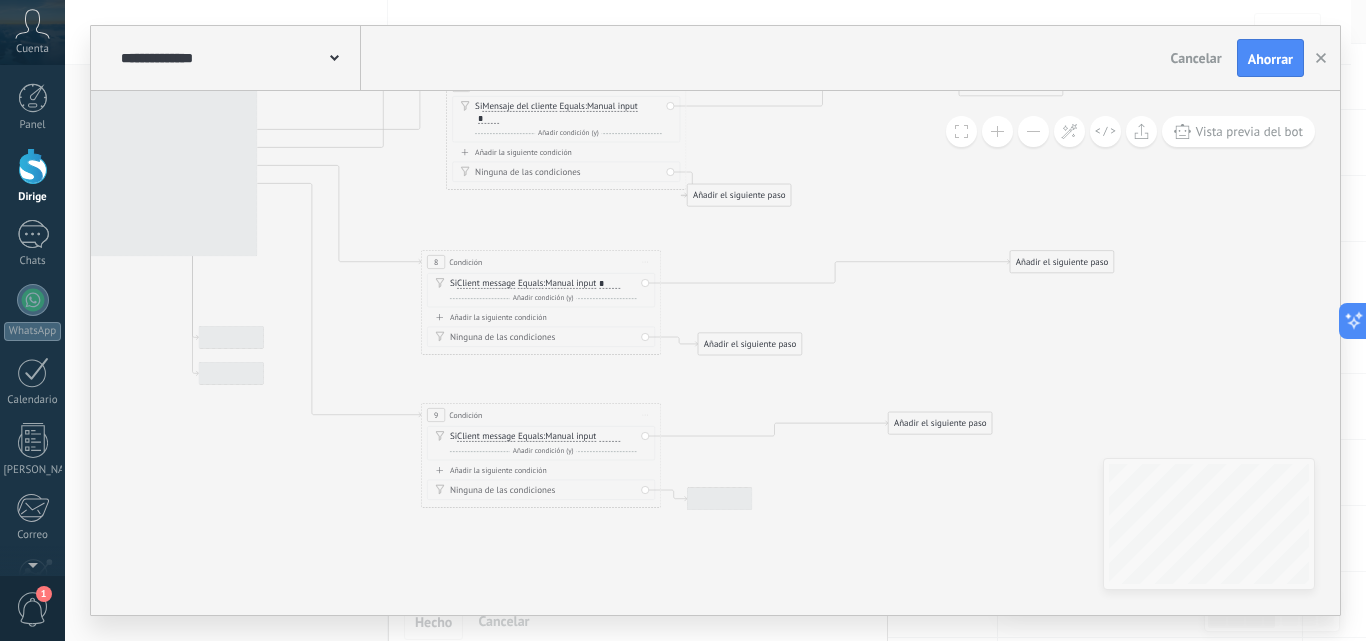 type 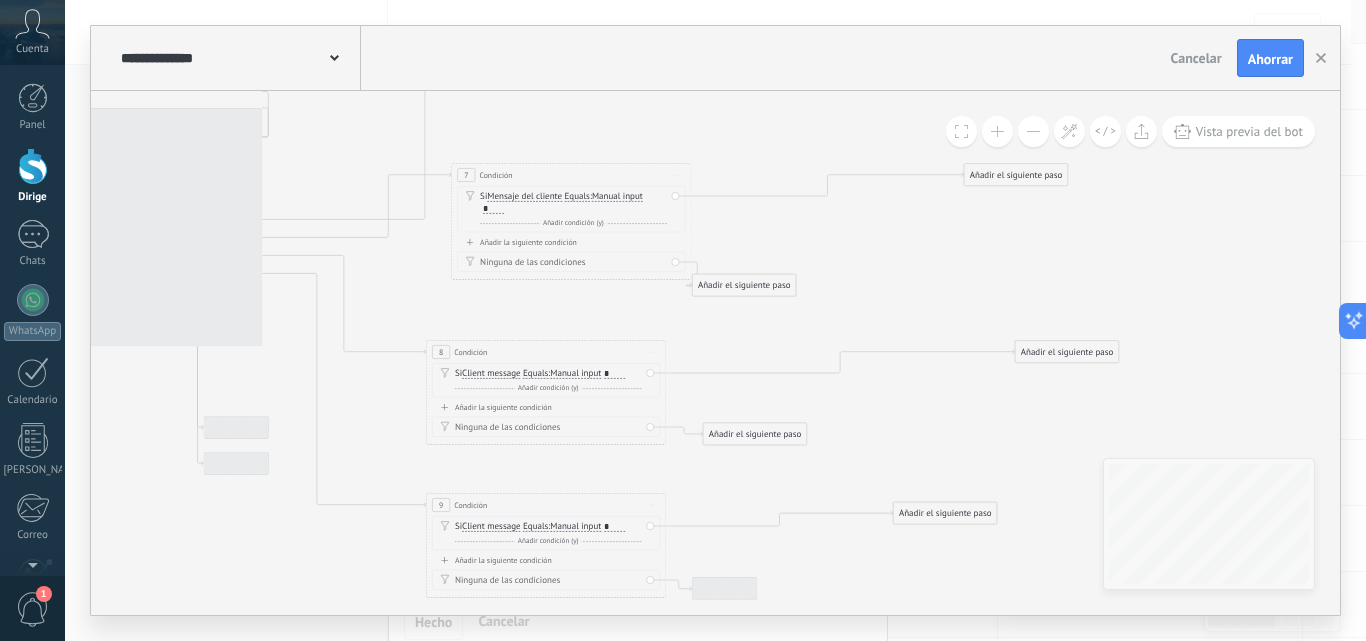 drag, startPoint x: 826, startPoint y: 474, endPoint x: 919, endPoint y: 322, distance: 178.19371 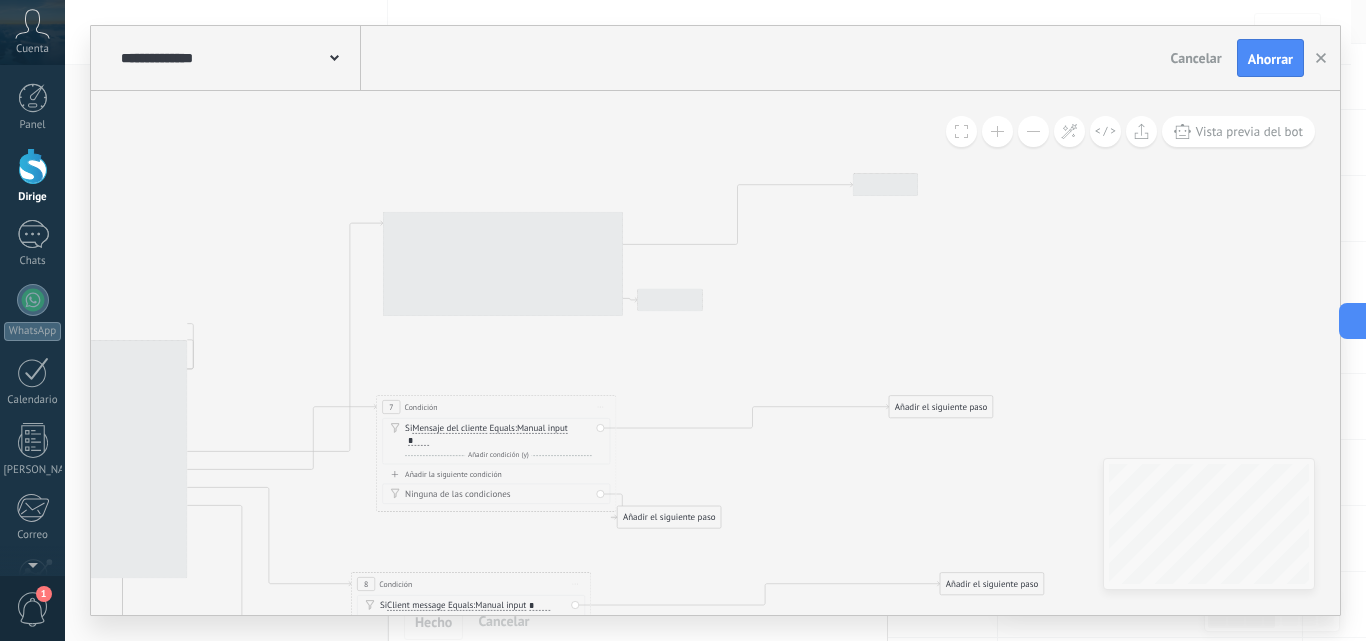 drag, startPoint x: 966, startPoint y: 284, endPoint x: 891, endPoint y: 502, distance: 230.54066 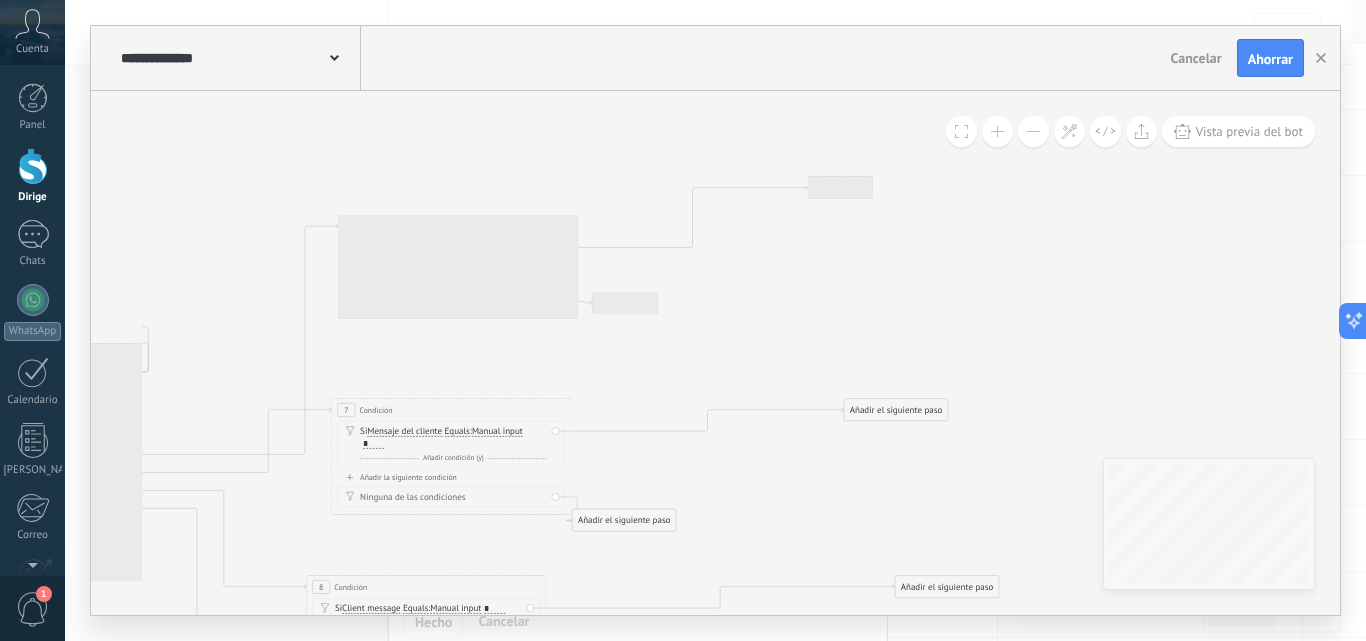 drag, startPoint x: 858, startPoint y: 325, endPoint x: 813, endPoint y: 328, distance: 45.099888 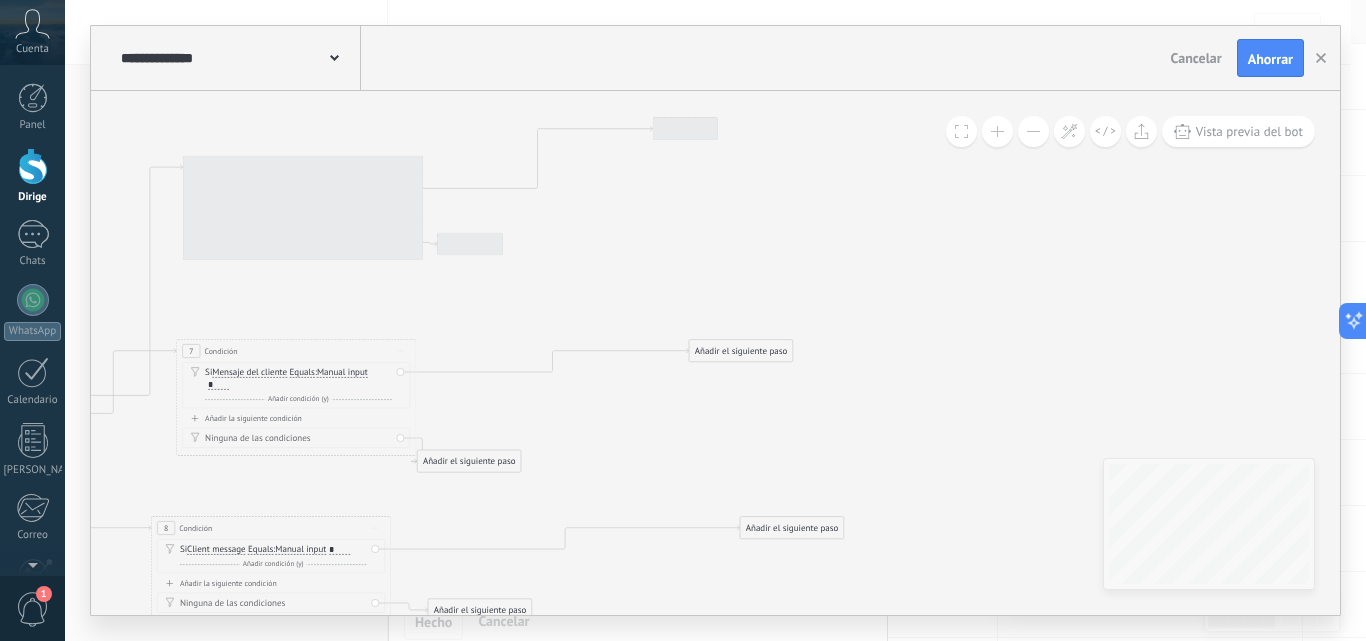drag, startPoint x: 1024, startPoint y: 415, endPoint x: 885, endPoint y: 372, distance: 145.49915 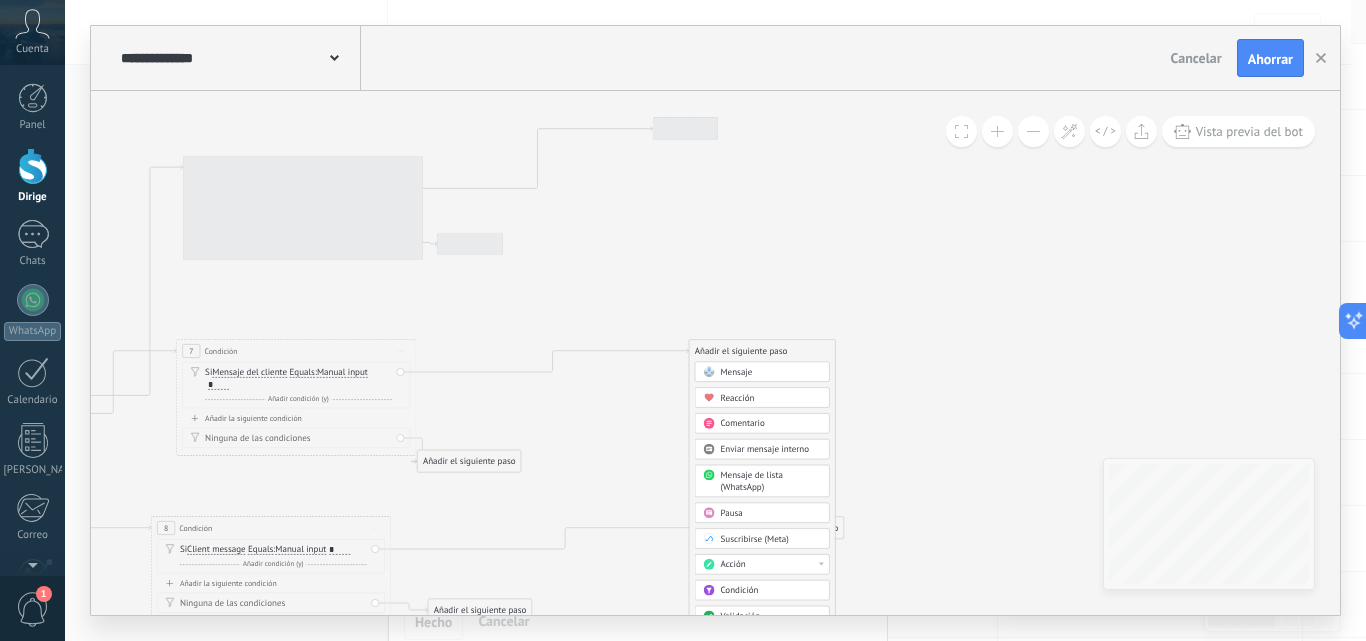 click on "Mensaje" at bounding box center [771, 372] 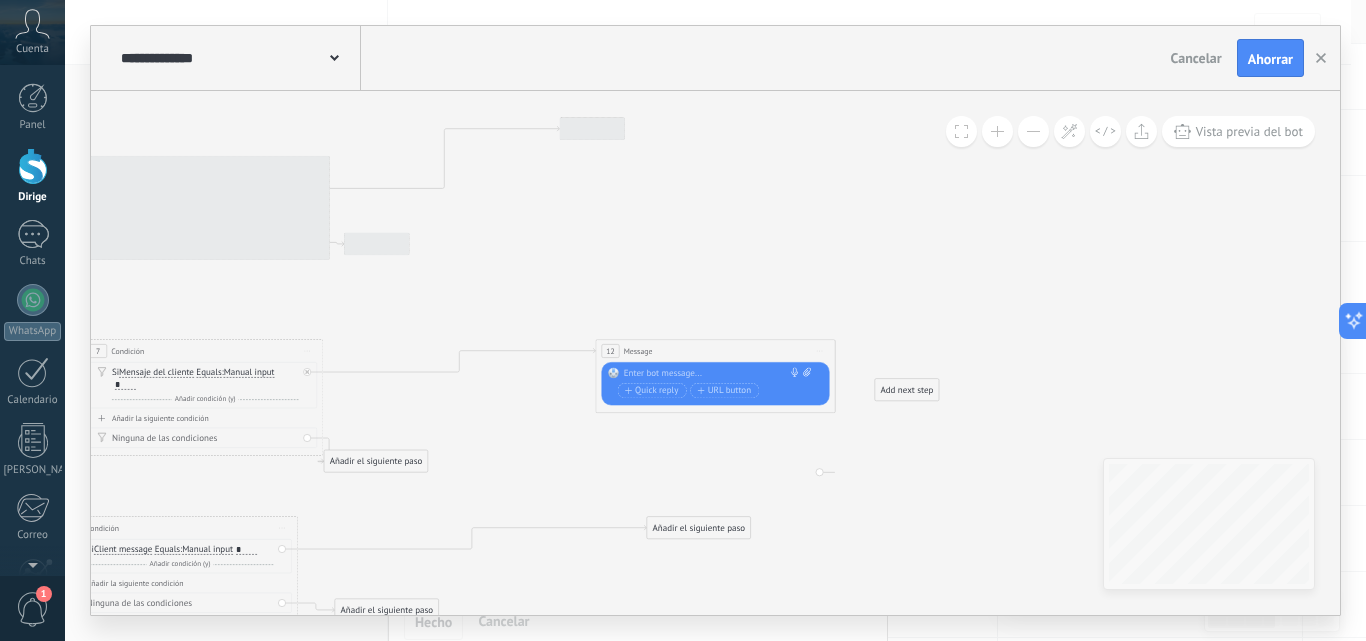 click on "Start preview here
Rename
Duplicate
Delete" at bounding box center (819, 350) 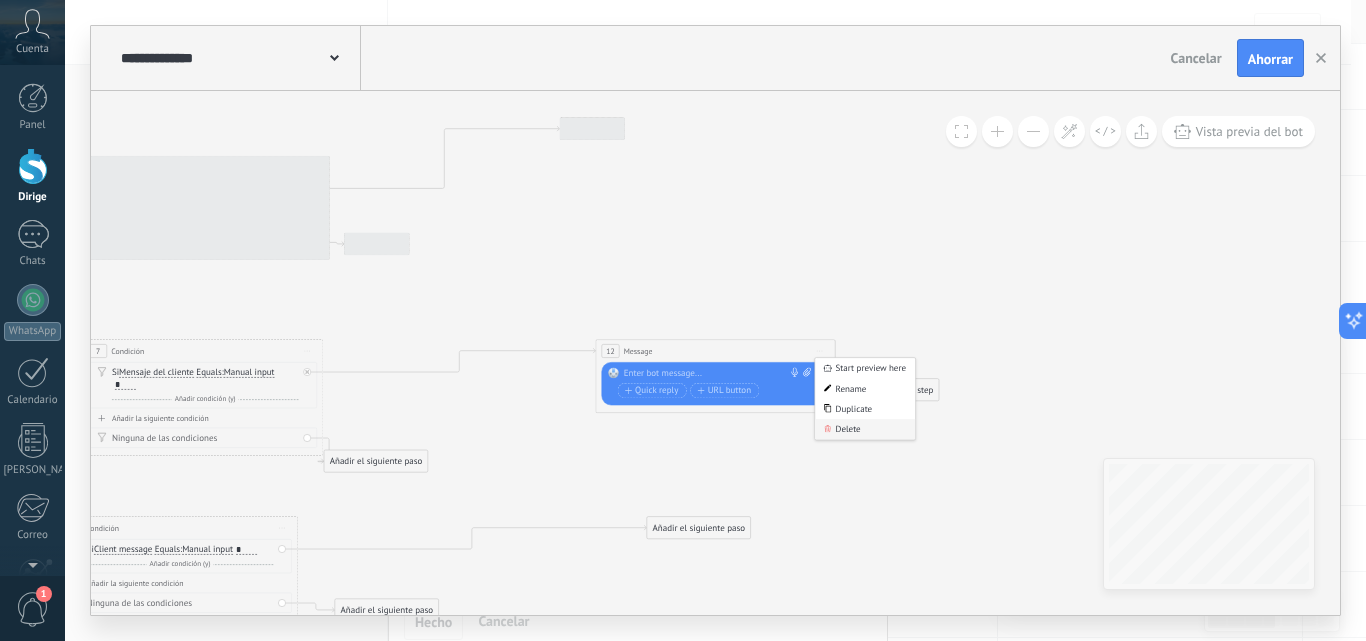 click on "Delete" at bounding box center (865, 429) 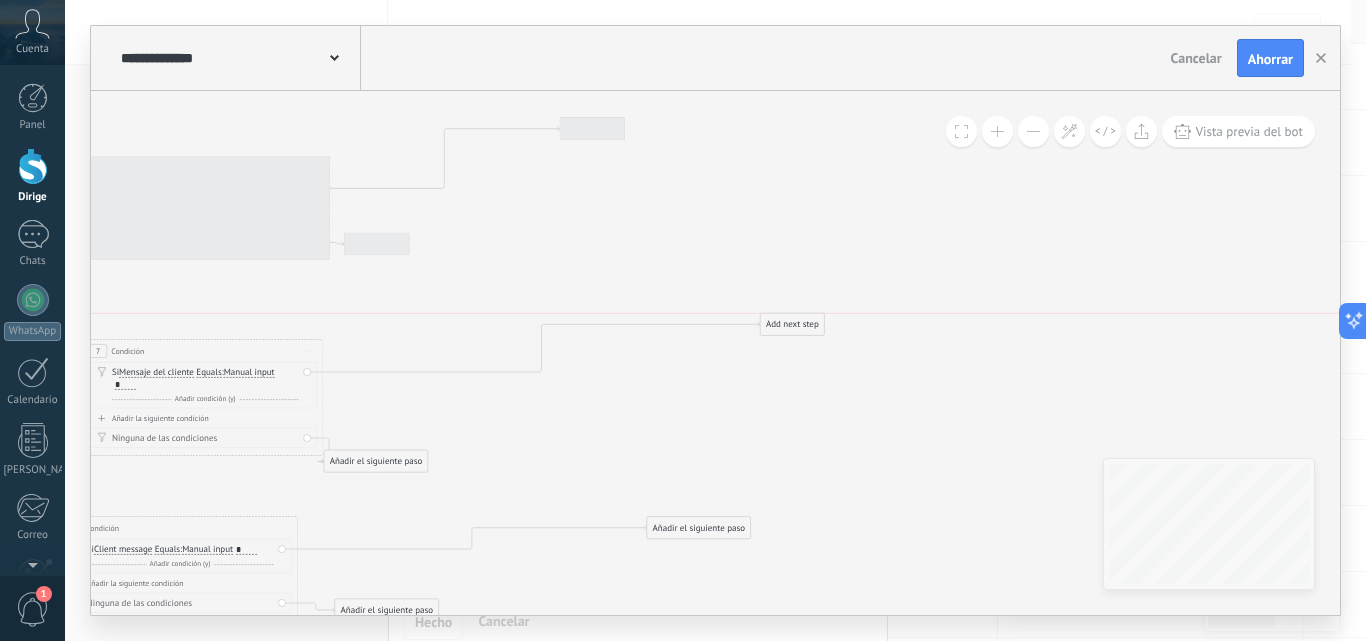 drag, startPoint x: 422, startPoint y: 388, endPoint x: 822, endPoint y: 327, distance: 404.6245 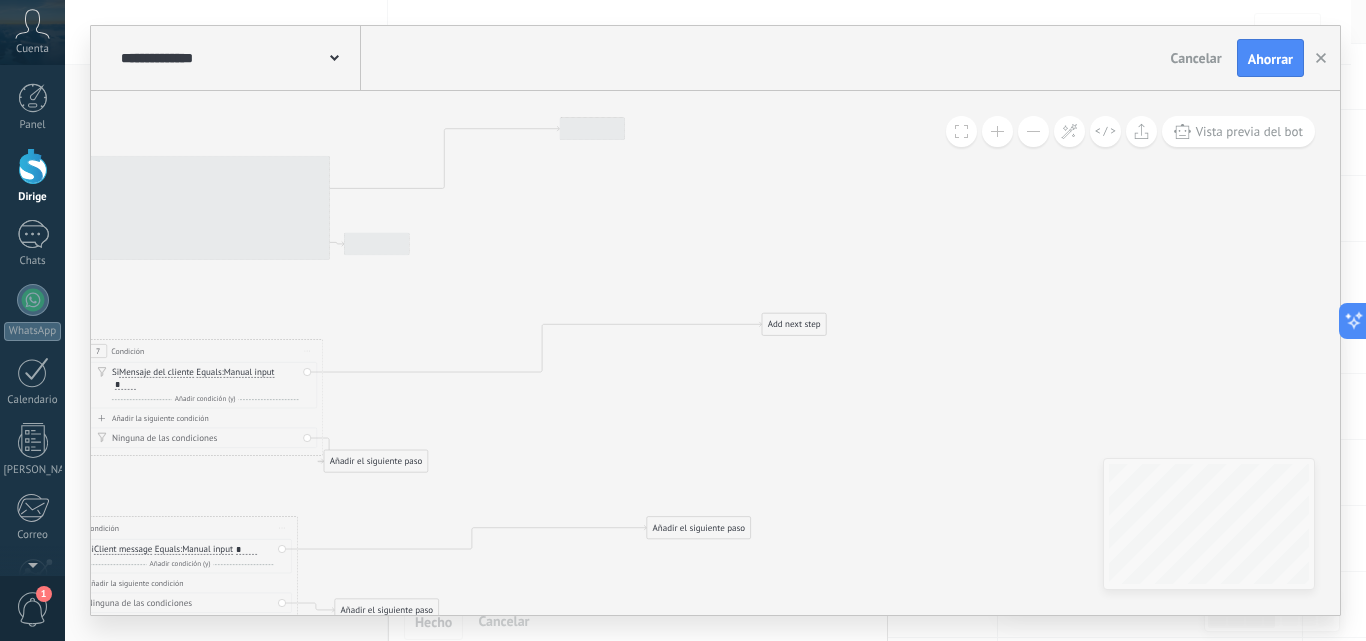 click on "Add next step" at bounding box center [794, 325] 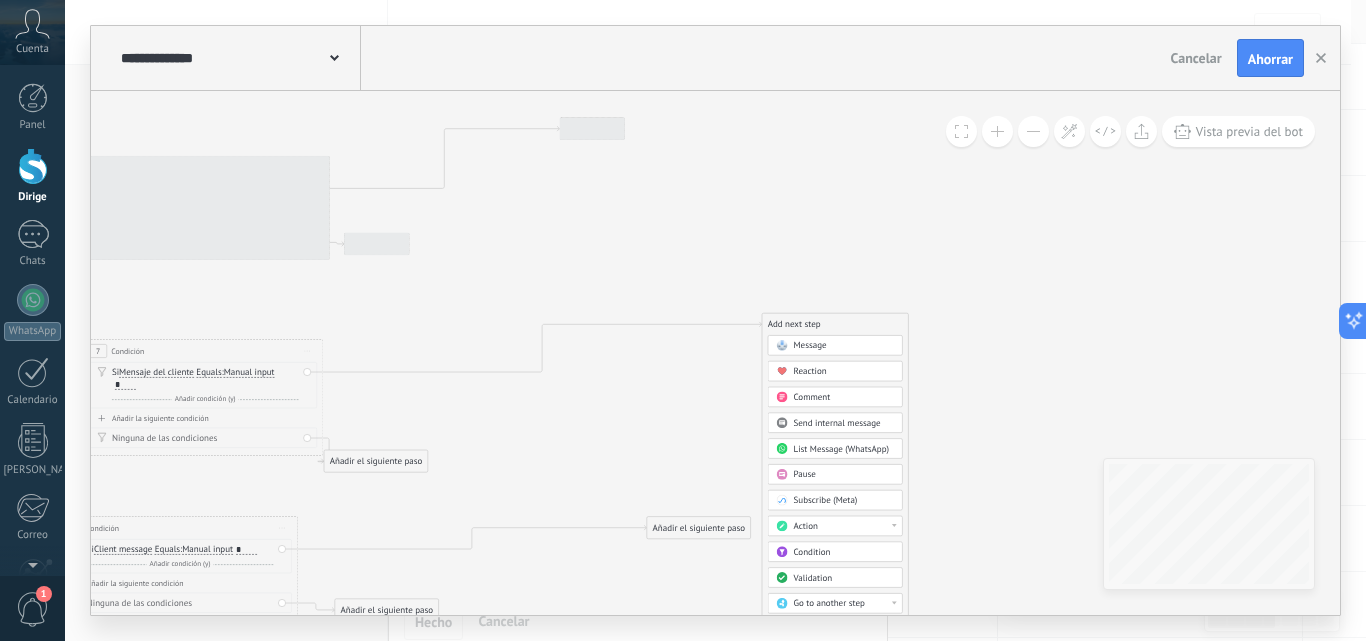 click on "Pause" at bounding box center [844, 475] 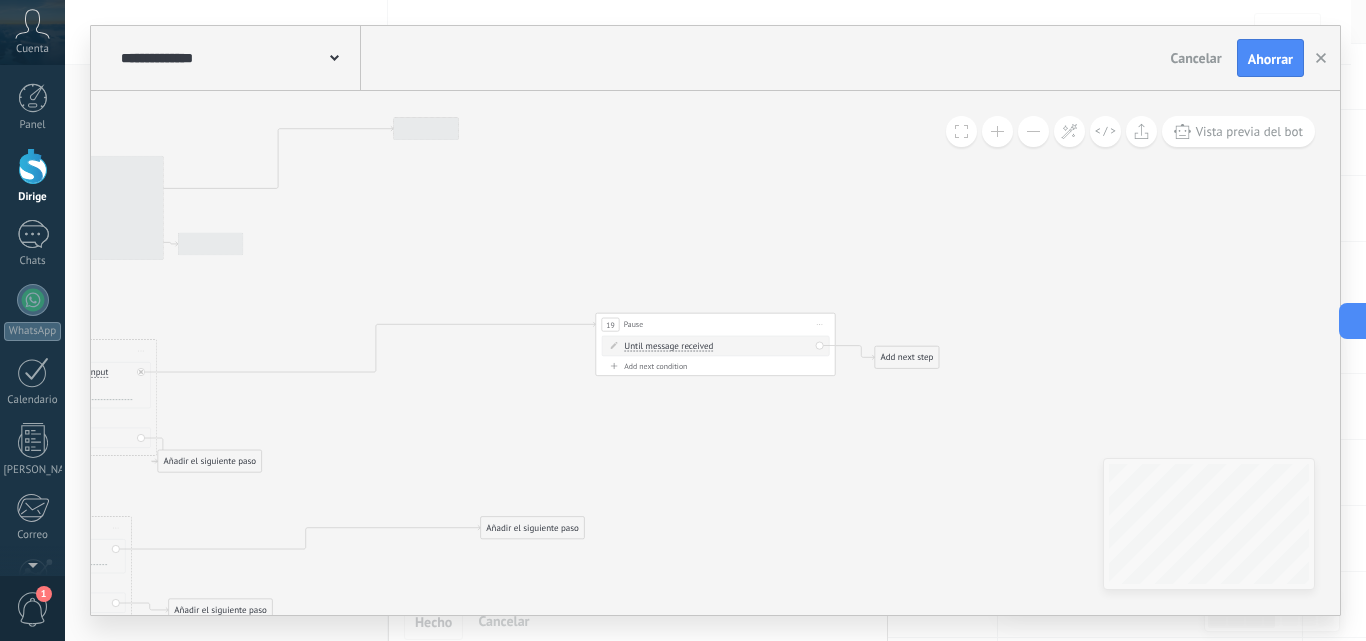 click on "Until message received" at bounding box center (668, 347) 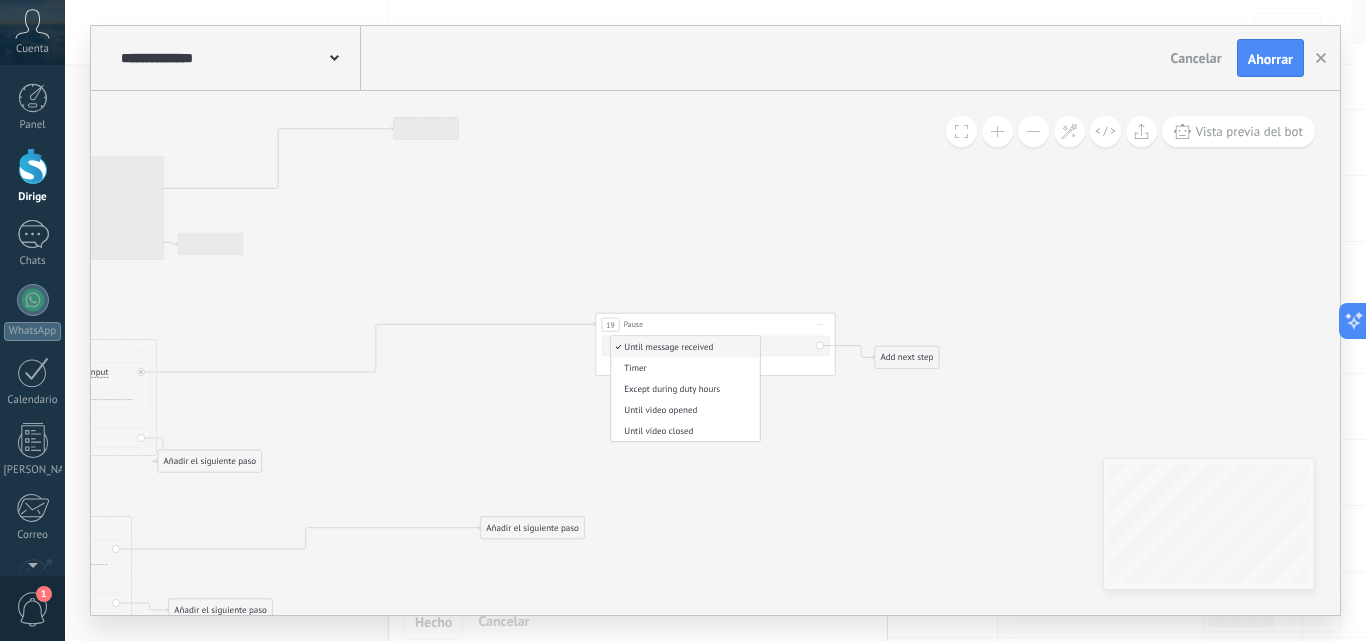 click on "Until message received" at bounding box center [683, 347] 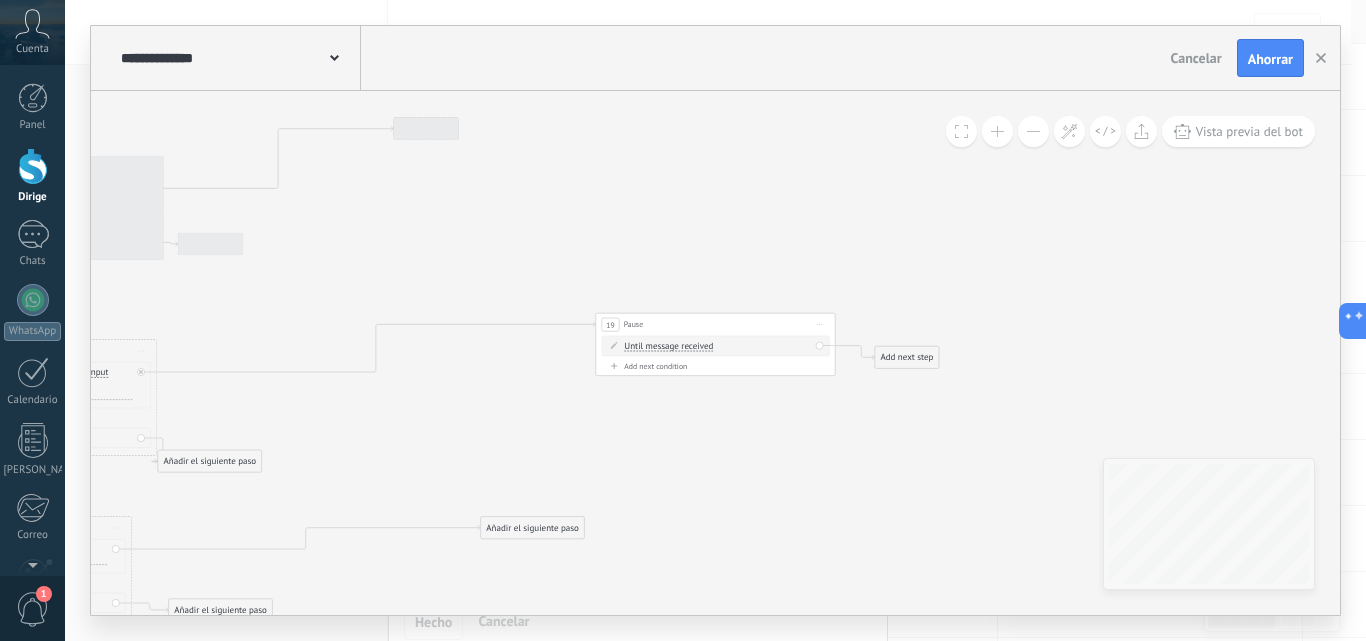 click 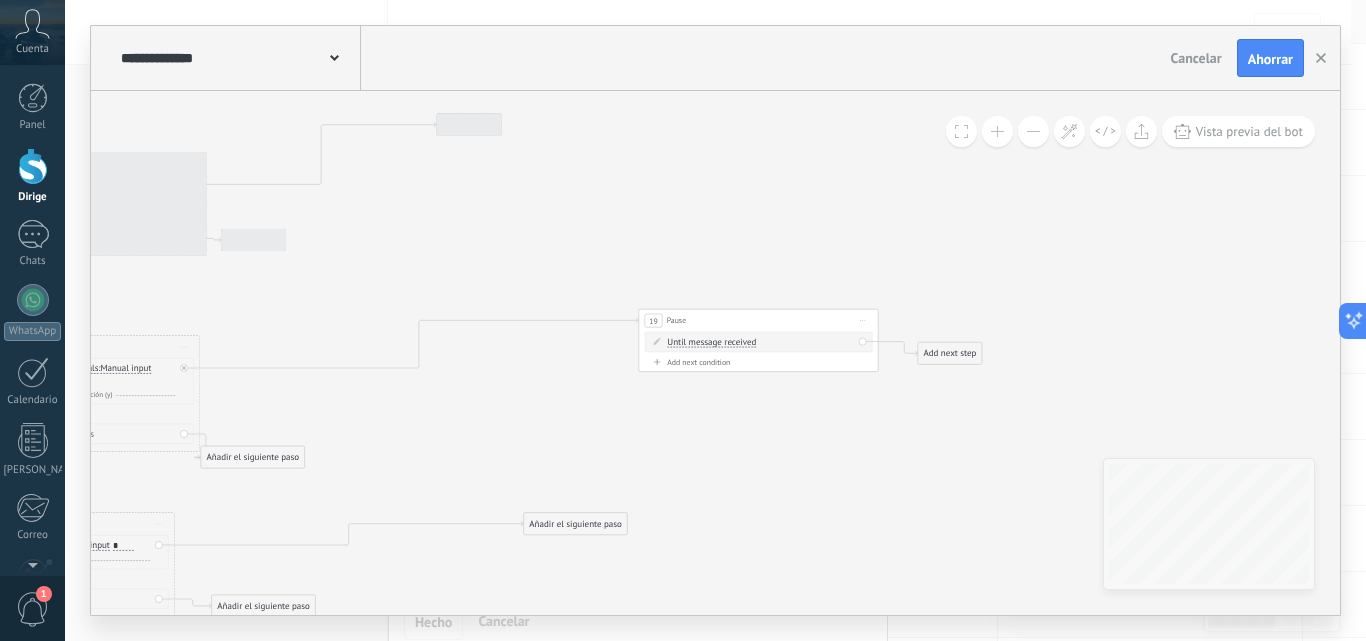 drag, startPoint x: 611, startPoint y: 218, endPoint x: 654, endPoint y: 214, distance: 43.185646 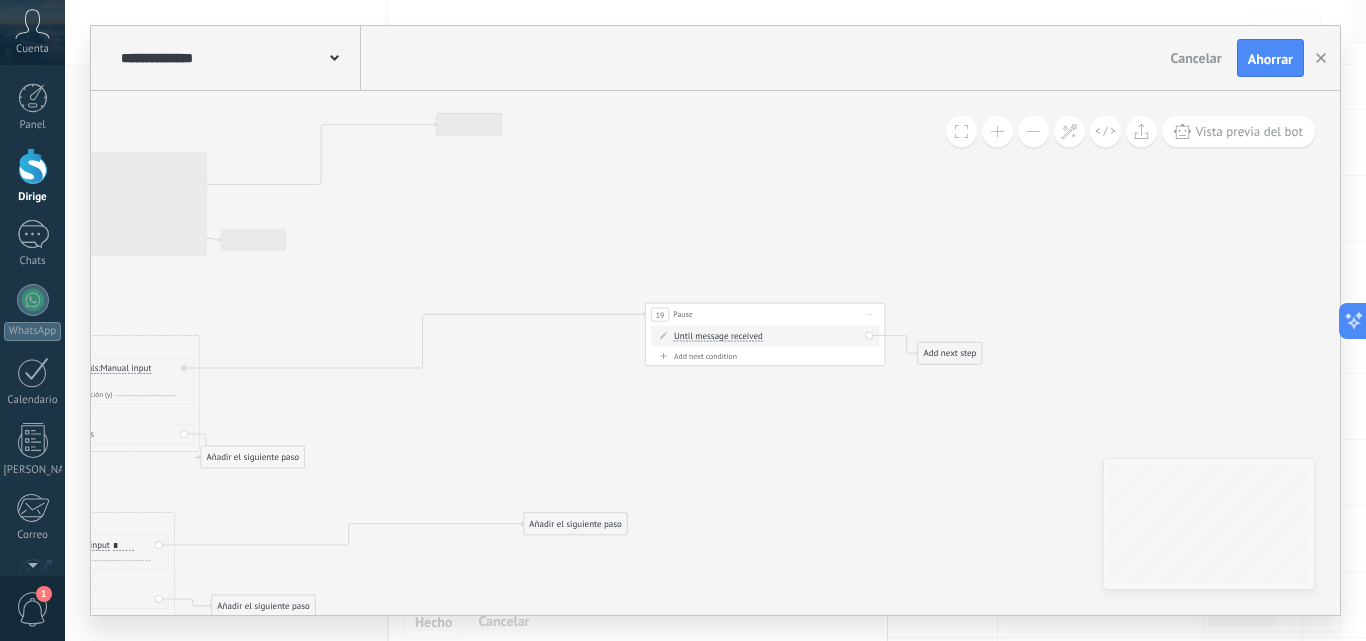 drag, startPoint x: 745, startPoint y: 312, endPoint x: 763, endPoint y: 300, distance: 21.633308 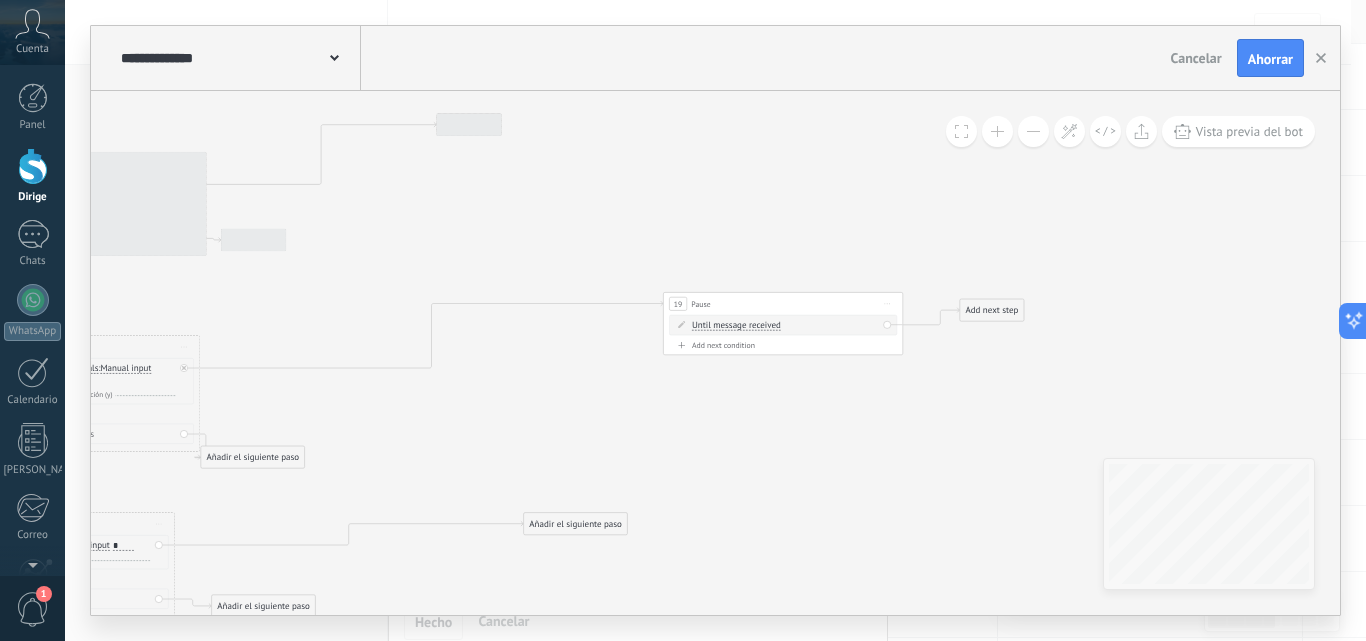 drag, startPoint x: 943, startPoint y: 351, endPoint x: 994, endPoint y: 303, distance: 70.035706 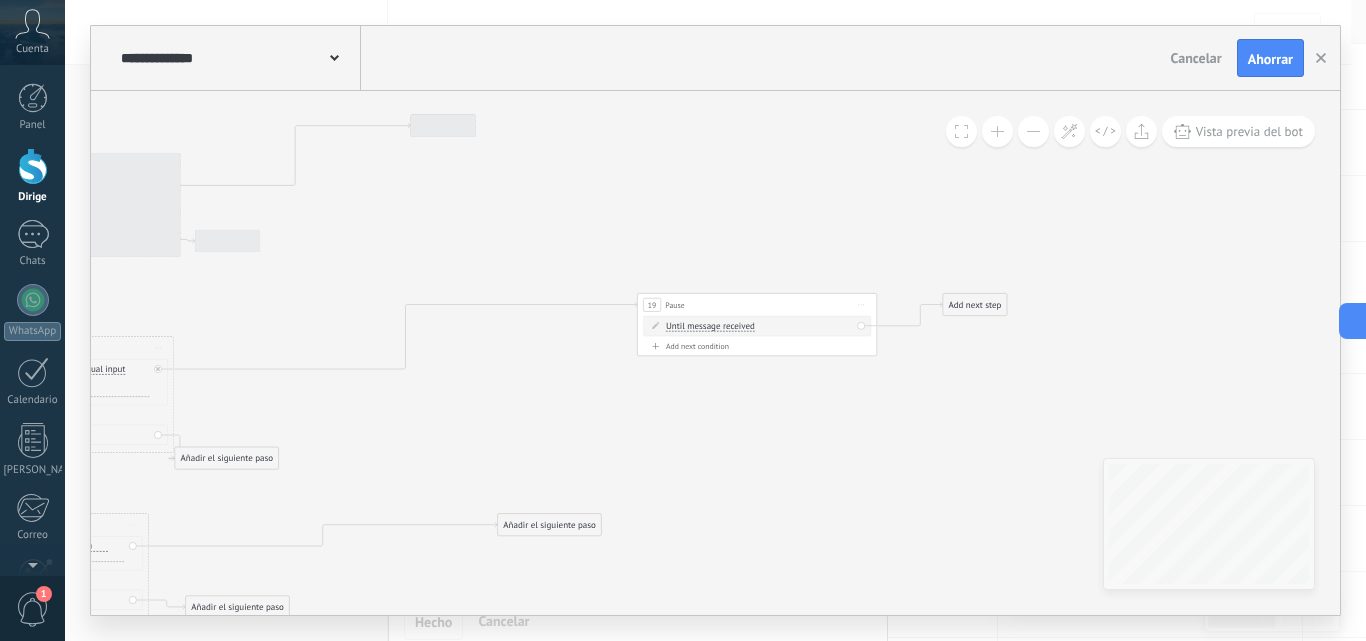 click 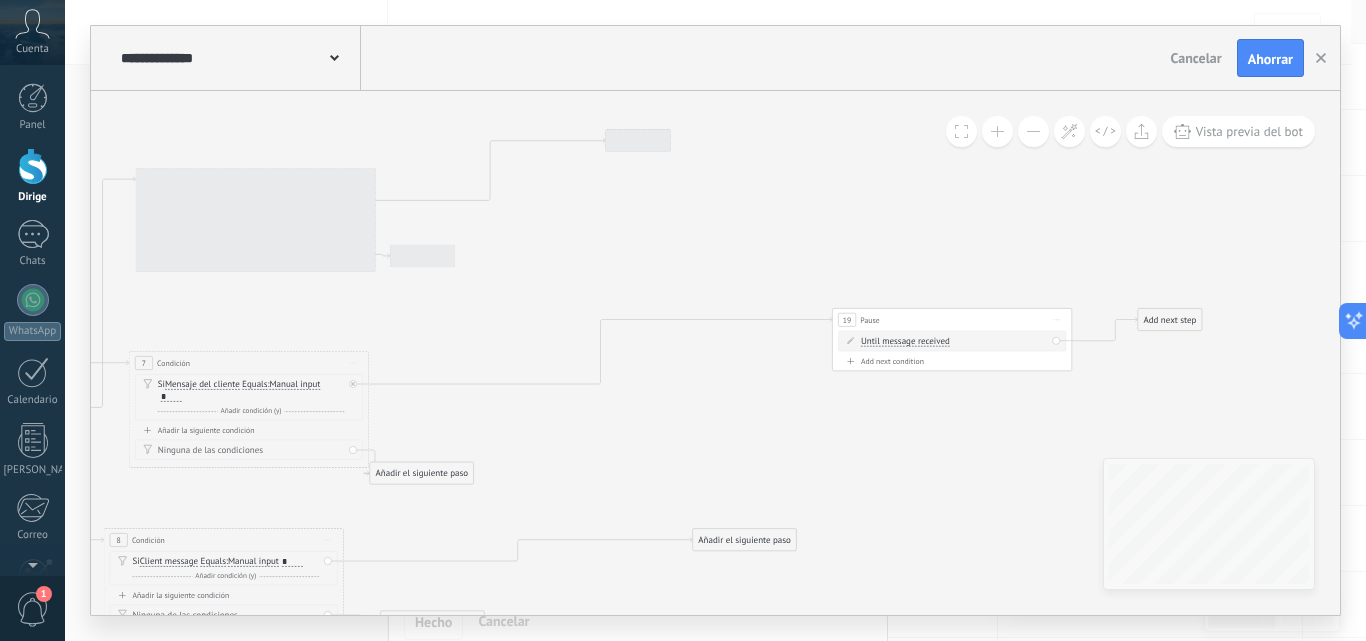 drag, startPoint x: 511, startPoint y: 217, endPoint x: 684, endPoint y: 222, distance: 173.07224 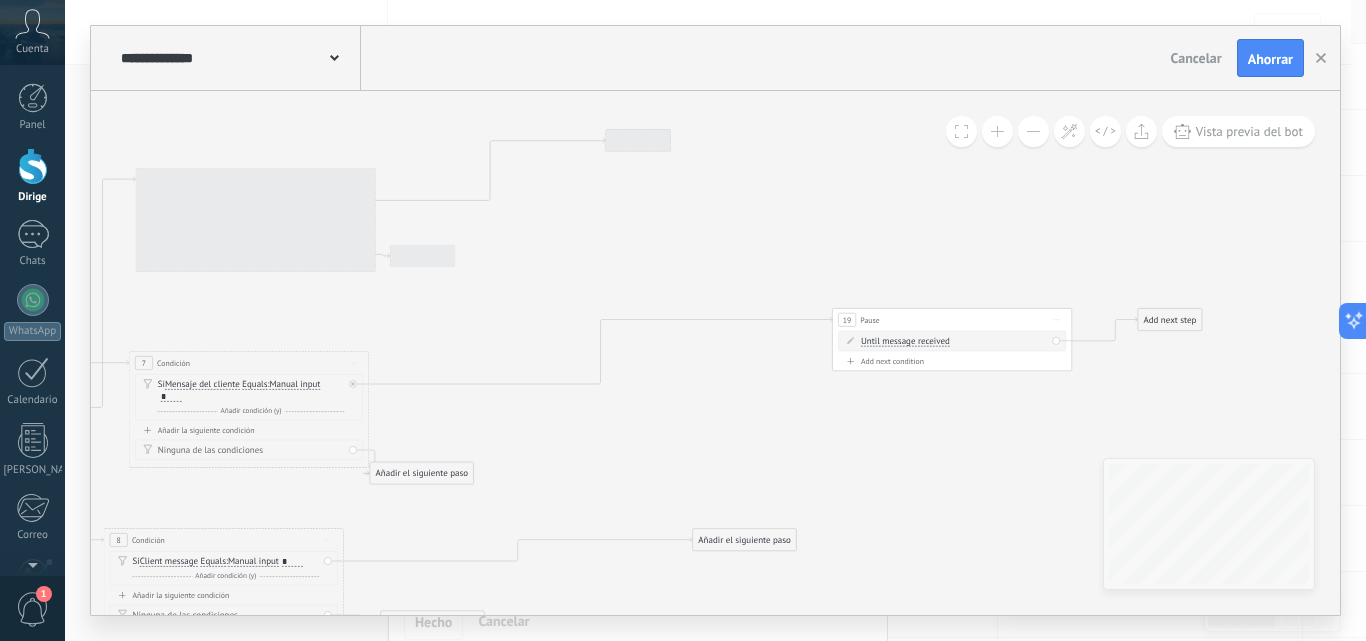 drag, startPoint x: 831, startPoint y: 443, endPoint x: 825, endPoint y: 416, distance: 27.658634 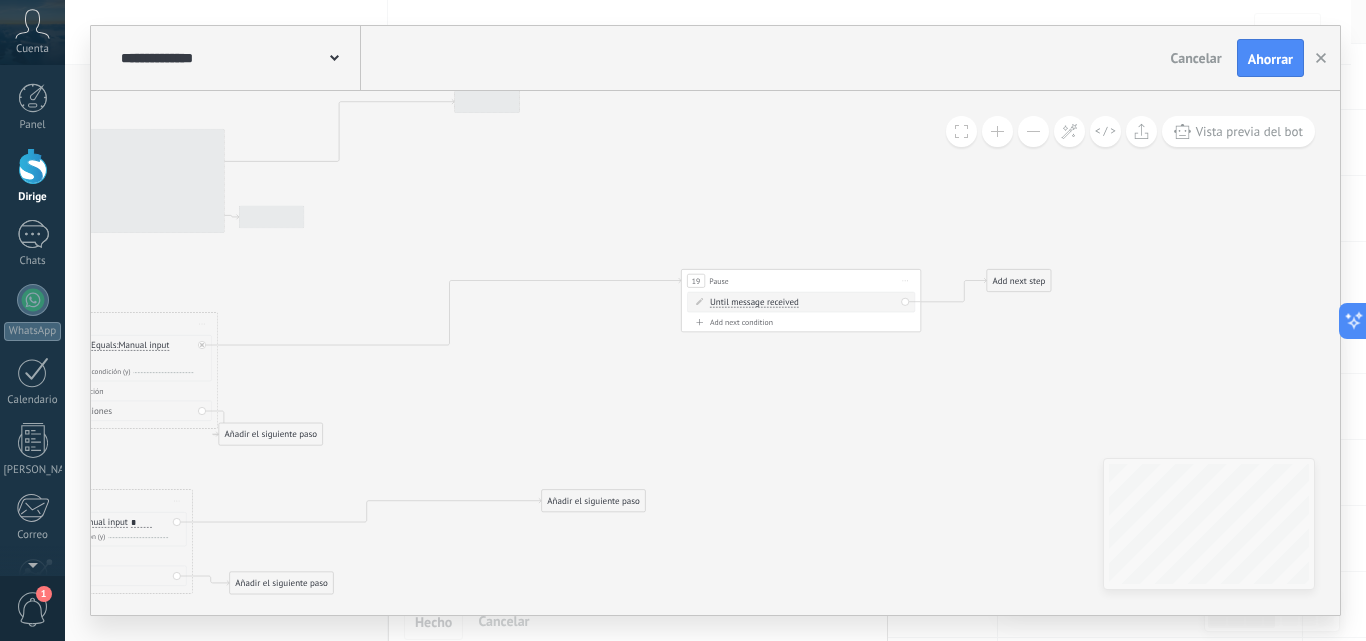 drag, startPoint x: 858, startPoint y: 234, endPoint x: 713, endPoint y: 222, distance: 145.4957 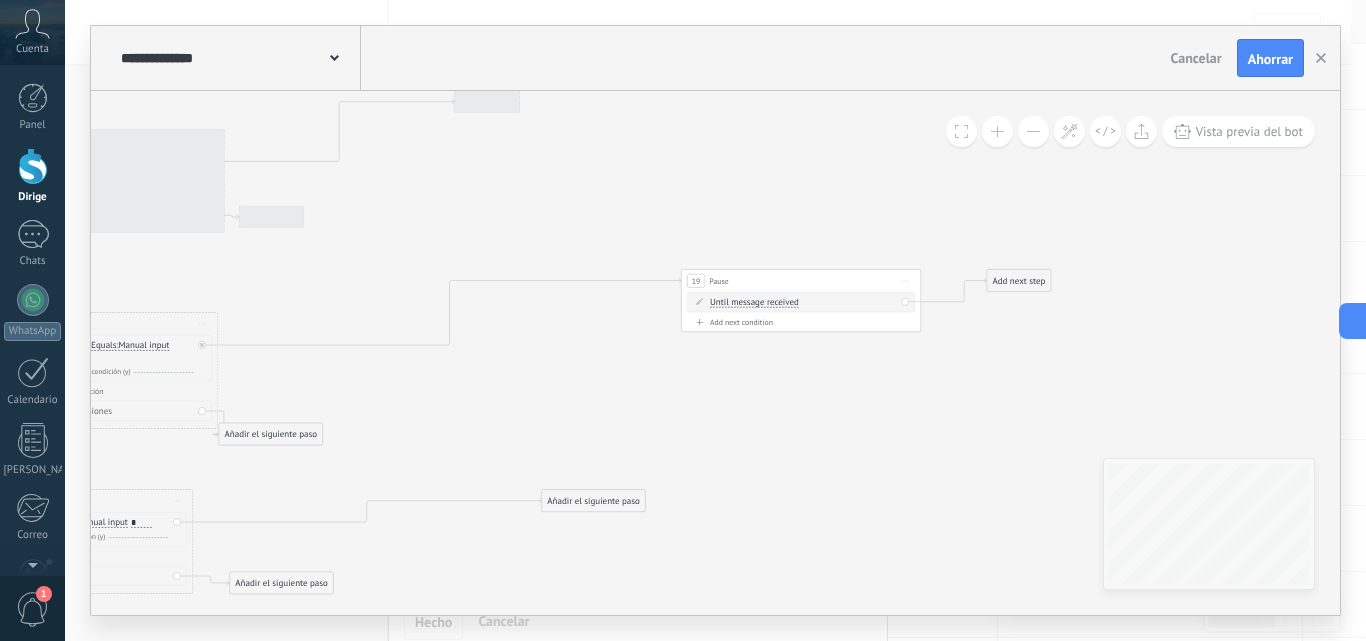 click at bounding box center (1033, 131) 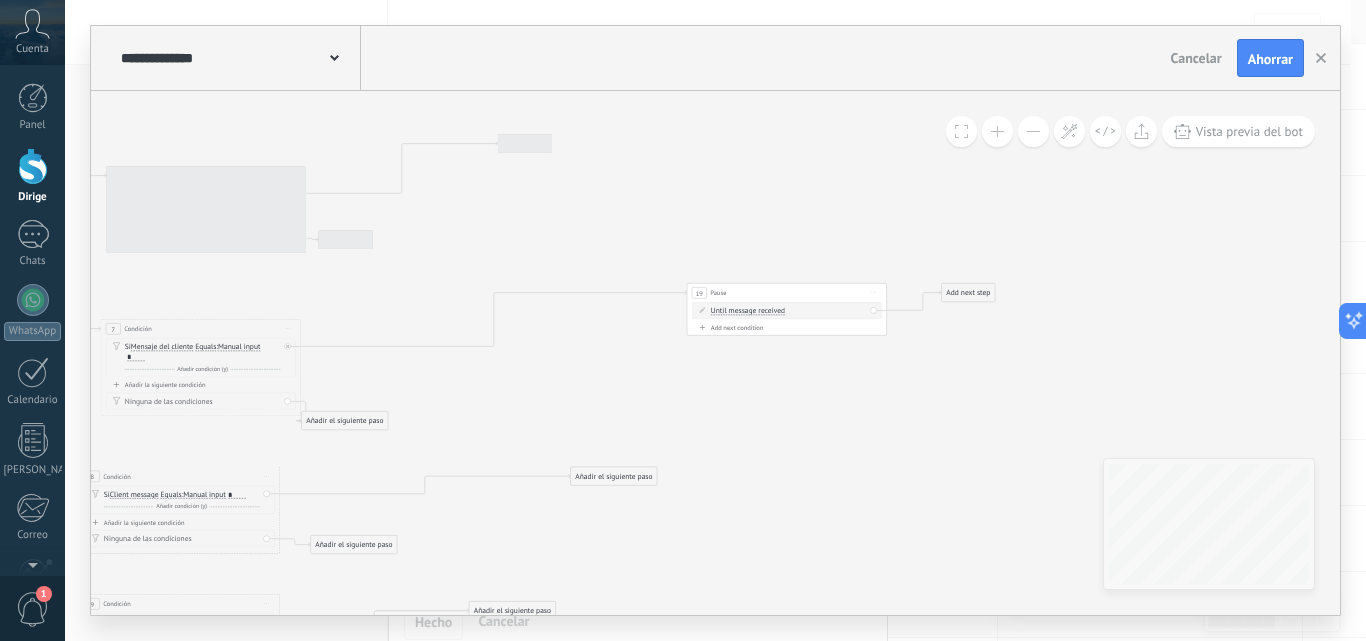click at bounding box center (1033, 131) 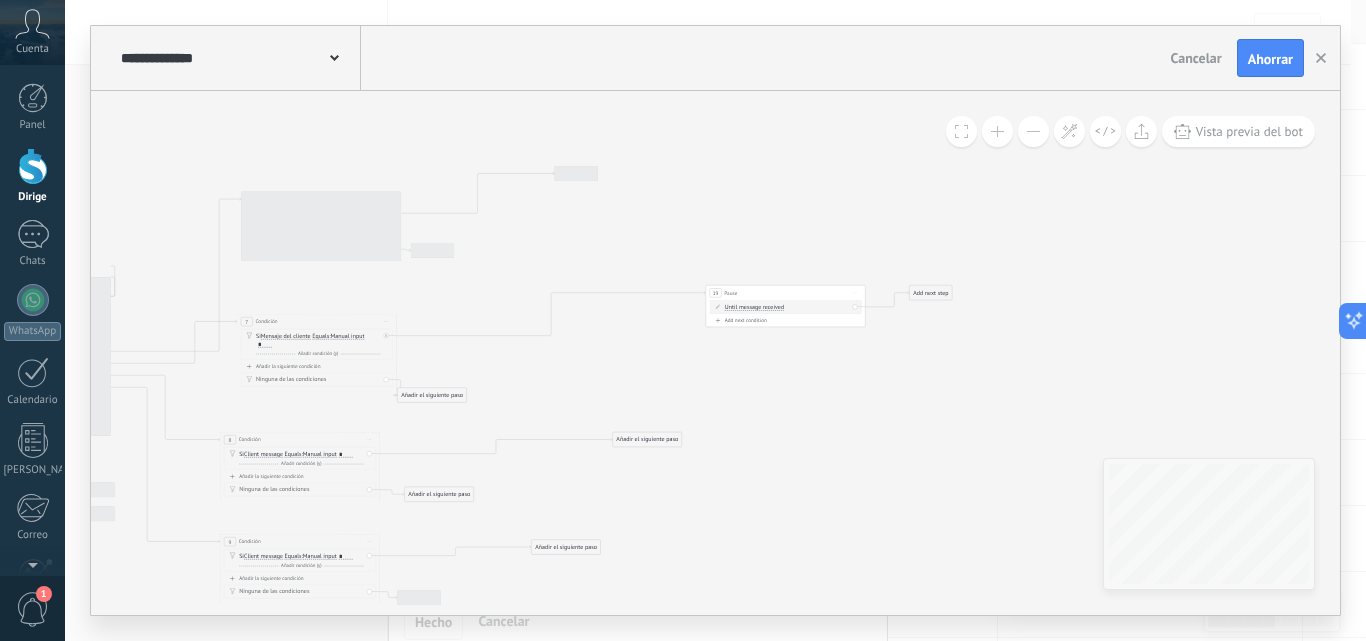 drag, startPoint x: 798, startPoint y: 227, endPoint x: 817, endPoint y: 199, distance: 33.83785 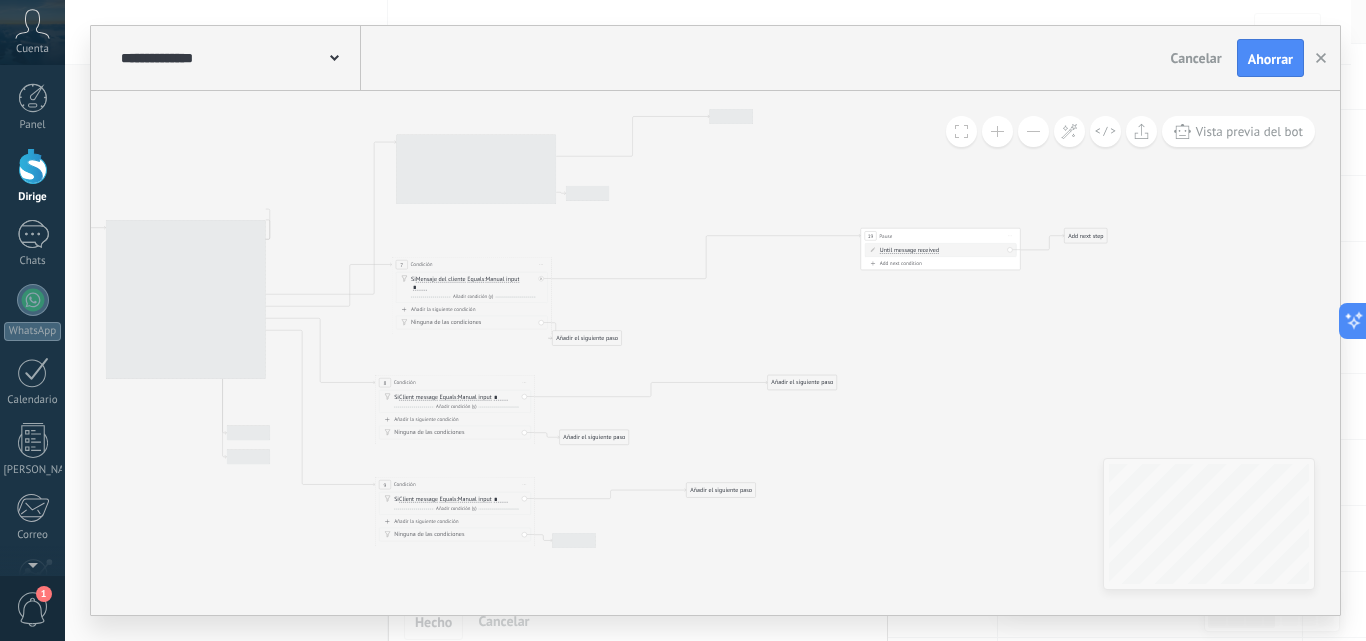 drag, startPoint x: 636, startPoint y: 219, endPoint x: 616, endPoint y: 241, distance: 29.732138 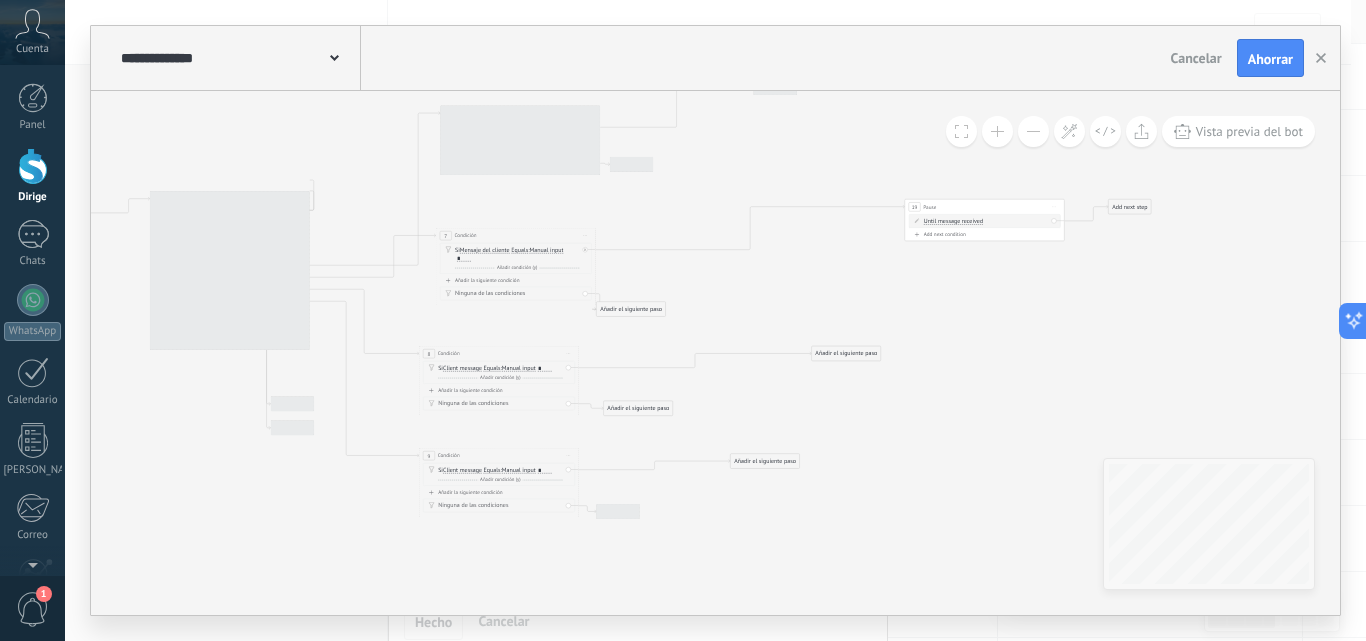 click 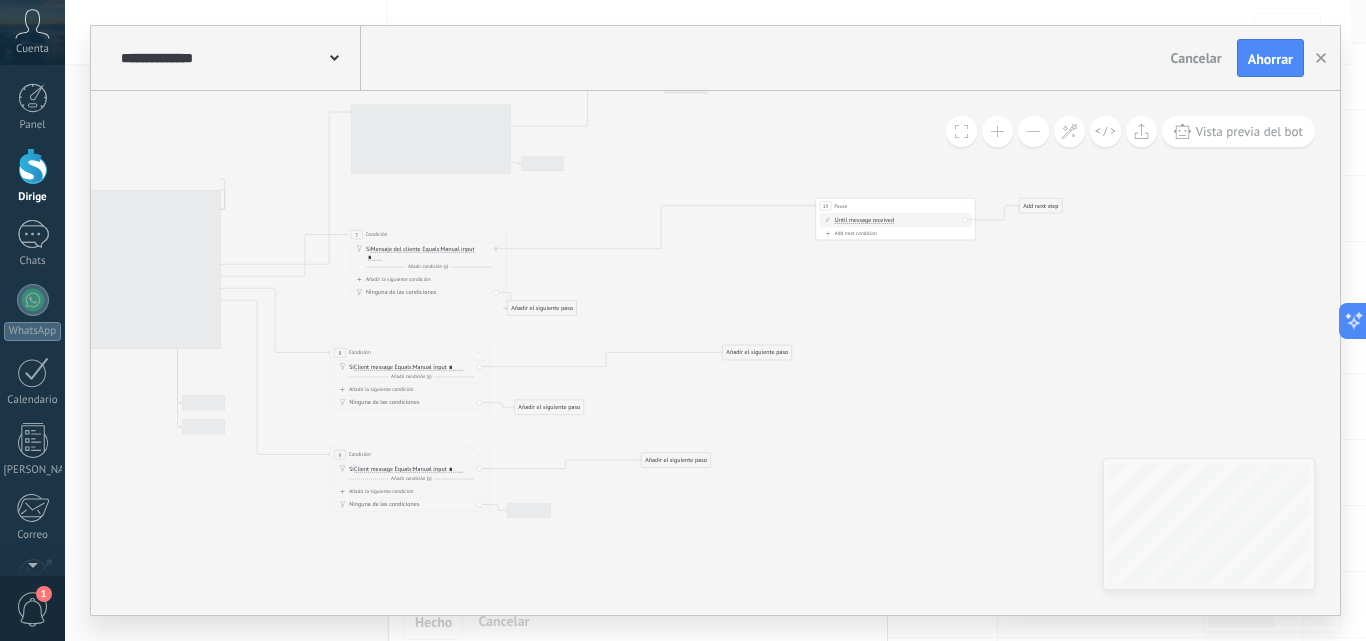 drag, startPoint x: 941, startPoint y: 324, endPoint x: 859, endPoint y: 324, distance: 82 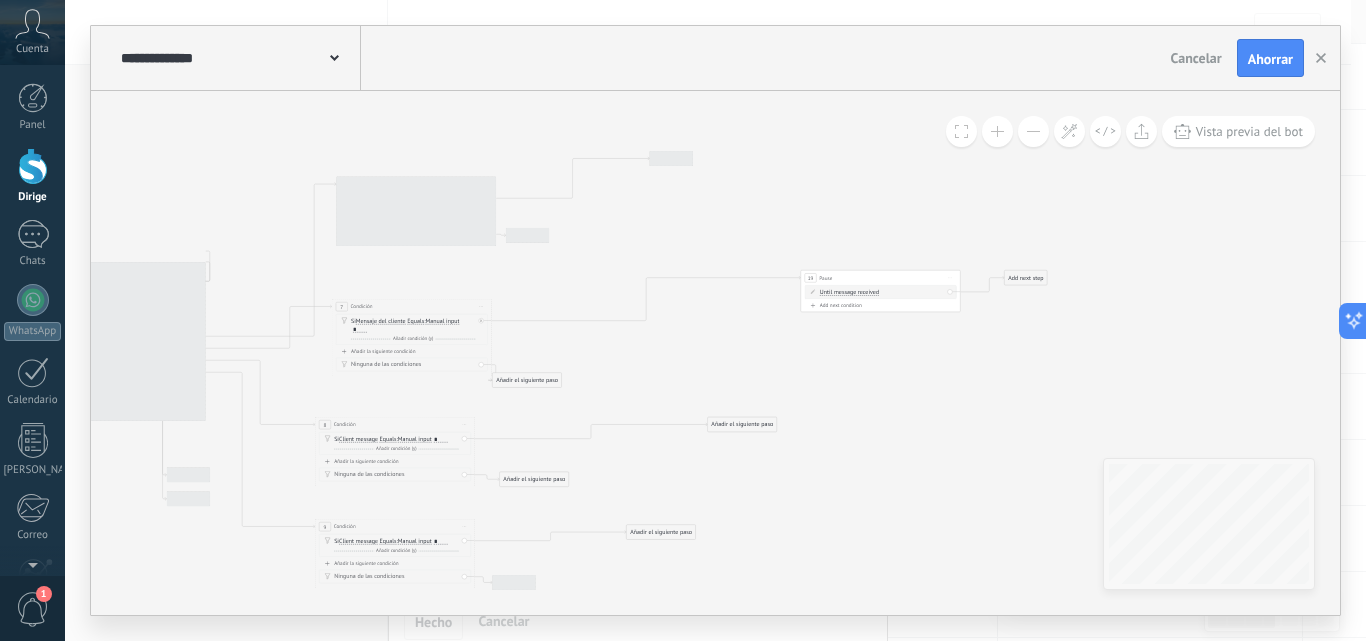 drag, startPoint x: 804, startPoint y: 126, endPoint x: 789, endPoint y: 198, distance: 73.545906 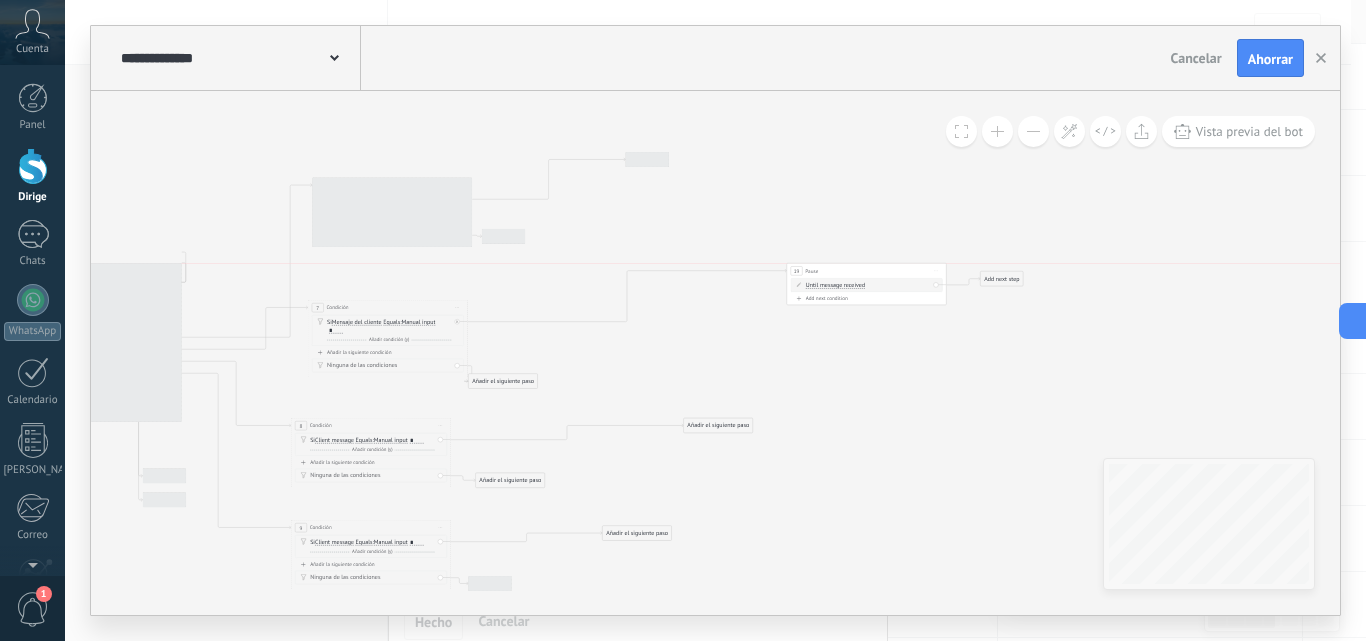 drag, startPoint x: 861, startPoint y: 283, endPoint x: 871, endPoint y: 278, distance: 11.18034 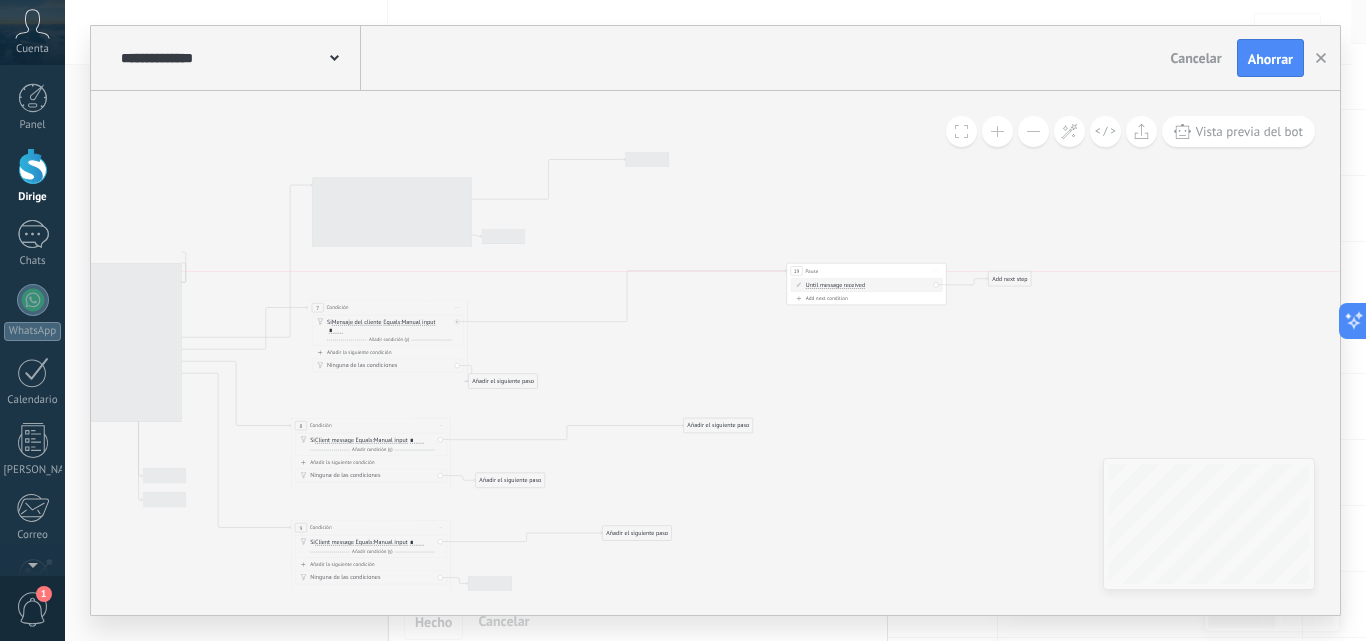drag, startPoint x: 1005, startPoint y: 282, endPoint x: 1045, endPoint y: 281, distance: 40.012497 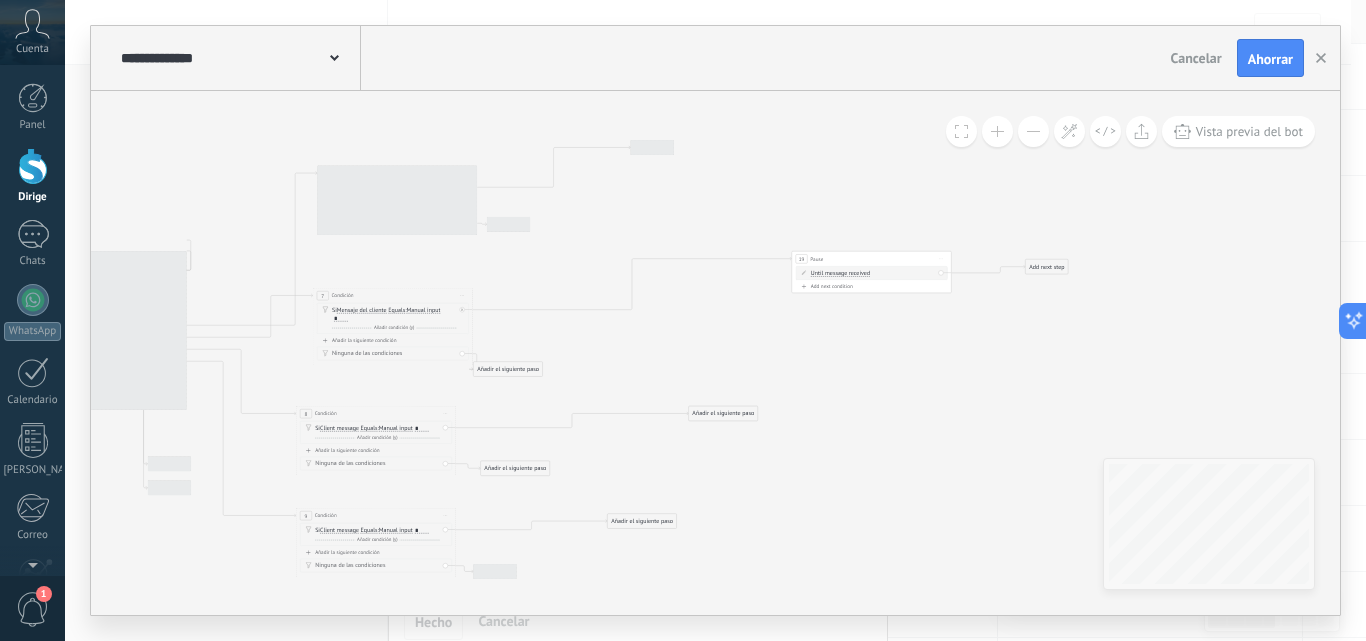 drag, startPoint x: 1018, startPoint y: 365, endPoint x: 1023, endPoint y: 353, distance: 13 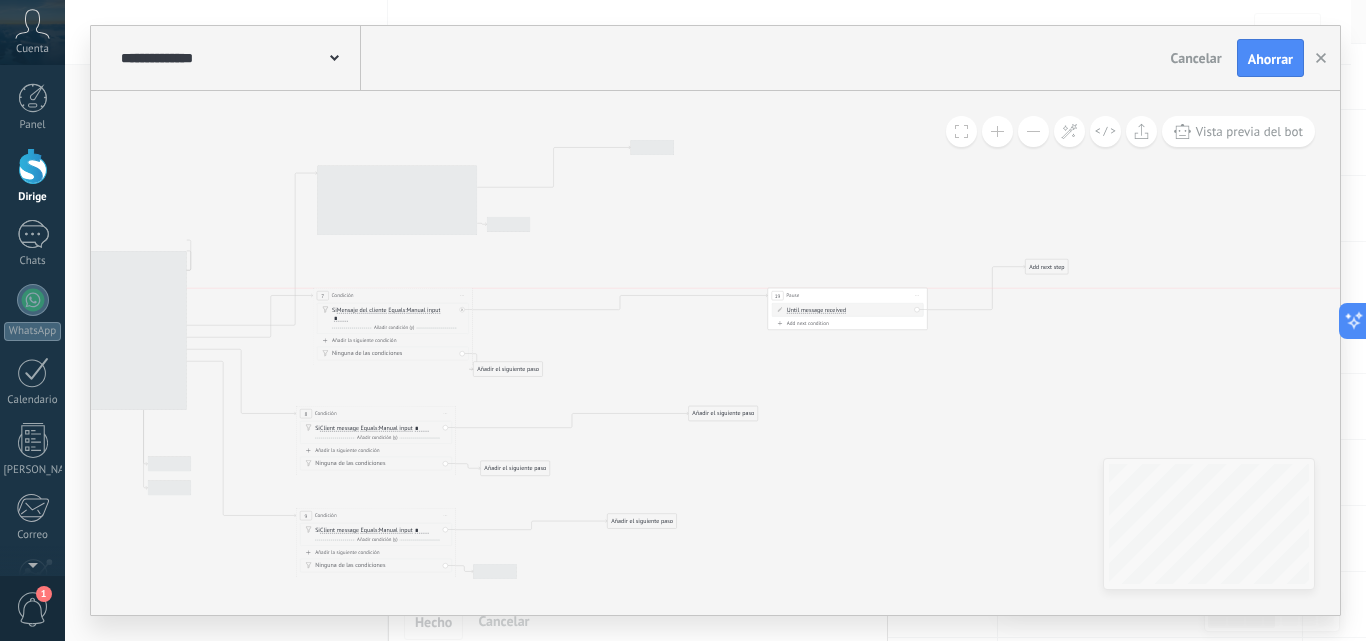 drag, startPoint x: 912, startPoint y: 264, endPoint x: 888, endPoint y: 302, distance: 44.94441 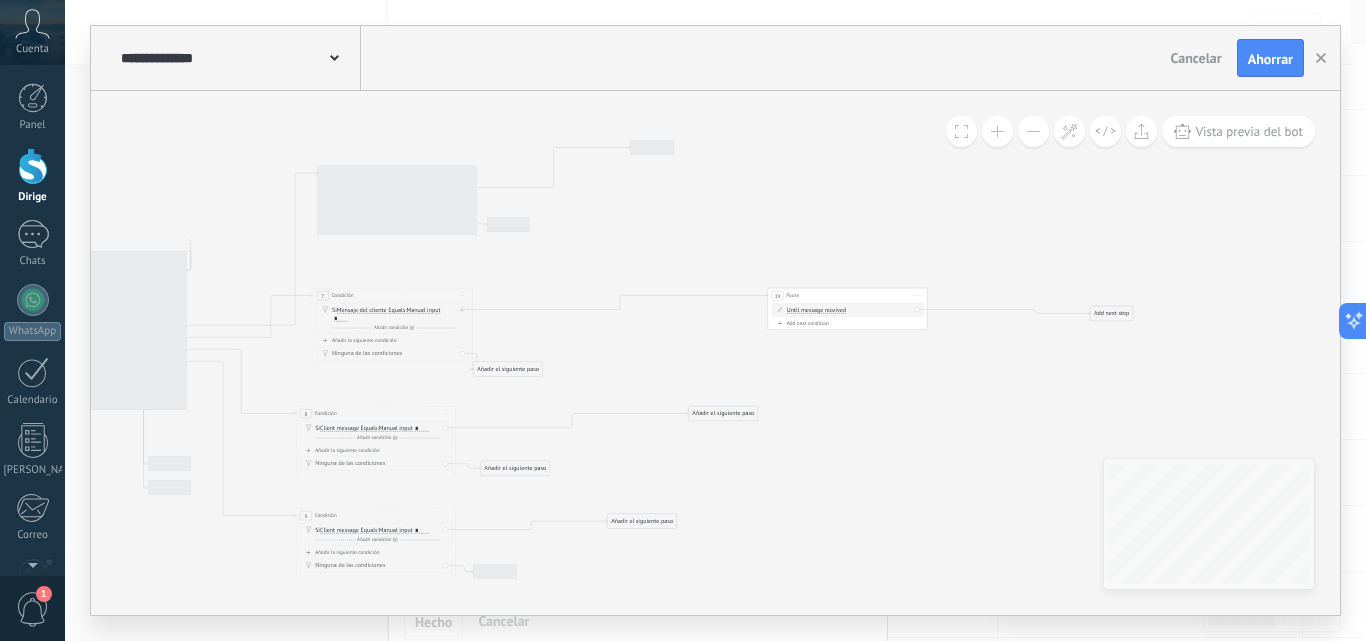 drag, startPoint x: 1042, startPoint y: 275, endPoint x: 1102, endPoint y: 314, distance: 71.561165 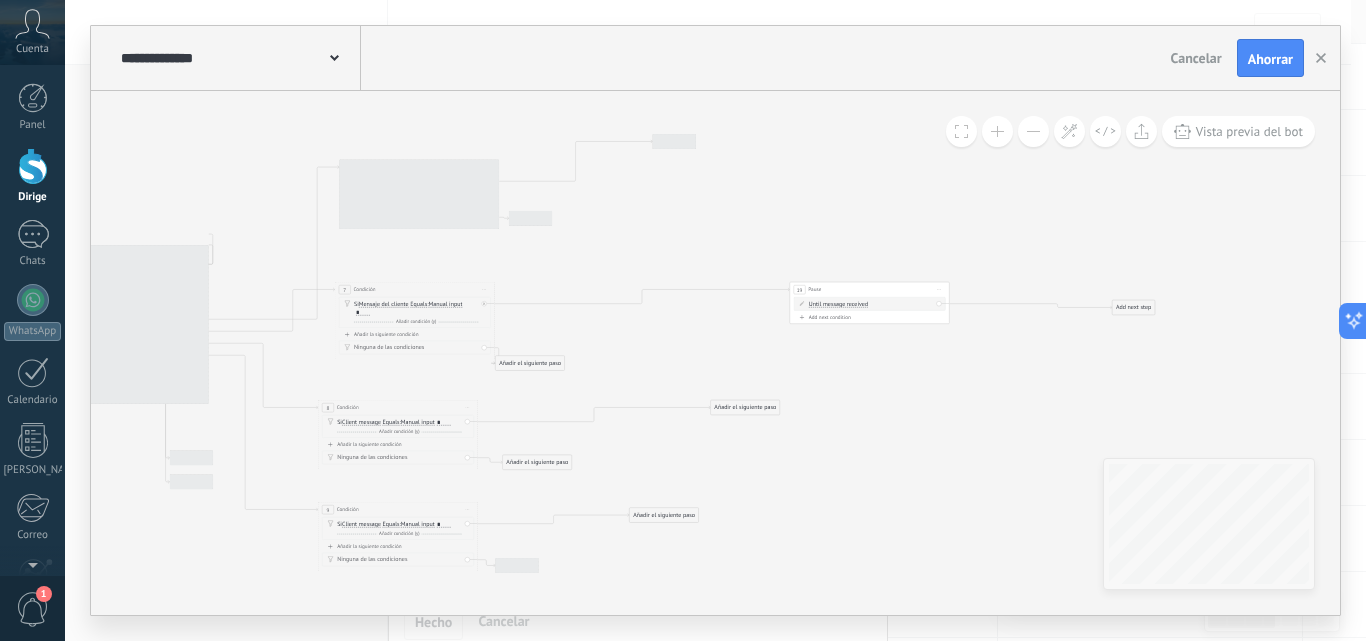 drag, startPoint x: 671, startPoint y: 358, endPoint x: 693, endPoint y: 352, distance: 22.803509 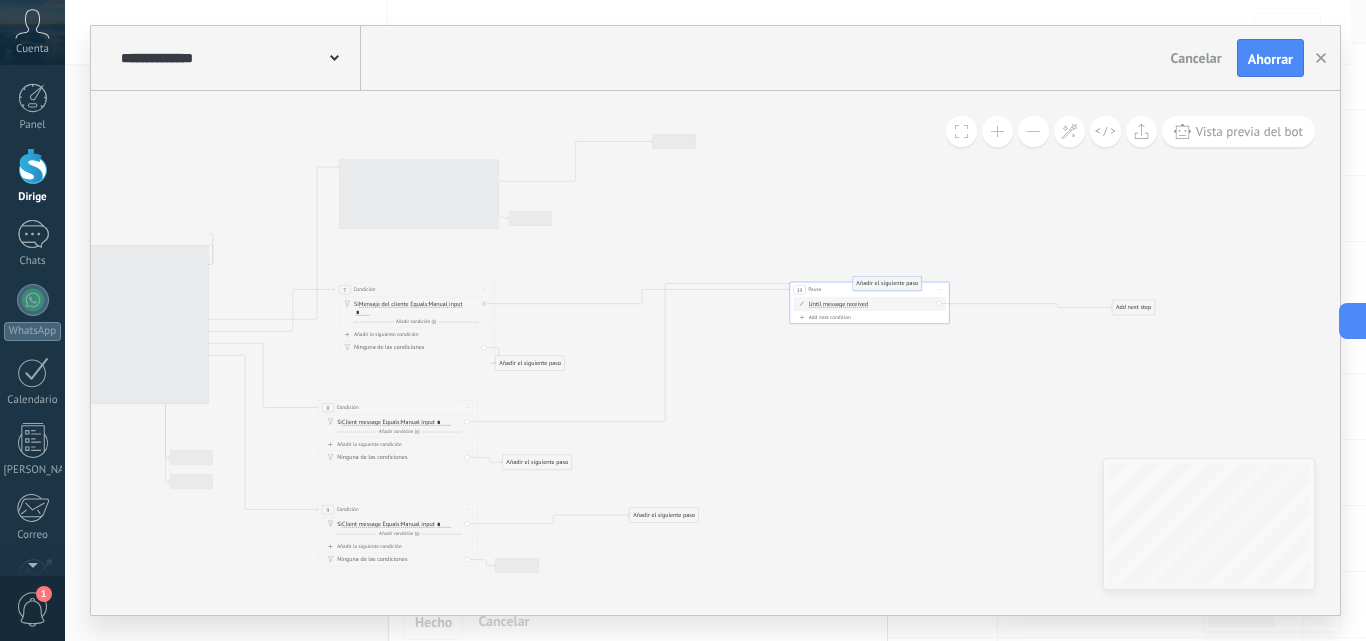 drag, startPoint x: 730, startPoint y: 410, endPoint x: 872, endPoint y: 287, distance: 187.86432 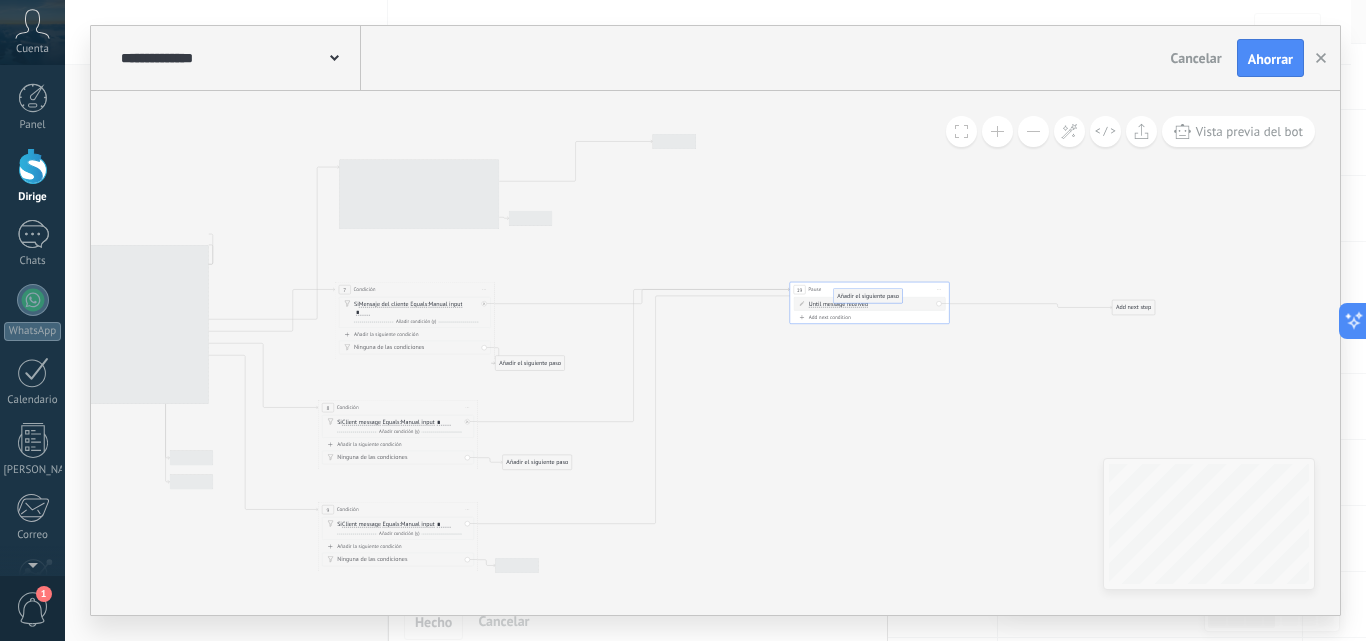 drag, startPoint x: 745, startPoint y: 452, endPoint x: 864, endPoint y: 295, distance: 197.00253 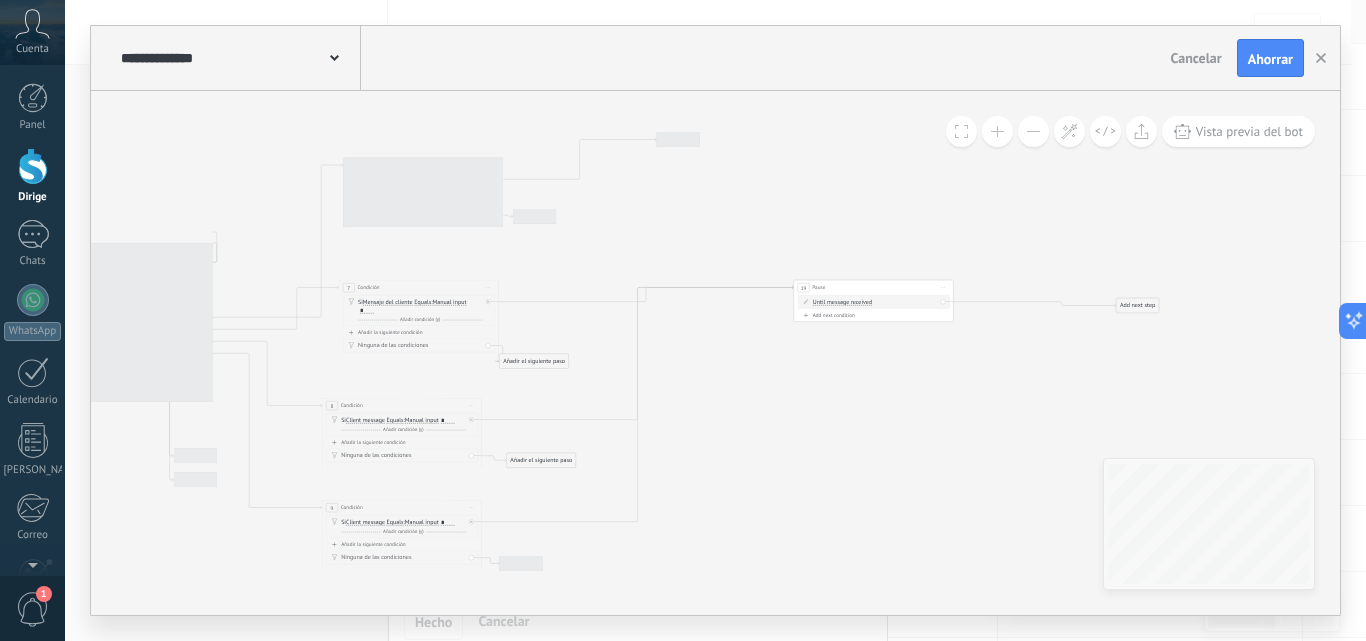drag, startPoint x: 794, startPoint y: 459, endPoint x: 808, endPoint y: 343, distance: 116.841774 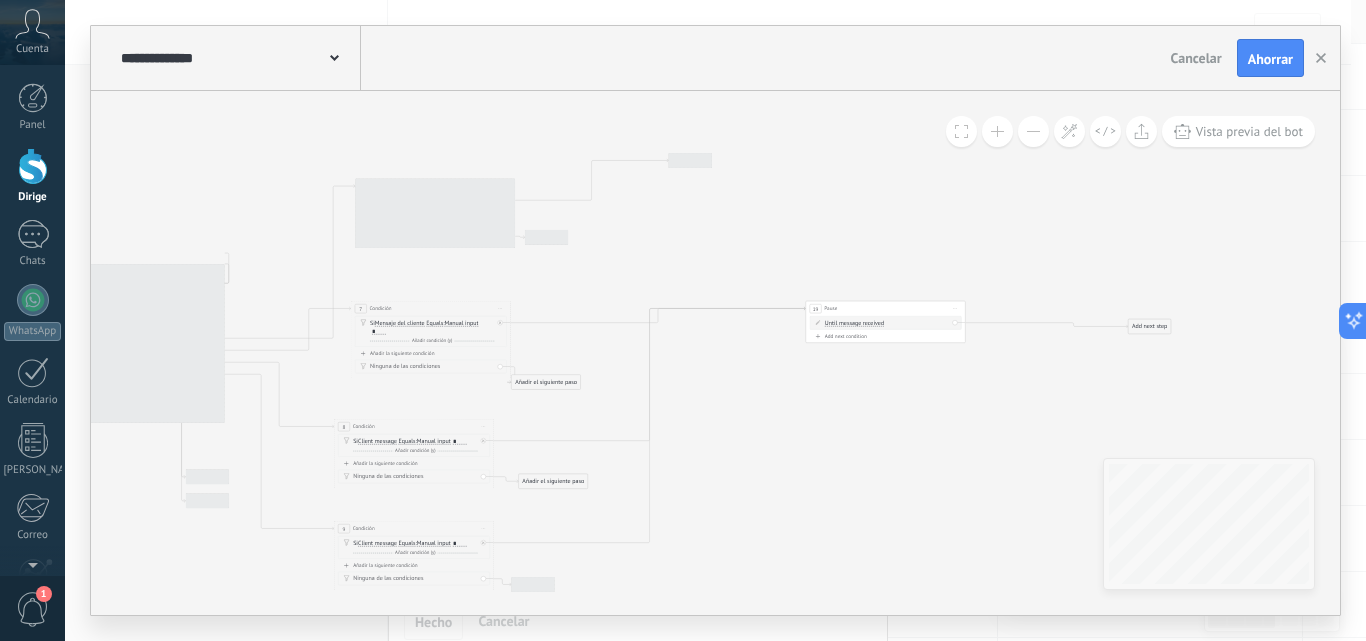 drag, startPoint x: 721, startPoint y: 241, endPoint x: 713, endPoint y: 339, distance: 98.32599 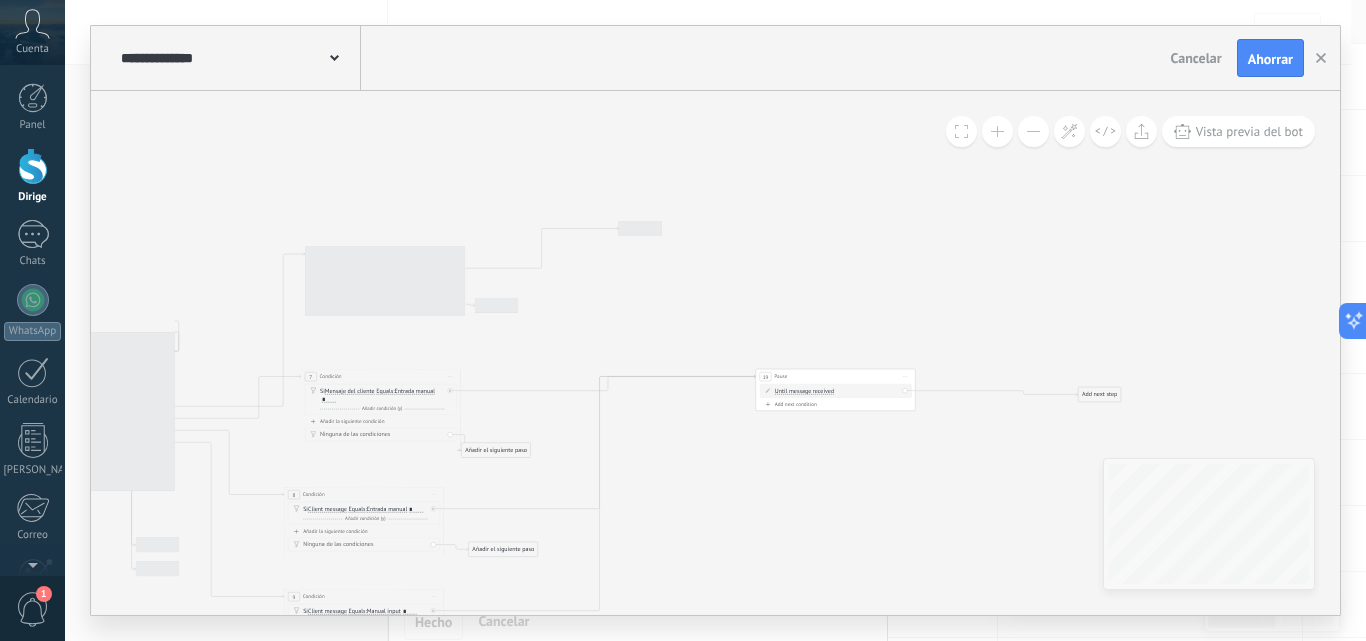 drag, startPoint x: 750, startPoint y: 260, endPoint x: 703, endPoint y: 307, distance: 66.46804 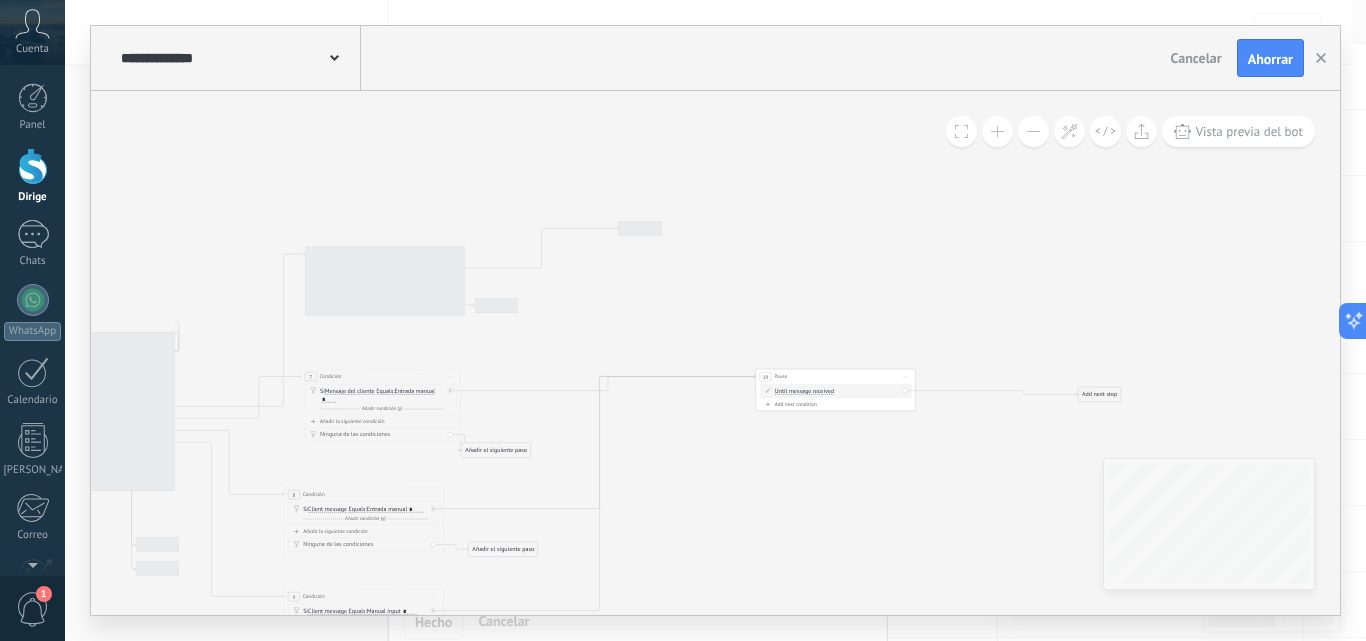 drag, startPoint x: 643, startPoint y: 228, endPoint x: 775, endPoint y: 238, distance: 132.37825 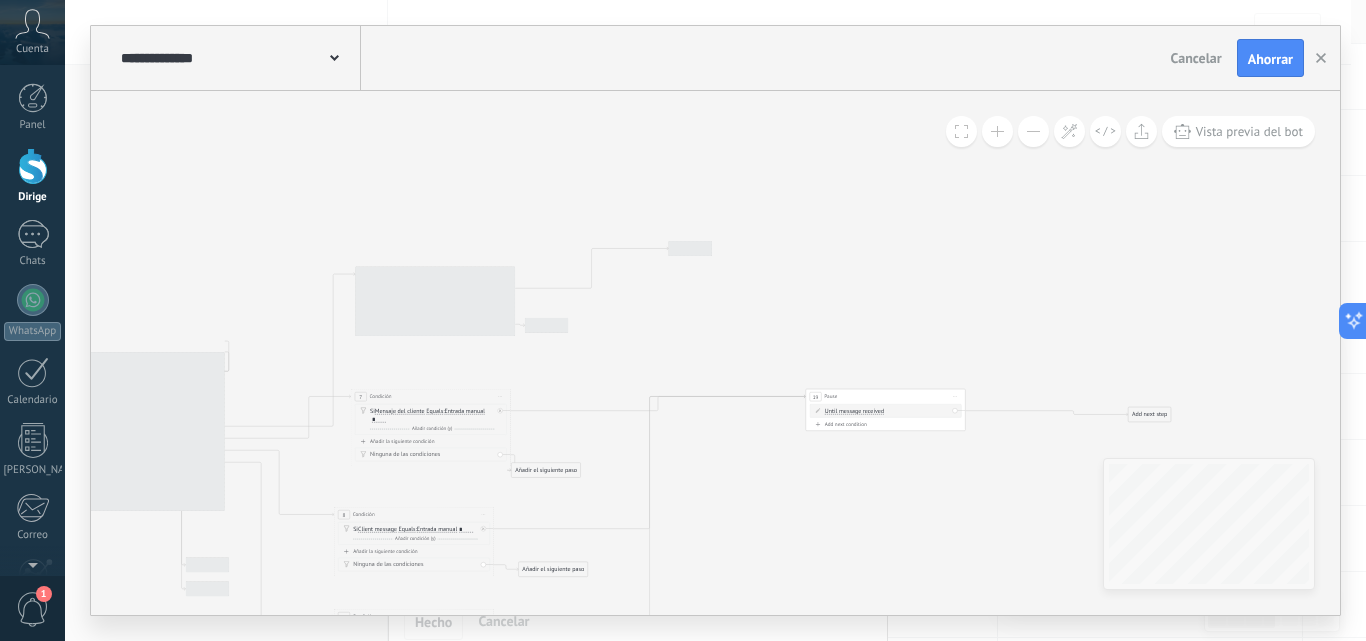 click at bounding box center (997, 131) 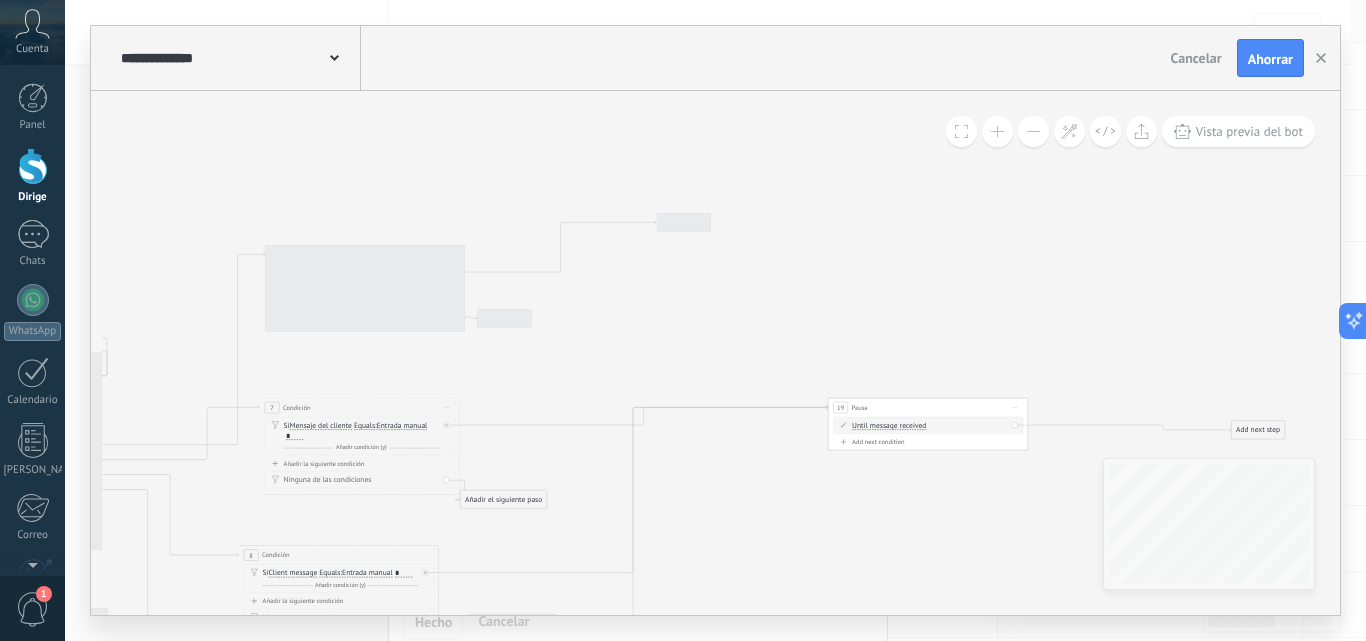 click at bounding box center [997, 131] 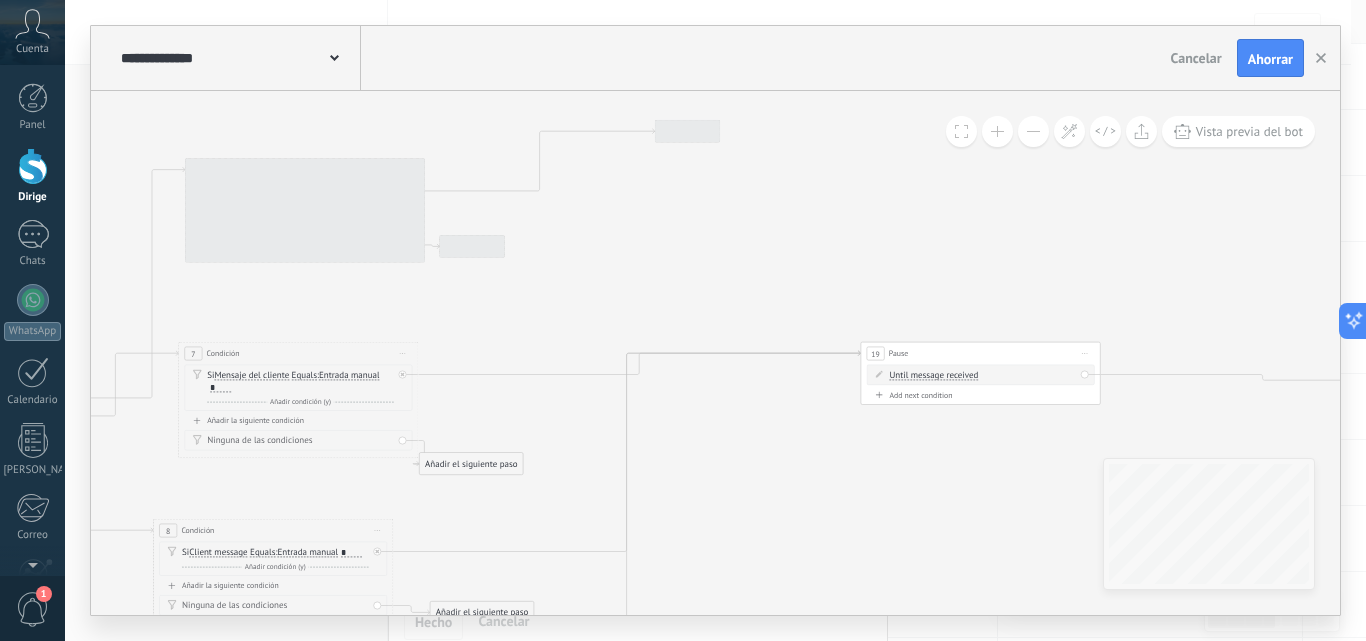 drag, startPoint x: 926, startPoint y: 306, endPoint x: 826, endPoint y: 394, distance: 133.2066 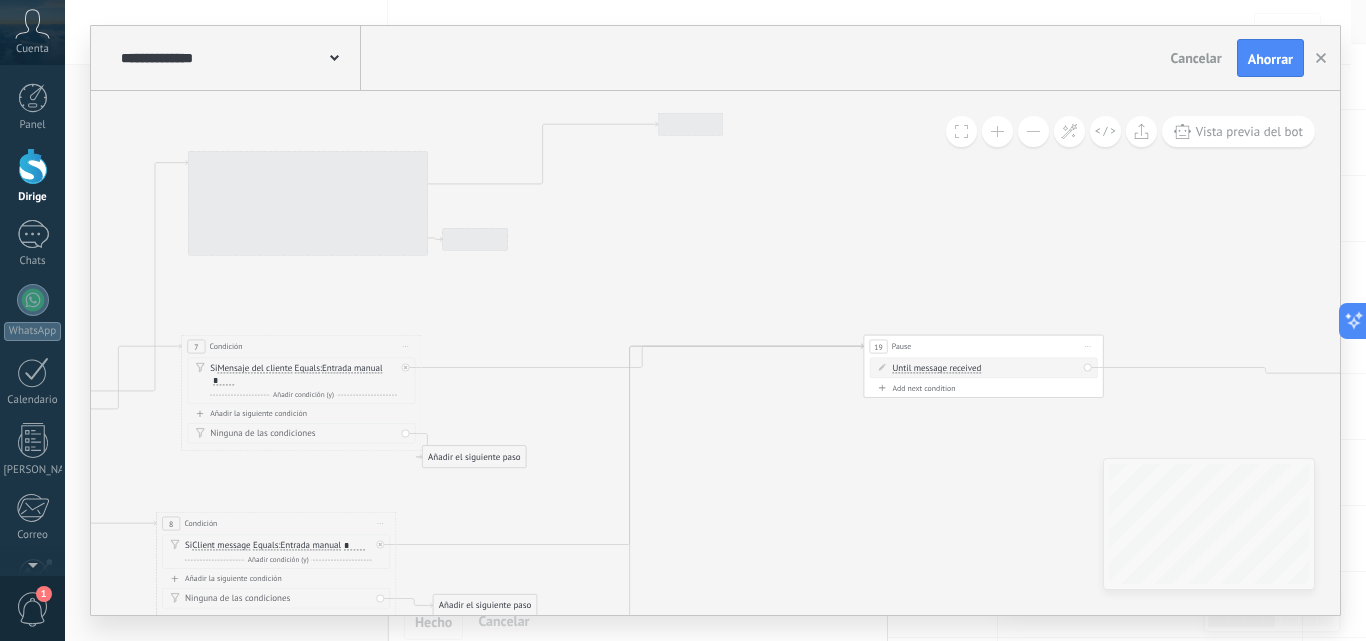 drag, startPoint x: 792, startPoint y: 422, endPoint x: 813, endPoint y: 310, distance: 113.951744 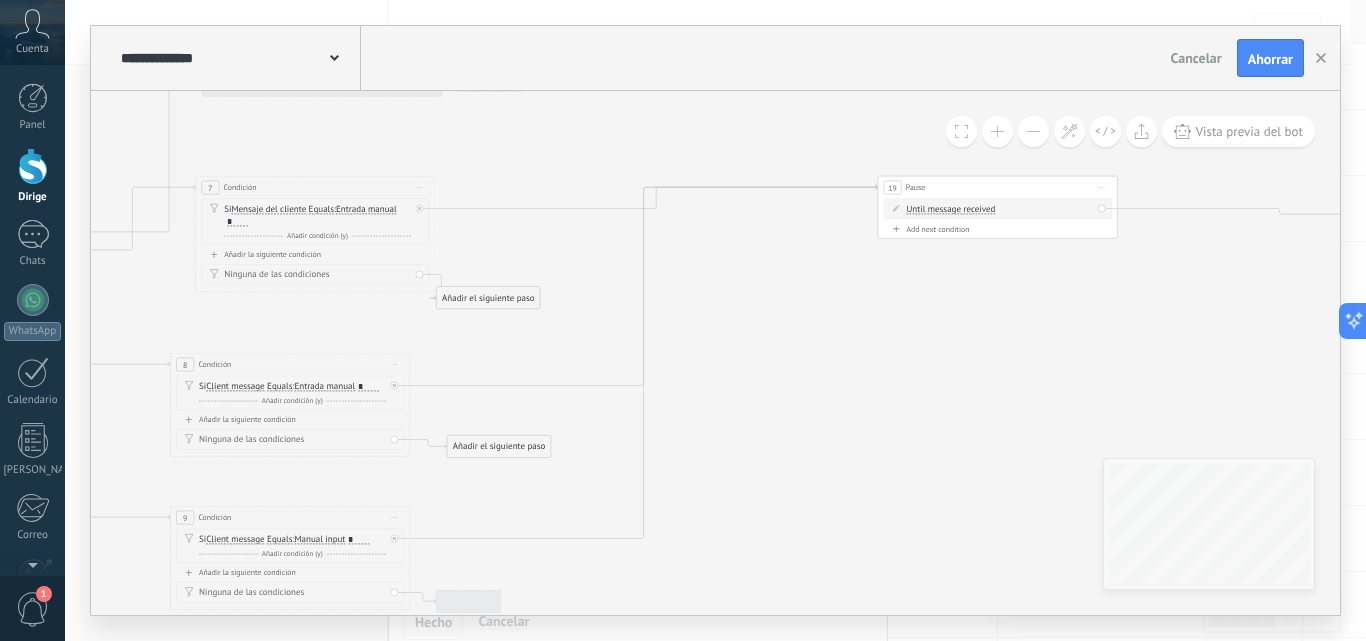 drag, startPoint x: 734, startPoint y: 366, endPoint x: 525, endPoint y: 256, distance: 236.18002 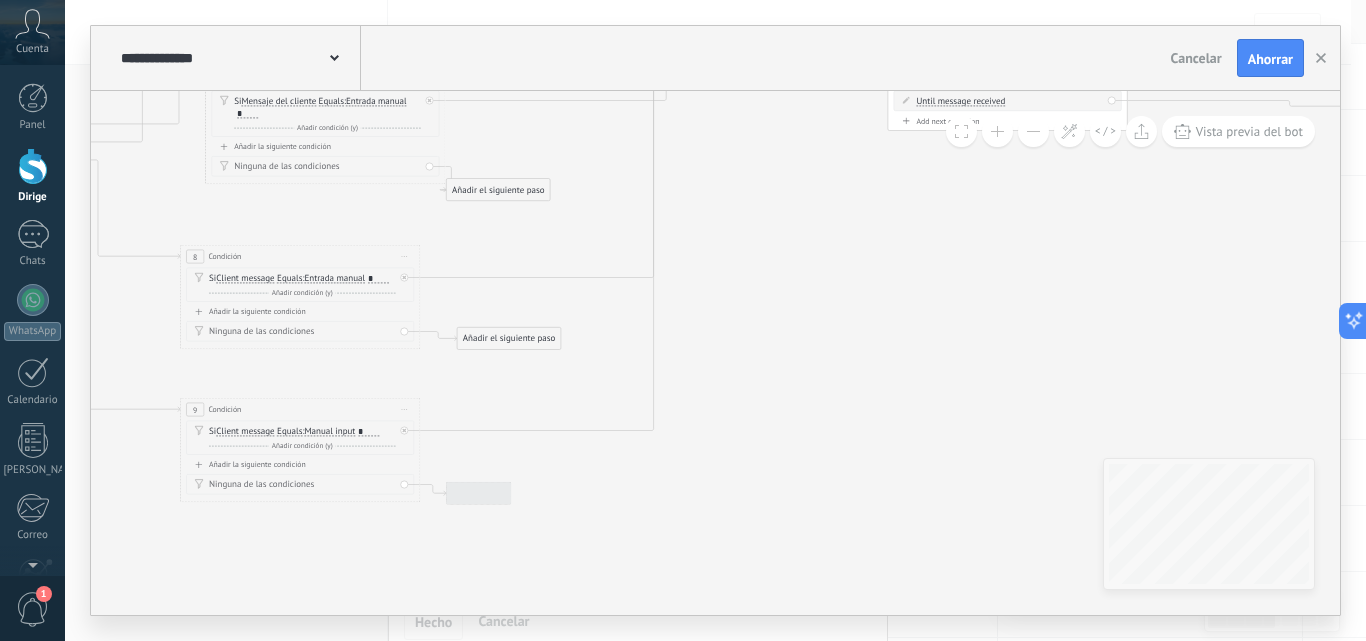 drag, startPoint x: 737, startPoint y: 365, endPoint x: 747, endPoint y: 319, distance: 47.07441 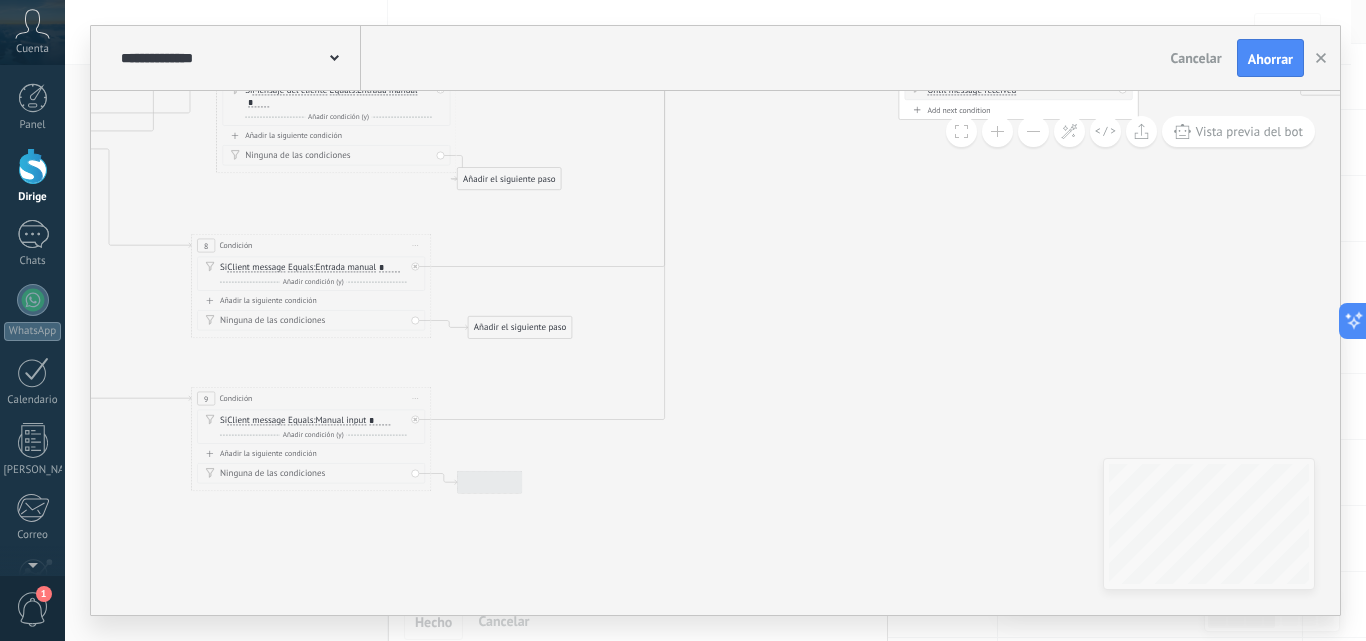 drag, startPoint x: 792, startPoint y: 278, endPoint x: 794, endPoint y: 459, distance: 181.01105 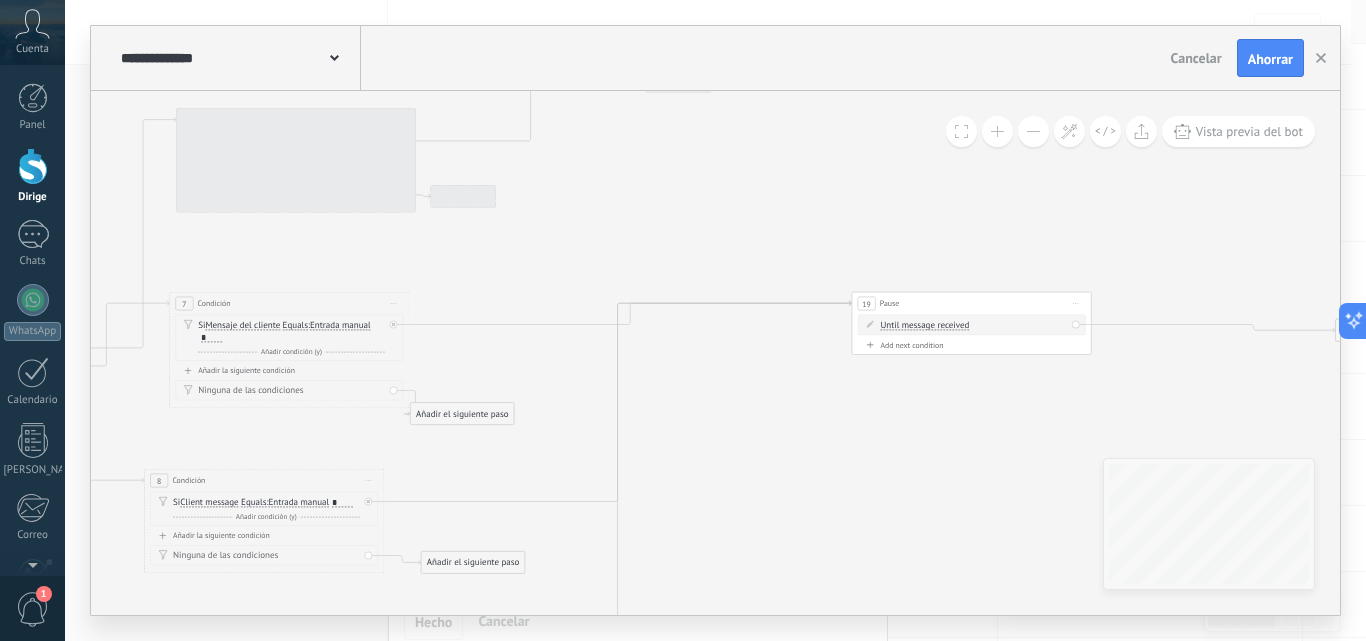 drag, startPoint x: 747, startPoint y: 426, endPoint x: 743, endPoint y: 274, distance: 152.05263 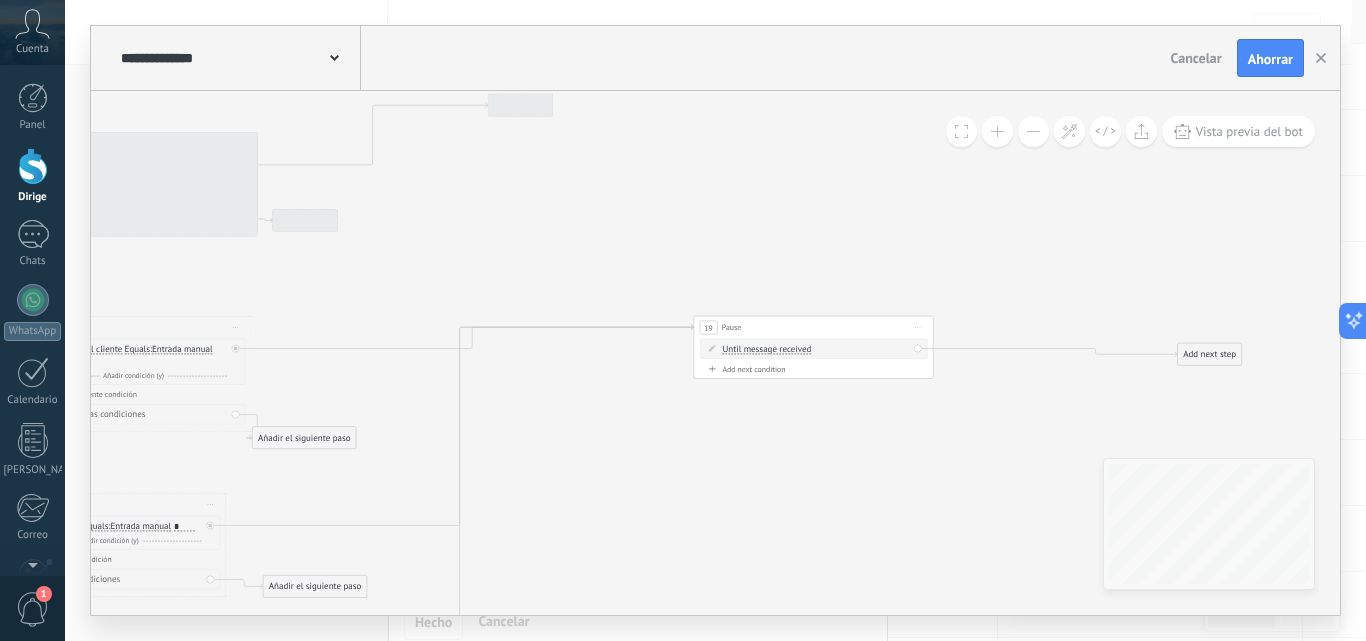 drag, startPoint x: 750, startPoint y: 264, endPoint x: 643, endPoint y: 270, distance: 107.16809 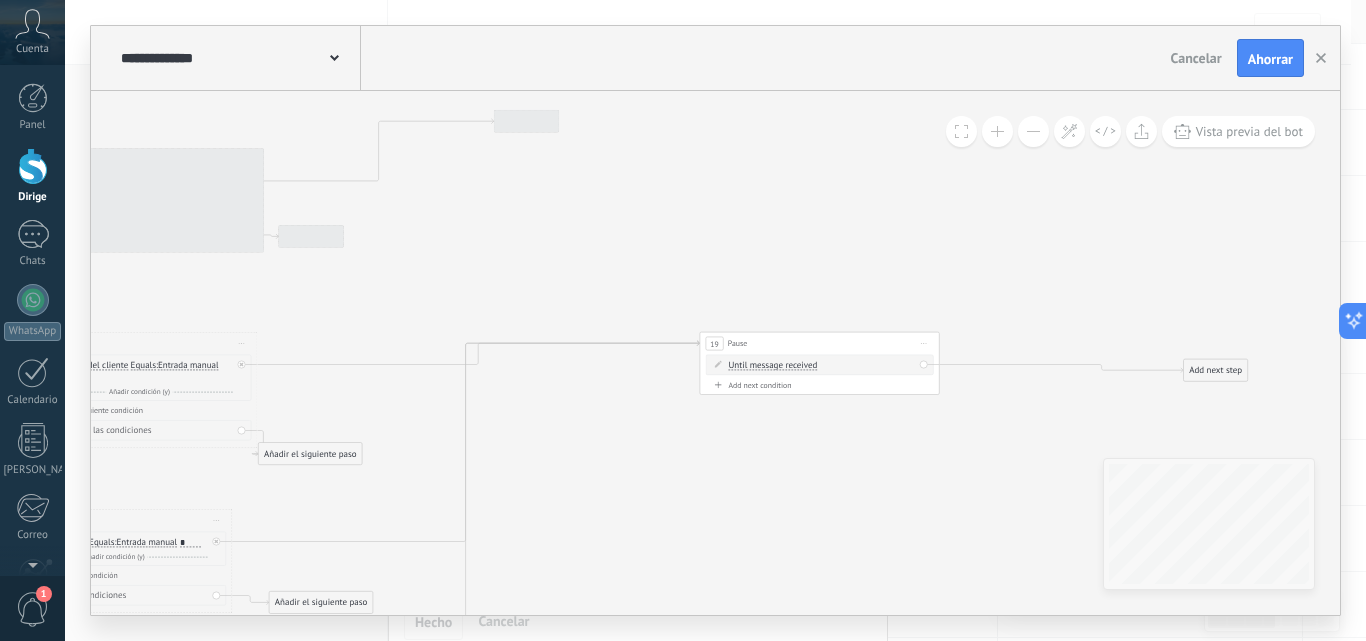 drag, startPoint x: 666, startPoint y: 216, endPoint x: 674, endPoint y: 237, distance: 22.472204 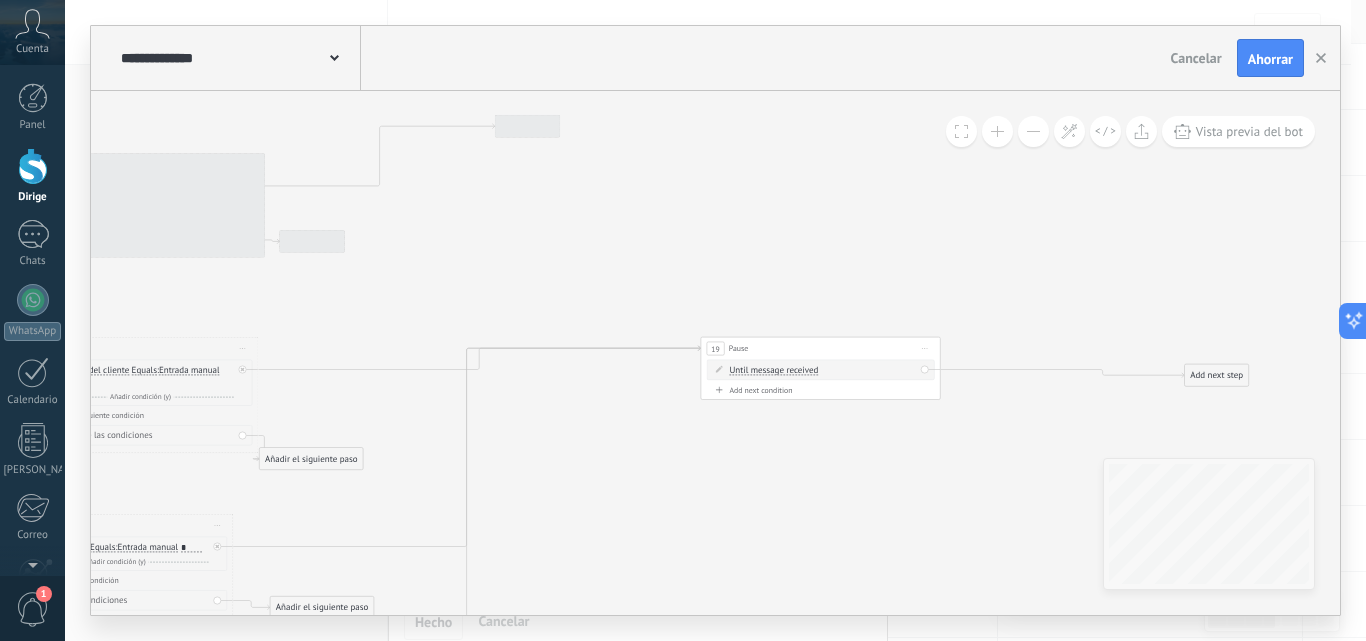 drag, startPoint x: 789, startPoint y: 246, endPoint x: 732, endPoint y: 246, distance: 57 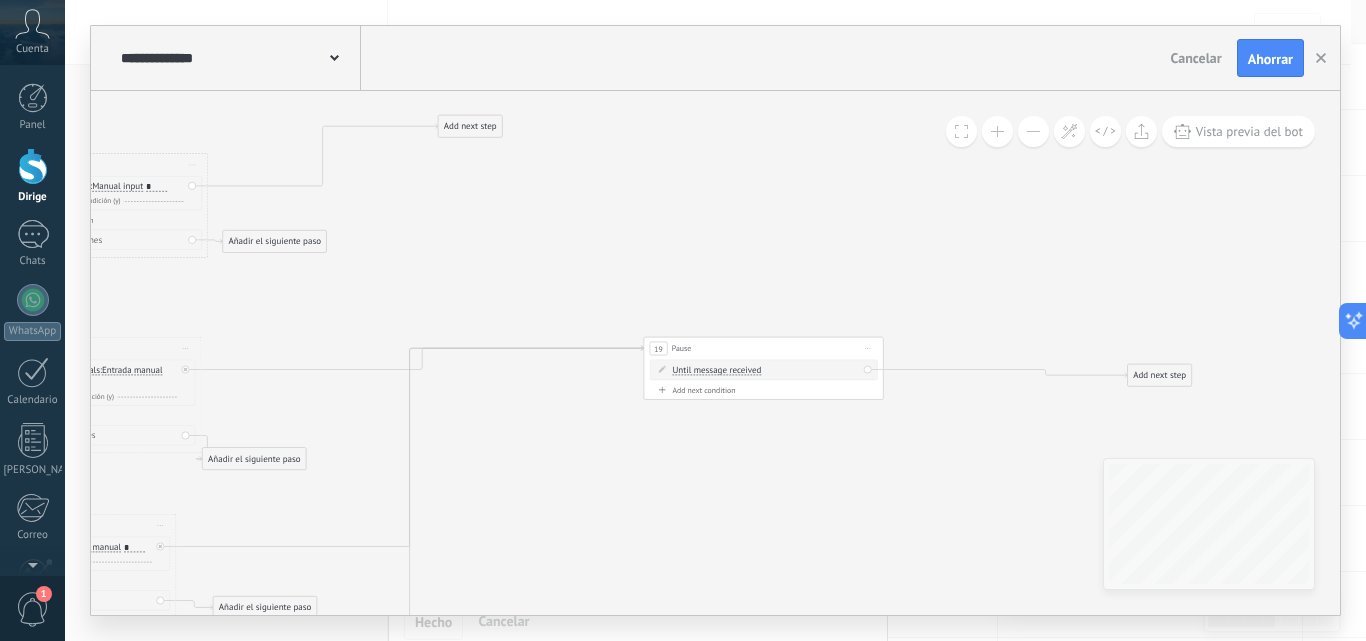click 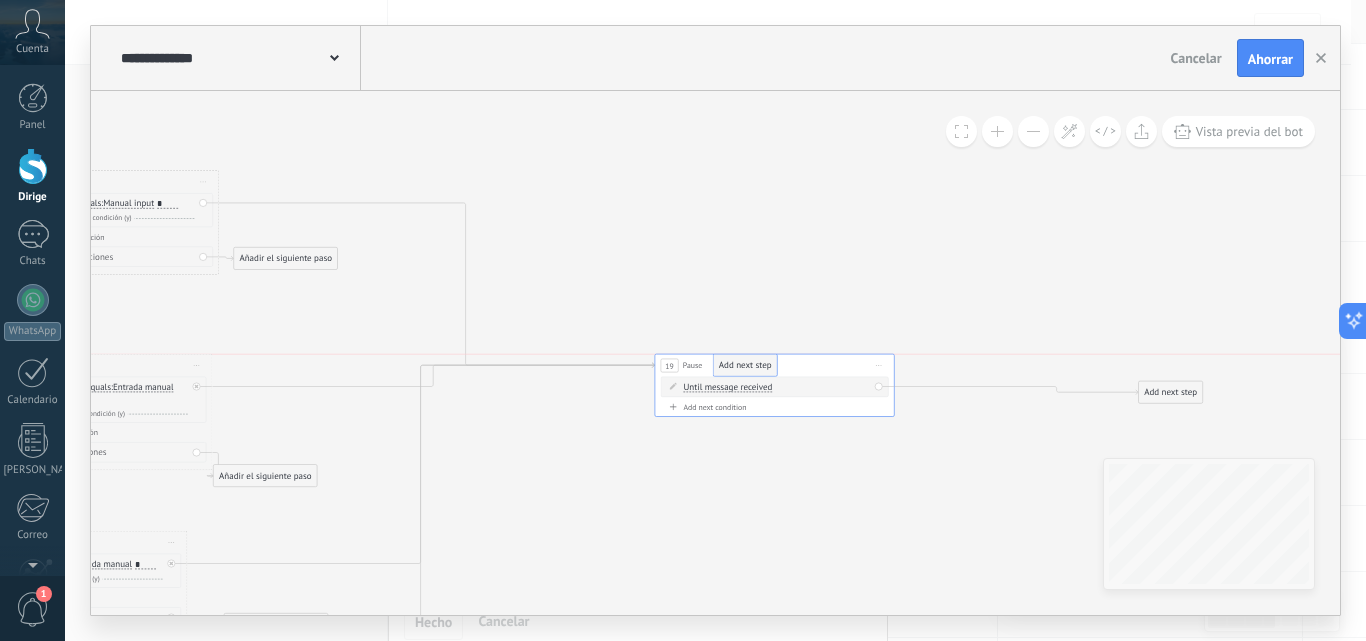 drag, startPoint x: 491, startPoint y: 139, endPoint x: 755, endPoint y: 359, distance: 343.651 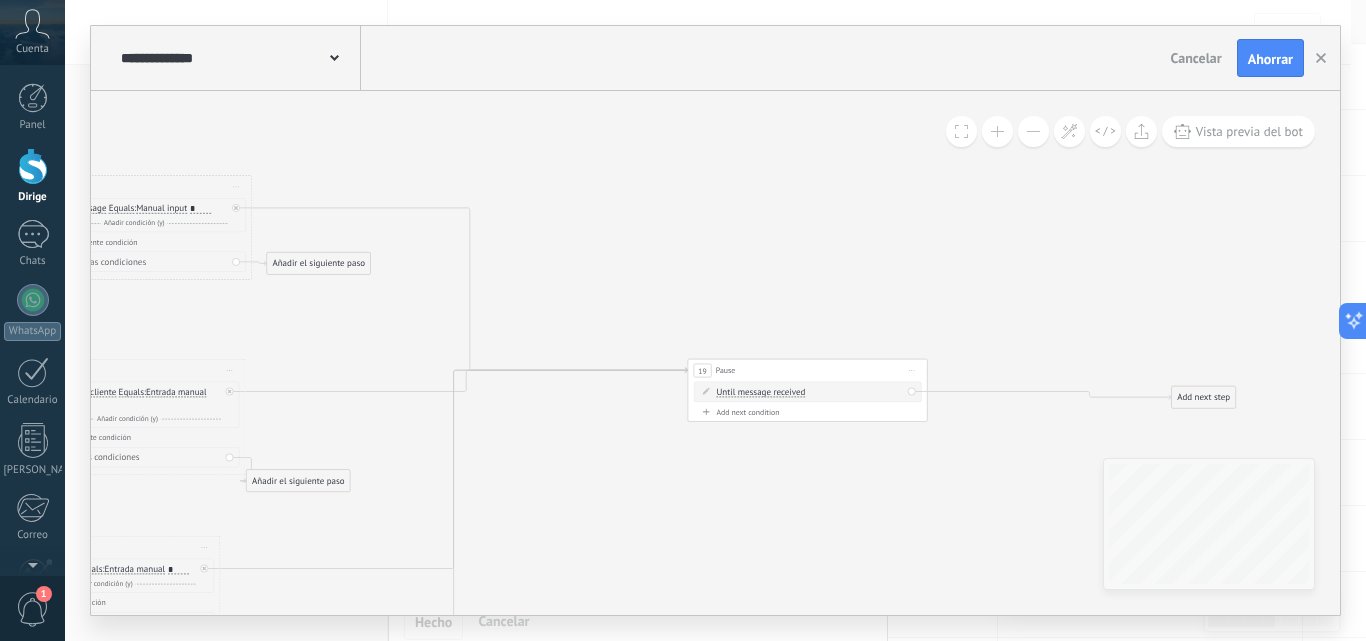 drag, startPoint x: 630, startPoint y: 211, endPoint x: 553, endPoint y: 215, distance: 77.10383 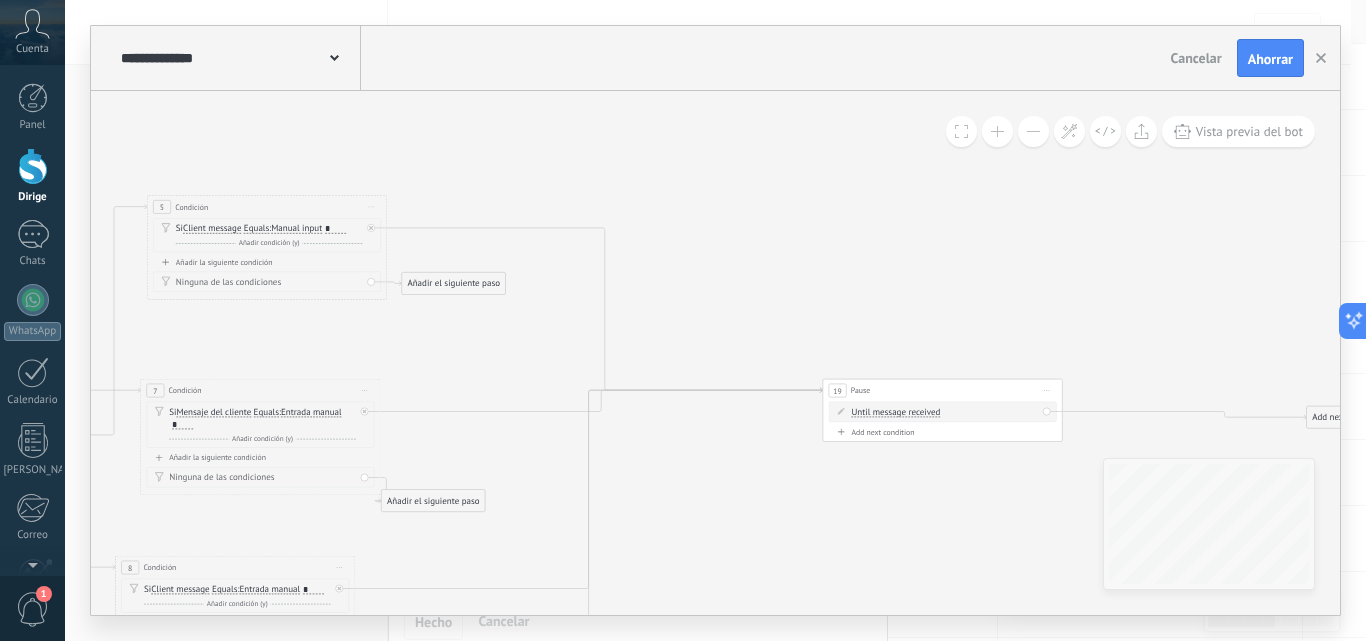 drag, startPoint x: 540, startPoint y: 183, endPoint x: 530, endPoint y: 180, distance: 10.440307 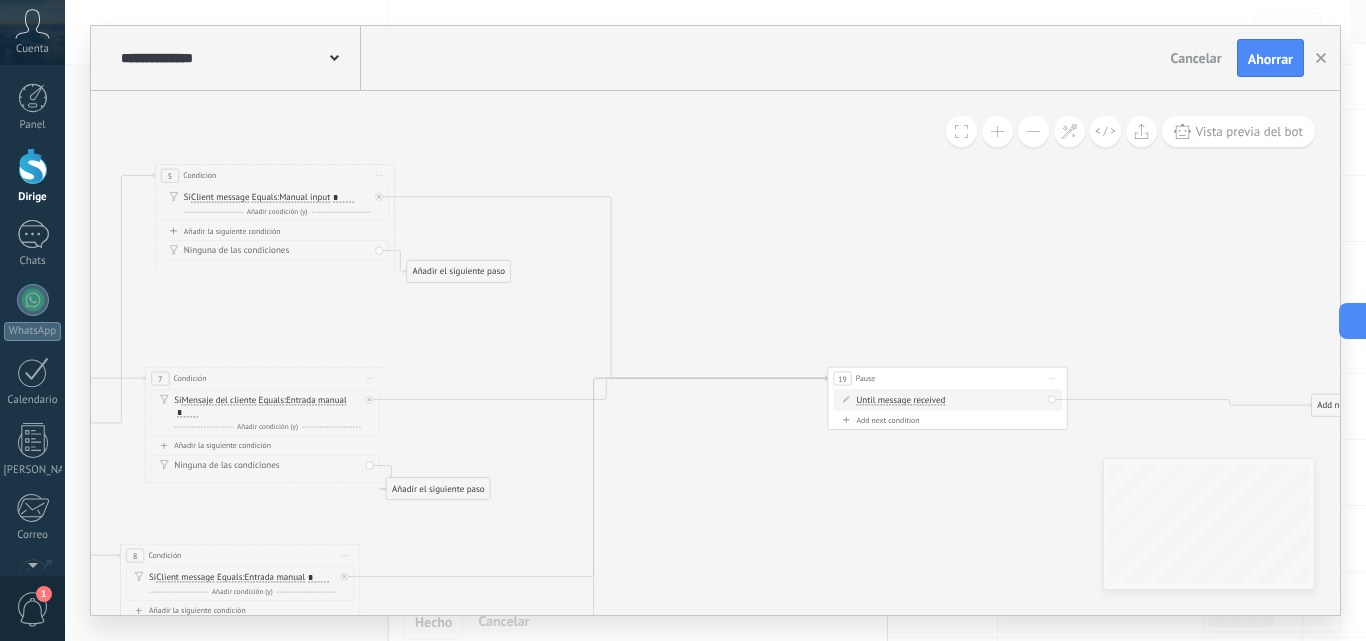 drag, startPoint x: 298, startPoint y: 196, endPoint x: 330, endPoint y: 342, distance: 149.46571 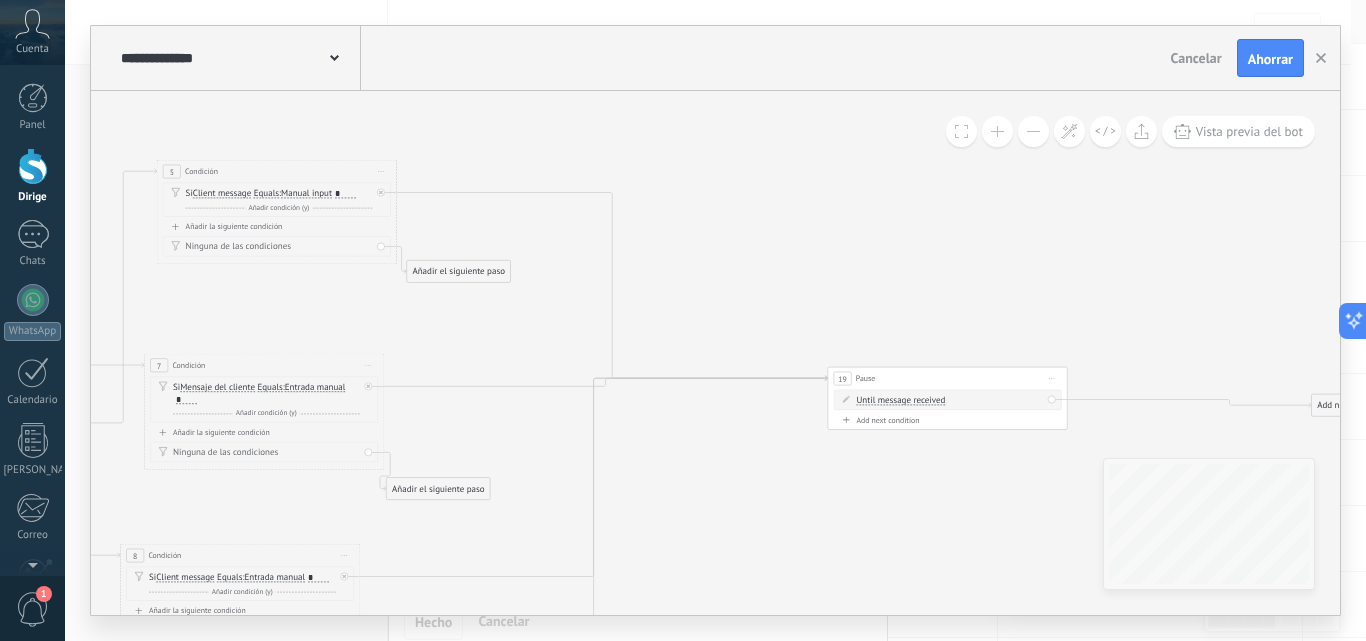 drag, startPoint x: 325, startPoint y: 377, endPoint x: 324, endPoint y: 364, distance: 13.038404 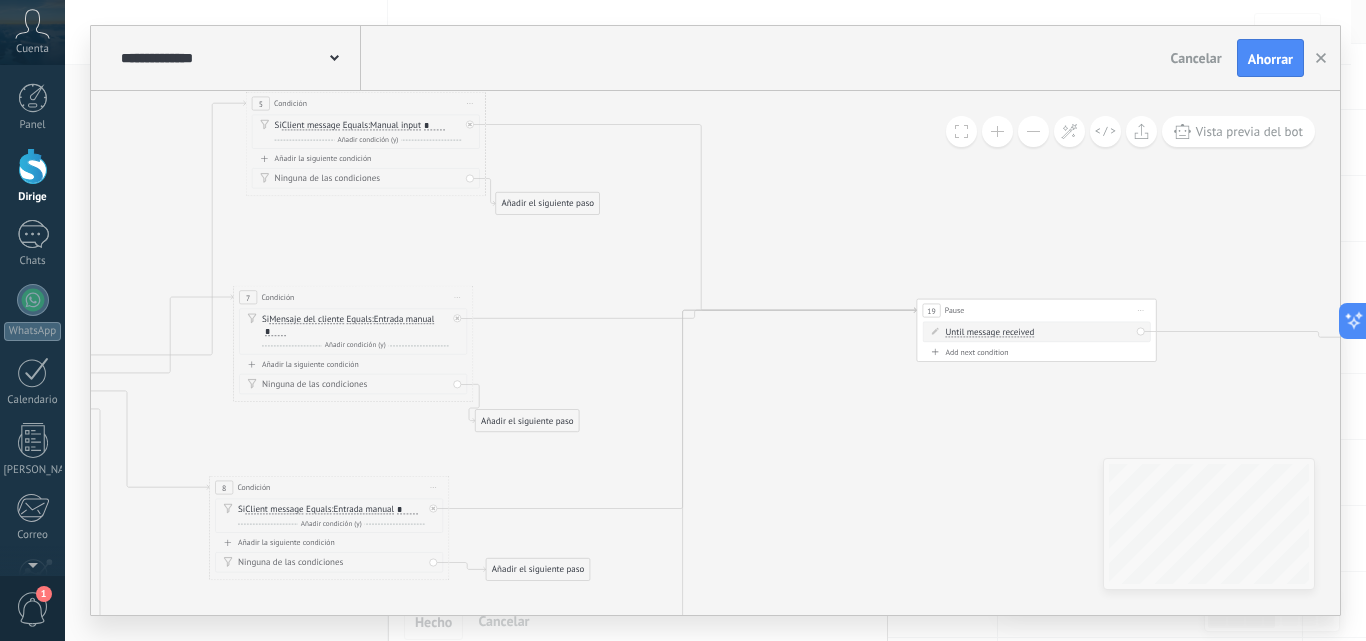 drag, startPoint x: 453, startPoint y: 335, endPoint x: 452, endPoint y: 458, distance: 123.00407 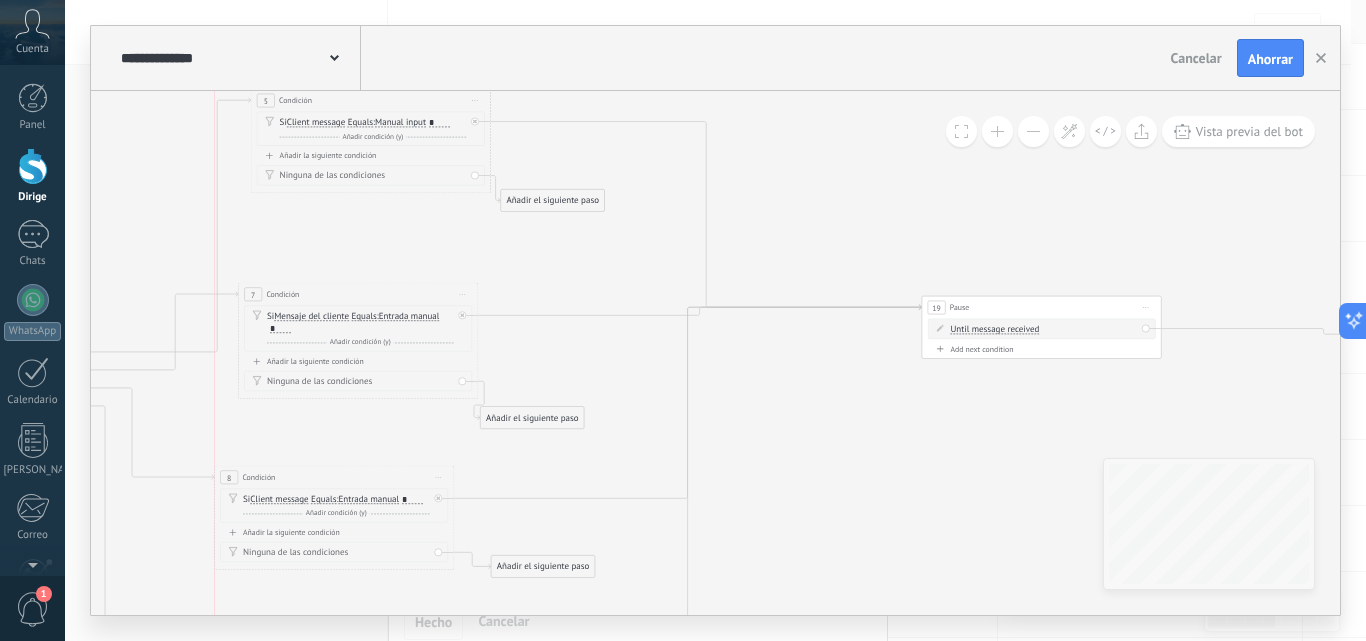 drag, startPoint x: 383, startPoint y: 474, endPoint x: 756, endPoint y: 473, distance: 373.00134 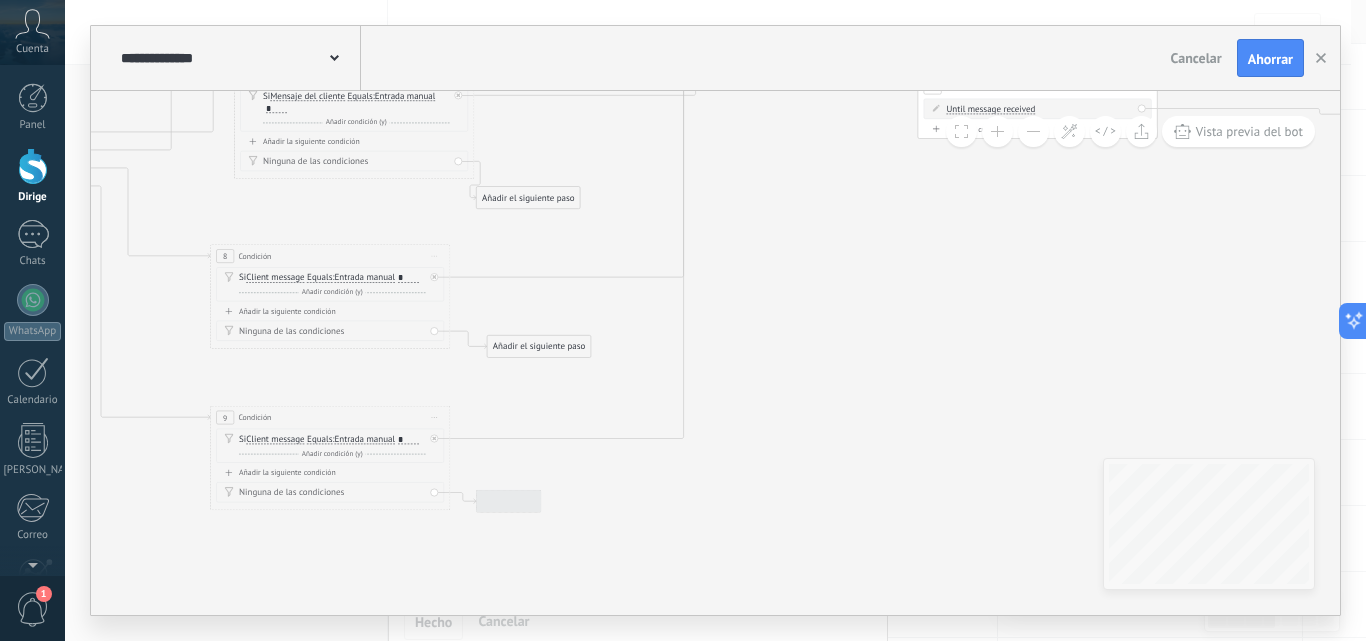 drag, startPoint x: 831, startPoint y: 329, endPoint x: 800, endPoint y: 461, distance: 135.5913 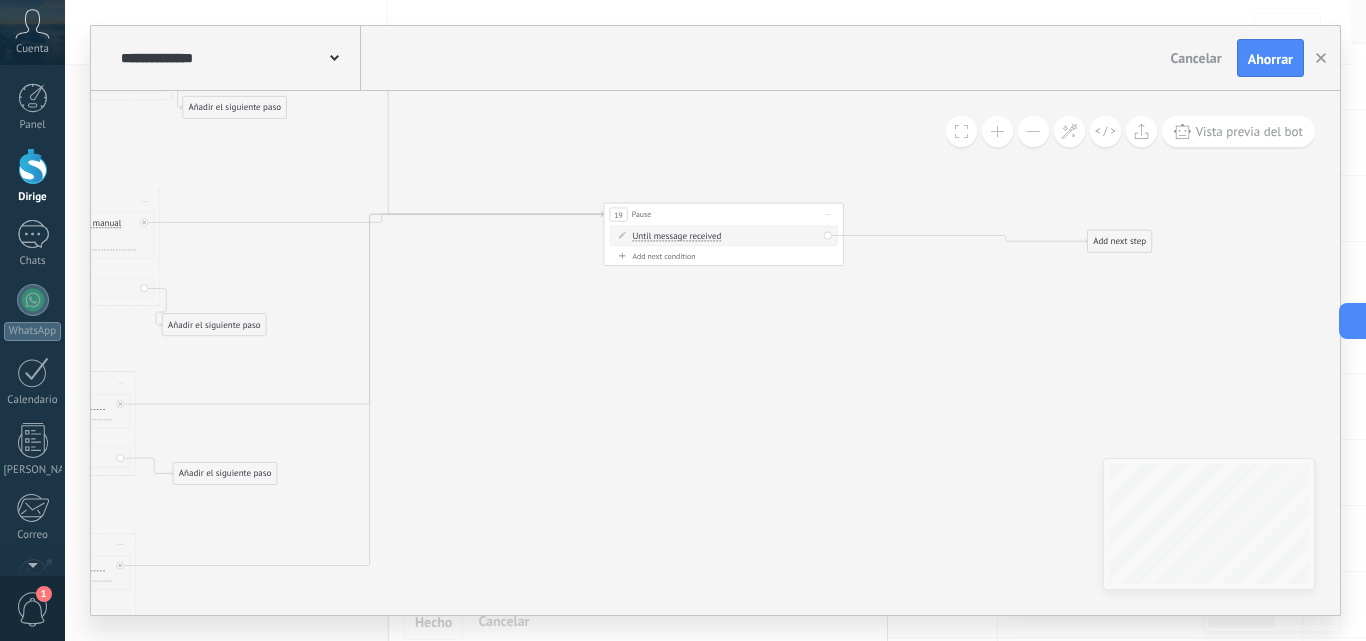 drag, startPoint x: 602, startPoint y: 396, endPoint x: 719, endPoint y: 391, distance: 117.10679 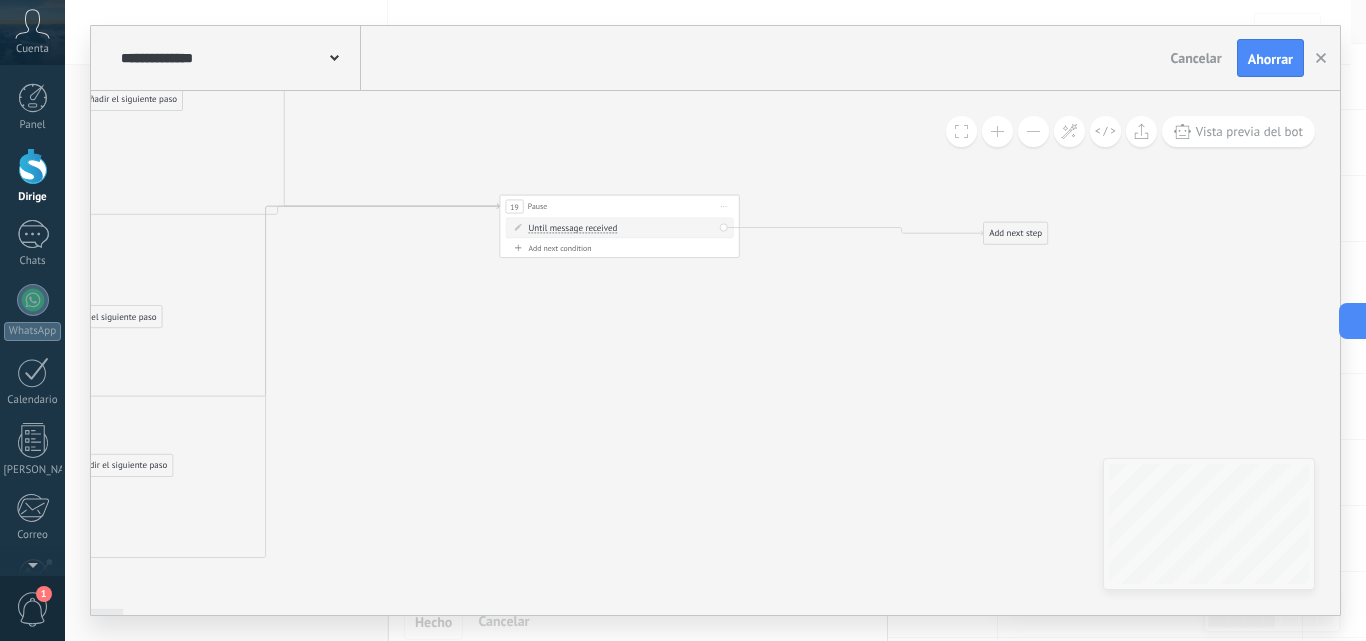 drag, startPoint x: 652, startPoint y: 387, endPoint x: 884, endPoint y: 238, distance: 275.72632 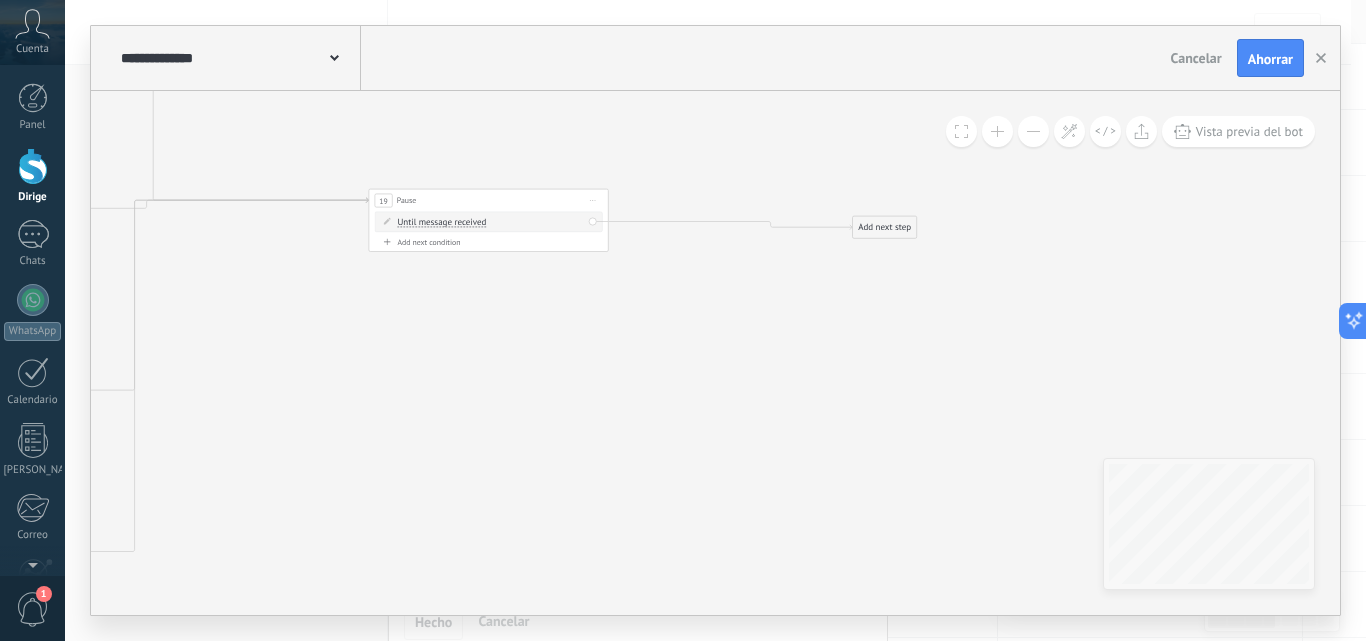 click on "Add next step" at bounding box center [885, 228] 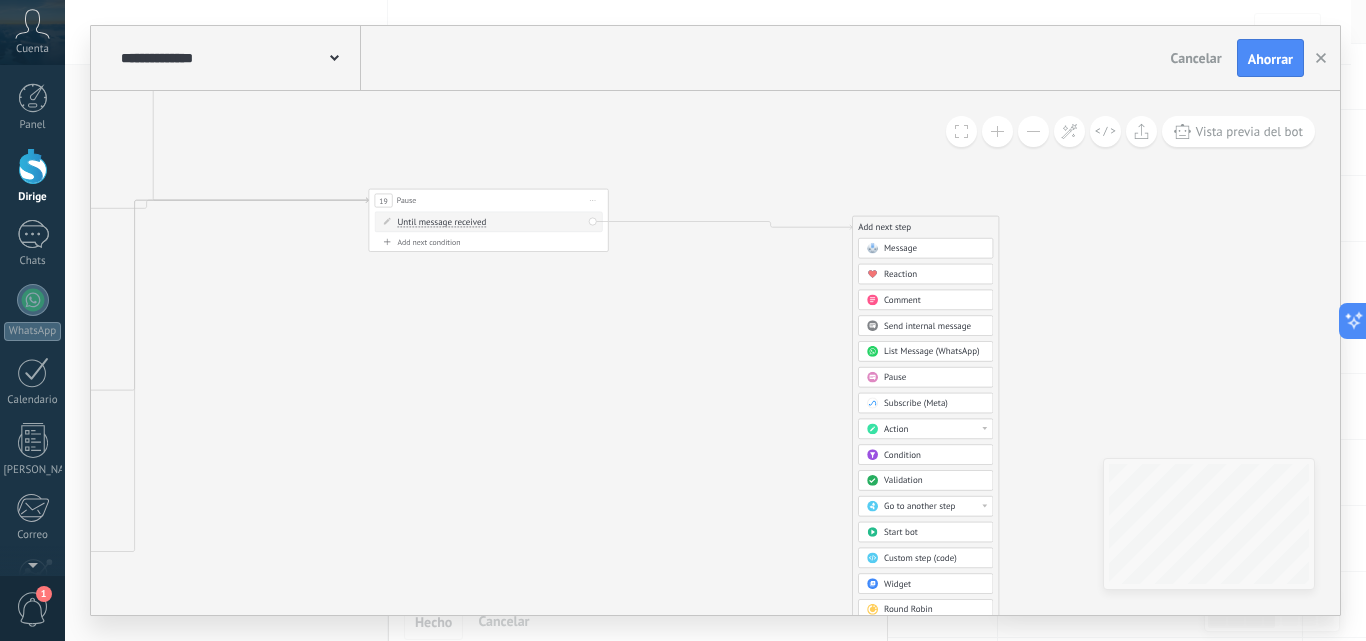 click on "Message" at bounding box center (900, 248) 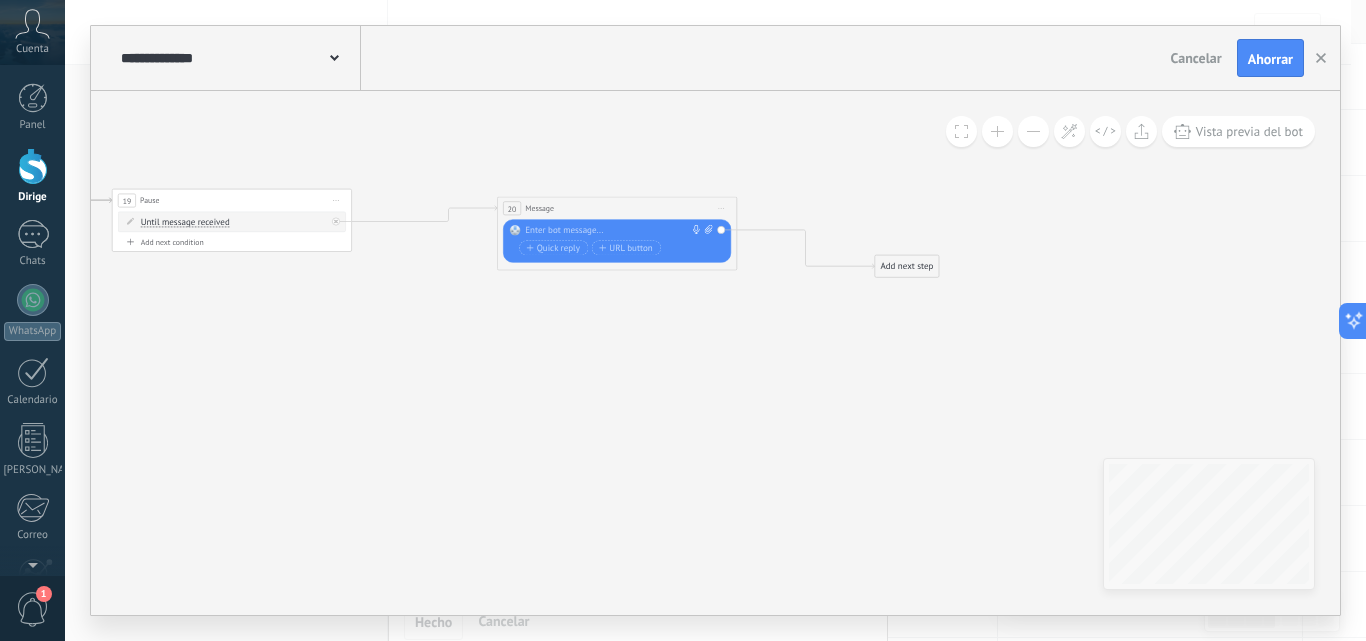drag, startPoint x: 708, startPoint y: 228, endPoint x: 610, endPoint y: 209, distance: 99.824844 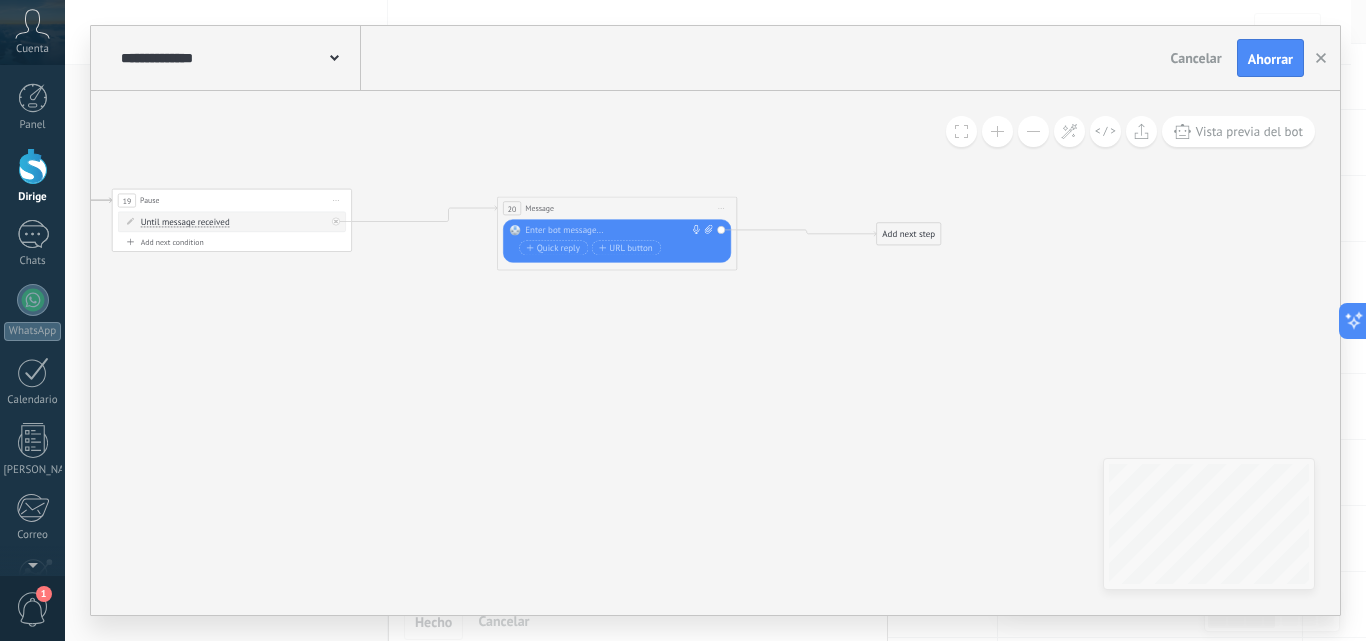 drag, startPoint x: 908, startPoint y: 265, endPoint x: 913, endPoint y: 220, distance: 45.276924 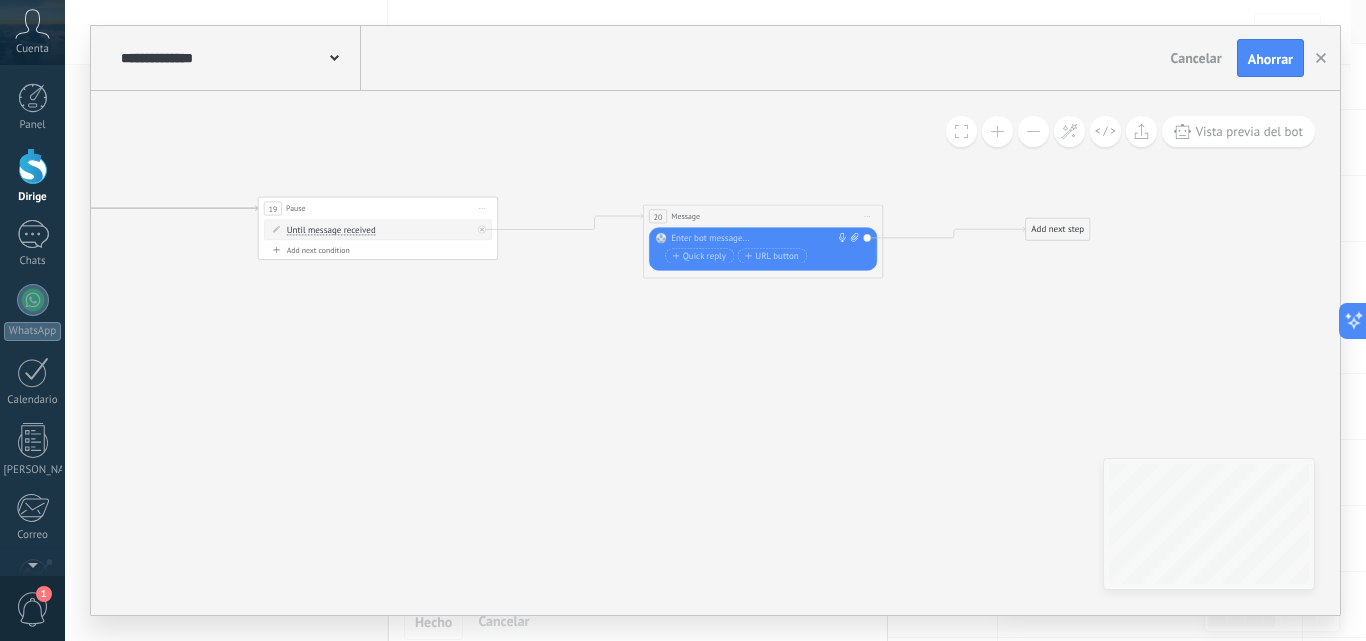 click 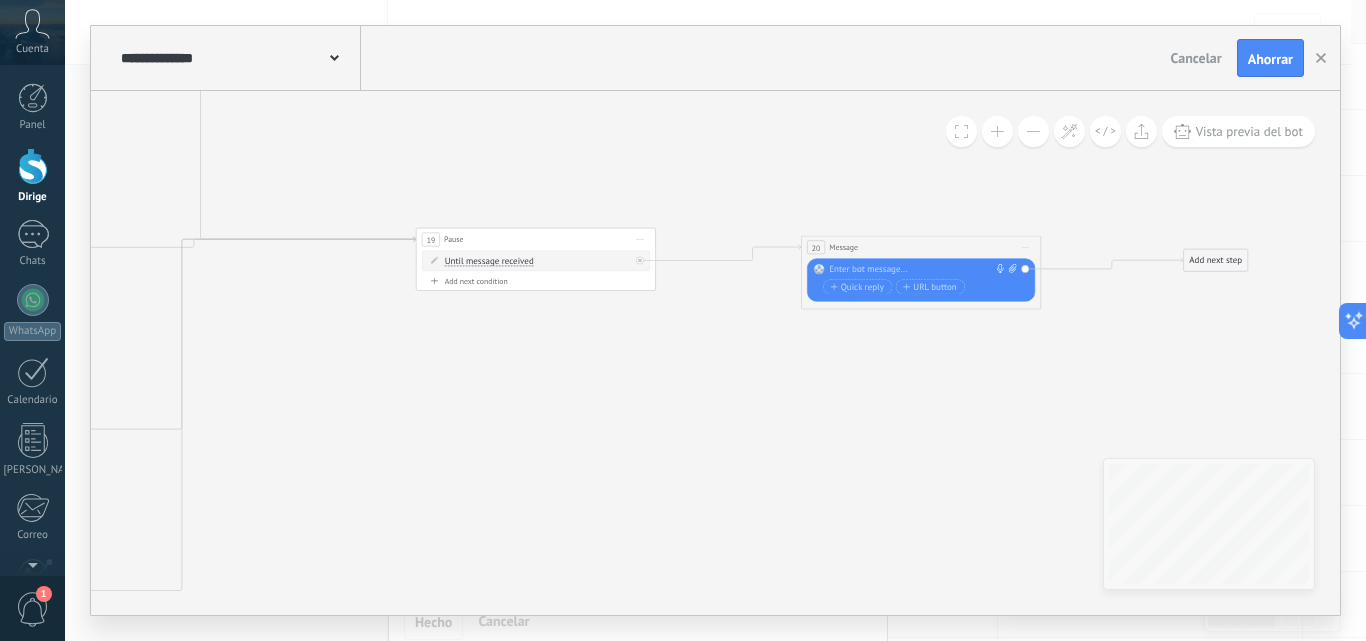 drag, startPoint x: 490, startPoint y: 374, endPoint x: 620, endPoint y: 396, distance: 131.8484 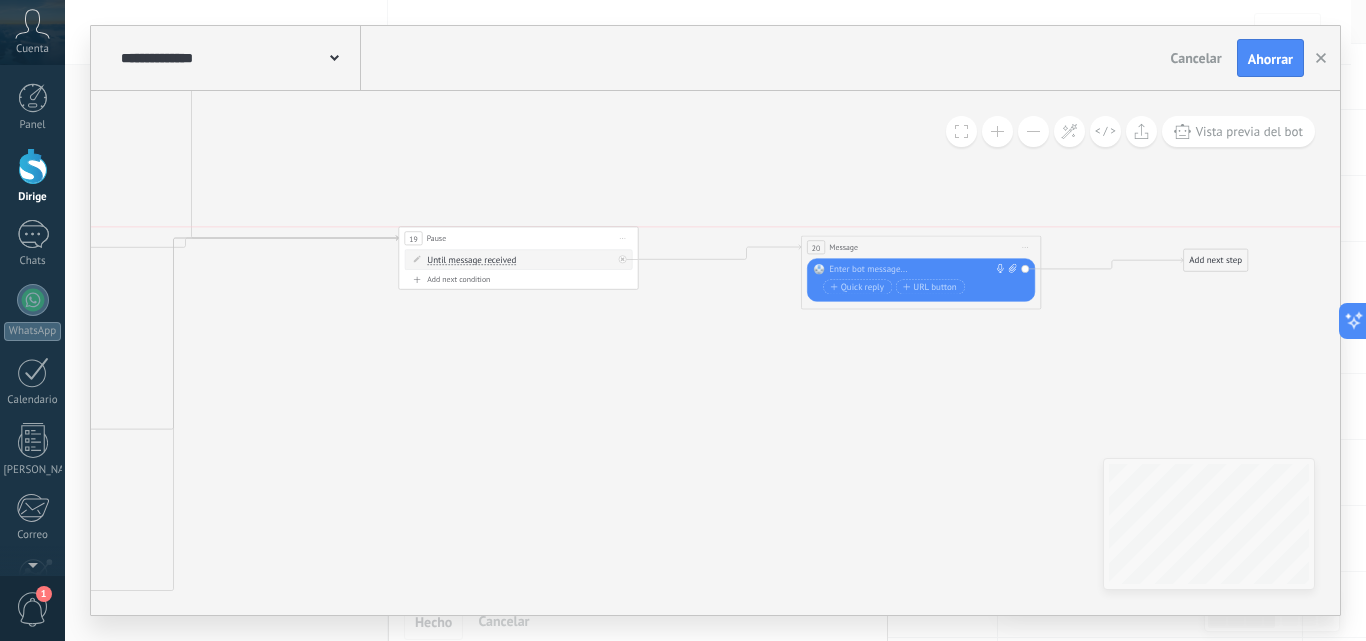 drag, startPoint x: 559, startPoint y: 237, endPoint x: 542, endPoint y: 238, distance: 17.029387 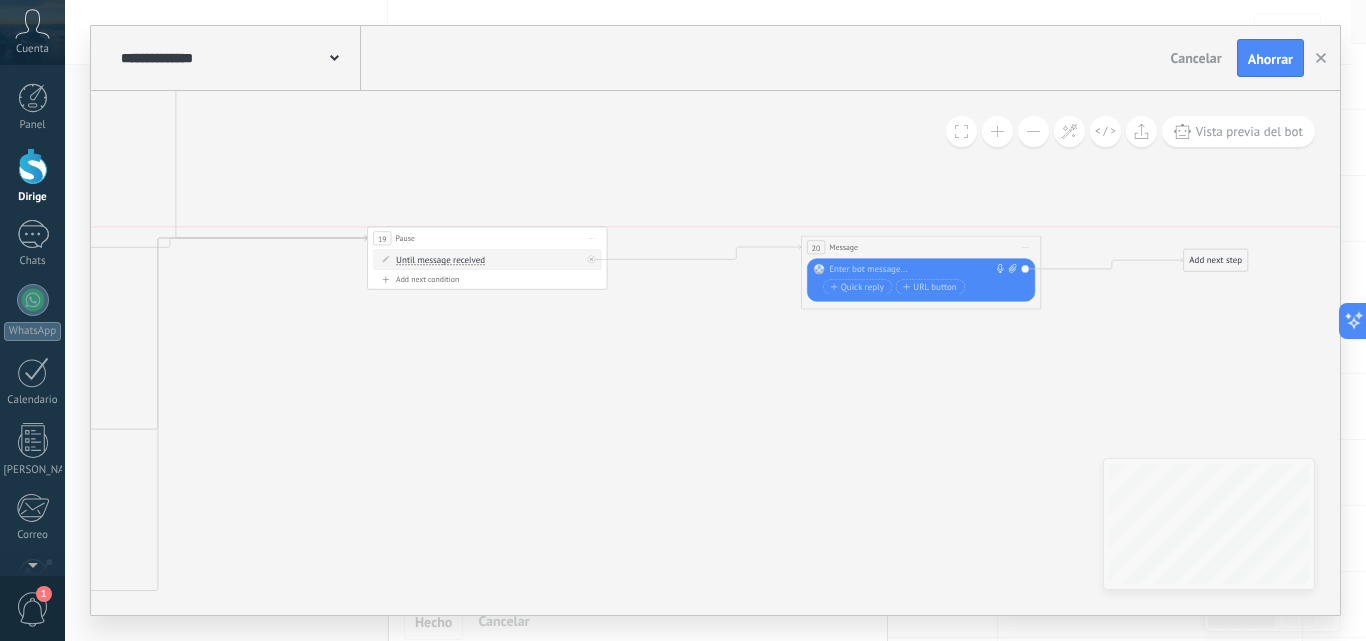 drag, startPoint x: 547, startPoint y: 236, endPoint x: 516, endPoint y: 238, distance: 31.06445 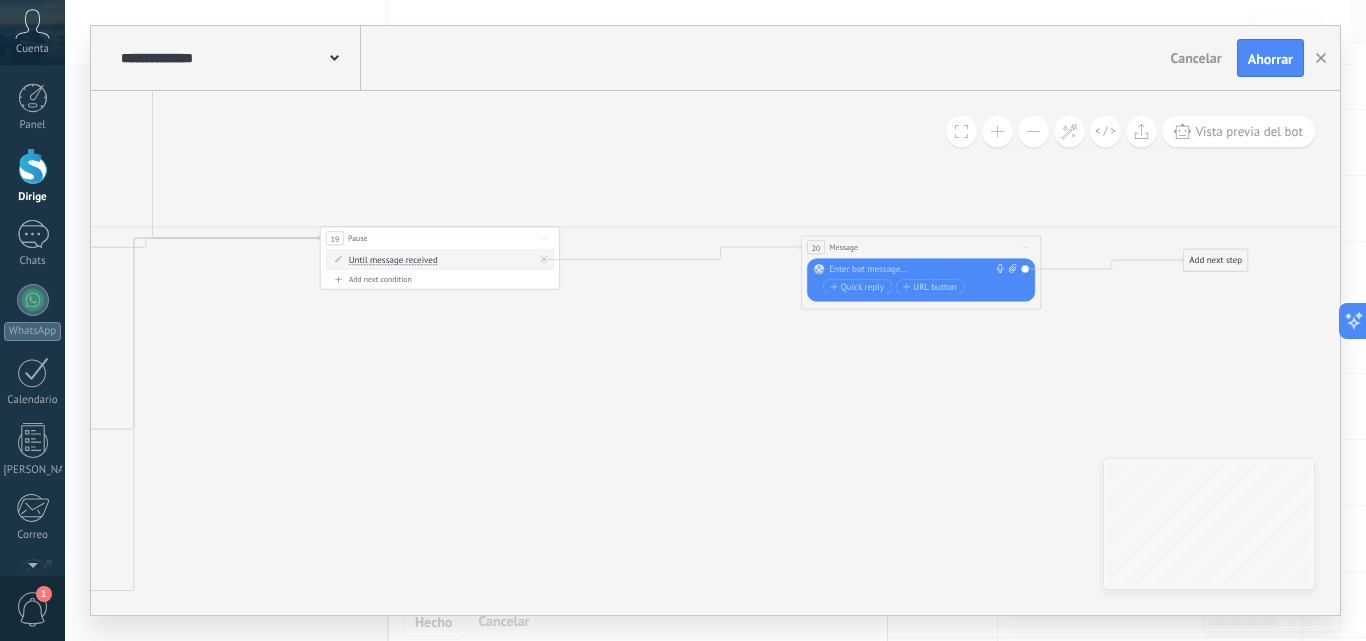 drag, startPoint x: 493, startPoint y: 235, endPoint x: 446, endPoint y: 235, distance: 47 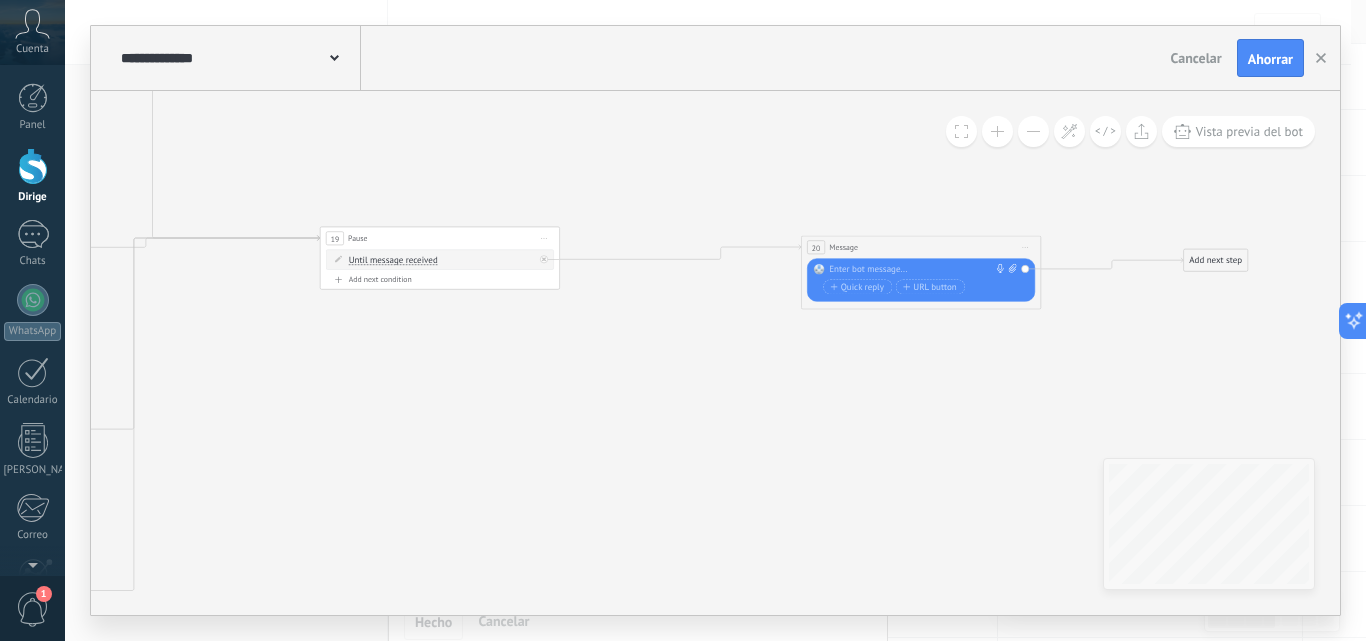 drag, startPoint x: 924, startPoint y: 244, endPoint x: 882, endPoint y: 244, distance: 42 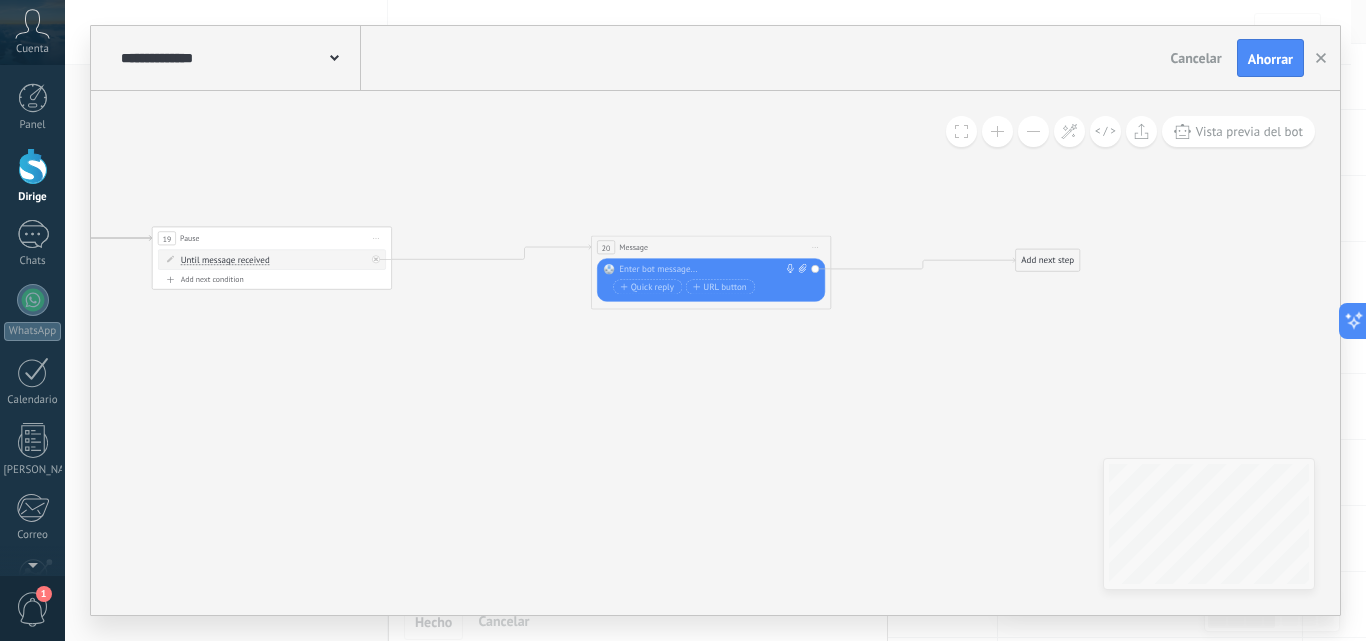 drag, startPoint x: 969, startPoint y: 425, endPoint x: 801, endPoint y: 425, distance: 168 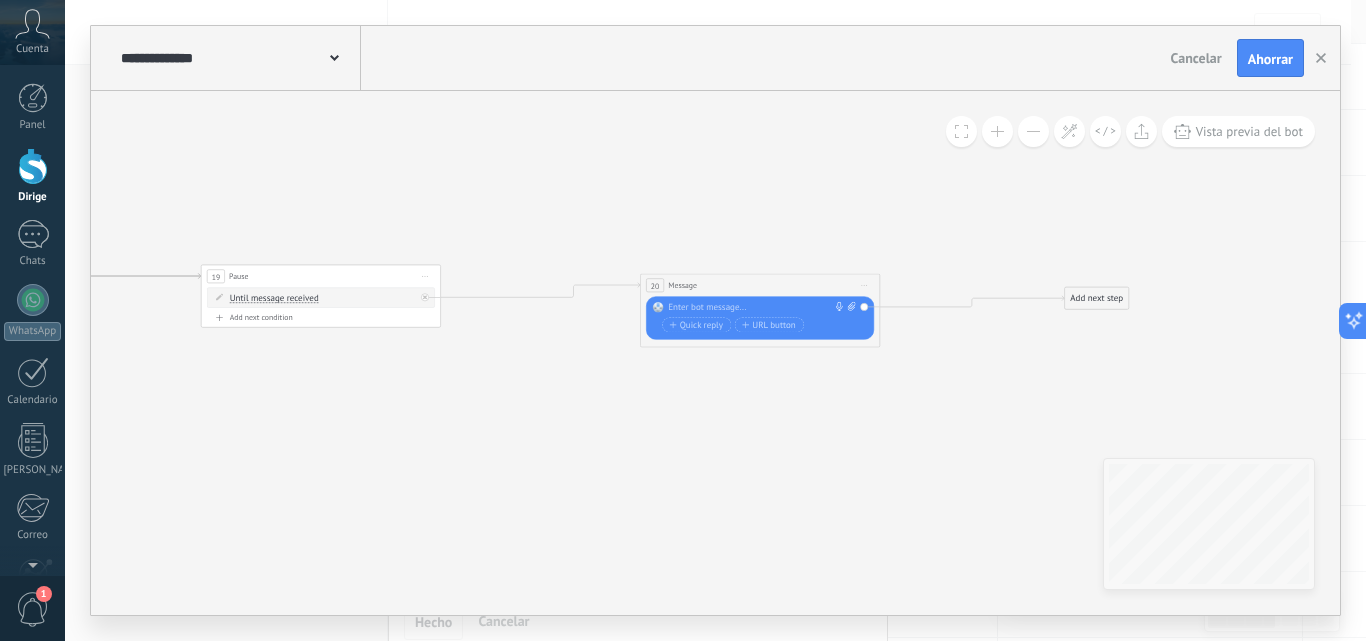 drag, startPoint x: 680, startPoint y: 373, endPoint x: 729, endPoint y: 411, distance: 62.008064 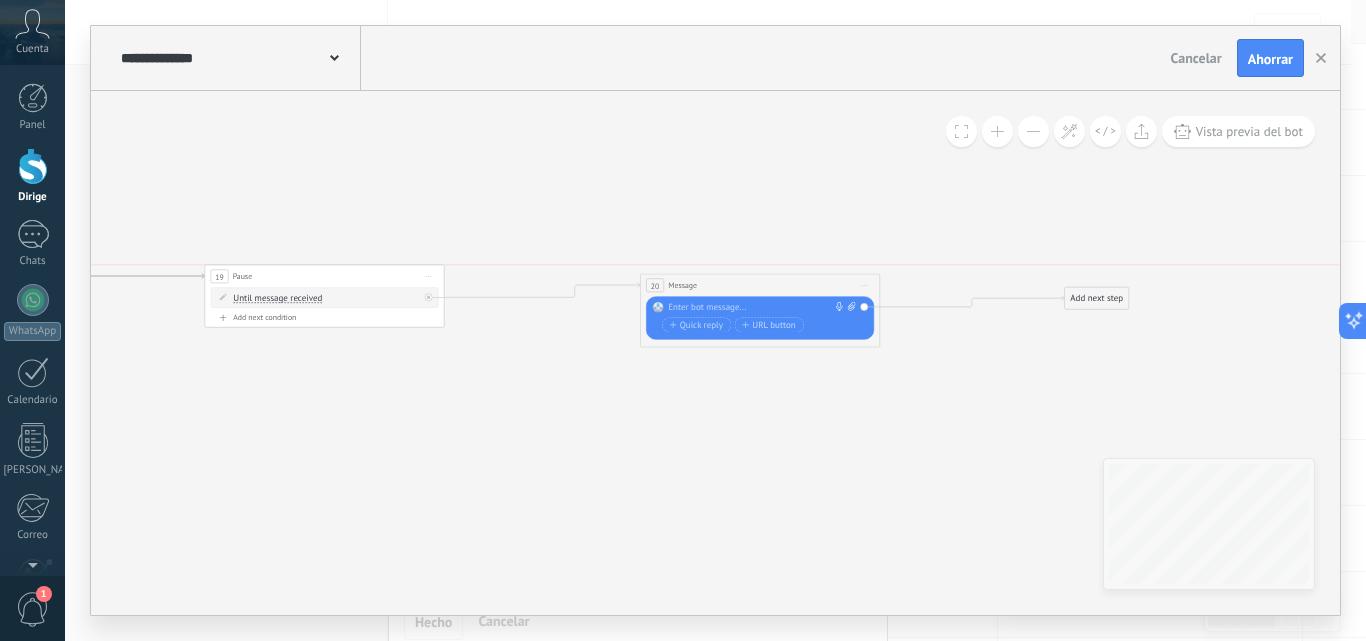 click on "19
Pause
*****
Start preview here
Rename
Duplicate
Delete" at bounding box center [324, 276] 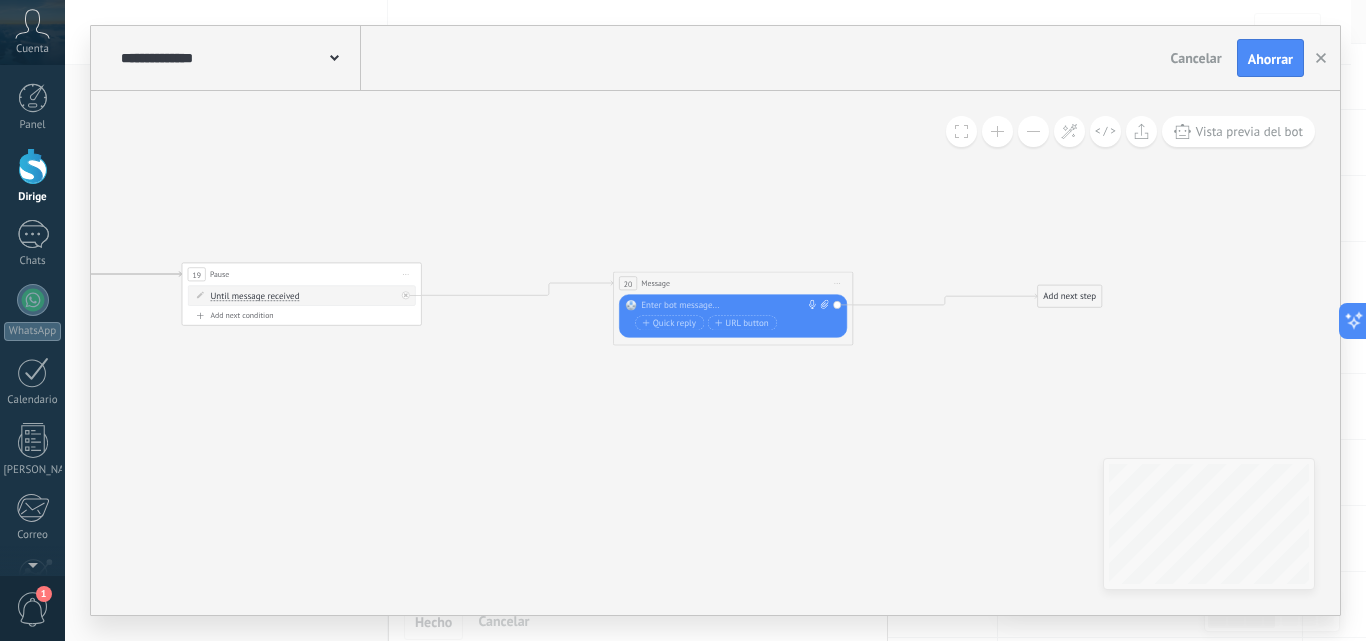 drag, startPoint x: 772, startPoint y: 419, endPoint x: 749, endPoint y: 418, distance: 23.021729 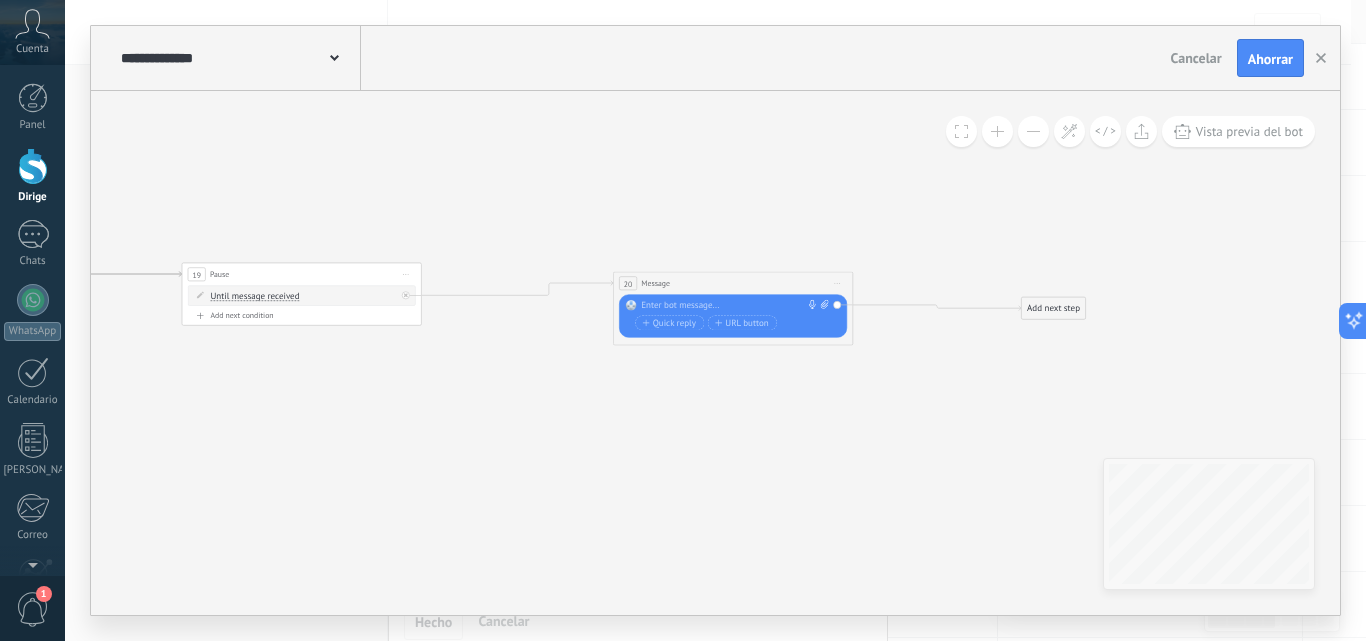 drag, startPoint x: 1051, startPoint y: 301, endPoint x: 1035, endPoint y: 313, distance: 20 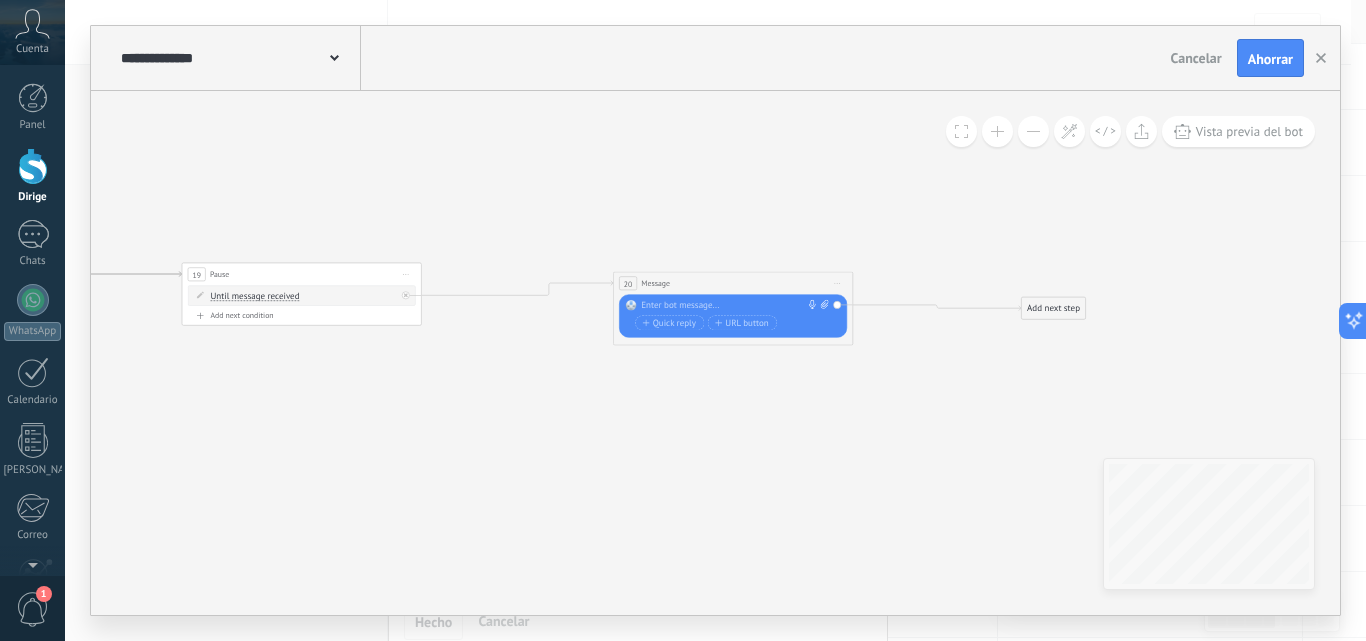drag, startPoint x: 767, startPoint y: 288, endPoint x: 734, endPoint y: 284, distance: 33.24154 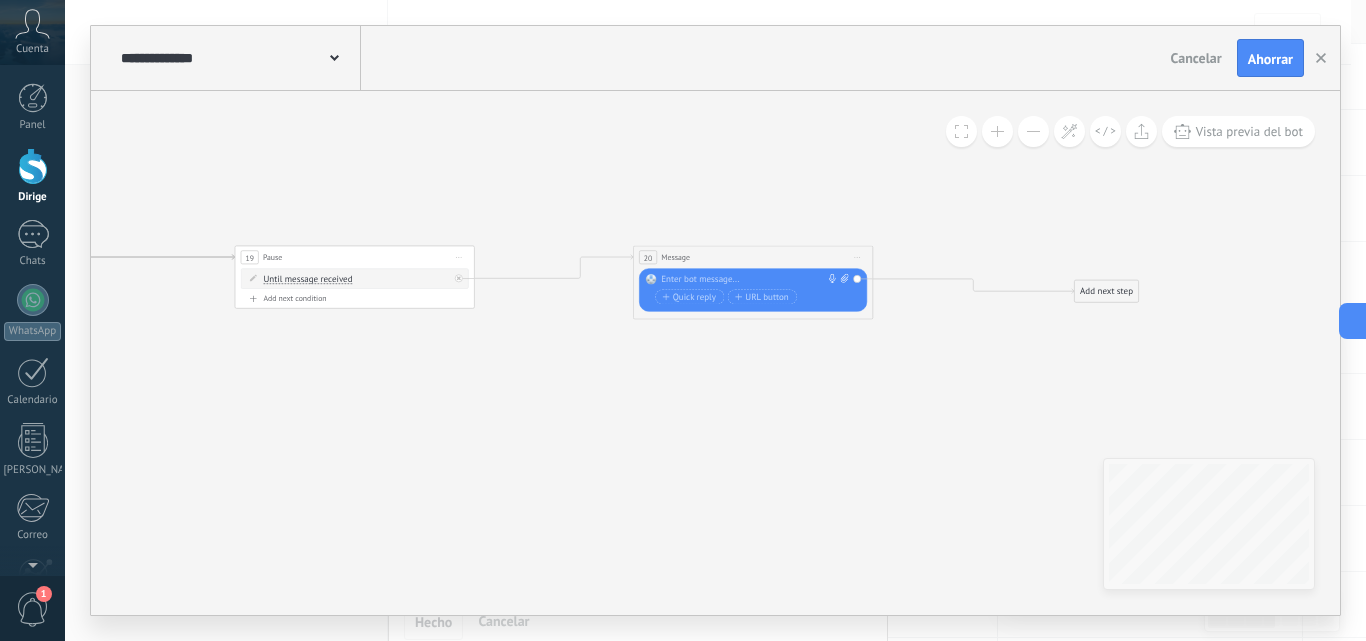 drag, startPoint x: 723, startPoint y: 429, endPoint x: 702, endPoint y: 422, distance: 22.135944 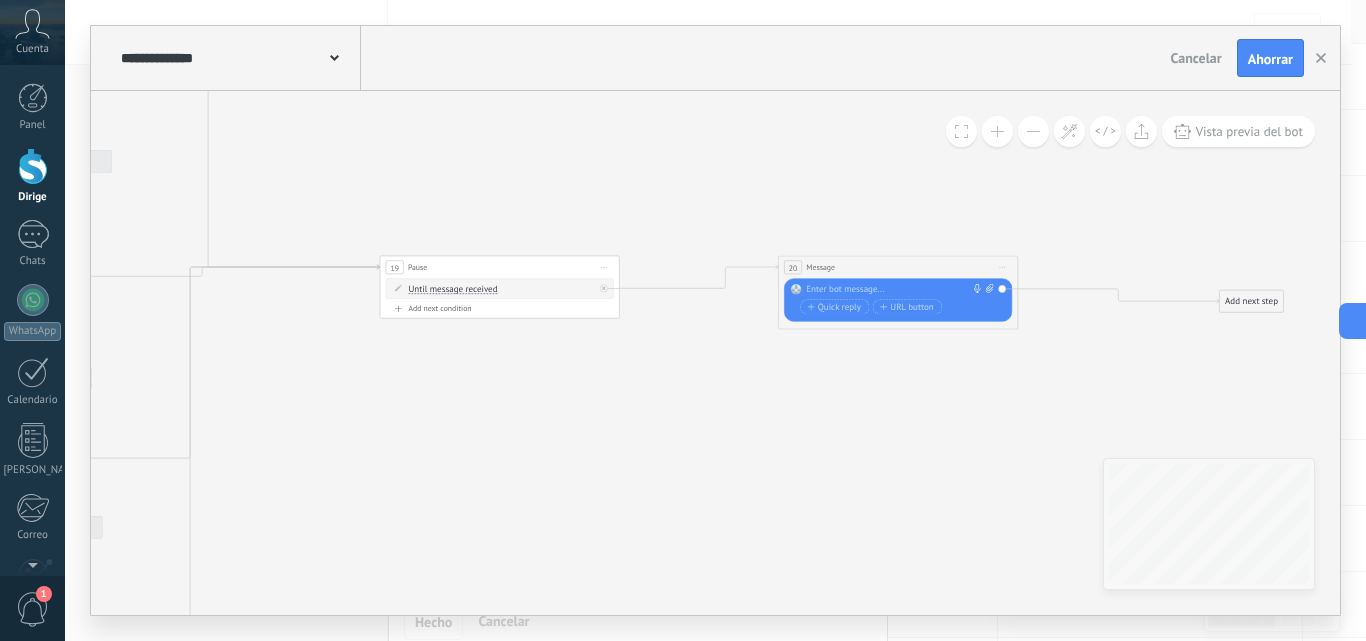 drag, startPoint x: 422, startPoint y: 367, endPoint x: 567, endPoint y: 377, distance: 145.34442 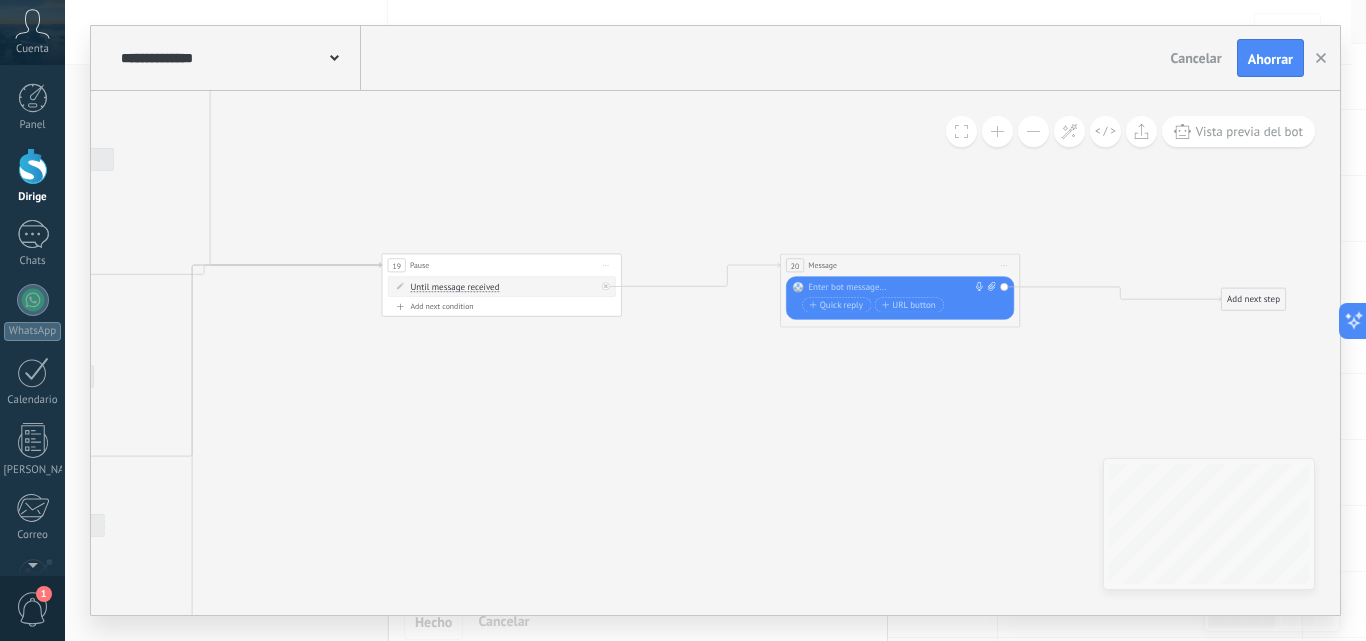 drag, startPoint x: 580, startPoint y: 418, endPoint x: 719, endPoint y: 410, distance: 139.23003 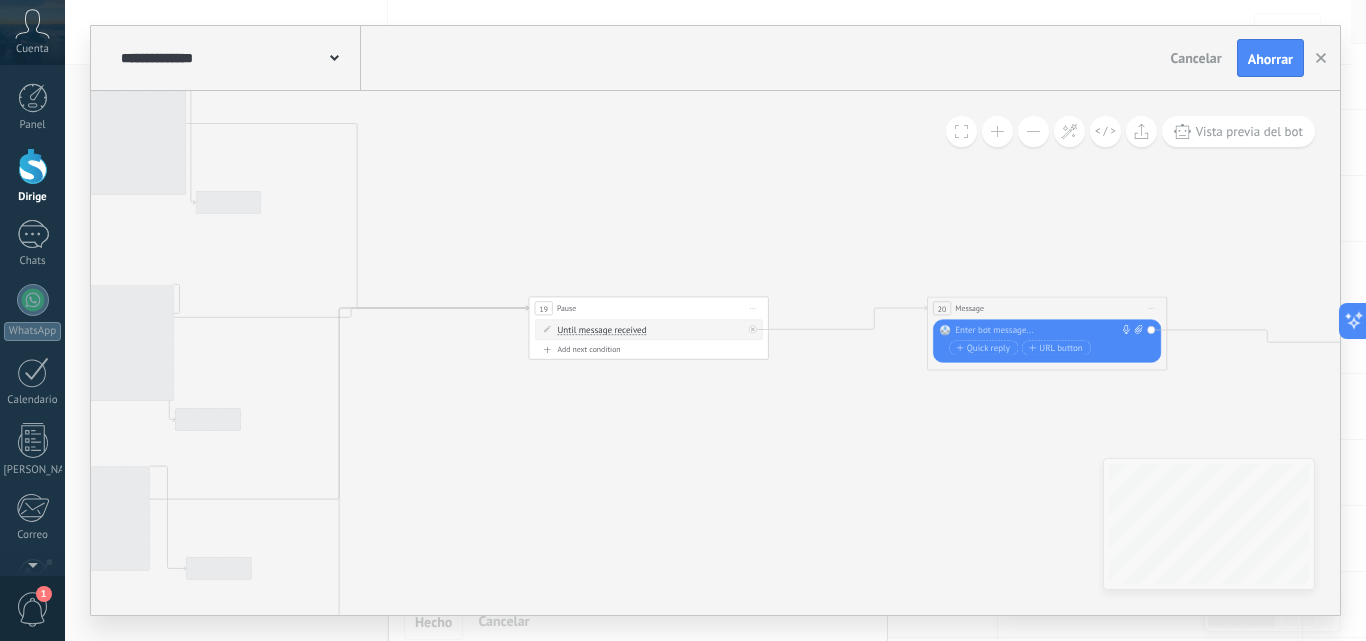 drag, startPoint x: 463, startPoint y: 177, endPoint x: 473, endPoint y: 226, distance: 50.01 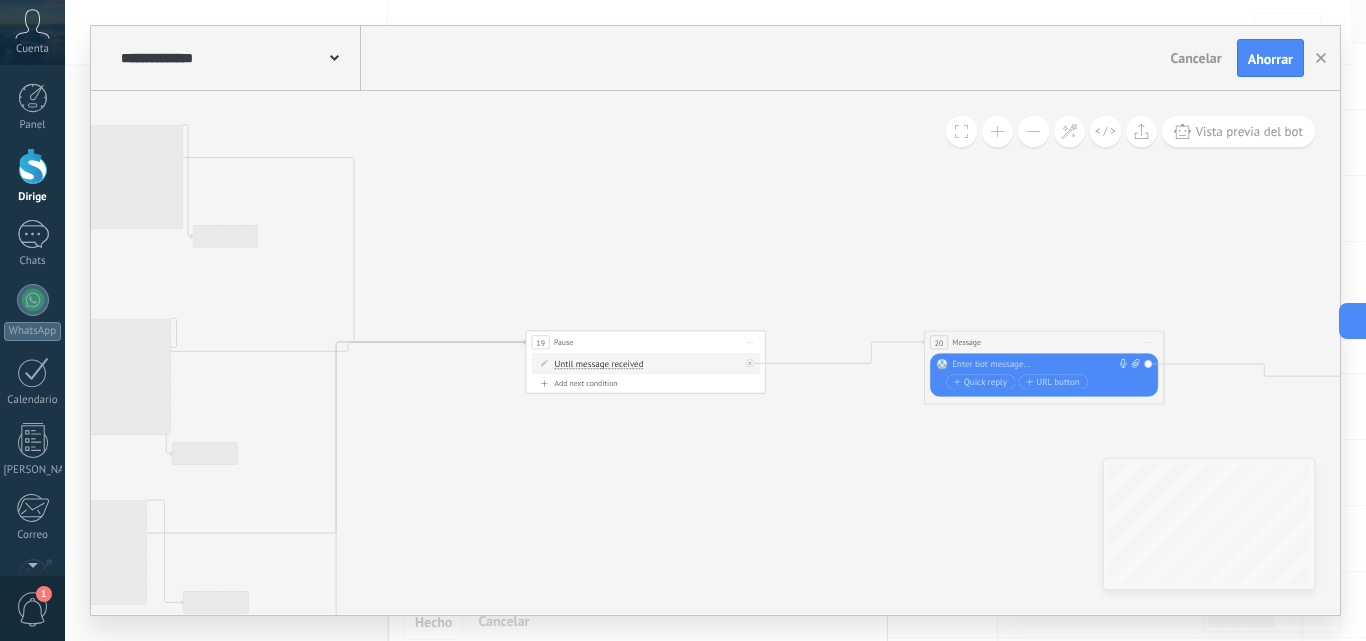 drag, startPoint x: 655, startPoint y: 228, endPoint x: 578, endPoint y: 206, distance: 80.08121 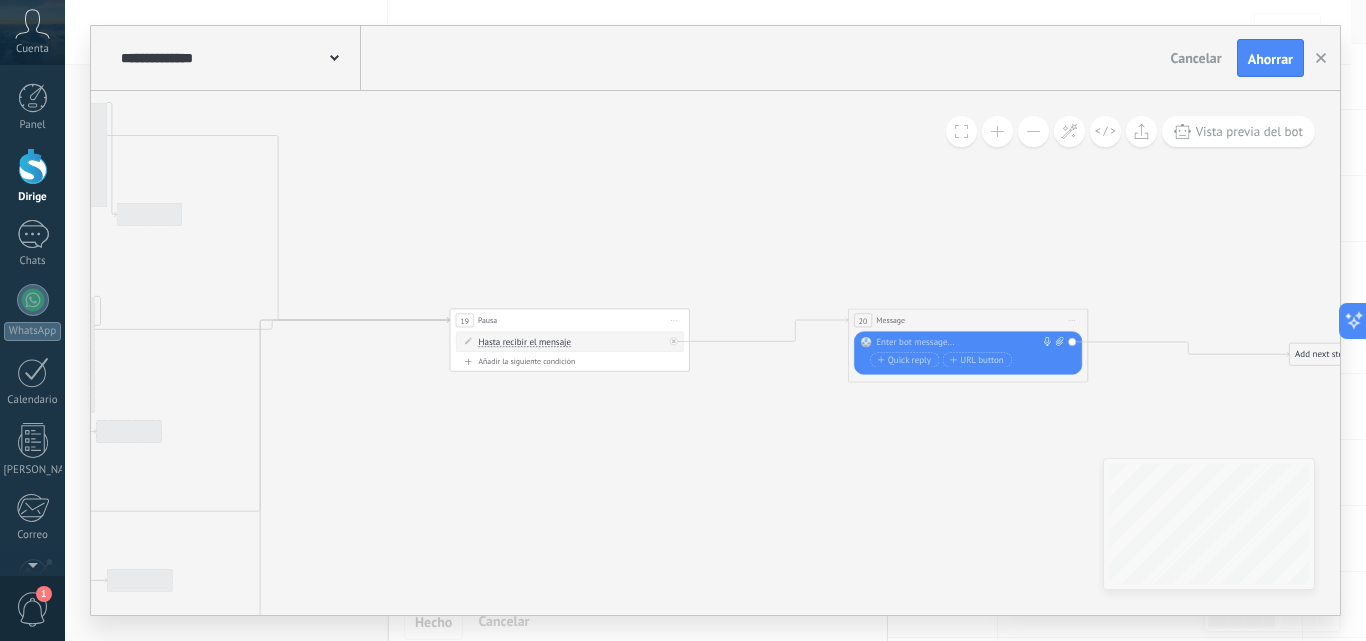 scroll, scrollTop: 100, scrollLeft: 0, axis: vertical 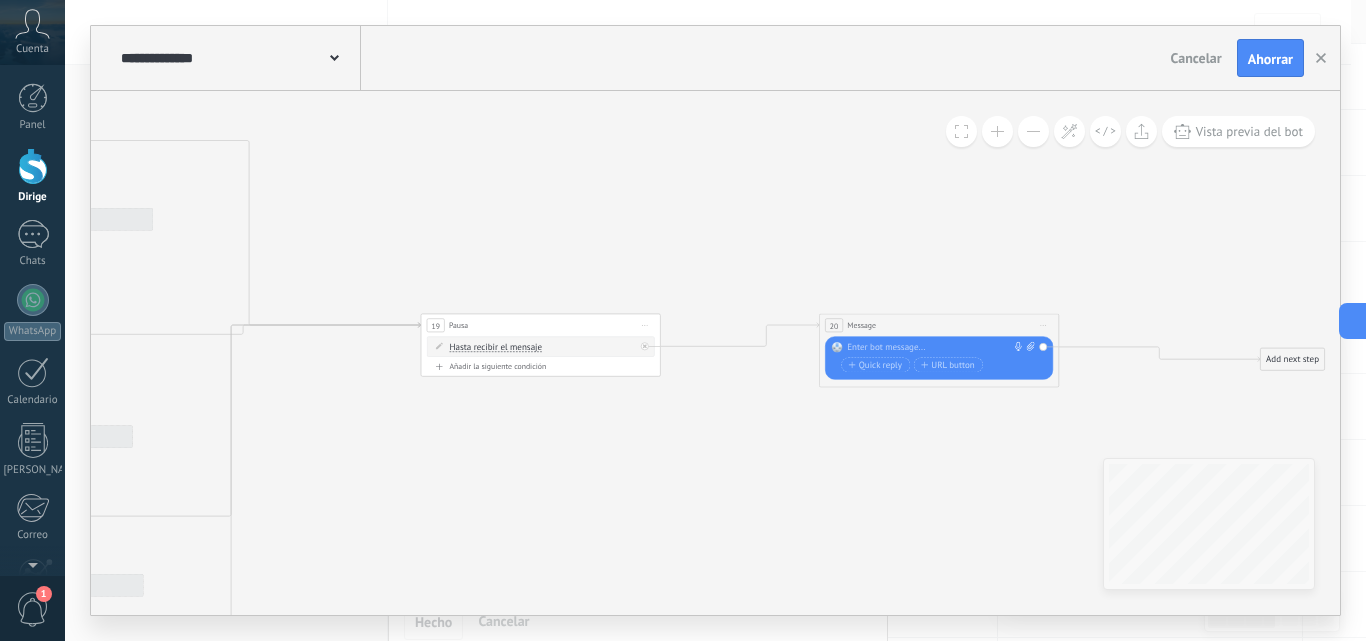 drag, startPoint x: 1025, startPoint y: 210, endPoint x: 992, endPoint y: 217, distance: 33.734257 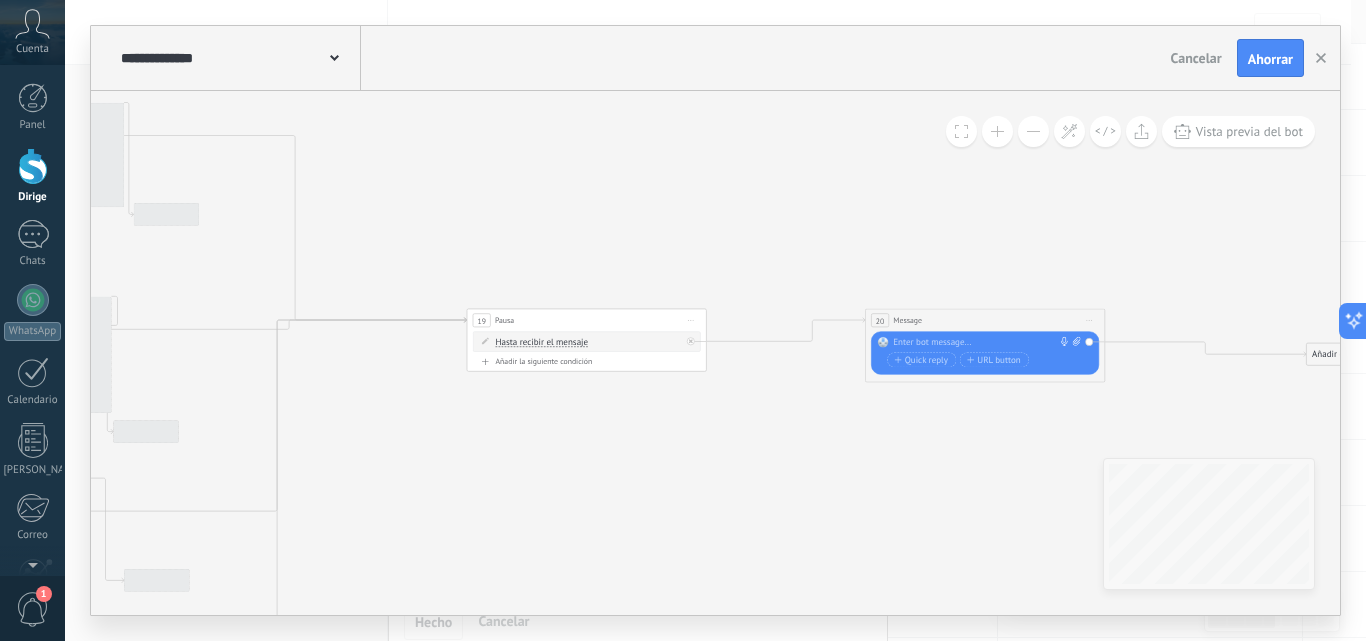 drag, startPoint x: 925, startPoint y: 182, endPoint x: 1007, endPoint y: 171, distance: 82.73451 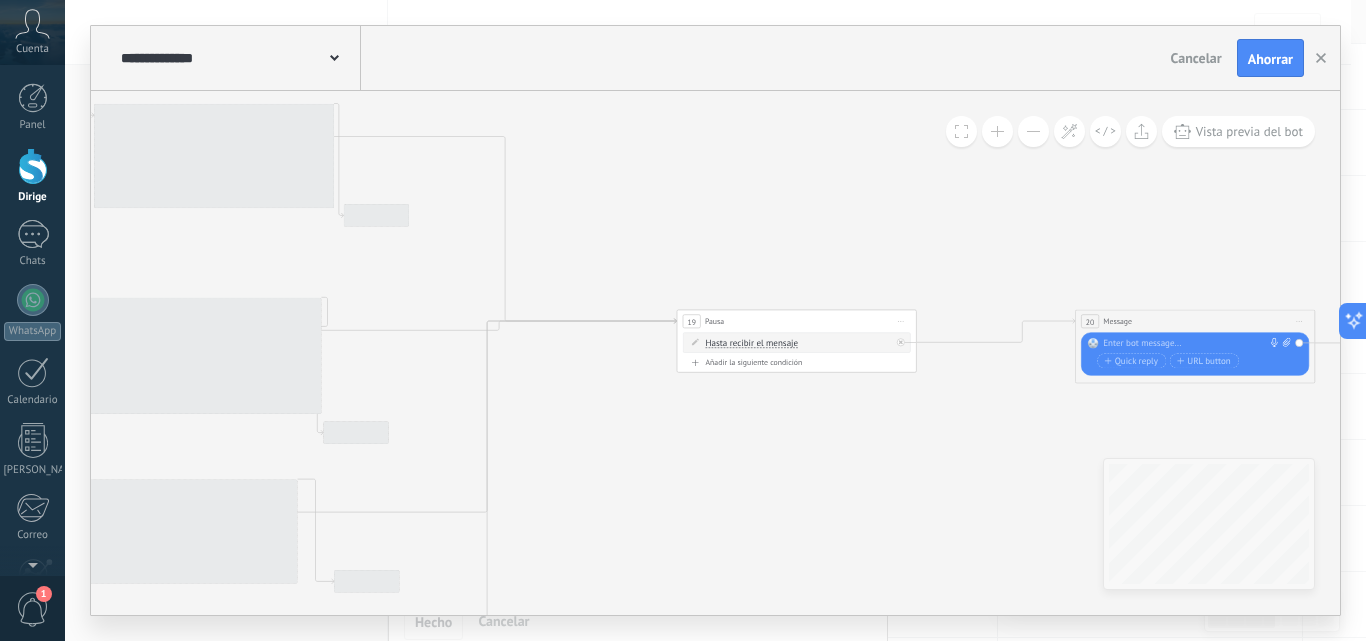 drag, startPoint x: 708, startPoint y: 197, endPoint x: 831, endPoint y: 206, distance: 123.32883 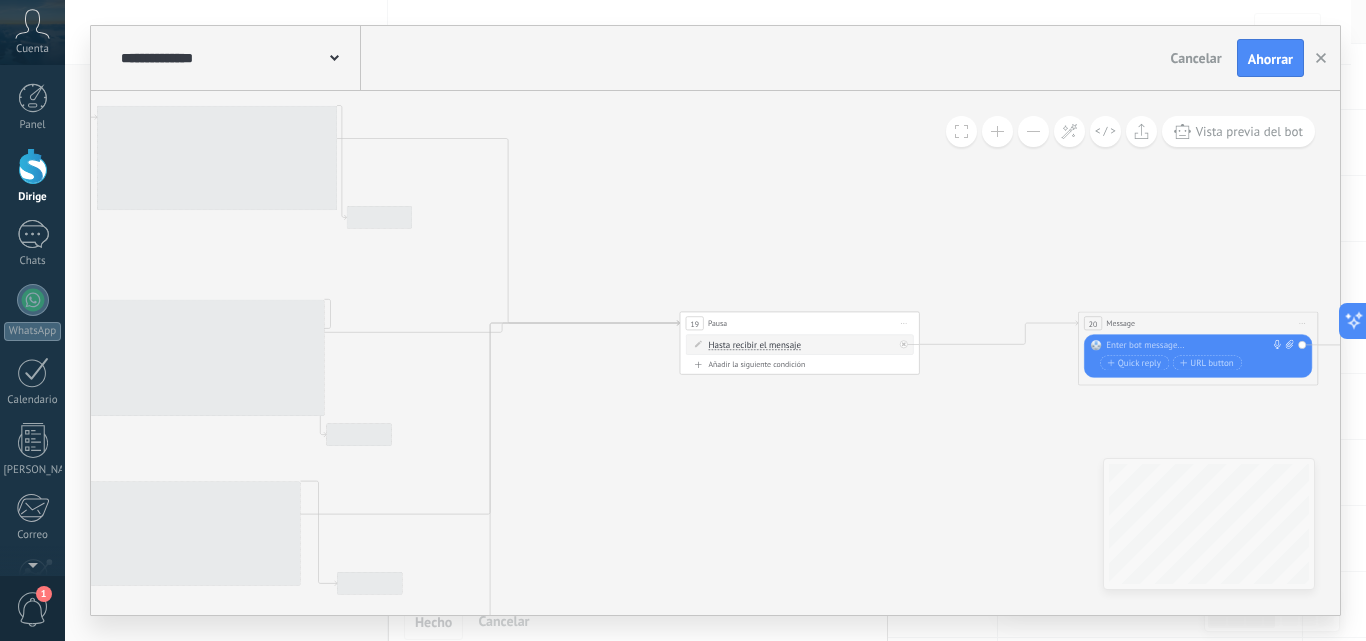 drag, startPoint x: 680, startPoint y: 193, endPoint x: 764, endPoint y: 231, distance: 92.19544 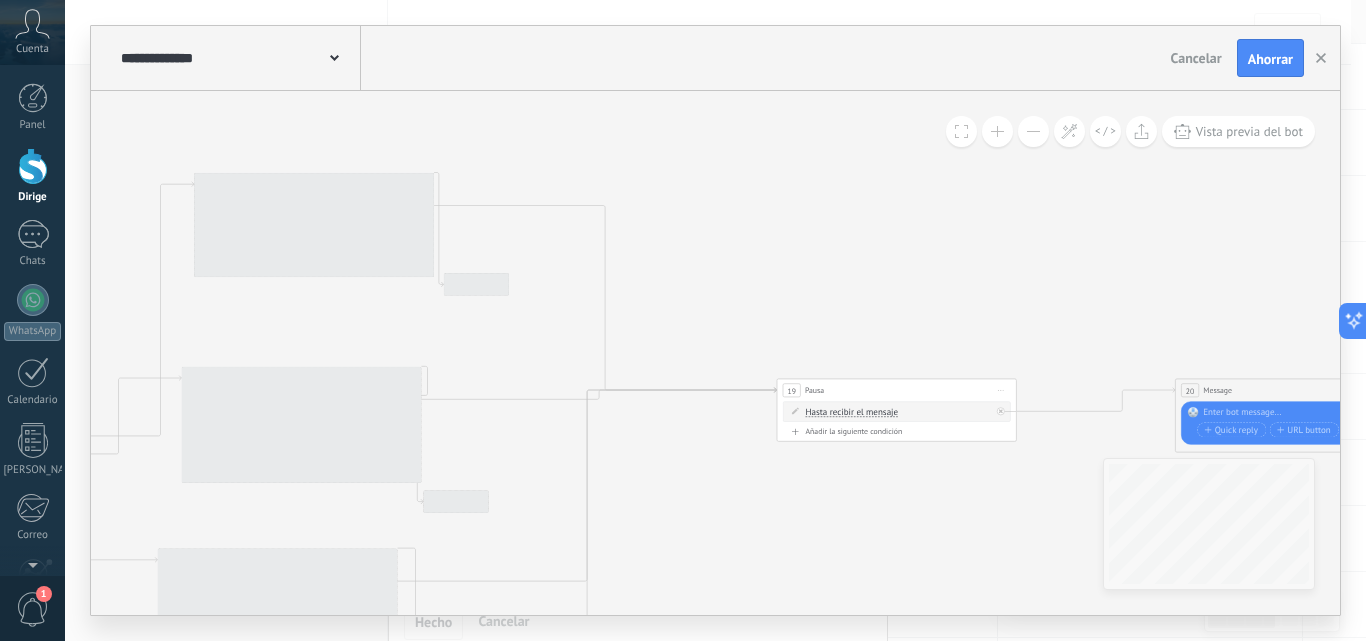drag, startPoint x: 761, startPoint y: 224, endPoint x: 691, endPoint y: 212, distance: 71.021126 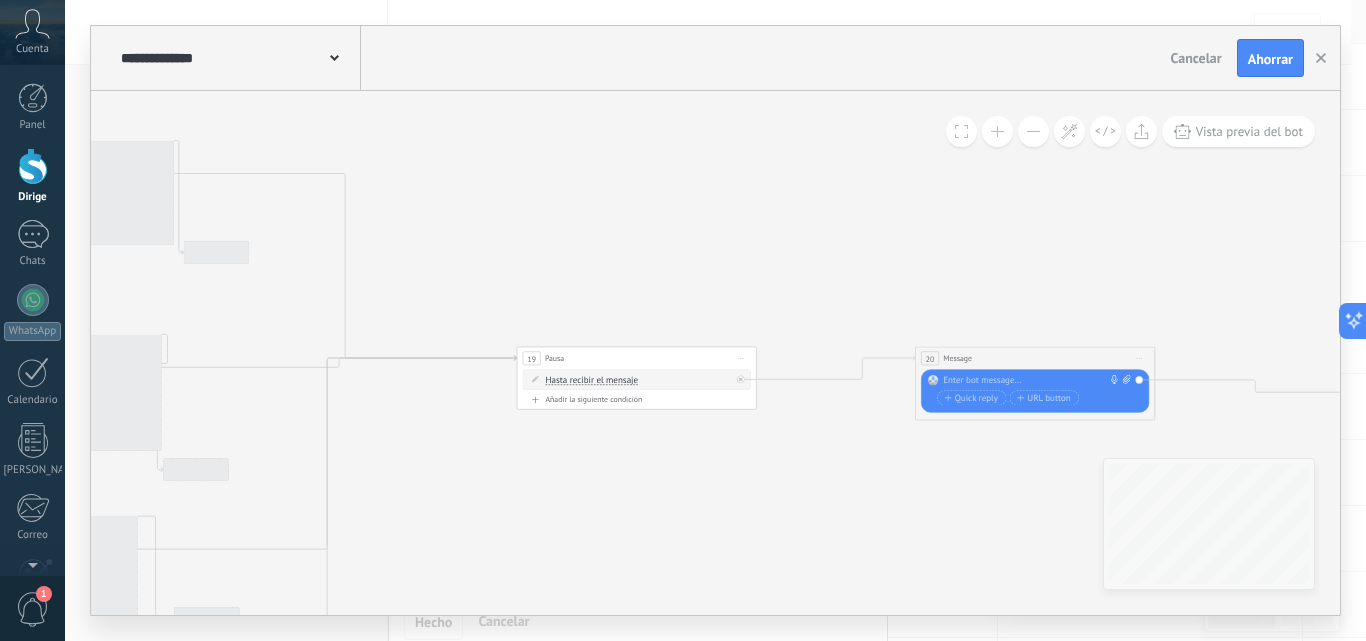drag, startPoint x: 853, startPoint y: 233, endPoint x: 674, endPoint y: 229, distance: 179.0447 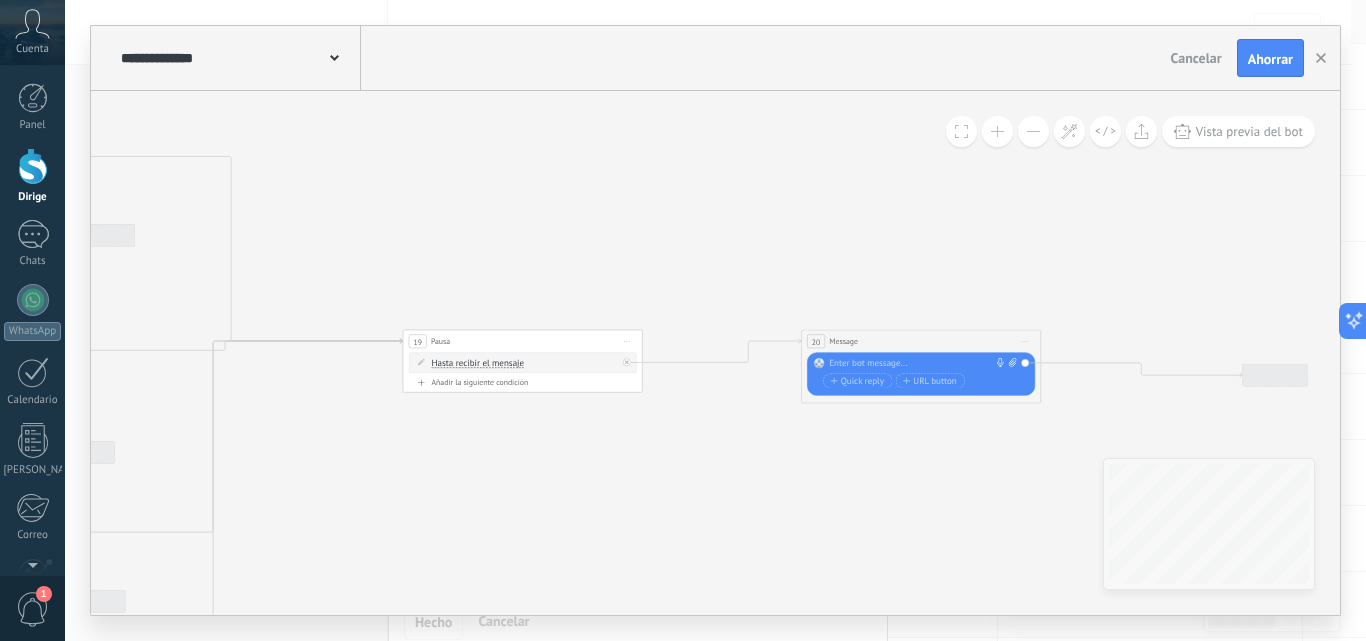drag, startPoint x: 958, startPoint y: 292, endPoint x: 844, endPoint y: 275, distance: 115.260574 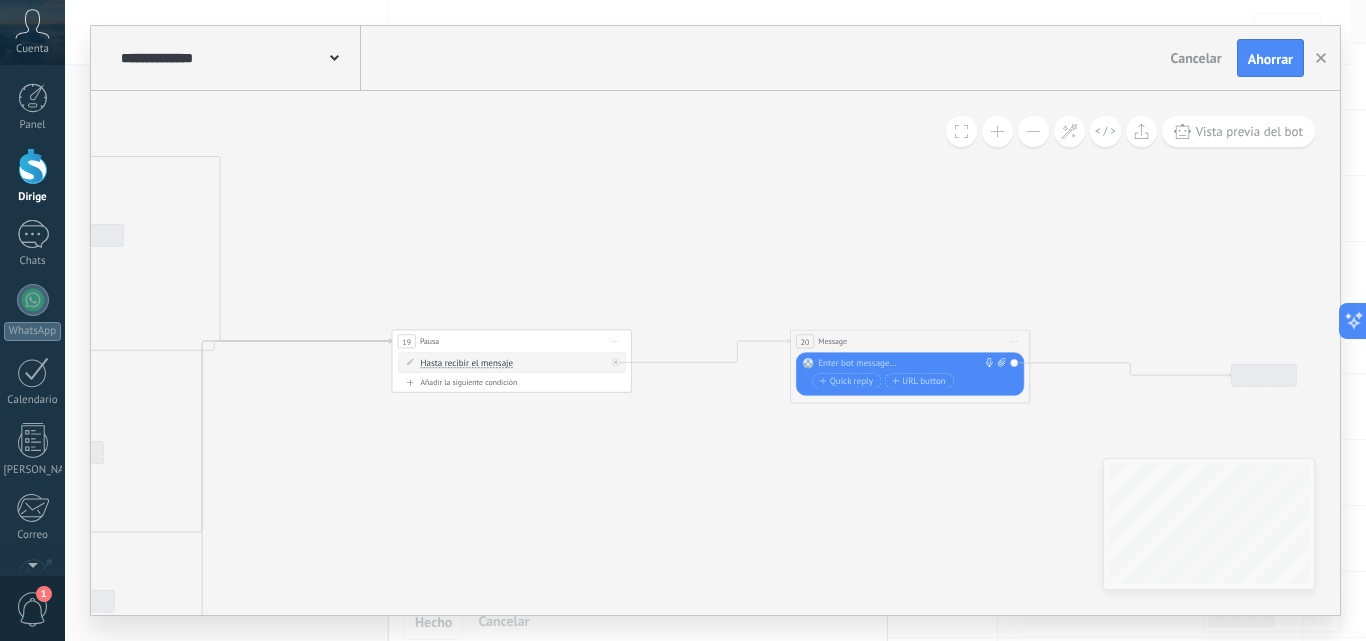 drag, startPoint x: 608, startPoint y: 237, endPoint x: 566, endPoint y: 236, distance: 42.0119 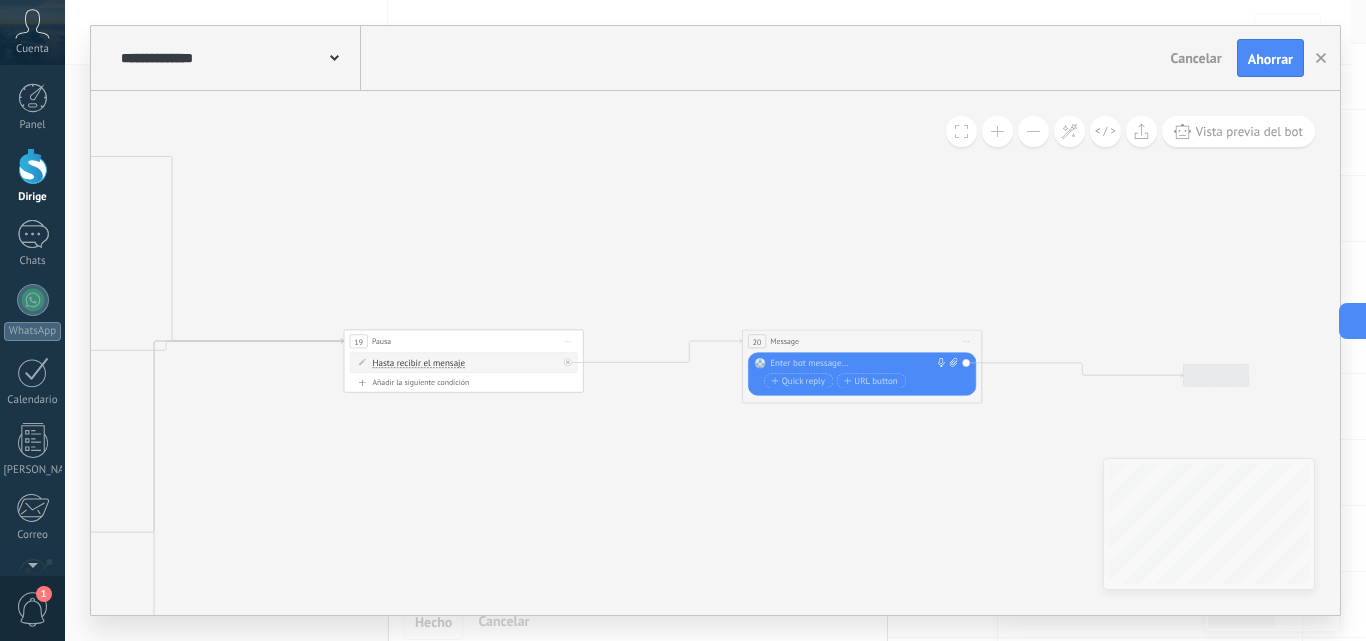 drag, startPoint x: 746, startPoint y: 237, endPoint x: 641, endPoint y: 223, distance: 105.92922 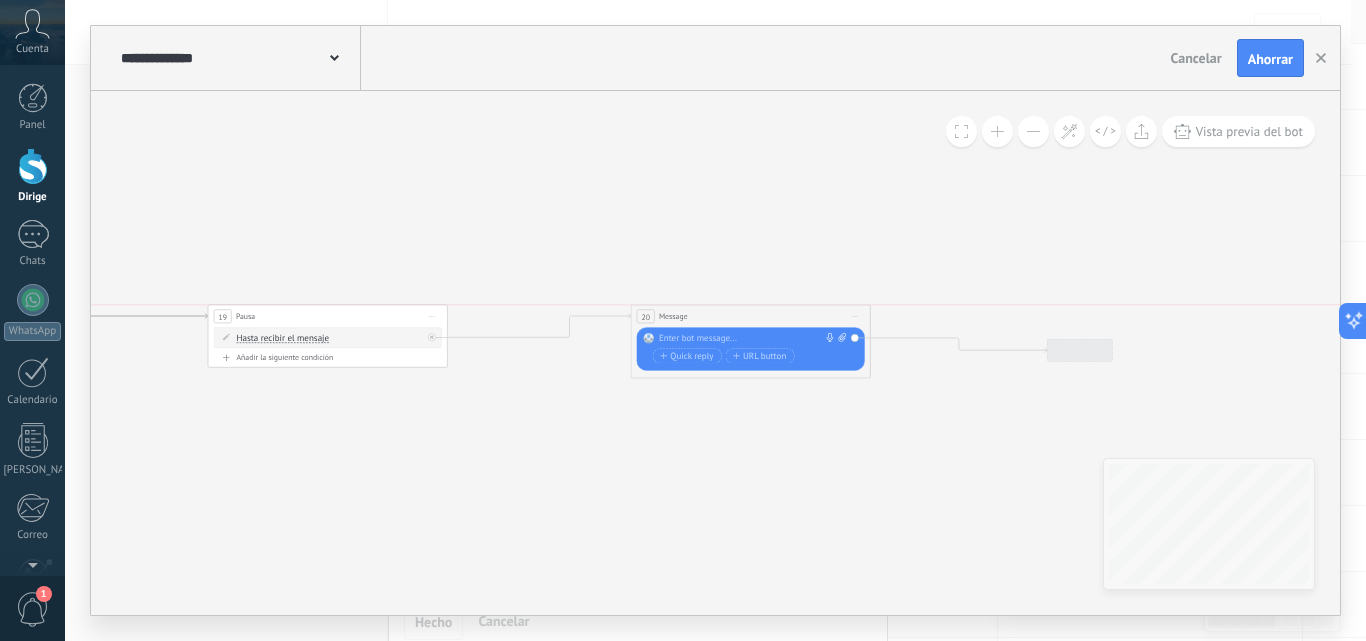 drag, startPoint x: 711, startPoint y: 318, endPoint x: 736, endPoint y: 316, distance: 25.079872 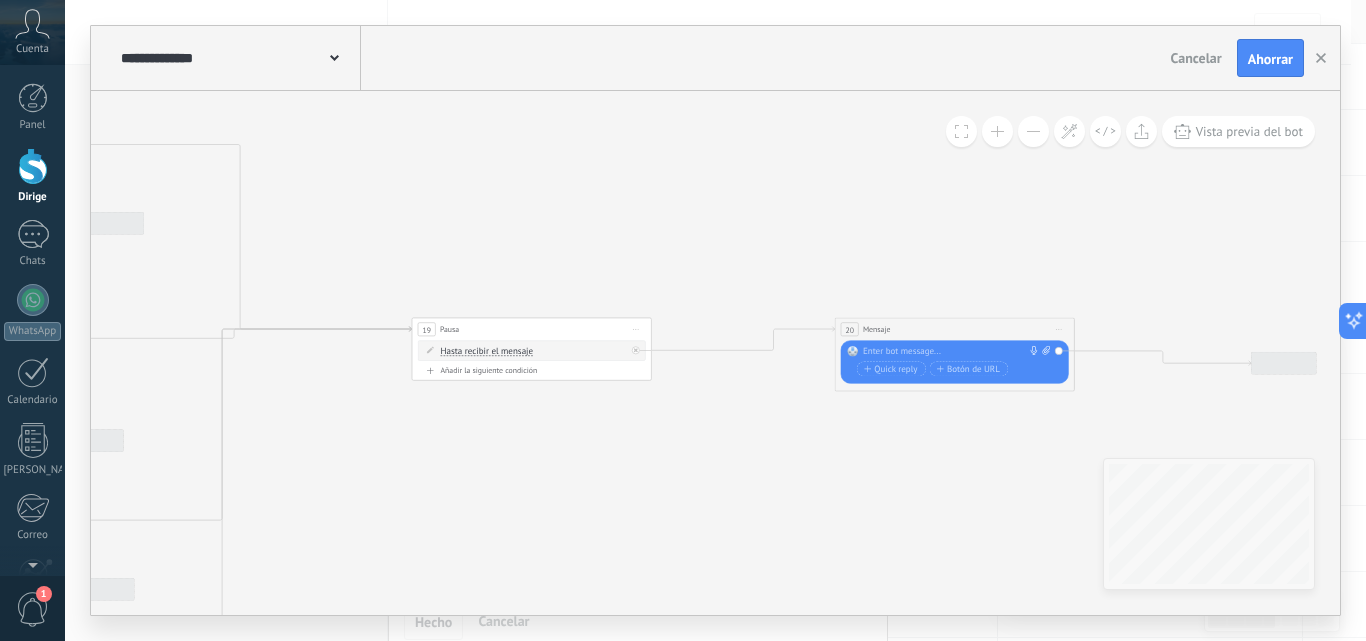 drag, startPoint x: 594, startPoint y: 466, endPoint x: 751, endPoint y: 479, distance: 157.5373 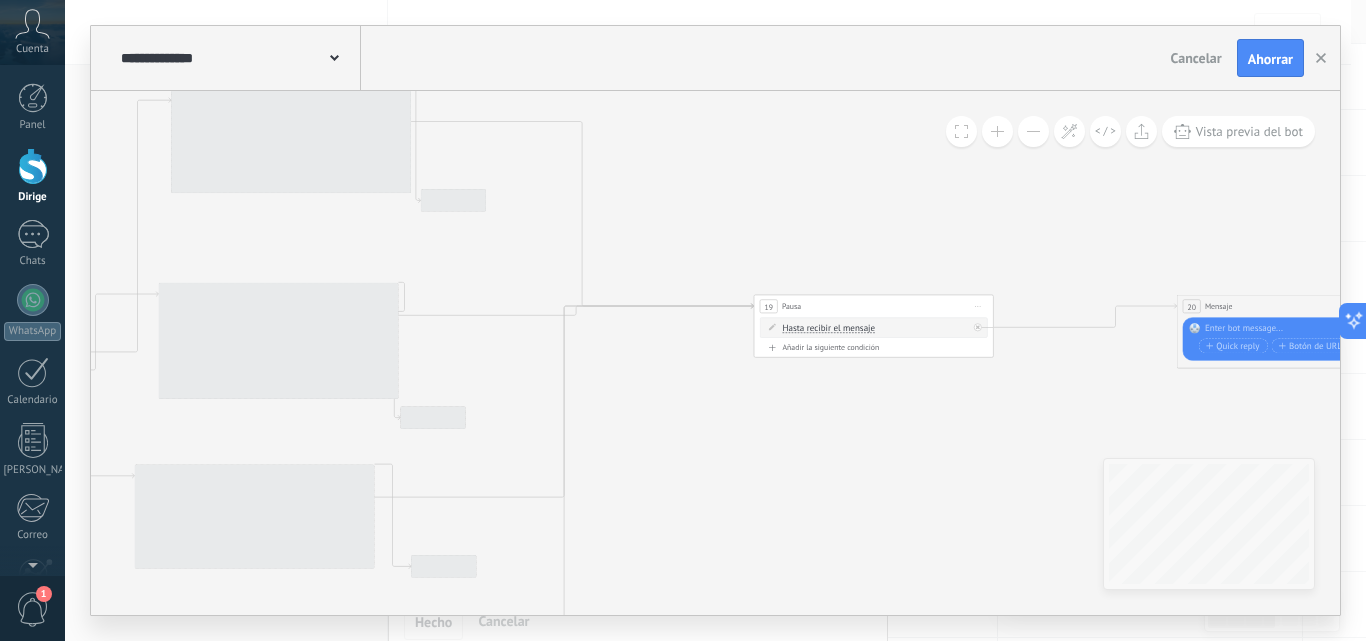 drag, startPoint x: 591, startPoint y: 477, endPoint x: 879, endPoint y: 456, distance: 288.76462 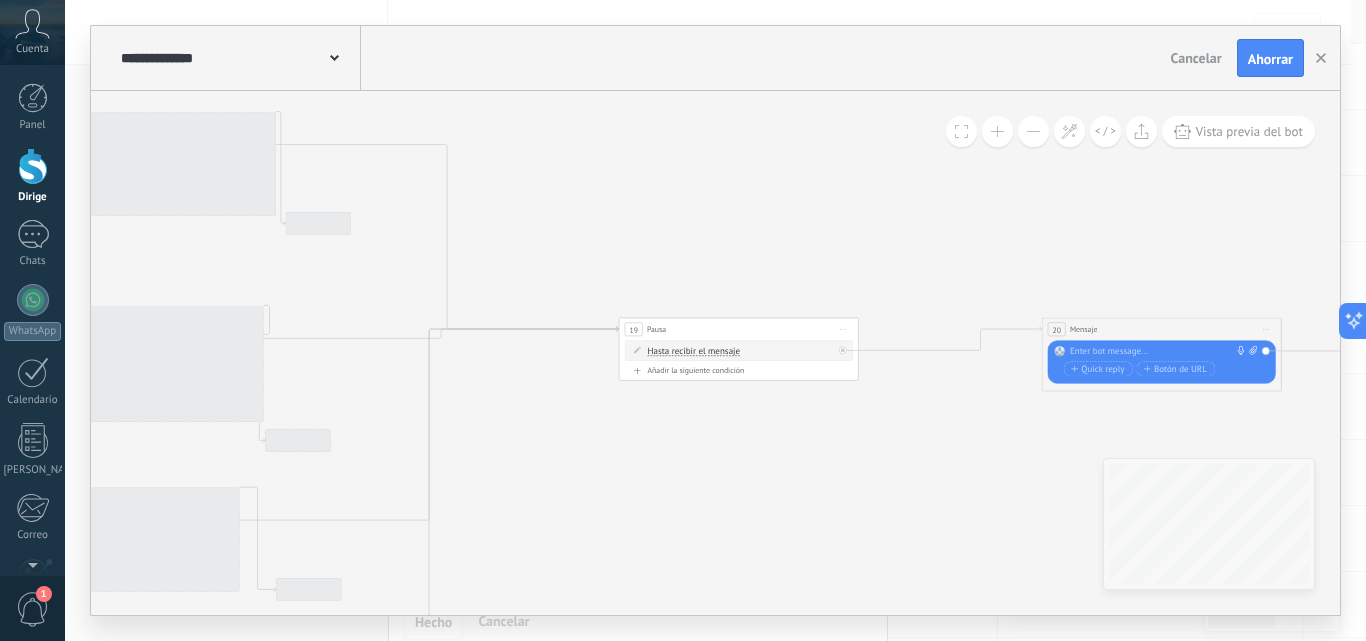 drag, startPoint x: 1051, startPoint y: 373, endPoint x: 964, endPoint y: 388, distance: 88.28363 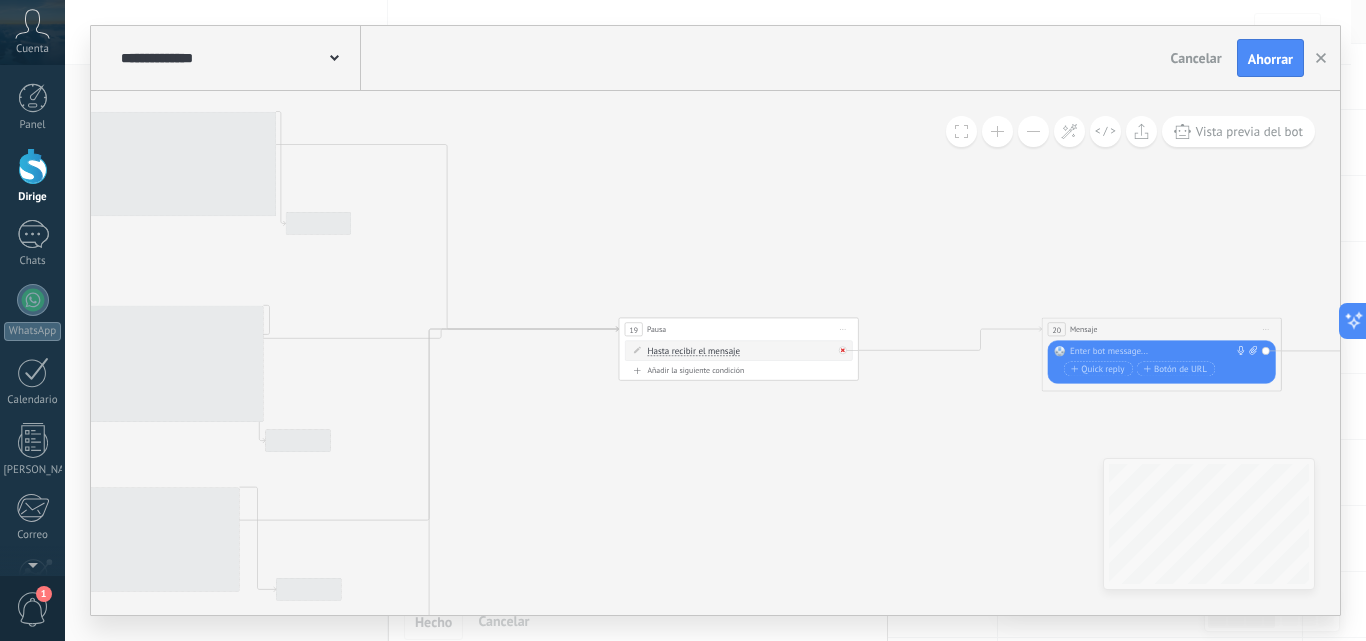 click at bounding box center [843, 350] 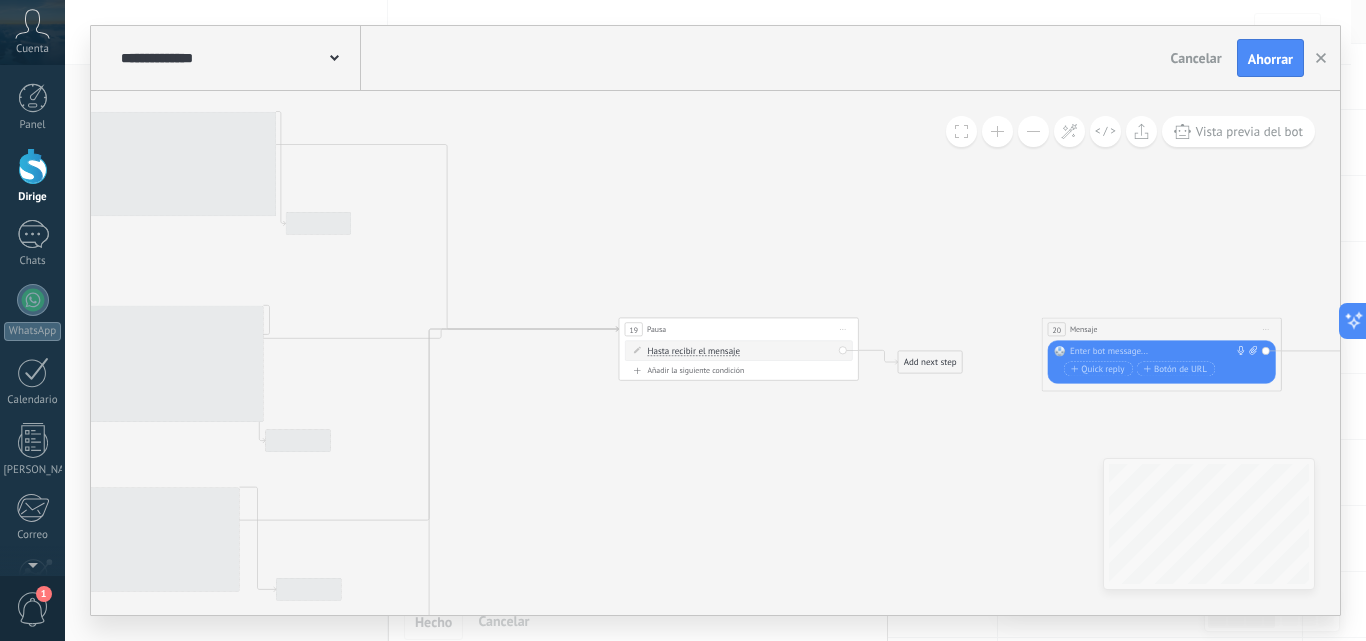 click on "Hasta recibir el mensaje" at bounding box center (694, 350) 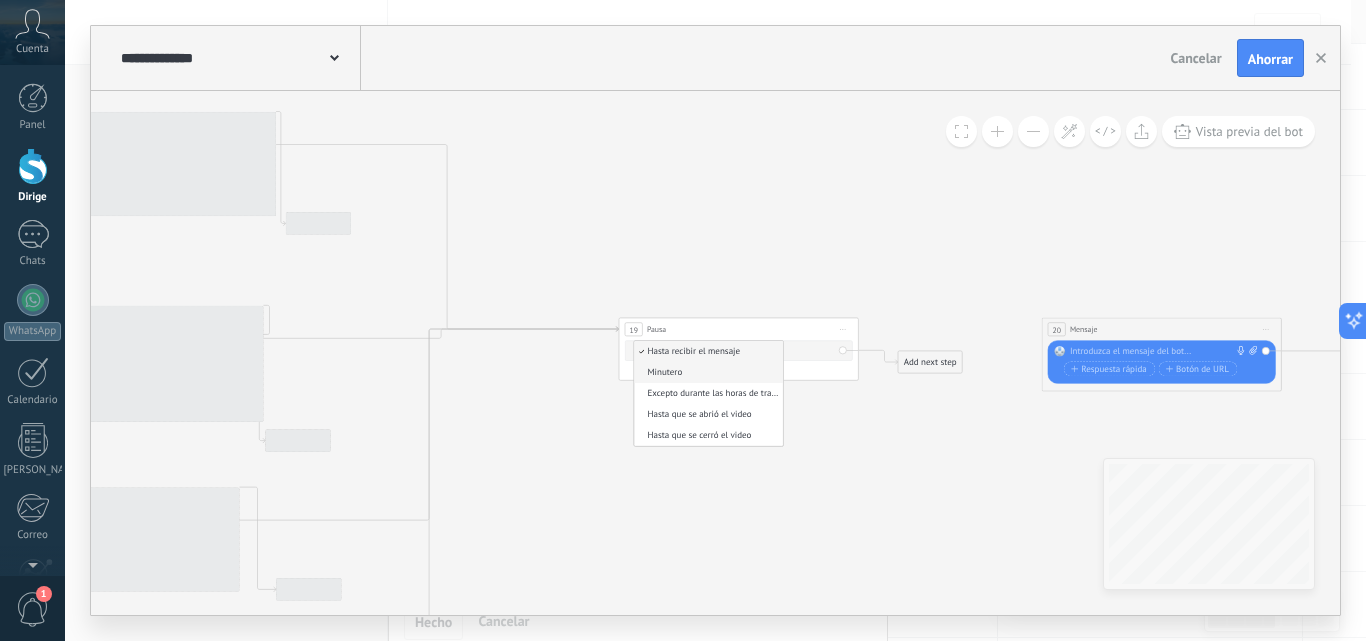 click on "Minutero" at bounding box center [706, 373] 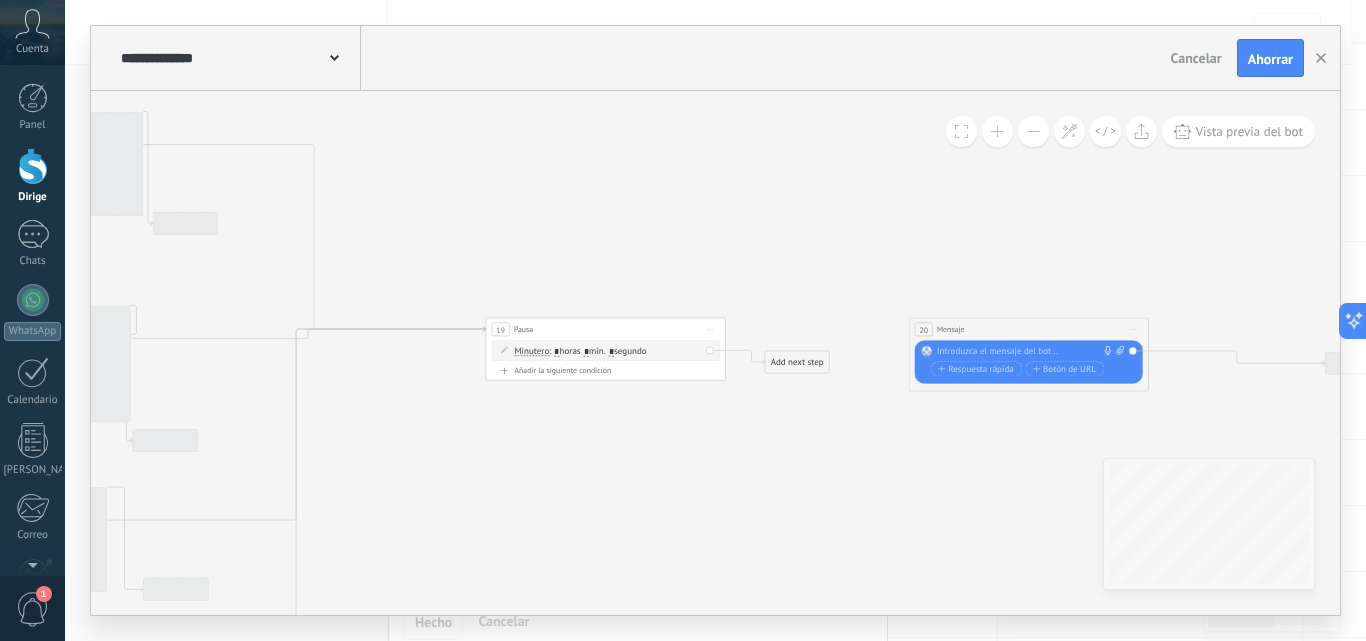 drag, startPoint x: 1016, startPoint y: 407, endPoint x: 883, endPoint y: 407, distance: 133 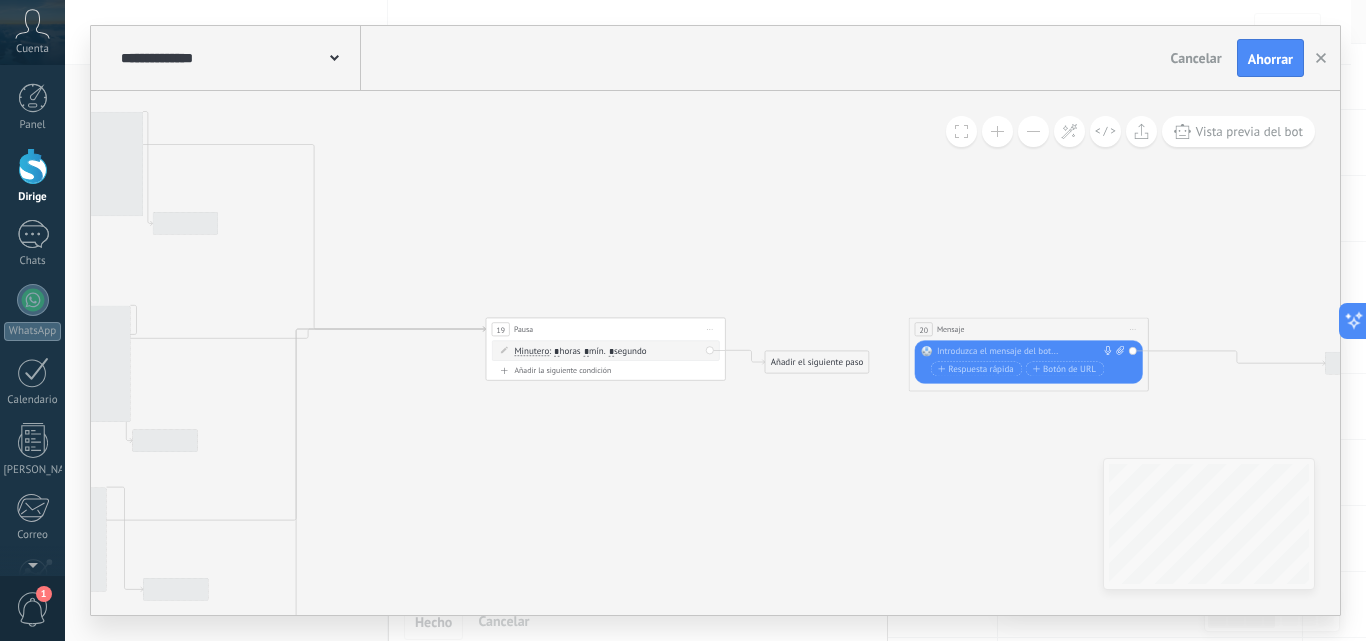 click at bounding box center [1033, 131] 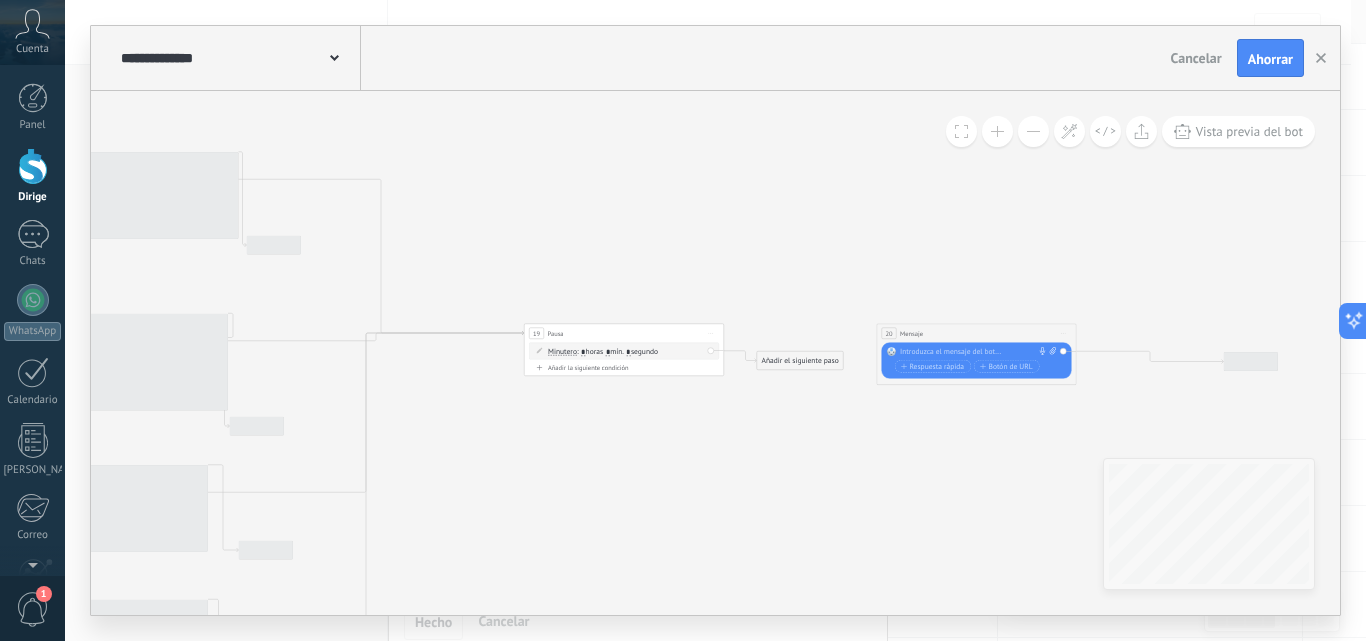 click at bounding box center (1033, 131) 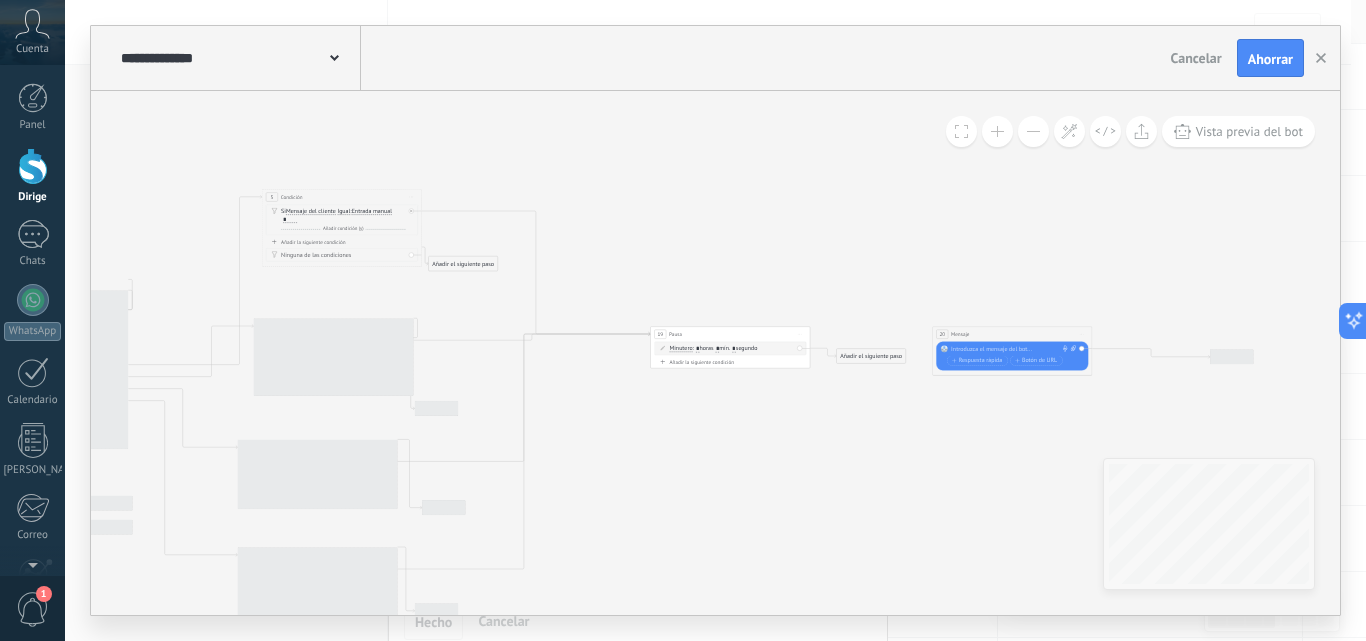 drag, startPoint x: 801, startPoint y: 197, endPoint x: 820, endPoint y: 196, distance: 19.026299 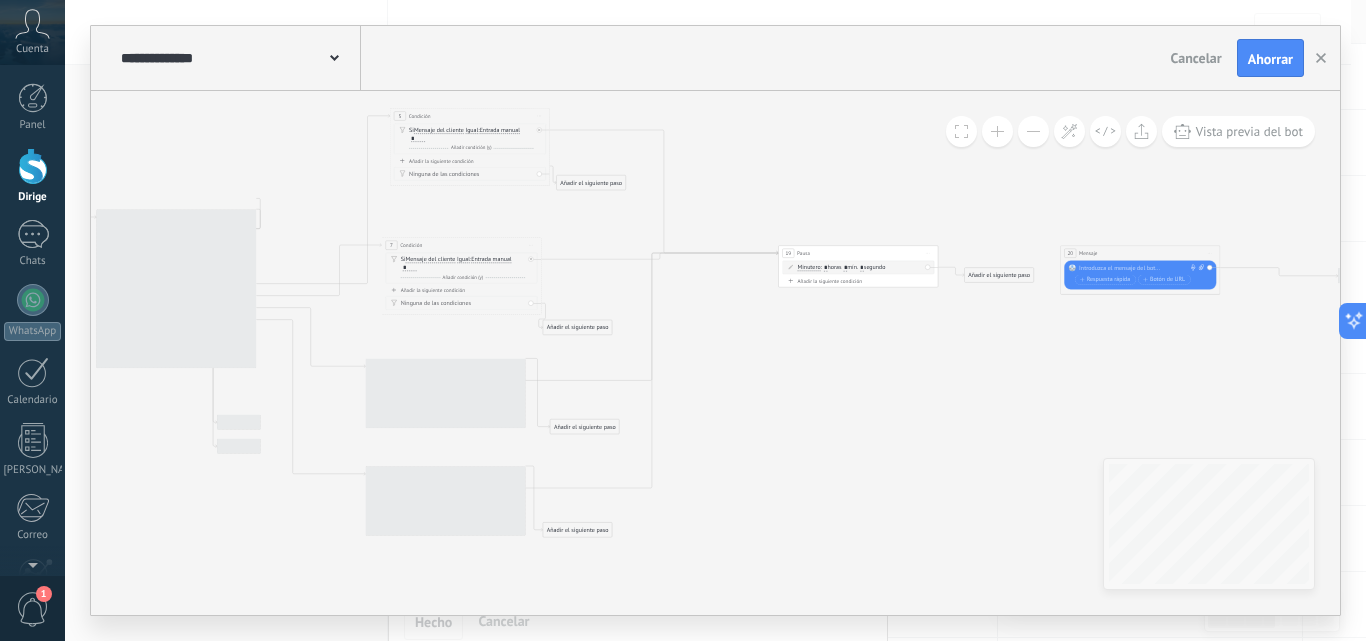drag, startPoint x: 838, startPoint y: 432, endPoint x: 830, endPoint y: 392, distance: 40.792156 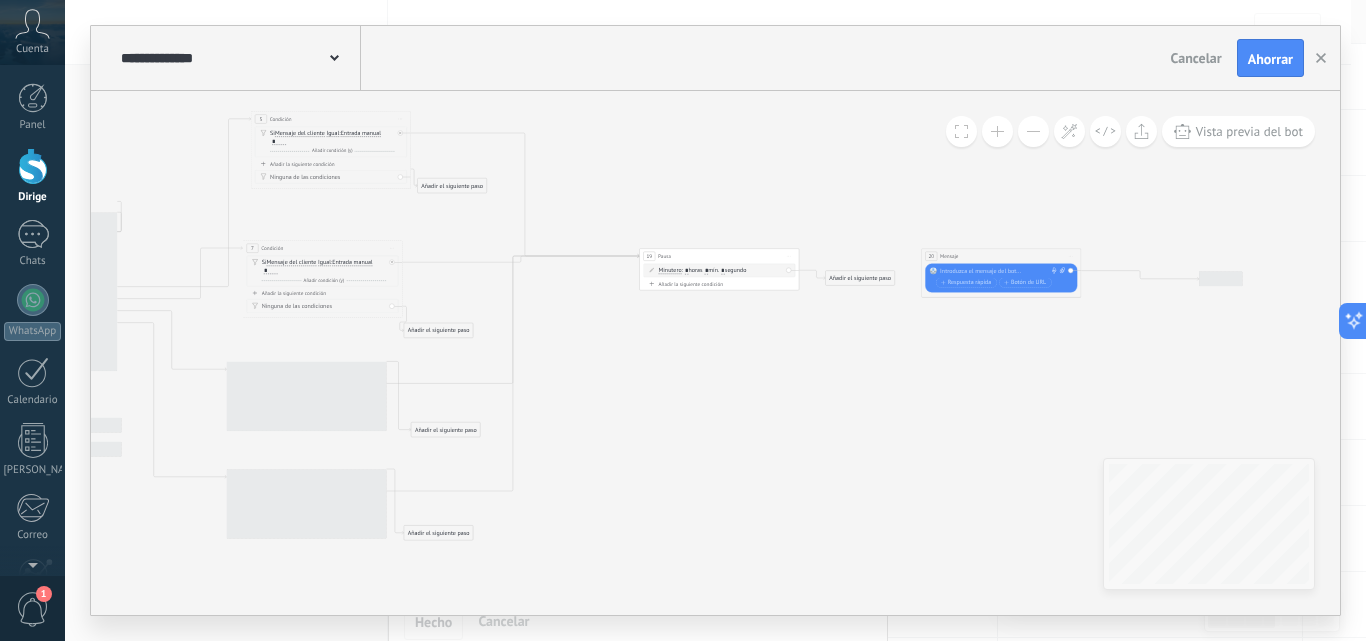 drag, startPoint x: 938, startPoint y: 360, endPoint x: 779, endPoint y: 365, distance: 159.0786 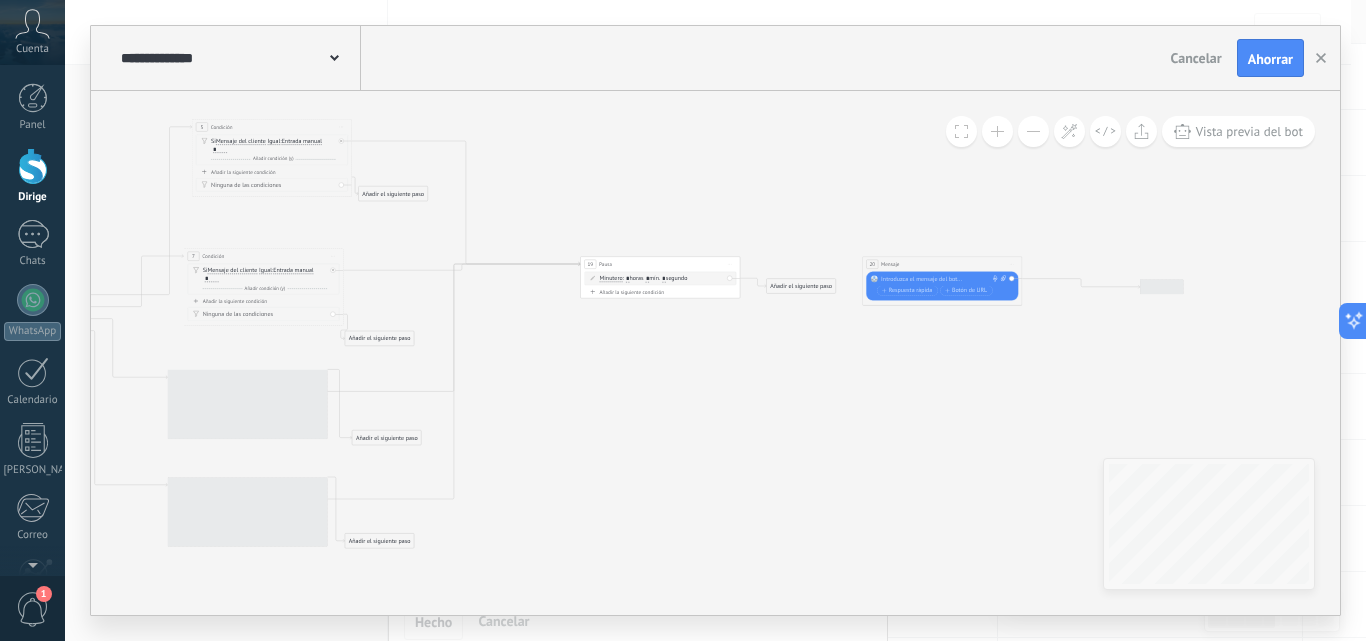 click 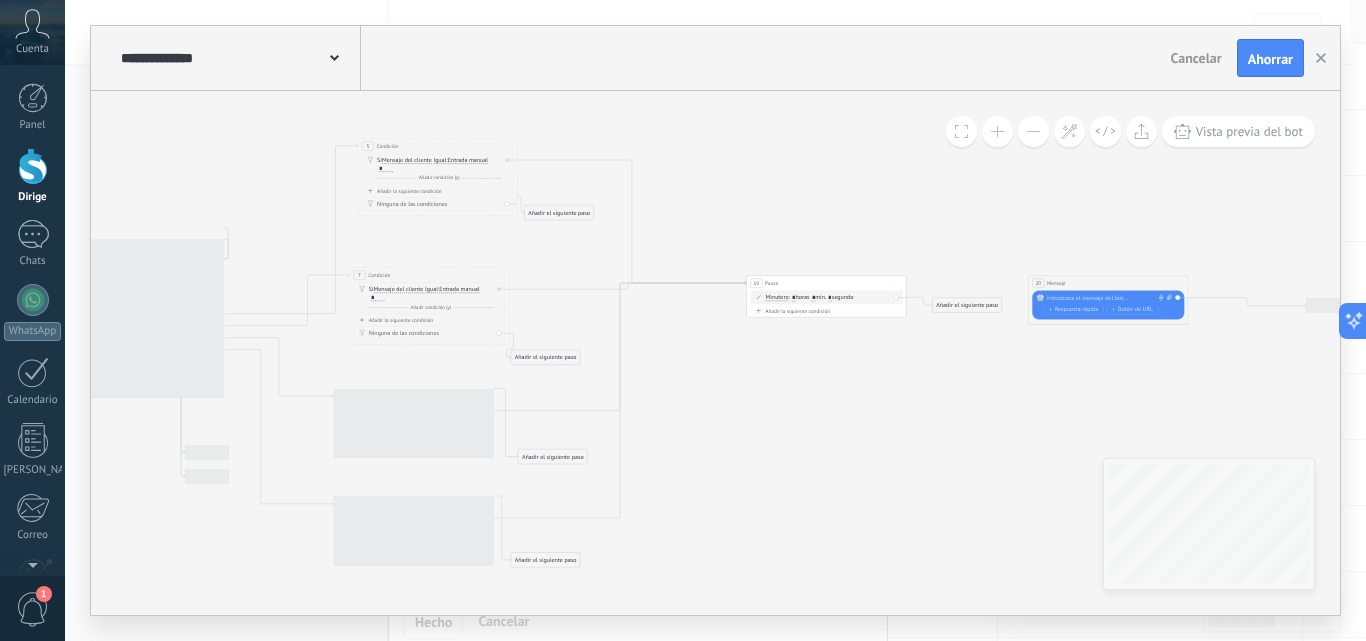 drag, startPoint x: 605, startPoint y: 178, endPoint x: 771, endPoint y: 197, distance: 167.08382 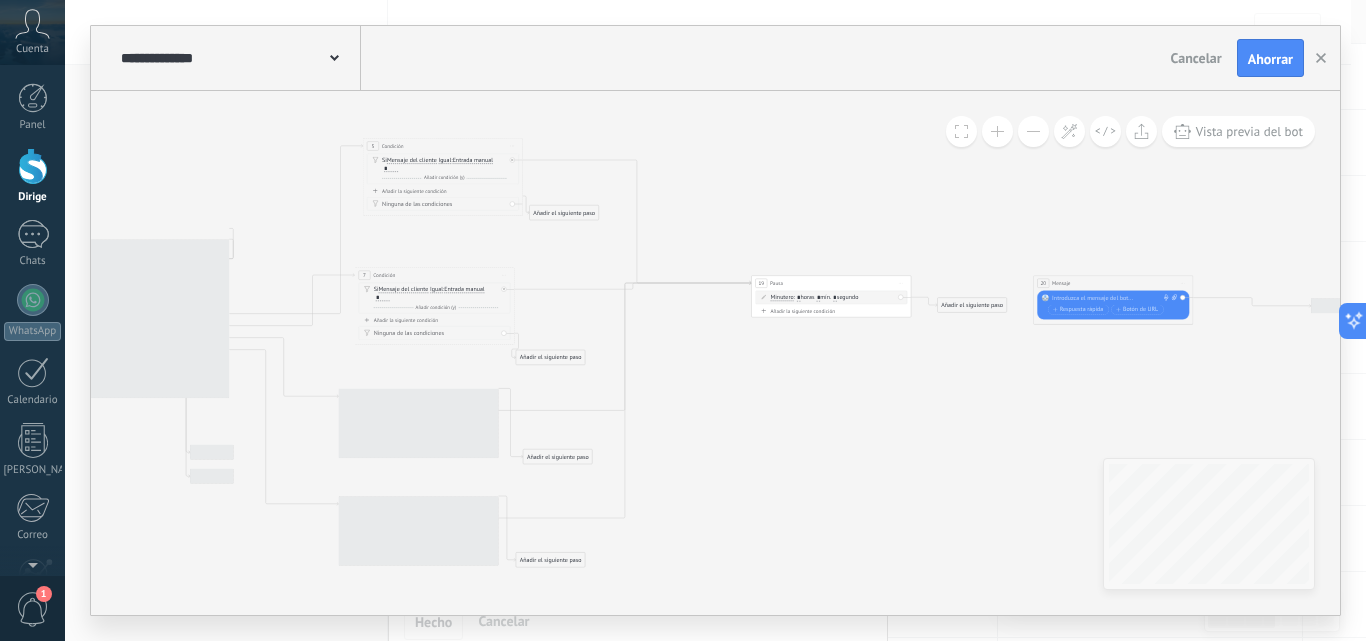 click 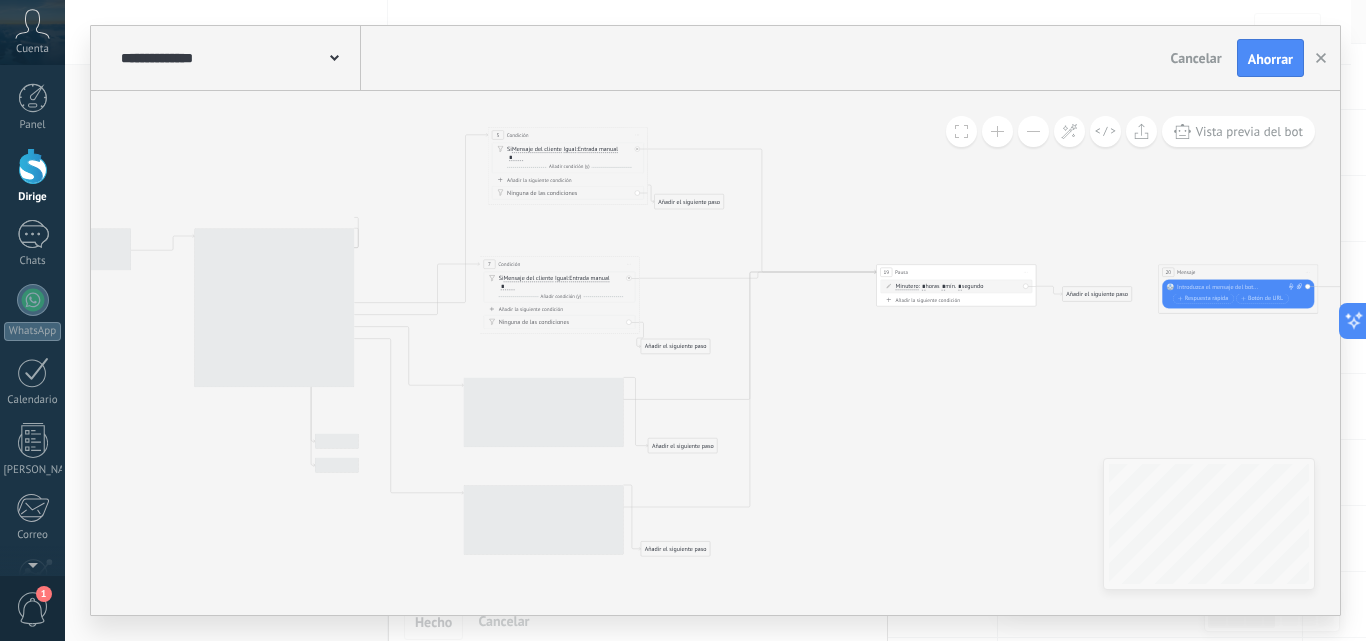 drag, startPoint x: 835, startPoint y: 451, endPoint x: 960, endPoint y: 440, distance: 125.48307 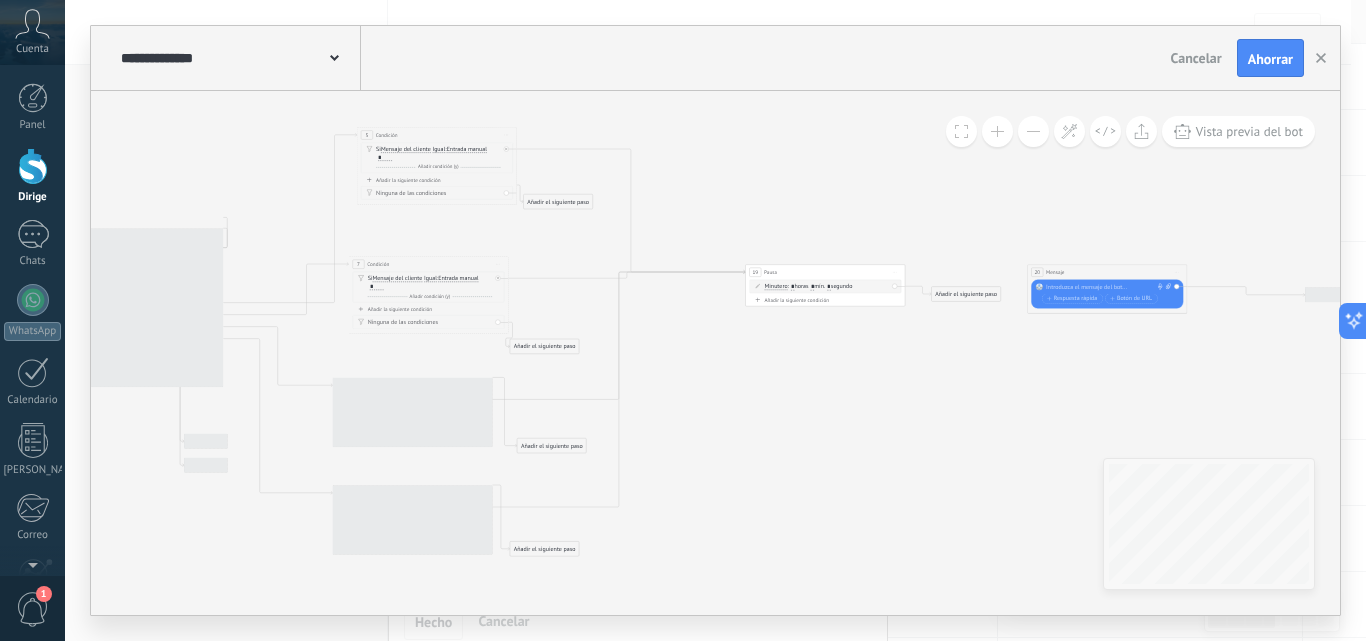 drag, startPoint x: 910, startPoint y: 418, endPoint x: 837, endPoint y: 405, distance: 74.1485 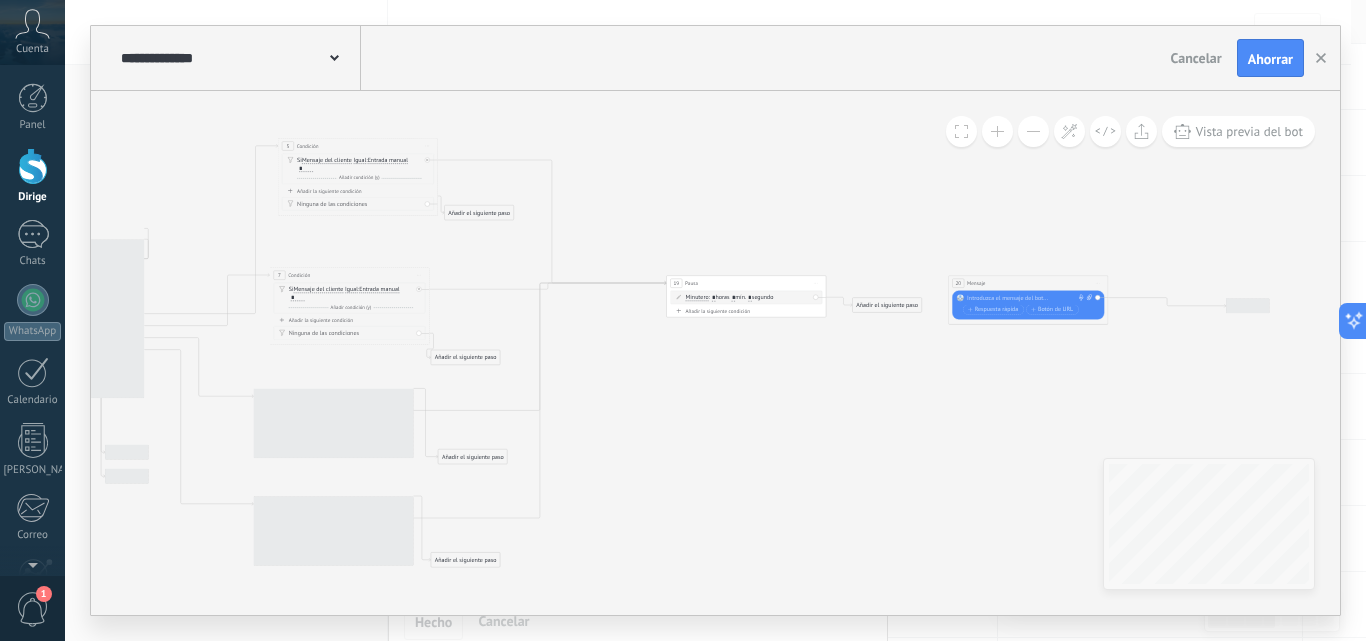 drag, startPoint x: 870, startPoint y: 365, endPoint x: 791, endPoint y: 374, distance: 79.51101 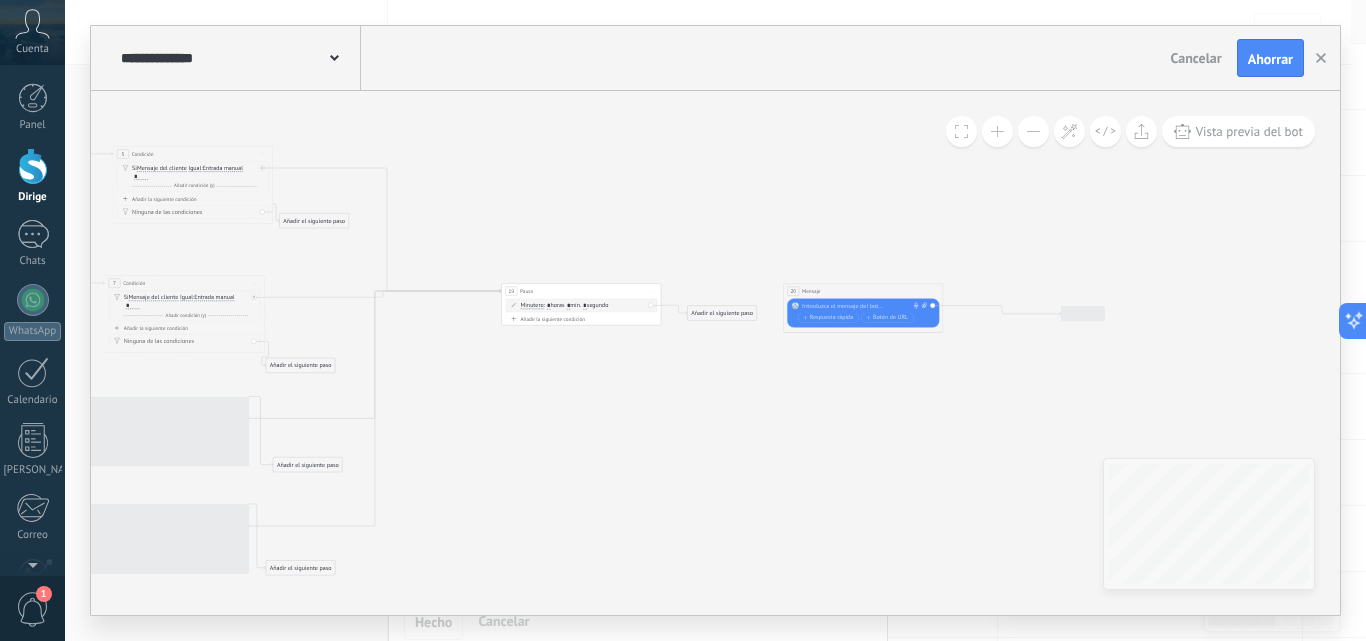 drag, startPoint x: 767, startPoint y: 417, endPoint x: 749, endPoint y: 422, distance: 18.681541 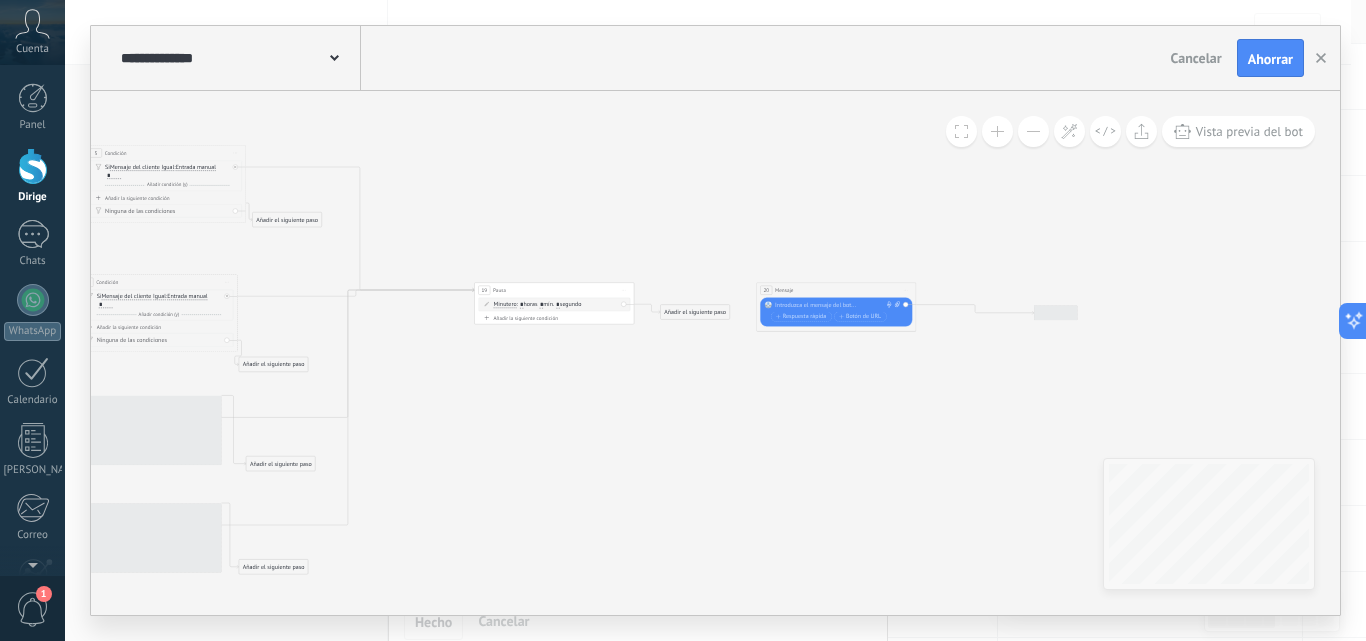 drag, startPoint x: 882, startPoint y: 405, endPoint x: 852, endPoint y: 403, distance: 30.066593 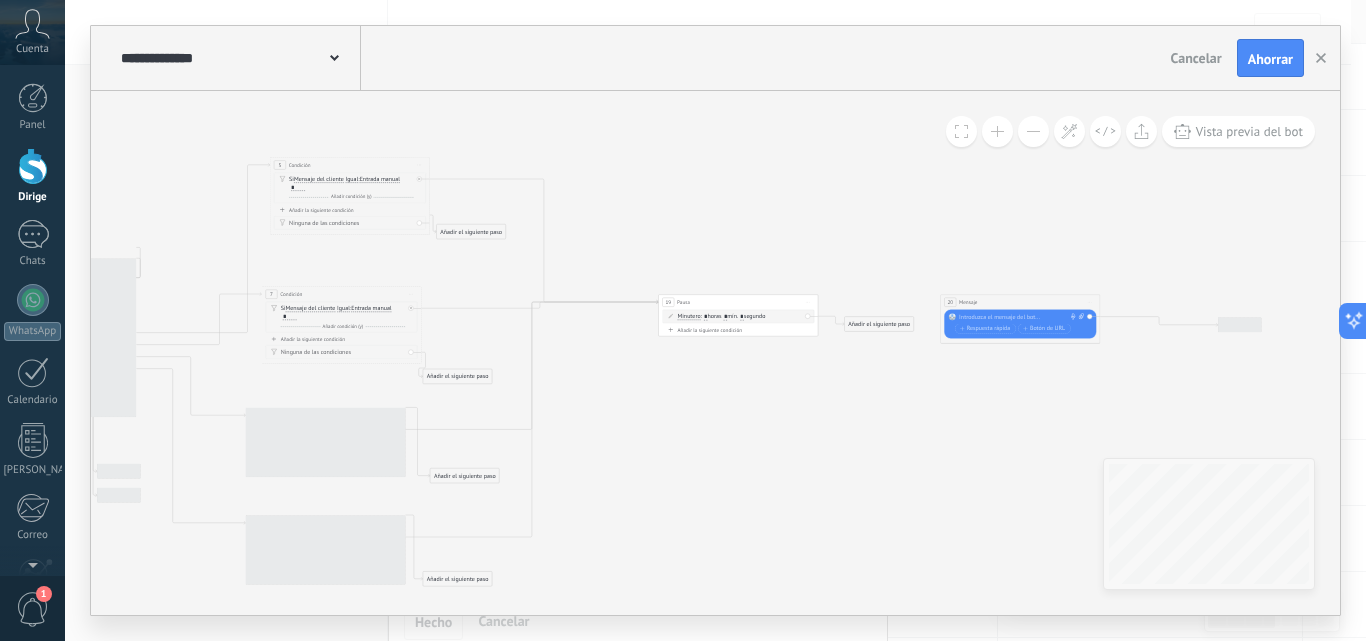 drag, startPoint x: 691, startPoint y: 373, endPoint x: 796, endPoint y: 398, distance: 107.935165 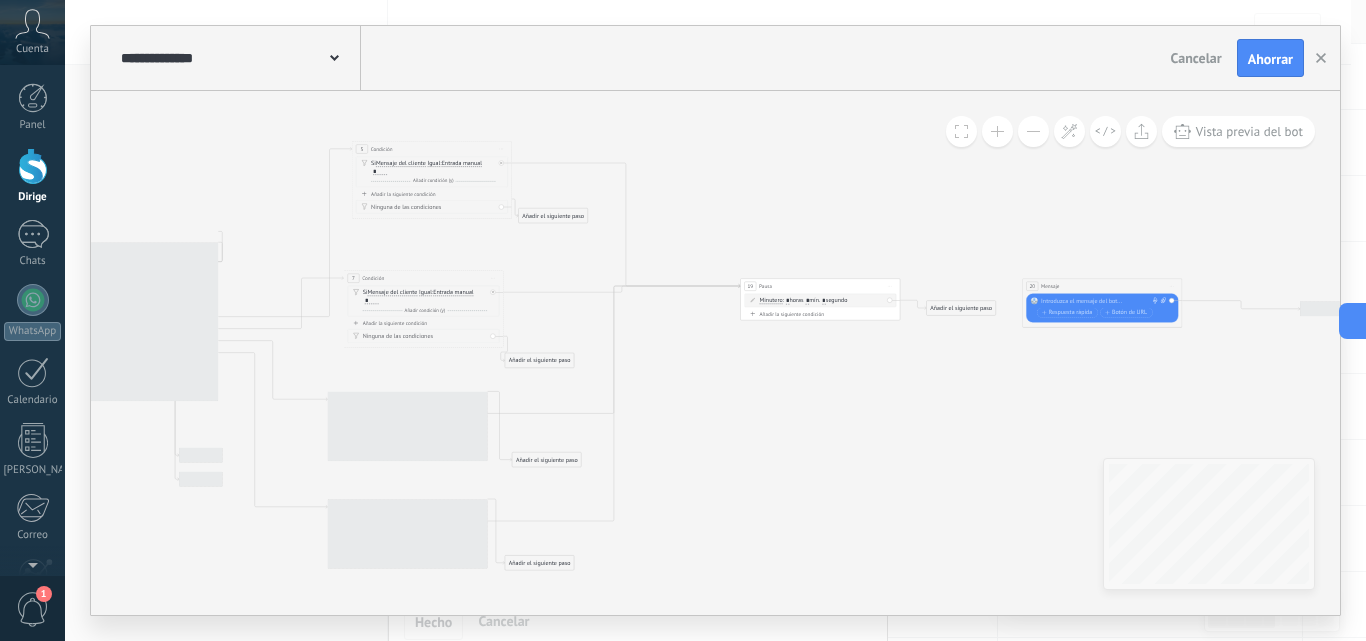 drag, startPoint x: 662, startPoint y: 220, endPoint x: 750, endPoint y: 224, distance: 88.09086 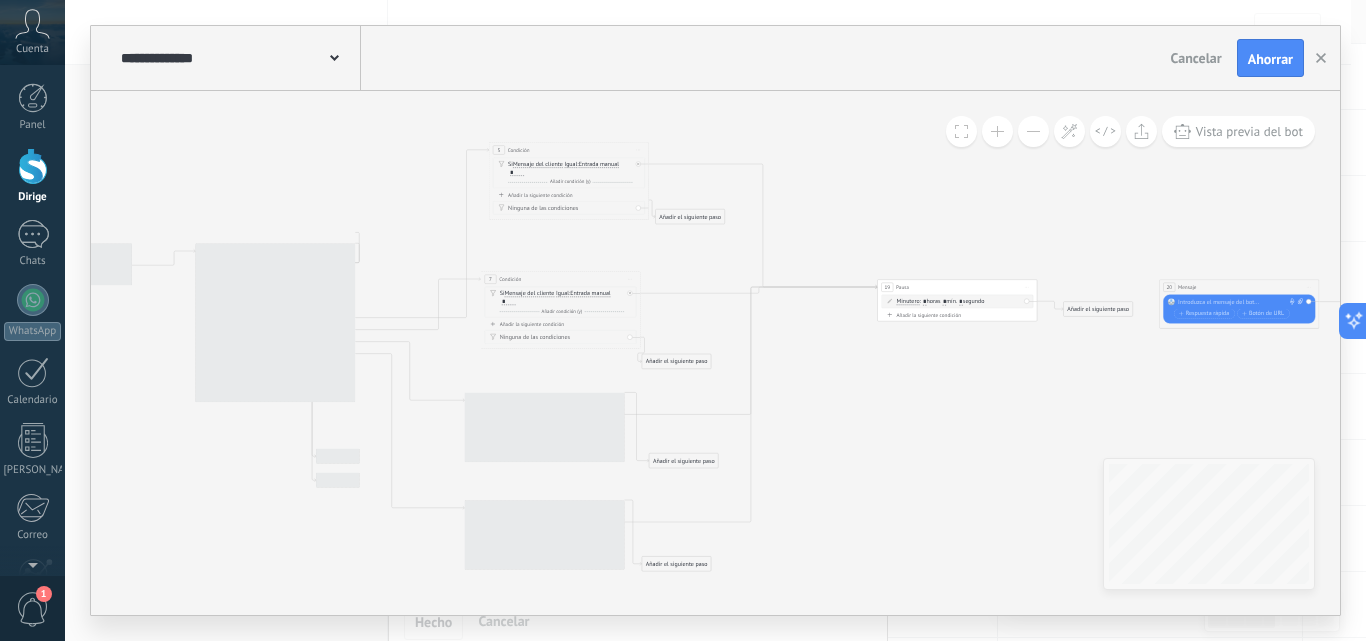 click 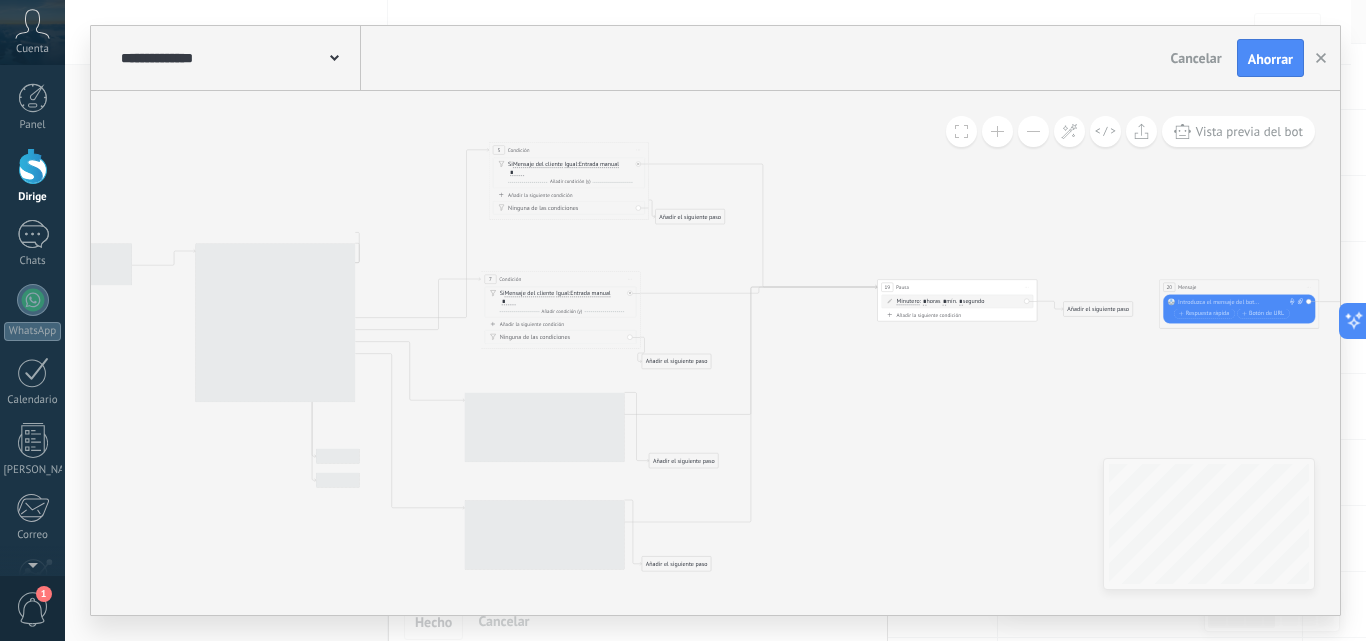 click at bounding box center [997, 131] 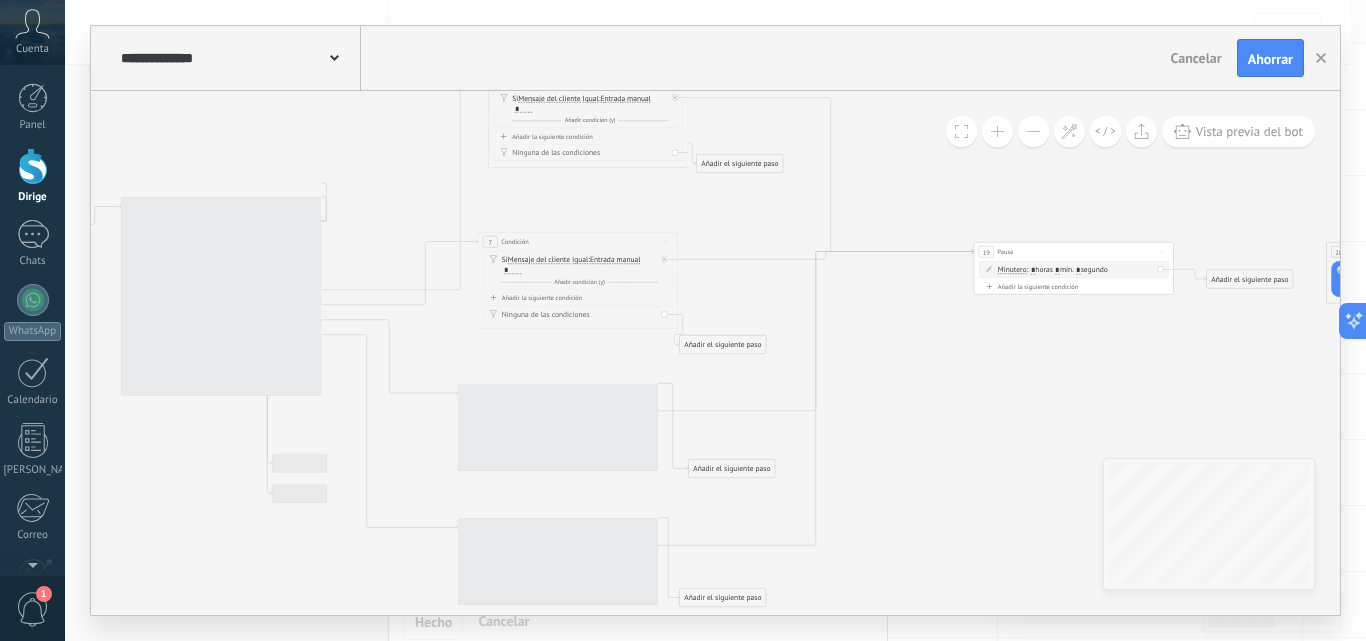 drag, startPoint x: 852, startPoint y: 177, endPoint x: 905, endPoint y: 153, distance: 58.18075 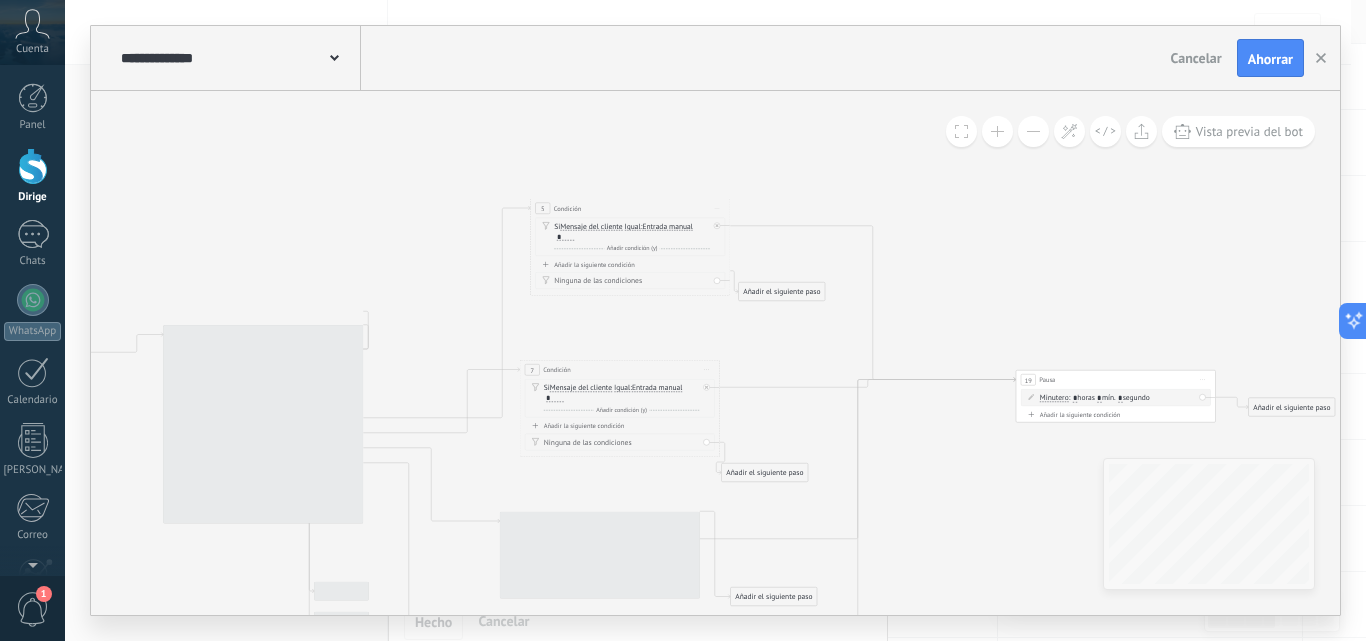 drag, startPoint x: 913, startPoint y: 146, endPoint x: 951, endPoint y: 243, distance: 104.177734 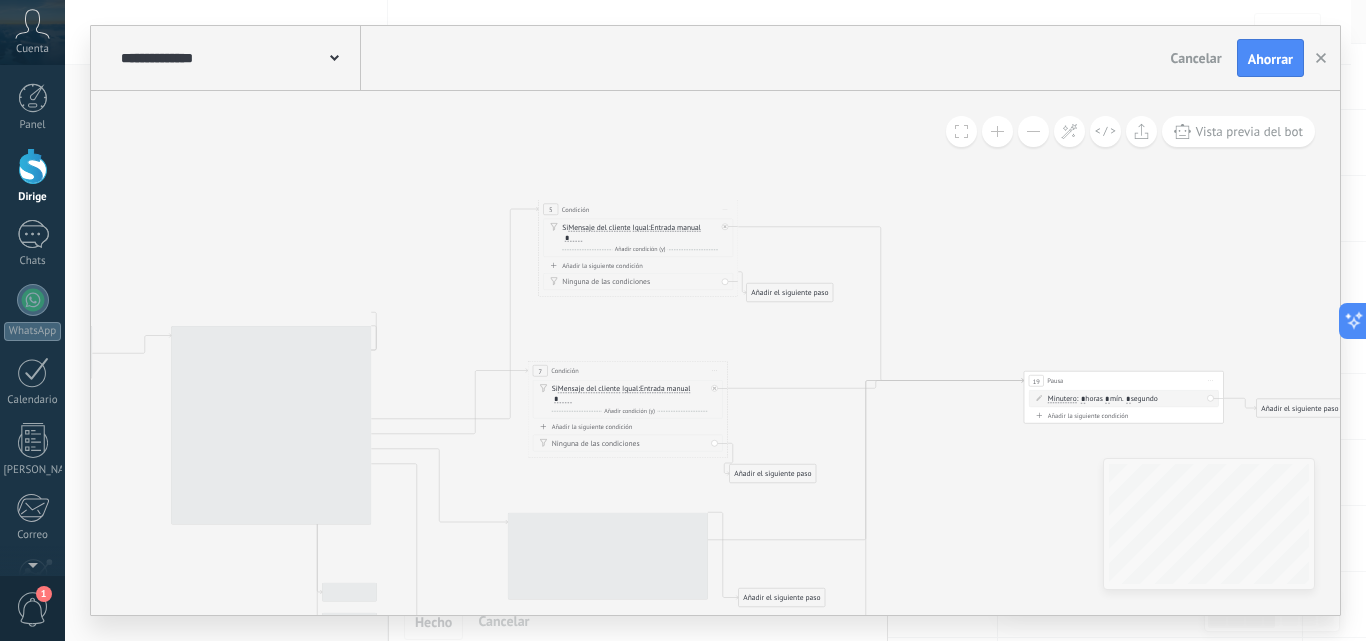 click at bounding box center (997, 131) 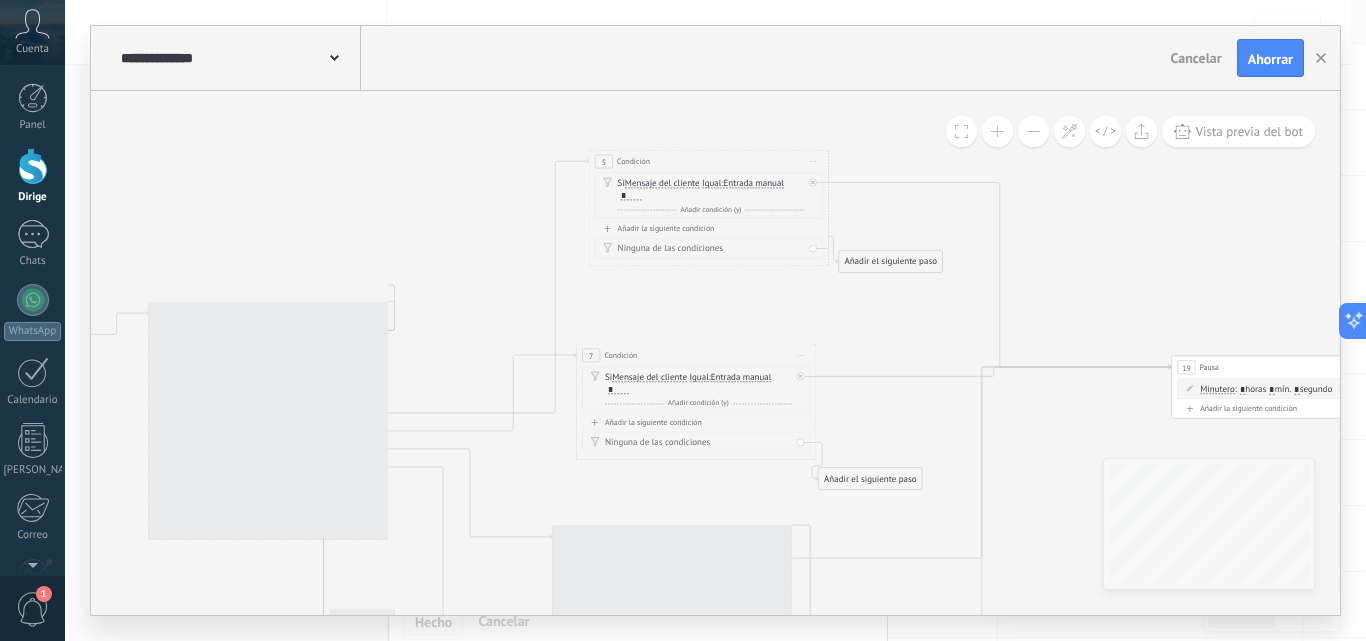 drag, startPoint x: 392, startPoint y: 160, endPoint x: 530, endPoint y: 136, distance: 140.07141 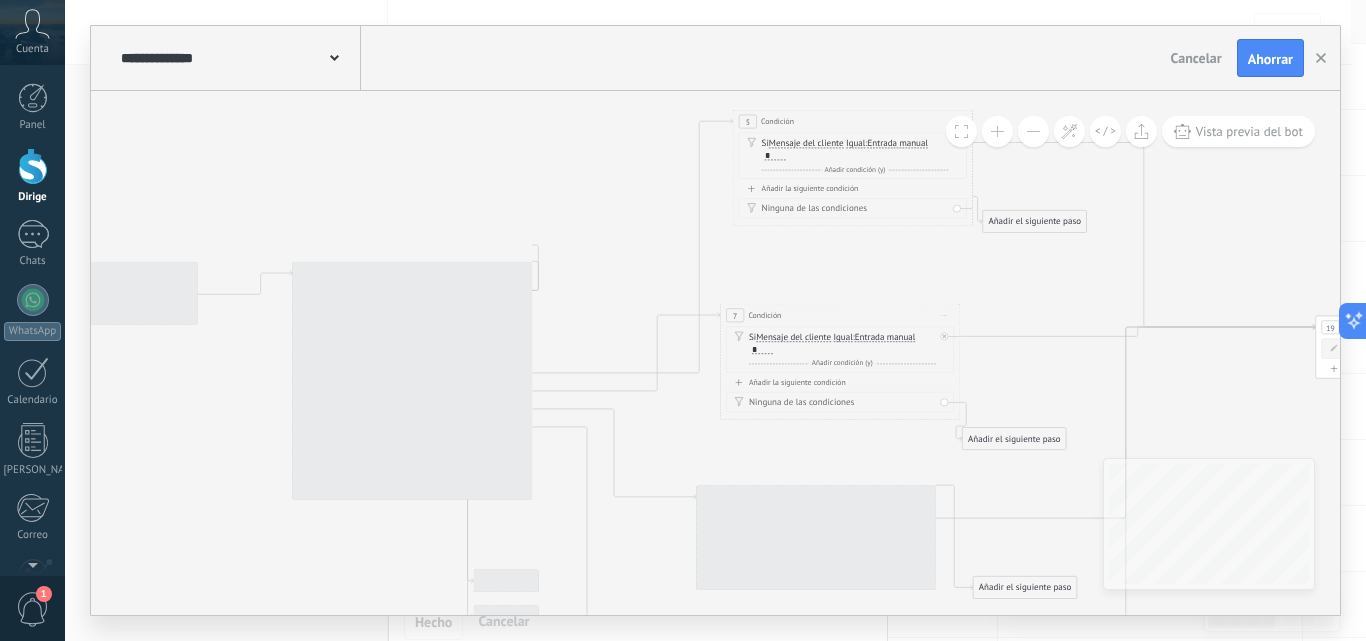 drag, startPoint x: 569, startPoint y: 235, endPoint x: 584, endPoint y: 188, distance: 49.335587 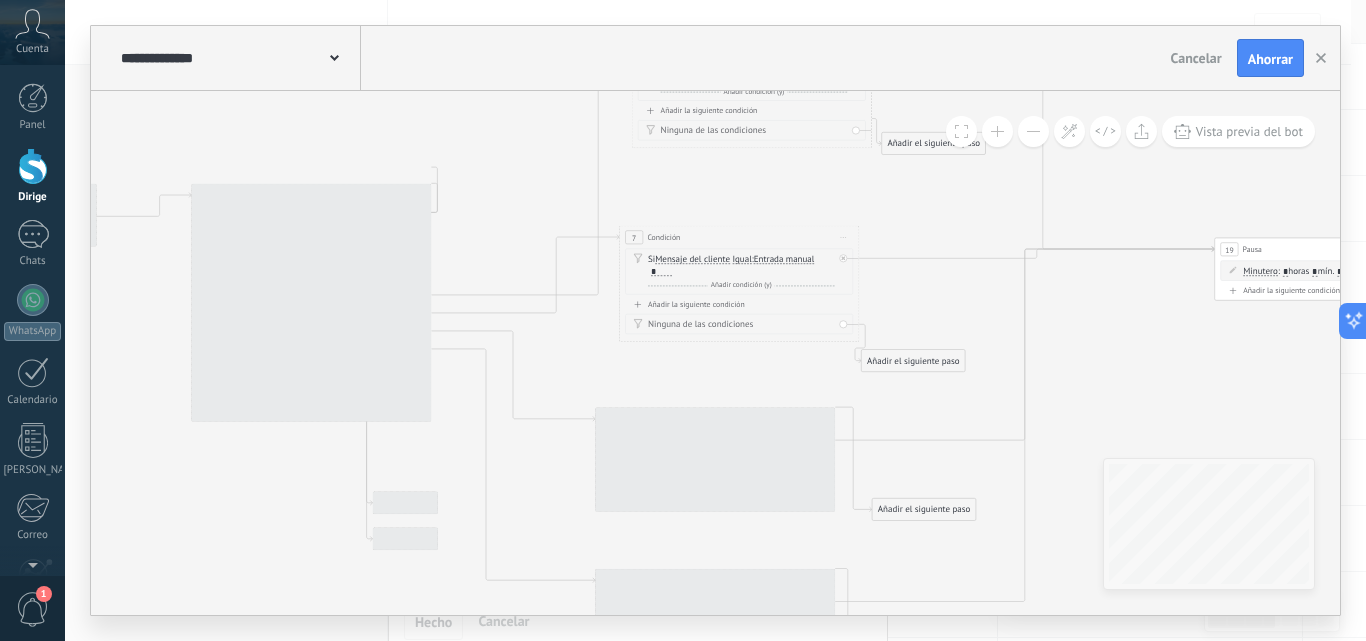 drag, startPoint x: 627, startPoint y: 210, endPoint x: 523, endPoint y: 182, distance: 107.70329 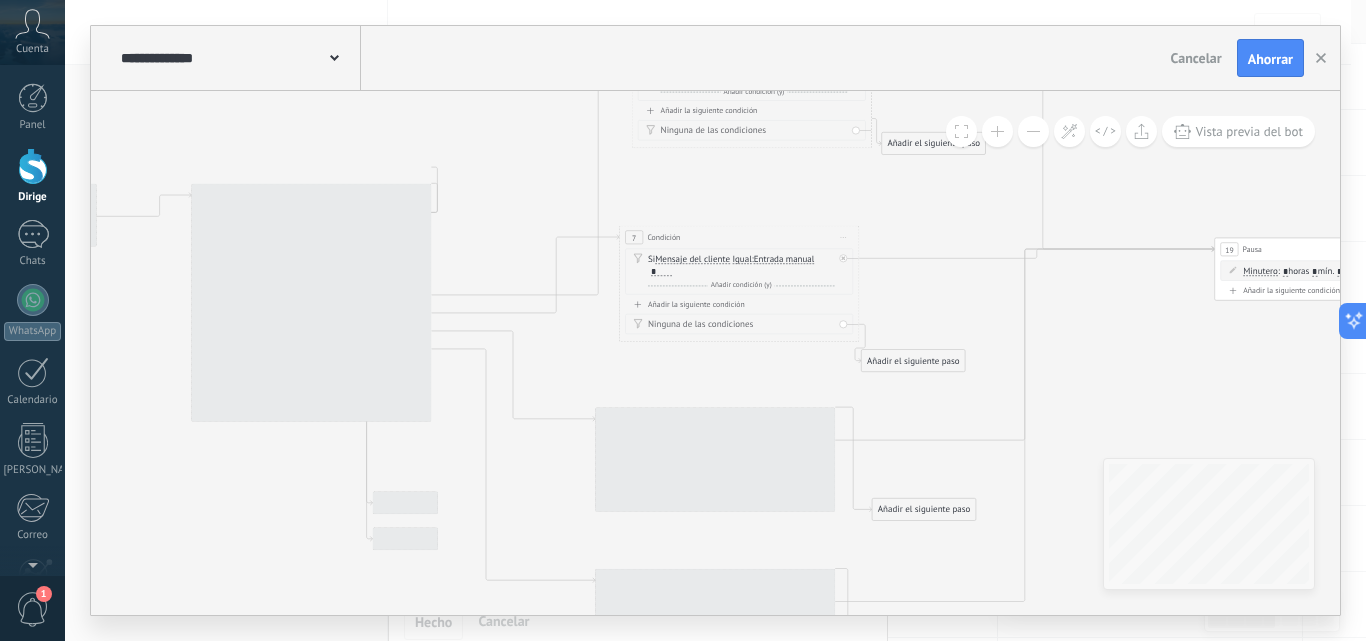 click at bounding box center (997, 131) 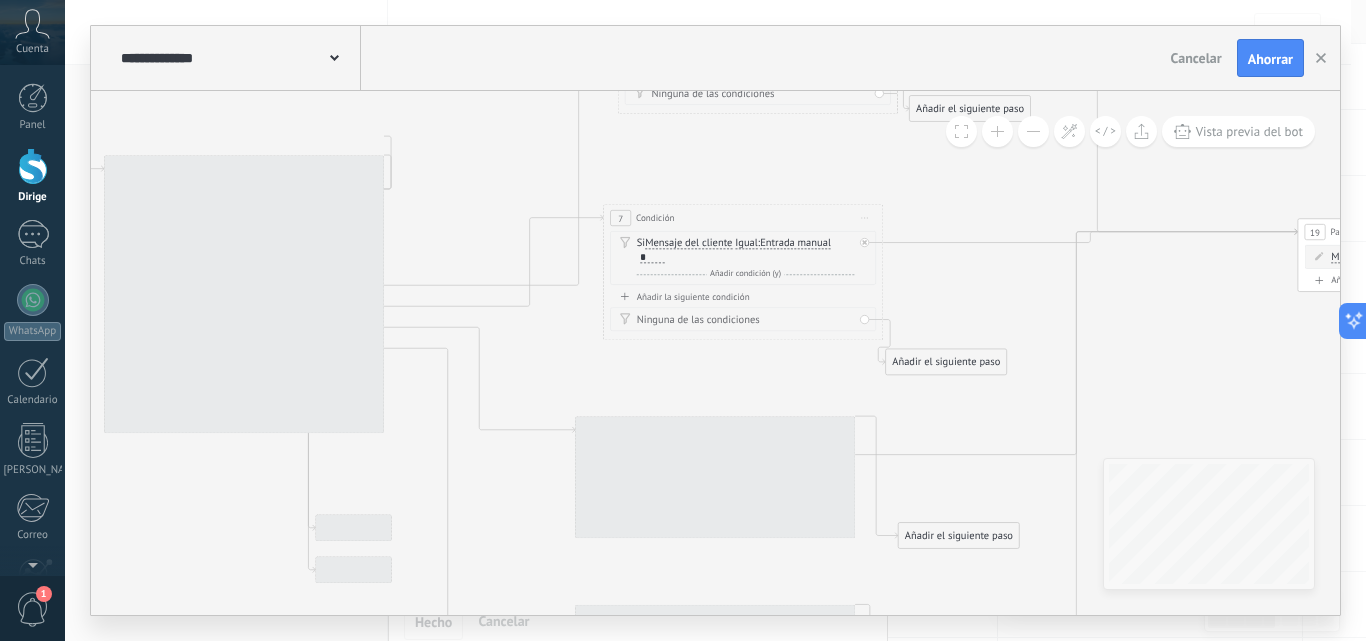 click at bounding box center (1033, 131) 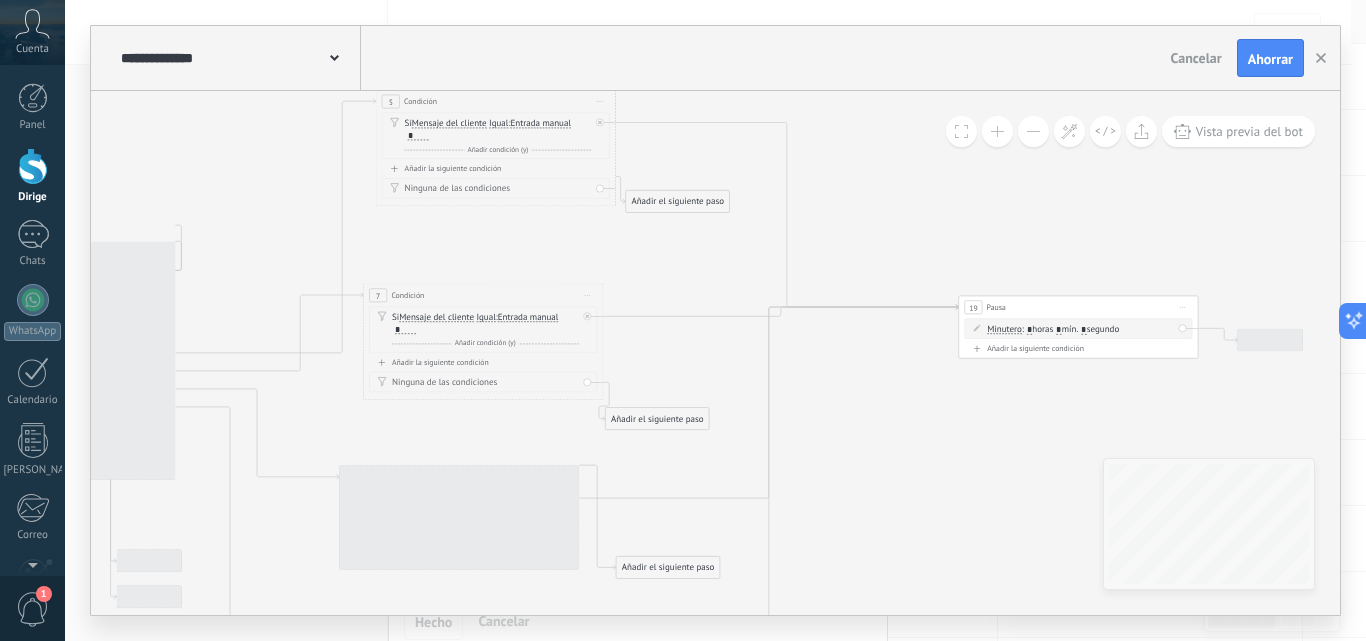 drag, startPoint x: 955, startPoint y: 212, endPoint x: 704, endPoint y: 264, distance: 256.32986 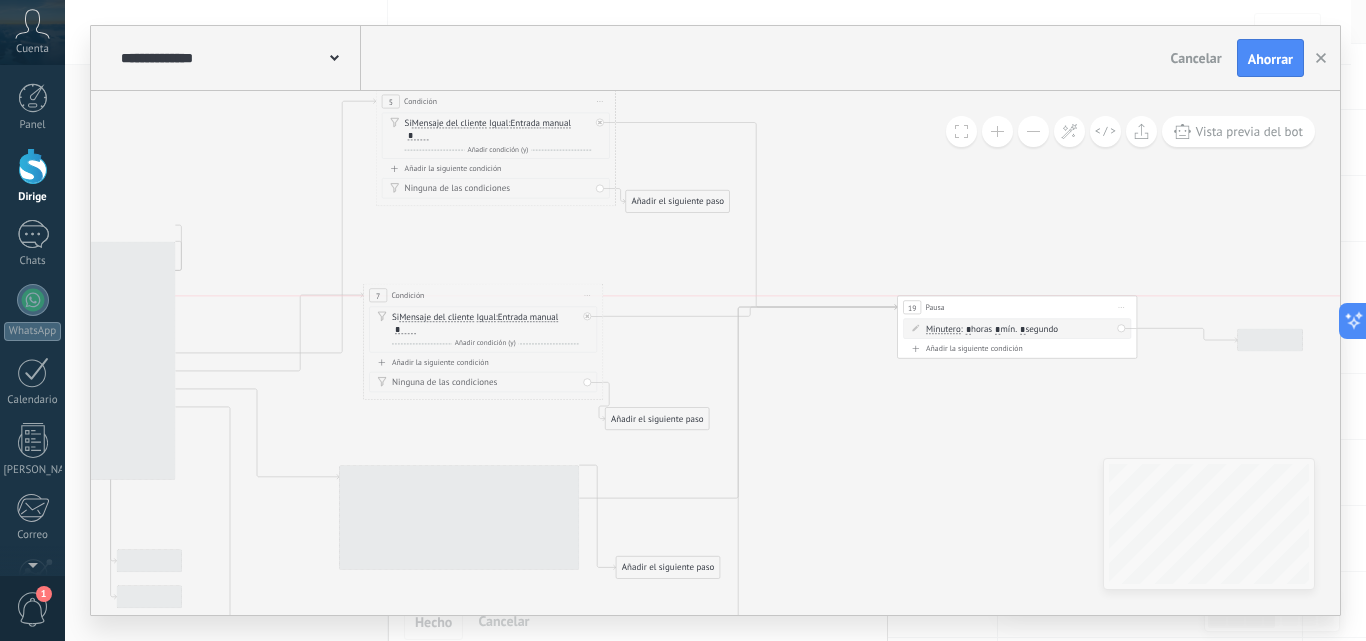 drag, startPoint x: 1042, startPoint y: 303, endPoint x: 985, endPoint y: 299, distance: 57.14018 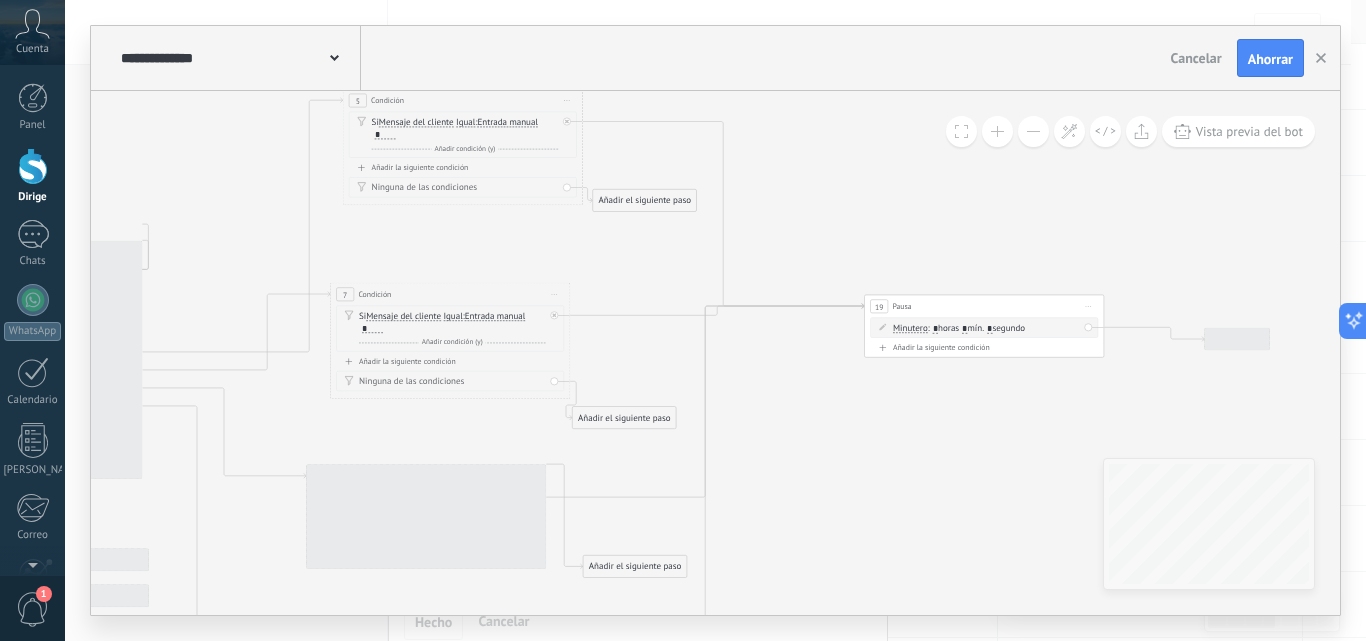 drag, startPoint x: 952, startPoint y: 238, endPoint x: 776, endPoint y: 231, distance: 176.13914 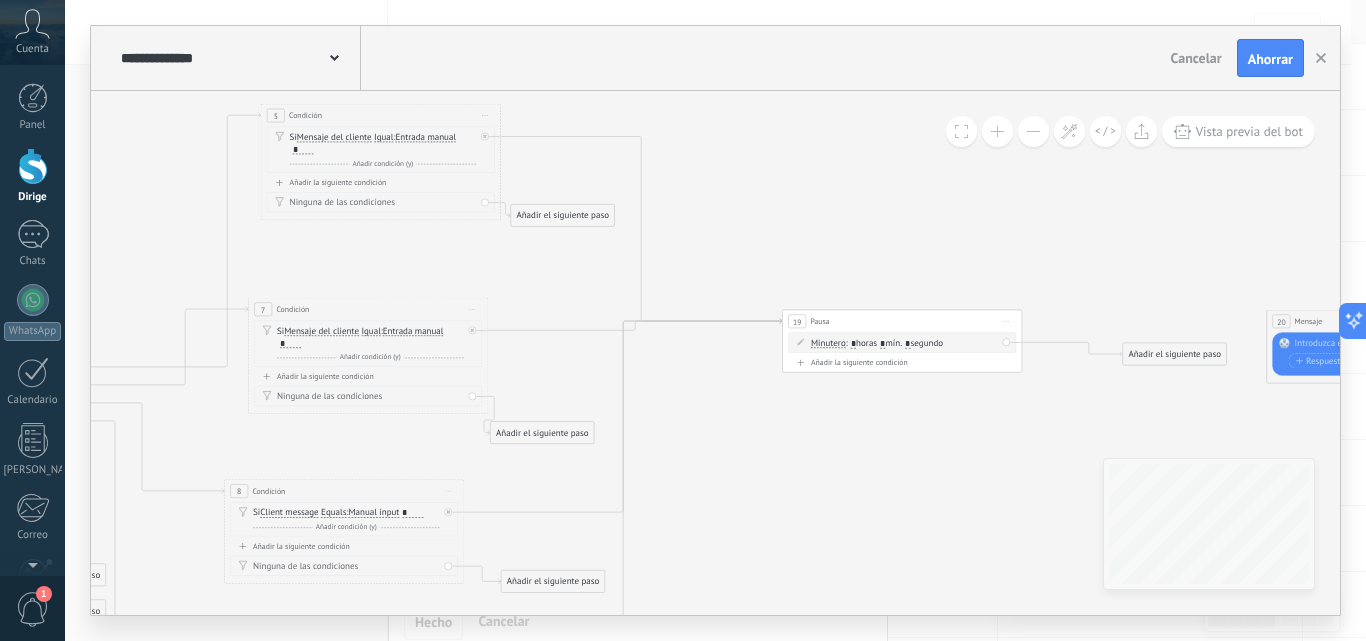 drag, startPoint x: 755, startPoint y: 227, endPoint x: 881, endPoint y: 264, distance: 131.32022 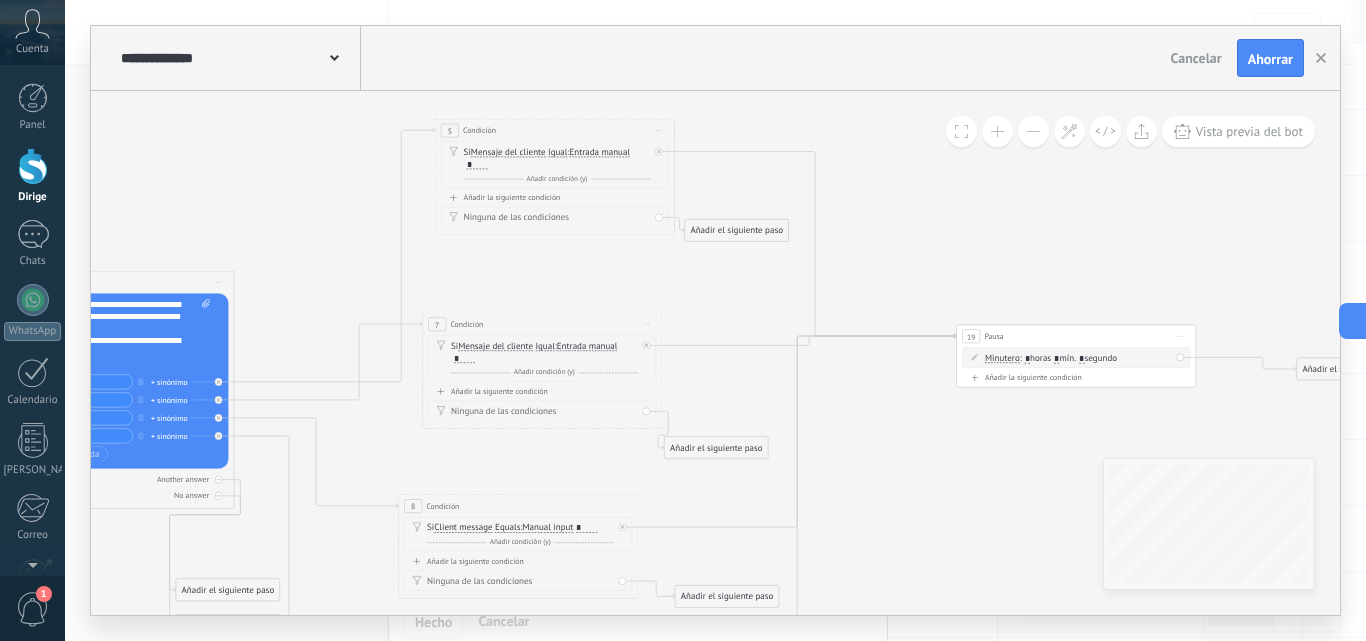 drag, startPoint x: 631, startPoint y: 294, endPoint x: 574, endPoint y: 333, distance: 69.065186 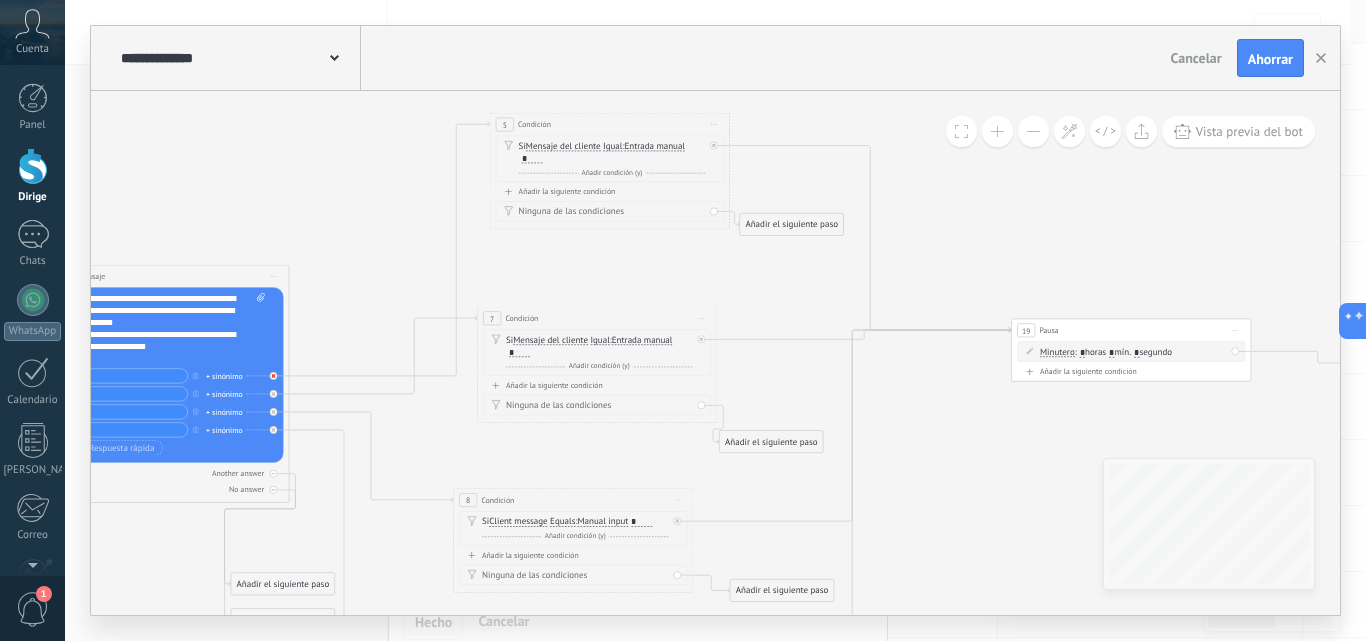 click 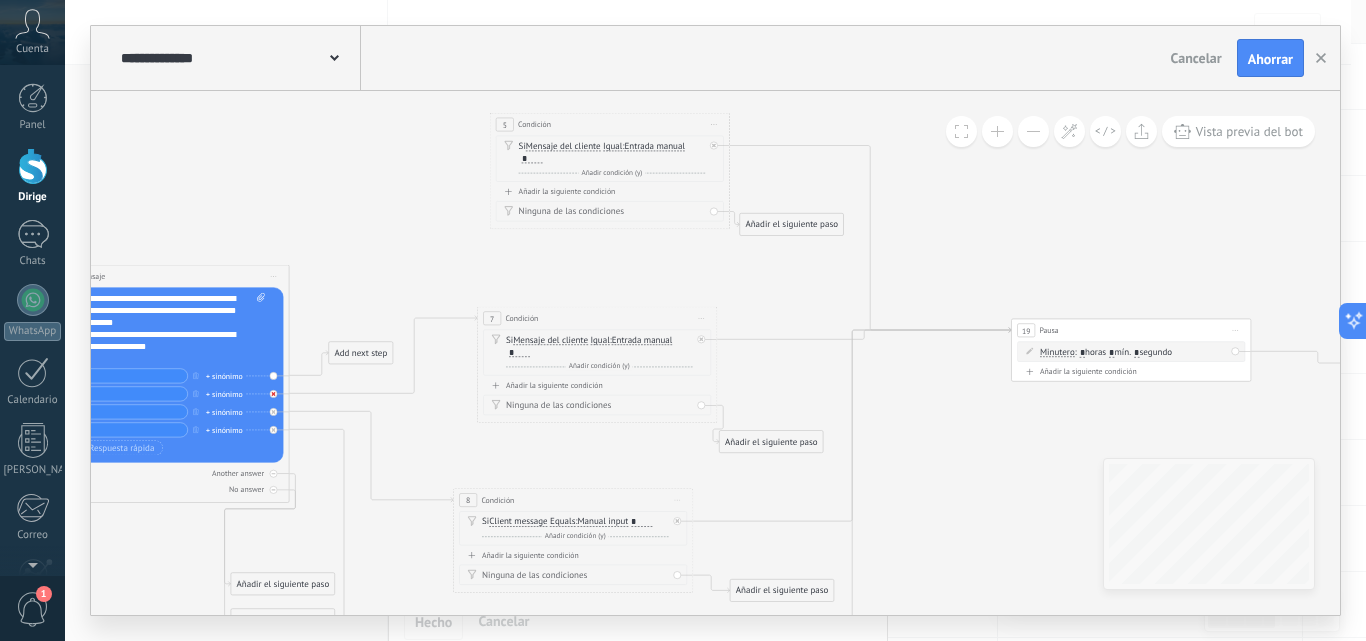 click 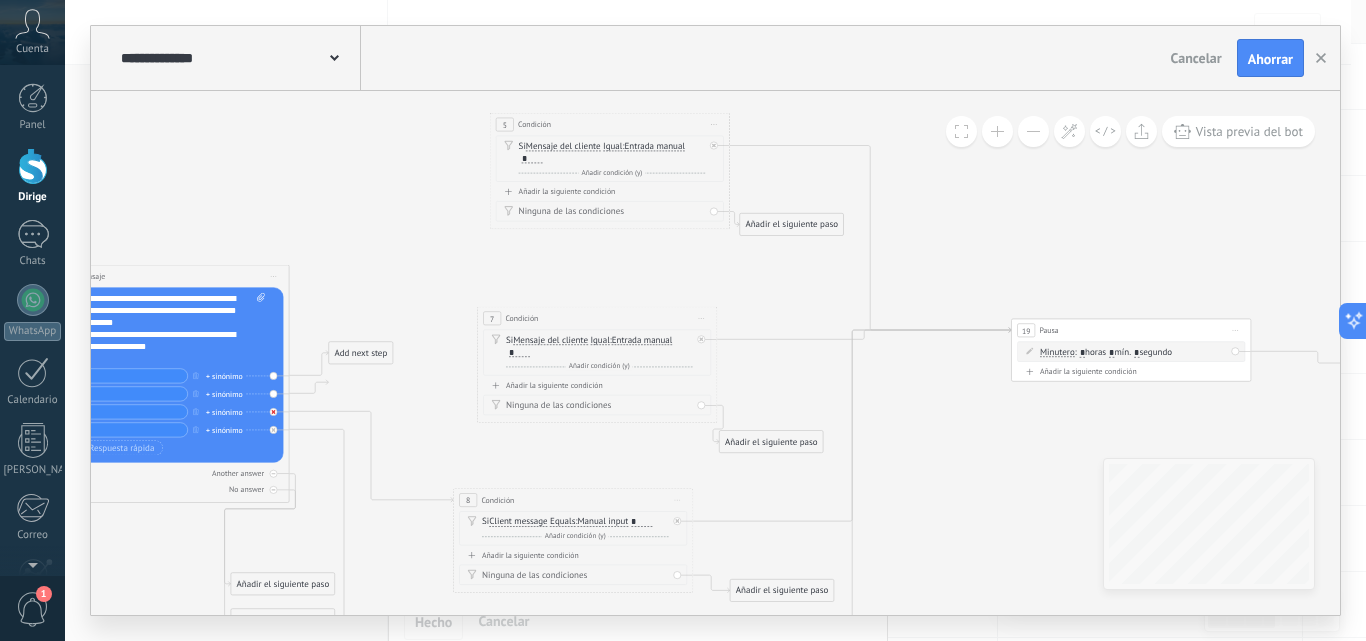 click at bounding box center [277, 408] 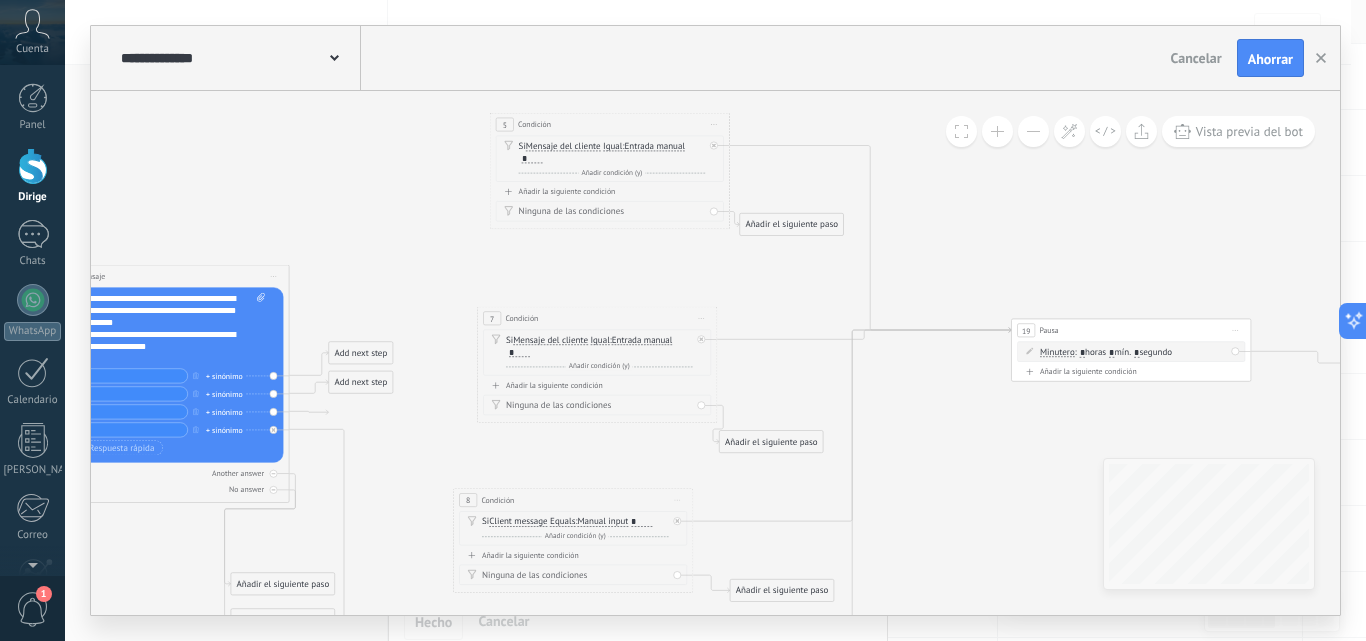 click at bounding box center (277, 426) 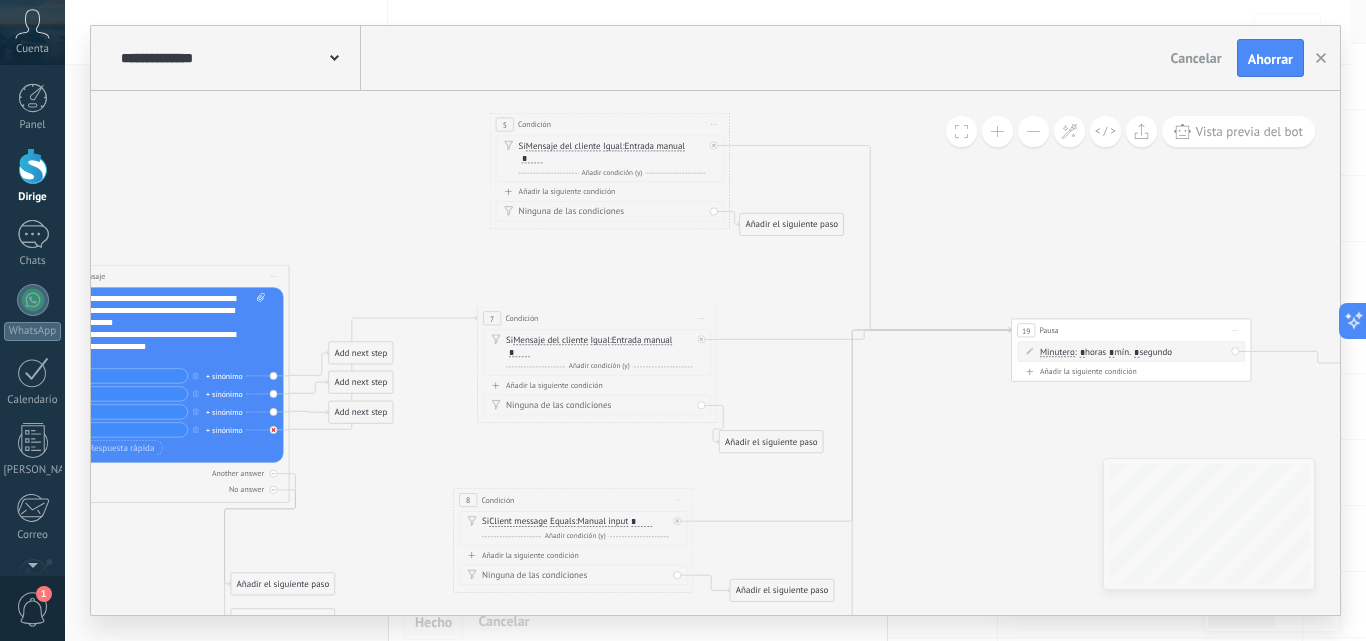 click at bounding box center (277, 426) 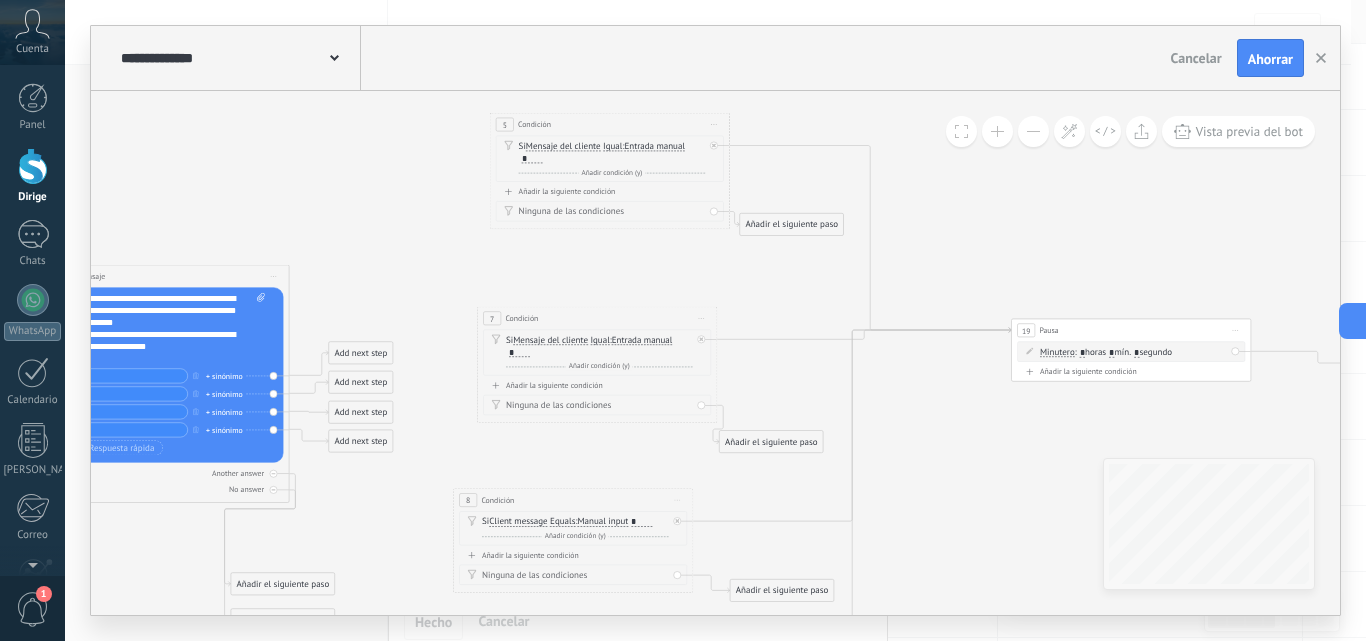 drag, startPoint x: 443, startPoint y: 453, endPoint x: 755, endPoint y: 406, distance: 315.5202 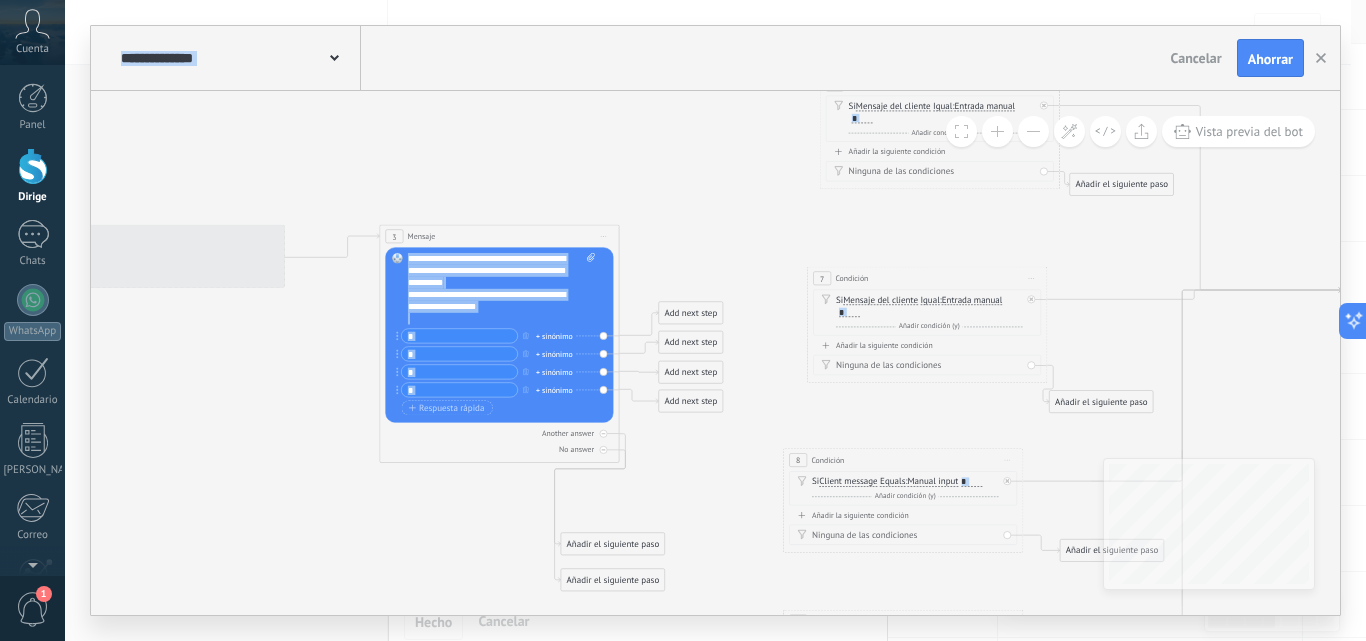 click on "**********" at bounding box center [502, 289] 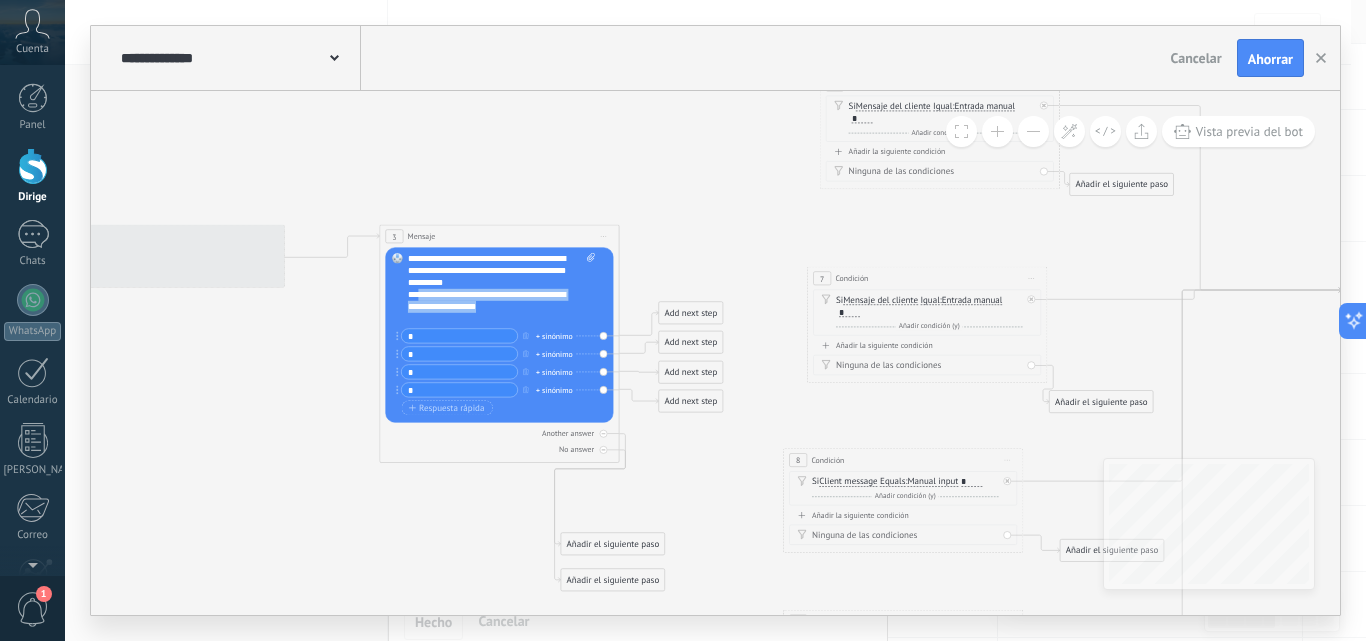 drag, startPoint x: 527, startPoint y: 310, endPoint x: 415, endPoint y: 300, distance: 112.44554 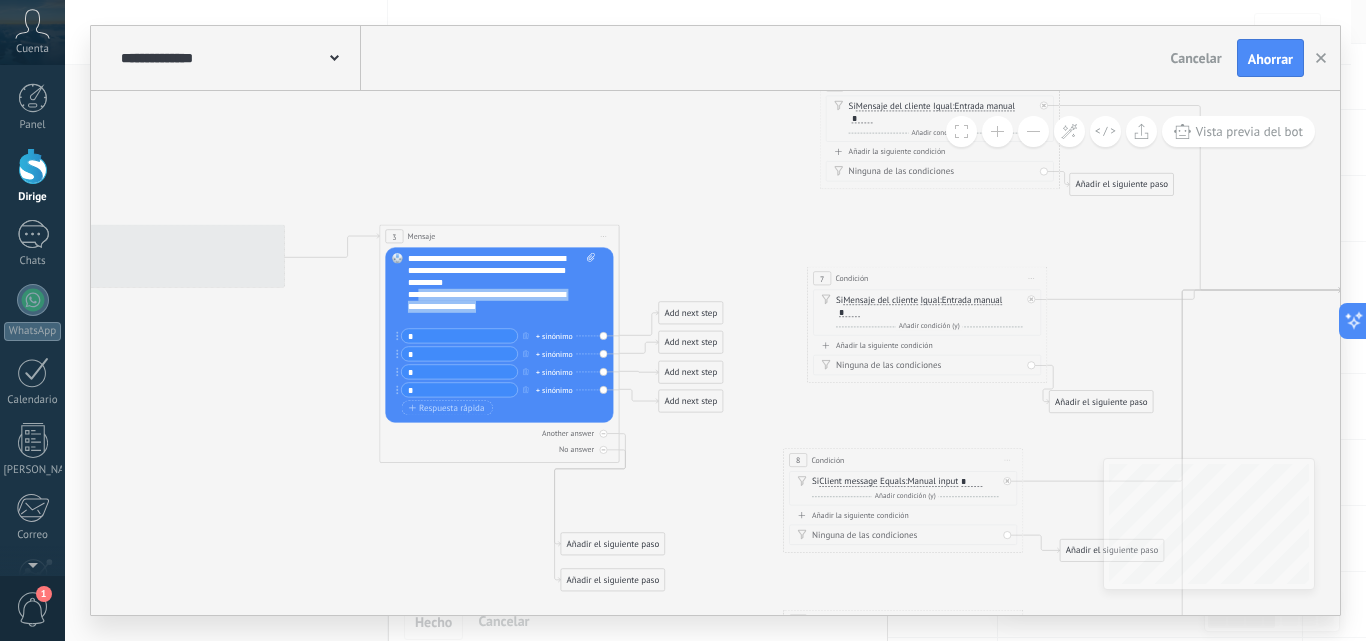 click on "**********" at bounding box center [502, 289] 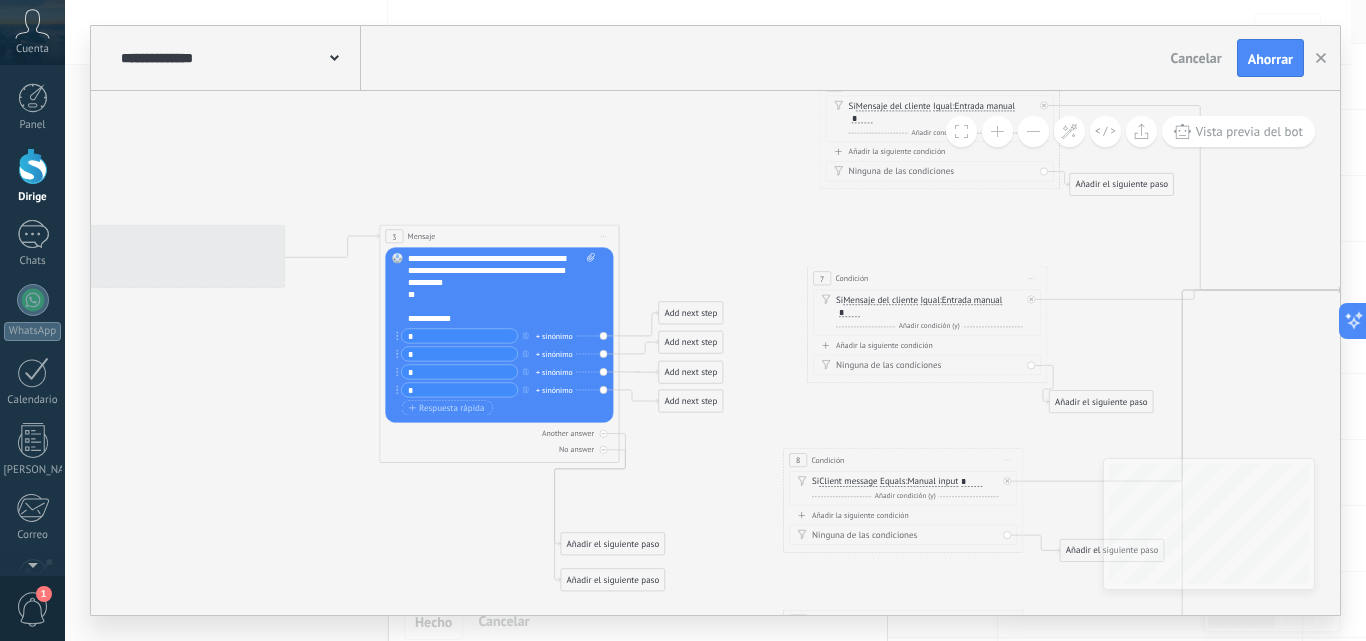 type 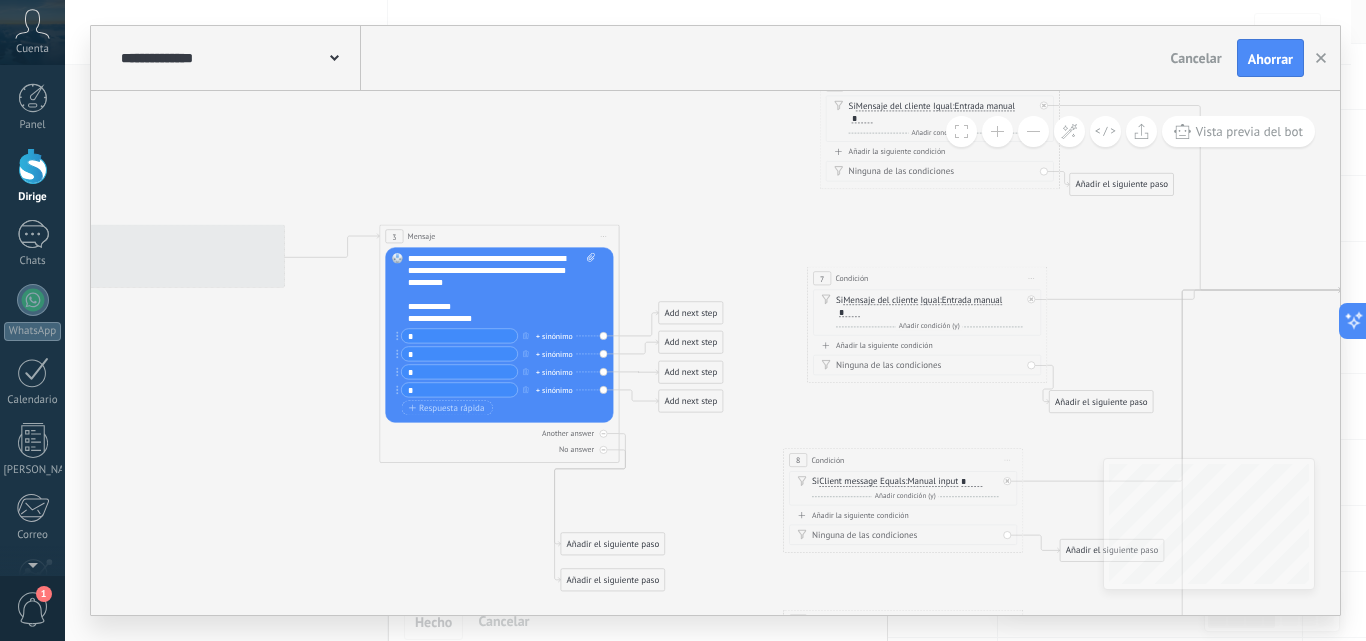 click on "**********" at bounding box center (502, 289) 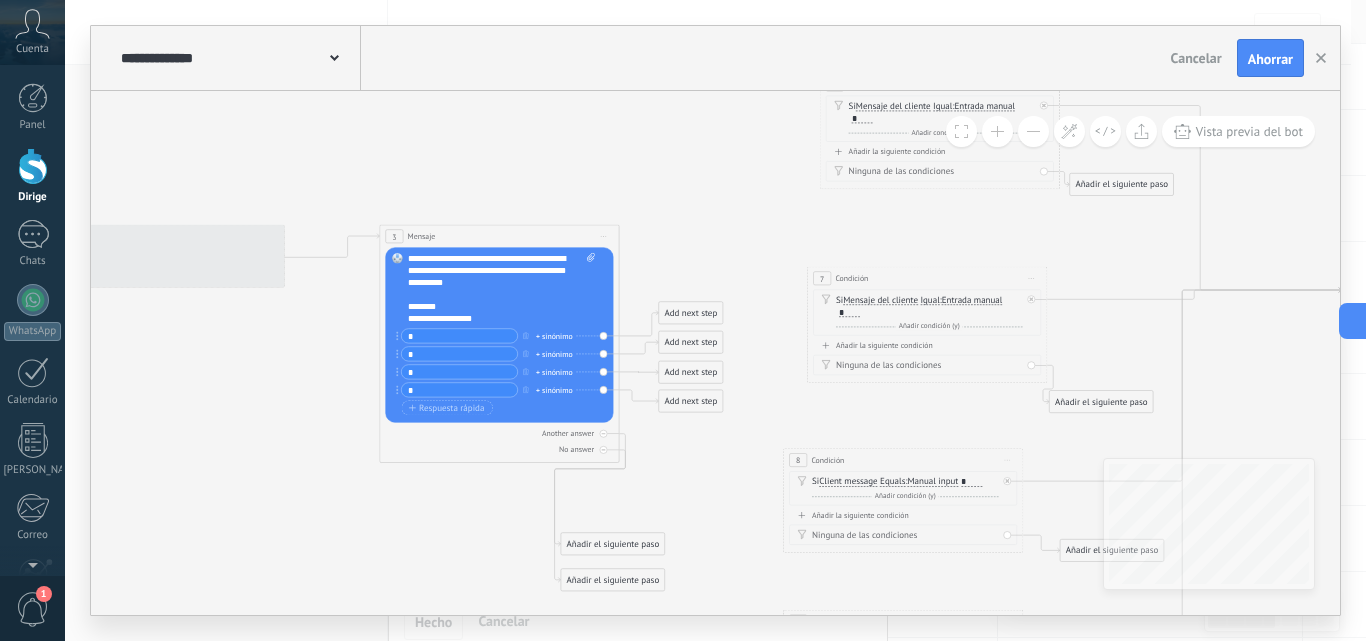 click on "**********" at bounding box center (502, 289) 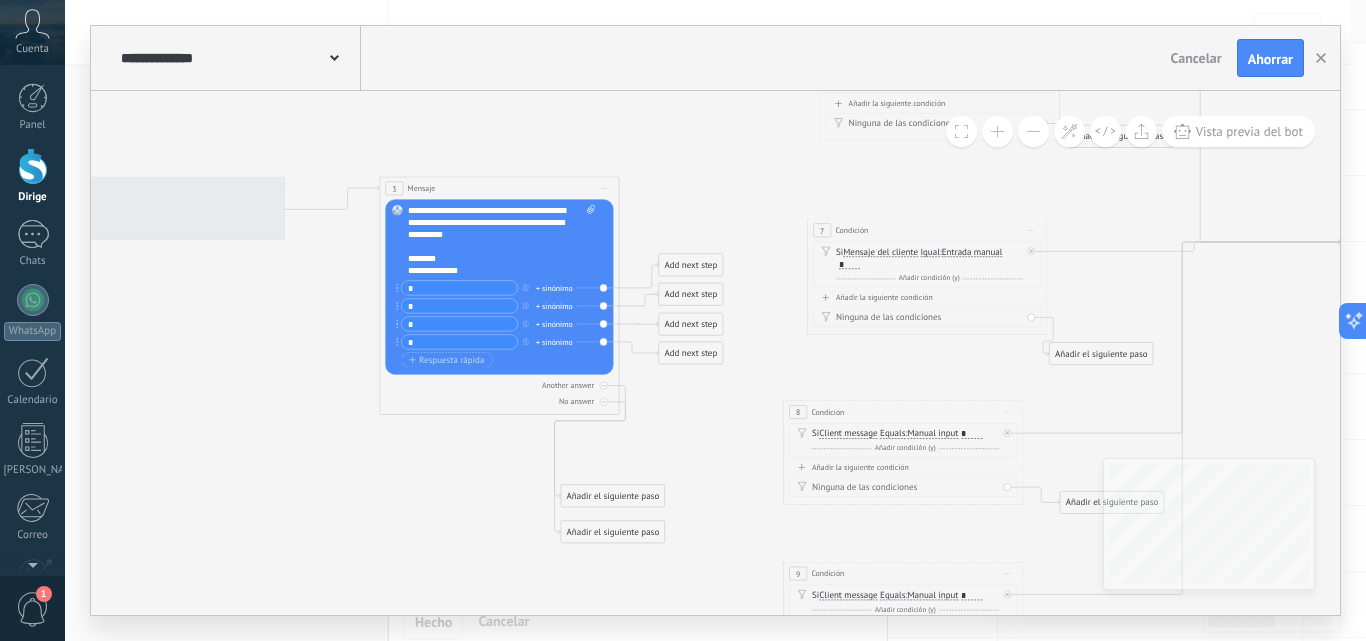 scroll, scrollTop: 100, scrollLeft: 0, axis: vertical 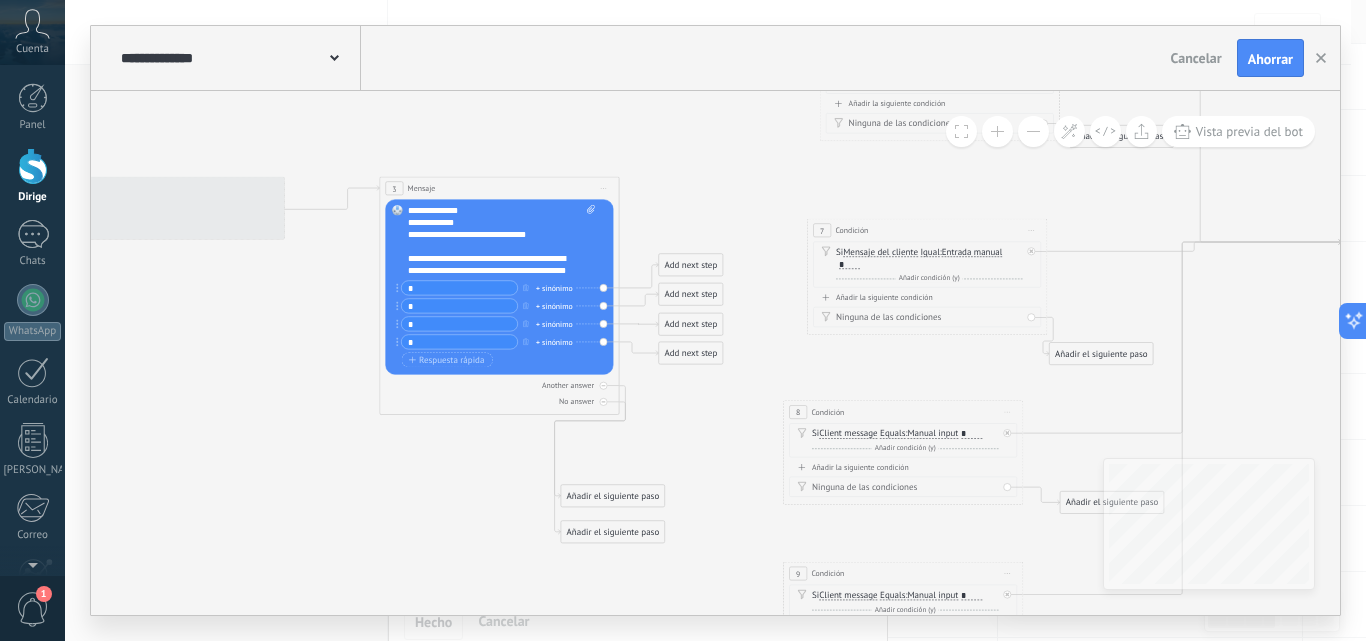 click on "**********" at bounding box center [491, 253] 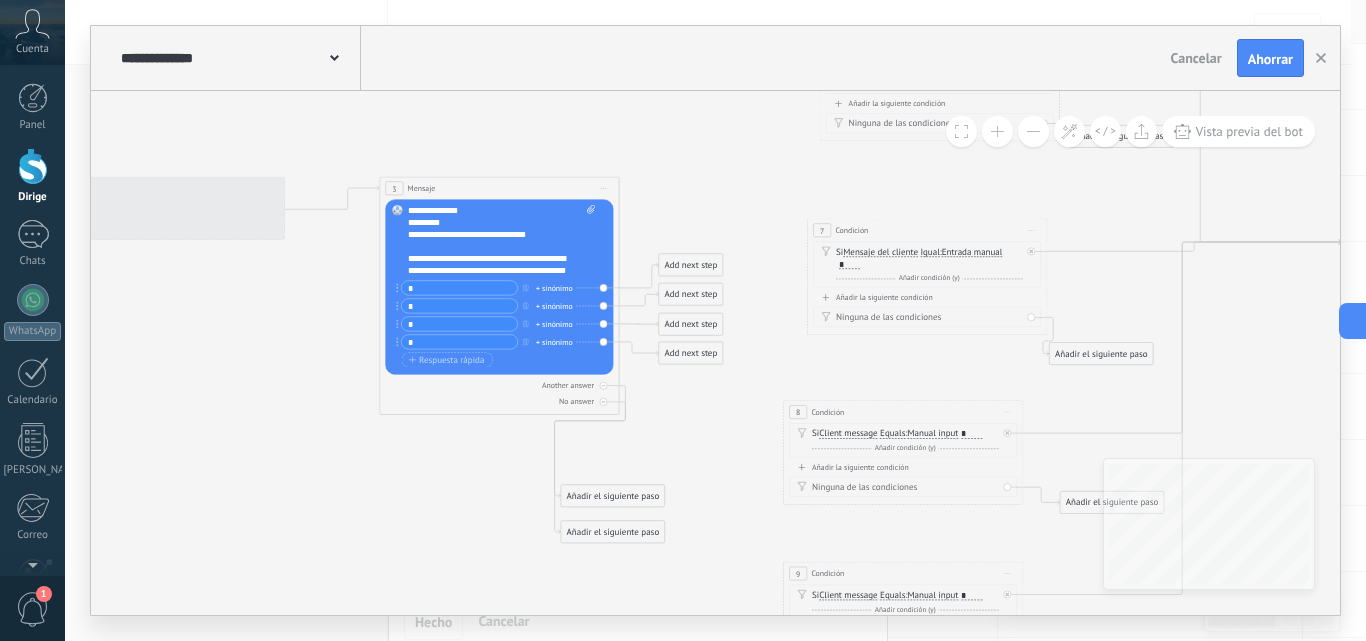 click on "**********" at bounding box center (491, 253) 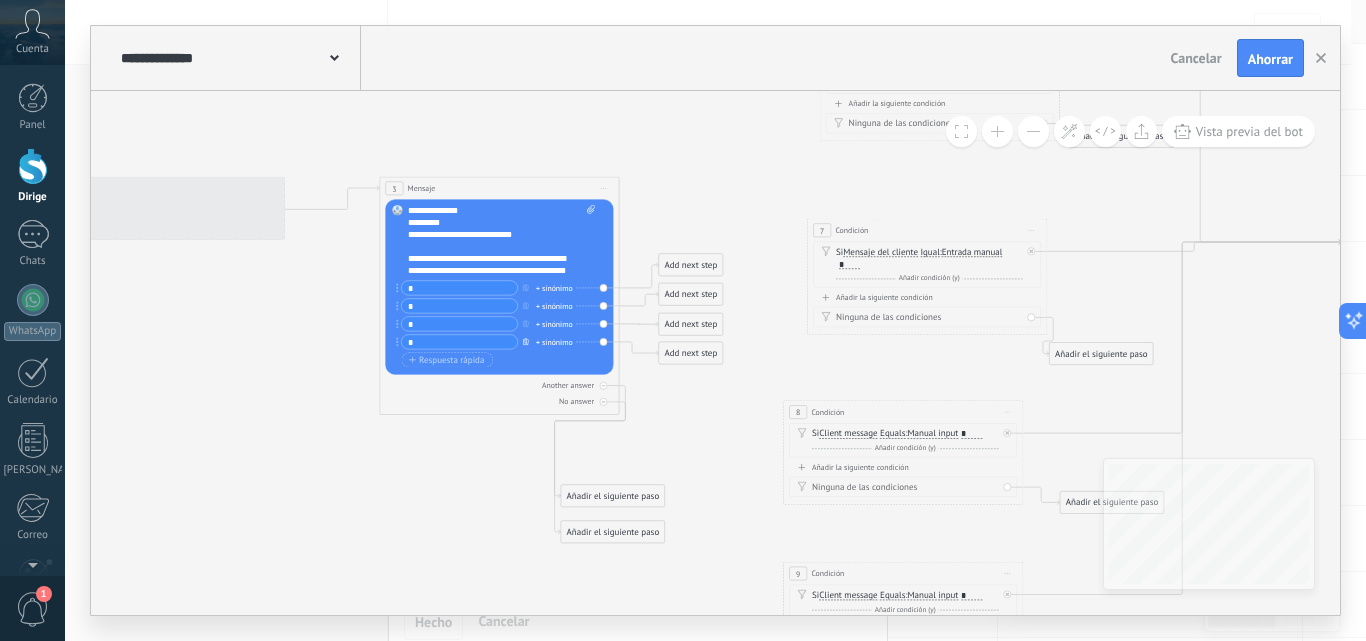 click 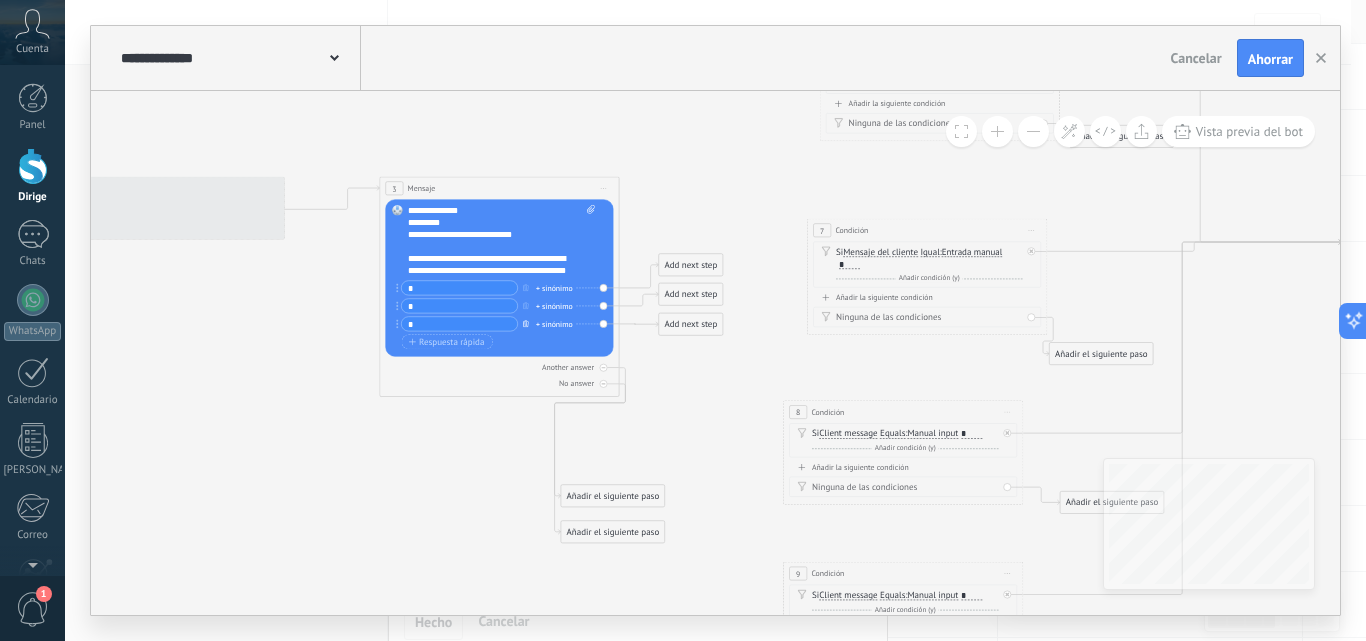 click 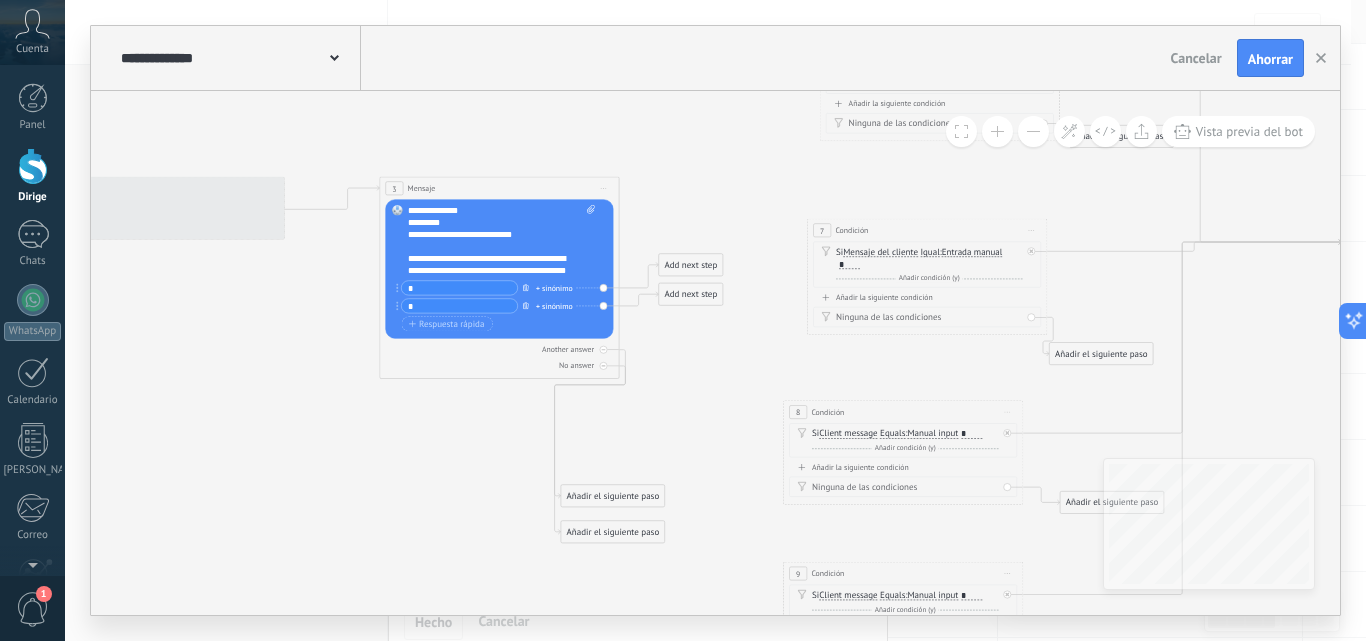 drag, startPoint x: 522, startPoint y: 308, endPoint x: 523, endPoint y: 289, distance: 19.026299 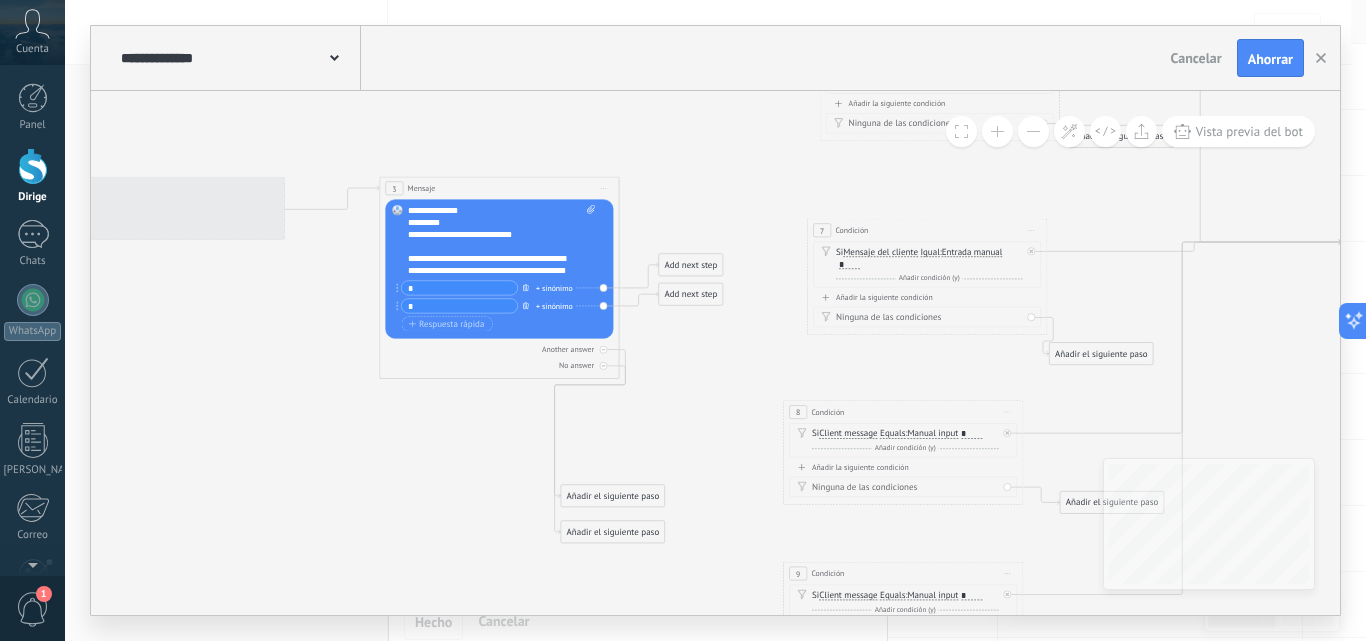 click 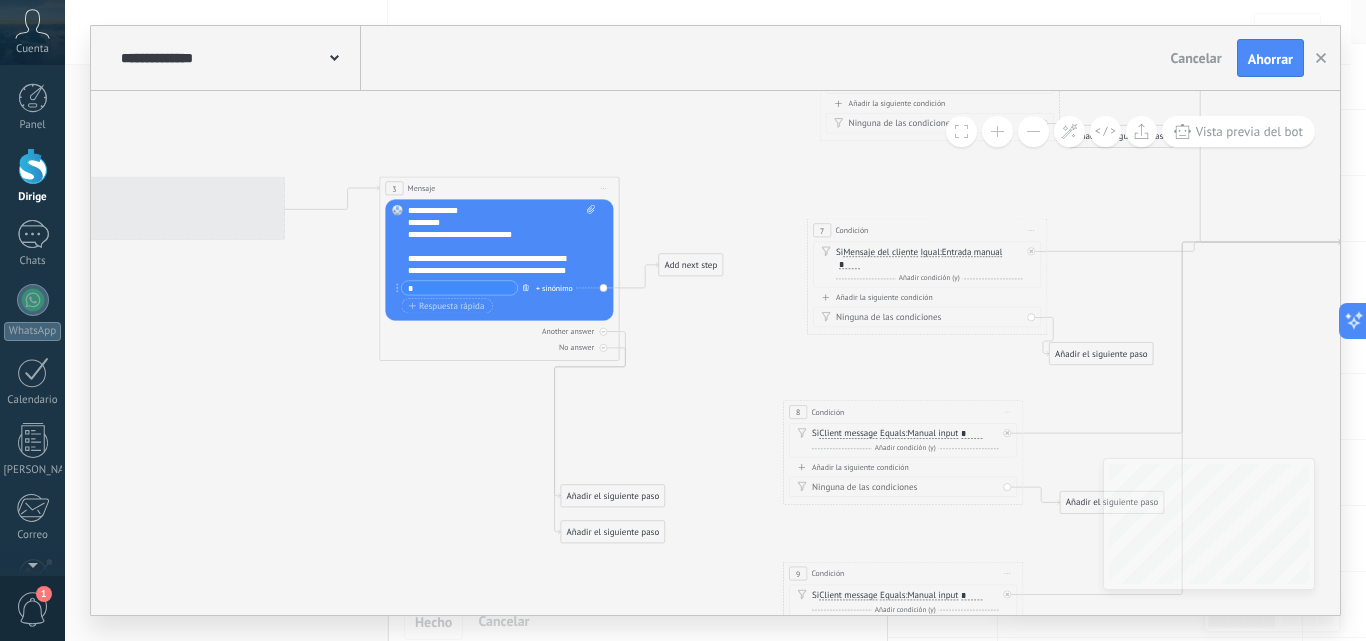 click 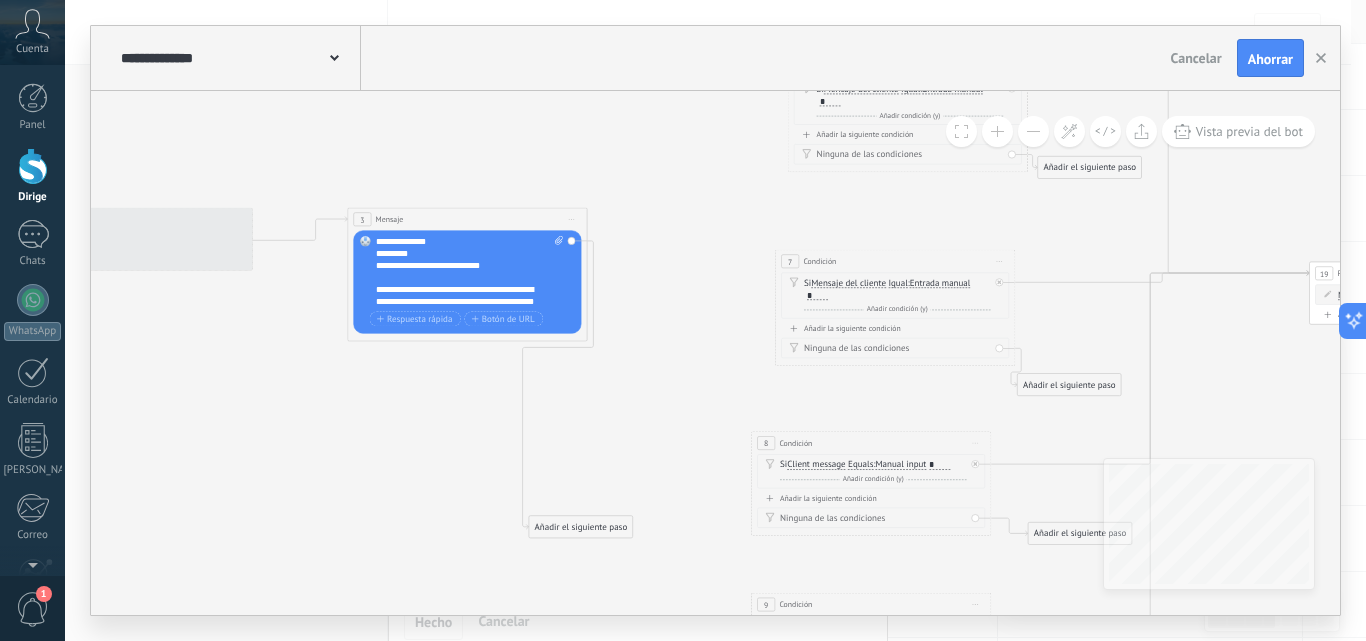 drag, startPoint x: 689, startPoint y: 364, endPoint x: 547, endPoint y: 416, distance: 151.2217 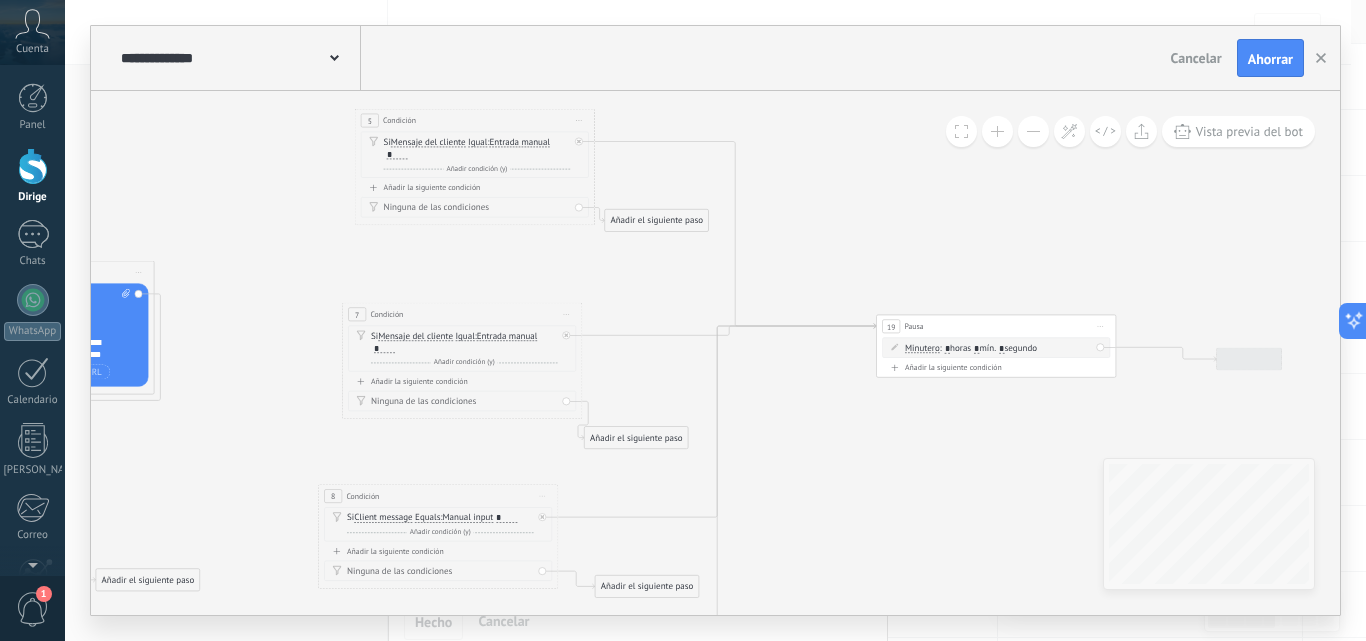 drag, startPoint x: 982, startPoint y: 402, endPoint x: 856, endPoint y: 386, distance: 127.01181 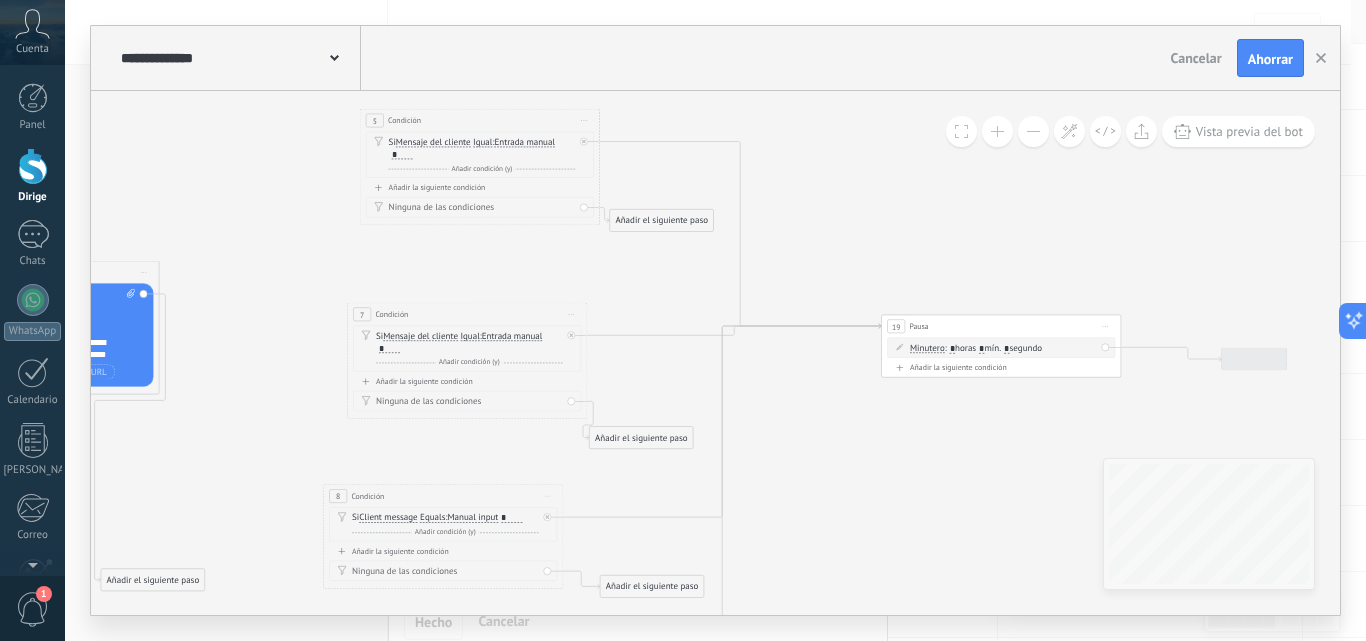 click 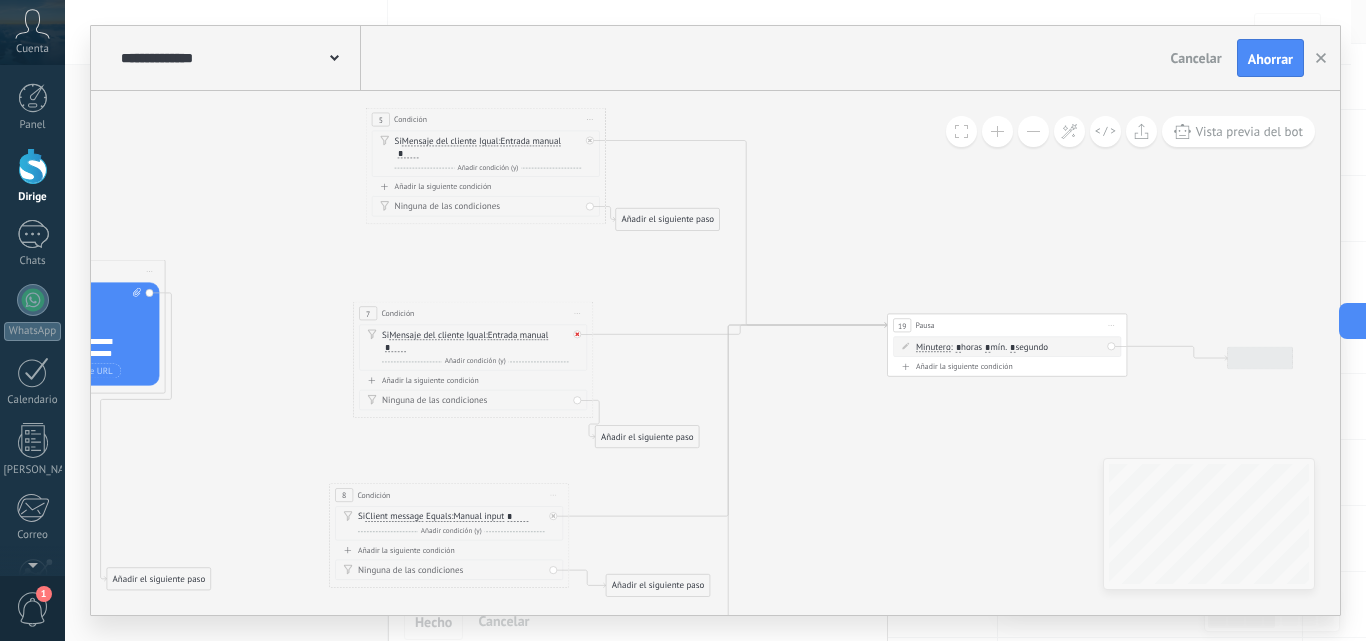 click at bounding box center [577, 334] 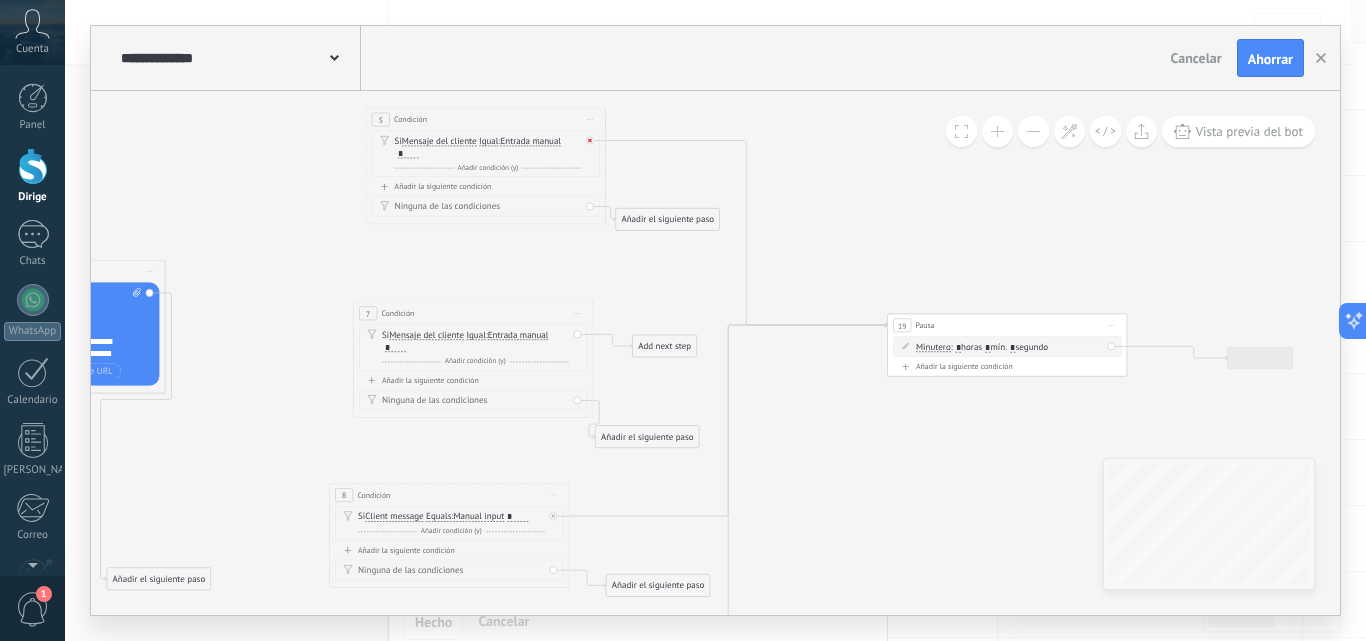click at bounding box center (593, 137) 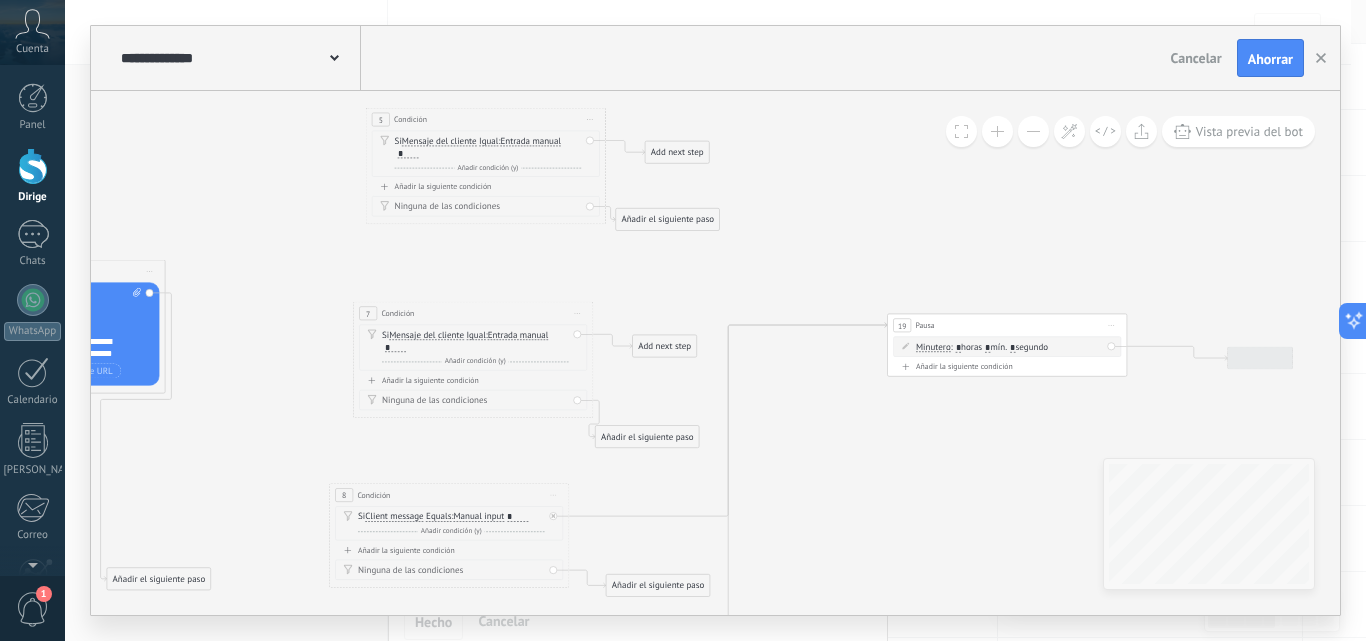 click on "Start preview here
Rename
Duplicate
Delete" at bounding box center (590, 119) 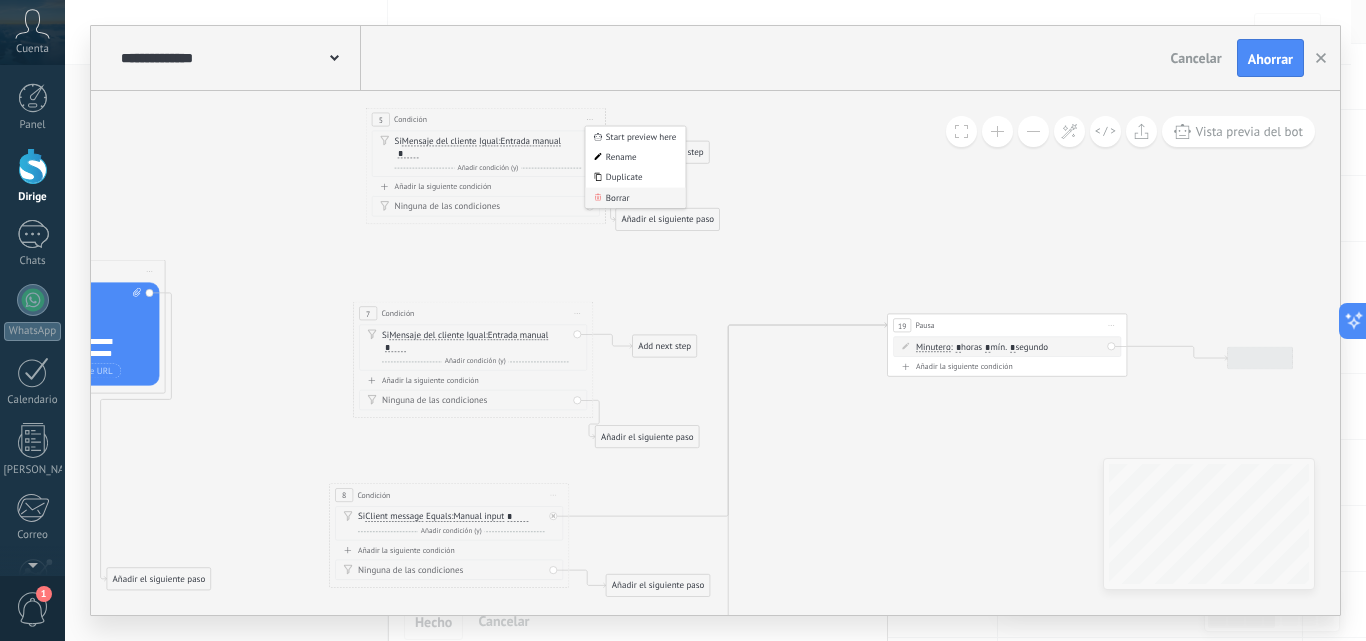 click on "Borrar" at bounding box center [618, 197] 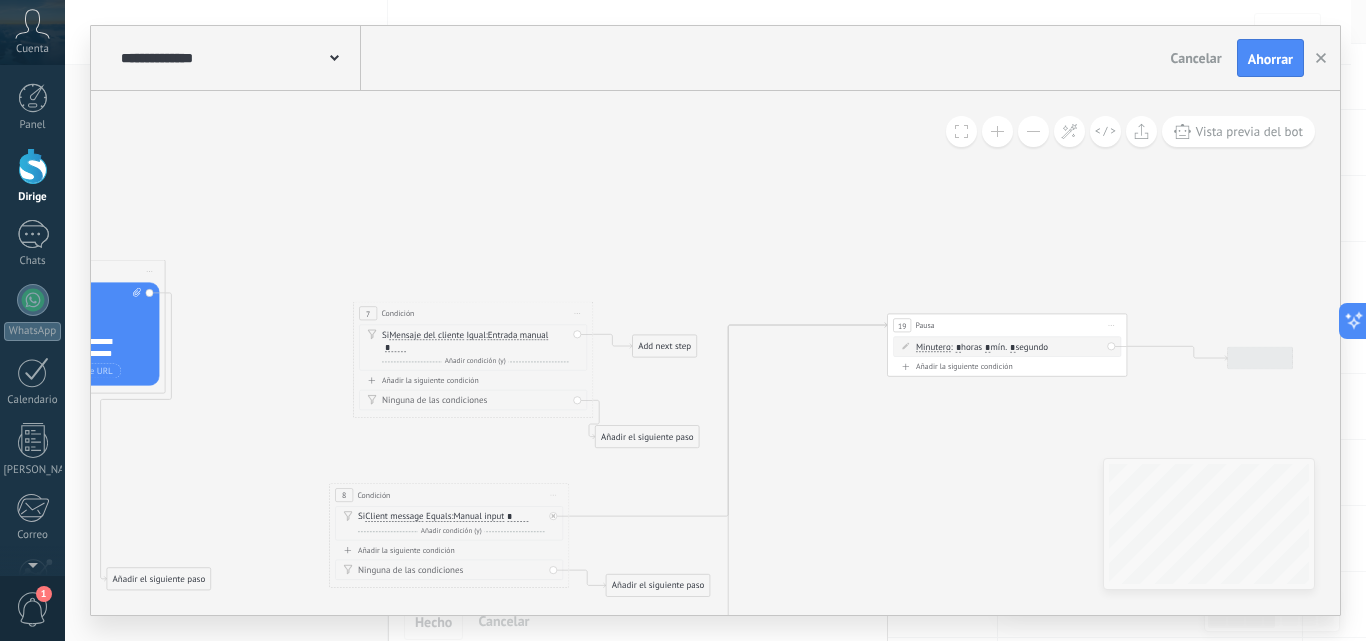 click on "Comience la vista previa aquí
Rebautizar
Duplicado
[GEOGRAPHIC_DATA]" at bounding box center (577, 313) 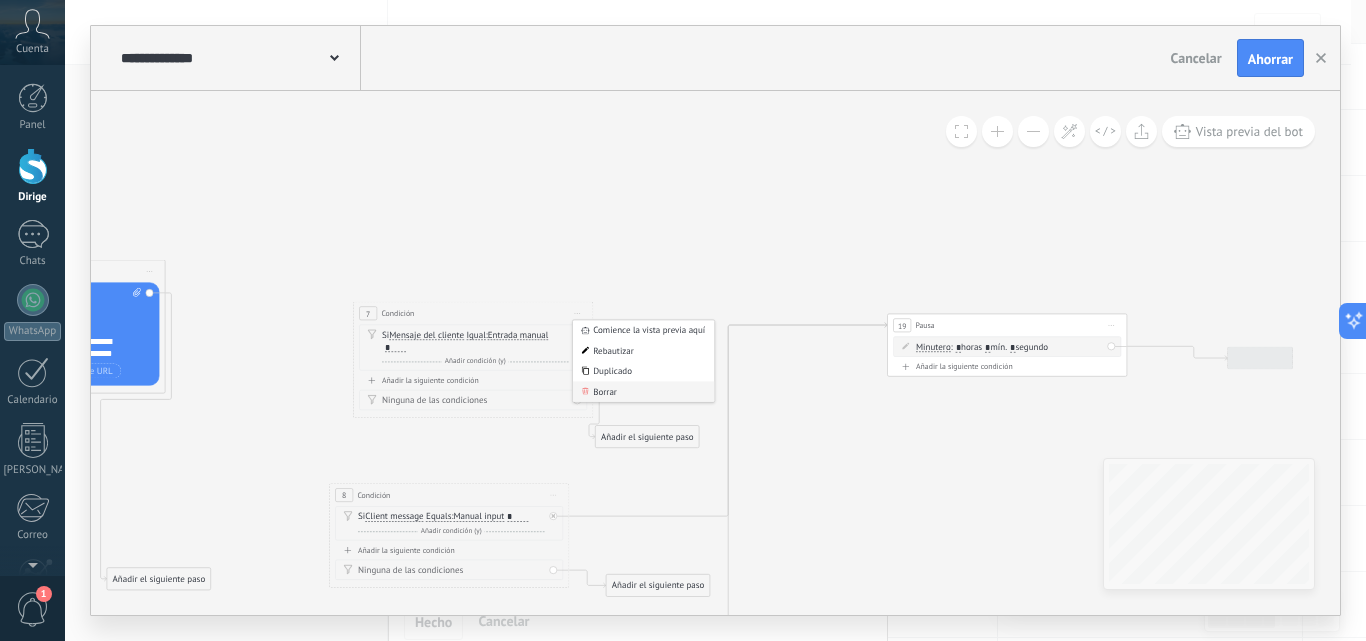 click on "Borrar" at bounding box center [605, 391] 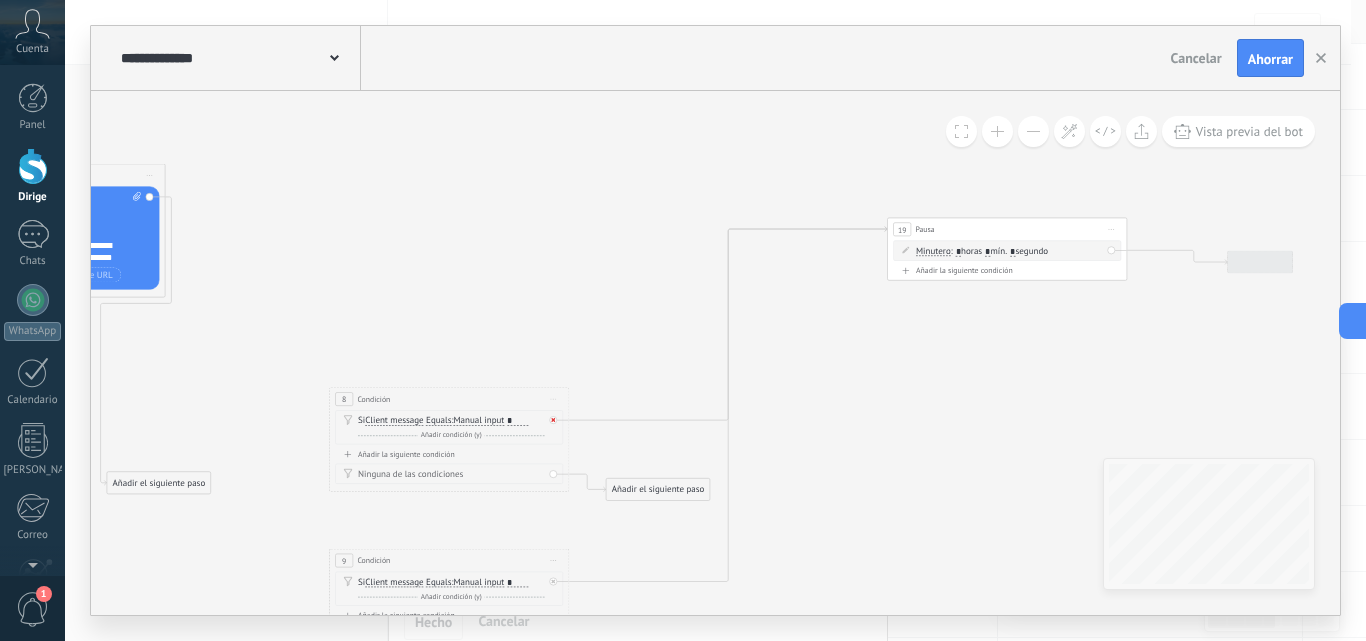 click 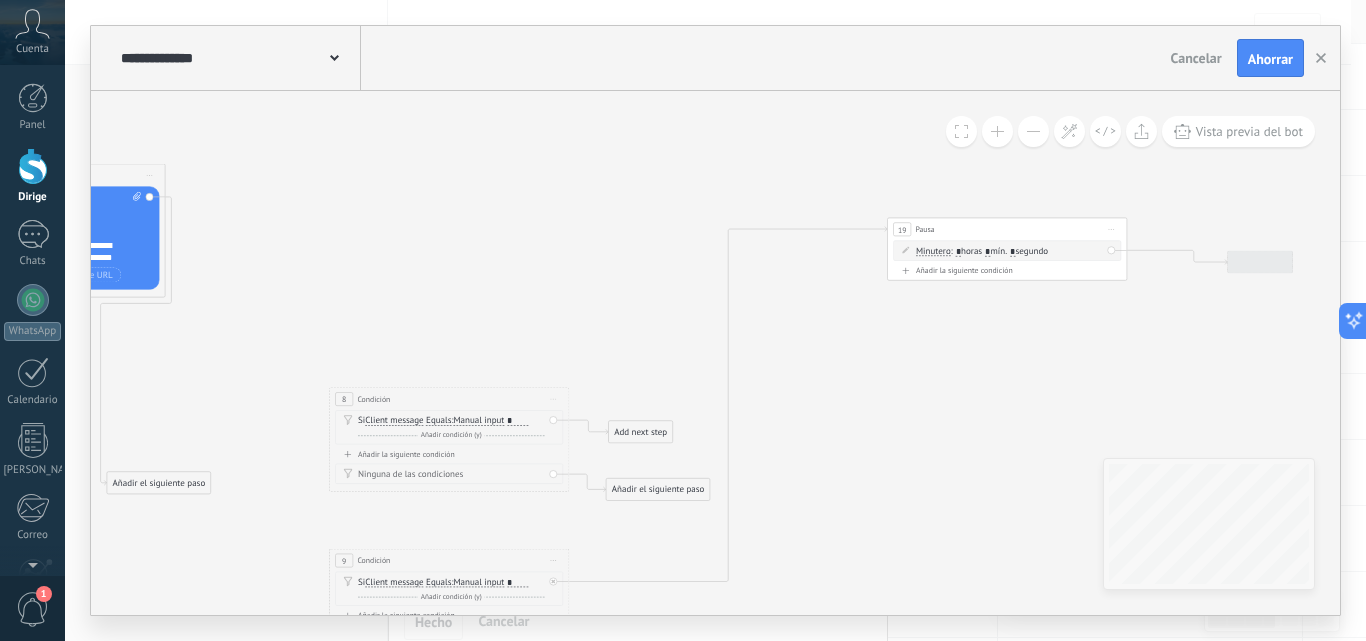 click on "Start preview here
Rename
Duplicate
Delete" at bounding box center [553, 398] 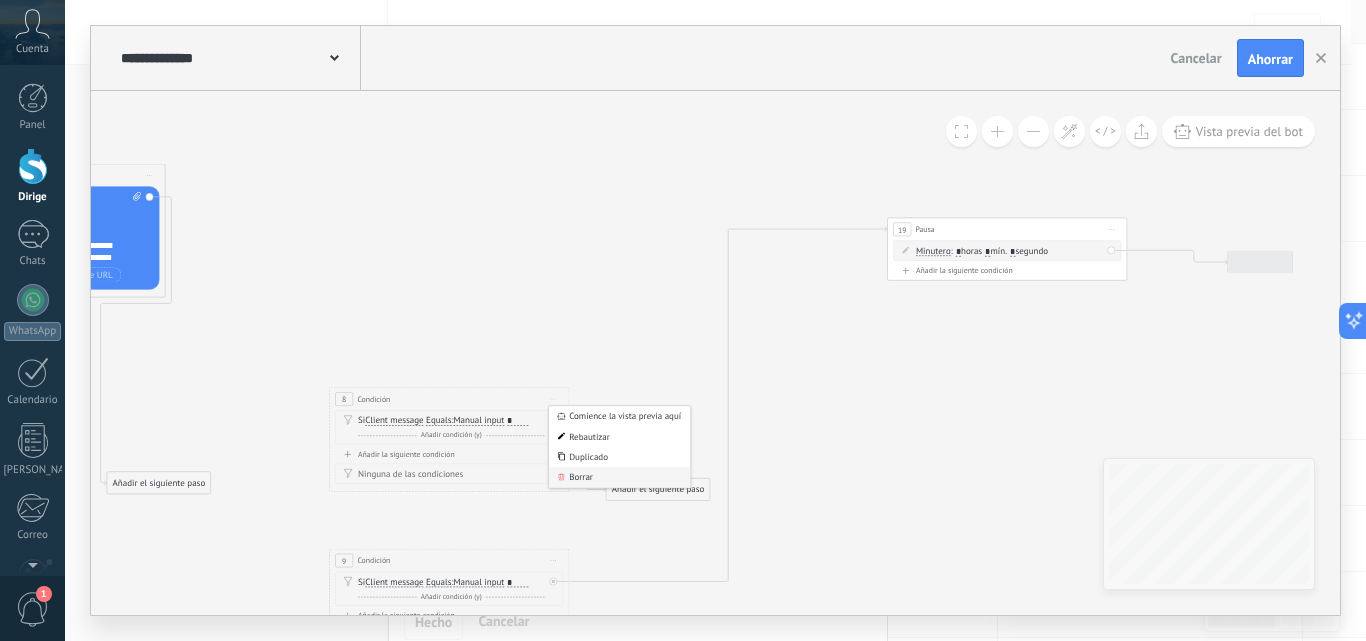 click on "Borrar" at bounding box center [619, 477] 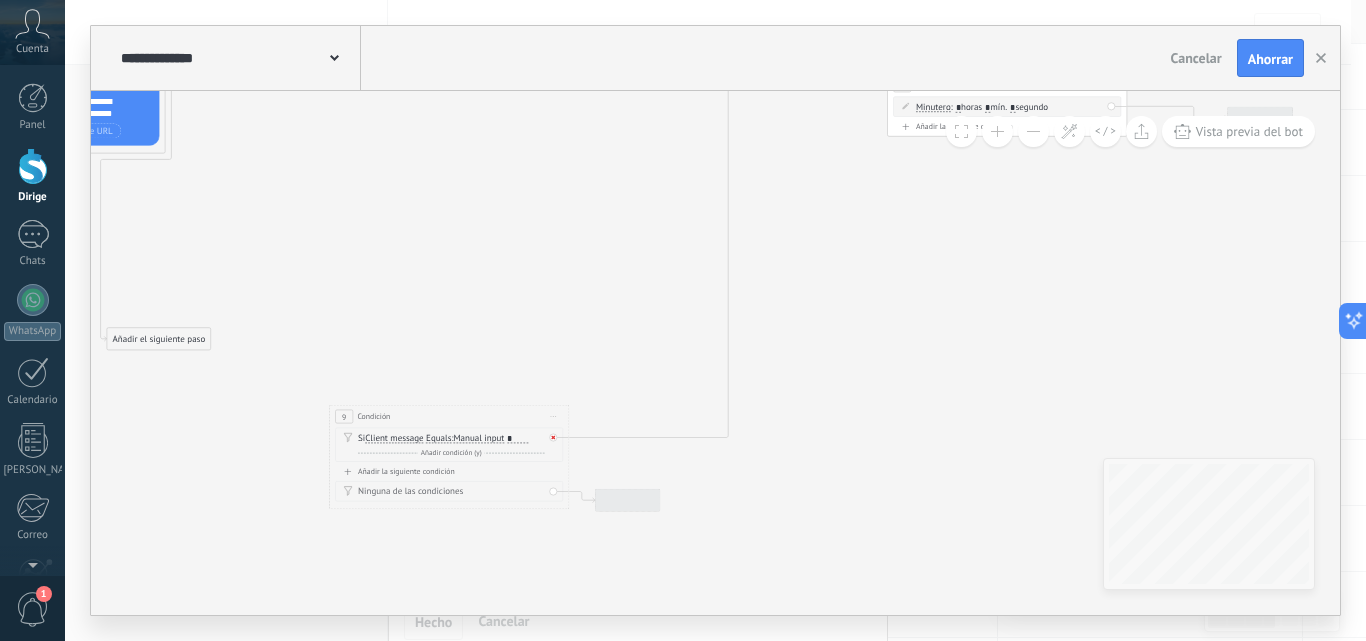 click at bounding box center [556, 434] 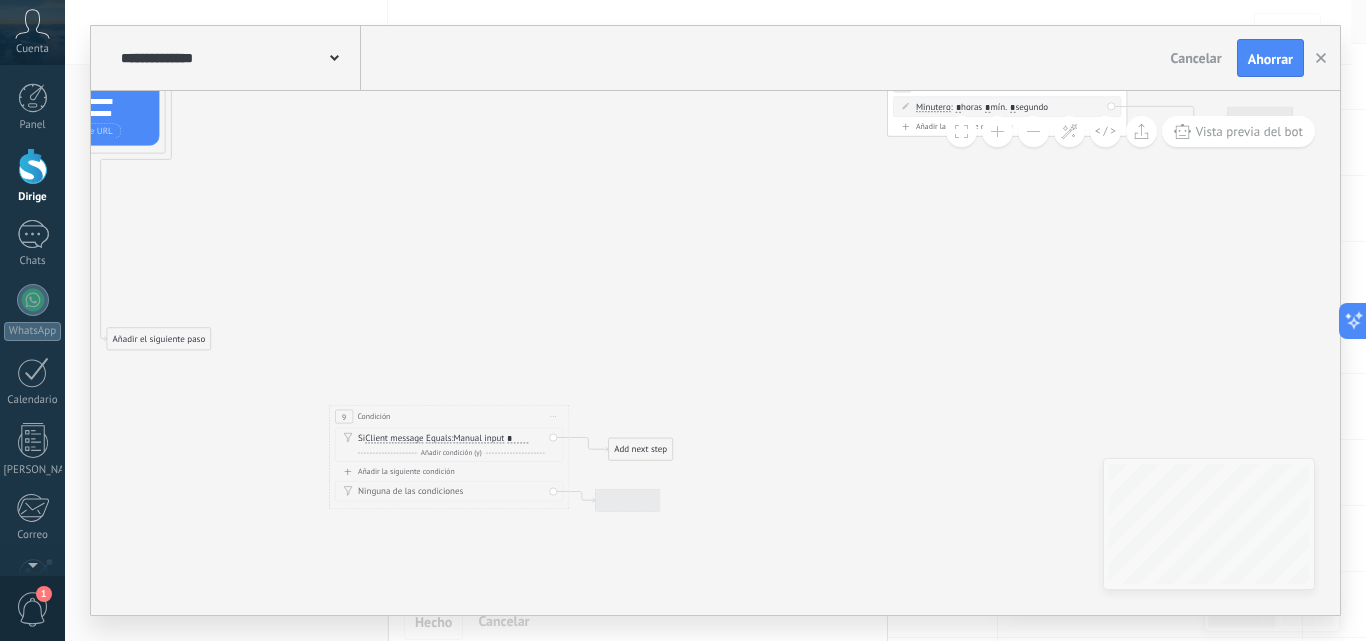click on "Start preview here
Rename
Duplicate
Delete" at bounding box center [553, 416] 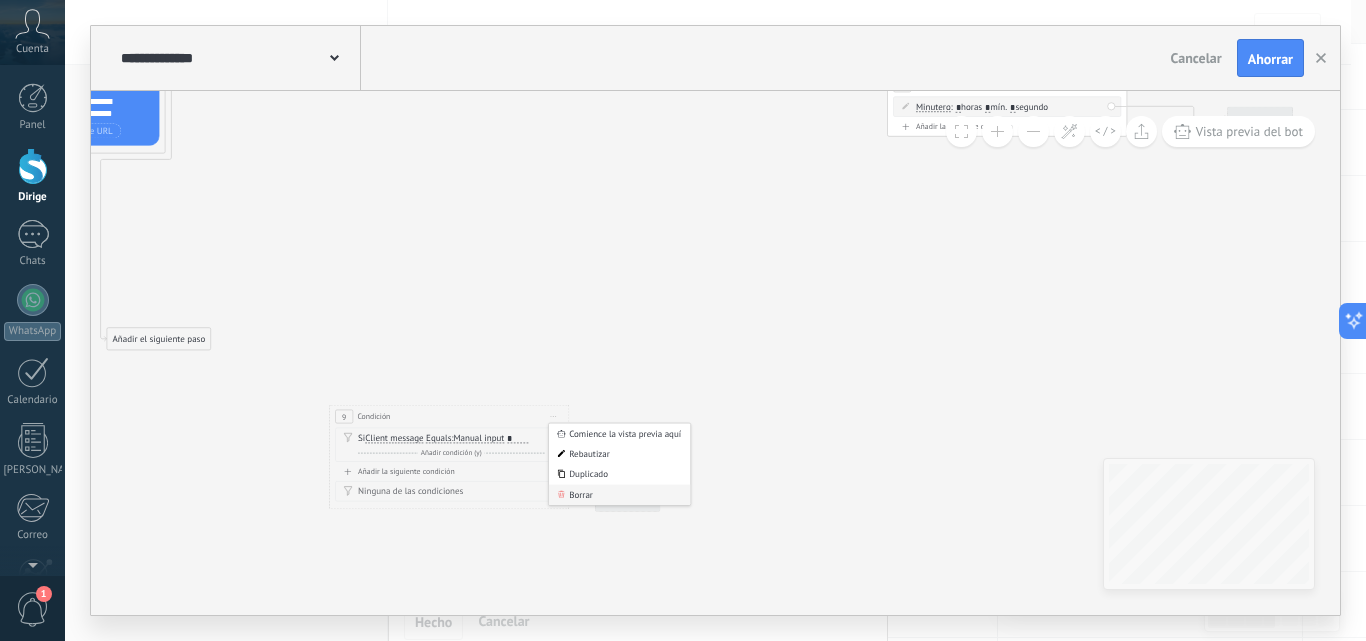 click on "Borrar" at bounding box center [619, 495] 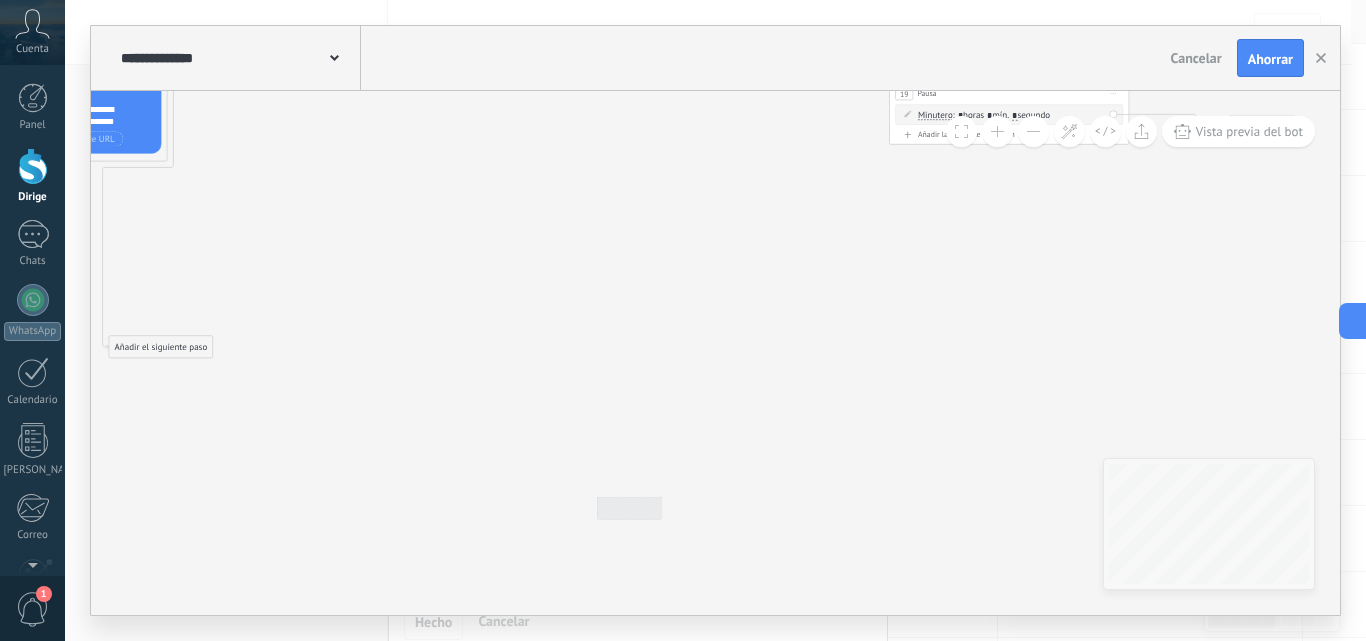drag, startPoint x: 723, startPoint y: 369, endPoint x: 682, endPoint y: 482, distance: 120.20815 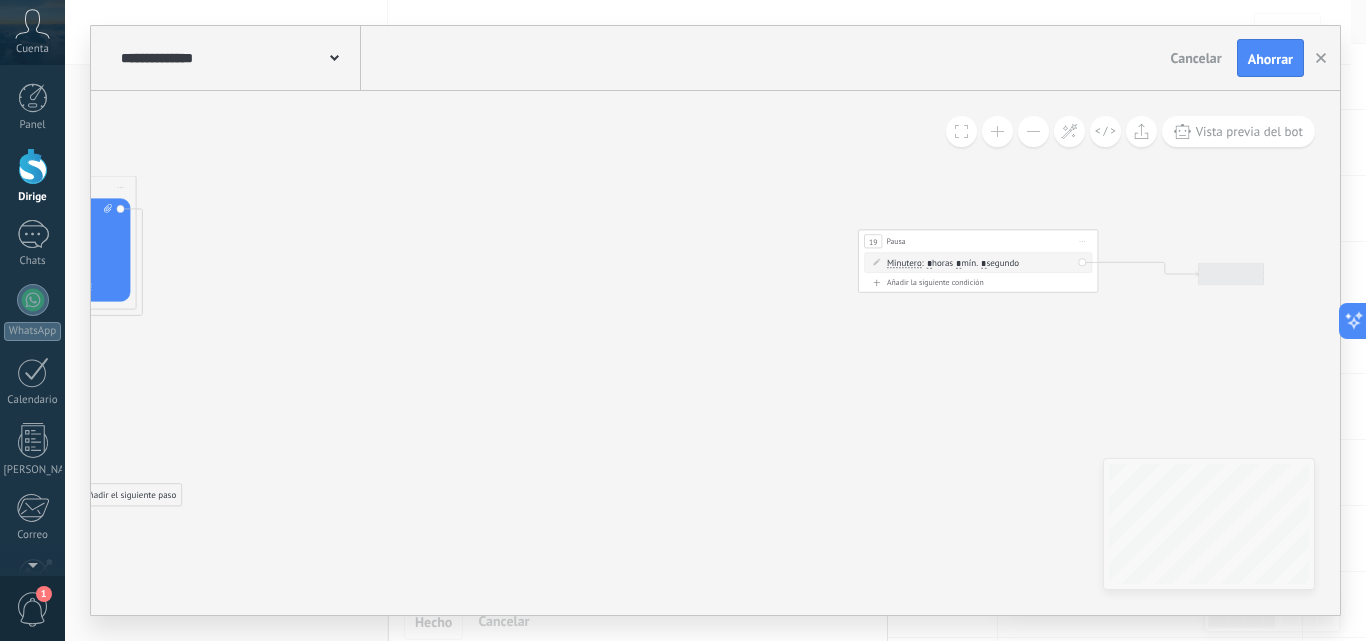 drag, startPoint x: 807, startPoint y: 463, endPoint x: 643, endPoint y: 410, distance: 172.35138 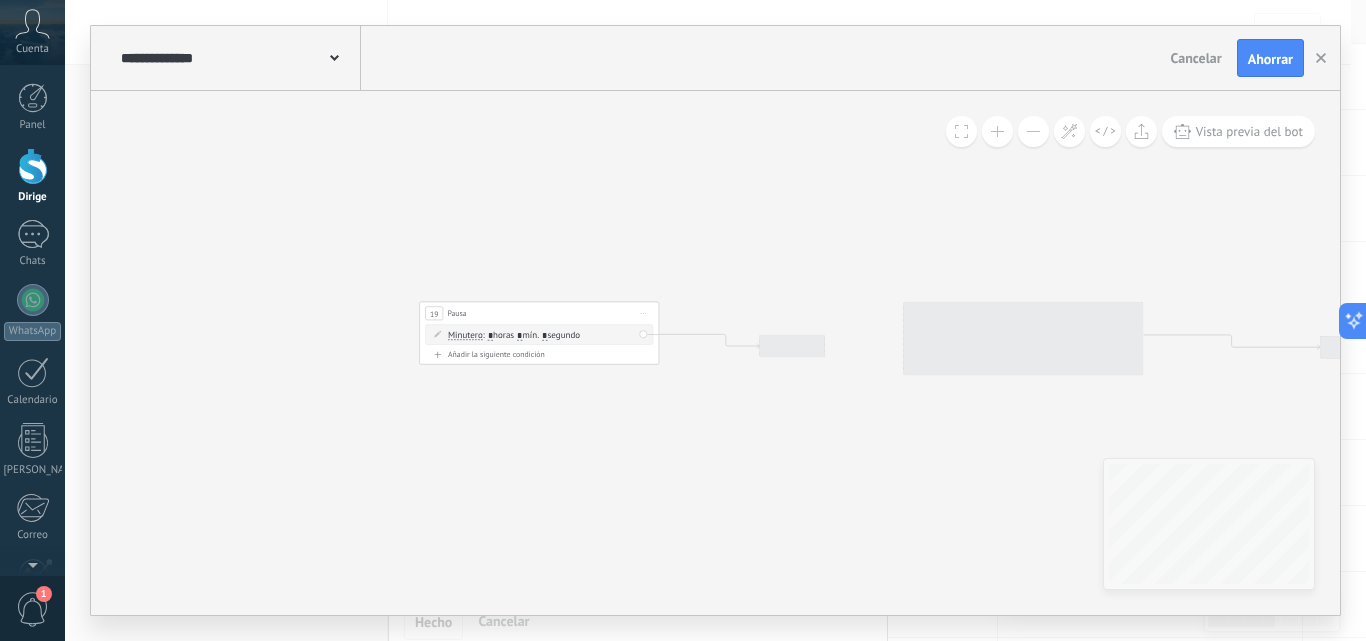 drag, startPoint x: 973, startPoint y: 357, endPoint x: 577, endPoint y: 435, distance: 403.60873 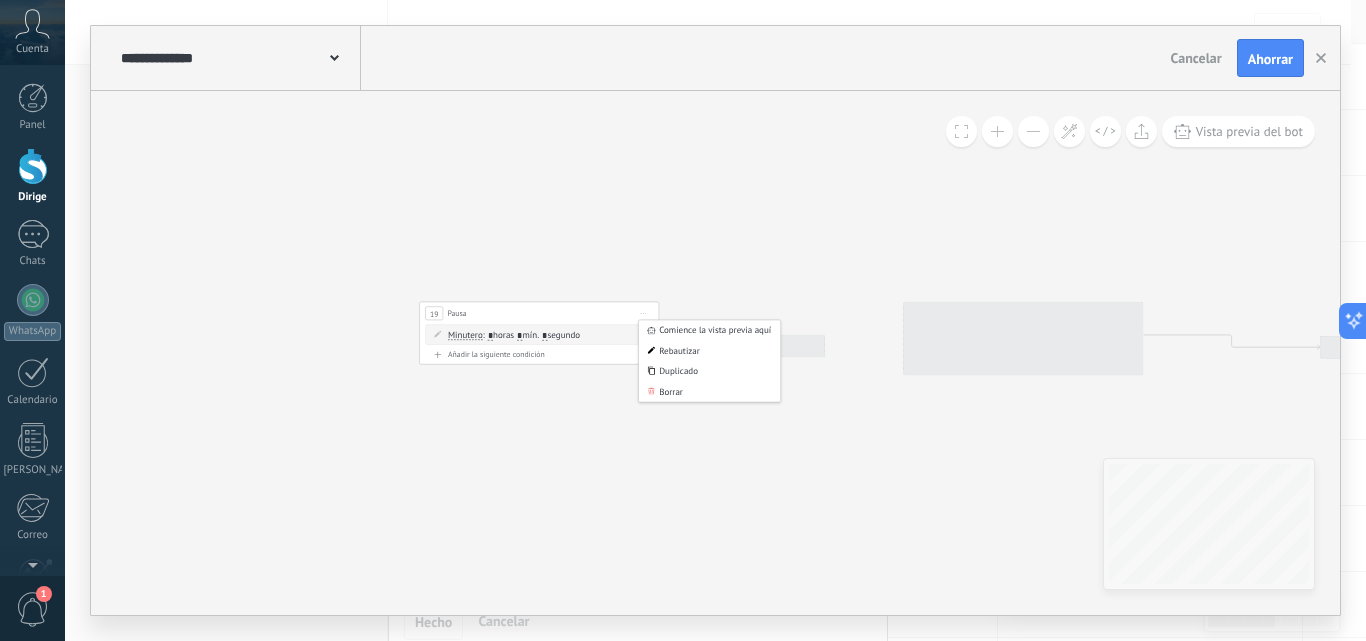 click on "Borrar" at bounding box center [709, 391] 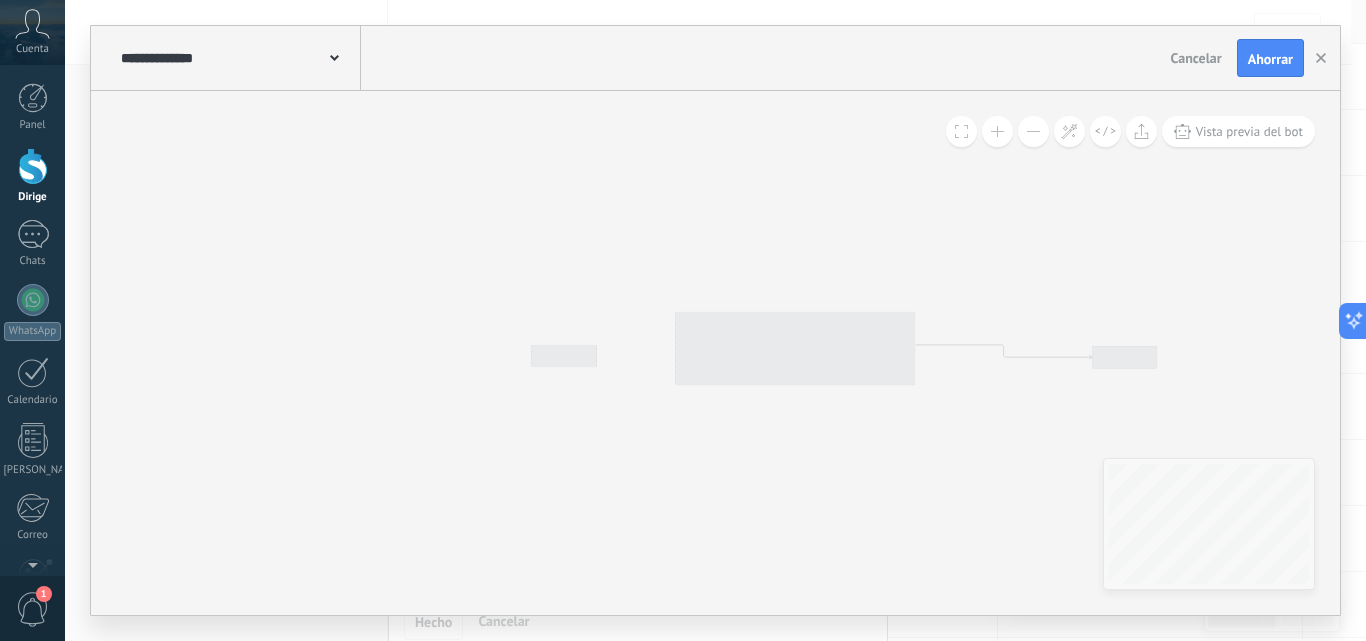 drag, startPoint x: 835, startPoint y: 420, endPoint x: 629, endPoint y: 423, distance: 206.02185 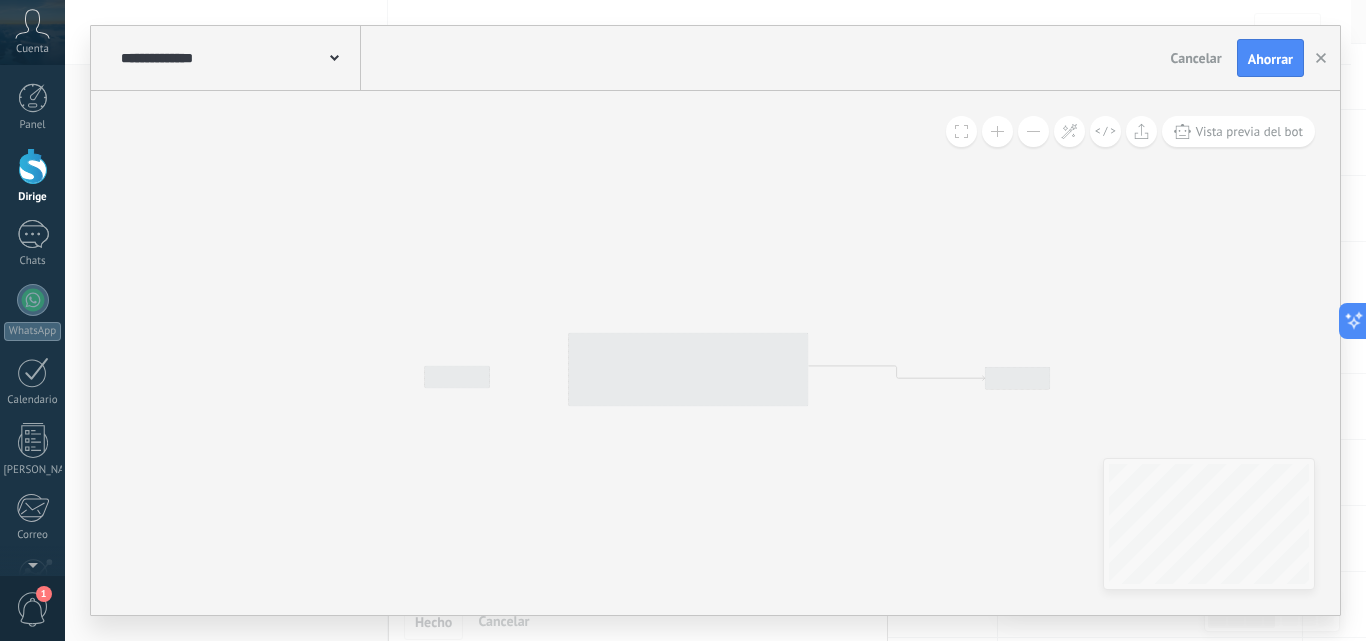 drag, startPoint x: 824, startPoint y: 368, endPoint x: 719, endPoint y: 390, distance: 107.28001 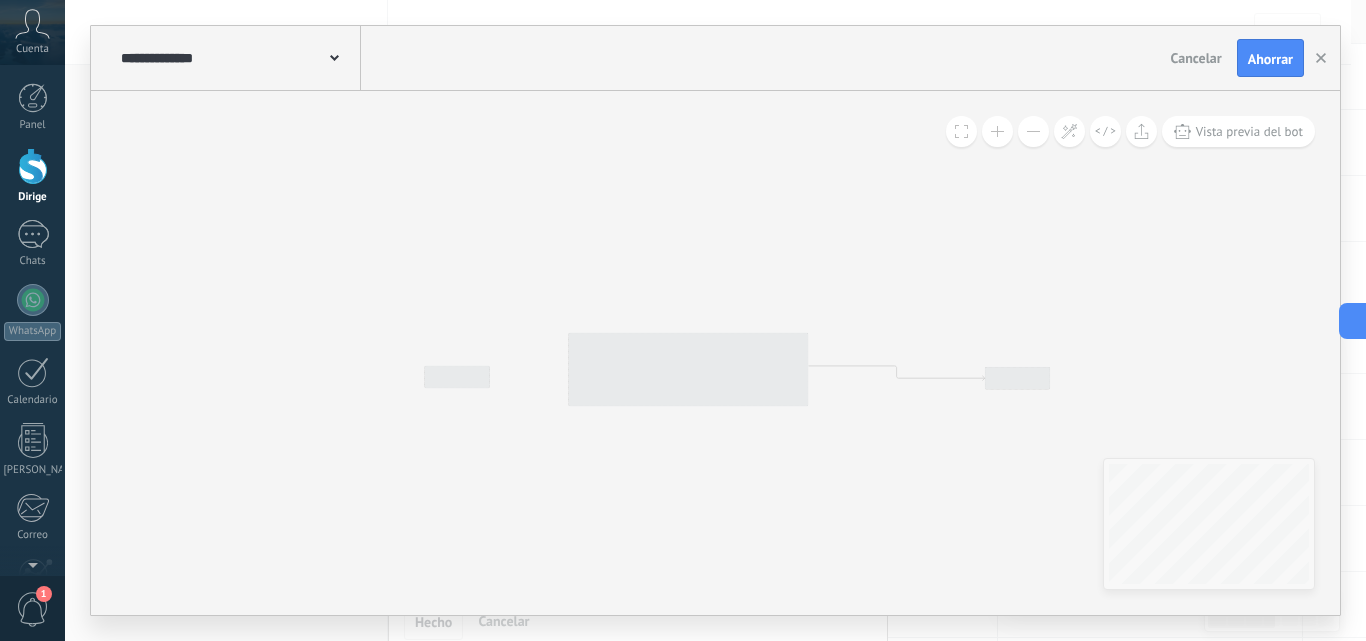 click at bounding box center [997, 131] 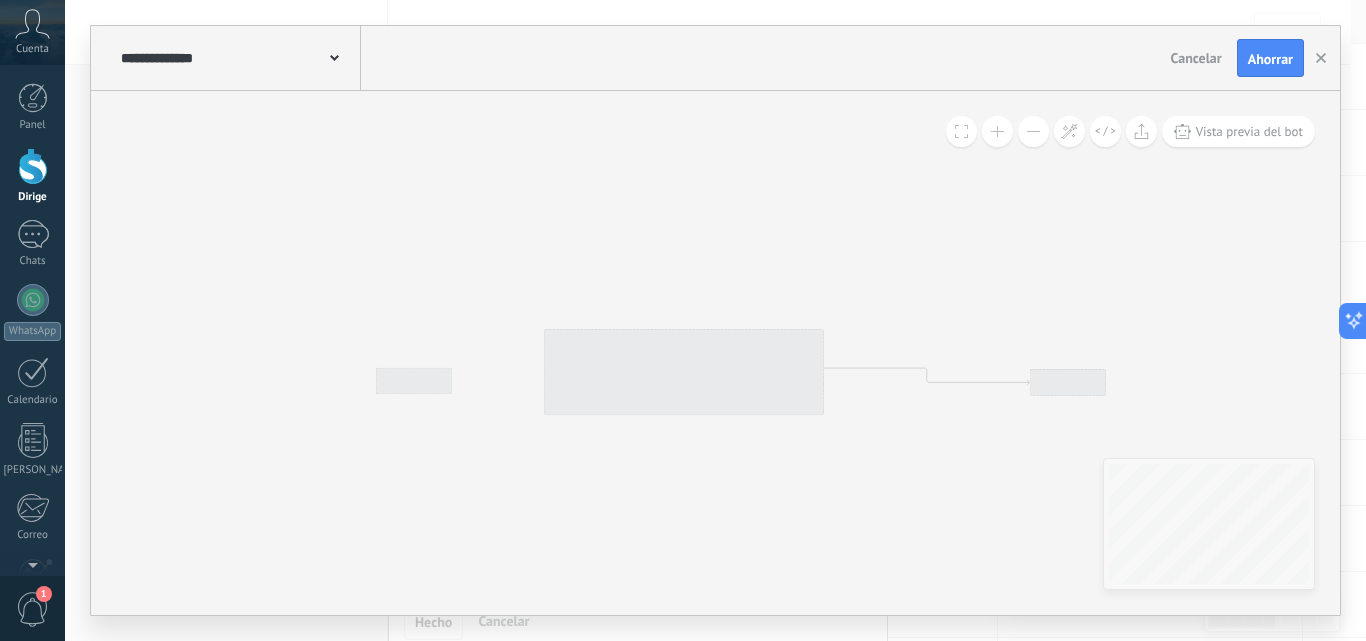 click at bounding box center [997, 131] 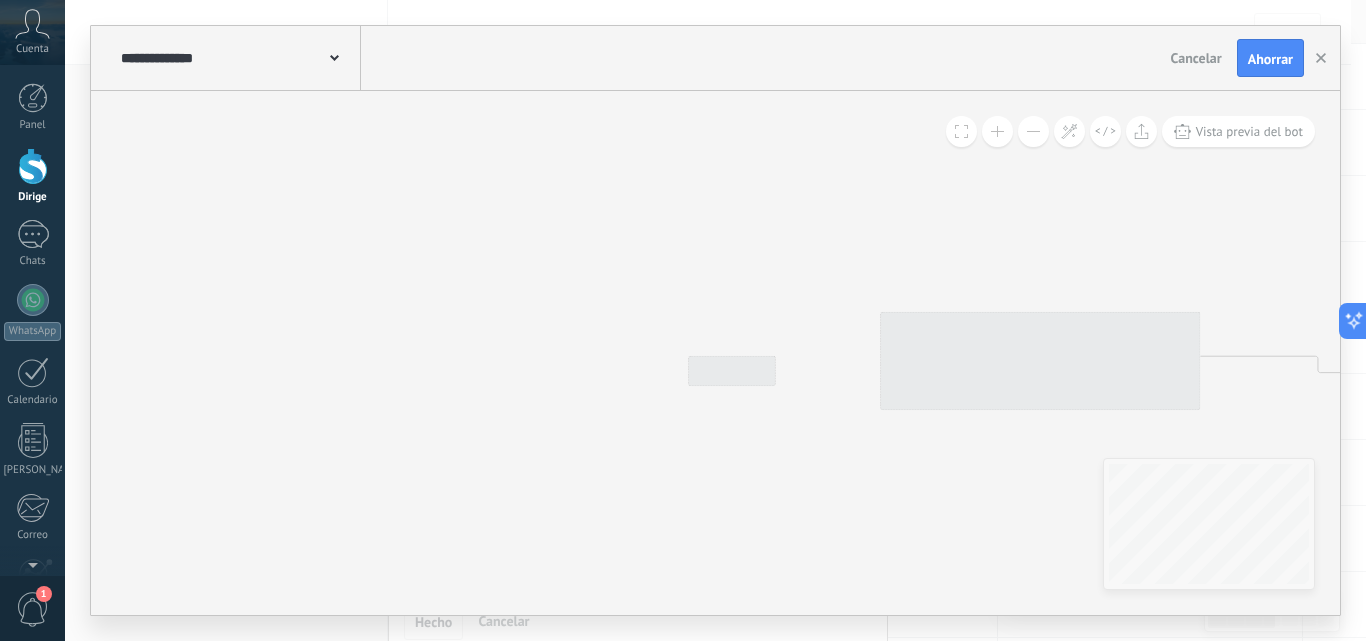 drag, startPoint x: 869, startPoint y: 265, endPoint x: 562, endPoint y: 264, distance: 307.00162 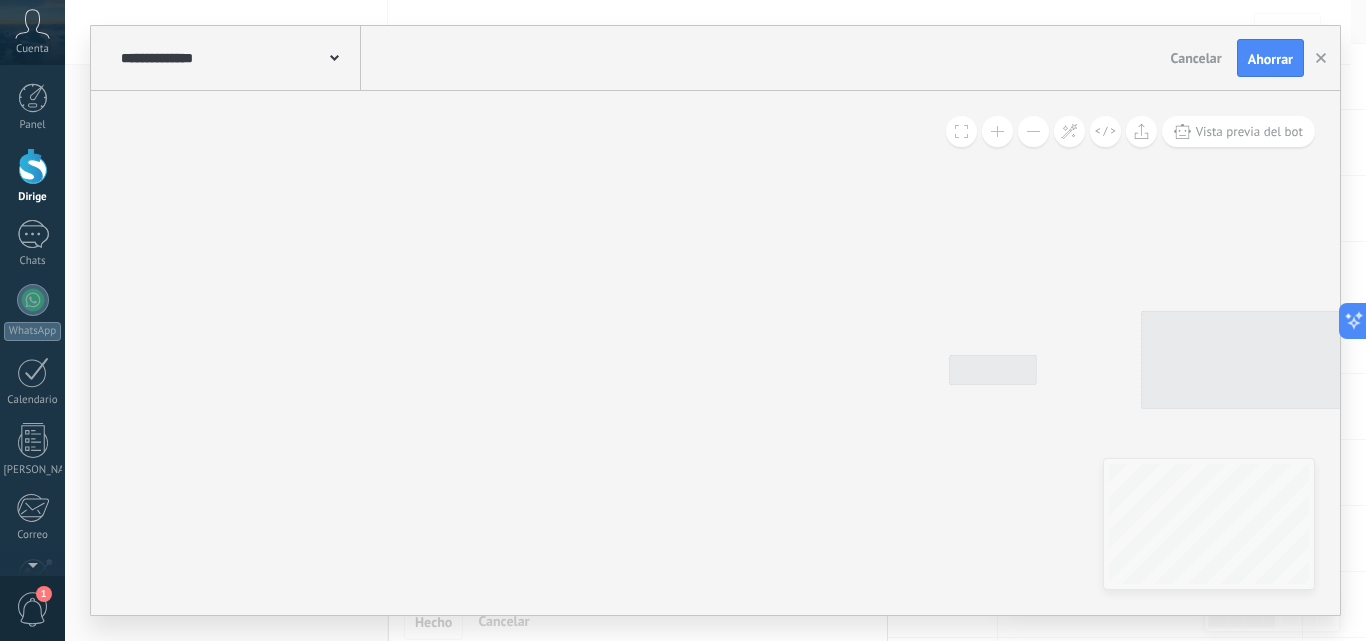 drag, startPoint x: 544, startPoint y: 269, endPoint x: 676, endPoint y: 287, distance: 133.22162 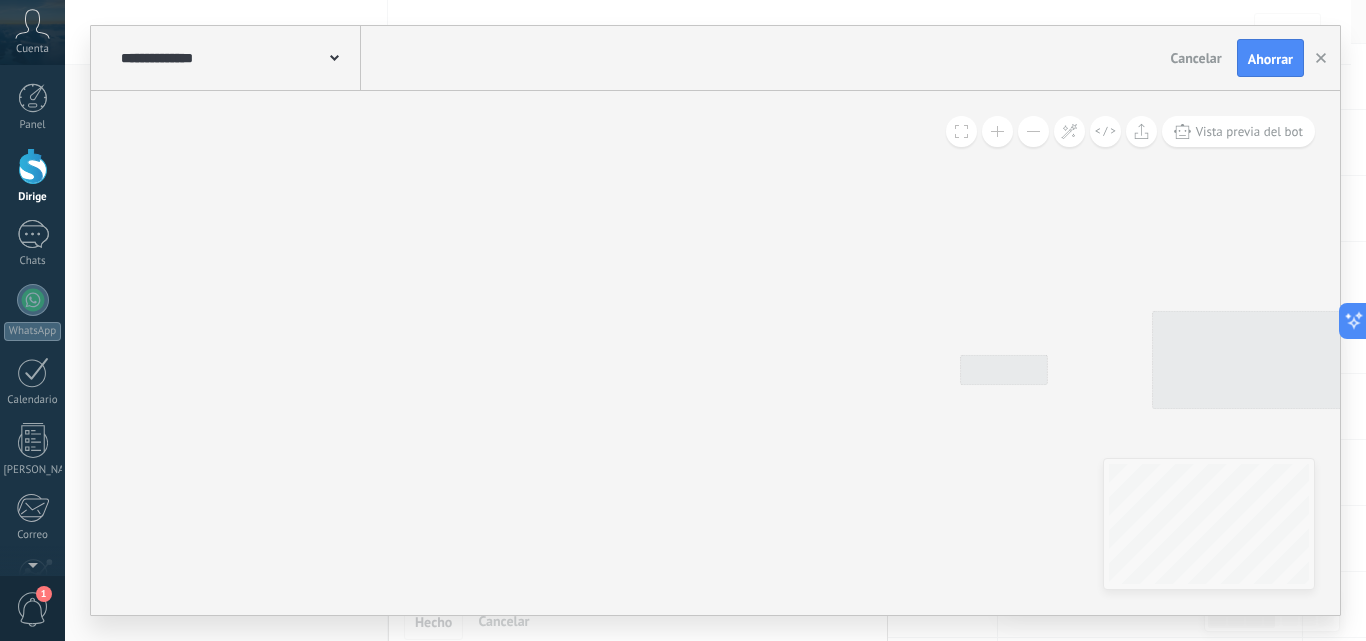 drag, startPoint x: 546, startPoint y: 310, endPoint x: 719, endPoint y: 322, distance: 173.41568 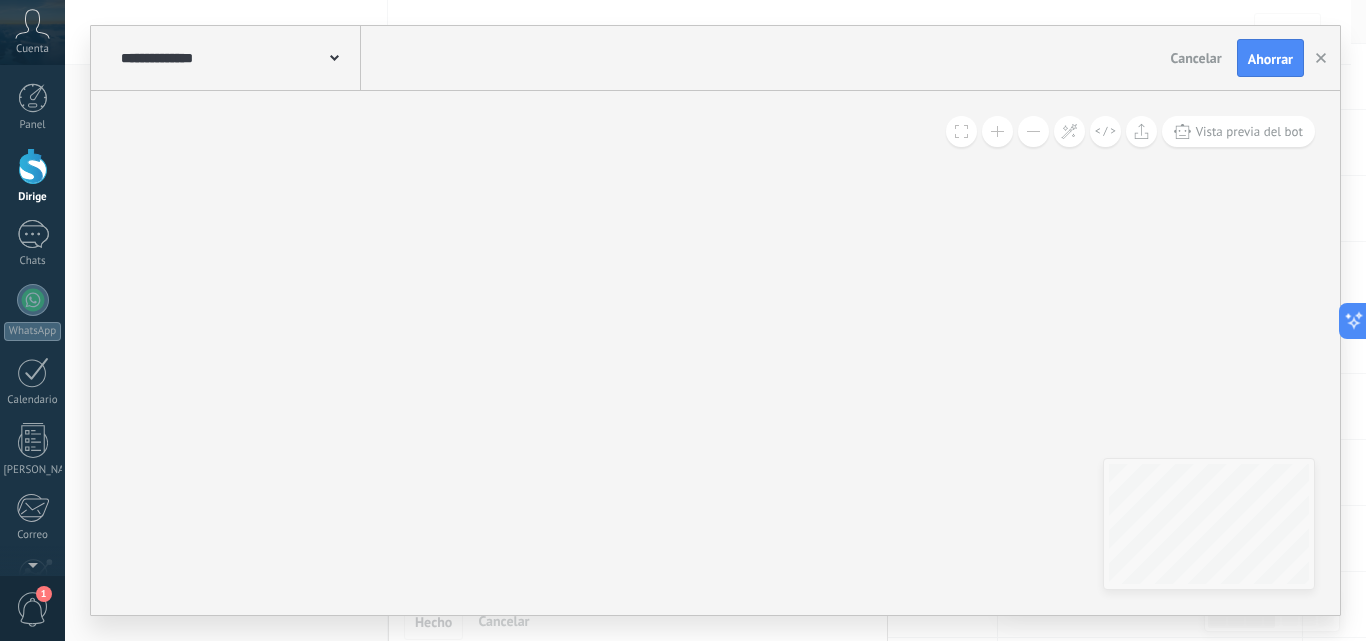 drag, startPoint x: 312, startPoint y: 356, endPoint x: 668, endPoint y: 362, distance: 356.05057 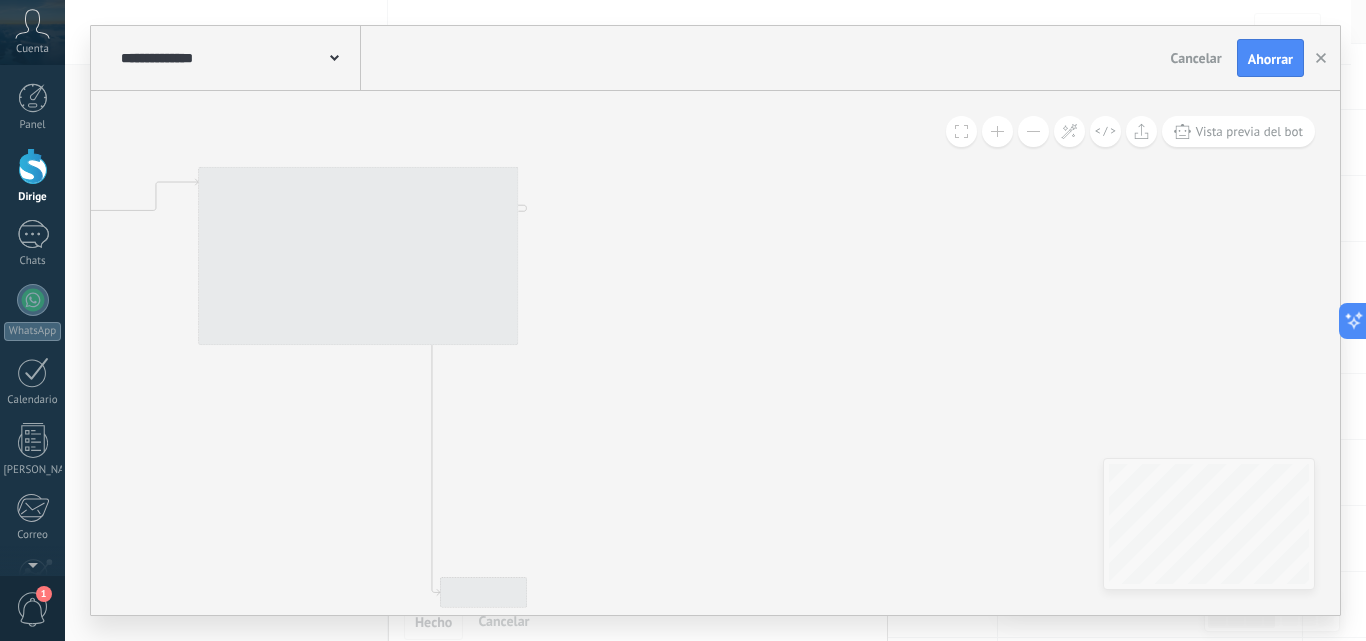 drag, startPoint x: 542, startPoint y: 384, endPoint x: 675, endPoint y: 357, distance: 135.71294 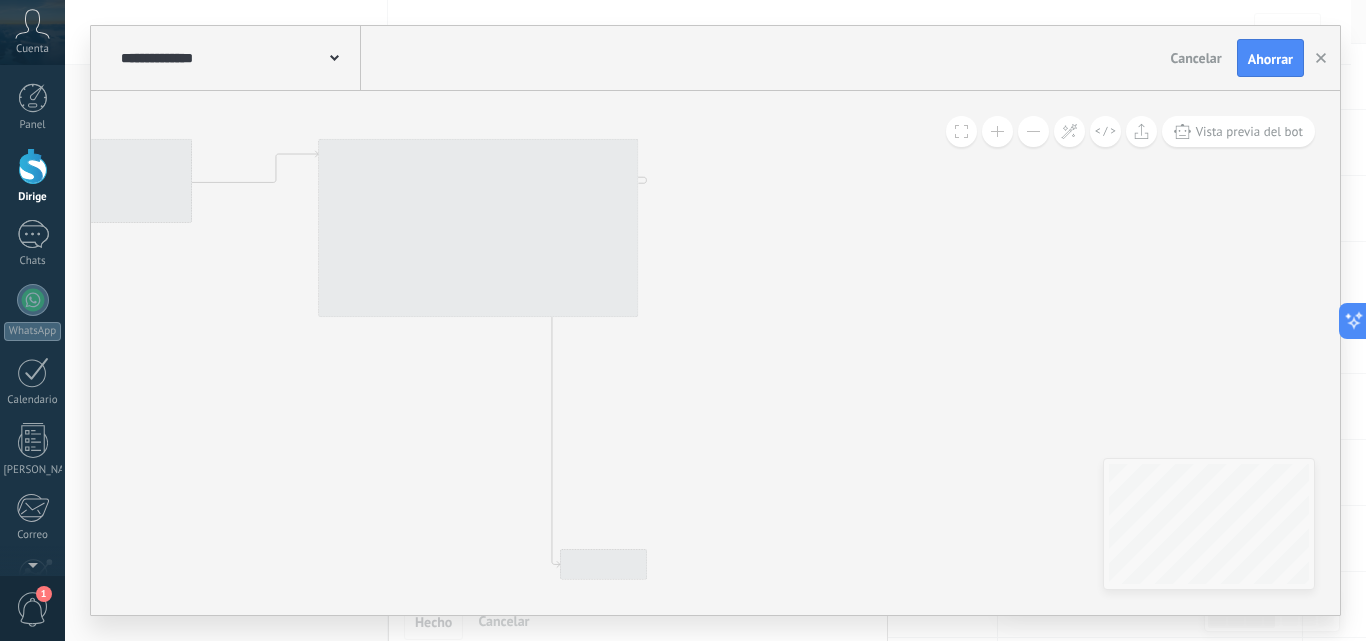 drag, startPoint x: 425, startPoint y: 406, endPoint x: 545, endPoint y: 378, distance: 123.22337 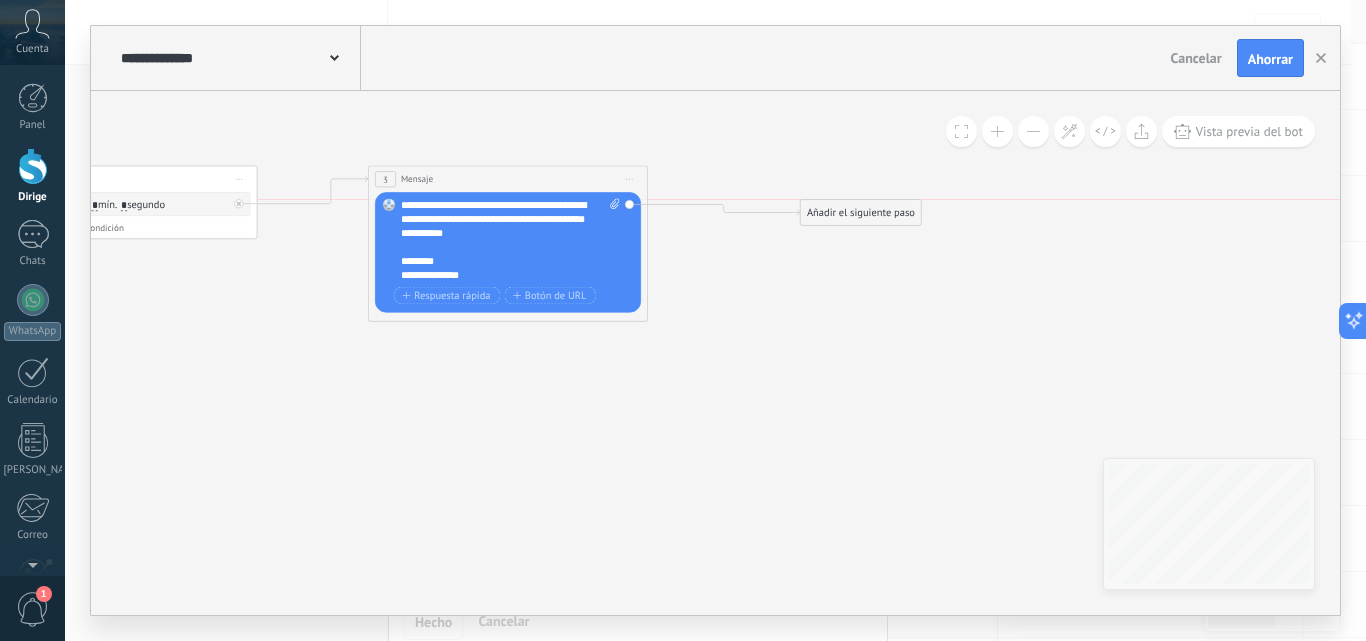 drag, startPoint x: 679, startPoint y: 547, endPoint x: 900, endPoint y: 226, distance: 389.7204 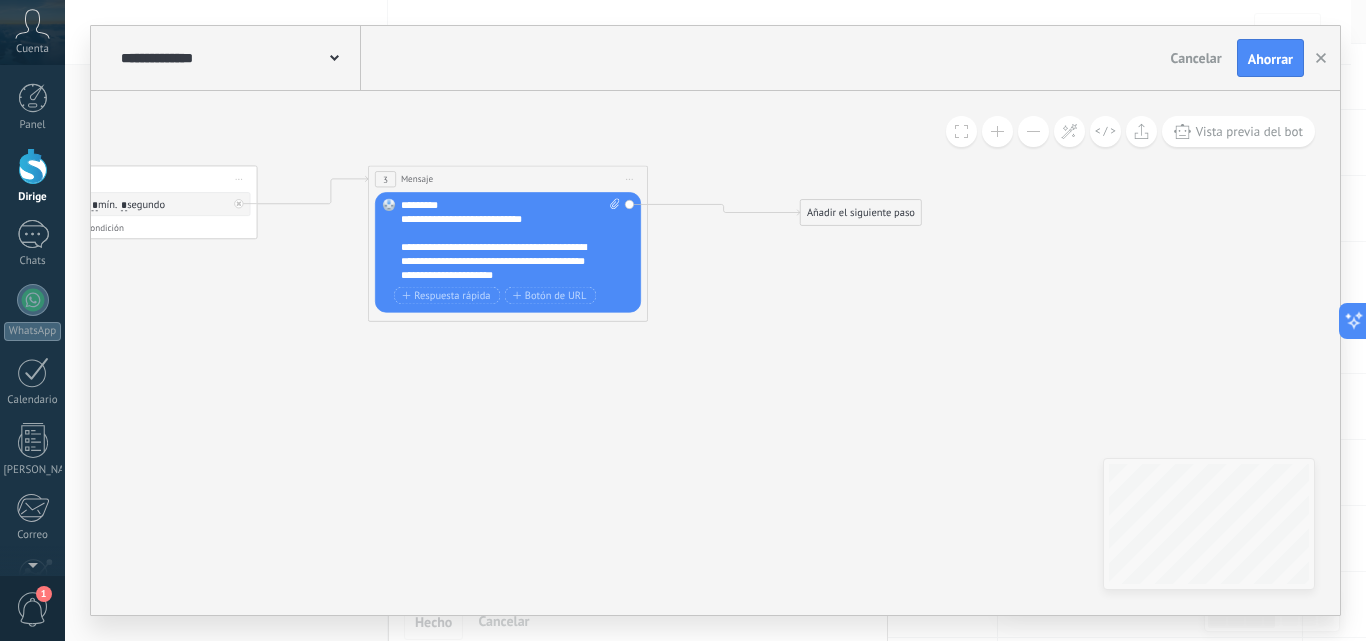 scroll, scrollTop: 20, scrollLeft: 0, axis: vertical 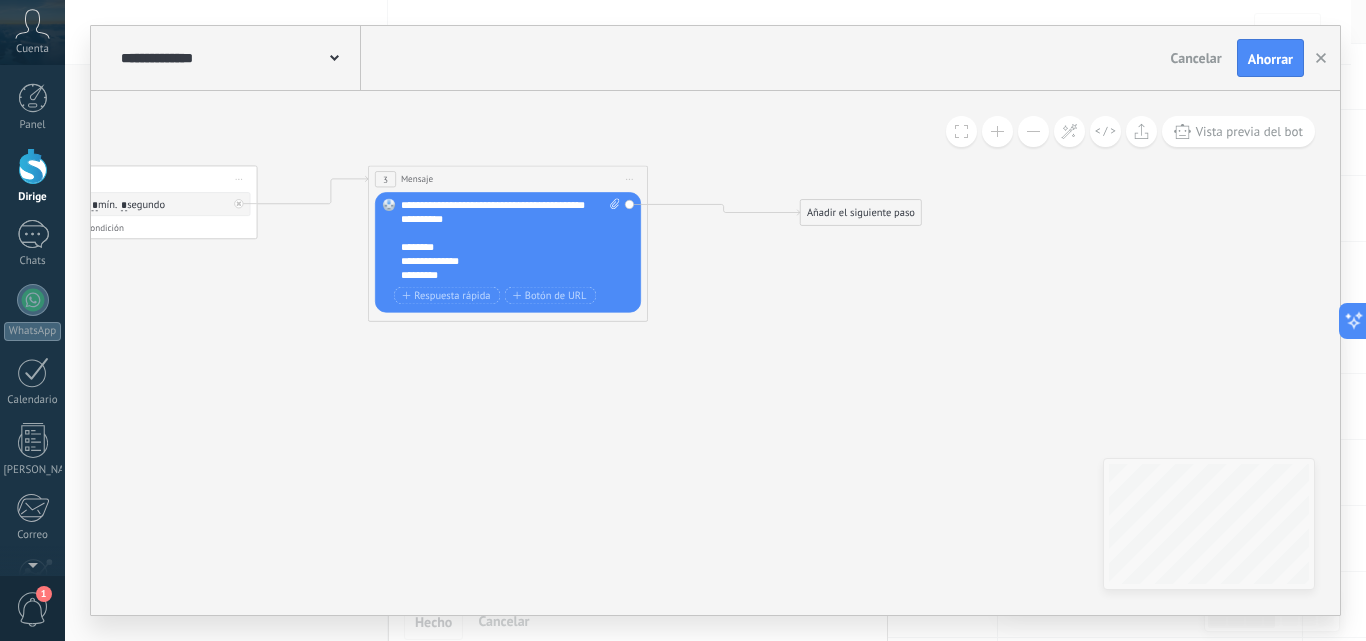click on "**********" at bounding box center (510, 240) 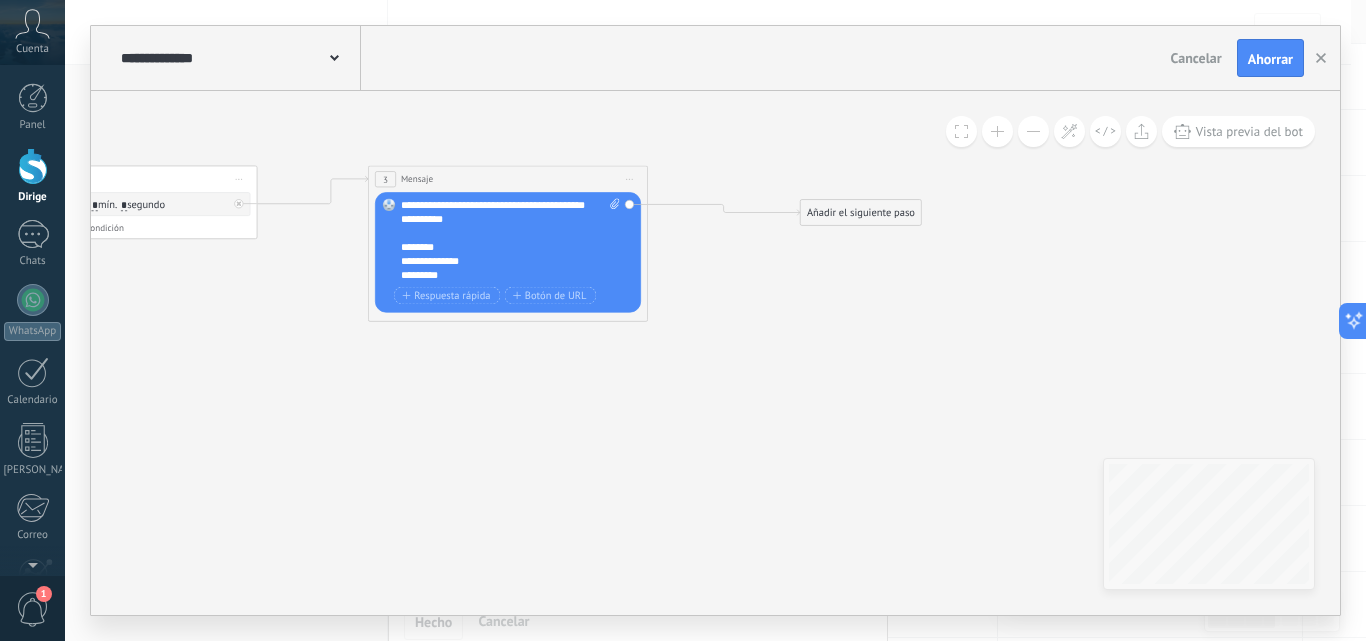 scroll, scrollTop: 120, scrollLeft: 0, axis: vertical 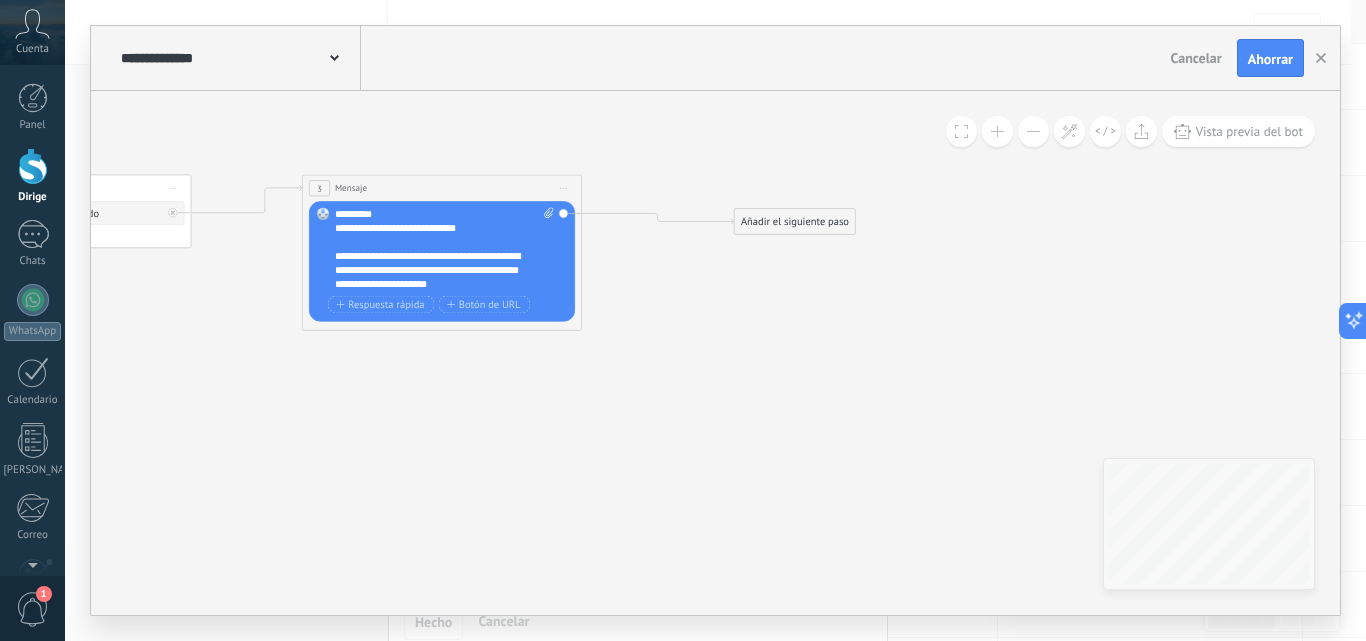 drag, startPoint x: 830, startPoint y: 276, endPoint x: 762, endPoint y: 285, distance: 68.593 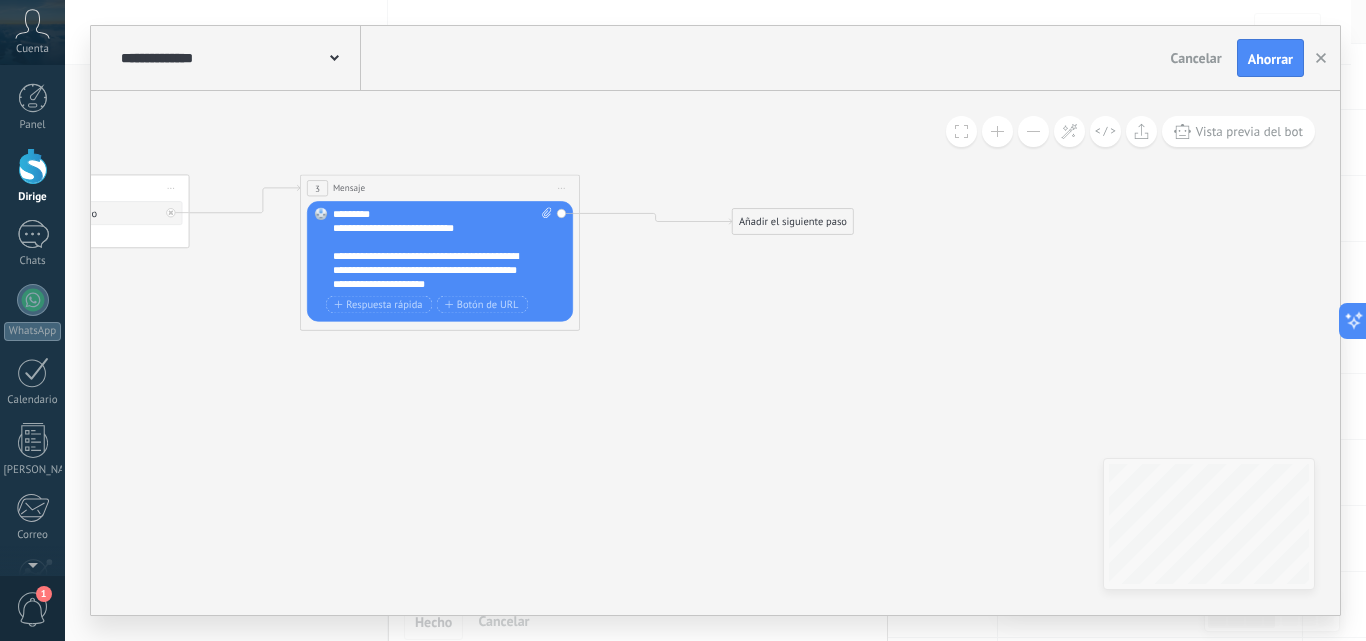 click on "Añadir el siguiente paso" at bounding box center [793, 221] 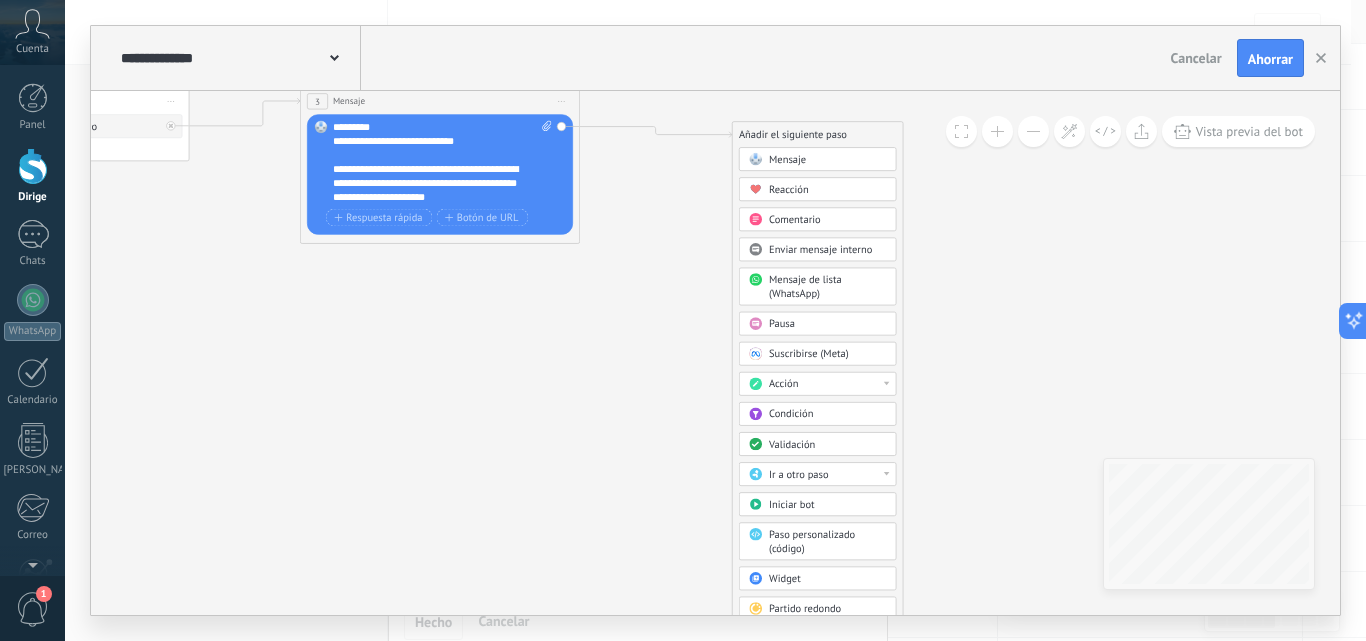 click on "Pausa" at bounding box center [782, 323] 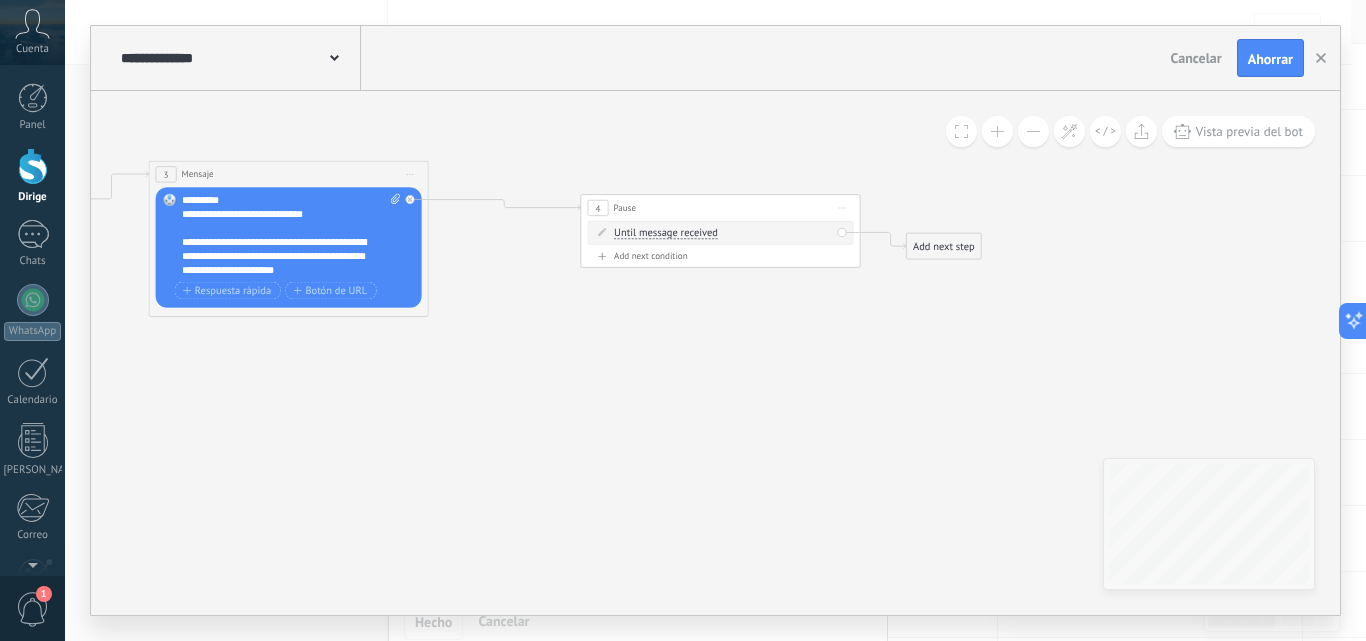 drag, startPoint x: 724, startPoint y: 269, endPoint x: 729, endPoint y: 342, distance: 73.171036 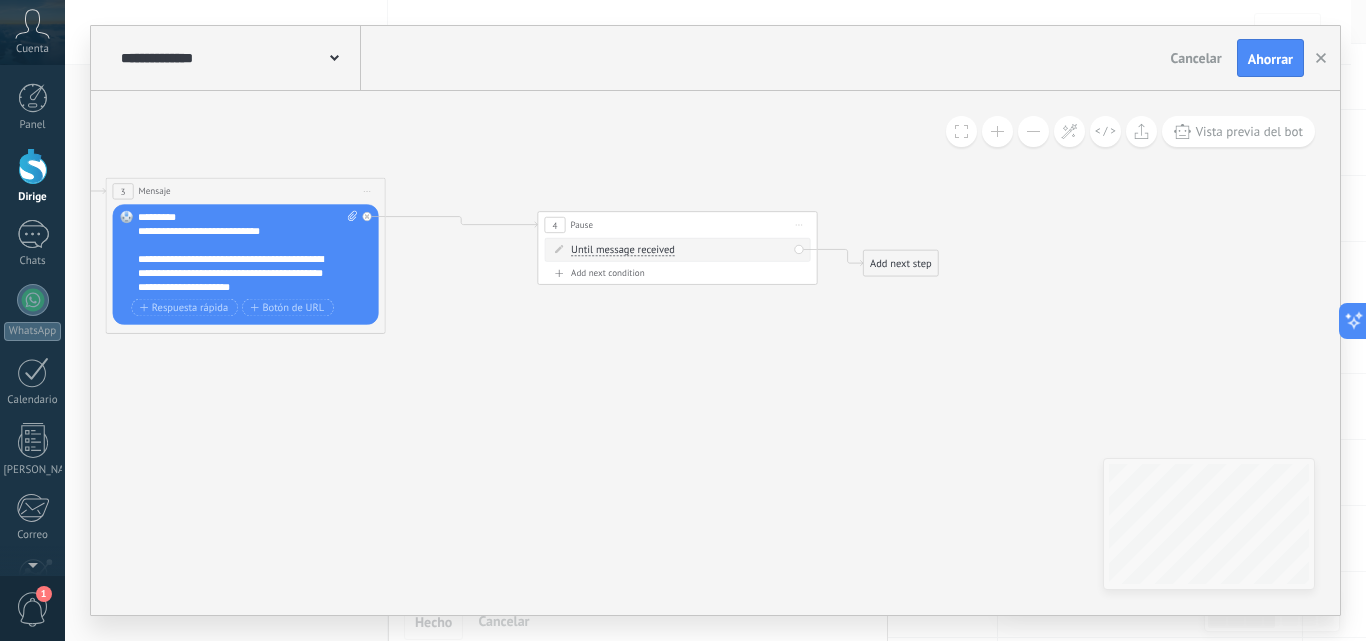 drag, startPoint x: 798, startPoint y: 320, endPoint x: 755, endPoint y: 337, distance: 46.238514 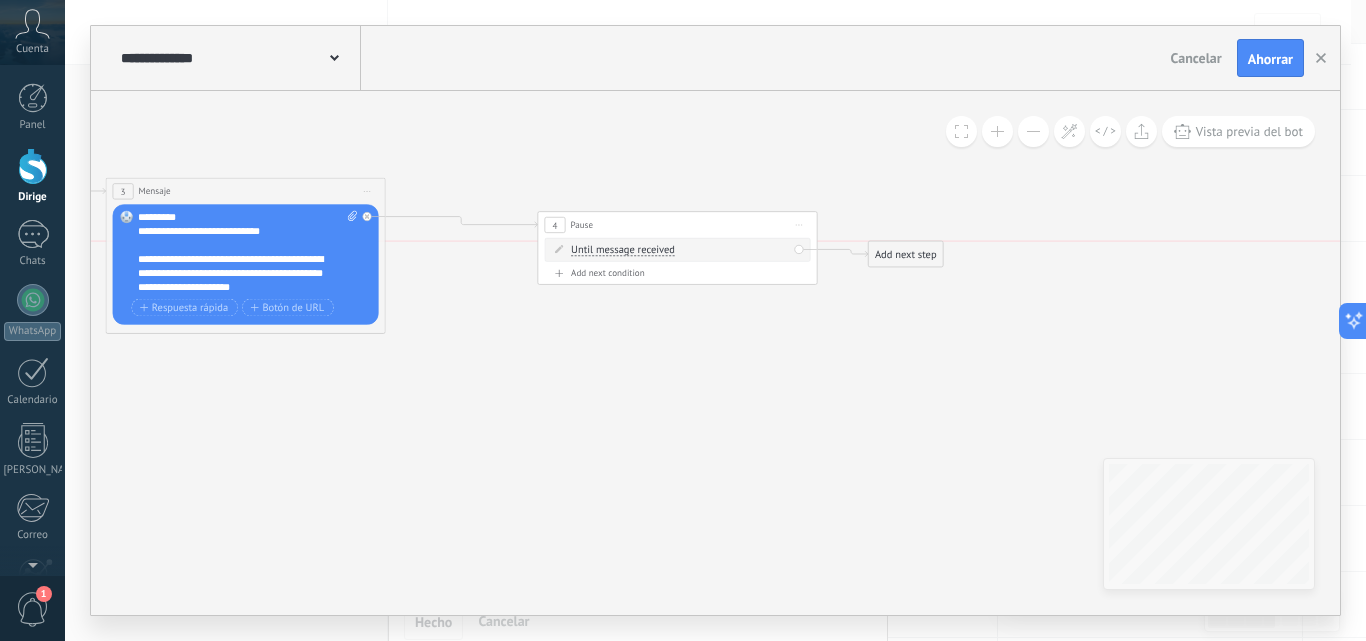 drag, startPoint x: 925, startPoint y: 267, endPoint x: 964, endPoint y: 264, distance: 39.115215 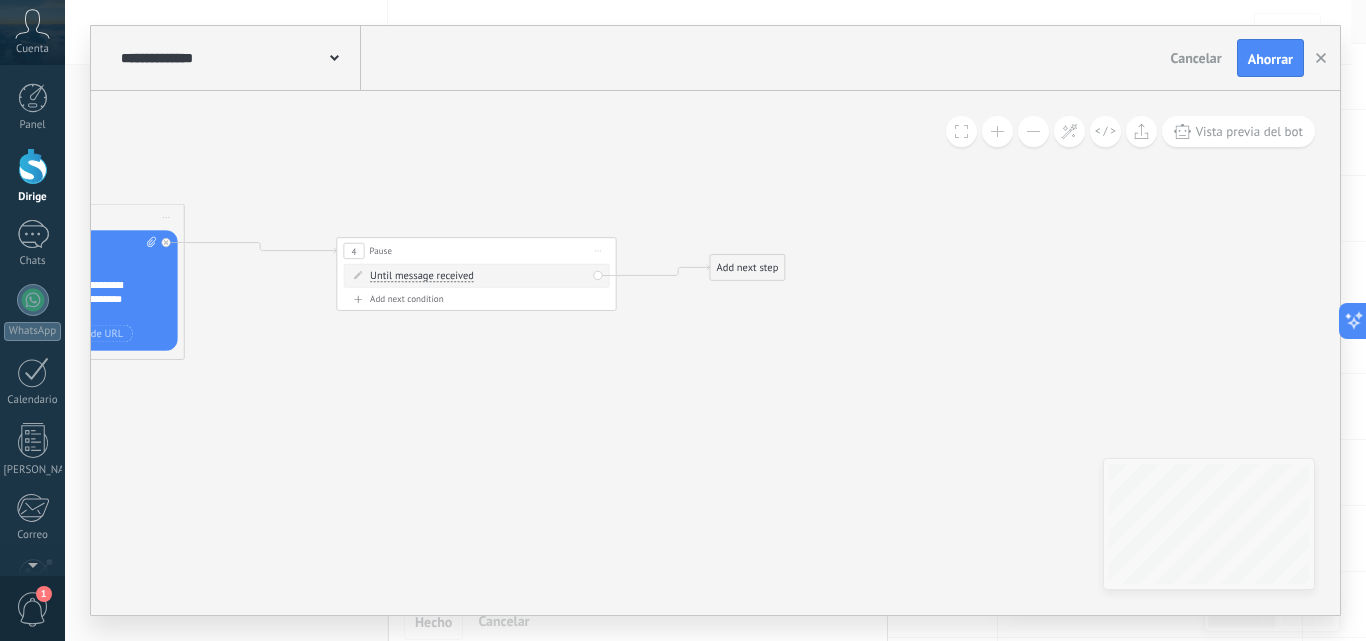 drag, startPoint x: 761, startPoint y: 340, endPoint x: 744, endPoint y: 353, distance: 21.400934 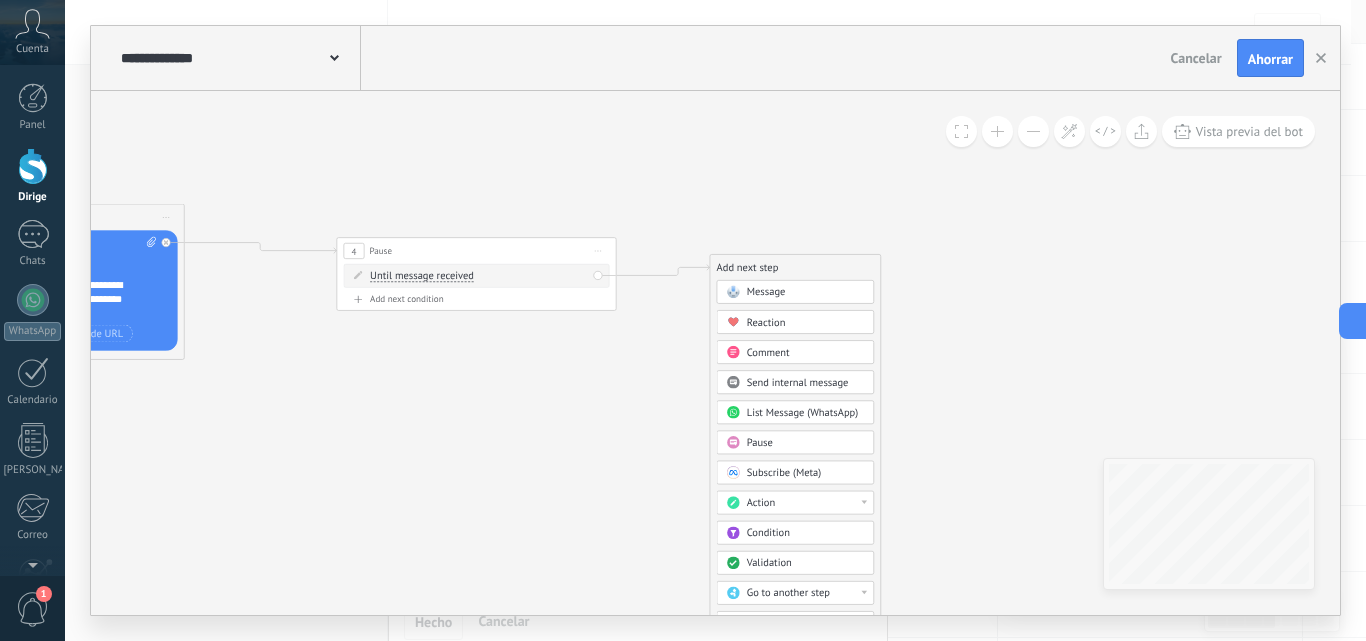click on "Message" at bounding box center [766, 292] 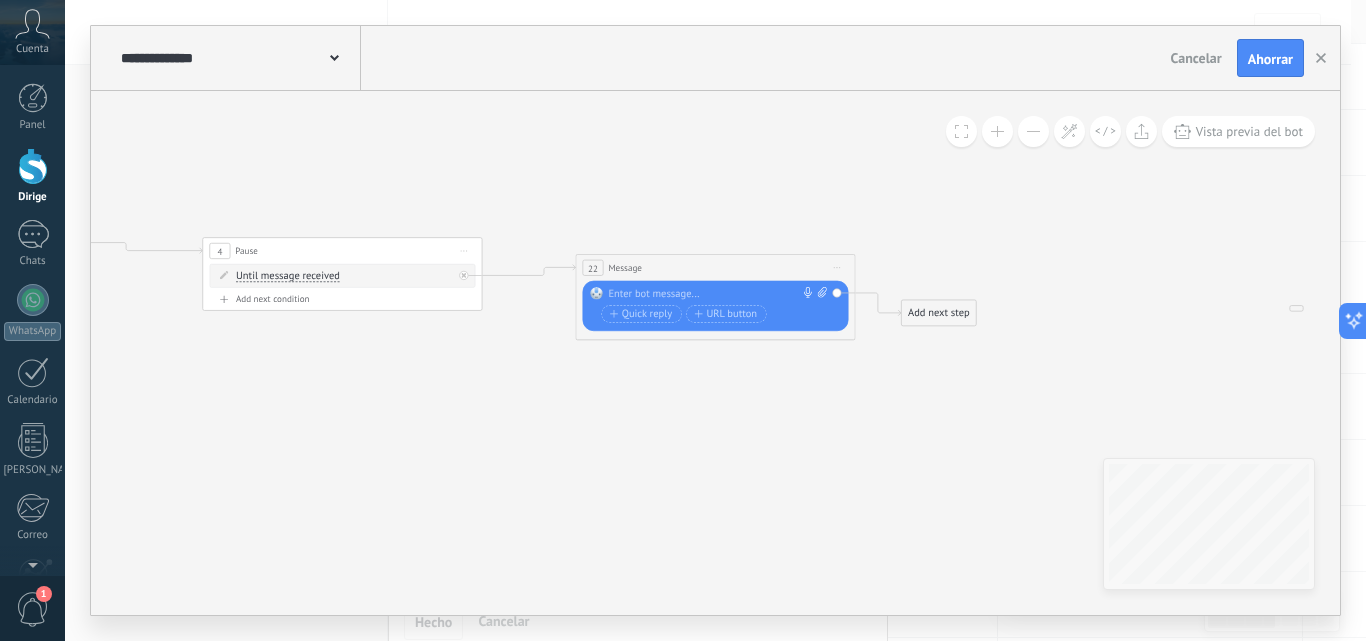 click at bounding box center [712, 294] 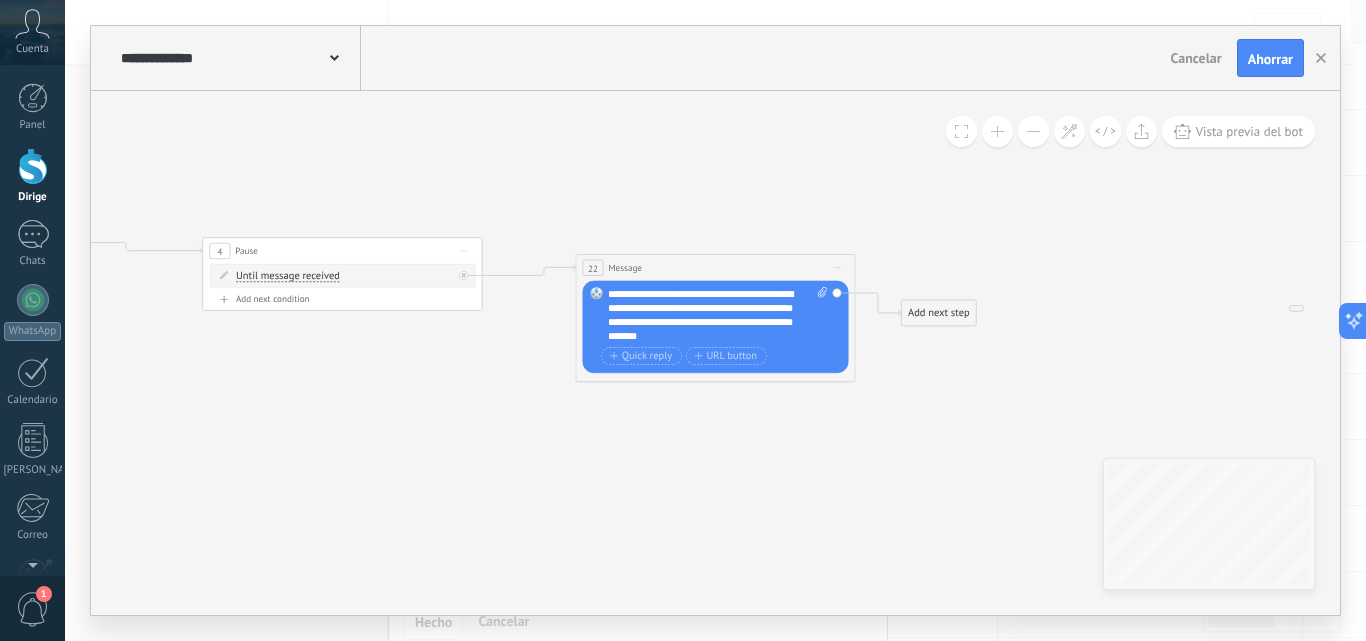 type 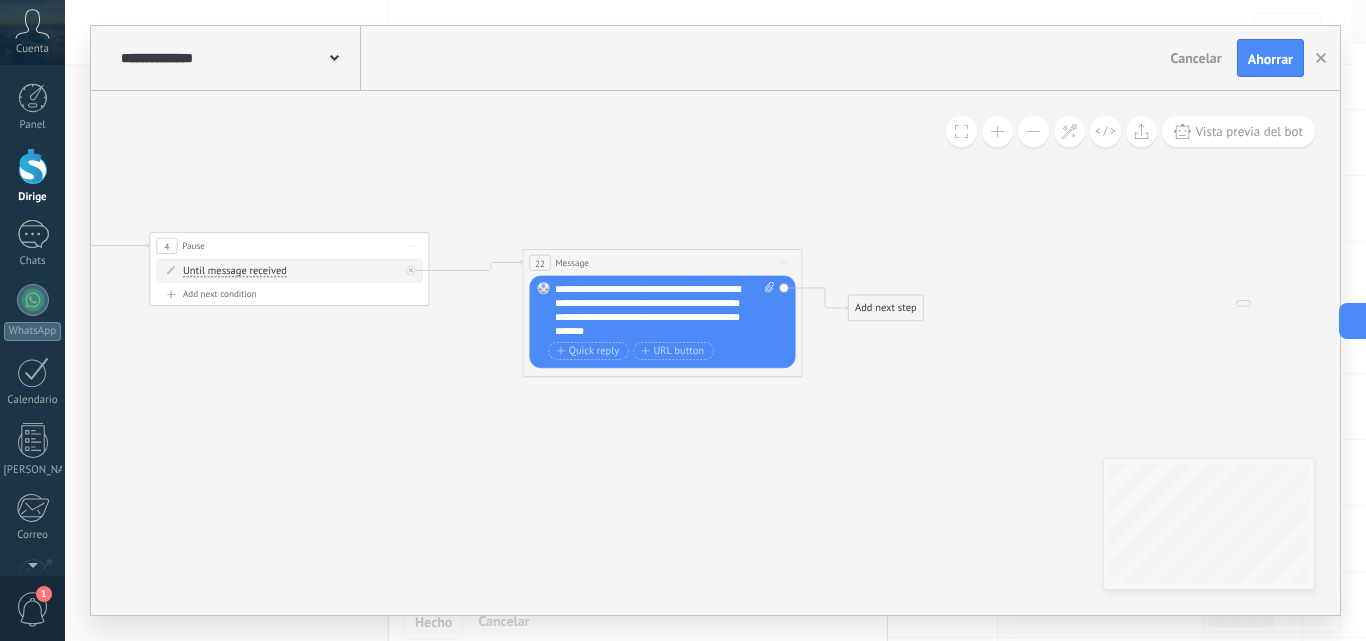 drag, startPoint x: 945, startPoint y: 387, endPoint x: 862, endPoint y: 367, distance: 85.37564 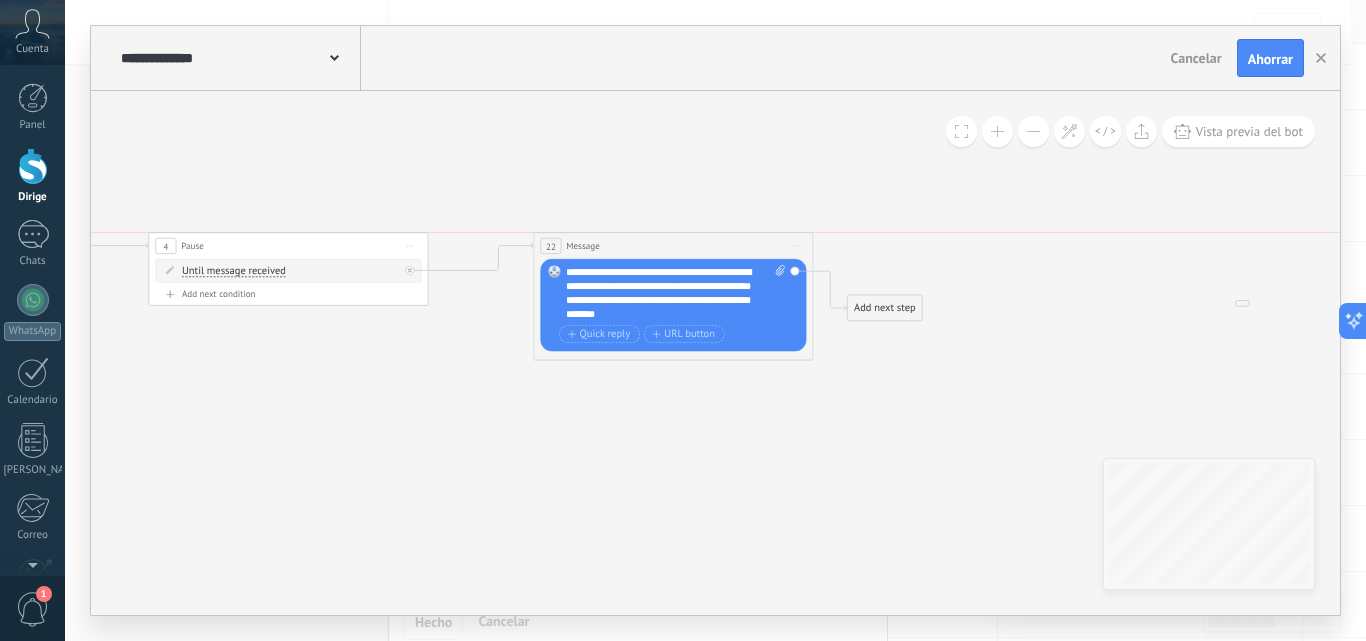 drag, startPoint x: 693, startPoint y: 263, endPoint x: 705, endPoint y: 253, distance: 15.6205 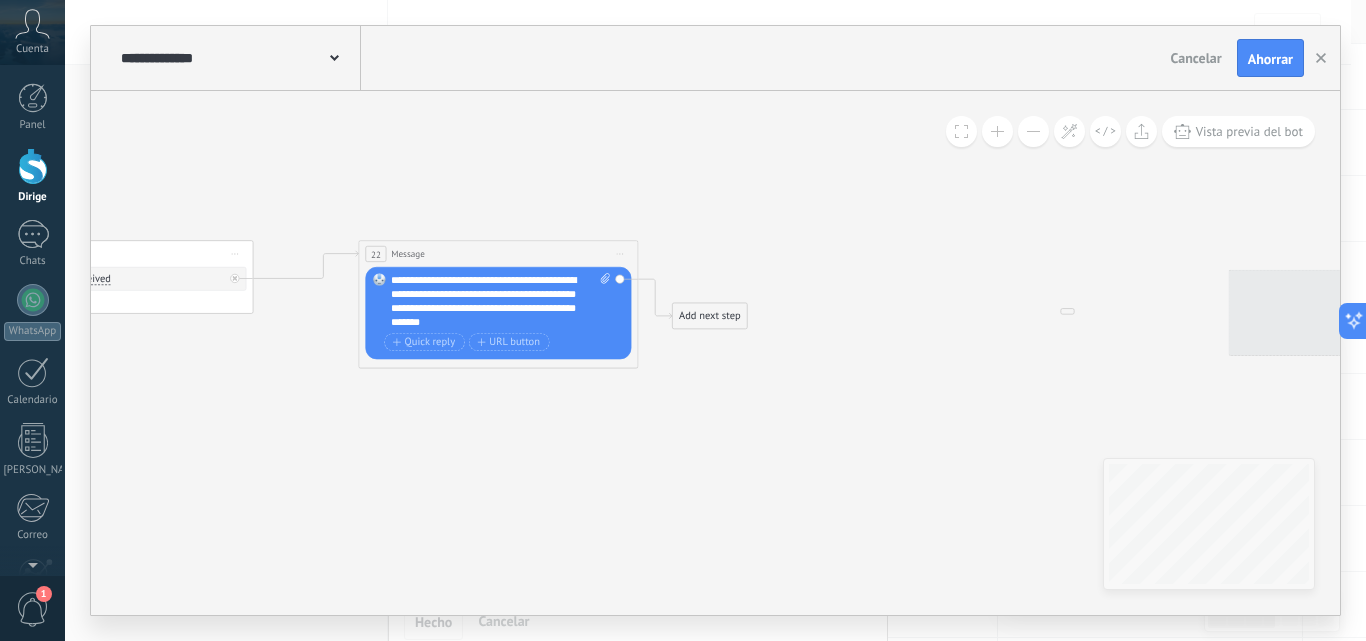 drag, startPoint x: 896, startPoint y: 357, endPoint x: 752, endPoint y: 377, distance: 145.38225 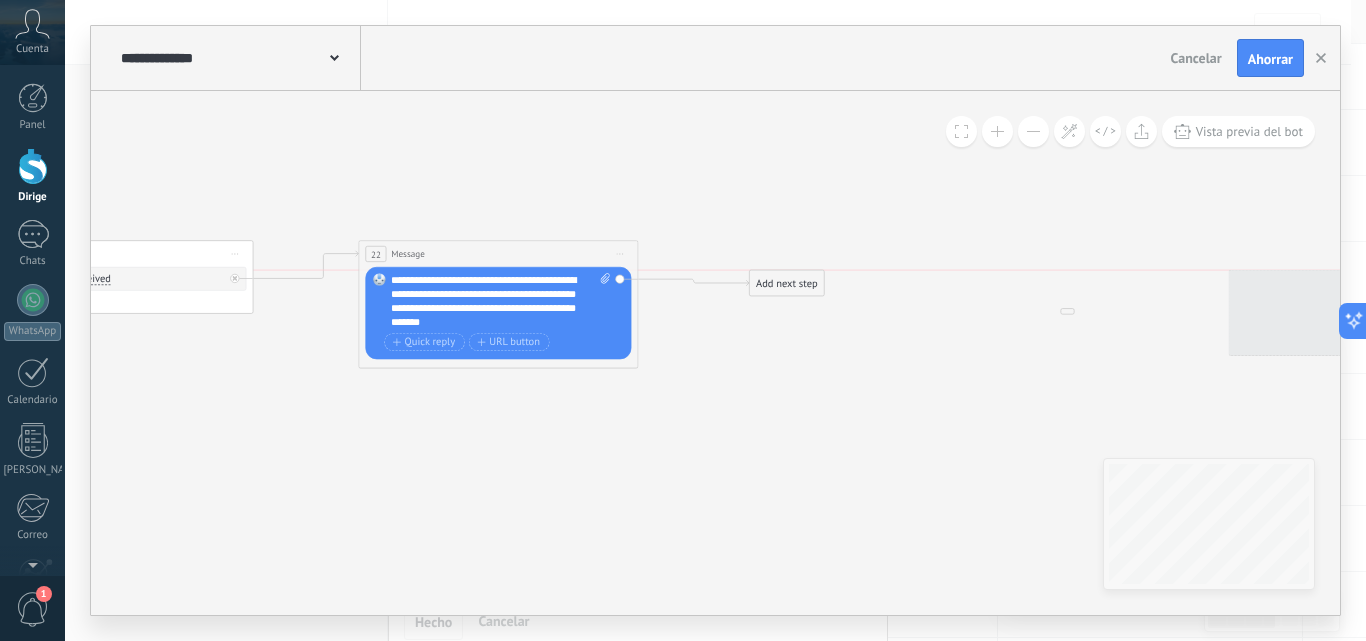 drag, startPoint x: 684, startPoint y: 316, endPoint x: 761, endPoint y: 278, distance: 85.86617 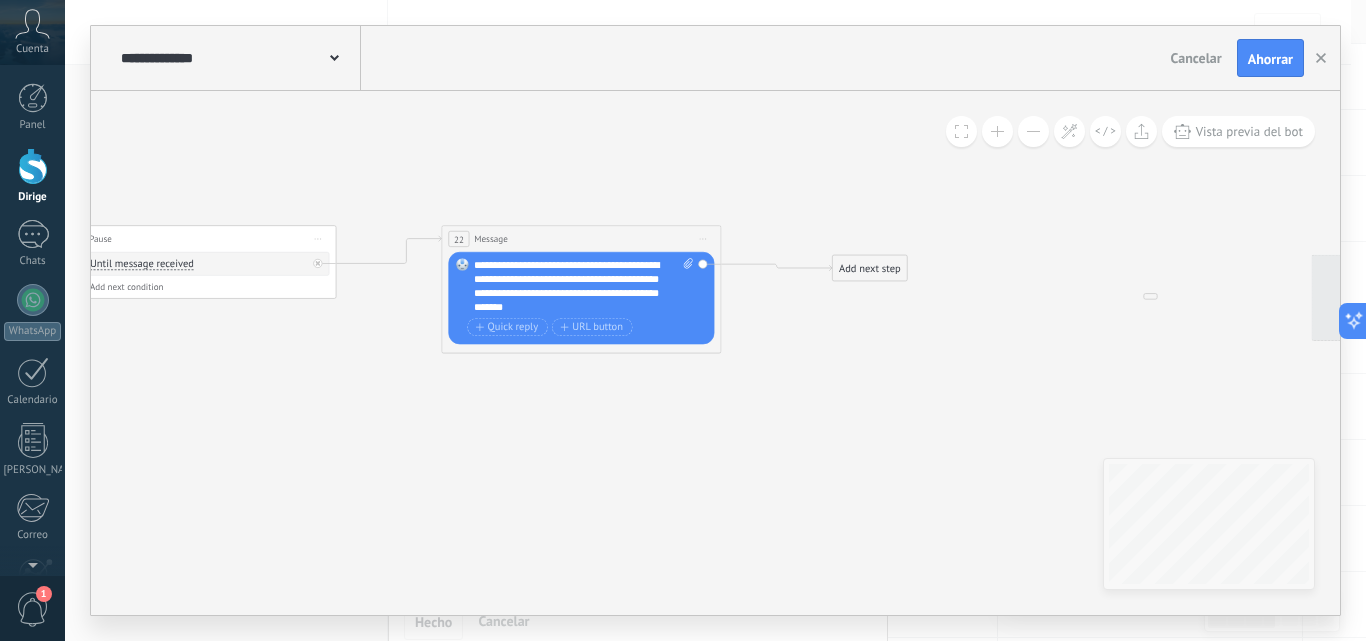 drag, startPoint x: 768, startPoint y: 363, endPoint x: 825, endPoint y: 360, distance: 57.07889 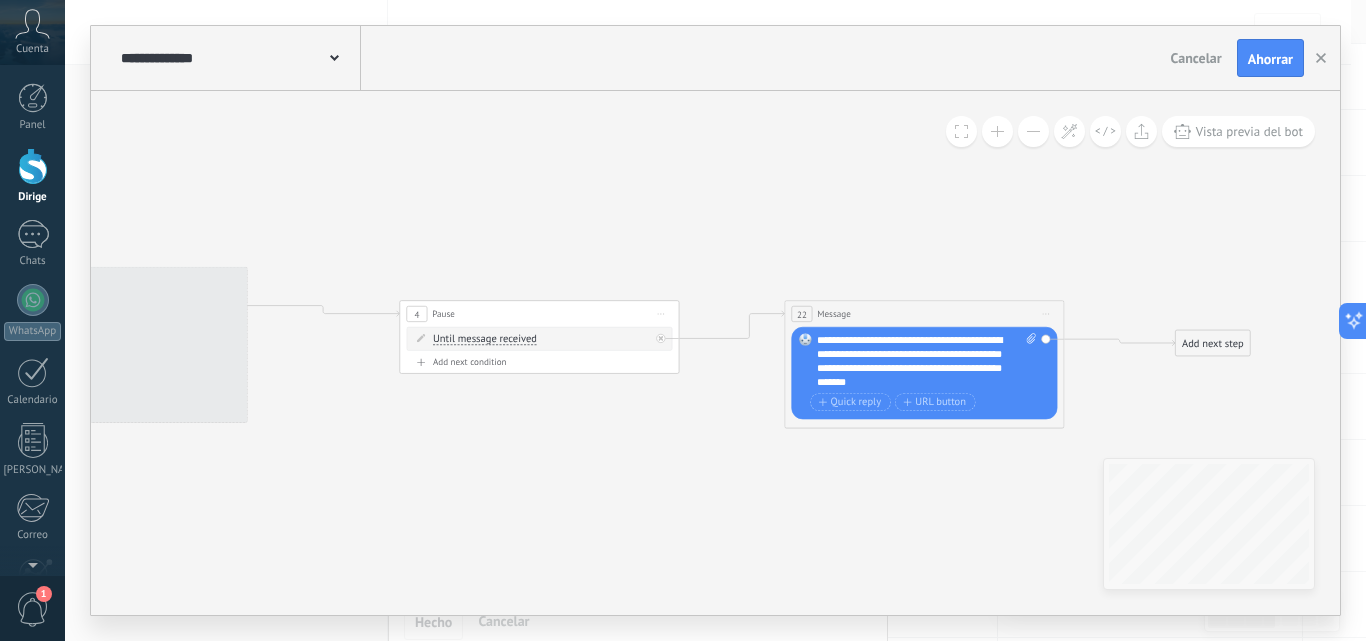 drag, startPoint x: 576, startPoint y: 383, endPoint x: 895, endPoint y: 451, distance: 326.16714 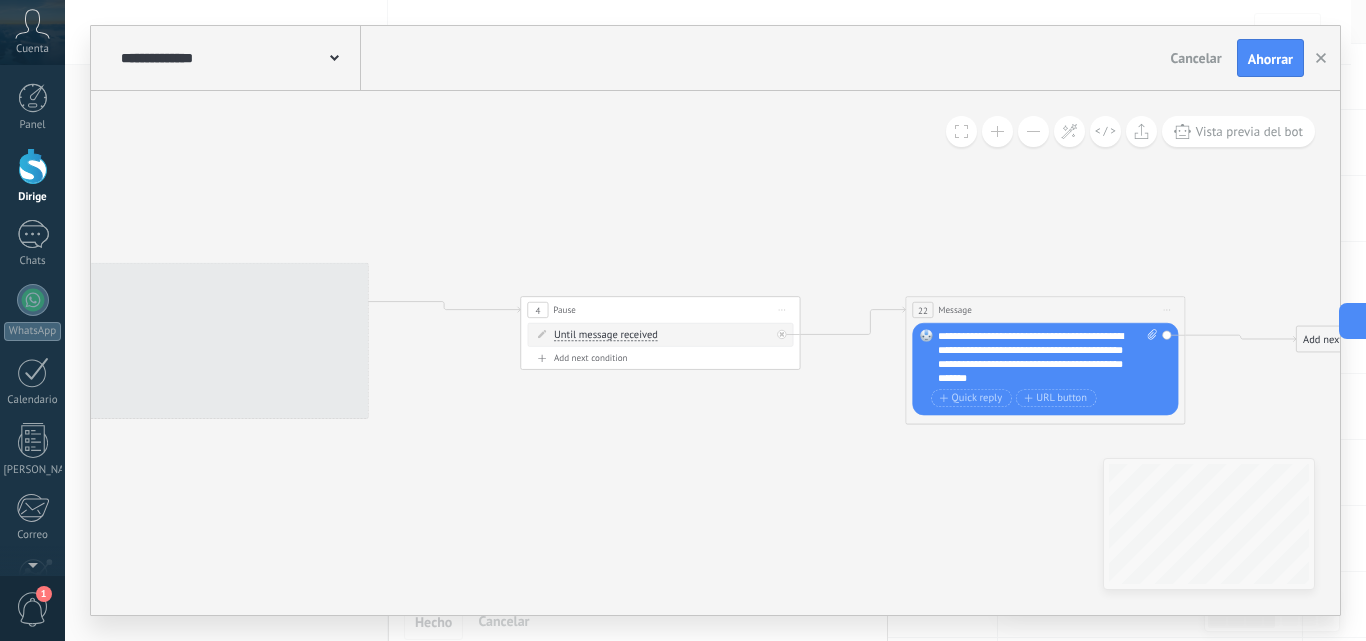 drag, startPoint x: 713, startPoint y: 457, endPoint x: 762, endPoint y: 453, distance: 49.162994 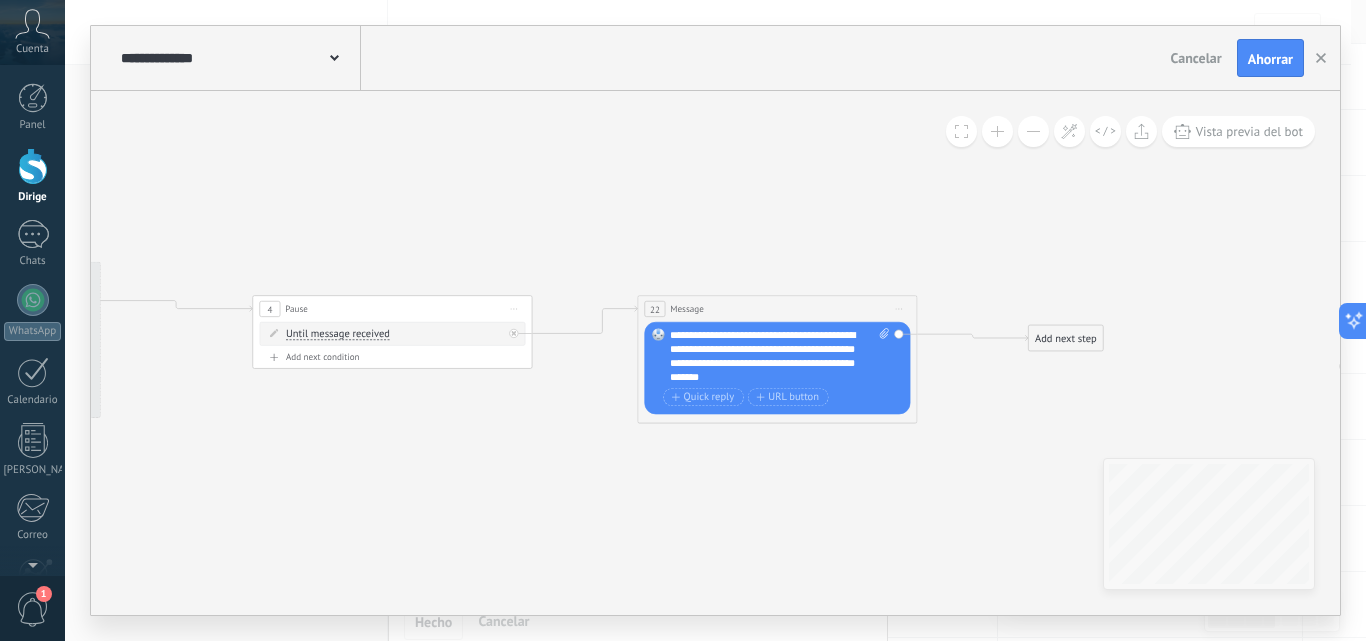 drag, startPoint x: 1005, startPoint y: 456, endPoint x: 735, endPoint y: 454, distance: 270.00742 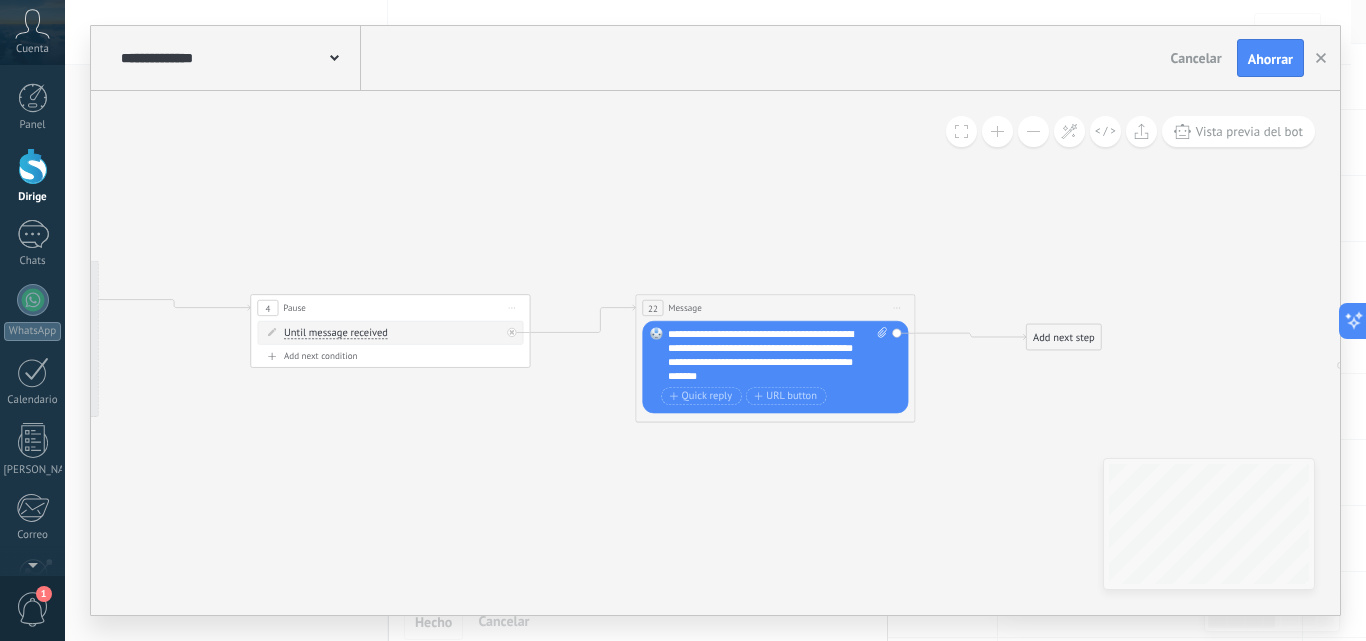 drag, startPoint x: 1005, startPoint y: 389, endPoint x: 971, endPoint y: 382, distance: 34.713108 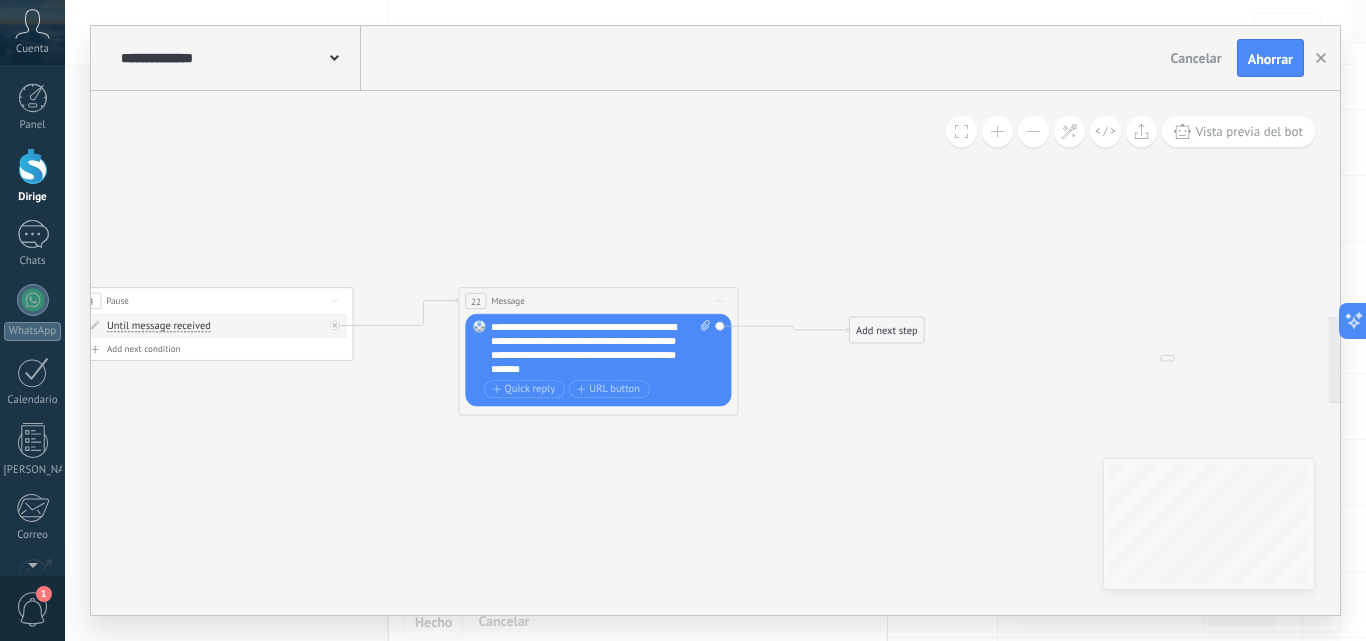 click 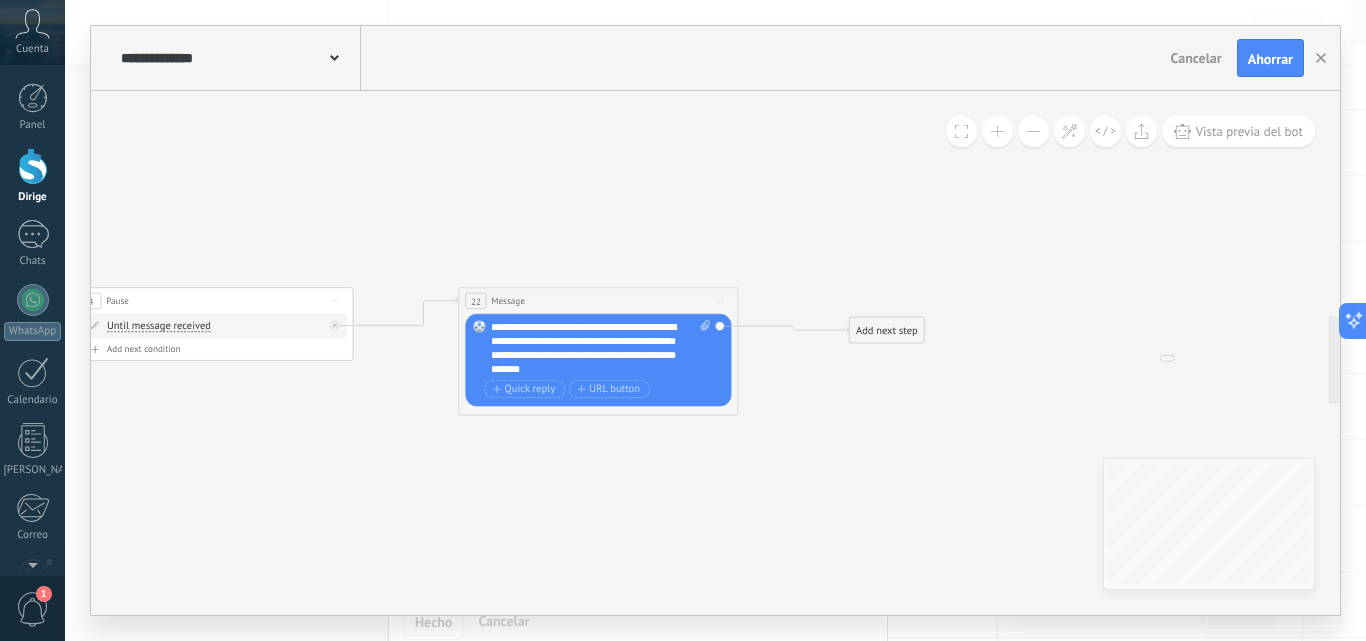 click on "Add next step" at bounding box center [887, 330] 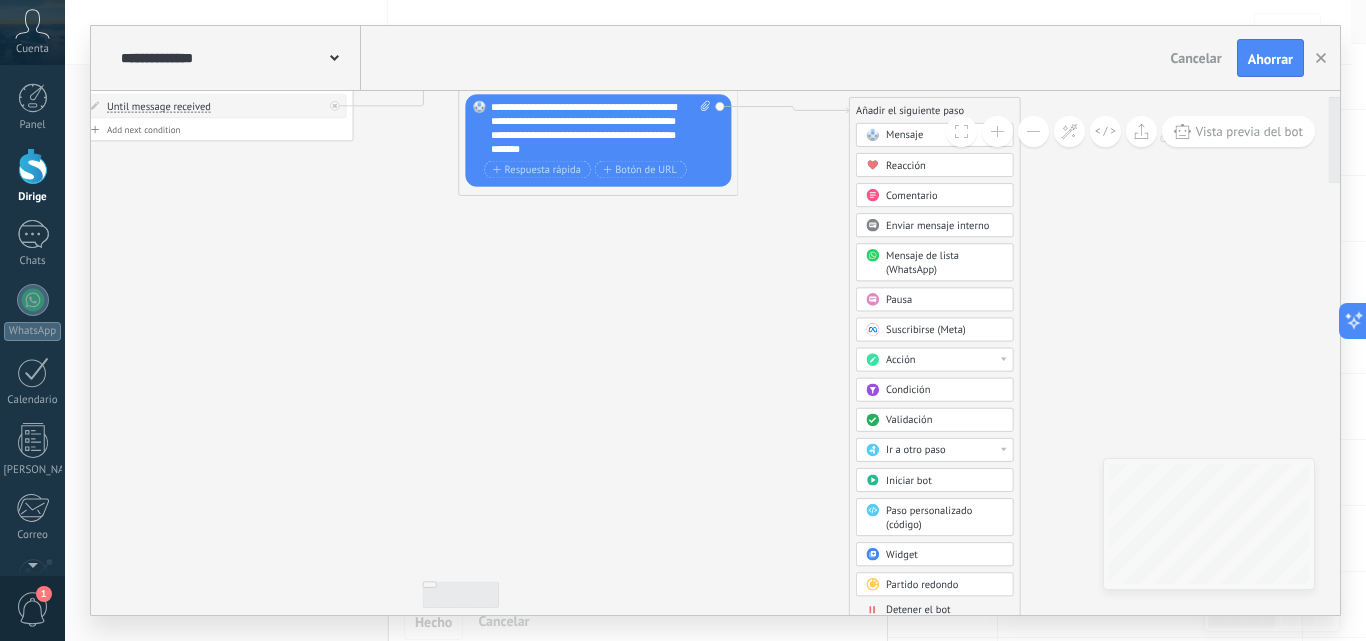 click on "Detener el bot" at bounding box center [918, 609] 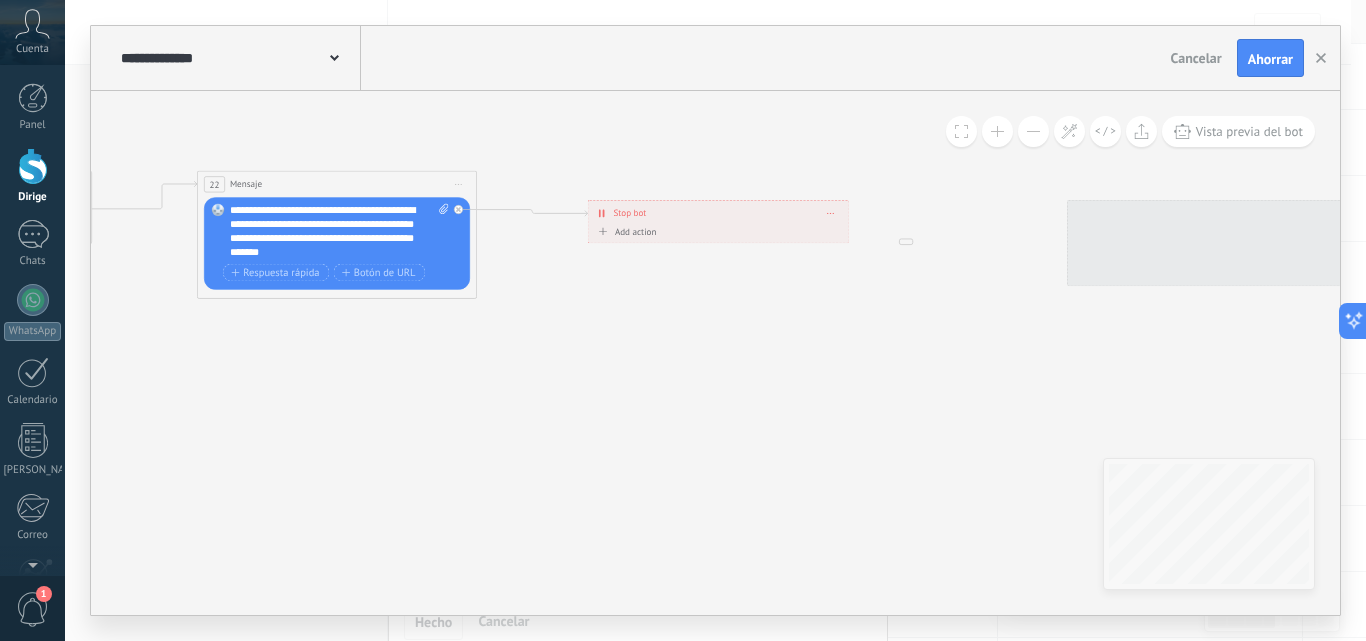 drag, startPoint x: 602, startPoint y: 275, endPoint x: 802, endPoint y: 222, distance: 206.90337 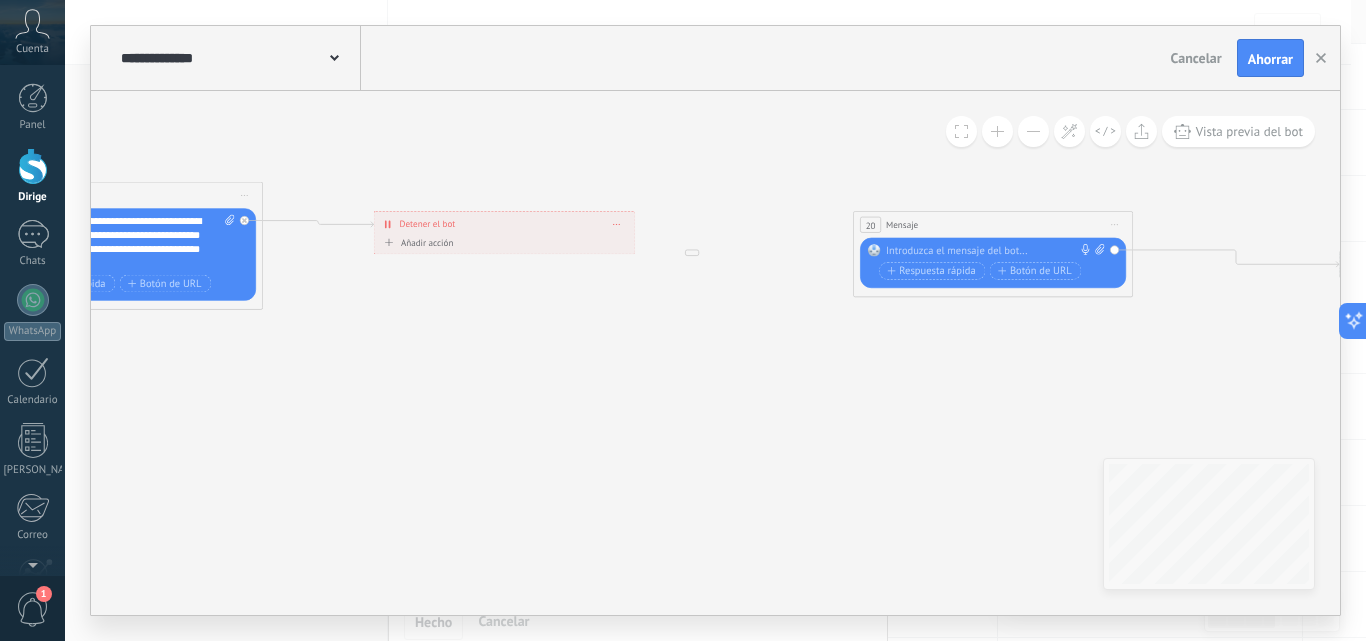 drag, startPoint x: 1093, startPoint y: 436, endPoint x: 826, endPoint y: 450, distance: 267.3668 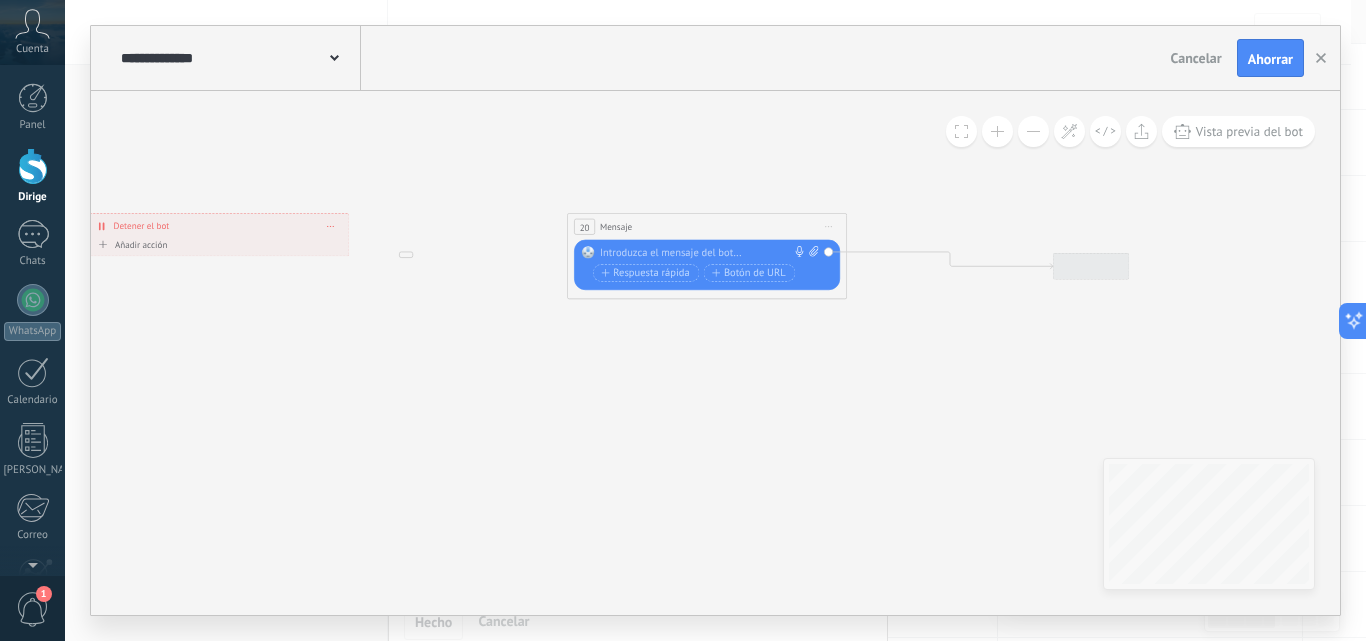 drag, startPoint x: 880, startPoint y: 413, endPoint x: 652, endPoint y: 402, distance: 228.2652 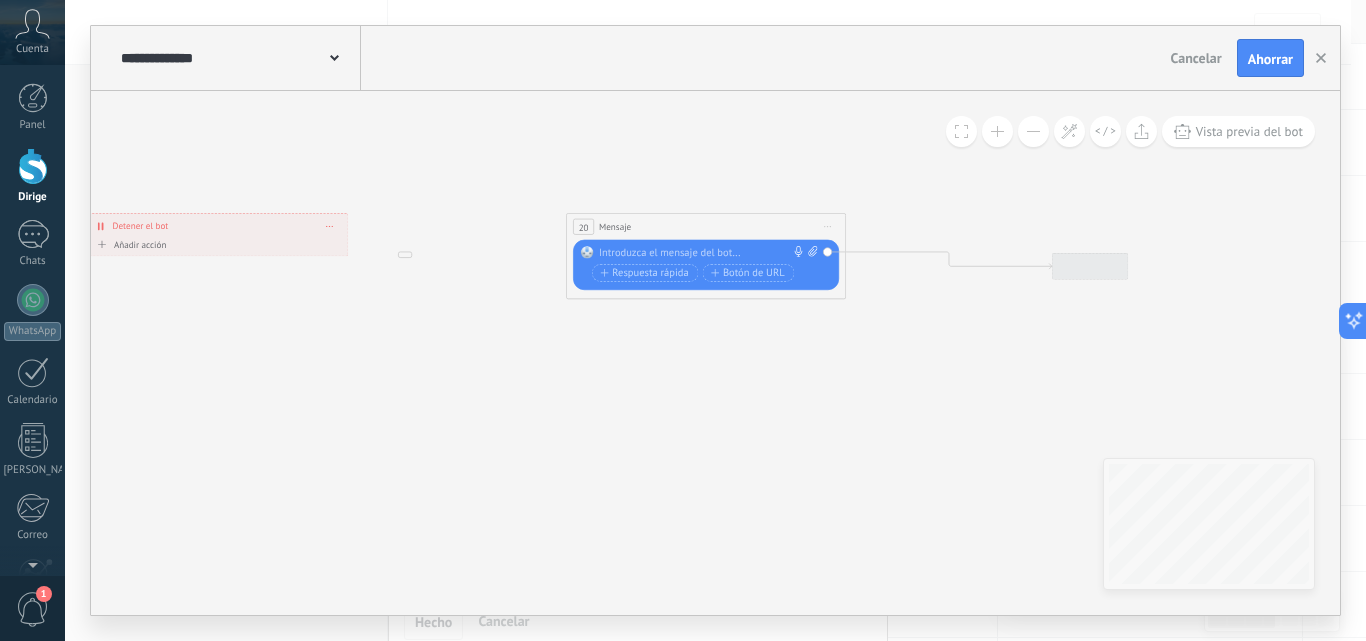 click on "Comience la vista previa aquí
Rebautizar
Duplicado
[GEOGRAPHIC_DATA]" at bounding box center [828, 227] 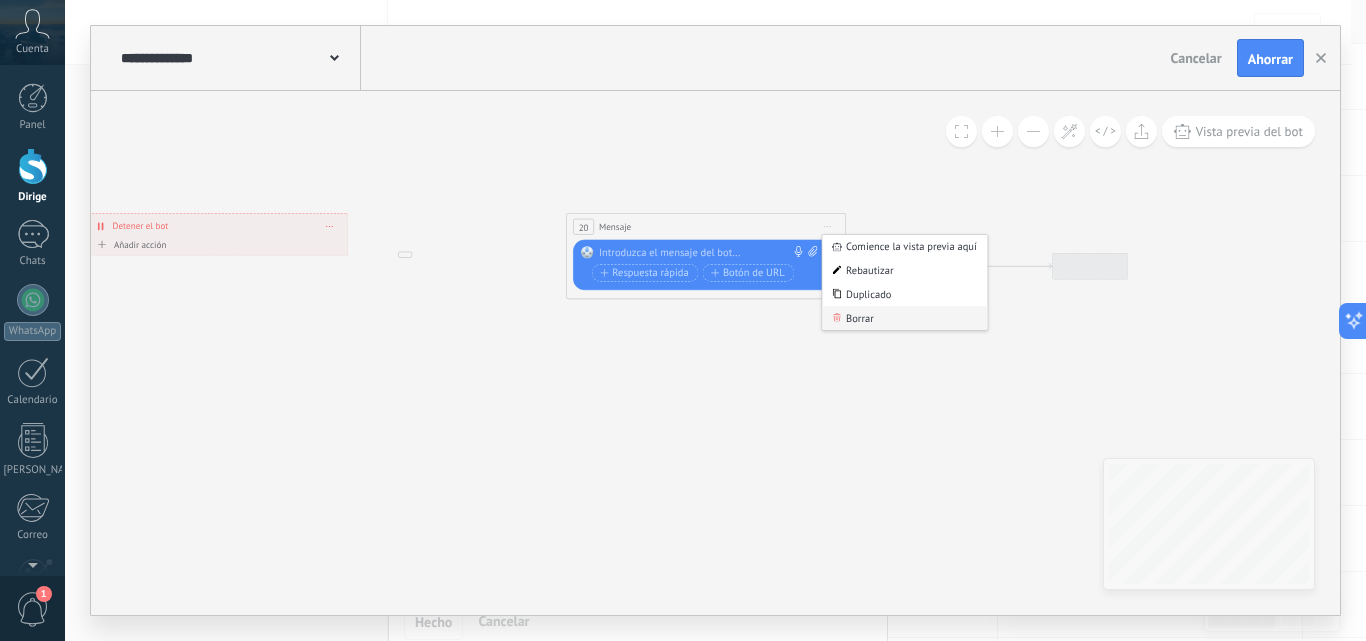 click on "Borrar" at bounding box center [904, 318] 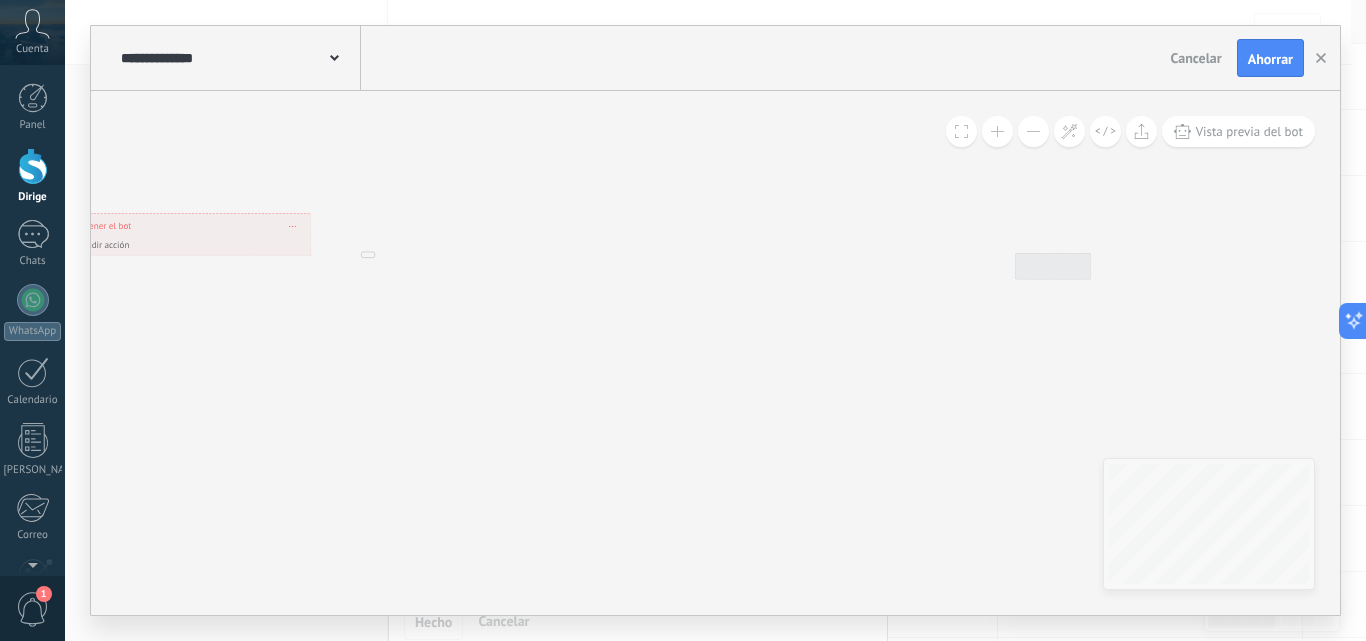 drag, startPoint x: 887, startPoint y: 339, endPoint x: 716, endPoint y: 340, distance: 171.00293 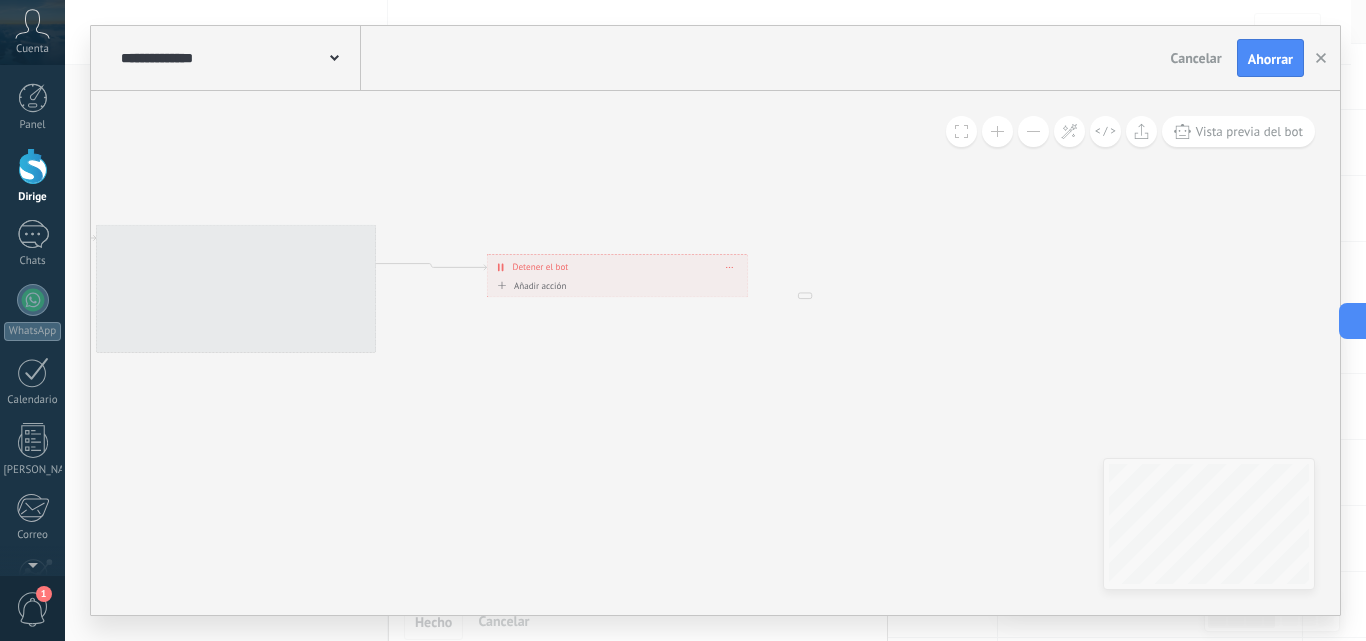 drag, startPoint x: 475, startPoint y: 334, endPoint x: 988, endPoint y: 394, distance: 516.4968 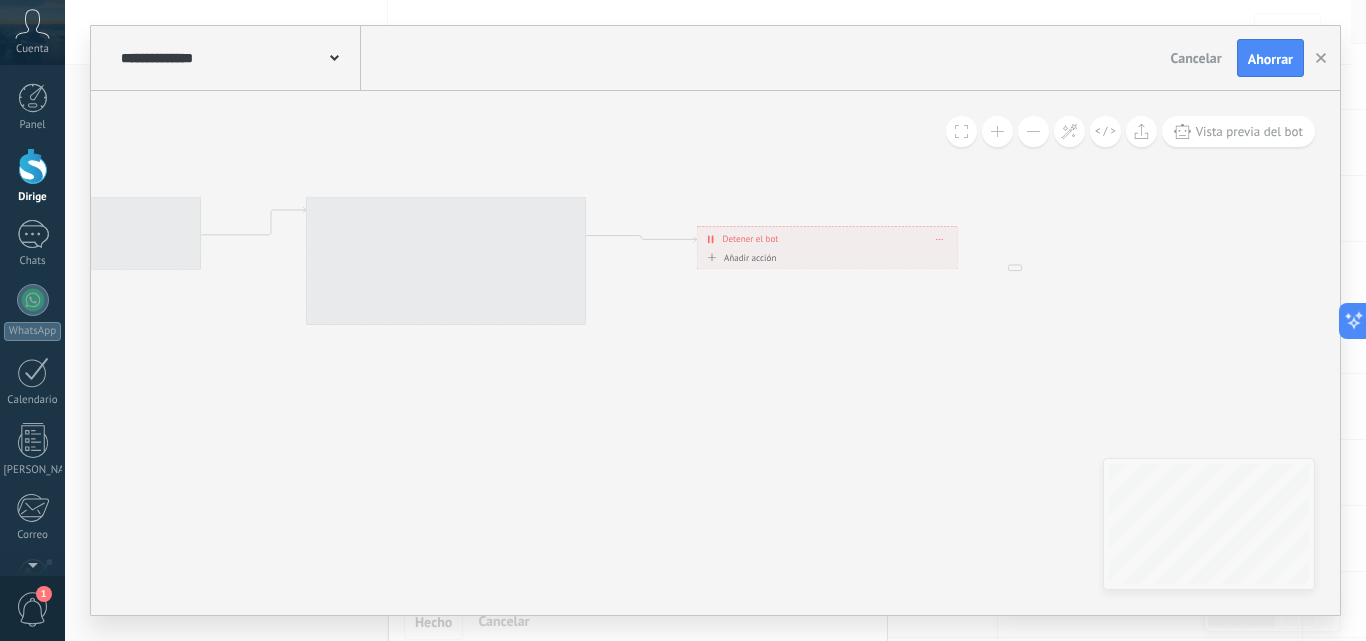 drag, startPoint x: 836, startPoint y: 397, endPoint x: 1006, endPoint y: 373, distance: 171.68576 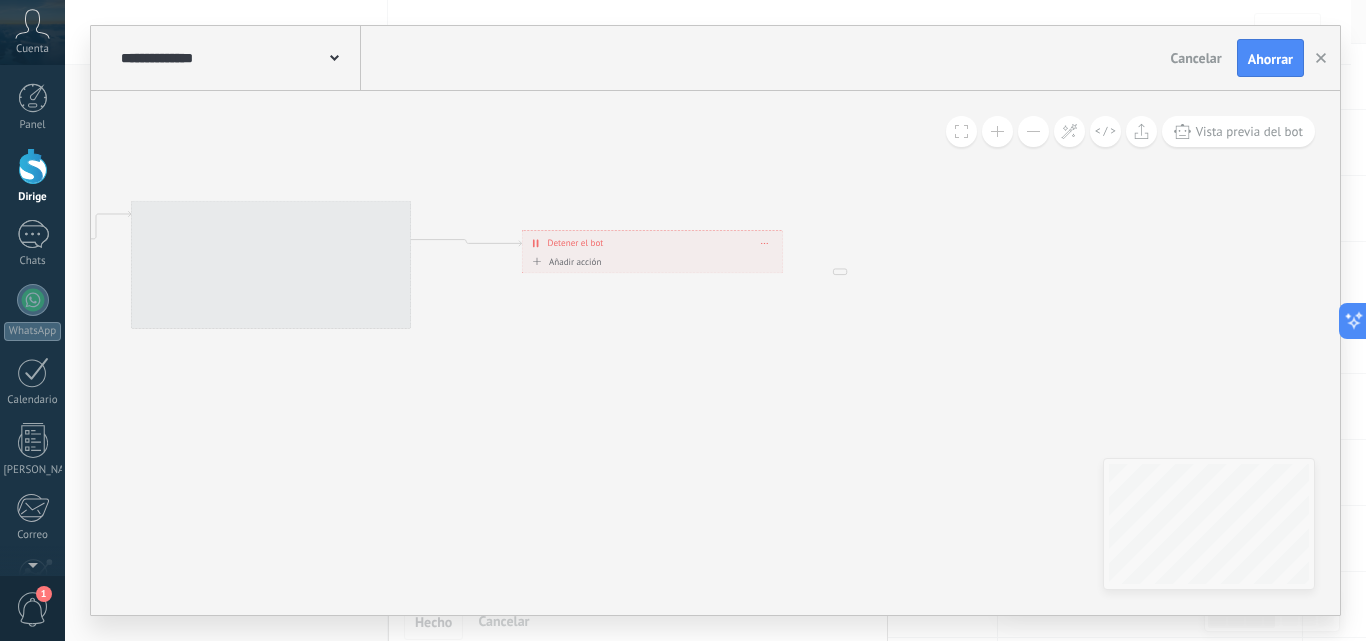 drag, startPoint x: 1120, startPoint y: 376, endPoint x: 815, endPoint y: 381, distance: 305.041 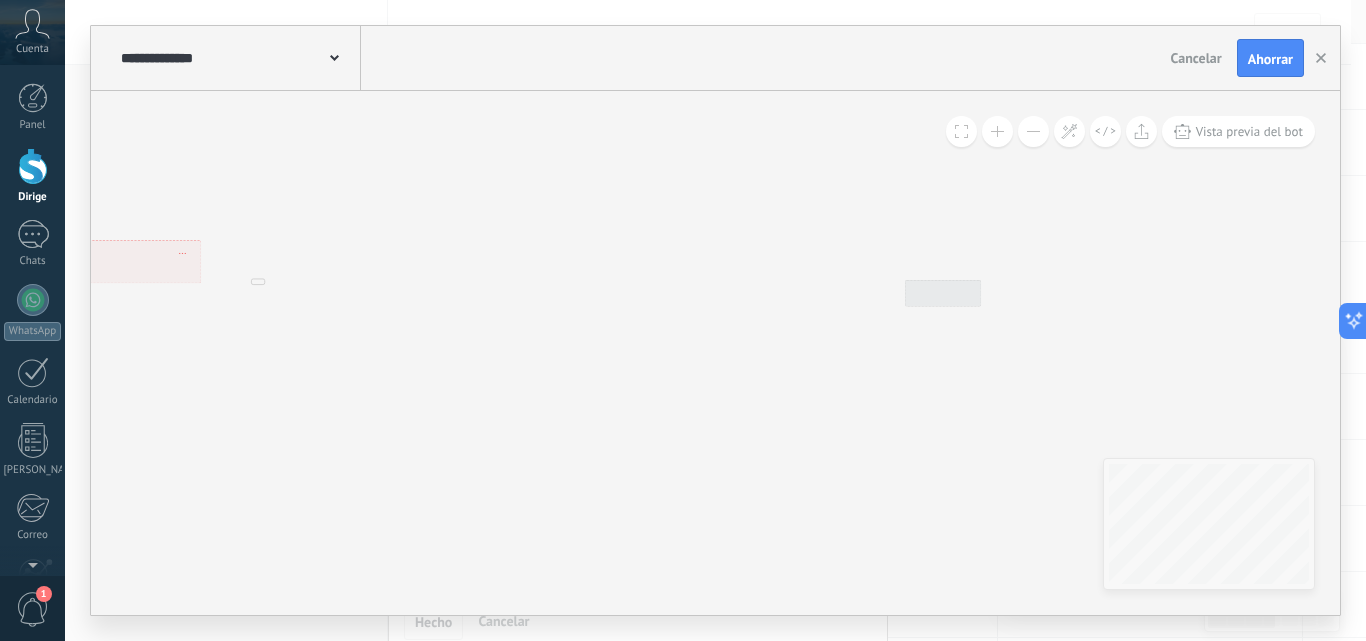 drag, startPoint x: 791, startPoint y: 382, endPoint x: 512, endPoint y: 394, distance: 279.25793 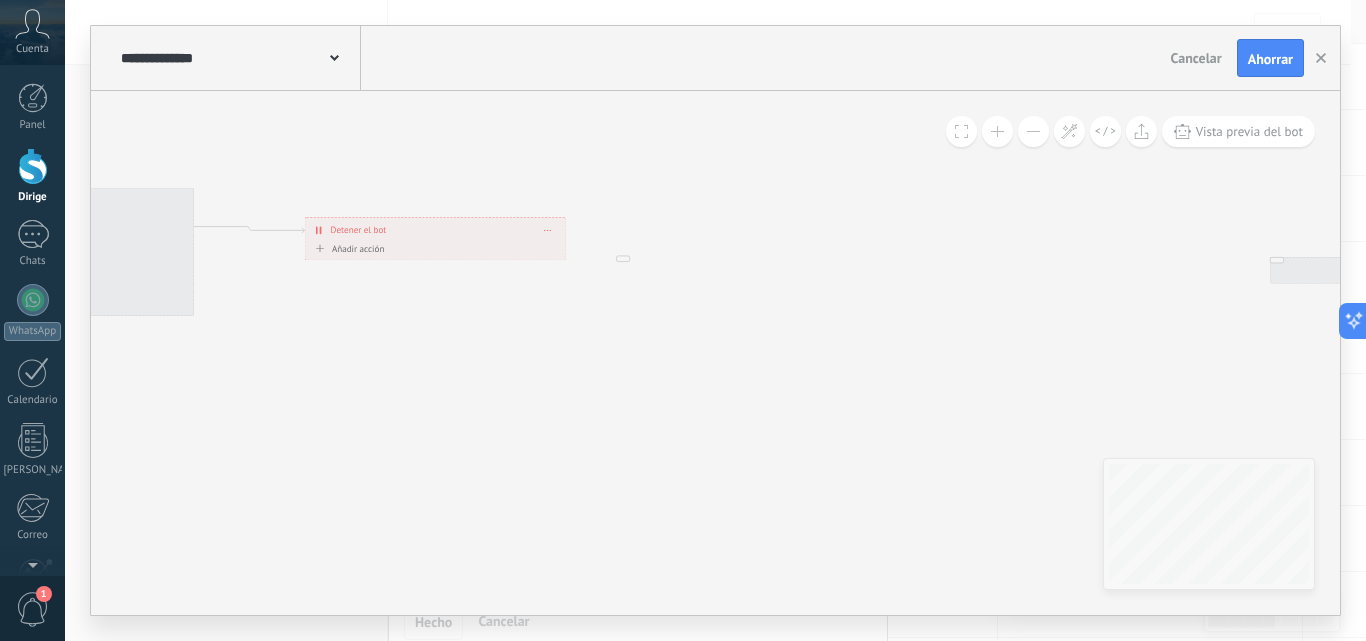 drag, startPoint x: 715, startPoint y: 384, endPoint x: 604, endPoint y: 398, distance: 111.8794 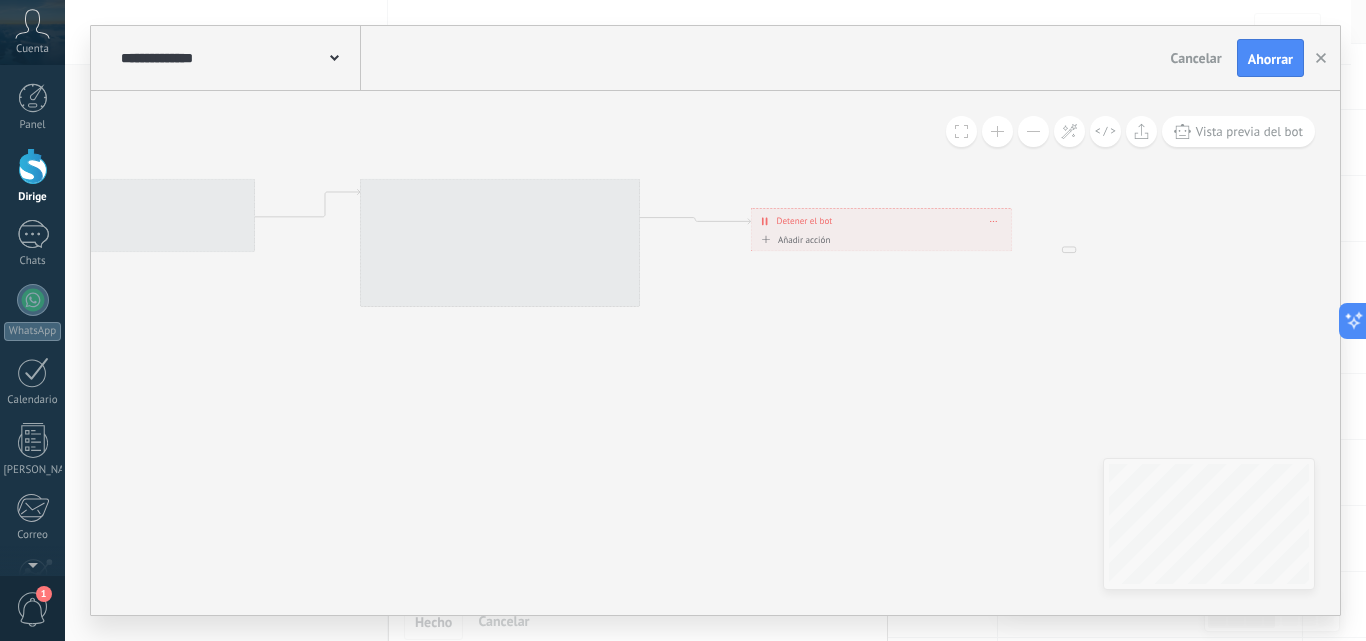 drag, startPoint x: 412, startPoint y: 424, endPoint x: 930, endPoint y: 429, distance: 518.0241 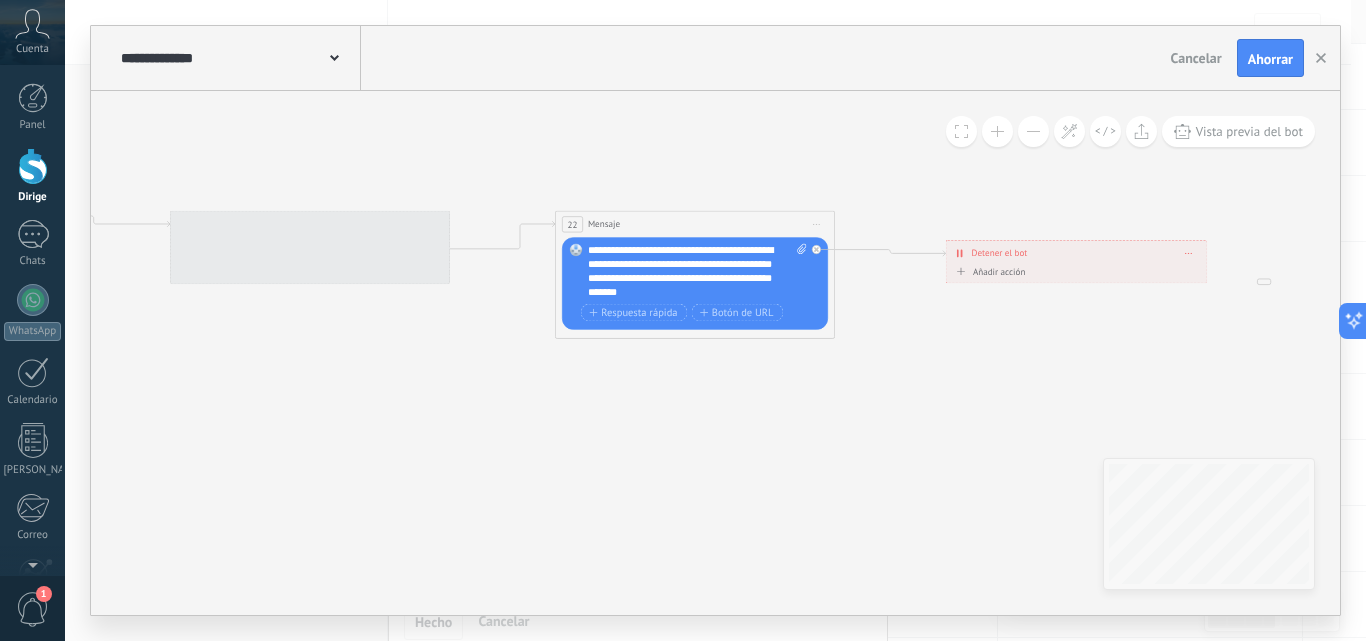drag, startPoint x: 699, startPoint y: 442, endPoint x: 720, endPoint y: 445, distance: 21.213203 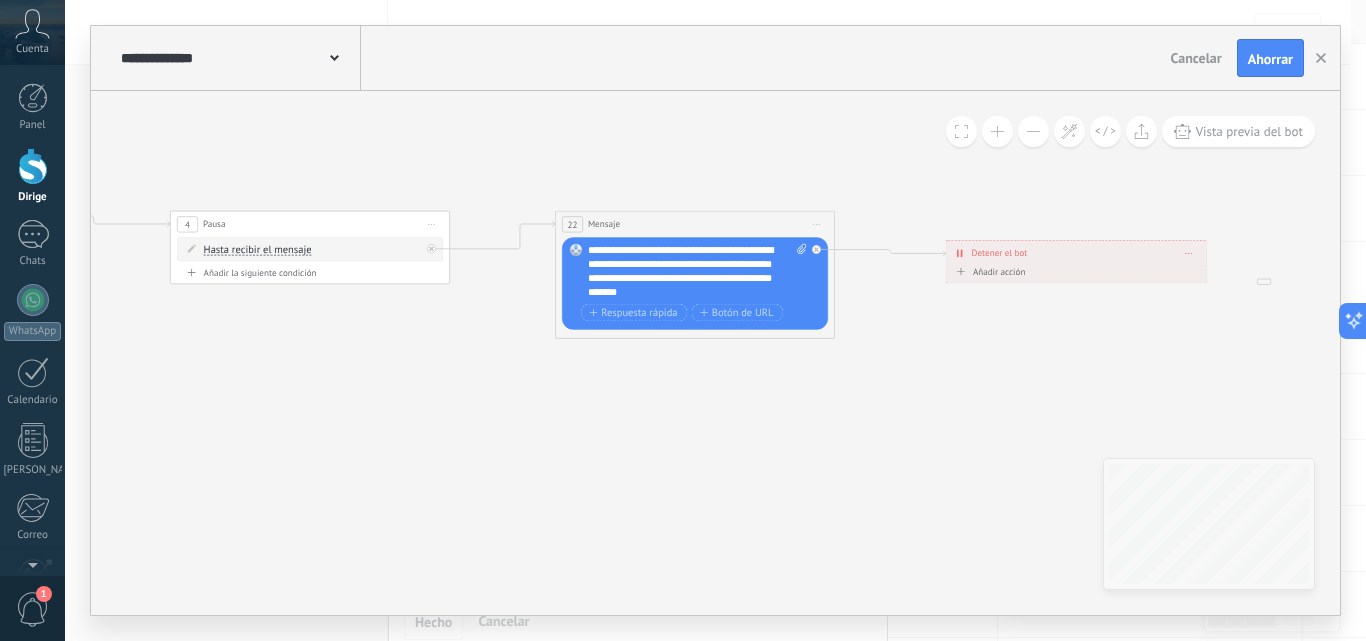 click 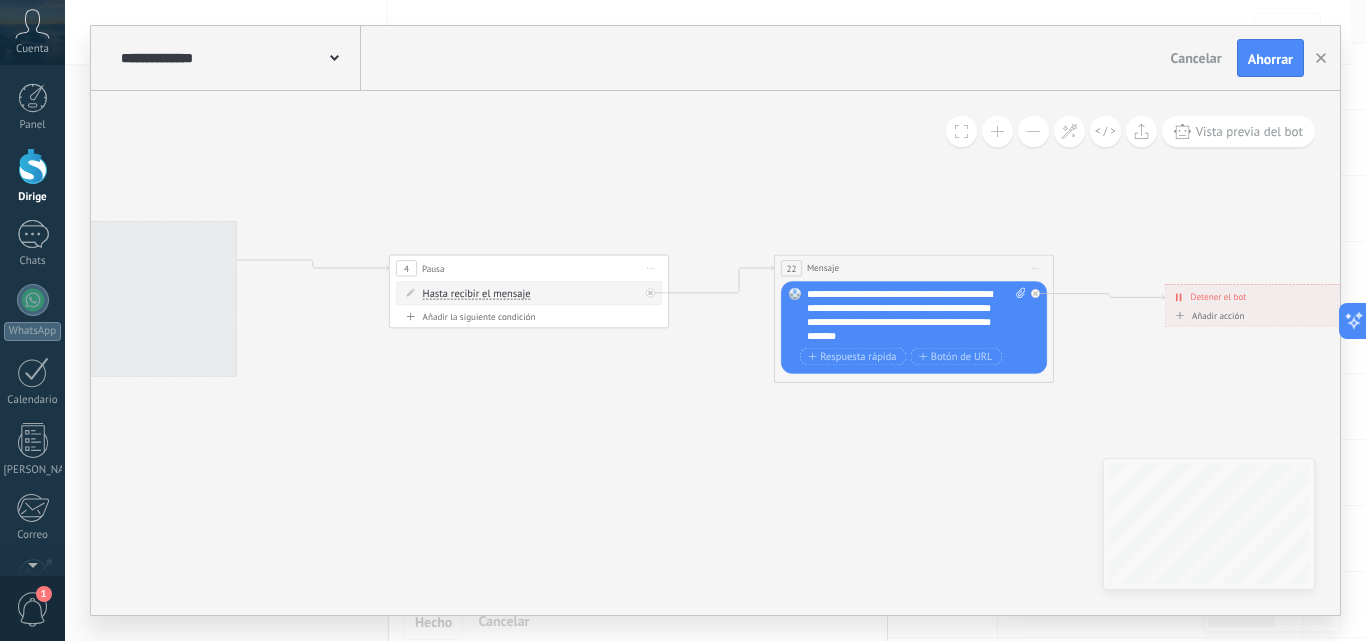 drag, startPoint x: 404, startPoint y: 372, endPoint x: 471, endPoint y: 385, distance: 68.24954 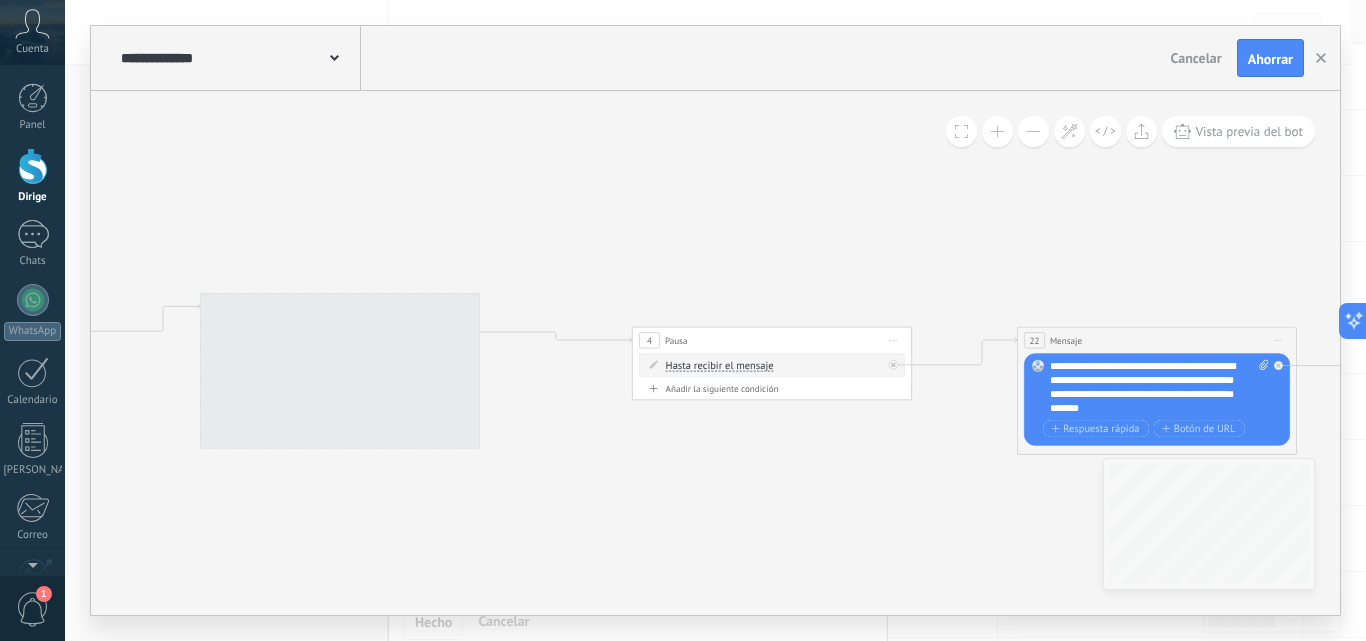 drag, startPoint x: 431, startPoint y: 381, endPoint x: 674, endPoint y: 453, distance: 253.4423 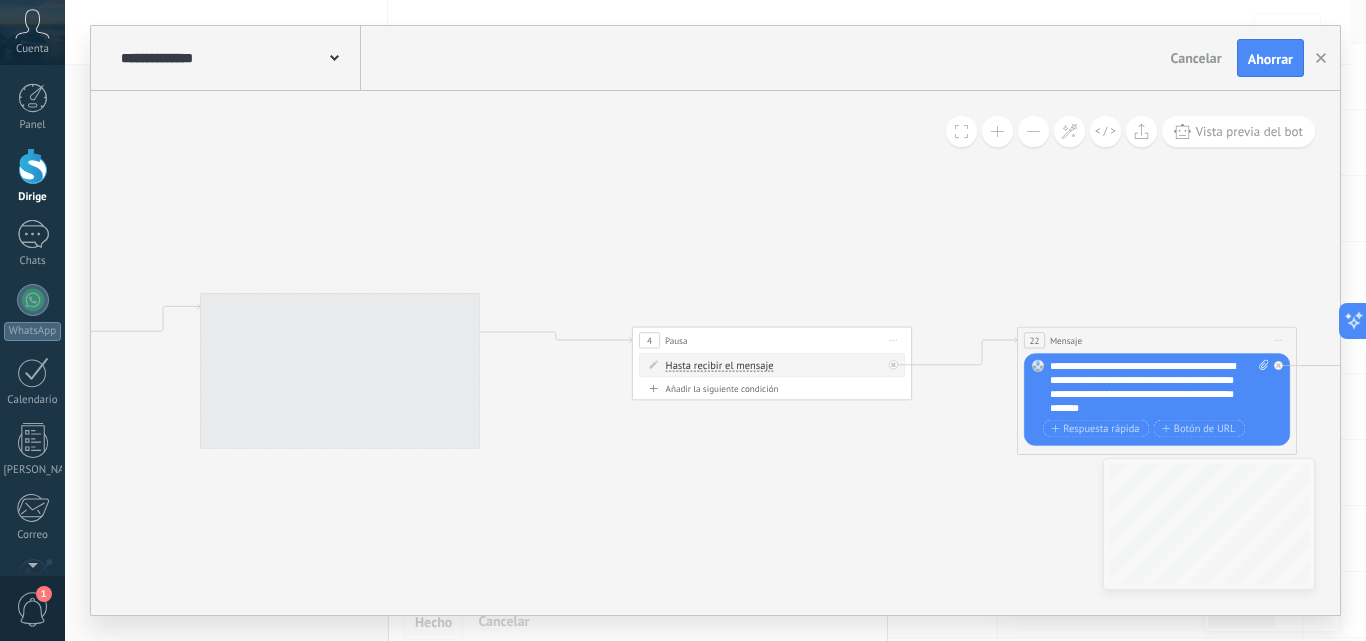 drag, startPoint x: 869, startPoint y: 453, endPoint x: 779, endPoint y: 460, distance: 90.27181 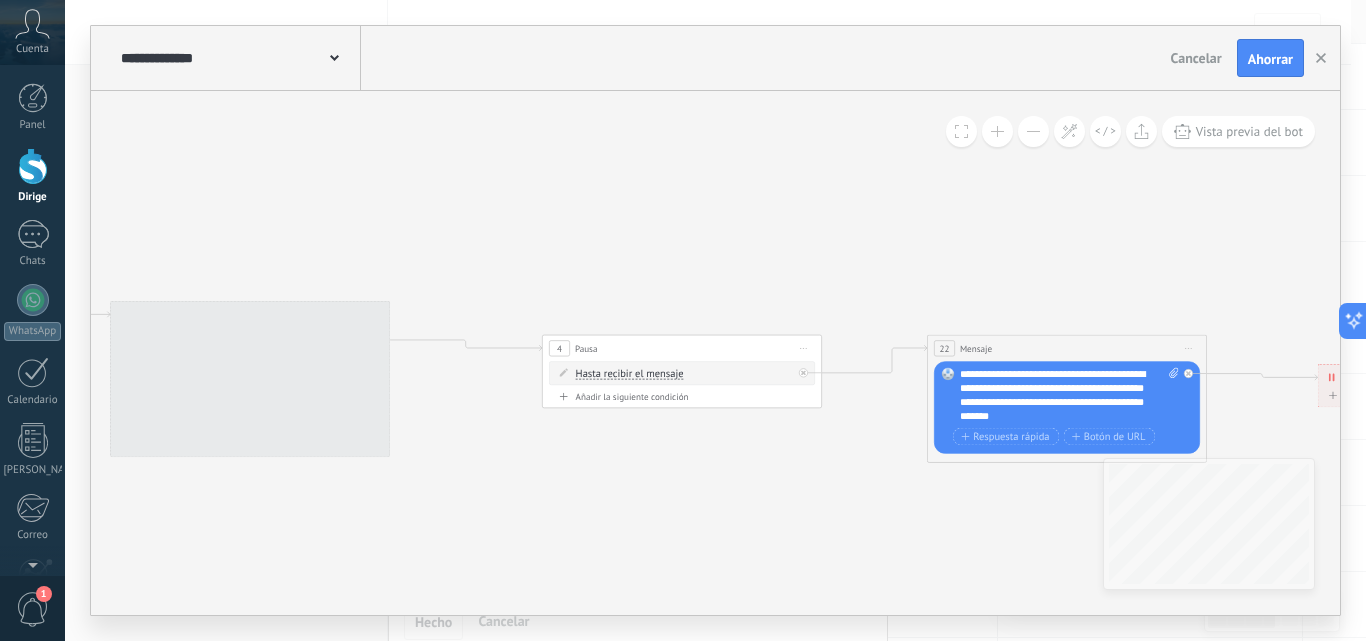 drag, startPoint x: 731, startPoint y: 451, endPoint x: 710, endPoint y: 434, distance: 27.018513 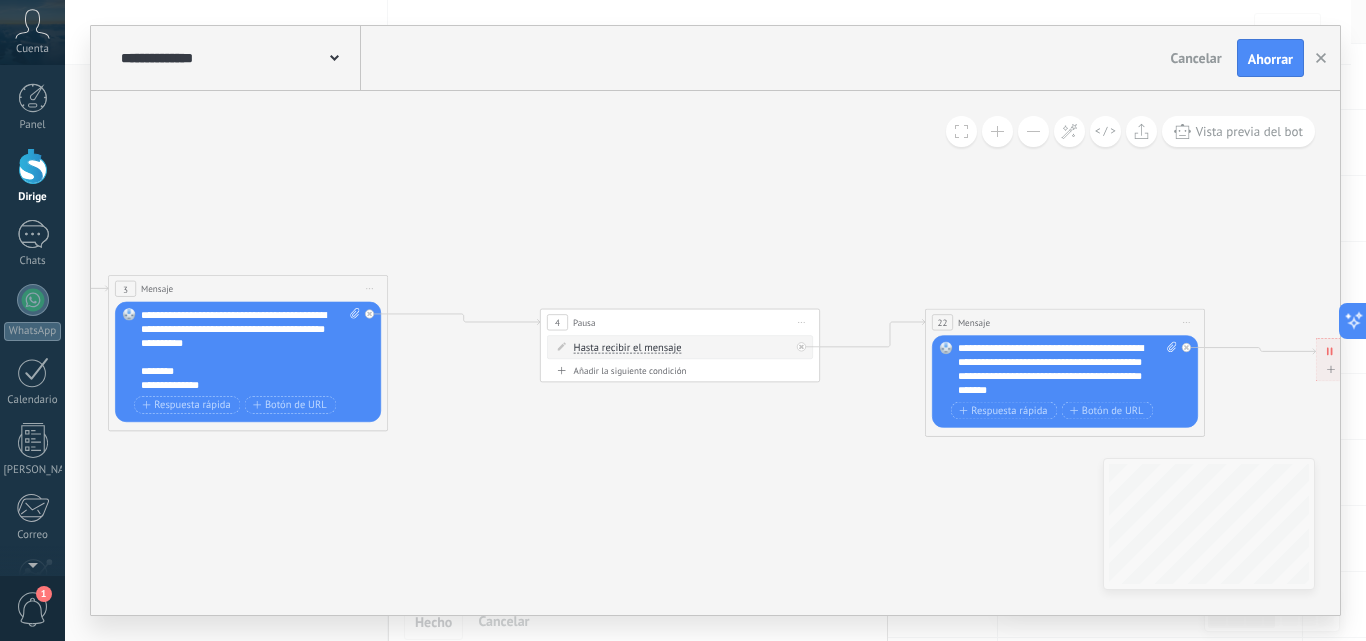 drag, startPoint x: 664, startPoint y: 483, endPoint x: 853, endPoint y: 485, distance: 189.01057 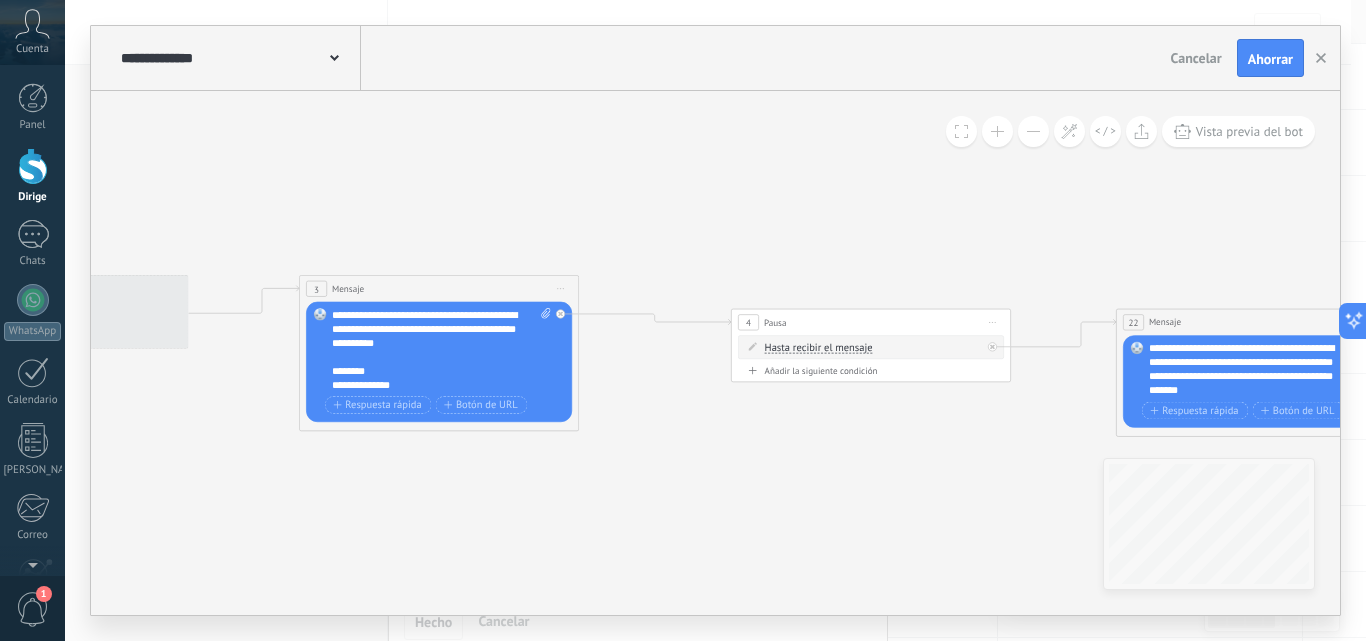 scroll, scrollTop: 120, scrollLeft: 0, axis: vertical 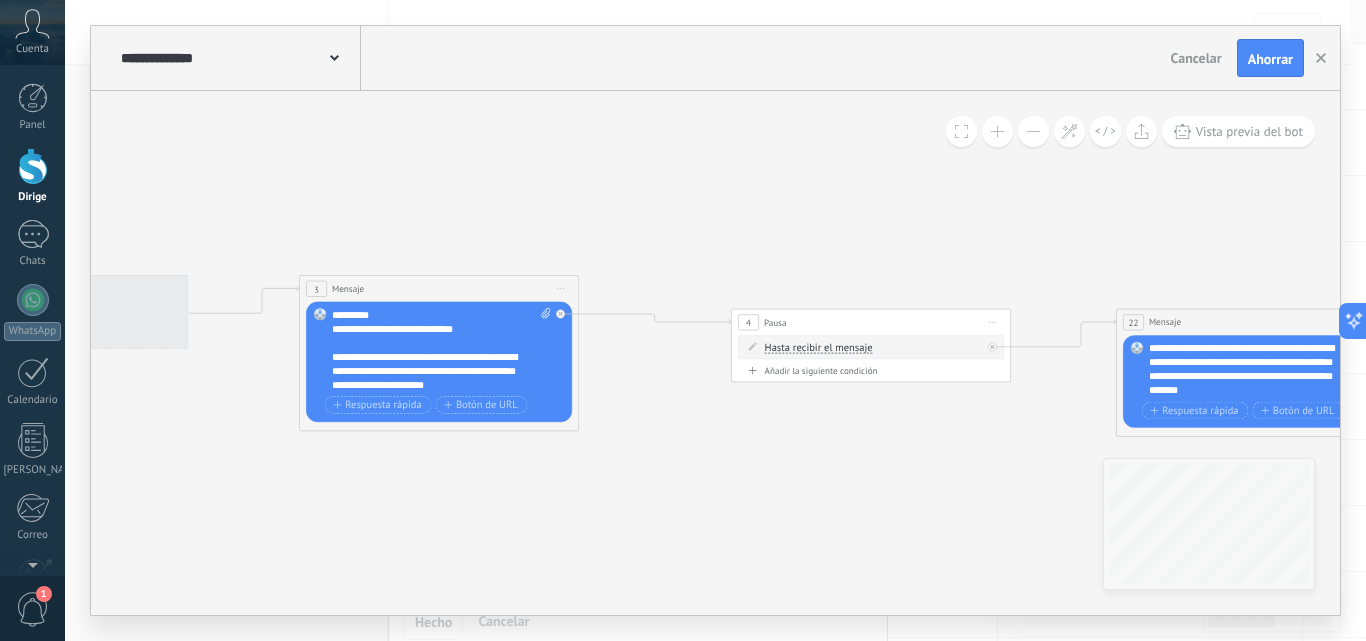 click on "**********" at bounding box center [393, 328] 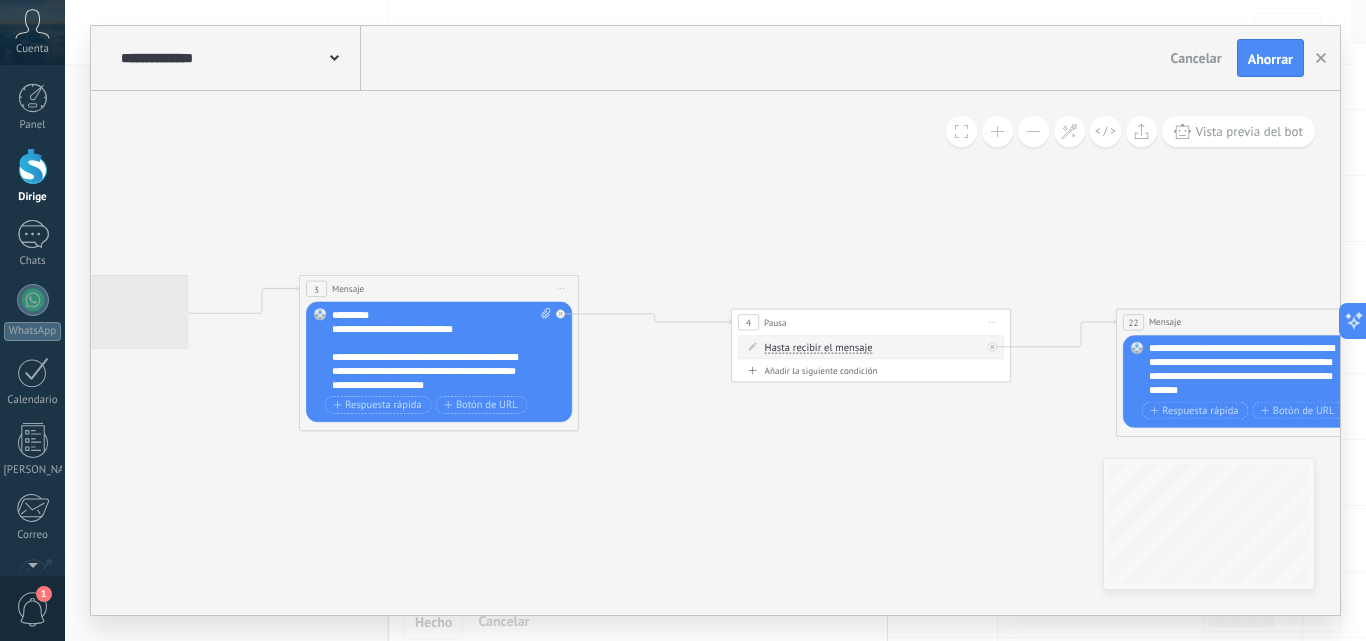 type 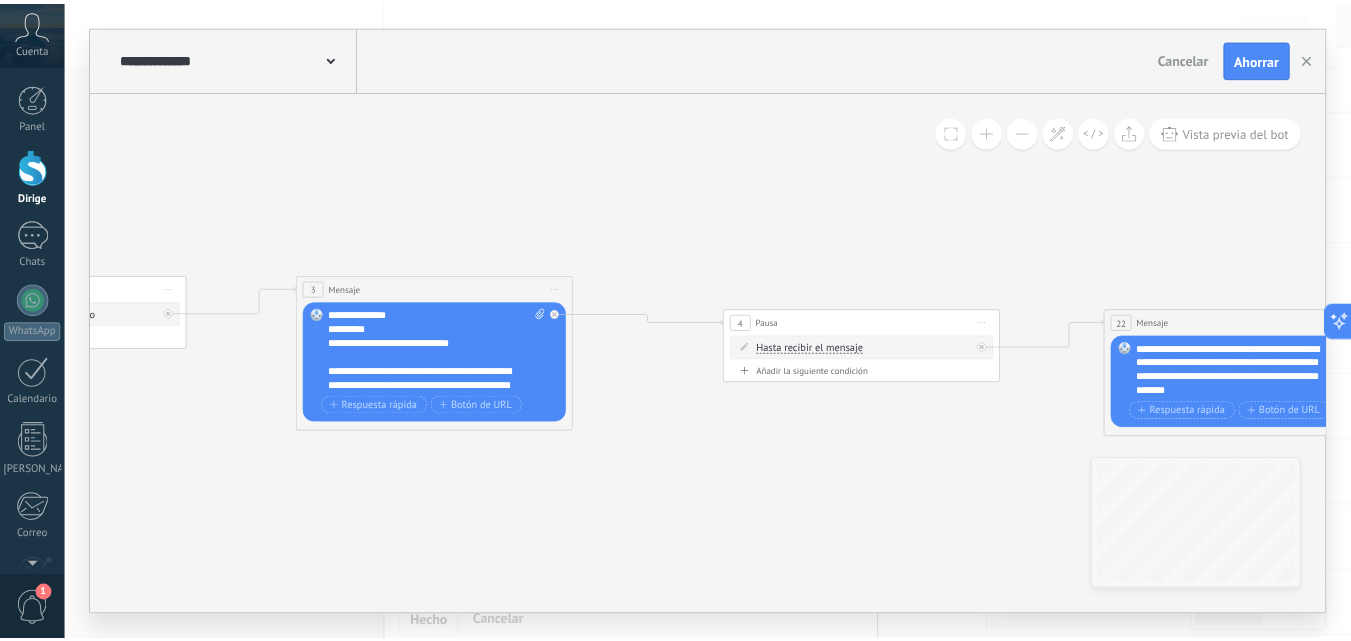 scroll, scrollTop: 120, scrollLeft: 0, axis: vertical 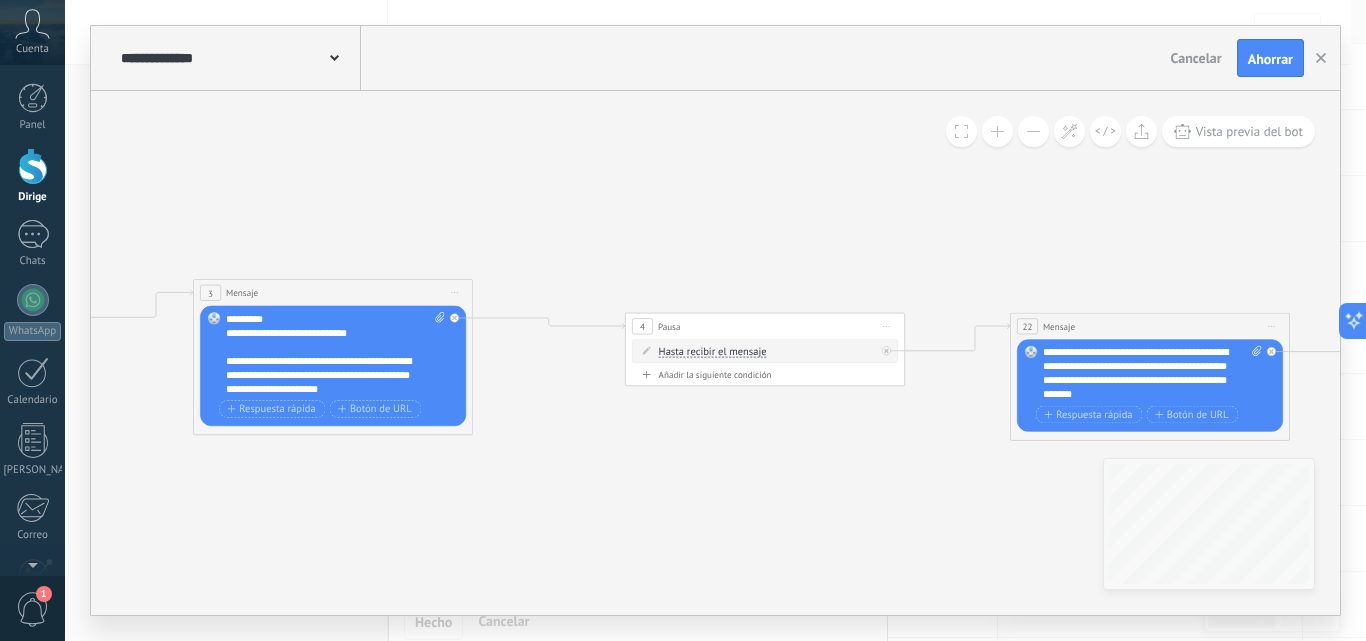 drag, startPoint x: 760, startPoint y: 481, endPoint x: 676, endPoint y: 483, distance: 84.0238 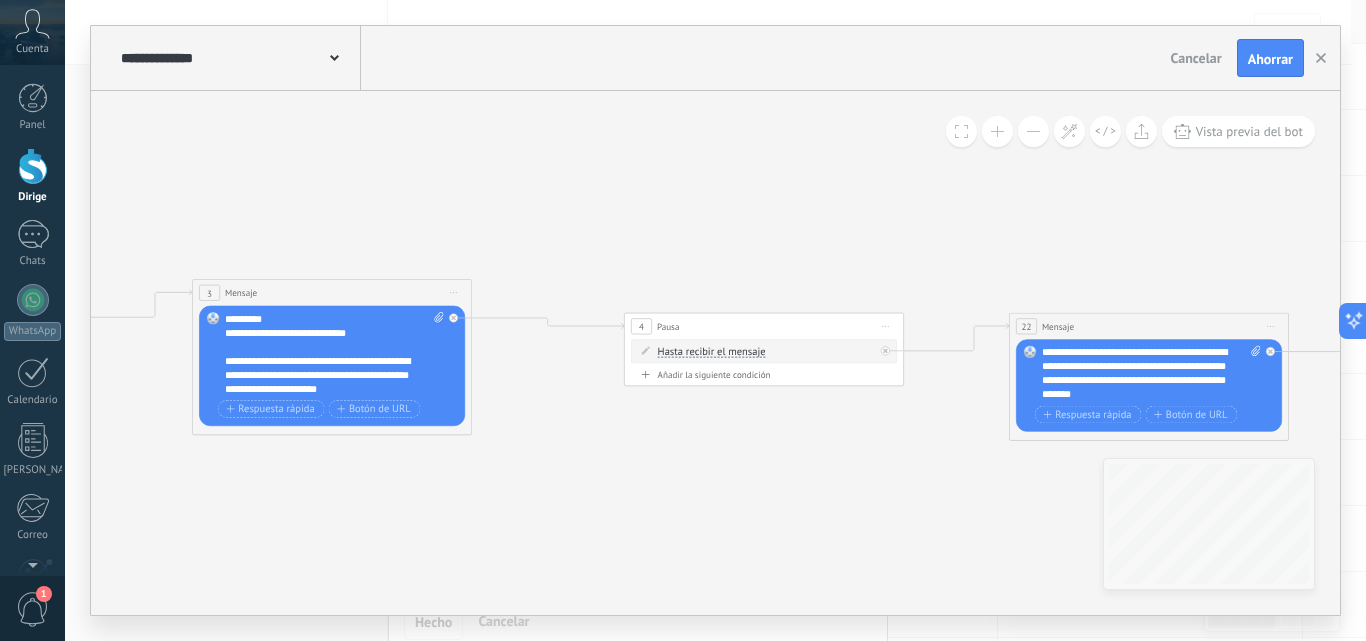 click on "**********" at bounding box center [286, 332] 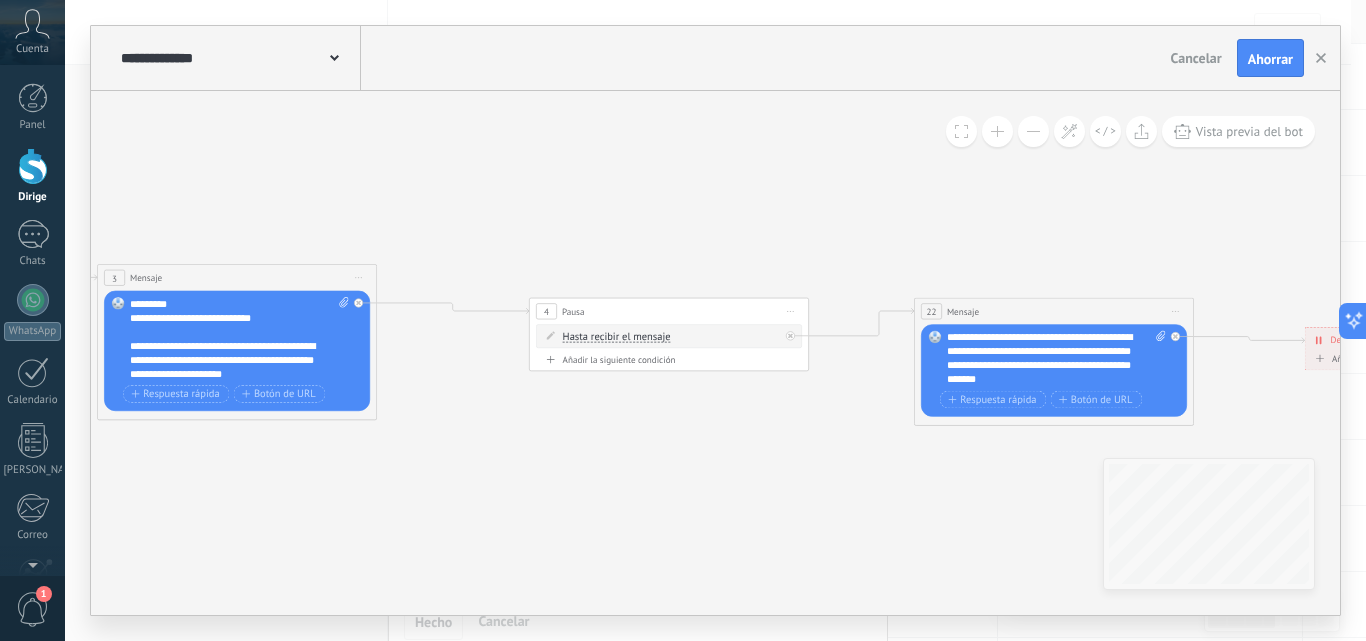 drag, startPoint x: 659, startPoint y: 480, endPoint x: 743, endPoint y: 480, distance: 84 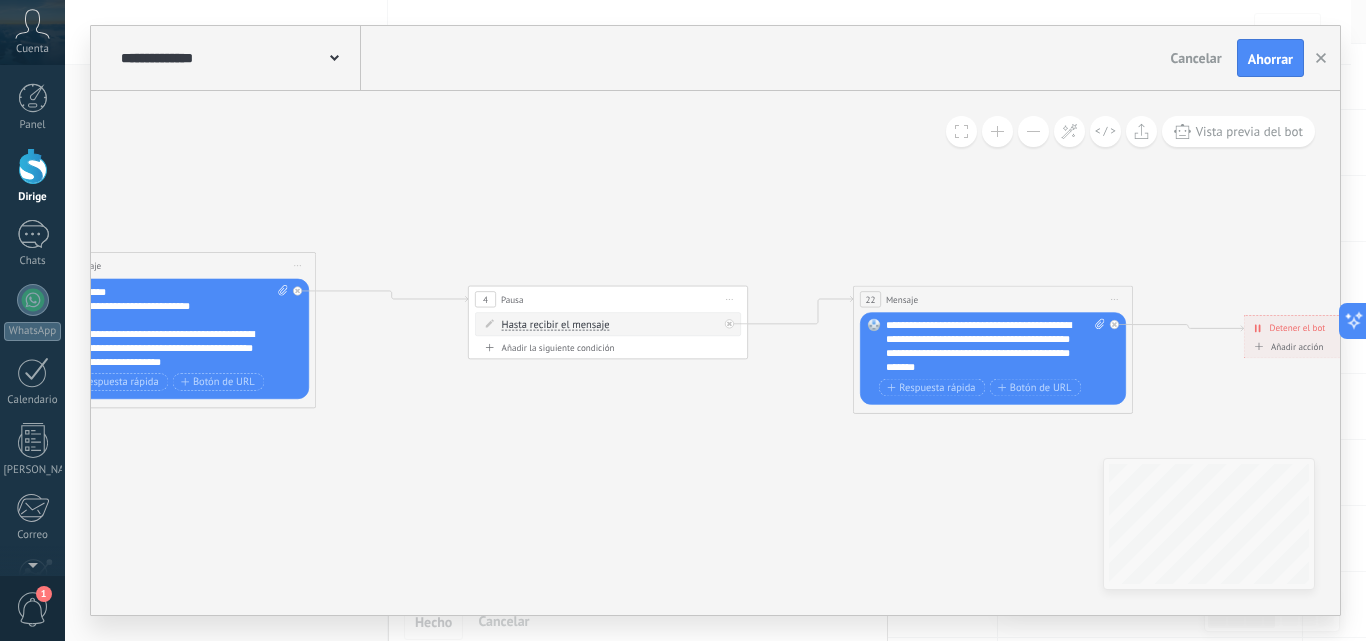 drag, startPoint x: 705, startPoint y: 475, endPoint x: 472, endPoint y: 422, distance: 238.95187 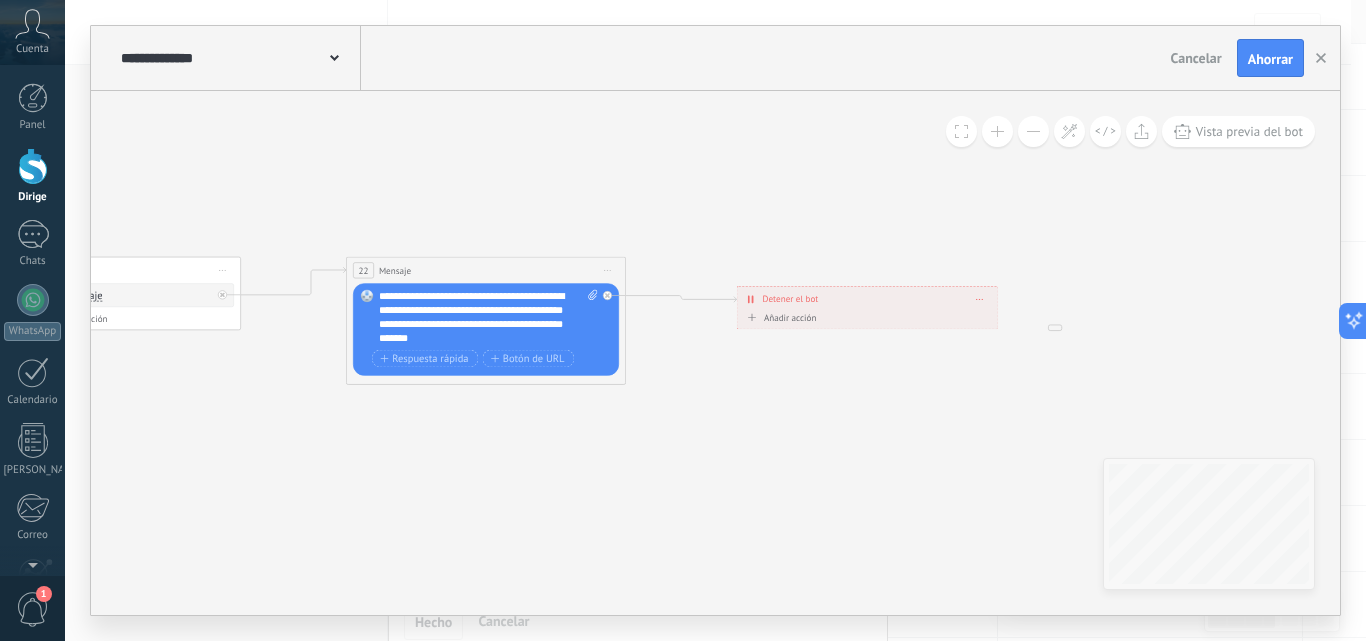 drag, startPoint x: 694, startPoint y: 473, endPoint x: 853, endPoint y: 429, distance: 164.97575 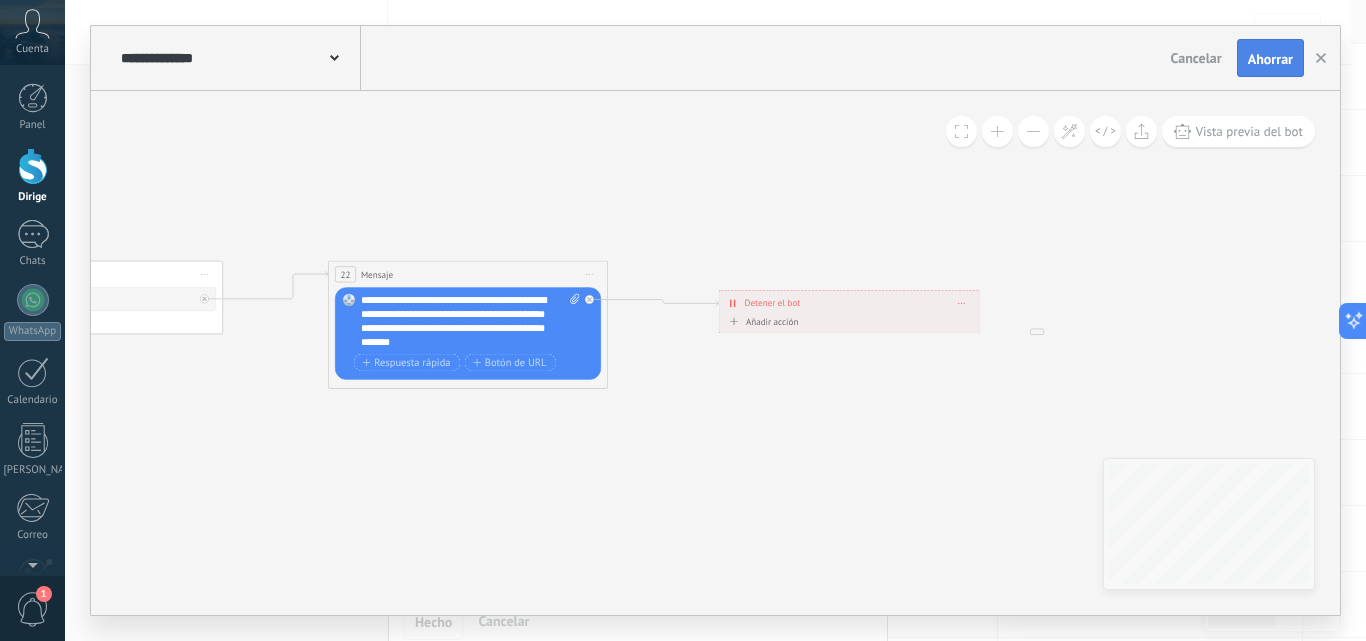 click on "Ahorrar" at bounding box center [1270, 59] 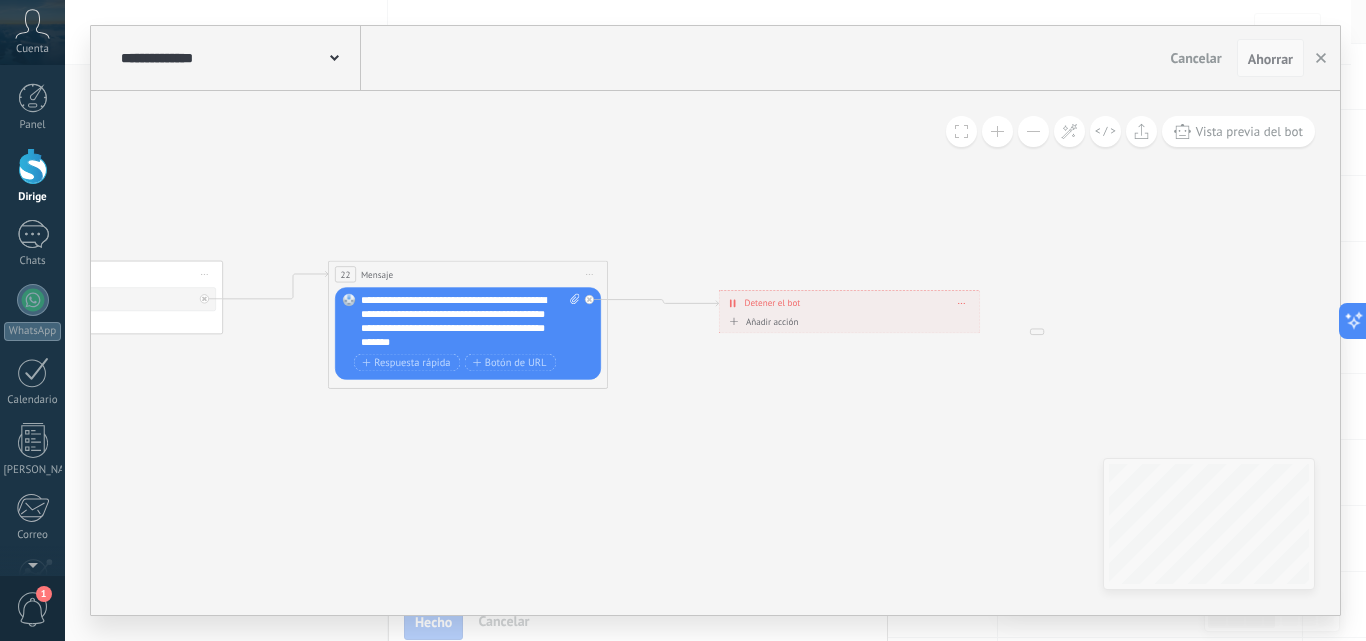 click on "Ahorrar" at bounding box center (1270, 59) 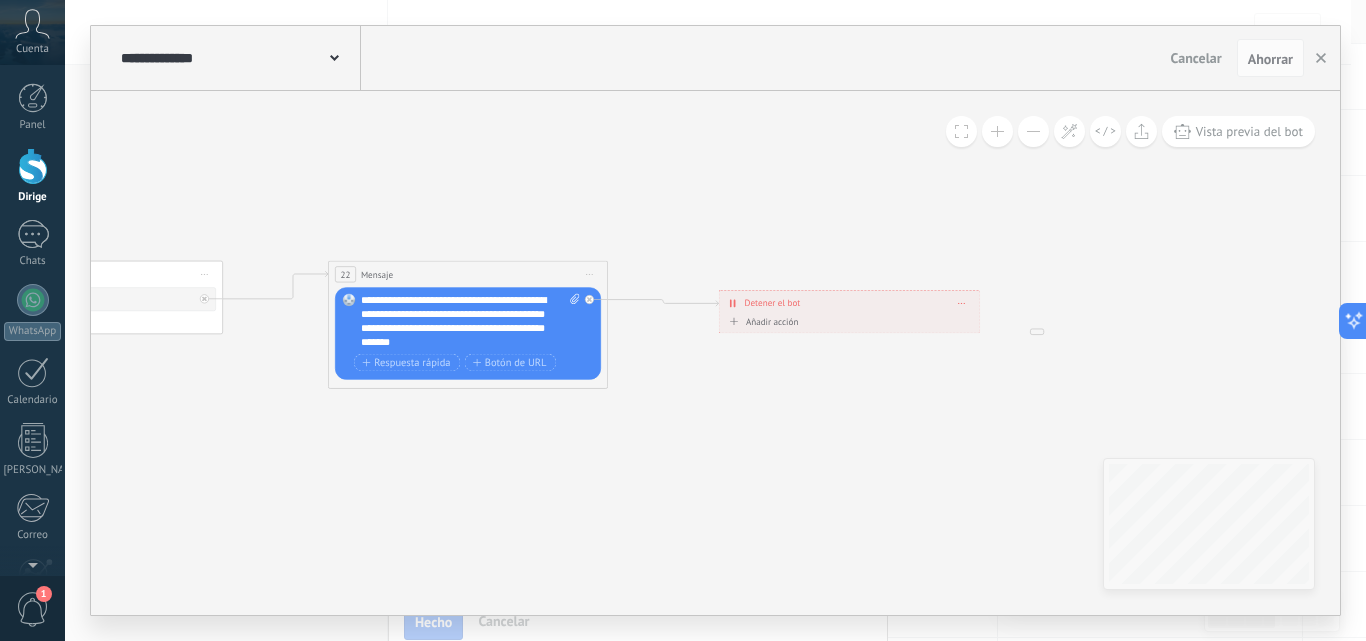 click on "Cancelar" at bounding box center [1196, 58] 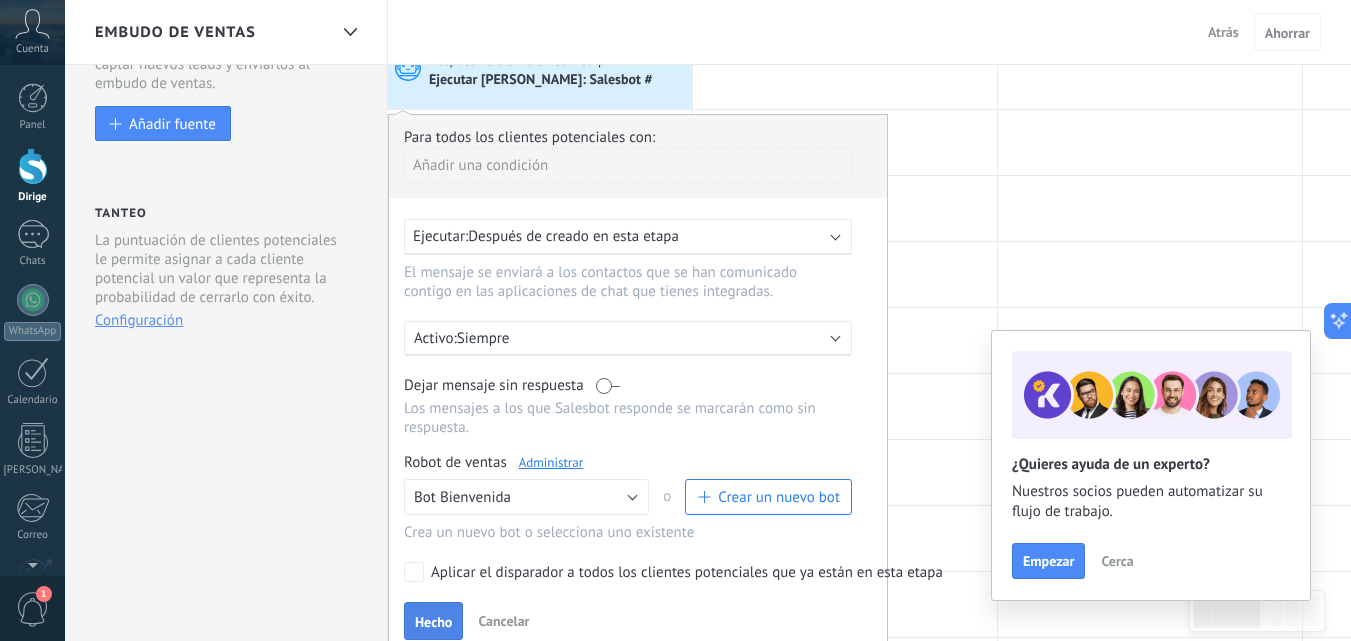 click on "Hecho" at bounding box center (433, 622) 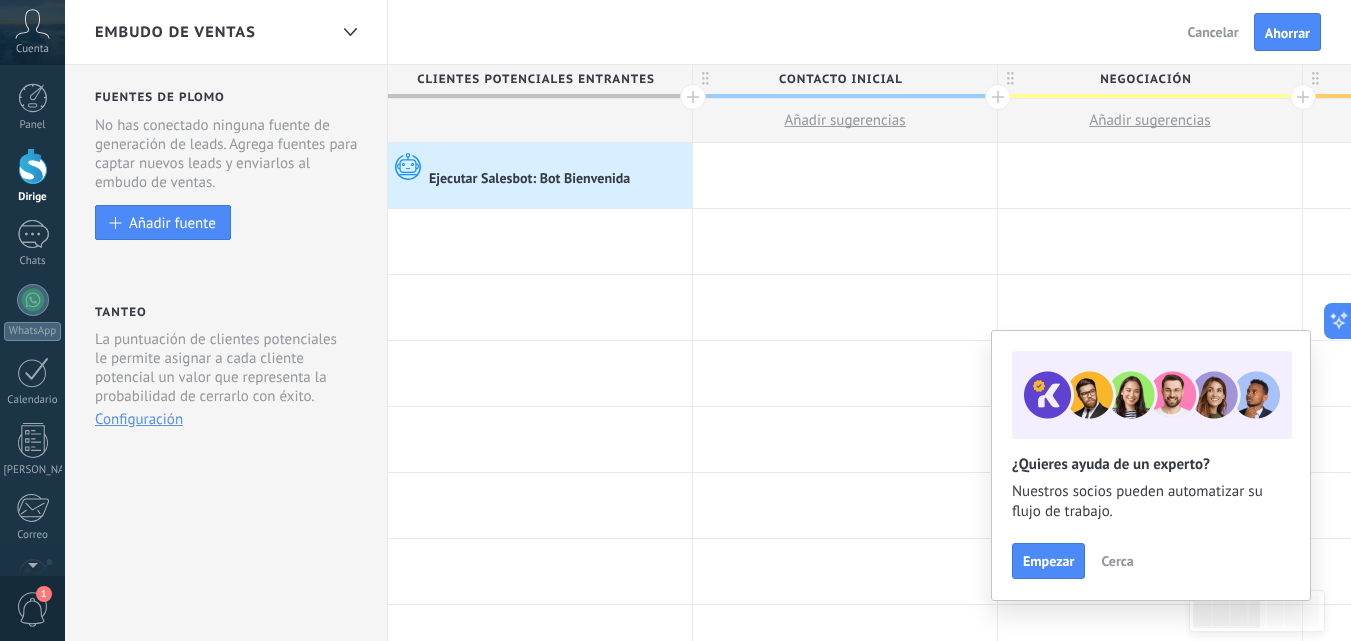 scroll, scrollTop: 0, scrollLeft: 0, axis: both 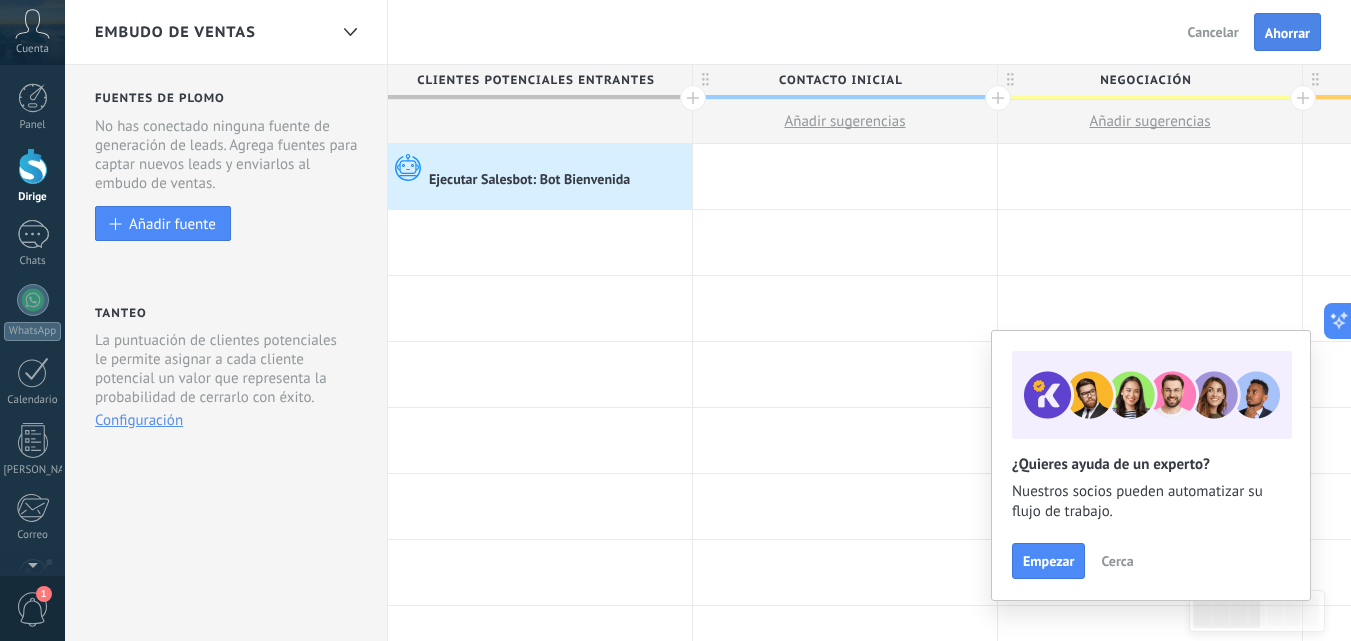 click on "Ahorrar" at bounding box center (1287, 33) 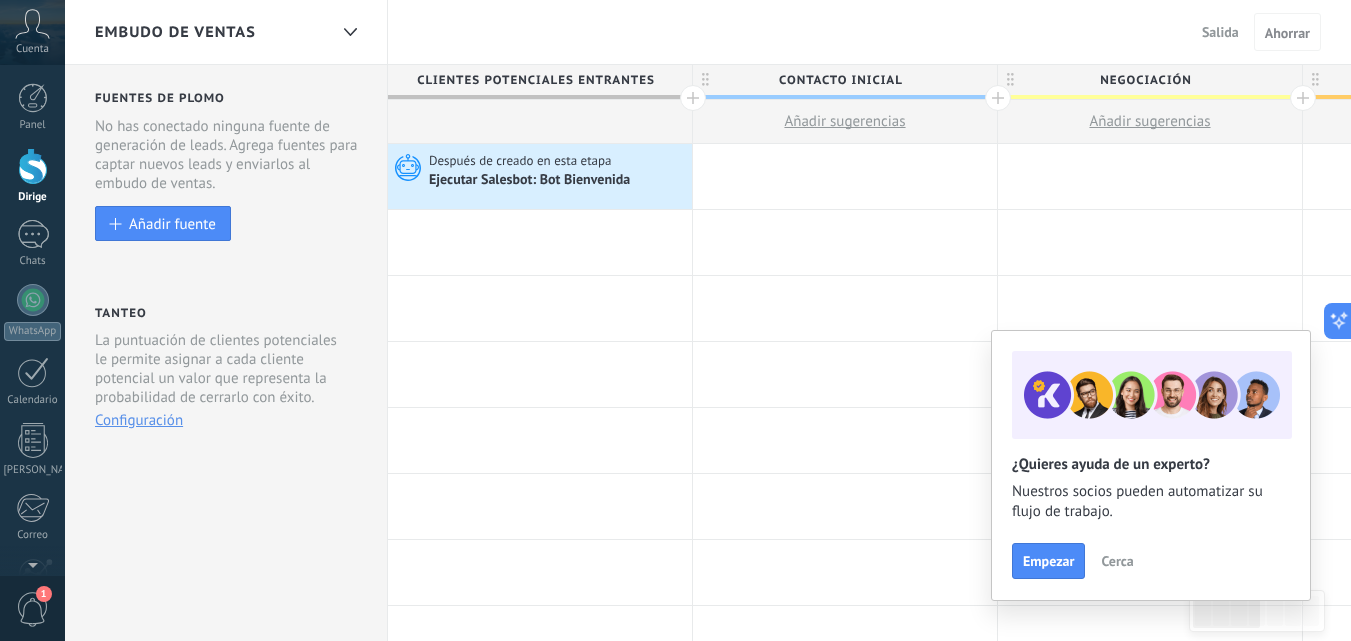 scroll, scrollTop: 66, scrollLeft: 0, axis: vertical 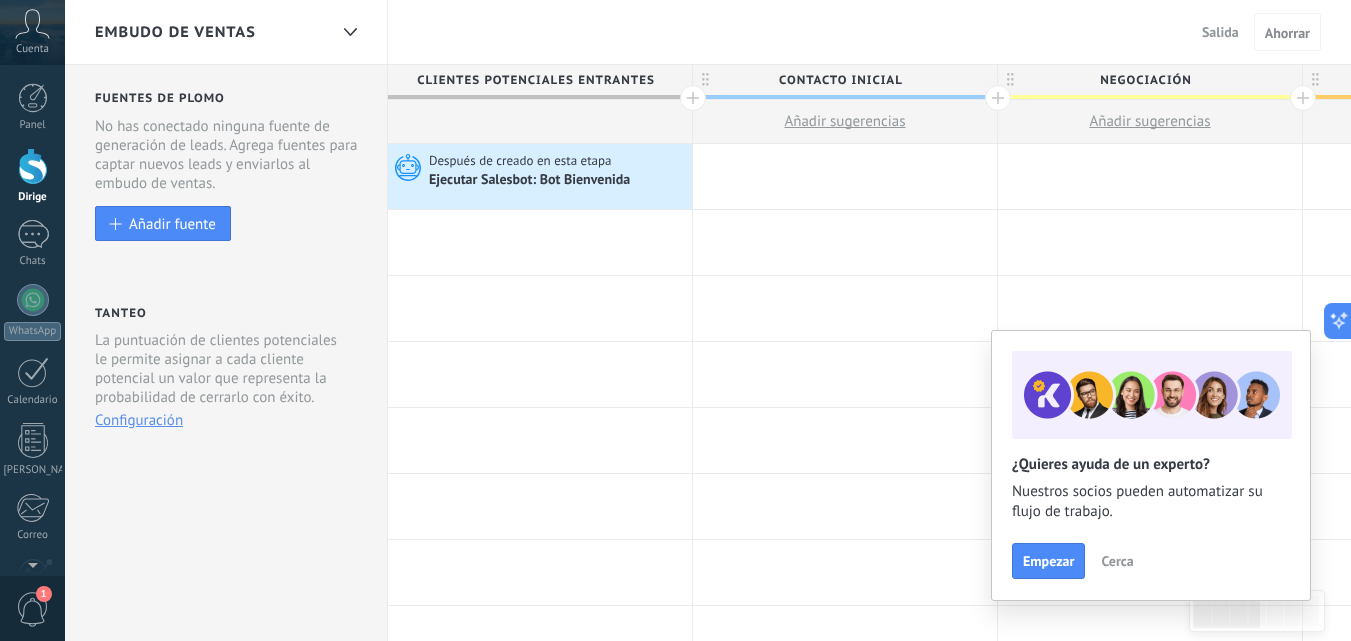 click on "Salida" at bounding box center (1220, 32) 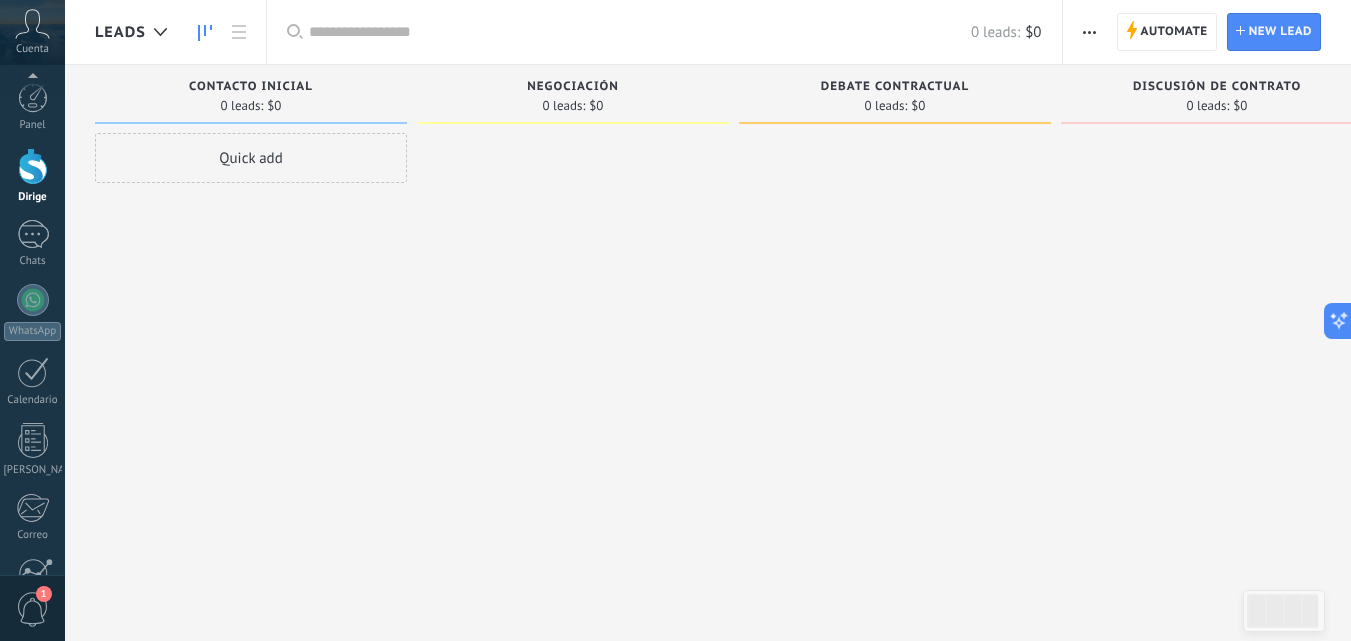 click at bounding box center [33, 640] 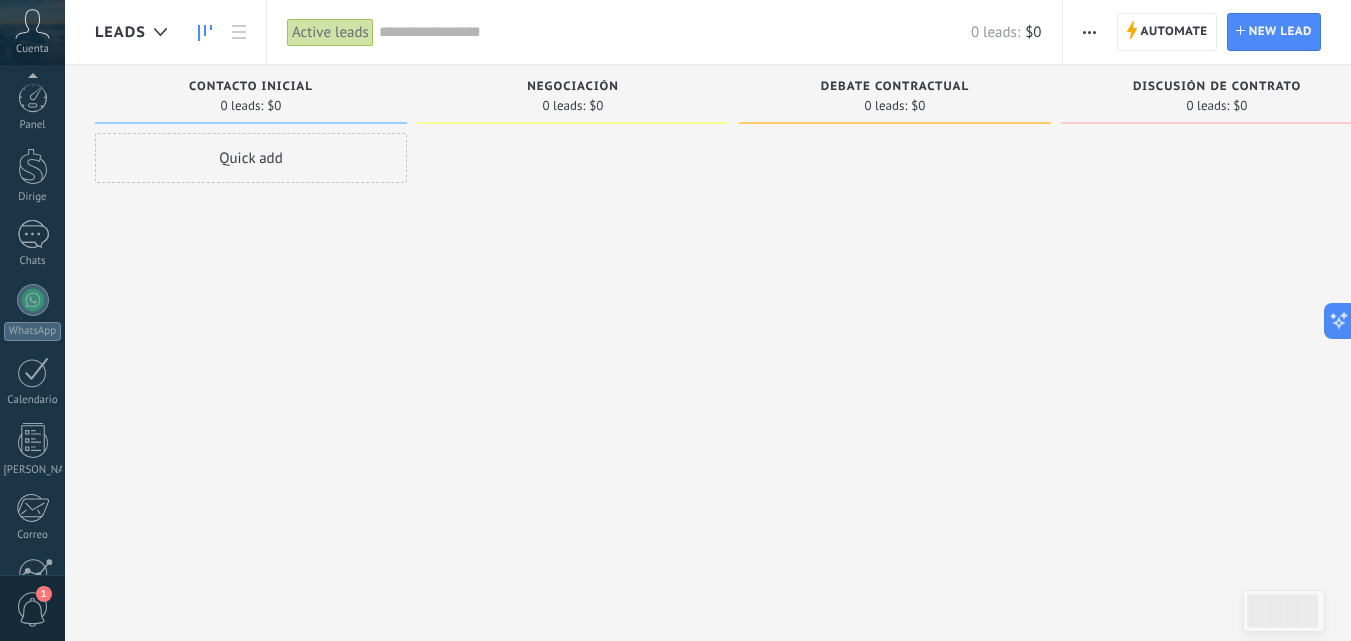 scroll, scrollTop: 204, scrollLeft: 0, axis: vertical 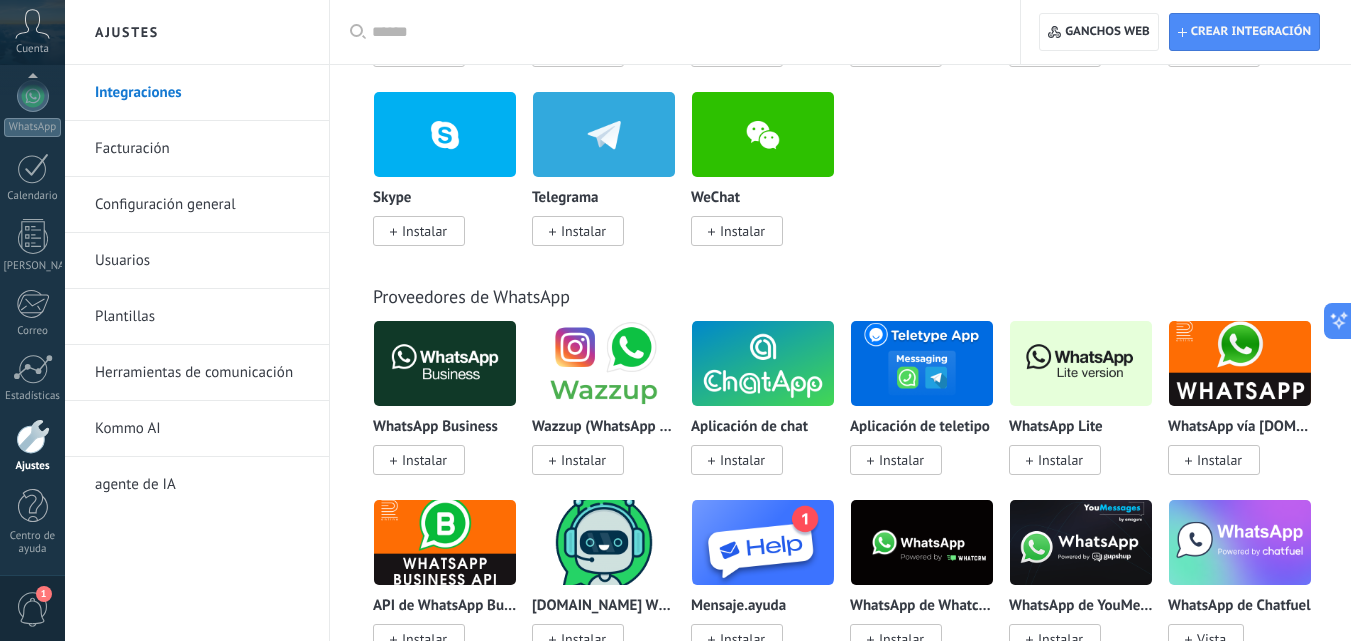 click on "Instalar" at bounding box center [1060, 460] 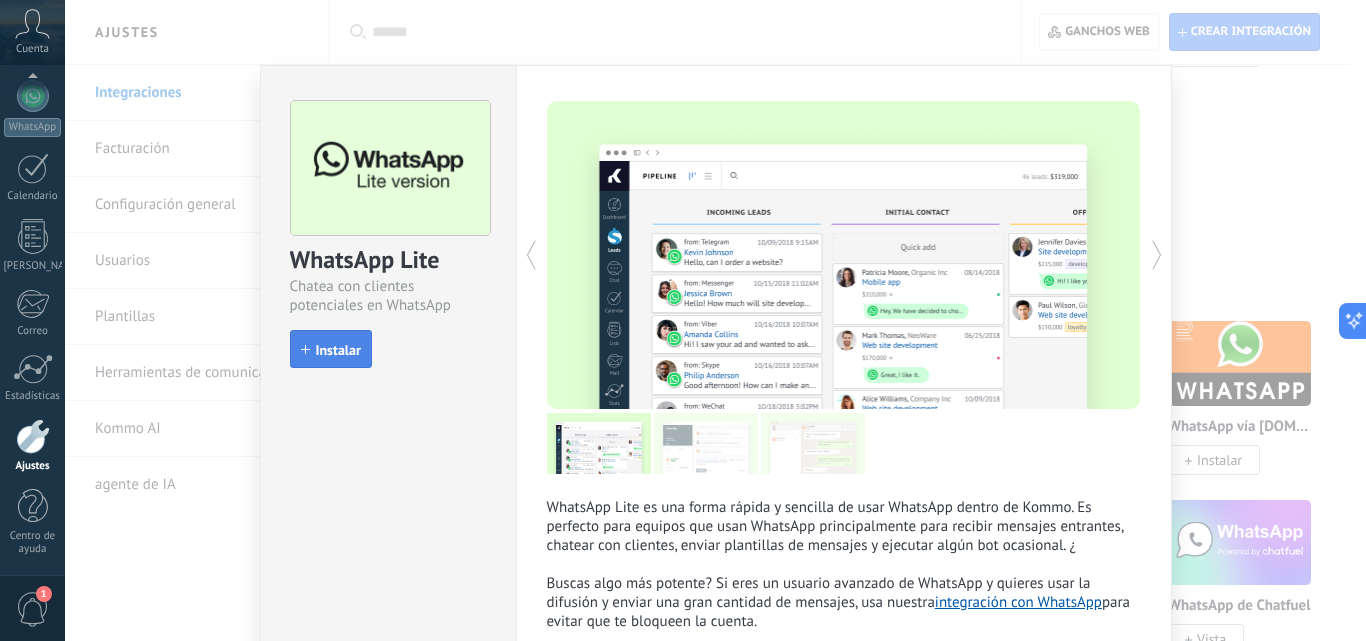 click on "Instalar" at bounding box center [338, 350] 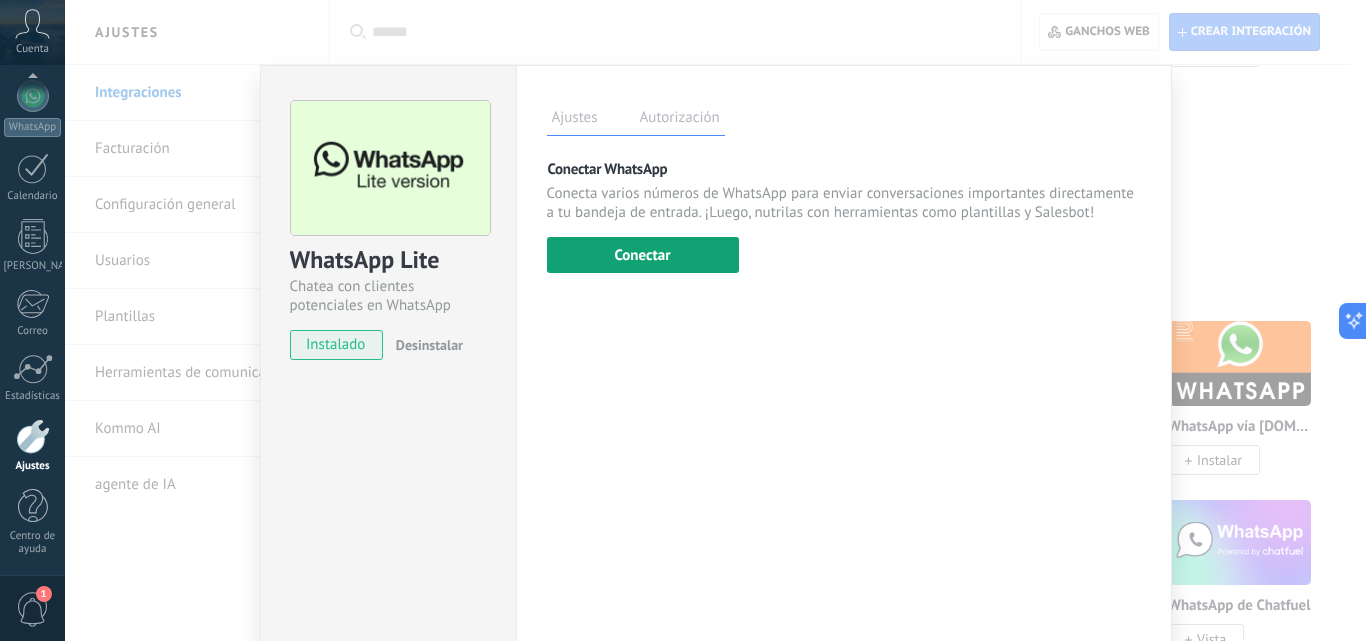 click on "Conectar" at bounding box center [642, 255] 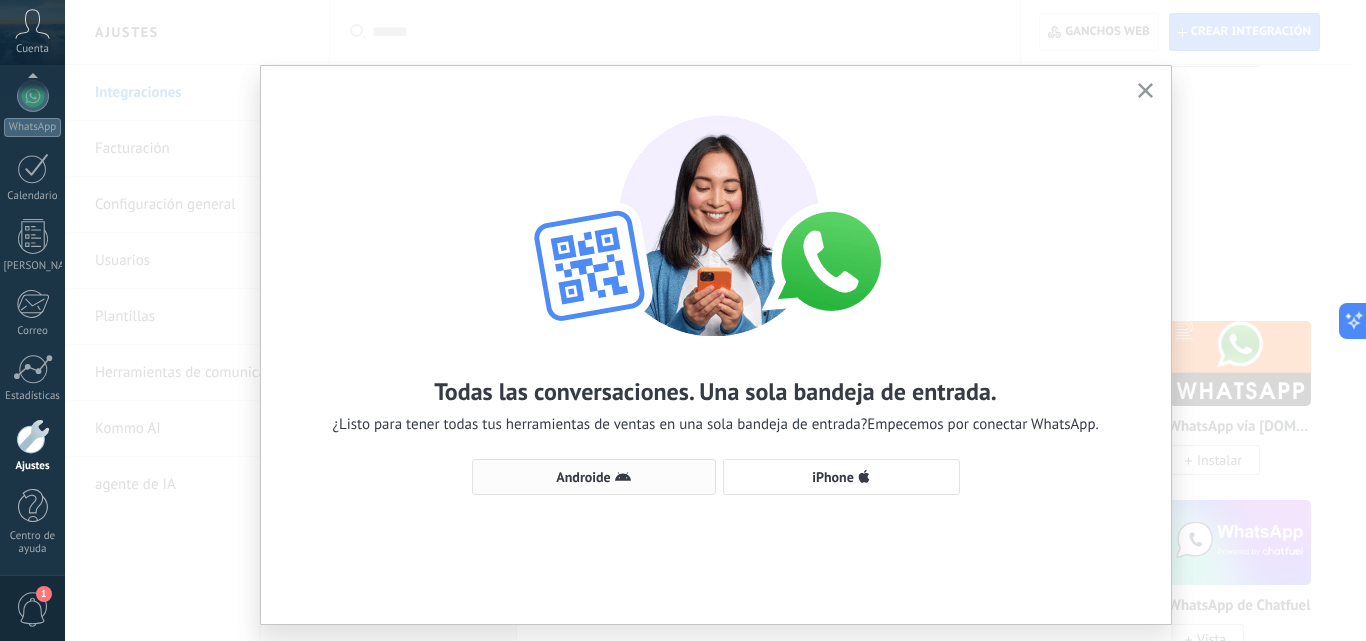 click 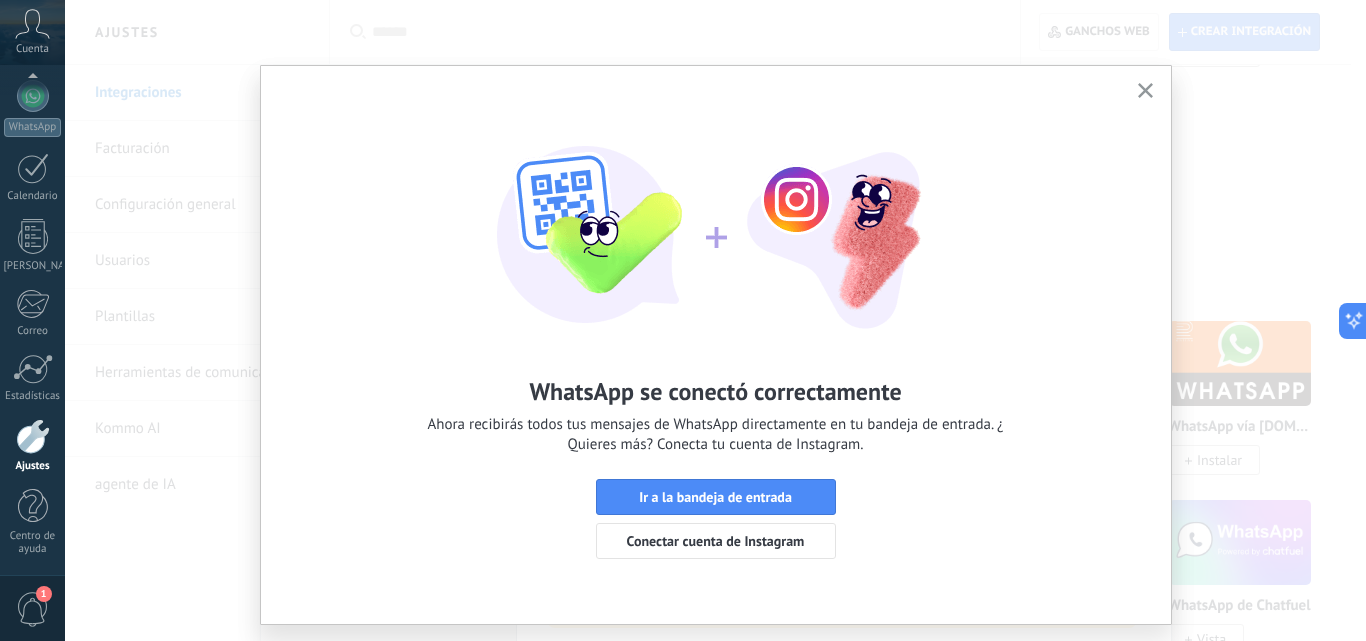 click on "WhatsApp se conectó correctamente Ahora recibirás todos tus mensajes de WhatsApp directamente en tu bandeja de entrada. ¿  Quieres más? Conecta tu cuenta de Instagram. Ir a la bandeja de entrada Conectar cuenta de Instagram" at bounding box center (715, 320) 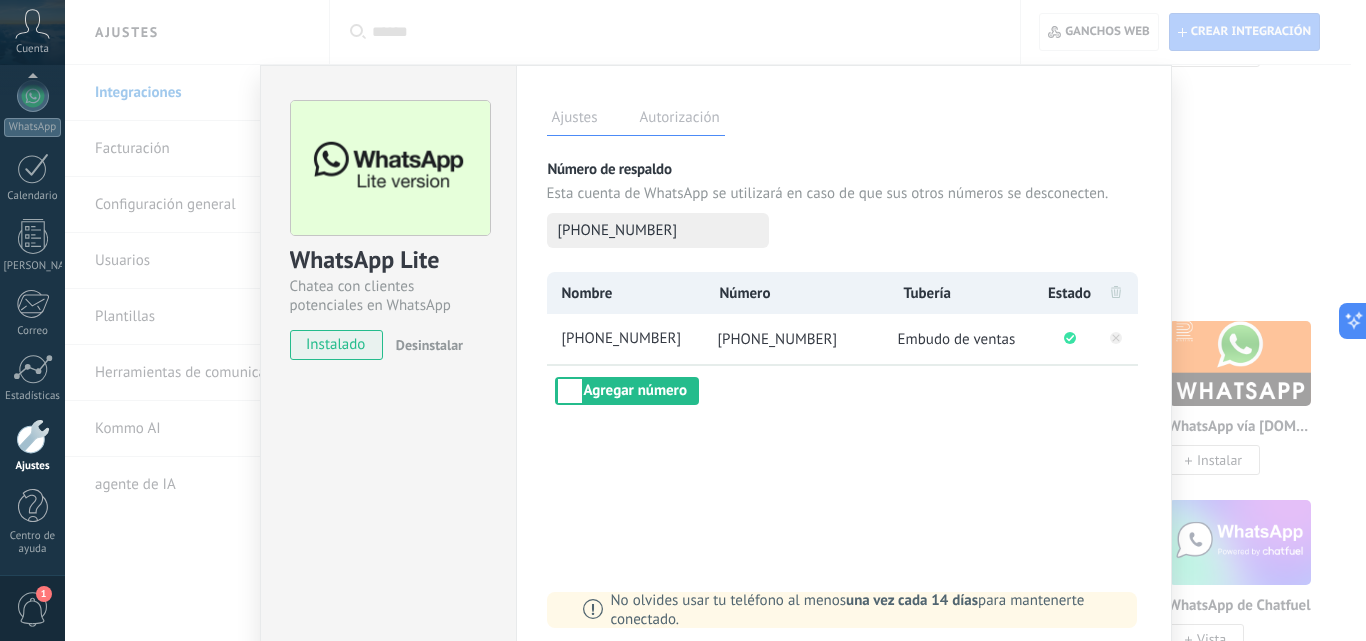 click on "WhatsApp Lite Chatea con clientes potenciales en WhatsApp desde Kommo gratis instalado Desinstalar Ajustes Autorización Esta pestaña registra los usuarios que han otorgado acceso de integración a esta cuenta. Si desea impedir que un usuario envíe solicitudes a la cuenta en nombre de esta integración, puede revocar el acceso. Si se revoca el acceso a todos los usuarios, la integración dejará de funcionar. Esta aplicación está instalada, pero nadie le ha dado acceso todavía. Más de 2 mil millones de personas usan WhatsApp activamente para conectar con amigos, familiares y empresas. Esta integración añade la aplicación de mensajería más popular a tu arsenal de comunicación: capta automáticamente clientes potenciales a partir de los mensajes de chat entrantes, comparte el acceso al chat con todo tu equipo y potencia todo con las herramientas integradas de Kommo, como el botón de interacción y Salesbot. más _: Ahorrar Número de respaldo   +5219995759202 Nombre Número Tubería Estado" at bounding box center [715, 320] 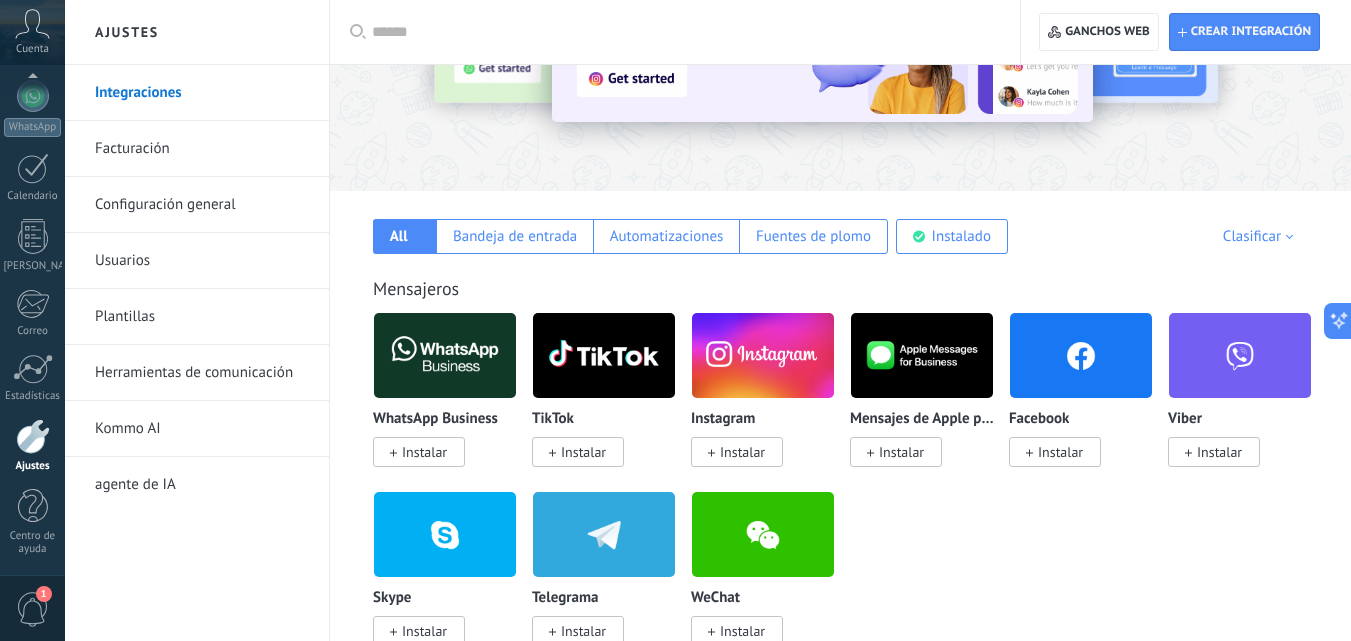 scroll, scrollTop: 300, scrollLeft: 0, axis: vertical 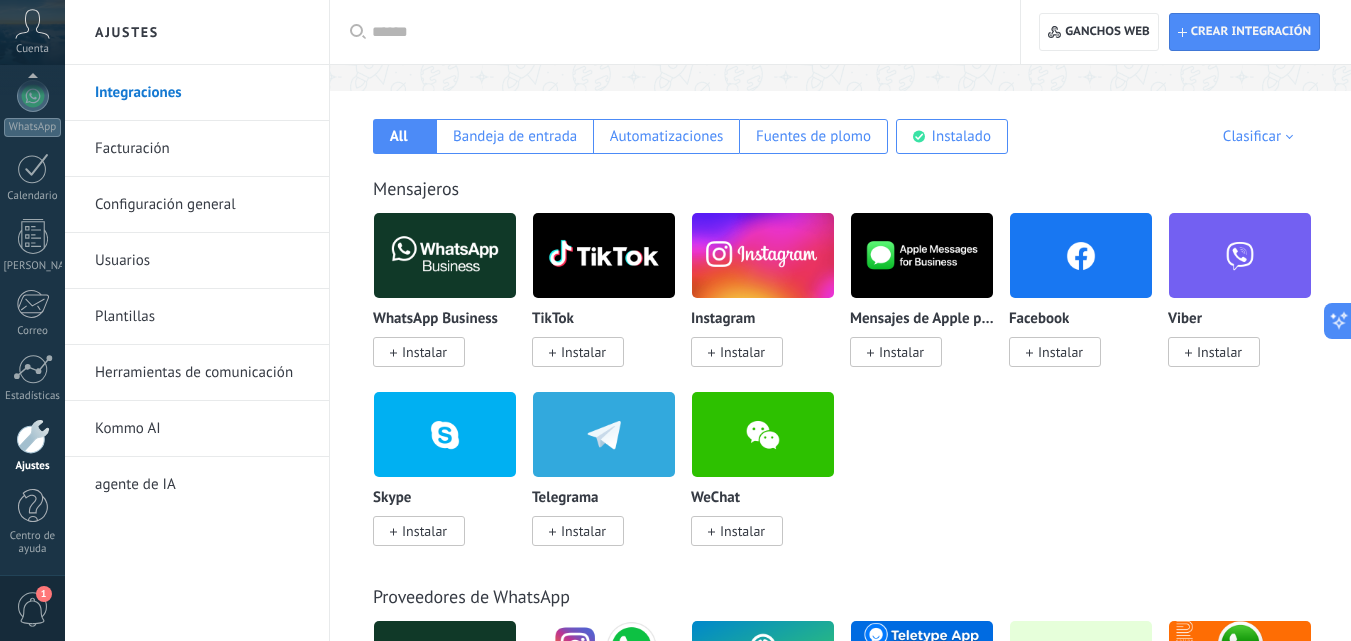 click on "Instalar" at bounding box center [1060, 352] 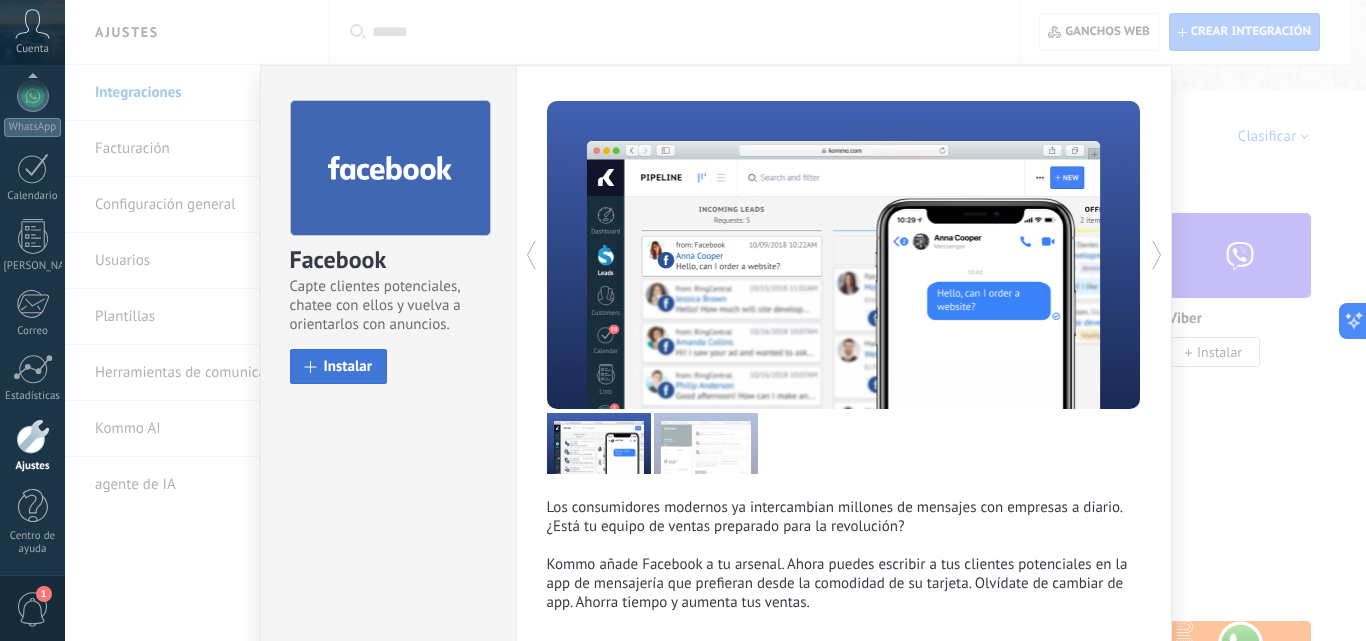 click on "Instalar" at bounding box center (339, 366) 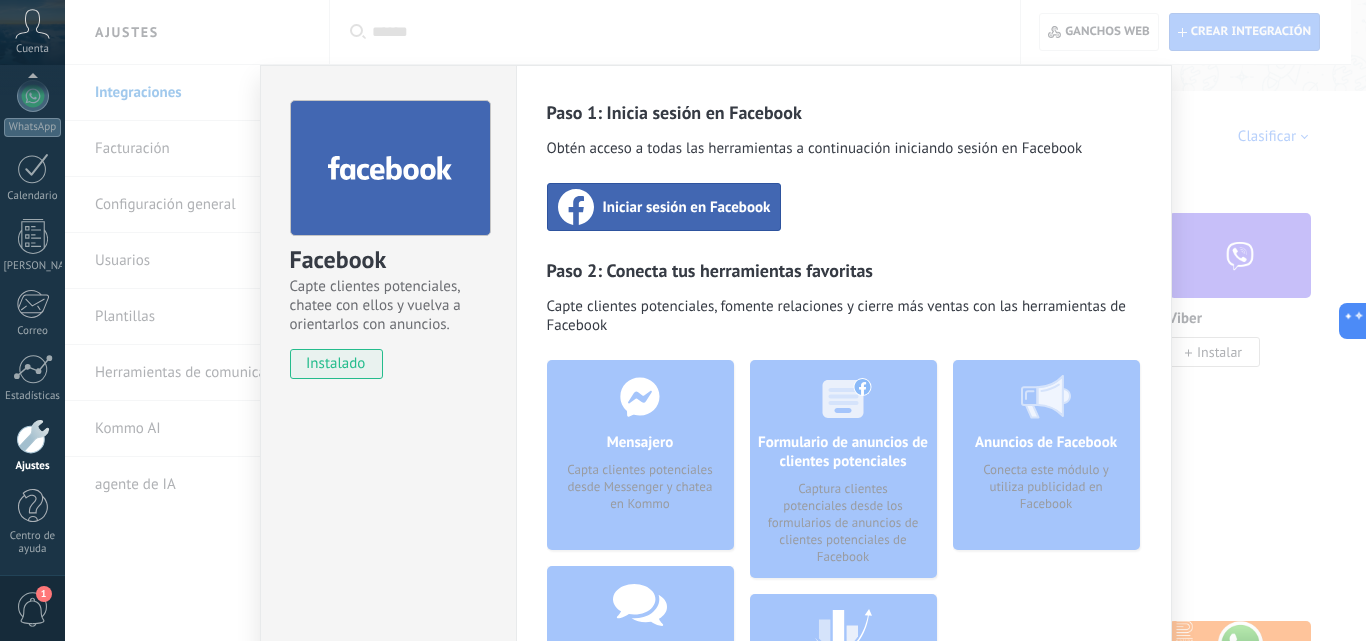 click on "Iniciar sesión en Facebook" at bounding box center [687, 207] 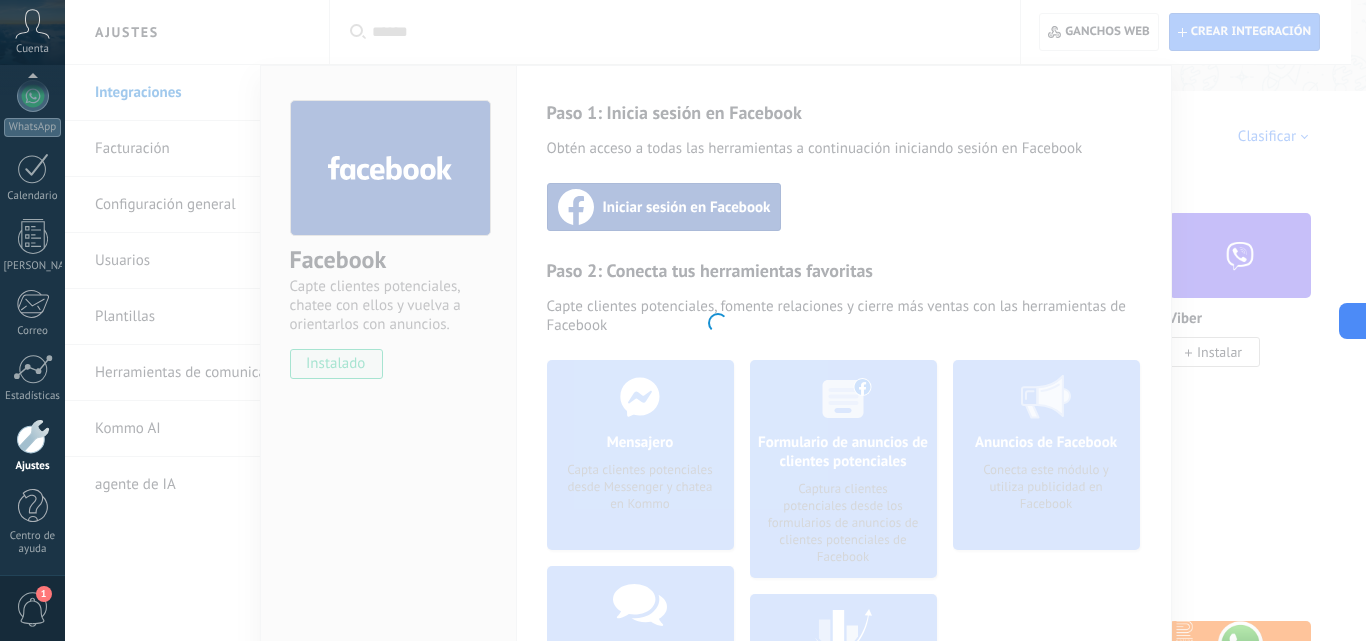 click at bounding box center (715, 320) 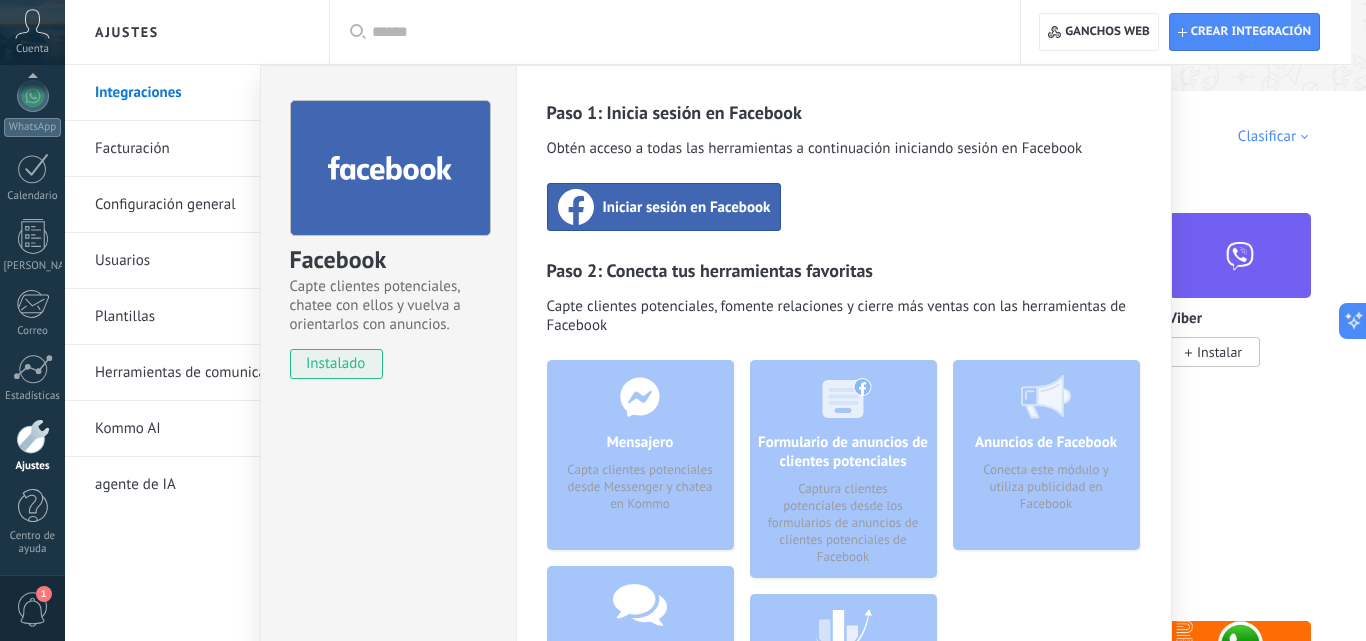 click on "Facebook Capte clientes potenciales, chatee con ellos y vuelva a orientarlos con anuncios. instalado Desinstalar Paso 1: Inicia sesión en Facebook Obtén acceso a todas las herramientas a continuación iniciando sesión en Facebook Iniciar sesión en Facebook Paso 2: Conecta tus herramientas favoritas Capte clientes potenciales, fomente relaciones y cierre más ventas con las herramientas de Facebook Mensajero Capta clientes potenciales desde Messenger y chatea en Kommo Comentarios Obtenga clientes potenciales a partir de los comentarios de Facebook y responda desde Kommo Formulario de anuncios de clientes potenciales Captura clientes potenciales desde los formularios de anuncios de clientes potenciales de Facebook API de metaconversiones Sincronice eventos de mensajería empresarial para optimizar el rendimiento de sus anuncios Anuncios de Facebook Conecta este módulo y utiliza publicidad en Facebook más" at bounding box center [715, 320] 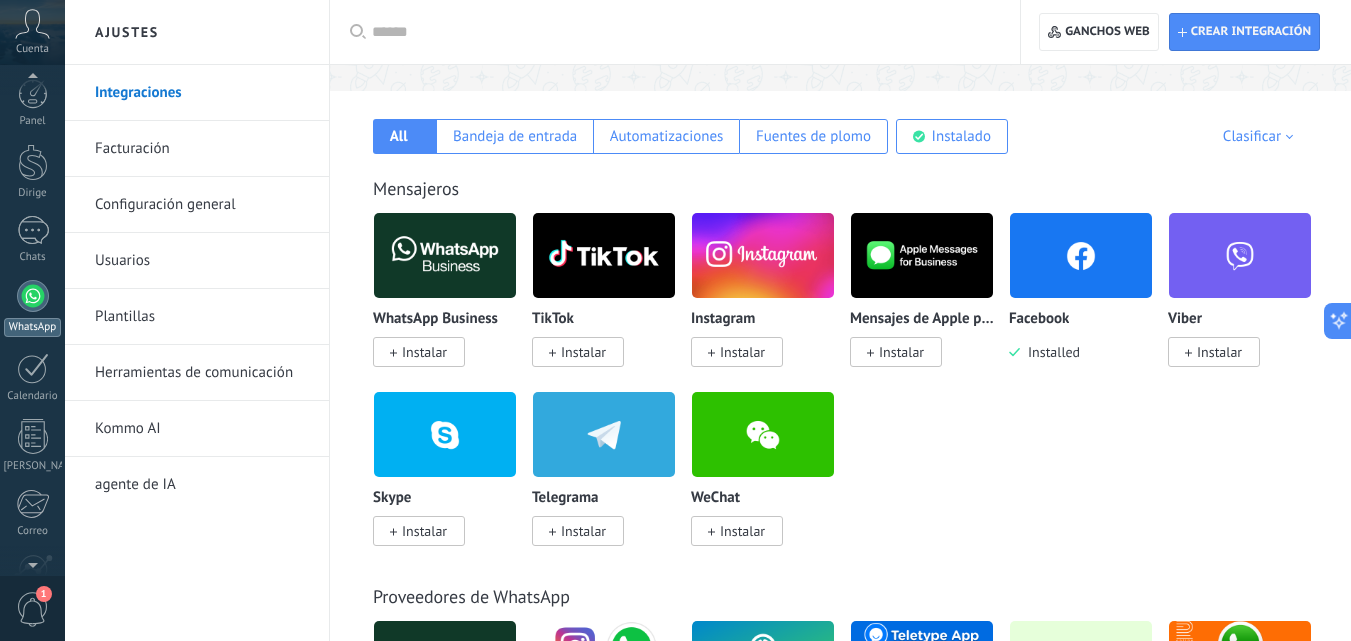 scroll, scrollTop: 0, scrollLeft: 0, axis: both 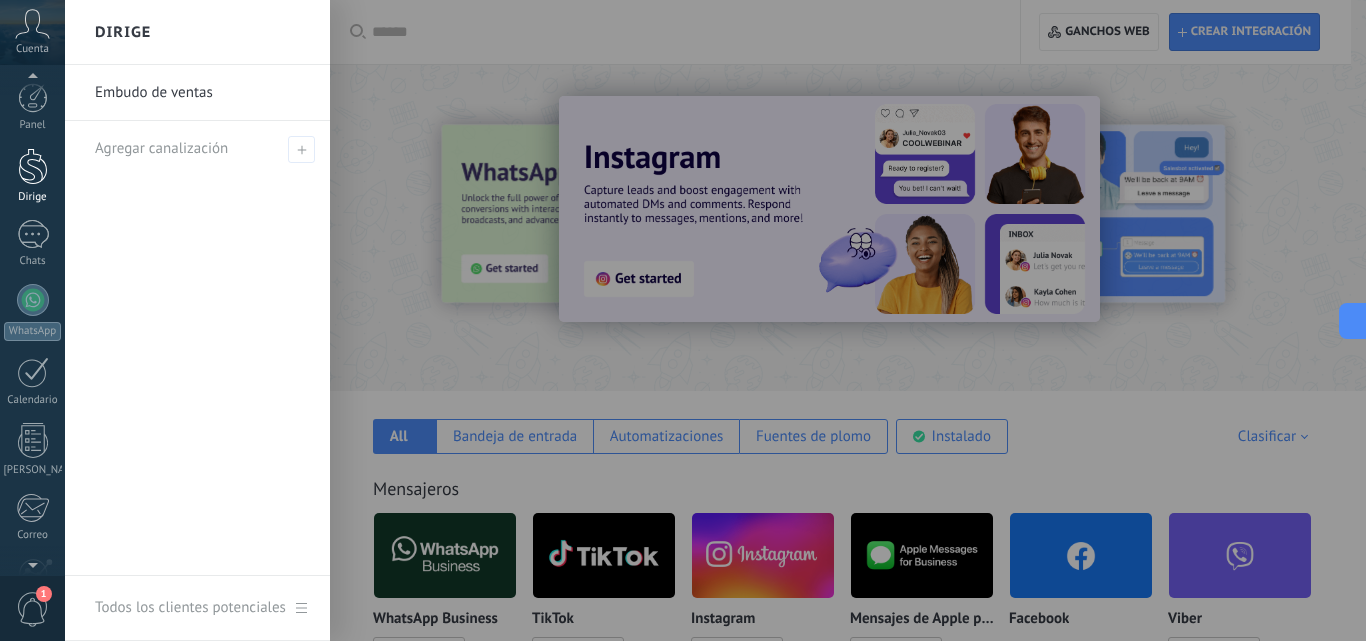 click on "Dirige" at bounding box center (32, 176) 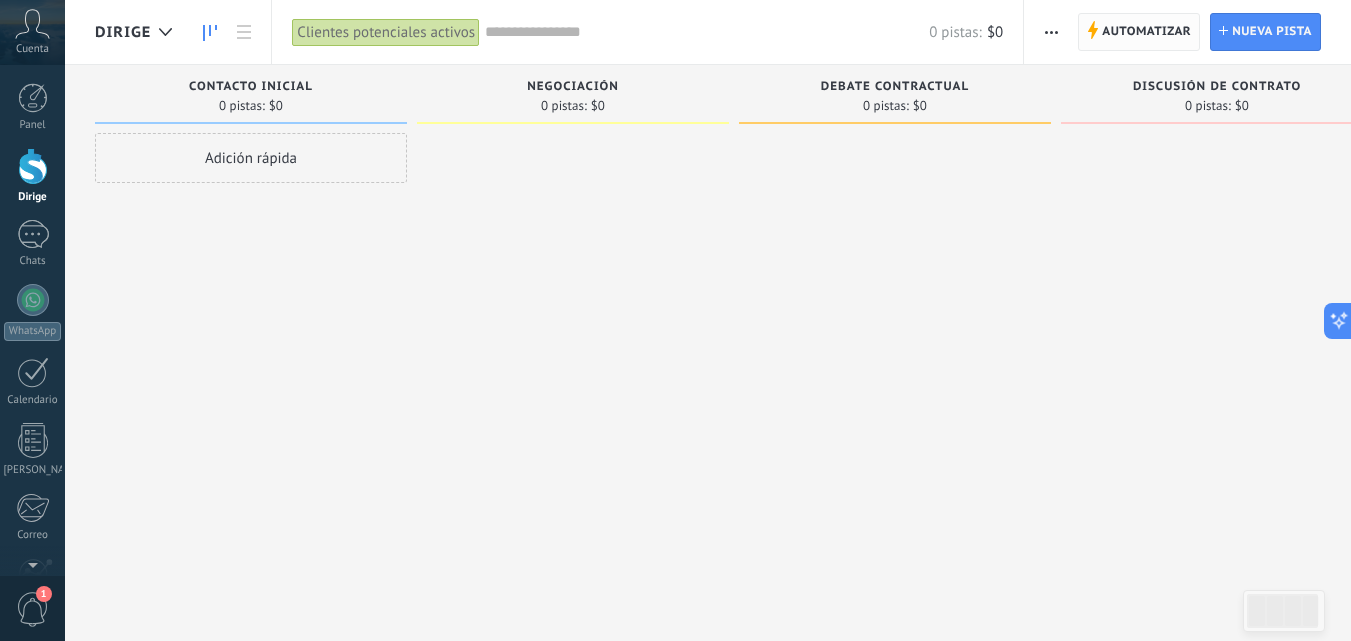 click on "Automatizar" at bounding box center [1146, 32] 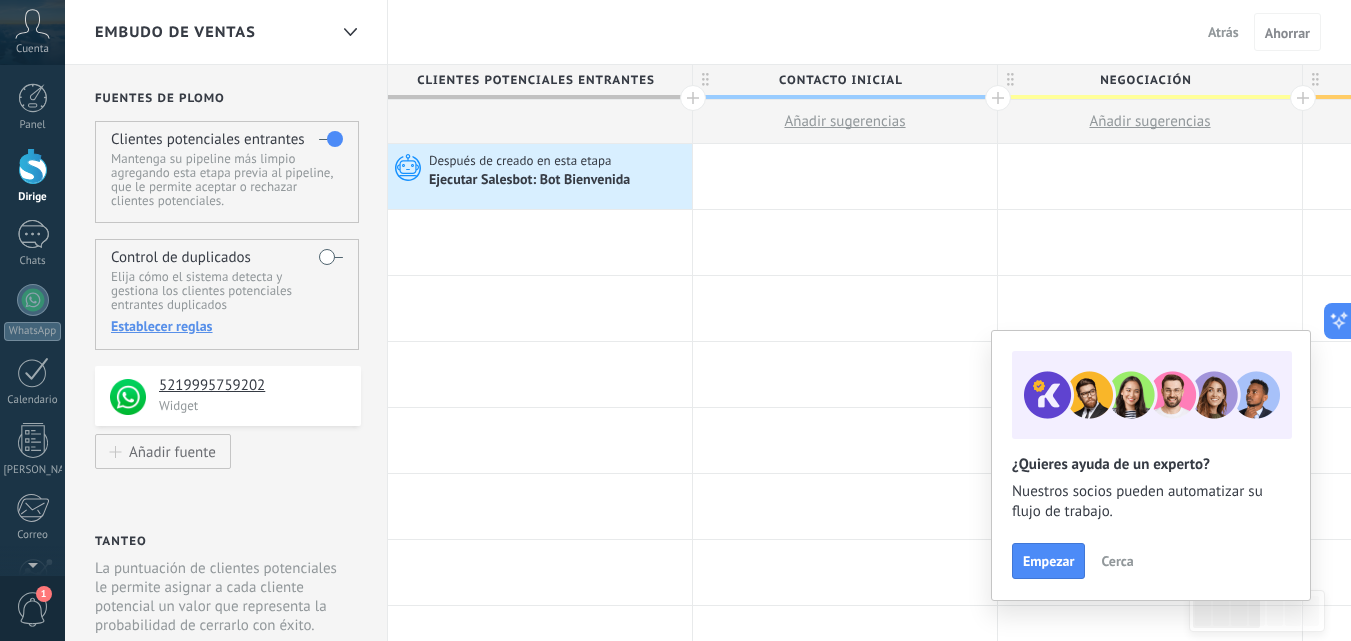 click on "Contacto inicial" at bounding box center [840, 80] 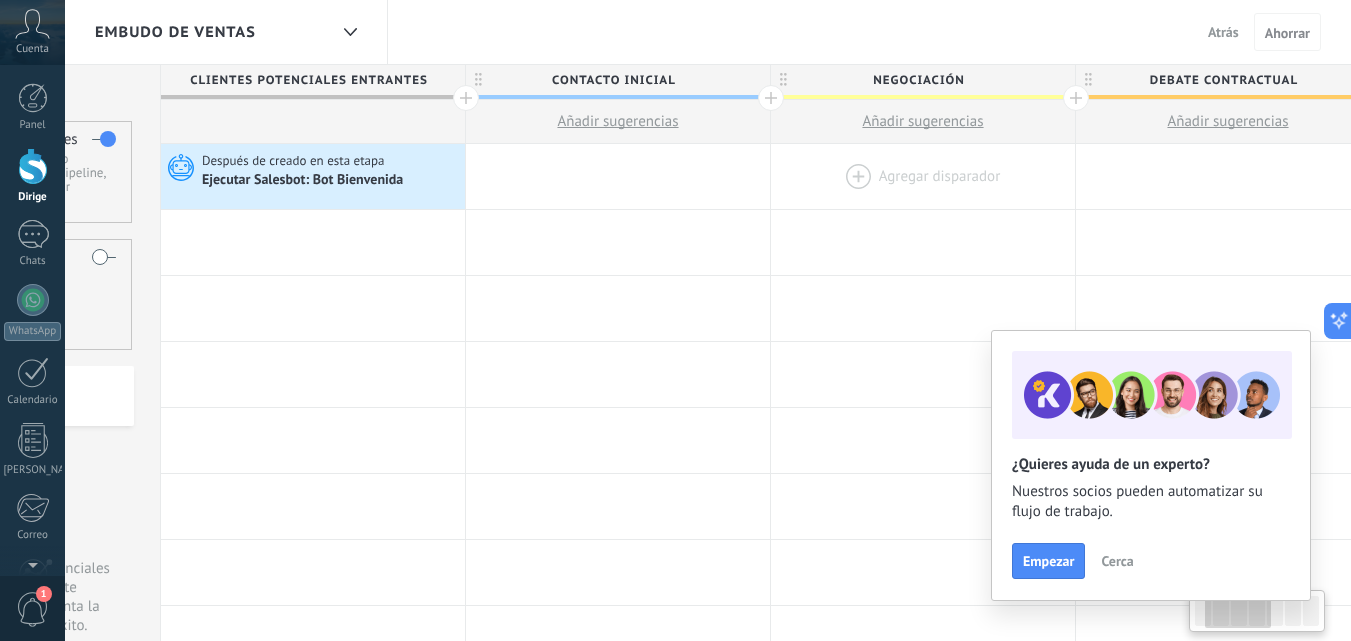 drag, startPoint x: 941, startPoint y: 185, endPoint x: 812, endPoint y: 194, distance: 129.31357 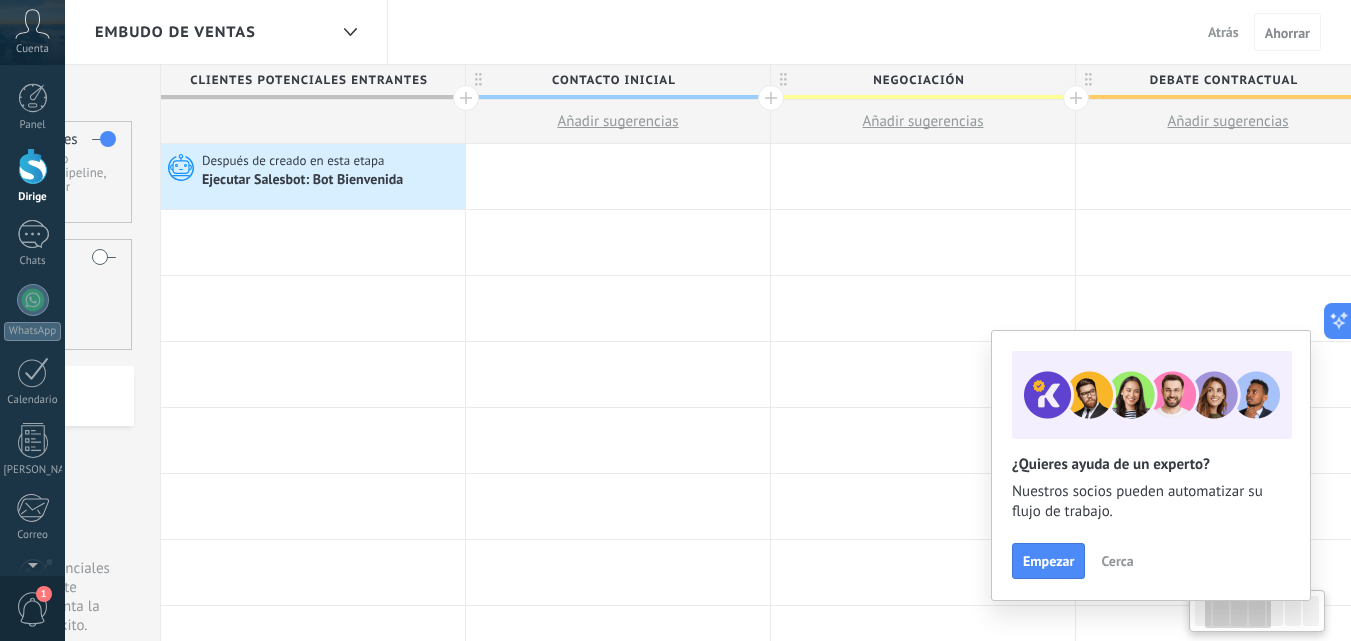 scroll, scrollTop: 0, scrollLeft: 228, axis: horizontal 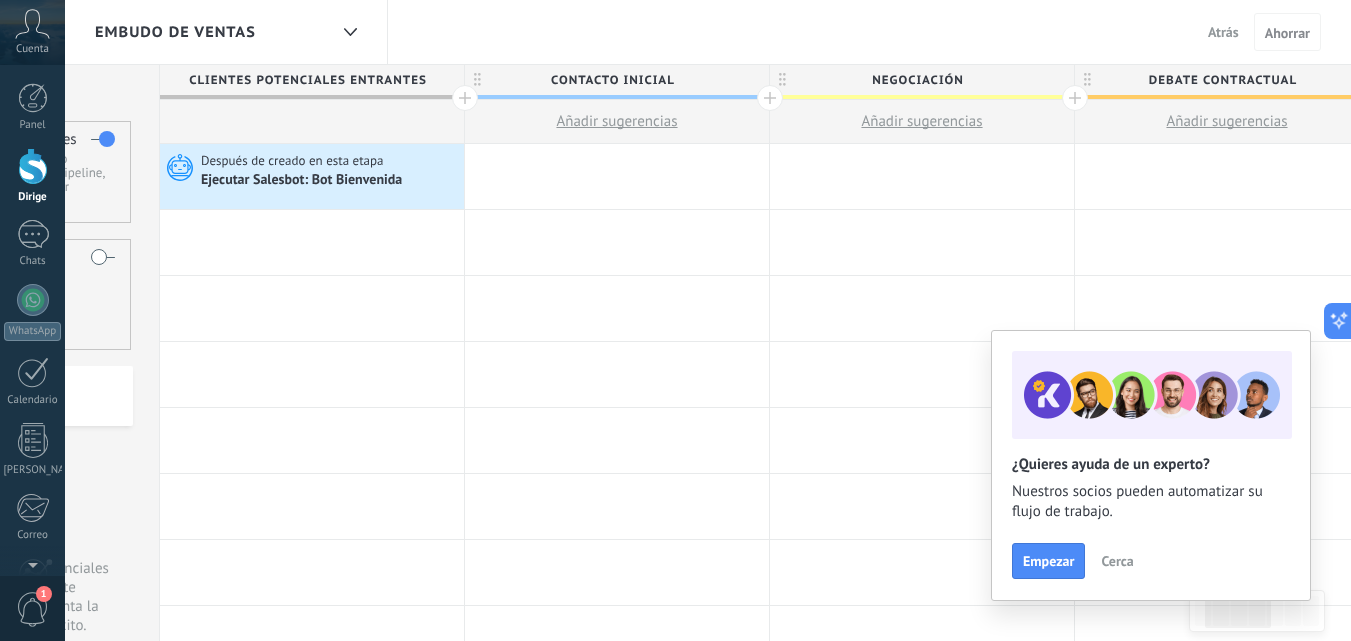 click on "Contacto inicial" at bounding box center [612, 80] 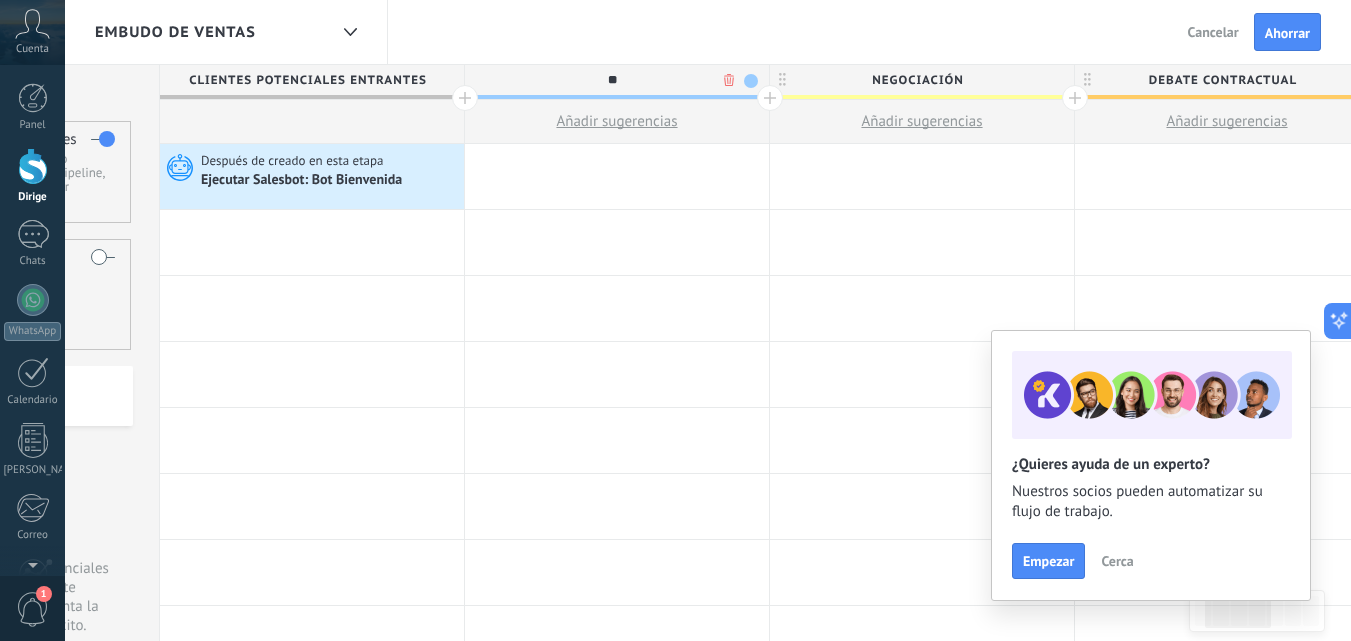 type on "*" 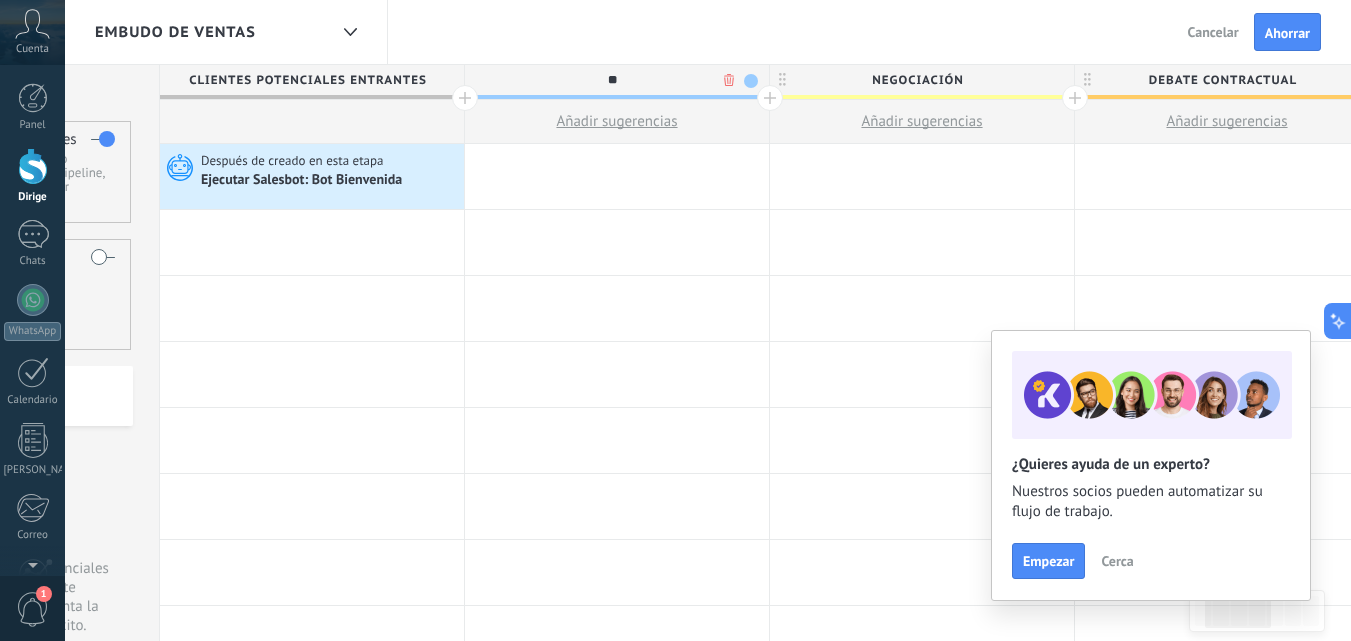 type on "***" 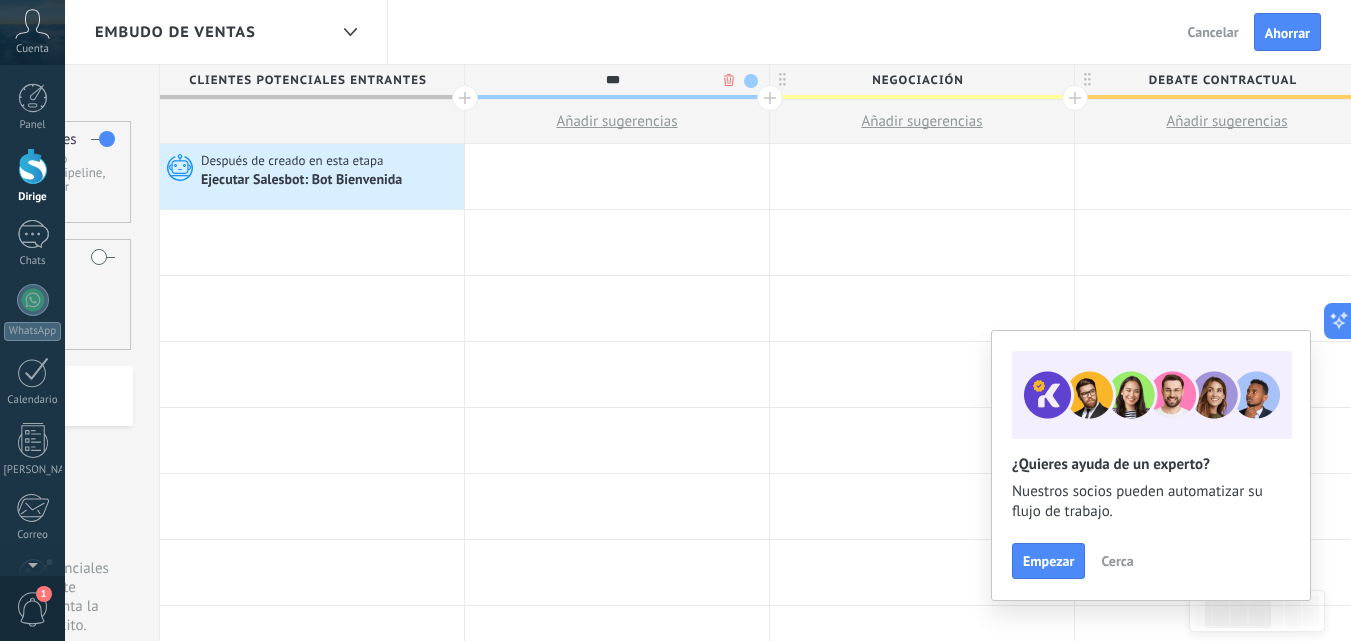click on "Negociación" at bounding box center [917, 80] 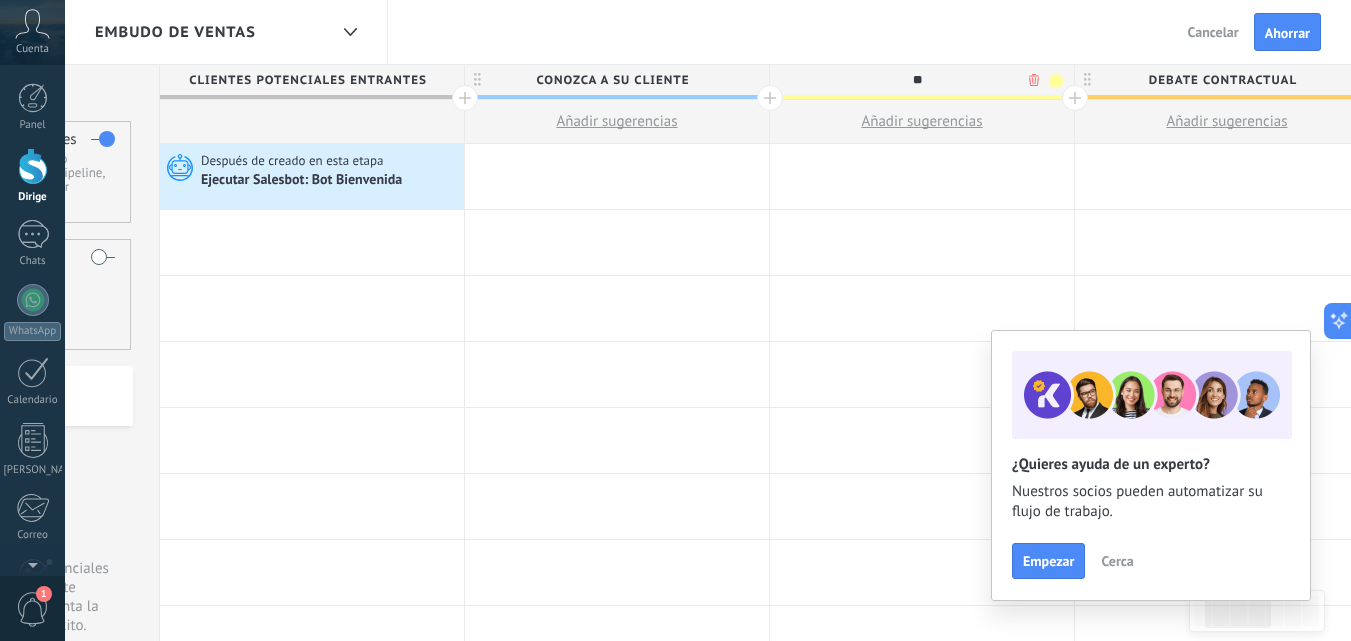 type on "*" 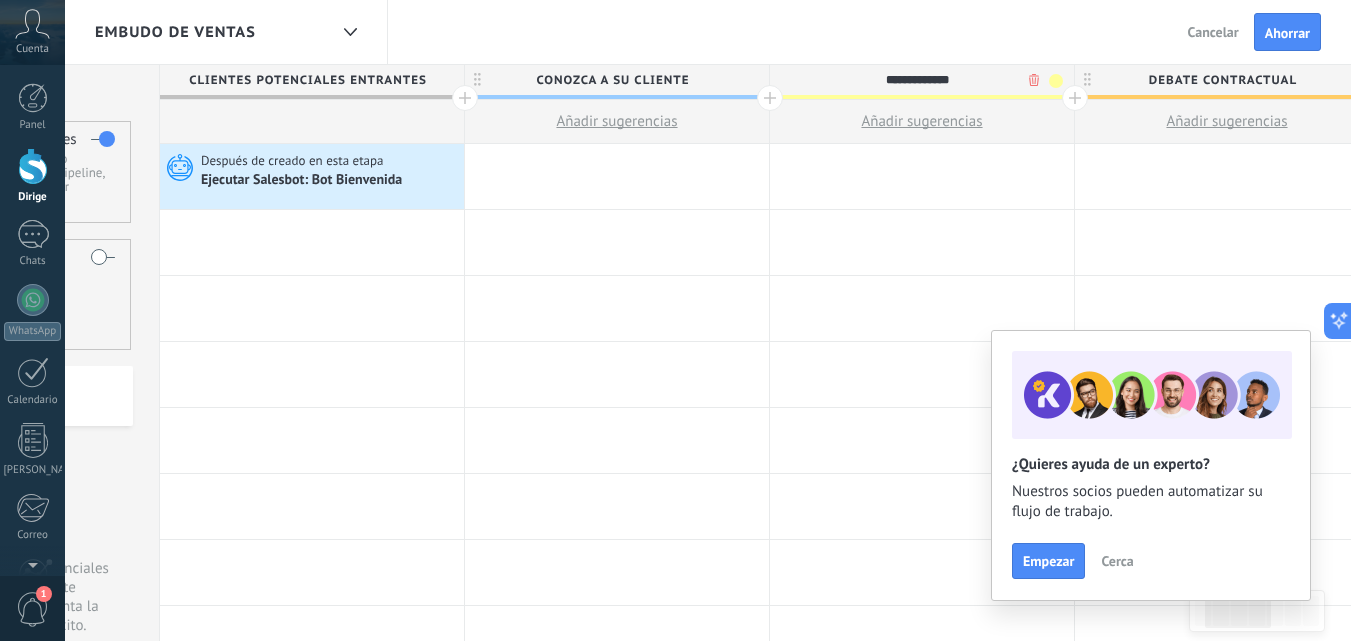 click on "Debate contractual" at bounding box center (1222, 80) 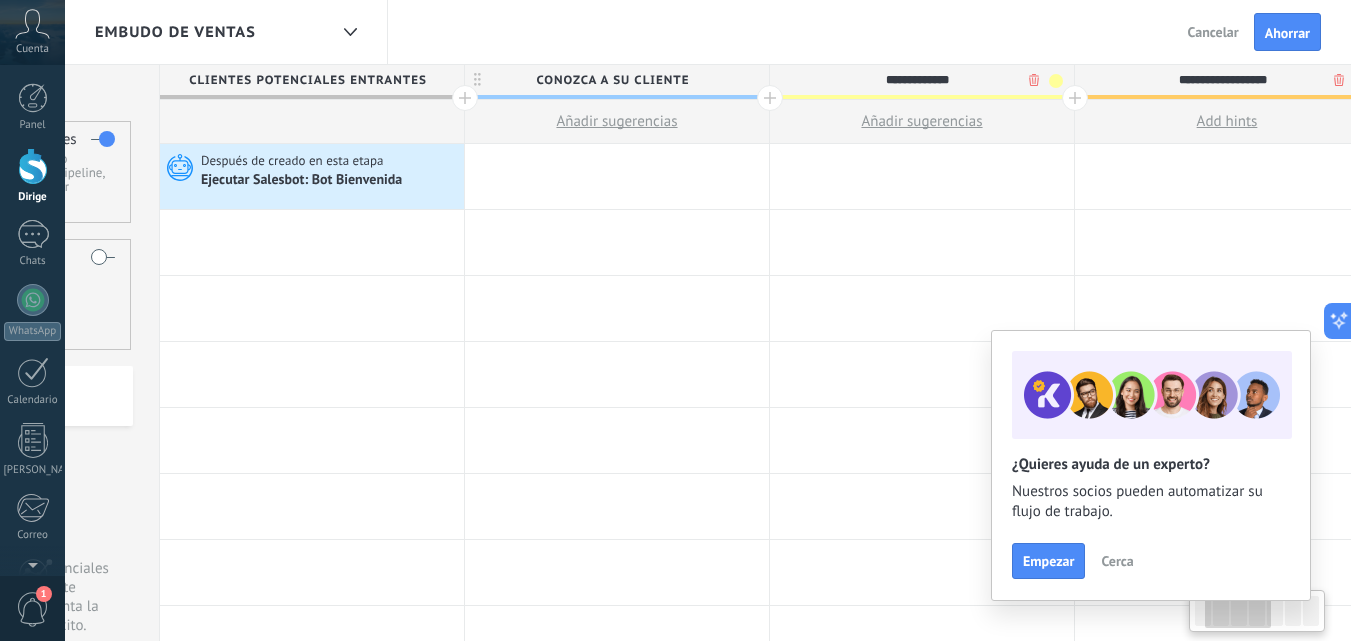 scroll, scrollTop: 0, scrollLeft: 232, axis: horizontal 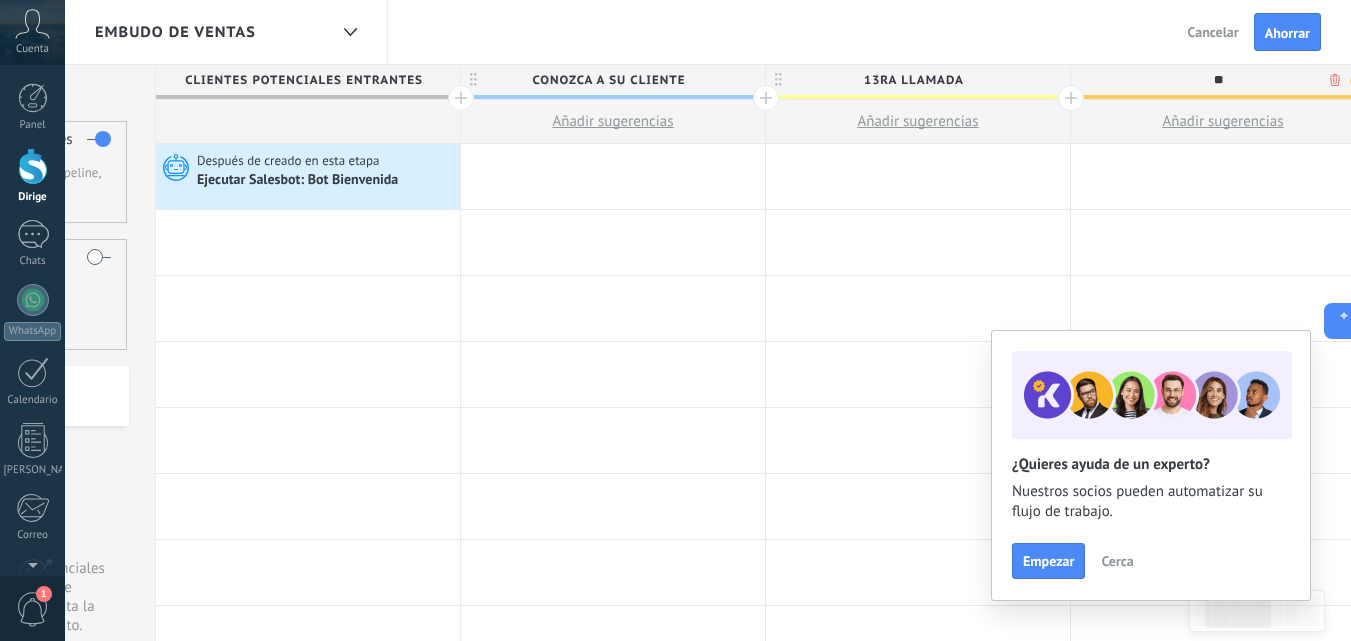 type on "*" 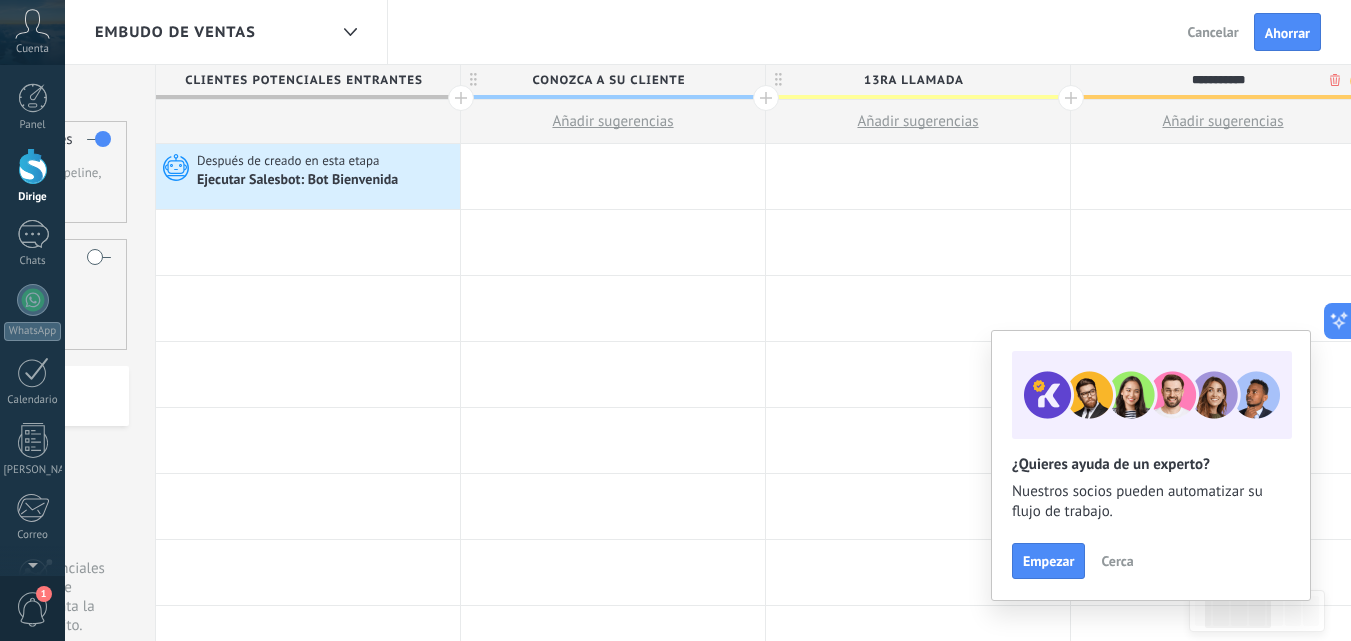 click on "**********" at bounding box center (1218, 80) 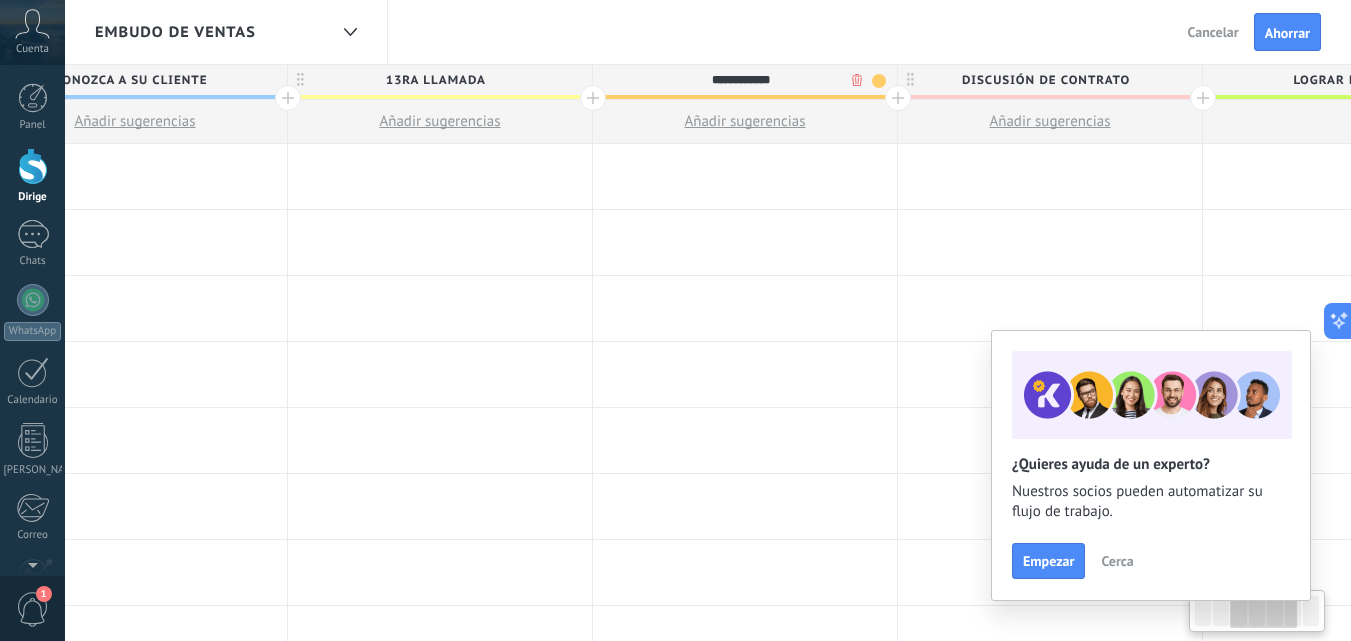 drag, startPoint x: 765, startPoint y: 206, endPoint x: 1071, endPoint y: 72, distance: 334.0539 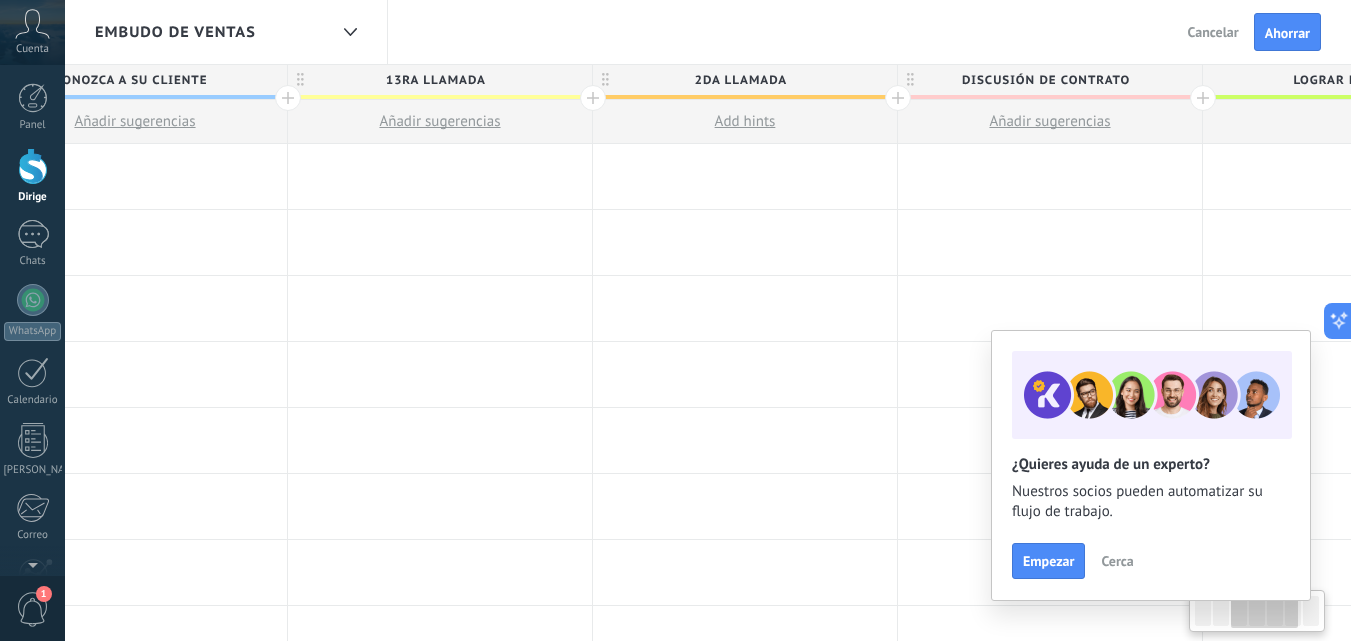 scroll, scrollTop: 0, scrollLeft: 730, axis: horizontal 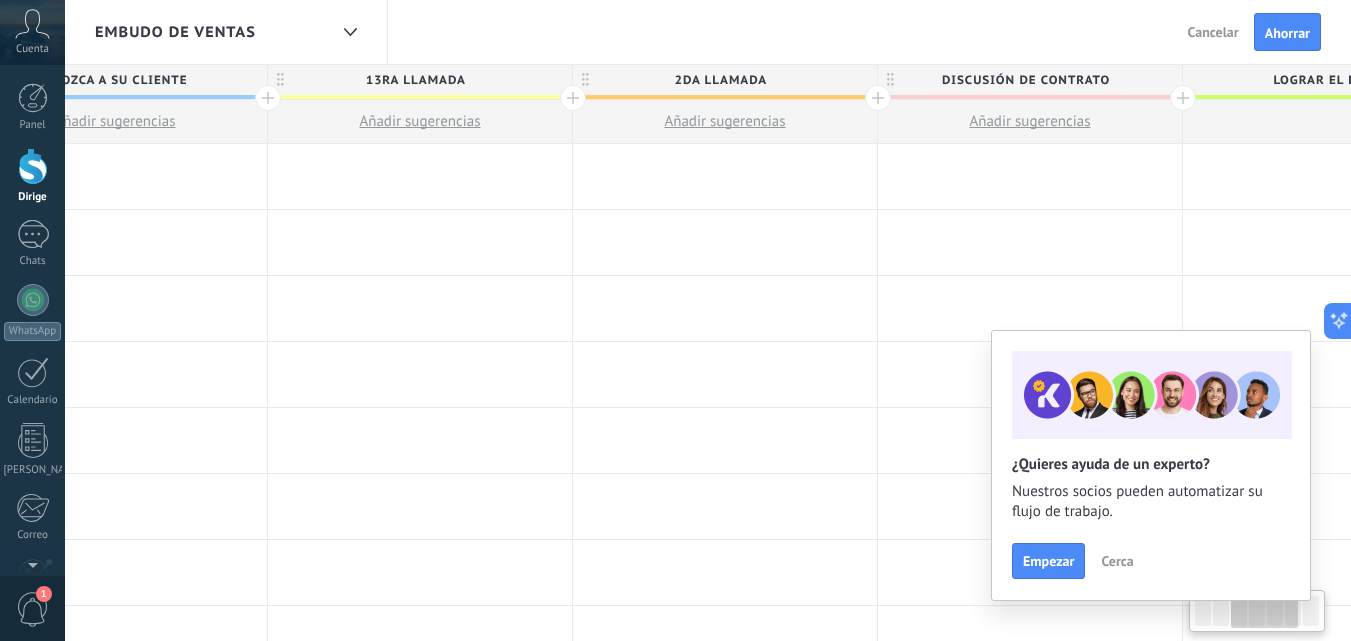 click on "Discusión de contrato" at bounding box center (1025, 80) 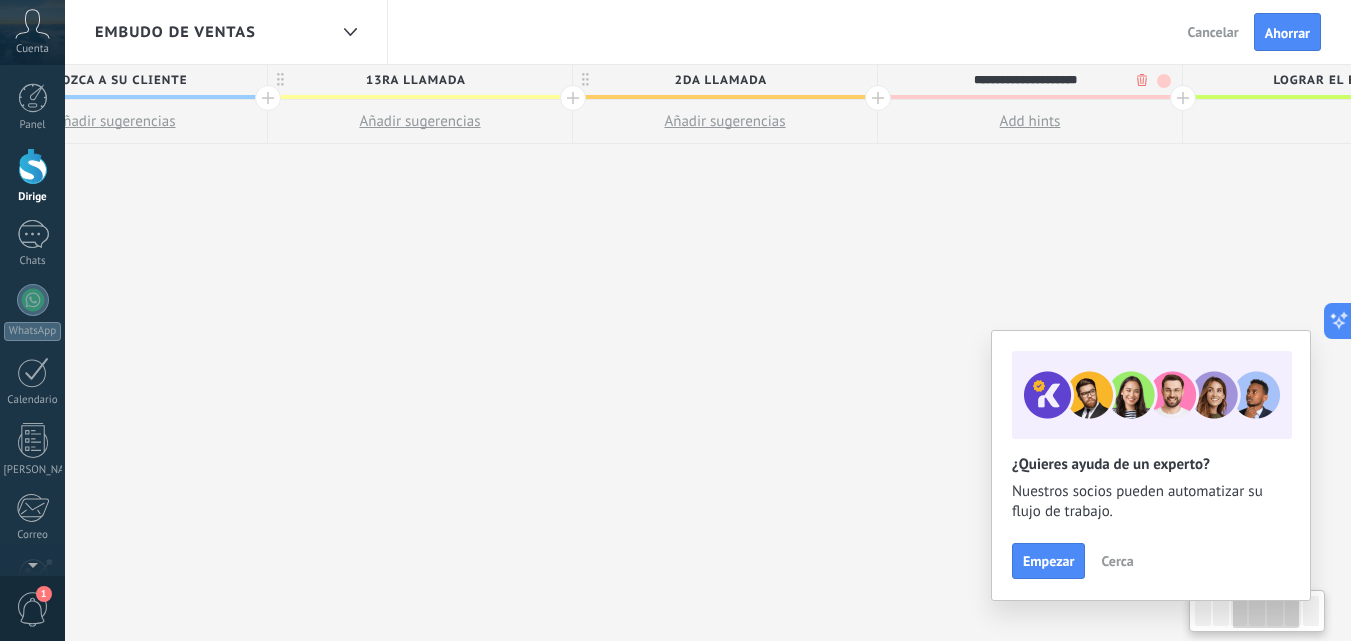 scroll, scrollTop: 0, scrollLeft: 753, axis: horizontal 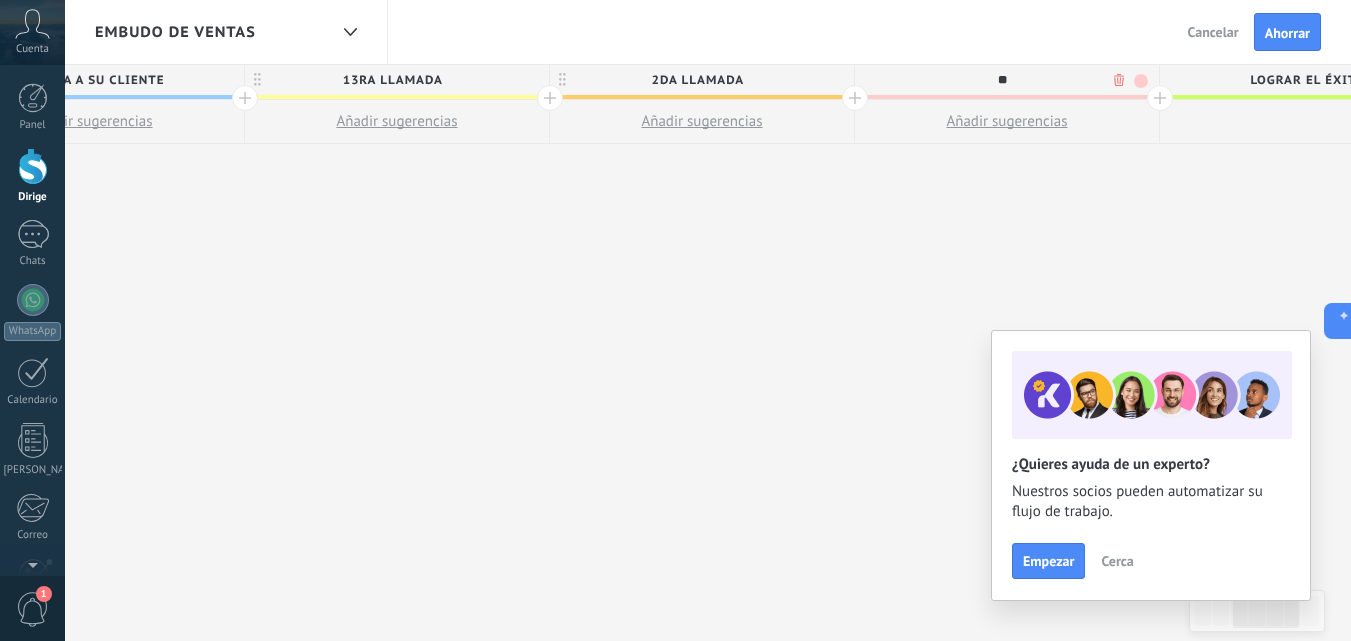 type on "*" 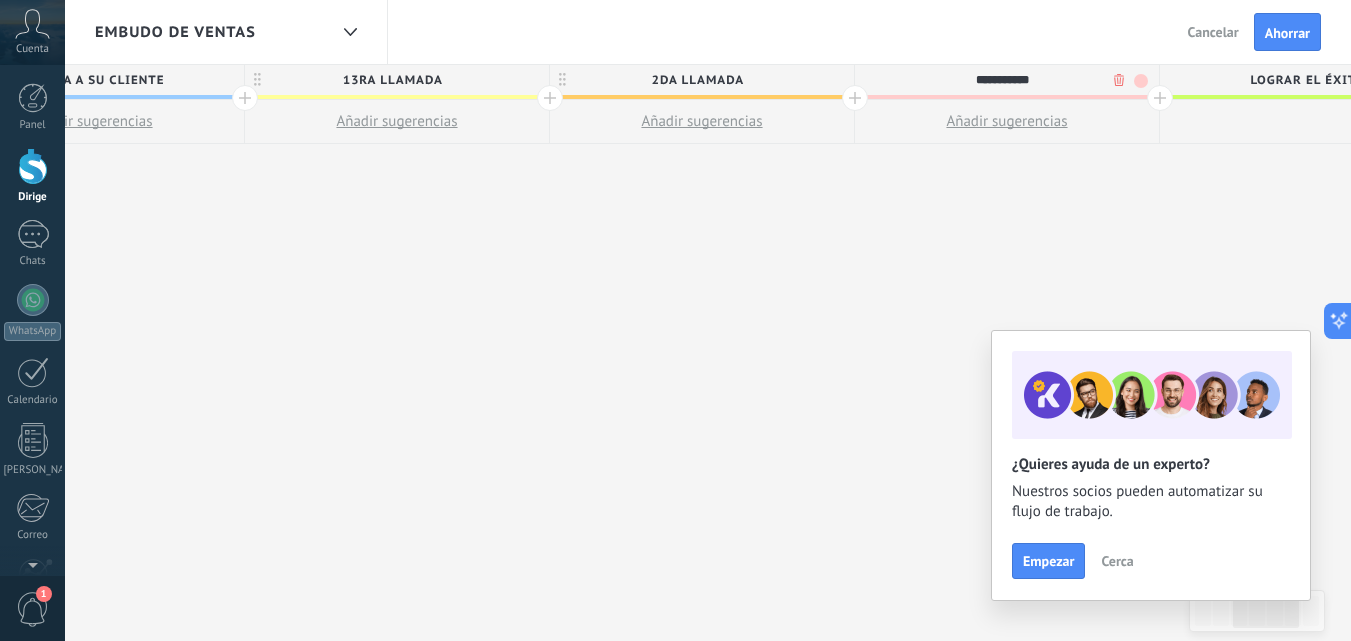 type on "**********" 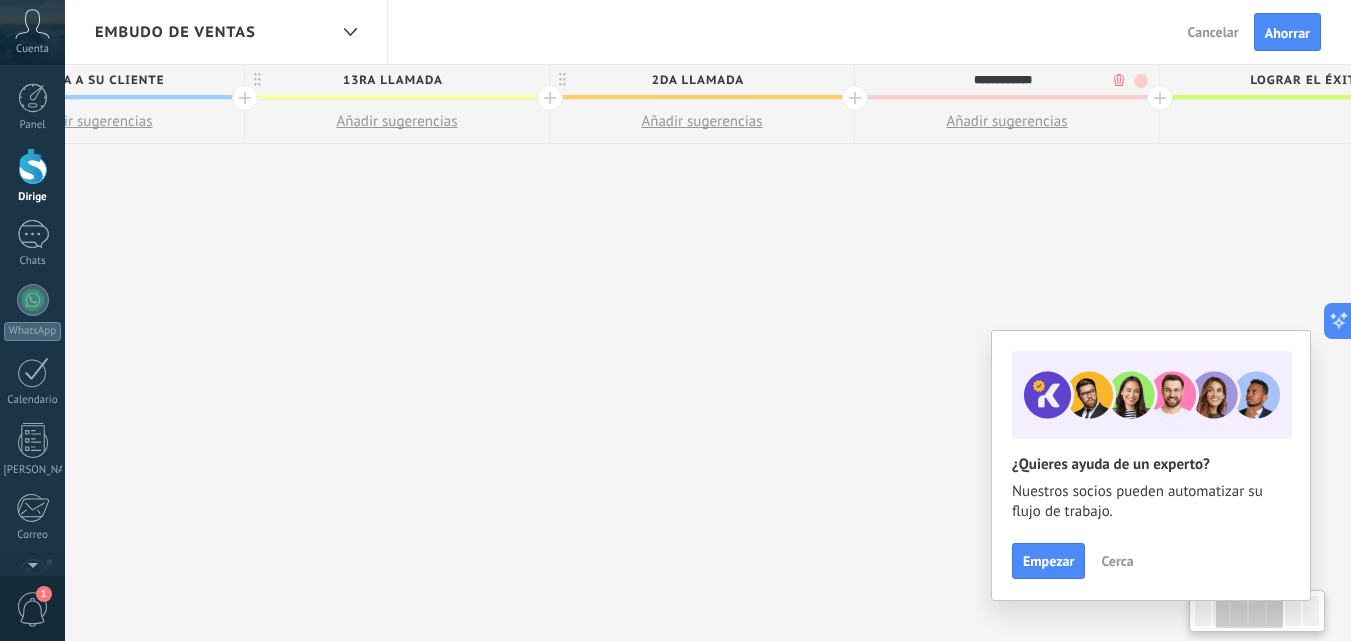scroll, scrollTop: 0, scrollLeft: 433, axis: horizontal 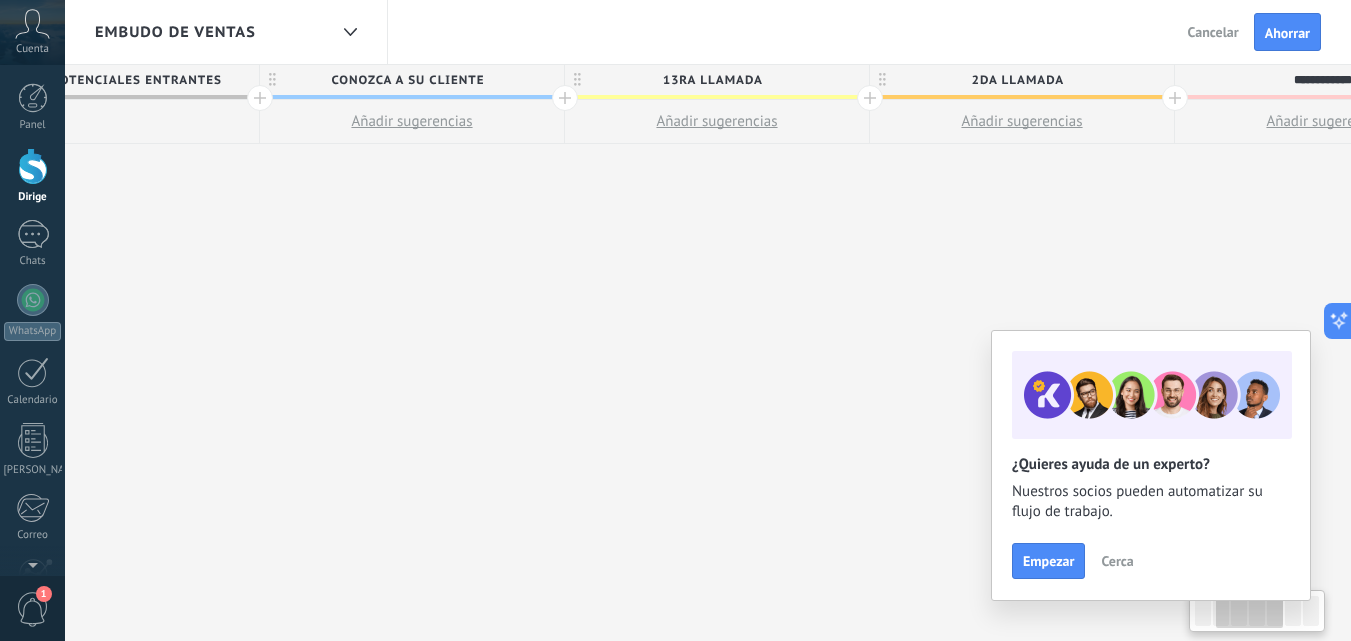 drag, startPoint x: 1151, startPoint y: 198, endPoint x: 961, endPoint y: 218, distance: 191.04973 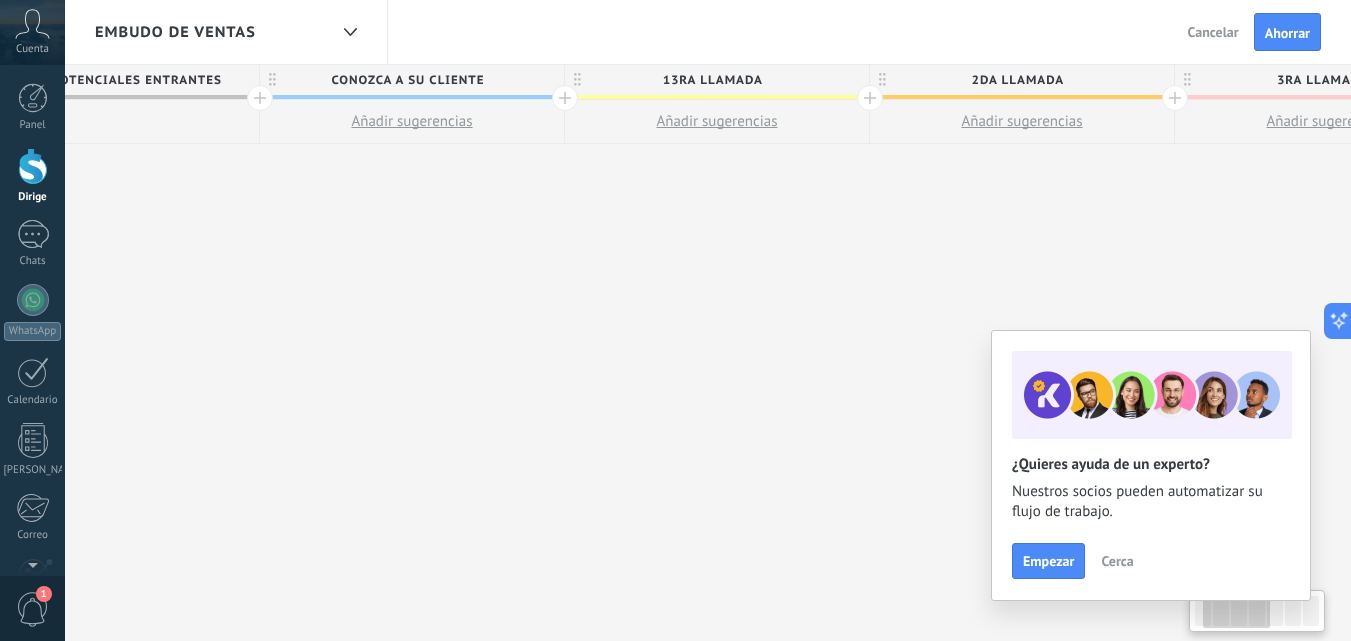 click on "**********" at bounding box center [1022, 353] 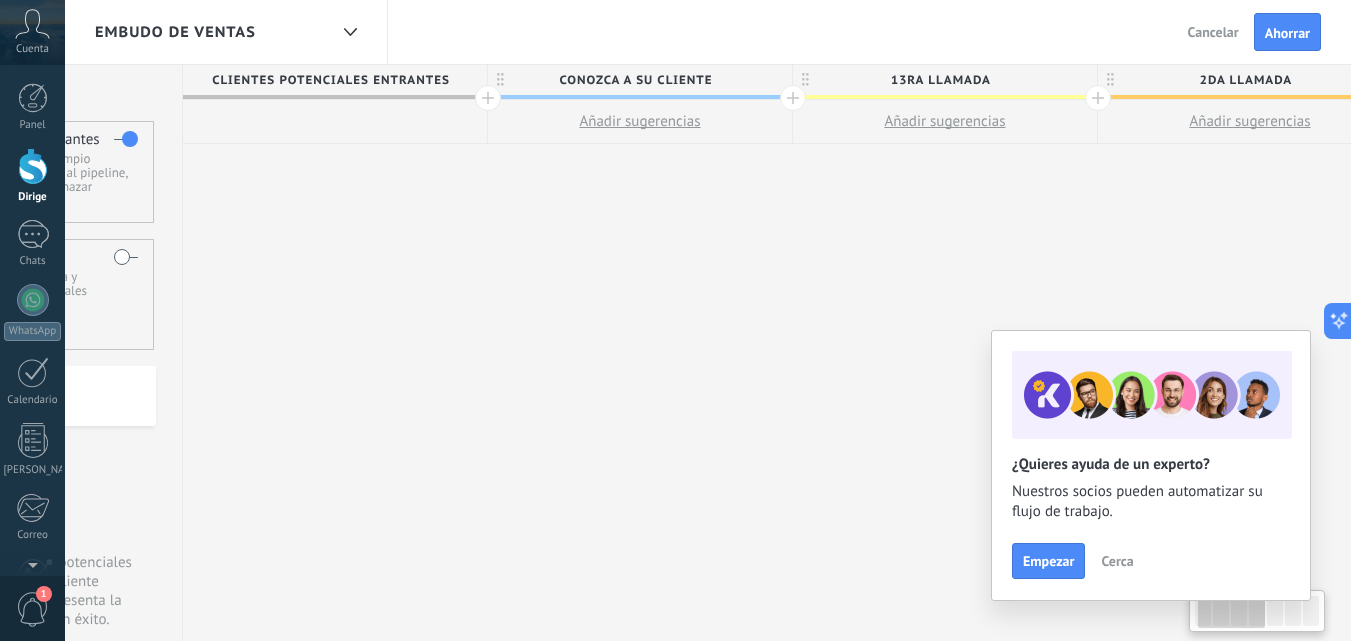 scroll, scrollTop: 0, scrollLeft: 89, axis: horizontal 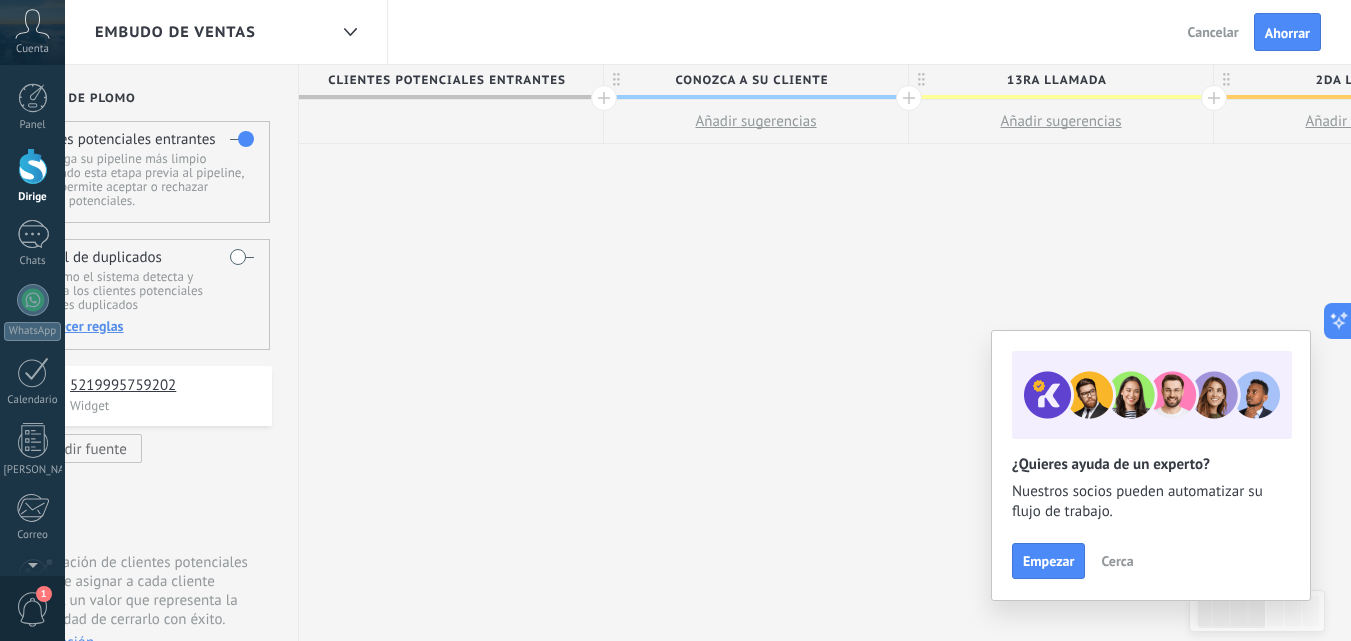 drag, startPoint x: 710, startPoint y: 166, endPoint x: 826, endPoint y: 182, distance: 117.09825 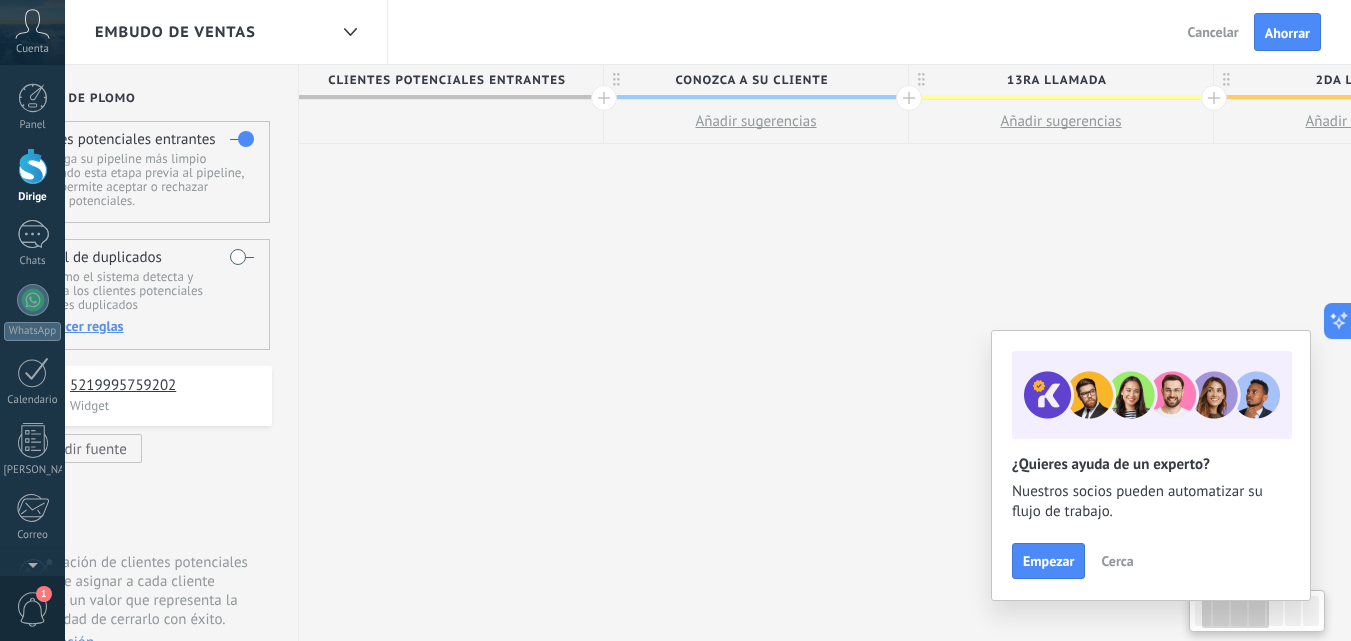scroll, scrollTop: 0, scrollLeft: 181, axis: horizontal 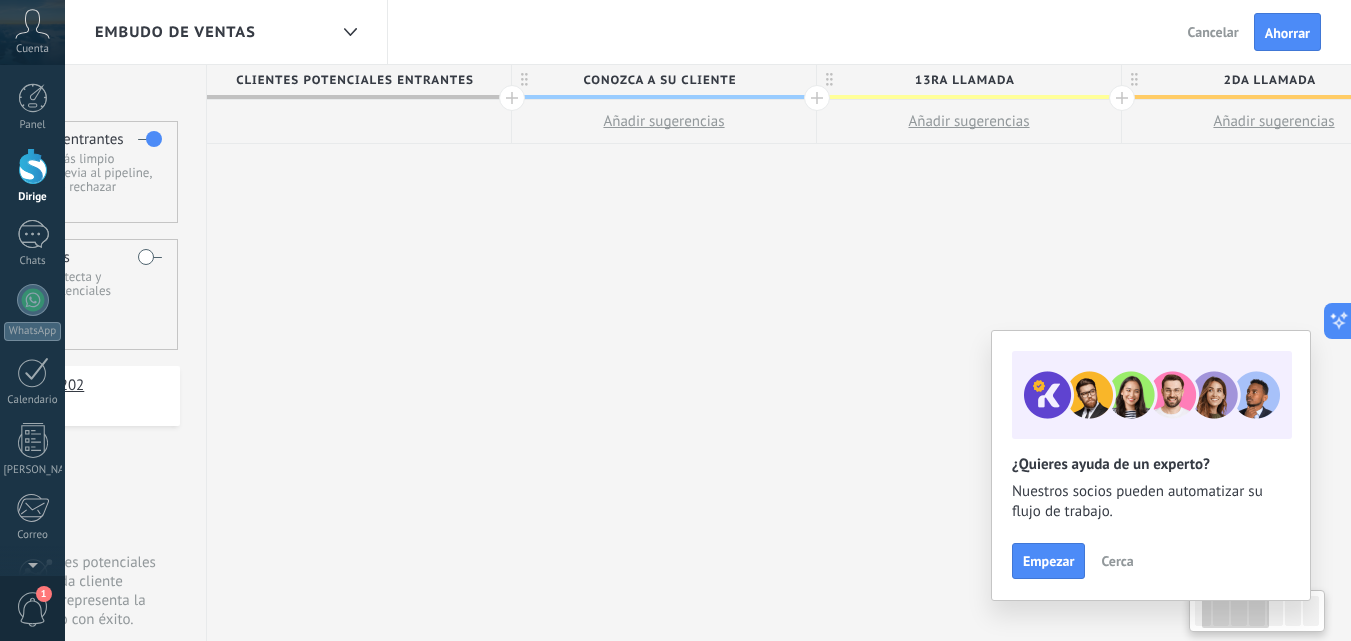 drag, startPoint x: 916, startPoint y: 193, endPoint x: 824, endPoint y: 210, distance: 93.55747 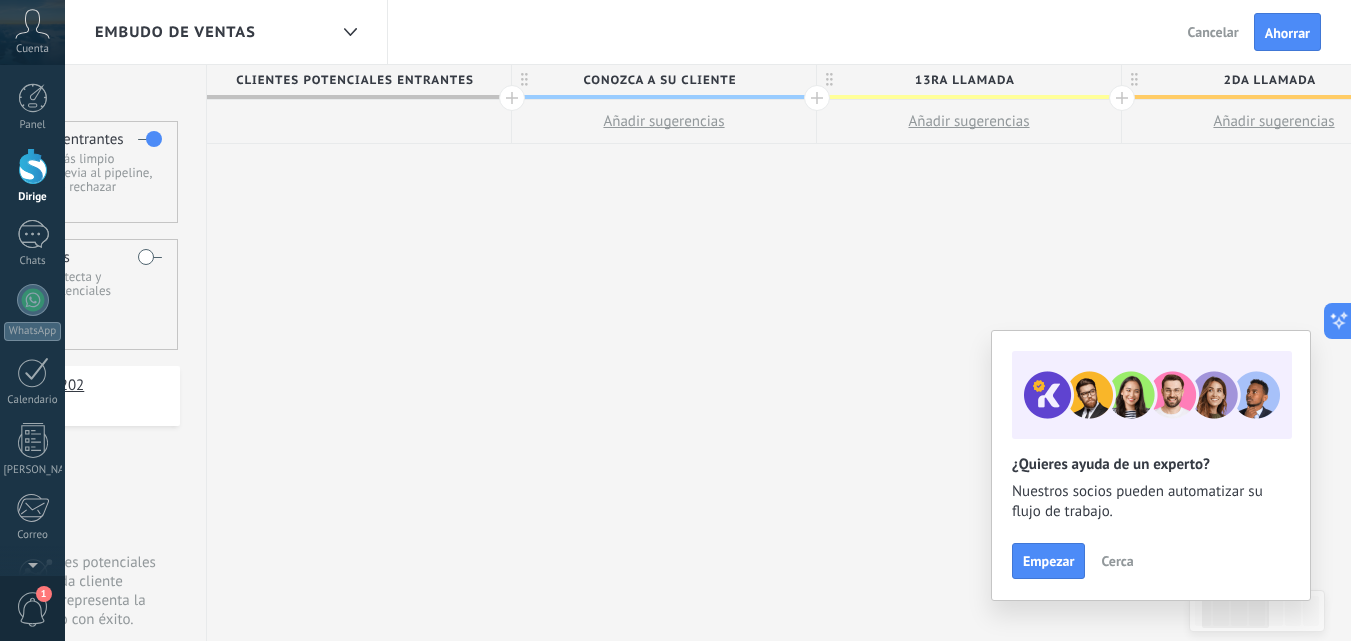 click on "Conozca a su cliente" at bounding box center [659, 80] 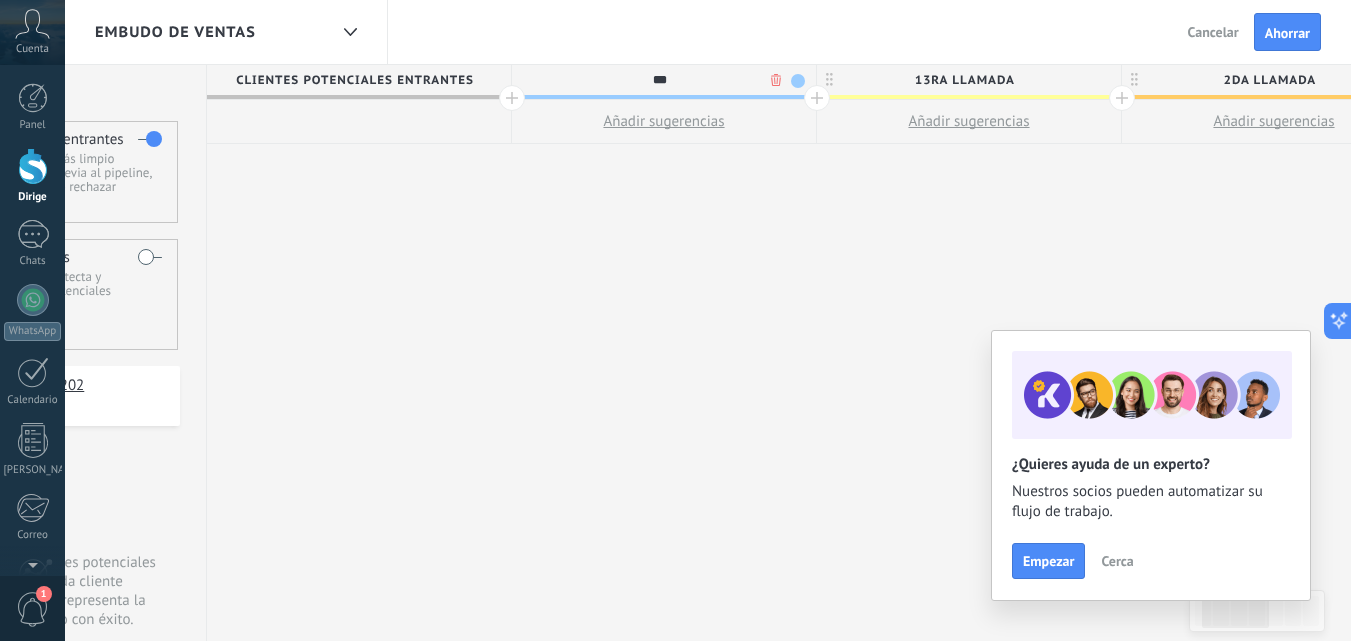 click on "***" at bounding box center [659, 80] 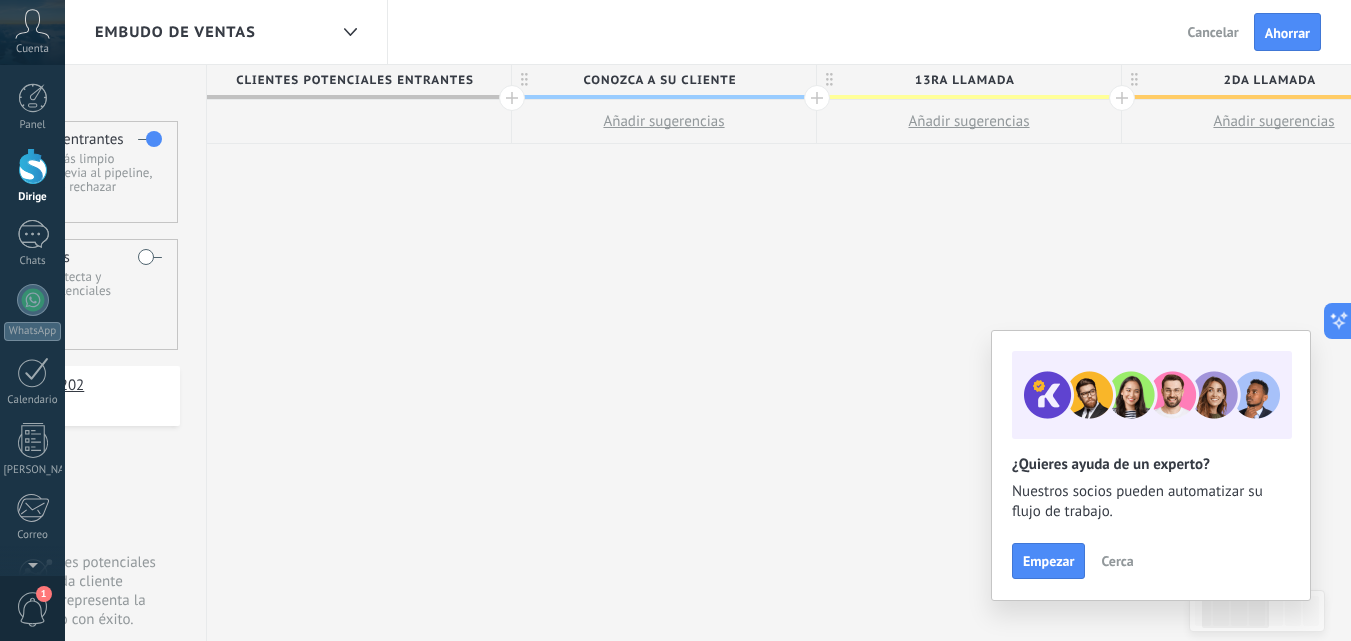 click on "Conozca a su cliente" at bounding box center (659, 80) 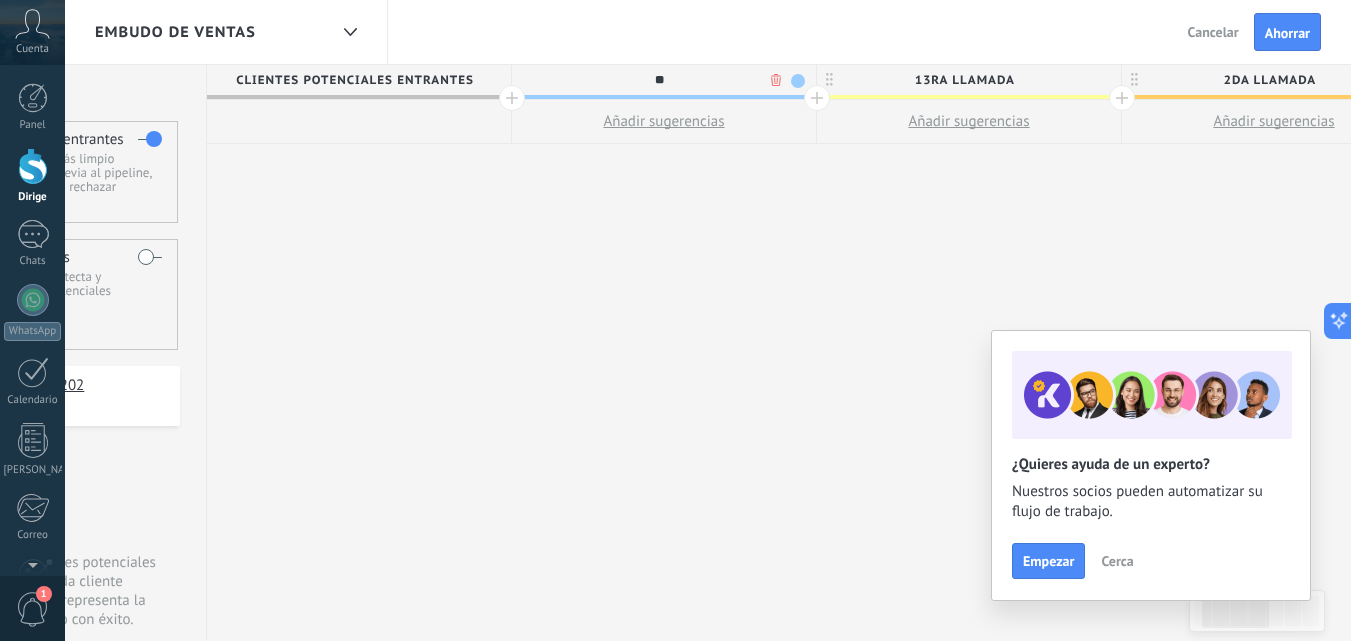 type on "*" 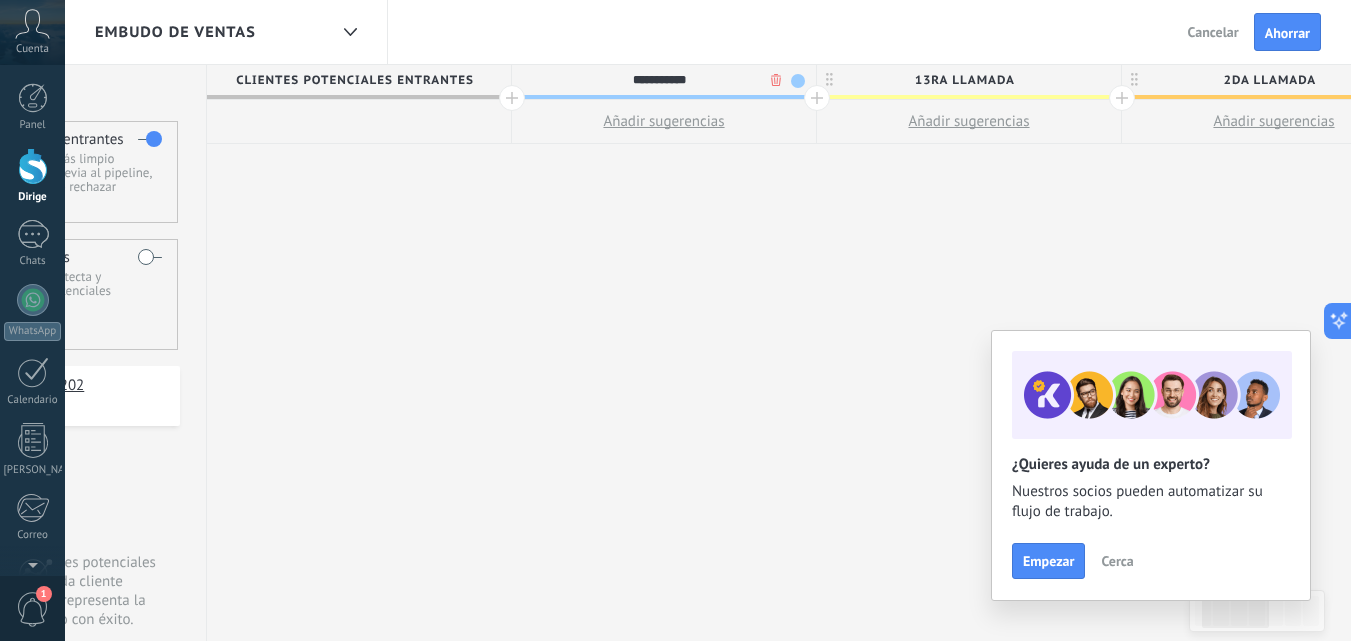 type on "**********" 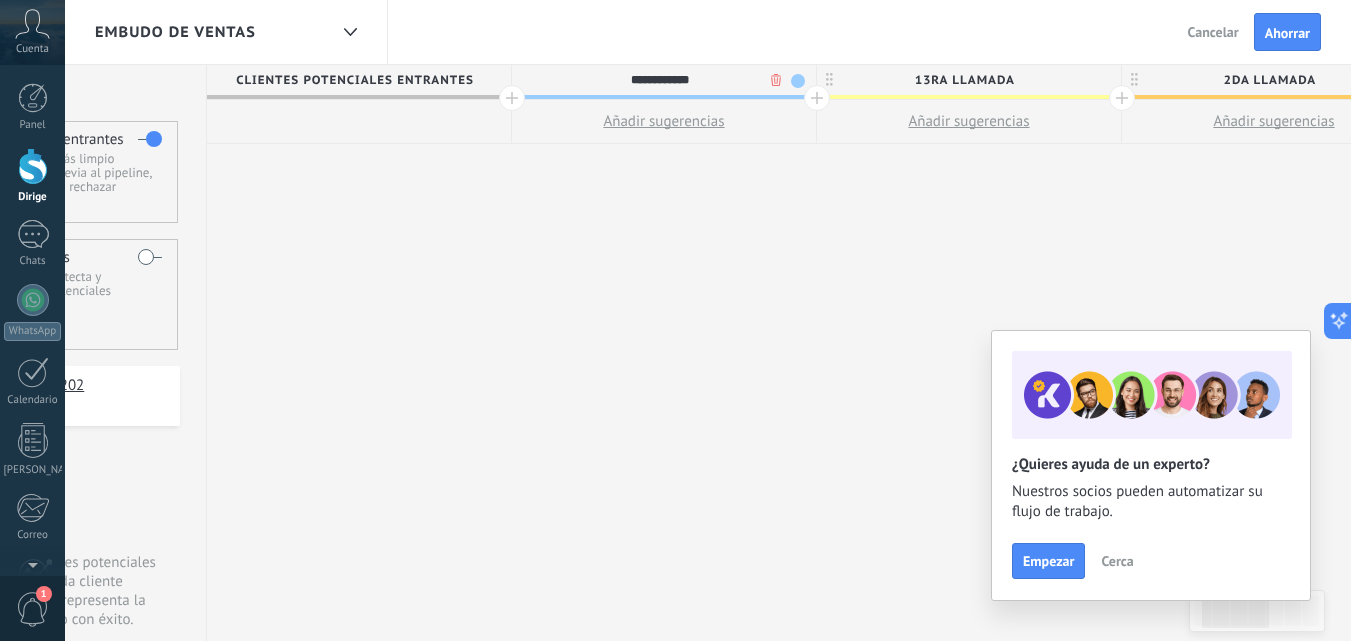 click at bounding box center [817, 98] 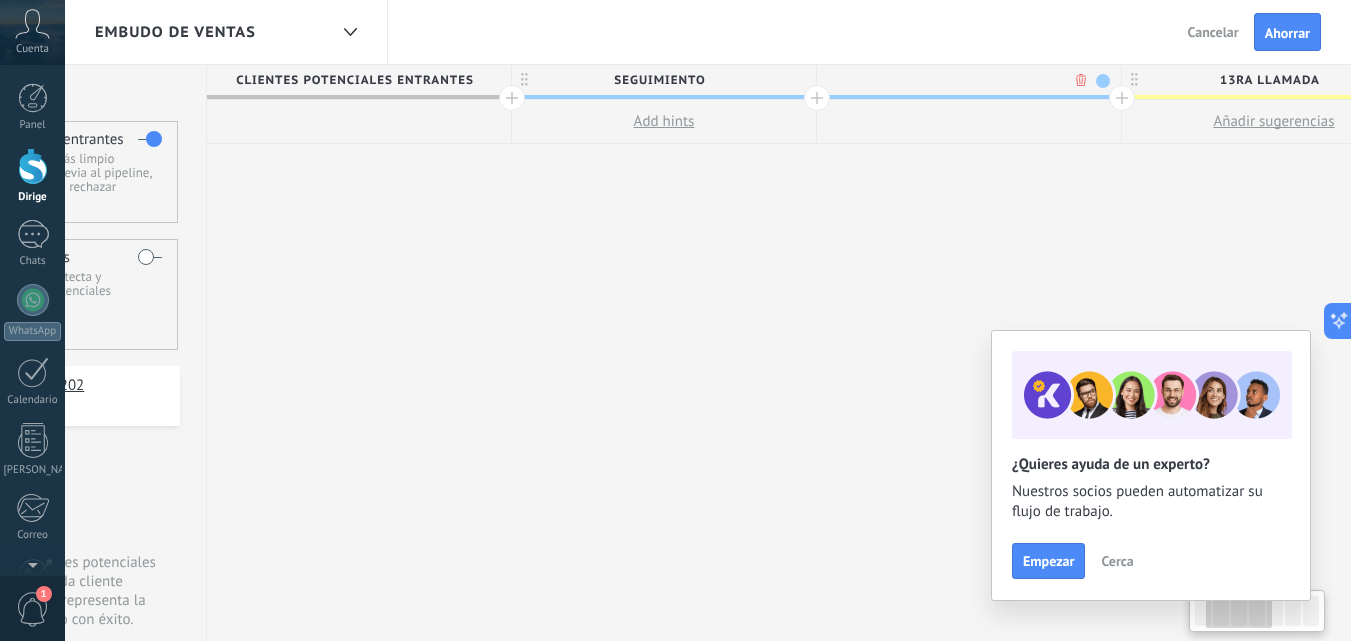 scroll, scrollTop: 0, scrollLeft: 329, axis: horizontal 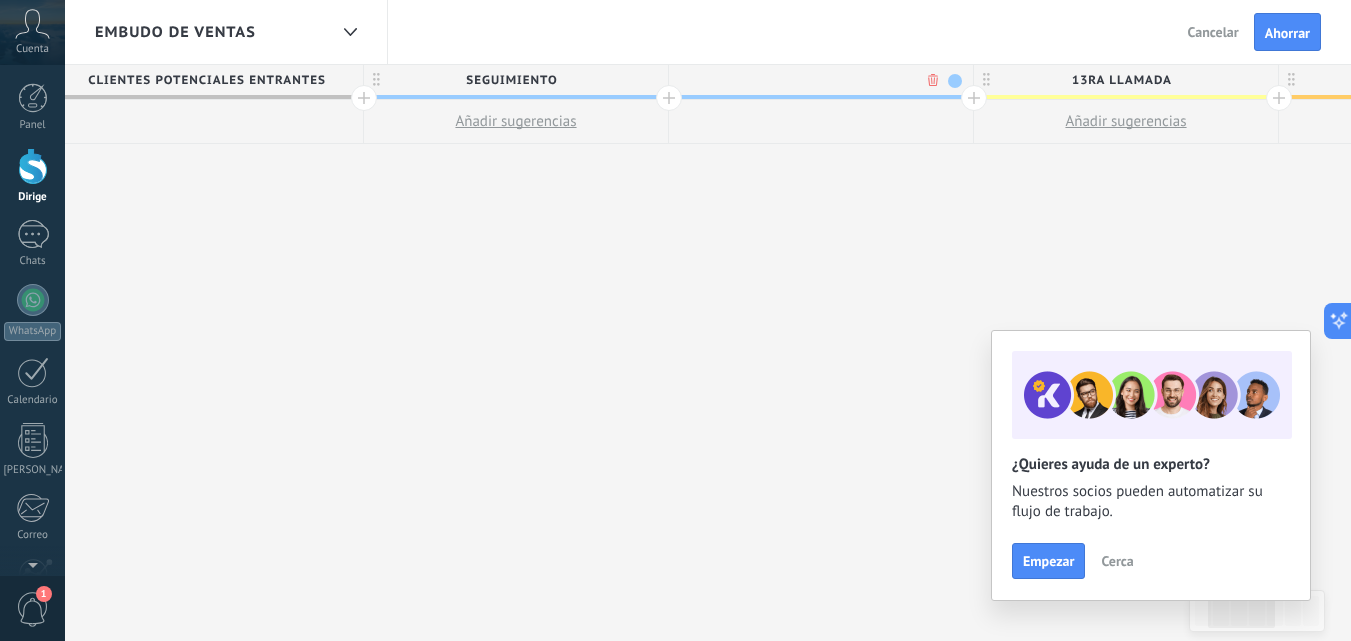 click at bounding box center [955, 81] 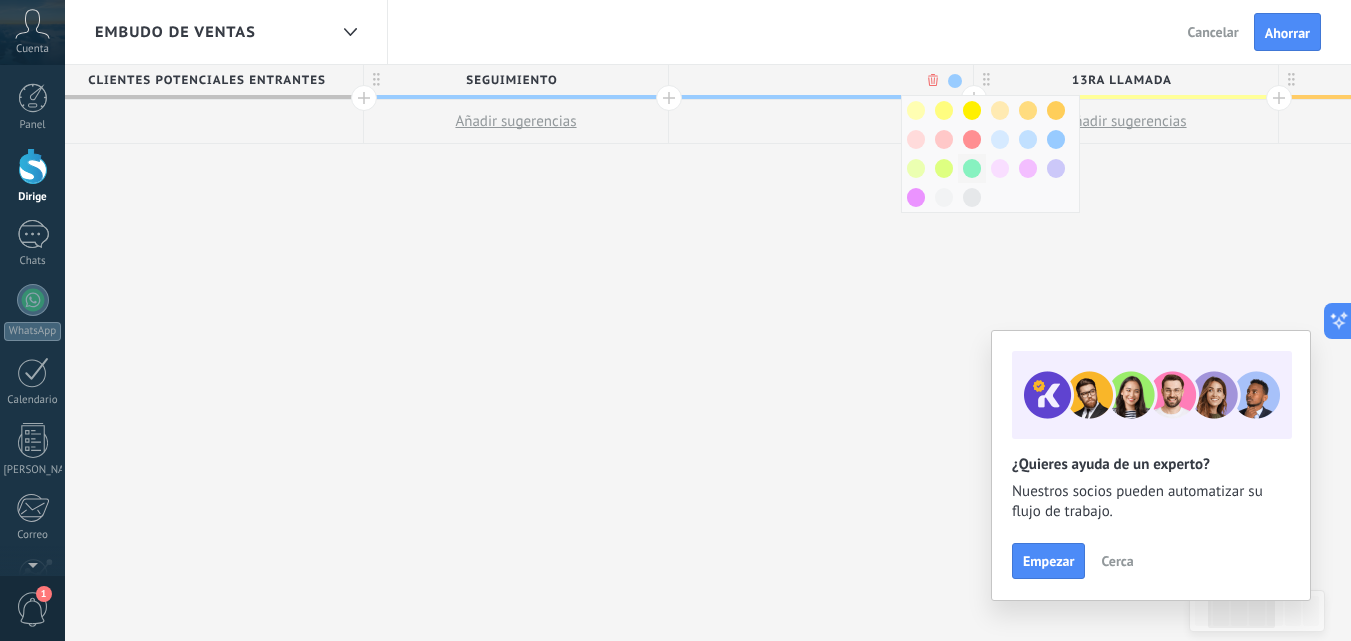 click at bounding box center [972, 168] 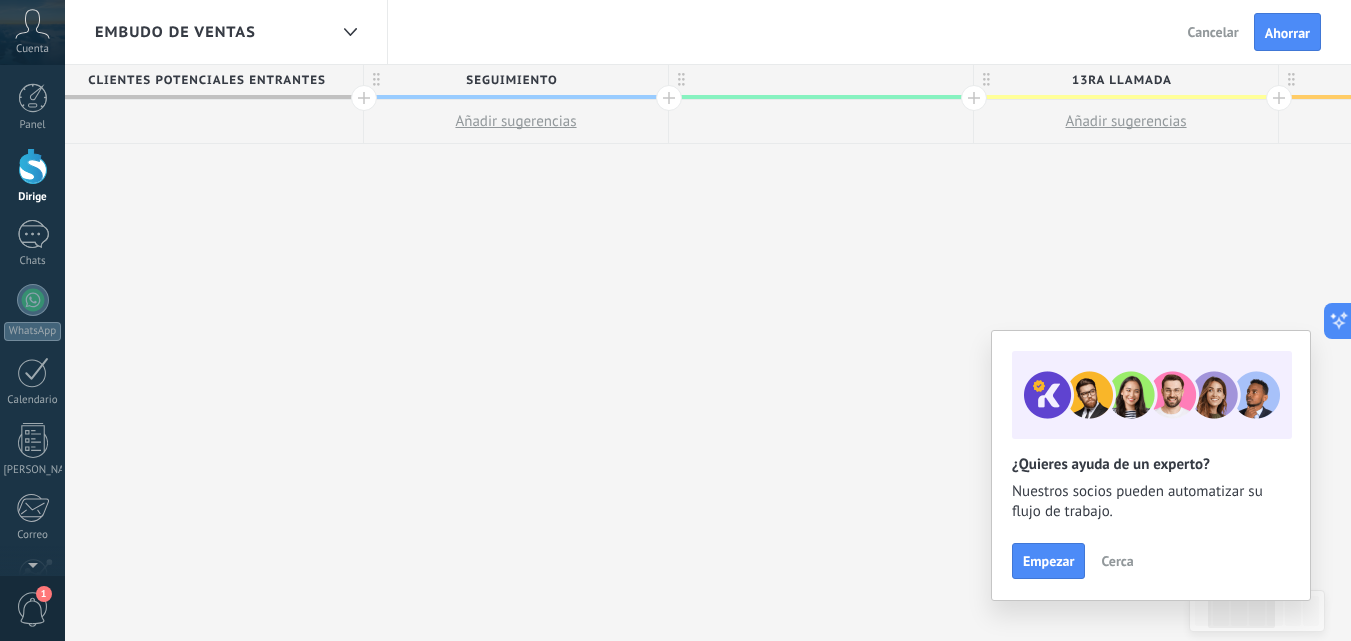 click at bounding box center (821, 80) 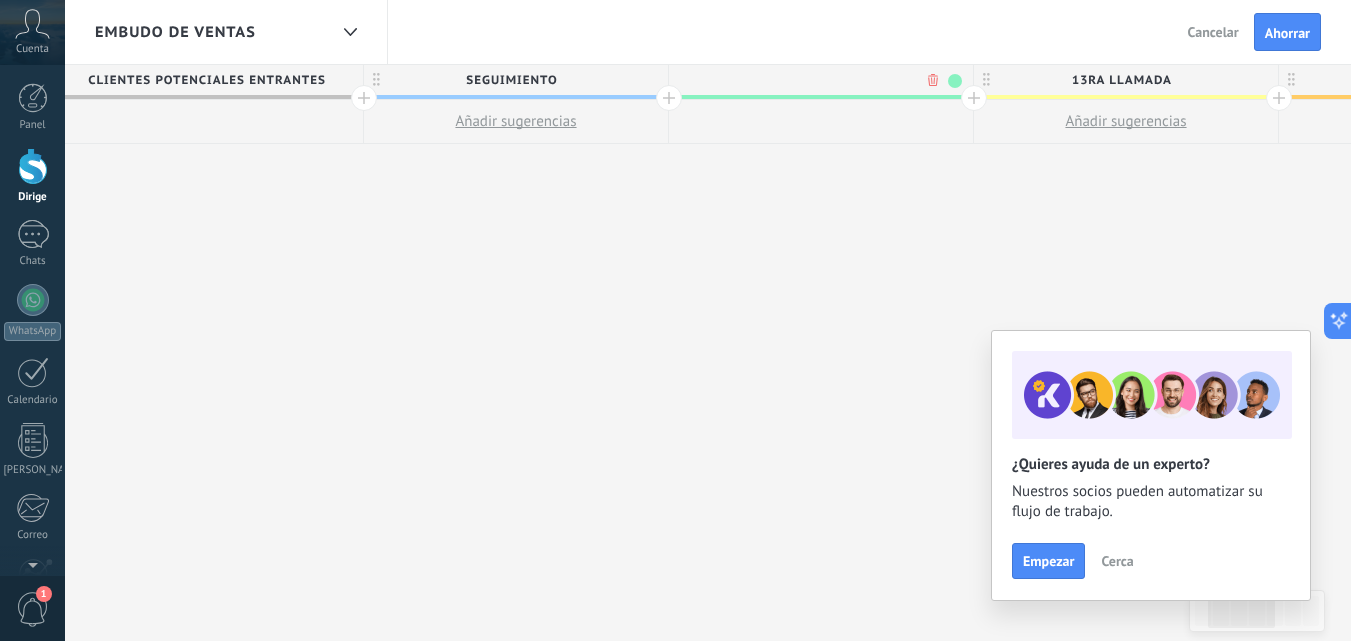 click at bounding box center (816, 80) 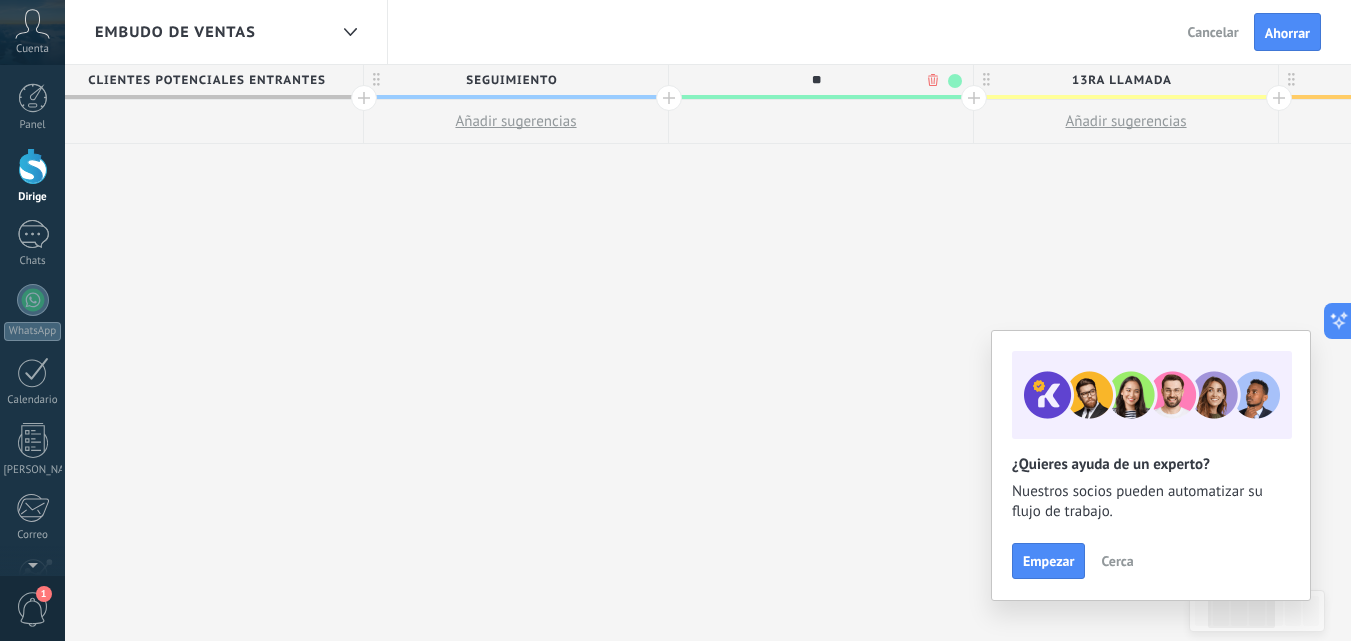 type on "***" 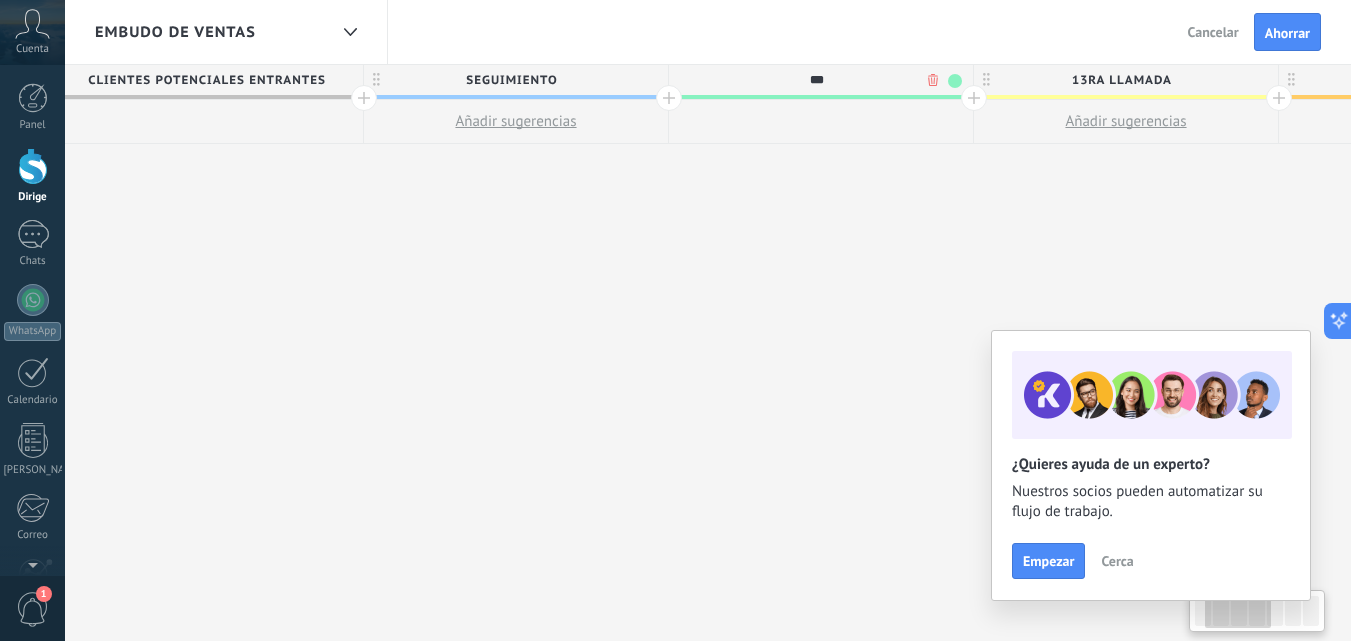 click on "**********" at bounding box center (1279, 353) 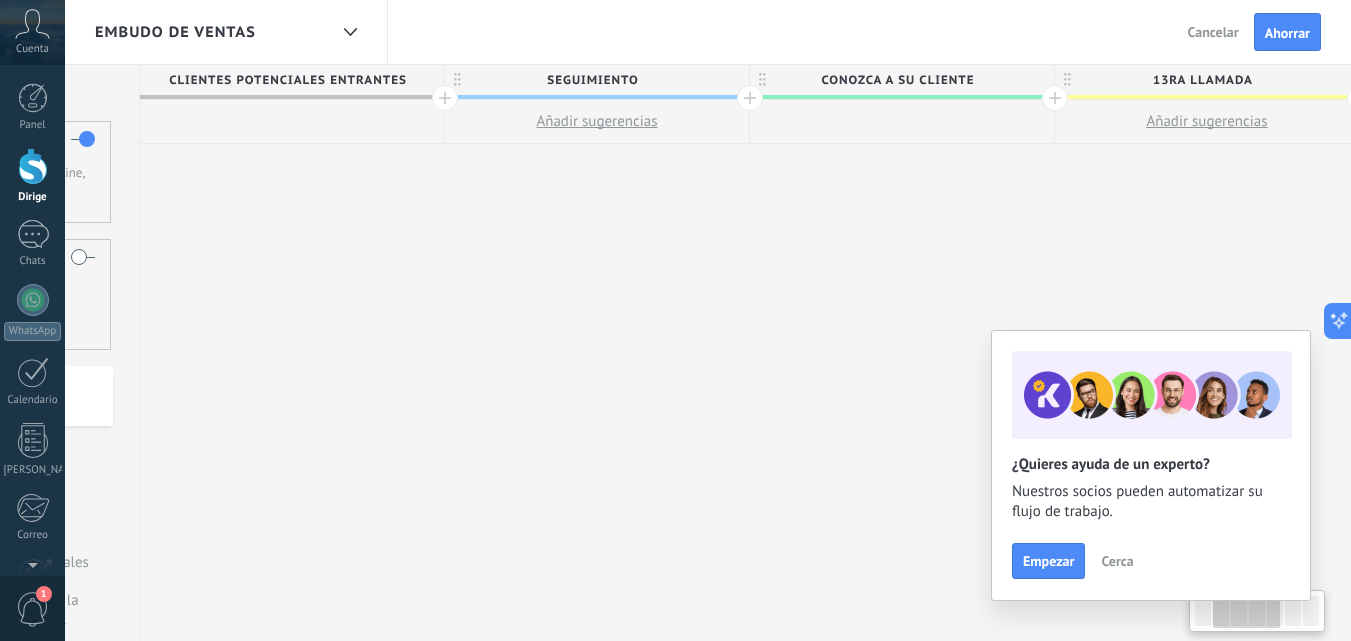 drag, startPoint x: 957, startPoint y: 202, endPoint x: 867, endPoint y: 215, distance: 90.934044 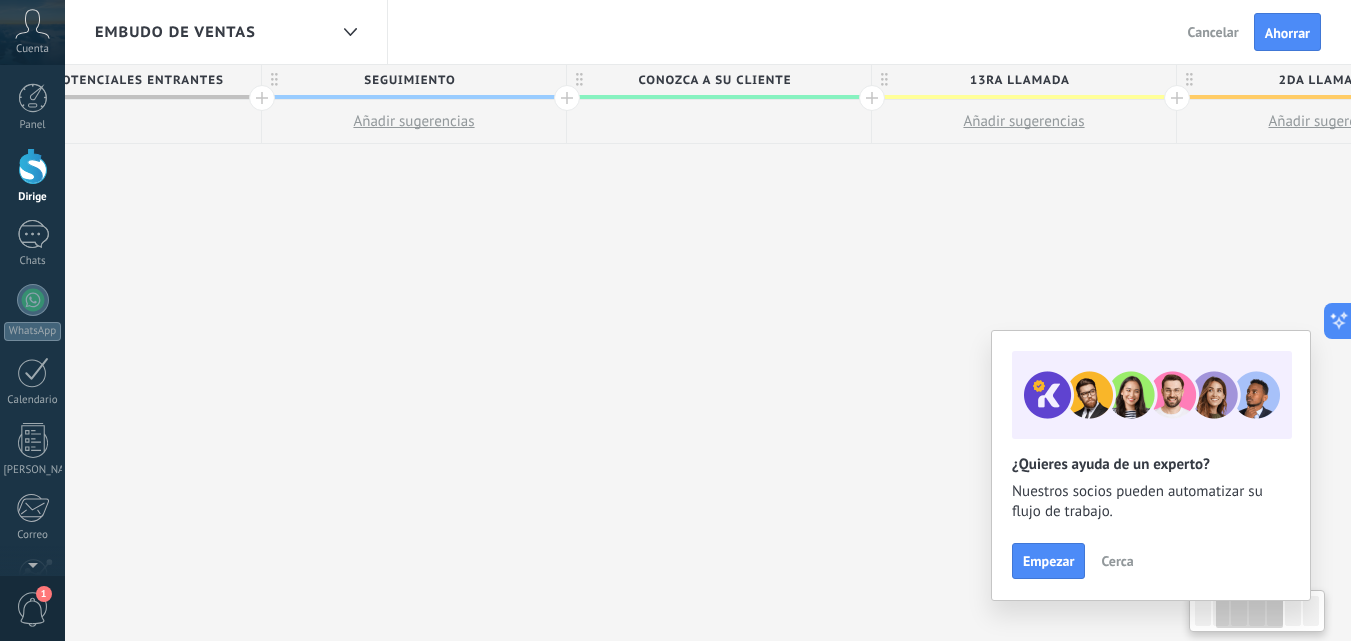 scroll, scrollTop: 0, scrollLeft: 486, axis: horizontal 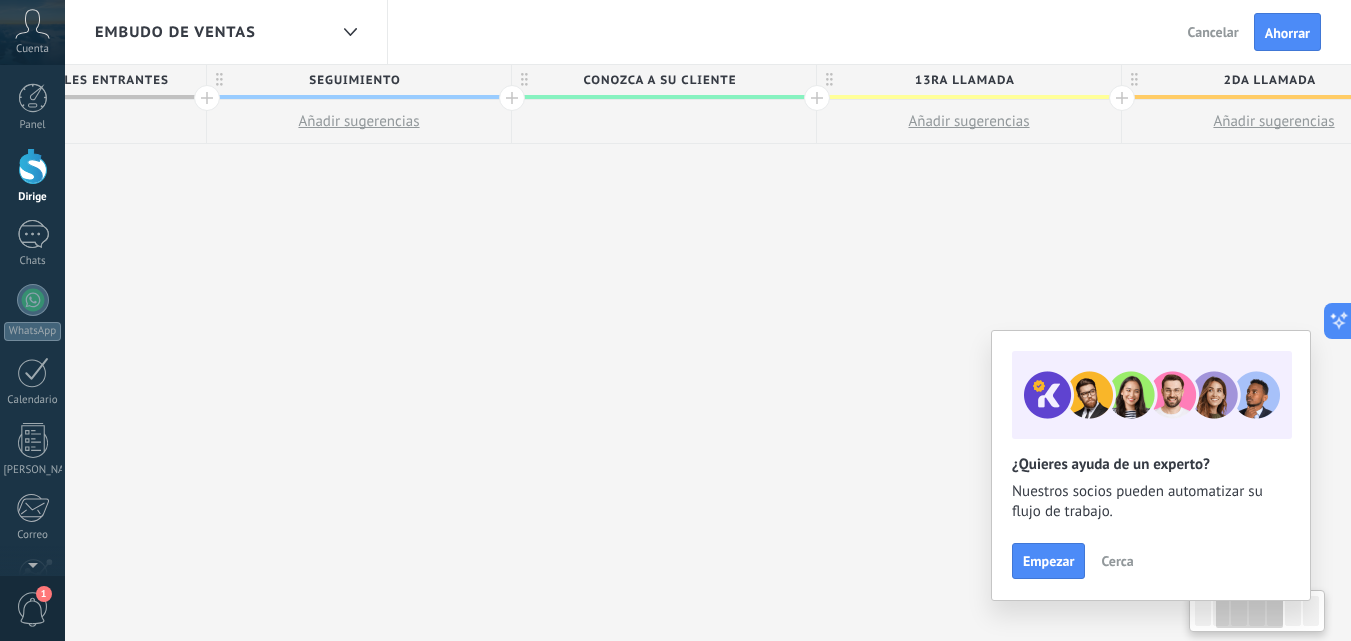 click on "**********" at bounding box center (1122, 353) 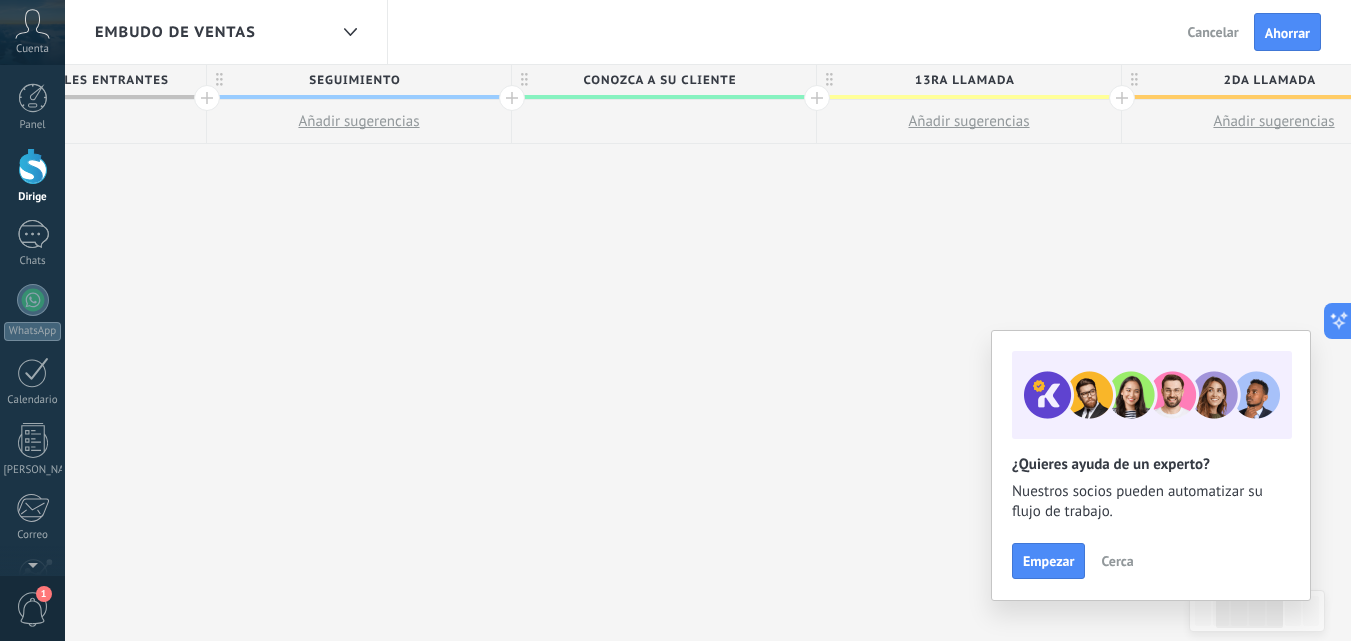 click on "Conozca a su cliente" at bounding box center [659, 80] 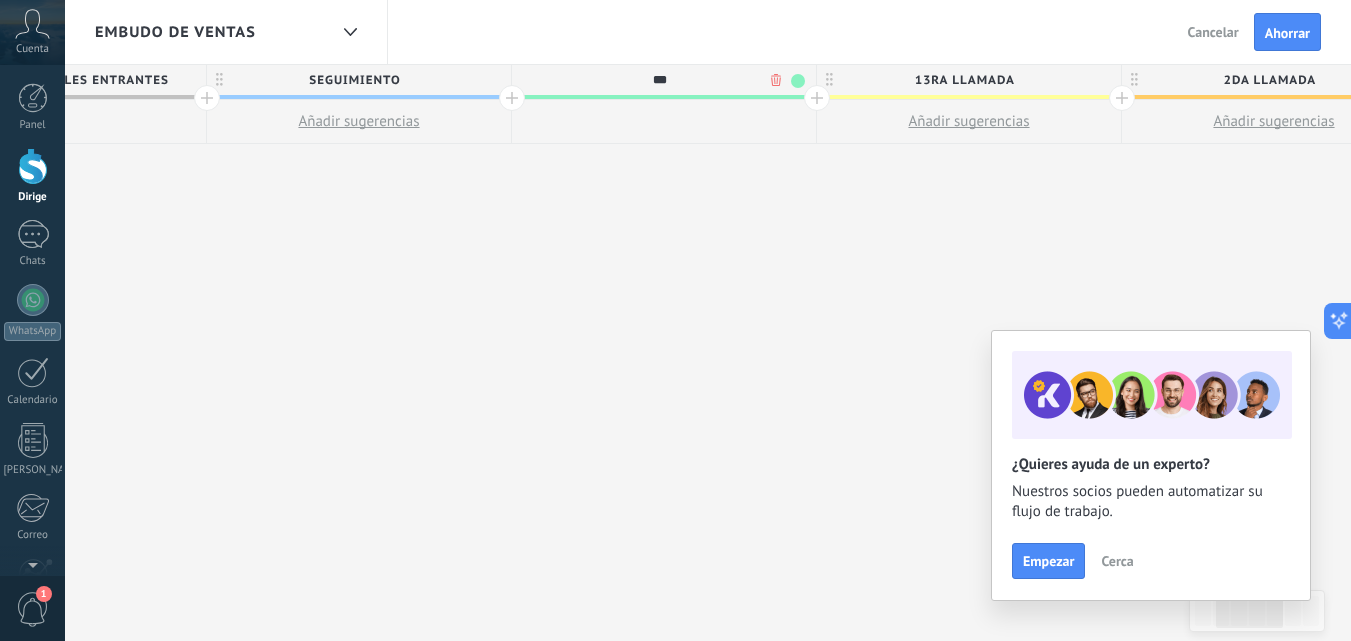 scroll, scrollTop: 0, scrollLeft: 340, axis: horizontal 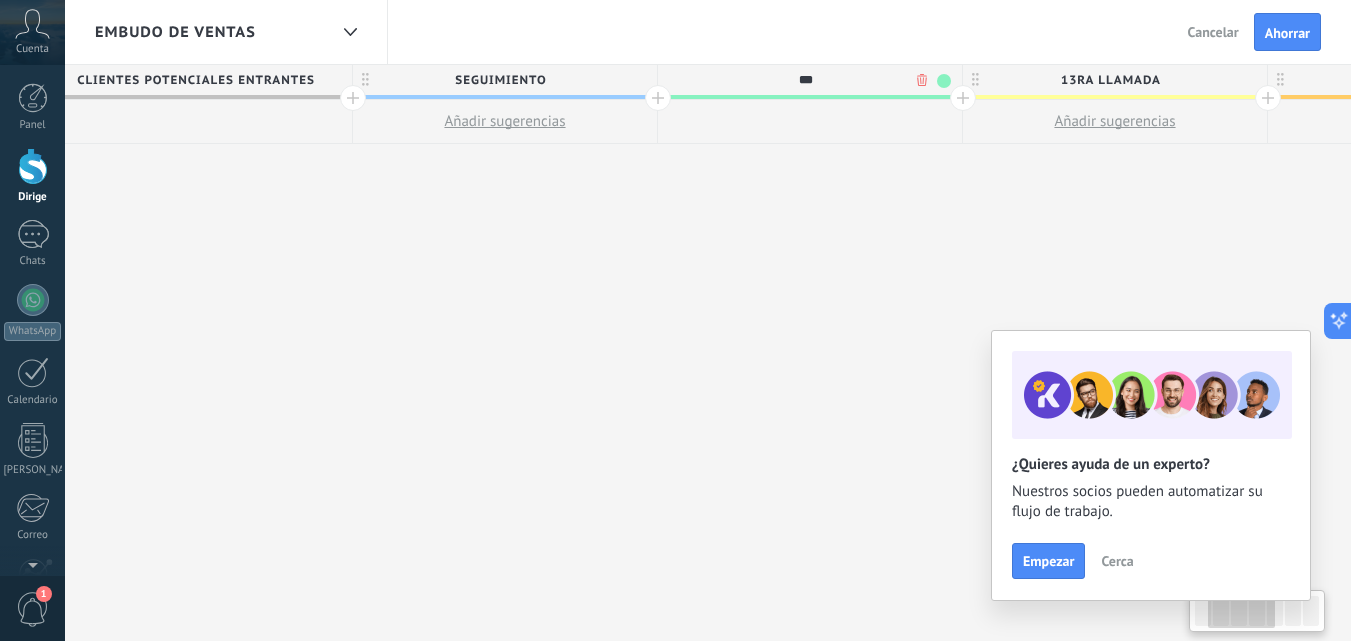 click on "**********" at bounding box center [1268, 353] 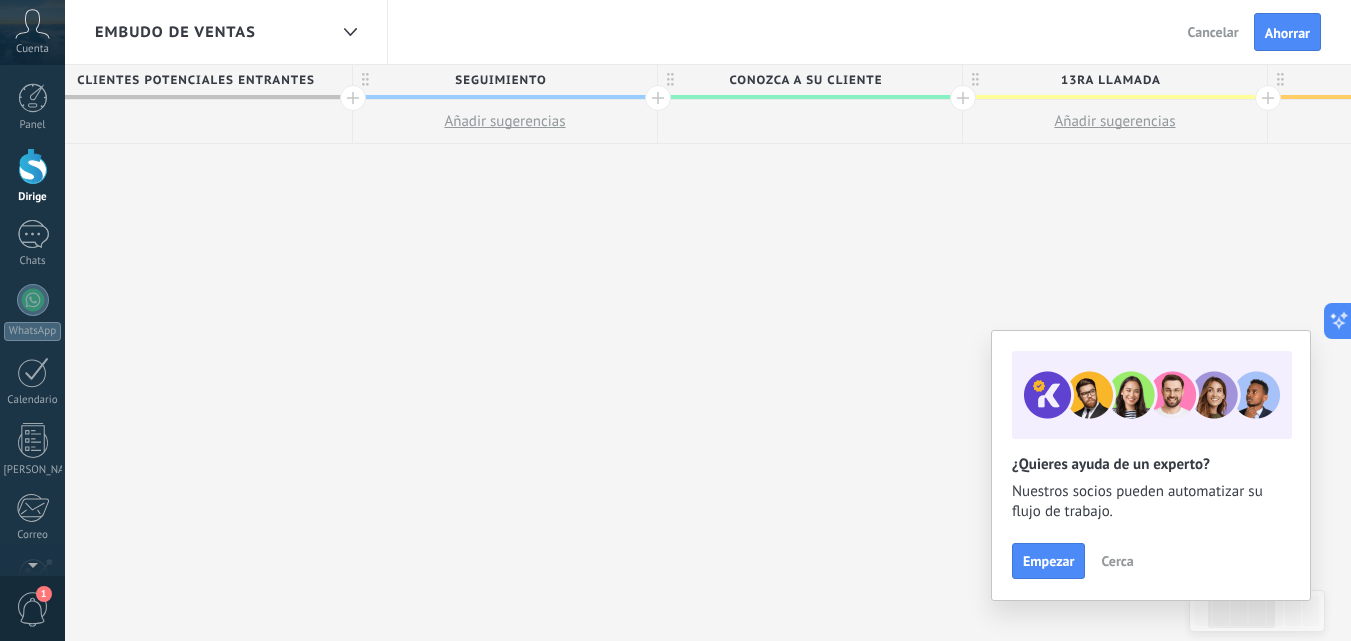 click on "**********" at bounding box center (1268, 353) 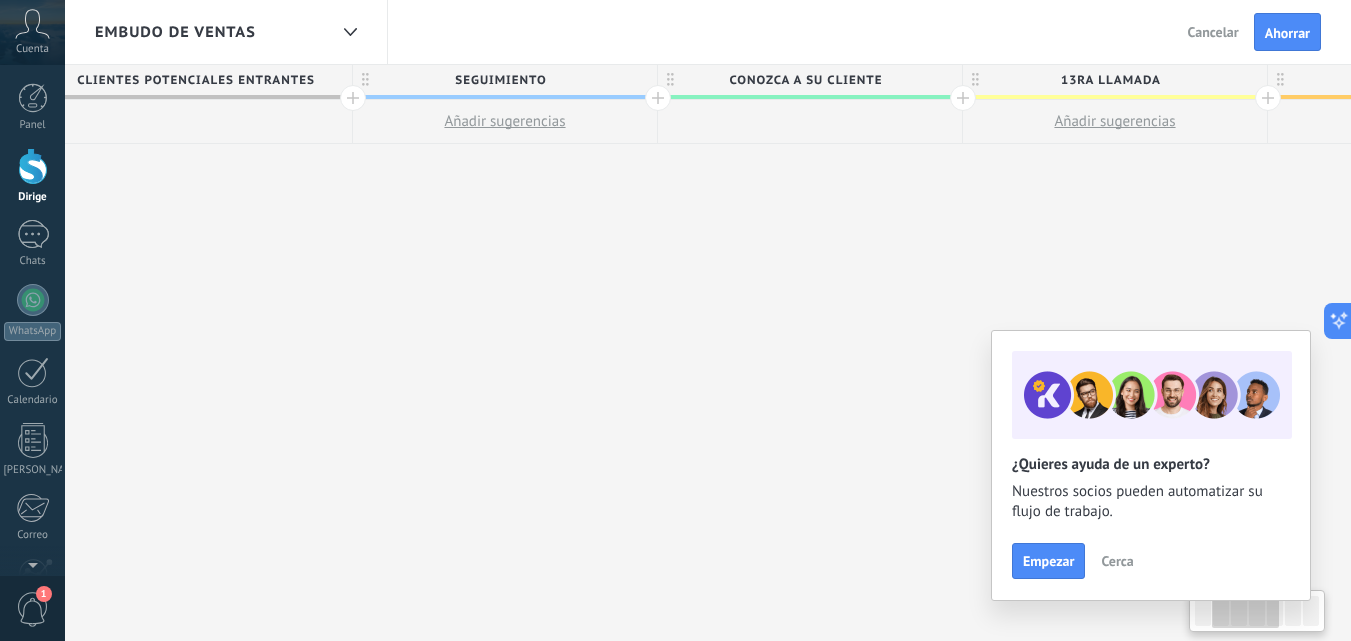 click on "**********" at bounding box center [1268, 353] 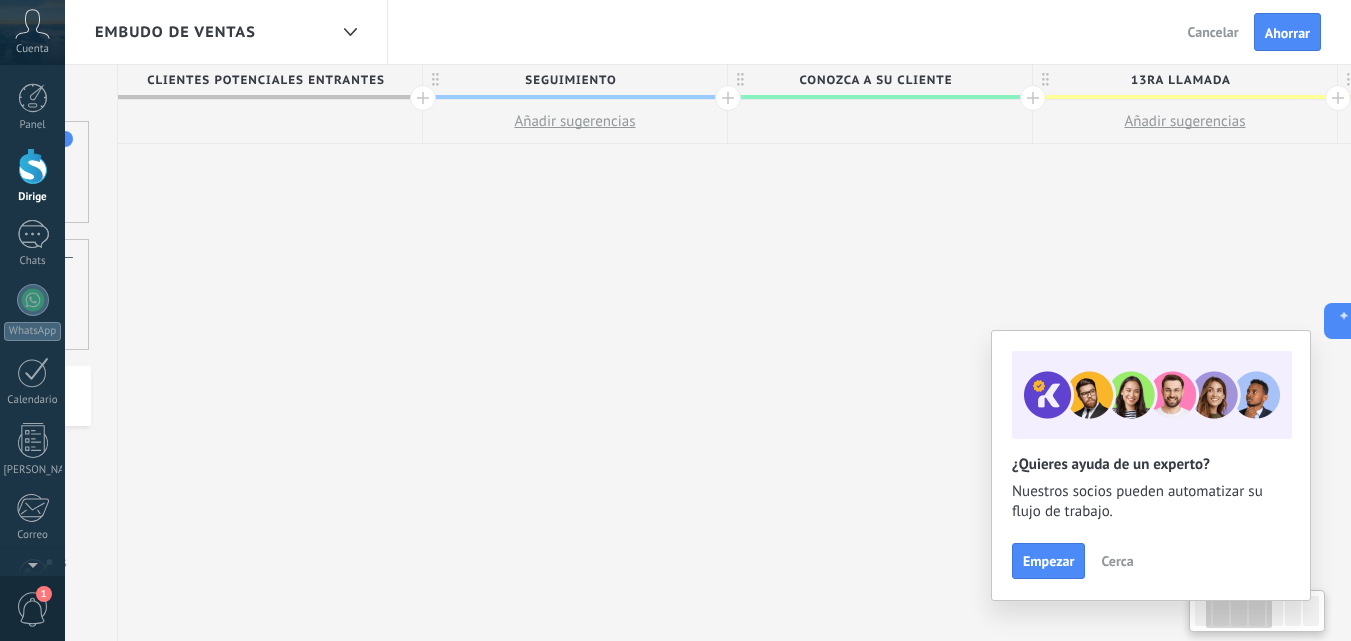 click on "**********" at bounding box center (1338, 353) 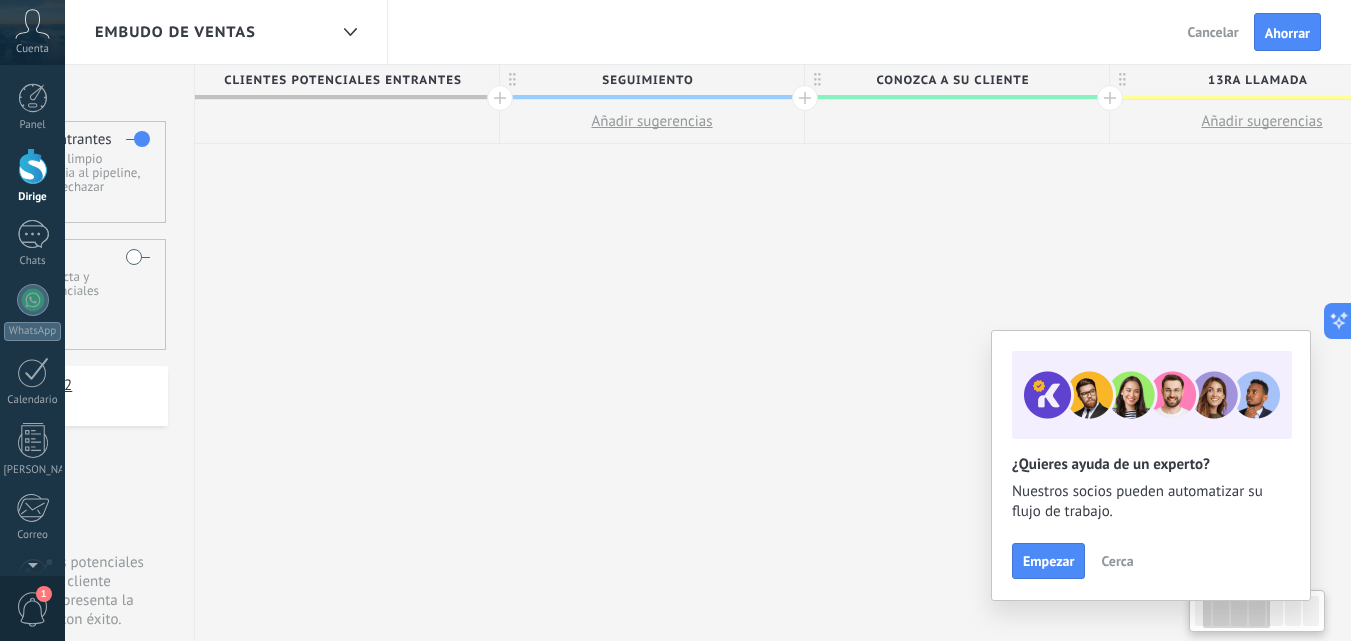 scroll, scrollTop: 0, scrollLeft: 222, axis: horizontal 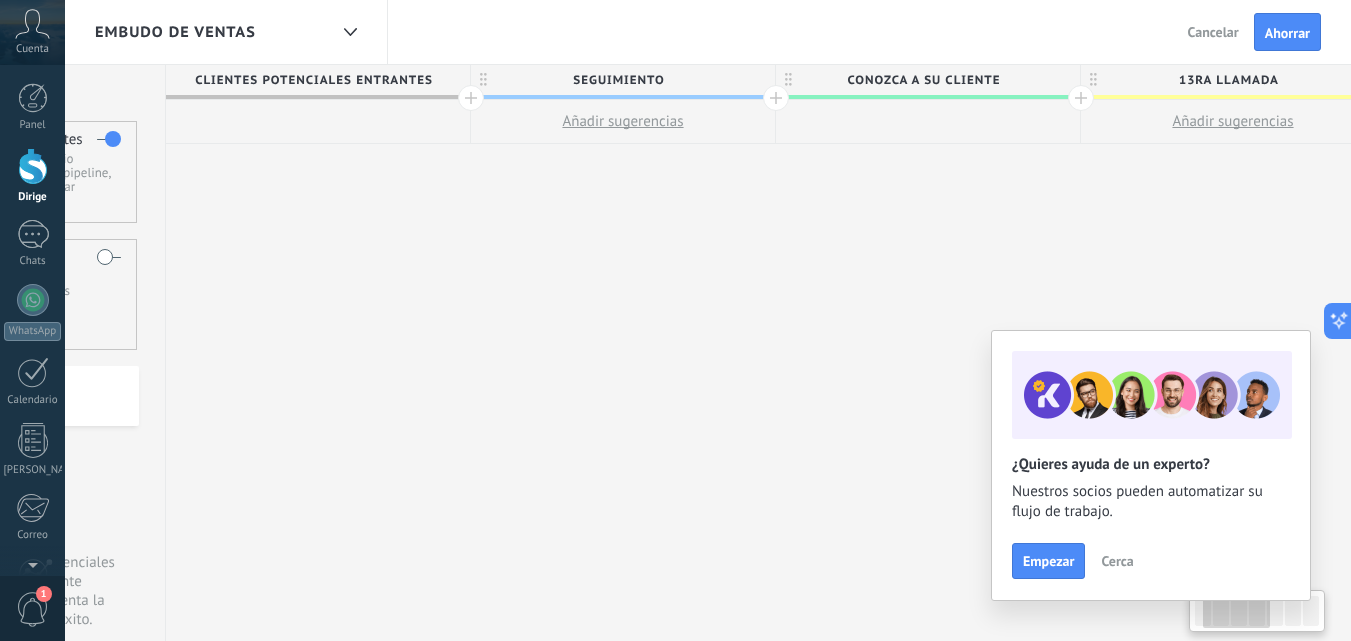 drag, startPoint x: 856, startPoint y: 201, endPoint x: 819, endPoint y: 210, distance: 38.078865 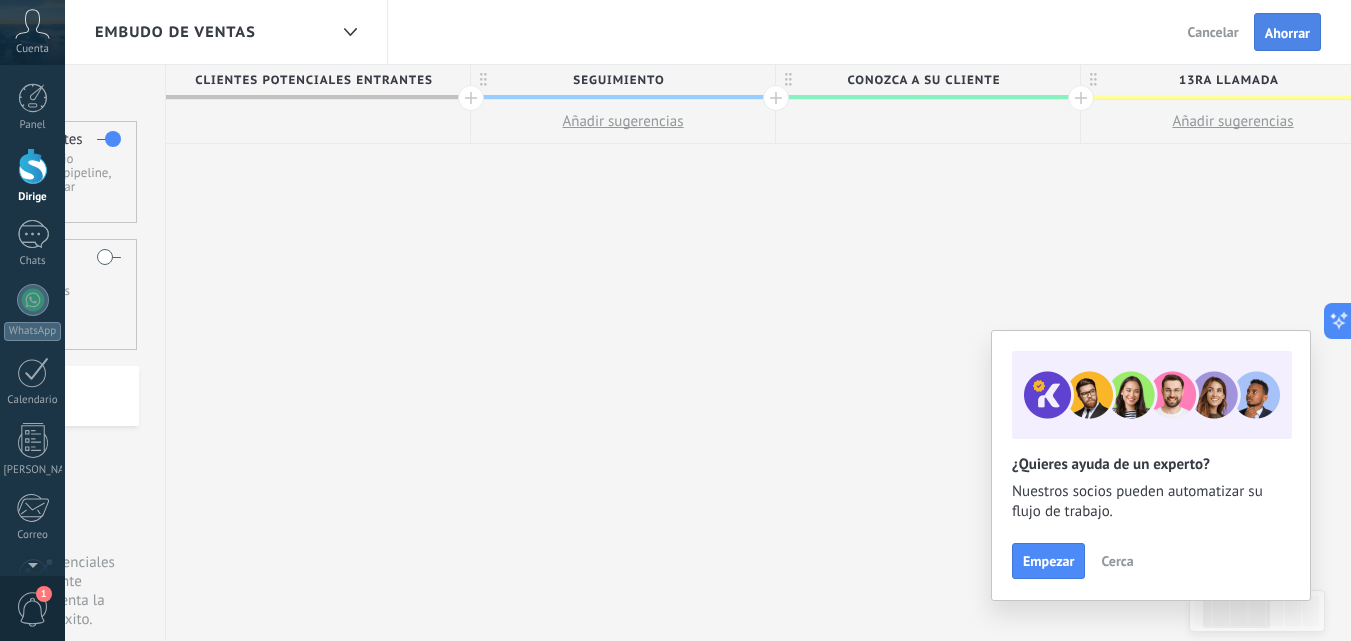 click on "Ahorrar" at bounding box center (1287, 32) 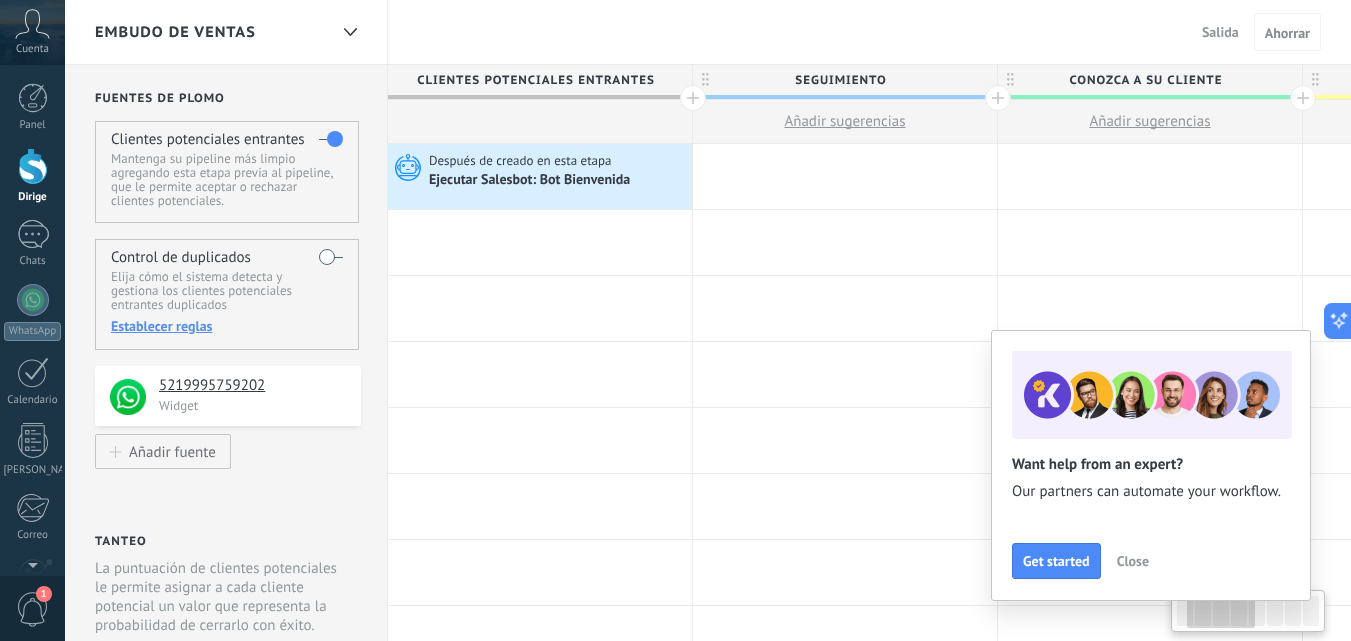 scroll, scrollTop: 0, scrollLeft: 222, axis: horizontal 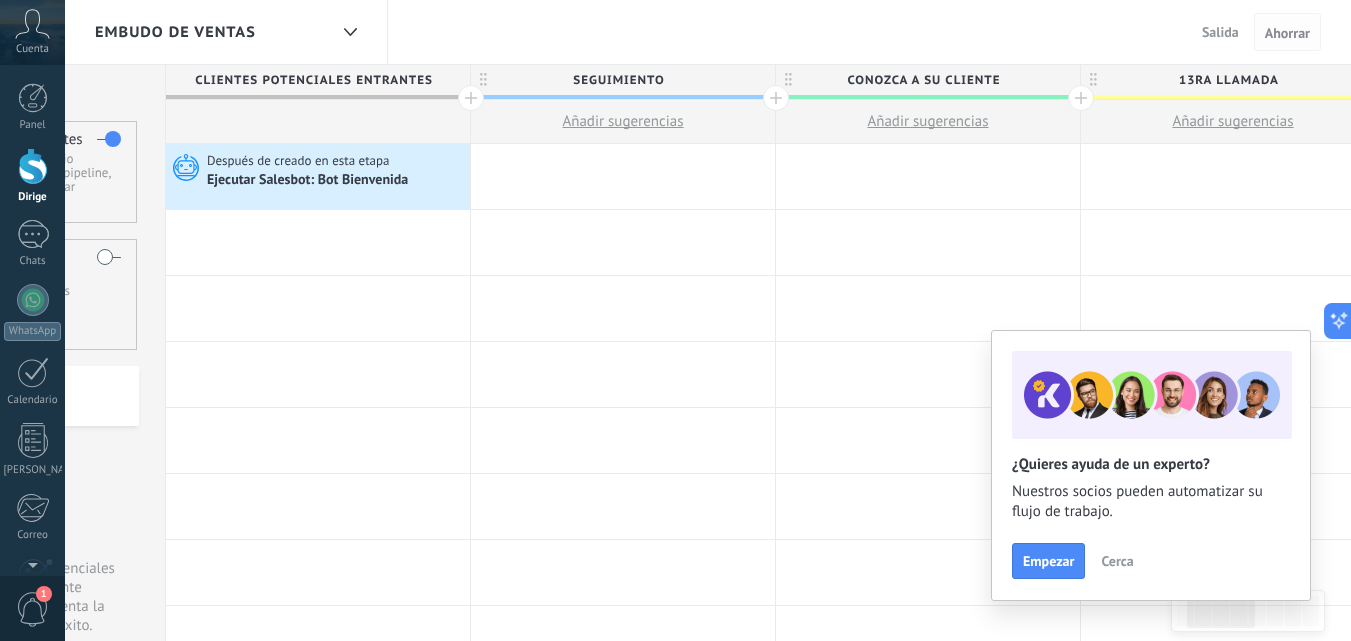 click on "Ahorrar" at bounding box center (1287, 33) 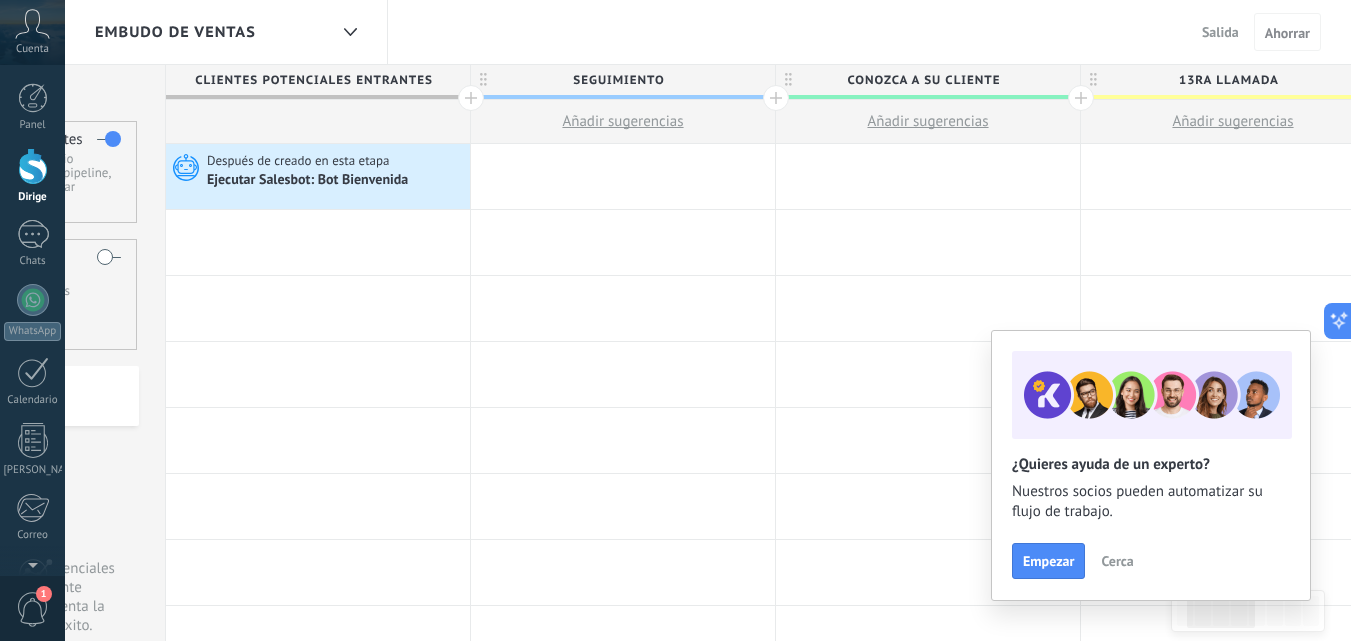click on "Salida" at bounding box center [1220, 32] 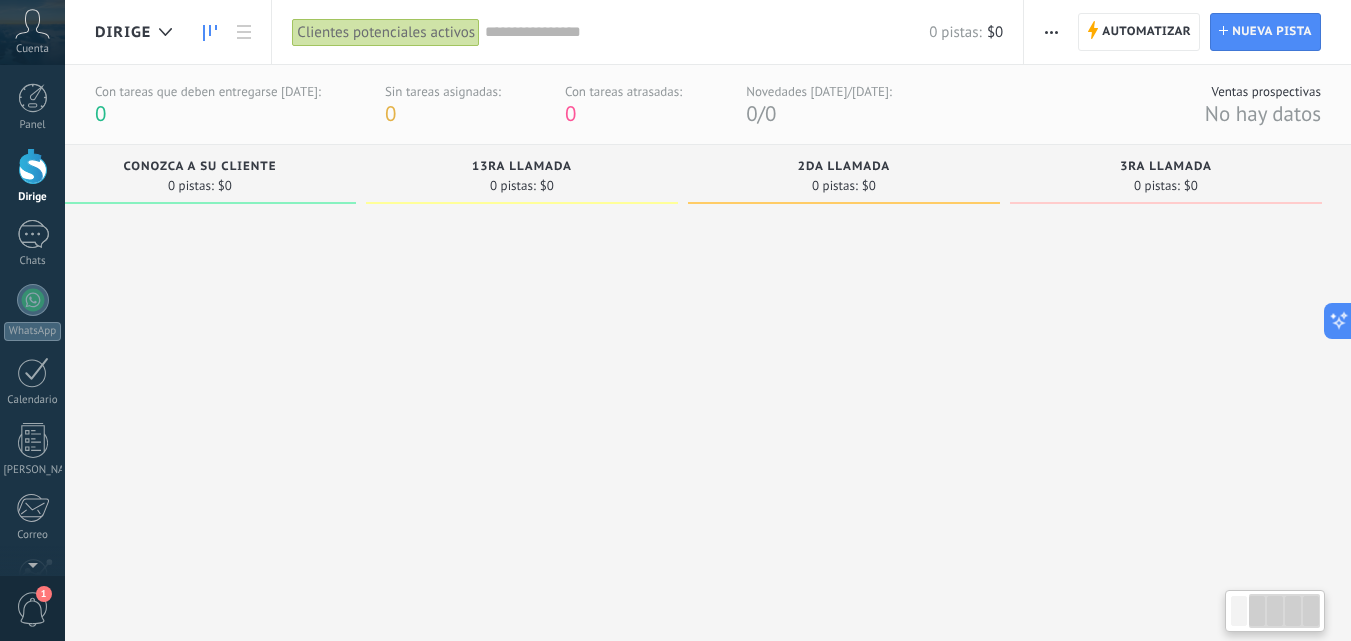 drag, startPoint x: 1041, startPoint y: 265, endPoint x: 895, endPoint y: 306, distance: 151.64761 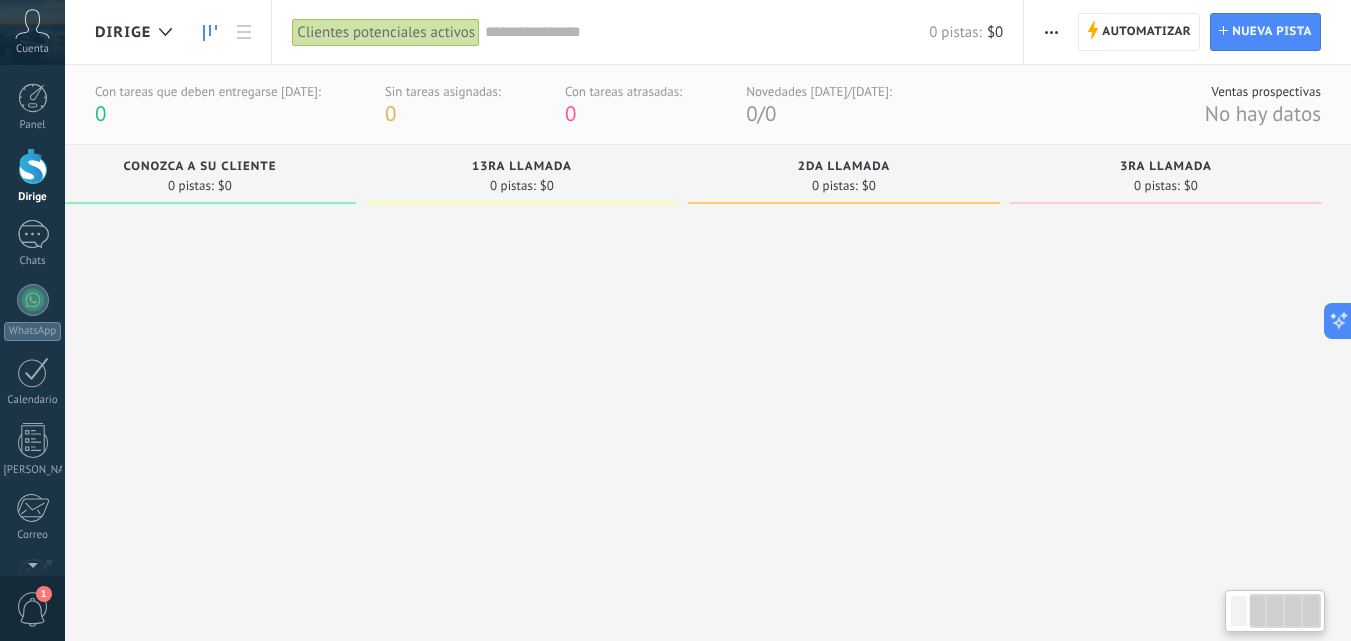scroll, scrollTop: 0, scrollLeft: 374, axis: horizontal 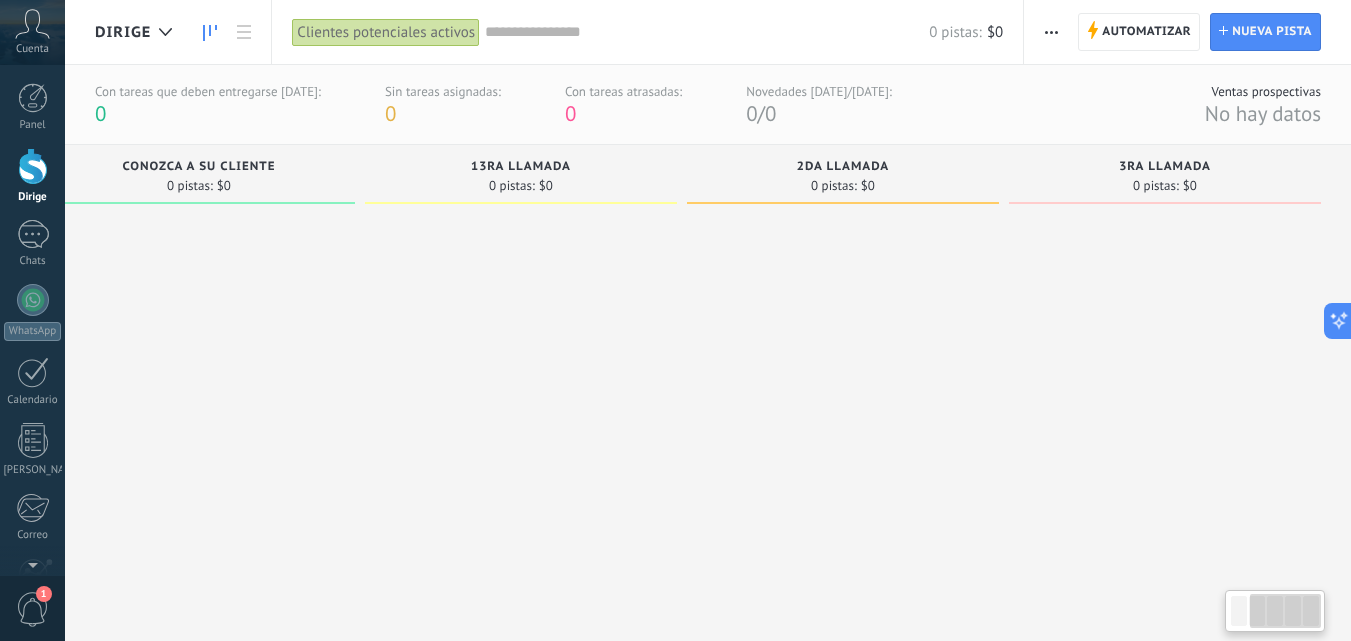 drag, startPoint x: 818, startPoint y: 309, endPoint x: 779, endPoint y: 307, distance: 39.051247 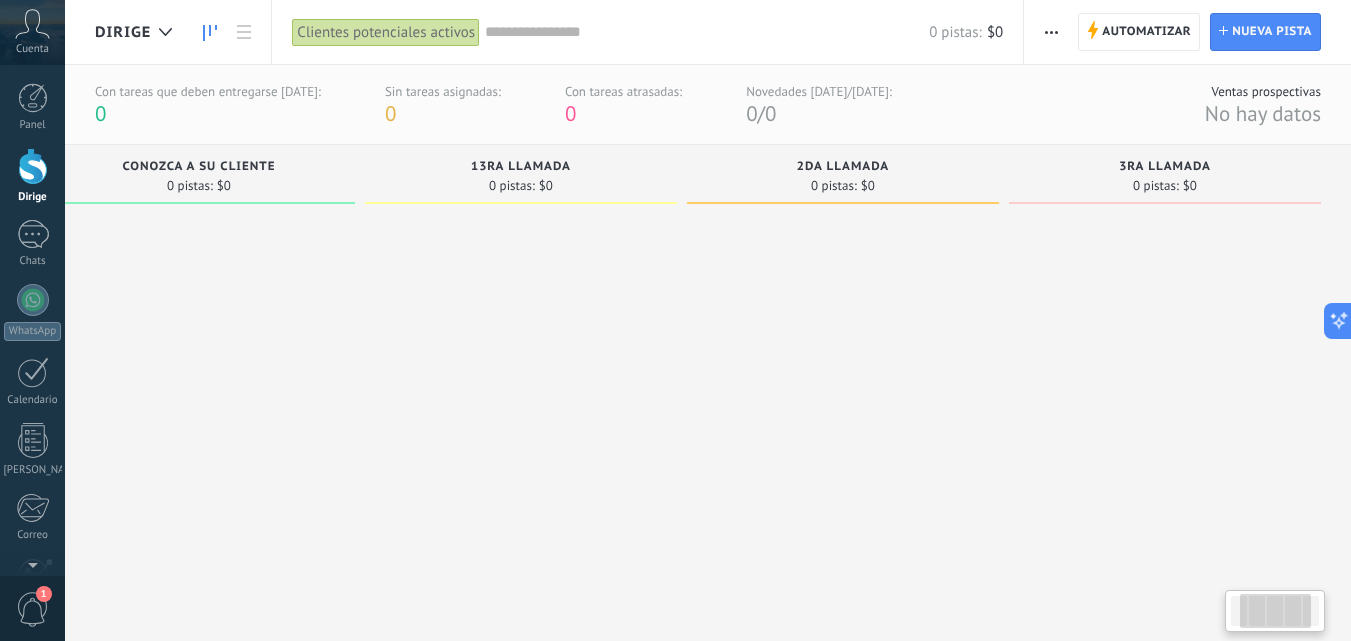 scroll, scrollTop: 0, scrollLeft: 0, axis: both 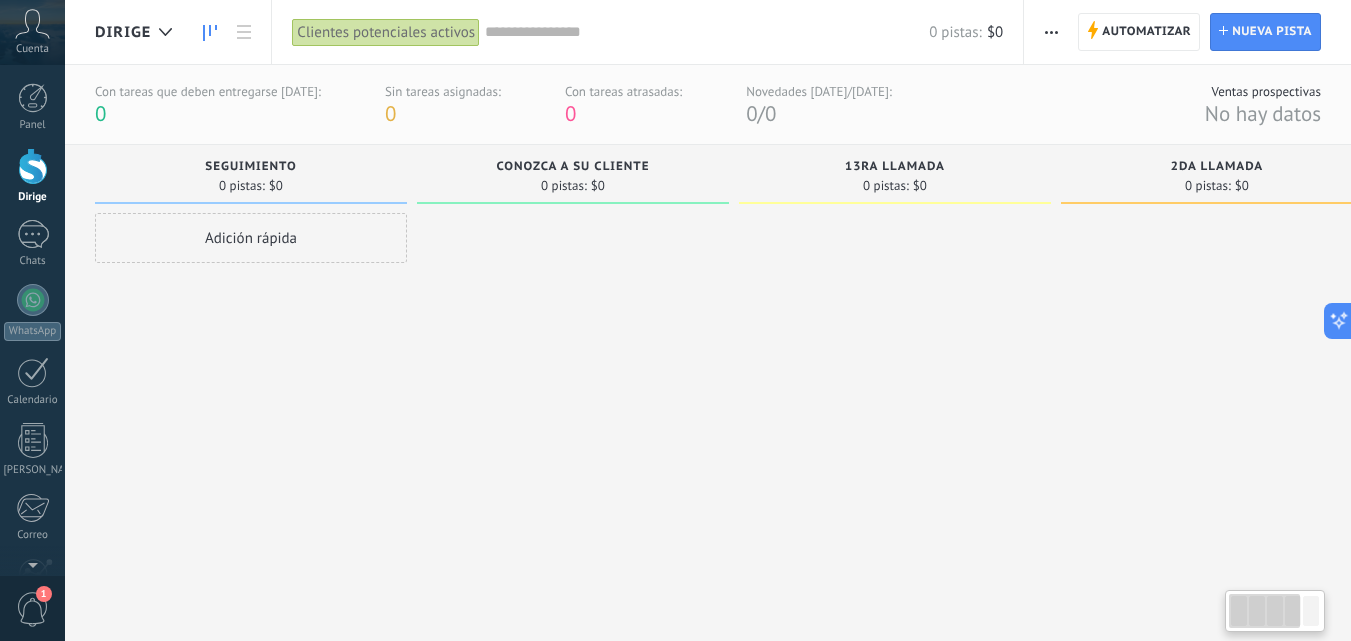 drag, startPoint x: 745, startPoint y: 298, endPoint x: 1278, endPoint y: 237, distance: 536.47925 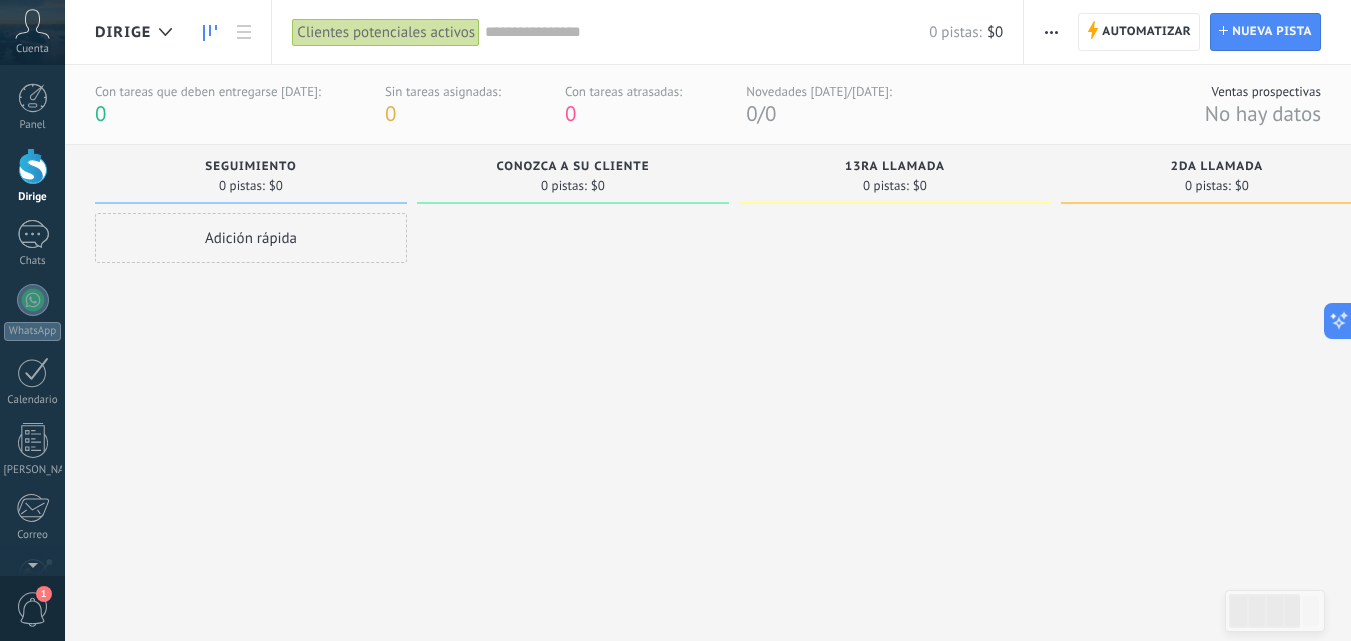 click at bounding box center [895, 403] 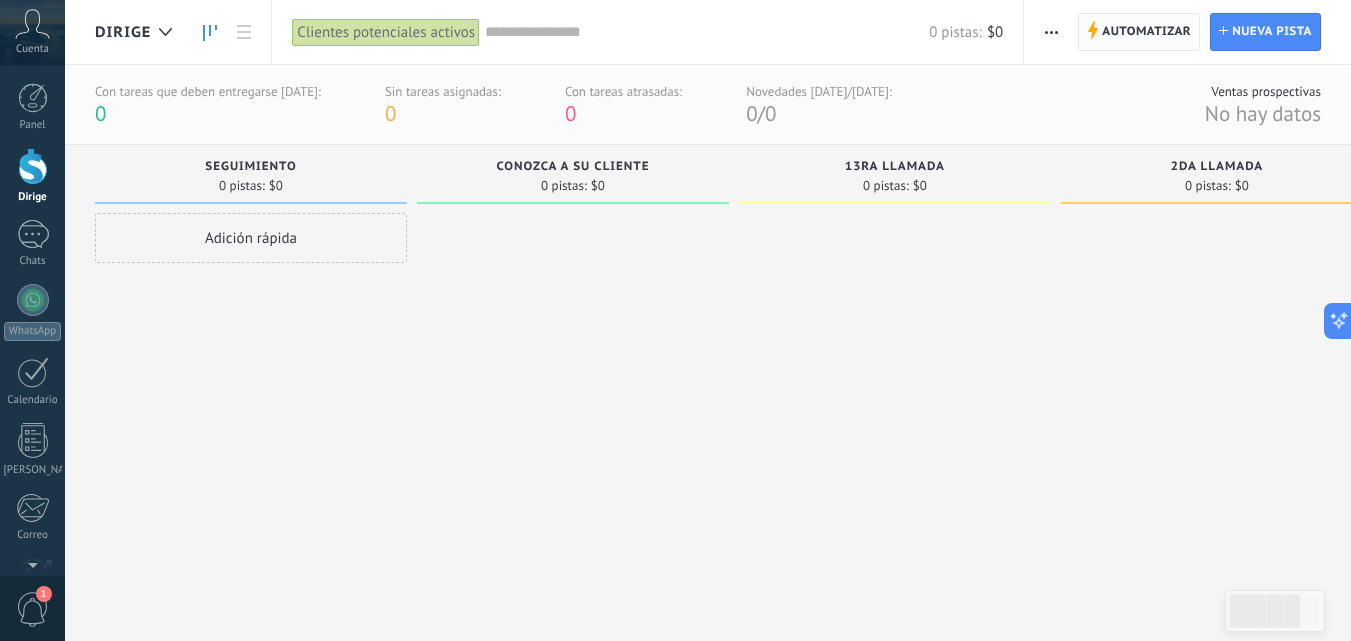 click on "Automatizar" at bounding box center (1146, 32) 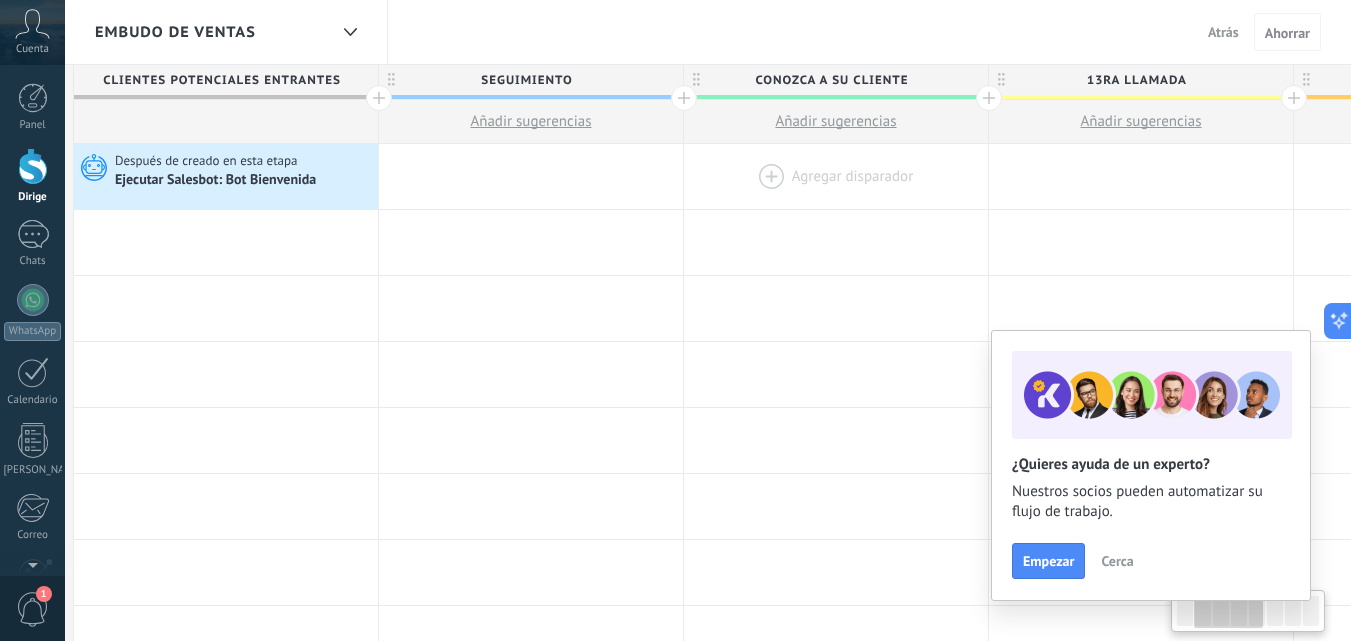 scroll, scrollTop: 0, scrollLeft: 347, axis: horizontal 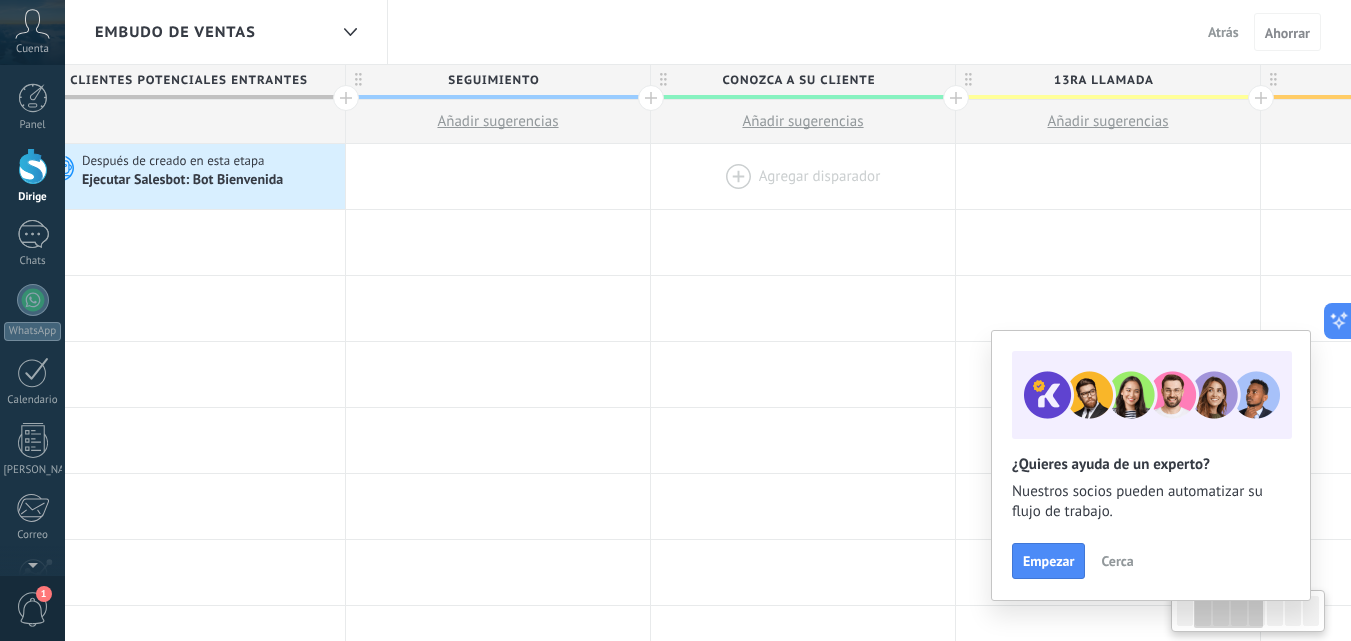 drag, startPoint x: 964, startPoint y: 194, endPoint x: 829, endPoint y: 196, distance: 135.01482 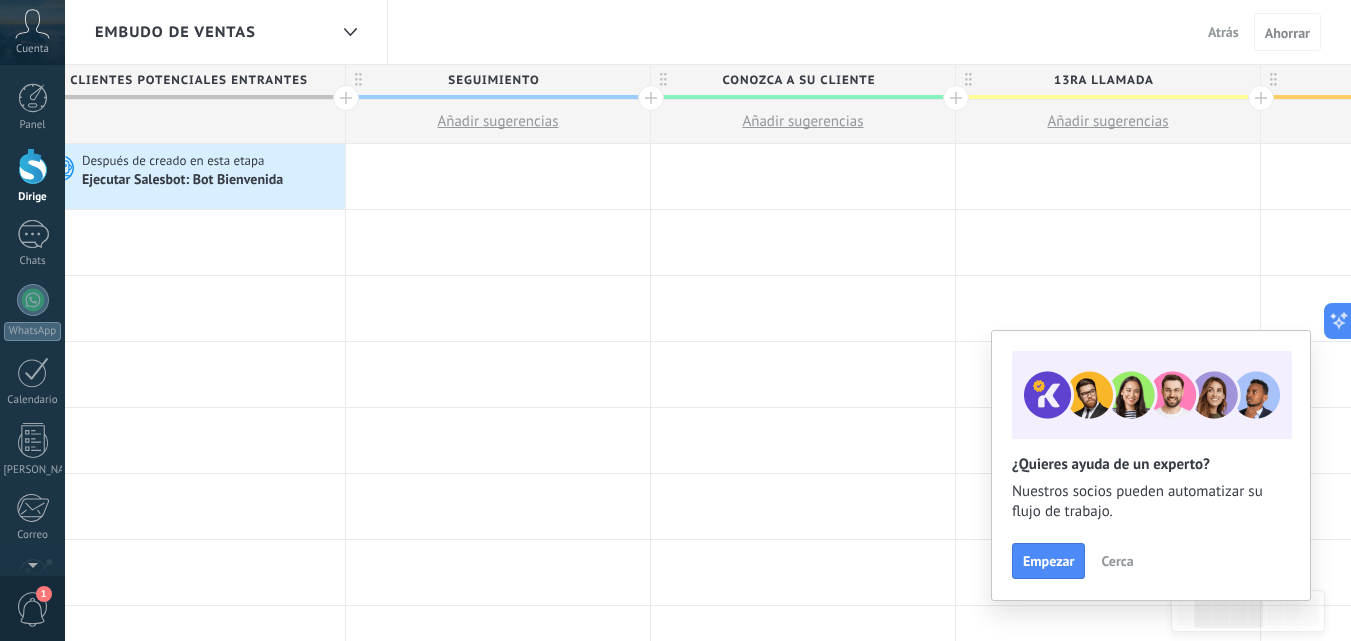 click at bounding box center [956, 98] 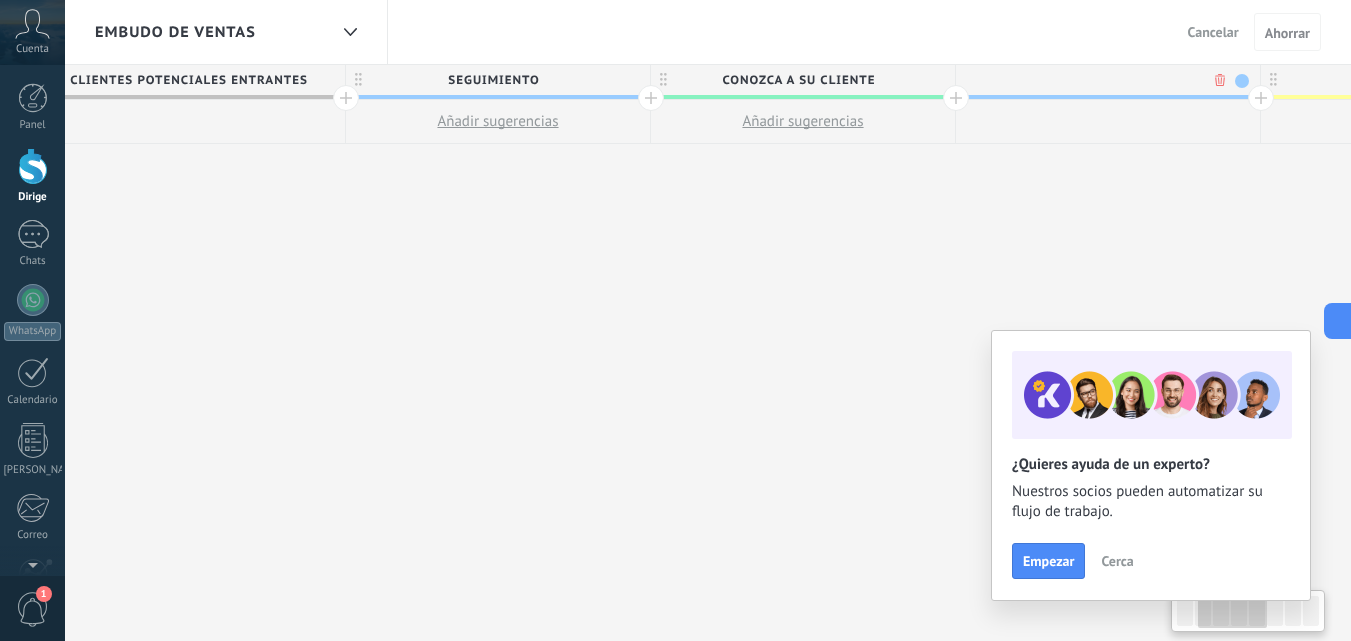 scroll, scrollTop: 0, scrollLeft: 495, axis: horizontal 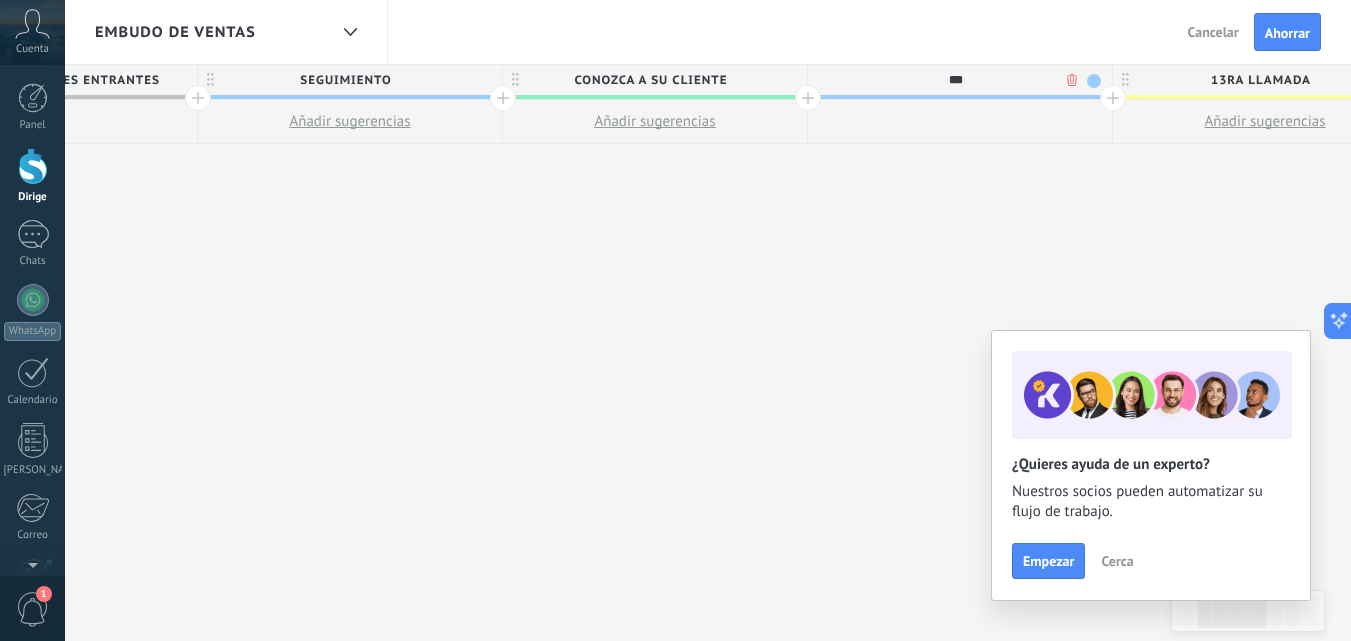 type on "***" 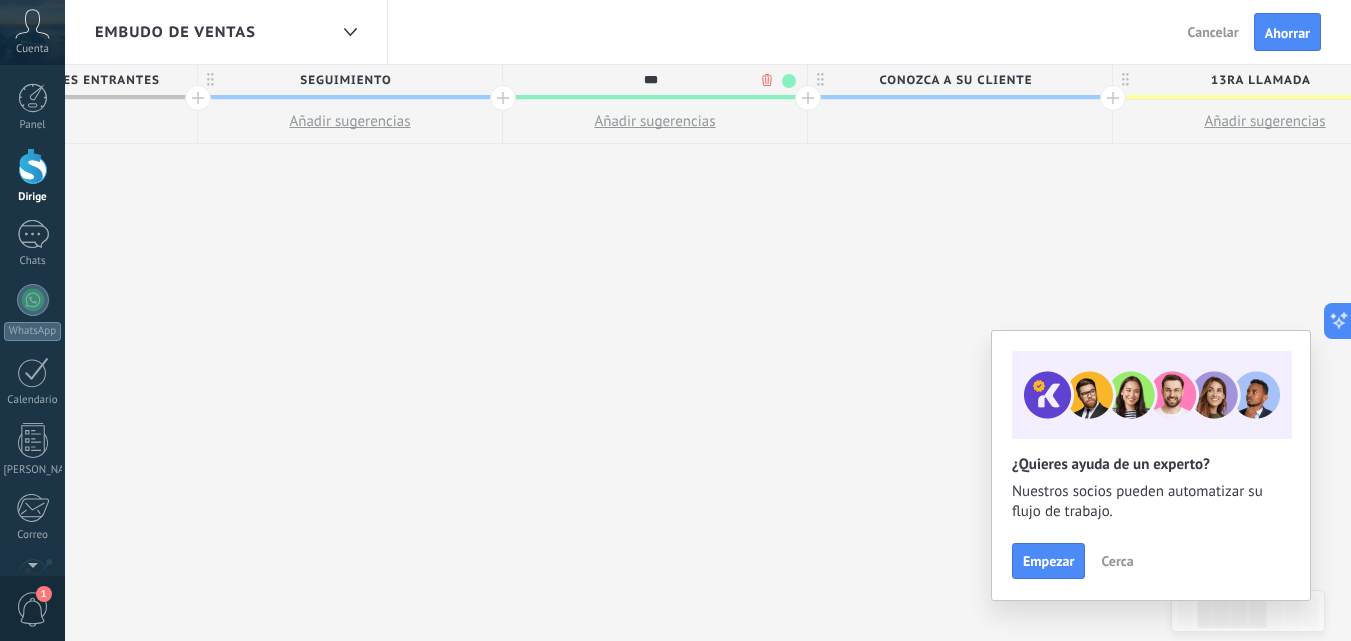 click on "***" at bounding box center (650, 80) 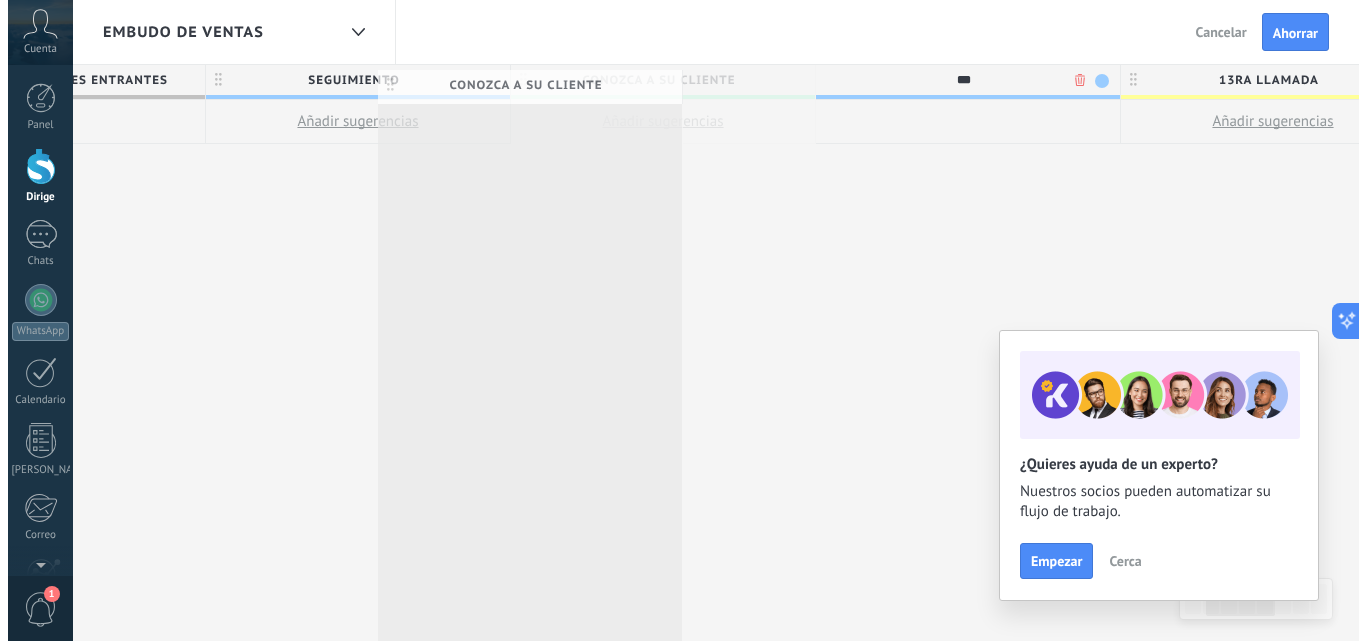 scroll, scrollTop: 0, scrollLeft: 494, axis: horizontal 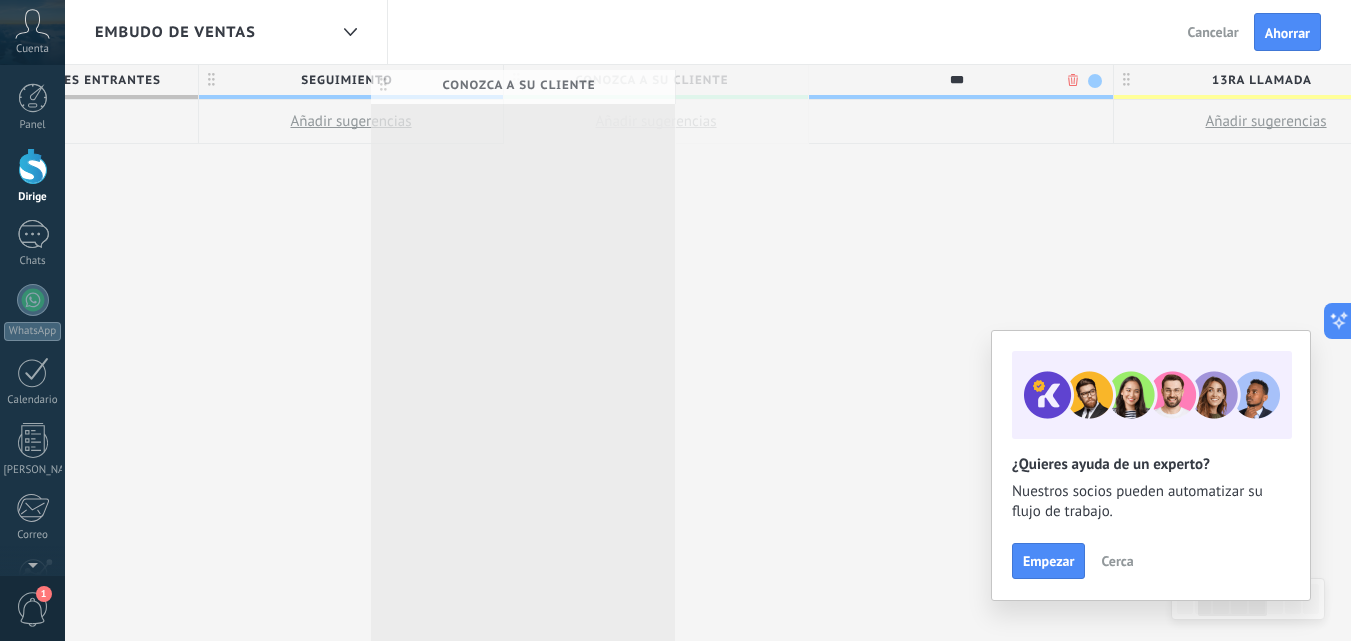 drag, startPoint x: 735, startPoint y: 77, endPoint x: 663, endPoint y: 94, distance: 73.97973 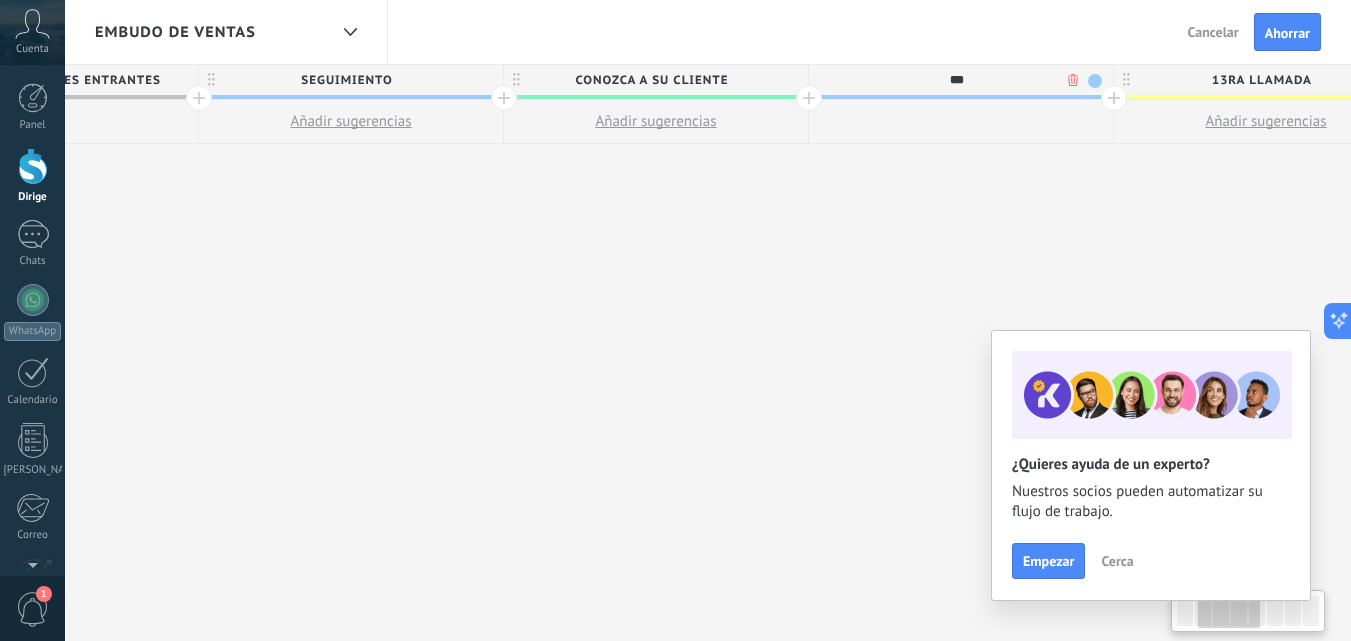 click on "Conozca a su cliente" at bounding box center (651, 80) 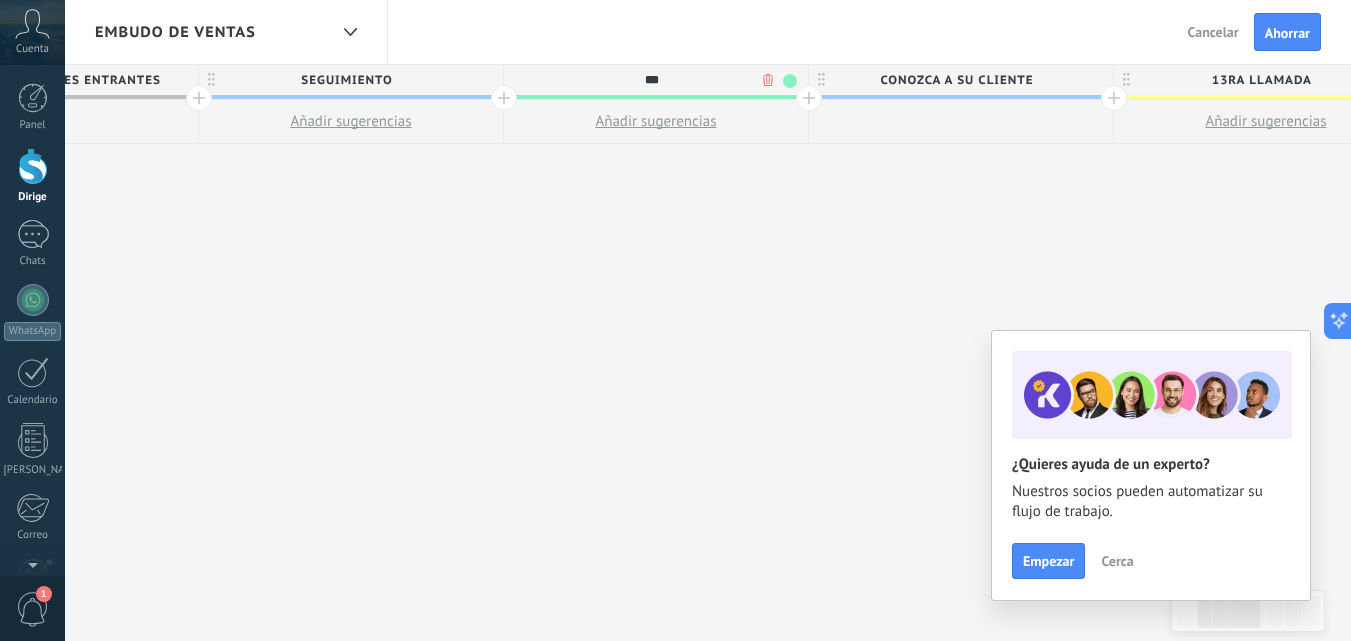 click on "Añadir sugerencias" at bounding box center (655, 121) 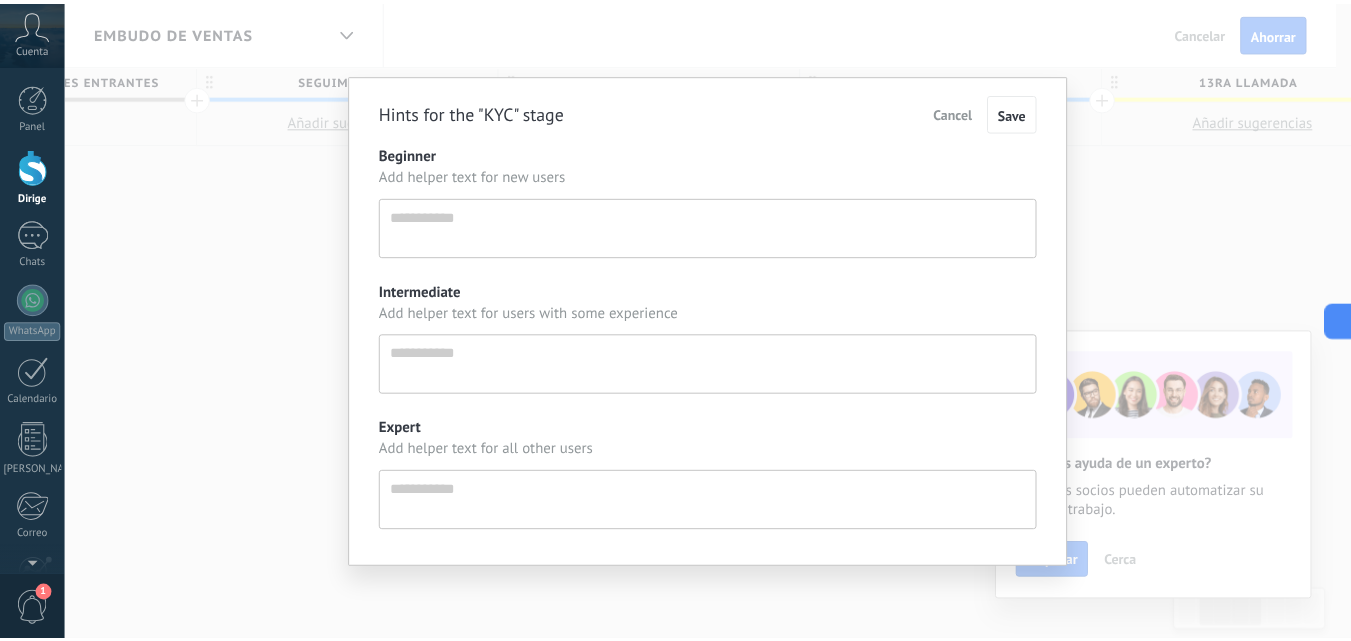 scroll, scrollTop: 19, scrollLeft: 0, axis: vertical 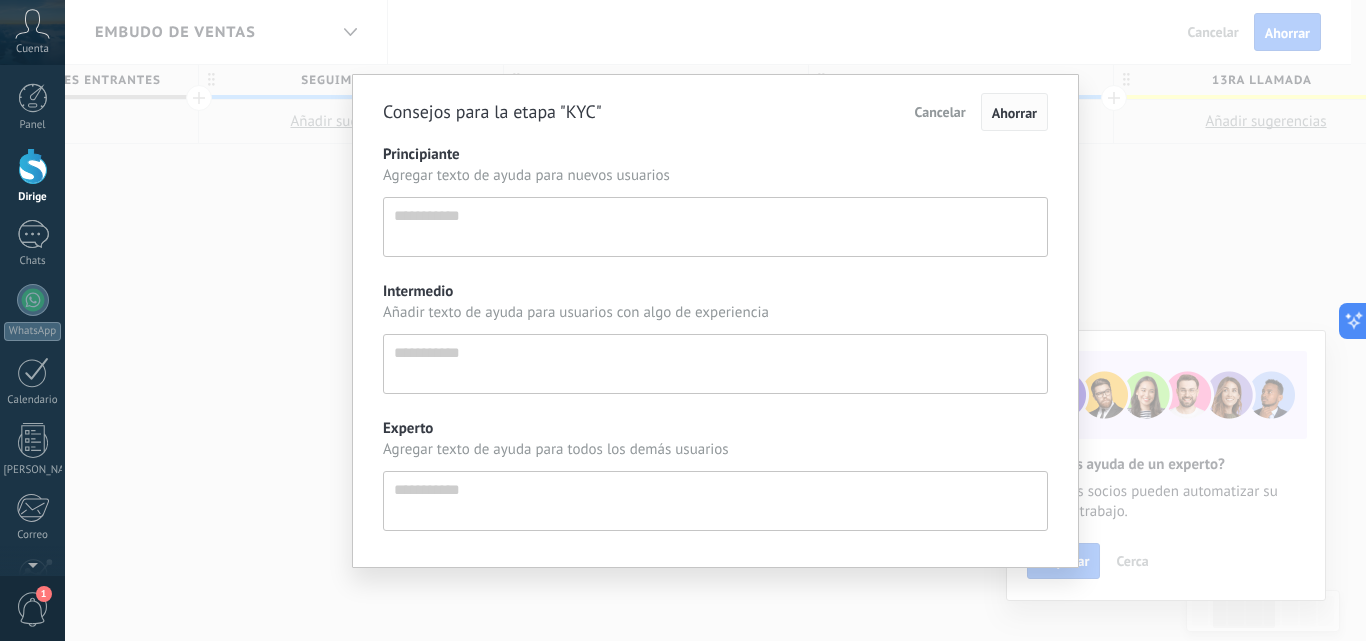 click on "Ahorrar" at bounding box center [1014, 113] 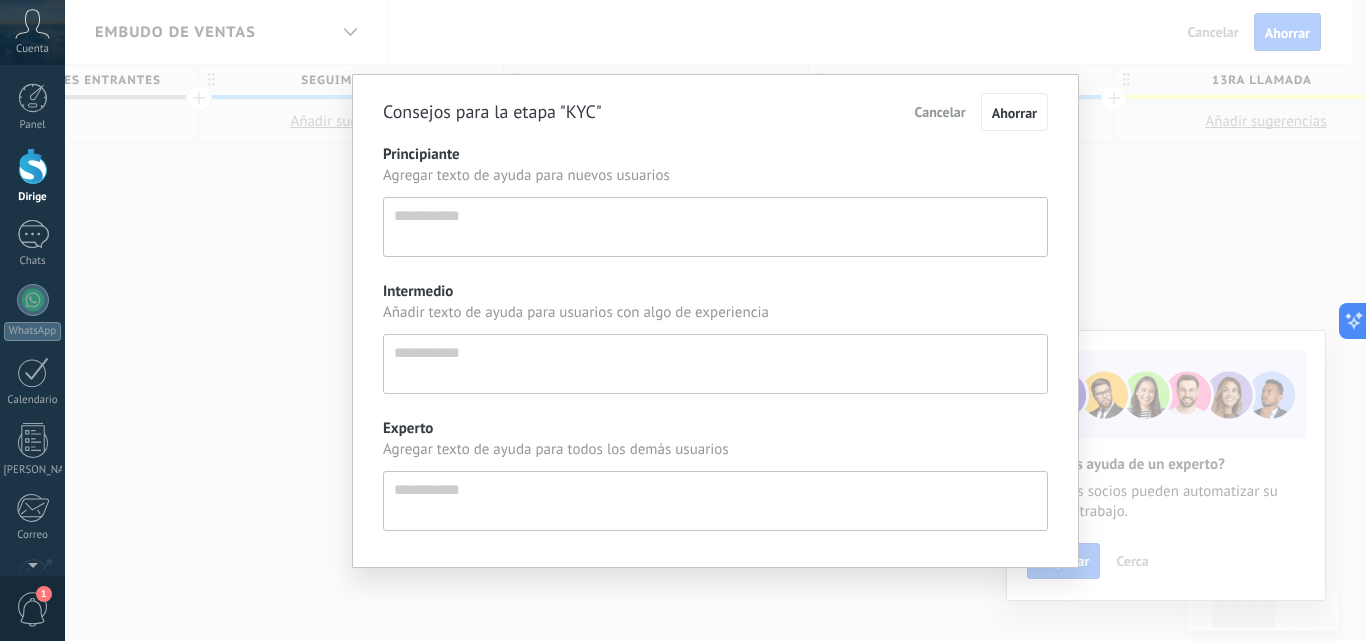 click on "Cancelar" at bounding box center (940, 112) 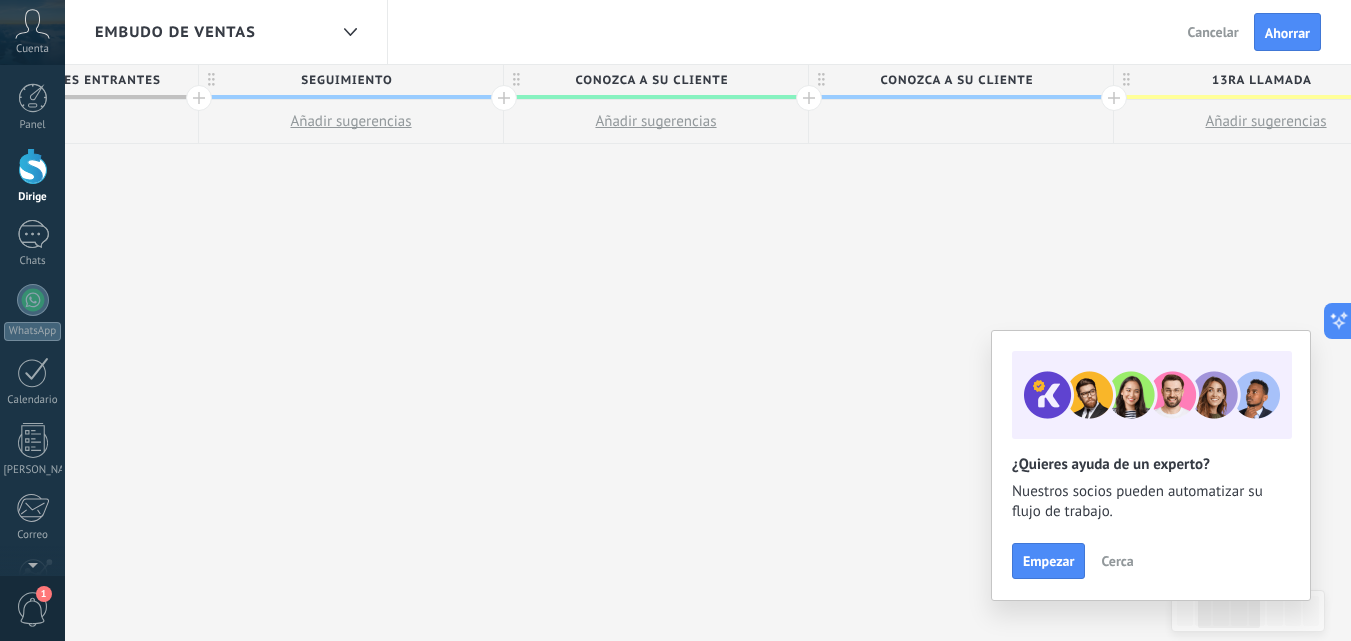 click on "Conozca a su cliente" at bounding box center [651, 80] 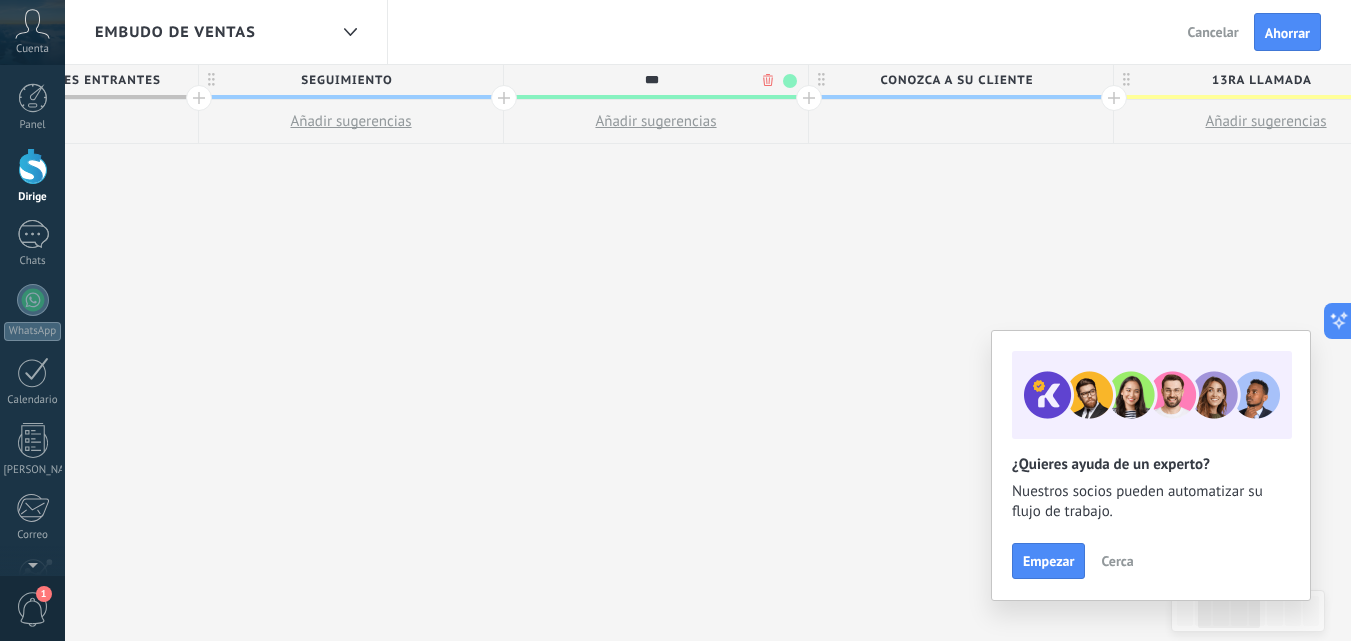 click on "***" at bounding box center [651, 80] 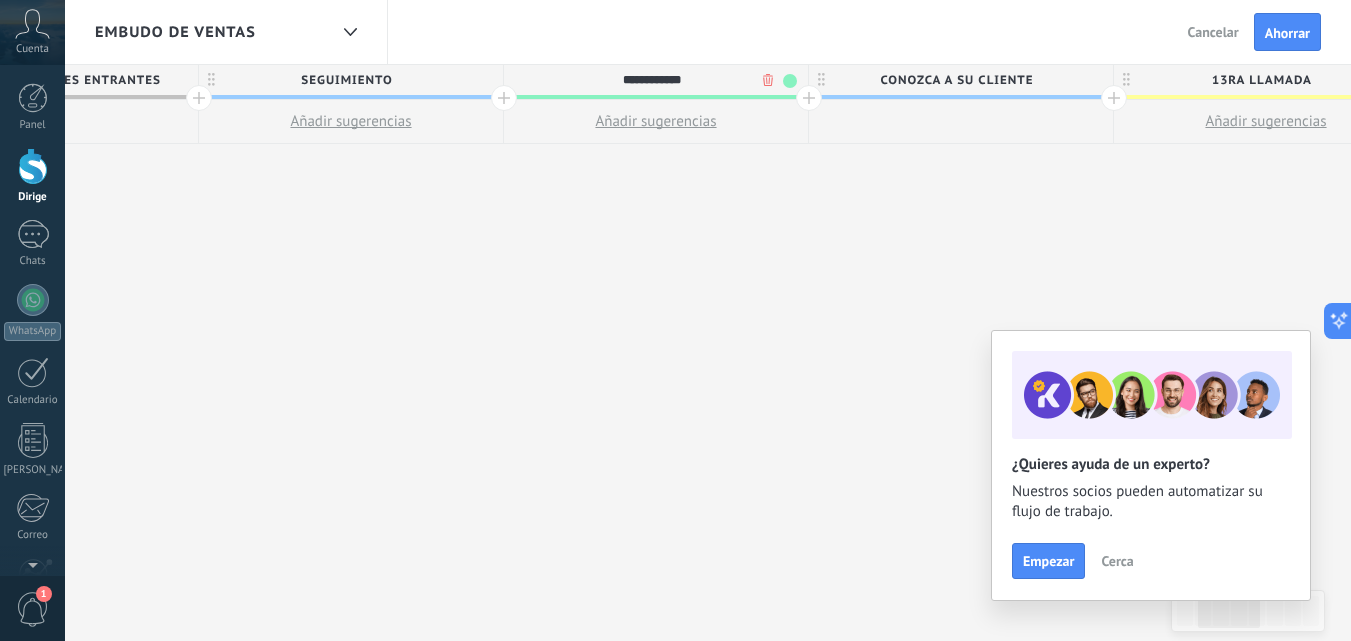type on "**********" 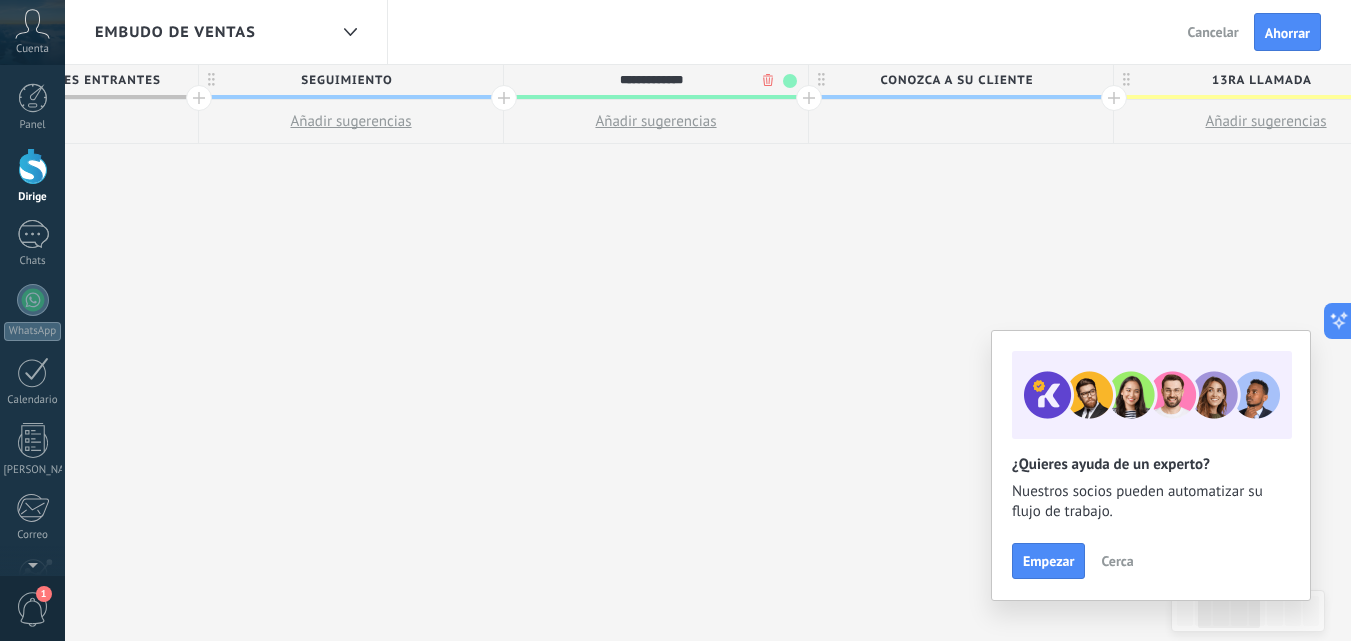 click on "Conozca a su cliente" at bounding box center [956, 80] 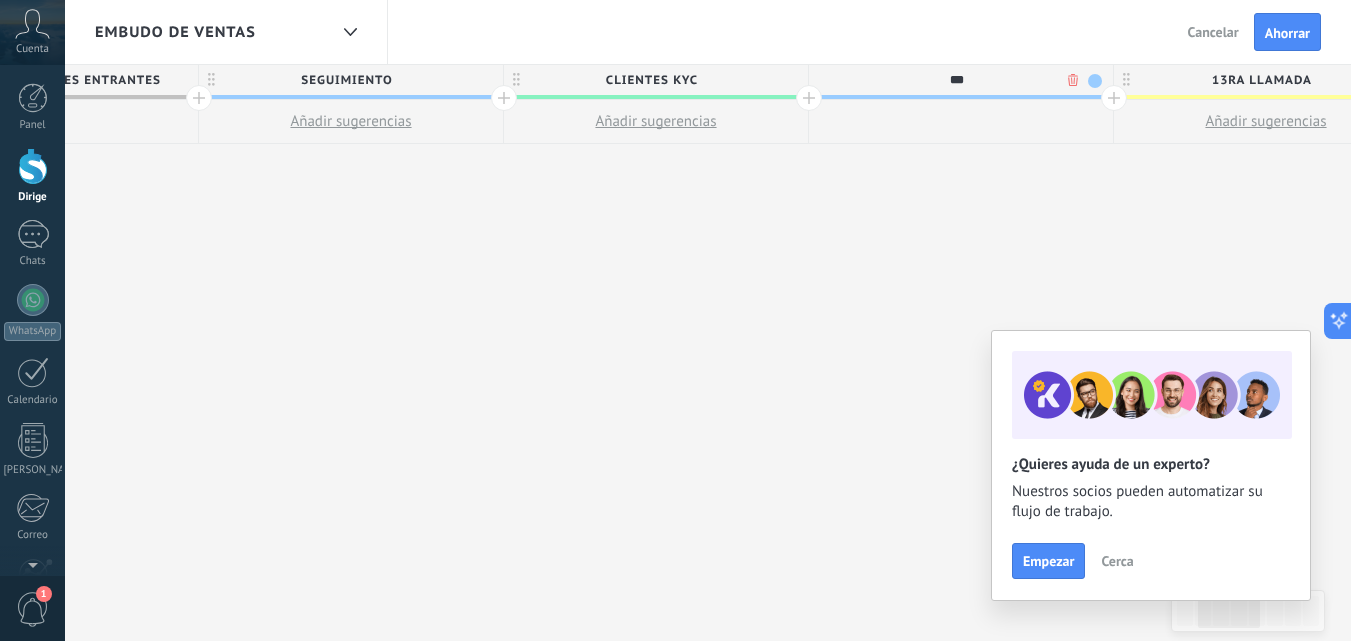 click on ".abccls-1,.abccls-2{fill-rule:evenodd}.abccls-2{fill:#fff} .abfcls-1{fill:none}.abfcls-2{fill:#fff} .abncls-1{isolation:isolate}.abncls-2{opacity:.06}.abncls-2,.abncls-3,.abncls-6{mix-blend-mode:multiply}.abncls-3{opacity:.15}.abncls-4,.abncls-8{fill:#fff}.abncls-5{fill:url(#abnlinear-gradient)}.abncls-6{opacity:.04}.abncls-7{fill:url(#abnlinear-gradient-2)}.abncls-8{fill-rule:evenodd} .abqst0{fill:#ffa200} .abwcls-1{fill:#252525} .cls-1{isolation:isolate} .acicls-1{fill:none} .aclcls-1{fill:#232323} .acnst0{display:none} .addcls-1,.addcls-2{fill:none;stroke-miterlimit:10}.addcls-1{stroke:#dfe0e5}.addcls-2{stroke:#a1a7ab} .adecls-1,.adecls-2{fill:none;stroke-miterlimit:10}.adecls-1{stroke:#dfe0e5}.adecls-2{stroke:#a1a7ab} .adqcls-1{fill:#8591a5;fill-rule:evenodd} .aeccls-1{fill:#5c9f37} .aeecls-1{fill:#f86161} .aejcls-1{fill:#8591a5;fill-rule:evenodd} .aekcls-1{fill-rule:evenodd} .aelcls-1{fill-rule:evenodd;fill:currentColor} .aemcls-1{fill-rule:evenodd;fill:currentColor} .aencls-2{fill:#f86161;opacity:.3}" at bounding box center [675, 320] 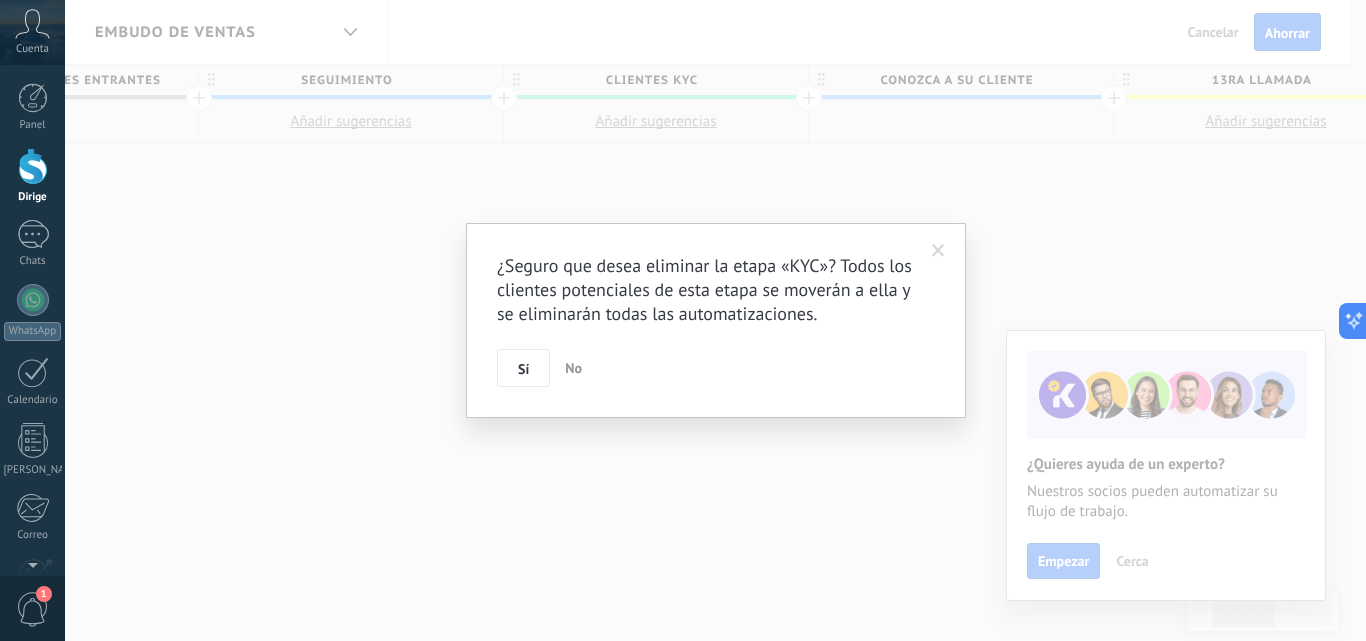 click on "Sí" at bounding box center [523, 369] 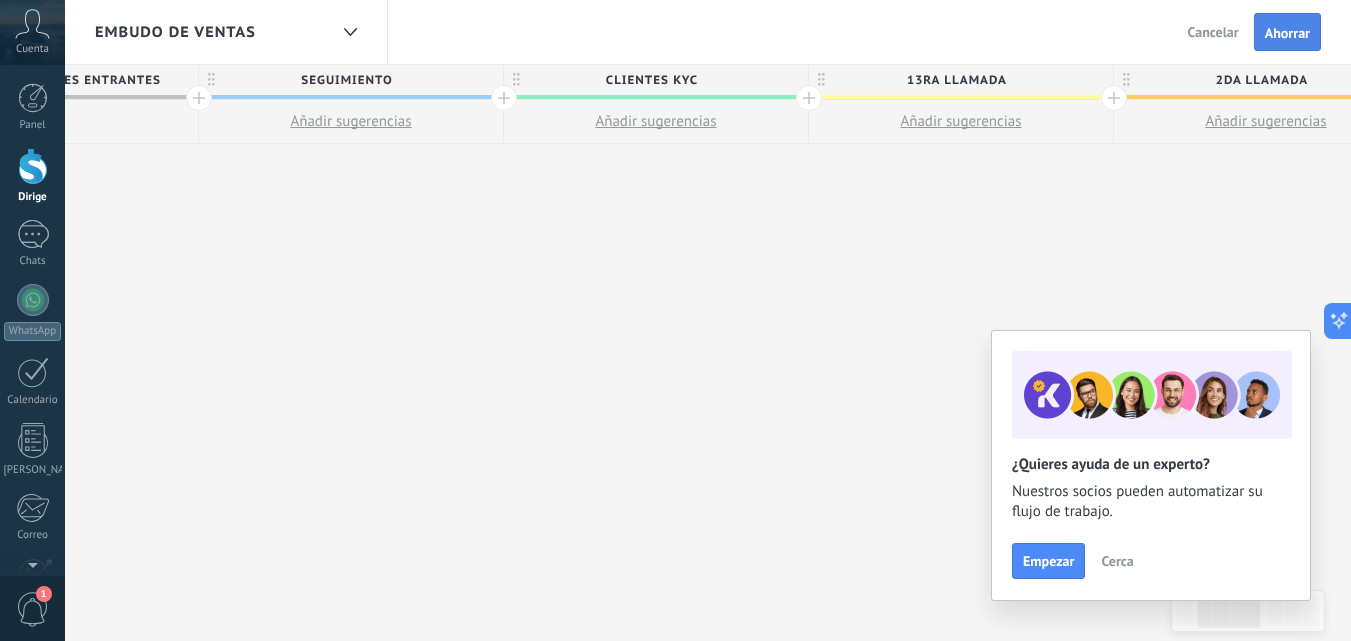 click on "Ahorrar" at bounding box center [1287, 33] 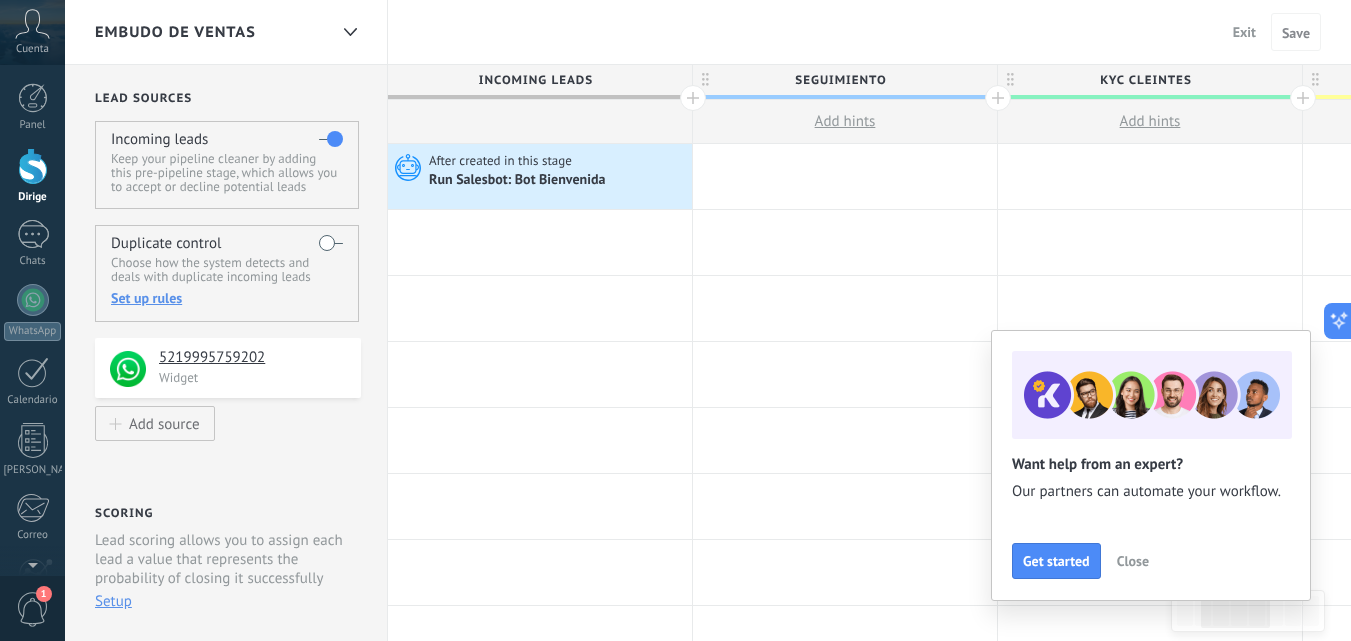 scroll, scrollTop: 0, scrollLeft: 494, axis: horizontal 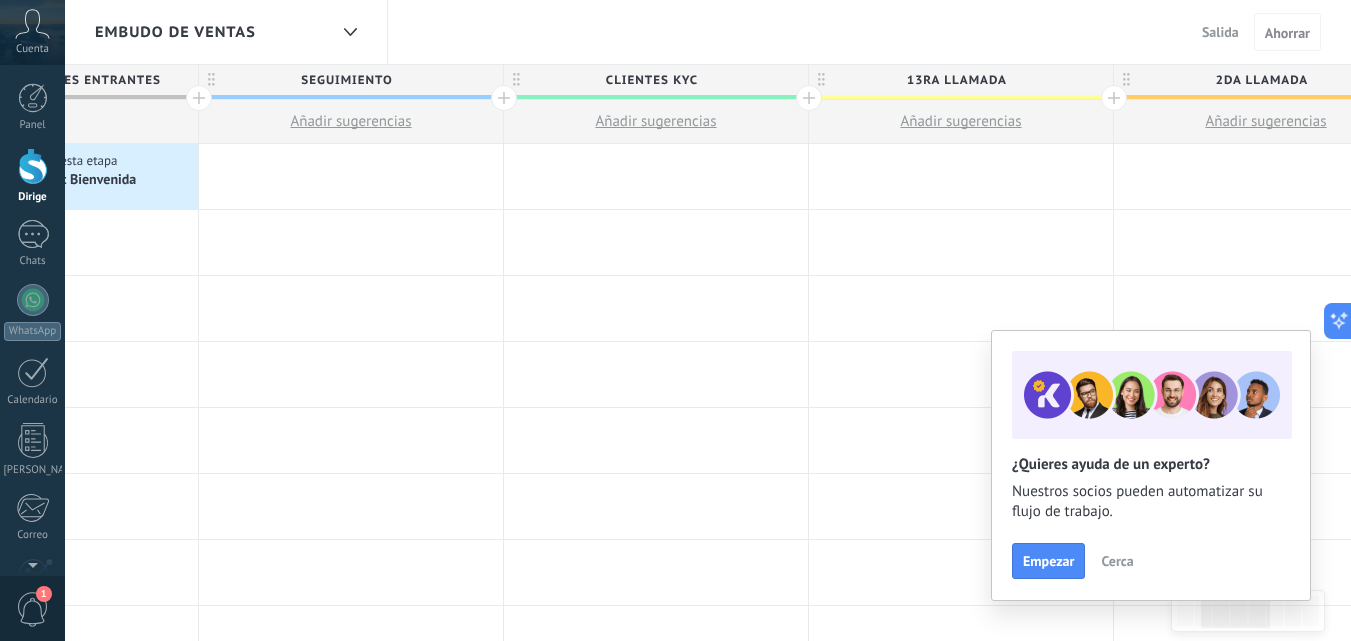 click on "Cerca" at bounding box center (1117, 561) 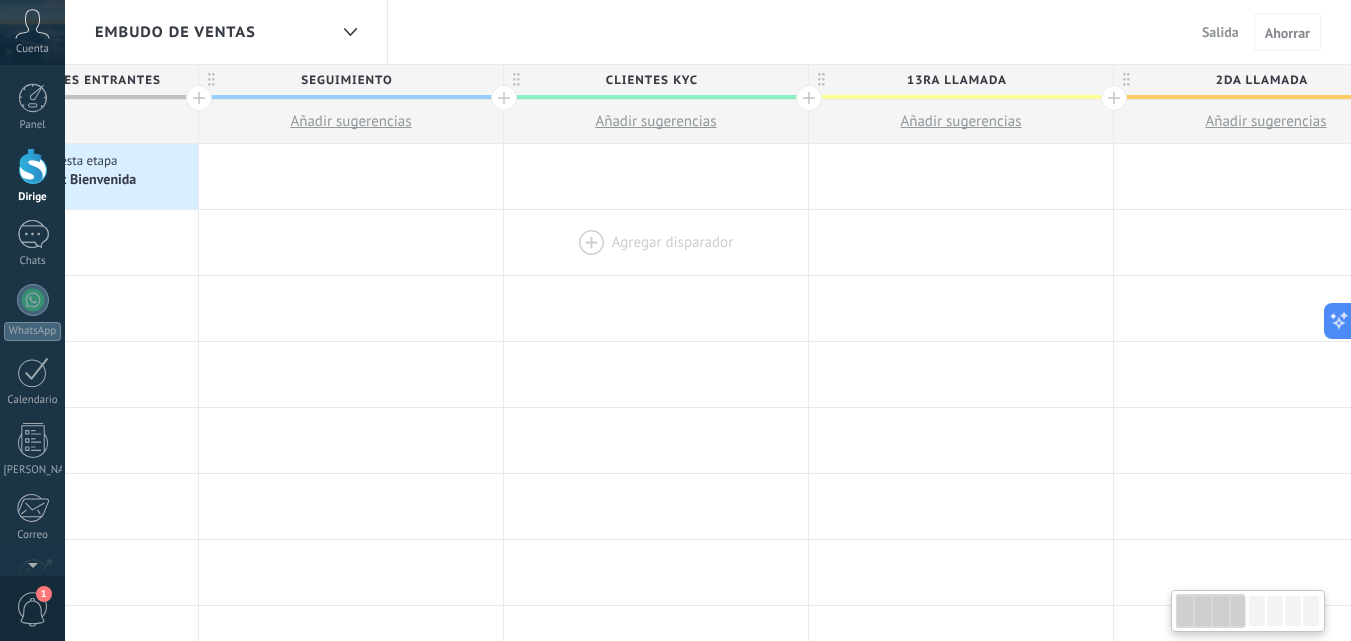 drag, startPoint x: 546, startPoint y: 239, endPoint x: 1016, endPoint y: 271, distance: 471.0881 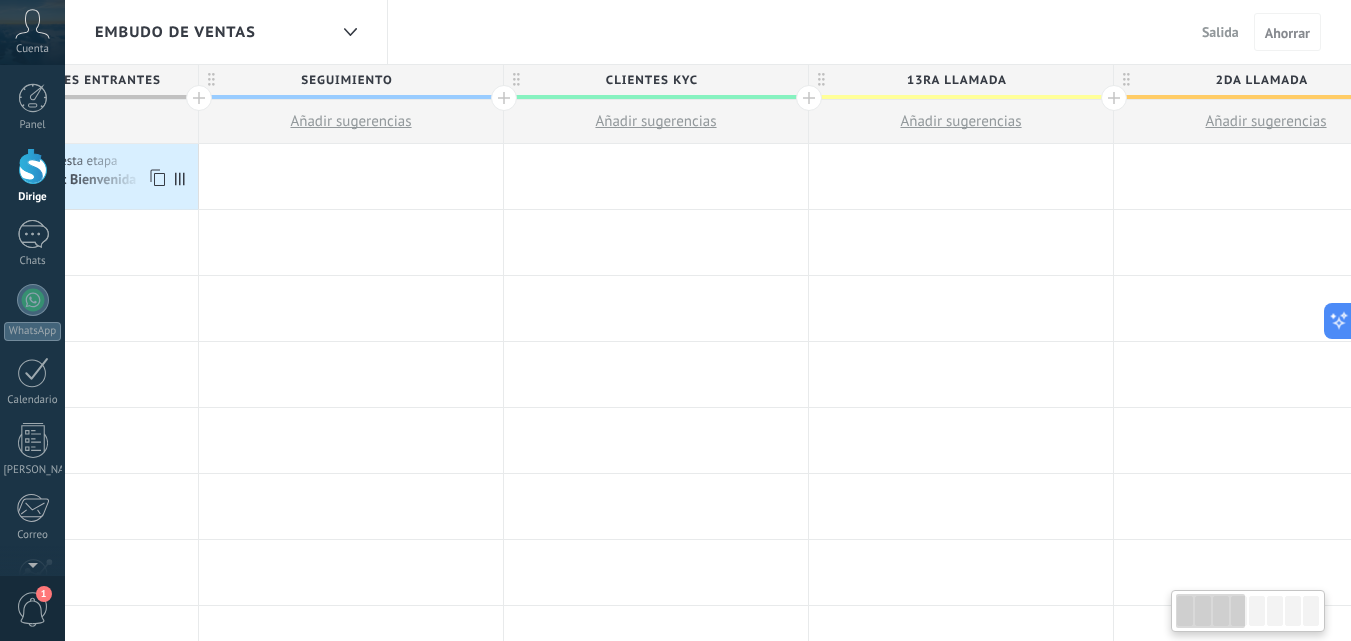 scroll, scrollTop: 0, scrollLeft: 24, axis: horizontal 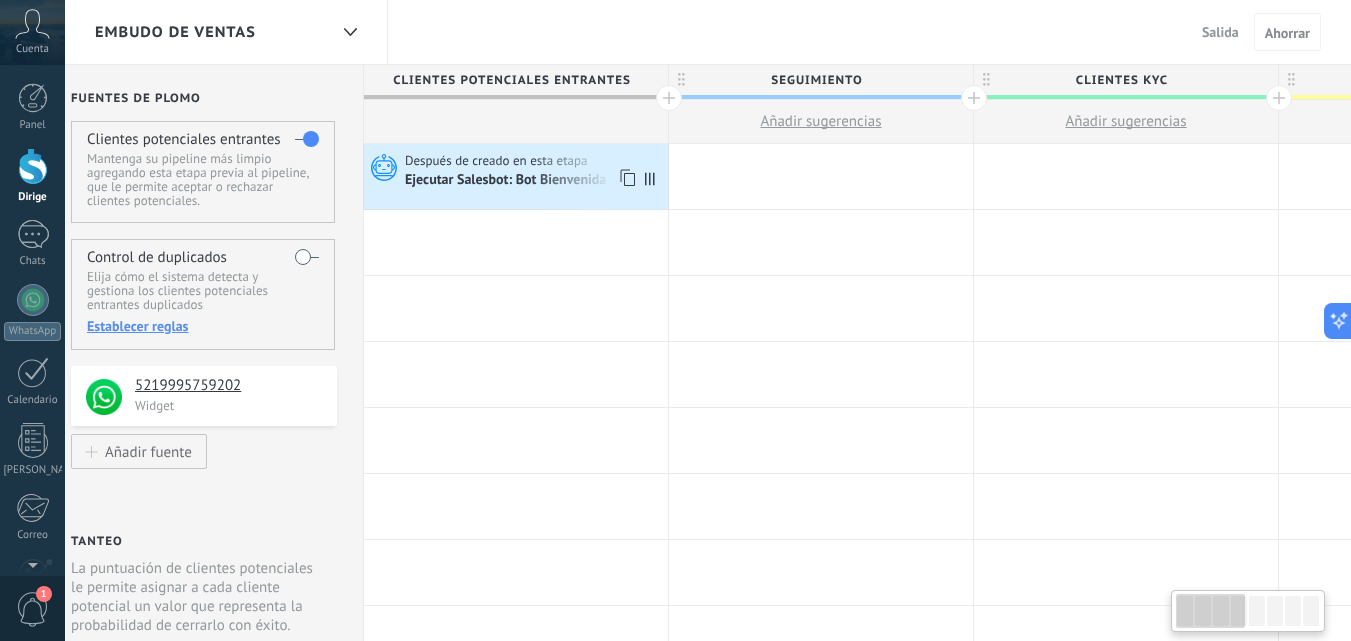 click on "Después de creado en esta etapa Ejecutar Salesbot: Bot Bienvenida" at bounding box center (516, 176) 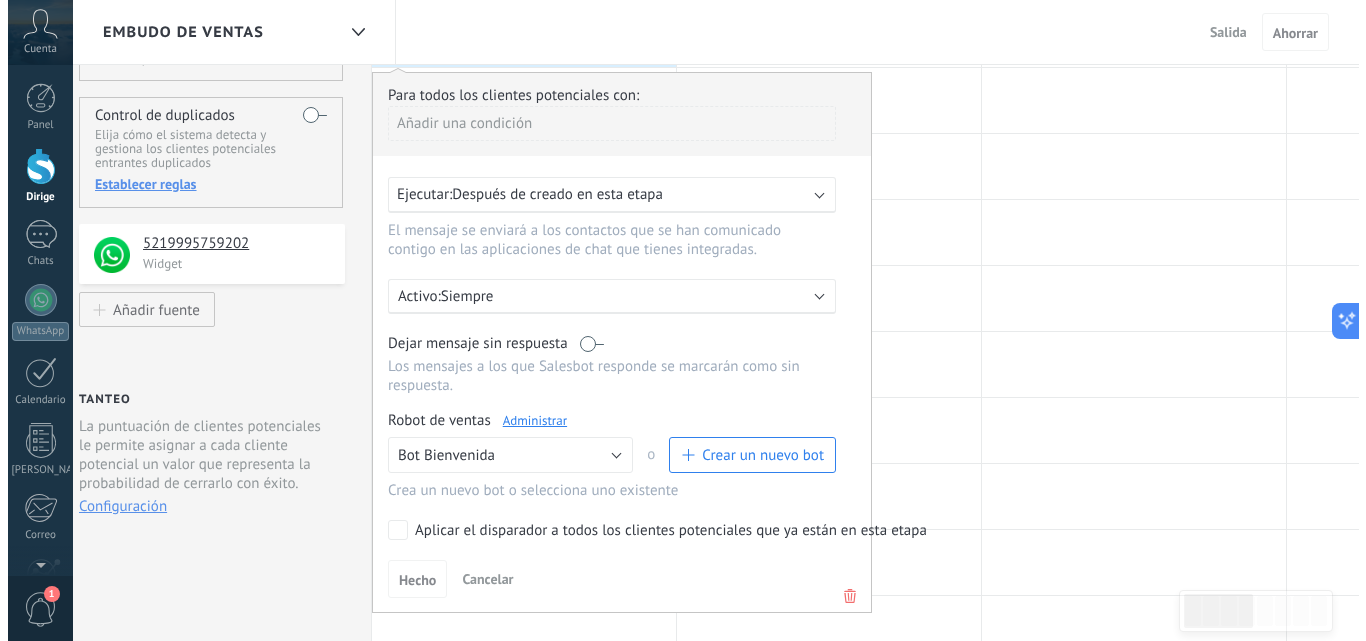 scroll, scrollTop: 200, scrollLeft: 0, axis: vertical 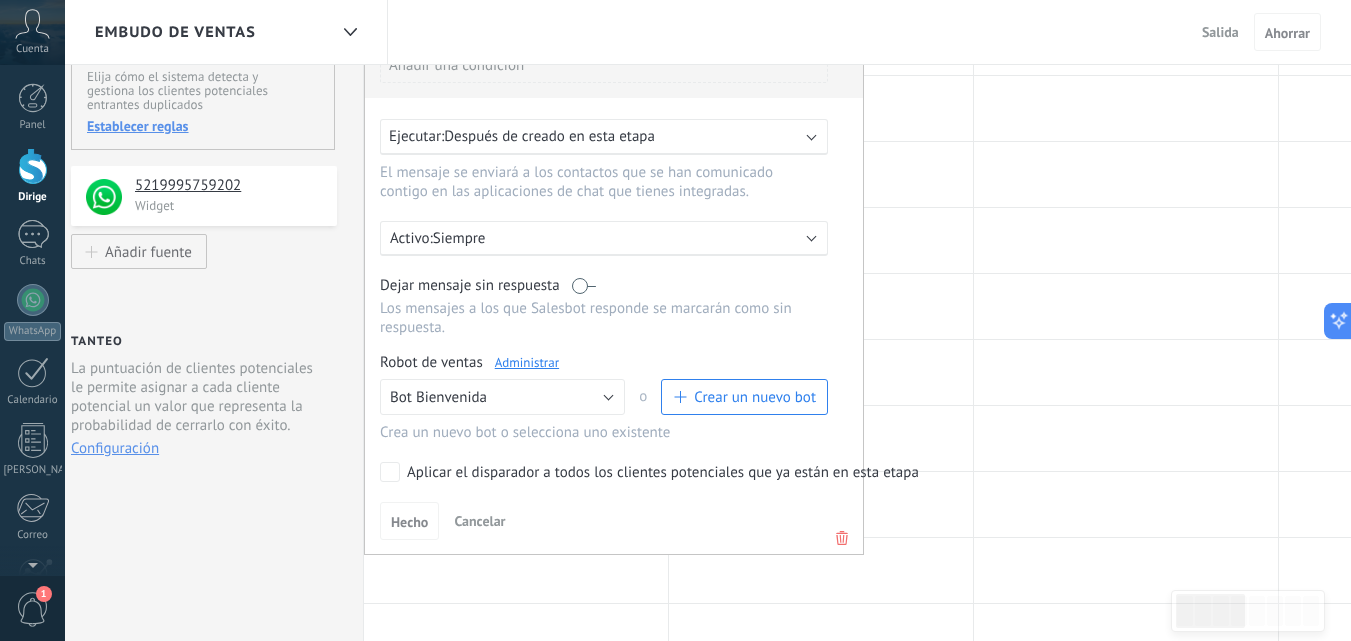 click on "Administrar" at bounding box center [527, 362] 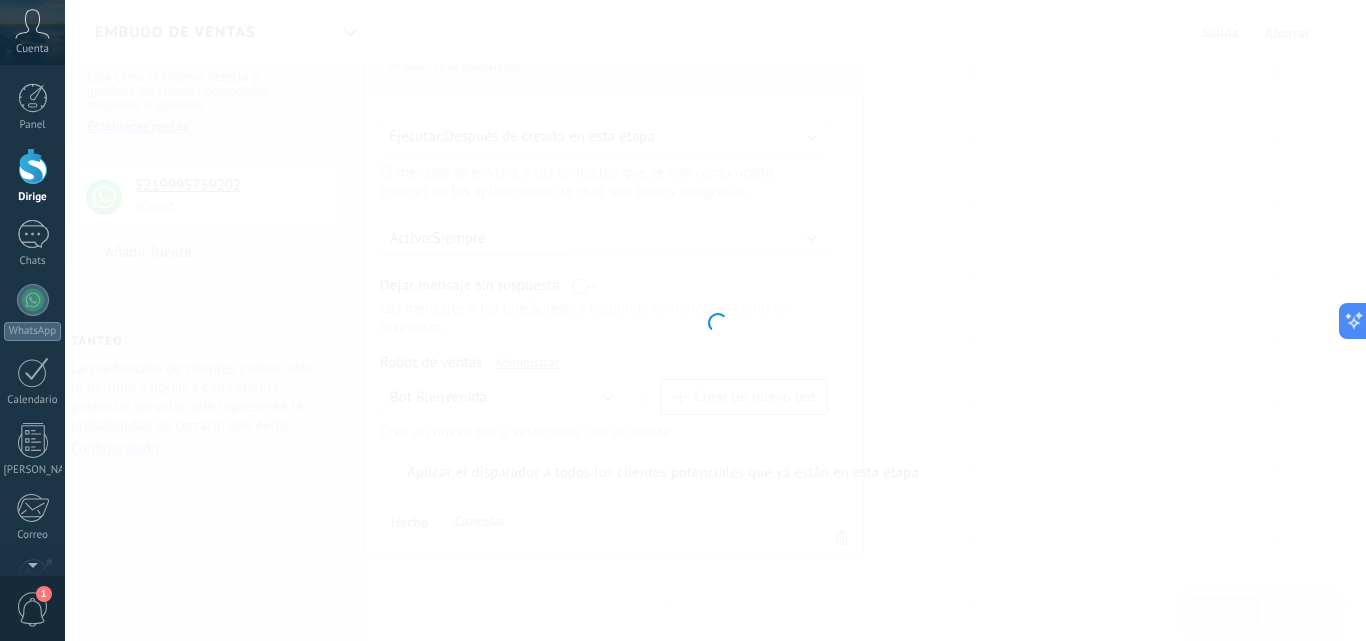 type on "**********" 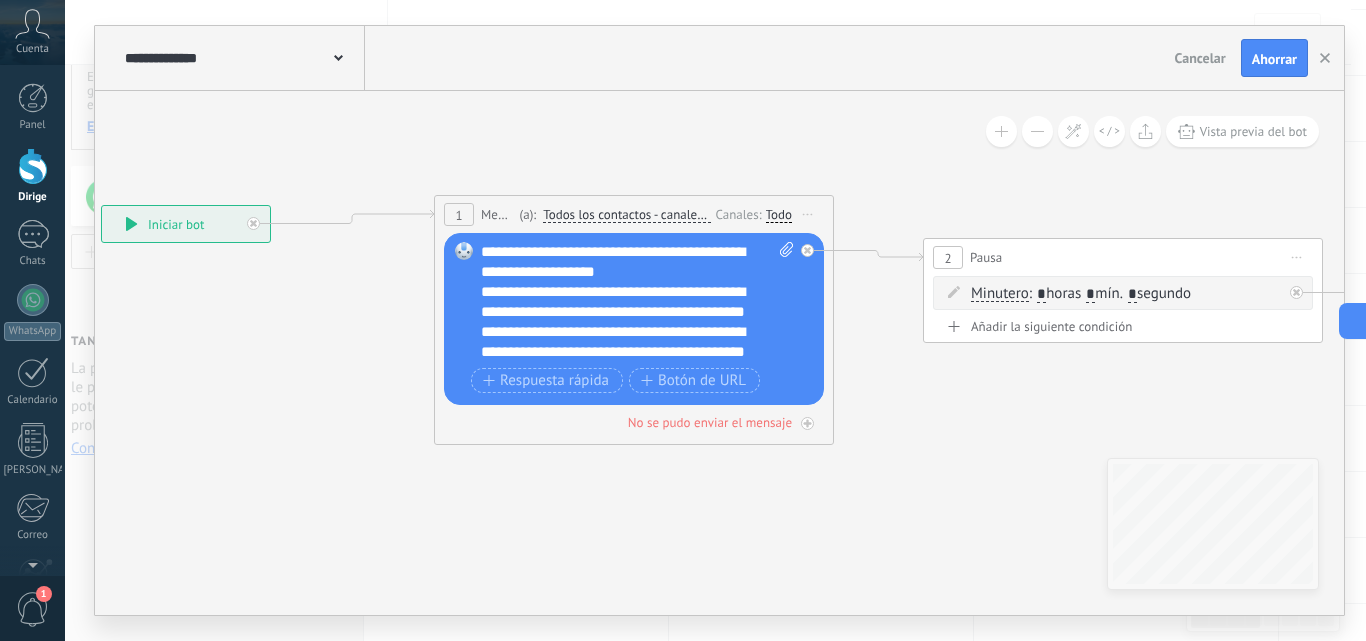 drag, startPoint x: 256, startPoint y: 252, endPoint x: 220, endPoint y: 229, distance: 42.72002 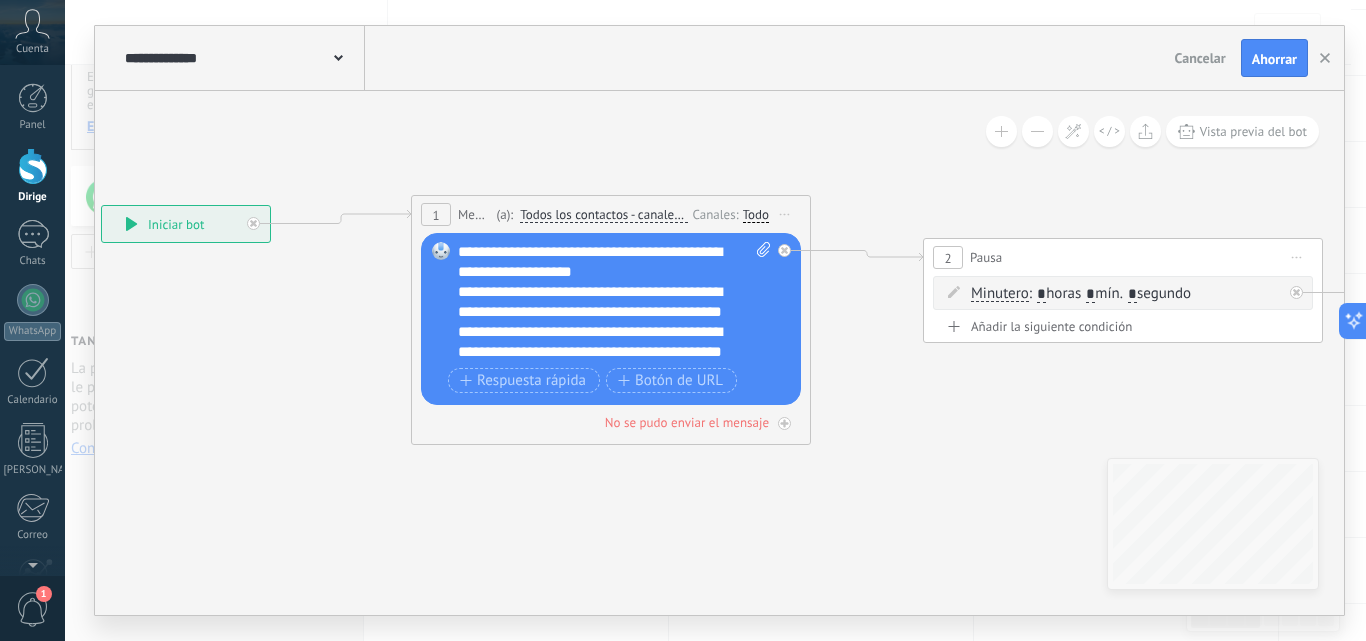 drag, startPoint x: 825, startPoint y: 206, endPoint x: 802, endPoint y: 206, distance: 23 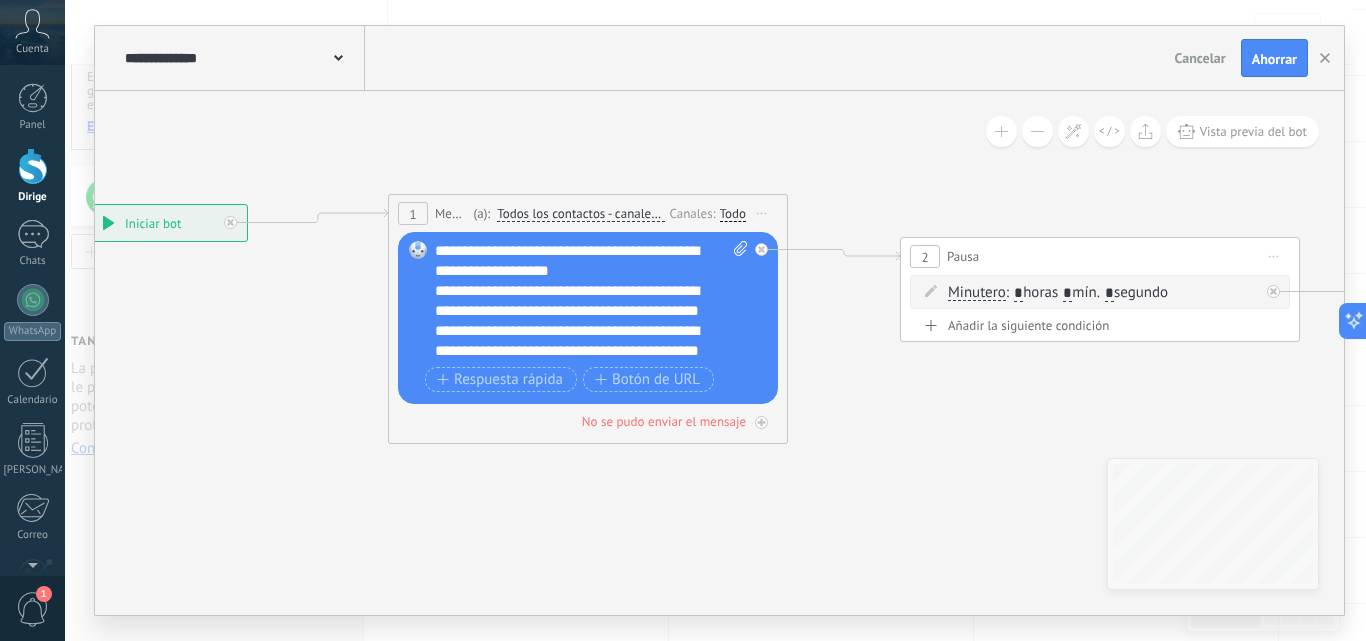 drag, startPoint x: 1081, startPoint y: 385, endPoint x: 1058, endPoint y: 384, distance: 23.021729 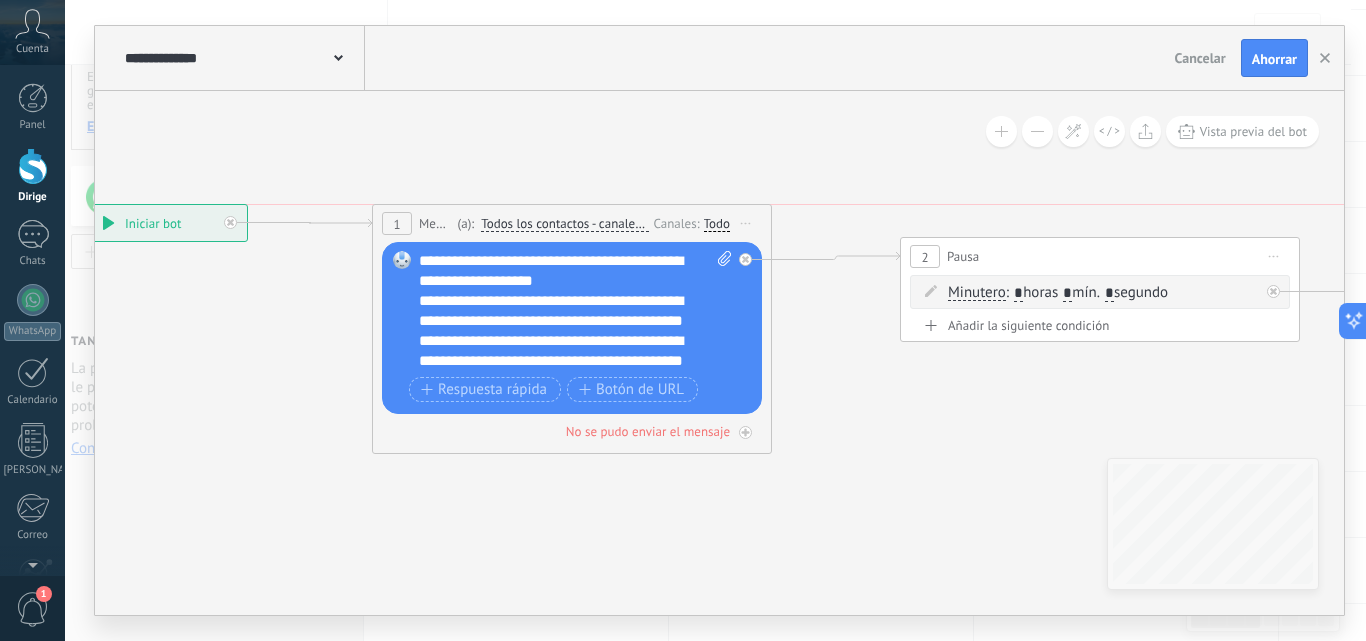 drag, startPoint x: 768, startPoint y: 199, endPoint x: 752, endPoint y: 200, distance: 16.03122 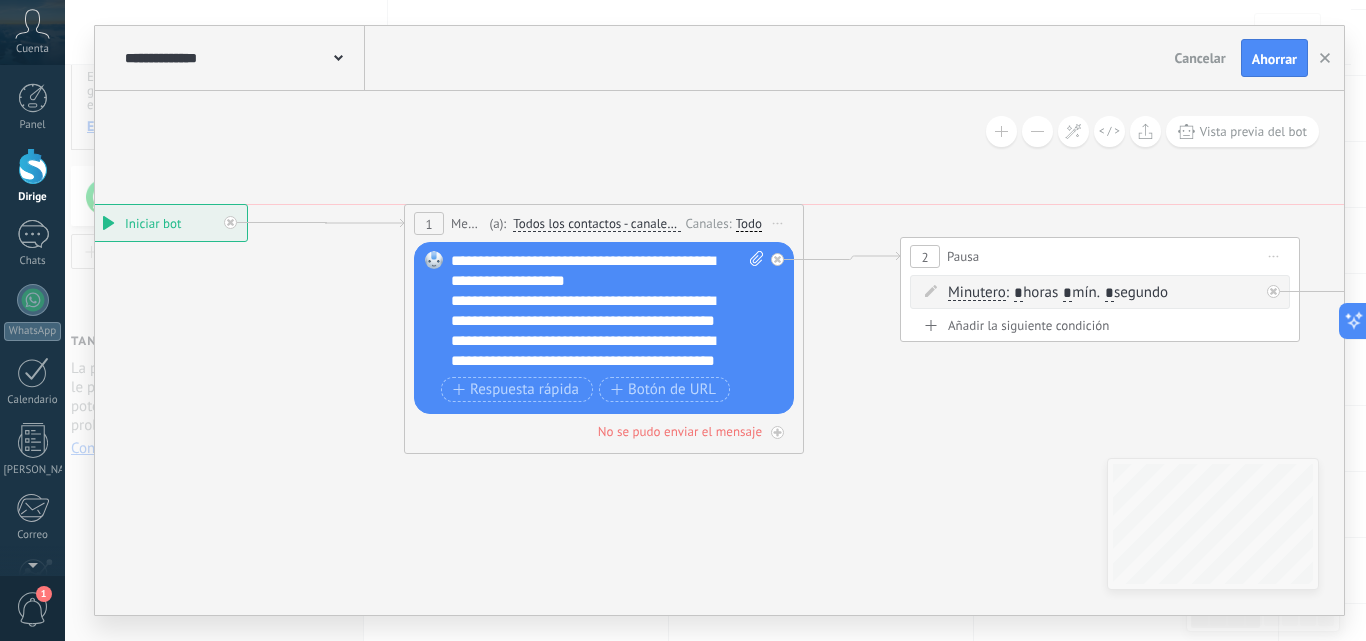 click on "**********" at bounding box center [497, 240] 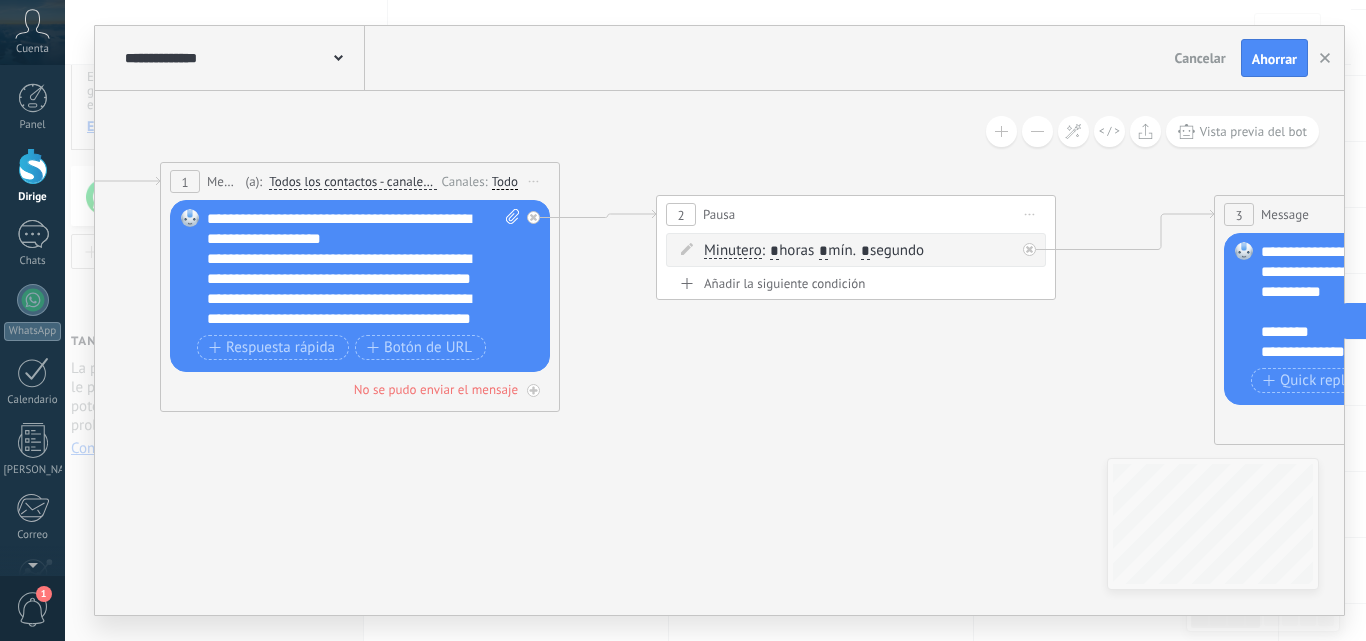 drag, startPoint x: 897, startPoint y: 360, endPoint x: 693, endPoint y: 328, distance: 206.49455 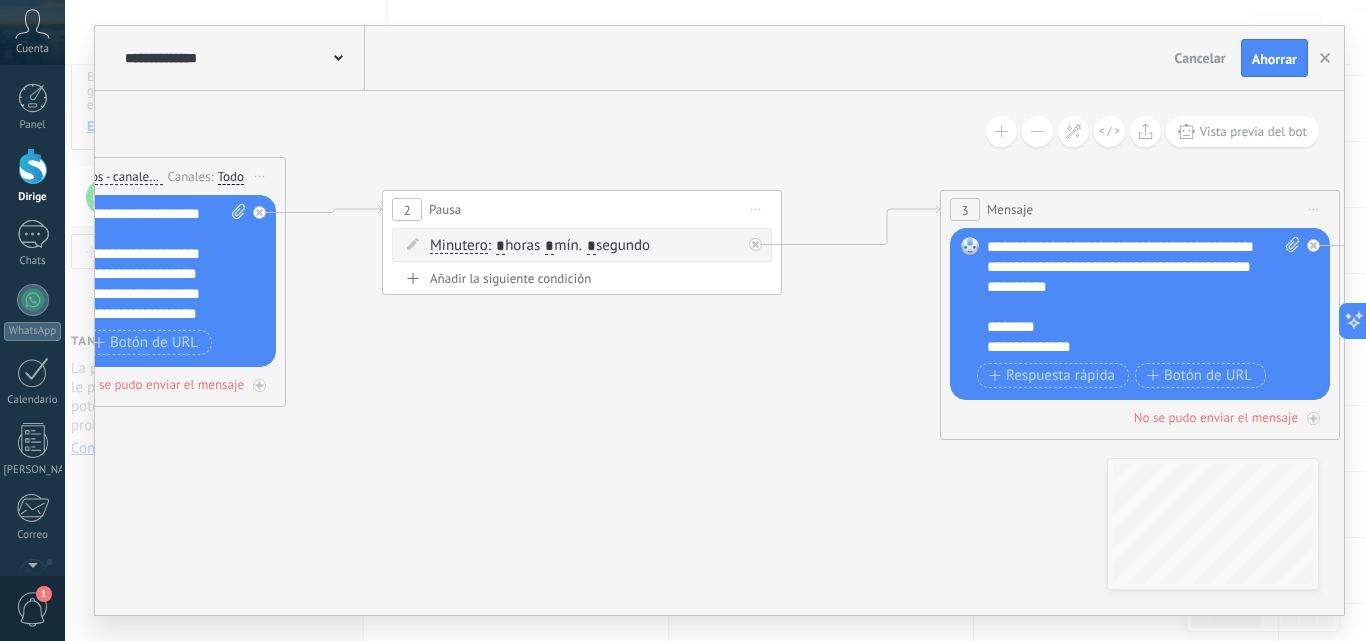 drag, startPoint x: 925, startPoint y: 361, endPoint x: 651, endPoint y: 356, distance: 274.04562 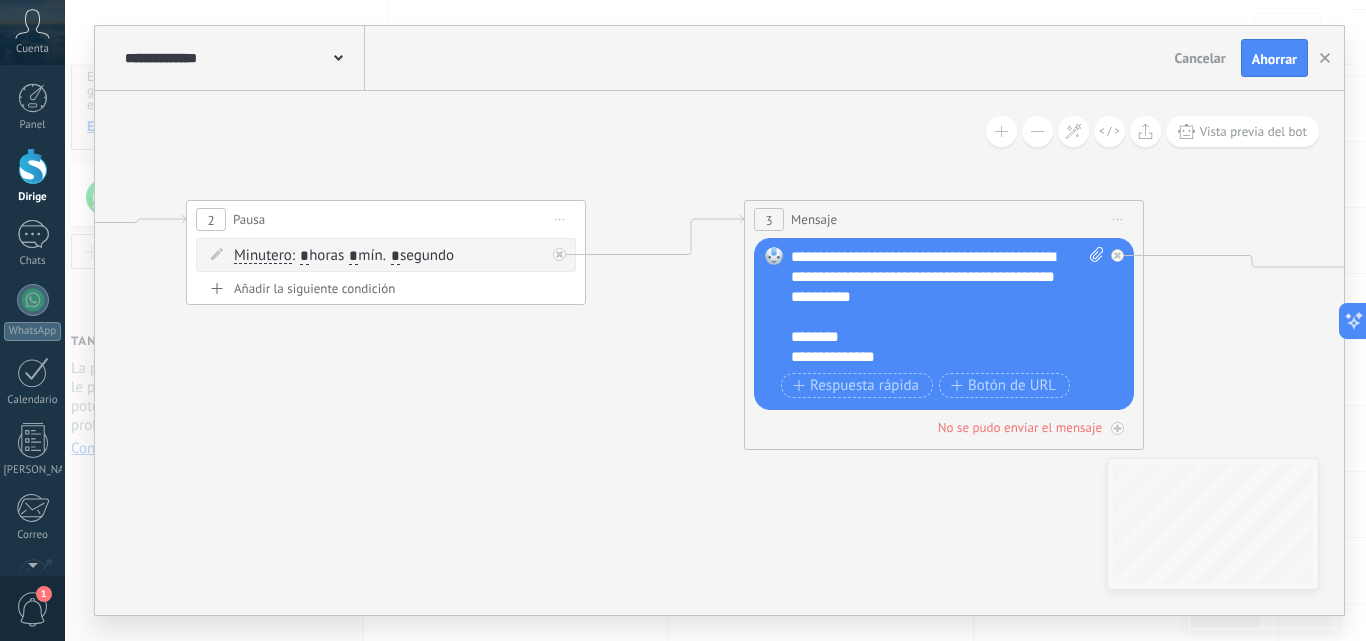 drag, startPoint x: 812, startPoint y: 338, endPoint x: 607, endPoint y: 353, distance: 205.54805 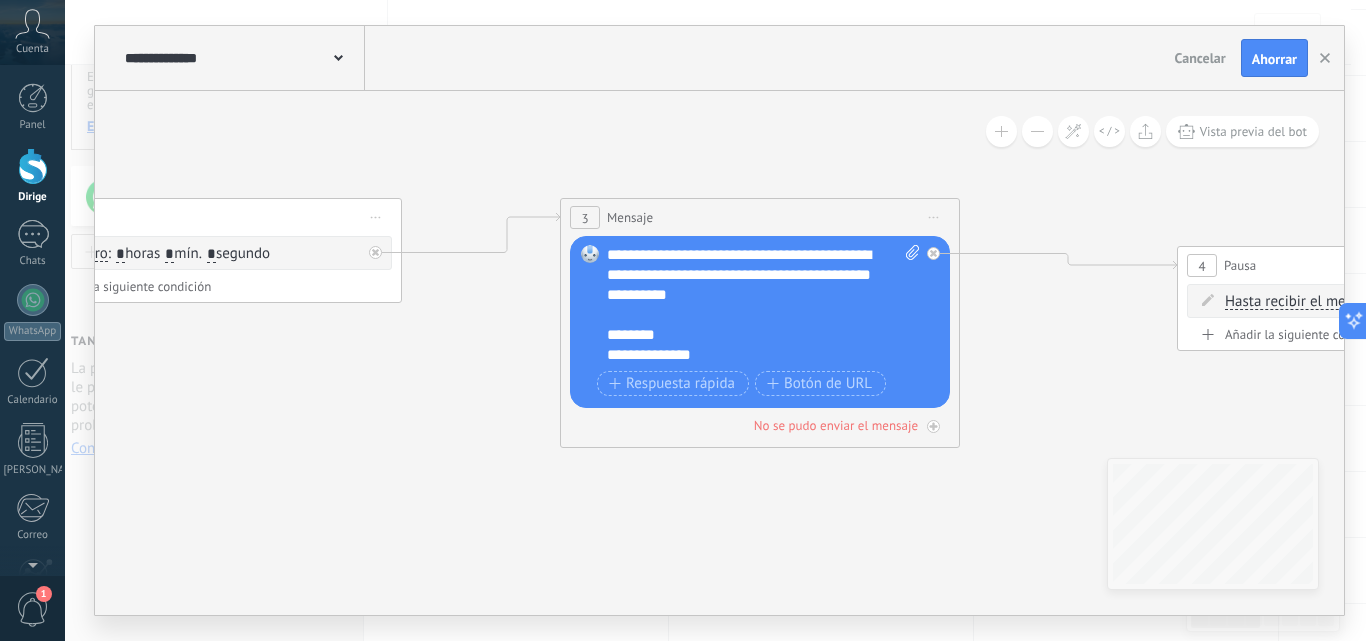 drag, startPoint x: 1159, startPoint y: 204, endPoint x: 968, endPoint y: 194, distance: 191.2616 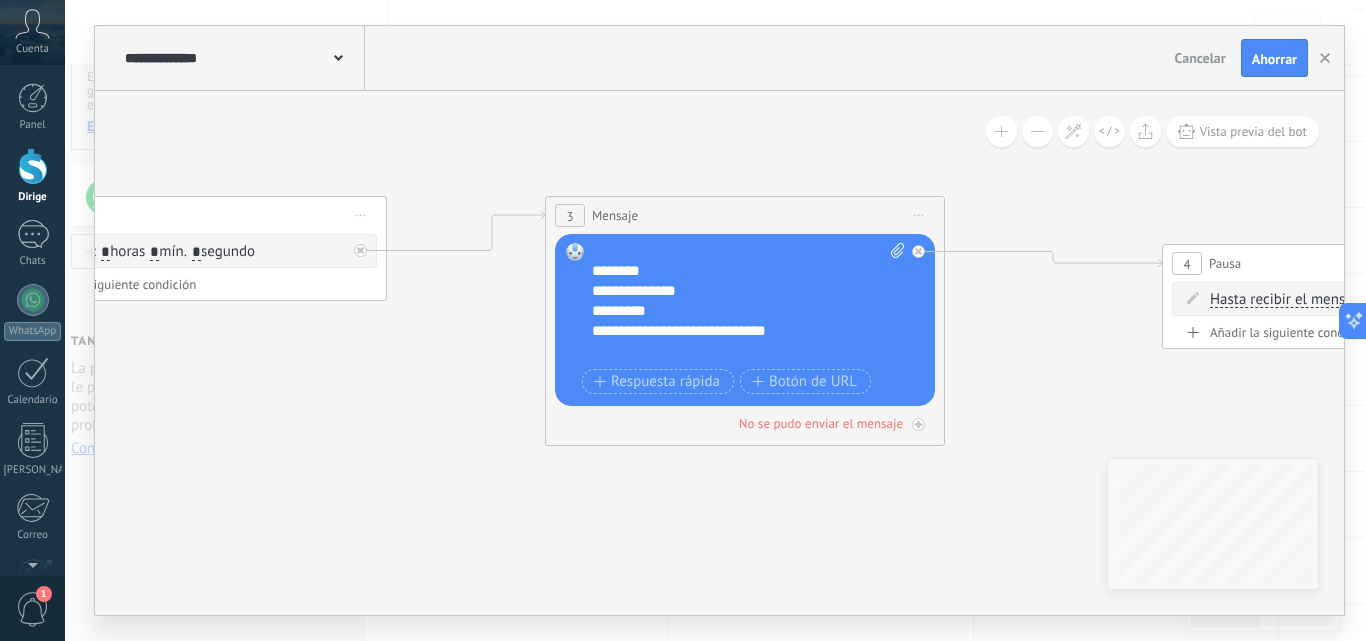 scroll, scrollTop: 120, scrollLeft: 0, axis: vertical 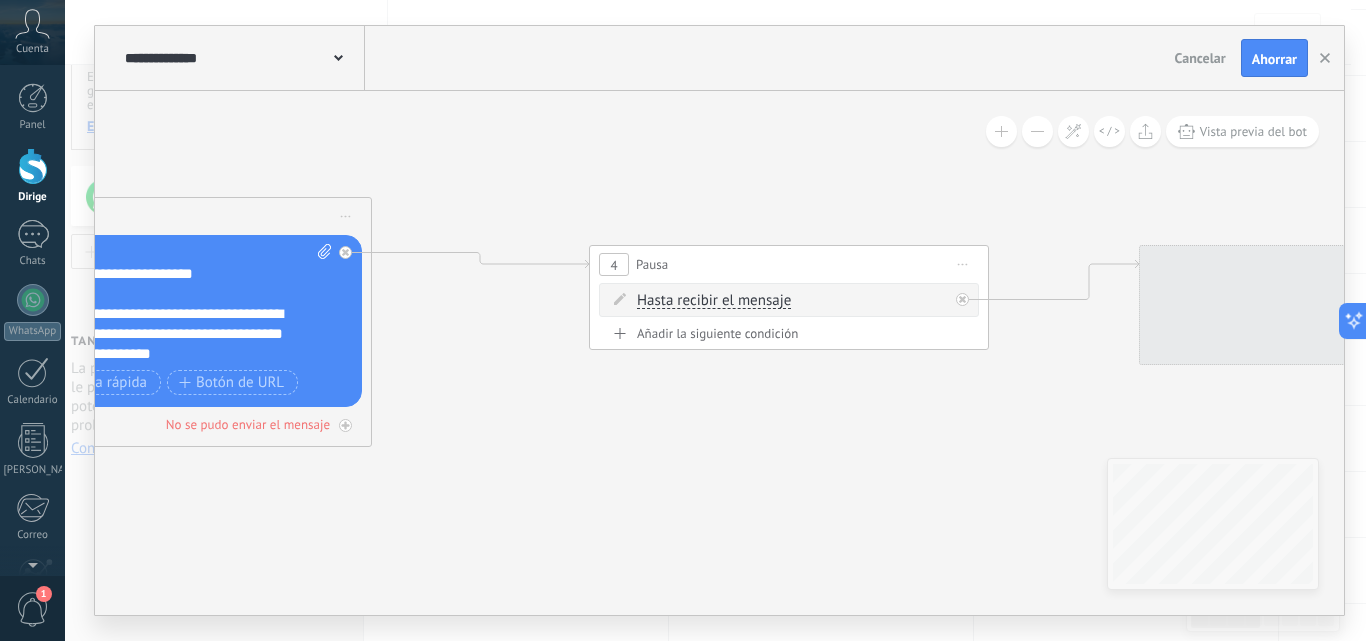drag, startPoint x: 1074, startPoint y: 334, endPoint x: 510, endPoint y: 330, distance: 564.01416 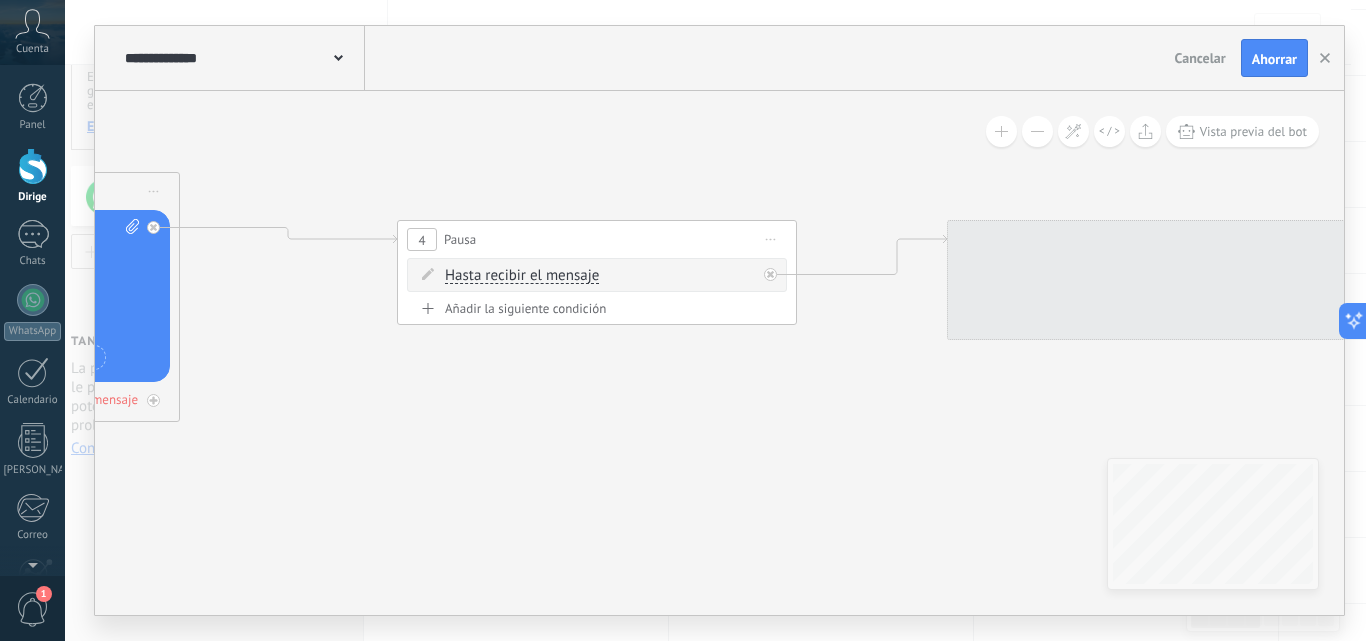drag, startPoint x: 794, startPoint y: 415, endPoint x: 602, endPoint y: 390, distance: 193.62076 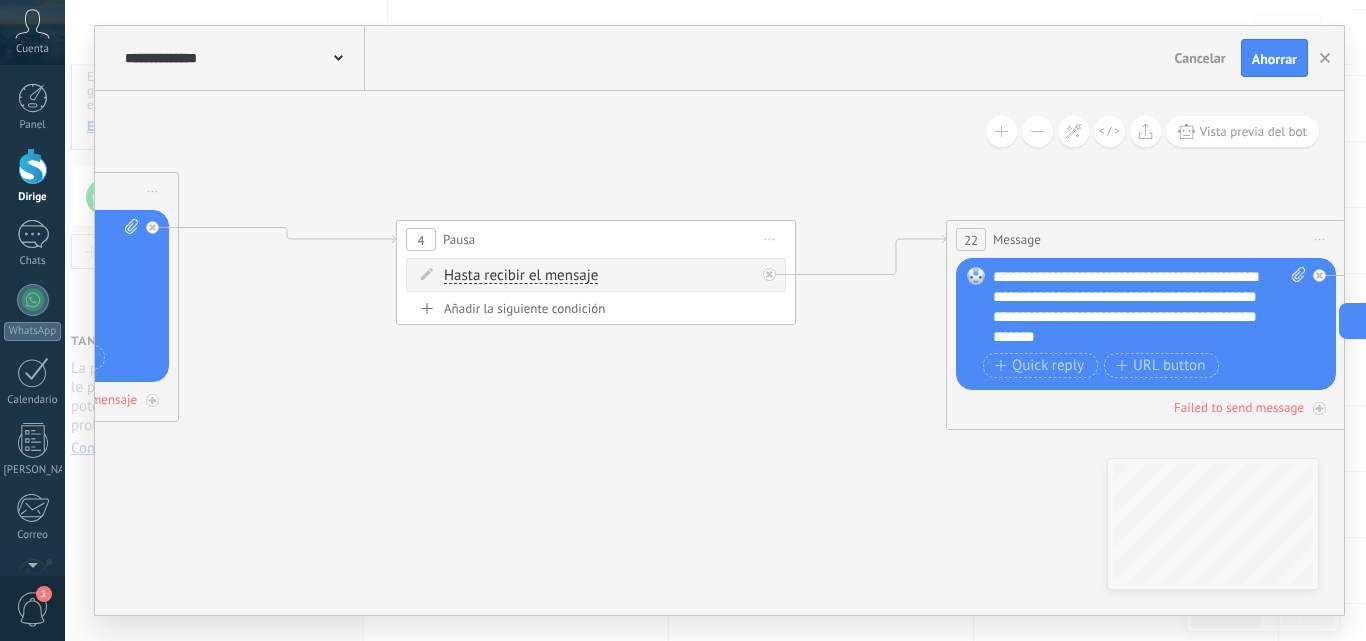 drag, startPoint x: 802, startPoint y: 412, endPoint x: 451, endPoint y: 395, distance: 351.41144 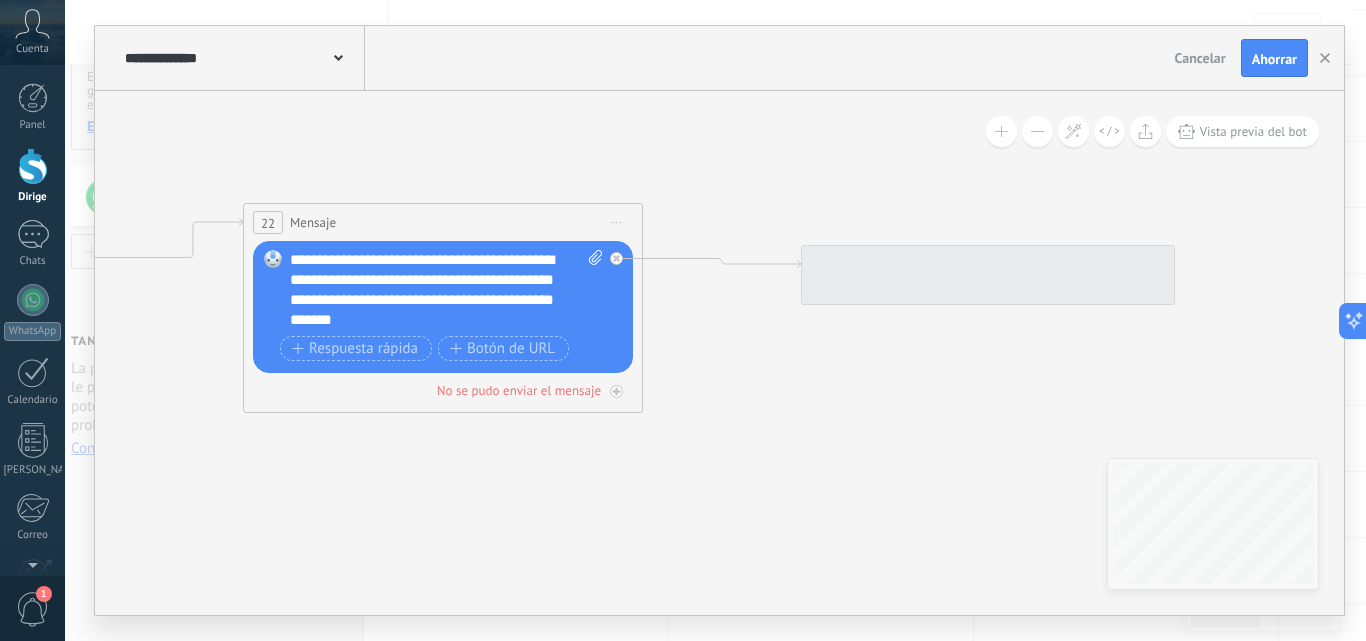 drag, startPoint x: 1131, startPoint y: 186, endPoint x: 743, endPoint y: 182, distance: 388.02063 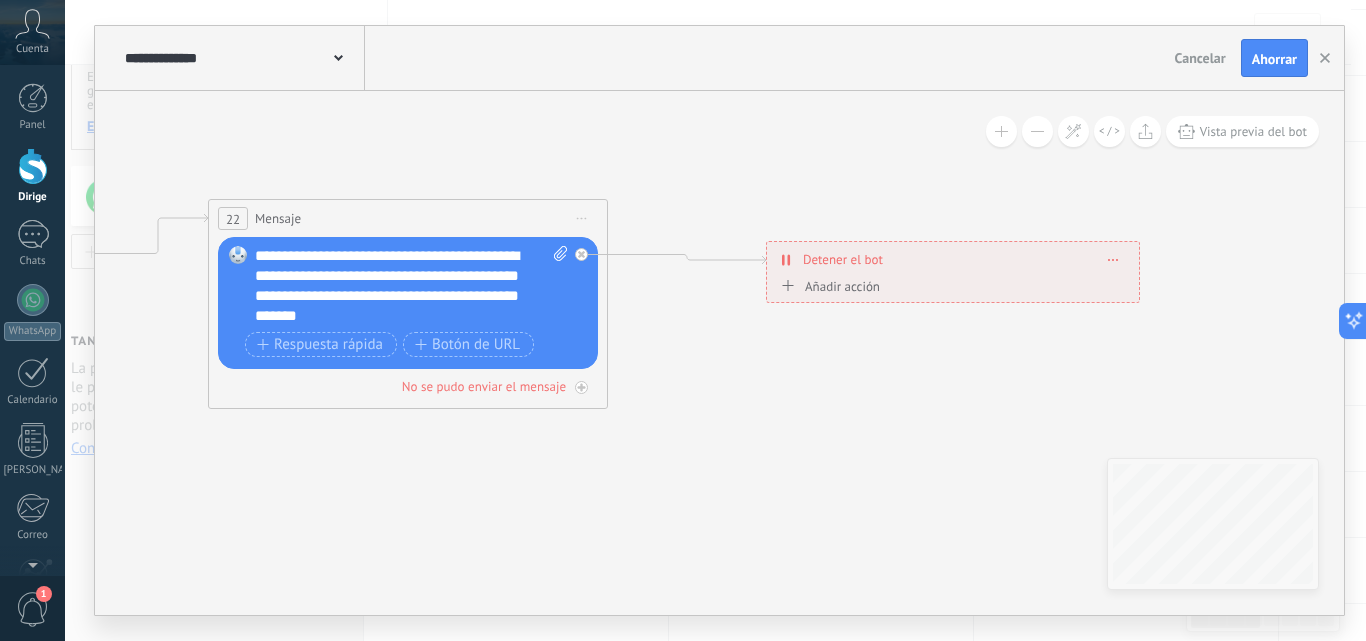 drag, startPoint x: 898, startPoint y: 446, endPoint x: 818, endPoint y: 444, distance: 80.024994 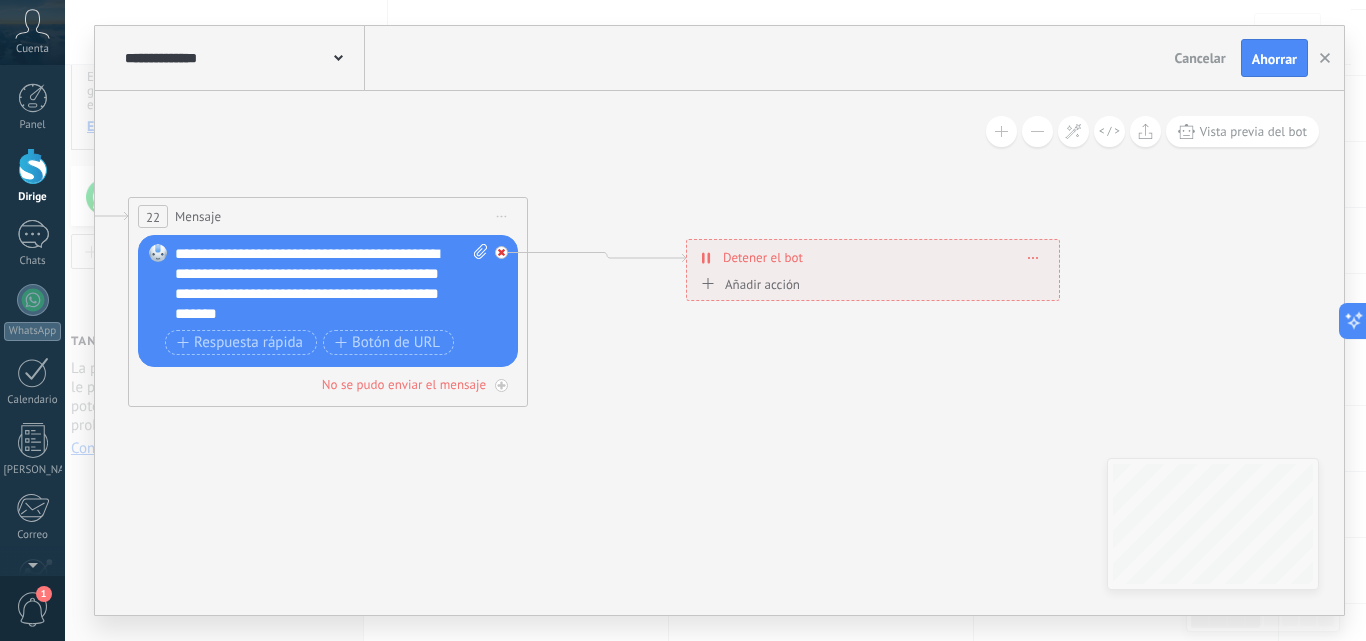 click at bounding box center (501, 252) 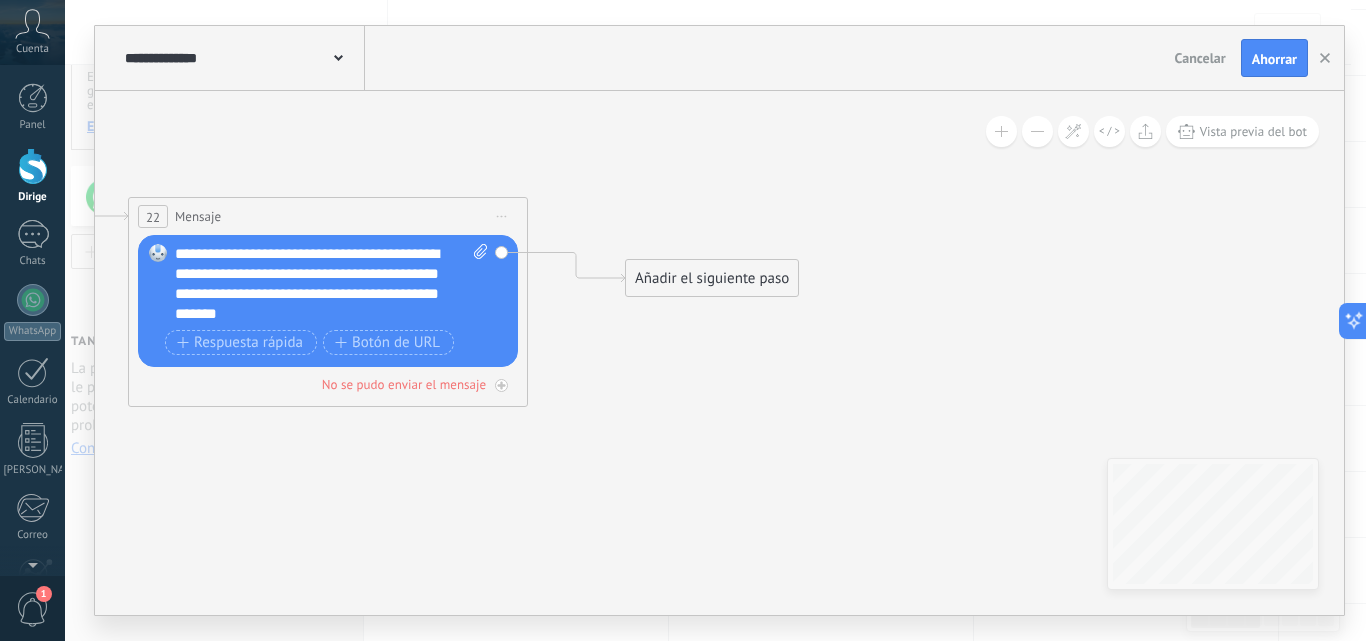 drag, startPoint x: 731, startPoint y: 338, endPoint x: 770, endPoint y: 273, distance: 75.802376 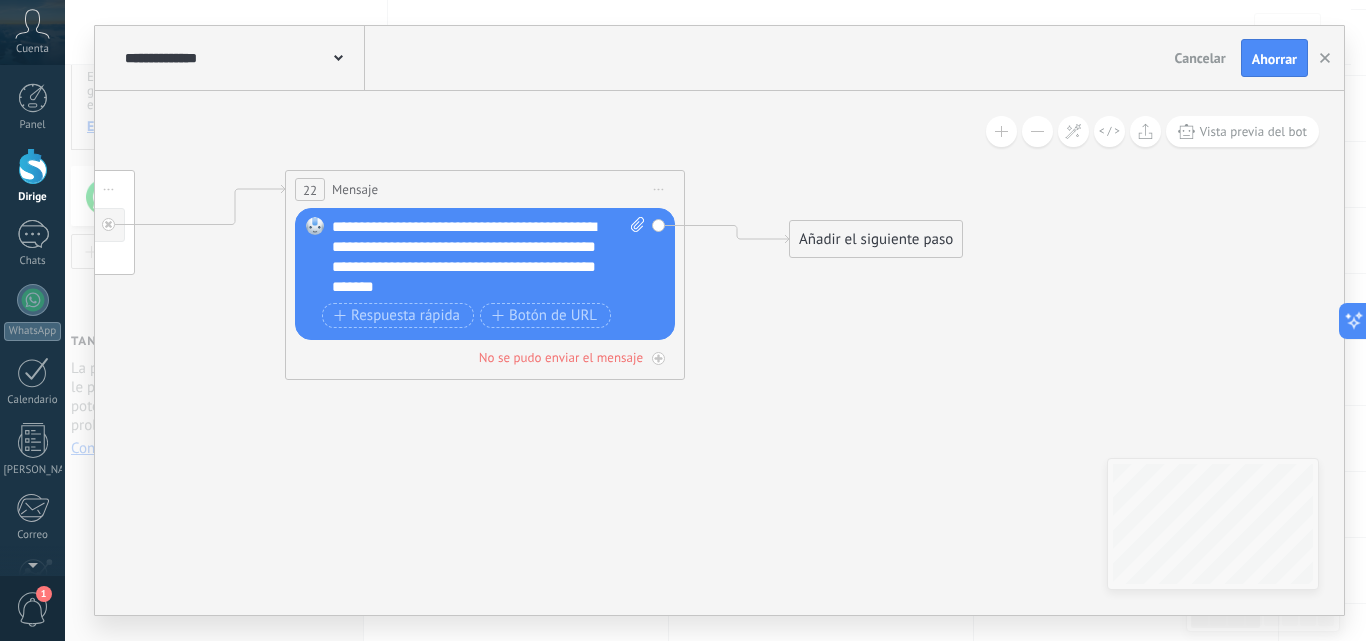 drag, startPoint x: 774, startPoint y: 422, endPoint x: 931, endPoint y: 395, distance: 159.30473 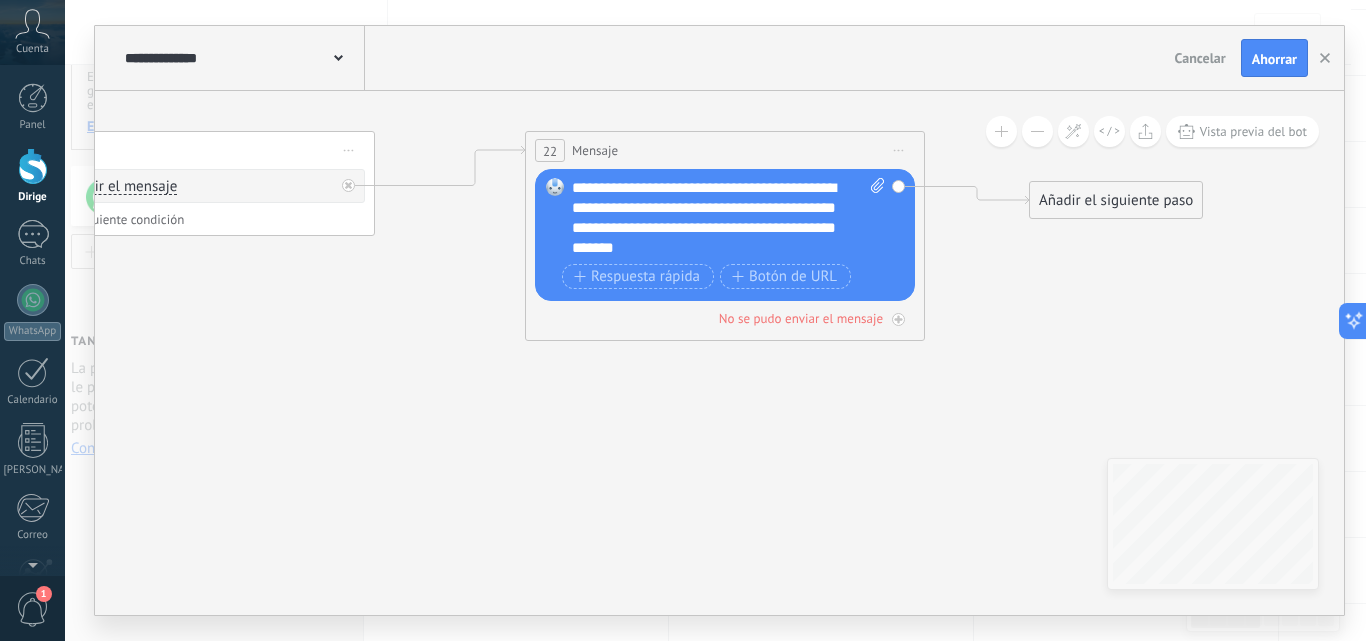 drag, startPoint x: 885, startPoint y: 453, endPoint x: 993, endPoint y: 433, distance: 109.83624 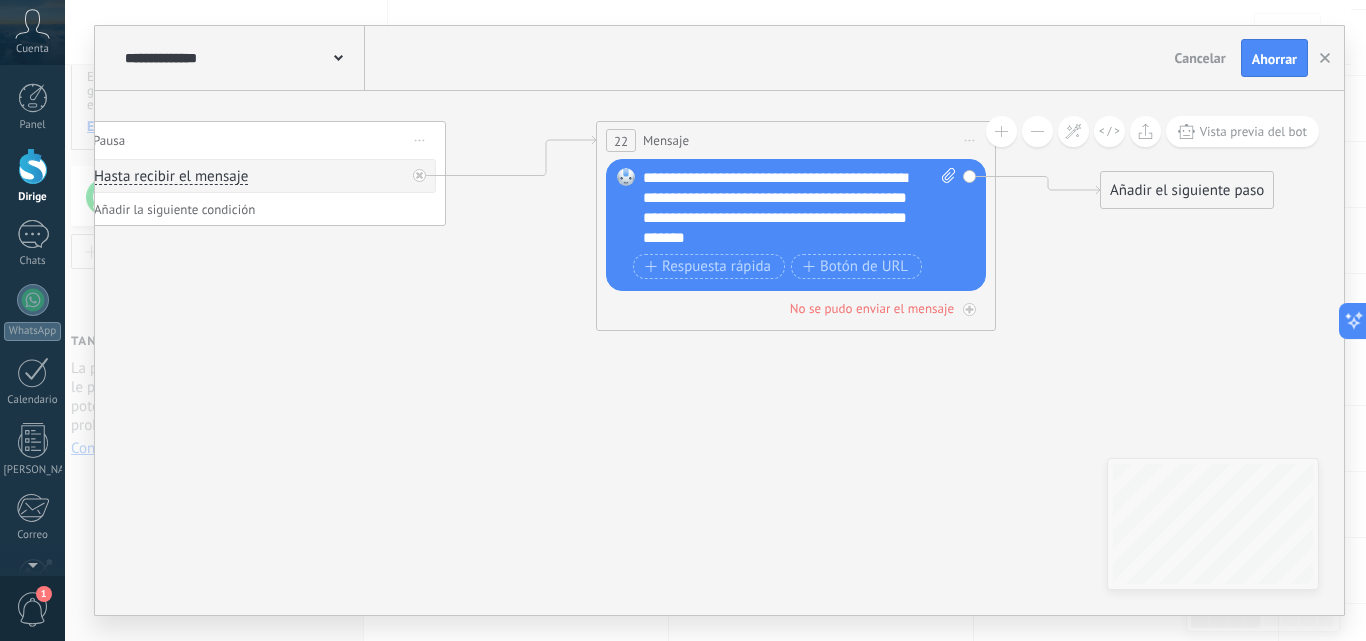 drag, startPoint x: 927, startPoint y: 432, endPoint x: 957, endPoint y: 451, distance: 35.510563 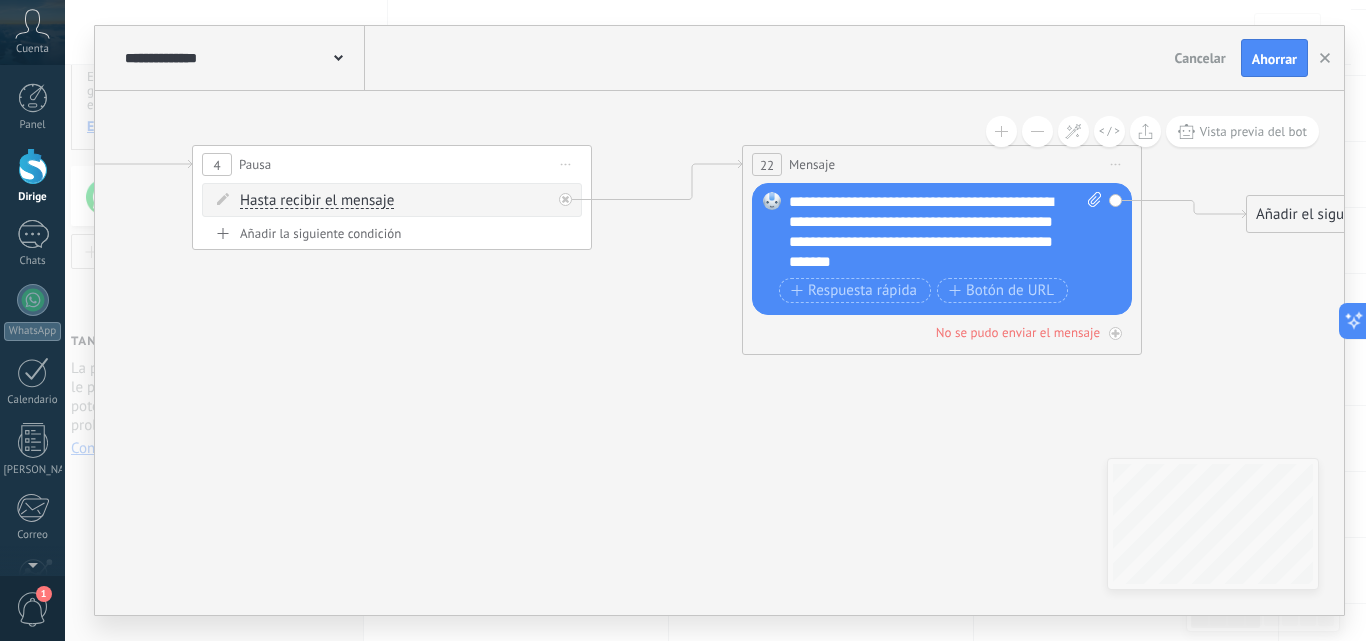 drag, startPoint x: 655, startPoint y: 402, endPoint x: 801, endPoint y: 426, distance: 147.95946 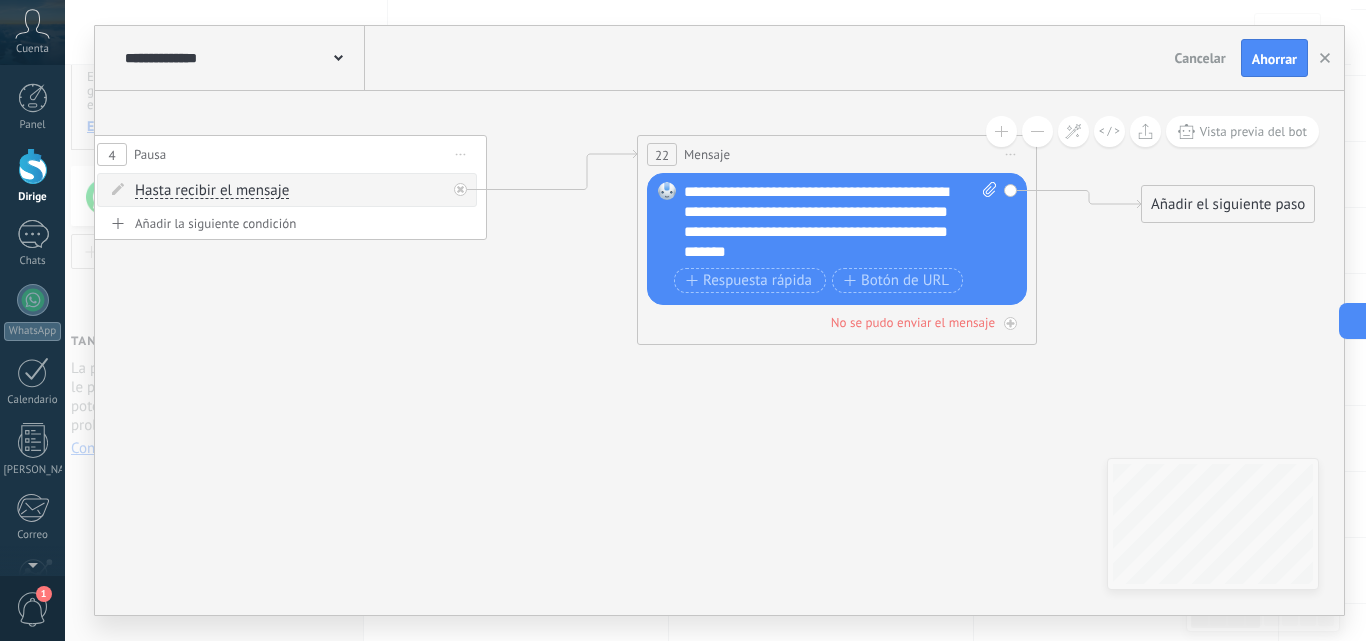 drag, startPoint x: 809, startPoint y: 444, endPoint x: 704, endPoint y: 434, distance: 105.47511 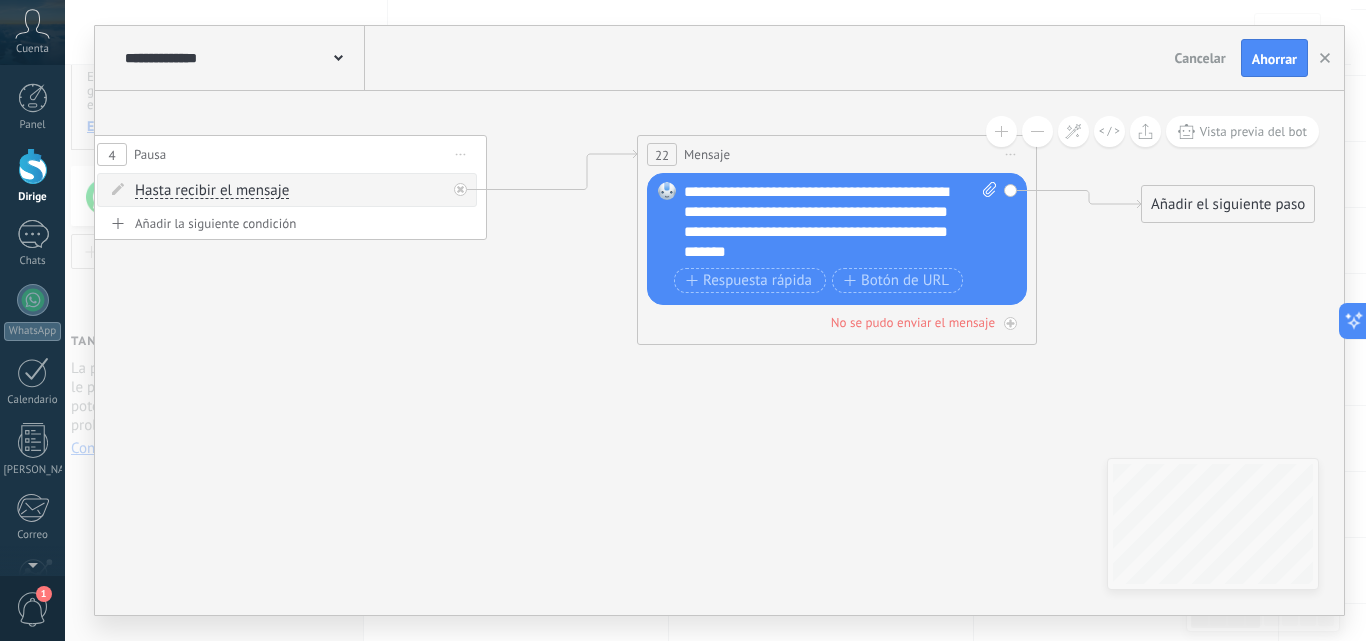 drag, startPoint x: 396, startPoint y: 395, endPoint x: 463, endPoint y: 432, distance: 76.537575 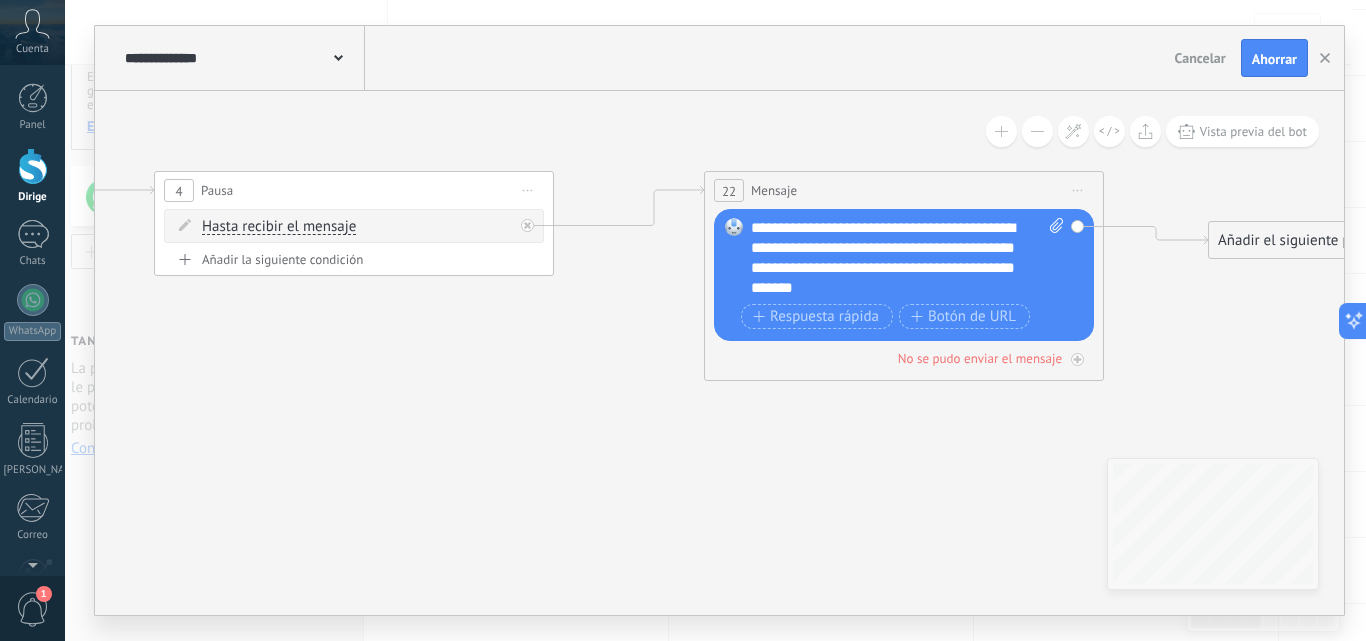 drag, startPoint x: 621, startPoint y: 388, endPoint x: 541, endPoint y: 415, distance: 84.4334 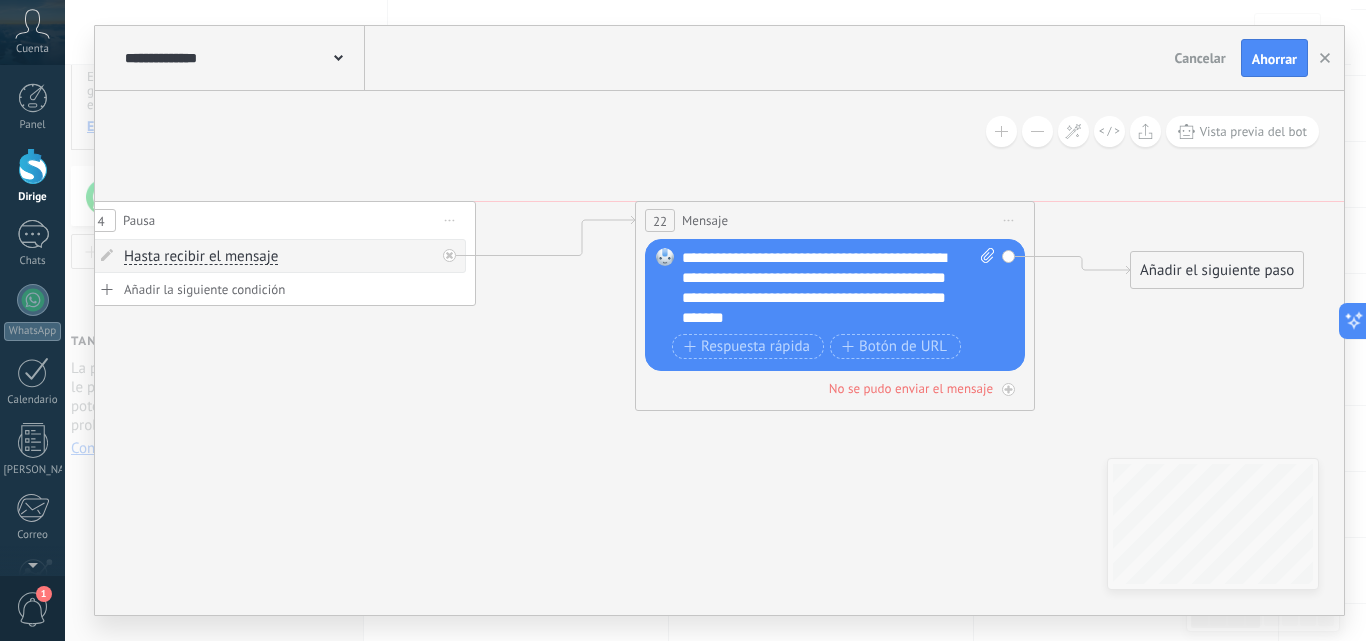 click on "22
Mensaje
*******
(a):
Todos los contactos - canales seleccionados
Todos los contactos - canales seleccionados
Todos los contactos - canal principal
Contacto principal - canales seleccionados
Contacto principal - canal principal
Todos los contactos - canales seleccionados
Todos los contactos - canales seleccionados
Todos los contactos - canal principal" at bounding box center [835, 220] 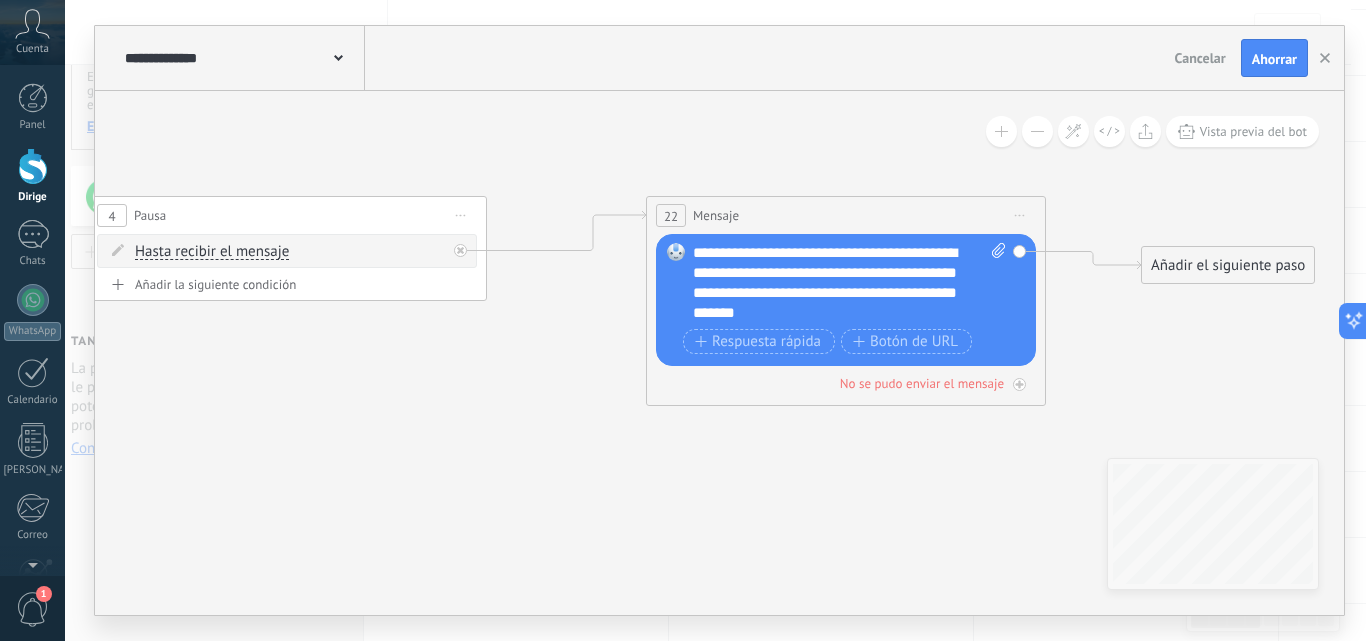 drag, startPoint x: 464, startPoint y: 473, endPoint x: 475, endPoint y: 468, distance: 12.083046 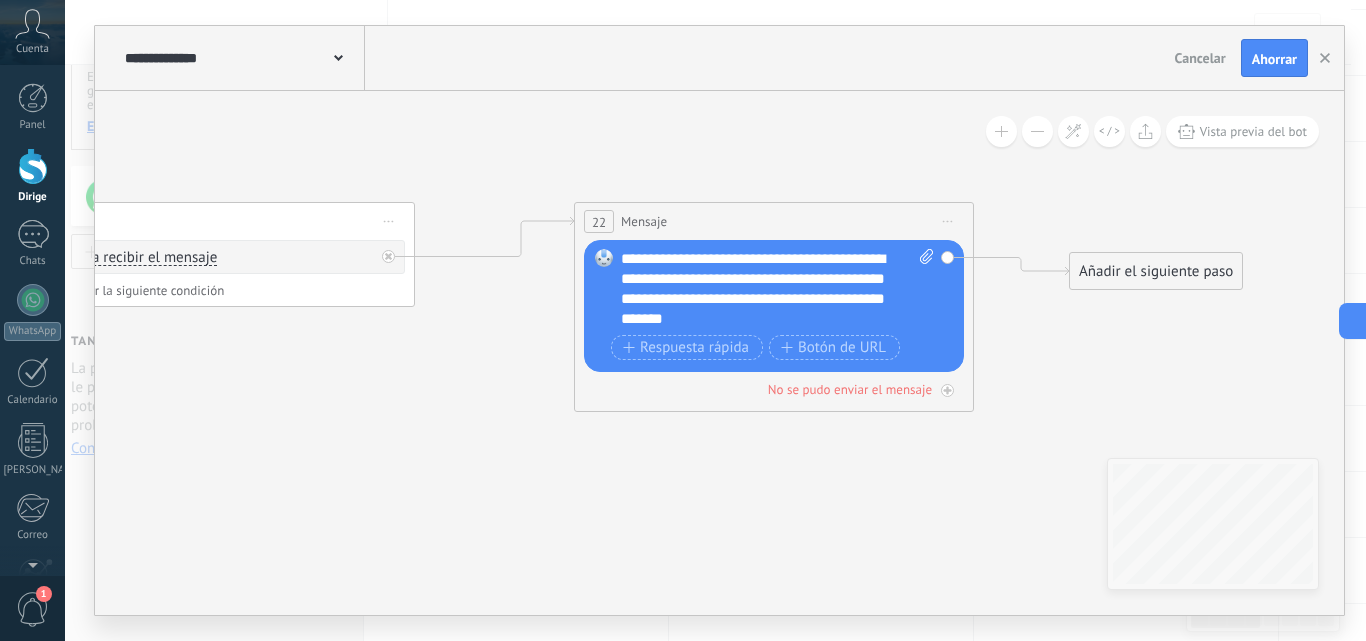 drag, startPoint x: 437, startPoint y: 383, endPoint x: 365, endPoint y: 389, distance: 72.249565 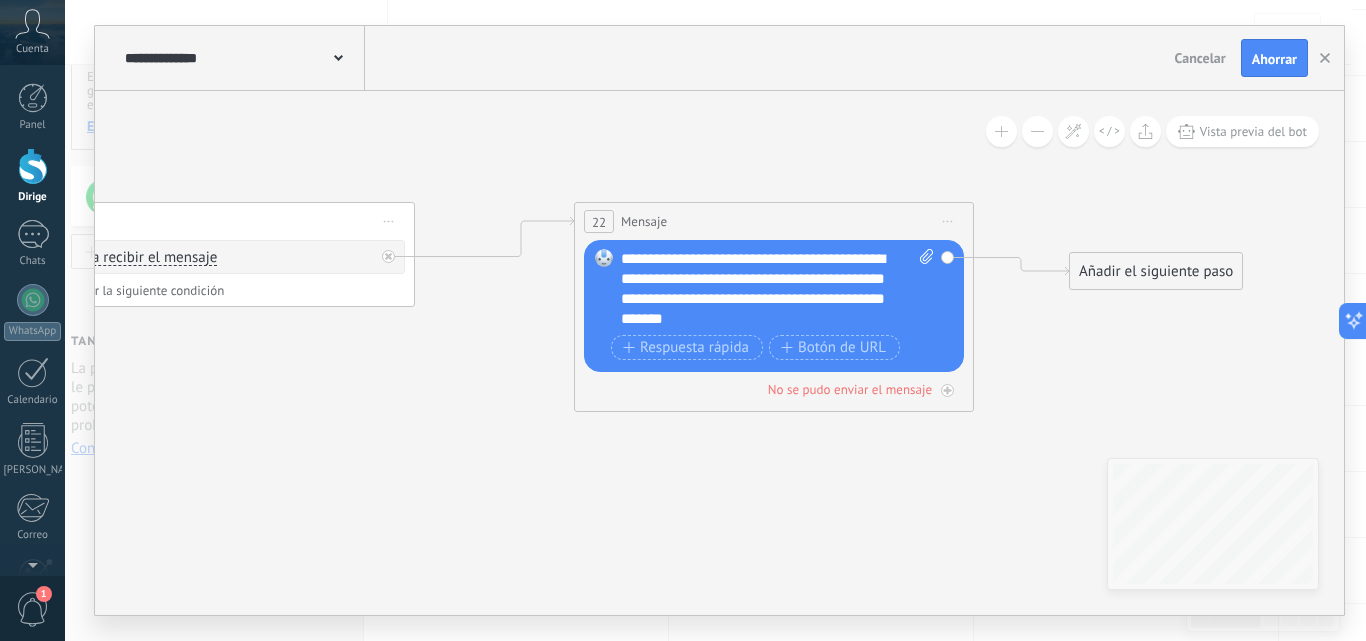 click 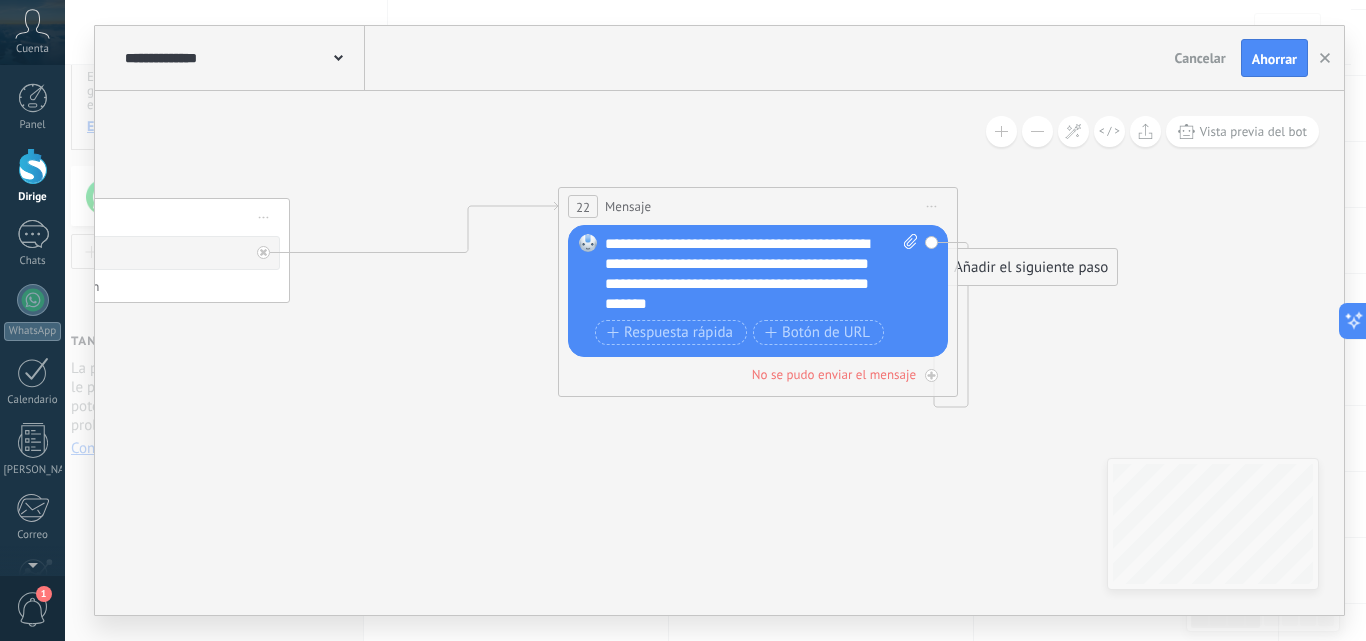 drag, startPoint x: 633, startPoint y: 223, endPoint x: 742, endPoint y: 212, distance: 109.55364 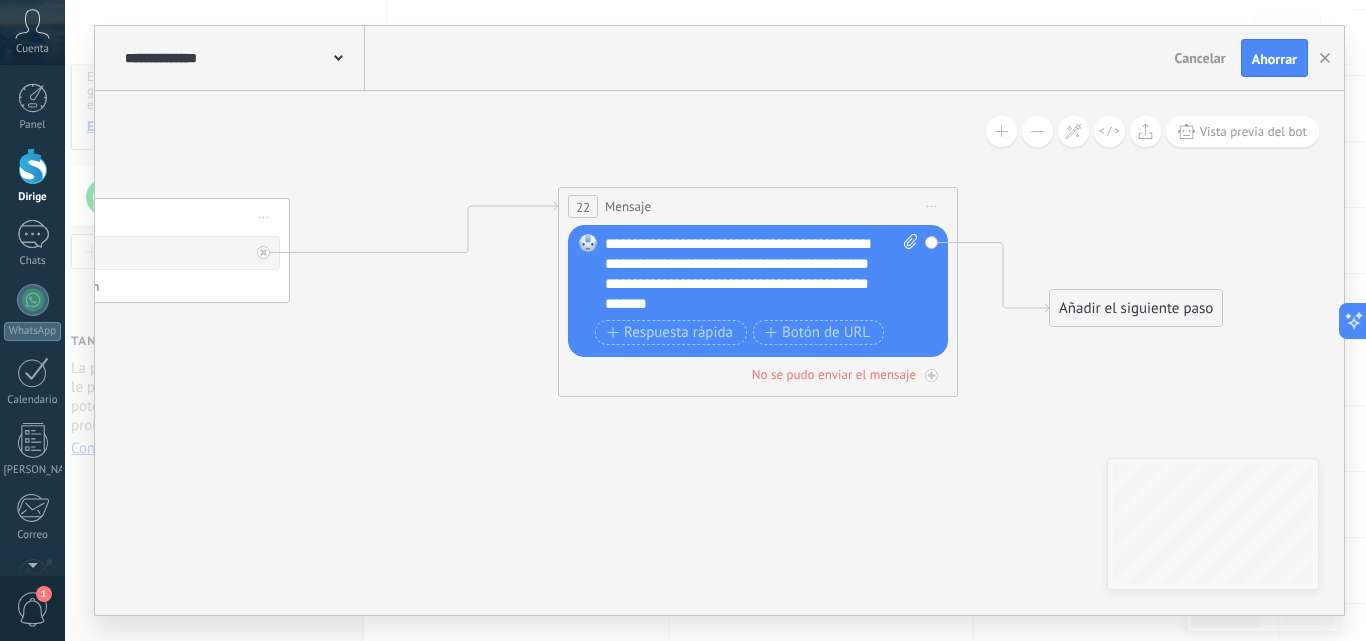 drag, startPoint x: 1131, startPoint y: 309, endPoint x: 1155, endPoint y: 266, distance: 49.24429 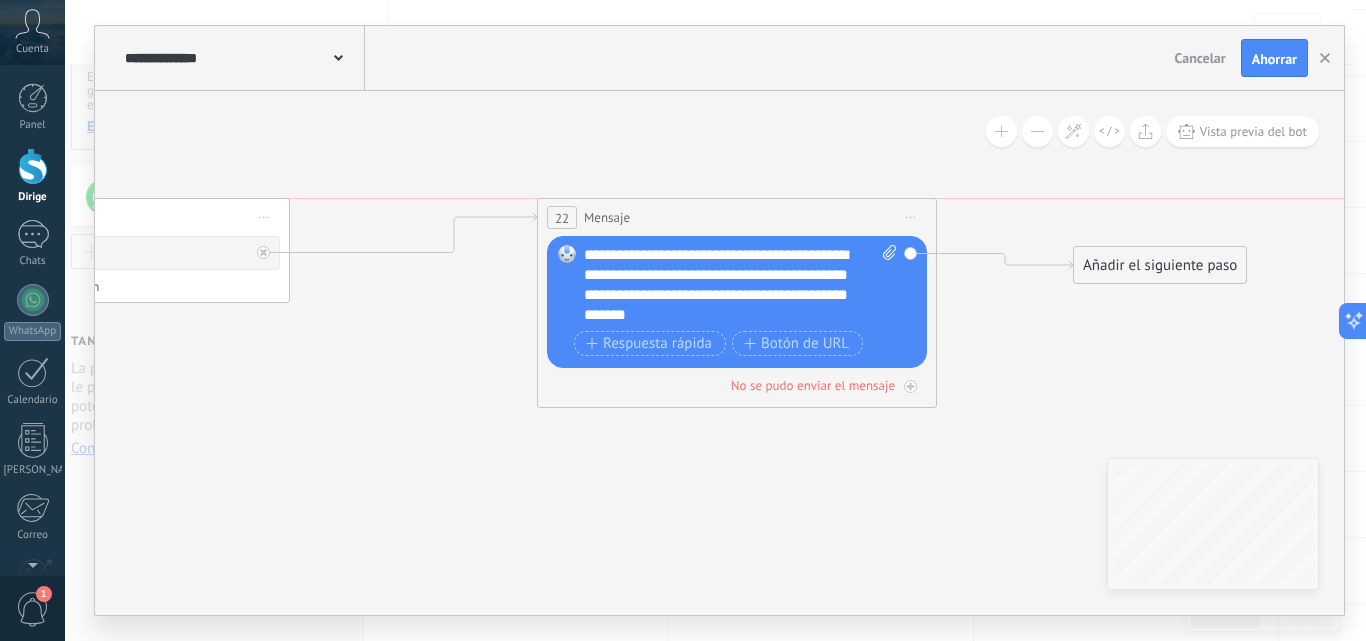 drag, startPoint x: 708, startPoint y: 209, endPoint x: 687, endPoint y: 213, distance: 21.377558 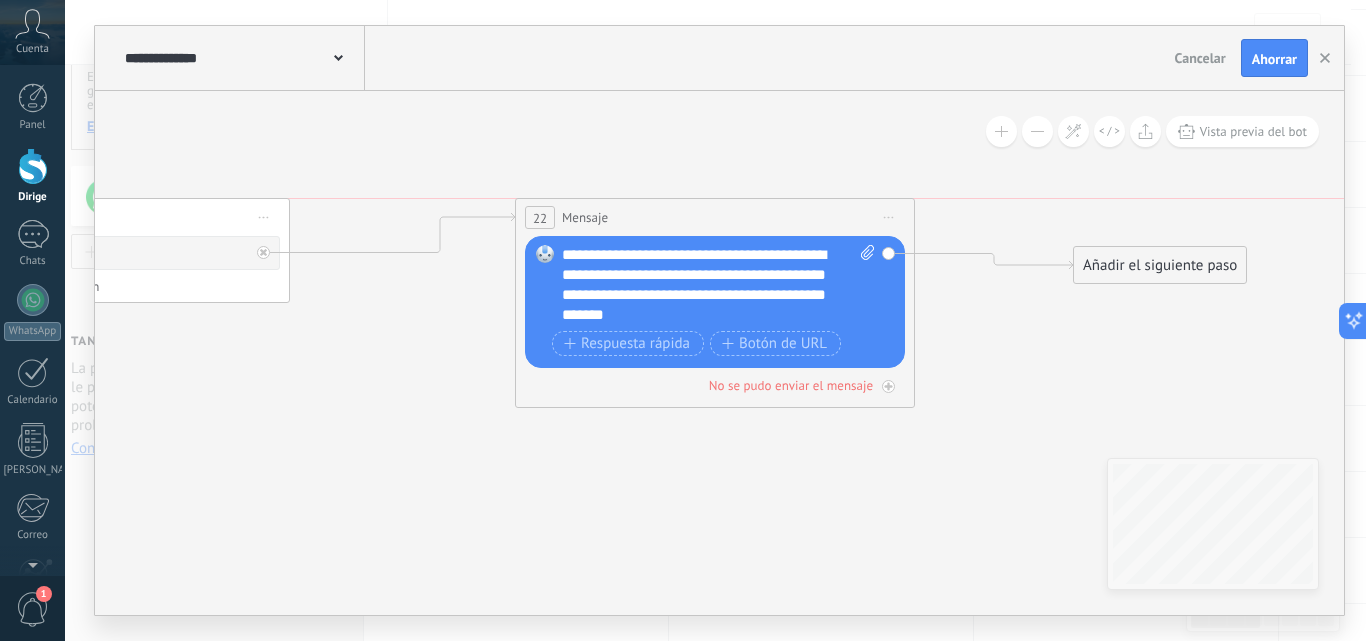 click on "22
Mensaje
*******
(a):
Todos los contactos - canales seleccionados
Todos los contactos - canales seleccionados
Todos los contactos - canal principal
Contacto principal - canales seleccionados
Contacto principal - canal principal
Todos los contactos - canales seleccionados
Todos los contactos - canales seleccionados
Todos los contactos - canal principal" at bounding box center (715, 217) 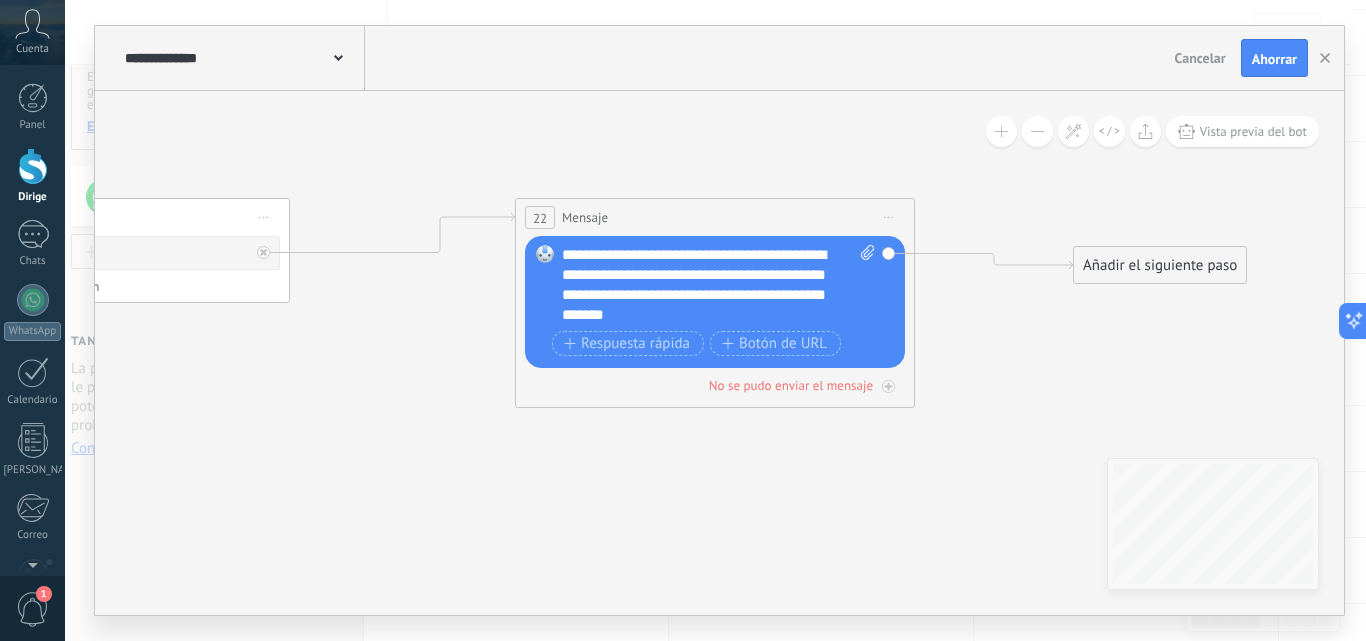 click 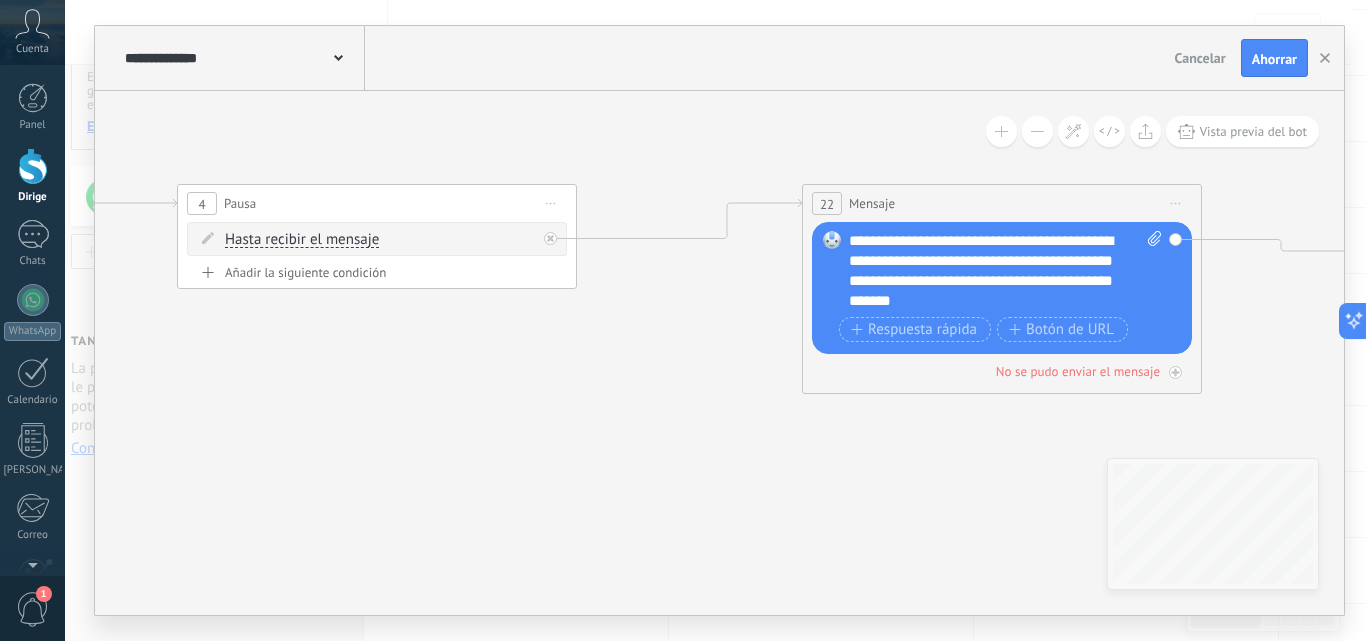 click 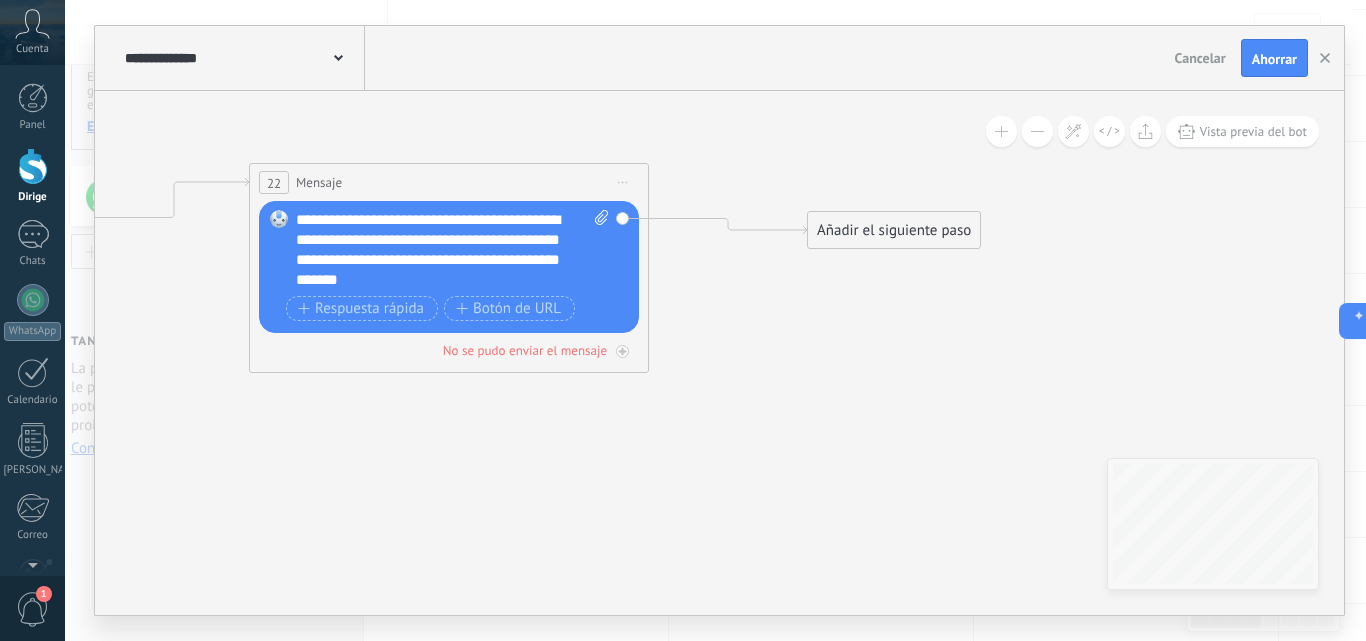 click 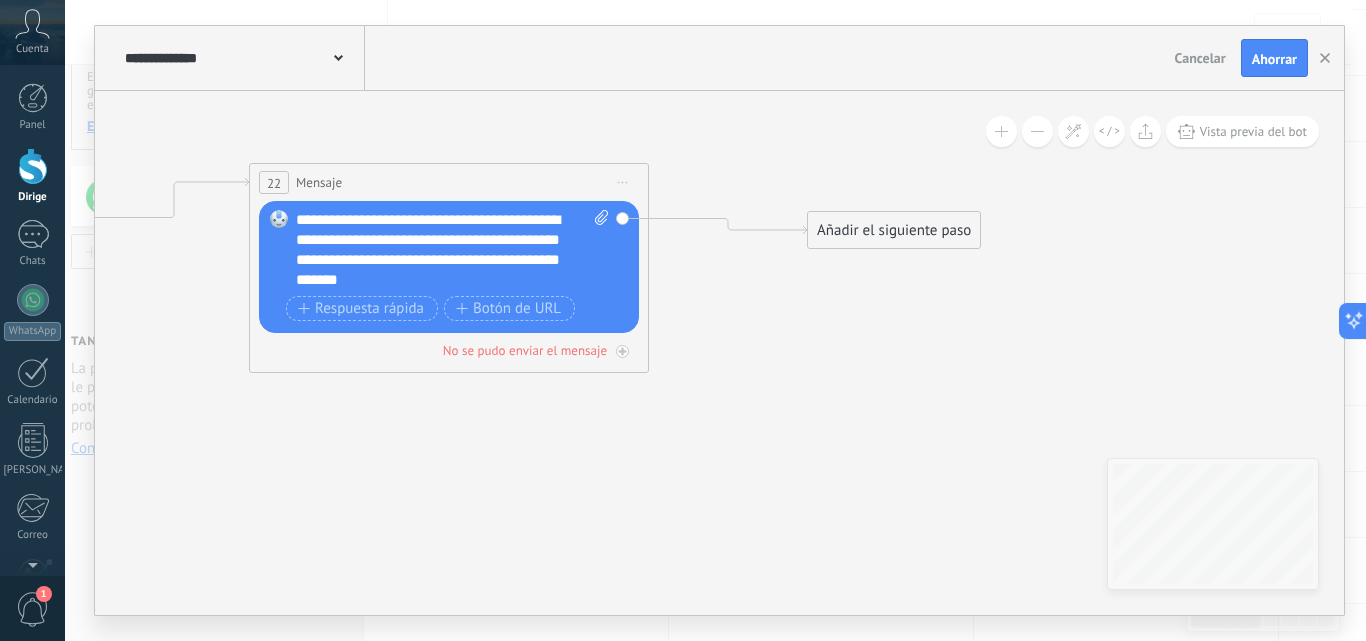 click 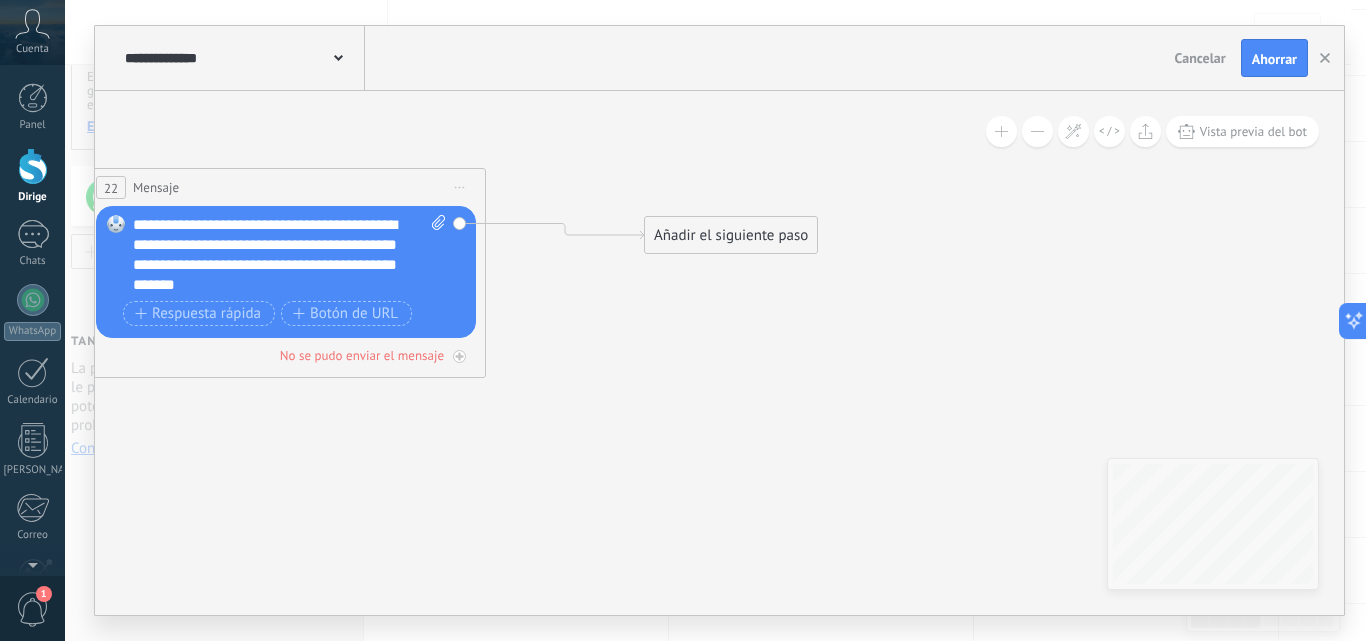 click 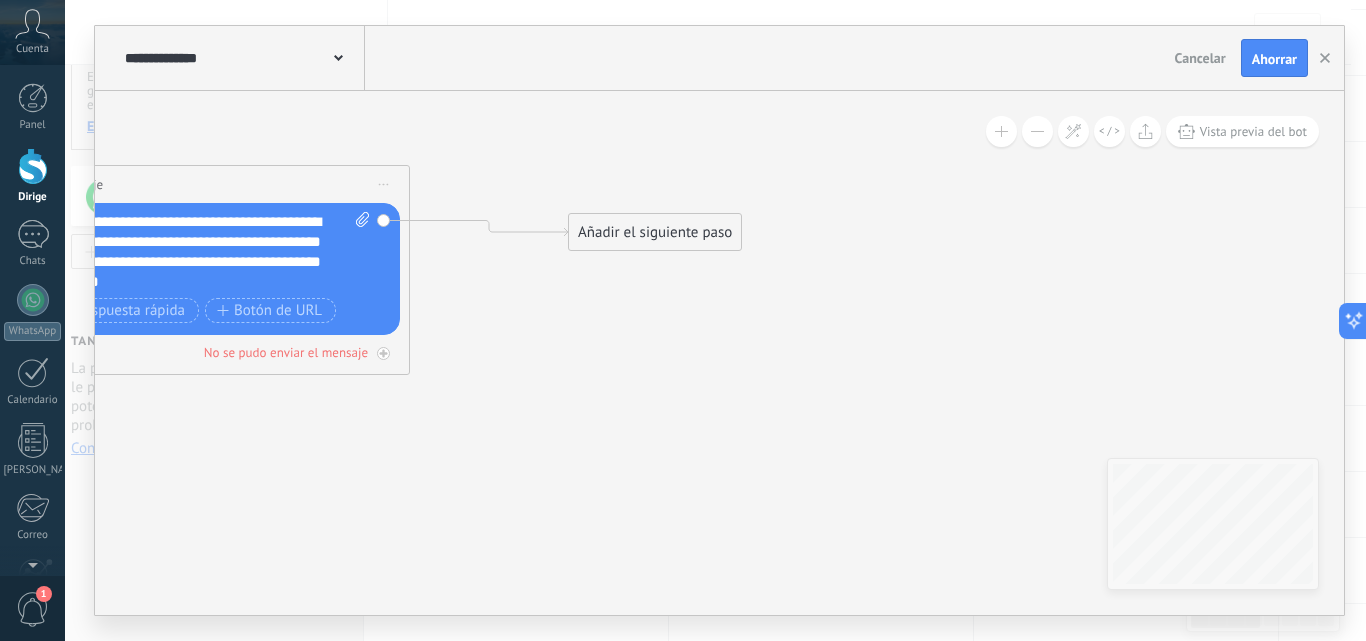 drag, startPoint x: 744, startPoint y: 318, endPoint x: 668, endPoint y: 315, distance: 76.05919 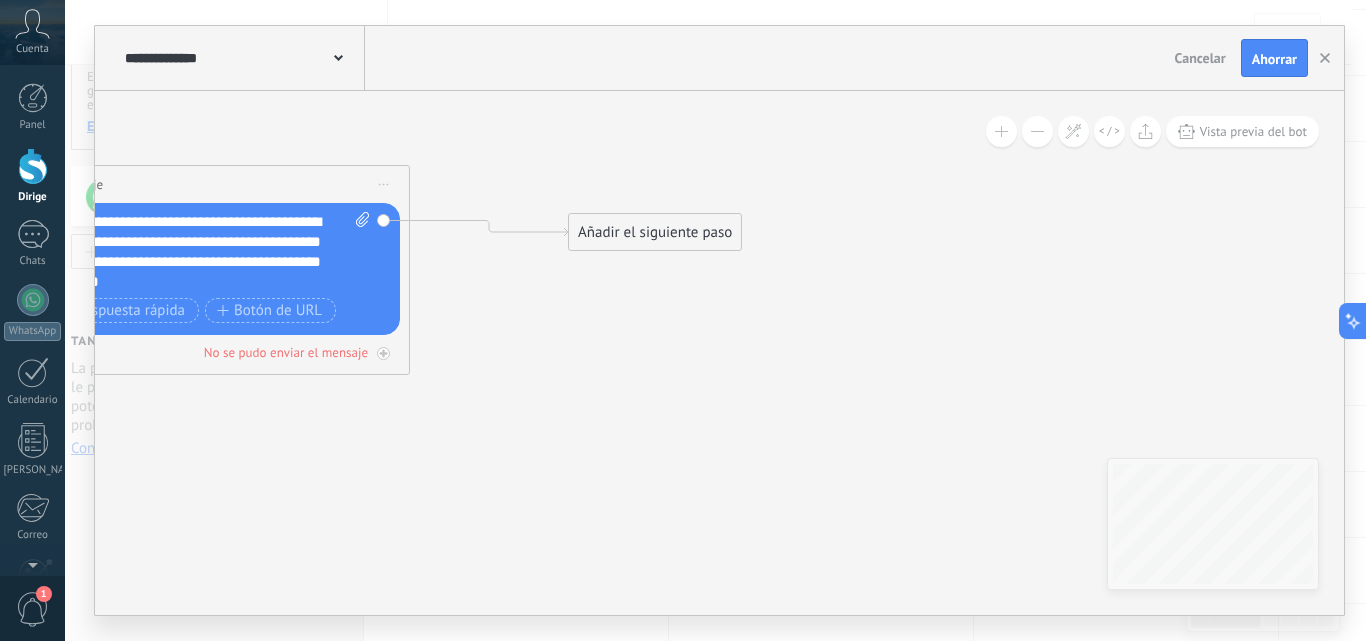 drag, startPoint x: 530, startPoint y: 305, endPoint x: 631, endPoint y: 306, distance: 101.00495 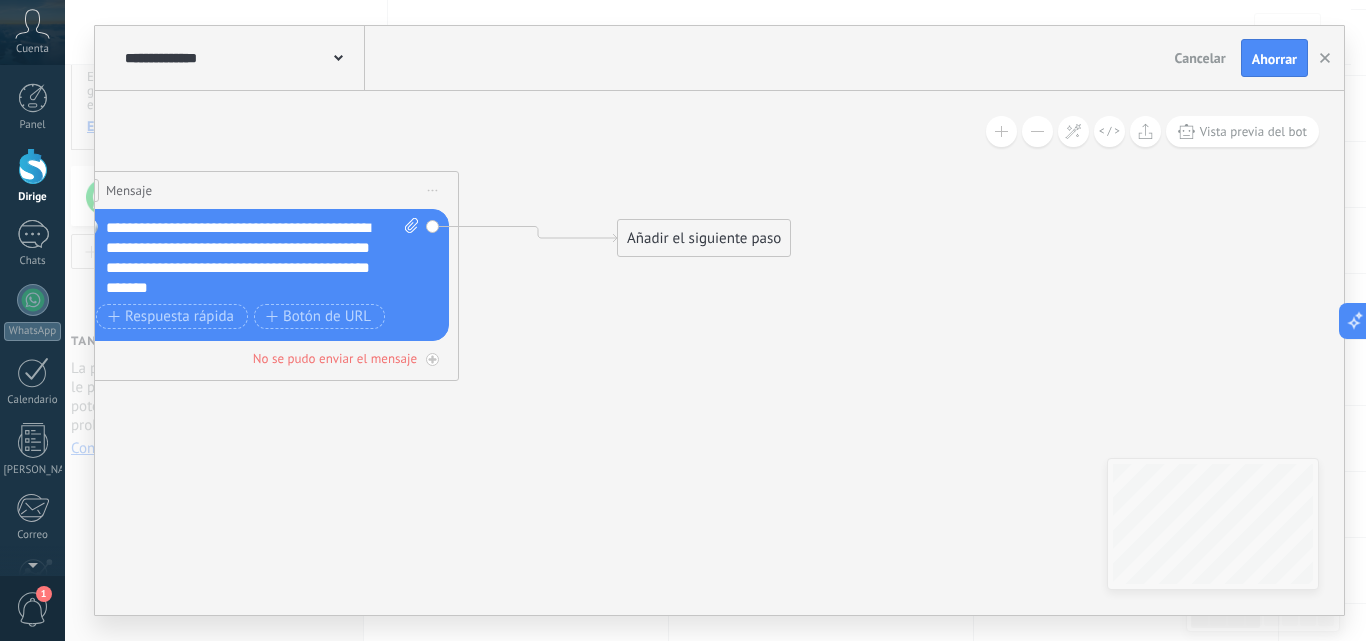 drag, startPoint x: 665, startPoint y: 308, endPoint x: 613, endPoint y: 313, distance: 52.23983 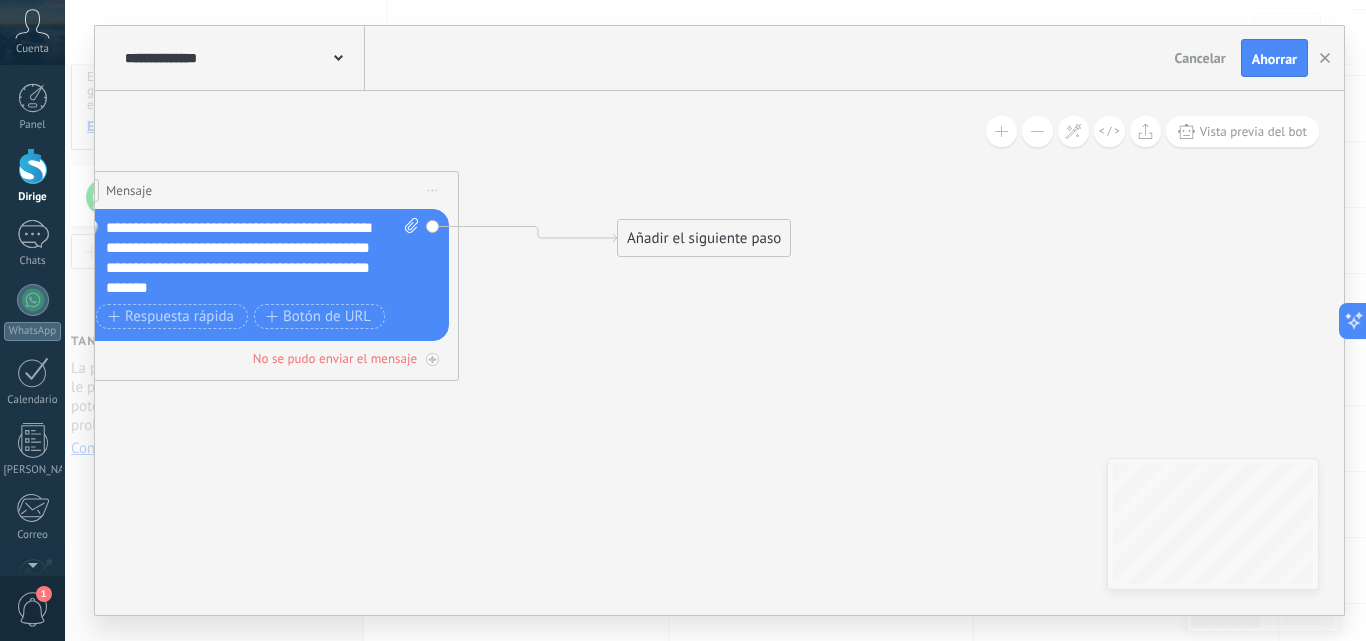 click on "Añadir el siguiente paso" at bounding box center [704, 238] 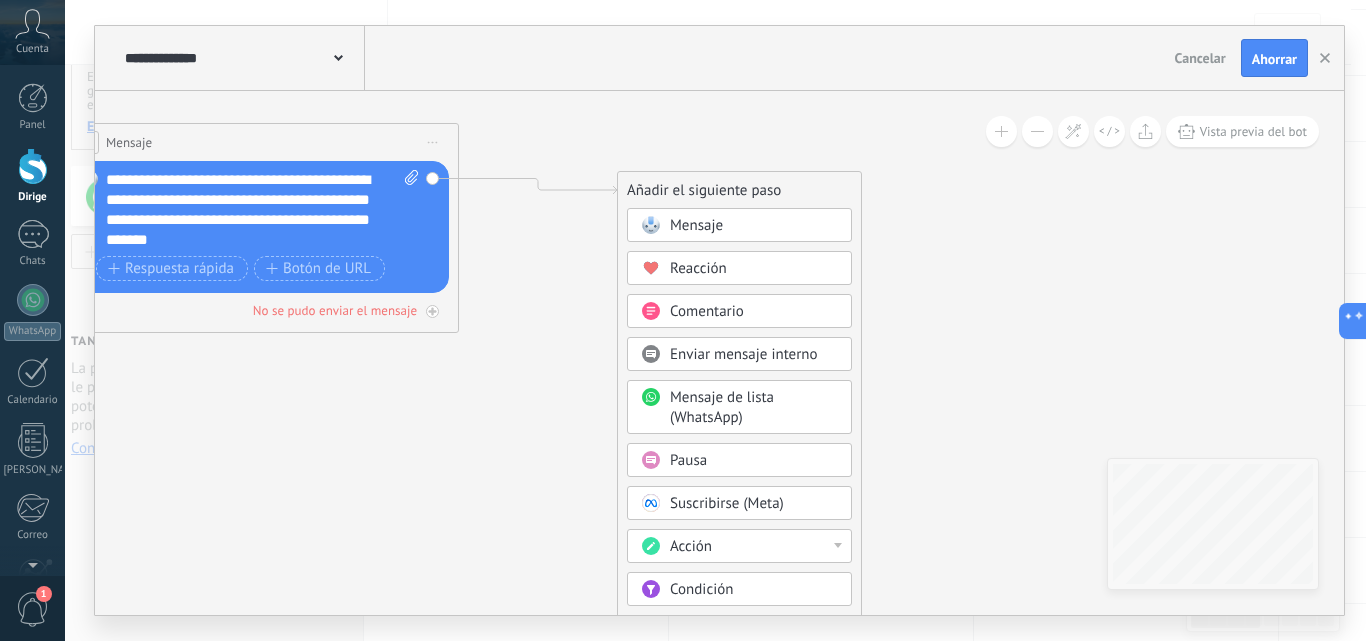 click on "Pausa" at bounding box center (754, 461) 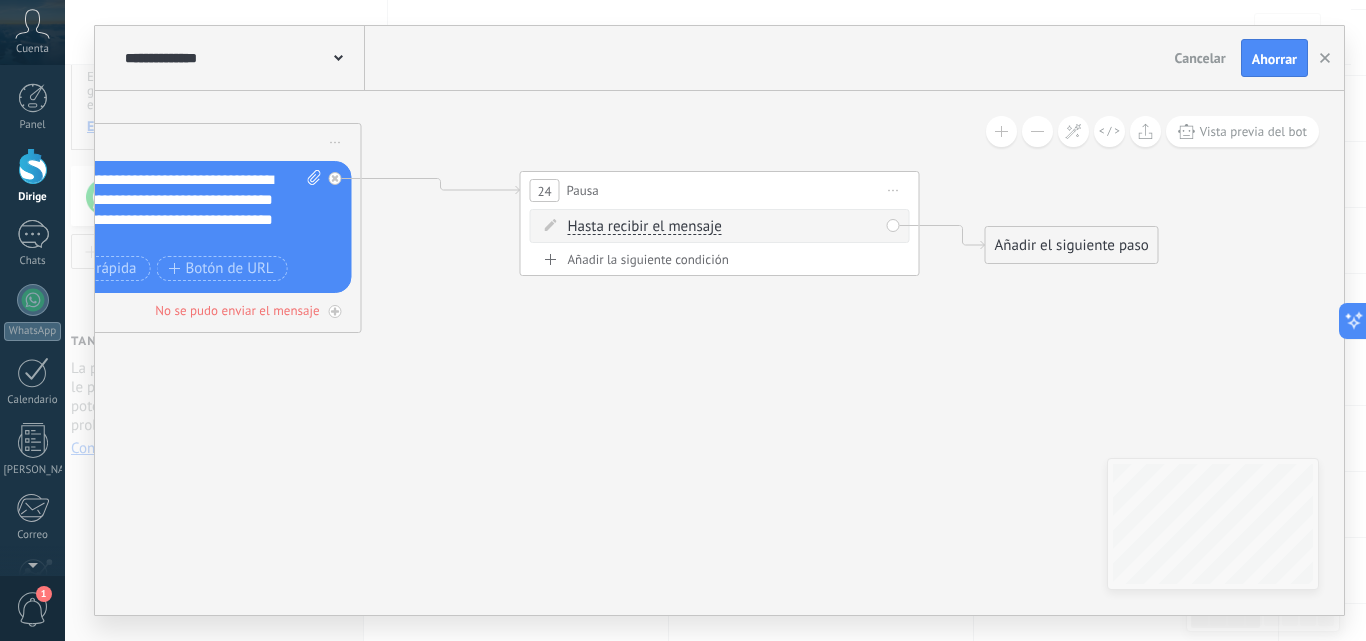 click on "Hasta recibir el mensaje" at bounding box center [645, 226] 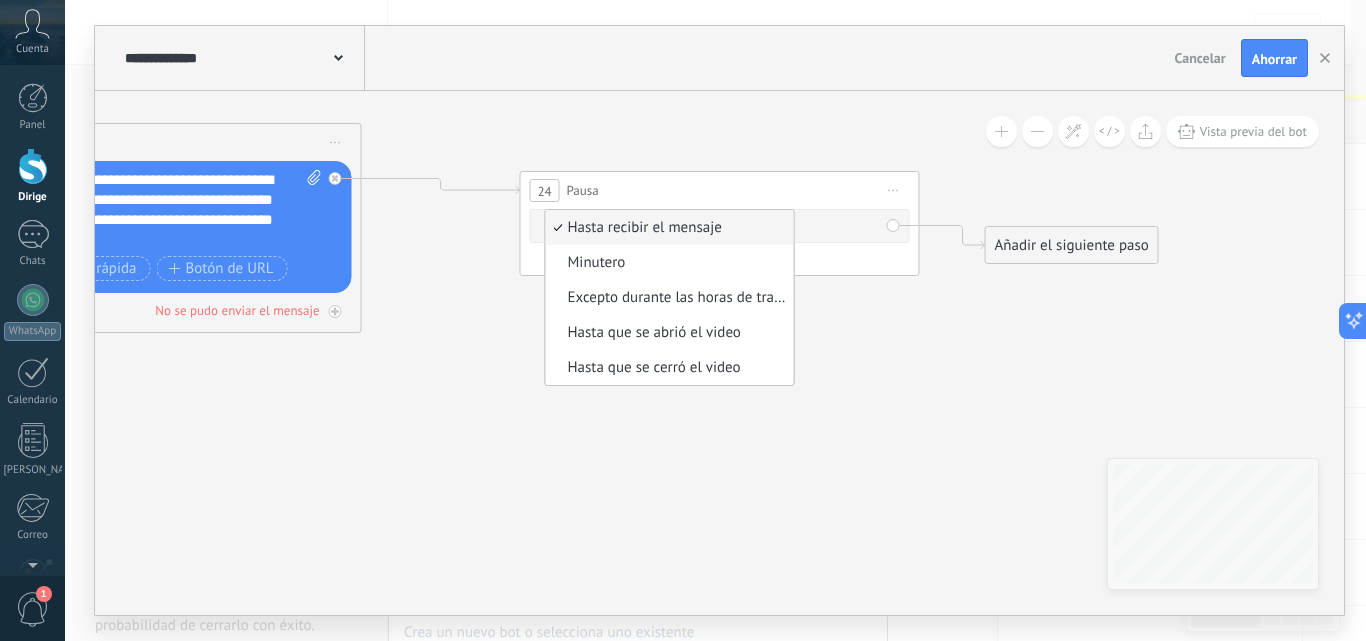 scroll, scrollTop: 200, scrollLeft: 0, axis: vertical 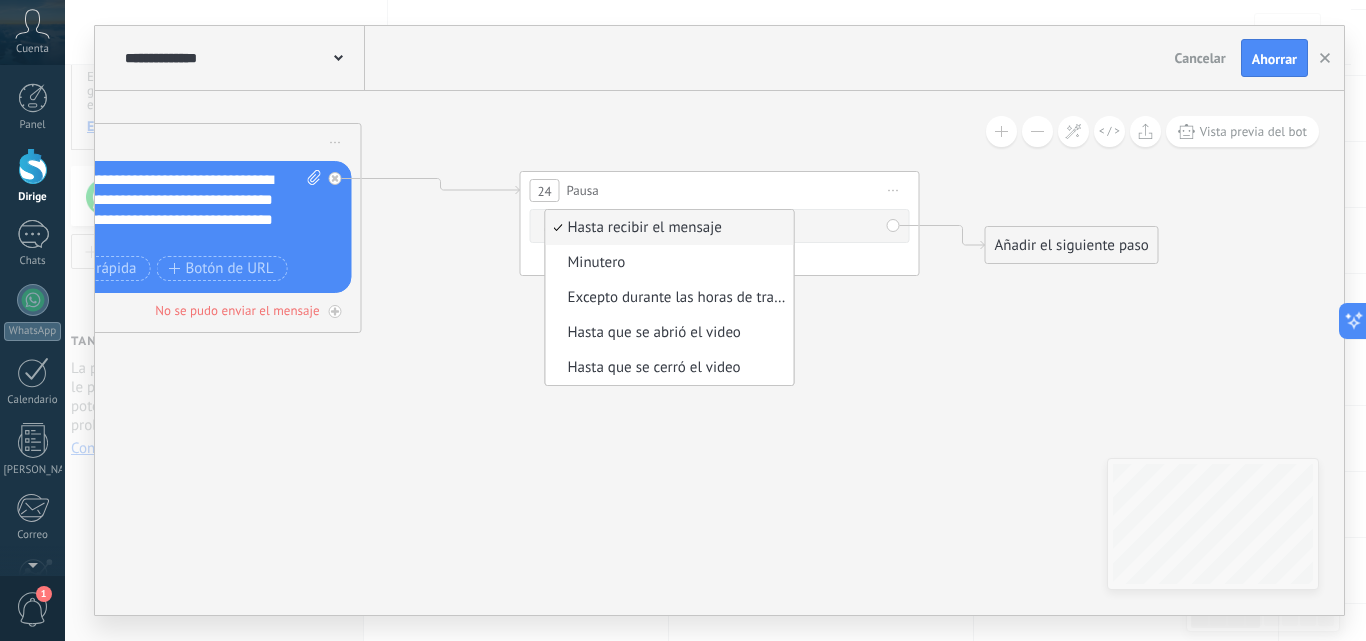 click 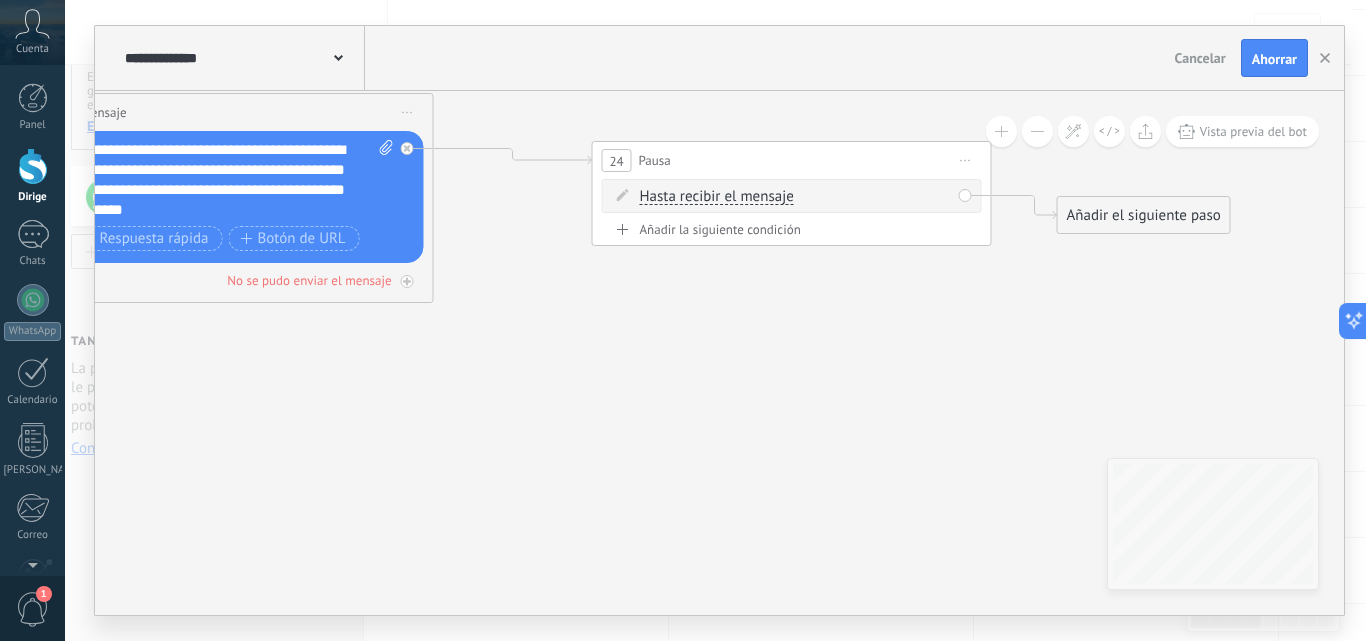 click 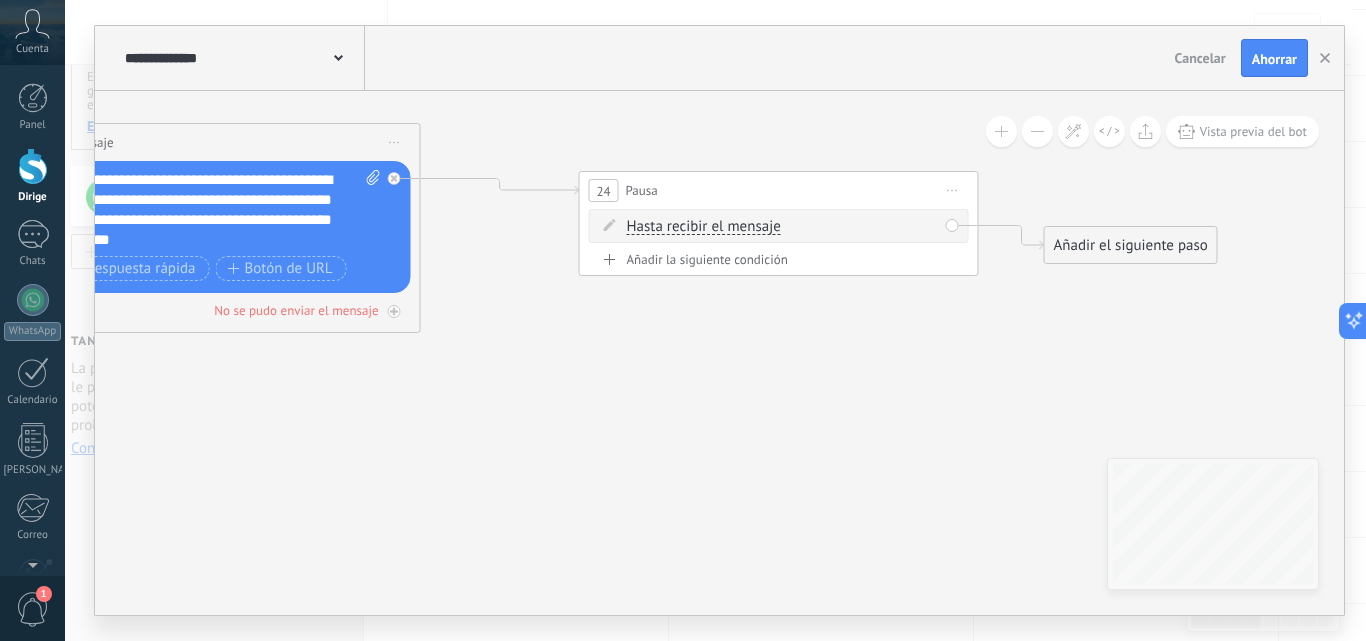 drag, startPoint x: 961, startPoint y: 450, endPoint x: 948, endPoint y: 480, distance: 32.695564 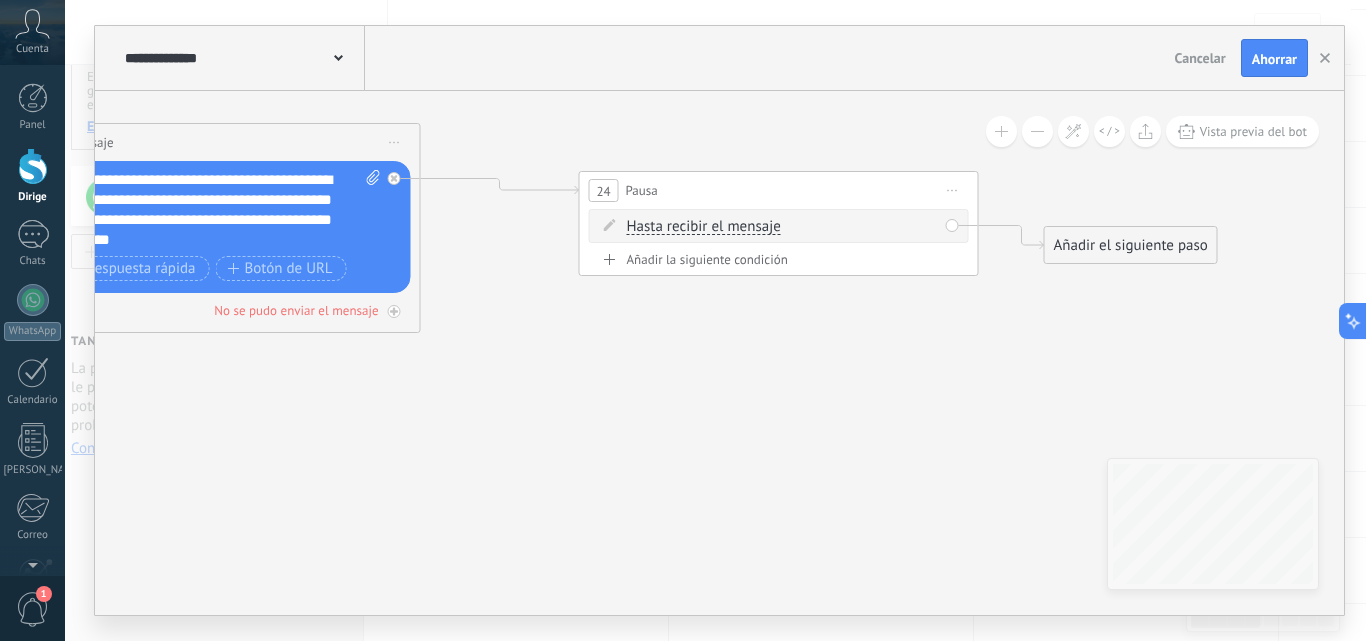 click on "Hasta recibir el mensaje" at bounding box center (704, 226) 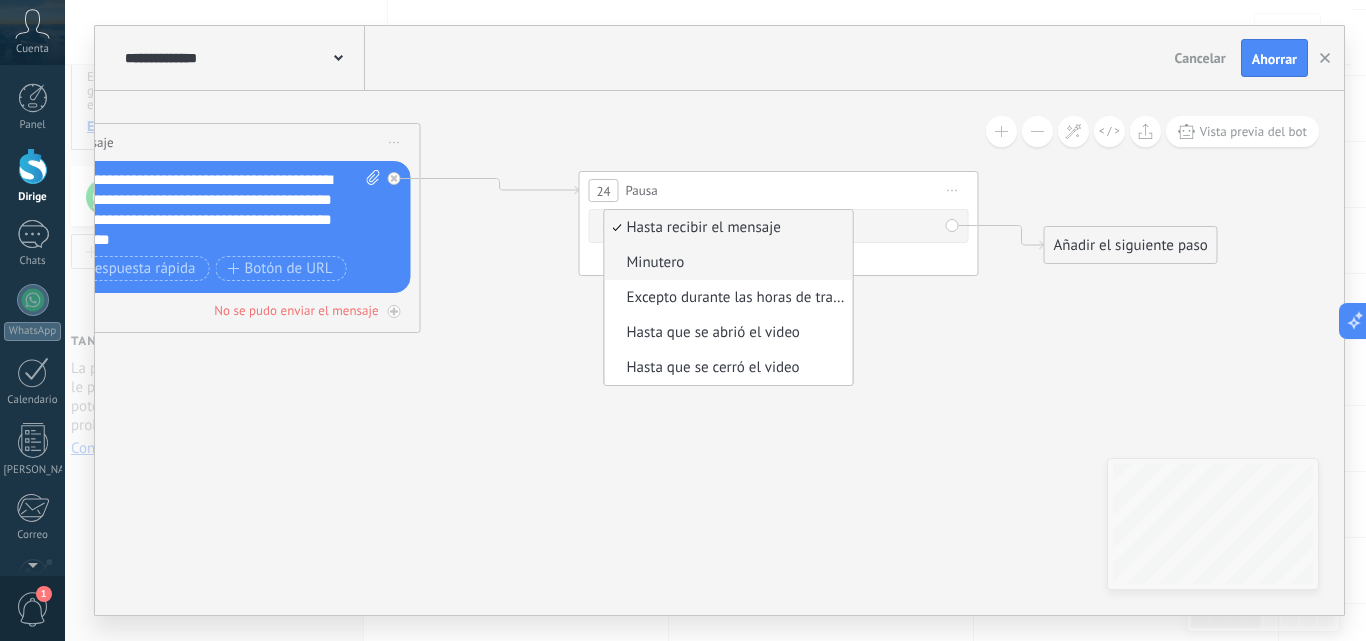 click on "Minutero" at bounding box center [726, 263] 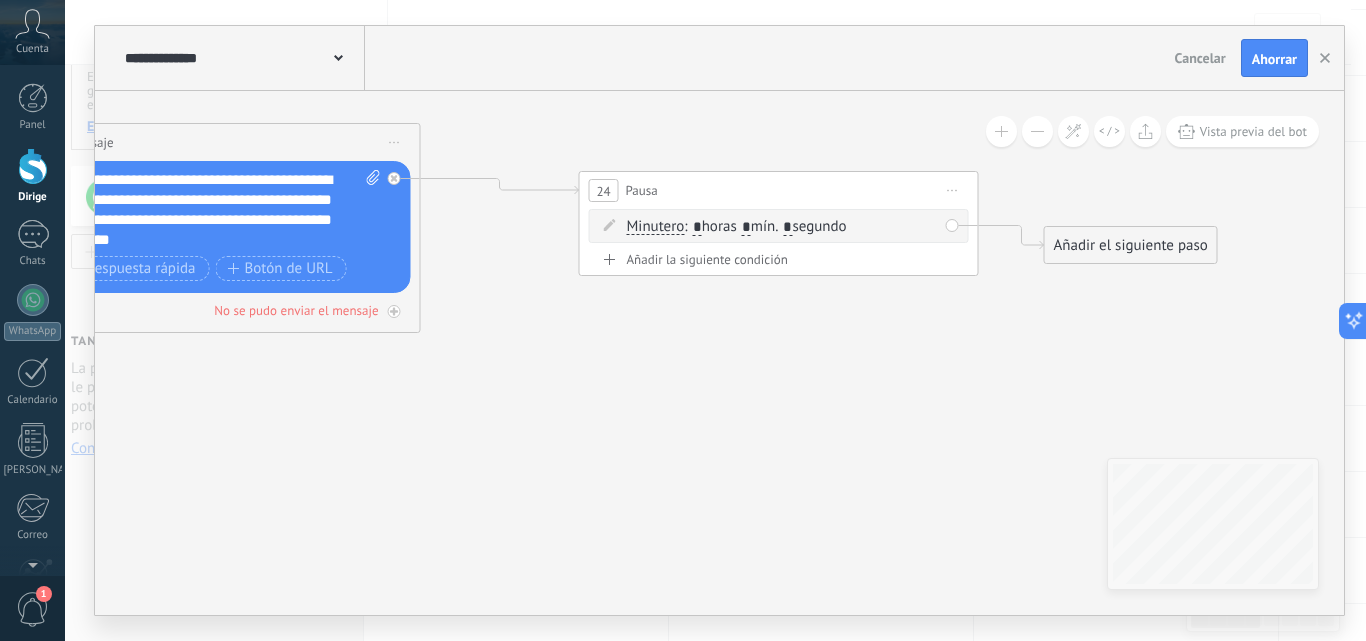 click on "*" at bounding box center (697, 228) 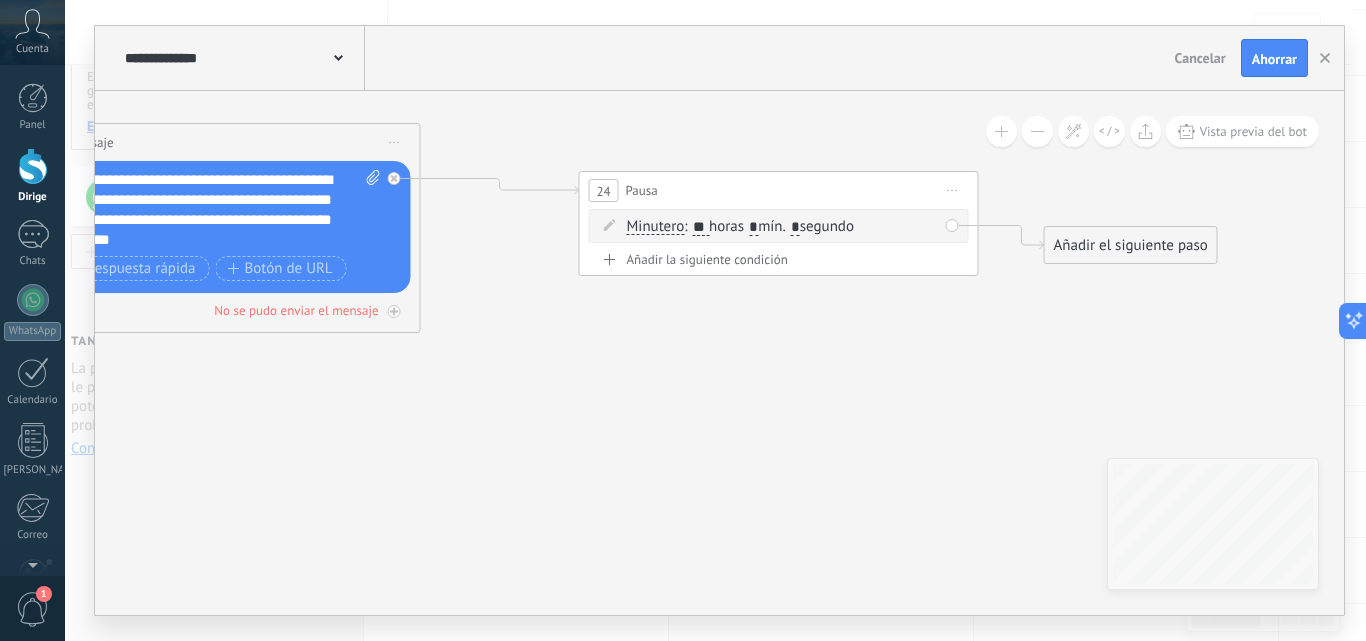 type on "**" 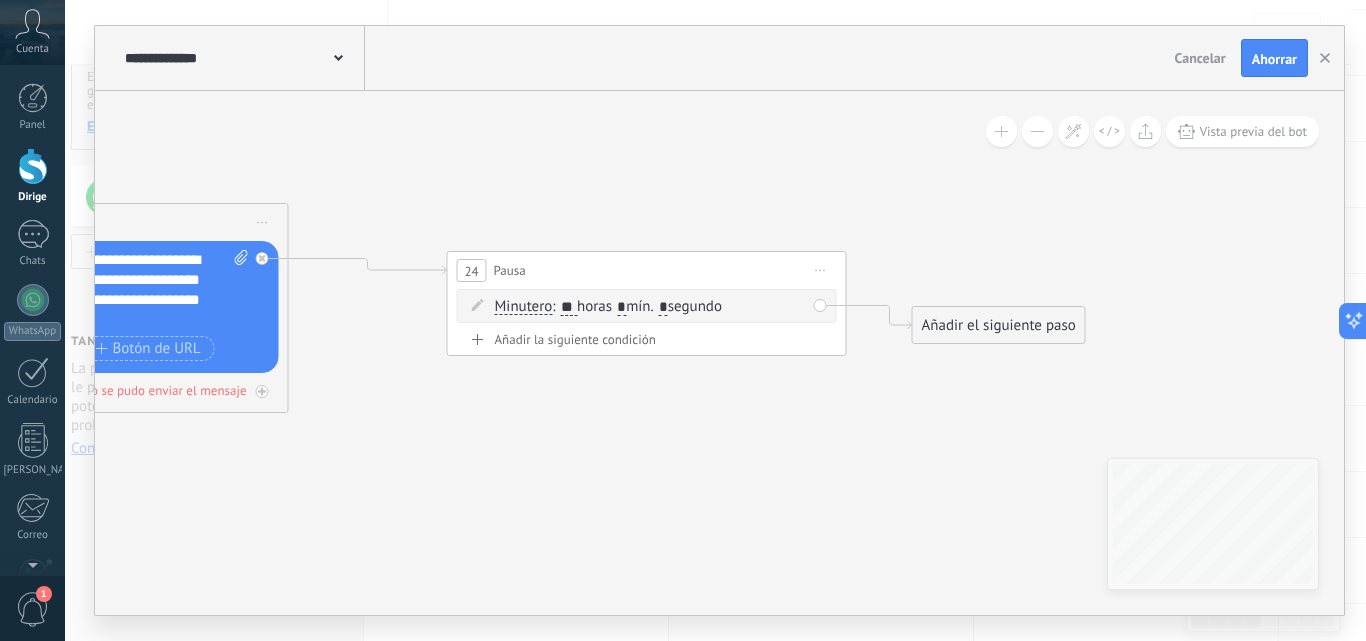 click 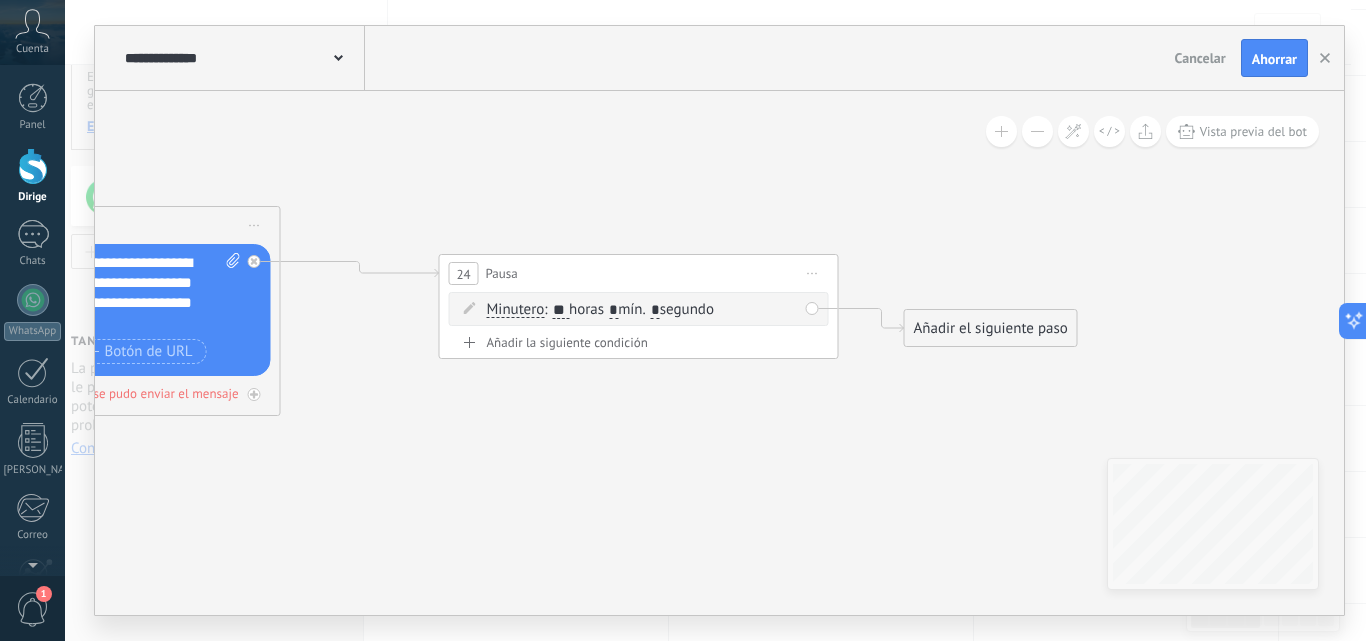 click on "*" at bounding box center [613, 311] 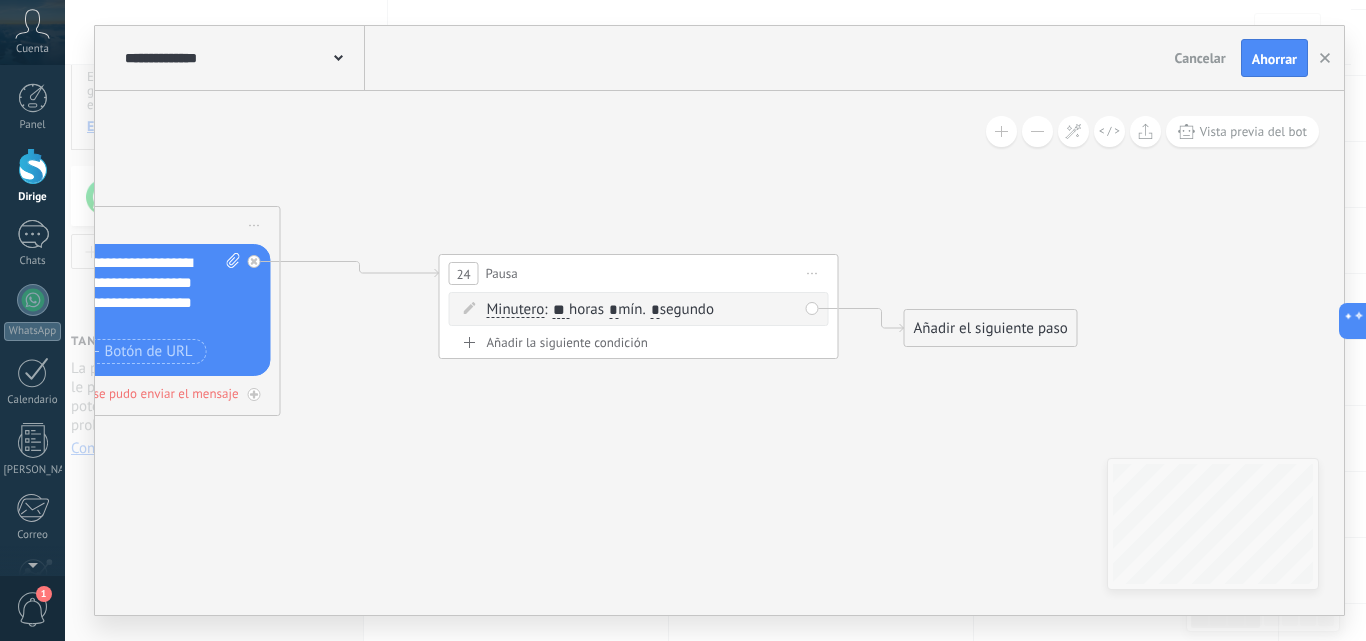 type on "*" 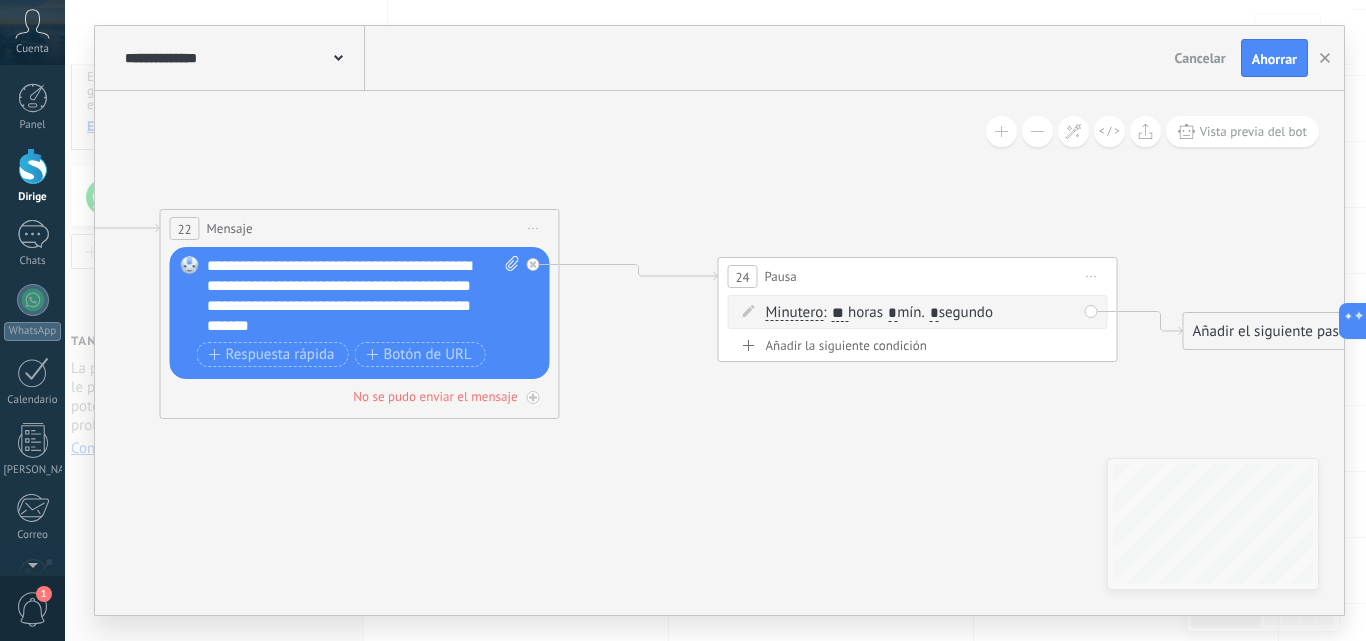 drag, startPoint x: 380, startPoint y: 385, endPoint x: 697, endPoint y: 386, distance: 317.0016 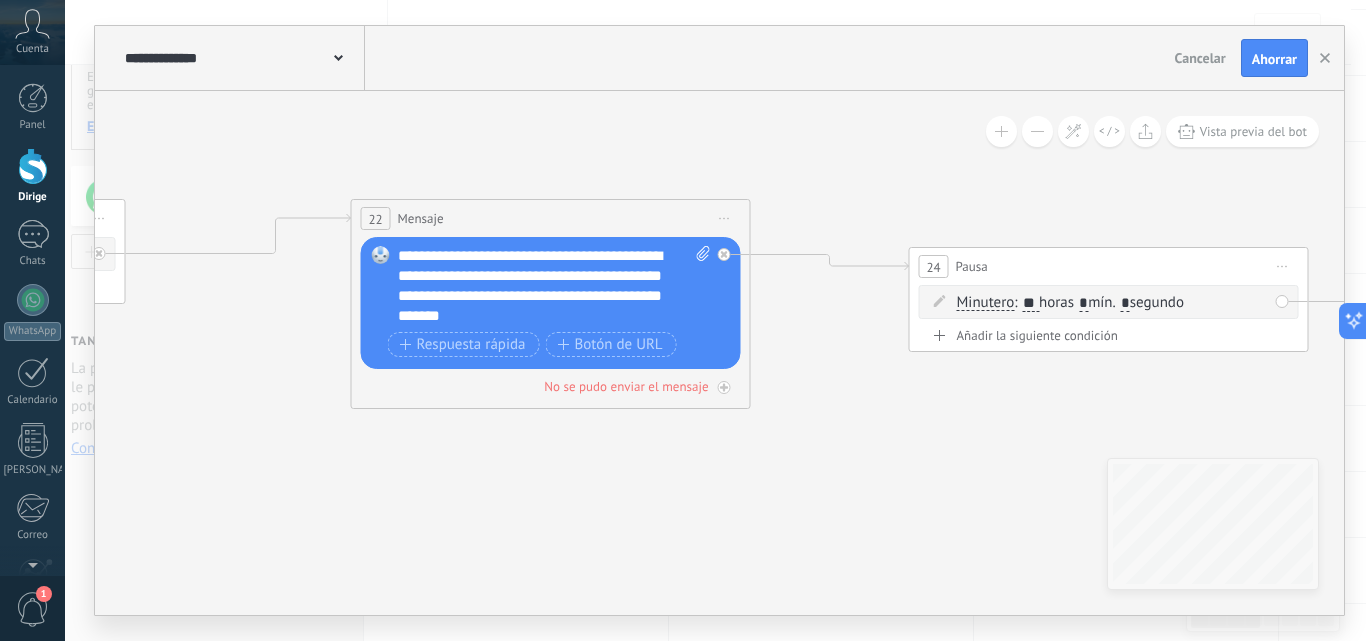 click 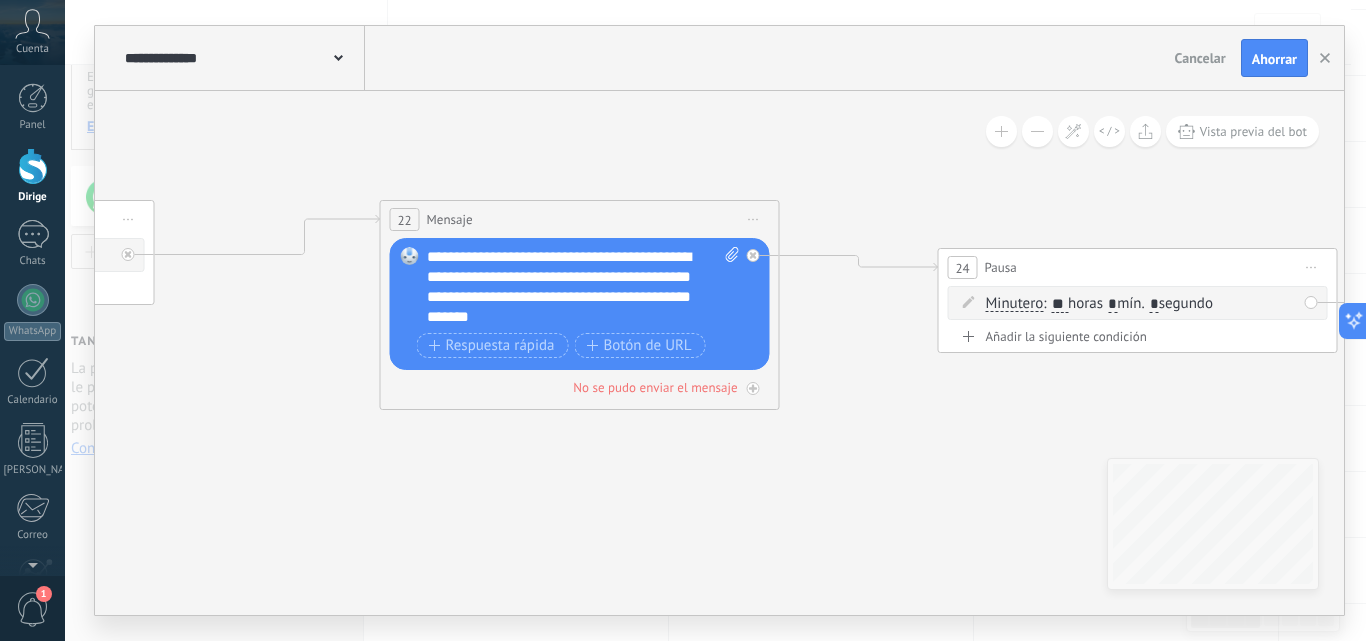 drag, startPoint x: 642, startPoint y: 499, endPoint x: 671, endPoint y: 500, distance: 29.017237 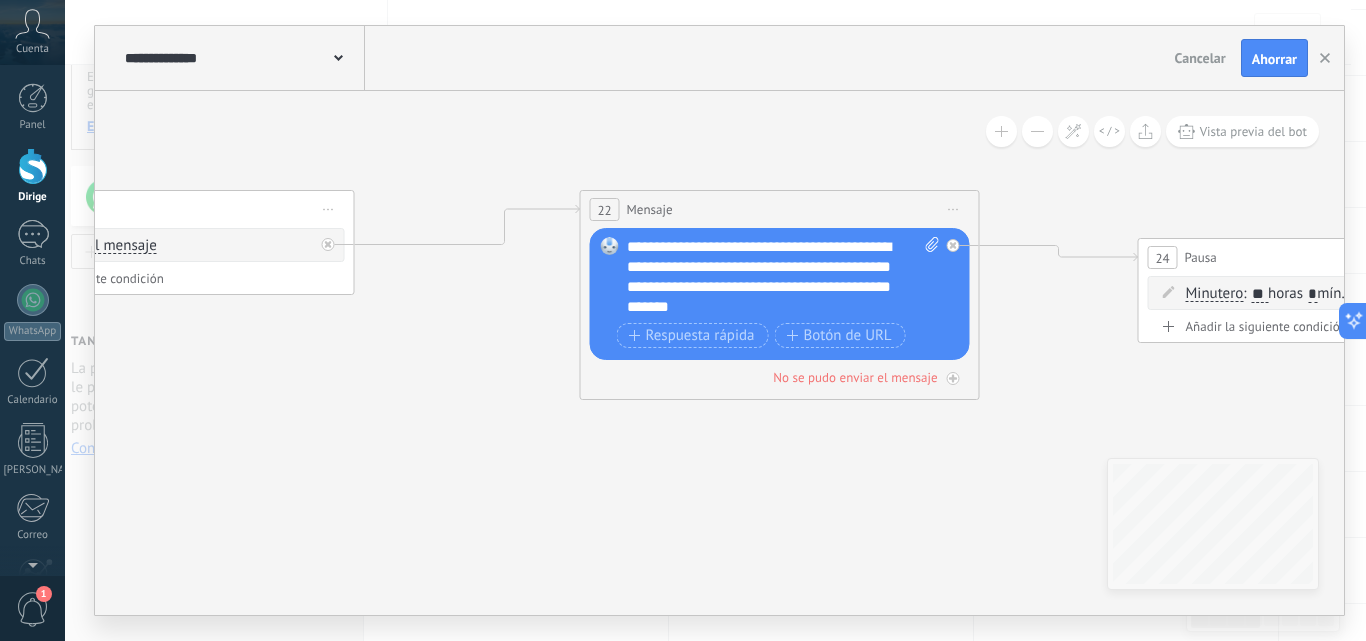 drag, startPoint x: 669, startPoint y: 501, endPoint x: 869, endPoint y: 491, distance: 200.24985 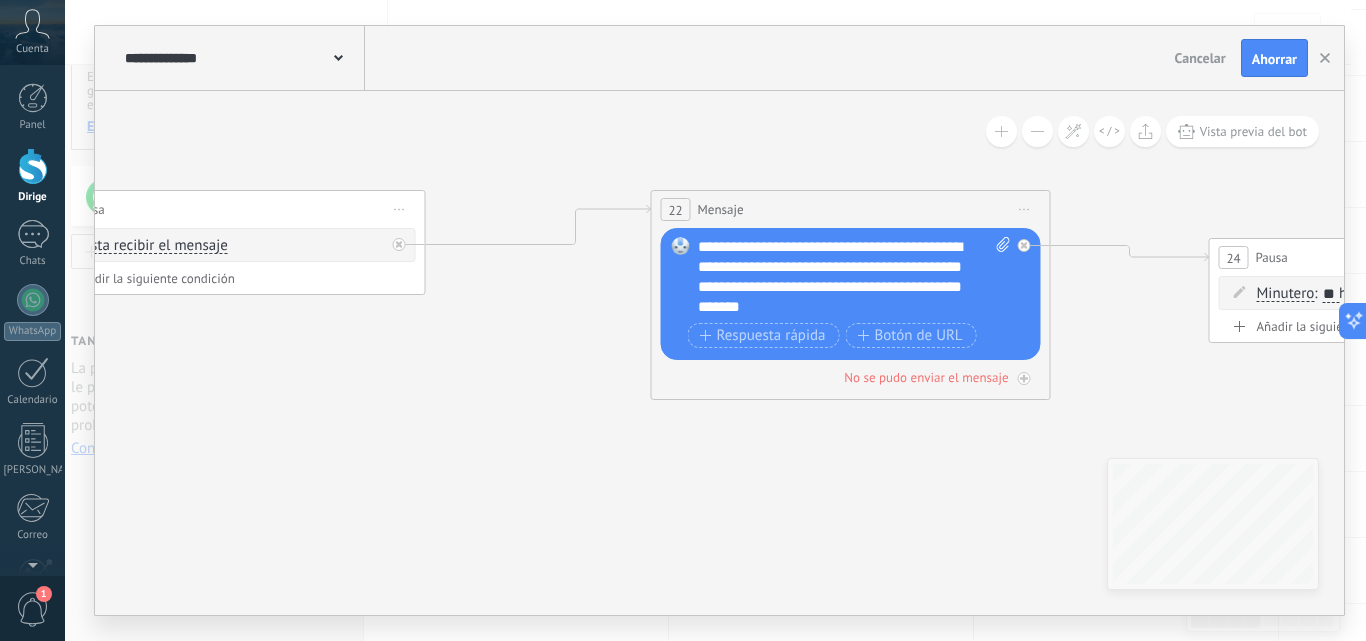 drag, startPoint x: 639, startPoint y: 499, endPoint x: 827, endPoint y: 492, distance: 188.13028 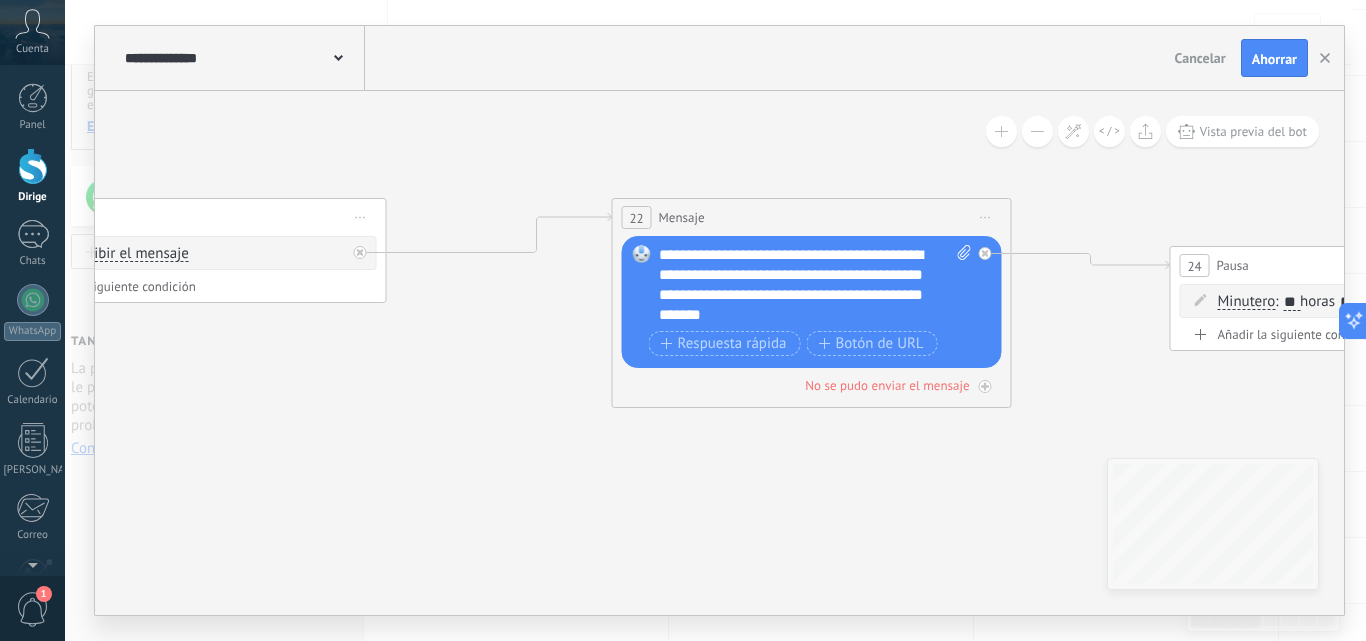 drag, startPoint x: 691, startPoint y: 442, endPoint x: 523, endPoint y: 442, distance: 168 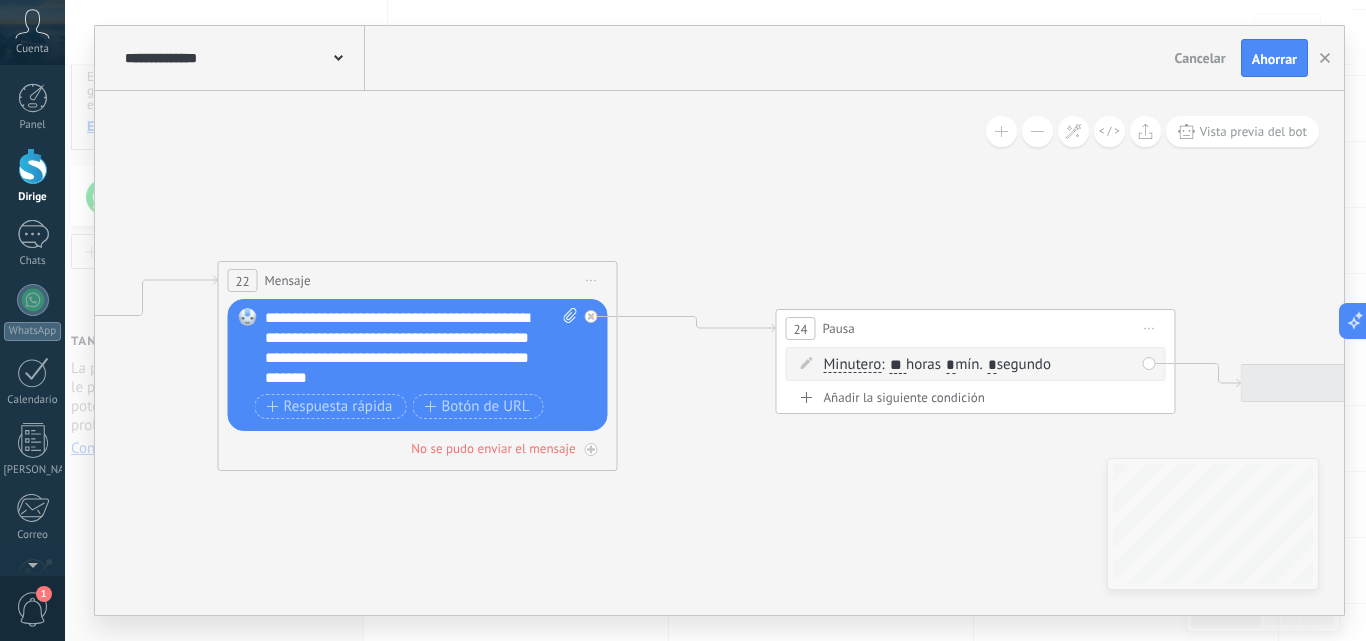 drag, startPoint x: 924, startPoint y: 417, endPoint x: 731, endPoint y: 451, distance: 195.97194 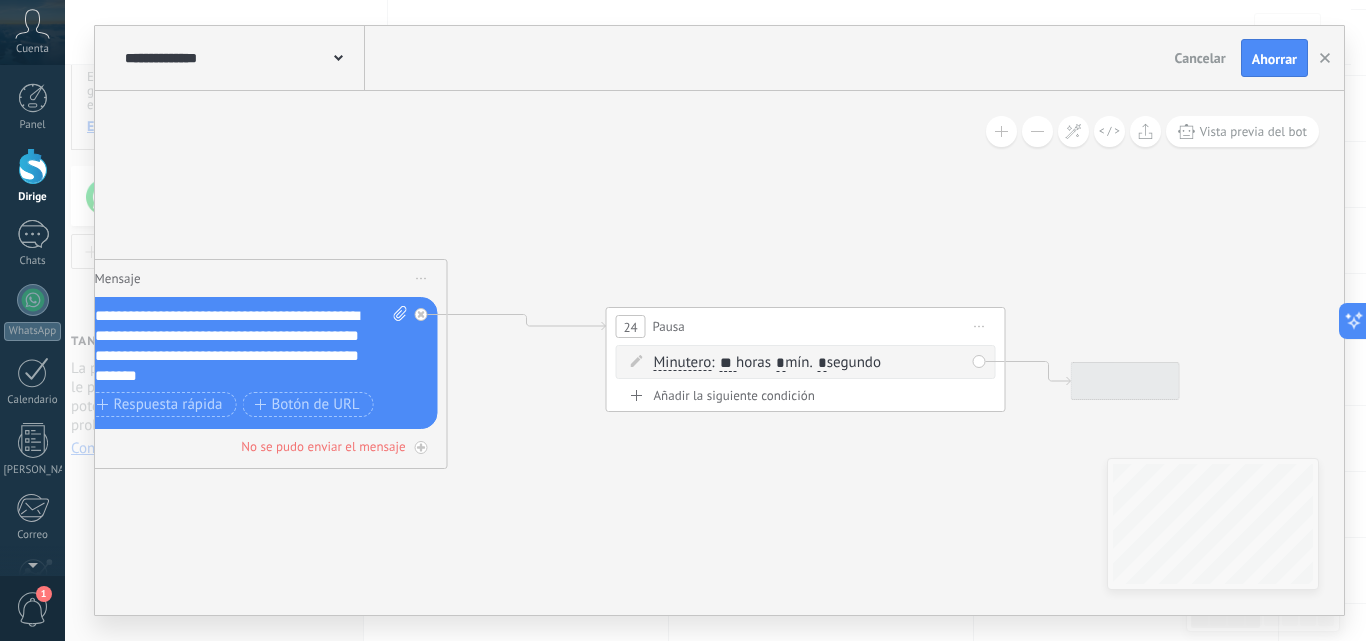 drag, startPoint x: 765, startPoint y: 444, endPoint x: 748, endPoint y: 437, distance: 18.384777 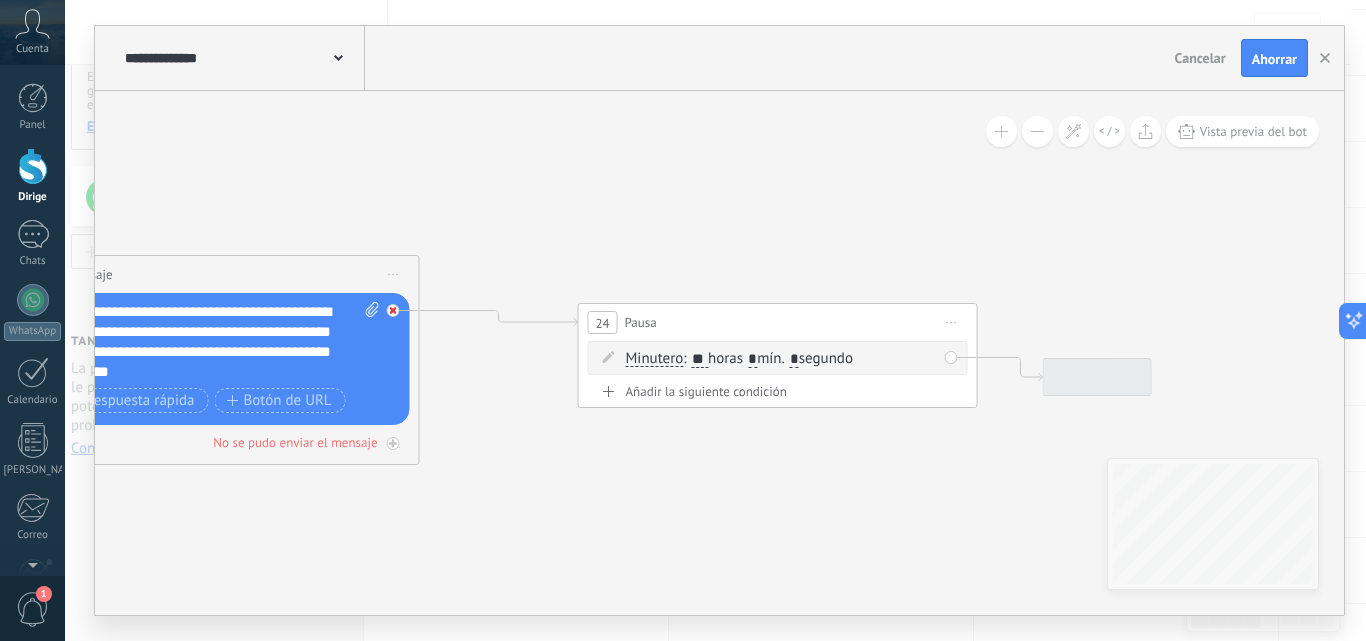 click 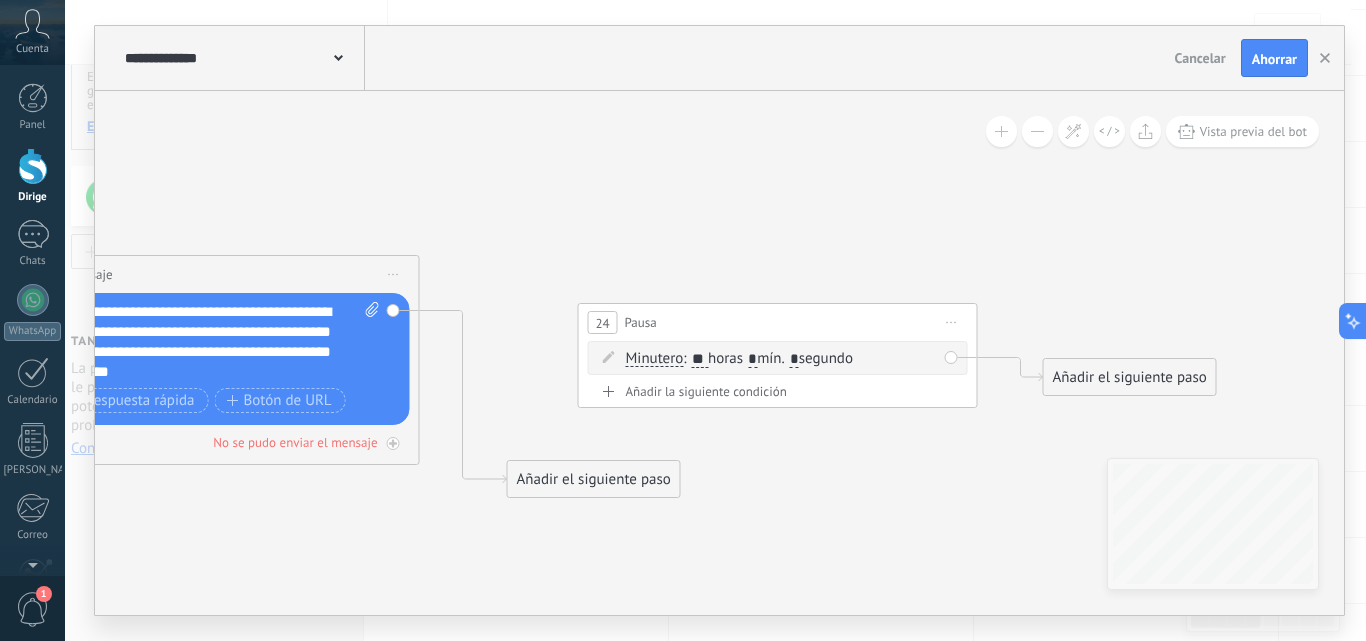 click on "Añadir el siguiente paso" at bounding box center (594, 479) 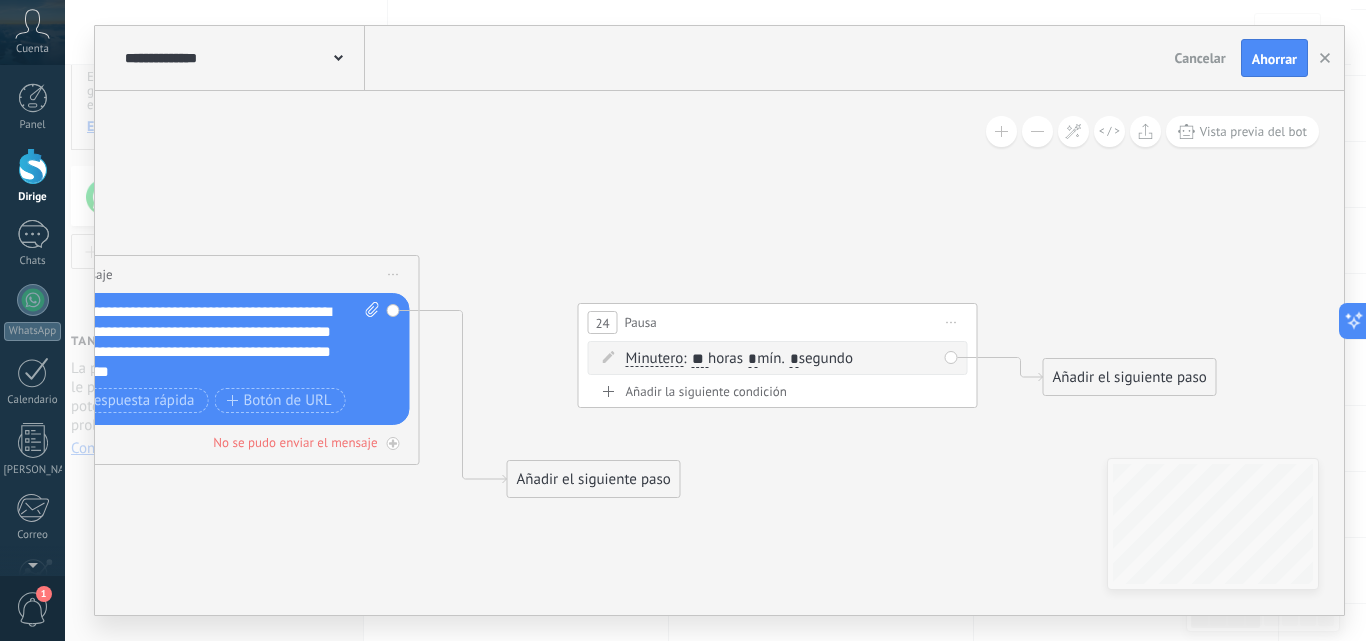 click on "Comience la vista previa aquí
Rebautizar
Duplicado
[GEOGRAPHIC_DATA]" at bounding box center [952, 322] 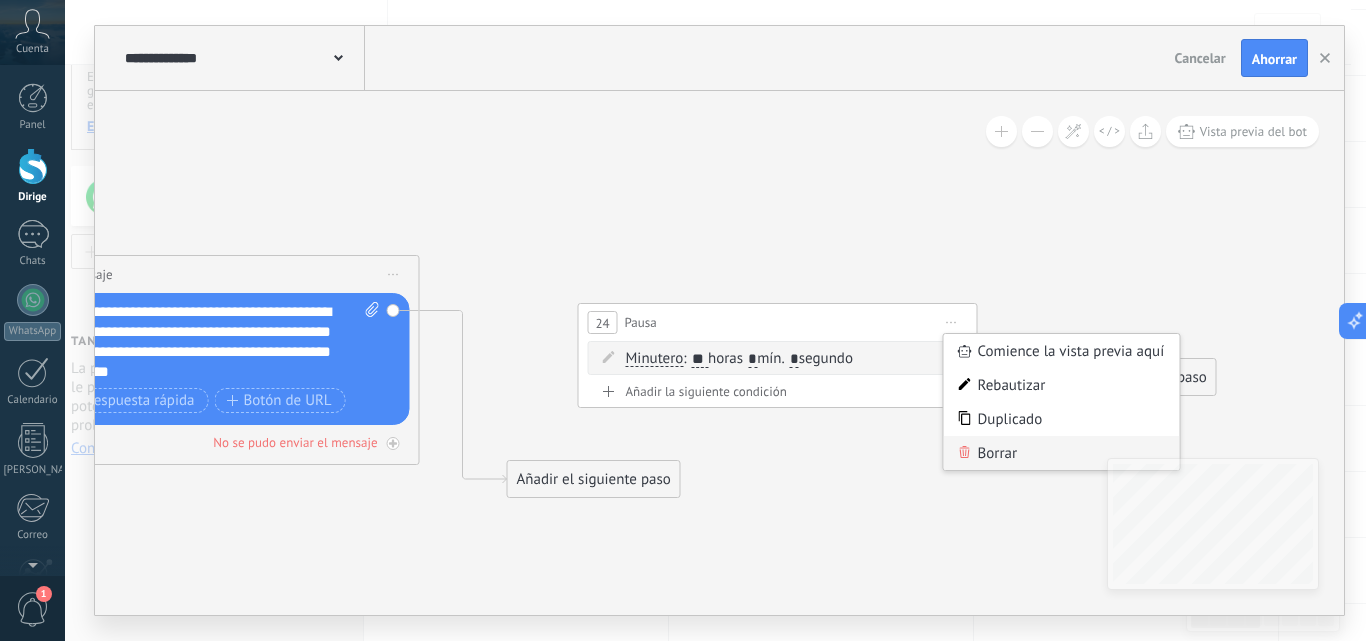 click on "Borrar" at bounding box center [998, 453] 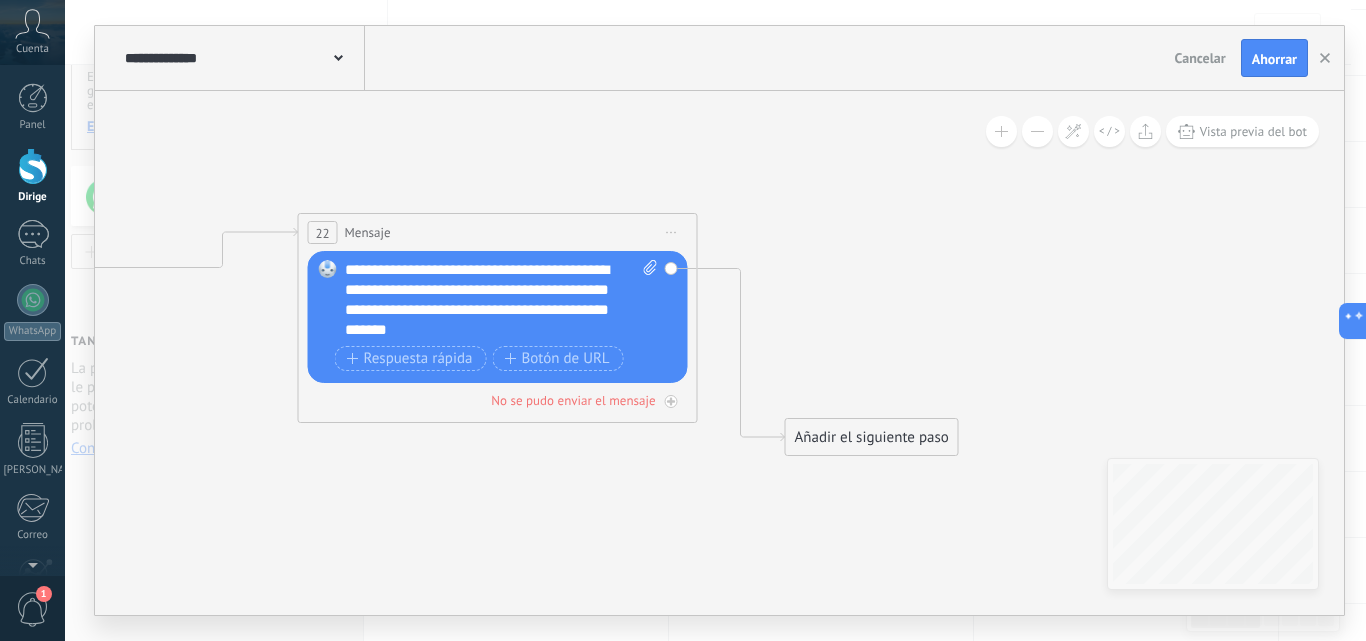 click 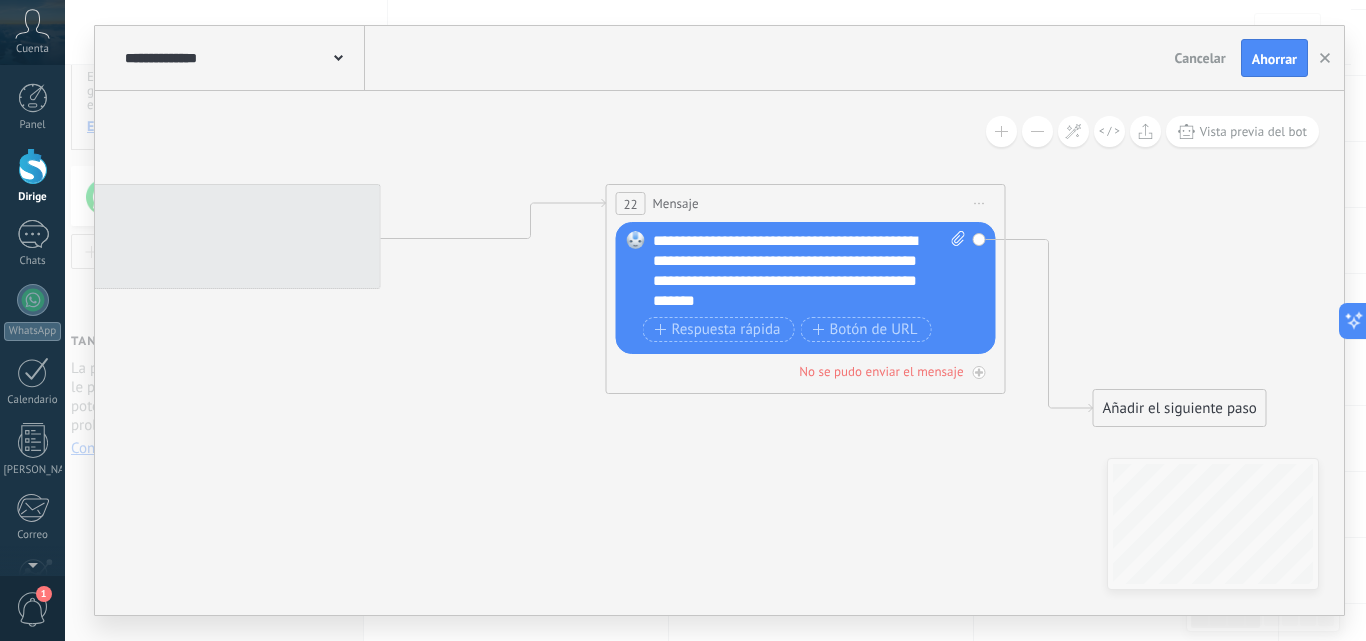 drag, startPoint x: 697, startPoint y: 491, endPoint x: 672, endPoint y: 486, distance: 25.495098 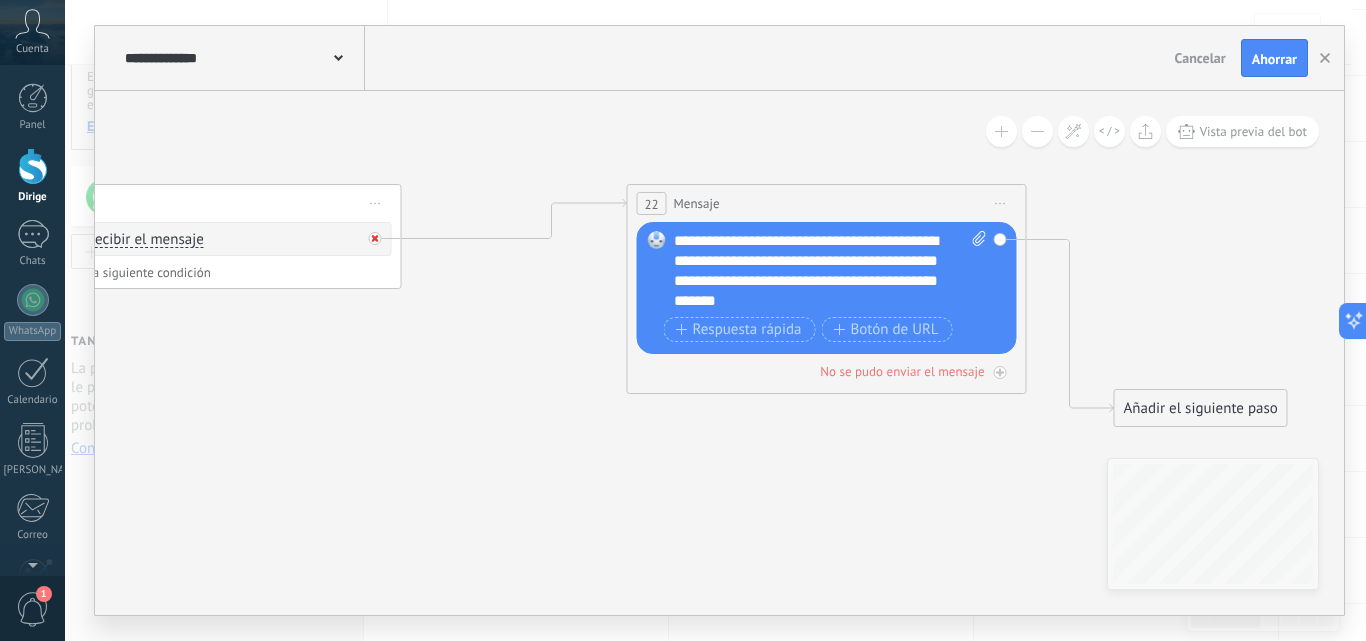 click 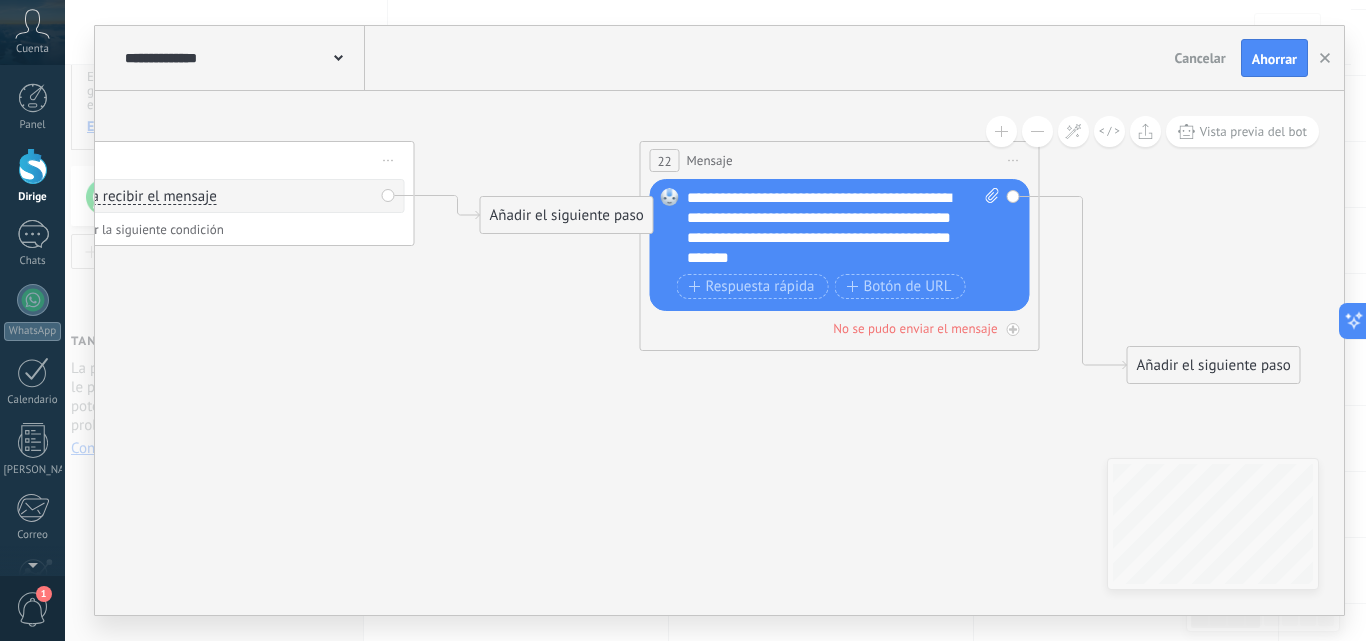 drag, startPoint x: 533, startPoint y: 455, endPoint x: 581, endPoint y: 401, distance: 72.249565 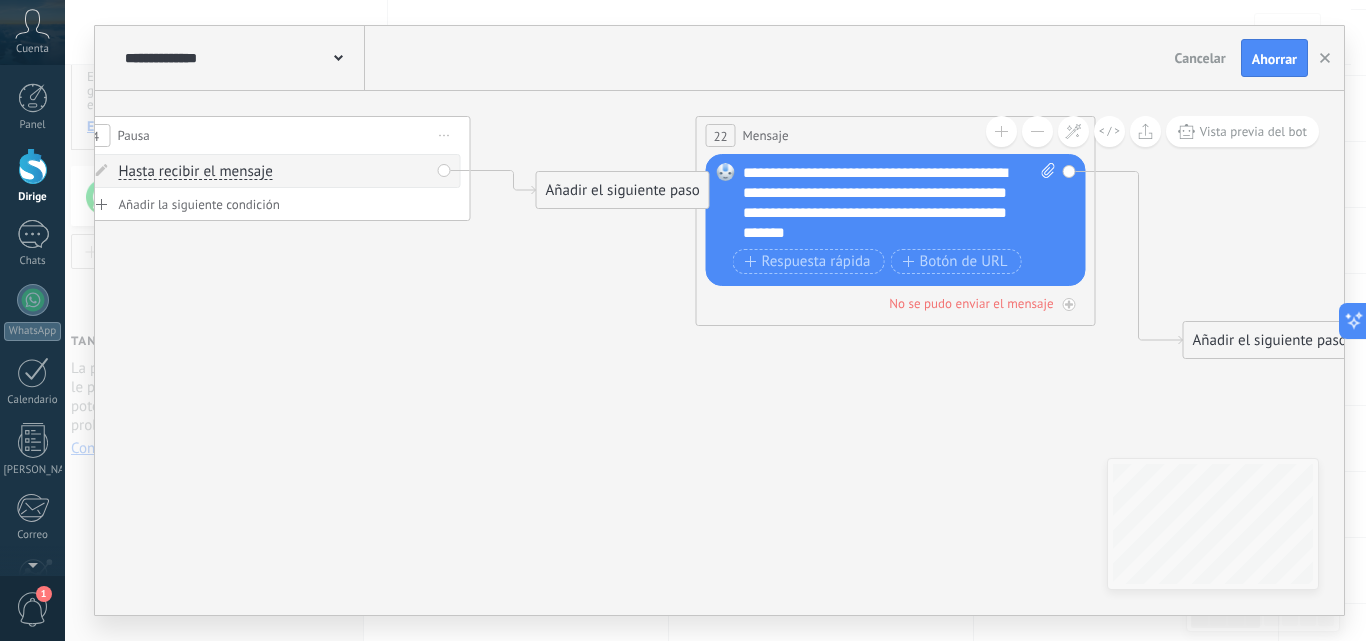 drag, startPoint x: 635, startPoint y: 457, endPoint x: 697, endPoint y: 430, distance: 67.62396 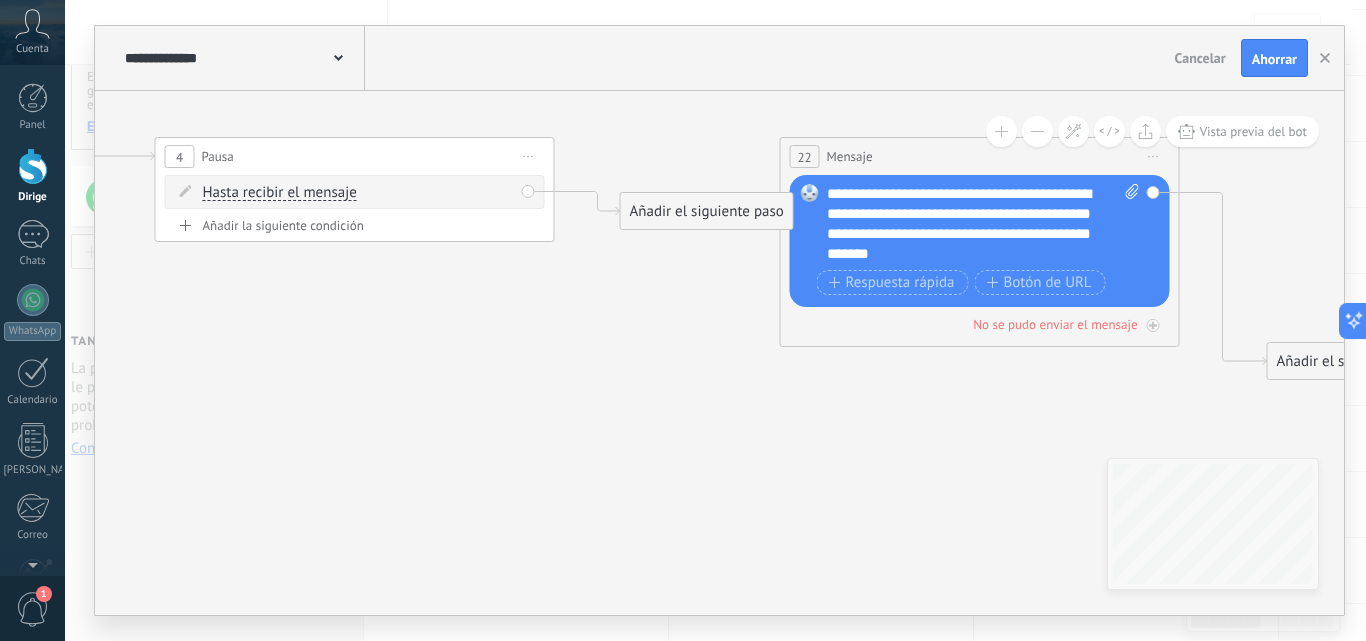 click 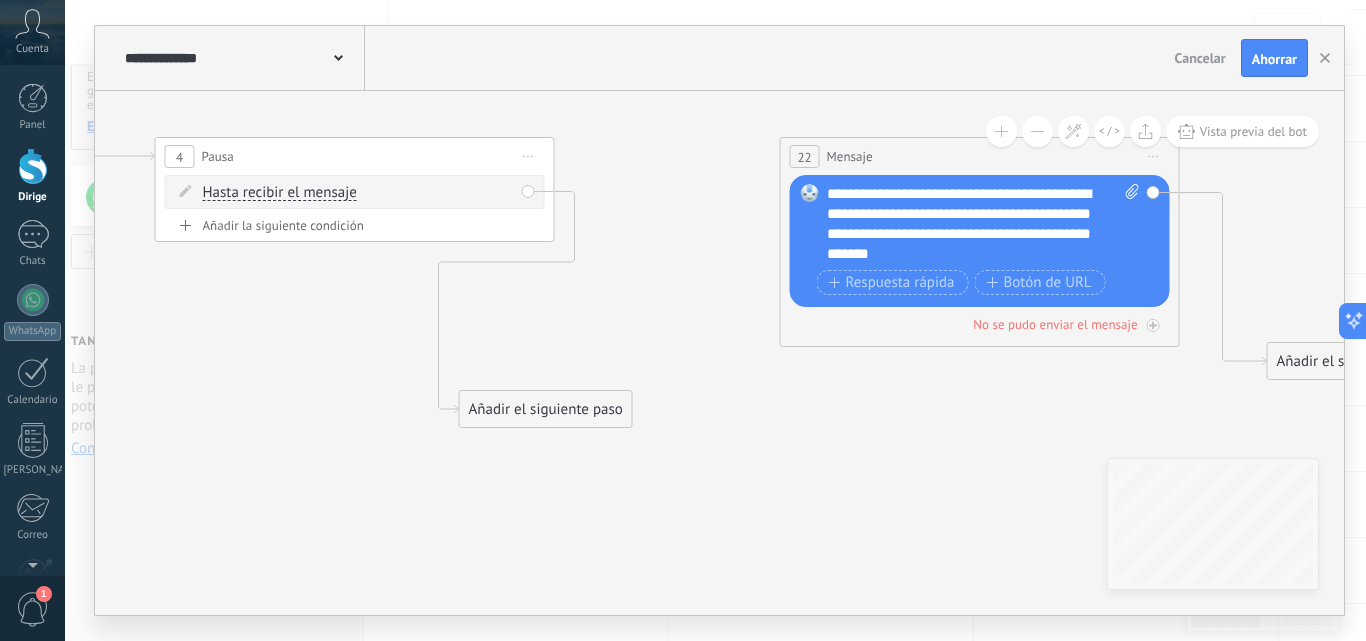 drag, startPoint x: 703, startPoint y: 218, endPoint x: 546, endPoint y: 416, distance: 252.69151 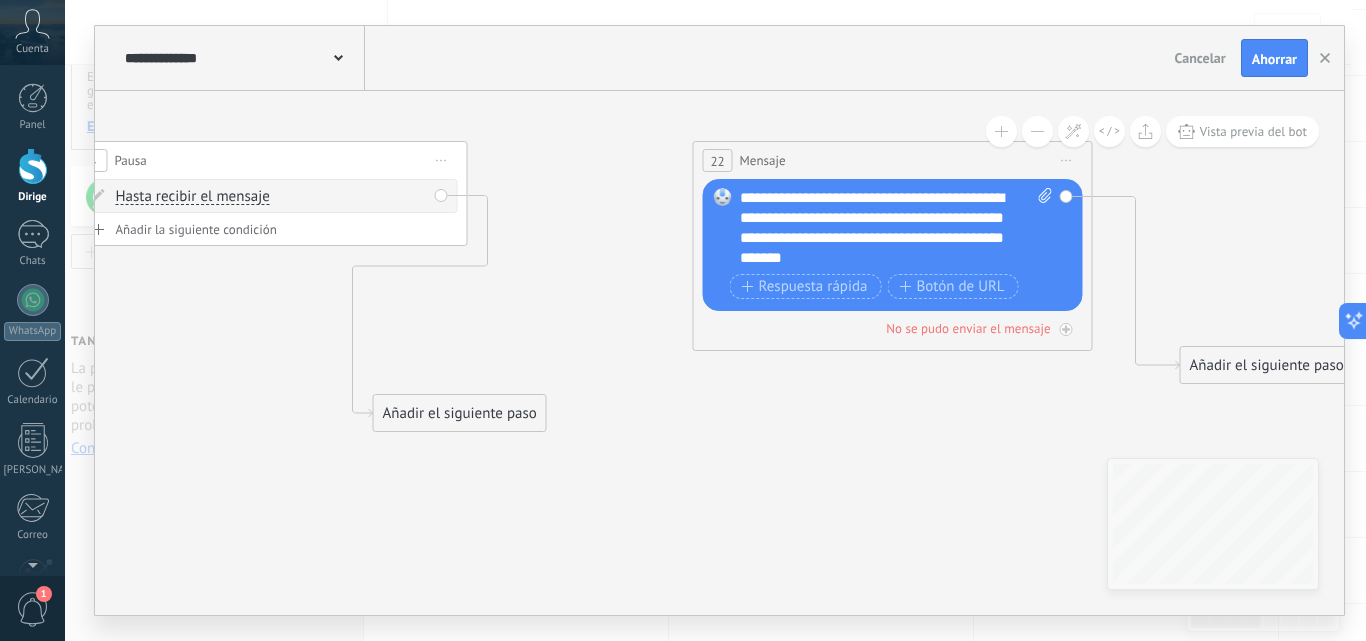 drag, startPoint x: 868, startPoint y: 424, endPoint x: 781, endPoint y: 428, distance: 87.0919 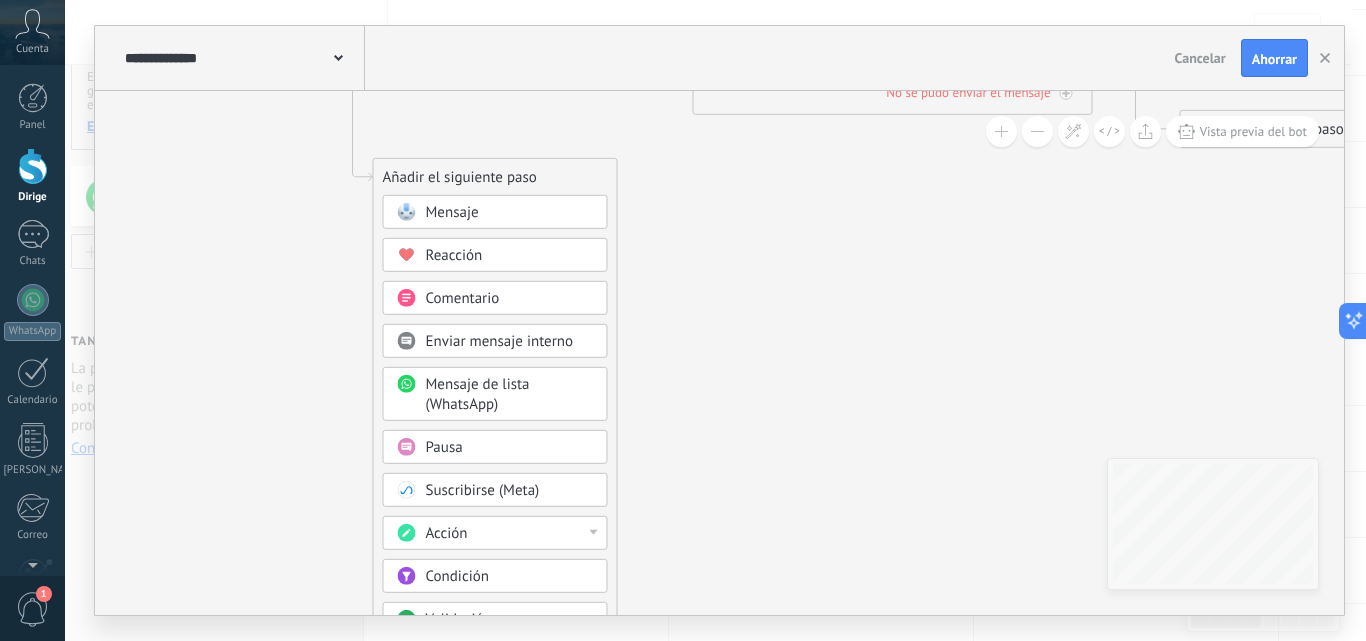 click on "Pausa" at bounding box center (510, 448) 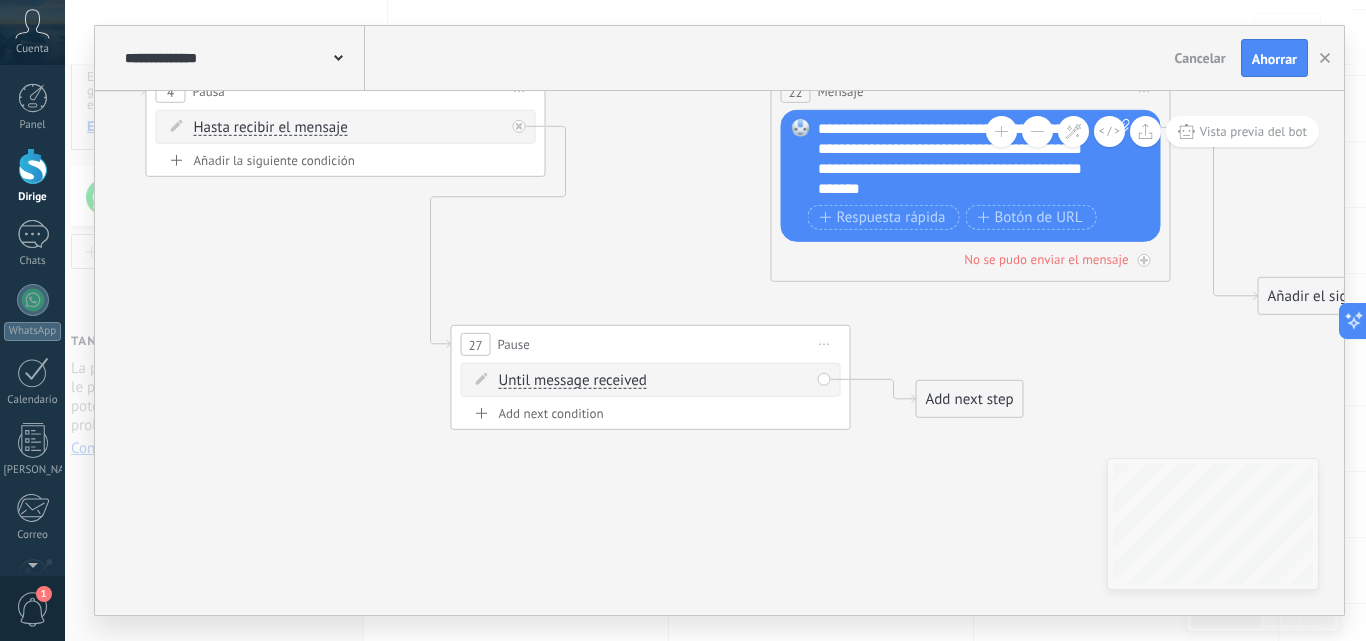 drag, startPoint x: 692, startPoint y: 363, endPoint x: 654, endPoint y: 516, distance: 157.64835 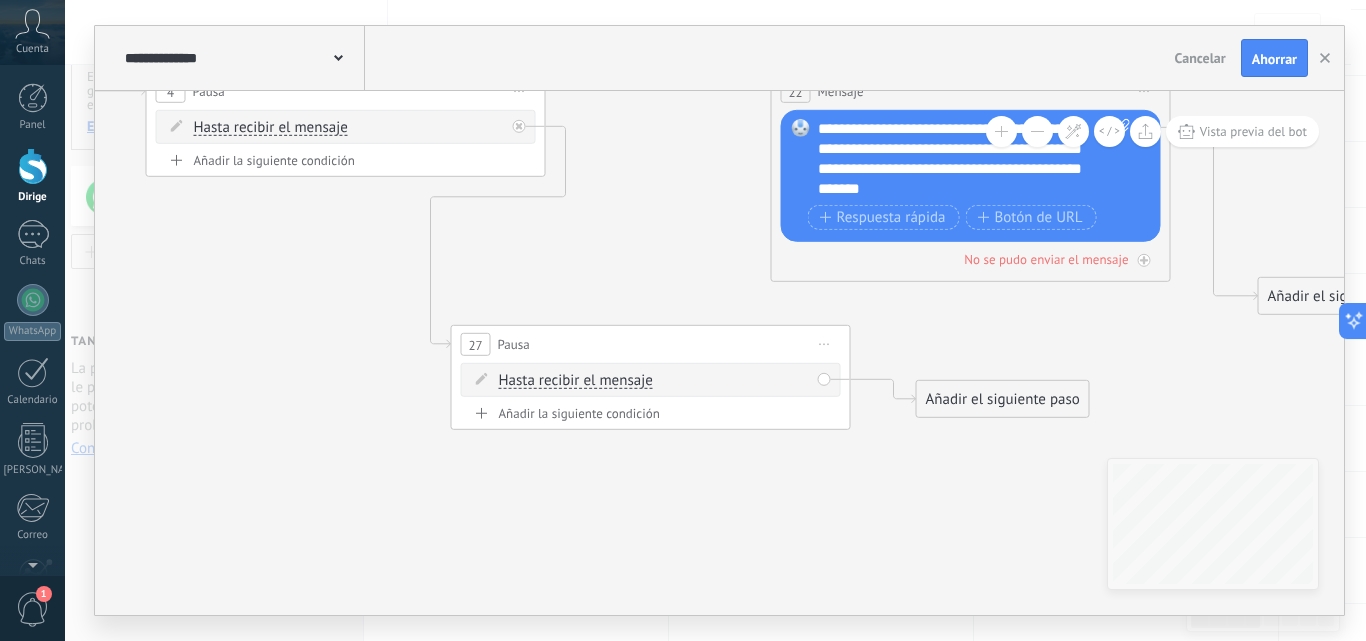 click on "Hasta recibir el mensaje" at bounding box center [576, 380] 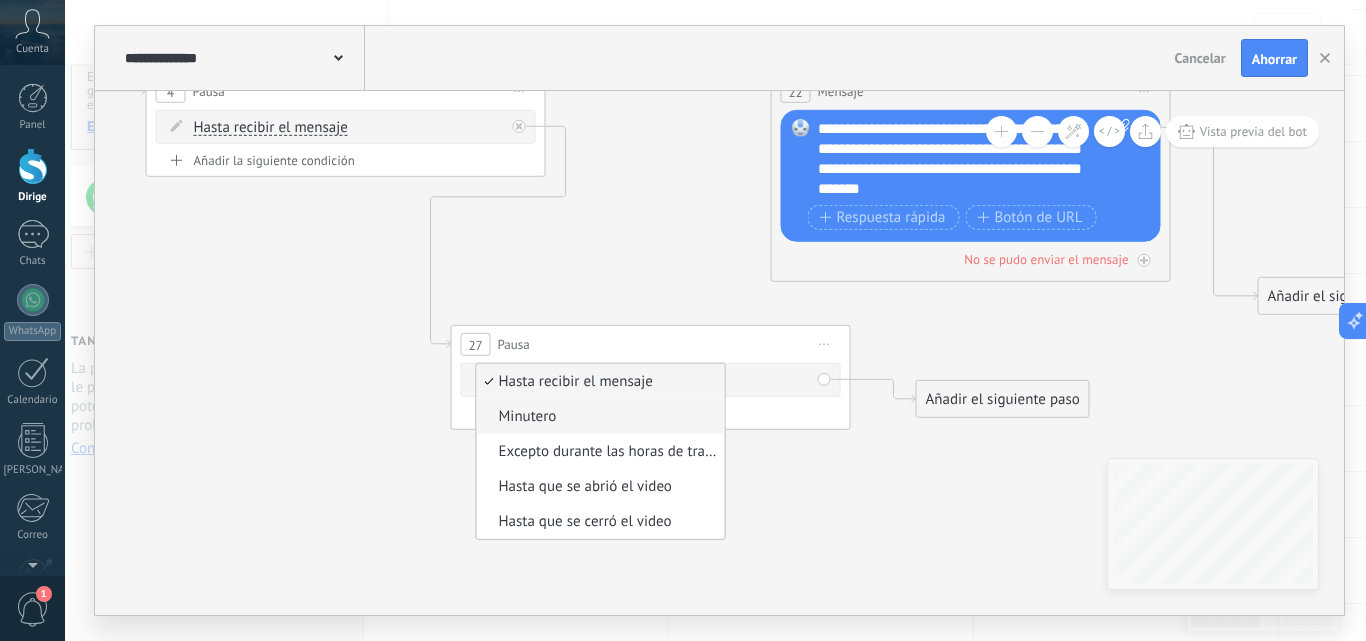 click on "Minutero" at bounding box center (601, 416) 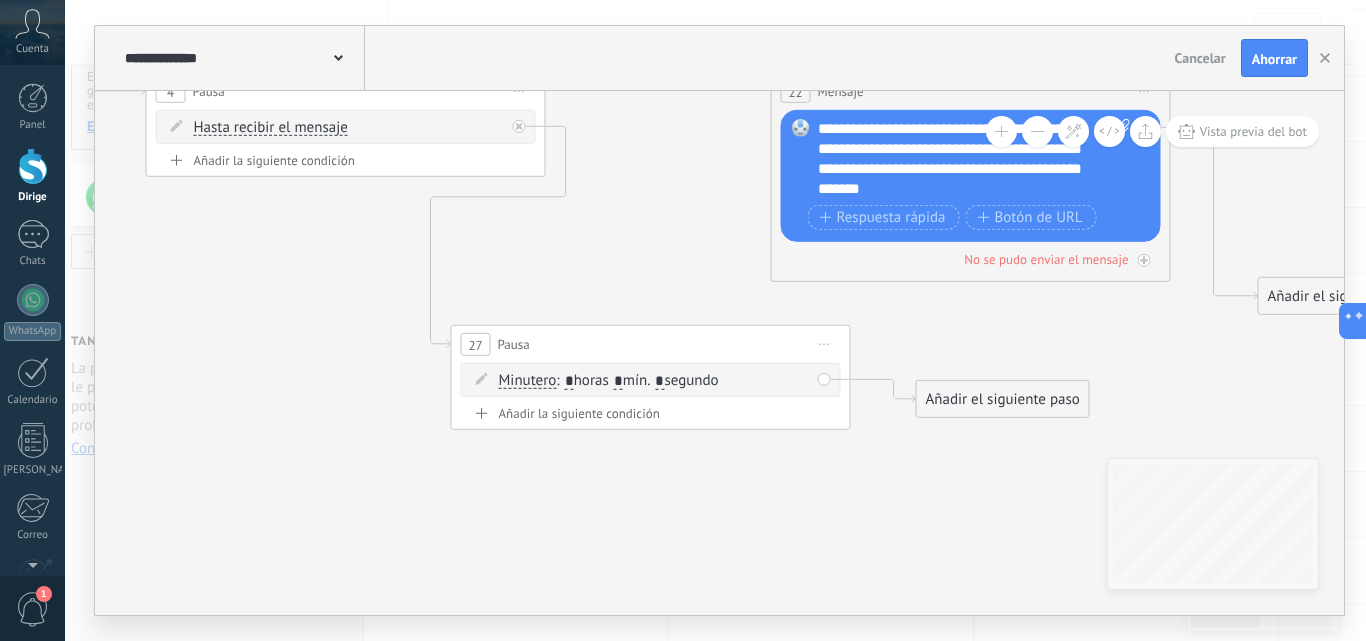 click on "*" at bounding box center (569, 381) 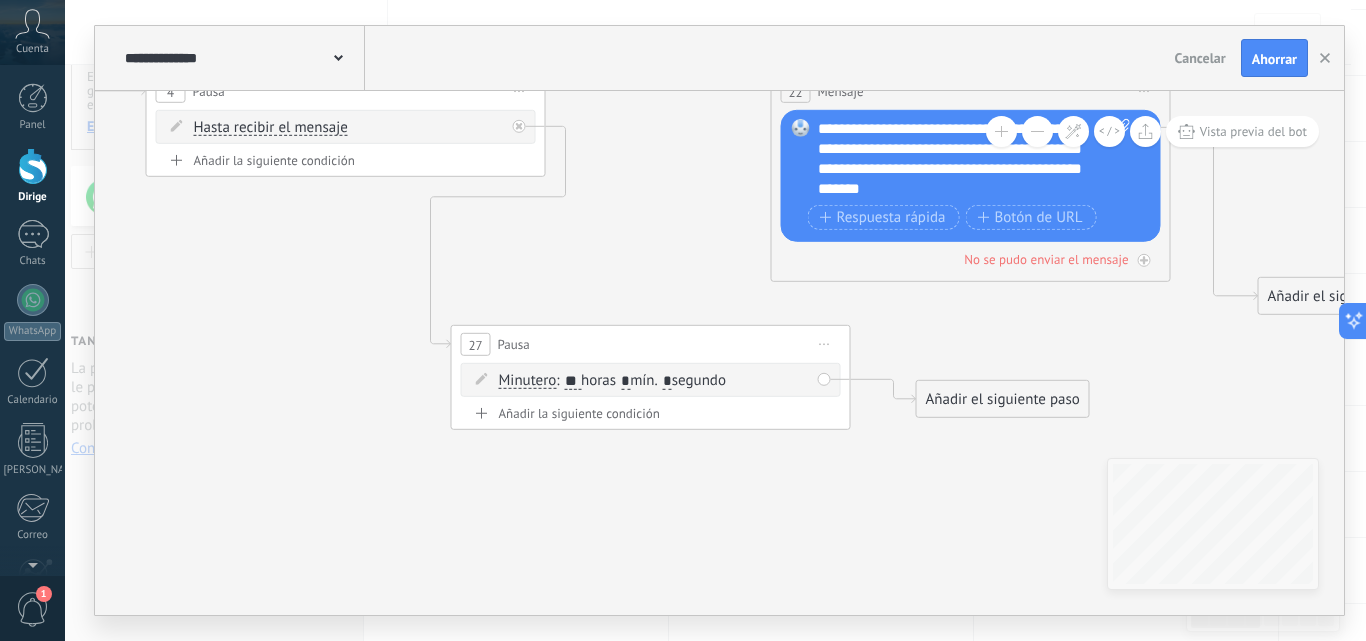 type on "**" 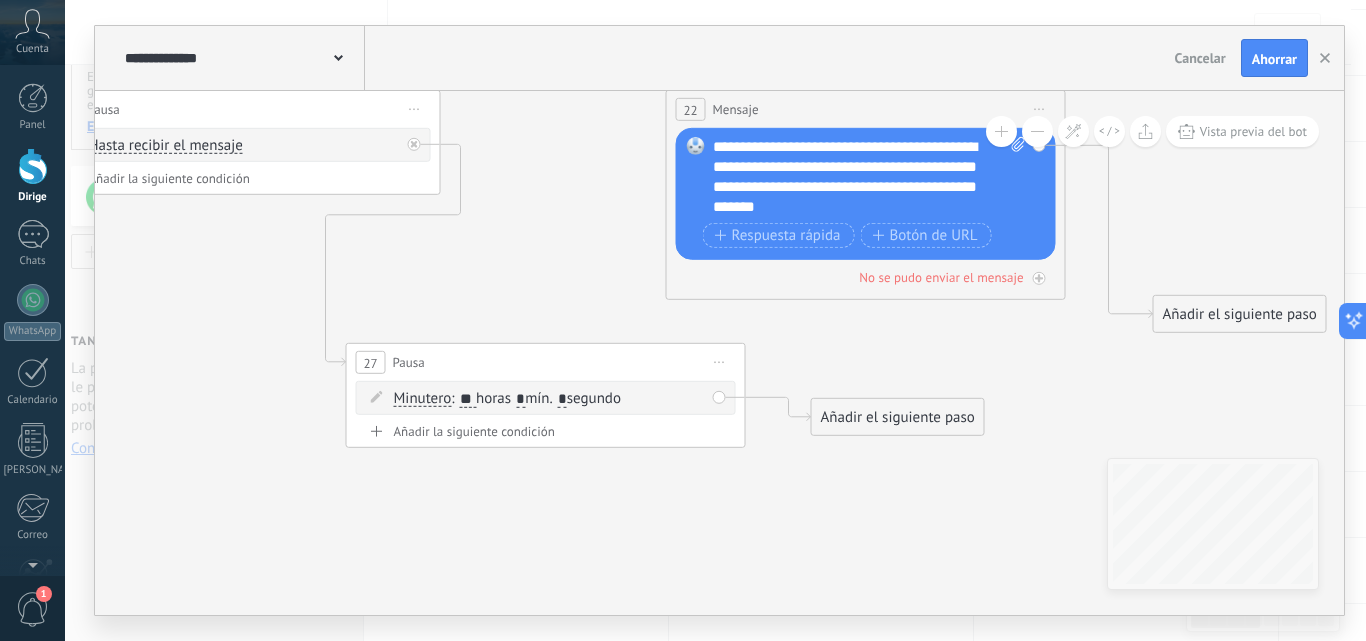 drag, startPoint x: 741, startPoint y: 479, endPoint x: 652, endPoint y: 503, distance: 92.17918 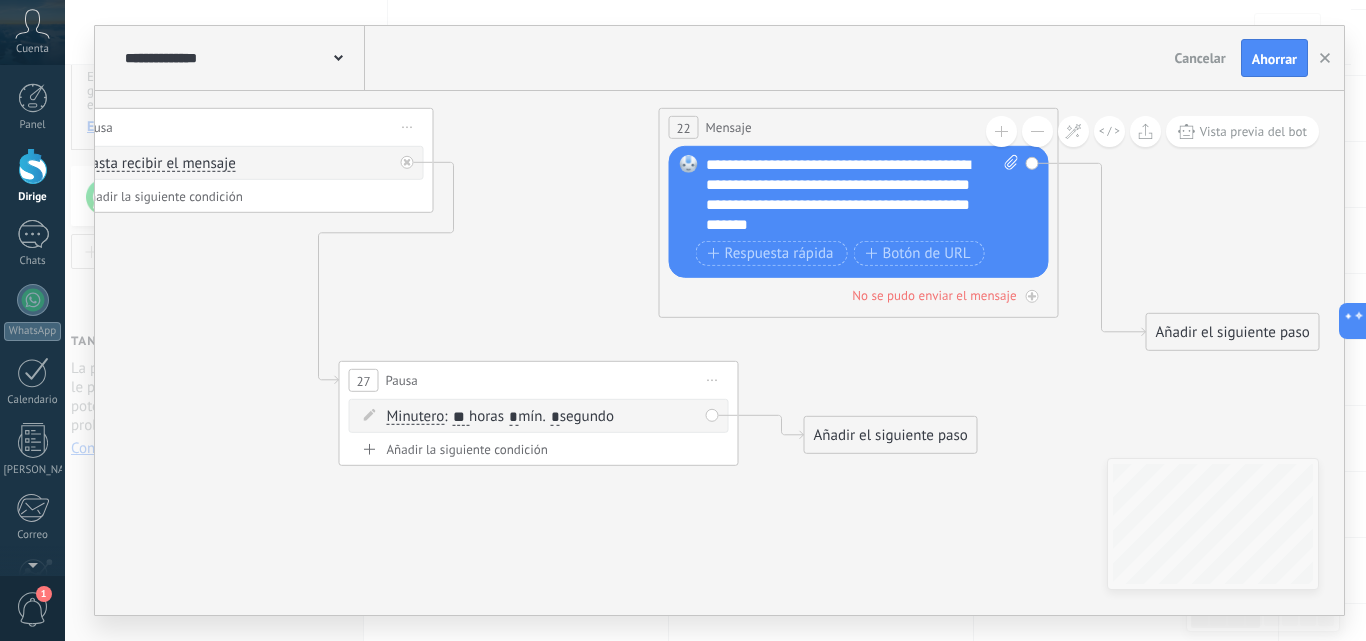 drag, startPoint x: 920, startPoint y: 374, endPoint x: 961, endPoint y: 380, distance: 41.4367 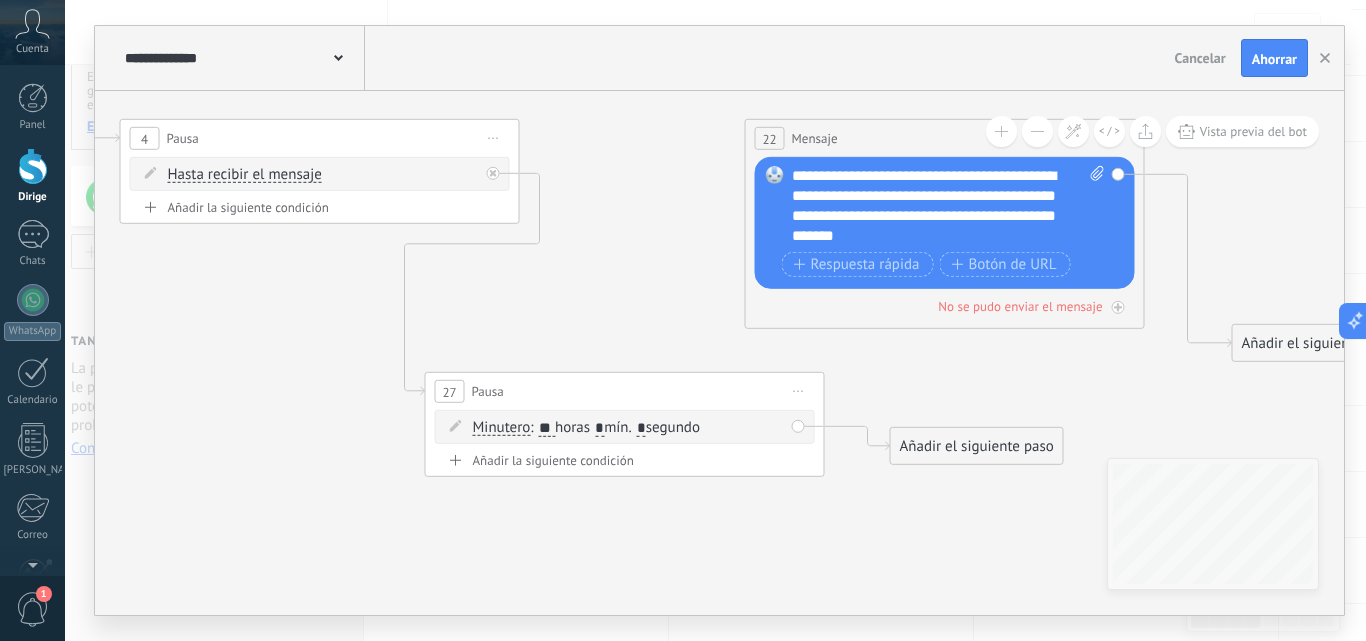 drag, startPoint x: 803, startPoint y: 571, endPoint x: 956, endPoint y: 564, distance: 153.16005 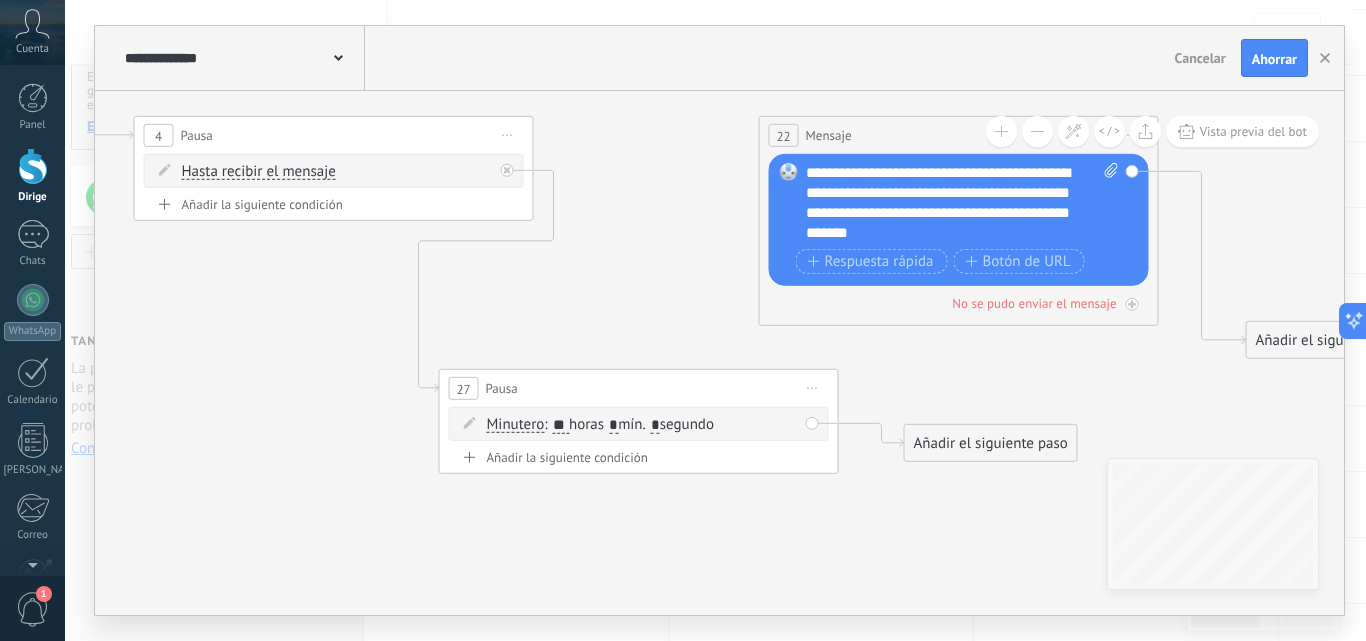 click 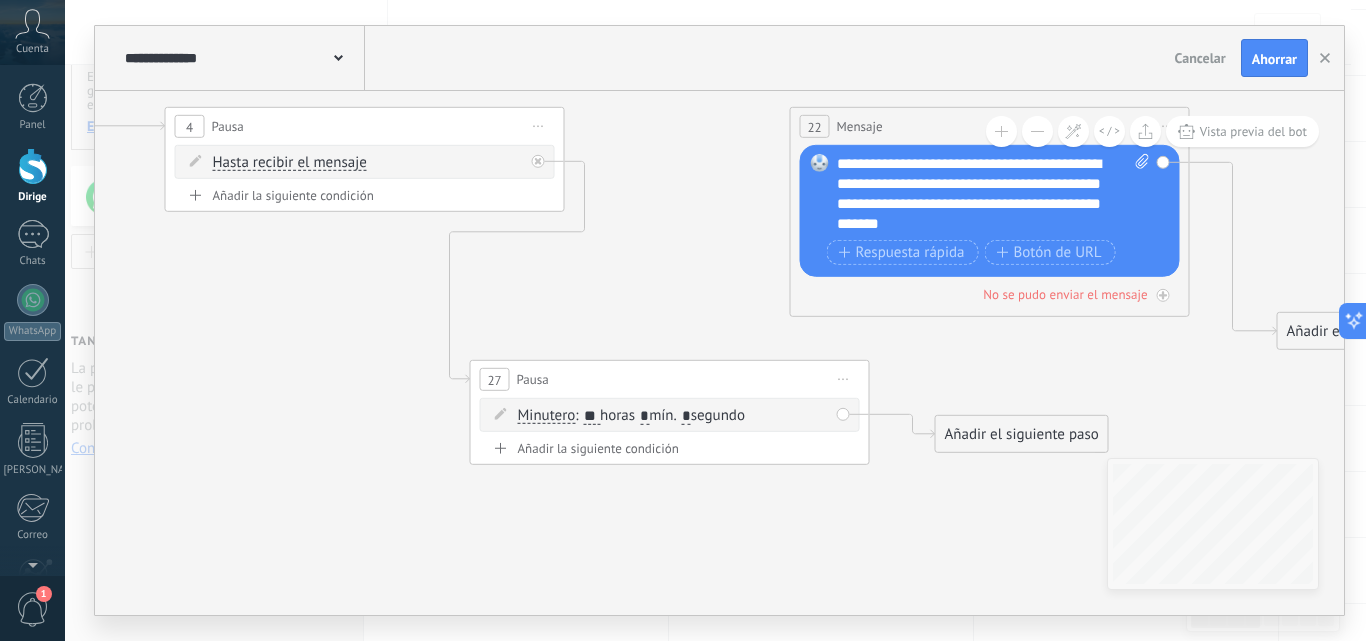 click 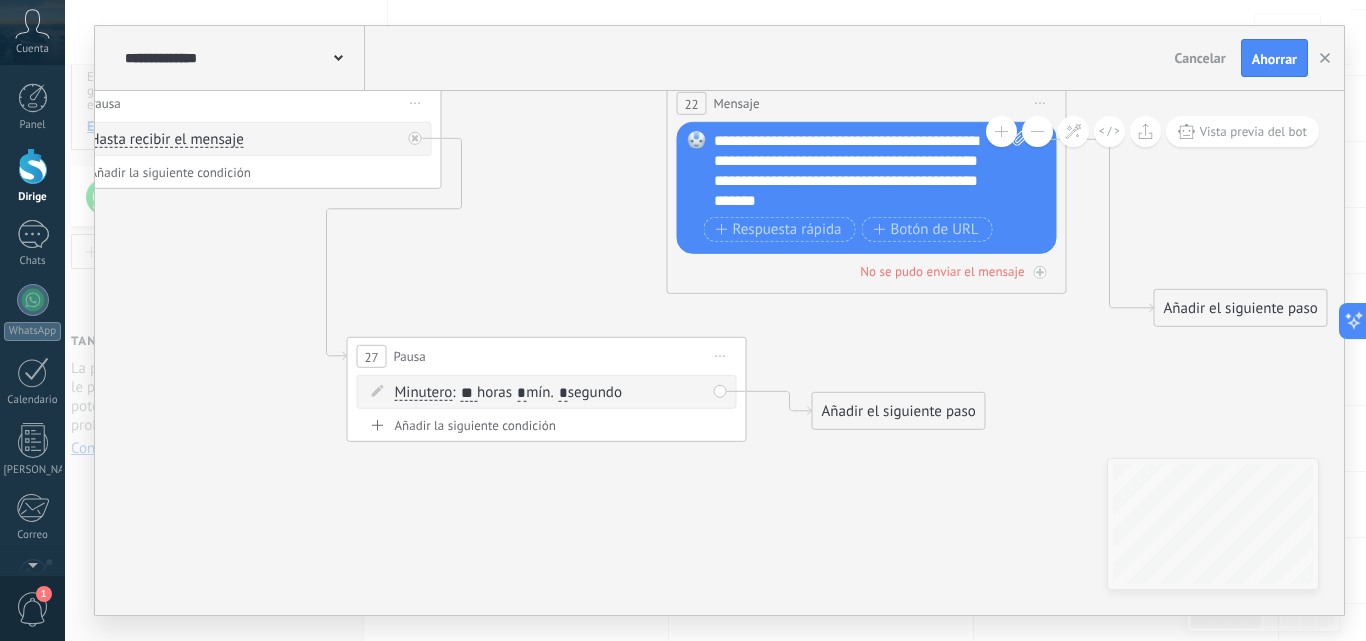 drag, startPoint x: 323, startPoint y: 376, endPoint x: 454, endPoint y: 376, distance: 131 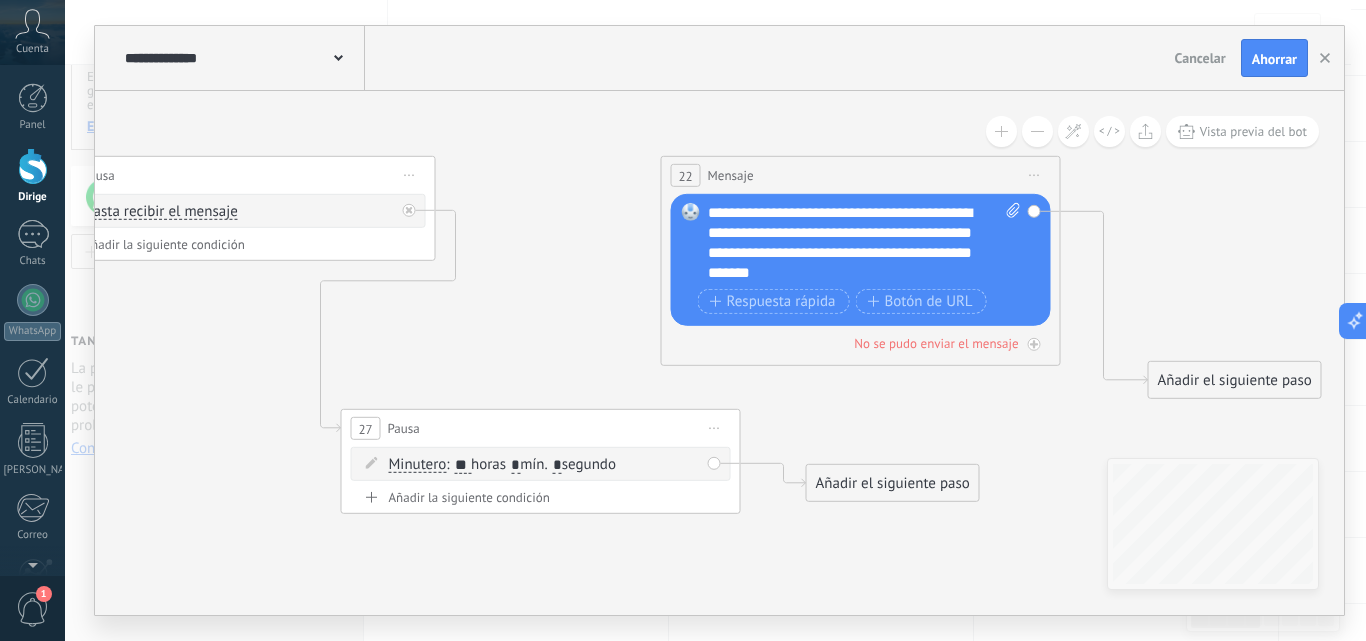 drag, startPoint x: 480, startPoint y: 254, endPoint x: 472, endPoint y: 331, distance: 77.41447 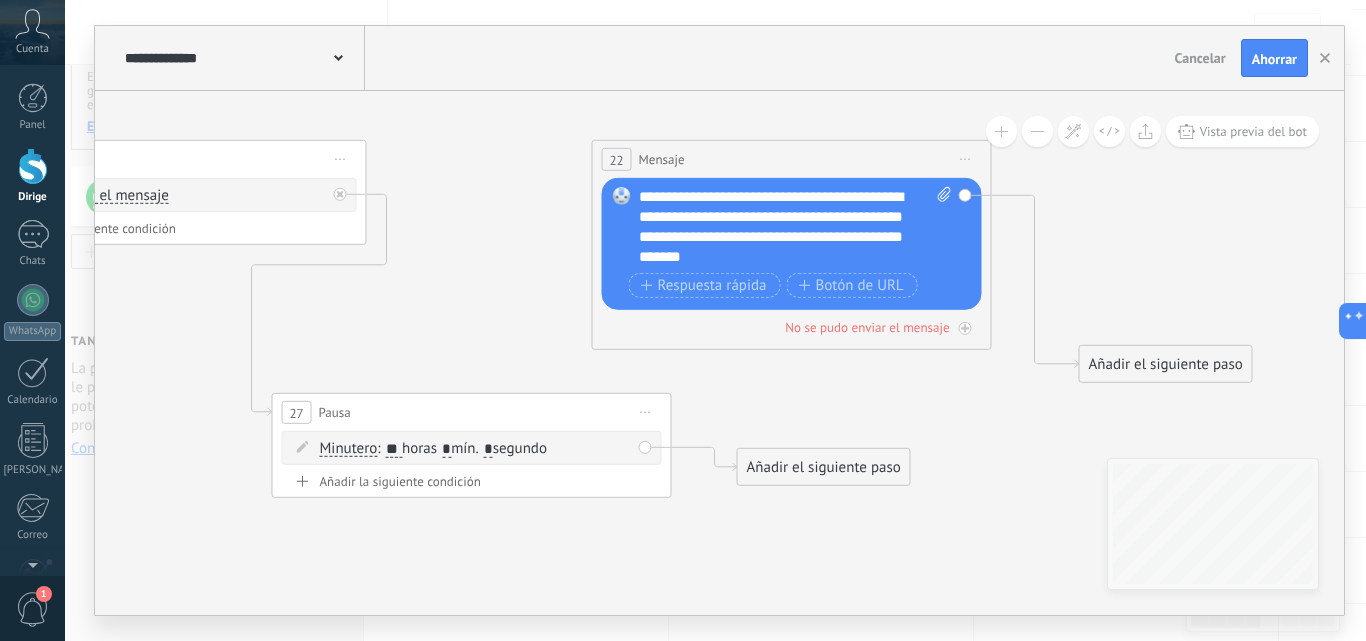 drag, startPoint x: 825, startPoint y: 409, endPoint x: 803, endPoint y: 404, distance: 22.561028 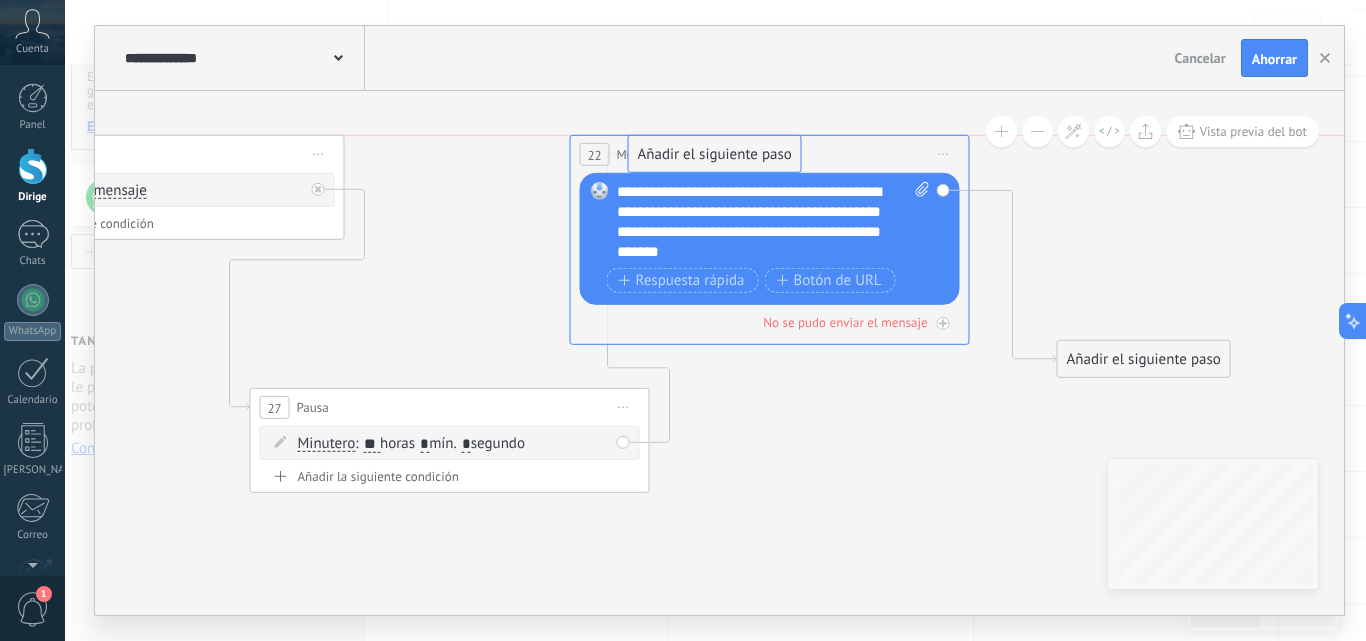 drag, startPoint x: 862, startPoint y: 460, endPoint x: 775, endPoint y: 143, distance: 328.72177 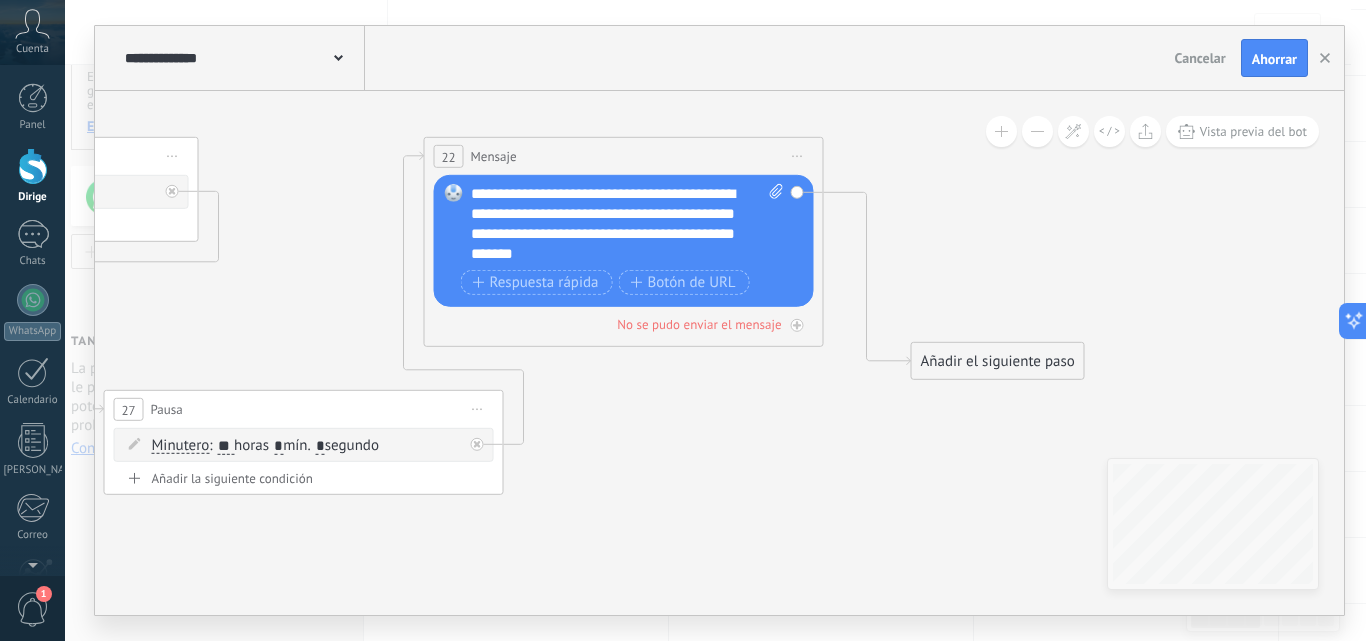 drag, startPoint x: 844, startPoint y: 445, endPoint x: 698, endPoint y: 447, distance: 146.0137 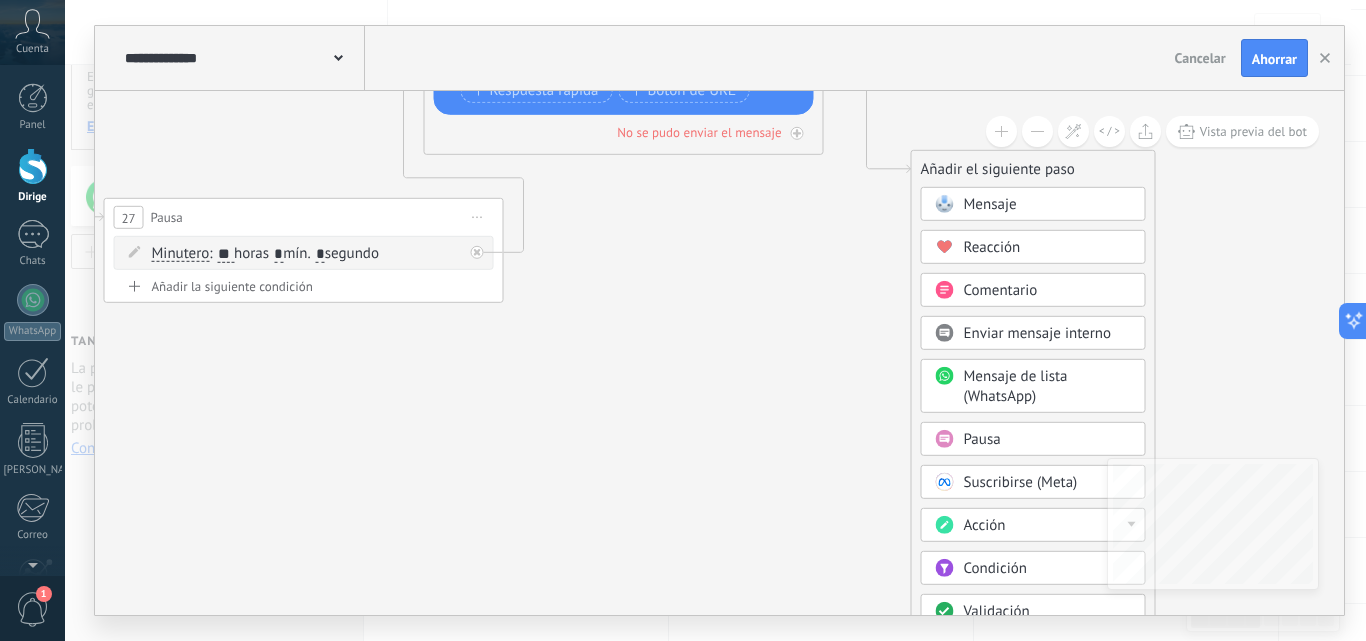 click at bounding box center (1037, 131) 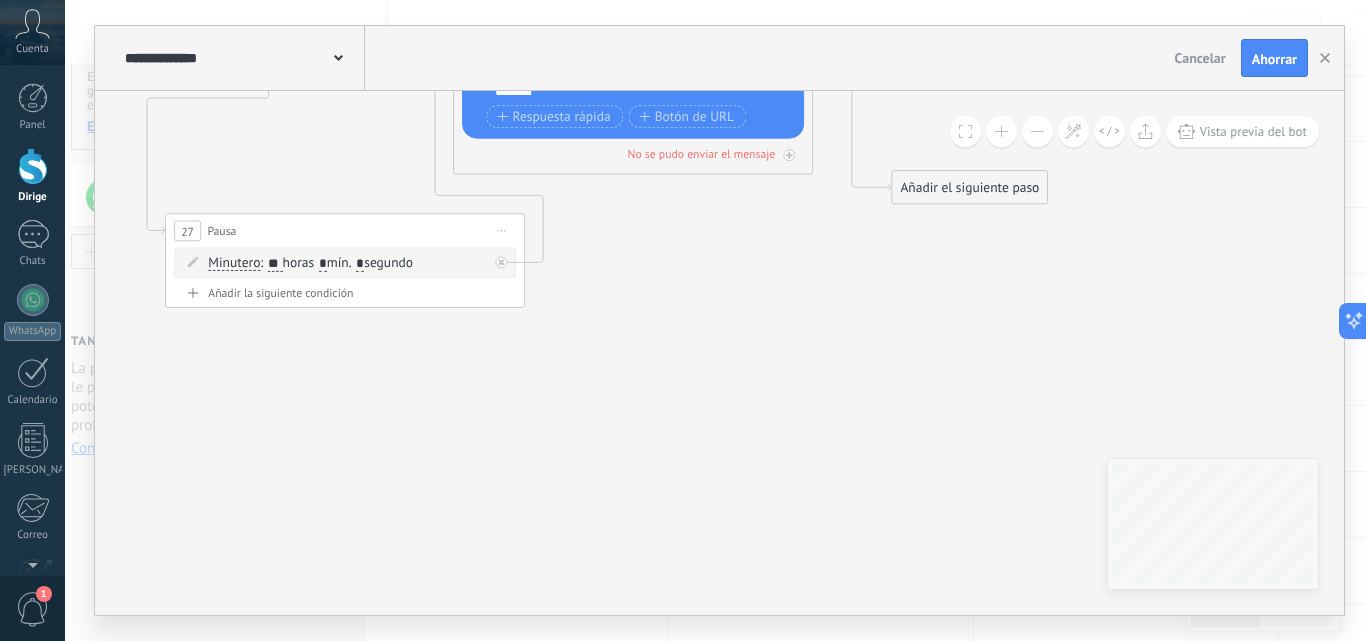 click at bounding box center [1037, 131] 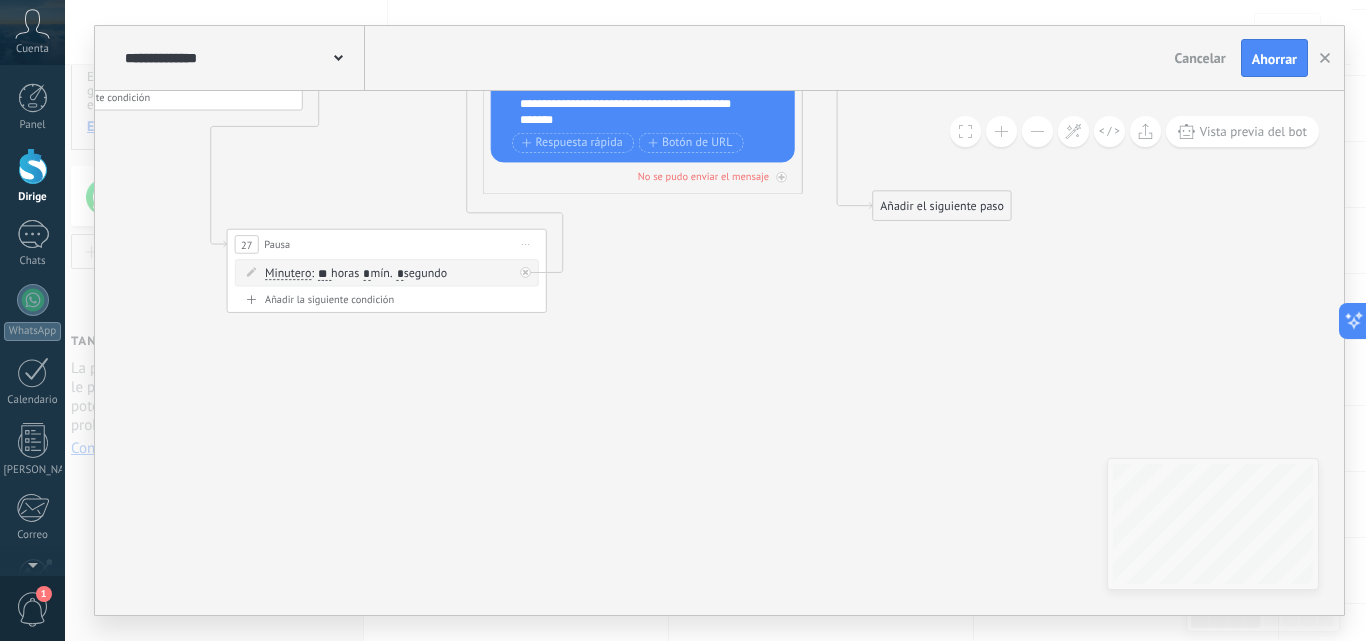 click on "Añadir el siguiente paso" at bounding box center [942, 205] 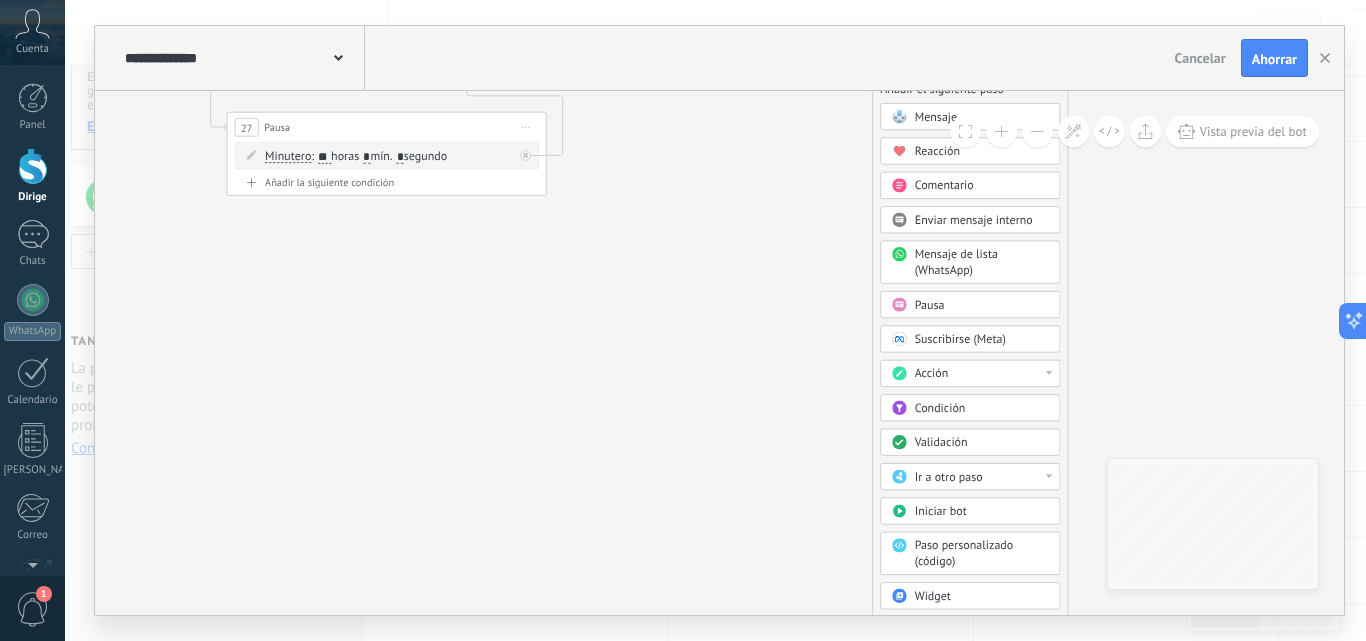 click at bounding box center [1037, 131] 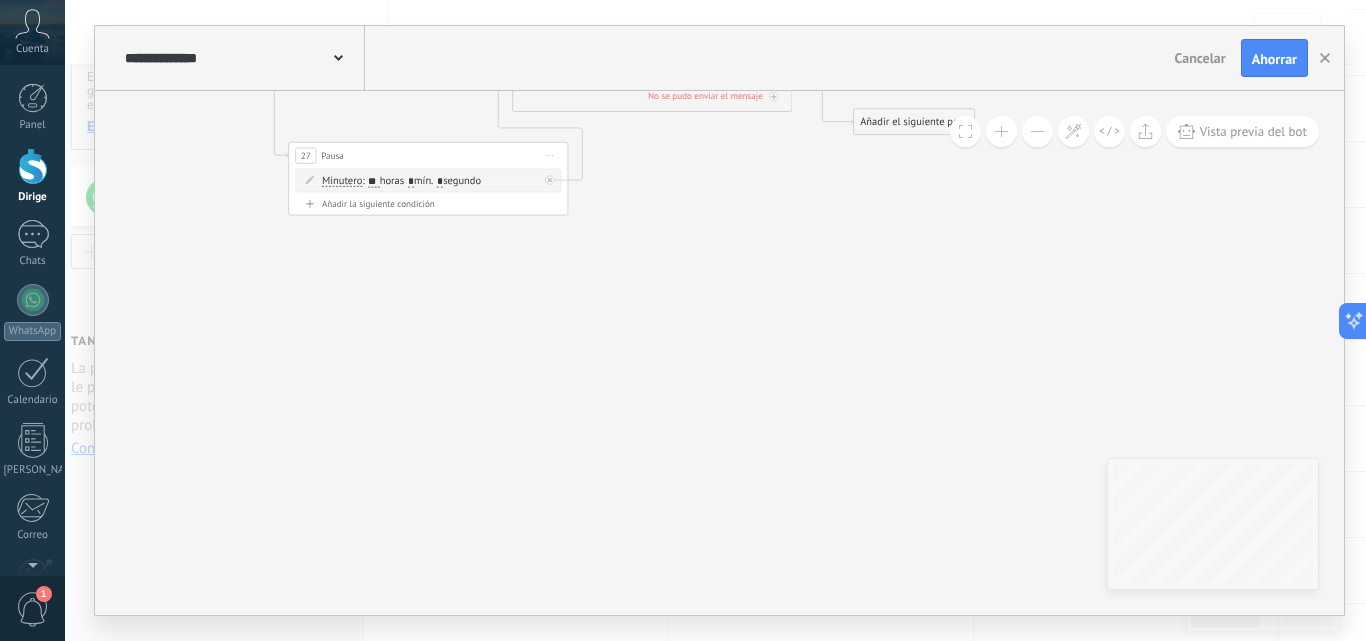 click on "Añadir el siguiente paso" at bounding box center (914, 121) 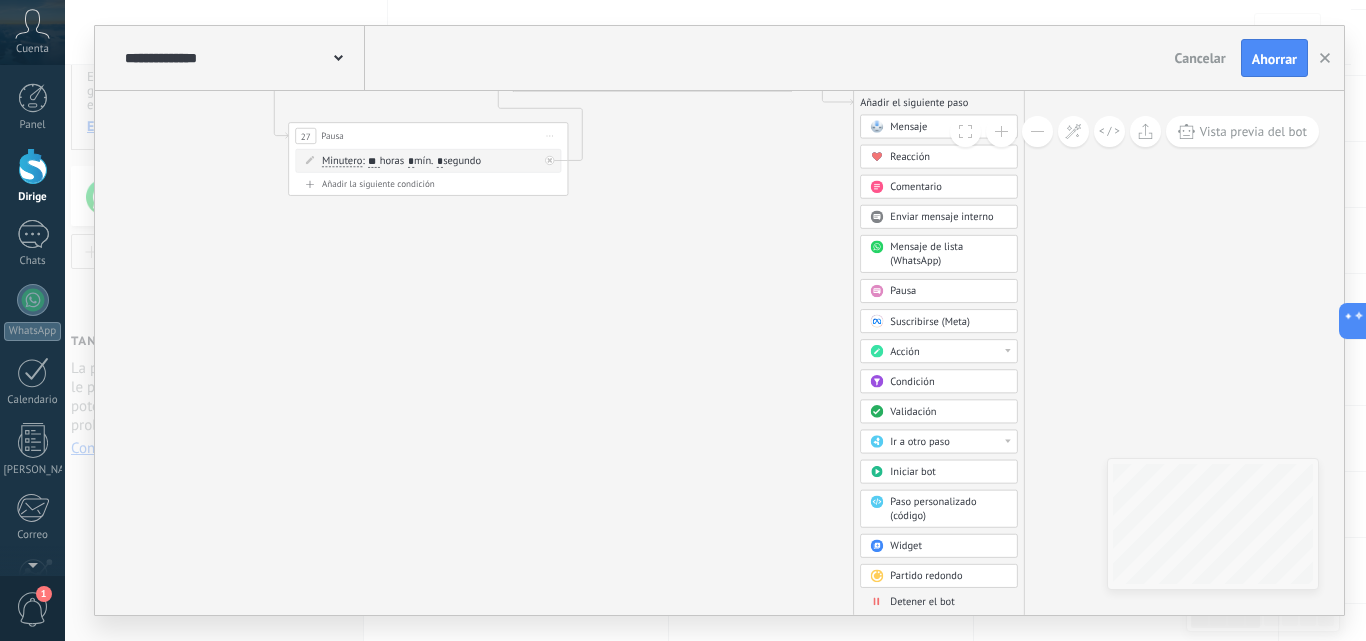 click on "Detener el bot" at bounding box center (922, 601) 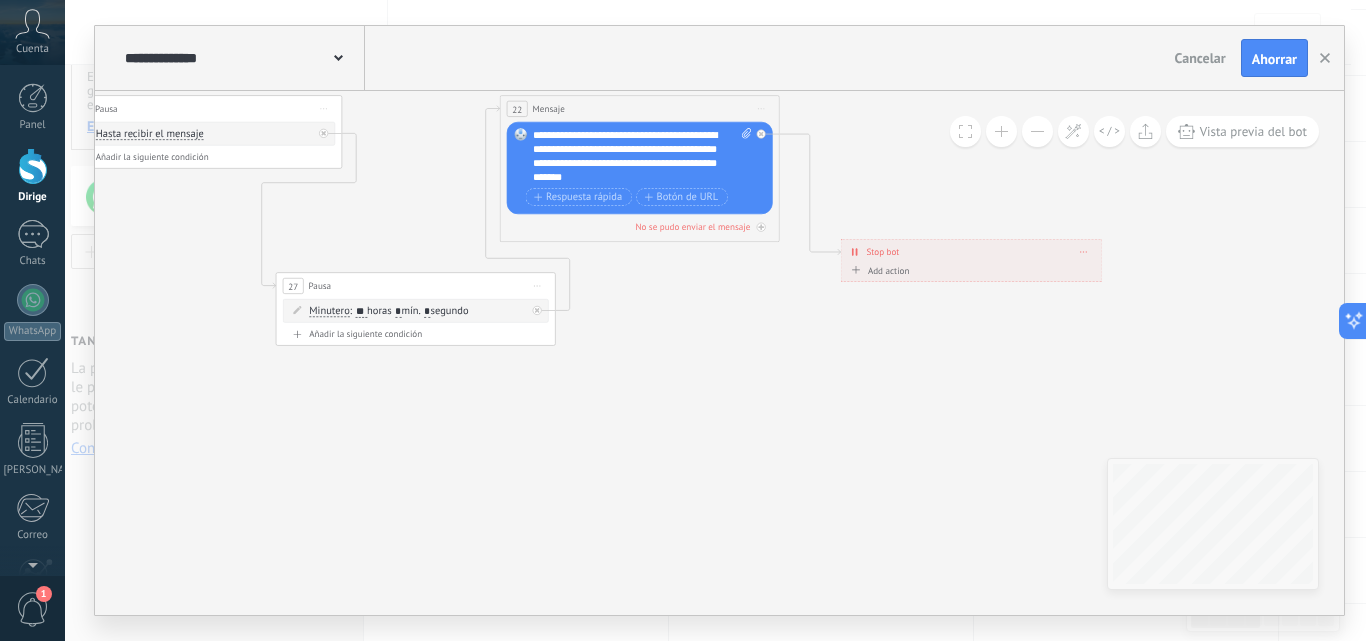 drag, startPoint x: 698, startPoint y: 344, endPoint x: 766, endPoint y: 451, distance: 126.779335 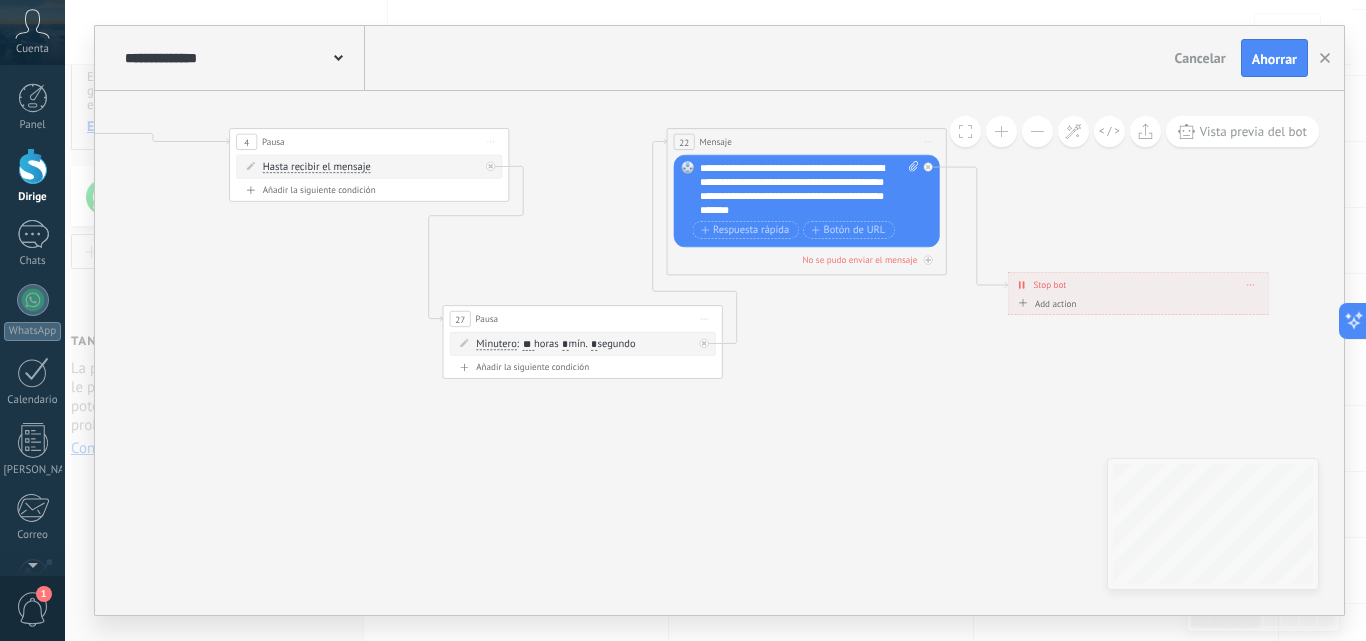 drag, startPoint x: 927, startPoint y: 482, endPoint x: 952, endPoint y: 490, distance: 26.24881 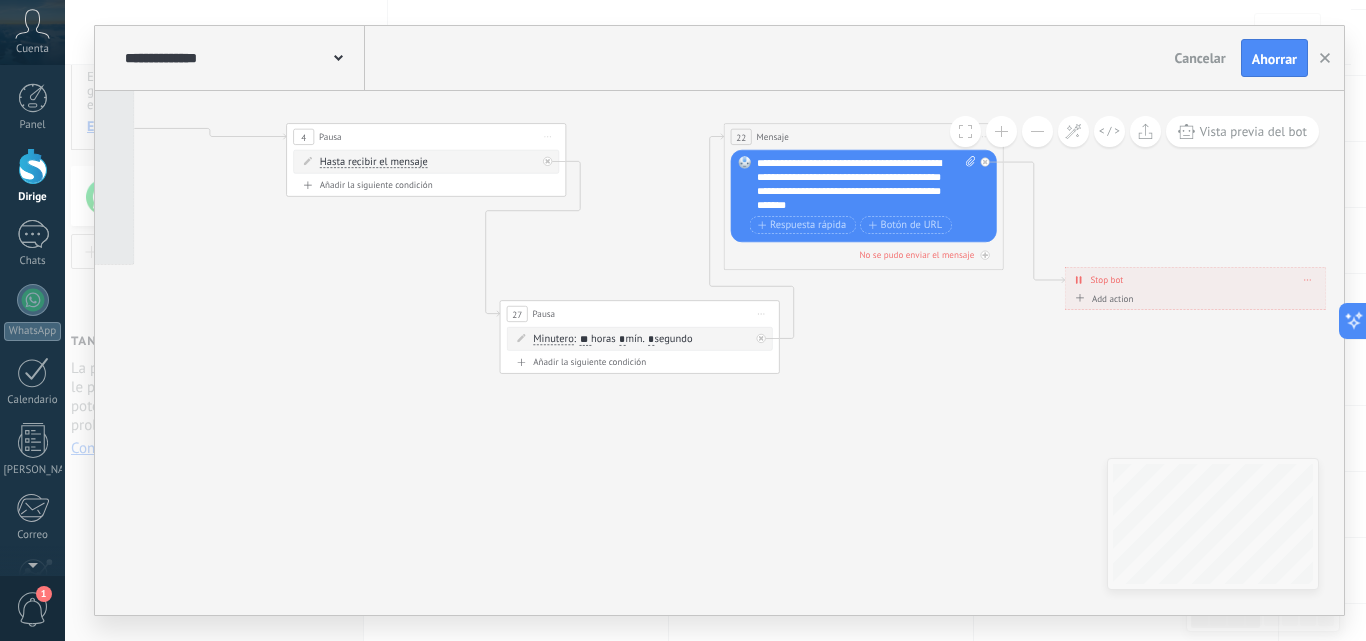 drag, startPoint x: 899, startPoint y: 498, endPoint x: 847, endPoint y: 488, distance: 52.95281 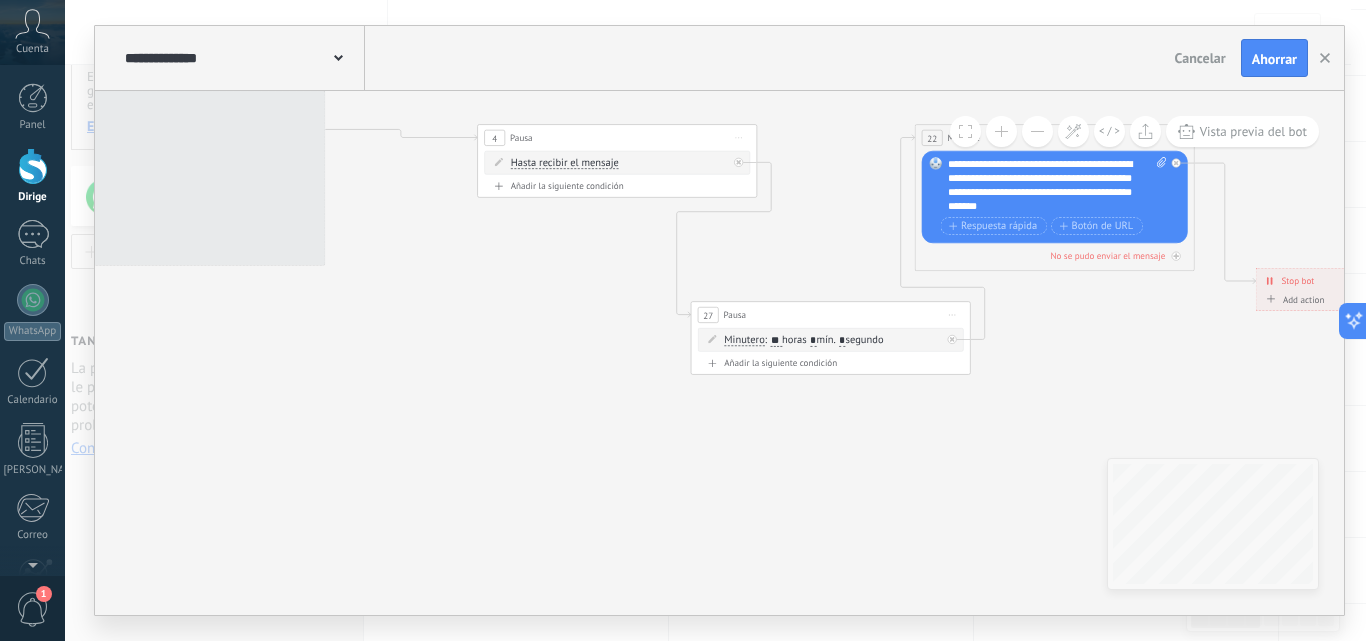 drag, startPoint x: 532, startPoint y: 493, endPoint x: 652, endPoint y: 506, distance: 120.70211 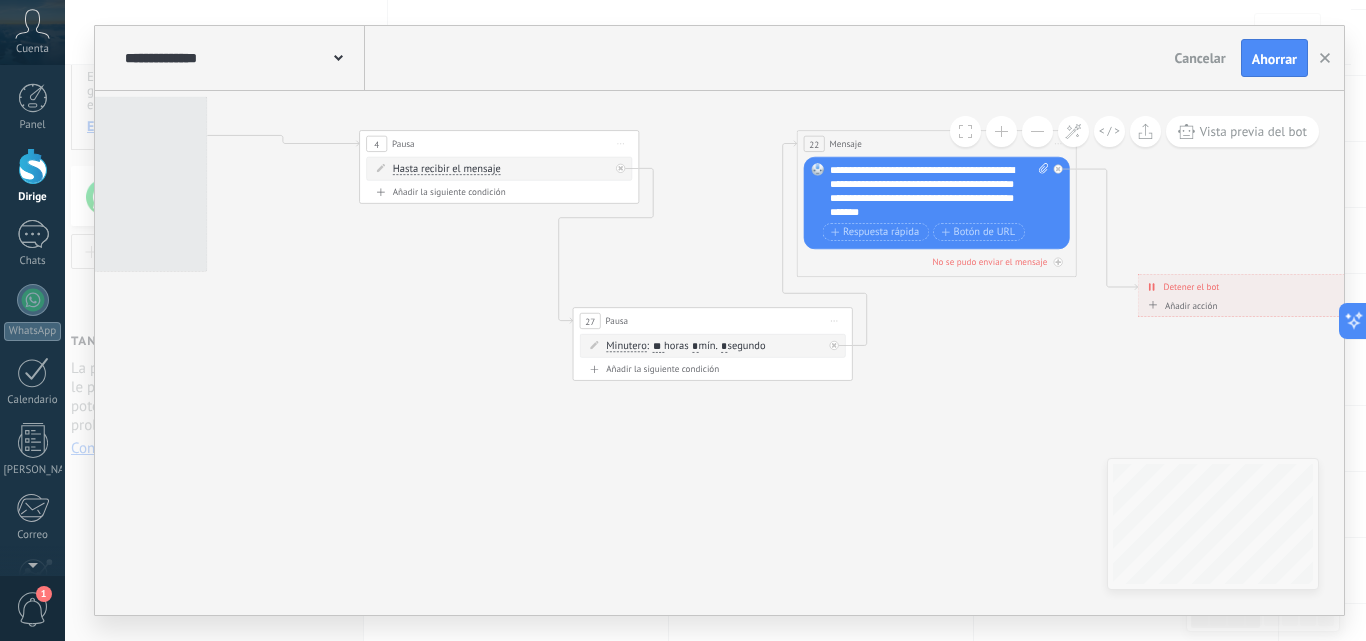 click 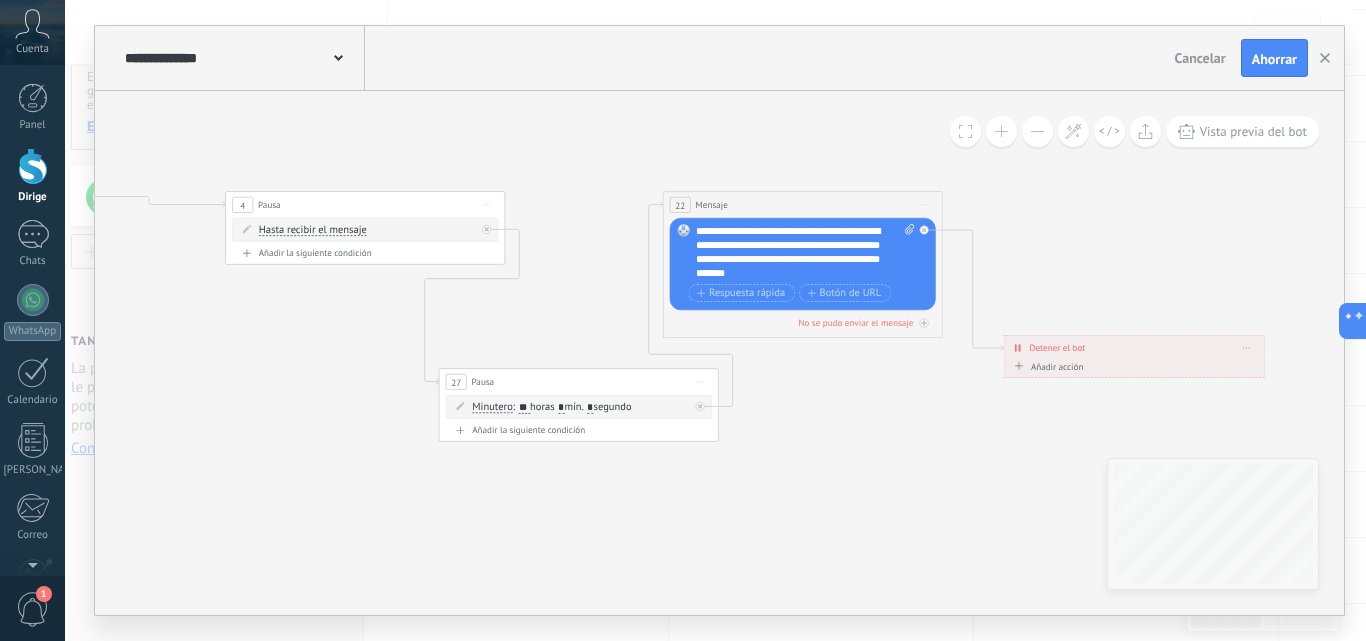 drag, startPoint x: 915, startPoint y: 453, endPoint x: 781, endPoint y: 514, distance: 147.23111 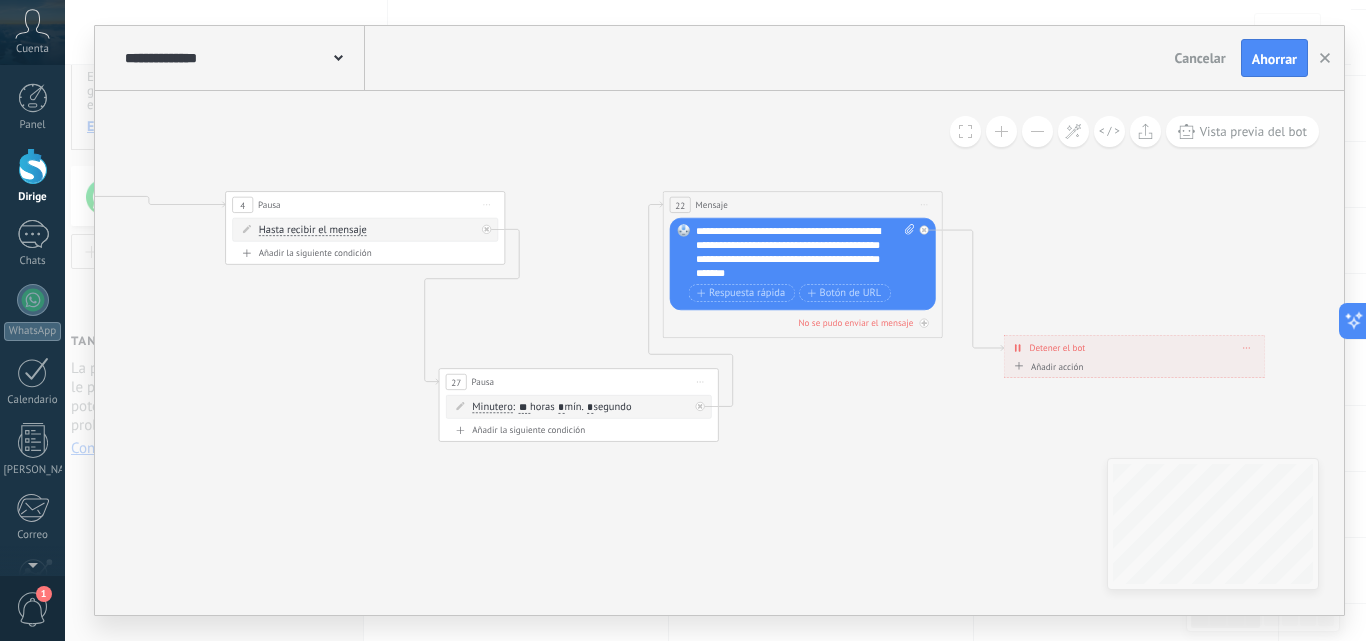 click 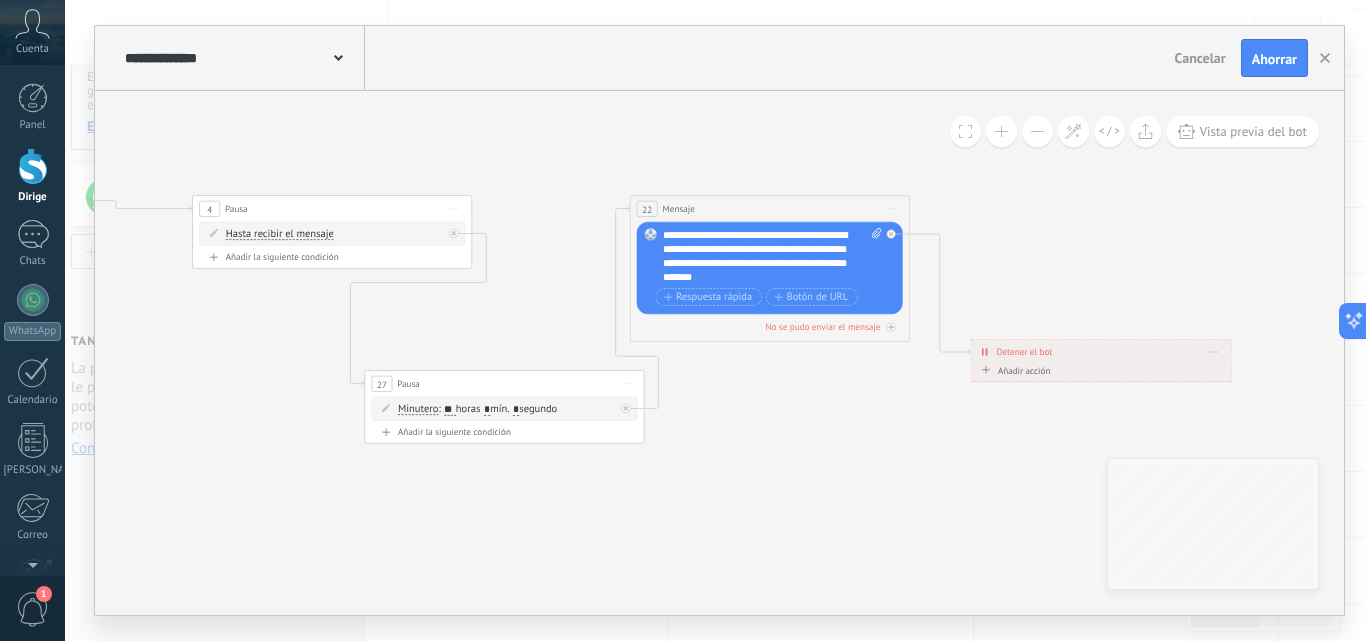 drag, startPoint x: 537, startPoint y: 391, endPoint x: 496, endPoint y: 389, distance: 41.04875 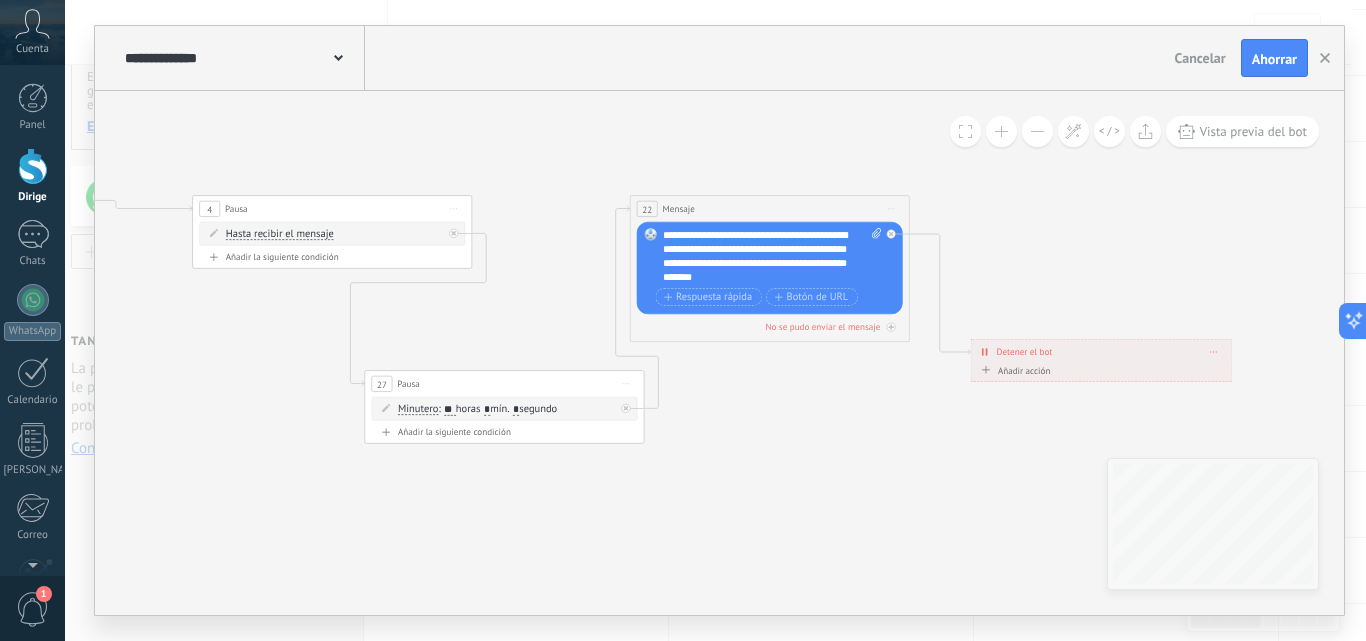 drag, startPoint x: 933, startPoint y: 190, endPoint x: 955, endPoint y: 188, distance: 22.090721 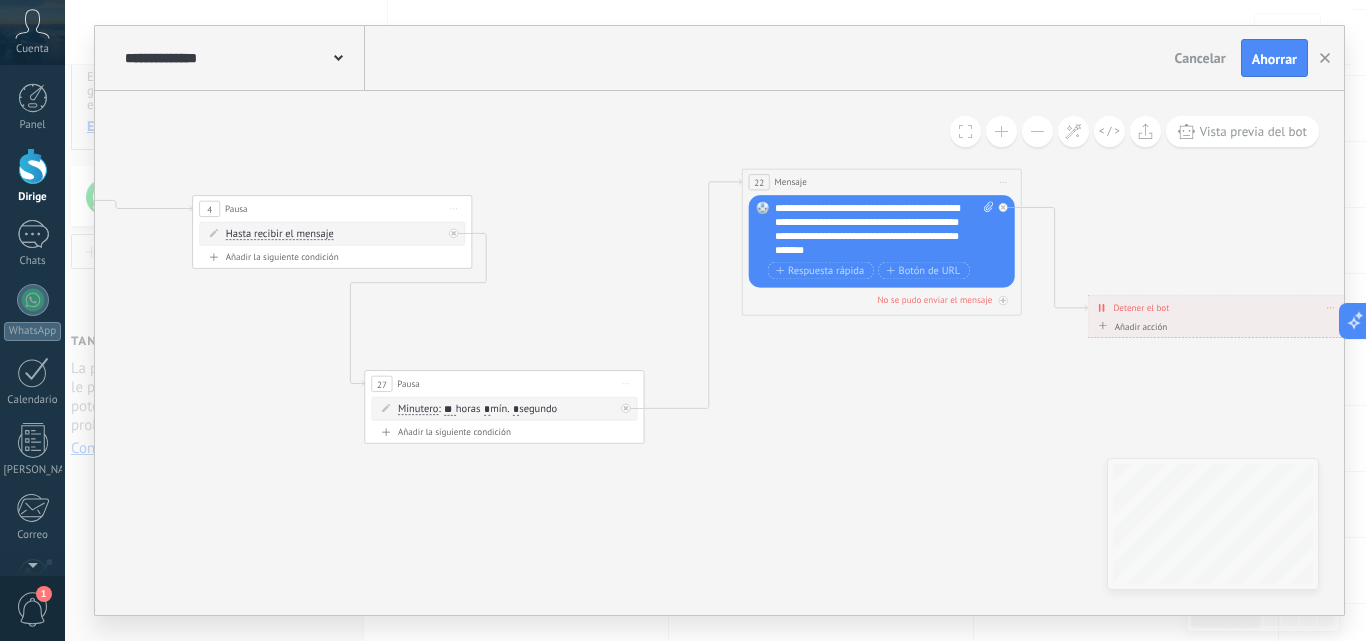 click on "Detener el bot
********
Borrar" at bounding box center (1218, 307) 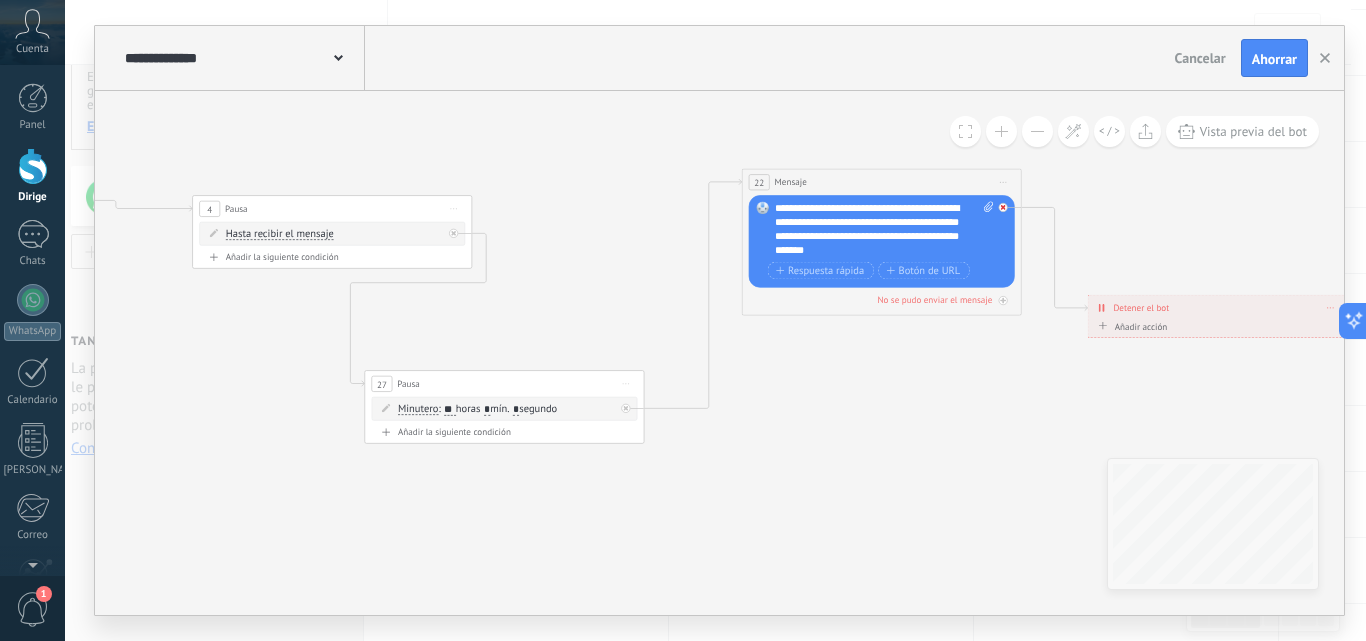 click at bounding box center (1003, 207) 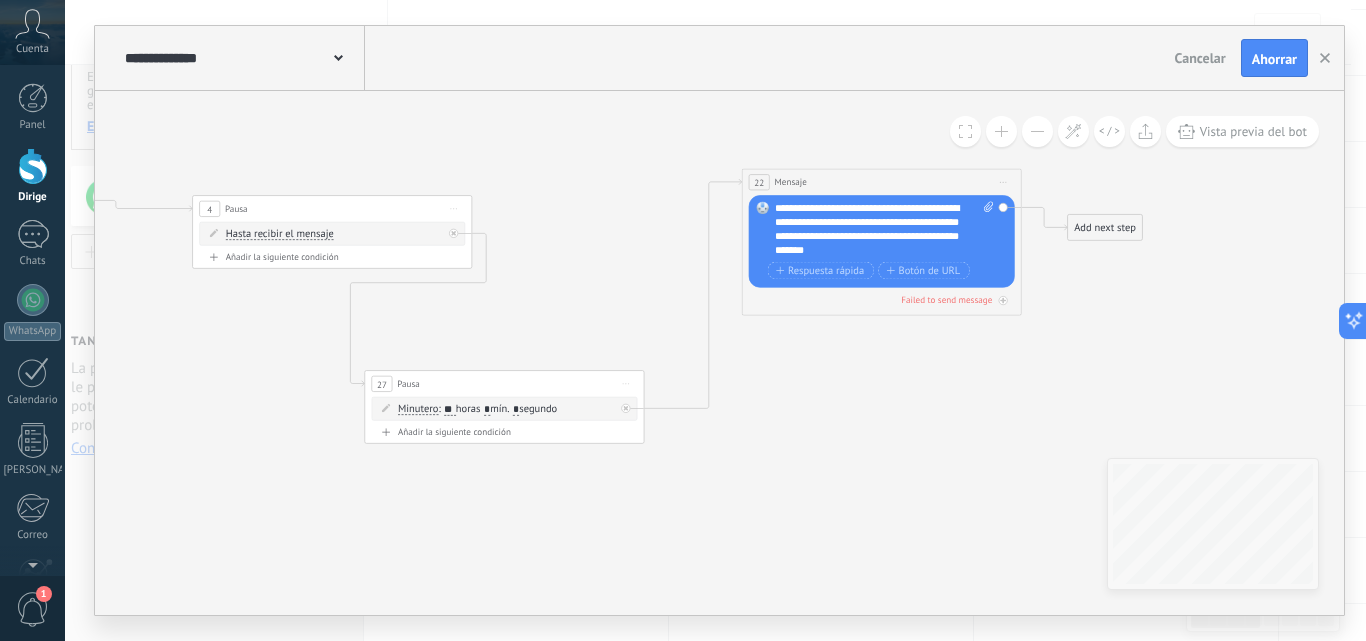 drag, startPoint x: 983, startPoint y: 397, endPoint x: 1004, endPoint y: 388, distance: 22.847319 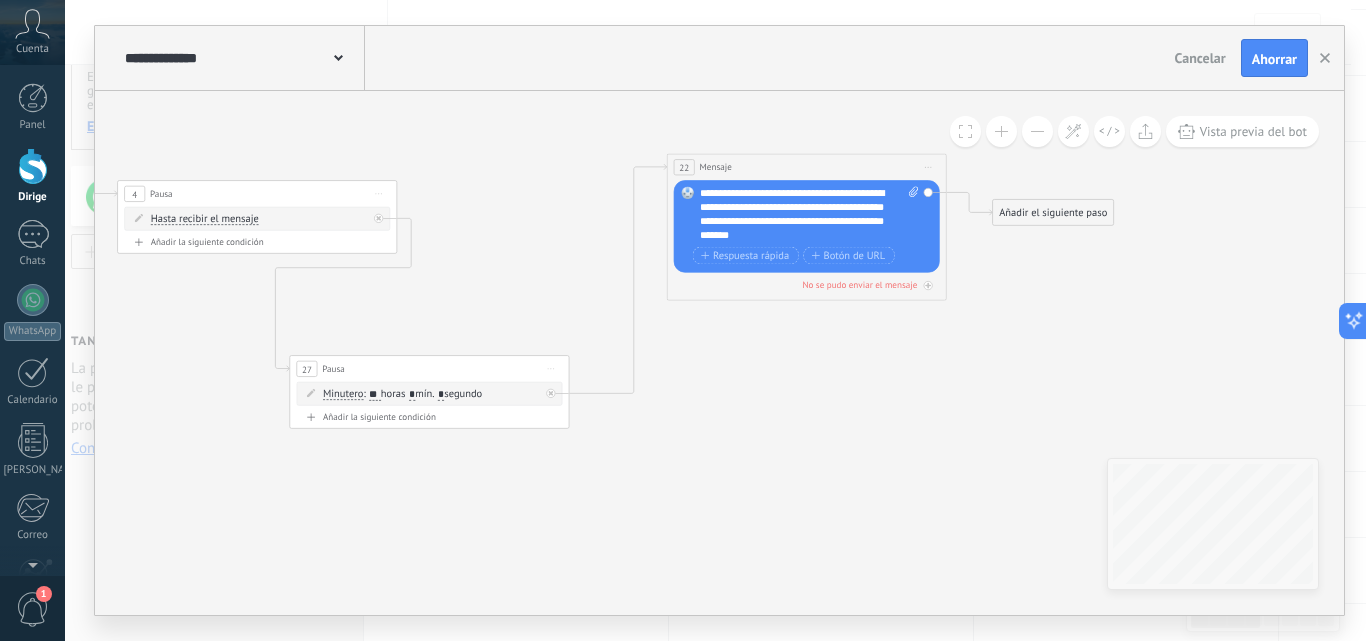 drag, startPoint x: 774, startPoint y: 407, endPoint x: 678, endPoint y: 401, distance: 96.18732 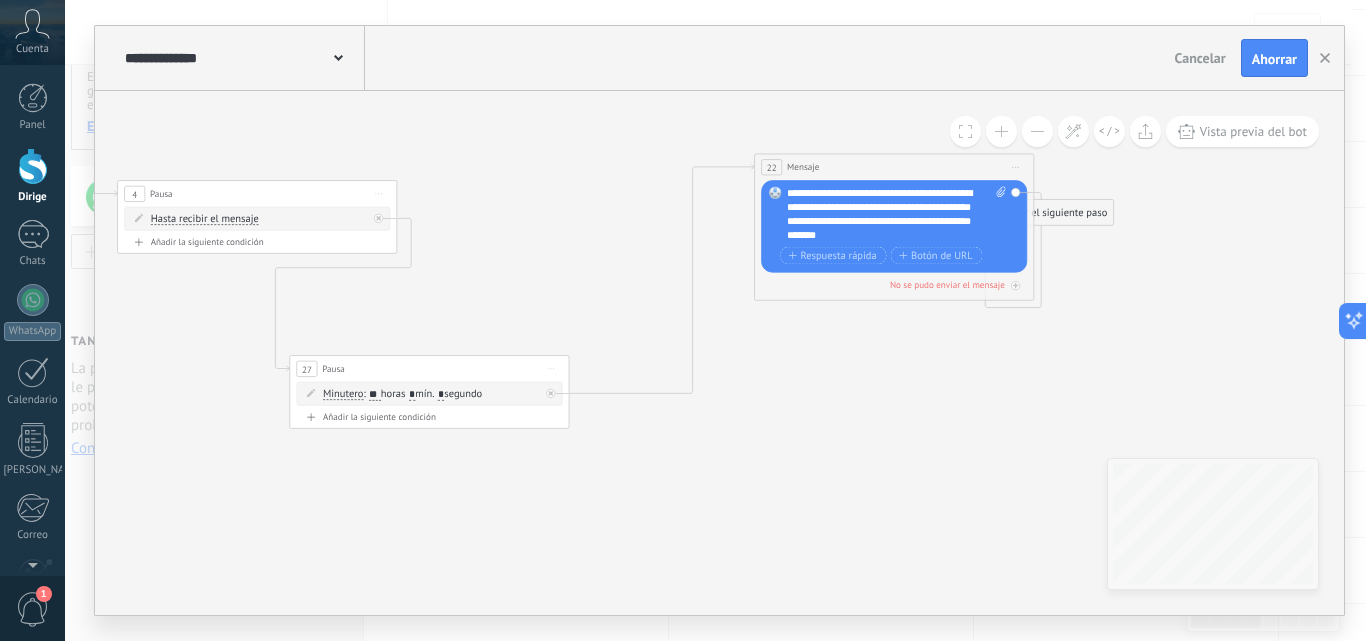 click on "22
Mensaje
*******
(a):
Todos los contactos - canales seleccionados
Todos los contactos - canales seleccionados
Todos los contactos - canal principal
Contacto principal - canales seleccionados
Contacto principal - canal principal
Todos los contactos - canales seleccionados
Todos los contactos - canales seleccionados
Todos los contactos - canal principal" at bounding box center [894, 167] 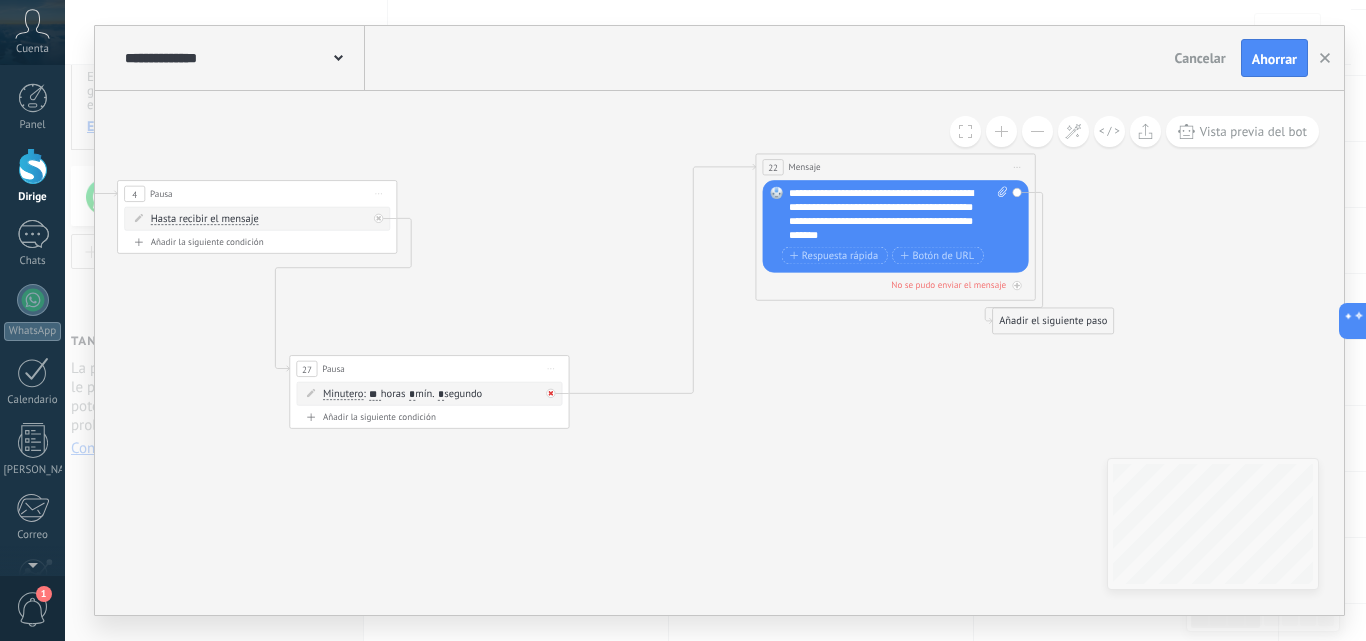 click 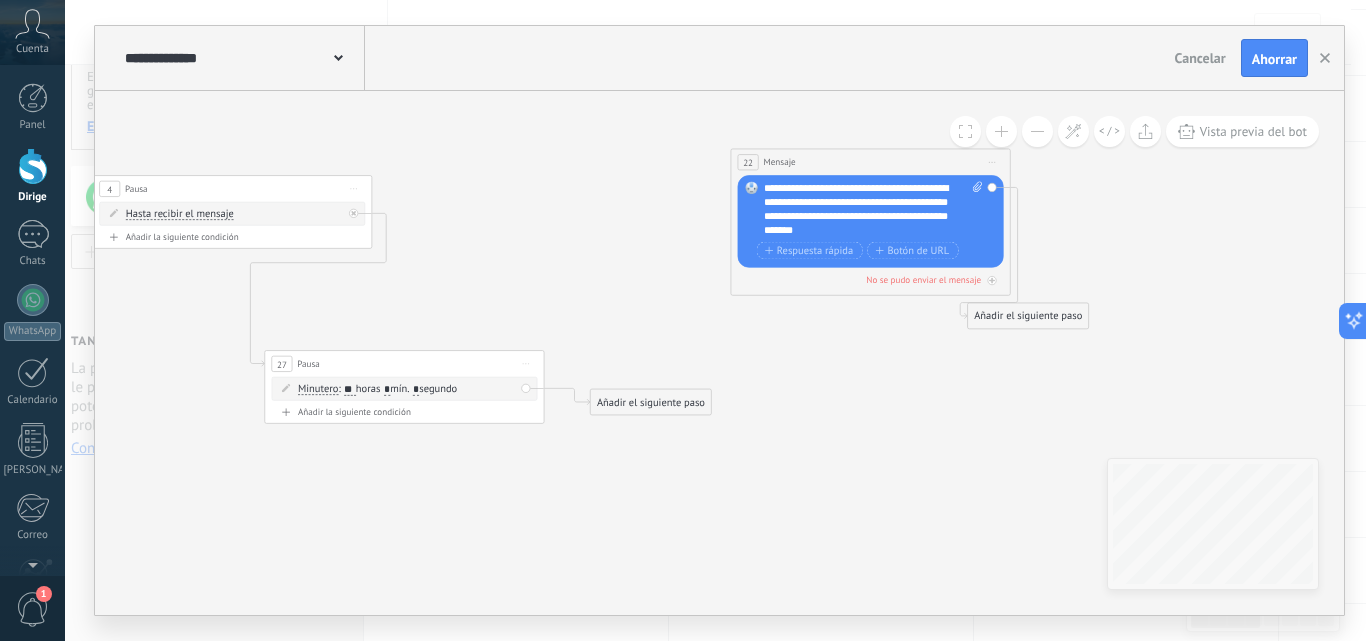 click 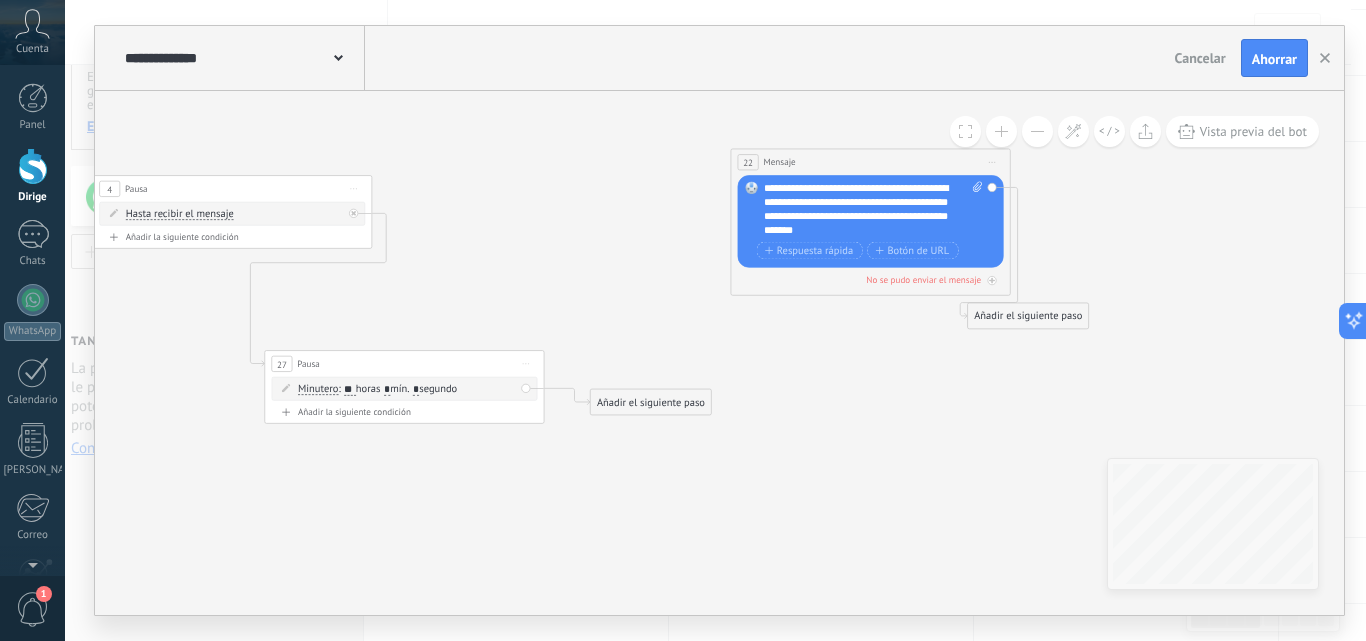click on "Minutero" at bounding box center (318, 388) 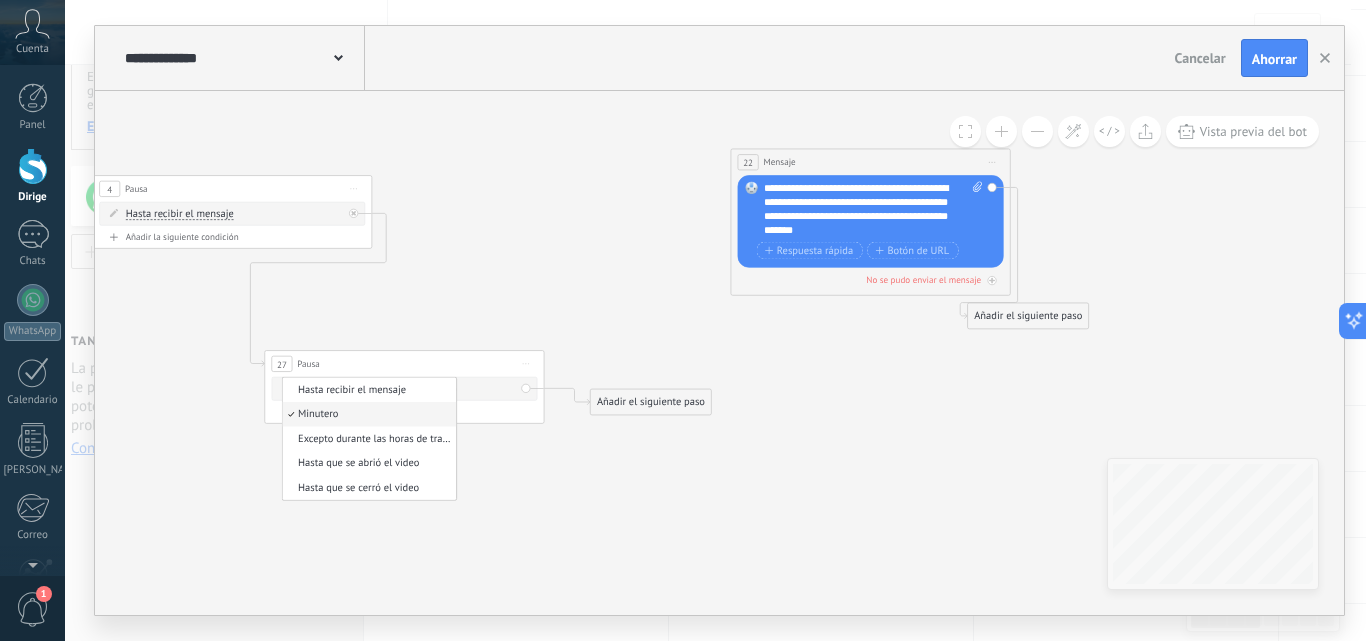 click 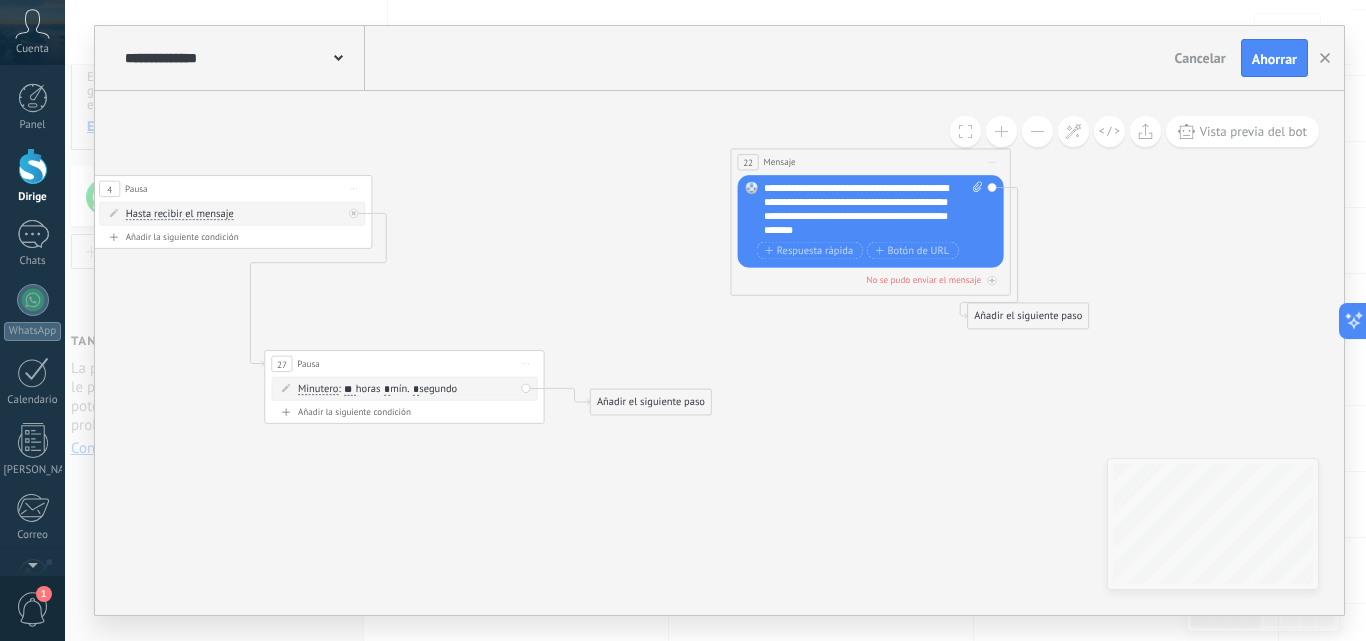 click on "Añadir el siguiente paso" at bounding box center [651, 402] 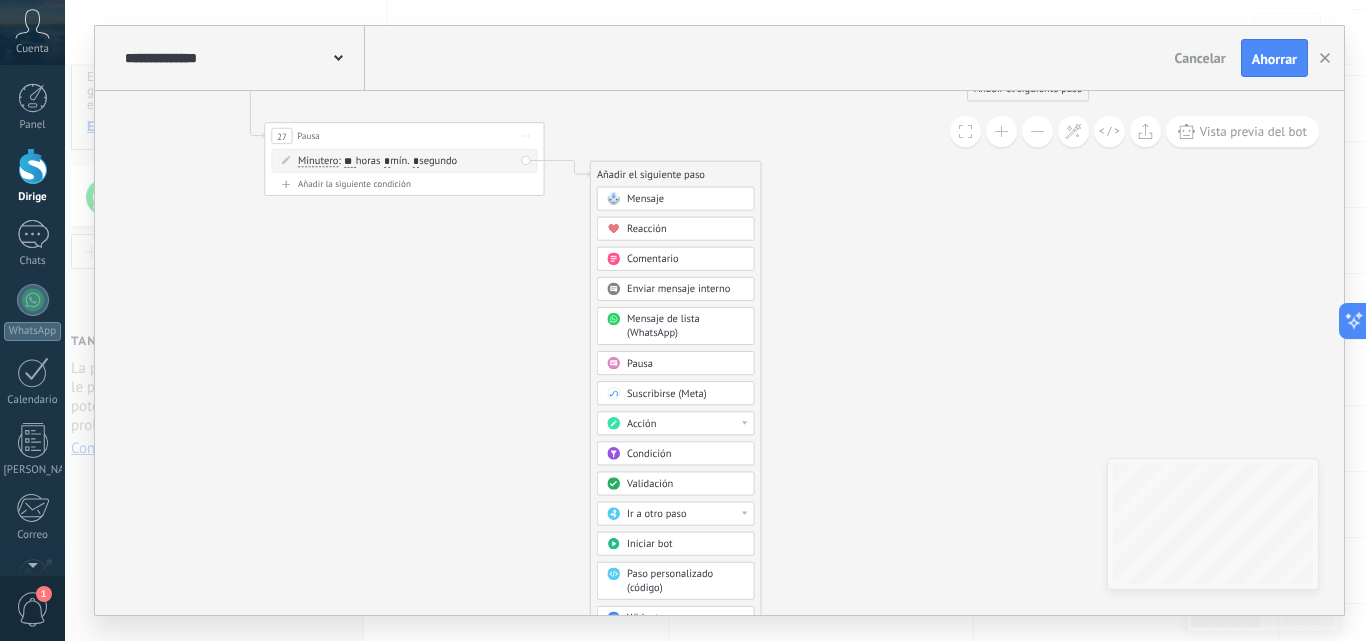 click on "Acción" at bounding box center [686, 424] 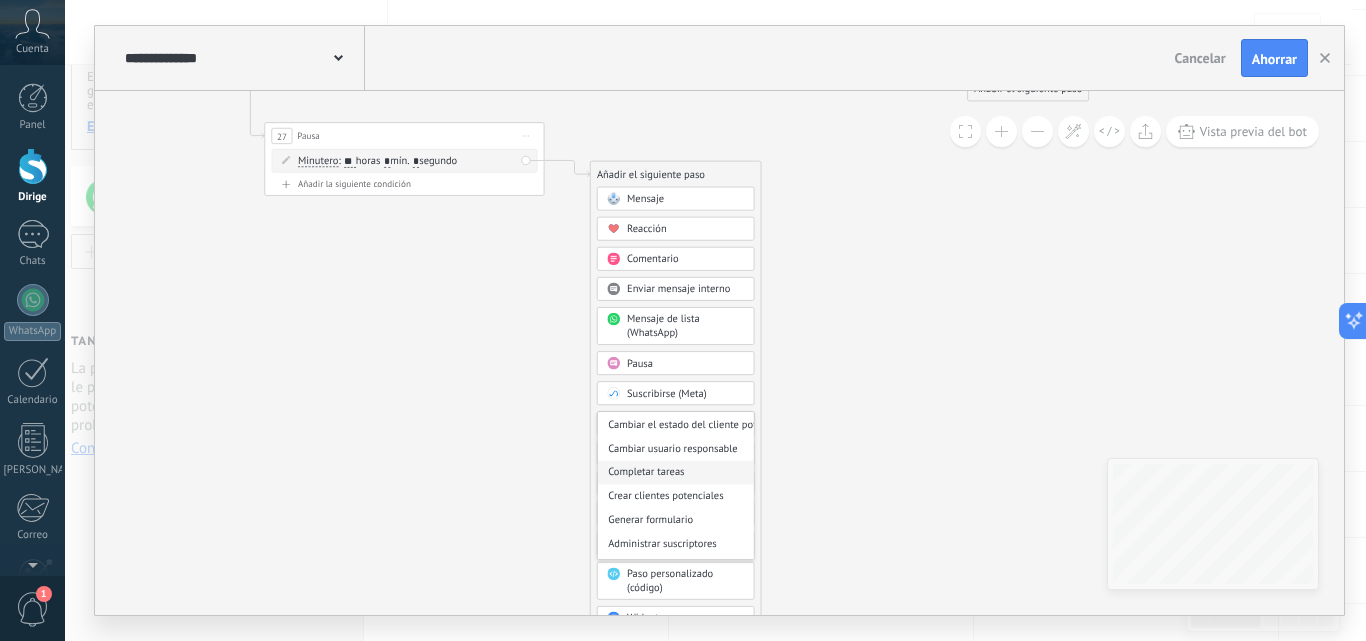 scroll, scrollTop: 0, scrollLeft: 0, axis: both 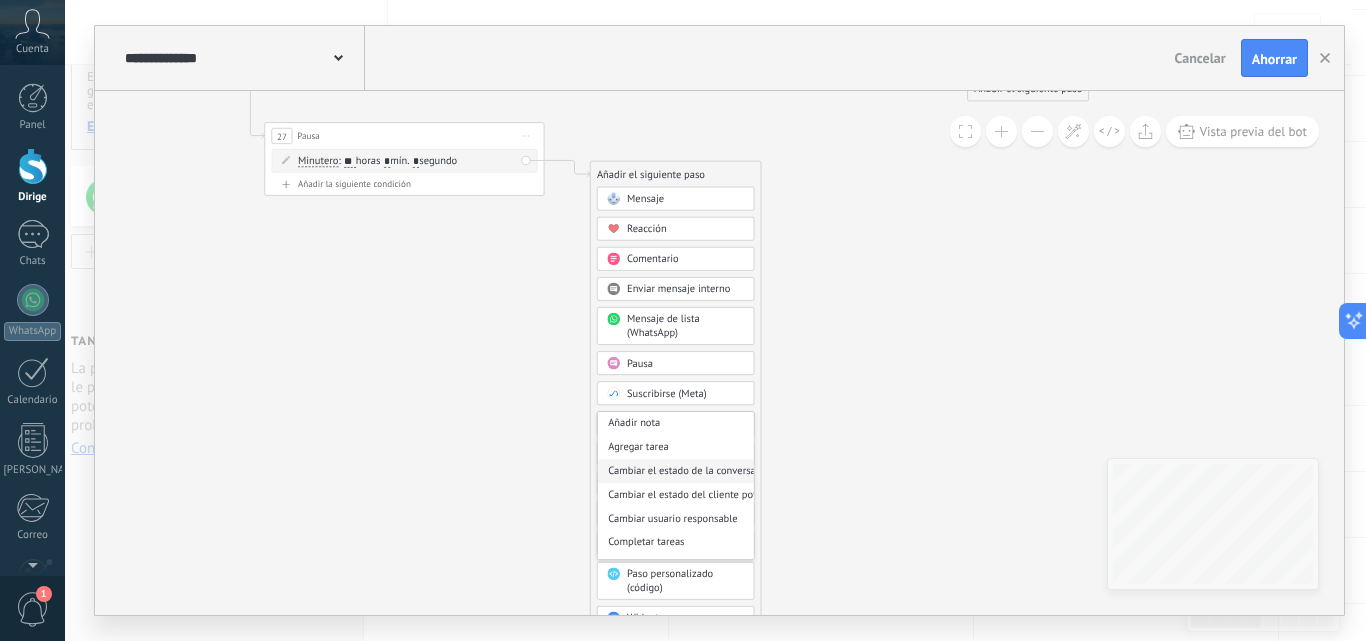 click on "Cambiar el estado de la conversación" at bounding box center (691, 471) 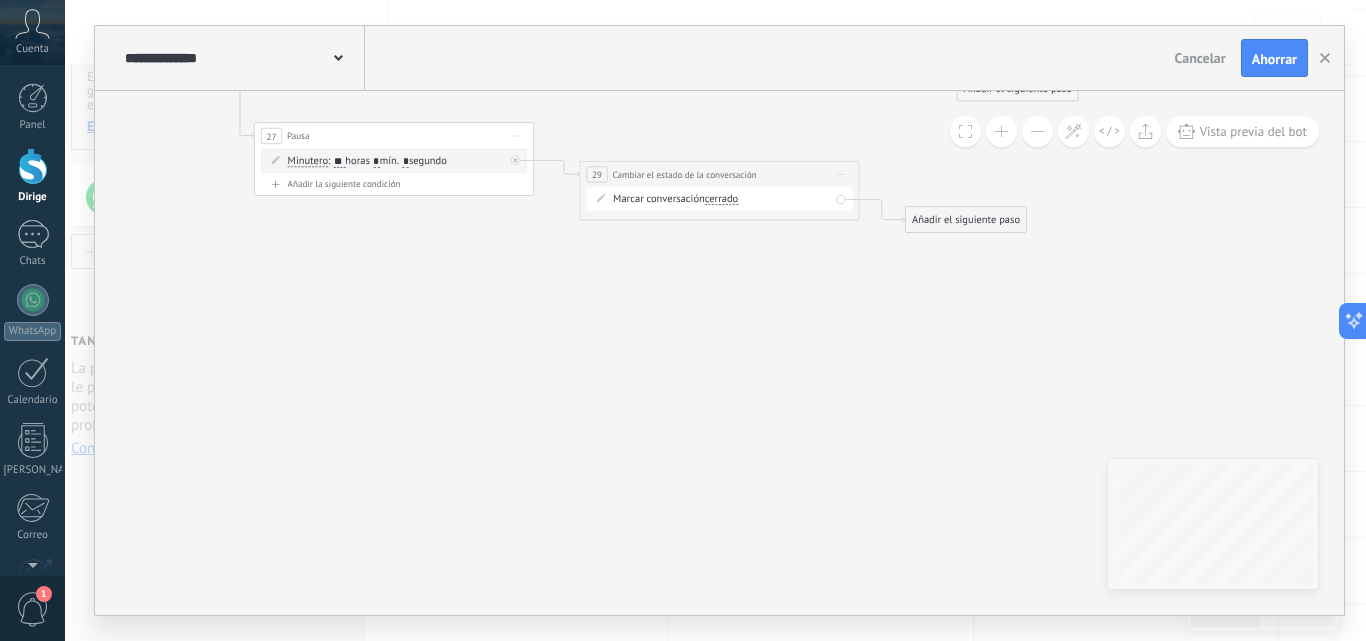 click on "Marcar conversación" at bounding box center (659, 198) 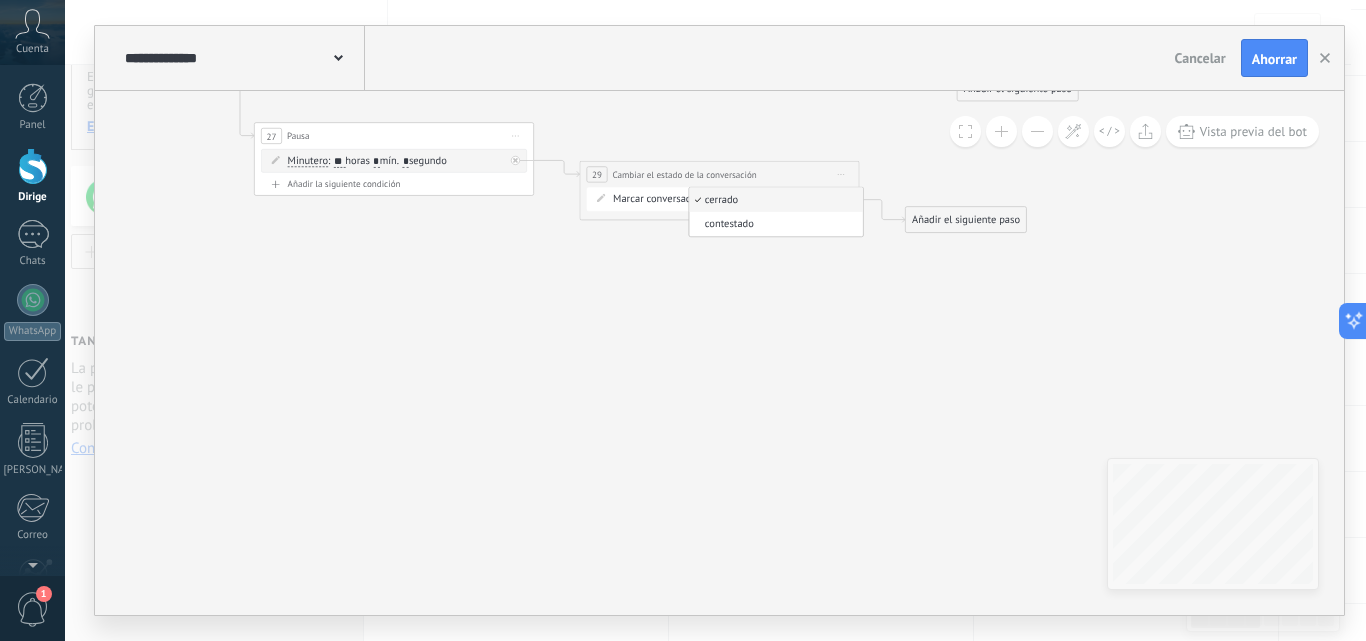 click 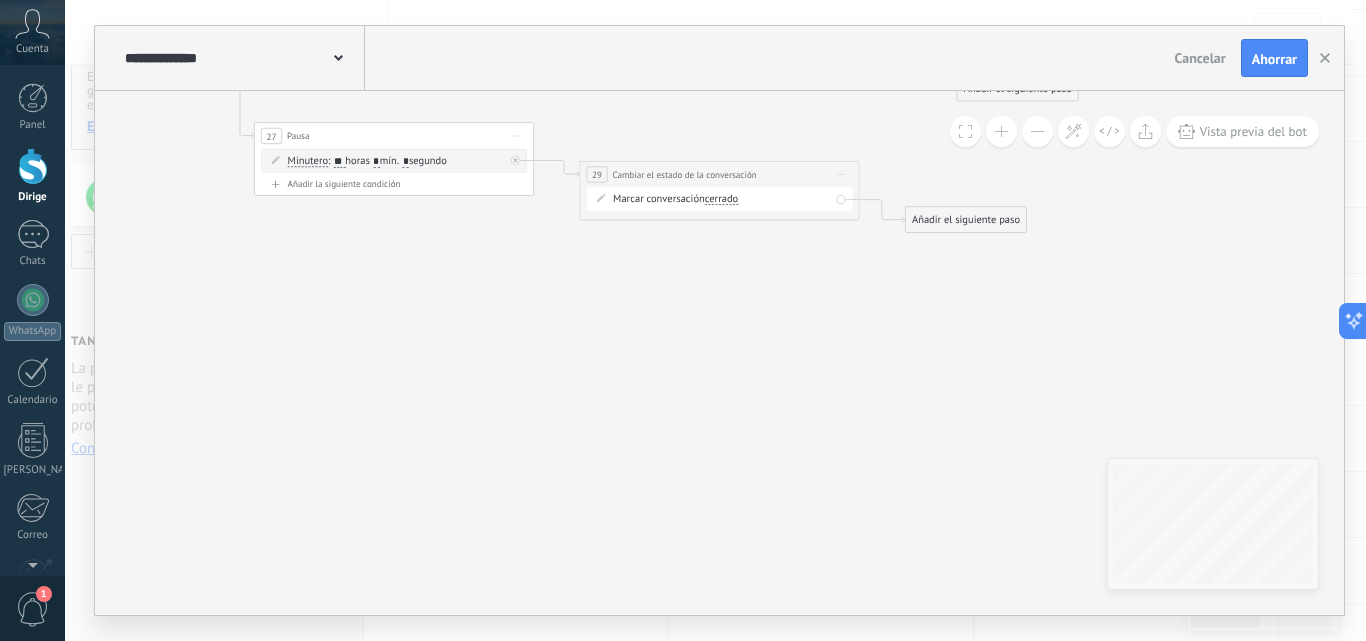 click on "Comience la vista previa aquí
Rebautizar
Duplicado
[GEOGRAPHIC_DATA]" at bounding box center [841, 174] 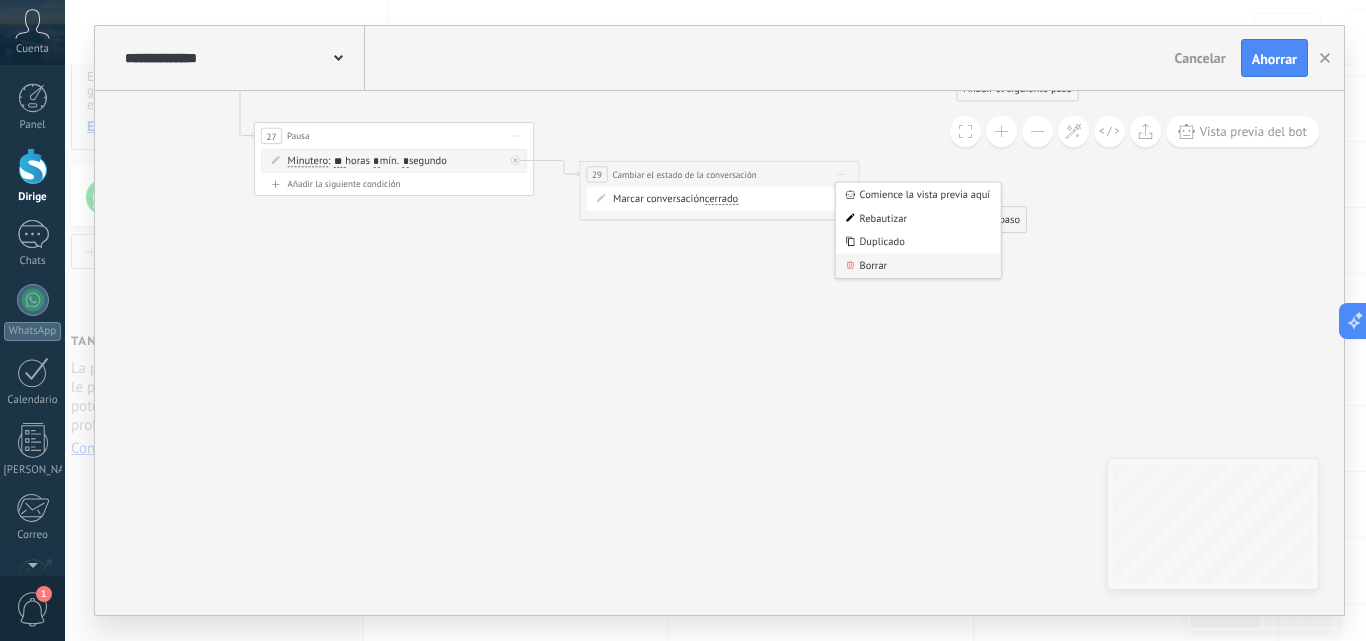 click on "Borrar" at bounding box center [874, 265] 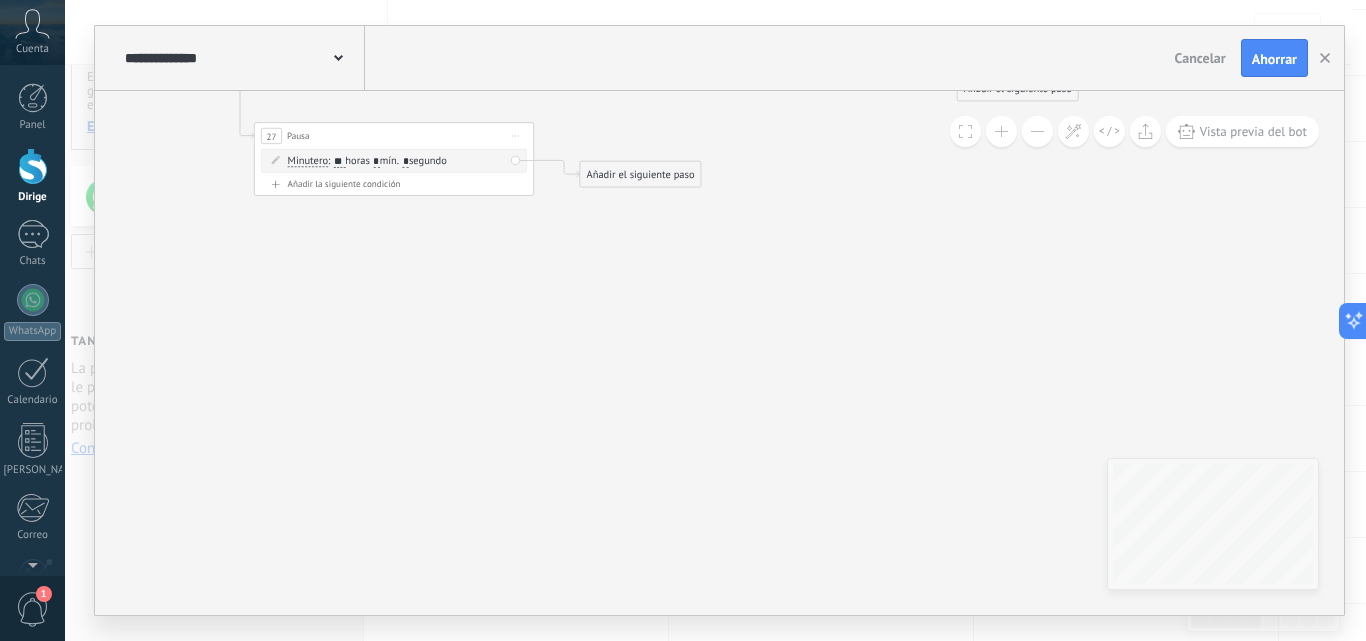 click on "Añadir el siguiente paso" at bounding box center [641, 174] 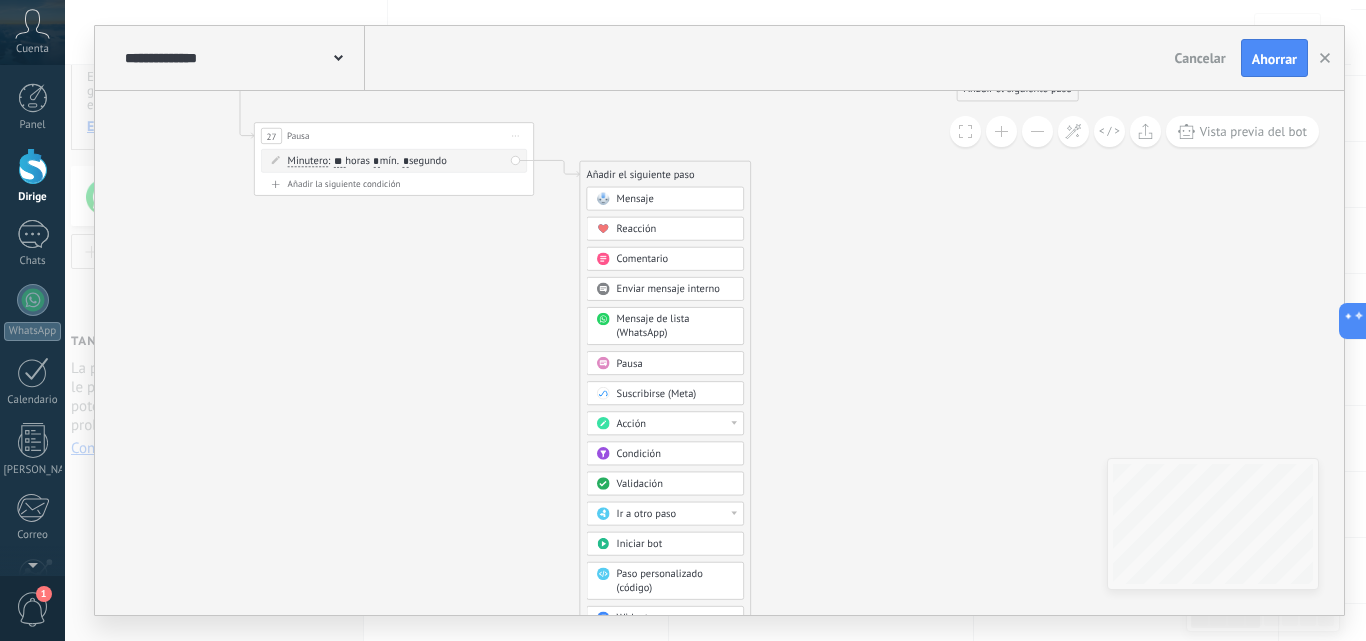 click on "Acción" at bounding box center [676, 424] 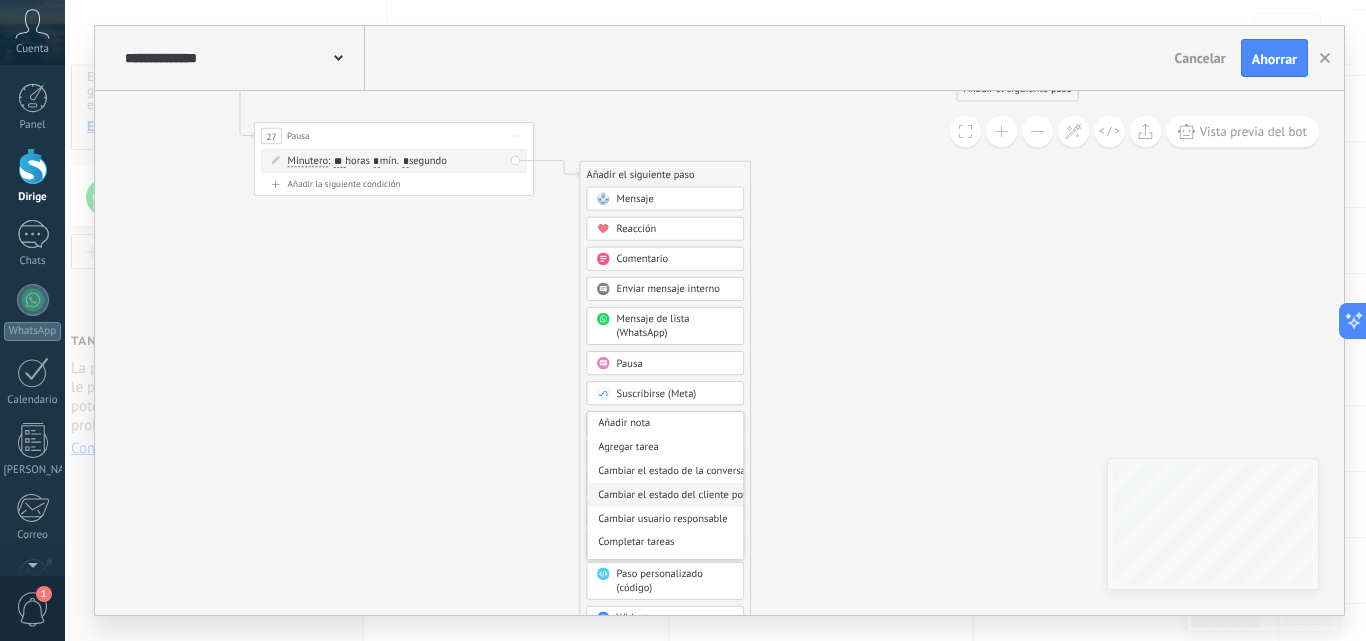 click on "Cambiar el estado del cliente potencial" at bounding box center [685, 494] 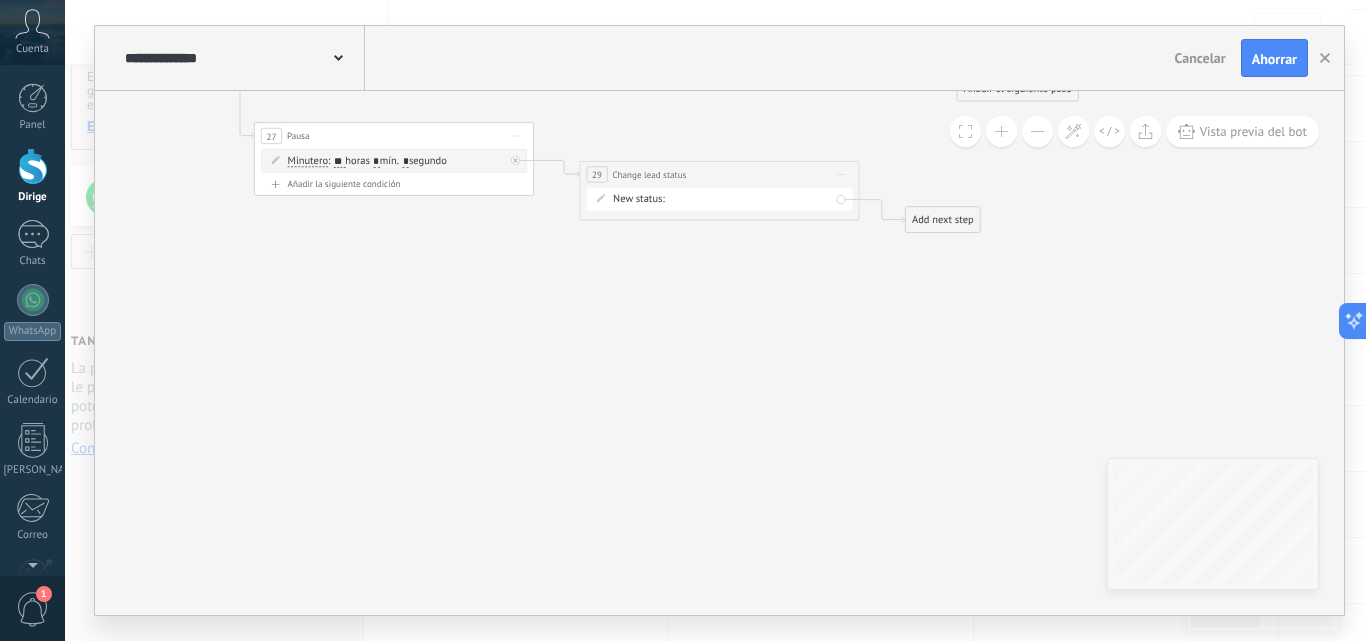 click on "SEGUIMIENTO KYC cleintes 13RA LLAMADA 2DA LLAMADA 3RA LLAMADA Logrado con éxito Venta Perdido" at bounding box center (0, 0) 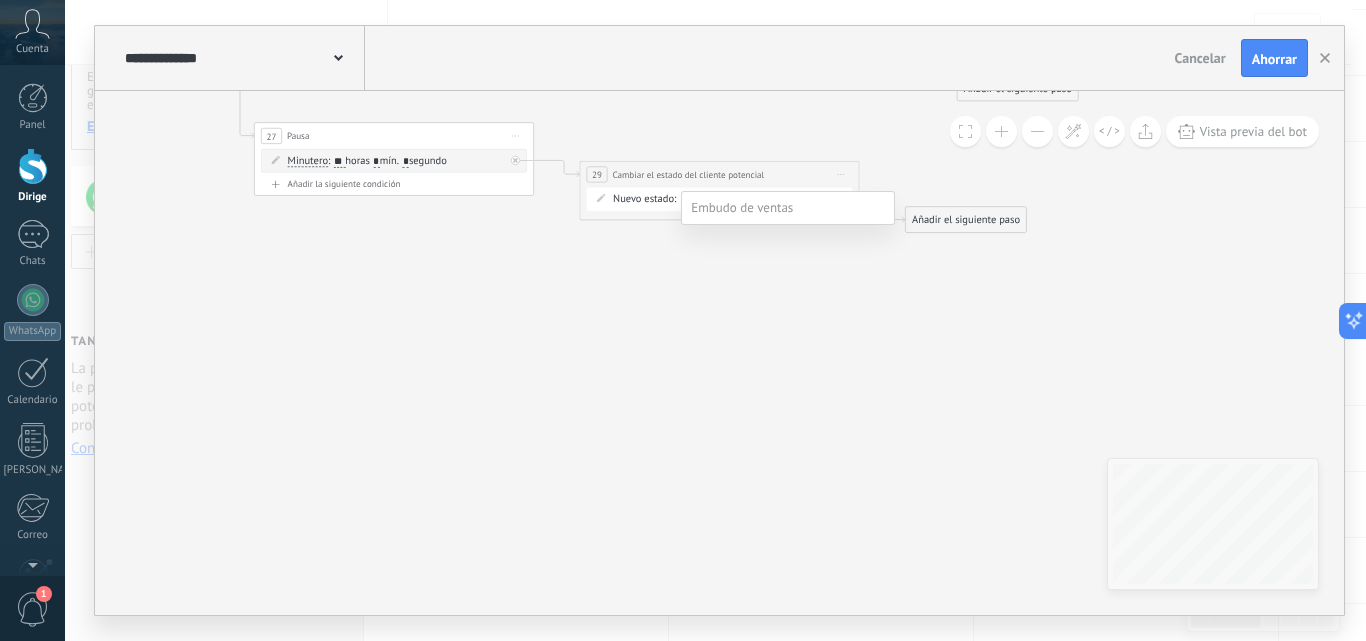click on "Clientes KYC" at bounding box center [0, 0] 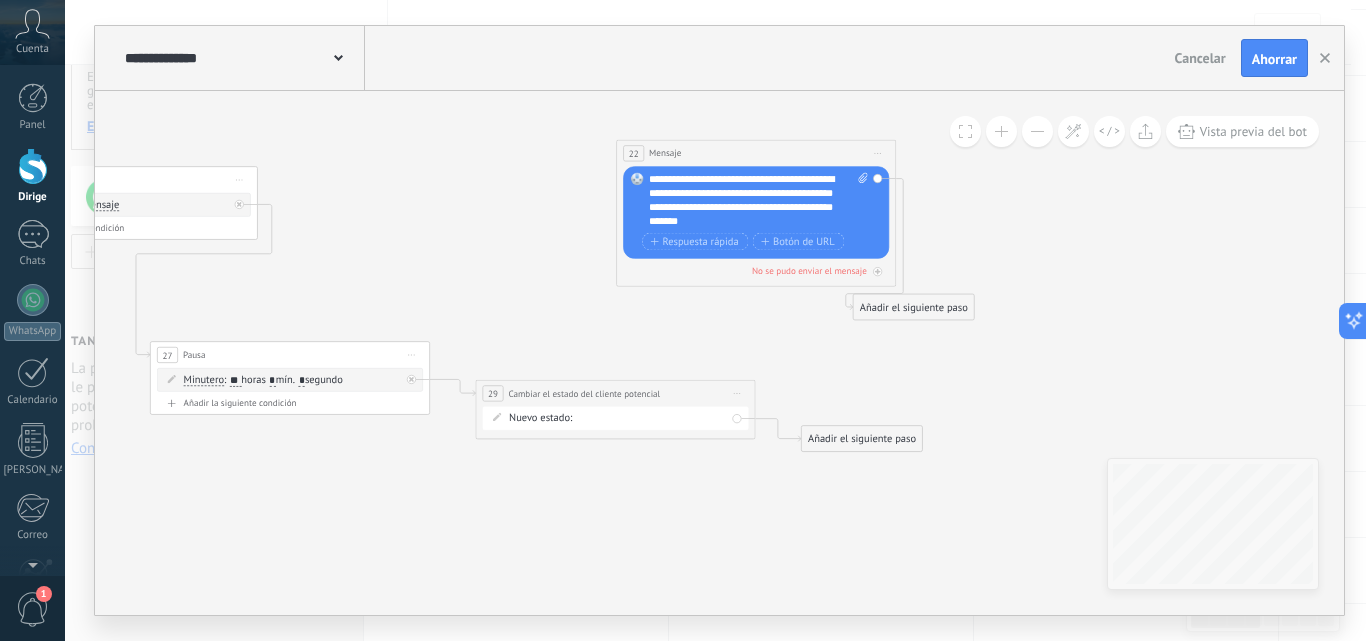 drag, startPoint x: 701, startPoint y: 423, endPoint x: 682, endPoint y: 492, distance: 71.568146 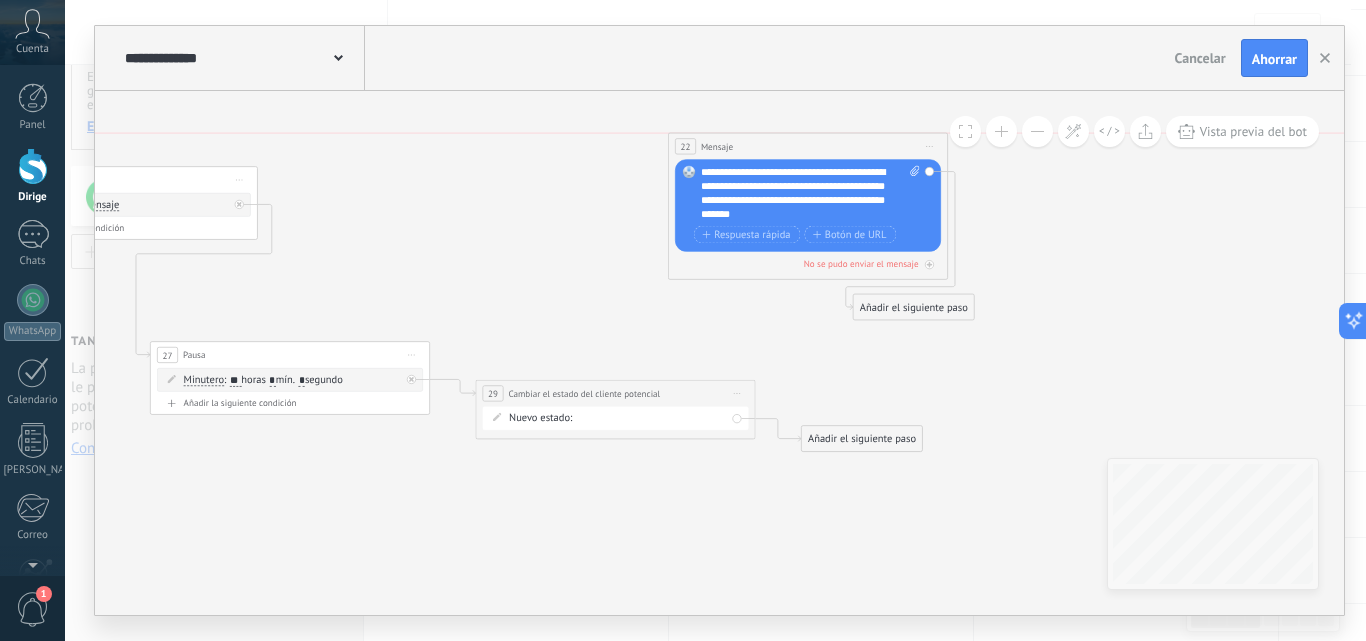 drag, startPoint x: 813, startPoint y: 155, endPoint x: 825, endPoint y: 152, distance: 12.369317 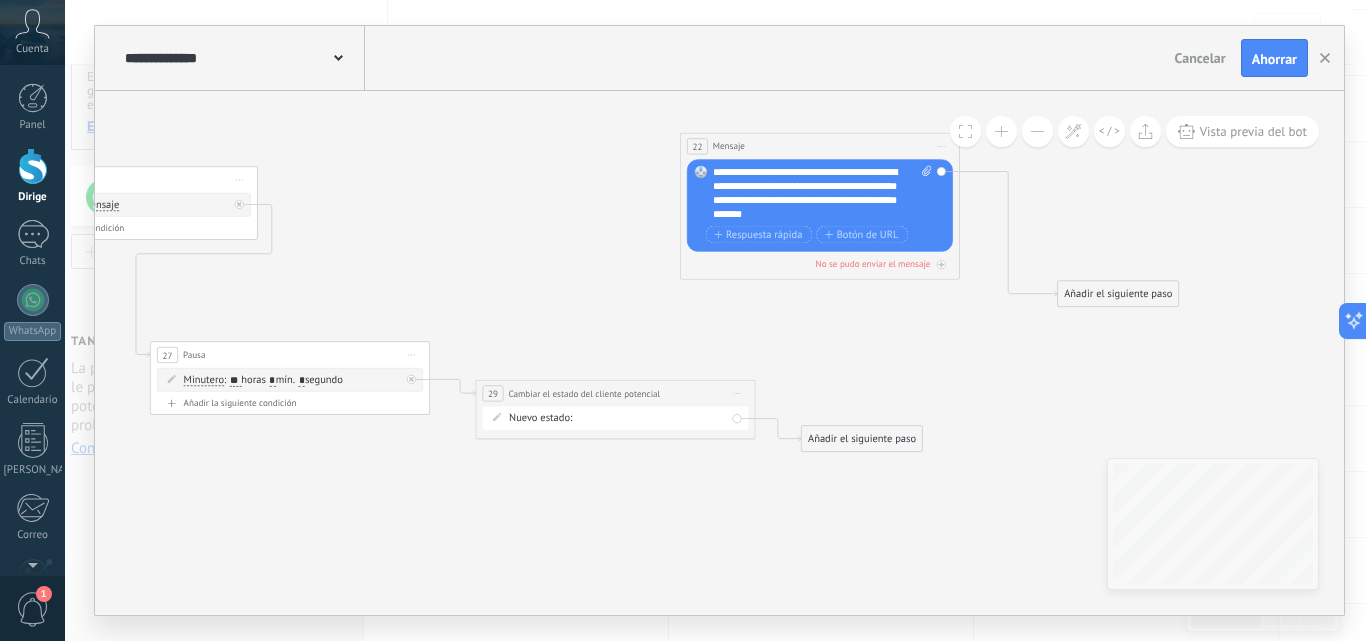 drag, startPoint x: 942, startPoint y: 311, endPoint x: 1156, endPoint y: 296, distance: 214.52505 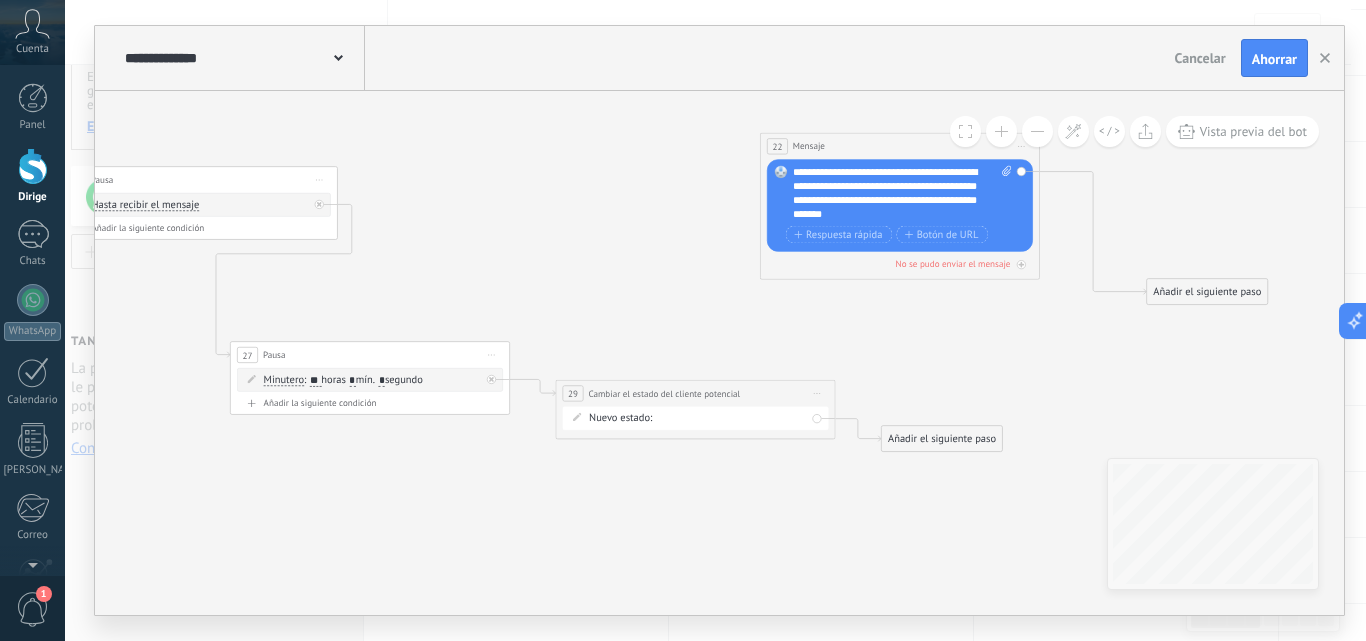 drag, startPoint x: 577, startPoint y: 306, endPoint x: 533, endPoint y: 276, distance: 53.25411 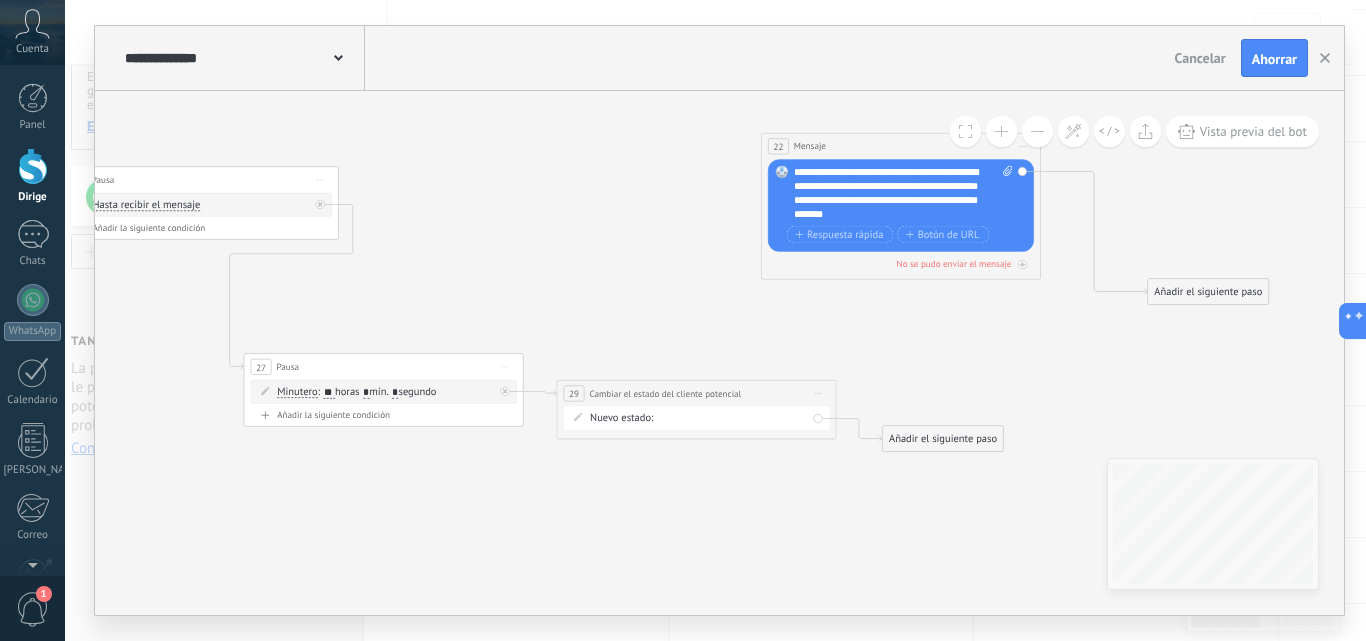 click on "27
Pausa
*****
Comience la vista previa aquí
Rebautizar
Duplicado
[GEOGRAPHIC_DATA]" at bounding box center (383, 367) 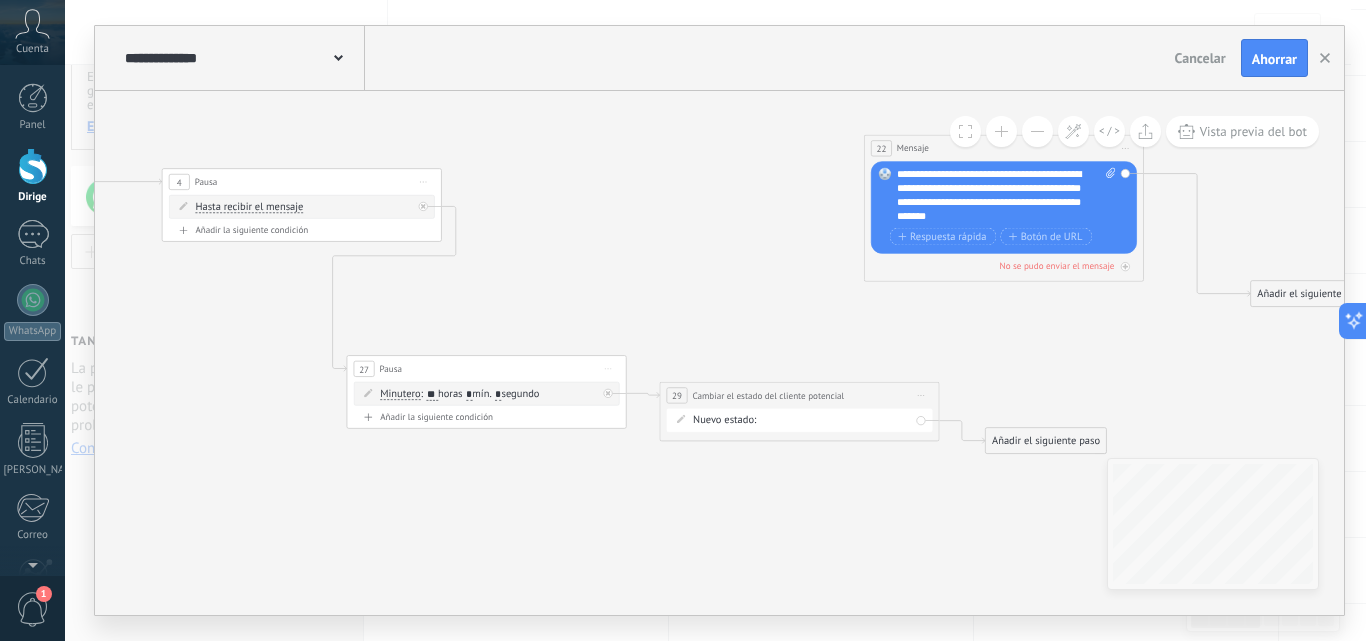 drag, startPoint x: 394, startPoint y: 303, endPoint x: 497, endPoint y: 305, distance: 103.01942 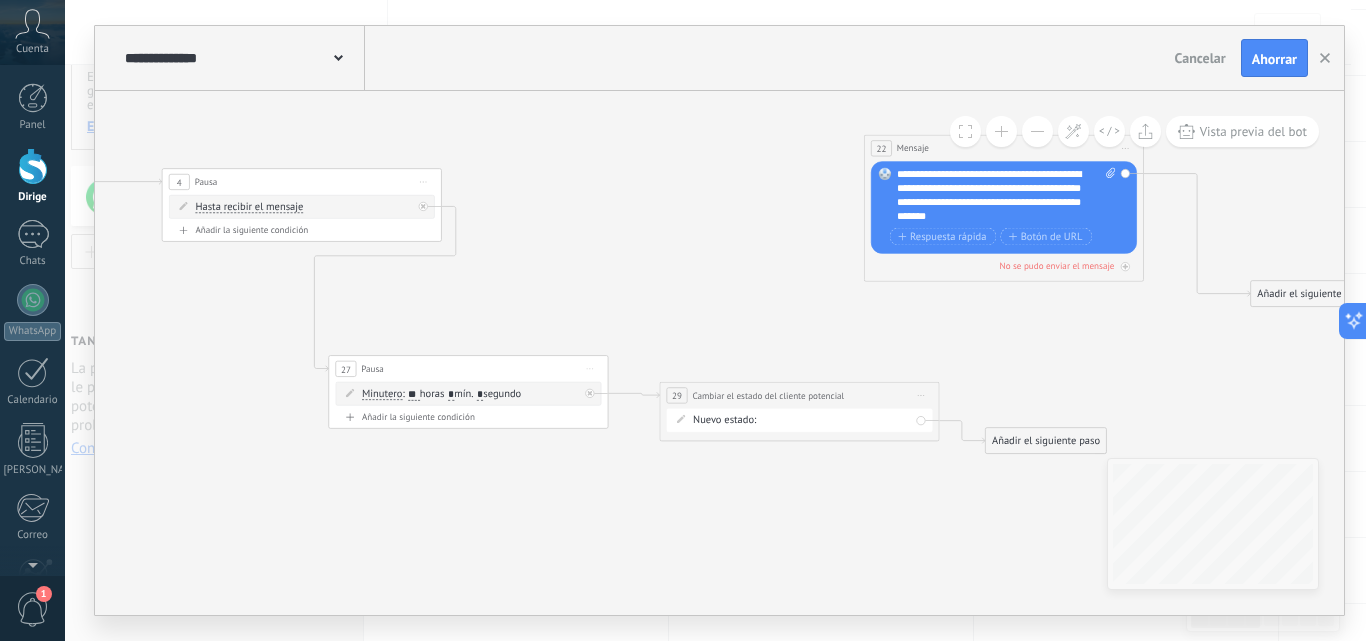drag, startPoint x: 535, startPoint y: 372, endPoint x: 517, endPoint y: 372, distance: 18 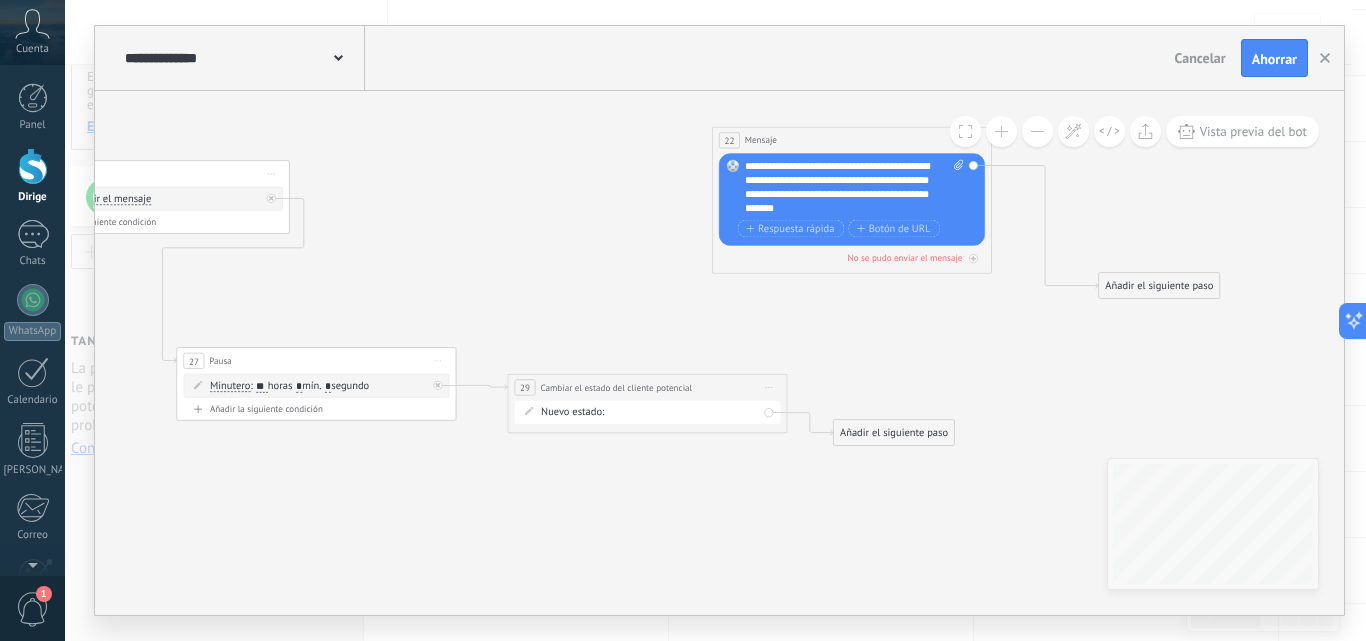 drag, startPoint x: 706, startPoint y: 516, endPoint x: 553, endPoint y: 507, distance: 153.26448 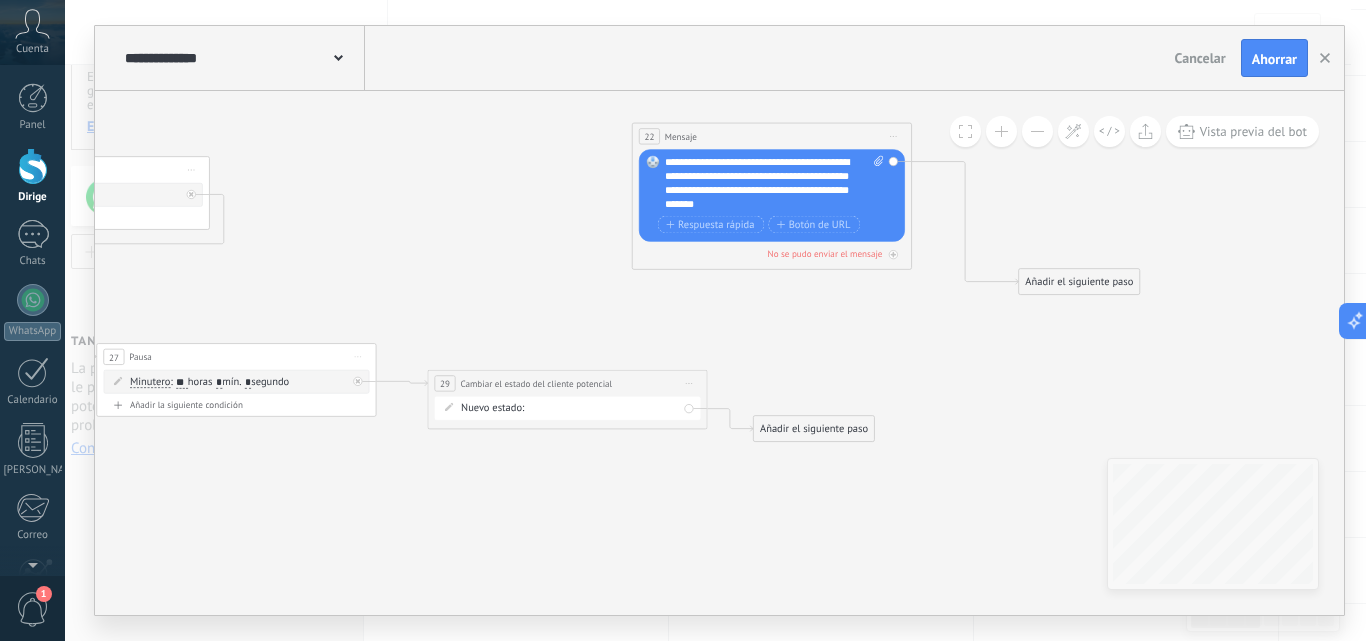 drag, startPoint x: 567, startPoint y: 528, endPoint x: 491, endPoint y: 524, distance: 76.105194 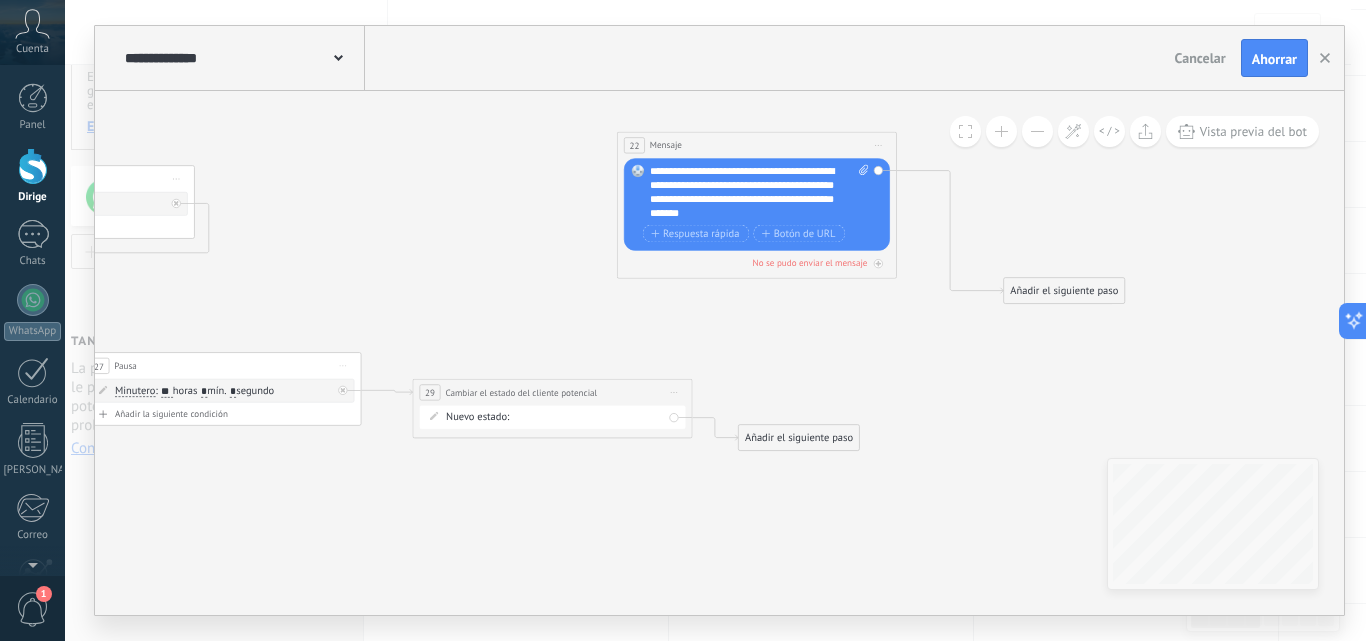 click 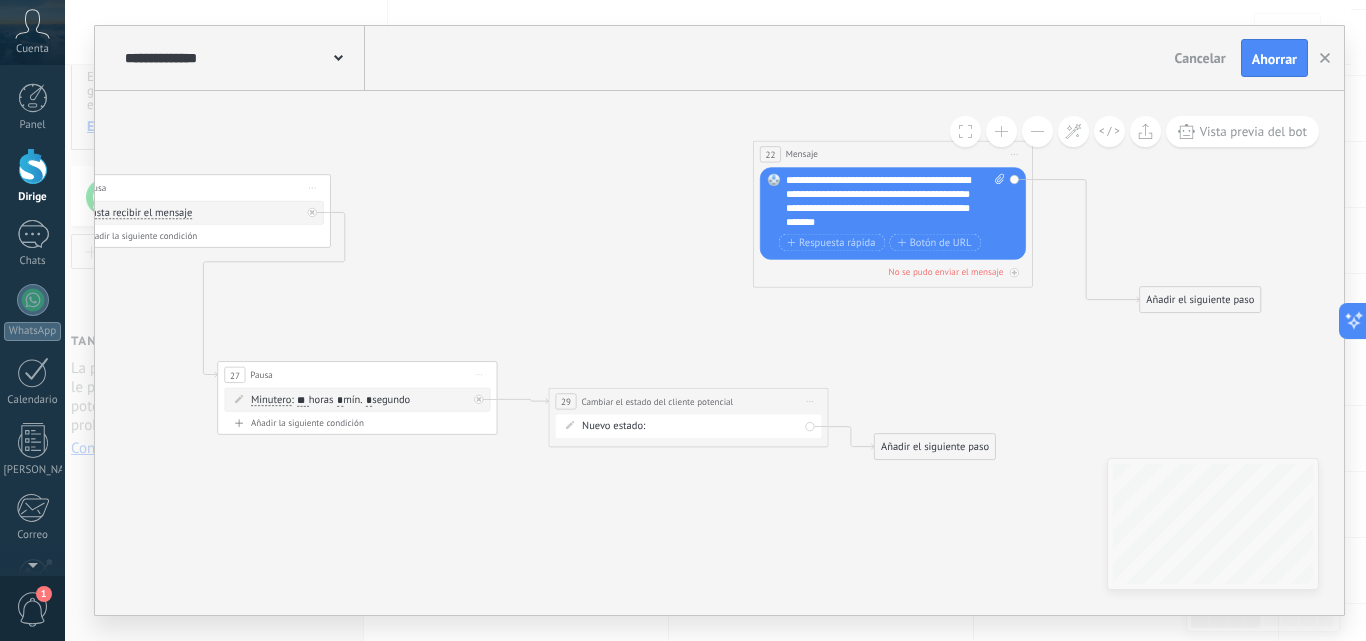 drag, startPoint x: 601, startPoint y: 484, endPoint x: 615, endPoint y: 488, distance: 14.56022 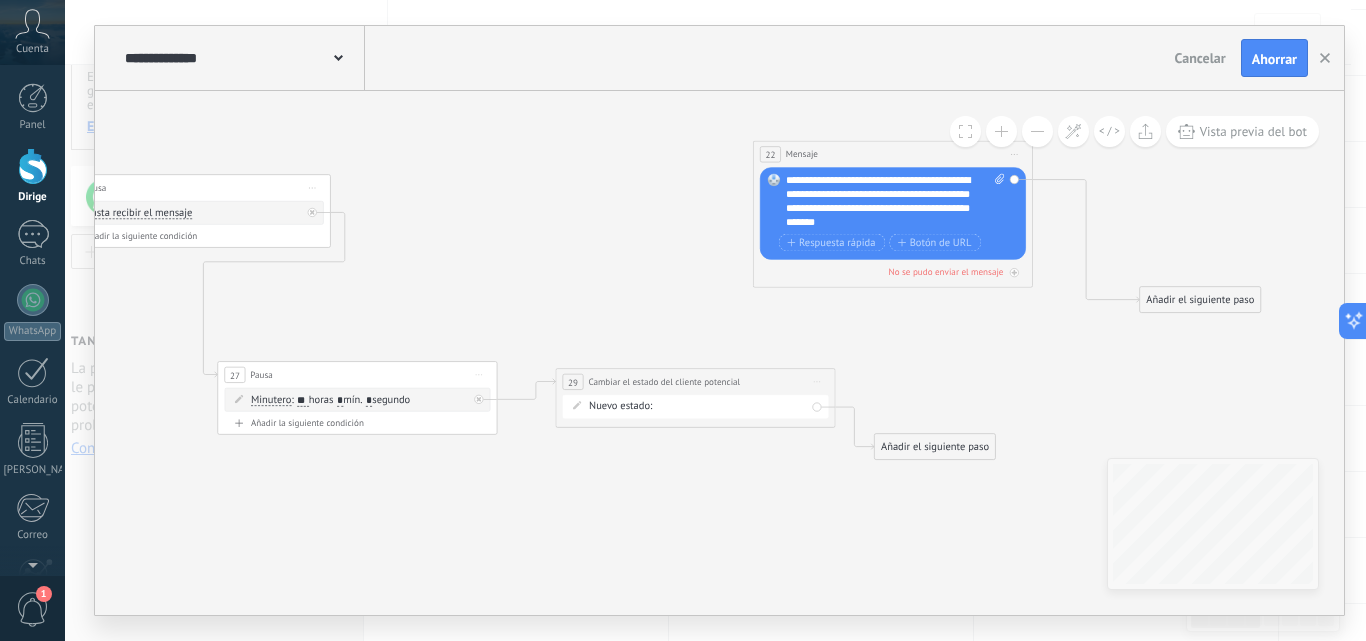 drag, startPoint x: 745, startPoint y: 400, endPoint x: 752, endPoint y: 381, distance: 20.248457 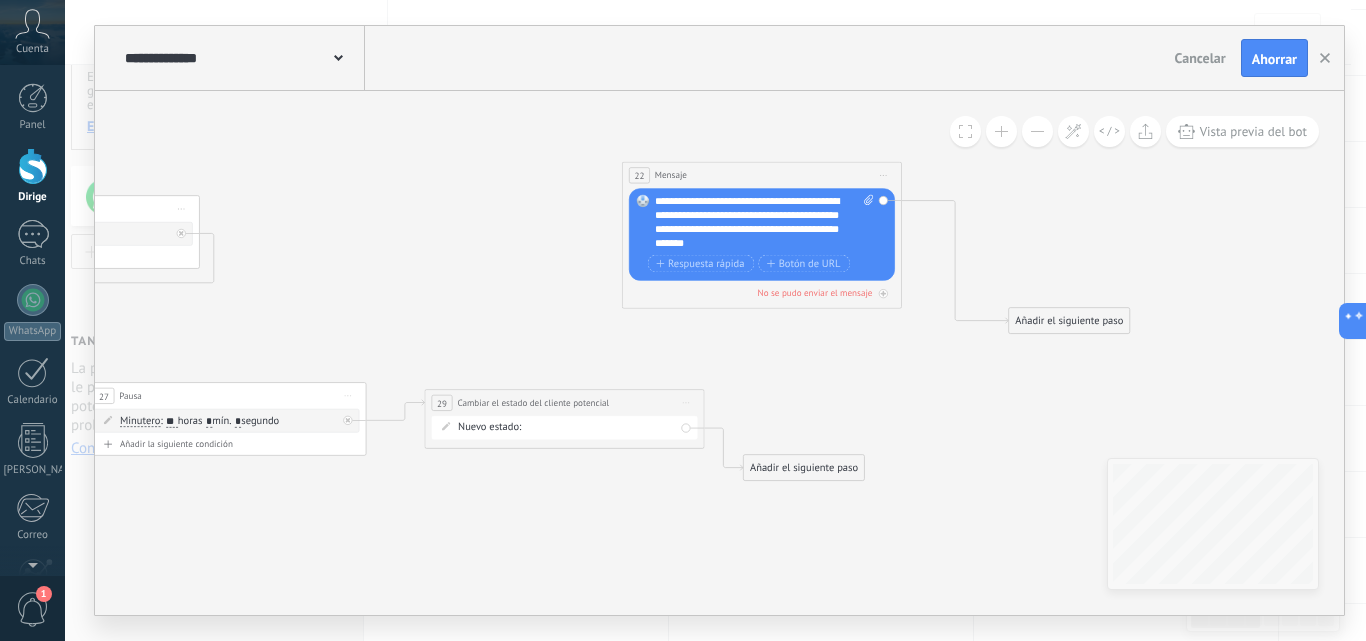 drag, startPoint x: 817, startPoint y: 463, endPoint x: 700, endPoint y: 480, distance: 118.22859 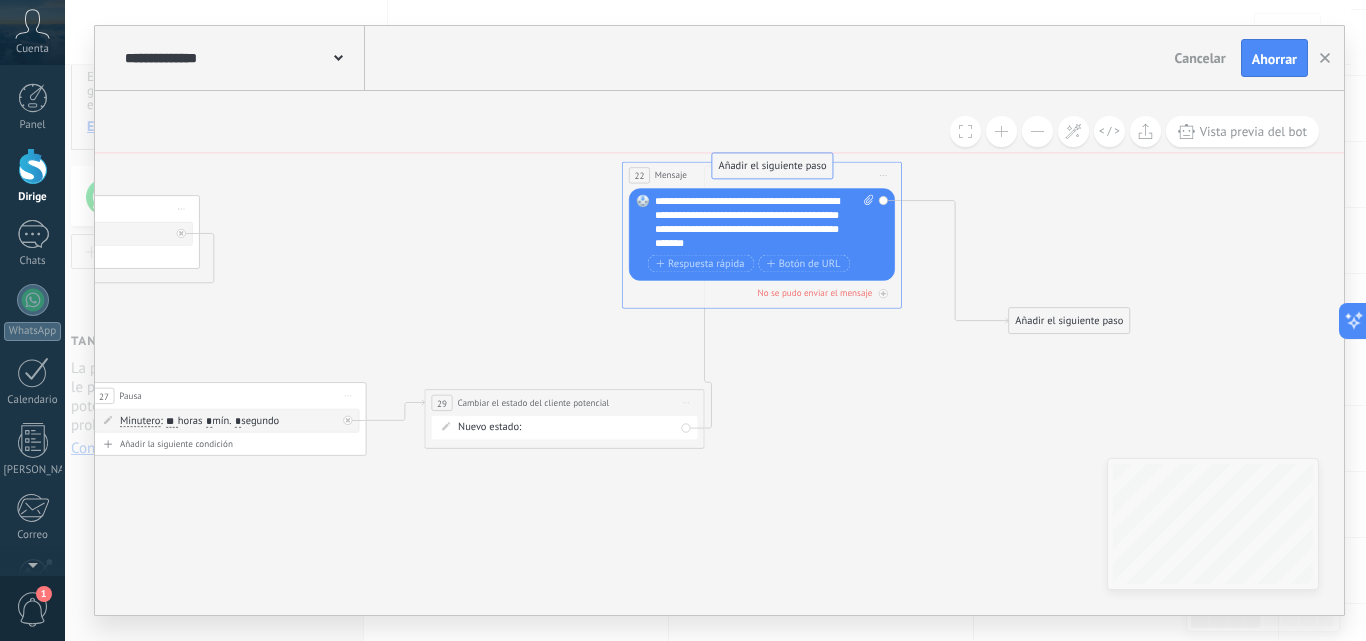 drag, startPoint x: 808, startPoint y: 472, endPoint x: 777, endPoint y: 169, distance: 304.5817 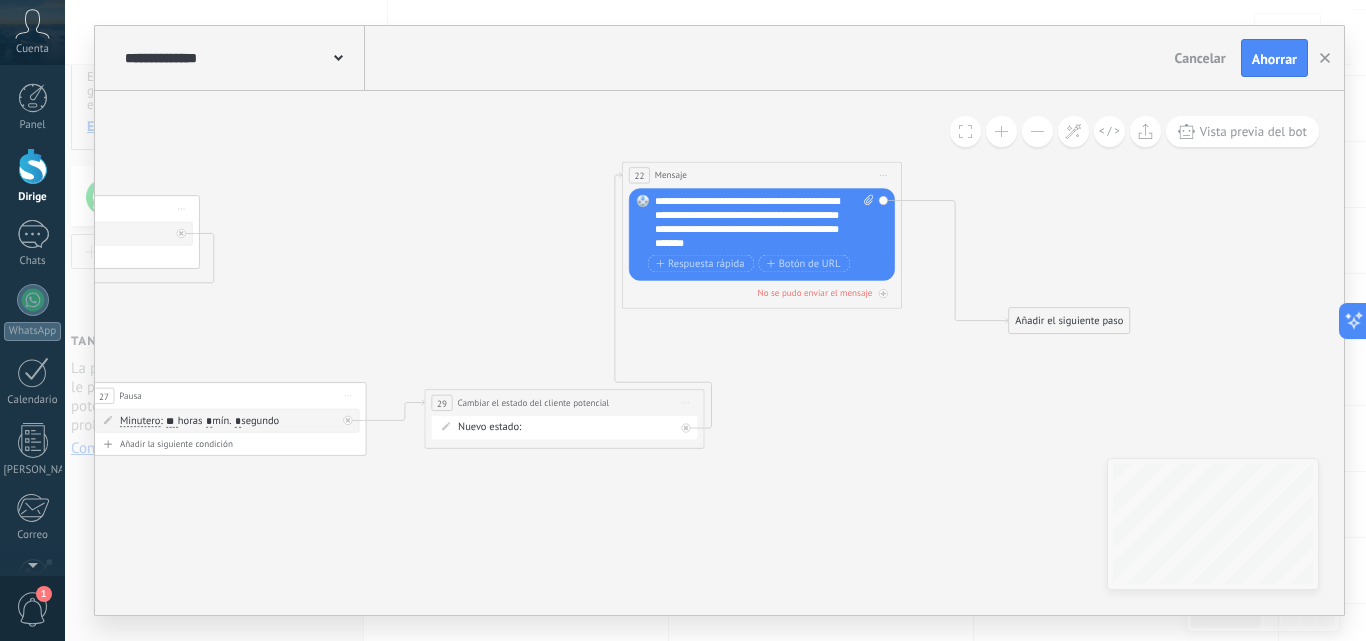 drag, startPoint x: 805, startPoint y: 191, endPoint x: 811, endPoint y: 146, distance: 45.39824 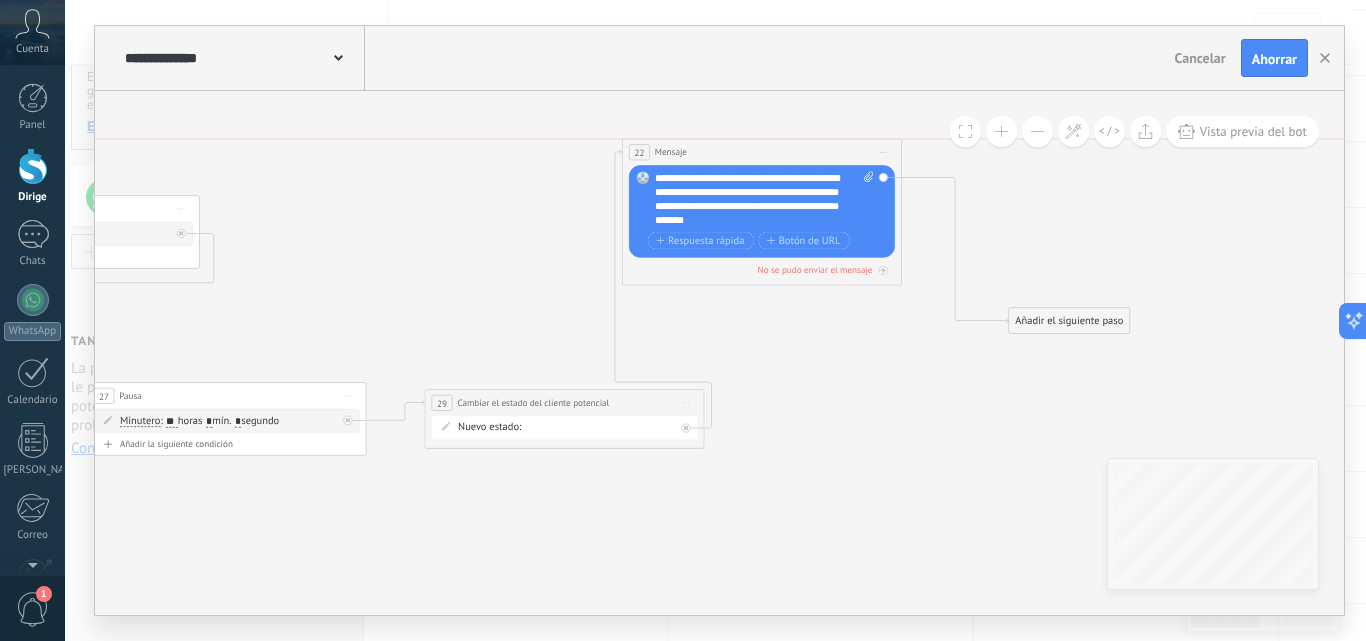 drag, startPoint x: 809, startPoint y: 172, endPoint x: 809, endPoint y: 143, distance: 29 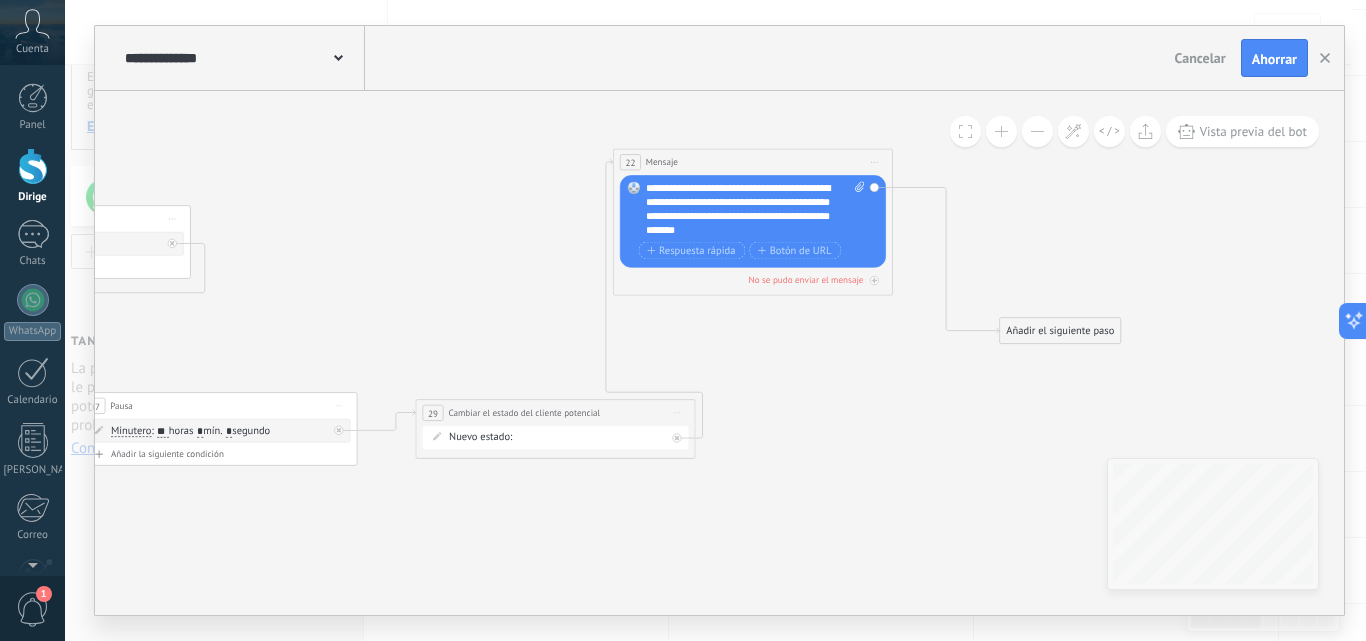 drag, startPoint x: 796, startPoint y: 326, endPoint x: 787, endPoint y: 336, distance: 13.453624 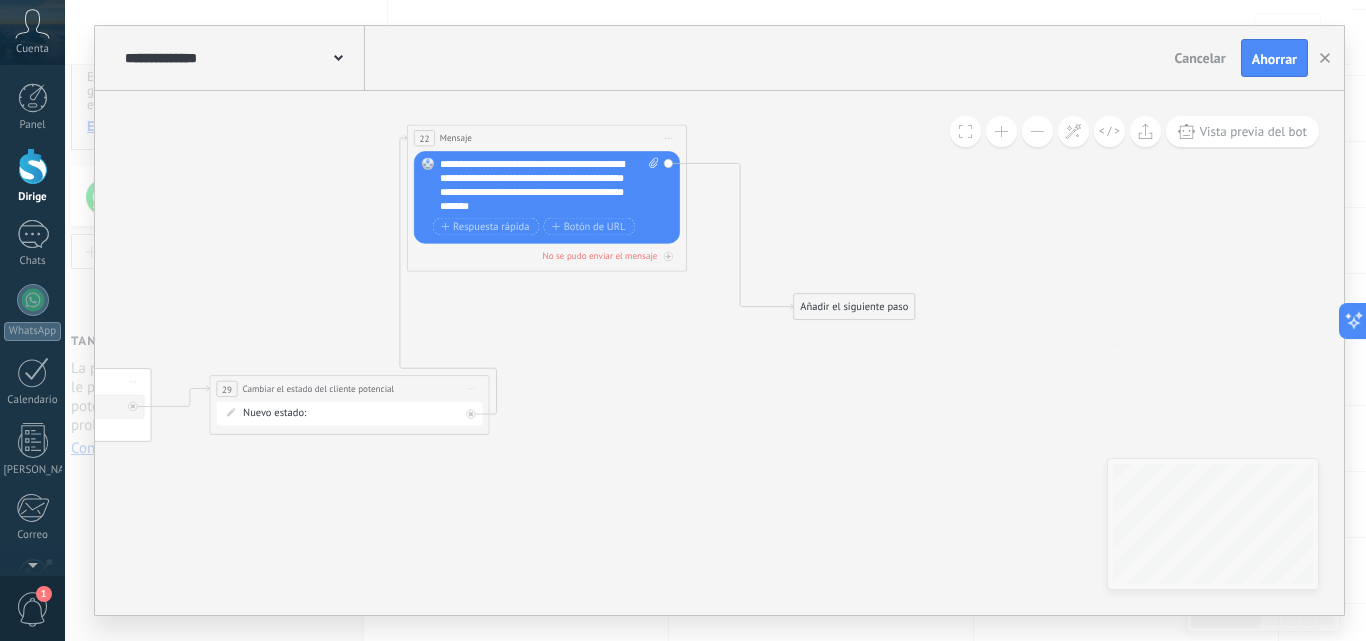 drag, startPoint x: 658, startPoint y: 345, endPoint x: 635, endPoint y: 344, distance: 23.021729 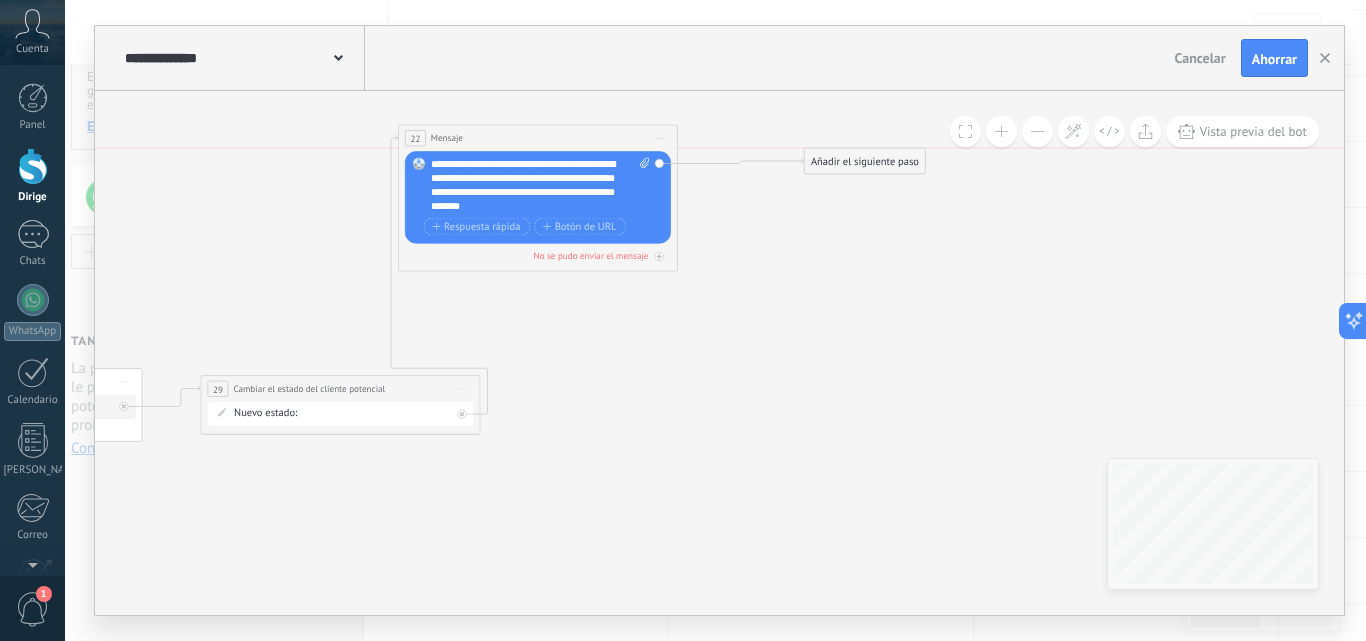 drag, startPoint x: 858, startPoint y: 309, endPoint x: 878, endPoint y: 160, distance: 150.33629 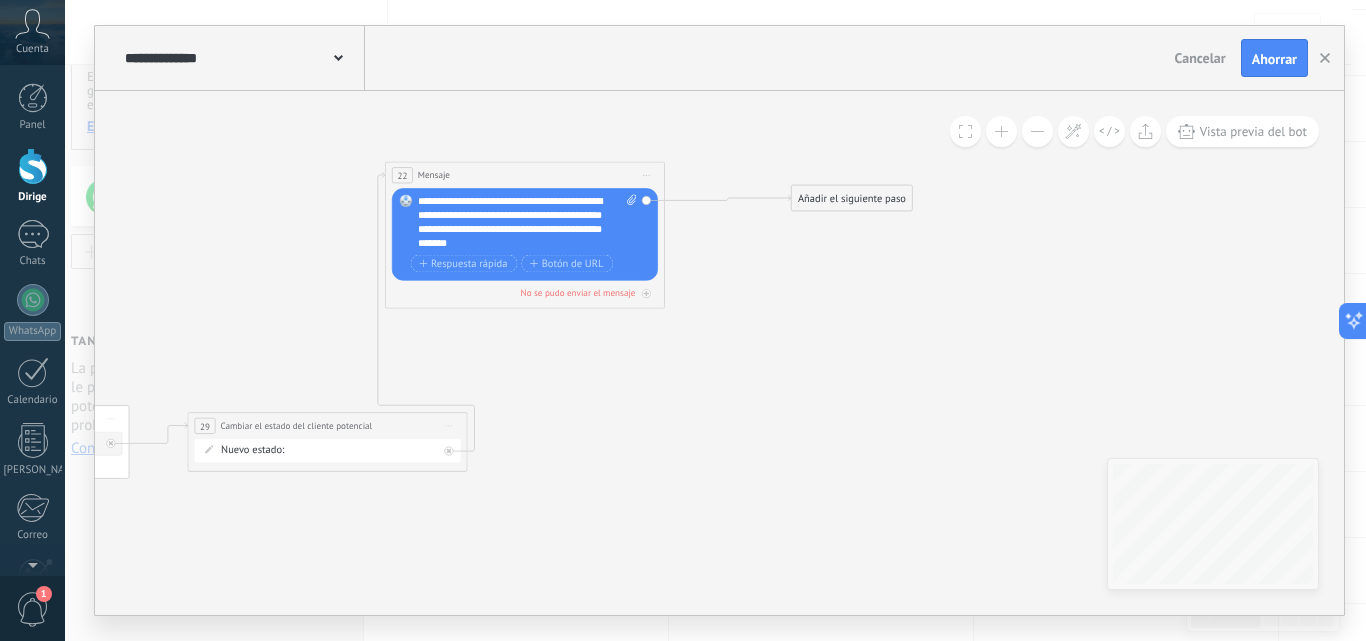 drag, startPoint x: 877, startPoint y: 196, endPoint x: 864, endPoint y: 233, distance: 39.217342 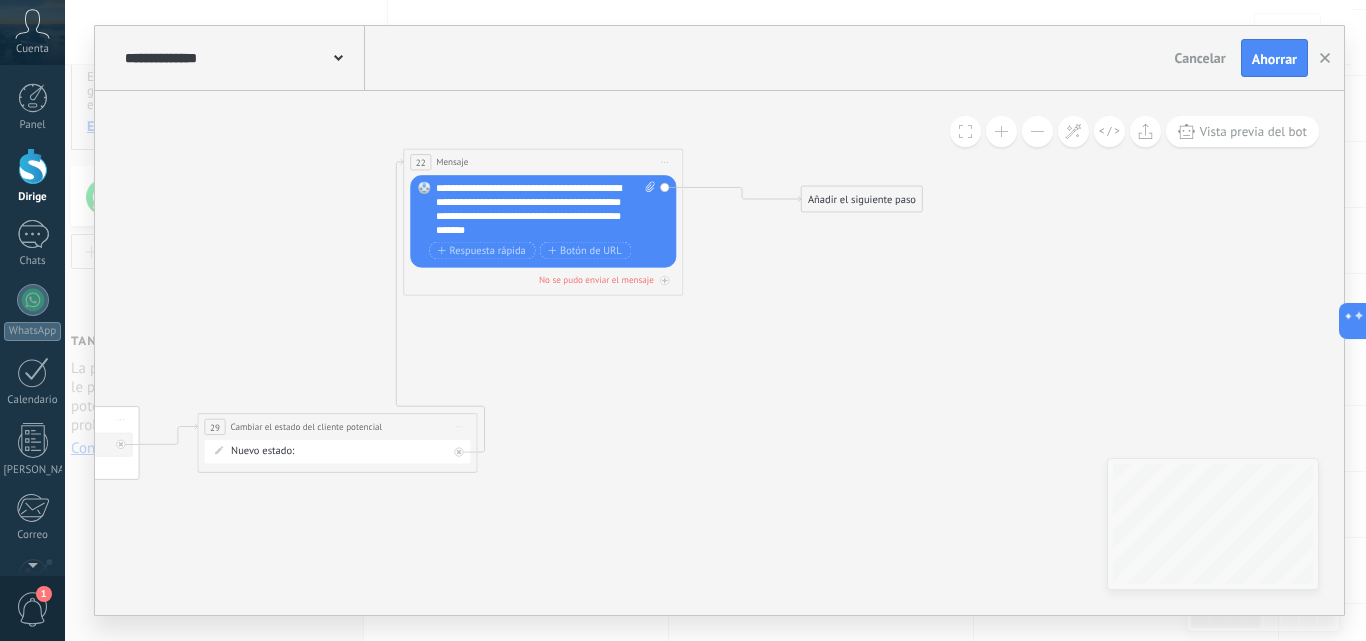 drag, startPoint x: 595, startPoint y: 175, endPoint x: 604, endPoint y: 161, distance: 16.643316 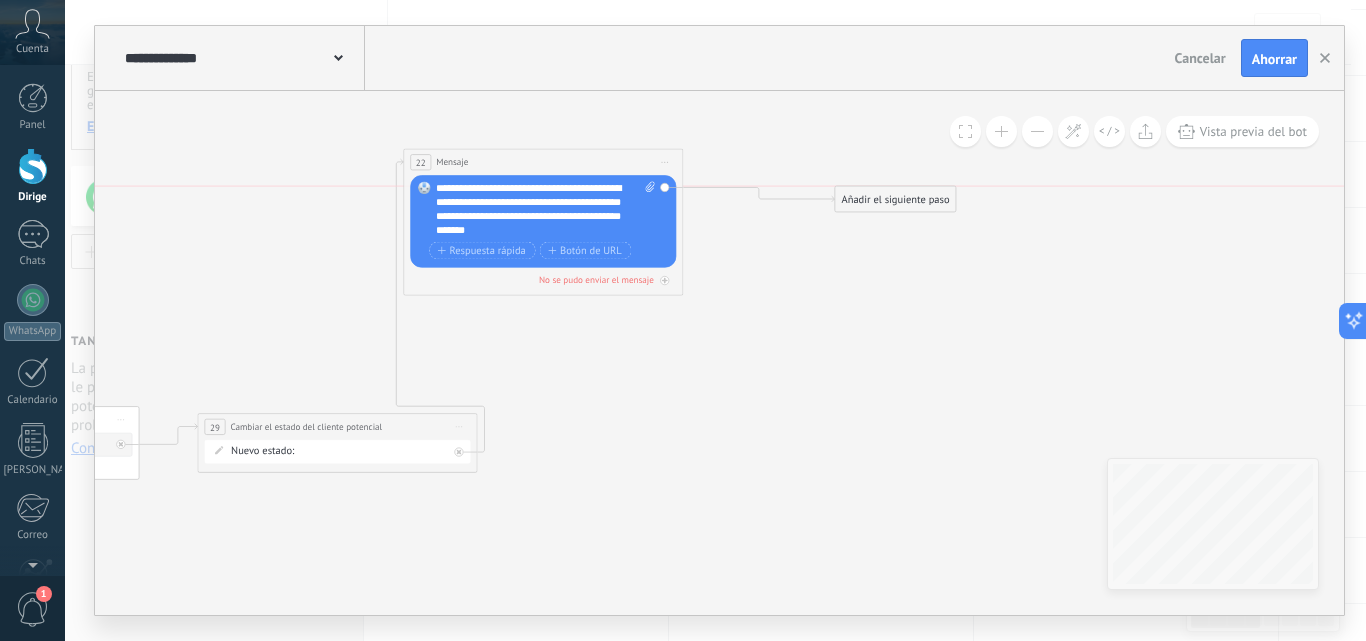 click on "Añadir el siguiente paso" at bounding box center (895, 199) 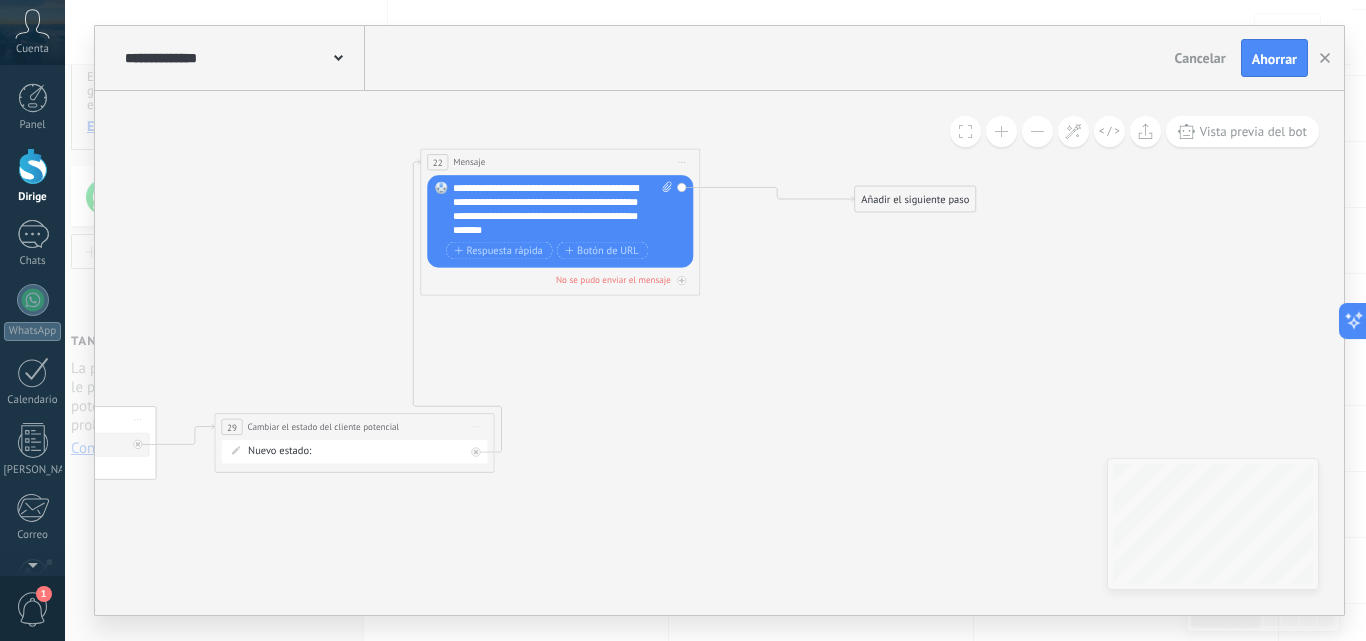 drag, startPoint x: 811, startPoint y: 351, endPoint x: 930, endPoint y: 372, distance: 120.83874 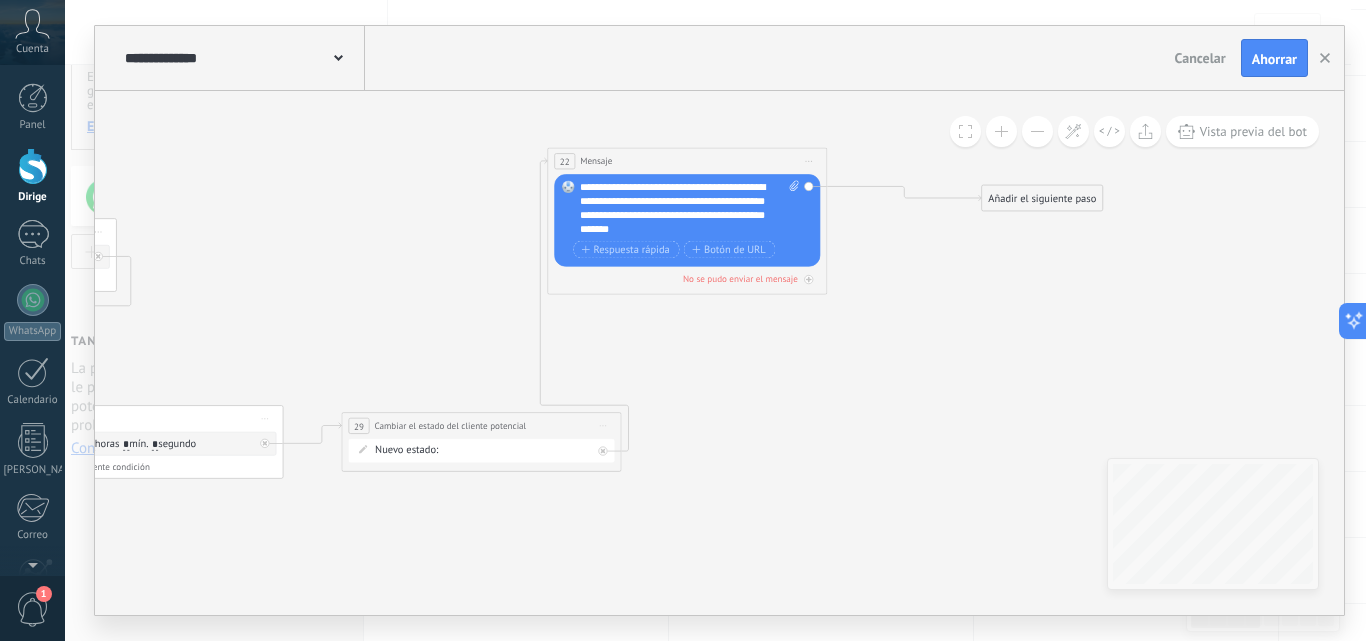 drag, startPoint x: 873, startPoint y: 443, endPoint x: 920, endPoint y: 410, distance: 57.428215 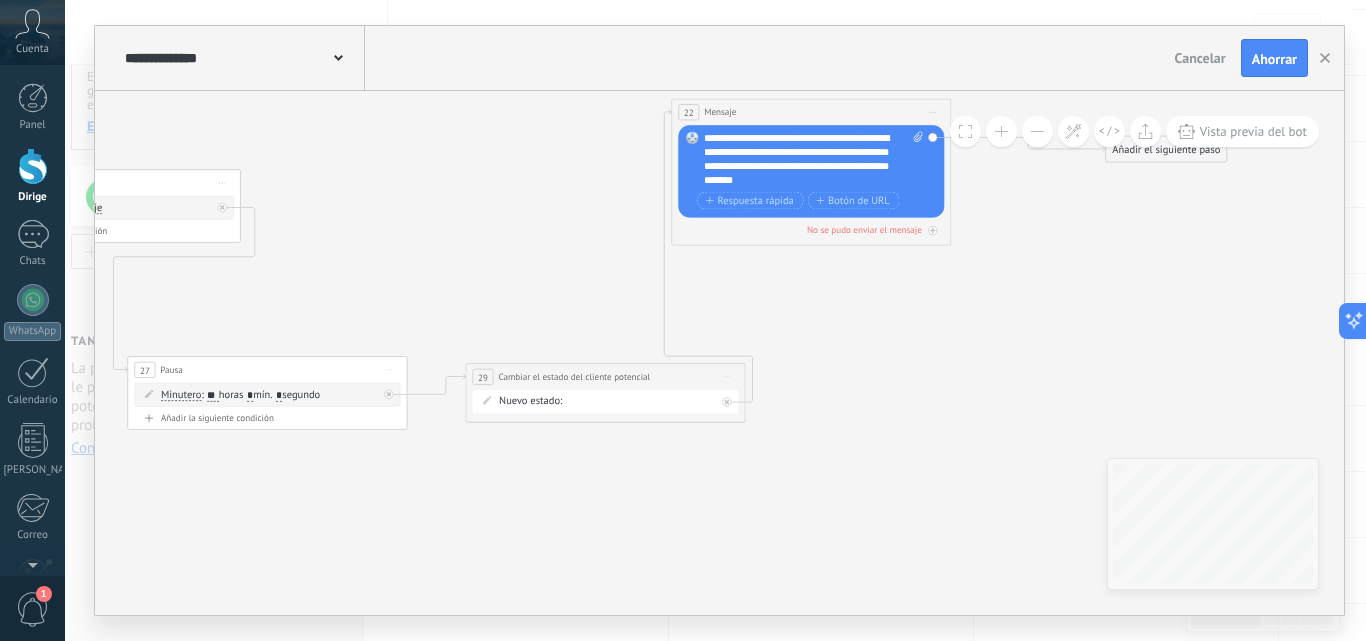 drag, startPoint x: 680, startPoint y: 527, endPoint x: 757, endPoint y: 511, distance: 78.64477 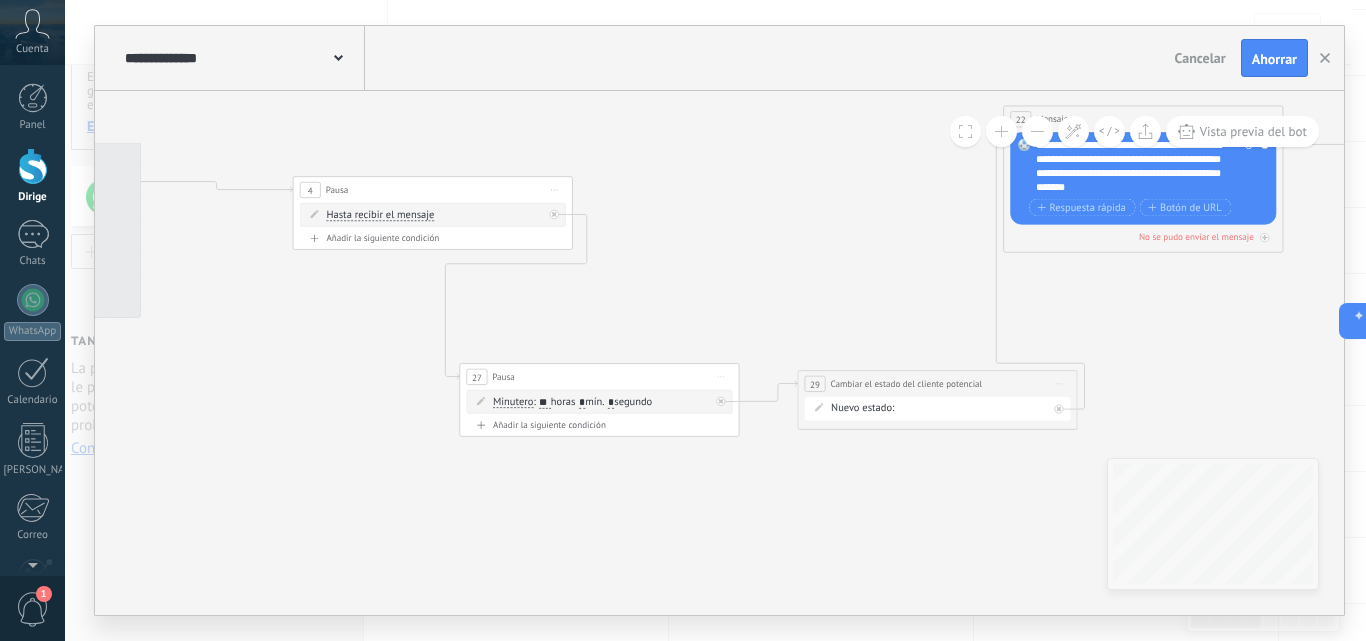 drag, startPoint x: 528, startPoint y: 294, endPoint x: 775, endPoint y: 321, distance: 248.47133 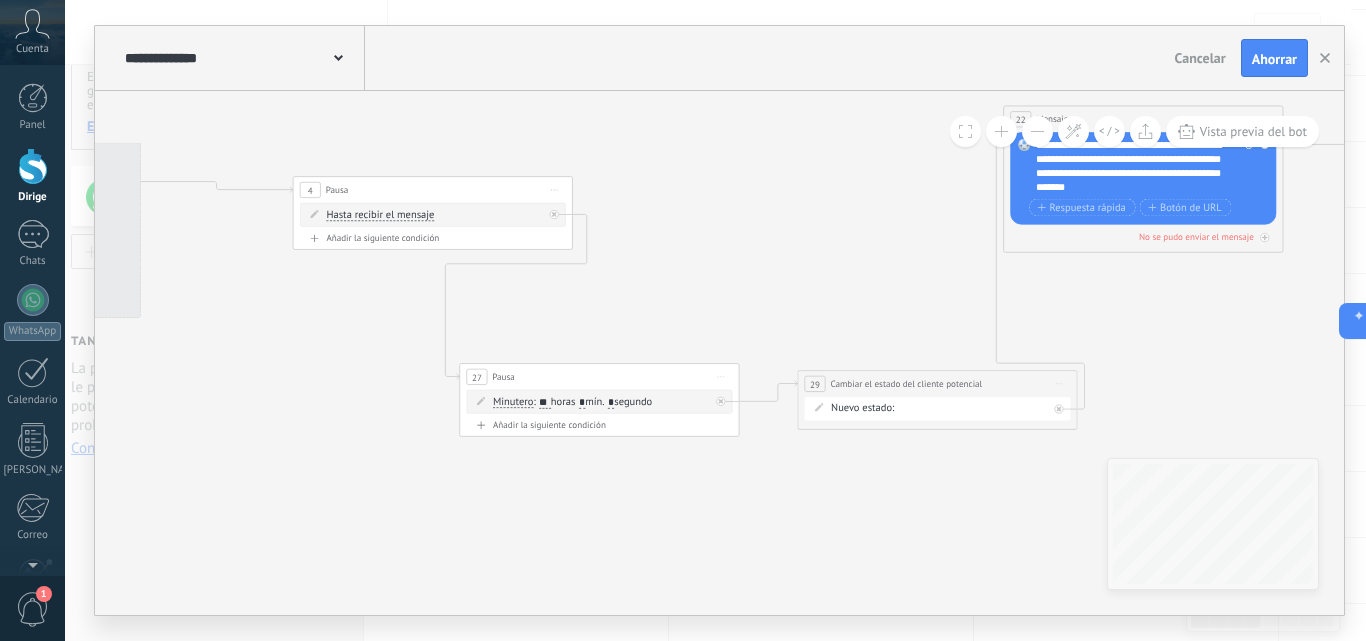 click 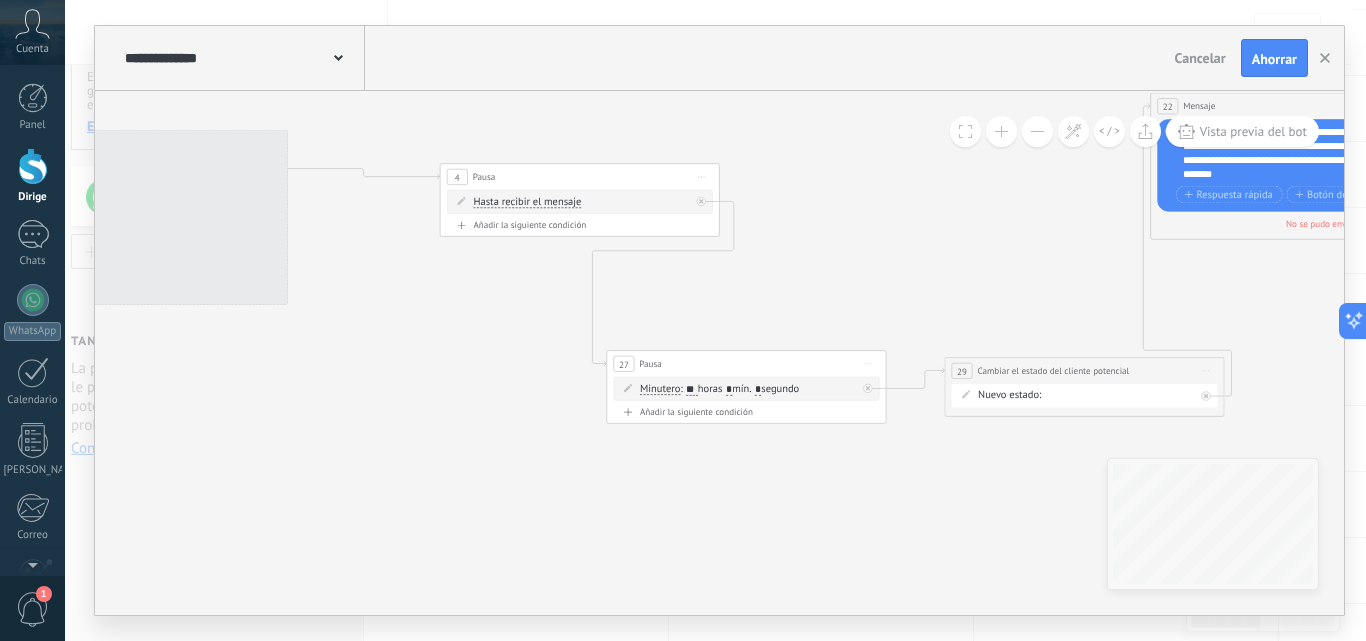 click 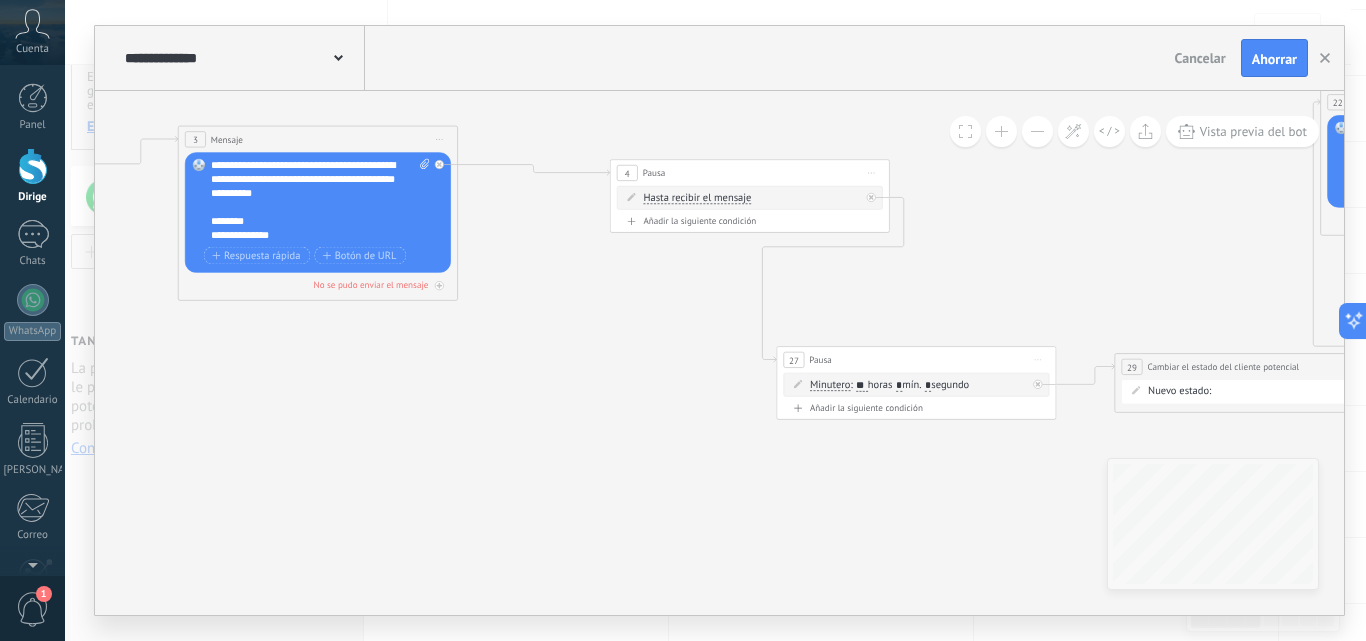 drag, startPoint x: 460, startPoint y: 322, endPoint x: 630, endPoint y: 318, distance: 170.04706 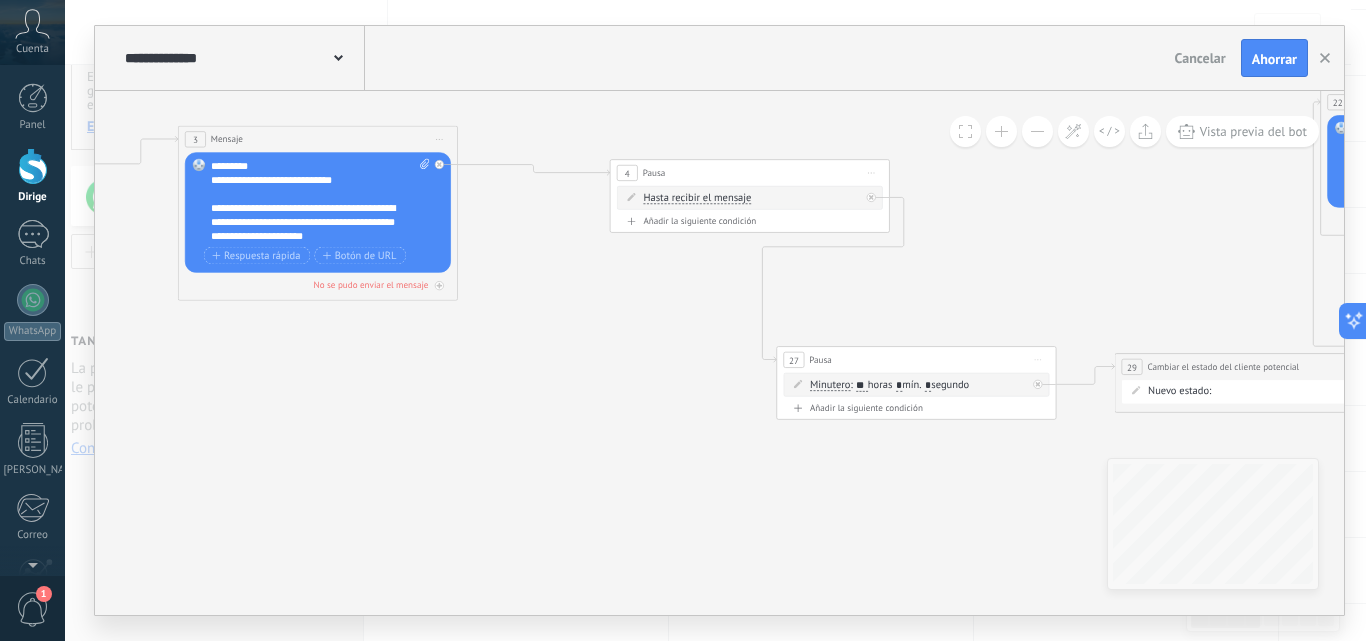 scroll, scrollTop: 120, scrollLeft: 0, axis: vertical 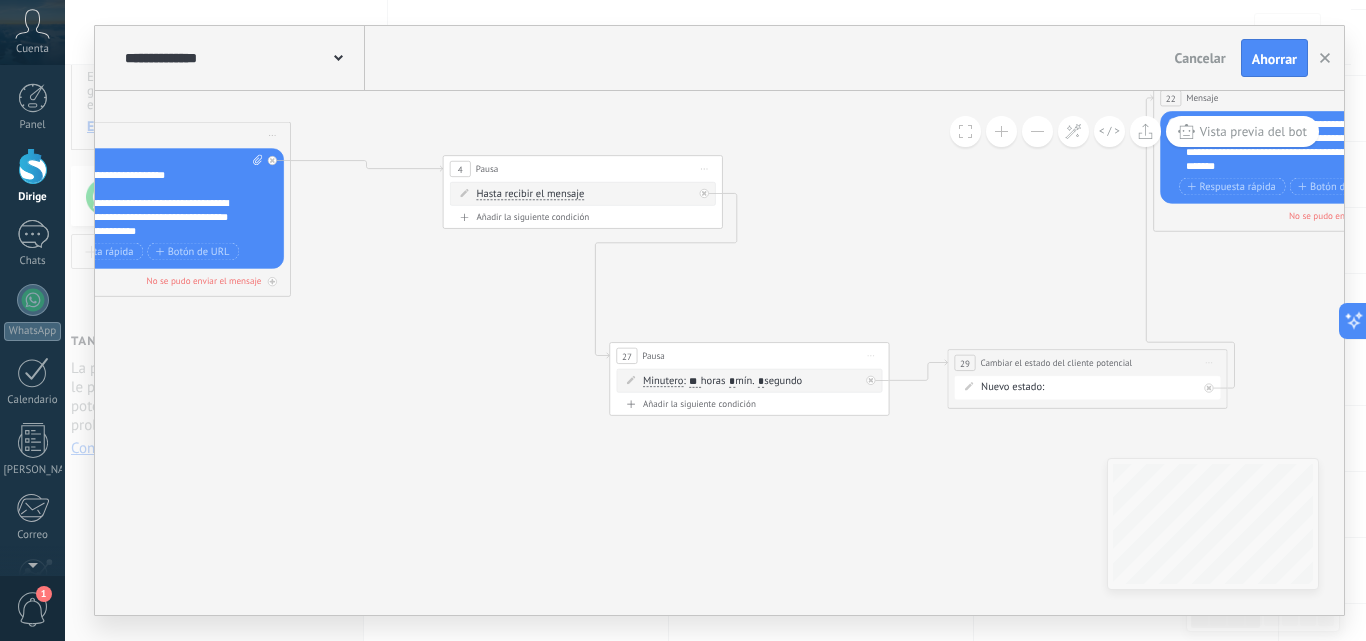 drag, startPoint x: 574, startPoint y: 257, endPoint x: 407, endPoint y: 253, distance: 167.0479 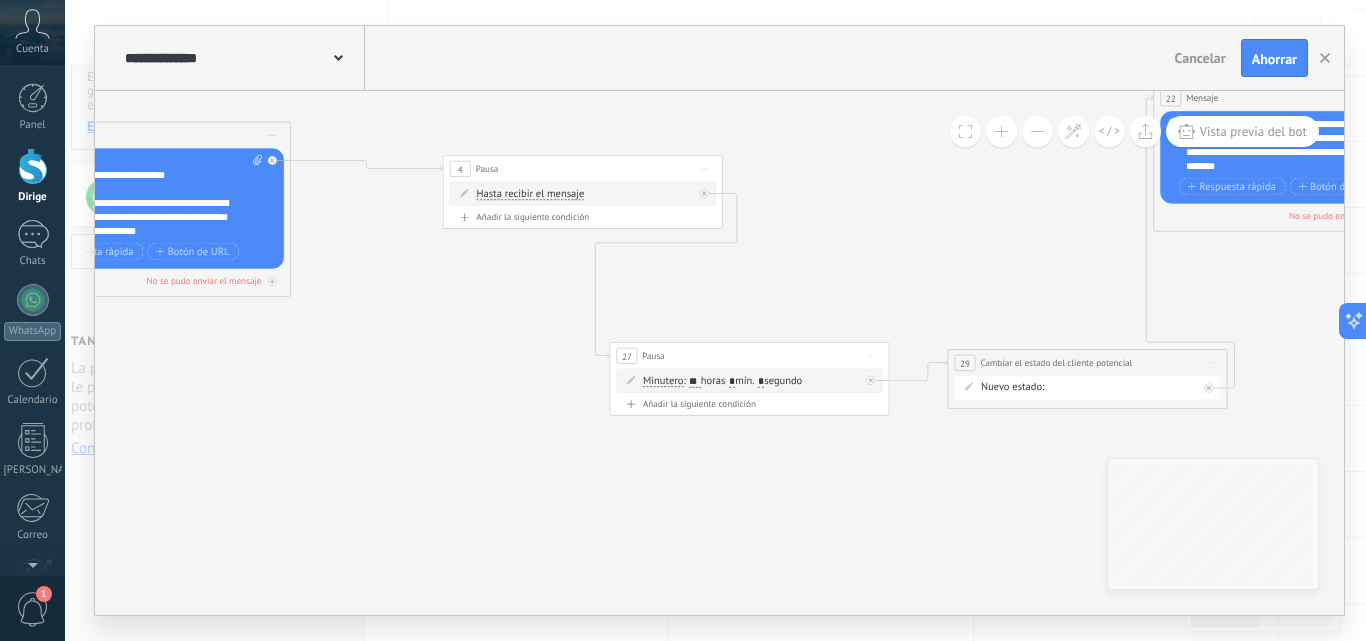 drag, startPoint x: 428, startPoint y: 348, endPoint x: 320, endPoint y: 348, distance: 108 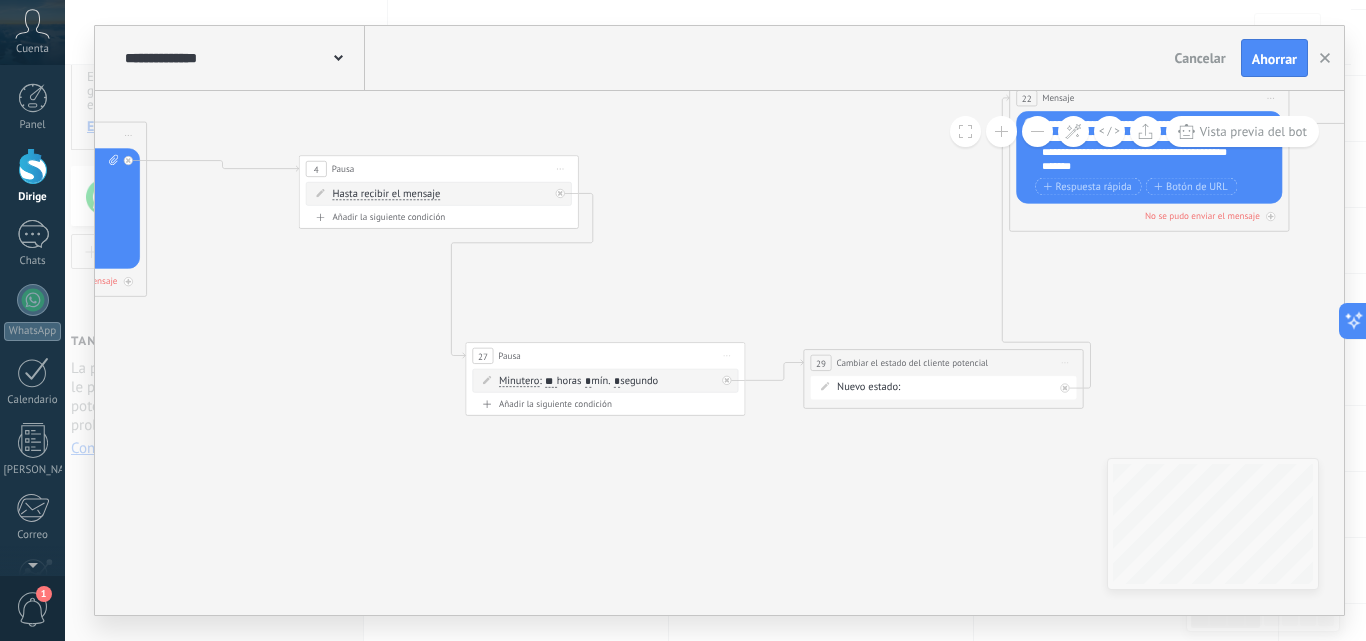 click 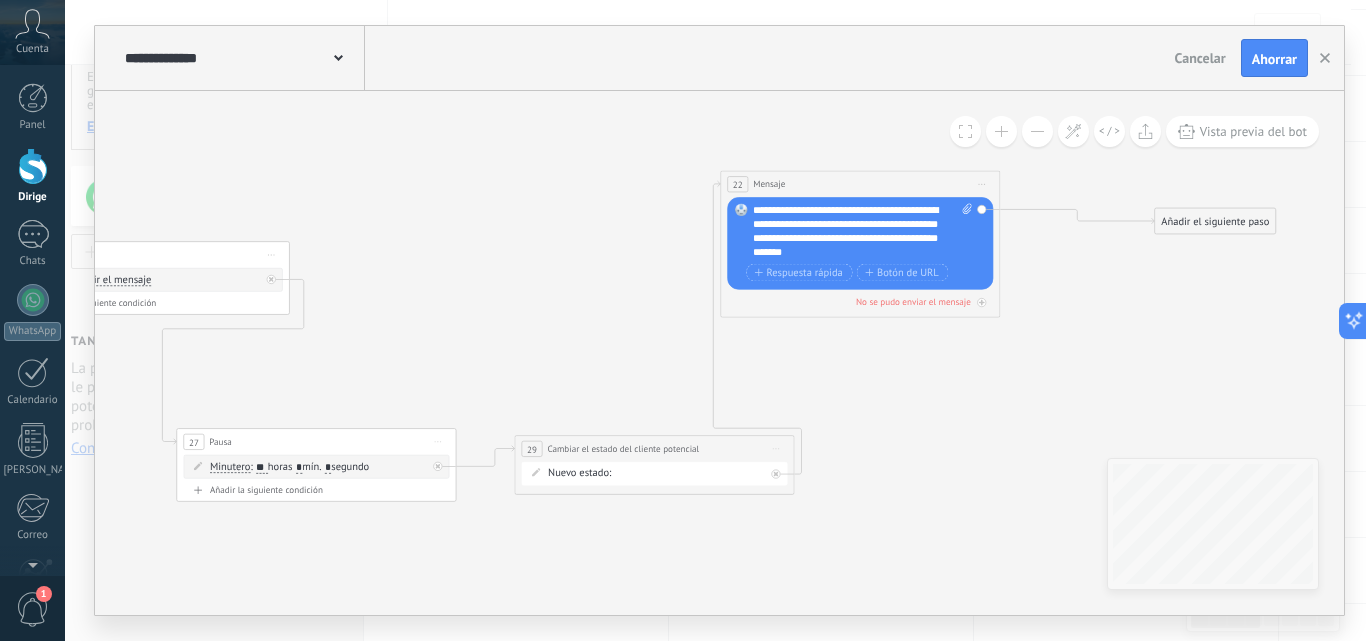 drag, startPoint x: 745, startPoint y: 240, endPoint x: 673, endPoint y: 276, distance: 80.49844 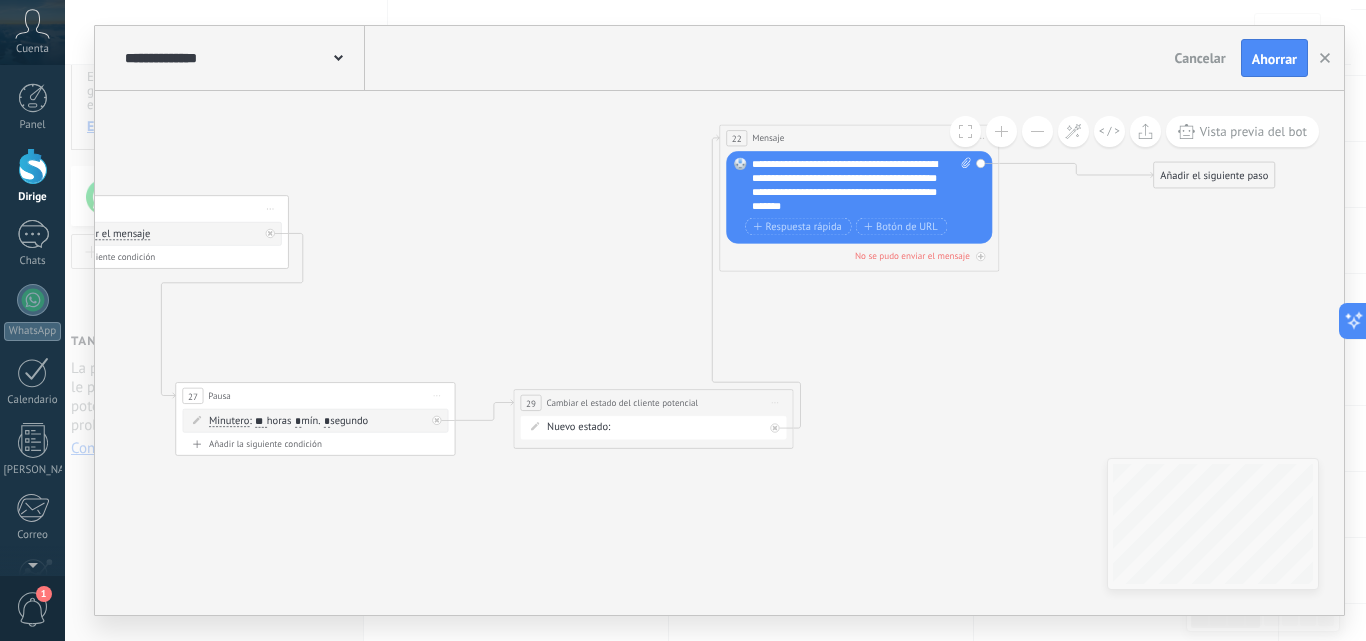 drag, startPoint x: 854, startPoint y: 339, endPoint x: 807, endPoint y: 446, distance: 116.86745 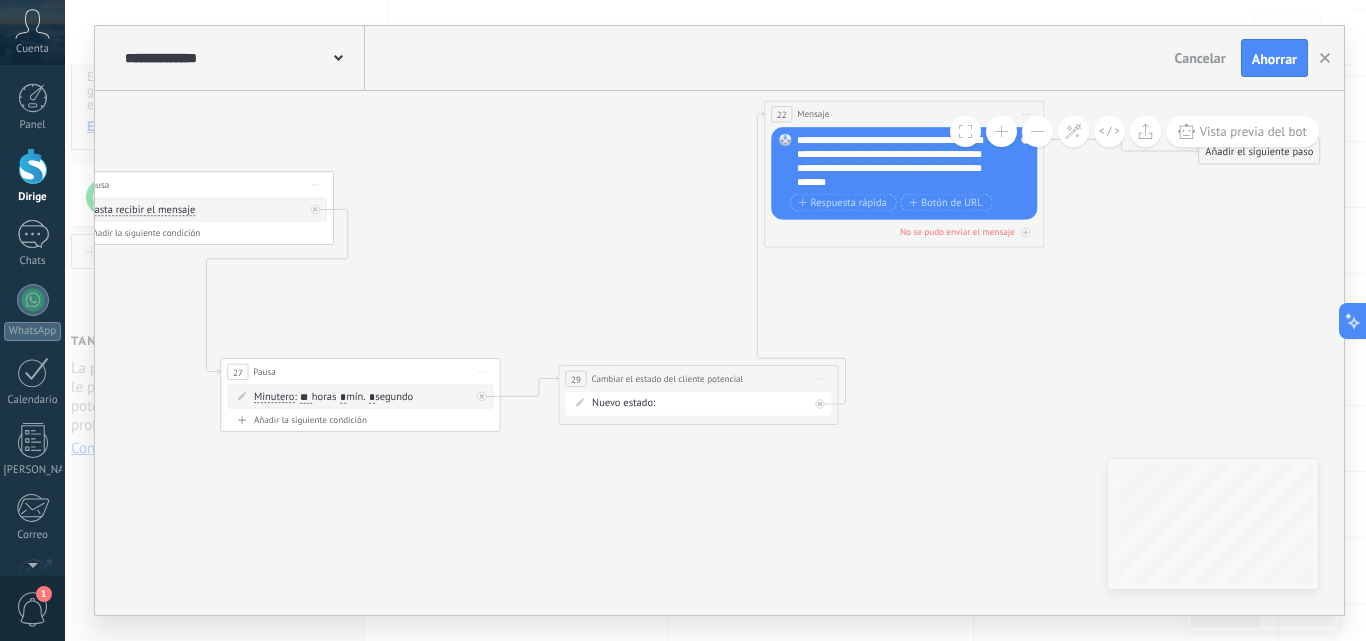 drag, startPoint x: 808, startPoint y: 500, endPoint x: 837, endPoint y: 490, distance: 30.675724 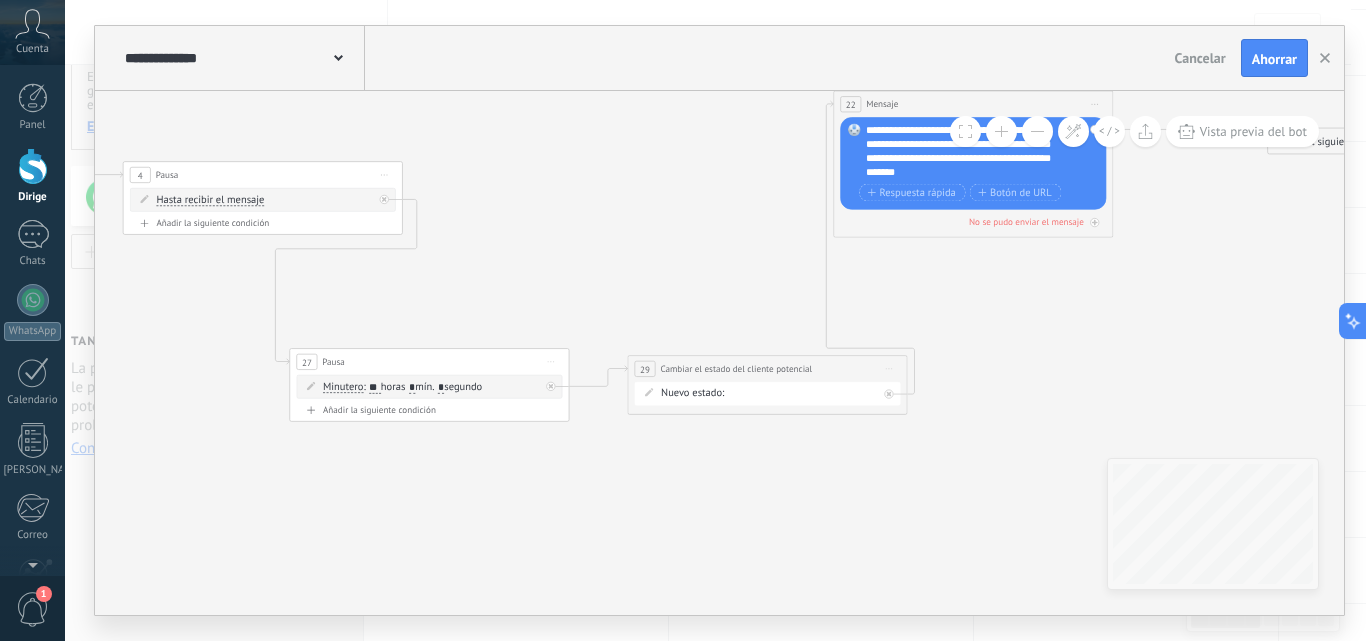 drag, startPoint x: 685, startPoint y: 502, endPoint x: 794, endPoint y: 489, distance: 109.77249 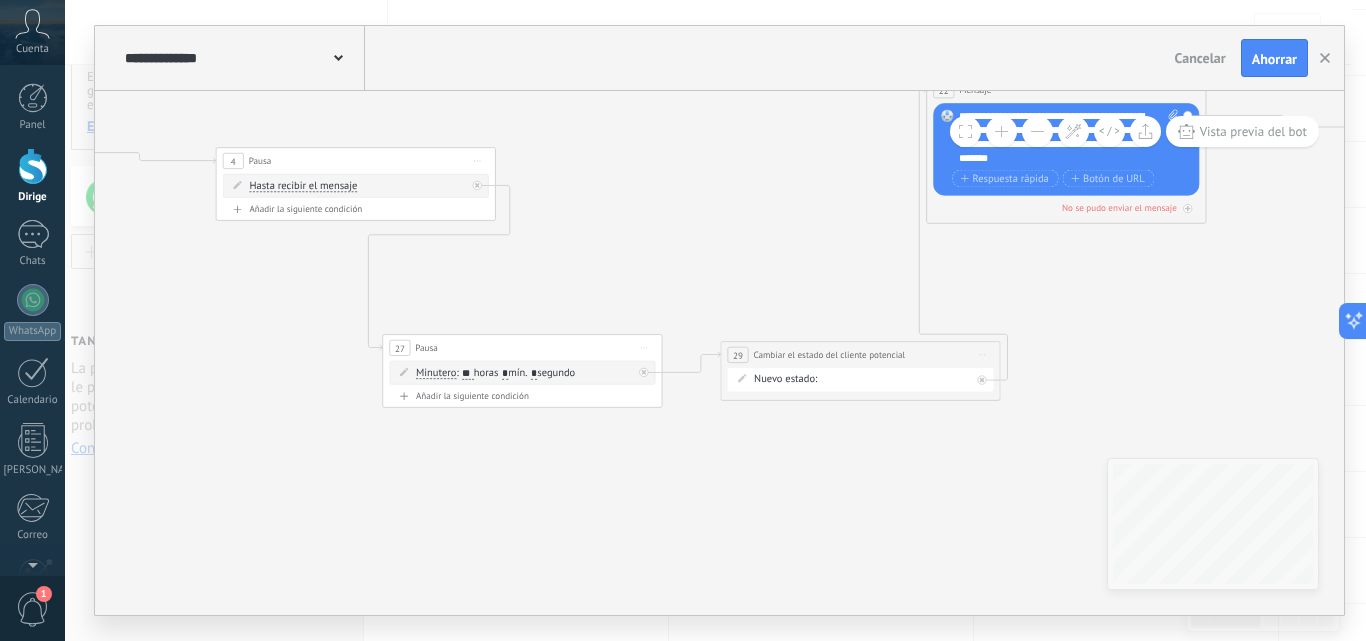 drag, startPoint x: 312, startPoint y: 276, endPoint x: 296, endPoint y: 275, distance: 16.03122 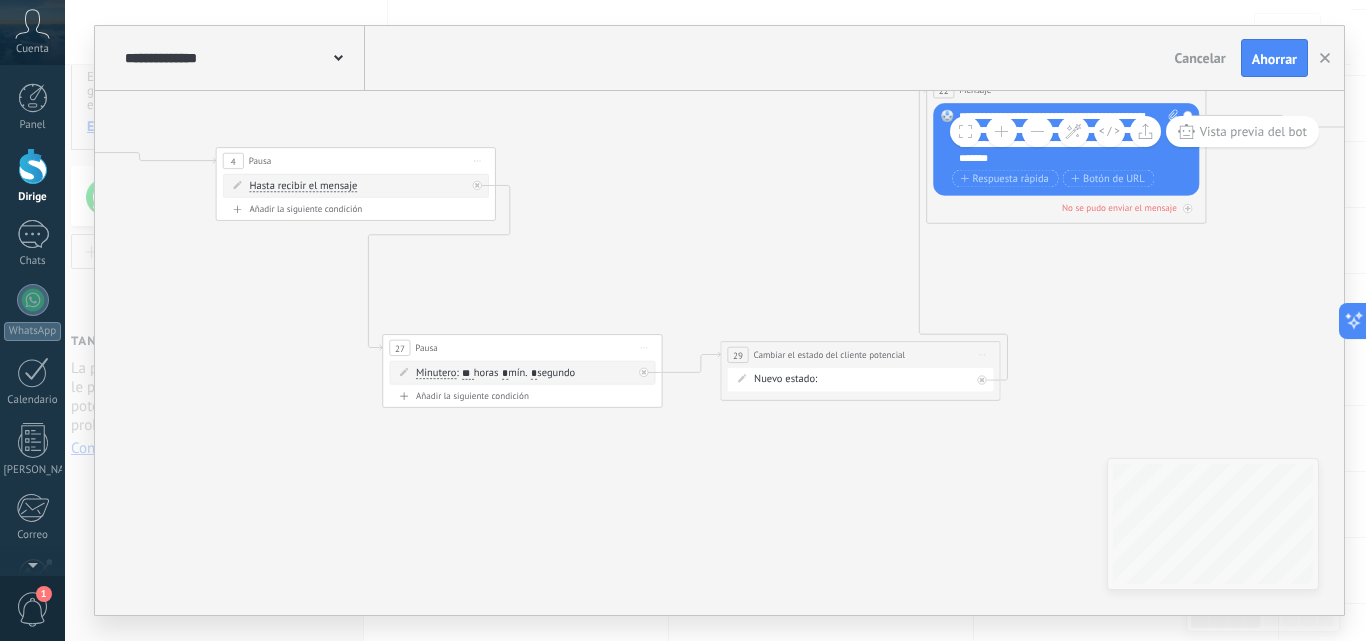 click 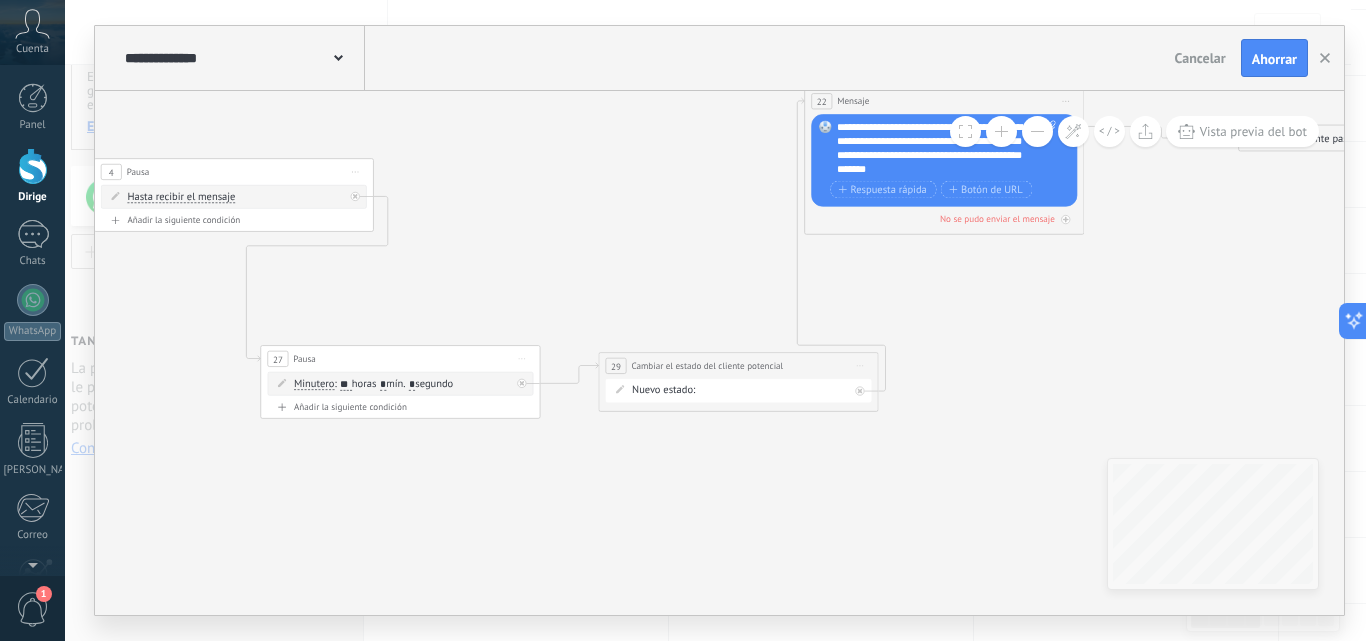drag, startPoint x: 647, startPoint y: 239, endPoint x: 528, endPoint y: 247, distance: 119.26861 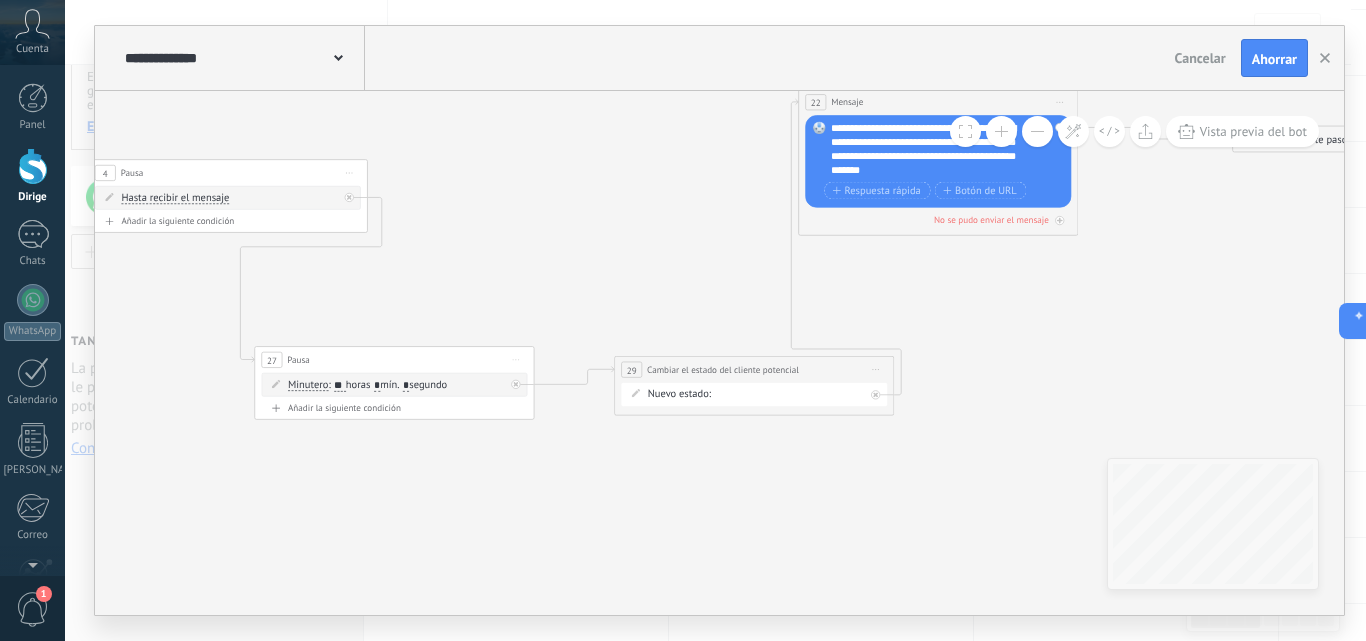 drag, startPoint x: 754, startPoint y: 364, endPoint x: 776, endPoint y: 367, distance: 22.203604 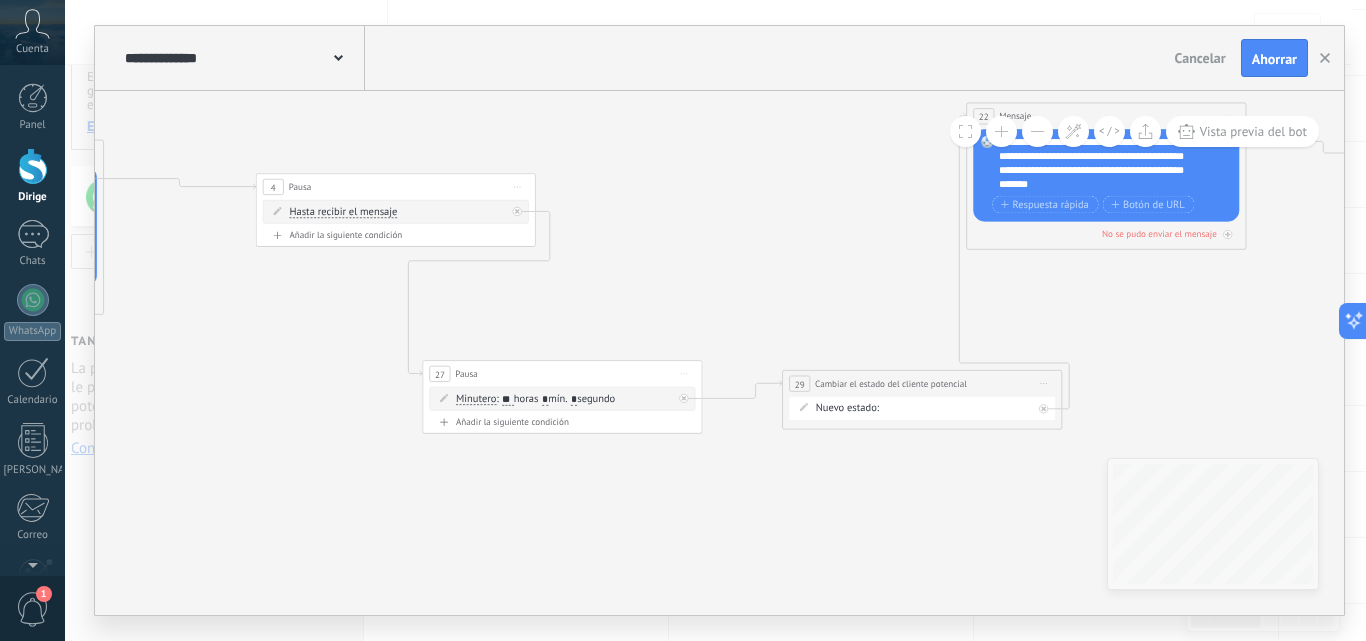 drag, startPoint x: 527, startPoint y: 255, endPoint x: 695, endPoint y: 269, distance: 168.58232 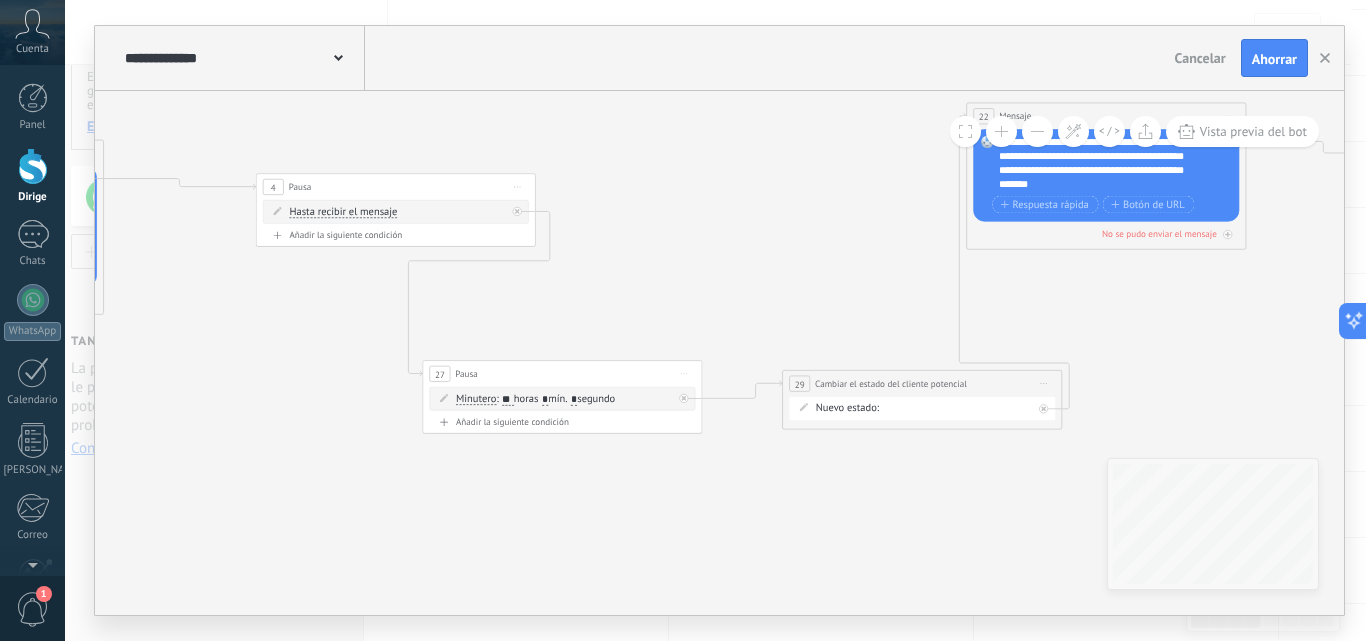 click 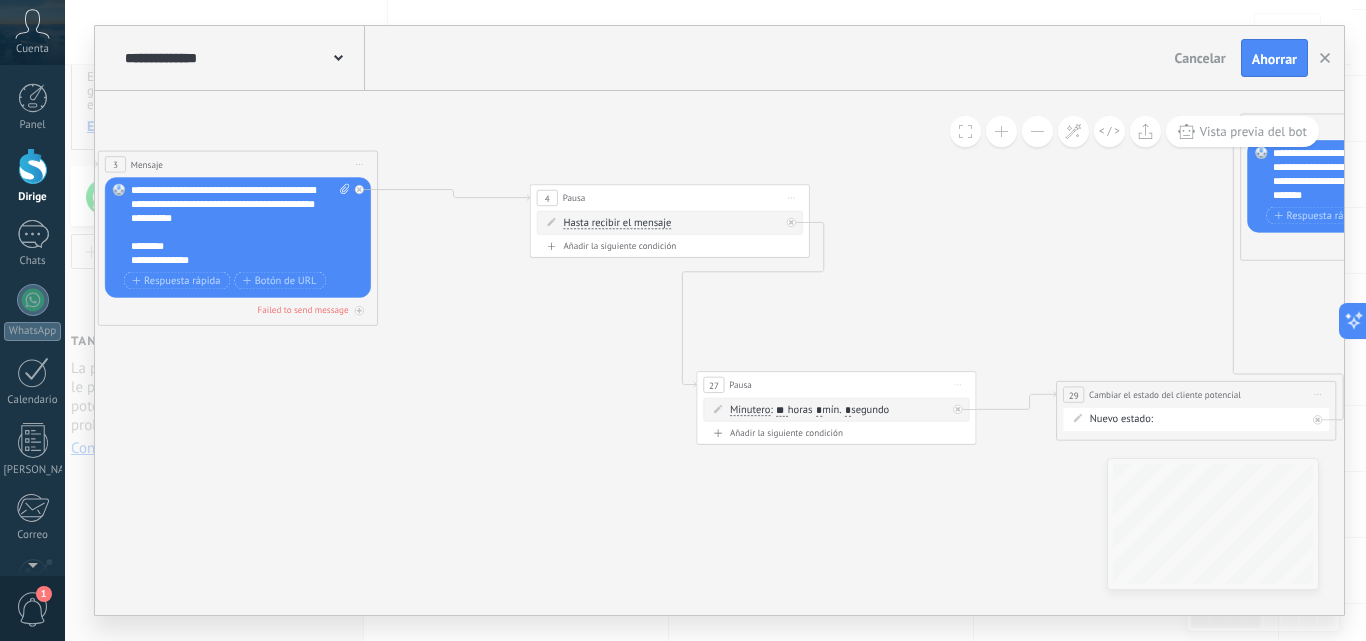 click 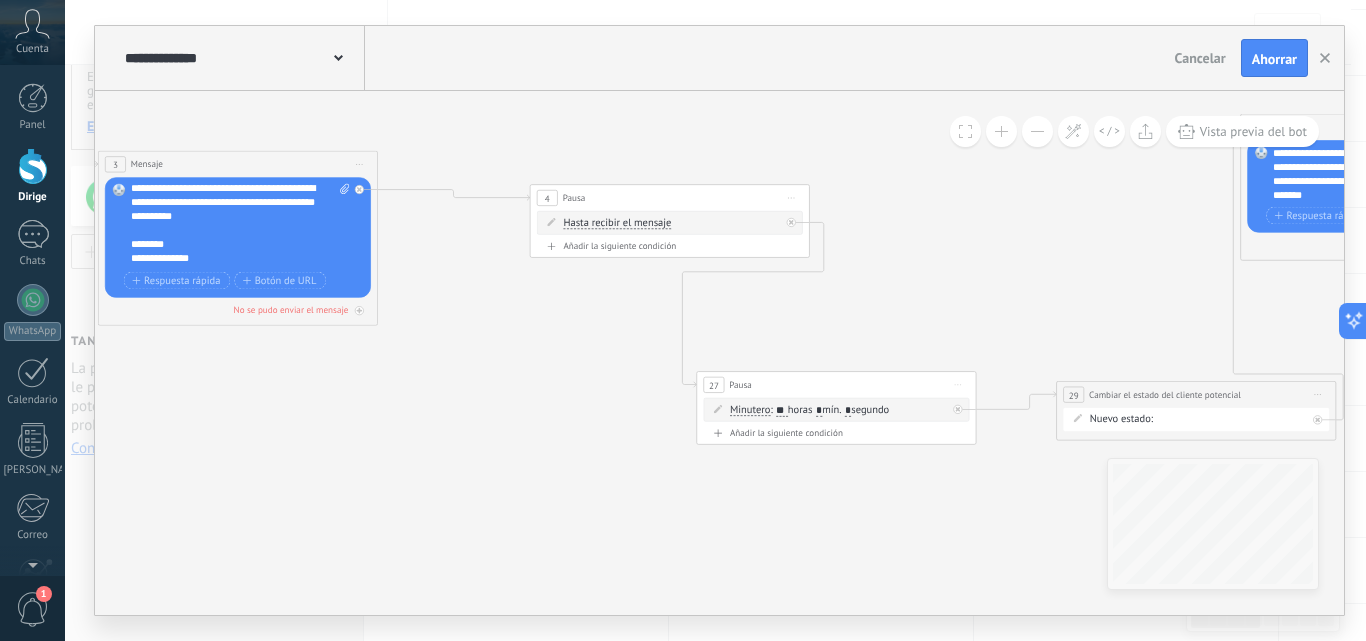 scroll, scrollTop: 0, scrollLeft: 0, axis: both 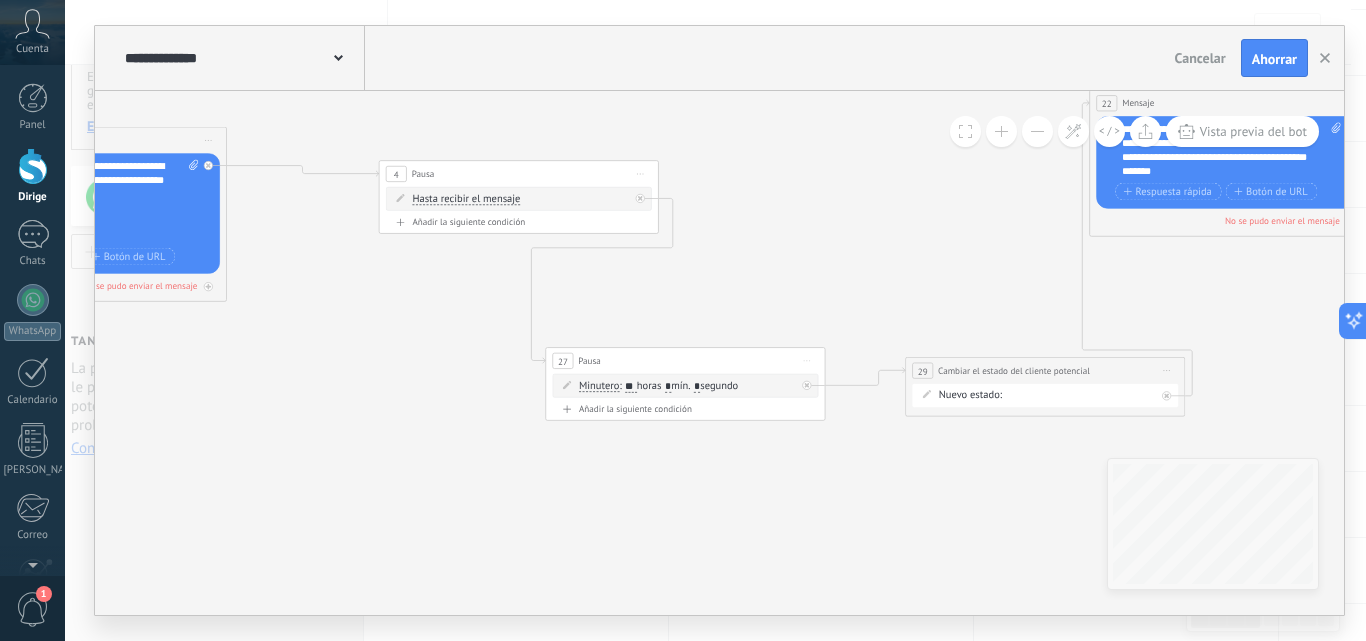 drag, startPoint x: 540, startPoint y: 332, endPoint x: 381, endPoint y: 306, distance: 161.11176 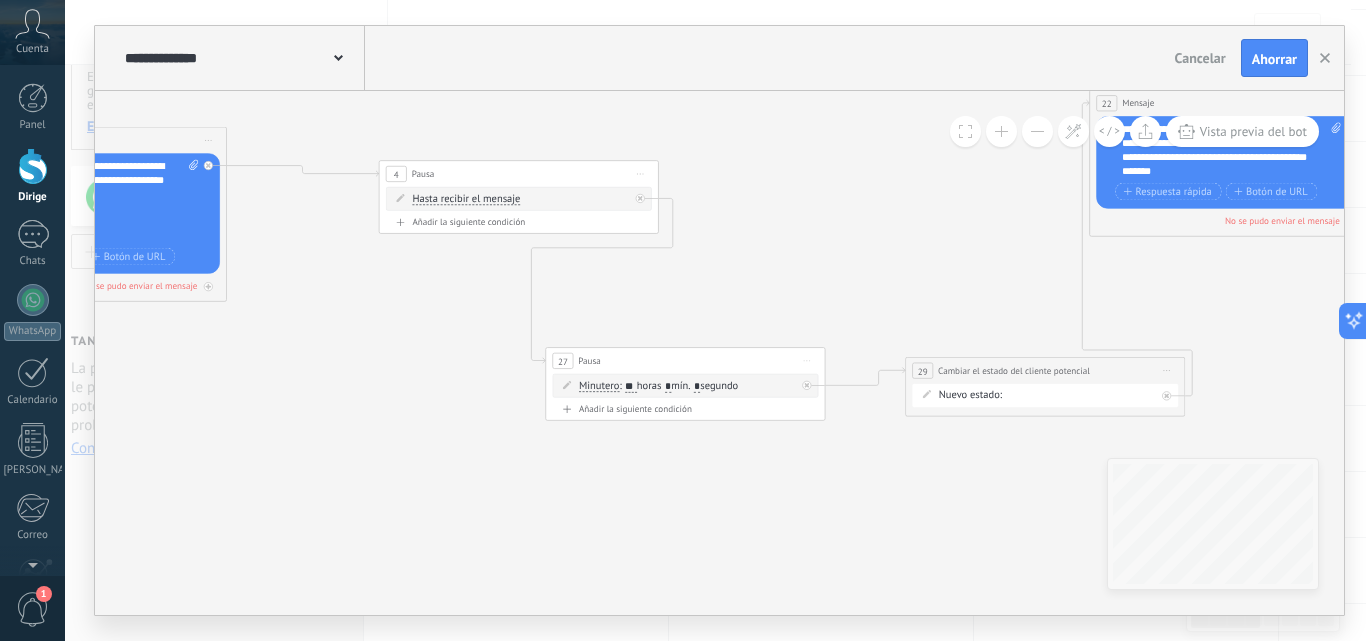 click 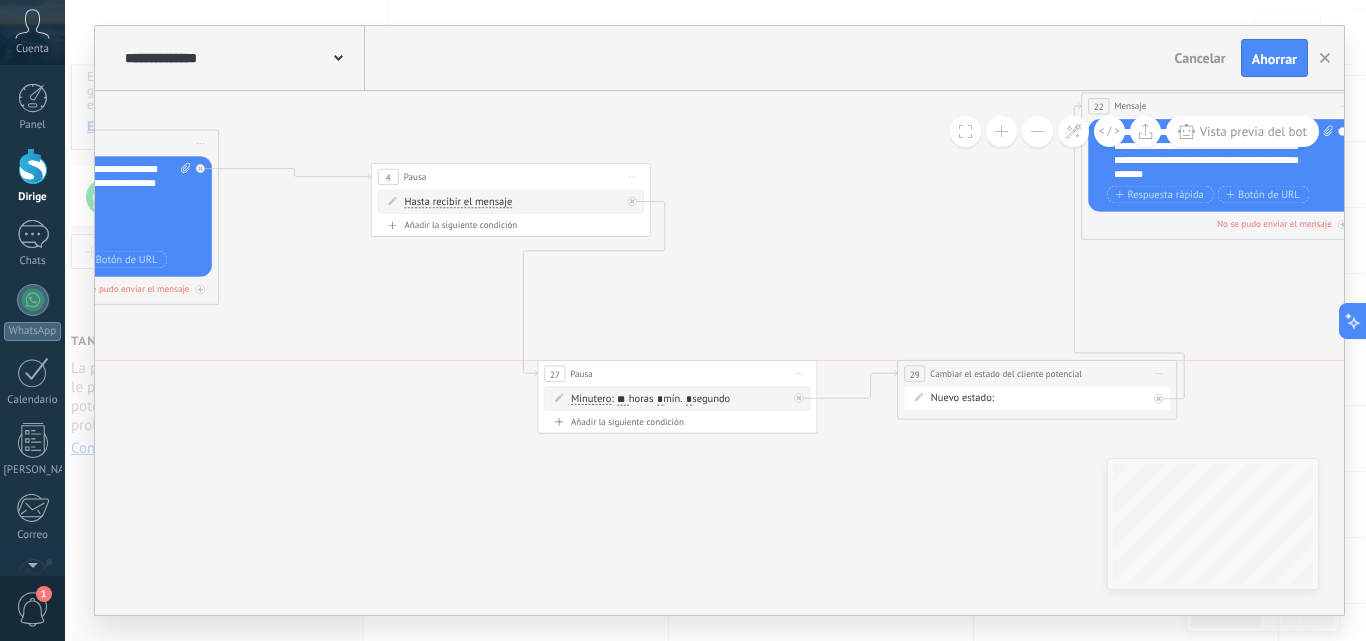 drag, startPoint x: 660, startPoint y: 368, endPoint x: 660, endPoint y: 382, distance: 14 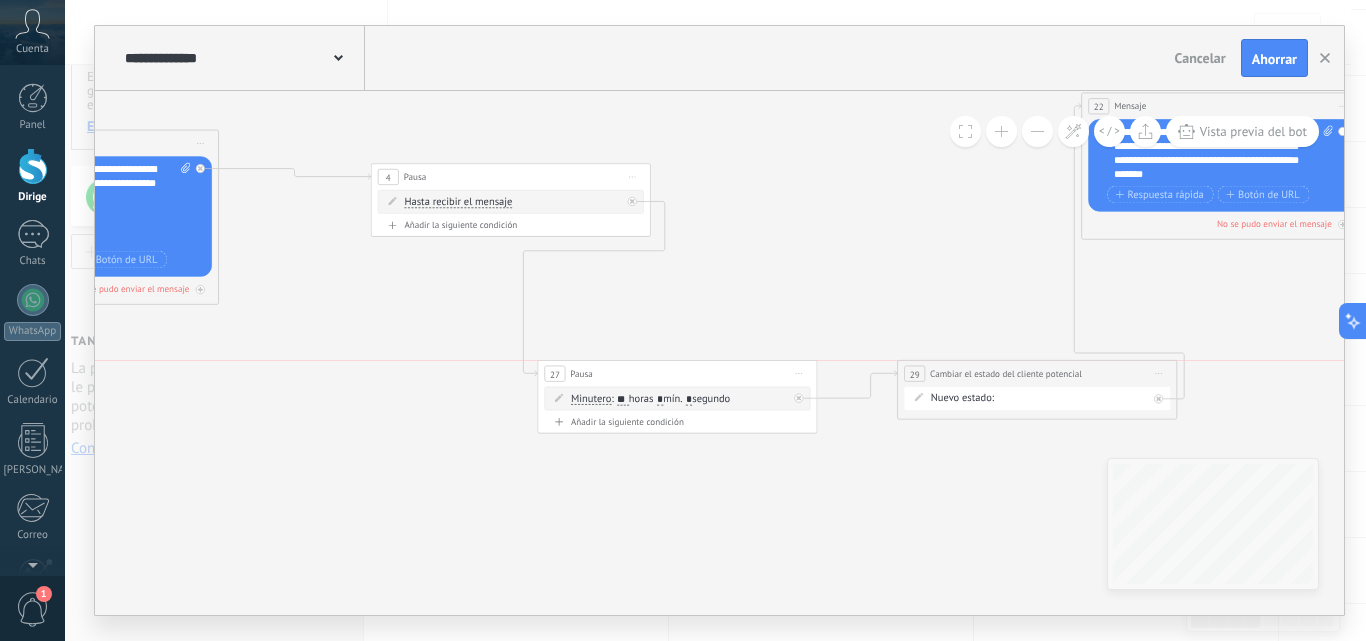 click on "27
Pausa
*****
Comience la vista previa aquí
Rebautizar
Duplicado
[GEOGRAPHIC_DATA]" at bounding box center (677, 374) 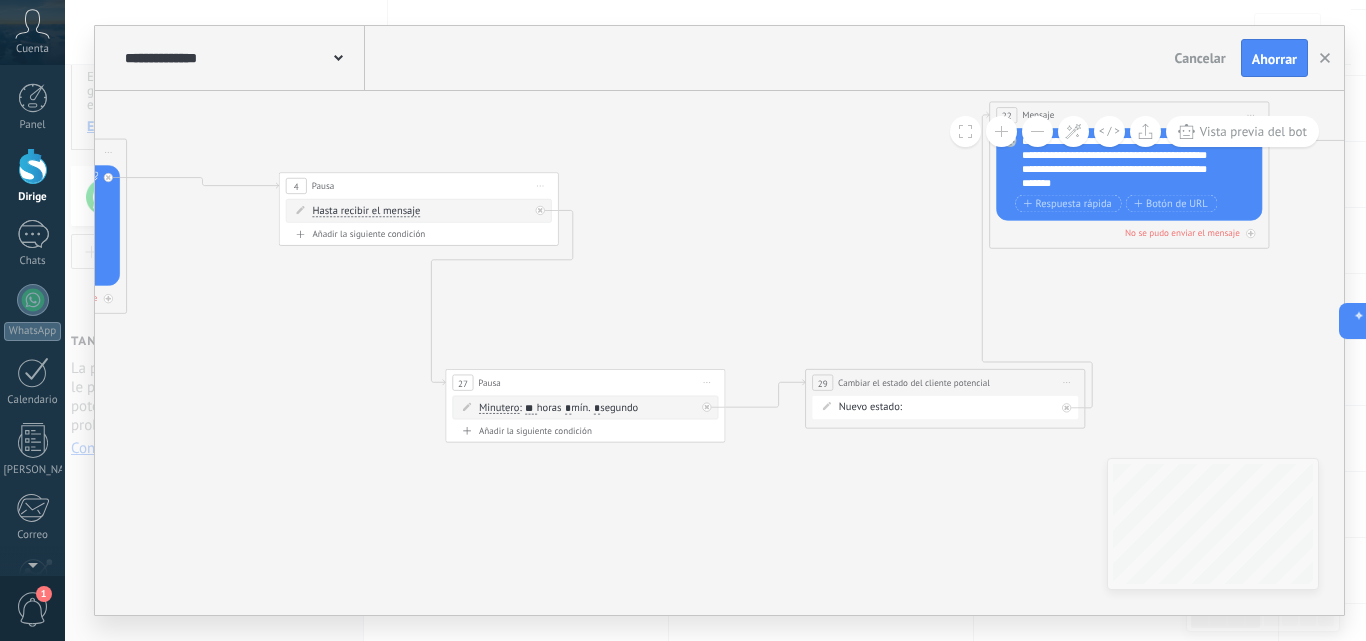 drag, startPoint x: 966, startPoint y: 244, endPoint x: 863, endPoint y: 256, distance: 103.69667 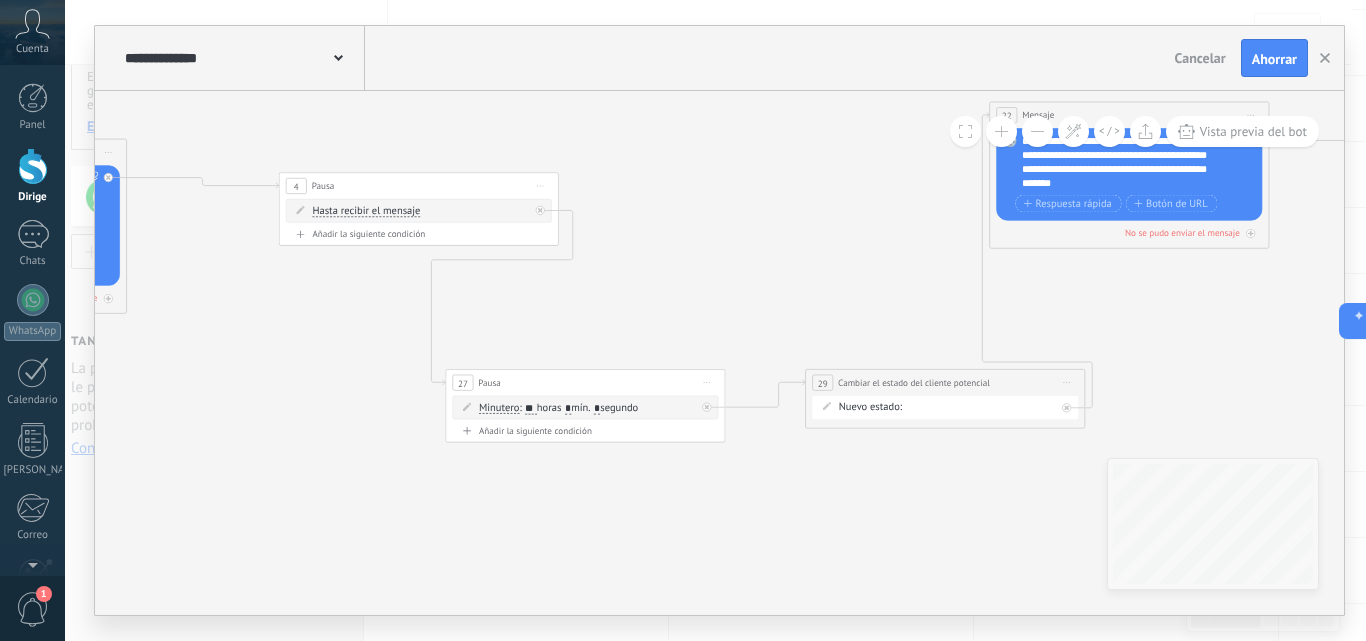 click 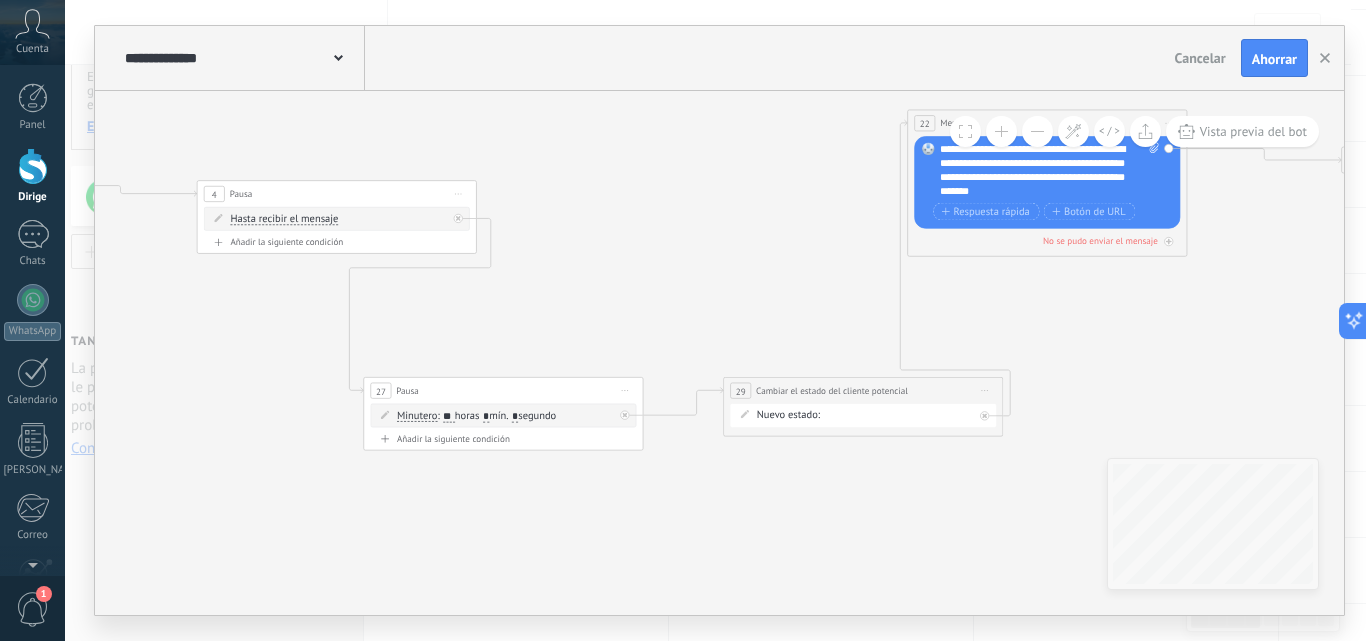 click 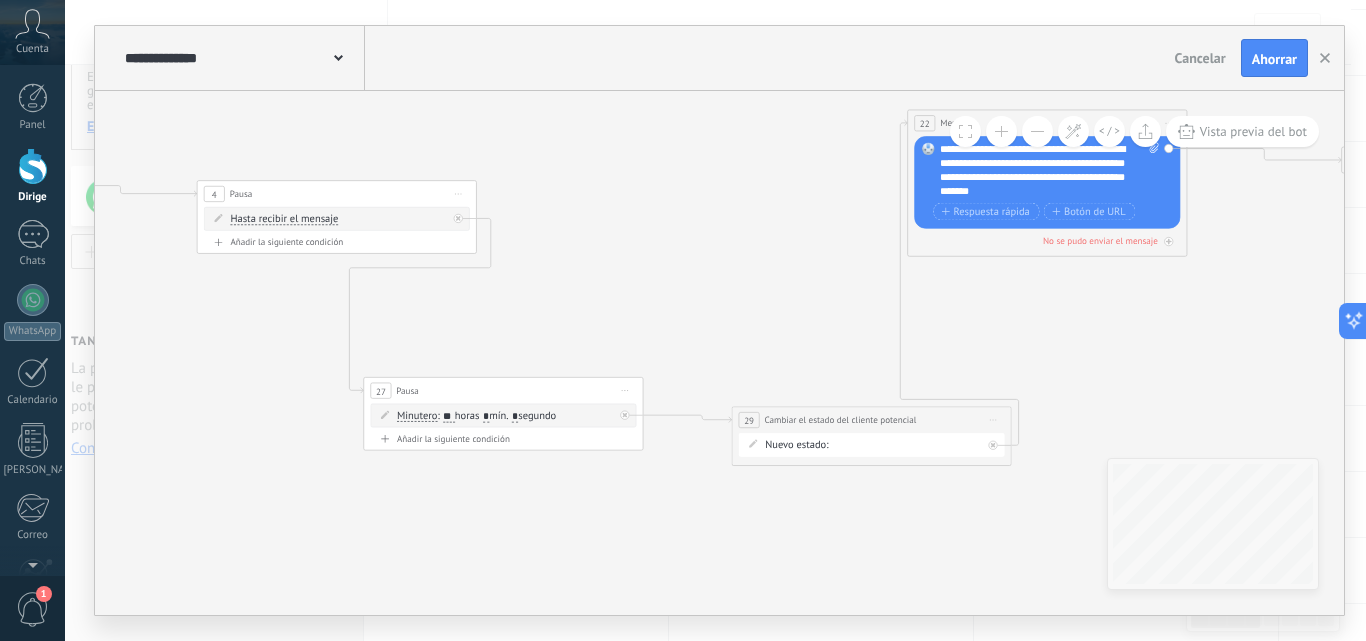 drag, startPoint x: 953, startPoint y: 392, endPoint x: 962, endPoint y: 422, distance: 31.320919 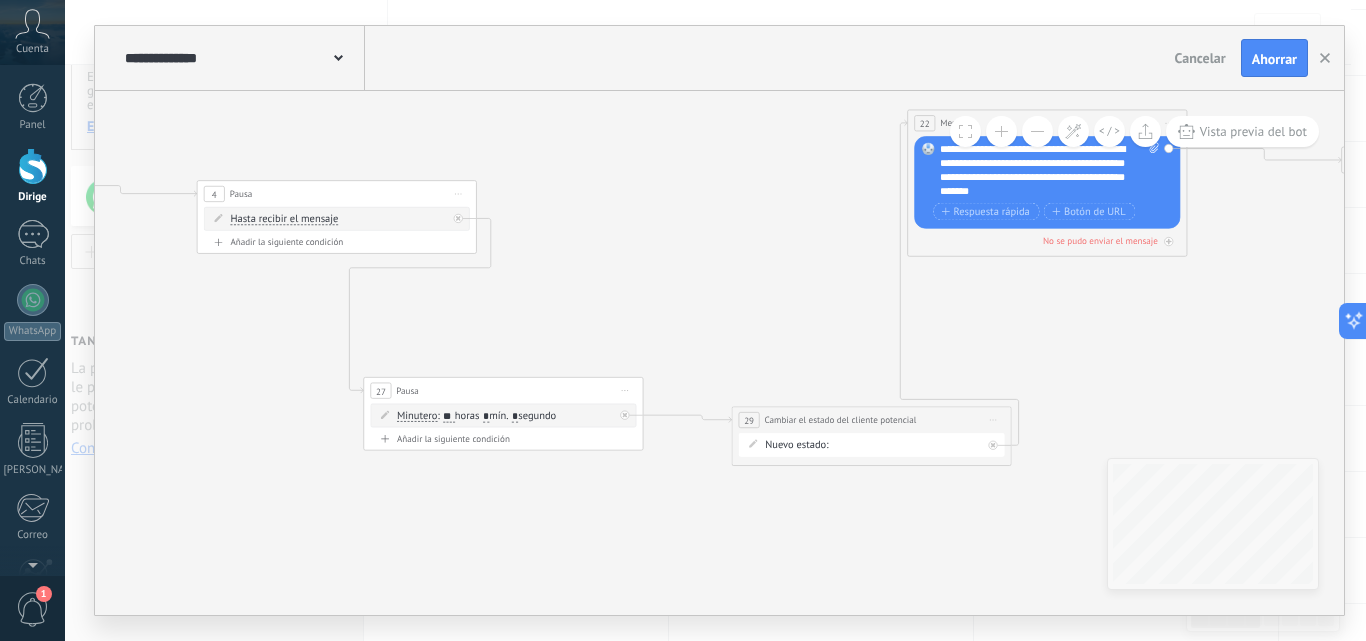 click on "**********" at bounding box center [871, 420] 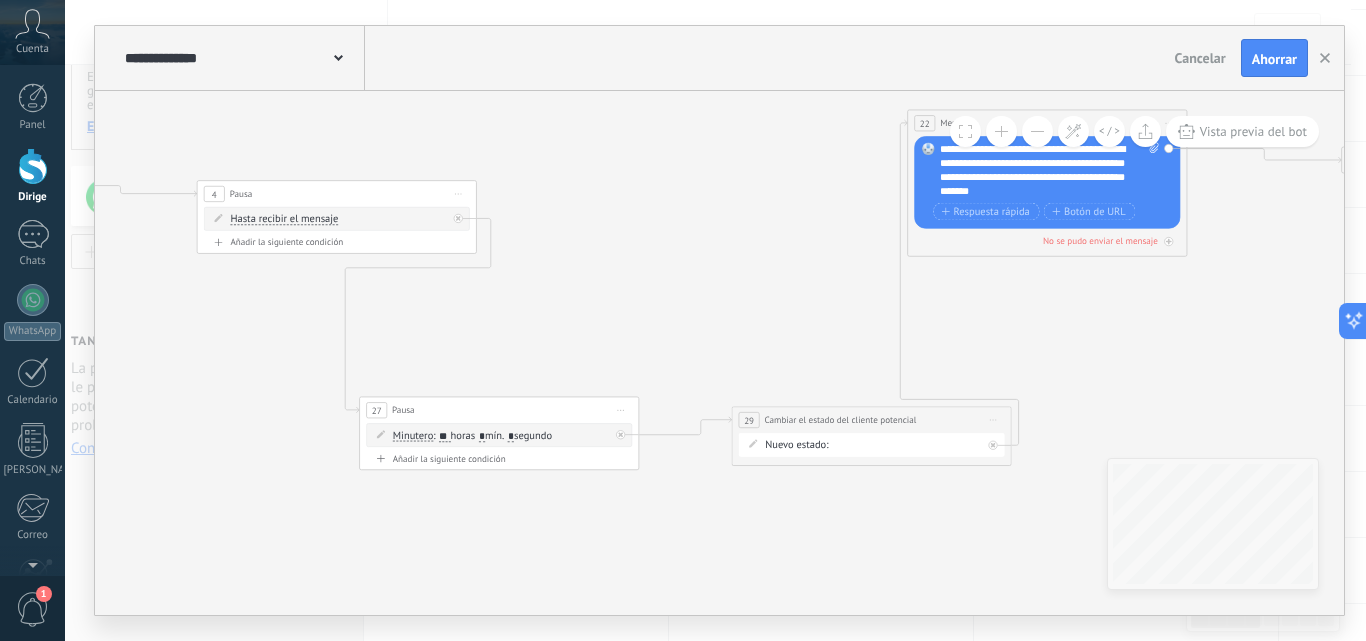 drag, startPoint x: 582, startPoint y: 384, endPoint x: 578, endPoint y: 404, distance: 20.396078 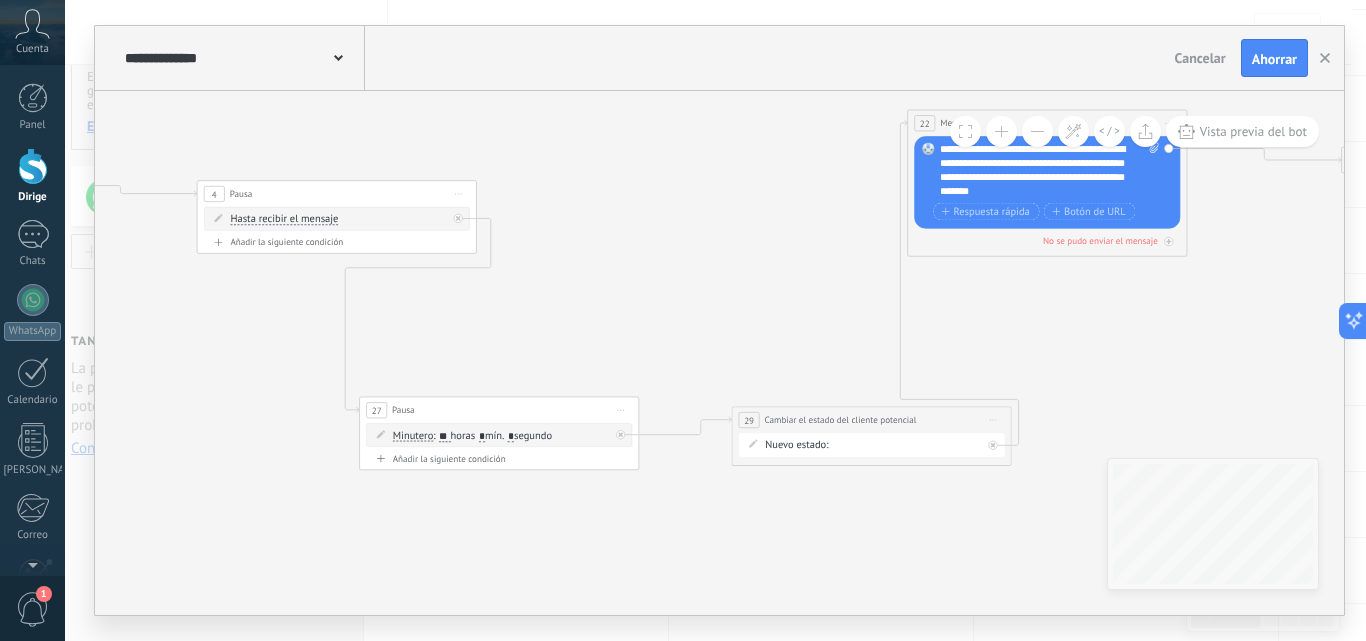 click on "27
Pausa
*****
Comience la vista previa aquí
Rebautizar
Duplicado
[GEOGRAPHIC_DATA]" at bounding box center (499, 410) 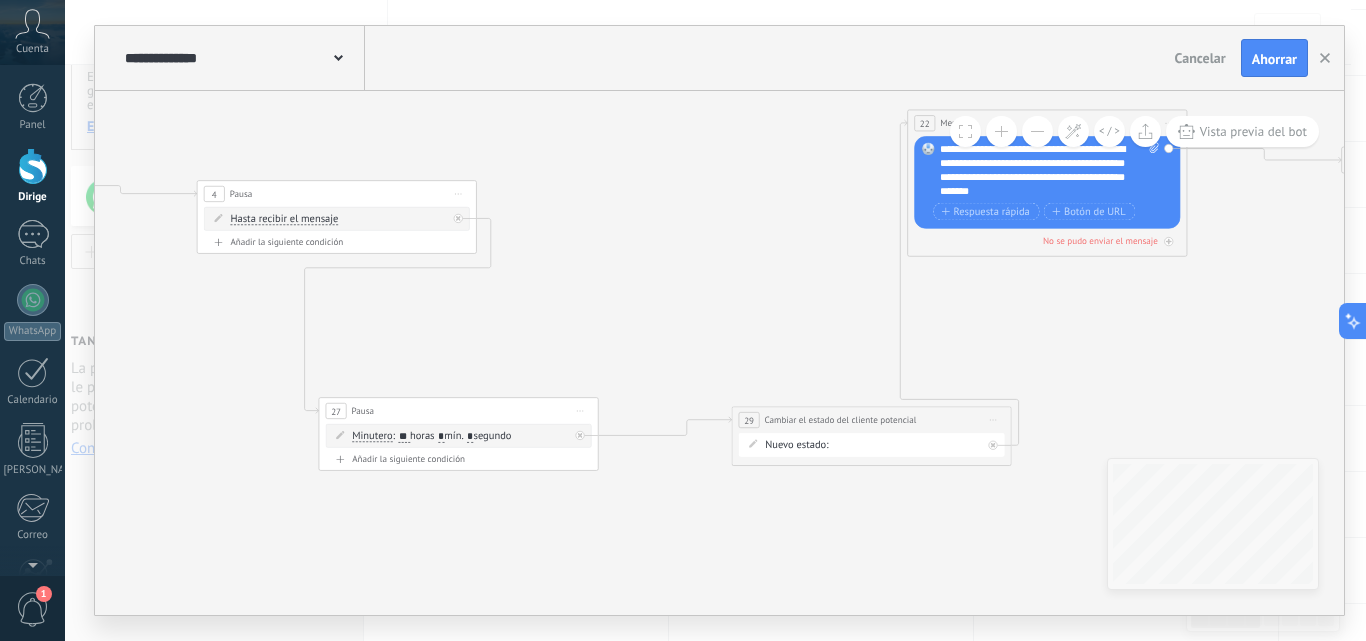 drag, startPoint x: 538, startPoint y: 405, endPoint x: 864, endPoint y: 401, distance: 326.02454 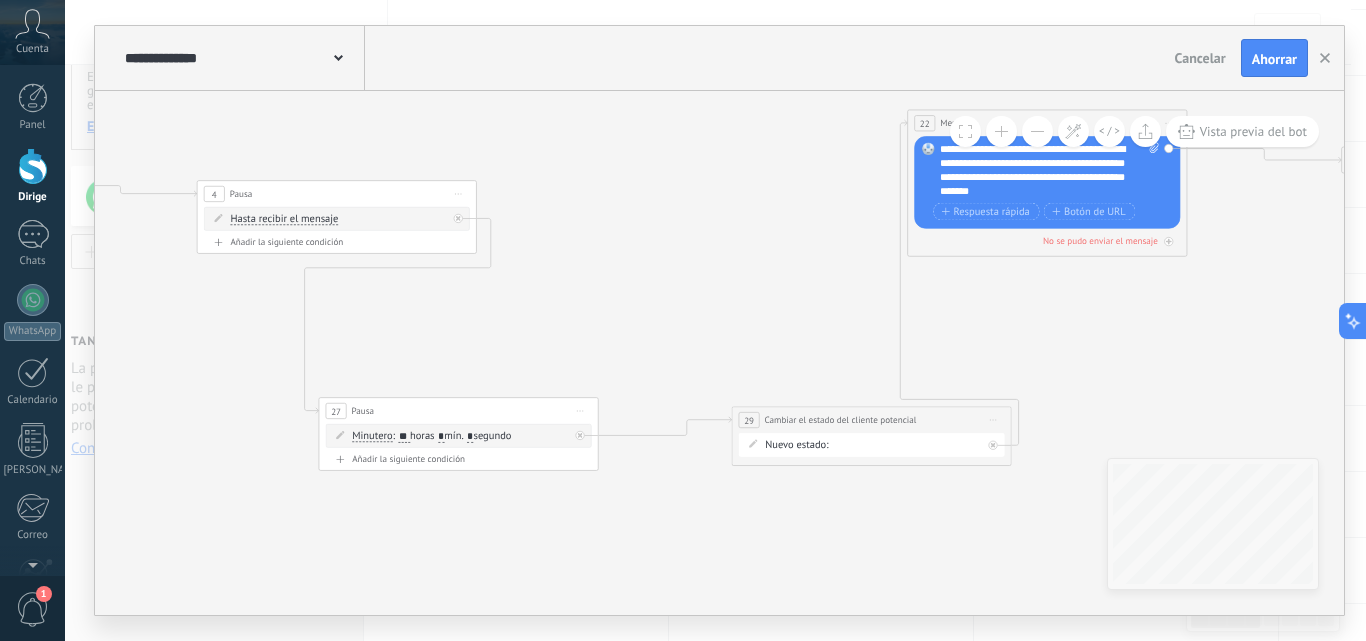 click on "27
Pausa
*****
Comience la vista previa aquí
Rebautizar
Duplicado
[GEOGRAPHIC_DATA]" at bounding box center [458, 411] 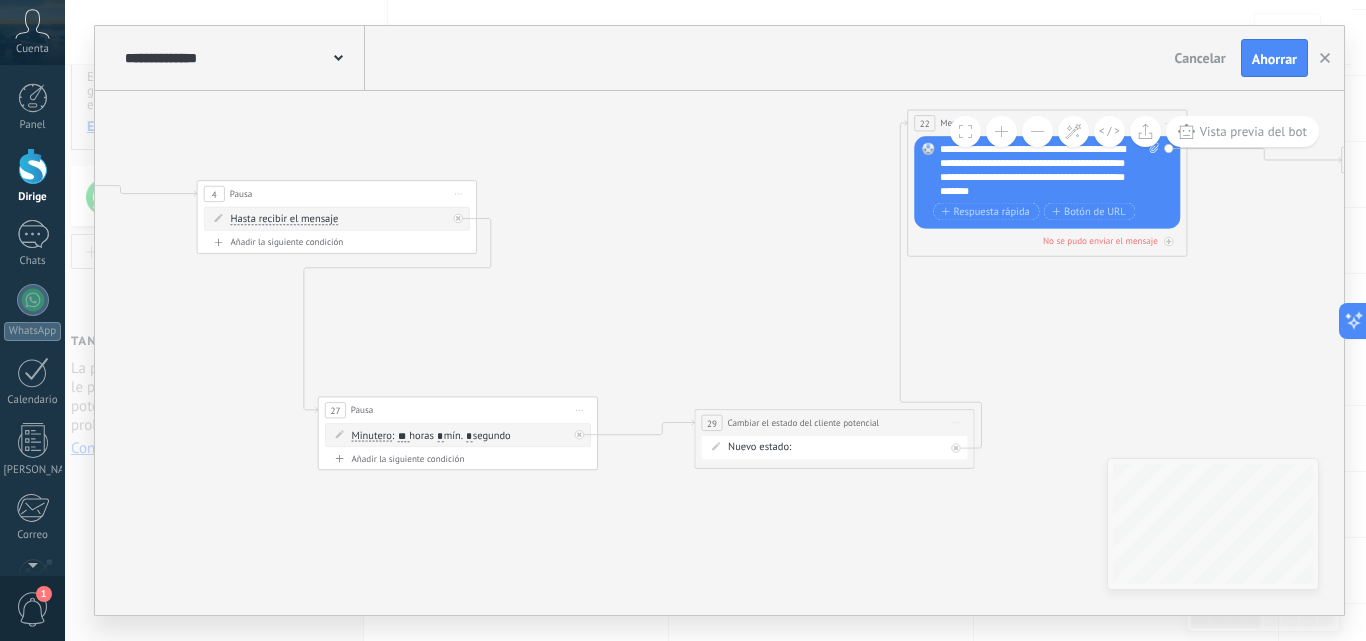 drag, startPoint x: 864, startPoint y: 414, endPoint x: 827, endPoint y: 417, distance: 37.12142 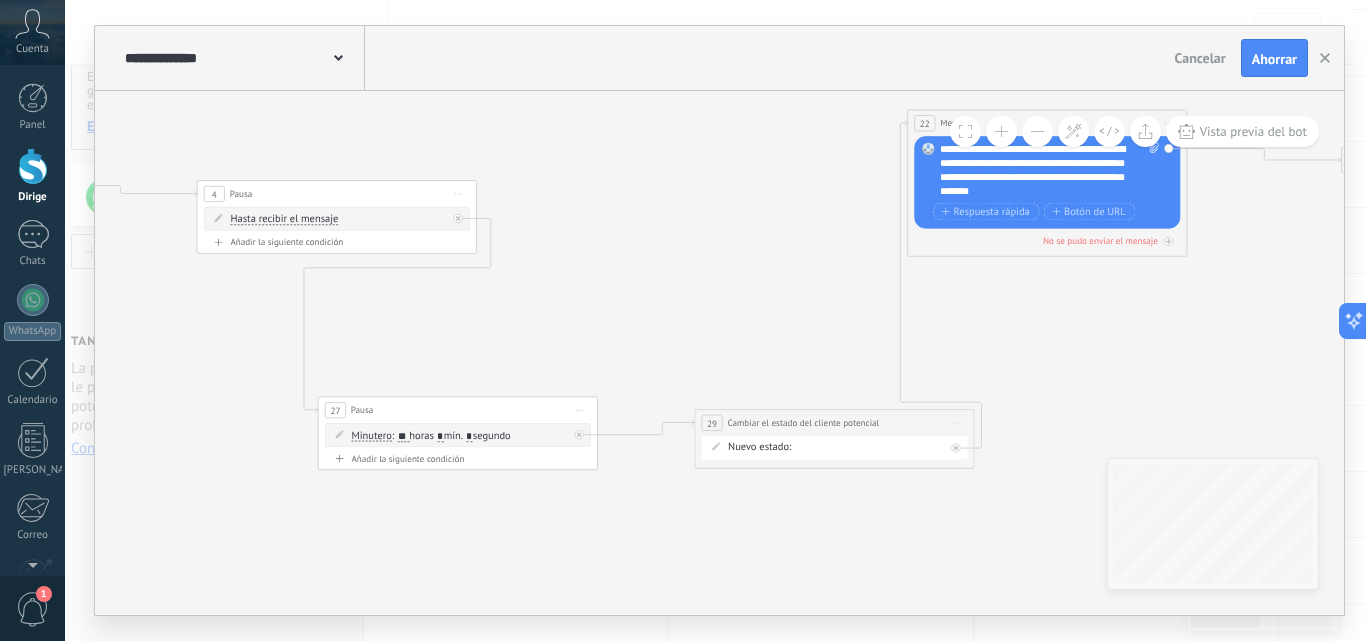 click on "Cambiar el estado del cliente potencial" at bounding box center [803, 423] 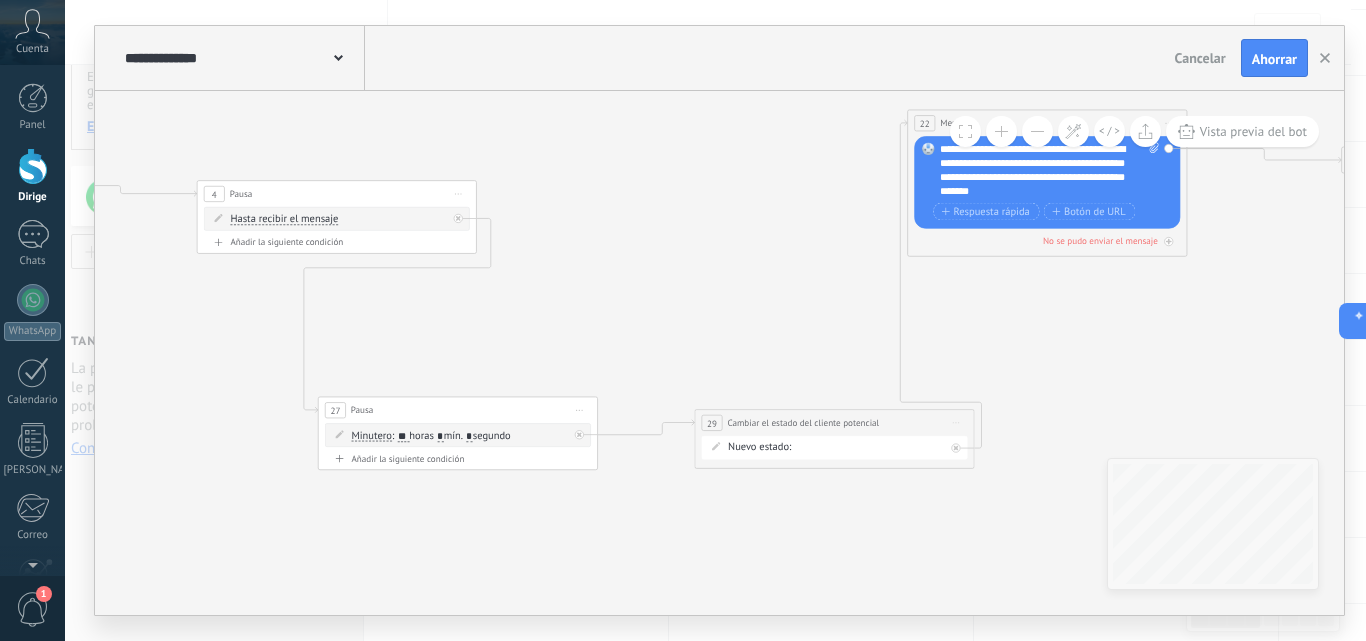 click 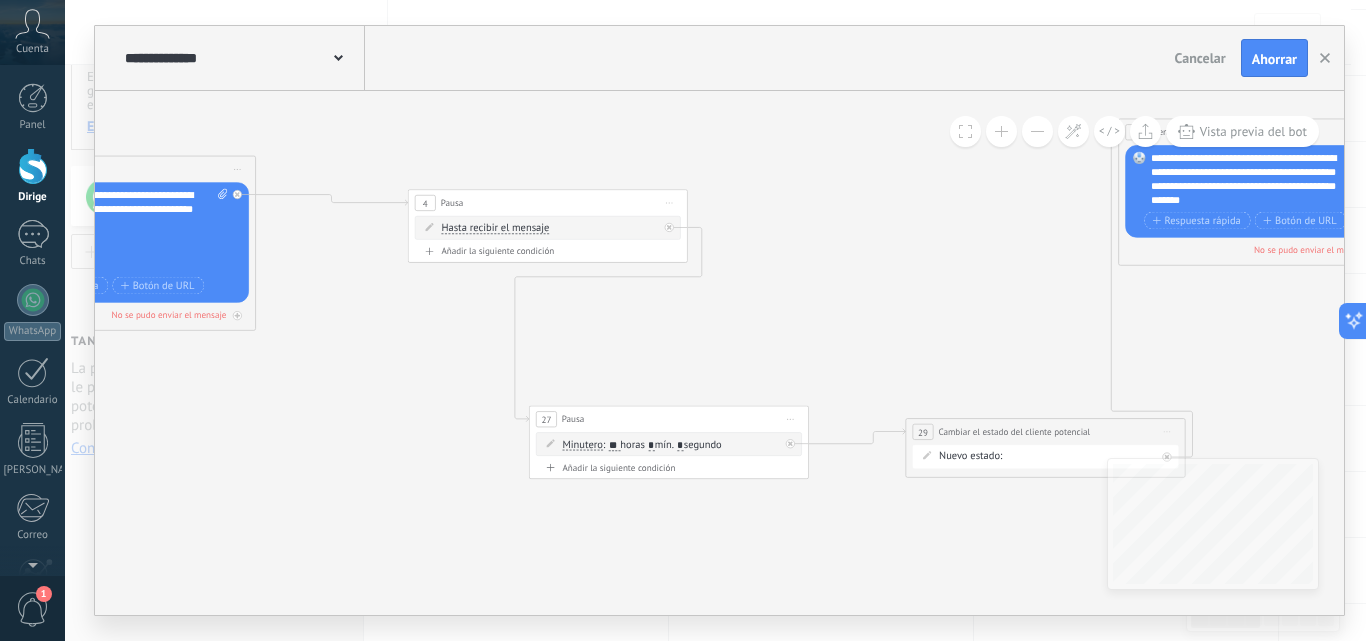 drag, startPoint x: 277, startPoint y: 325, endPoint x: 462, endPoint y: 316, distance: 185.2188 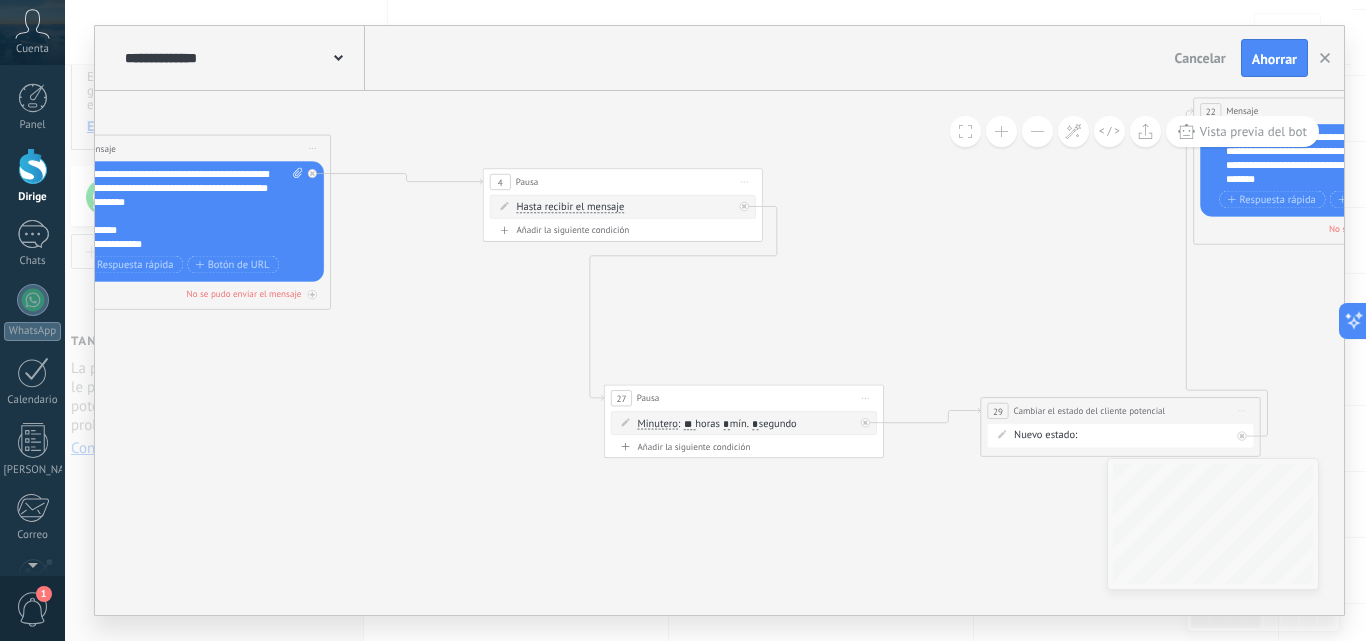 drag, startPoint x: 443, startPoint y: 325, endPoint x: 460, endPoint y: 322, distance: 17.262676 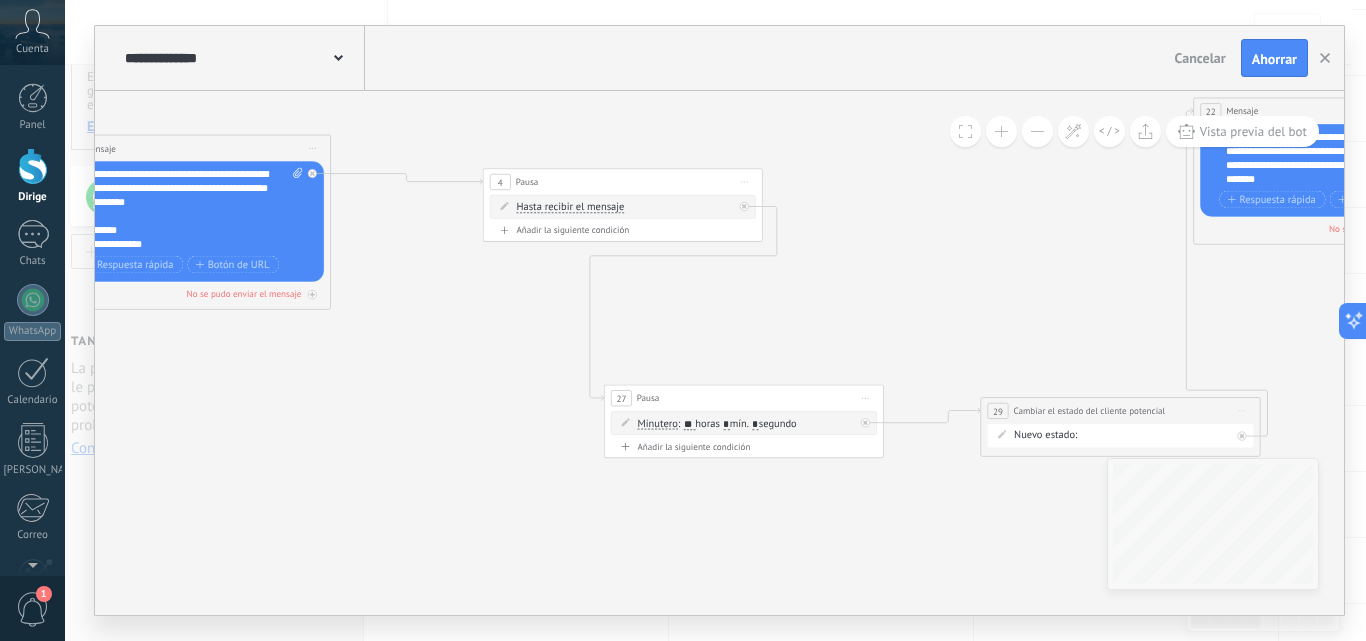 click 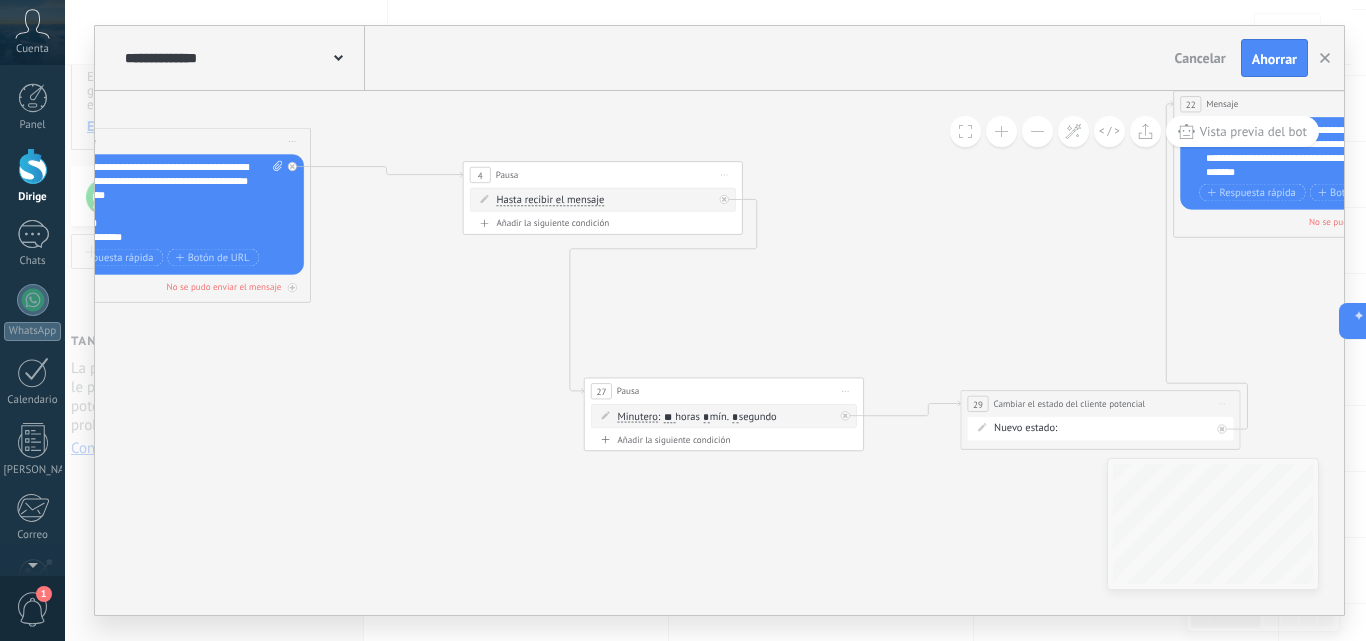 drag, startPoint x: 878, startPoint y: 308, endPoint x: 841, endPoint y: 304, distance: 37.215588 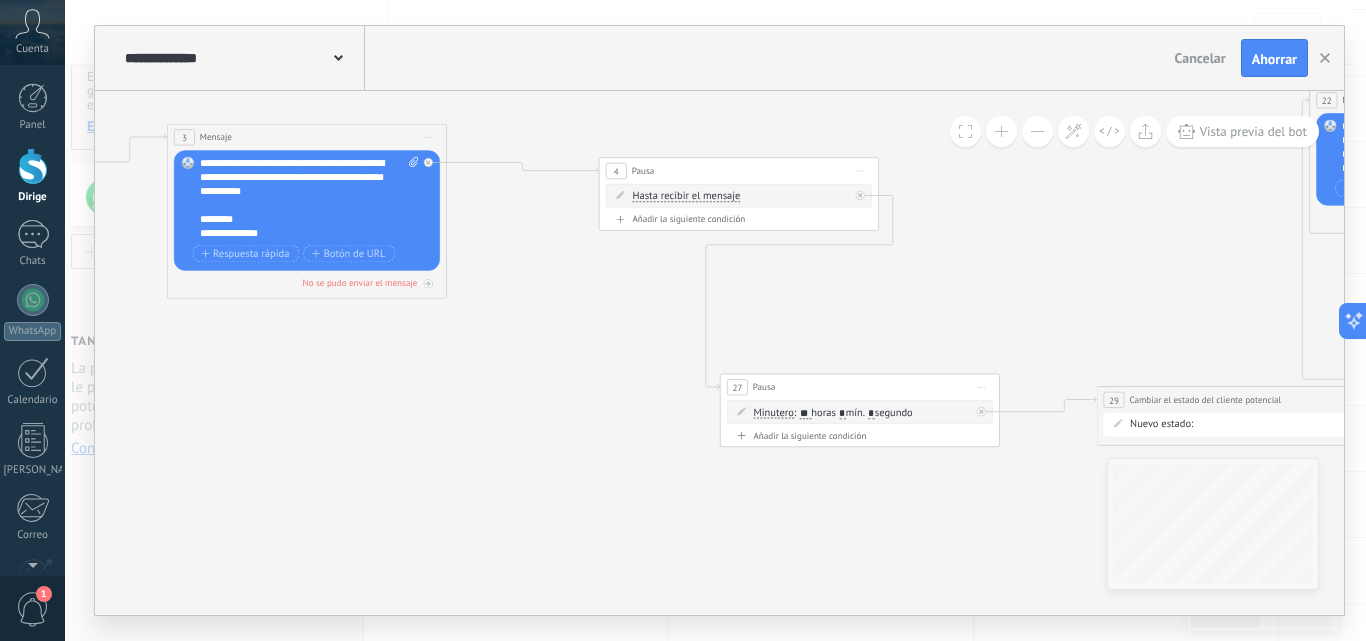 drag, startPoint x: 461, startPoint y: 247, endPoint x: 534, endPoint y: 247, distance: 73 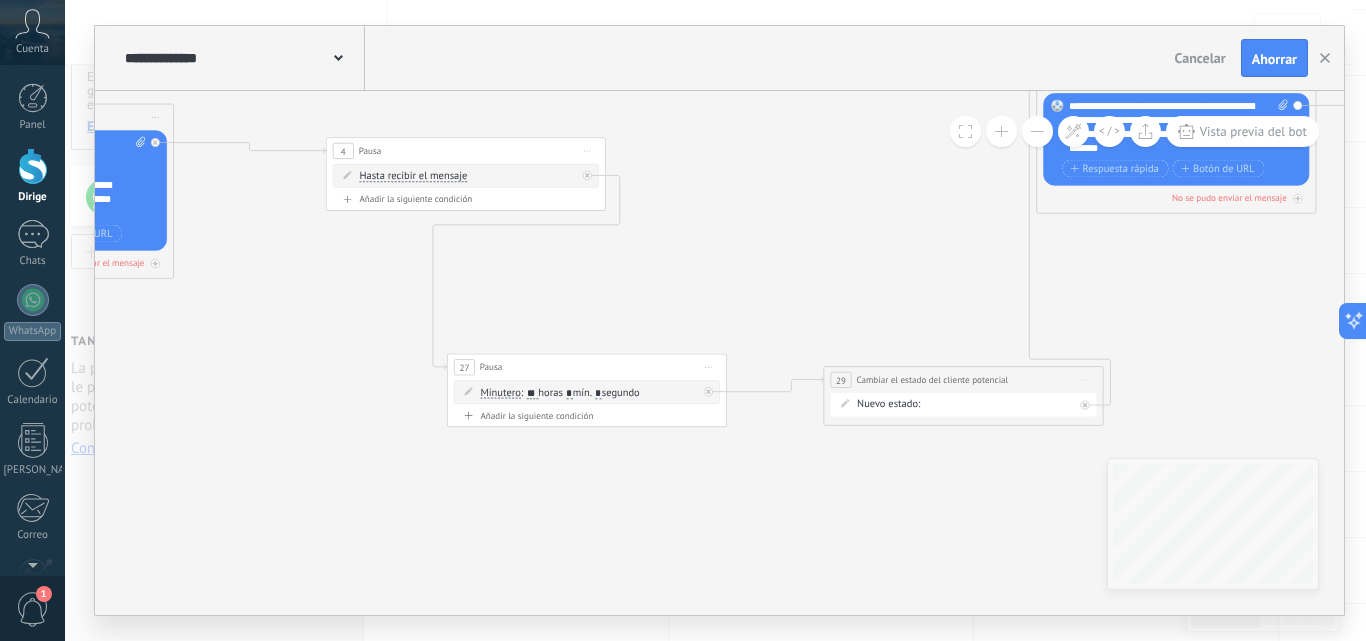 drag, startPoint x: 937, startPoint y: 308, endPoint x: 664, endPoint y: 288, distance: 273.73163 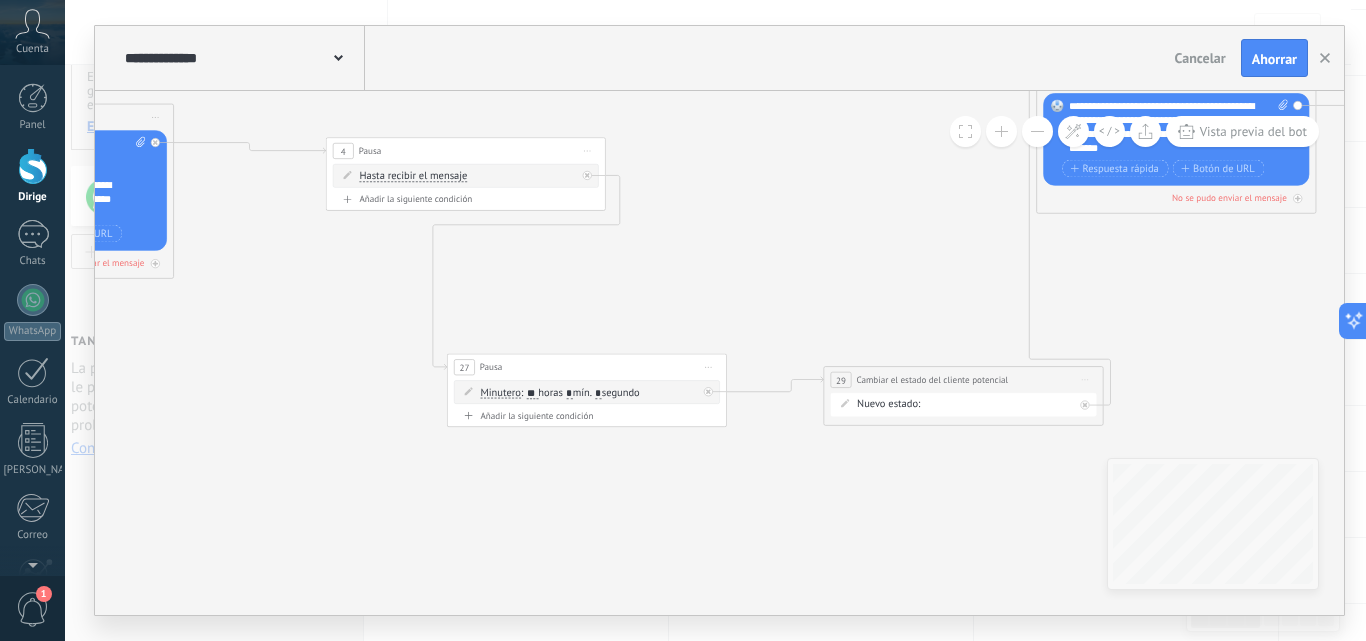 click 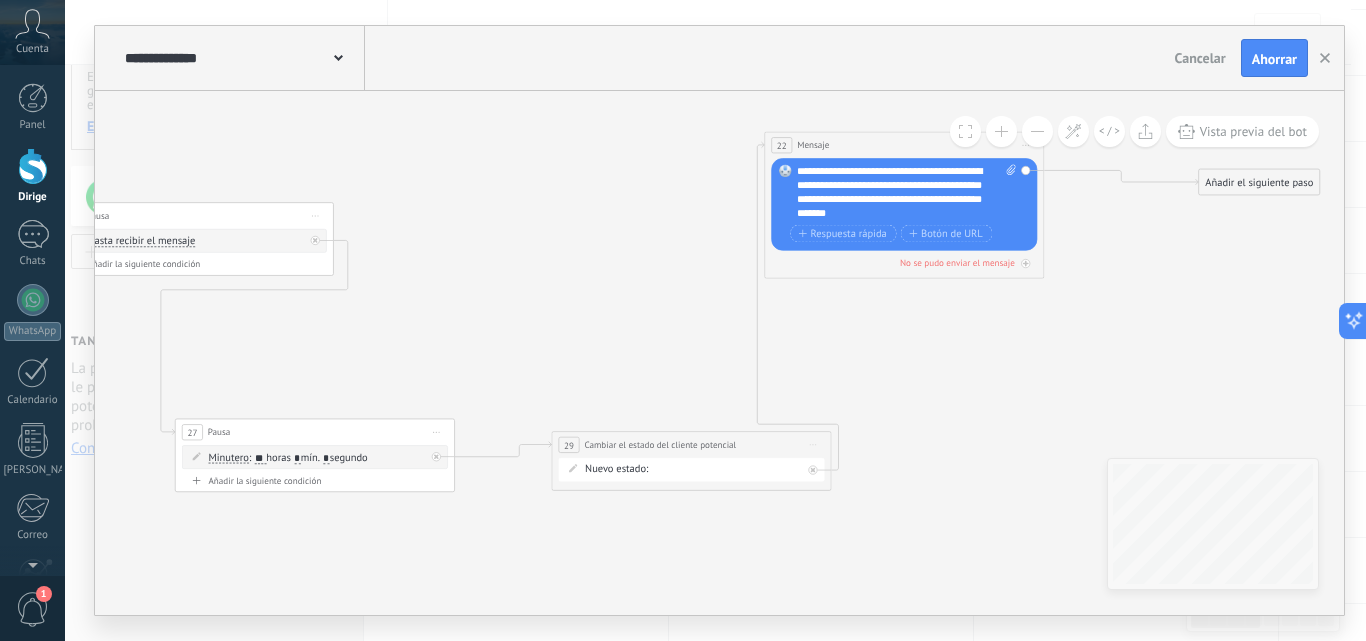 drag, startPoint x: 947, startPoint y: 230, endPoint x: 675, endPoint y: 295, distance: 279.65872 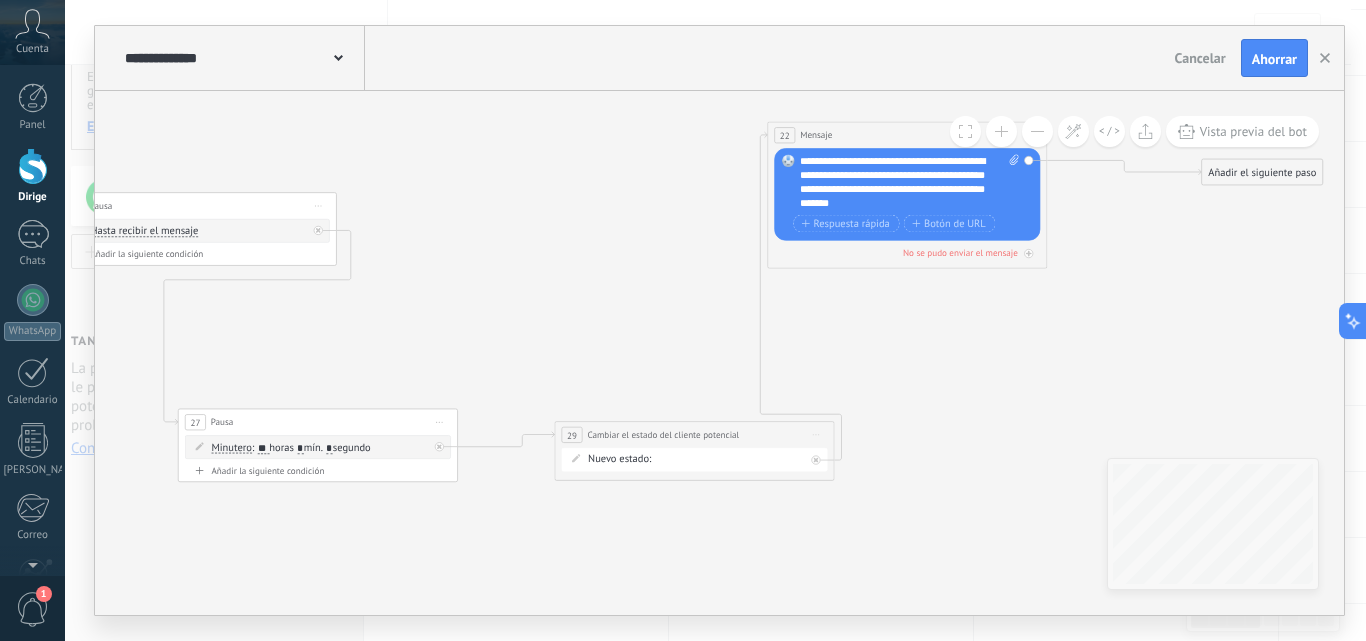 drag, startPoint x: 549, startPoint y: 308, endPoint x: 552, endPoint y: 298, distance: 10.440307 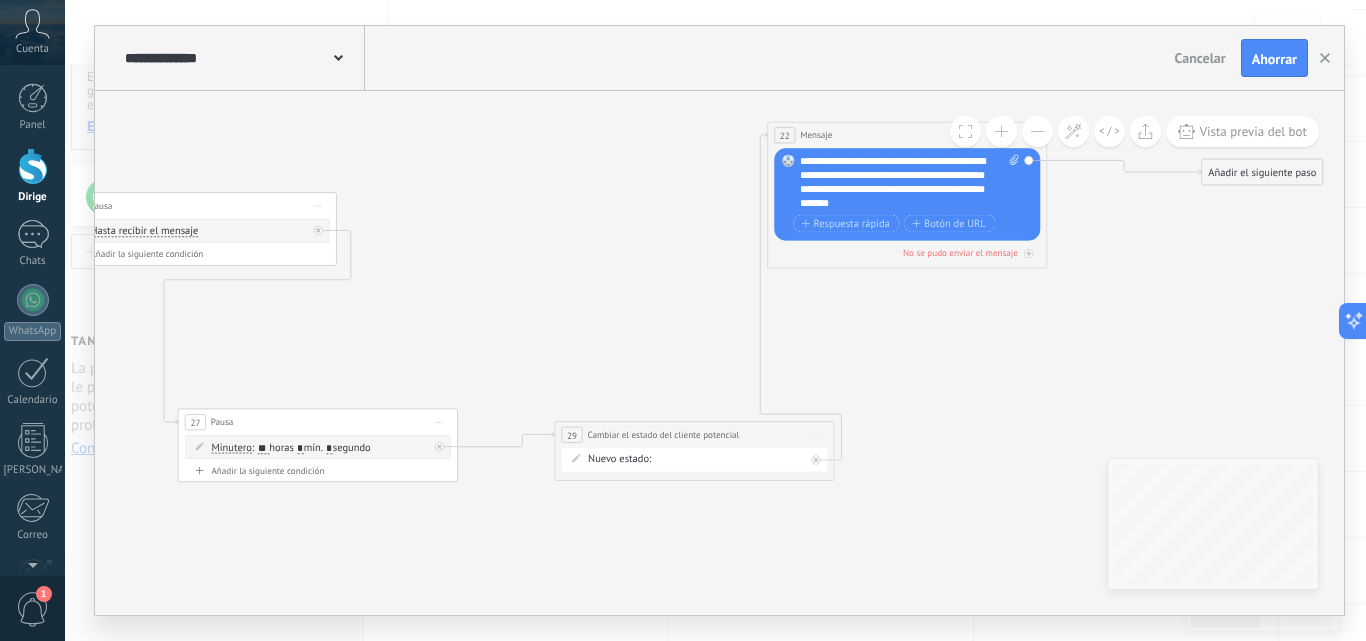 click on "mín." at bounding box center [313, 447] 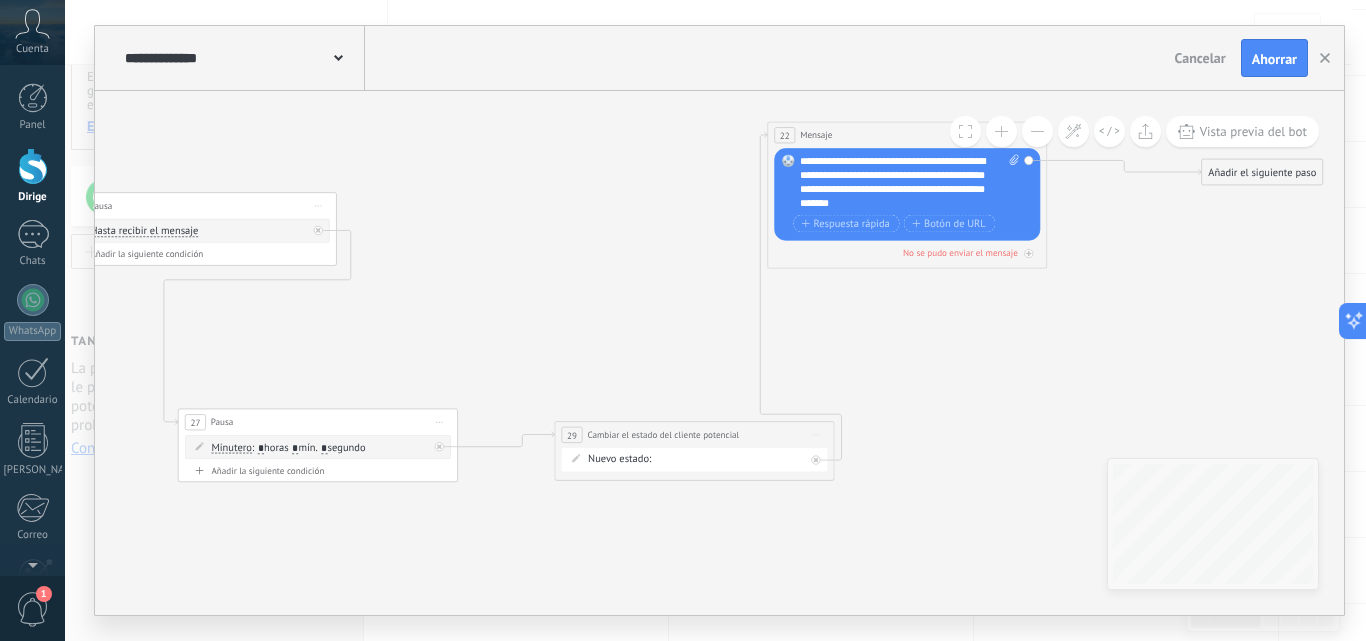 type on "*" 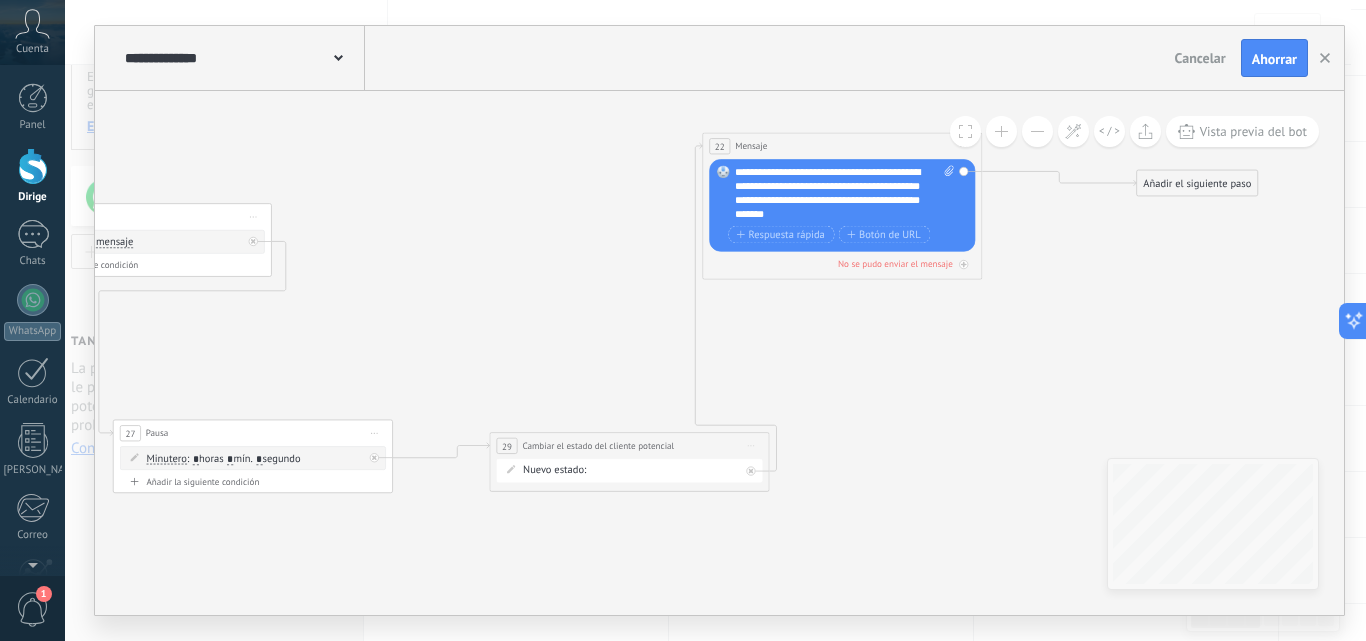 drag, startPoint x: 619, startPoint y: 322, endPoint x: 387, endPoint y: 414, distance: 249.57564 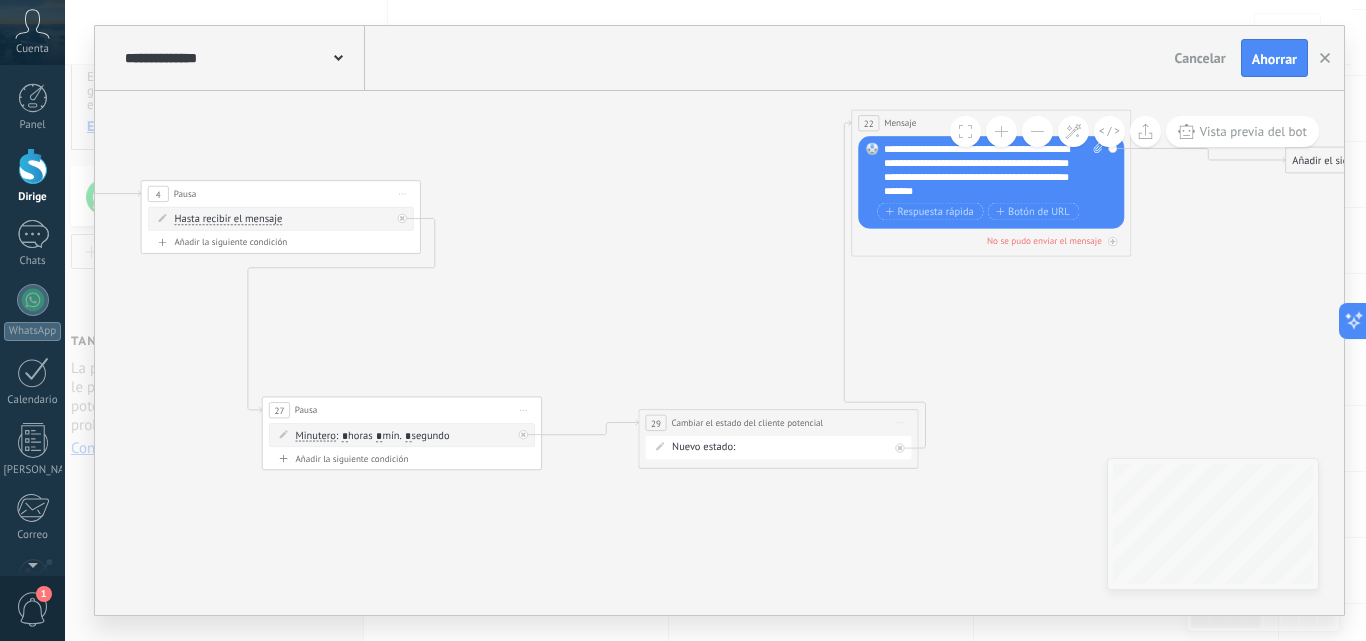 drag, startPoint x: 298, startPoint y: 349, endPoint x: 448, endPoint y: 325, distance: 151.90787 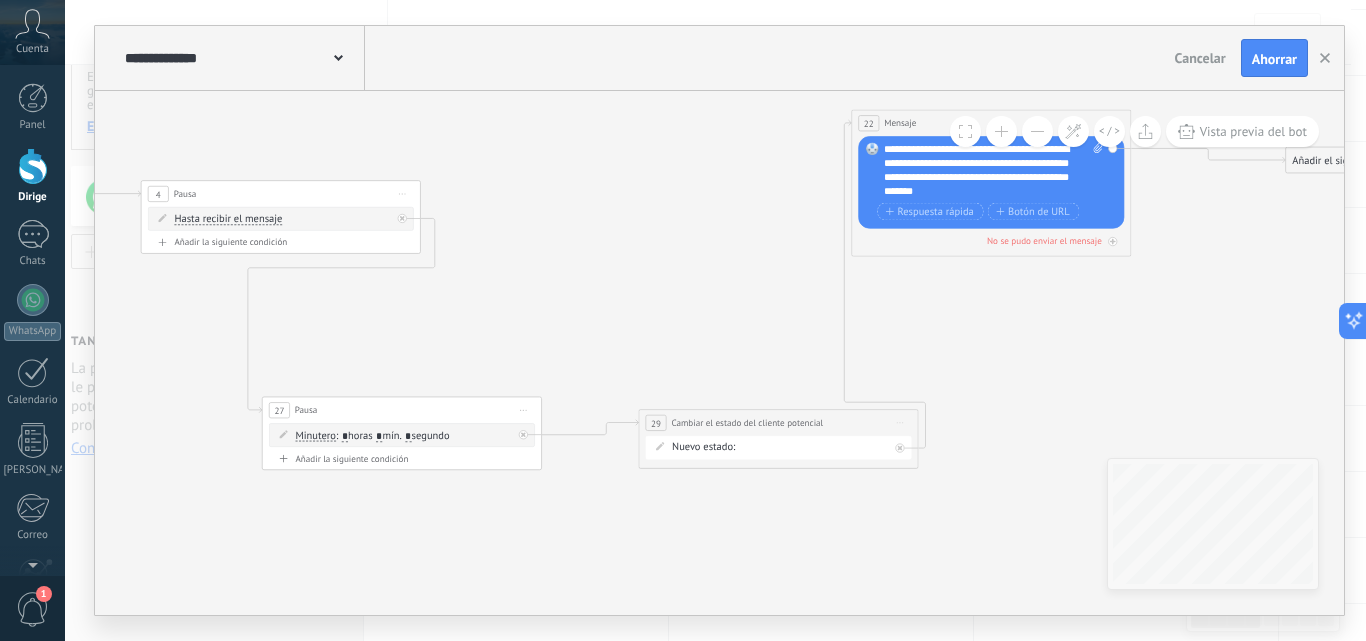 drag, startPoint x: 590, startPoint y: 293, endPoint x: 526, endPoint y: 303, distance: 64.77654 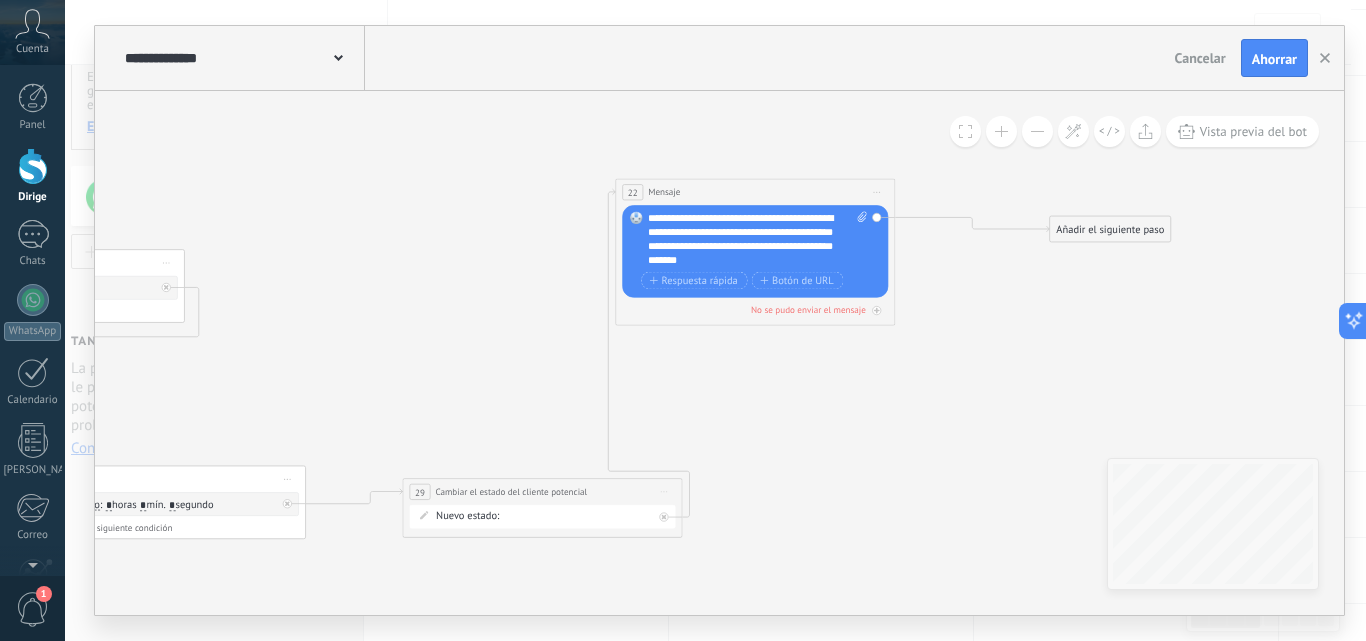 drag, startPoint x: 967, startPoint y: 353, endPoint x: 795, endPoint y: 412, distance: 181.83784 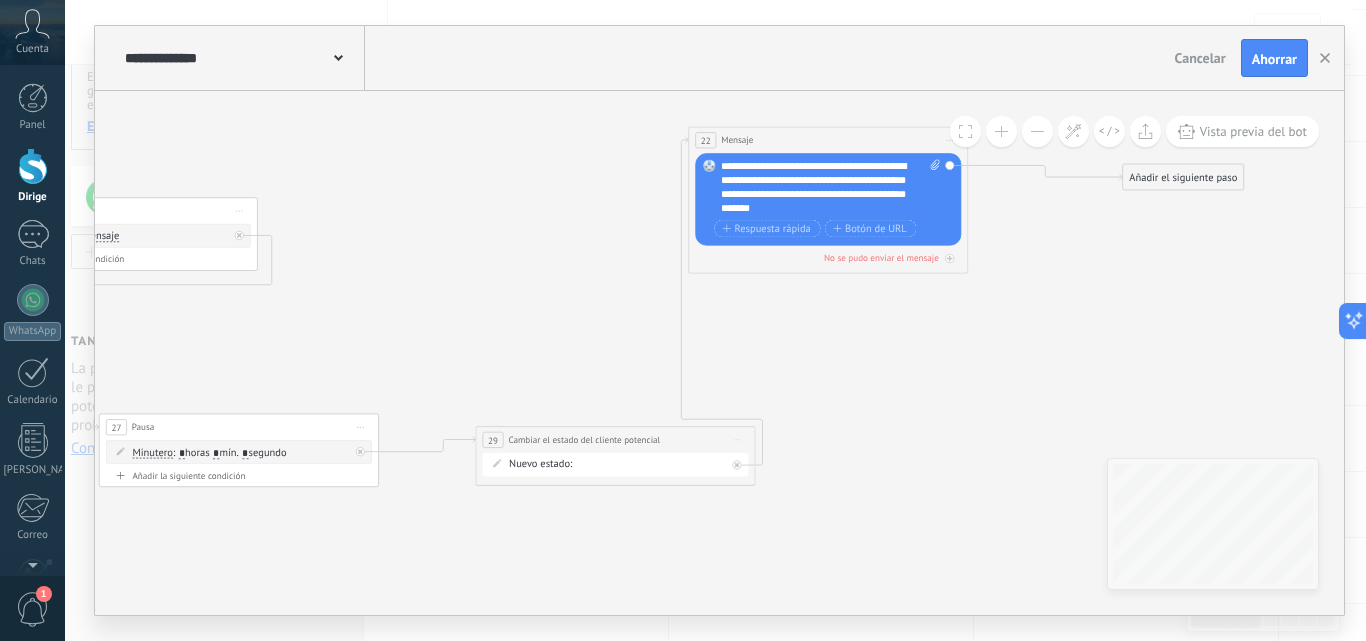 drag, startPoint x: 524, startPoint y: 374, endPoint x: 554, endPoint y: 355, distance: 35.510563 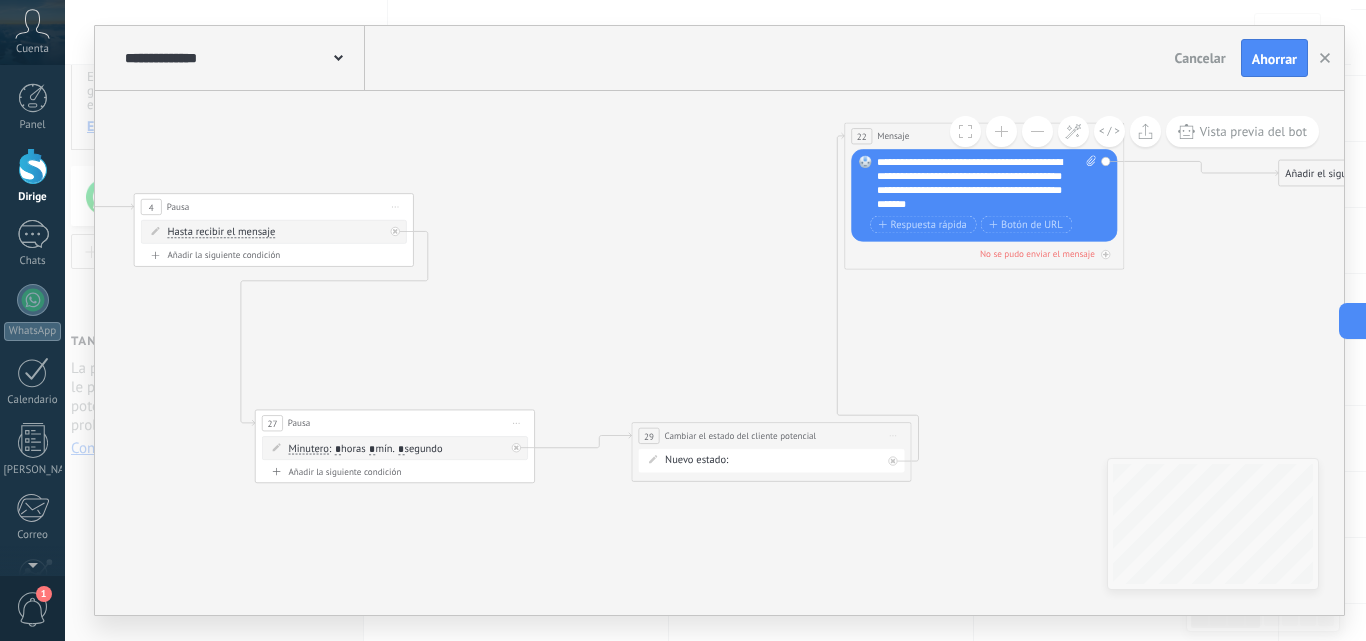 drag, startPoint x: 695, startPoint y: 351, endPoint x: 732, endPoint y: 351, distance: 37 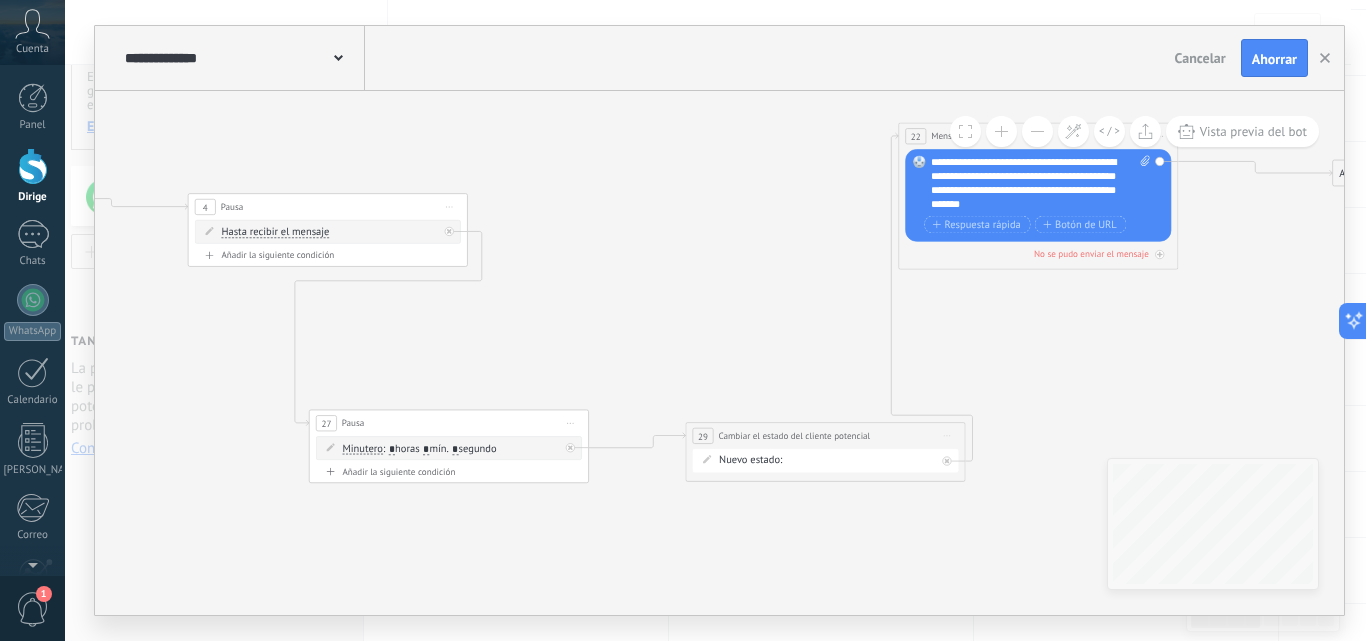 click 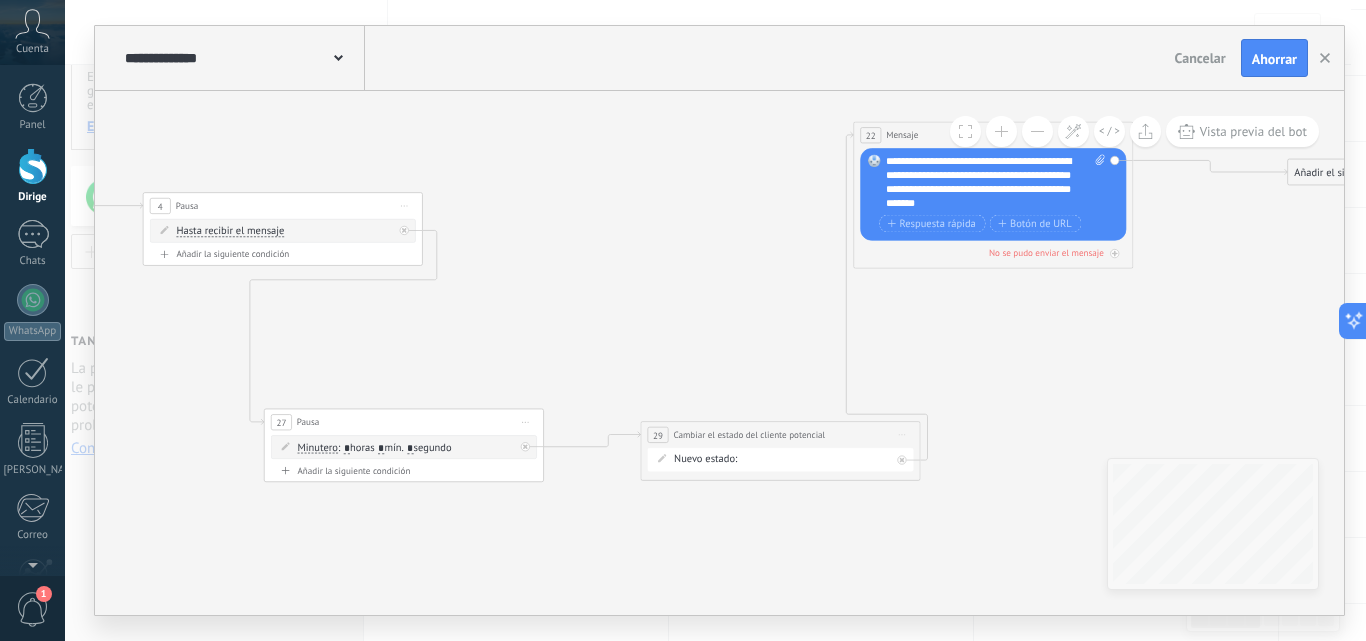 drag, startPoint x: 528, startPoint y: 321, endPoint x: 483, endPoint y: 320, distance: 45.01111 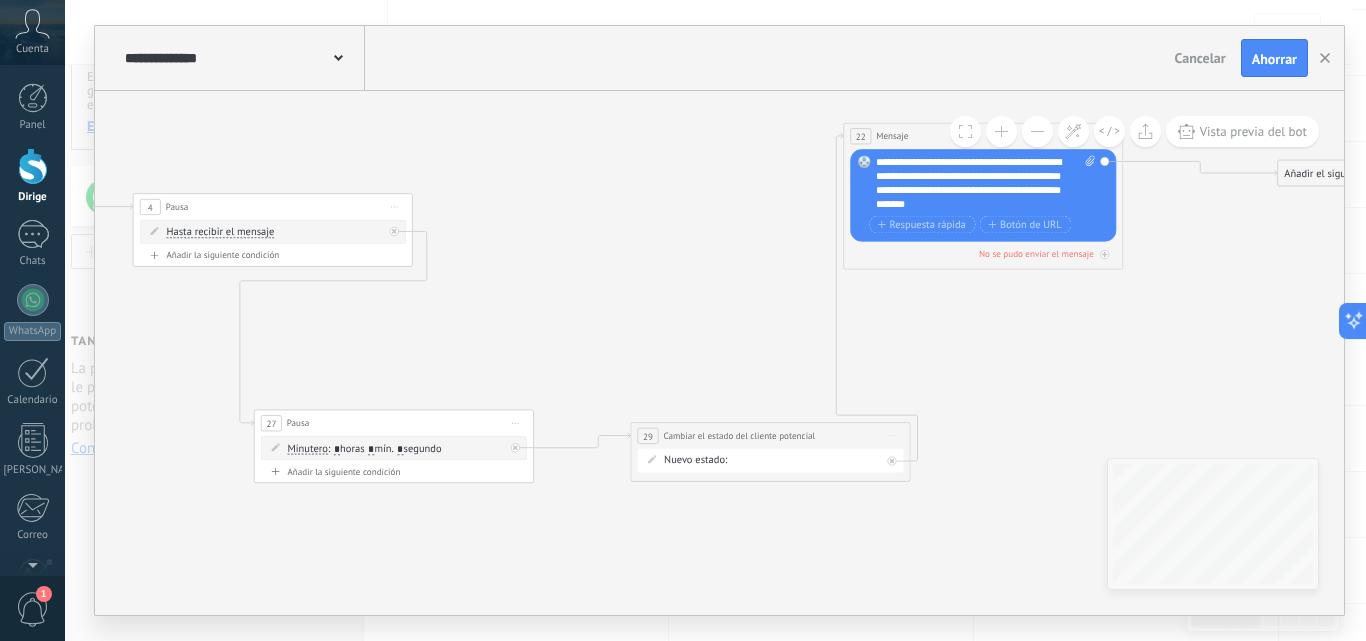 drag, startPoint x: 588, startPoint y: 291, endPoint x: 578, endPoint y: 292, distance: 10.049875 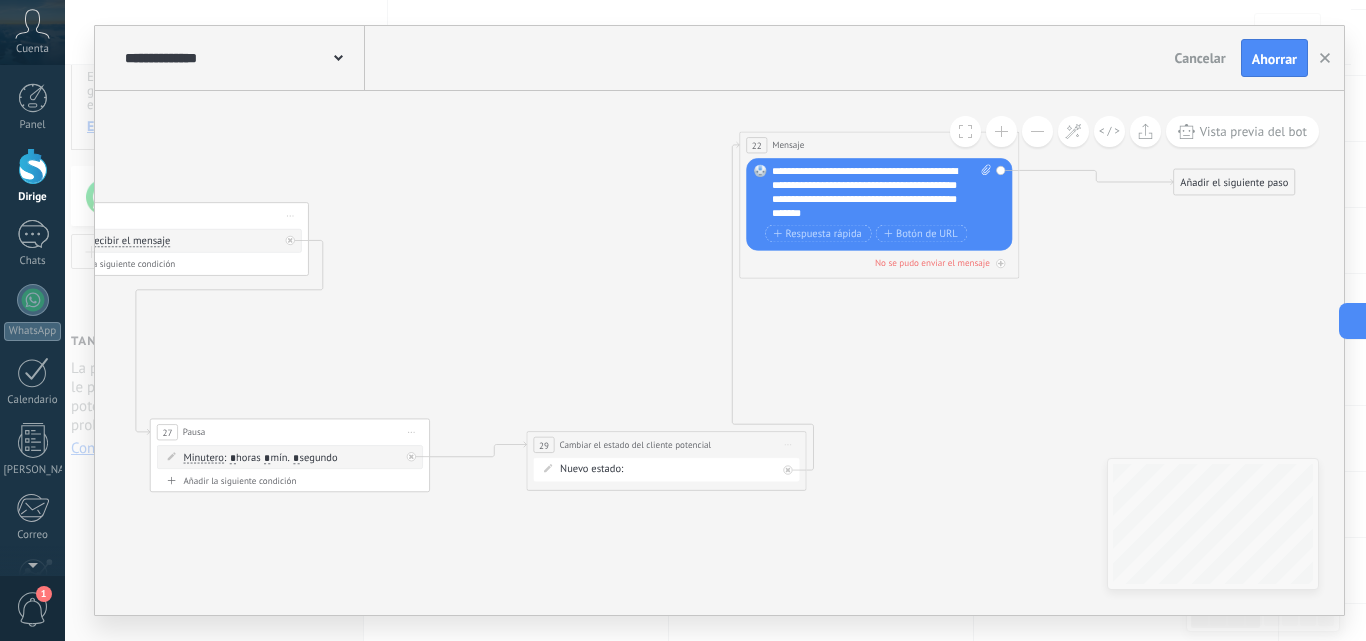 drag, startPoint x: 908, startPoint y: 311, endPoint x: 803, endPoint y: 322, distance: 105.574615 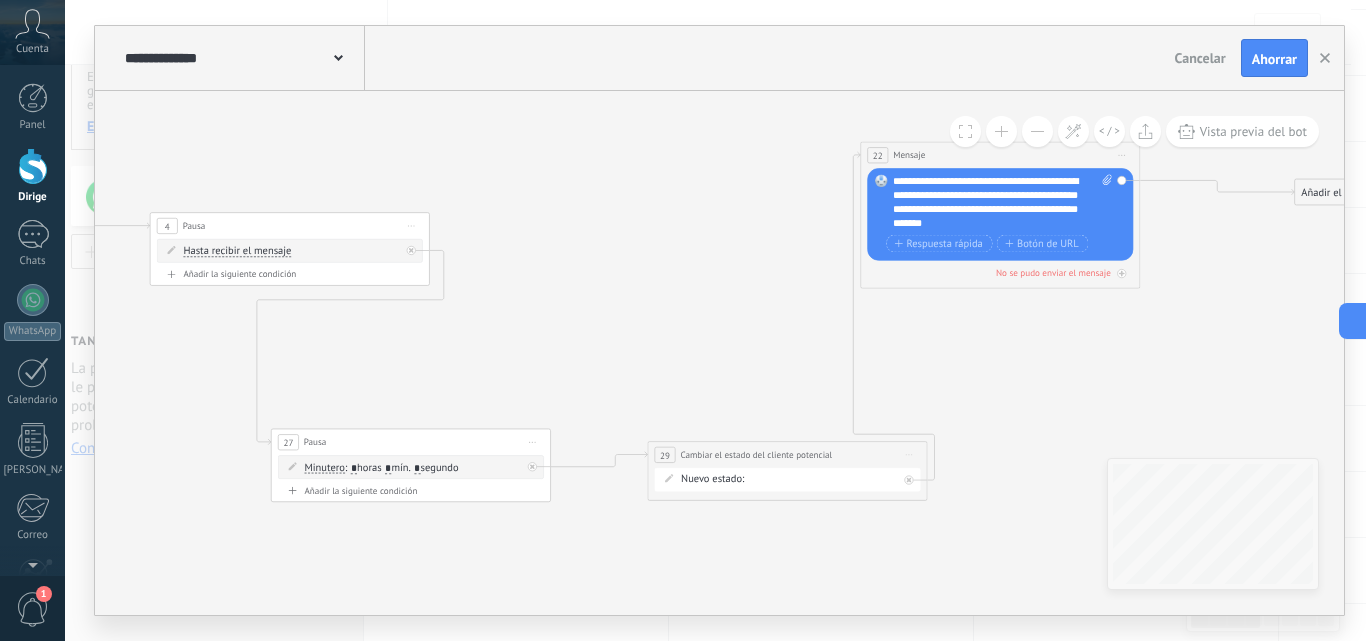 click 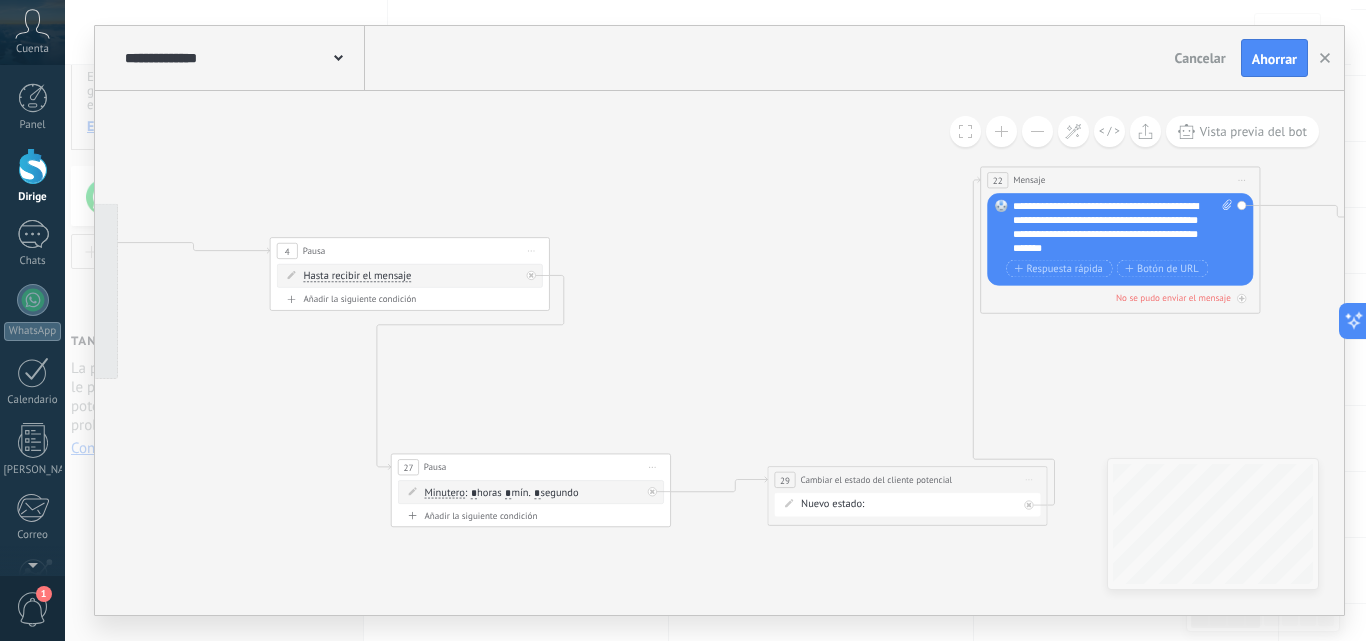 drag, startPoint x: 607, startPoint y: 316, endPoint x: 719, endPoint y: 334, distance: 113.43721 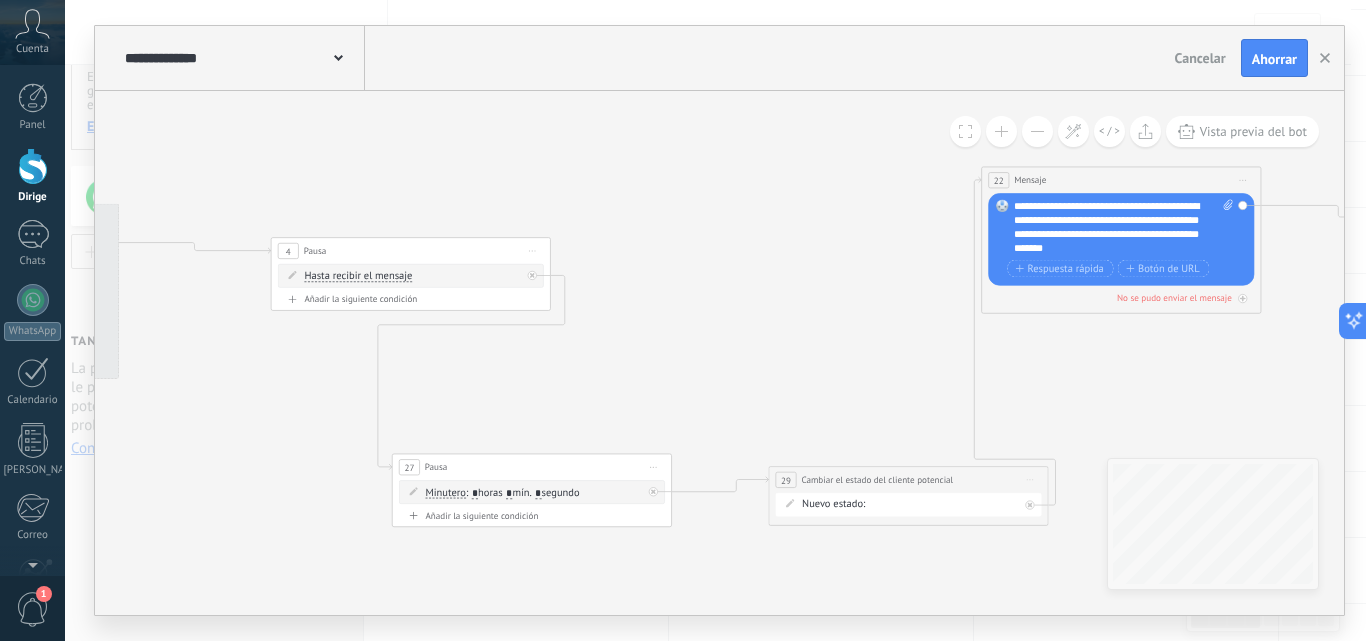drag, startPoint x: 534, startPoint y: 376, endPoint x: 514, endPoint y: 366, distance: 22.36068 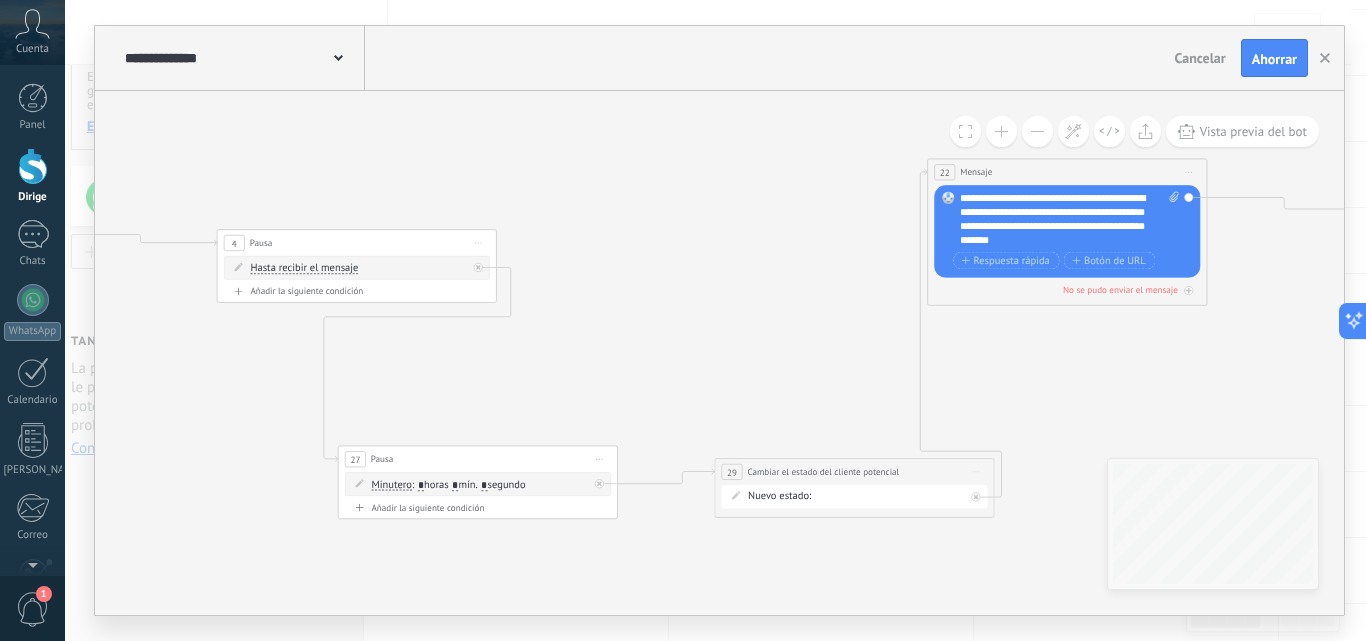 drag, startPoint x: 615, startPoint y: 384, endPoint x: 586, endPoint y: 384, distance: 29 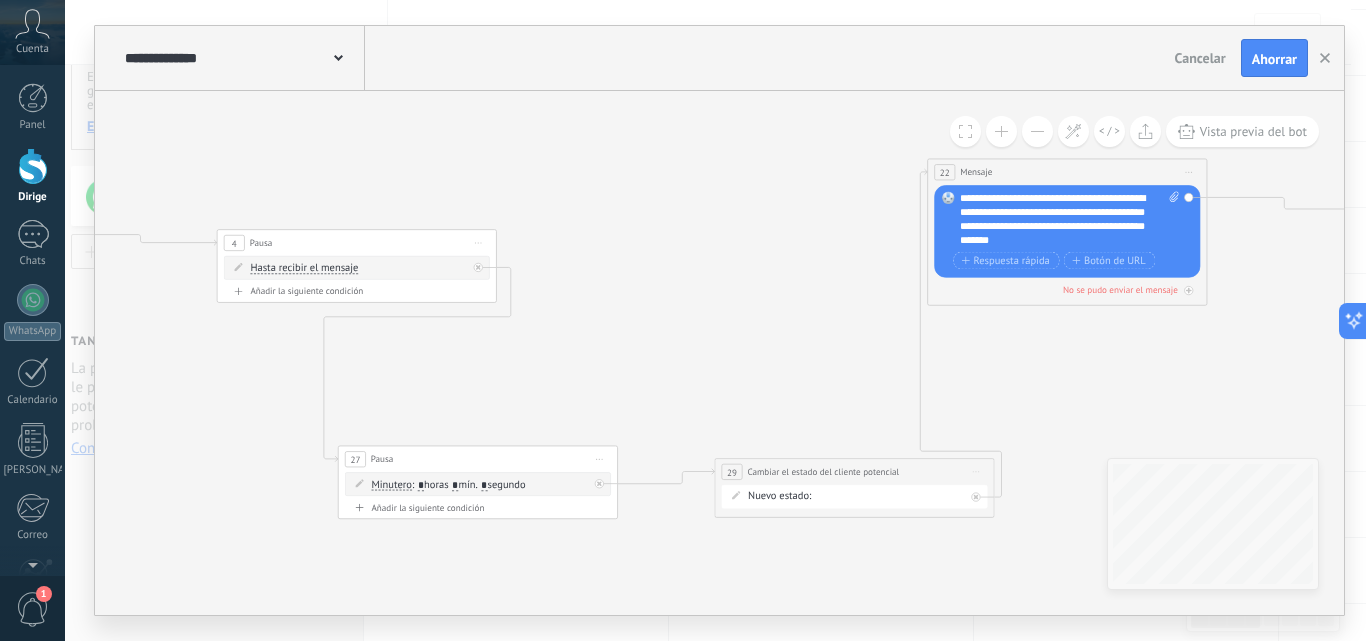 drag, startPoint x: 638, startPoint y: 261, endPoint x: 595, endPoint y: 251, distance: 44.14748 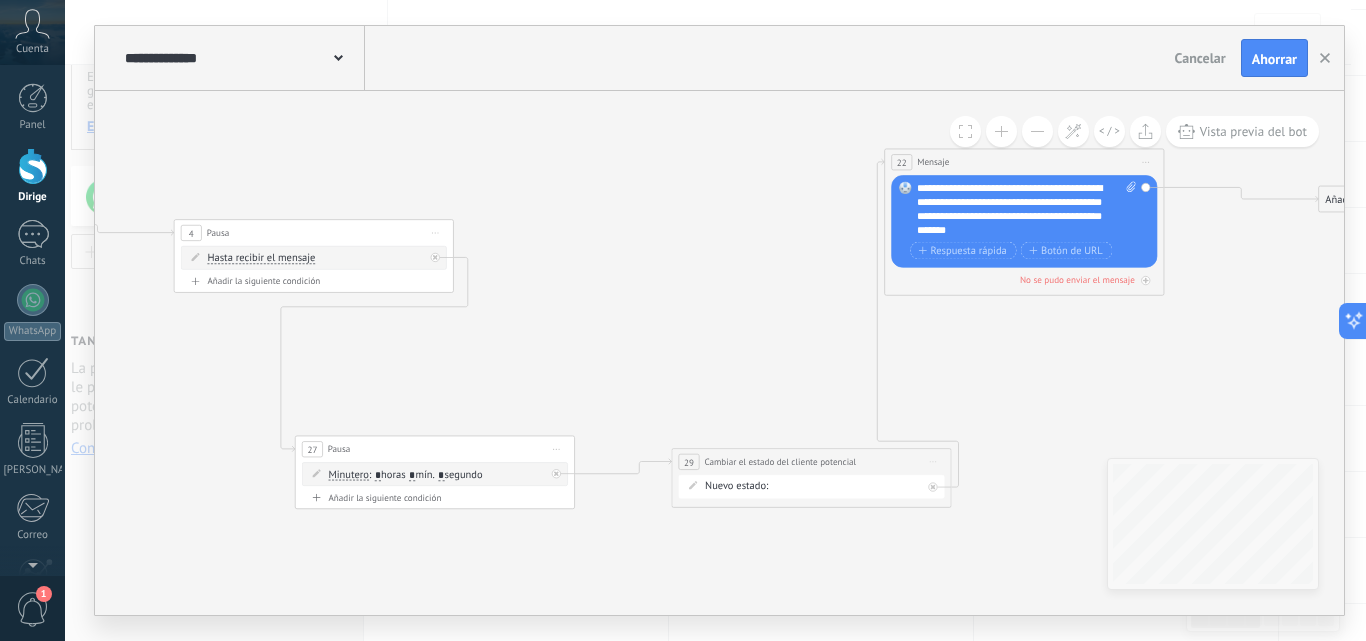 drag, startPoint x: 733, startPoint y: 332, endPoint x: 622, endPoint y: 458, distance: 167.91962 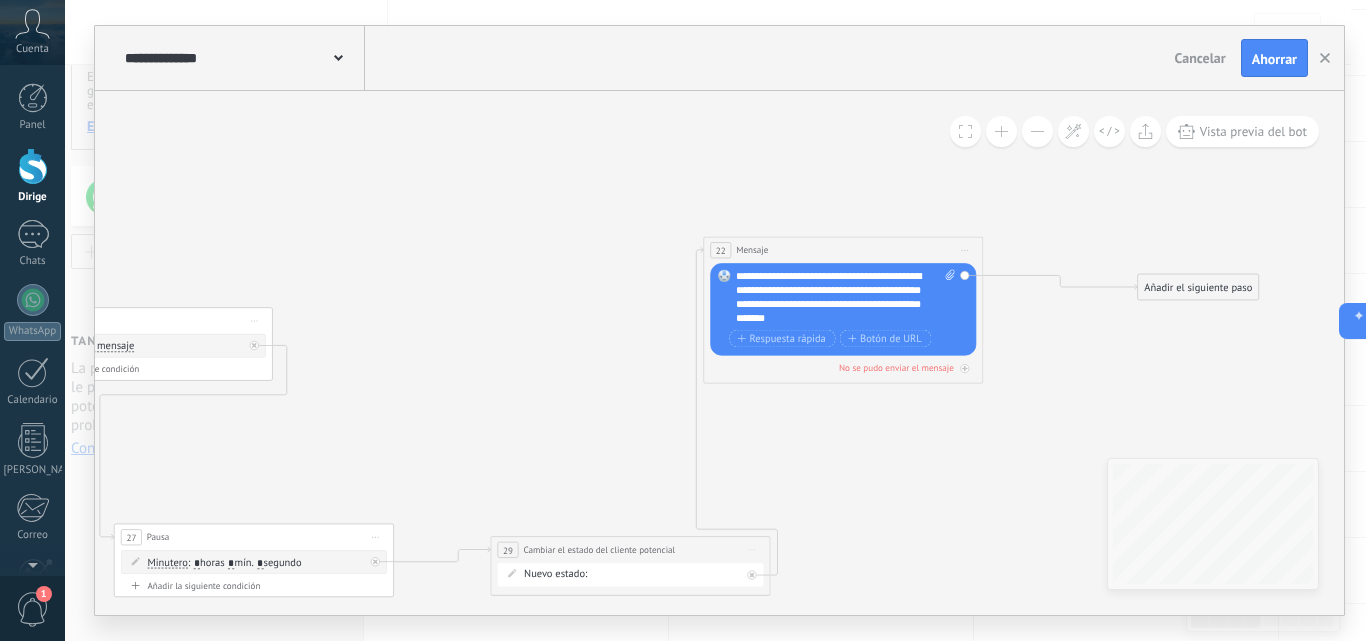 drag, startPoint x: 907, startPoint y: 342, endPoint x: 854, endPoint y: 441, distance: 112.29426 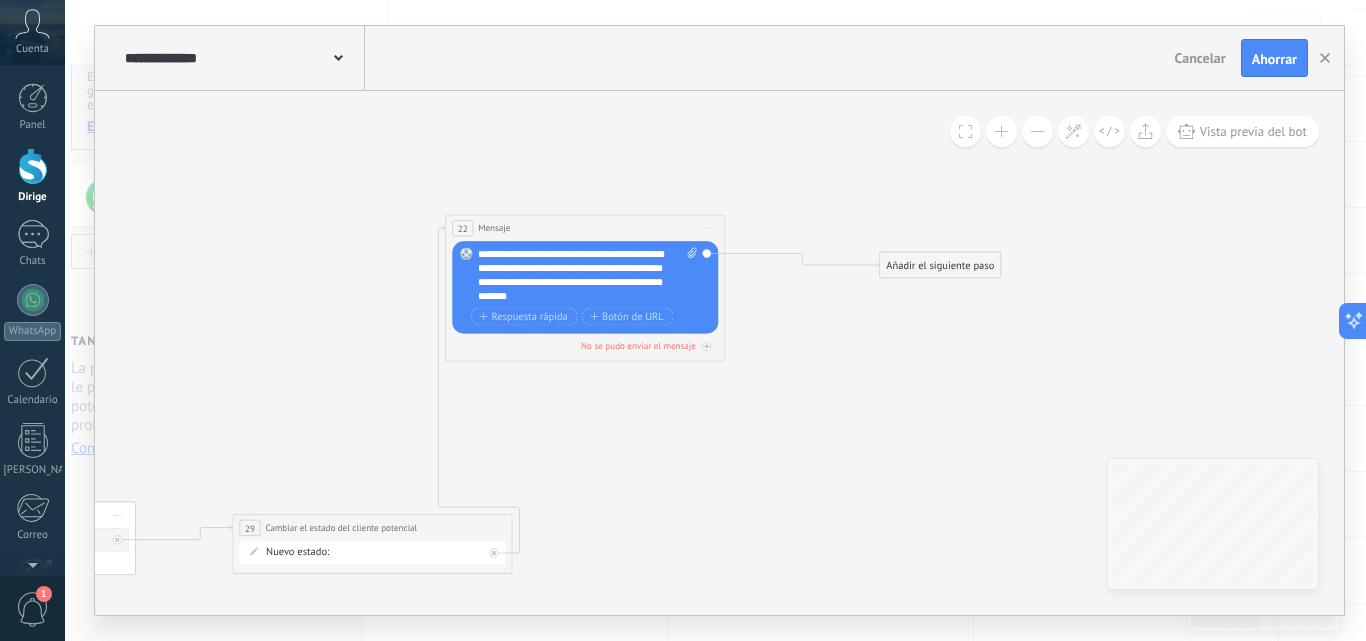 drag, startPoint x: 1098, startPoint y: 329, endPoint x: 840, endPoint y: 307, distance: 258.93628 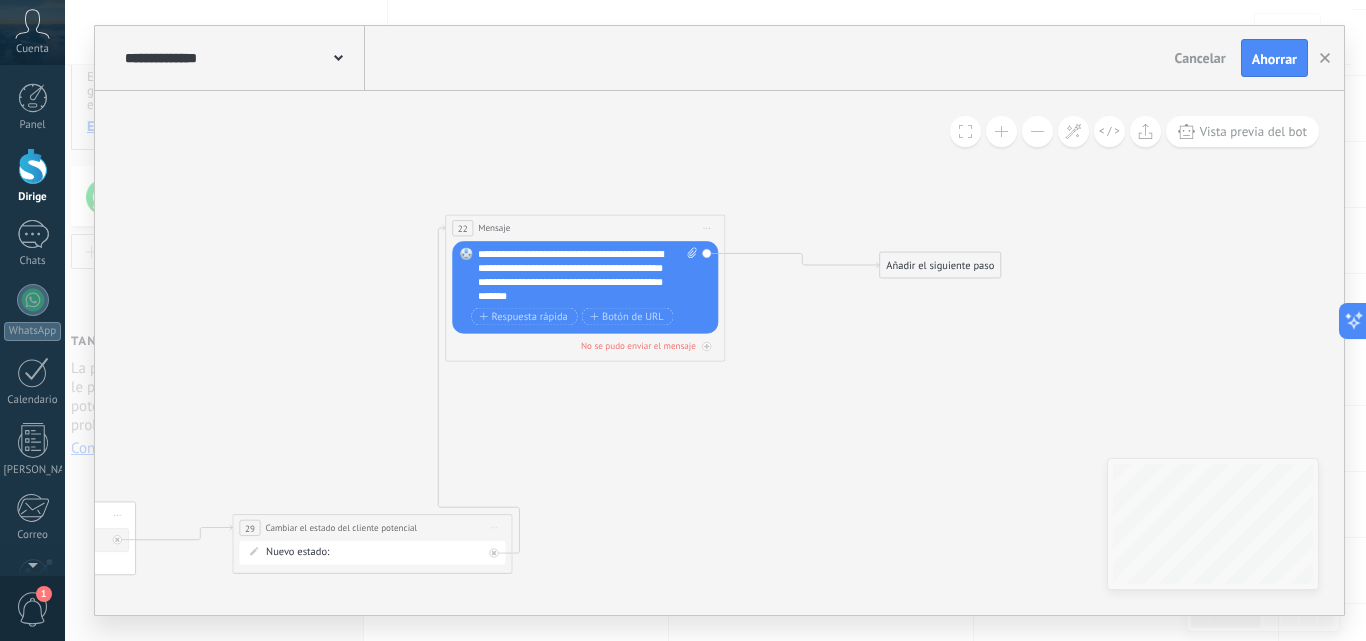 click on "Añadir el siguiente paso" at bounding box center (940, 265) 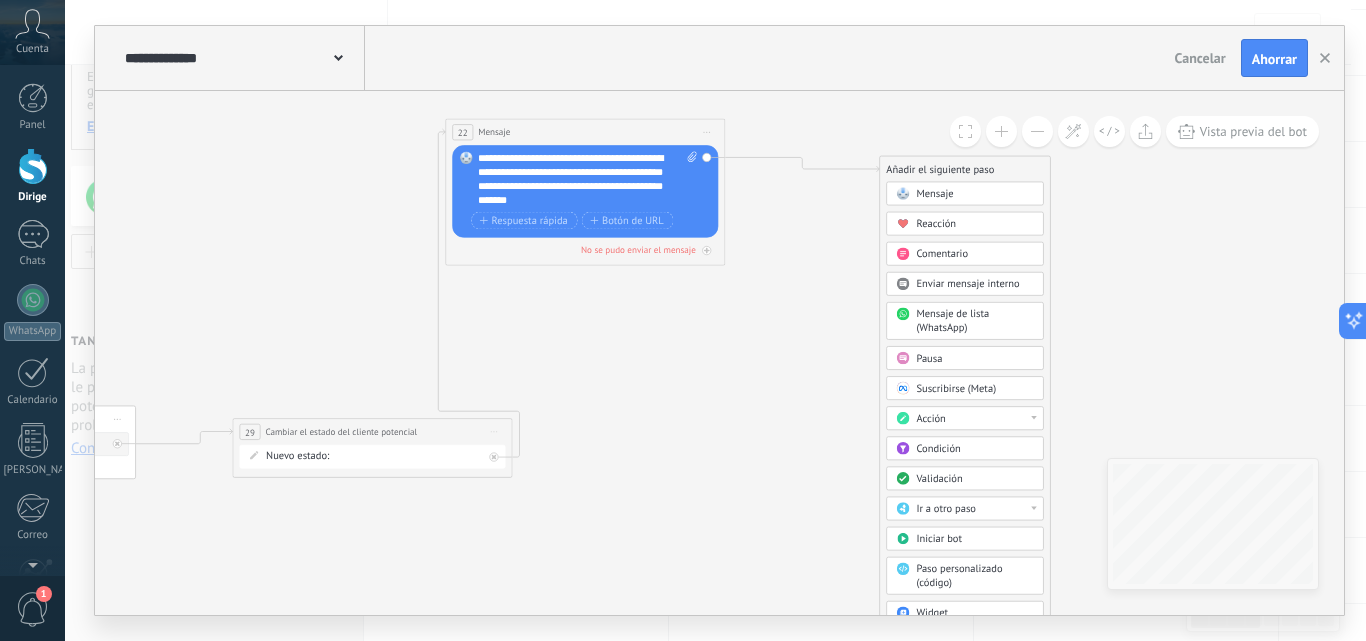 click on "Pausa" at bounding box center (975, 359) 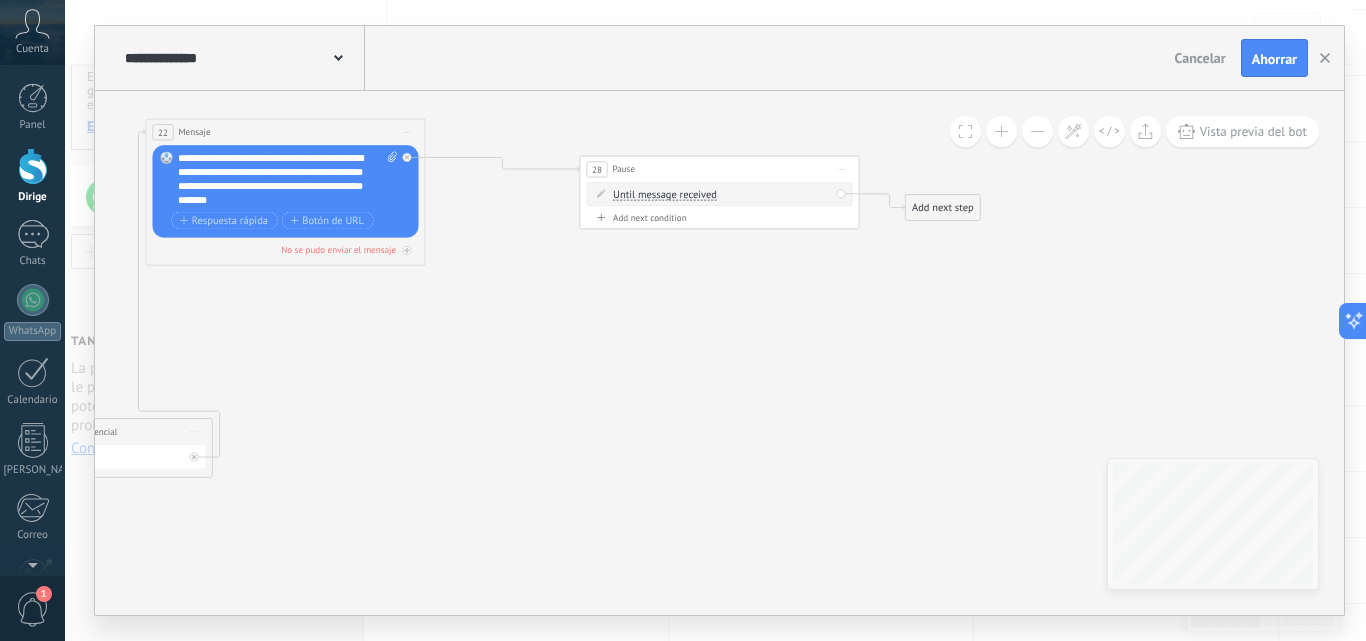 click on "Until message received" at bounding box center (665, 194) 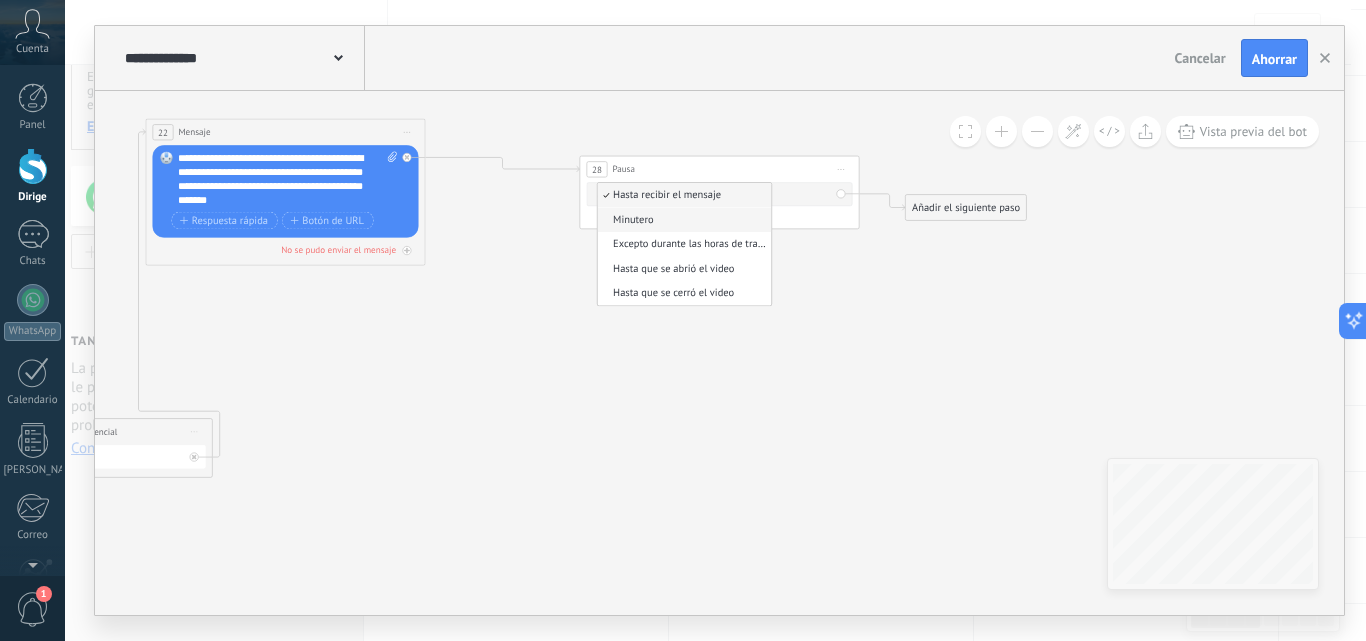 click on "Minutero" at bounding box center [682, 220] 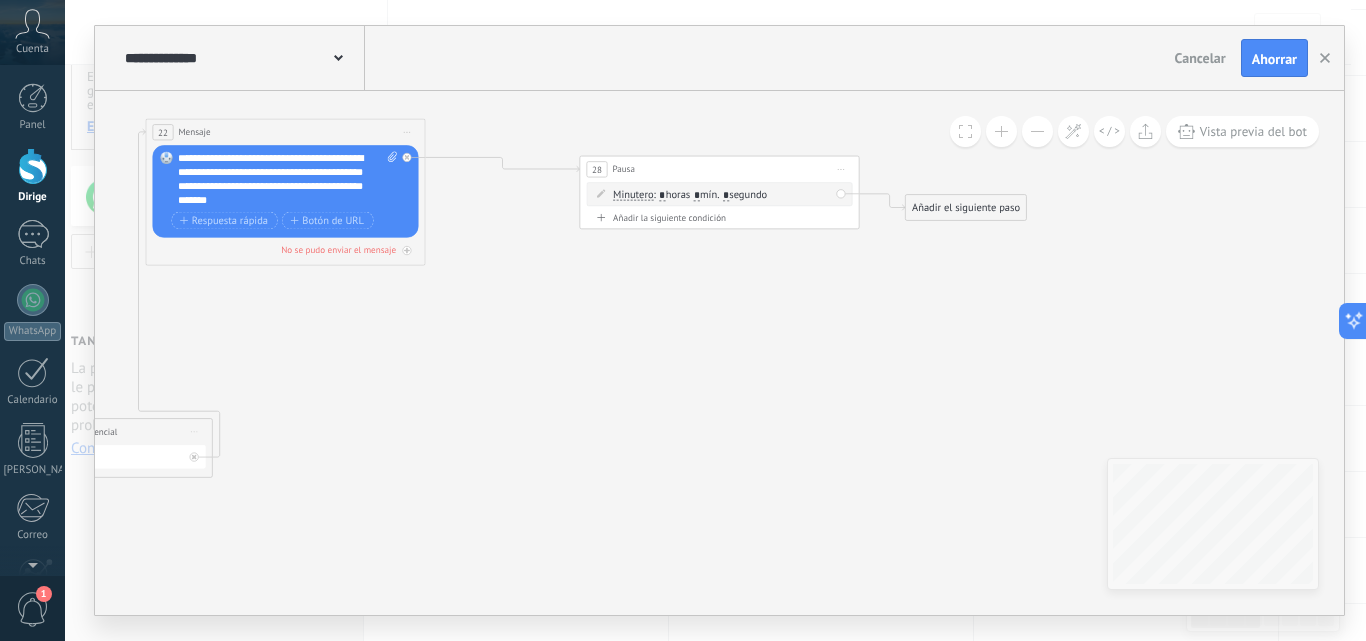 click on "horas" at bounding box center (678, 194) 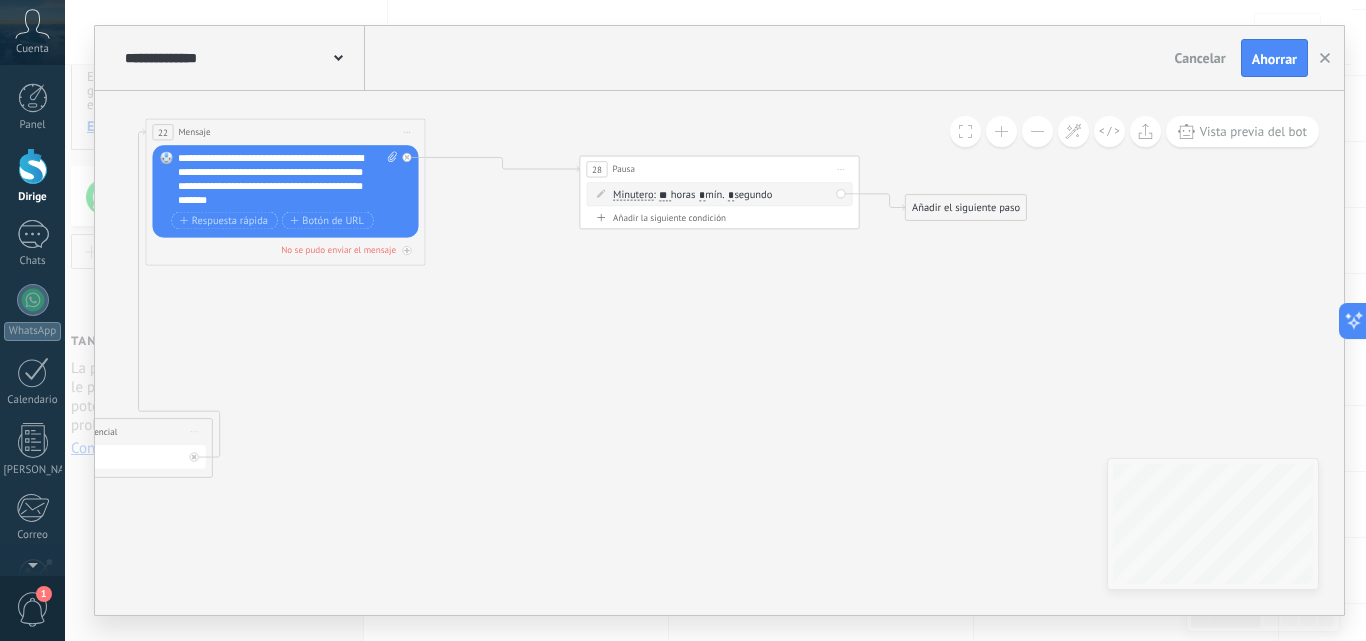 type on "**" 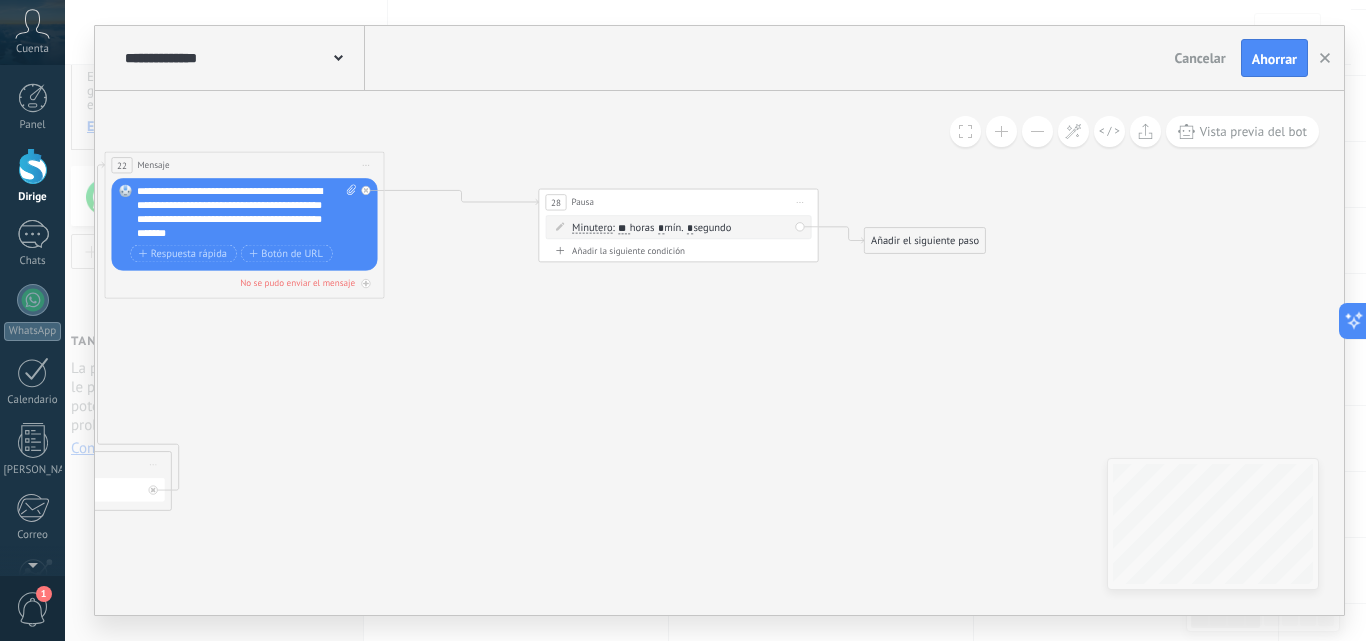 click 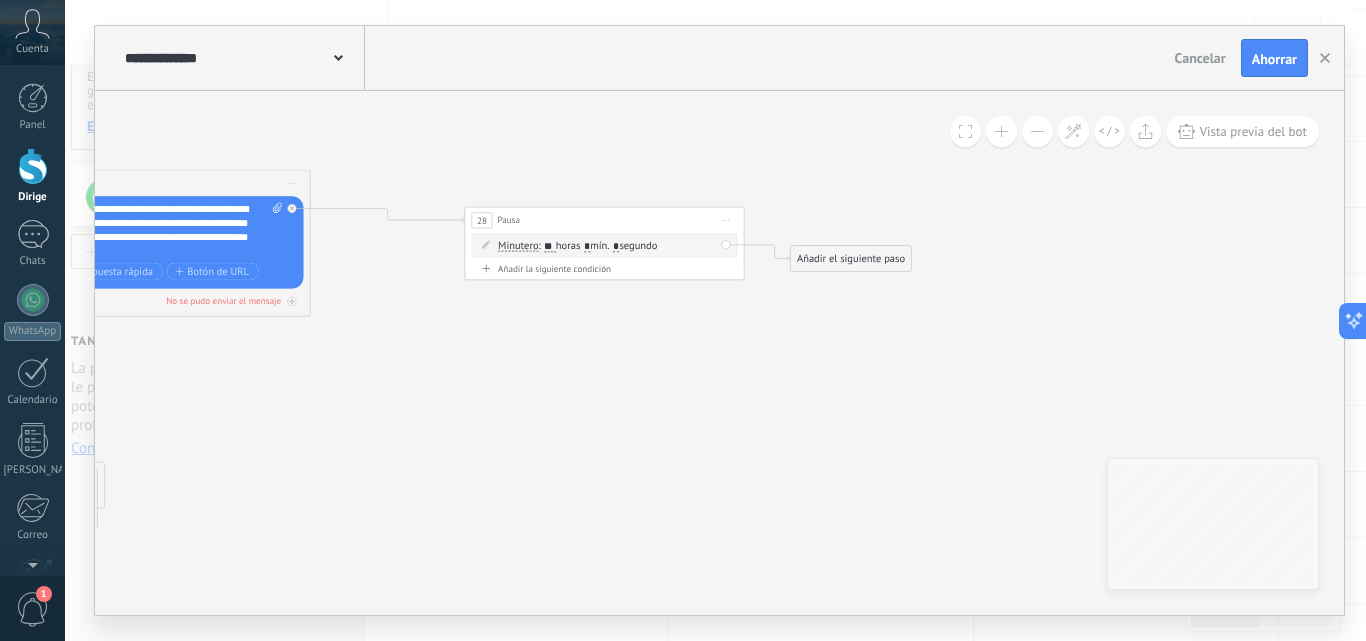 click on "Añadir el siguiente paso" at bounding box center (851, 258) 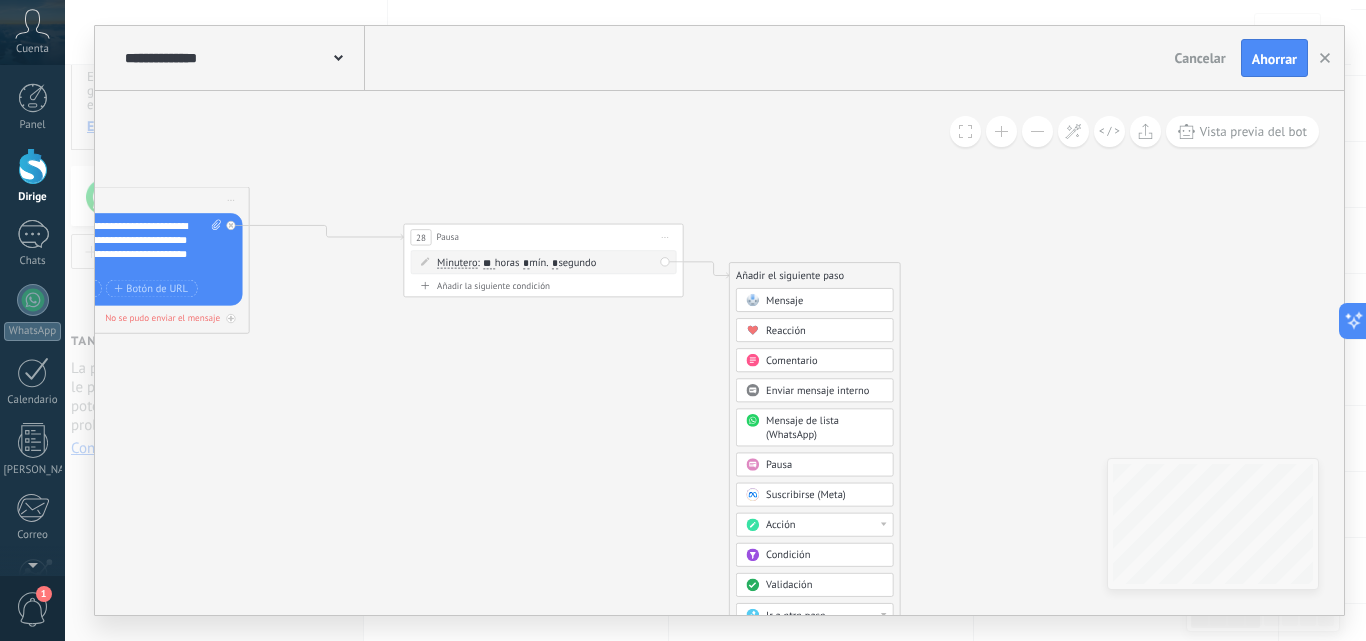 click 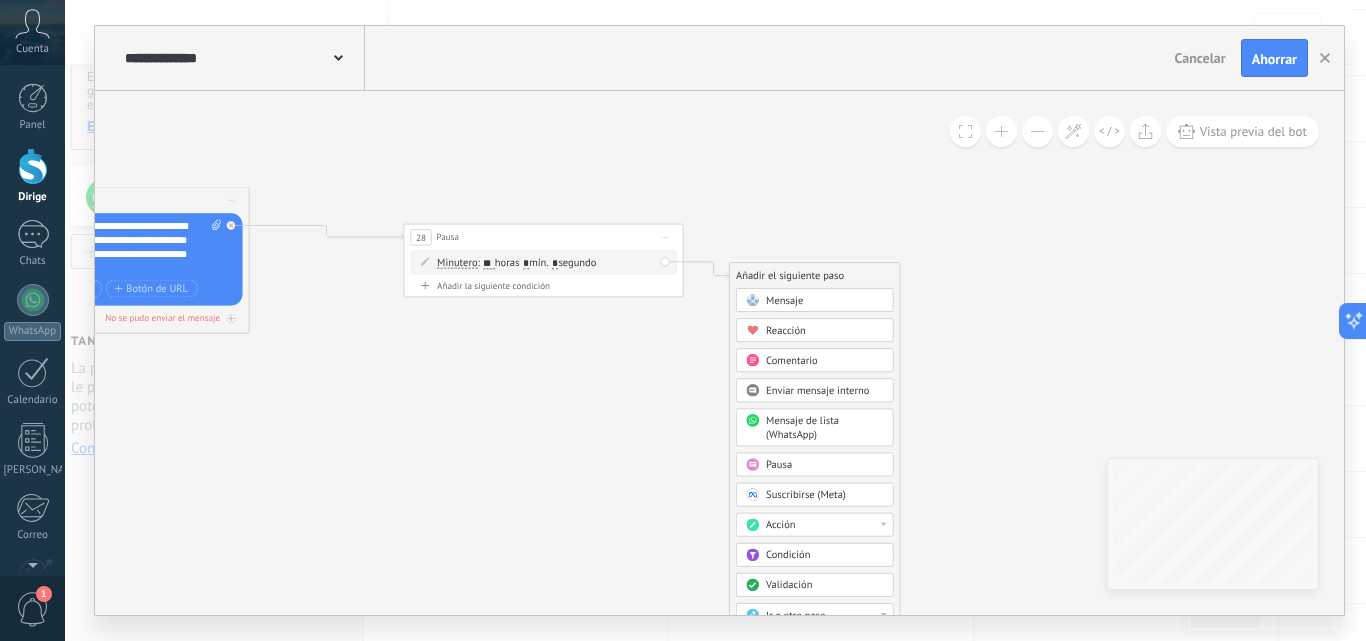 click on "Condición" at bounding box center (825, 556) 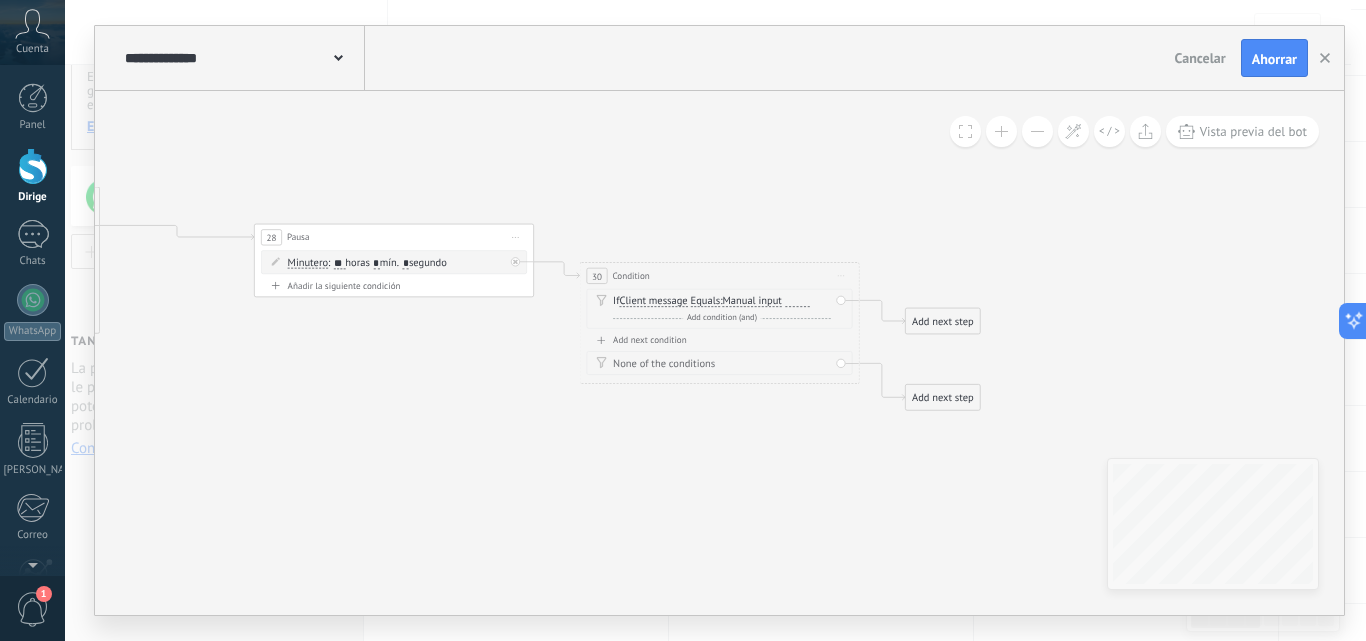 click 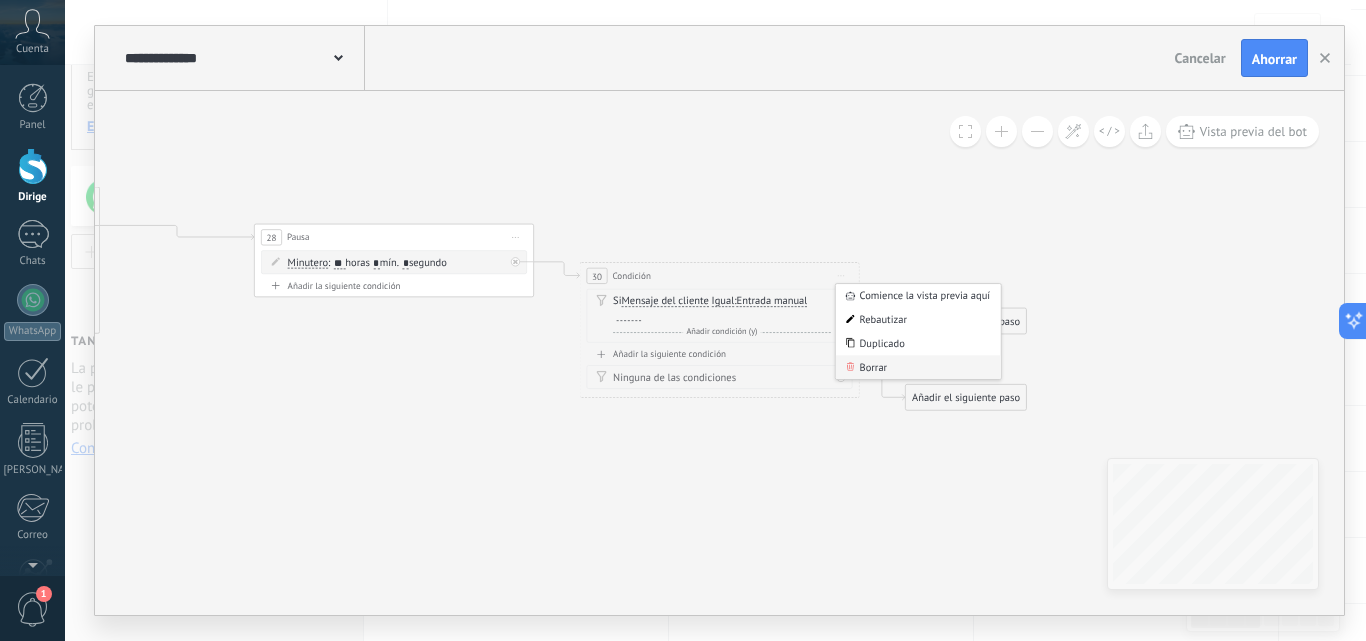 click on "Borrar" at bounding box center [874, 367] 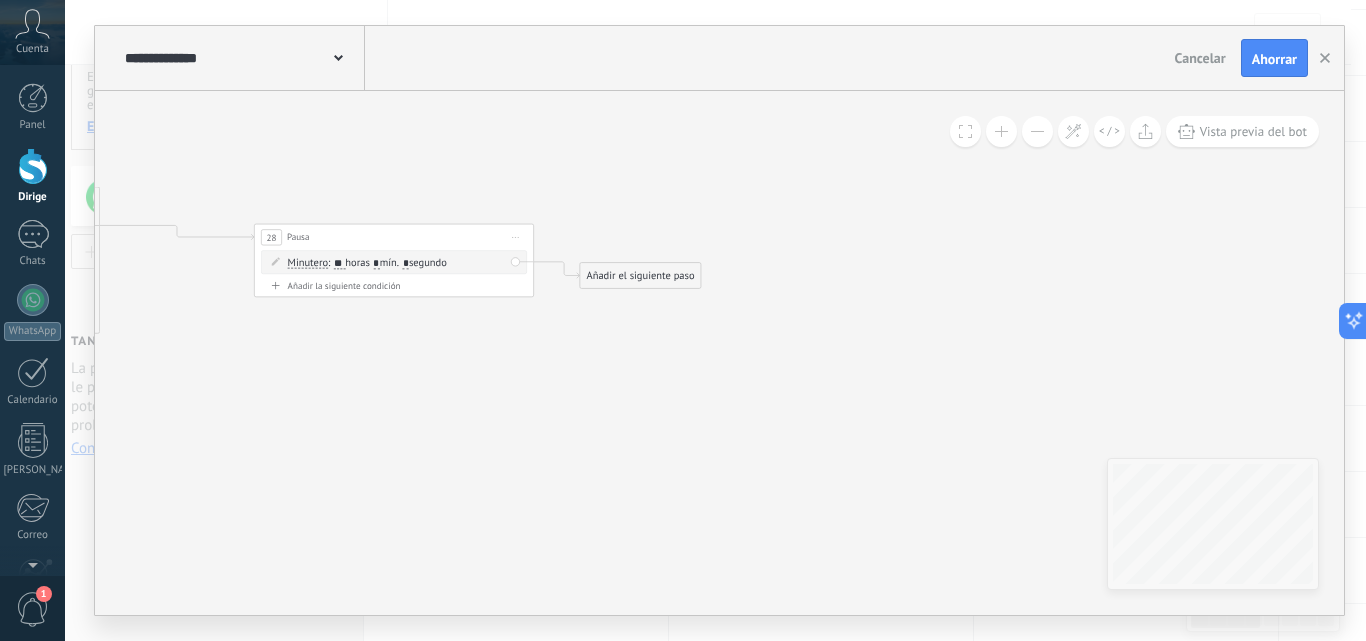 click on "Comience la vista previa aquí
Rebautizar
Duplicado
[GEOGRAPHIC_DATA]" at bounding box center (516, 237) 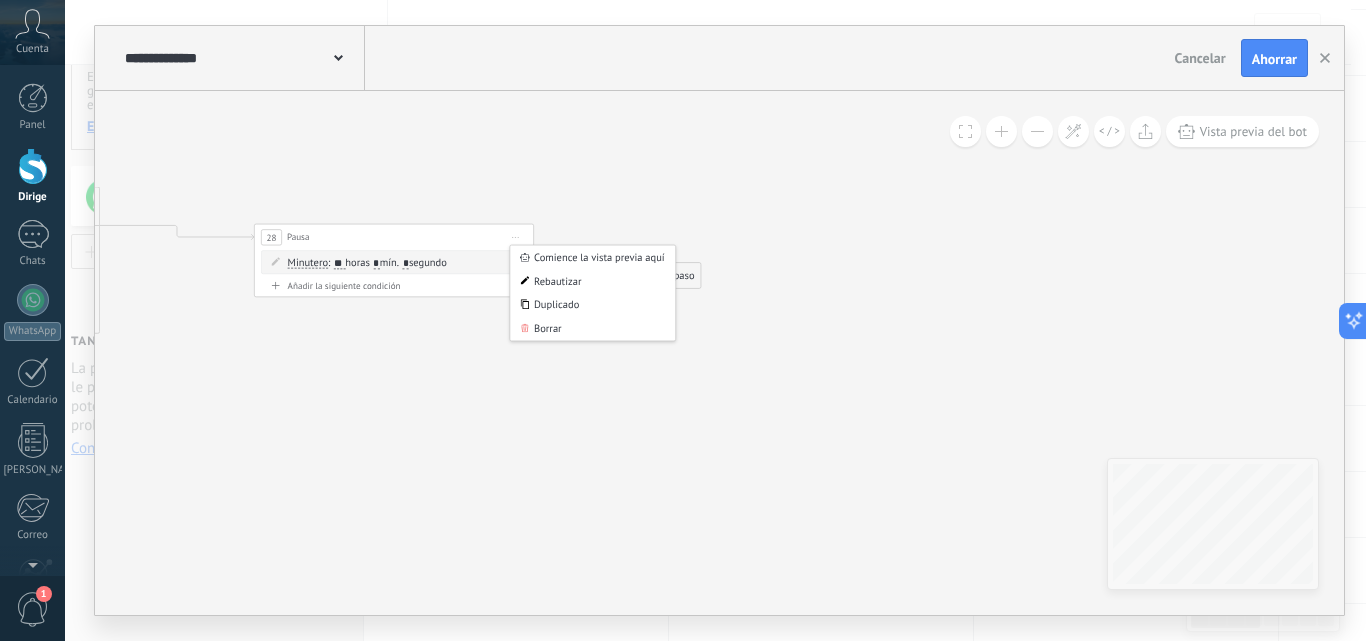 click 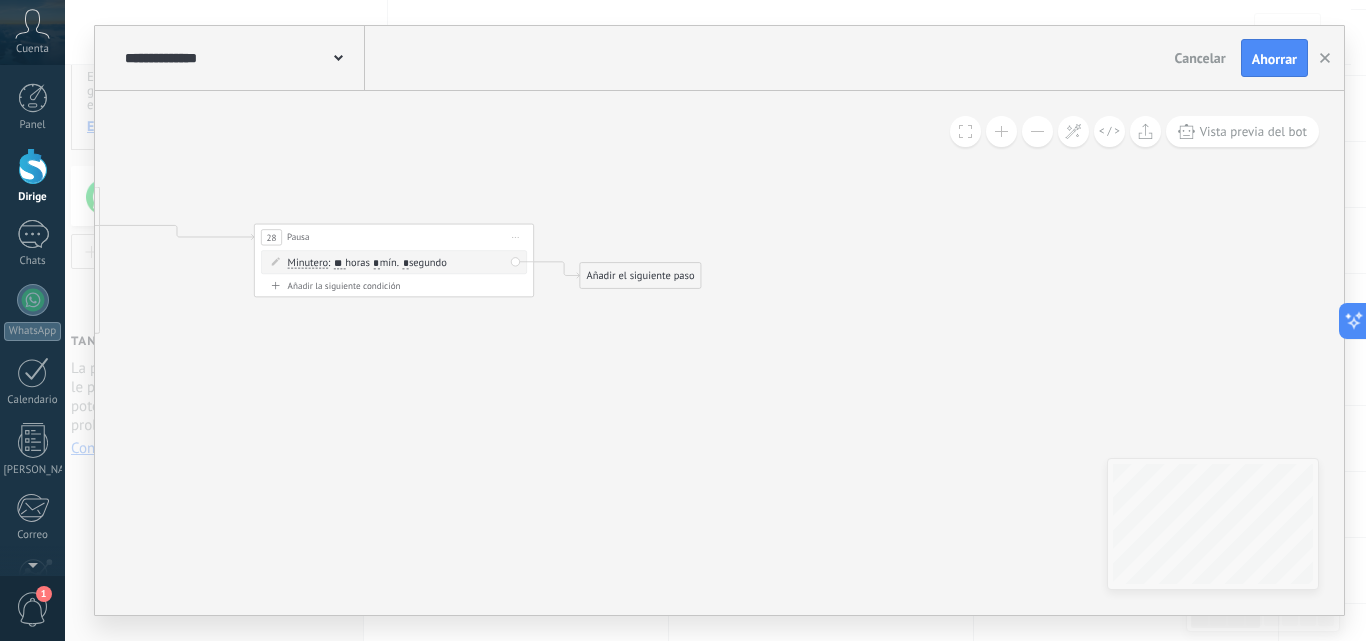 click on "Añadir el siguiente paso" at bounding box center [641, 275] 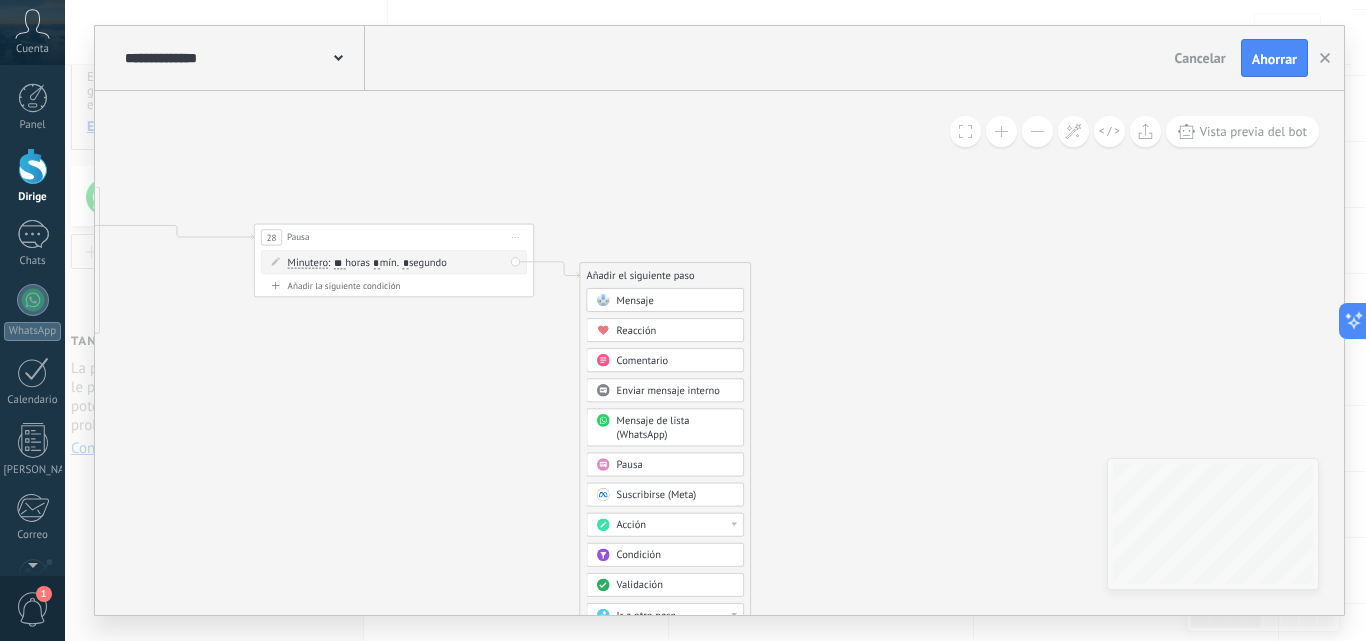 click on "Acción" at bounding box center [676, 525] 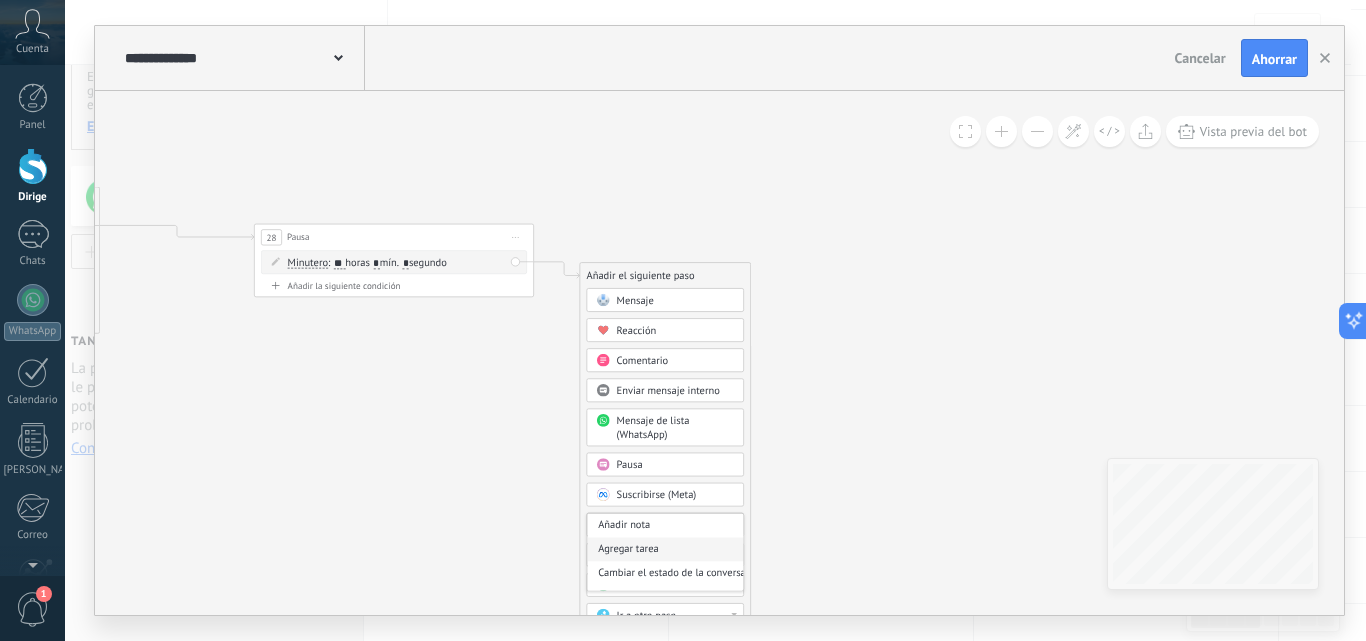 scroll, scrollTop: 100, scrollLeft: 0, axis: vertical 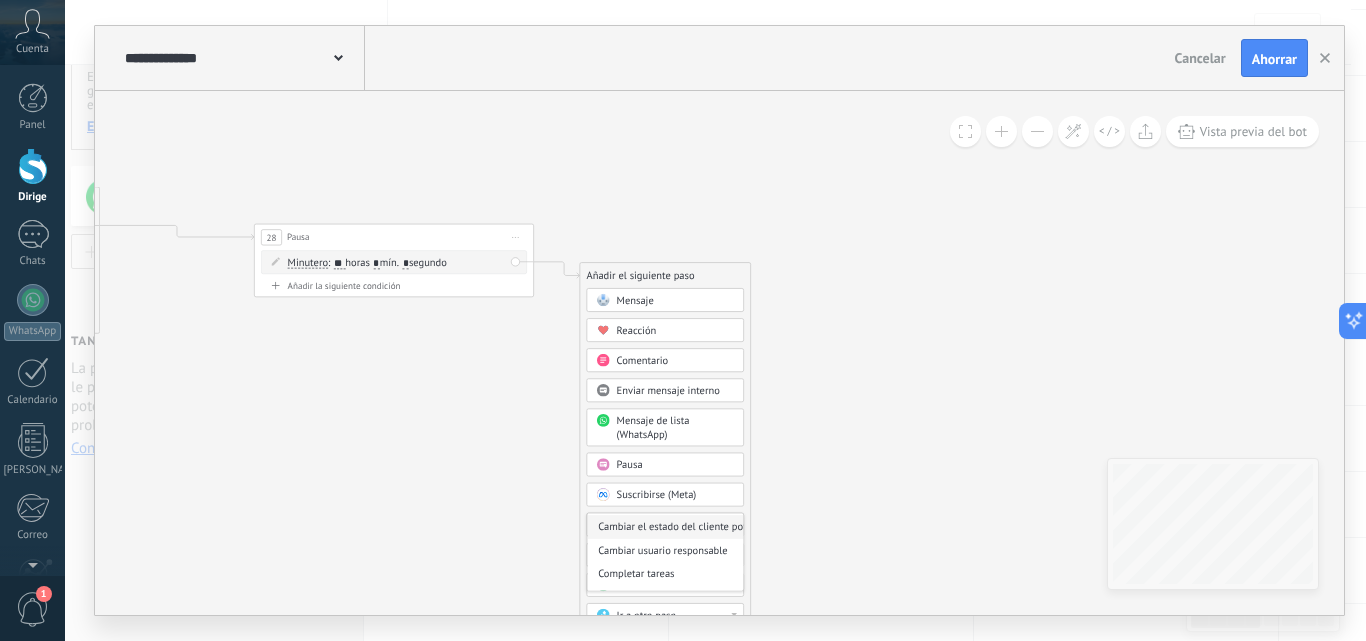 click on "Cambiar el estado del cliente potencial" at bounding box center [685, 526] 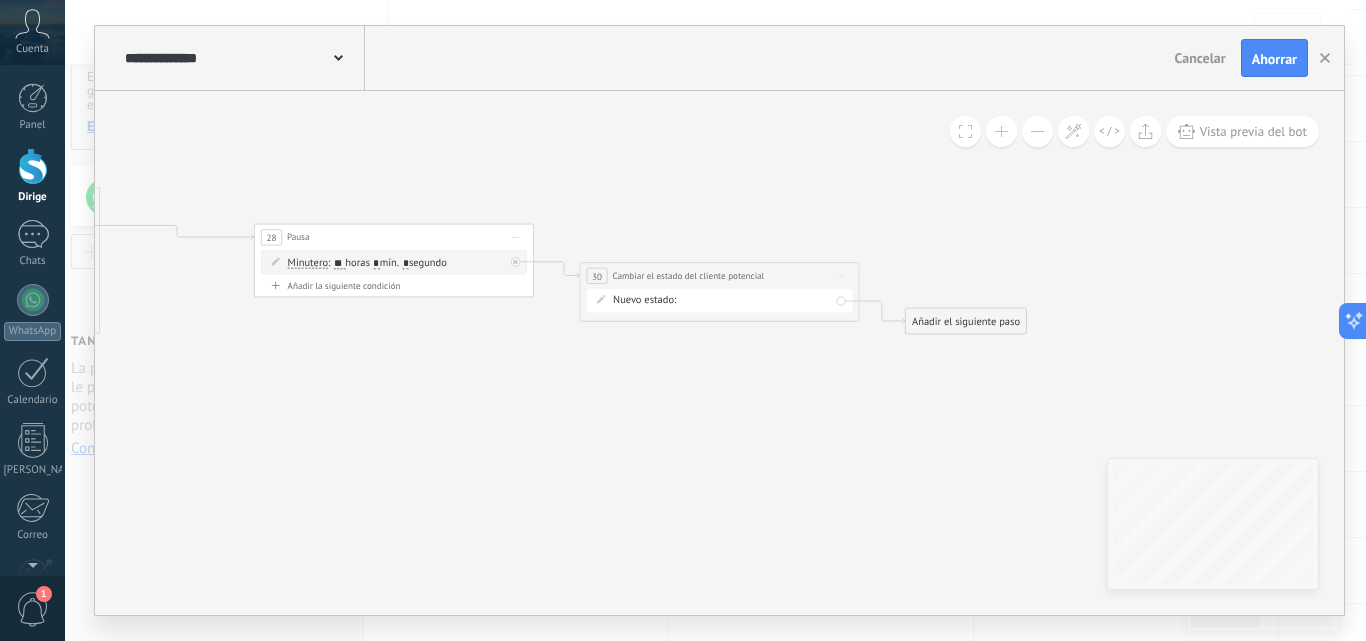 click on "SEGUIMIENTO Clientes KYC 13RA LLAMADA 2DA LLAMADA 3RA LLAMADA Lograr el éxito Venta Perdido" at bounding box center (0, 0) 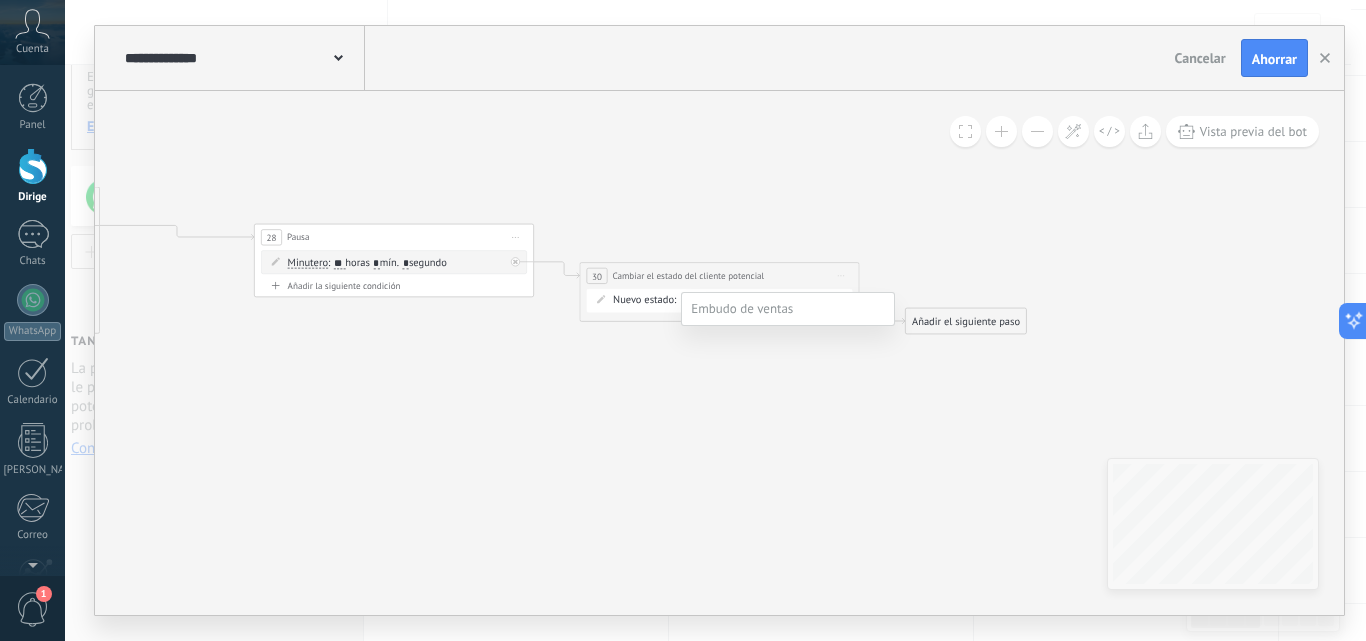 click on "13RA LLAMADA" at bounding box center [0, 0] 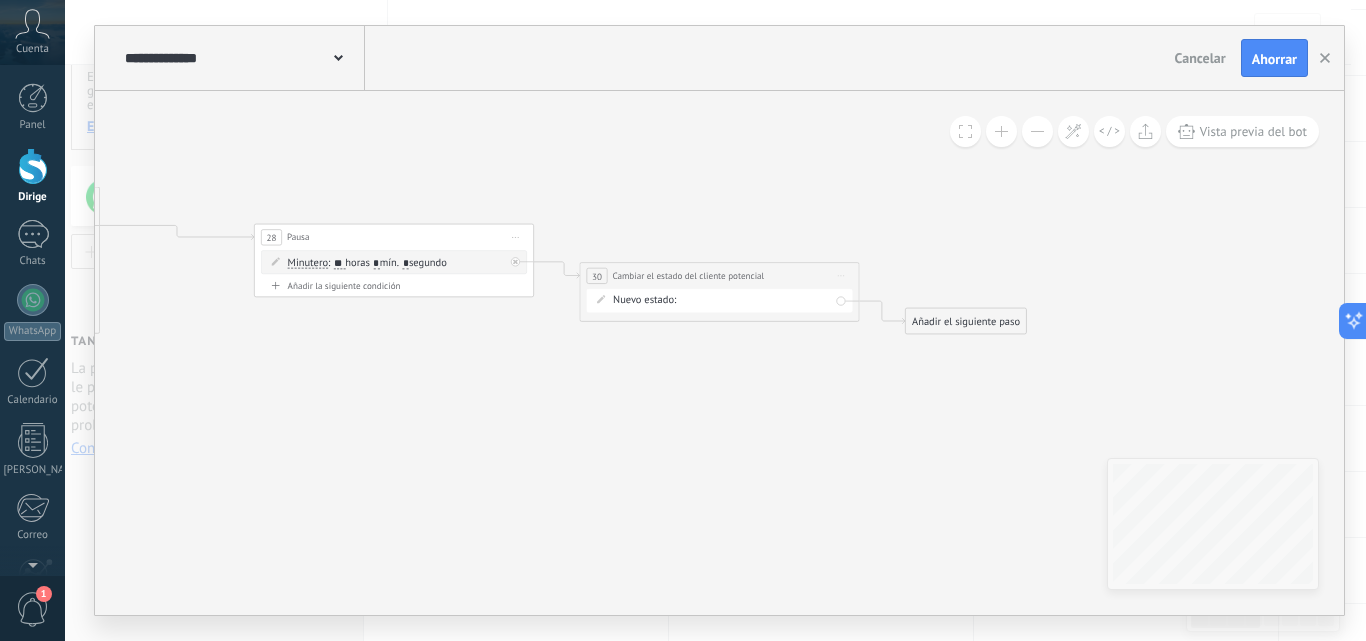 click on "SEGUIMIENTO Clientes KYC 13RA LLAMADA 2DA LLAMADA 3RA LLAMADA Lograr el éxito Venta Perdido" at bounding box center [0, 0] 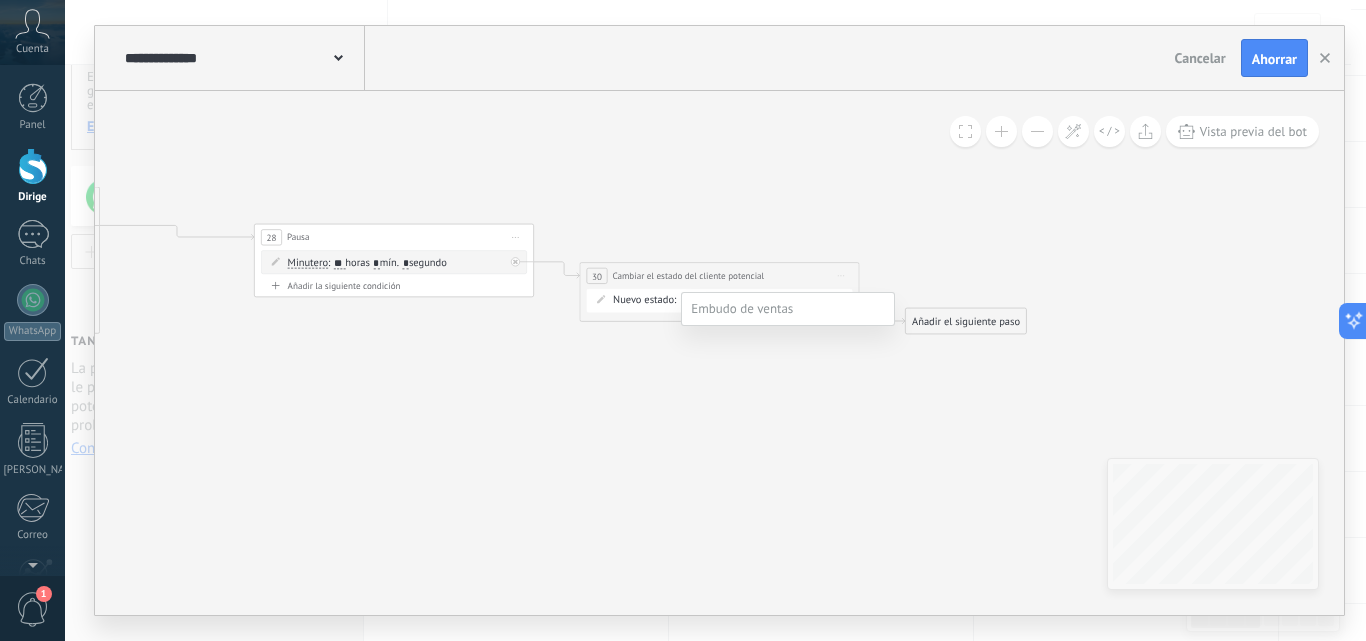 click on "2DA LLAMADA" at bounding box center [0, 0] 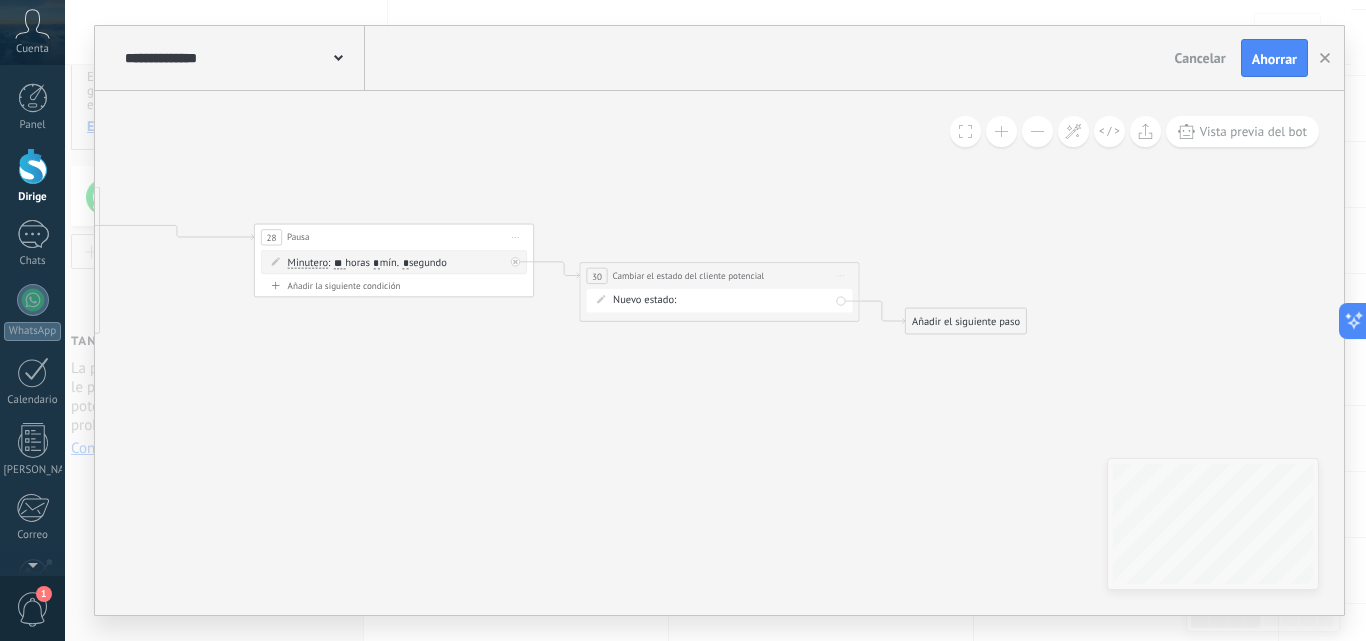 click on "SEGUIMIENTO Clientes KYC 13RA LLAMADA 2DA LLAMADA 3RA LLAMADA Lograr el éxito Venta Perdido" at bounding box center [0, 0] 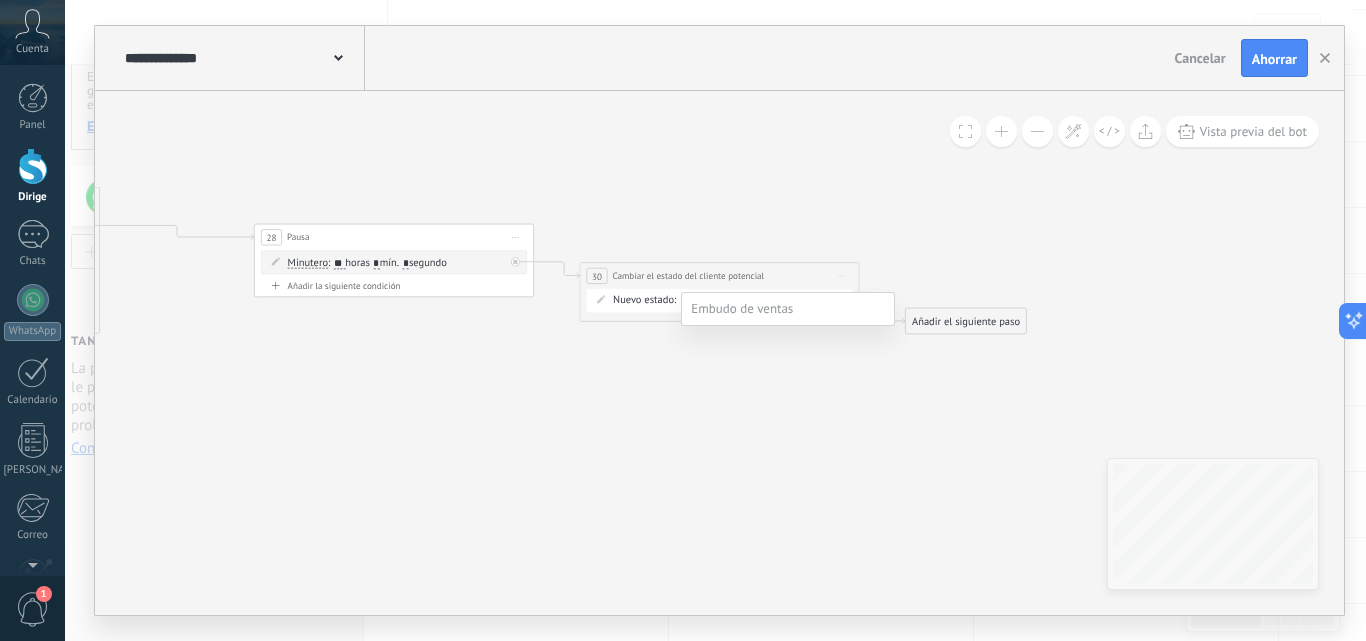 click on "13RA LLAMADA" at bounding box center [0, 0] 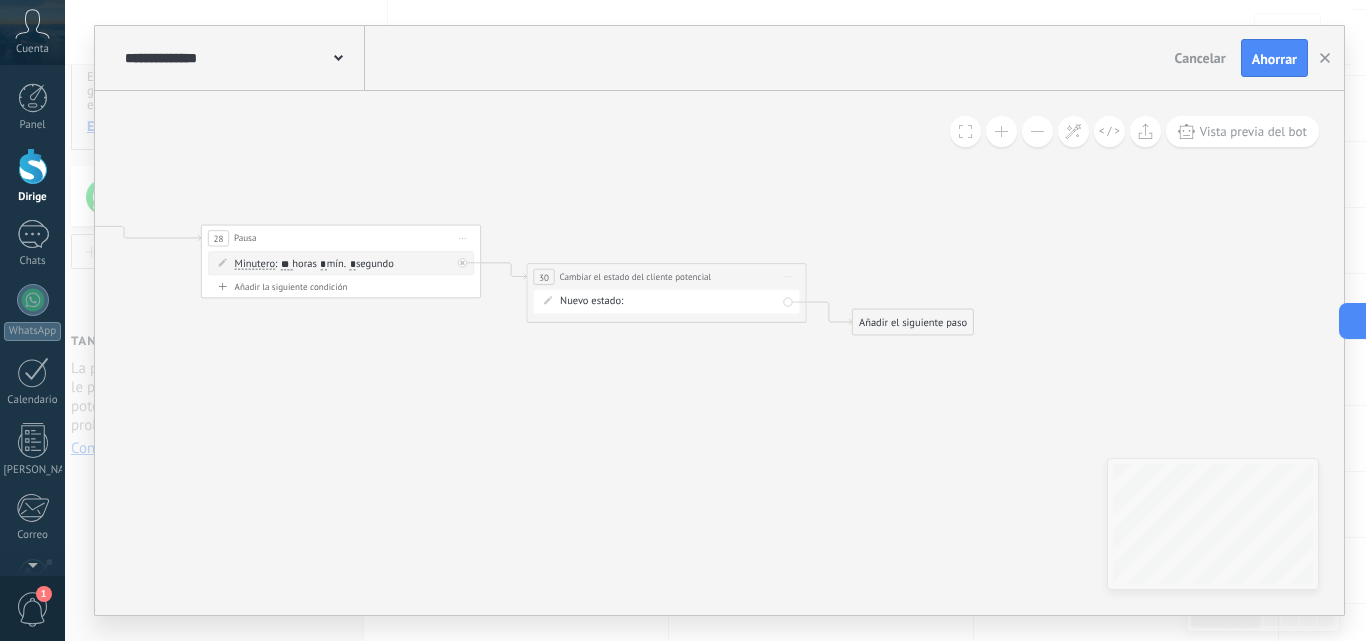 drag, startPoint x: 806, startPoint y: 397, endPoint x: 753, endPoint y: 398, distance: 53.009434 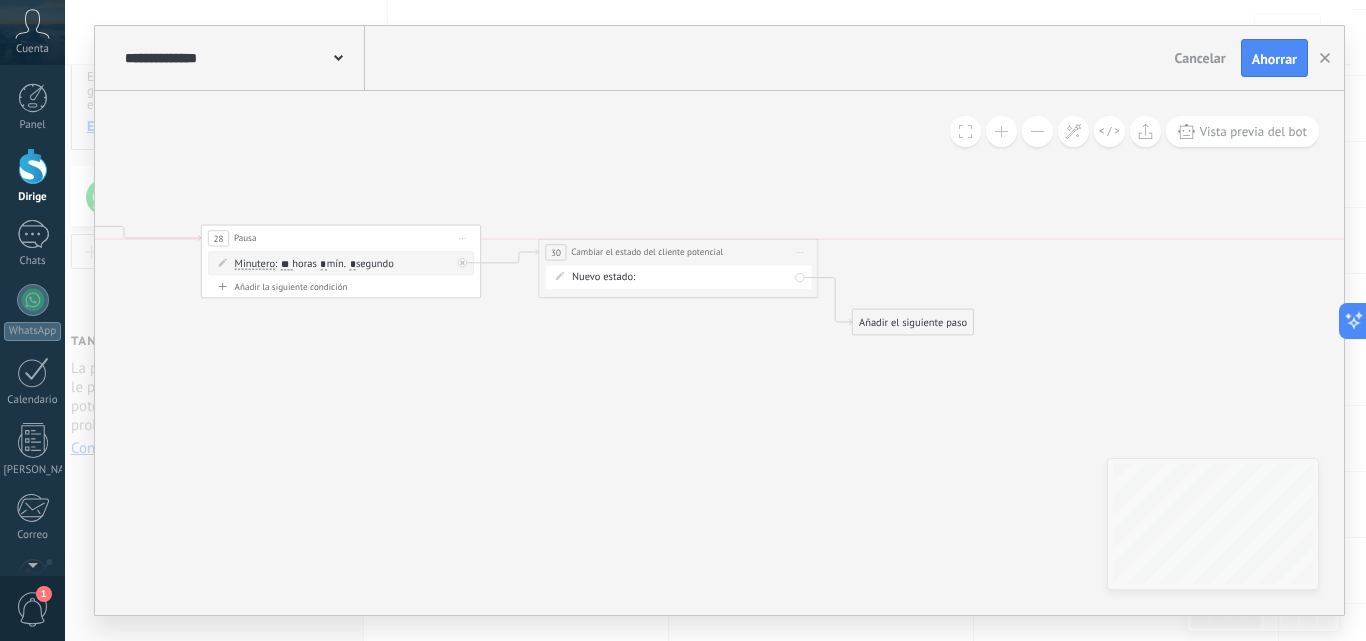 drag, startPoint x: 689, startPoint y: 277, endPoint x: 701, endPoint y: 250, distance: 29.546574 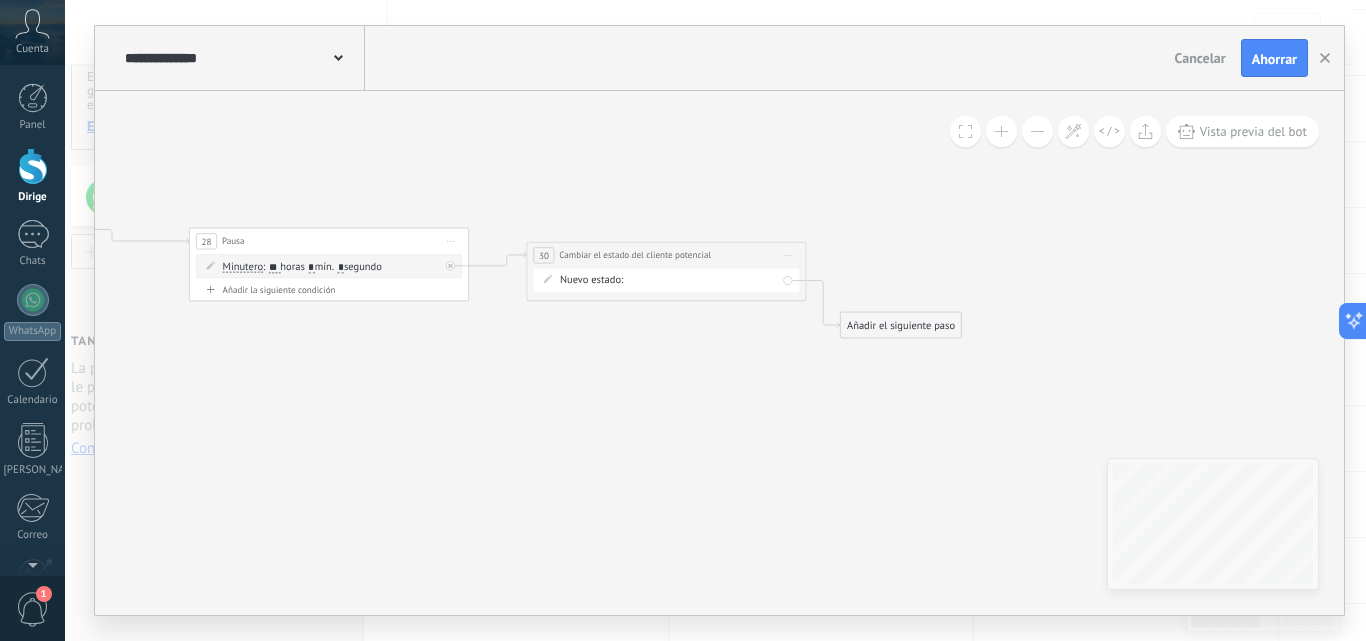 drag, startPoint x: 758, startPoint y: 344, endPoint x: 746, endPoint y: 347, distance: 12.369317 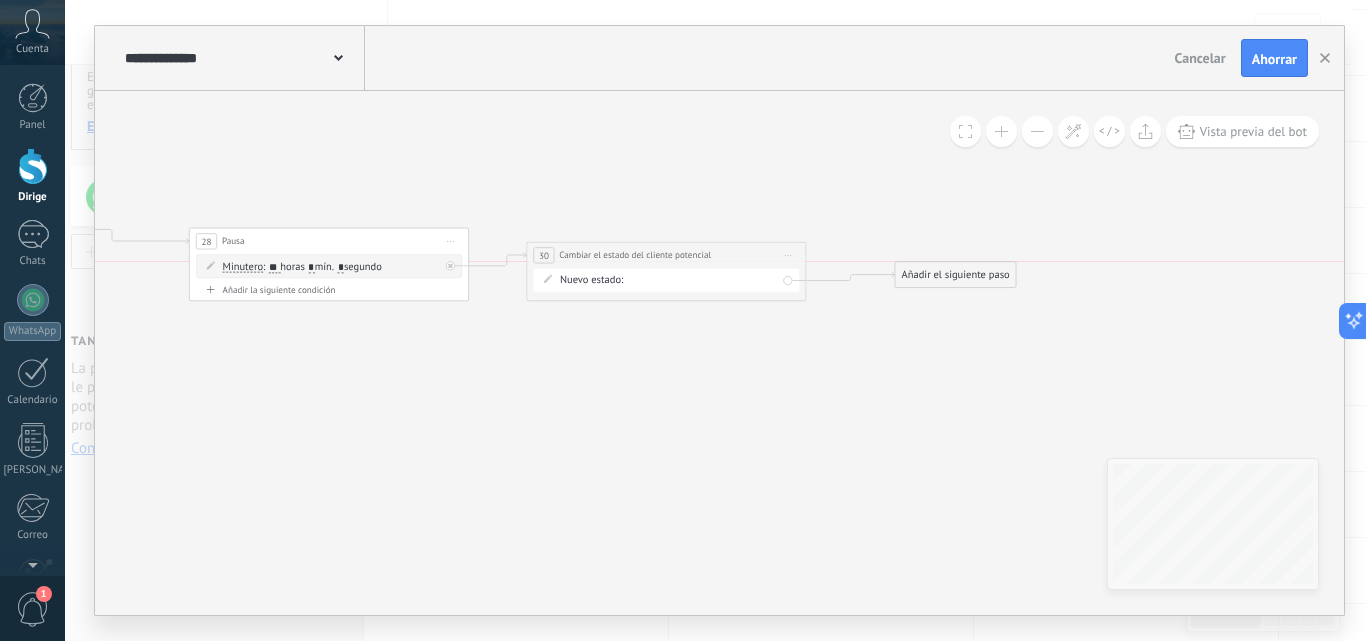 drag, startPoint x: 923, startPoint y: 332, endPoint x: 978, endPoint y: 278, distance: 77.07788 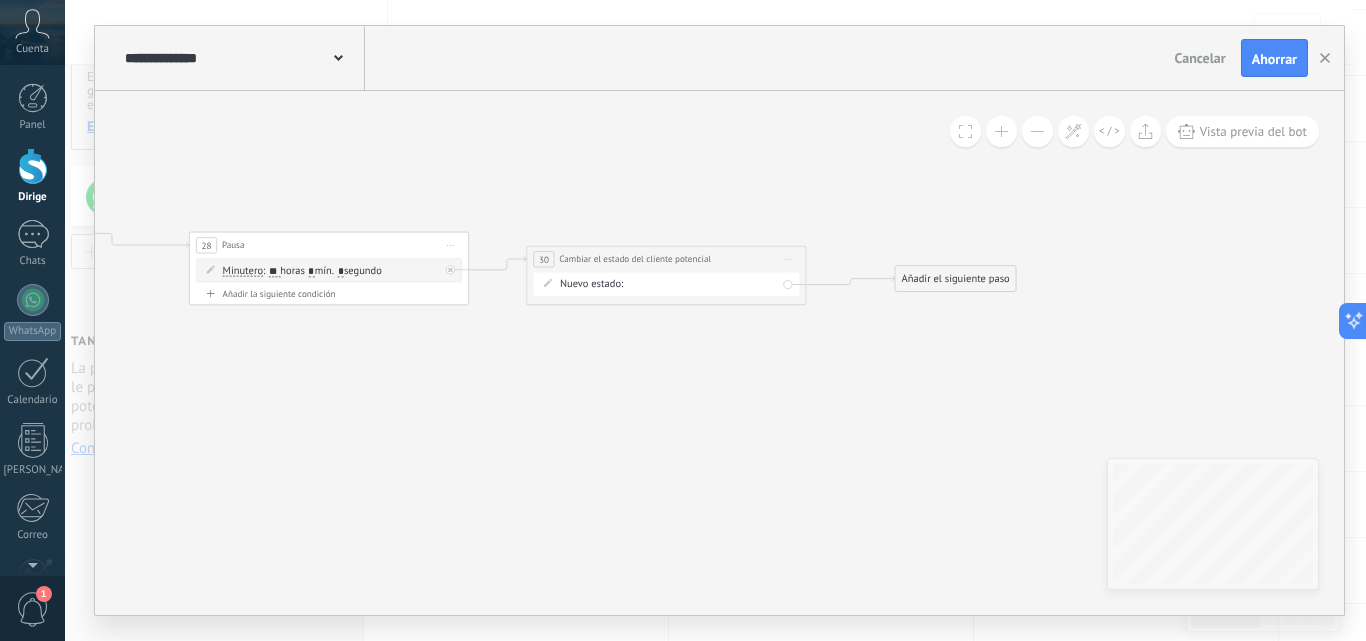 click 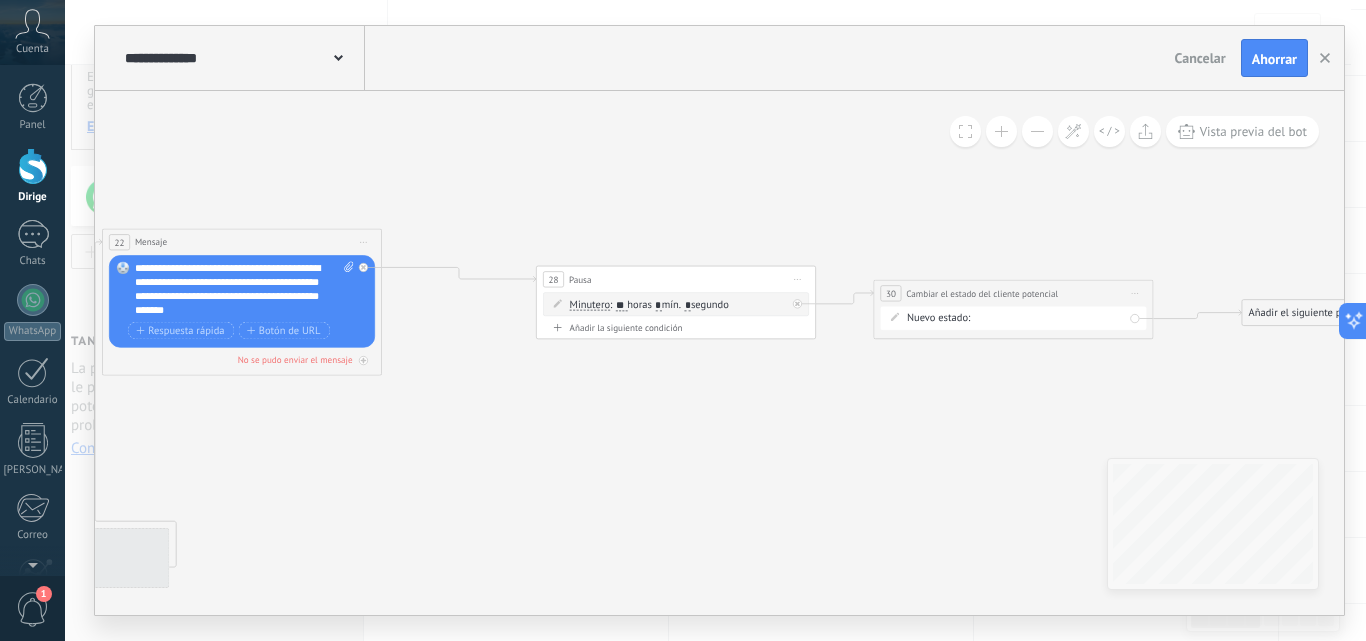 drag, startPoint x: 362, startPoint y: 341, endPoint x: 719, endPoint y: 373, distance: 358.4313 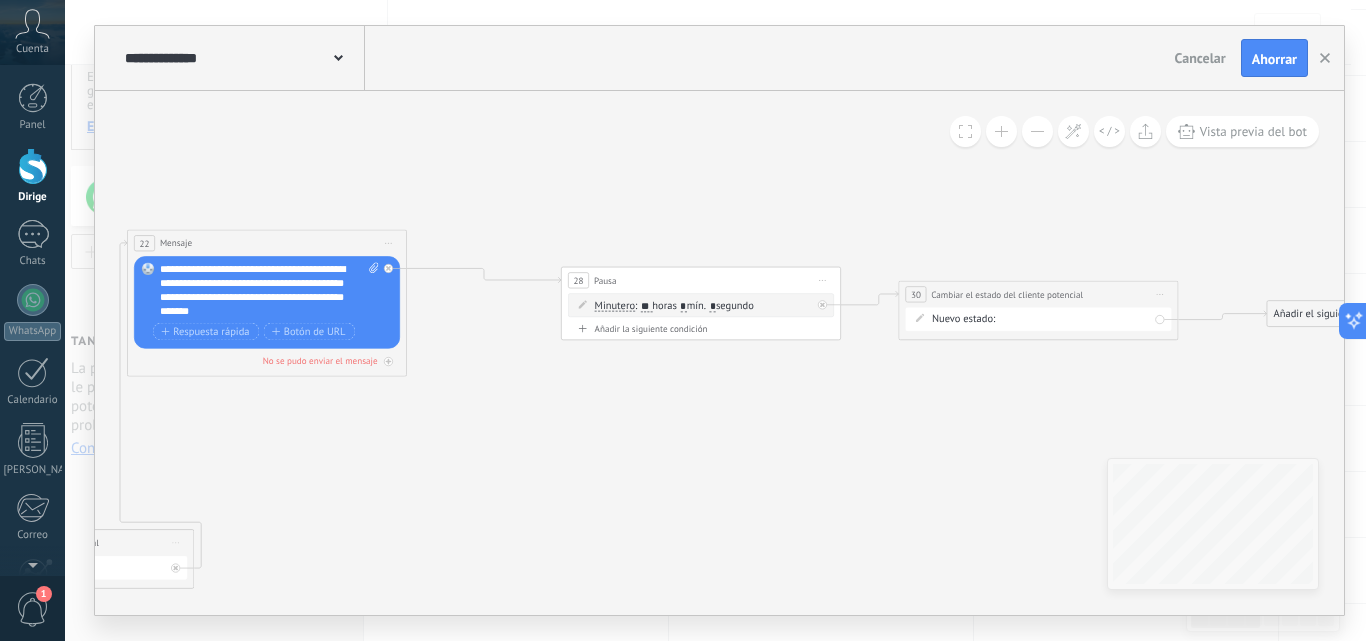 click 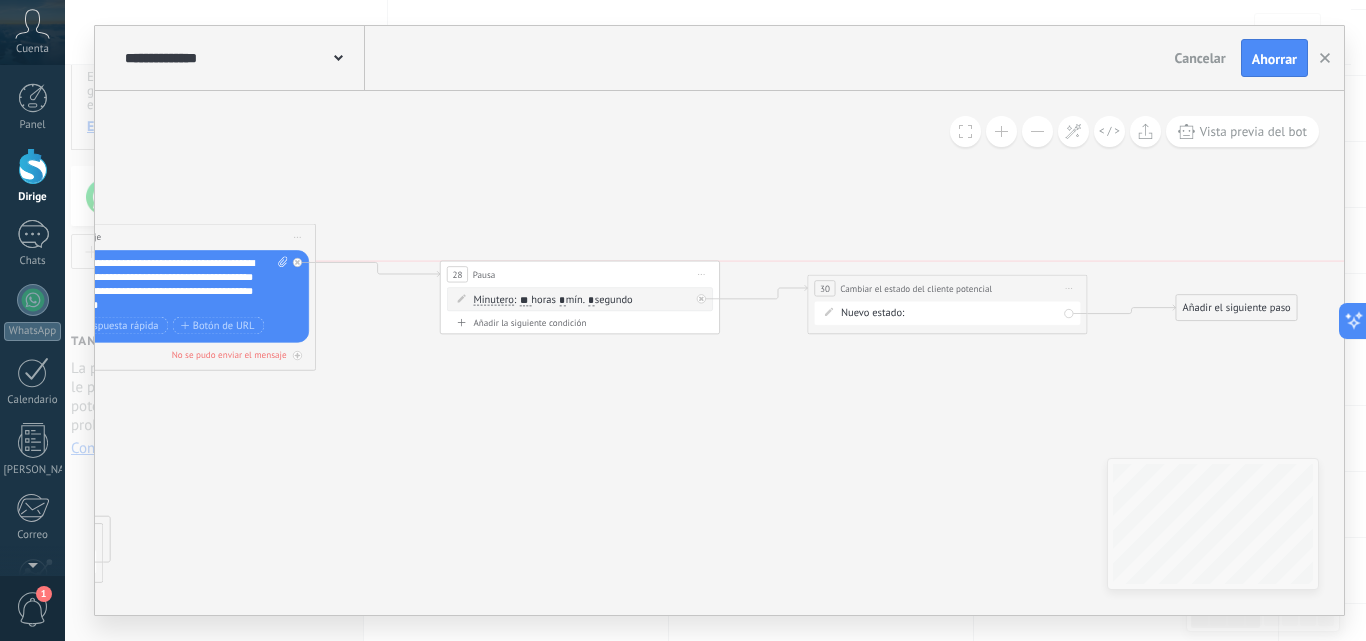 click on "28
Pausa
*****
Comience la vista previa aquí
Rebautizar
Duplicado
[GEOGRAPHIC_DATA]" at bounding box center (580, 274) 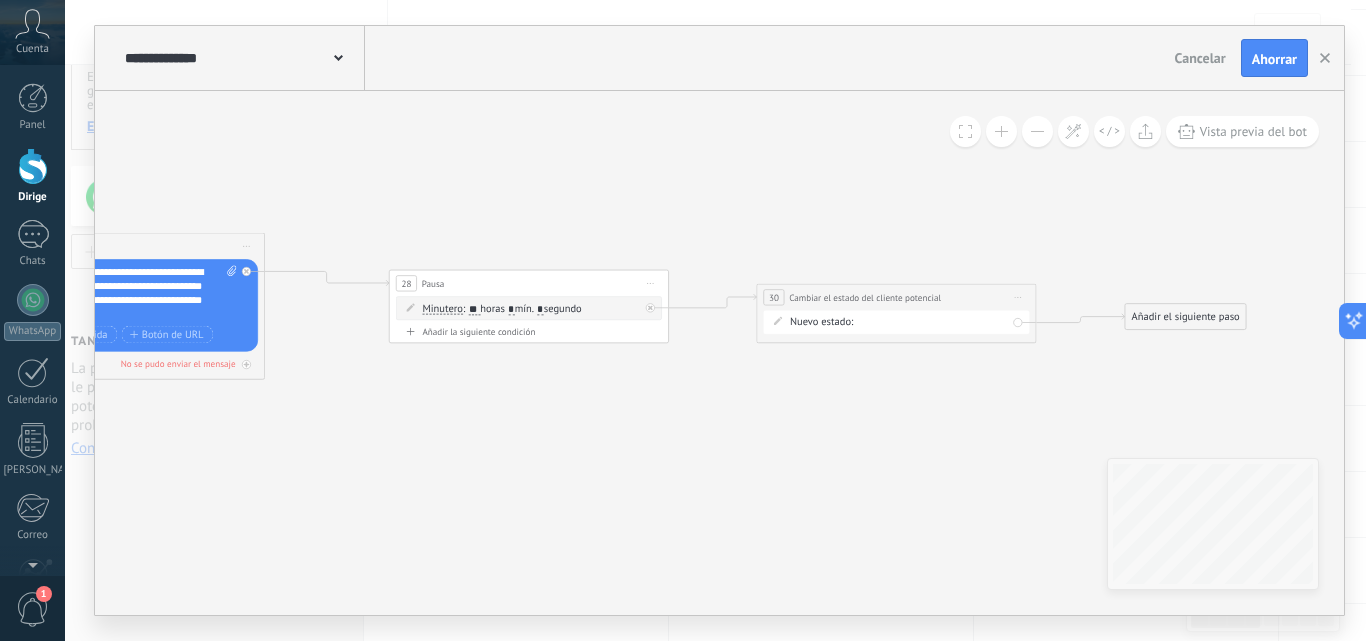 click 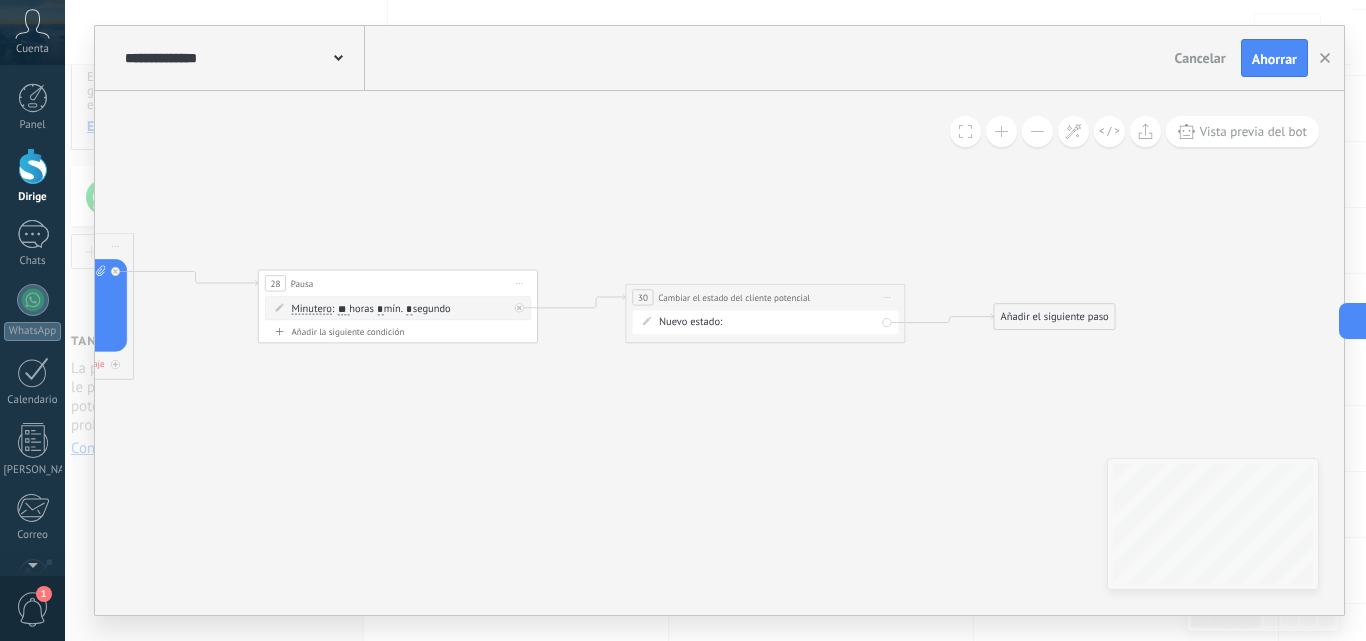 drag, startPoint x: 600, startPoint y: 423, endPoint x: 469, endPoint y: 423, distance: 131 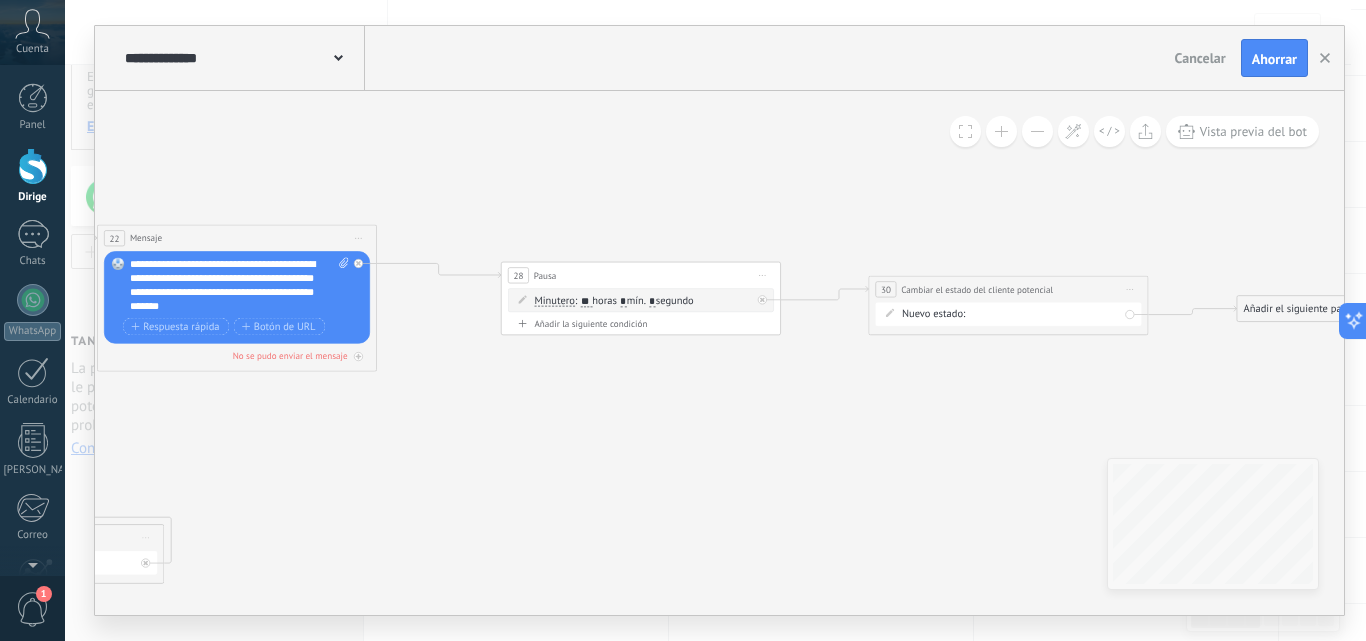 click 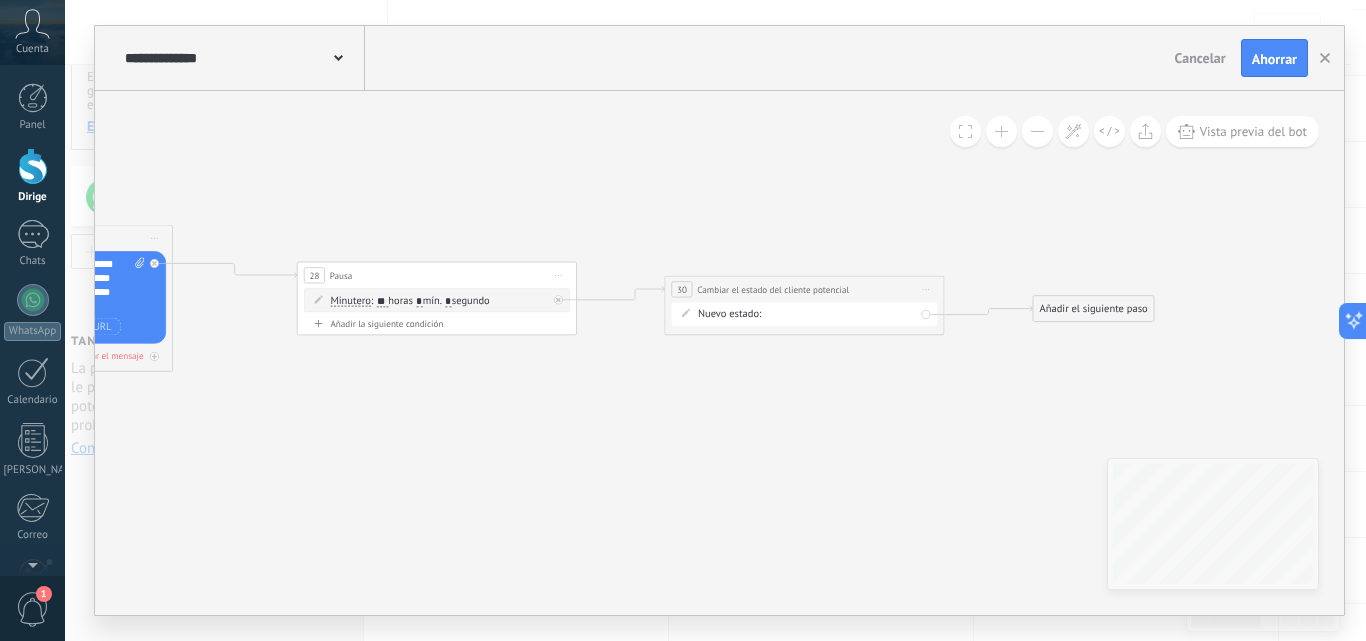drag, startPoint x: 733, startPoint y: 463, endPoint x: 529, endPoint y: 463, distance: 204 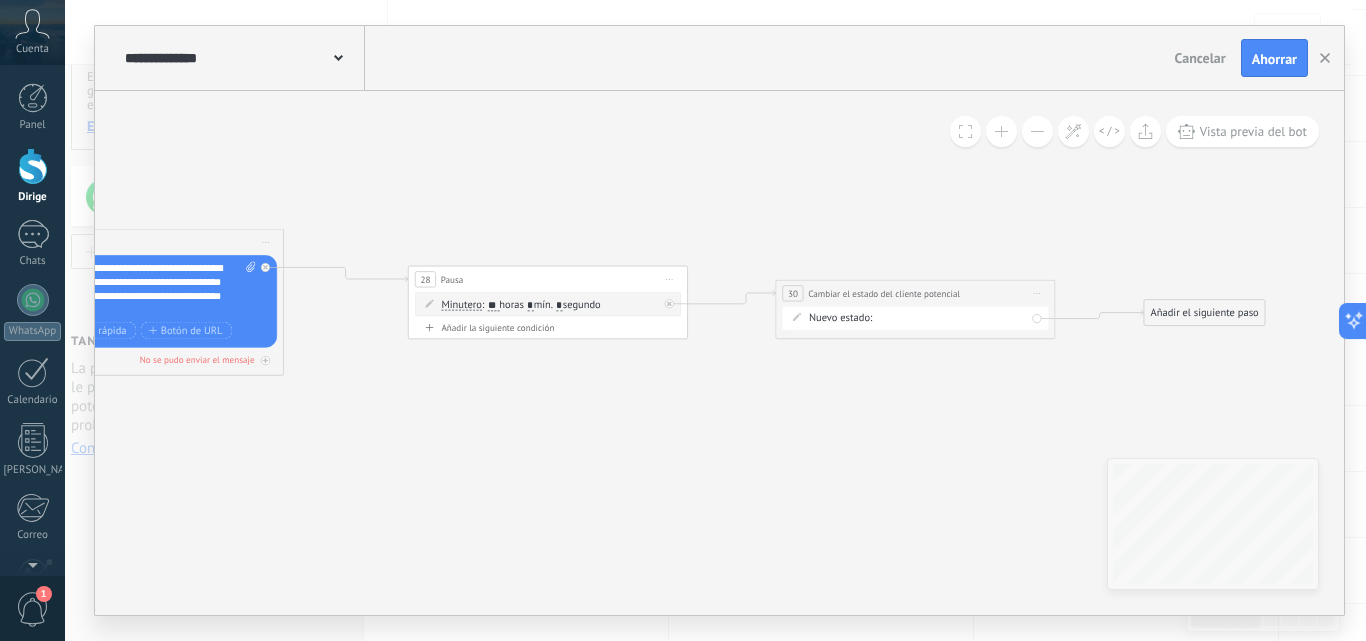 click 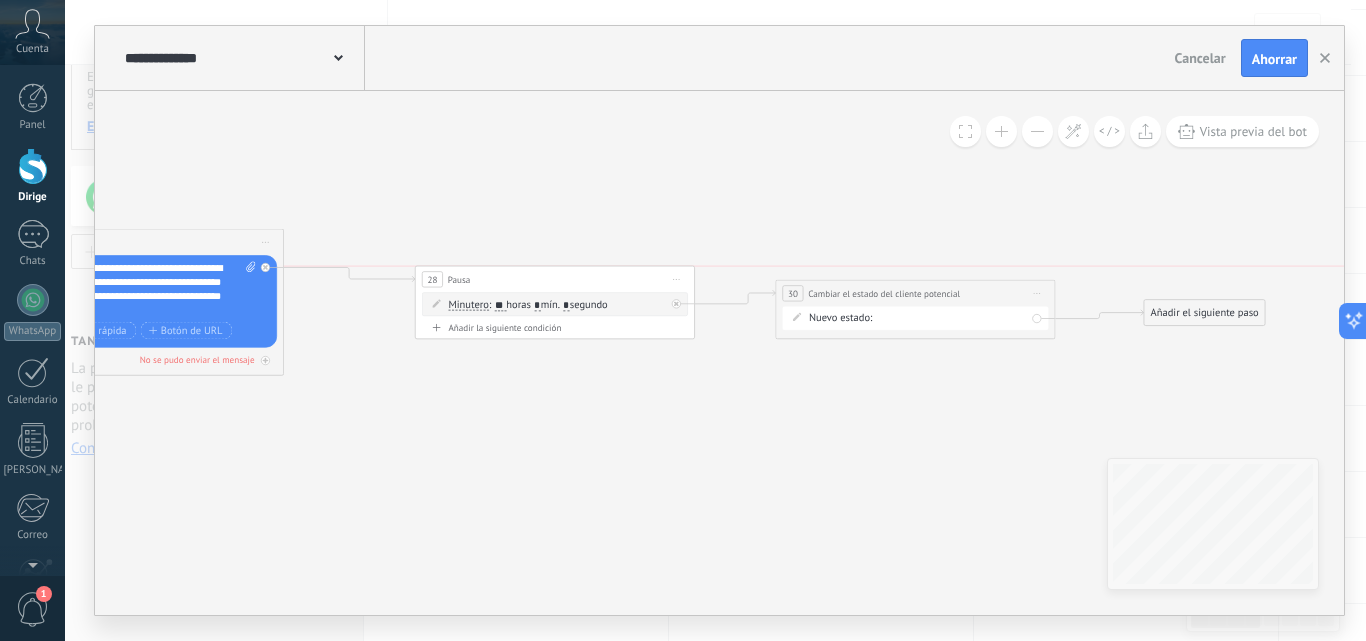 drag, startPoint x: 532, startPoint y: 278, endPoint x: 516, endPoint y: 278, distance: 16 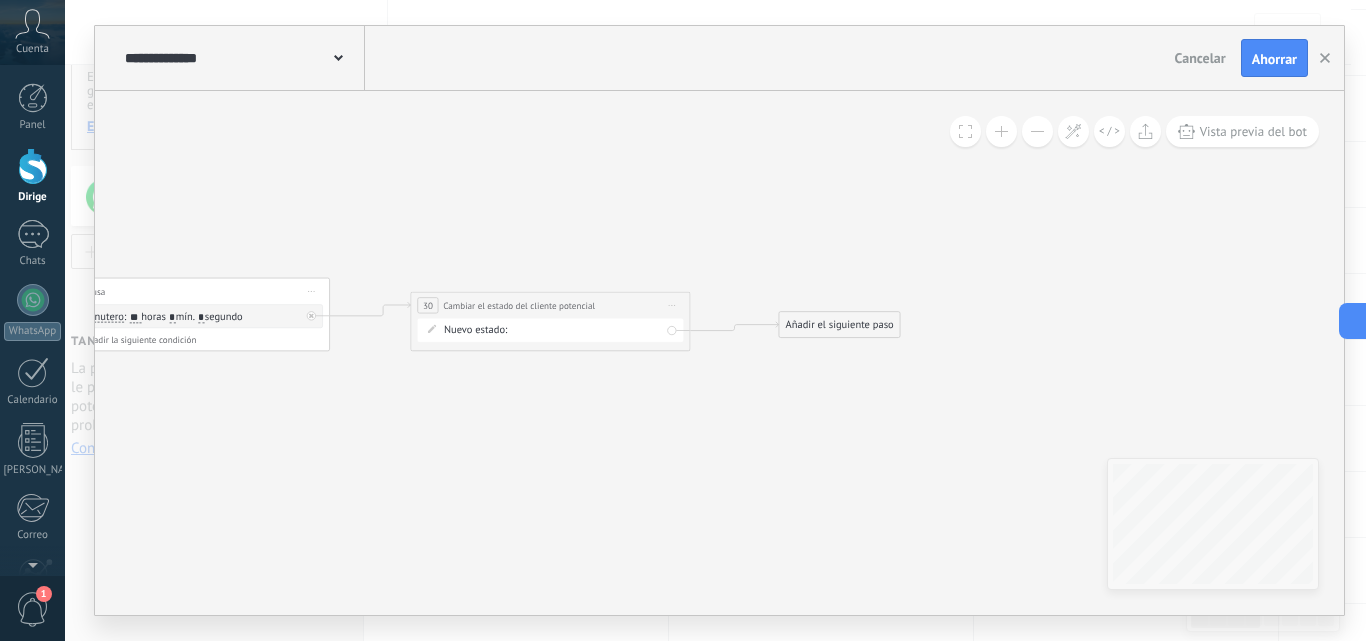 drag, startPoint x: 816, startPoint y: 407, endPoint x: 598, endPoint y: 416, distance: 218.1857 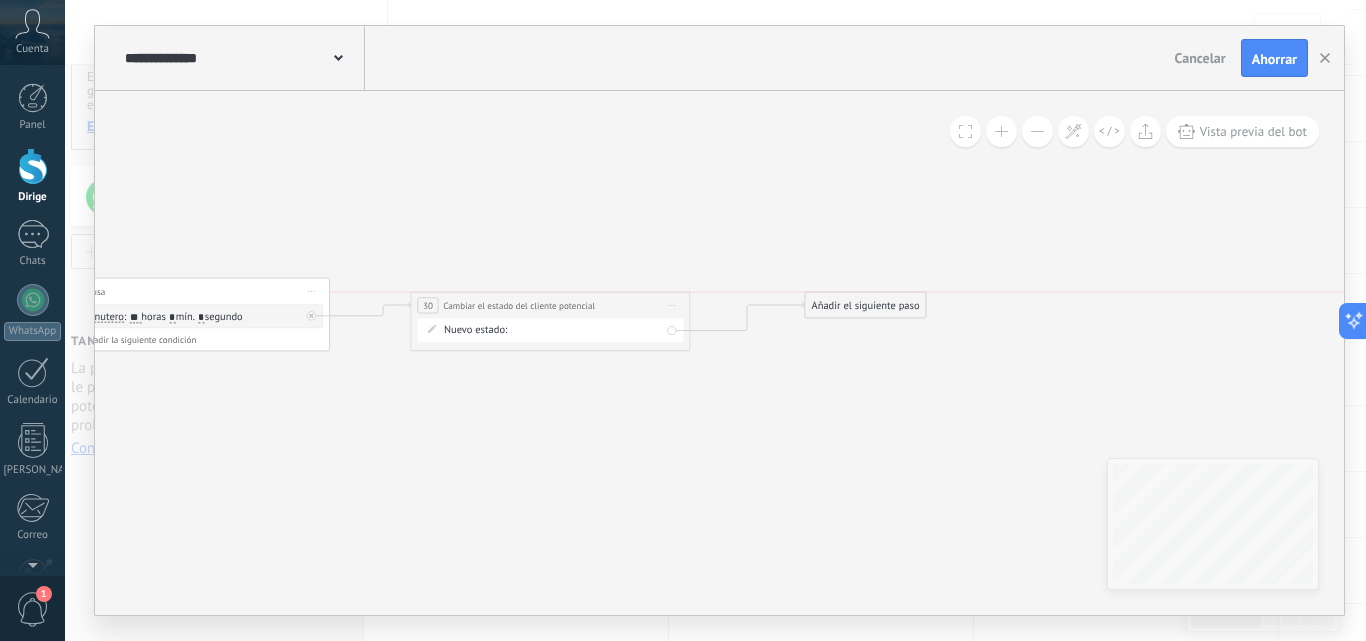 drag, startPoint x: 833, startPoint y: 331, endPoint x: 859, endPoint y: 316, distance: 30.016663 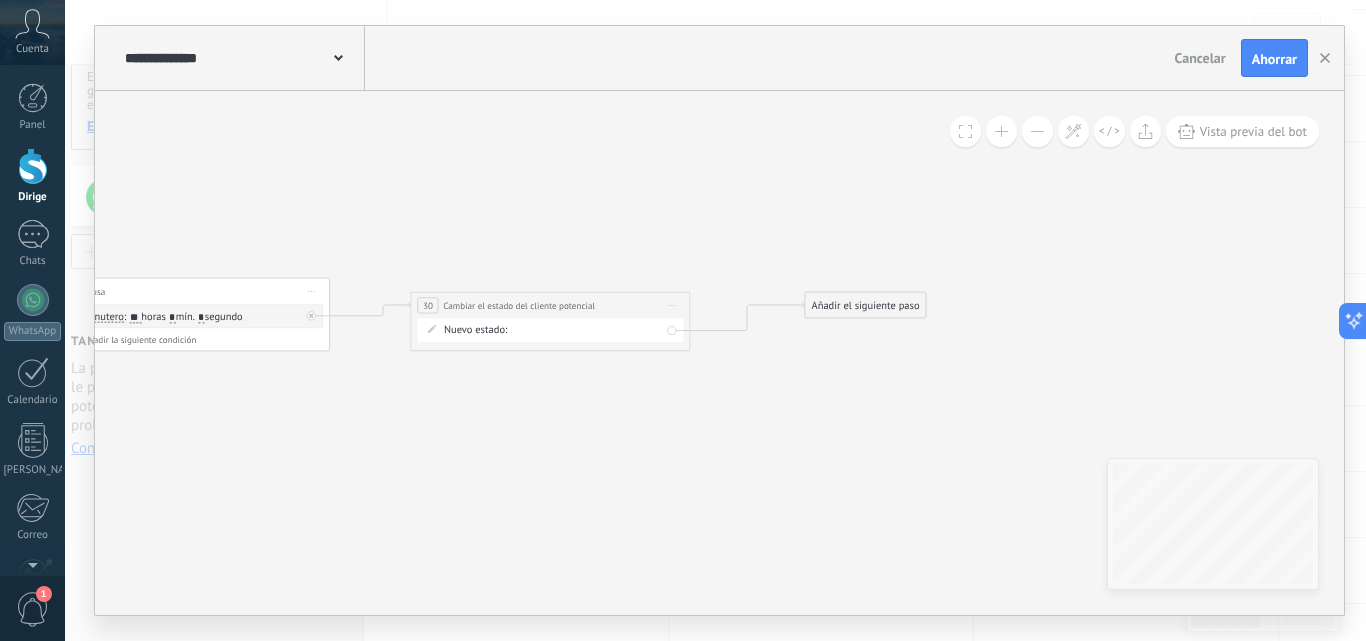 click on "Añadir el siguiente paso" at bounding box center (866, 305) 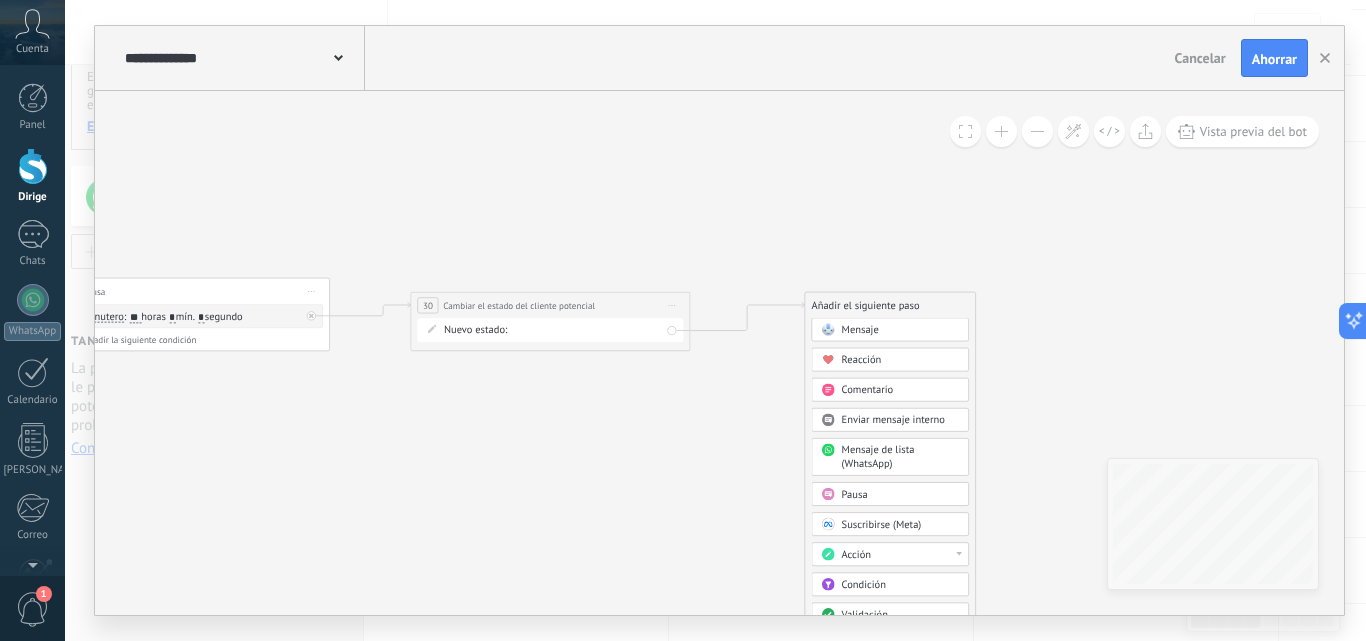 click on "Mensaje" at bounding box center [860, 329] 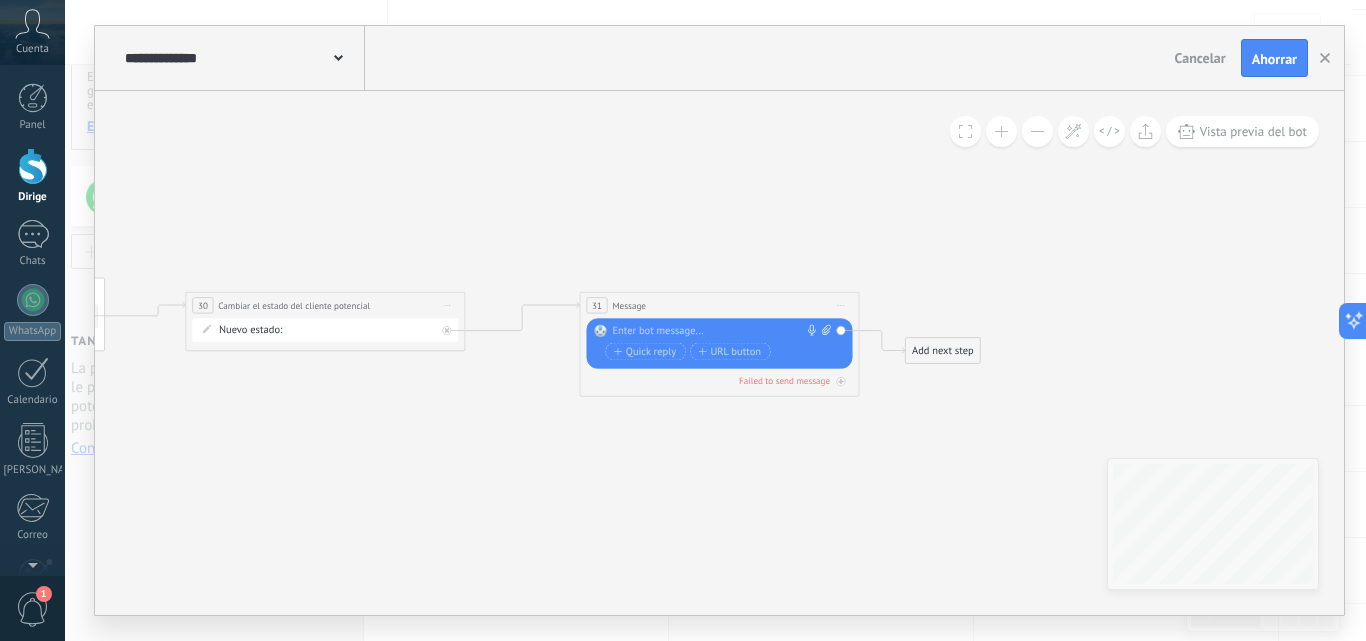 click at bounding box center (716, 332) 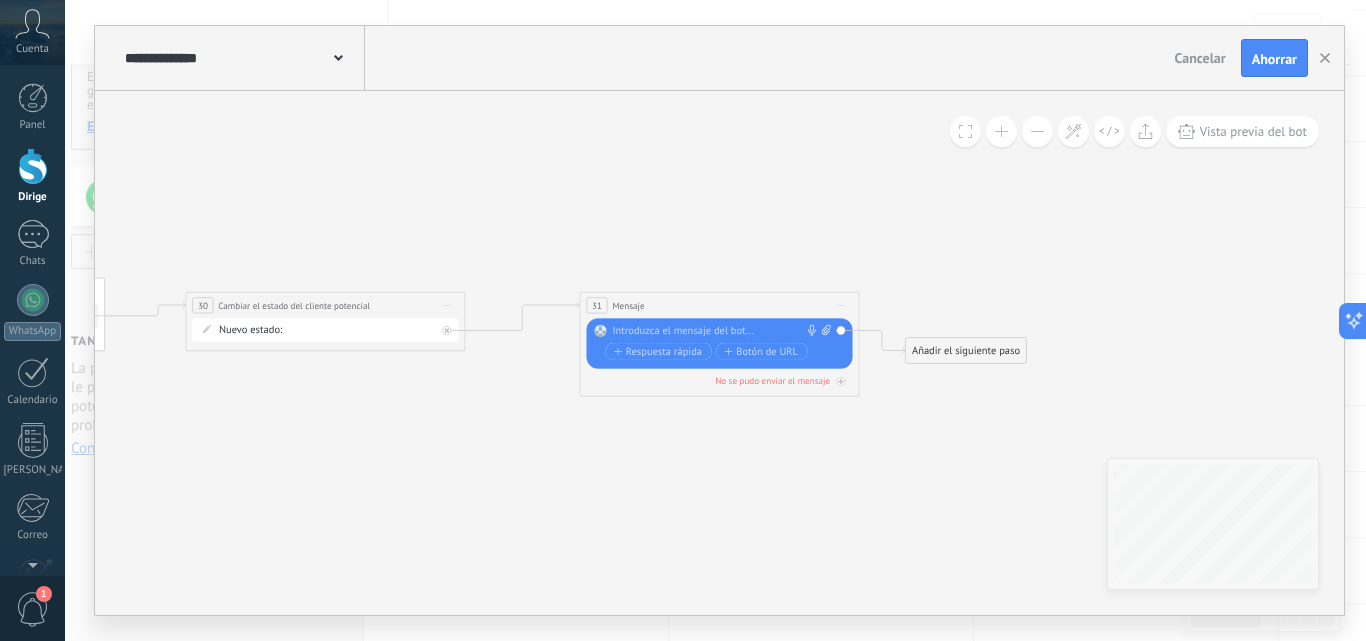 paste 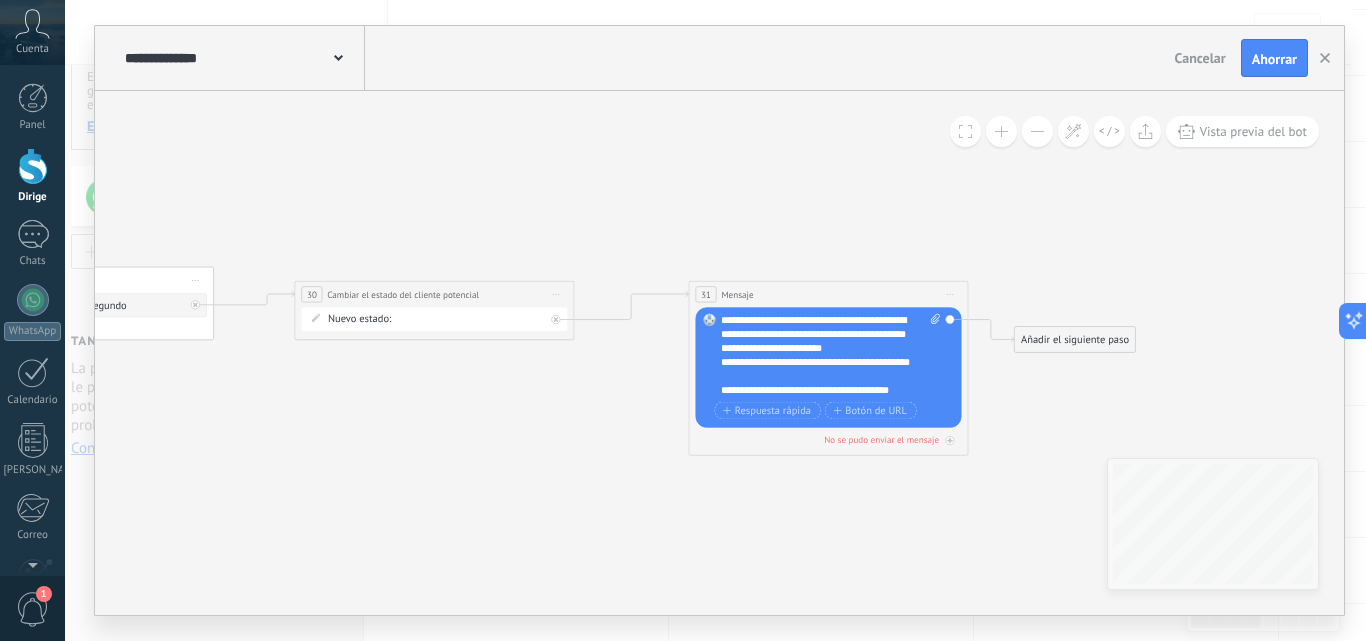 click 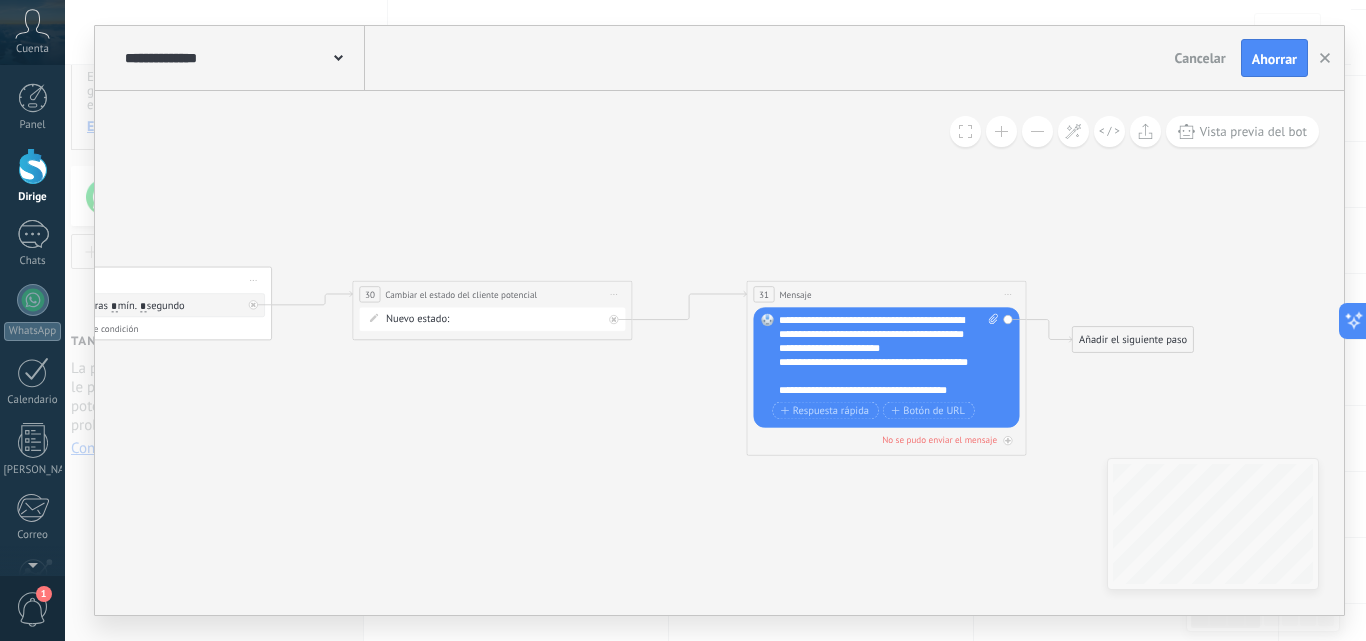 drag, startPoint x: 564, startPoint y: 485, endPoint x: 763, endPoint y: 485, distance: 199 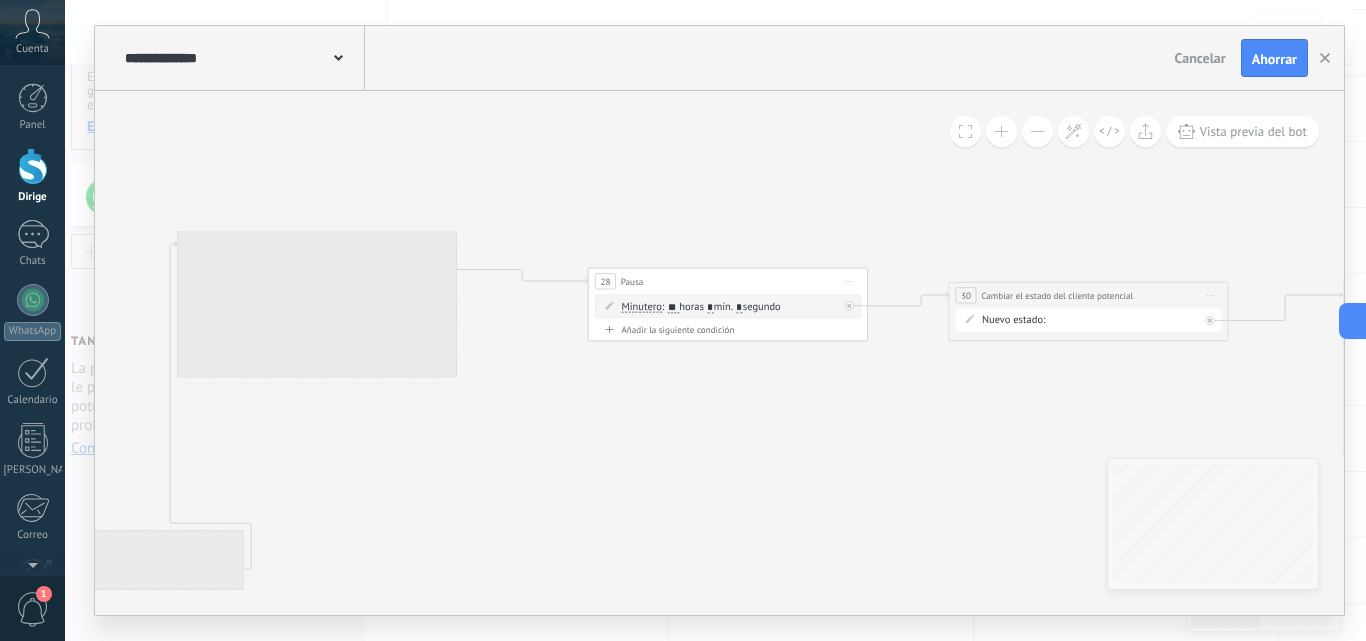 drag, startPoint x: 813, startPoint y: 473, endPoint x: 895, endPoint y: 473, distance: 82 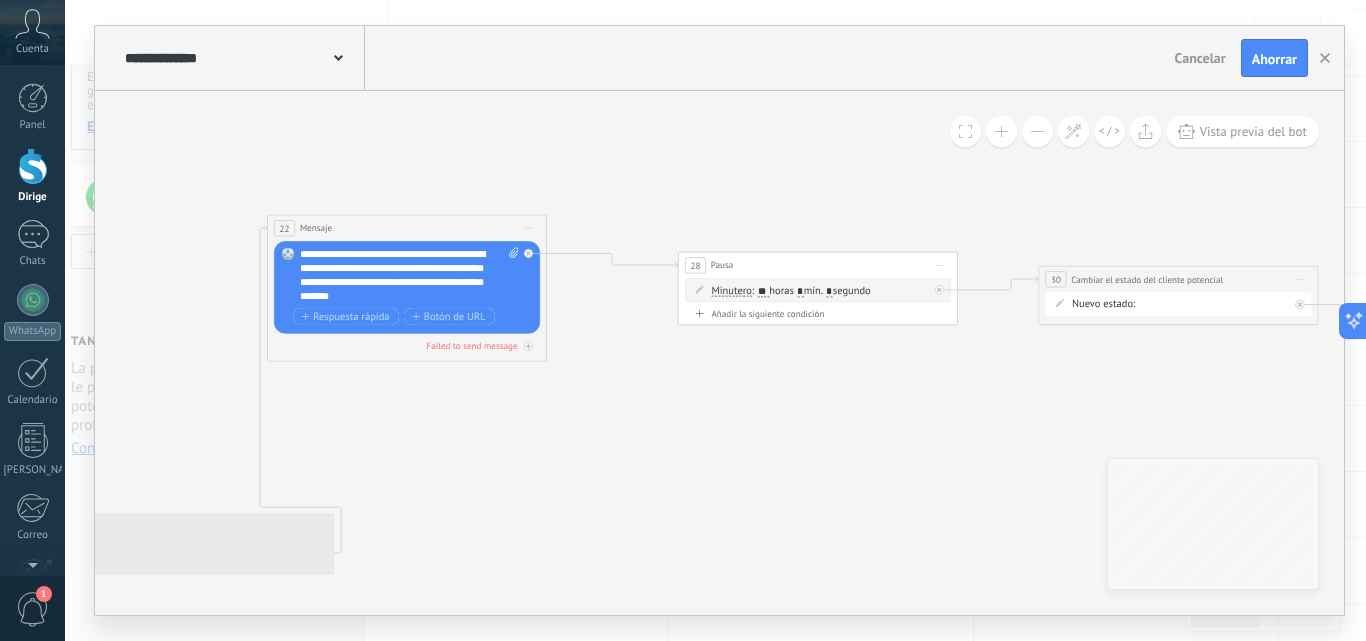 drag, startPoint x: 677, startPoint y: 505, endPoint x: 685, endPoint y: 489, distance: 17.888544 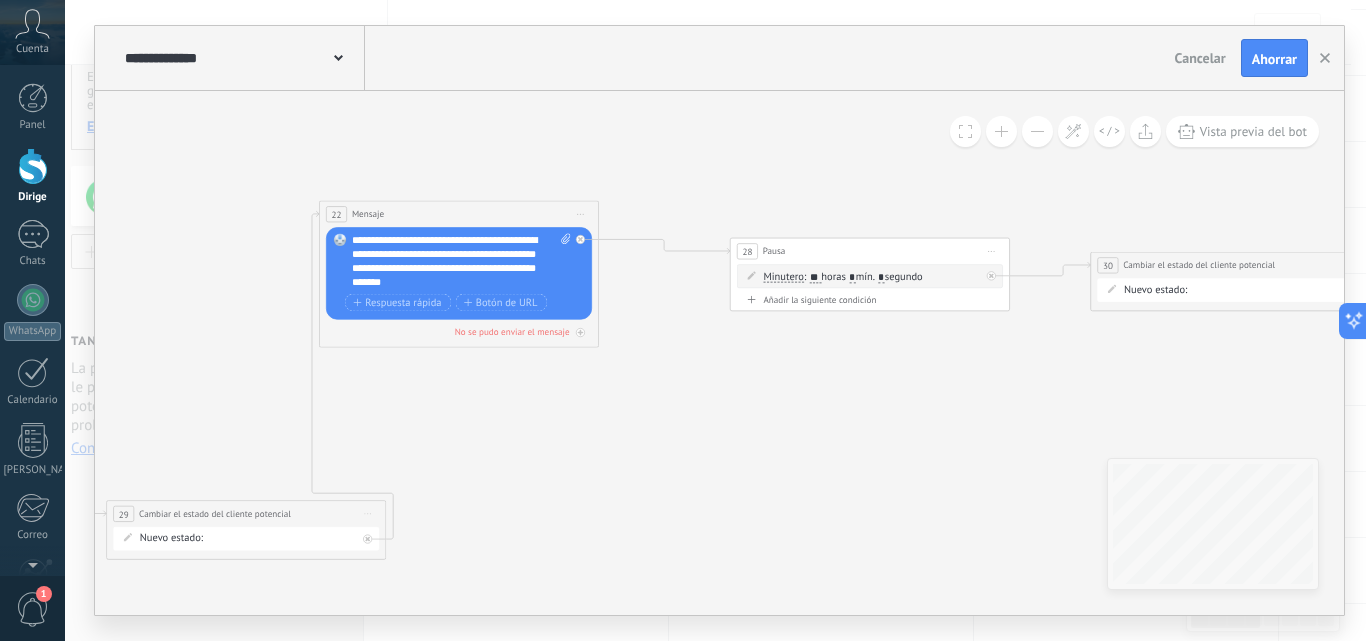 click 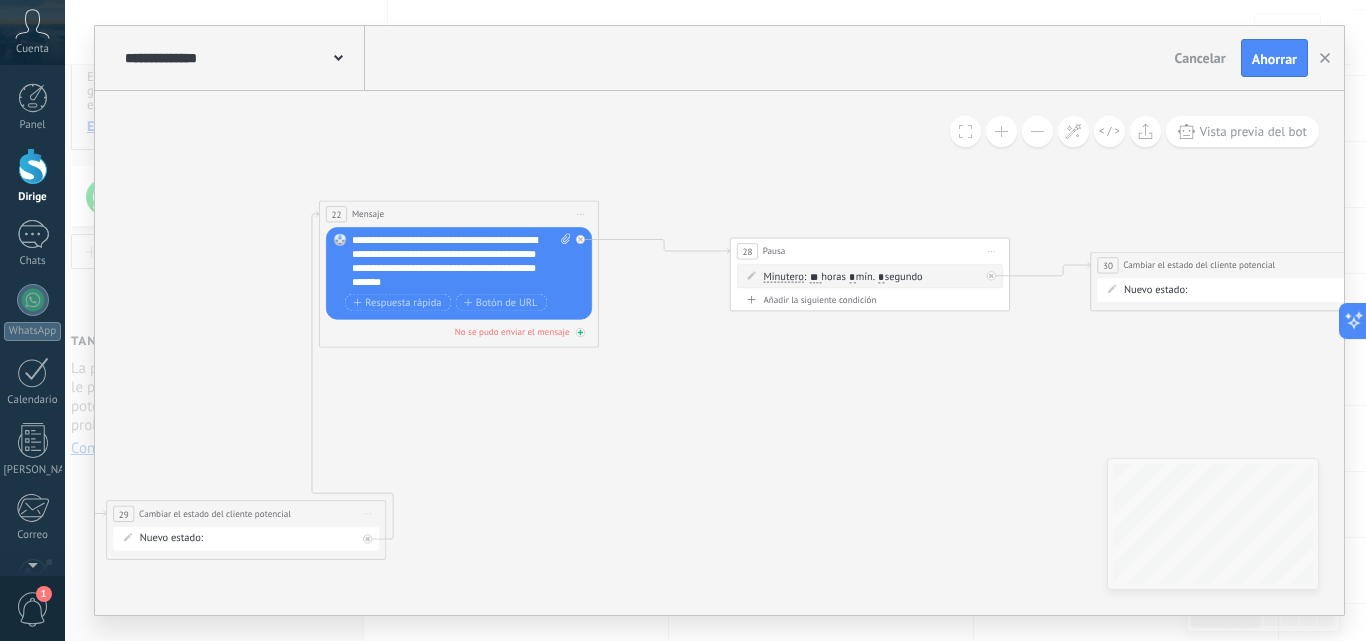 click on "No se pudo enviar el mensaje" at bounding box center [459, 331] 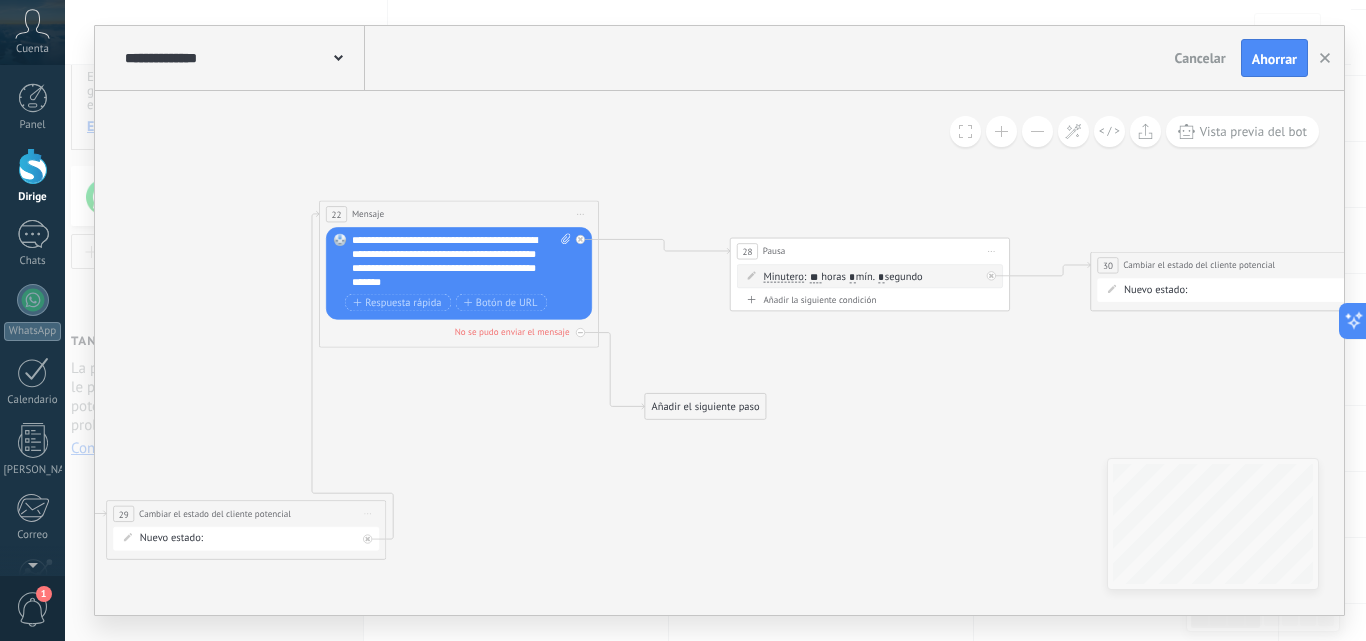 drag, startPoint x: 528, startPoint y: 483, endPoint x: 700, endPoint y: 362, distance: 210.29741 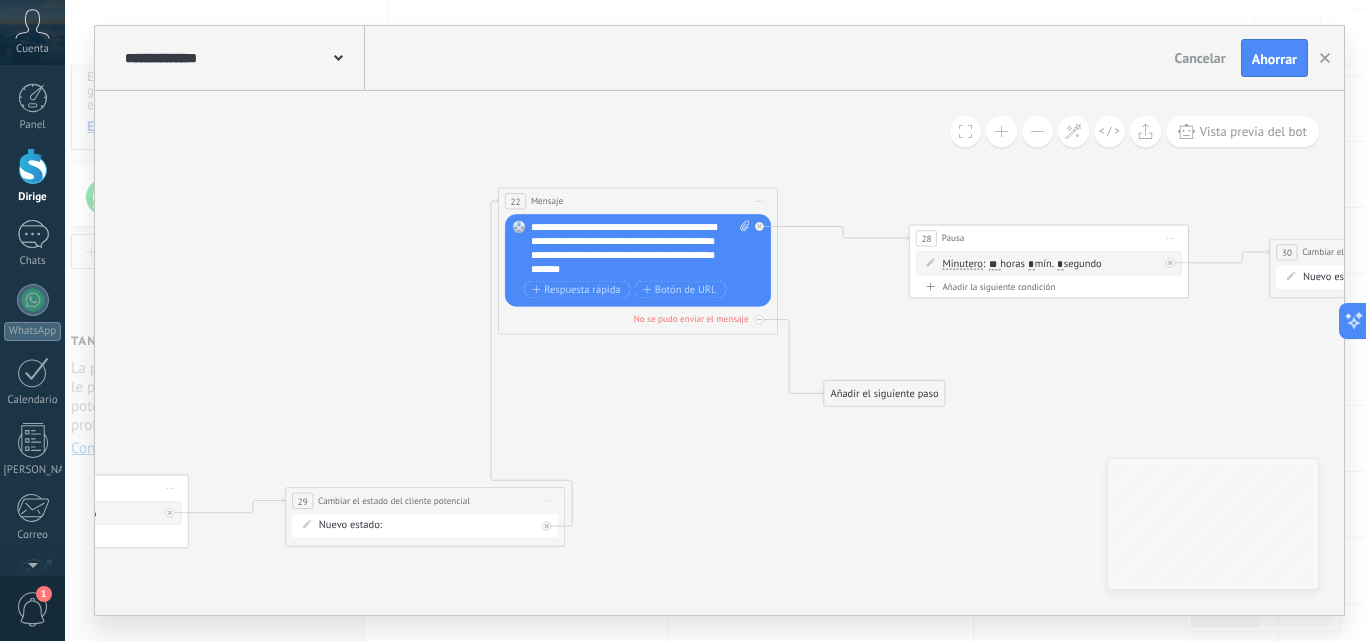 click 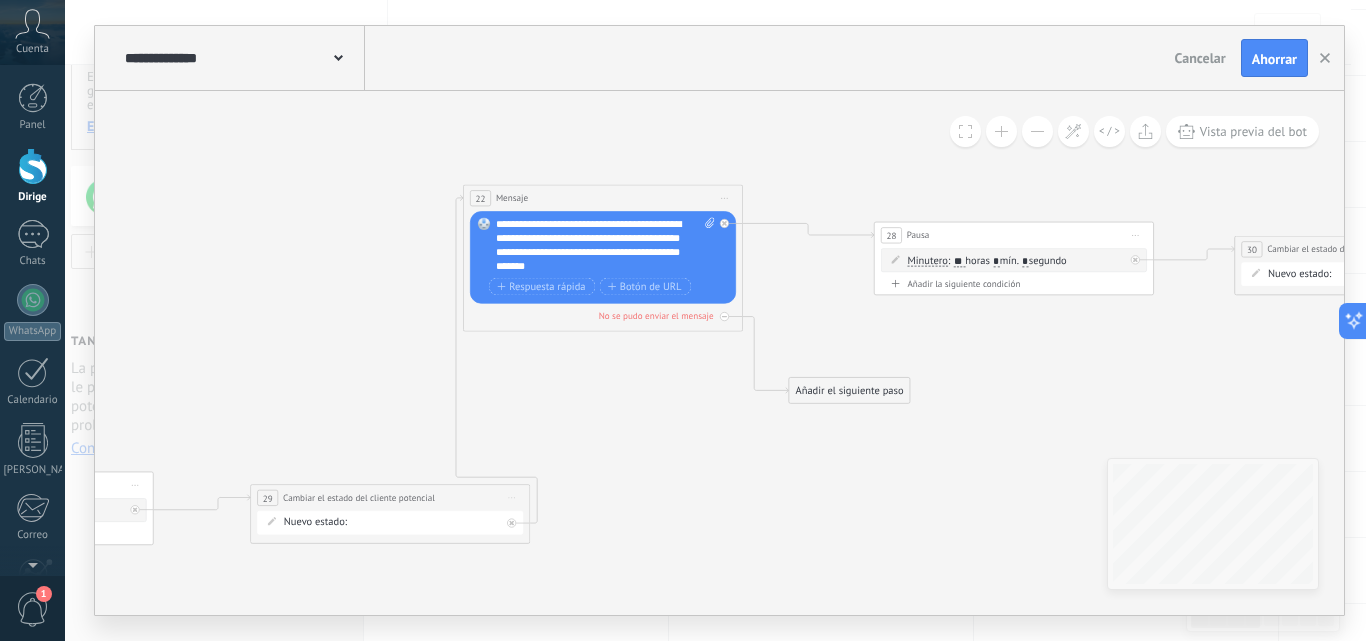 click 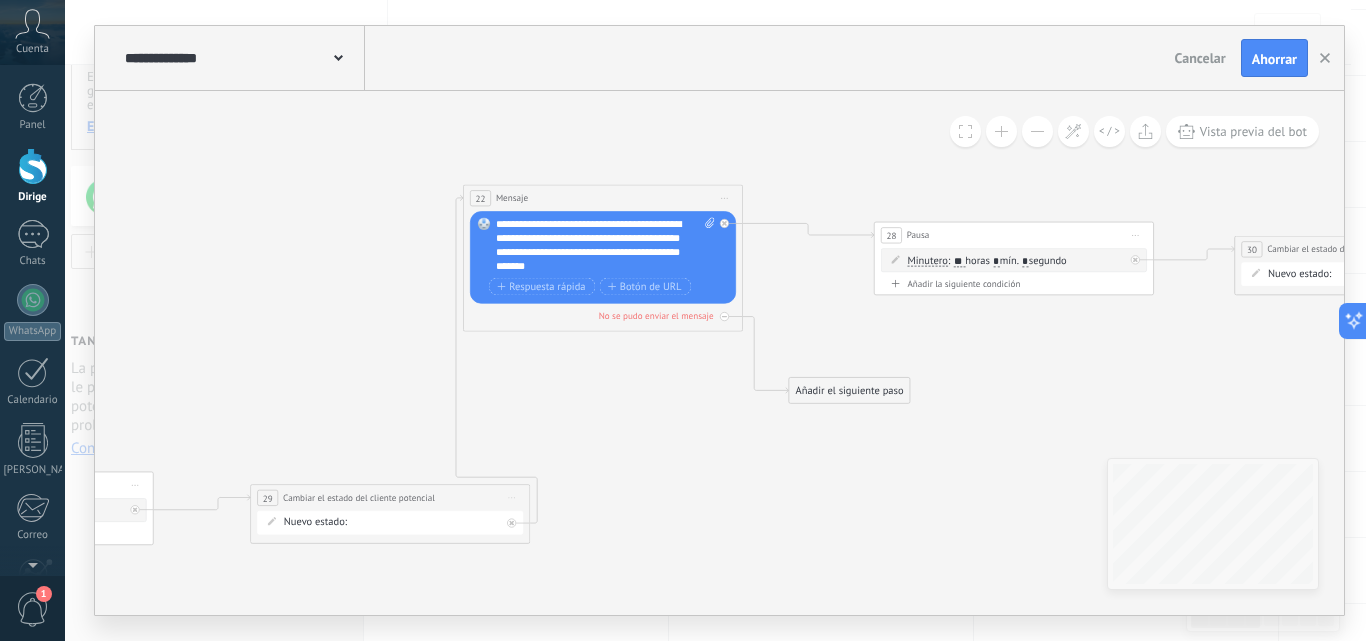 click 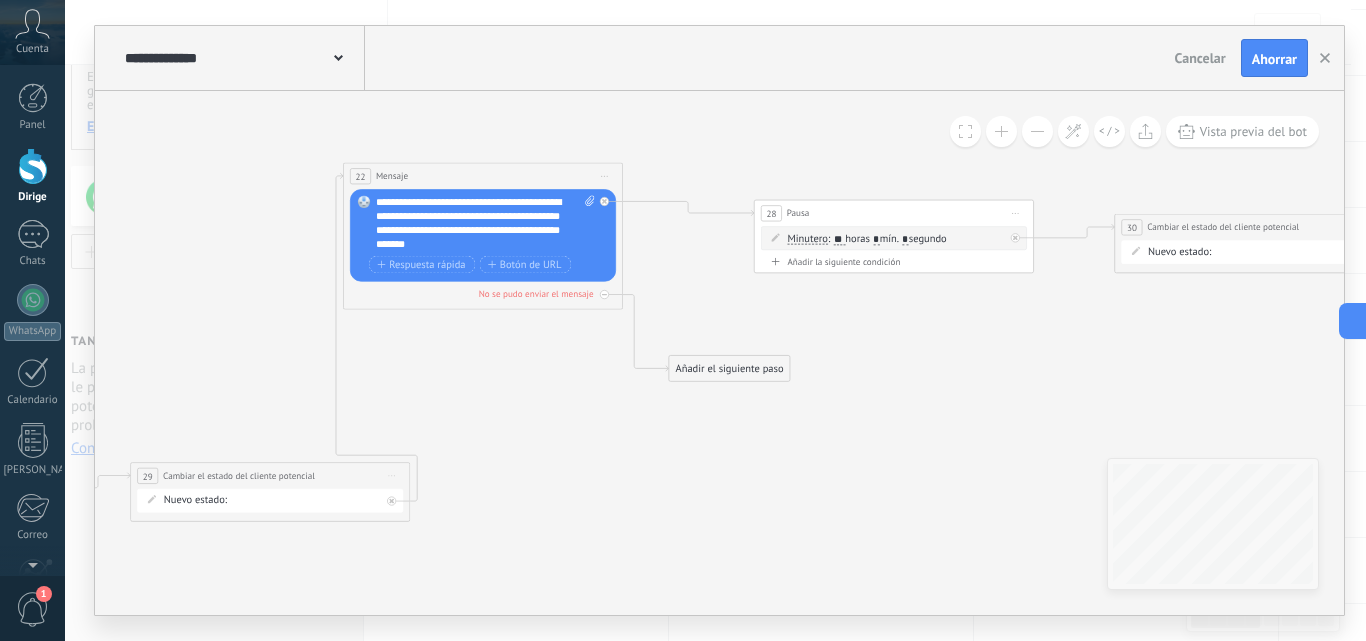 drag, startPoint x: 840, startPoint y: 484, endPoint x: 720, endPoint y: 462, distance: 122 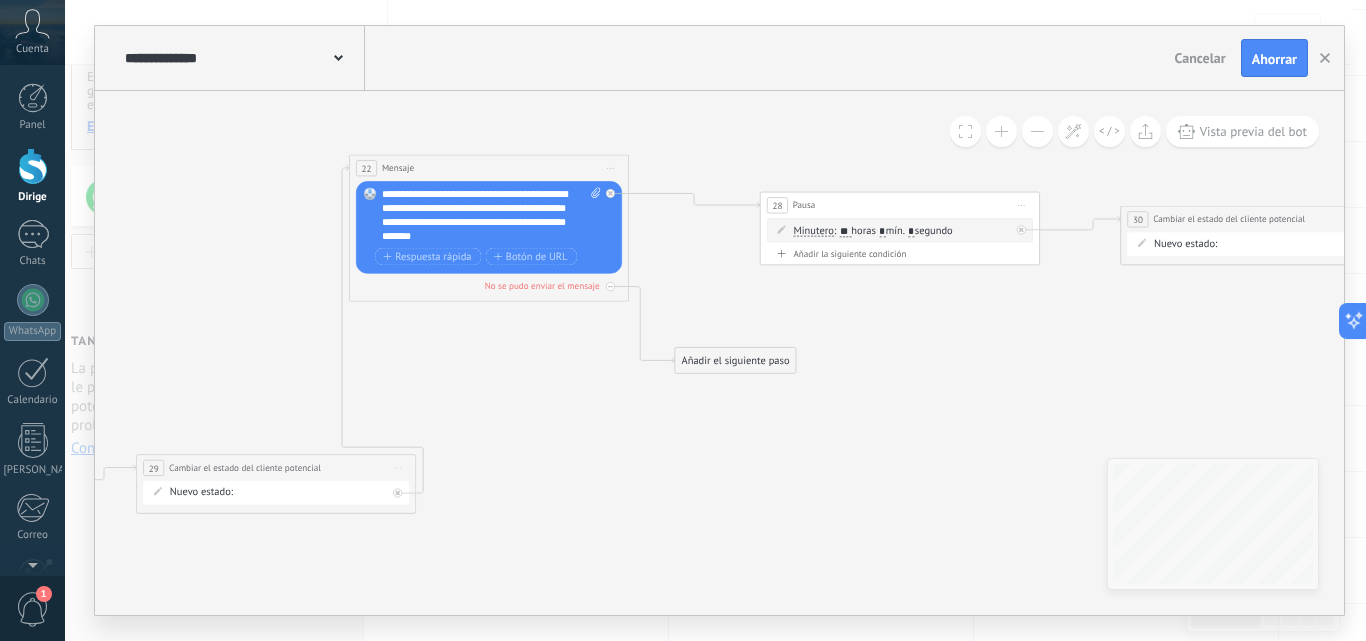 click 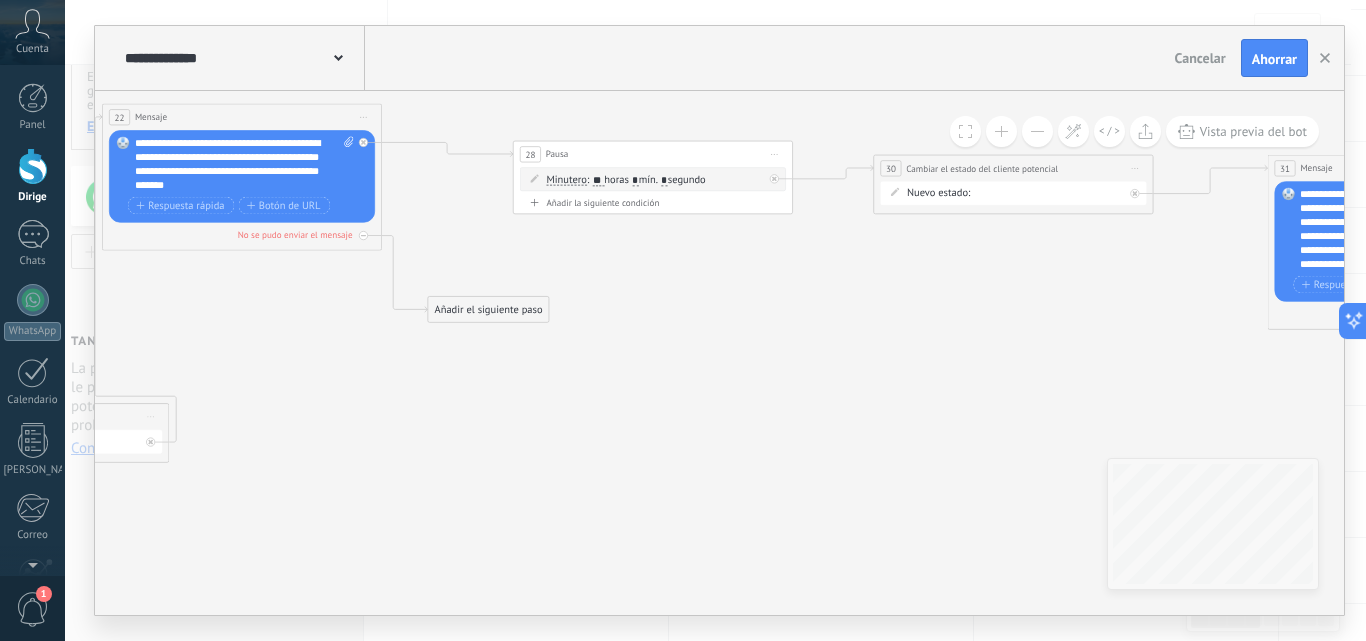 click 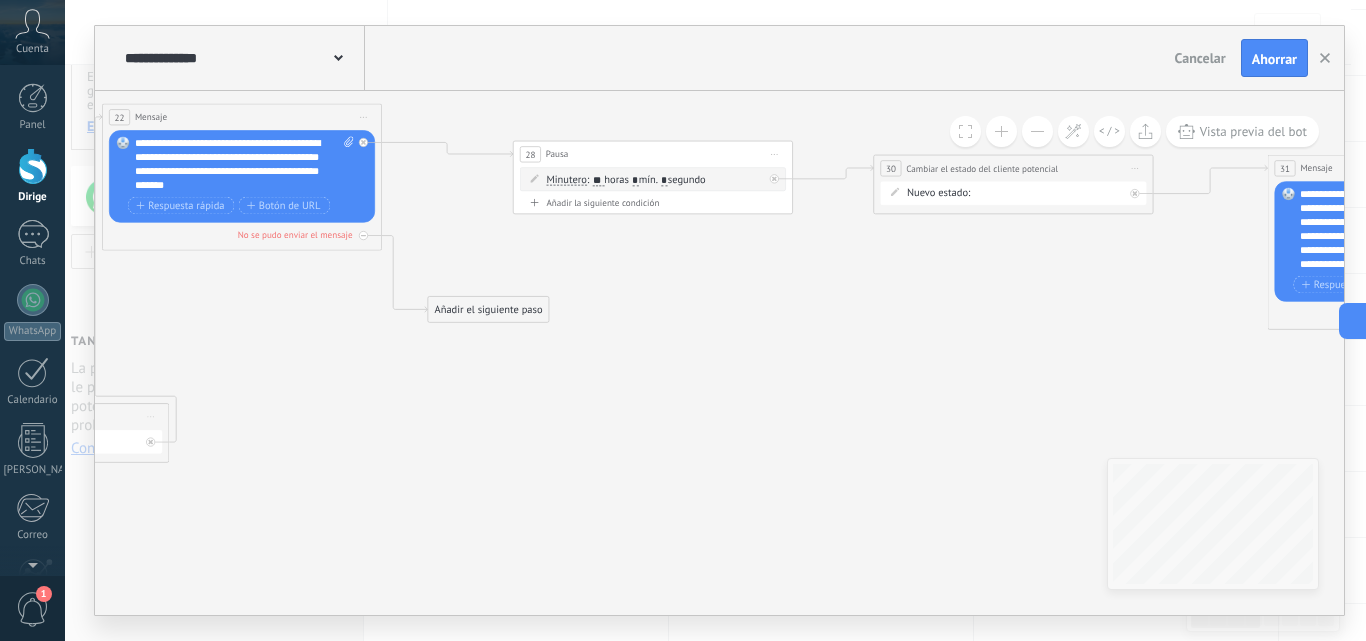 click on "Añadir el siguiente paso" at bounding box center [489, 309] 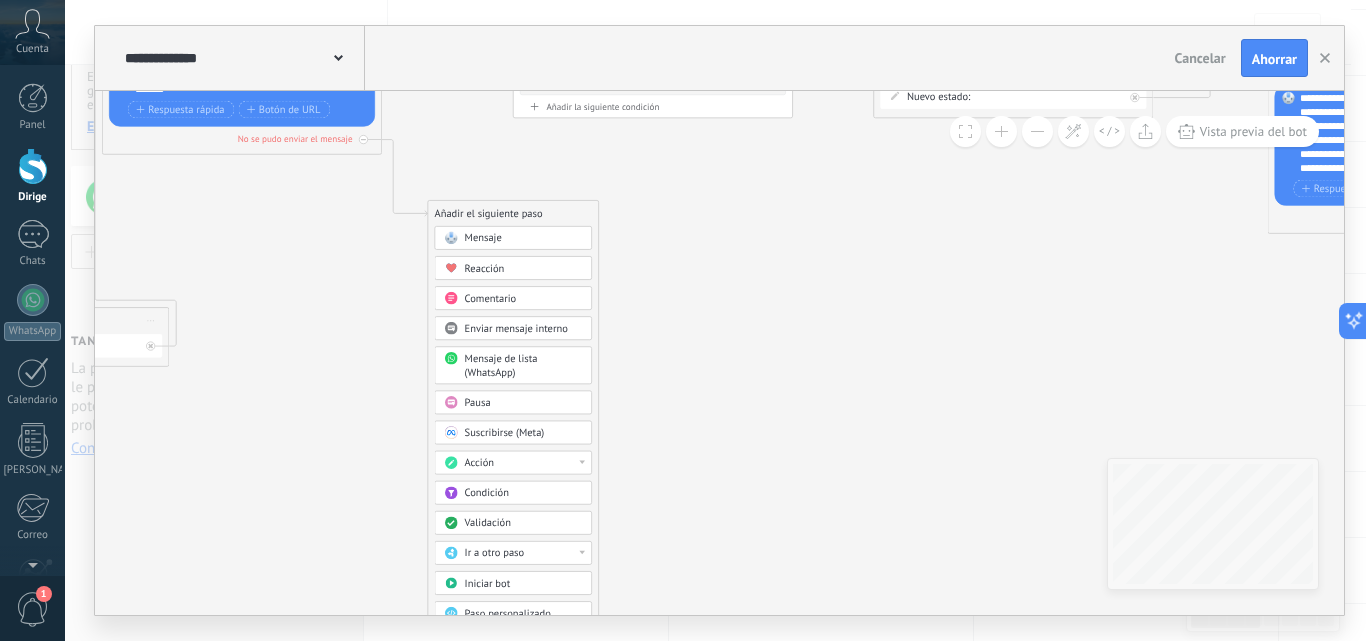 click on "Condición" at bounding box center (524, 493) 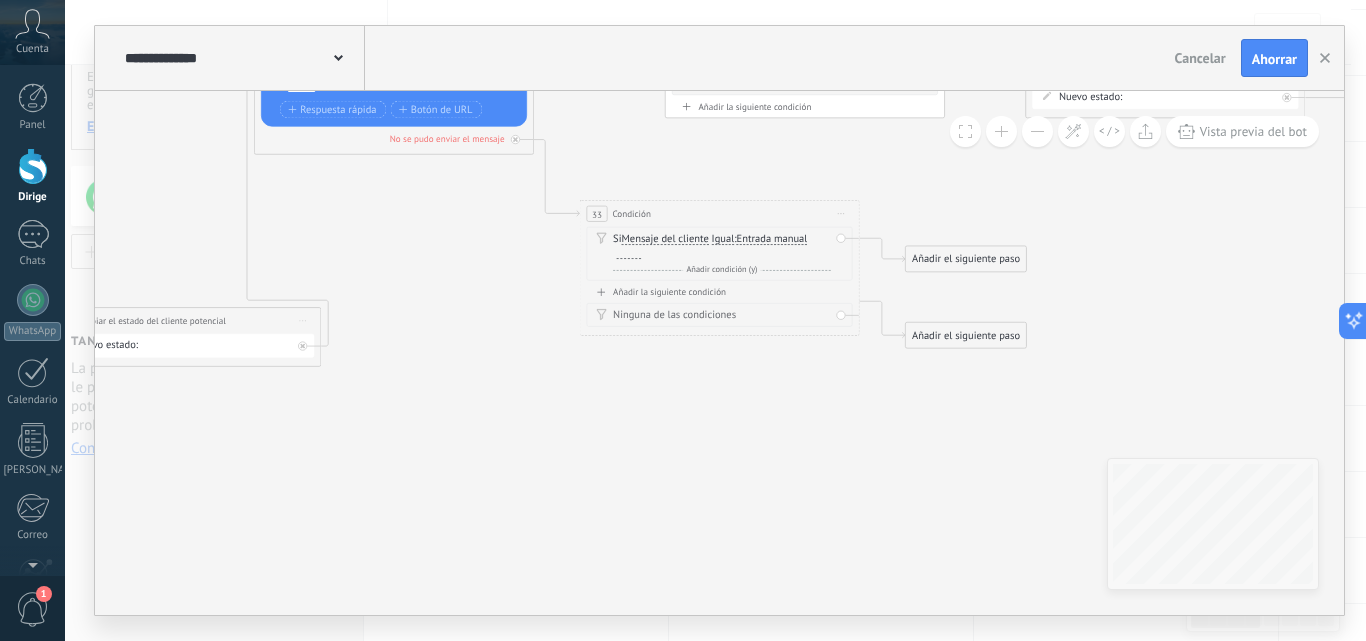click on "Comience la vista previa aquí
Rebautizar
Duplicado
[GEOGRAPHIC_DATA]" at bounding box center (841, 214) 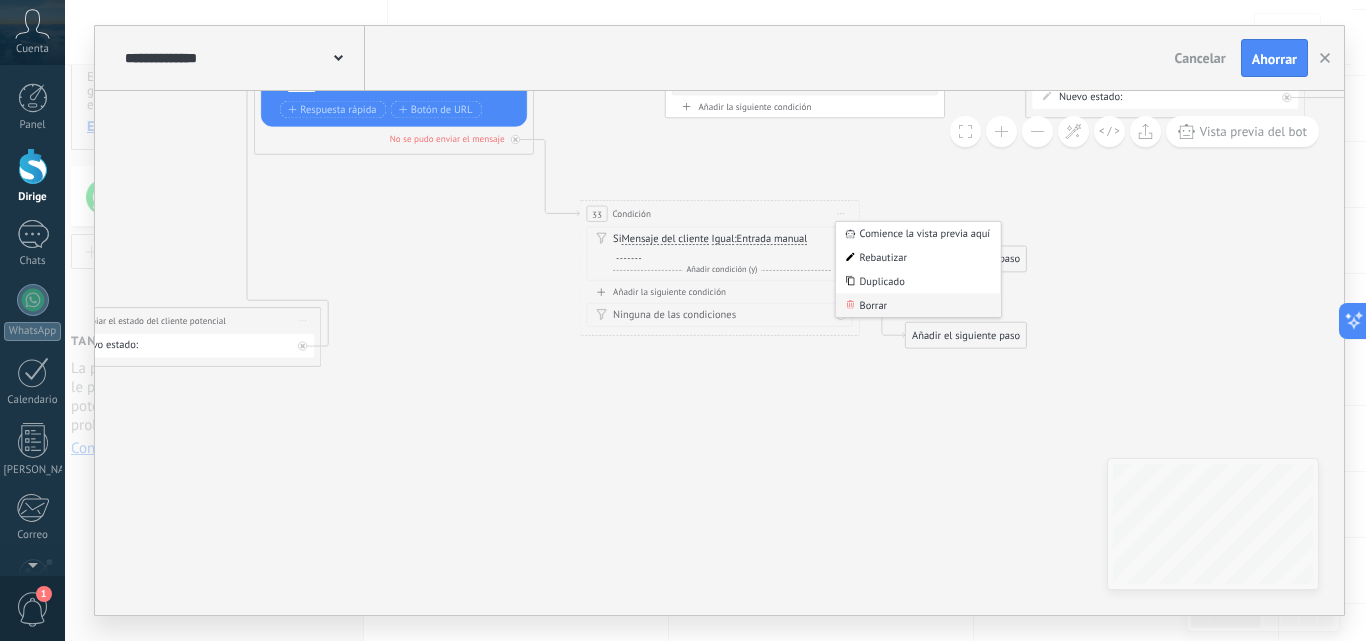 click on "Borrar" at bounding box center [918, 305] 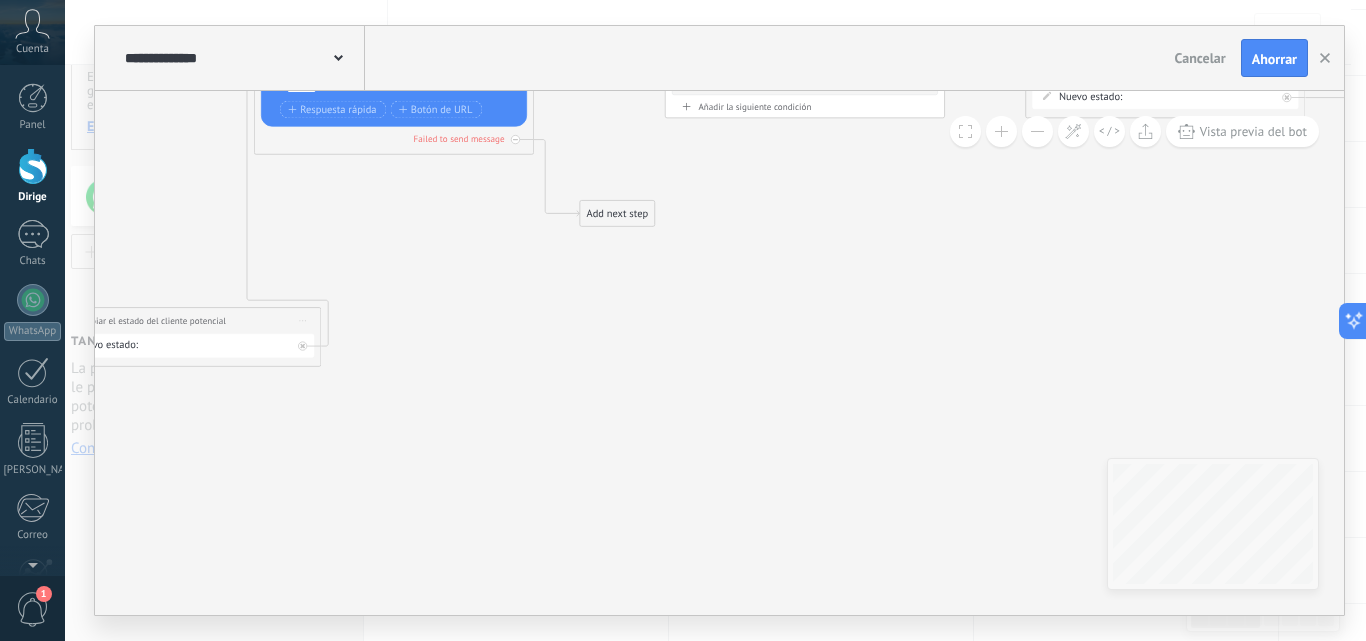 drag, startPoint x: 642, startPoint y: 220, endPoint x: 751, endPoint y: 474, distance: 276.4001 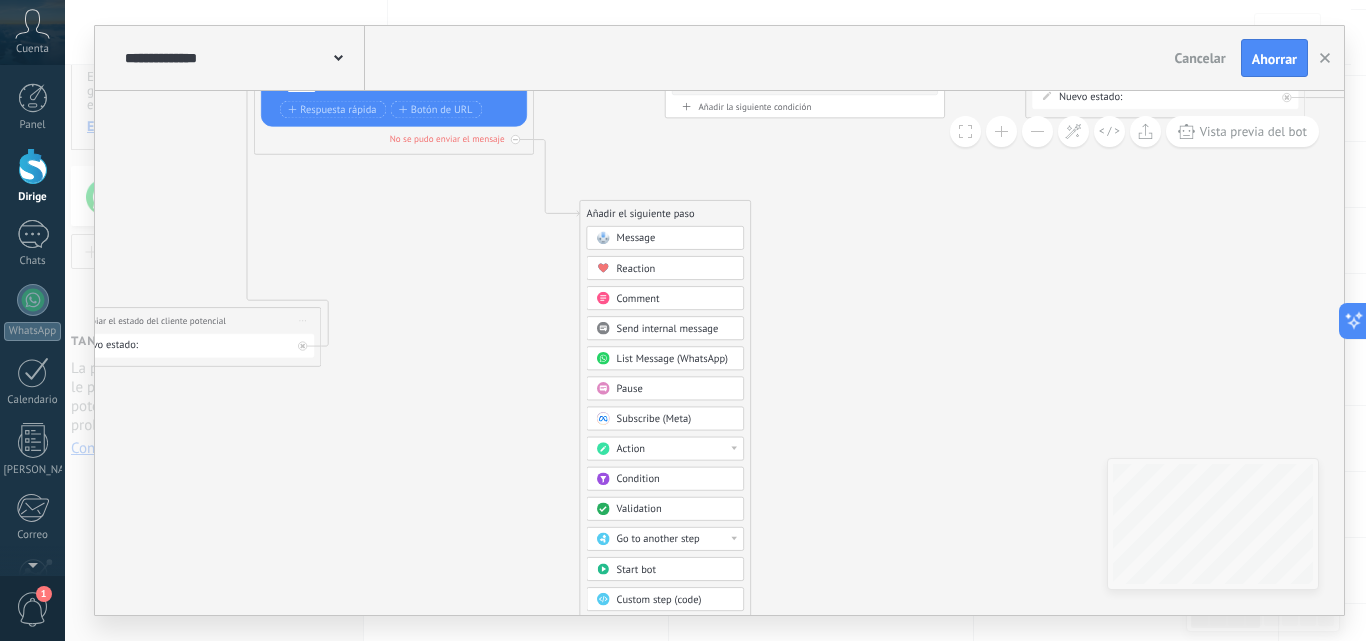 click on "Condition" at bounding box center [676, 479] 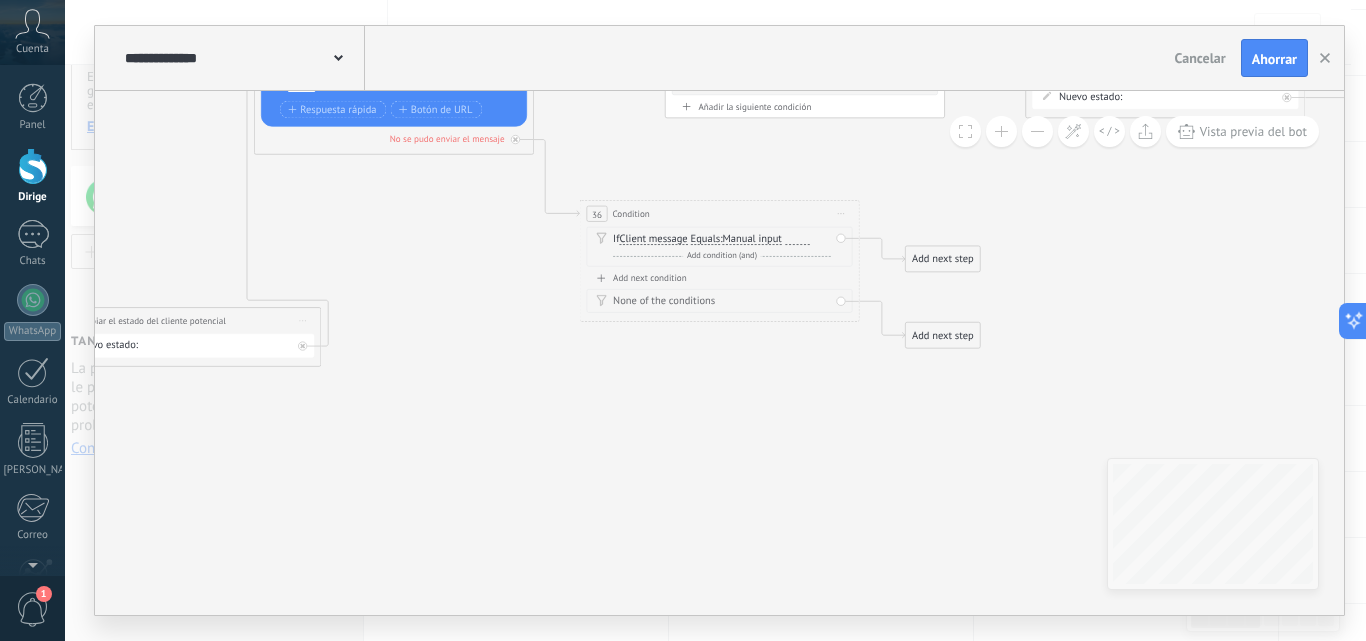 click on "Start preview here
Rename
Duplicate
Delete" at bounding box center (841, 214) 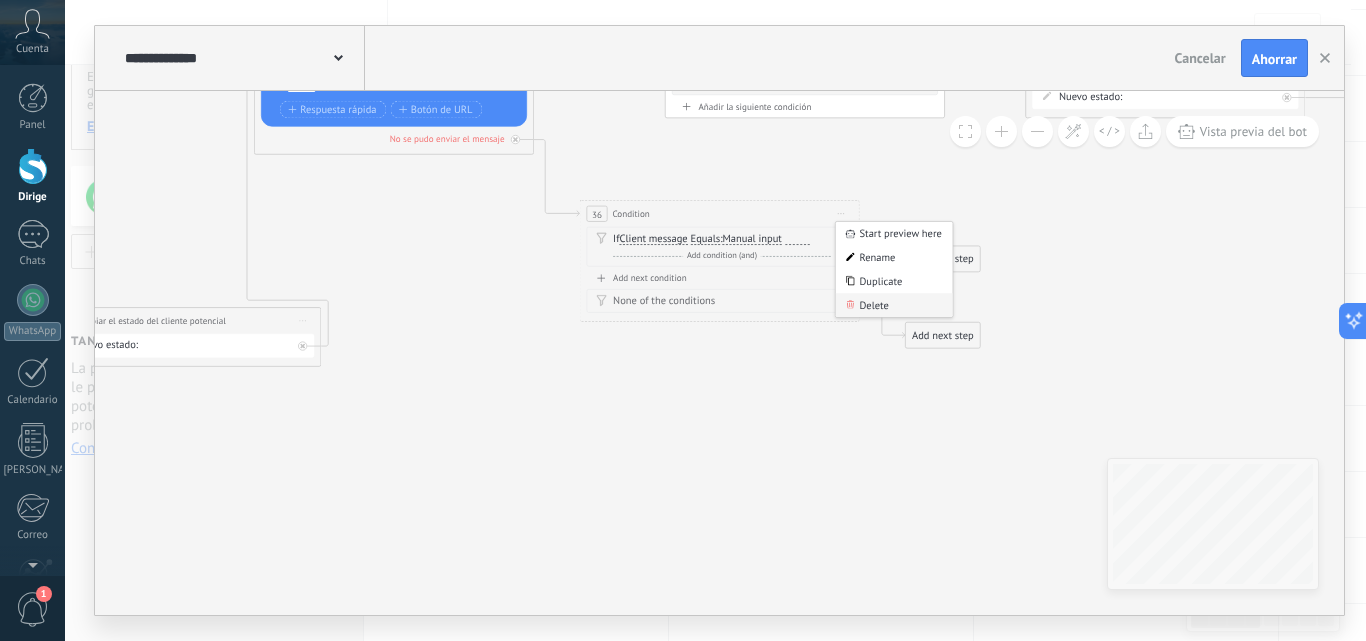 click on "Delete" at bounding box center (894, 305) 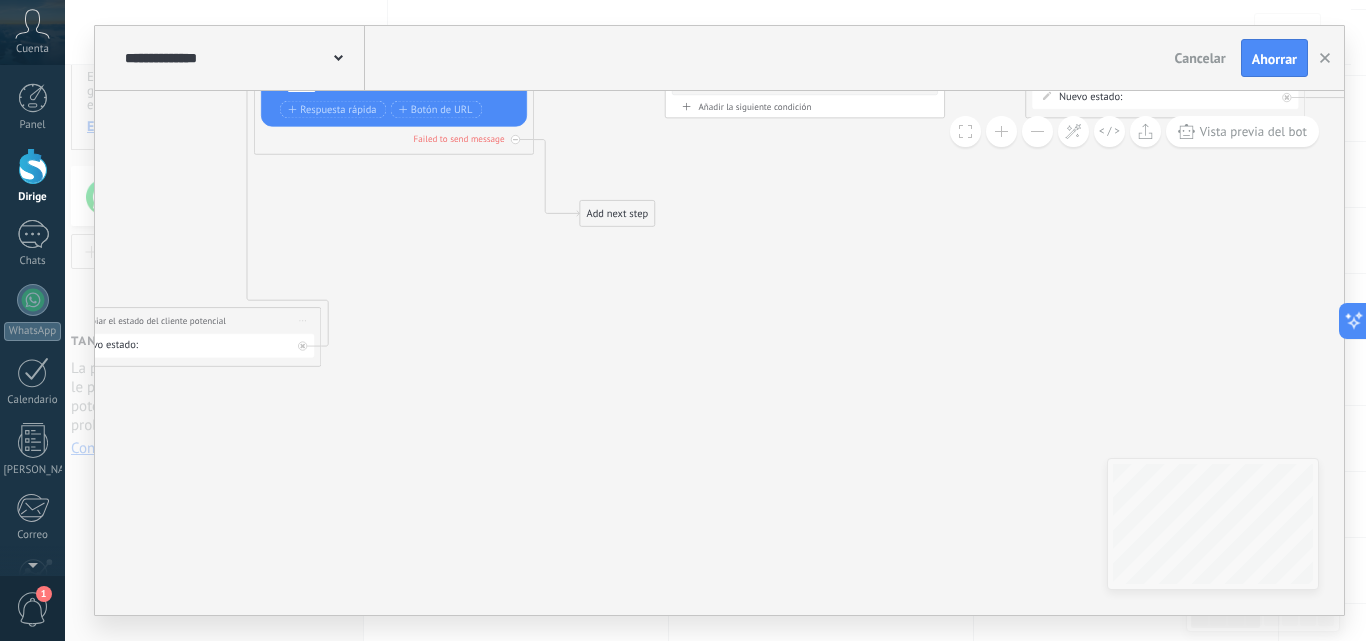 click on "Add next step" at bounding box center (617, 213) 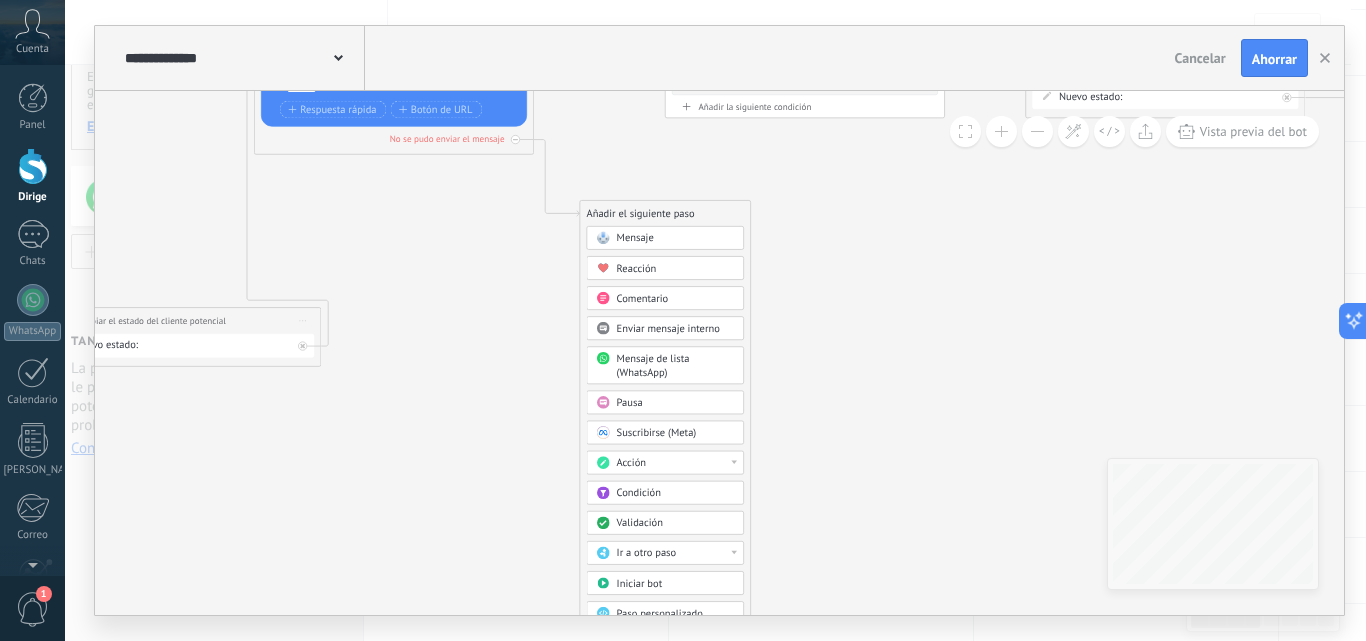 click on "Acción" at bounding box center (676, 463) 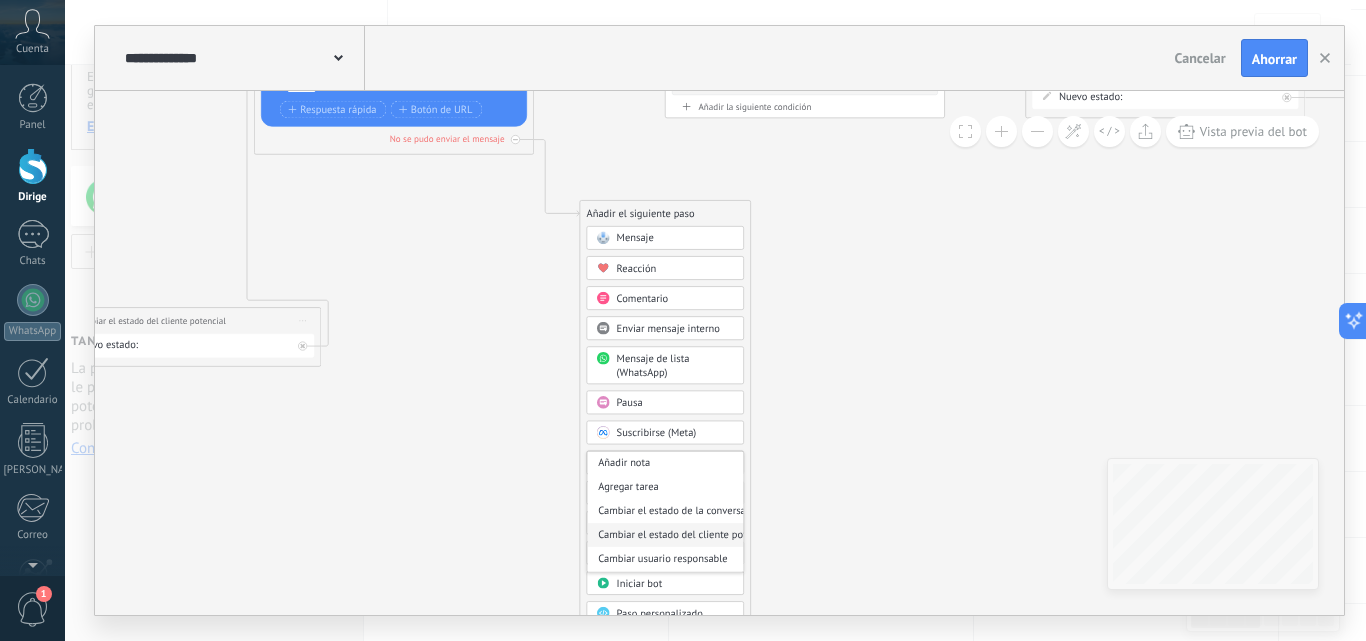 click on "Cambiar el estado del cliente potencial" at bounding box center [685, 534] 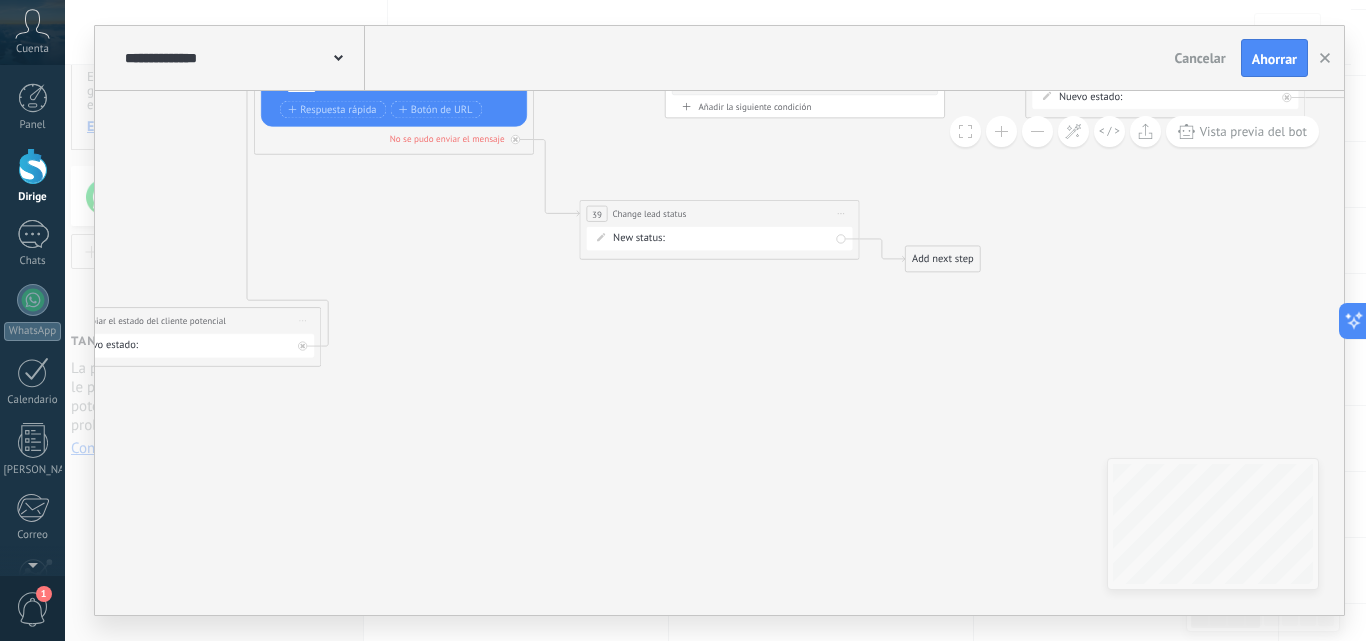 click on "SEGUIMIENTO KYC cleintes 13RA LLAMADA 2DA LLAMADA 3RA LLAMADA Logrado con éxito Venta Perdido" at bounding box center (0, 0) 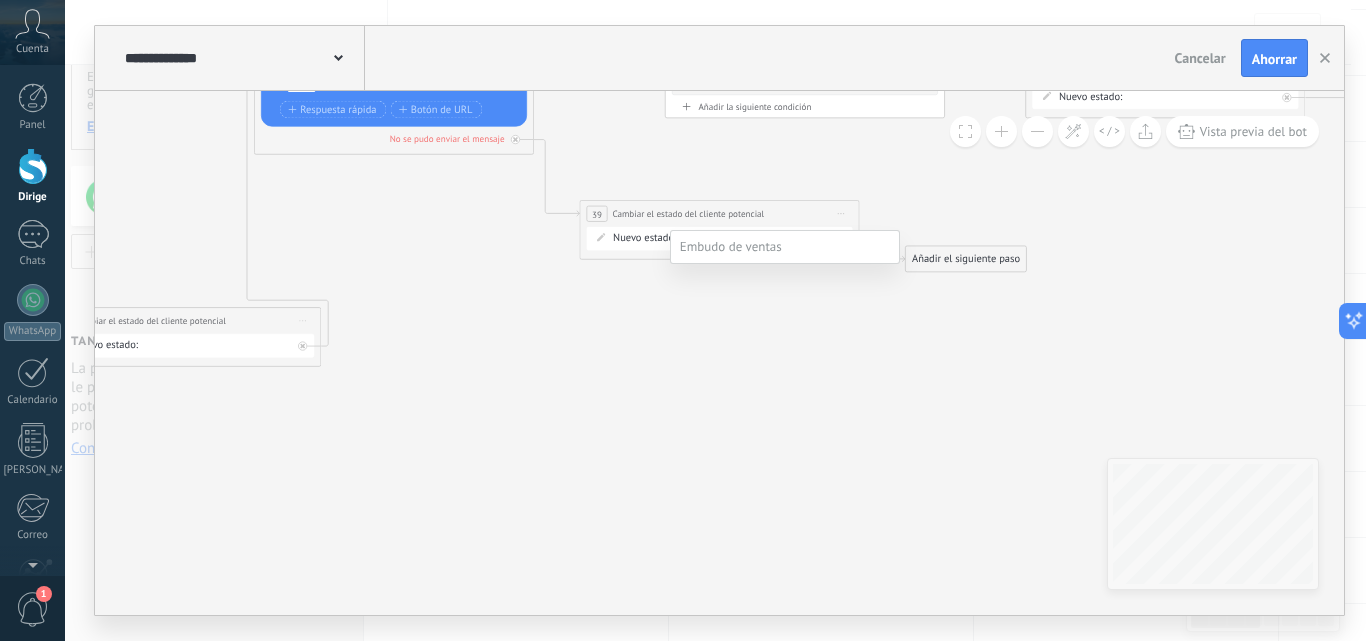 click on "2DA LLAMADA" at bounding box center (0, 0) 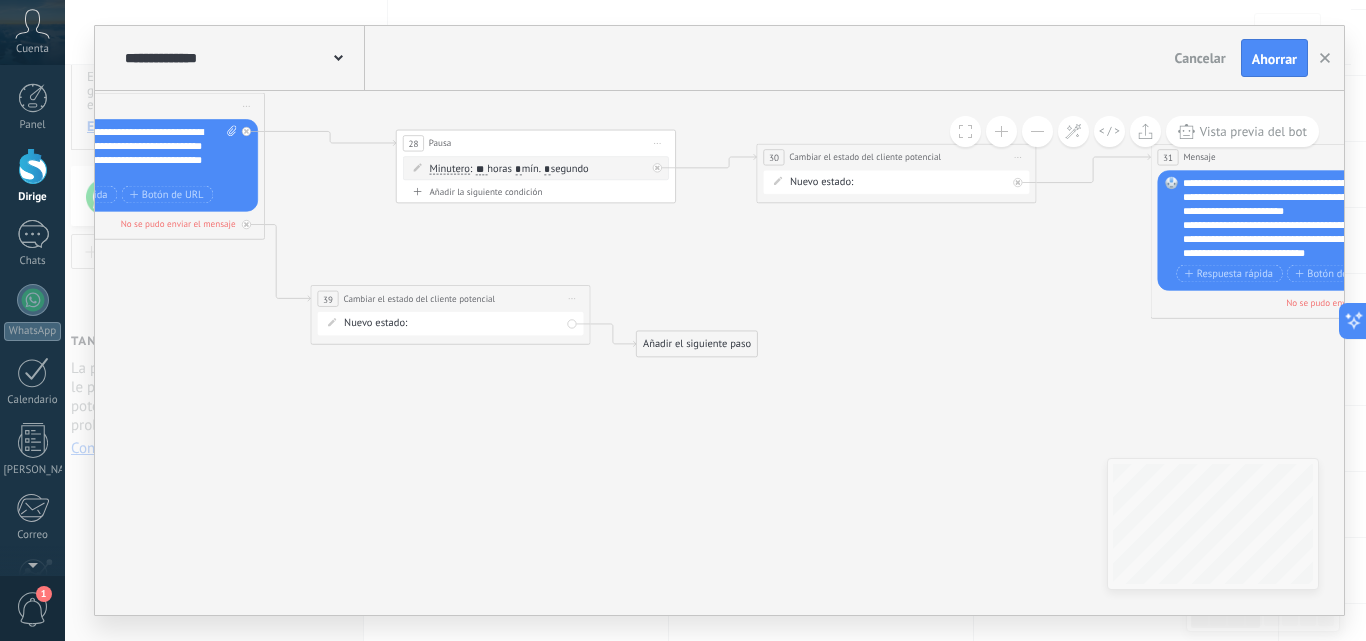 drag, startPoint x: 732, startPoint y: 421, endPoint x: 661, endPoint y: 470, distance: 86.26703 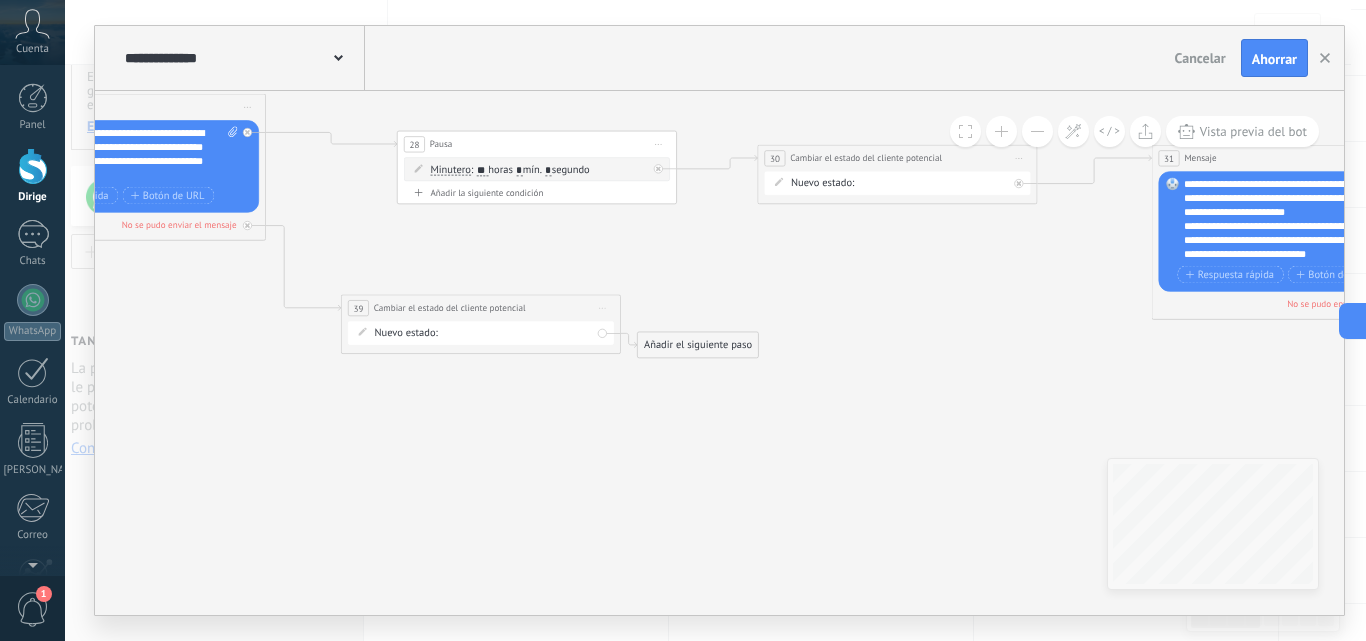 drag, startPoint x: 528, startPoint y: 298, endPoint x: 558, endPoint y: 307, distance: 31.320919 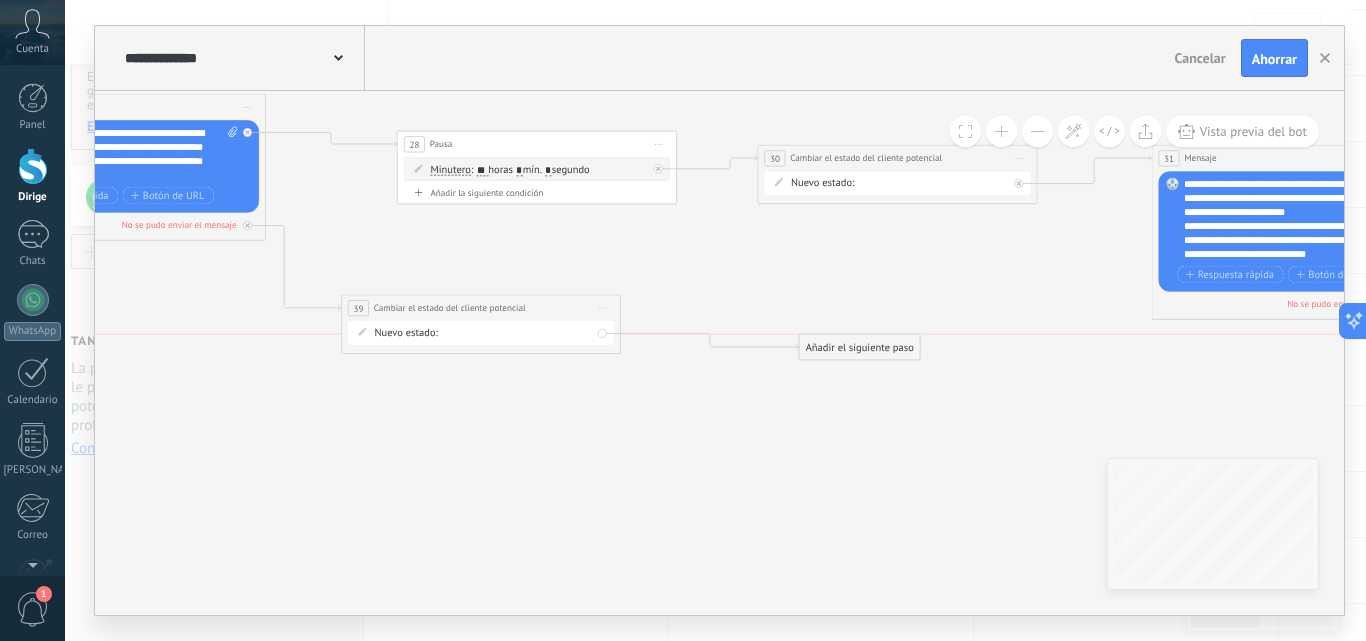 drag, startPoint x: 694, startPoint y: 345, endPoint x: 856, endPoint y: 341, distance: 162.04938 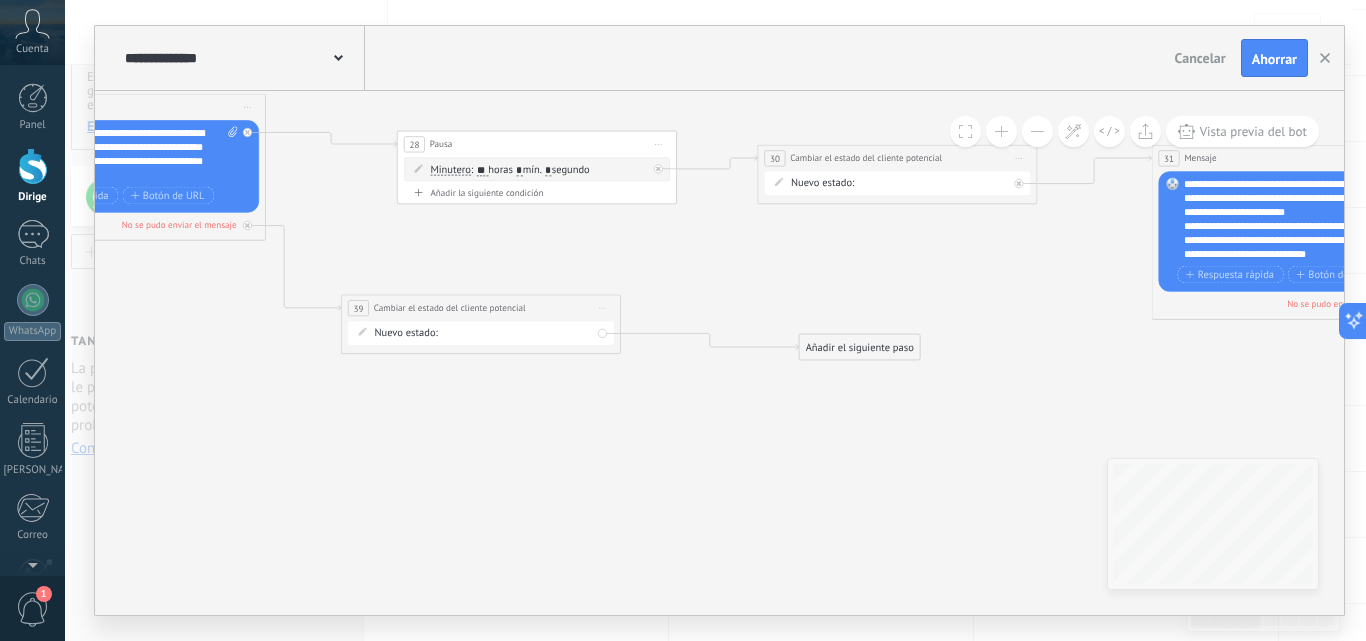 click on "Comience la vista previa aquí
Rebautizar
Duplicado
[GEOGRAPHIC_DATA]" at bounding box center (603, 308) 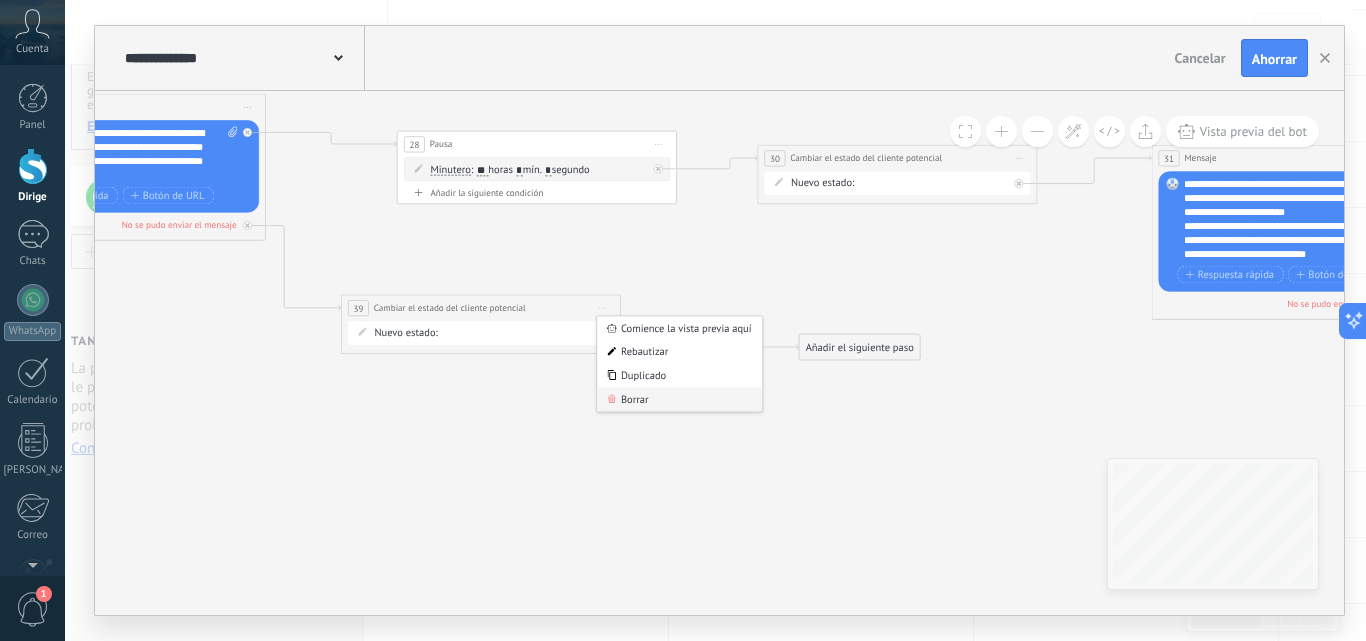 click on "Borrar" at bounding box center (635, 399) 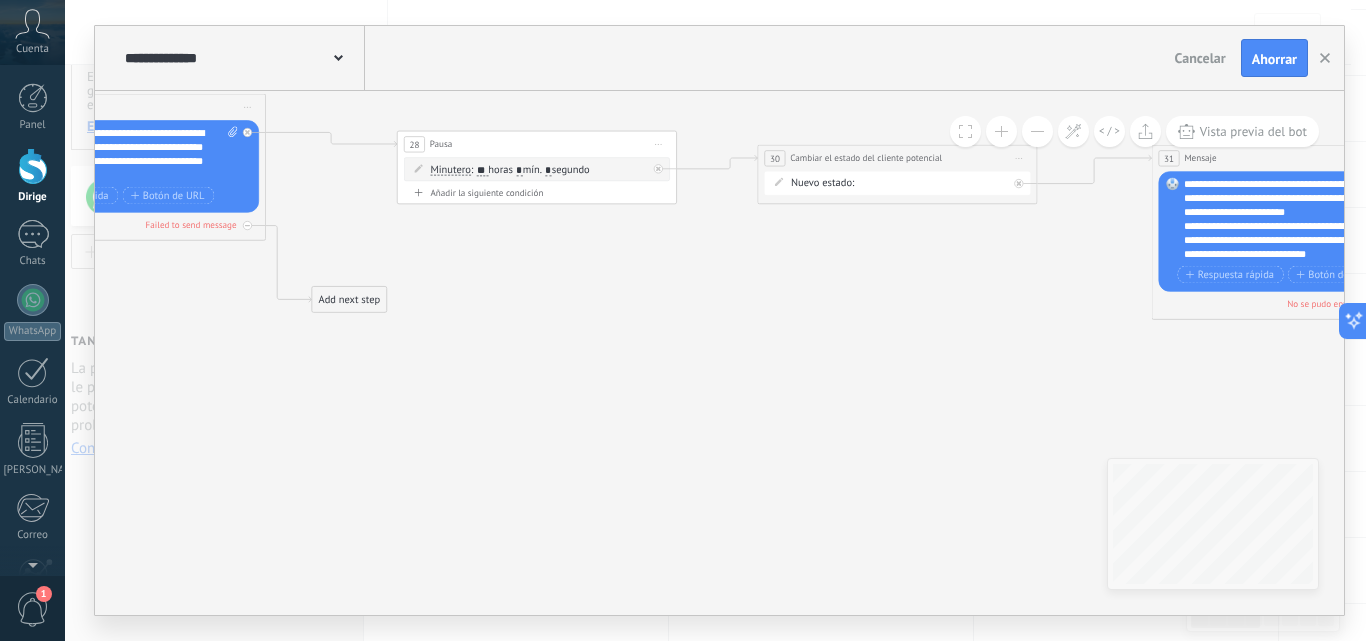 click on "Add next step" at bounding box center [349, 299] 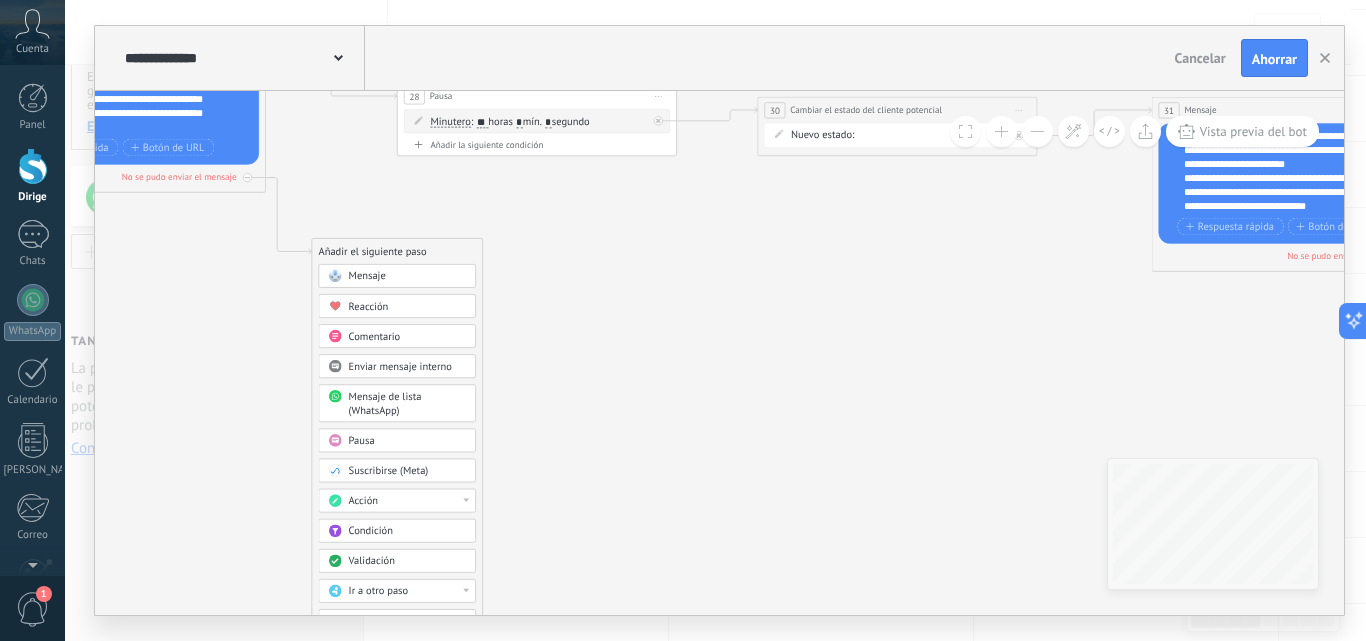 click on "Pausa" at bounding box center [408, 441] 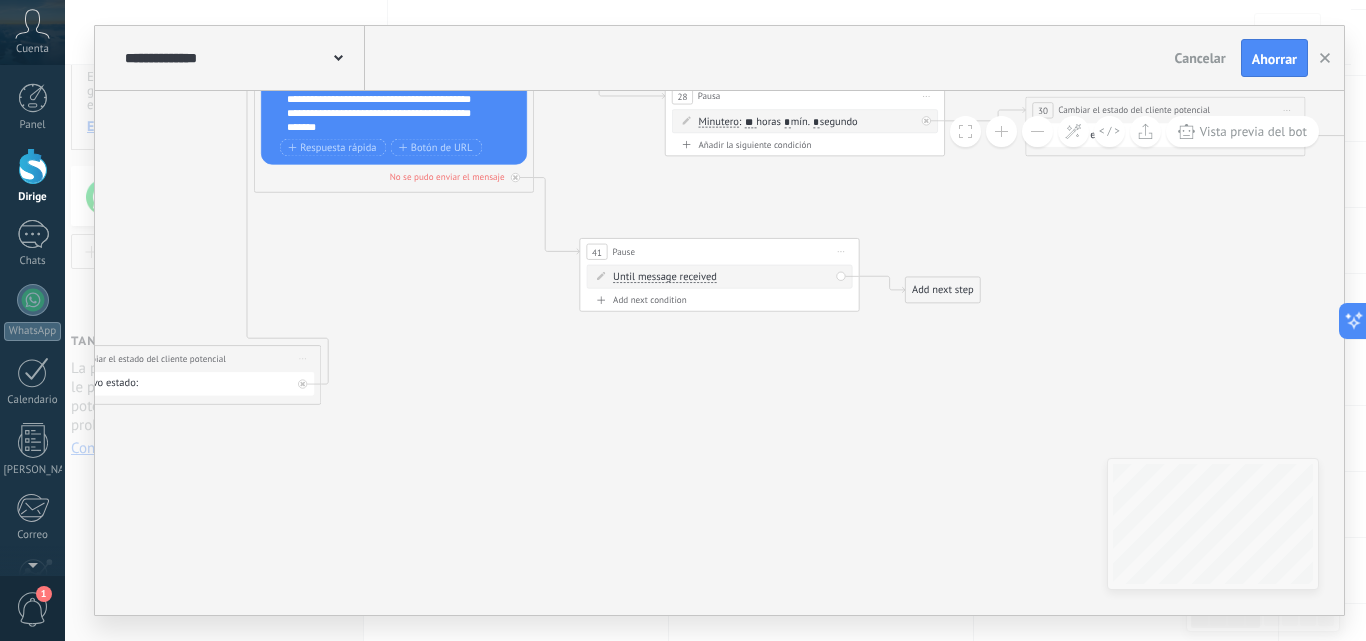click on "Until message received" at bounding box center (665, 277) 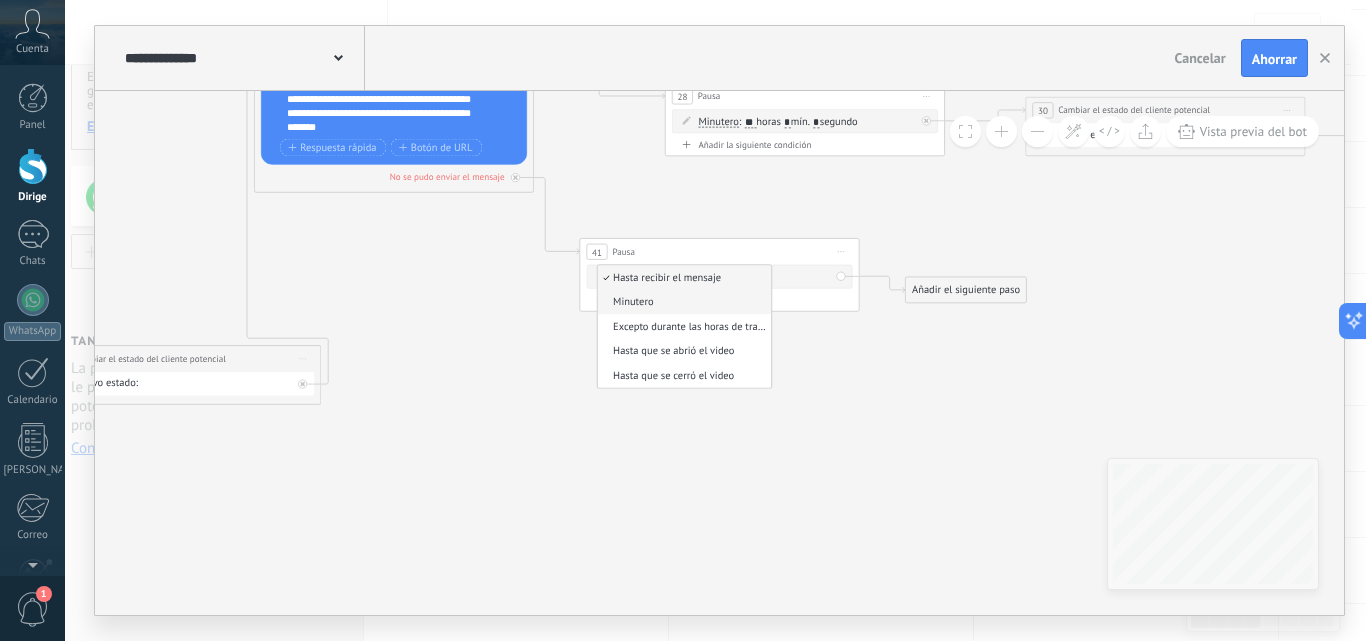 click on "Minutero" at bounding box center (682, 303) 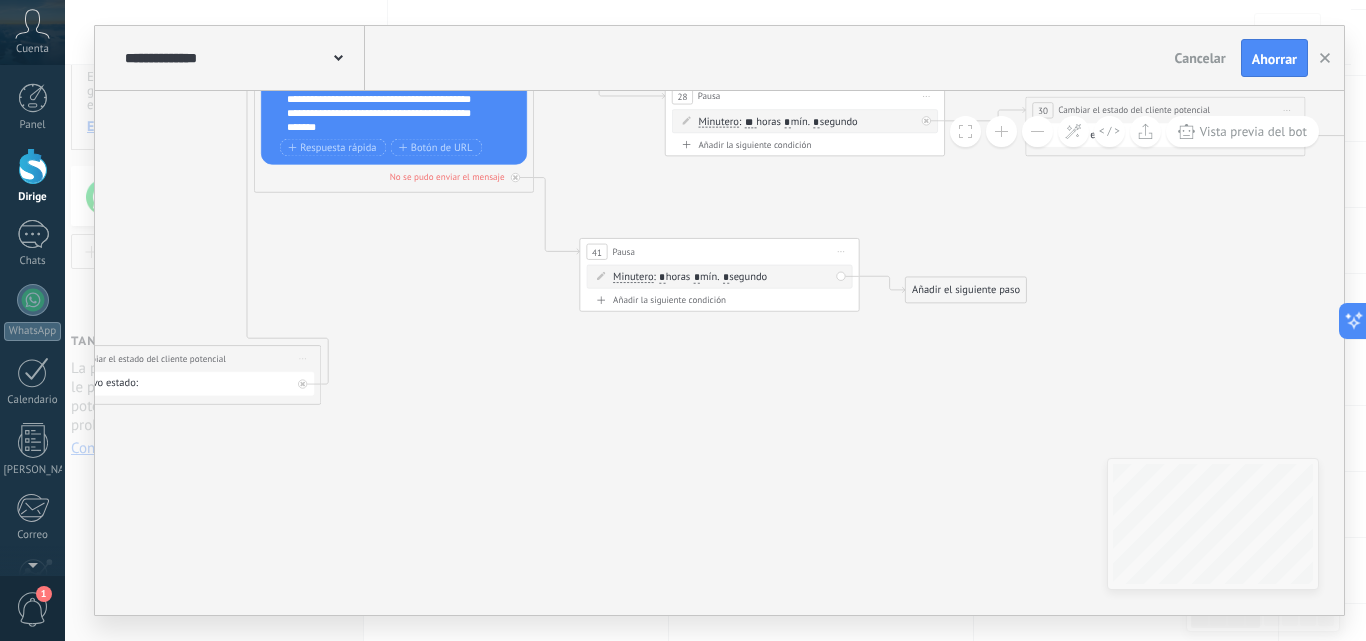 click on "*" at bounding box center (662, 277) 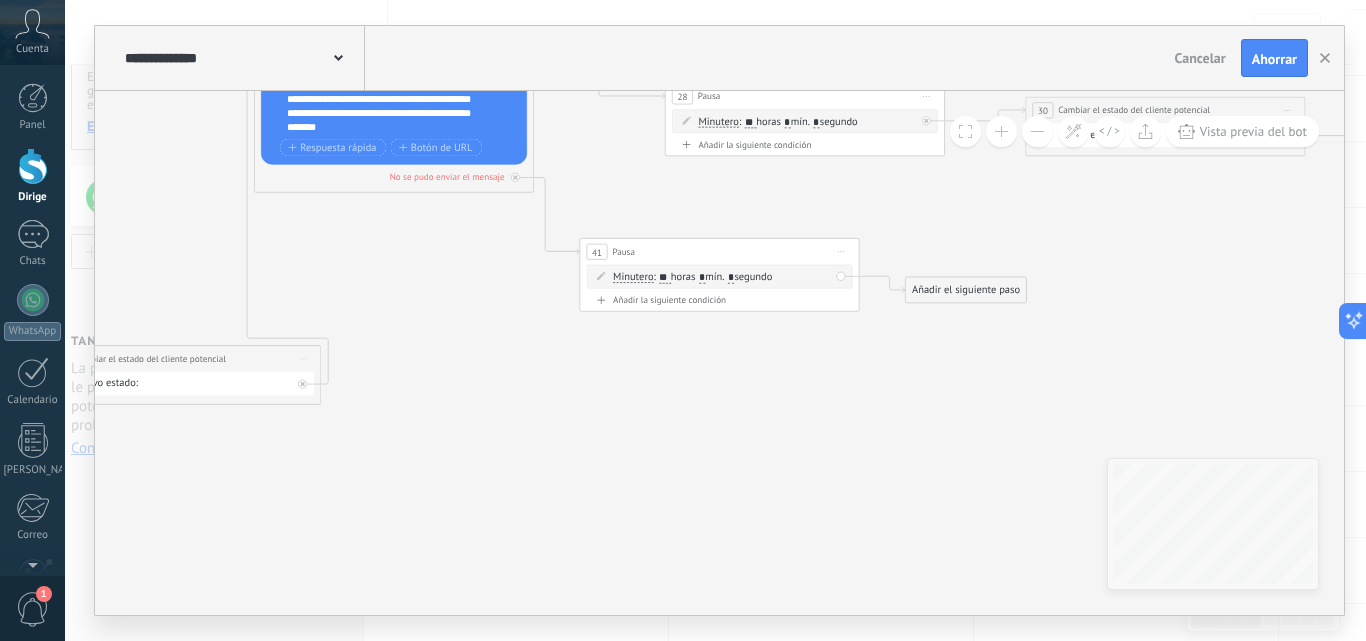 type on "**" 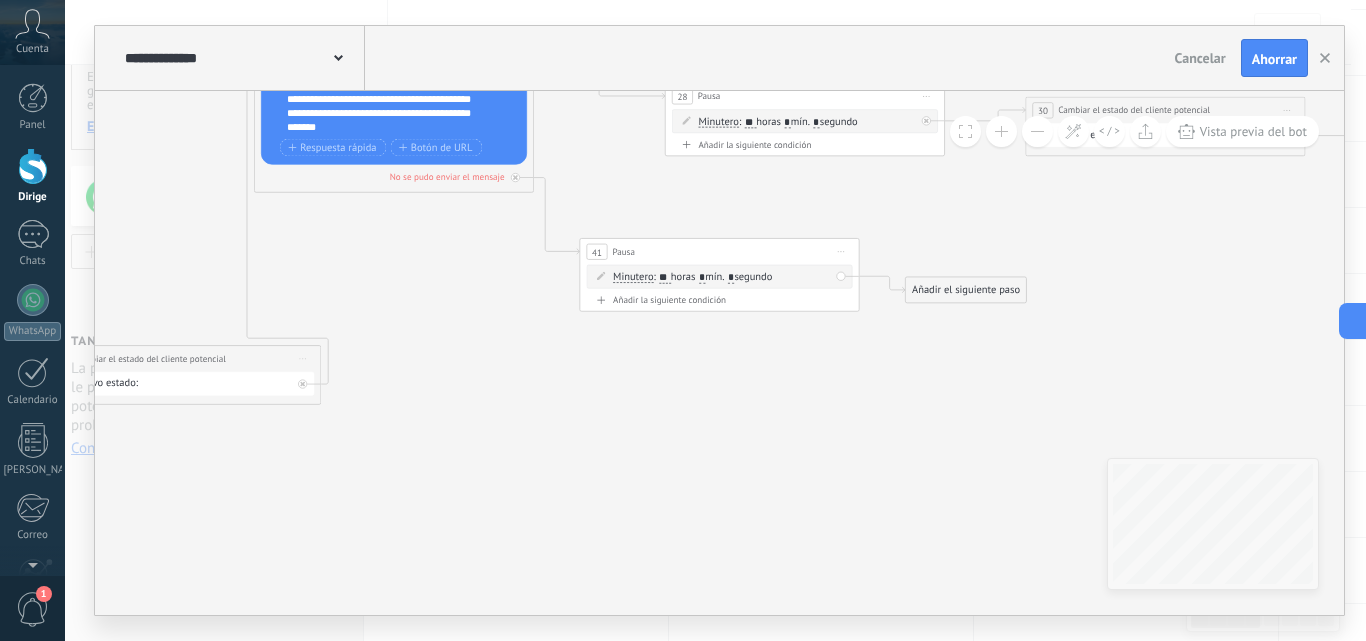 type on "*" 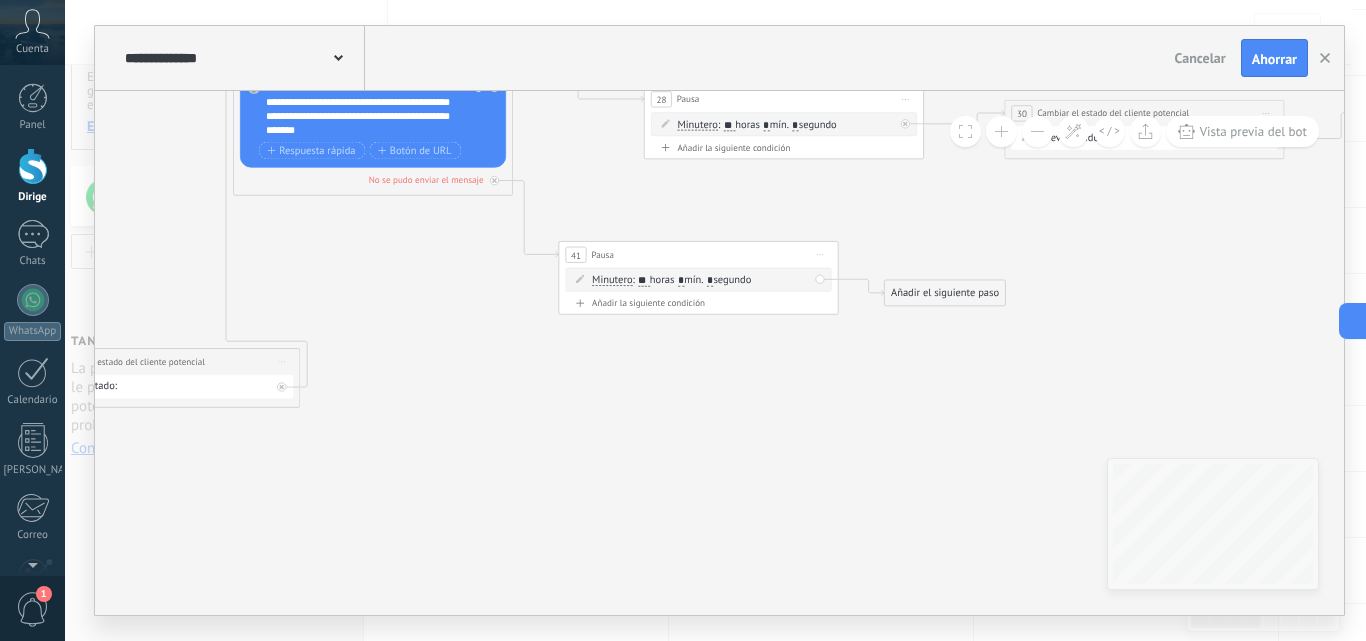 drag, startPoint x: 735, startPoint y: 338, endPoint x: 721, endPoint y: 340, distance: 14.142136 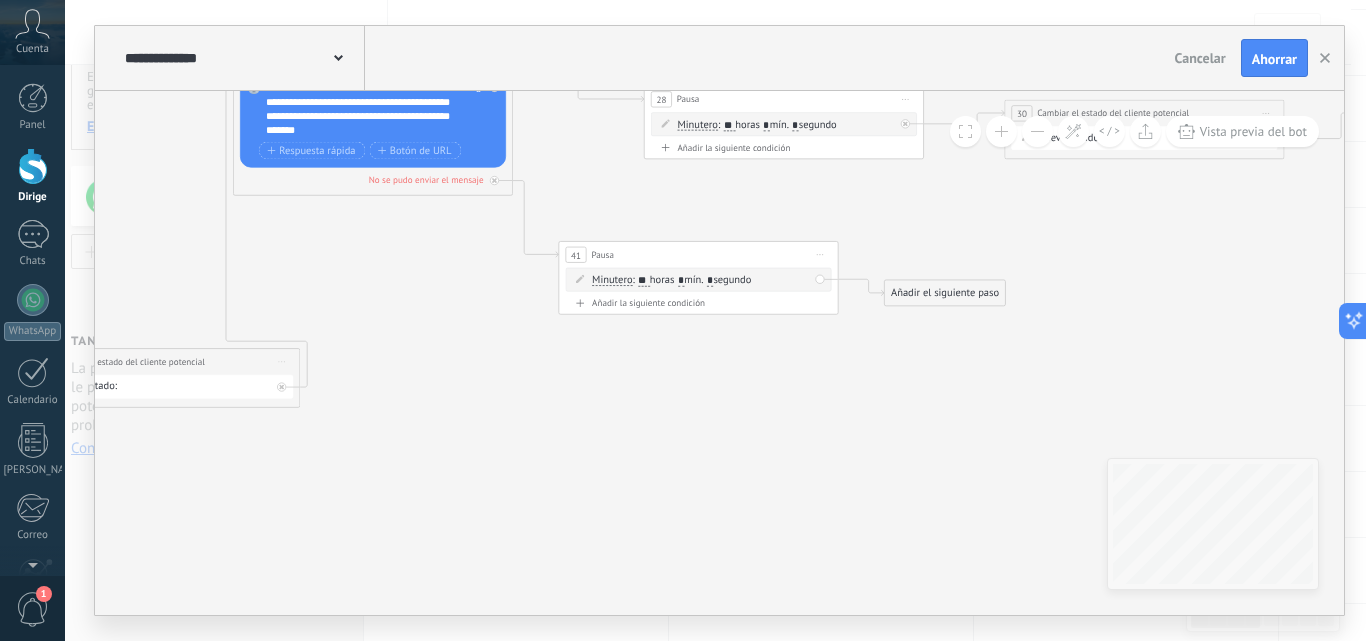 click on "mín." at bounding box center (693, 279) 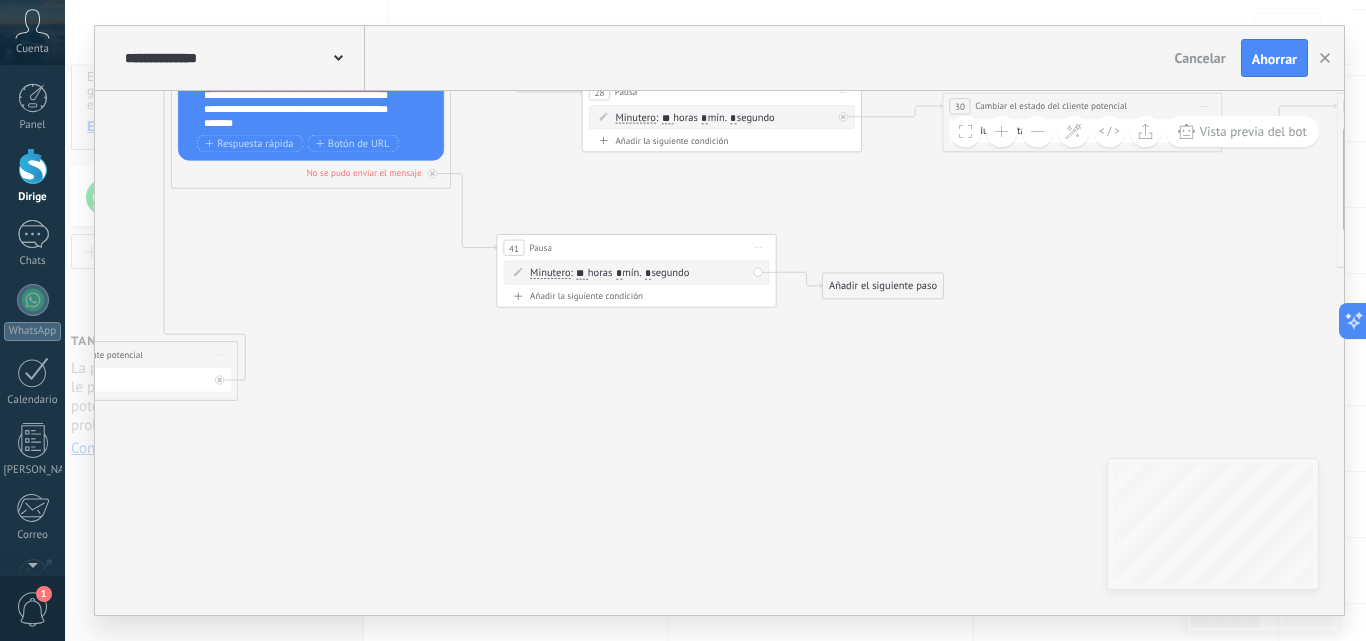 click 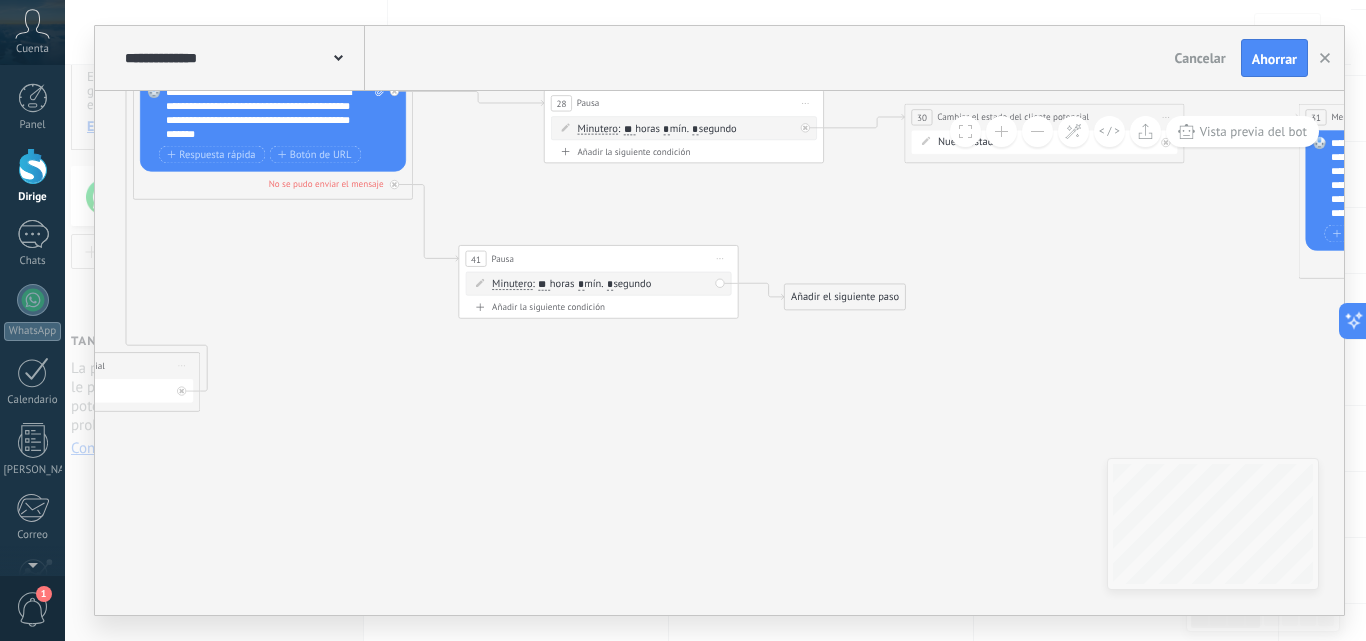 click 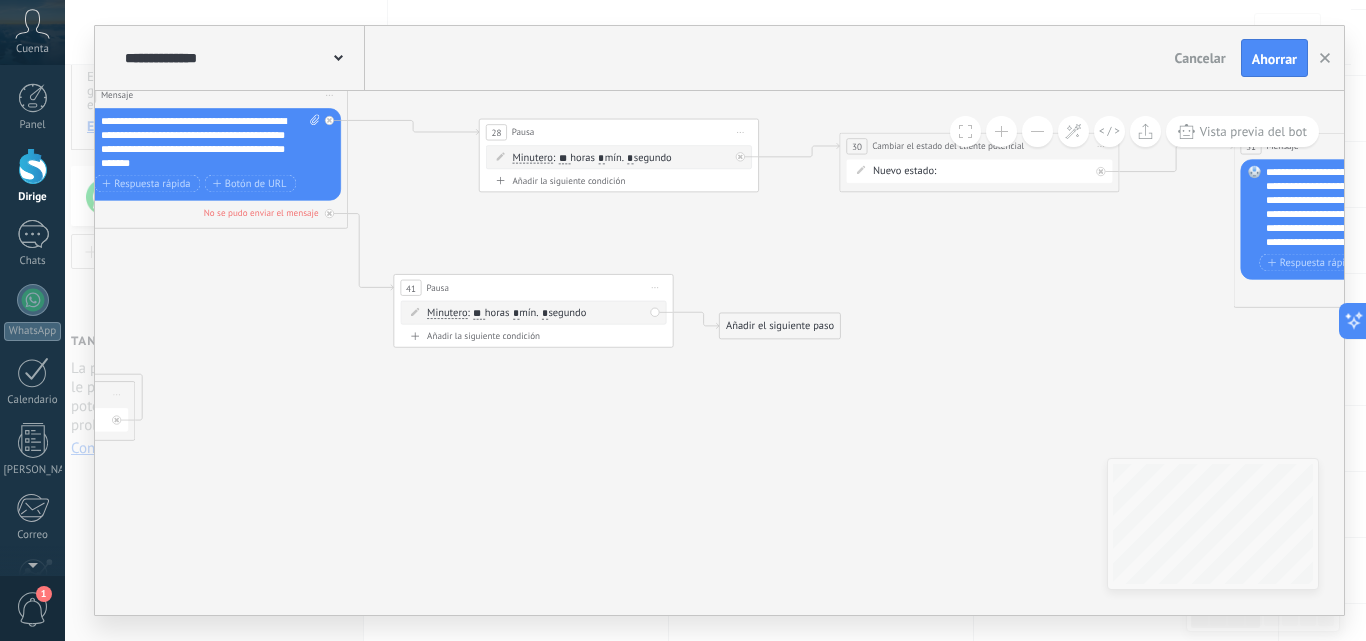 click 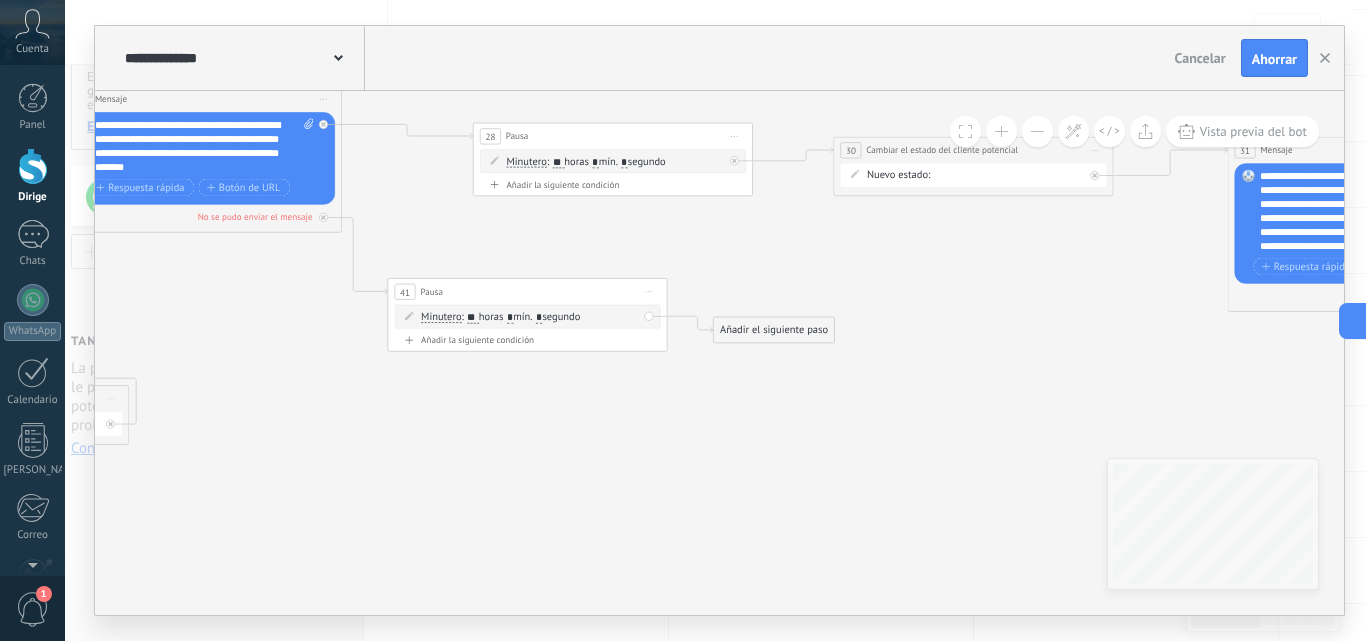 click 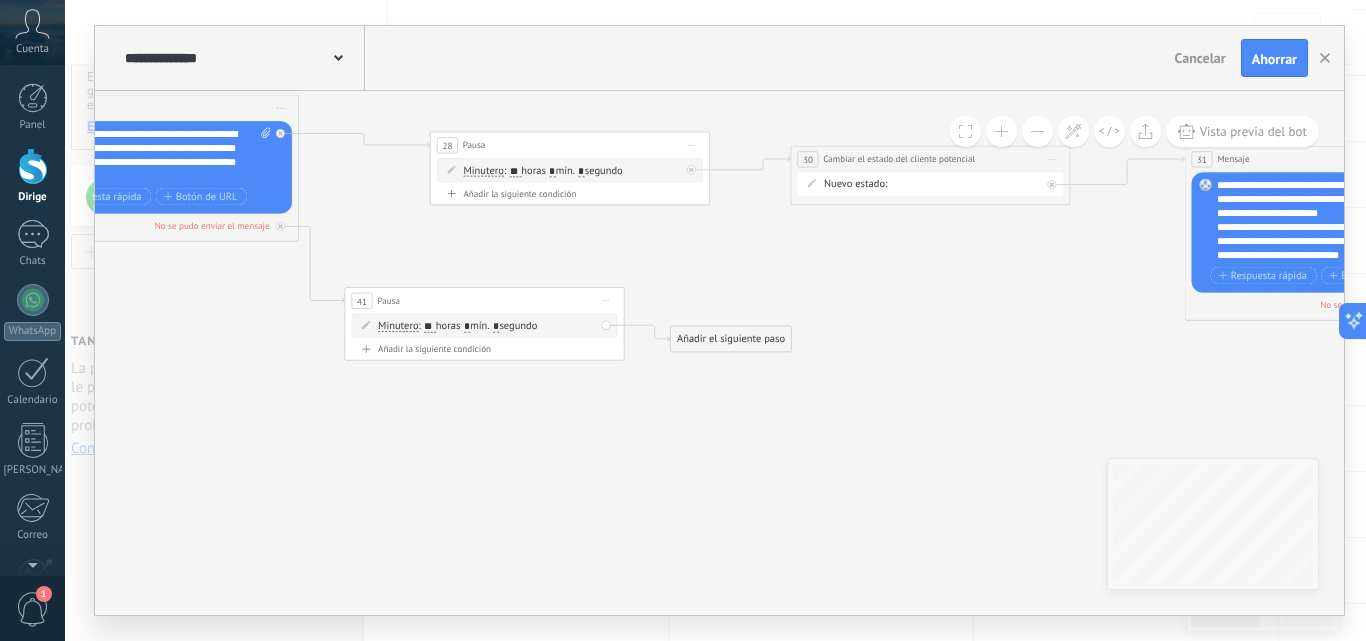 click on "Añadir el siguiente paso" at bounding box center (731, 339) 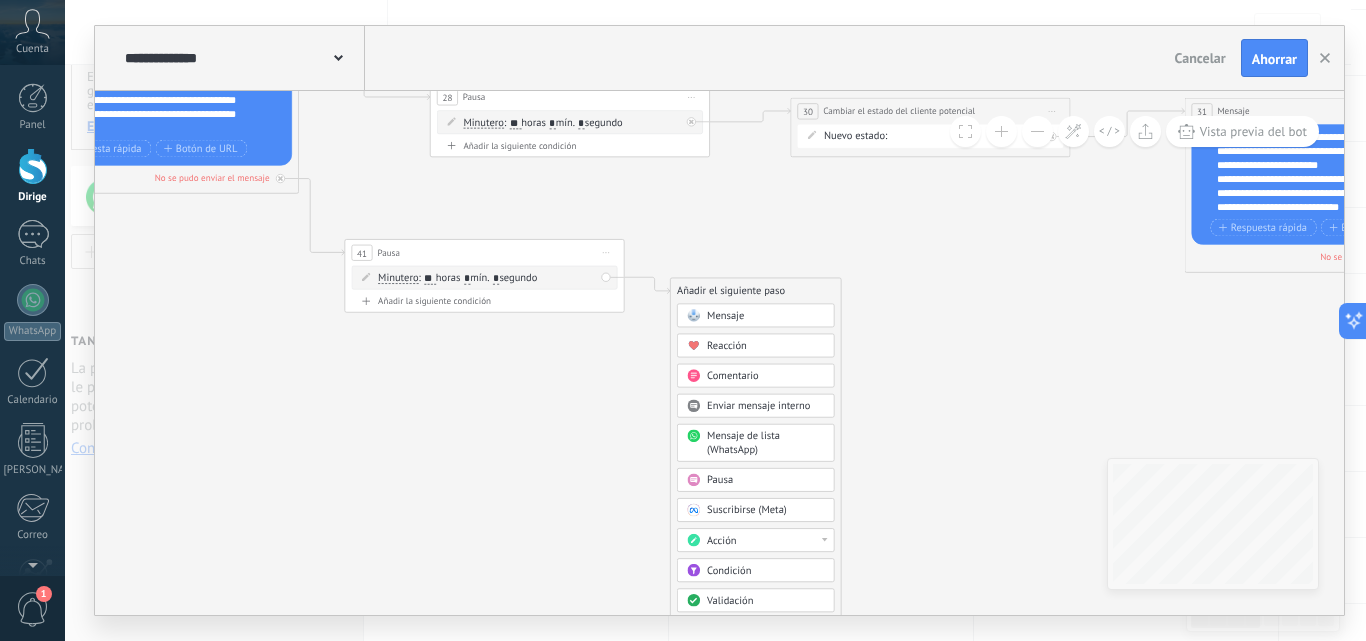 click on "Condición" at bounding box center [766, 571] 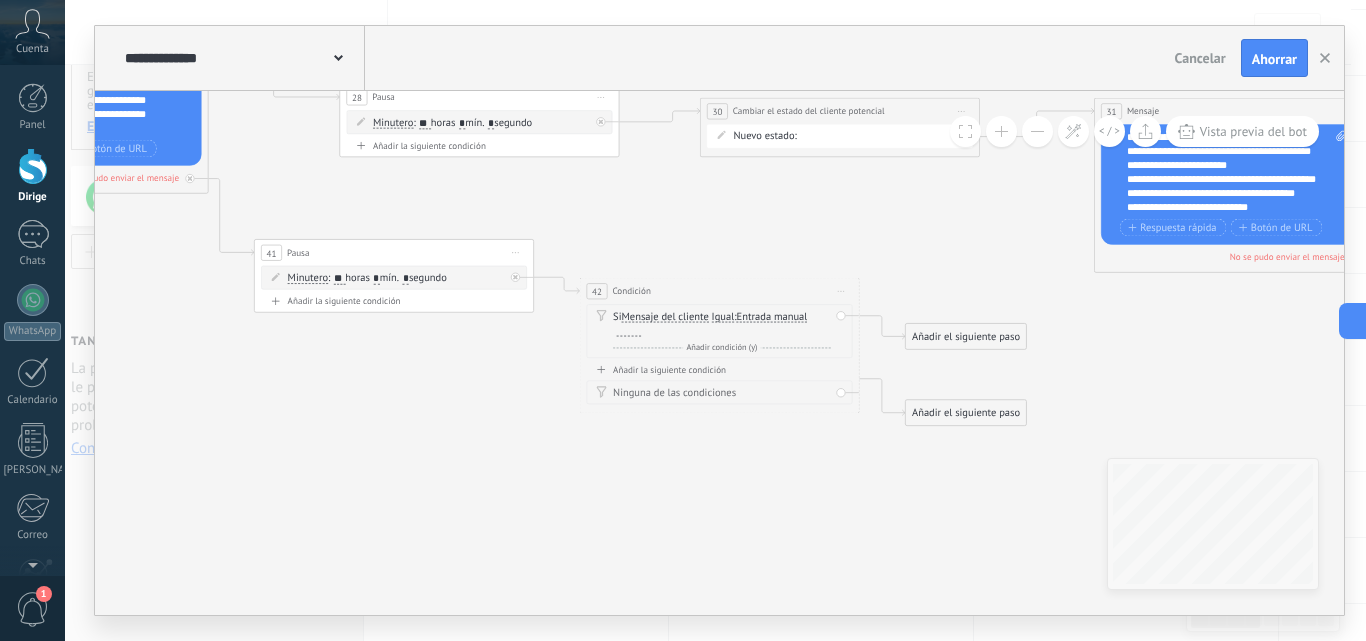 click on "Comience la vista previa aquí
Rebautizar
Duplicado
Borrar" at bounding box center (841, 291) 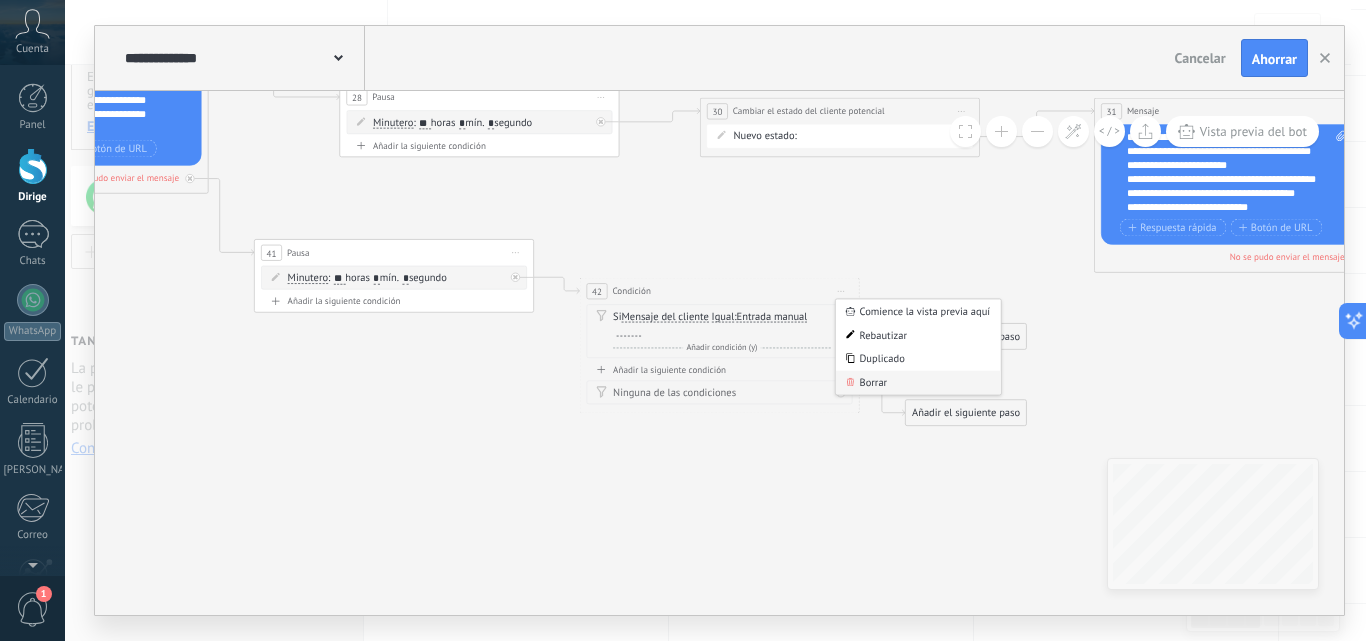 click on "Borrar" at bounding box center [874, 382] 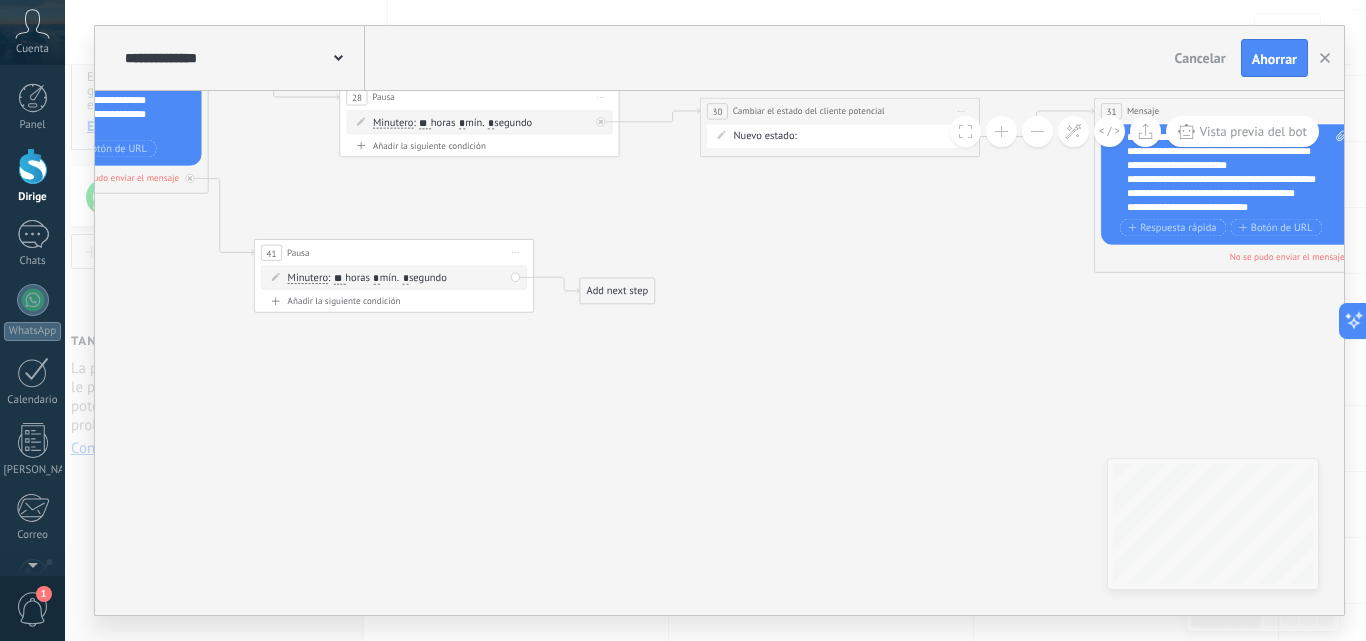 click on "Add next step" at bounding box center [617, 291] 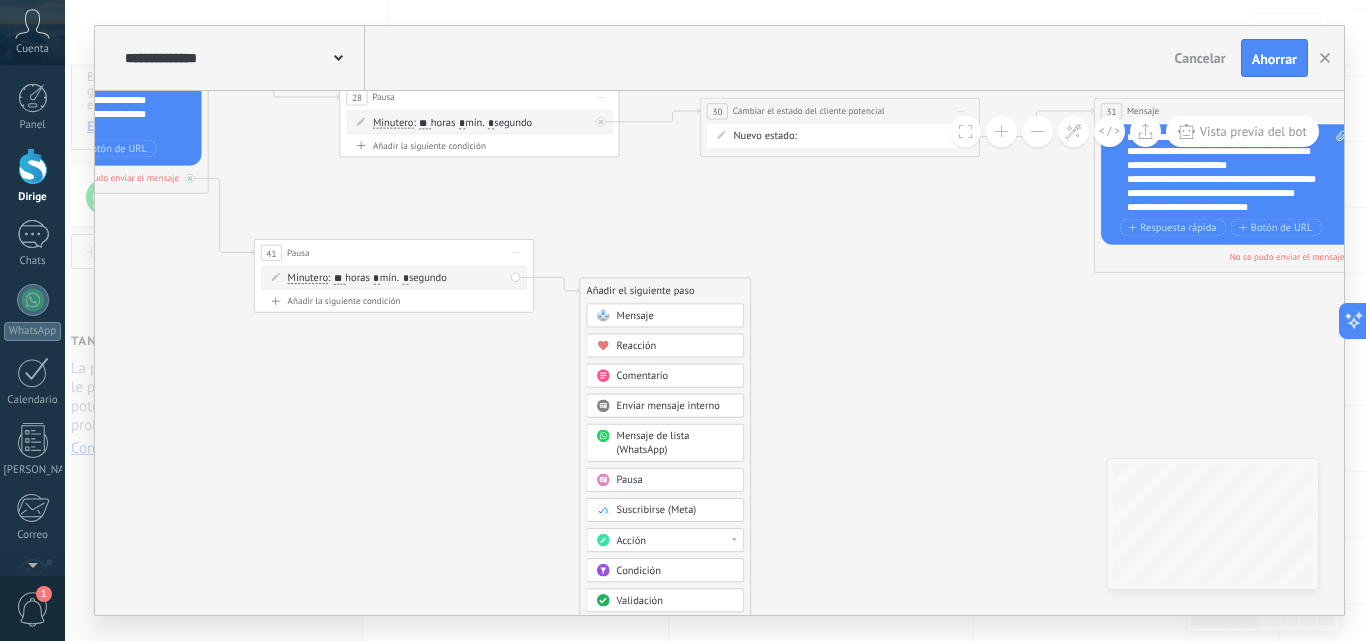click on "Condición" at bounding box center [676, 571] 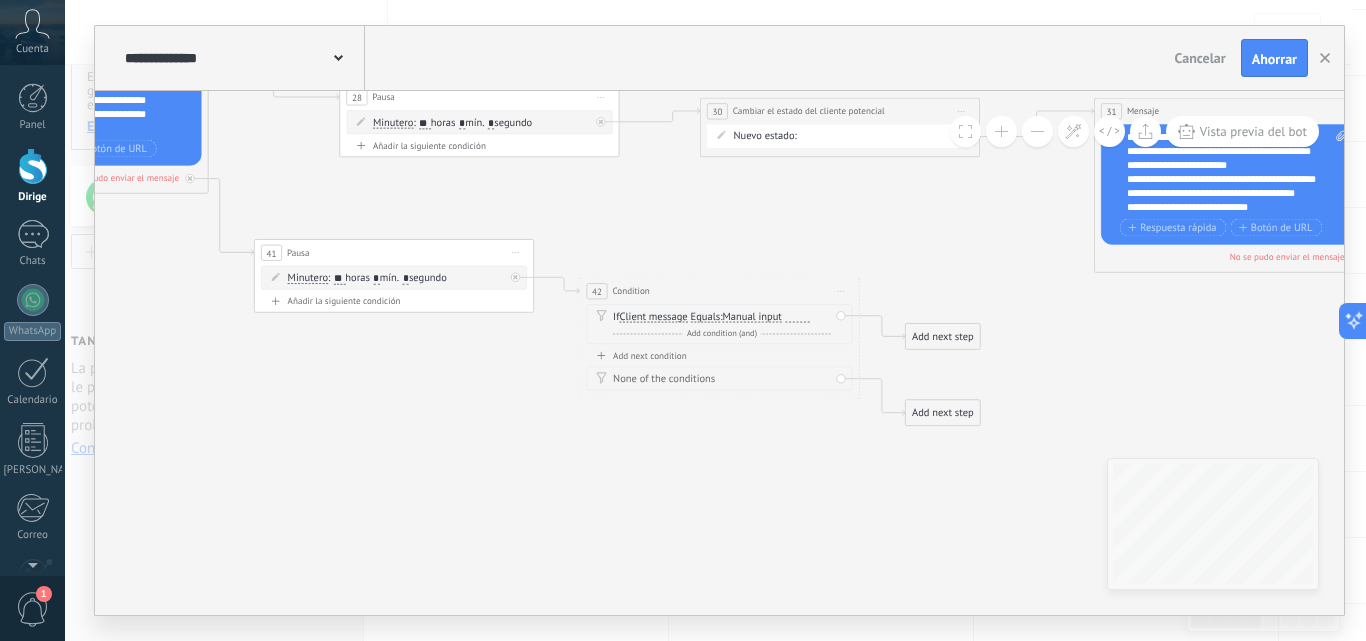 click on "42
Condition
*********
Start preview here
Rename
Duplicate
Delete" at bounding box center (719, 291) 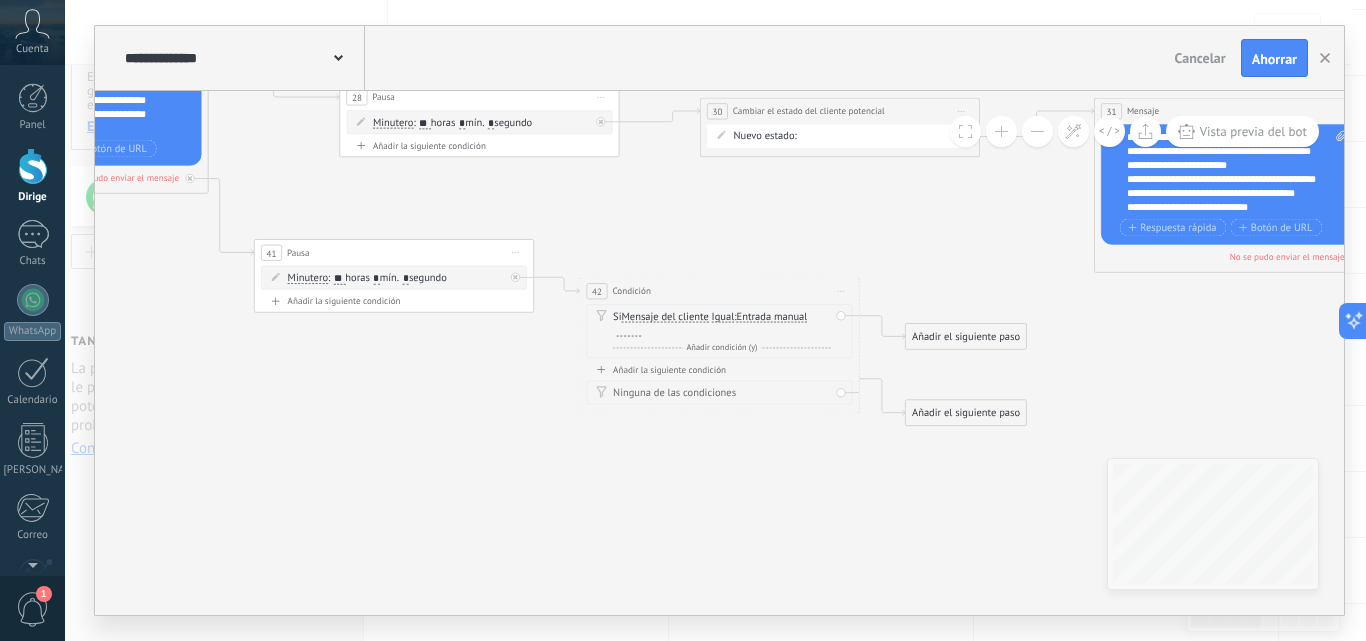 click on "Comience la vista previa aquí
Rebautizar
Duplicado
Borrar" at bounding box center (841, 291) 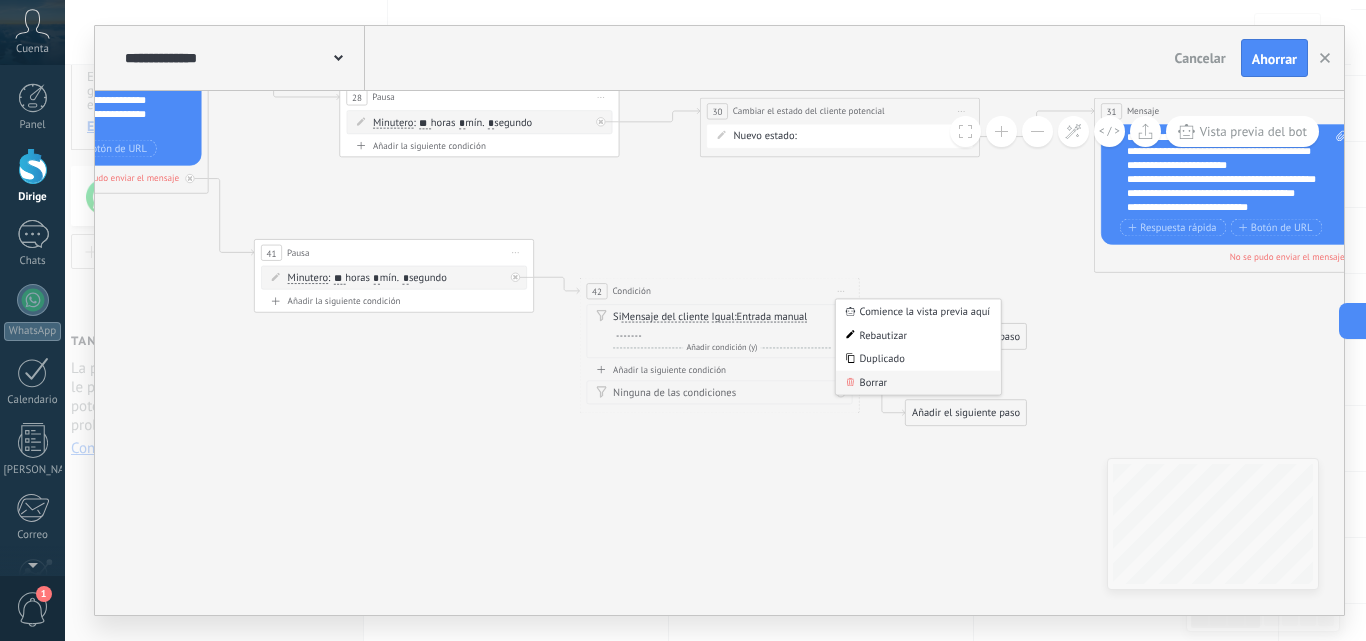 click on "Borrar" at bounding box center [874, 382] 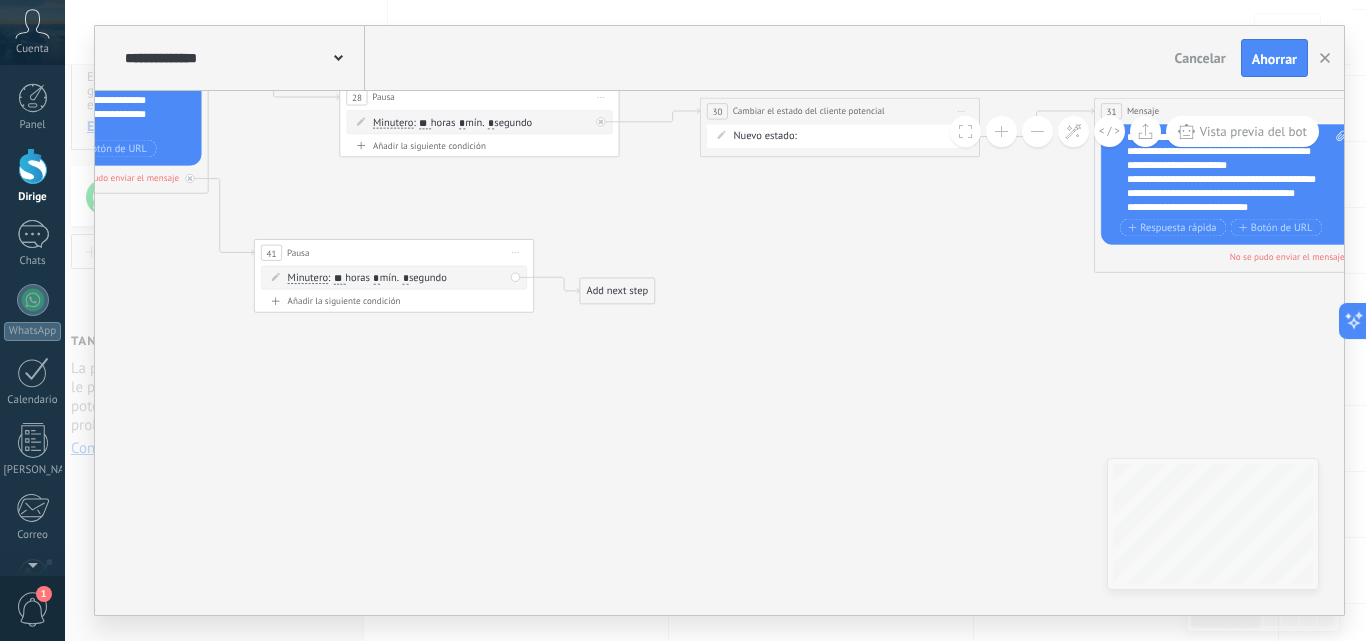 click on "Add next step" at bounding box center [617, 291] 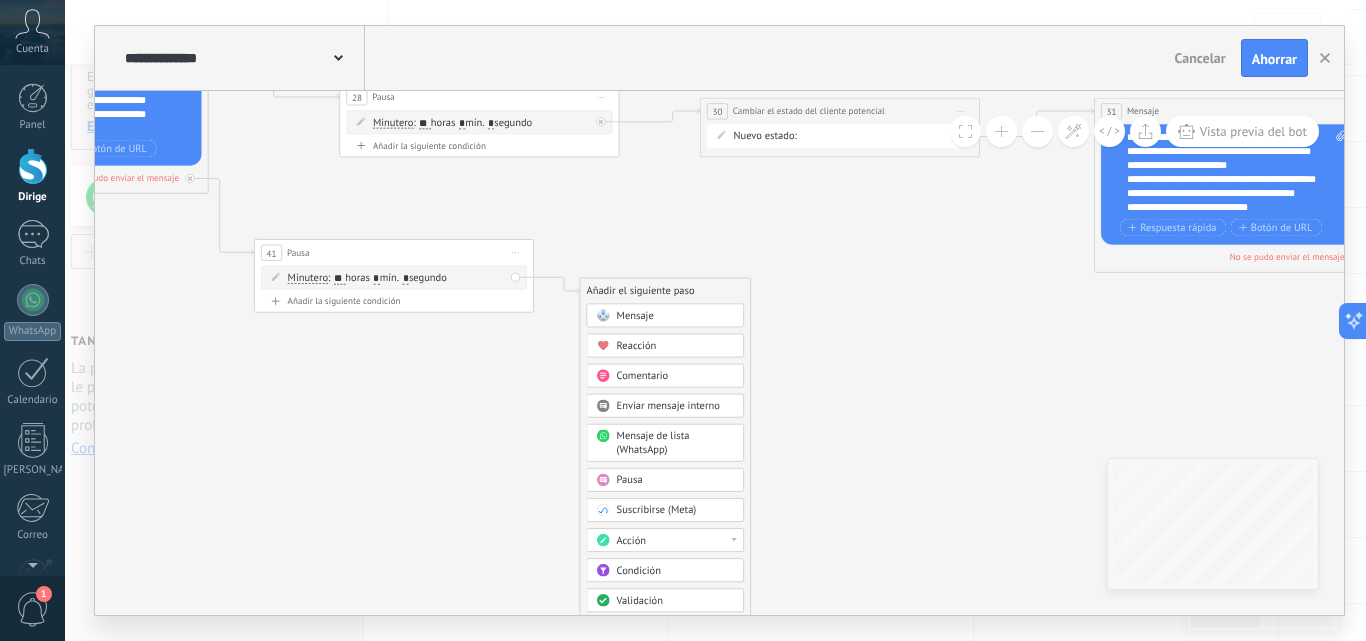 click on "Acción" at bounding box center (676, 541) 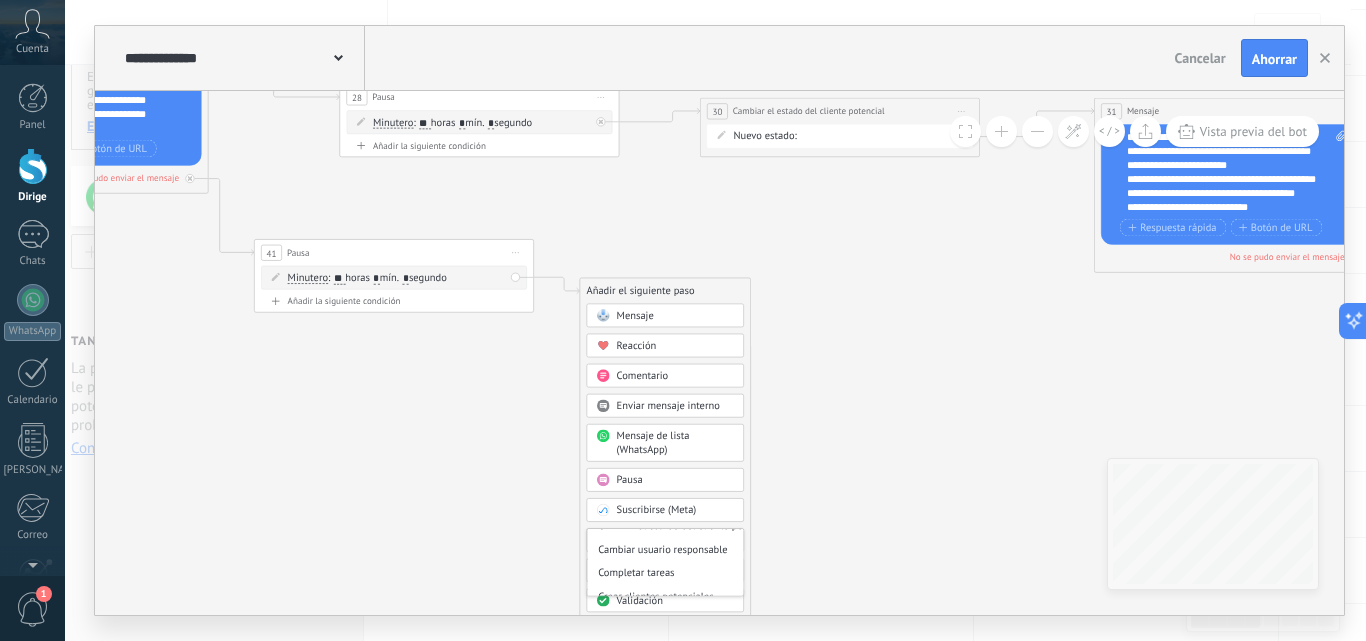 scroll, scrollTop: 100, scrollLeft: 0, axis: vertical 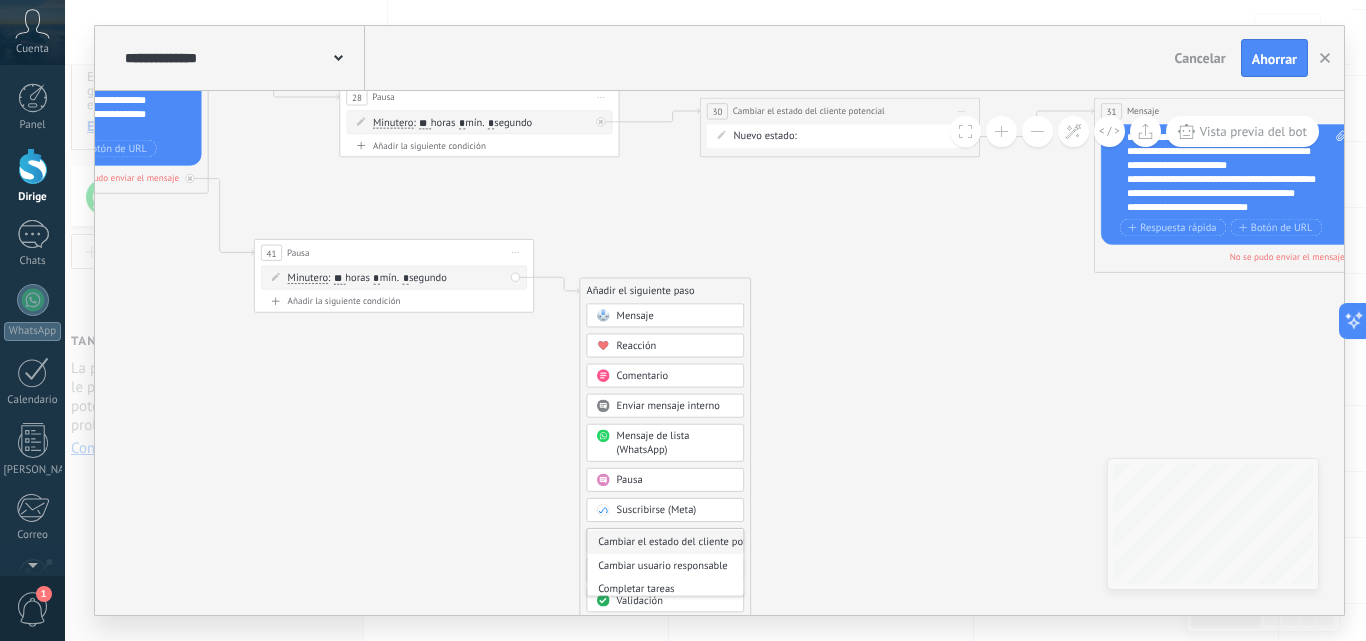 click on "Cambiar el estado del cliente potencial" at bounding box center (685, 541) 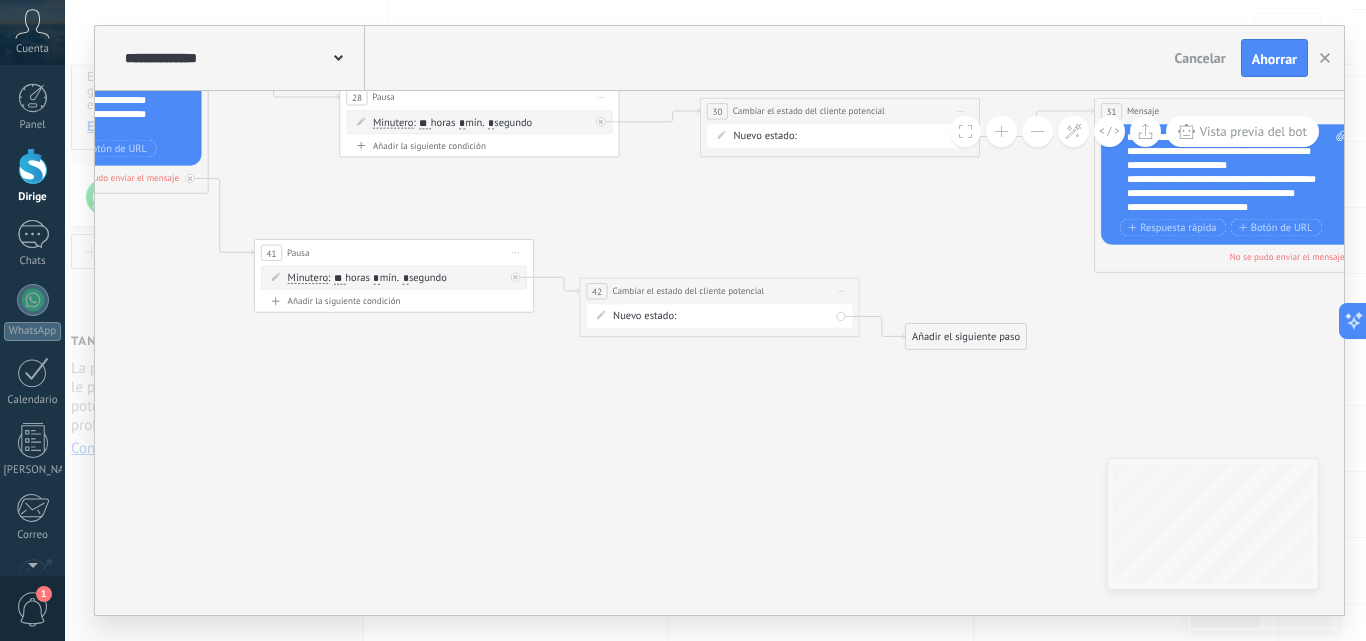 click on "SEGUIMIENTO Clientes KYC 13RA LLAMADA 2DA LLAMADA 3RA LLAMADA Lograr el éxito Venta Perdido" at bounding box center (0, 0) 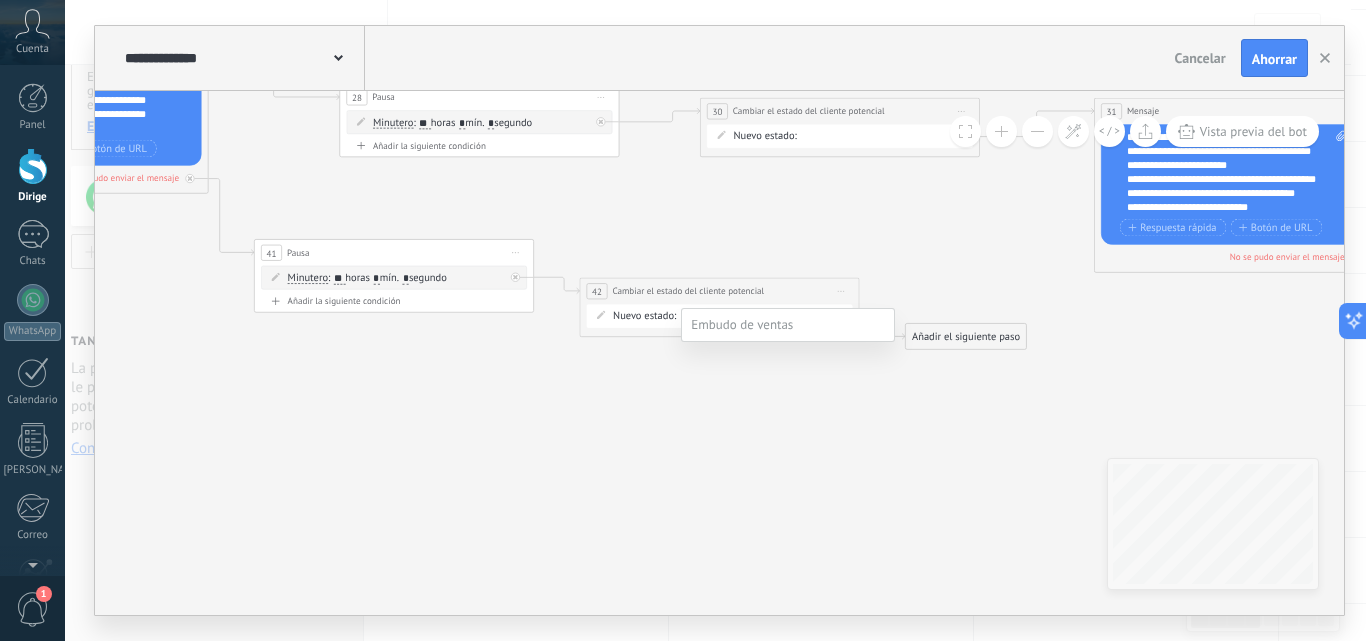 click on "2DA LLAMADA" at bounding box center [0, 0] 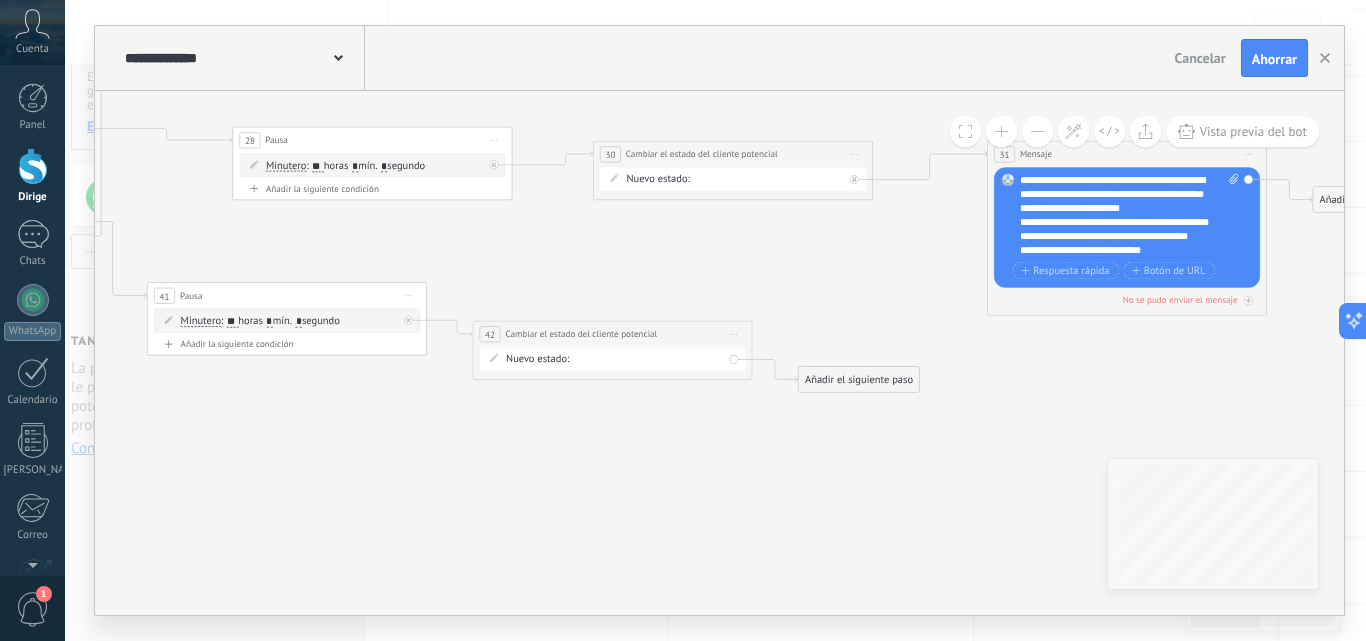 drag, startPoint x: 761, startPoint y: 479, endPoint x: 752, endPoint y: 486, distance: 11.401754 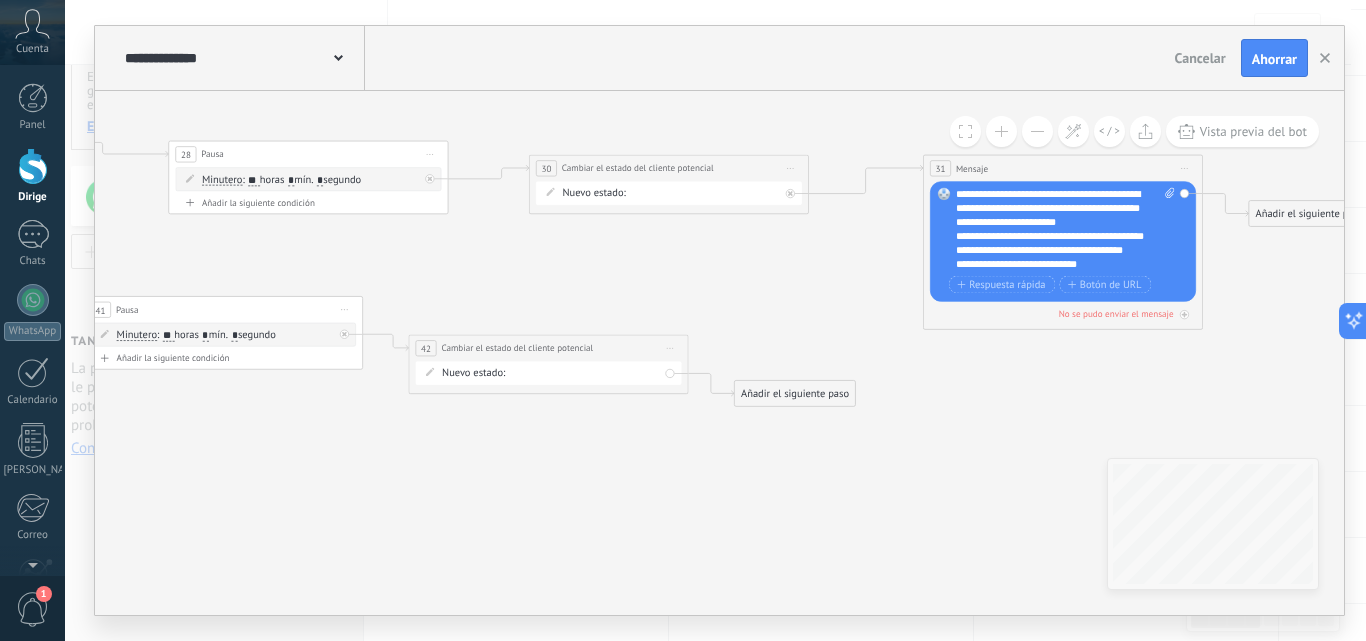 drag, startPoint x: 859, startPoint y: 310, endPoint x: 795, endPoint y: 324, distance: 65.51336 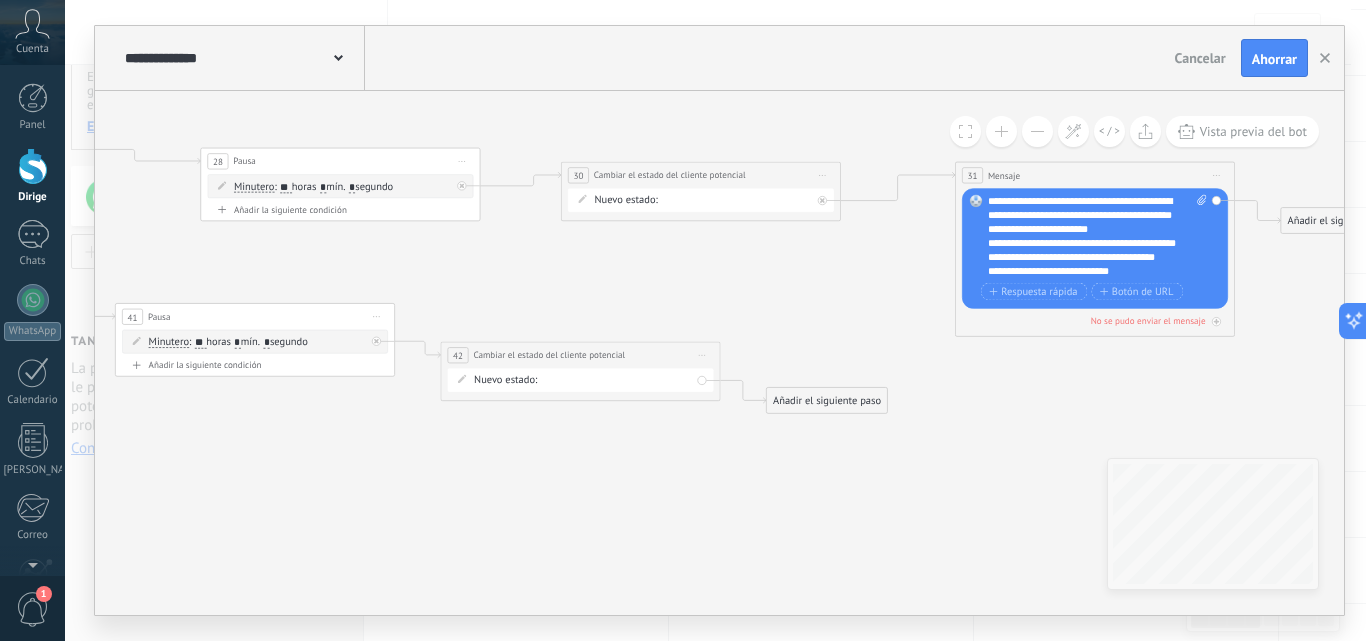 drag, startPoint x: 696, startPoint y: 298, endPoint x: 728, endPoint y: 305, distance: 32.75668 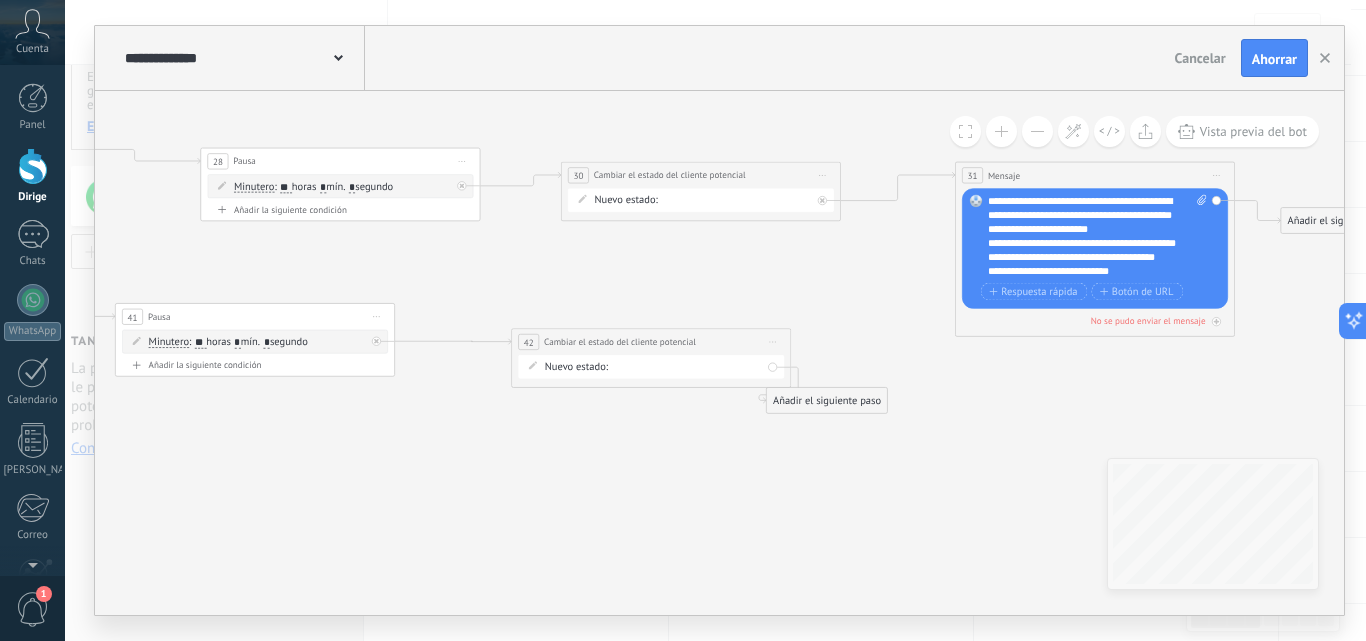 drag, startPoint x: 647, startPoint y: 354, endPoint x: 718, endPoint y: 341, distance: 72.18033 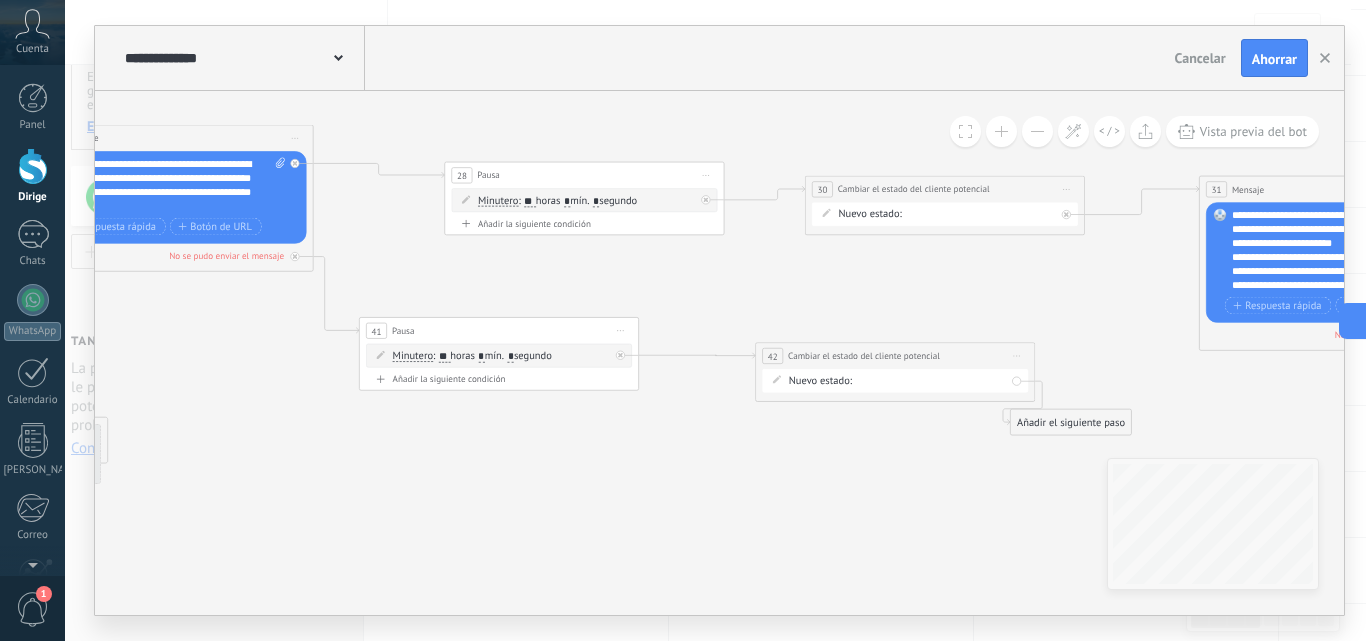 drag, startPoint x: 491, startPoint y: 232, endPoint x: 676, endPoint y: 244, distance: 185.38878 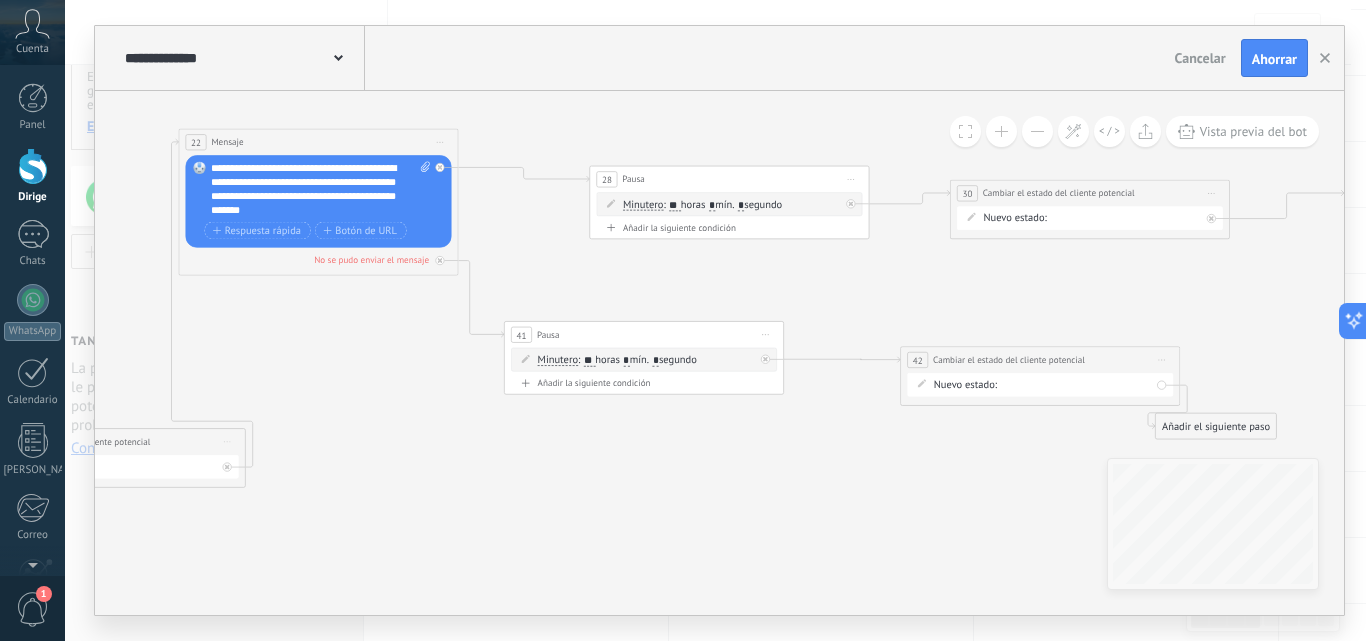 drag, startPoint x: 463, startPoint y: 273, endPoint x: 608, endPoint y: 277, distance: 145.05516 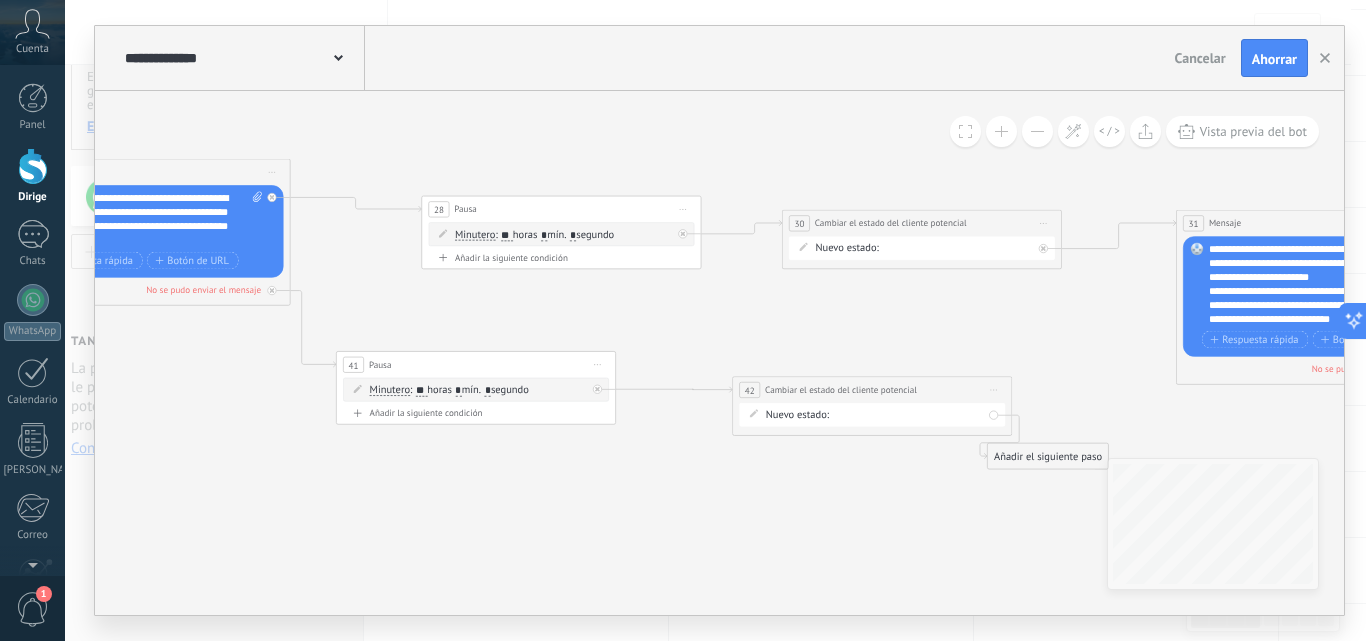 drag, startPoint x: 964, startPoint y: 283, endPoint x: 856, endPoint y: 318, distance: 113.52973 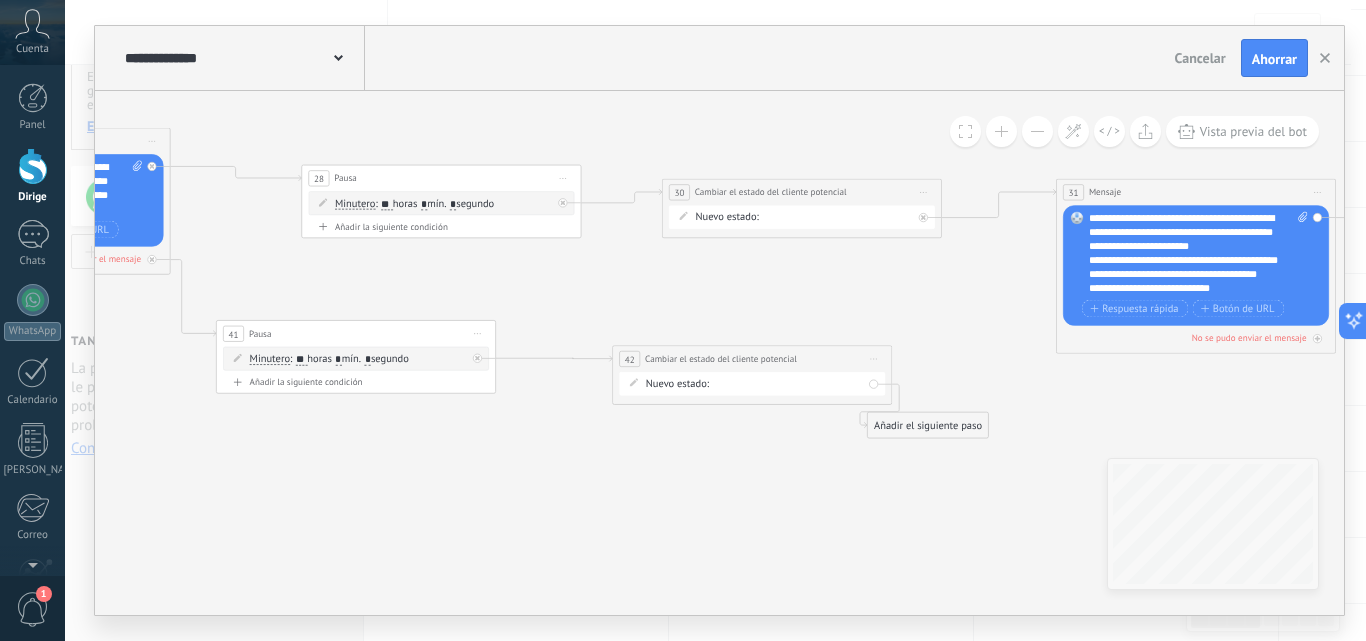 drag, startPoint x: 795, startPoint y: 333, endPoint x: 706, endPoint y: 316, distance: 90.60905 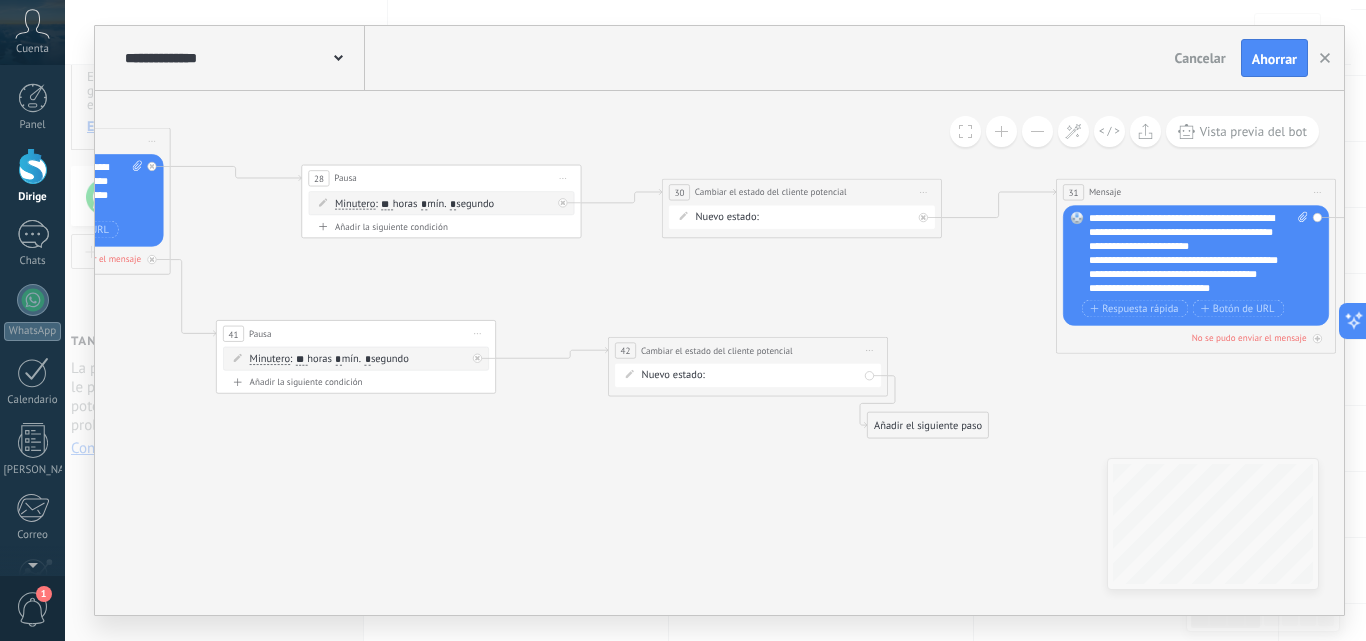 click on "**********" at bounding box center (748, 351) 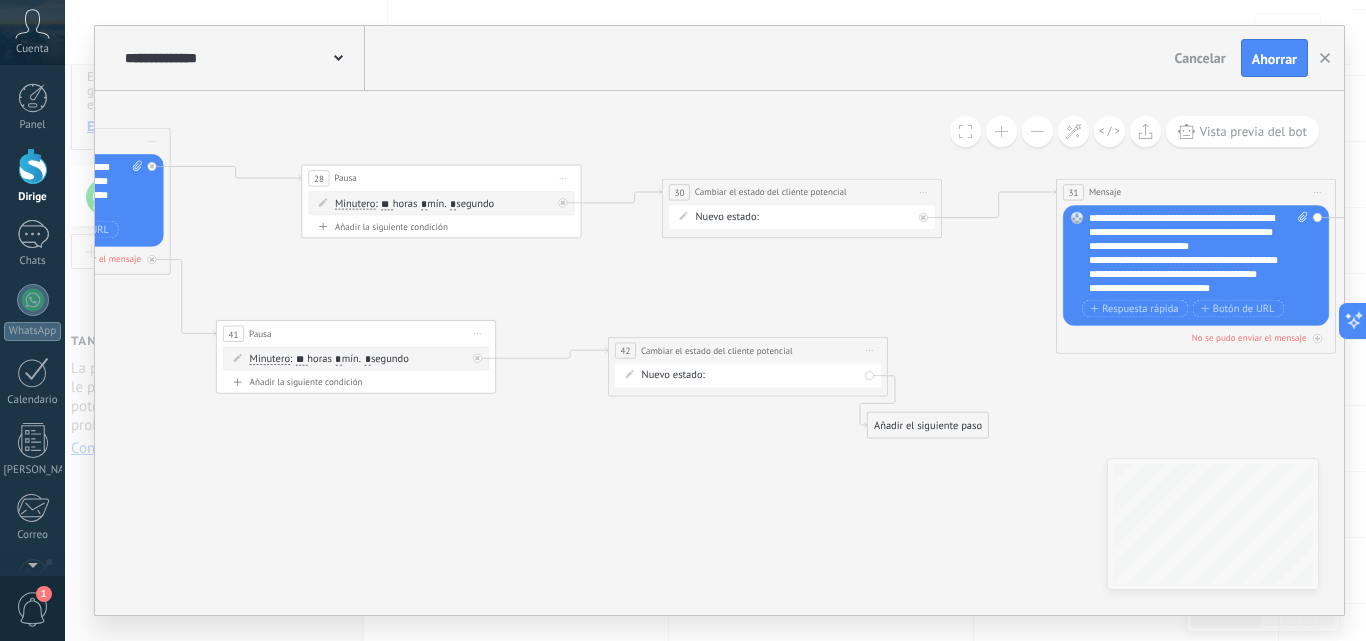 drag, startPoint x: 947, startPoint y: 423, endPoint x: 1011, endPoint y: 394, distance: 70.26379 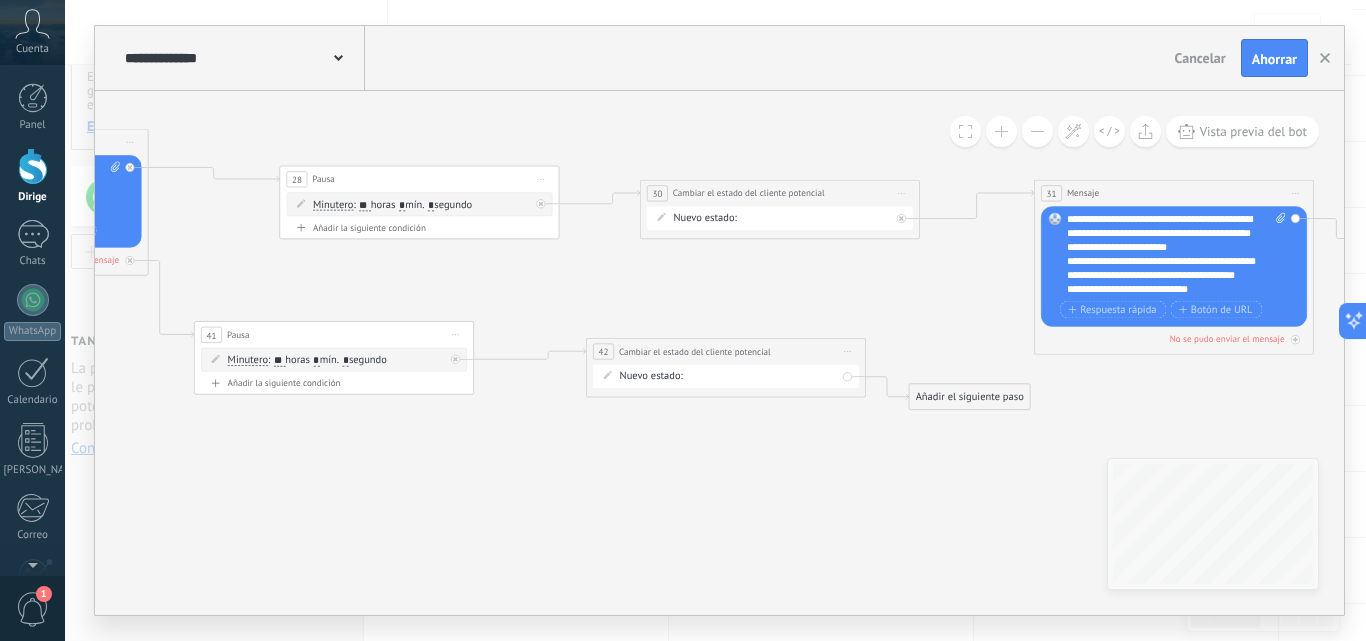 drag, startPoint x: 935, startPoint y: 433, endPoint x: 913, endPoint y: 434, distance: 22.022715 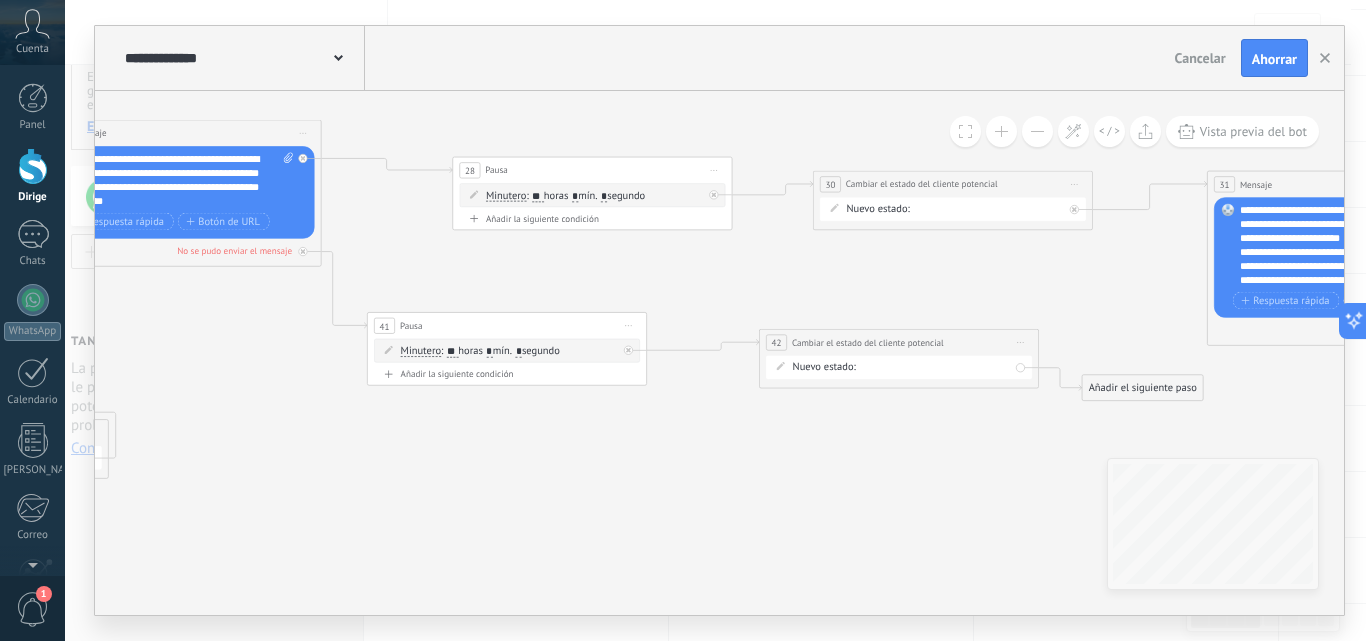 click 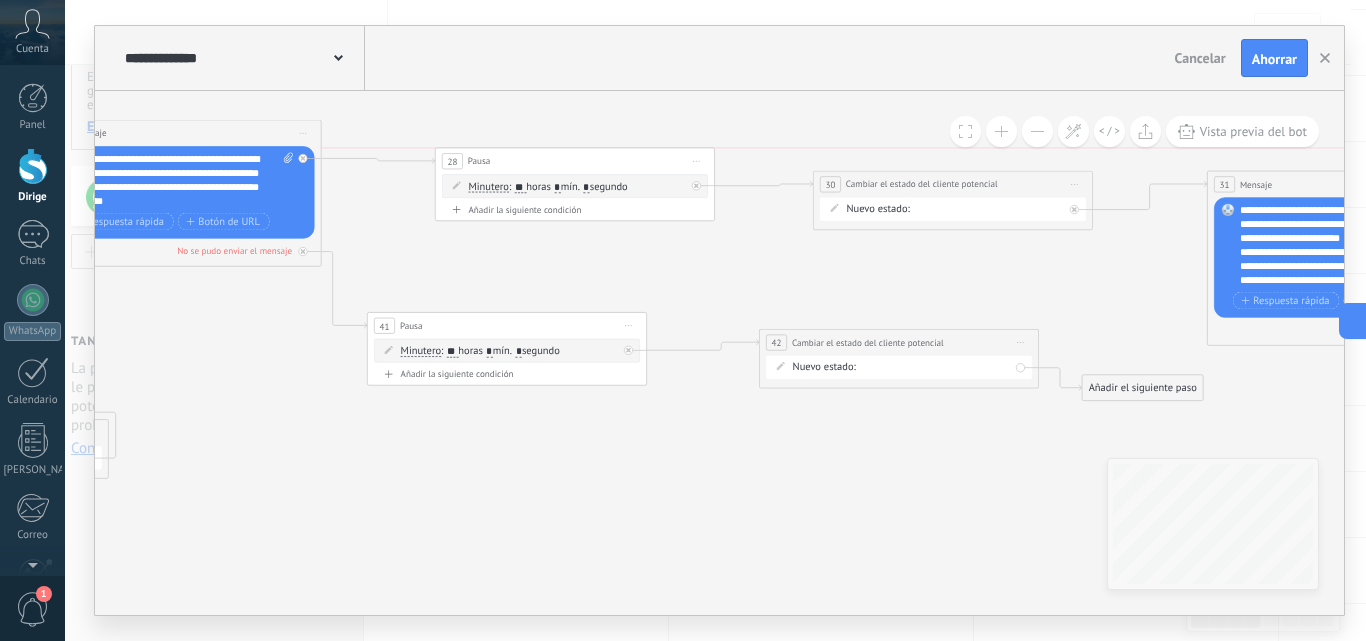 drag, startPoint x: 568, startPoint y: 166, endPoint x: 551, endPoint y: 153, distance: 21.400934 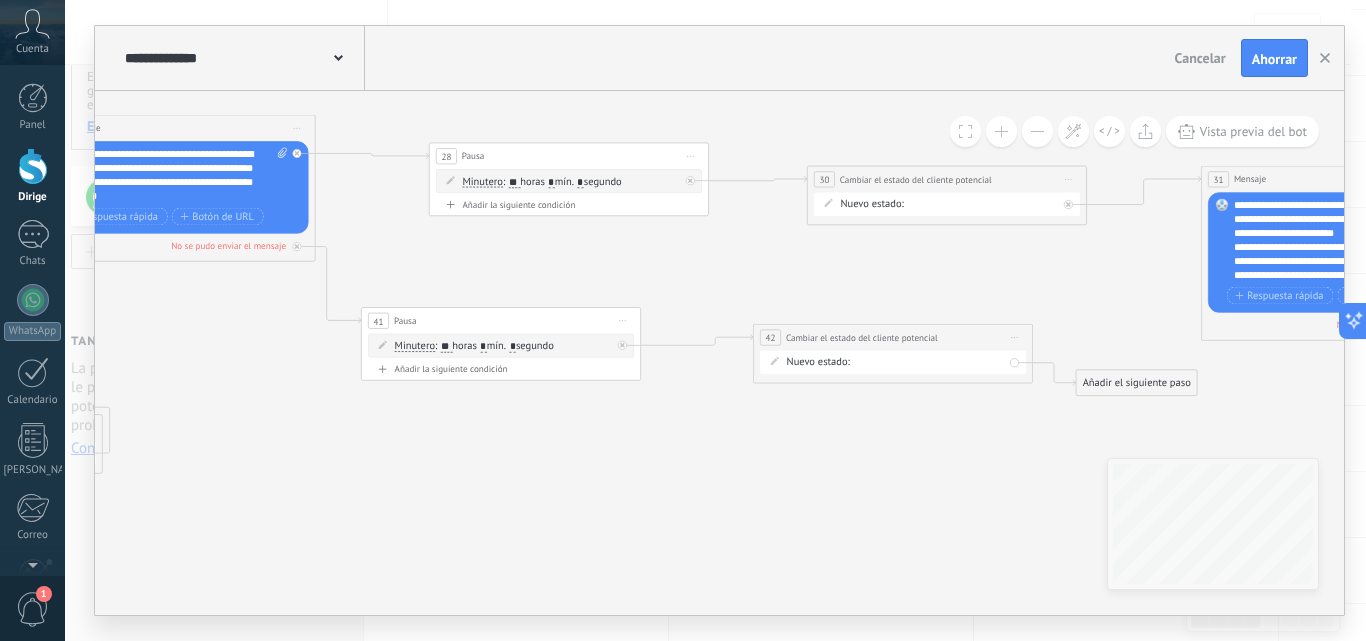 click 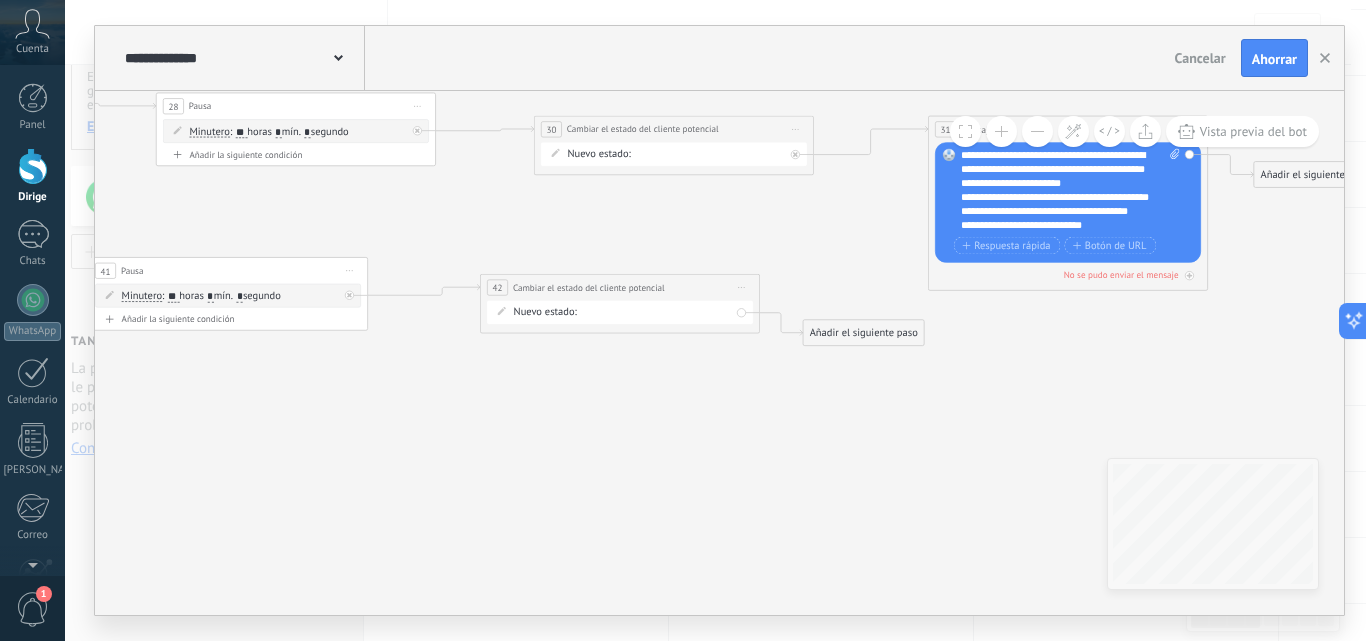drag, startPoint x: 607, startPoint y: 435, endPoint x: 334, endPoint y: 385, distance: 277.541 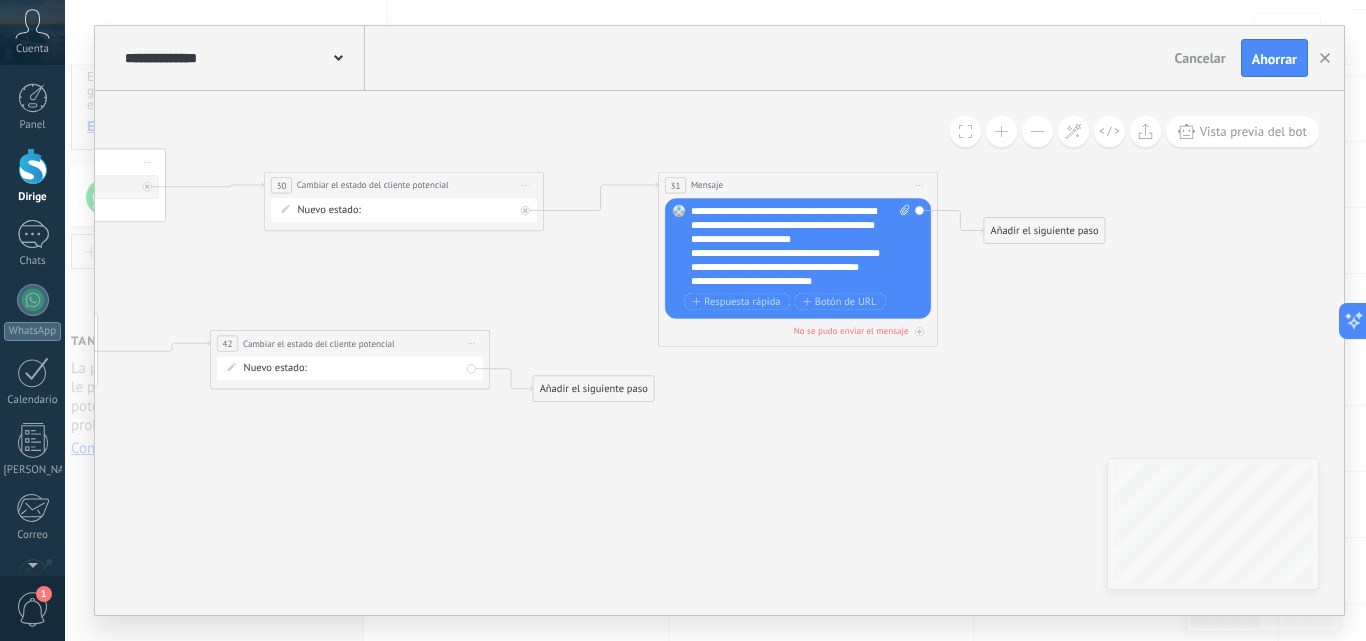 drag, startPoint x: 1021, startPoint y: 339, endPoint x: 751, endPoint y: 395, distance: 275.74625 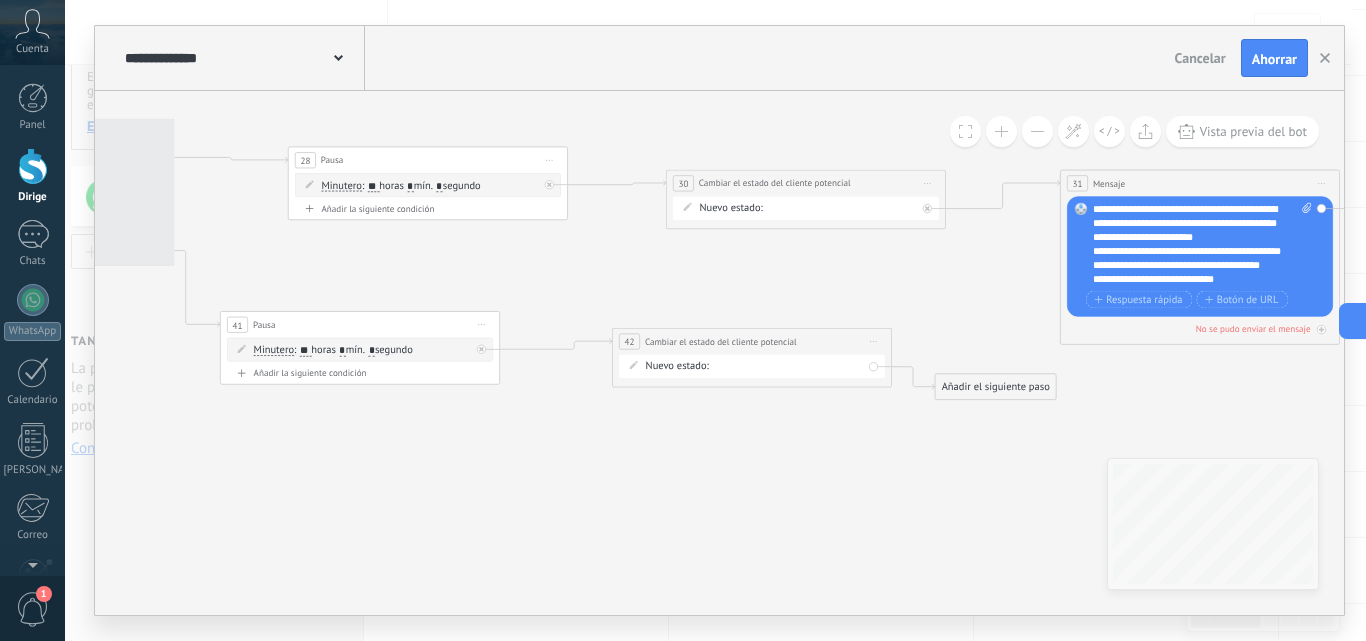 drag, startPoint x: 532, startPoint y: 257, endPoint x: 934, endPoint y: 255, distance: 402.00497 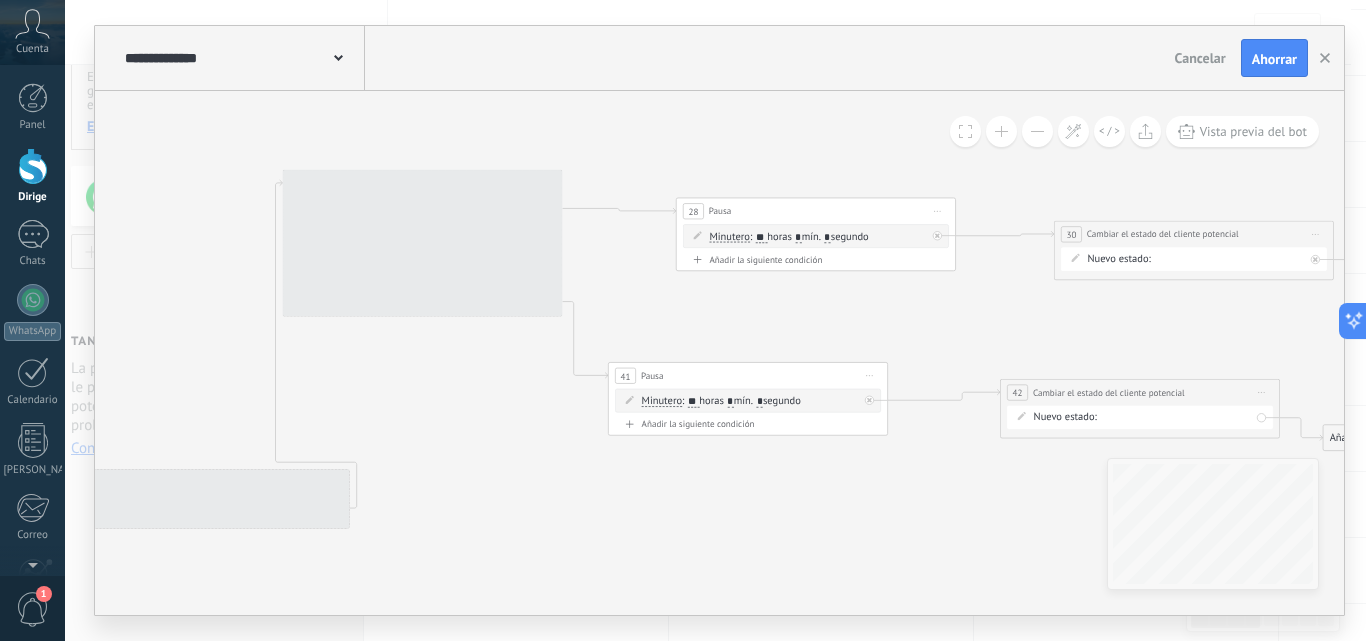 drag, startPoint x: 645, startPoint y: 282, endPoint x: 739, endPoint y: 295, distance: 94.89468 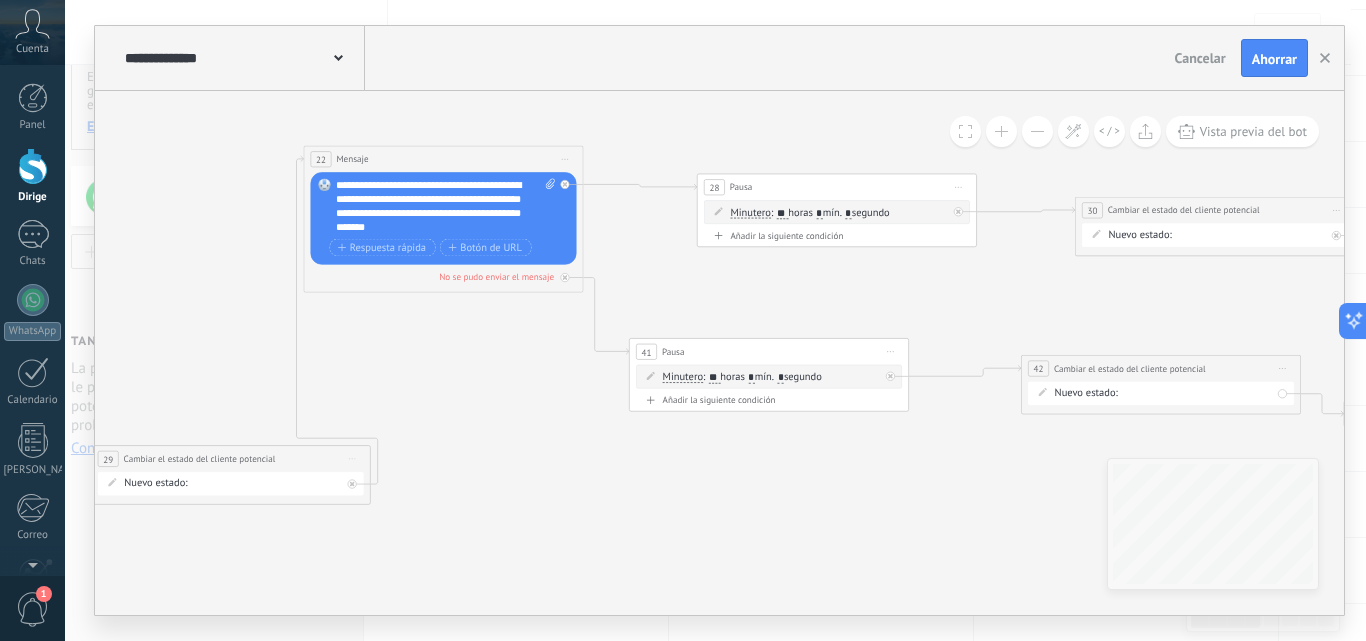 click 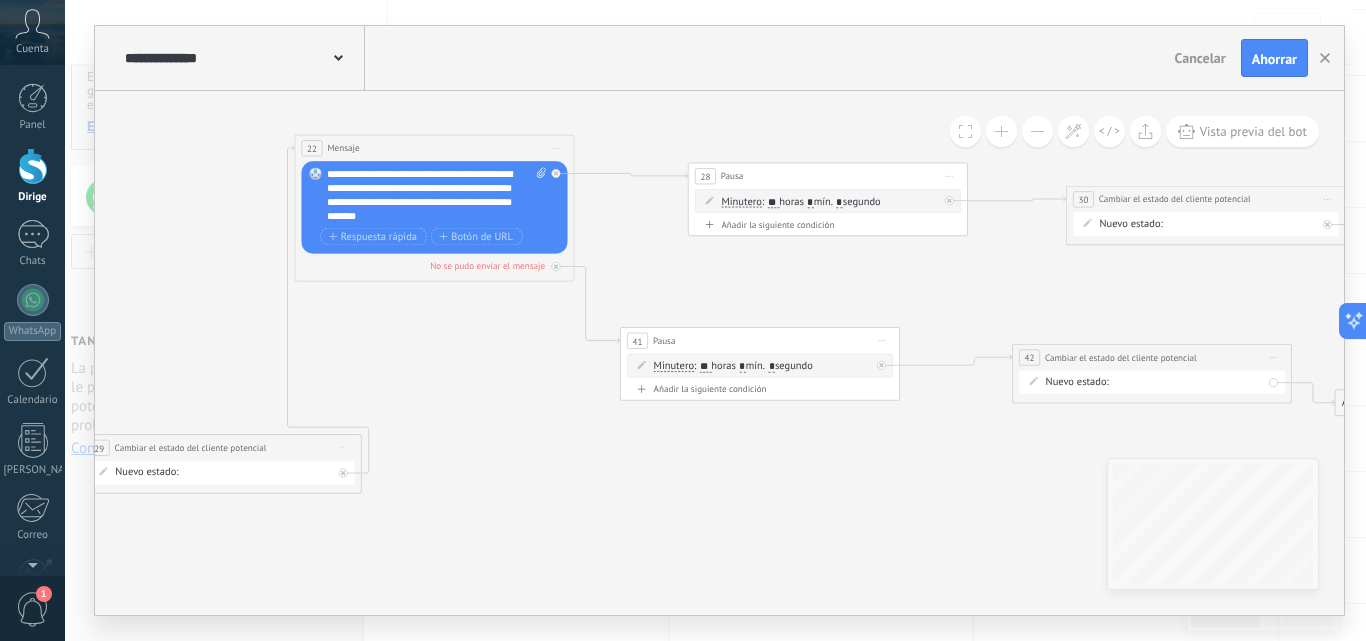 drag, startPoint x: 697, startPoint y: 285, endPoint x: 694, endPoint y: 339, distance: 54.08327 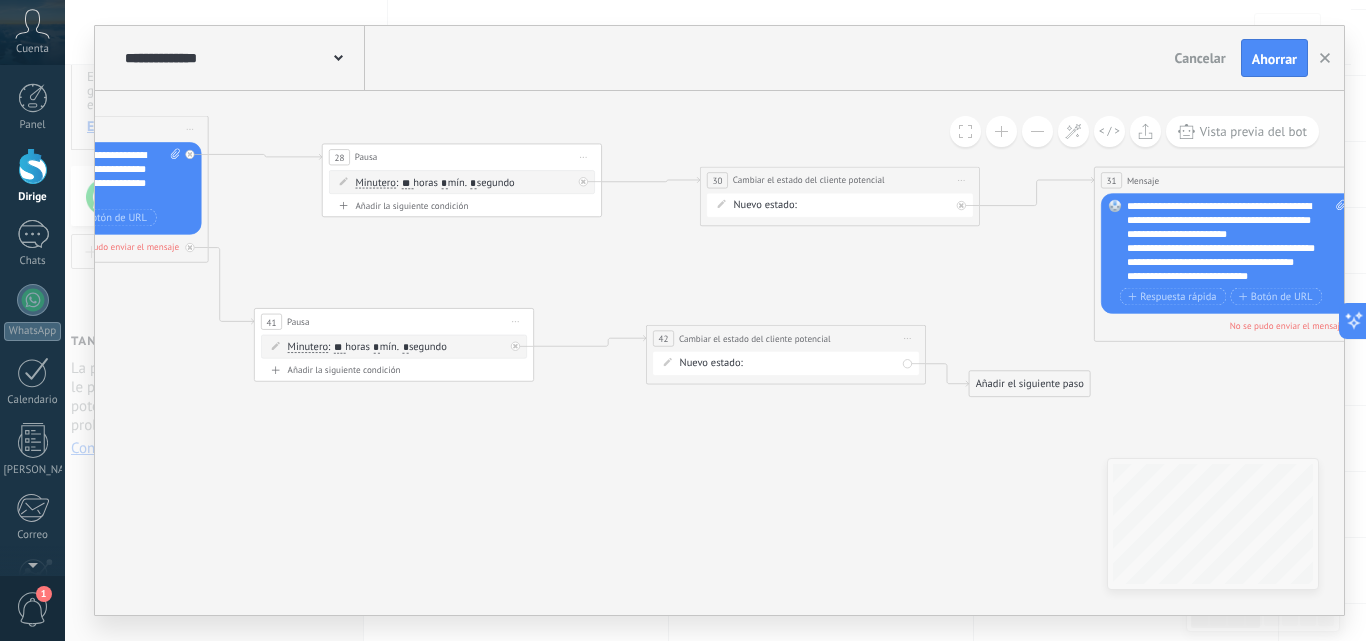 drag, startPoint x: 931, startPoint y: 504, endPoint x: 565, endPoint y: 486, distance: 366.44235 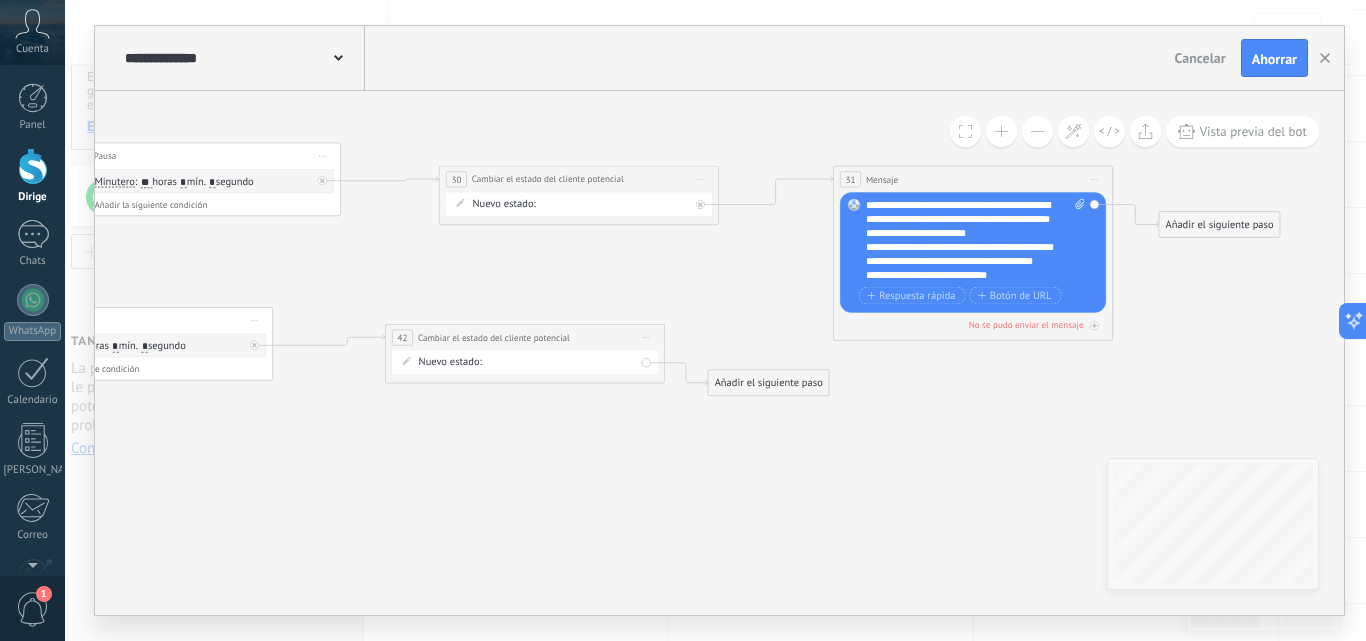 drag, startPoint x: 982, startPoint y: 272, endPoint x: 721, endPoint y: 271, distance: 261.00192 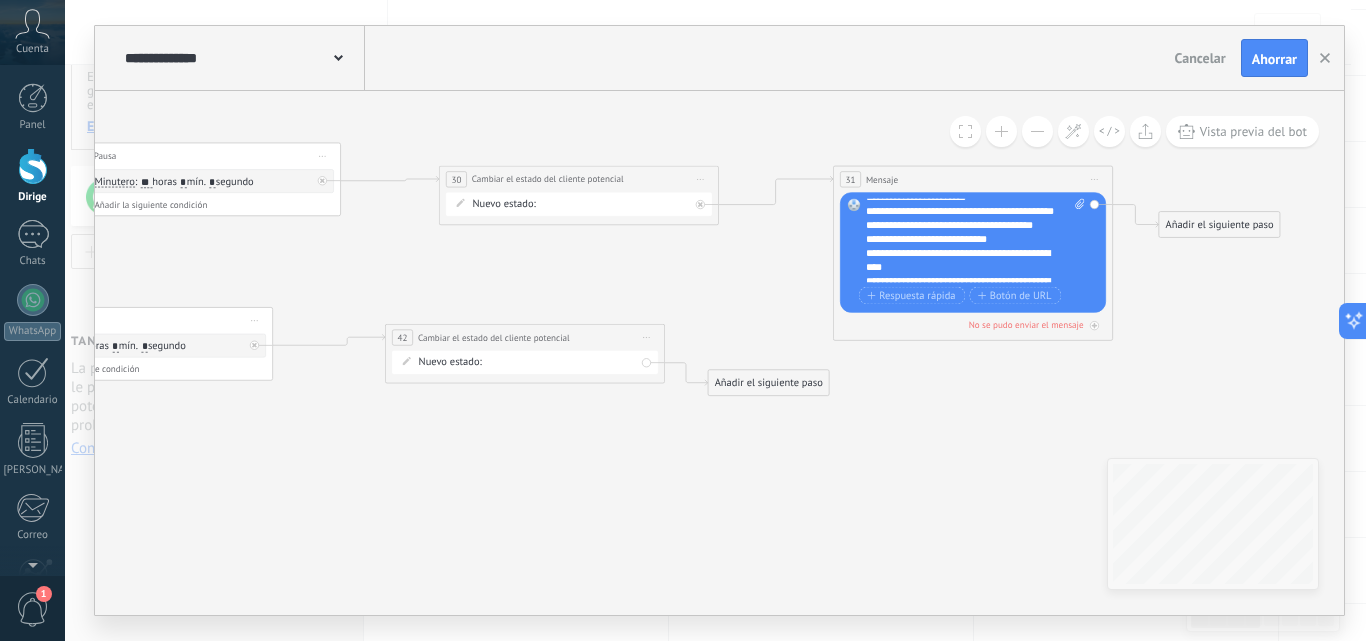 scroll, scrollTop: 20, scrollLeft: 0, axis: vertical 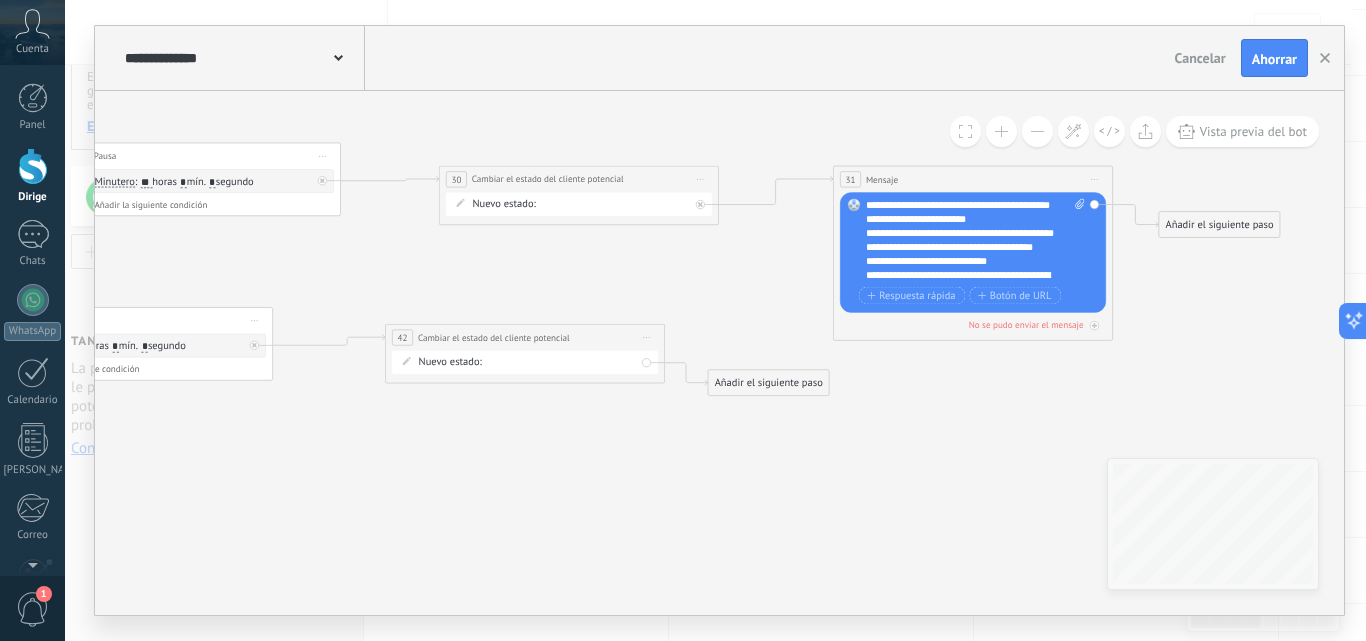 click on "Añadir el siguiente paso" at bounding box center [769, 382] 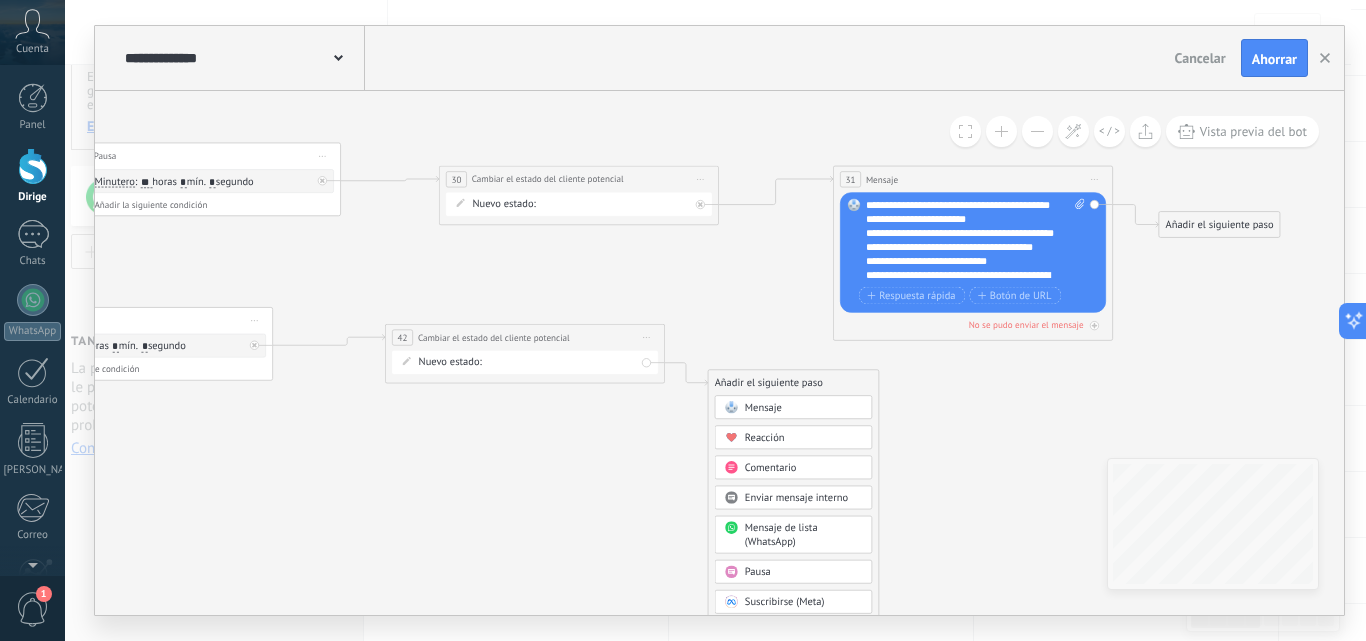 click on "Mensaje" at bounding box center [804, 408] 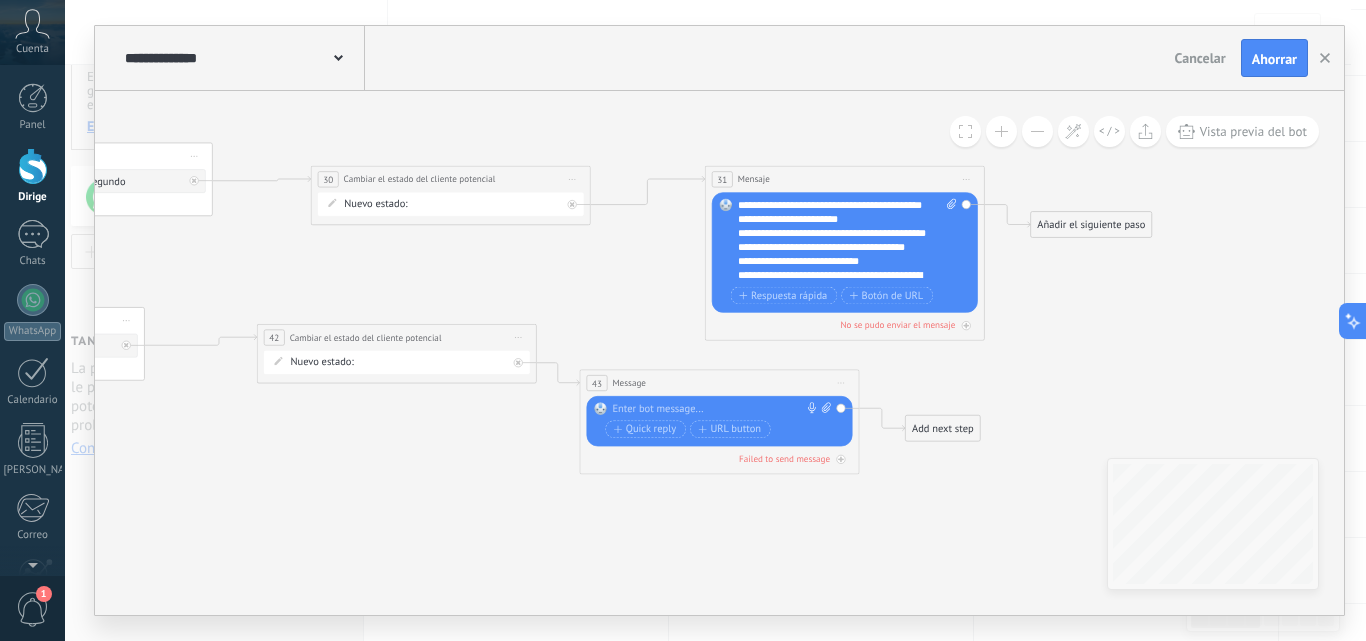 click at bounding box center (716, 409) 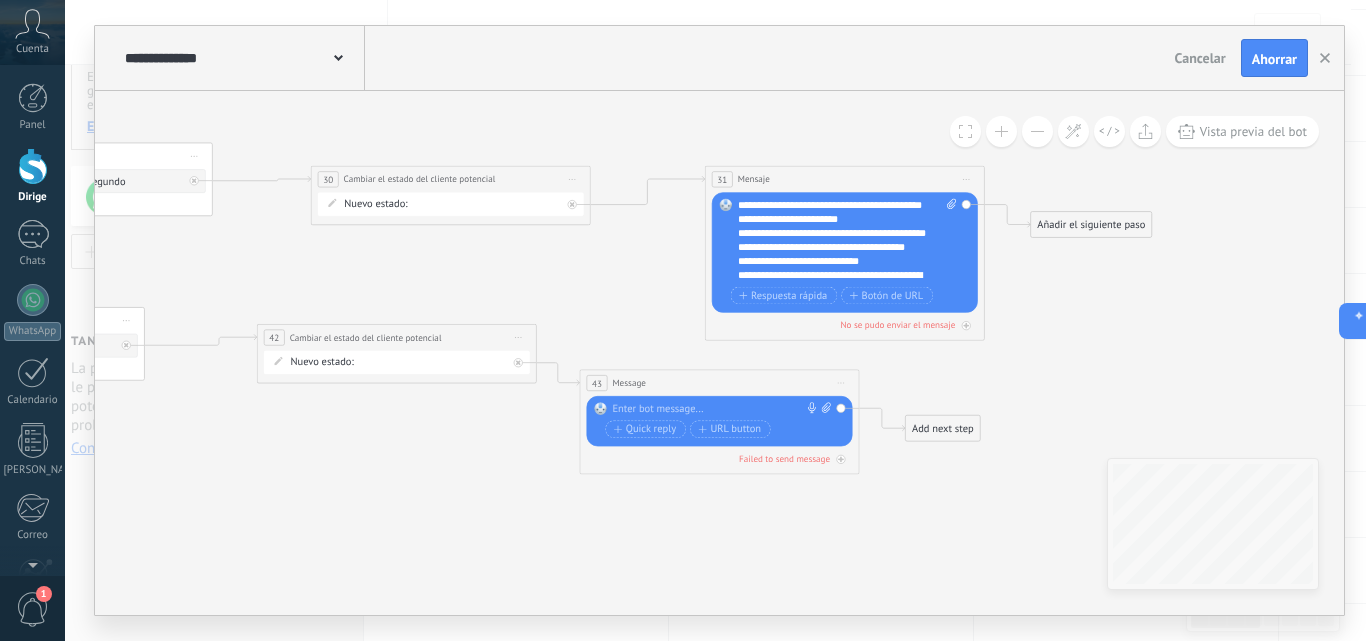 paste 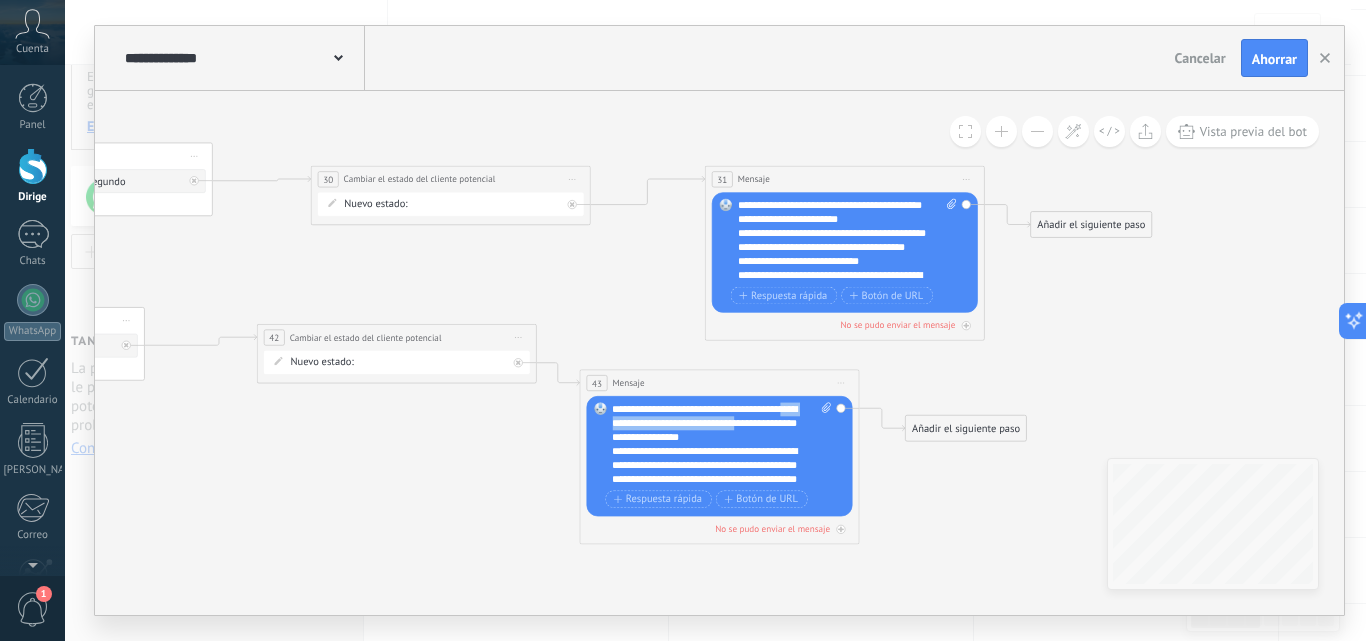 drag, startPoint x: 768, startPoint y: 424, endPoint x: 609, endPoint y: 430, distance: 159.11317 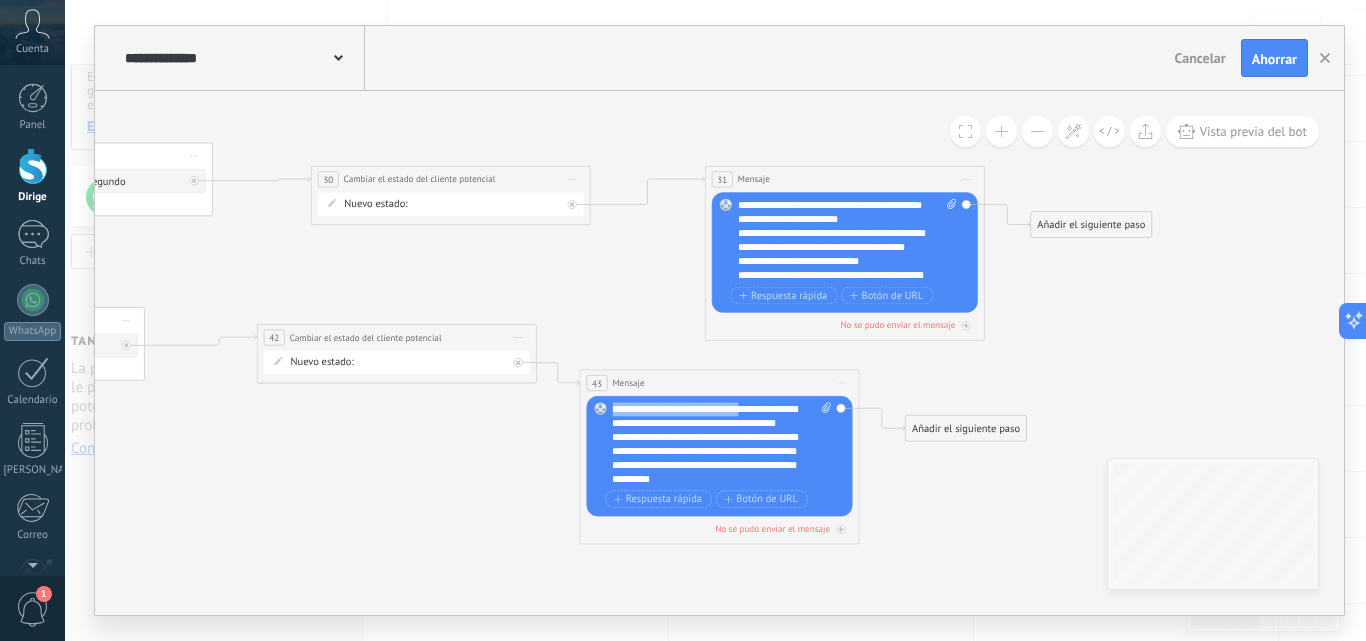 drag, startPoint x: 748, startPoint y: 412, endPoint x: 577, endPoint y: 414, distance: 171.01169 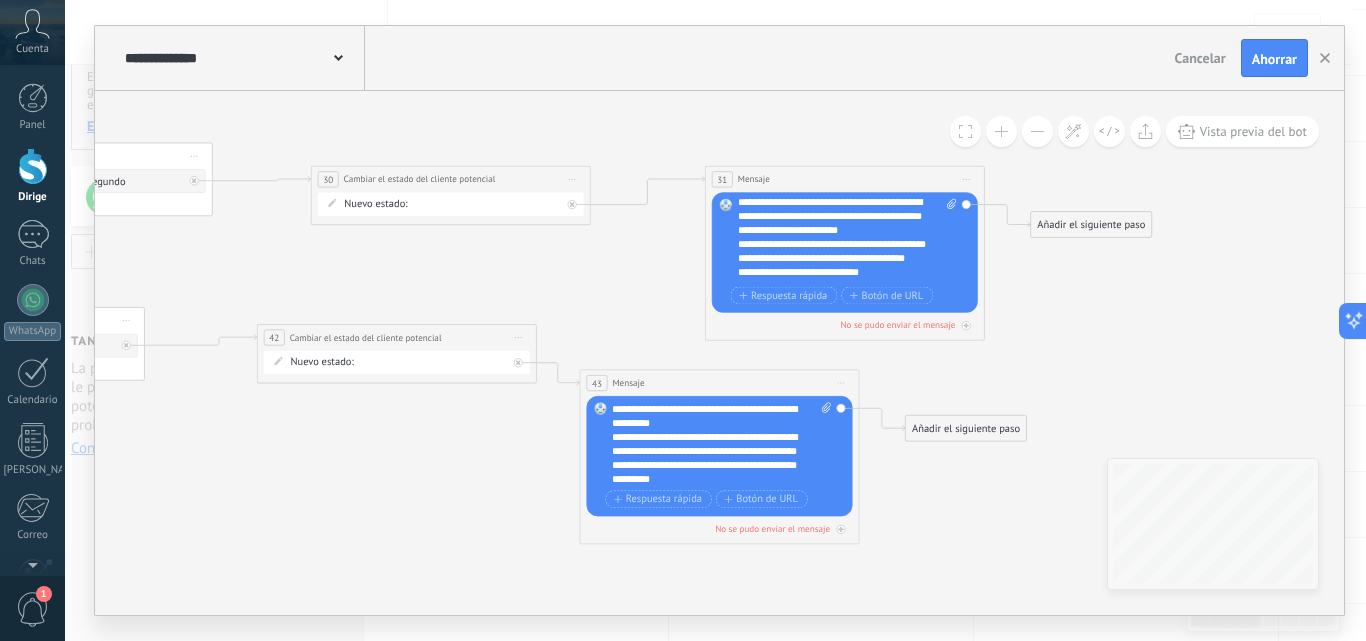 scroll, scrollTop: 0, scrollLeft: 0, axis: both 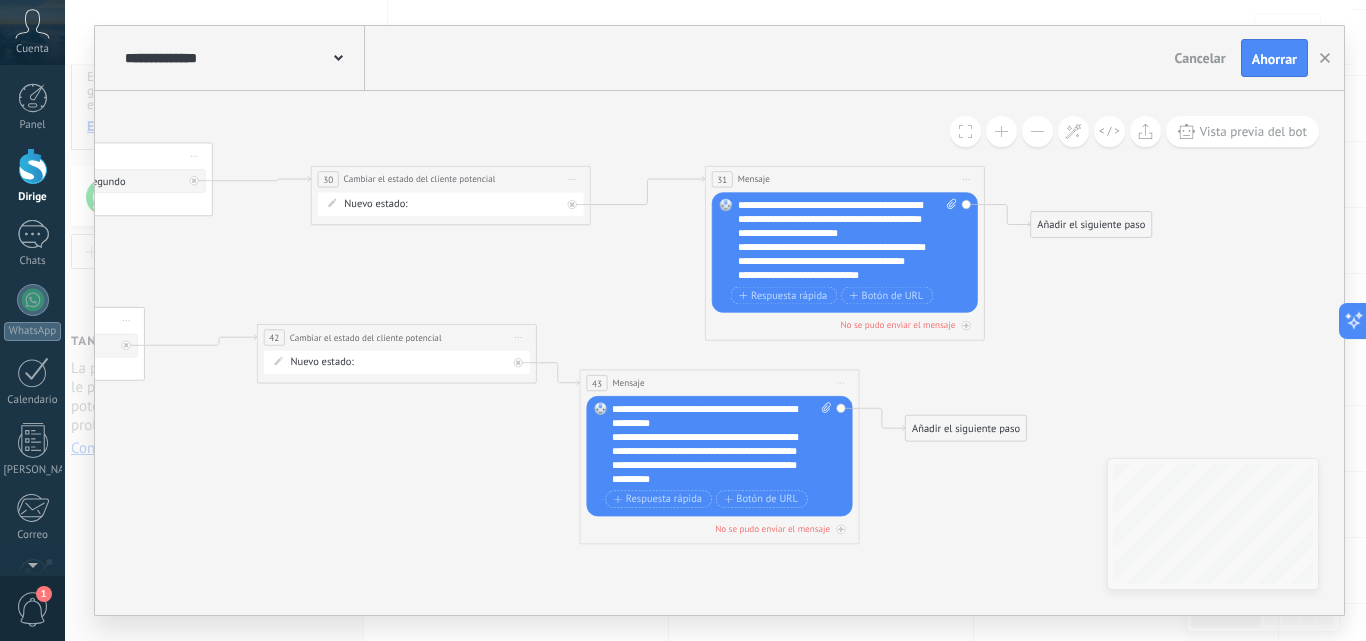 click on "**********" at bounding box center [704, 416] 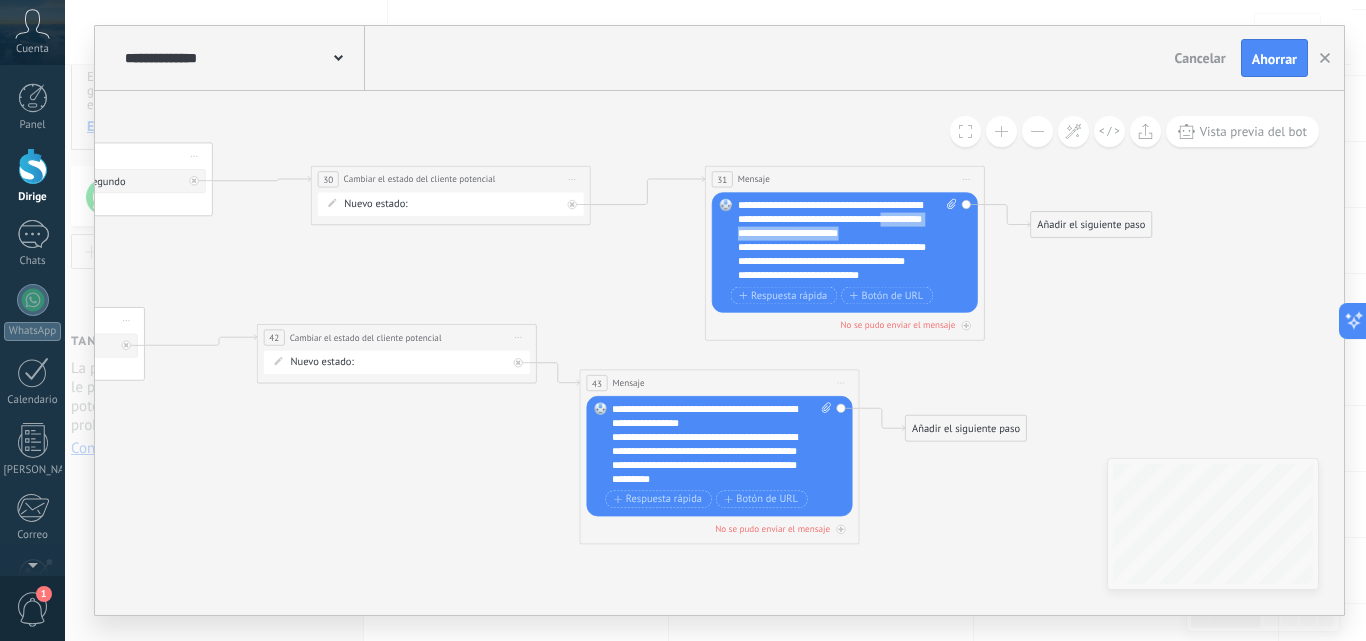 drag, startPoint x: 904, startPoint y: 234, endPoint x: 718, endPoint y: 238, distance: 186.043 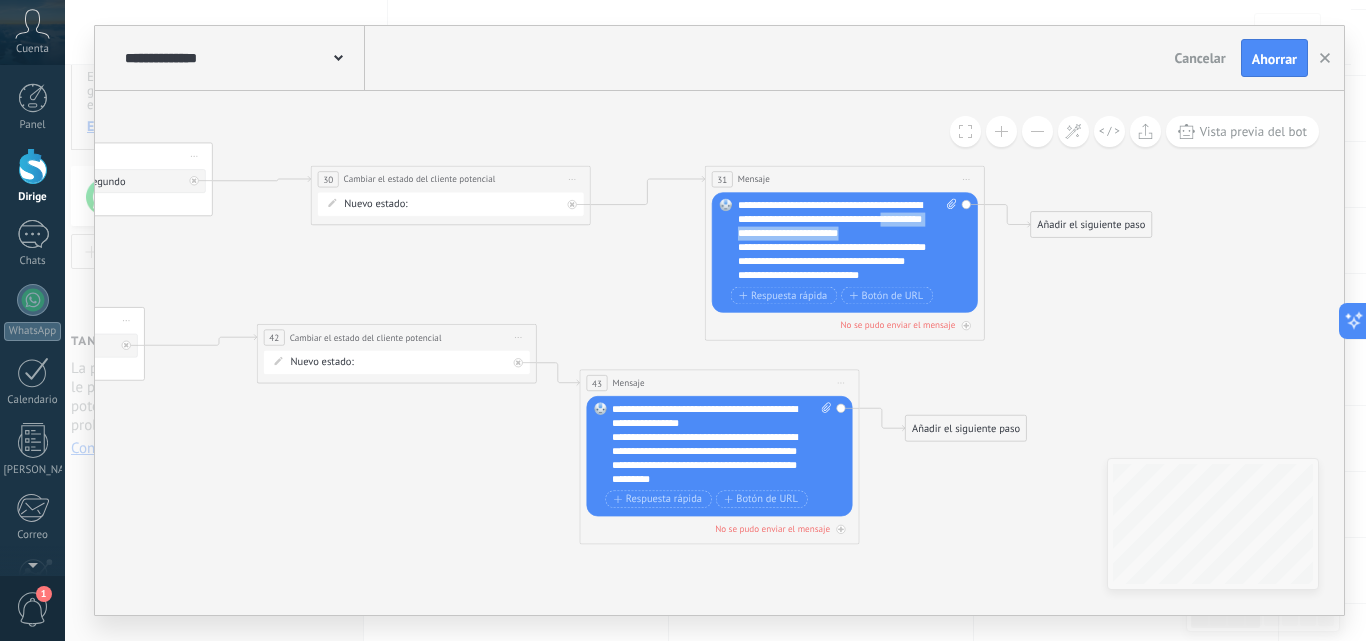 copy on "**********" 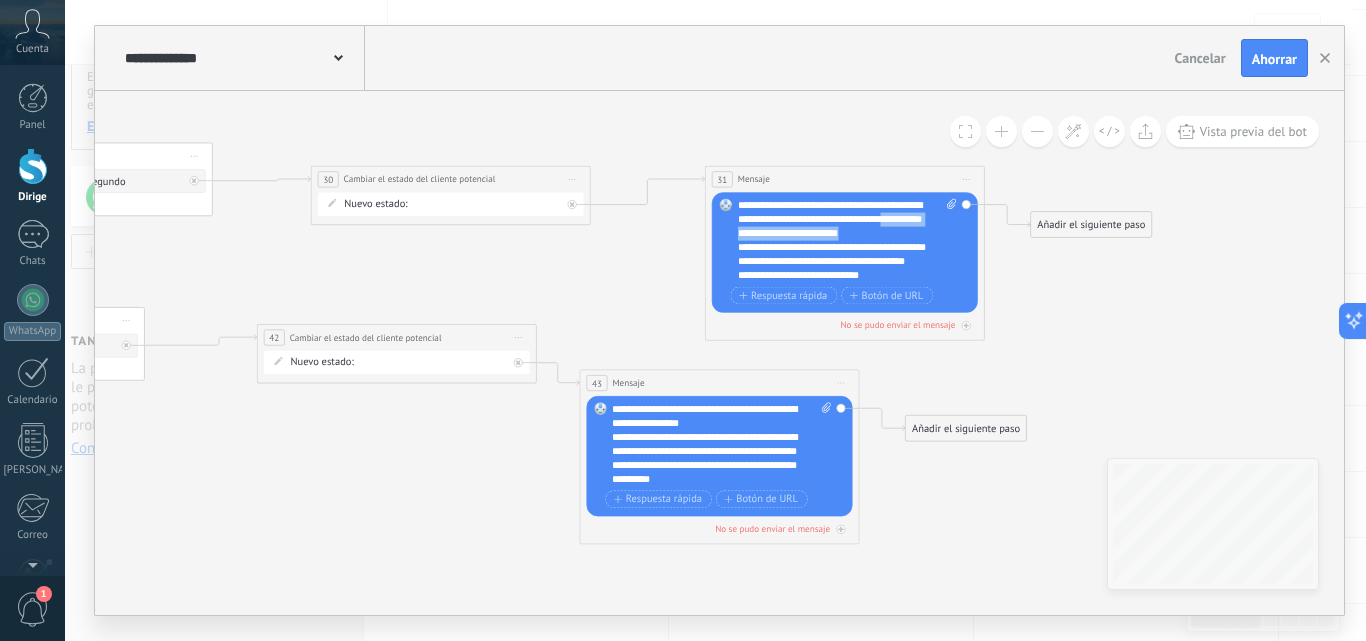 click on "**********" at bounding box center [721, 444] 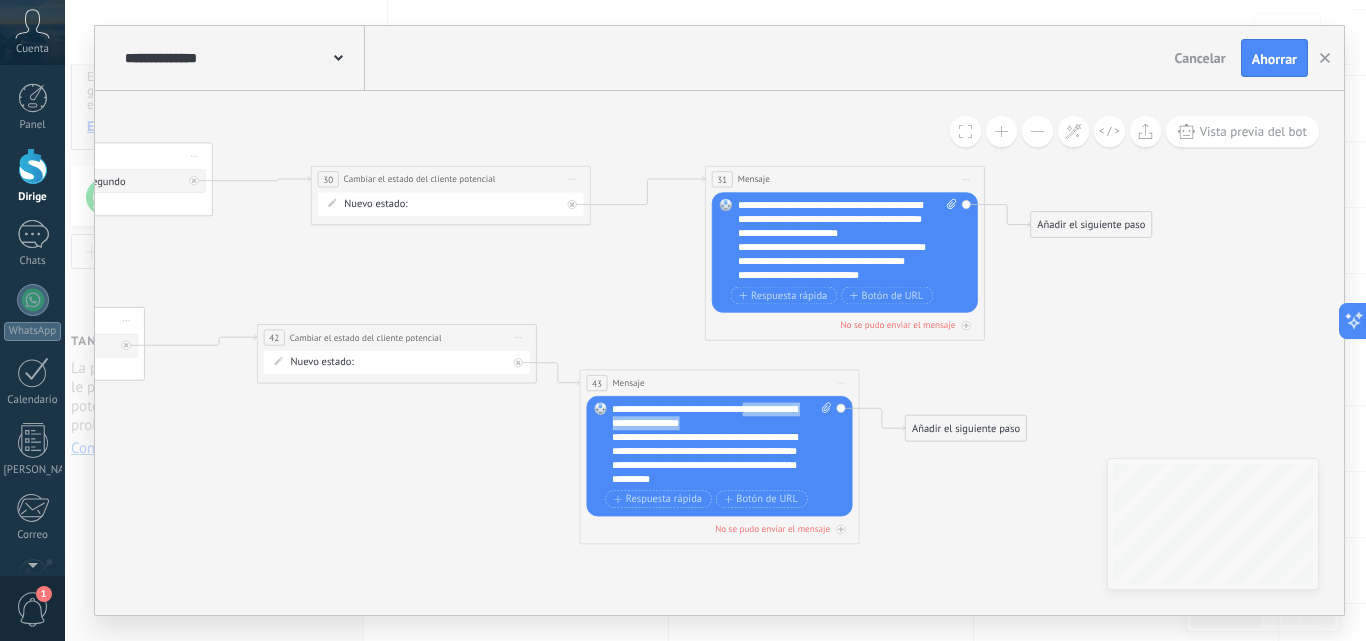 drag, startPoint x: 745, startPoint y: 412, endPoint x: 769, endPoint y: 425, distance: 27.294687 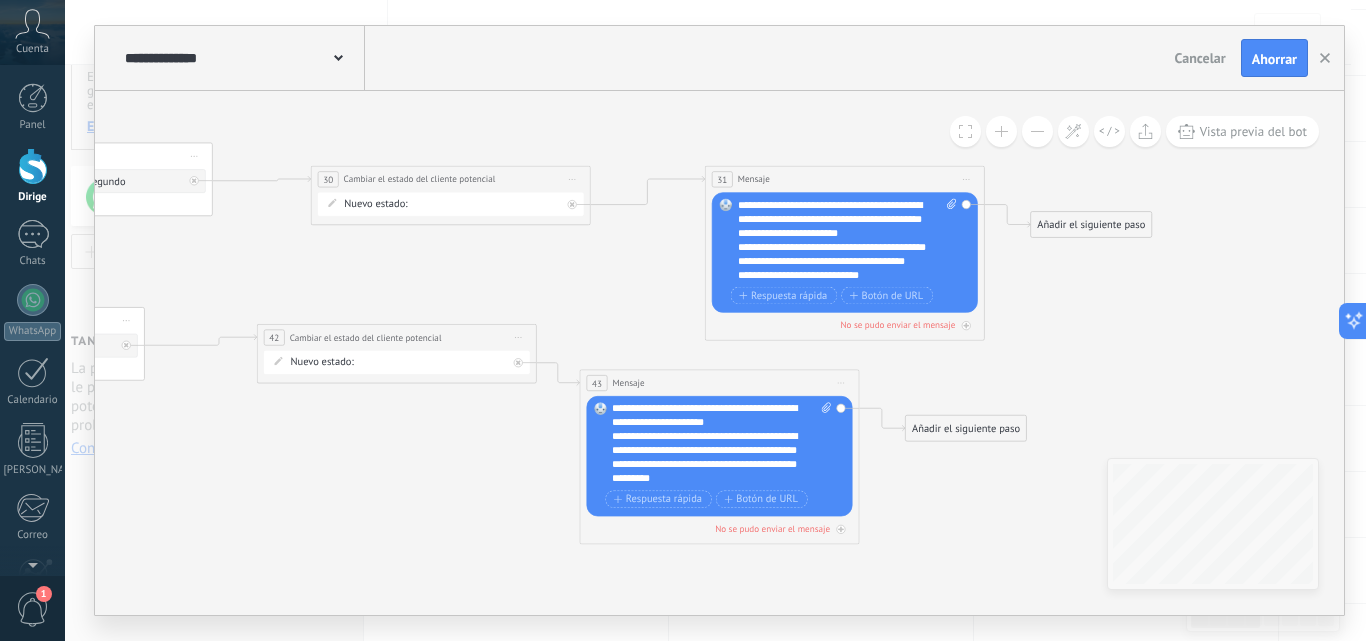 scroll, scrollTop: 0, scrollLeft: 0, axis: both 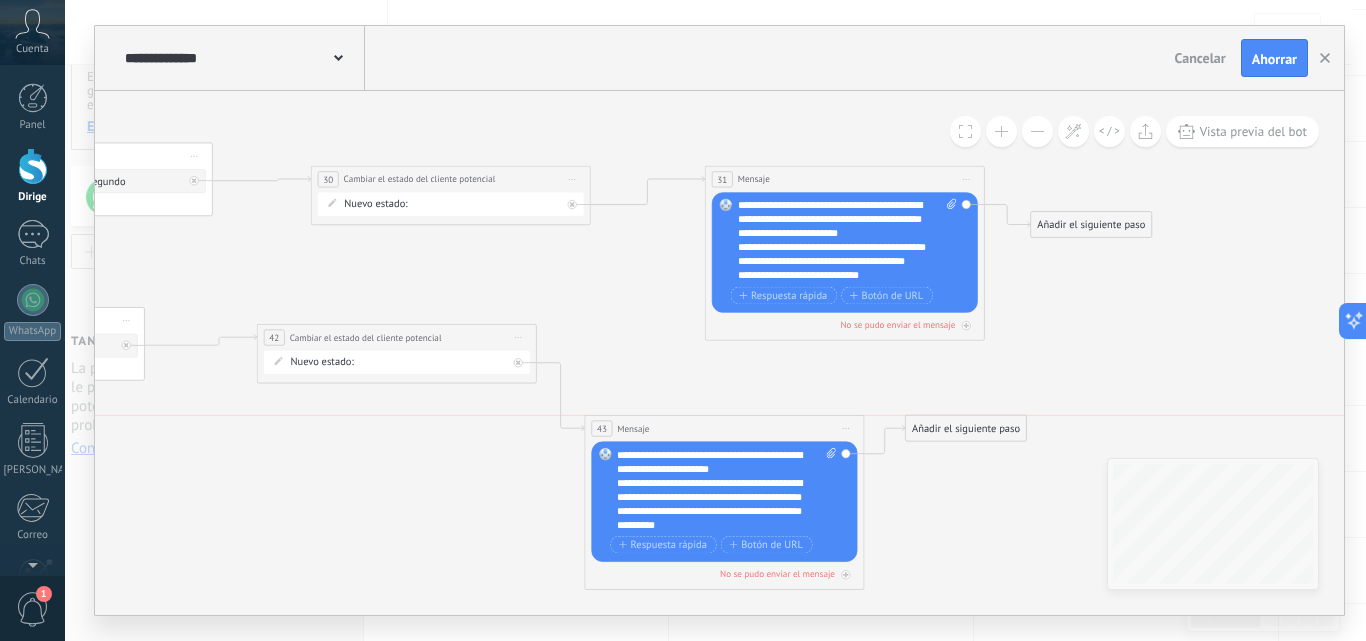drag, startPoint x: 722, startPoint y: 378, endPoint x: 727, endPoint y: 426, distance: 48.259712 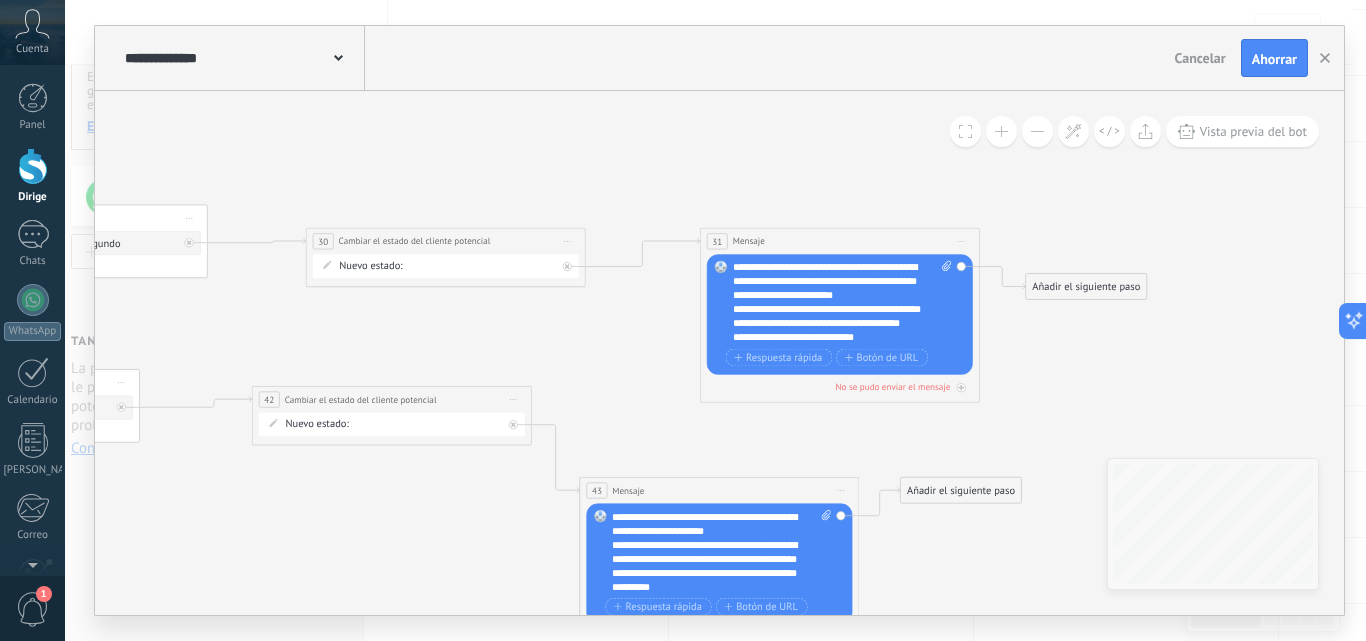 click 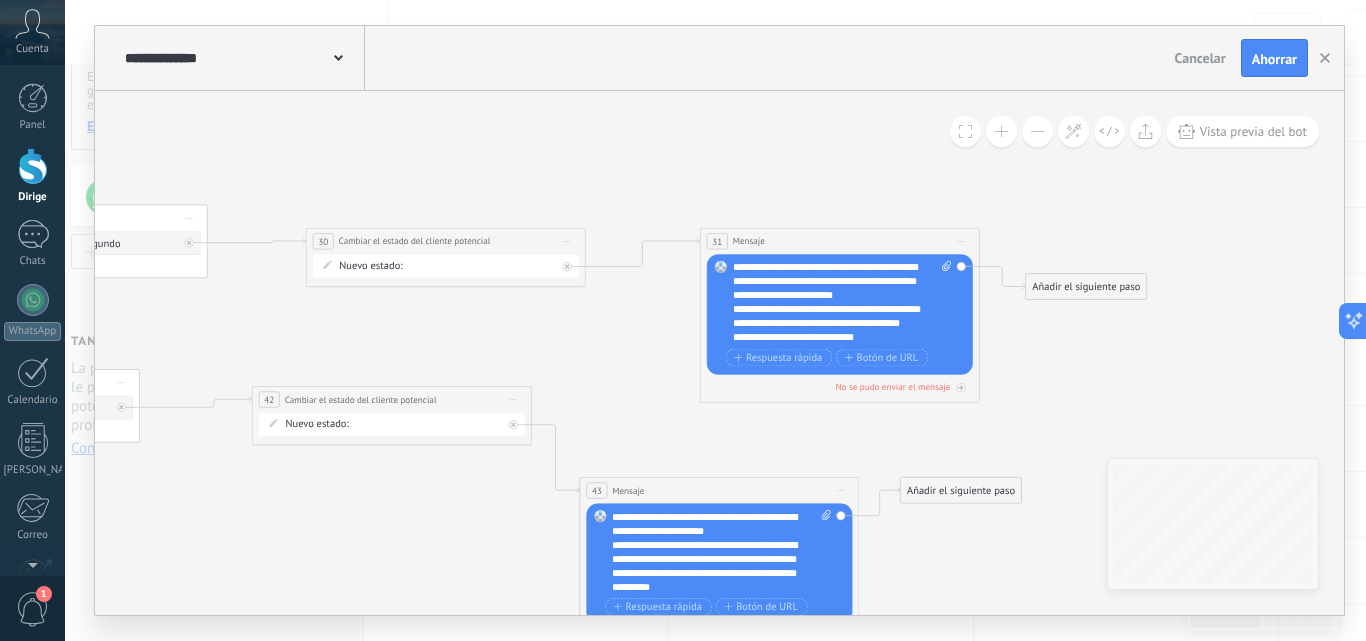 scroll, scrollTop: 100, scrollLeft: 0, axis: vertical 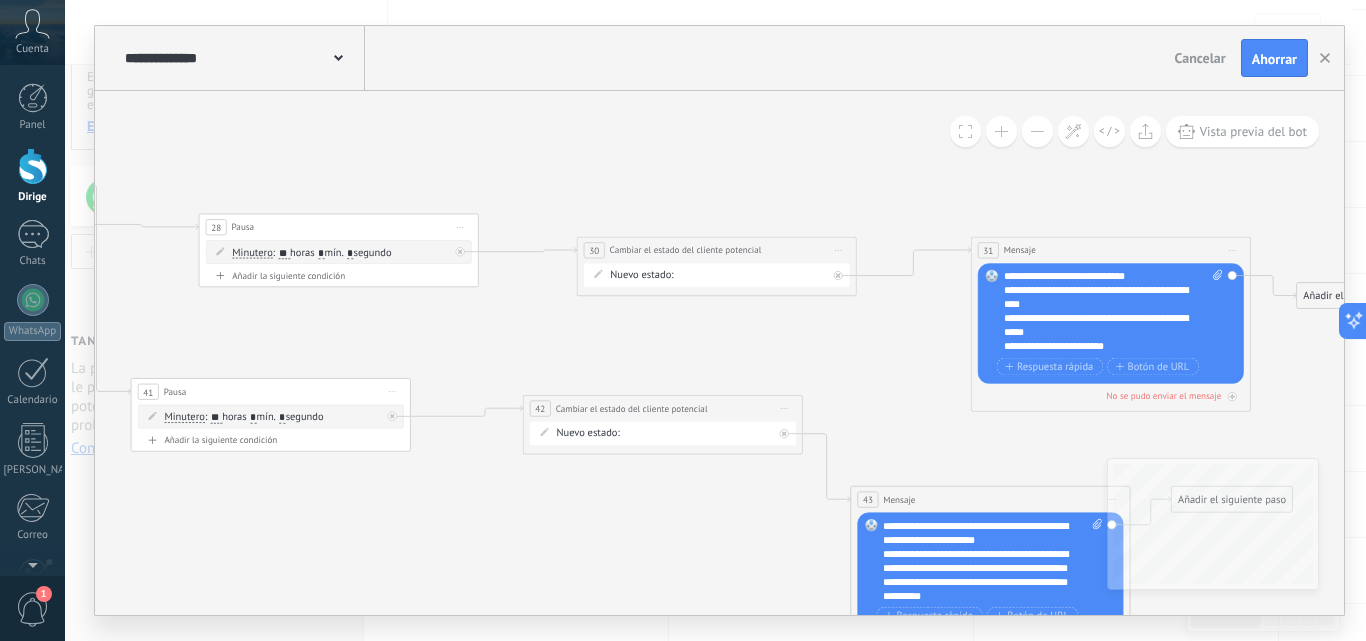 drag, startPoint x: 716, startPoint y: 312, endPoint x: 699, endPoint y: 312, distance: 17 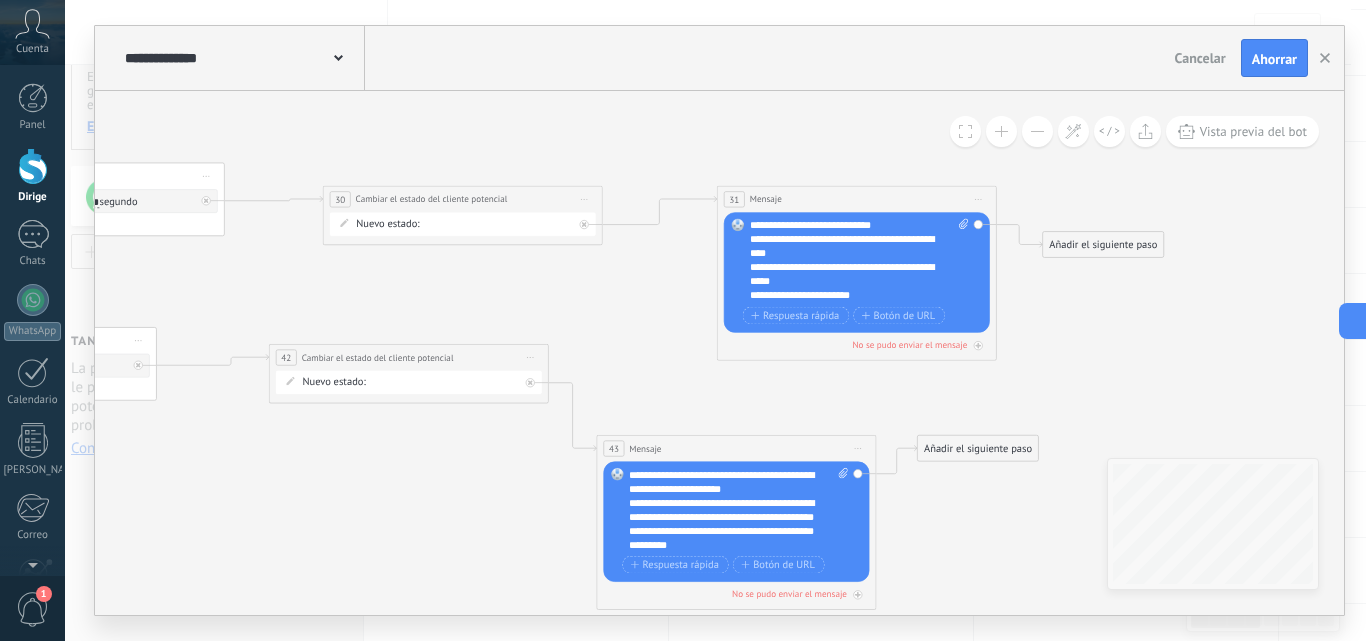 drag, startPoint x: 903, startPoint y: 443, endPoint x: 645, endPoint y: 393, distance: 262.8003 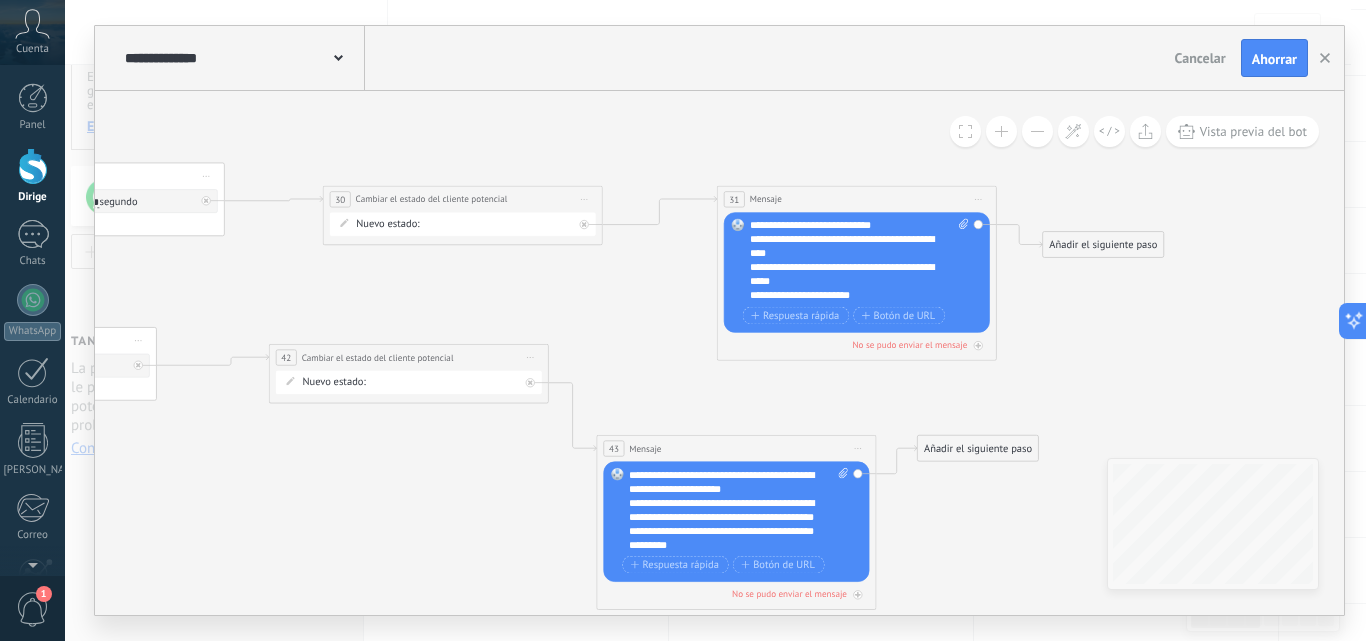 click on "**********" at bounding box center [859, 261] 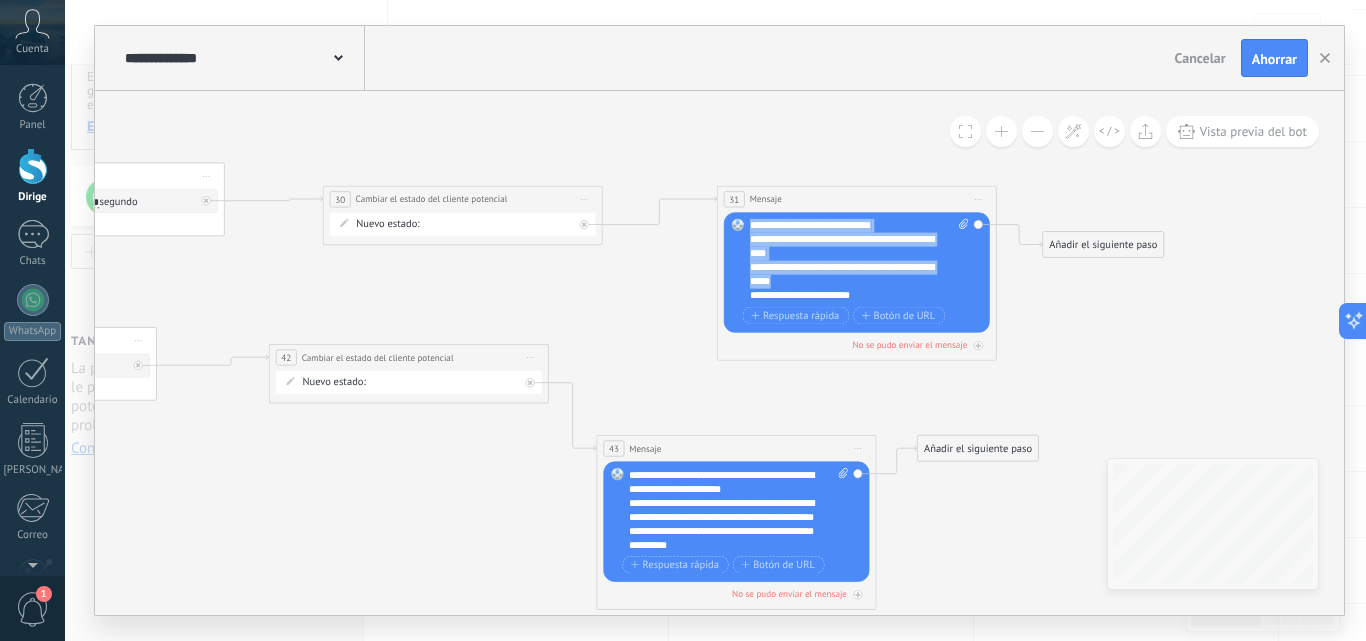 scroll, scrollTop: 0, scrollLeft: 0, axis: both 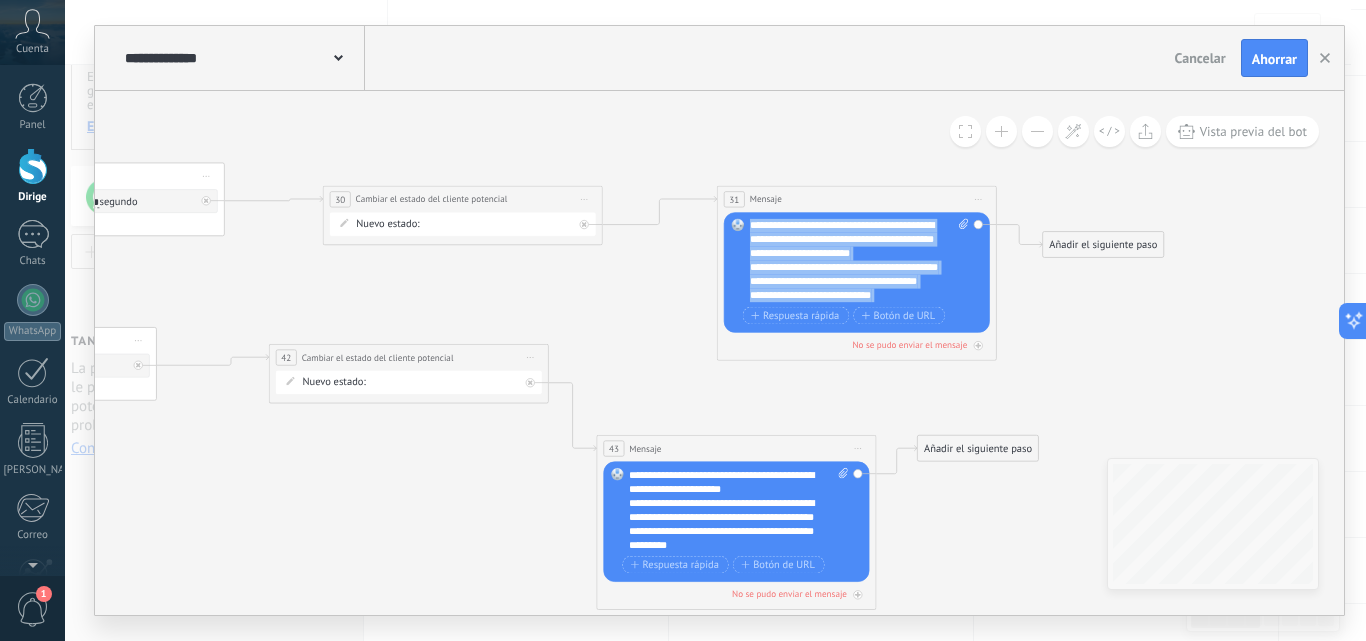 drag, startPoint x: 812, startPoint y: 289, endPoint x: 733, endPoint y: 221, distance: 104.23531 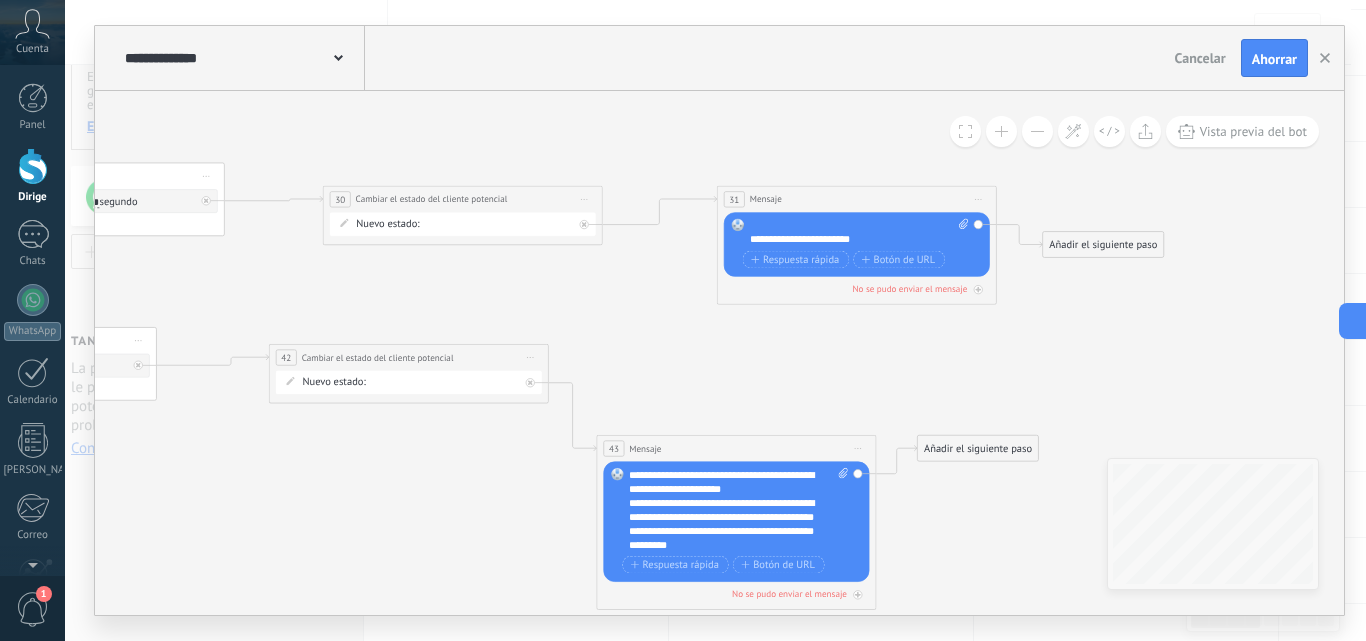 scroll, scrollTop: 140, scrollLeft: 0, axis: vertical 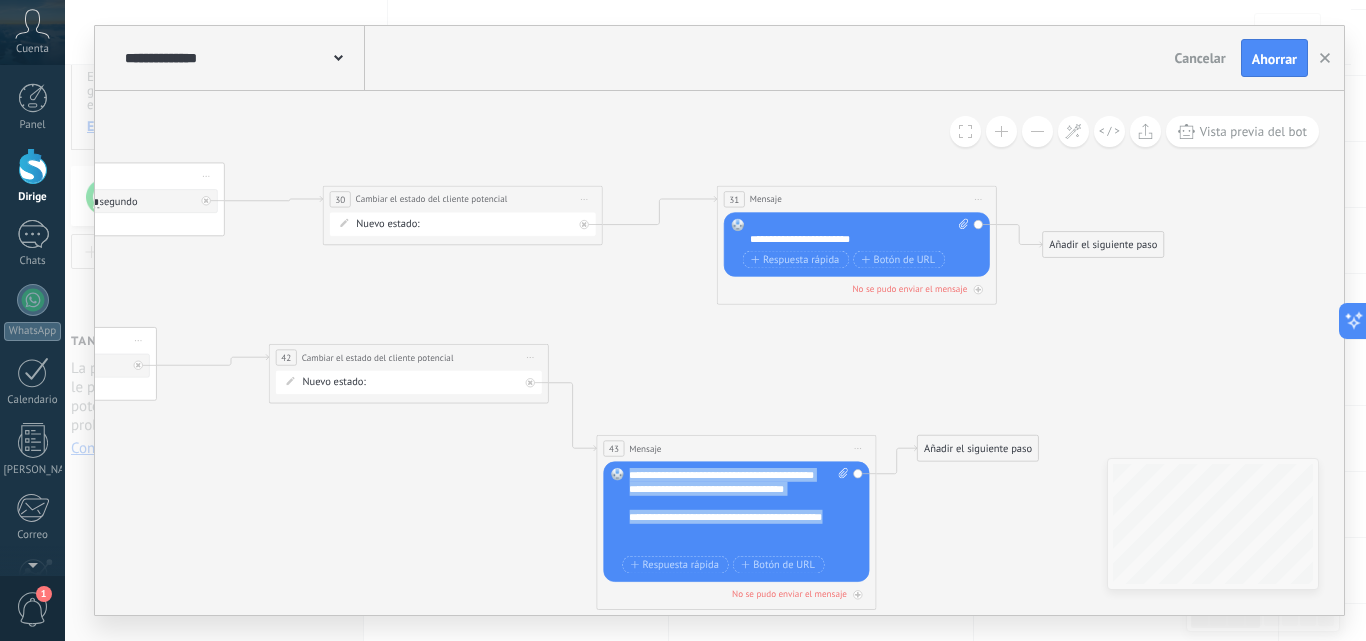 drag, startPoint x: 695, startPoint y: 532, endPoint x: 606, endPoint y: 437, distance: 130.1768 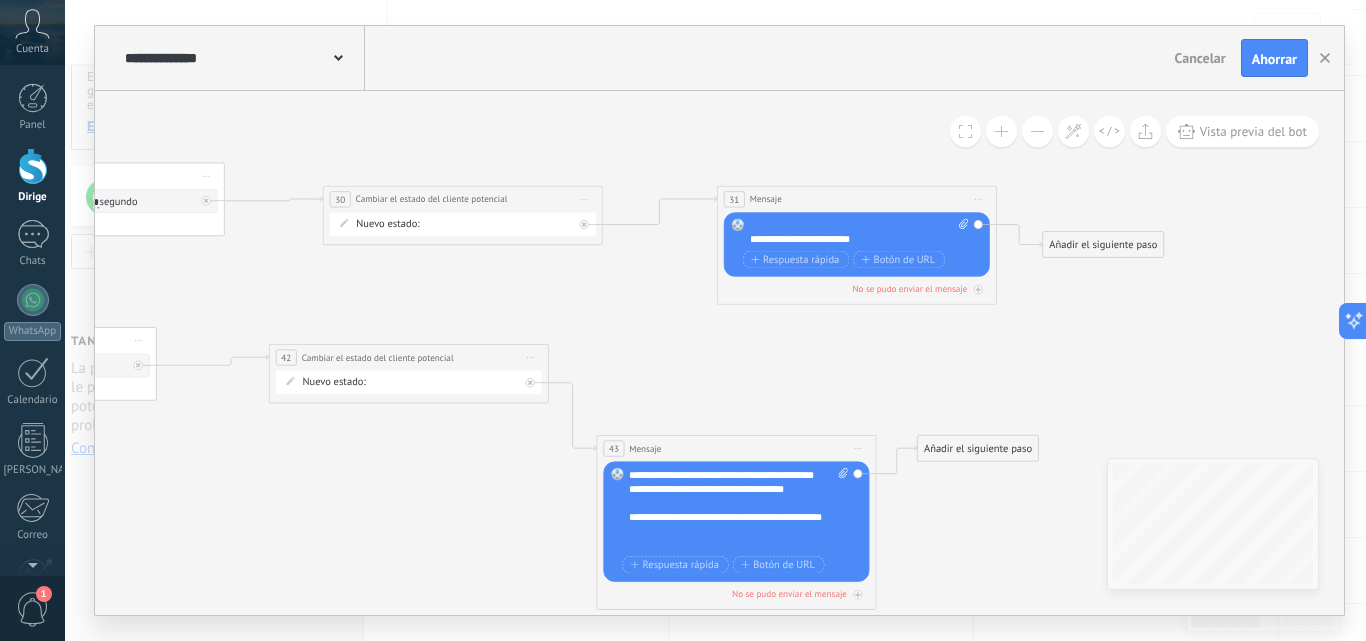 click on "**********" at bounding box center (738, 510) 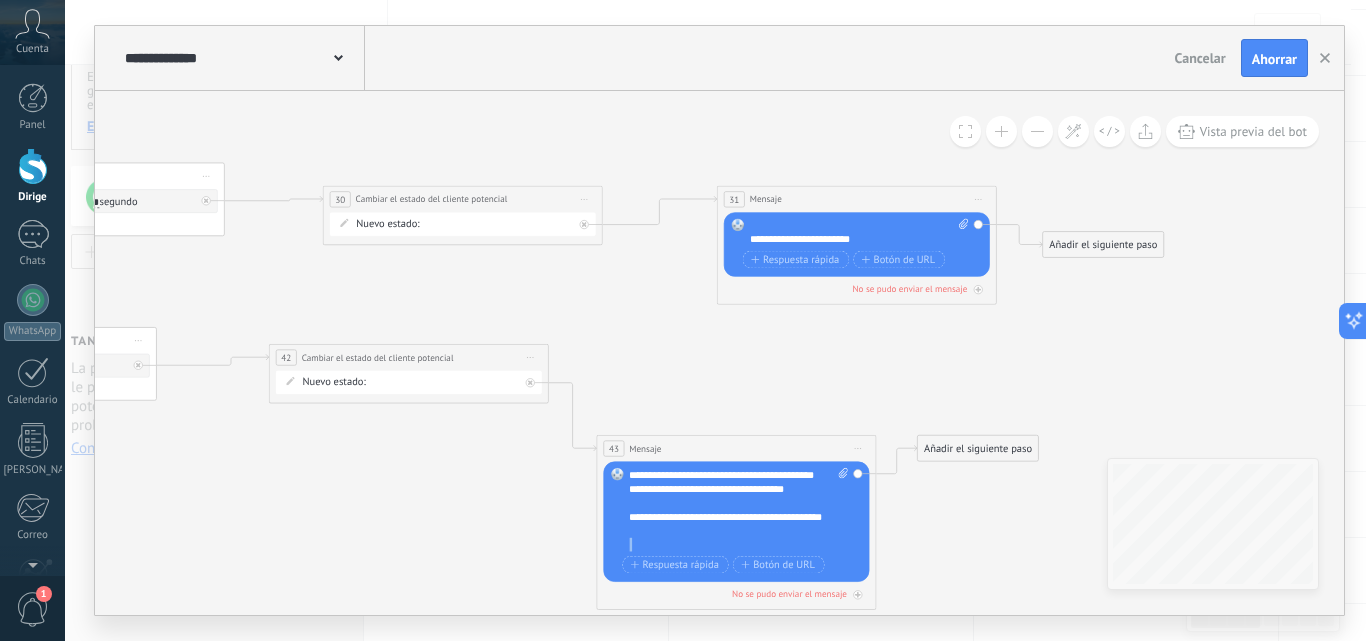 scroll, scrollTop: 122, scrollLeft: 0, axis: vertical 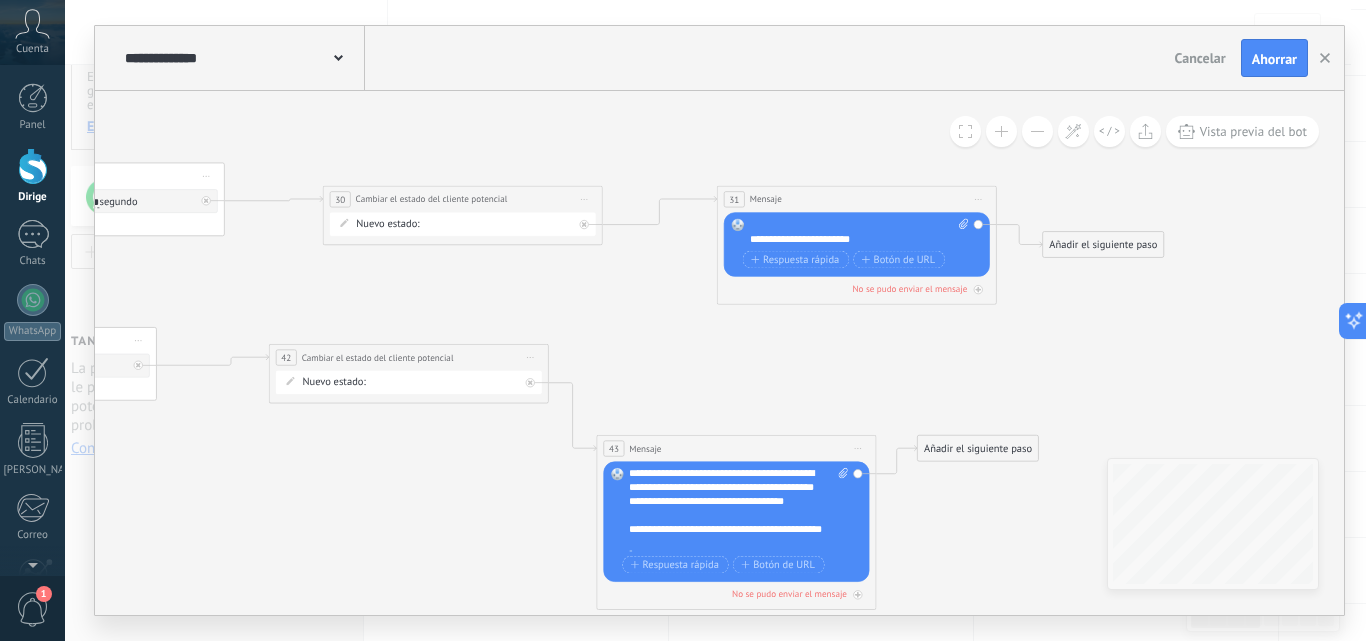 click on "**********" at bounding box center (726, 536) 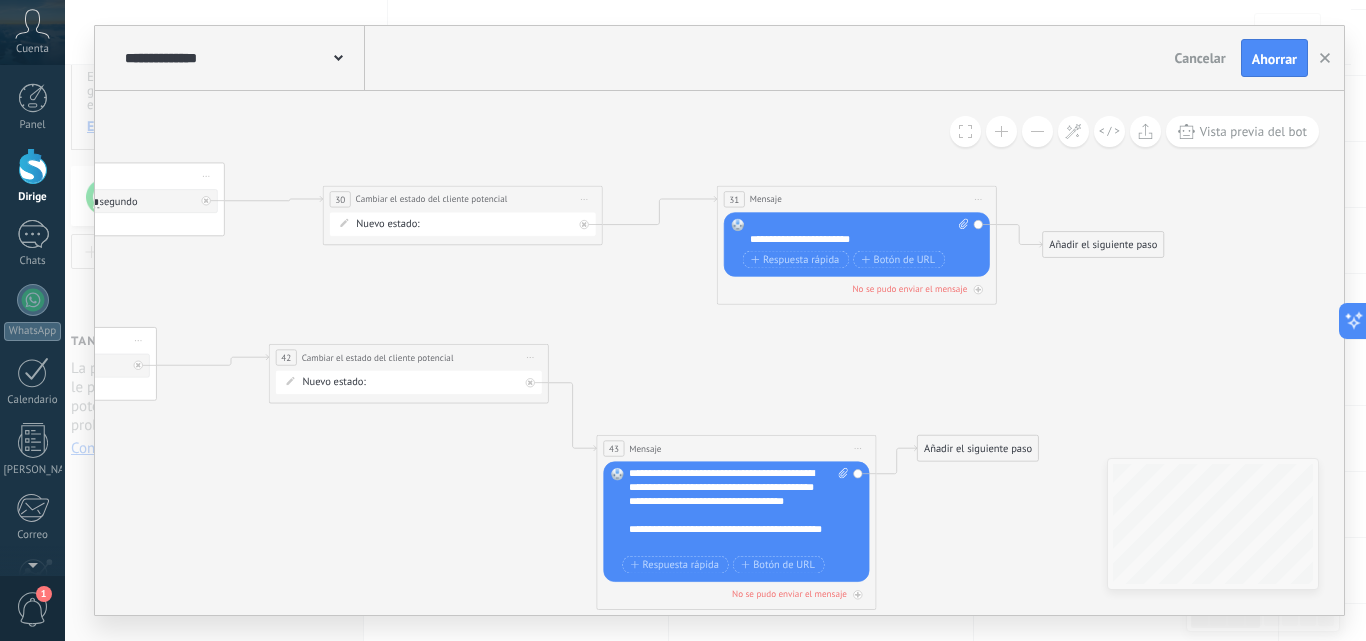 click on "**********" at bounding box center (726, 536) 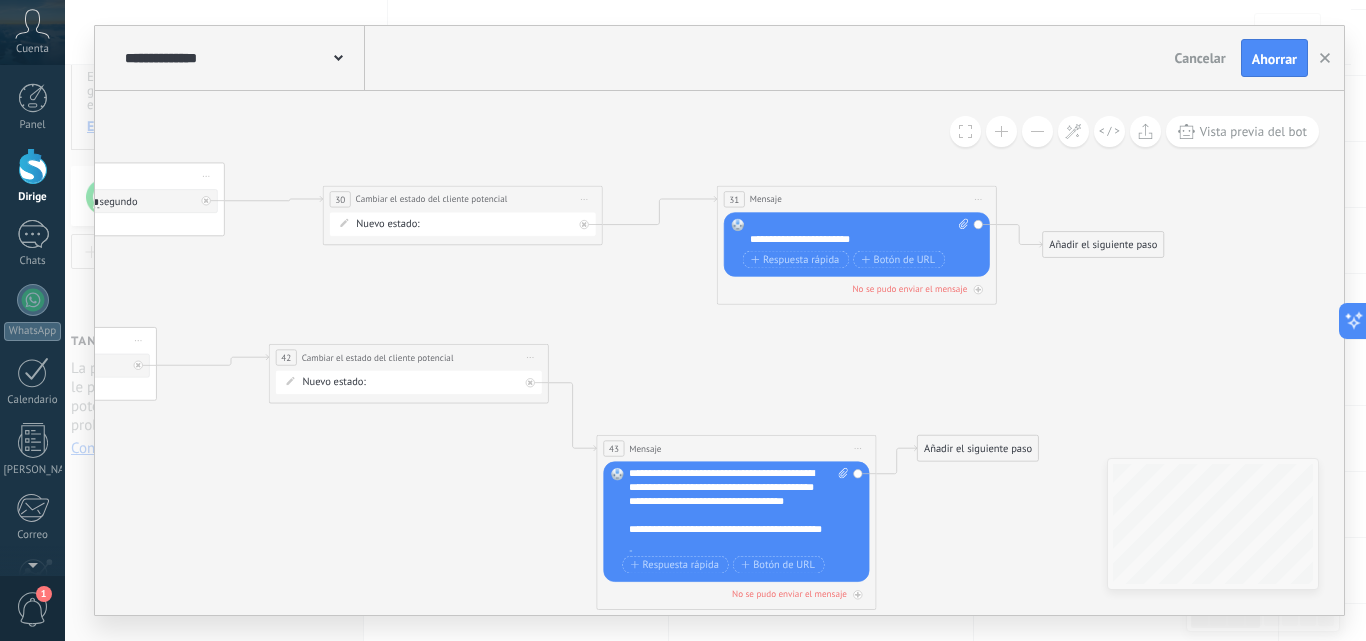 click on "**********" at bounding box center (726, 536) 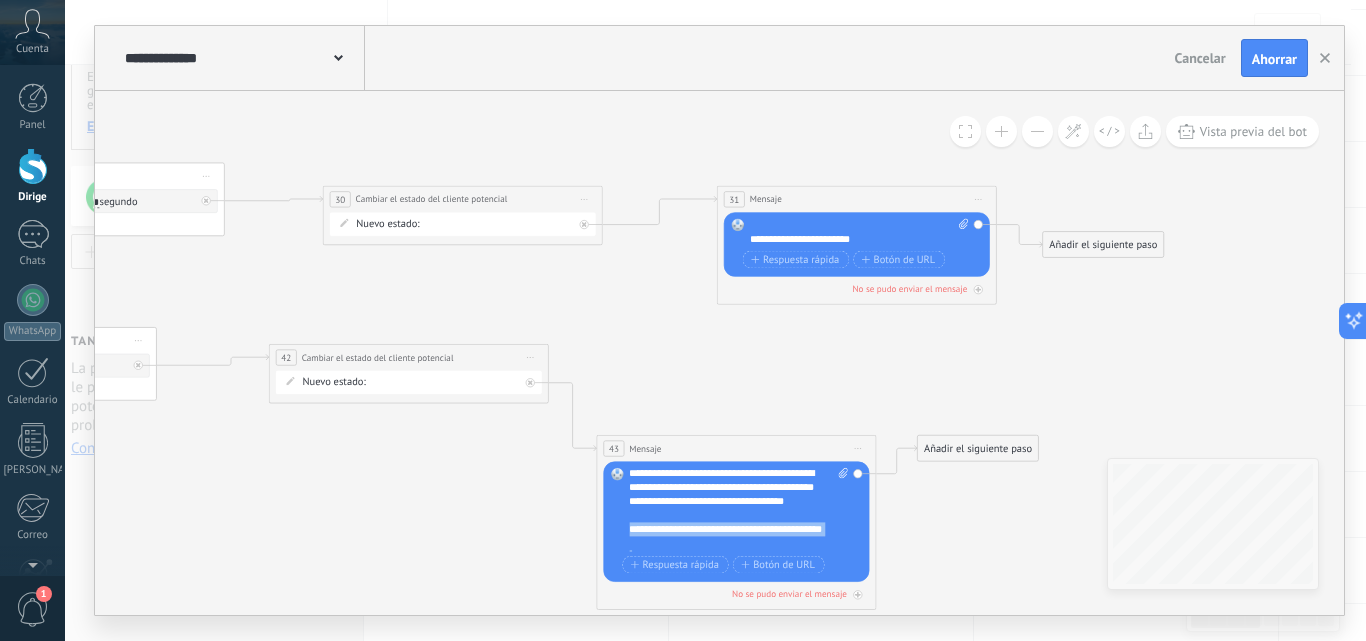 click on "**********" at bounding box center [726, 536] 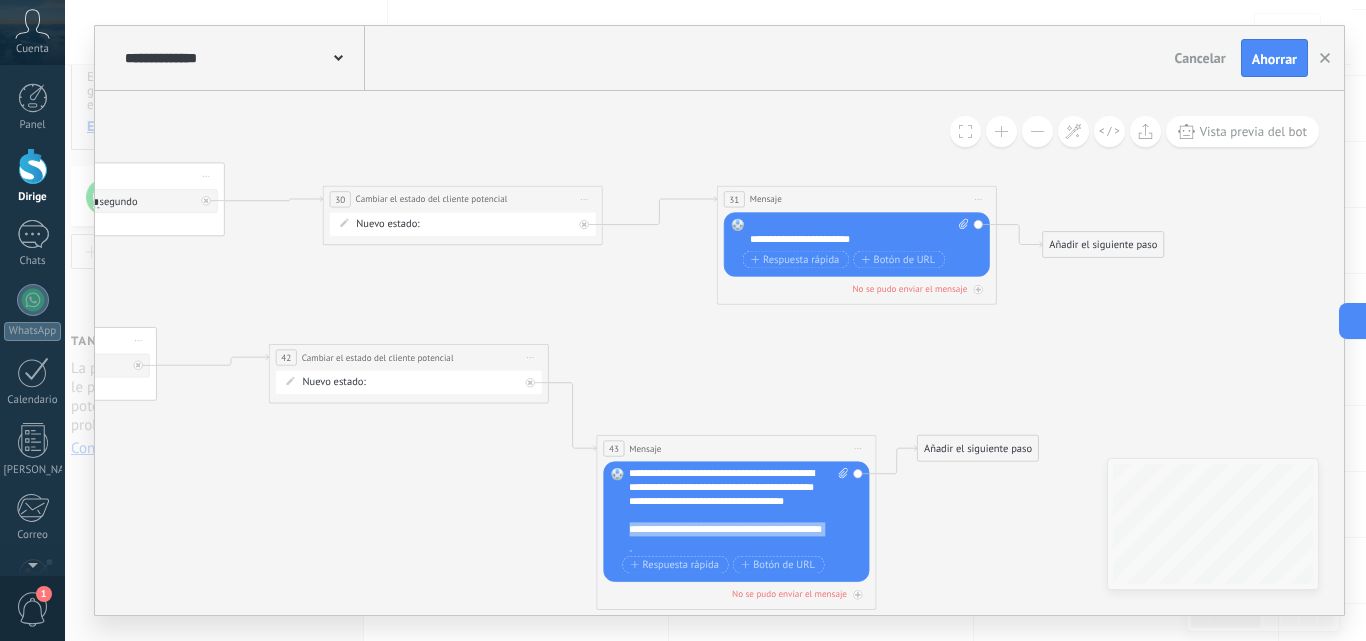 click on "**********" at bounding box center [726, 536] 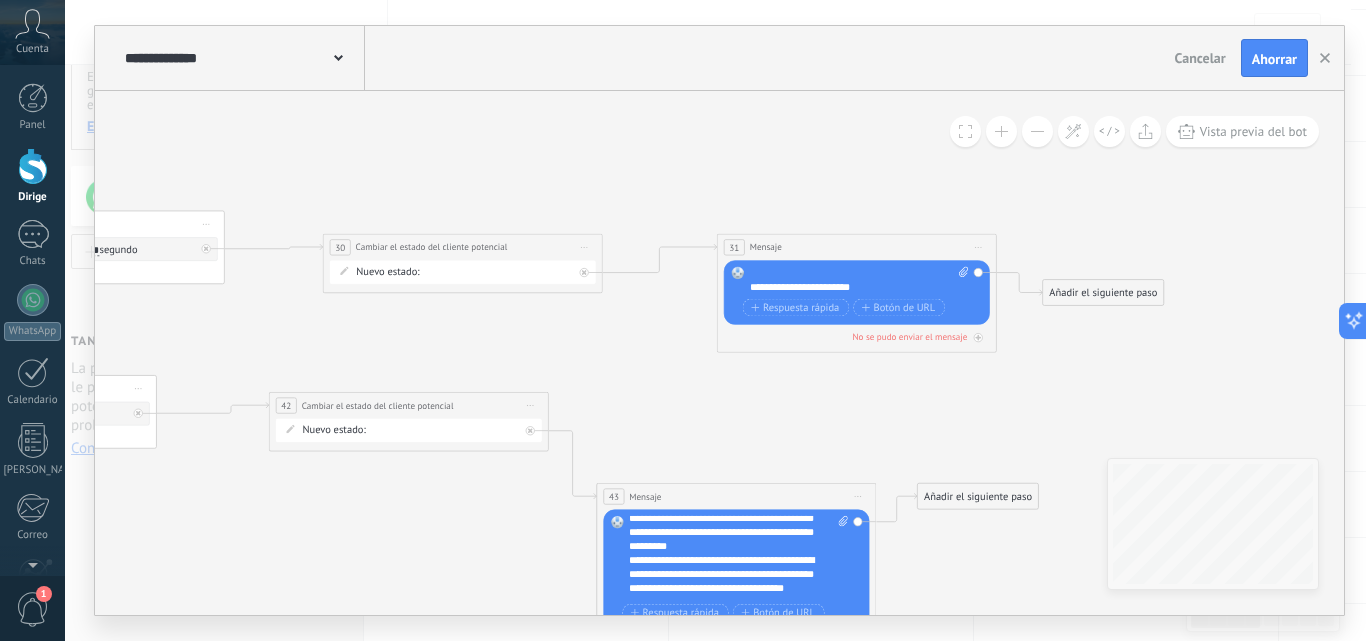 scroll, scrollTop: 0, scrollLeft: 0, axis: both 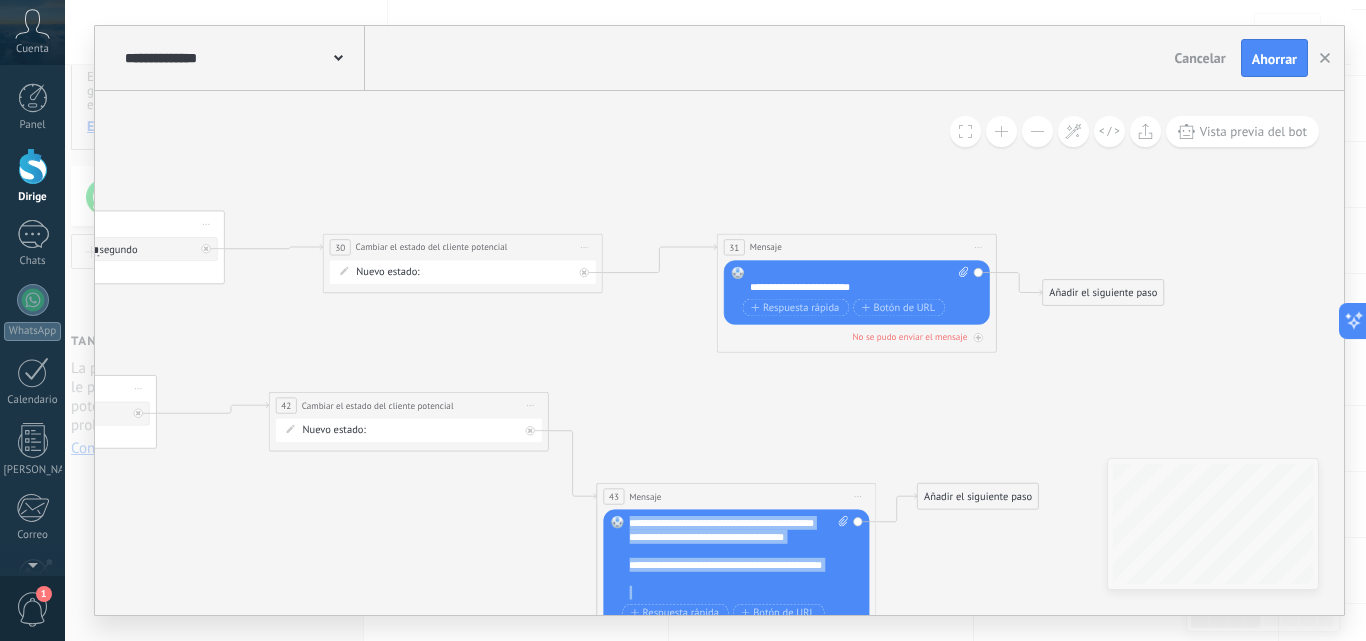 drag, startPoint x: 631, startPoint y: 523, endPoint x: 749, endPoint y: 595, distance: 138.23169 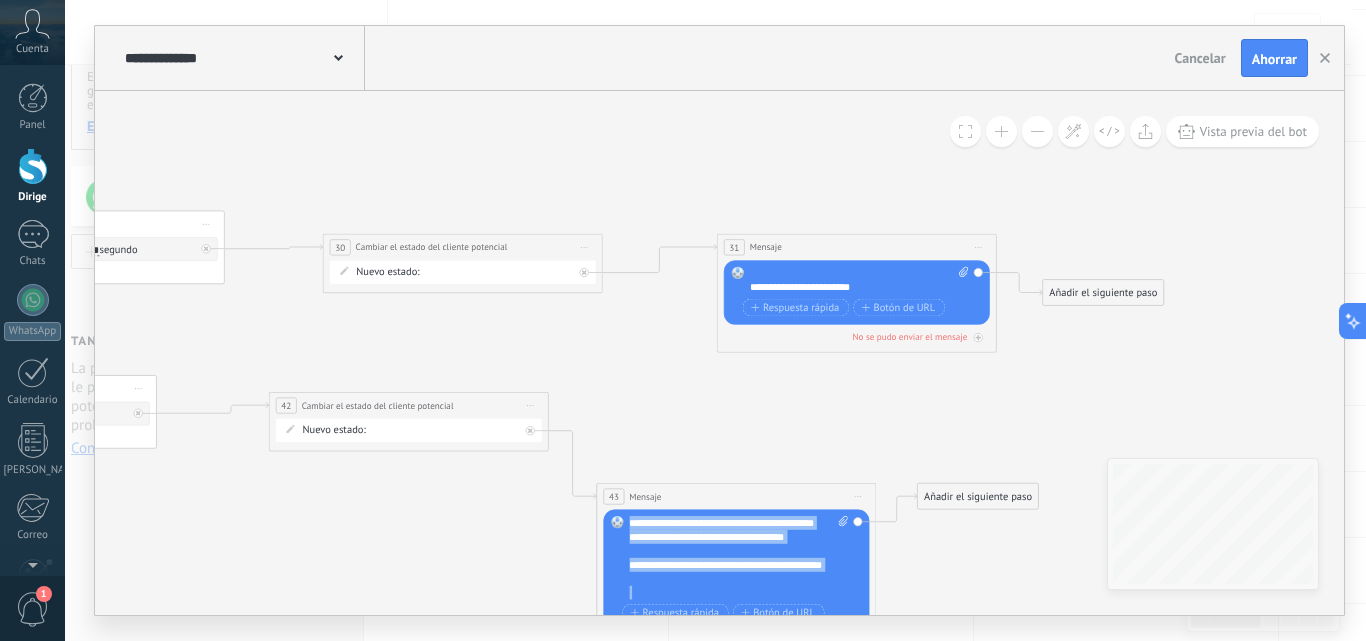 click on "**********" at bounding box center [859, 281] 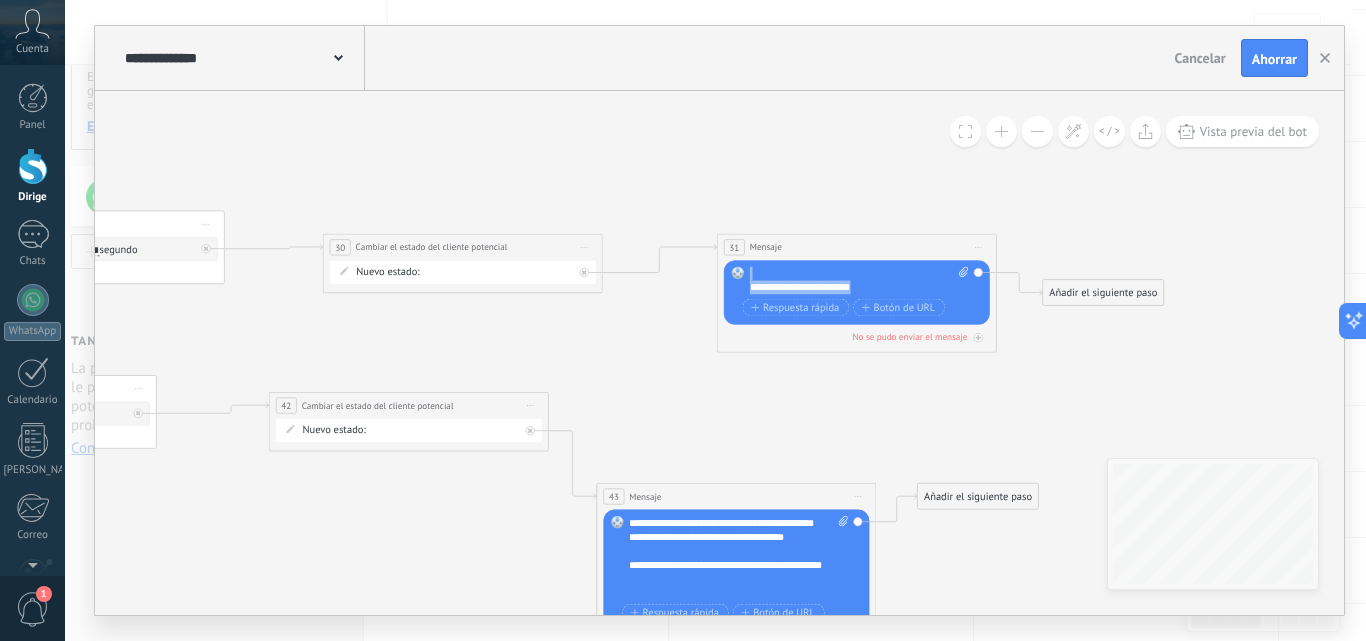 drag, startPoint x: 897, startPoint y: 280, endPoint x: 801, endPoint y: 284, distance: 96.0833 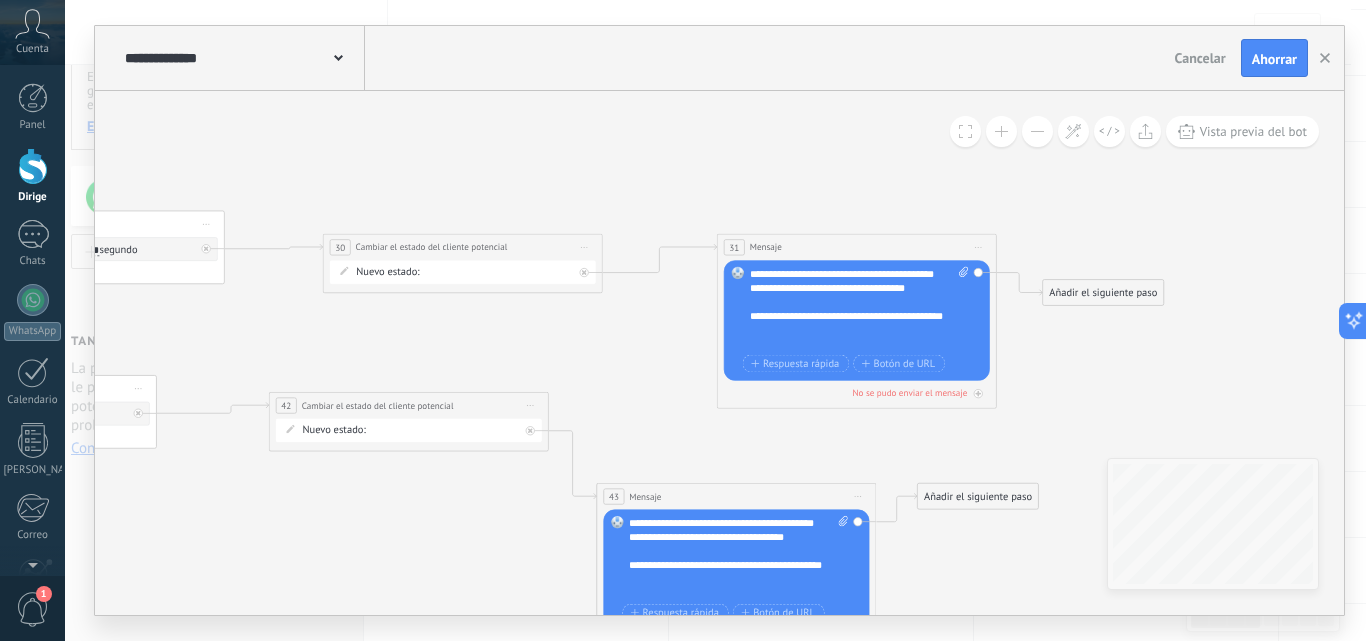 scroll, scrollTop: 140, scrollLeft: 0, axis: vertical 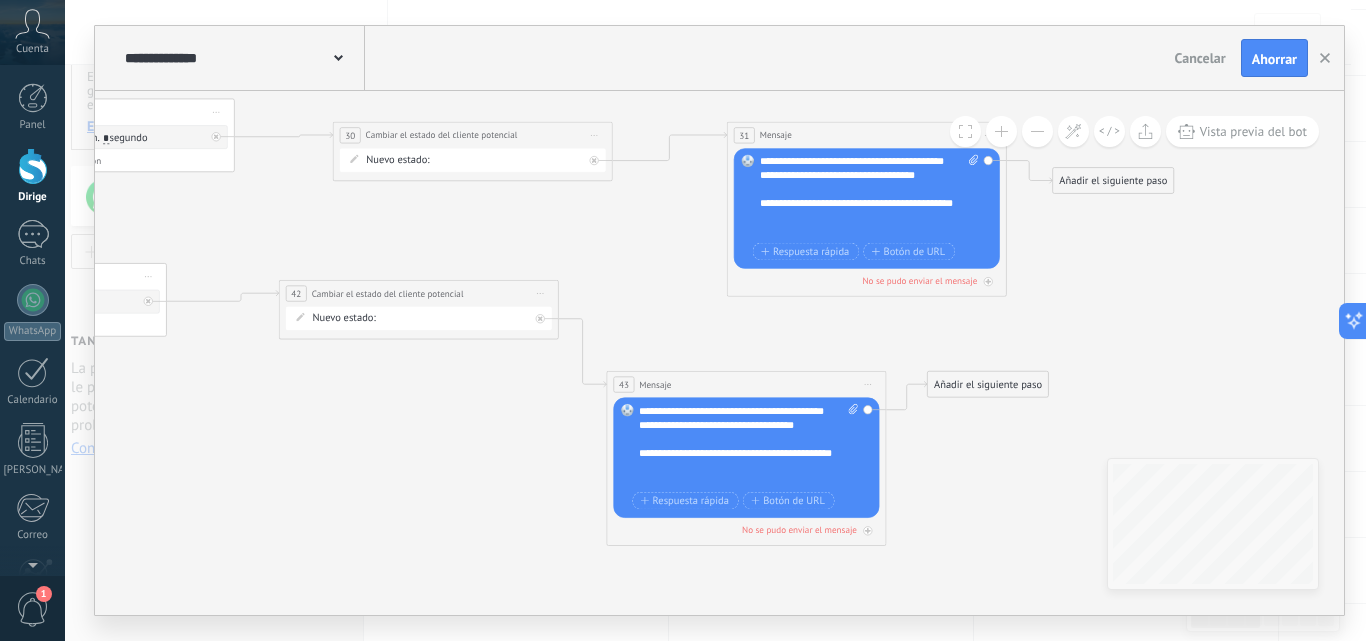 drag, startPoint x: 615, startPoint y: 400, endPoint x: 625, endPoint y: 286, distance: 114.43776 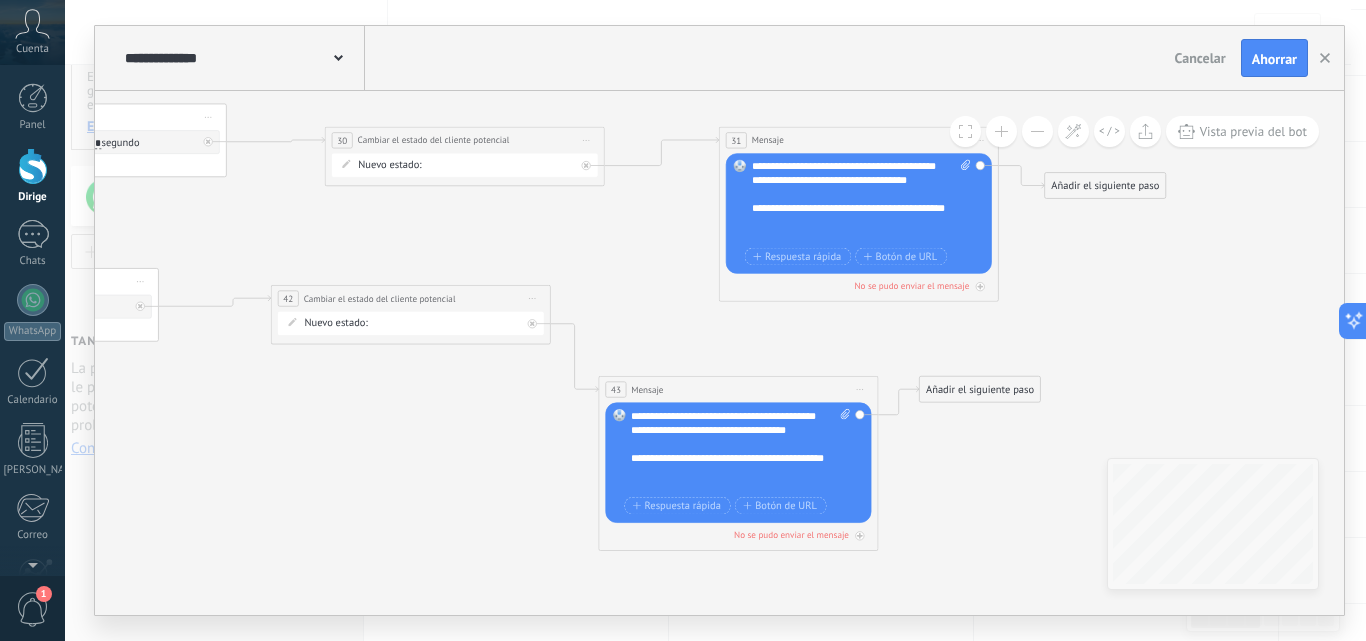 drag, startPoint x: 757, startPoint y: 332, endPoint x: 749, endPoint y: 339, distance: 10.630146 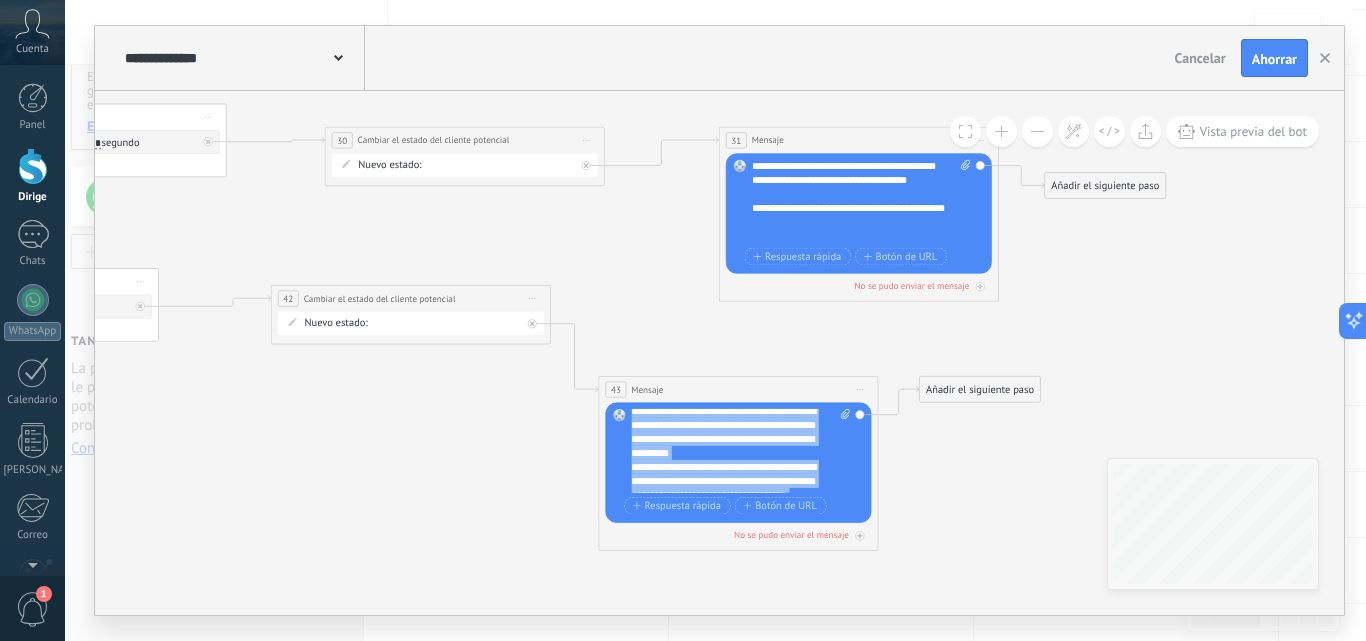 scroll, scrollTop: 0, scrollLeft: 0, axis: both 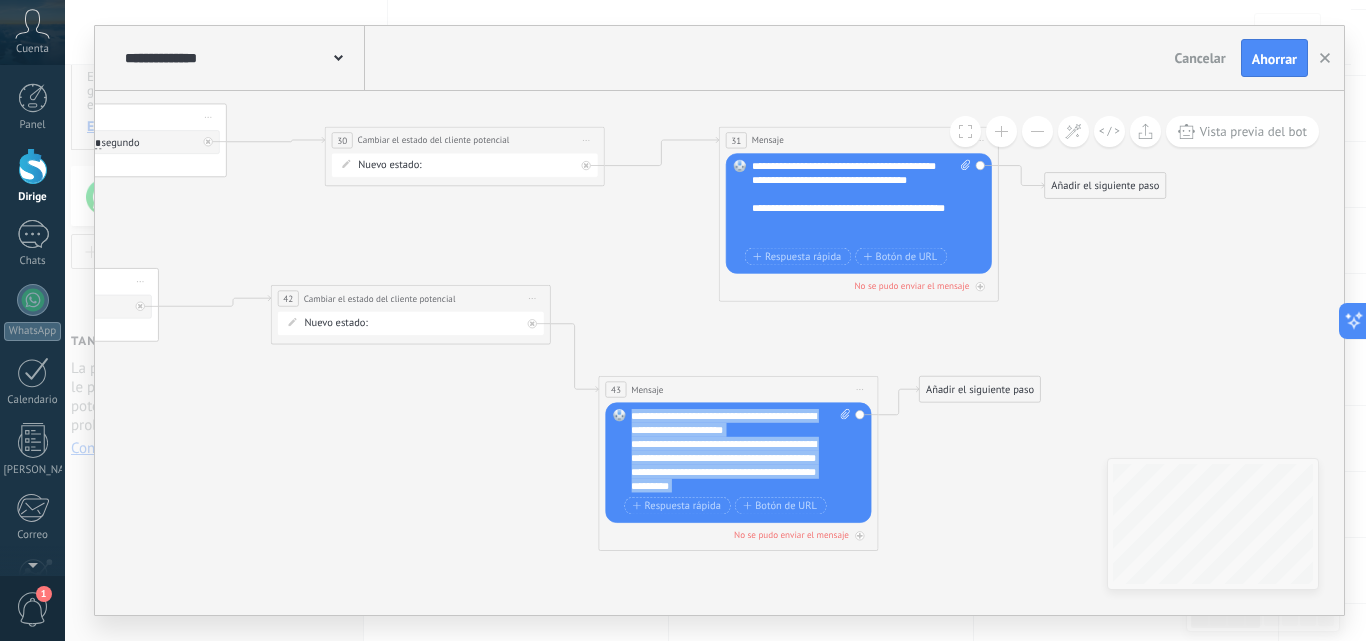 drag, startPoint x: 674, startPoint y: 470, endPoint x: 617, endPoint y: 413, distance: 80.610176 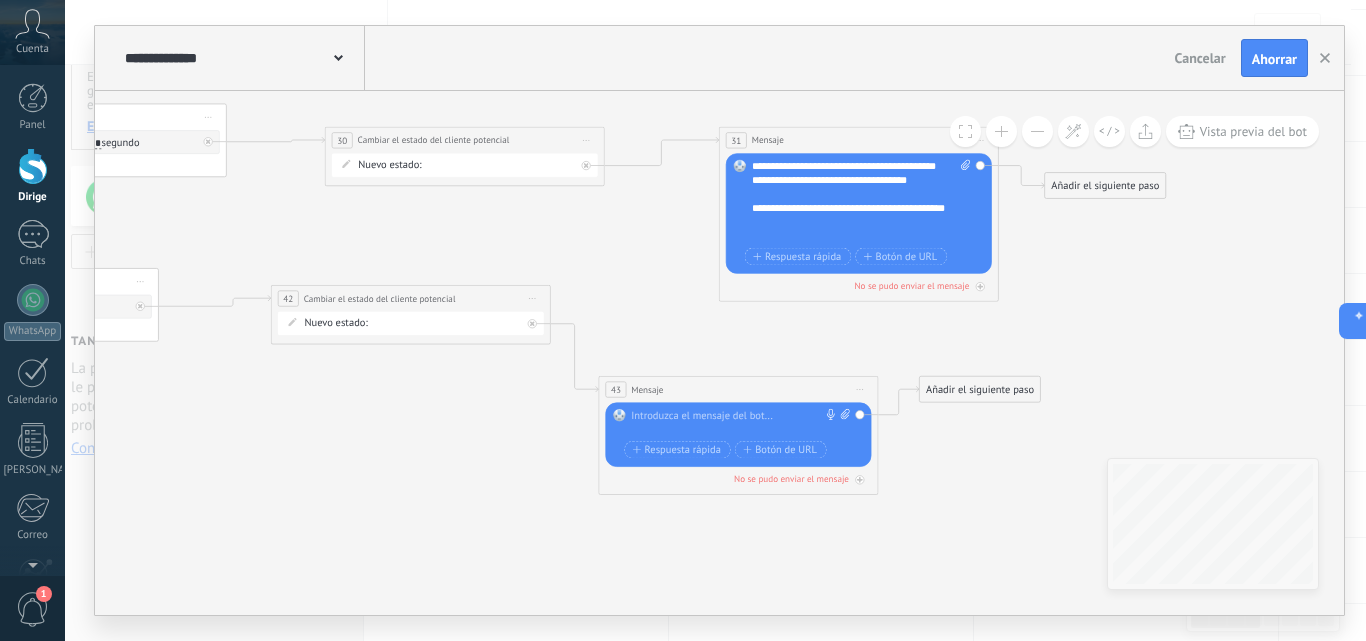 click at bounding box center [735, 423] 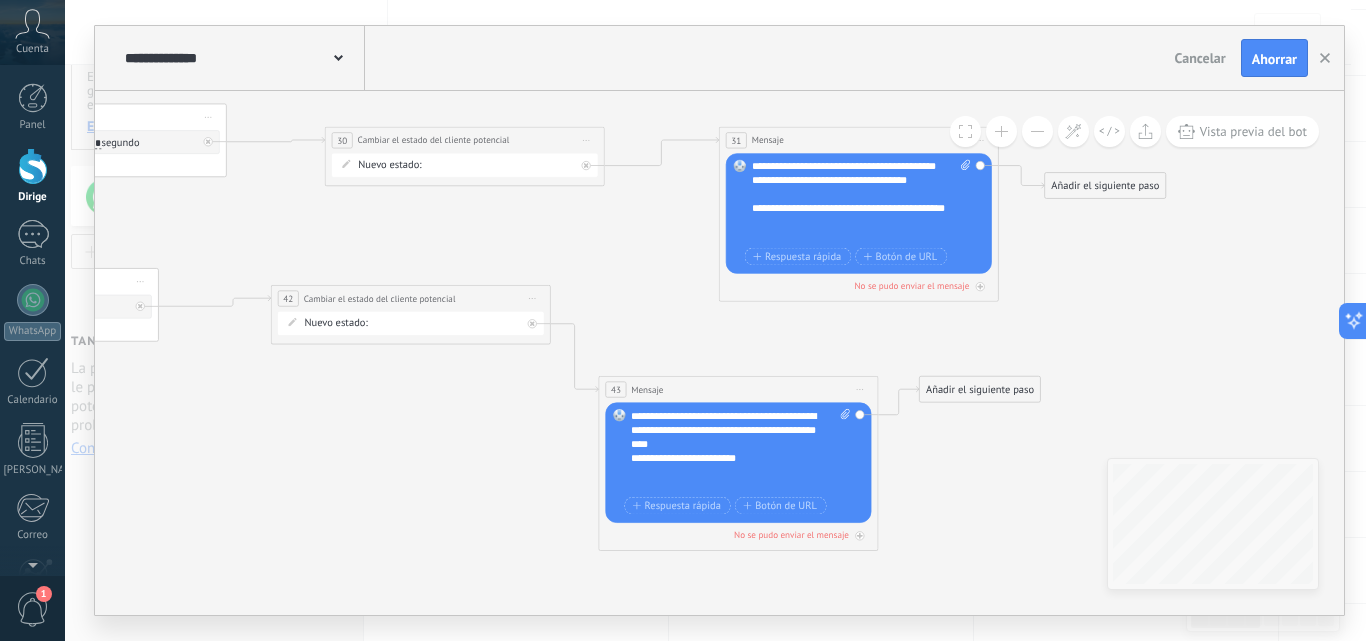 scroll, scrollTop: 0, scrollLeft: 0, axis: both 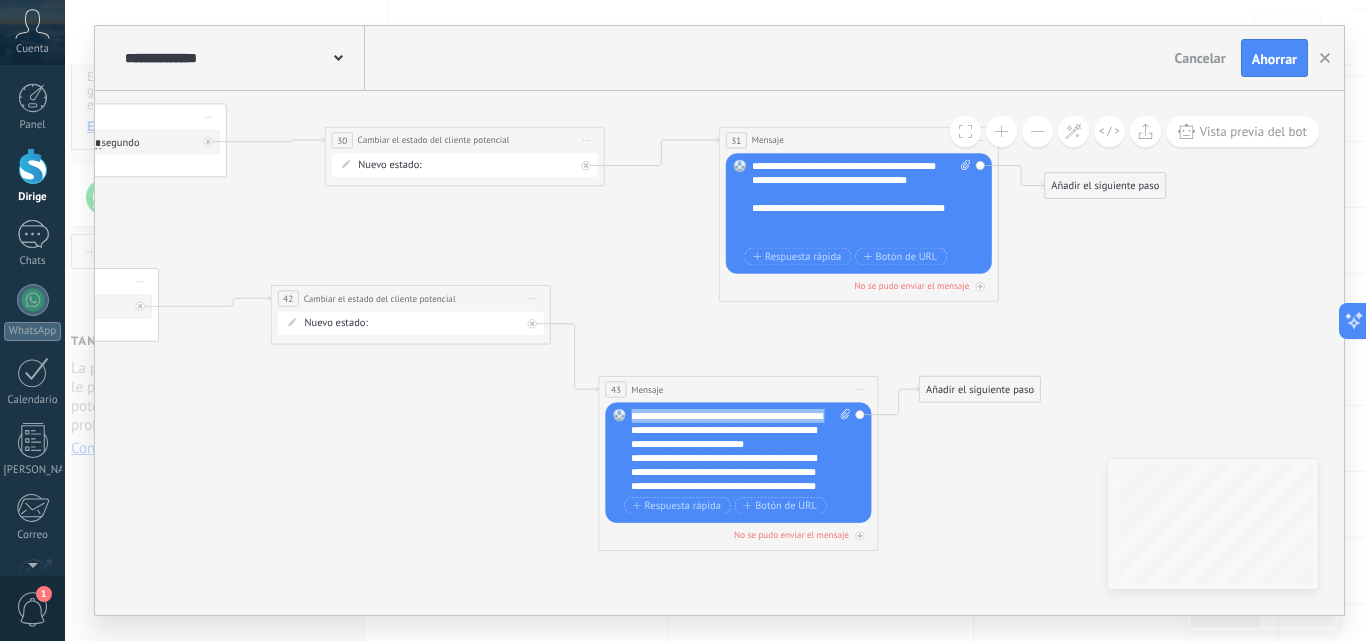 drag, startPoint x: 676, startPoint y: 430, endPoint x: 634, endPoint y: 420, distance: 43.174065 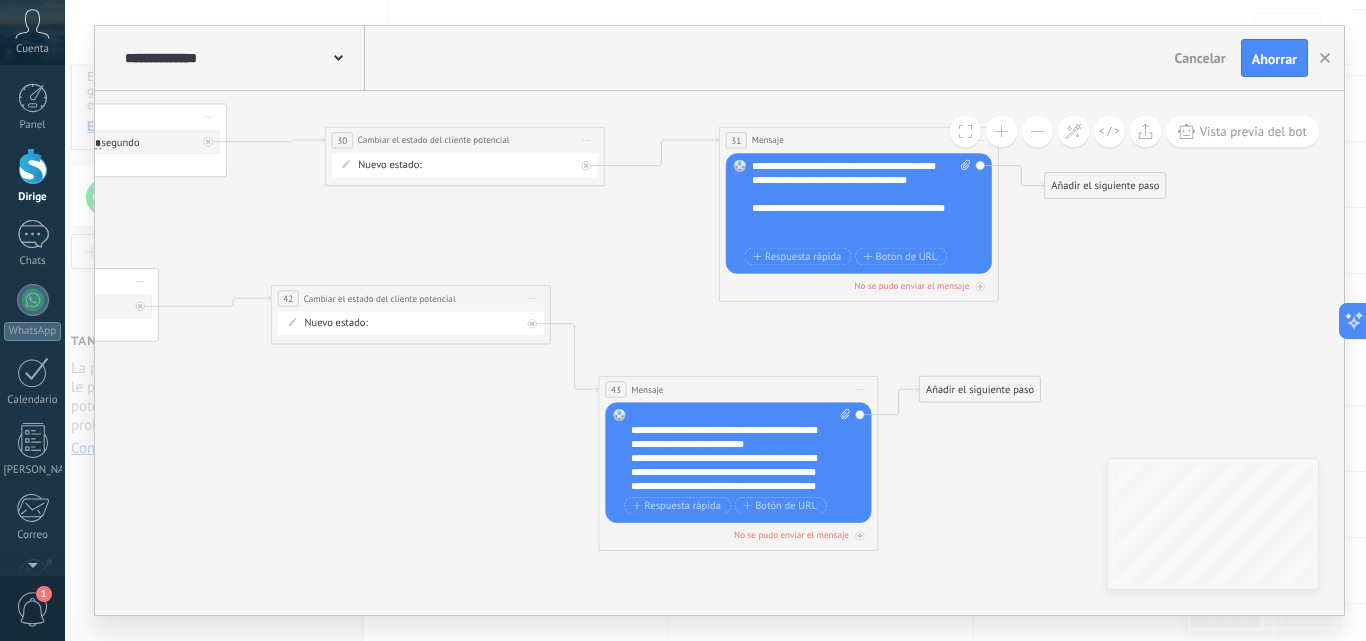 click on "**********" at bounding box center (723, 436) 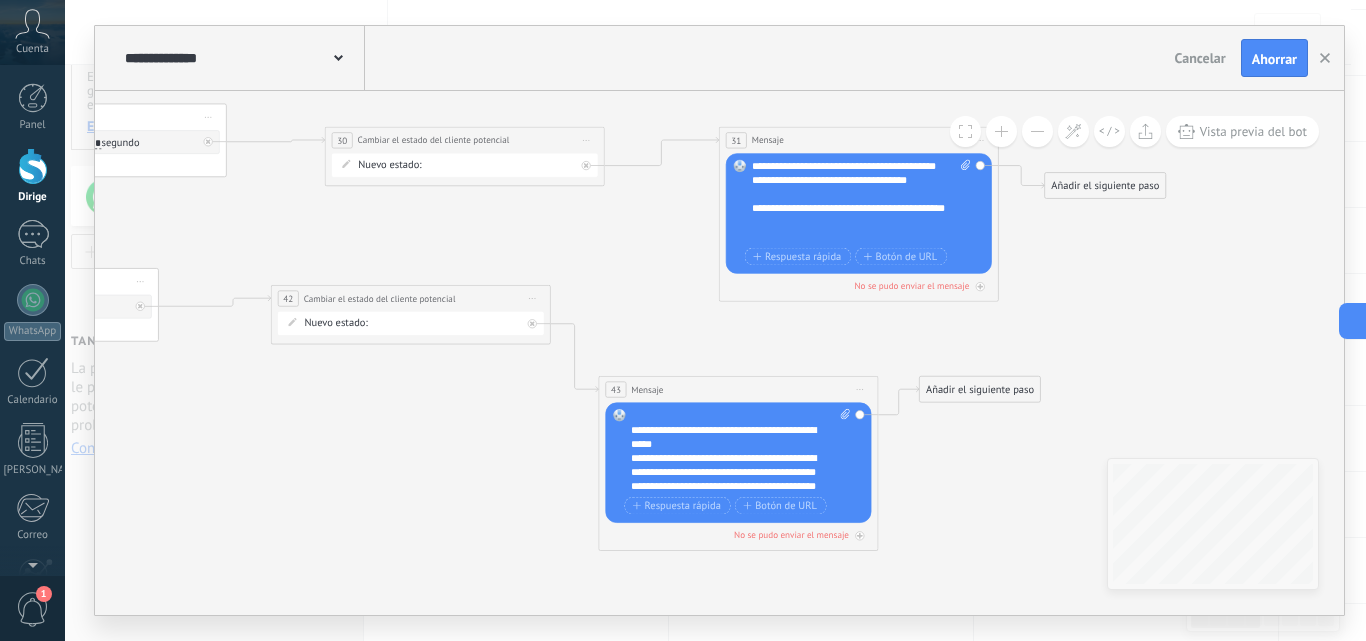 scroll, scrollTop: 160, scrollLeft: 0, axis: vertical 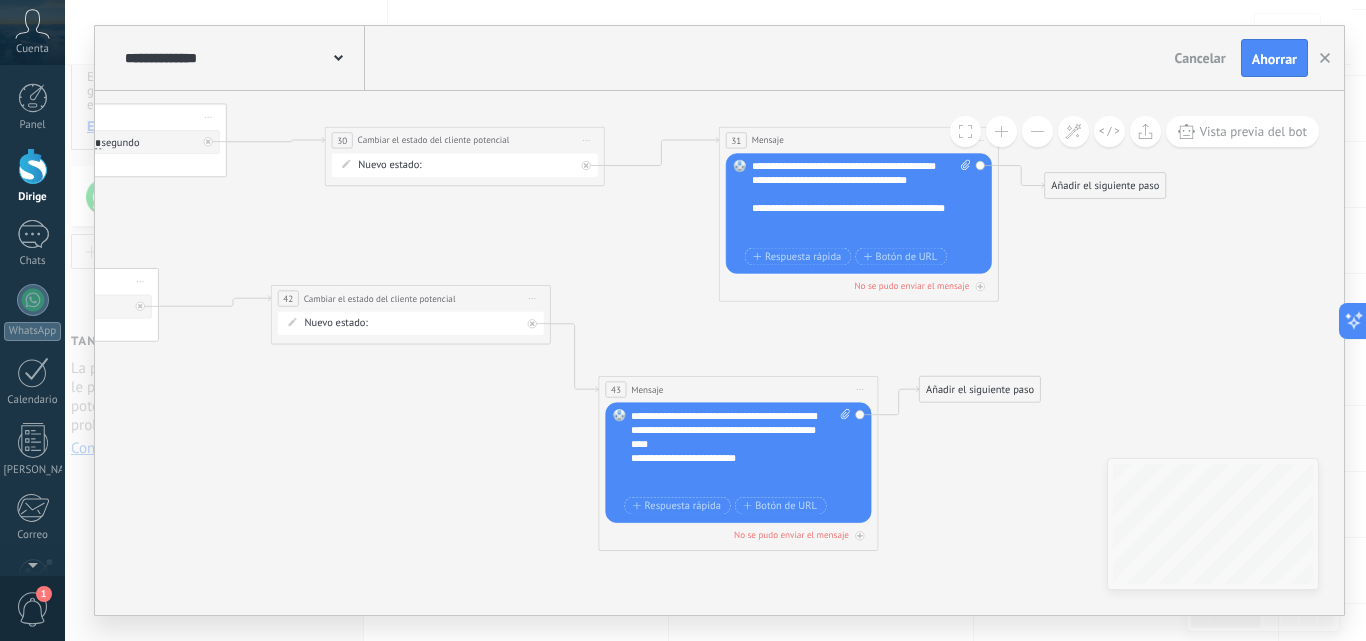 click at bounding box center [733, 486] 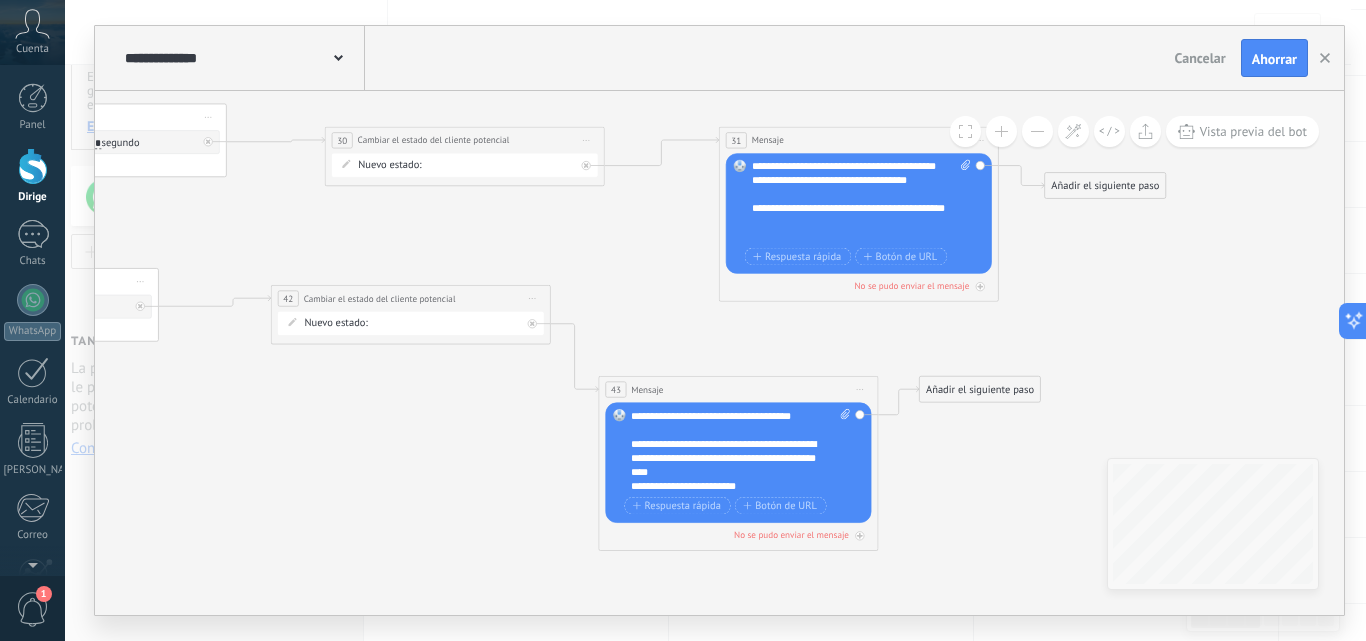 scroll, scrollTop: 120, scrollLeft: 0, axis: vertical 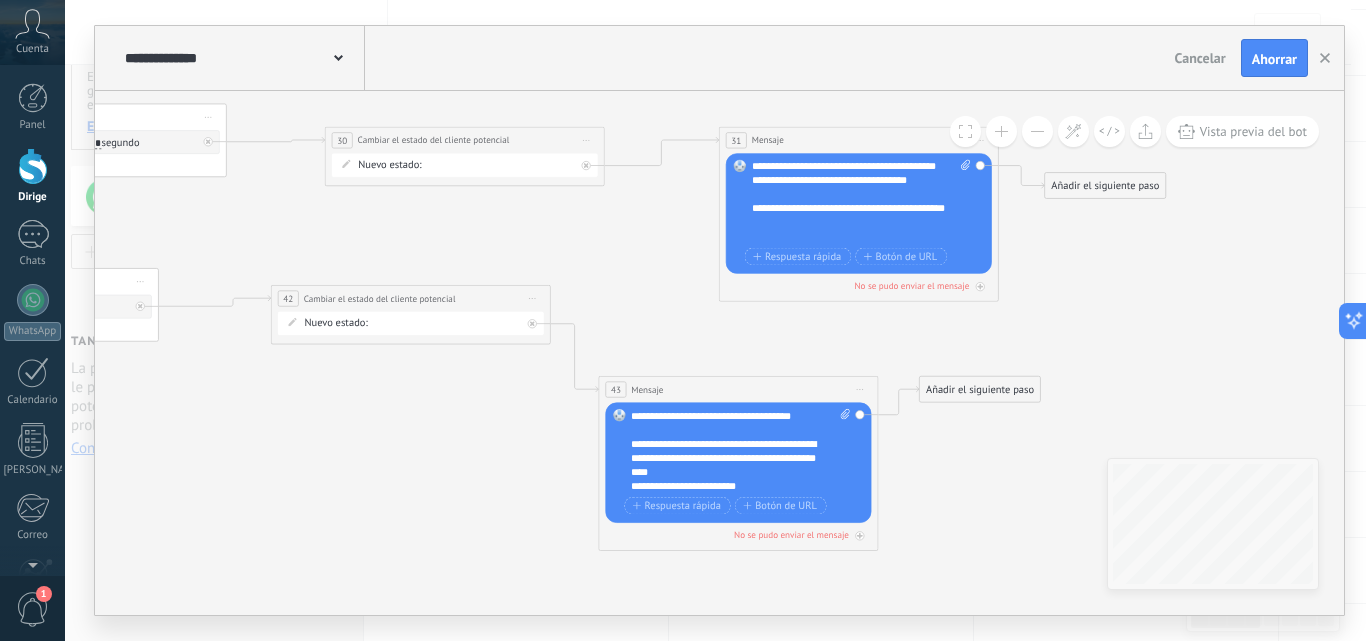 click at bounding box center [854, 237] 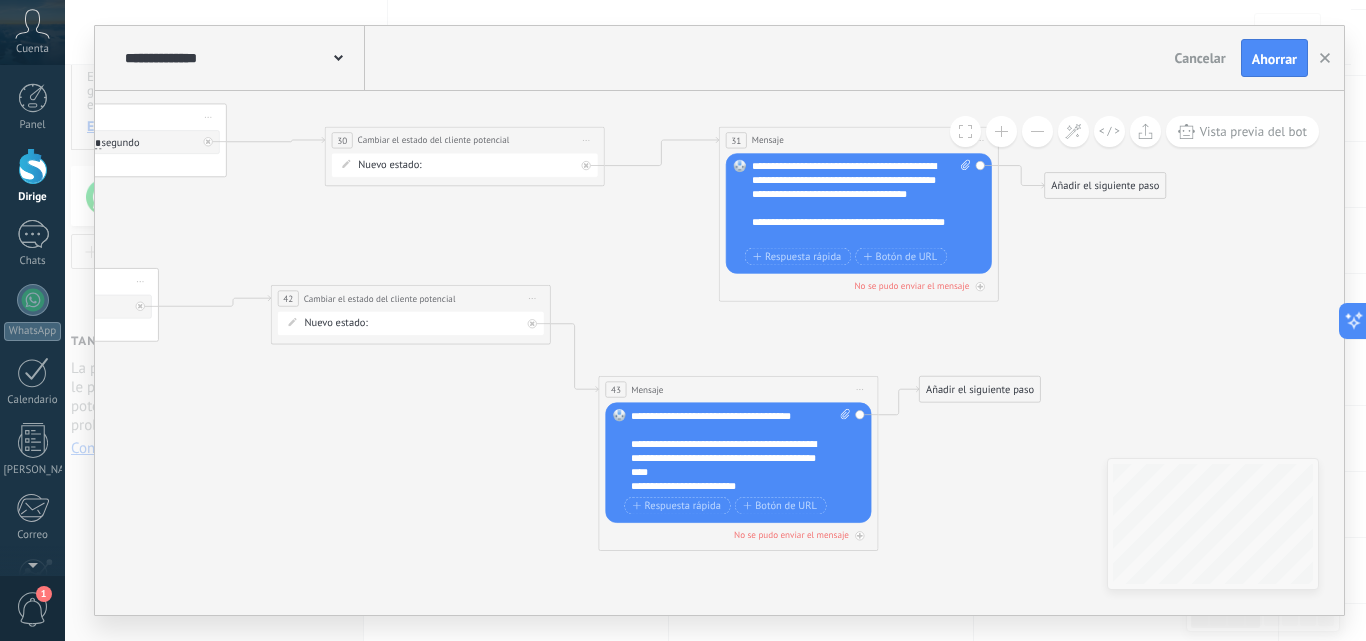 scroll, scrollTop: 120, scrollLeft: 0, axis: vertical 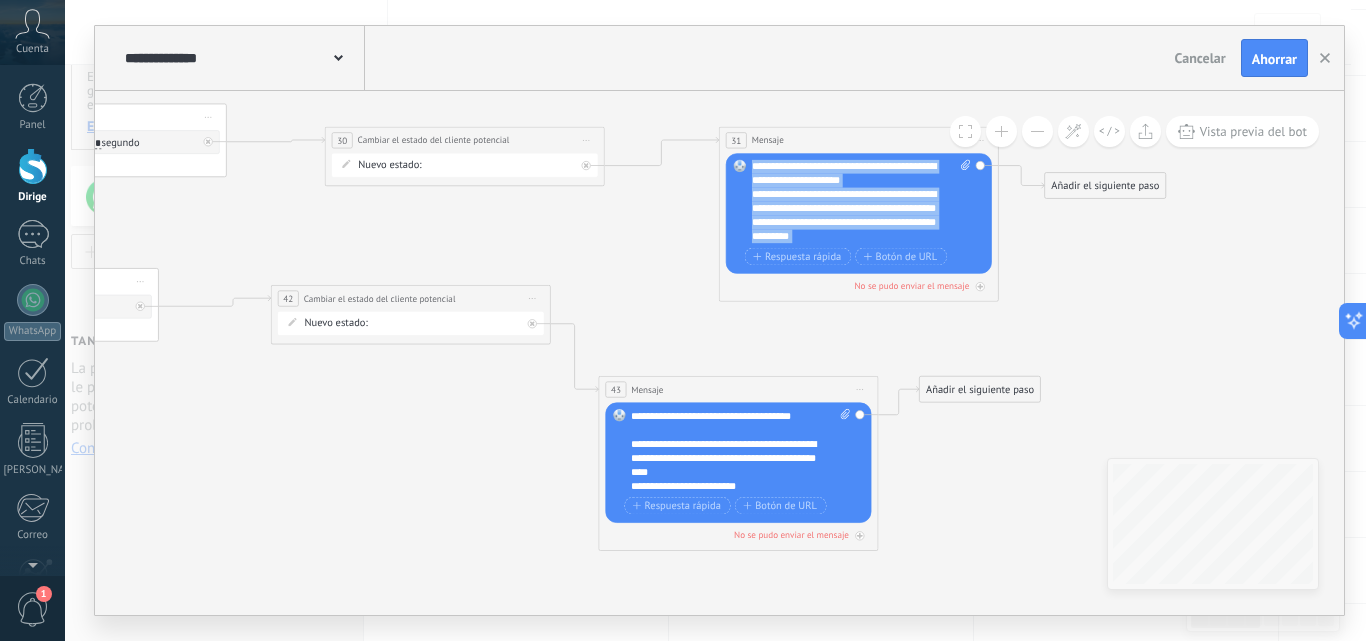 drag, startPoint x: 809, startPoint y: 234, endPoint x: 746, endPoint y: 171, distance: 89.09545 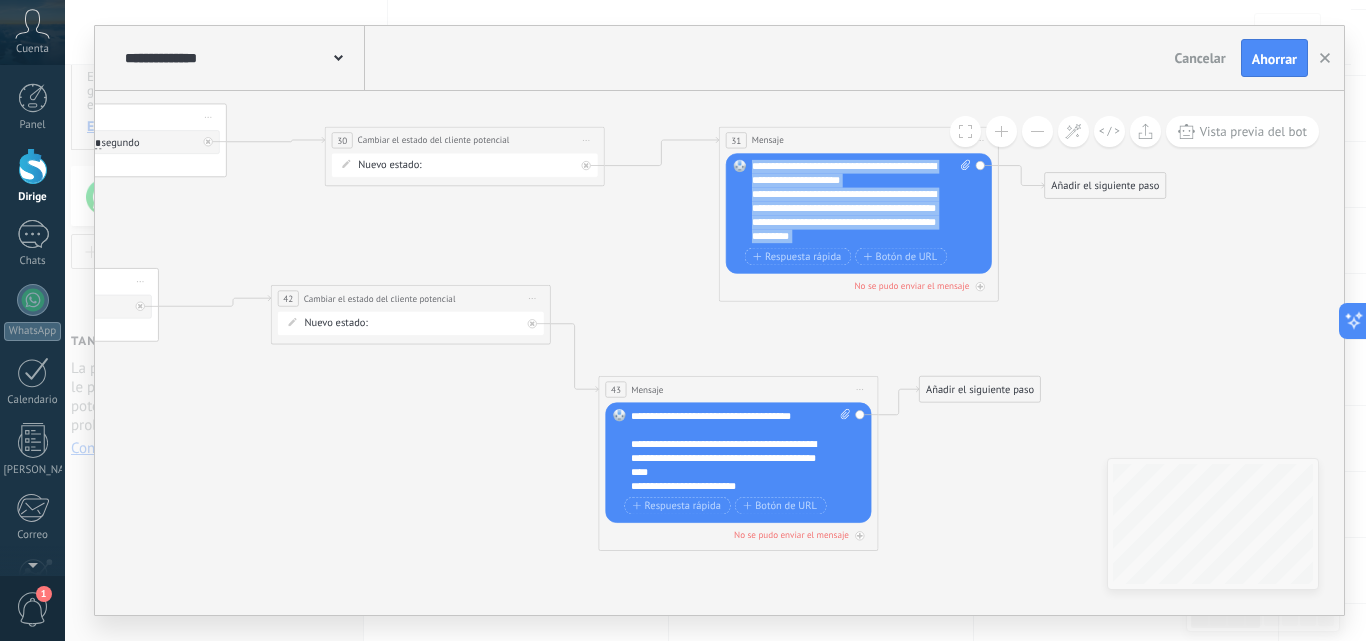 copy on "**********" 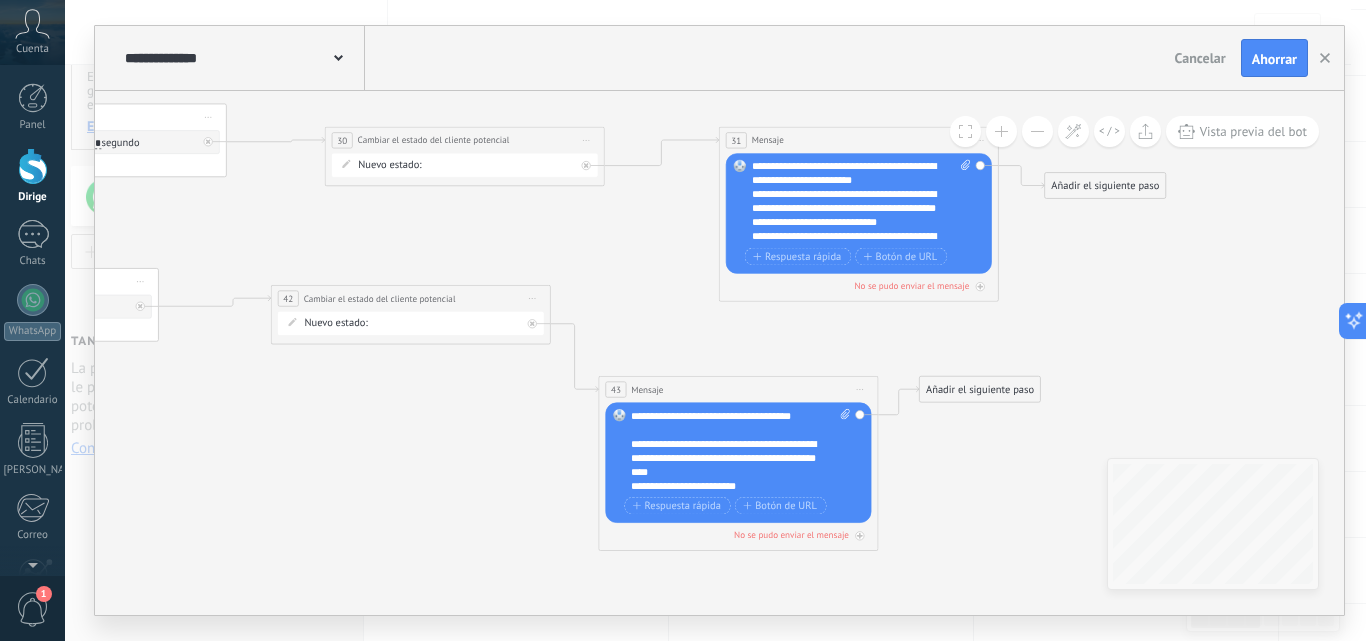 scroll, scrollTop: 140, scrollLeft: 0, axis: vertical 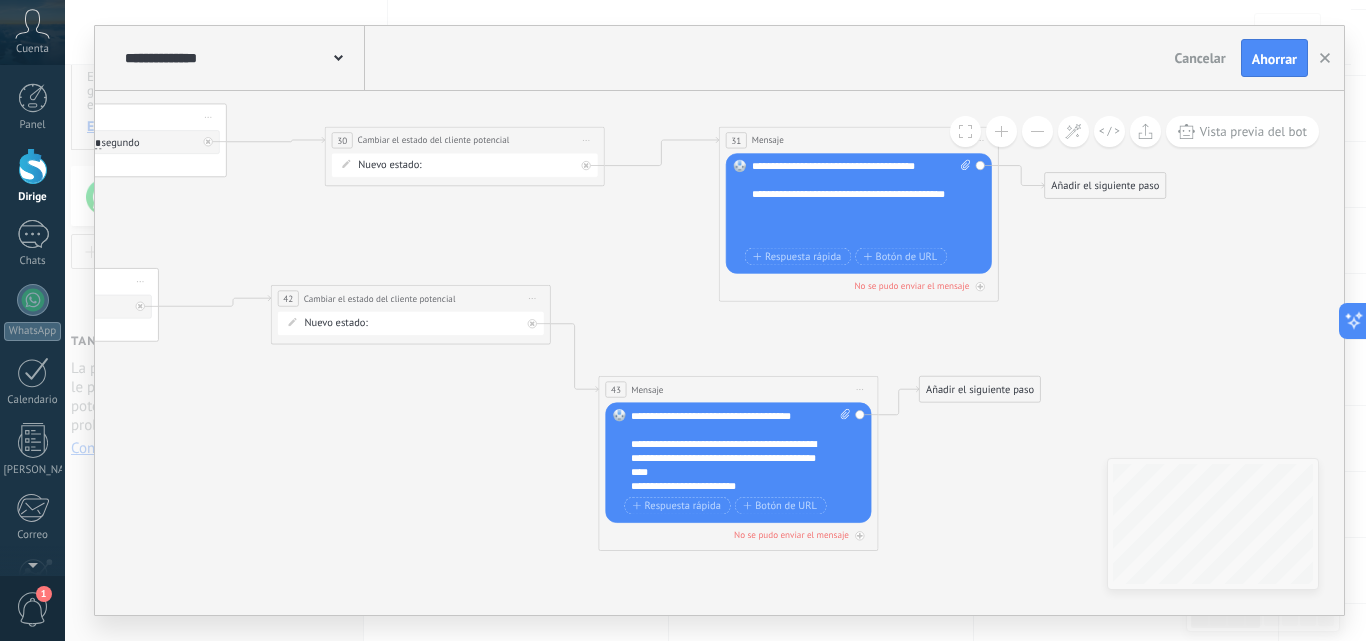 drag, startPoint x: 857, startPoint y: 236, endPoint x: 837, endPoint y: 218, distance: 26.907248 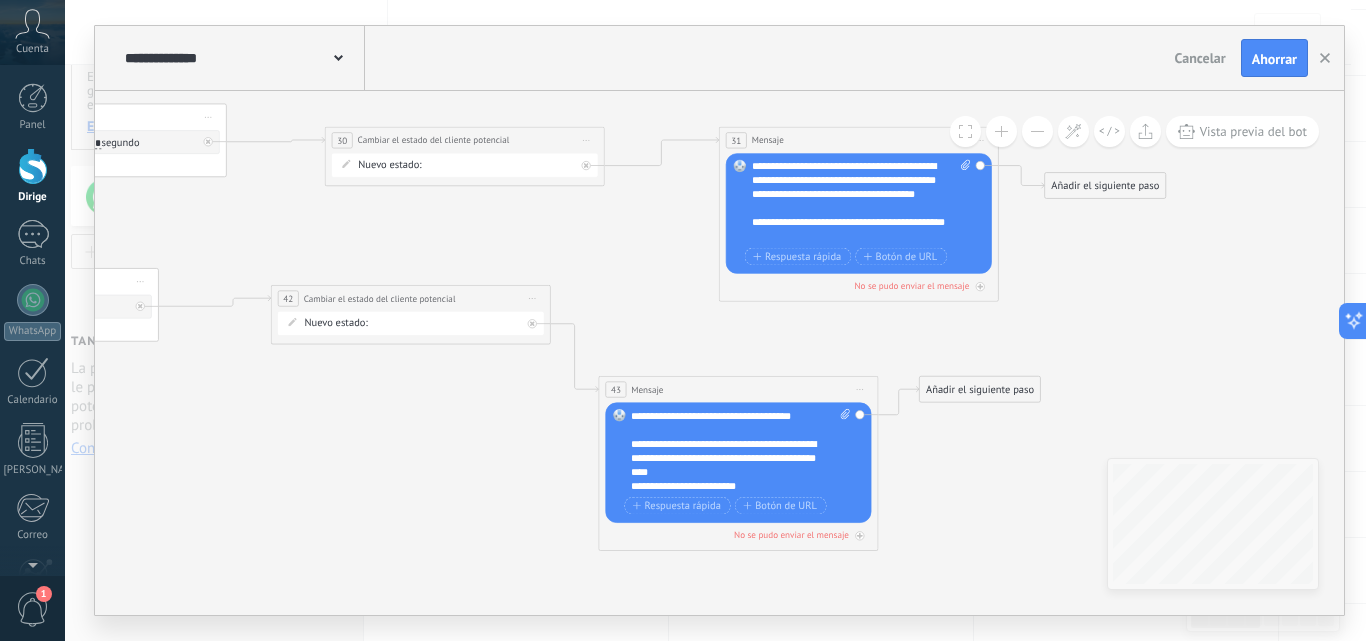scroll, scrollTop: 100, scrollLeft: 0, axis: vertical 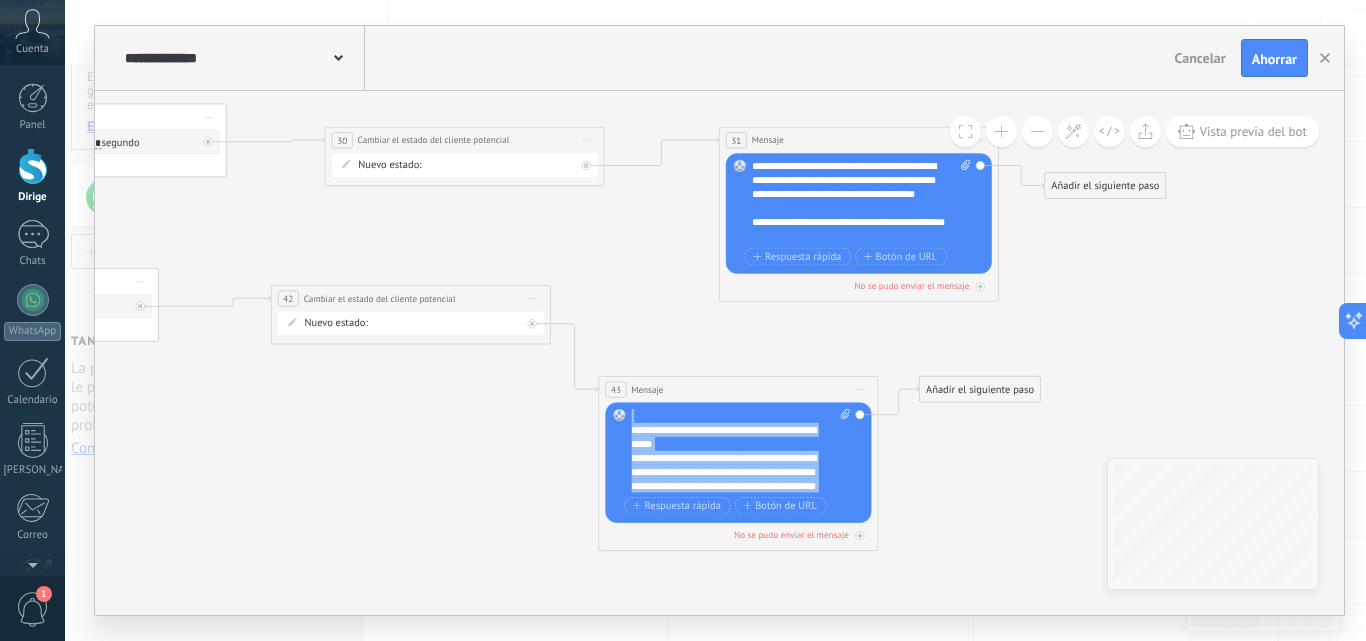 drag, startPoint x: 773, startPoint y: 482, endPoint x: 620, endPoint y: 414, distance: 167.43059 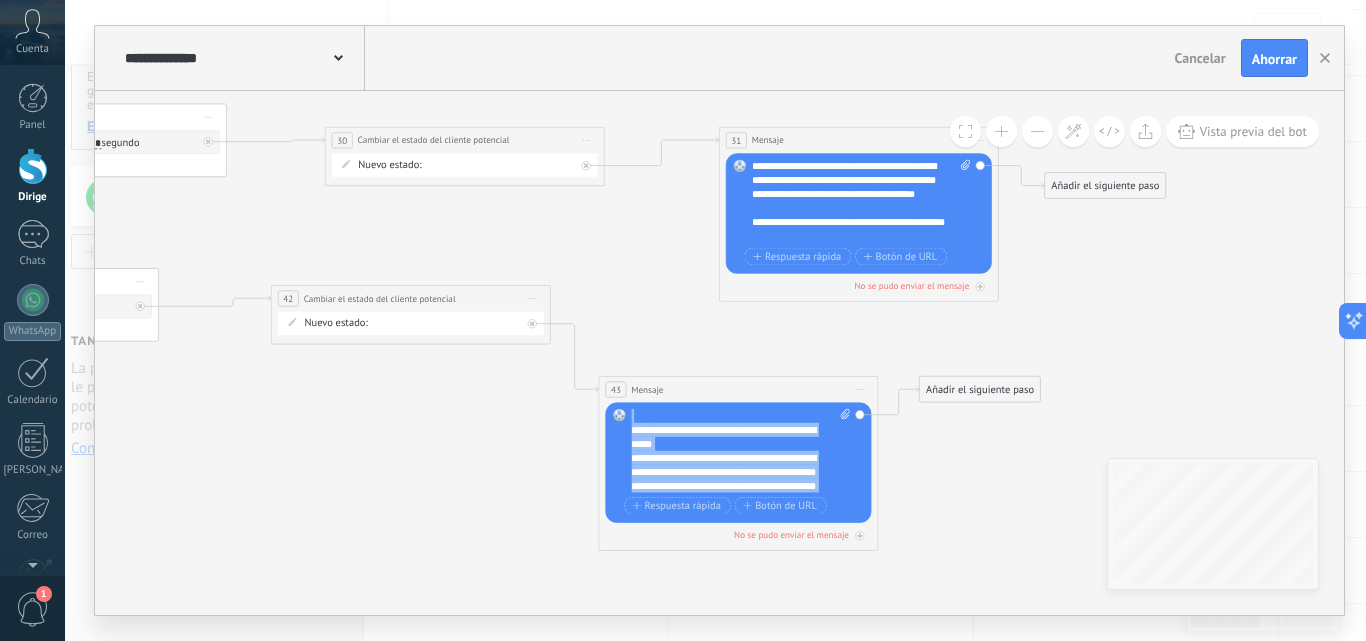 click on "Reemplazar
Eliminar
Convertir a mensaje de voz
Arrastre la imagen aquí para adjuntarla.
Añadir imagen
Subir
Arrastrar y soltar
Archivo no encontrado
Introduzca el mensaje del bot..." at bounding box center [738, 463] 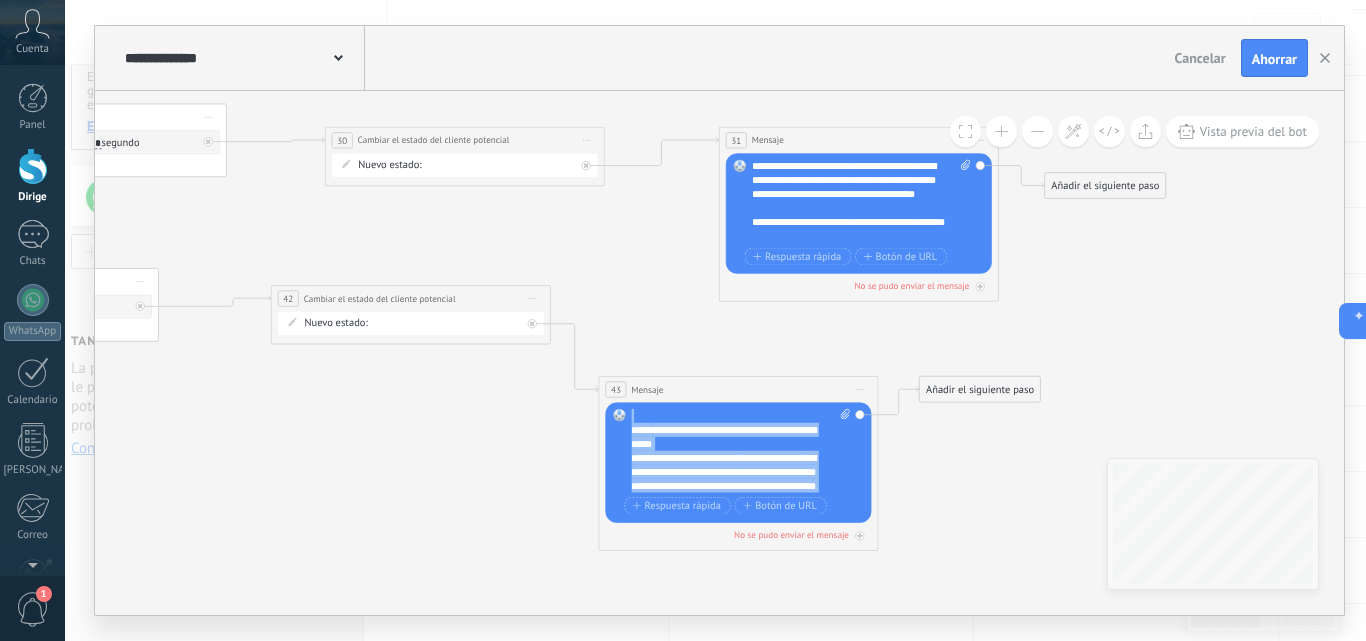 copy on "**********" 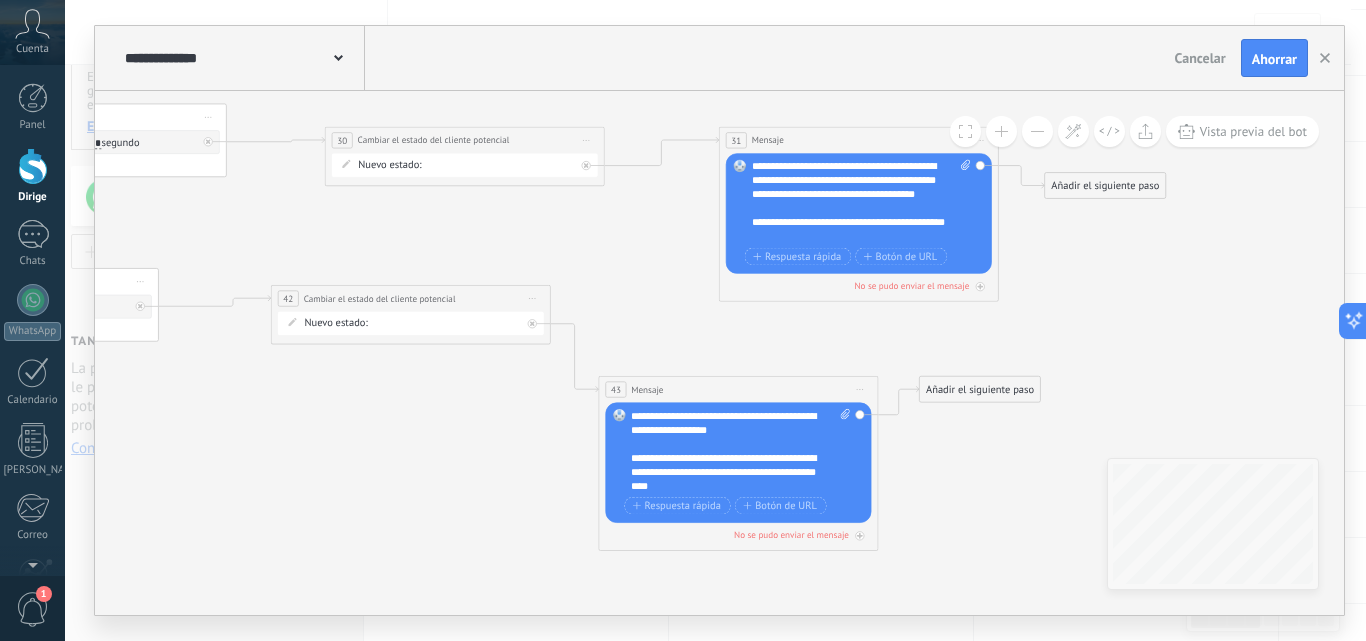 scroll, scrollTop: 120, scrollLeft: 0, axis: vertical 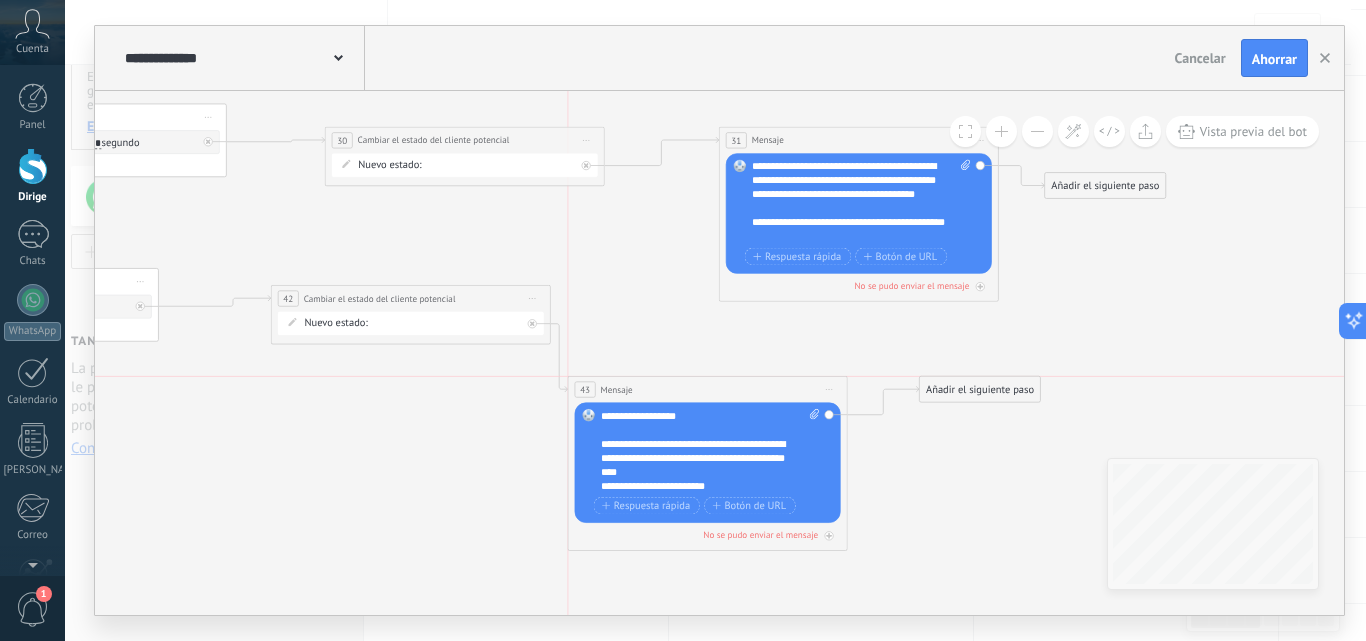 drag, startPoint x: 828, startPoint y: 388, endPoint x: 796, endPoint y: 390, distance: 32.06244 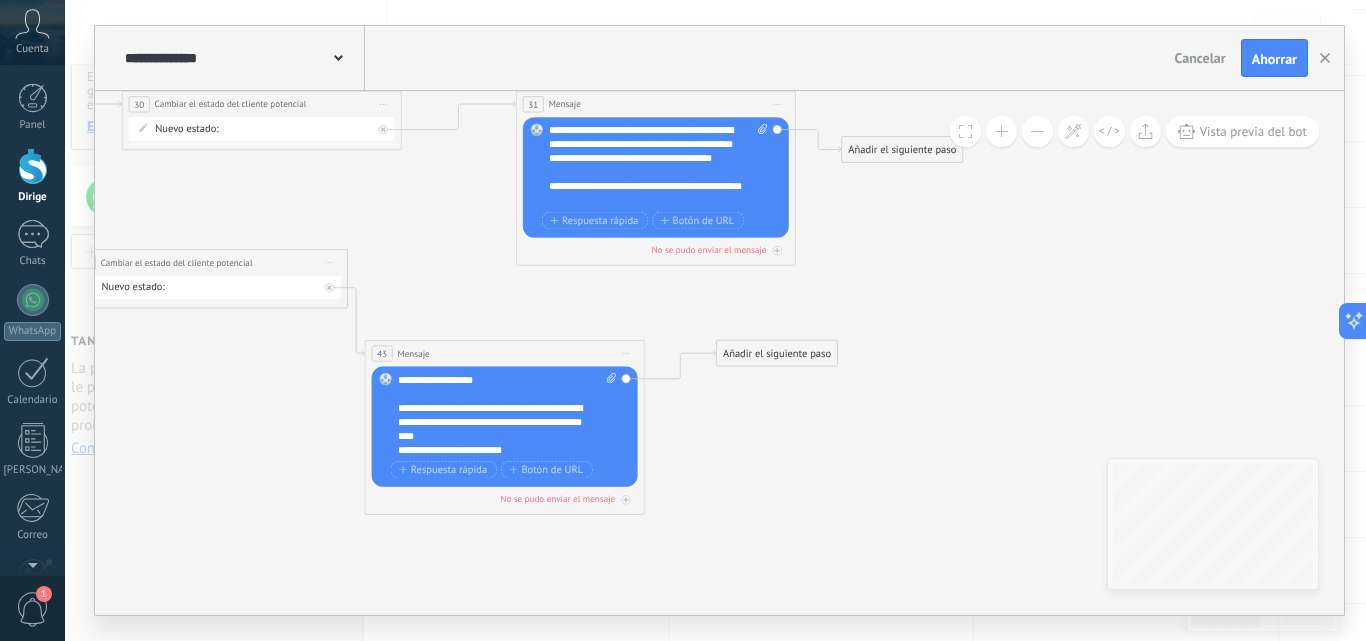 drag, startPoint x: 973, startPoint y: 472, endPoint x: 779, endPoint y: 435, distance: 197.49684 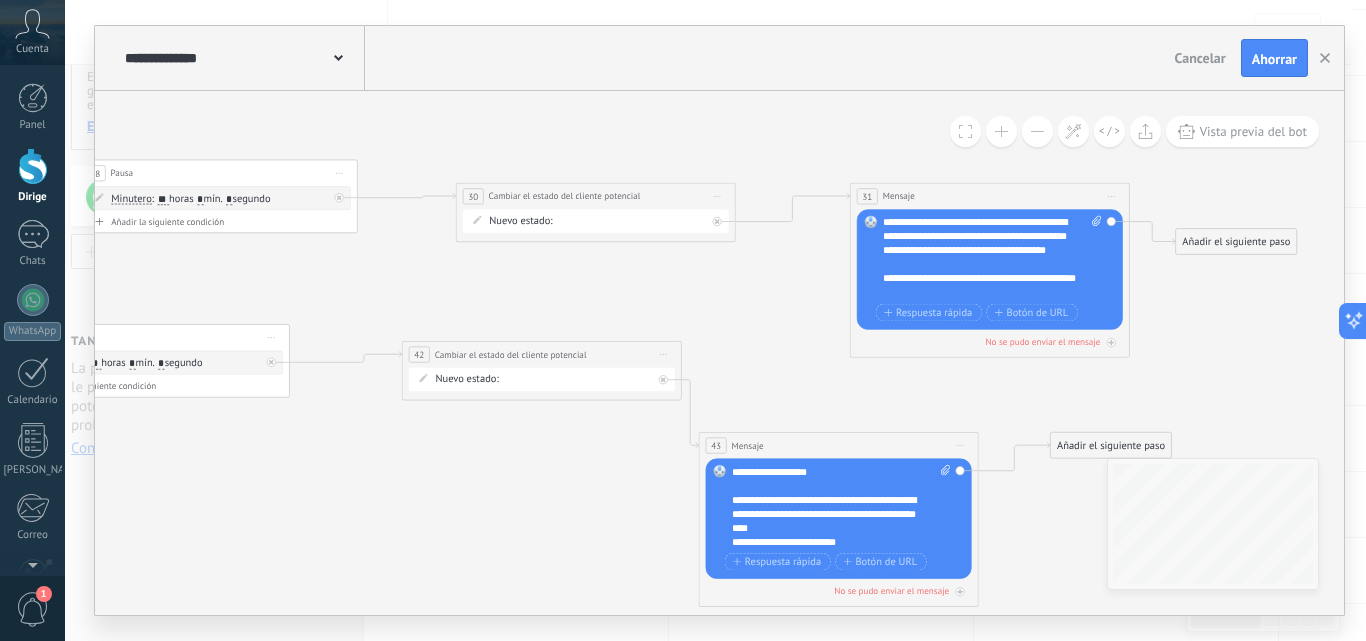 drag, startPoint x: 574, startPoint y: 298, endPoint x: 766, endPoint y: 351, distance: 199.18082 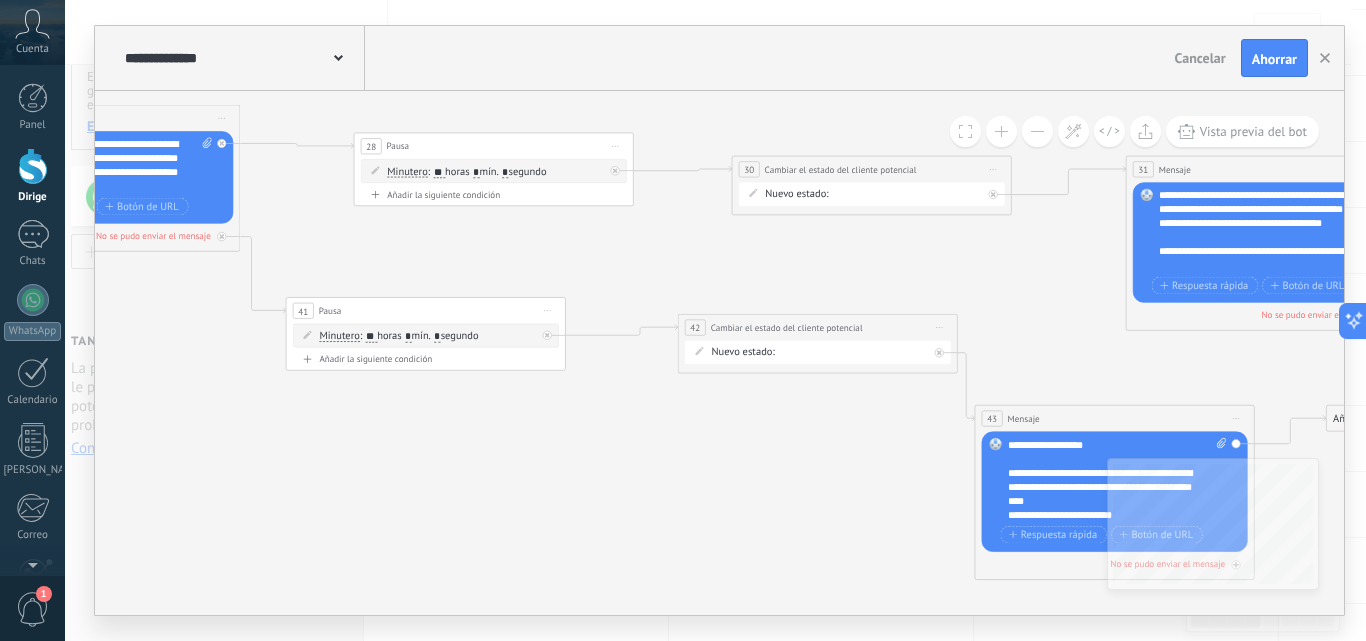 drag, startPoint x: 377, startPoint y: 269, endPoint x: 653, endPoint y: 242, distance: 277.3175 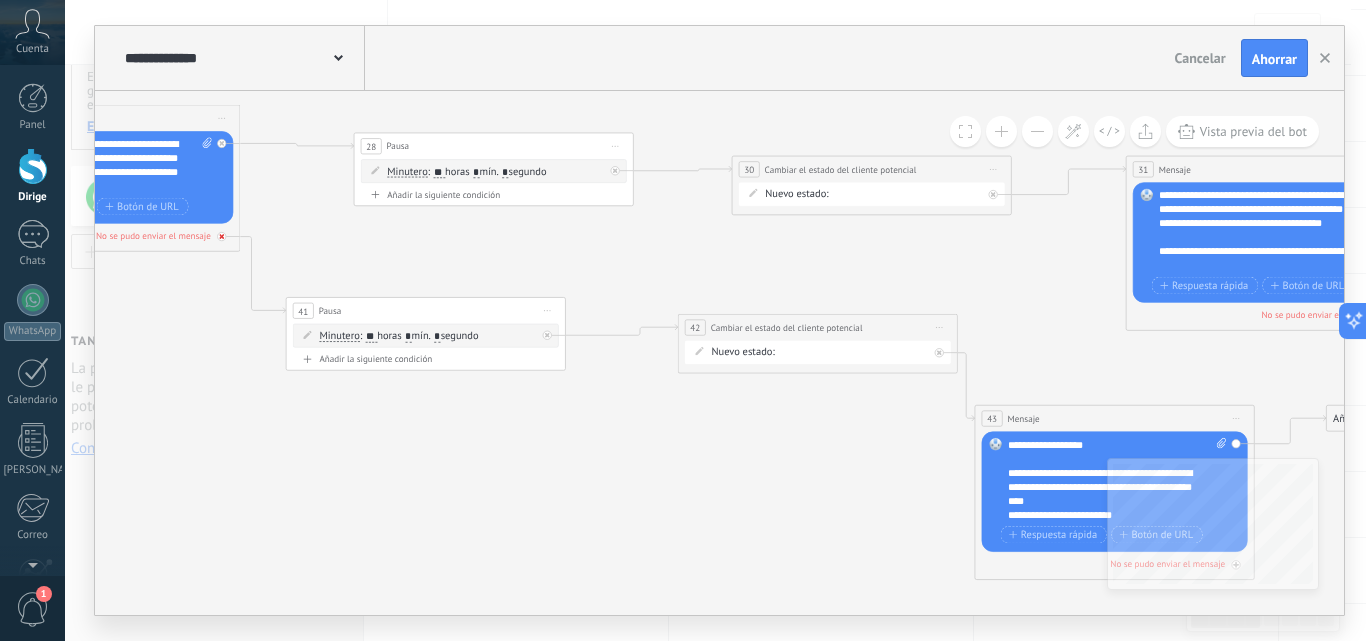 click at bounding box center (221, 236) 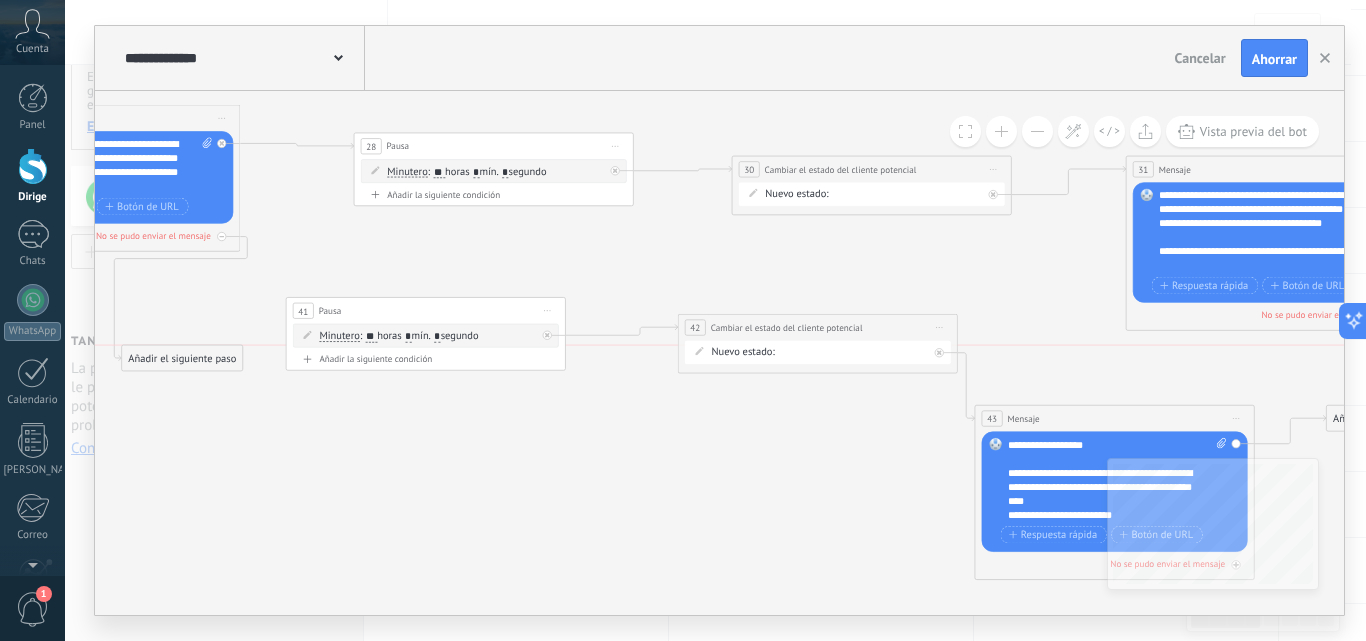 drag, startPoint x: 388, startPoint y: 399, endPoint x: 224, endPoint y: 372, distance: 166.2077 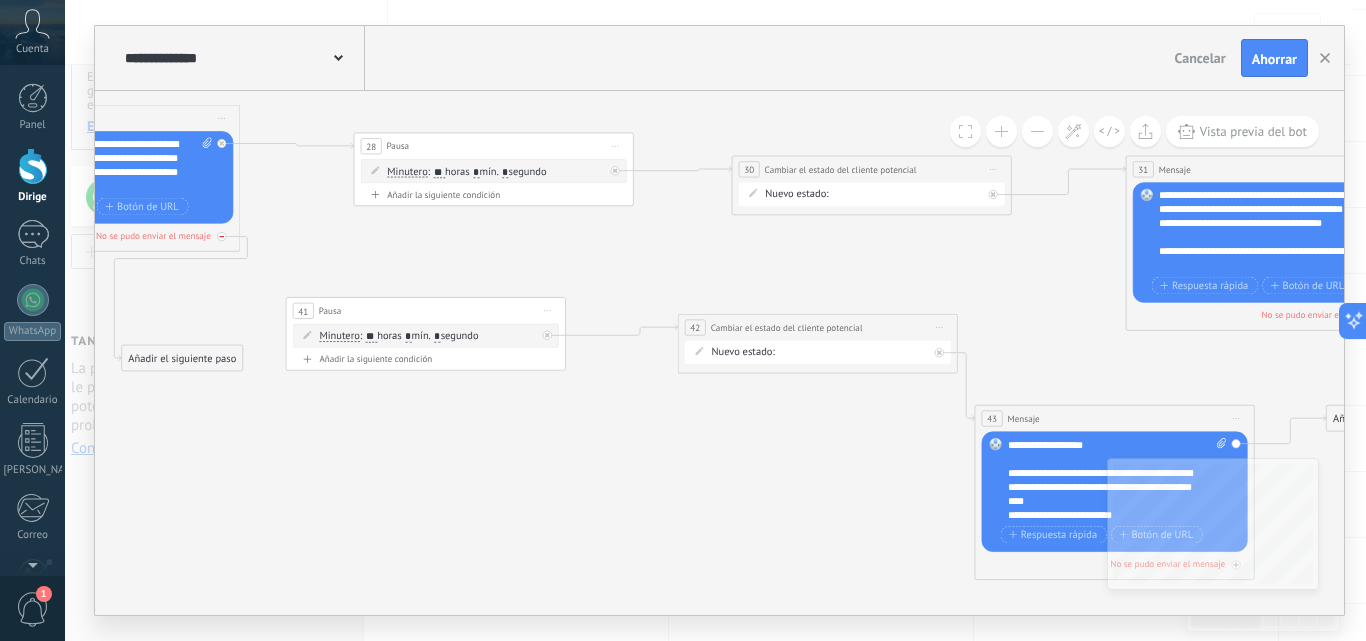 click at bounding box center (221, 236) 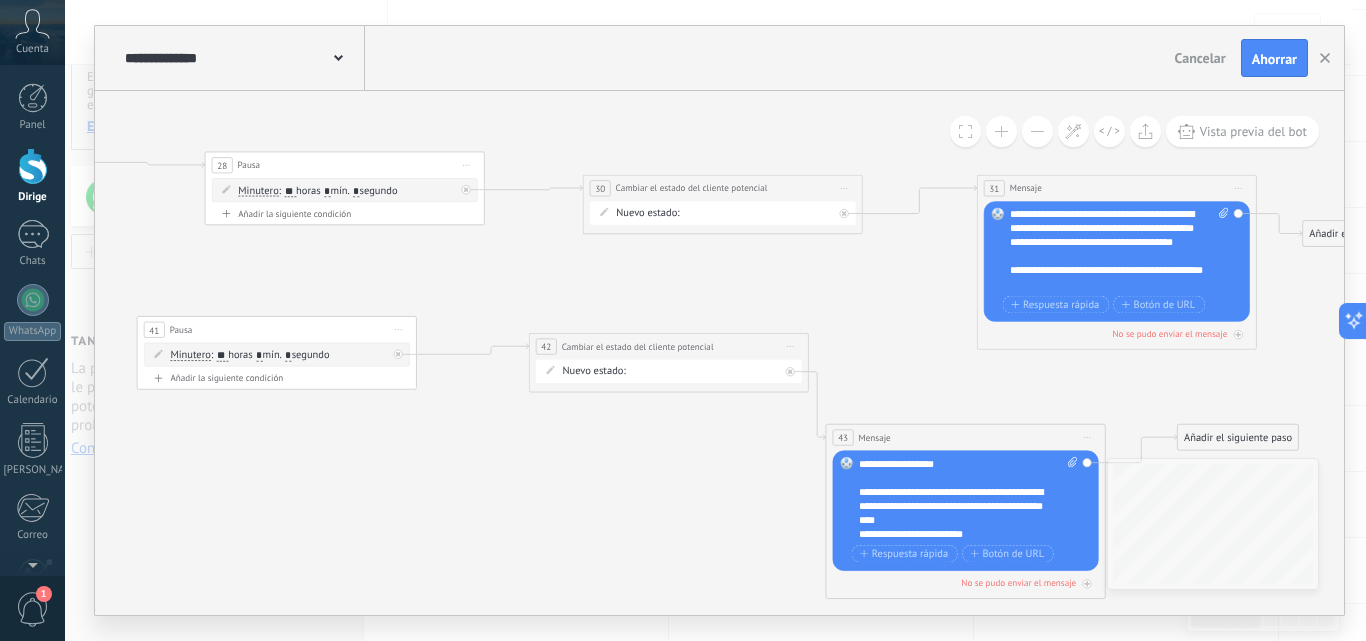 click 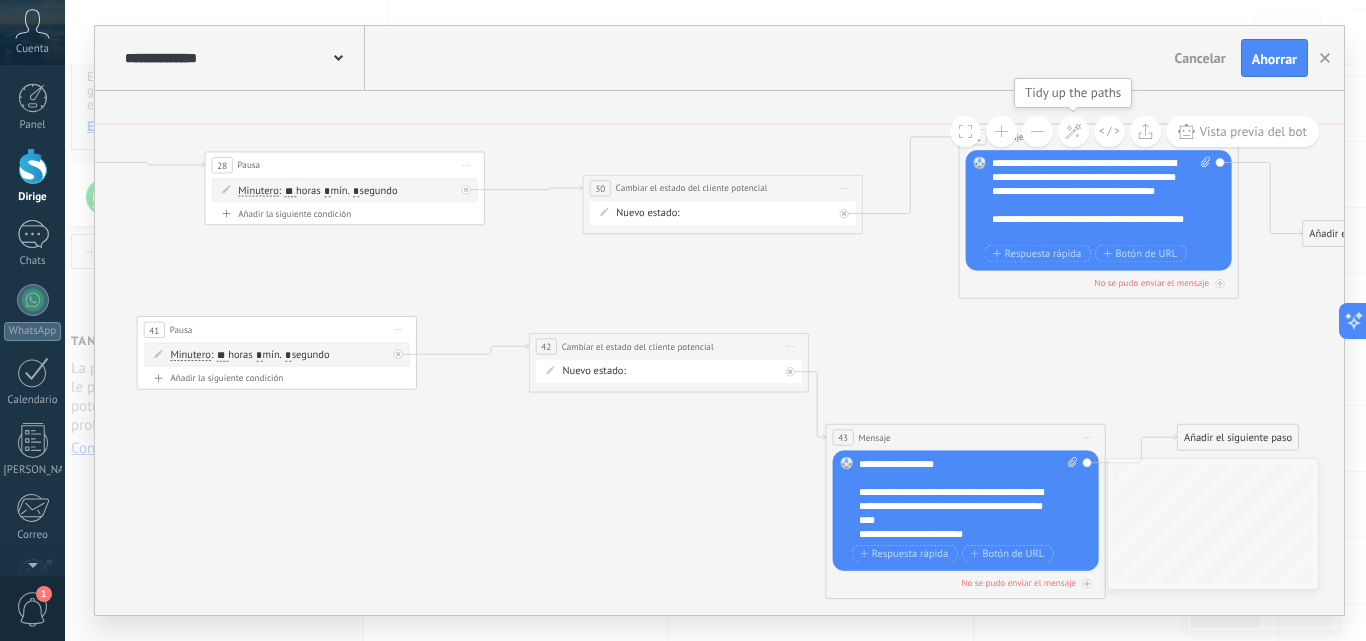 click on "**********" at bounding box center (719, 353) 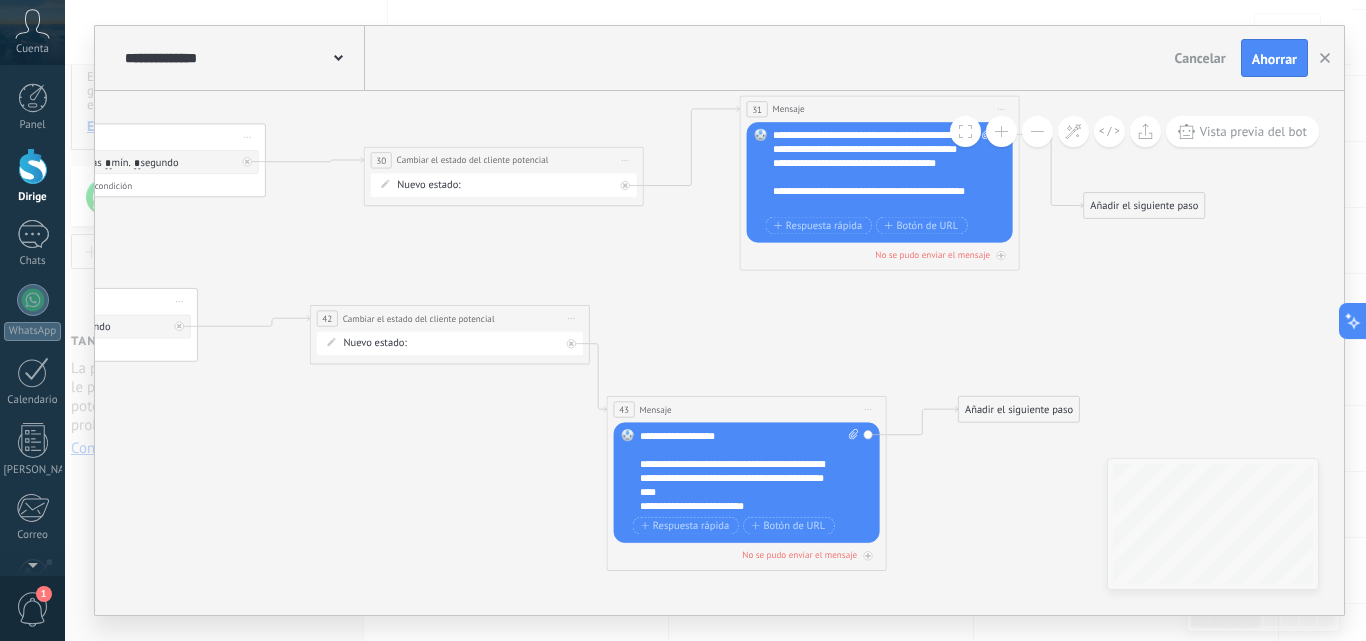 drag, startPoint x: 991, startPoint y: 326, endPoint x: 766, endPoint y: 298, distance: 226.73553 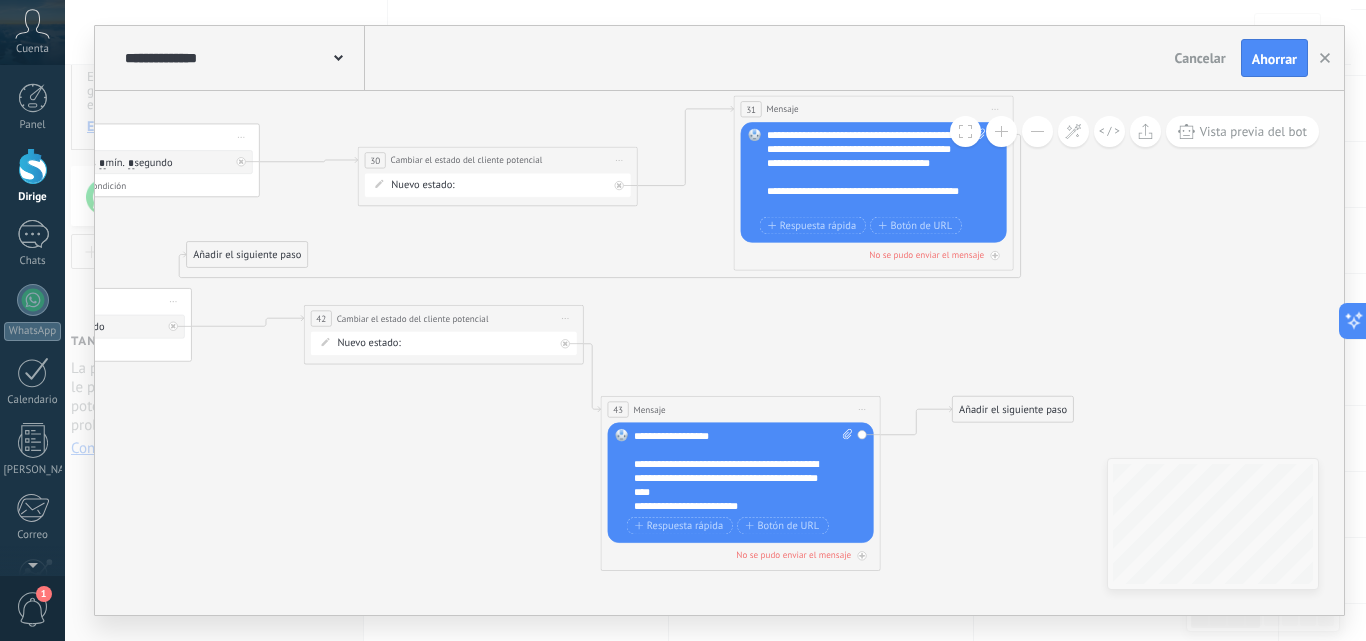 drag, startPoint x: 1173, startPoint y: 204, endPoint x: 269, endPoint y: 248, distance: 905.0702 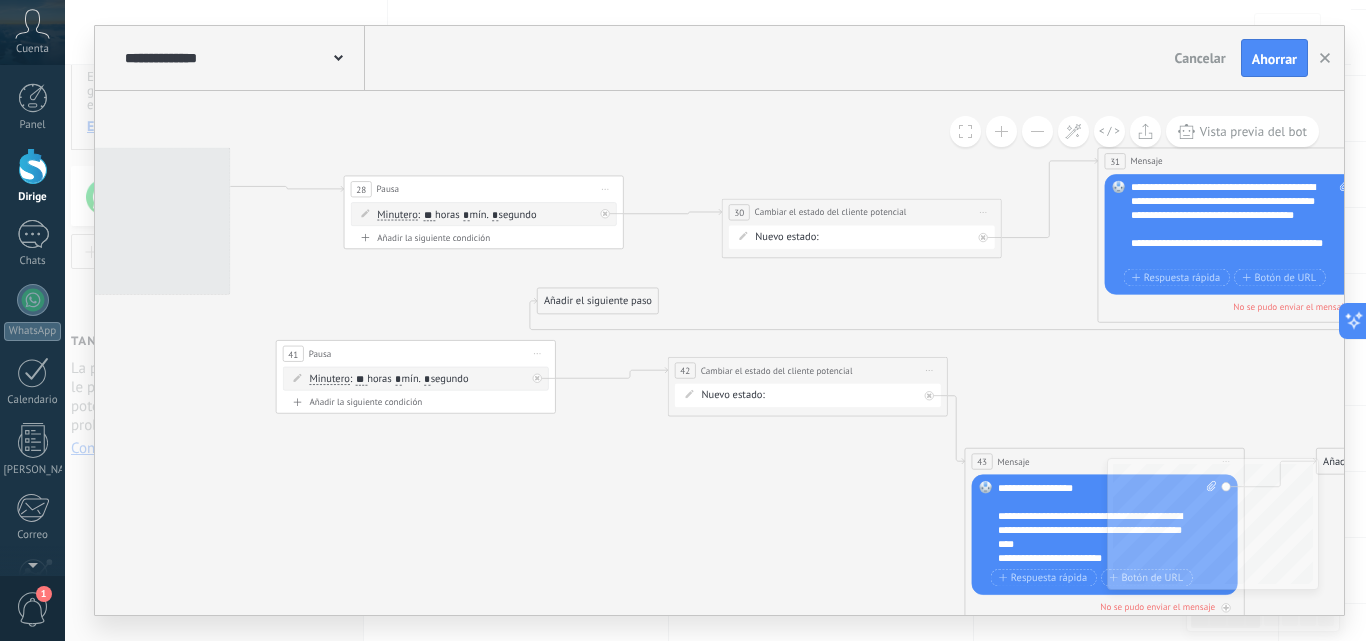 drag, startPoint x: 271, startPoint y: 435, endPoint x: 635, endPoint y: 487, distance: 367.69553 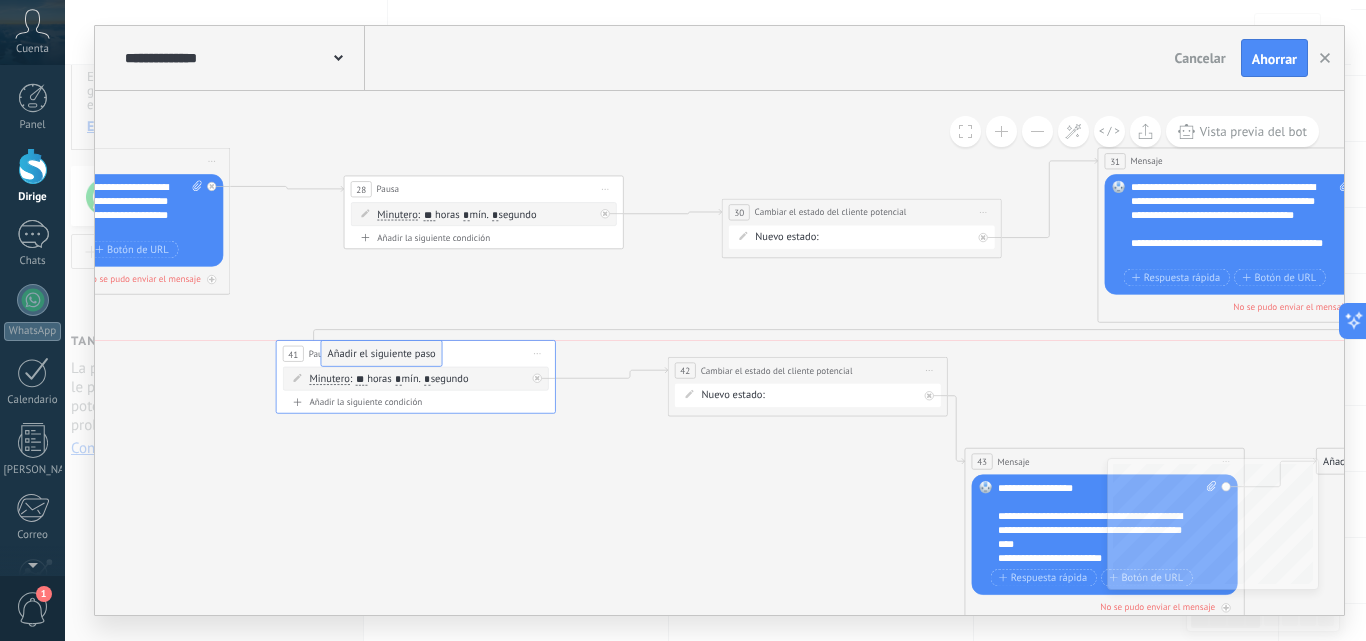 drag, startPoint x: 583, startPoint y: 306, endPoint x: 367, endPoint y: 354, distance: 221.26907 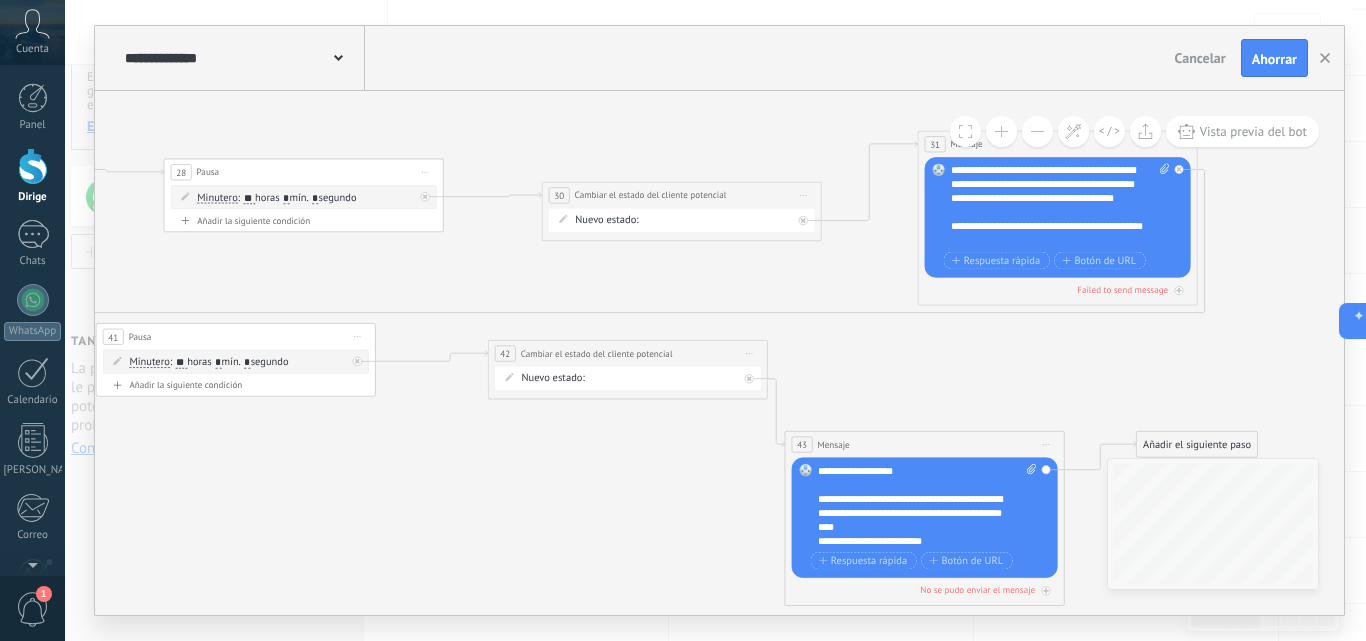 drag, startPoint x: 506, startPoint y: 475, endPoint x: 804, endPoint y: 407, distance: 305.65994 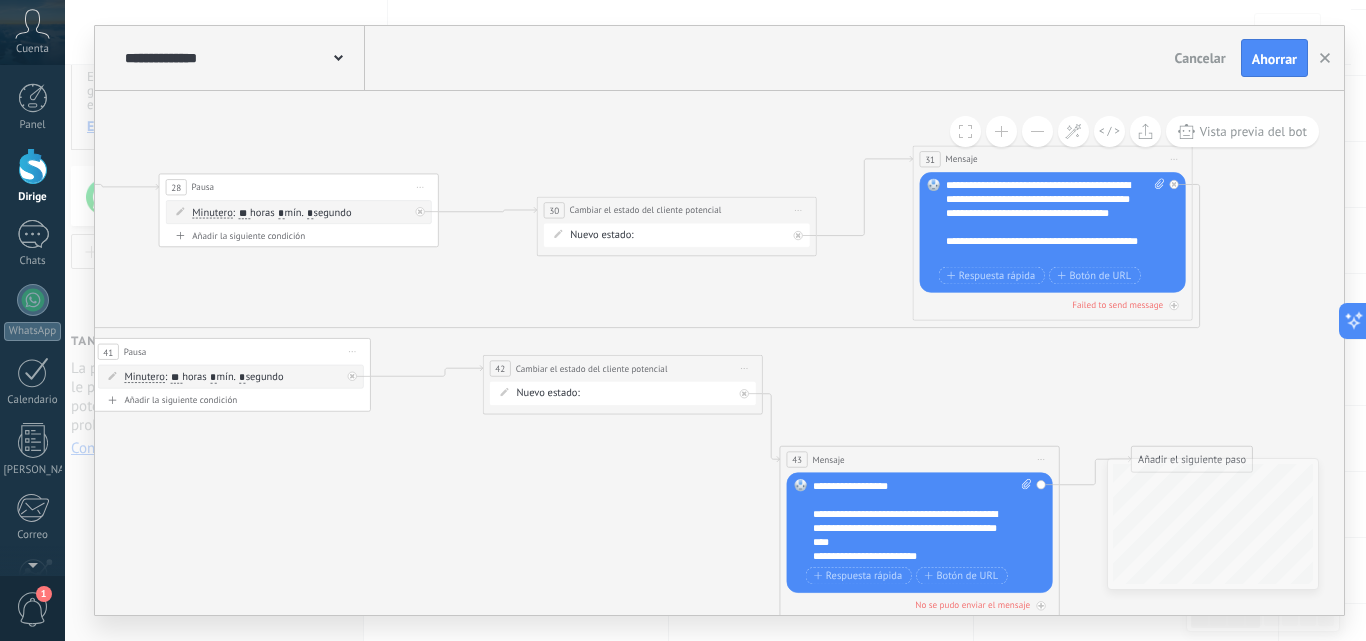 click 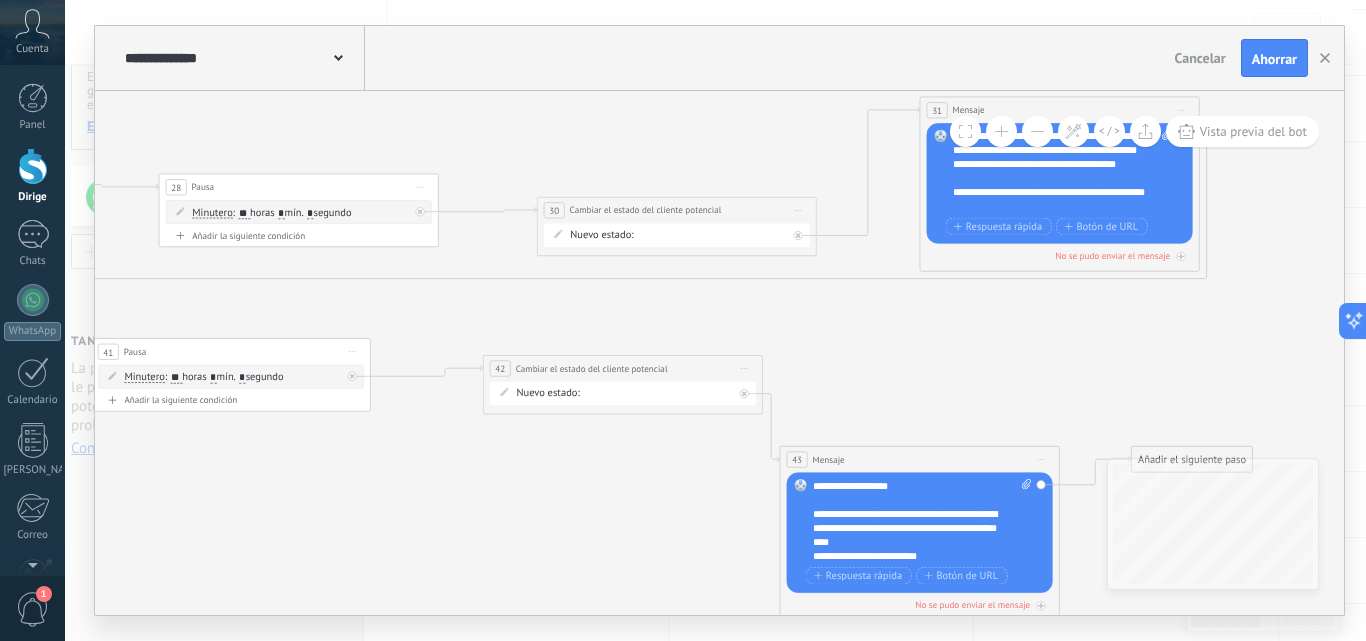 drag, startPoint x: 1054, startPoint y: 162, endPoint x: 1061, endPoint y: 242, distance: 80.305664 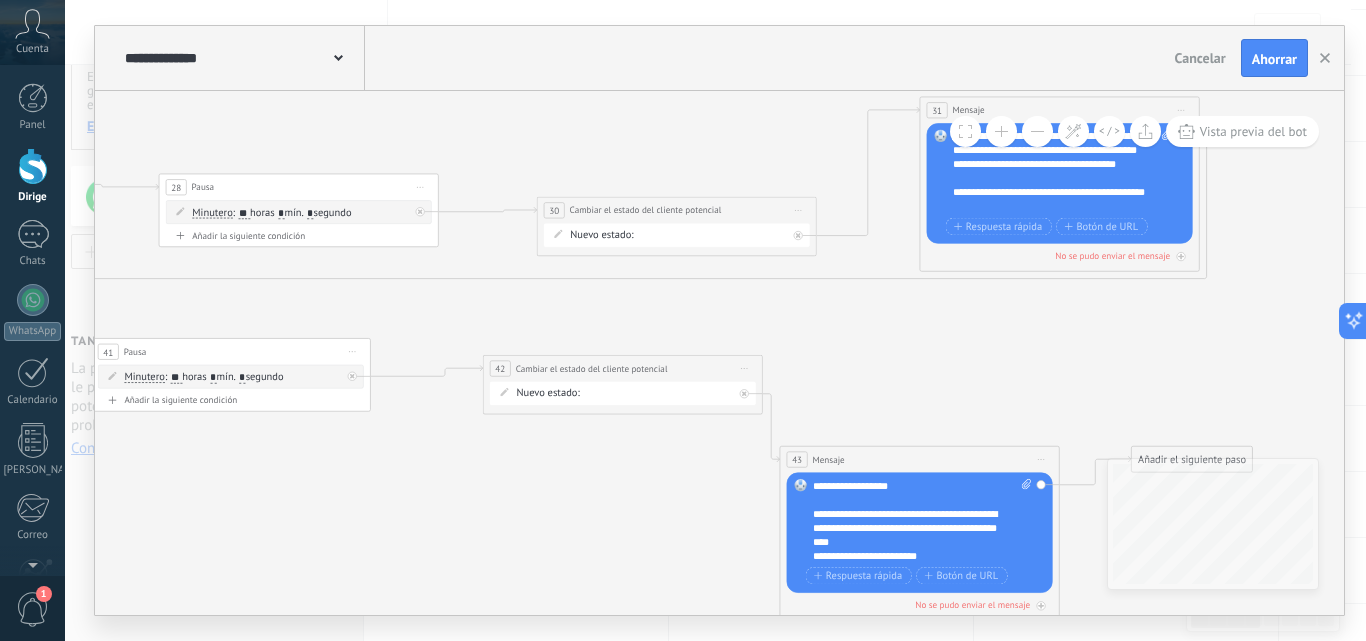 click on "31
Mensaje
*******
(a):
Todos los contactos - canales seleccionados
Todos los contactos - canales seleccionados
Todos los contactos - canal principal
Contacto principal - canales seleccionados
Contacto principal - canal principal
Todos los contactos - canales seleccionados
Todos los contactos - canales seleccionados
Todos los contactos - canal principal" at bounding box center (1059, 110) 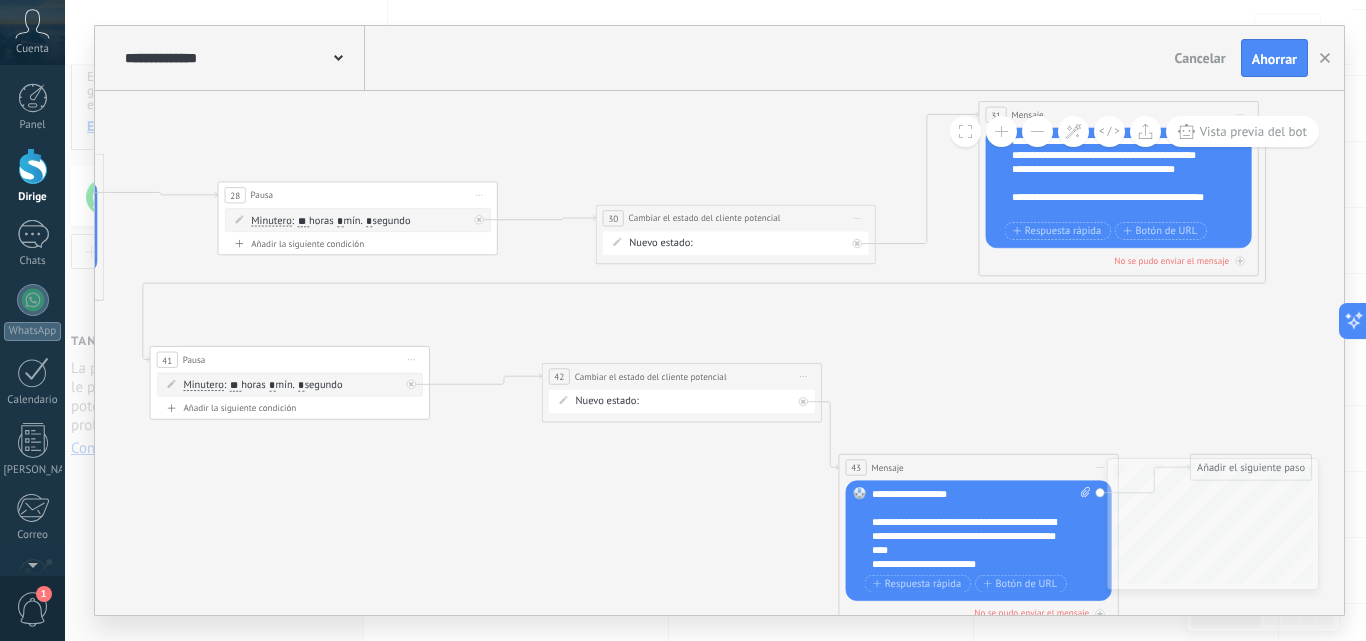 click 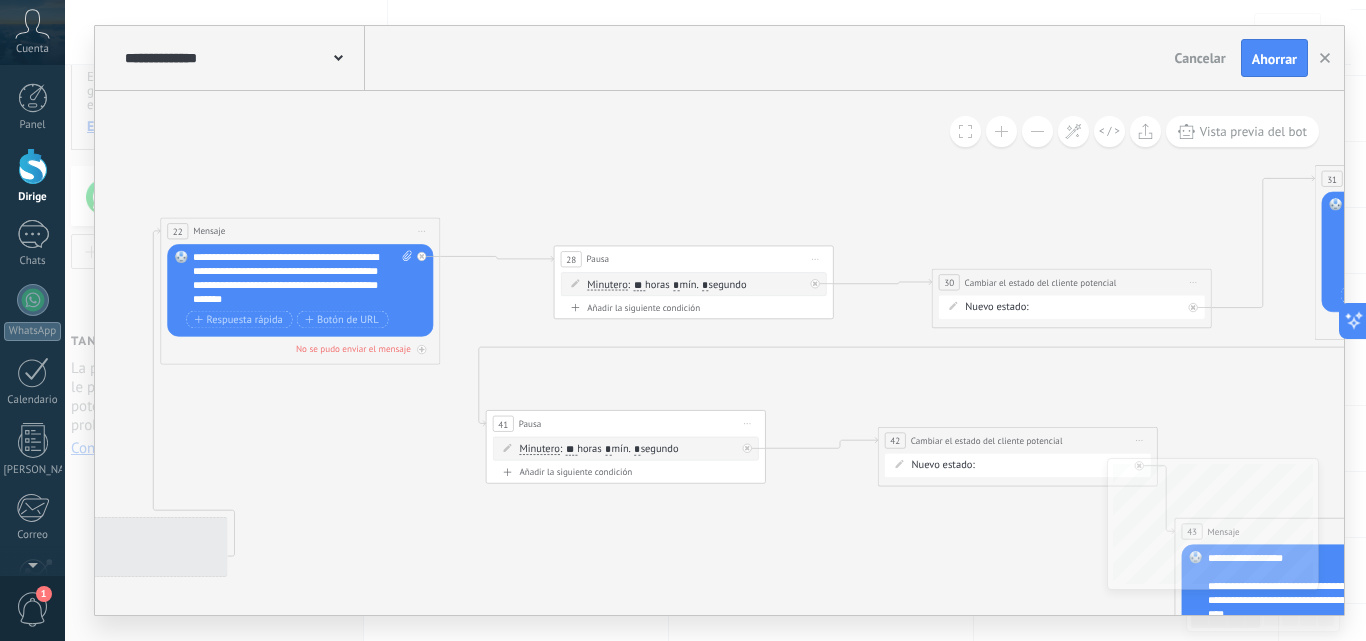 drag, startPoint x: 537, startPoint y: 171, endPoint x: 845, endPoint y: 226, distance: 312.8722 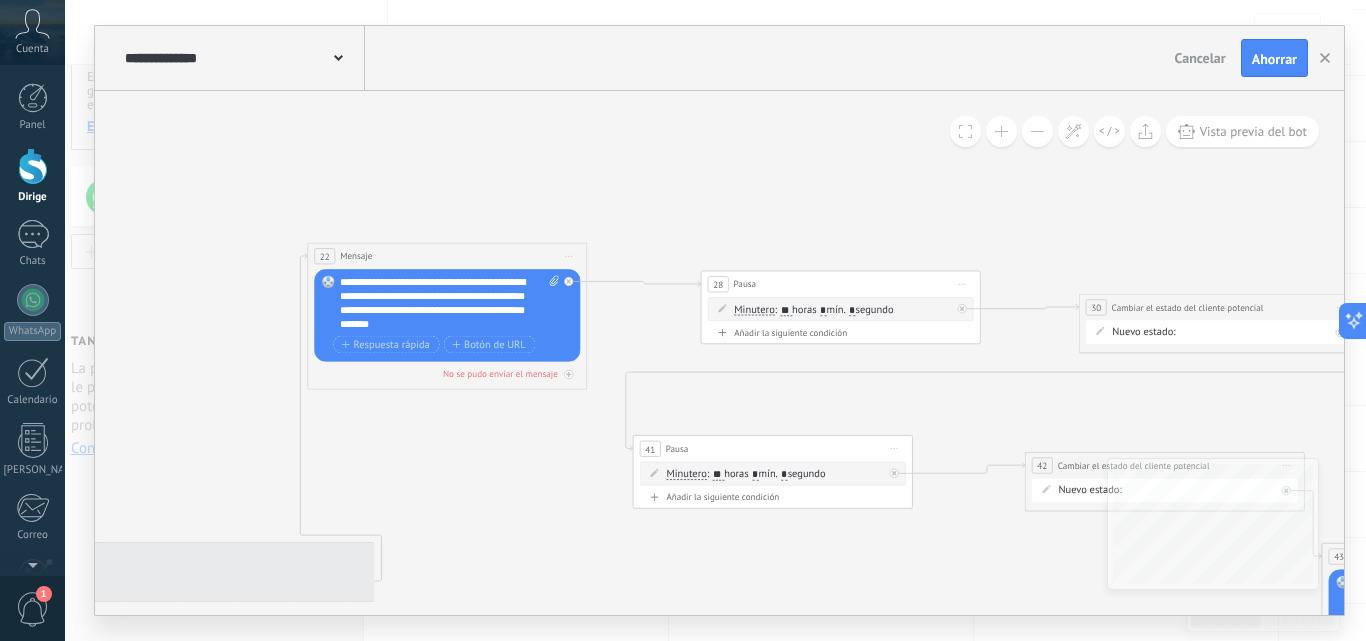click 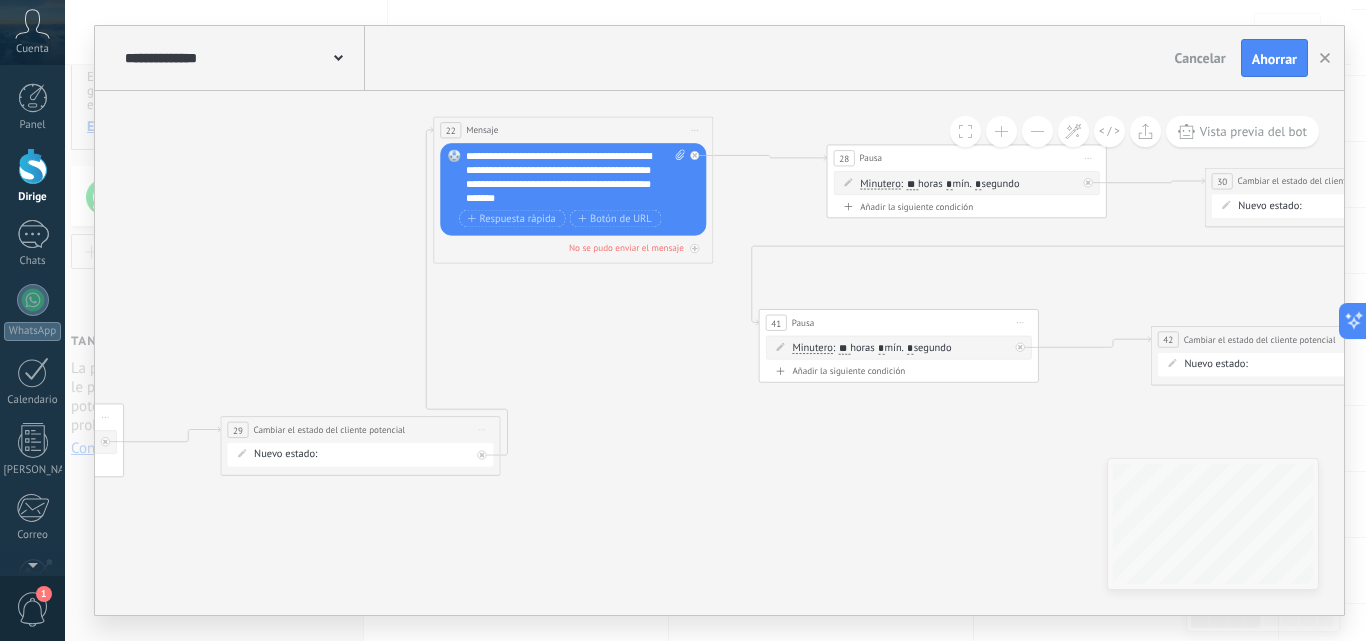 drag, startPoint x: 697, startPoint y: 458, endPoint x: 673, endPoint y: 387, distance: 74.94665 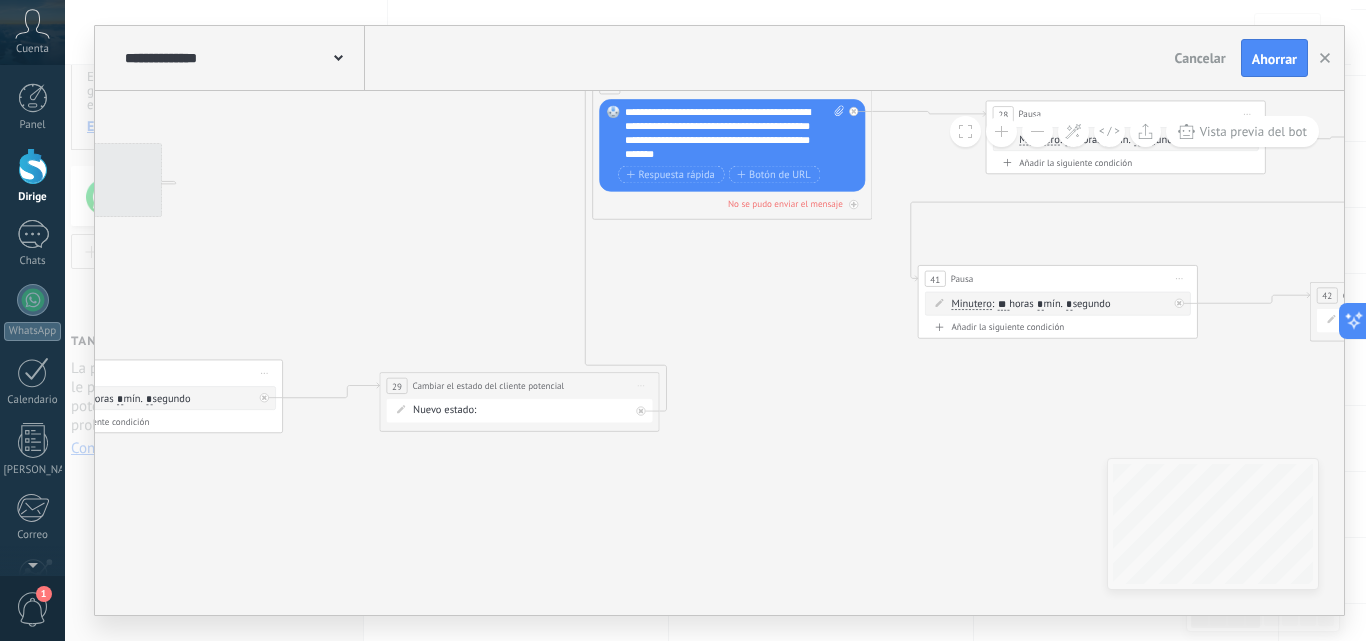 drag, startPoint x: 604, startPoint y: 465, endPoint x: 763, endPoint y: 421, distance: 164.97575 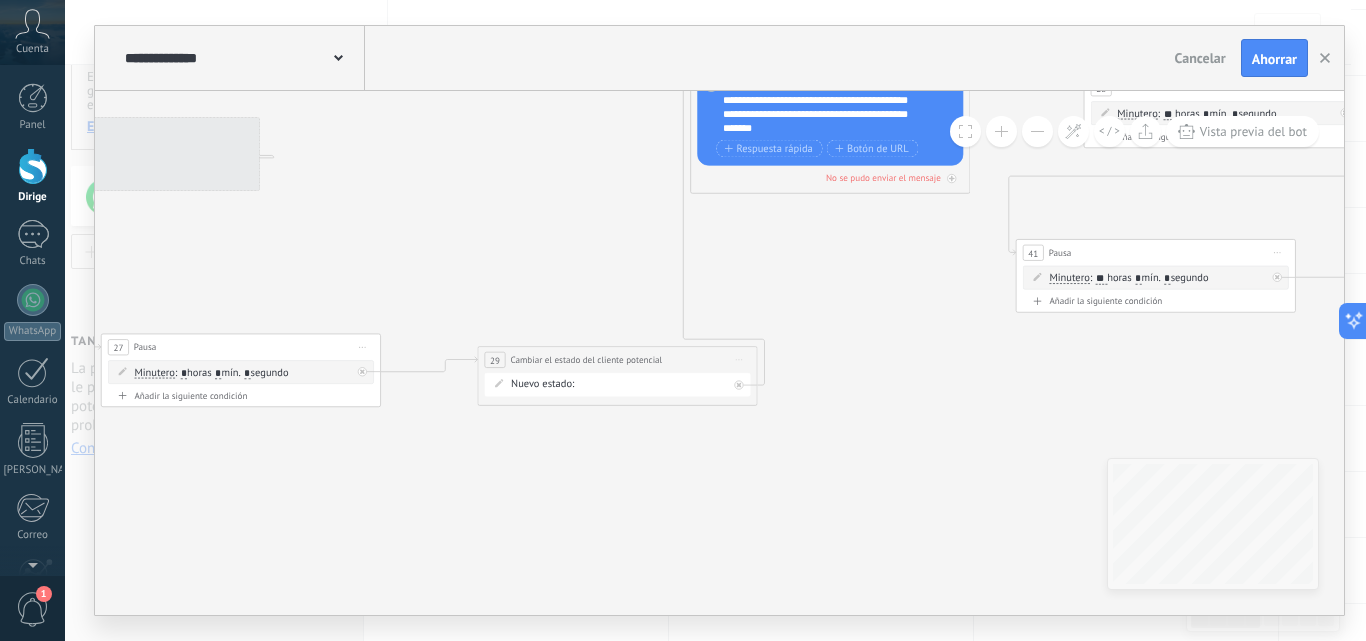 drag, startPoint x: 772, startPoint y: 490, endPoint x: 627, endPoint y: 496, distance: 145.12408 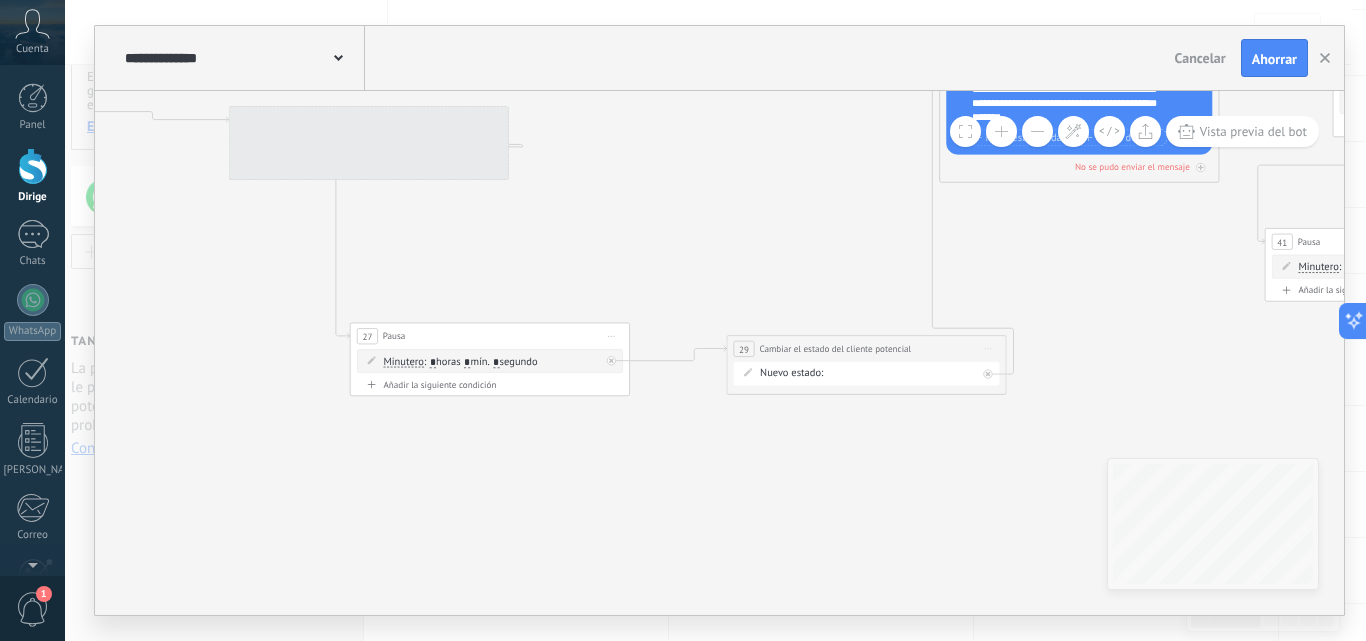 drag, startPoint x: 614, startPoint y: 496, endPoint x: 651, endPoint y: 496, distance: 37 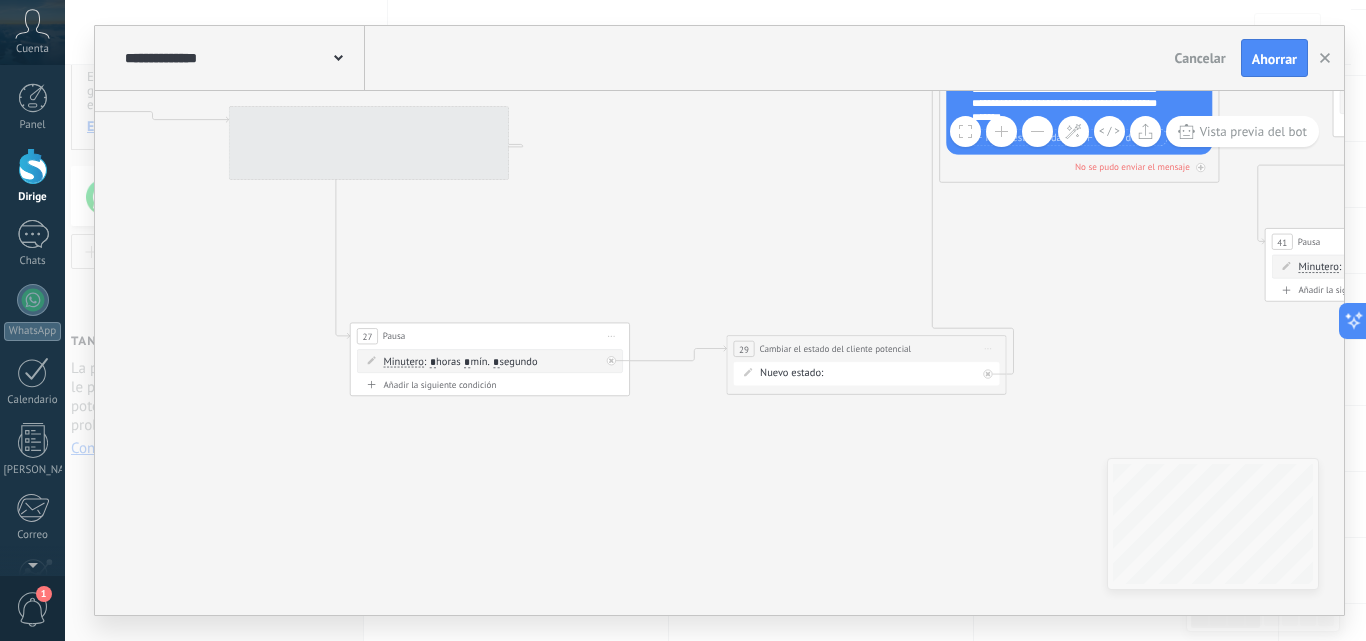 click 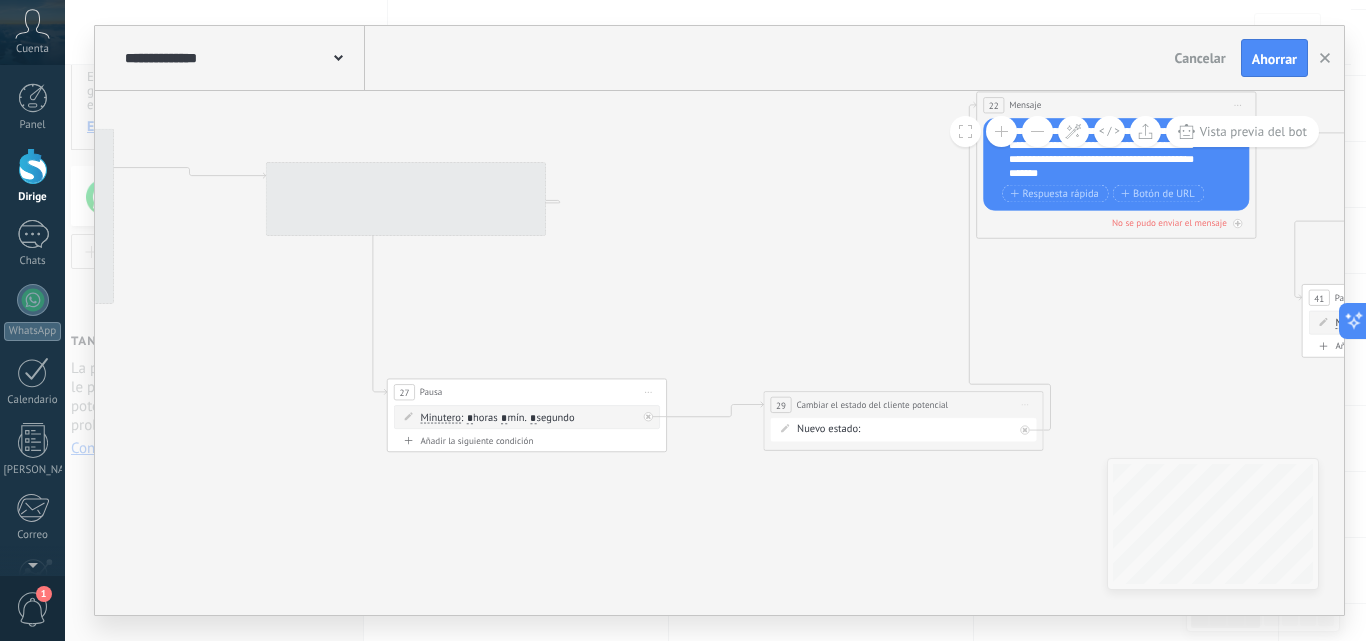 drag, startPoint x: 681, startPoint y: 207, endPoint x: 681, endPoint y: 261, distance: 54 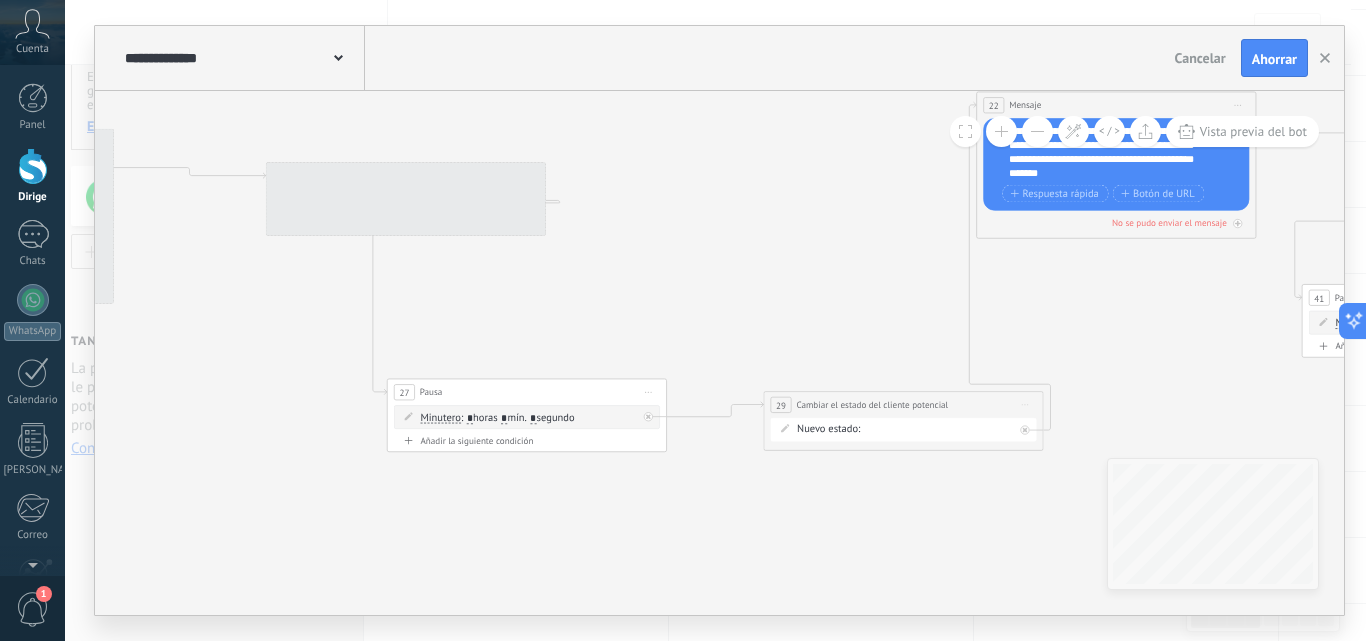 click 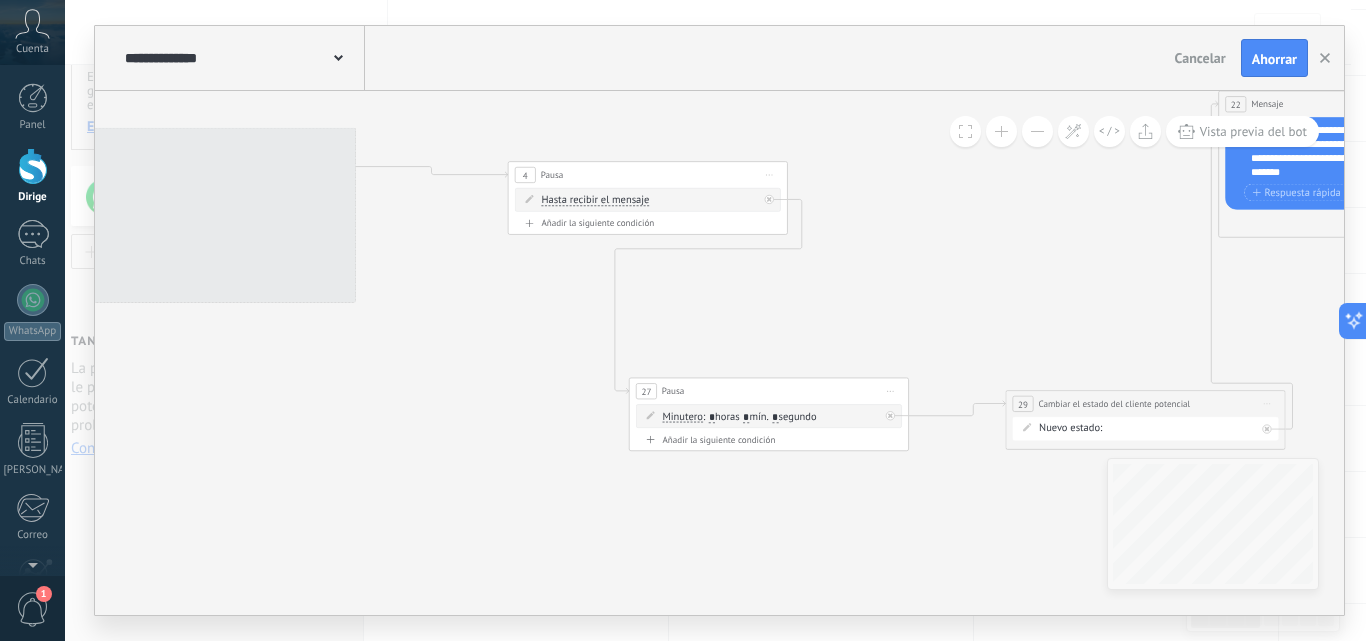 drag, startPoint x: 235, startPoint y: 262, endPoint x: 455, endPoint y: 263, distance: 220.00227 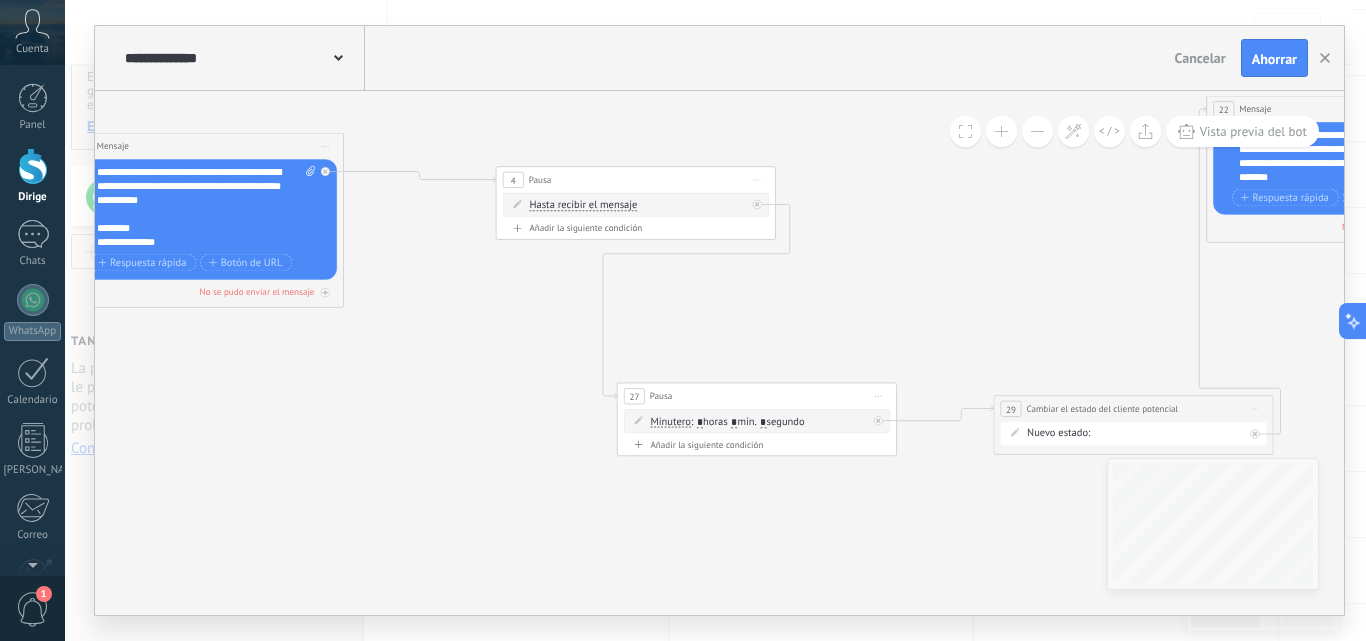 drag, startPoint x: 930, startPoint y: 259, endPoint x: 918, endPoint y: 264, distance: 13 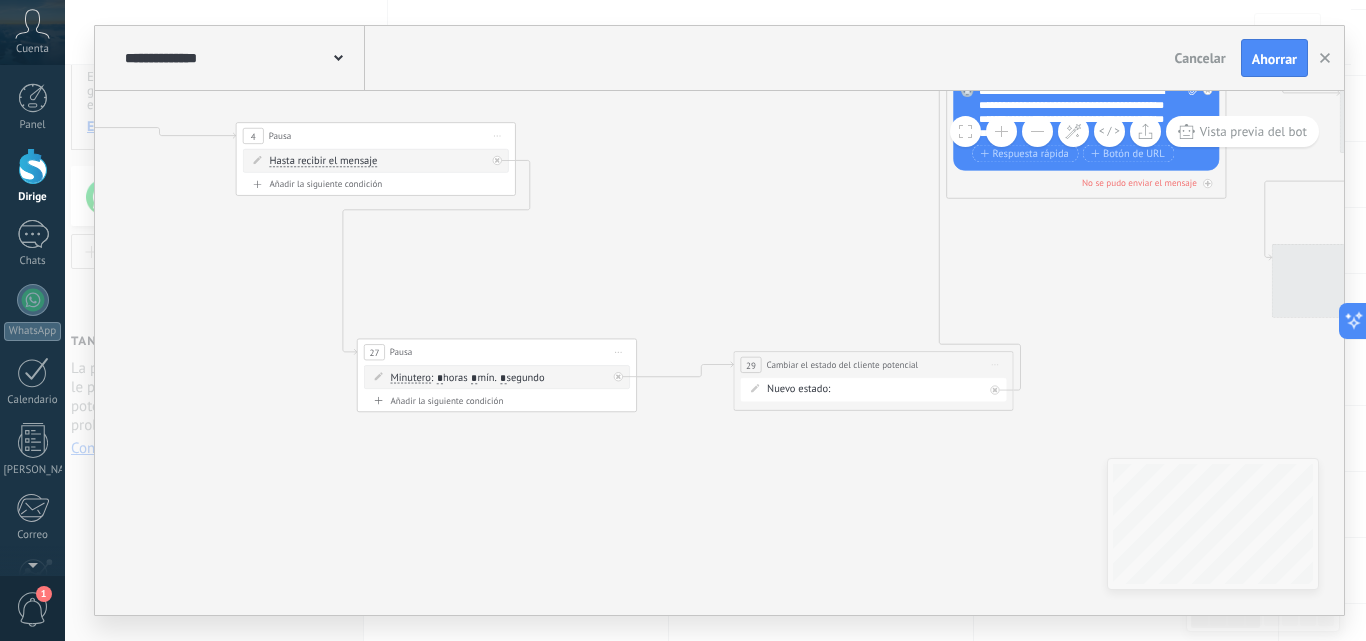 drag, startPoint x: 905, startPoint y: 294, endPoint x: 645, endPoint y: 250, distance: 263.6968 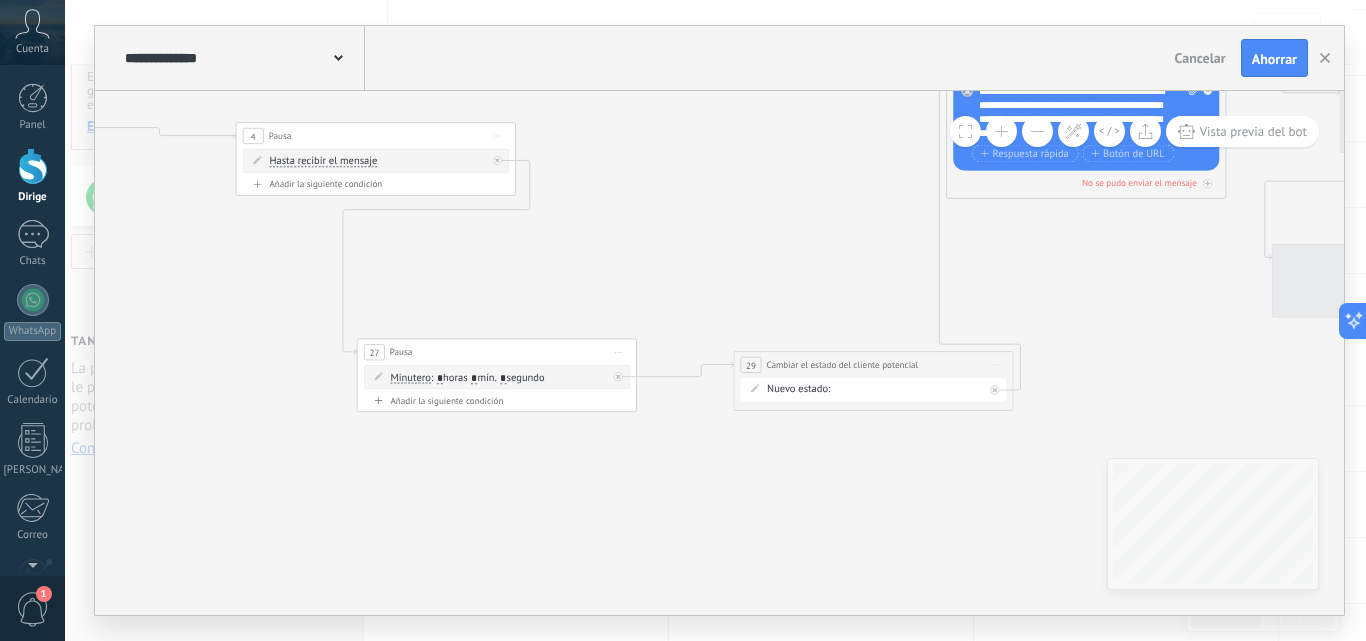 click 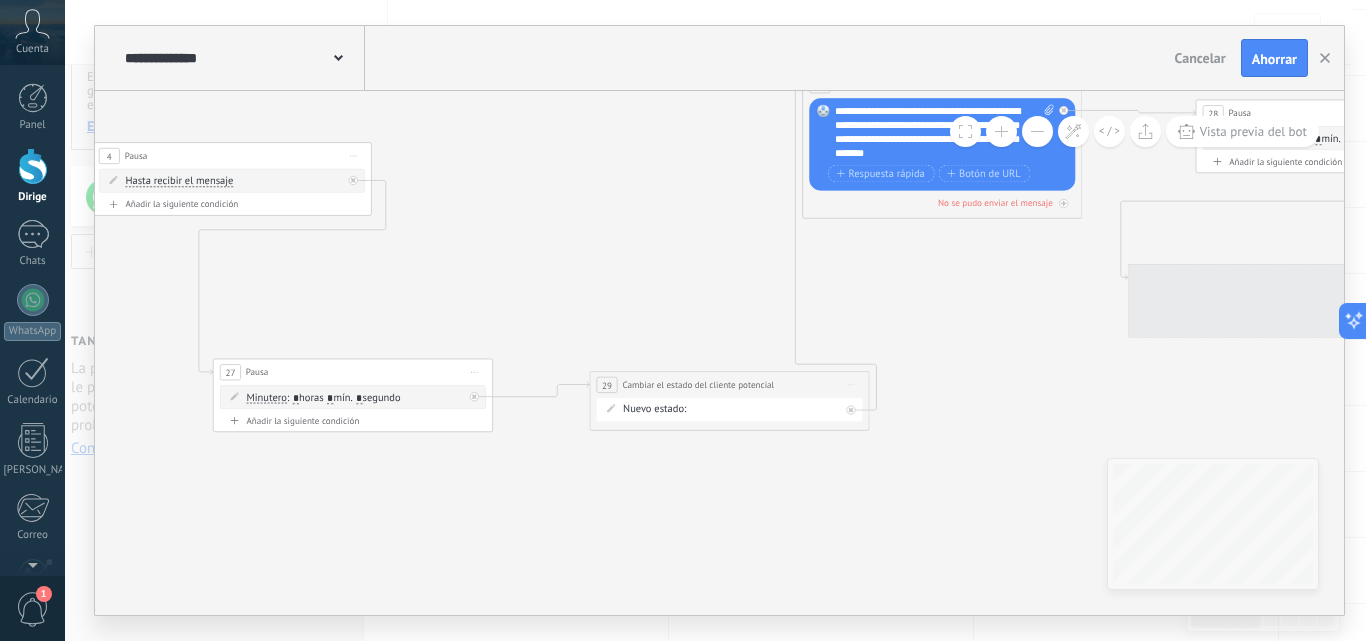 click 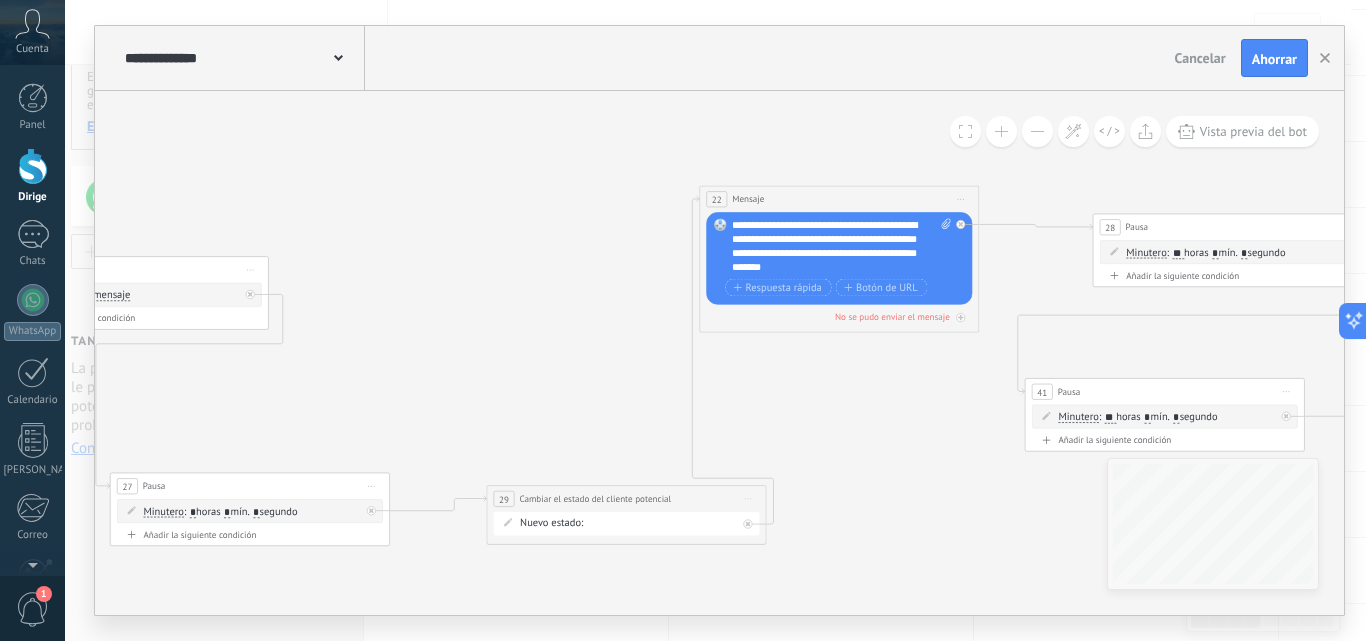 drag, startPoint x: 822, startPoint y: 400, endPoint x: 763, endPoint y: 424, distance: 63.694584 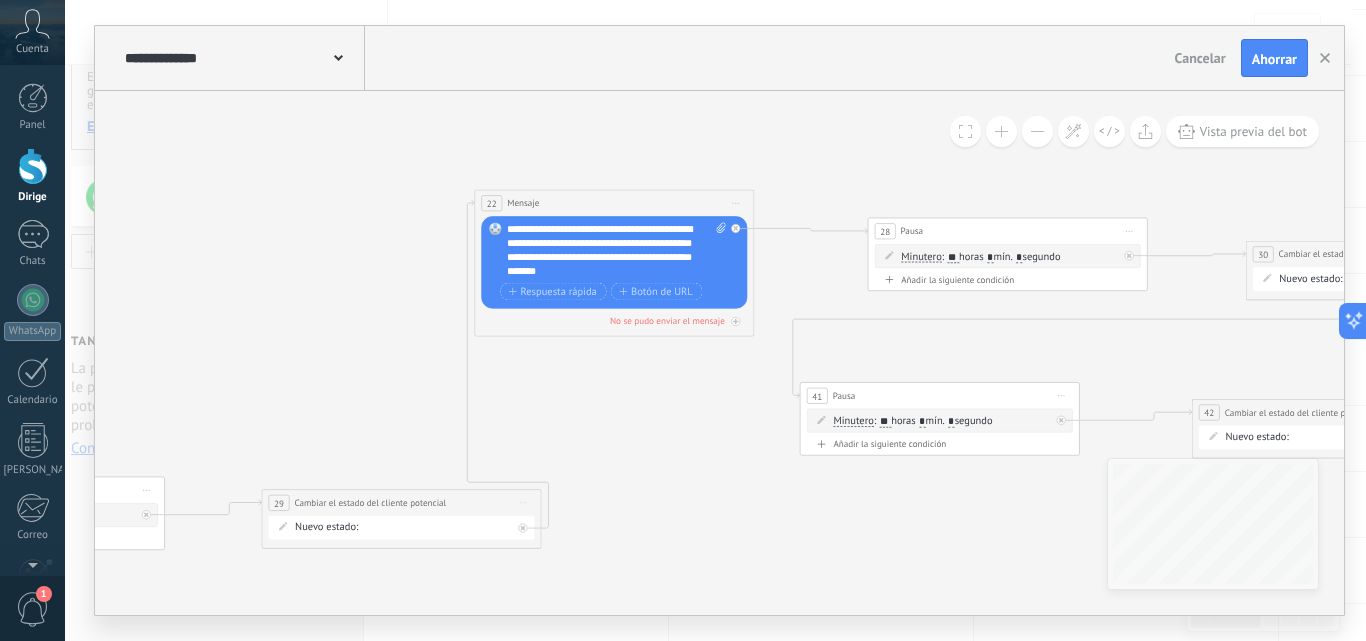 drag, startPoint x: 852, startPoint y: 375, endPoint x: 643, endPoint y: 375, distance: 209 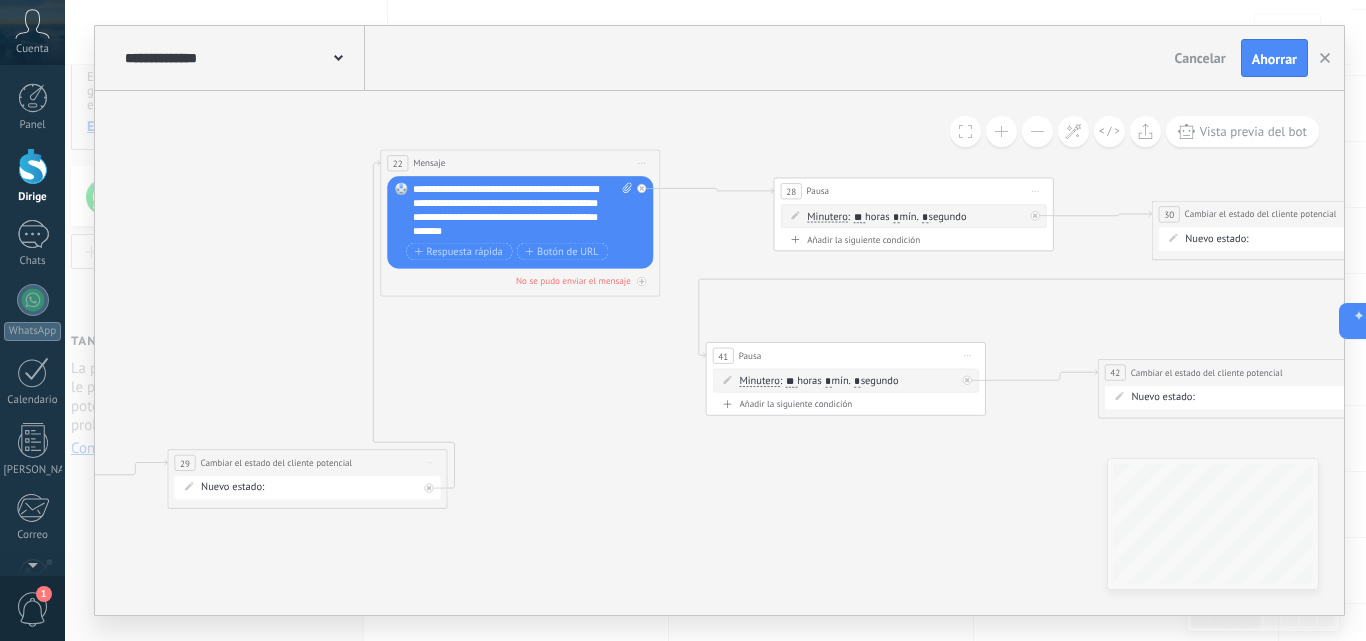 drag, startPoint x: 558, startPoint y: 438, endPoint x: 501, endPoint y: 414, distance: 61.846584 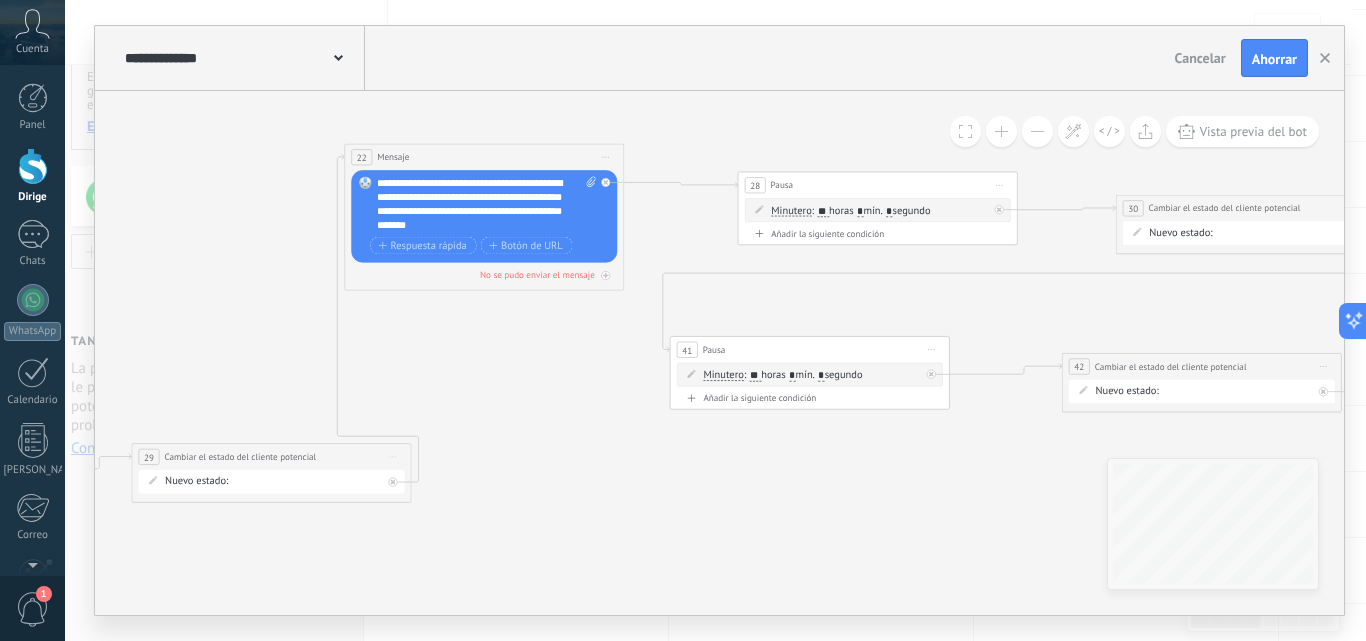 drag, startPoint x: 539, startPoint y: 438, endPoint x: 503, endPoint y: 432, distance: 36.496574 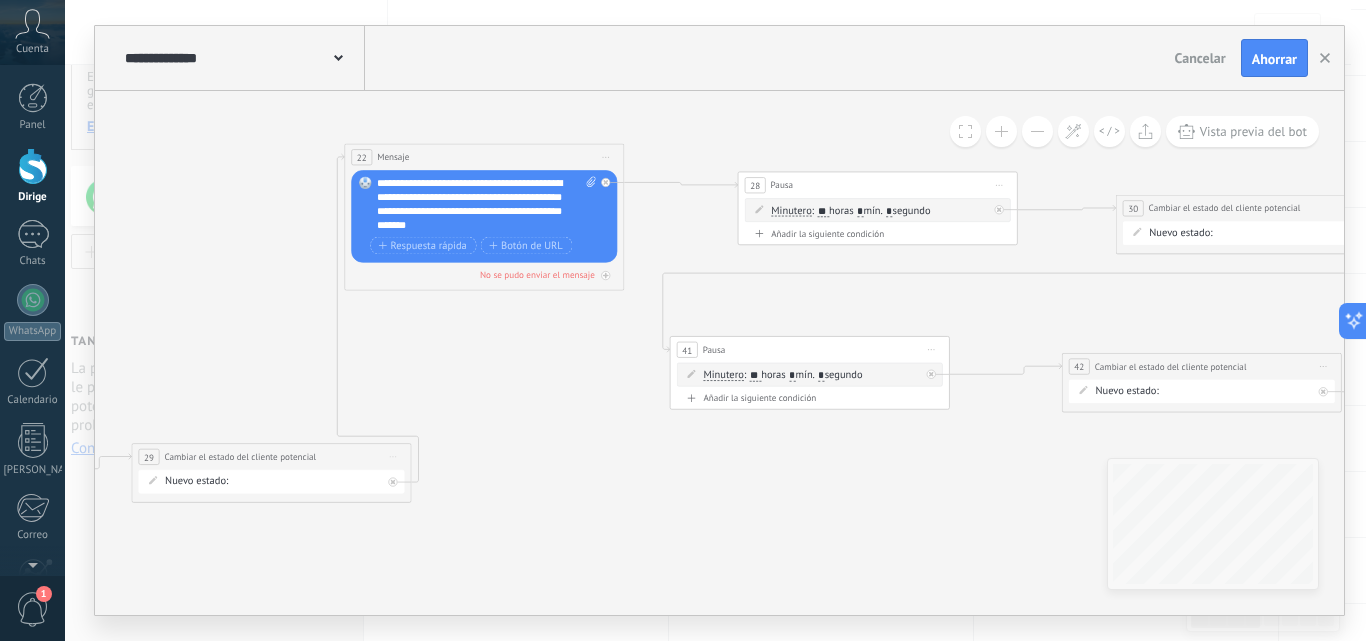 drag, startPoint x: 750, startPoint y: 533, endPoint x: 696, endPoint y: 528, distance: 54.230988 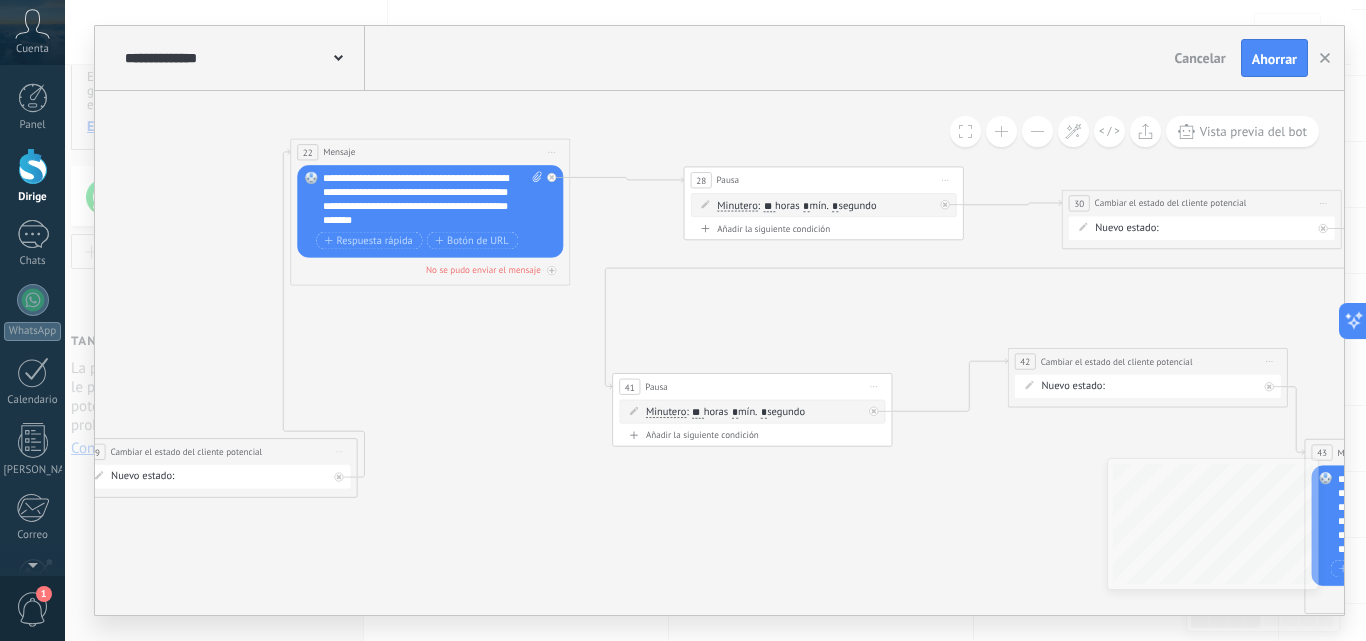 drag, startPoint x: 803, startPoint y: 343, endPoint x: 800, endPoint y: 385, distance: 42.107006 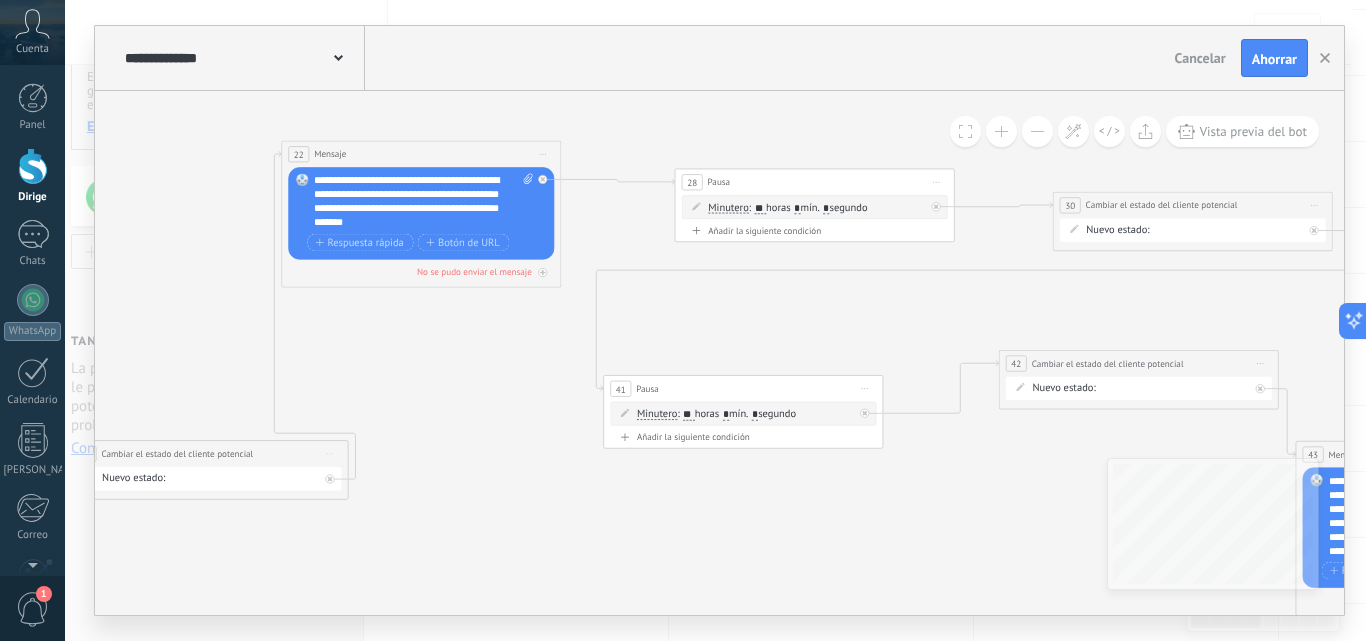 click 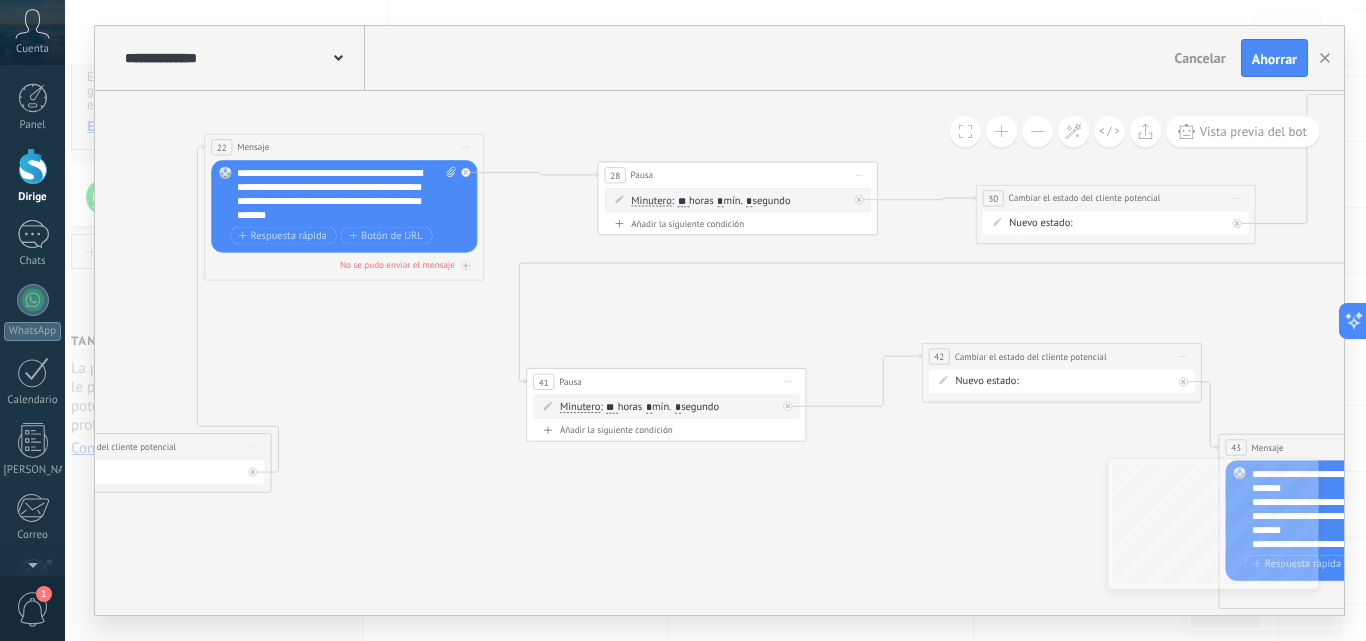 drag, startPoint x: 838, startPoint y: 310, endPoint x: 761, endPoint y: 303, distance: 77.31753 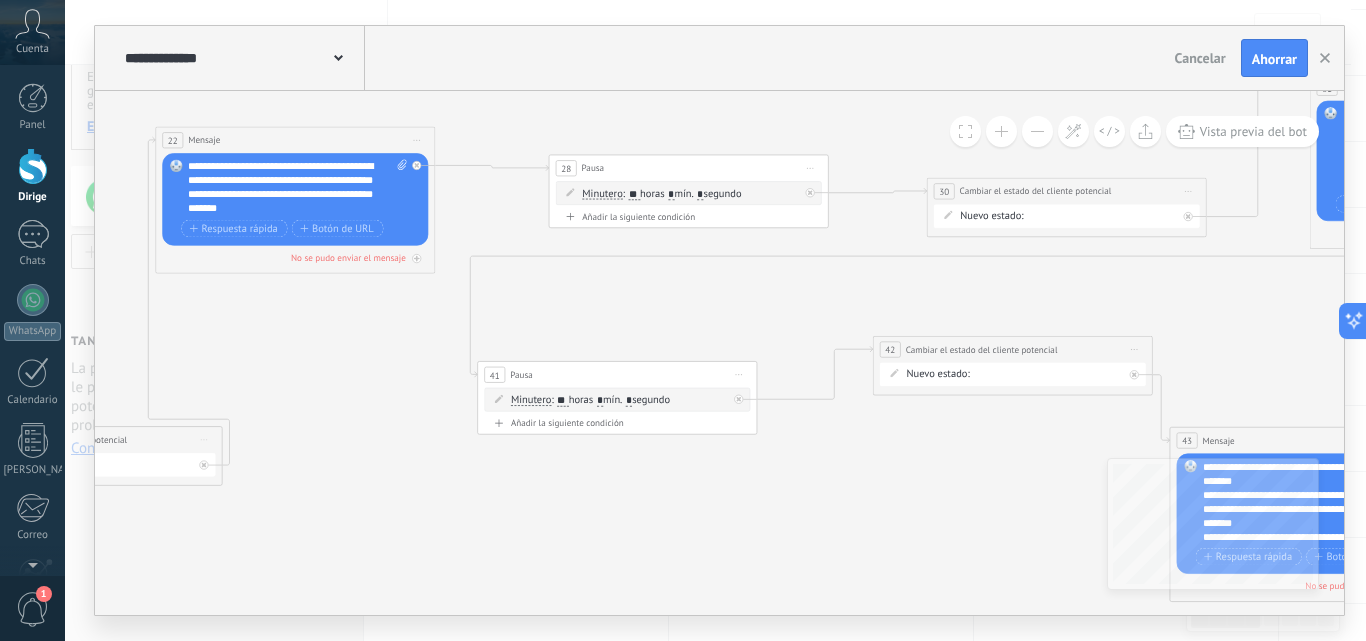 click 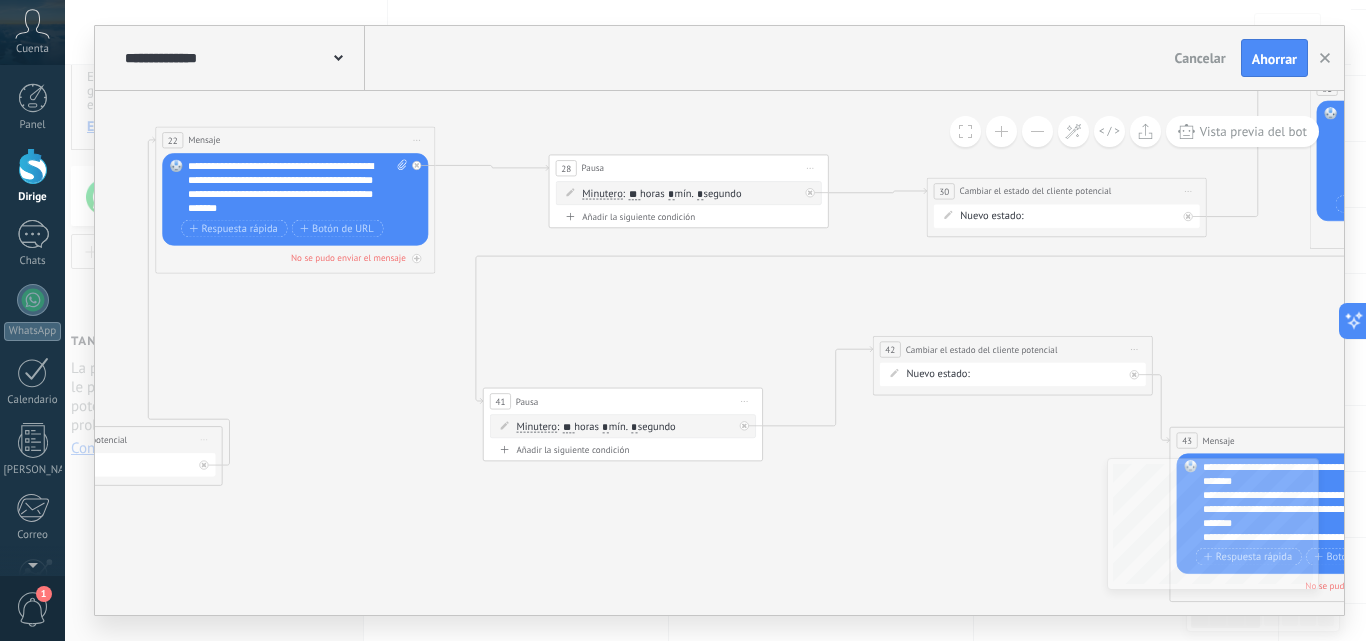 drag, startPoint x: 623, startPoint y: 376, endPoint x: 629, endPoint y: 403, distance: 27.658634 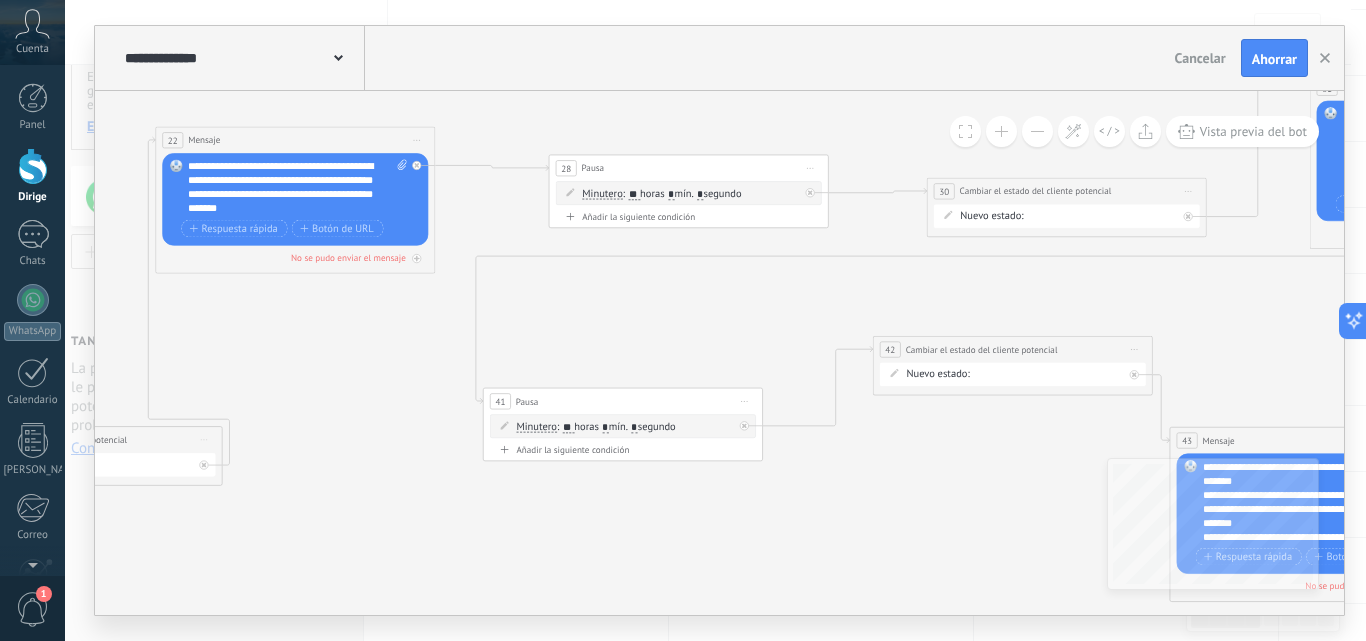 click on "41
Pausa
*****
Comience la vista previa aquí
Rebautizar
Duplicado
Borrar" at bounding box center [623, 401] 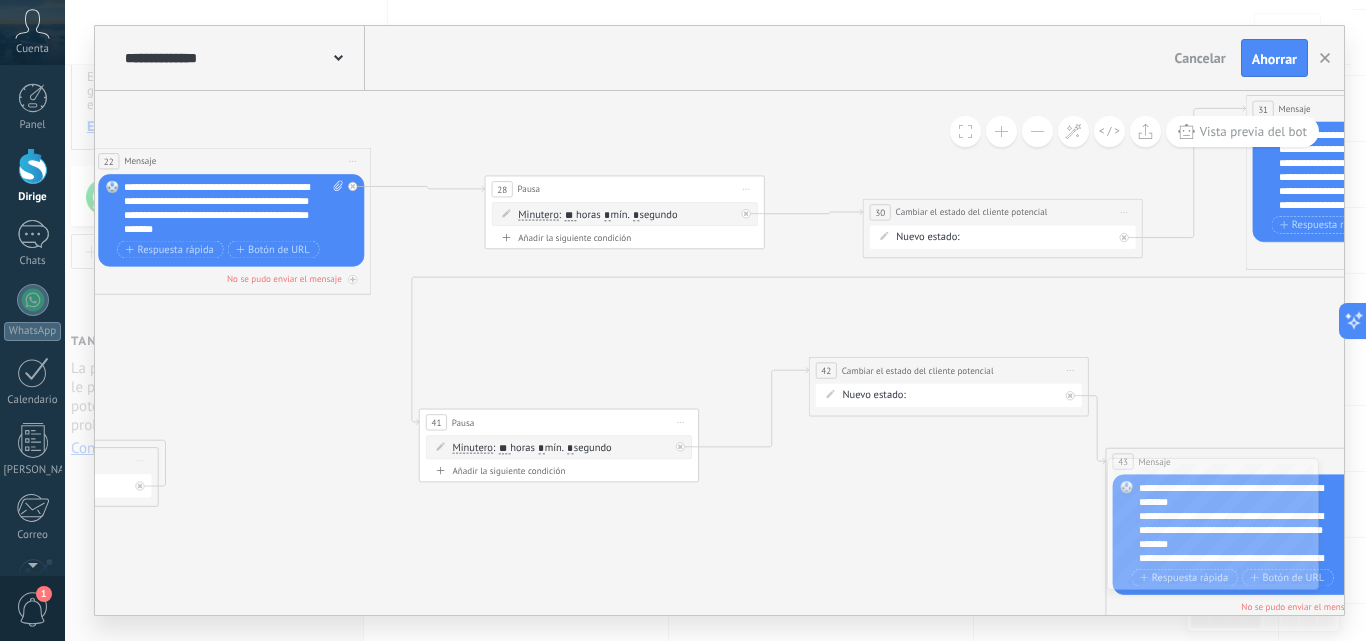 drag, startPoint x: 679, startPoint y: 318, endPoint x: 615, endPoint y: 339, distance: 67.357254 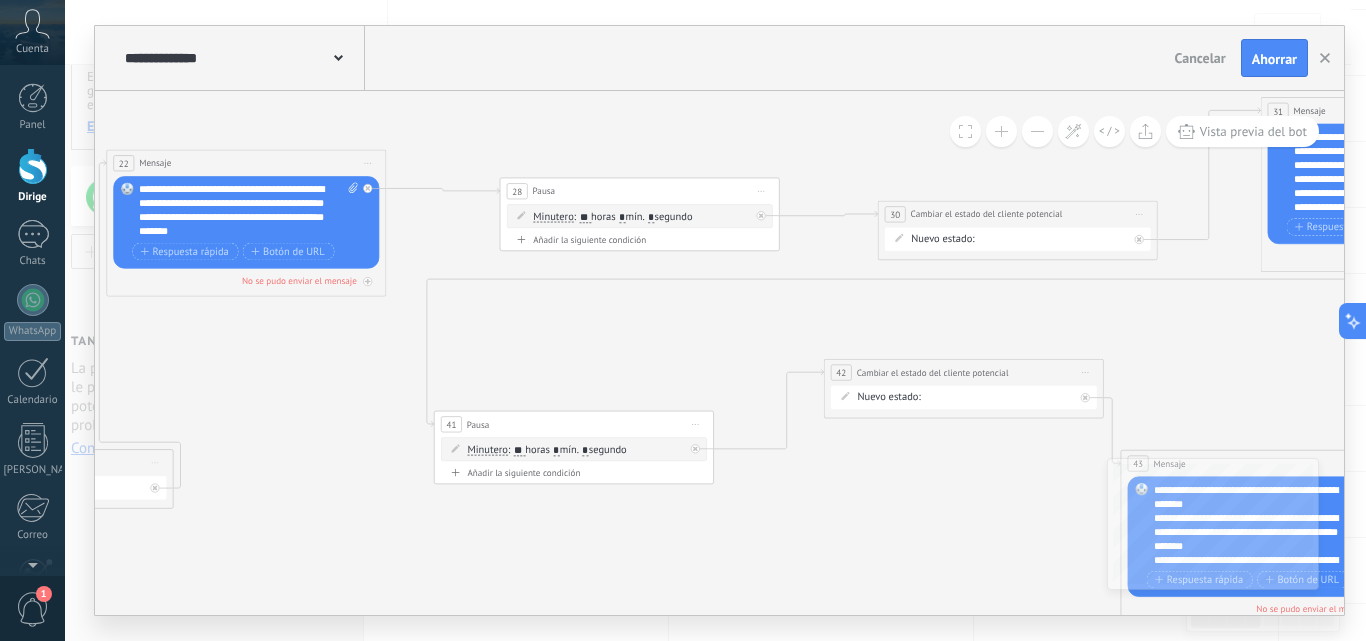 drag, startPoint x: 353, startPoint y: 388, endPoint x: 369, endPoint y: 390, distance: 16.124516 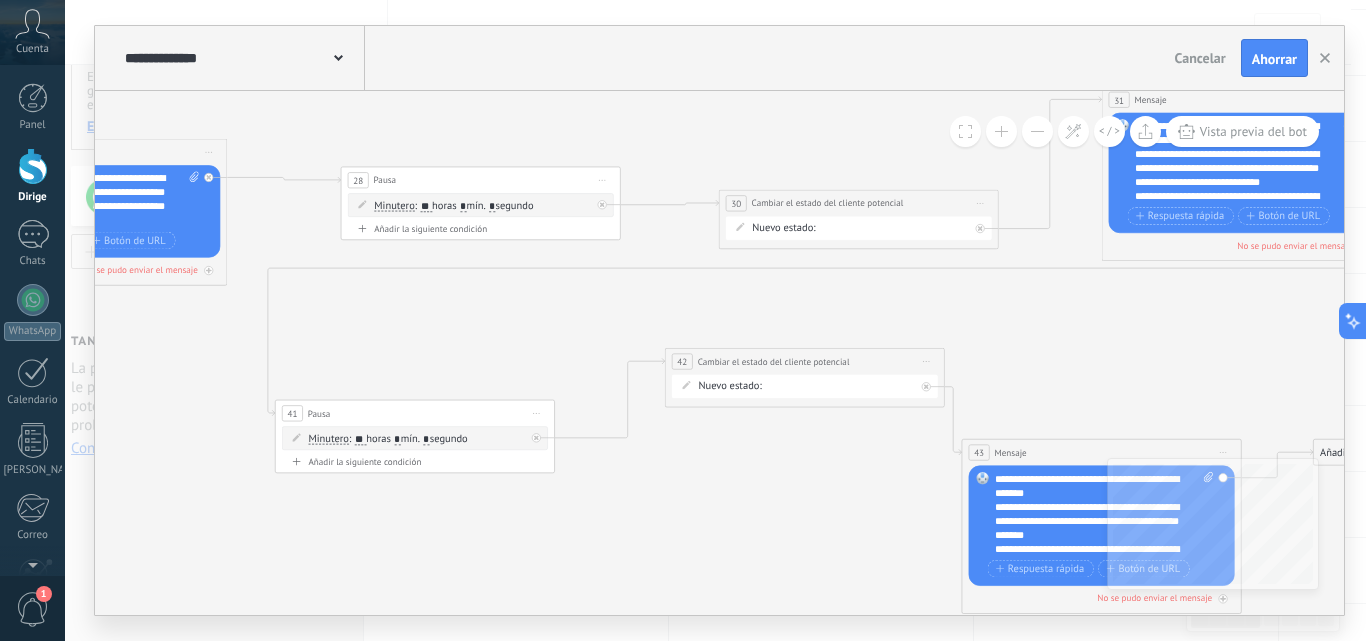 drag, startPoint x: 737, startPoint y: 345, endPoint x: 577, endPoint y: 334, distance: 160.37769 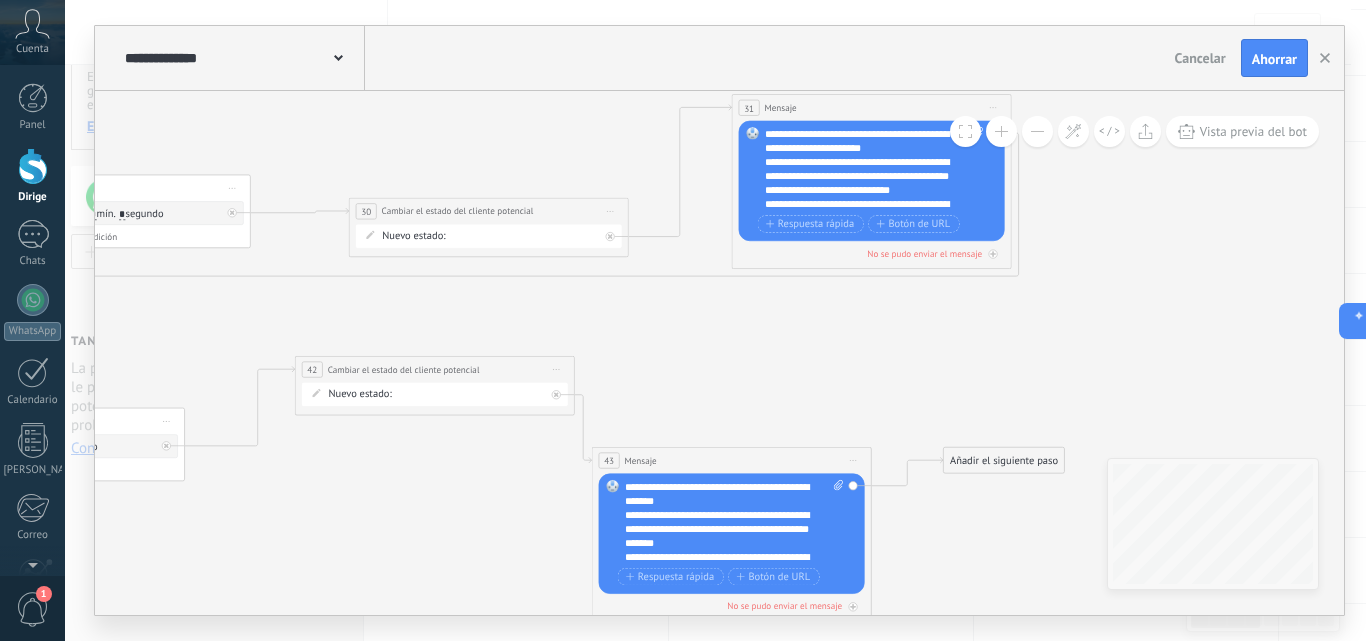 drag, startPoint x: 1082, startPoint y: 326, endPoint x: 623, endPoint y: 341, distance: 459.24503 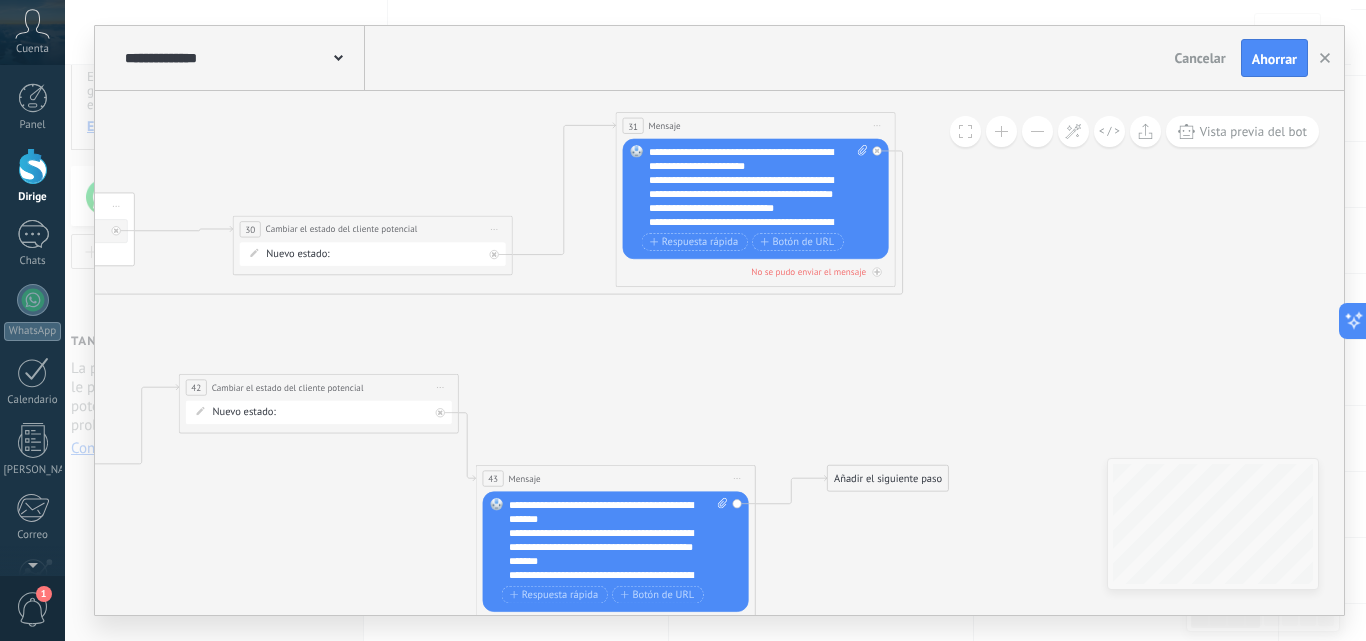 drag, startPoint x: 872, startPoint y: 385, endPoint x: 845, endPoint y: 396, distance: 29.15476 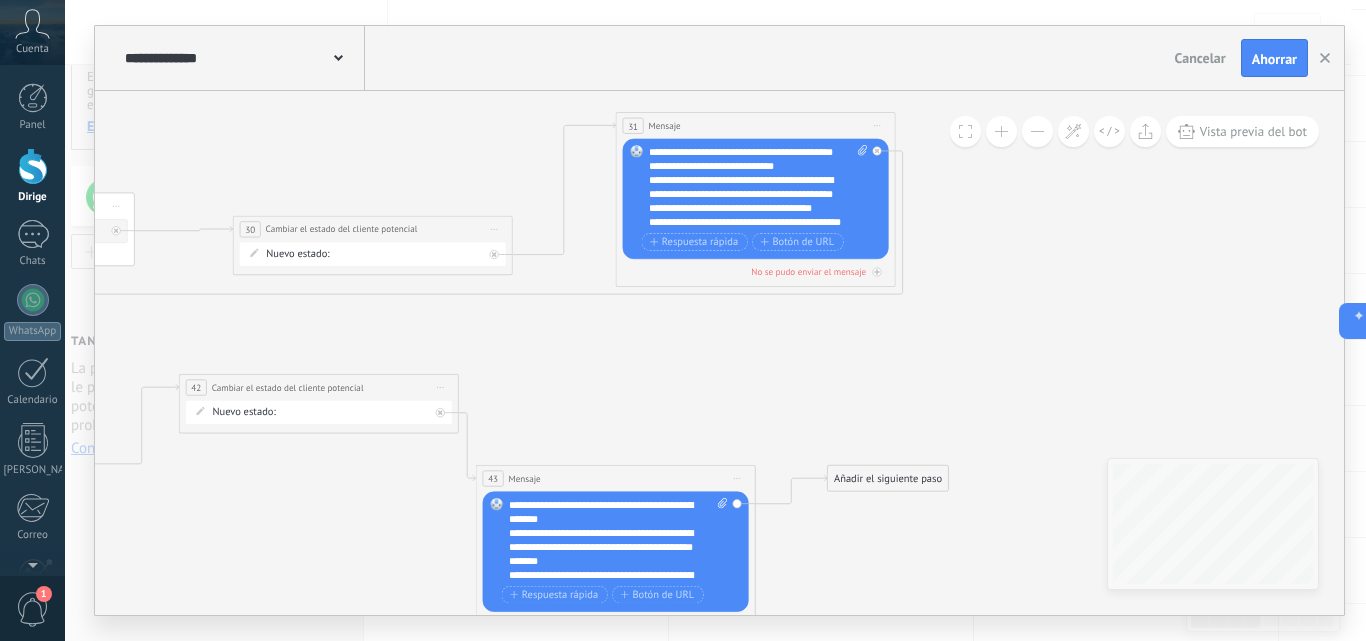 scroll, scrollTop: 0, scrollLeft: 0, axis: both 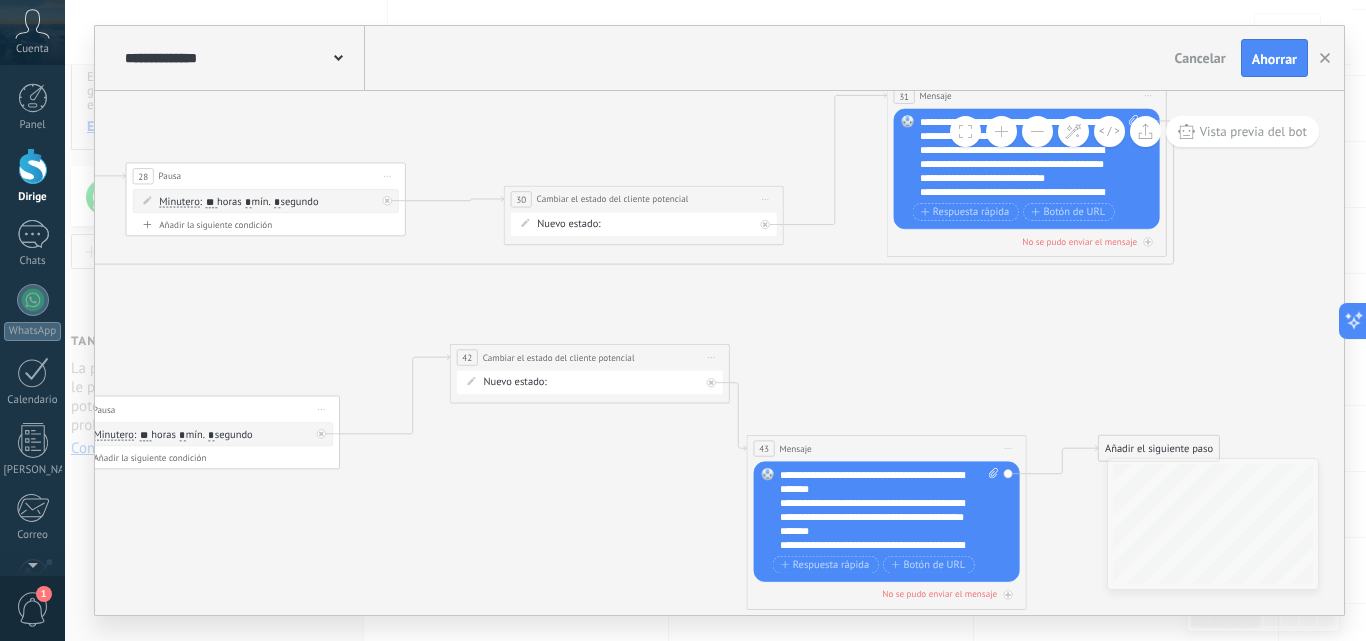 click 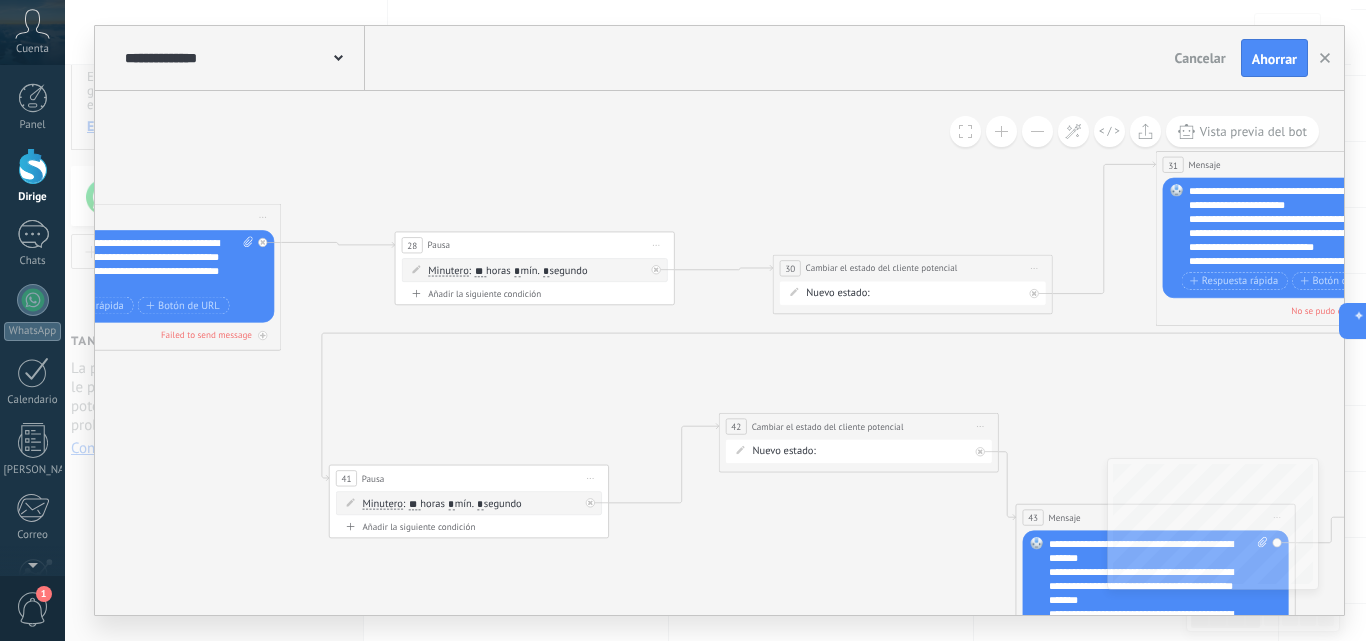 drag, startPoint x: 704, startPoint y: 304, endPoint x: 914, endPoint y: 373, distance: 221.04524 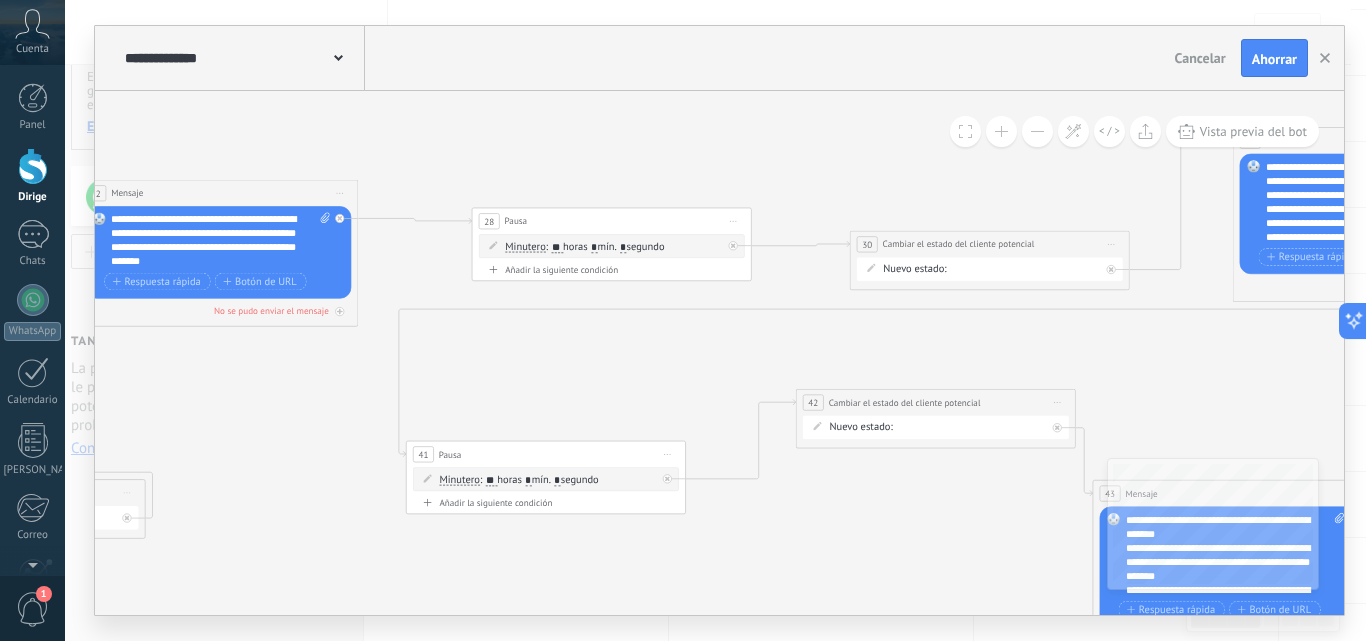 click 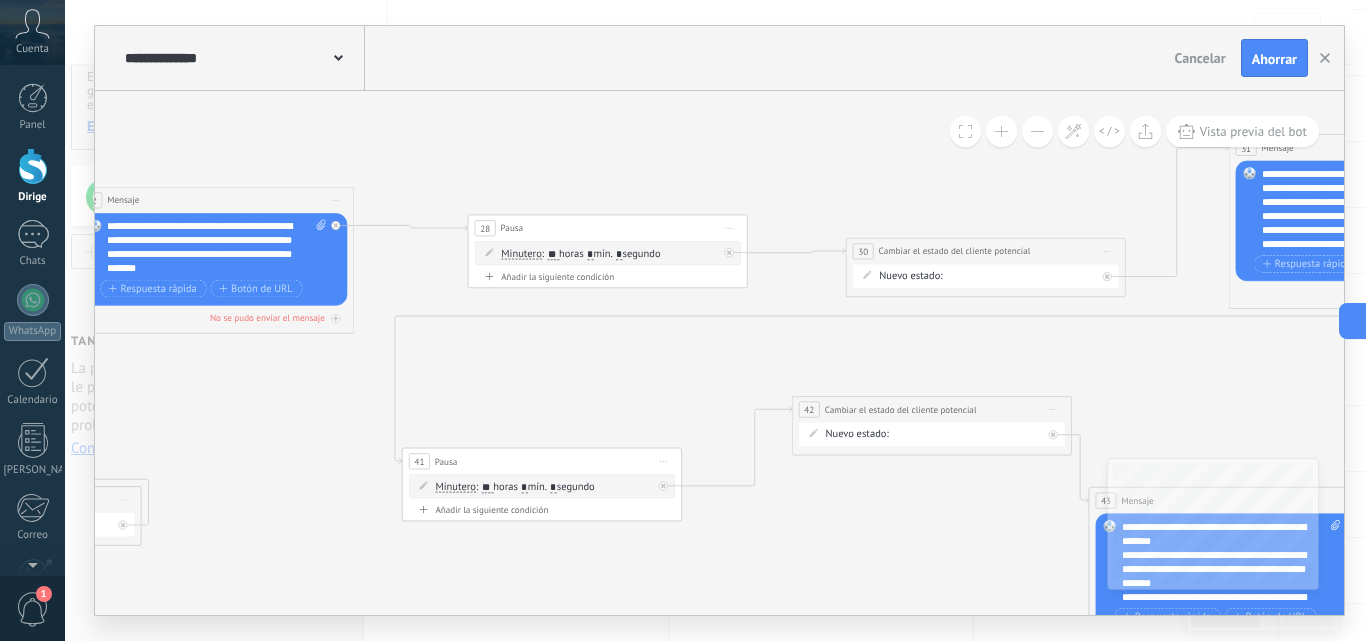 click 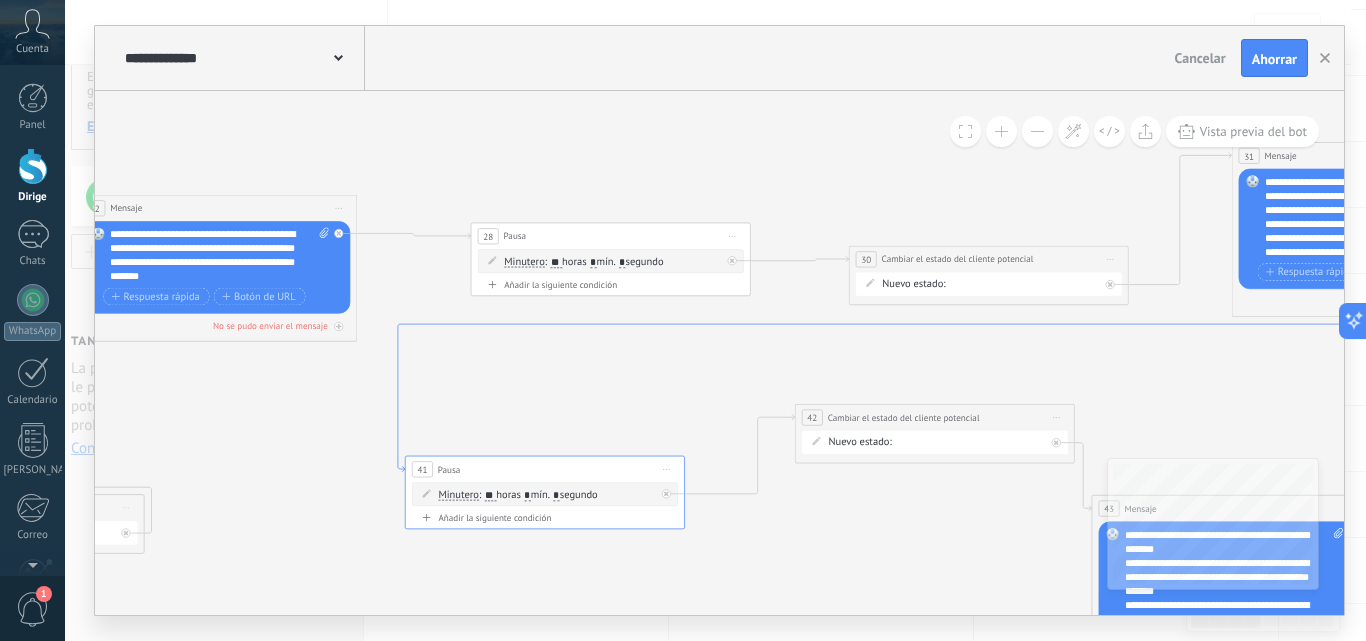 click 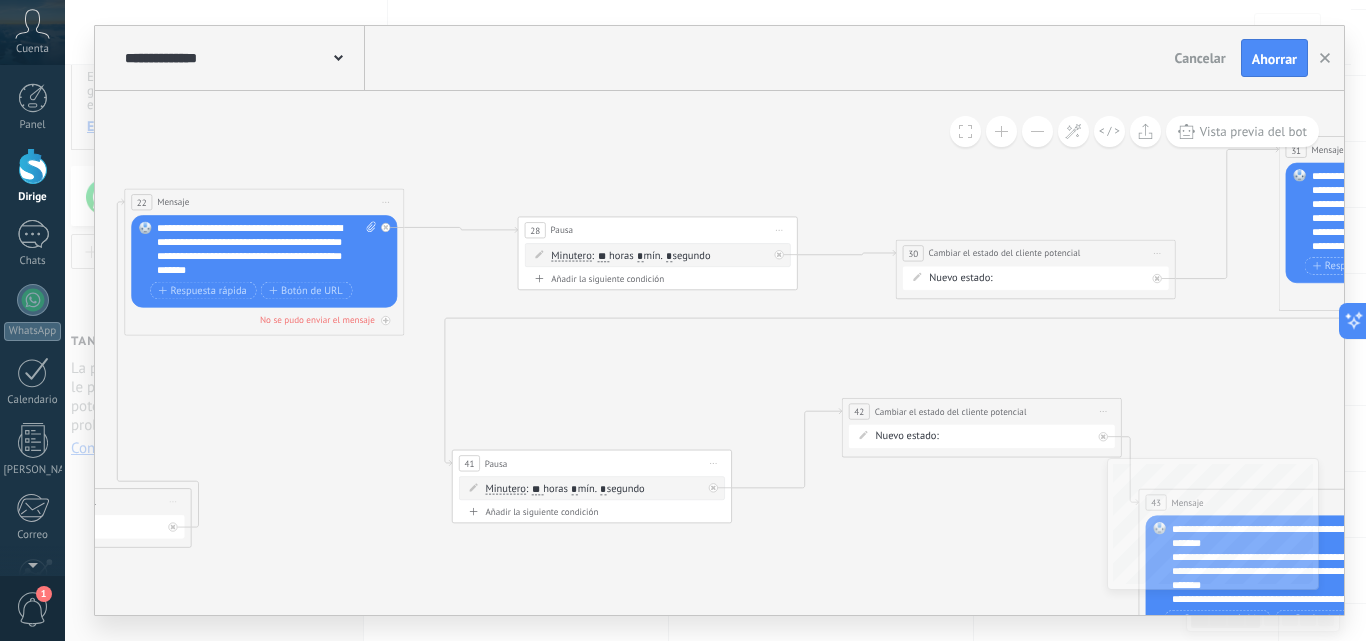drag, startPoint x: 609, startPoint y: 398, endPoint x: 544, endPoint y: 401, distance: 65.06919 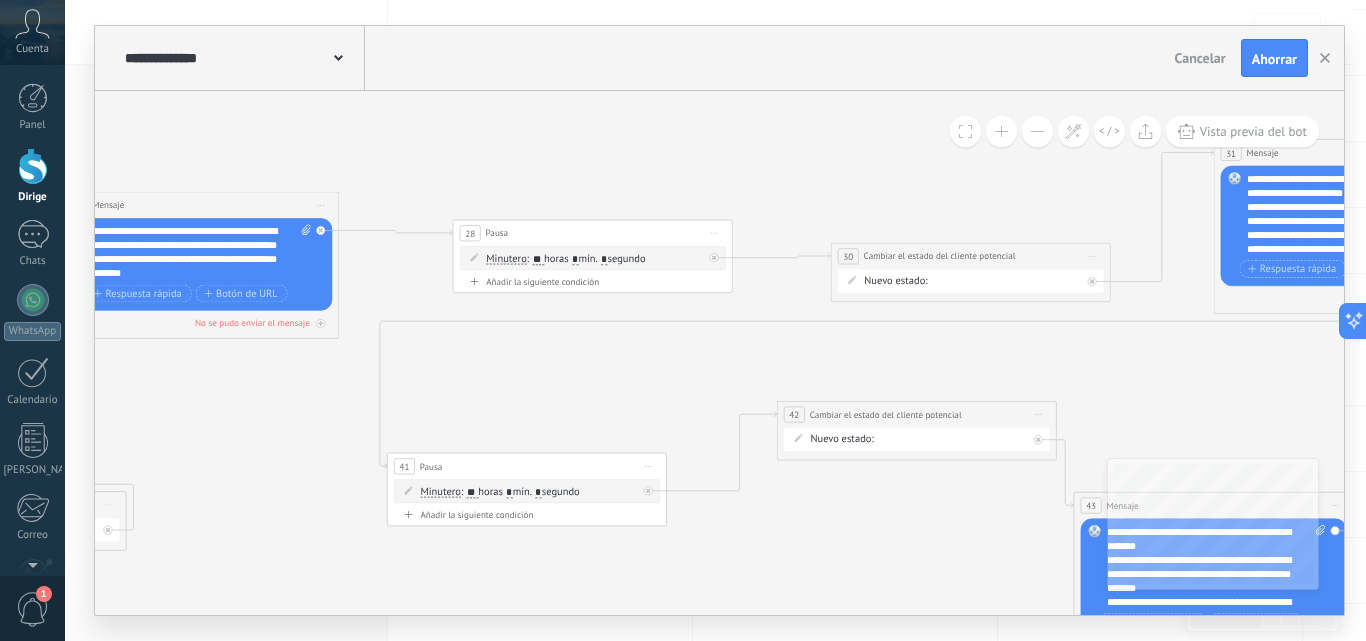 scroll, scrollTop: 200, scrollLeft: 0, axis: vertical 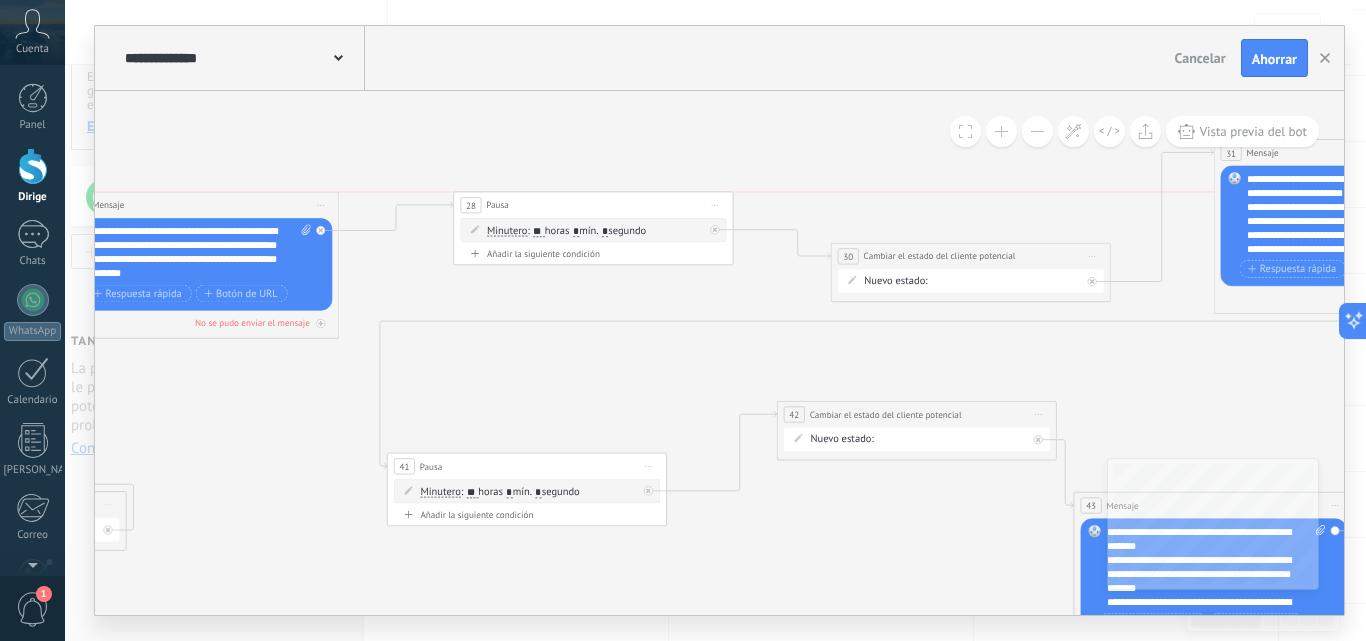 drag, startPoint x: 574, startPoint y: 236, endPoint x: 576, endPoint y: 200, distance: 36.05551 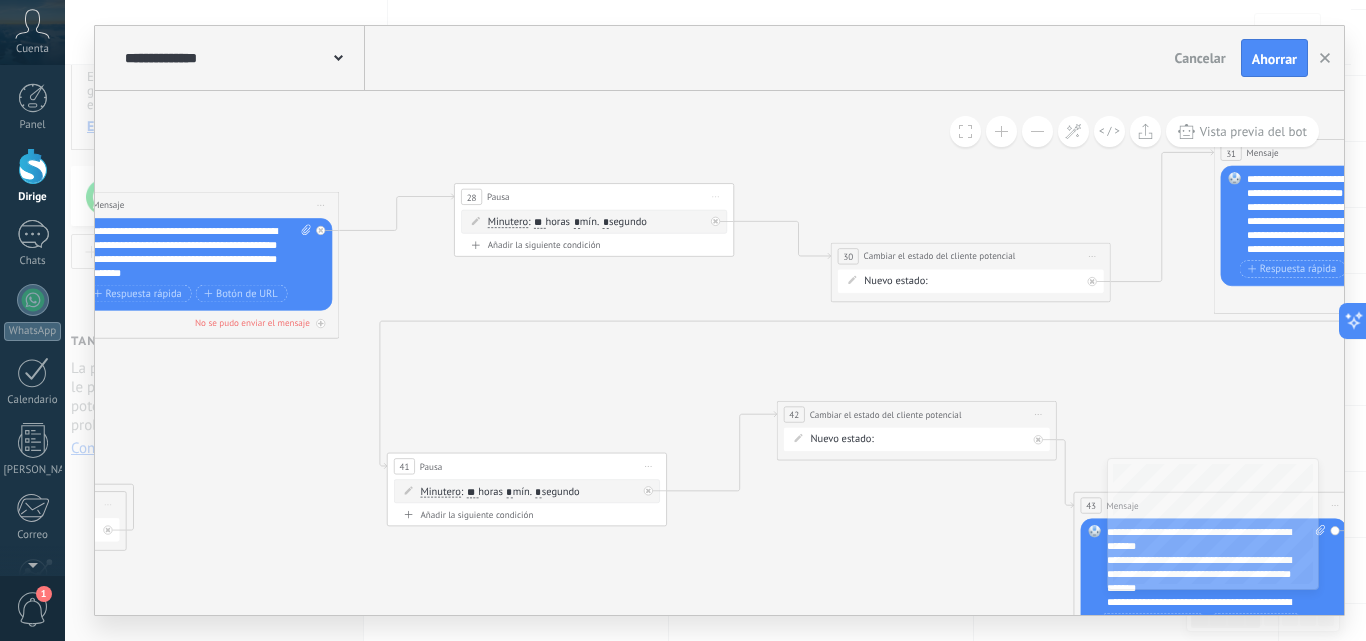 scroll, scrollTop: 0, scrollLeft: 0, axis: both 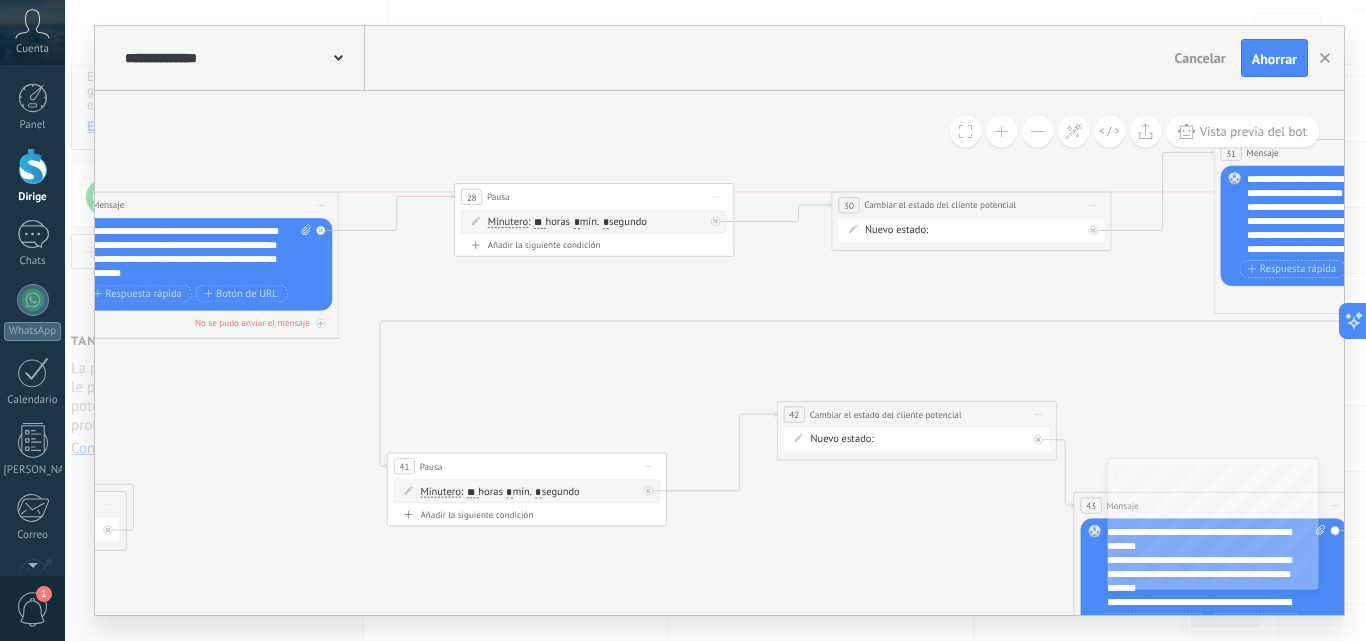 drag, startPoint x: 1025, startPoint y: 243, endPoint x: 1023, endPoint y: 208, distance: 35.057095 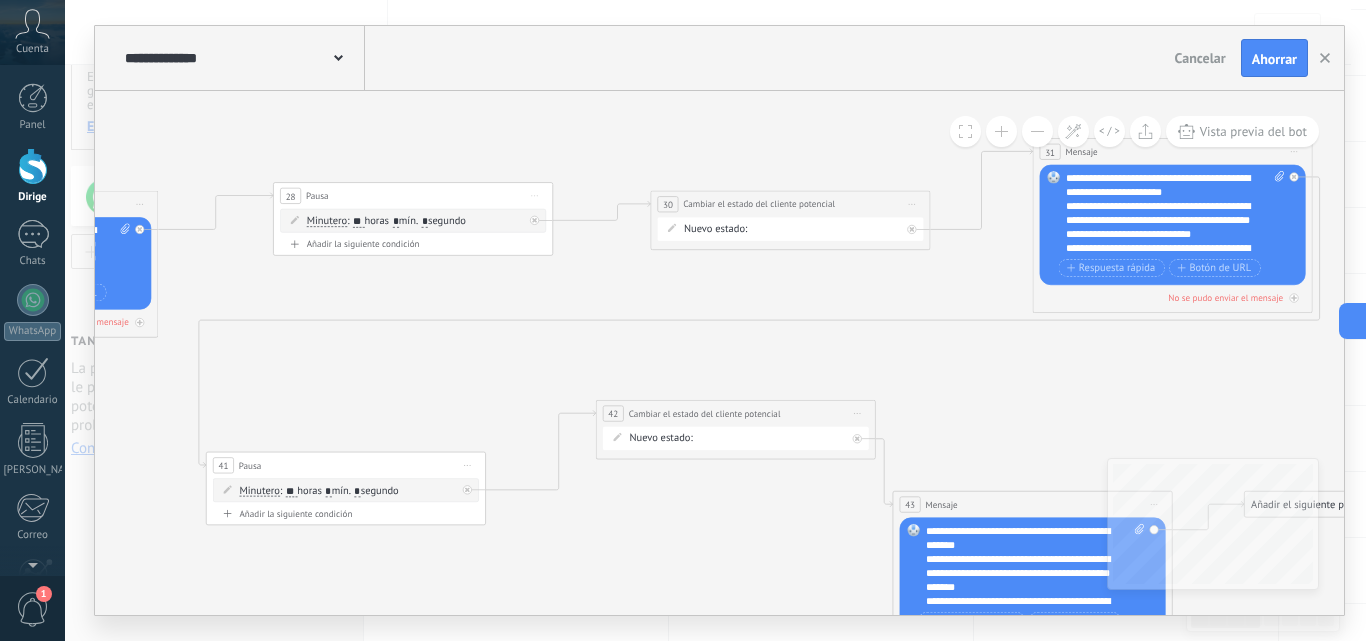 drag, startPoint x: 586, startPoint y: 279, endPoint x: 495, endPoint y: 279, distance: 91 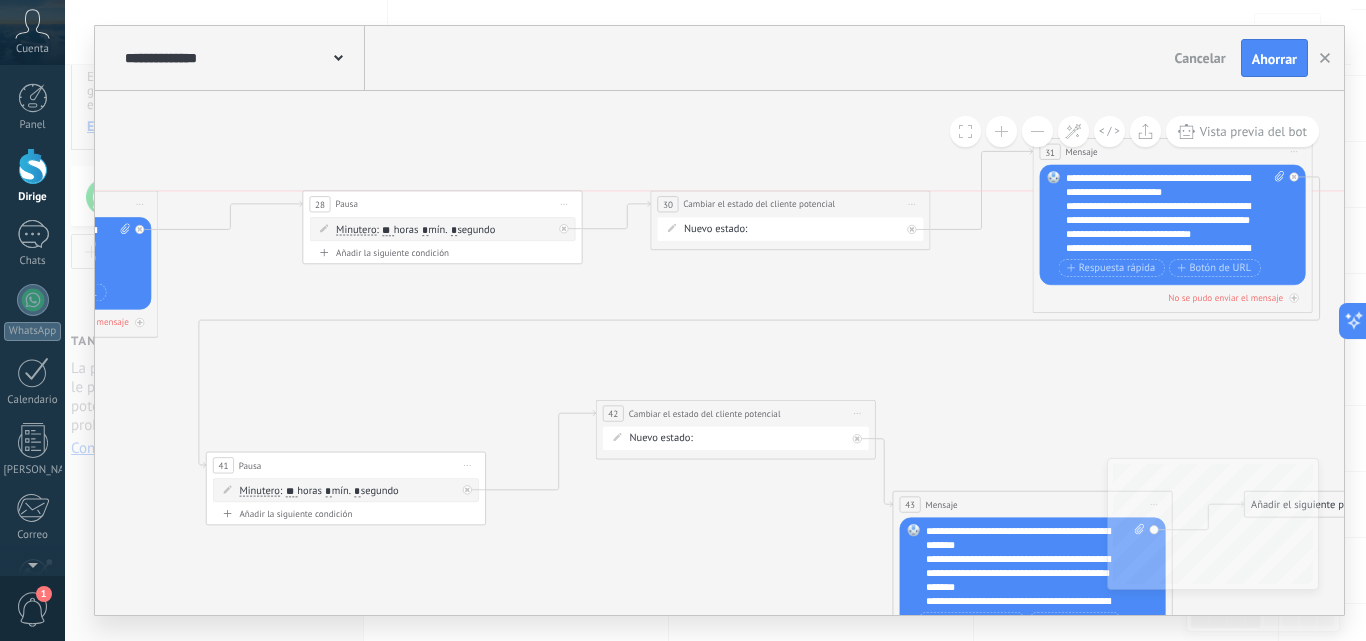 drag, startPoint x: 374, startPoint y: 194, endPoint x: 404, endPoint y: 199, distance: 30.413813 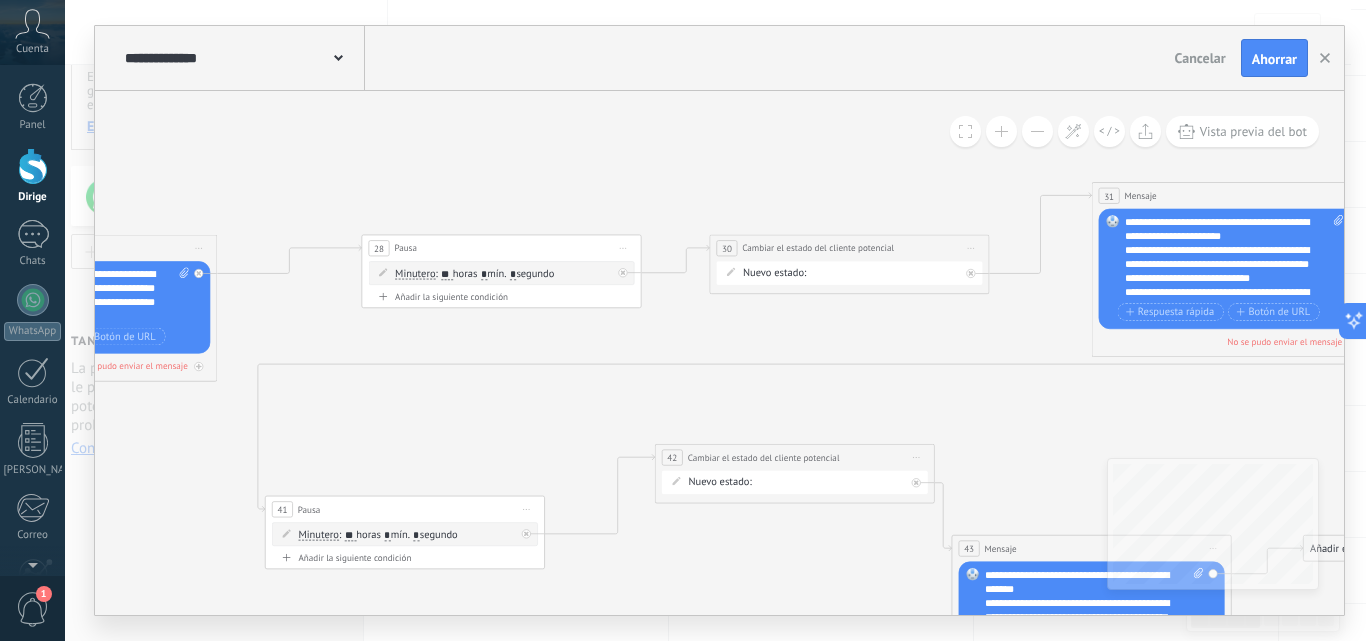 drag, startPoint x: 723, startPoint y: 282, endPoint x: 782, endPoint y: 326, distance: 73.60027 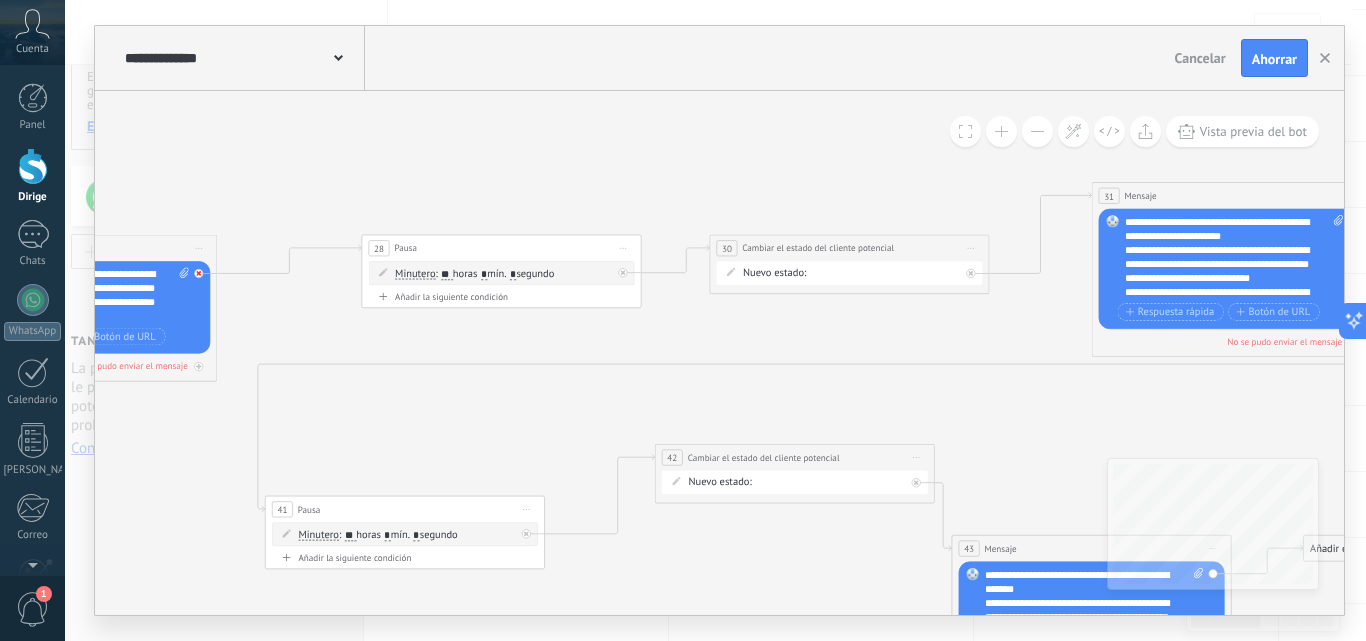 click at bounding box center (202, 269) 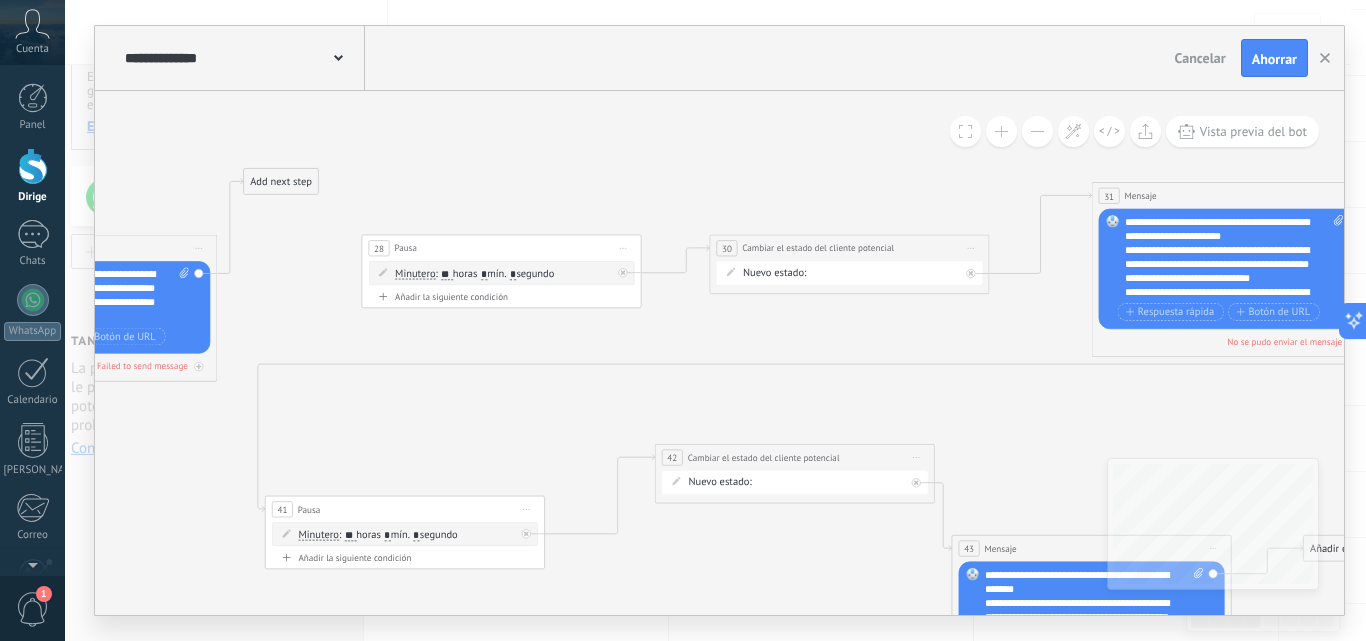 drag, startPoint x: 297, startPoint y: 297, endPoint x: 278, endPoint y: 185, distance: 113.600174 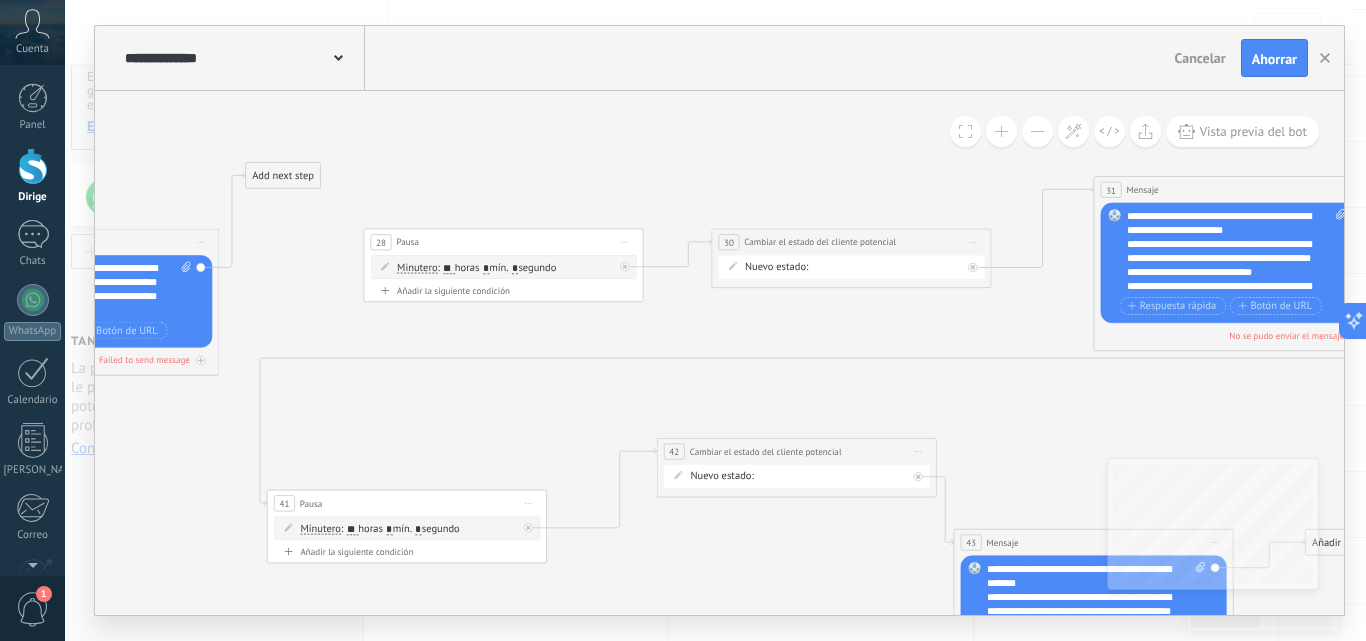 click 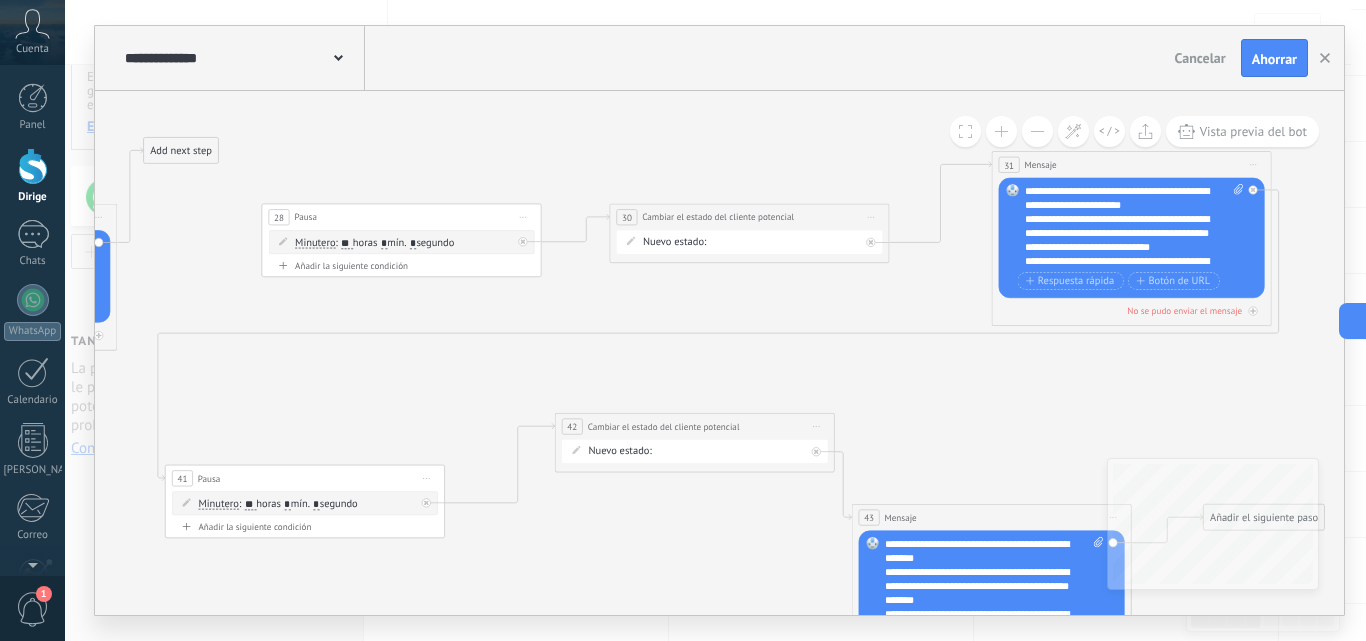 drag, startPoint x: 485, startPoint y: 330, endPoint x: 383, endPoint y: 305, distance: 105.01904 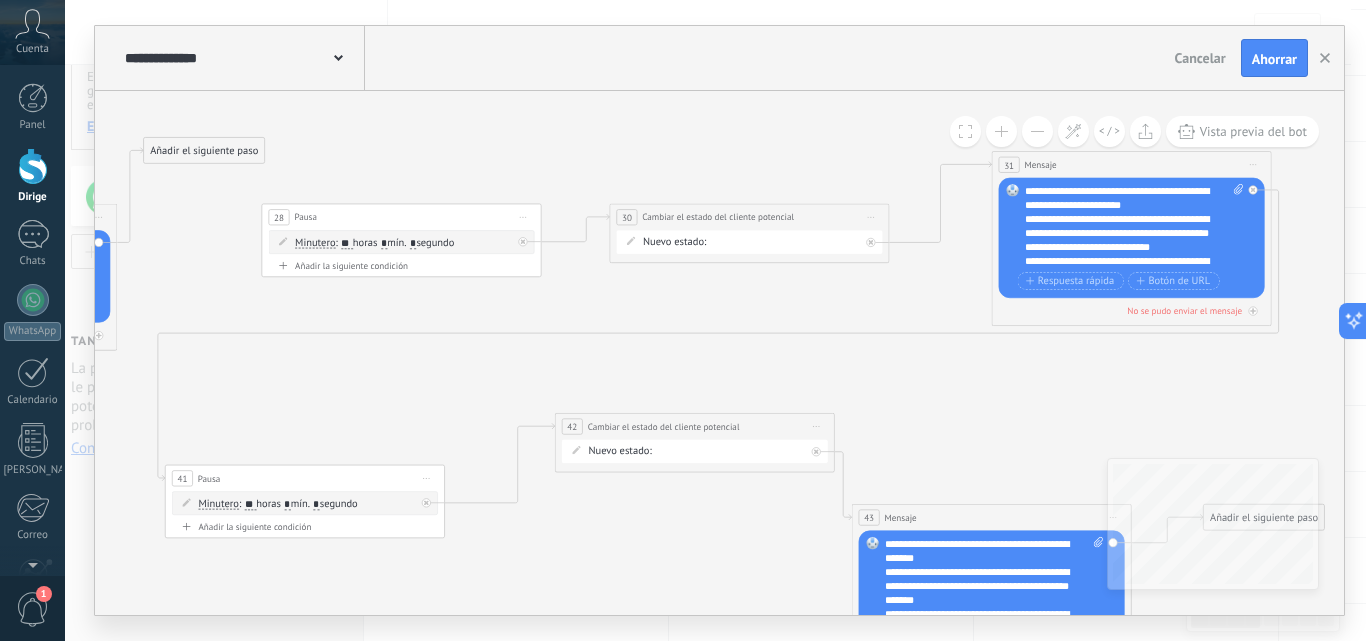 click at bounding box center [1037, 131] 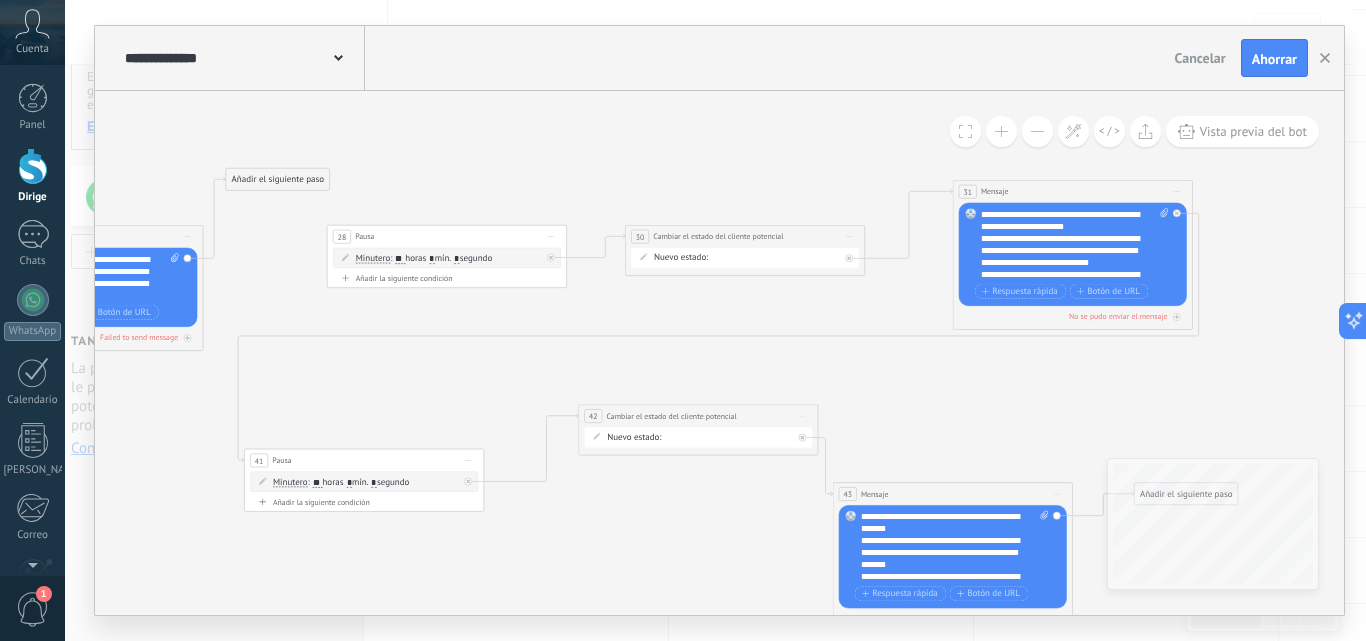 click at bounding box center (1037, 131) 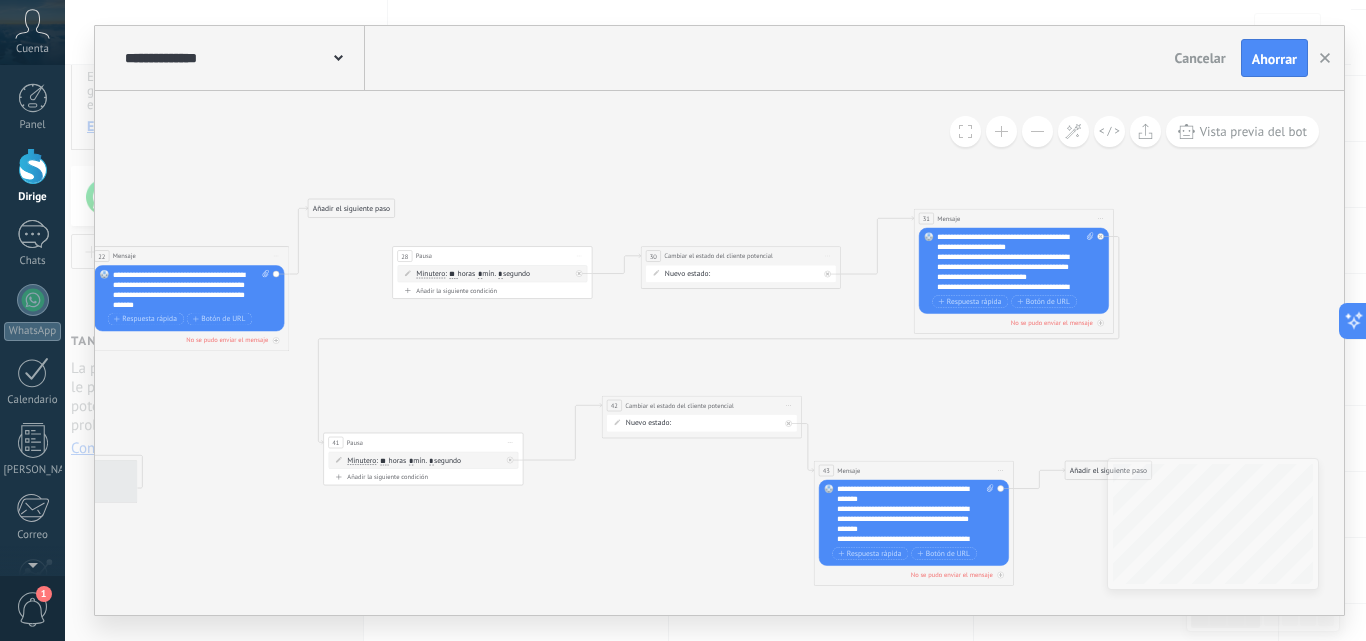 click at bounding box center [1037, 131] 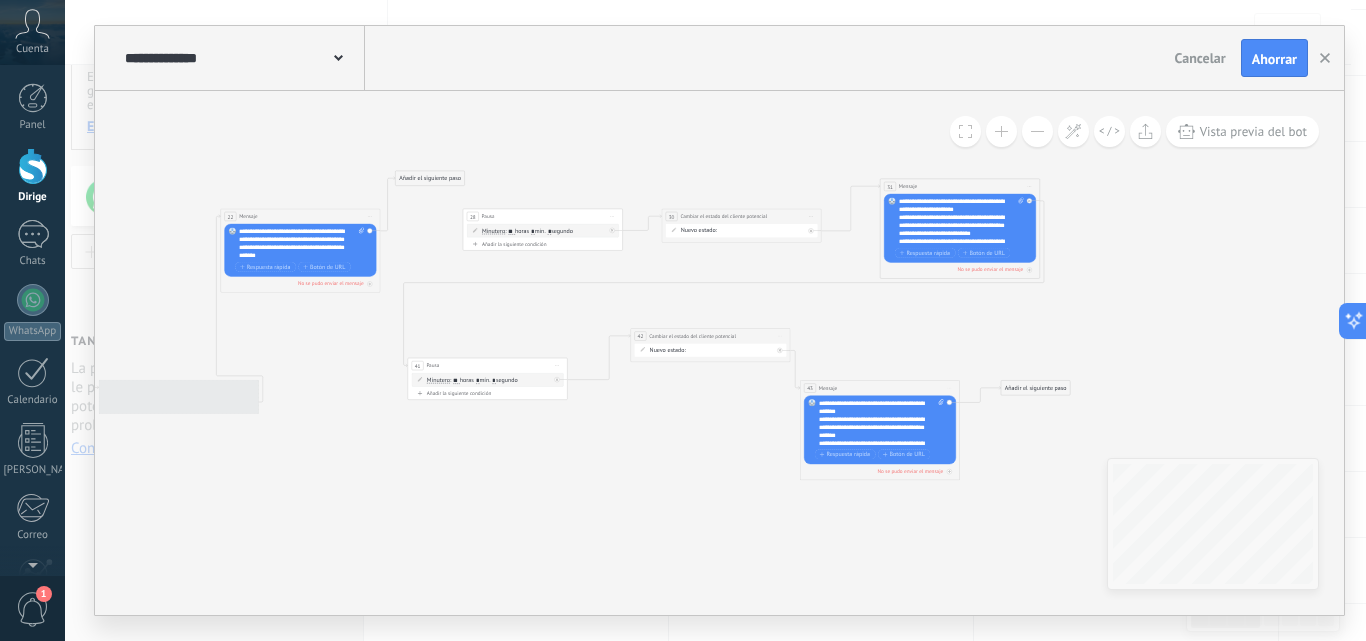 drag, startPoint x: 637, startPoint y: 509, endPoint x: 644, endPoint y: 459, distance: 50.48762 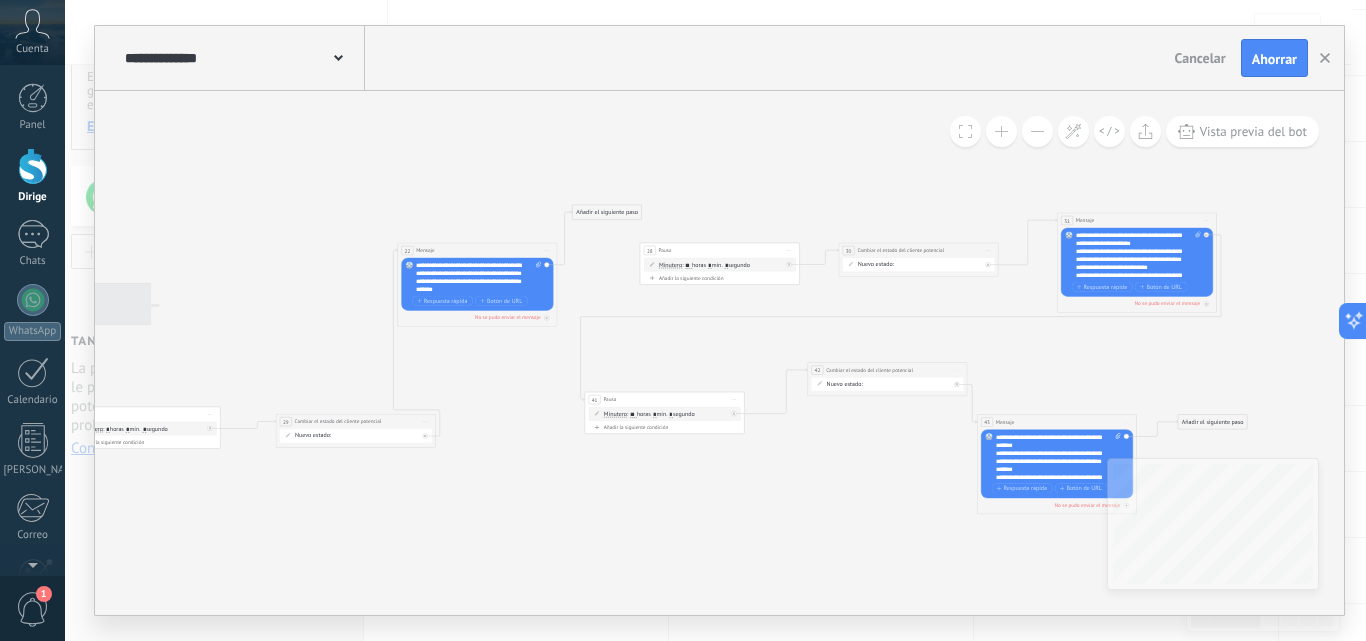 drag, startPoint x: 509, startPoint y: 152, endPoint x: 686, endPoint y: 186, distance: 180.23596 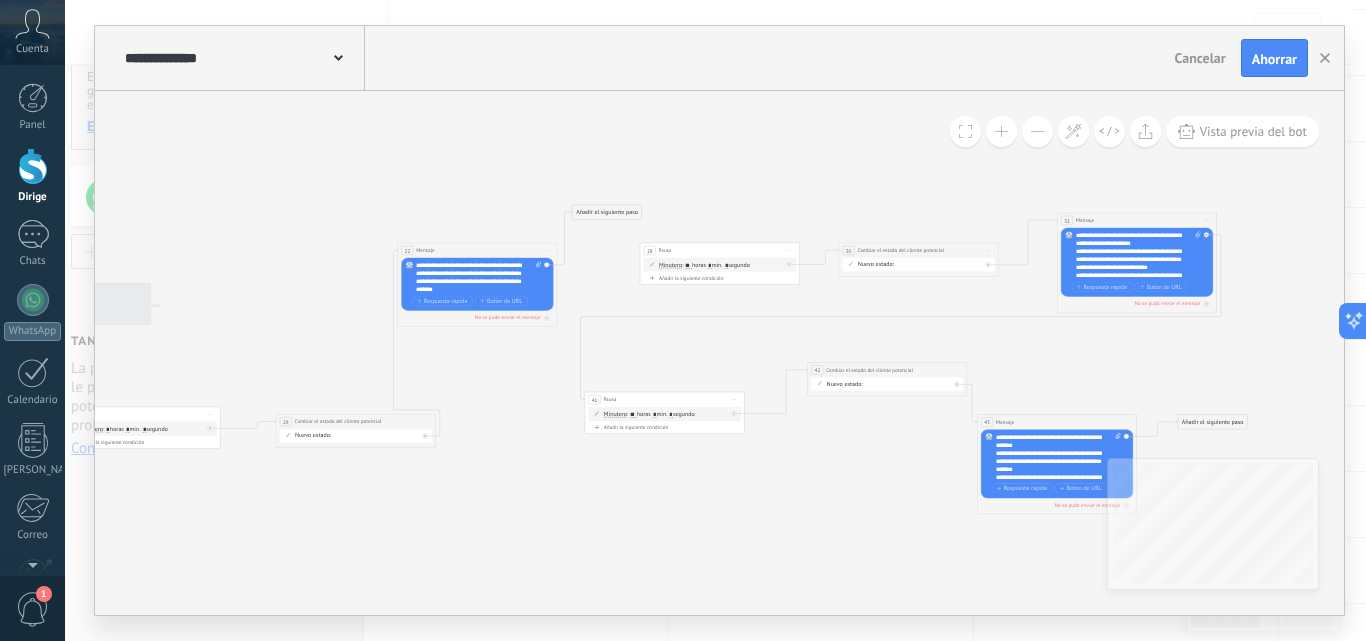 click 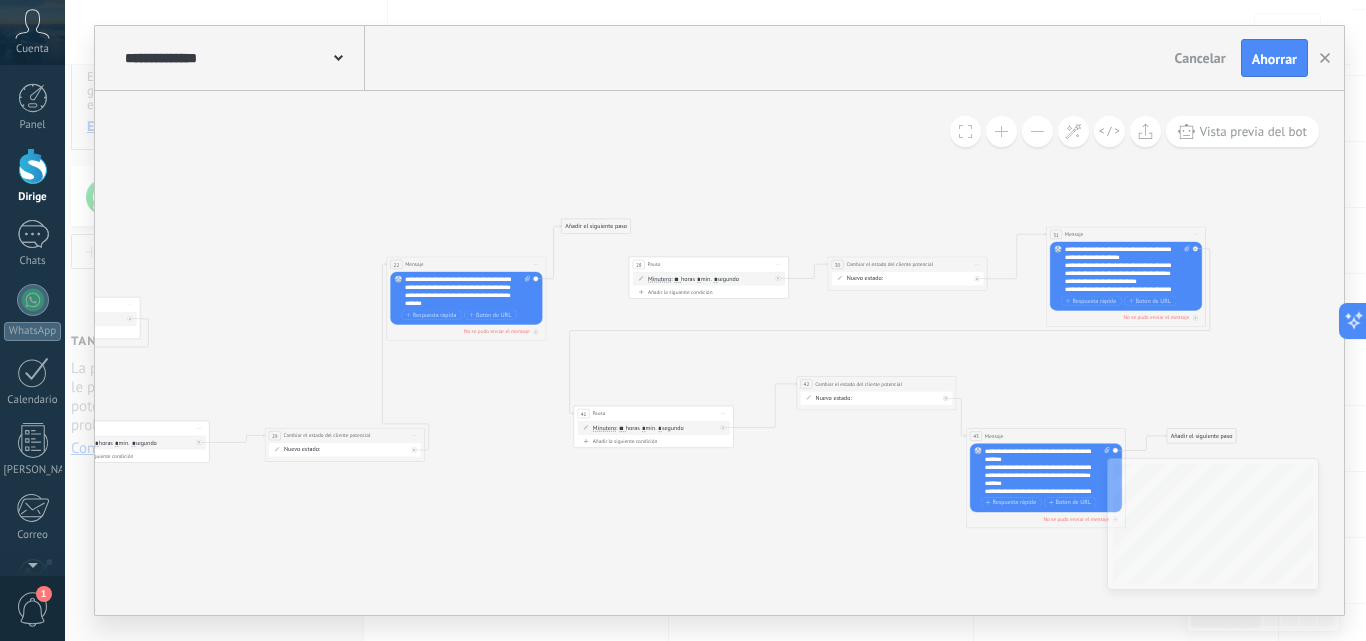 drag, startPoint x: 514, startPoint y: 431, endPoint x: 503, endPoint y: 445, distance: 17.804493 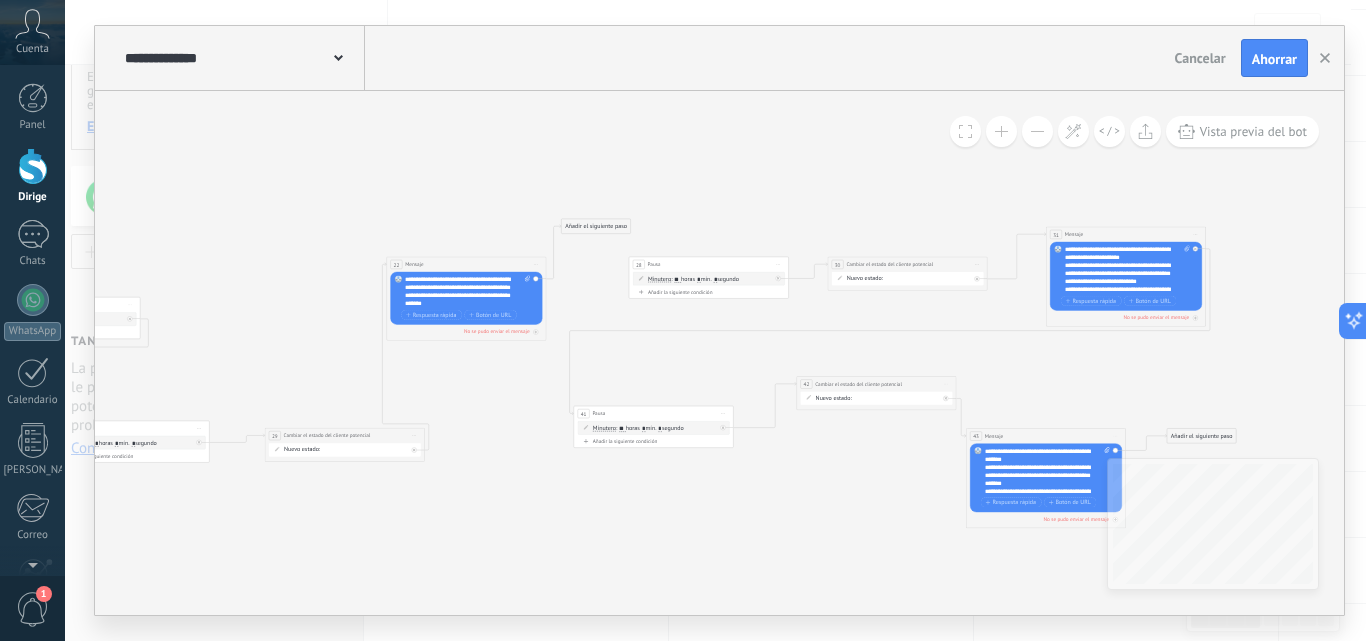 click 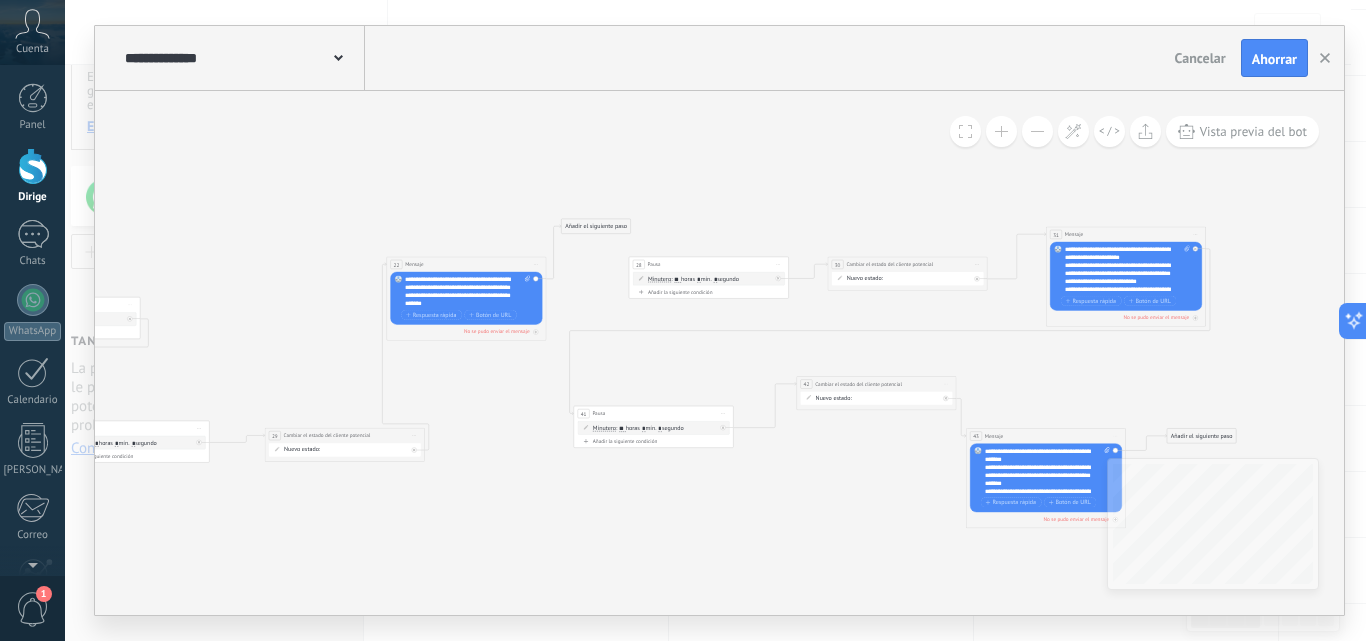 click at bounding box center (1001, 131) 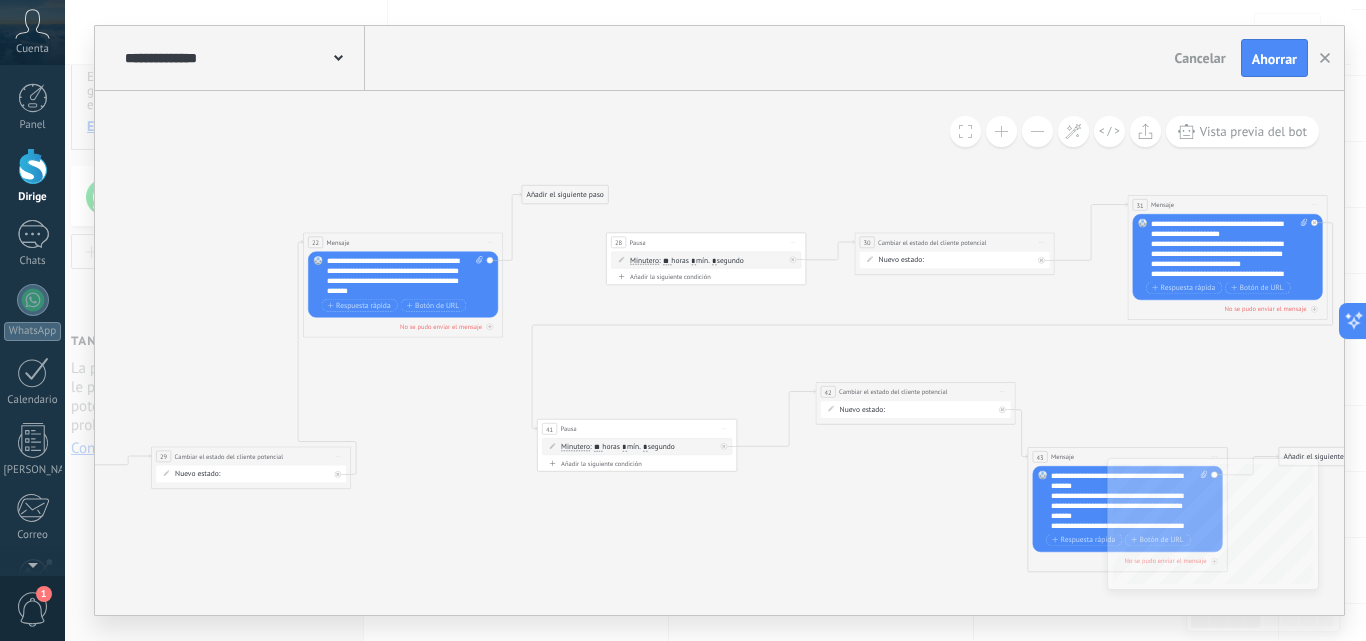 click at bounding box center [1001, 131] 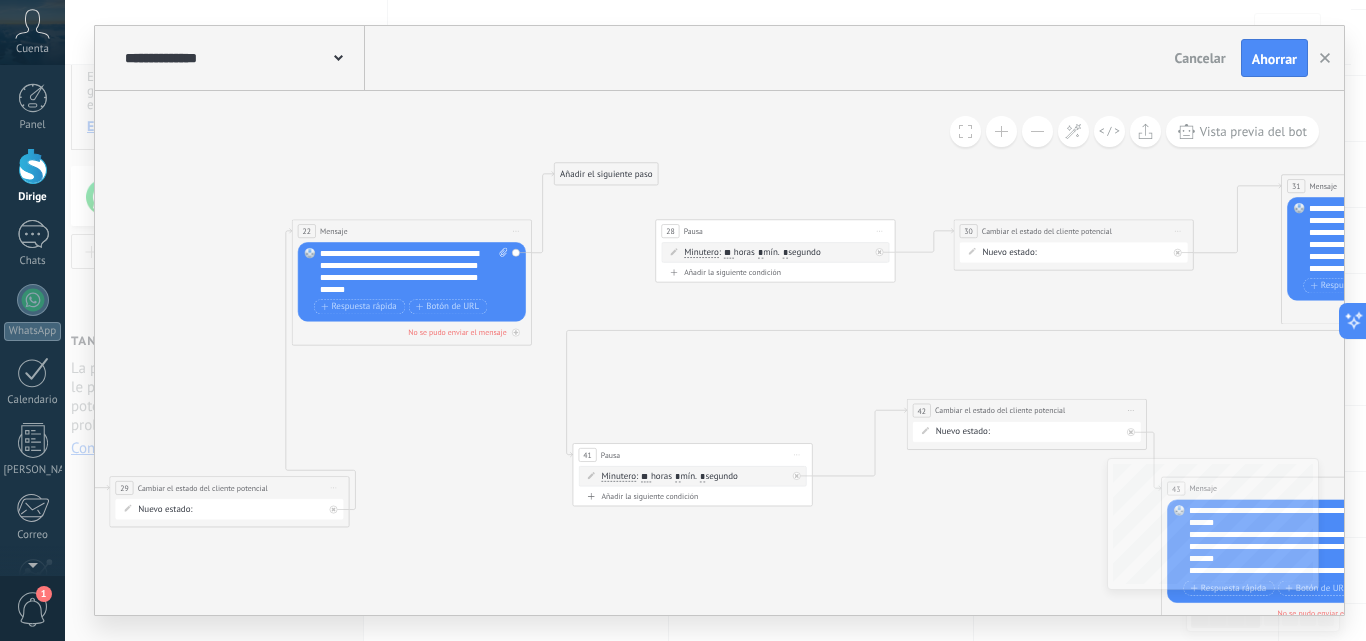 click 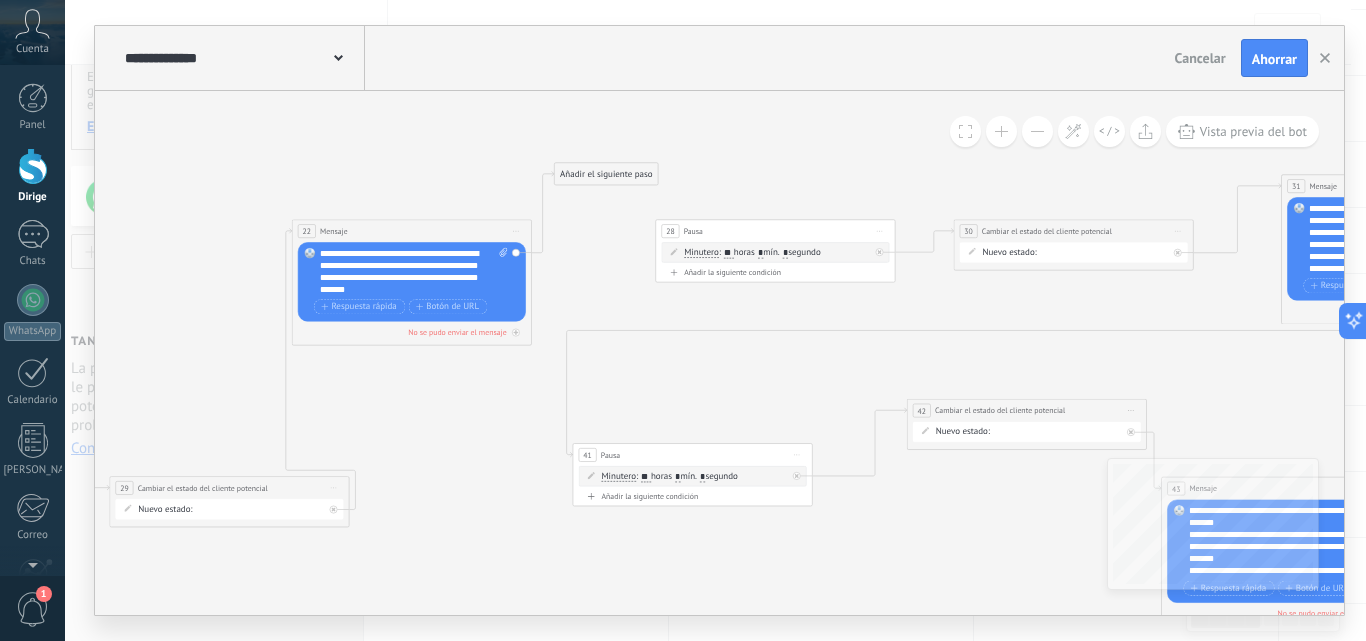 drag, startPoint x: 513, startPoint y: 333, endPoint x: 546, endPoint y: 393, distance: 68.47627 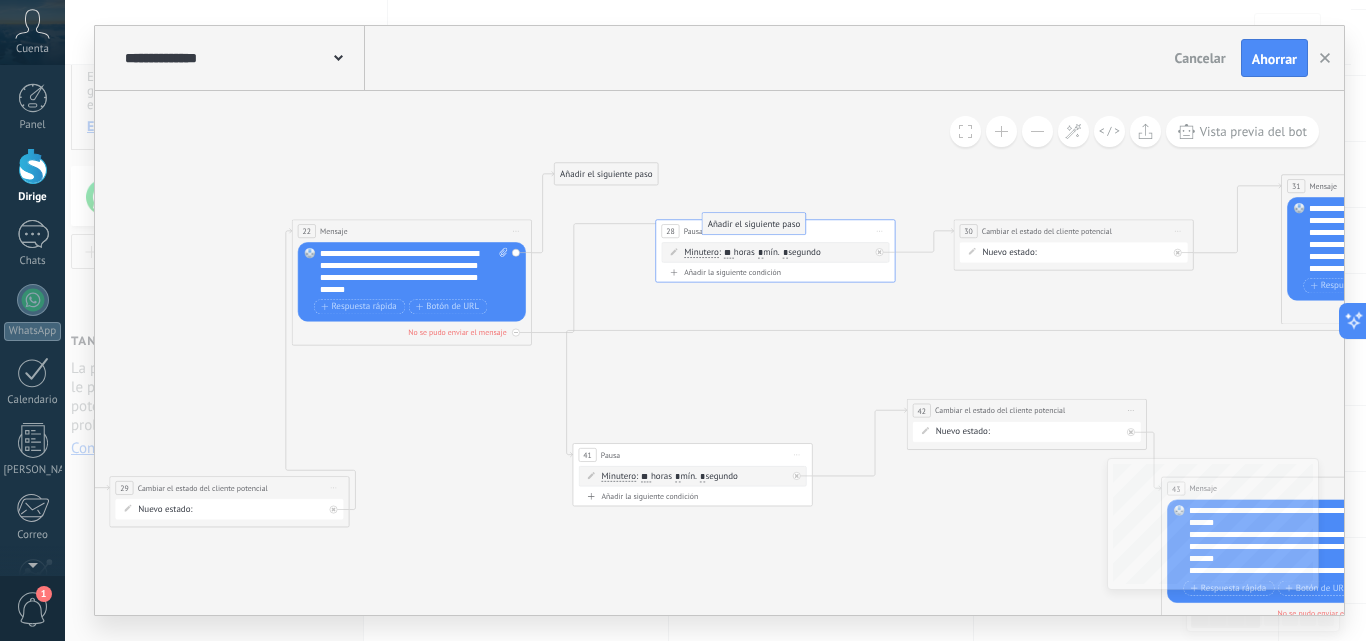 drag, startPoint x: 588, startPoint y: 395, endPoint x: 719, endPoint y: 223, distance: 216.20592 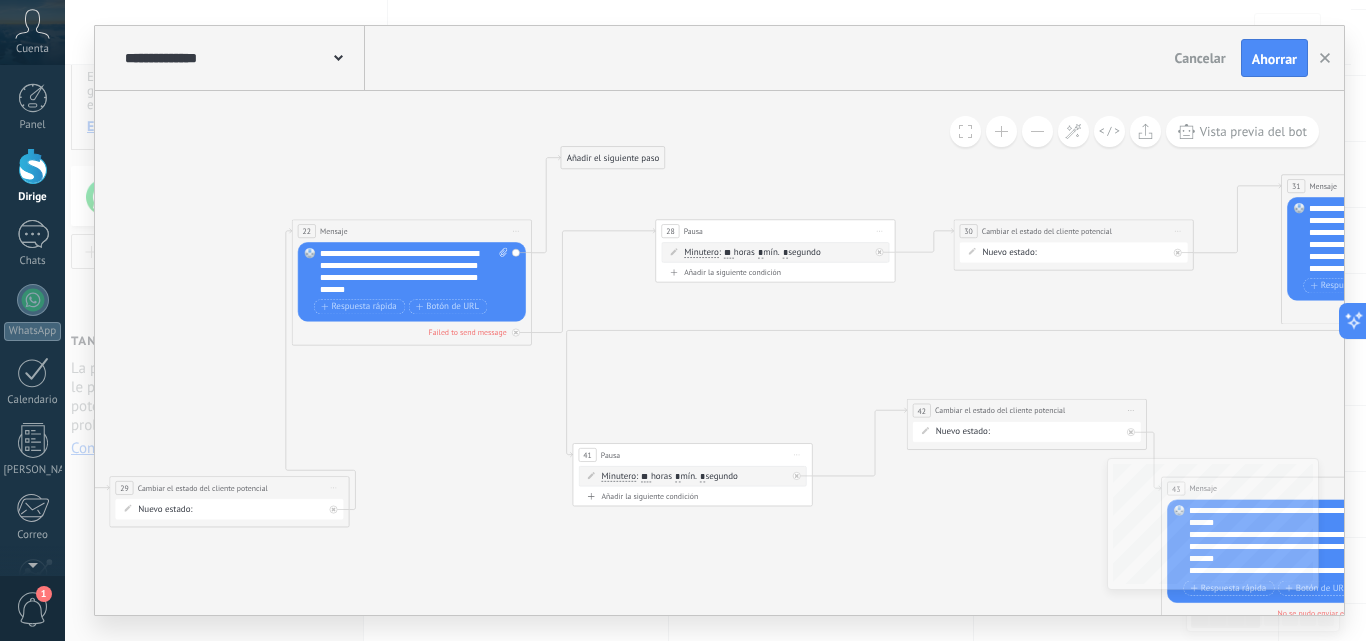 drag, startPoint x: 594, startPoint y: 180, endPoint x: 601, endPoint y: 164, distance: 17.464249 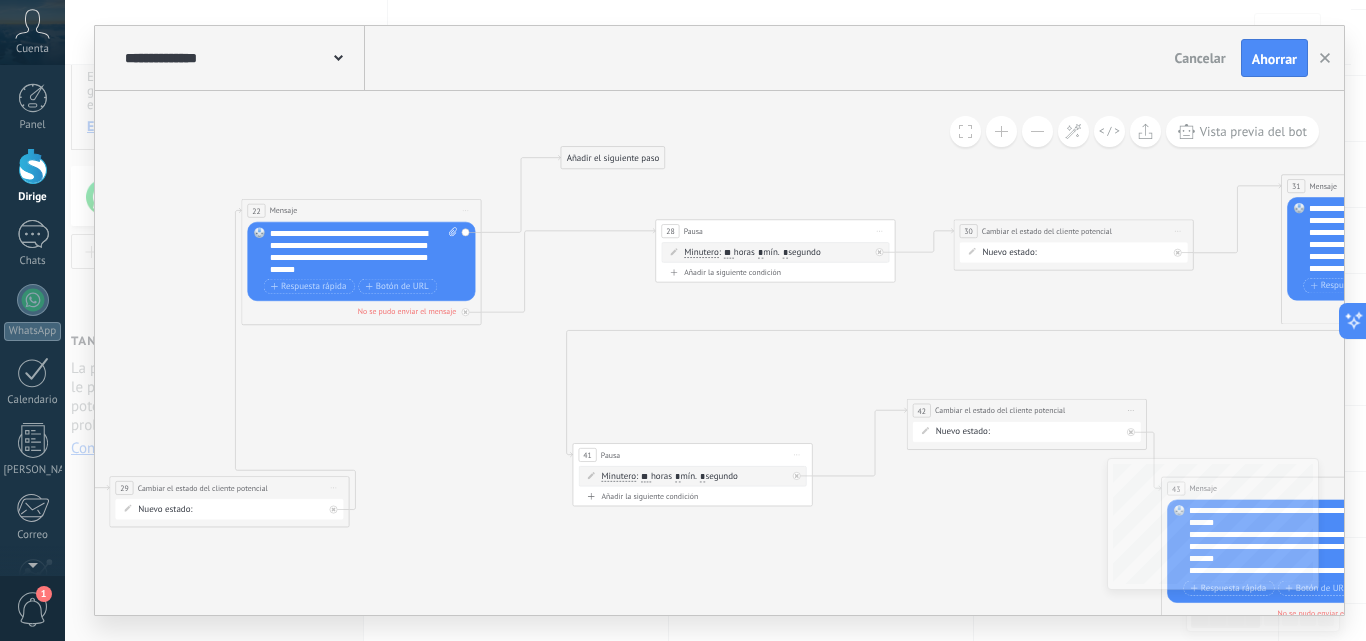 drag, startPoint x: 477, startPoint y: 229, endPoint x: 427, endPoint y: 209, distance: 53.851646 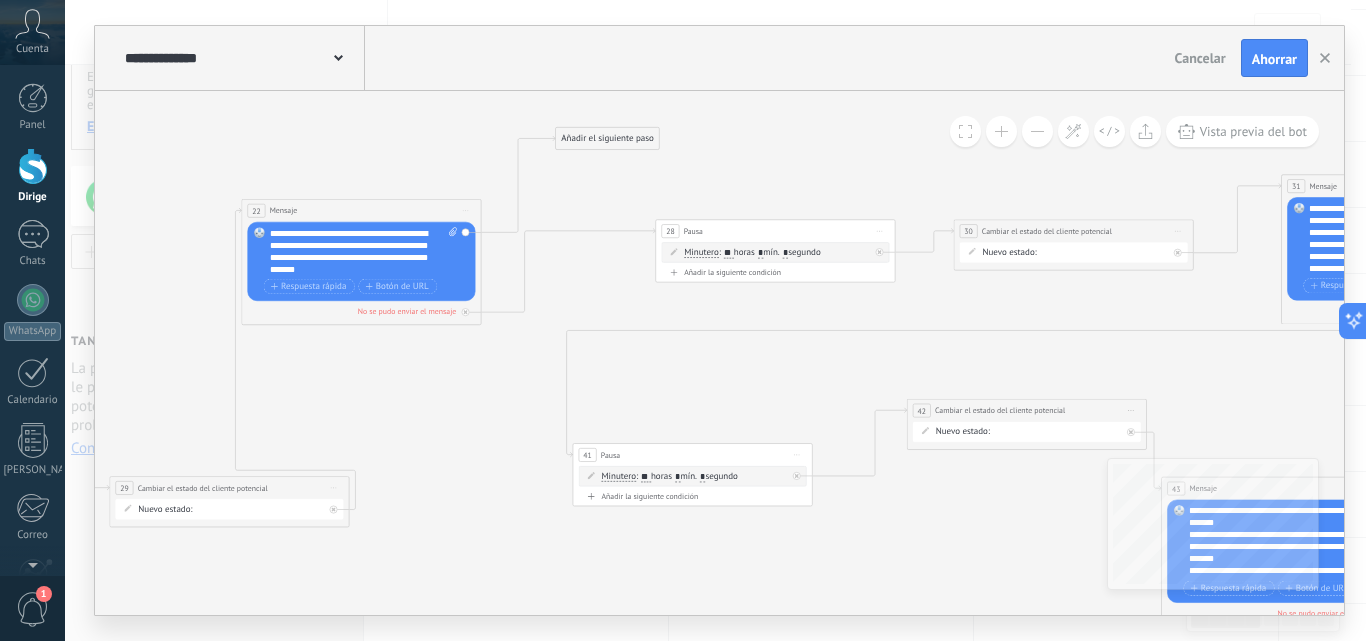 click on "Añadir el siguiente paso" at bounding box center [607, 138] 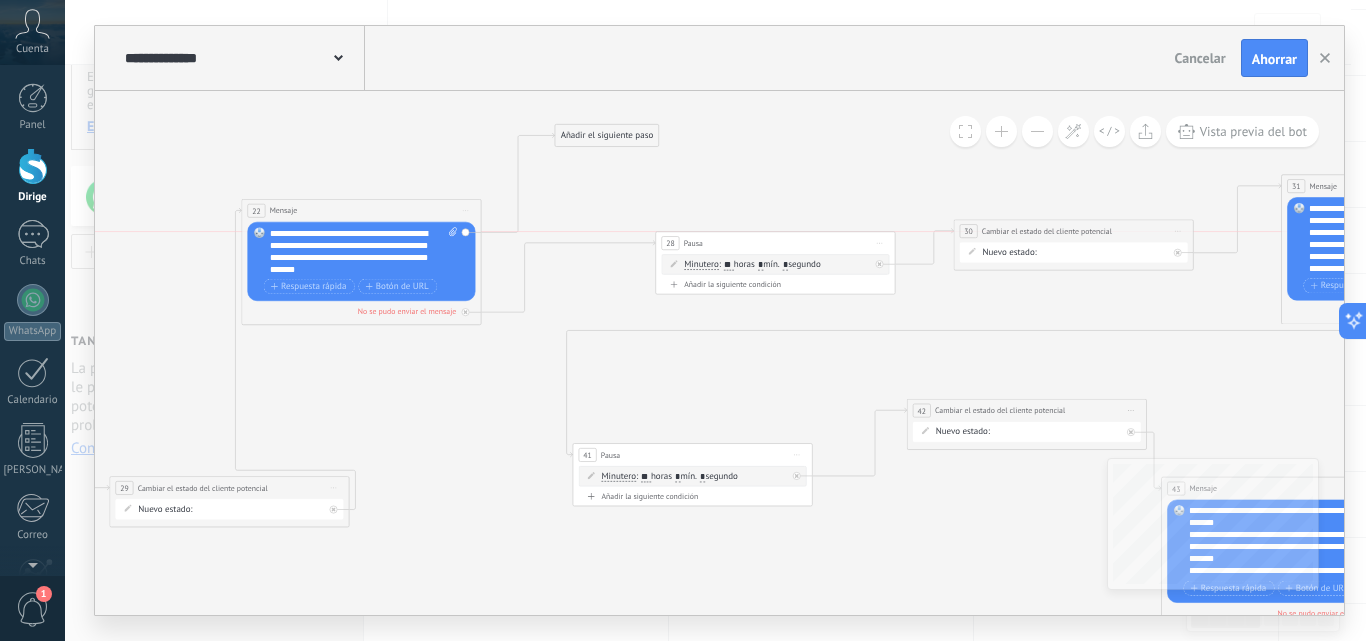 drag, startPoint x: 740, startPoint y: 230, endPoint x: 740, endPoint y: 243, distance: 13 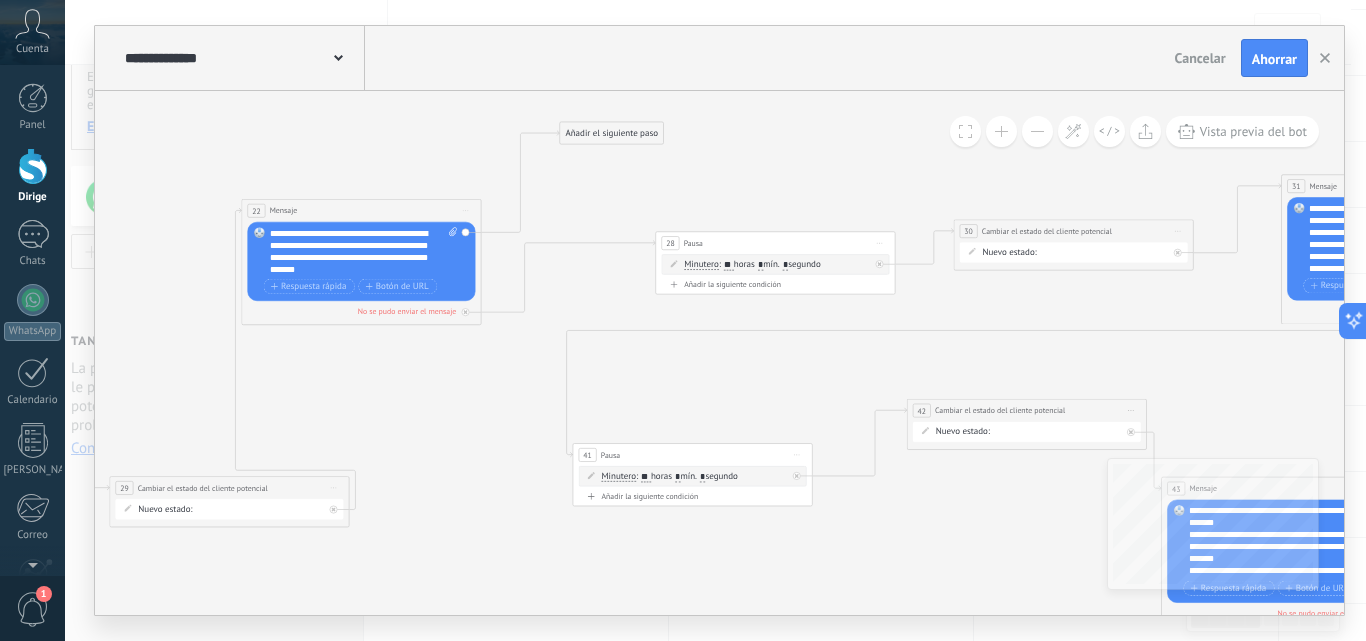 click on "Añadir el siguiente paso" at bounding box center (611, 133) 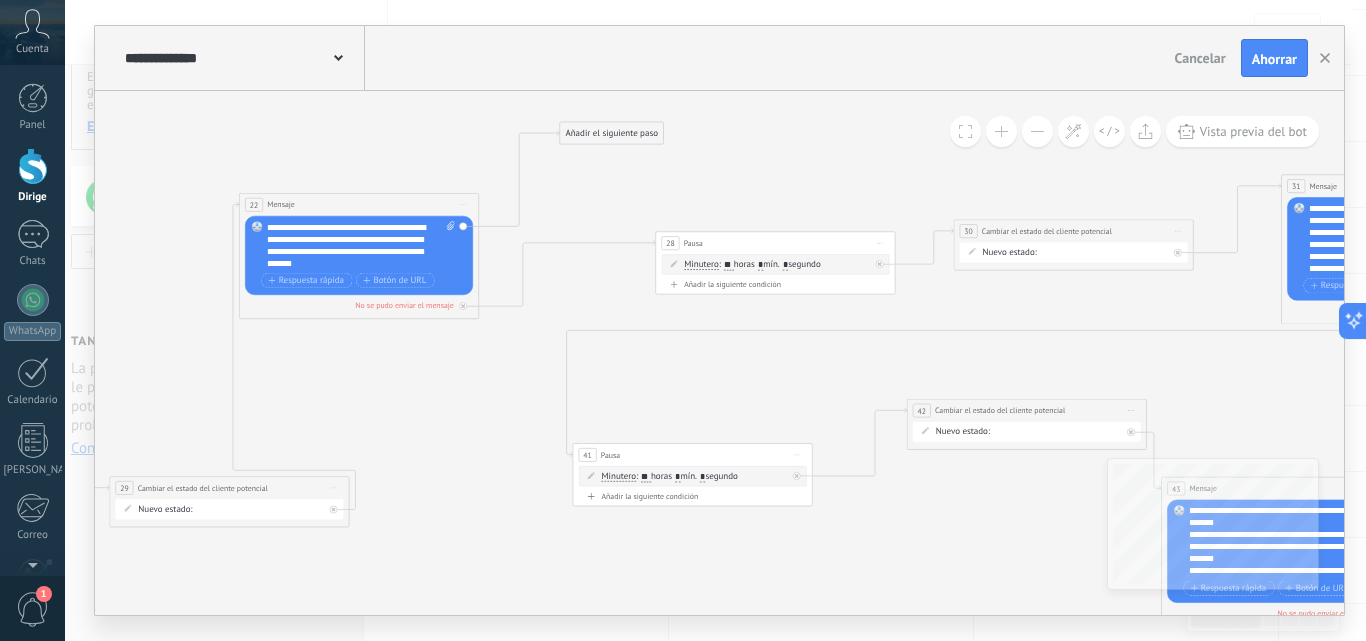 click on "22
Mensaje
*******
(a):
Todos los contactos - canales seleccionados
Todos los contactos - canales seleccionados
Todos los contactos - canal principal
Contacto principal - canales seleccionados
Contacto principal - canal principal
Todos los contactos - canales seleccionados
Todos los contactos - canales seleccionados
Todos los contactos - canal principal" at bounding box center [359, 205] 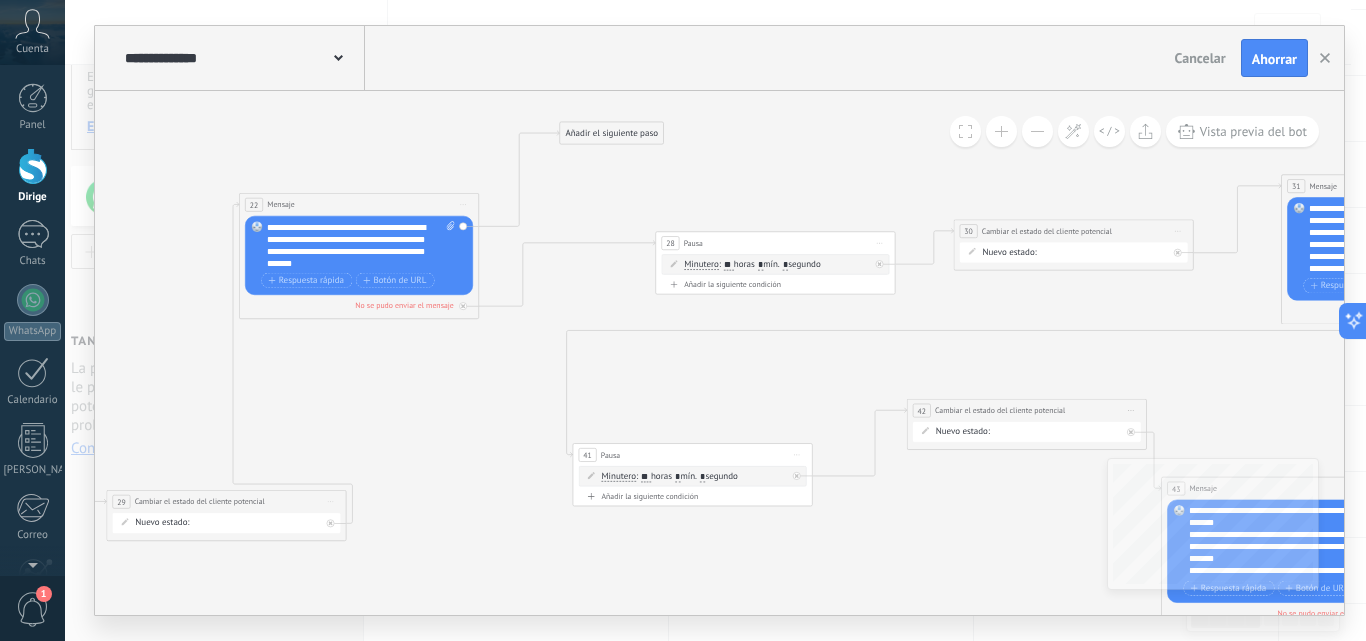 click on "**********" at bounding box center [226, 502] 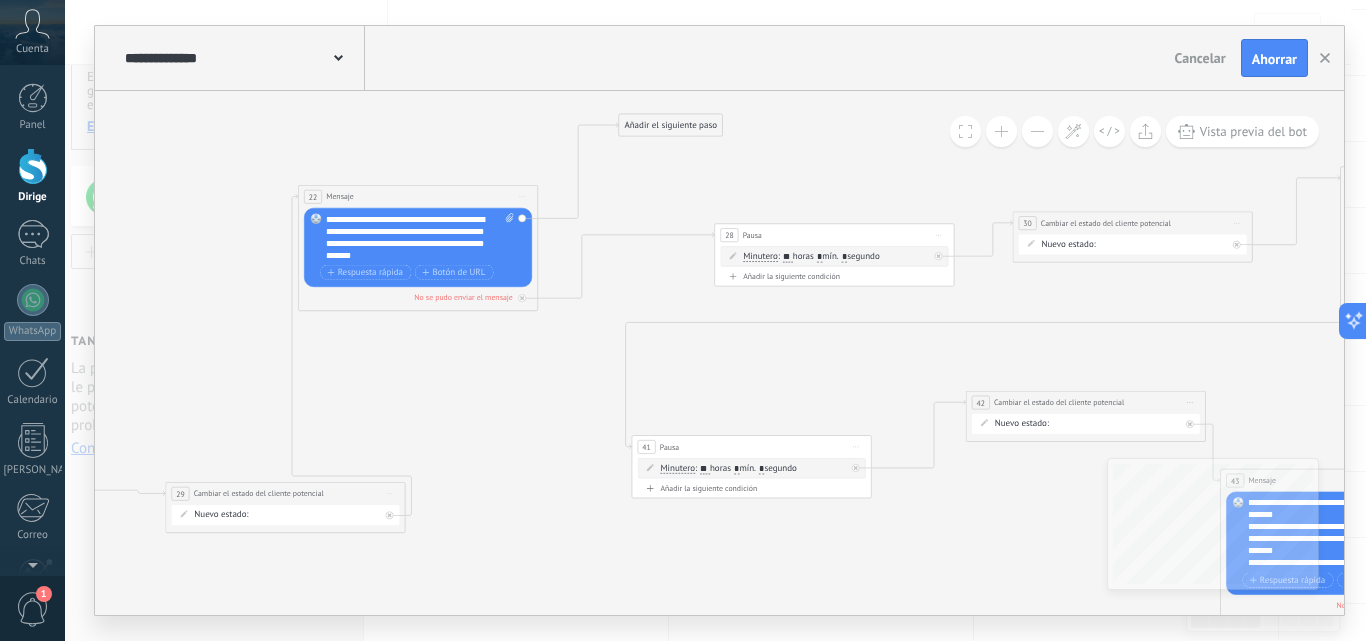 drag, startPoint x: 380, startPoint y: 418, endPoint x: 439, endPoint y: 410, distance: 59.5399 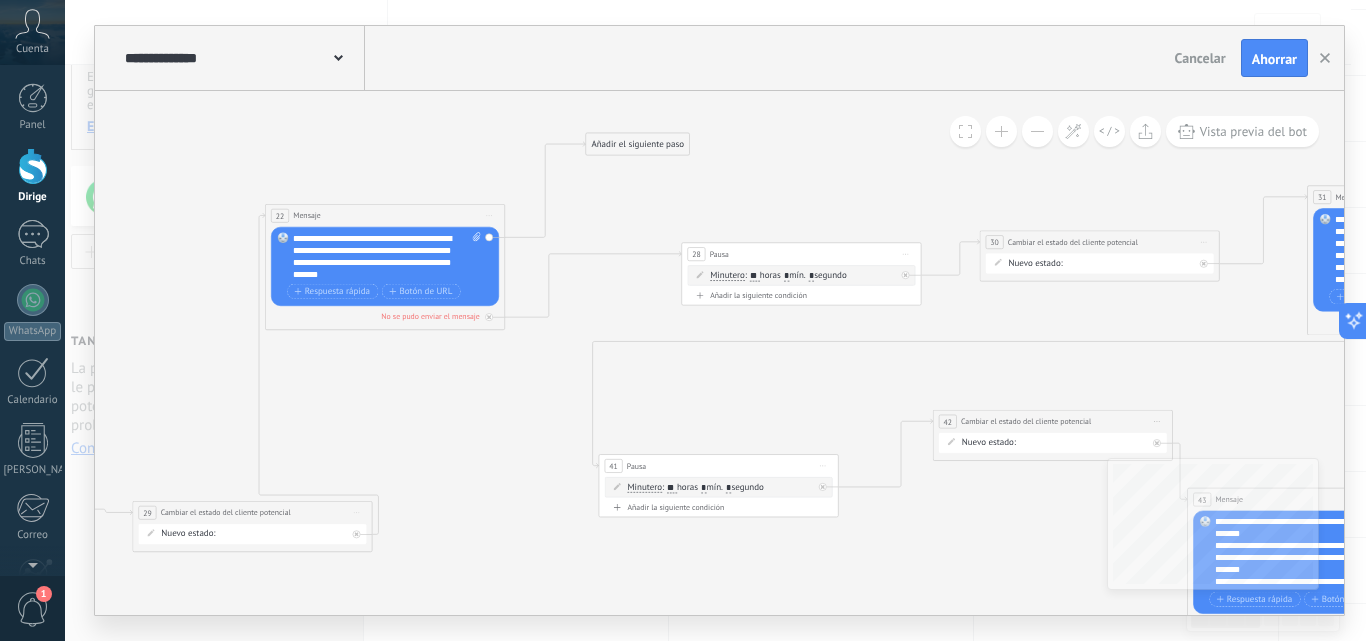 click 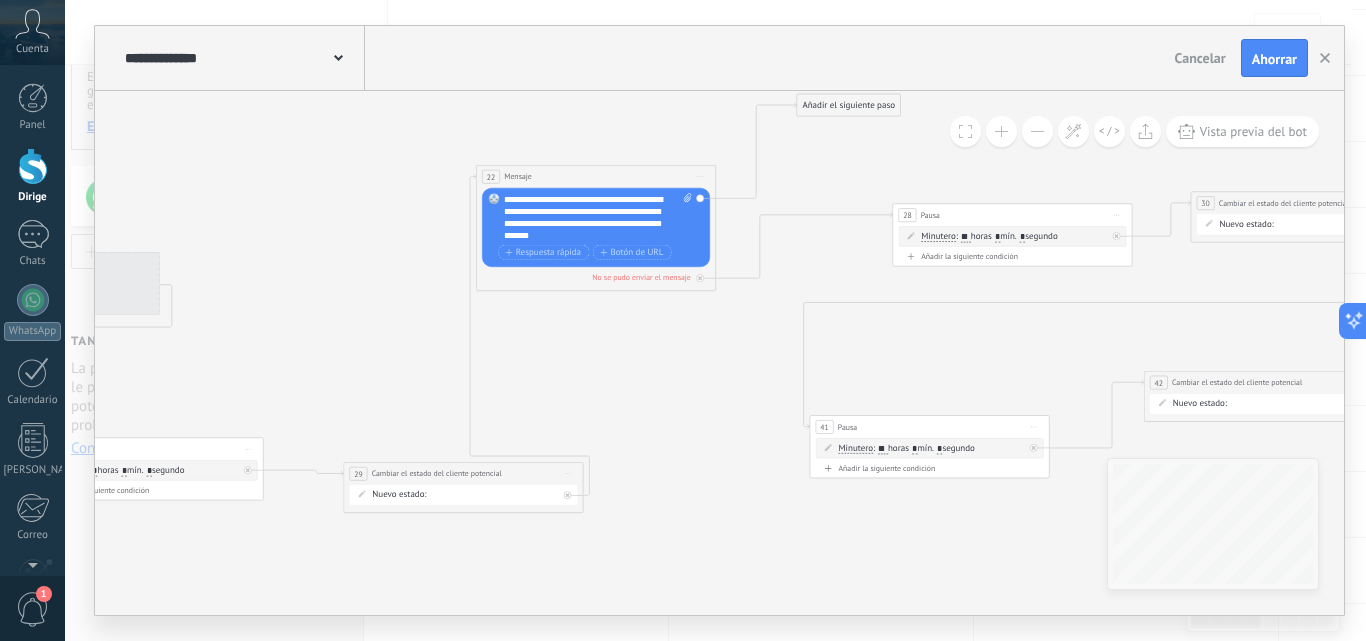 drag, startPoint x: 409, startPoint y: 414, endPoint x: 626, endPoint y: 375, distance: 220.47676 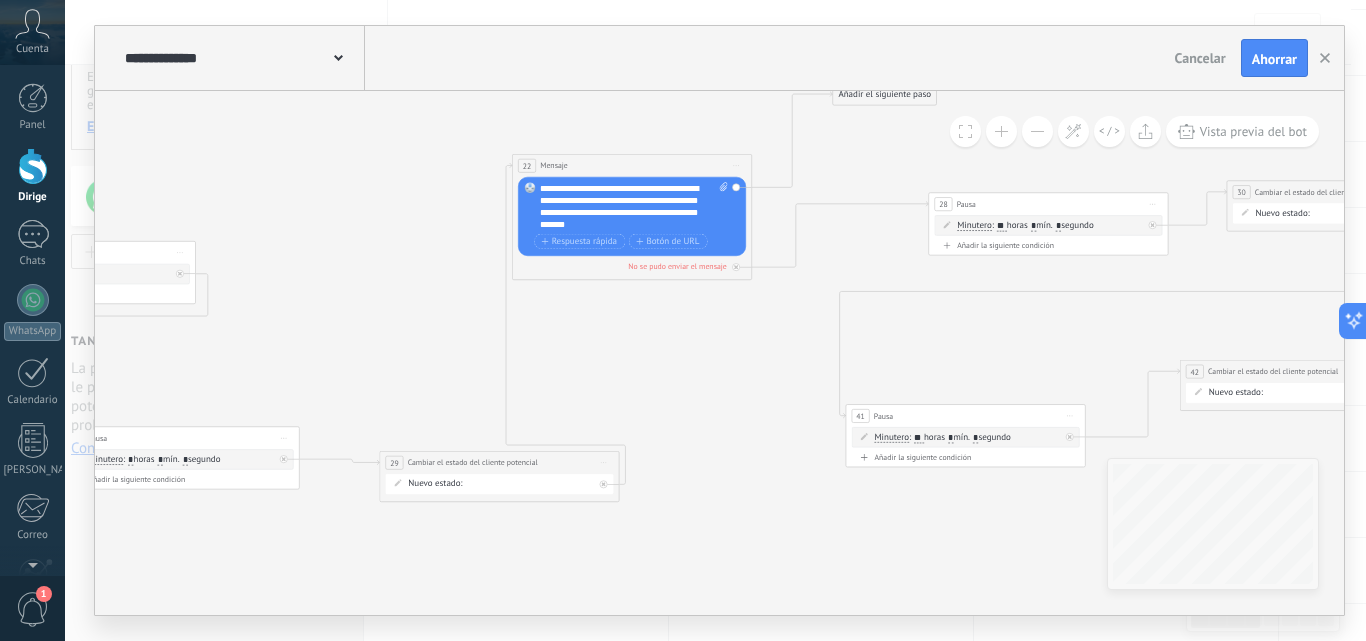 drag, startPoint x: 631, startPoint y: 373, endPoint x: 663, endPoint y: 364, distance: 33.24154 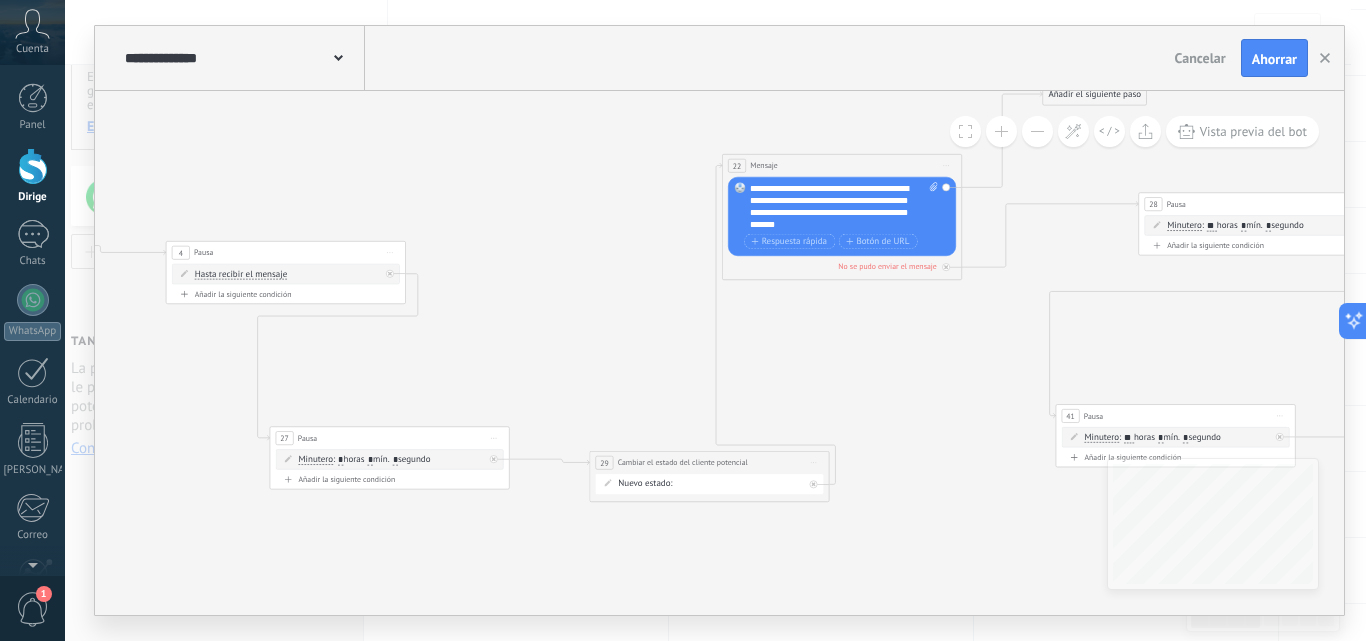 drag, startPoint x: 454, startPoint y: 342, endPoint x: 664, endPoint y: 342, distance: 210 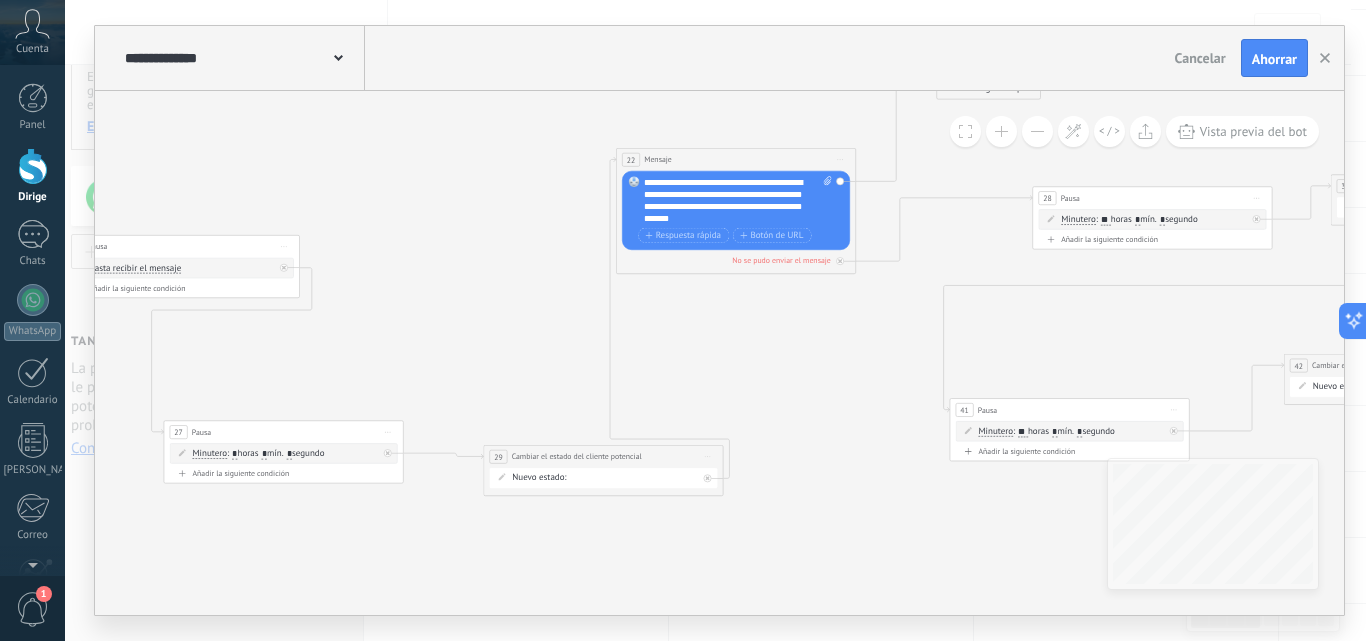 click 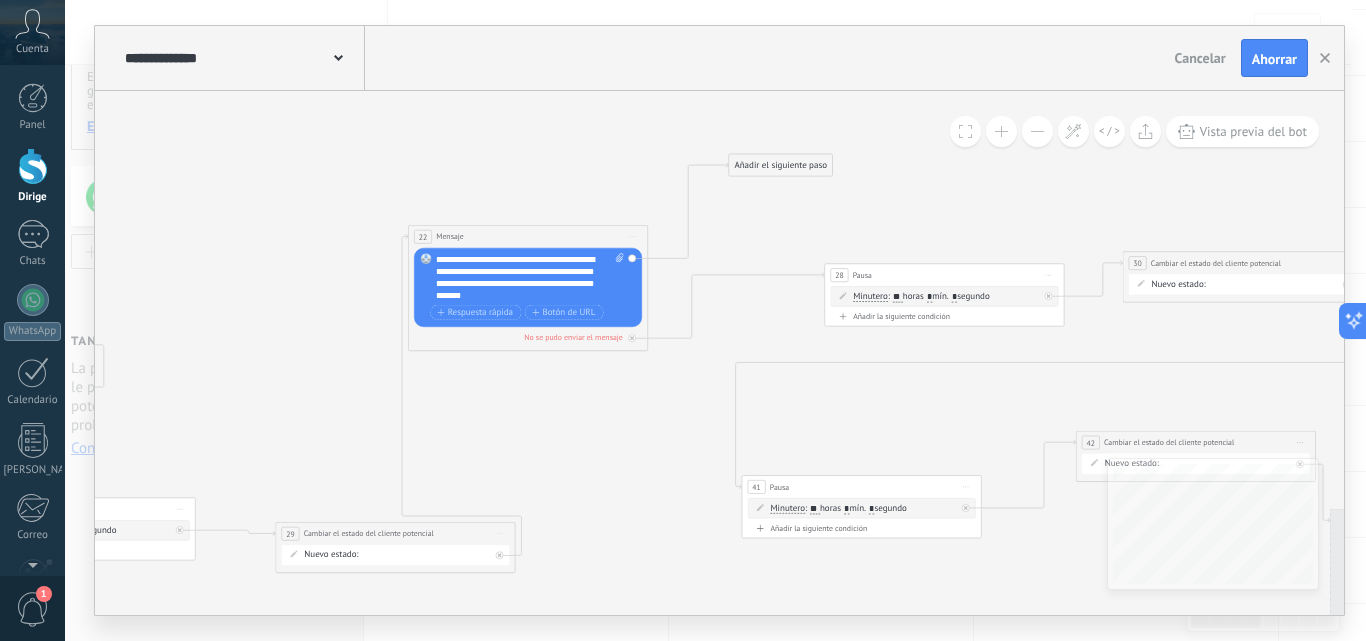 drag, startPoint x: 740, startPoint y: 323, endPoint x: 523, endPoint y: 404, distance: 231.6247 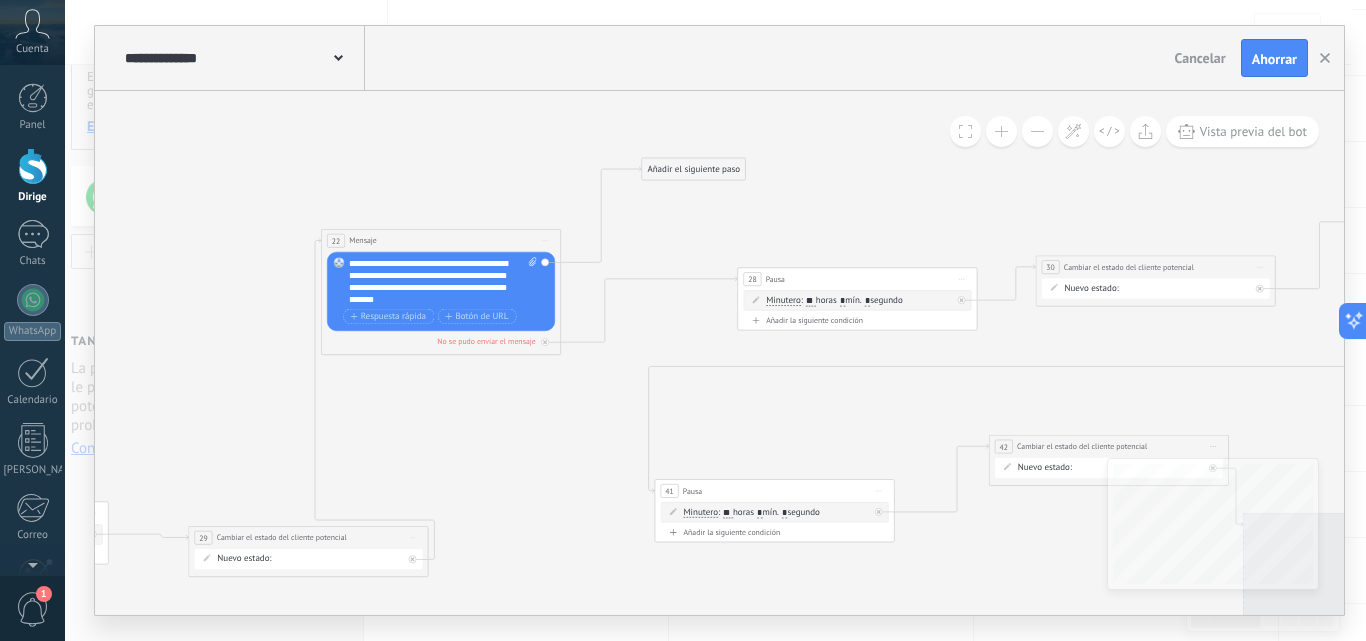 click 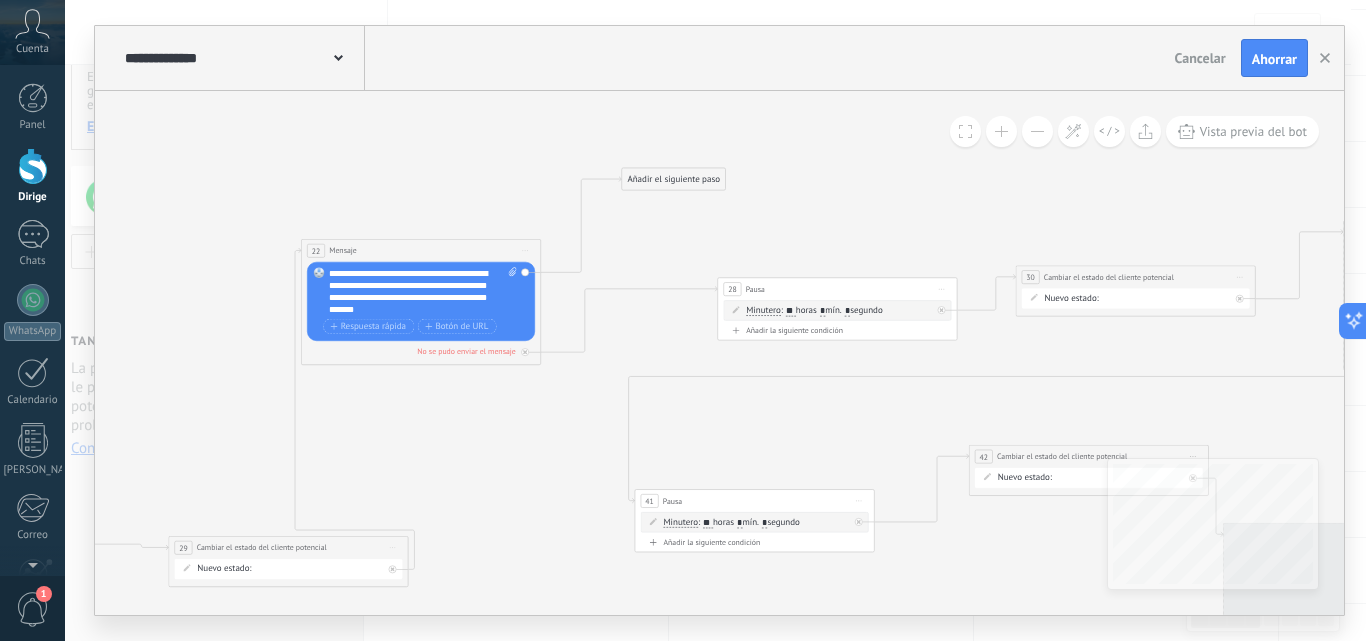 drag, startPoint x: 639, startPoint y: 339, endPoint x: 619, endPoint y: 349, distance: 22.36068 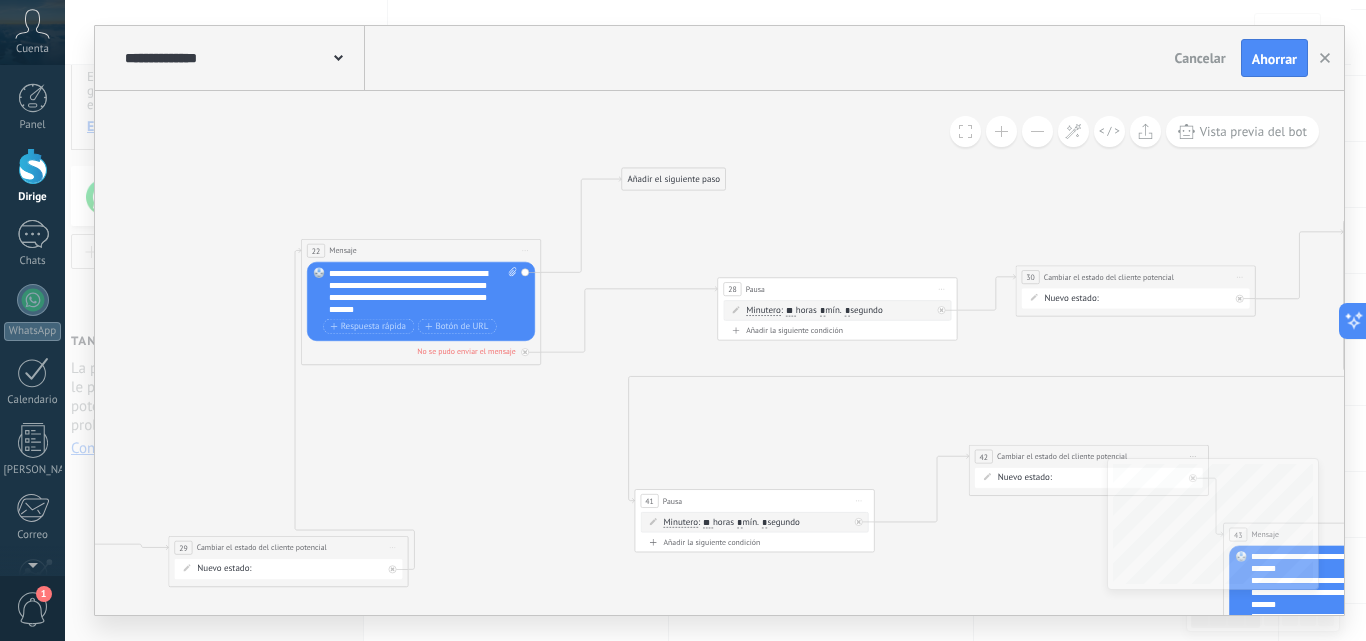 drag, startPoint x: 632, startPoint y: 337, endPoint x: 555, endPoint y: 328, distance: 77.52419 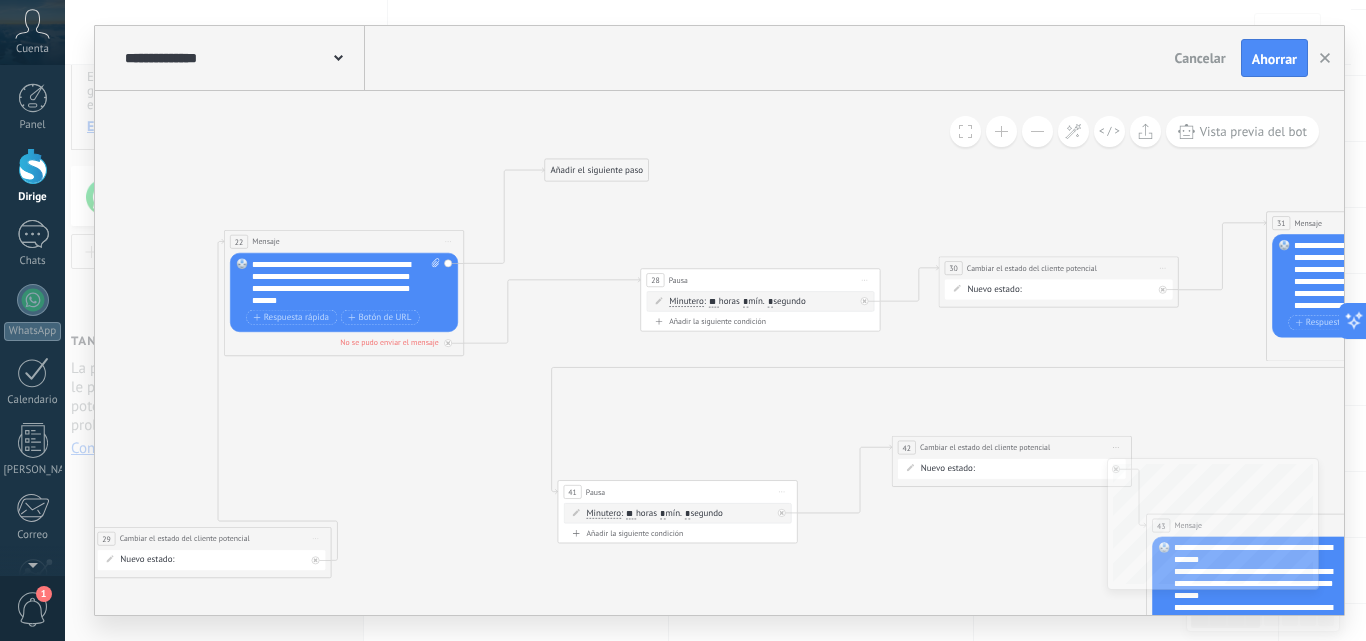 click 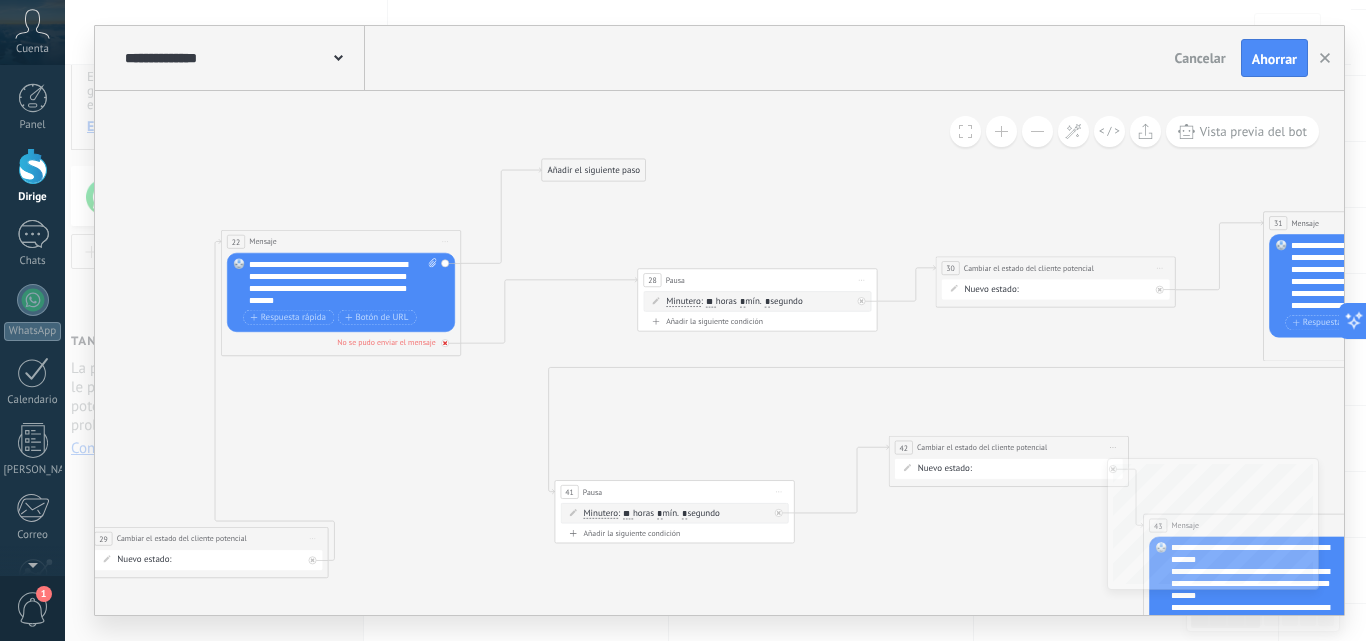 click on "No se pudo enviar el mensaje" at bounding box center (341, 342) 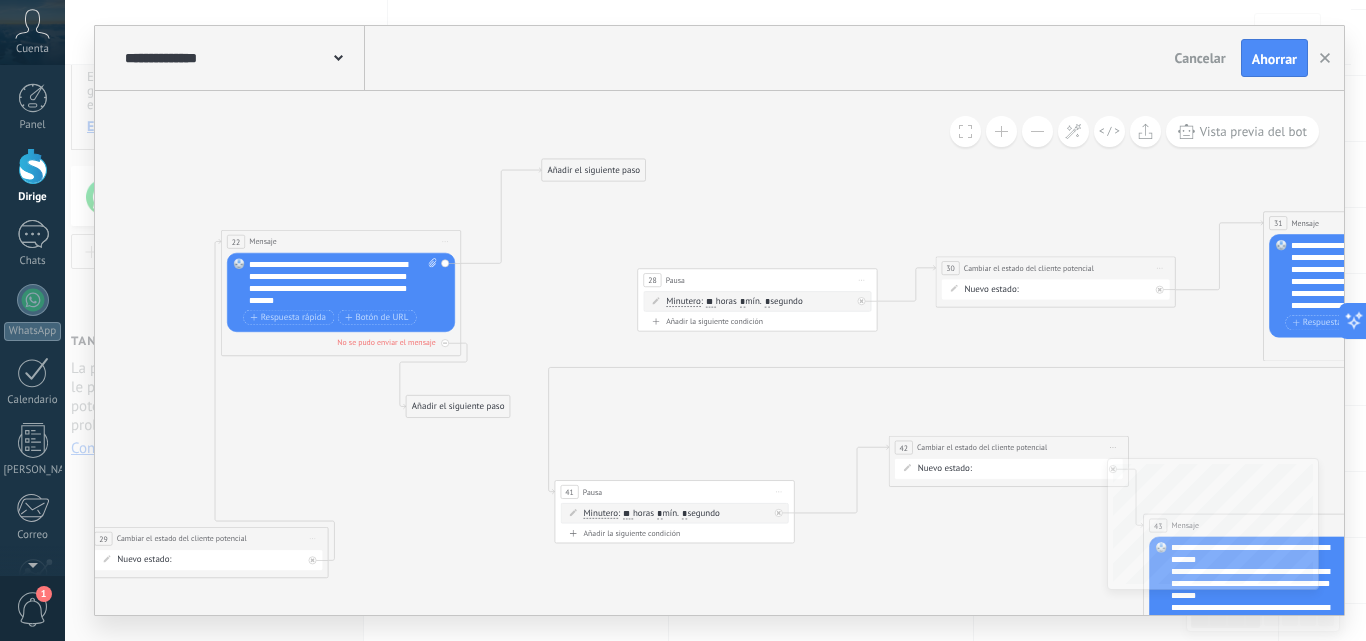 drag, startPoint x: 518, startPoint y: 402, endPoint x: 376, endPoint y: 400, distance: 142.01408 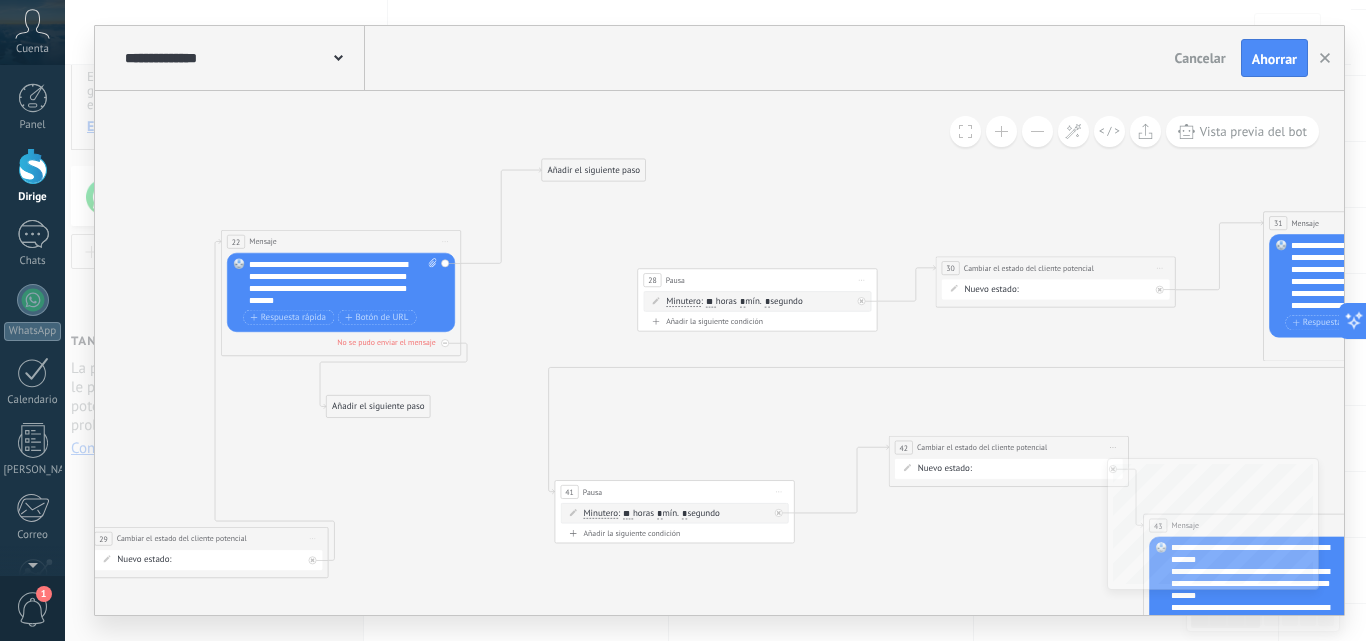 drag, startPoint x: 572, startPoint y: 295, endPoint x: 551, endPoint y: 312, distance: 27.018513 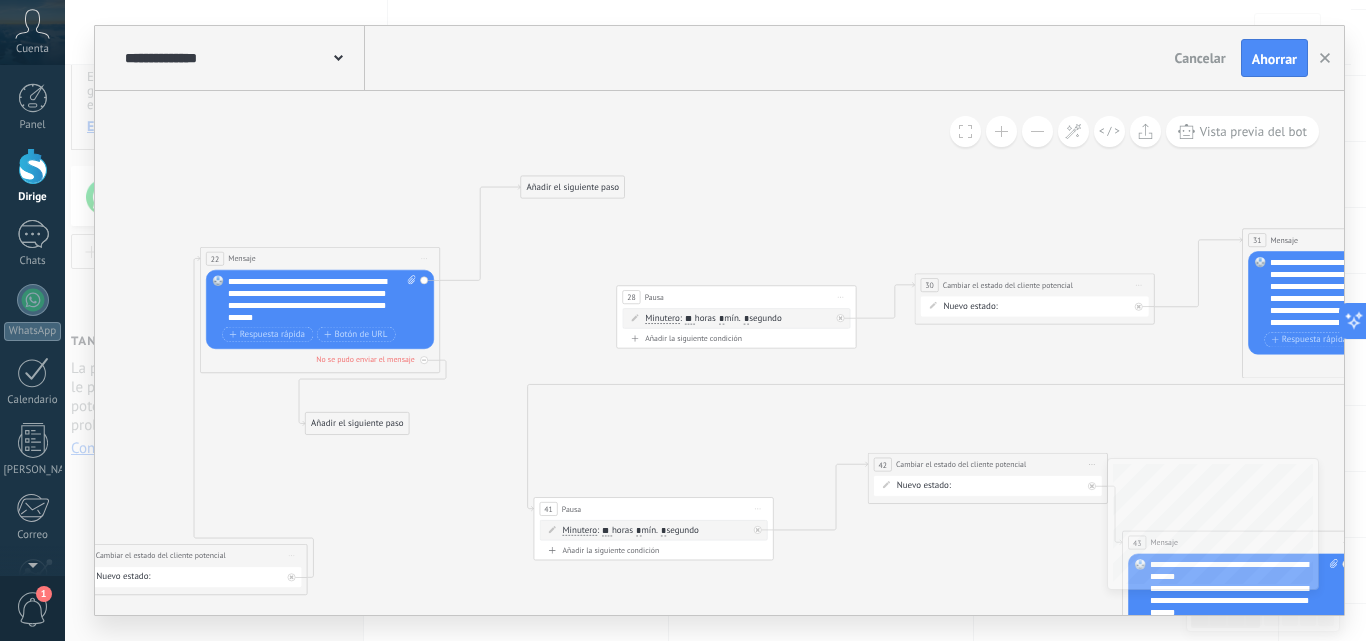 click 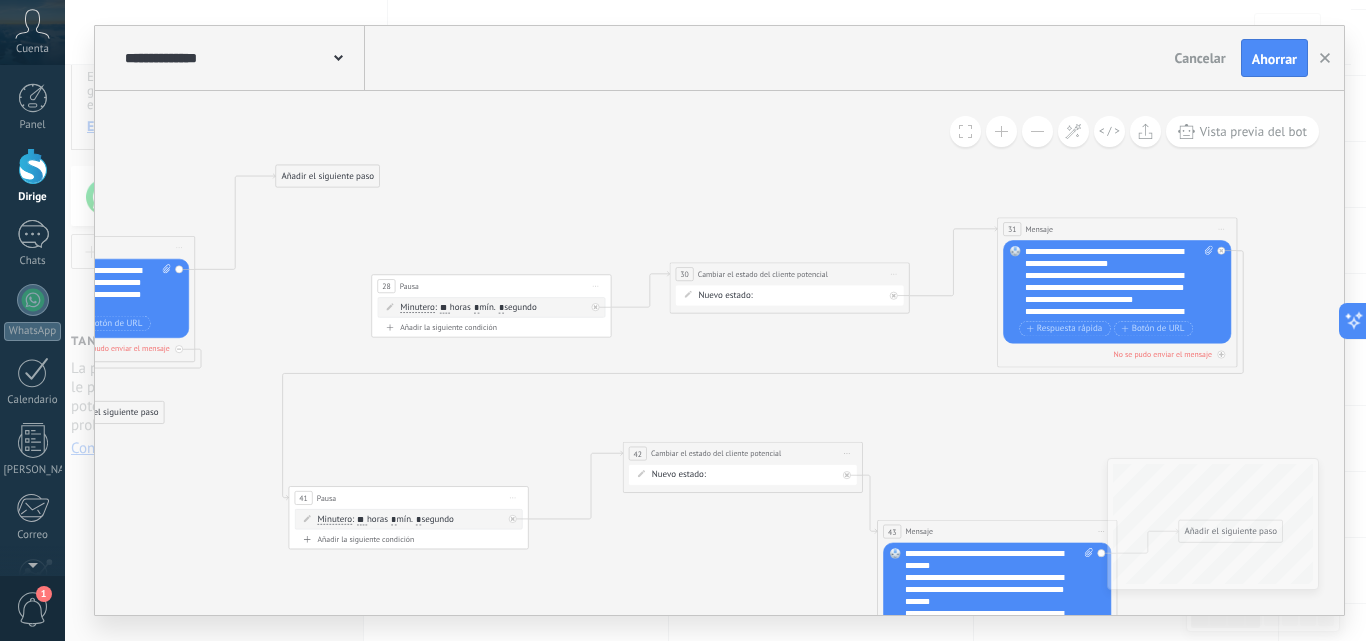 drag, startPoint x: 519, startPoint y: 280, endPoint x: 275, endPoint y: 271, distance: 244.16592 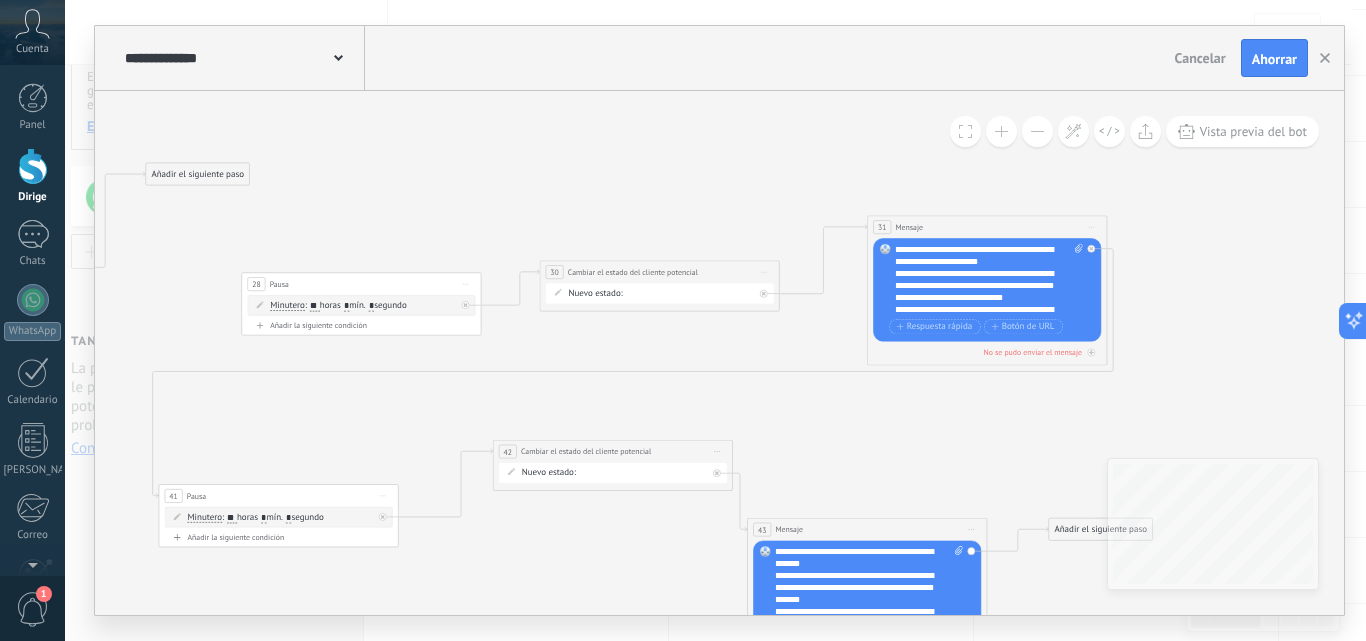 drag, startPoint x: 705, startPoint y: 193, endPoint x: 575, endPoint y: 191, distance: 130.01538 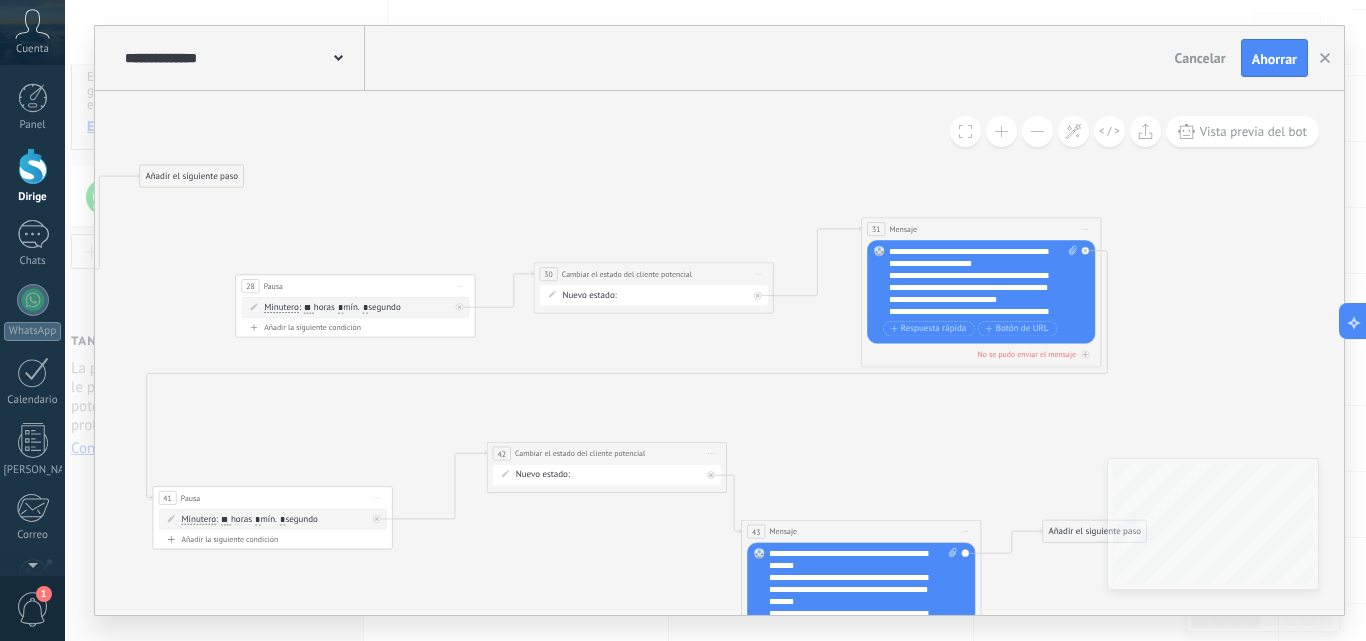 click 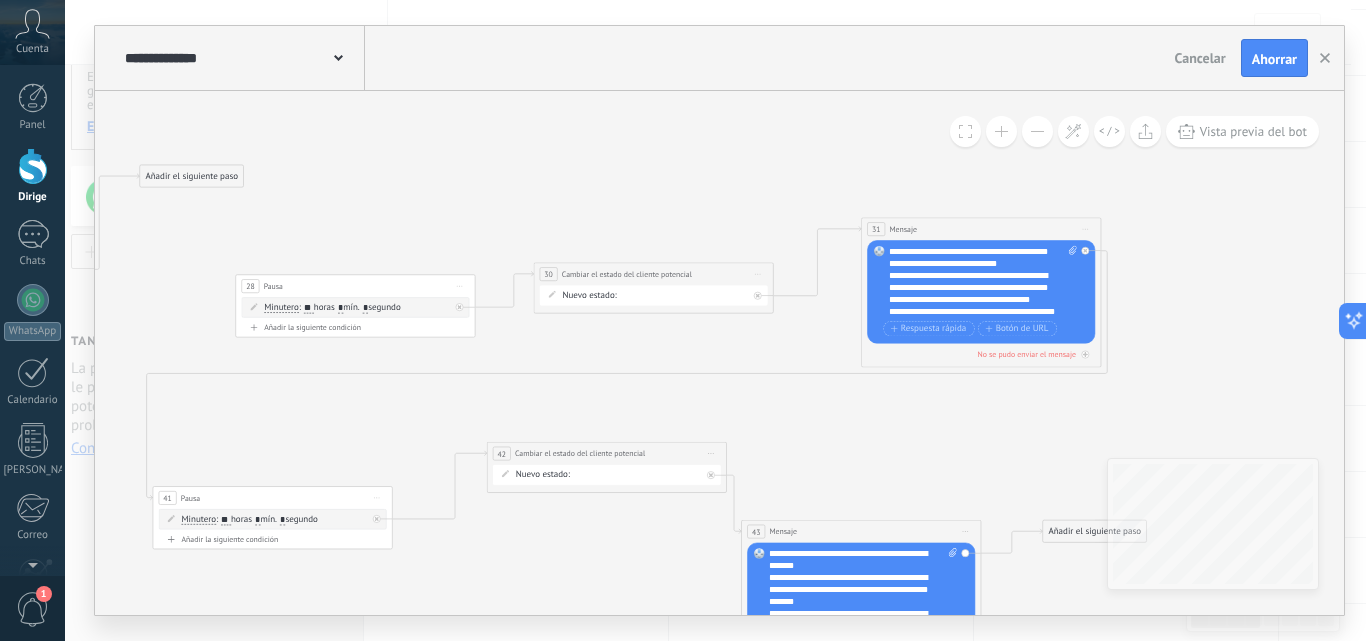 scroll, scrollTop: 100, scrollLeft: 0, axis: vertical 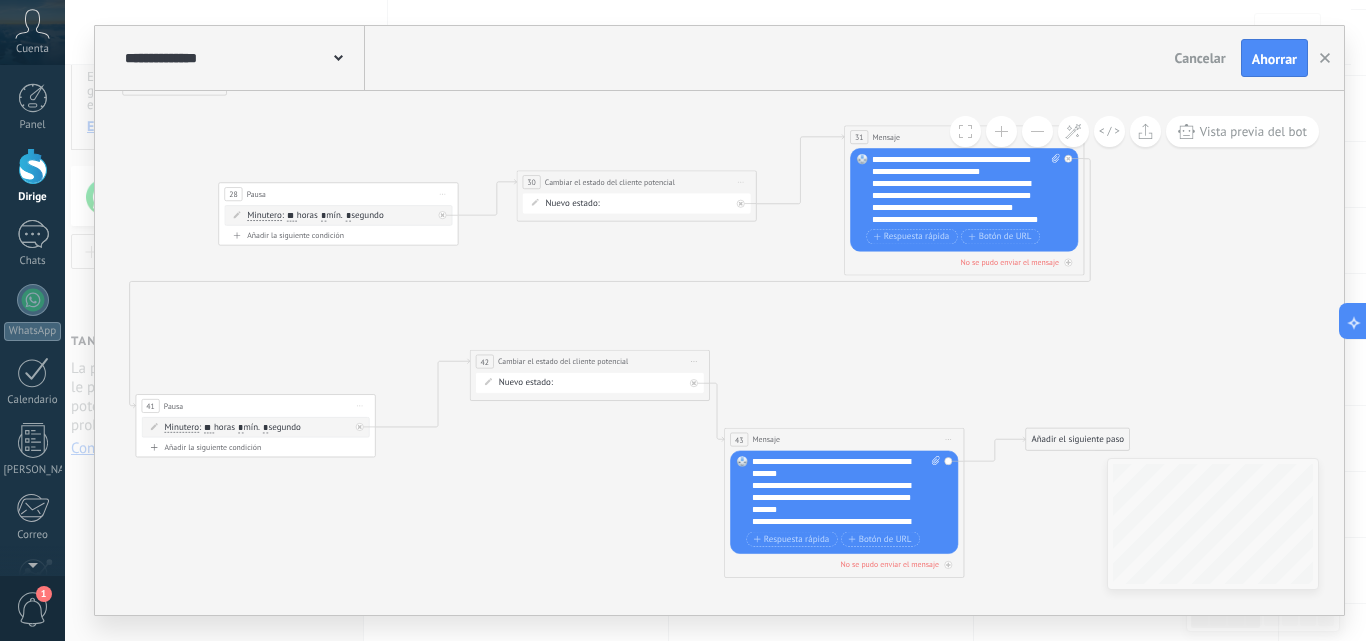 drag, startPoint x: 962, startPoint y: 368, endPoint x: 957, endPoint y: 344, distance: 24.5153 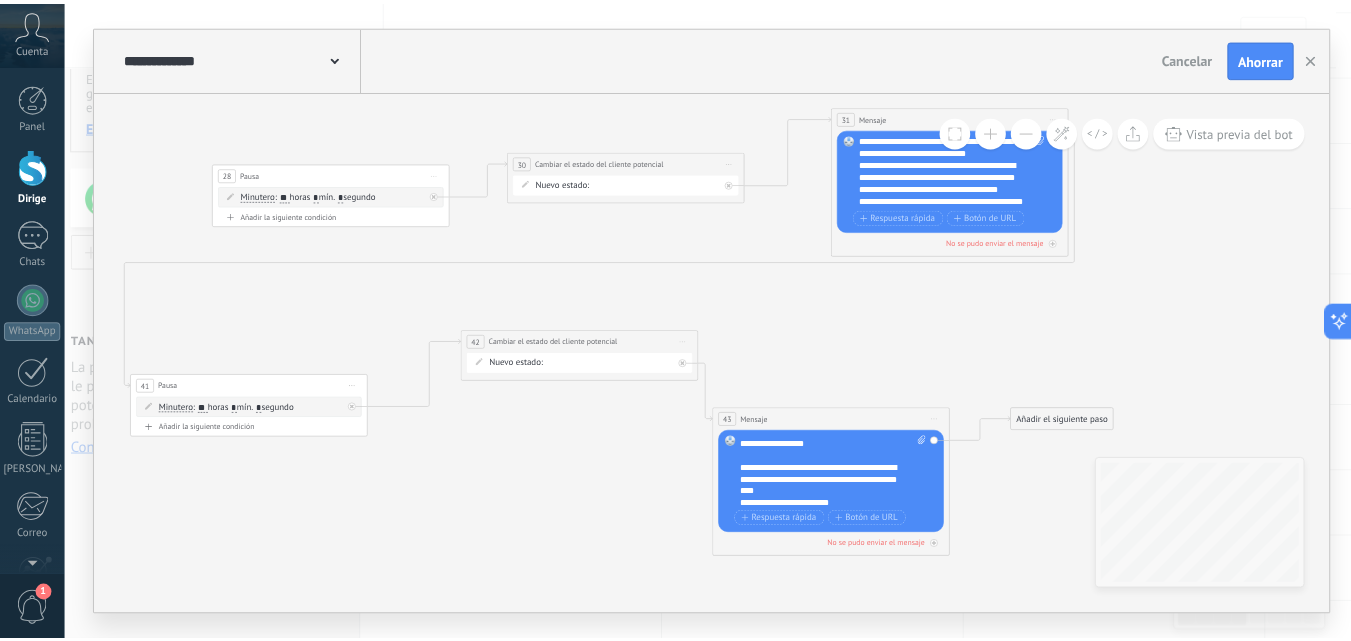 scroll, scrollTop: 120, scrollLeft: 0, axis: vertical 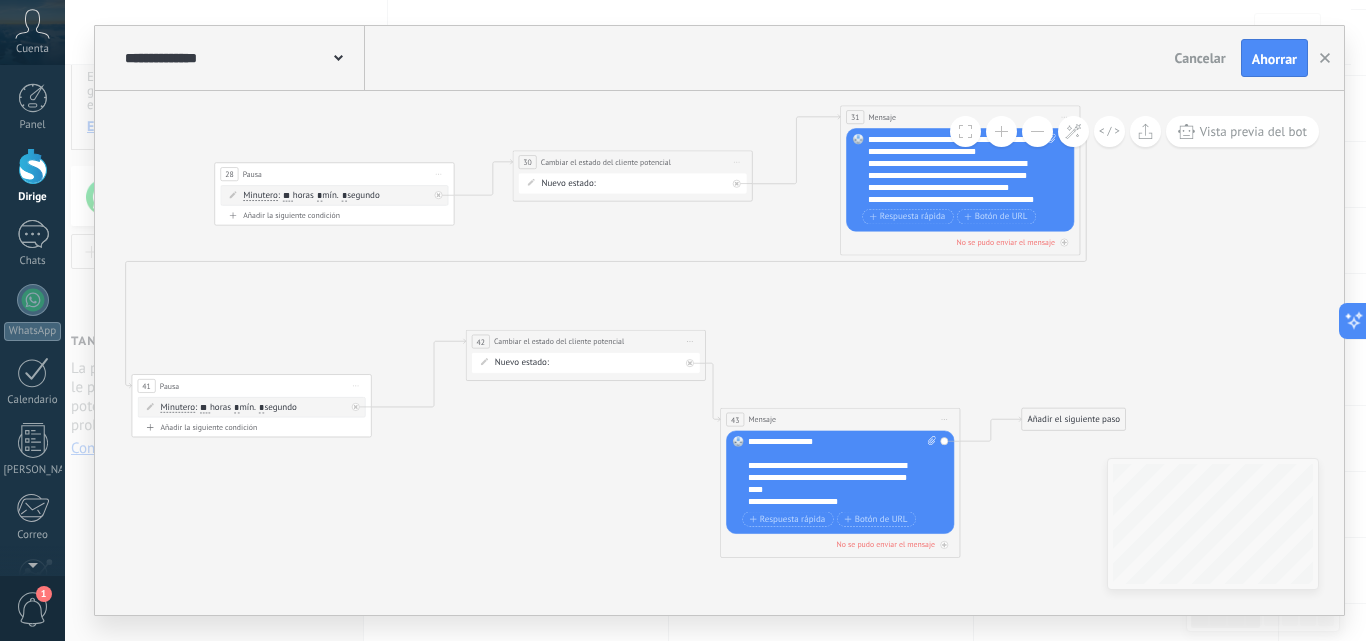 drag, startPoint x: 641, startPoint y: 473, endPoint x: 795, endPoint y: 381, distance: 179.38785 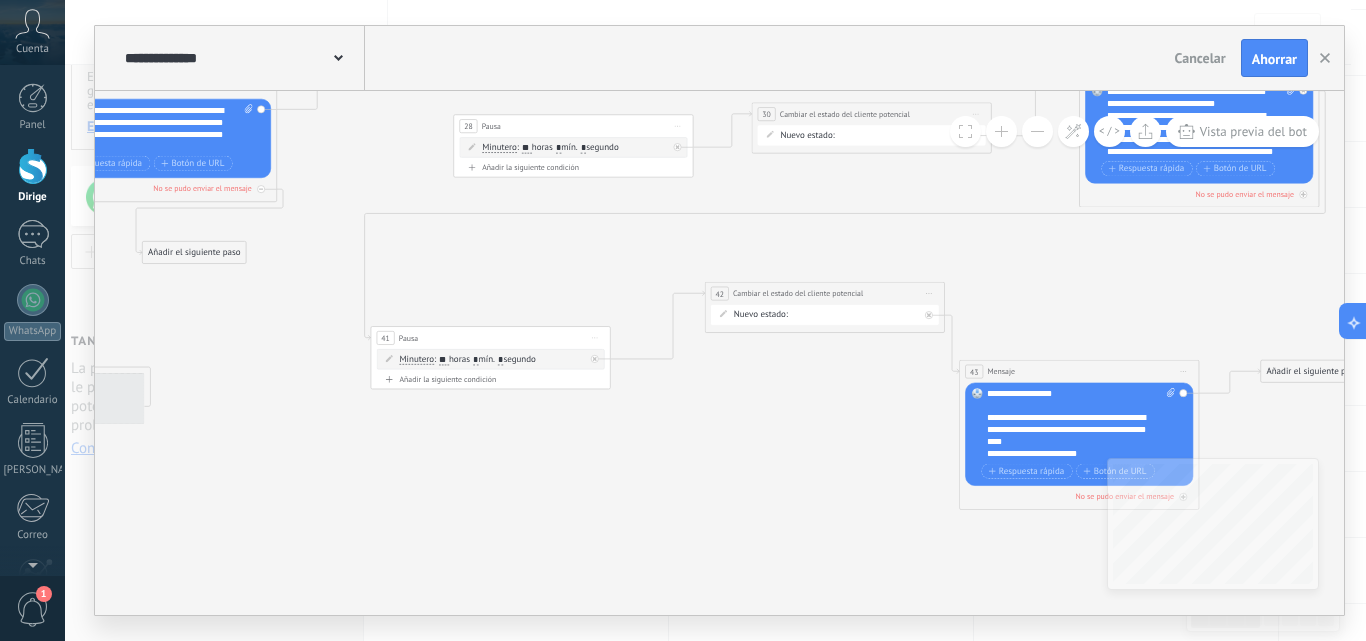 drag, startPoint x: 700, startPoint y: 453, endPoint x: 785, endPoint y: 497, distance: 95.71311 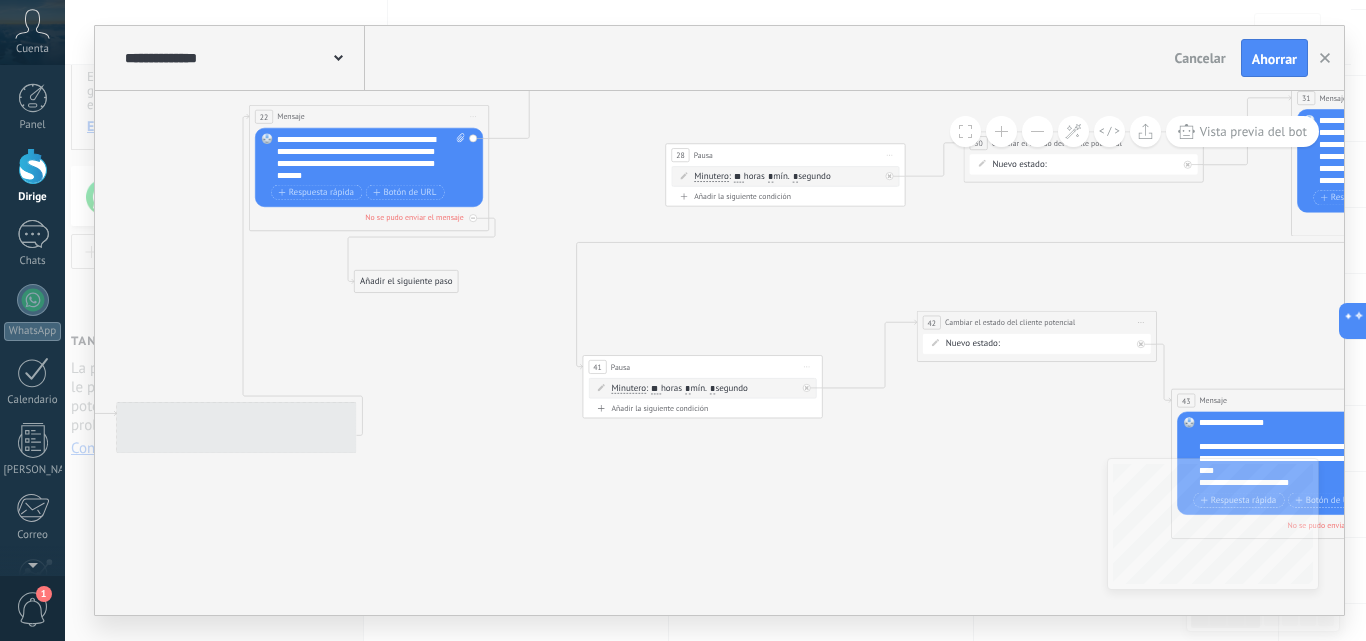 drag, startPoint x: 785, startPoint y: 518, endPoint x: 808, endPoint y: 522, distance: 23.345236 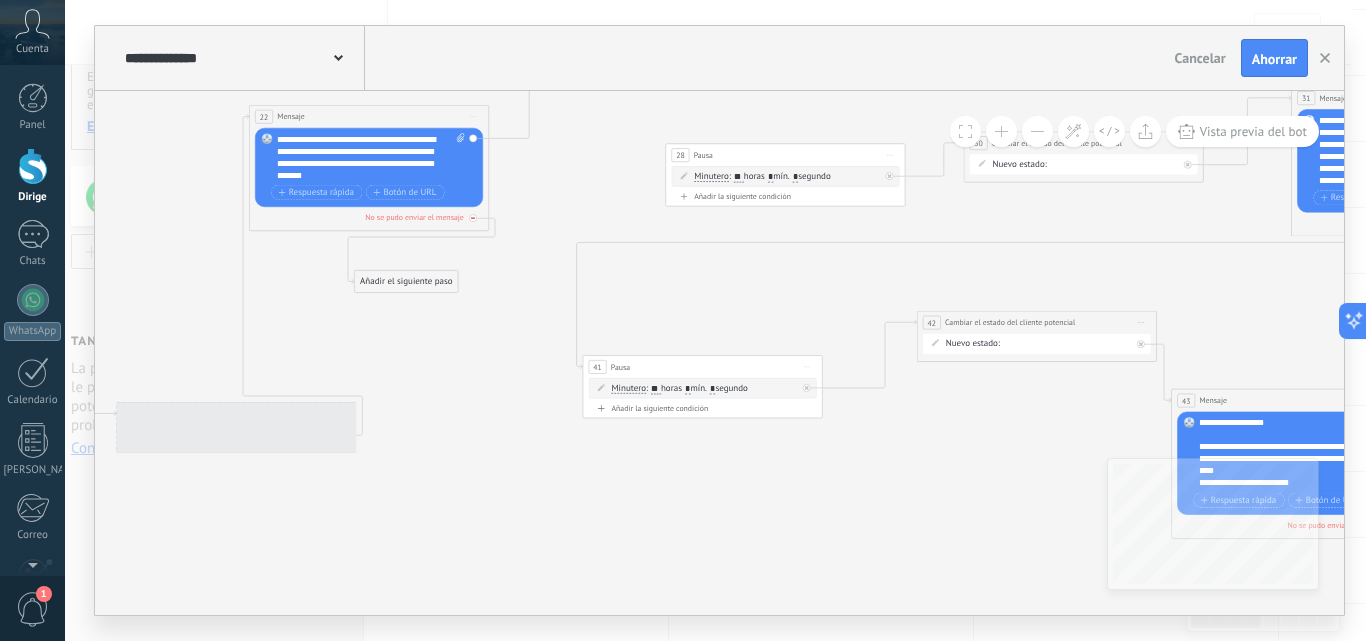click 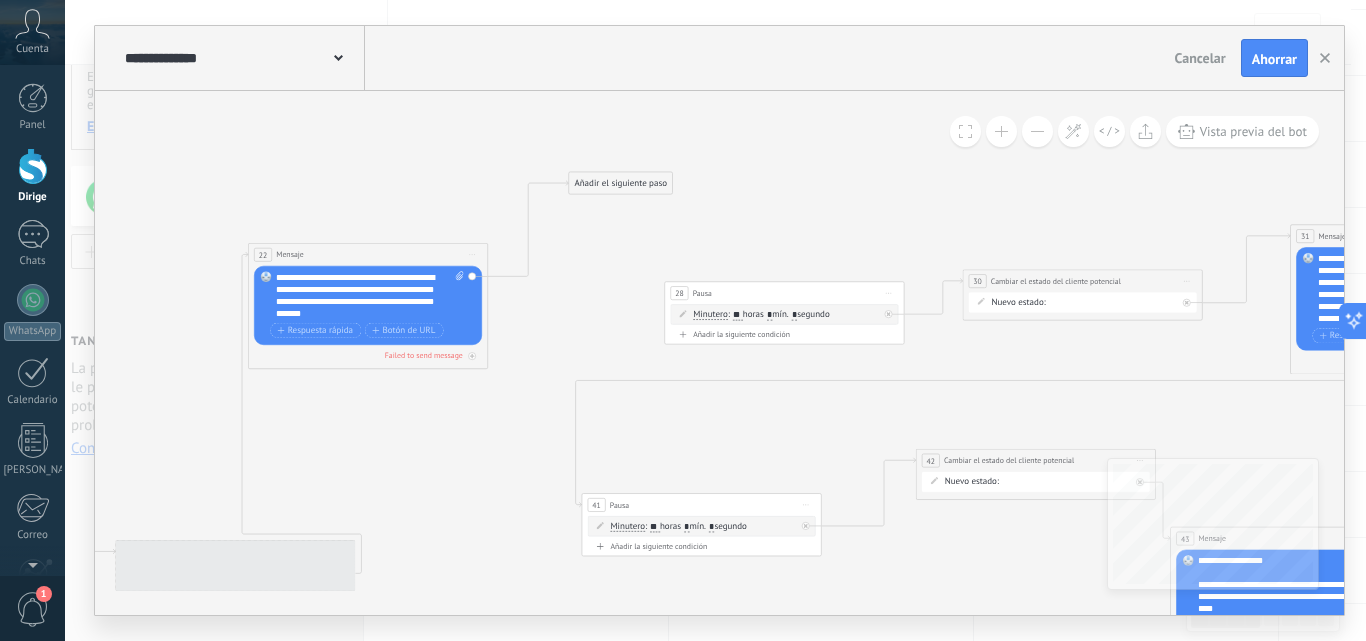 drag, startPoint x: 505, startPoint y: 456, endPoint x: 558, endPoint y: 379, distance: 93.47727 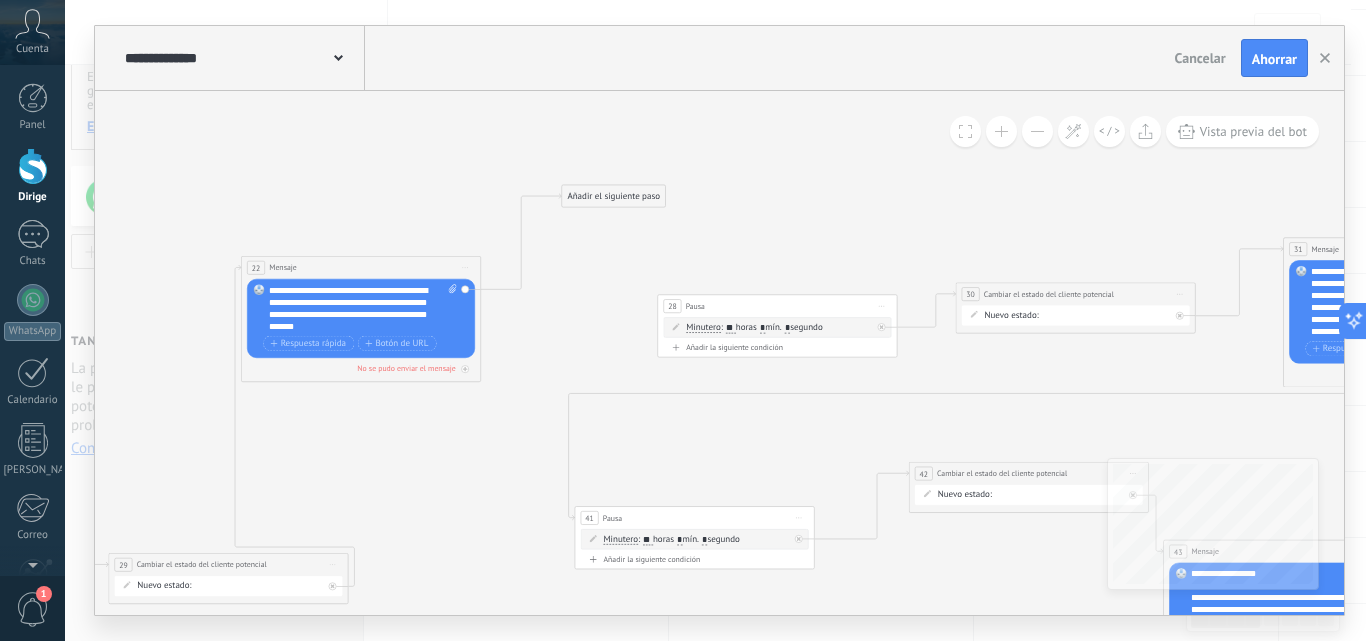 drag, startPoint x: 756, startPoint y: 181, endPoint x: 749, endPoint y: 190, distance: 11.401754 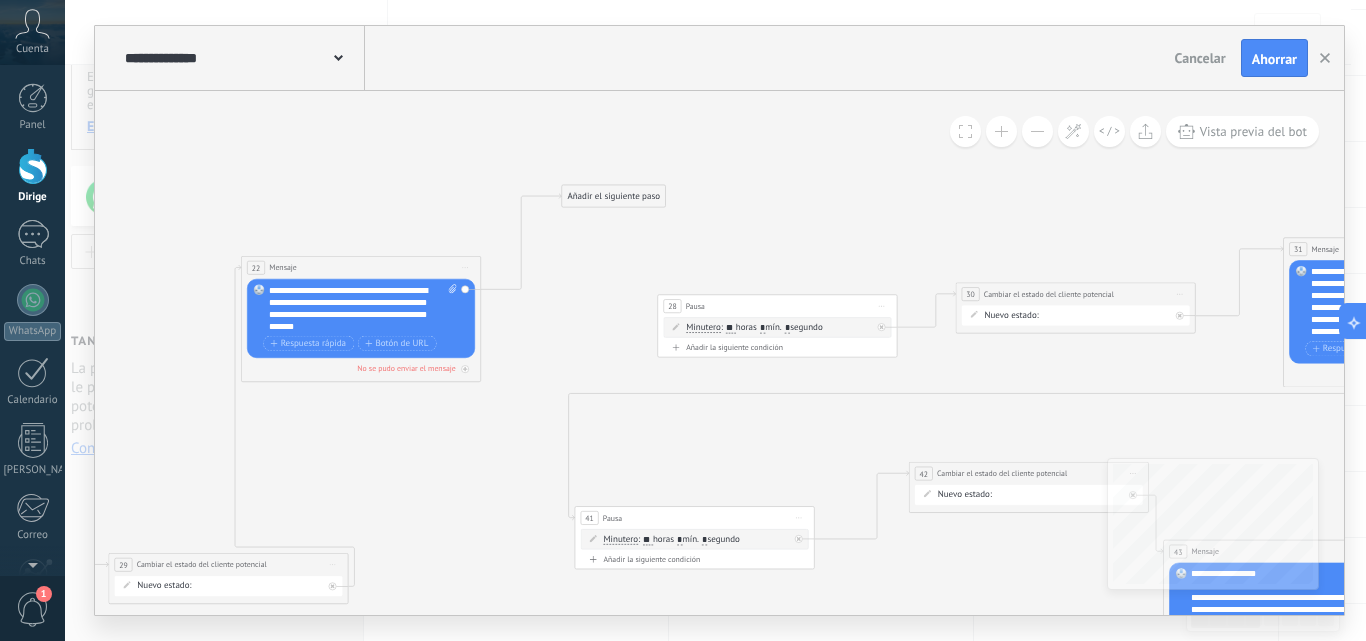 click on "Añadir el siguiente paso" at bounding box center [613, 196] 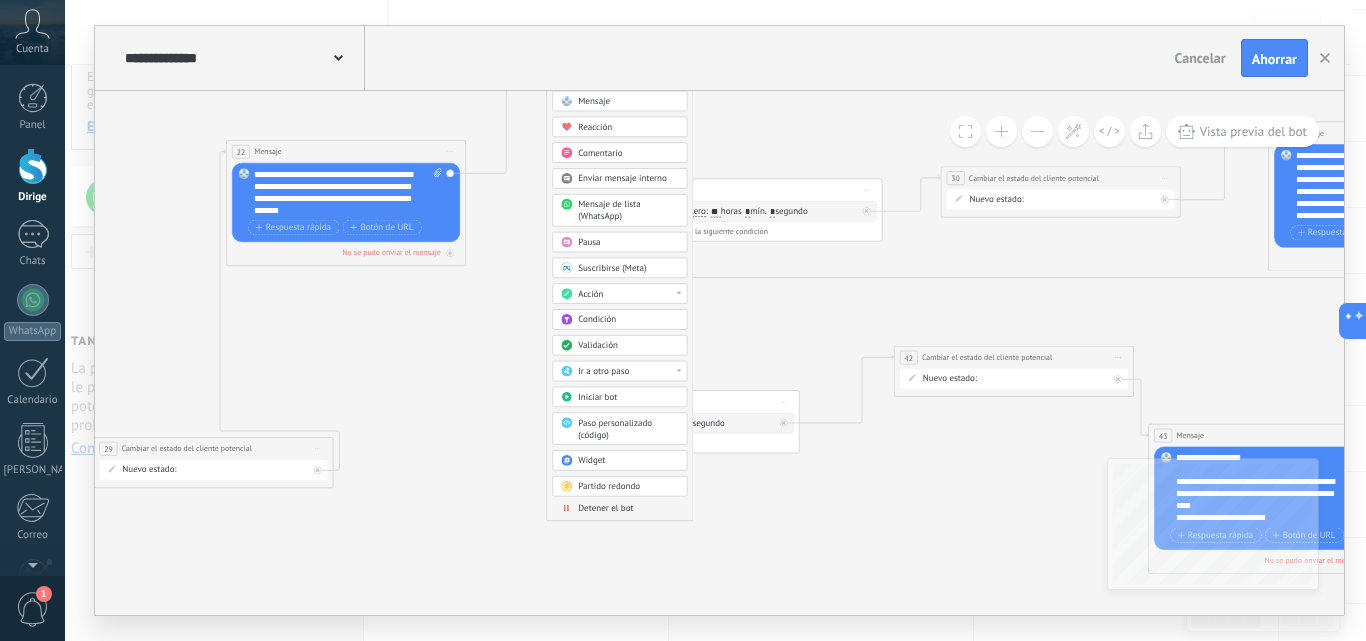 drag, startPoint x: 846, startPoint y: 308, endPoint x: 763, endPoint y: 361, distance: 98.478424 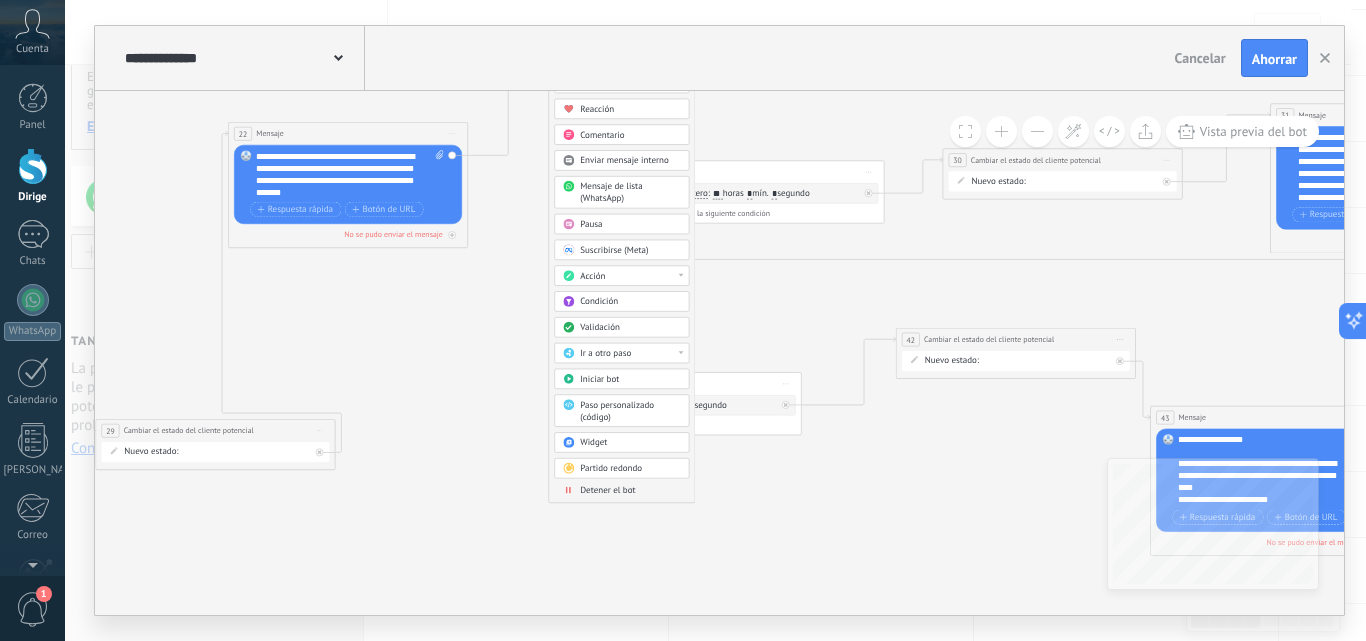 click on "Detener el bot" at bounding box center [630, 490] 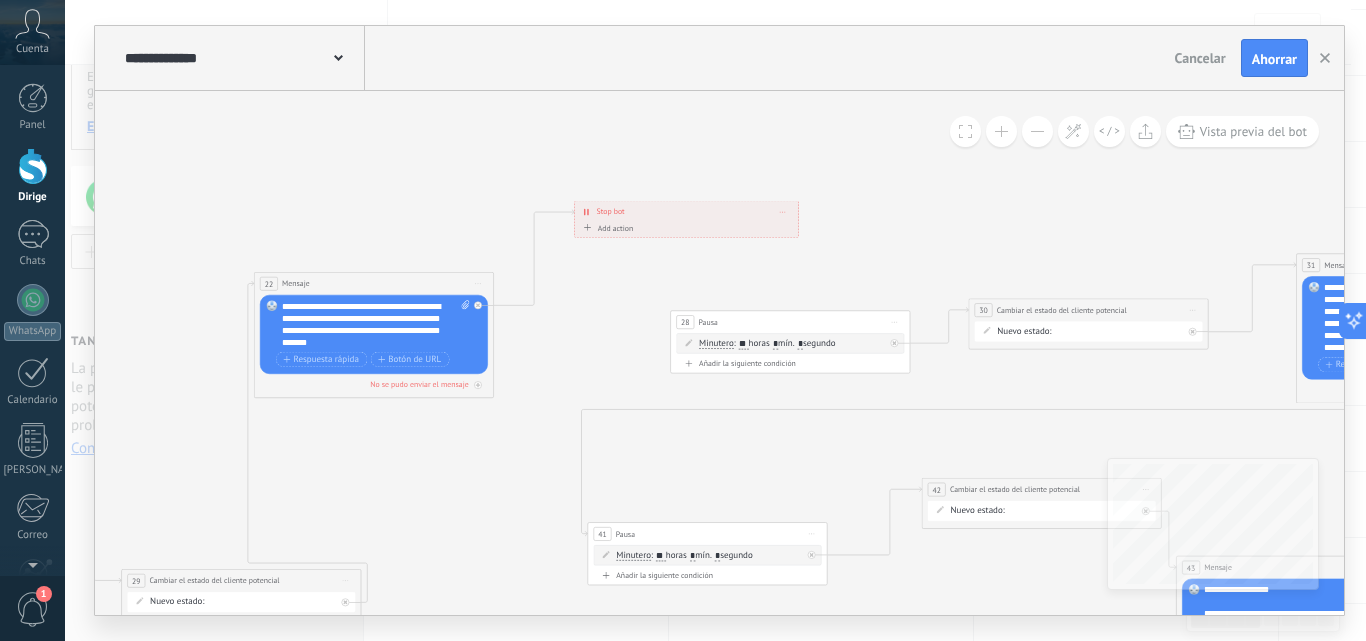 drag, startPoint x: 739, startPoint y: 420, endPoint x: 732, endPoint y: 445, distance: 25.96151 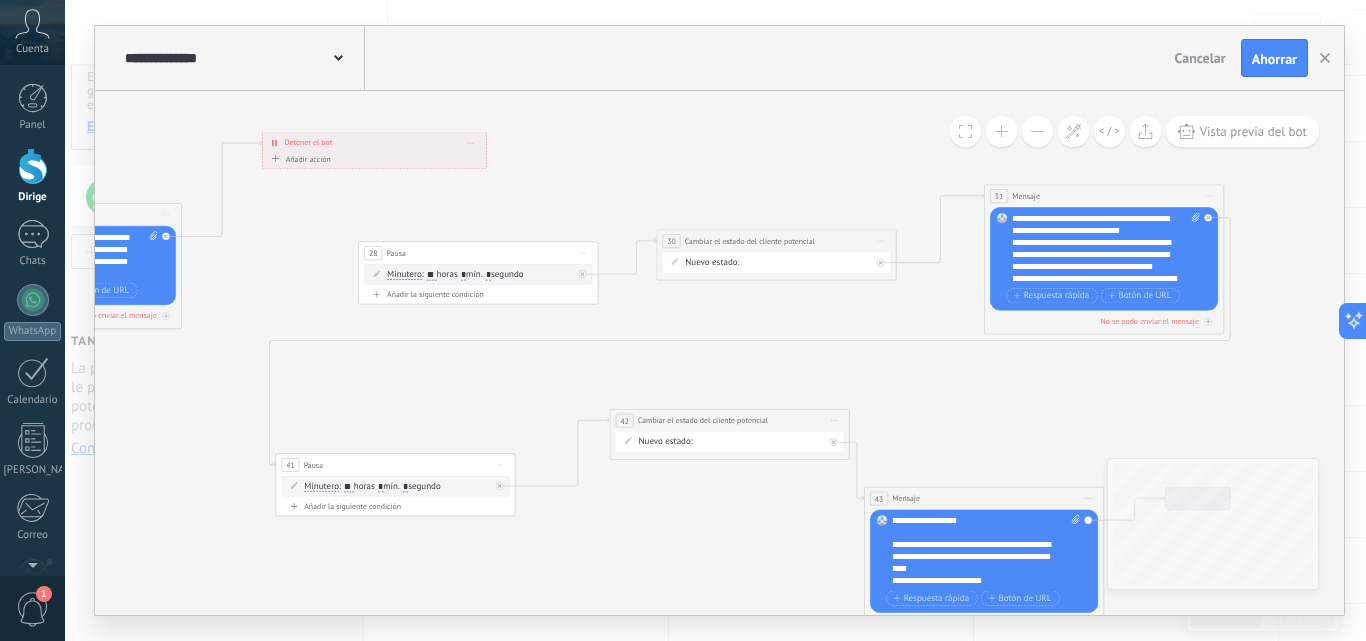 drag, startPoint x: 731, startPoint y: 440, endPoint x: 534, endPoint y: 376, distance: 207.13522 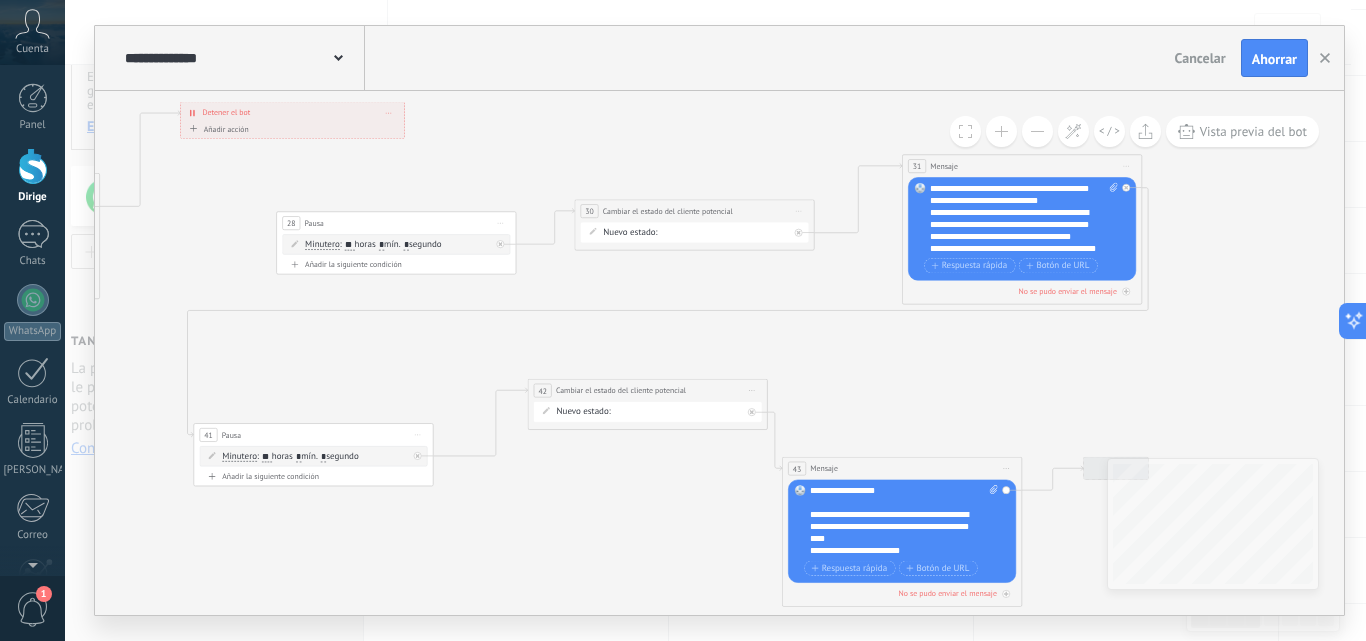 drag, startPoint x: 1275, startPoint y: 354, endPoint x: 1194, endPoint y: 335, distance: 83.198555 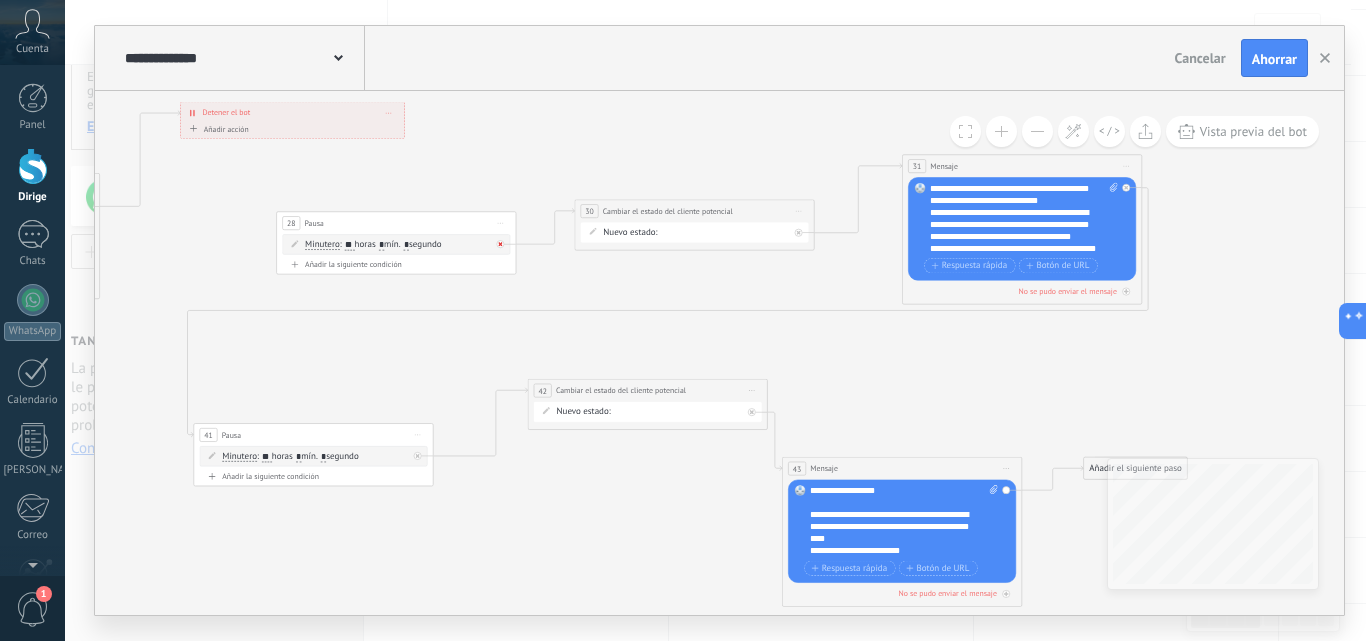 click at bounding box center [501, 244] 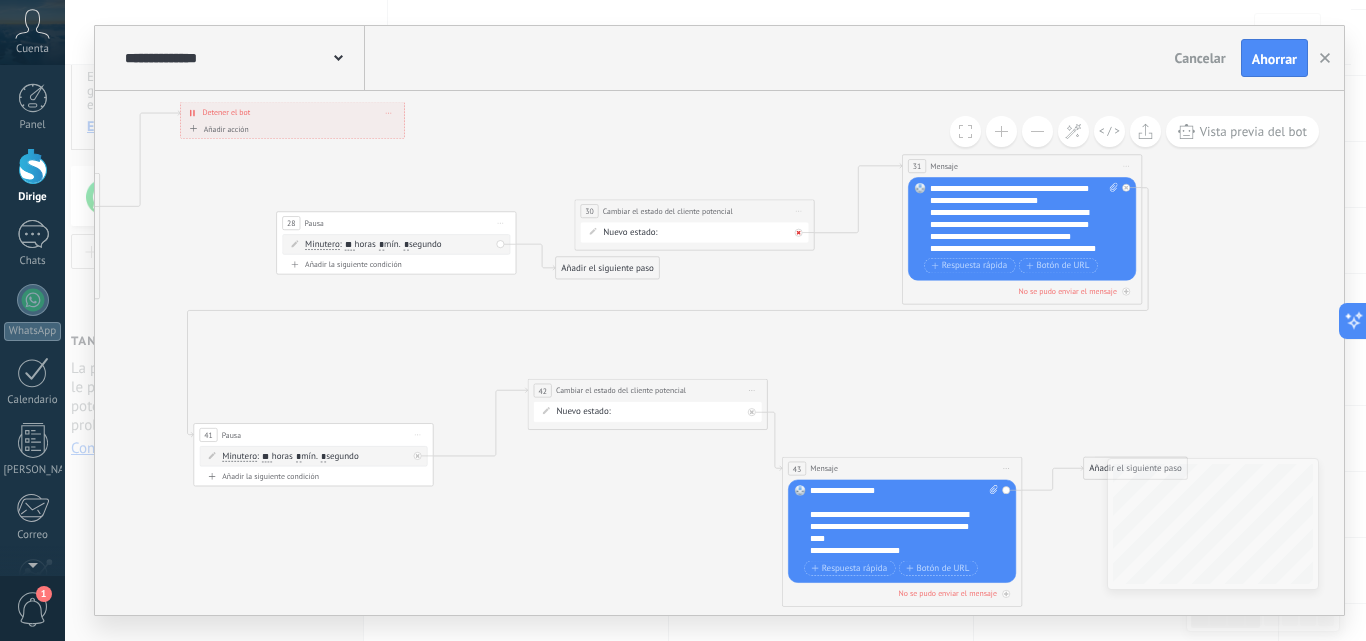 click at bounding box center (802, 229) 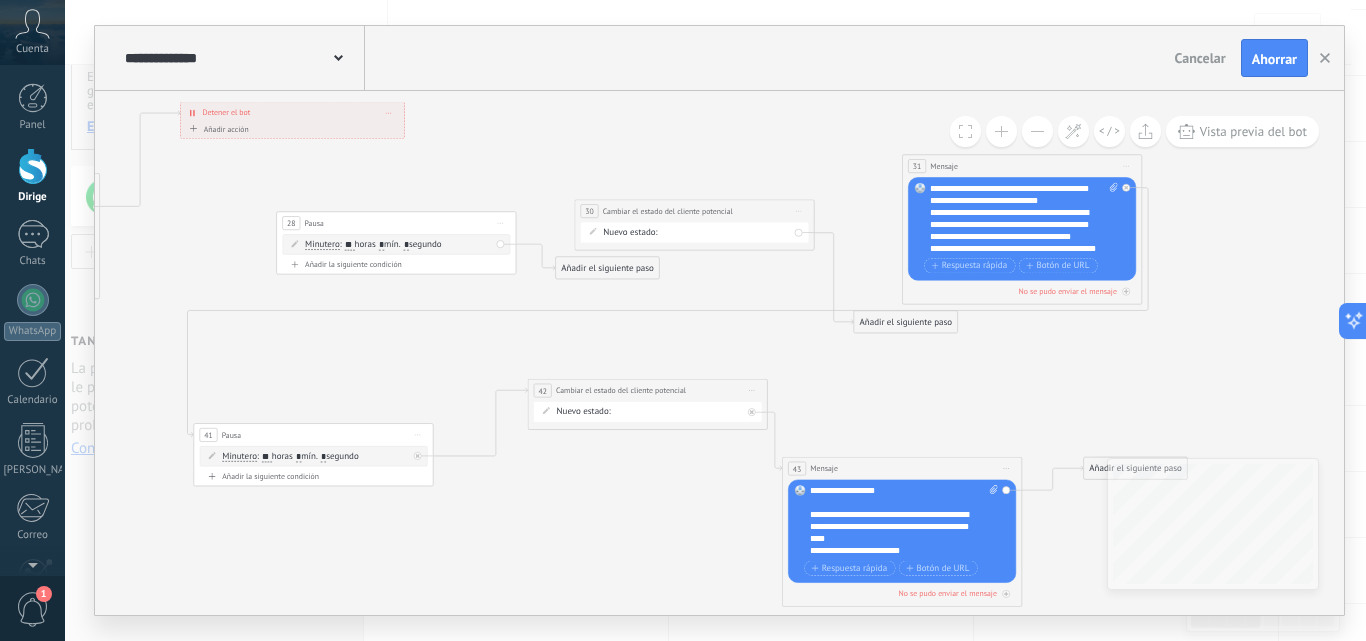 click on "Comience la vista previa aquí
Rebautizar
Duplicado
[GEOGRAPHIC_DATA]" at bounding box center (500, 222) 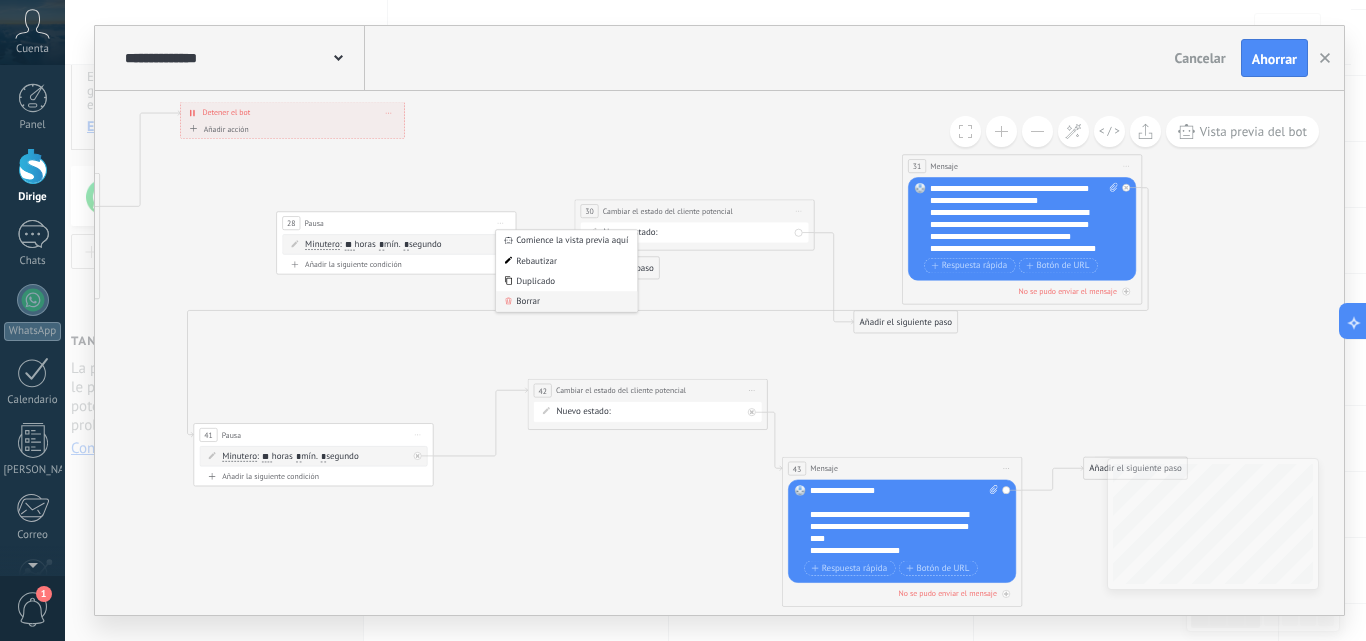 click on "Borrar" at bounding box center [566, 301] 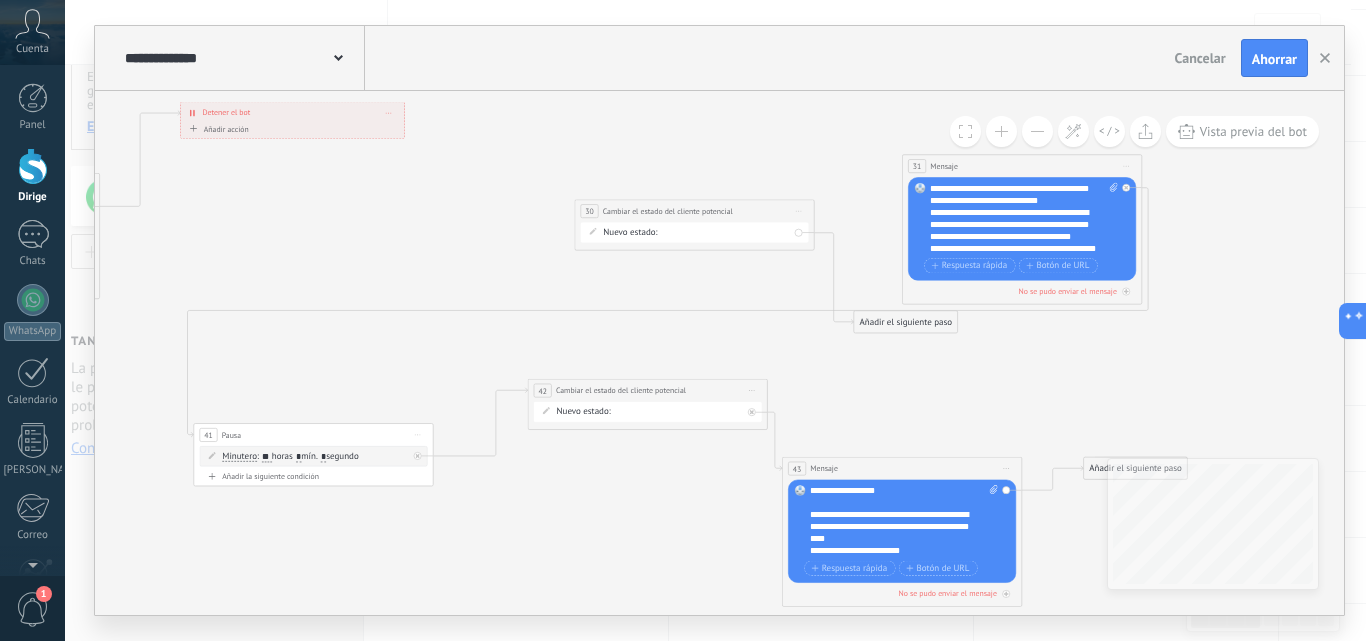 click on "Comience la vista previa aquí
Rebautizar
Duplicado
[GEOGRAPHIC_DATA]" at bounding box center [798, 210] 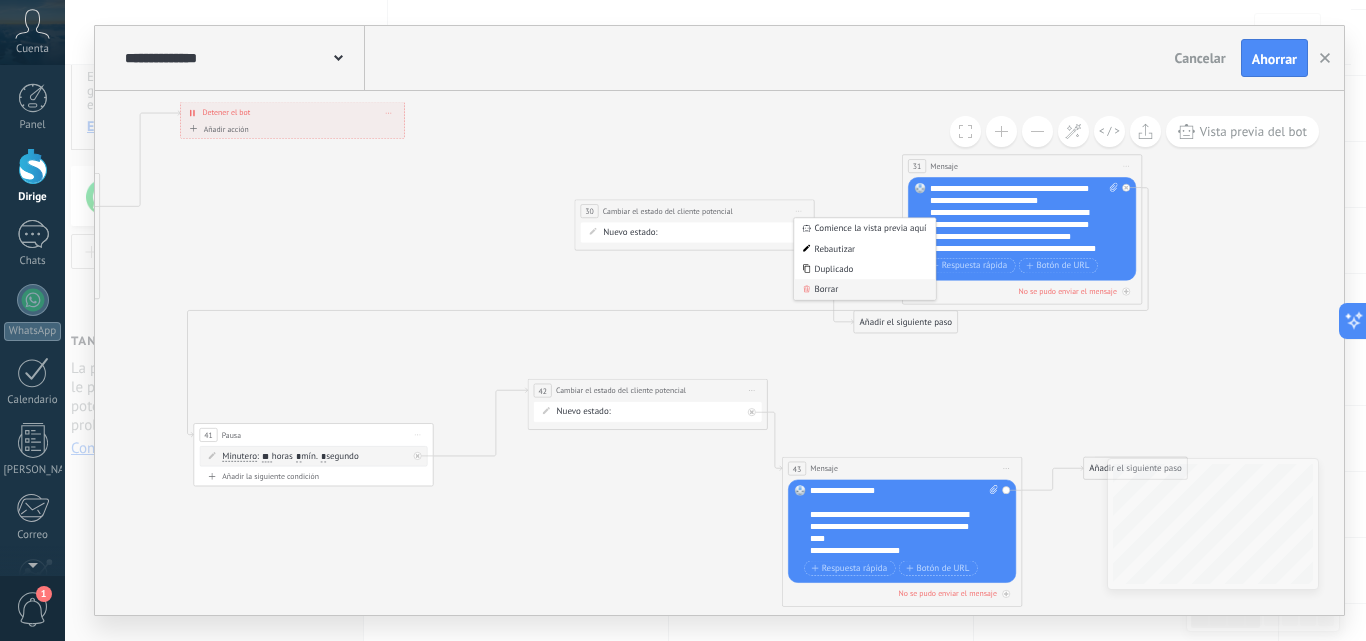 click on "Borrar" at bounding box center [827, 289] 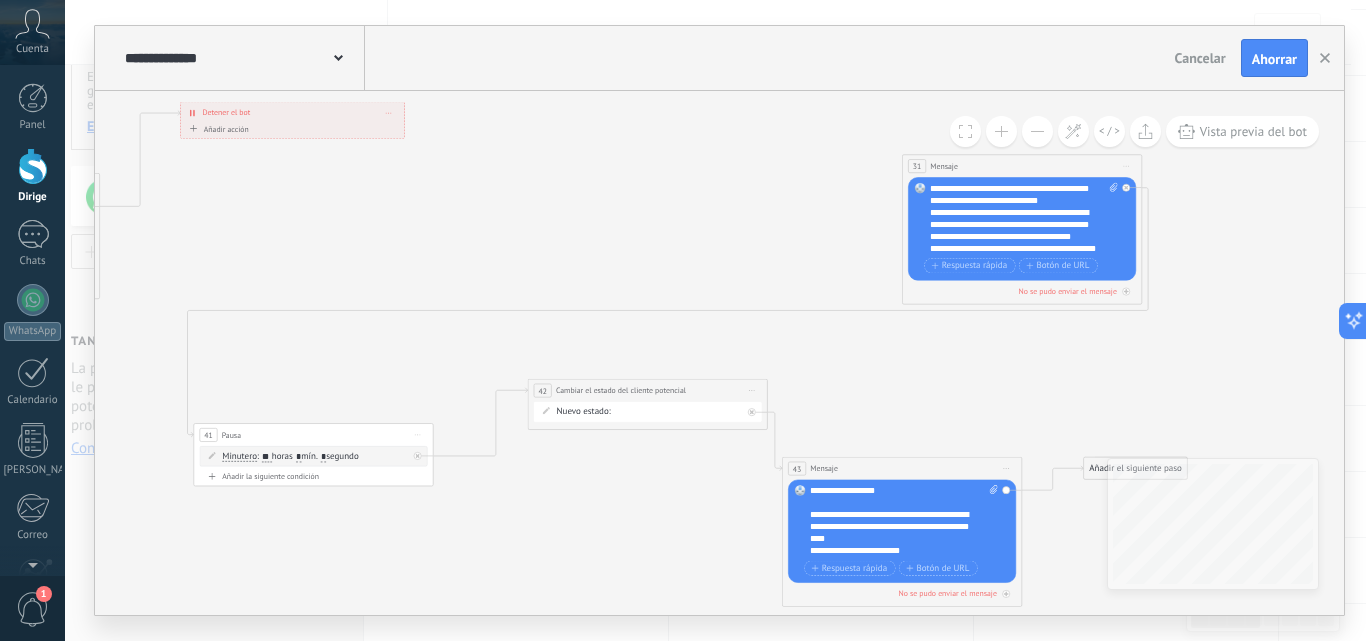 click on "Reemplazar
Eliminar
Convertir a mensaje de voz
Arrastre la imagen aquí para adjuntarla.
Añadir imagen
Subir
Arrastrar y soltar
Archivo no encontrado
Introduzca el mensaje del bot..." at bounding box center [1022, 228] 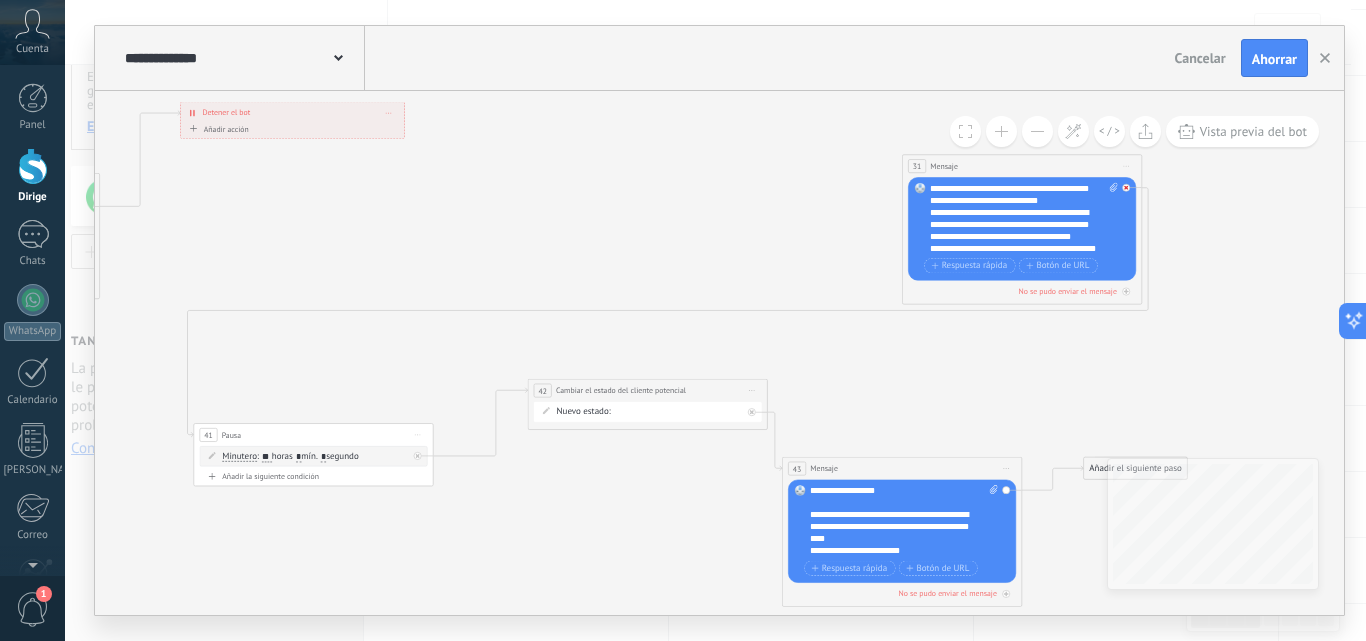 click 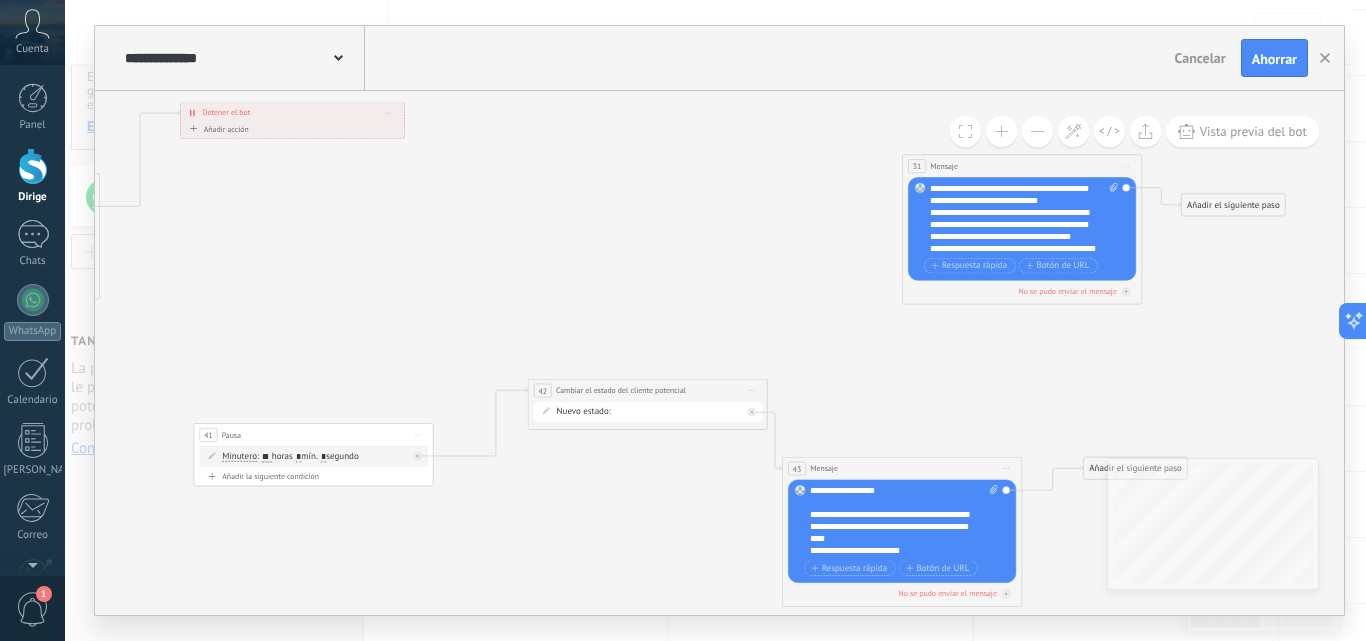click on "Comience la vista previa aquí
Rebautizar
Duplicado
[GEOGRAPHIC_DATA]" at bounding box center [1126, 165] 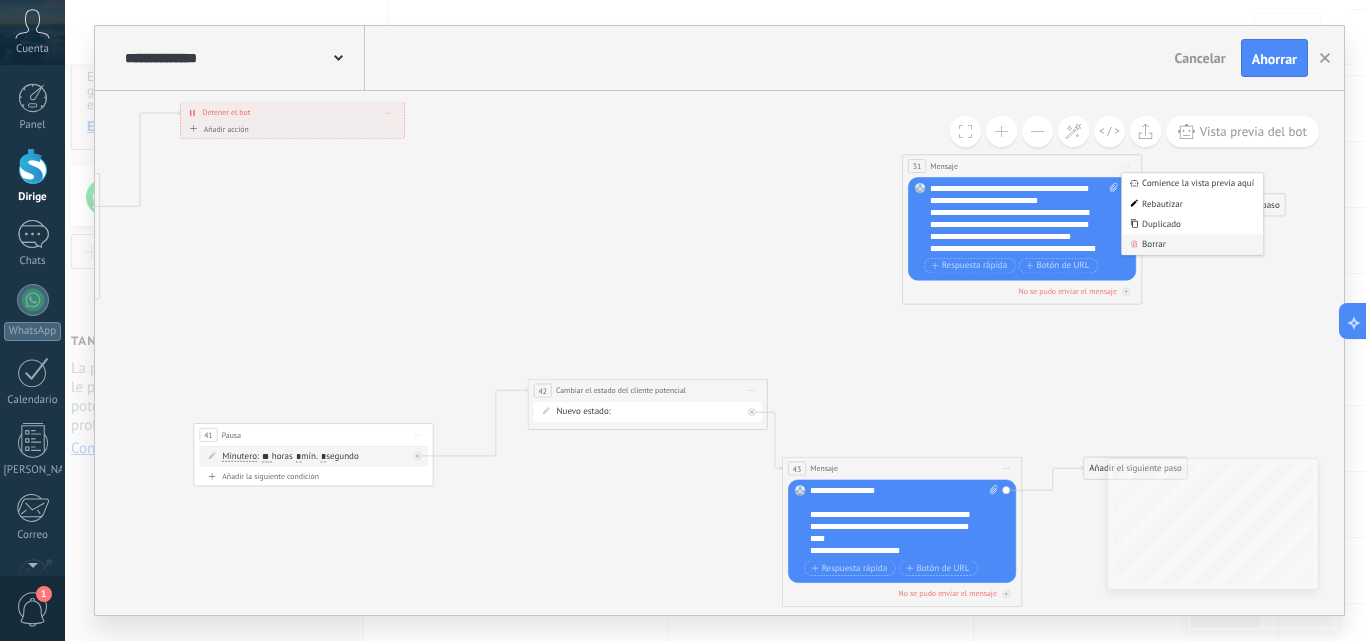 click on "Borrar" at bounding box center (1154, 244) 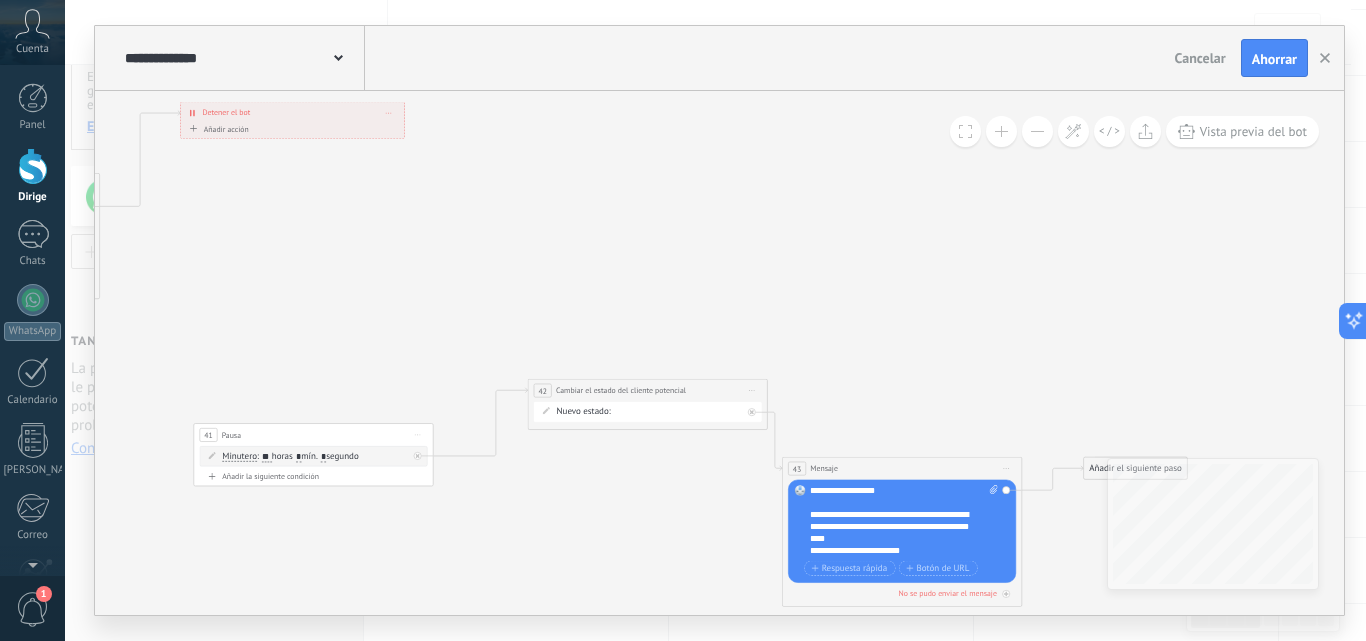 click at bounding box center [418, 456] 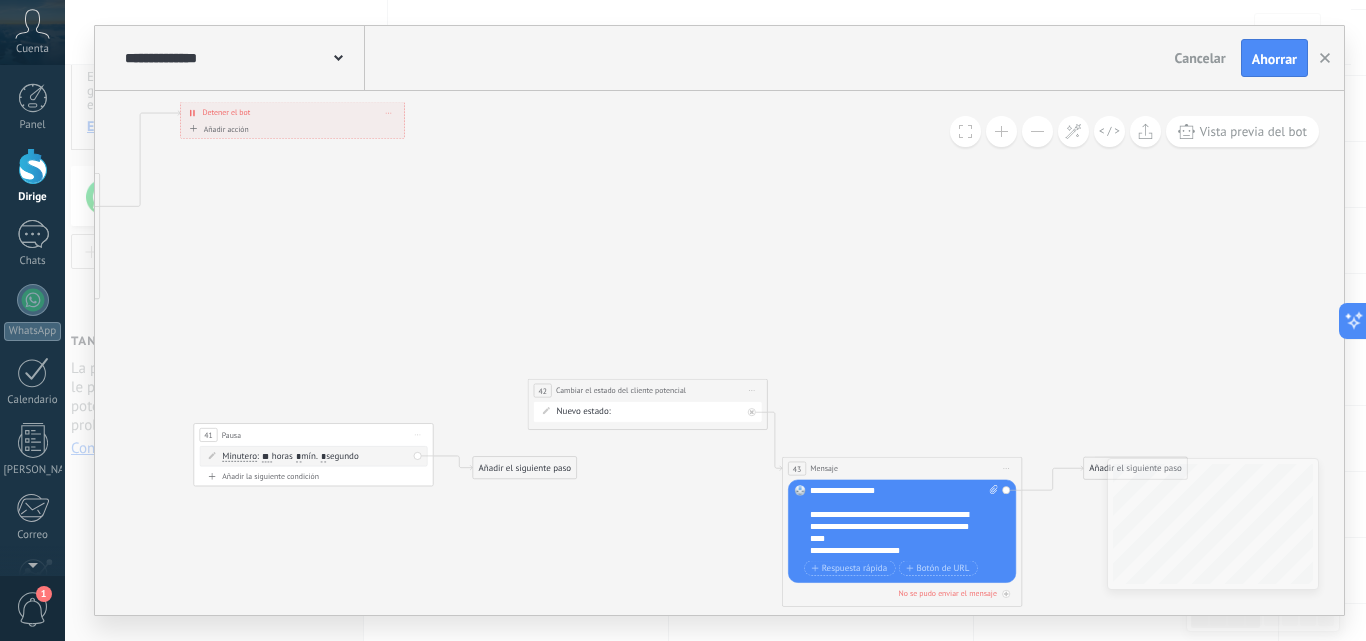 click on "Comience la vista previa aquí
Rebautizar
Duplicado
[GEOGRAPHIC_DATA]" at bounding box center [417, 434] 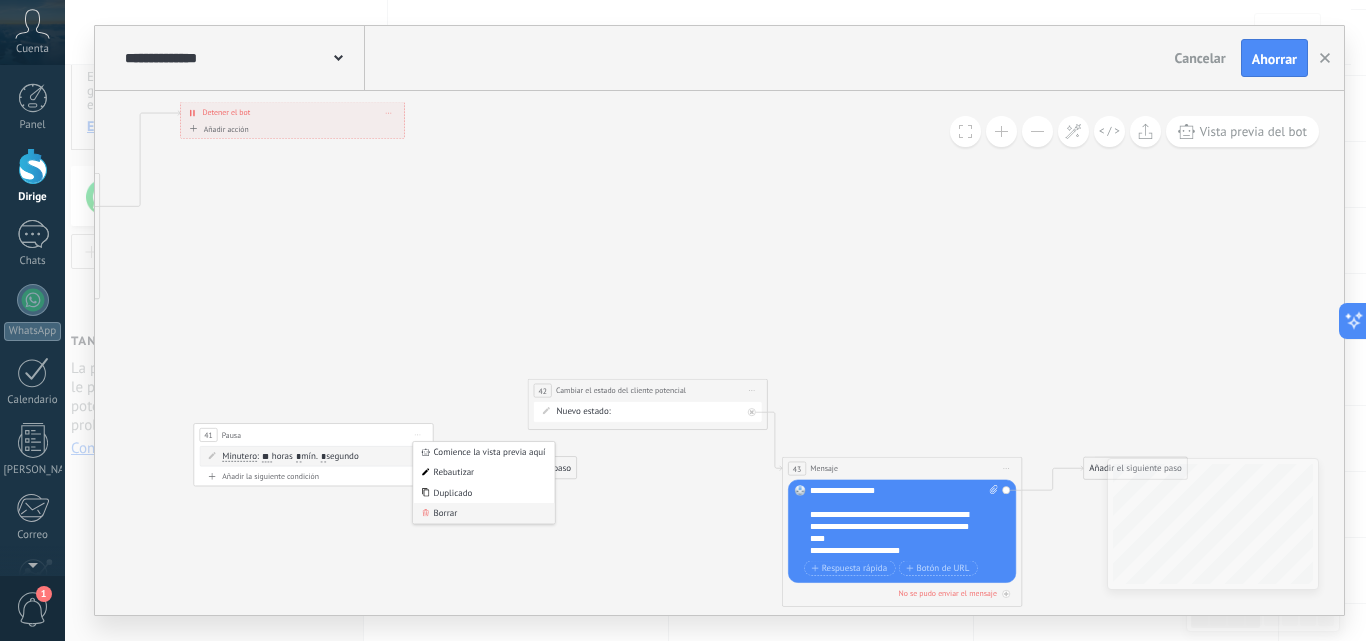 click on "Borrar" at bounding box center (483, 513) 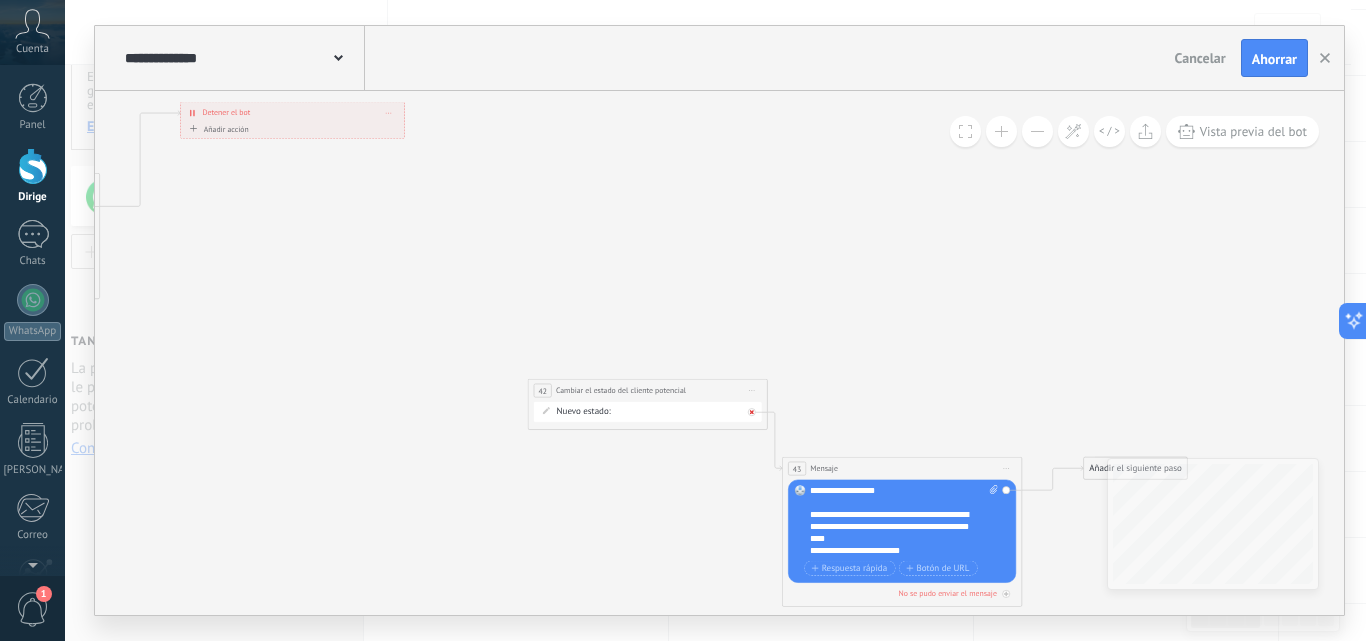 click 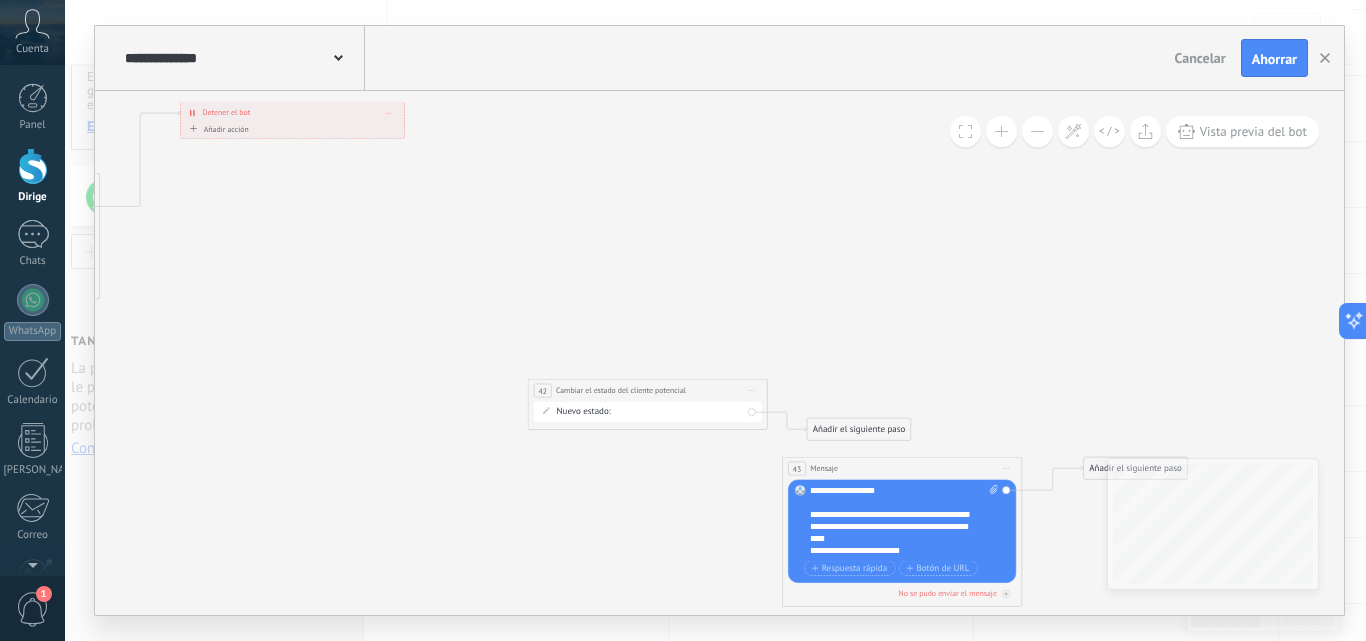 click 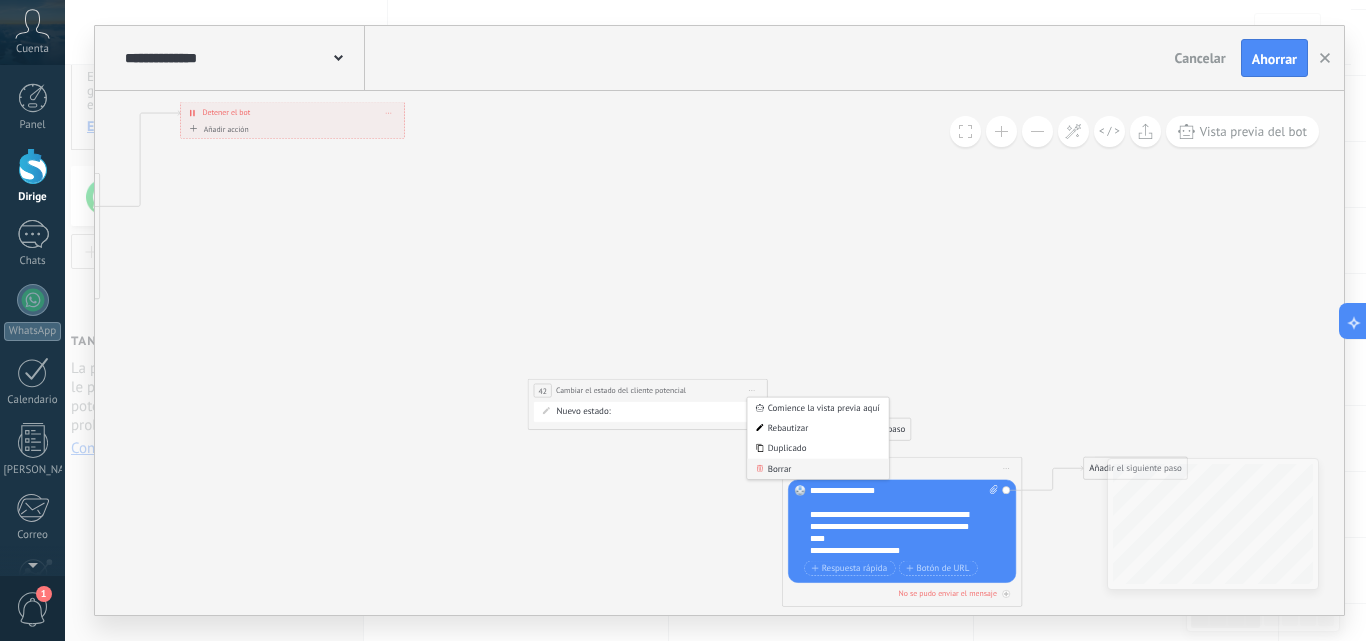 click on "Borrar" at bounding box center (817, 469) 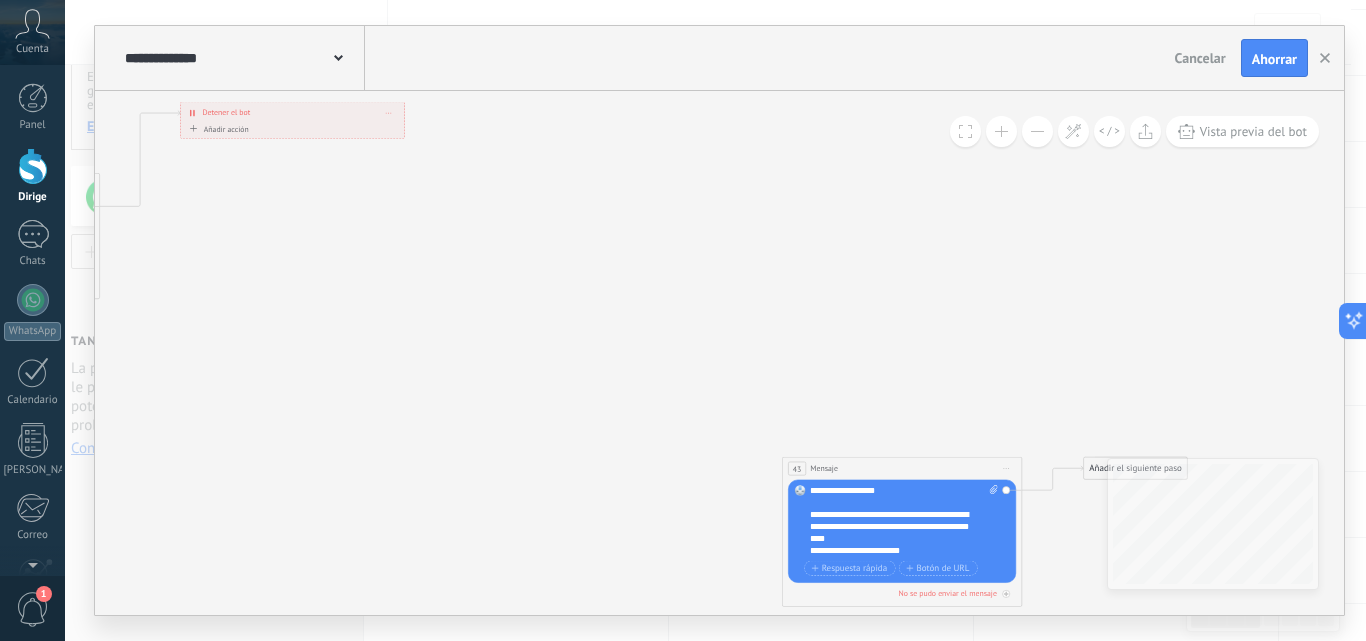 click on "Reemplazar
Eliminar
Convertir a mensaje de voz
Arrastre la imagen aquí para adjuntarla.
Añadir imagen
Subir
Arrastrar y soltar
Archivo no encontrado
Introduzca el mensaje del bot..." at bounding box center (902, 531) 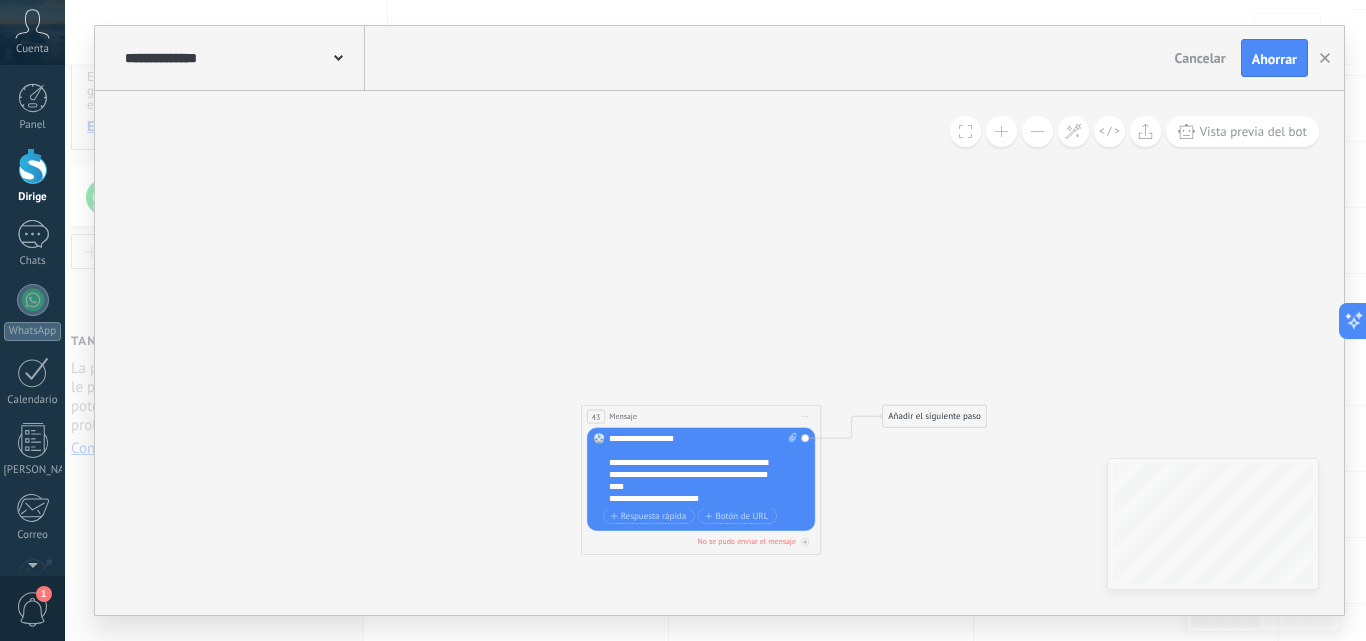 drag, startPoint x: 829, startPoint y: 340, endPoint x: 848, endPoint y: 366, distance: 32.202484 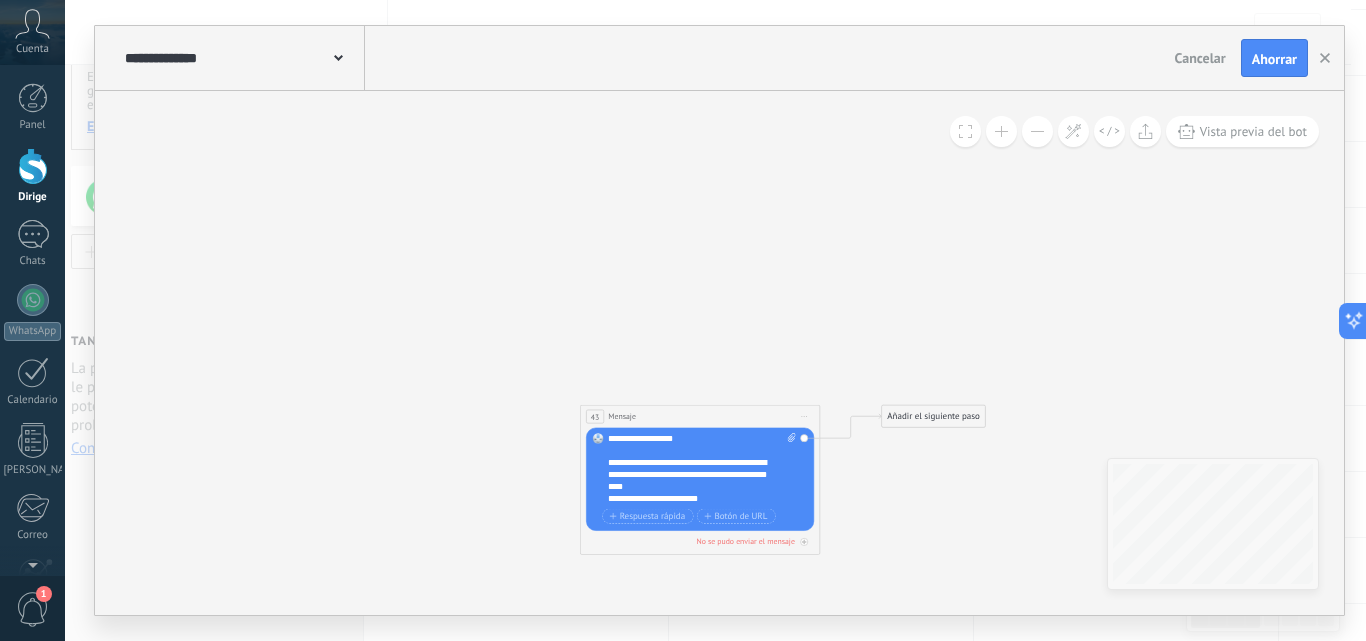 click on "Comience la vista previa aquí
Rebautizar
Duplicado
[GEOGRAPHIC_DATA]" at bounding box center (804, 416) 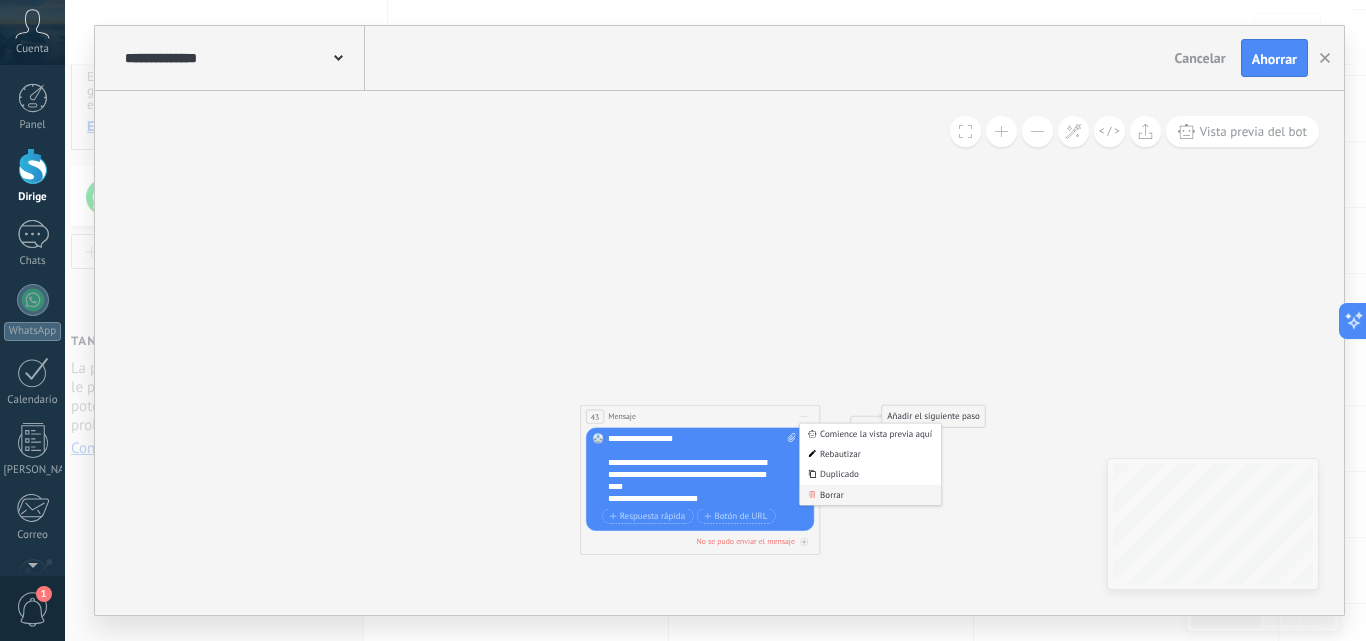 click on "Borrar" at bounding box center [832, 494] 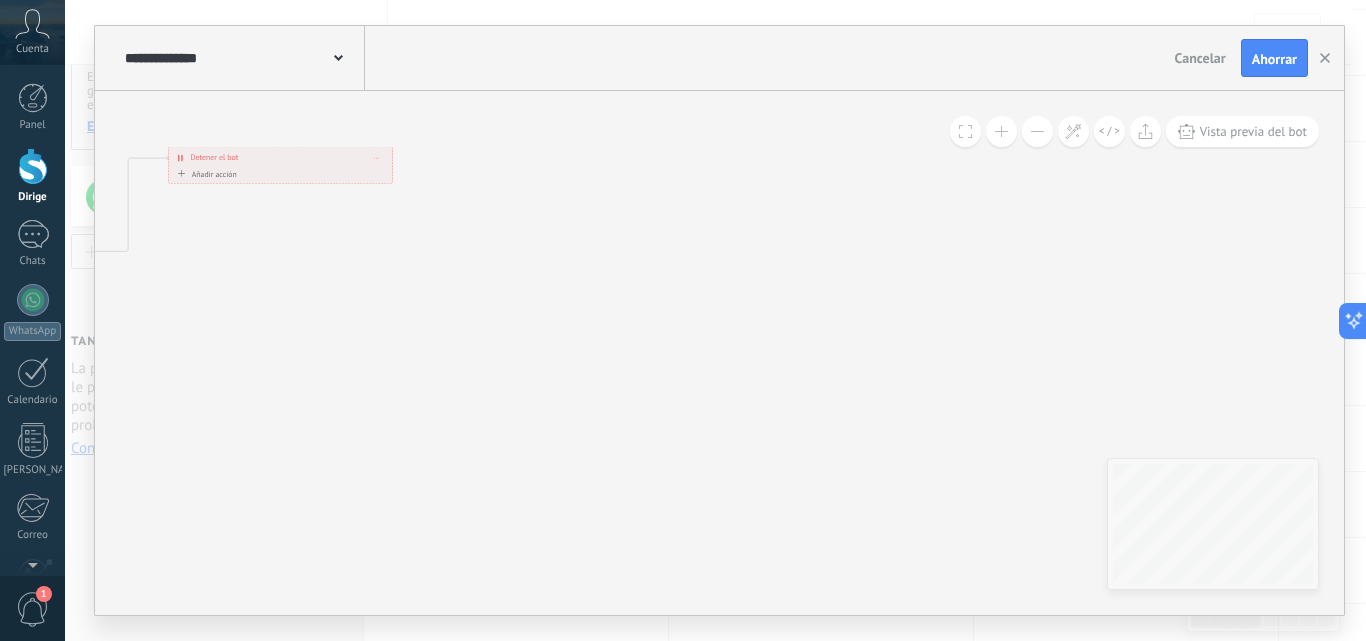 drag, startPoint x: 775, startPoint y: 403, endPoint x: 823, endPoint y: 413, distance: 49.0306 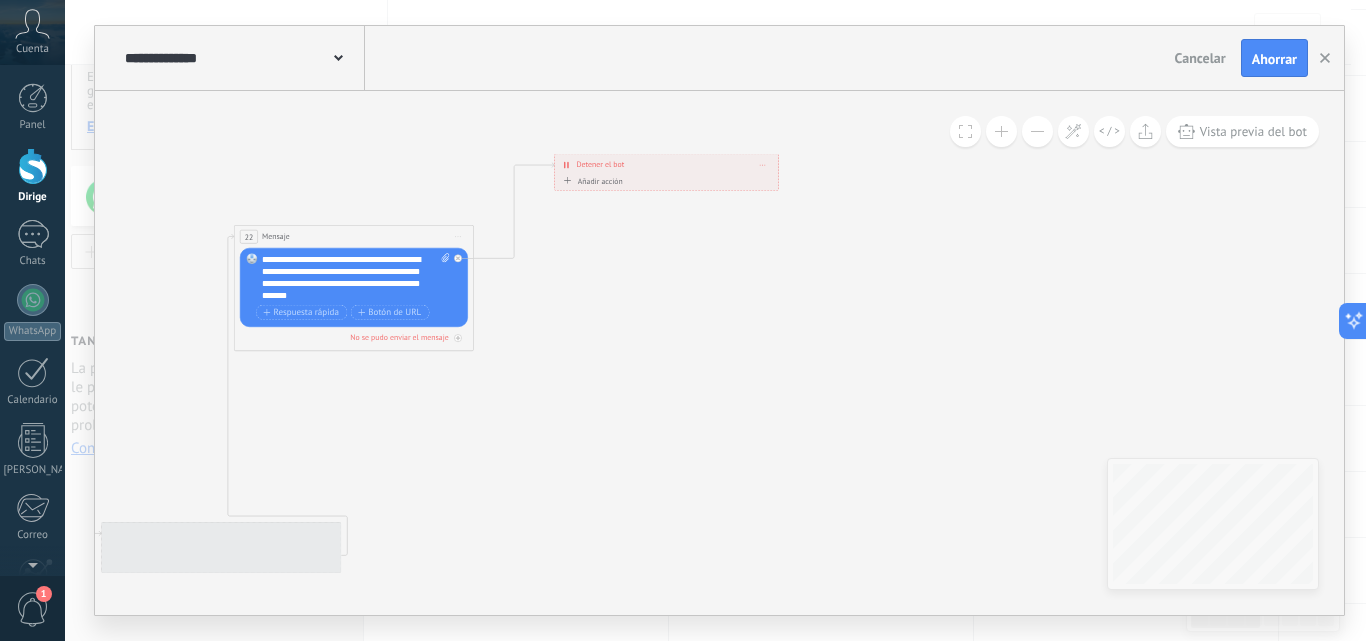 drag, startPoint x: 761, startPoint y: 382, endPoint x: 719, endPoint y: 395, distance: 43.965897 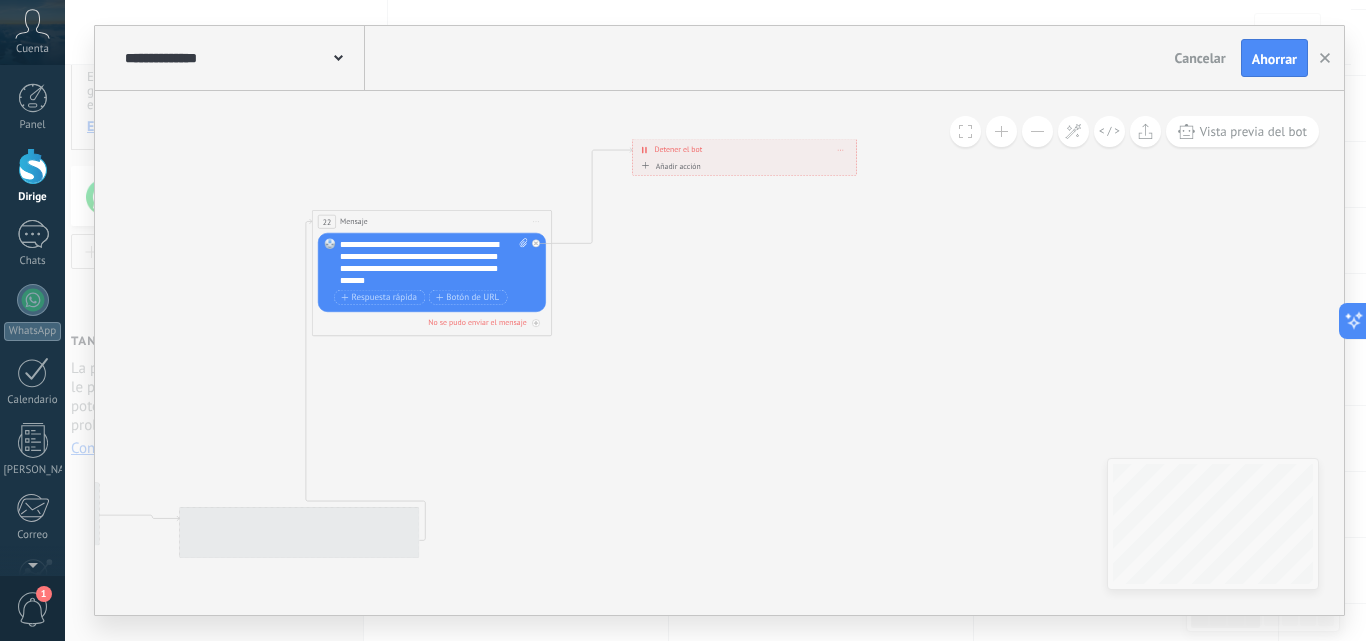click 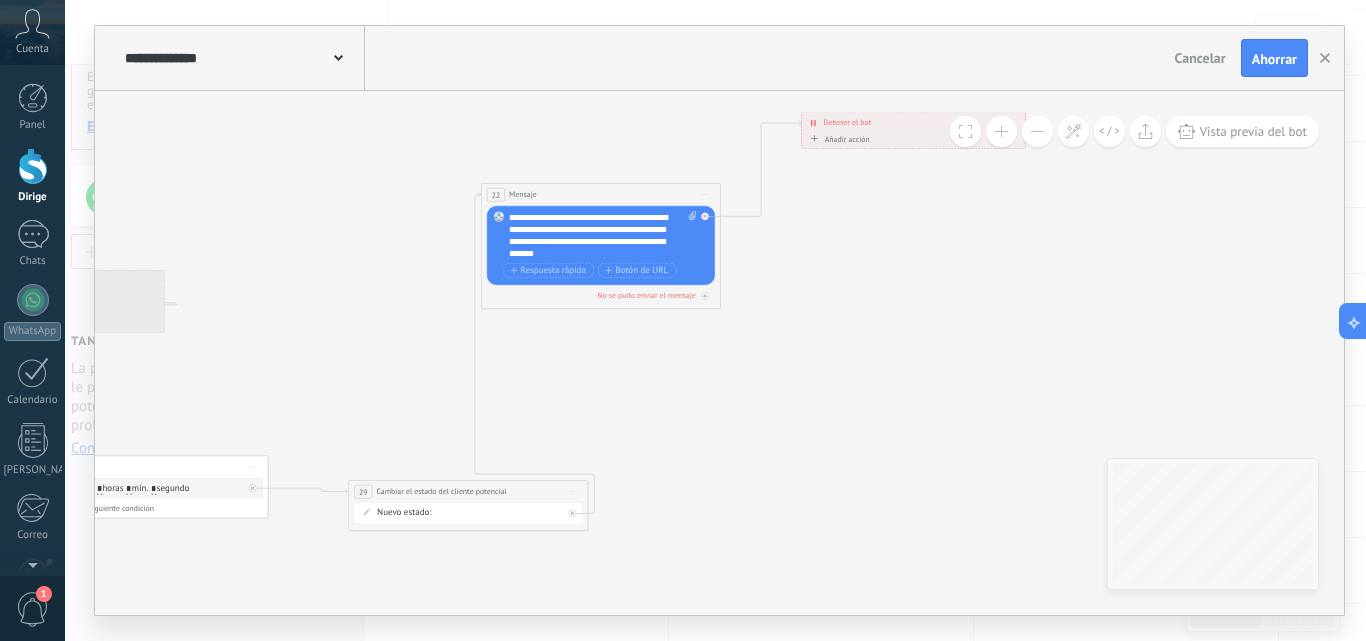 drag, startPoint x: 789, startPoint y: 417, endPoint x: 819, endPoint y: 394, distance: 37.802116 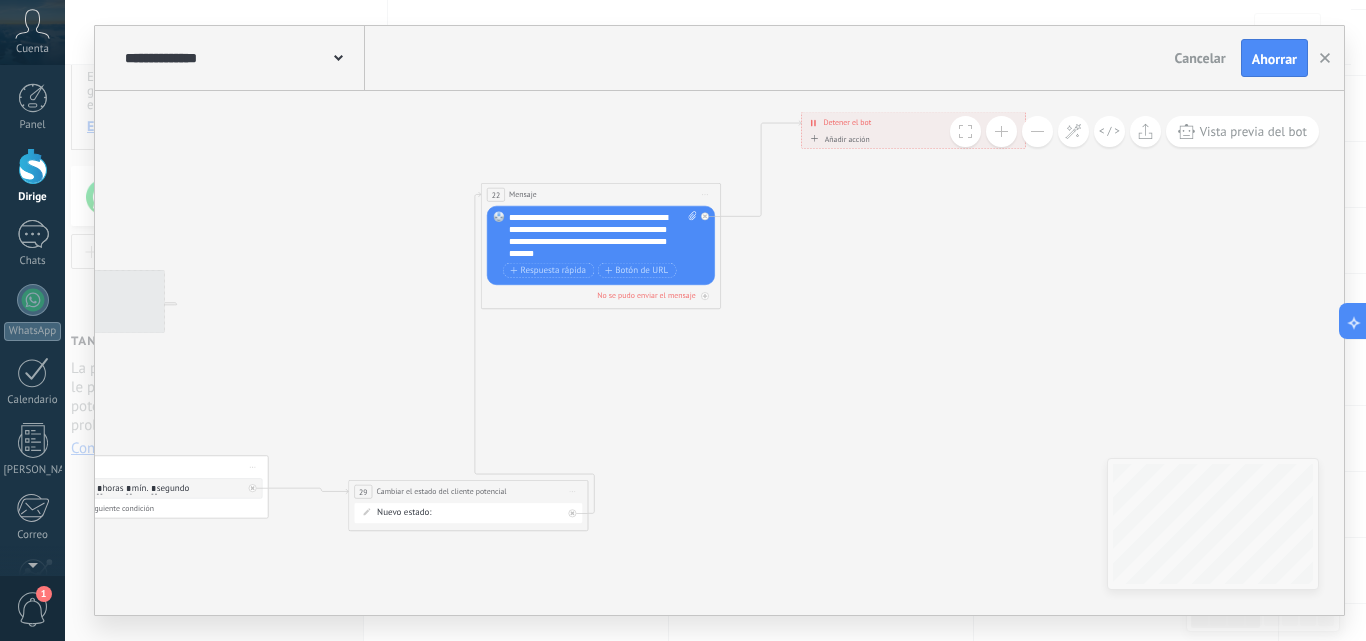 click 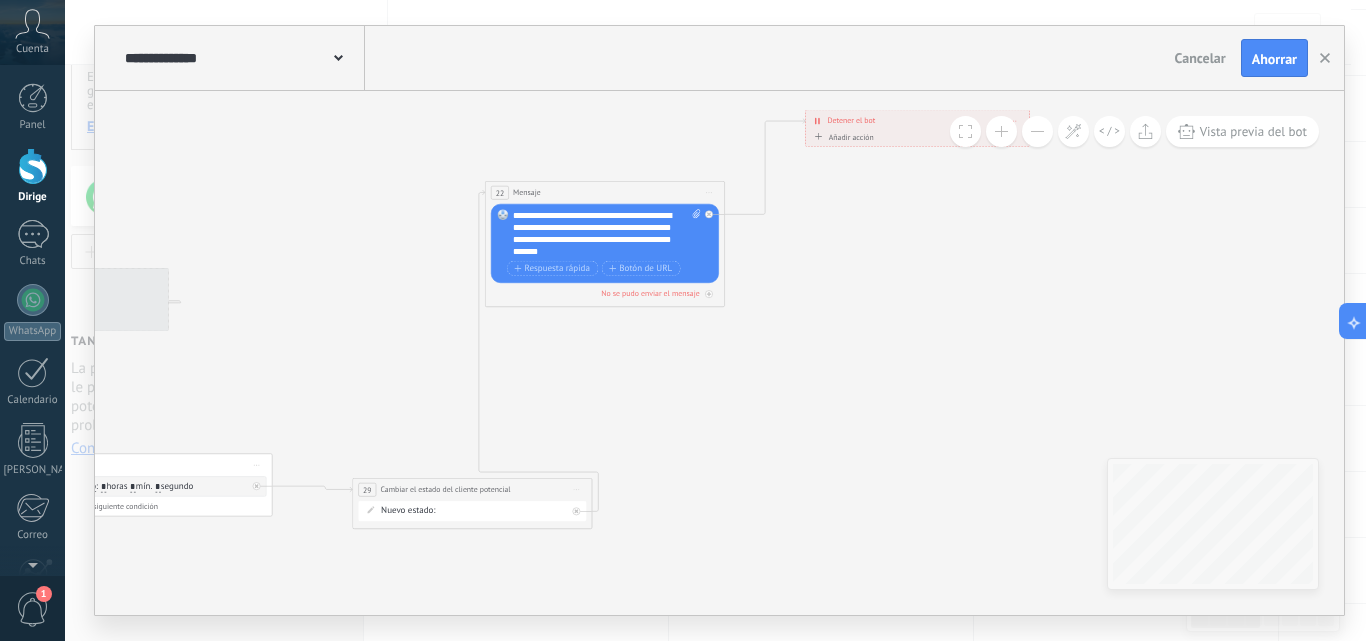 drag, startPoint x: 903, startPoint y: 368, endPoint x: 904, endPoint y: 401, distance: 33.01515 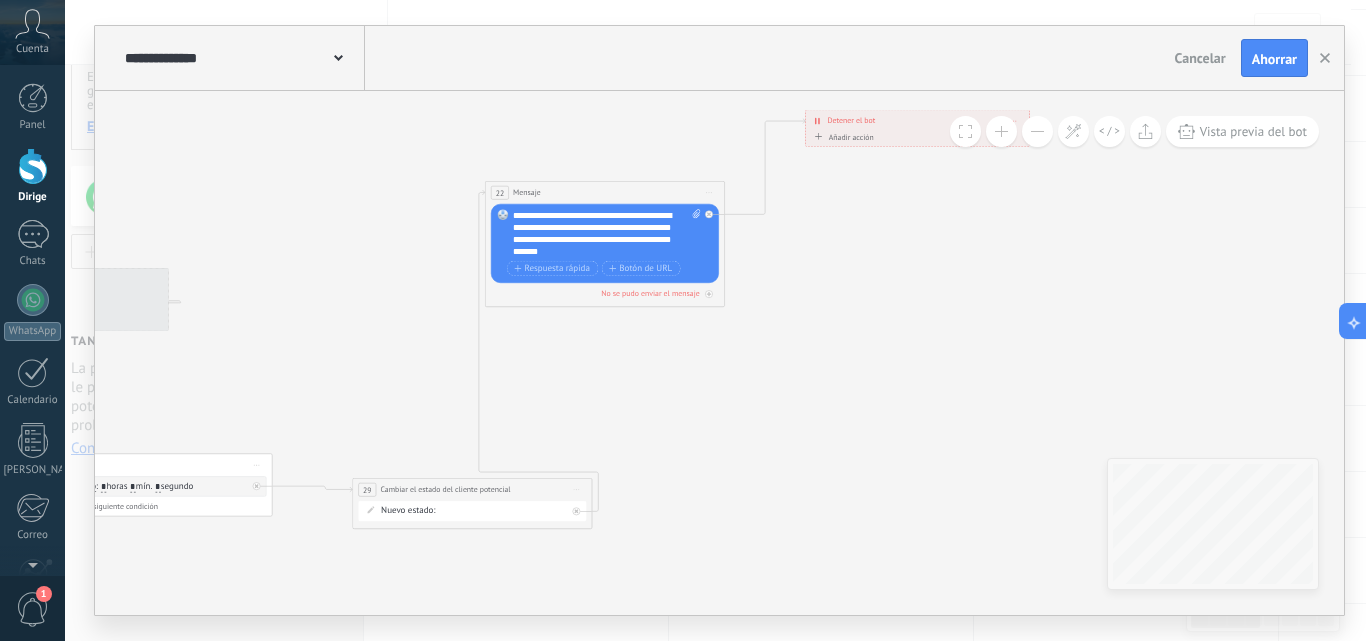 click 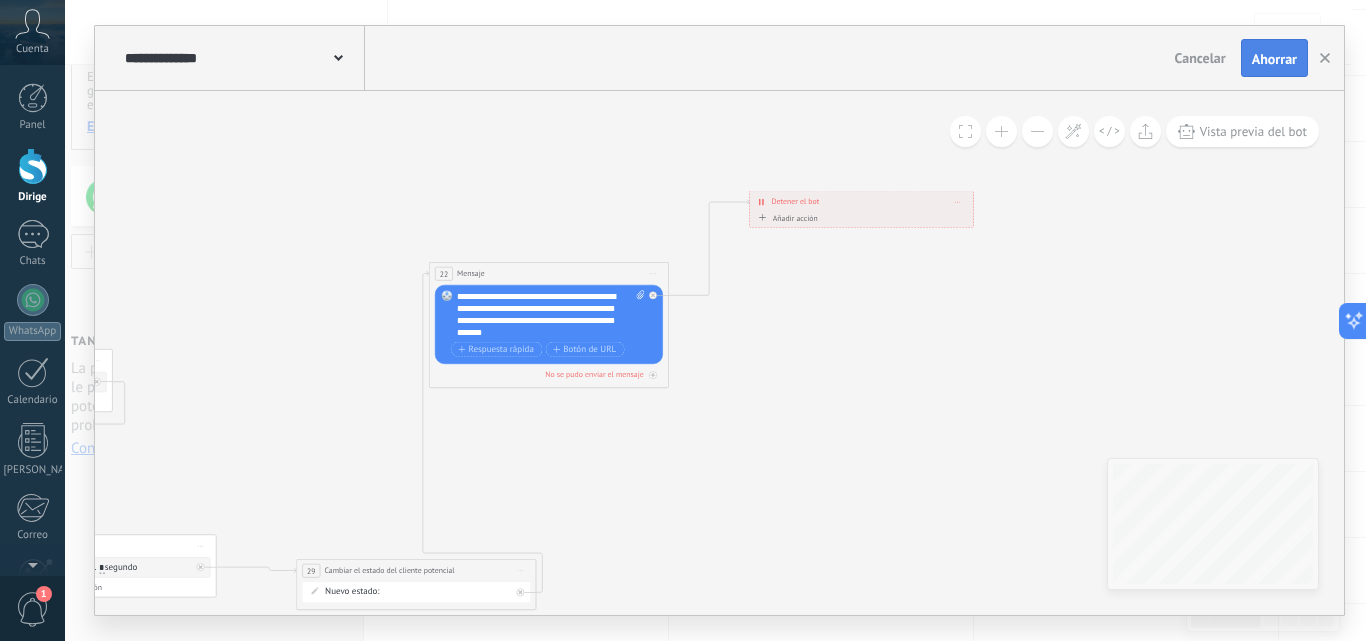 click on "Ahorrar" at bounding box center (1274, 59) 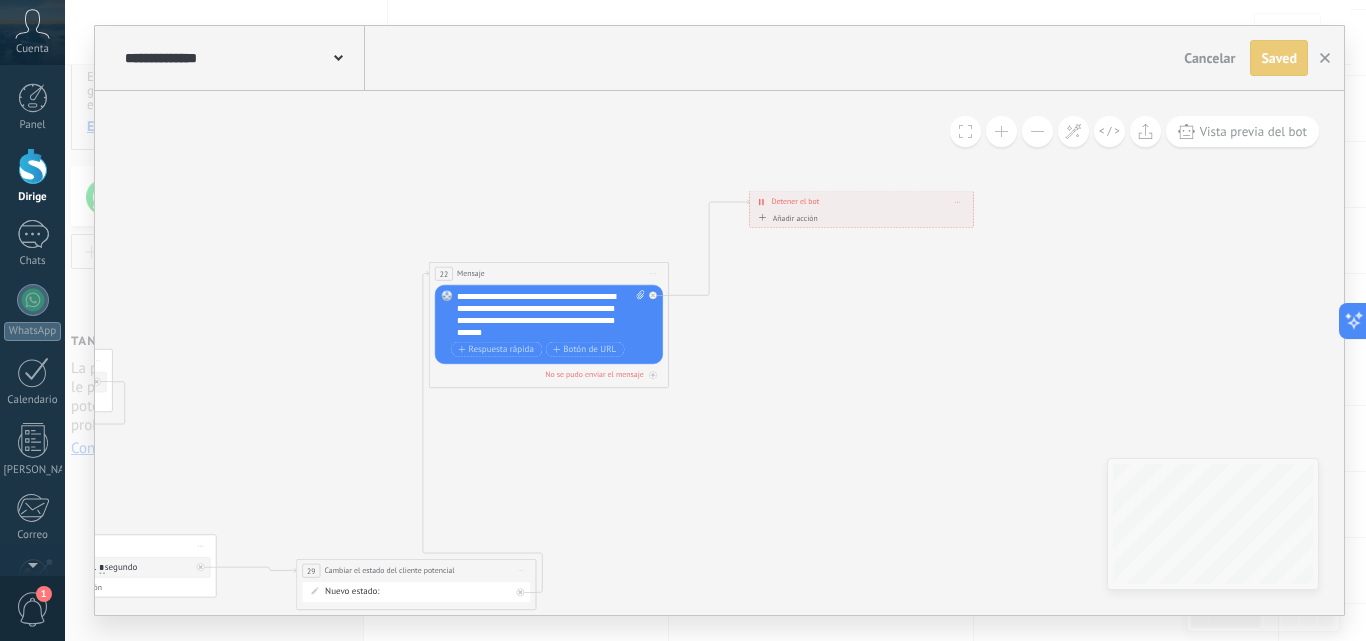 click on "Cancelar" at bounding box center (1209, 58) 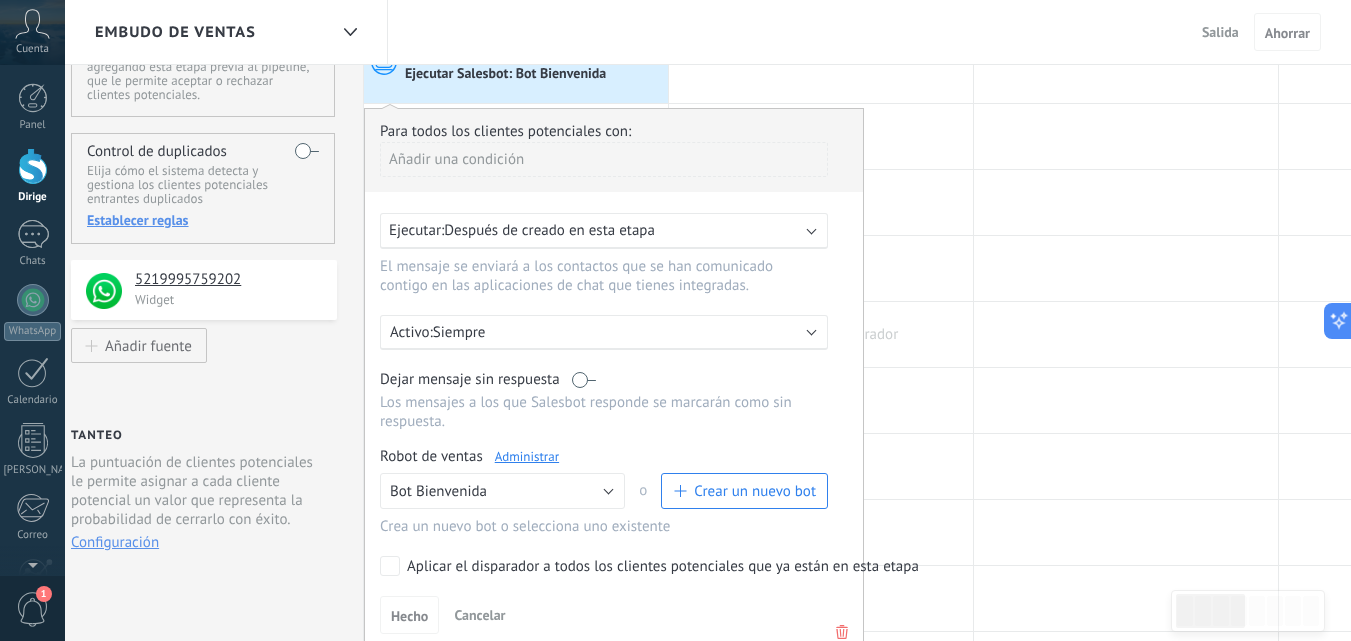scroll, scrollTop: 0, scrollLeft: 0, axis: both 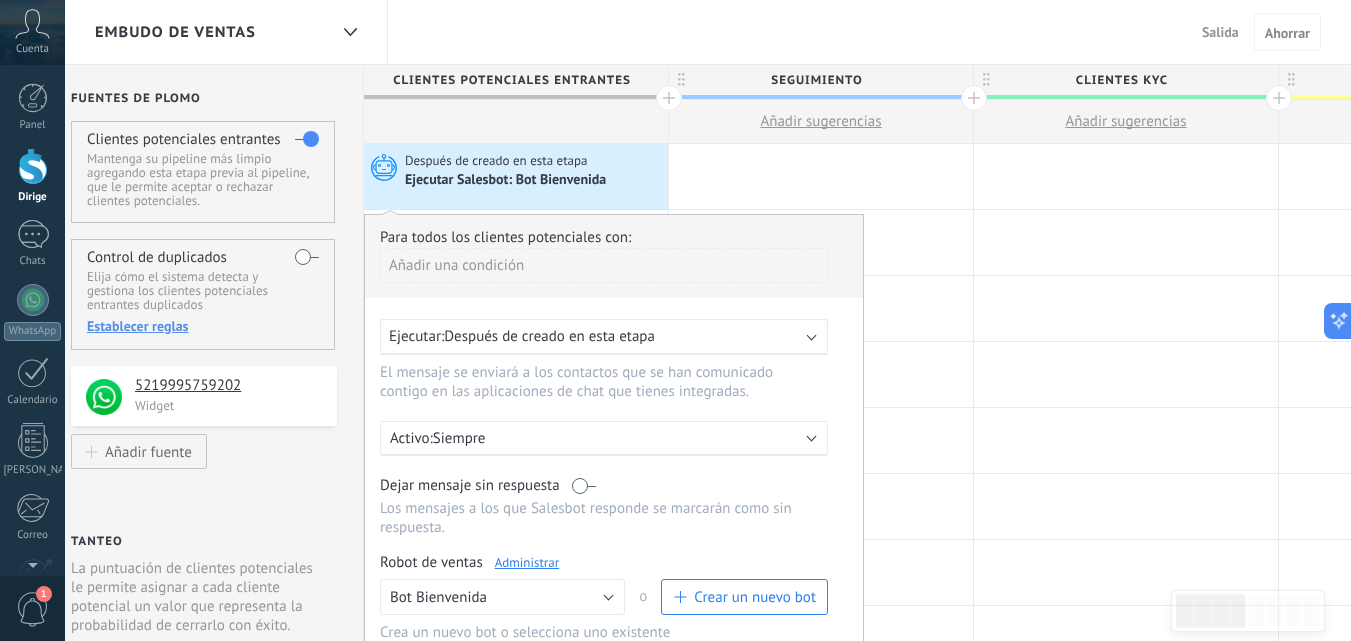click on "Embudo de ventas Salida Cancelar Ahorrar" at bounding box center [708, 32] 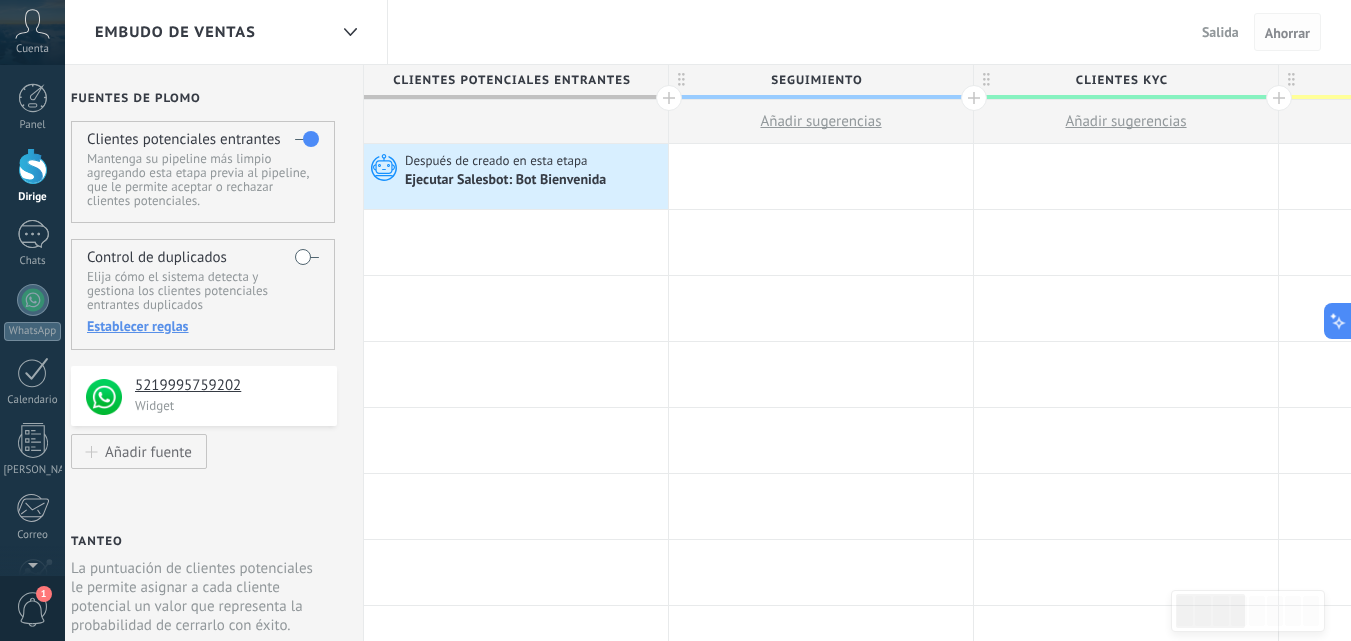 click on "Ahorrar" at bounding box center [1287, 33] 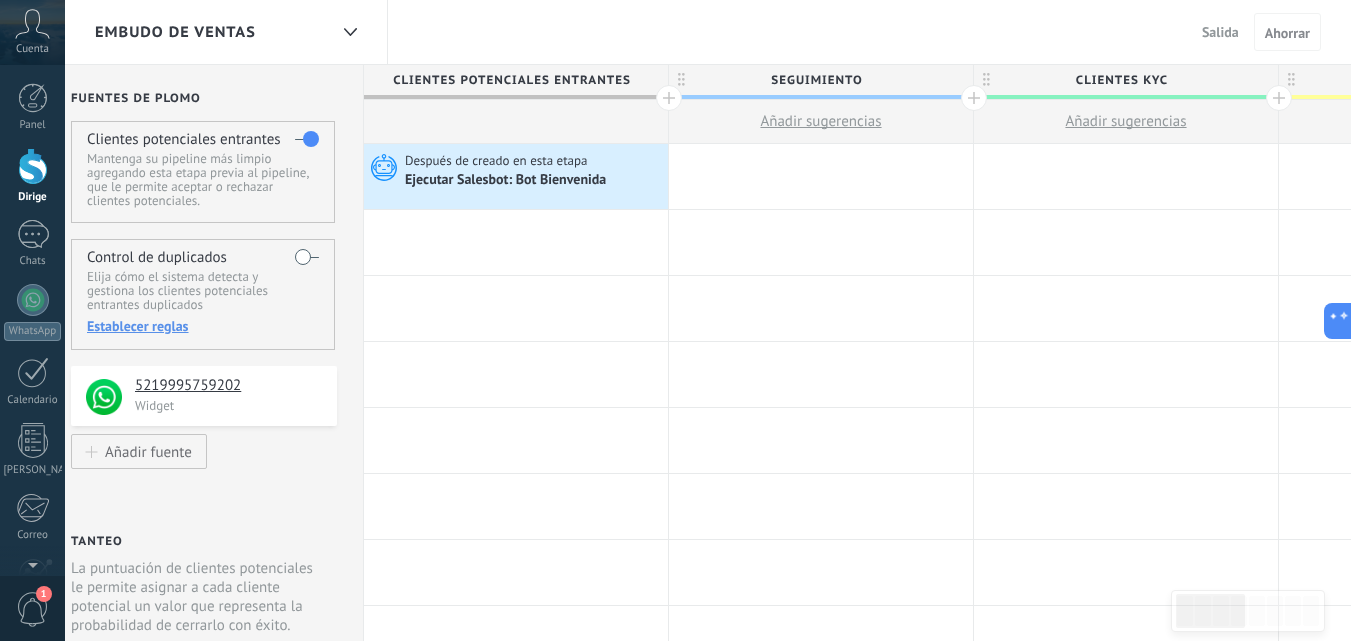 click on "Salida" at bounding box center [1220, 32] 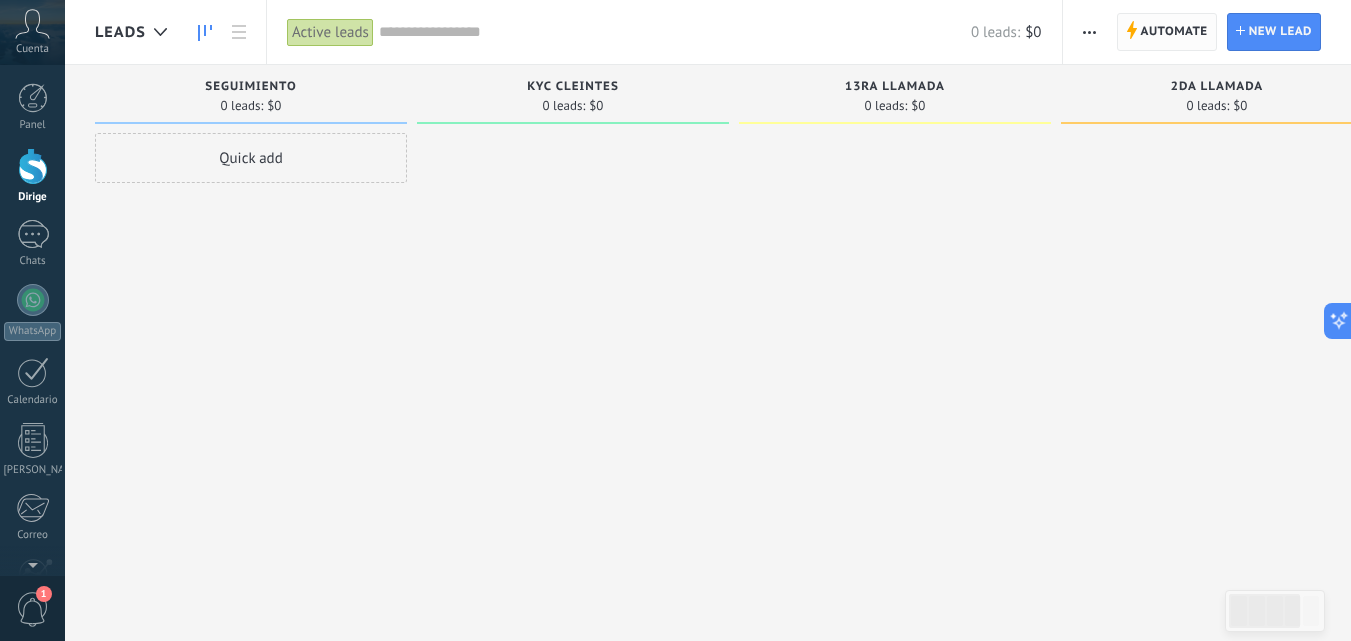click on "Automate" at bounding box center [1174, 32] 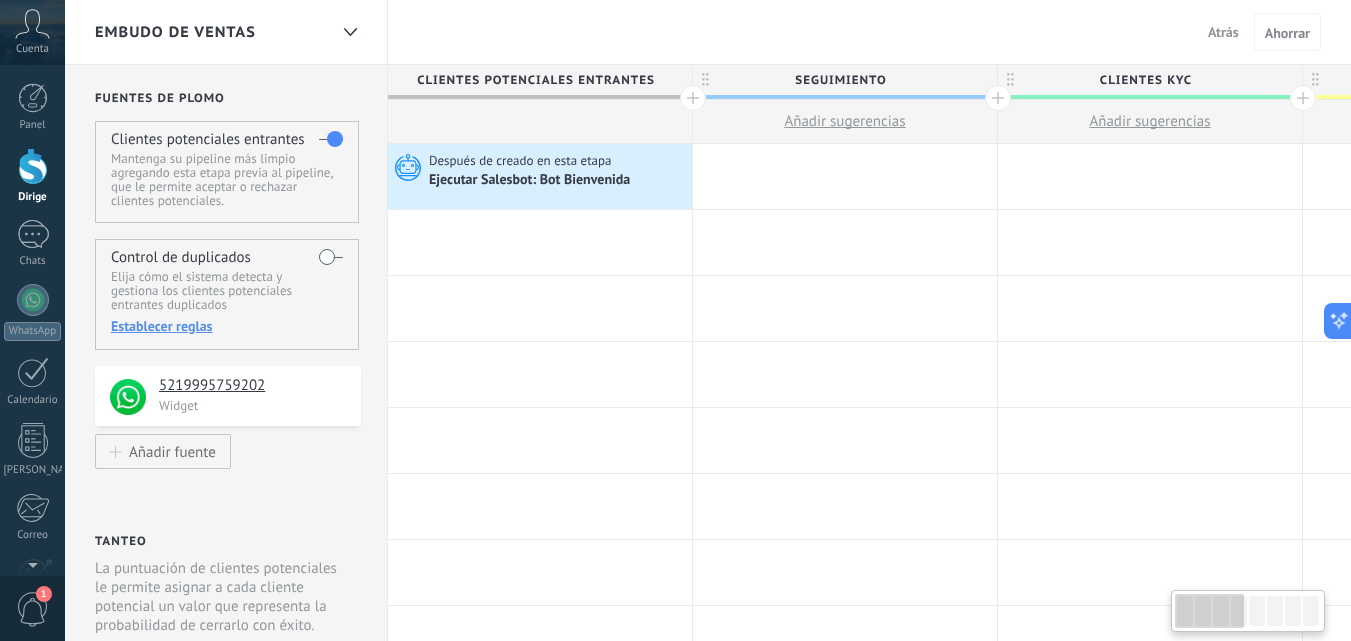 click on "SEGUIMIENTO" at bounding box center [840, 80] 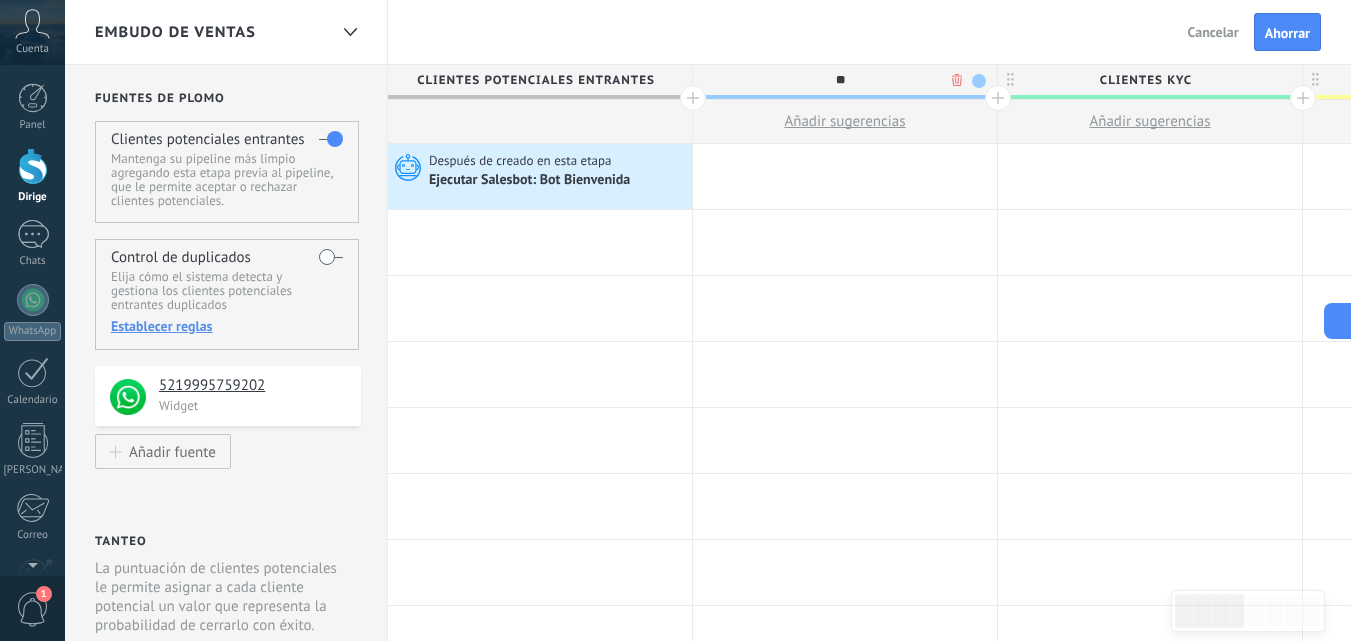 type on "*" 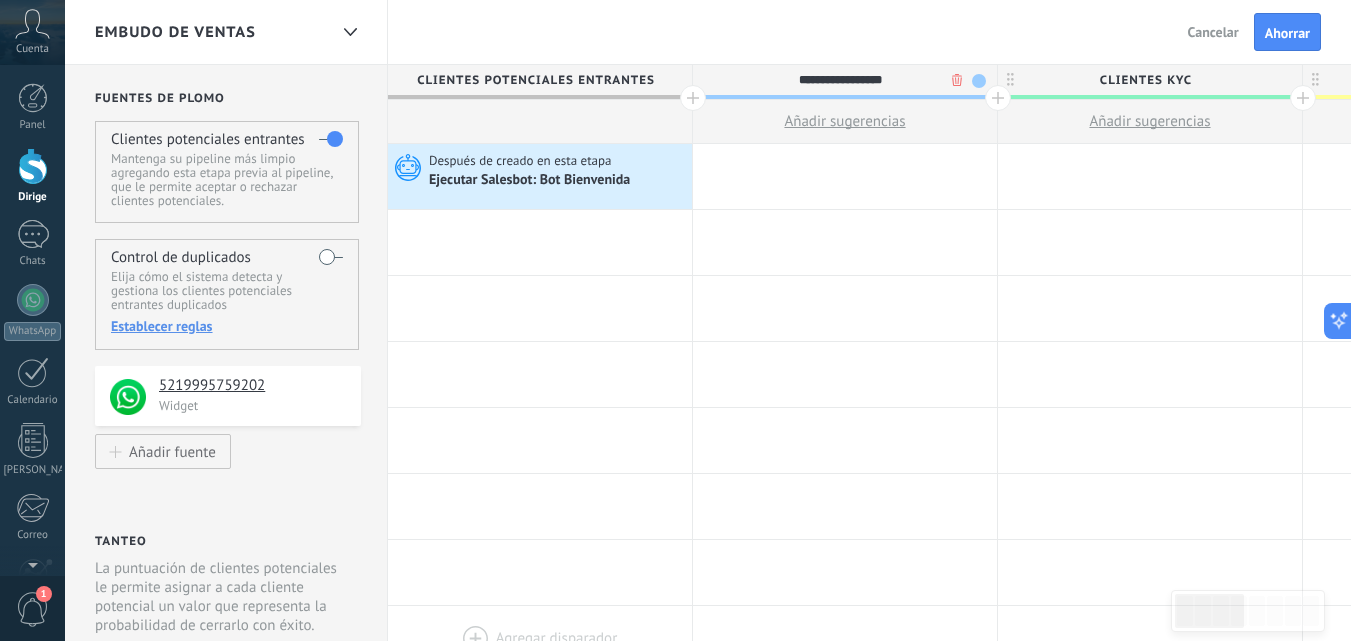 type on "**********" 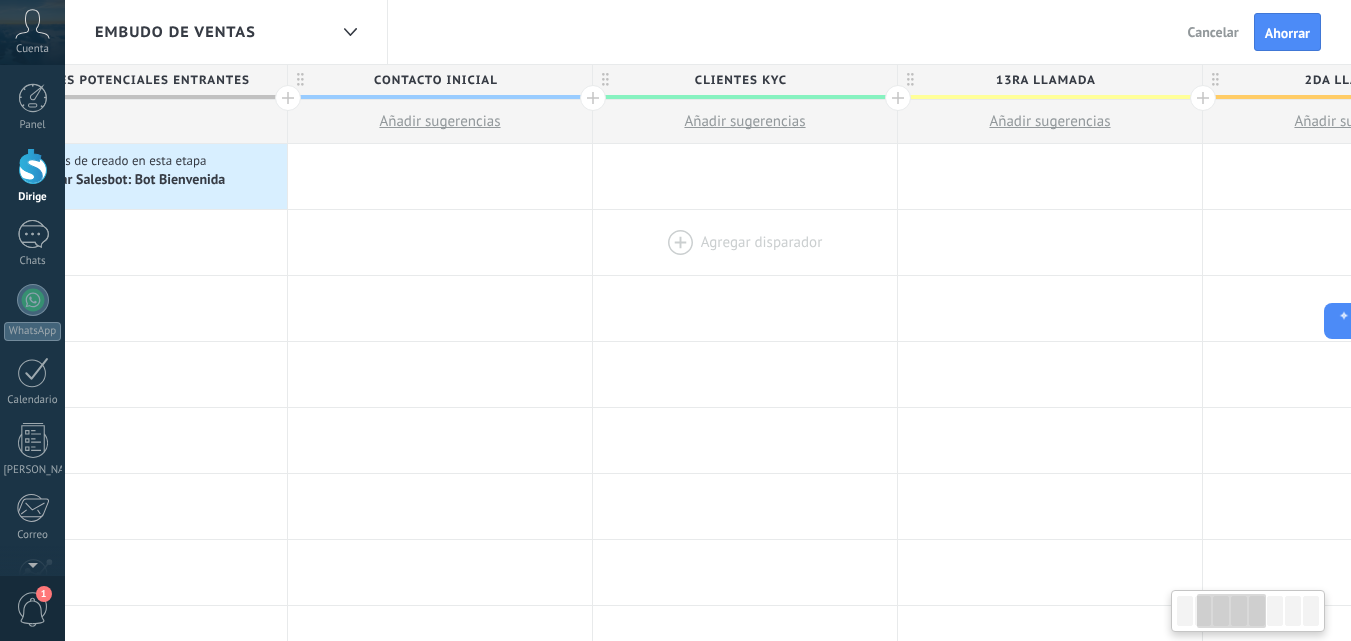 drag, startPoint x: 938, startPoint y: 246, endPoint x: 762, endPoint y: 270, distance: 177.62883 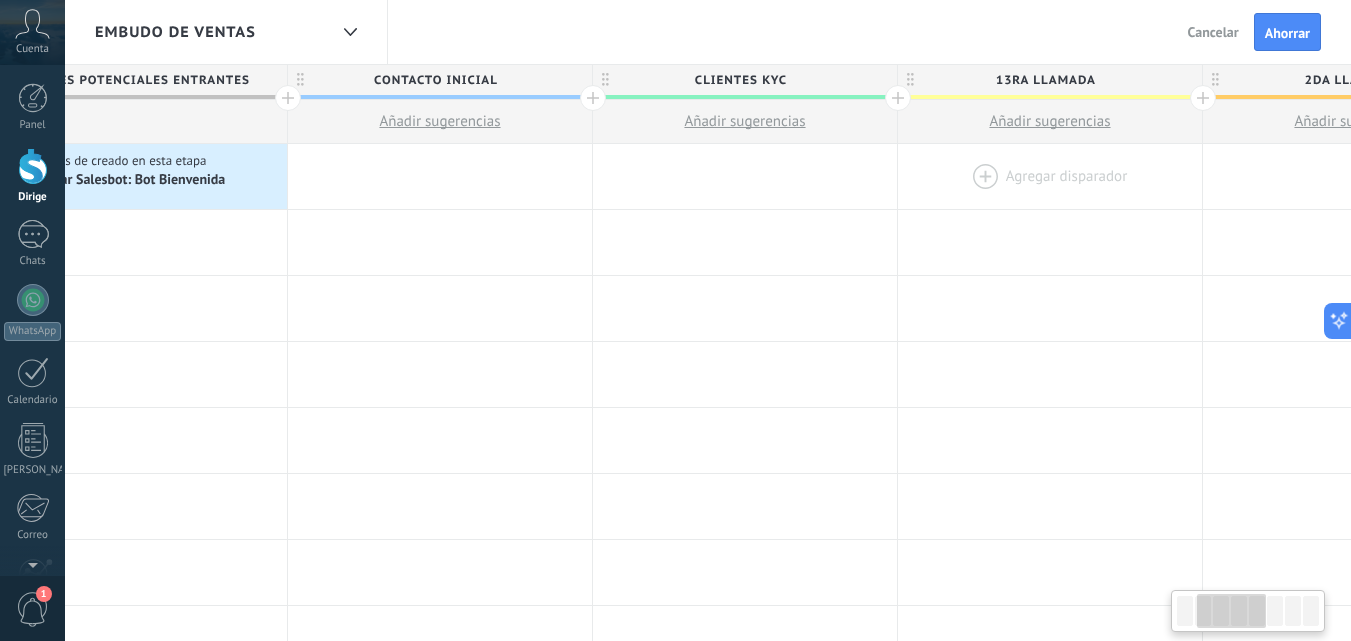 scroll, scrollTop: 0, scrollLeft: 414, axis: horizontal 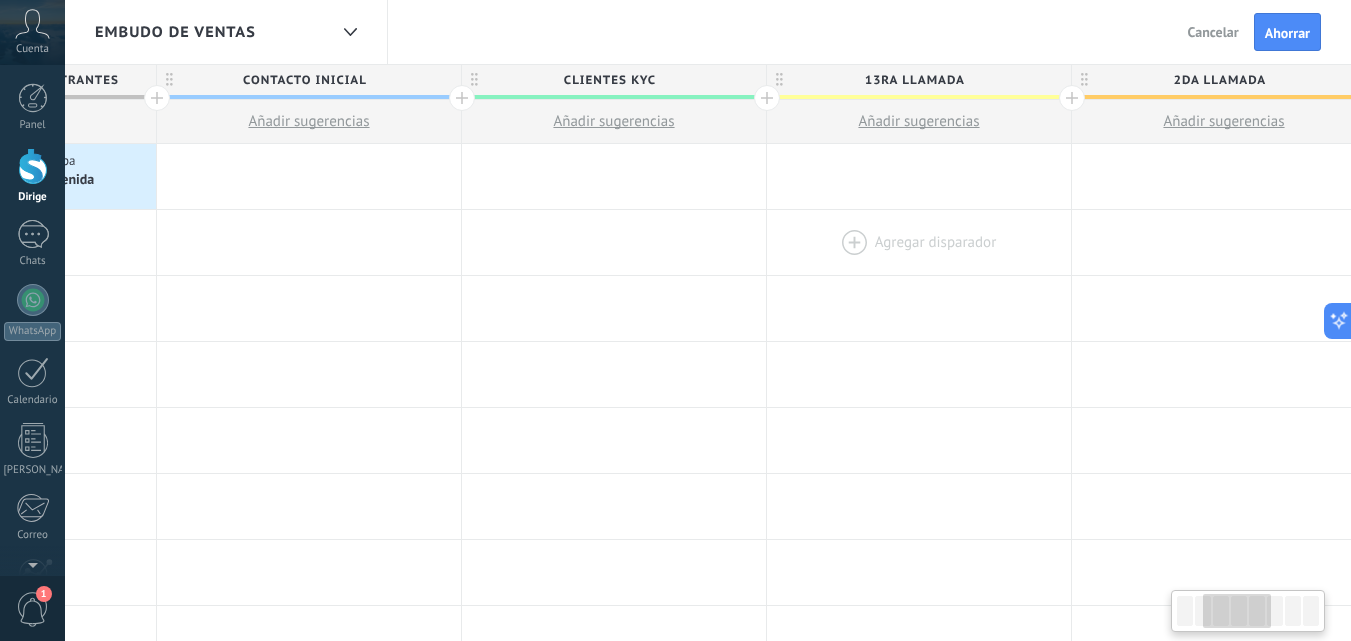 drag, startPoint x: 1006, startPoint y: 263, endPoint x: 963, endPoint y: 266, distance: 43.104523 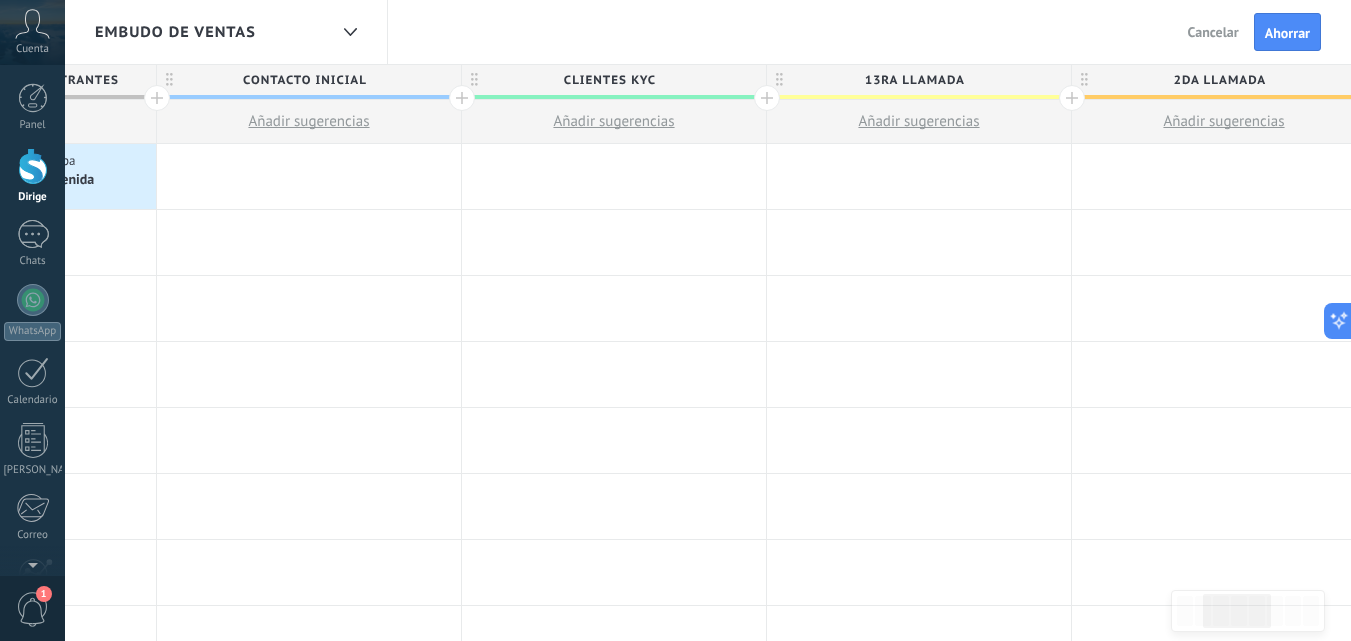 drag, startPoint x: 982, startPoint y: 81, endPoint x: 874, endPoint y: 91, distance: 108.461975 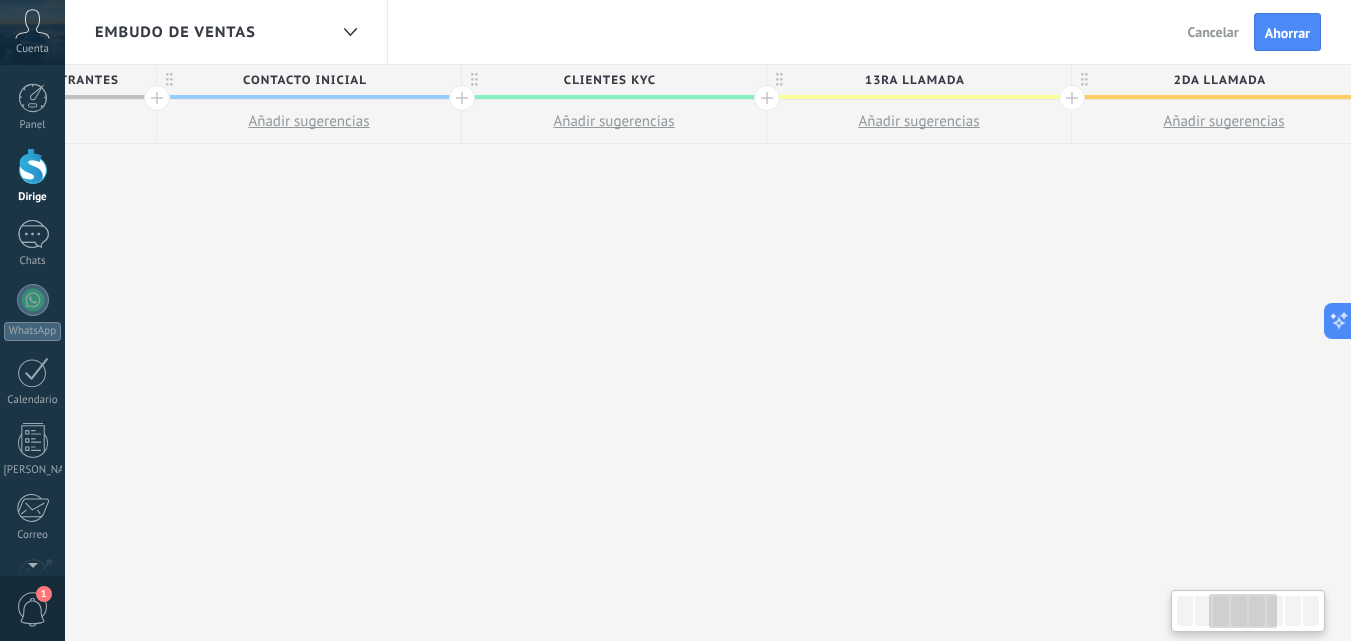 scroll, scrollTop: 0, scrollLeft: 639, axis: horizontal 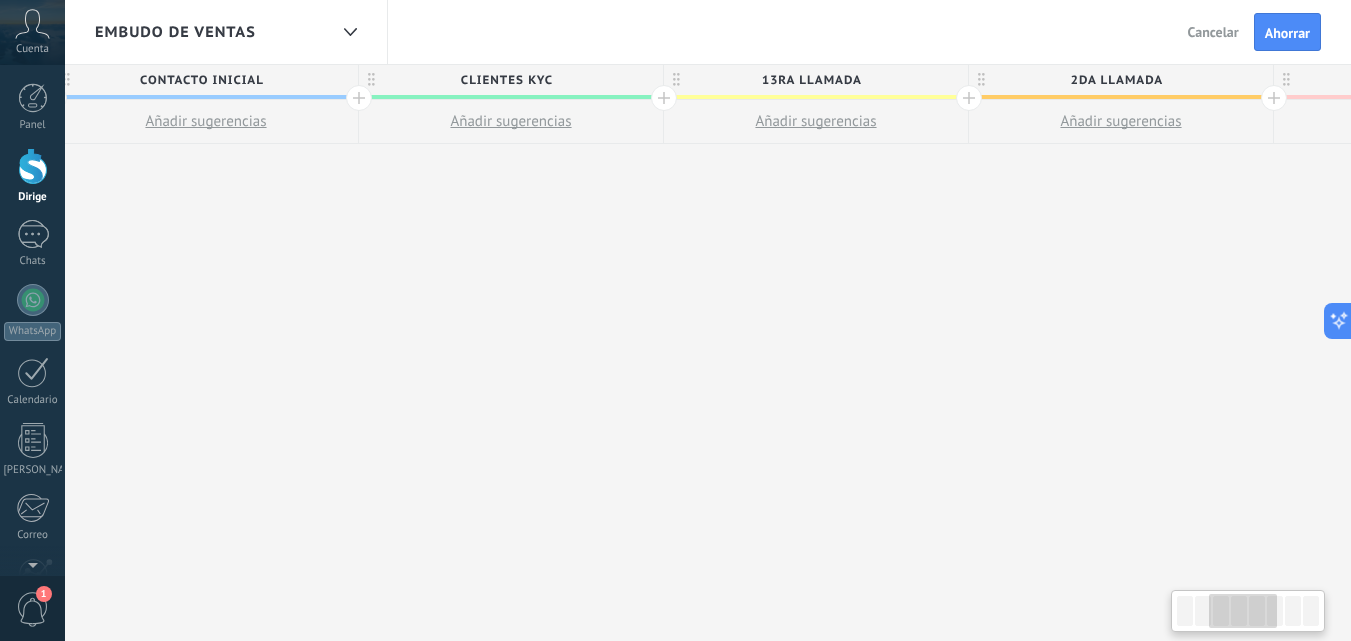 click on "13RA LLAMADA" at bounding box center (811, 80) 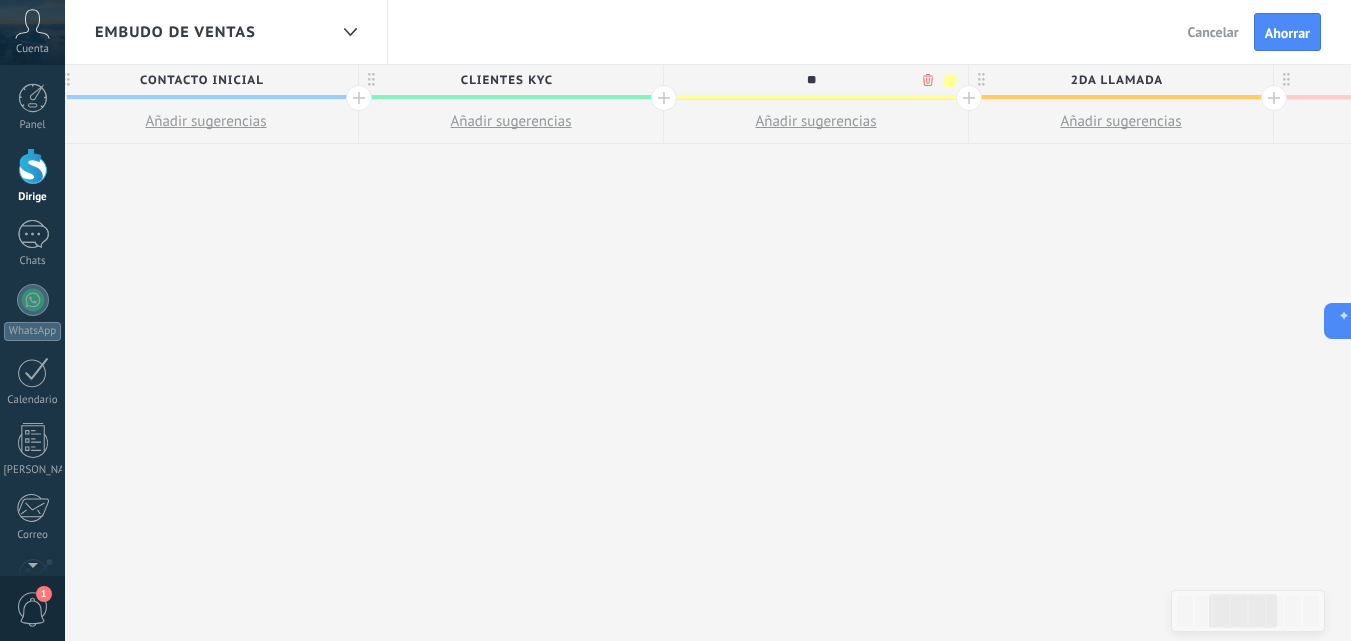 type on "*" 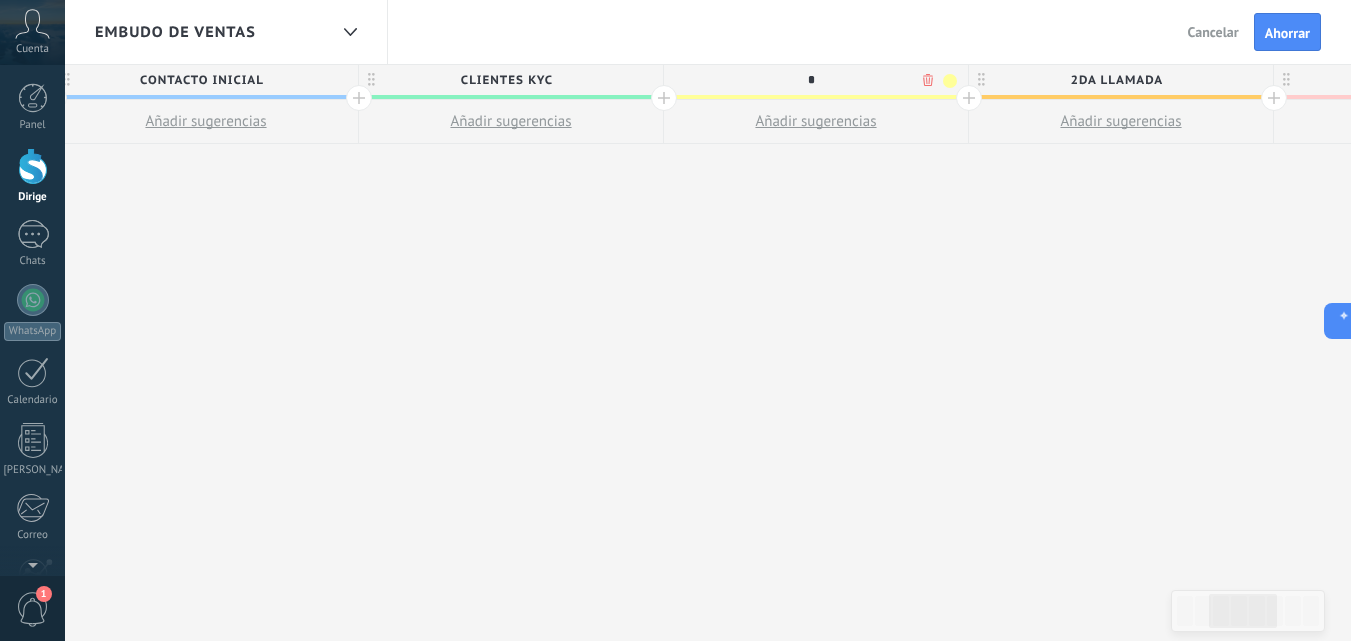 type 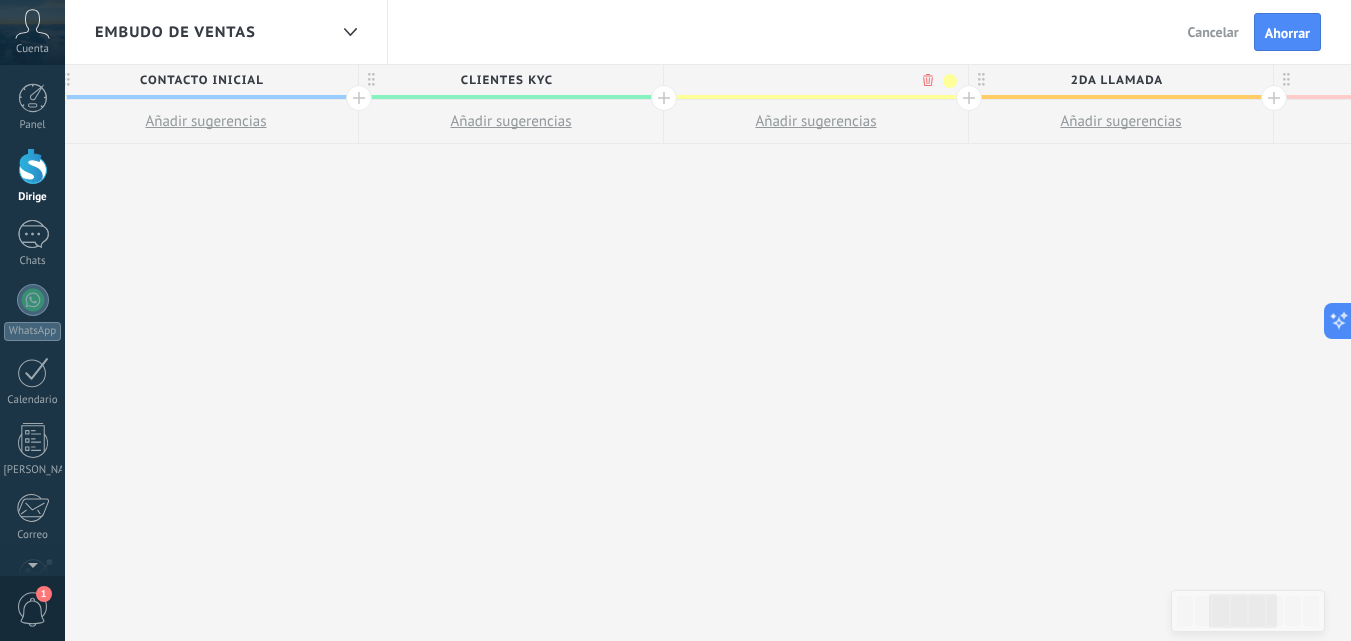 click at bounding box center (359, 98) 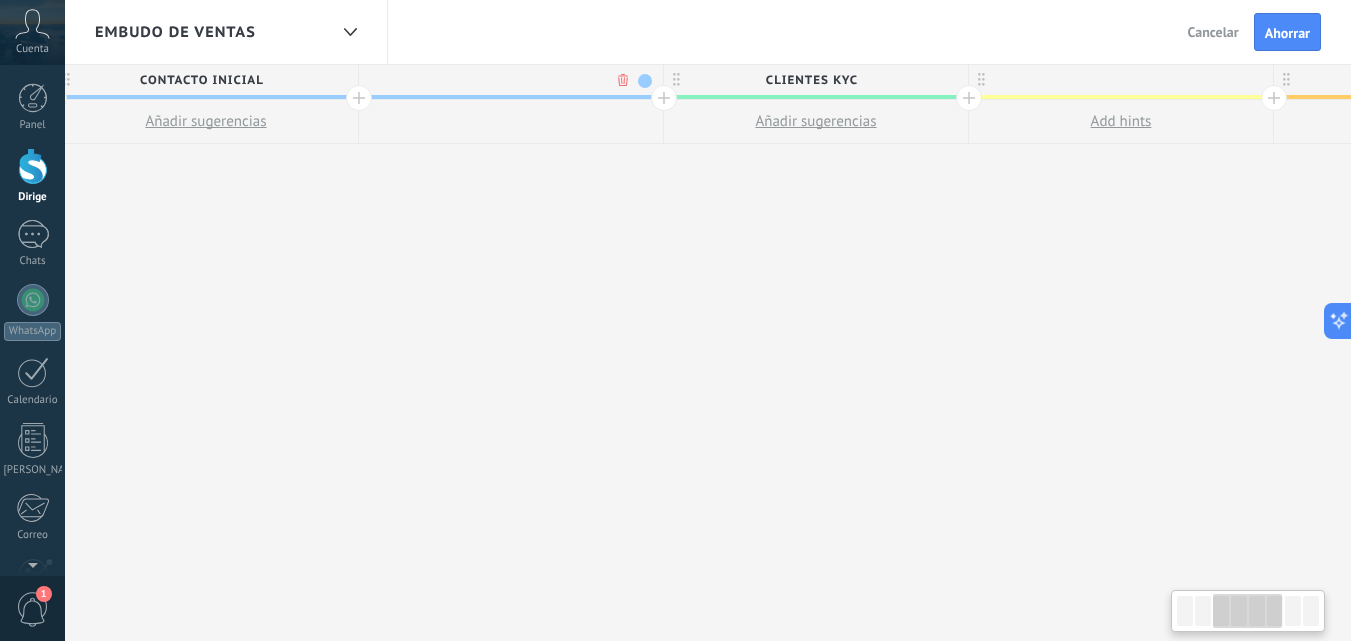 scroll, scrollTop: 0, scrollLeft: 787, axis: horizontal 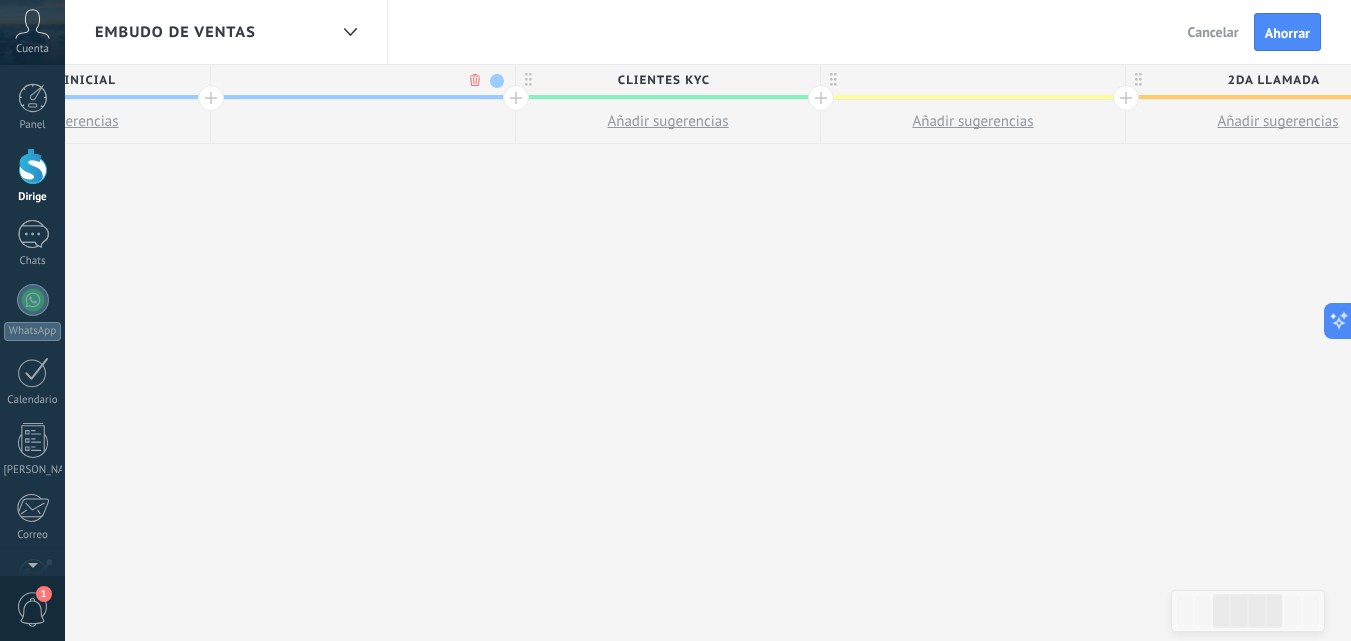 click at bounding box center [497, 81] 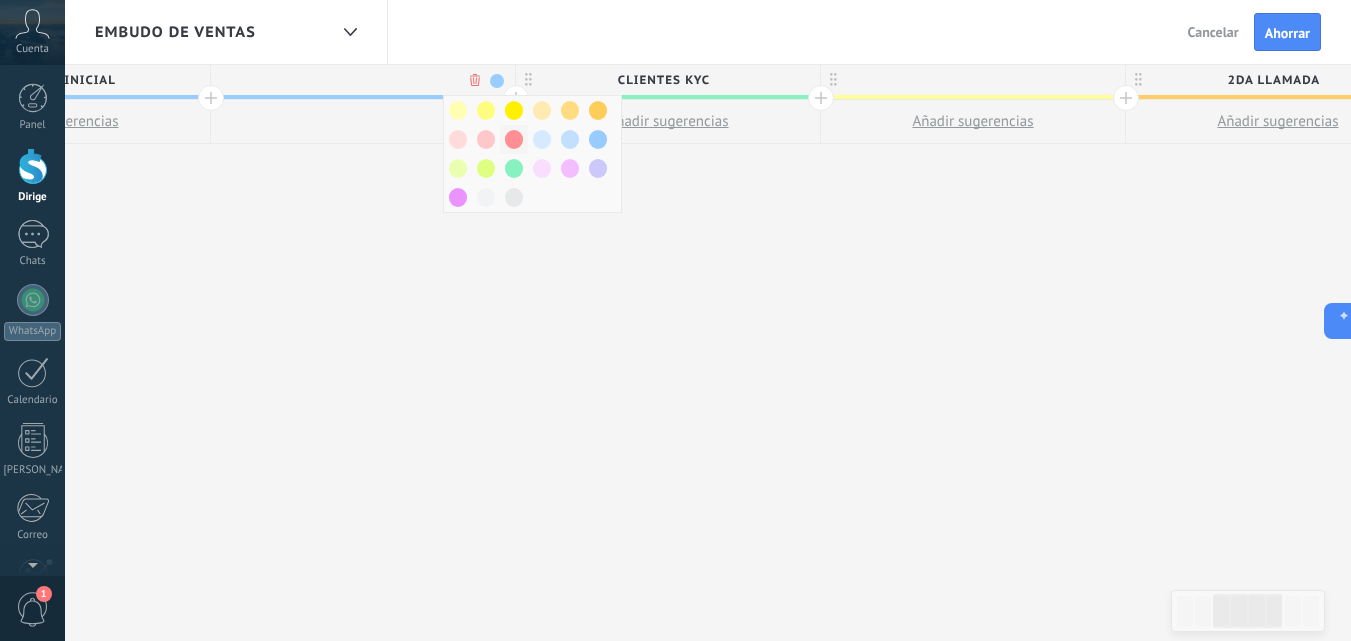 click at bounding box center [514, 139] 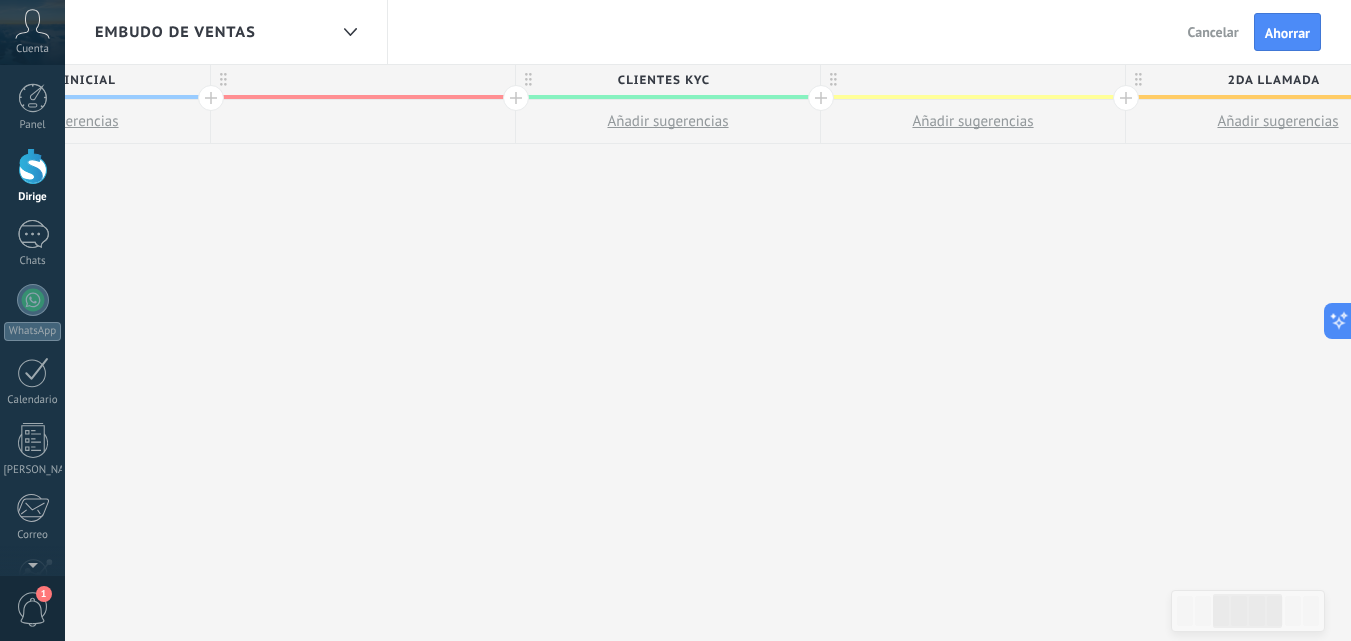 scroll, scrollTop: 1, scrollLeft: 0, axis: vertical 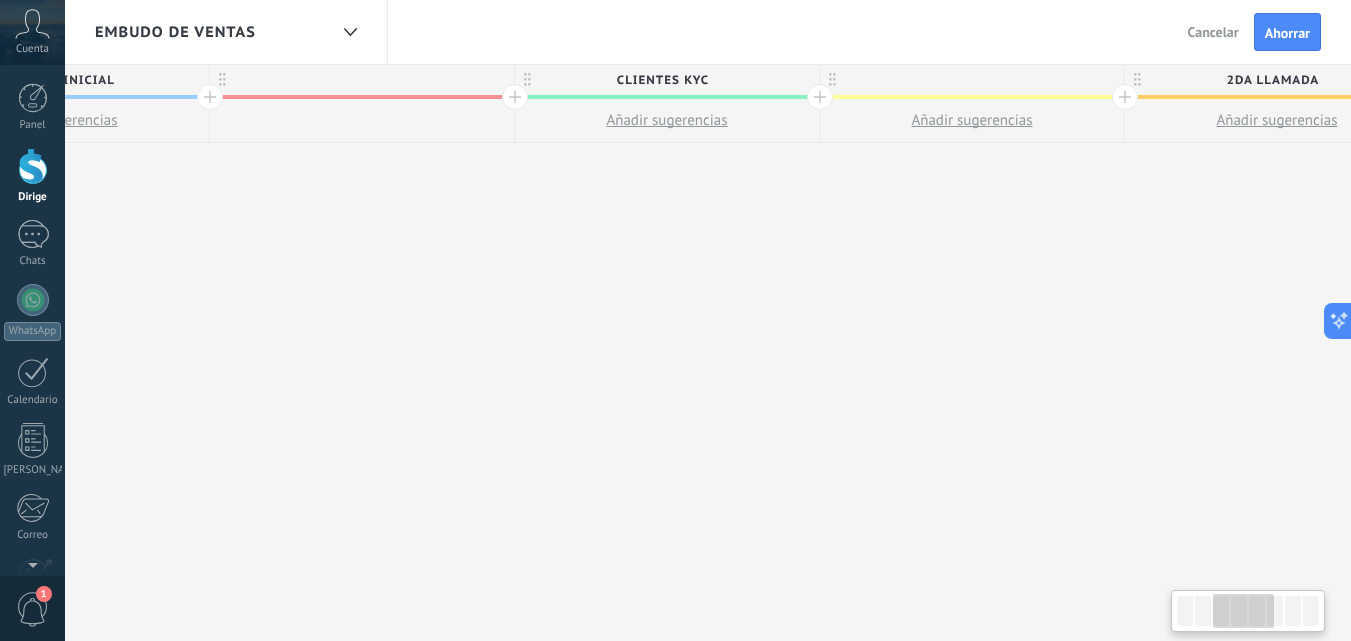 click at bounding box center (362, 80) 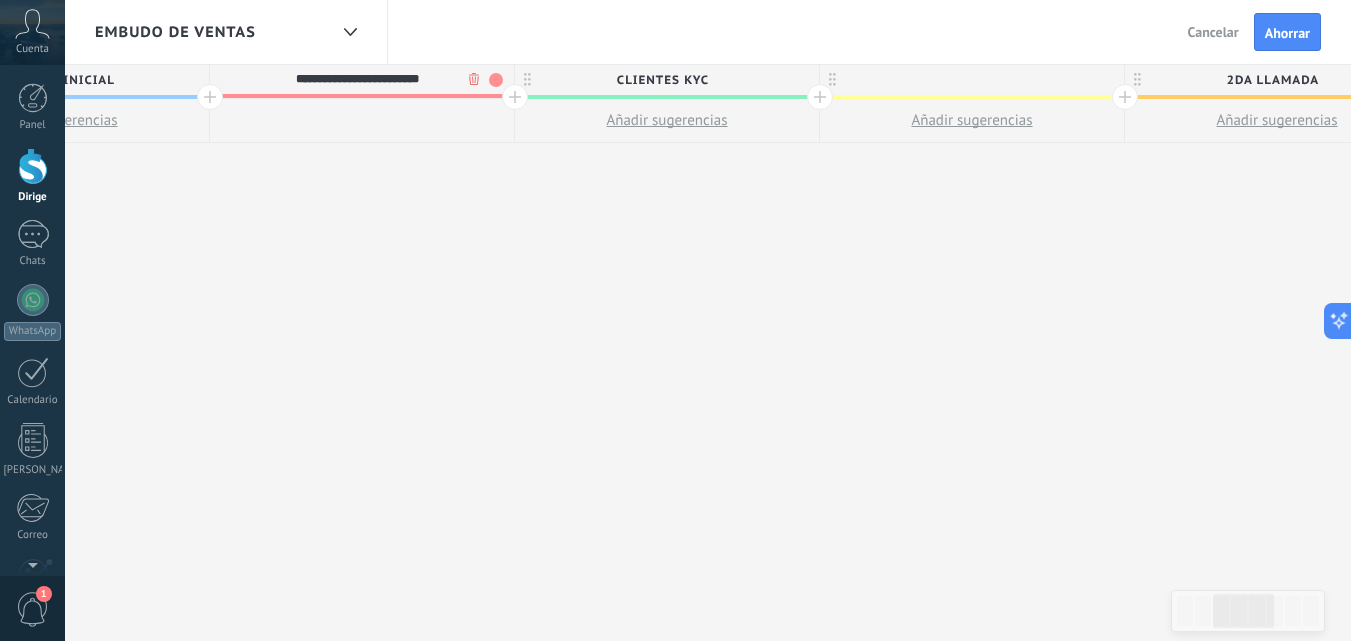 type on "**********" 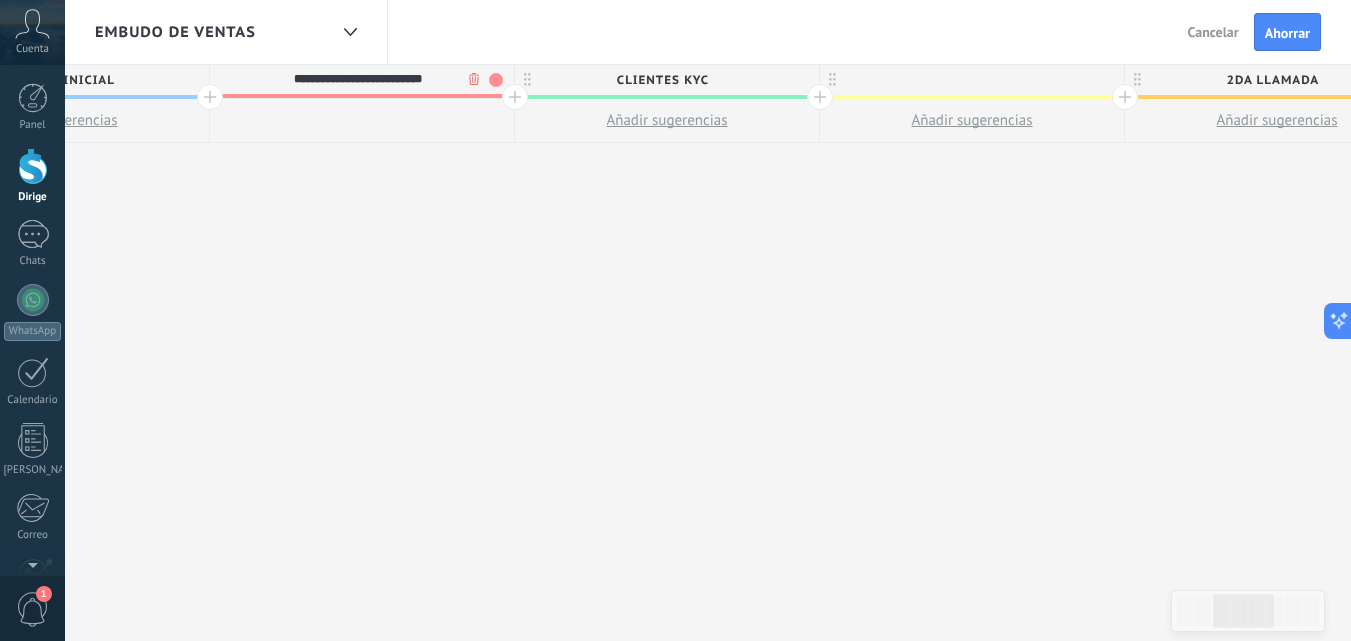 click on "Clientes KYC" at bounding box center [662, 80] 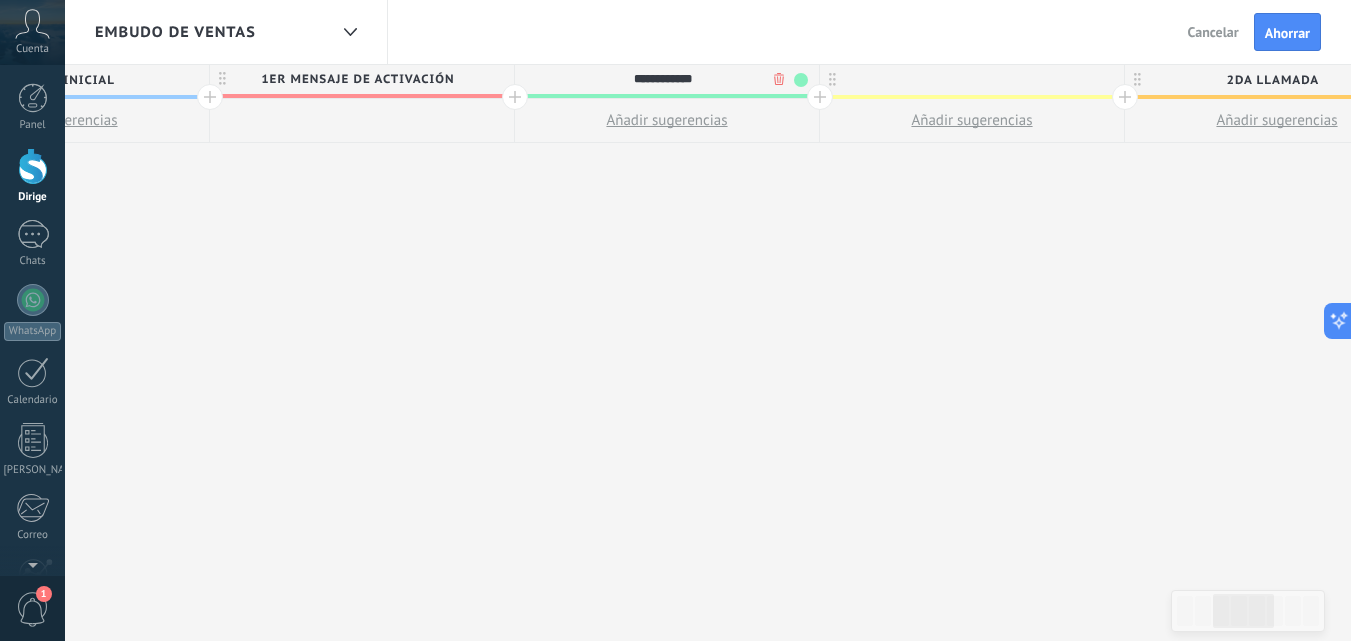 click on "**********" at bounding box center (662, 79) 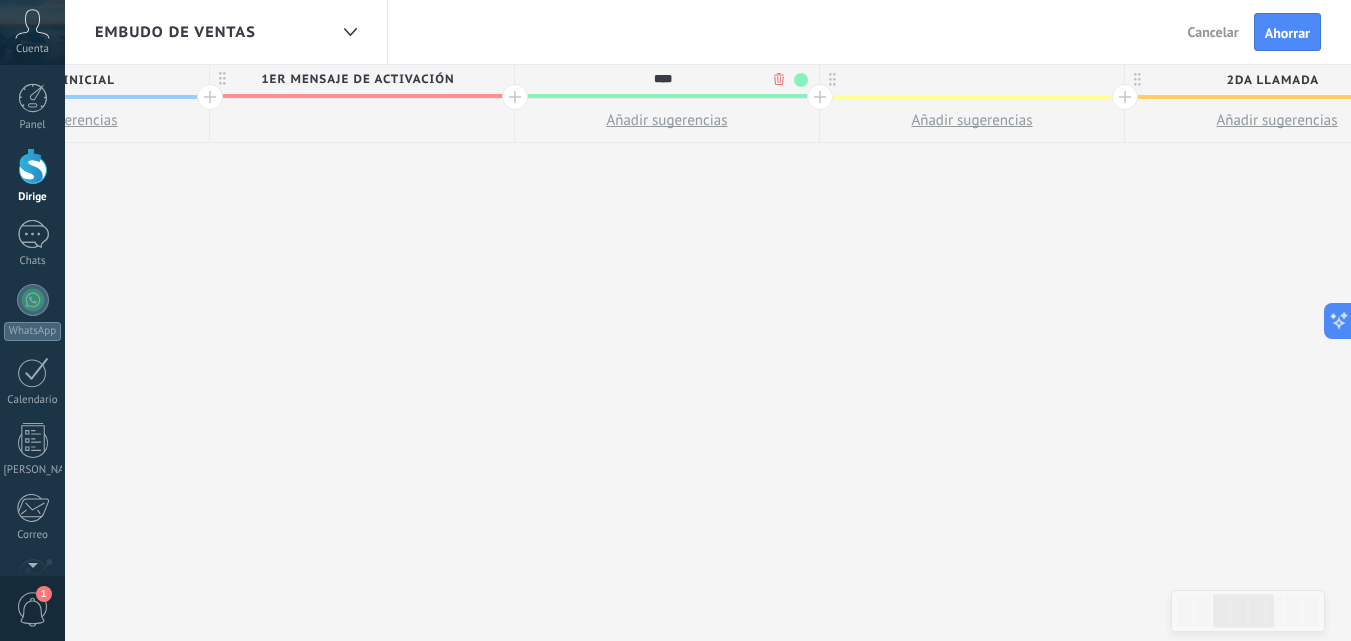 click on "****" at bounding box center (662, 79) 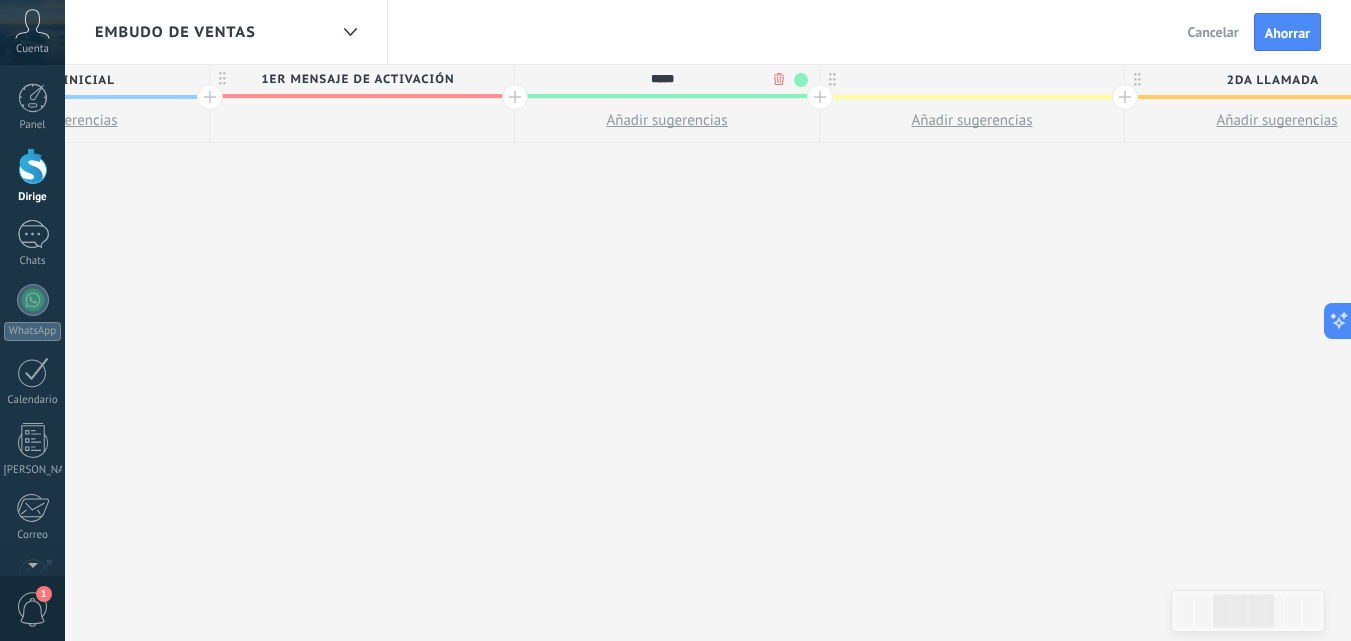 type on "*****" 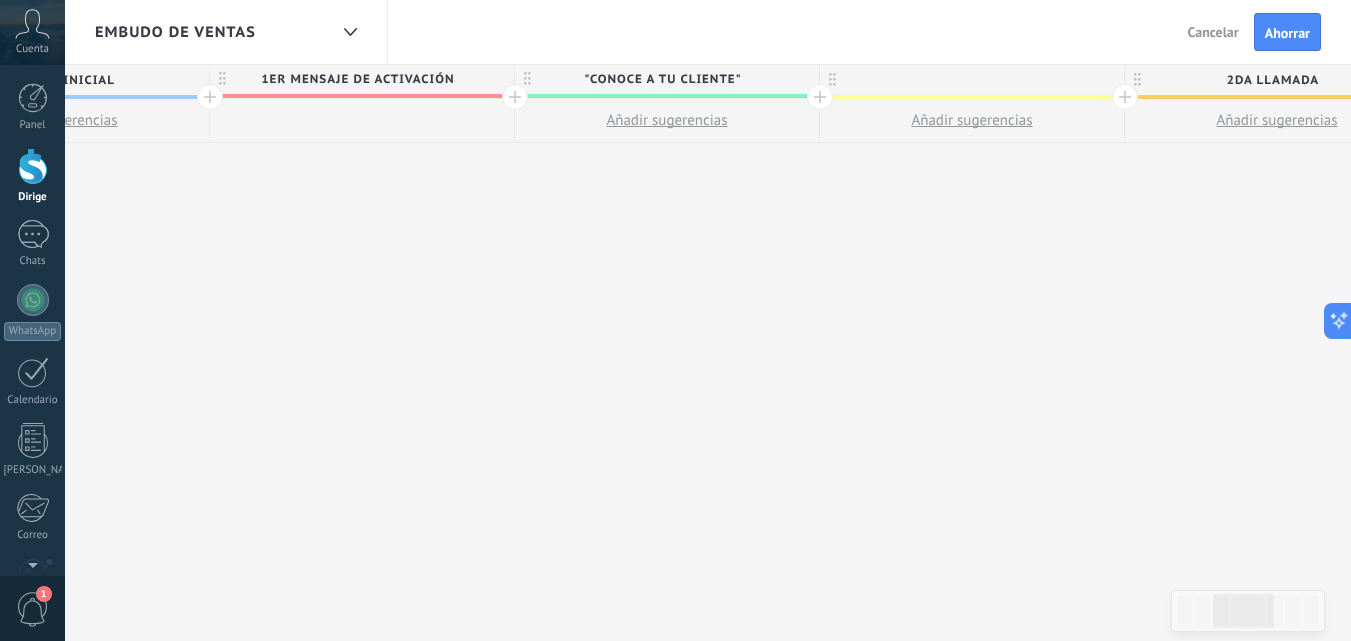 drag, startPoint x: 727, startPoint y: 249, endPoint x: 788, endPoint y: 82, distance: 177.792 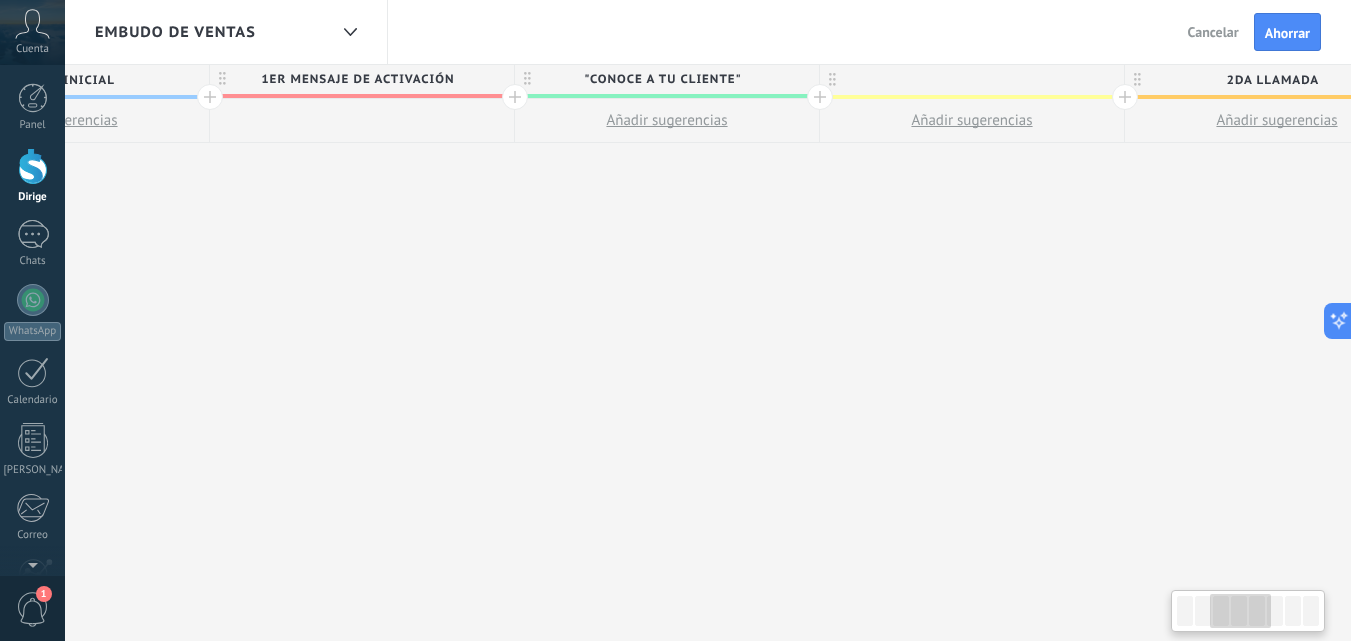 scroll, scrollTop: 0, scrollLeft: 747, axis: horizontal 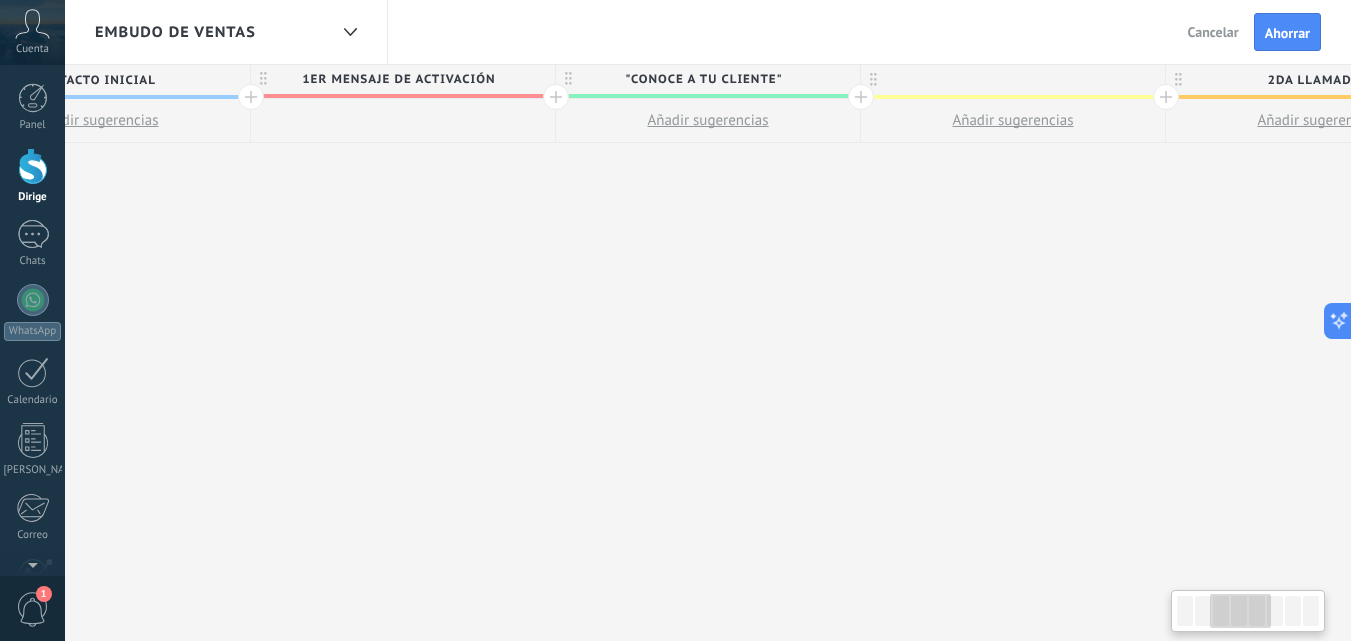 click on ""Conoce a tu cliente"" at bounding box center (703, 79) 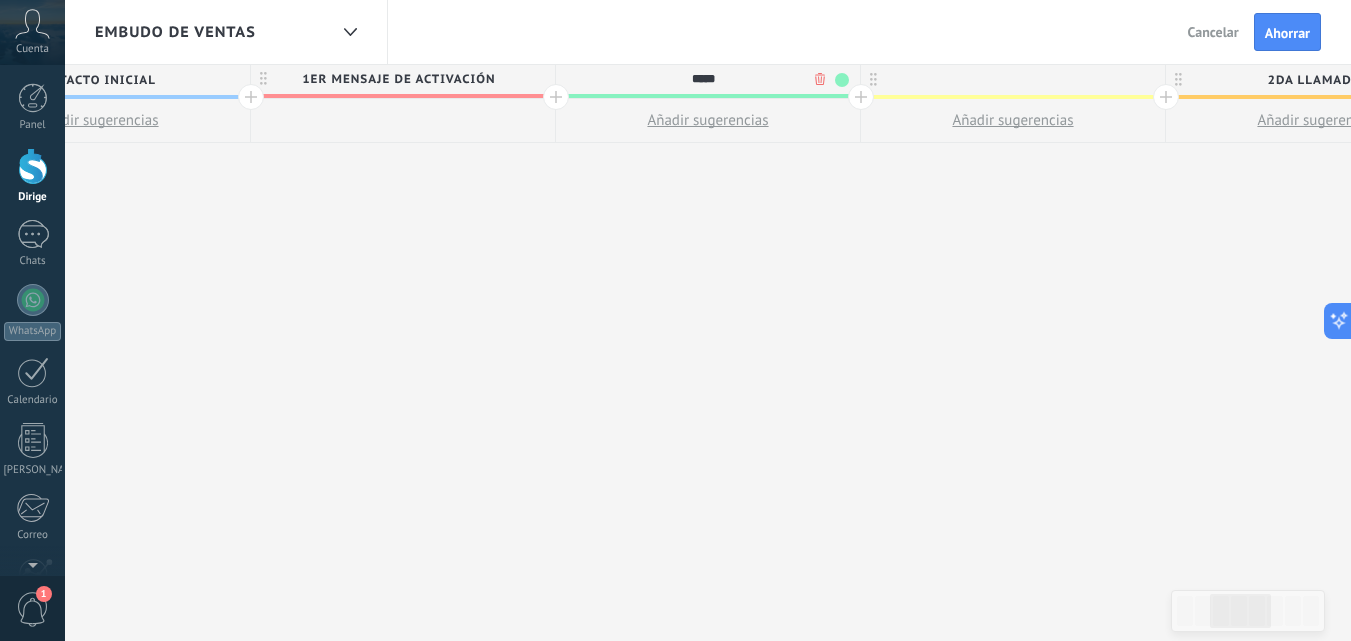 click on "*****" at bounding box center (703, 79) 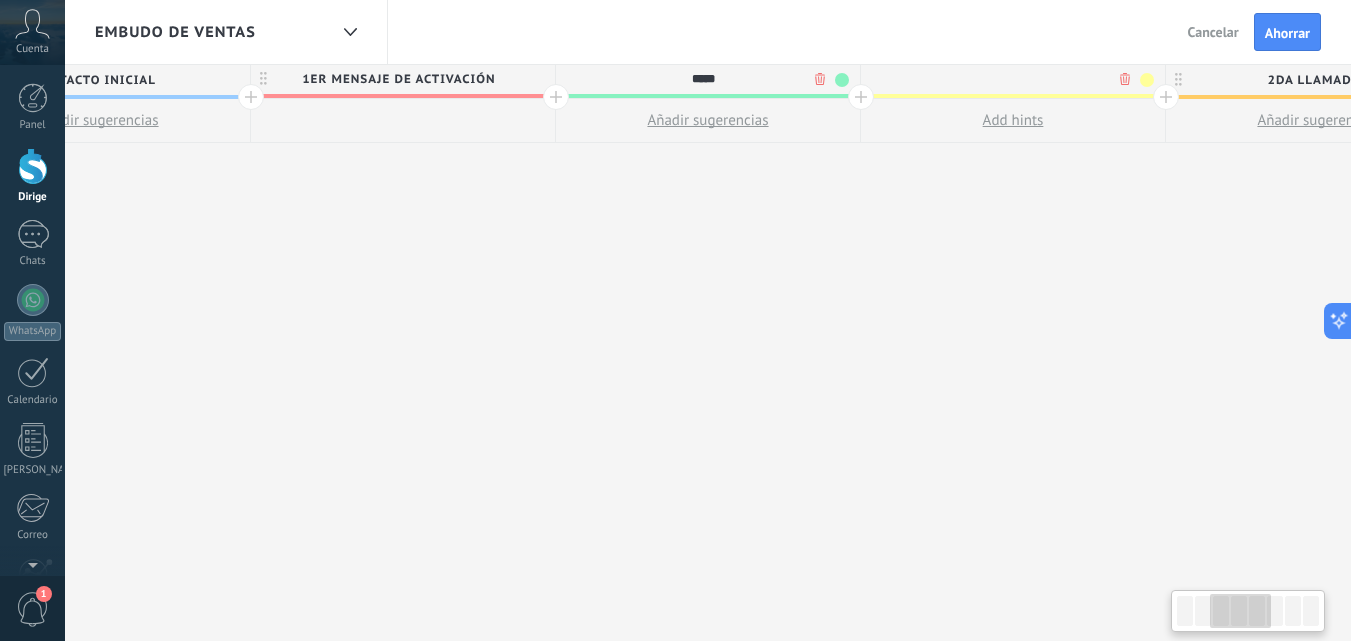 scroll, scrollTop: 0, scrollLeft: 746, axis: horizontal 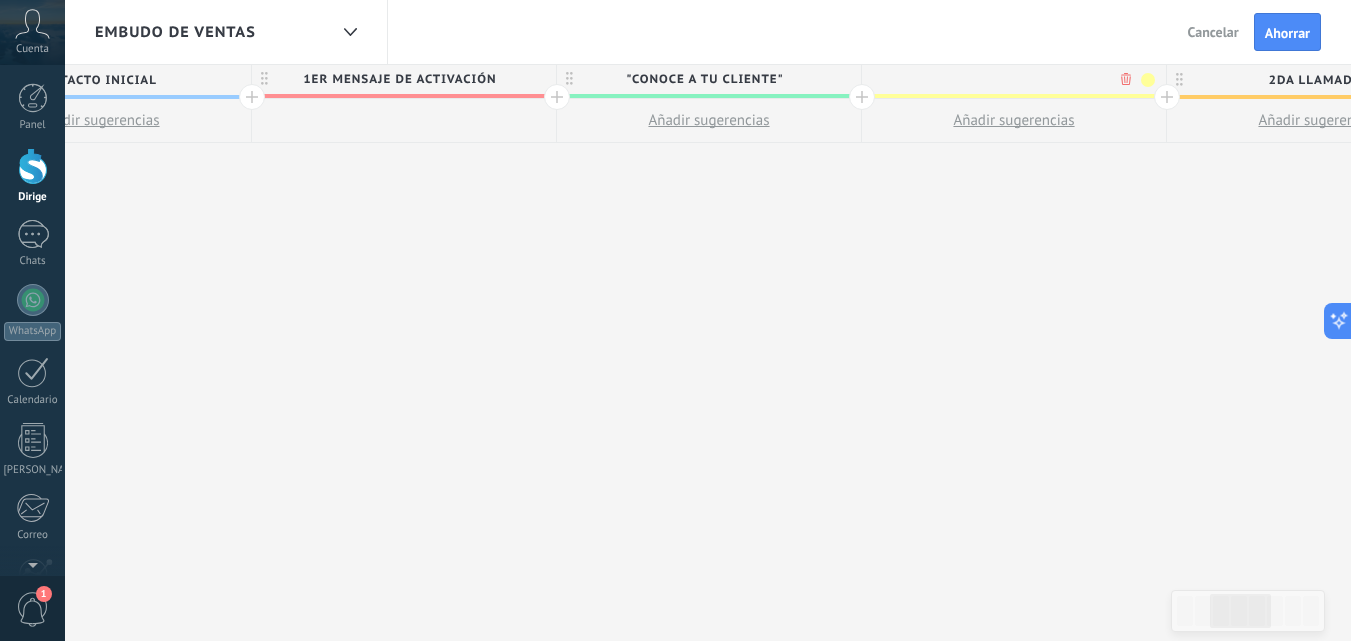 click on ""Conoce a tu cliente"" at bounding box center [704, 79] 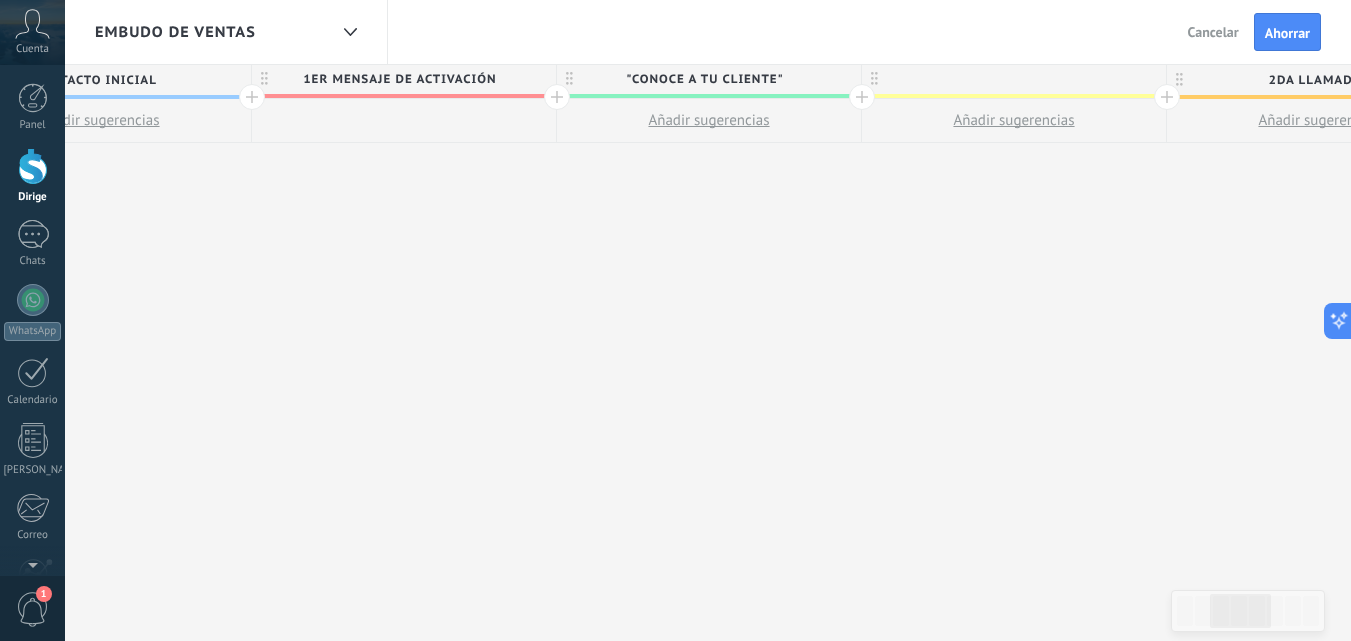 click on ""Conoce a tu cliente"" at bounding box center [705, 79] 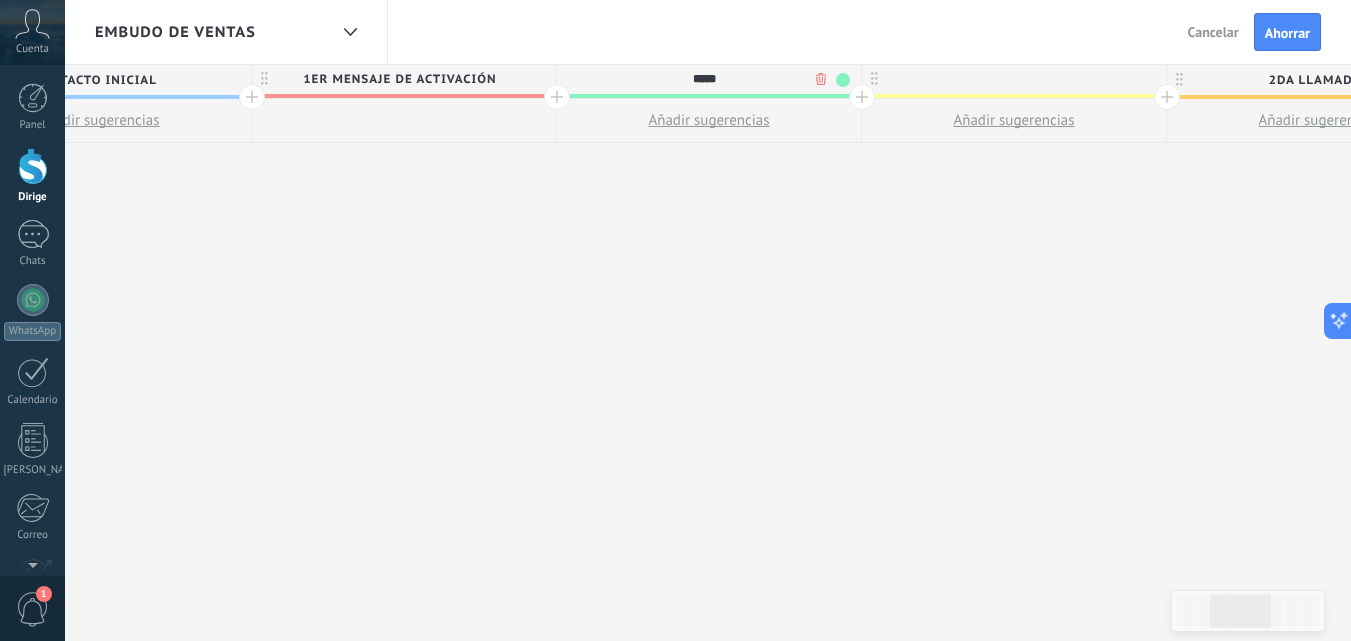 click on "*****" at bounding box center [704, 79] 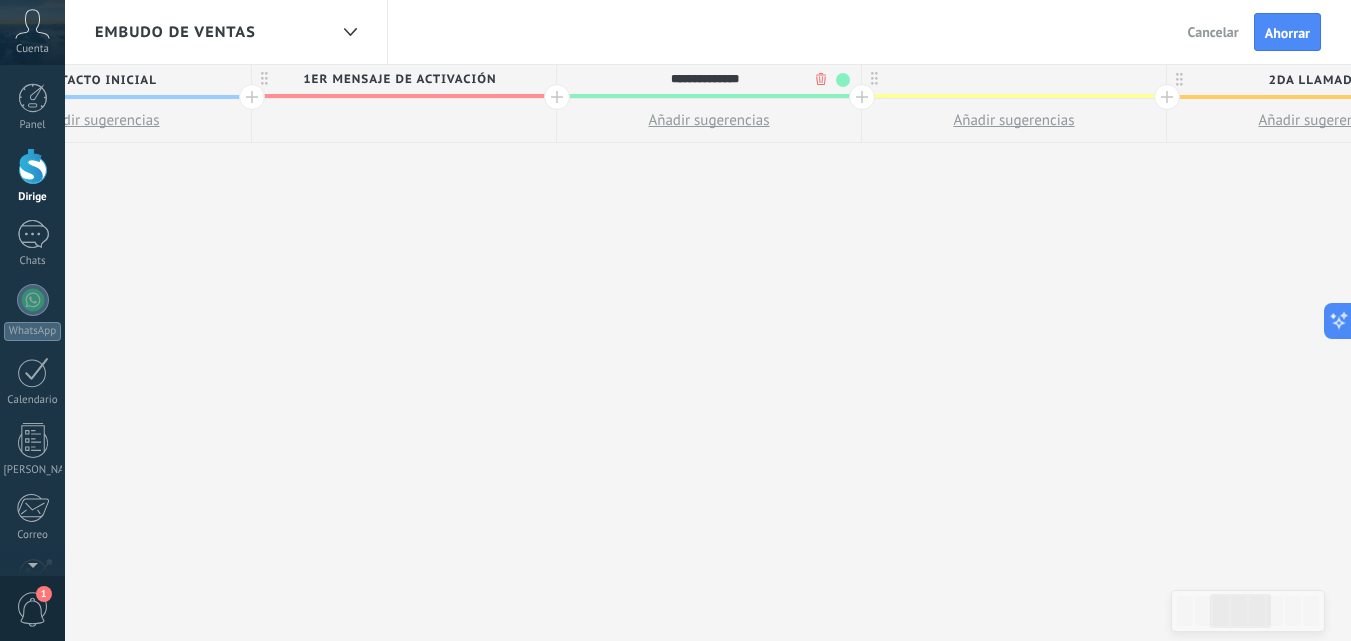 type on "**********" 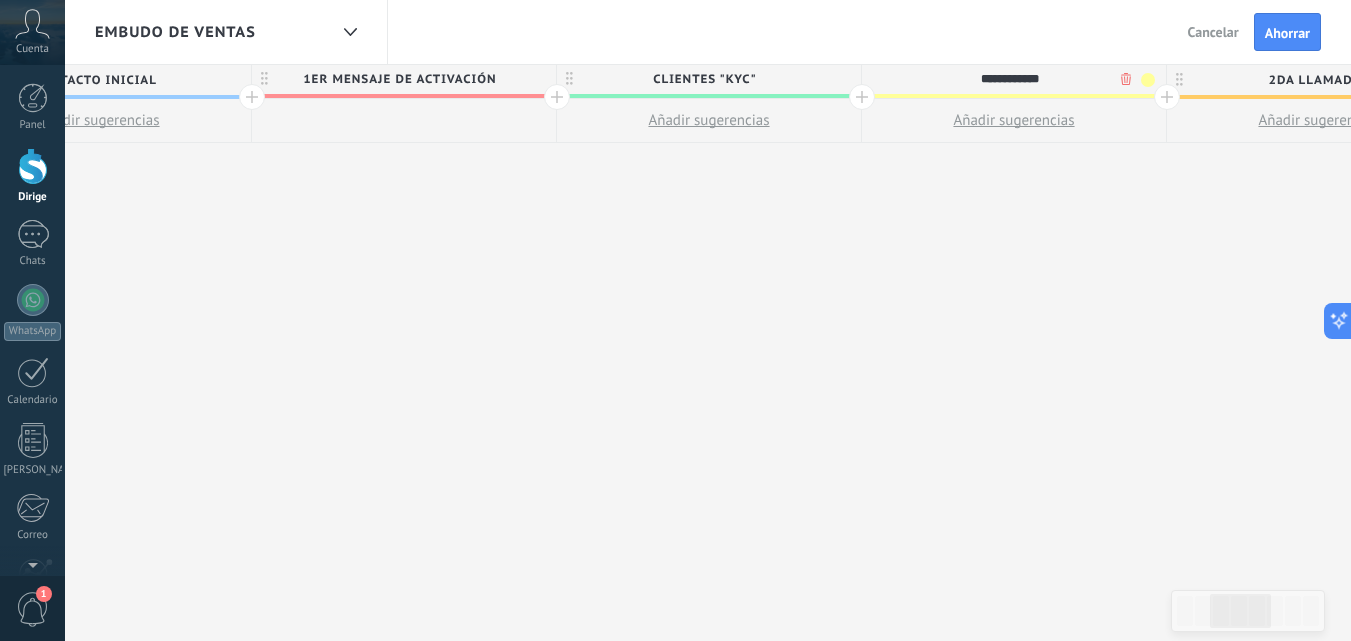 type on "**********" 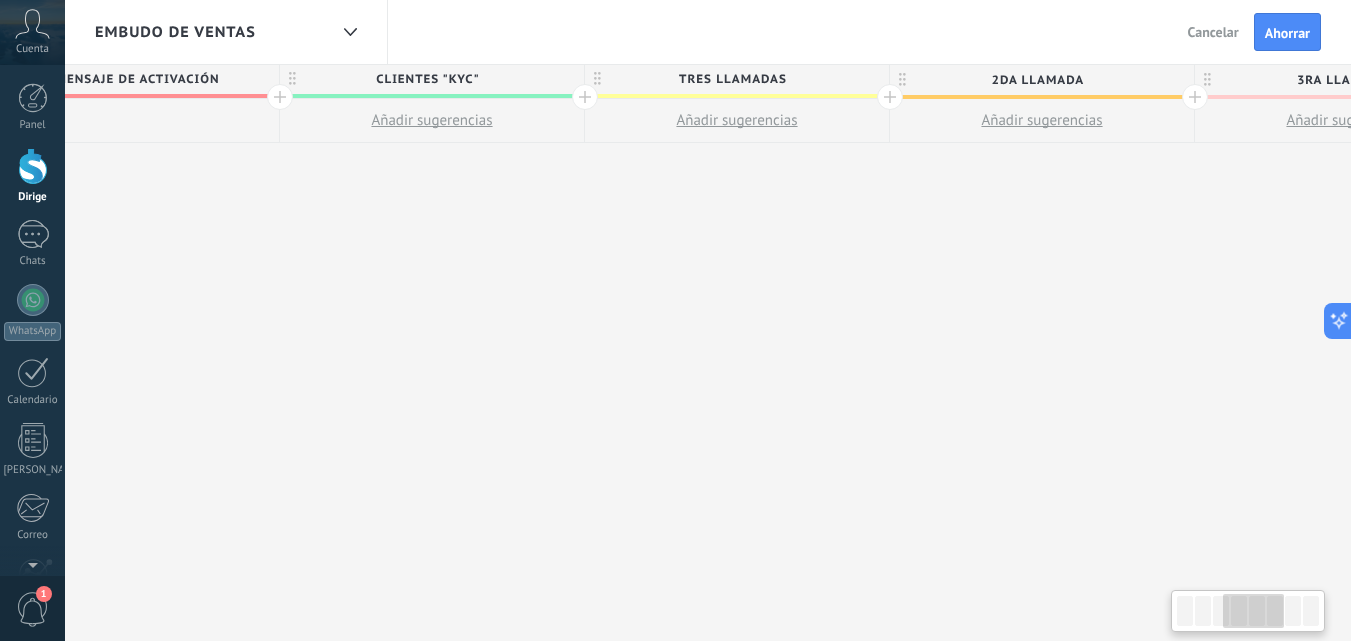 drag, startPoint x: 1308, startPoint y: 318, endPoint x: 1029, endPoint y: 195, distance: 304.90982 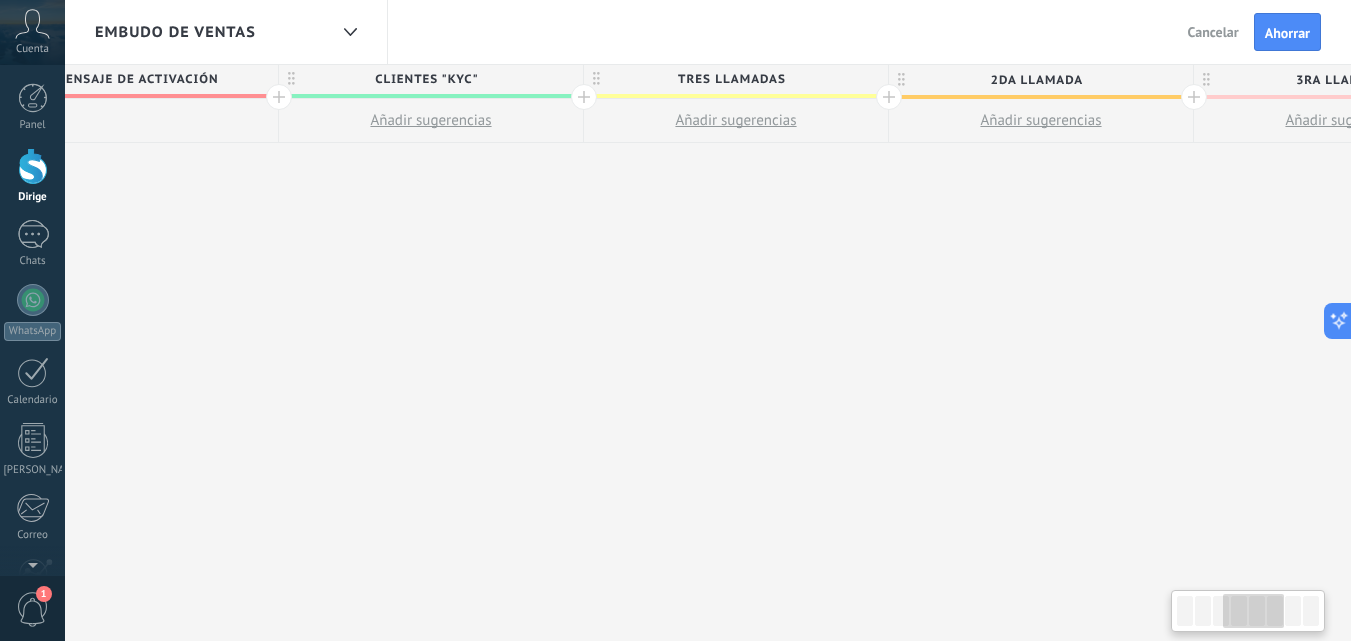 click on "2DA LLAMADA" at bounding box center [1036, 80] 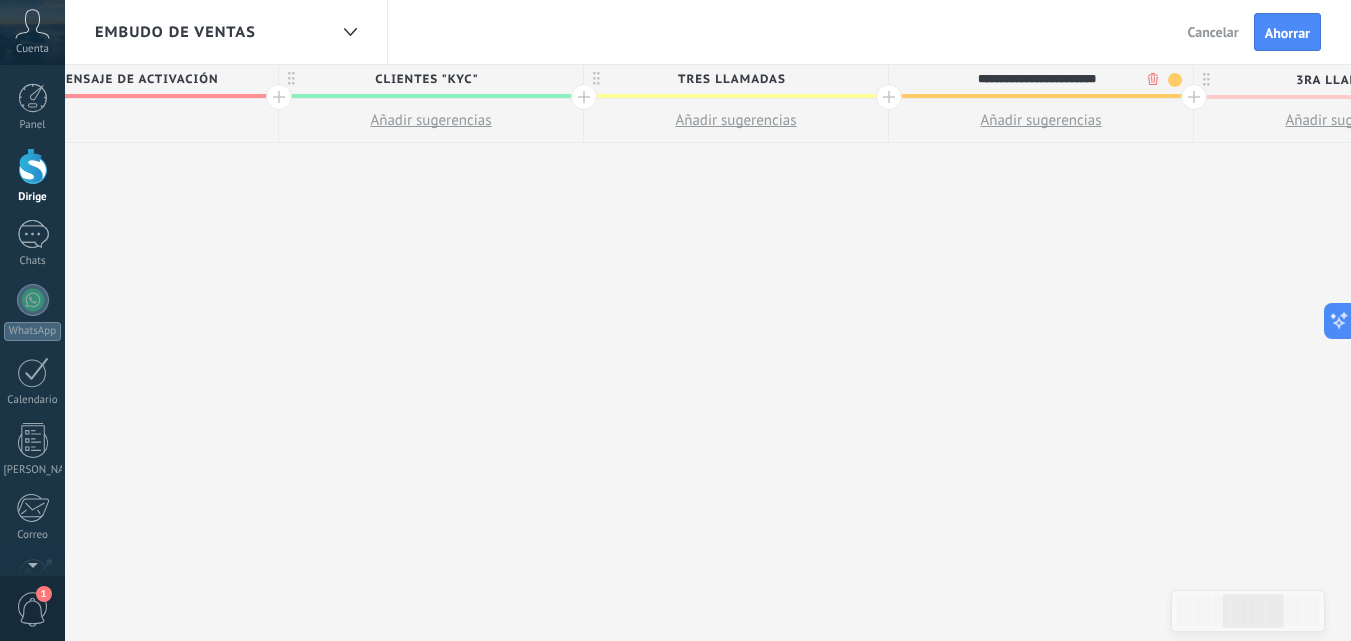type on "**********" 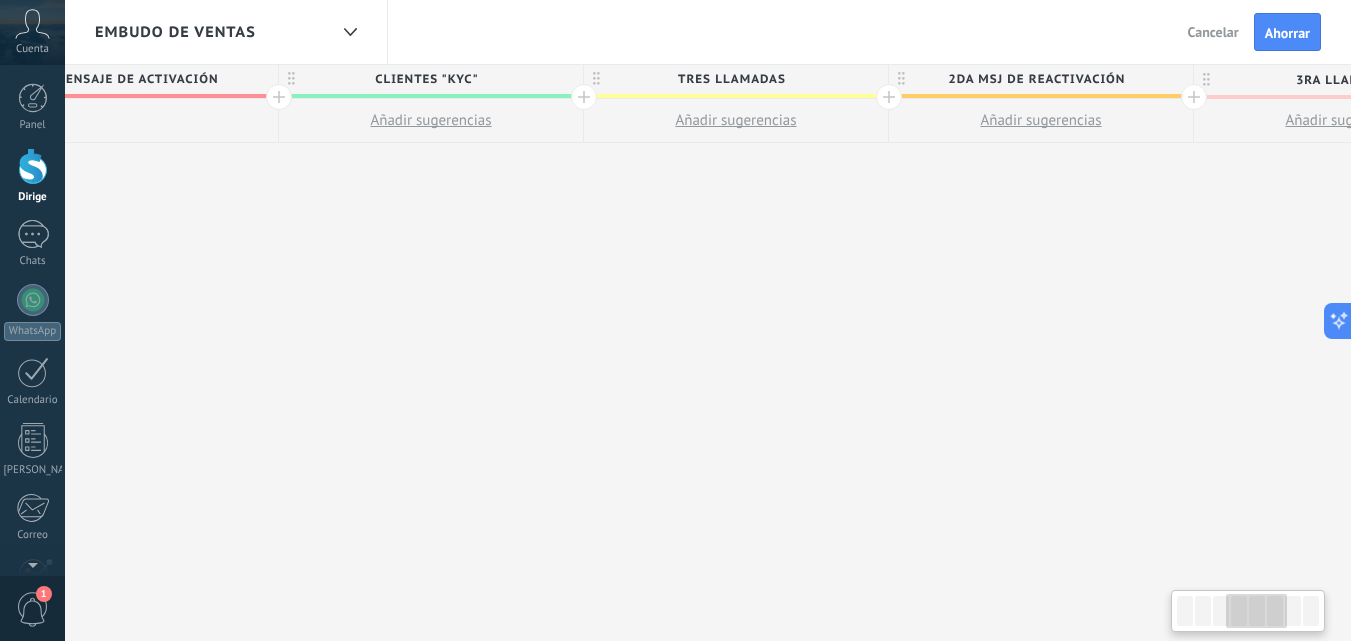 scroll, scrollTop: 0, scrollLeft: 1080, axis: horizontal 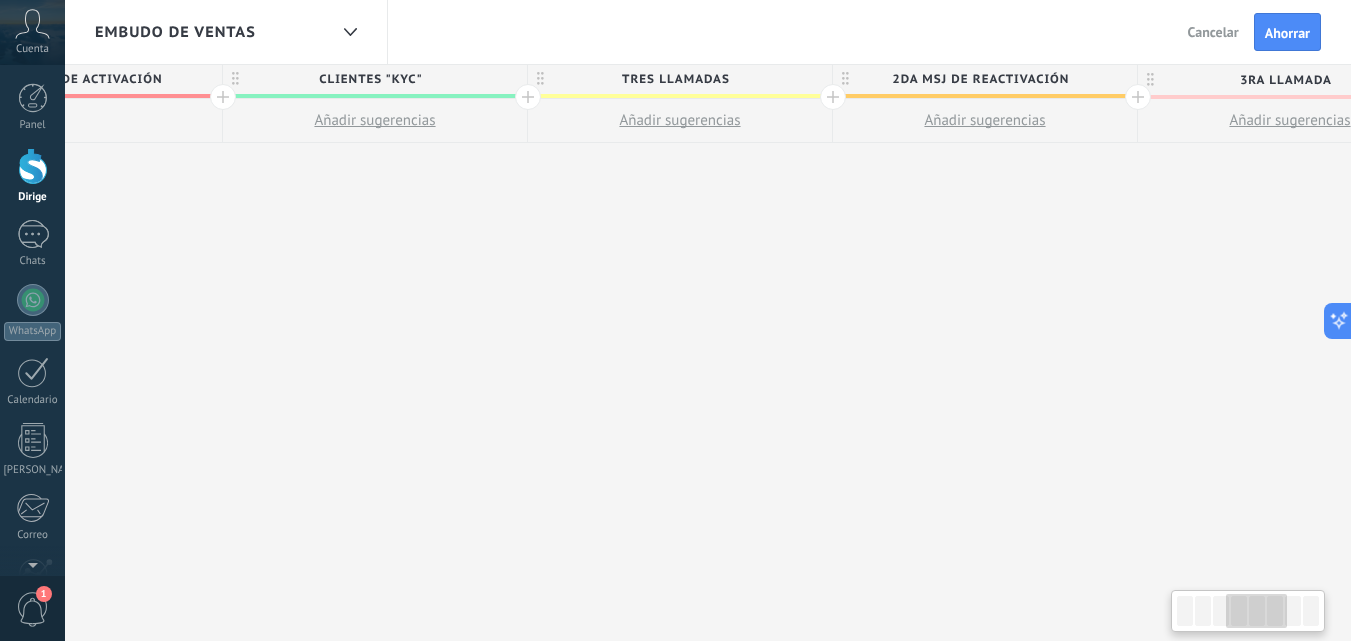 click on "**********" at bounding box center (680, 352) 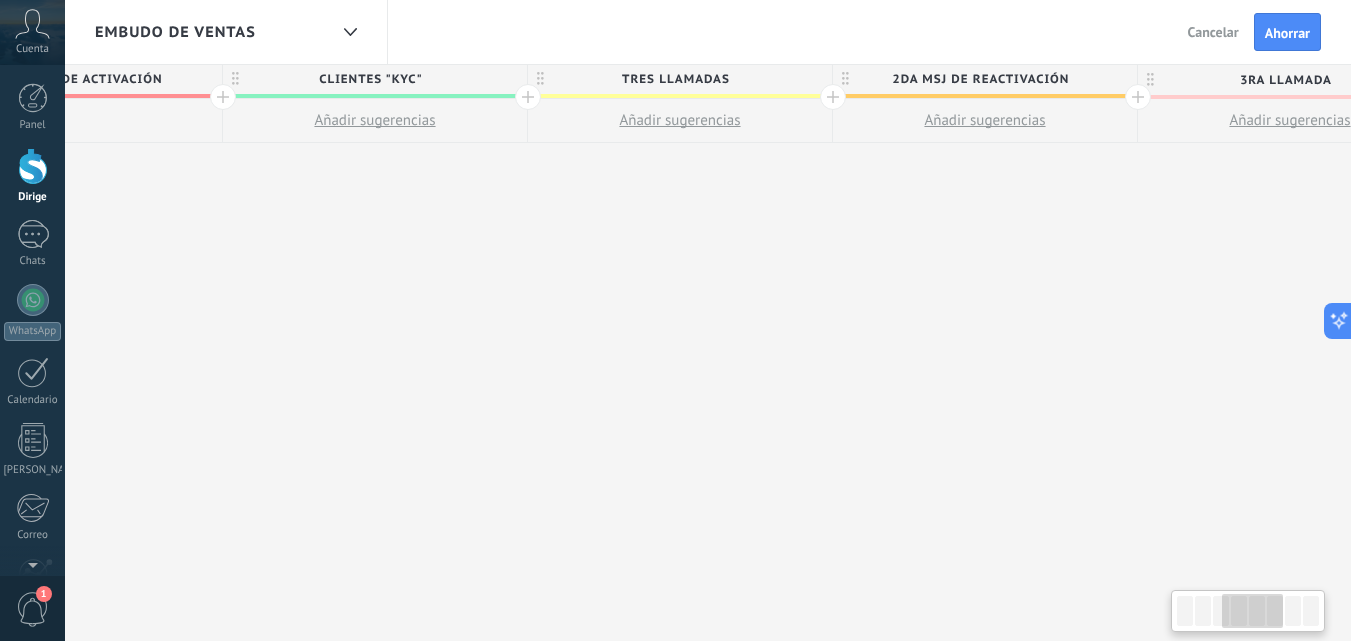 drag, startPoint x: 765, startPoint y: 225, endPoint x: 859, endPoint y: 241, distance: 95.35198 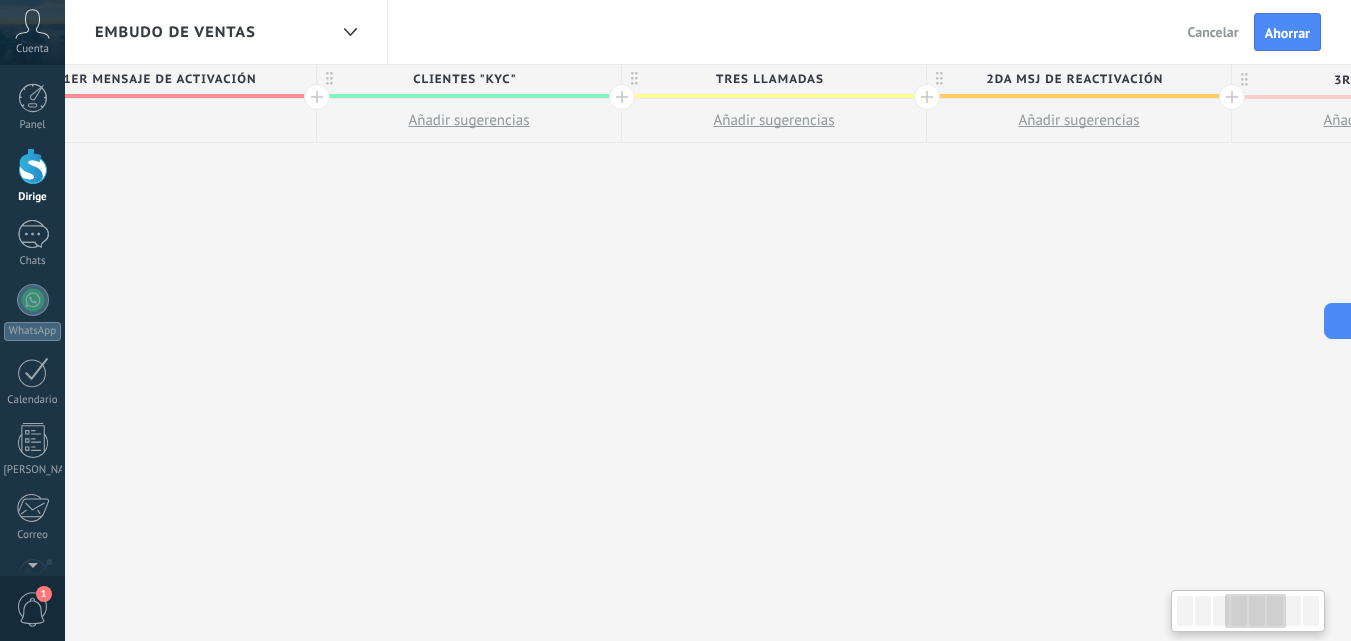 drag, startPoint x: 907, startPoint y: 307, endPoint x: 874, endPoint y: 308, distance: 33.01515 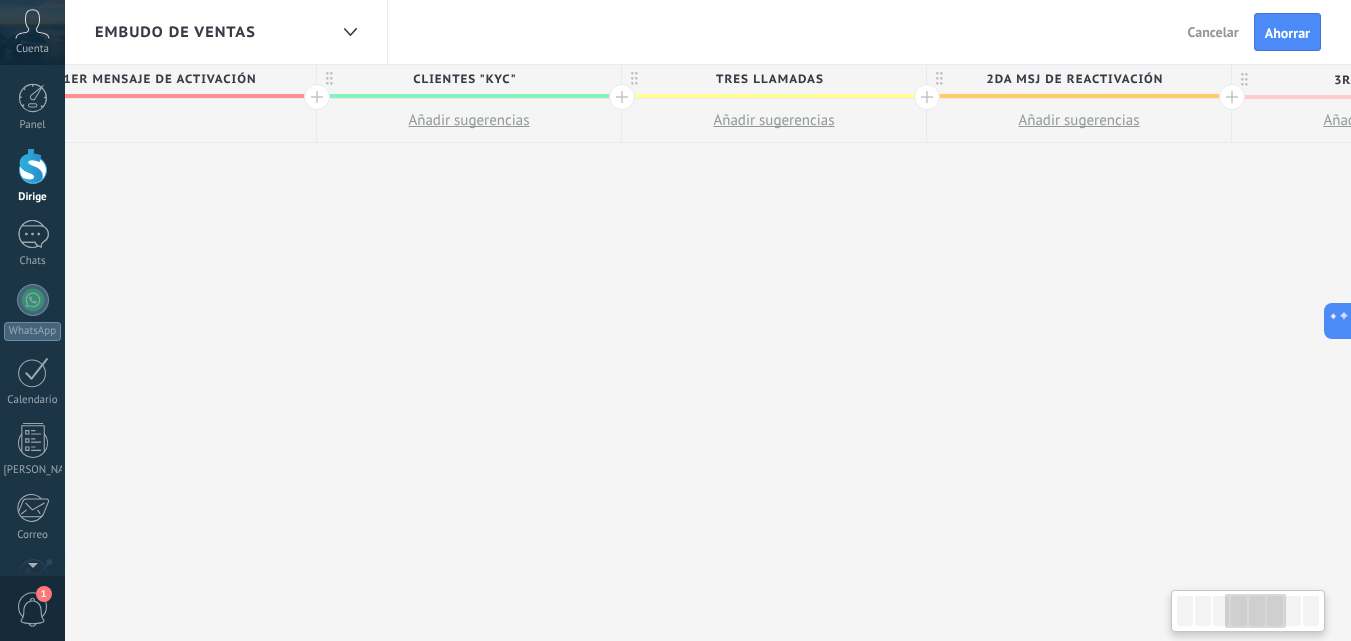 scroll, scrollTop: 0, scrollLeft: 1043, axis: horizontal 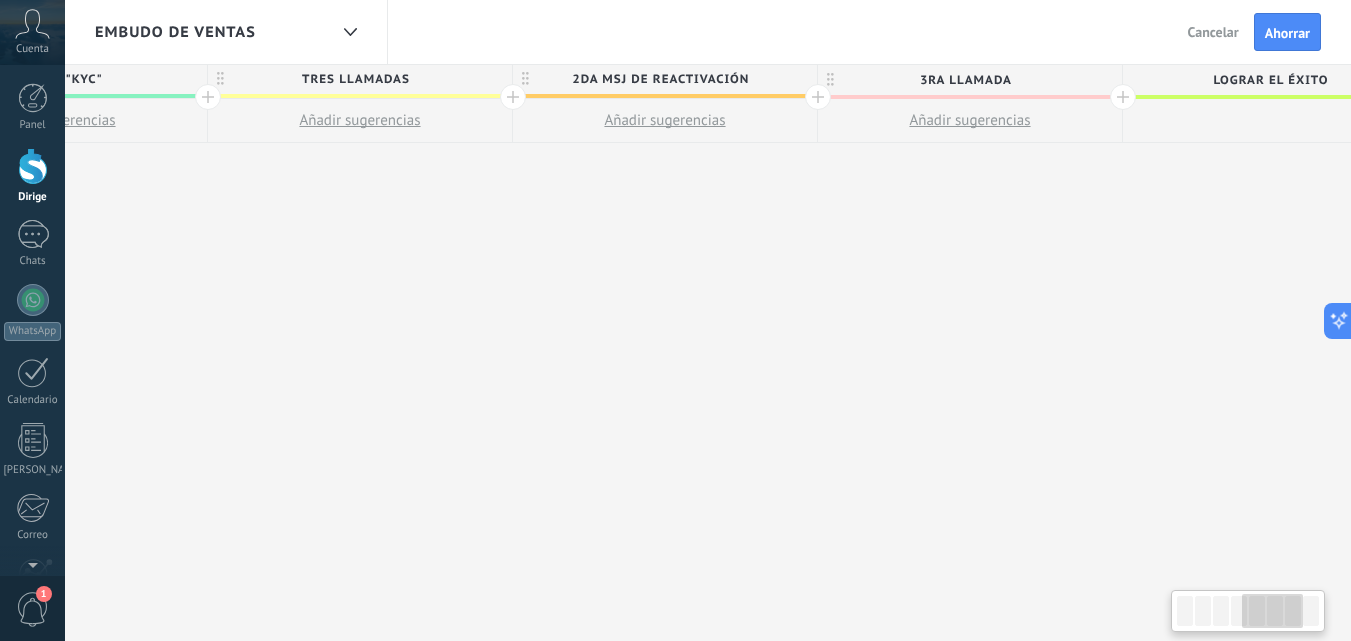 drag, startPoint x: 979, startPoint y: 213, endPoint x: 776, endPoint y: 232, distance: 203.88722 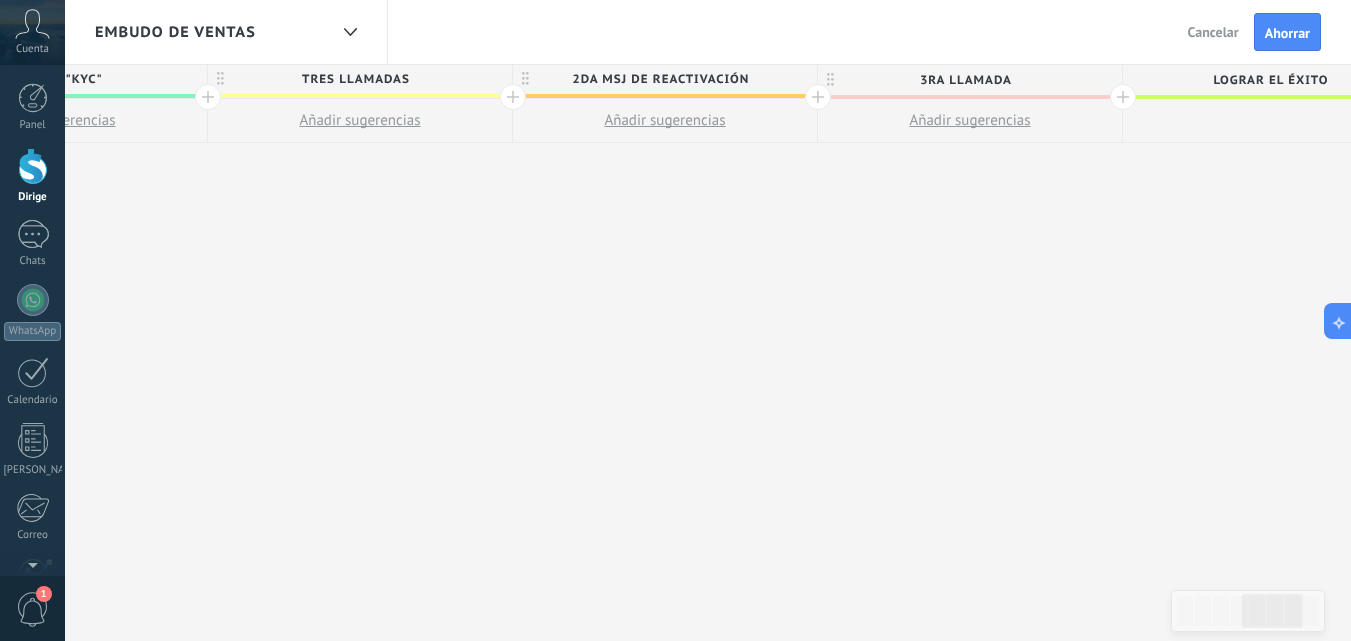 click on "3RA LLAMADA" at bounding box center [965, 80] 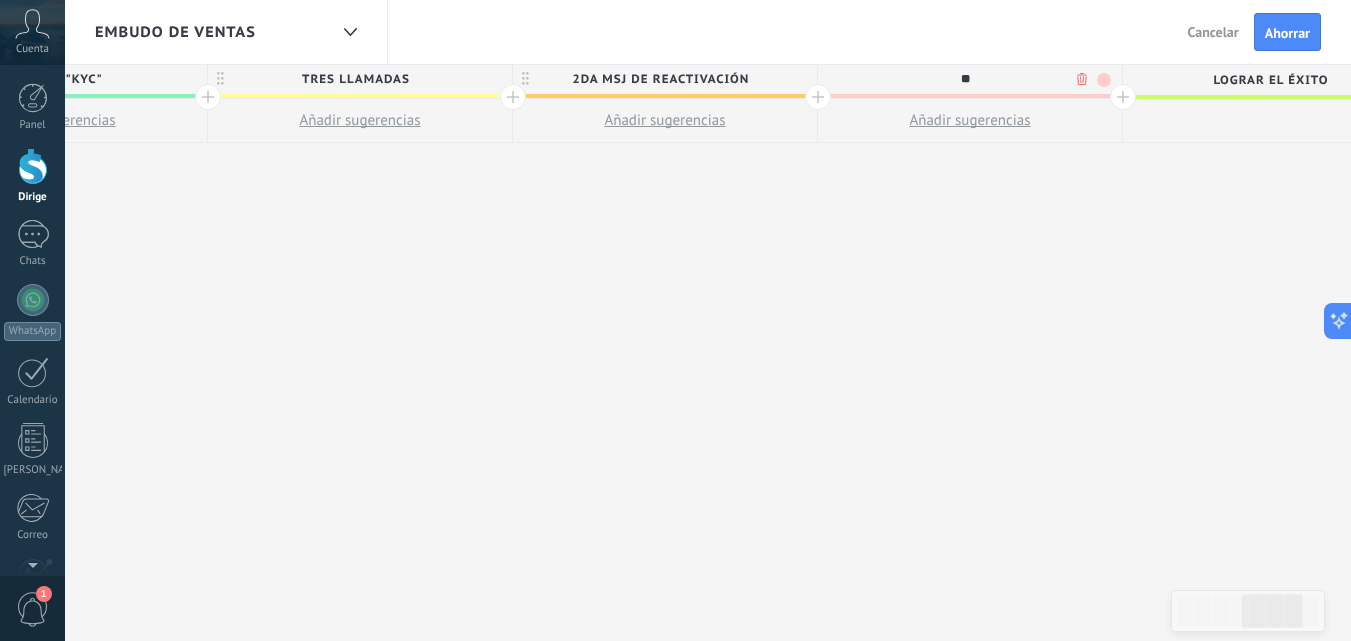 type on "*" 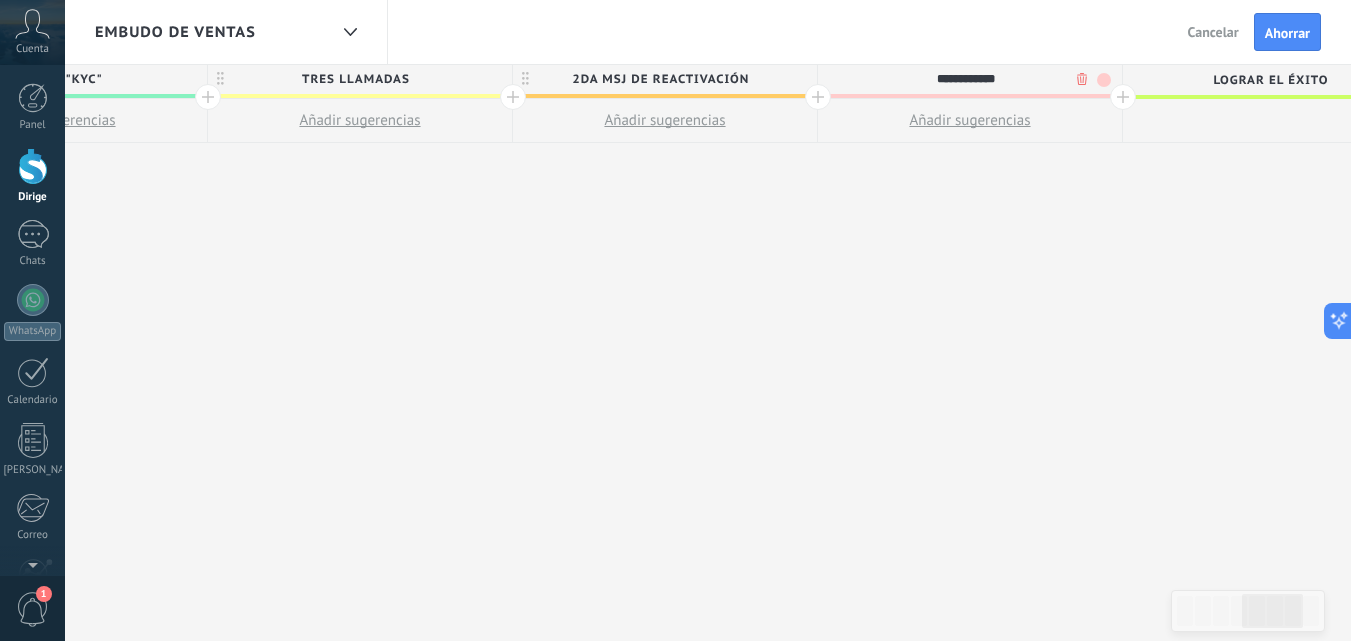 type on "**********" 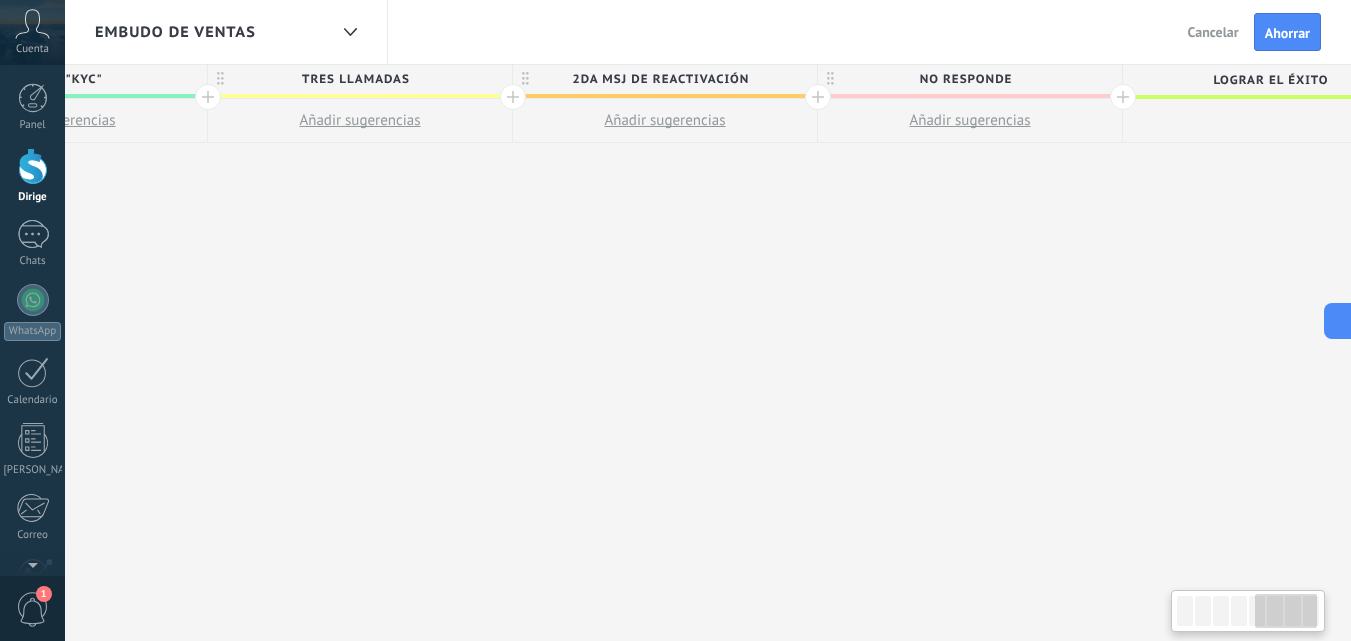 drag, startPoint x: 871, startPoint y: 226, endPoint x: 813, endPoint y: 234, distance: 58.549126 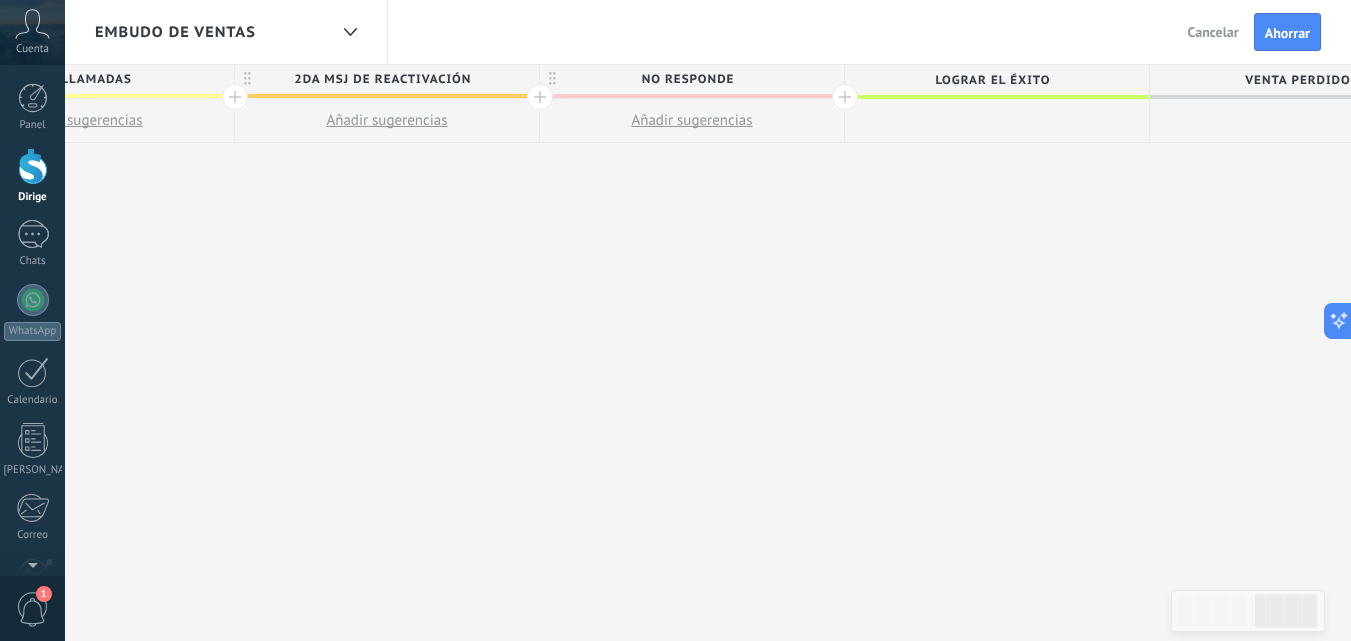 click at bounding box center [845, 97] 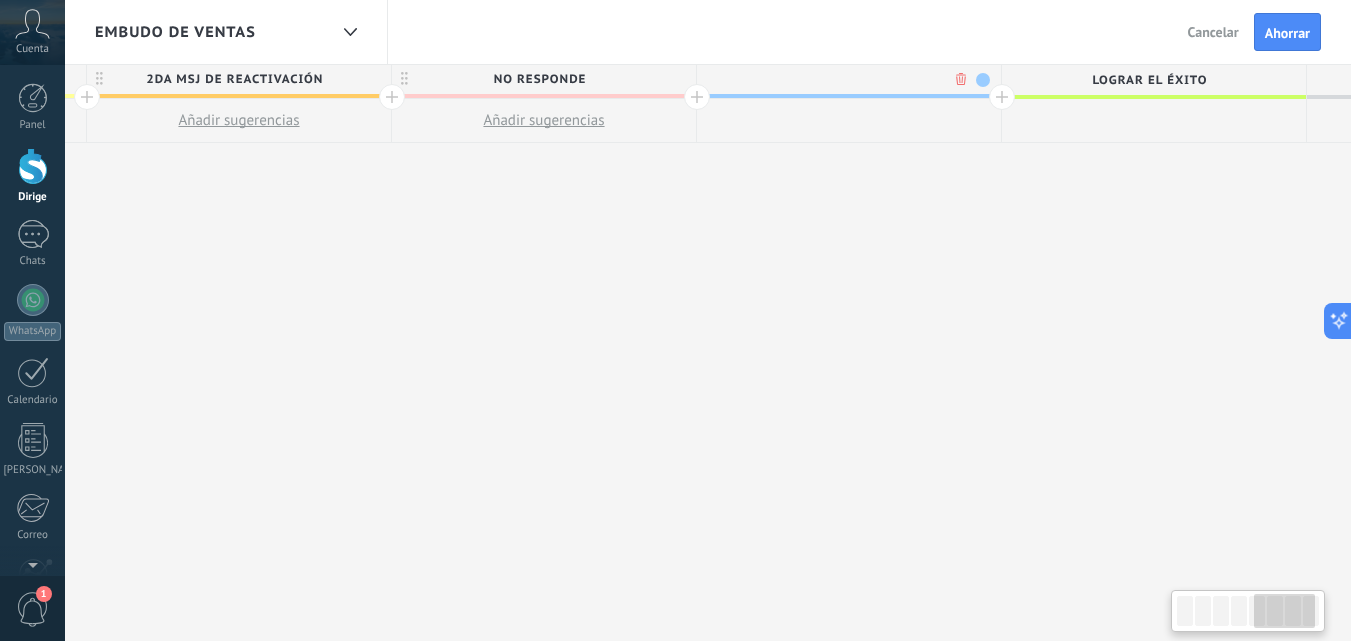 scroll, scrollTop: 0, scrollLeft: 1828, axis: horizontal 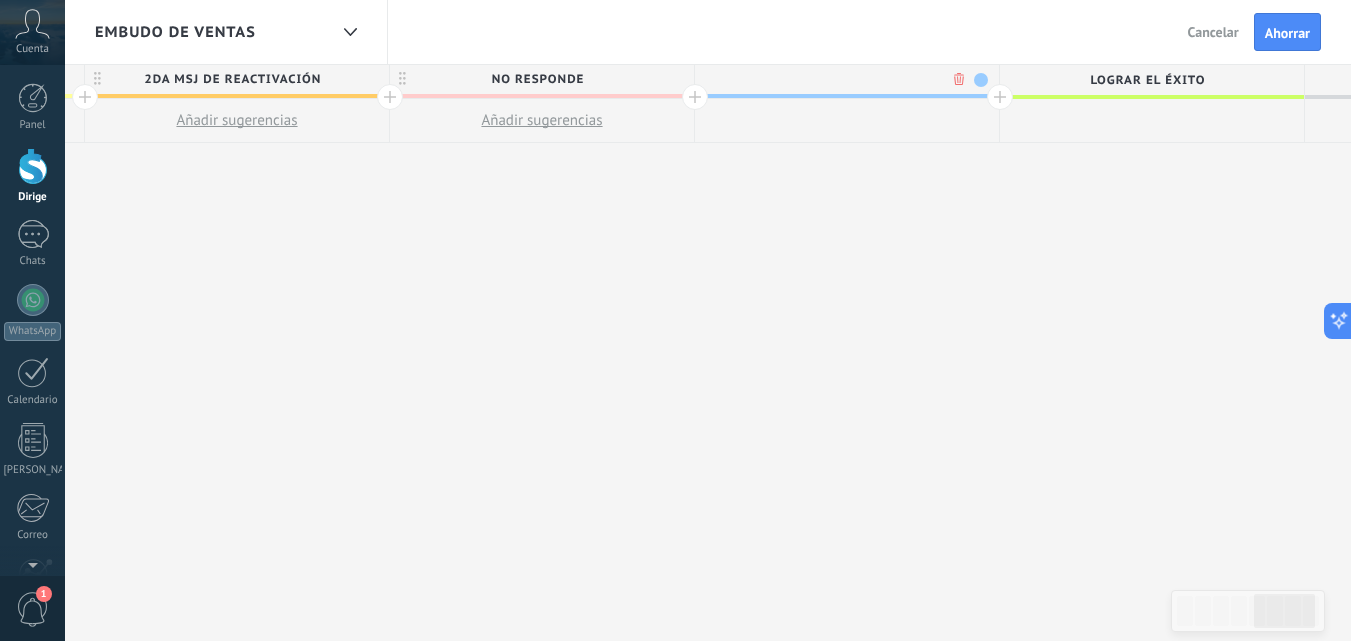 type on "*" 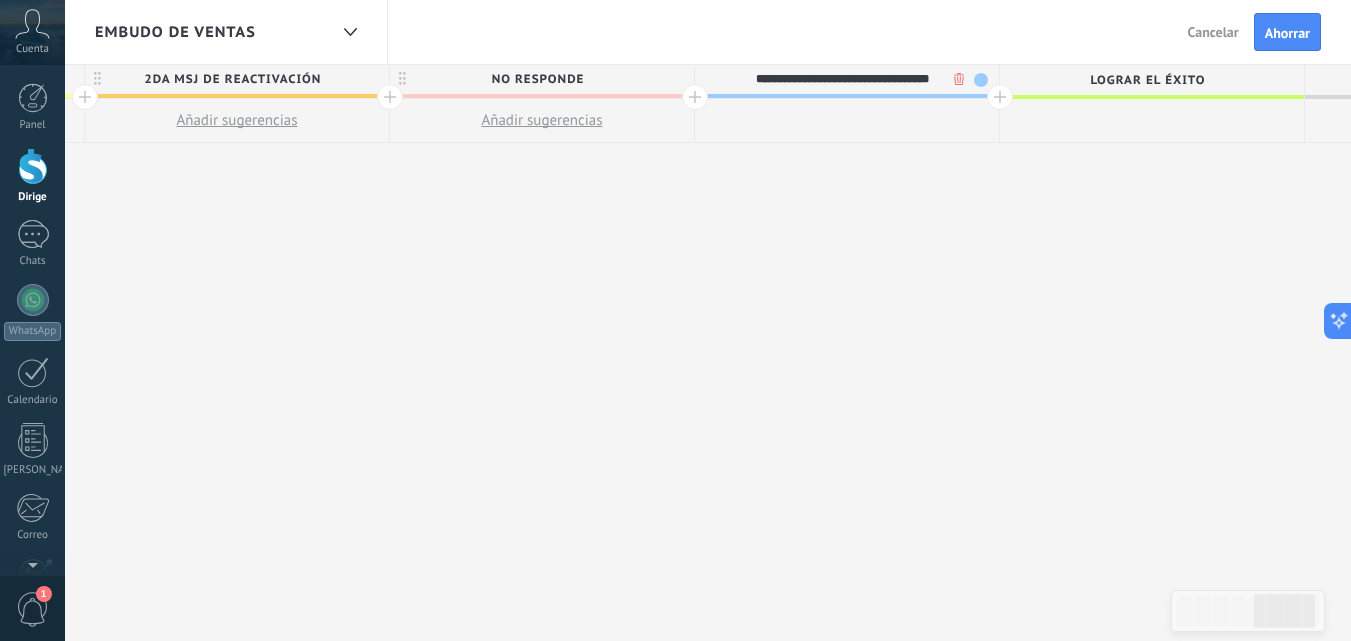 scroll, scrollTop: 0, scrollLeft: 11, axis: horizontal 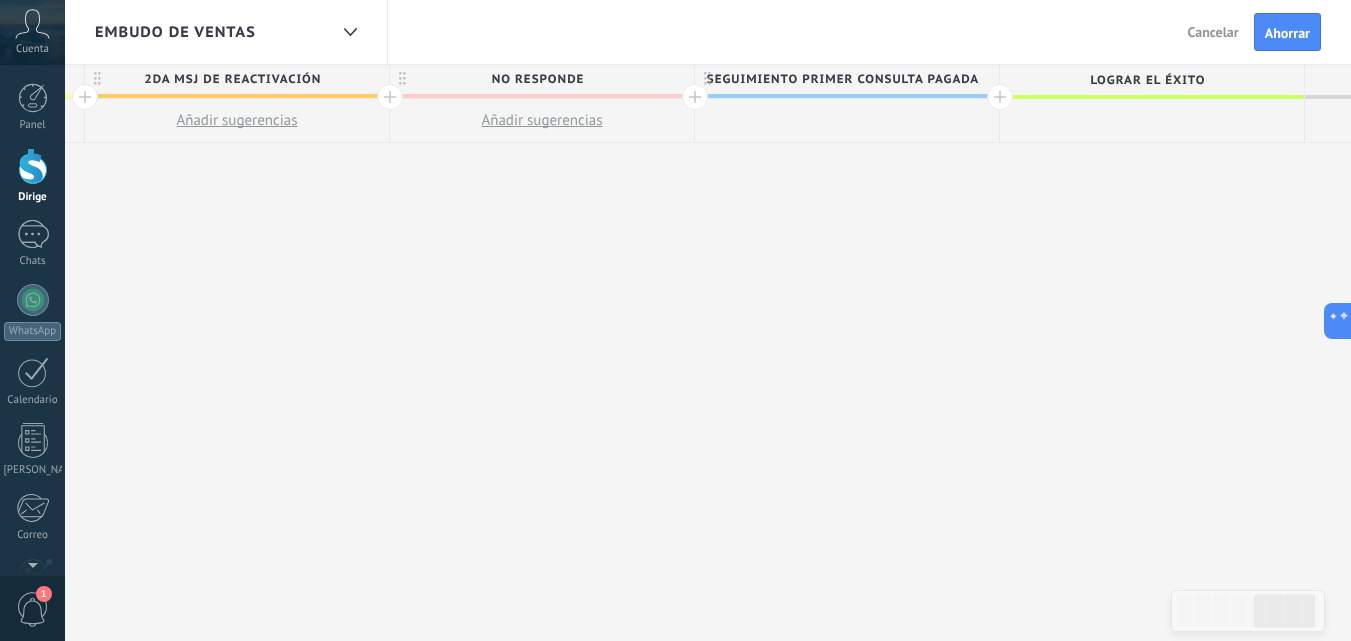 drag, startPoint x: 1139, startPoint y: 242, endPoint x: 889, endPoint y: 171, distance: 259.8865 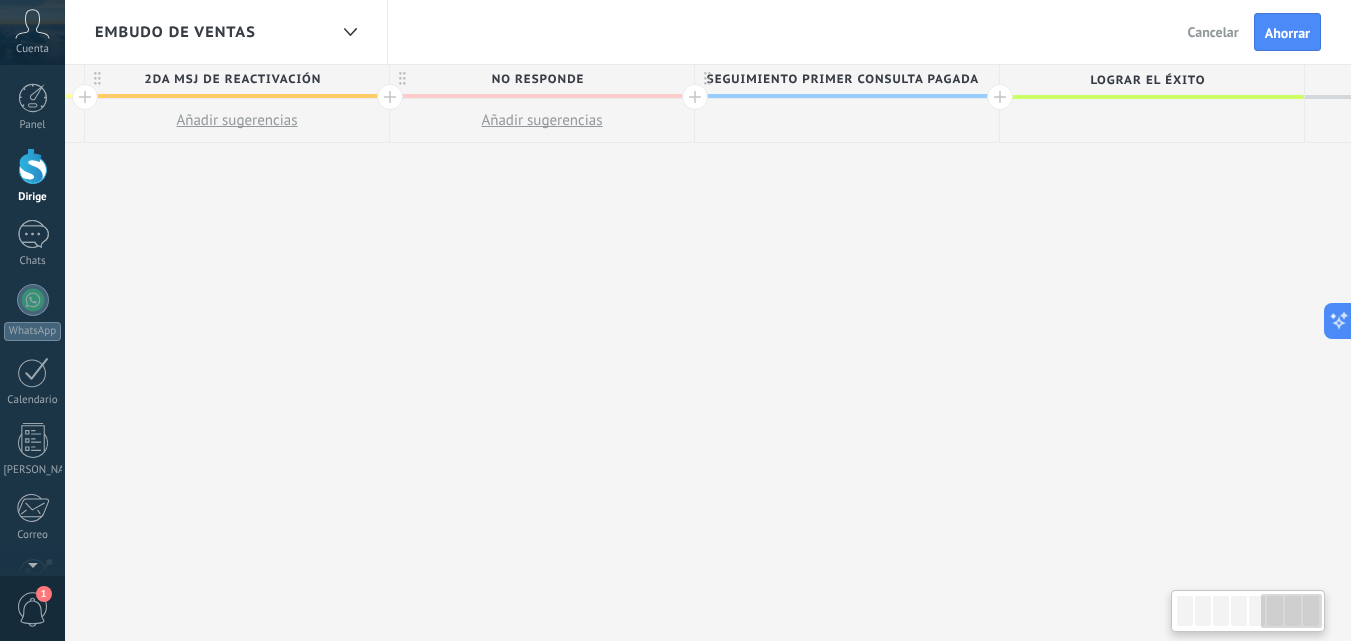scroll, scrollTop: 0, scrollLeft: 1997, axis: horizontal 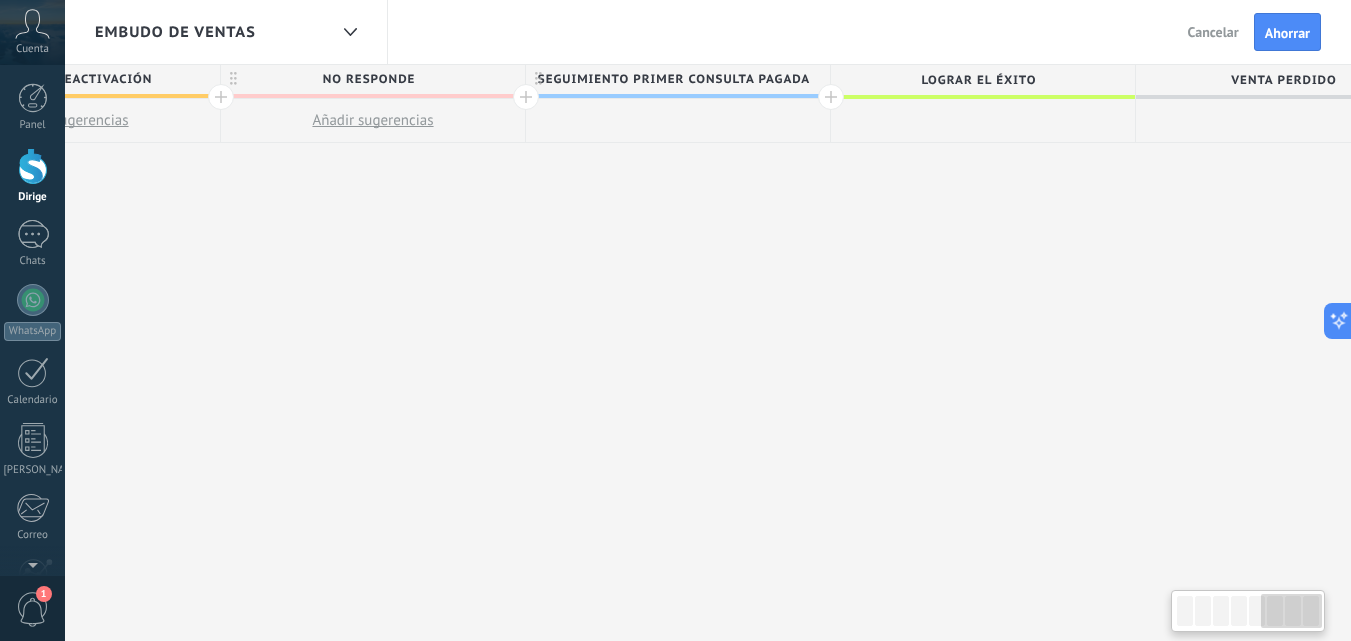 click at bounding box center [831, 97] 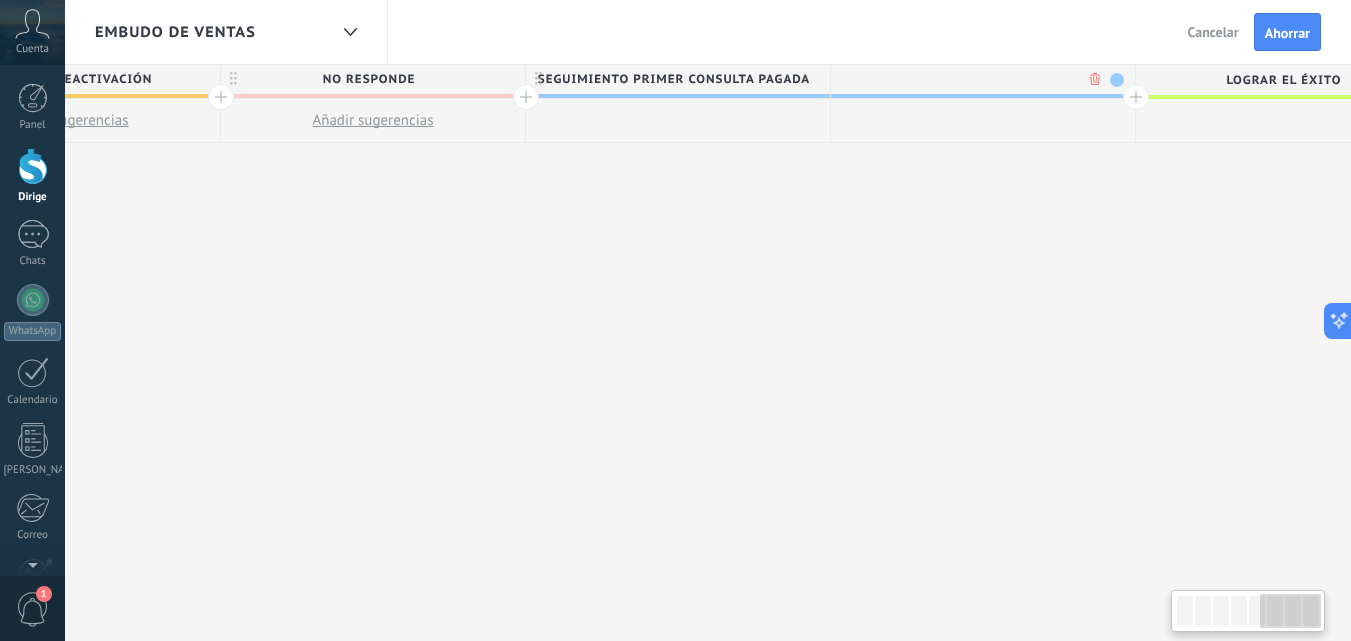 scroll, scrollTop: 0, scrollLeft: 2145, axis: horizontal 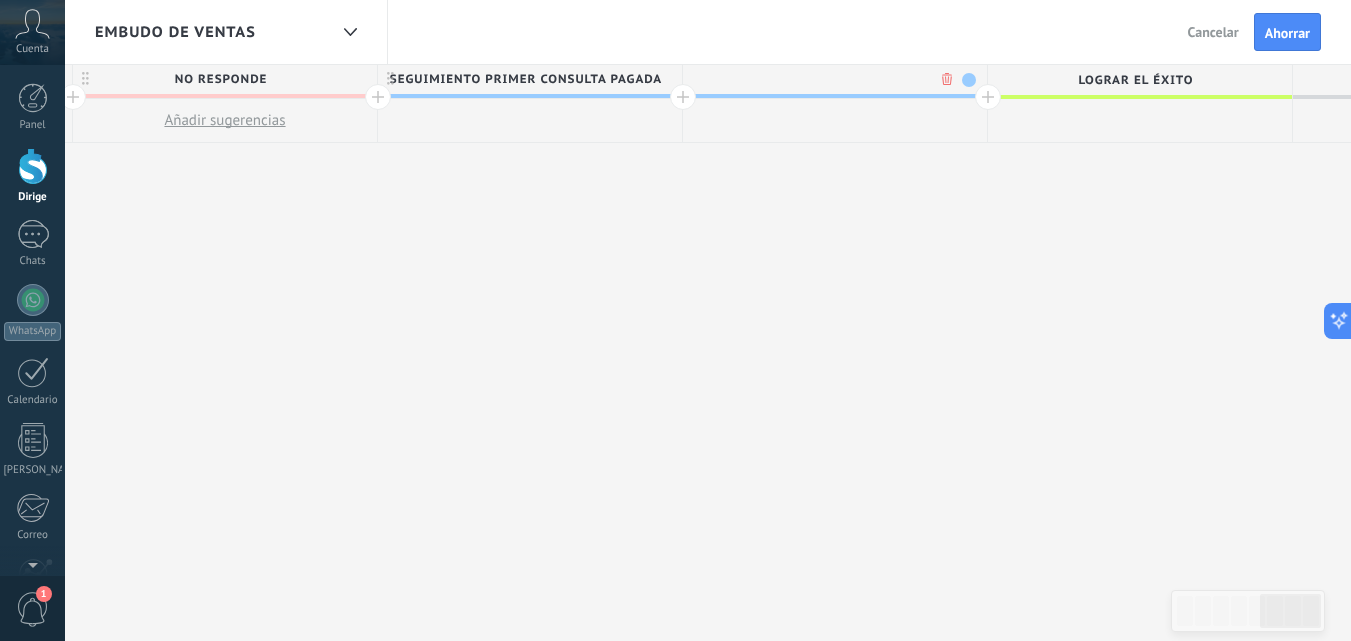 click at bounding box center [969, 80] 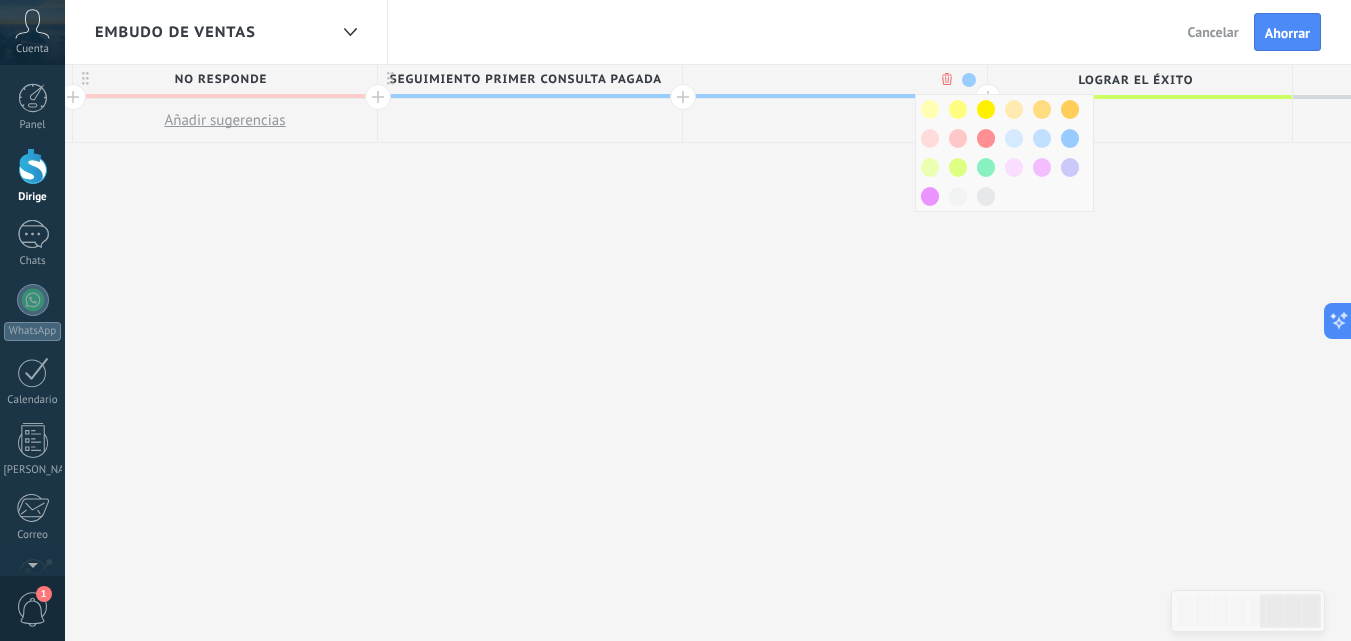 click at bounding box center (986, 167) 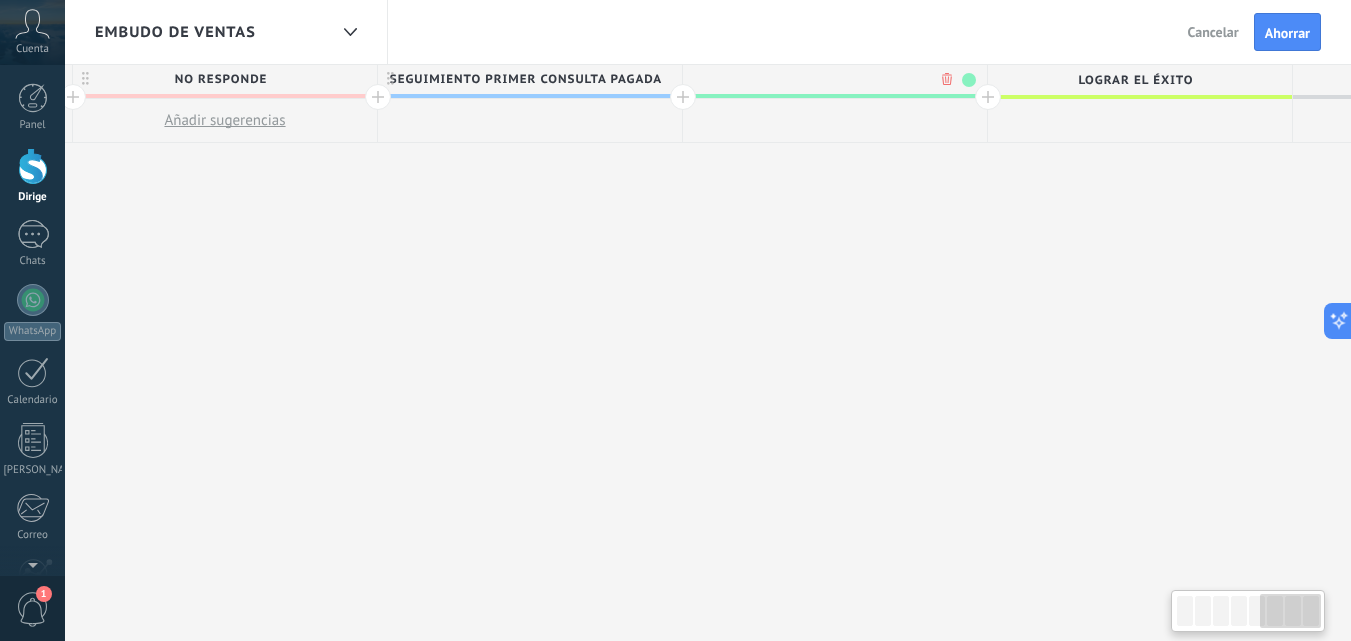 scroll, scrollTop: 0, scrollLeft: 2146, axis: horizontal 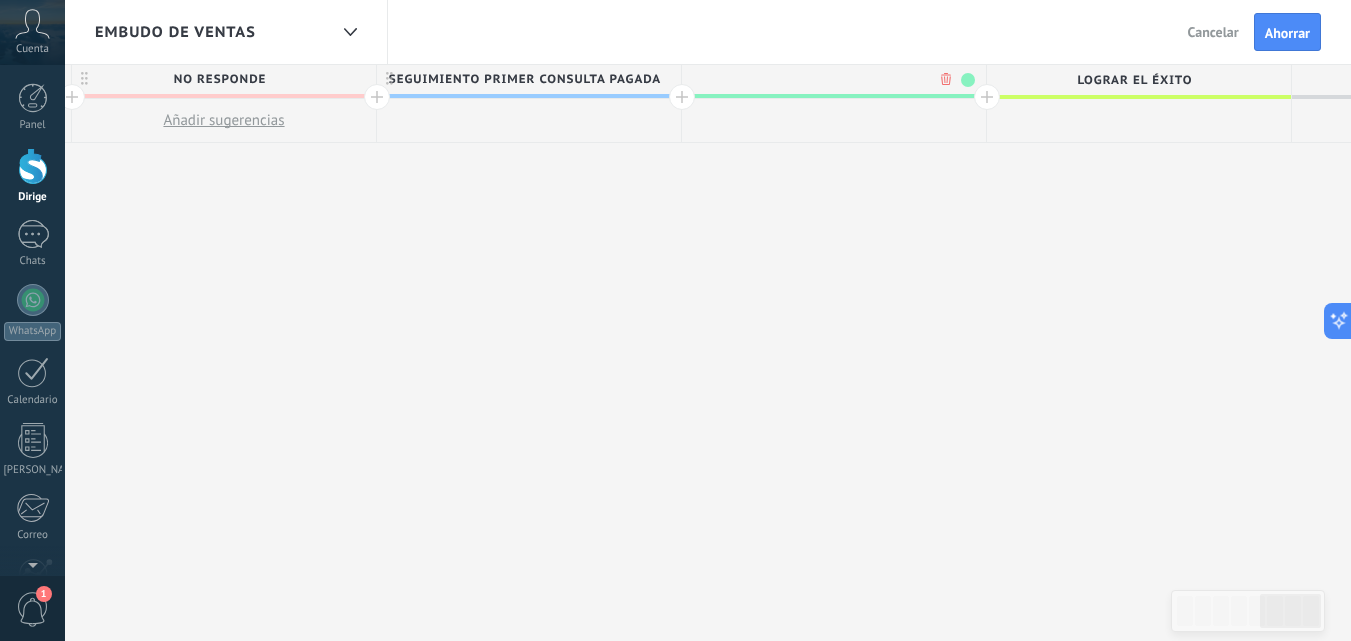 click on "Seguimiento primer consulta pagada" at bounding box center (525, 79) 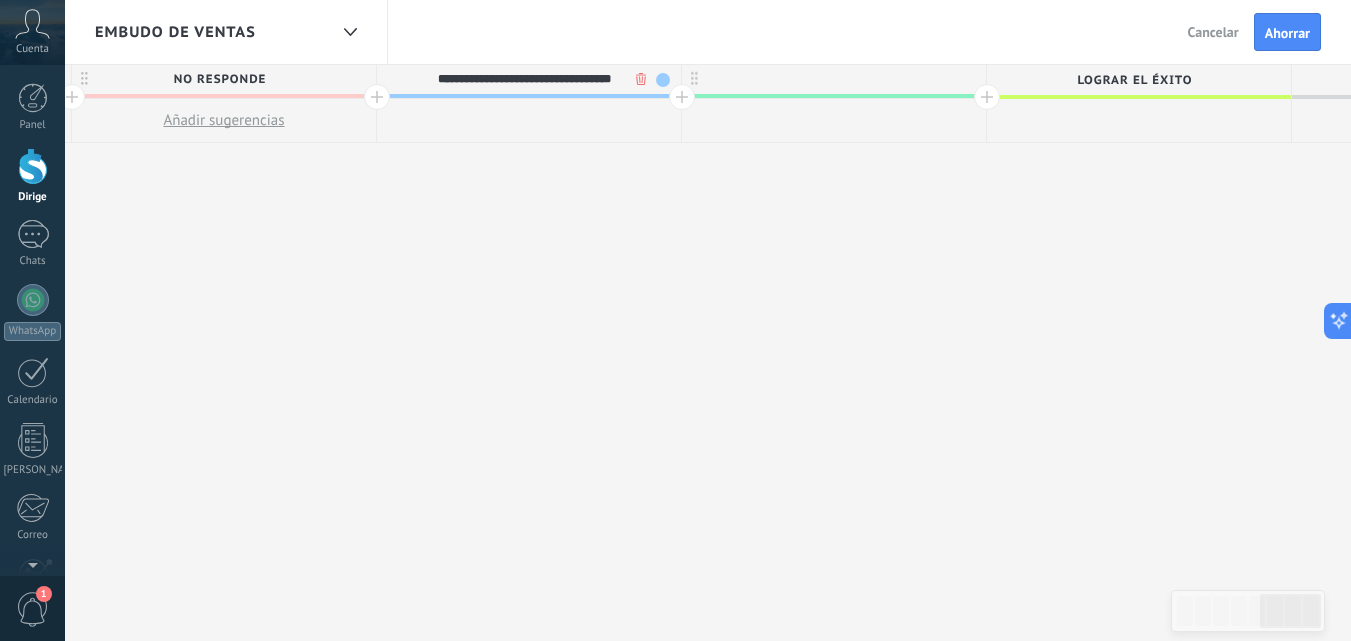 click at bounding box center (834, 79) 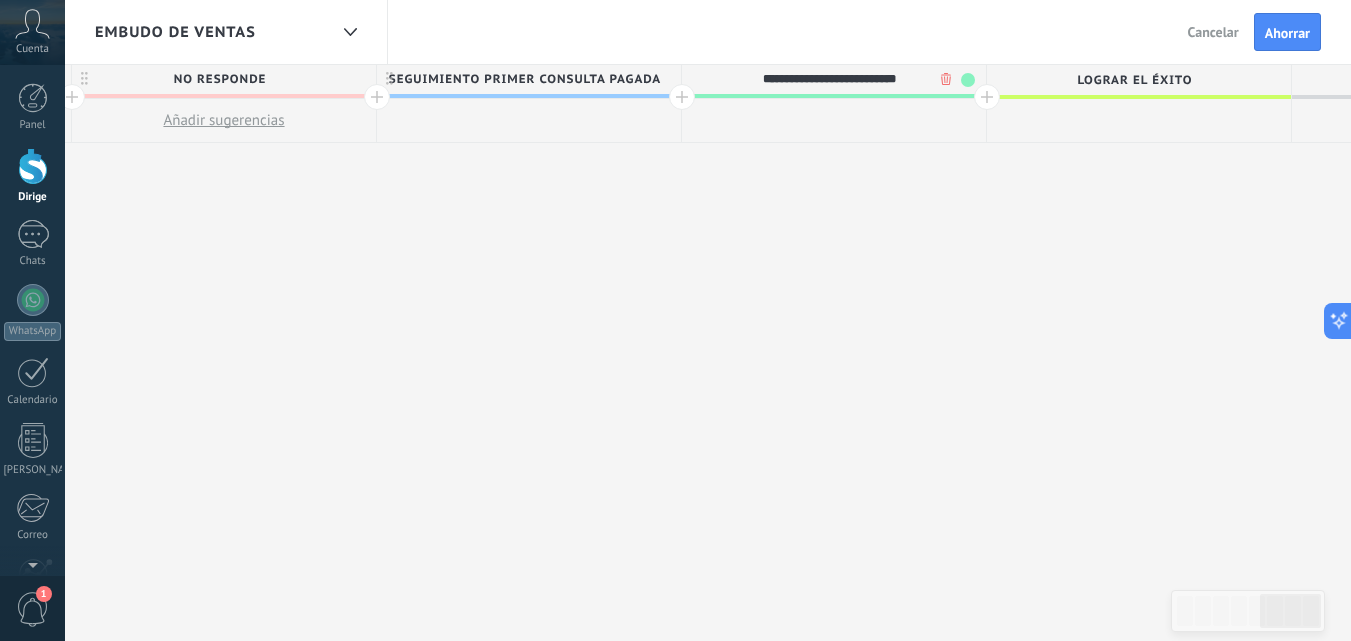 type on "**********" 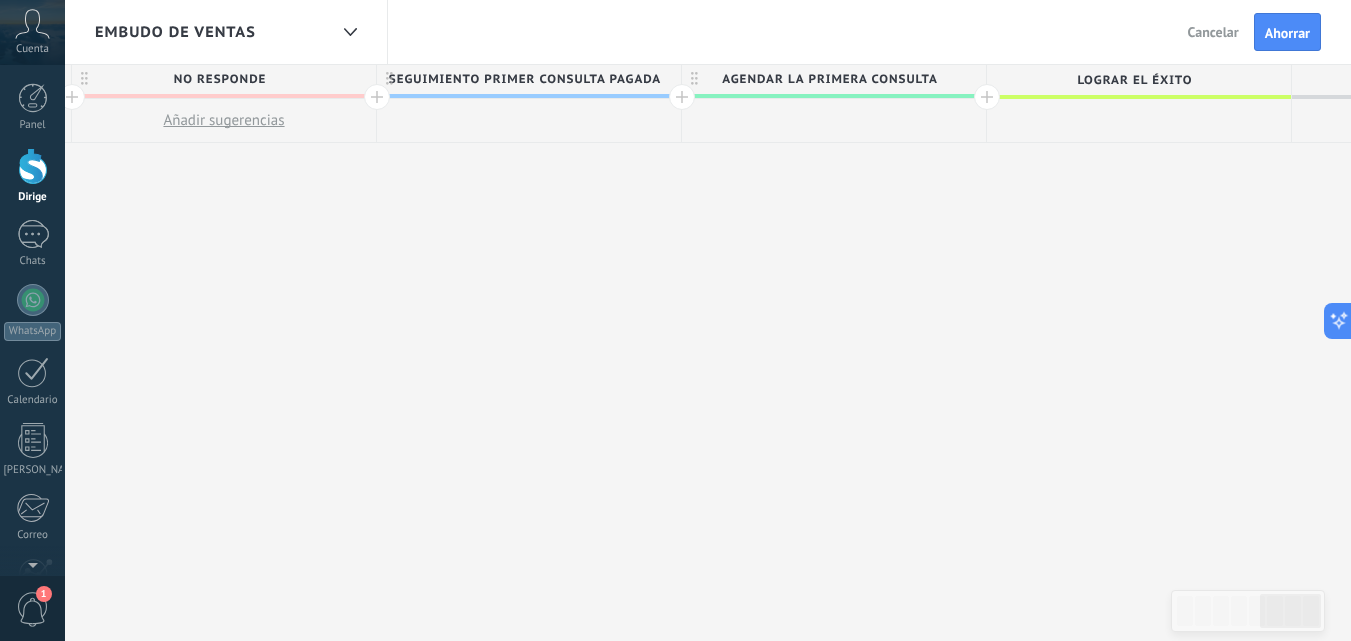 click at bounding box center [987, 97] 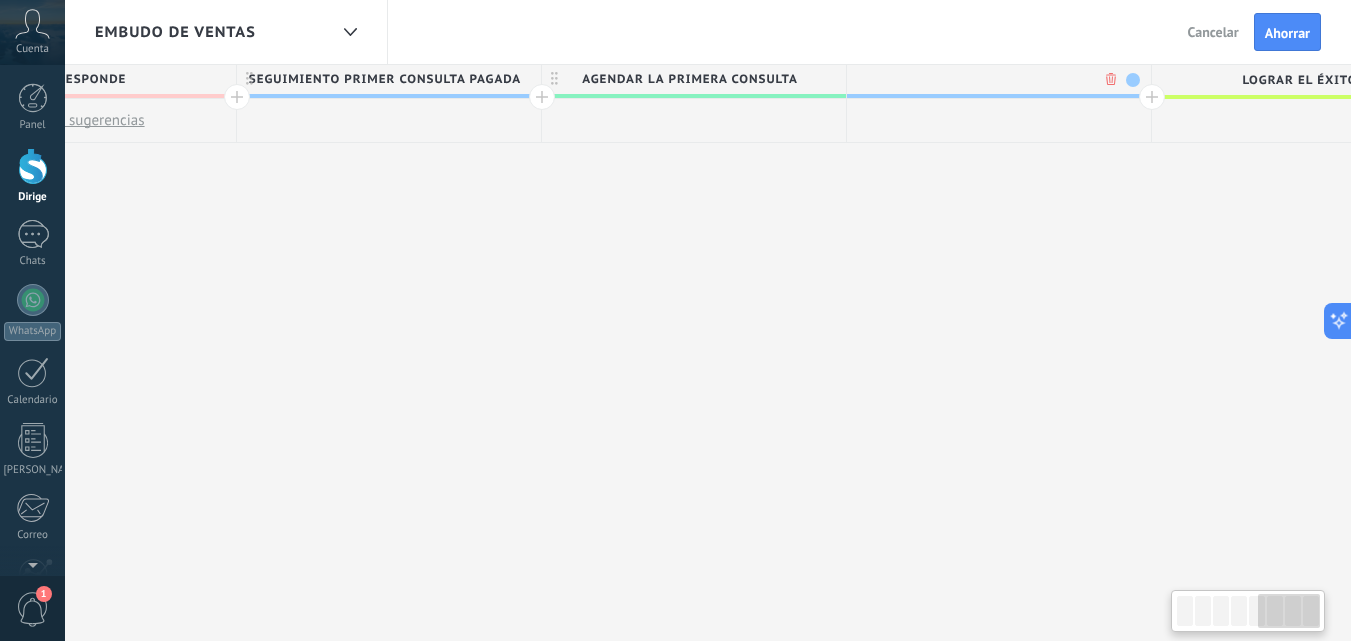 scroll, scrollTop: 0, scrollLeft: 2294, axis: horizontal 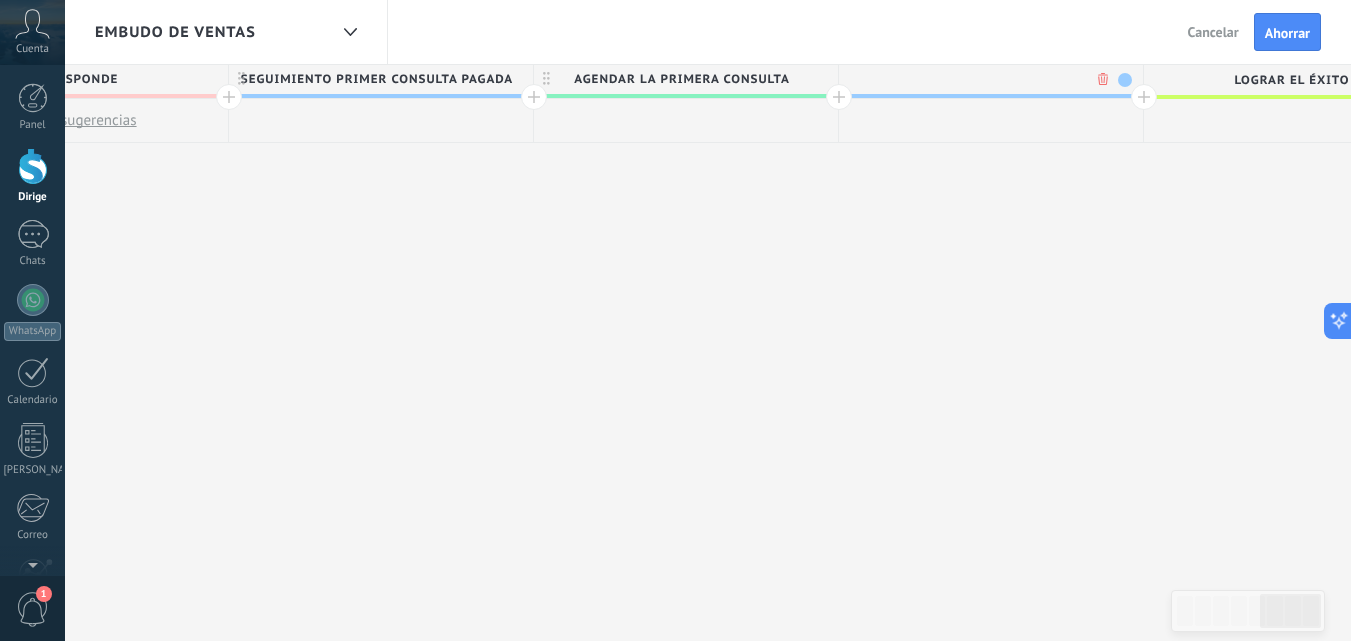 click at bounding box center [1125, 80] 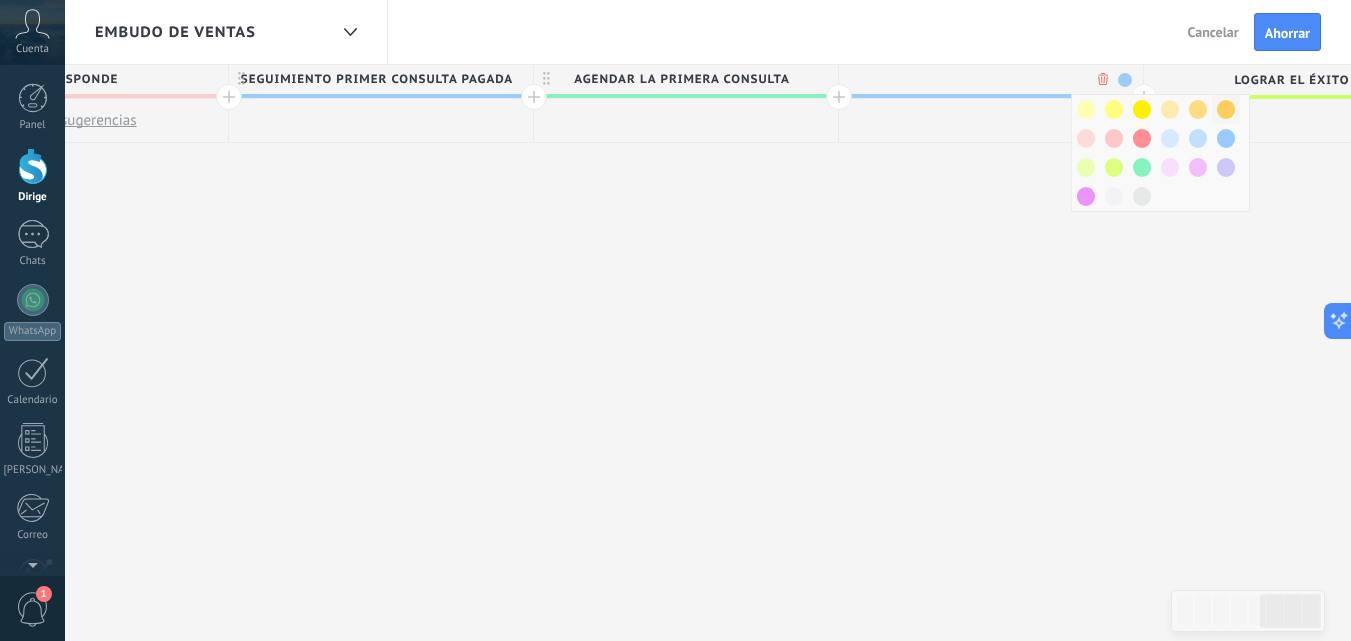 click at bounding box center (1226, 109) 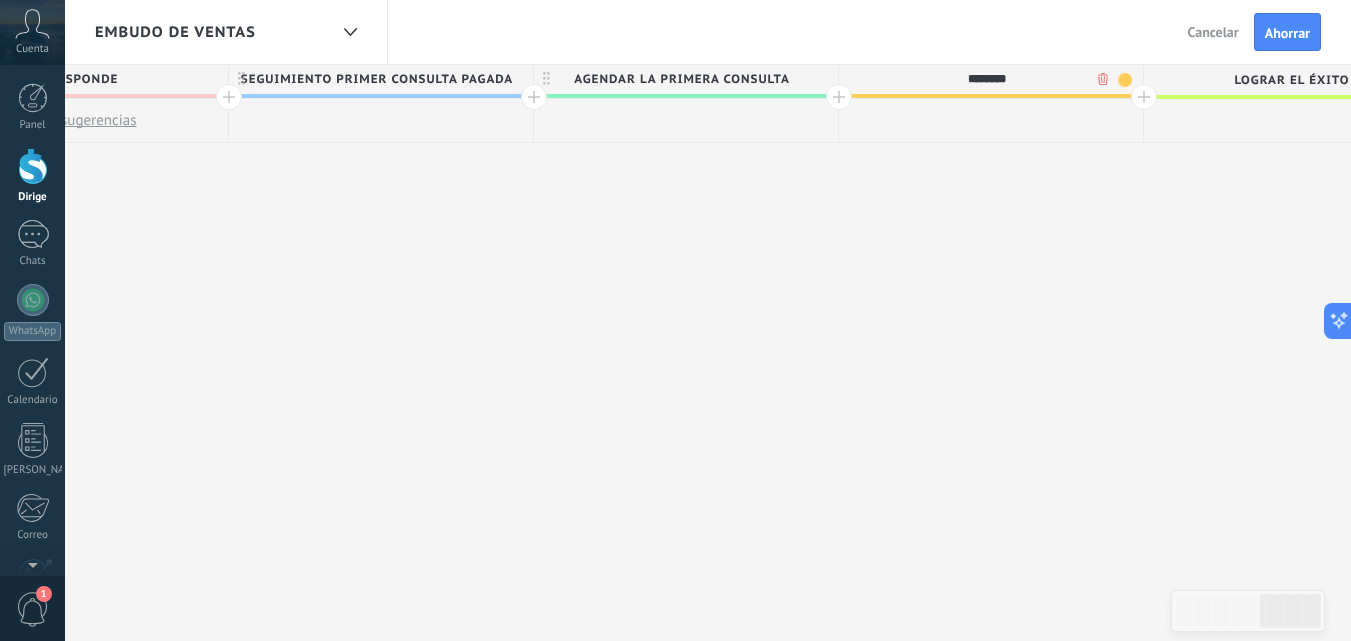 type on "*******" 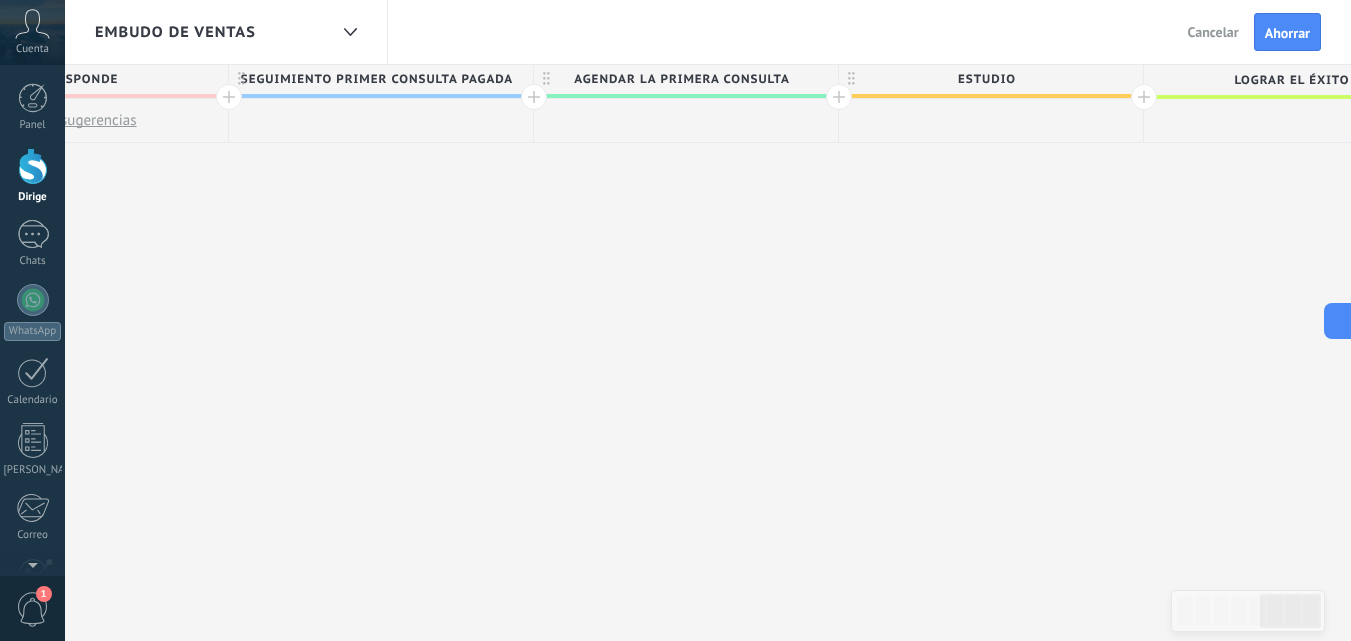 click on "Estudio" at bounding box center [986, 79] 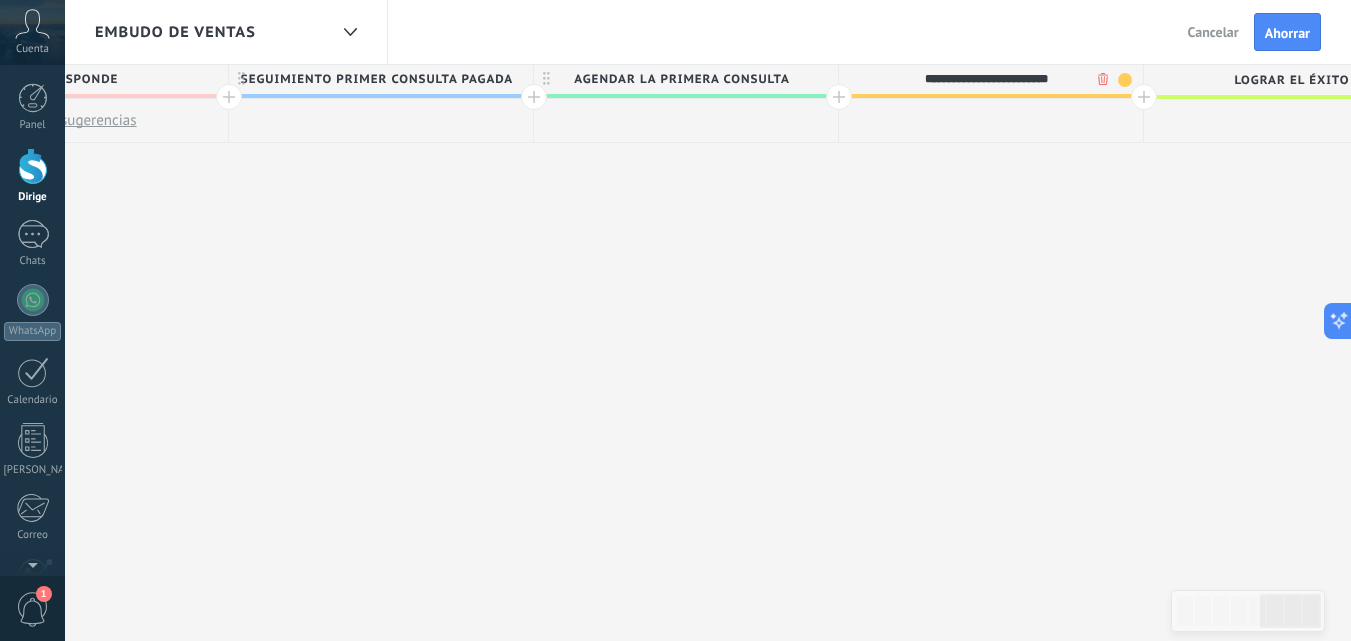 type on "**********" 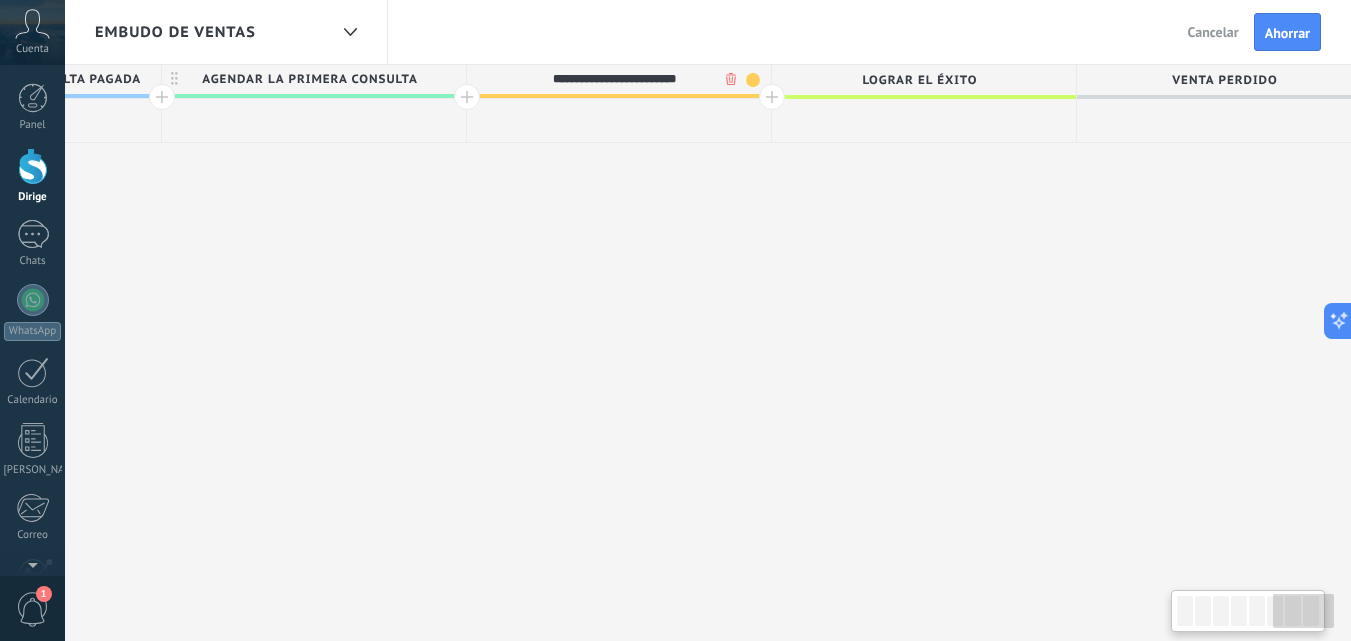 drag, startPoint x: 1058, startPoint y: 302, endPoint x: 721, endPoint y: 319, distance: 337.4285 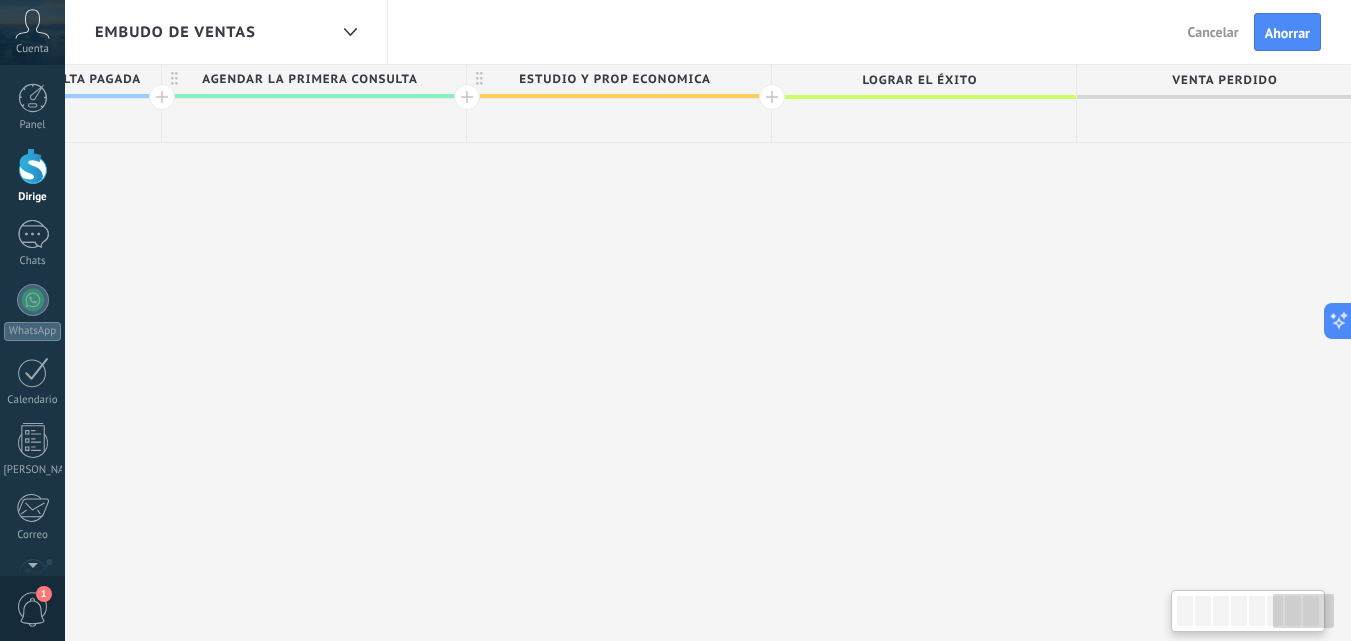 scroll, scrollTop: 0, scrollLeft: 2667, axis: horizontal 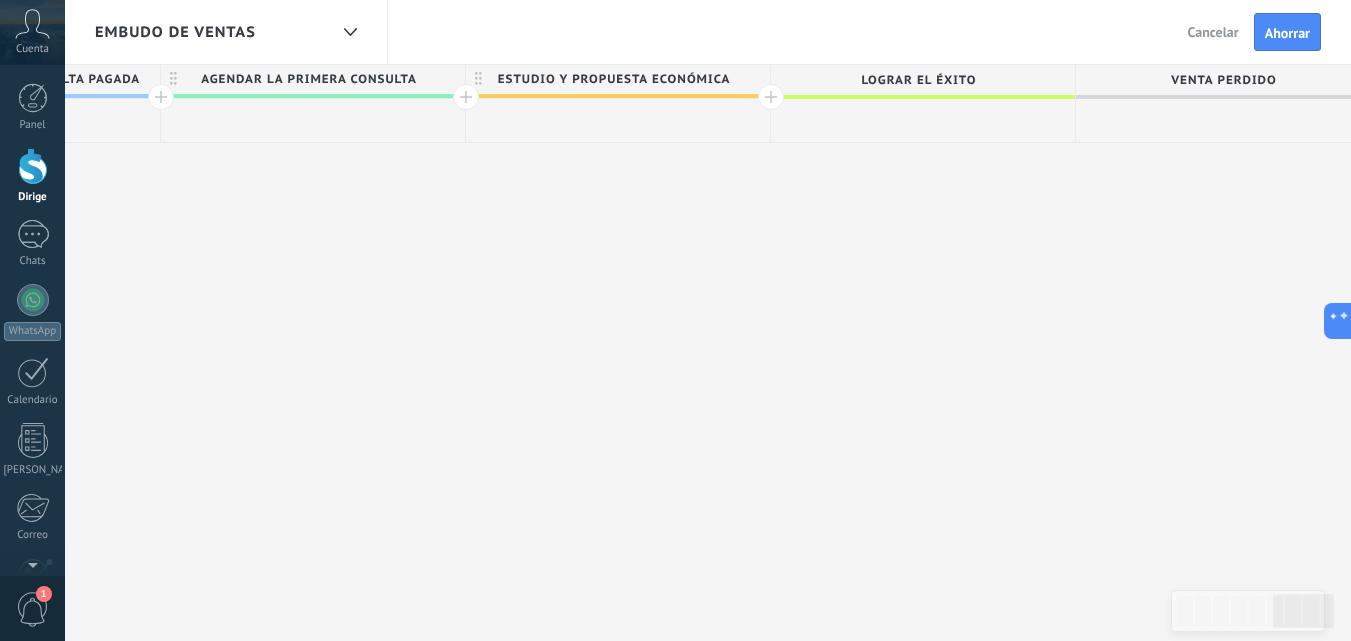 click at bounding box center (771, 97) 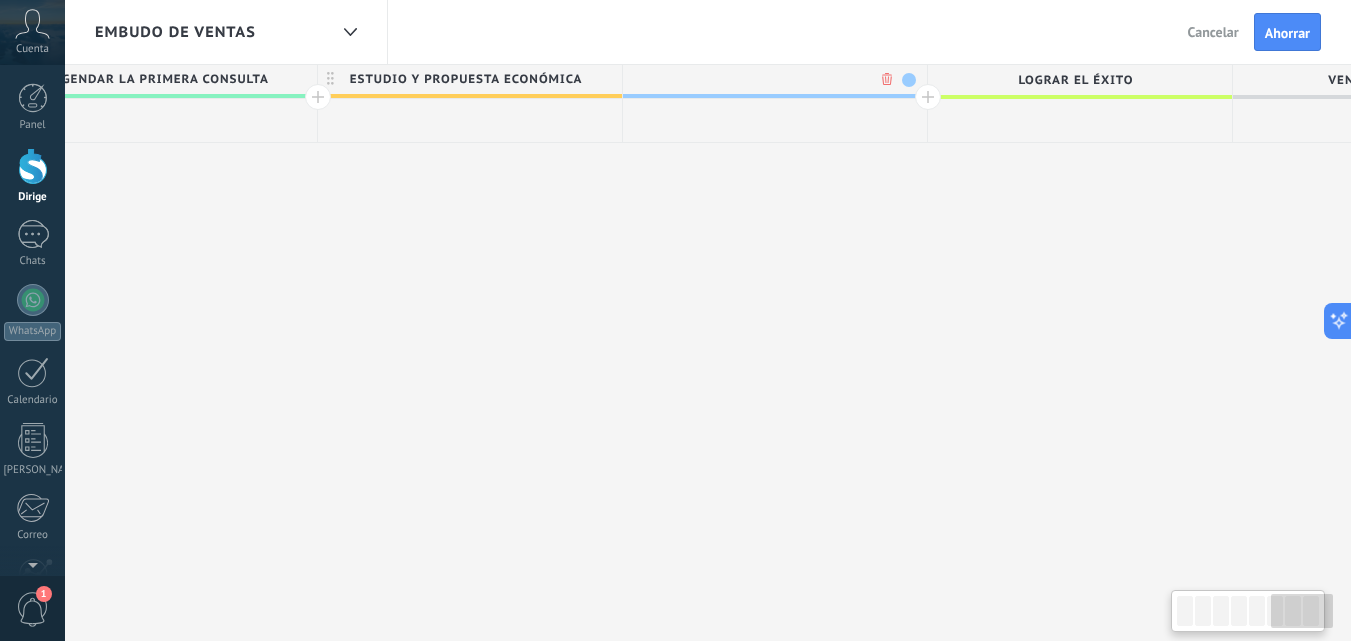 scroll, scrollTop: 0, scrollLeft: 2815, axis: horizontal 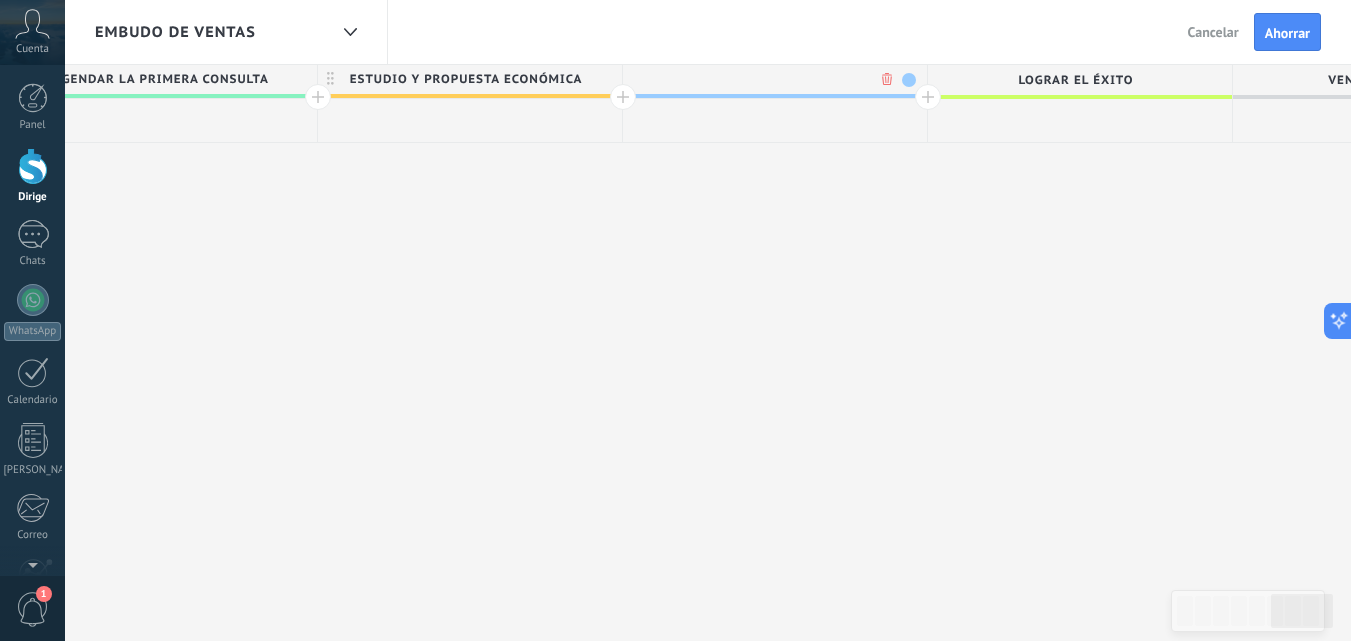 click at bounding box center [770, 79] 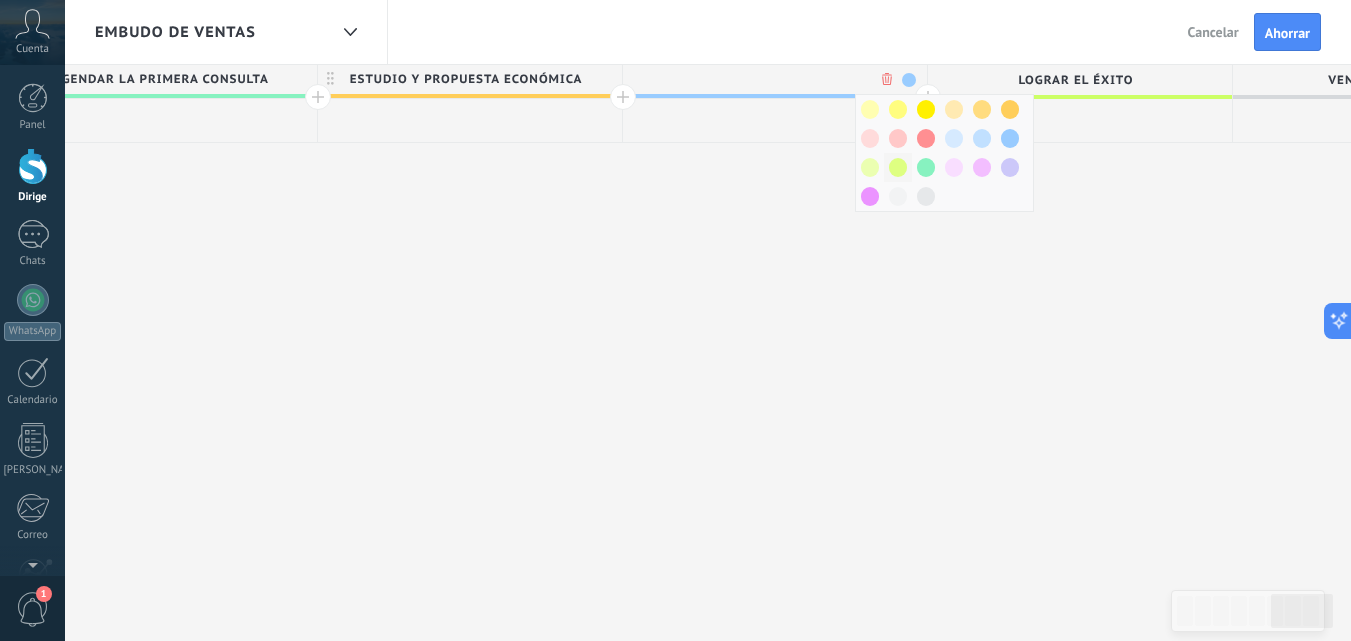 click at bounding box center [898, 167] 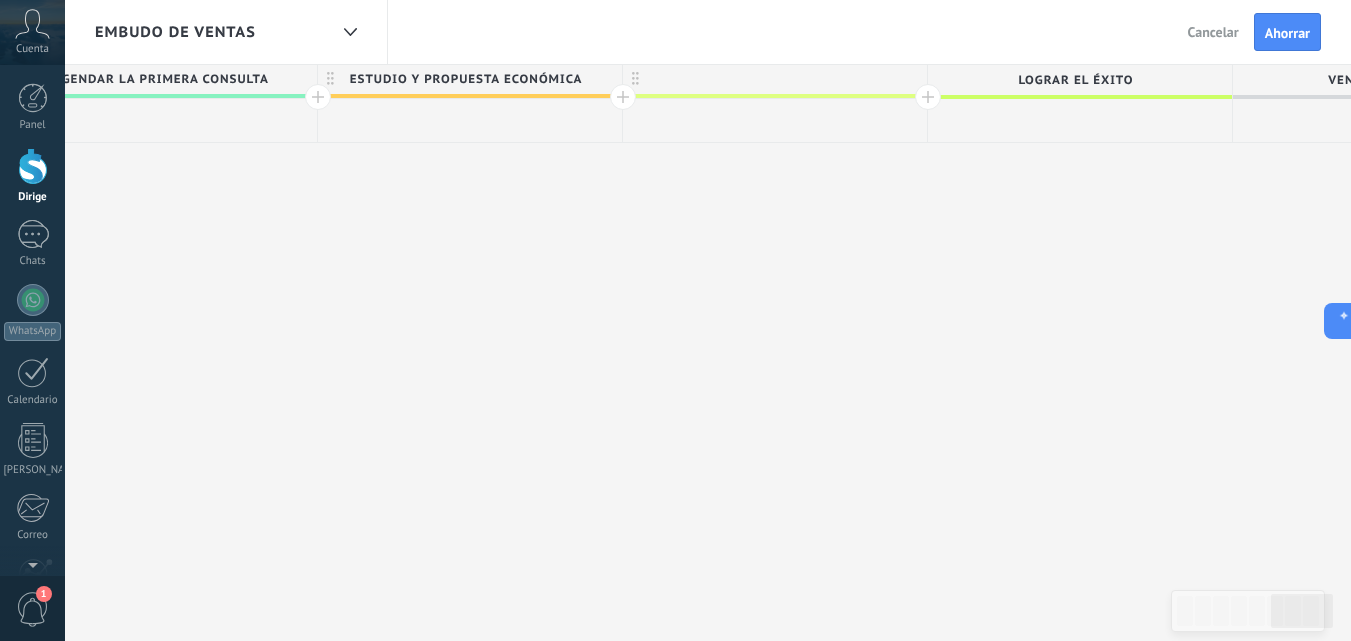 click at bounding box center [775, 79] 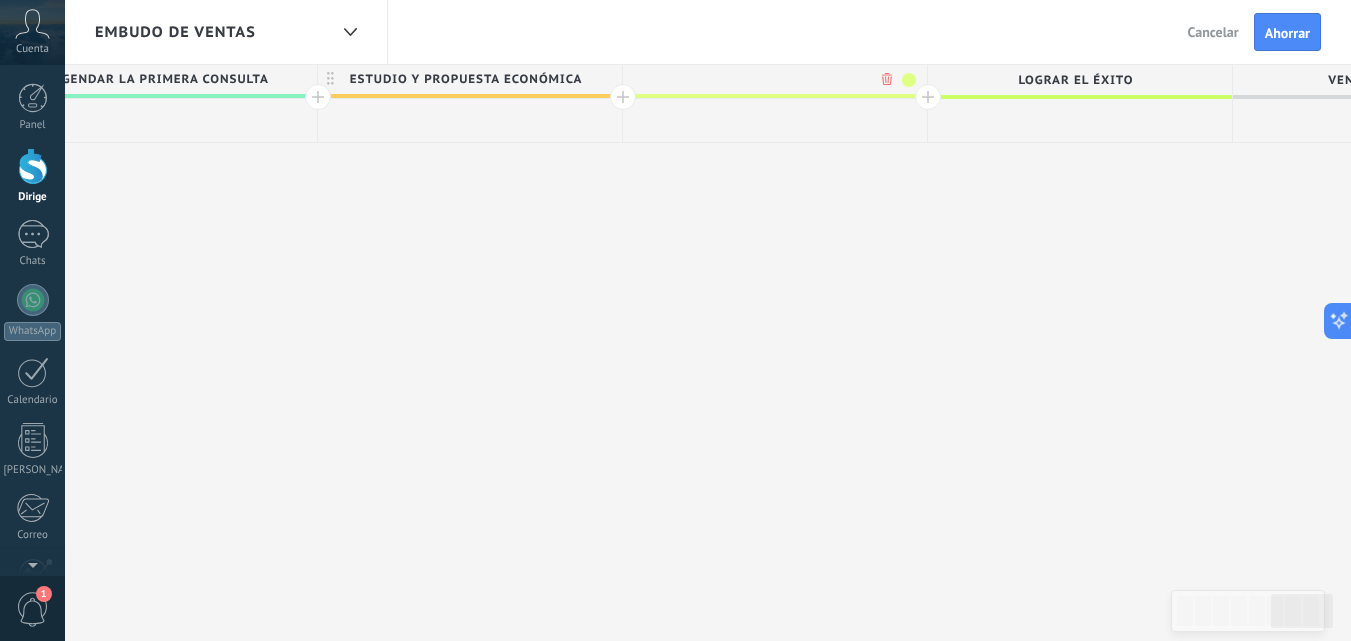 click at bounding box center [909, 80] 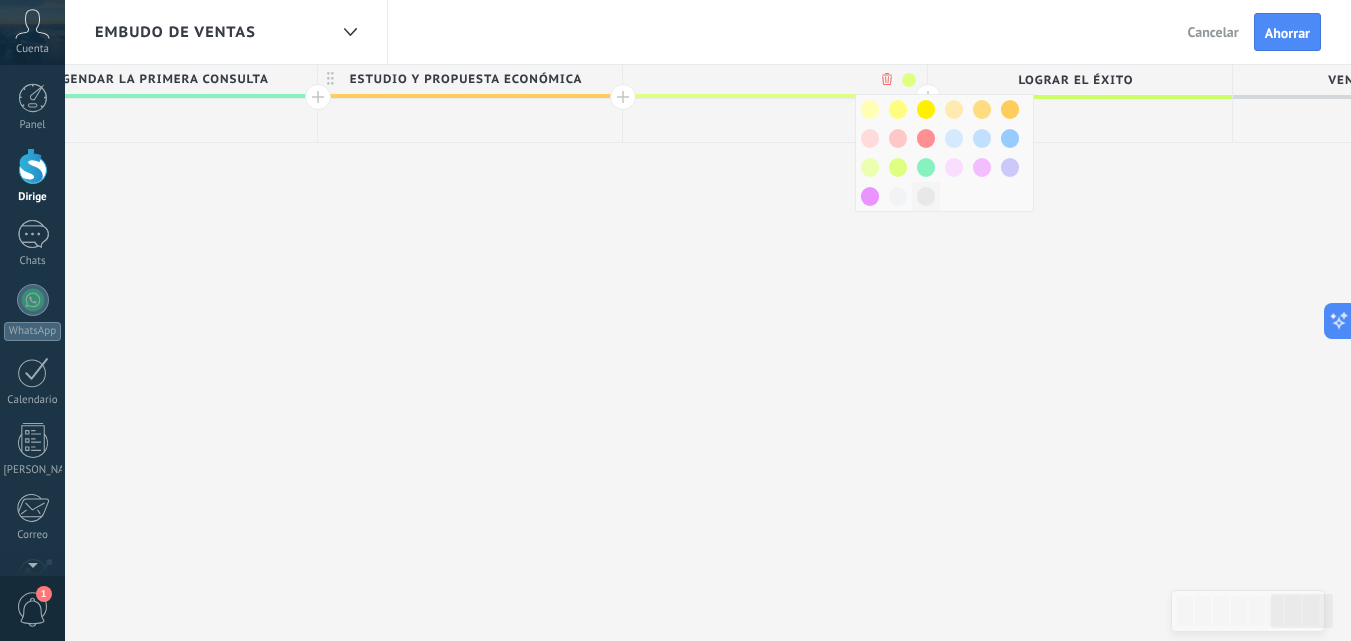 click at bounding box center (926, 196) 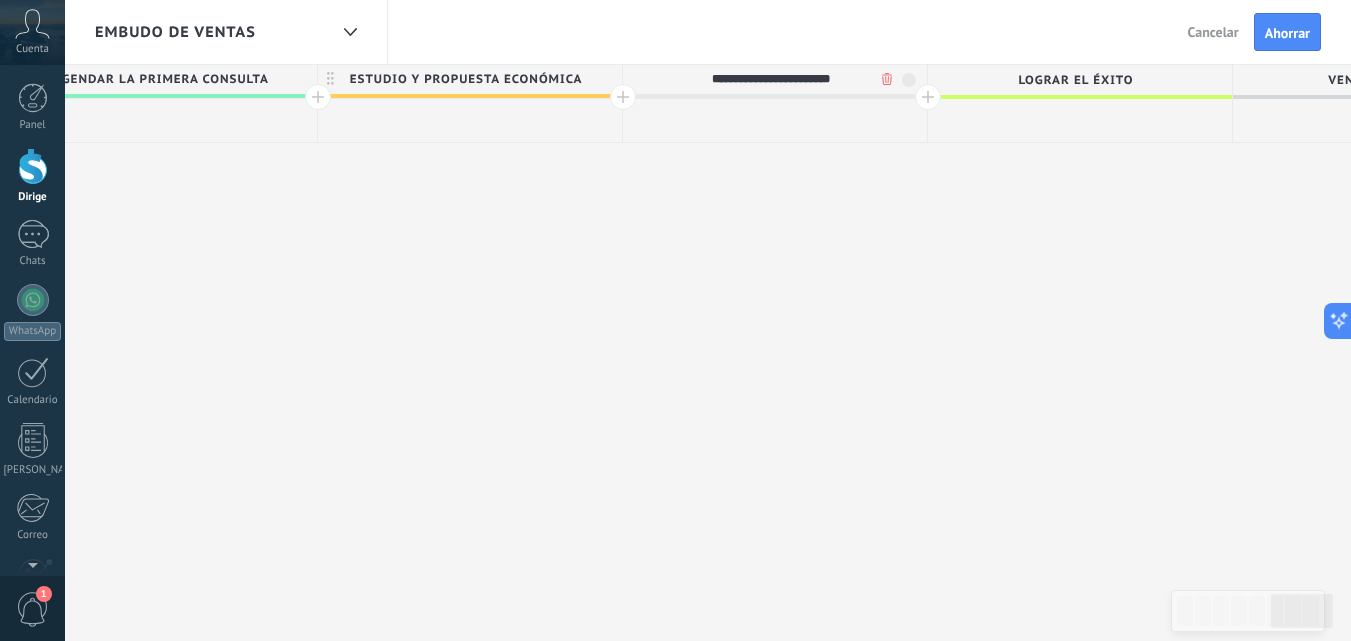 type on "**********" 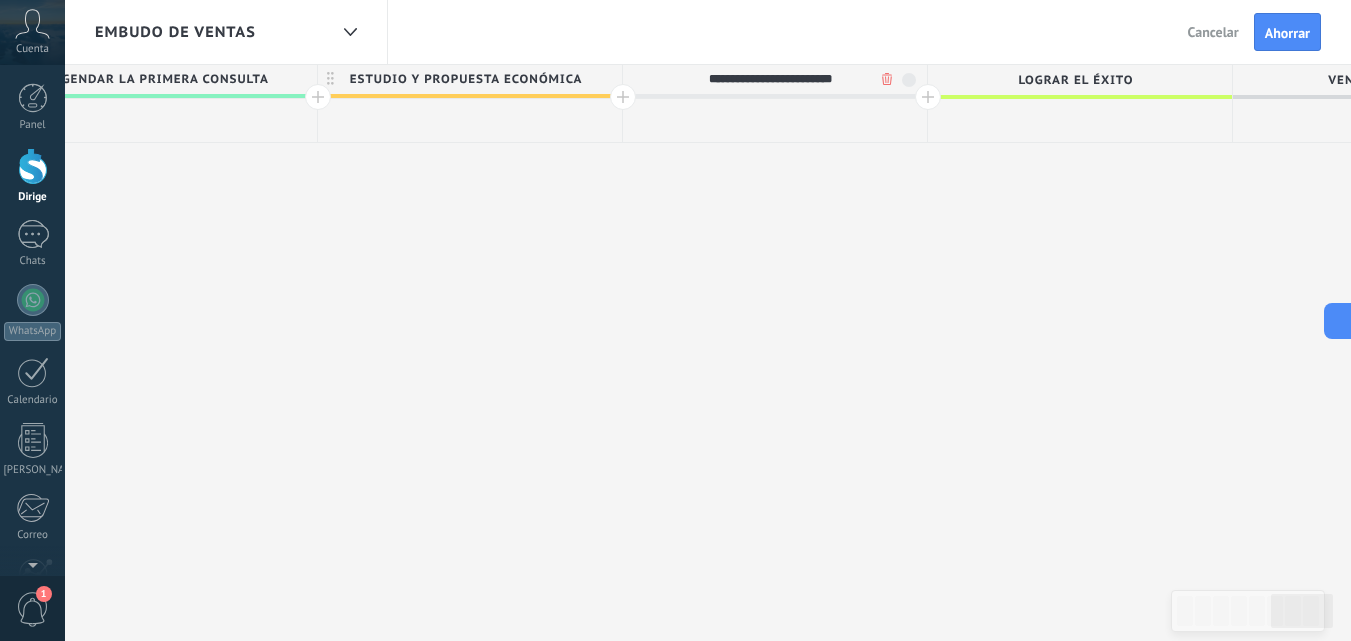 click at bounding box center (928, 97) 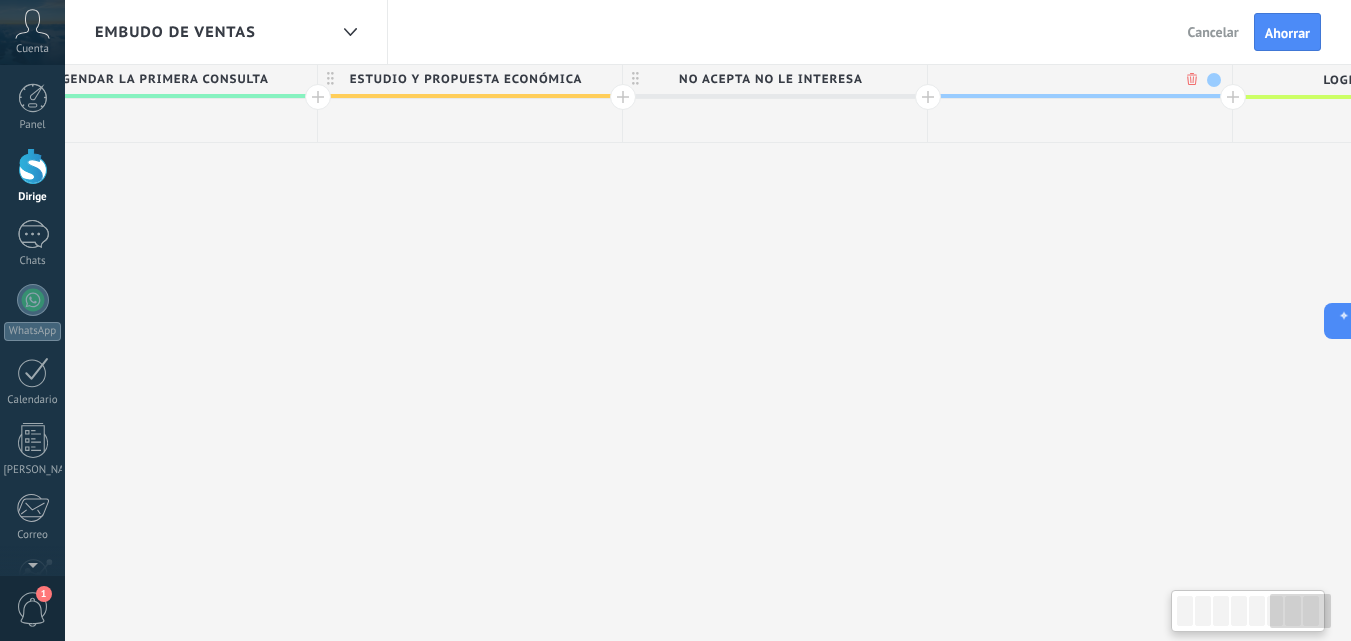 scroll, scrollTop: 0, scrollLeft: 2963, axis: horizontal 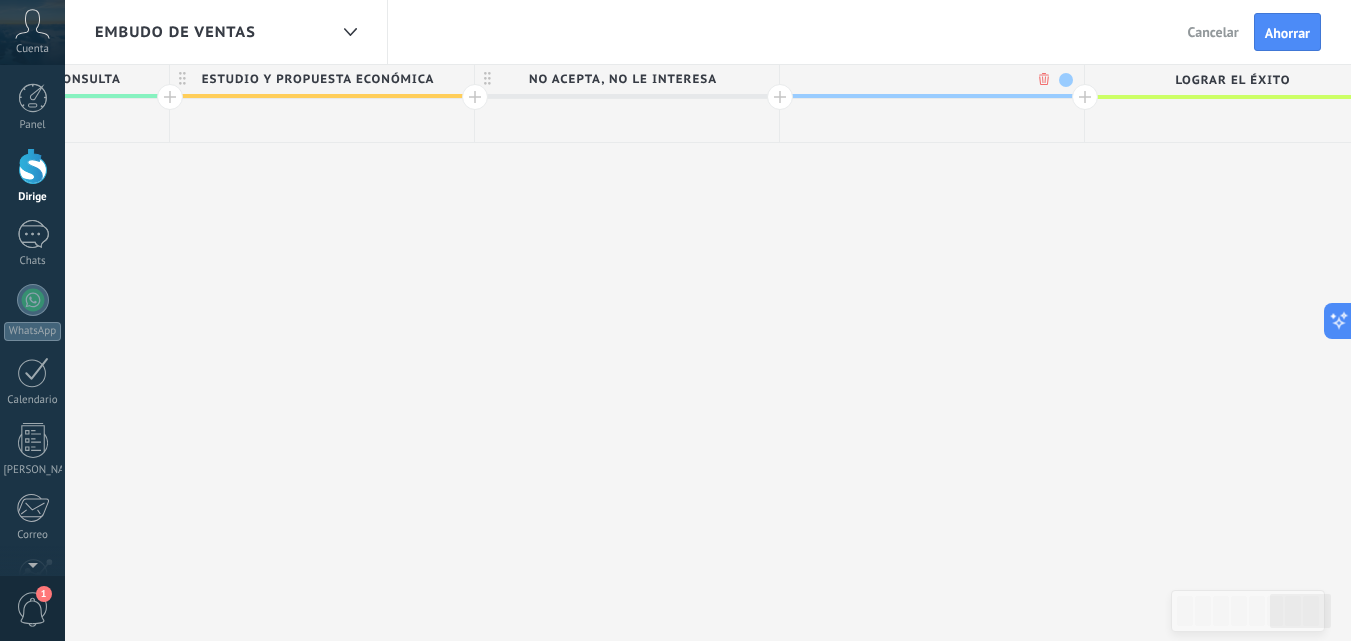click at bounding box center [1066, 80] 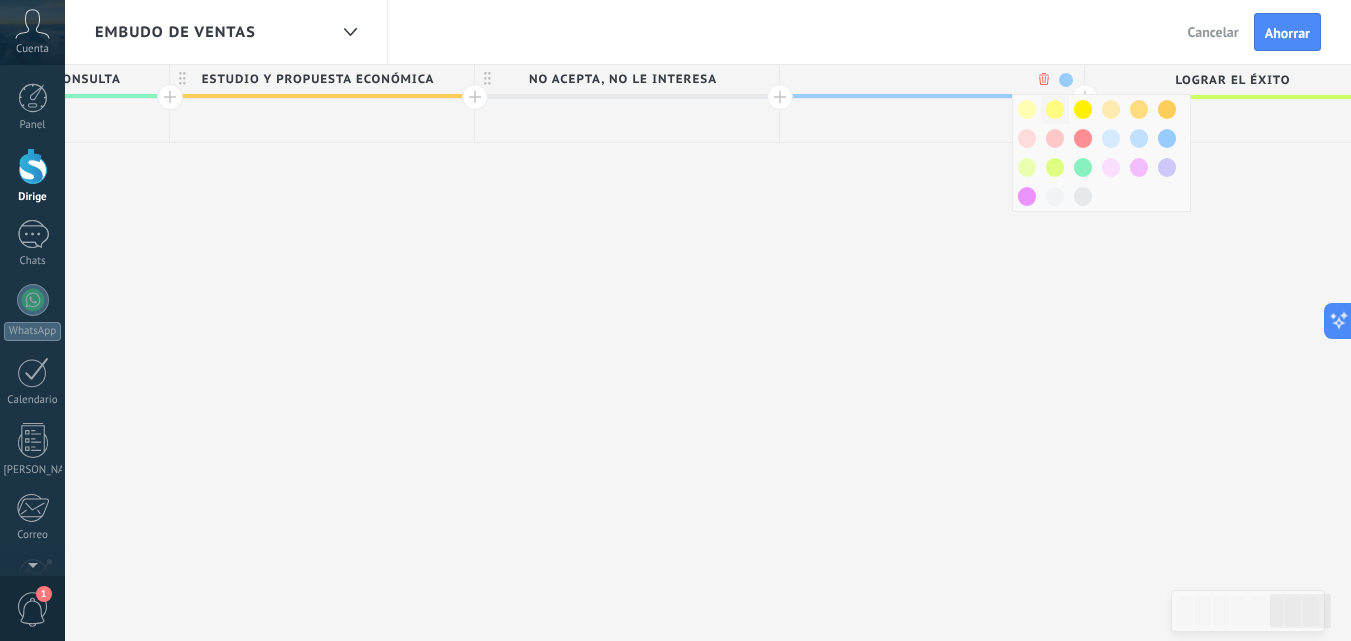 click at bounding box center [1055, 109] 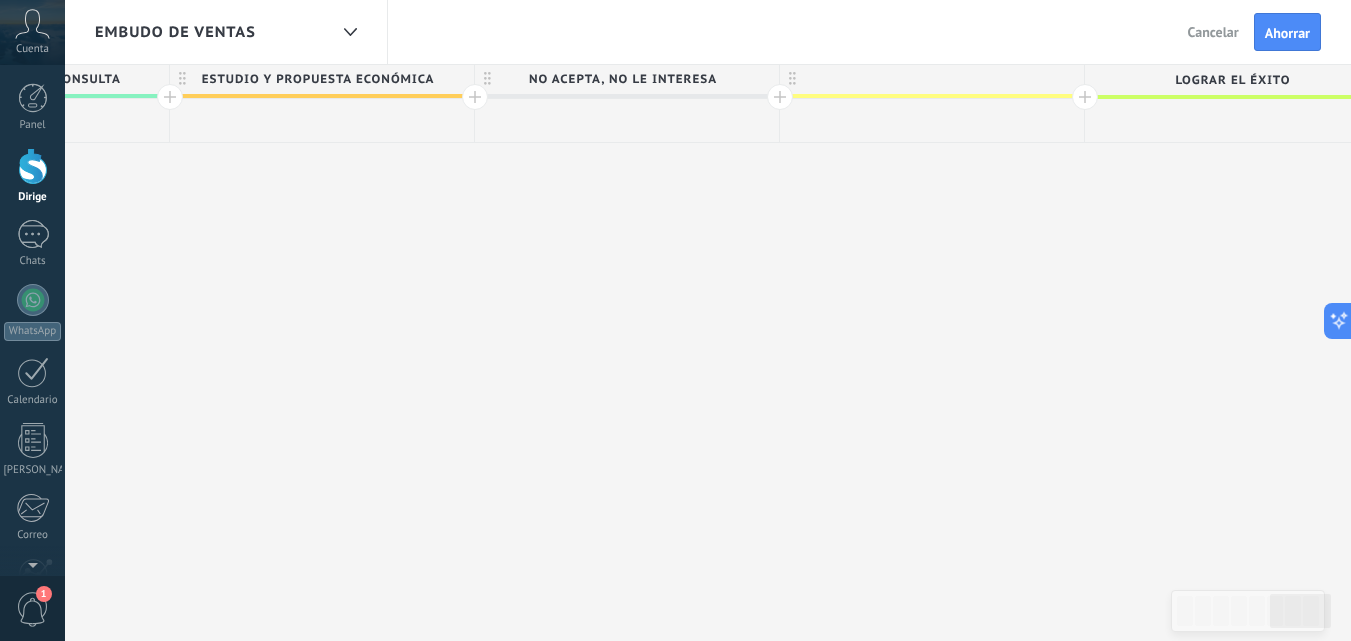 click at bounding box center (932, 79) 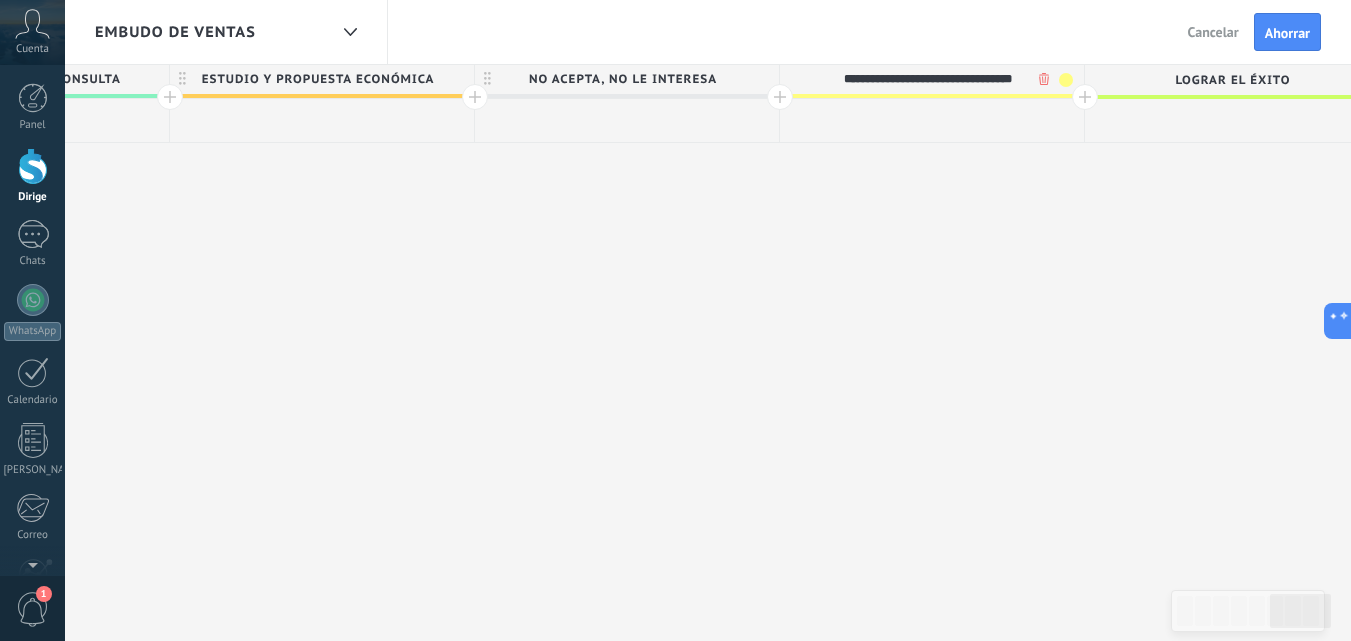 type on "**********" 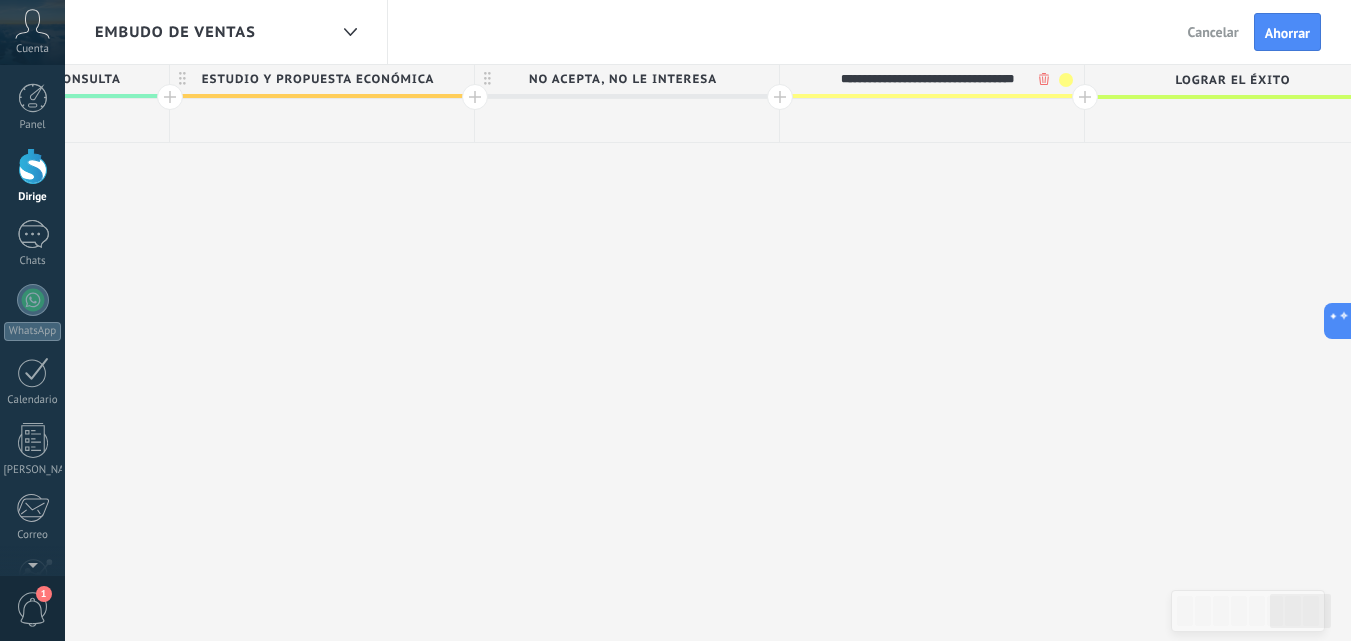 scroll, scrollTop: 0, scrollLeft: 10, axis: horizontal 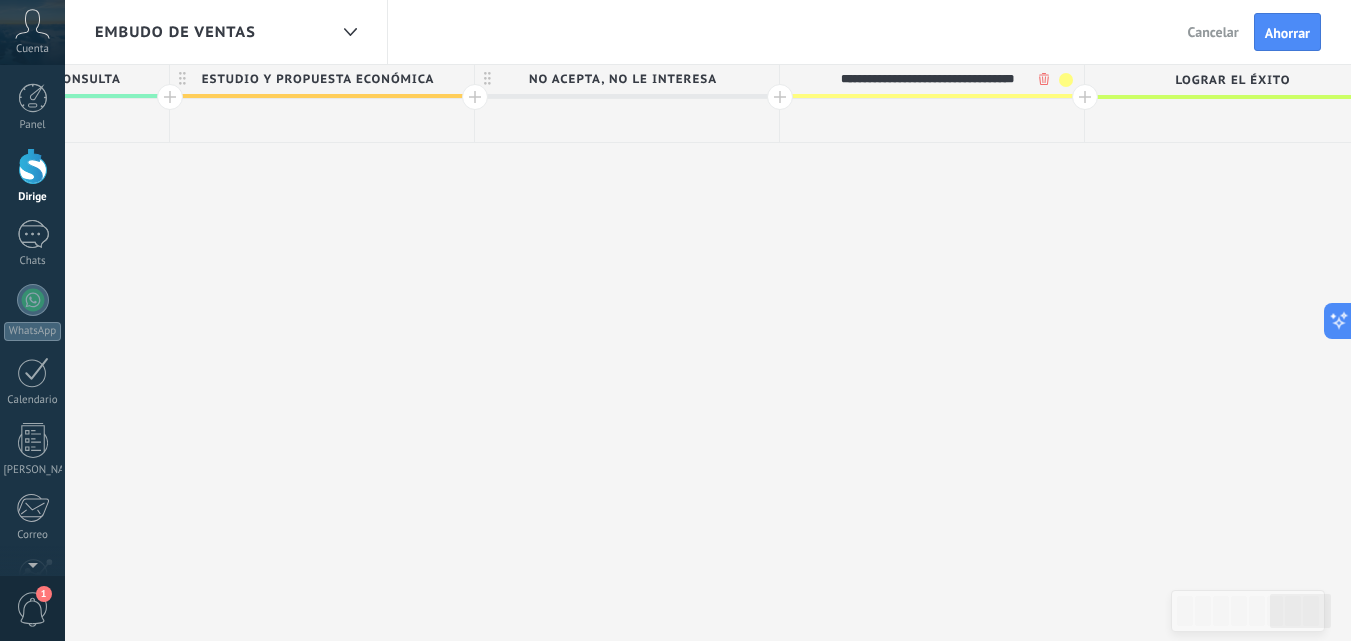click at bounding box center (1085, 97) 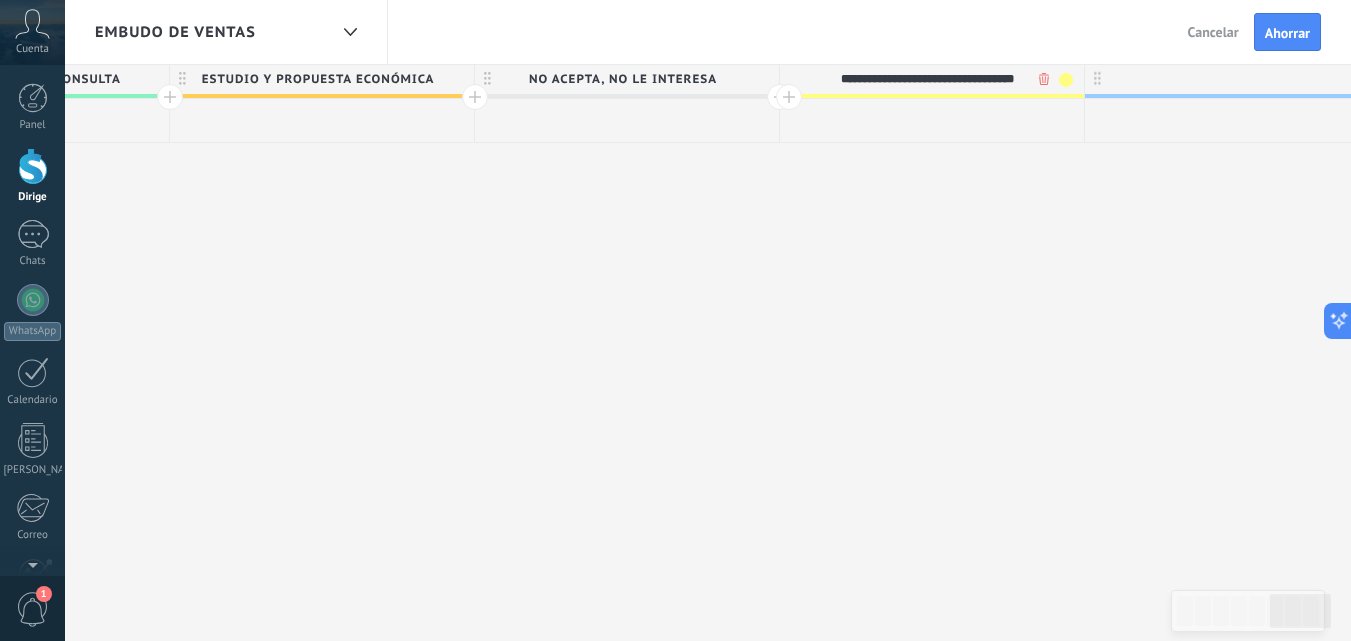 scroll, scrollTop: 0, scrollLeft: 0, axis: both 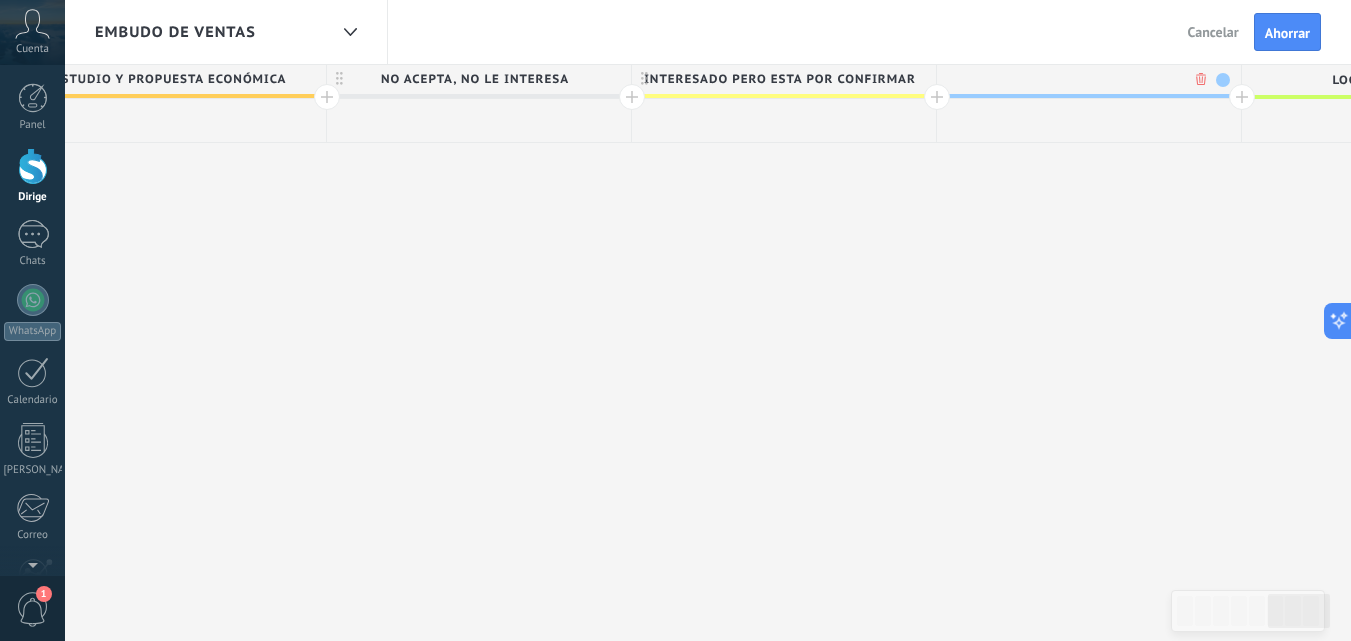 click at bounding box center [1223, 80] 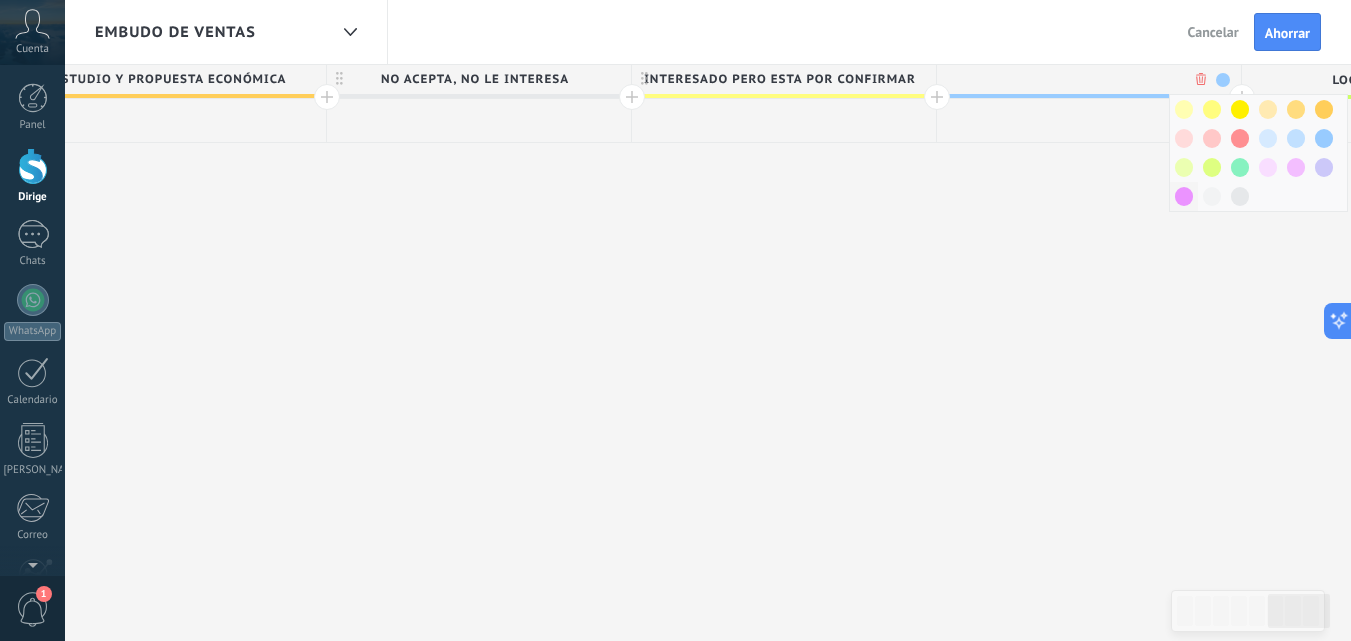 click at bounding box center (1184, 196) 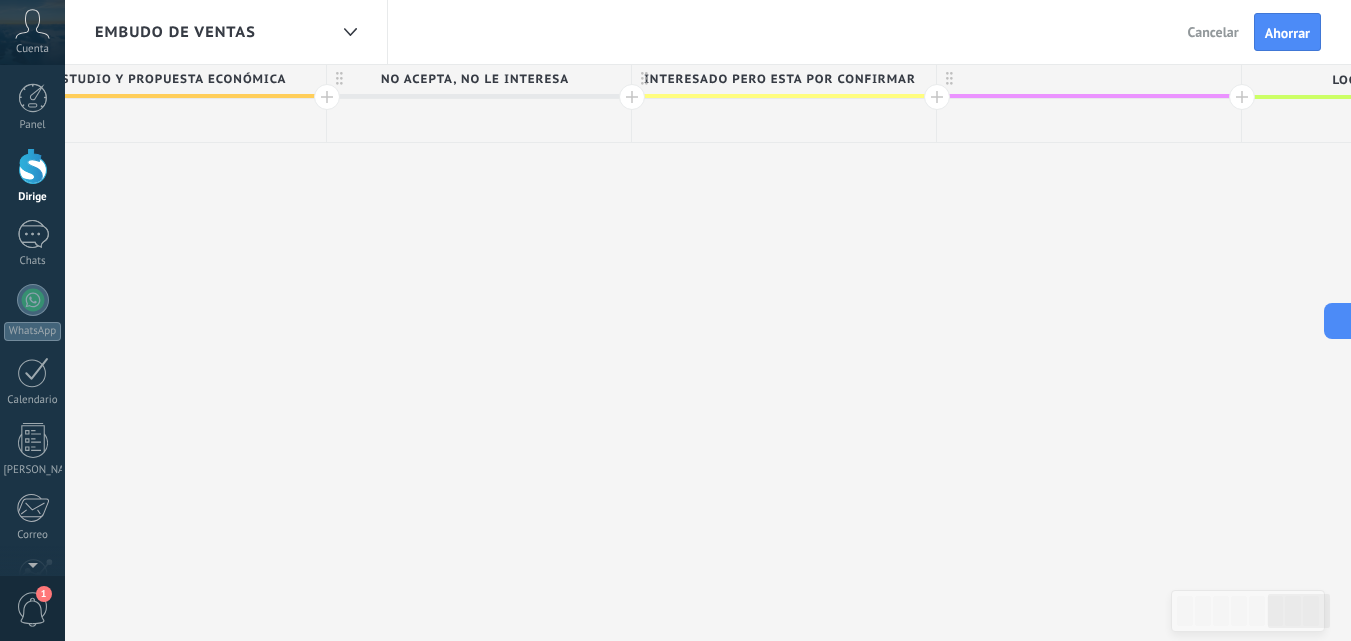 click at bounding box center [1089, 79] 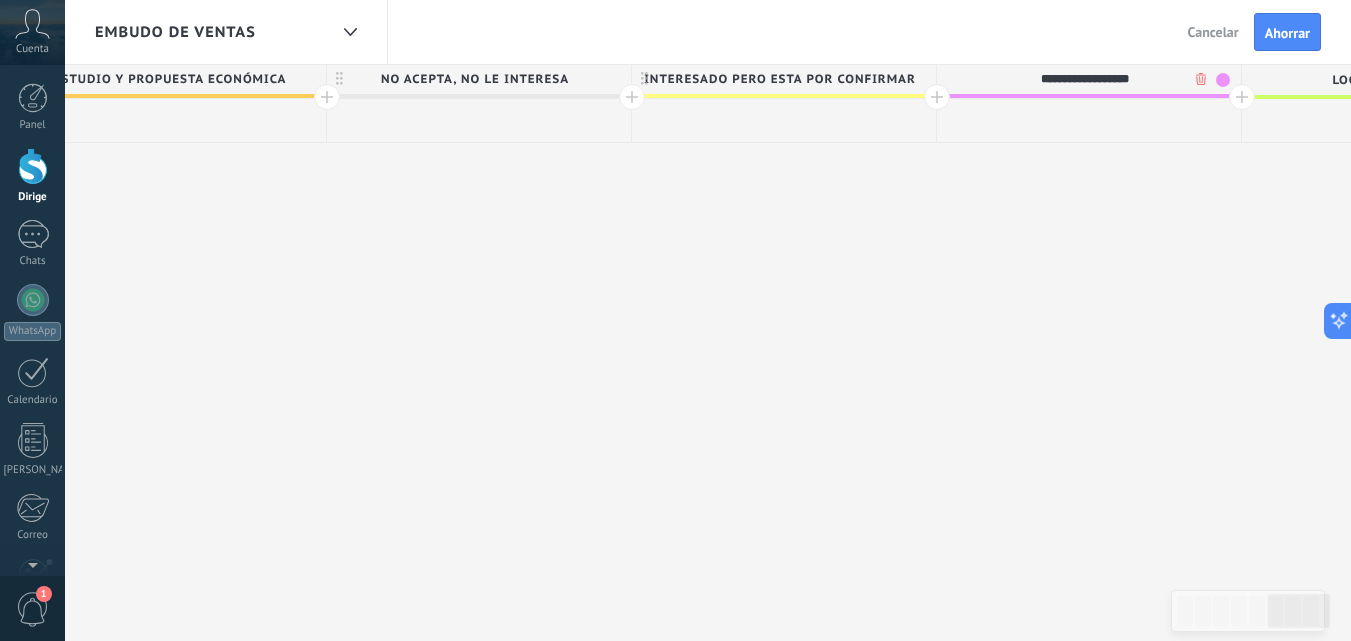 type on "**********" 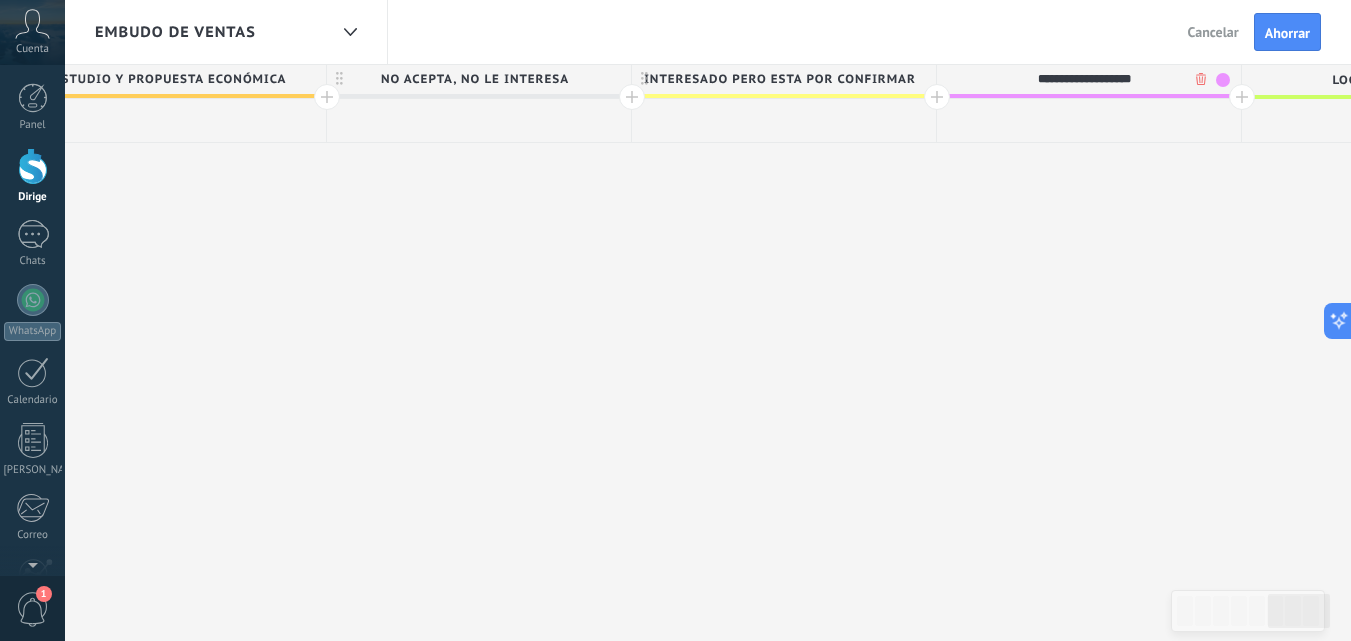 drag, startPoint x: 1193, startPoint y: 221, endPoint x: 990, endPoint y: 177, distance: 207.71375 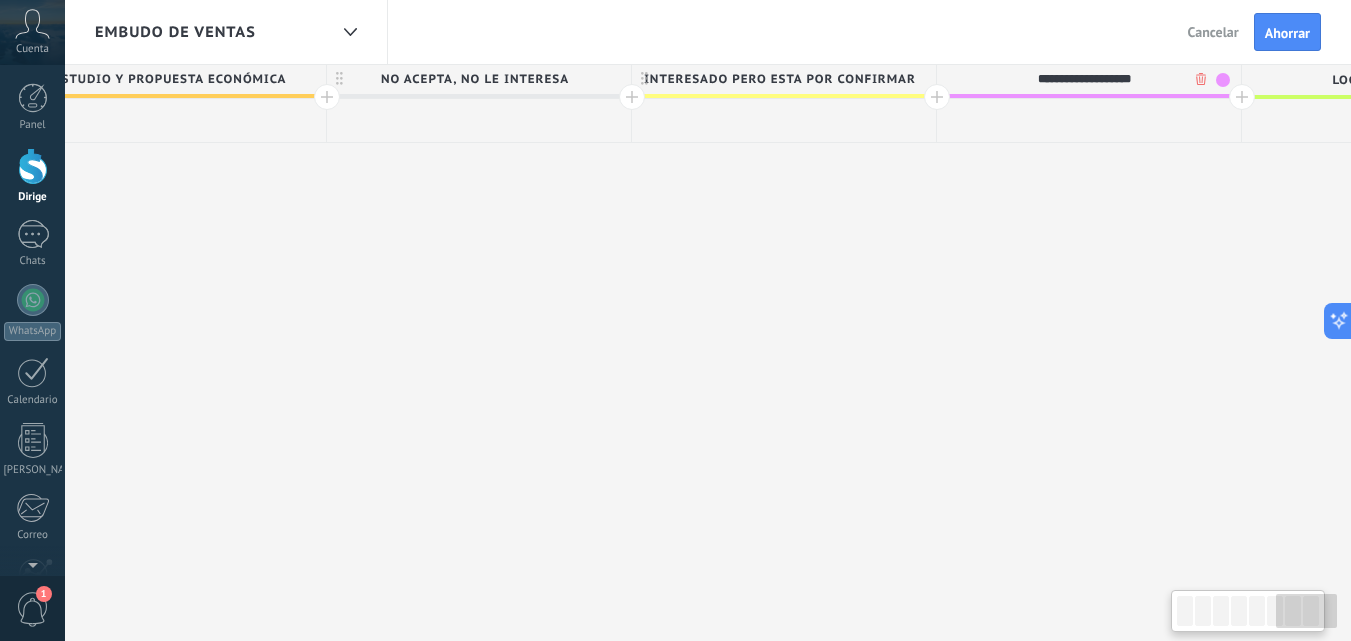 scroll, scrollTop: 0, scrollLeft: 3364, axis: horizontal 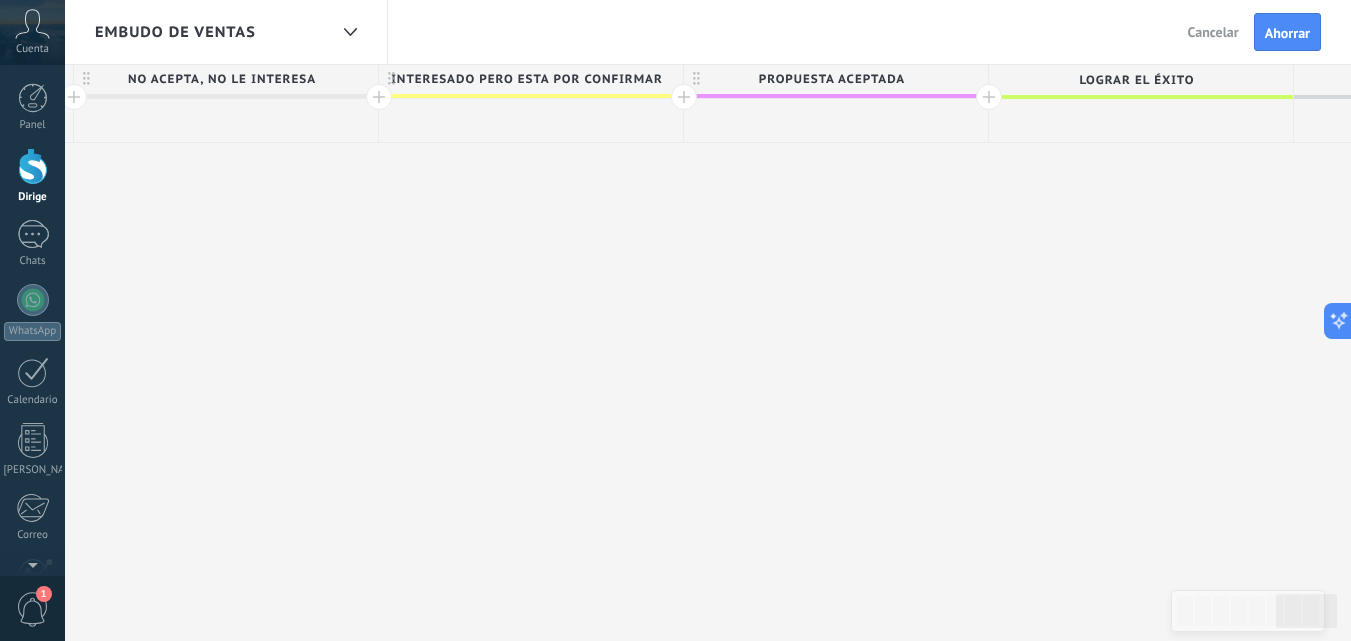 click at bounding box center [989, 97] 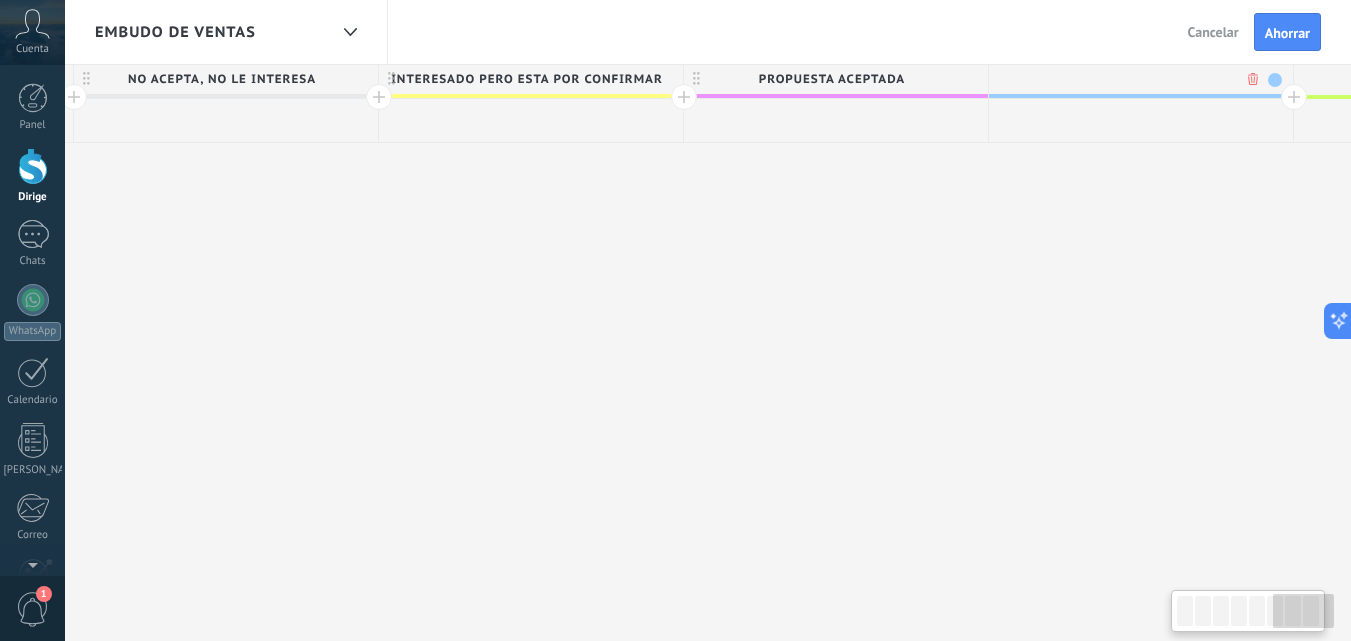 scroll, scrollTop: 0, scrollLeft: 3512, axis: horizontal 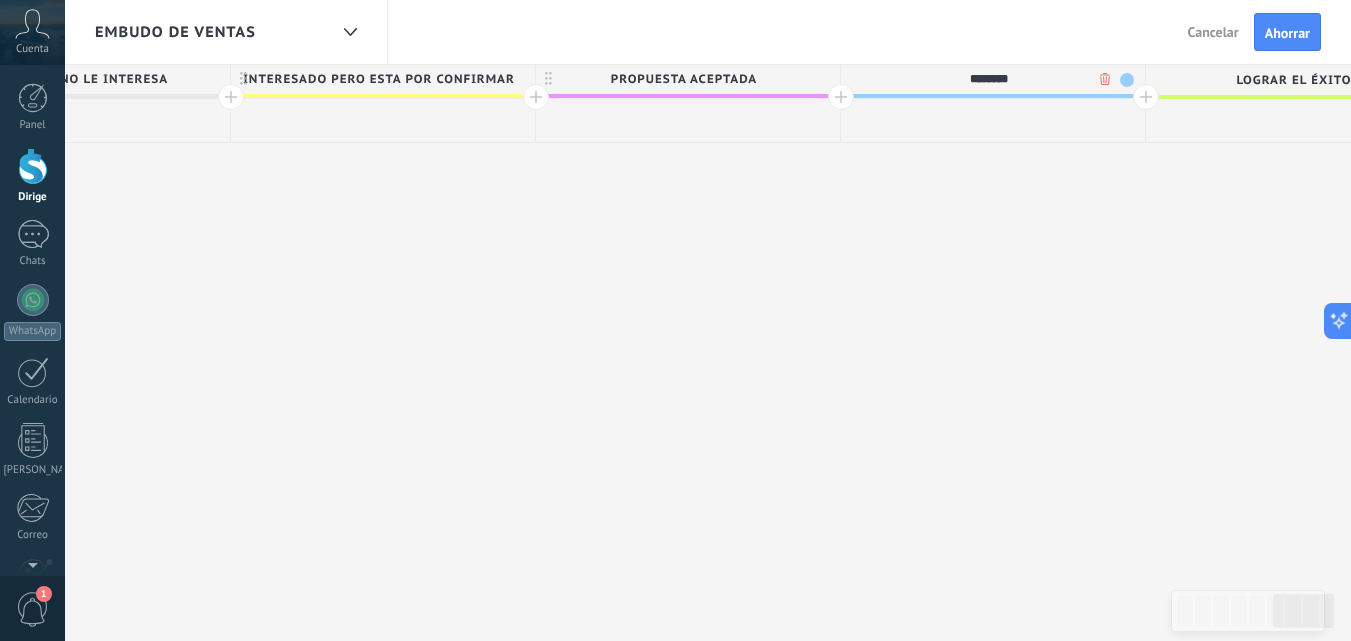 type on "*******" 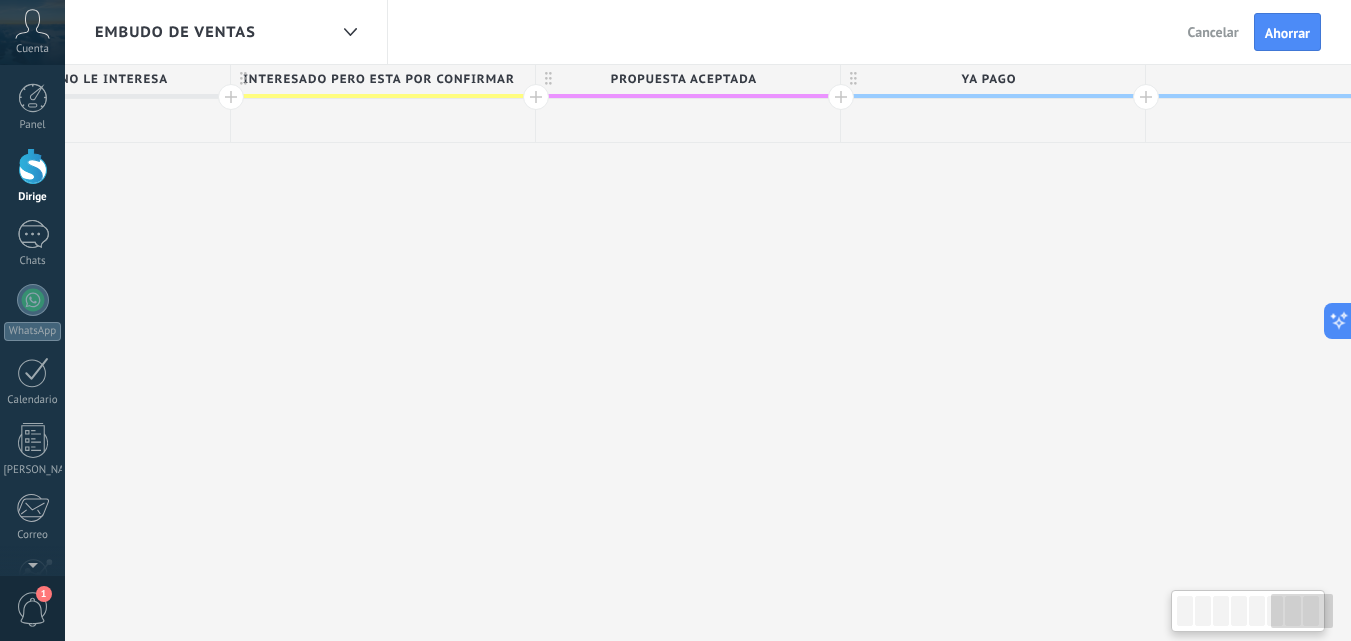 scroll, scrollTop: 0, scrollLeft: 3660, axis: horizontal 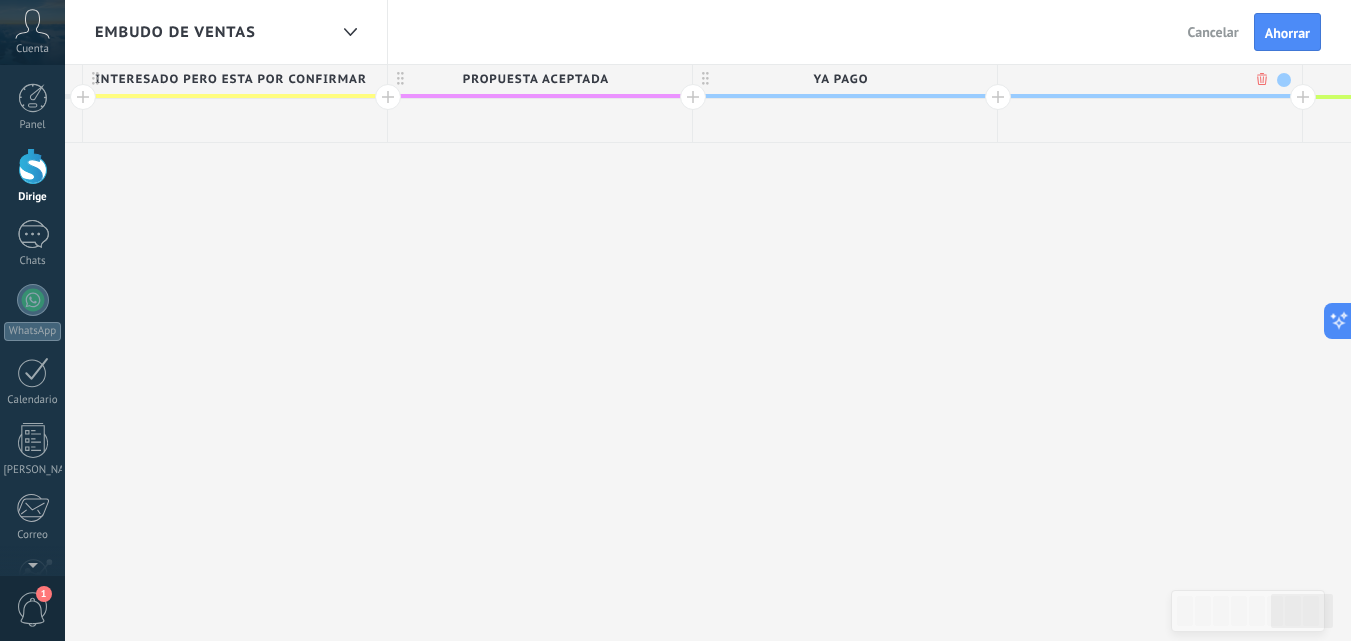 click at bounding box center (1145, 79) 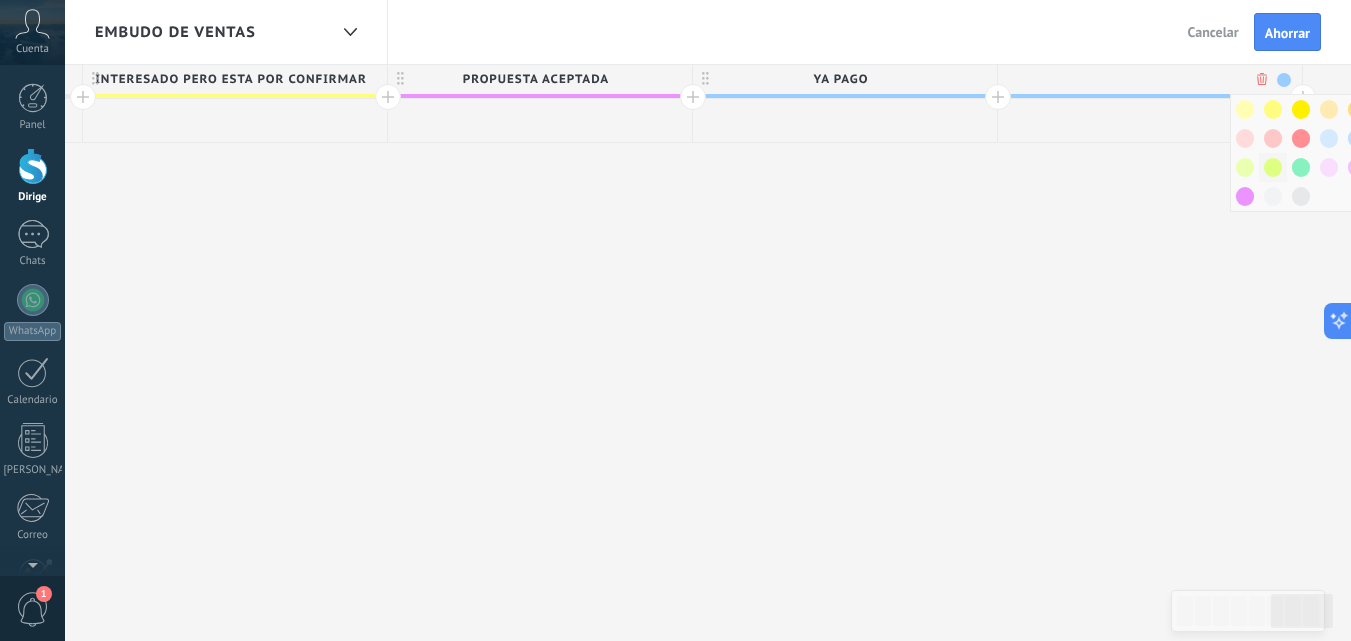 click at bounding box center [1273, 167] 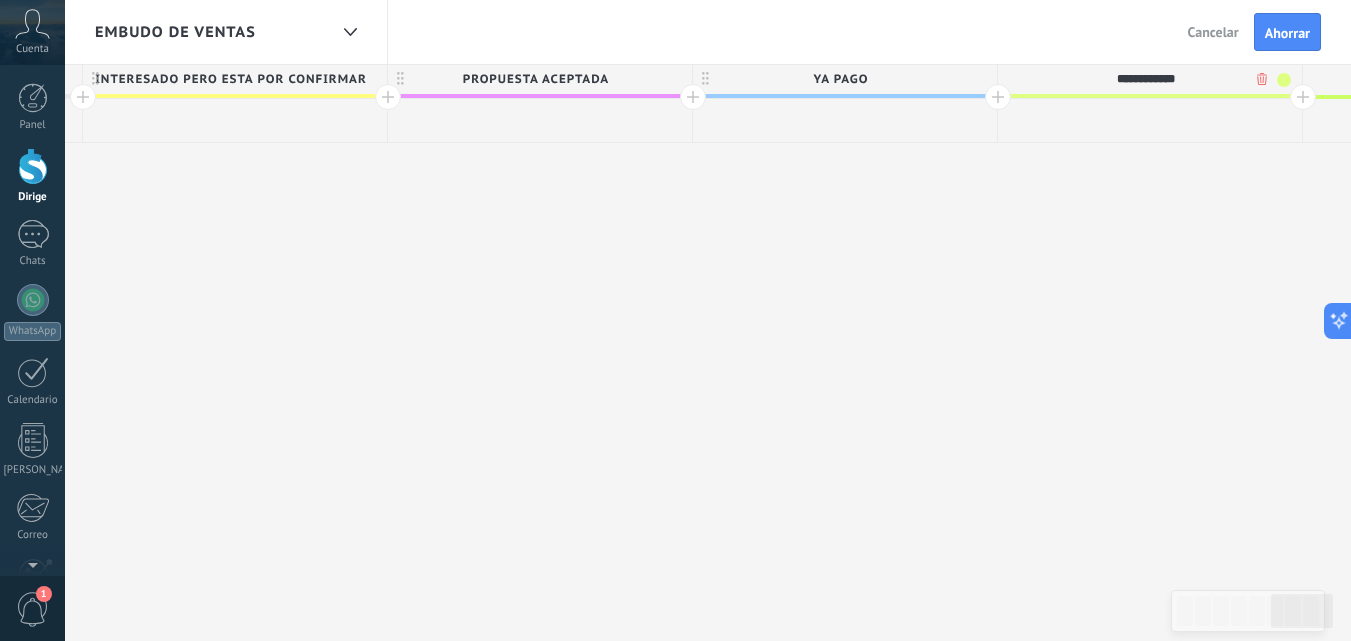 type on "**********" 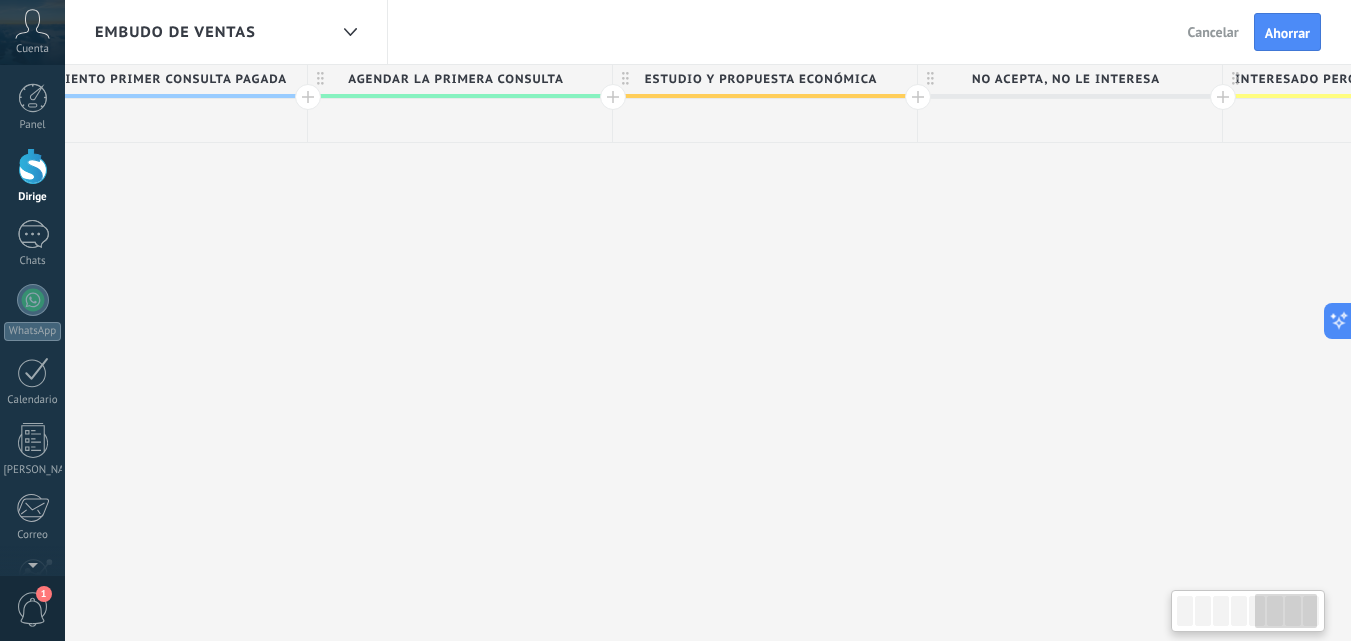 click on "**********" at bounding box center (460, 352) 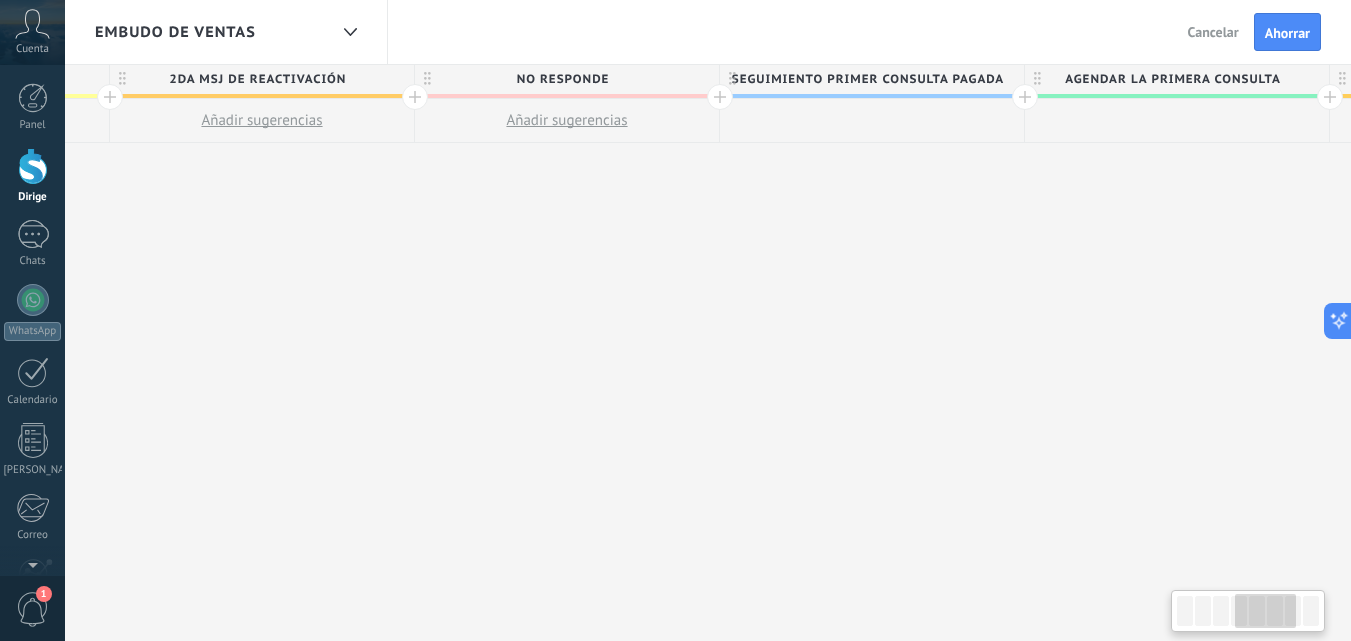 click on "**********" at bounding box center (1177, 352) 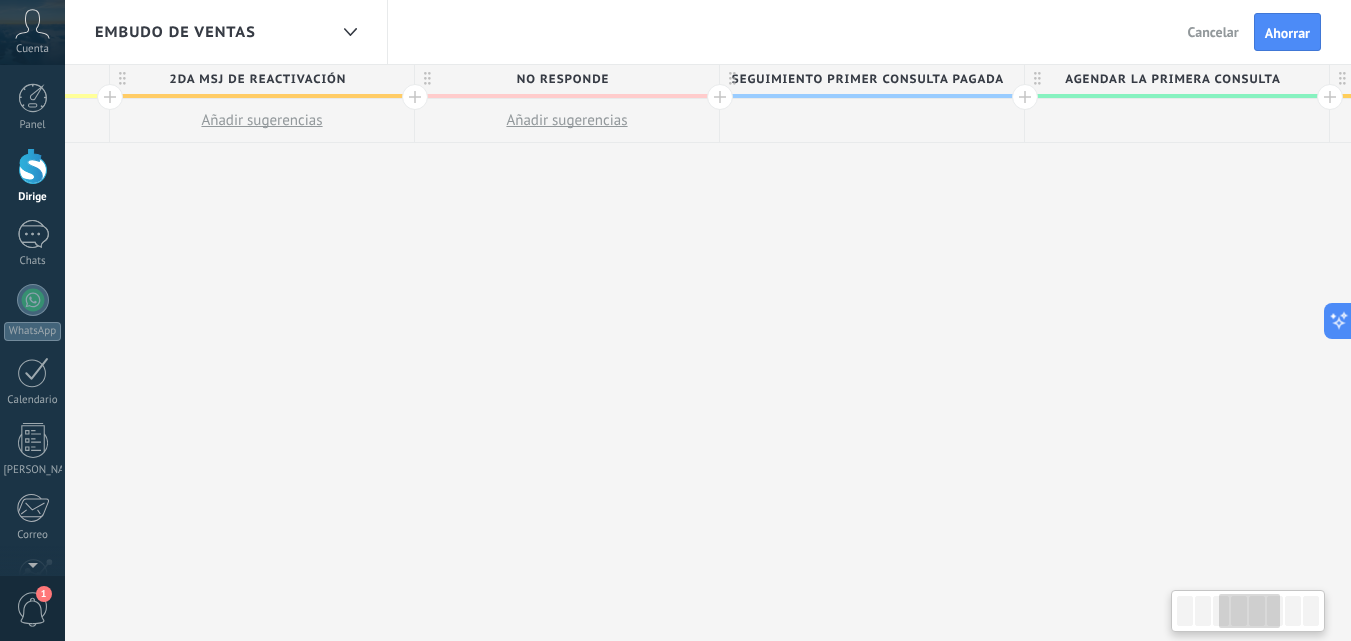 click on "**********" at bounding box center [1177, 352] 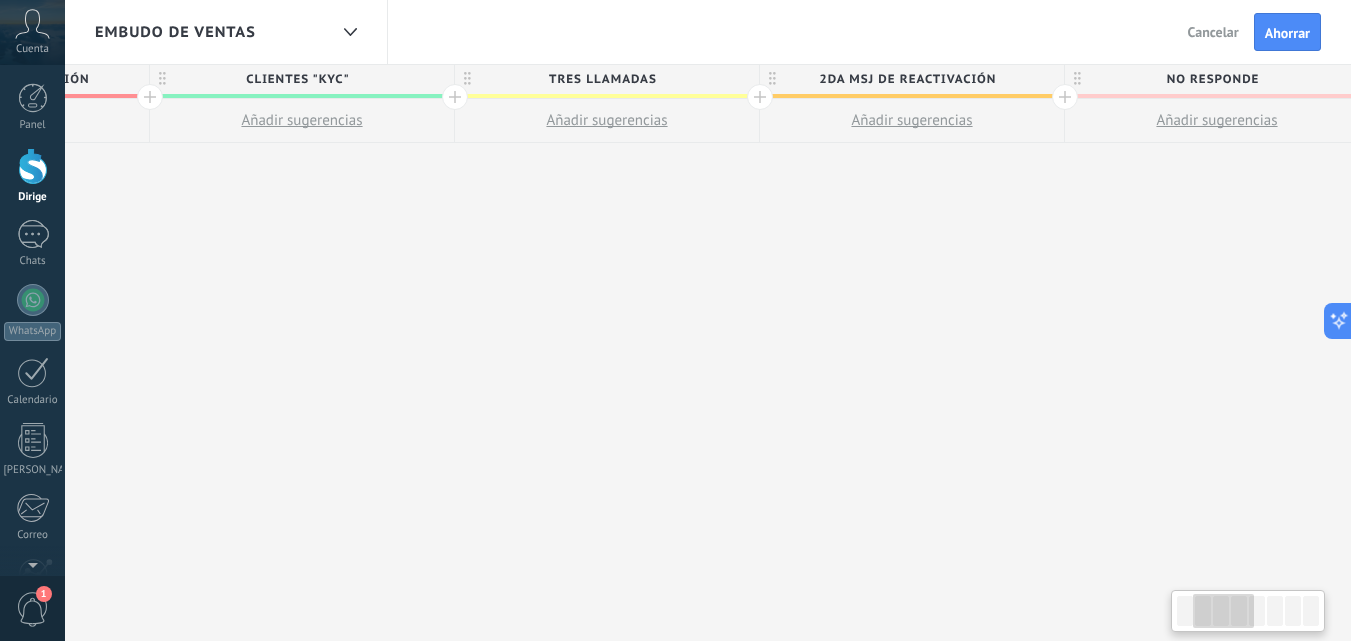 drag, startPoint x: 1005, startPoint y: 278, endPoint x: 493, endPoint y: 268, distance: 512.09766 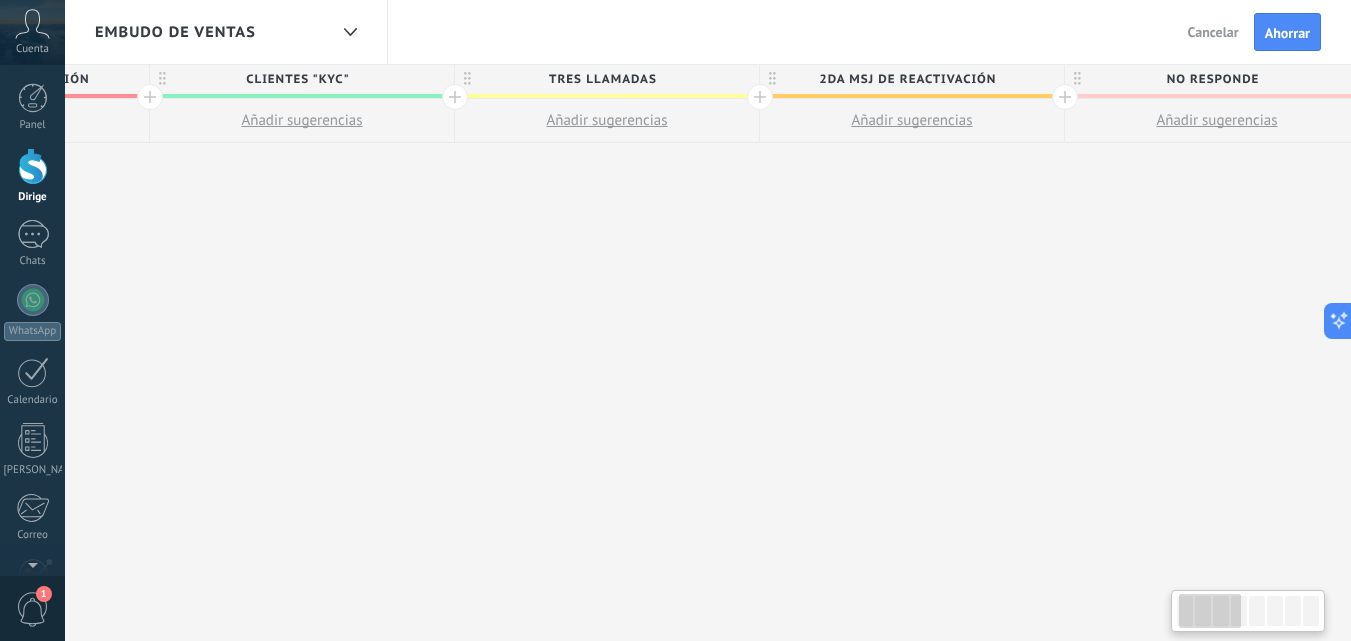 scroll, scrollTop: 0, scrollLeft: 157, axis: horizontal 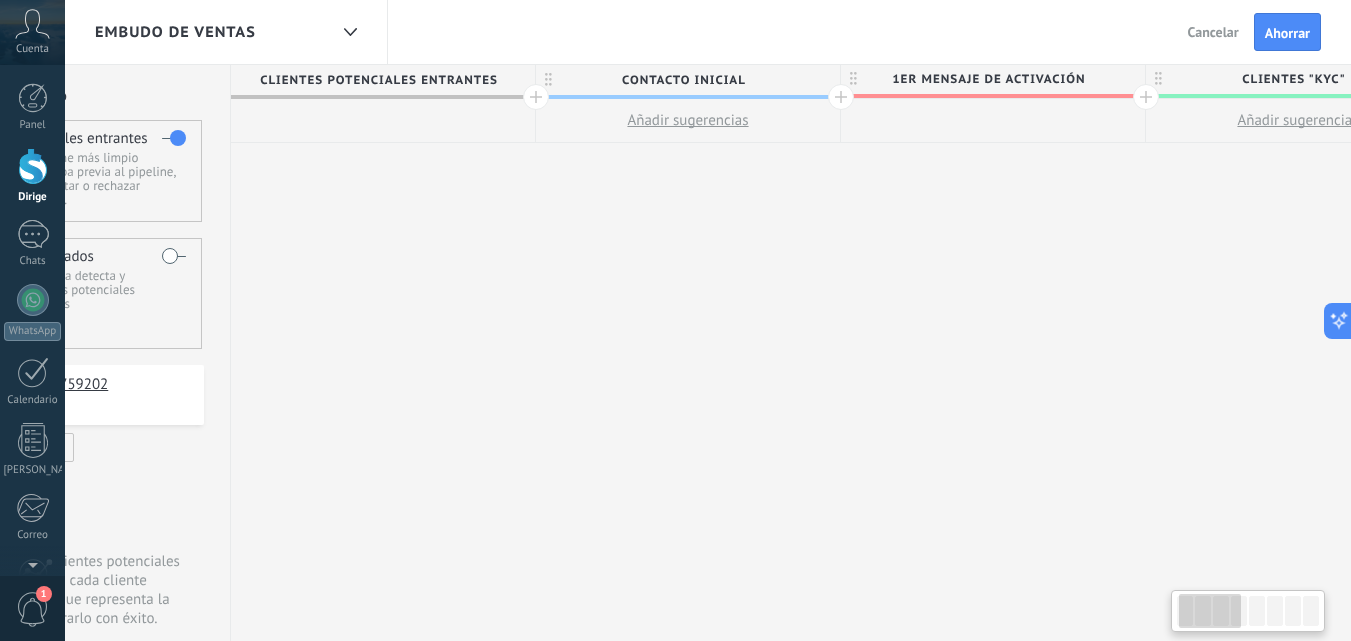 click on "**********" at bounding box center (2823, 352) 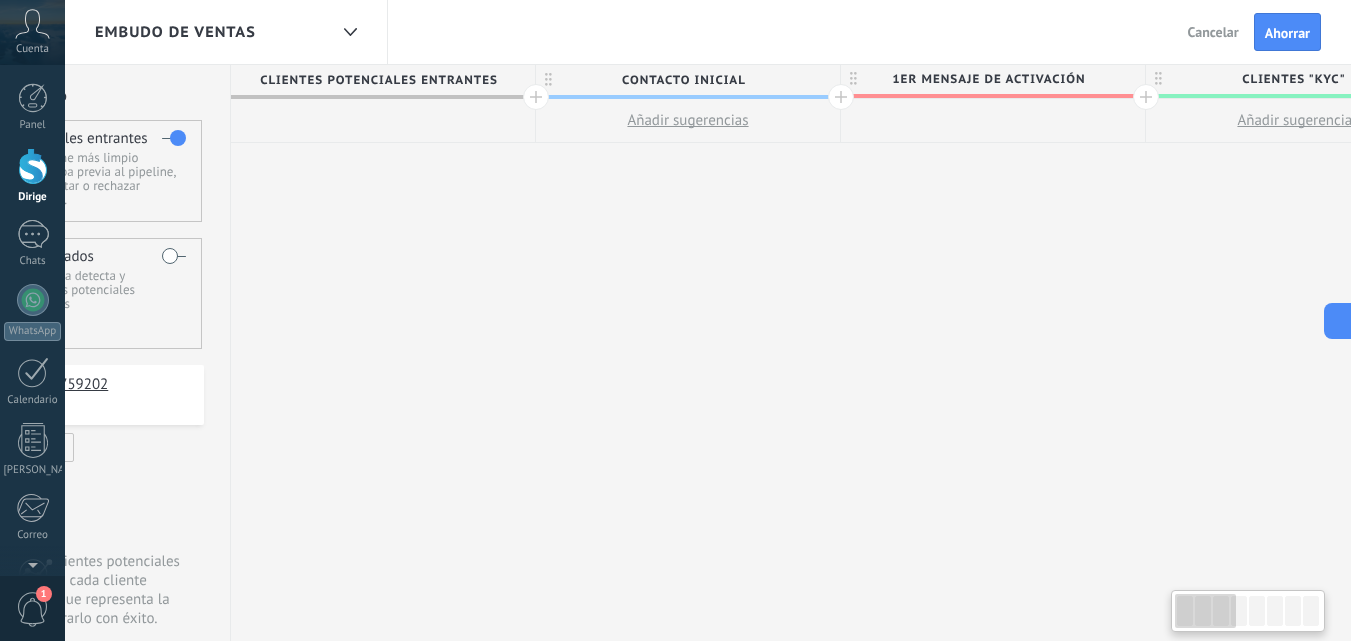scroll, scrollTop: 0, scrollLeft: 0, axis: both 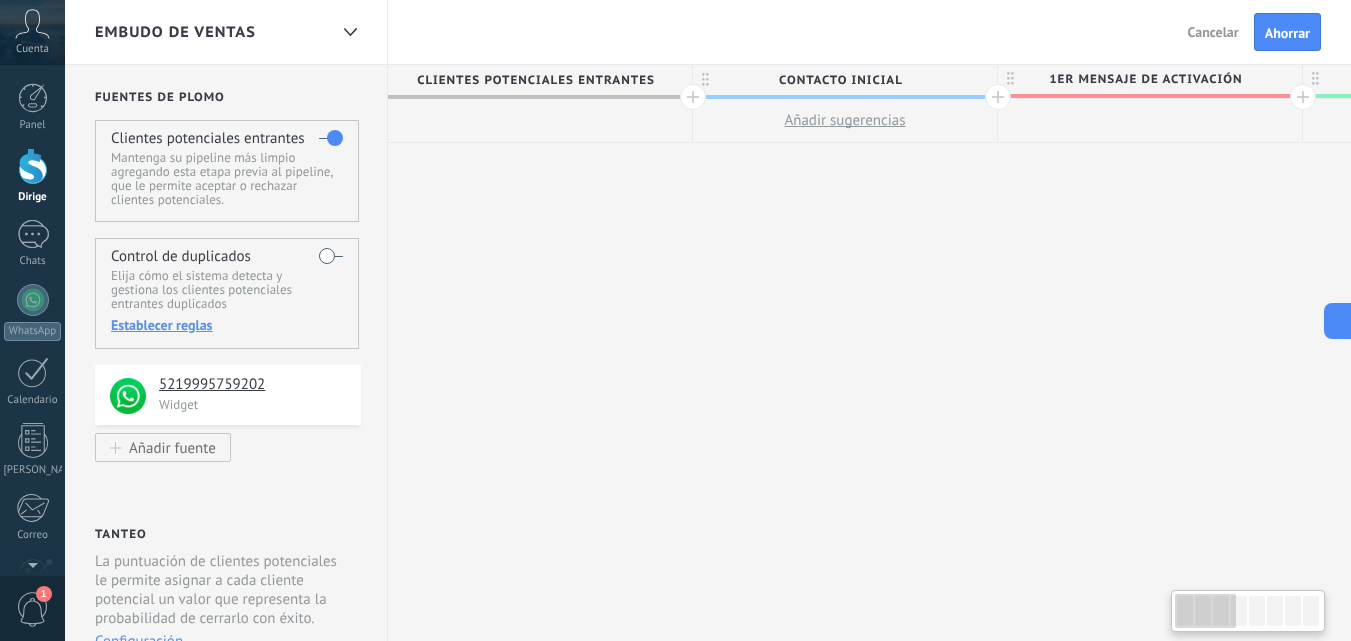 drag, startPoint x: 612, startPoint y: 247, endPoint x: 1055, endPoint y: 237, distance: 443.11285 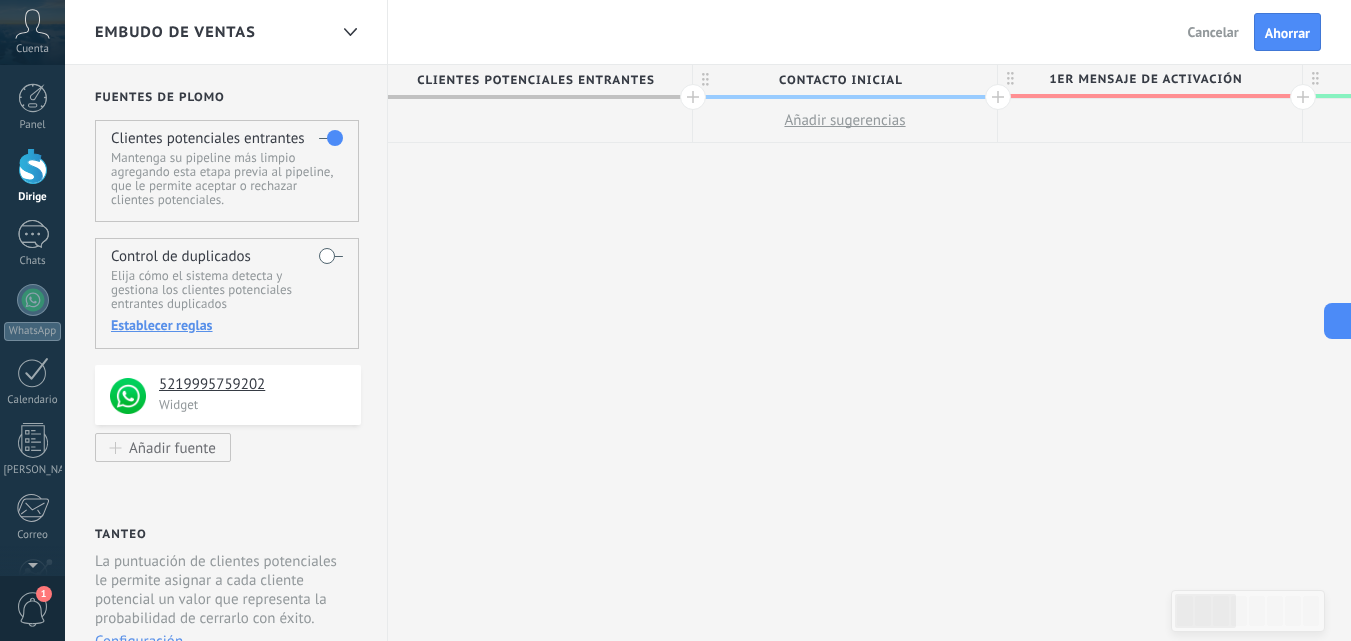 click on "**********" at bounding box center (2980, 352) 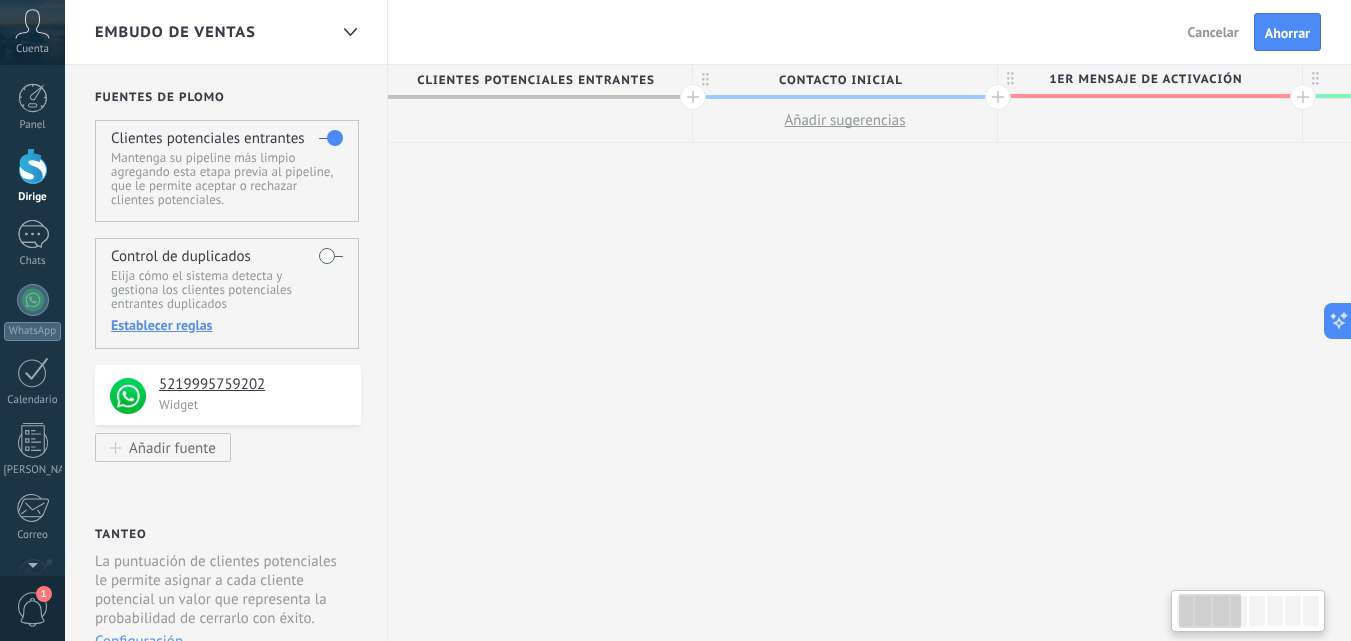 scroll, scrollTop: 0, scrollLeft: 185, axis: horizontal 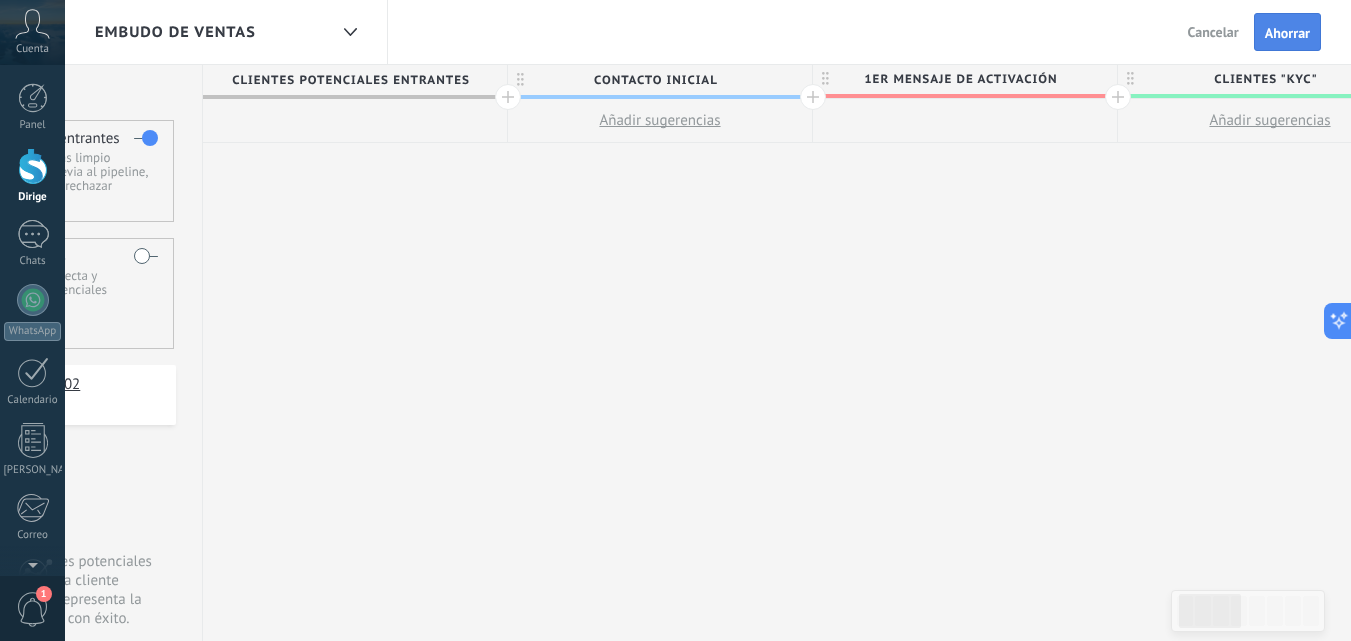 click on "Ahorrar" at bounding box center [1287, 33] 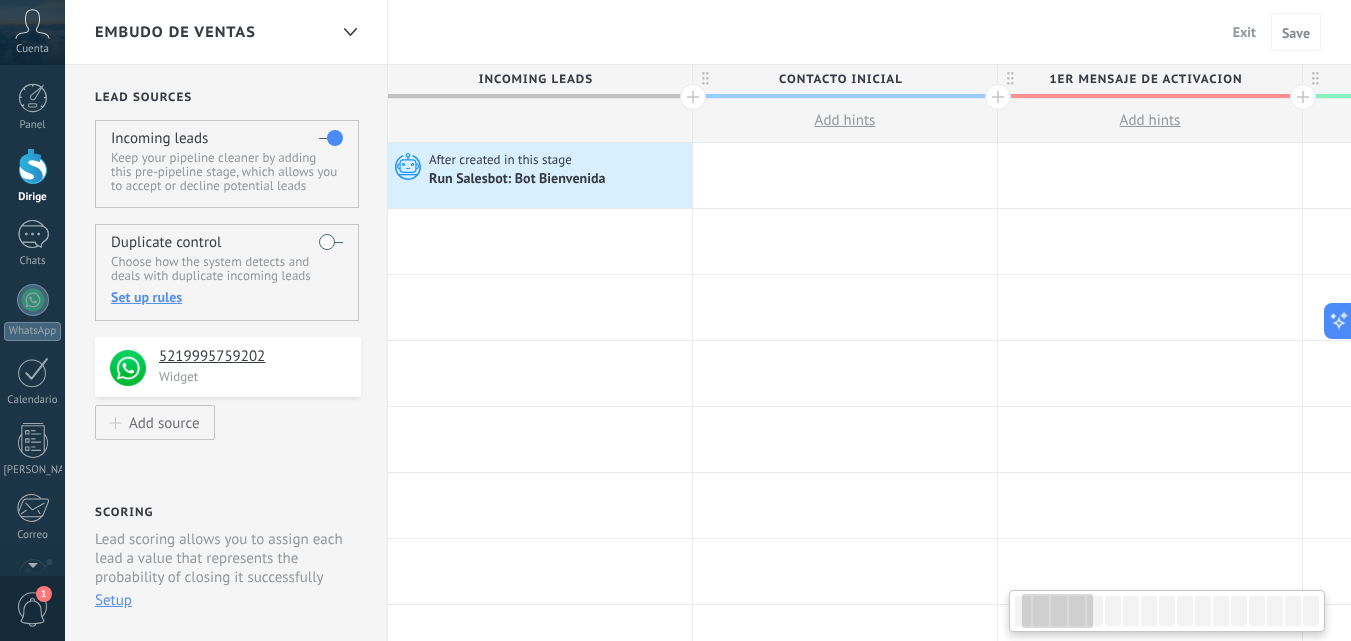 scroll, scrollTop: 0, scrollLeft: 0, axis: both 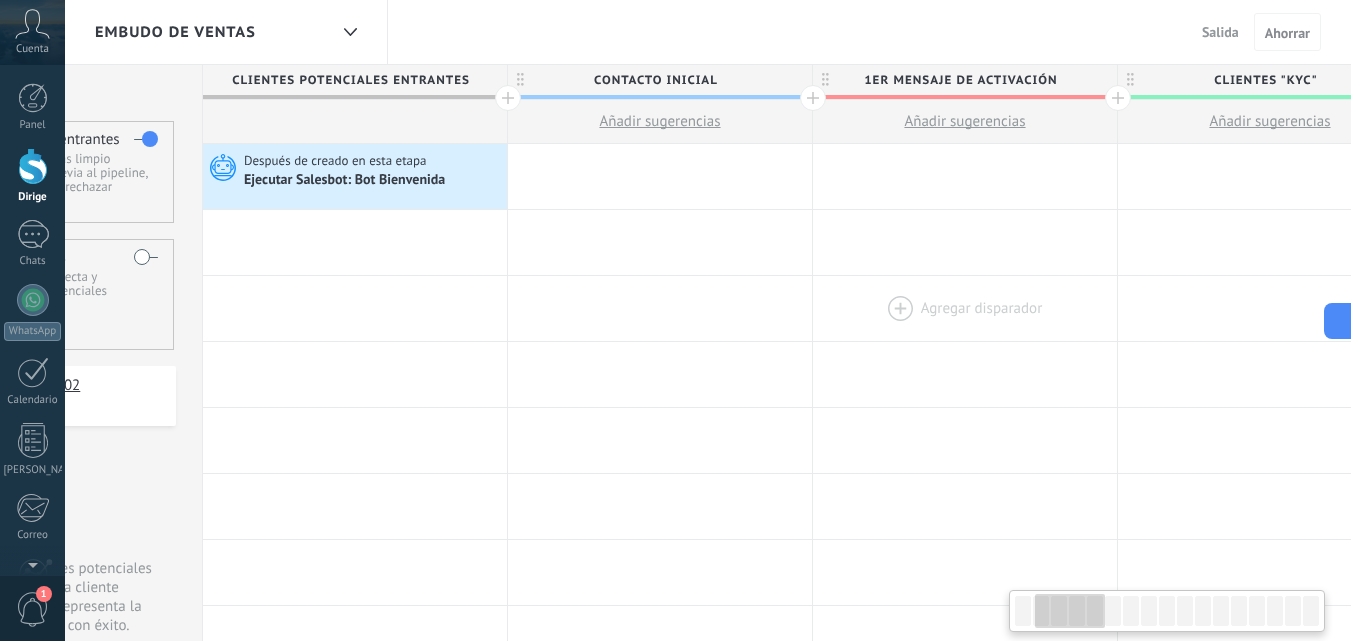 drag, startPoint x: 812, startPoint y: 315, endPoint x: 746, endPoint y: 319, distance: 66.1211 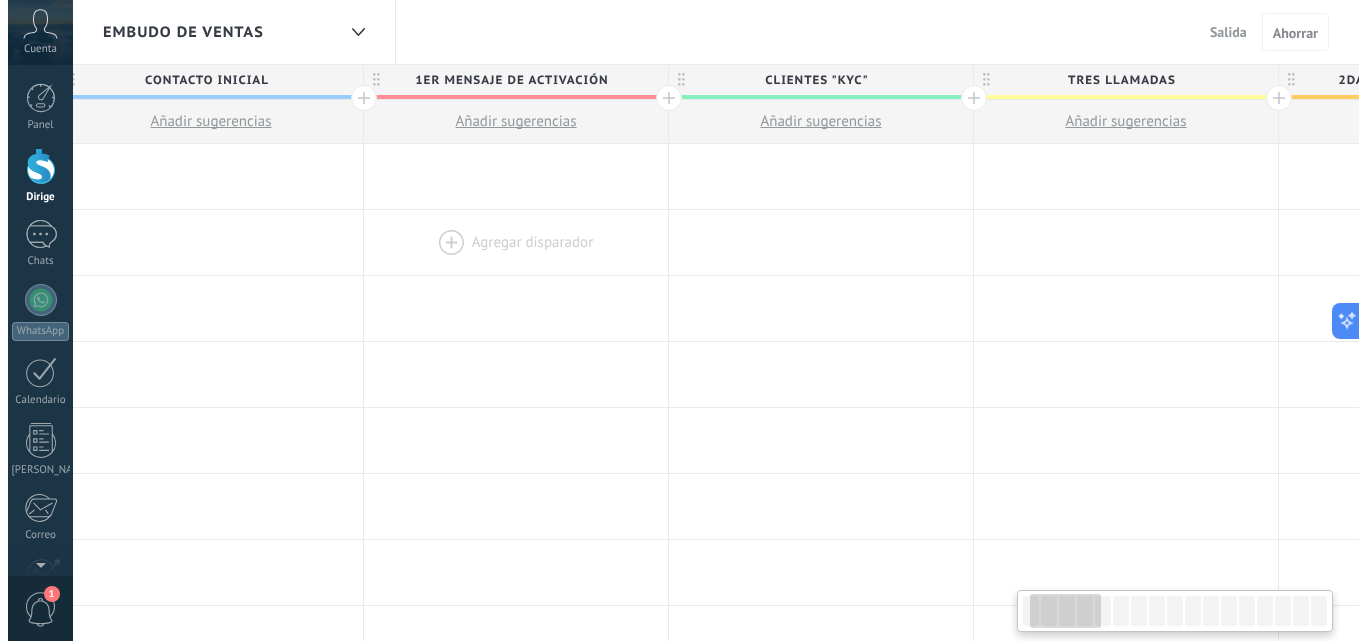 scroll, scrollTop: 0, scrollLeft: 188, axis: horizontal 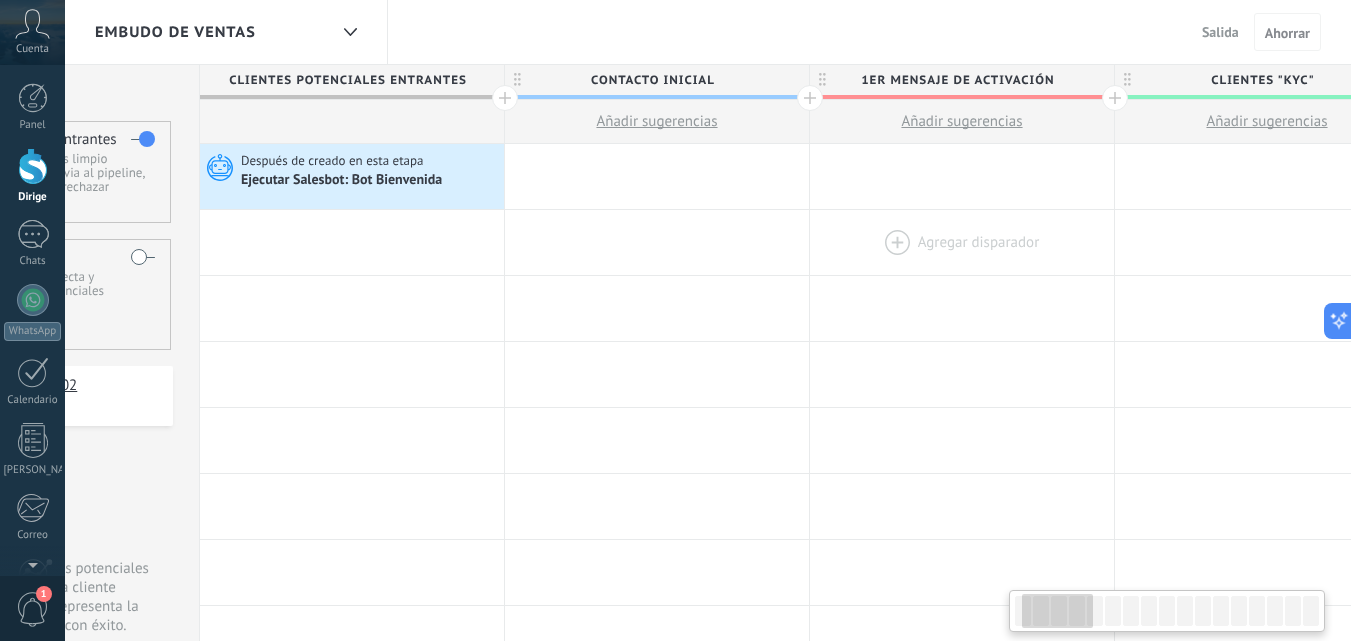 drag, startPoint x: 699, startPoint y: 259, endPoint x: 1069, endPoint y: 245, distance: 370.26477 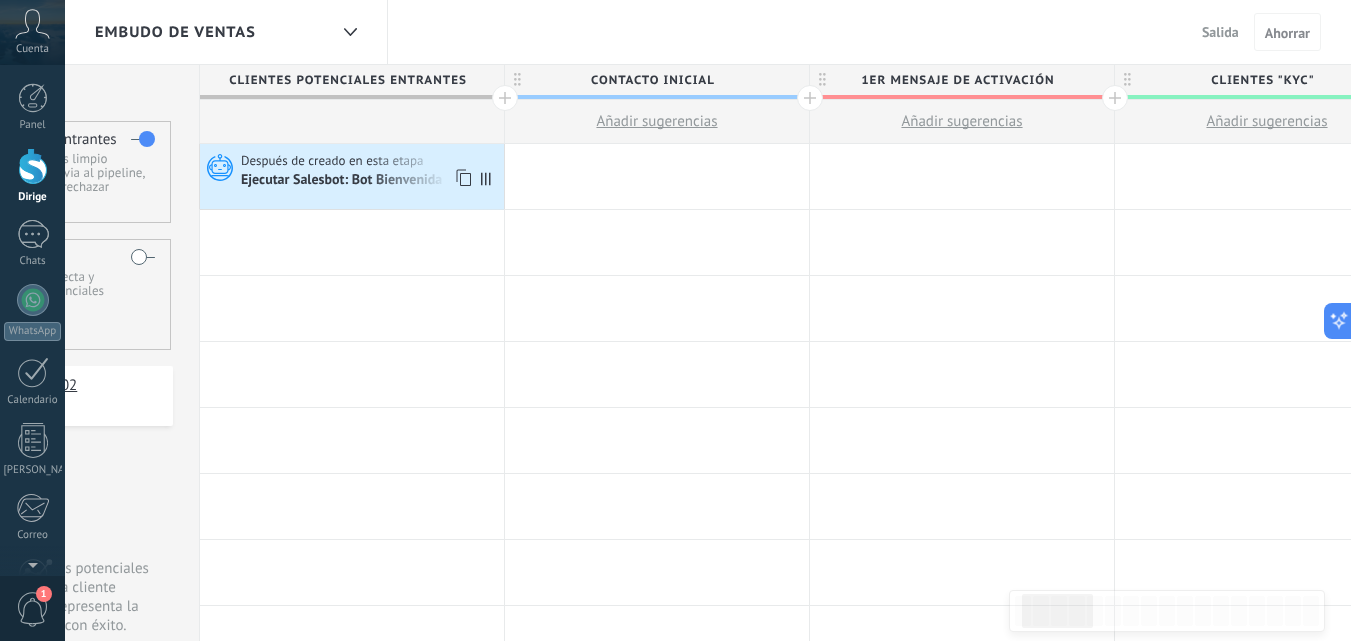 click on "Ejecutar Salesbot: Bot Bienvenida" at bounding box center [341, 179] 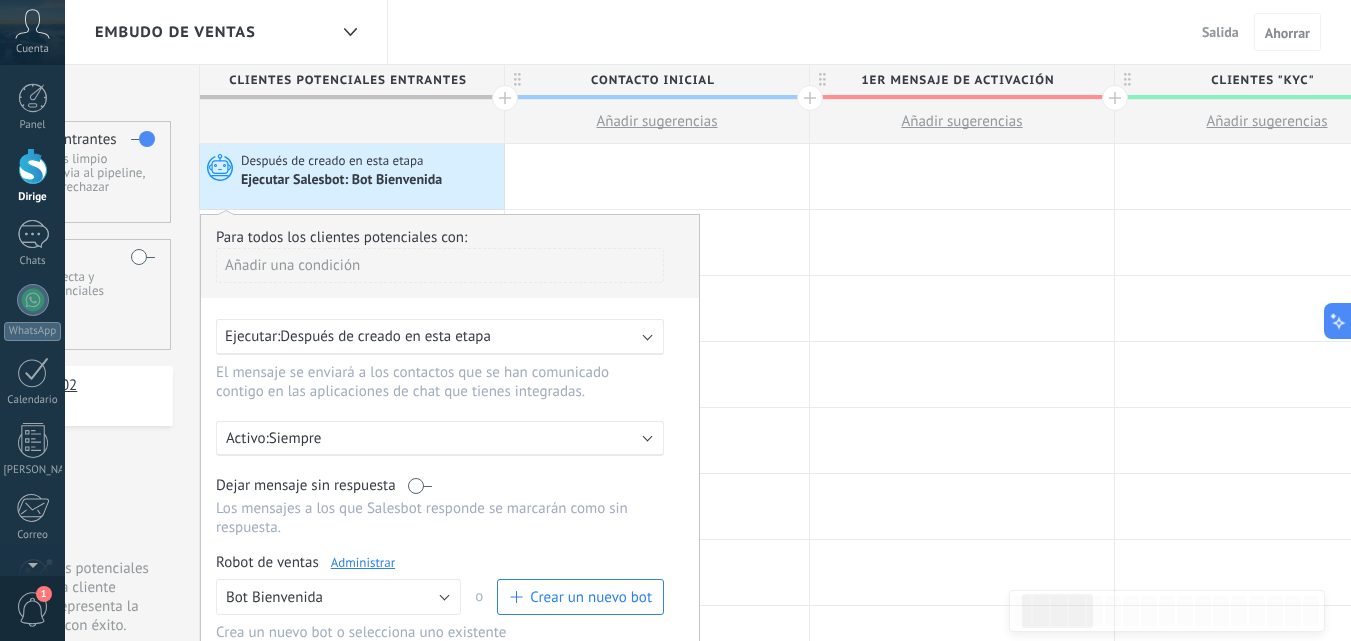 click on "Administrar" at bounding box center [363, 562] 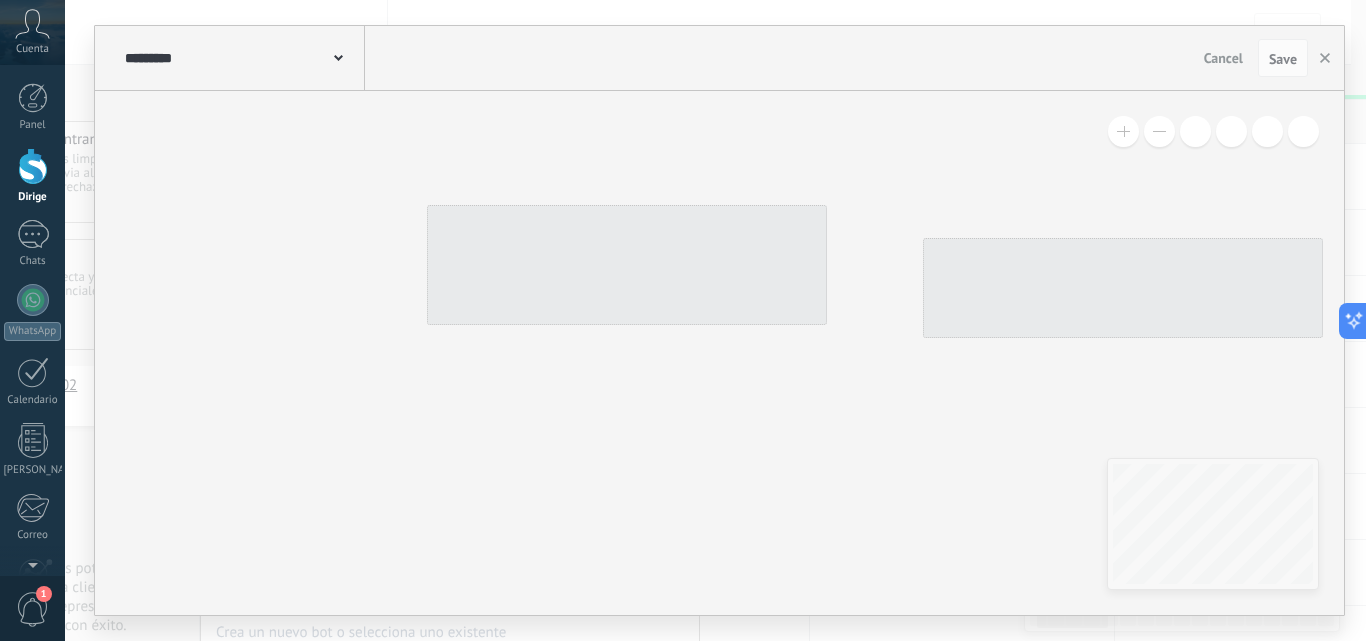 type on "**********" 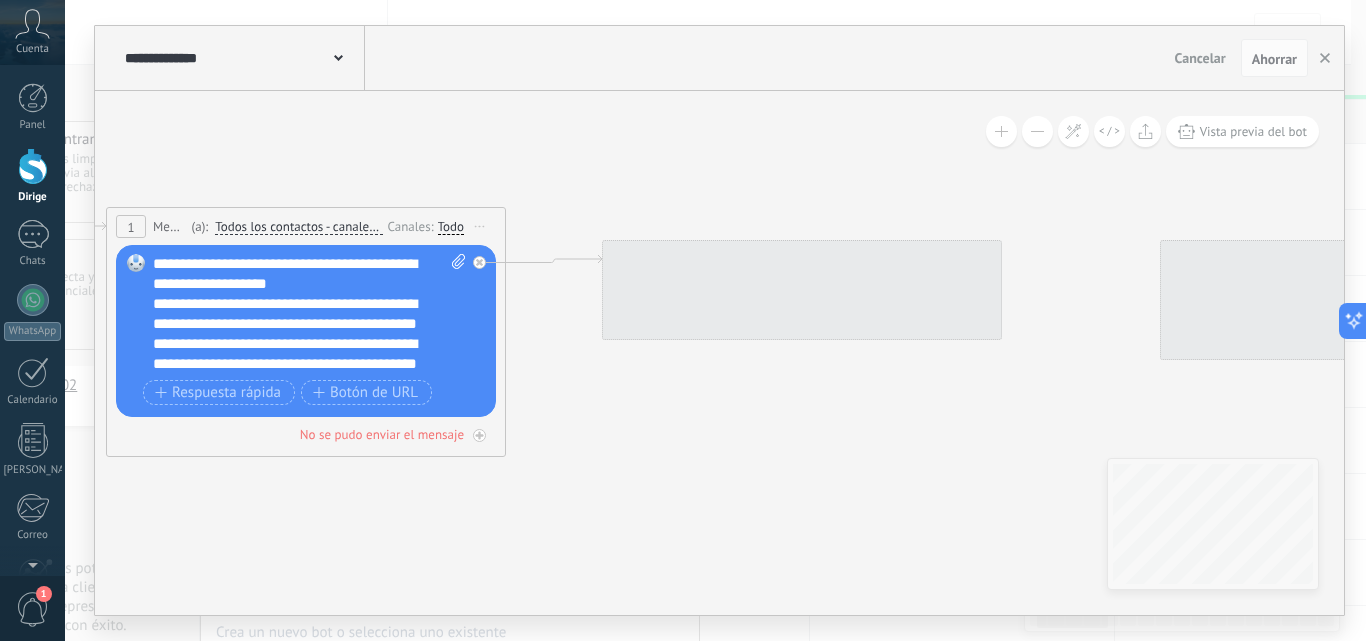 drag, startPoint x: 831, startPoint y: 143, endPoint x: 510, endPoint y: 145, distance: 321.00623 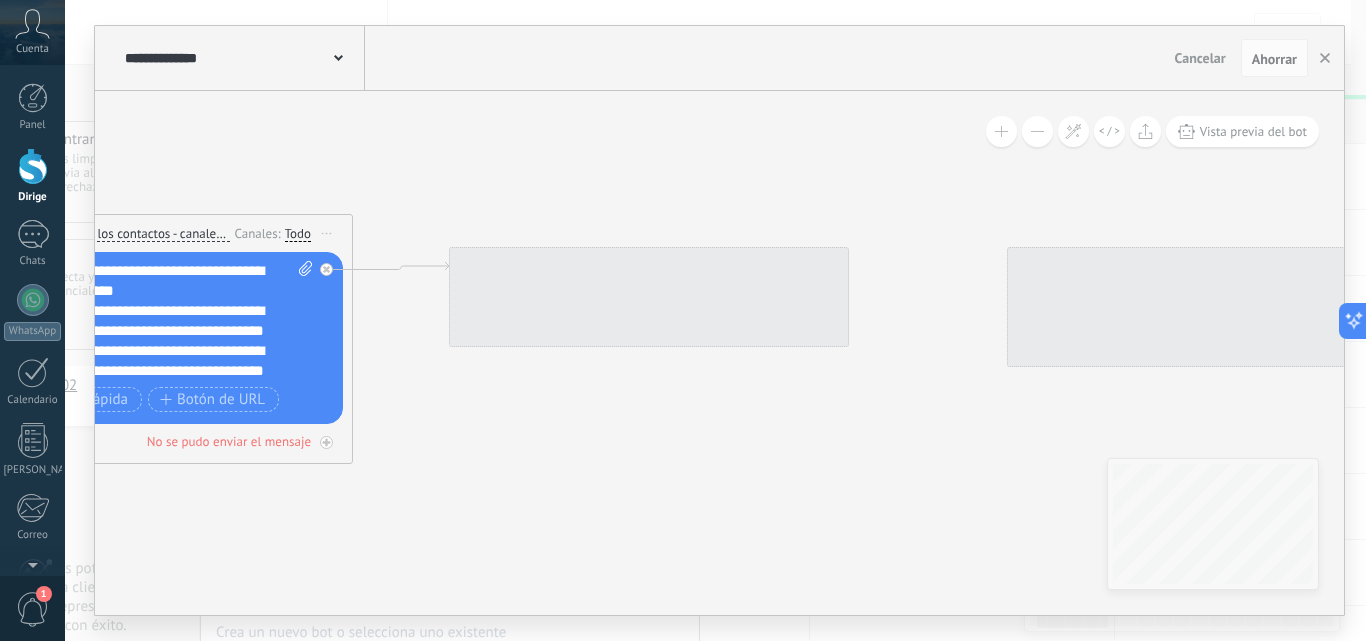 drag, startPoint x: 681, startPoint y: 138, endPoint x: 526, endPoint y: 145, distance: 155.15799 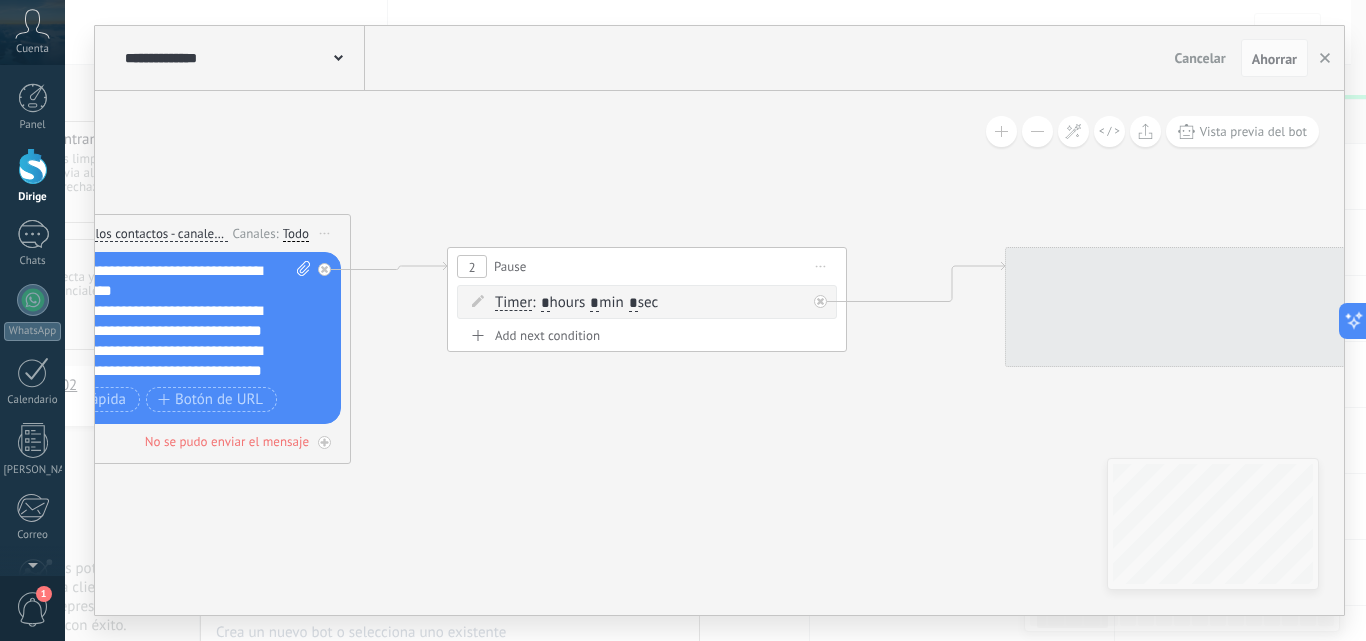 drag, startPoint x: 628, startPoint y: 139, endPoint x: 510, endPoint y: 140, distance: 118.004234 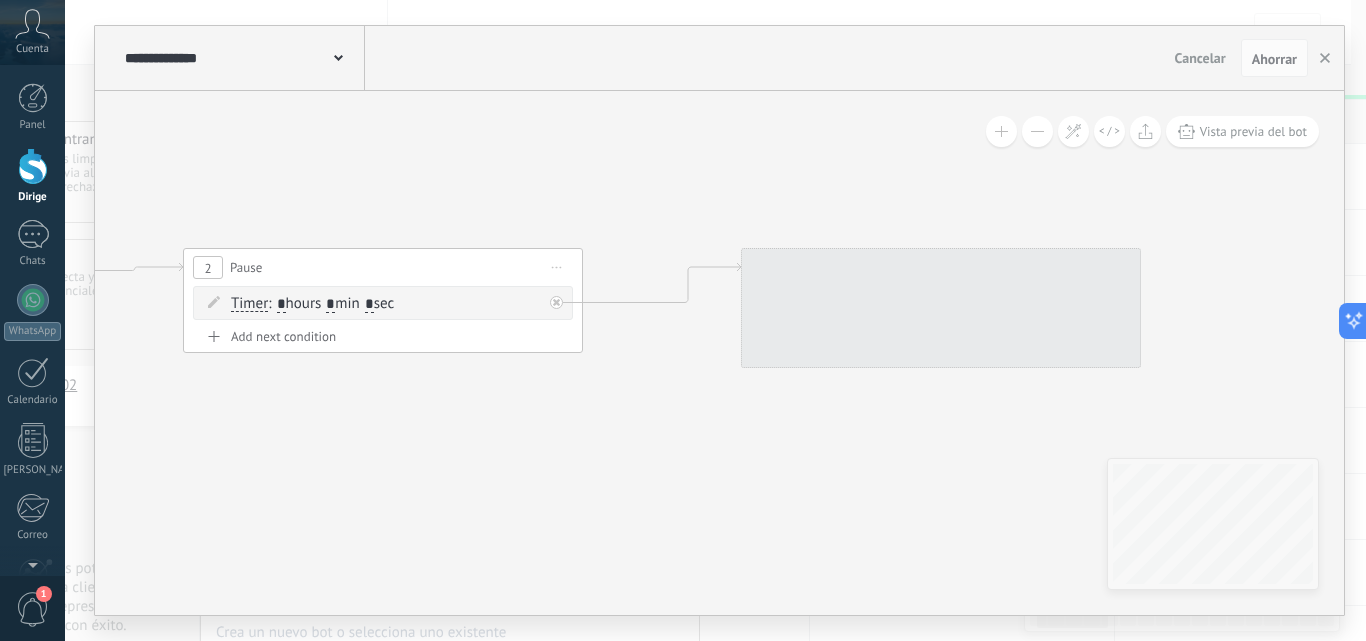drag, startPoint x: 632, startPoint y: 144, endPoint x: 547, endPoint y: 132, distance: 85.84288 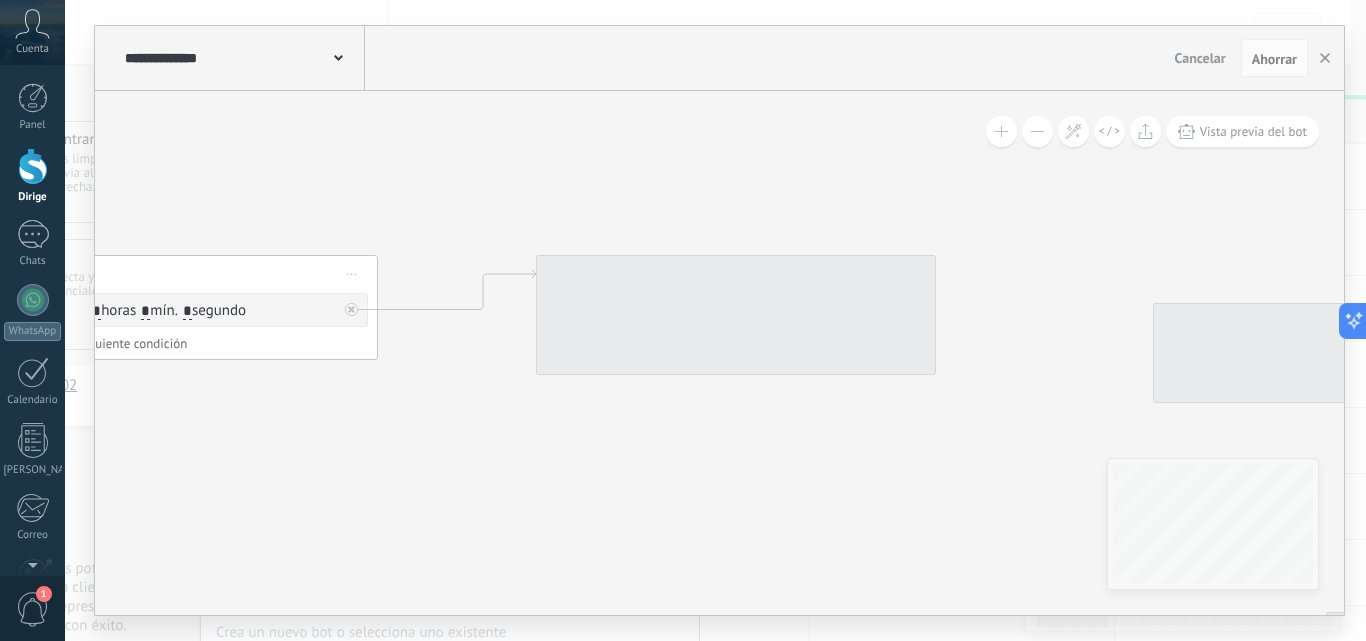 drag, startPoint x: 641, startPoint y: 132, endPoint x: 404, endPoint y: 133, distance: 237.0021 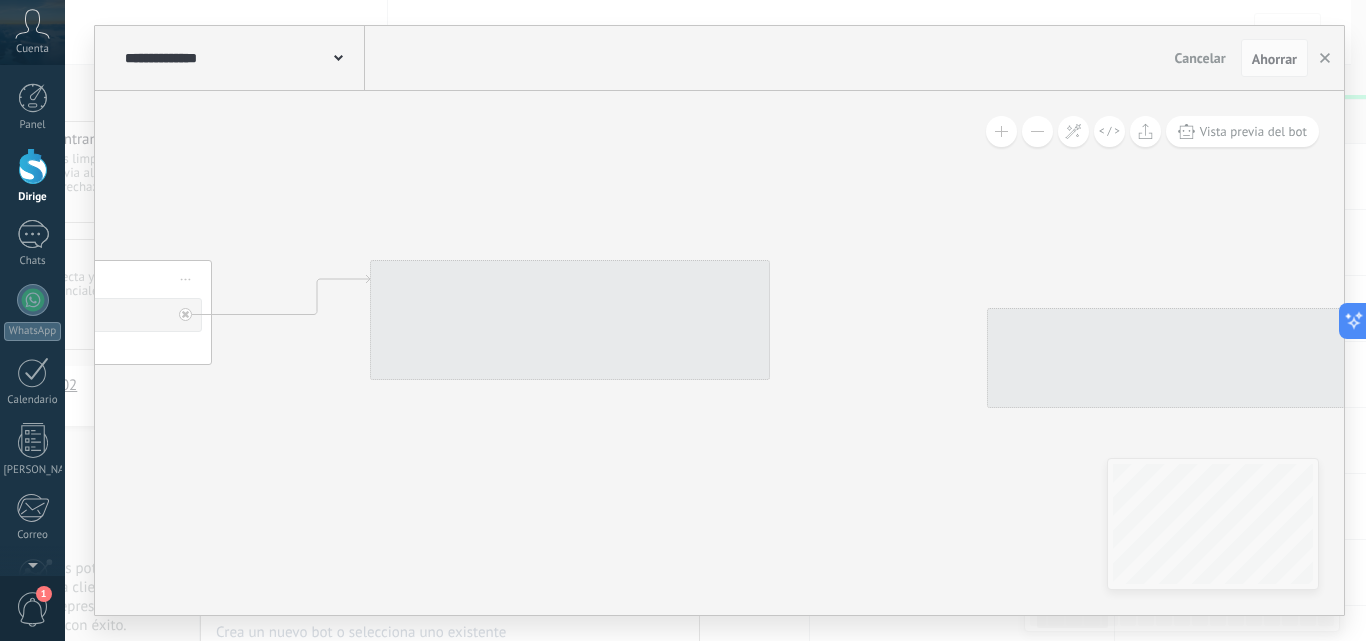 drag, startPoint x: 560, startPoint y: 129, endPoint x: 417, endPoint y: 132, distance: 143.03146 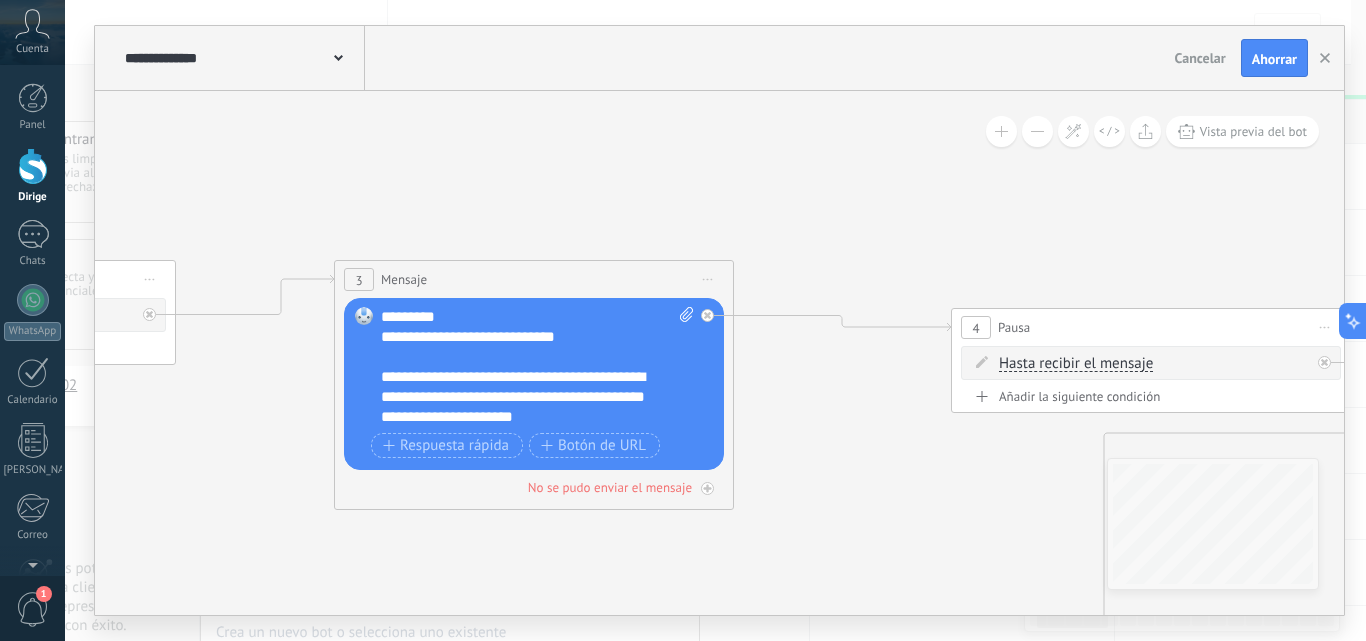 scroll, scrollTop: 0, scrollLeft: 0, axis: both 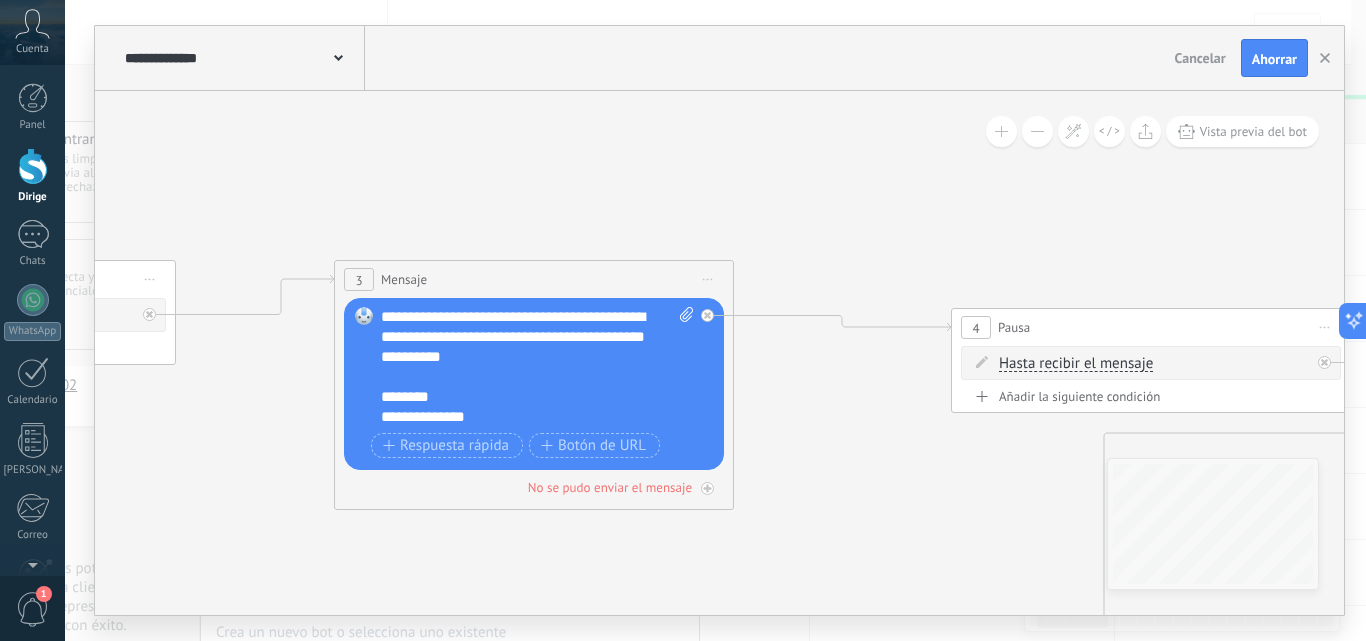 click 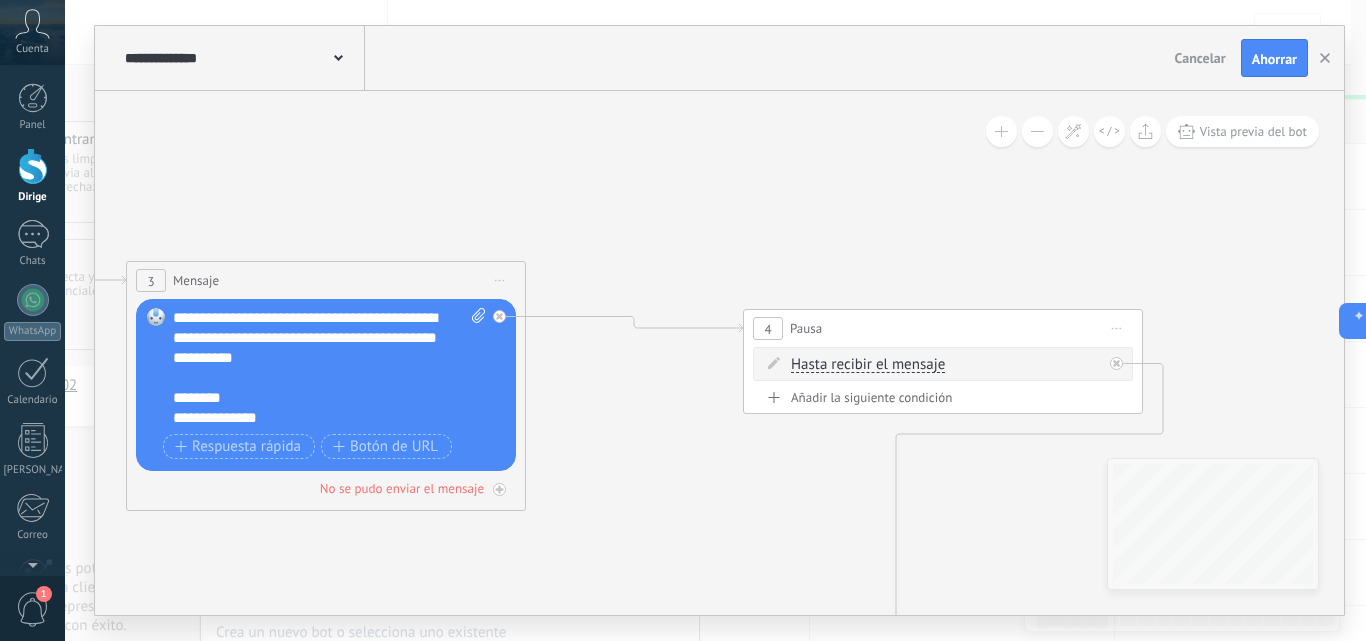 drag, startPoint x: 692, startPoint y: 157, endPoint x: 568, endPoint y: 143, distance: 124.78782 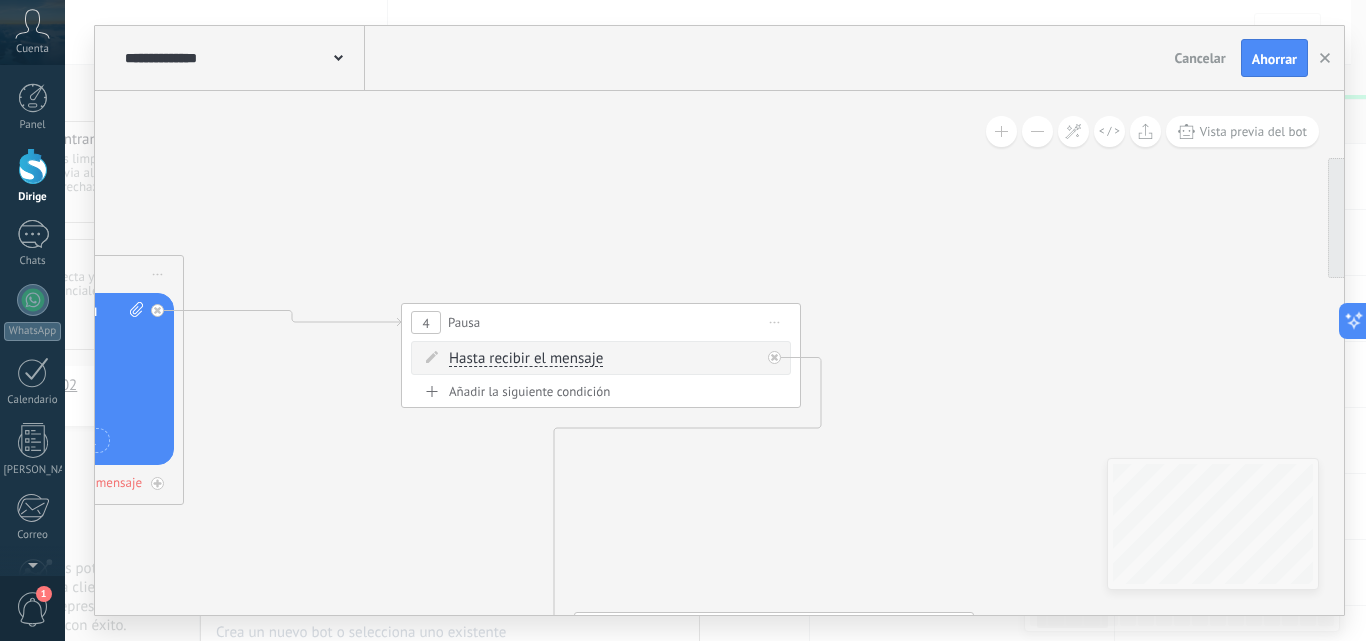 drag, startPoint x: 682, startPoint y: 143, endPoint x: 490, endPoint y: 148, distance: 192.0651 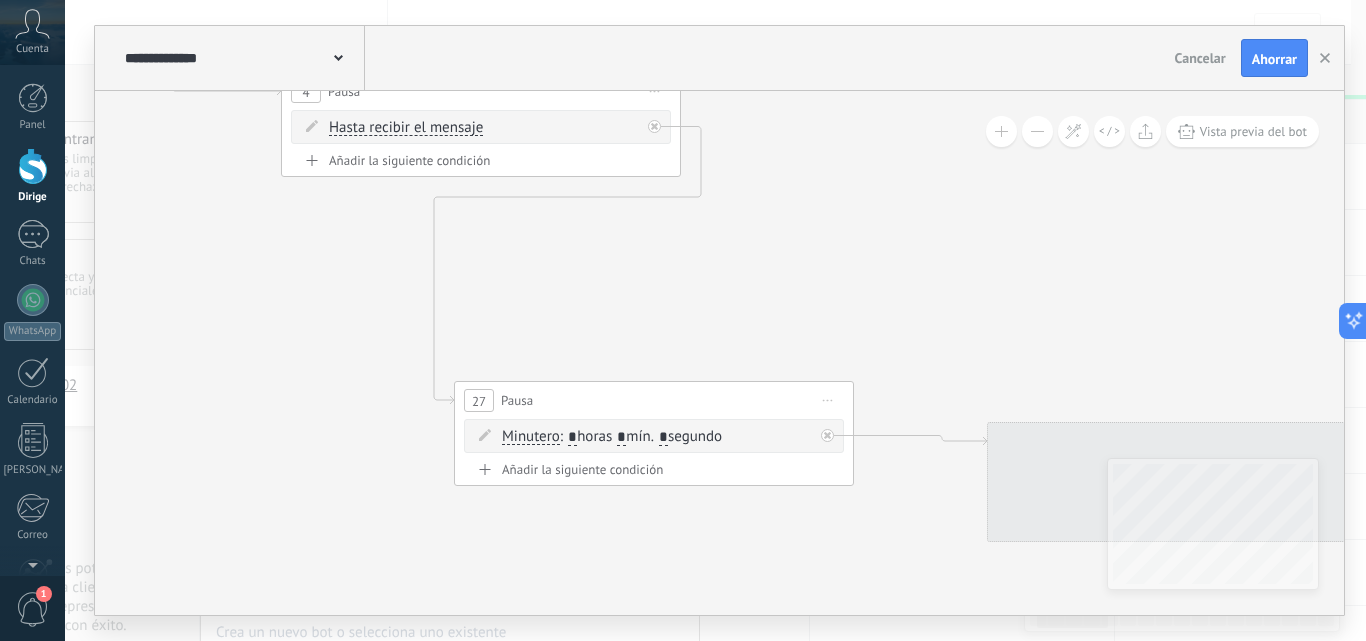 click 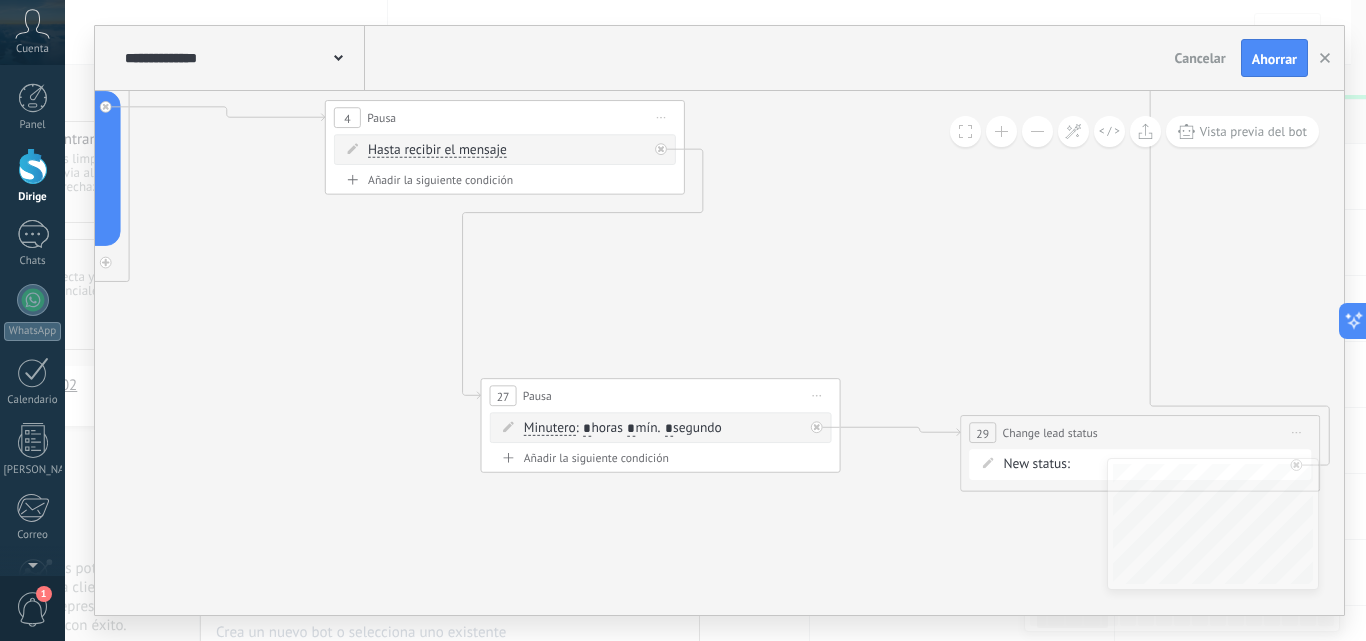 click at bounding box center (1037, 131) 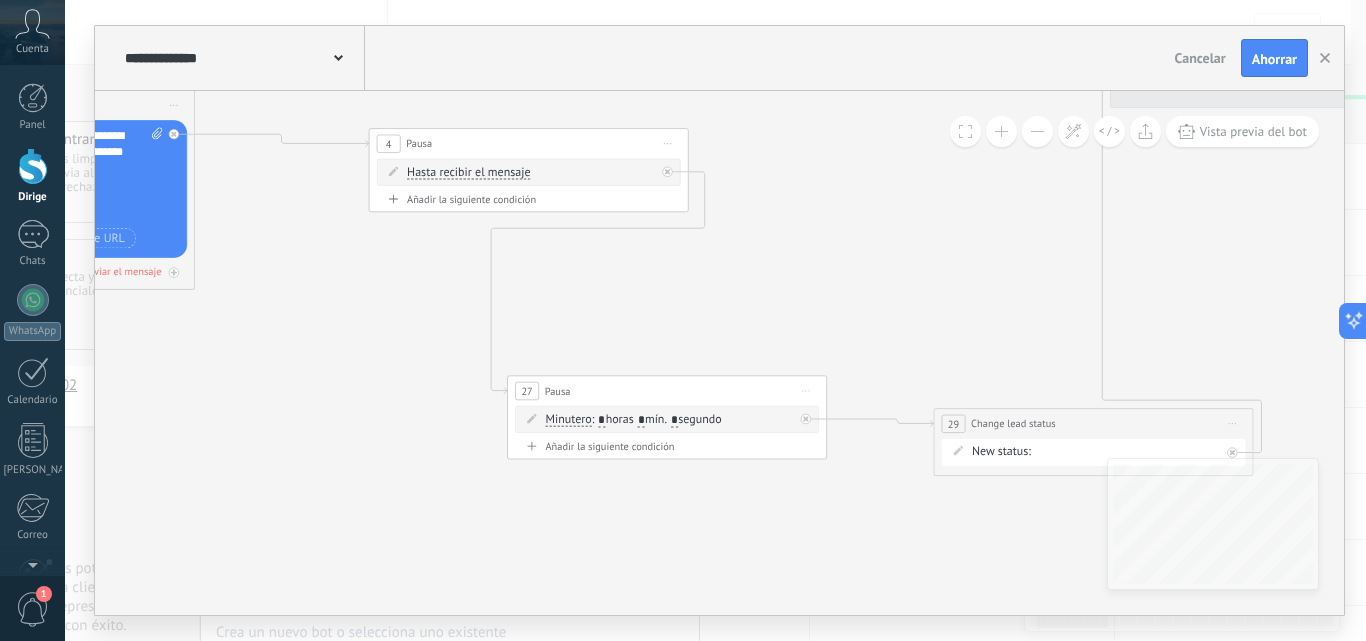 click at bounding box center (1037, 131) 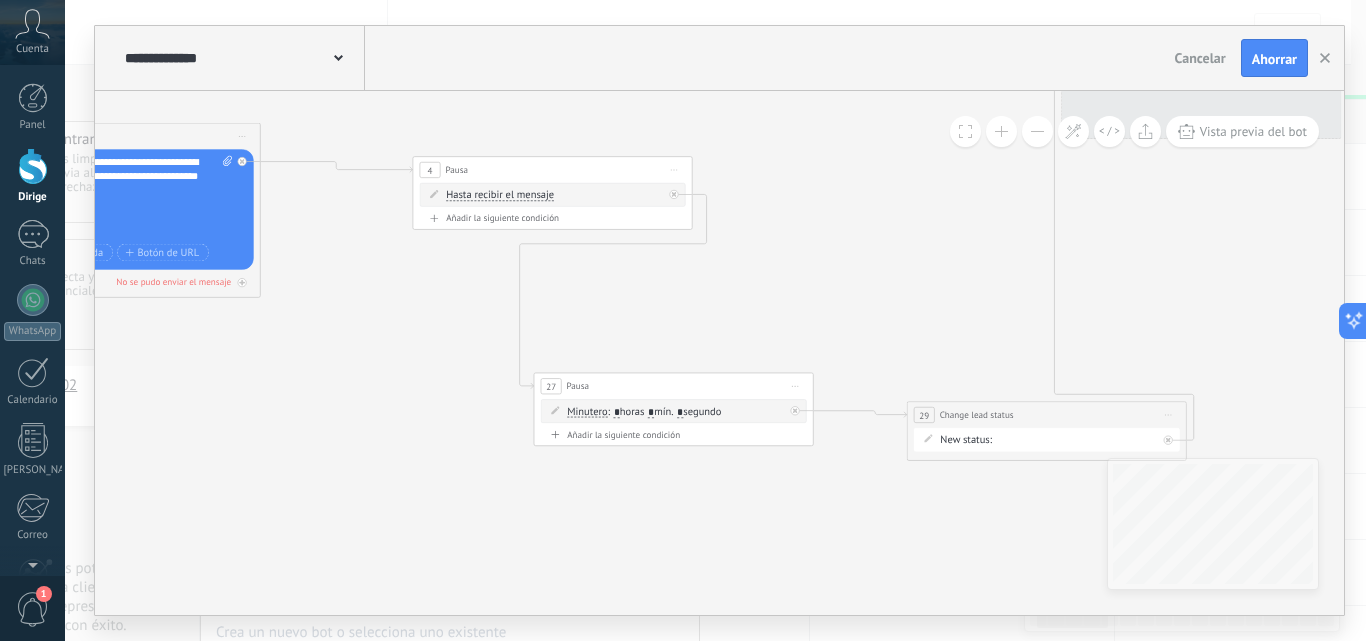 click at bounding box center (1037, 131) 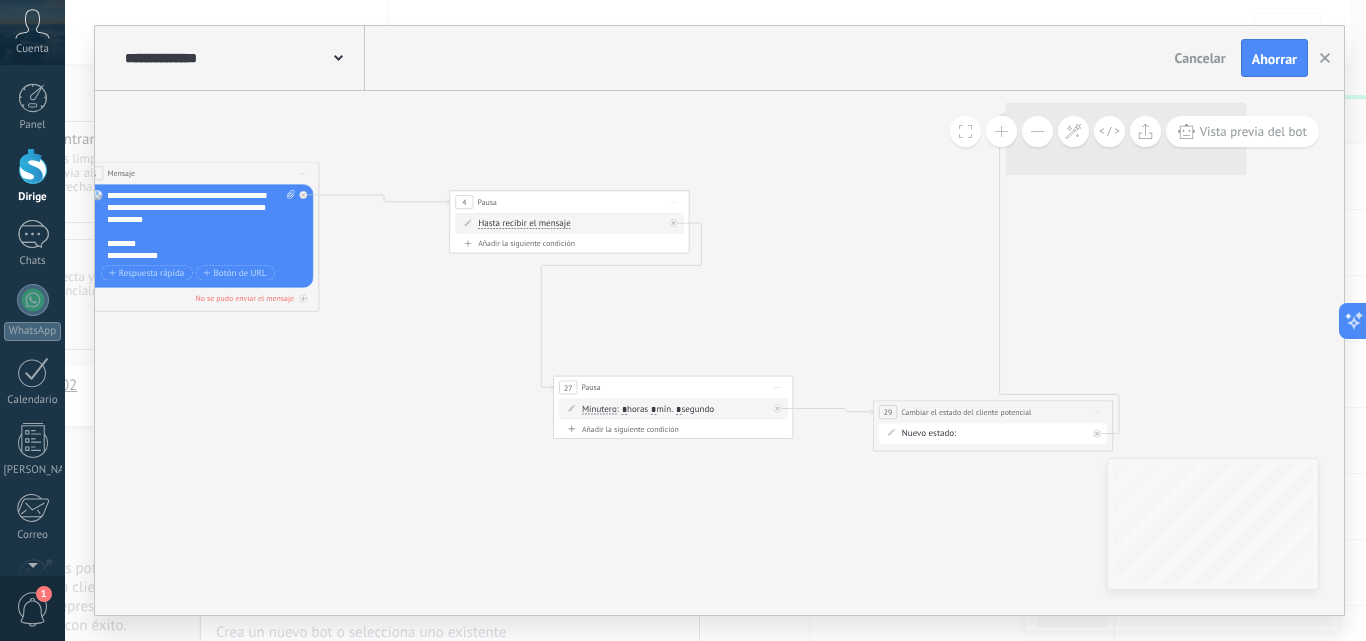 click 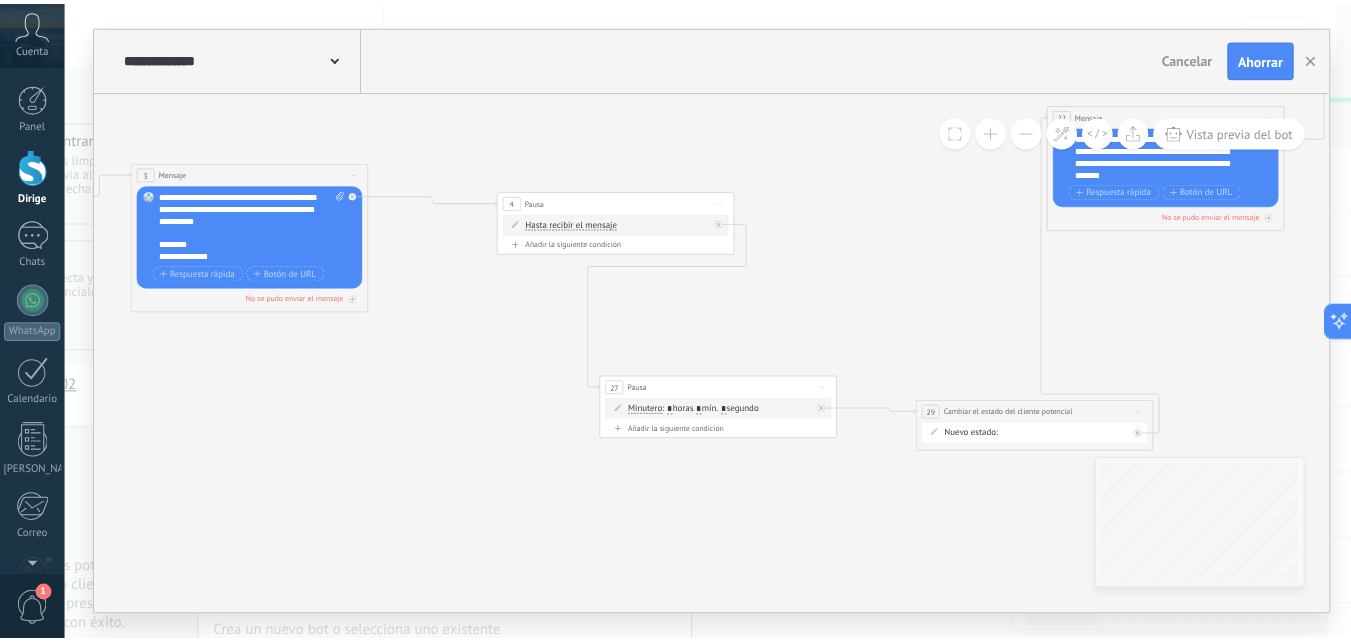 scroll, scrollTop: 120, scrollLeft: 0, axis: vertical 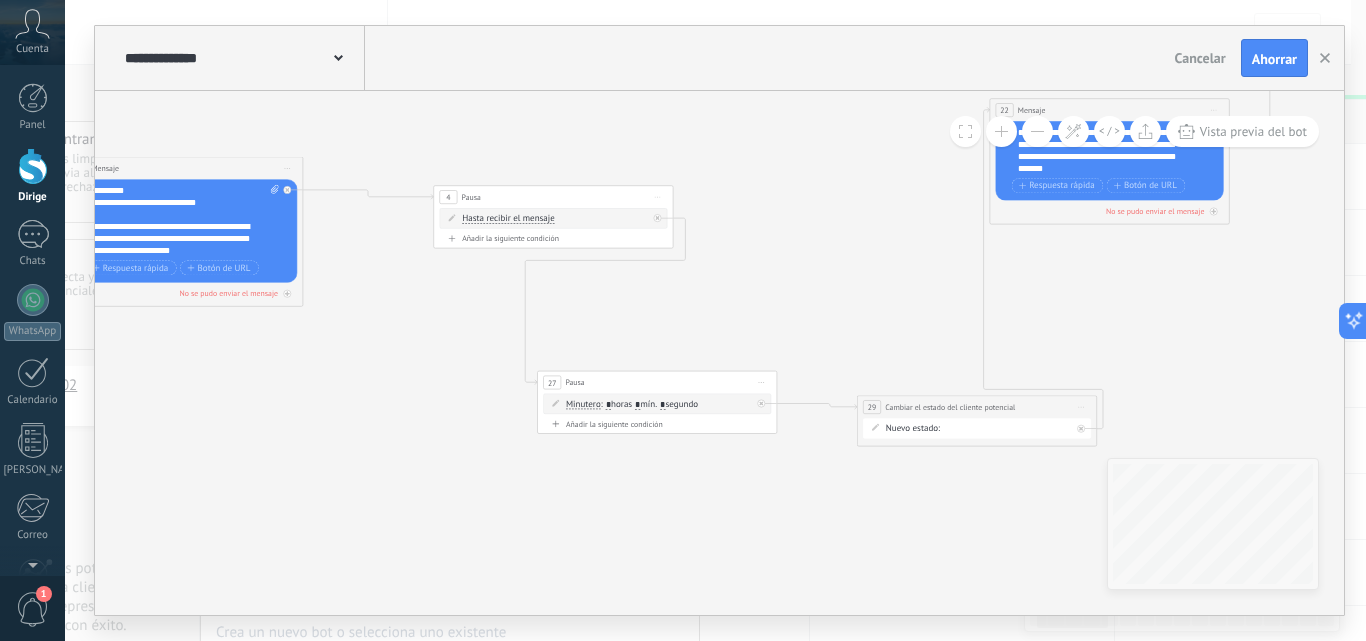 drag, startPoint x: 777, startPoint y: 308, endPoint x: 708, endPoint y: 303, distance: 69.18092 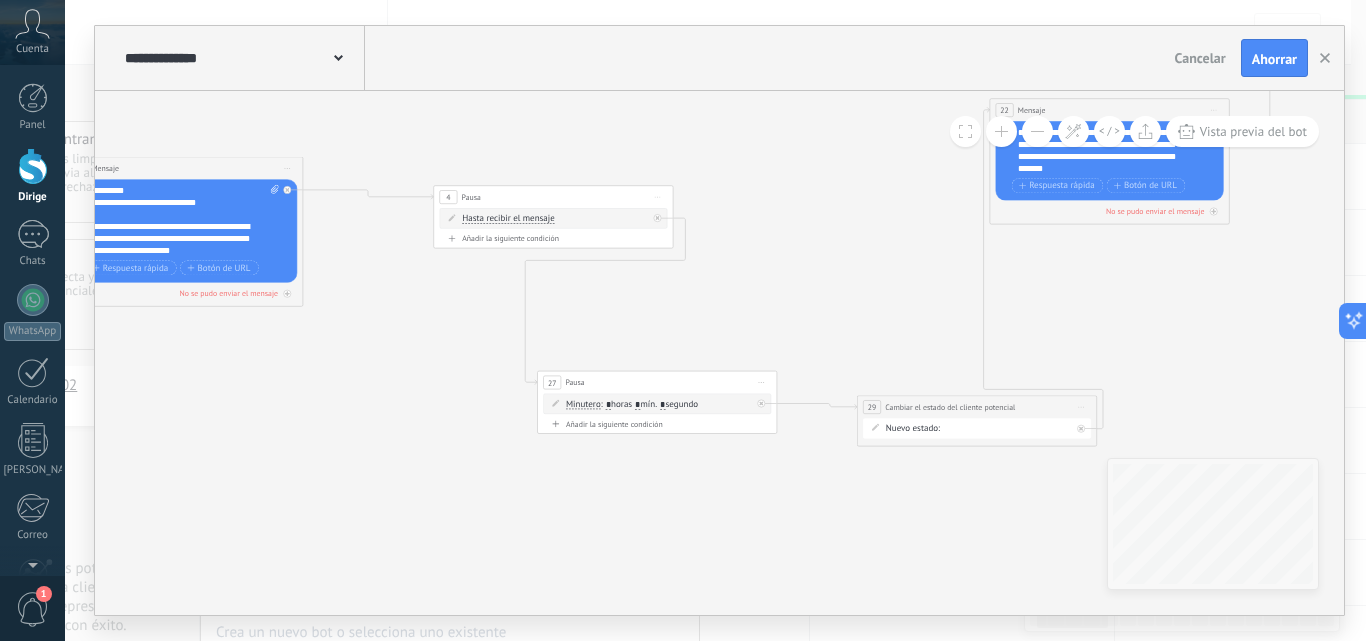 click 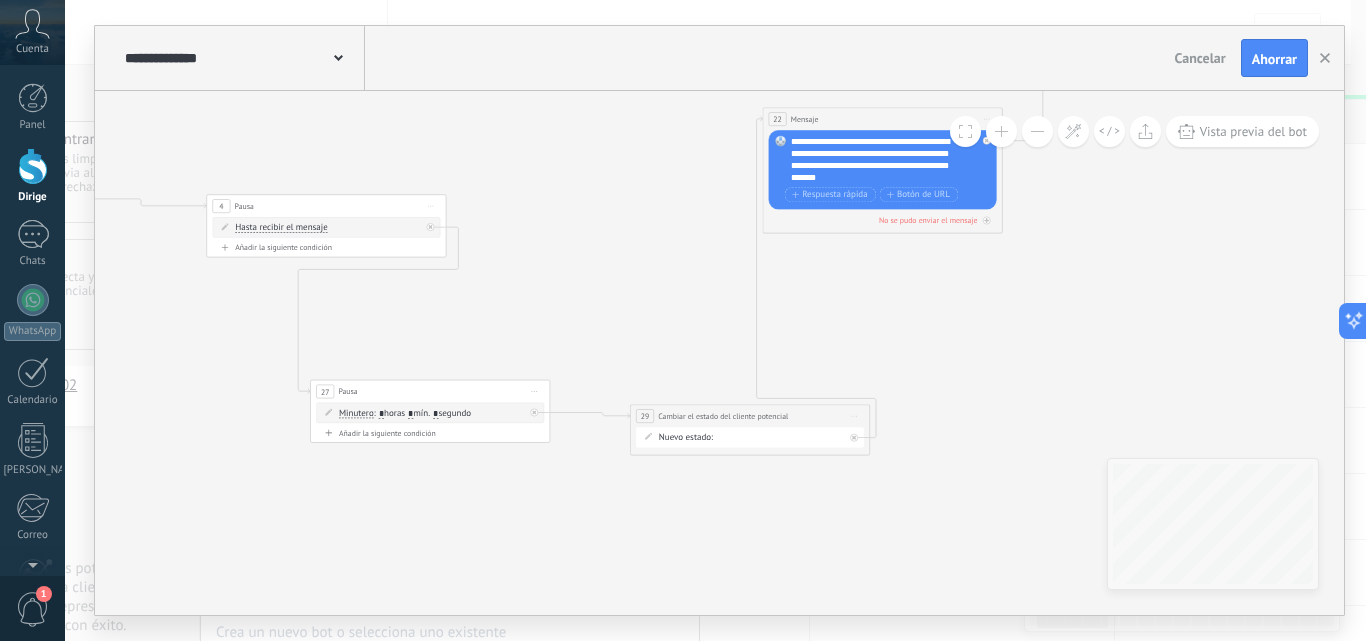 drag, startPoint x: 780, startPoint y: 284, endPoint x: 520, endPoint y: 293, distance: 260.15573 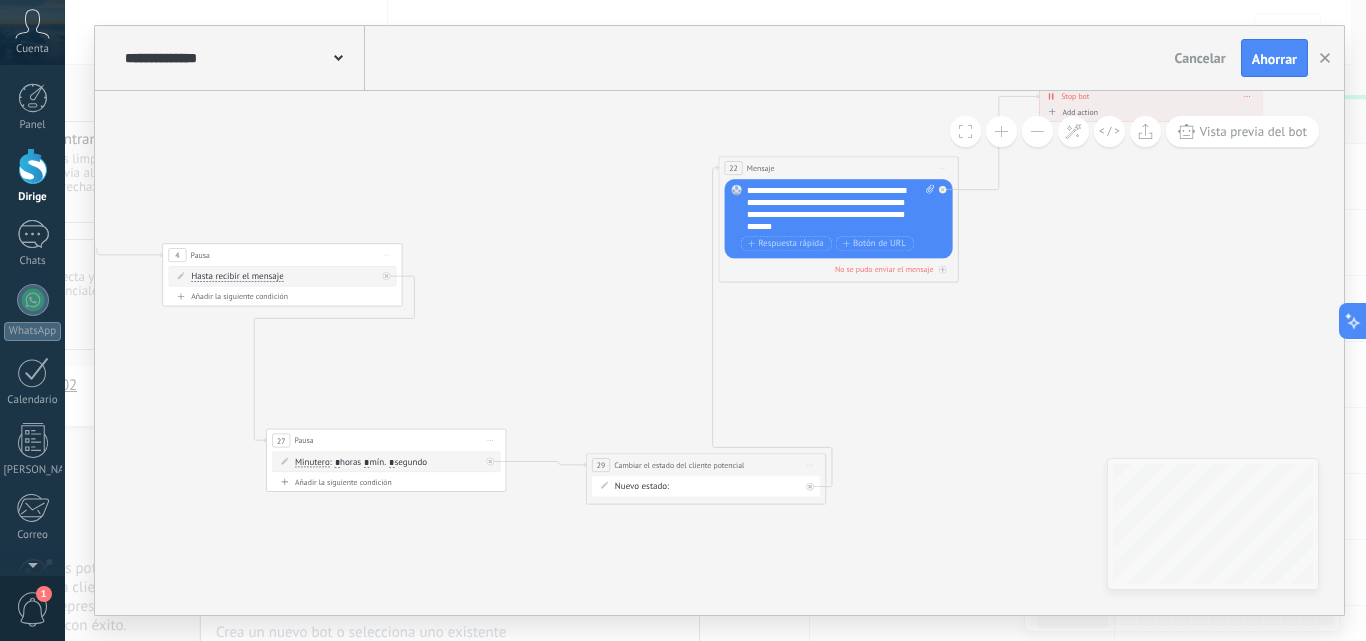 click 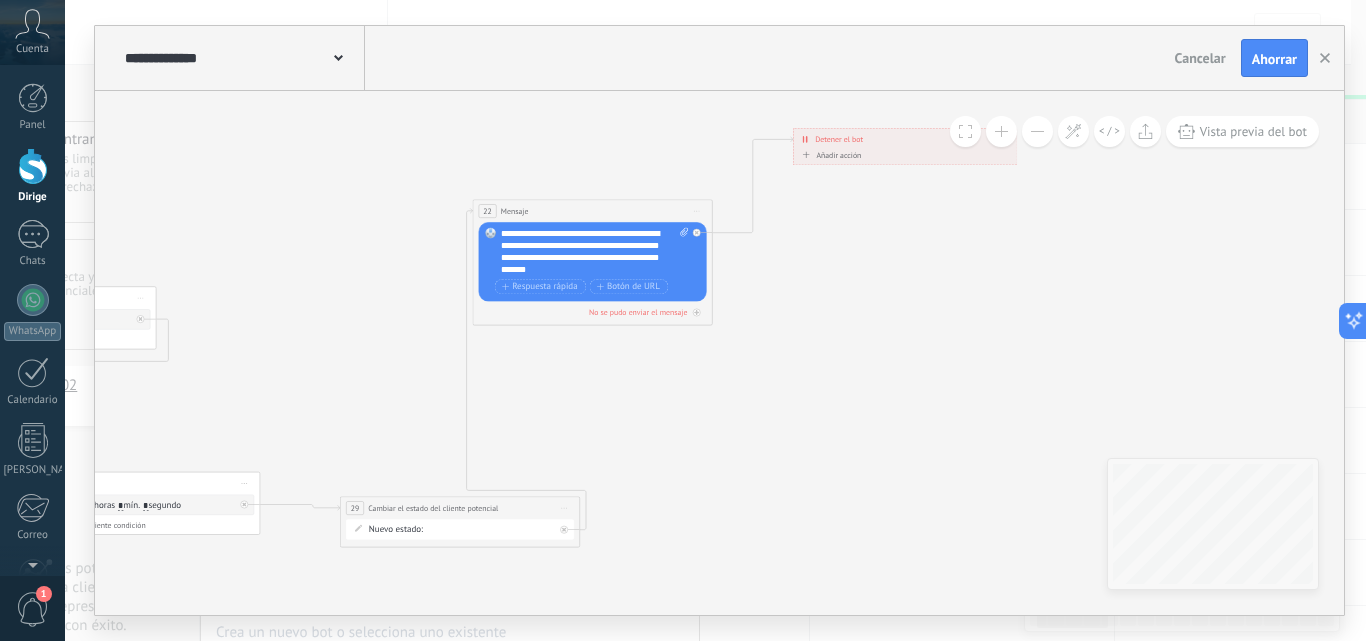click 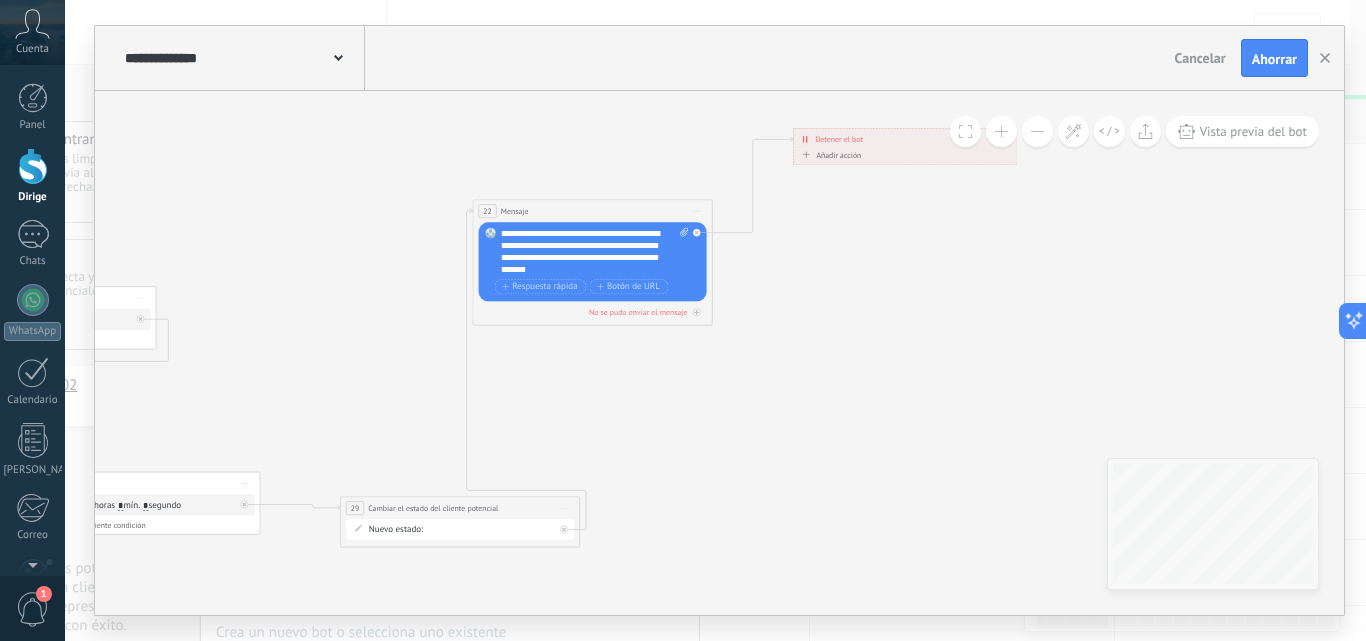 drag, startPoint x: 927, startPoint y: 410, endPoint x: 463, endPoint y: 341, distance: 469.10233 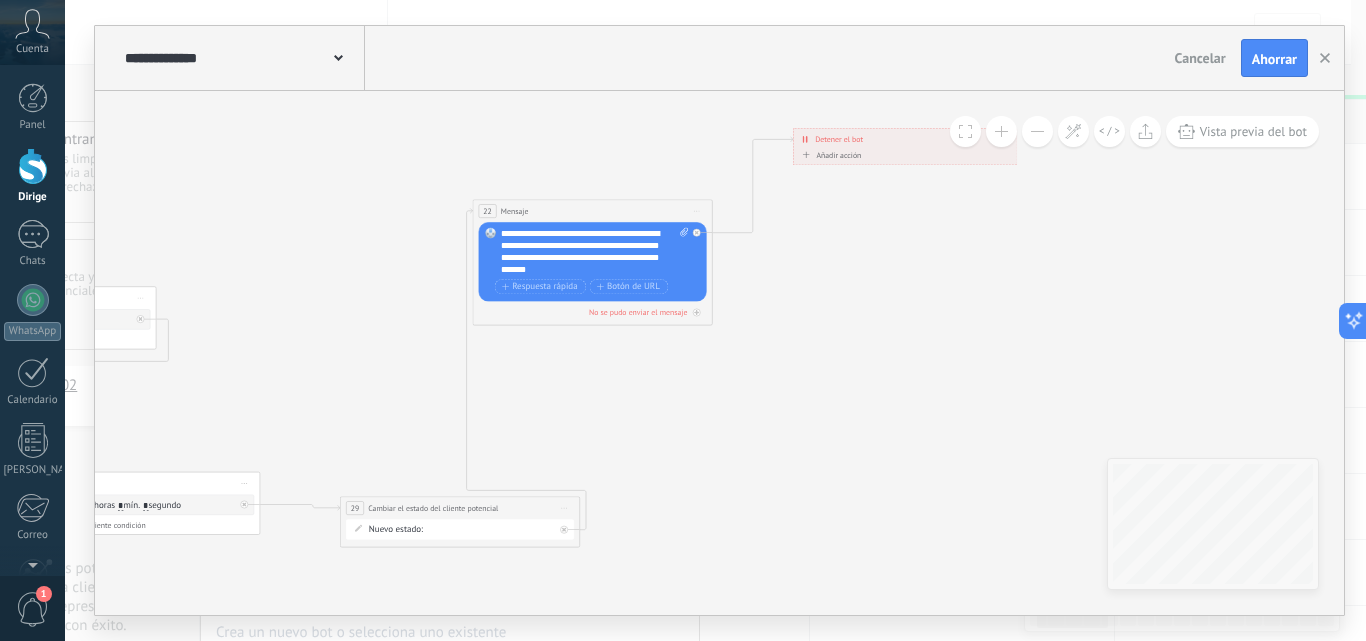 click 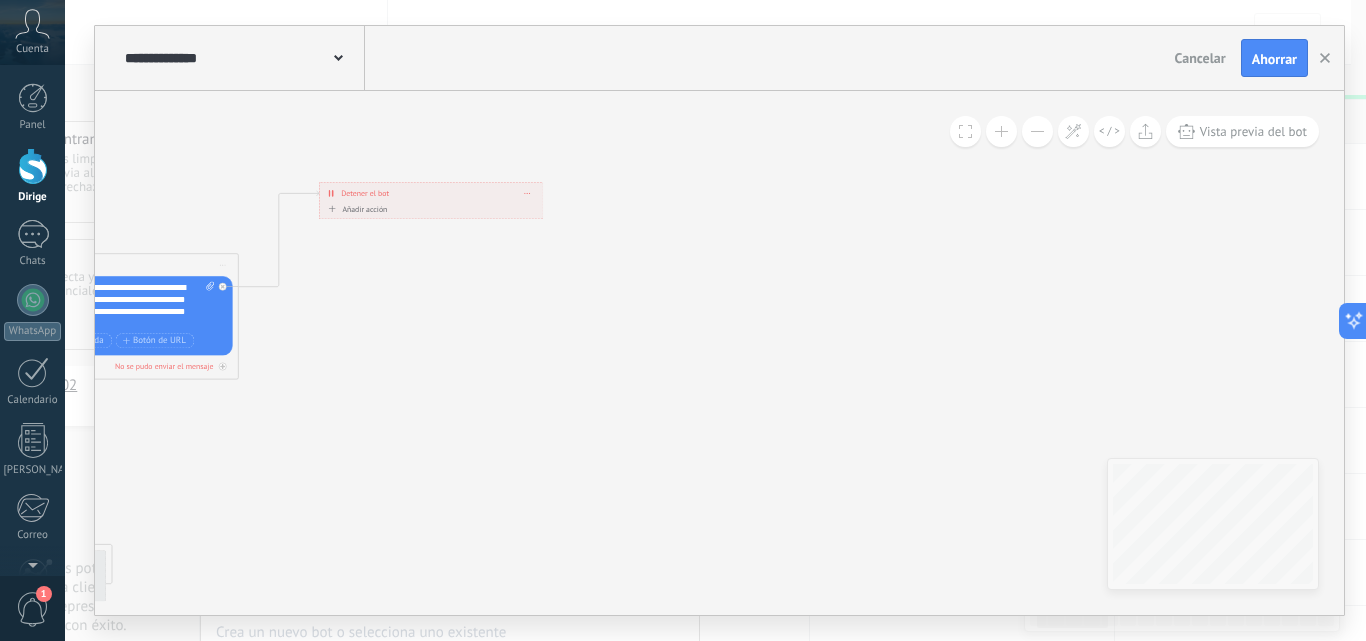 drag, startPoint x: 712, startPoint y: 369, endPoint x: 709, endPoint y: 474, distance: 105.04285 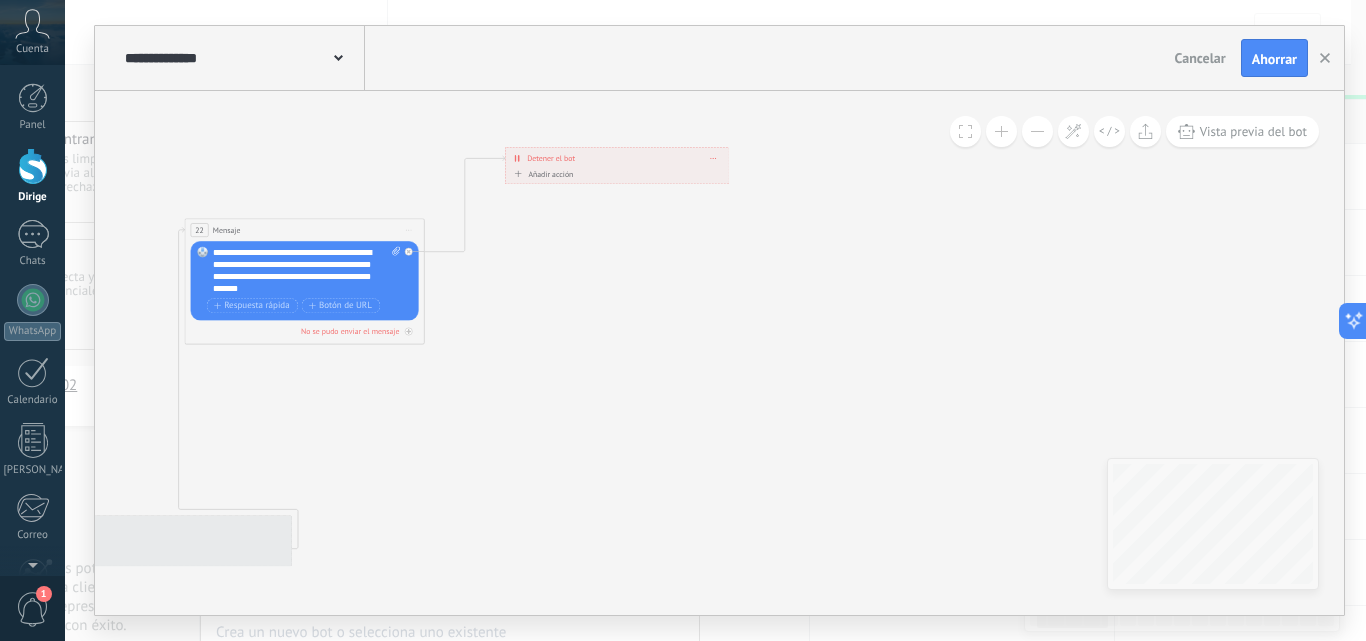 drag, startPoint x: 612, startPoint y: 413, endPoint x: 859, endPoint y: 385, distance: 248.58199 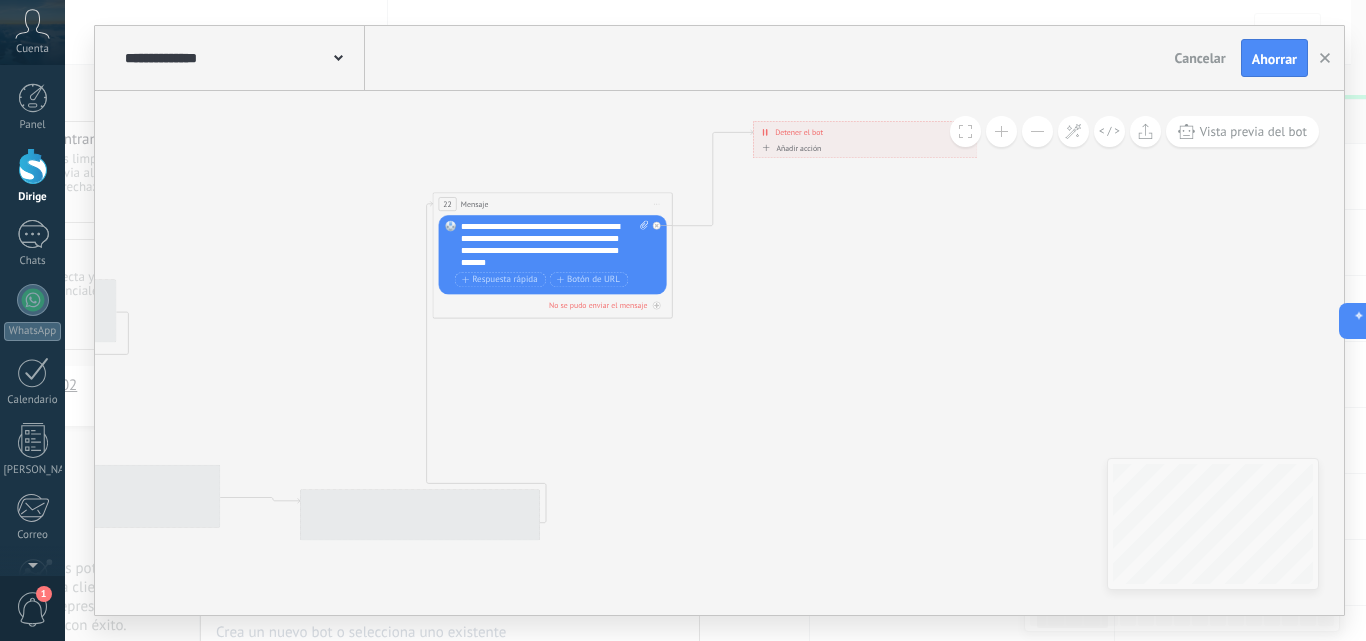 drag, startPoint x: 720, startPoint y: 431, endPoint x: 746, endPoint y: 385, distance: 52.83938 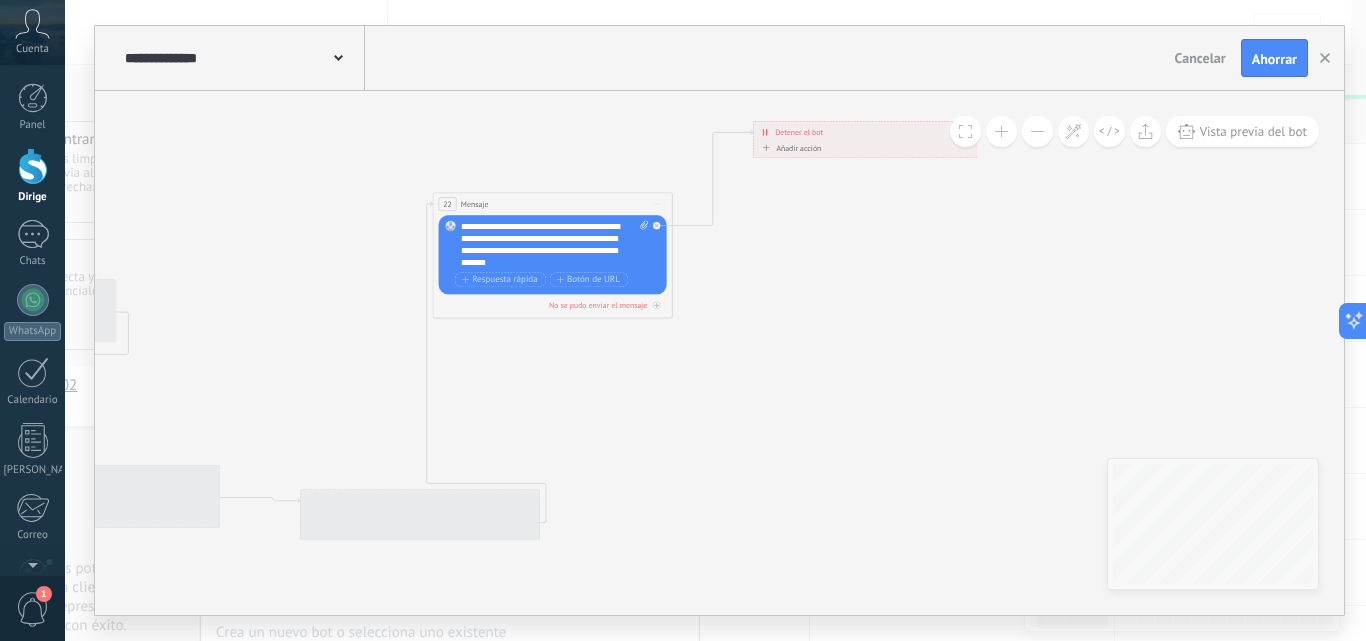 click 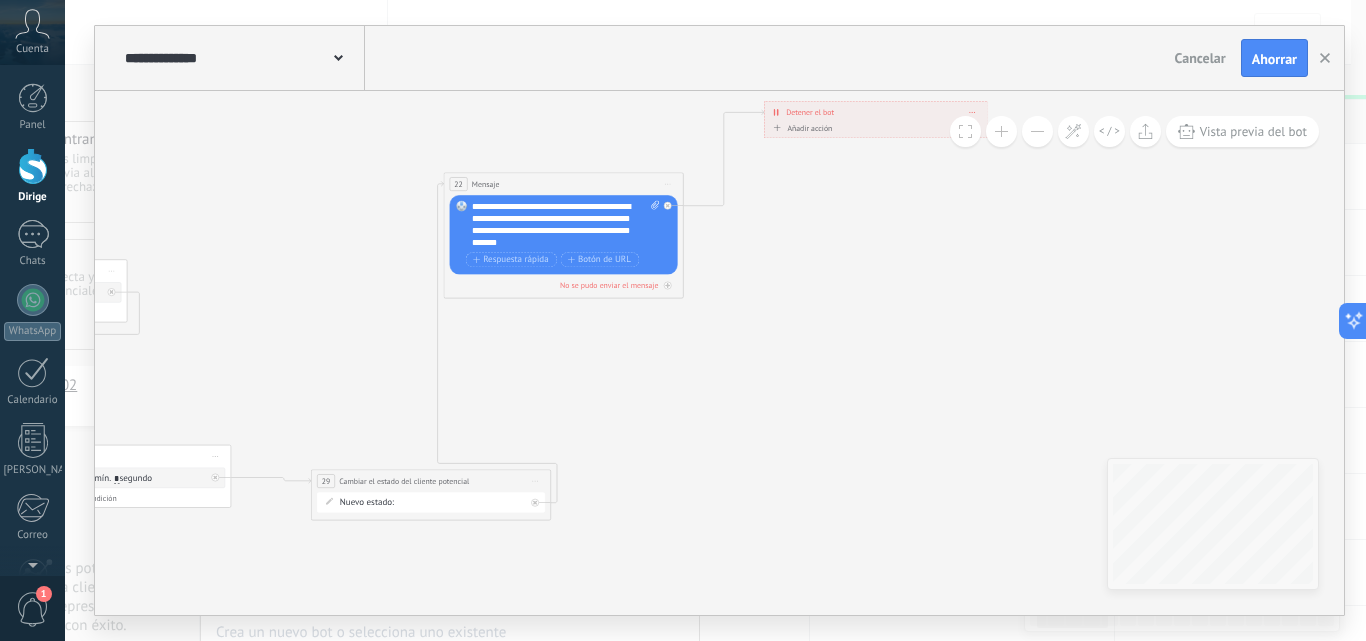 drag, startPoint x: 570, startPoint y: 183, endPoint x: 562, endPoint y: 167, distance: 17.888544 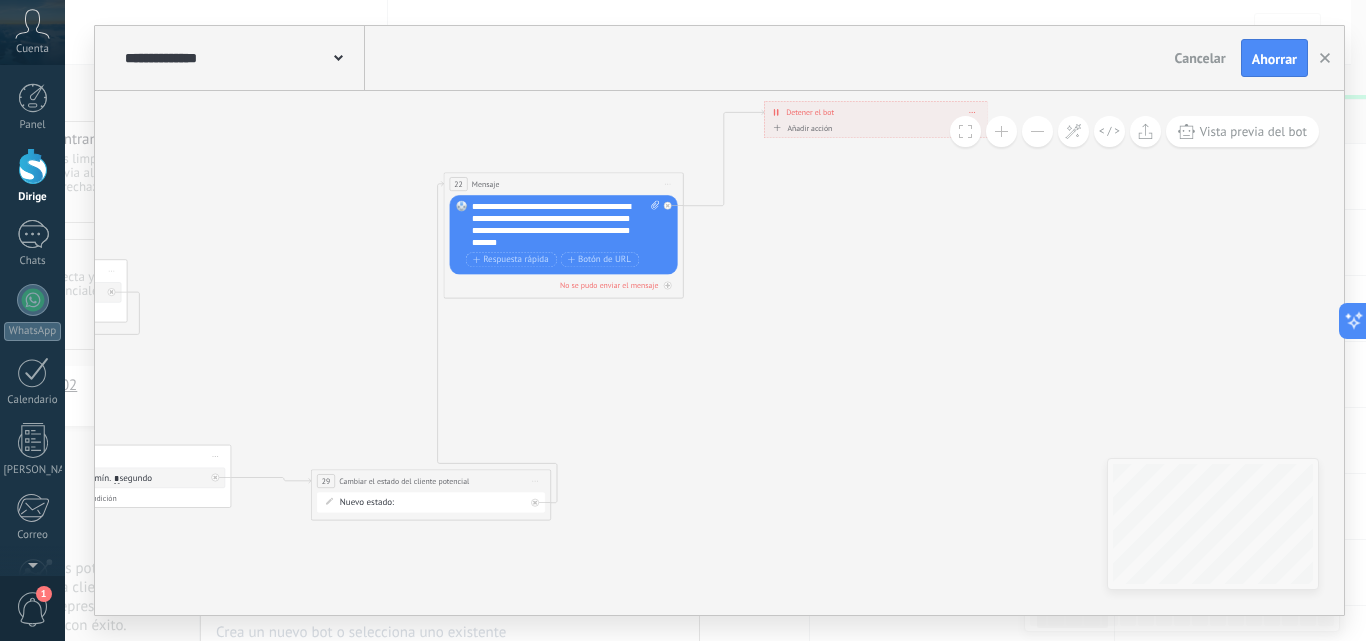 click on "22
Mensaje
*******
(a):
Todos los contactos - canales seleccionados
Todos los contactos - canales seleccionados
Todos los contactos - canal principal
Contacto principal - canales seleccionados
Contacto principal - canal principal
Todos los contactos - canales seleccionados
Todos los contactos - canales seleccionados
Todos los contactos - canal principal" at bounding box center (563, 184) 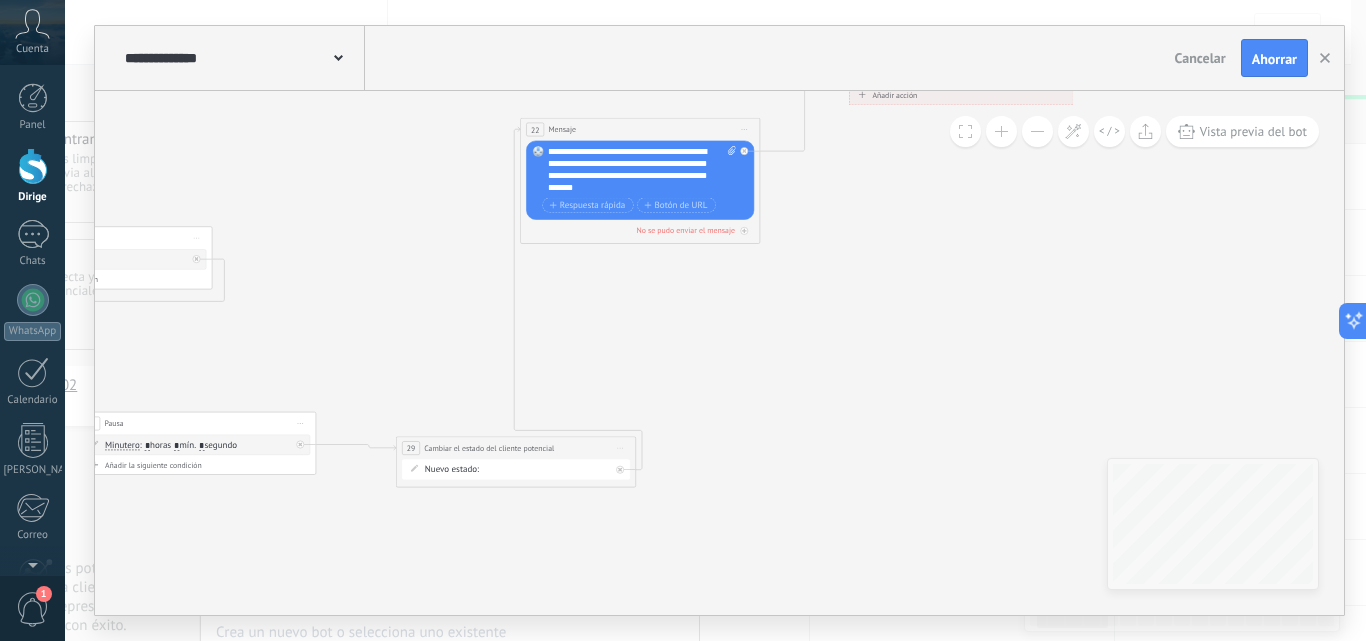 click 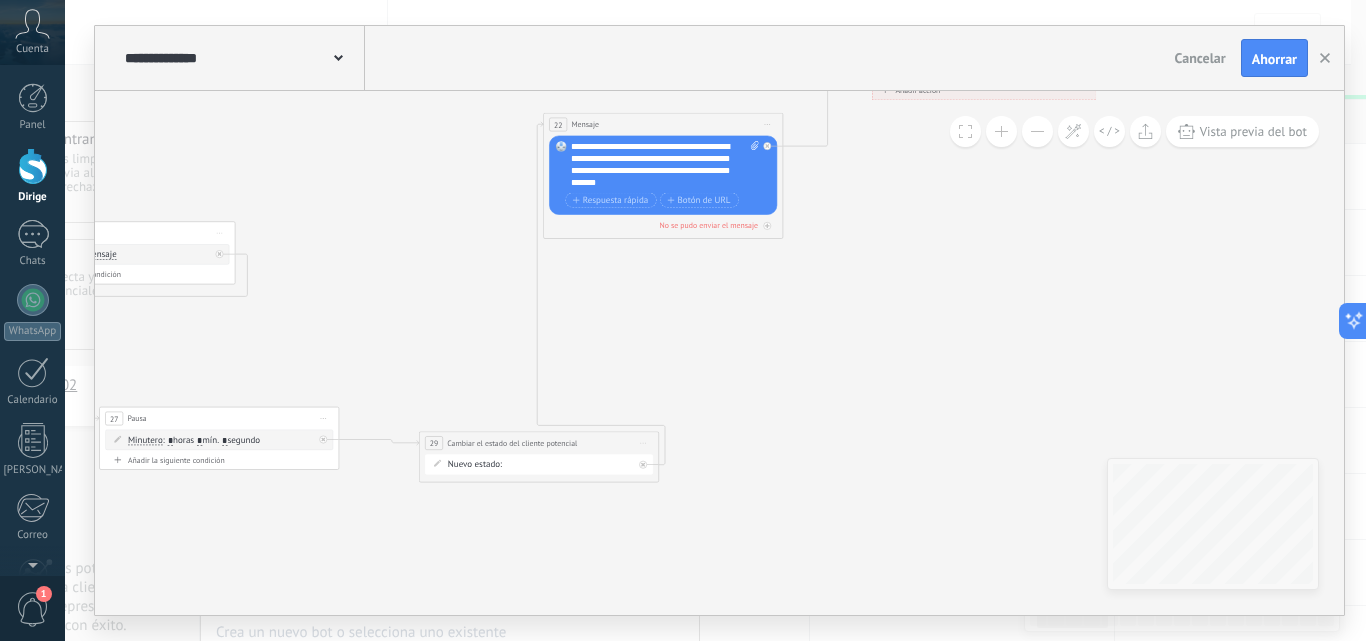 drag, startPoint x: 360, startPoint y: 353, endPoint x: 412, endPoint y: 353, distance: 52 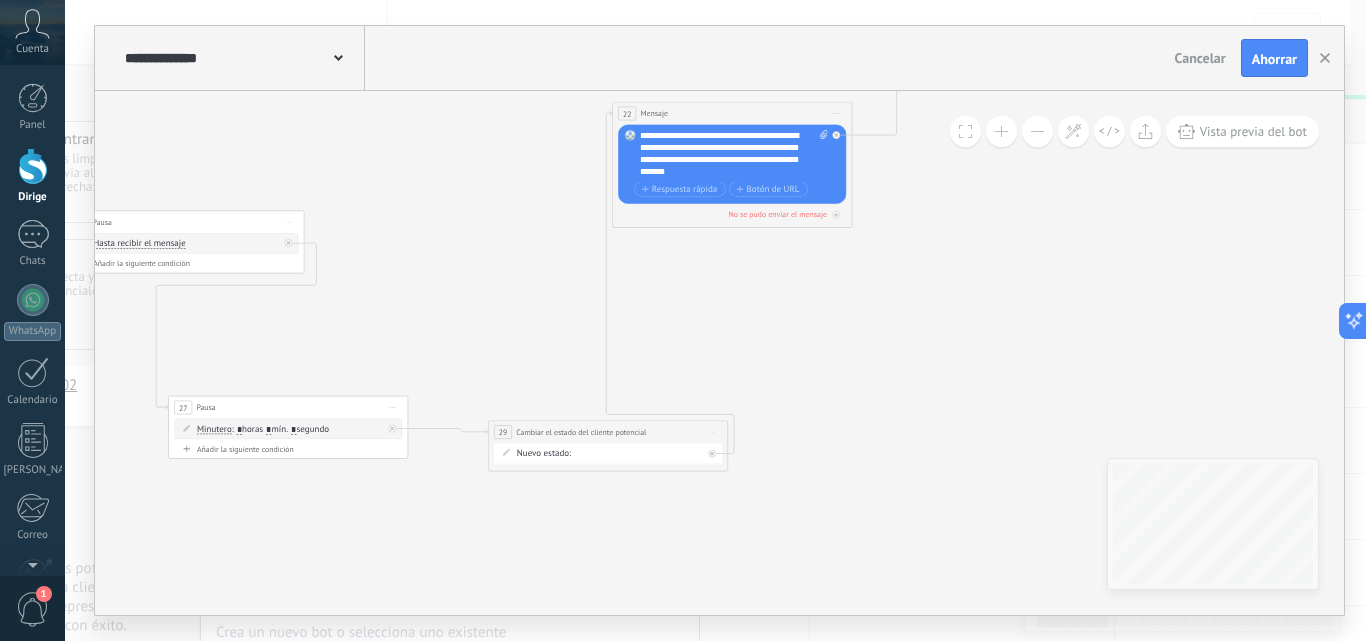 click 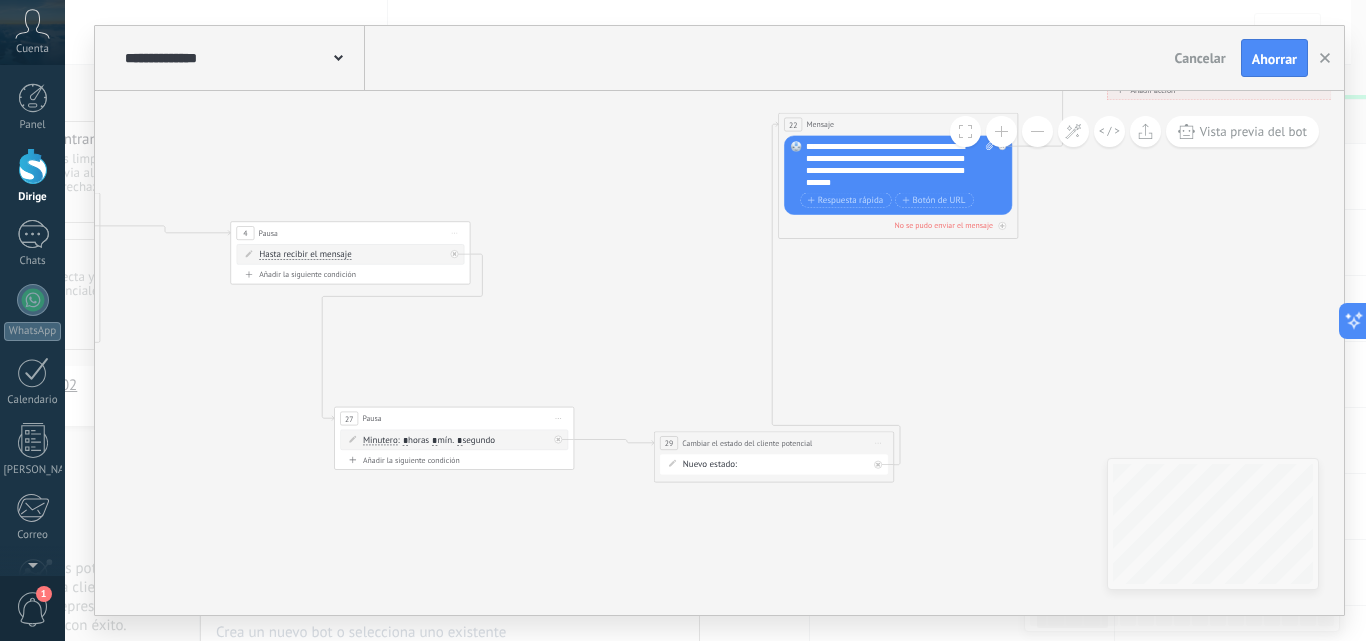 click 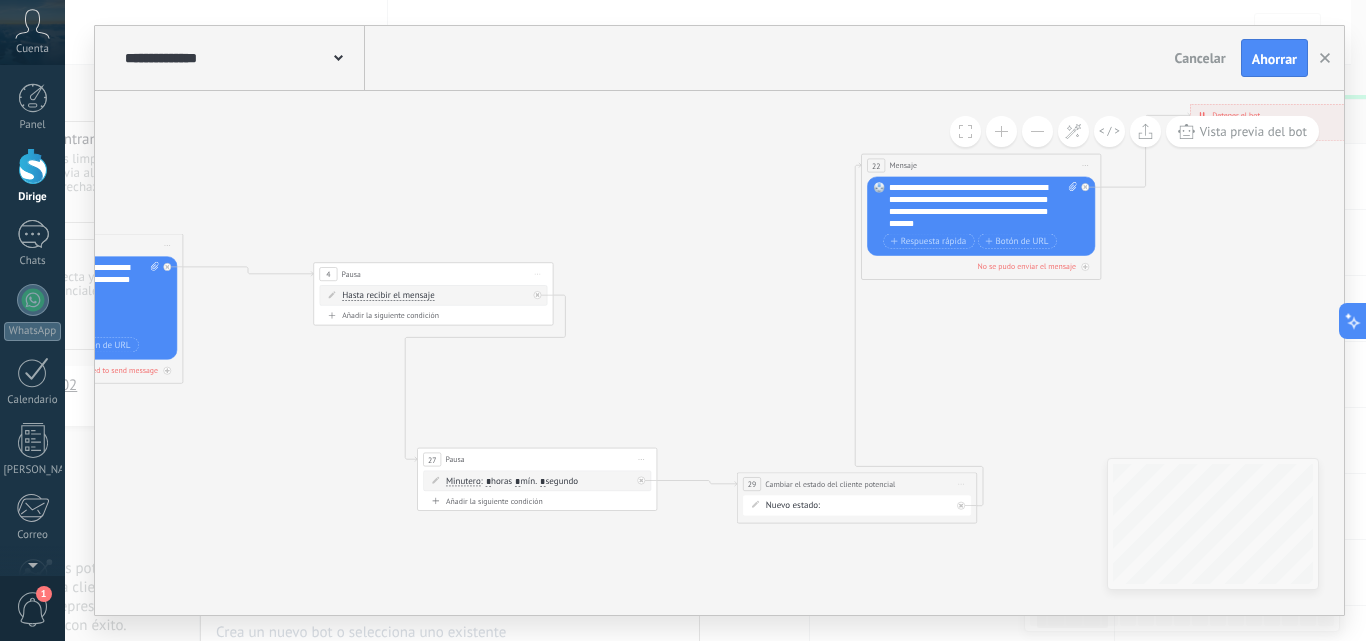 drag, startPoint x: 934, startPoint y: 330, endPoint x: 1017, endPoint y: 371, distance: 92.574295 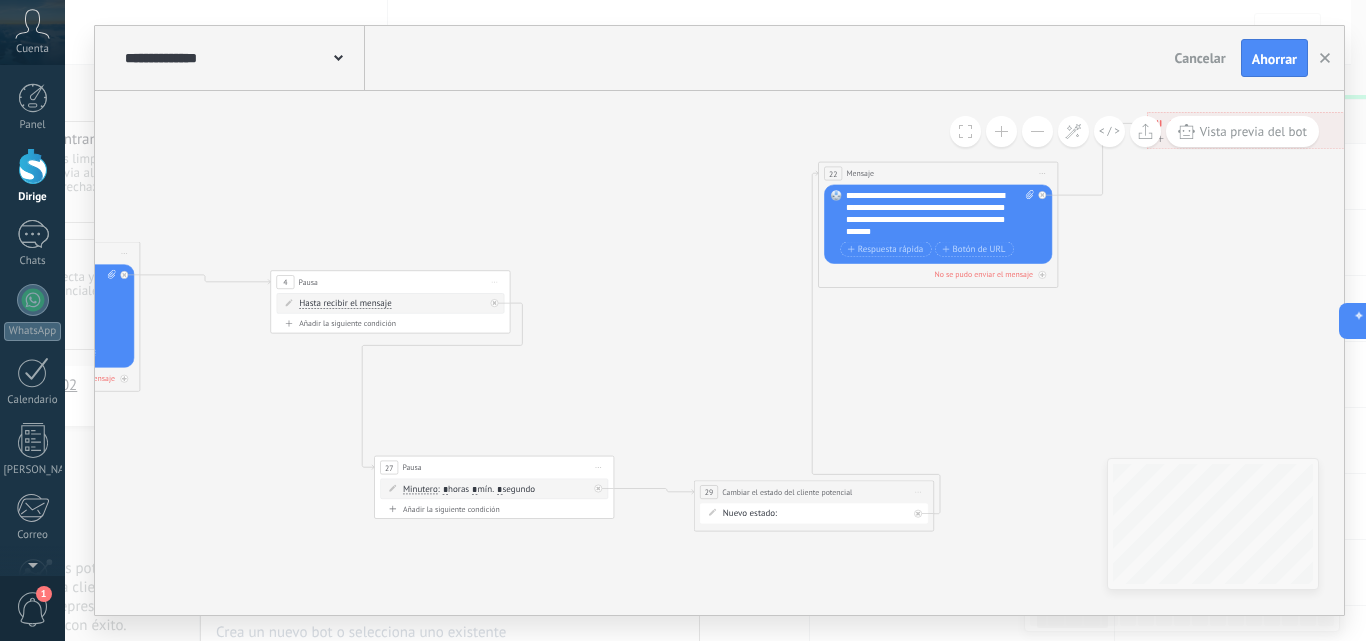 click 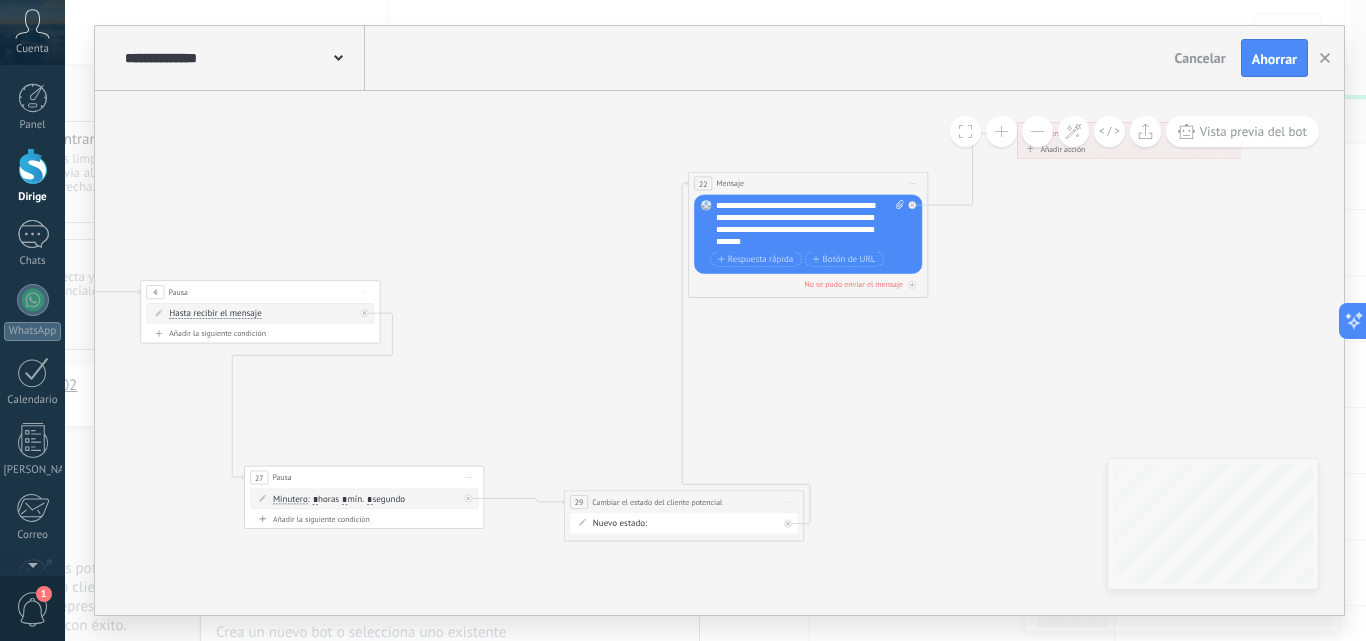 drag, startPoint x: 1066, startPoint y: 318, endPoint x: 1033, endPoint y: 318, distance: 33 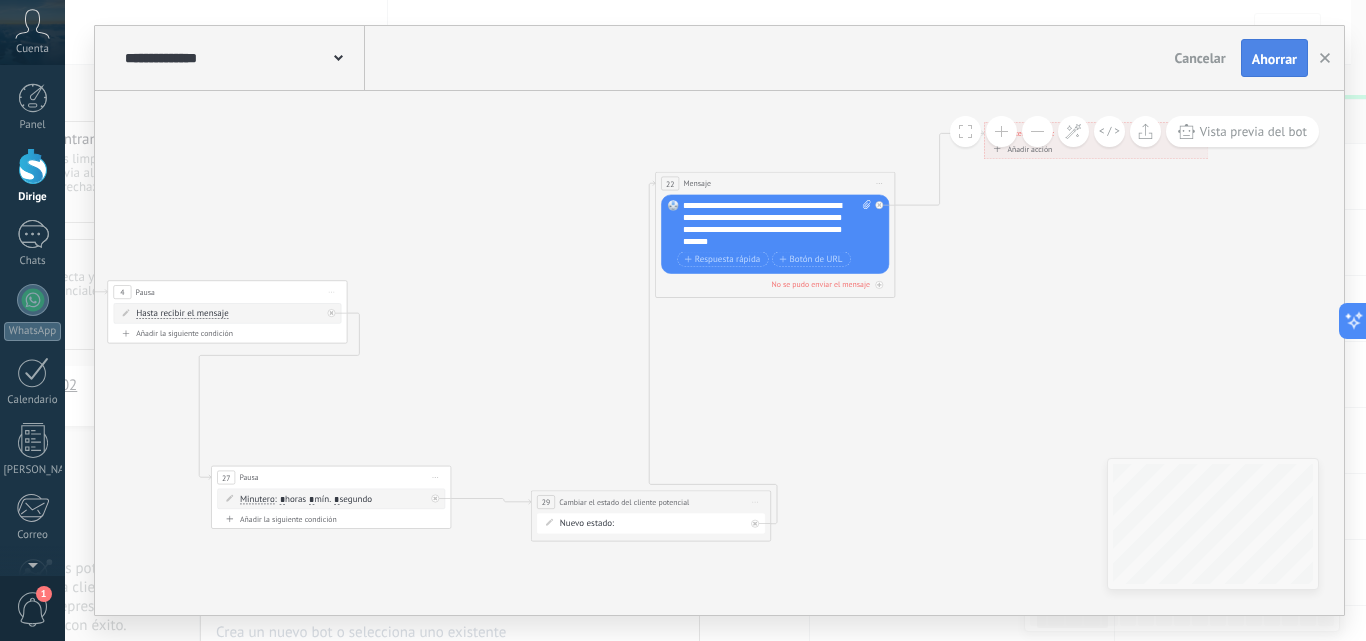 drag, startPoint x: 1039, startPoint y: 326, endPoint x: 1278, endPoint y: 57, distance: 359.83606 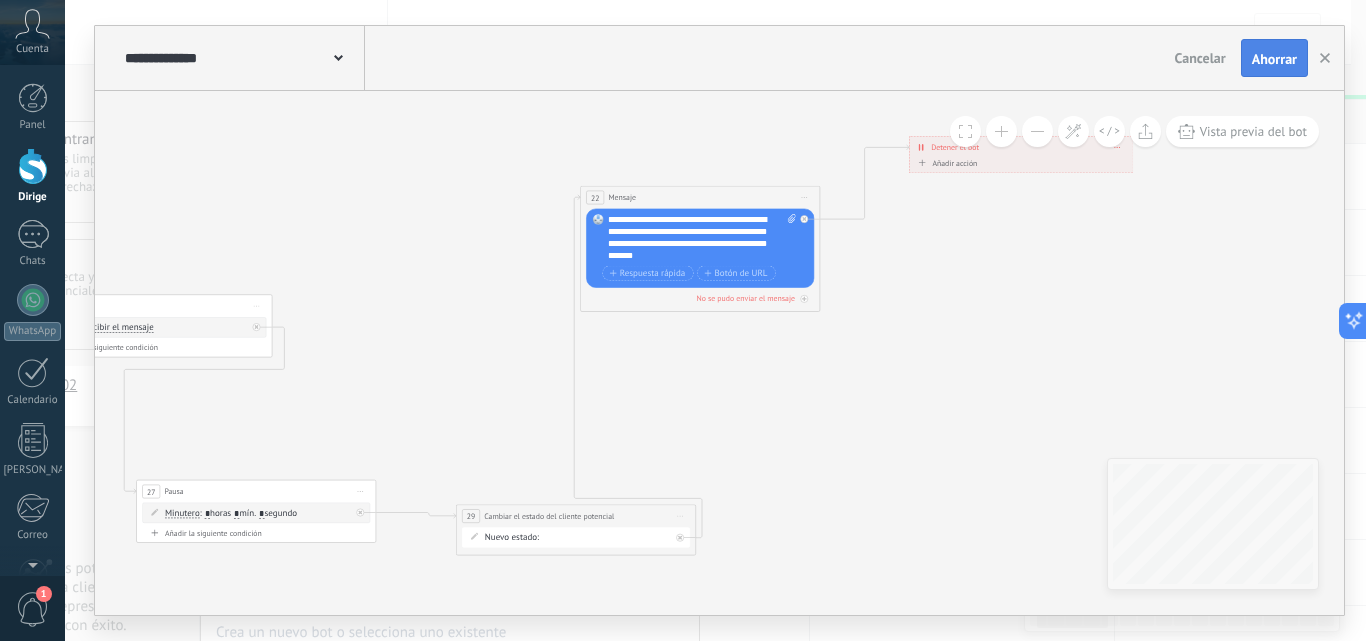 click on "Ahorrar" at bounding box center (1274, 59) 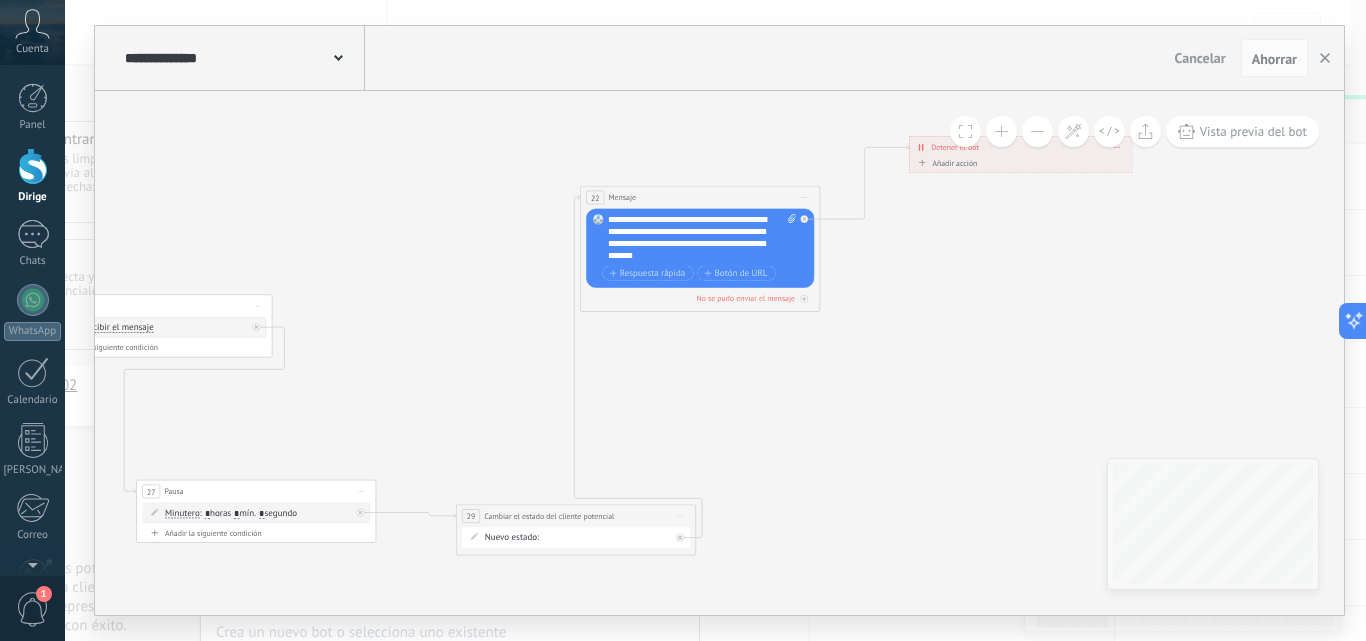click on "Cancelar" at bounding box center [1200, 58] 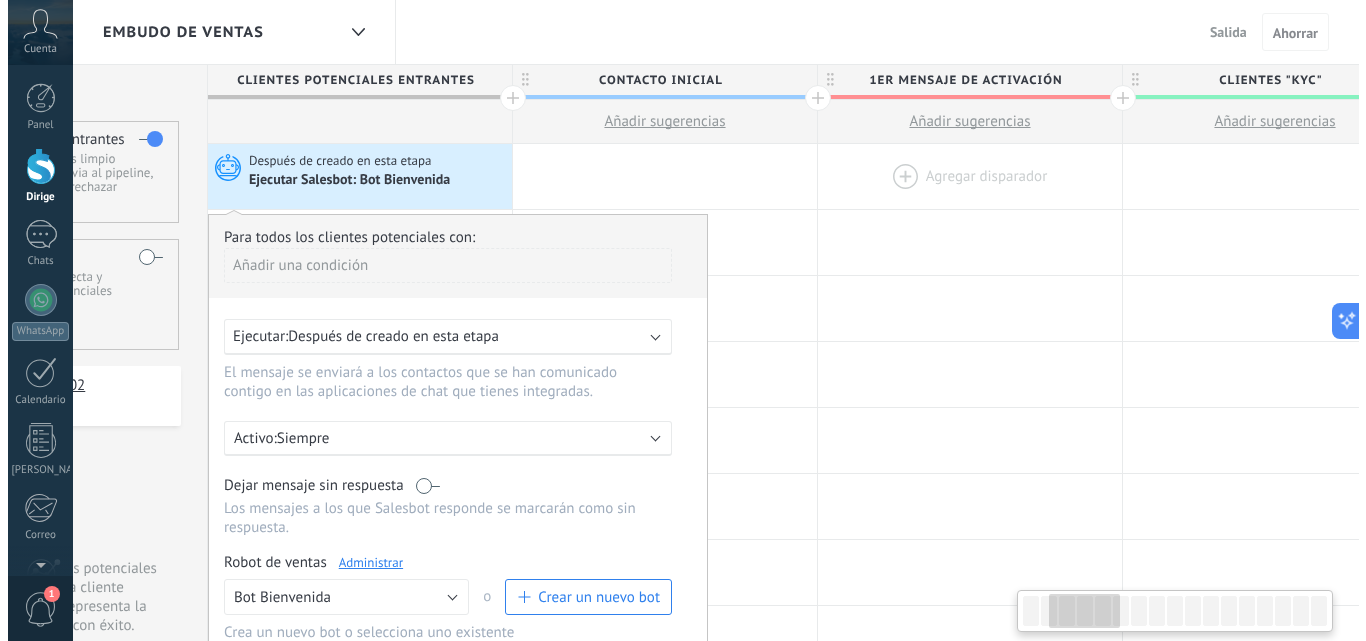 scroll, scrollTop: 0, scrollLeft: 492, axis: horizontal 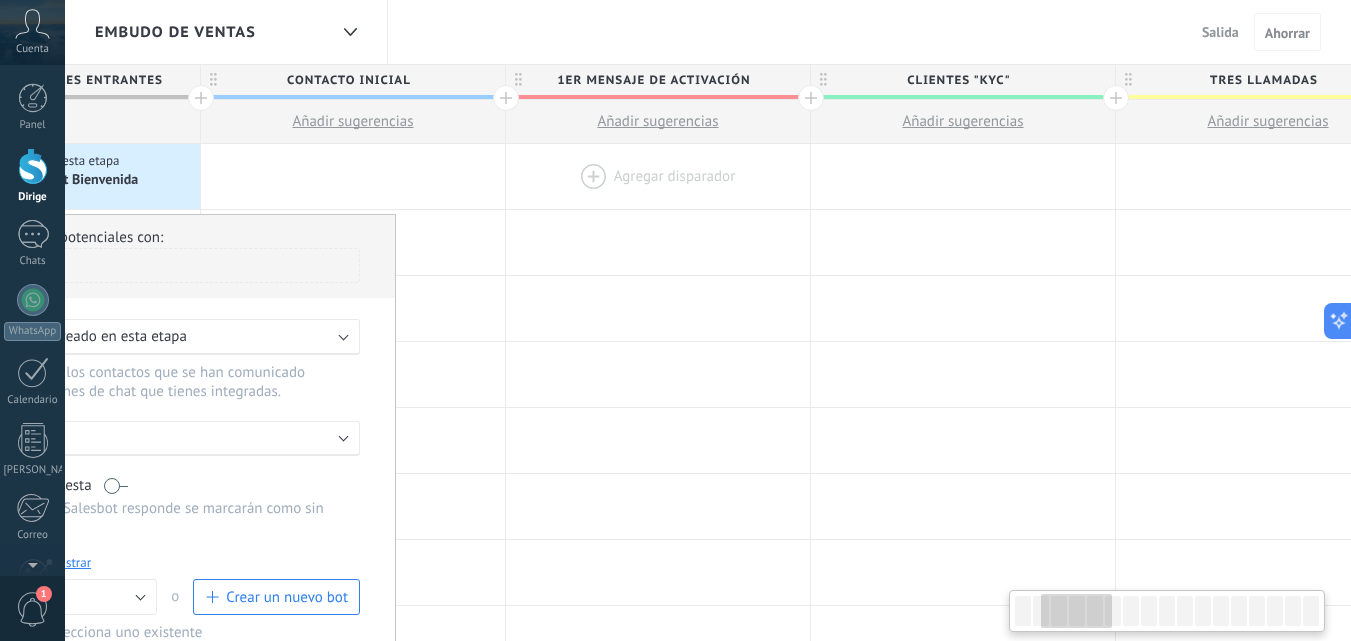 drag, startPoint x: 911, startPoint y: 189, endPoint x: 814, endPoint y: 191, distance: 97.020615 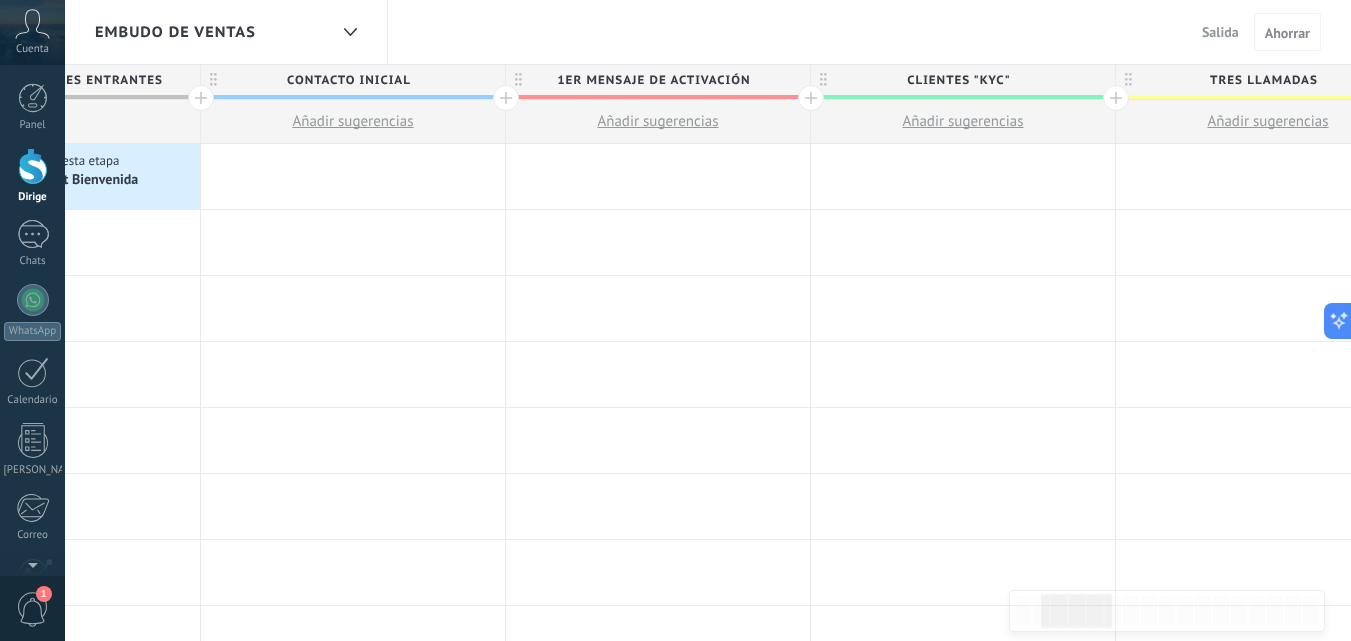 drag, startPoint x: 535, startPoint y: 40, endPoint x: 676, endPoint y: 40, distance: 141 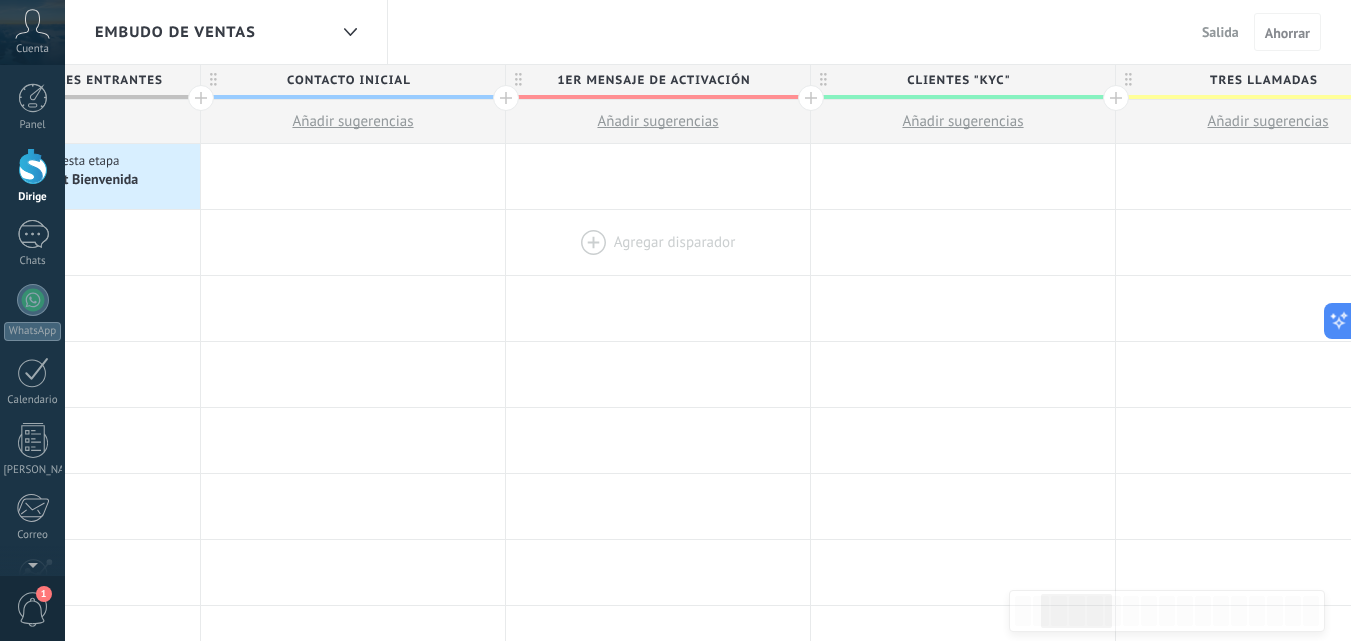 click at bounding box center (658, 242) 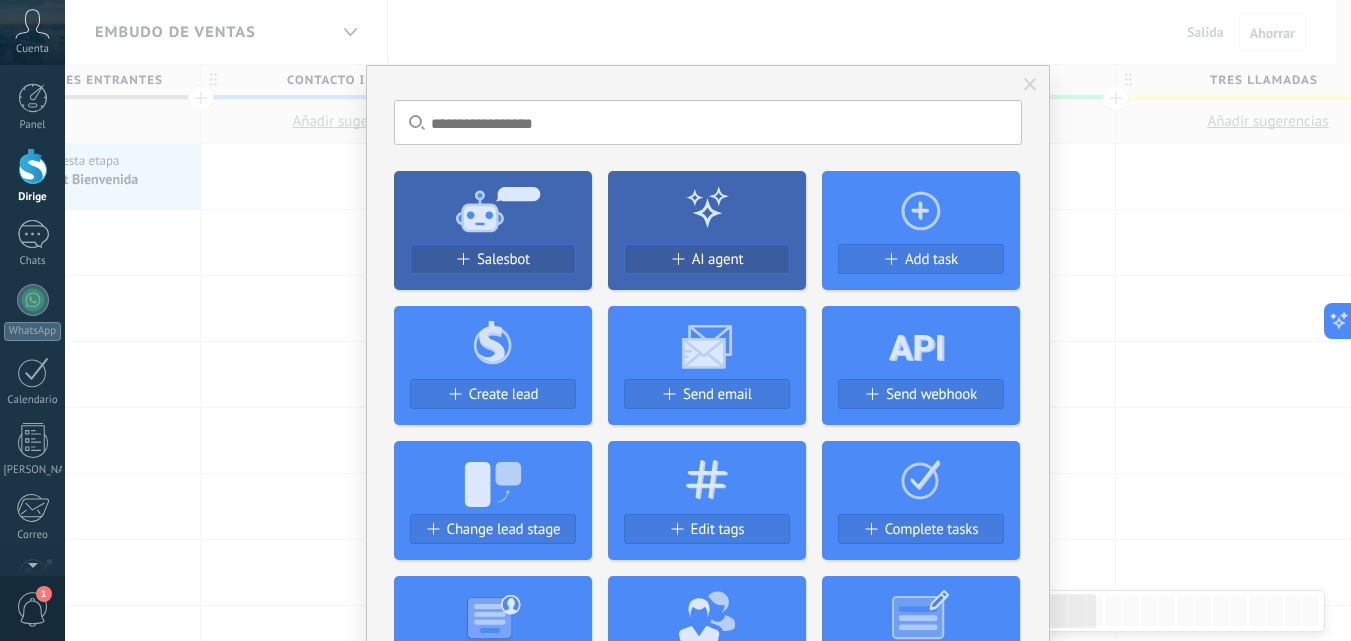 scroll, scrollTop: 0, scrollLeft: 209, axis: horizontal 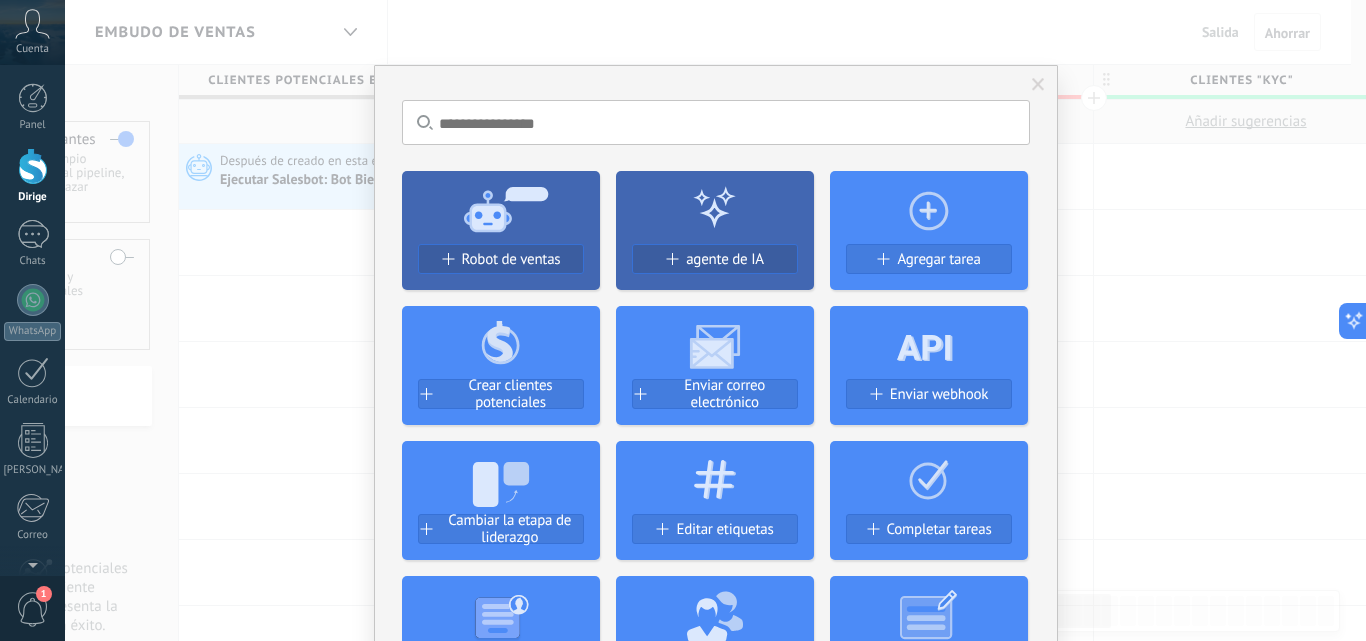 click on "No hay resultados. Robot de ventas agente de IA Agregar tarea Crear clientes potenciales Enviar correo electrónico Enviar webhook Cambiar la etapa de liderazgo Editar etiquetas Completar tareas Generar formulario Cambiar el usuario del cliente potencial Cambiar campo Eliminar archivos Widgets" at bounding box center [715, 320] 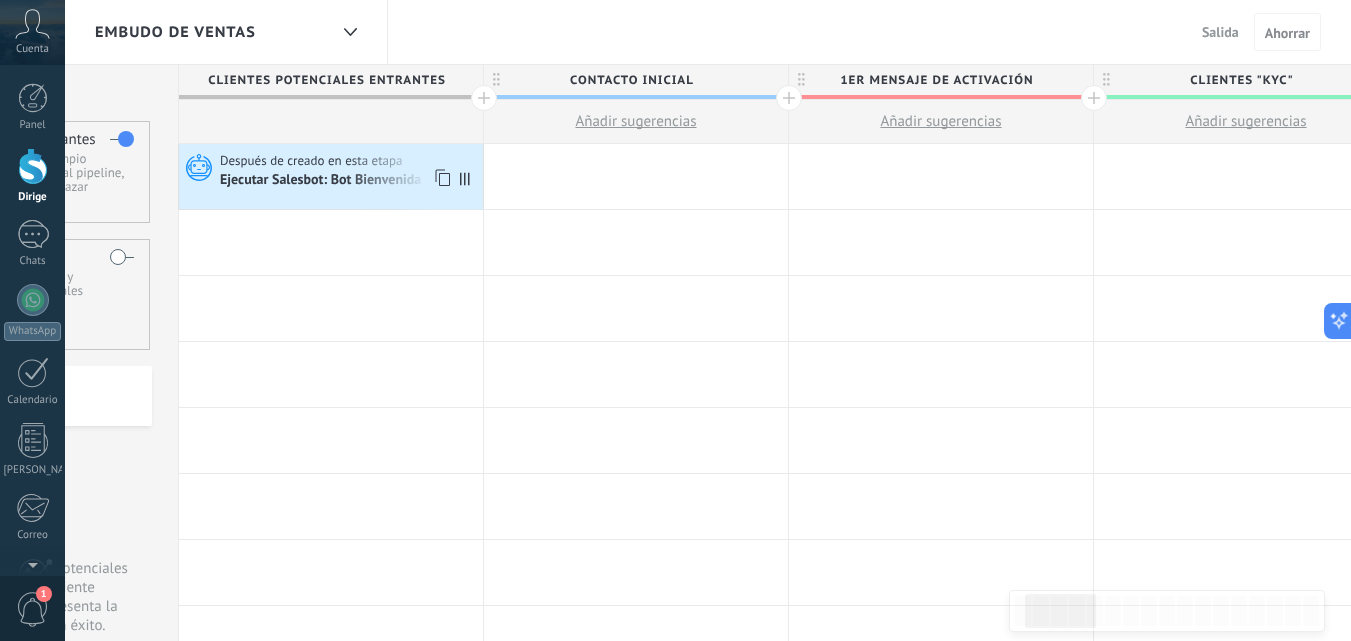 click on "Ejecutar Salesbot: Bot Bienvenida" at bounding box center [320, 179] 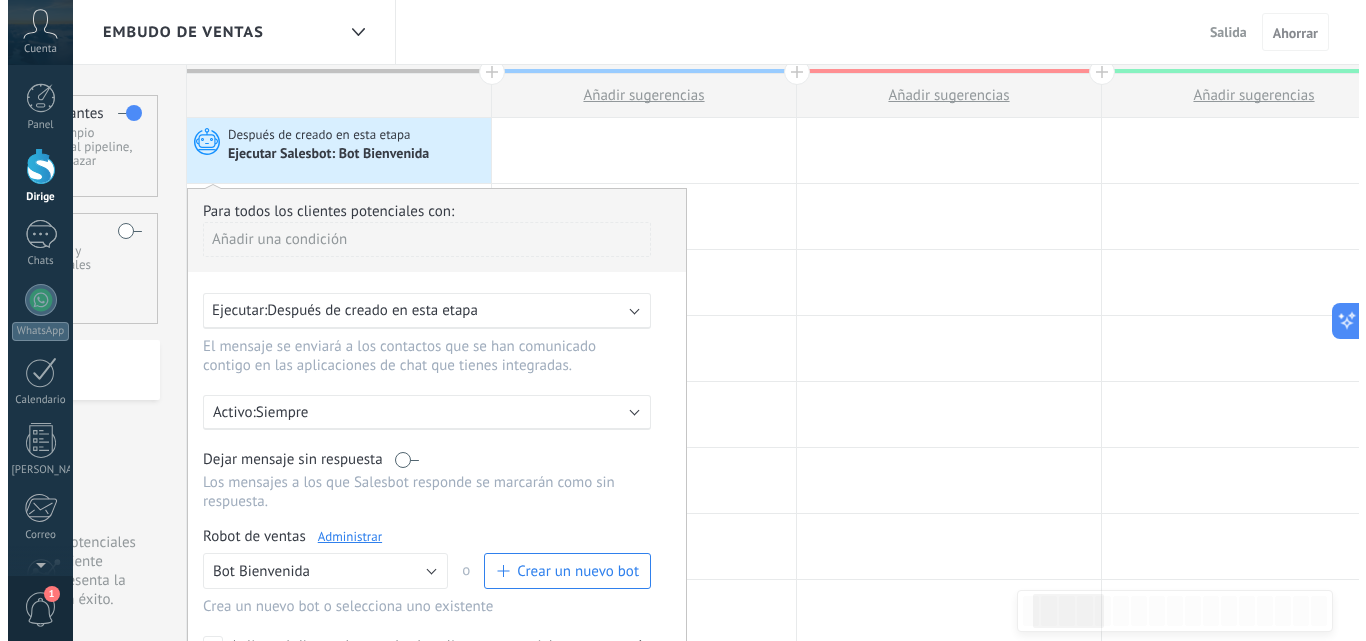 scroll, scrollTop: 200, scrollLeft: 0, axis: vertical 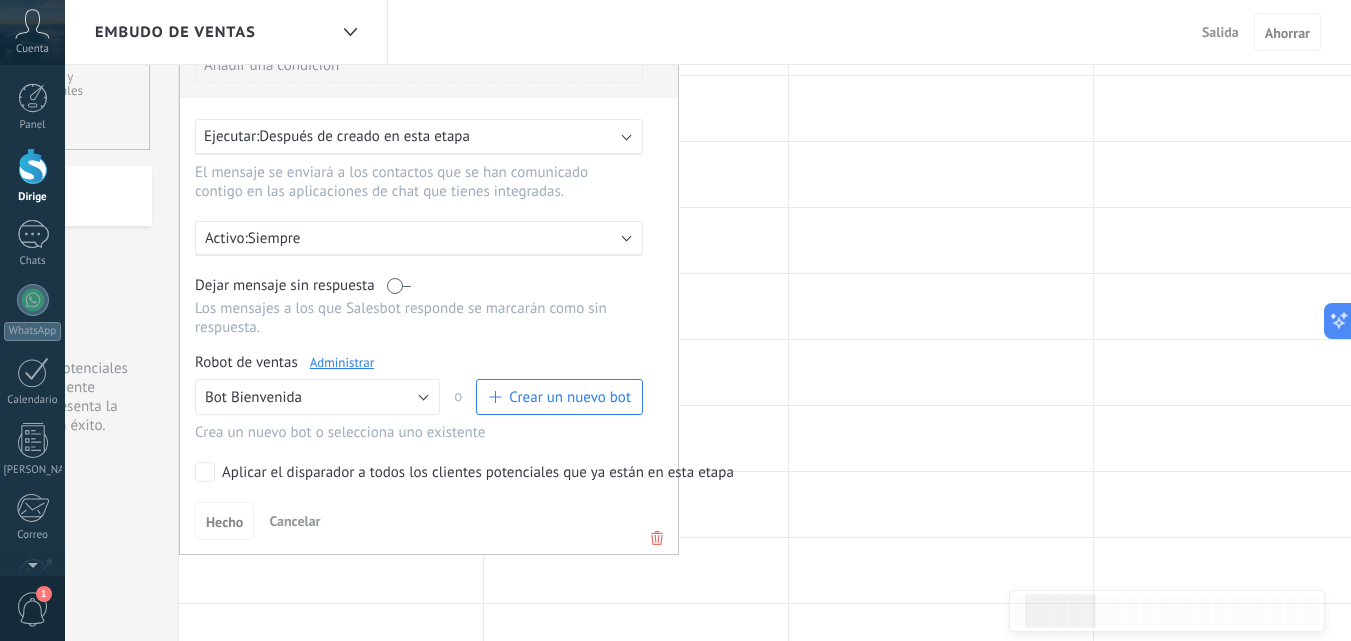 click on "Administrar" at bounding box center [342, 362] 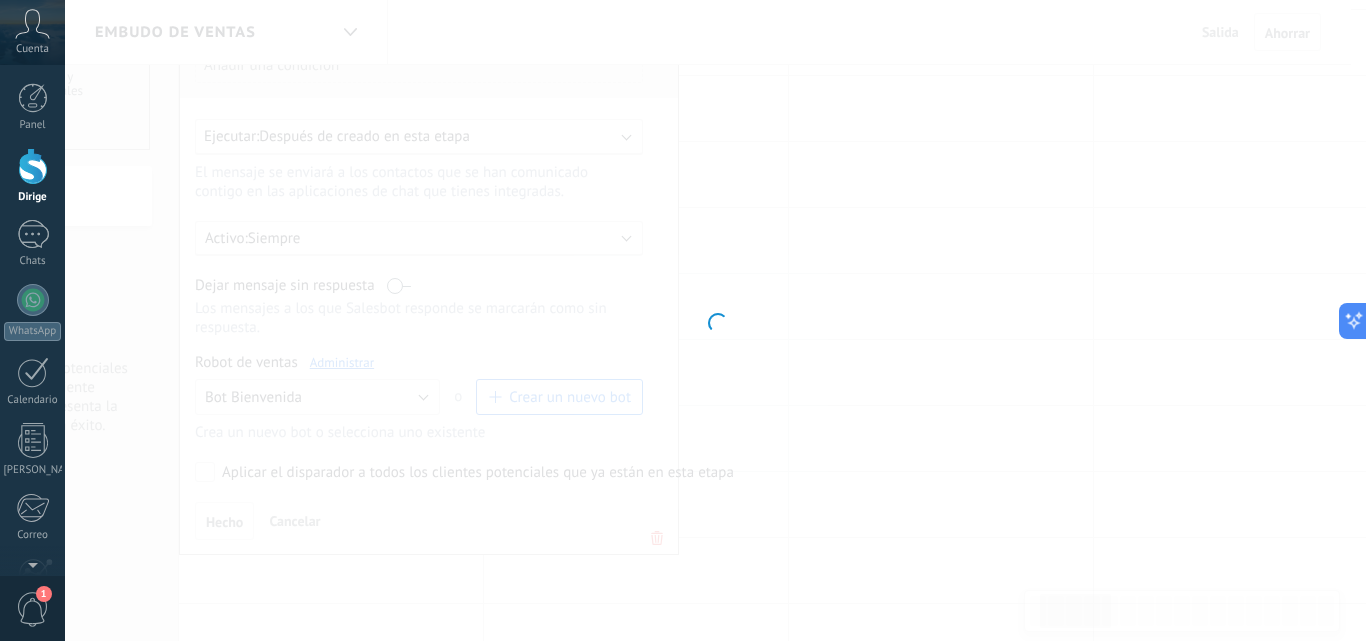 type on "**********" 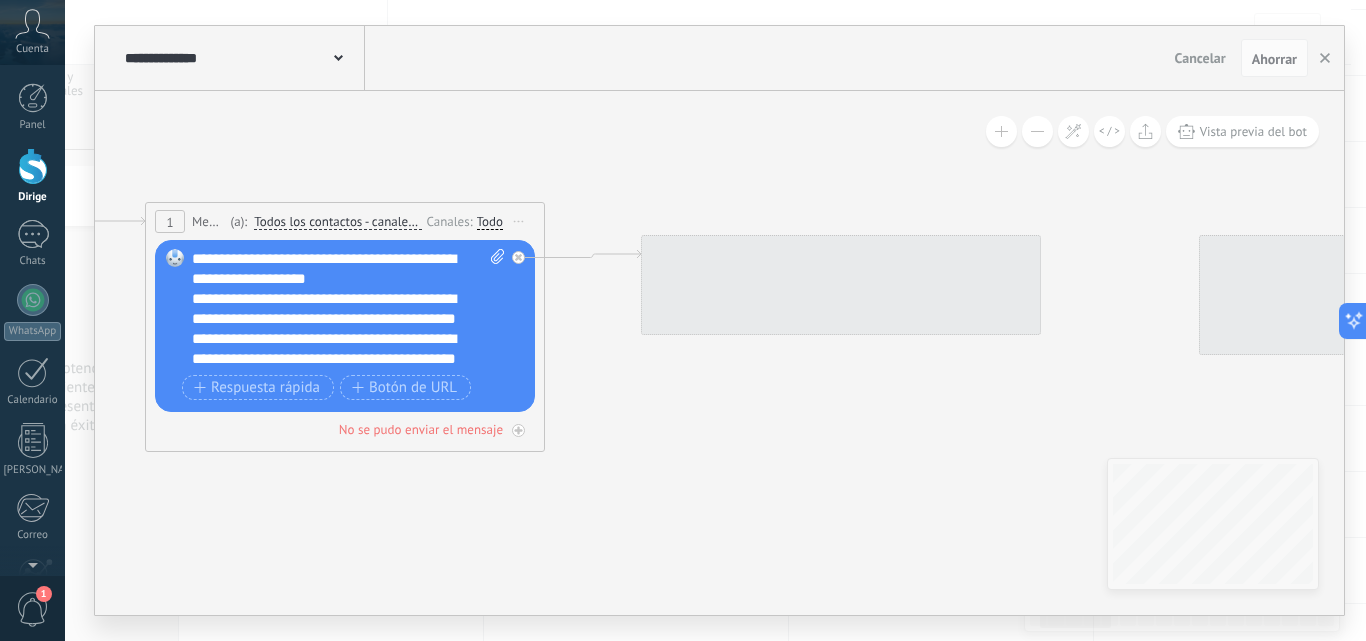drag, startPoint x: 792, startPoint y: 145, endPoint x: 480, endPoint y: 140, distance: 312.04007 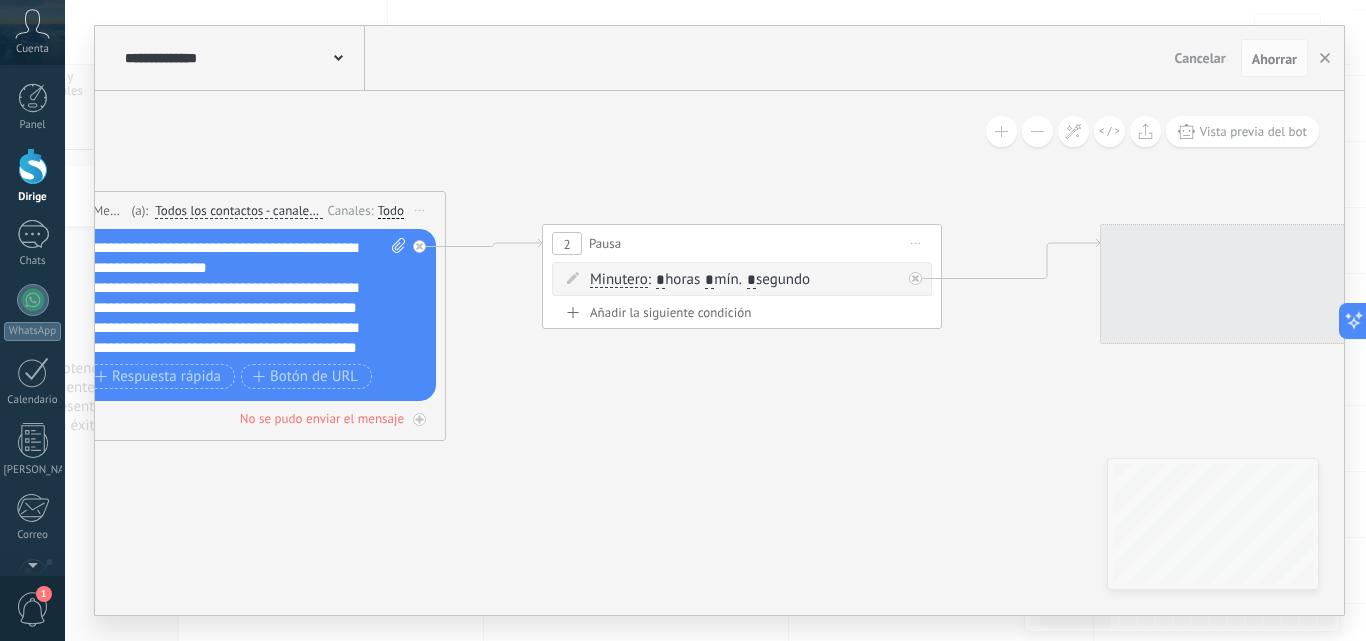 drag, startPoint x: 762, startPoint y: 154, endPoint x: 498, endPoint y: 136, distance: 264.6129 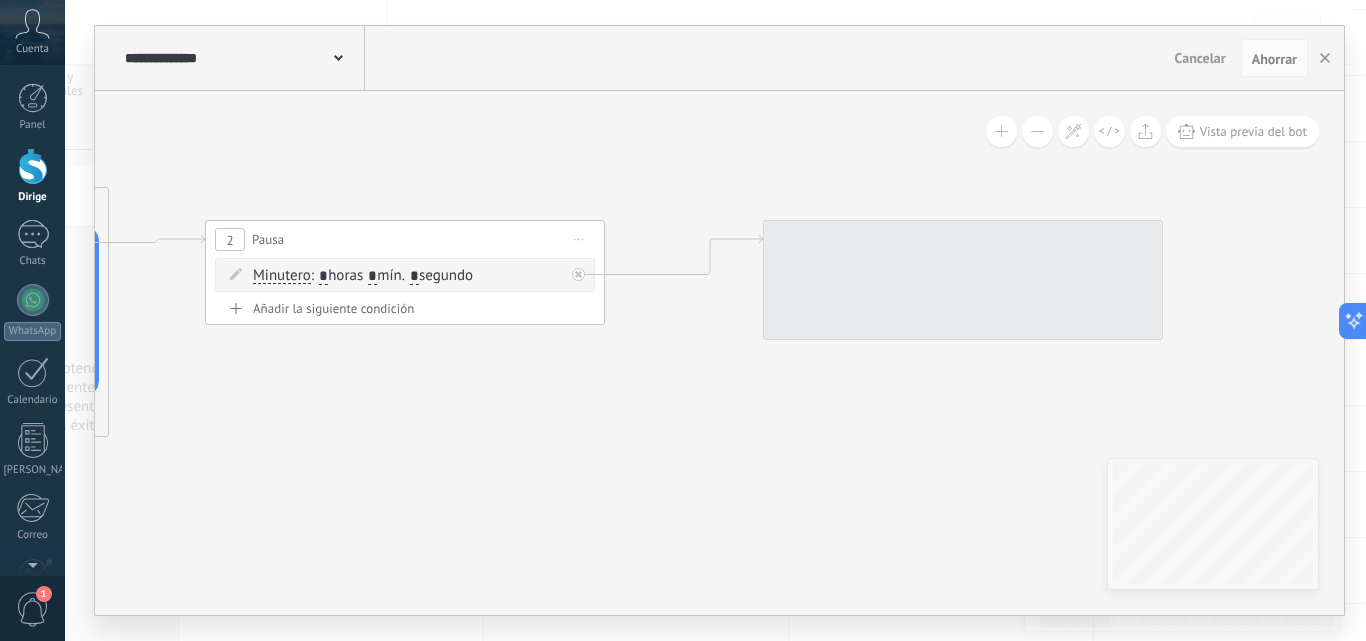 drag, startPoint x: 506, startPoint y: 106, endPoint x: 377, endPoint y: 111, distance: 129.09686 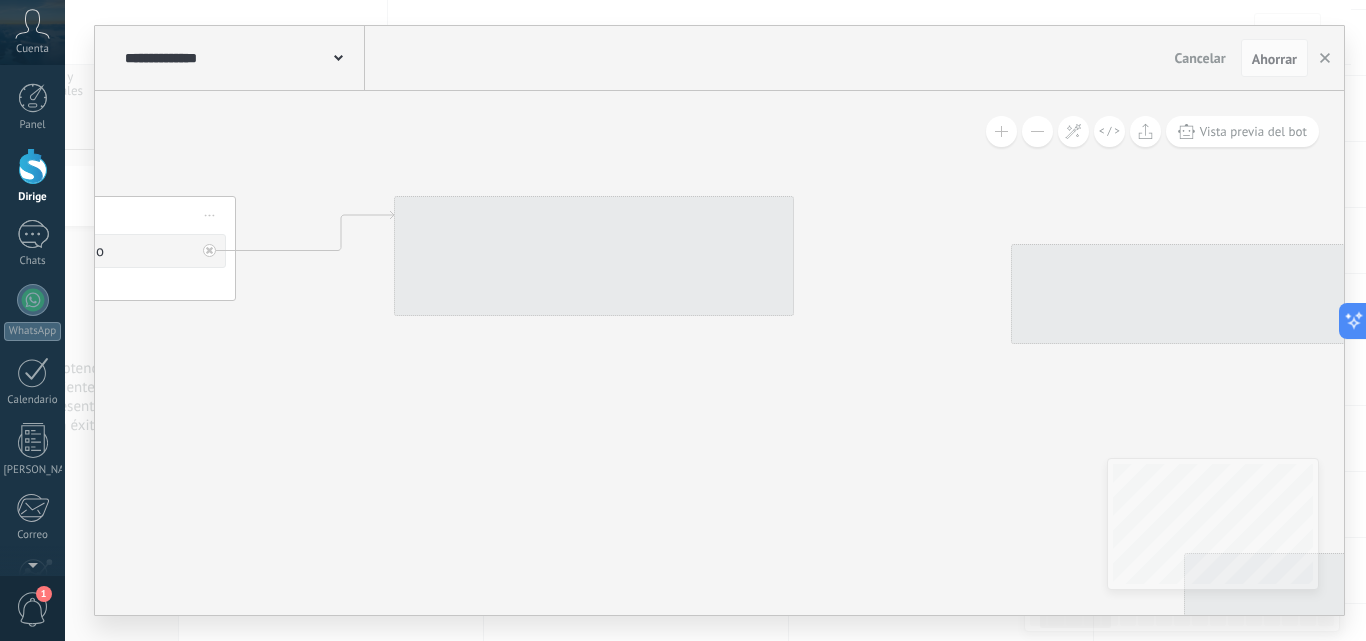 drag, startPoint x: 683, startPoint y: 132, endPoint x: 318, endPoint y: 108, distance: 365.78818 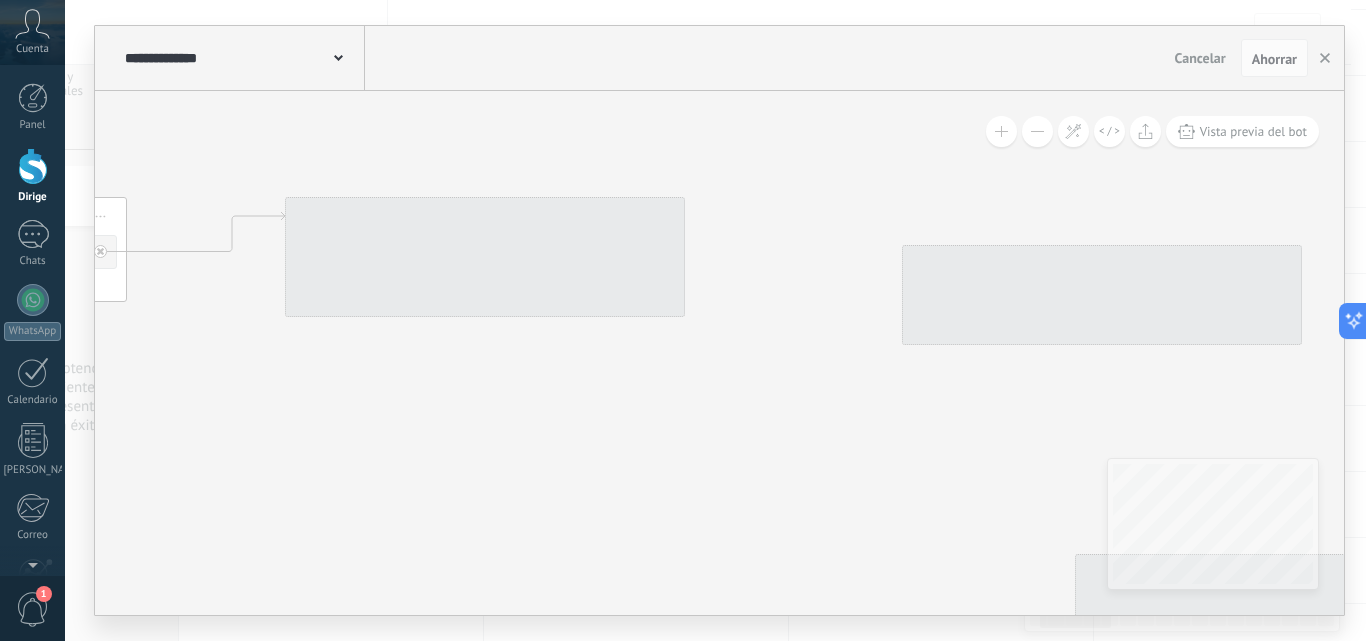 click 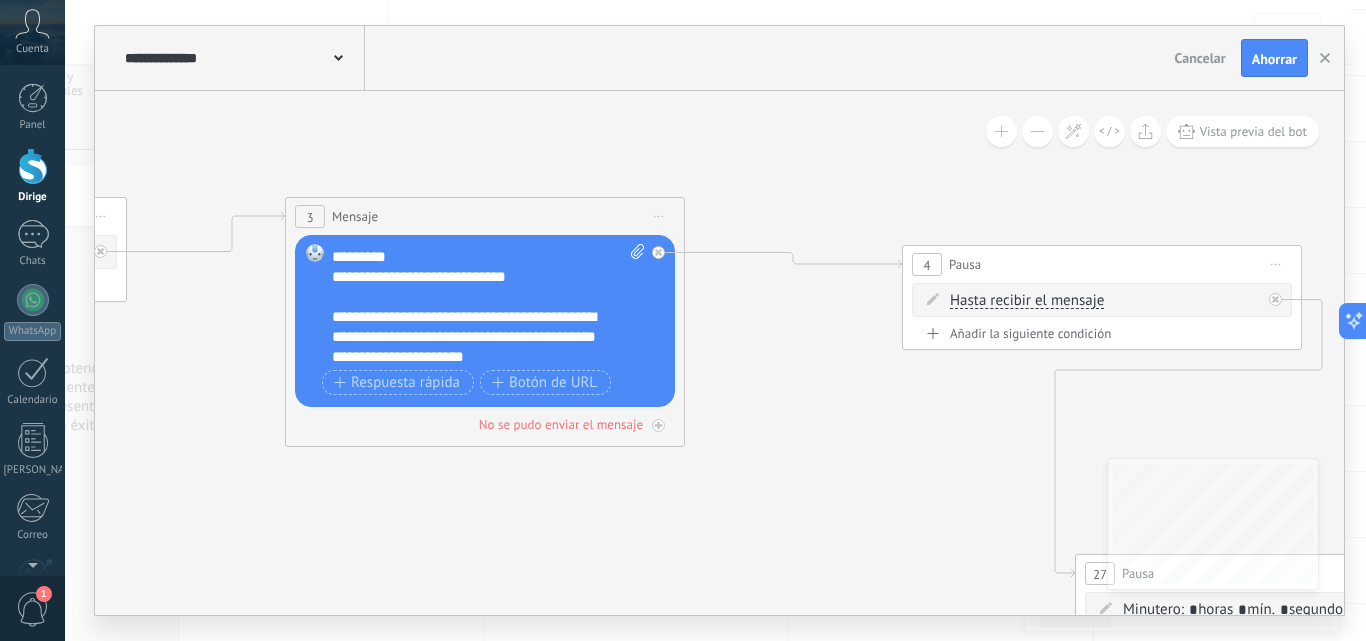 scroll, scrollTop: 120, scrollLeft: 0, axis: vertical 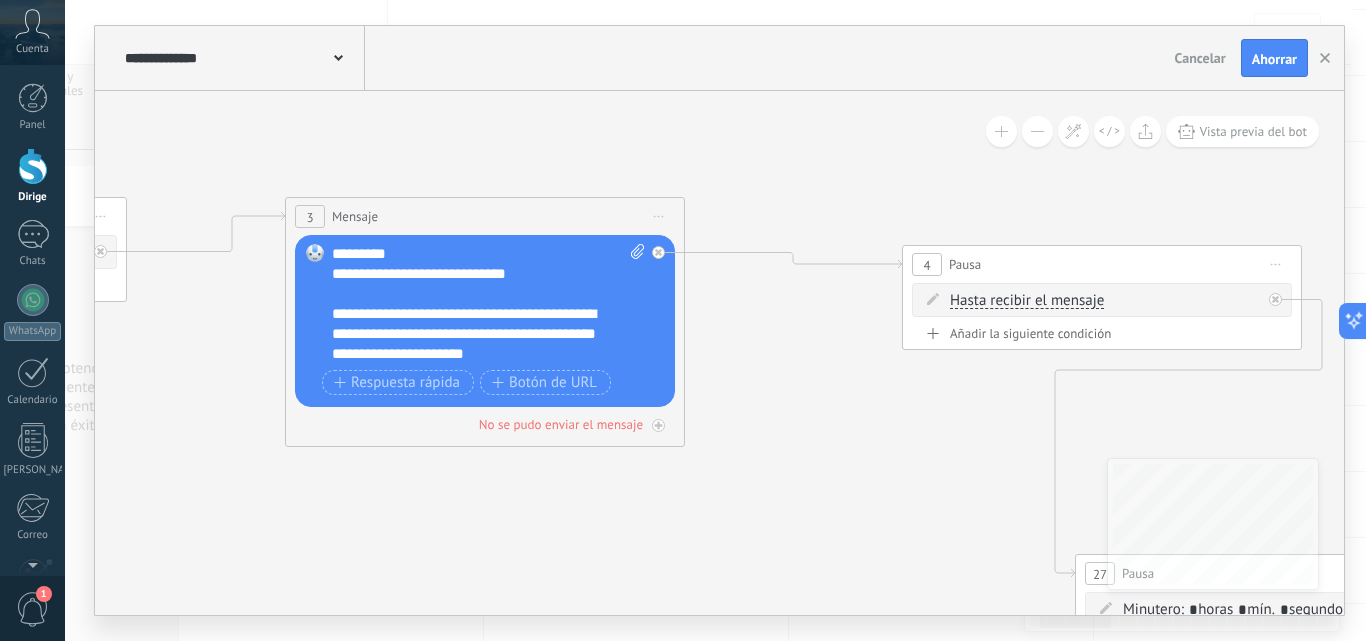 drag, startPoint x: 815, startPoint y: 130, endPoint x: 576, endPoint y: 131, distance: 239.00209 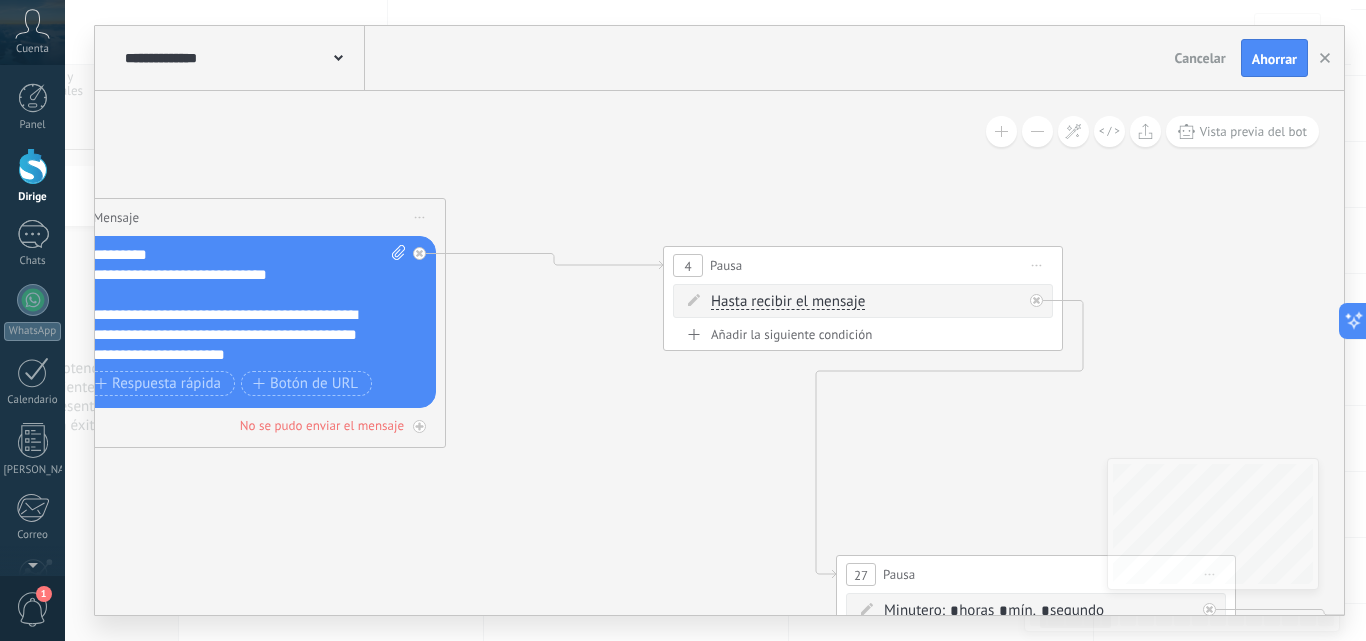 drag, startPoint x: 576, startPoint y: 131, endPoint x: 687, endPoint y: 129, distance: 111.01801 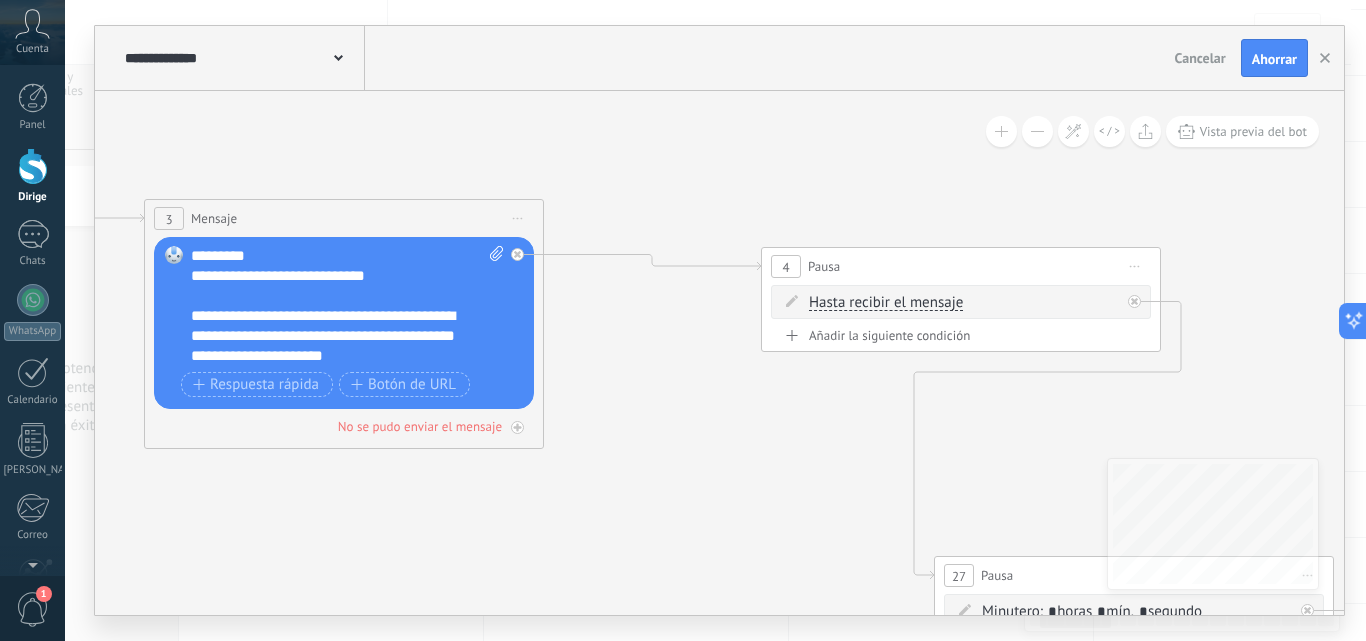 drag, startPoint x: 810, startPoint y: 145, endPoint x: 637, endPoint y: 133, distance: 173.41568 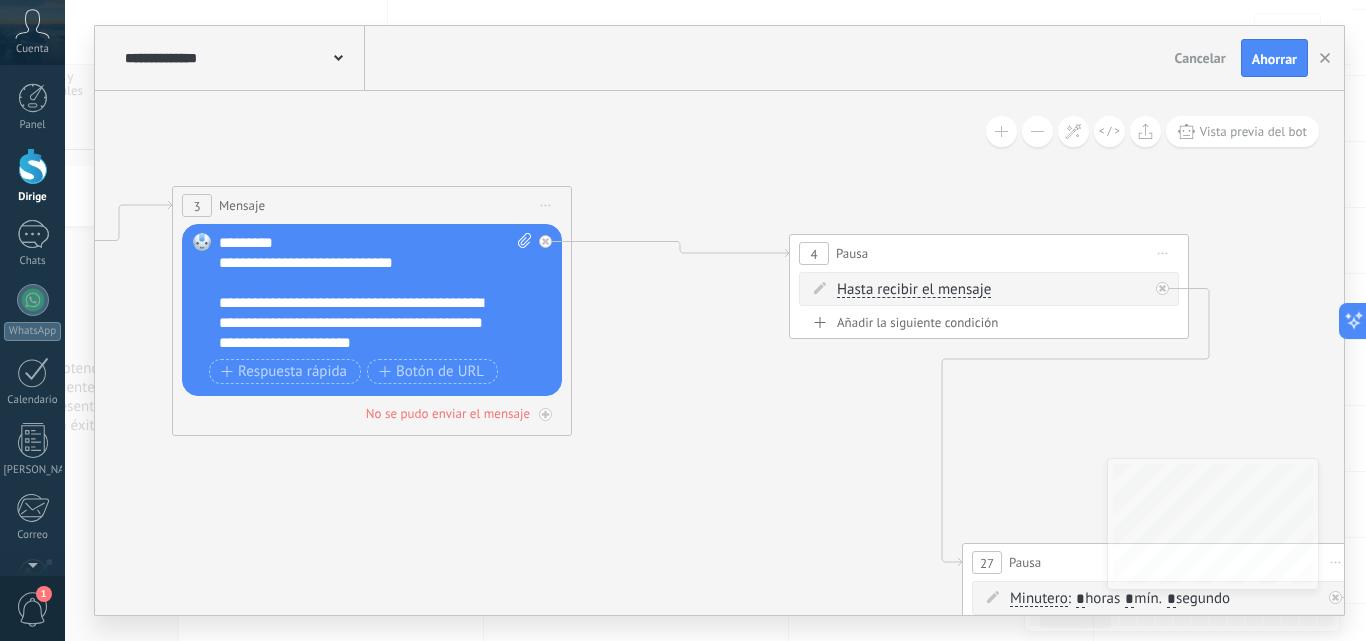 drag, startPoint x: 391, startPoint y: 118, endPoint x: 592, endPoint y: 117, distance: 201.00249 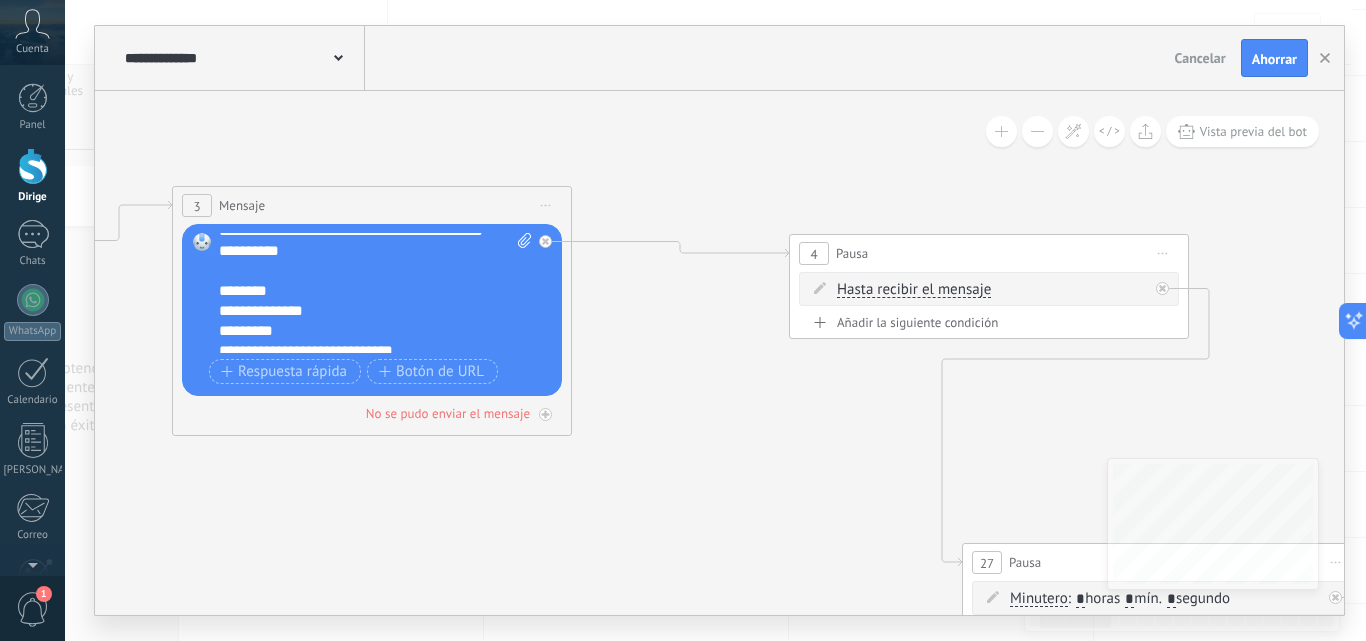 scroll, scrollTop: 0, scrollLeft: 0, axis: both 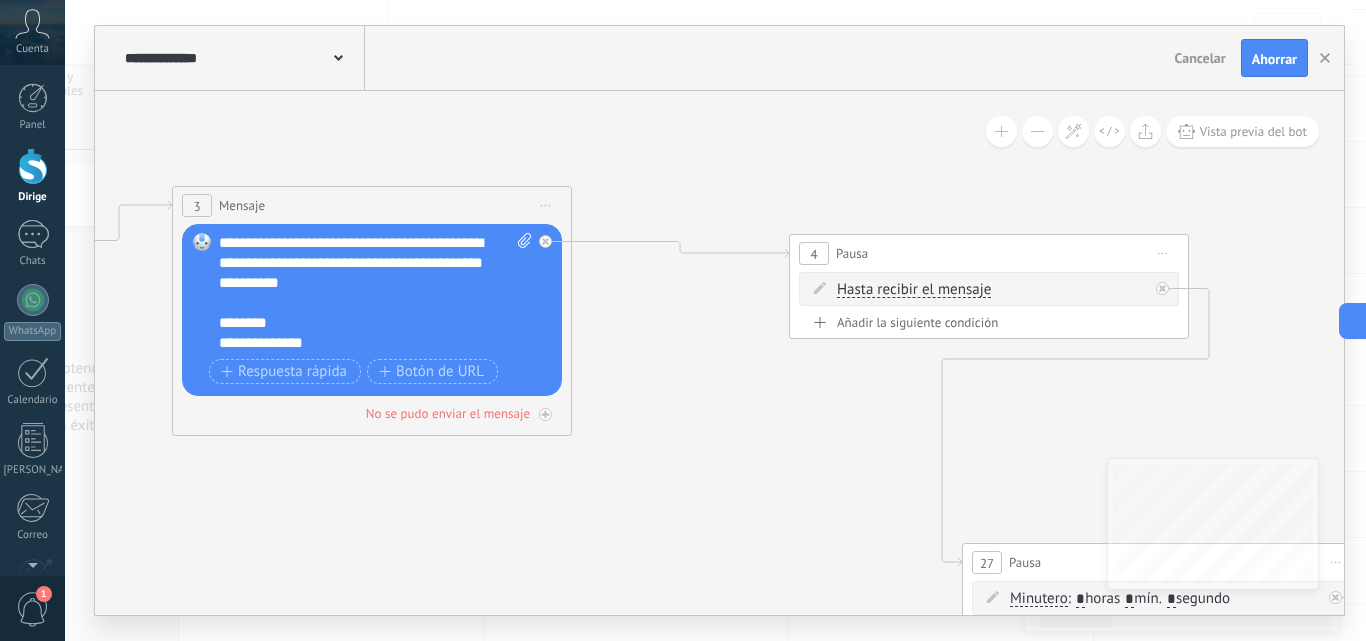 click 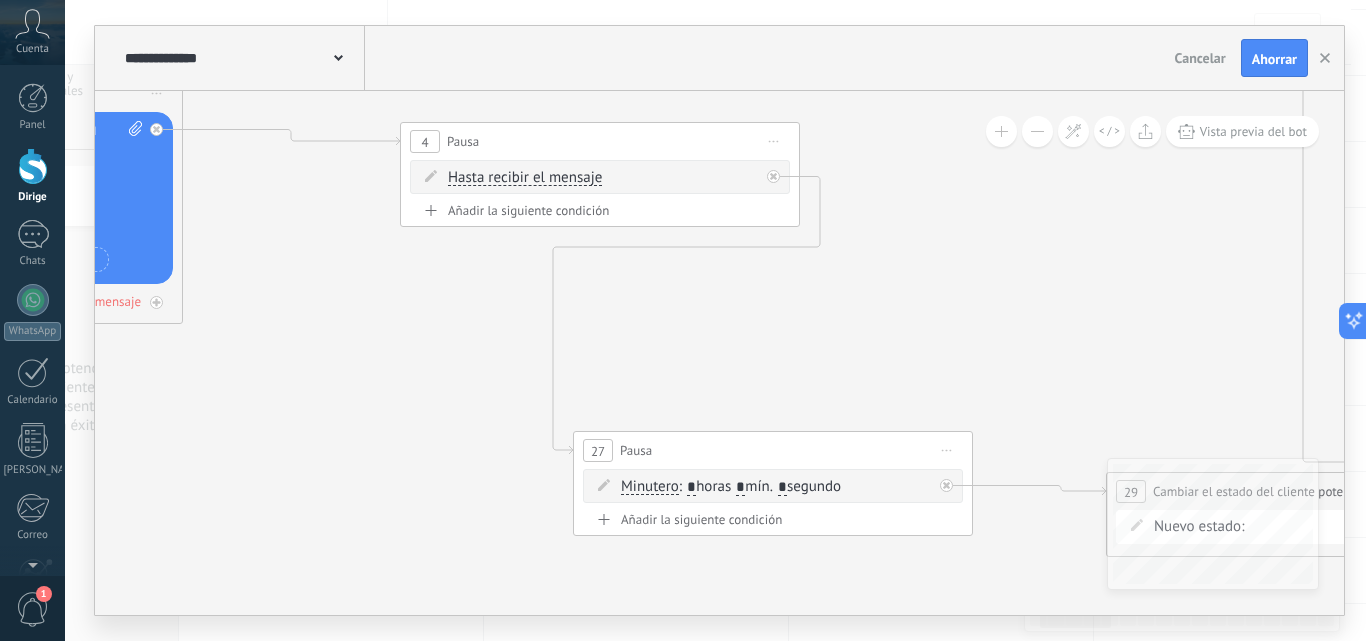 drag, startPoint x: 804, startPoint y: 340, endPoint x: 681, endPoint y: 224, distance: 169.07098 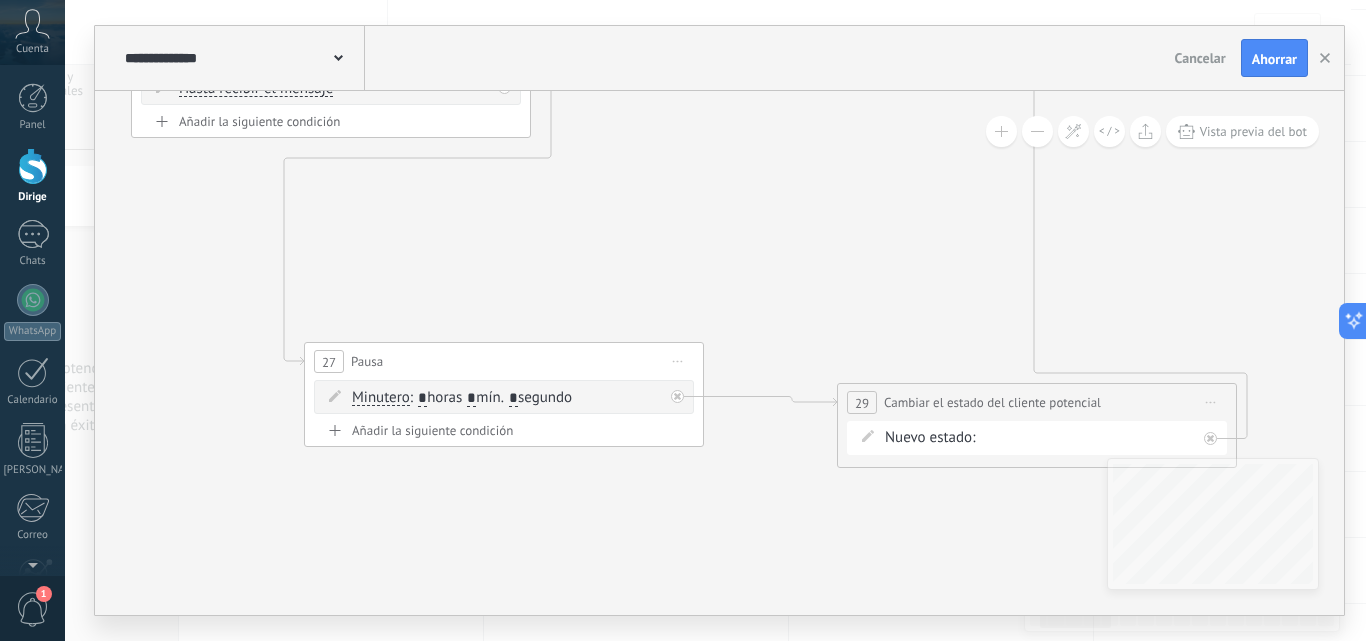 drag, startPoint x: 890, startPoint y: 304, endPoint x: 654, endPoint y: 266, distance: 239.03975 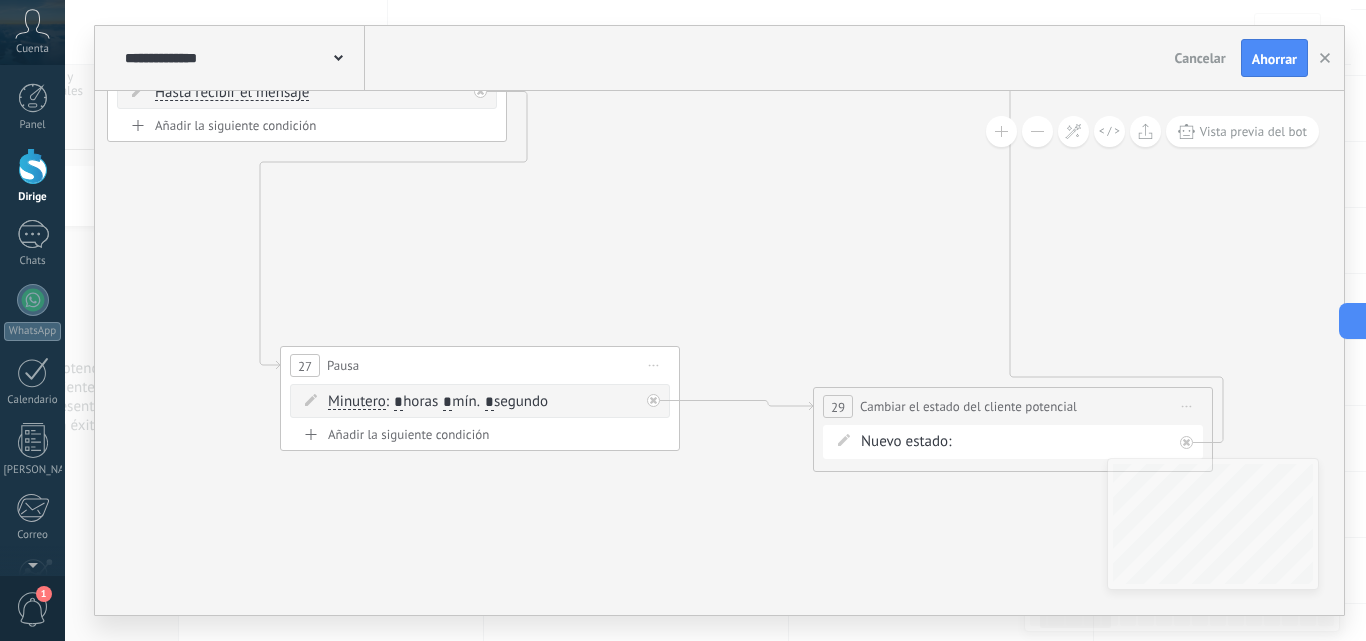 drag, startPoint x: 813, startPoint y: 208, endPoint x: 789, endPoint y: 212, distance: 24.33105 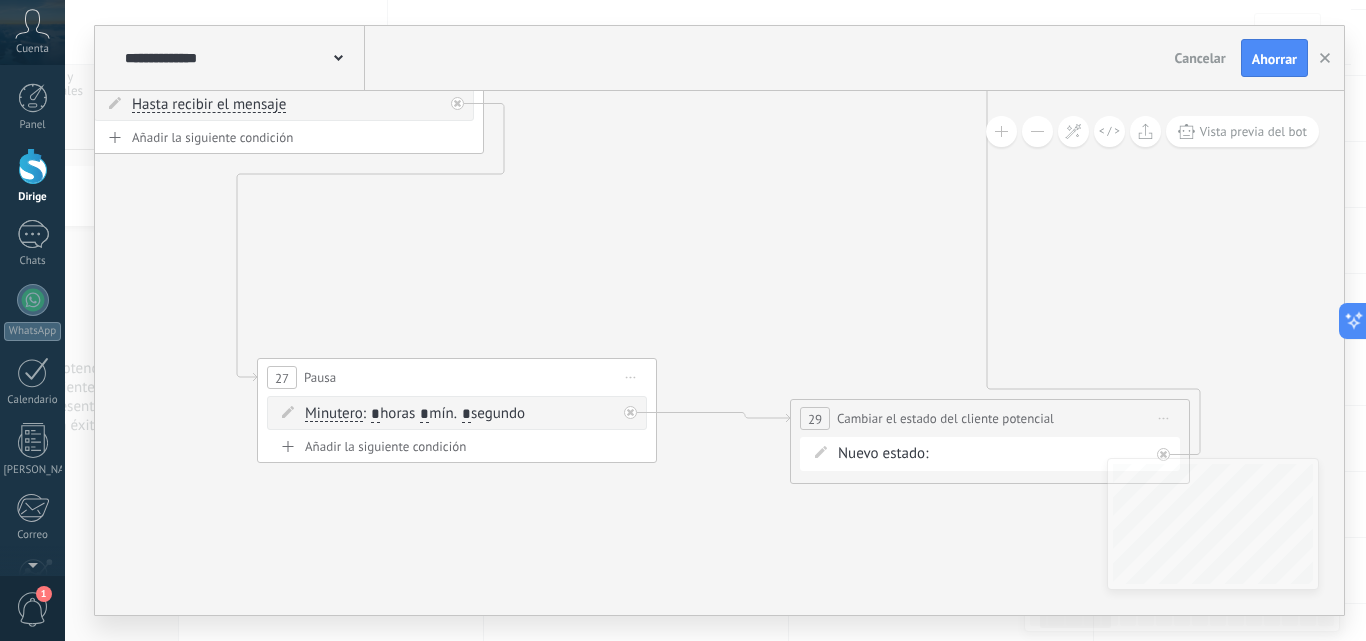 drag, startPoint x: 749, startPoint y: 260, endPoint x: 726, endPoint y: 272, distance: 25.942244 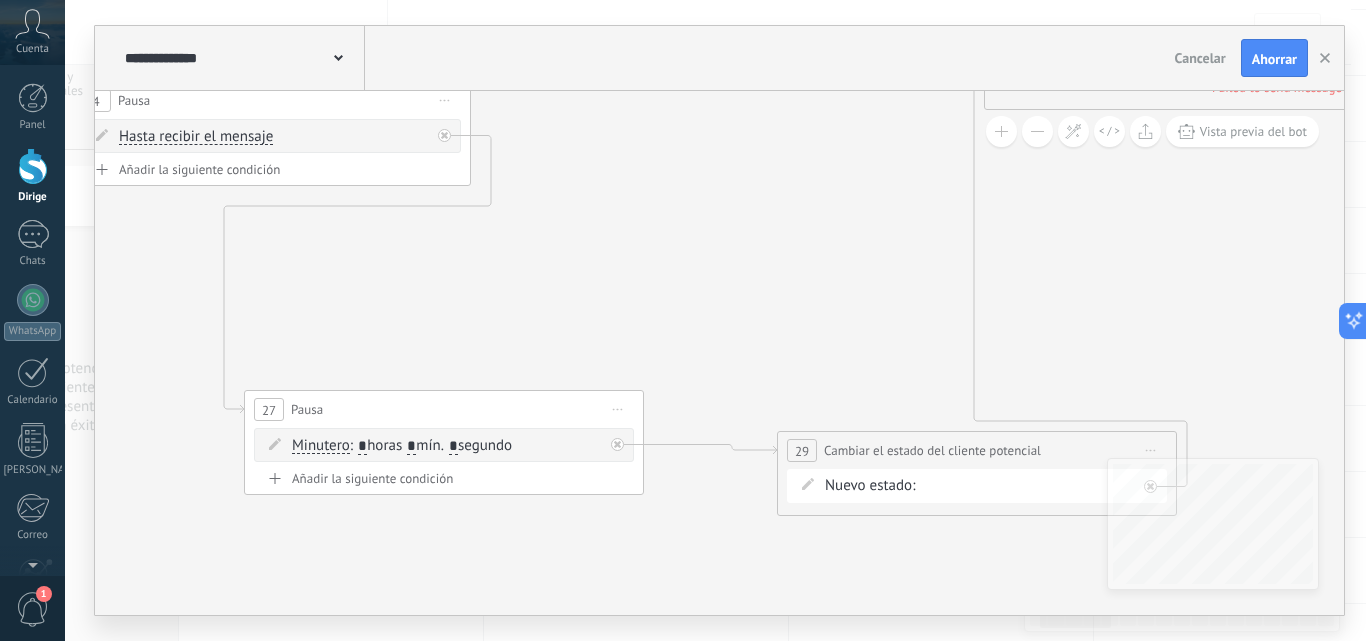 drag, startPoint x: 771, startPoint y: 189, endPoint x: 758, endPoint y: 221, distance: 34.539833 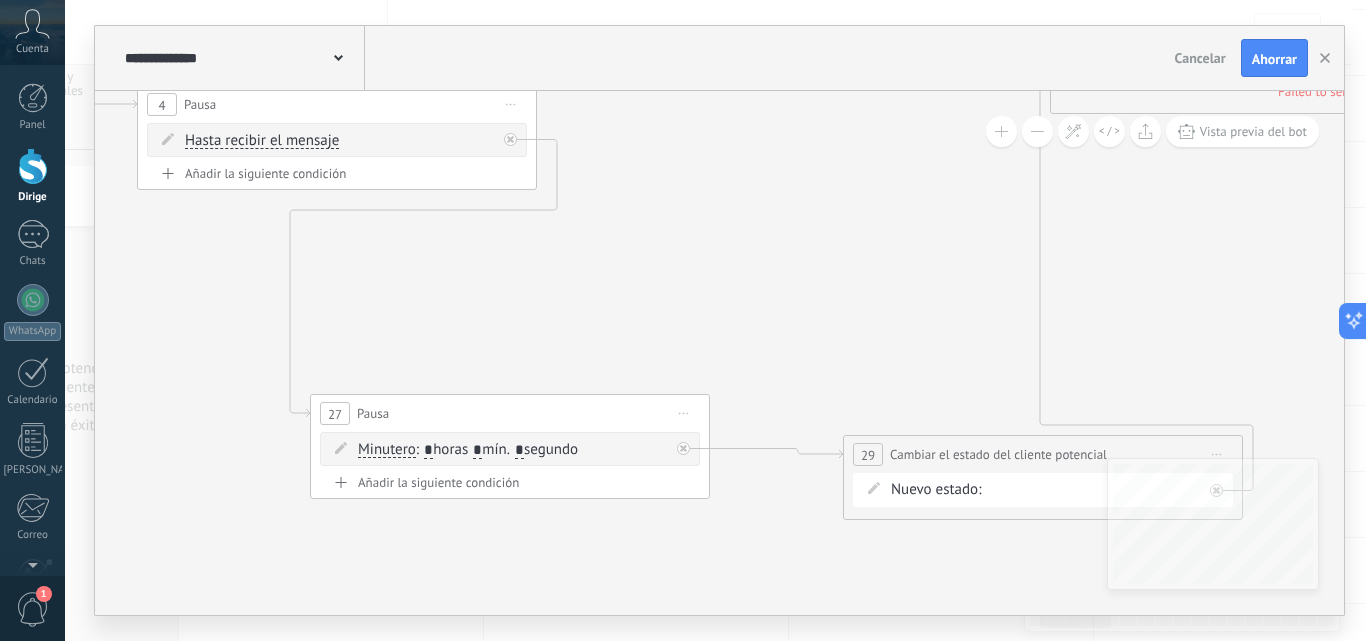 drag, startPoint x: 673, startPoint y: 227, endPoint x: 739, endPoint y: 231, distance: 66.1211 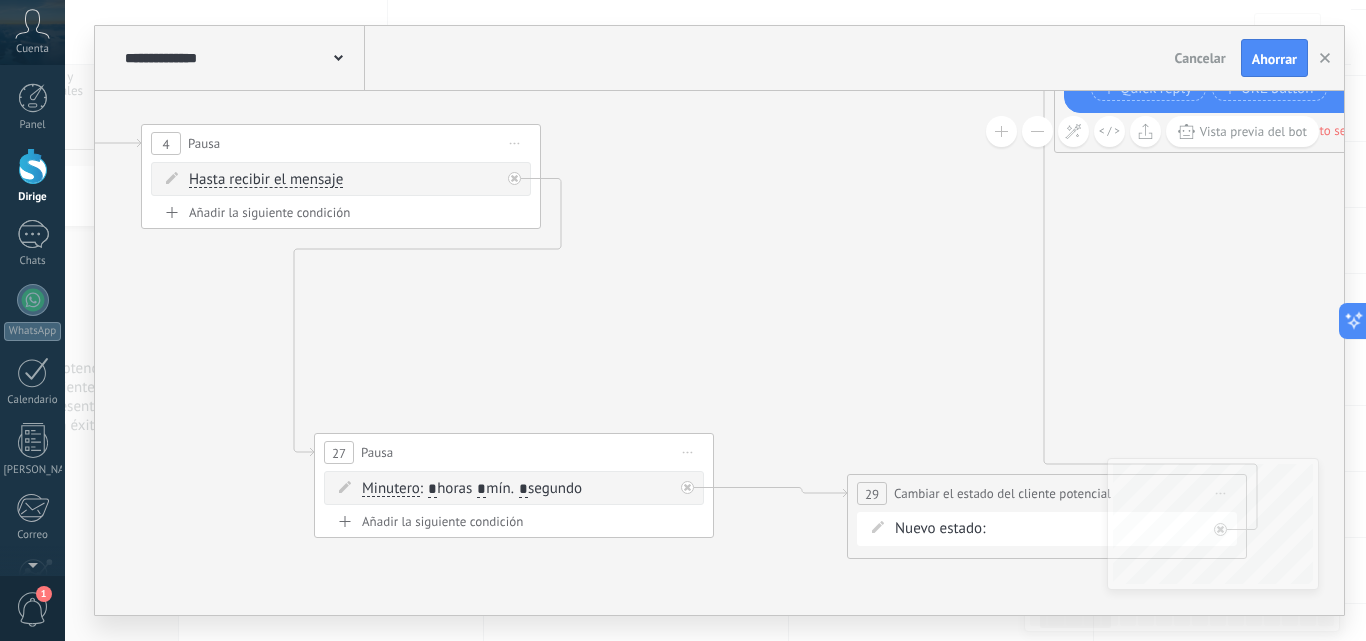 drag, startPoint x: 553, startPoint y: 282, endPoint x: 556, endPoint y: 320, distance: 38.118237 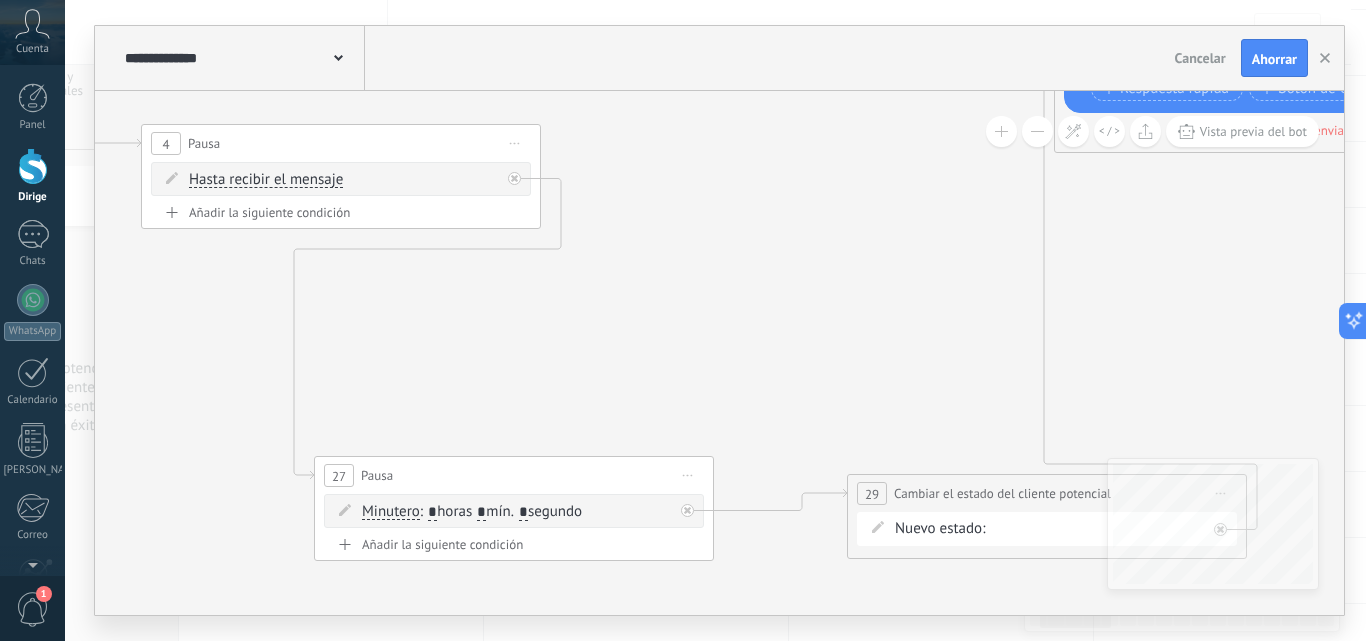 click on "27
Pausa
*****
Comience la vista previa aquí
Rebautizar
Duplicado
[GEOGRAPHIC_DATA]" at bounding box center [514, 475] 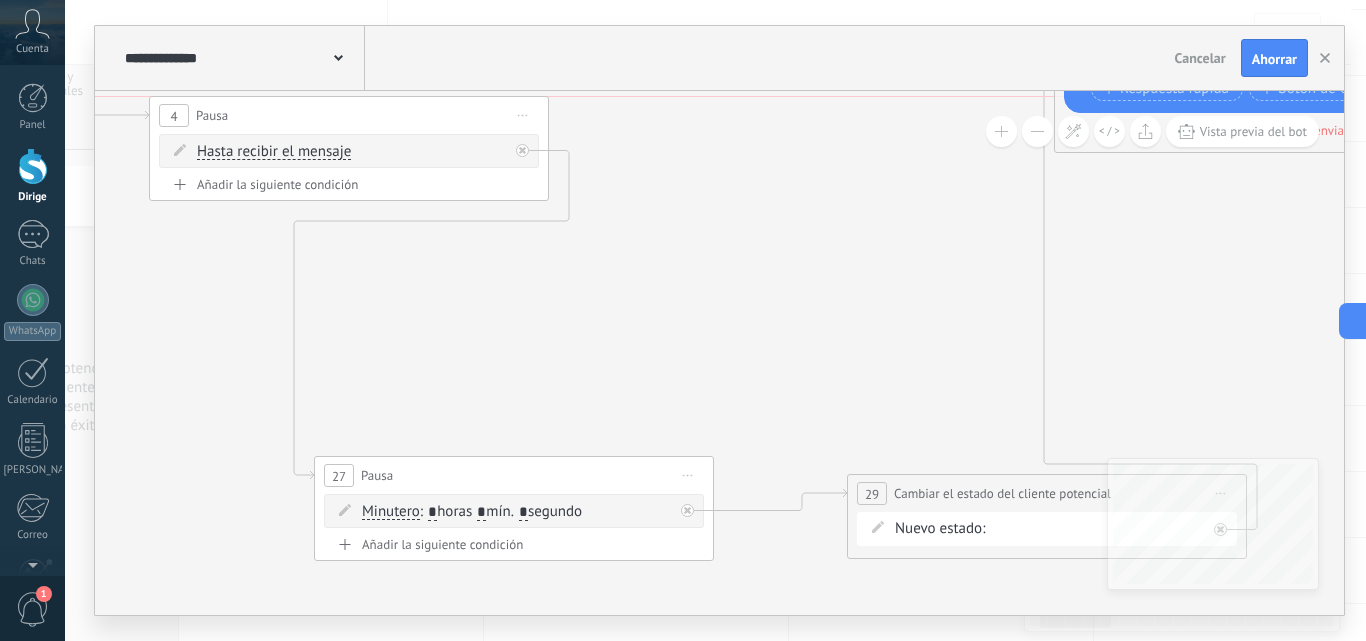 click on "4
Pausa
*****
Comience la vista previa aquí
Rebautizar
Duplicado
Borrar" at bounding box center [349, 115] 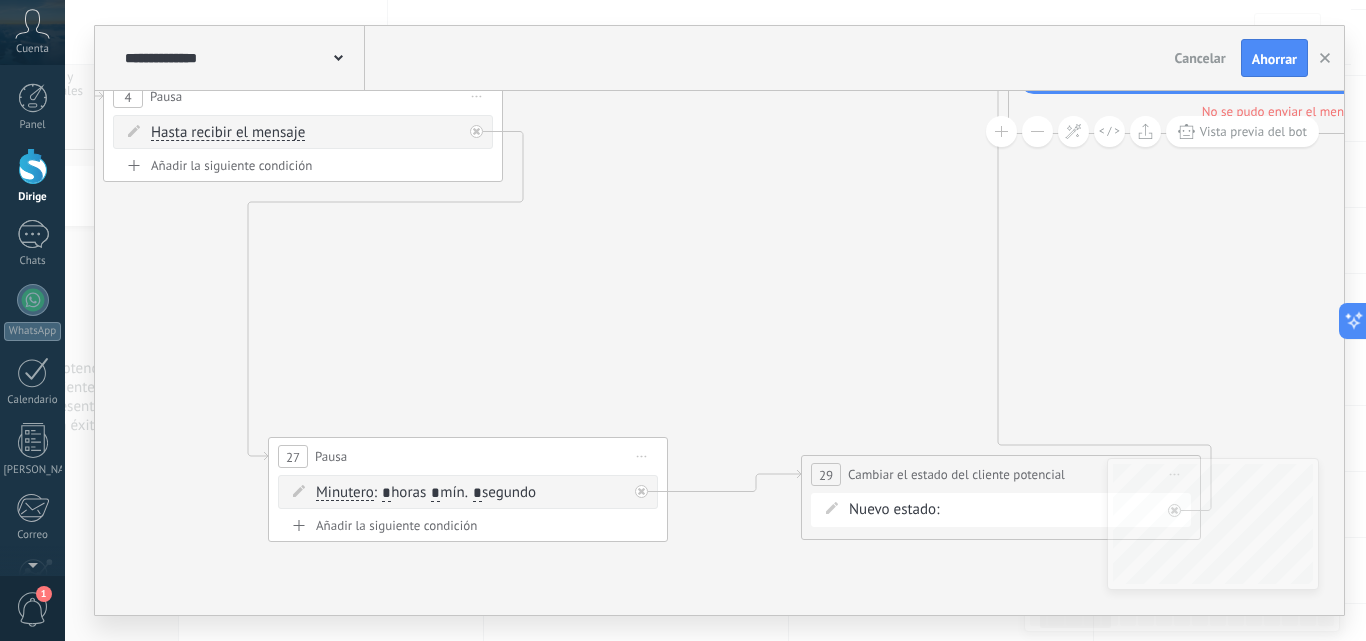 drag, startPoint x: 692, startPoint y: 307, endPoint x: 646, endPoint y: 288, distance: 49.76947 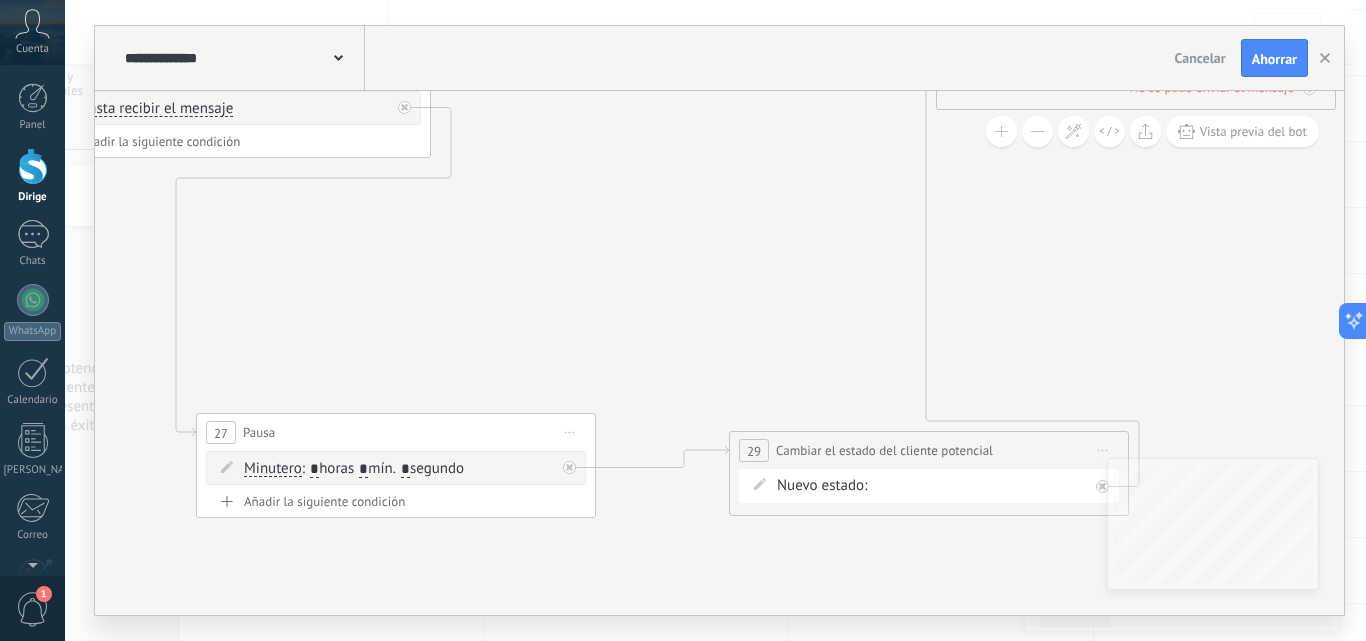 drag, startPoint x: 712, startPoint y: 341, endPoint x: 640, endPoint y: 317, distance: 75.89466 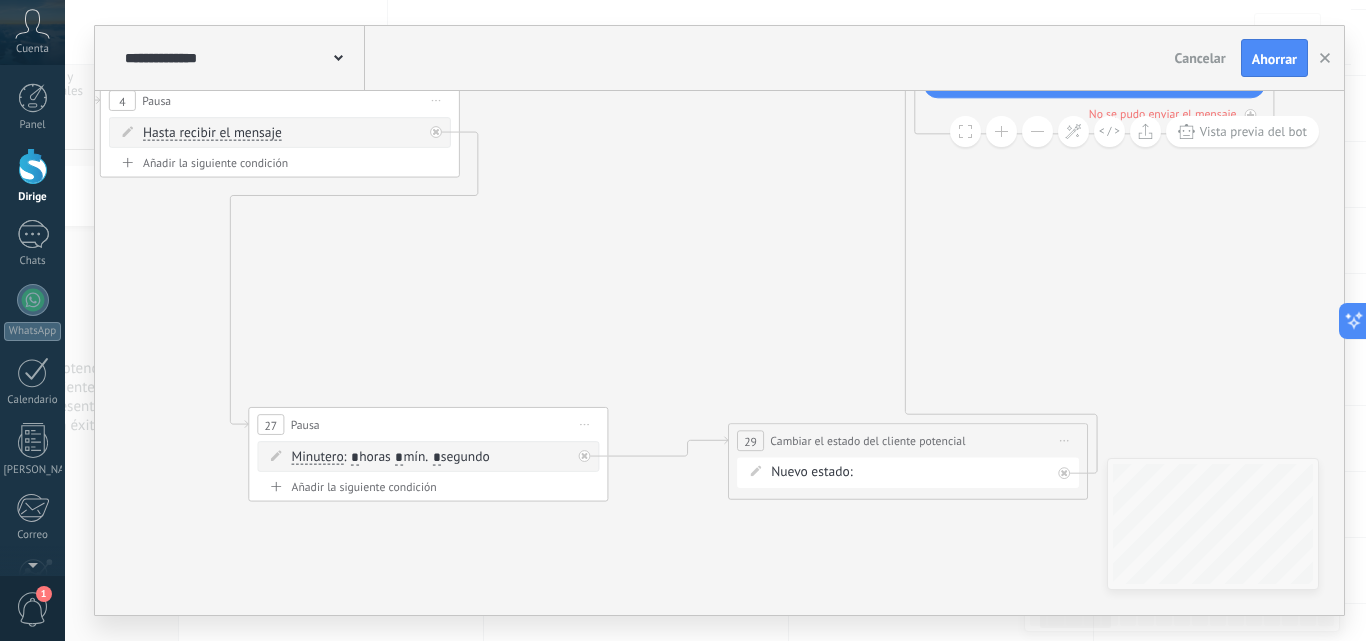 click at bounding box center (1037, 131) 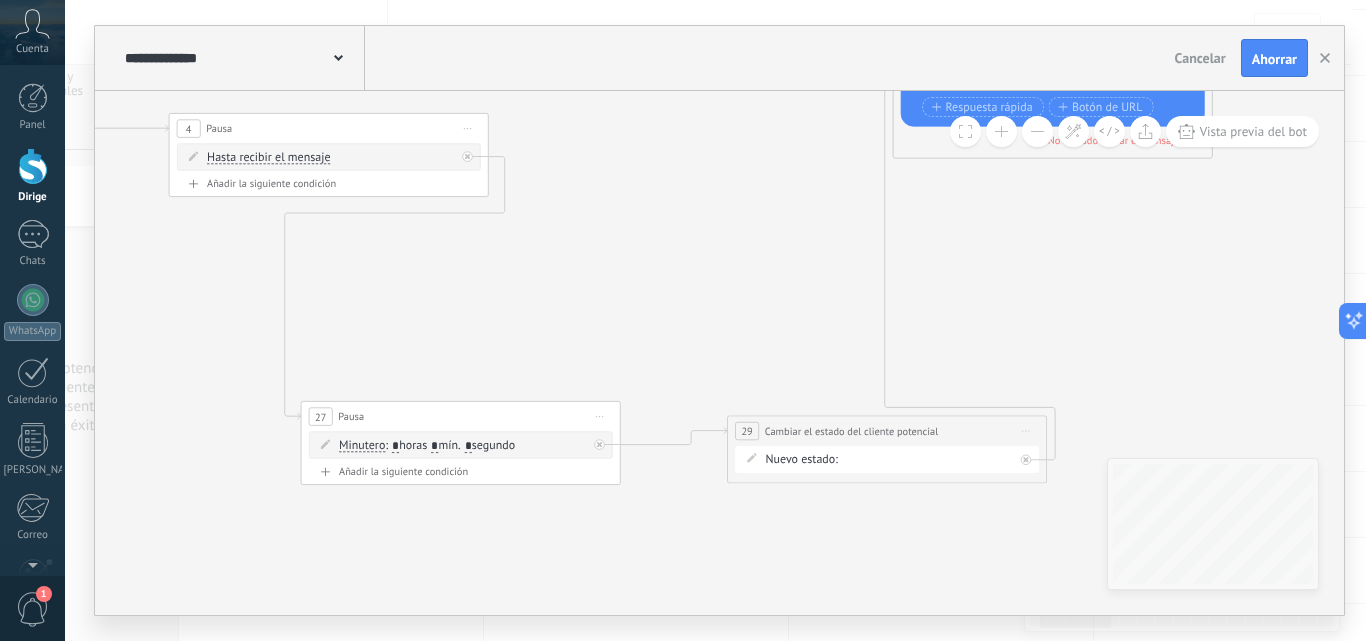 click at bounding box center [1037, 131] 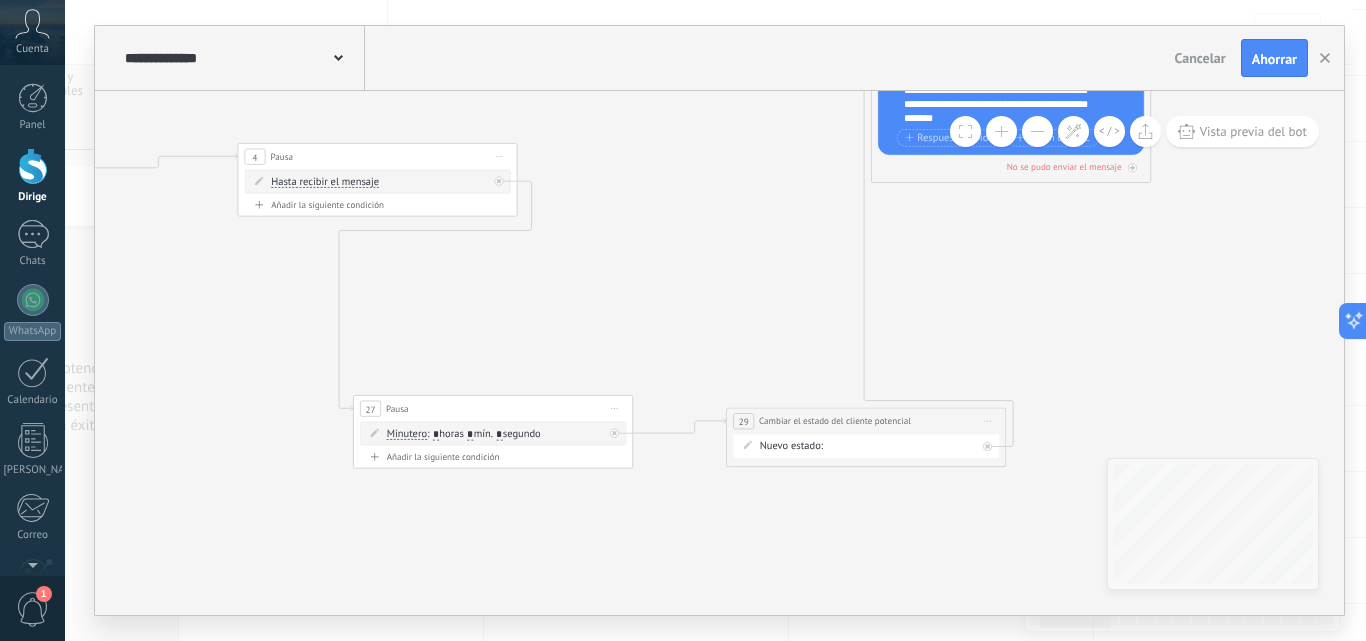 click at bounding box center (1037, 131) 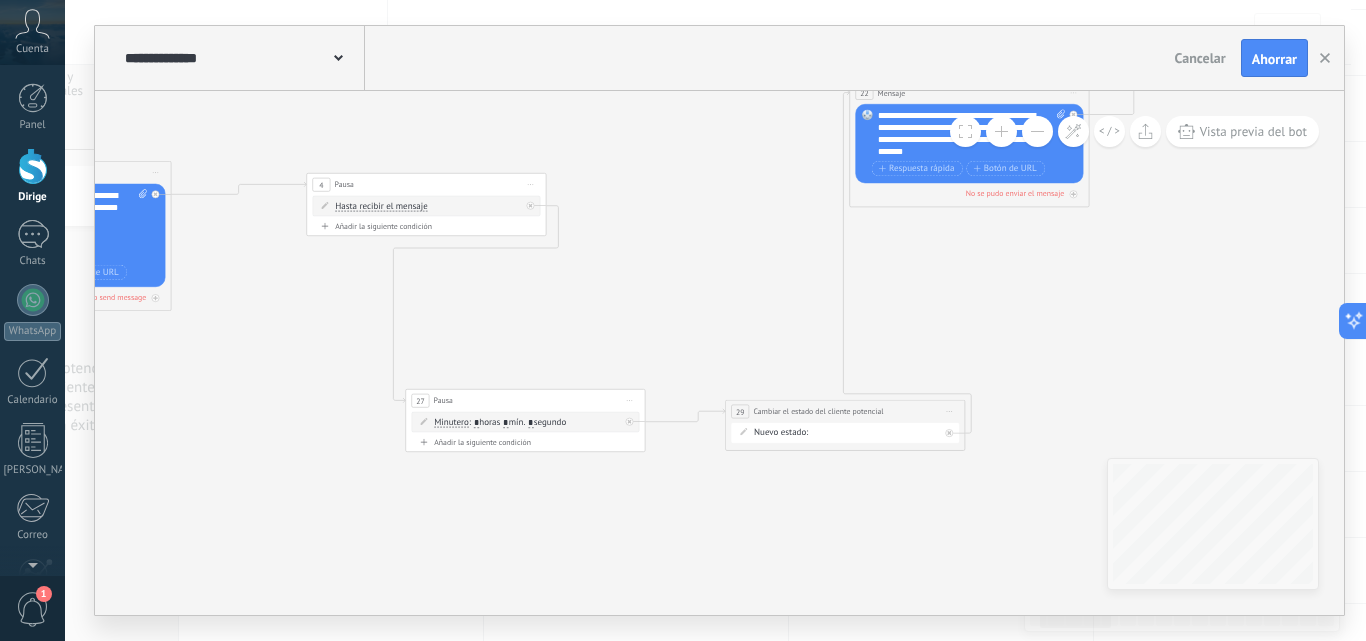 click 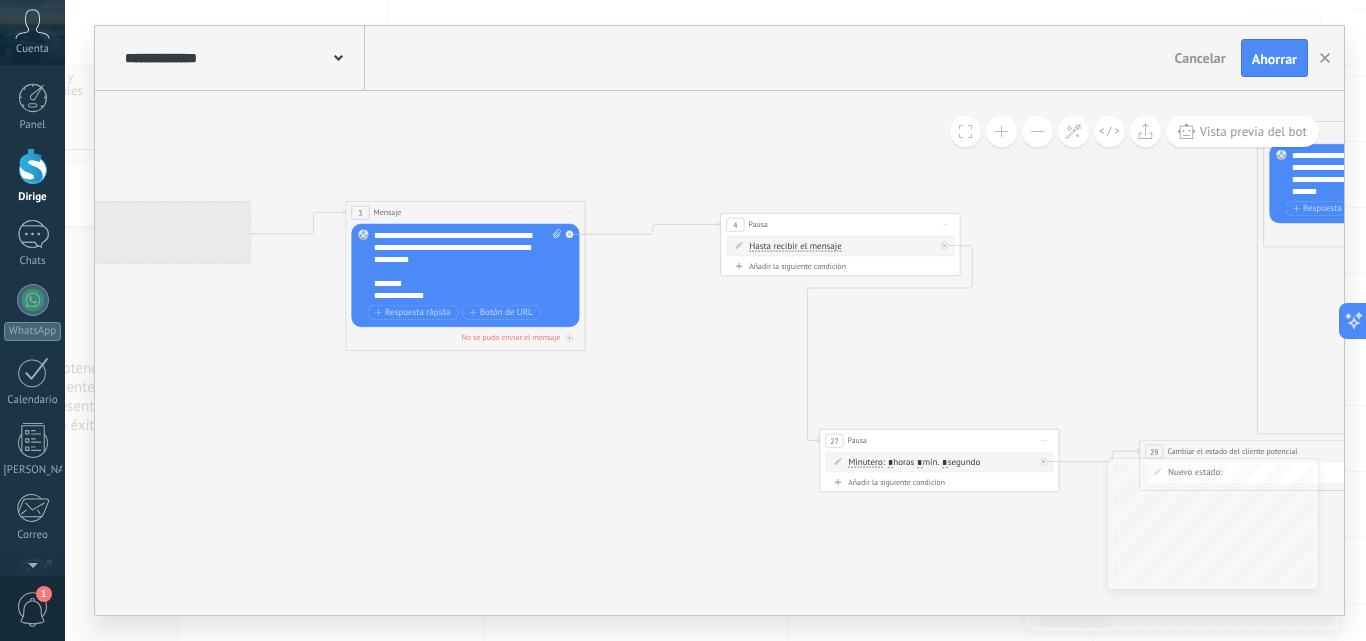 click 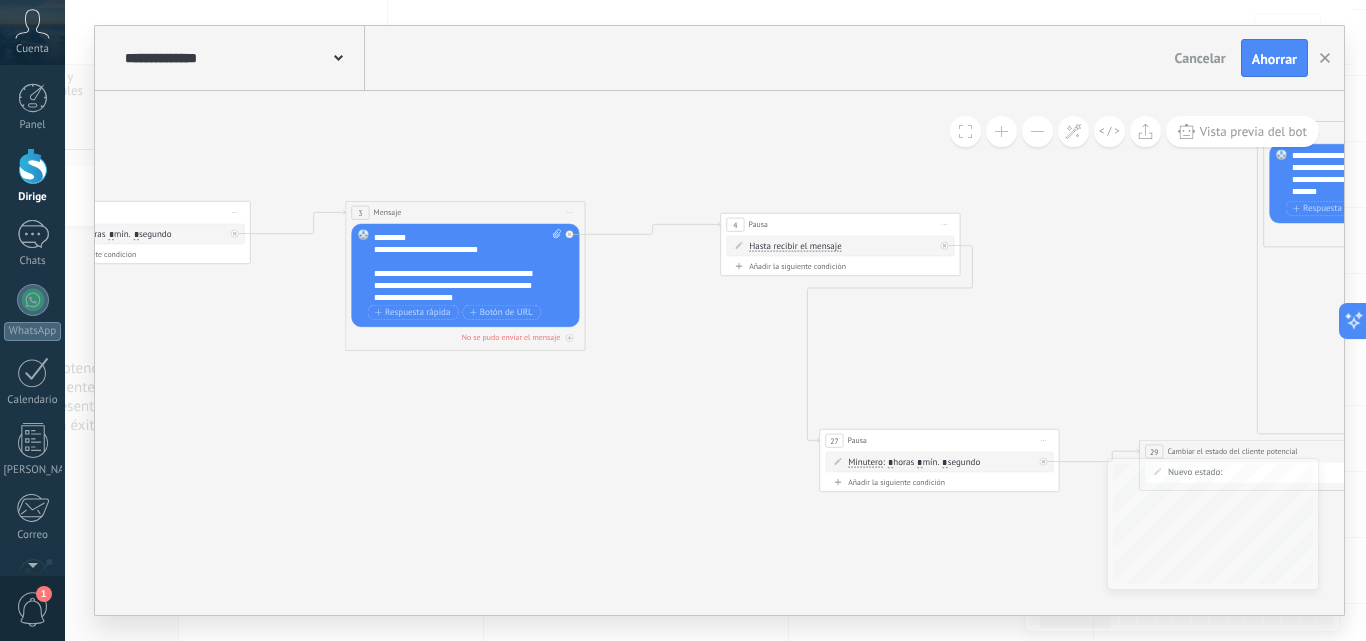 scroll, scrollTop: 120, scrollLeft: 0, axis: vertical 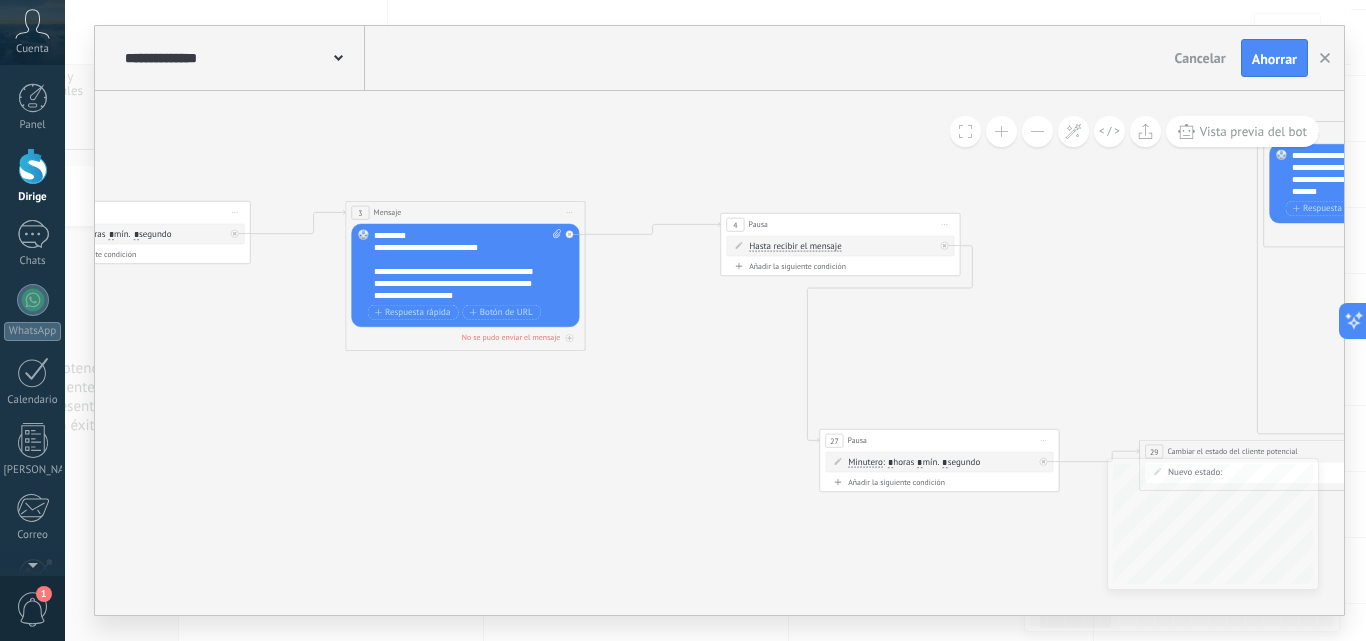click 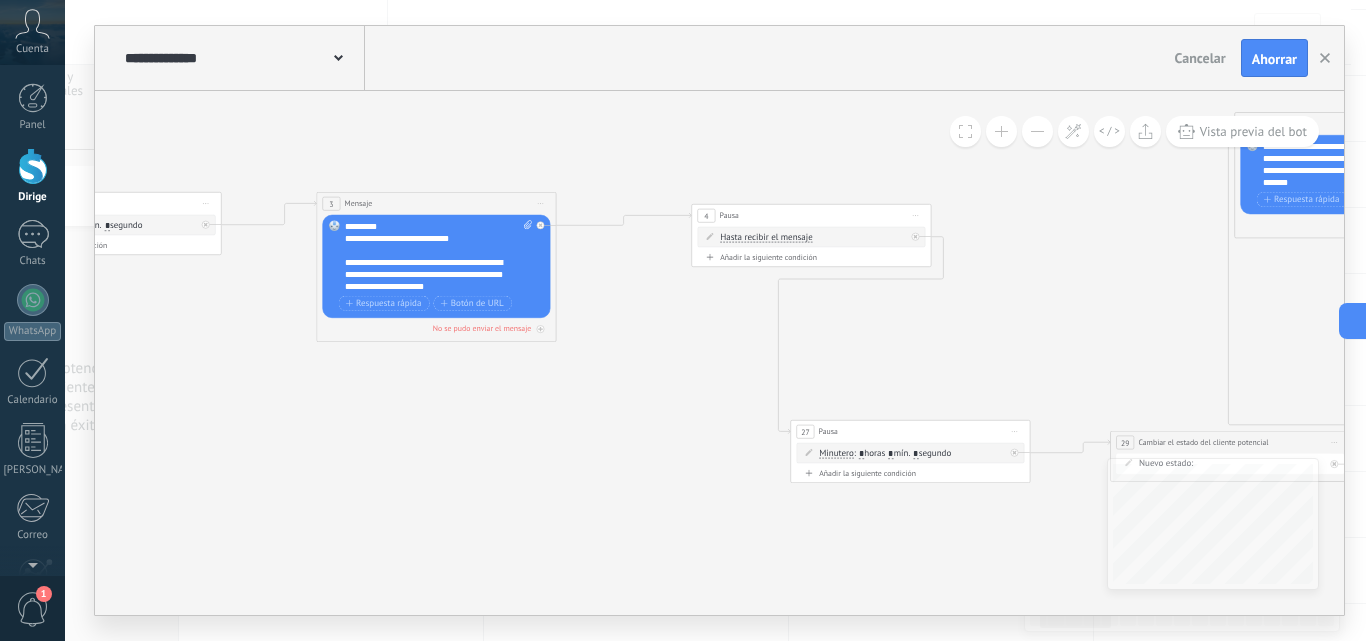 click 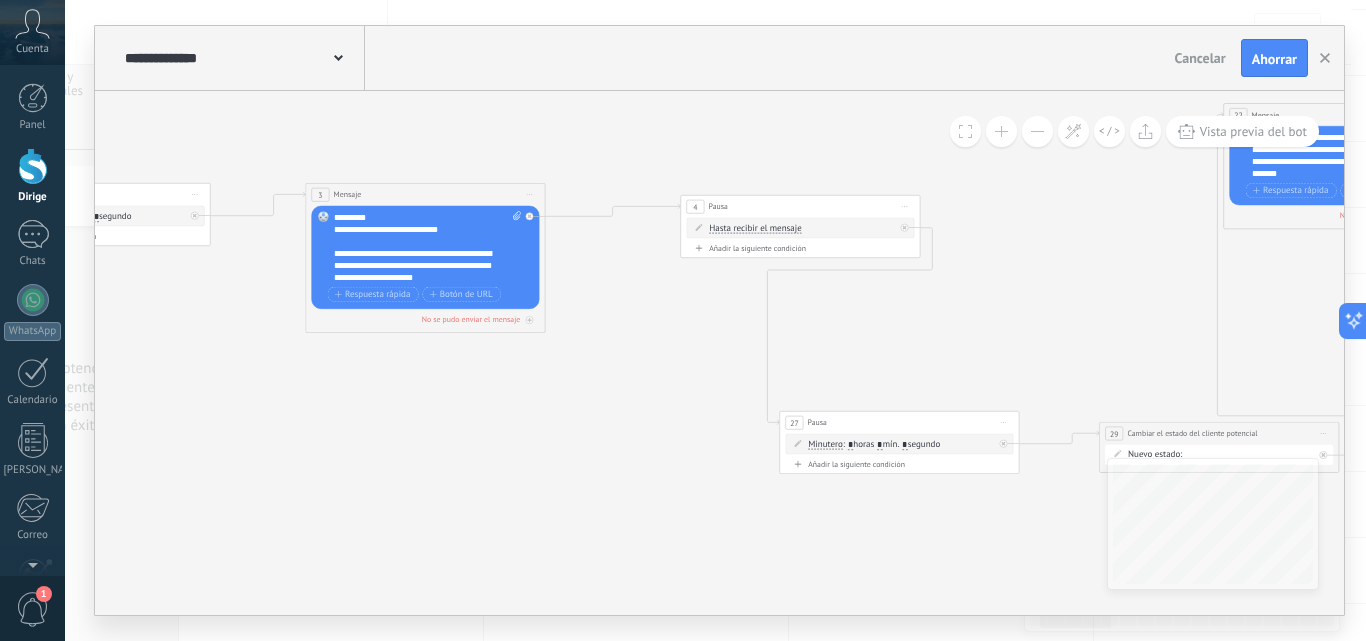 drag, startPoint x: 609, startPoint y: 390, endPoint x: 598, endPoint y: 381, distance: 14.21267 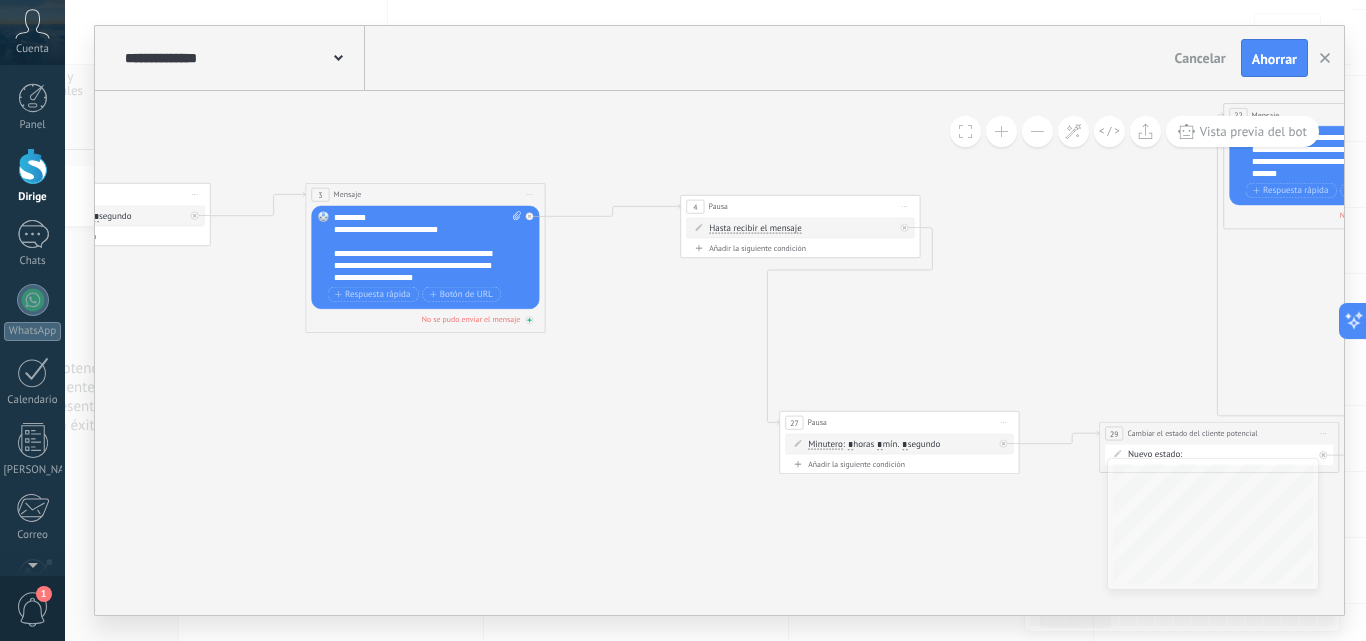 click on "No se pudo enviar el mensaje" at bounding box center [425, 319] 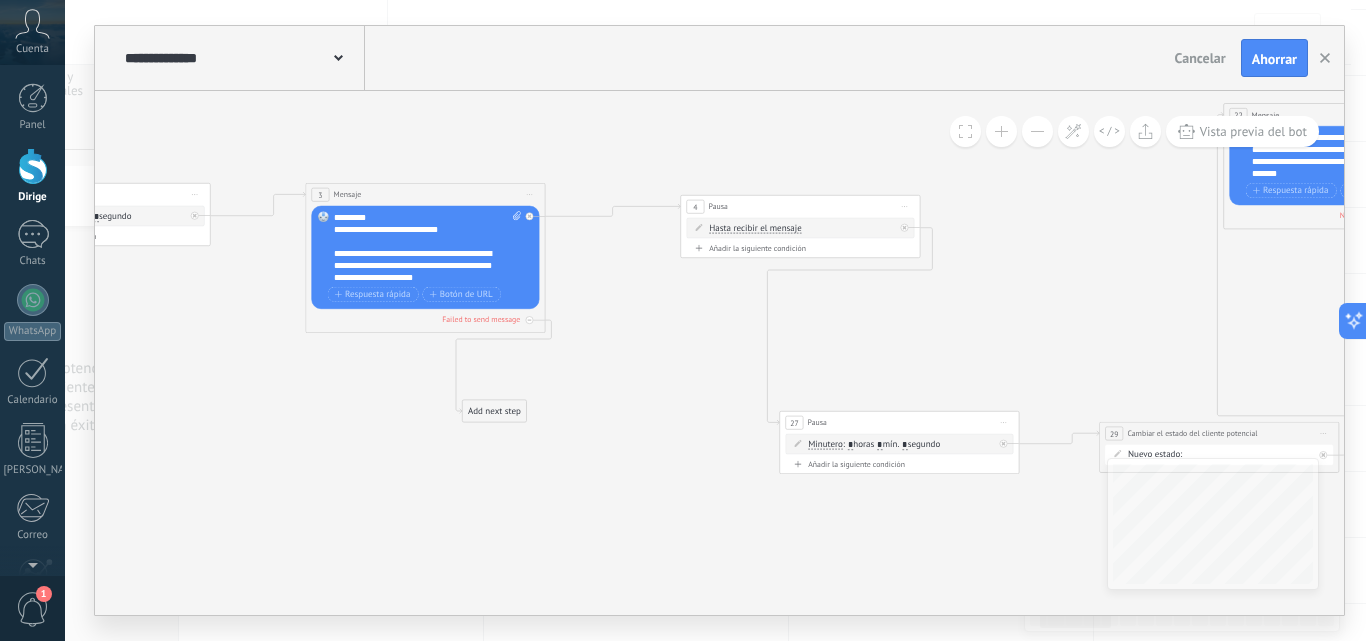 drag, startPoint x: 493, startPoint y: 406, endPoint x: 476, endPoint y: 409, distance: 17.262676 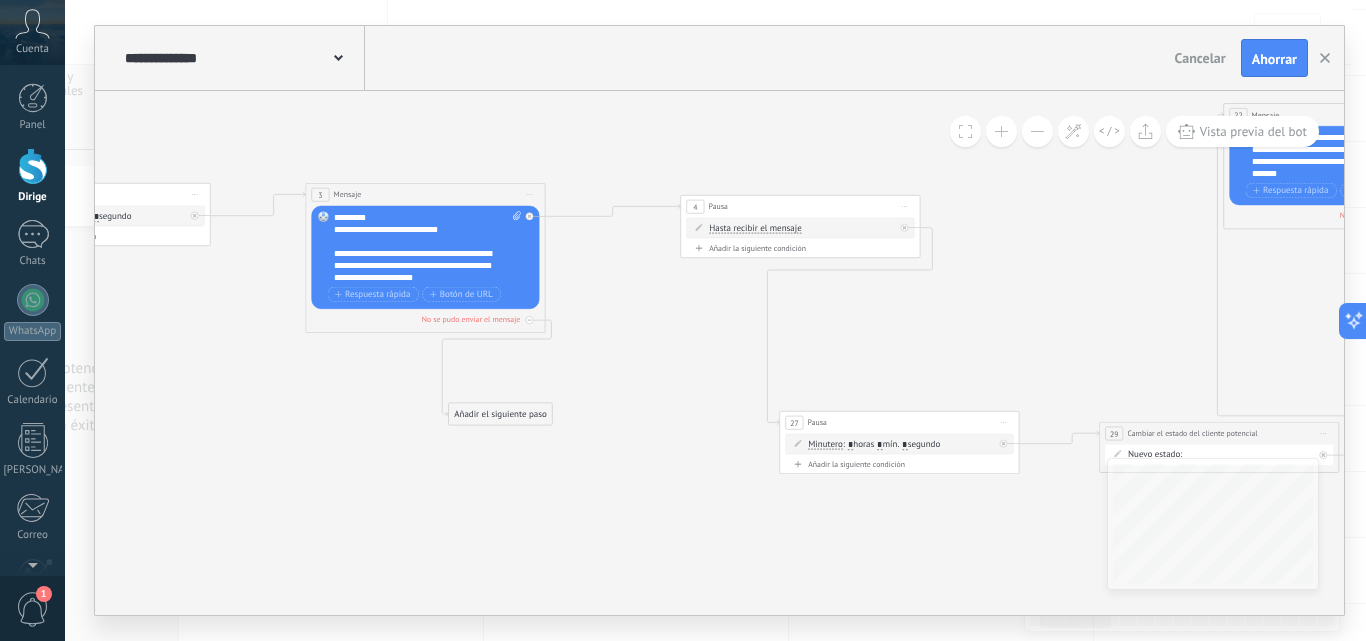 click on "Añadir el siguiente paso" at bounding box center (500, 414) 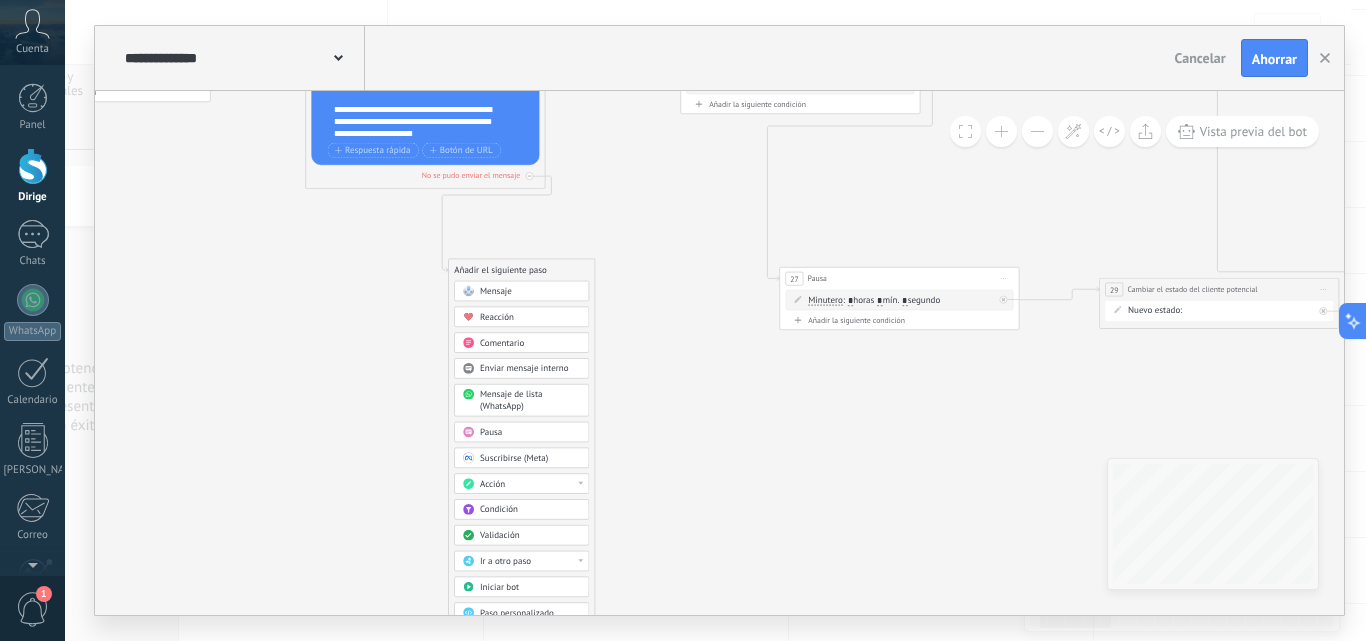 click on "Pausa" at bounding box center (530, 433) 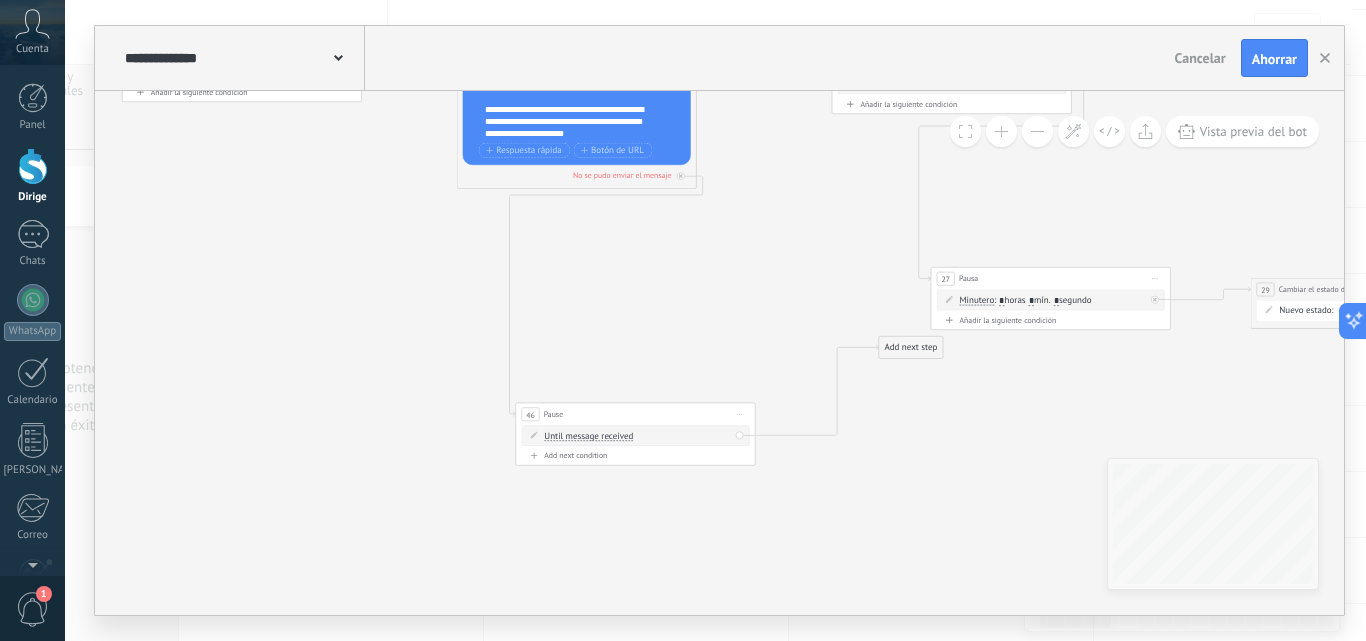 drag, startPoint x: 685, startPoint y: 275, endPoint x: 601, endPoint y: 419, distance: 166.70934 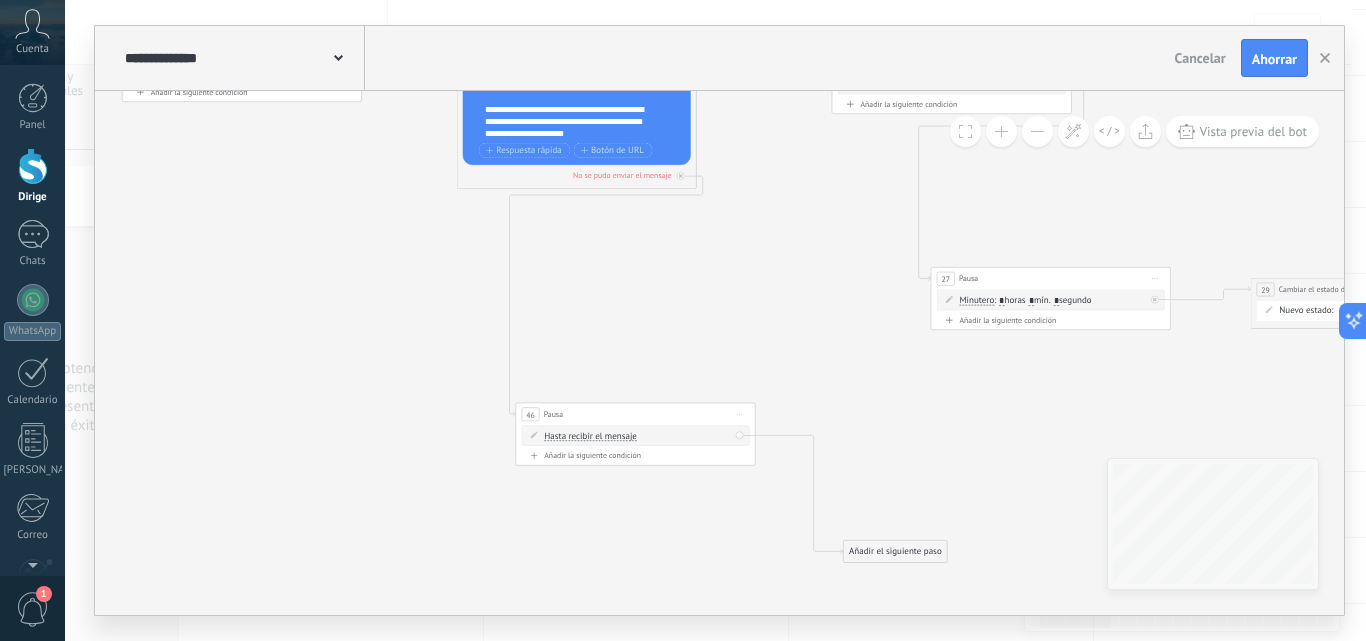 drag, startPoint x: 887, startPoint y: 378, endPoint x: 847, endPoint y: 555, distance: 181.4635 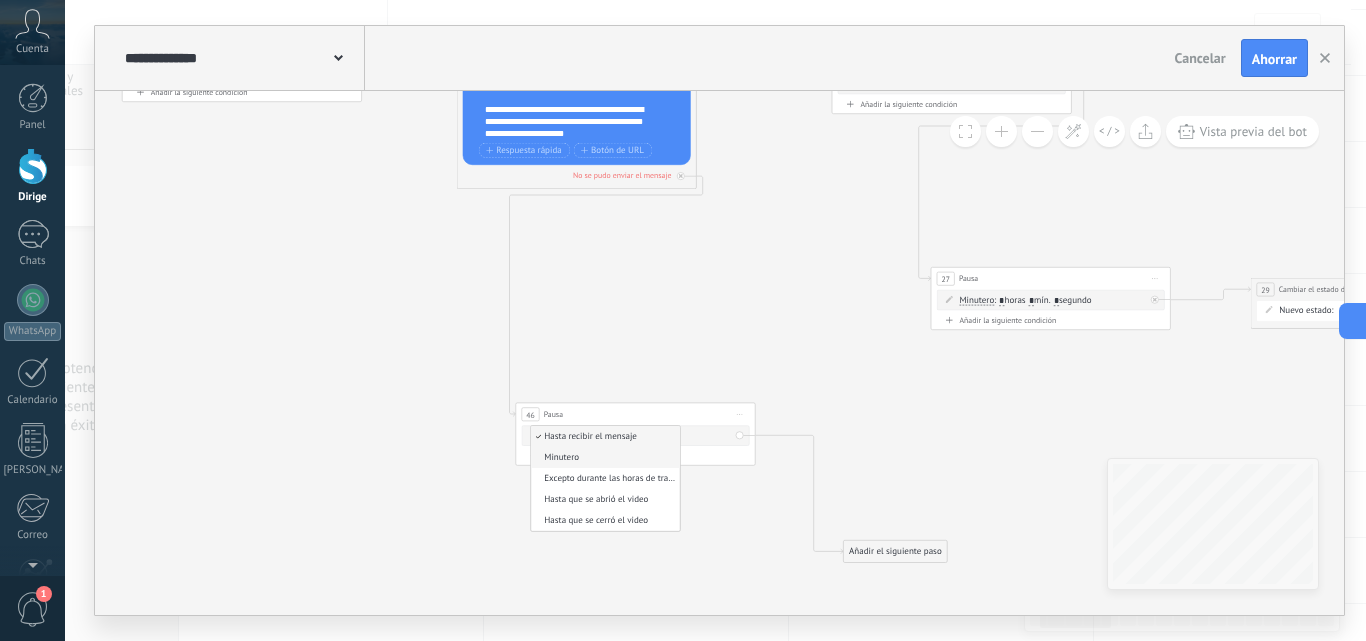 click on "Minutero" at bounding box center [605, 457] 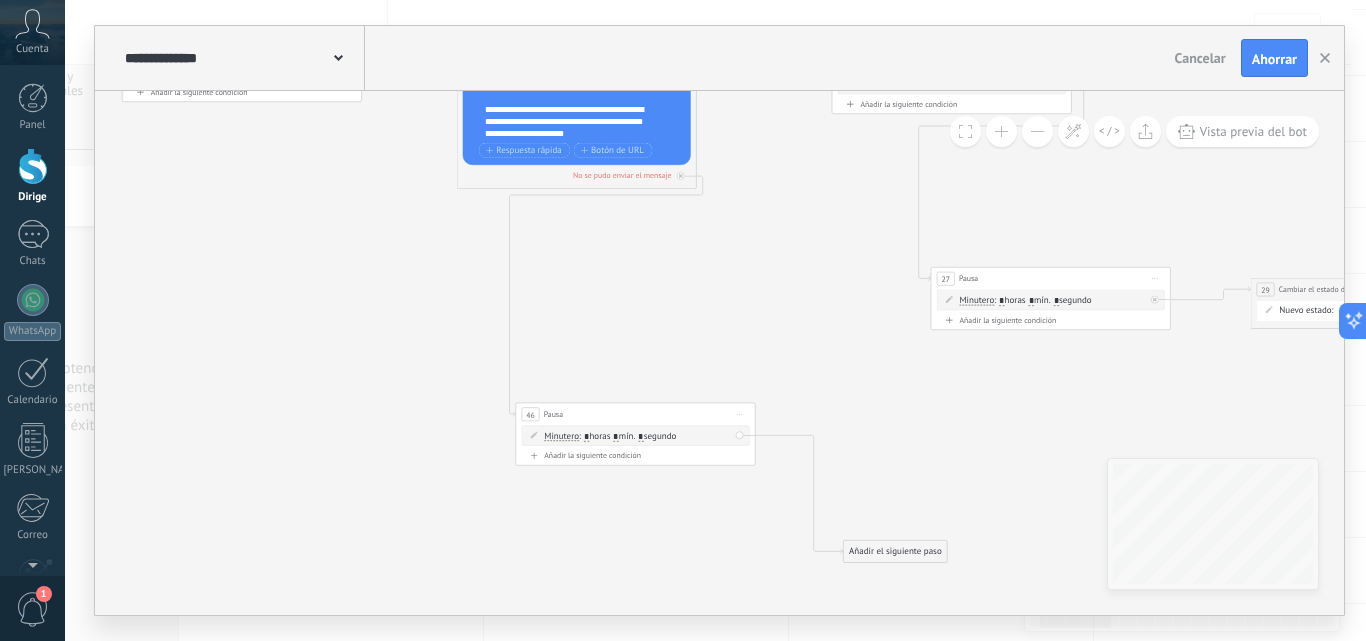 click on "*" at bounding box center (586, 437) 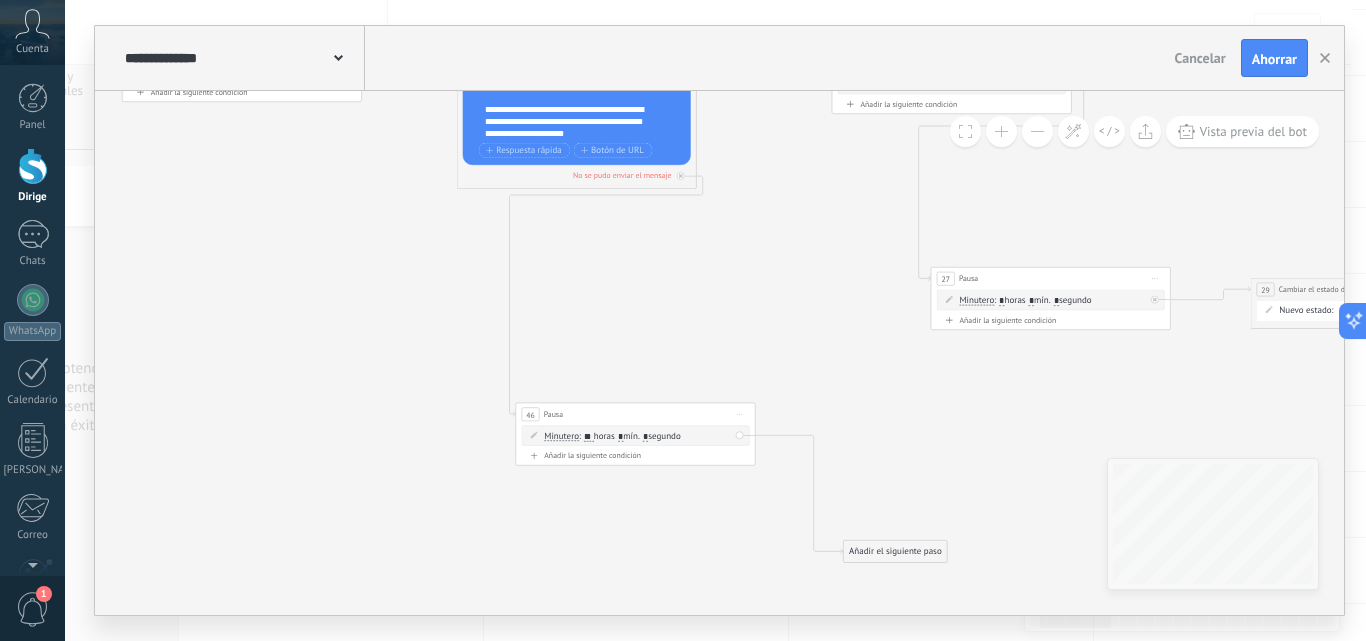 type on "**" 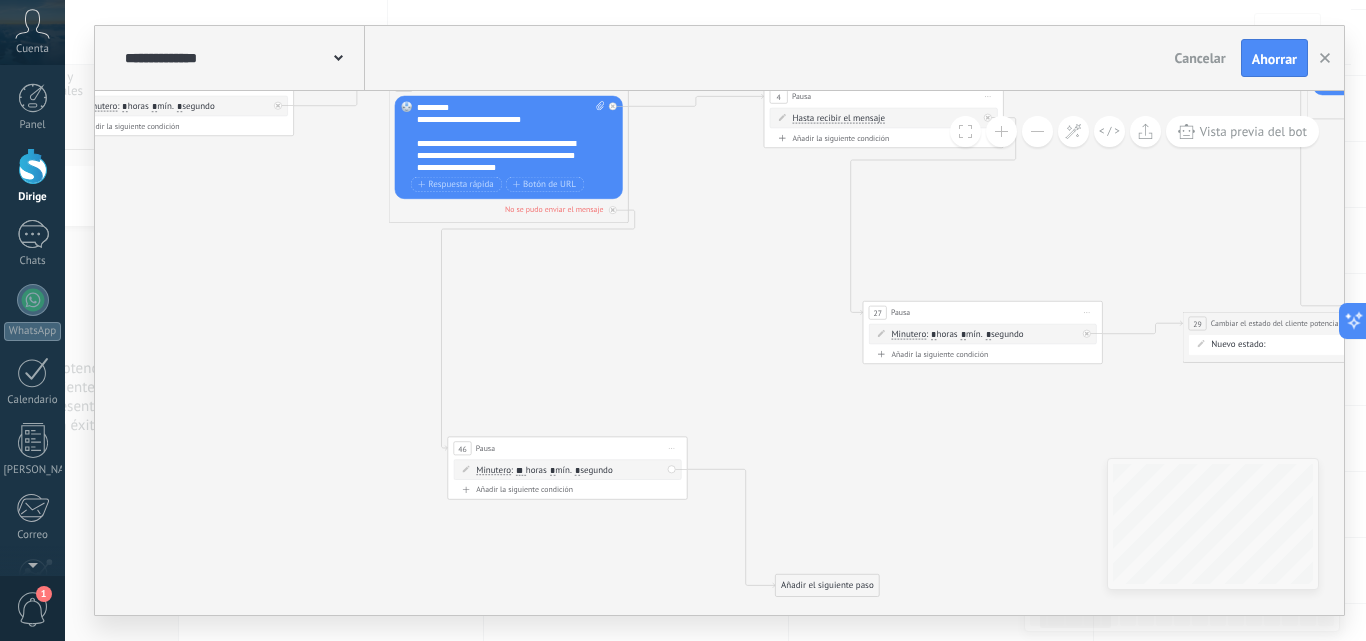 drag, startPoint x: 835, startPoint y: 366, endPoint x: 767, endPoint y: 400, distance: 76.02631 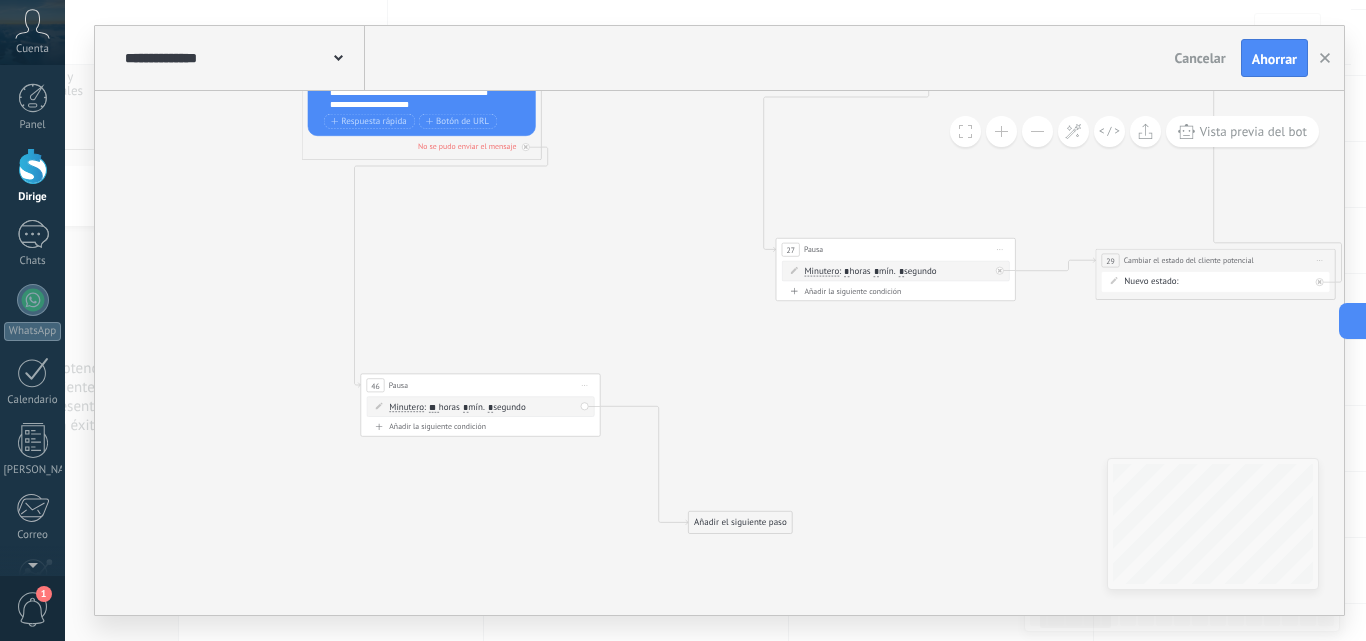 click 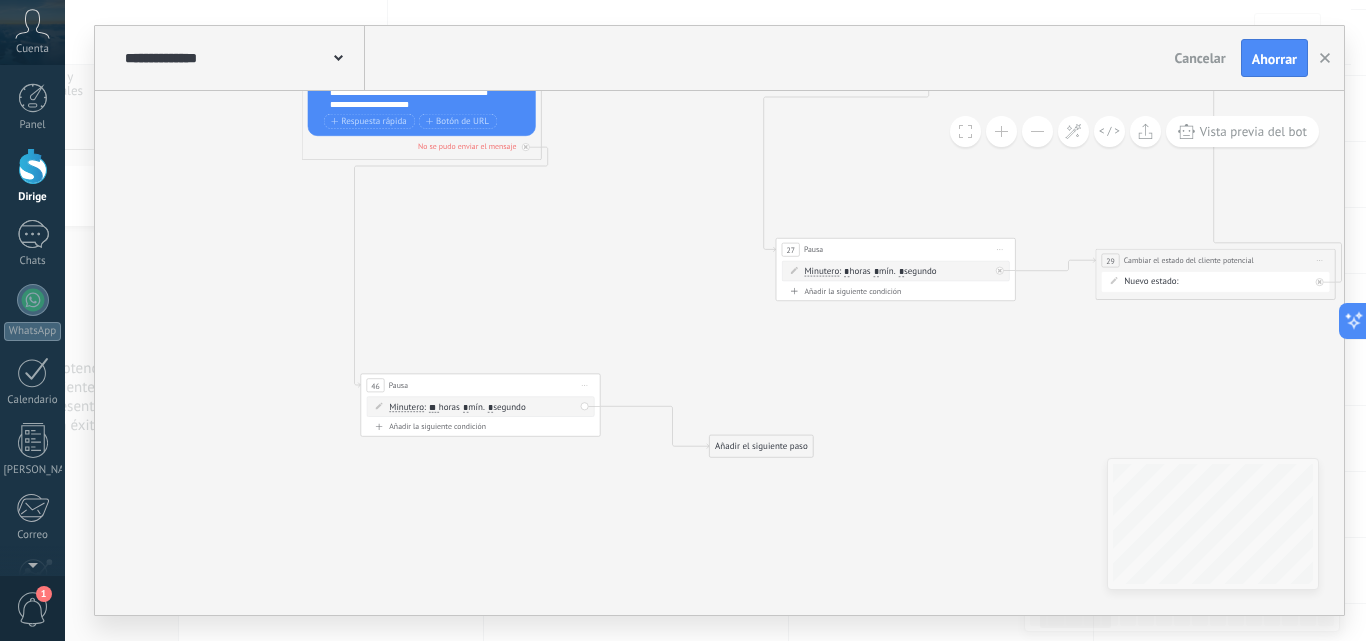 drag, startPoint x: 760, startPoint y: 525, endPoint x: 781, endPoint y: 449, distance: 78.84795 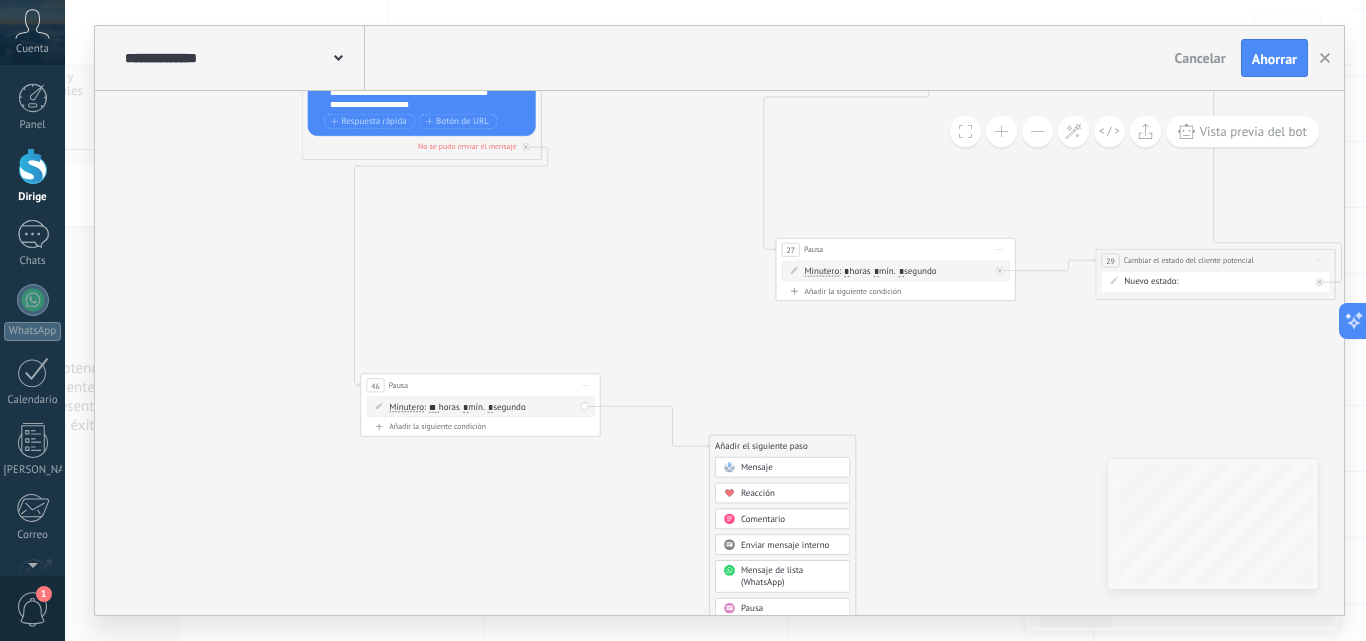 click on "Mensaje" at bounding box center [791, 468] 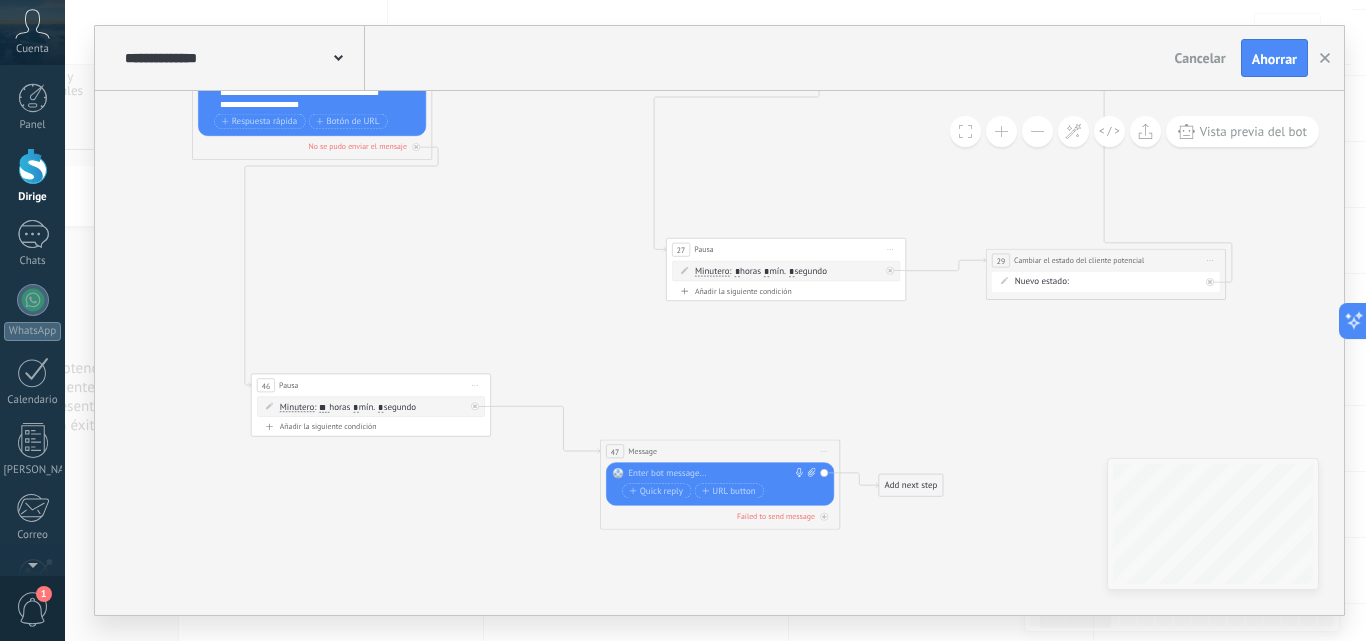 click on "47
Message
*******
(to):
All contacts - selected channels
All contacts - selected channels
All contacts - primary channel
Main contact - selected channels
Main contact - primary channel
All contacts - selected channels
All contacts - selected channels
All contacts - primary channel
Main contact - selected channels" at bounding box center [720, 451] 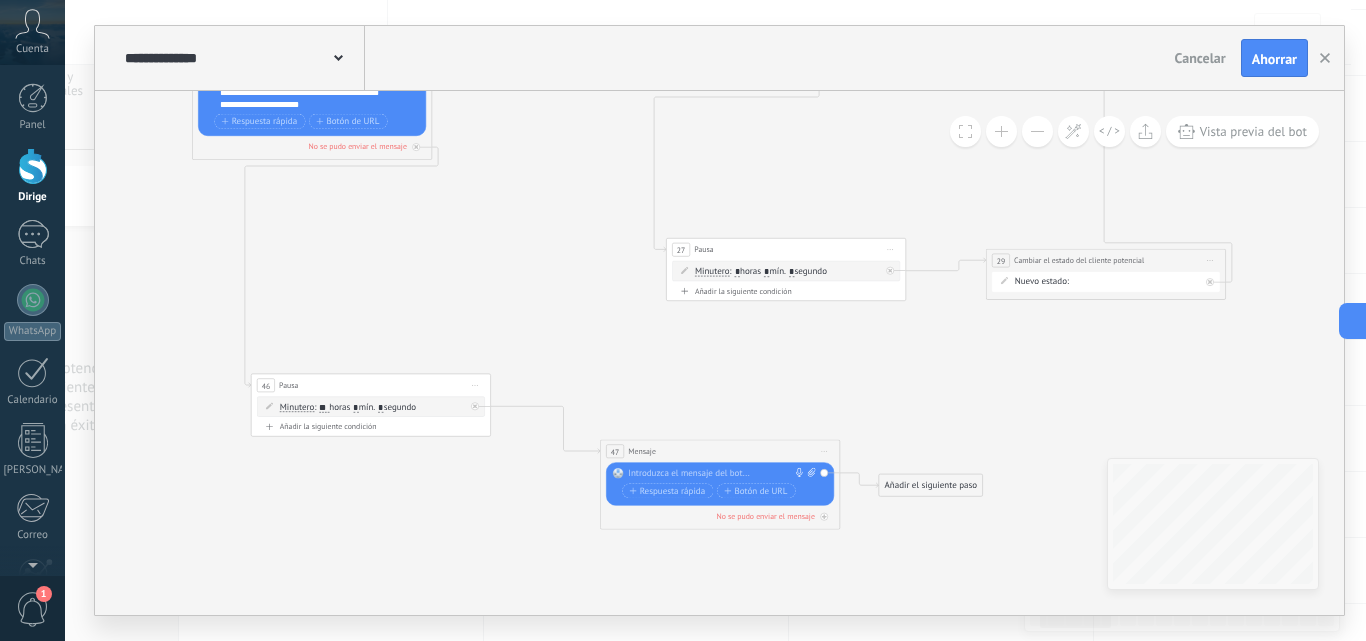 click at bounding box center (717, 474) 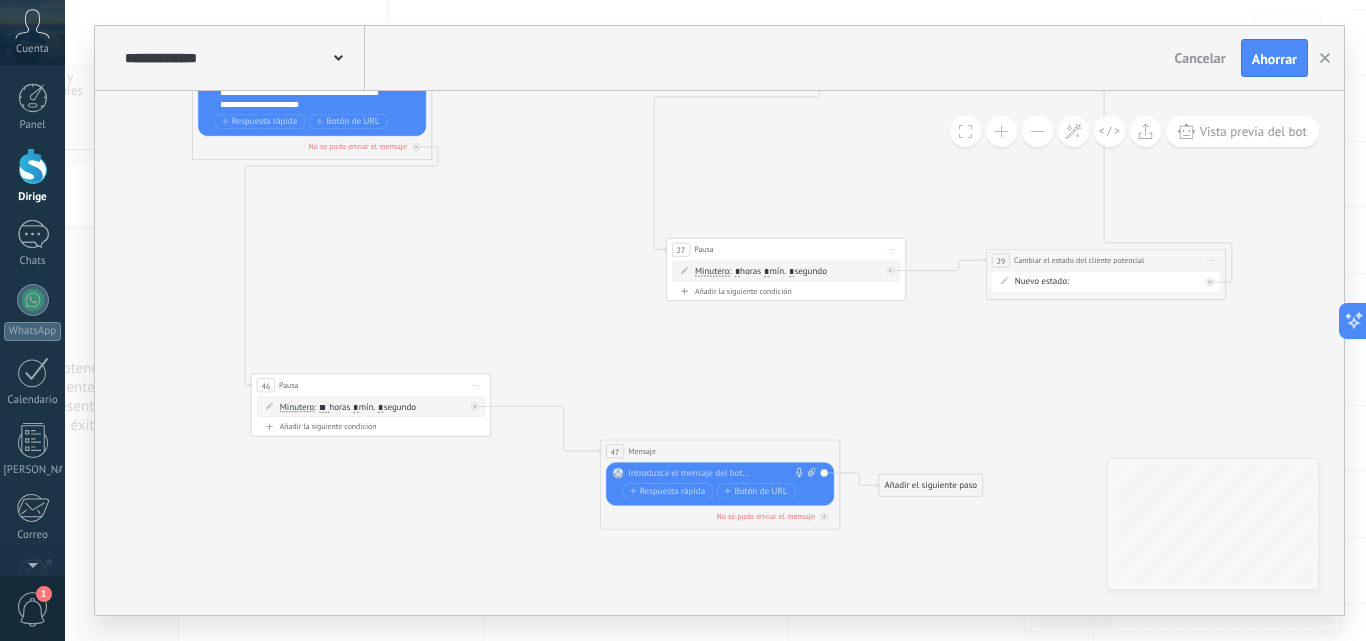 paste 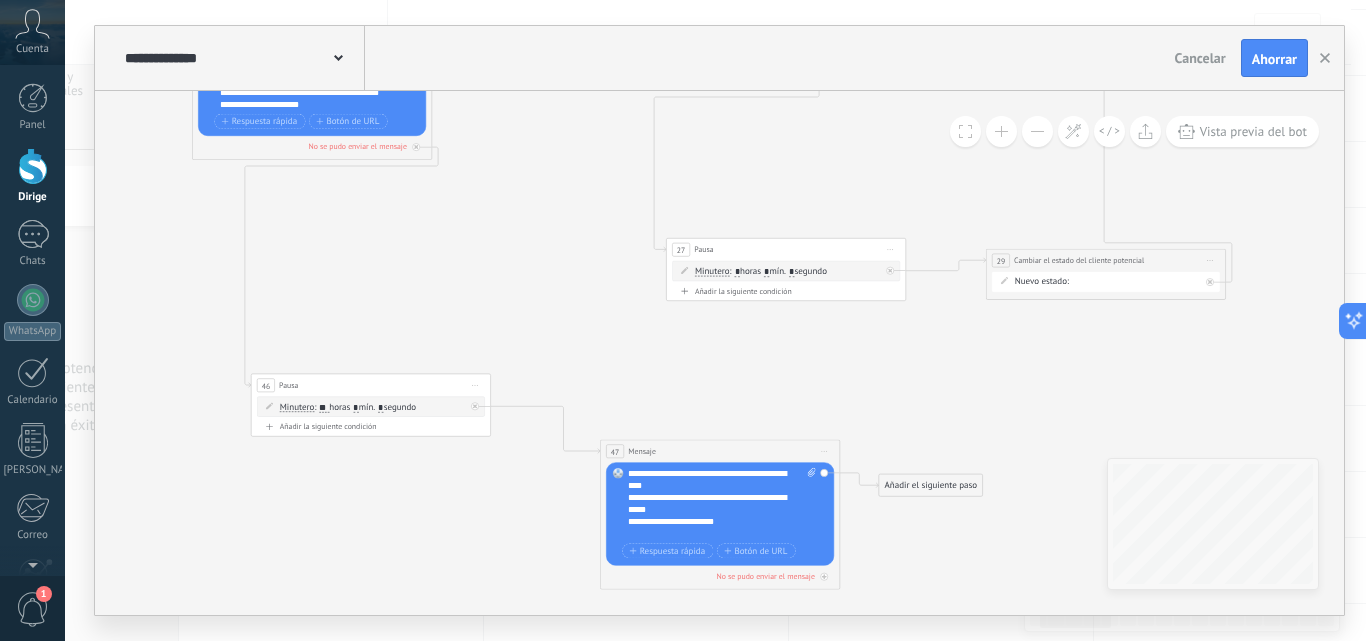 scroll, scrollTop: 80, scrollLeft: 0, axis: vertical 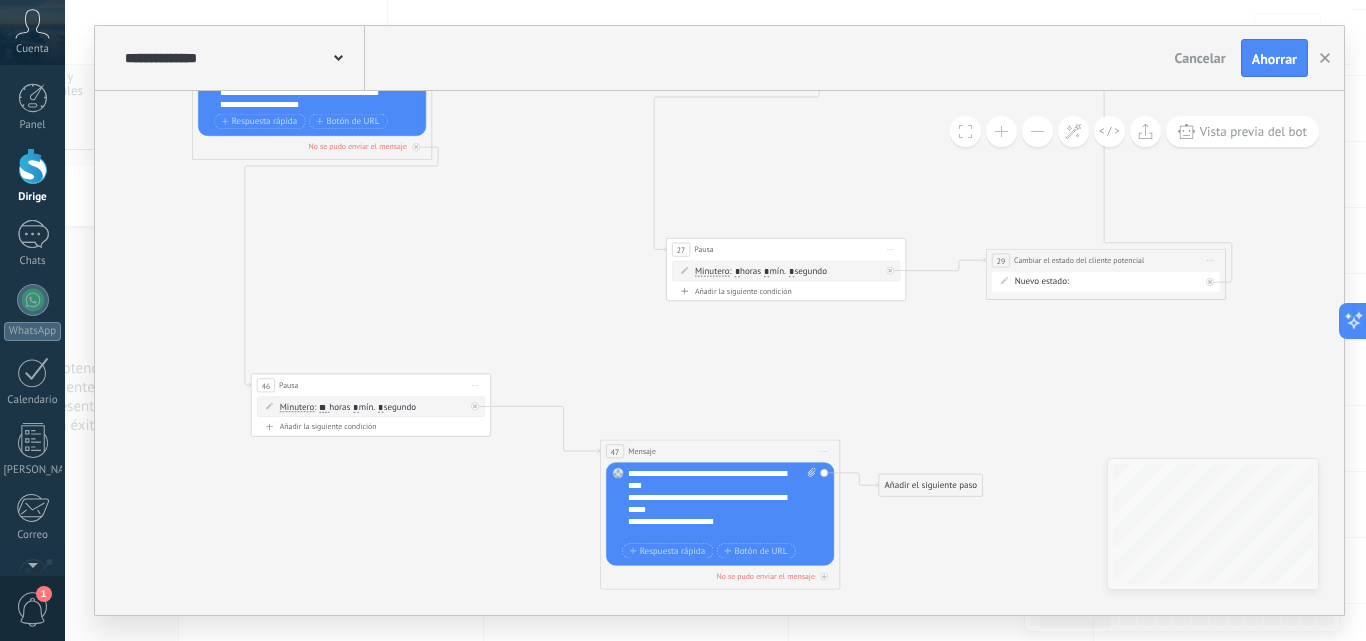 click at bounding box center (716, 534) 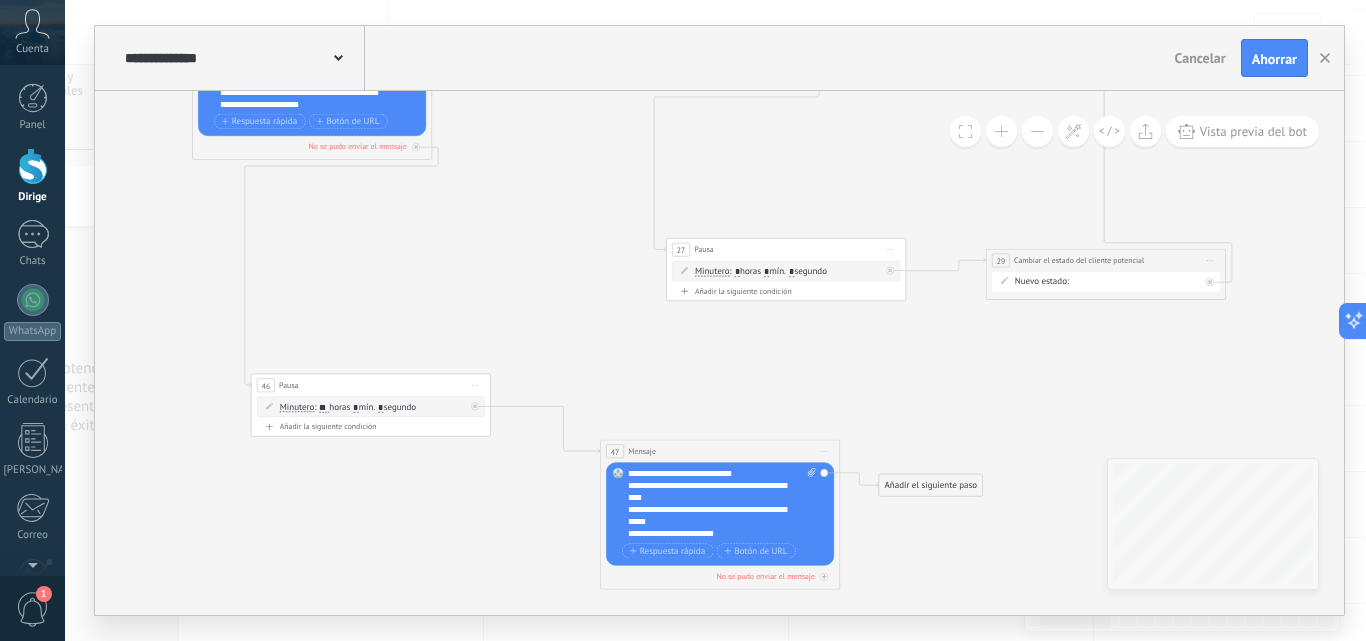 scroll, scrollTop: 60, scrollLeft: 0, axis: vertical 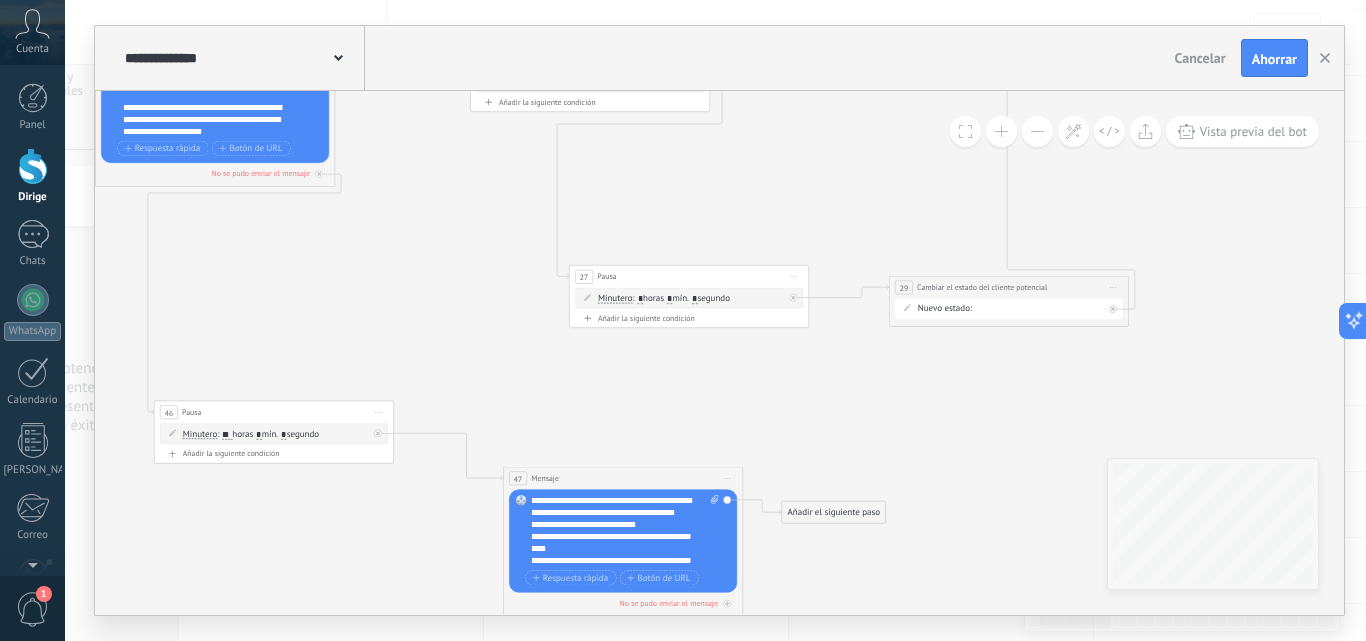 drag, startPoint x: 863, startPoint y: 403, endPoint x: 841, endPoint y: 393, distance: 24.166092 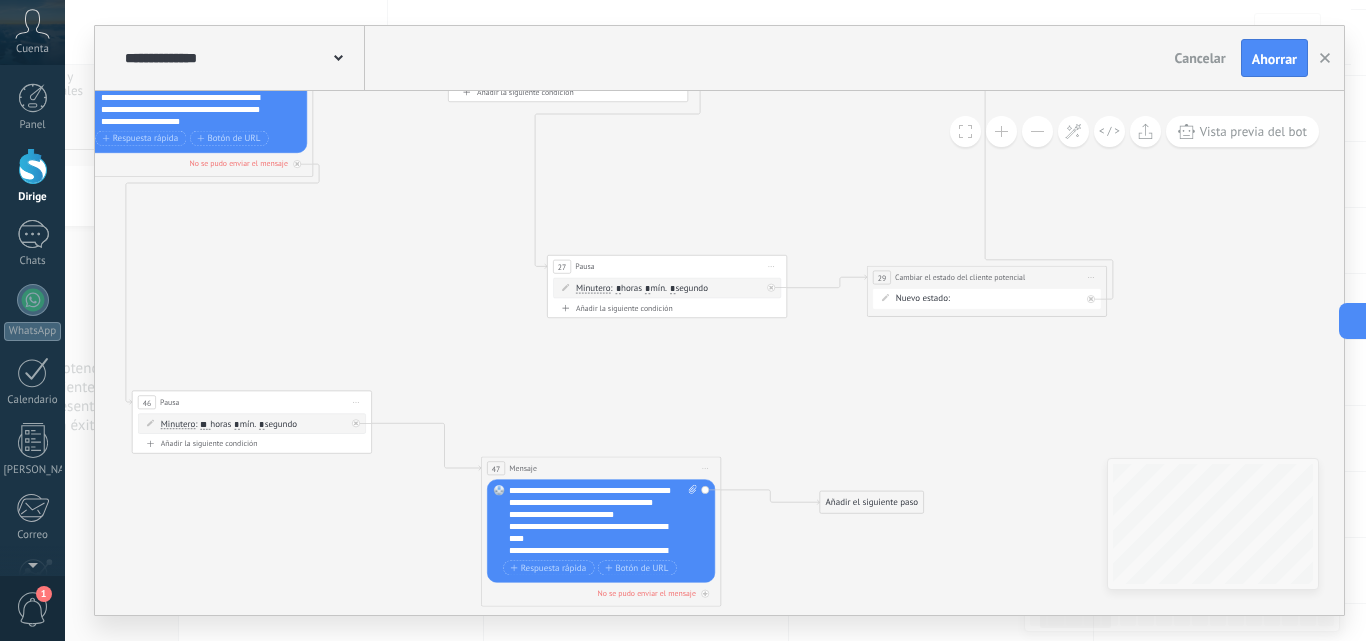 drag, startPoint x: 844, startPoint y: 500, endPoint x: 891, endPoint y: 500, distance: 47 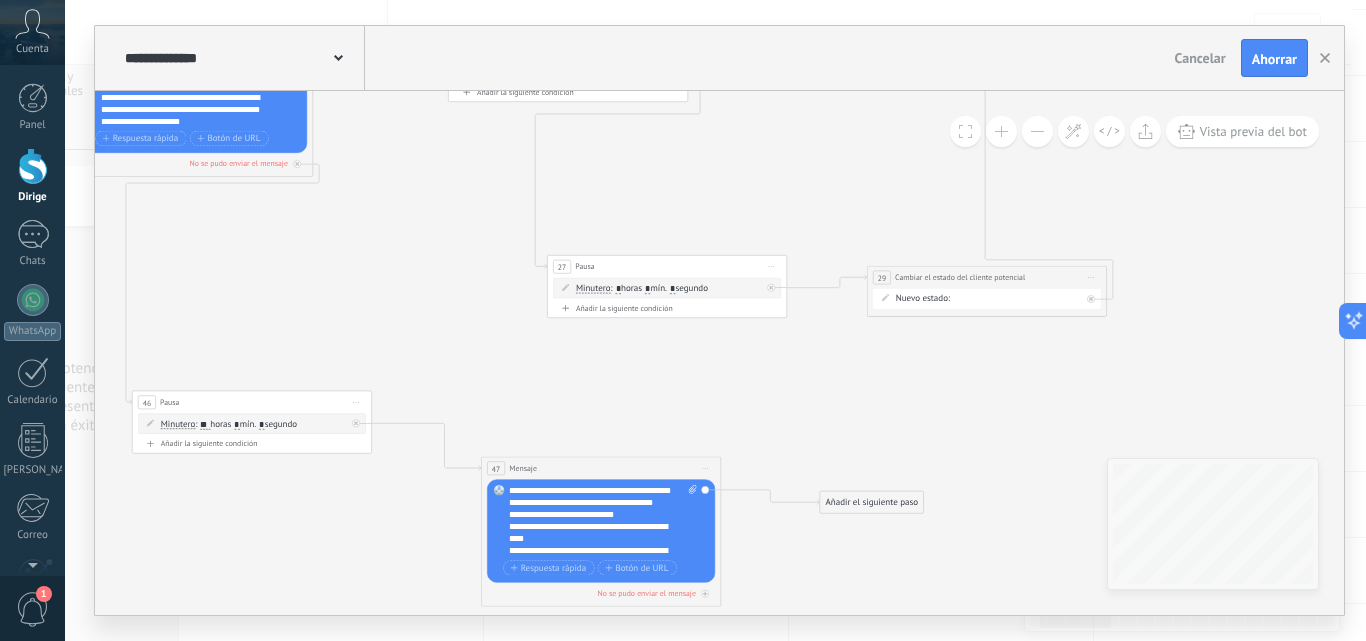 click on "mín." at bounding box center [248, 423] 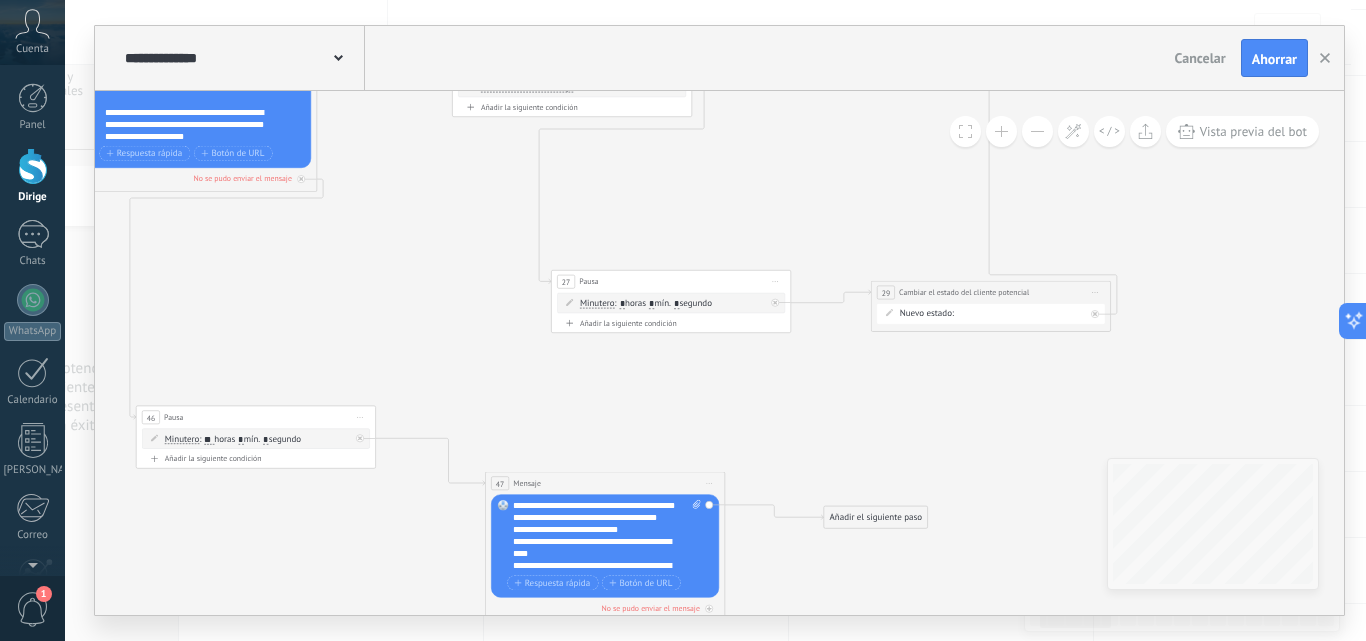 drag, startPoint x: 274, startPoint y: 259, endPoint x: 292, endPoint y: 308, distance: 52.201534 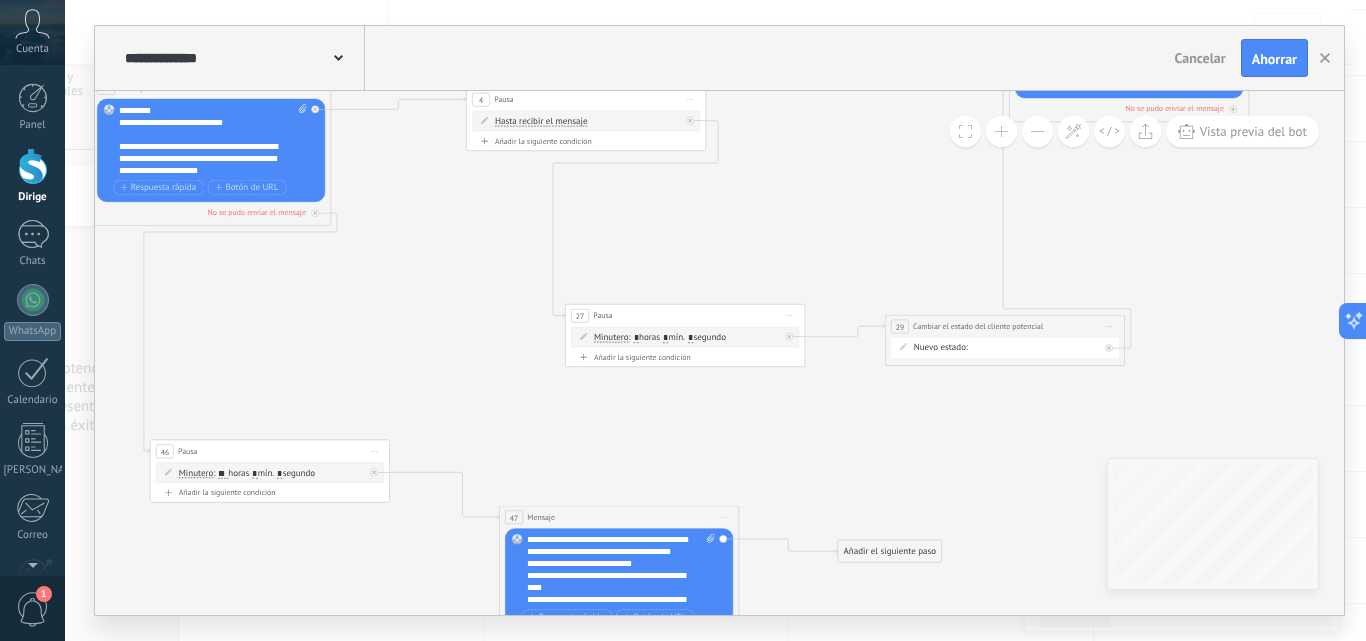 drag, startPoint x: 305, startPoint y: 303, endPoint x: 311, endPoint y: 327, distance: 24.738634 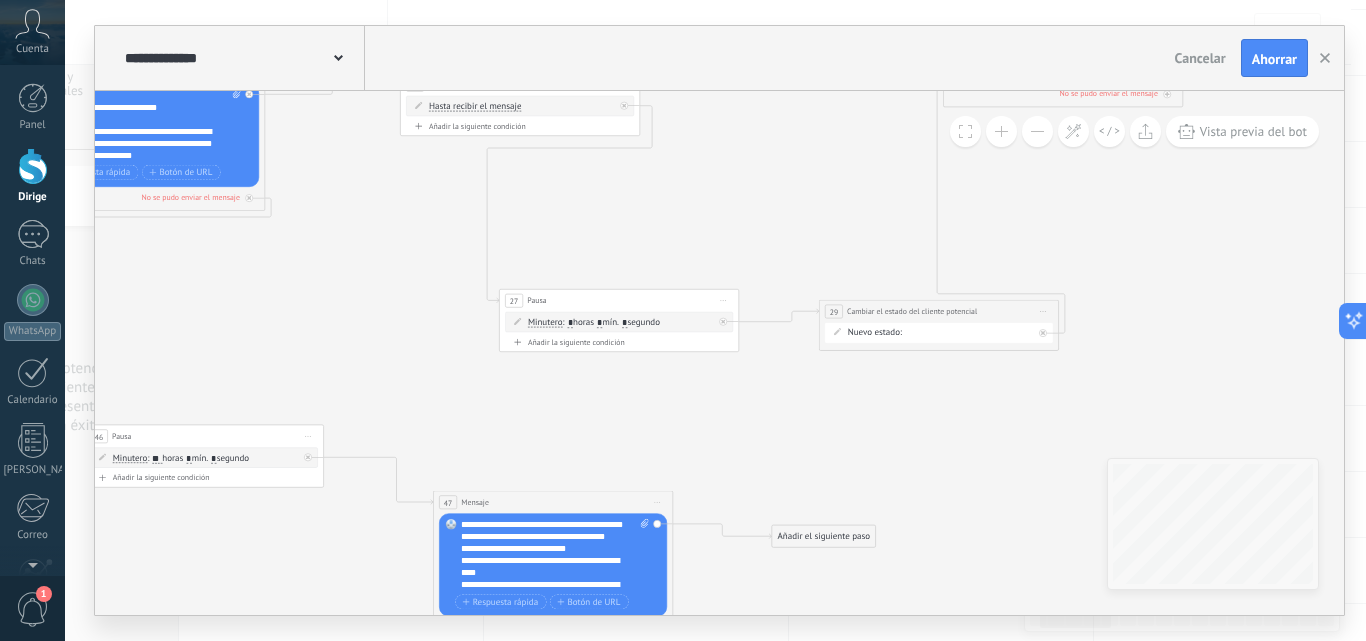 drag, startPoint x: 723, startPoint y: 463, endPoint x: 651, endPoint y: 424, distance: 81.88406 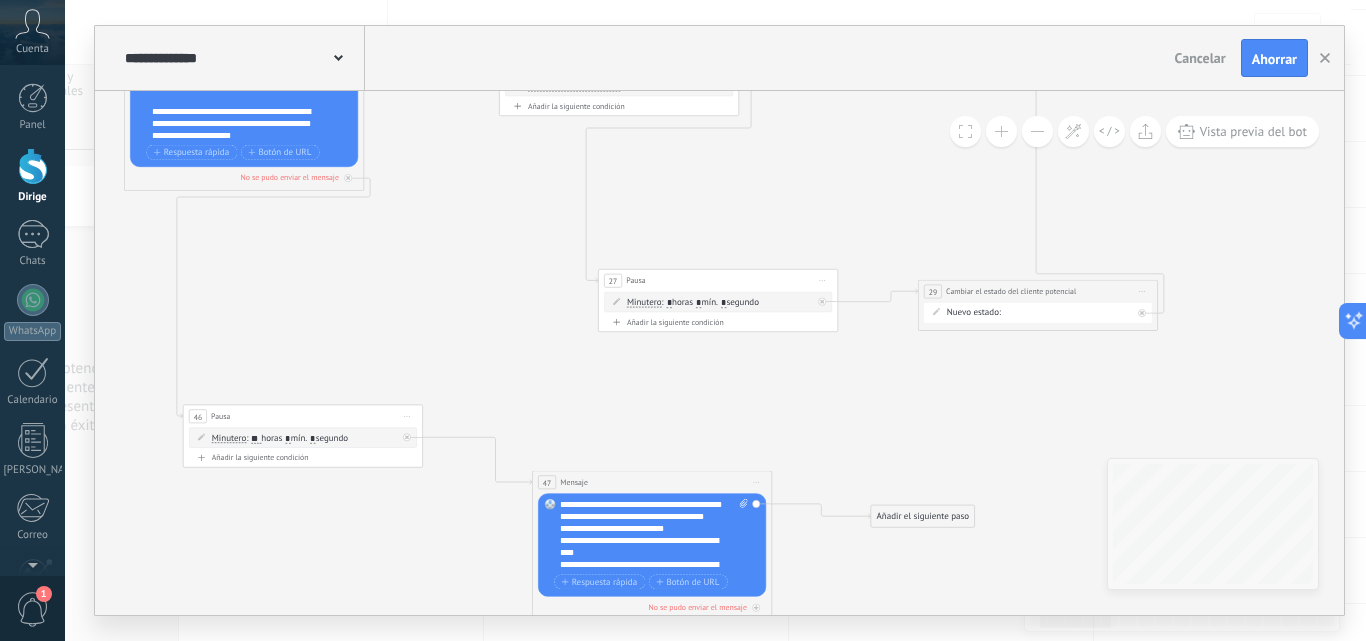 drag, startPoint x: 651, startPoint y: 424, endPoint x: 750, endPoint y: 404, distance: 101 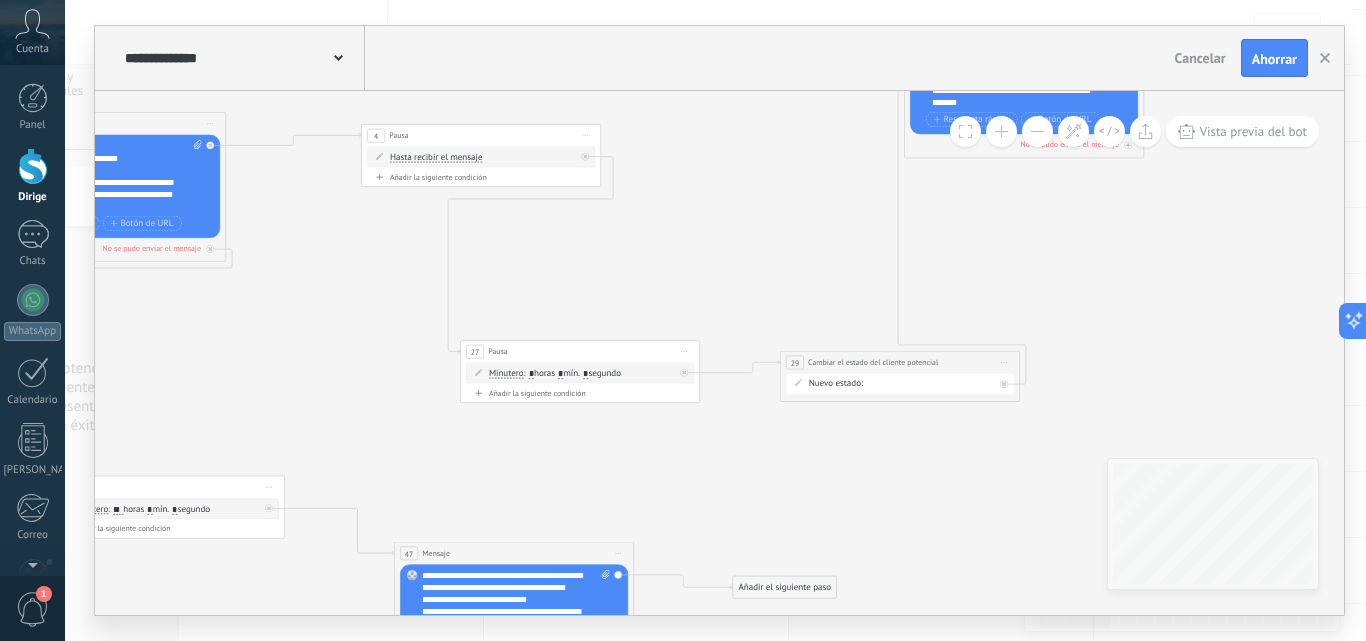 drag, startPoint x: 878, startPoint y: 215, endPoint x: 801, endPoint y: 269, distance: 94.04786 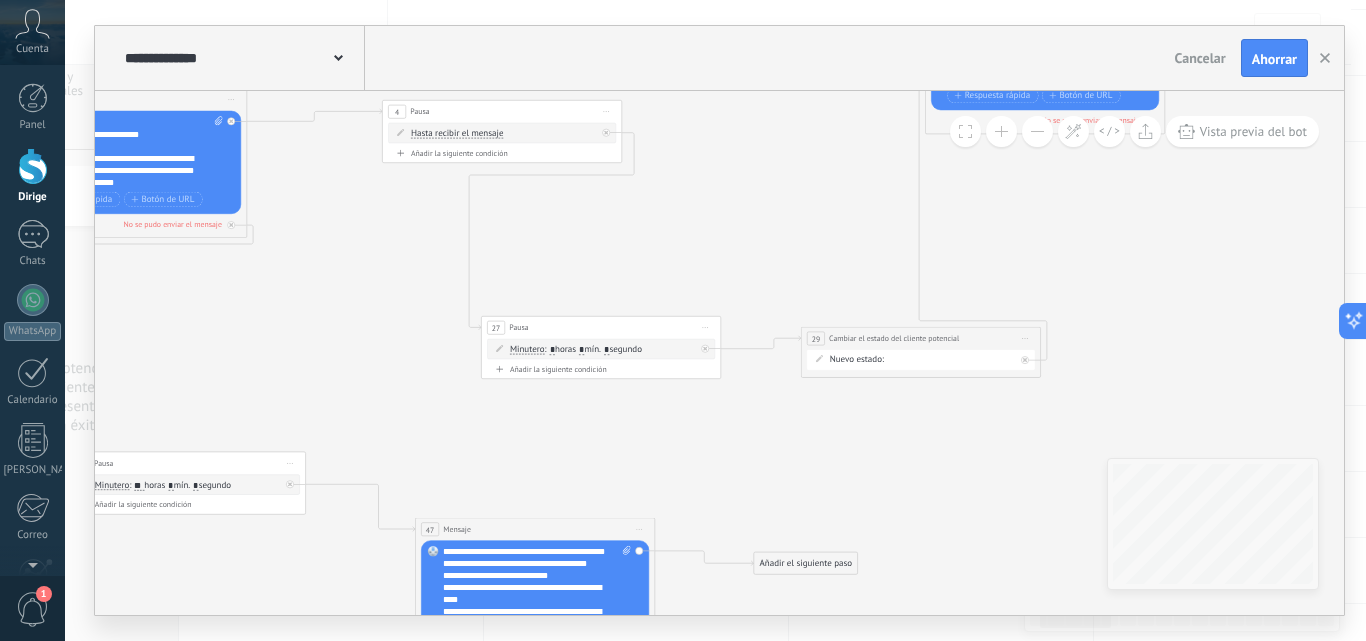 drag, startPoint x: 732, startPoint y: 259, endPoint x: 761, endPoint y: 223, distance: 46.227695 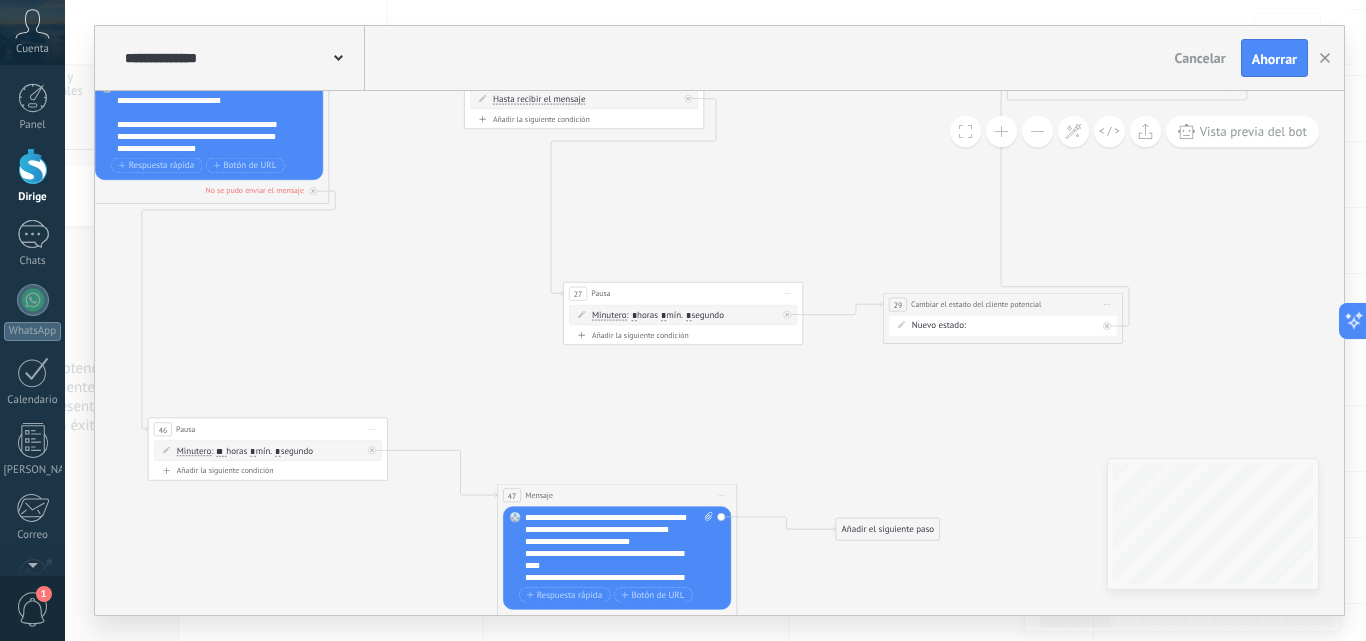 drag, startPoint x: 375, startPoint y: 235, endPoint x: 449, endPoint y: 213, distance: 77.201035 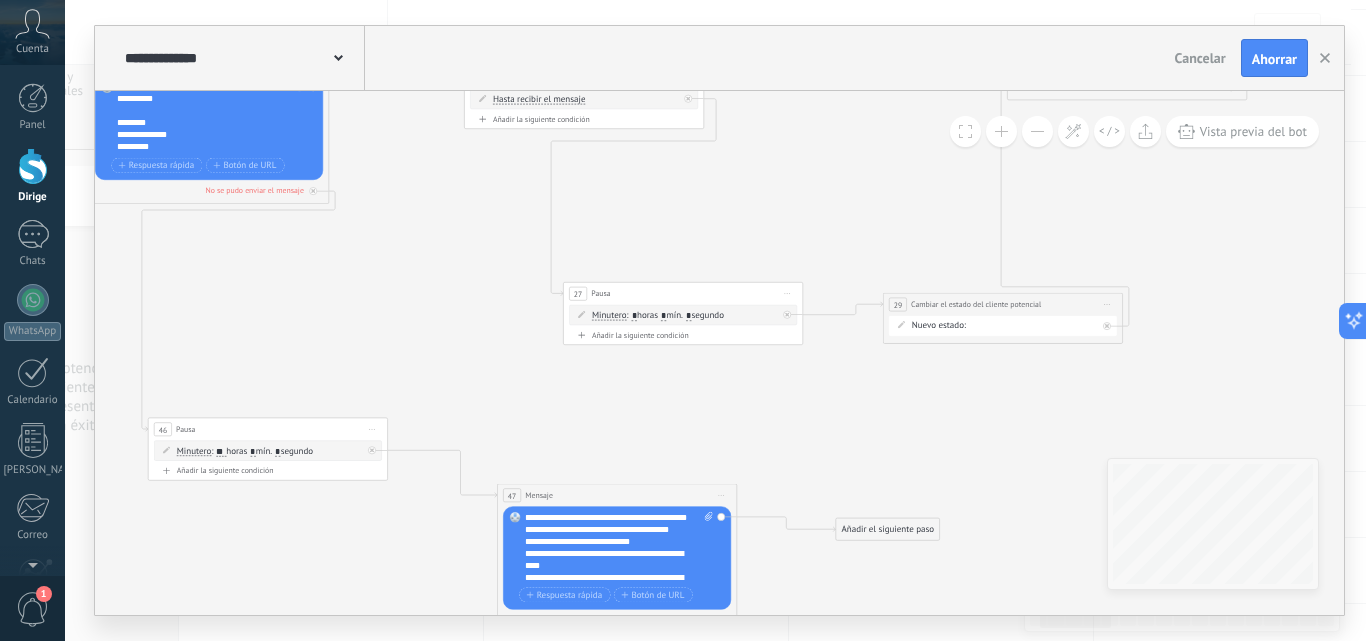 scroll, scrollTop: 0, scrollLeft: 0, axis: both 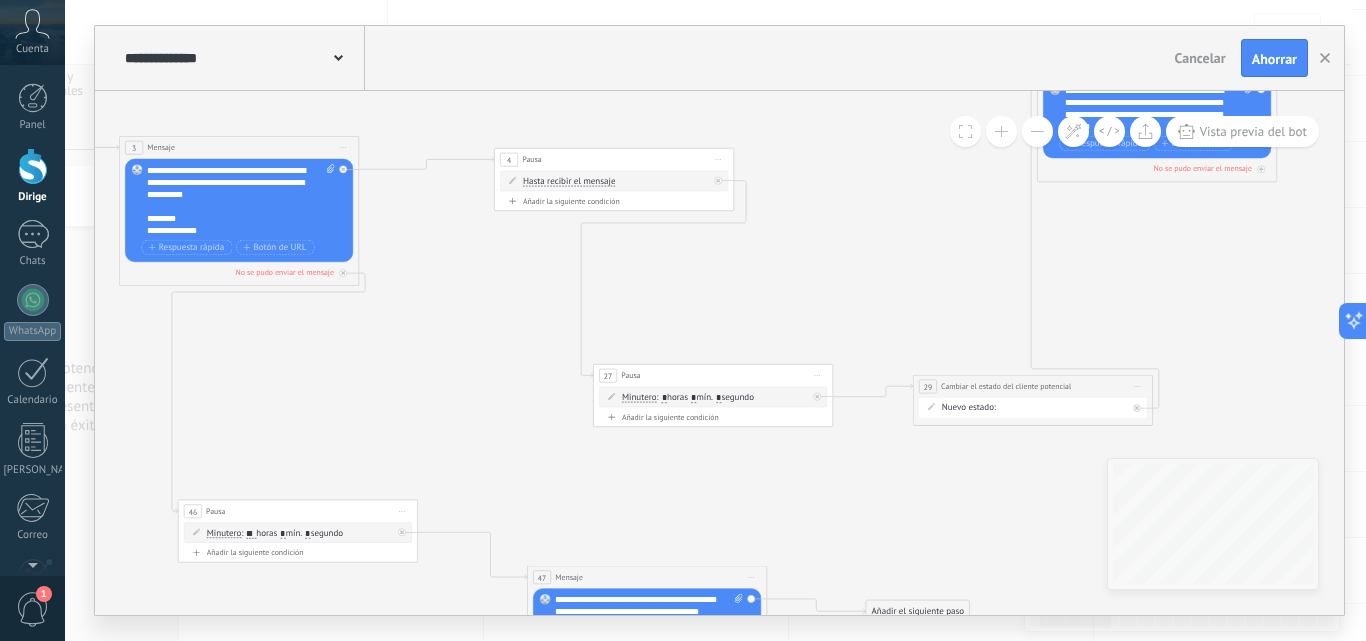 click 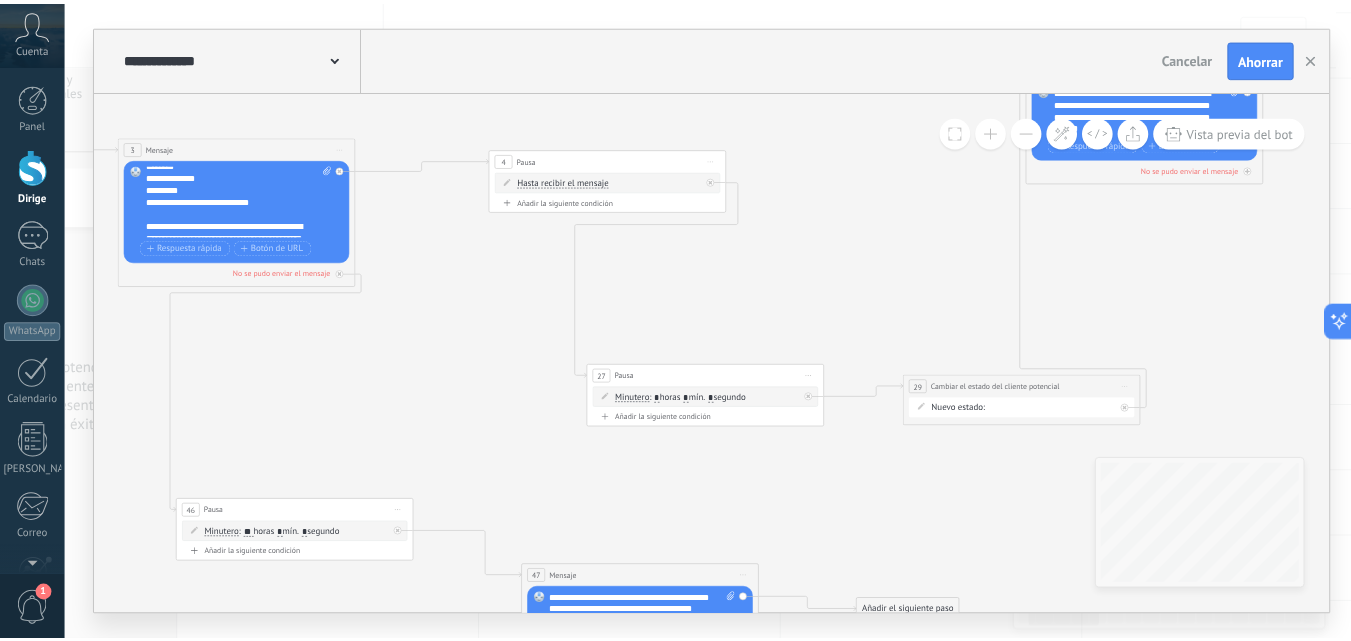 scroll, scrollTop: 100, scrollLeft: 0, axis: vertical 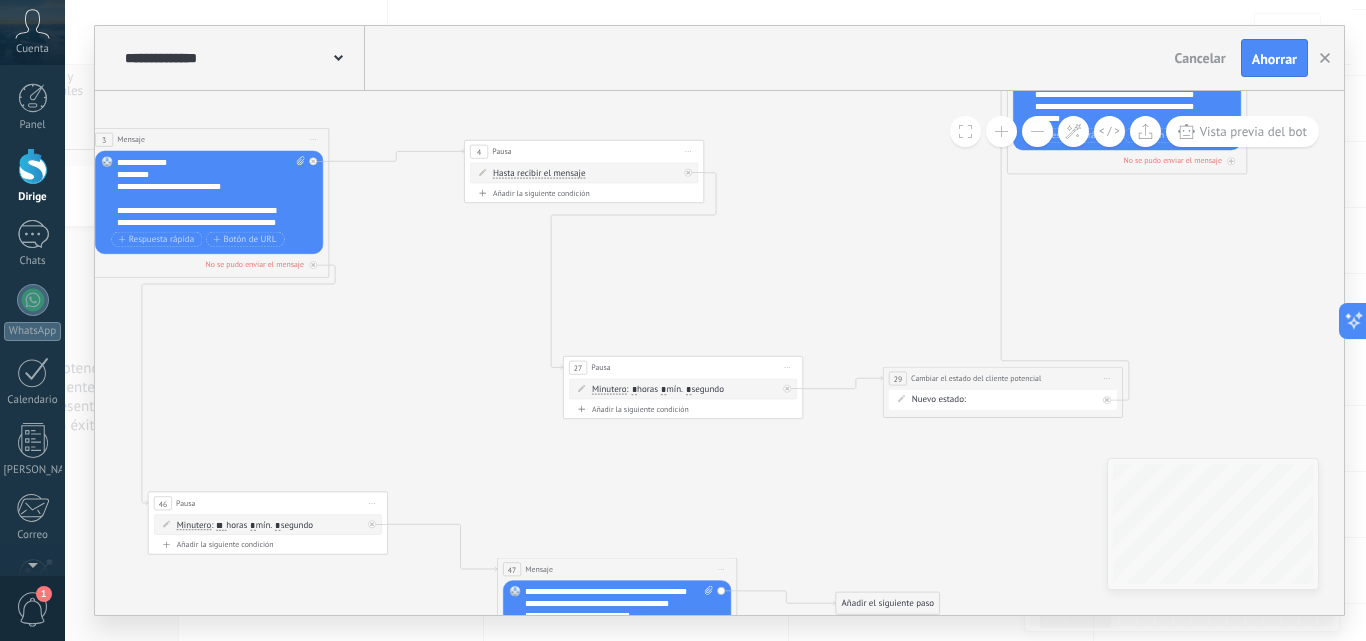 click 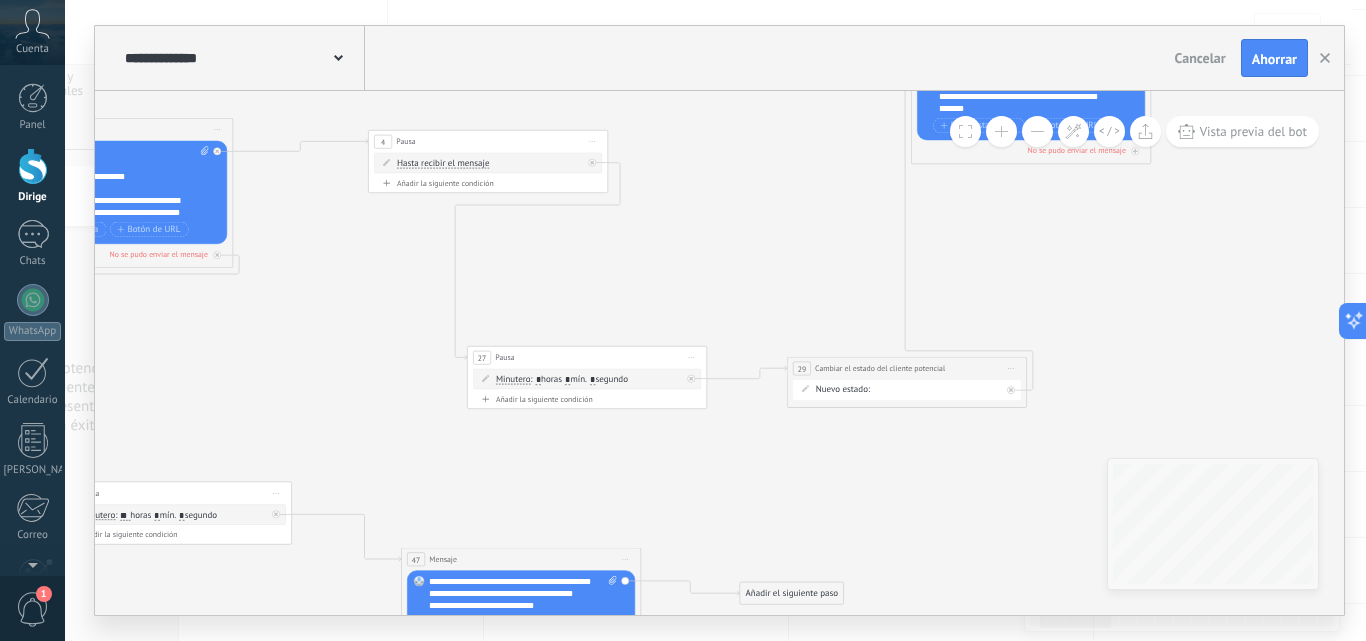 drag, startPoint x: 437, startPoint y: 332, endPoint x: 350, endPoint y: 324, distance: 87.36704 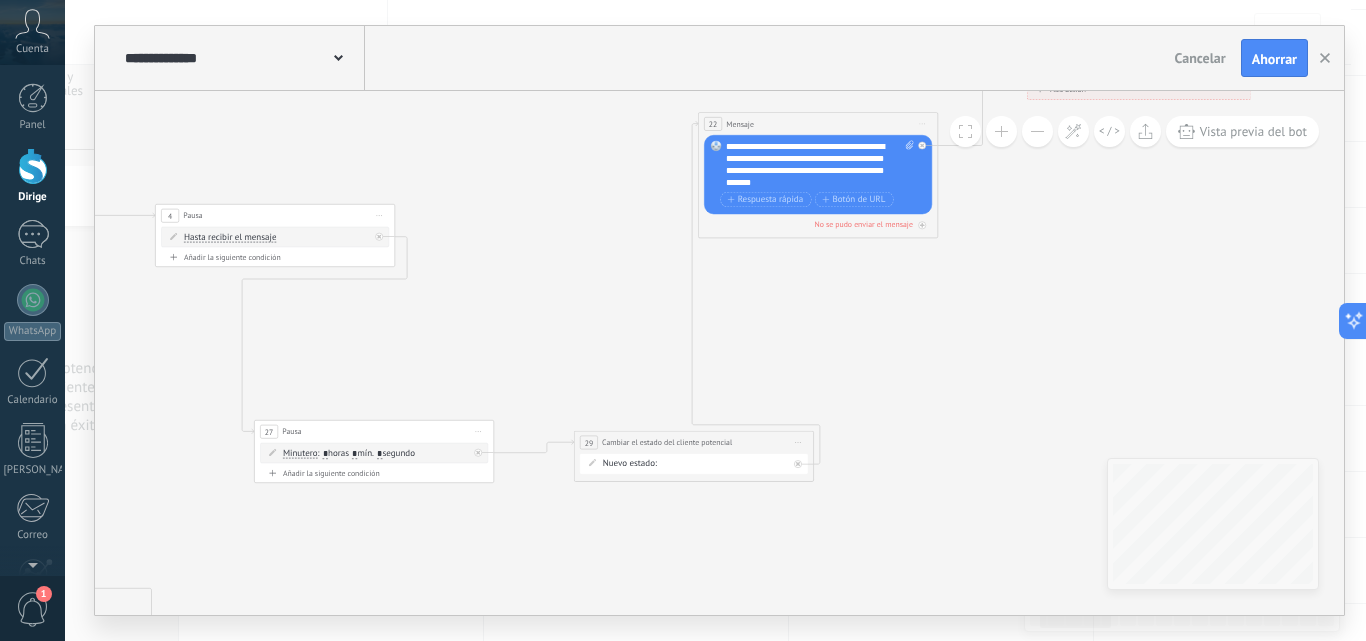 drag, startPoint x: 524, startPoint y: 290, endPoint x: 454, endPoint y: 306, distance: 71.80529 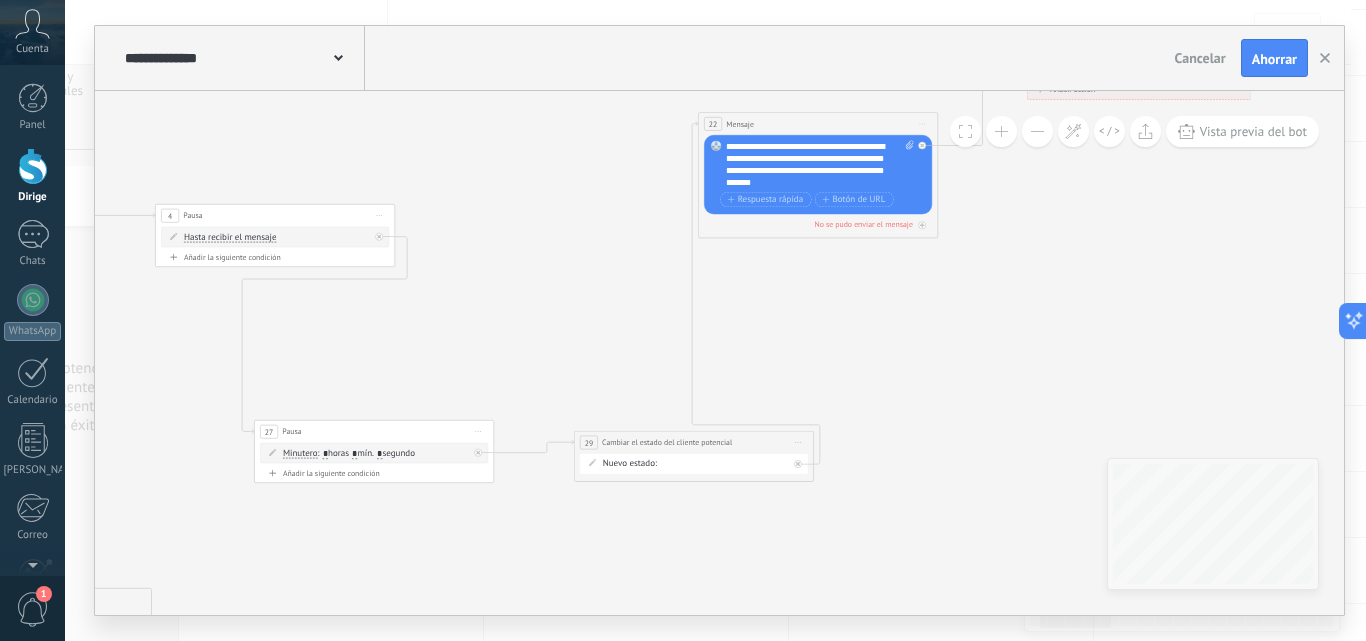 drag, startPoint x: 980, startPoint y: 318, endPoint x: 830, endPoint y: 367, distance: 157.8005 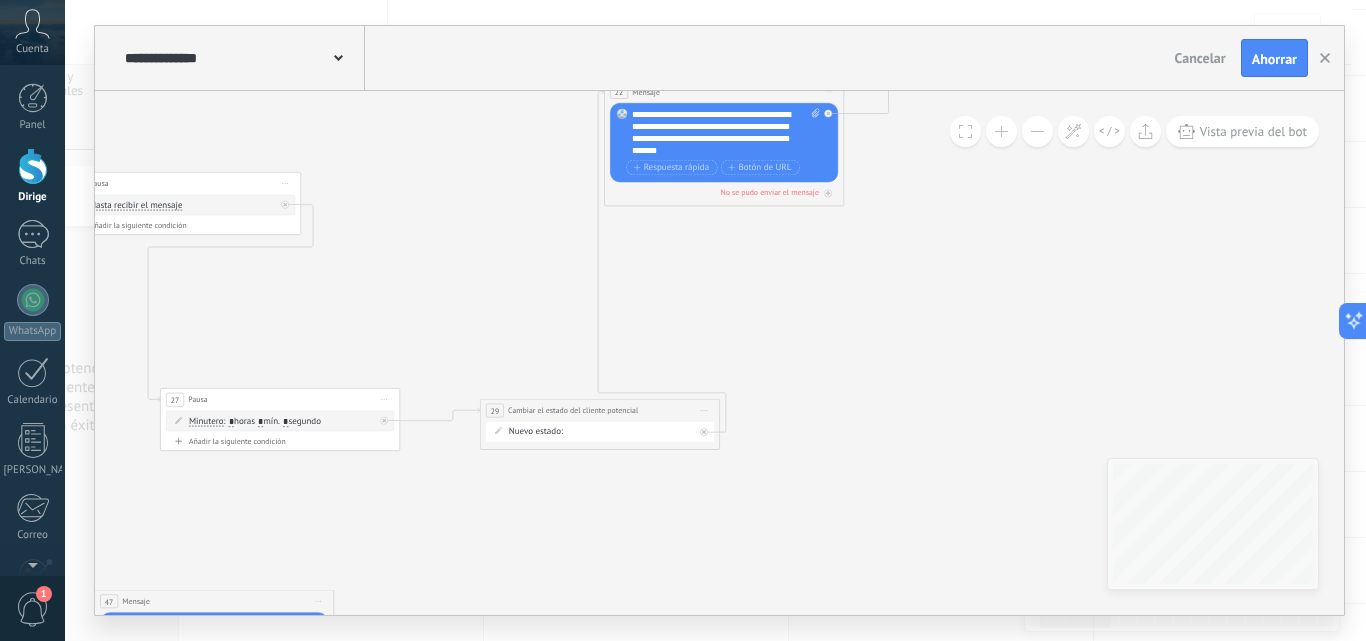 drag, startPoint x: 872, startPoint y: 353, endPoint x: 932, endPoint y: 269, distance: 103.227905 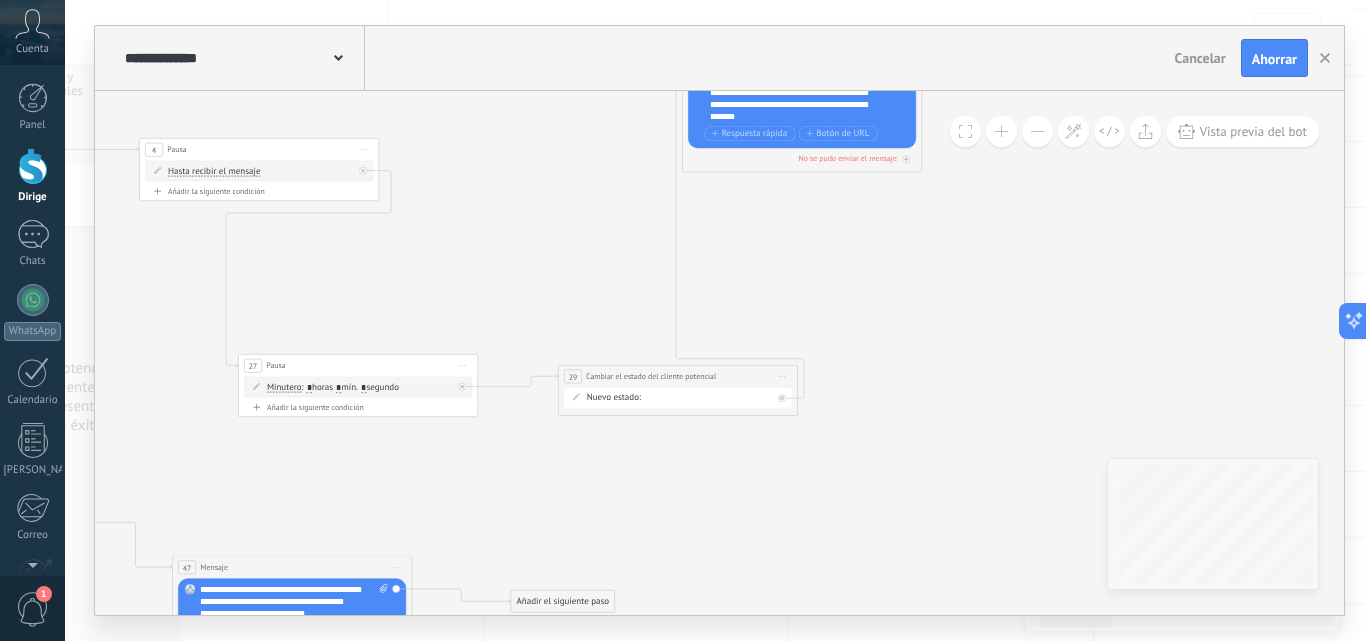 drag, startPoint x: 921, startPoint y: 312, endPoint x: 1004, endPoint y: 283, distance: 87.92042 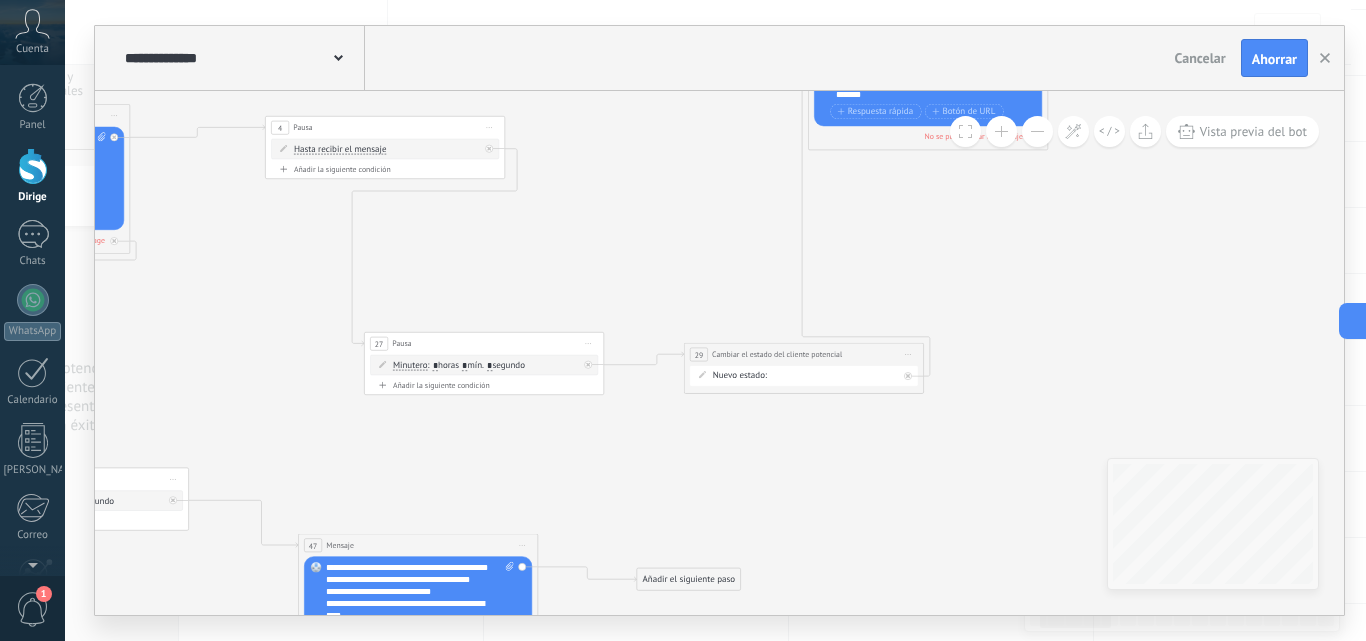 drag, startPoint x: 844, startPoint y: 336, endPoint x: 960, endPoint y: 316, distance: 117.71151 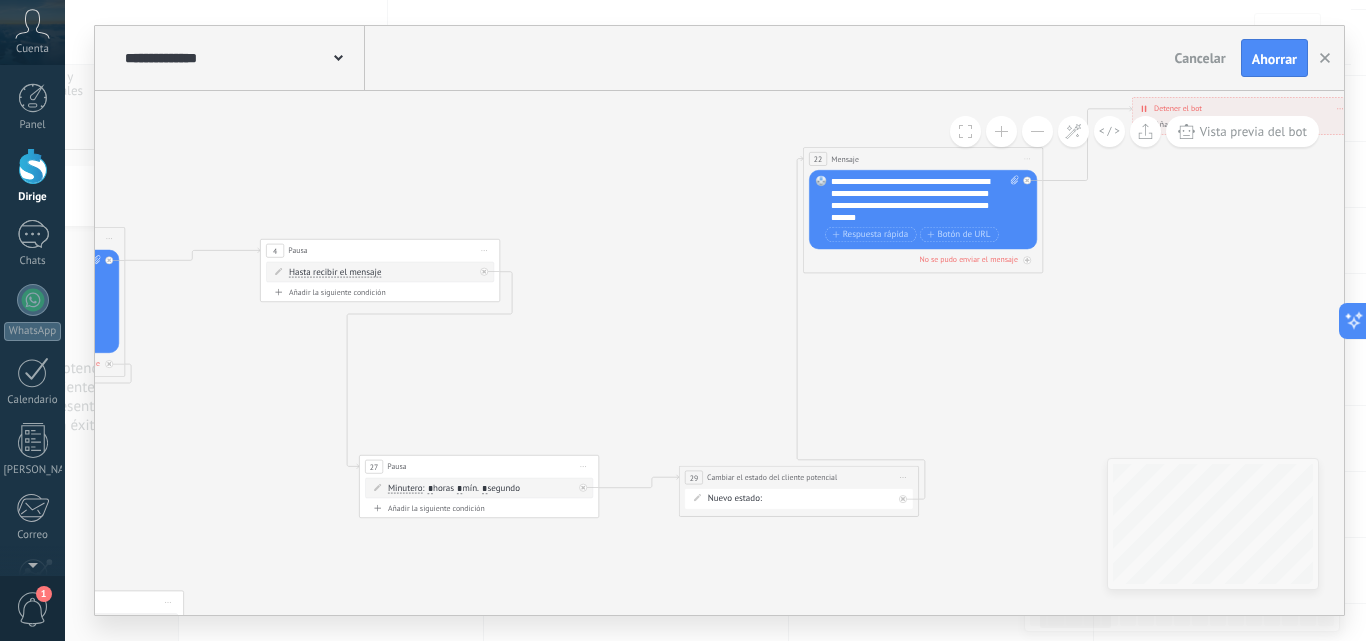 drag, startPoint x: 992, startPoint y: 310, endPoint x: 983, endPoint y: 414, distance: 104.388695 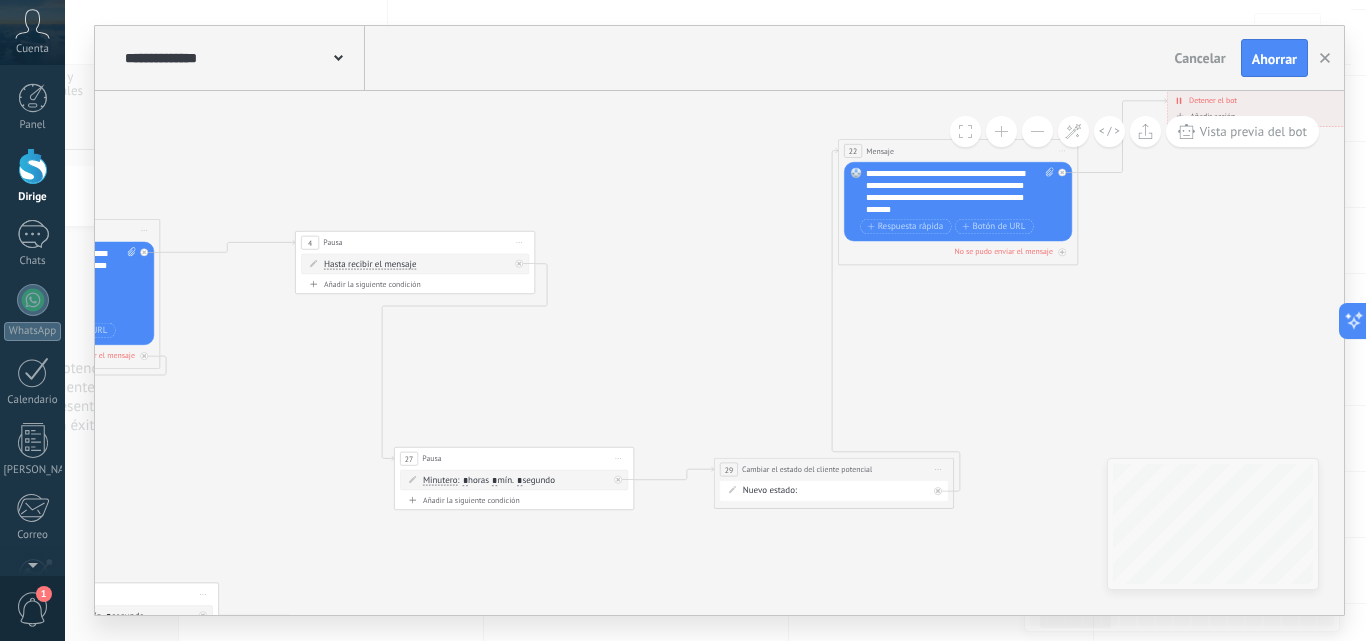 drag, startPoint x: 627, startPoint y: 351, endPoint x: 663, endPoint y: 340, distance: 37.64306 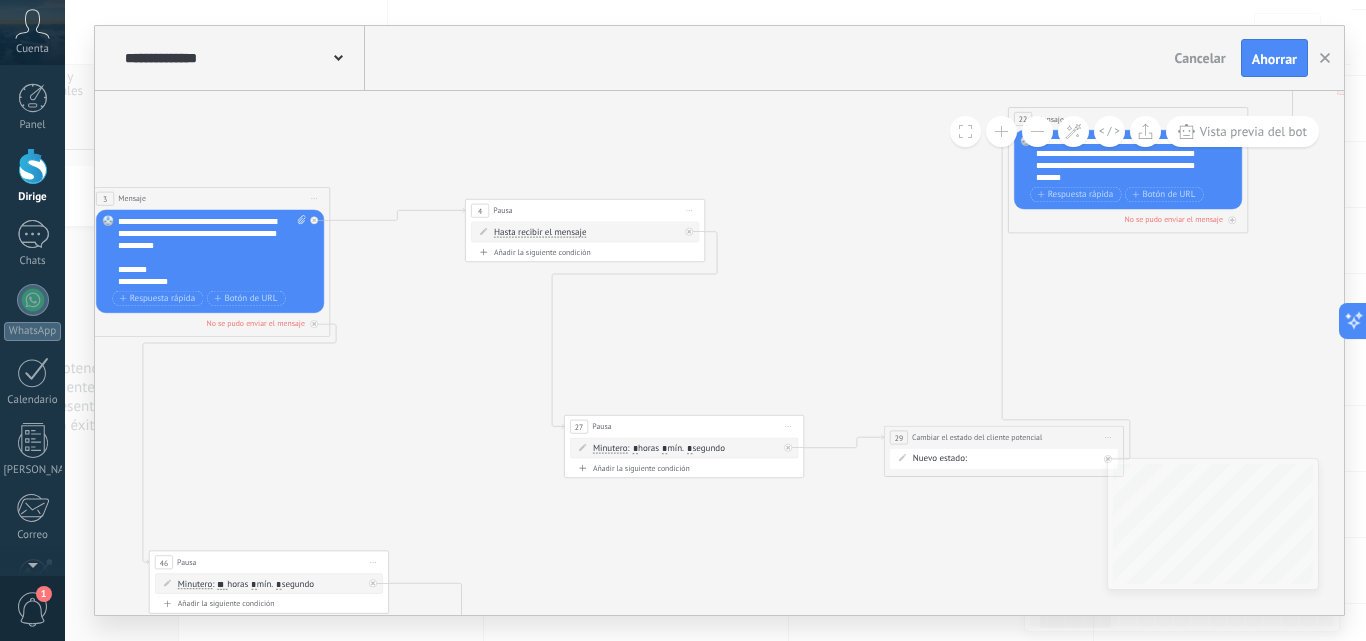 drag, startPoint x: 588, startPoint y: 363, endPoint x: 758, endPoint y: 331, distance: 172.98555 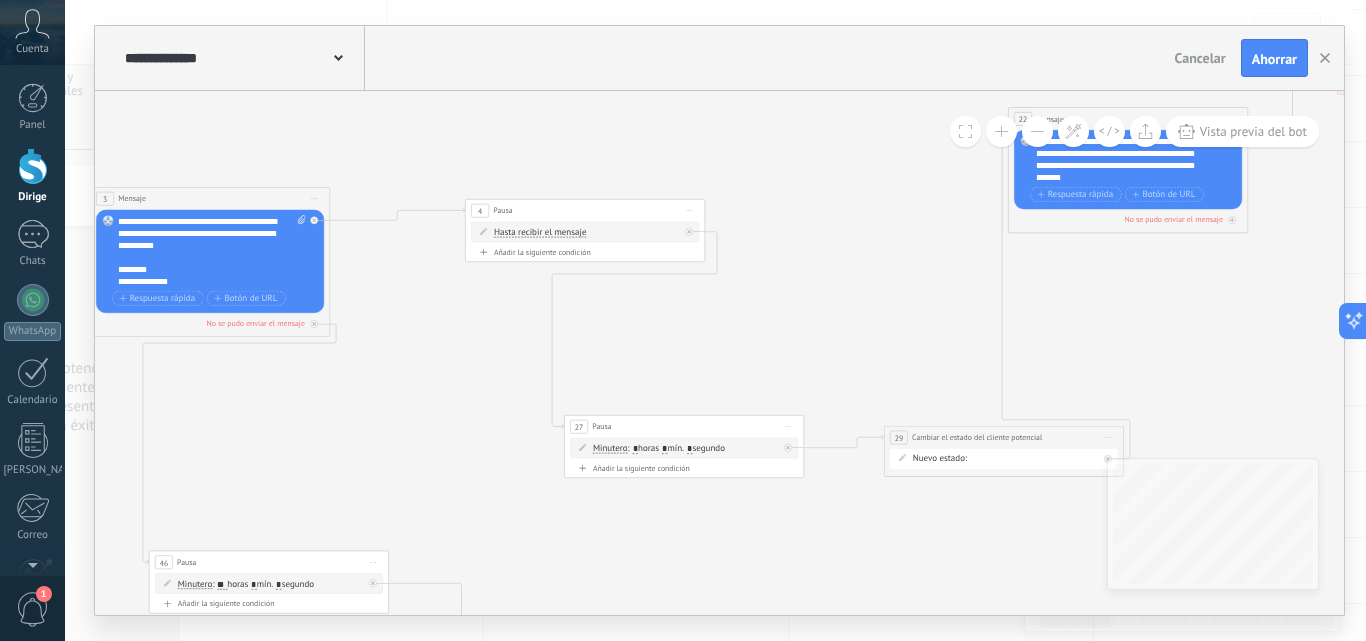 click 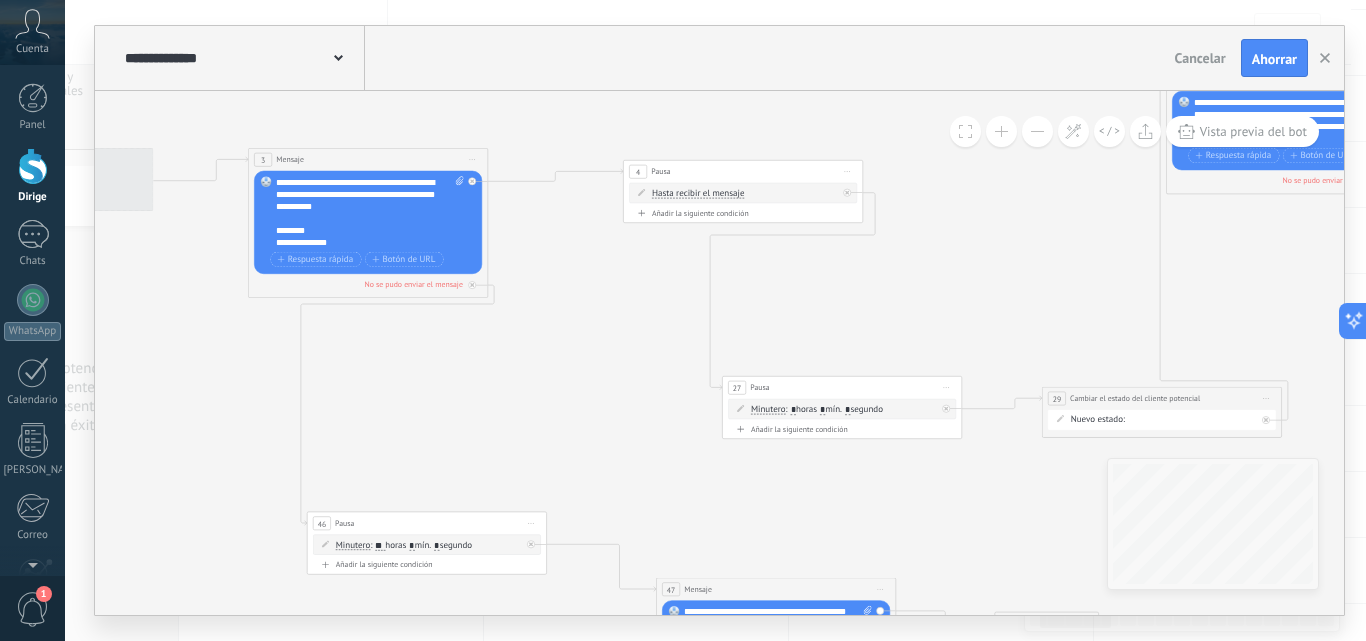click 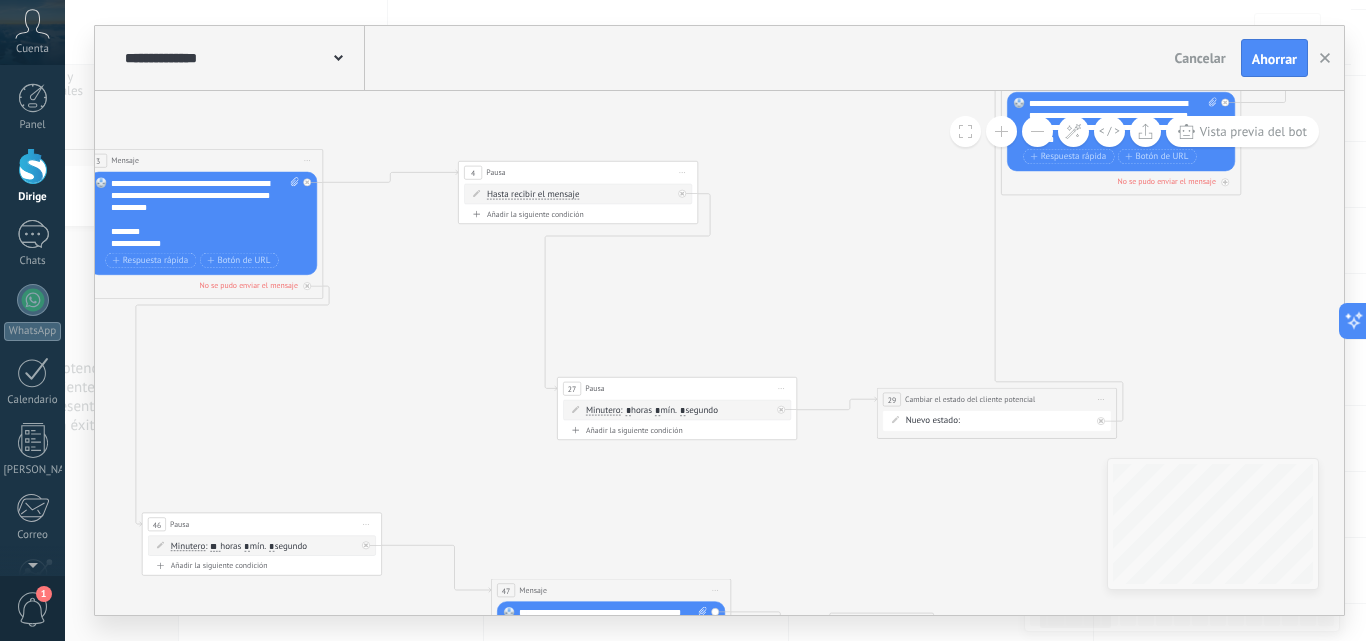 click 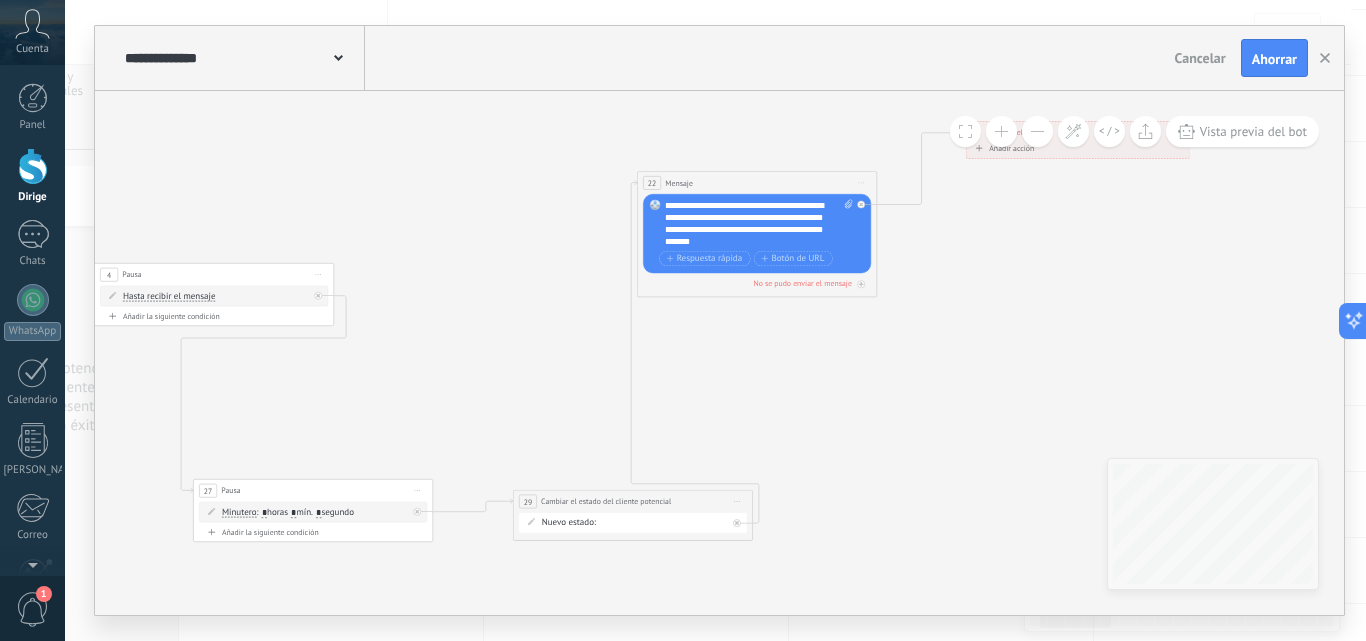 drag, startPoint x: 1167, startPoint y: 260, endPoint x: 800, endPoint y: 362, distance: 380.91074 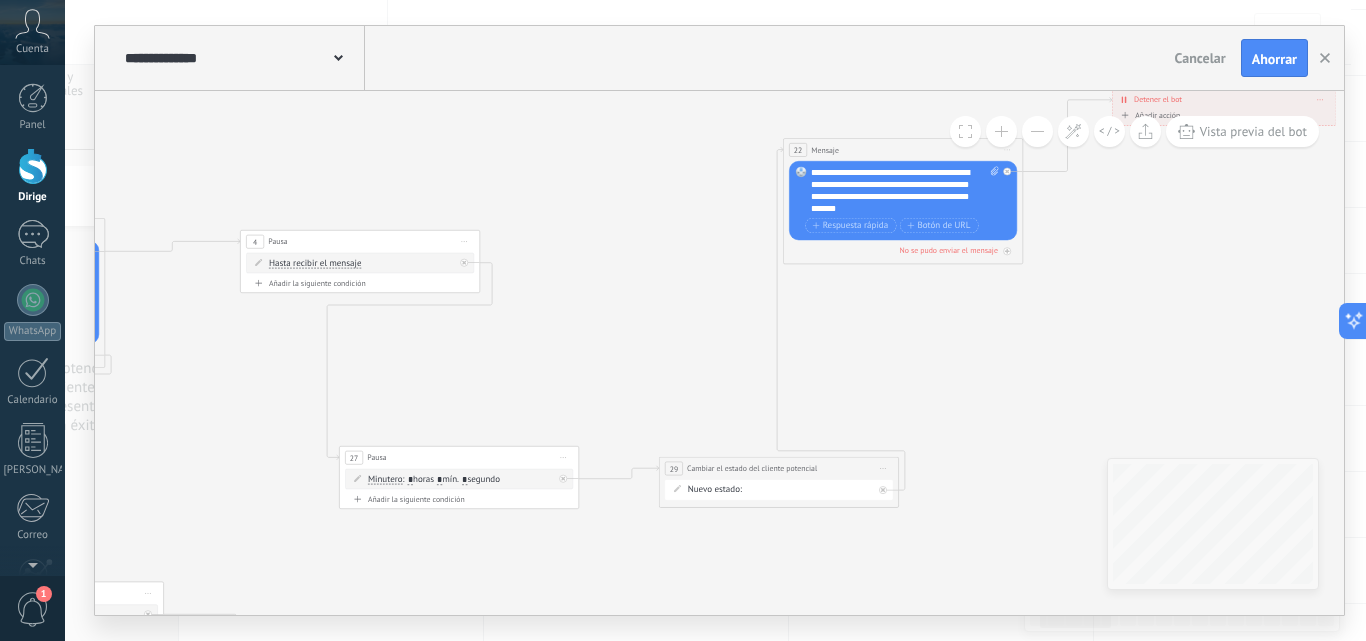 drag, startPoint x: 830, startPoint y: 397, endPoint x: 988, endPoint y: 362, distance: 161.83015 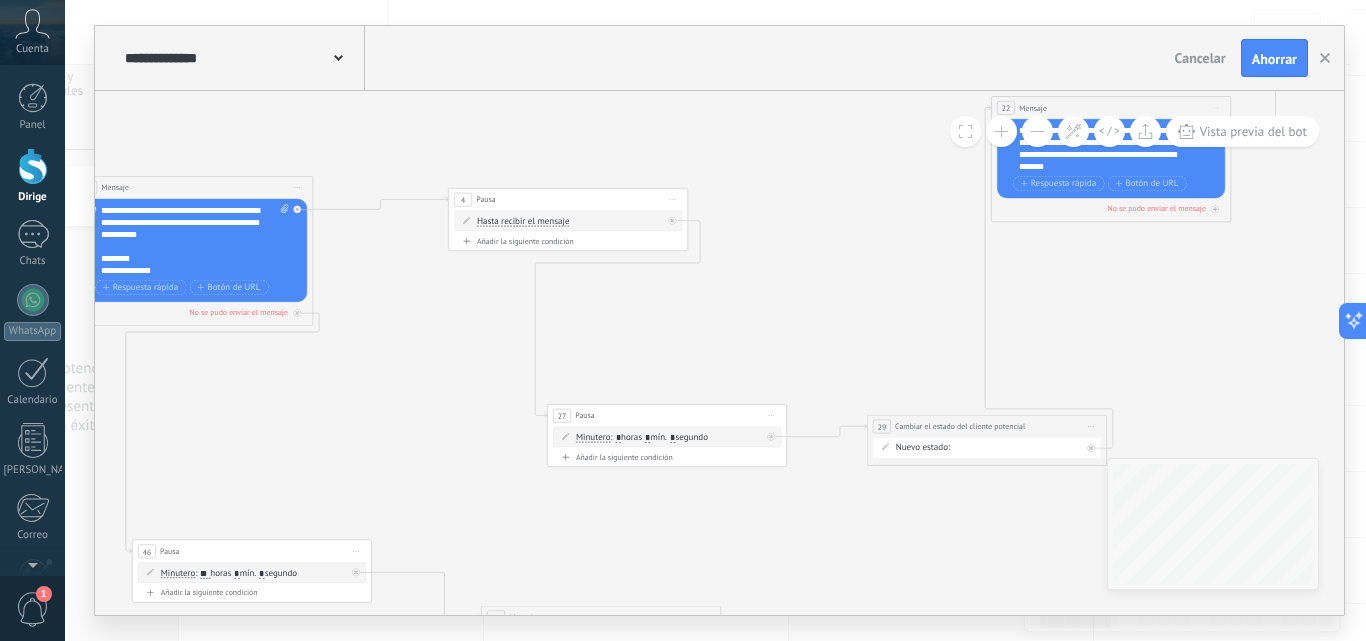 drag, startPoint x: 580, startPoint y: 363, endPoint x: 777, endPoint y: 323, distance: 201.0199 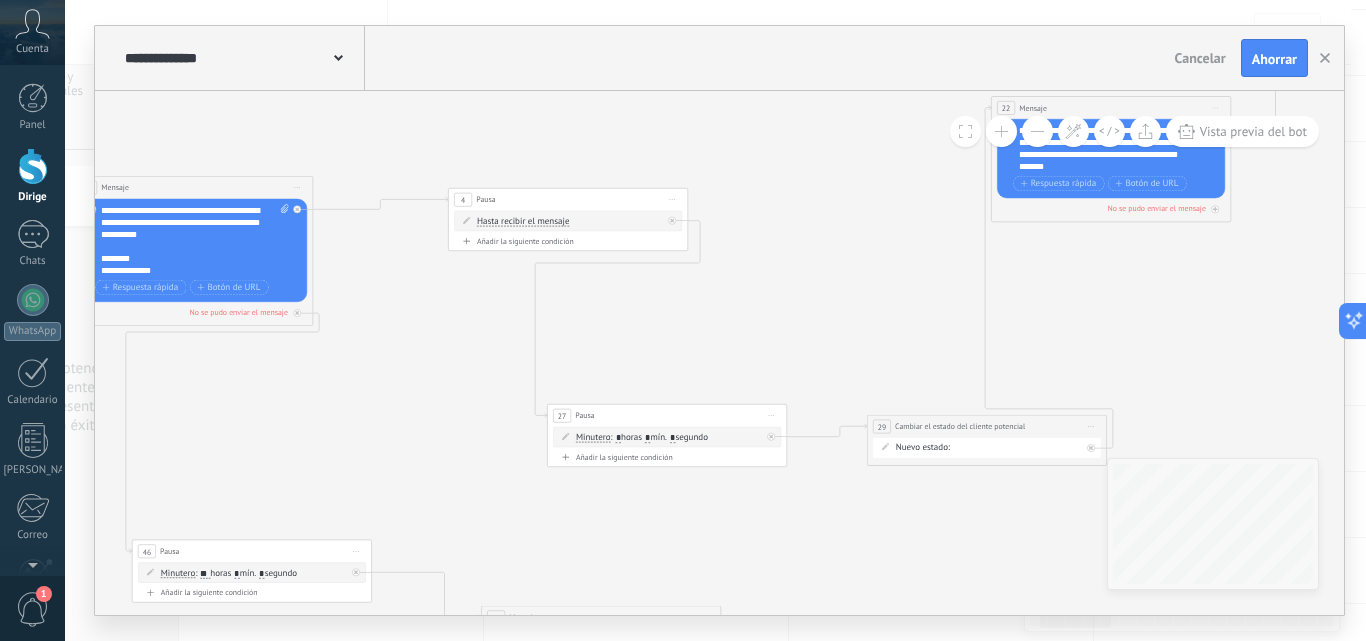 click 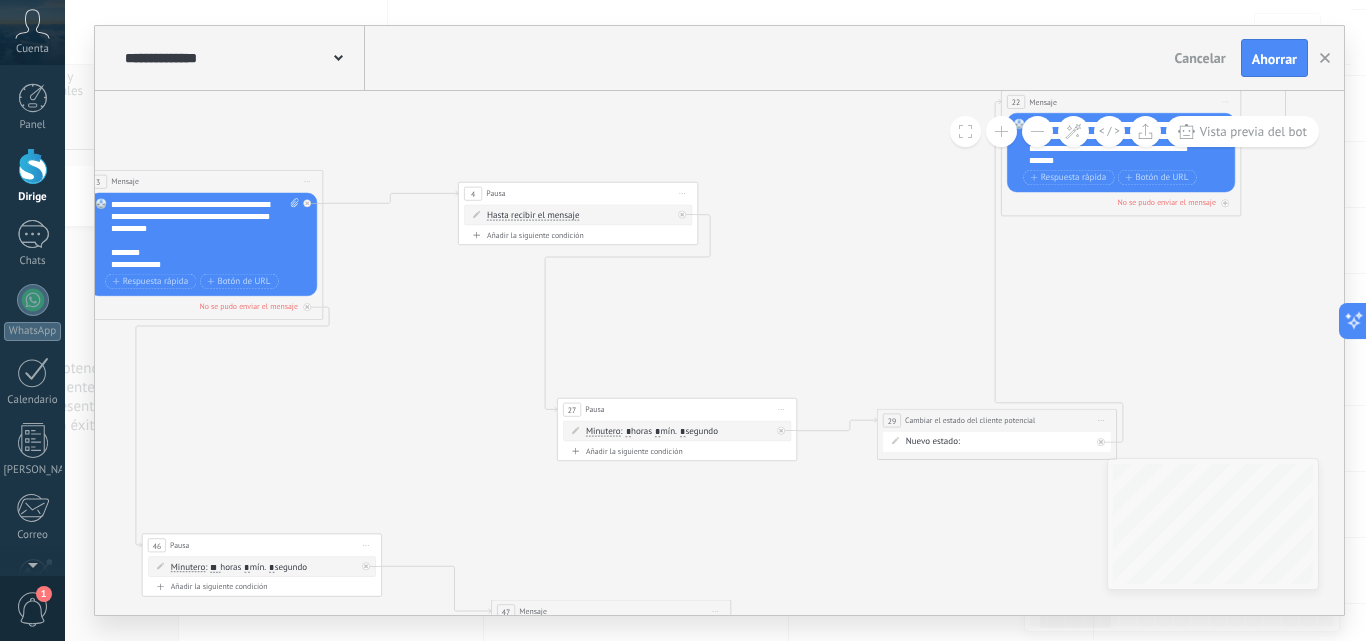 drag, startPoint x: 445, startPoint y: 365, endPoint x: 455, endPoint y: 359, distance: 11.661903 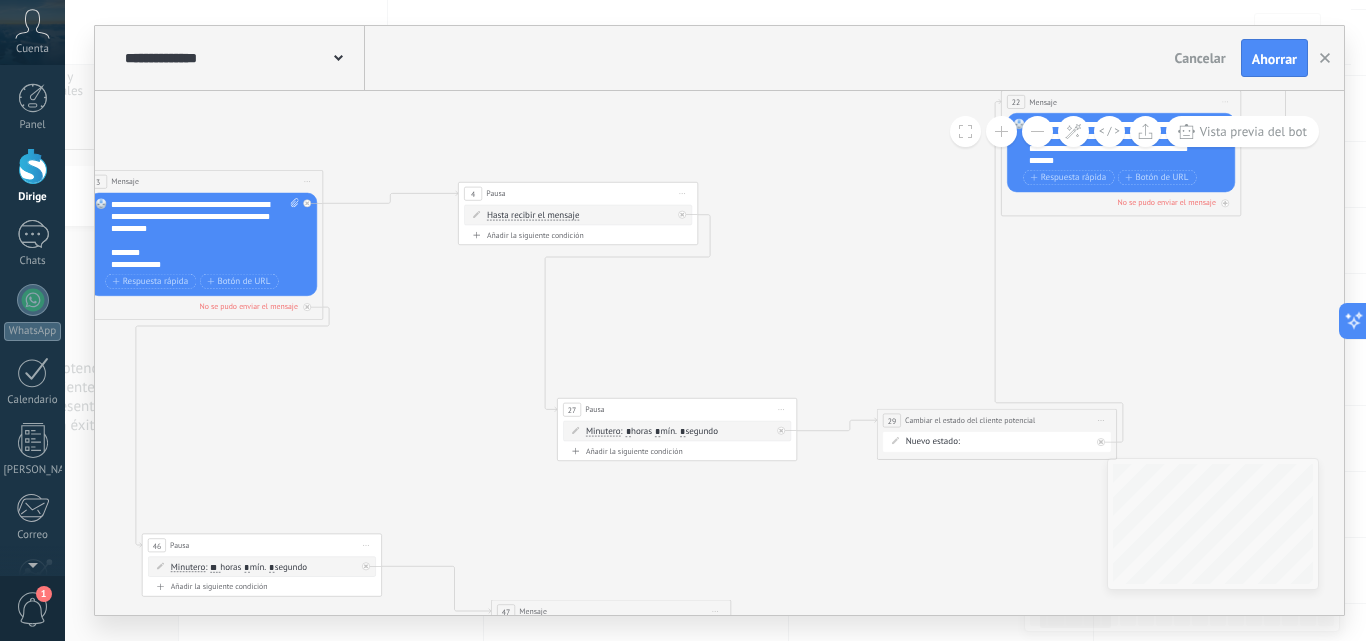 click 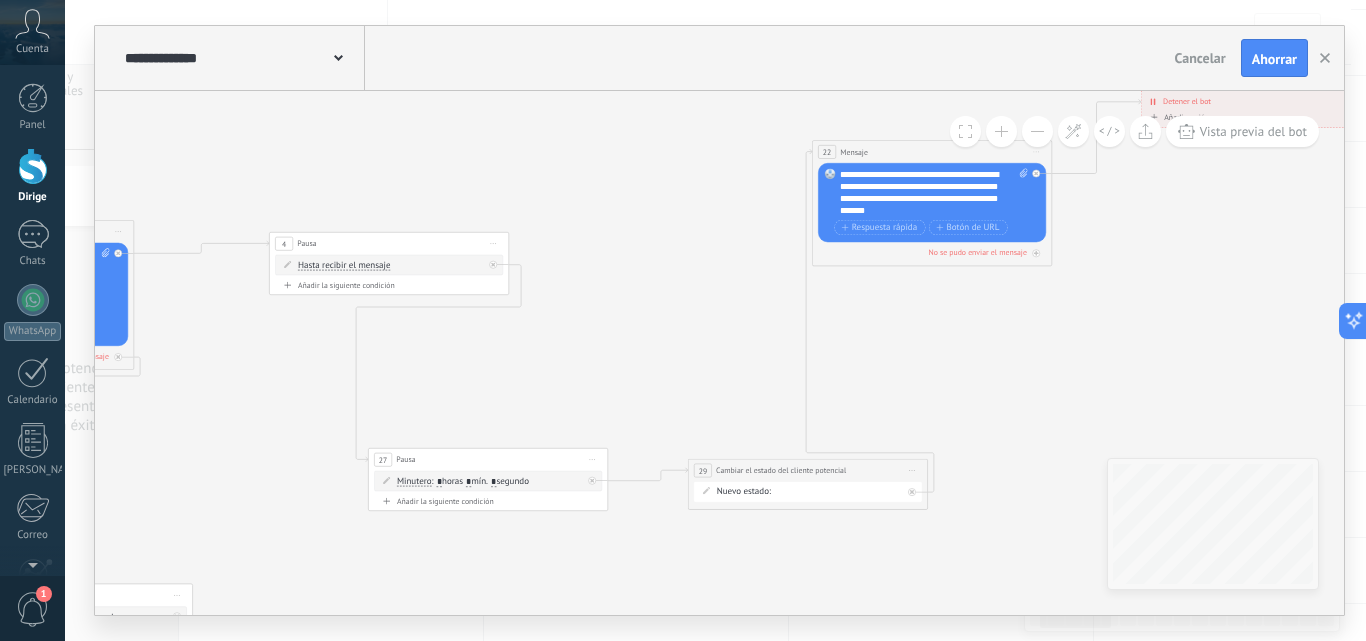 drag, startPoint x: 885, startPoint y: 176, endPoint x: 695, endPoint y: 230, distance: 197.52469 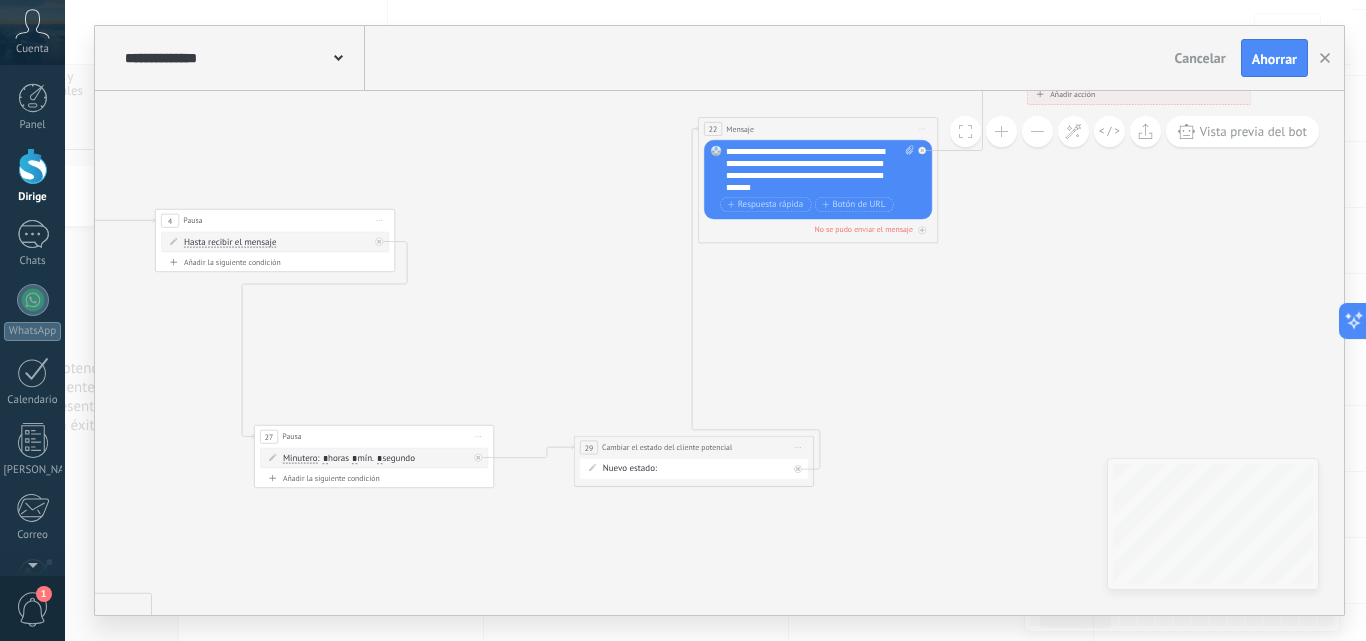 drag, startPoint x: 1021, startPoint y: 362, endPoint x: 1077, endPoint y: 303, distance: 81.34495 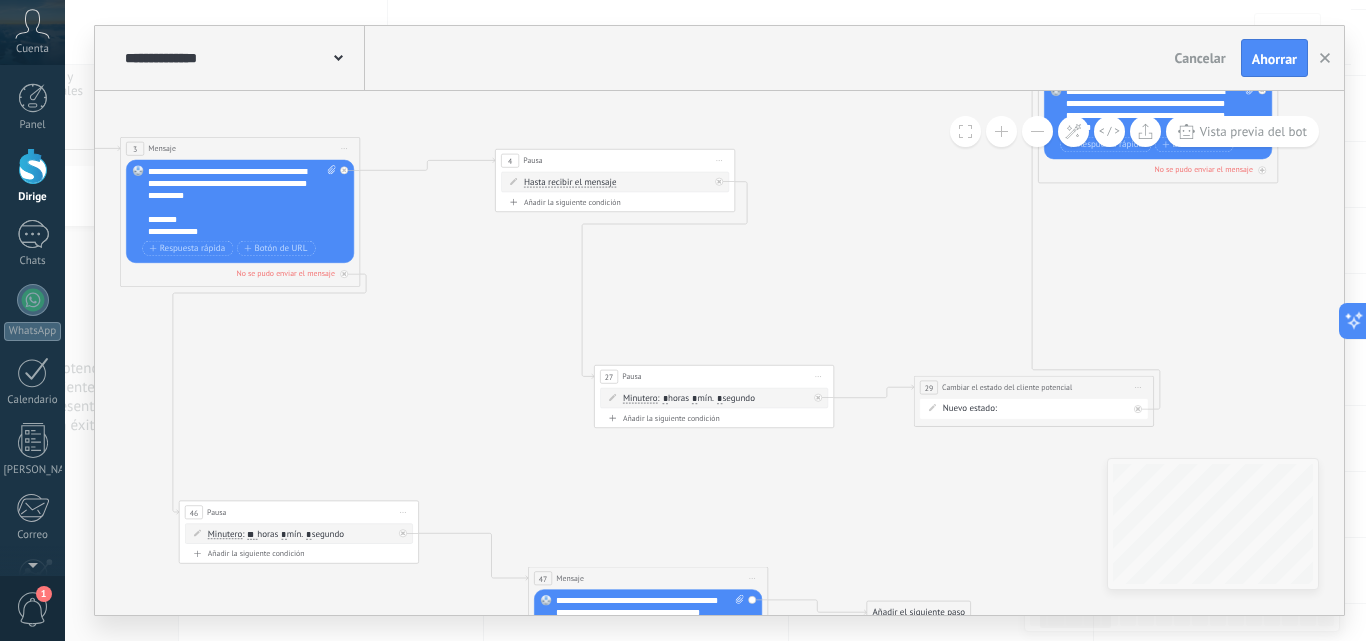 drag, startPoint x: 729, startPoint y: 310, endPoint x: 898, endPoint y: 279, distance: 171.81967 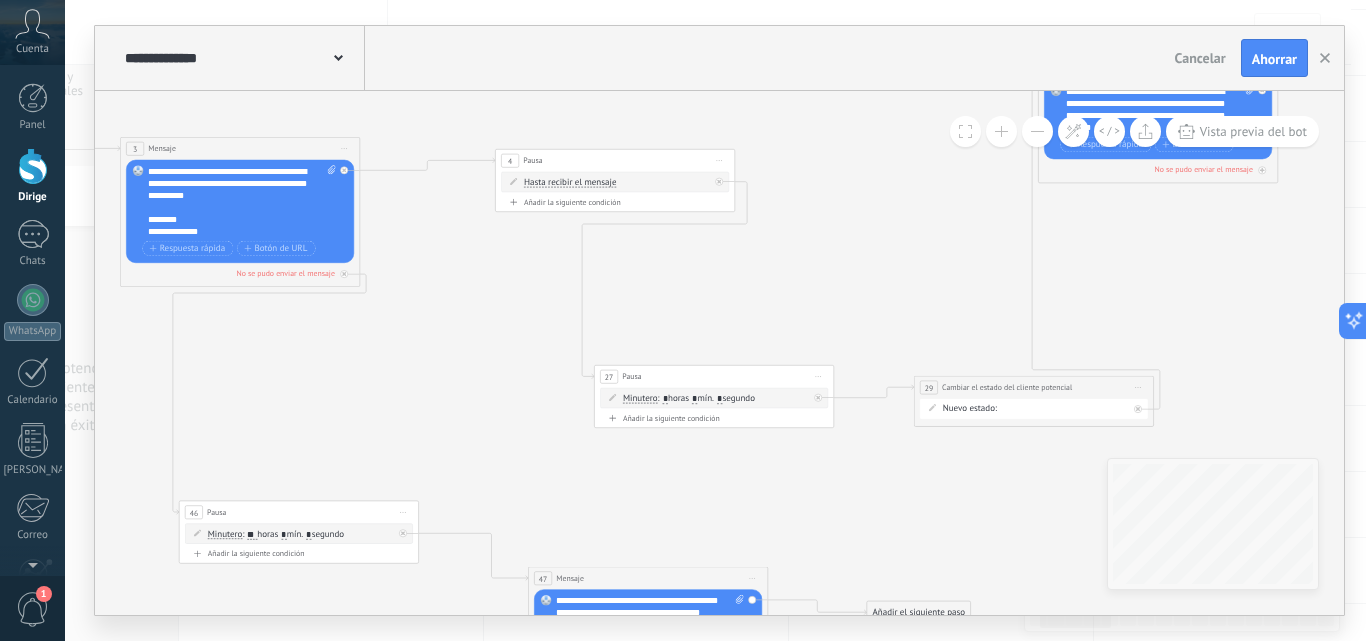 click 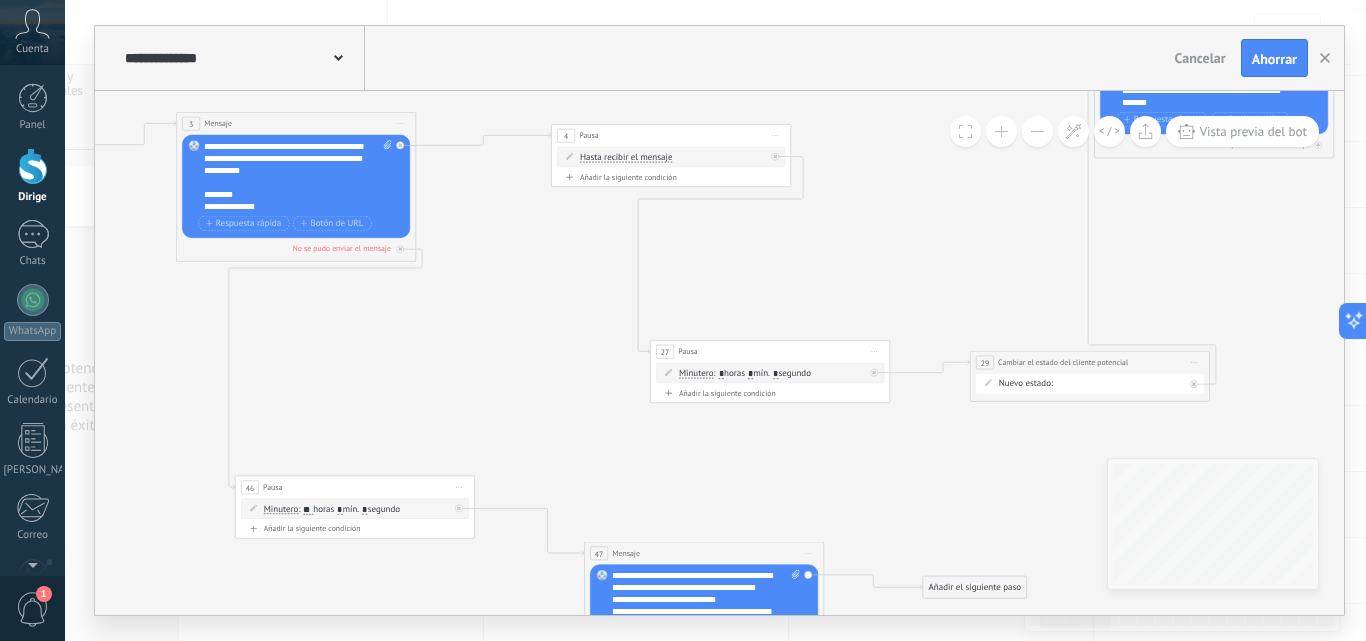 drag, startPoint x: 472, startPoint y: 362, endPoint x: 516, endPoint y: 341, distance: 48.754486 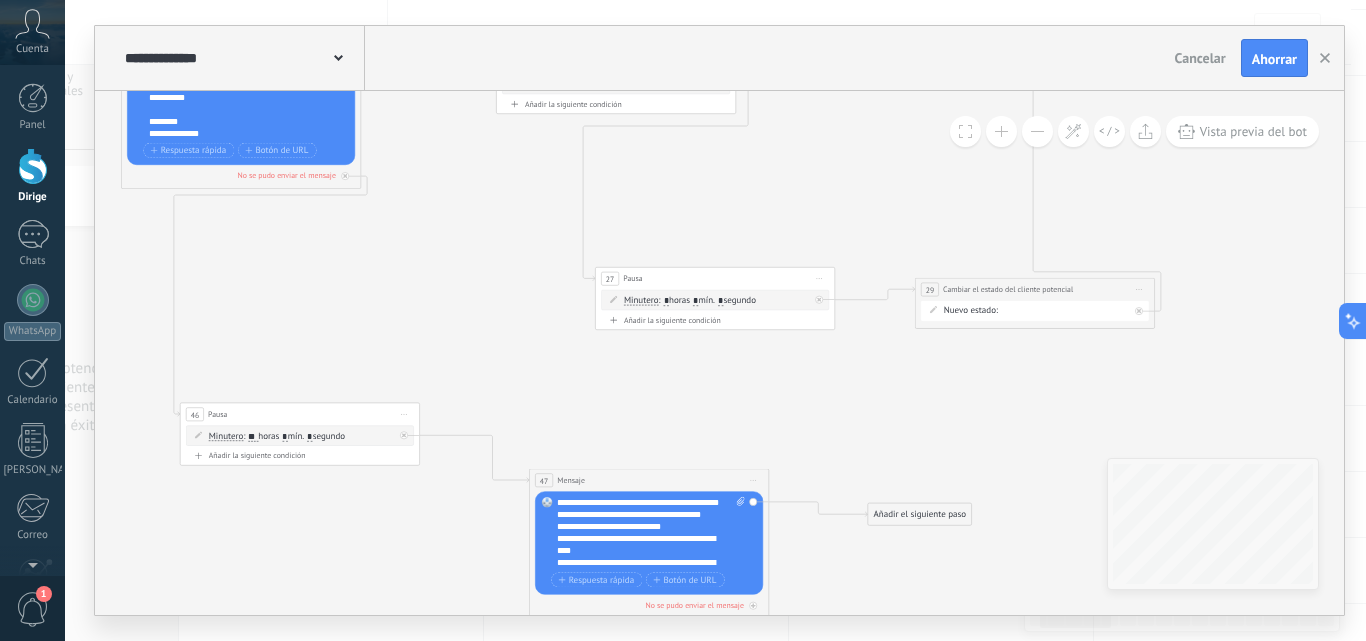 drag, startPoint x: 510, startPoint y: 327, endPoint x: 452, endPoint y: 255, distance: 92.45539 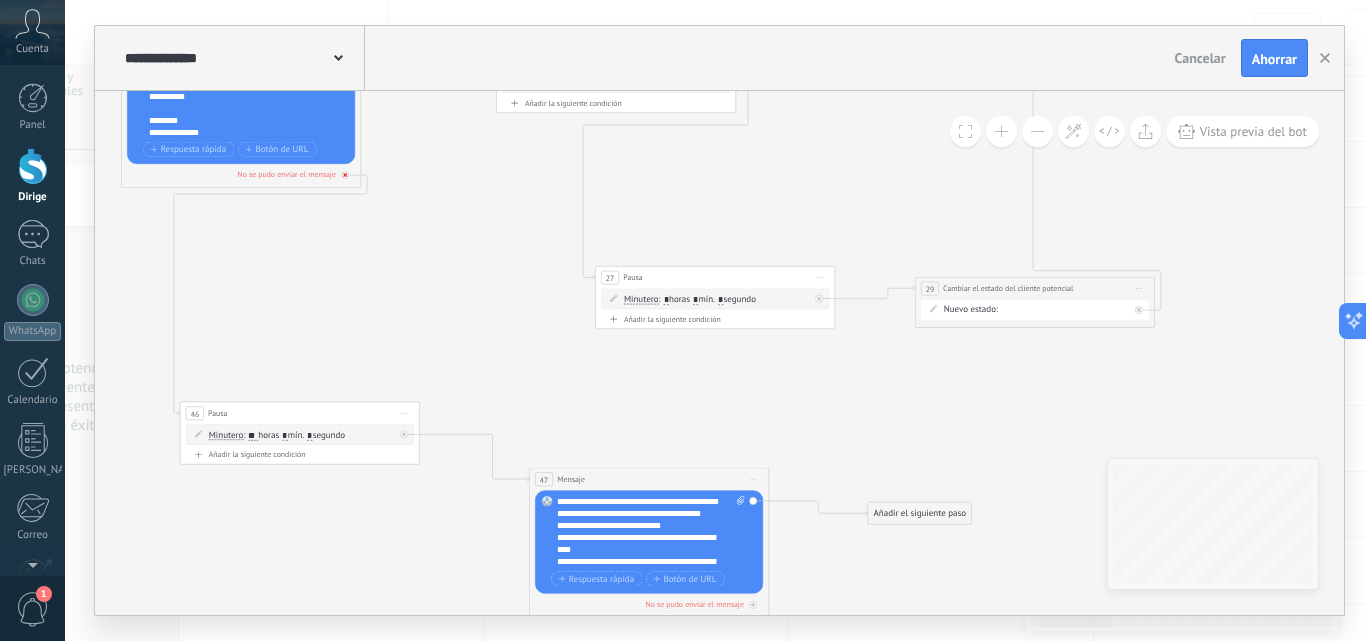 click at bounding box center (345, 175) 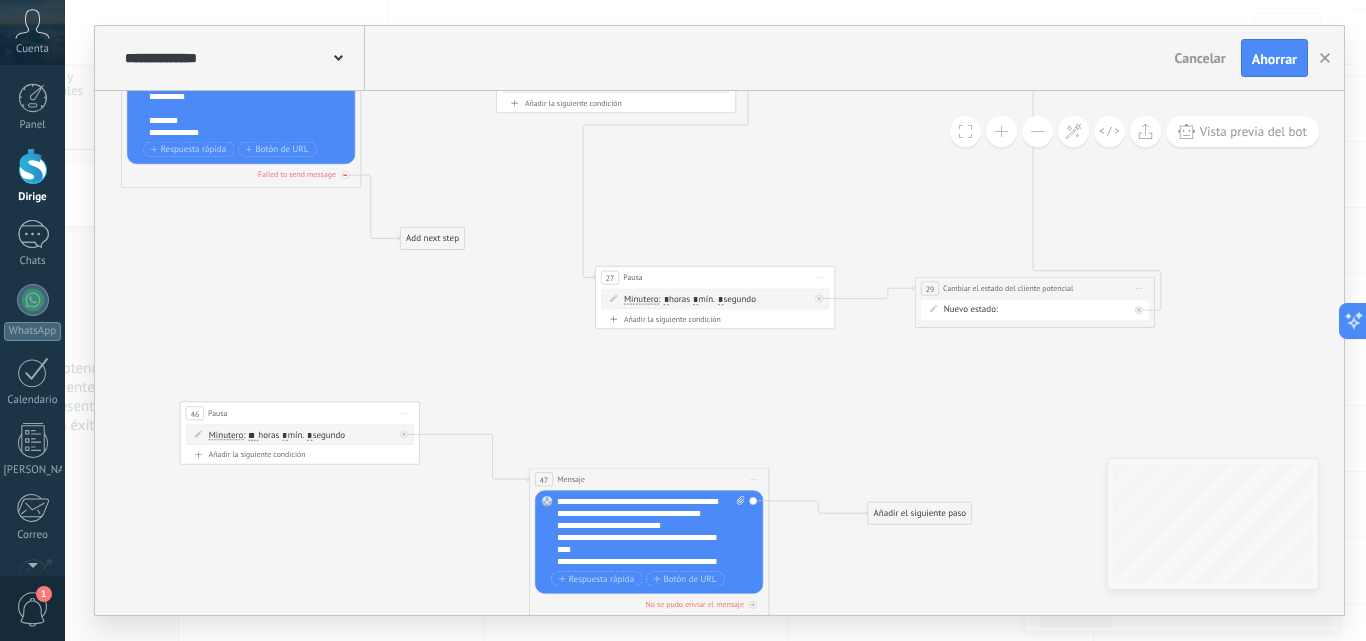 click 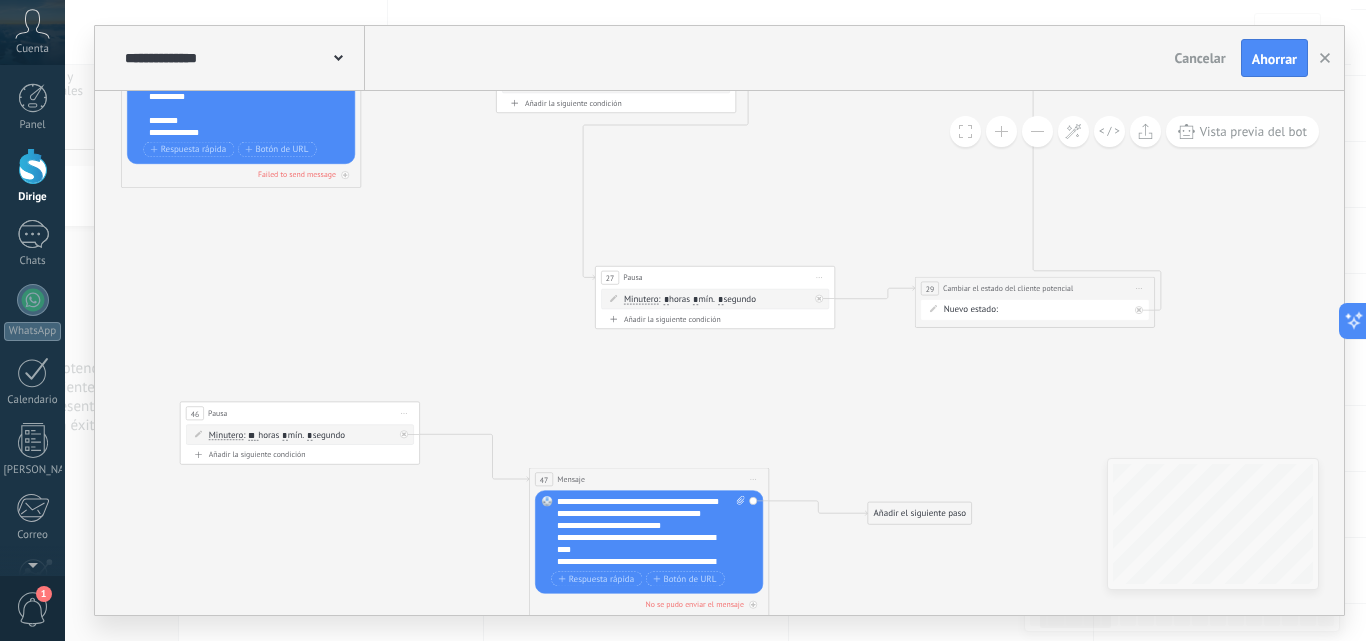 click 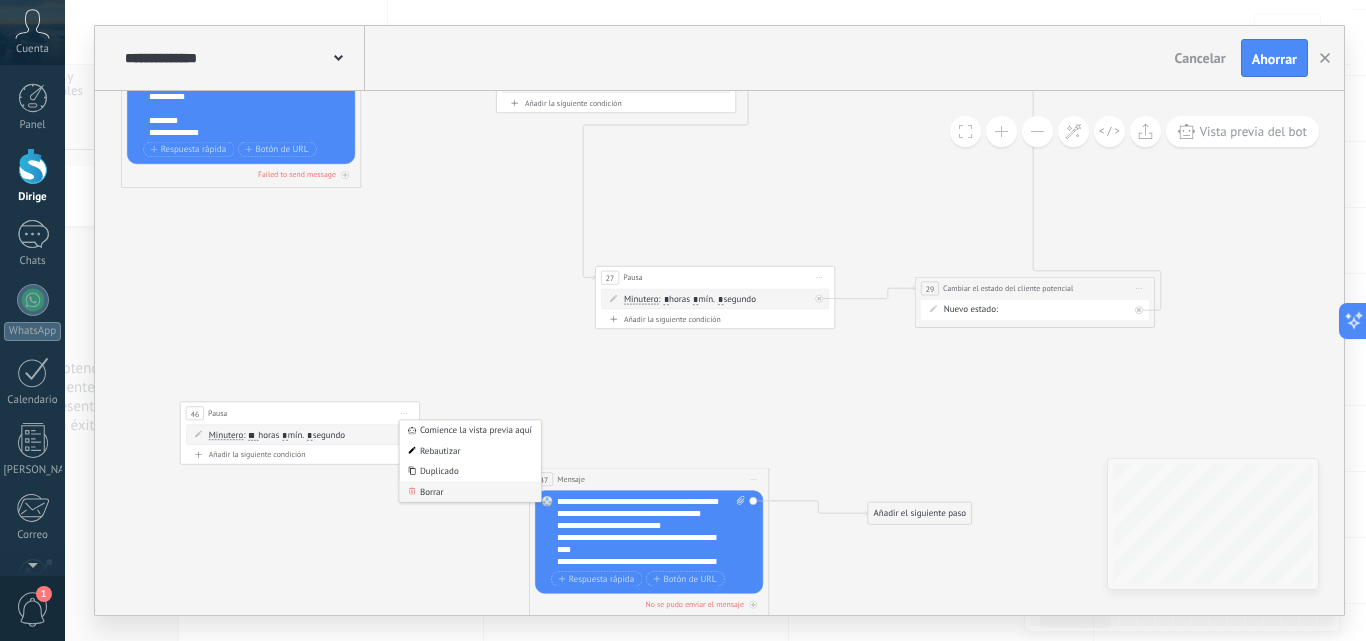 click on "Borrar" at bounding box center [470, 491] 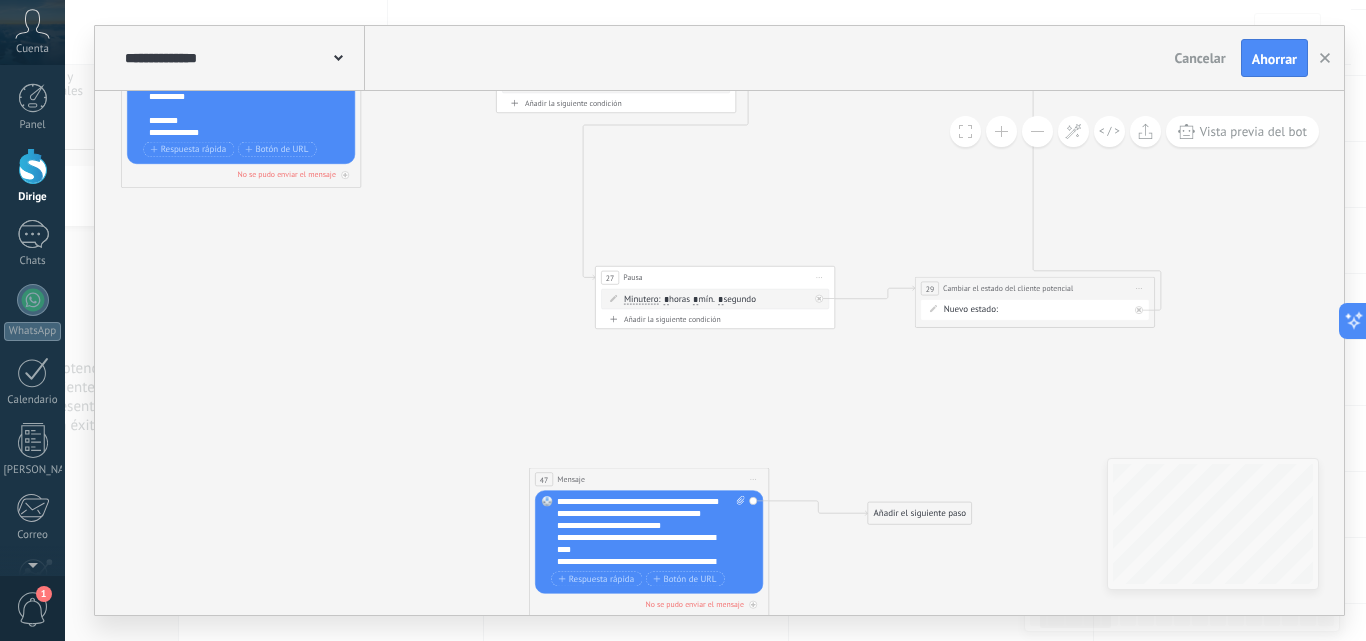 click on "Comience la vista previa aquí
Rebautizar
Duplicado
Borrar" at bounding box center [753, 479] 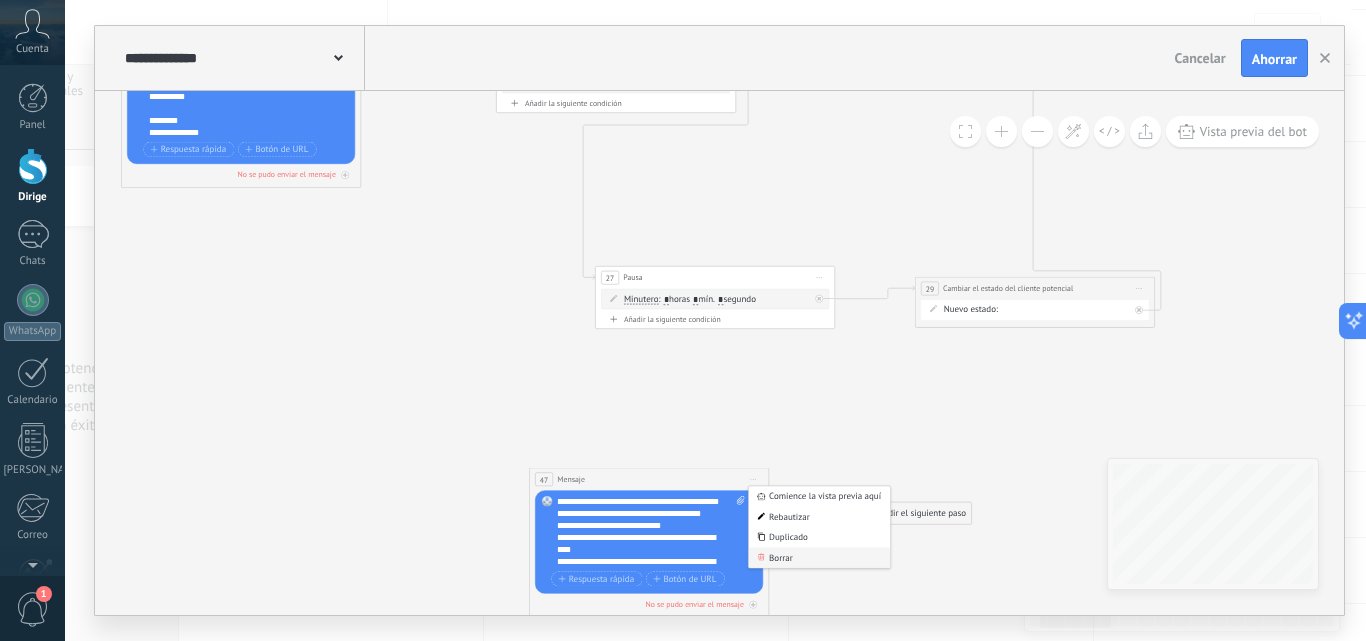 click on "Borrar" at bounding box center (781, 557) 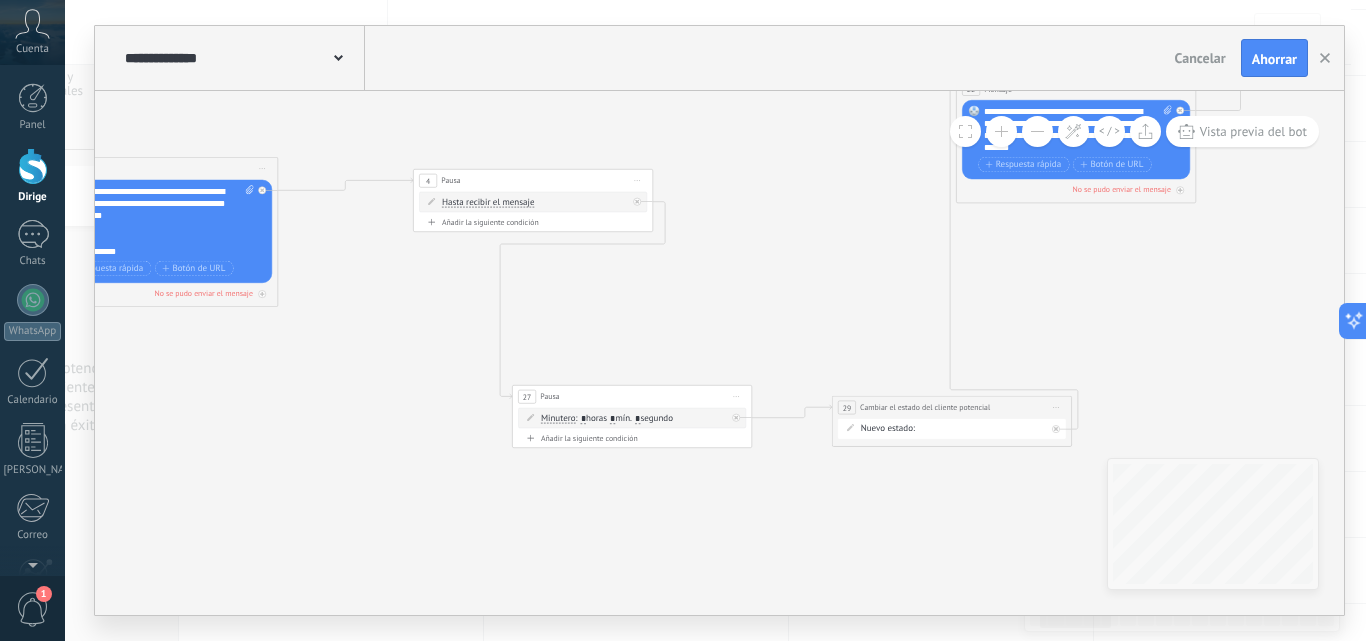 drag, startPoint x: 1210, startPoint y: 194, endPoint x: 1102, endPoint y: 333, distance: 176.02557 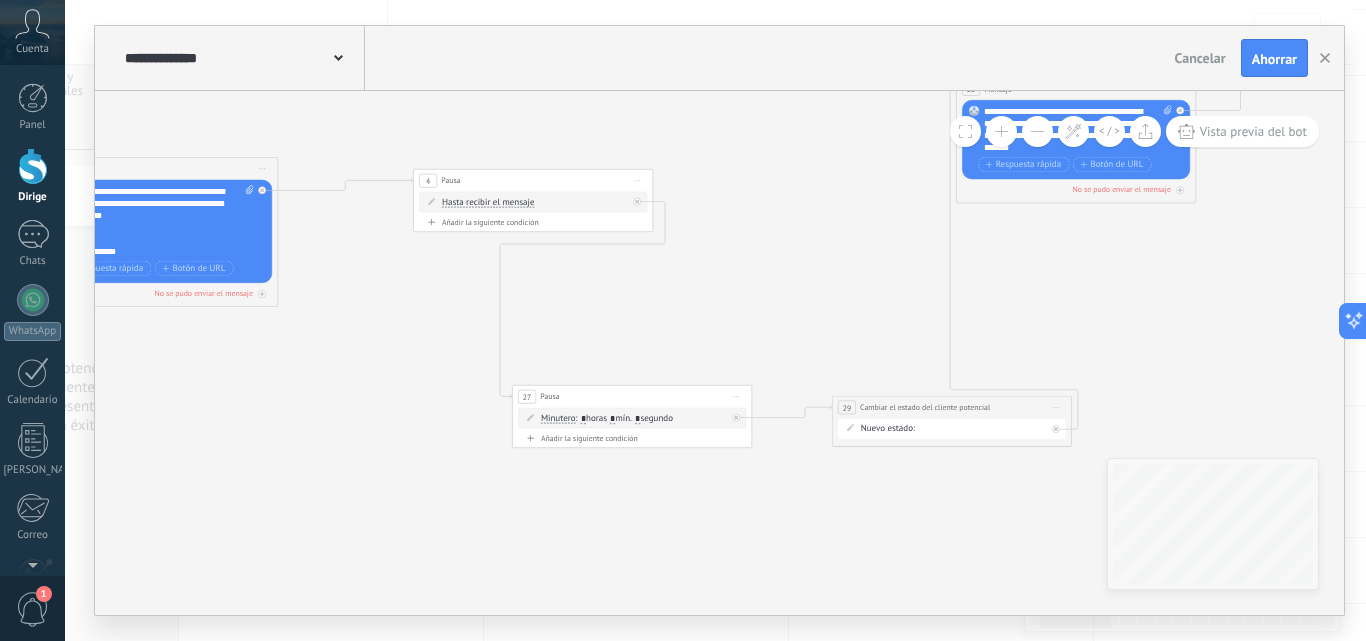 click 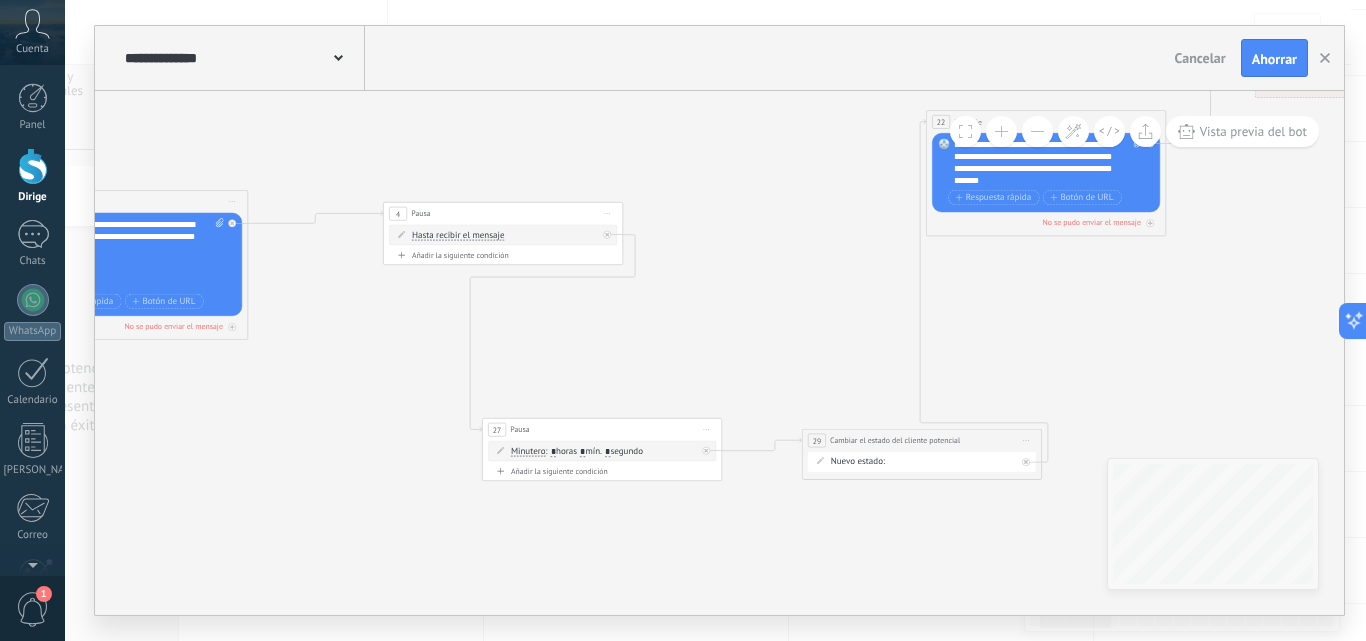 click 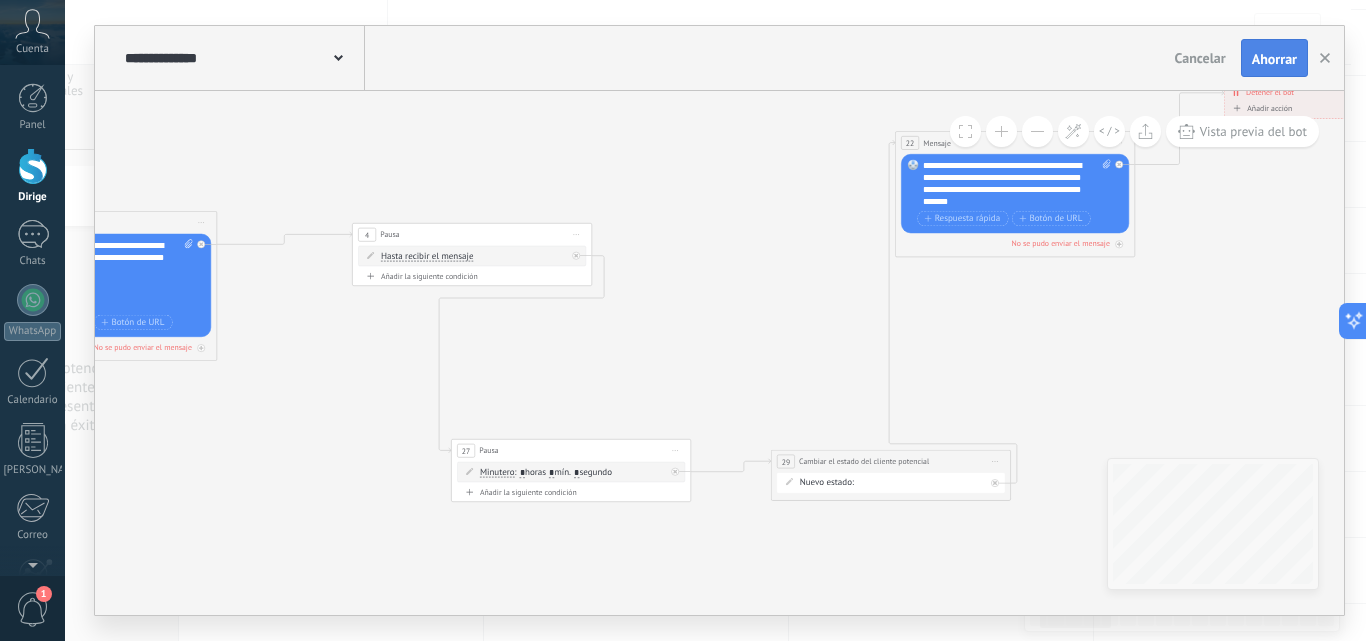 click on "Ahorrar" at bounding box center [1274, 58] 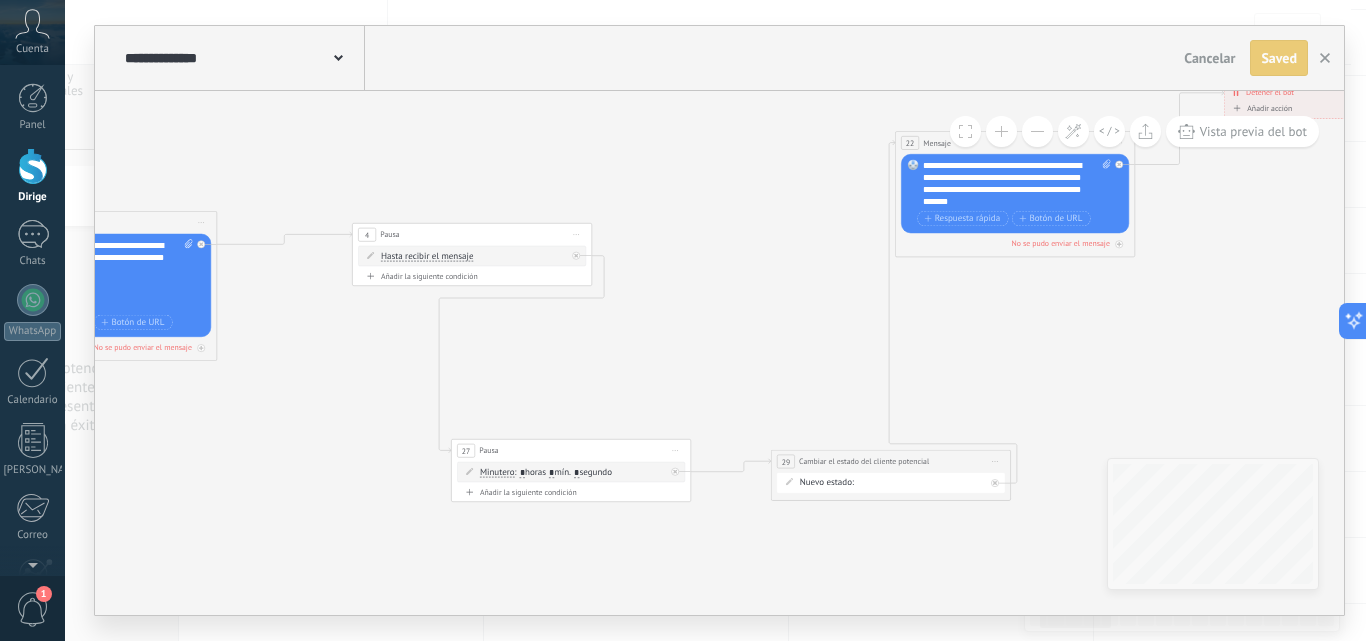 click on "Cancelar" at bounding box center [1209, 58] 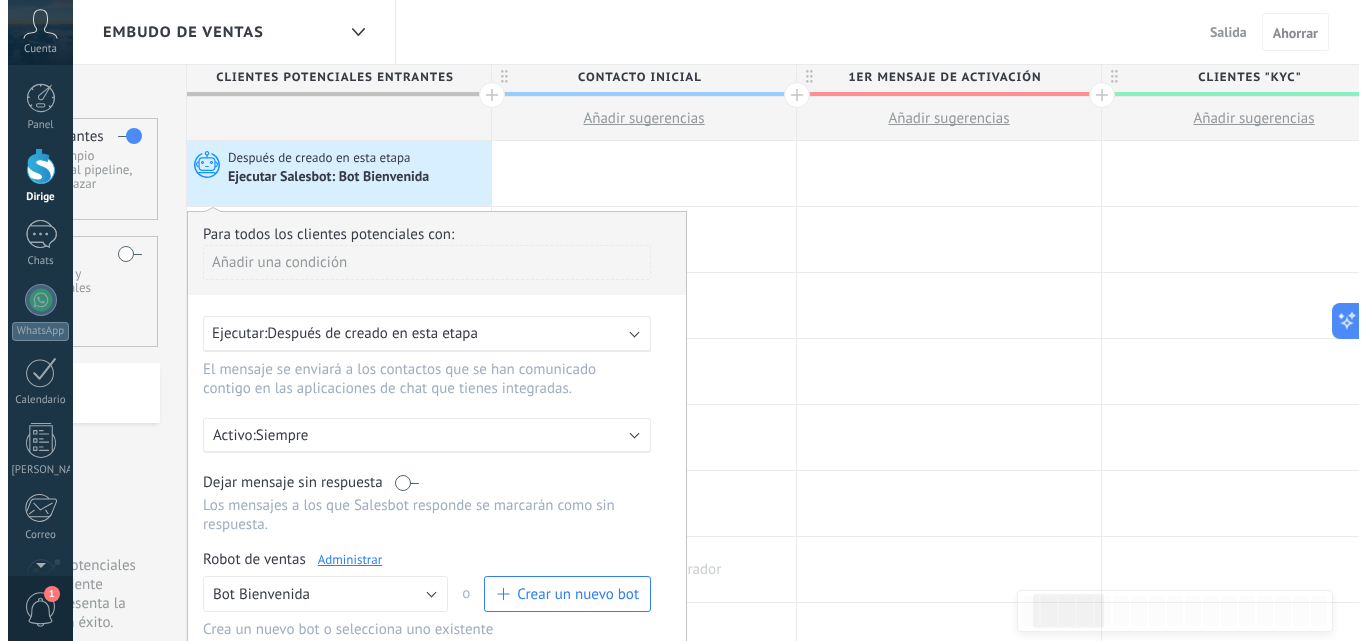 scroll, scrollTop: 0, scrollLeft: 0, axis: both 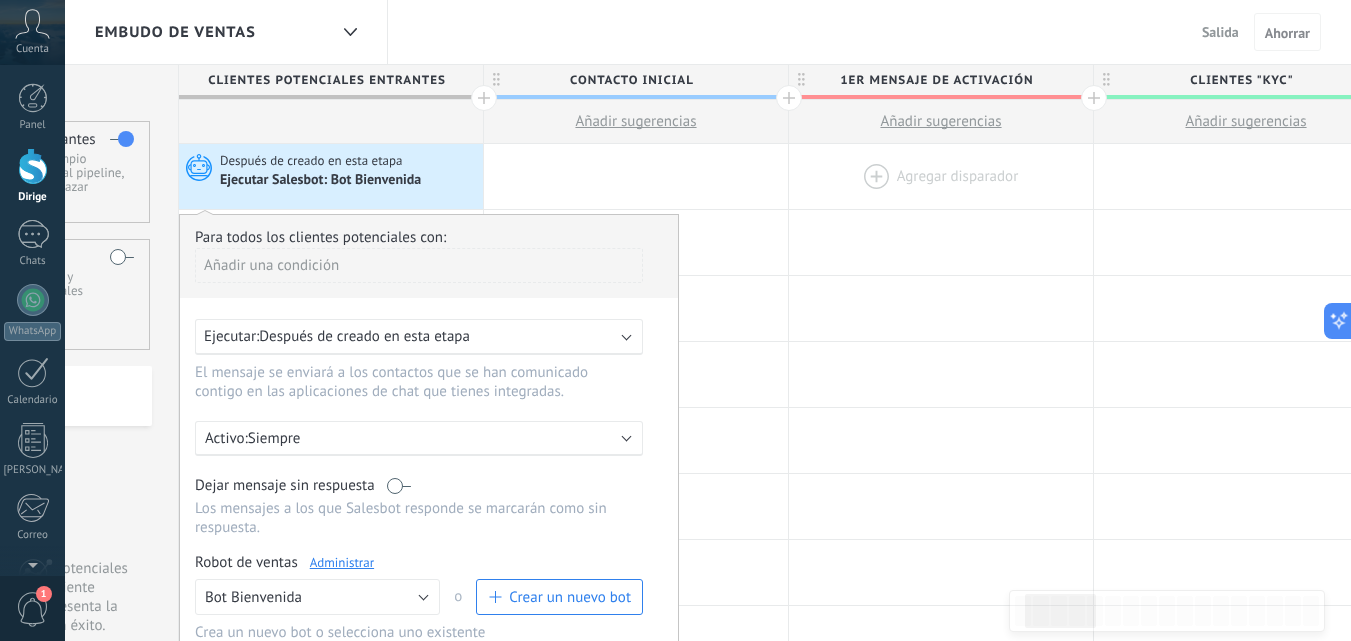 click at bounding box center [941, 176] 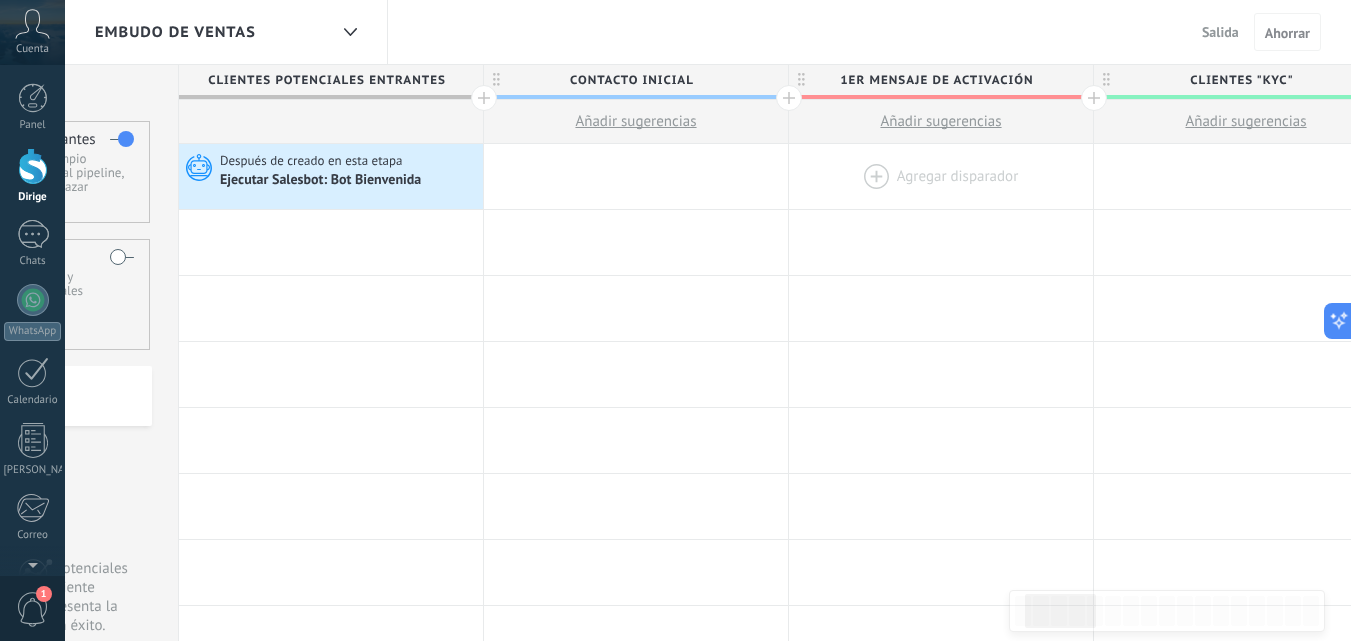 click at bounding box center (941, 176) 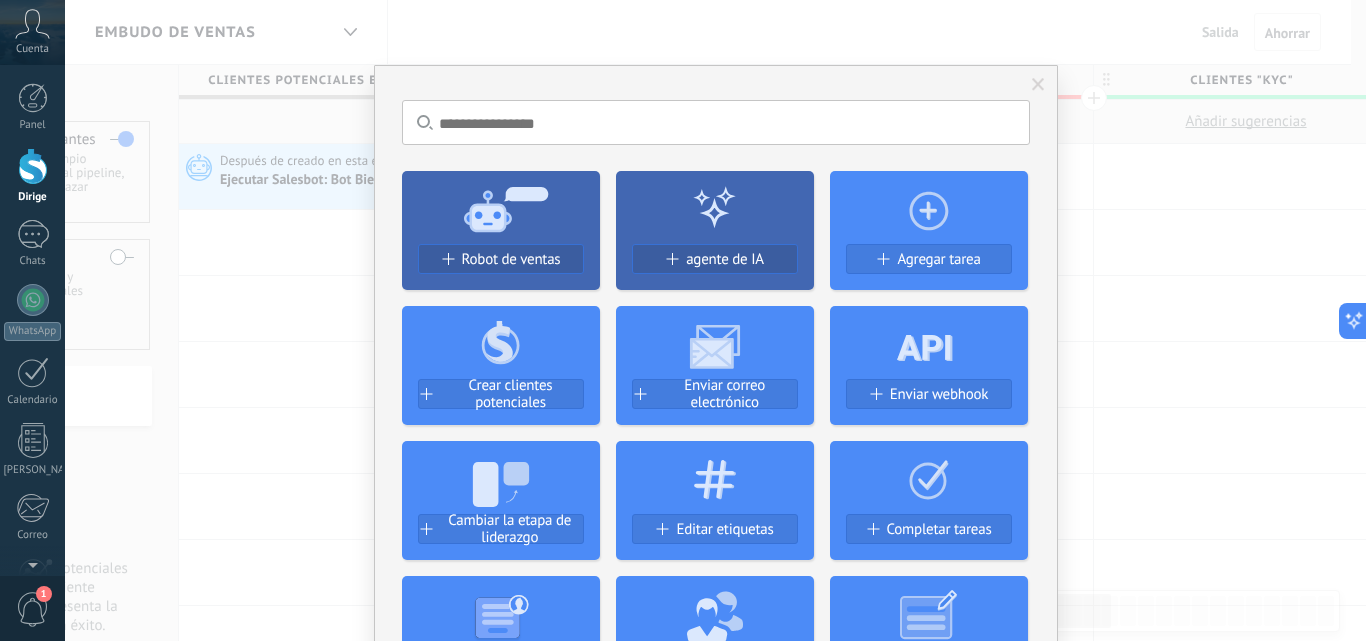 click on "Robot de ventas" at bounding box center [511, 259] 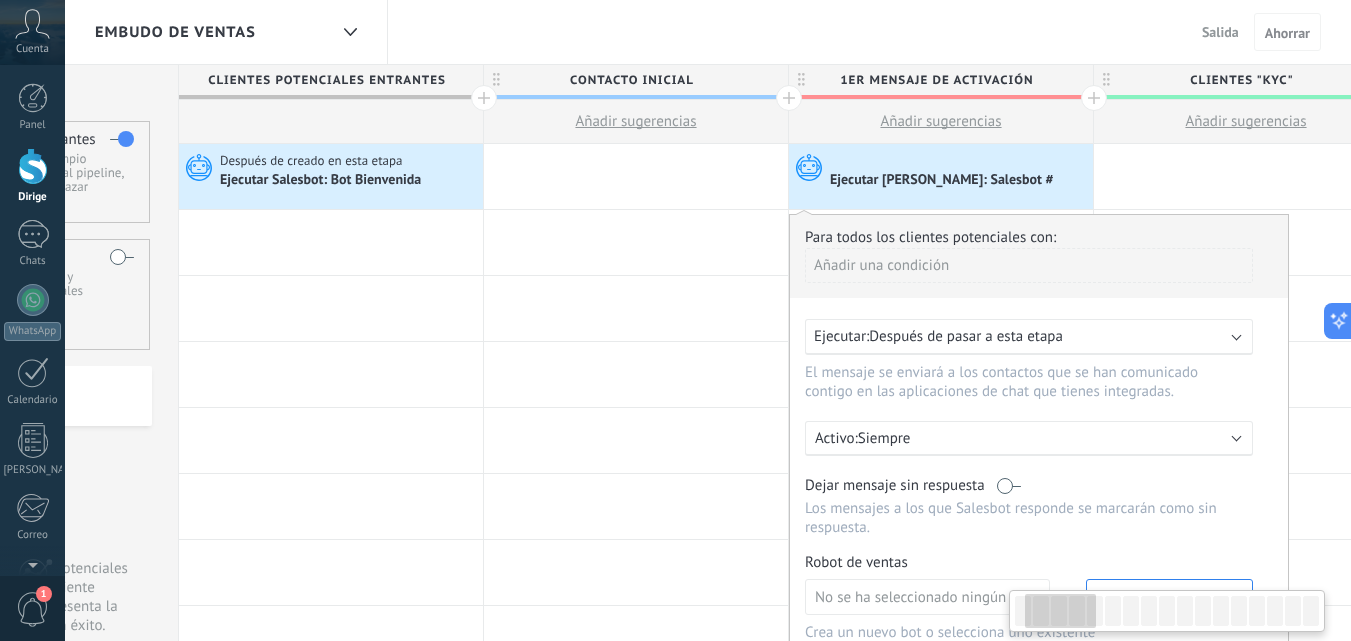 click on "Crear un nuevo bot" at bounding box center [1169, 597] 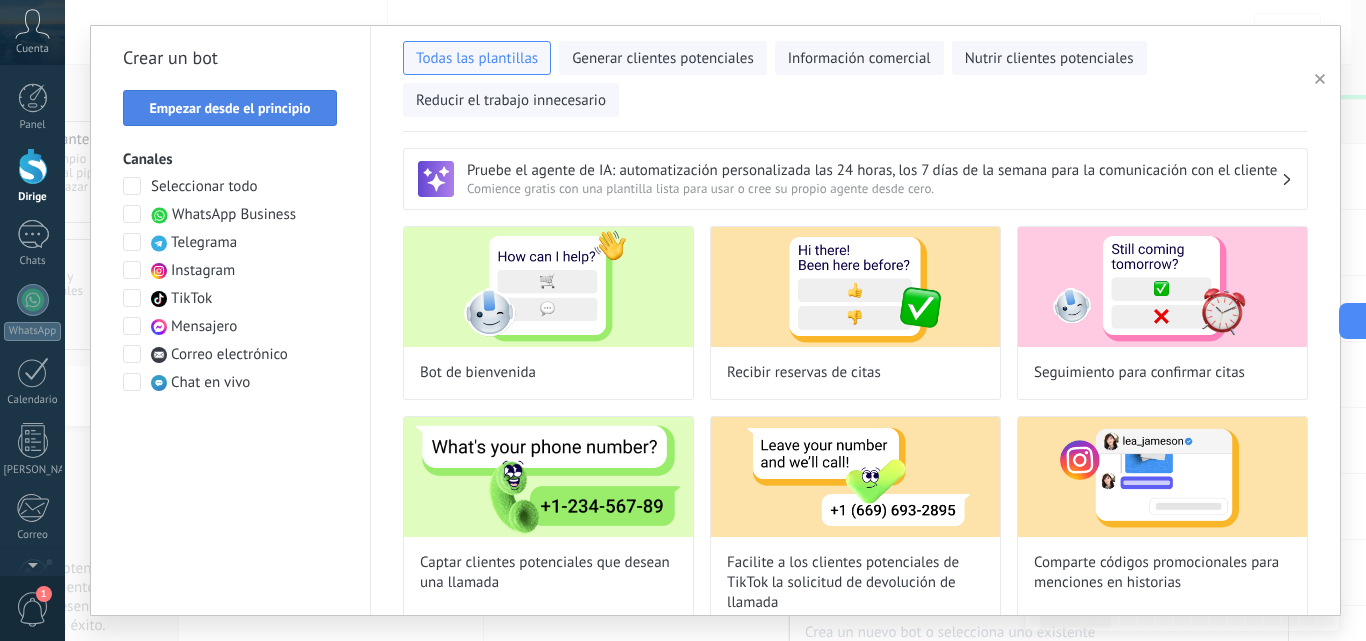 click on "Empezar desde el principio" at bounding box center (229, 108) 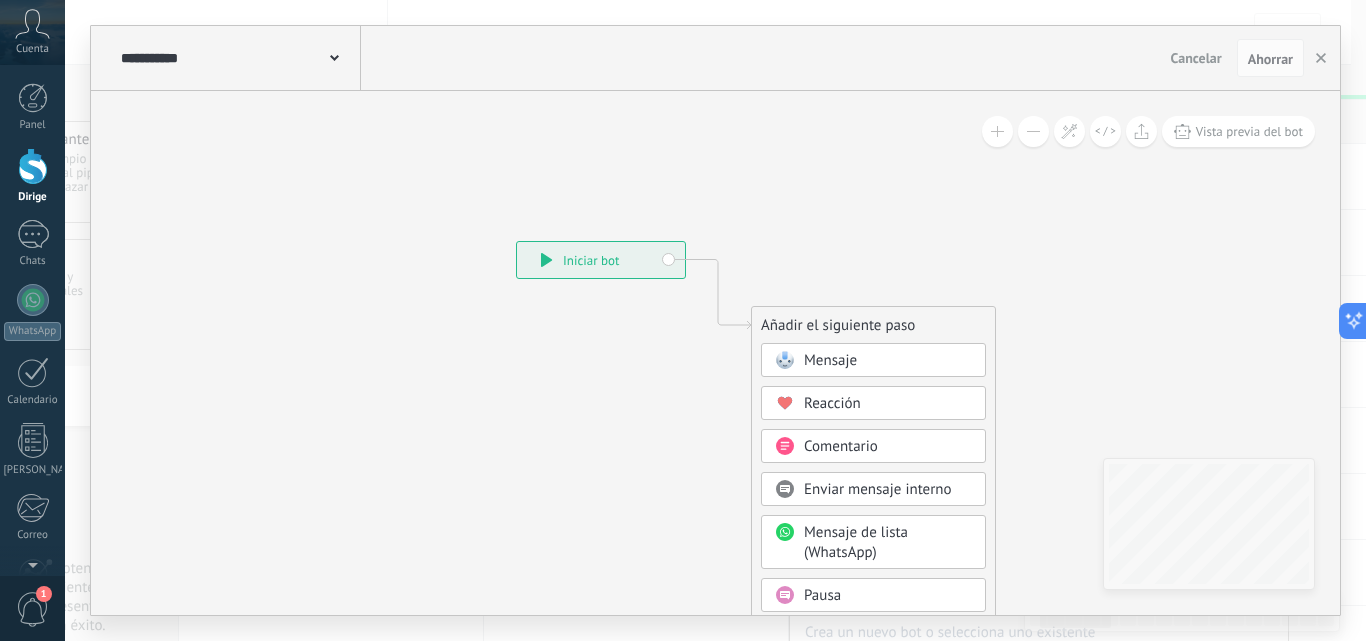 click 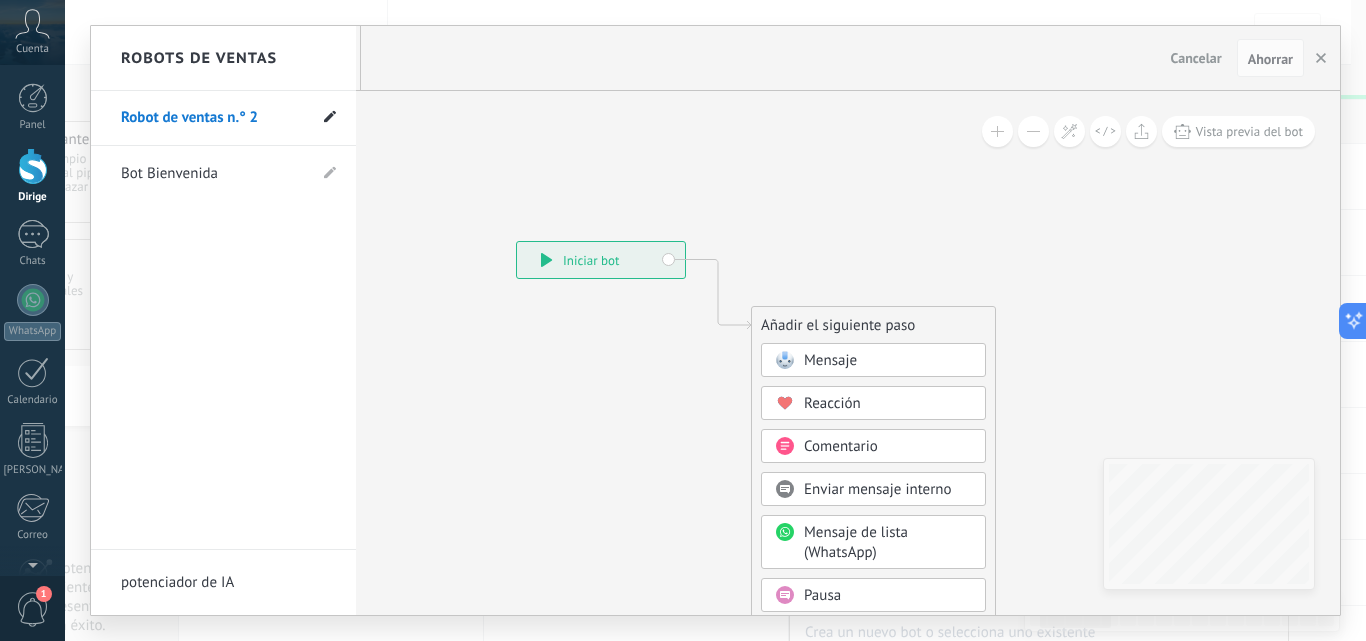 click 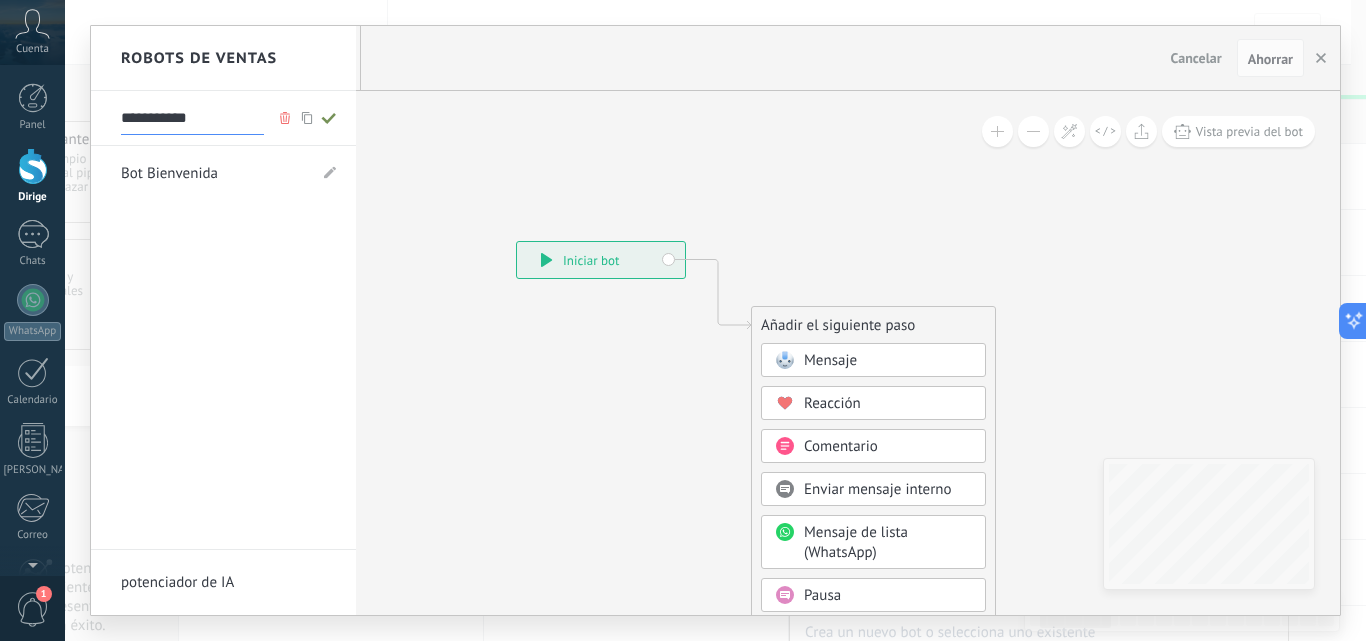 drag, startPoint x: 253, startPoint y: 121, endPoint x: 113, endPoint y: 119, distance: 140.01428 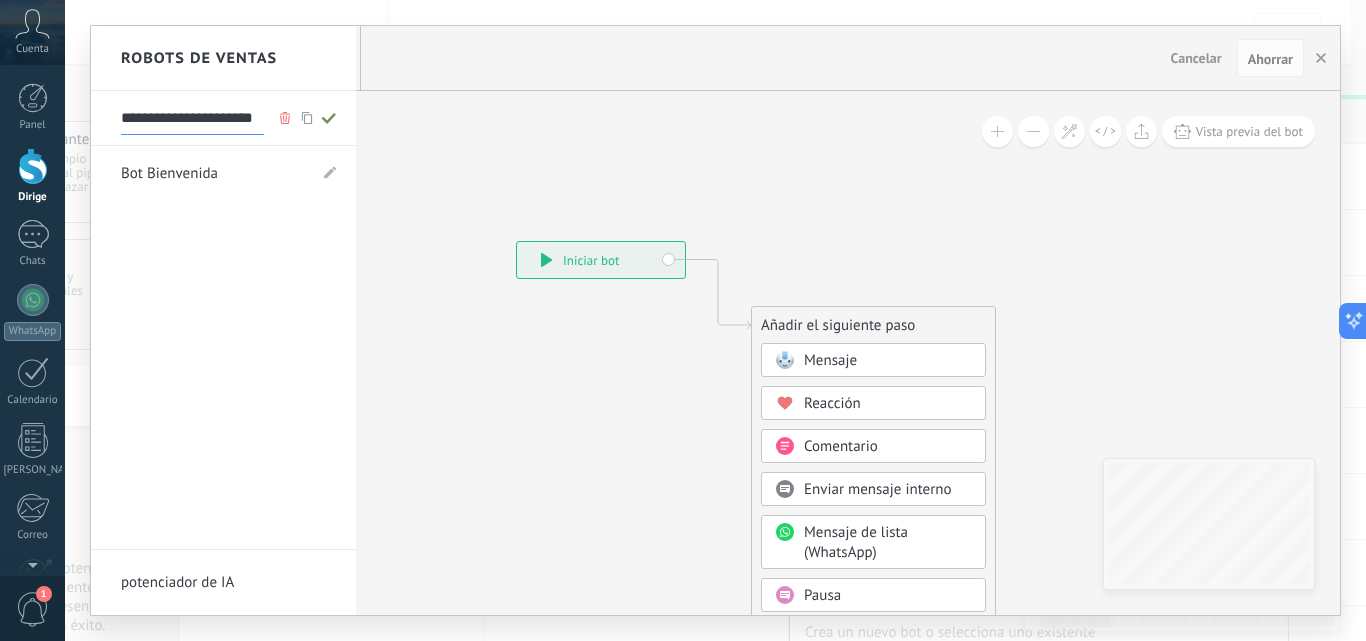 type on "**********" 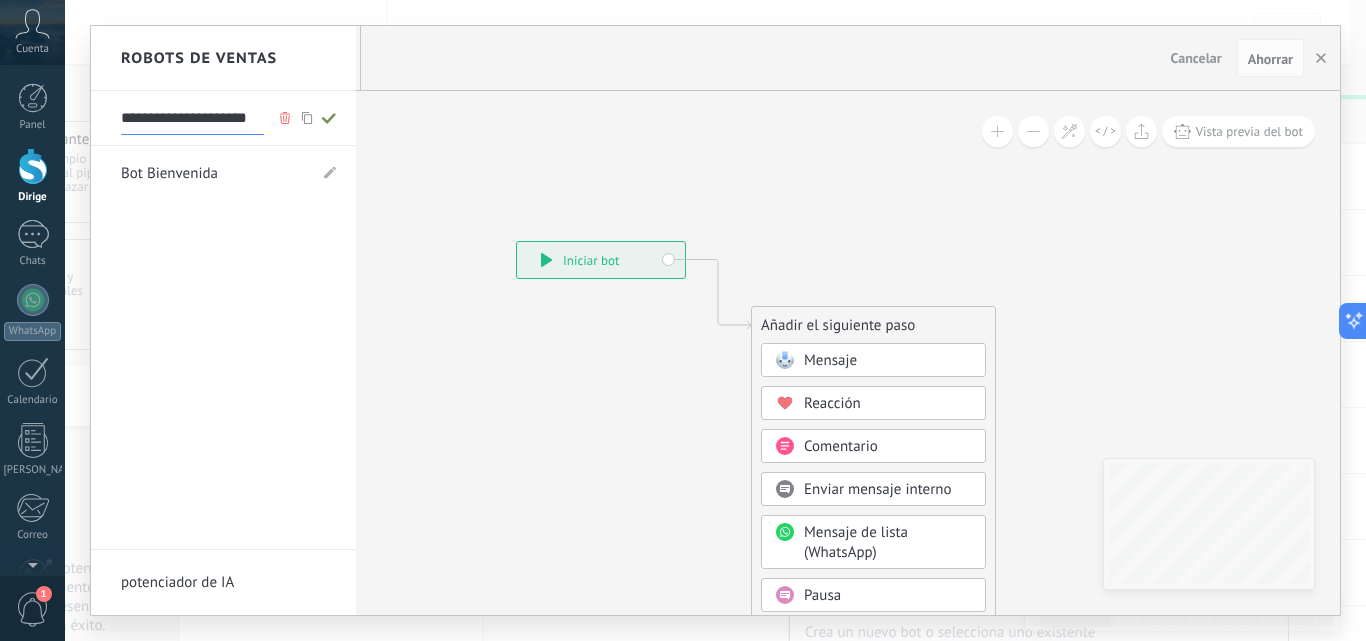 click 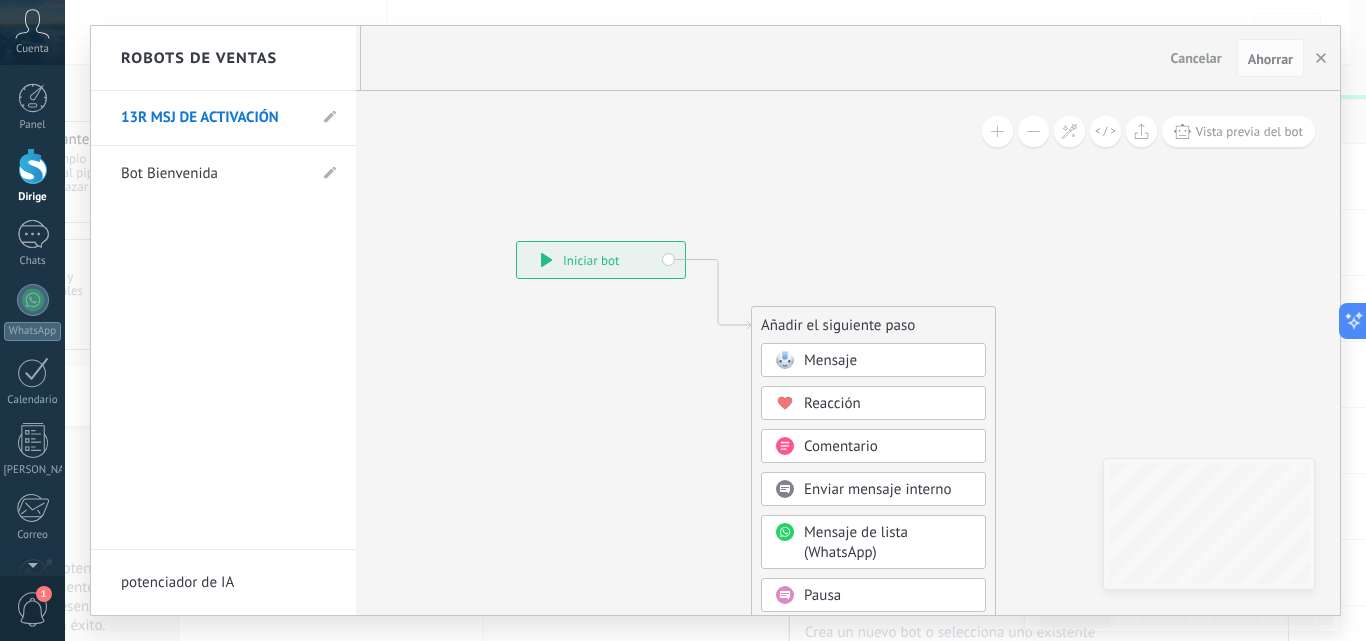 drag, startPoint x: 520, startPoint y: 333, endPoint x: 488, endPoint y: 329, distance: 32.24903 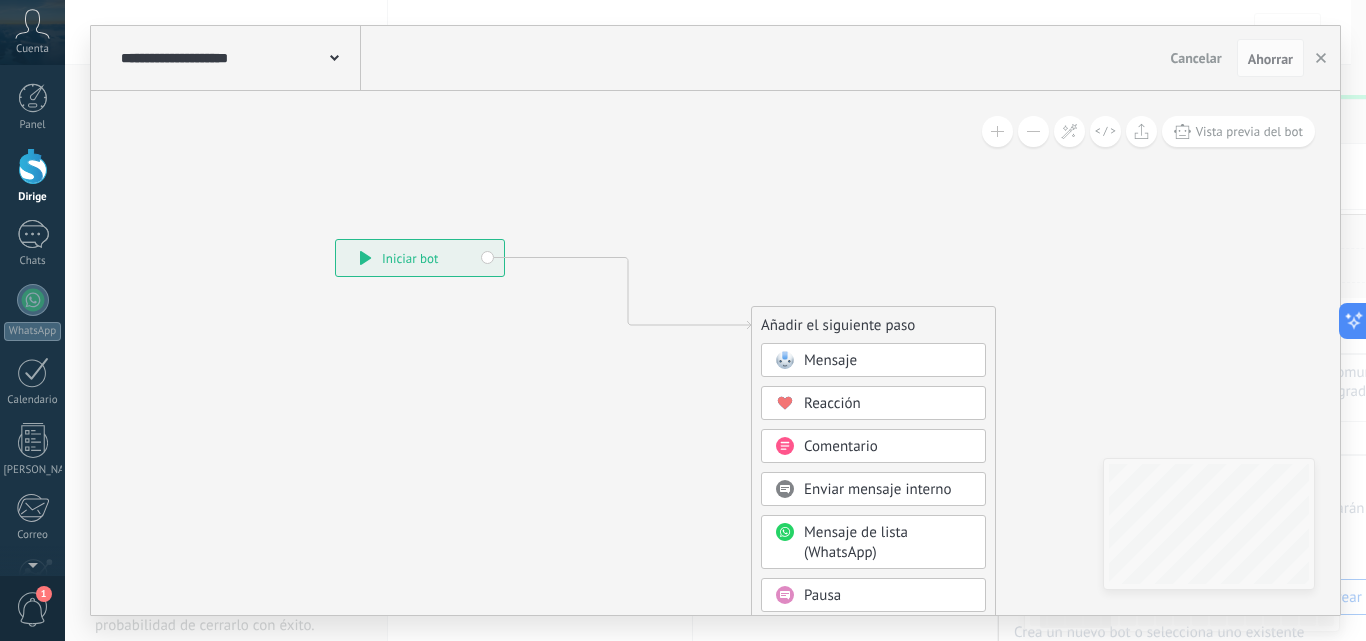 drag, startPoint x: 0, startPoint y: 0, endPoint x: 818, endPoint y: 245, distance: 853.9022 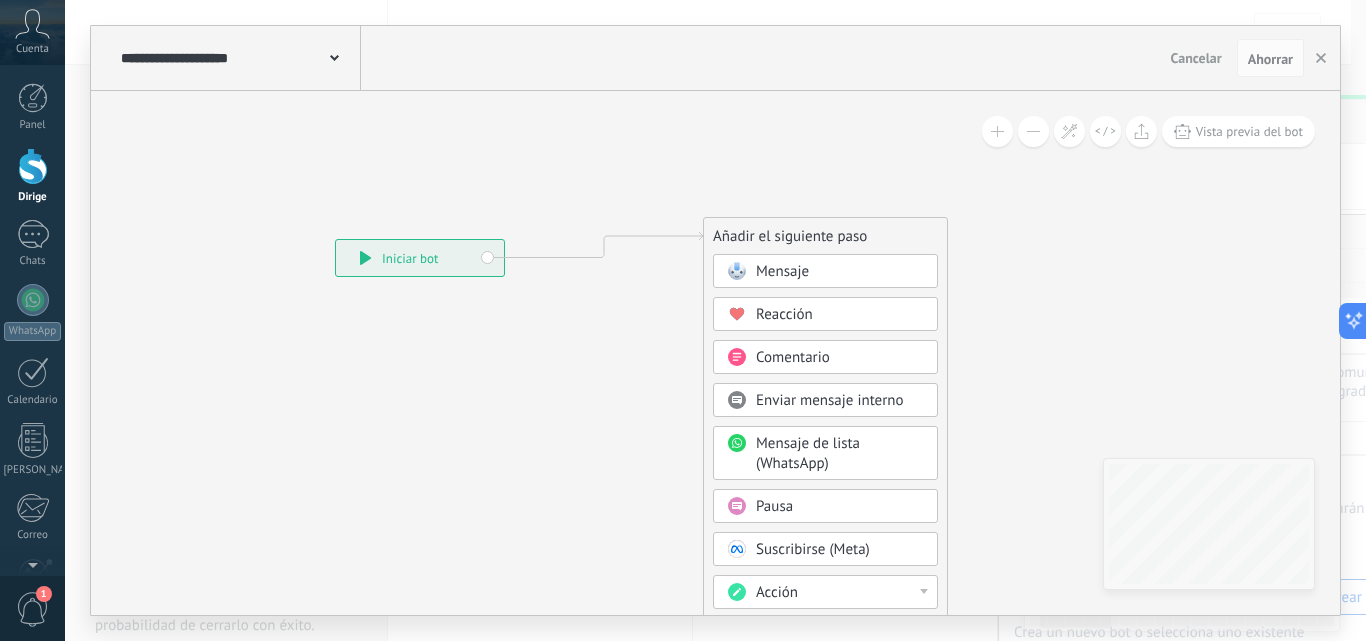 scroll, scrollTop: 0, scrollLeft: 0, axis: both 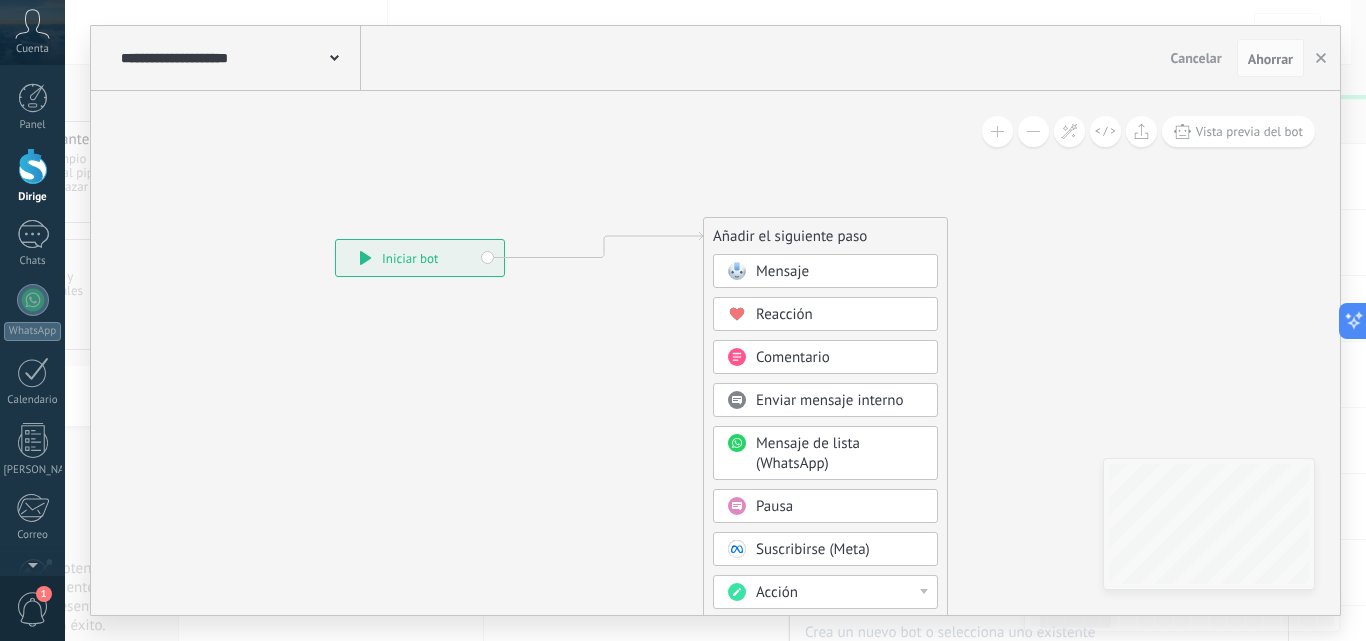 click on "Pausa" at bounding box center [840, 507] 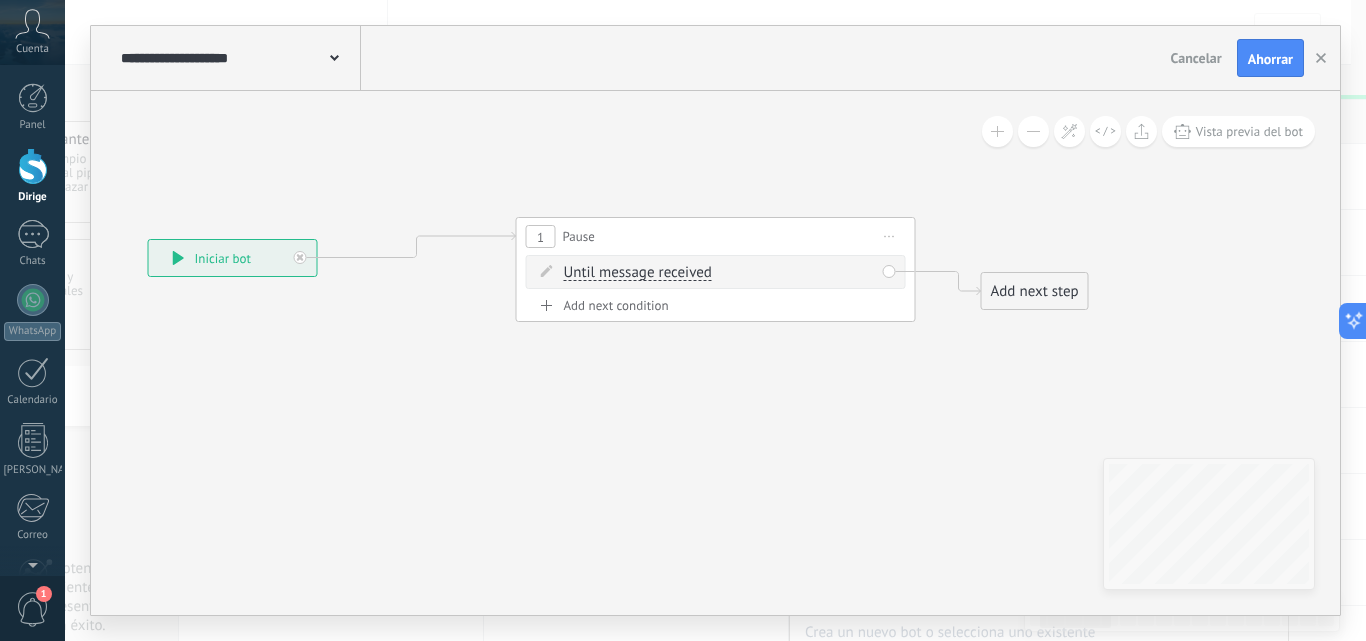click on "Until message received" at bounding box center [679, 273] 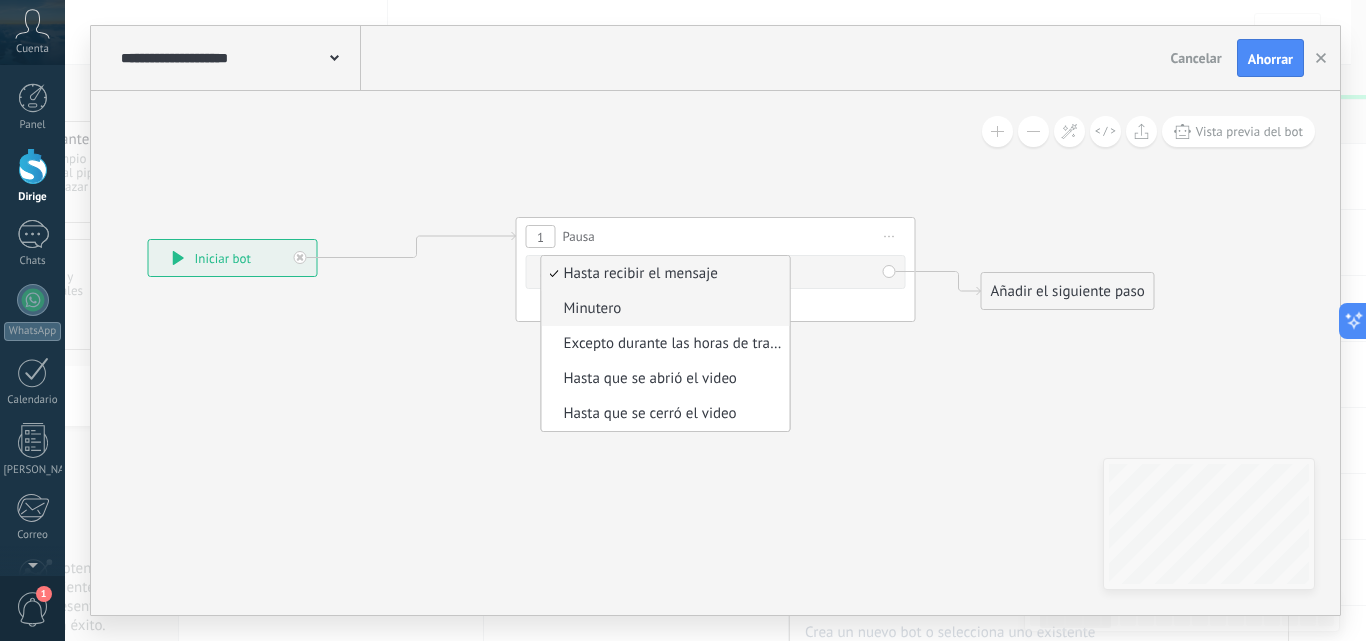 click on "Minutero" at bounding box center [663, 309] 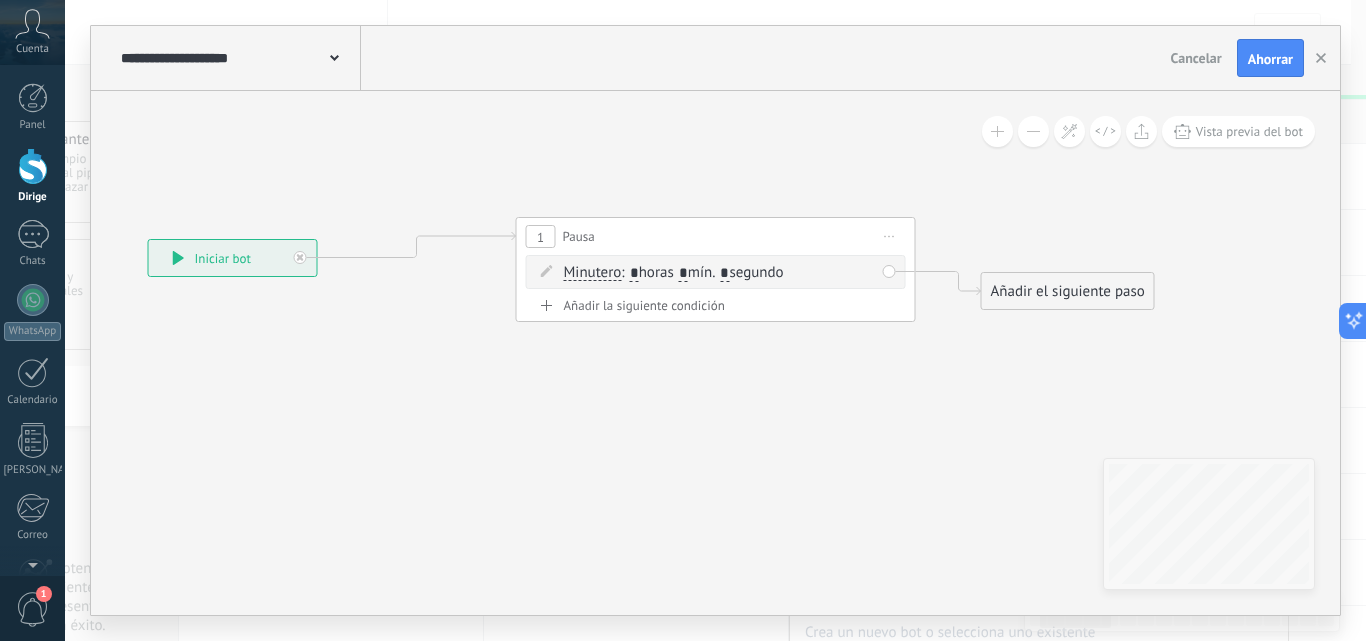 drag, startPoint x: 250, startPoint y: 256, endPoint x: 171, endPoint y: 241, distance: 80.411446 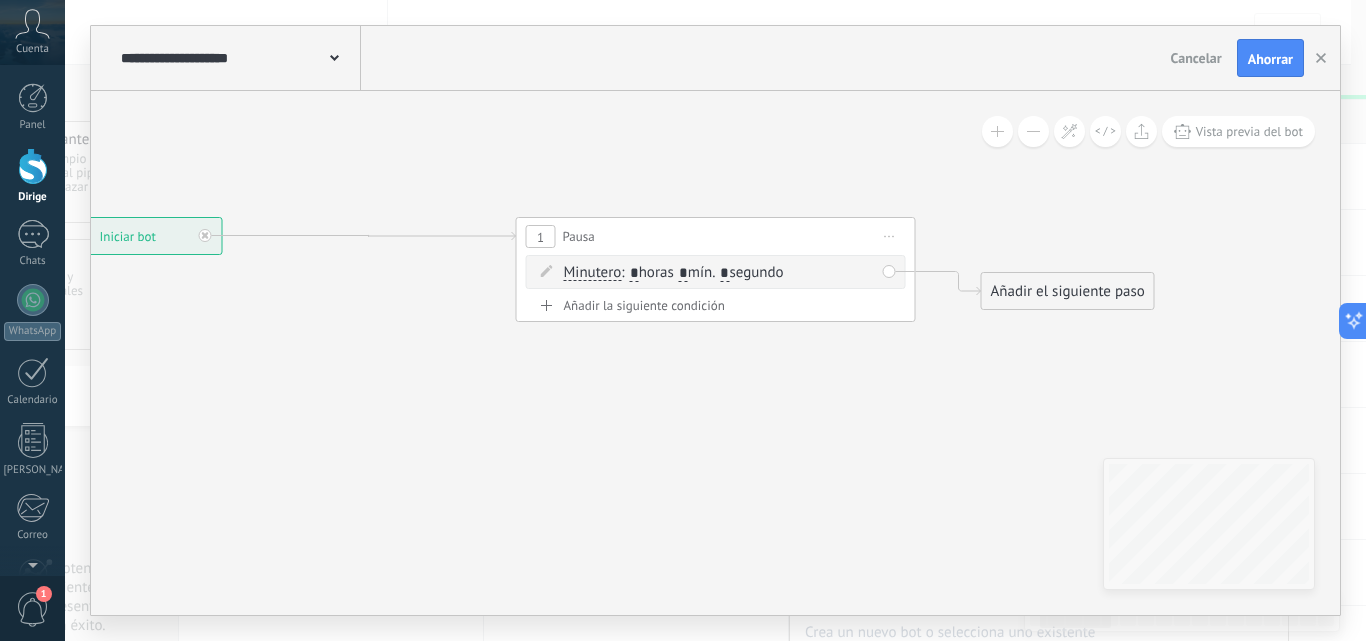 click on "*" at bounding box center (634, 274) 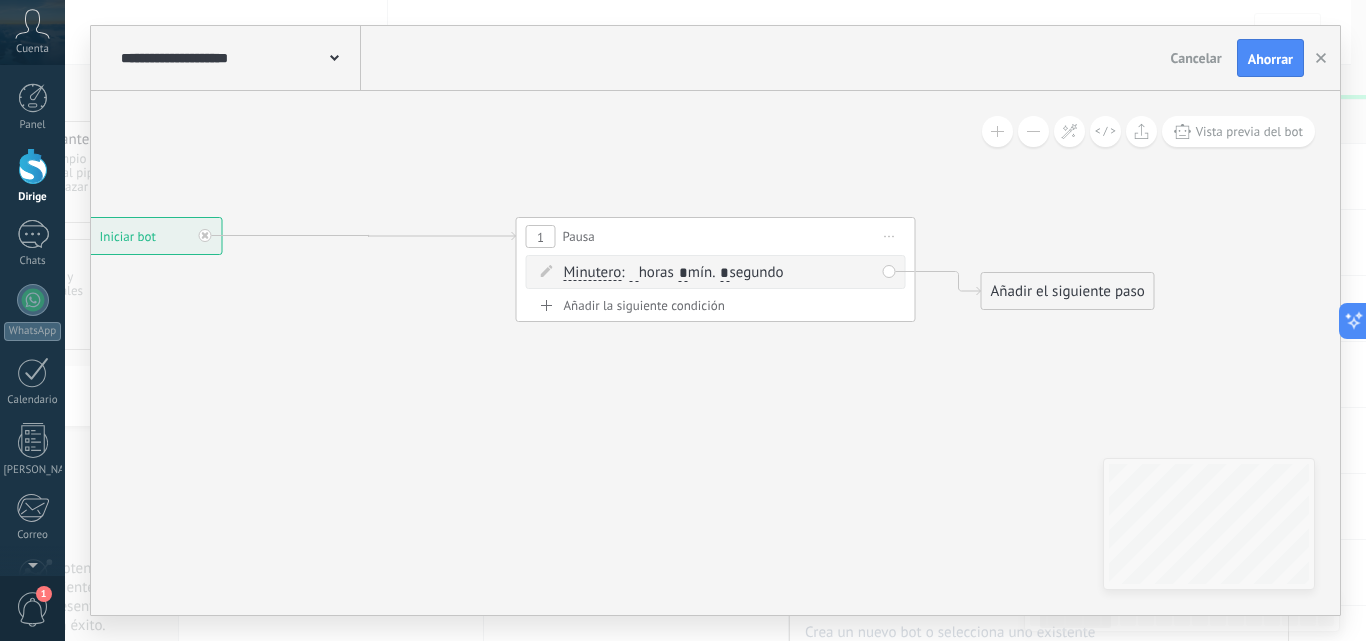 type on "*" 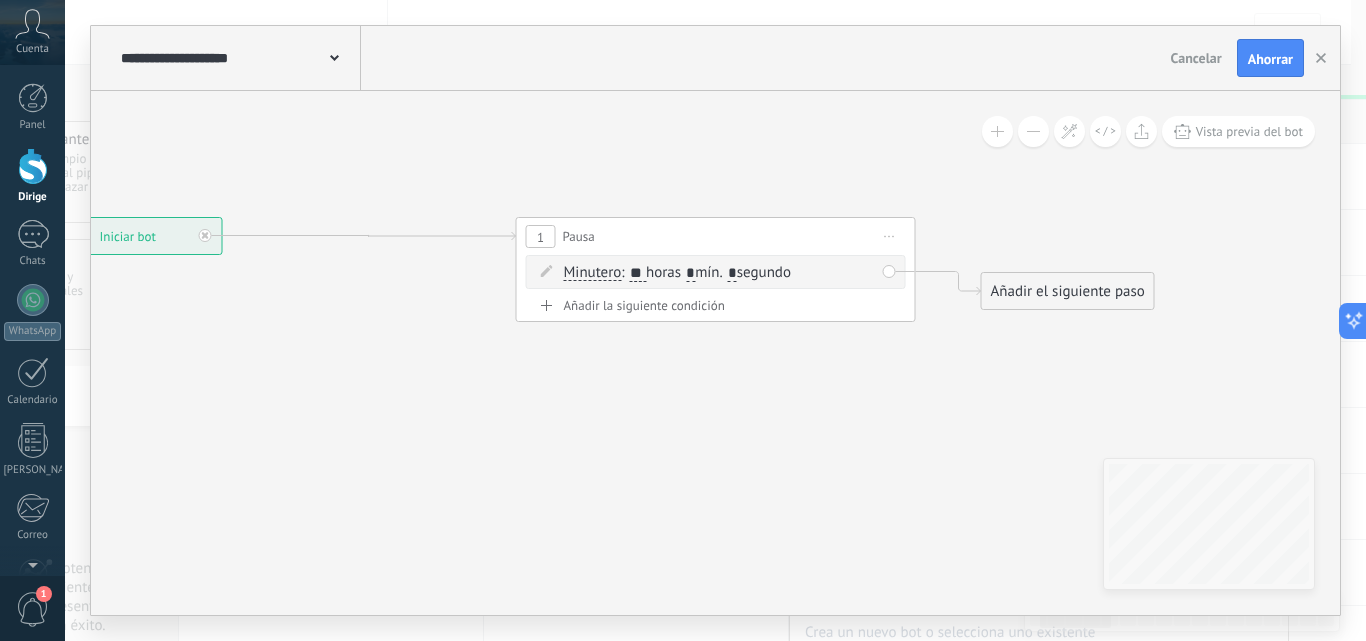 type on "**" 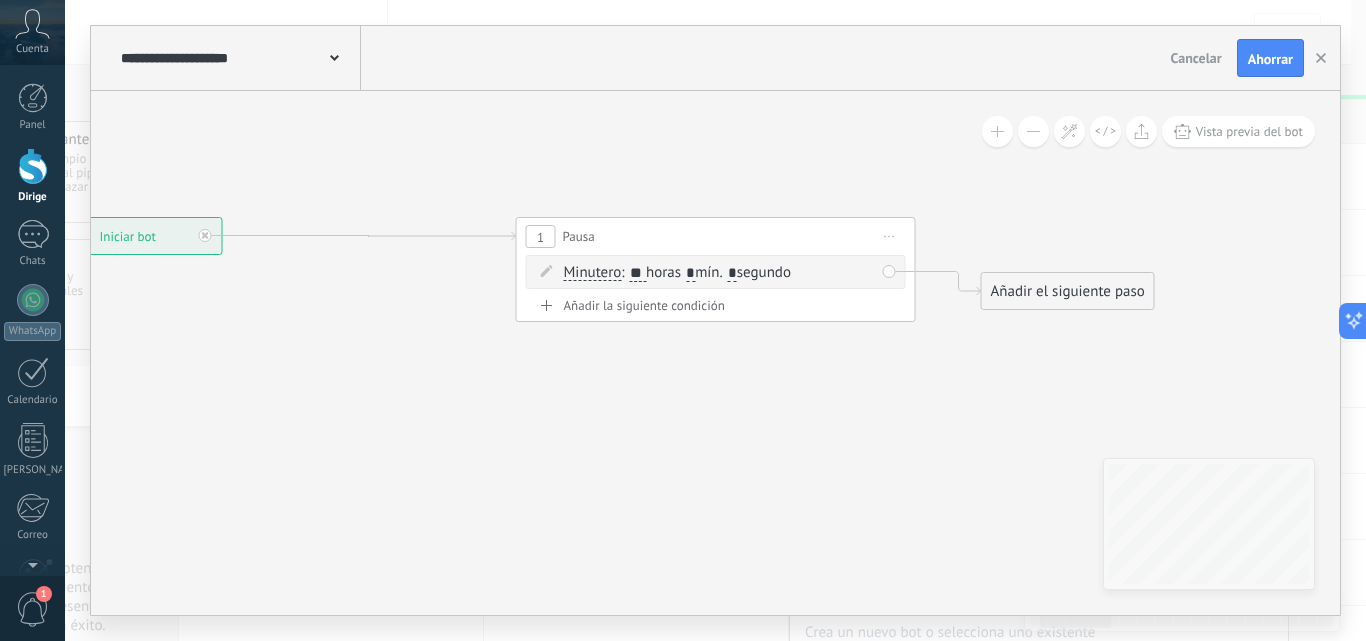 type on "*" 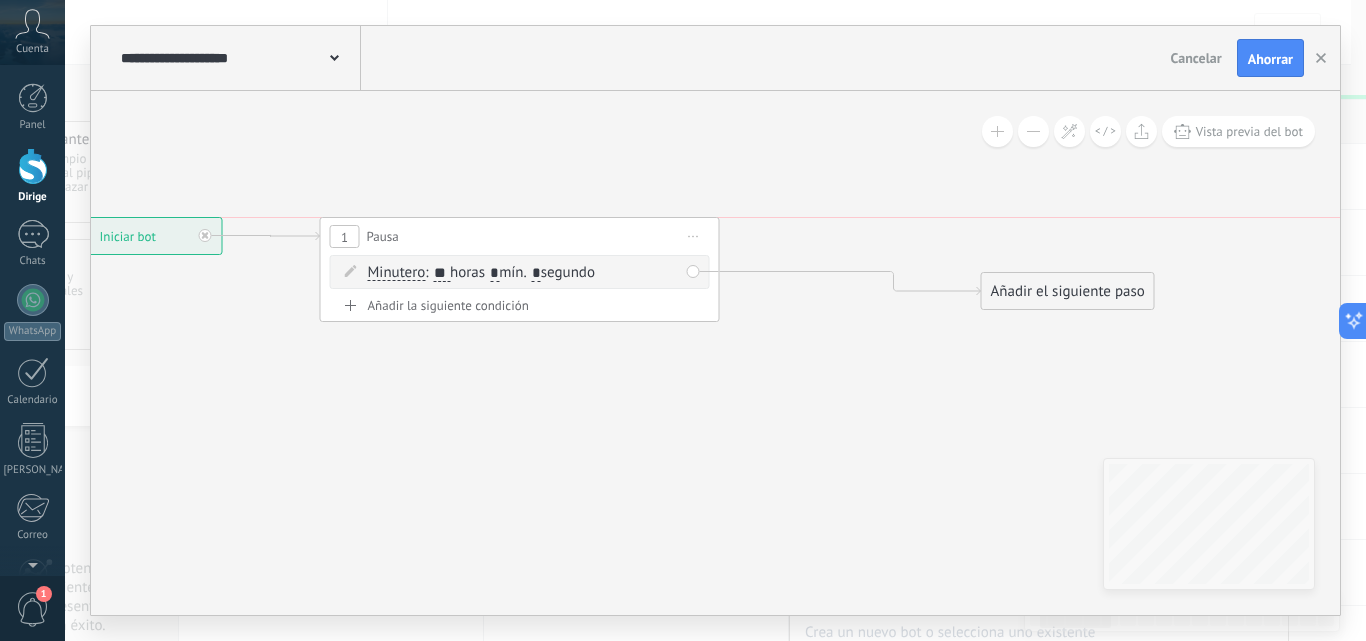drag, startPoint x: 730, startPoint y: 242, endPoint x: 534, endPoint y: 239, distance: 196.02296 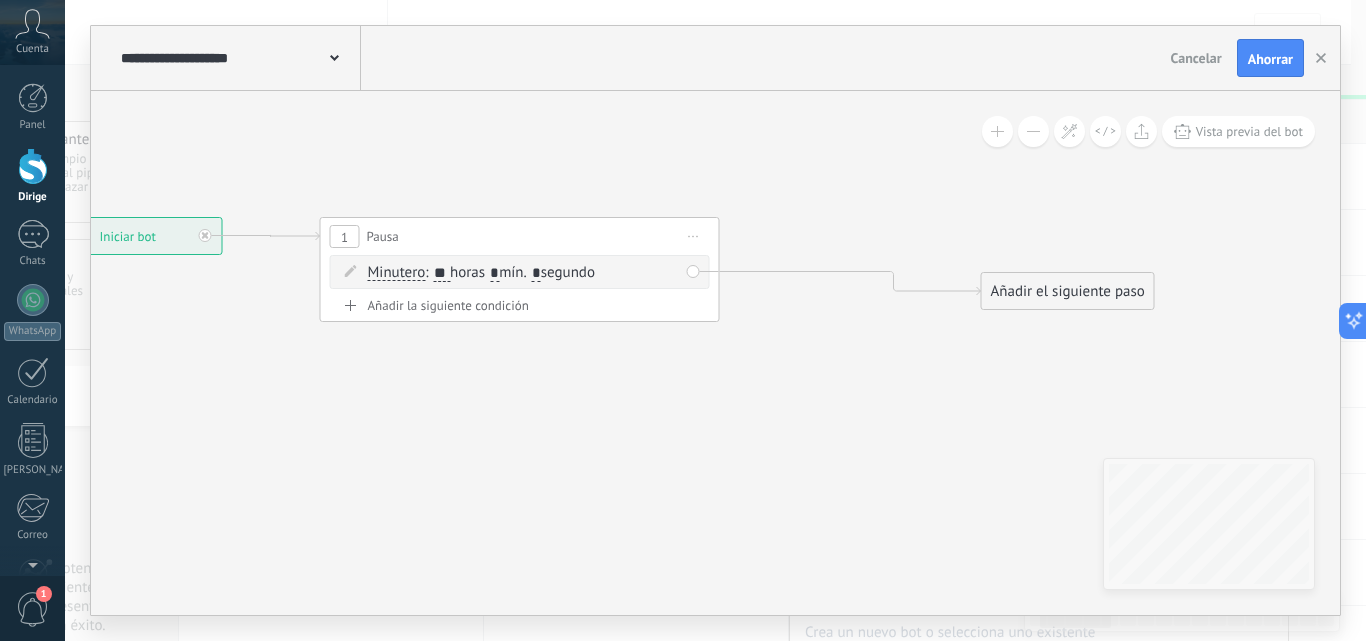 click on "**********" at bounding box center (138, 236) 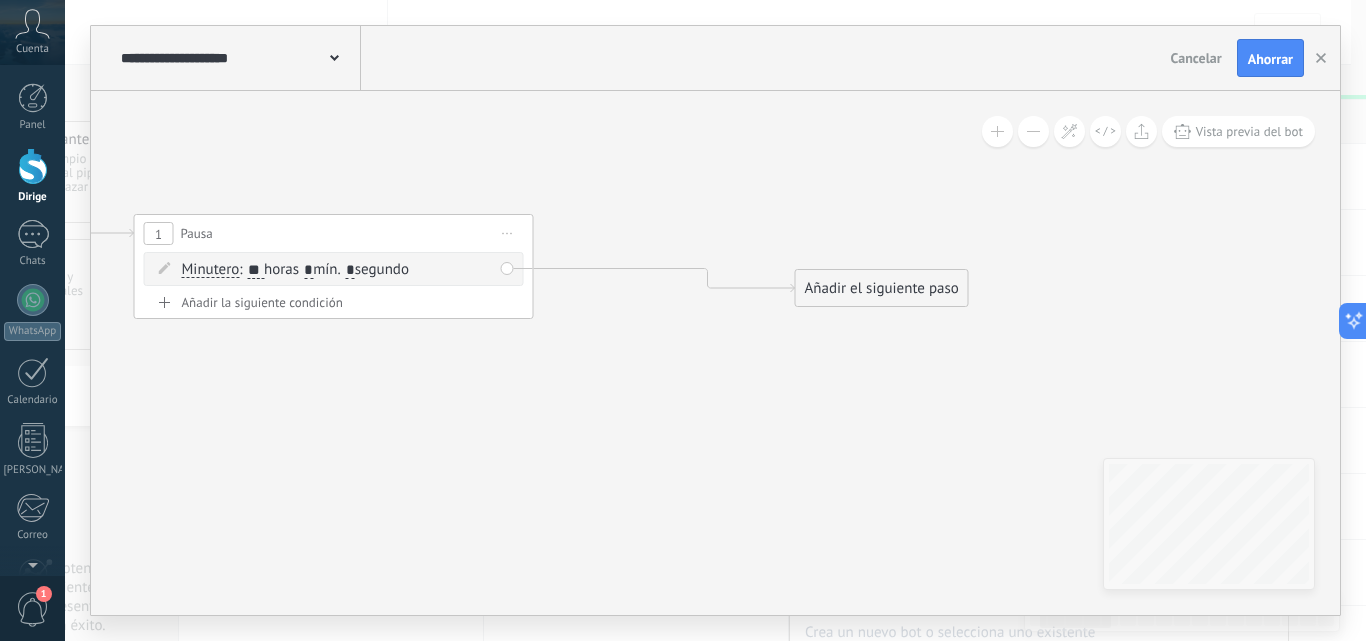 click 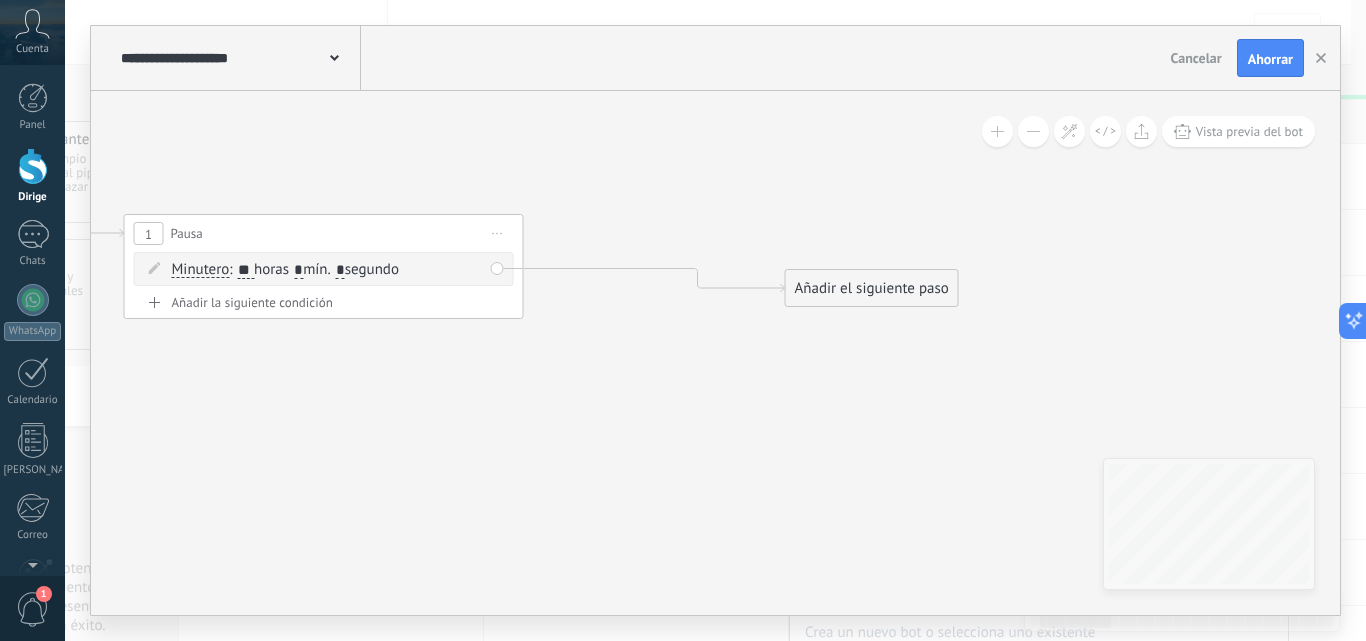 click on "Añadir el siguiente paso" at bounding box center (872, 288) 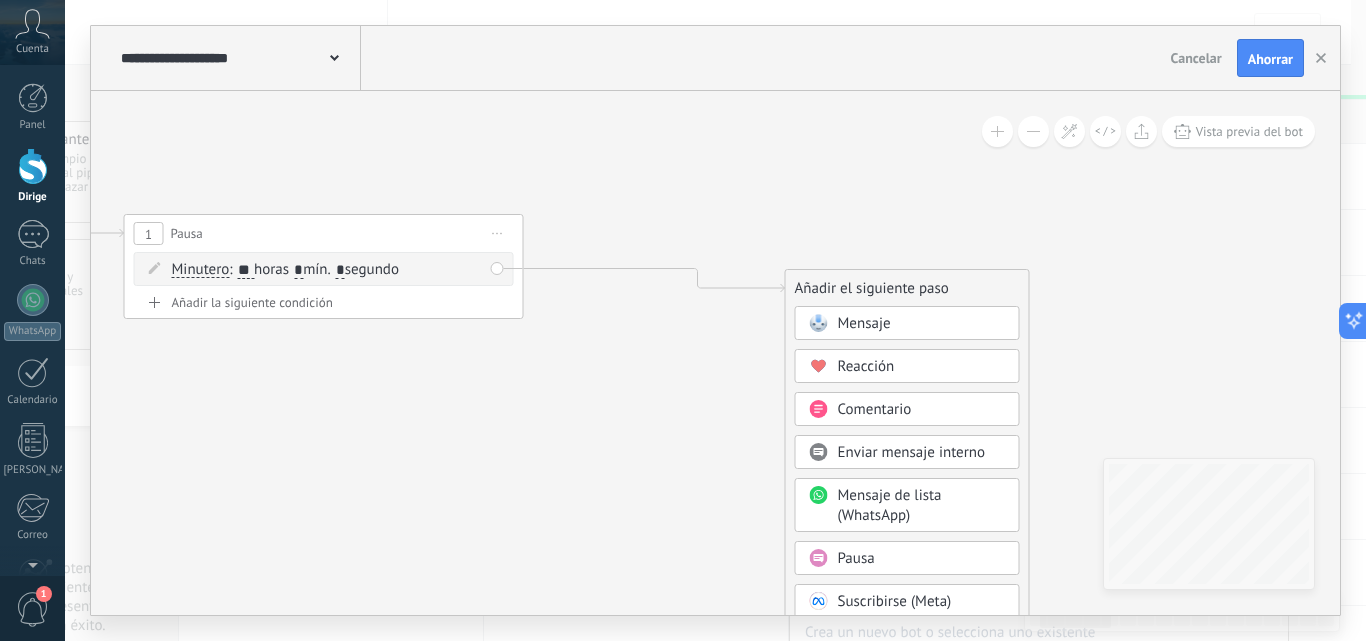 click on "Mensaje" at bounding box center (864, 323) 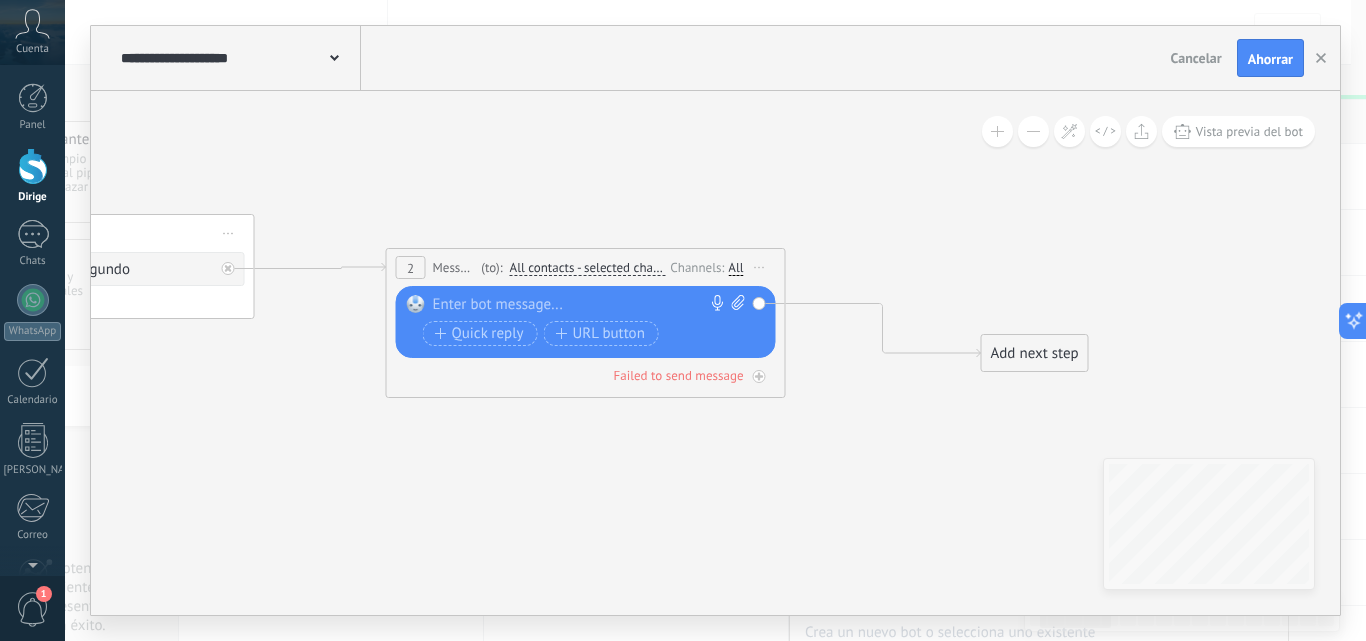 drag, startPoint x: 715, startPoint y: 269, endPoint x: 691, endPoint y: 264, distance: 24.5153 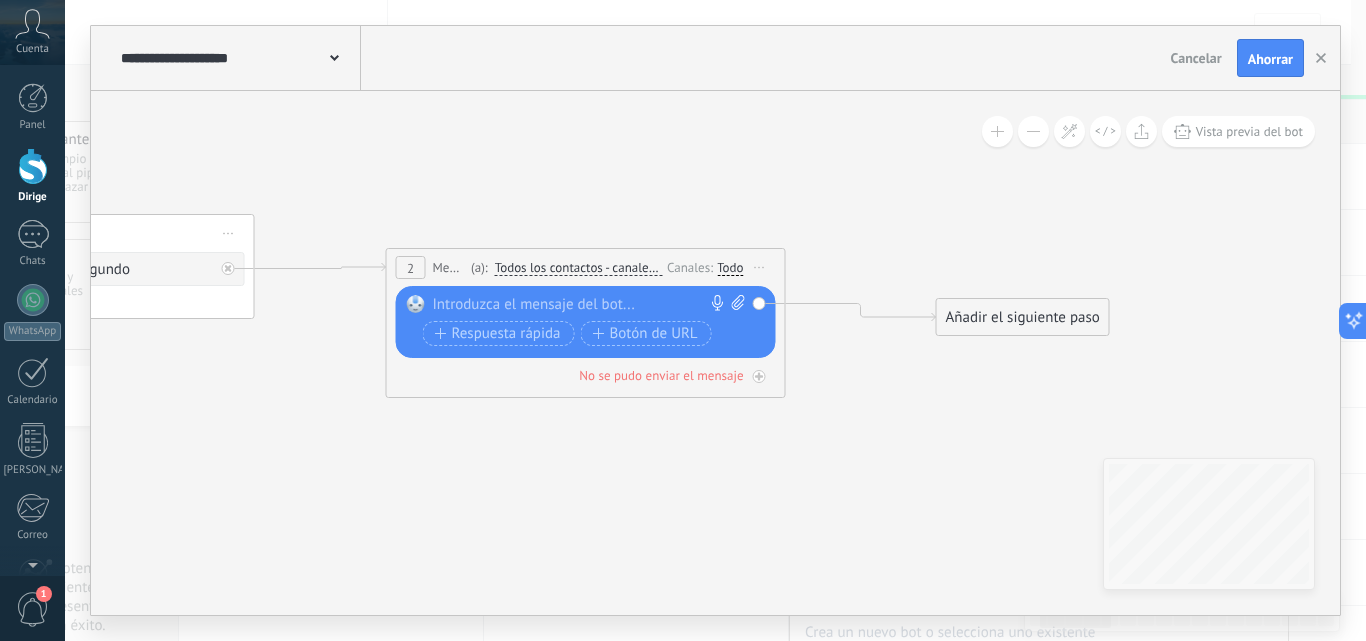 click on "Añadir el siguiente paso" at bounding box center [1023, 317] 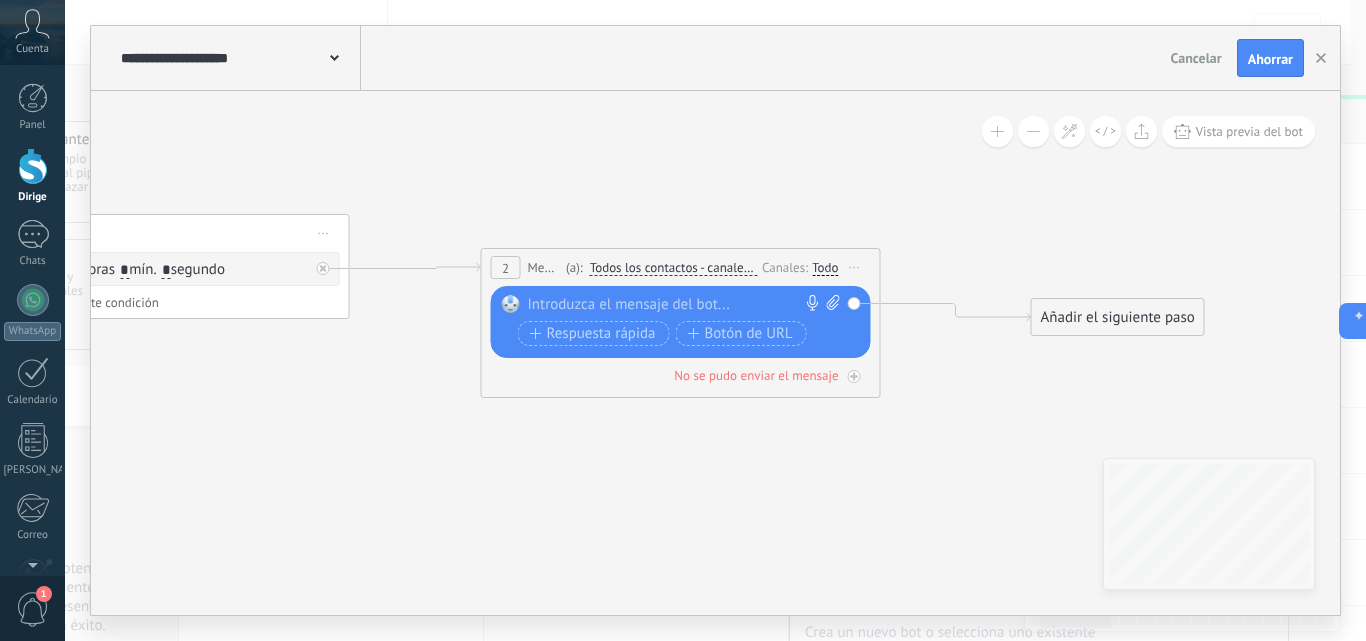 drag, startPoint x: 593, startPoint y: 175, endPoint x: 688, endPoint y: 175, distance: 95 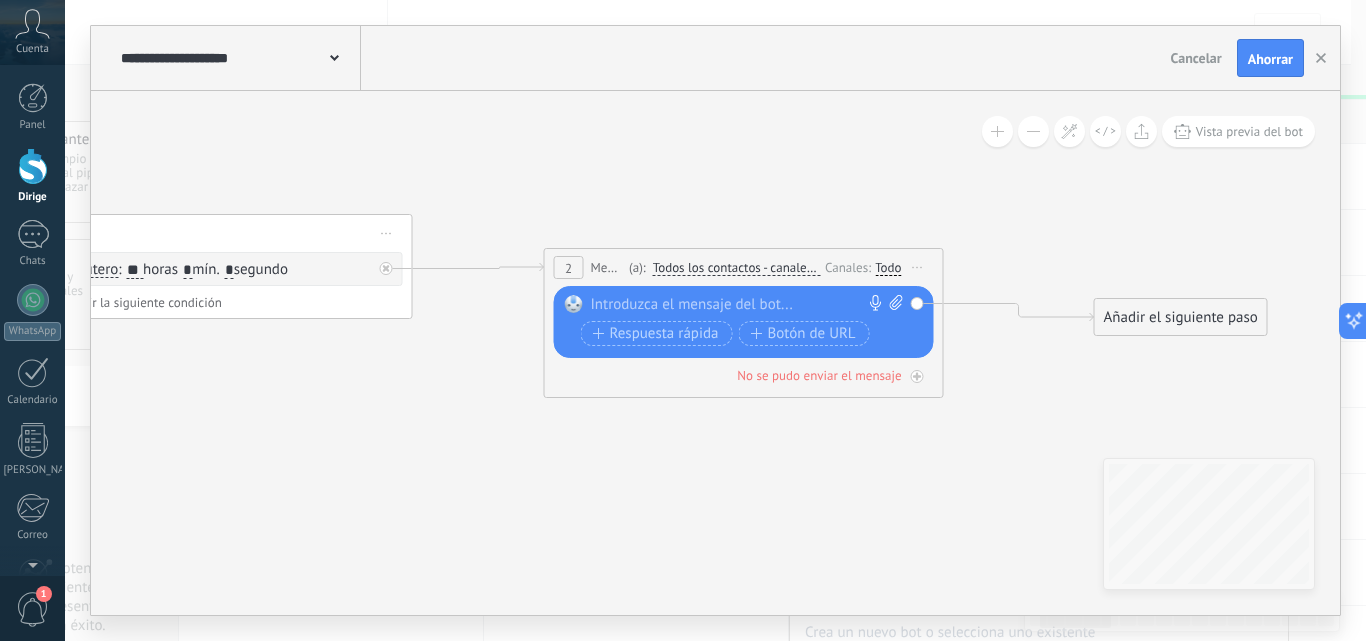drag, startPoint x: 706, startPoint y: 177, endPoint x: 731, endPoint y: 177, distance: 25 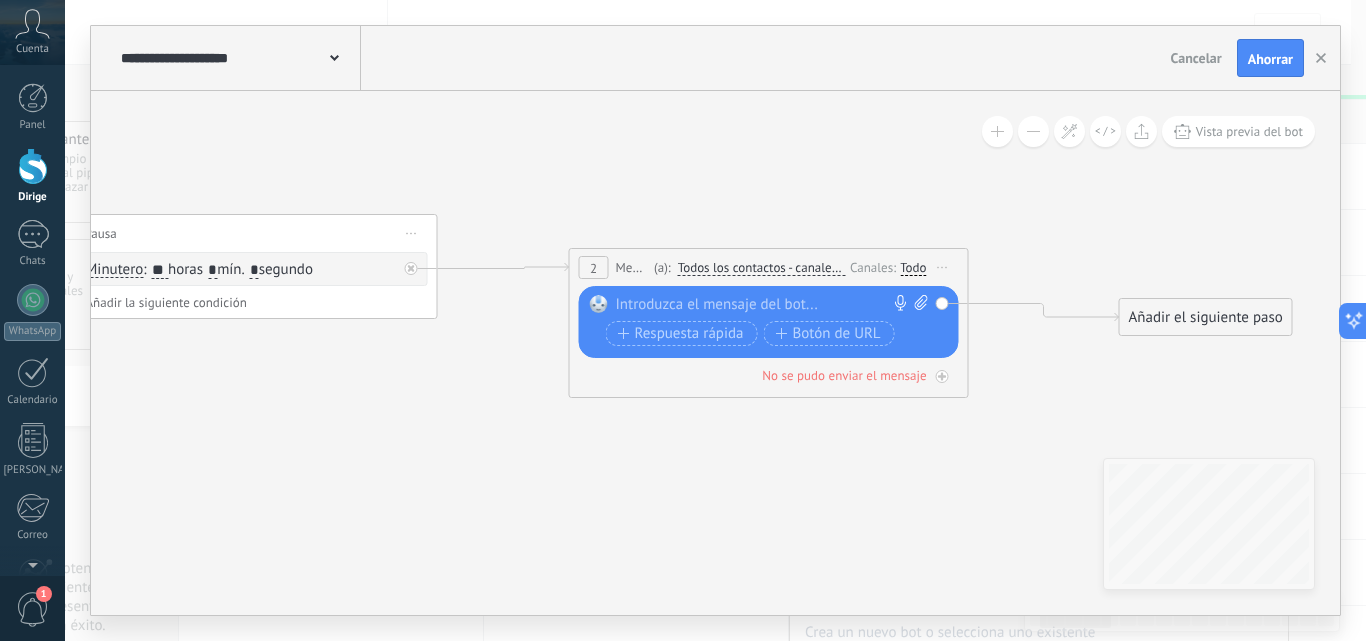 click at bounding box center [764, 305] 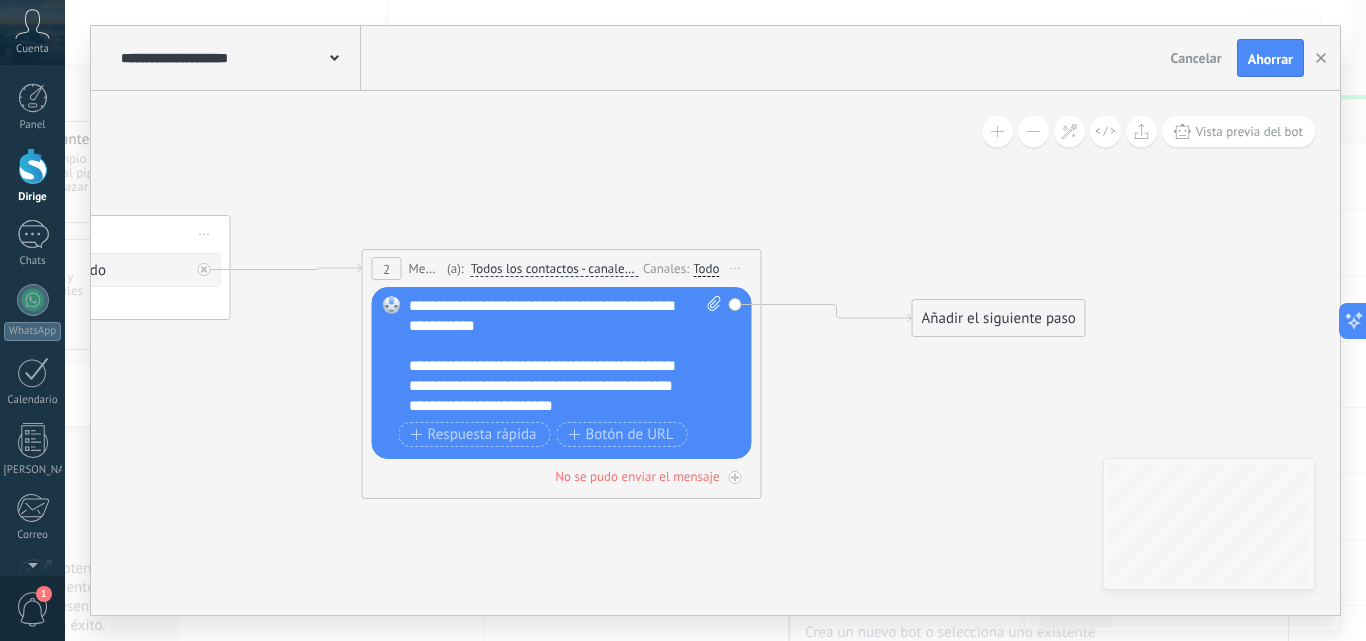 drag, startPoint x: 742, startPoint y: 129, endPoint x: 535, endPoint y: 130, distance: 207.00241 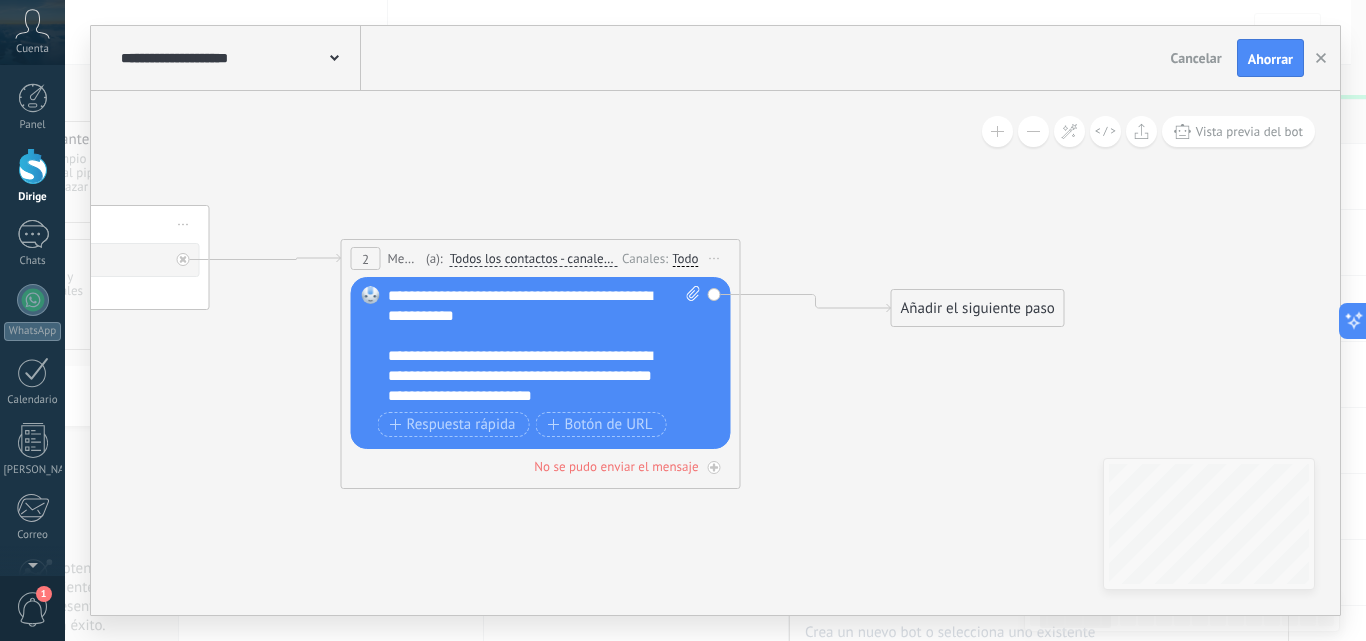 drag, startPoint x: 905, startPoint y: 231, endPoint x: 884, endPoint y: 221, distance: 23.259407 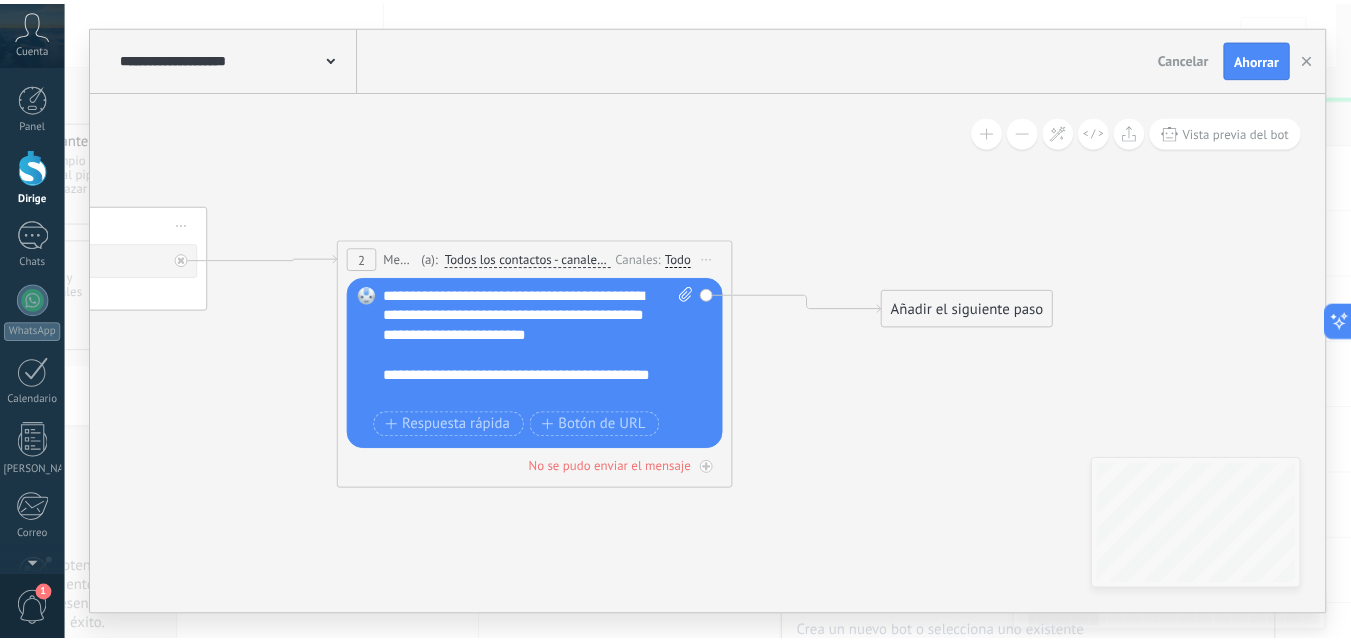scroll, scrollTop: 60, scrollLeft: 0, axis: vertical 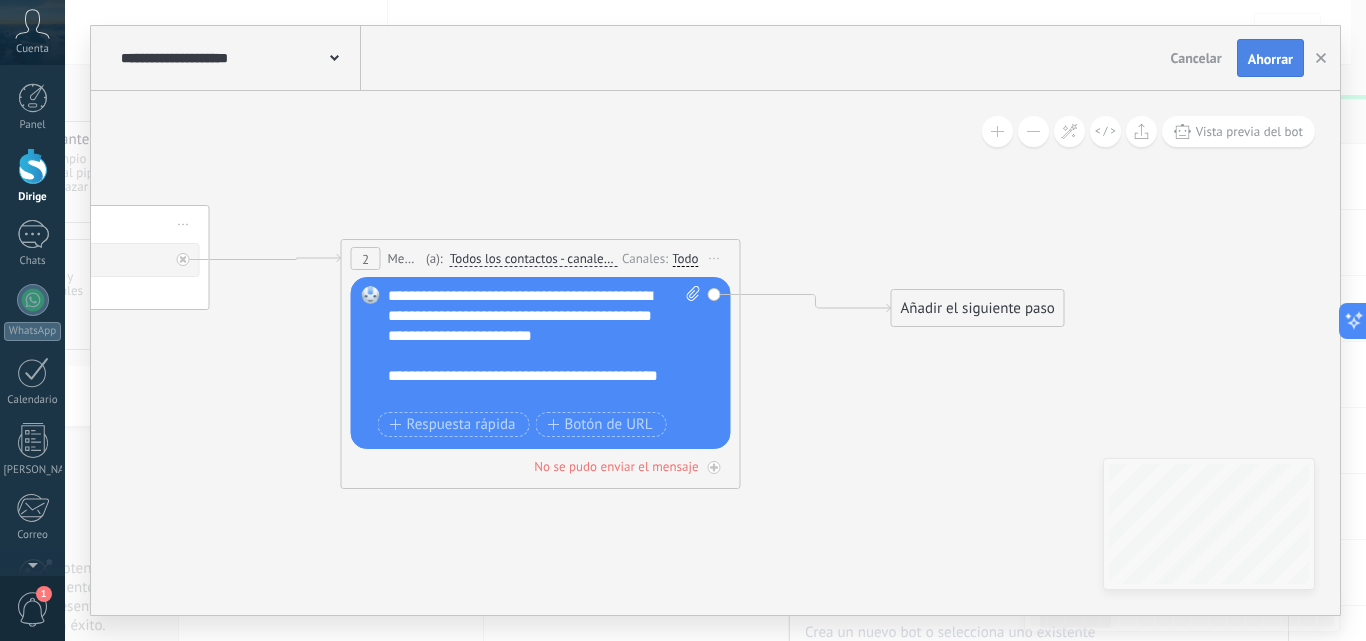 click on "Ahorrar" at bounding box center [1270, 59] 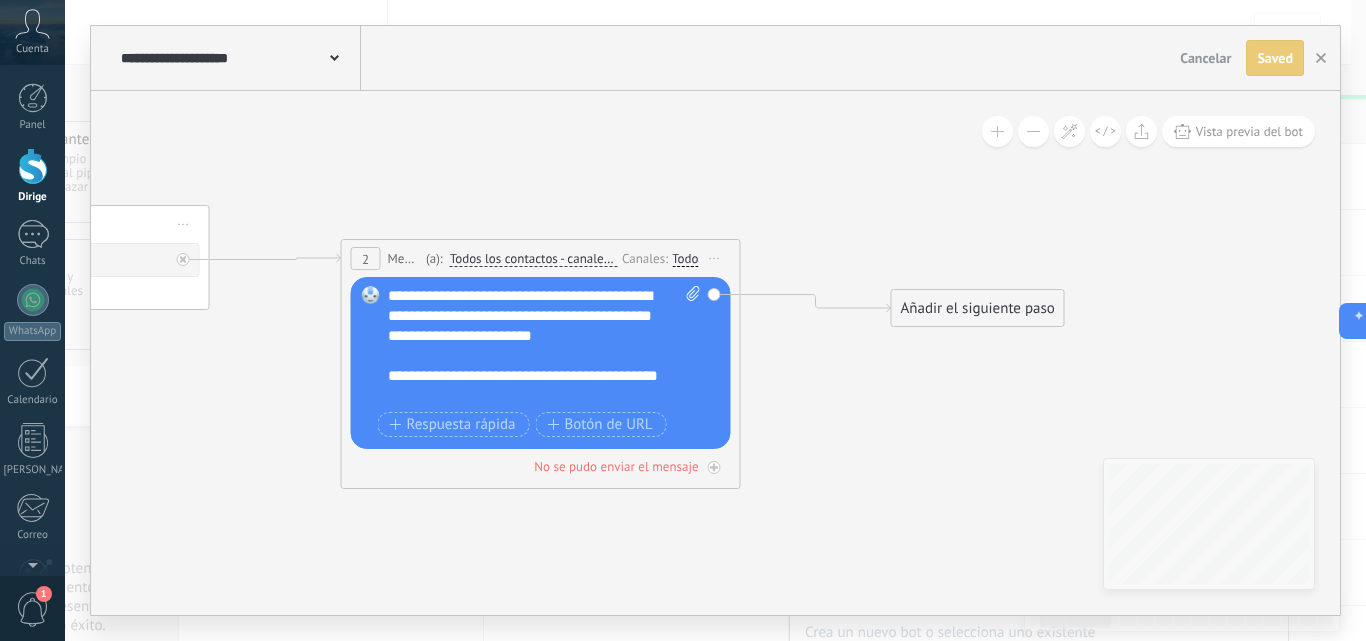 click on "Cancelar" at bounding box center [1205, 58] 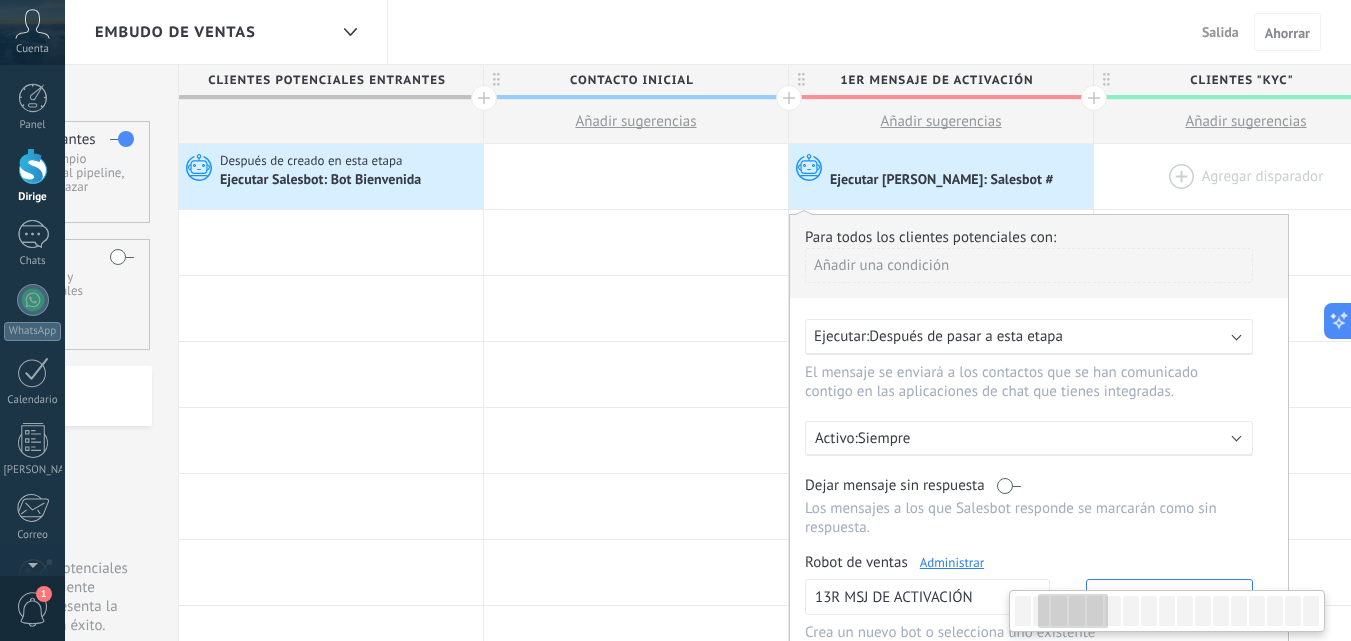 scroll, scrollTop: 0, scrollLeft: 474, axis: horizontal 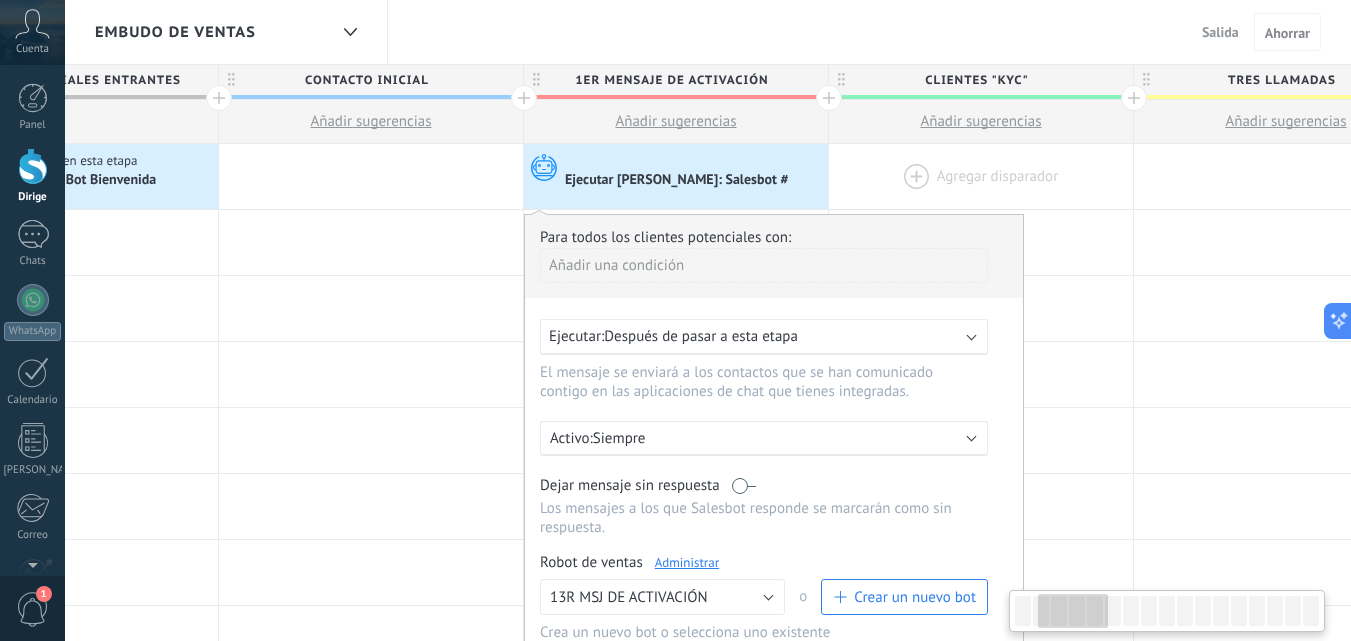 drag, startPoint x: 1163, startPoint y: 159, endPoint x: 898, endPoint y: 158, distance: 265.0019 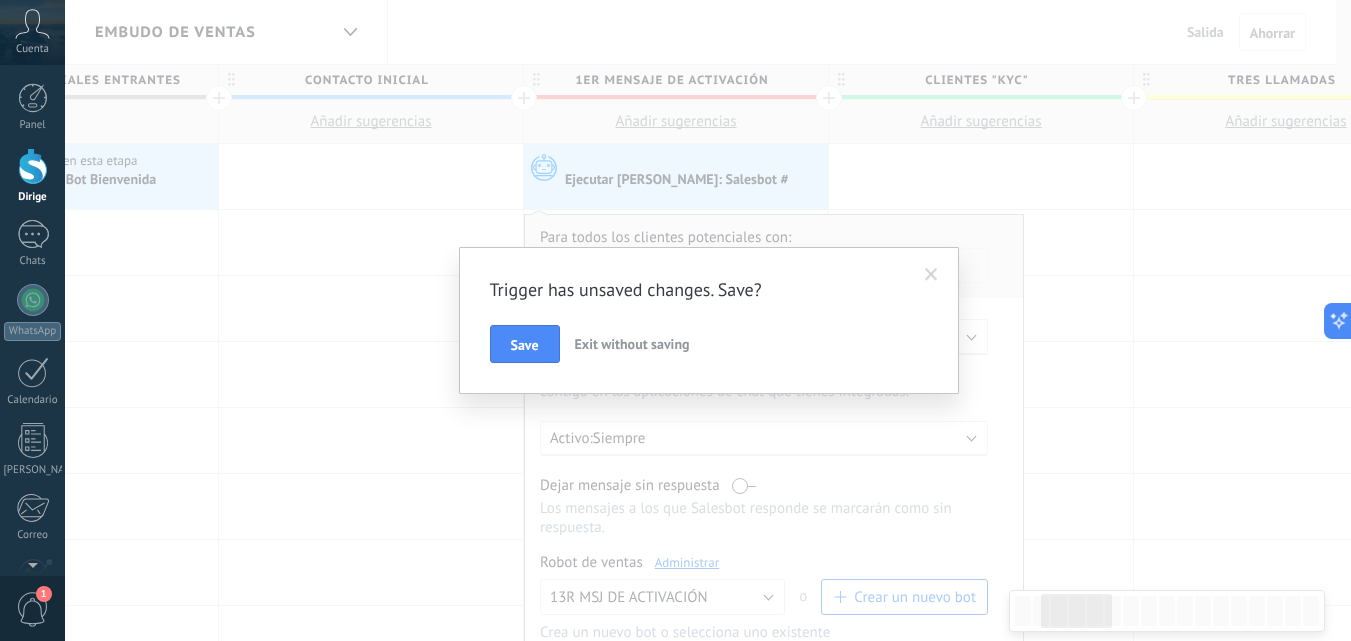 click on "Trigger has unsaved changes. Save? Save Exit without saving" at bounding box center [708, 320] 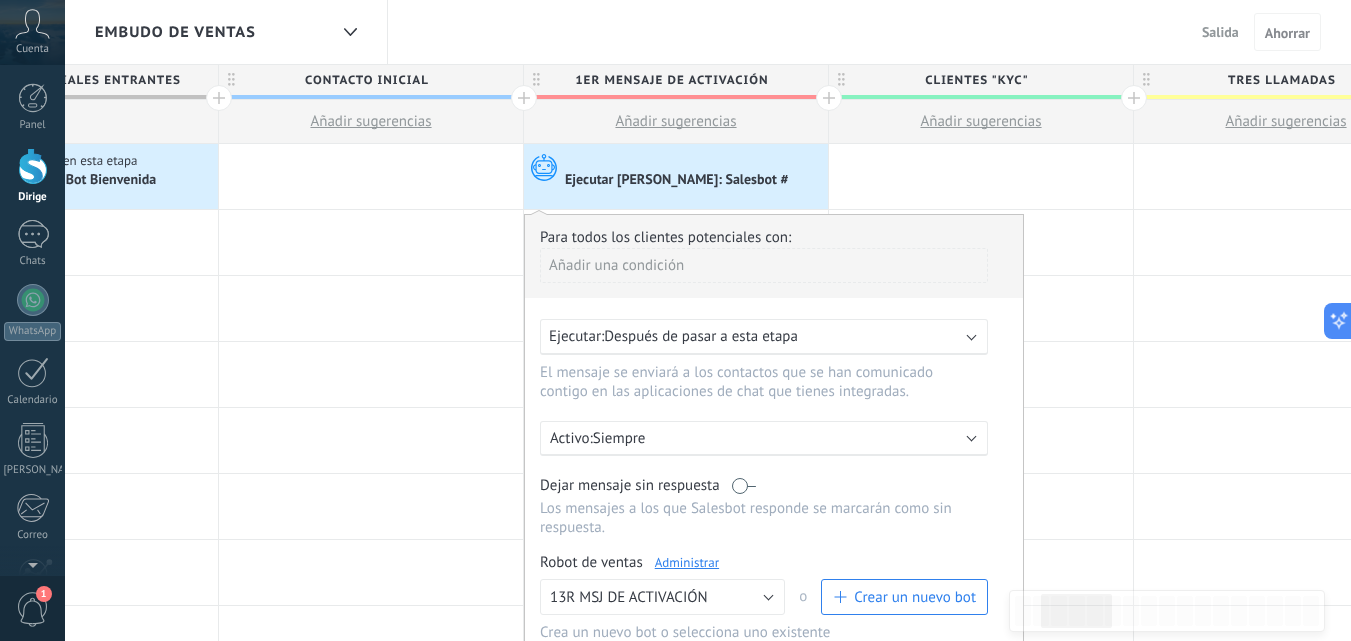 click on "Embudo de ventas Salida Cancelar Ahorrar" at bounding box center (708, 32) 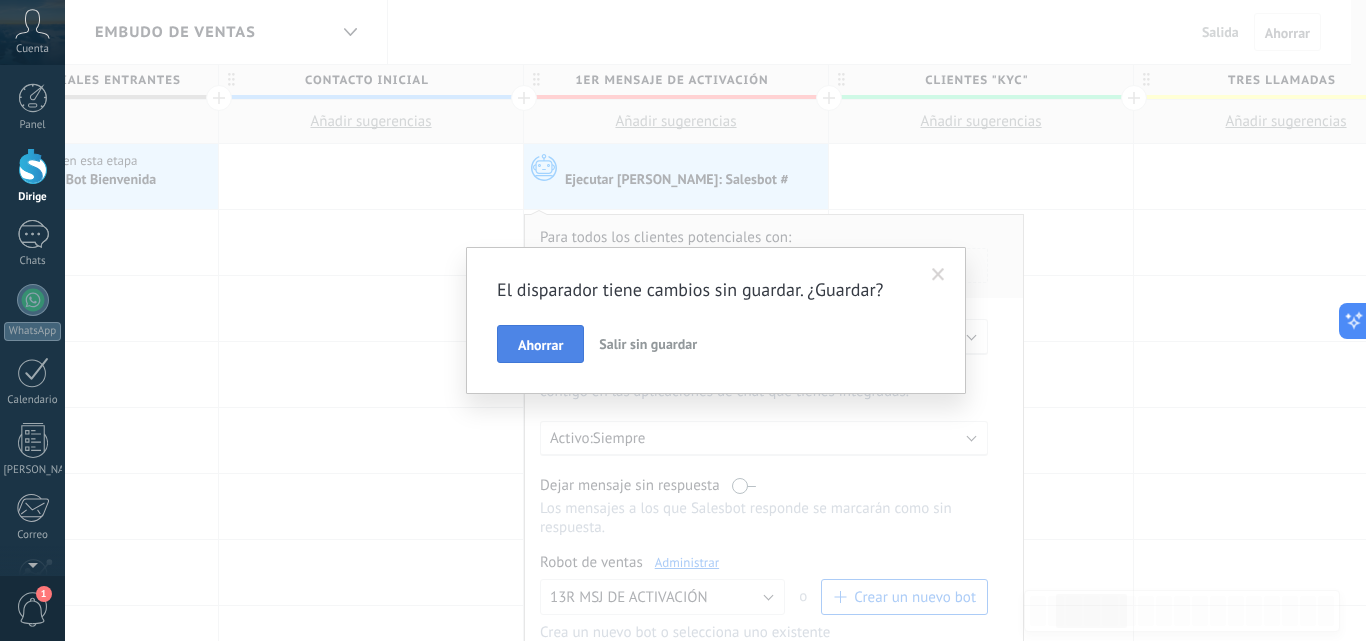 click on "Ahorrar" at bounding box center [540, 344] 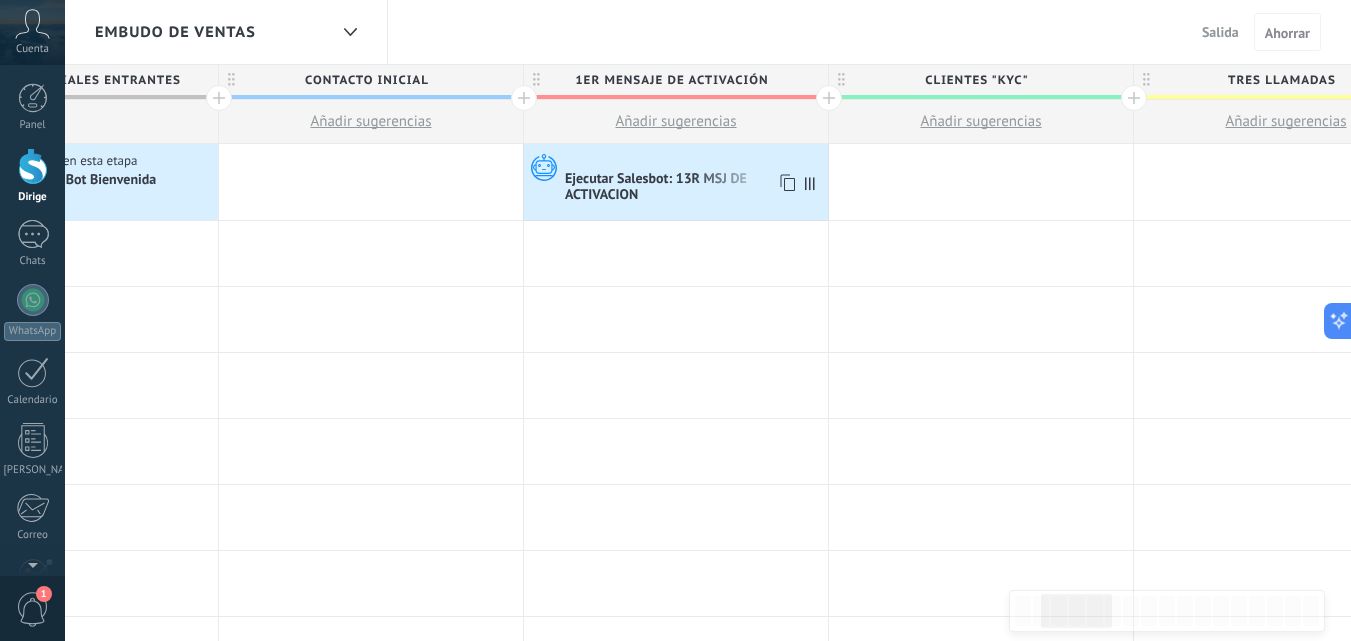click on "Ejecutar Salesbot: 13R MSJ DE ACTIVACION" at bounding box center (656, 186) 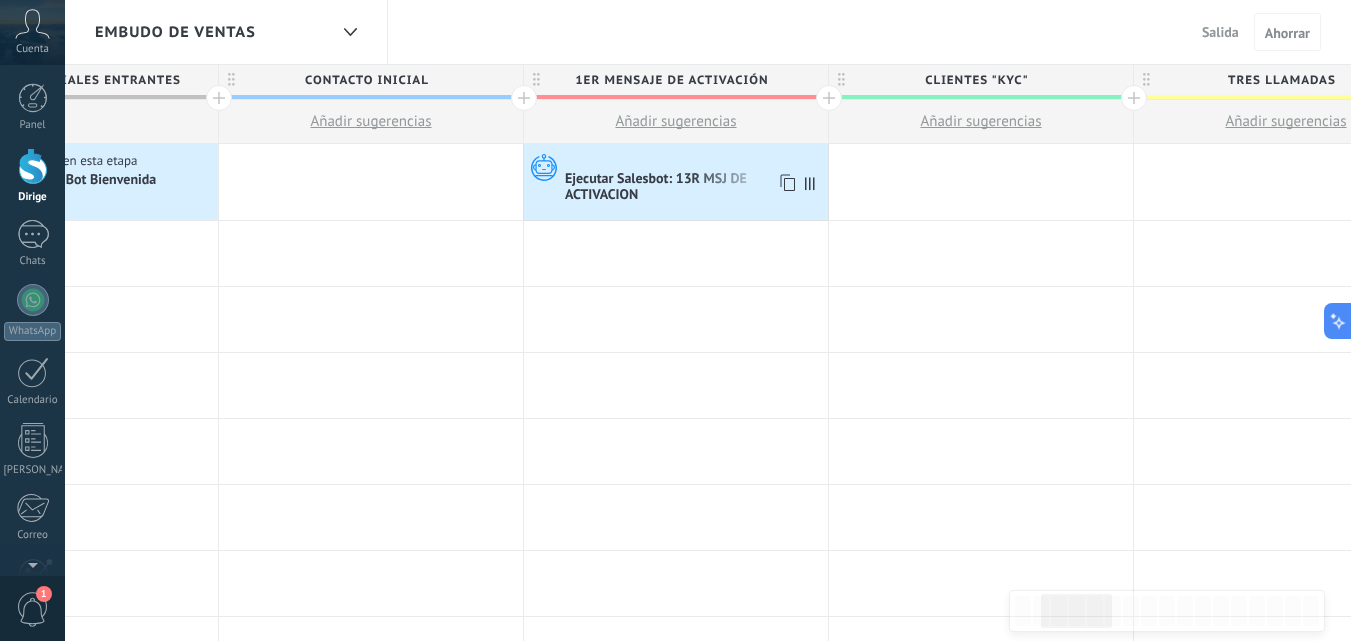 click on "Ejecutar Salesbot: 13R MSJ DE ACTIVACION" at bounding box center (656, 186) 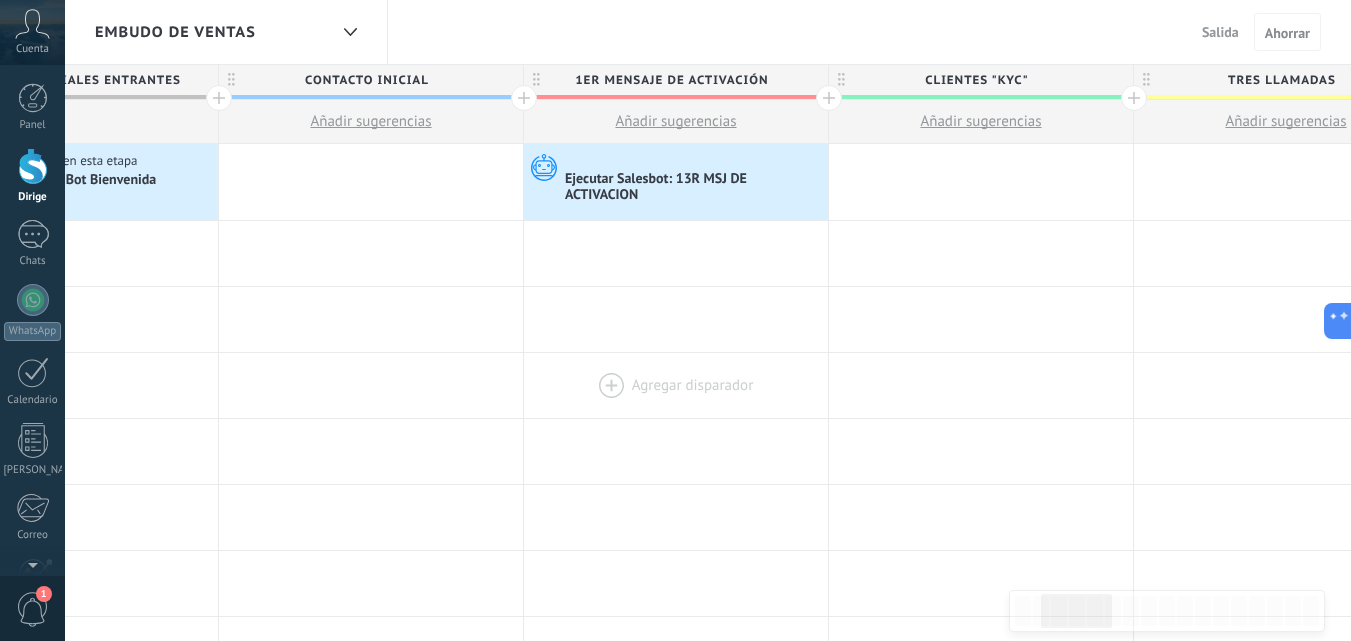 scroll, scrollTop: 199, scrollLeft: 0, axis: vertical 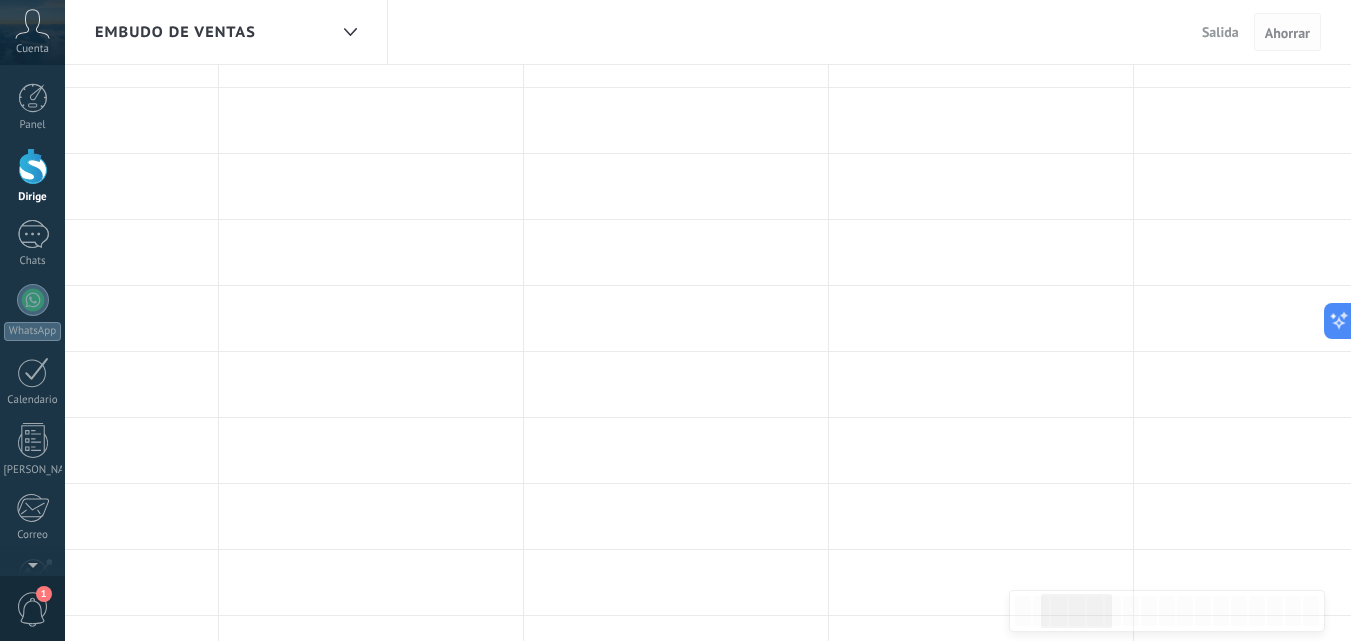 click on "Ahorrar" at bounding box center [1287, 33] 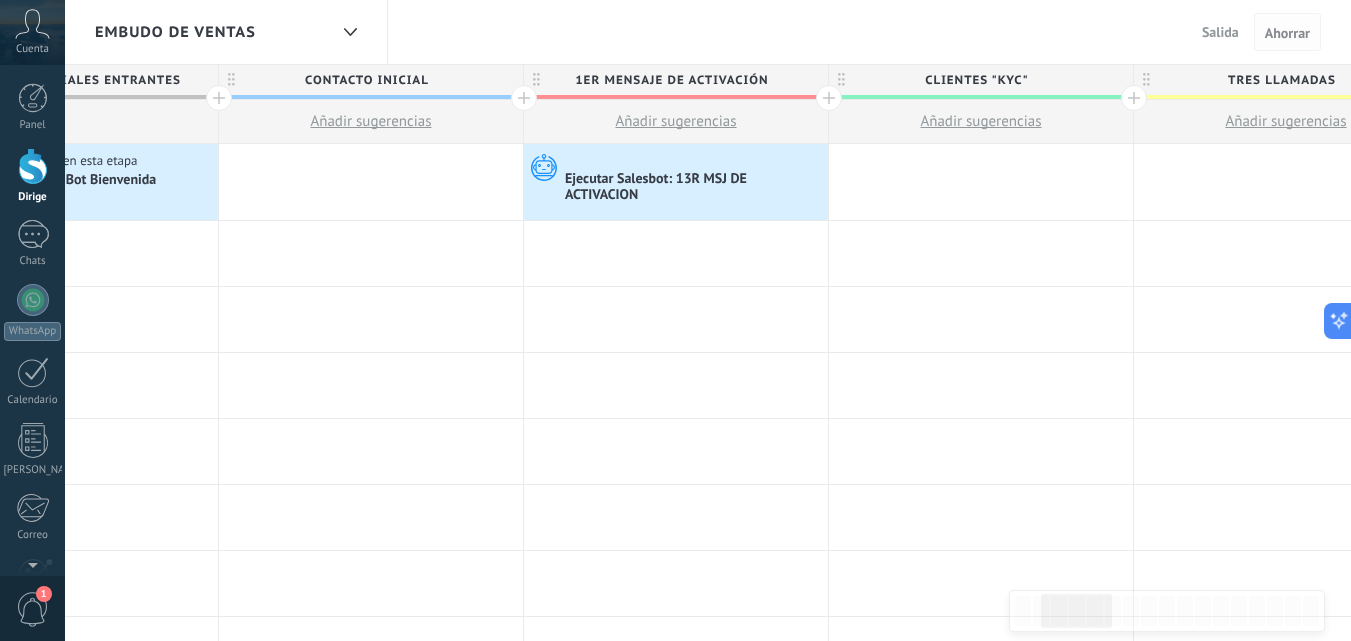 click on "Ahorrar" at bounding box center (1287, 33) 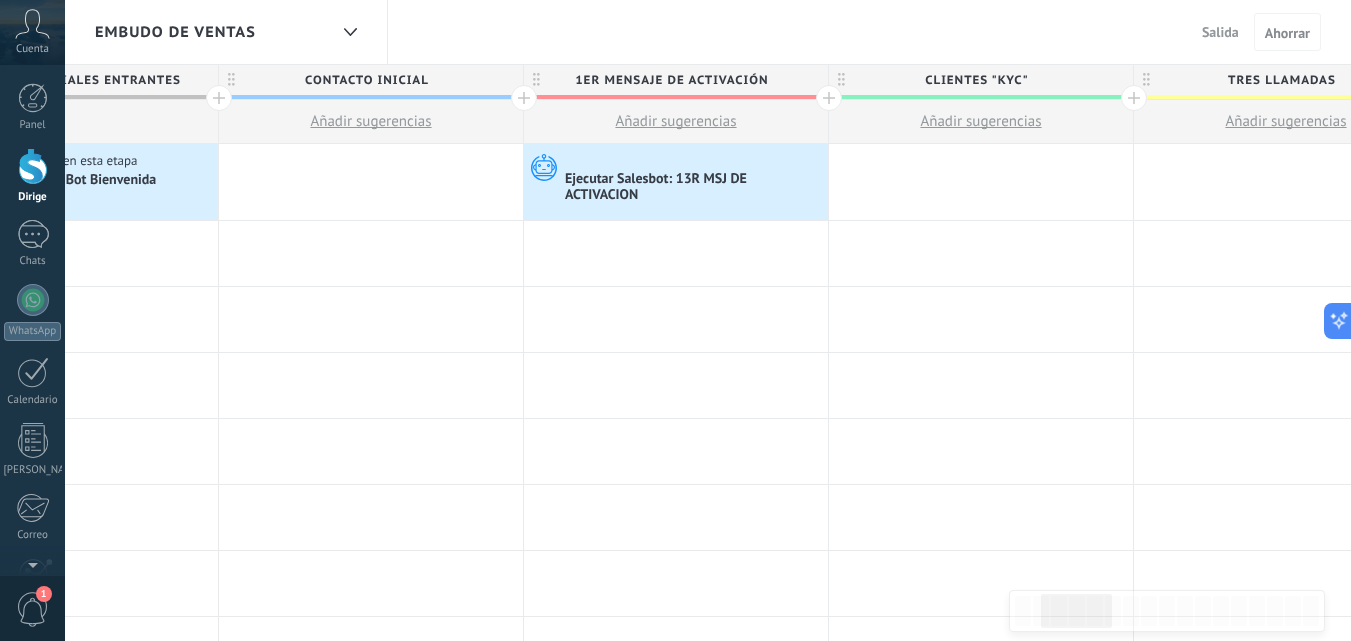 click on "Salida" at bounding box center (1220, 32) 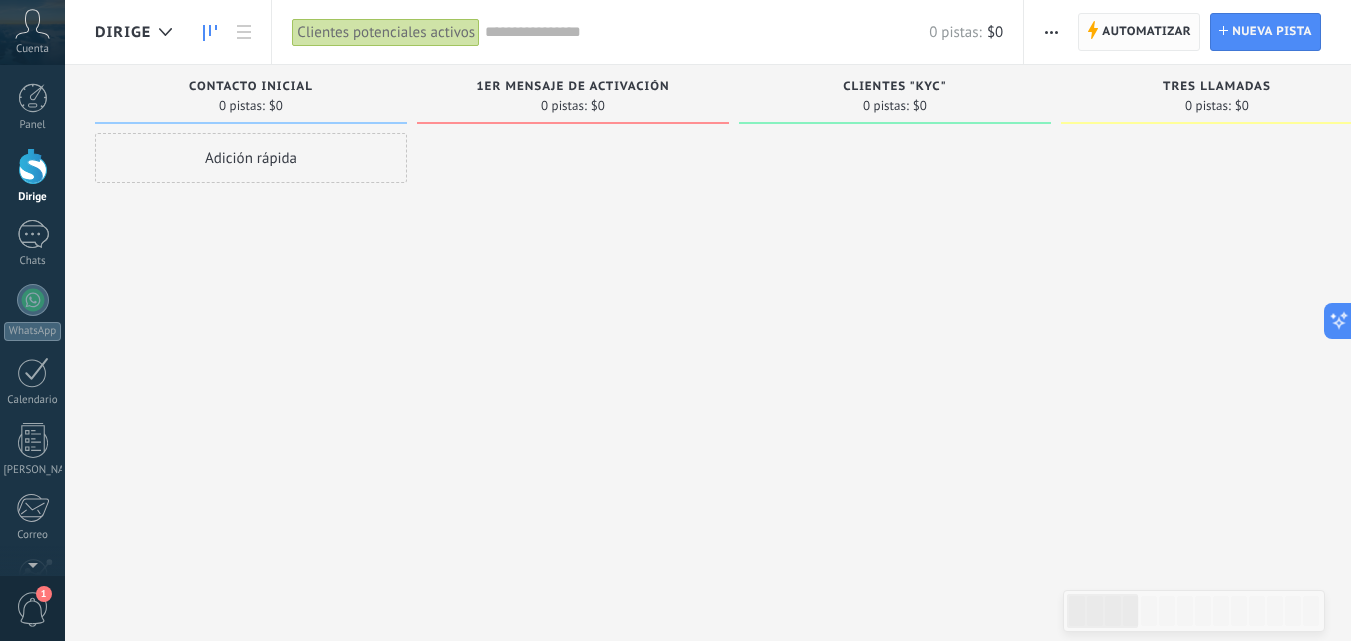 click on "Automatizar" at bounding box center [1146, 31] 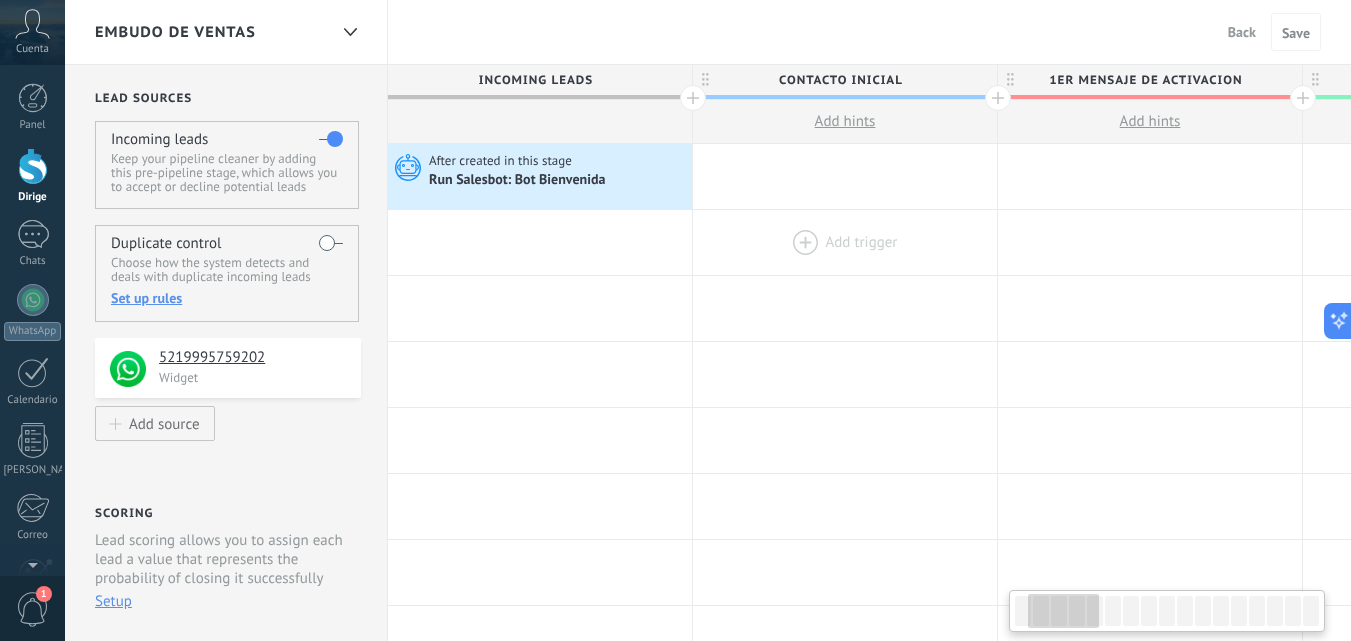 click on "**********" at bounding box center [2980, 837] 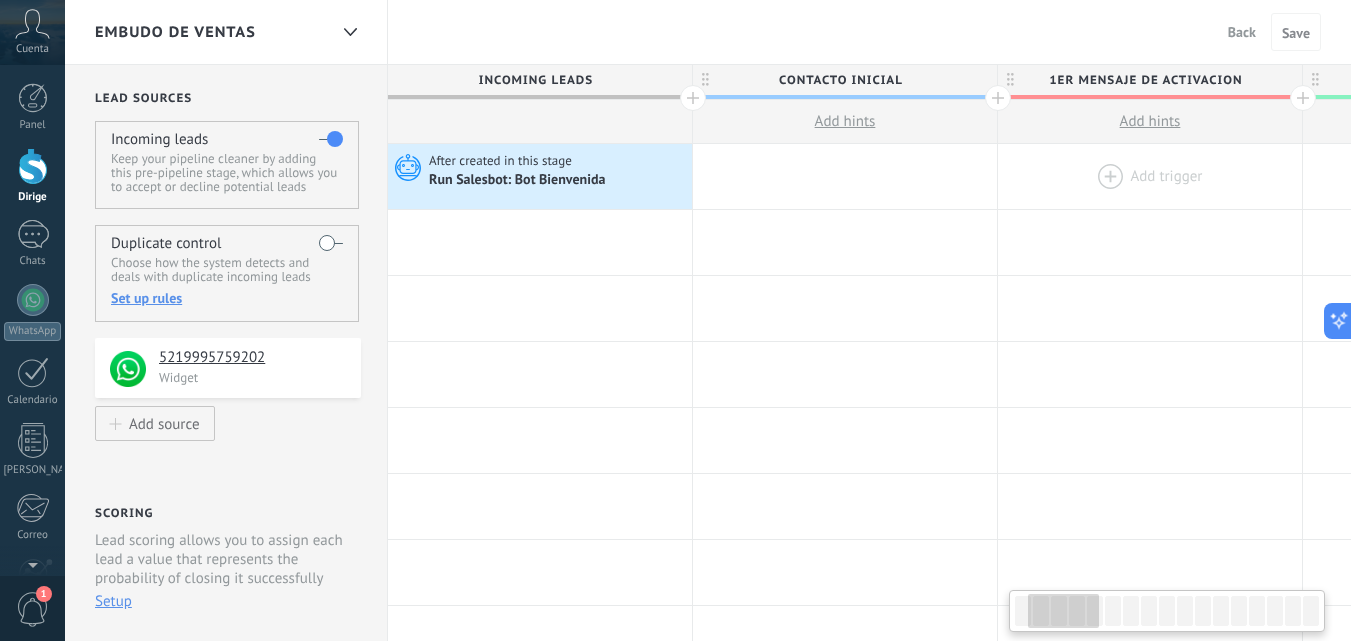 scroll, scrollTop: 0, scrollLeft: 254, axis: horizontal 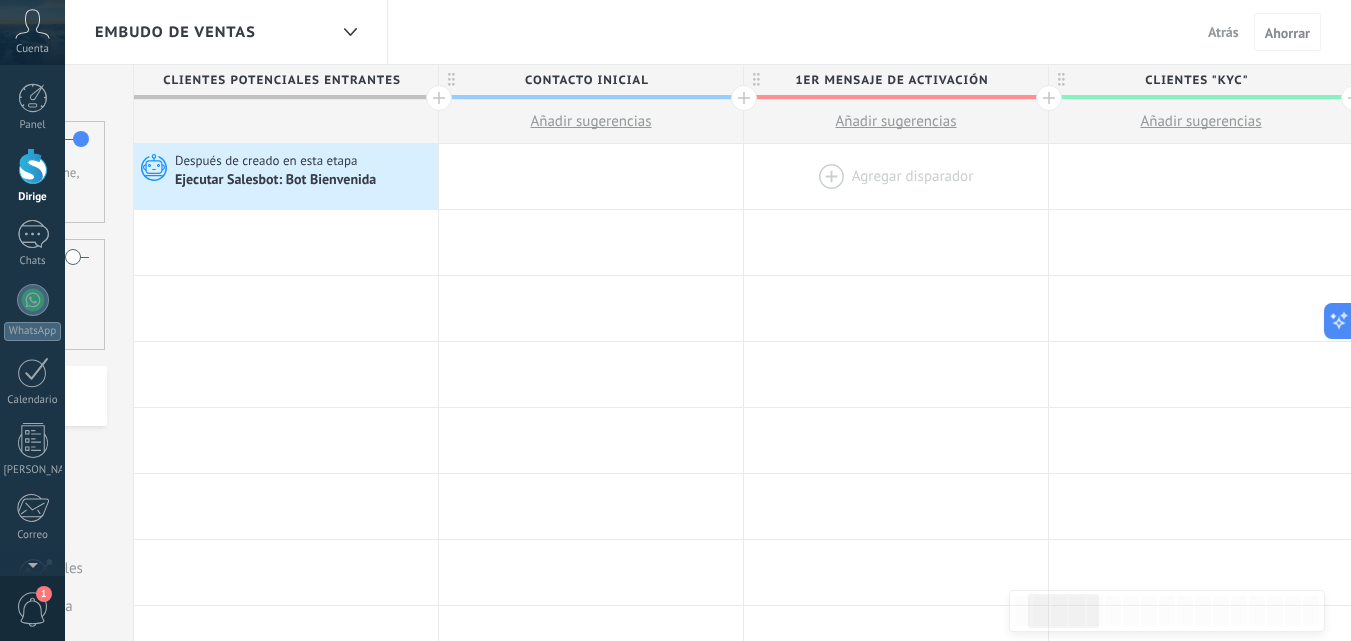 click at bounding box center [896, 176] 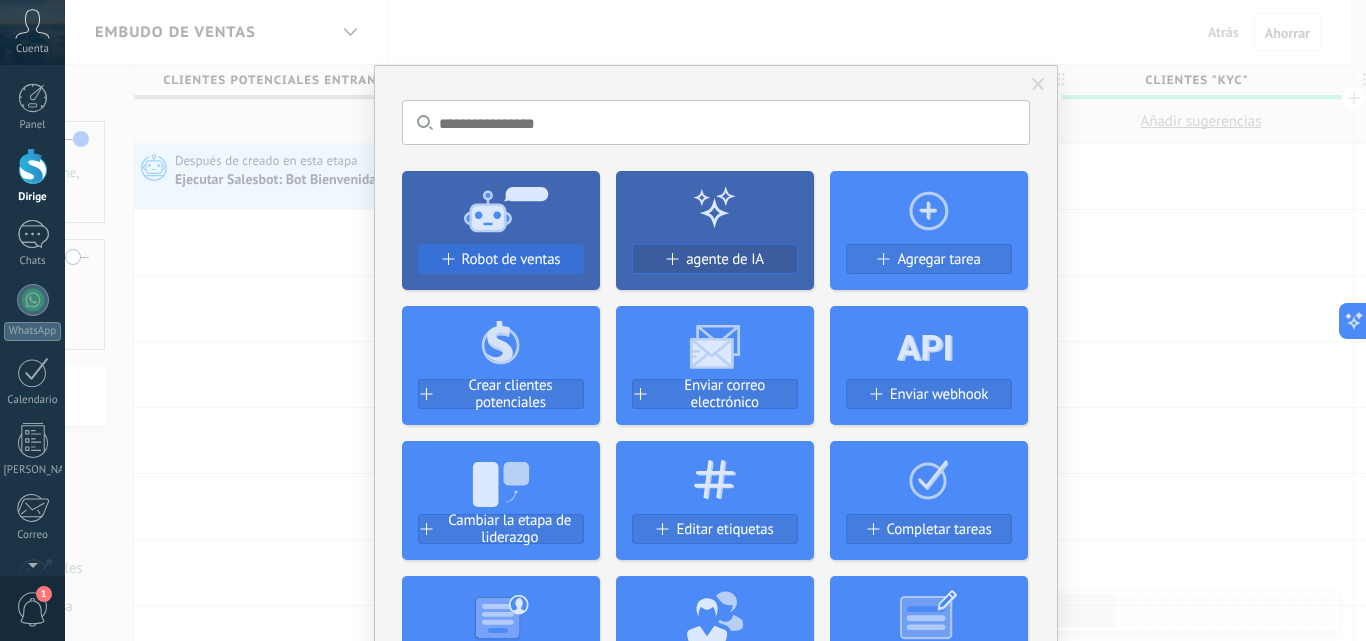 click on "Robot de ventas" at bounding box center (501, 259) 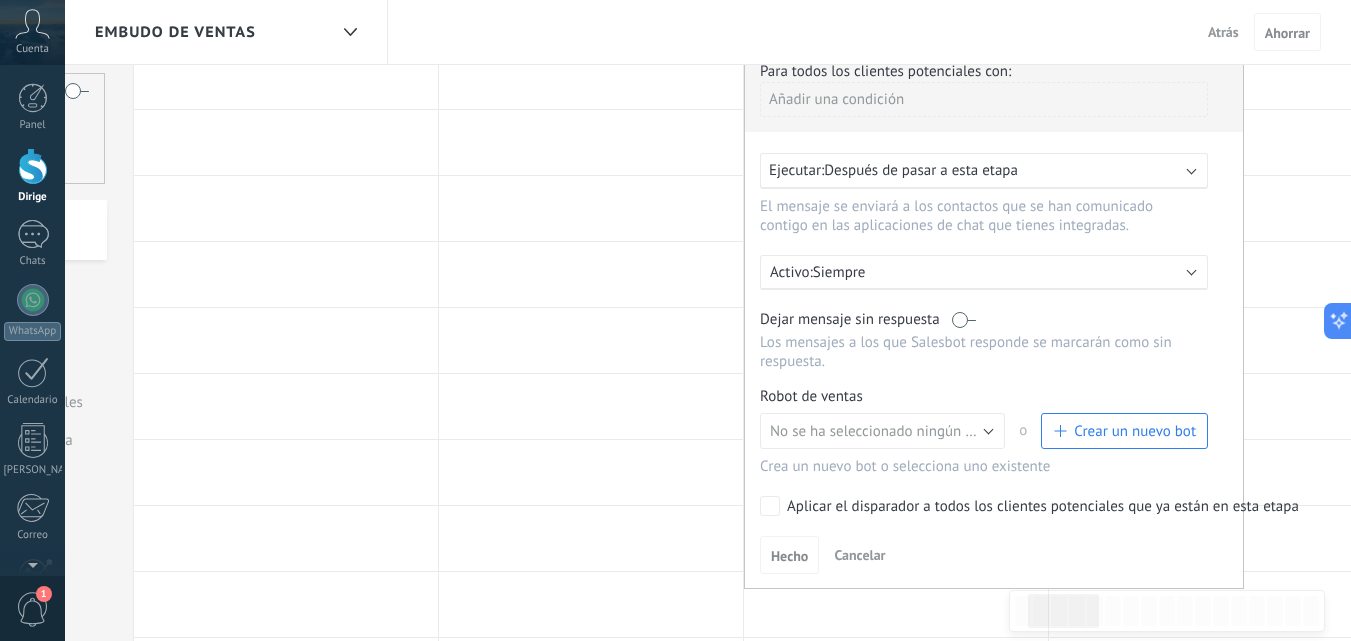 scroll, scrollTop: 200, scrollLeft: 0, axis: vertical 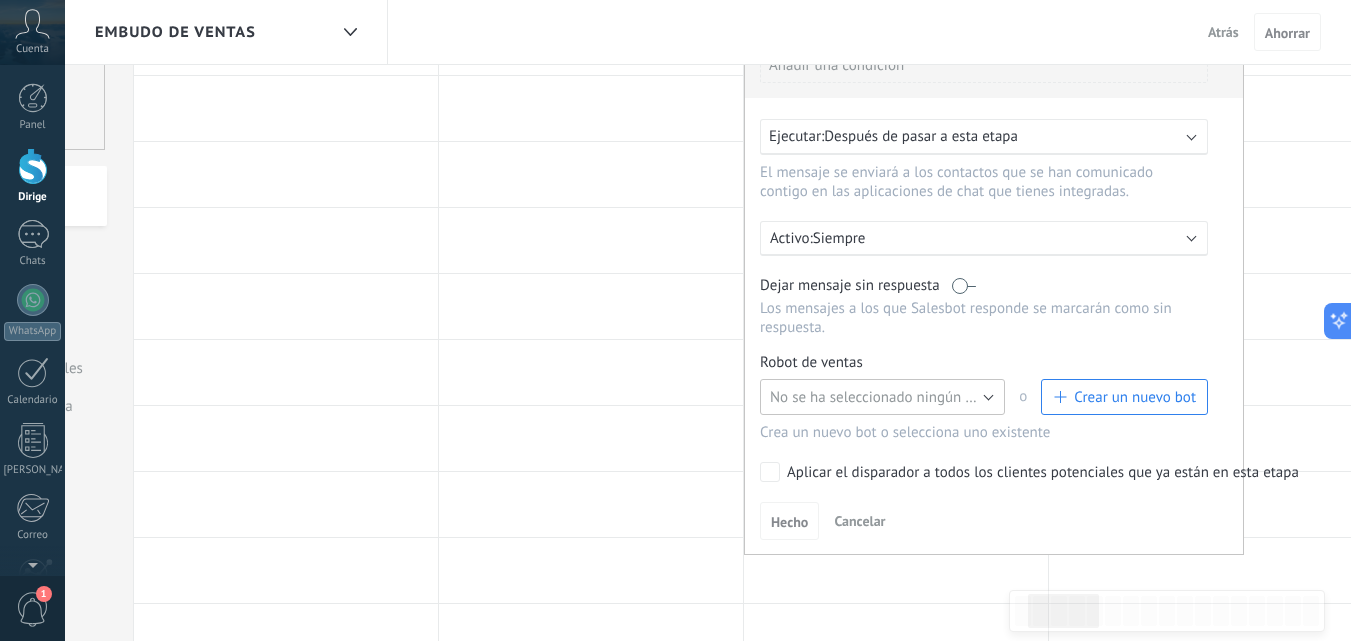 click on "No se ha seleccionado ningún bot" at bounding box center (882, 397) 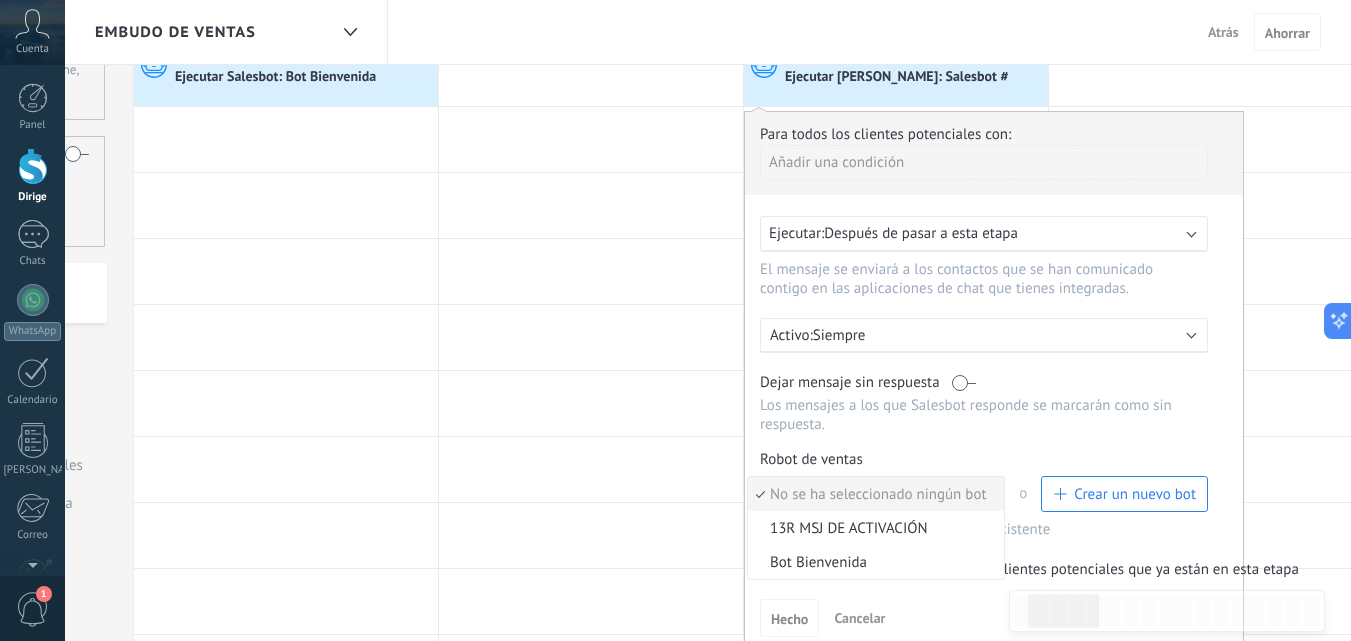 scroll, scrollTop: 0, scrollLeft: 0, axis: both 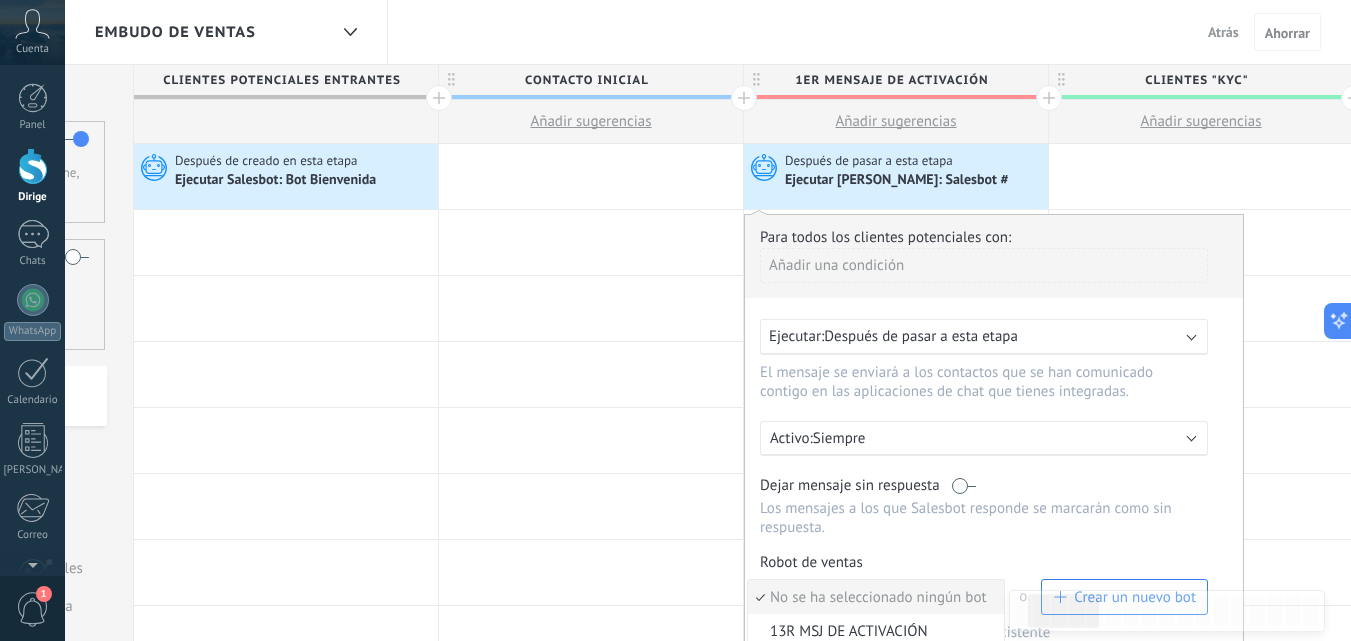 click on "Embudo de ventas Atrás Cancelar Ahorrar" at bounding box center (708, 32) 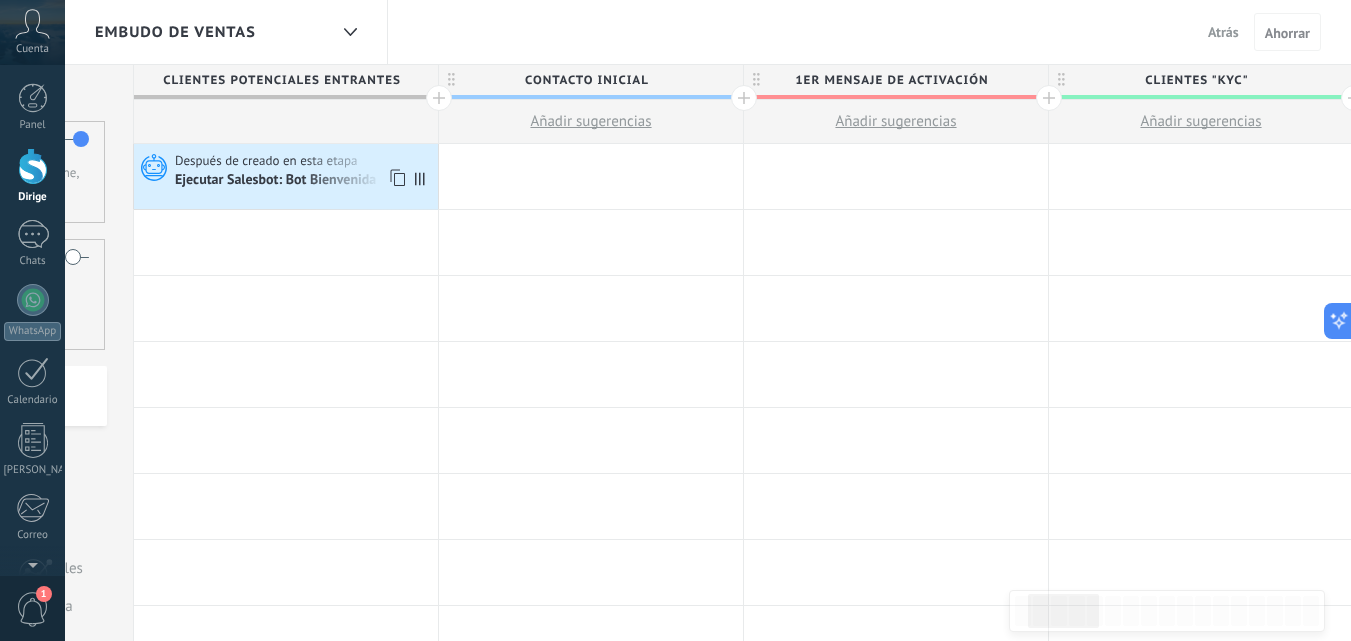 click on "Ejecutar Salesbot: Bot Bienvenida" at bounding box center [275, 179] 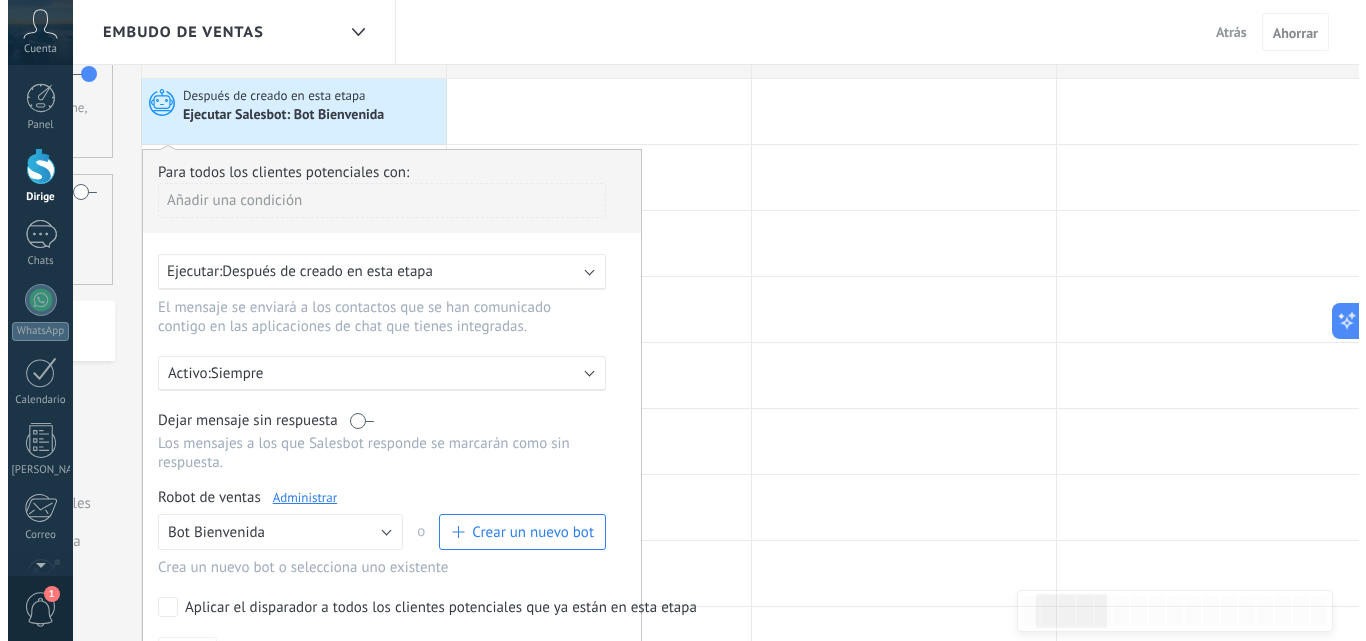 scroll, scrollTop: 100, scrollLeft: 0, axis: vertical 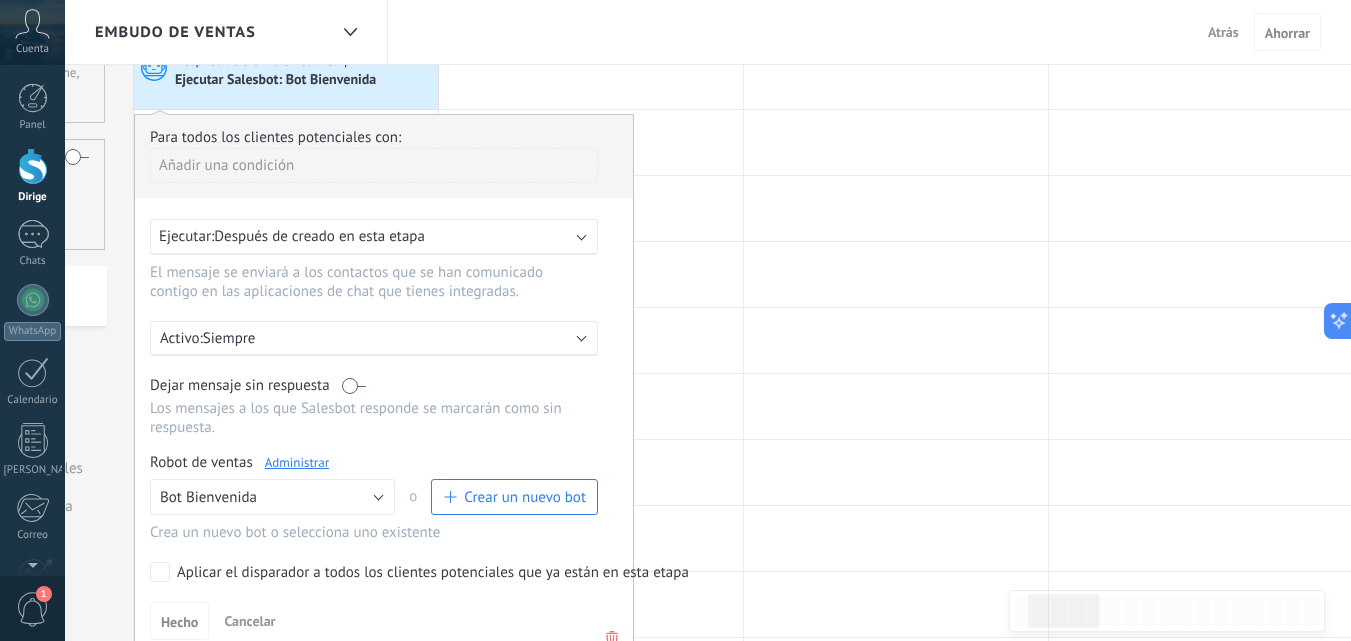 click on "Administrar" at bounding box center [297, 462] 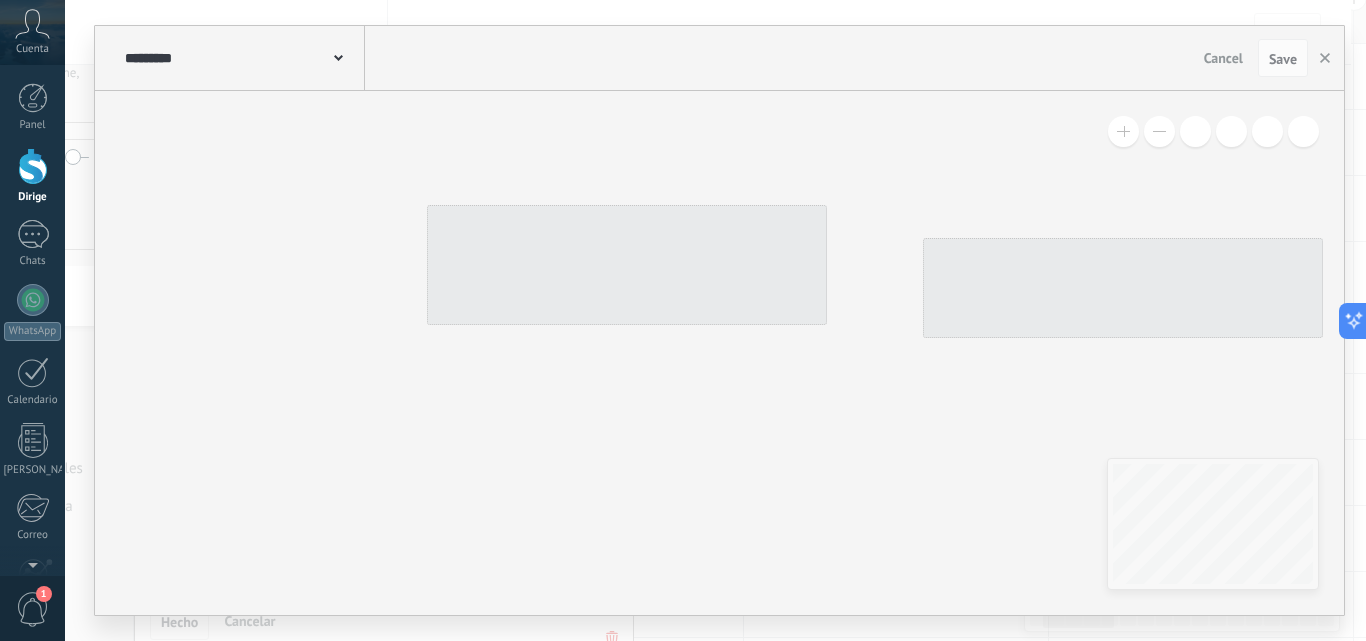 type on "**********" 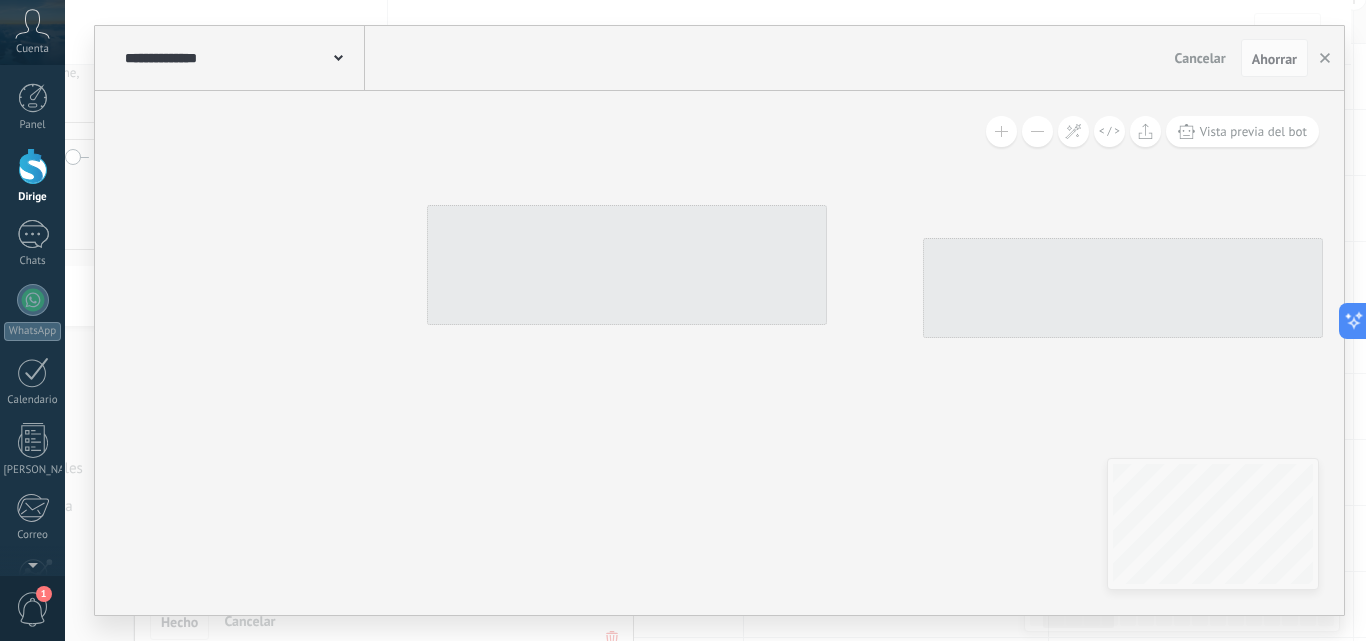 click on "Vista previa del bot" at bounding box center (719, 353) 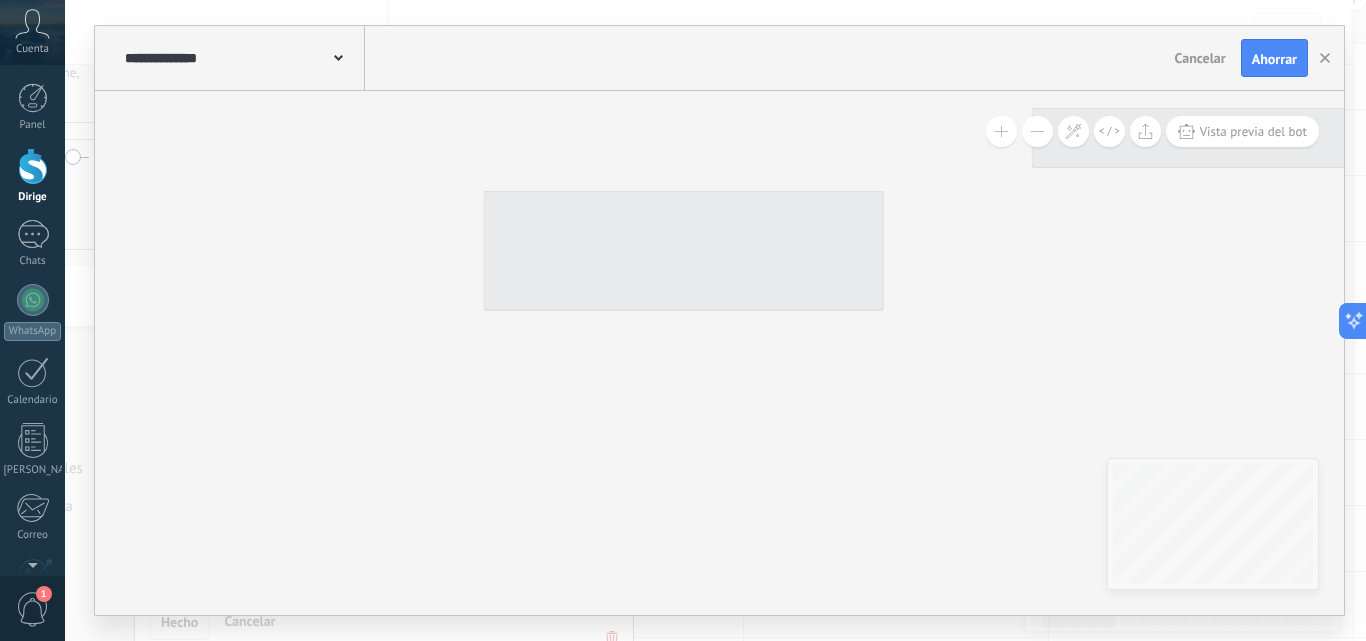 drag, startPoint x: 806, startPoint y: 382, endPoint x: 774, endPoint y: 451, distance: 76.05919 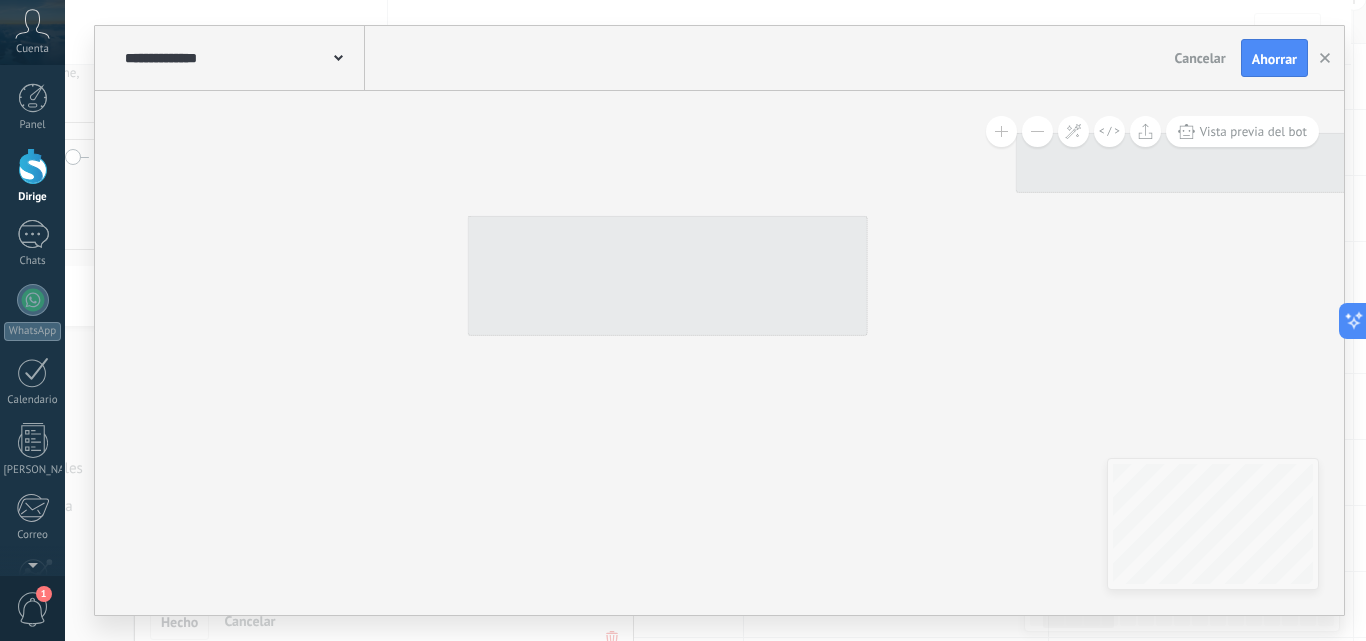 drag, startPoint x: 851, startPoint y: 440, endPoint x: 837, endPoint y: 454, distance: 19.79899 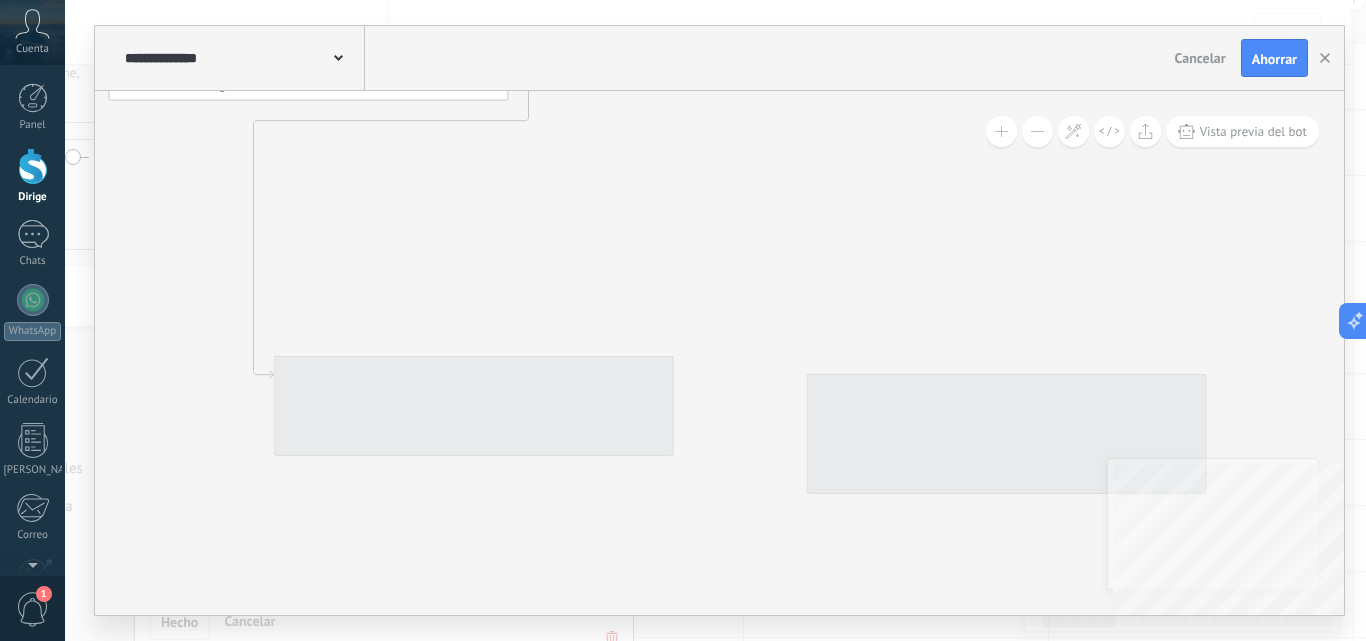 drag, startPoint x: 904, startPoint y: 296, endPoint x: 787, endPoint y: 329, distance: 121.5648 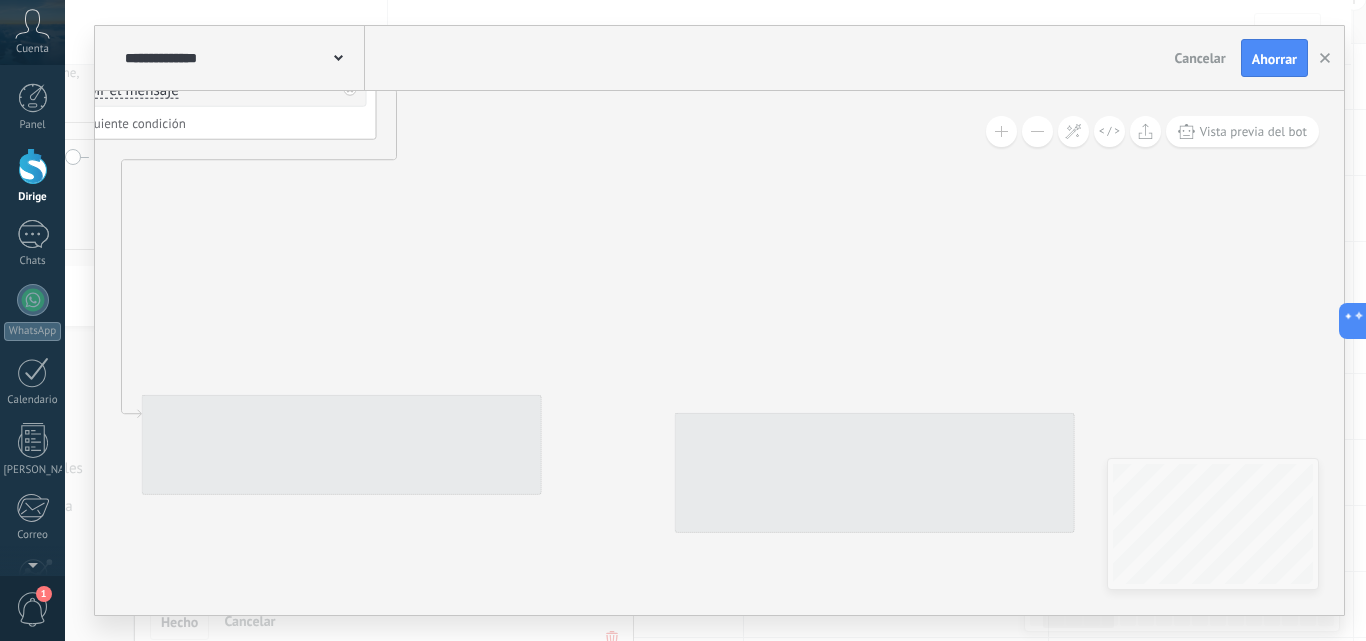 click at bounding box center [1037, 131] 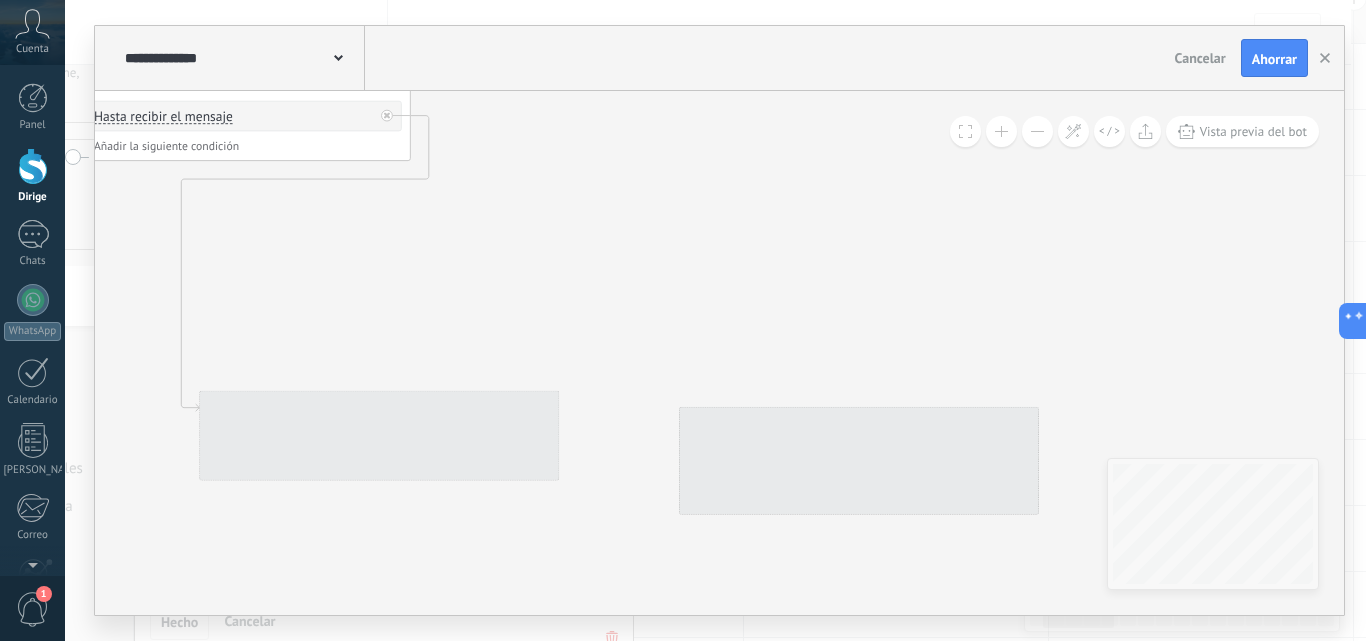 click at bounding box center [1037, 131] 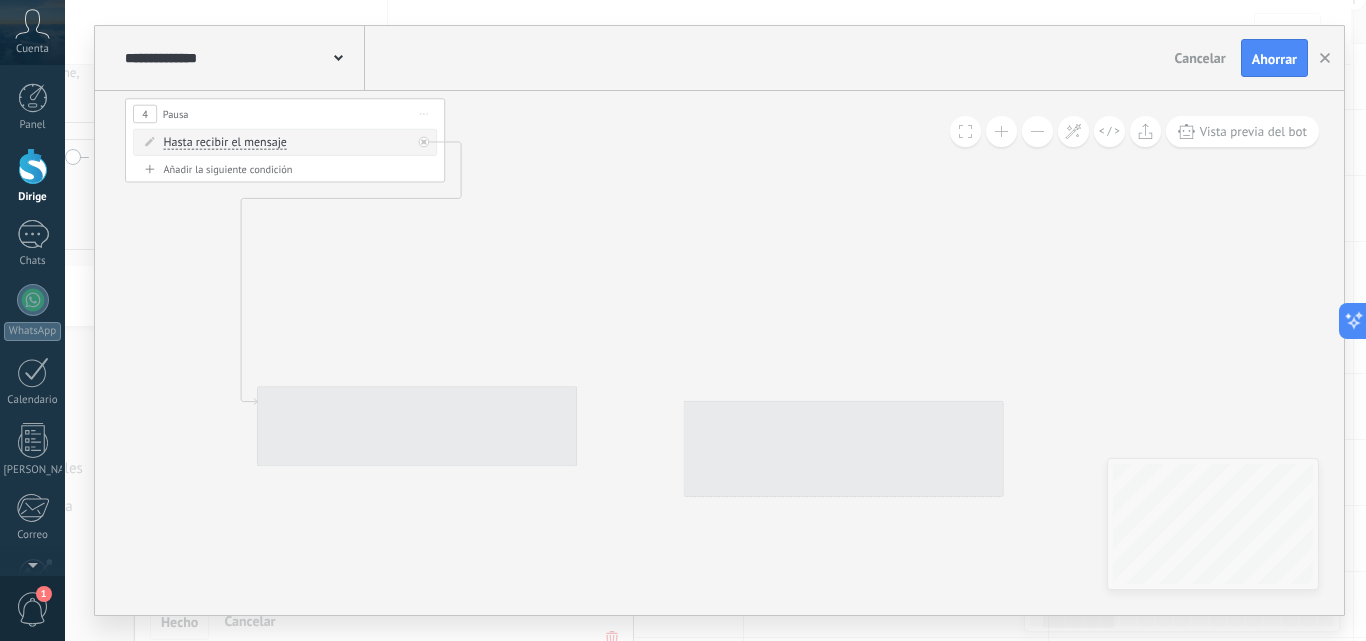 click at bounding box center (1037, 131) 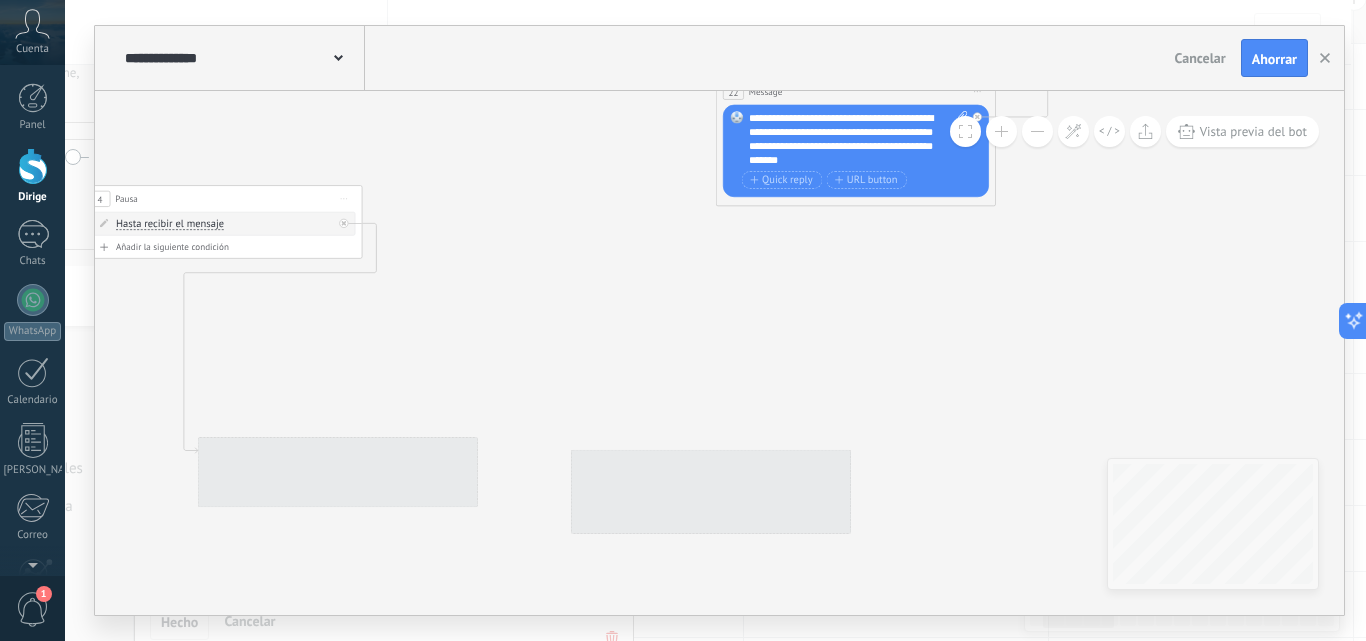 drag, startPoint x: 837, startPoint y: 333, endPoint x: 808, endPoint y: 350, distance: 33.61547 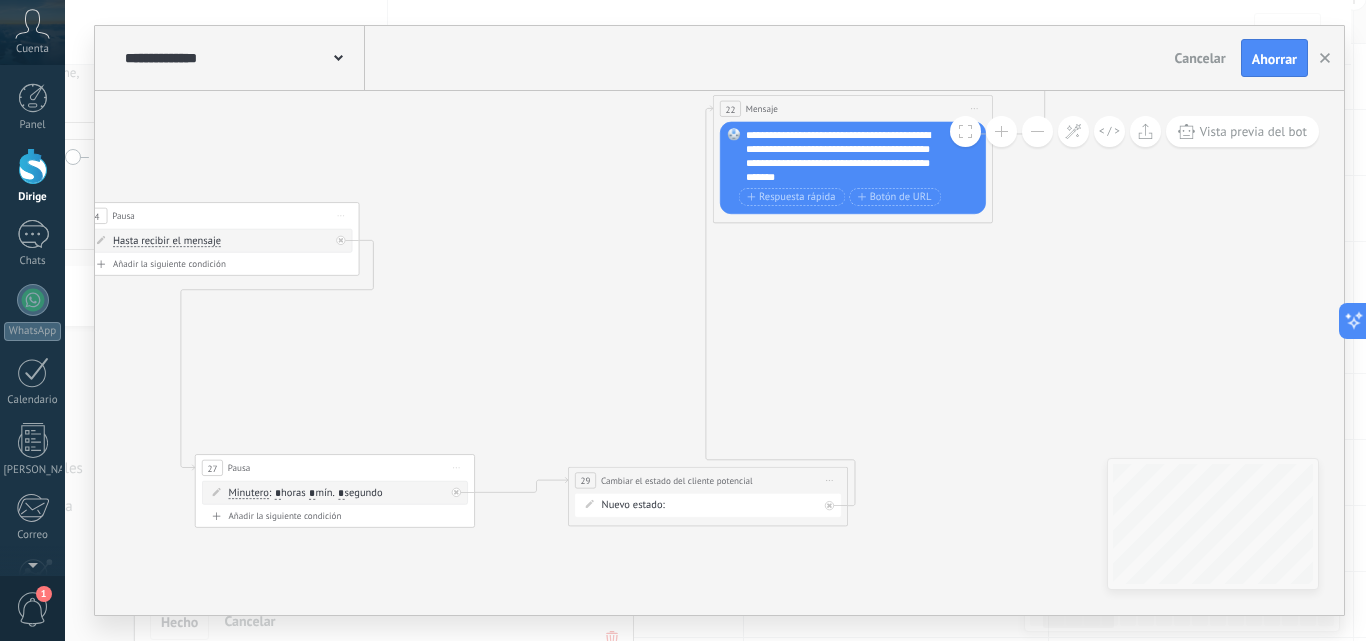 click 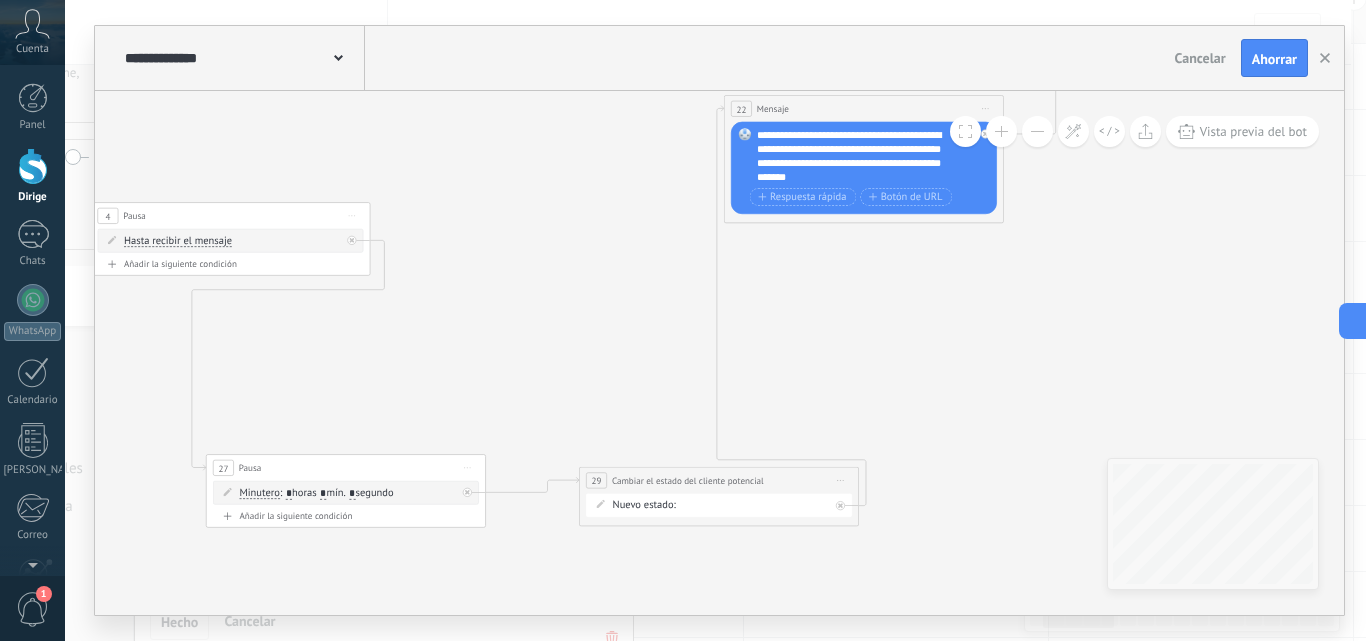 drag, startPoint x: 622, startPoint y: 335, endPoint x: 710, endPoint y: 337, distance: 88.02273 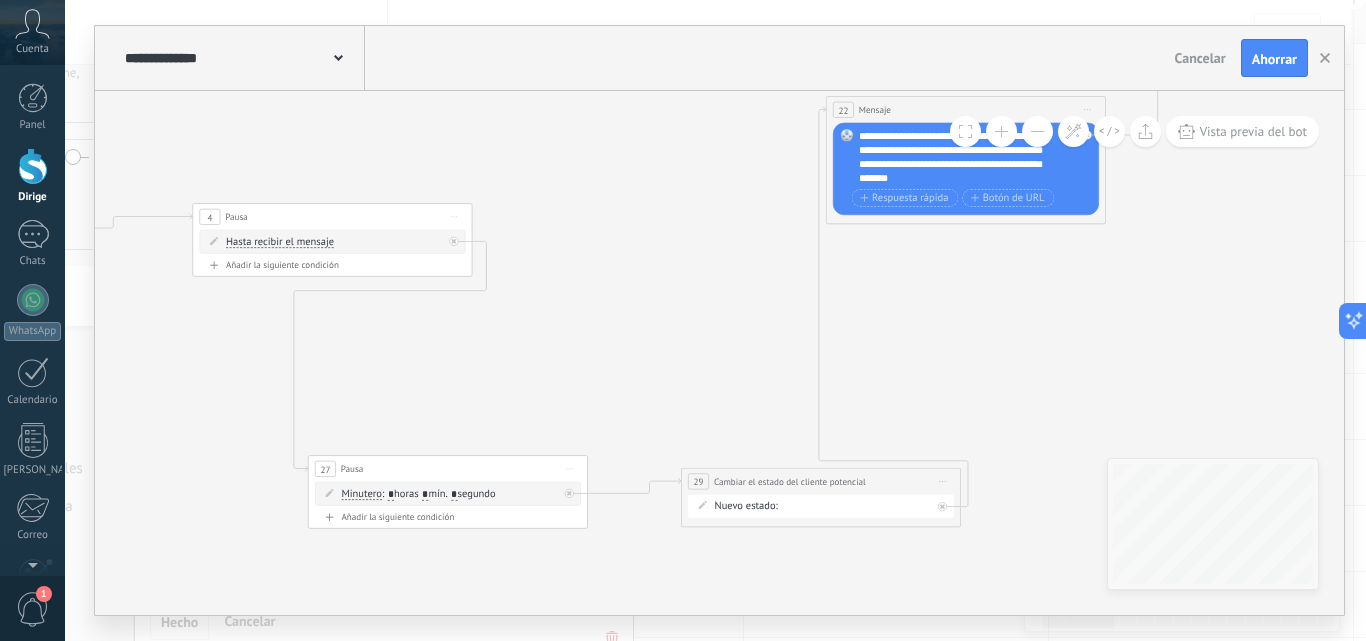 drag, startPoint x: 621, startPoint y: 370, endPoint x: 641, endPoint y: 367, distance: 20.22375 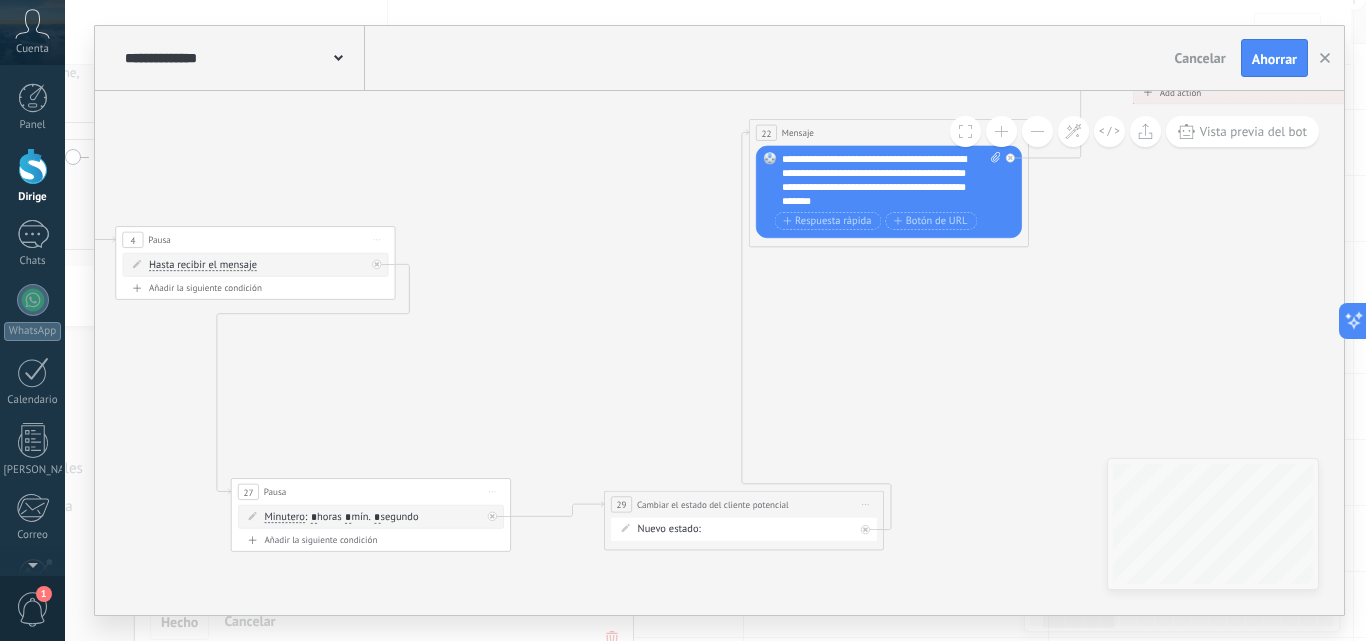 drag, startPoint x: 635, startPoint y: 350, endPoint x: 538, endPoint y: 376, distance: 100.4241 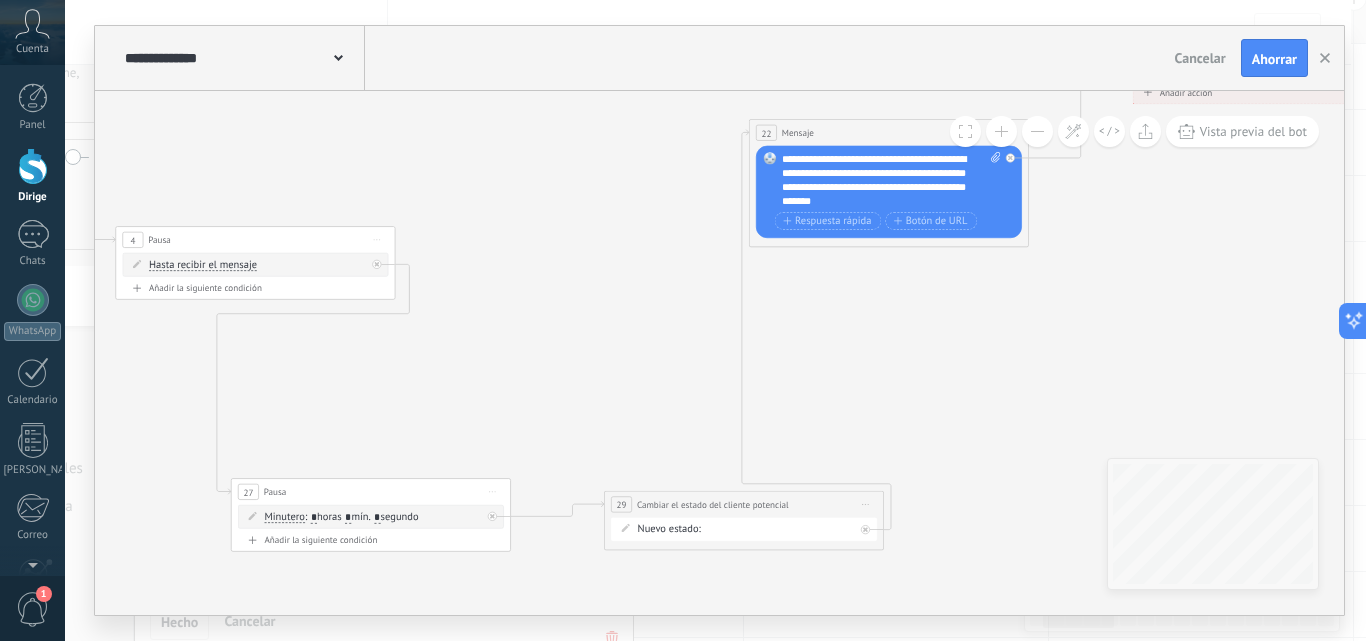 click 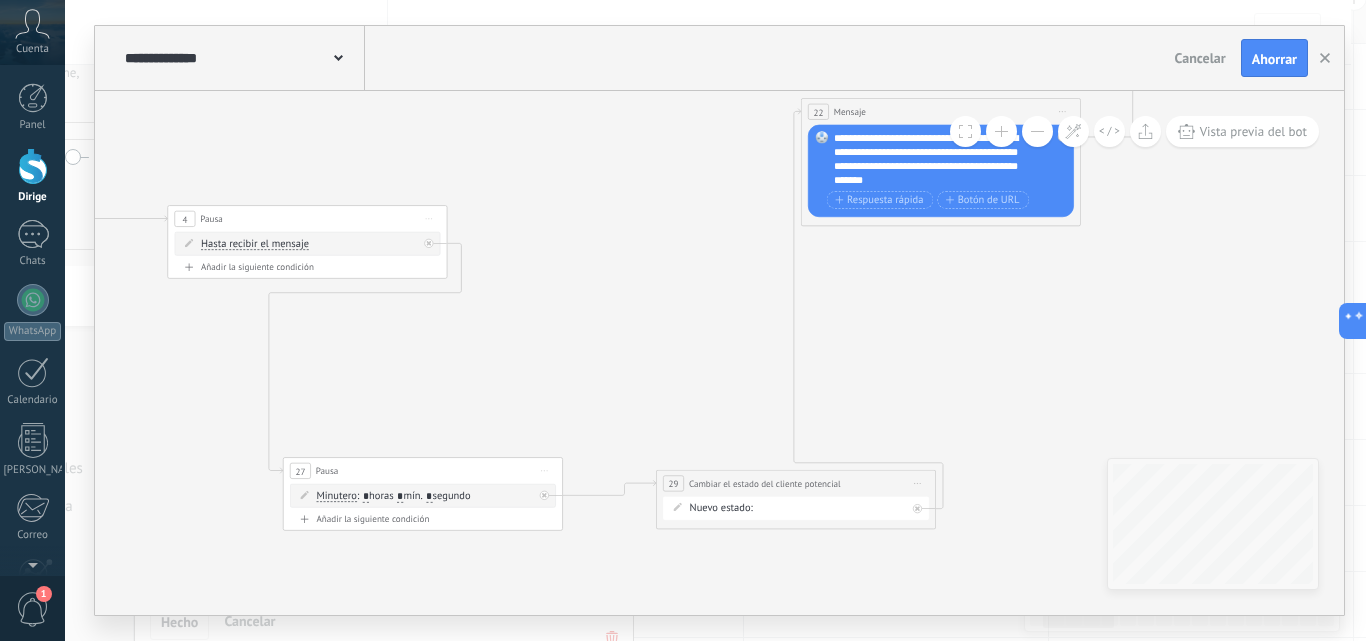 drag, startPoint x: 638, startPoint y: 256, endPoint x: 614, endPoint y: 253, distance: 24.186773 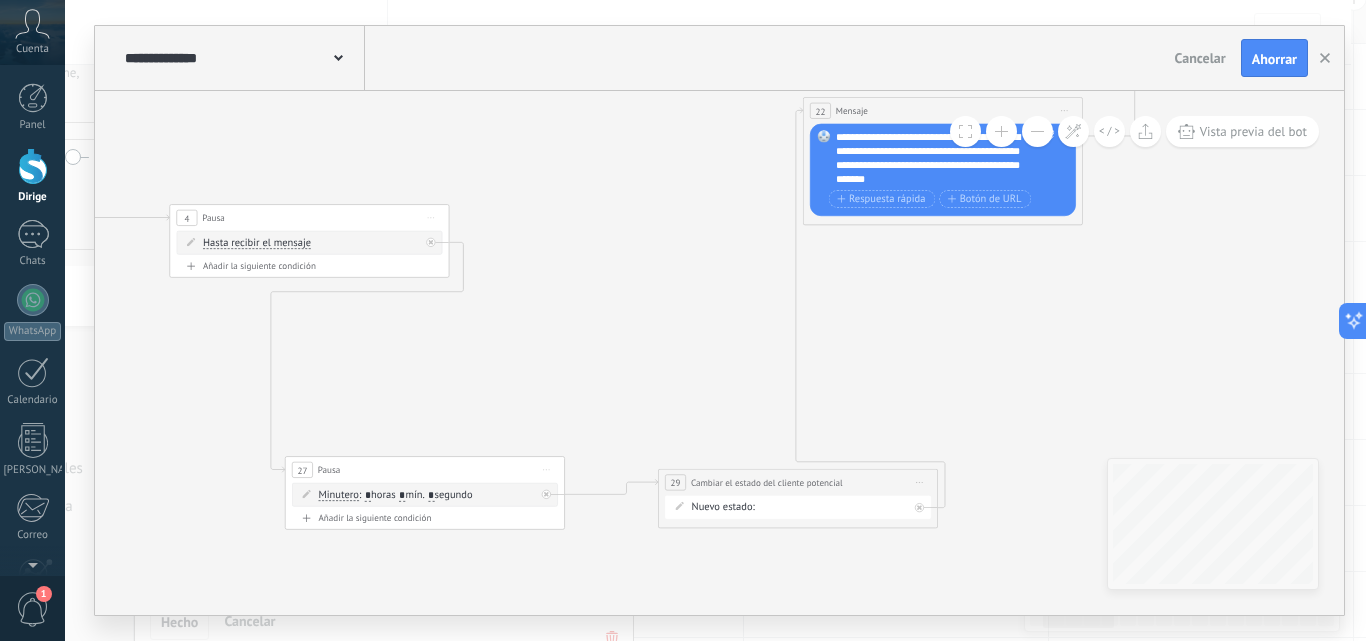 drag, startPoint x: 588, startPoint y: 258, endPoint x: 670, endPoint y: 232, distance: 86.023254 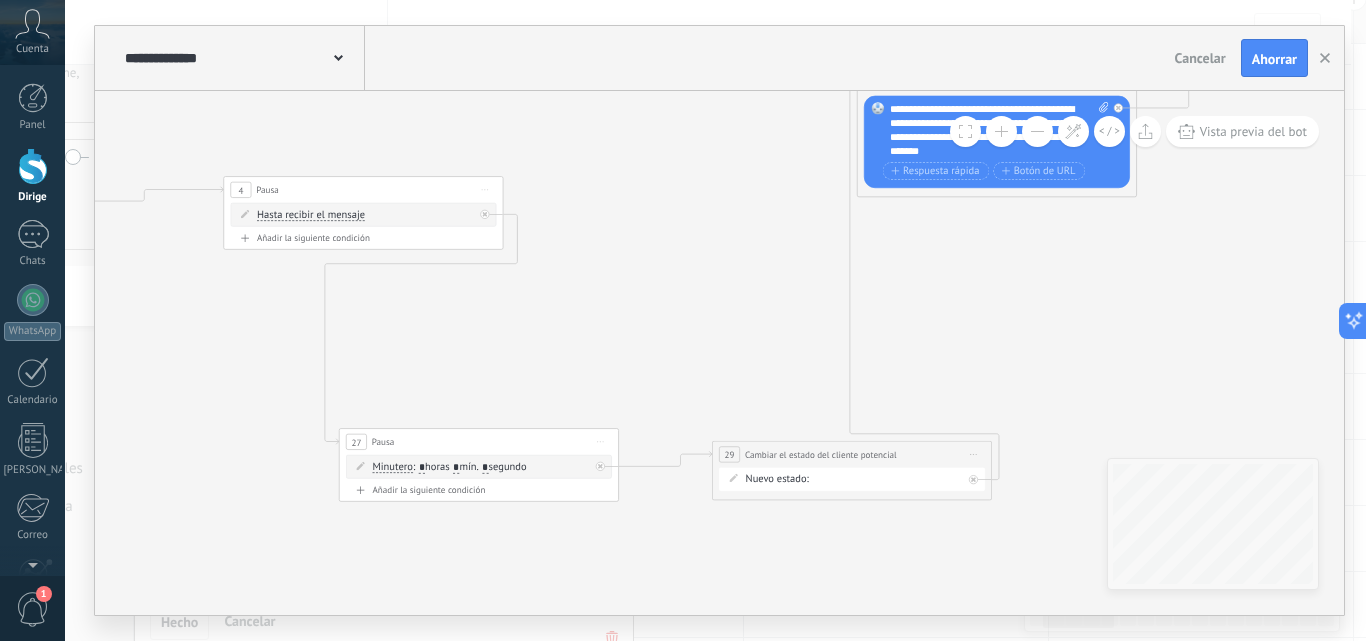 click 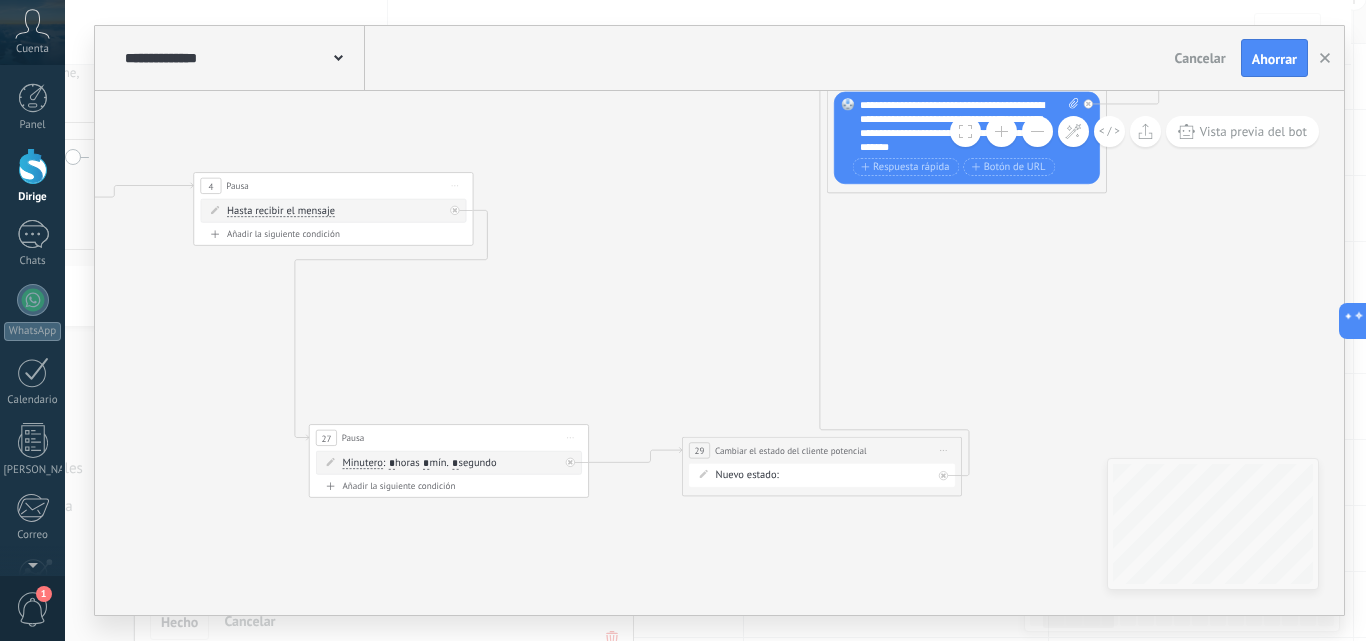 drag, startPoint x: 711, startPoint y: 237, endPoint x: 683, endPoint y: 233, distance: 28.284271 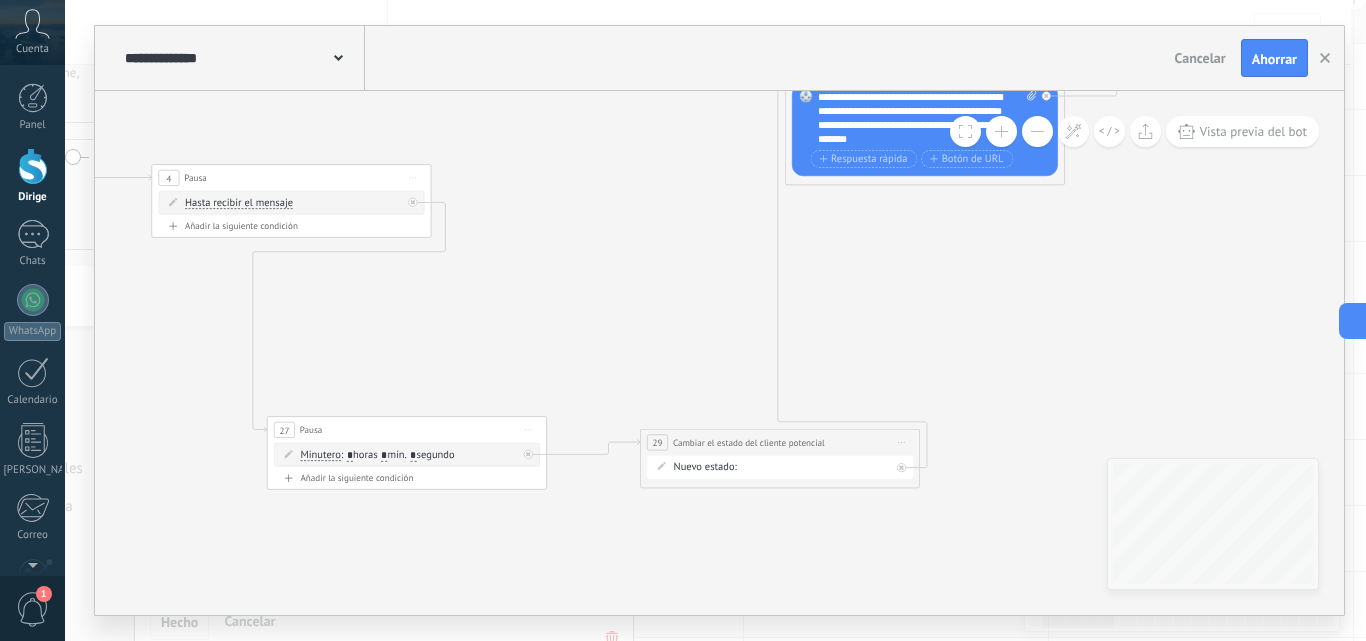 drag, startPoint x: 619, startPoint y: 287, endPoint x: 571, endPoint y: 282, distance: 48.259712 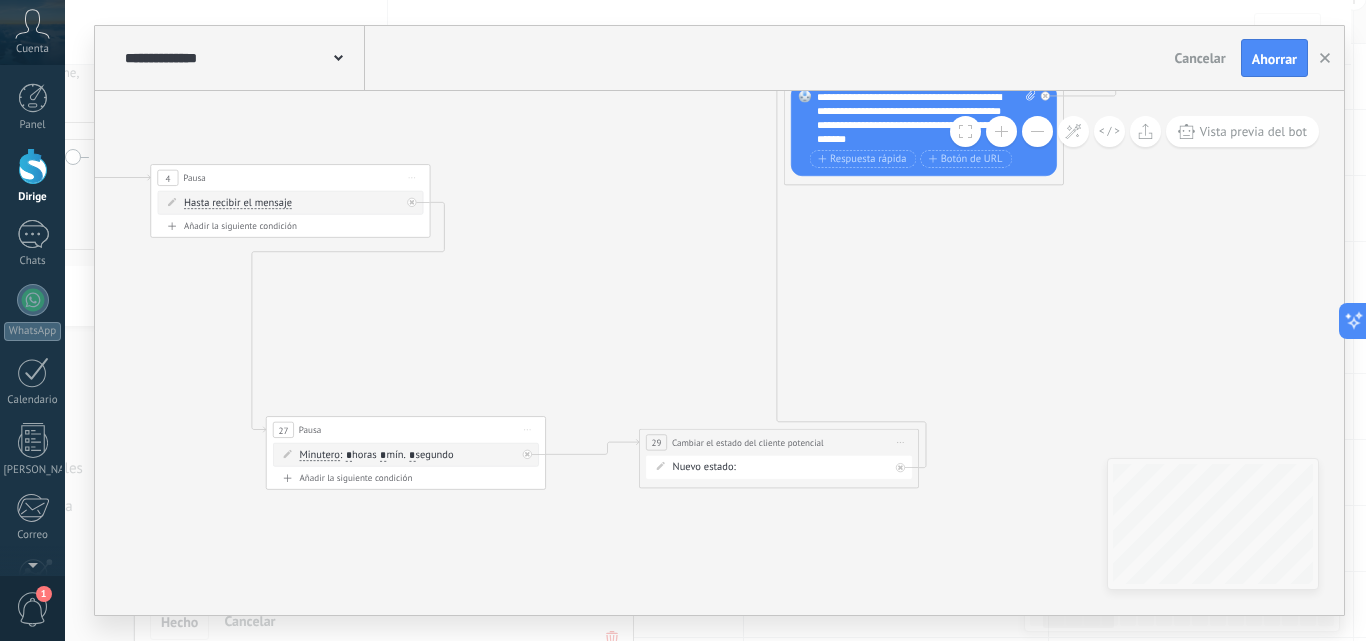 drag, startPoint x: 516, startPoint y: 293, endPoint x: 498, endPoint y: 303, distance: 20.59126 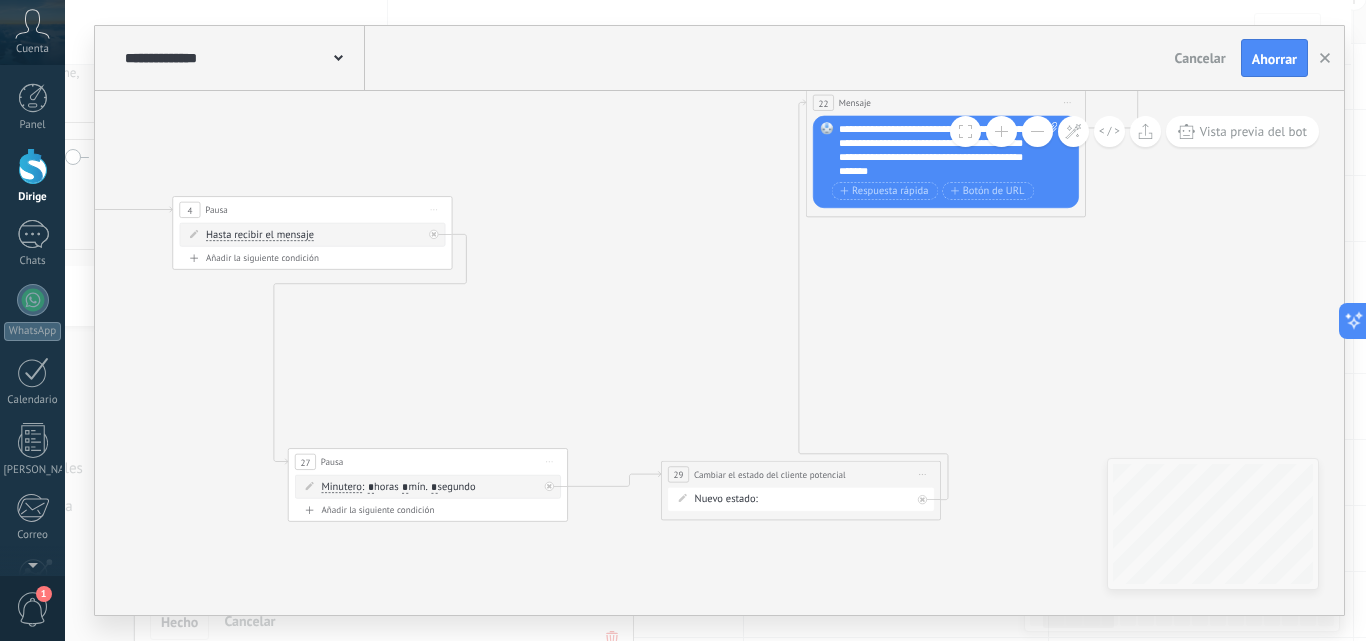 click 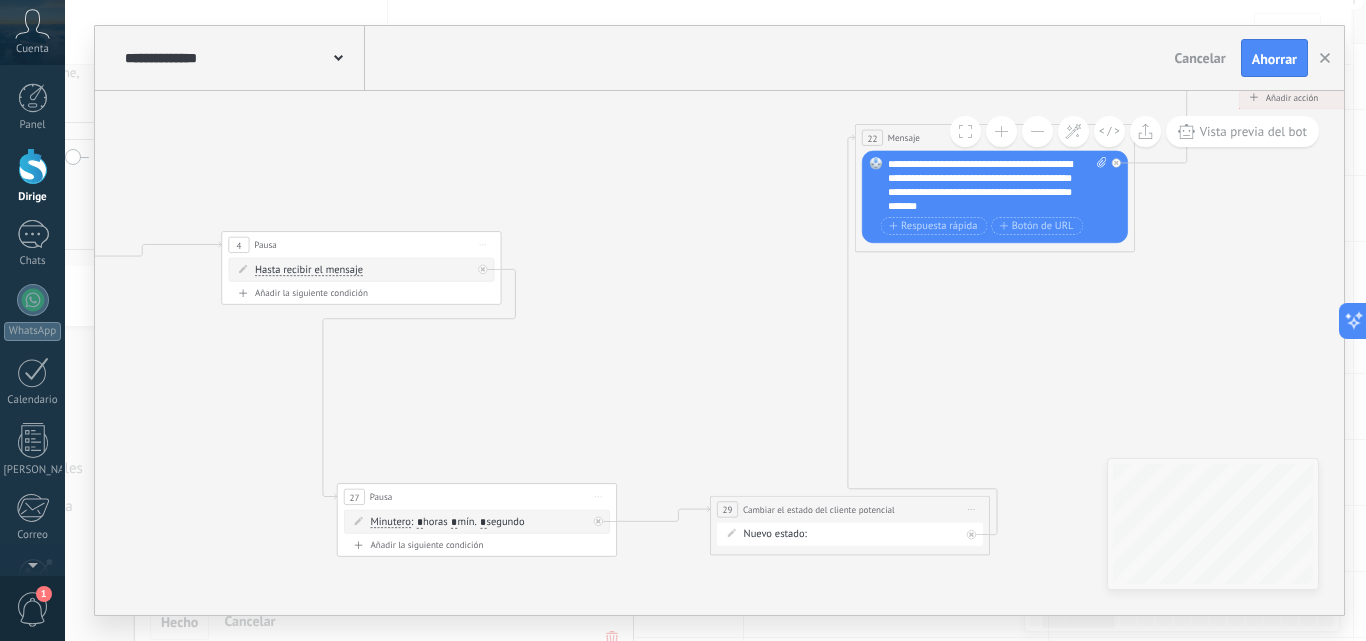 drag, startPoint x: 490, startPoint y: 367, endPoint x: 514, endPoint y: 377, distance: 26 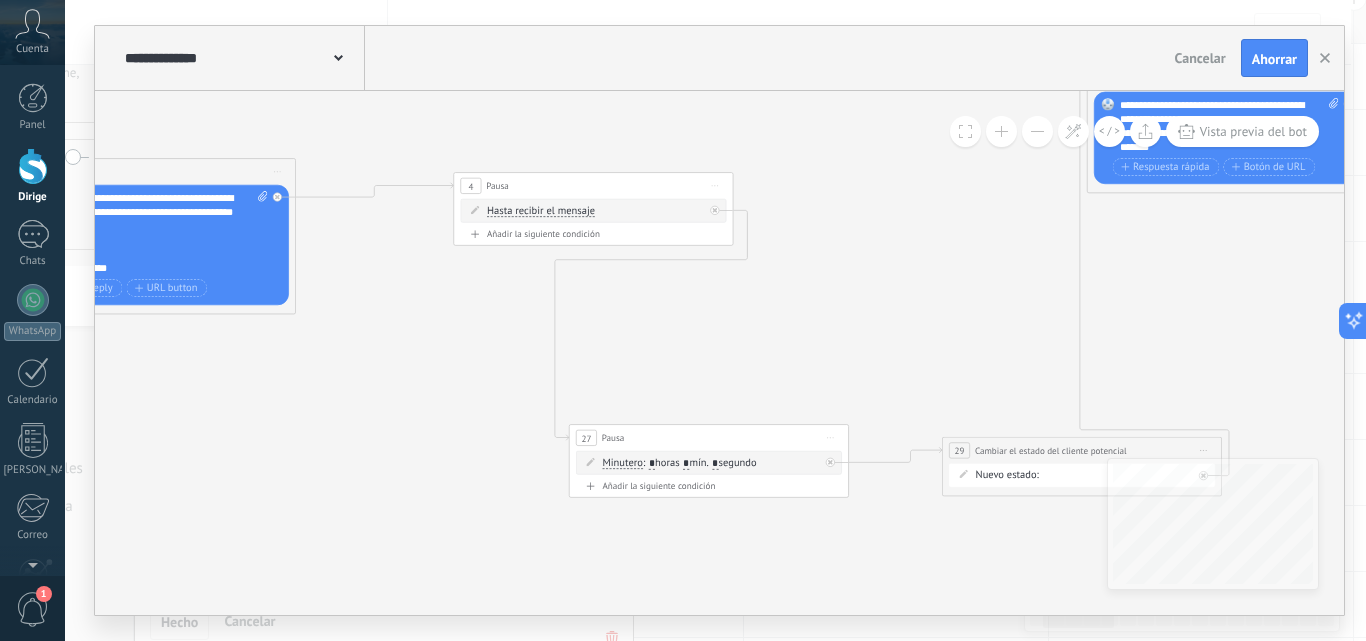 drag, startPoint x: 532, startPoint y: 397, endPoint x: 761, endPoint y: 332, distance: 238.04622 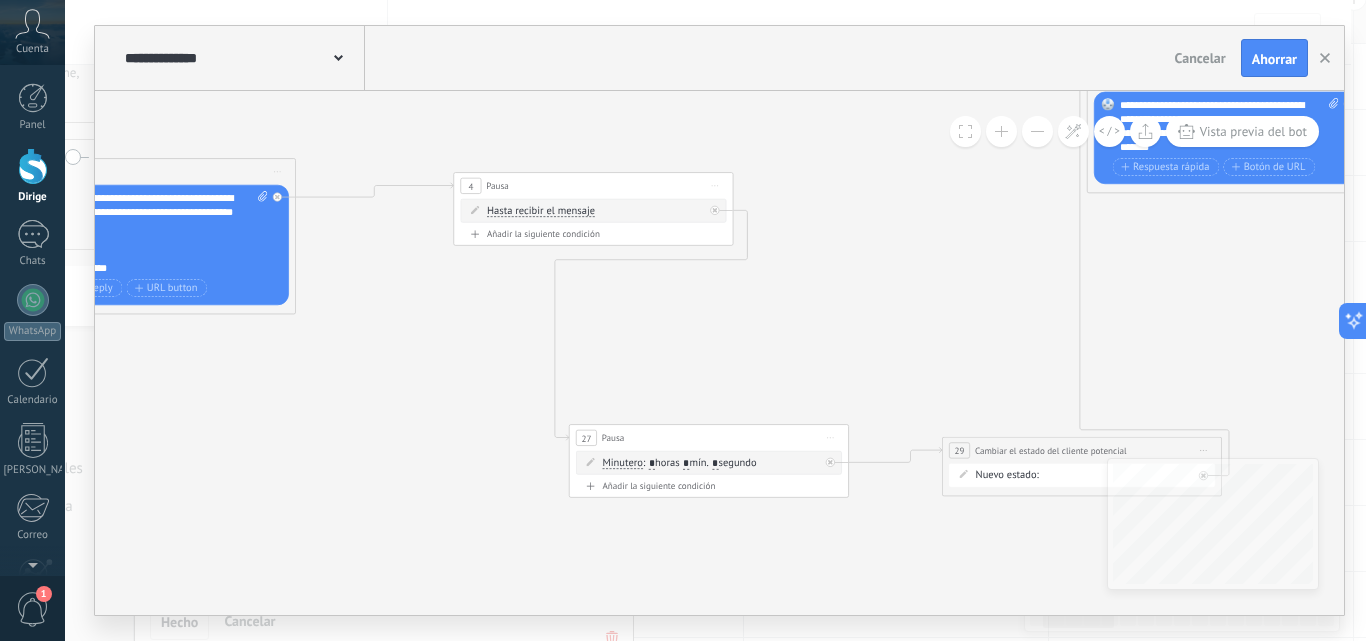 click 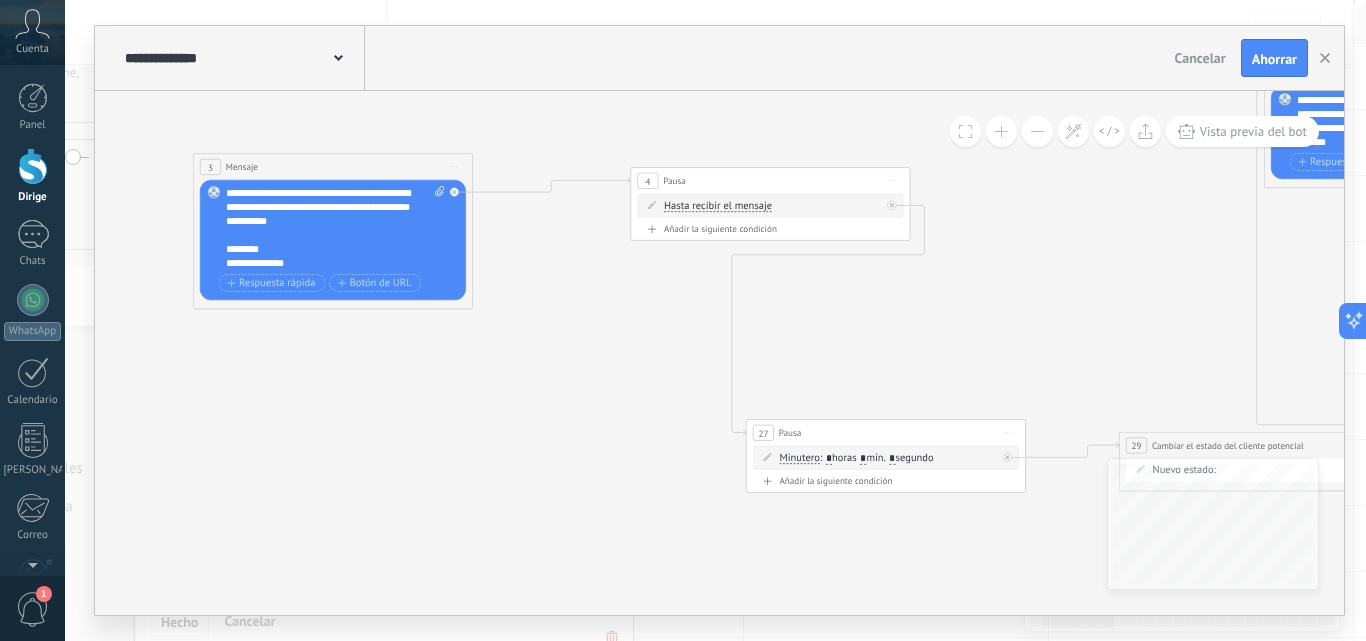 drag, startPoint x: 463, startPoint y: 360, endPoint x: 601, endPoint y: 360, distance: 138 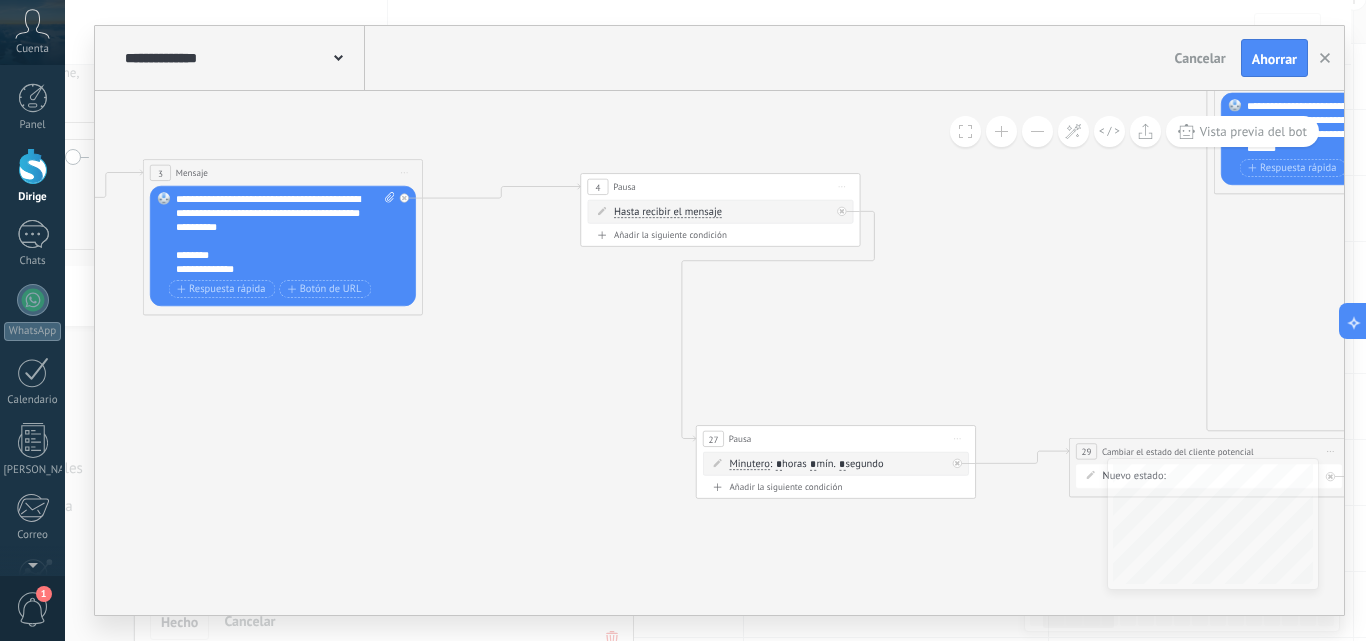 drag, startPoint x: 601, startPoint y: 360, endPoint x: 551, endPoint y: 366, distance: 50.358715 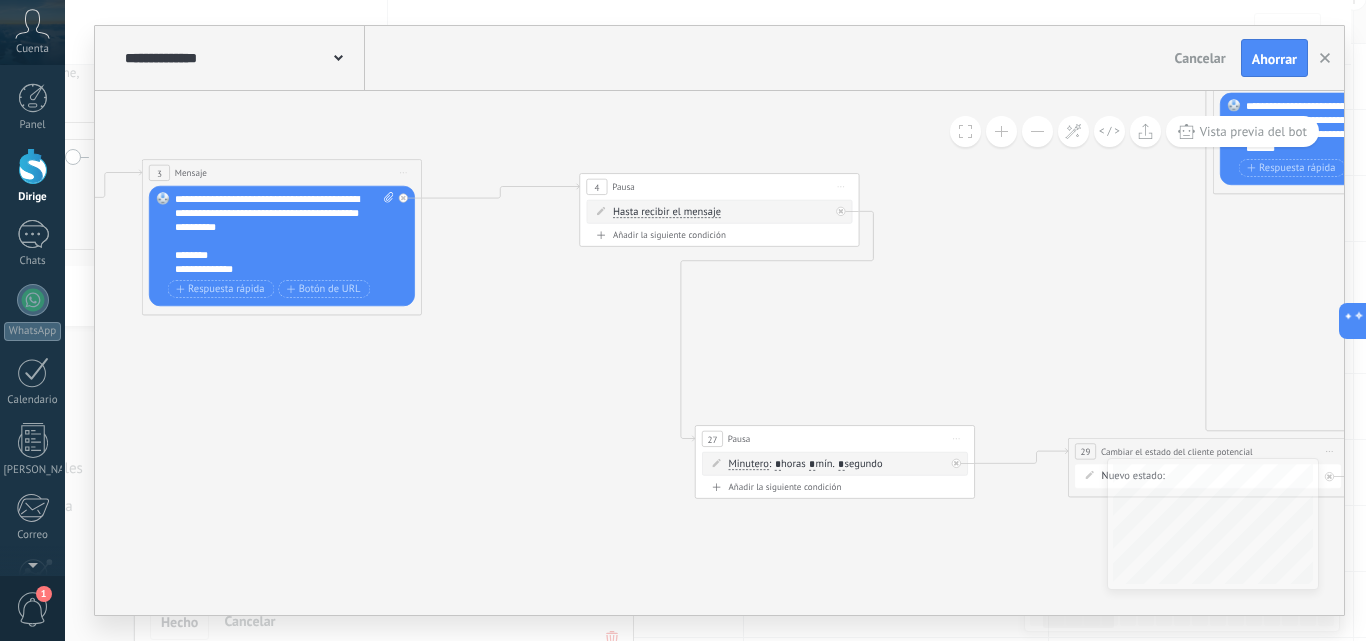 drag, startPoint x: 551, startPoint y: 366, endPoint x: 518, endPoint y: 368, distance: 33.06055 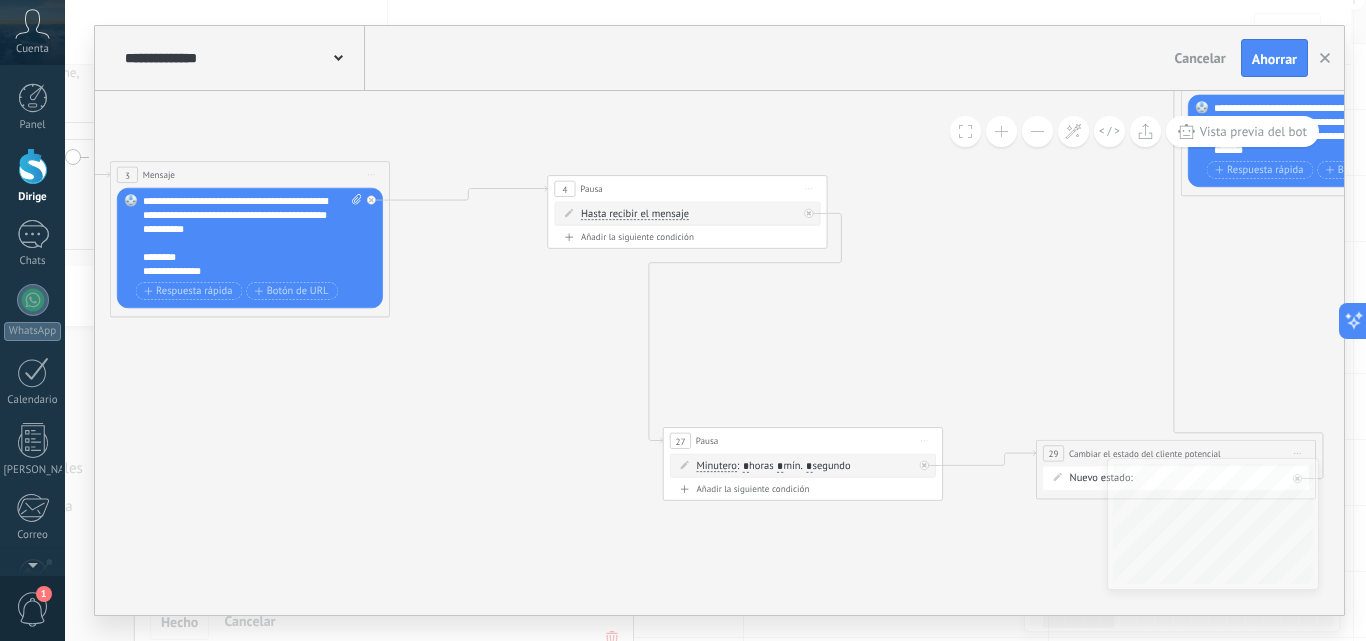 scroll, scrollTop: 120, scrollLeft: 0, axis: vertical 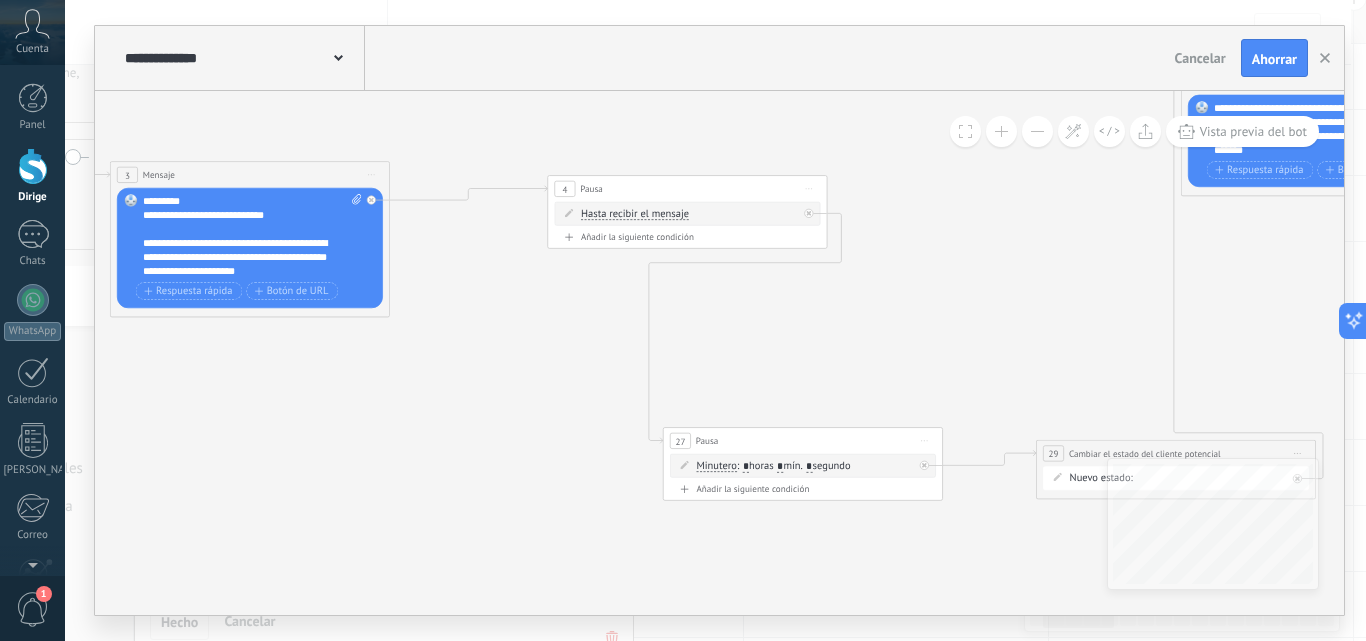 drag, startPoint x: 506, startPoint y: 377, endPoint x: 403, endPoint y: 385, distance: 103.31021 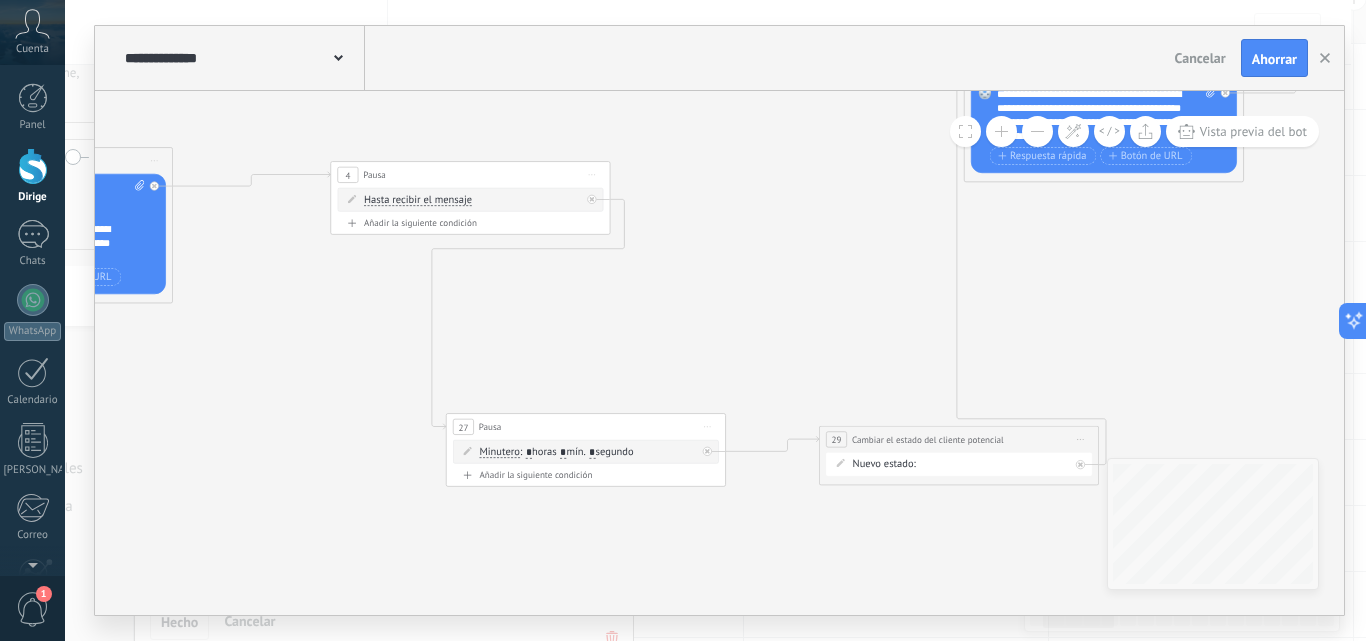 click 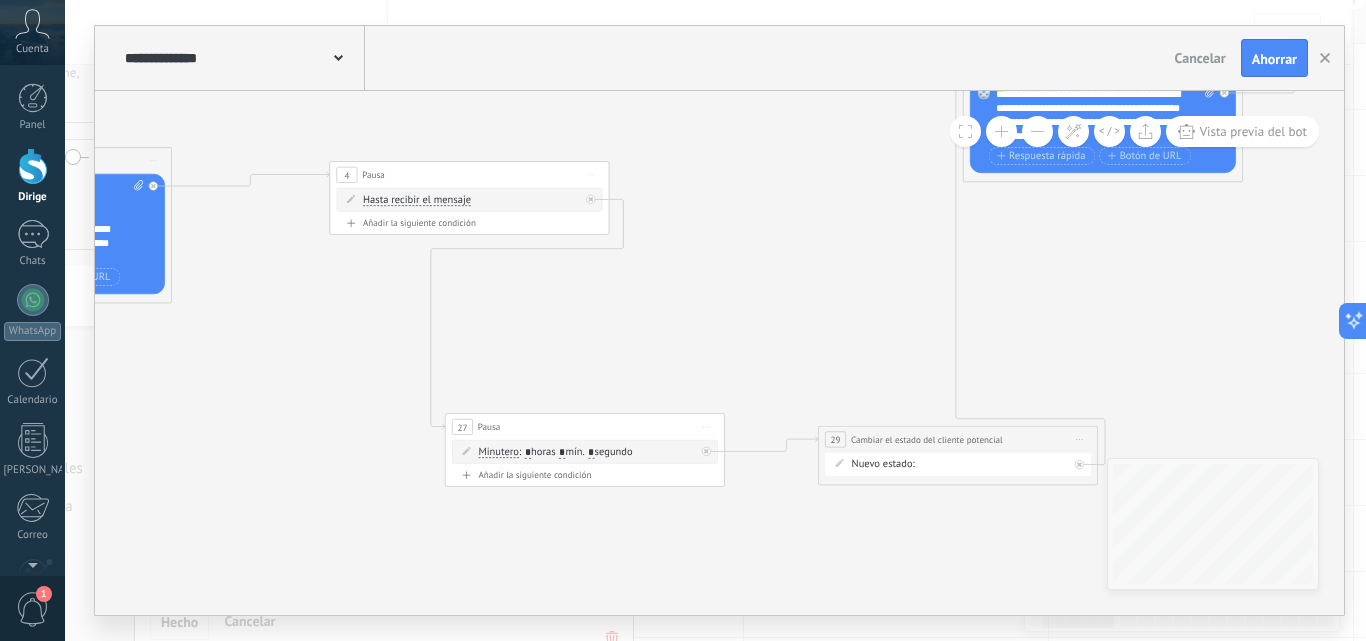 drag, startPoint x: 672, startPoint y: 304, endPoint x: 686, endPoint y: 300, distance: 14.56022 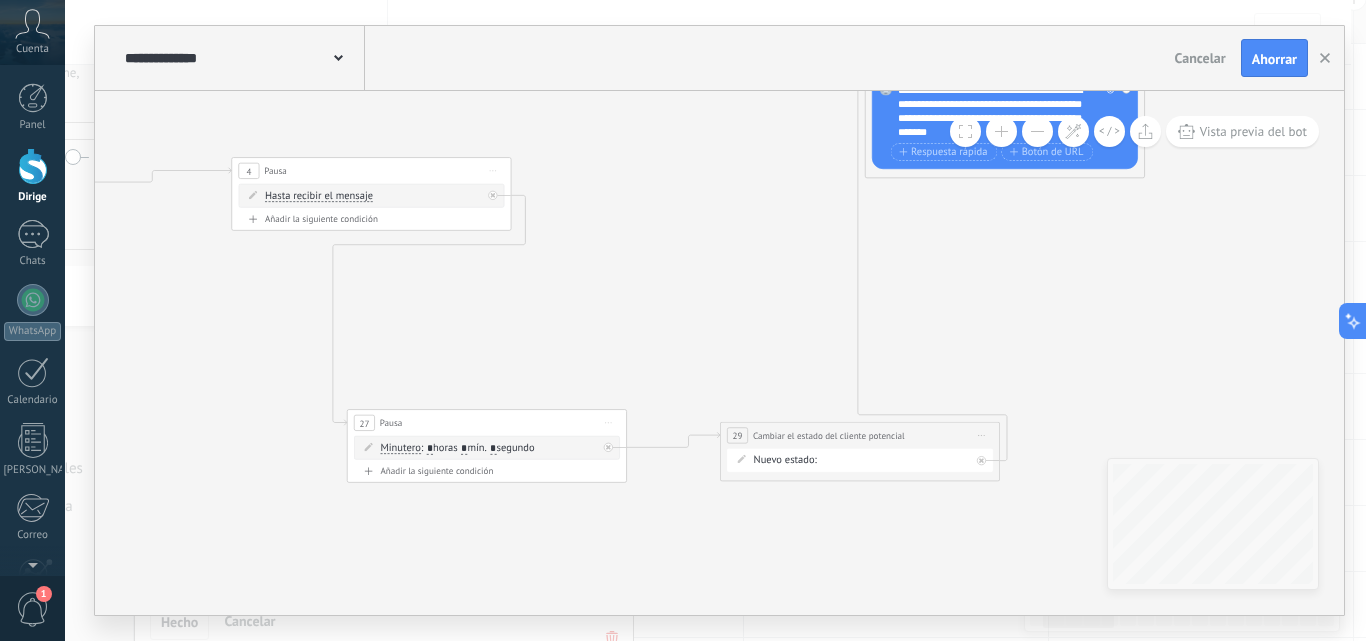 drag, startPoint x: 605, startPoint y: 318, endPoint x: 594, endPoint y: 318, distance: 11 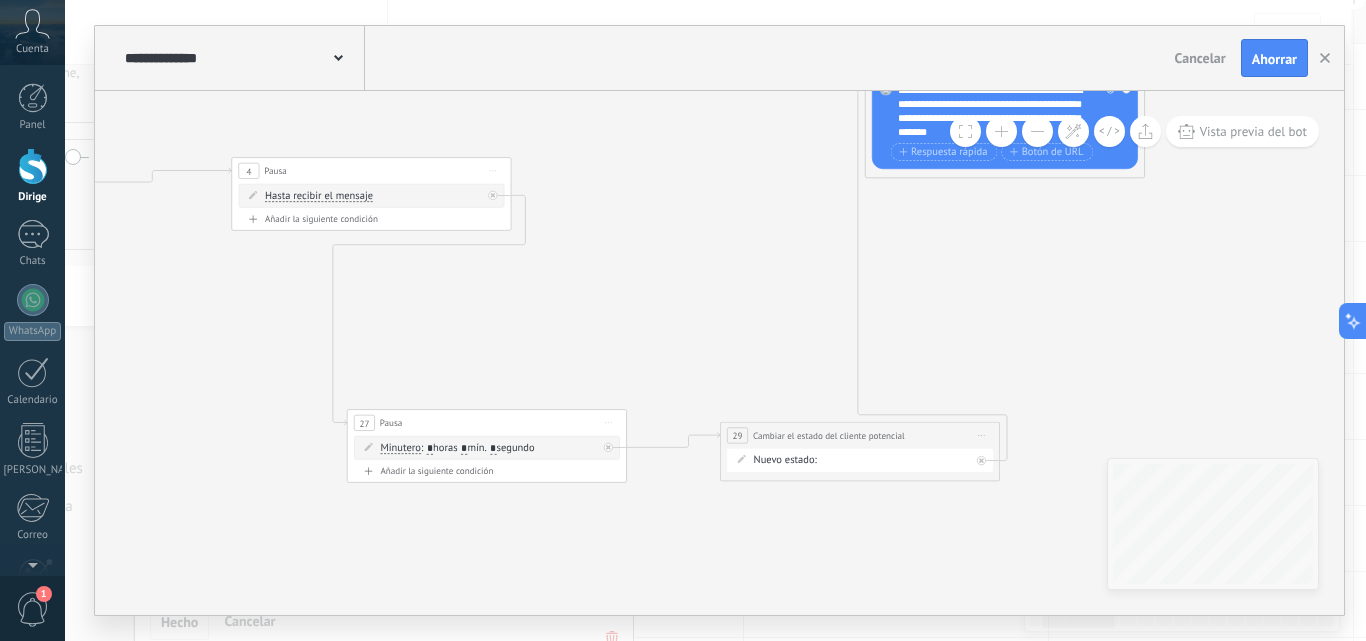 click 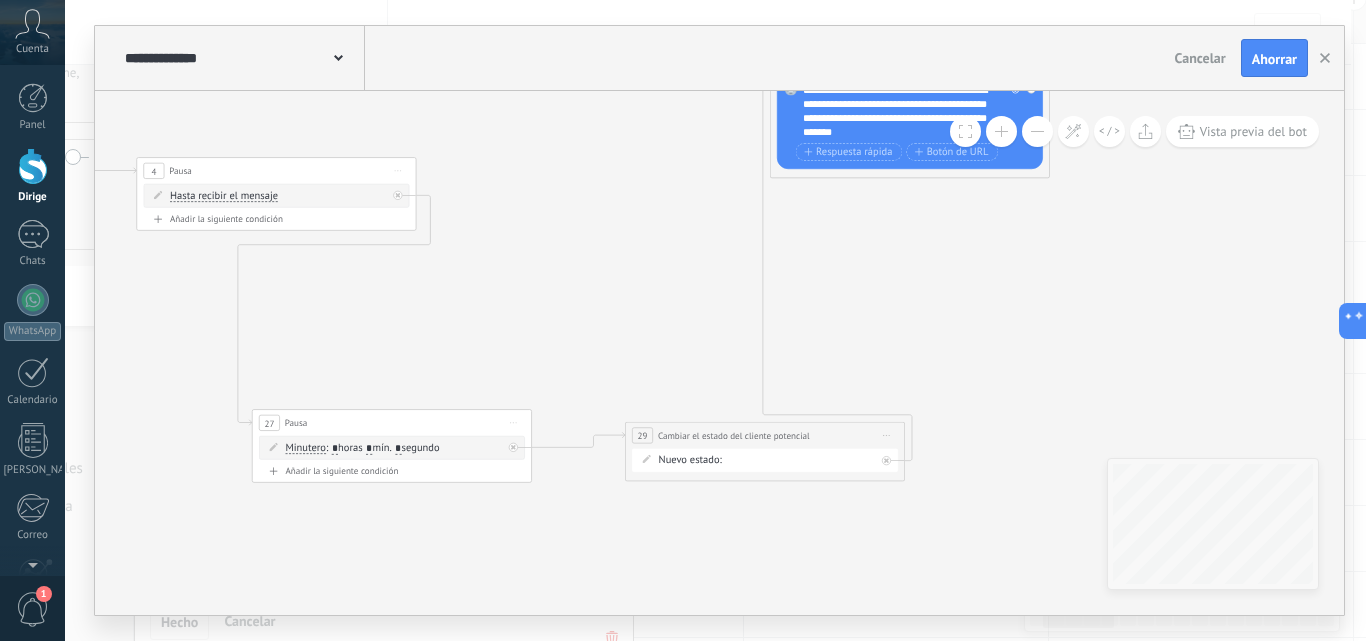 drag, startPoint x: 630, startPoint y: 309, endPoint x: 443, endPoint y: 312, distance: 187.02406 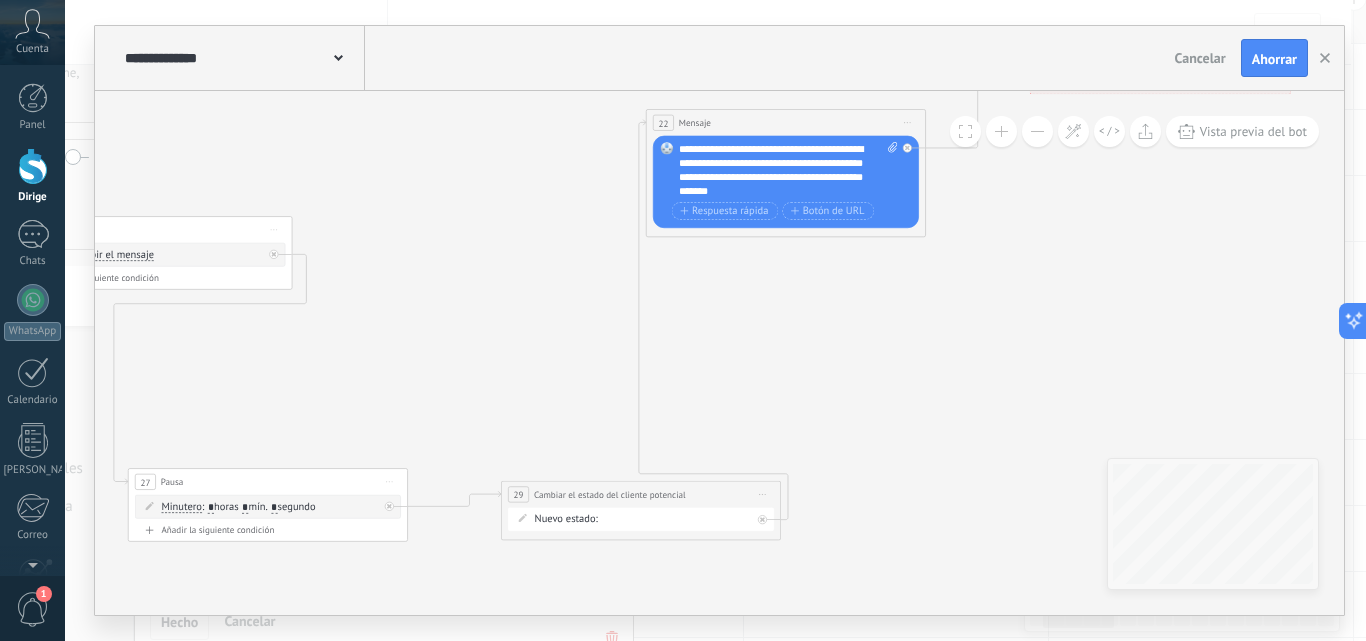 drag, startPoint x: 831, startPoint y: 338, endPoint x: 828, endPoint y: 350, distance: 12.369317 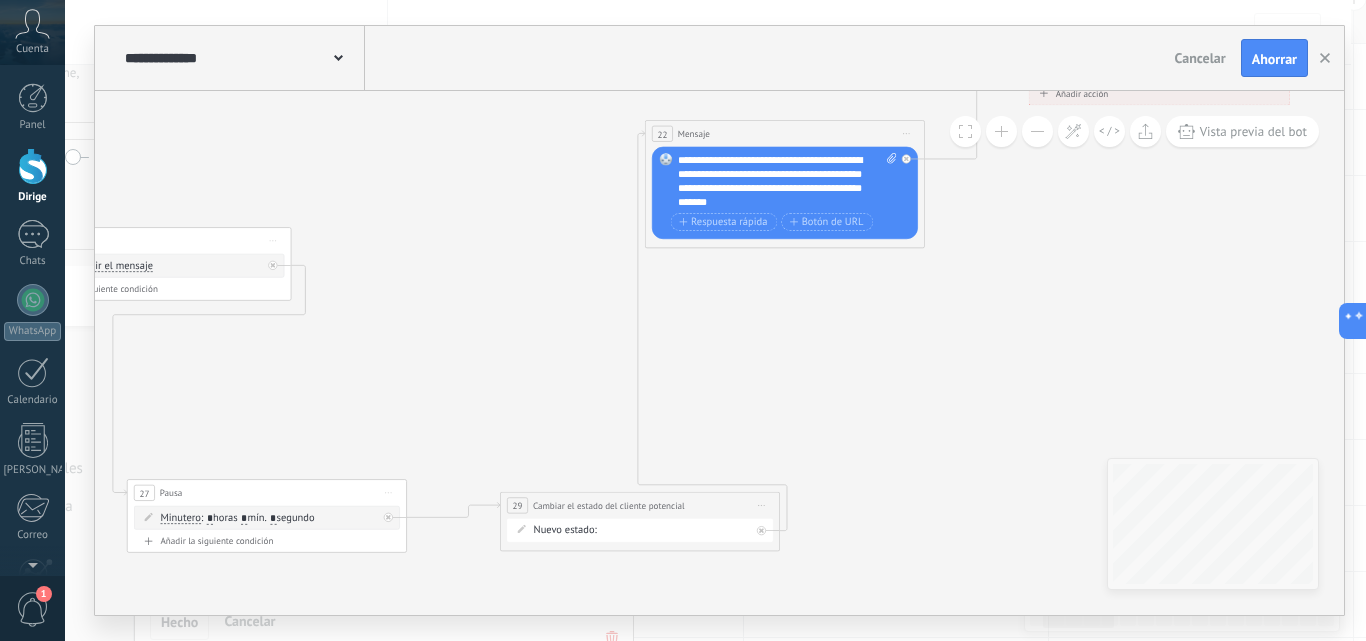 drag, startPoint x: 533, startPoint y: 286, endPoint x: 669, endPoint y: 272, distance: 136.71869 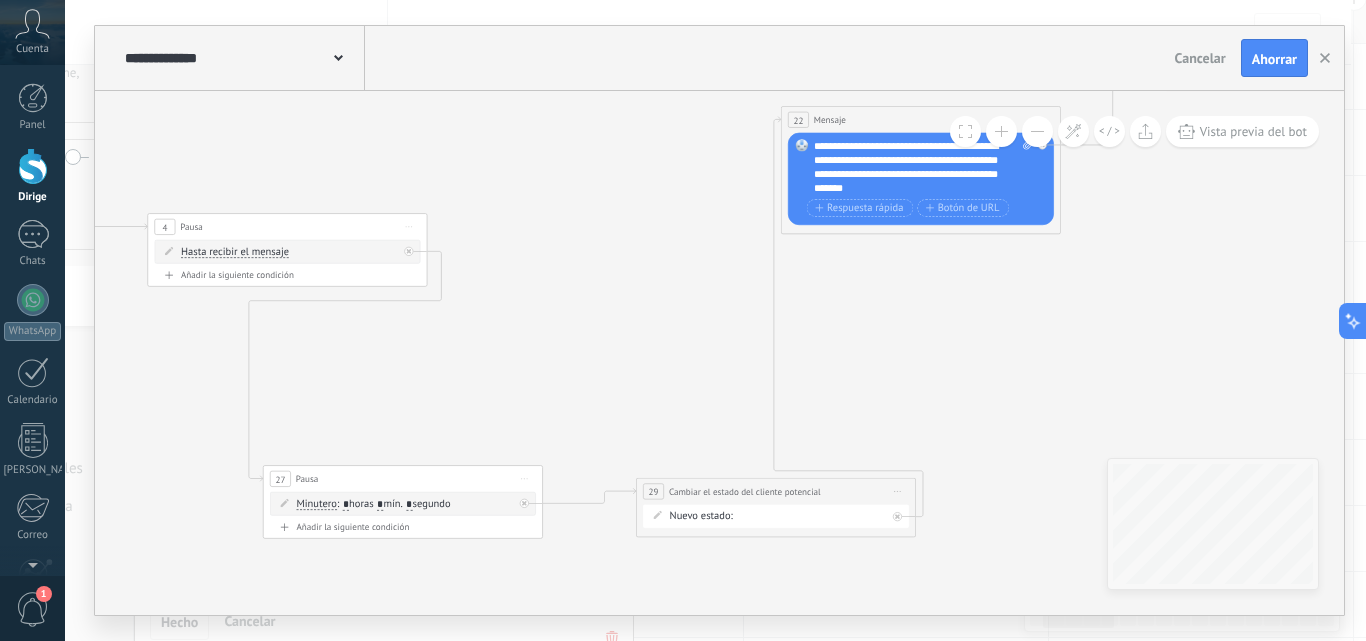 drag, startPoint x: 660, startPoint y: 278, endPoint x: 659, endPoint y: 260, distance: 18.027756 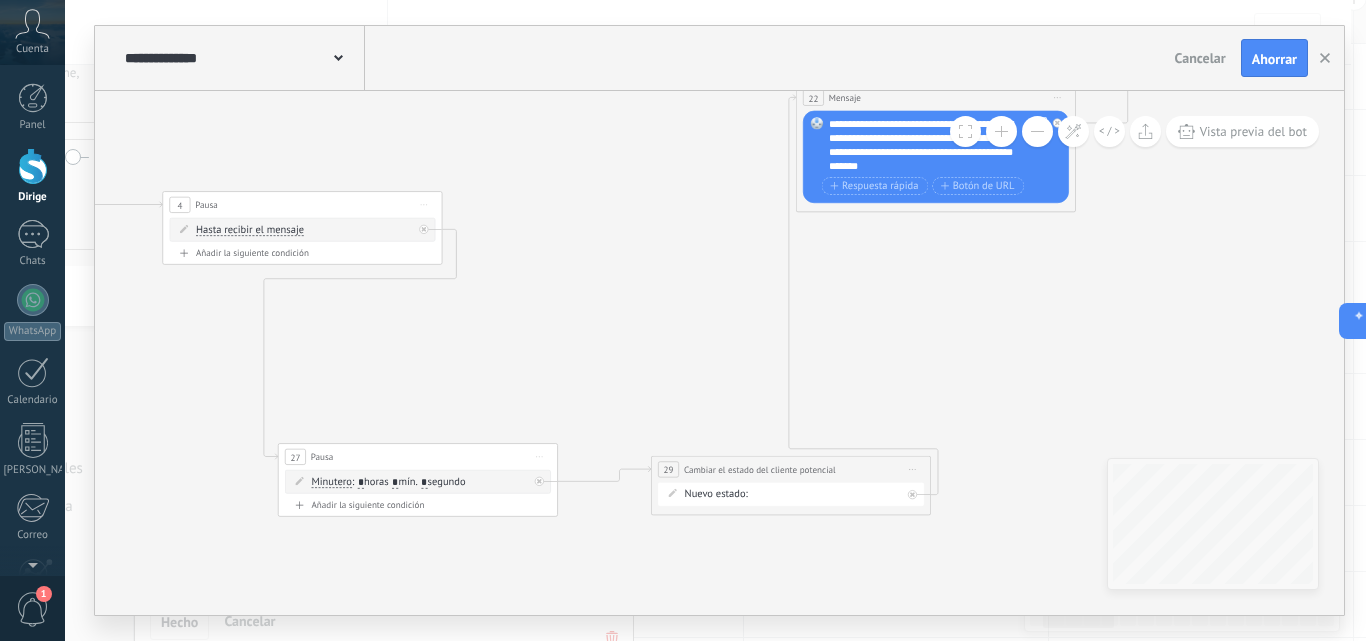 drag, startPoint x: 429, startPoint y: 363, endPoint x: 445, endPoint y: 359, distance: 16.492422 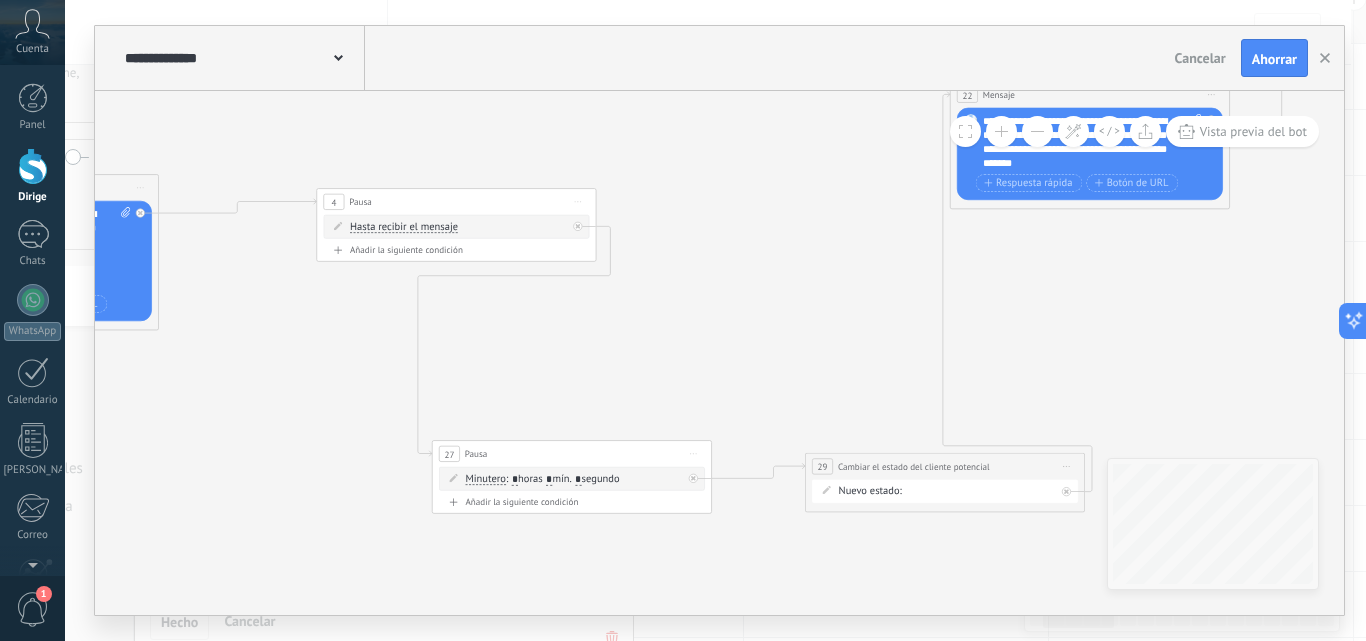 drag, startPoint x: 445, startPoint y: 359, endPoint x: 599, endPoint y: 356, distance: 154.02922 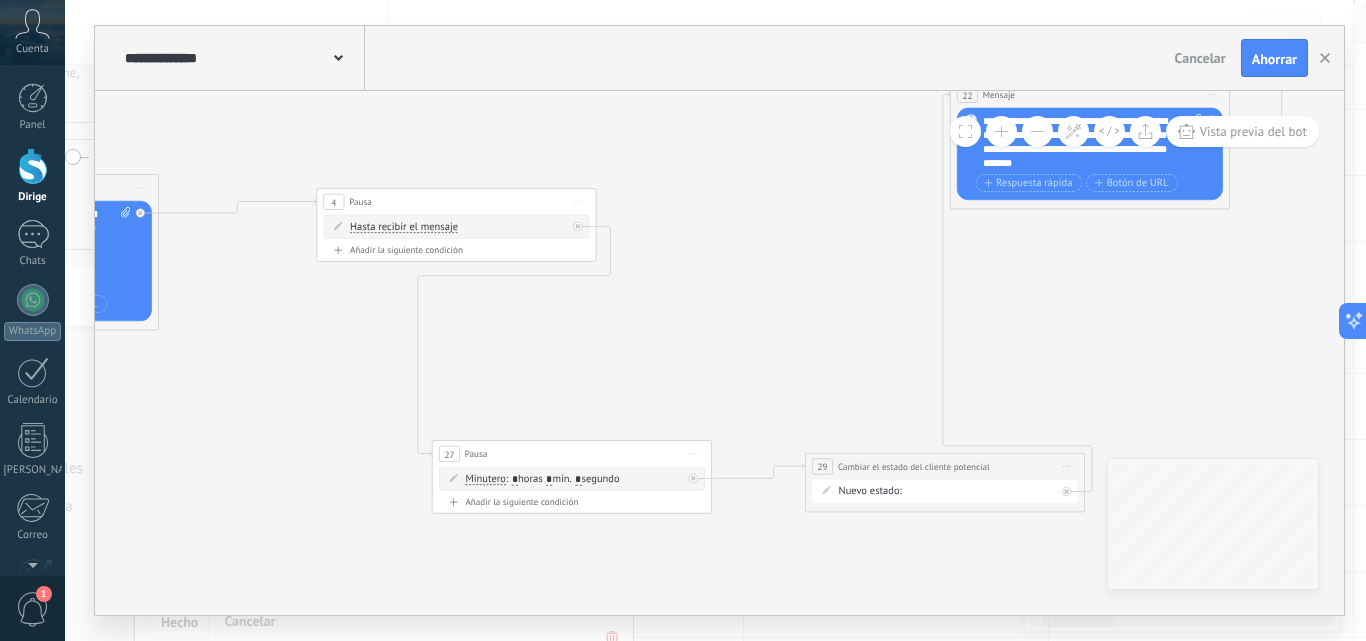 click 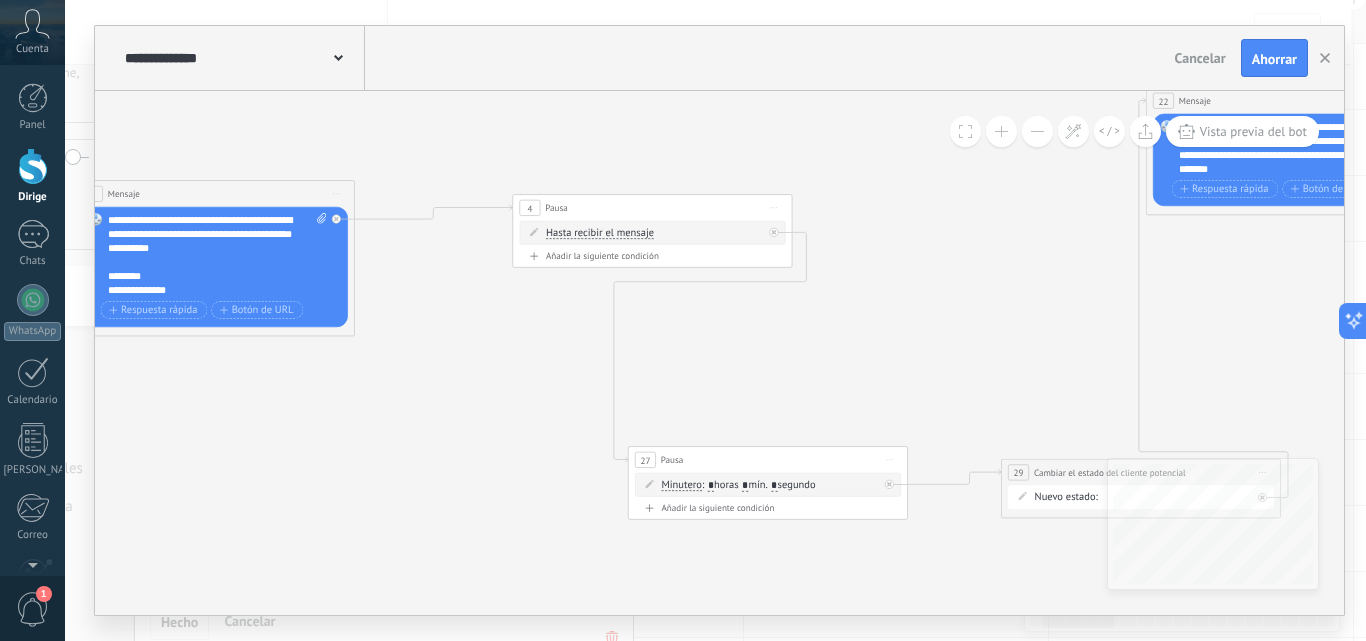 click 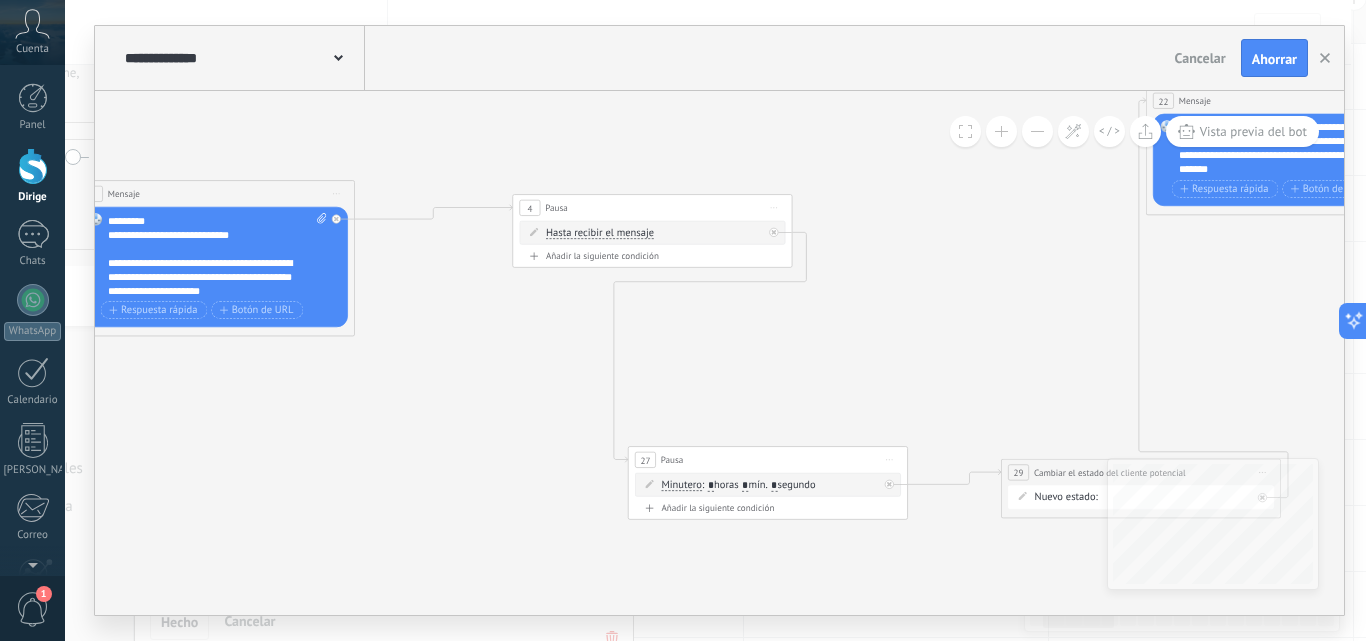 scroll, scrollTop: 120, scrollLeft: 0, axis: vertical 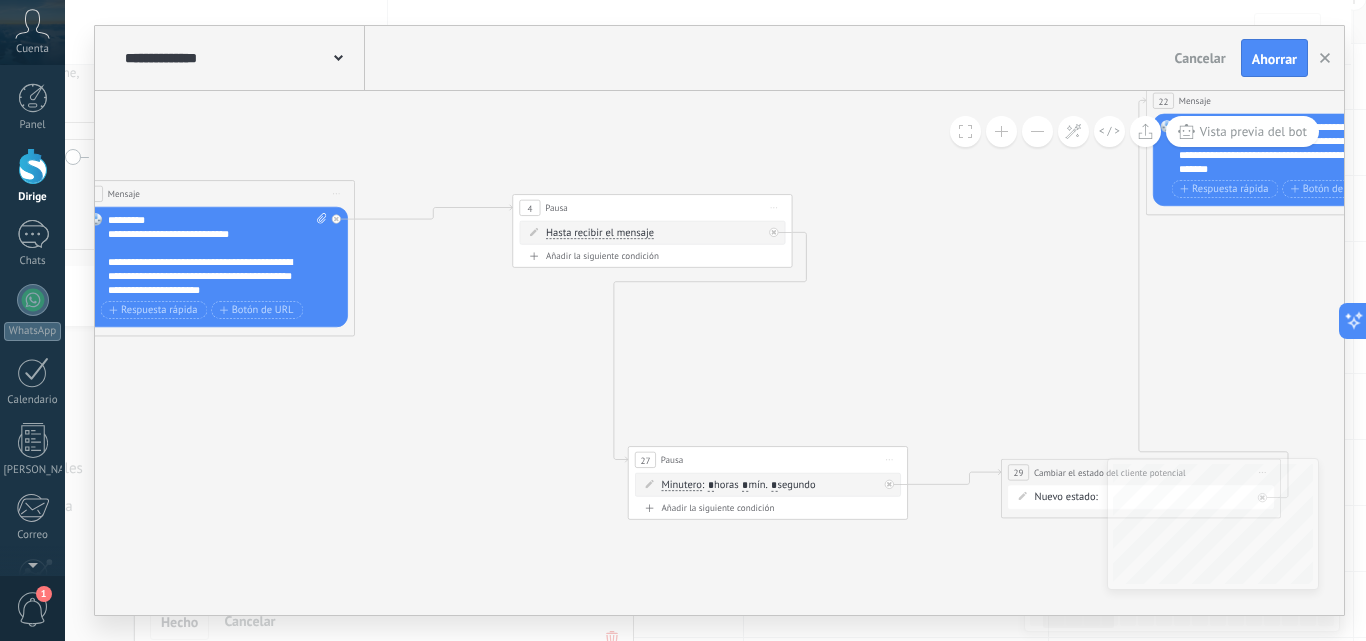 drag, startPoint x: 492, startPoint y: 365, endPoint x: 638, endPoint y: 374, distance: 146.27713 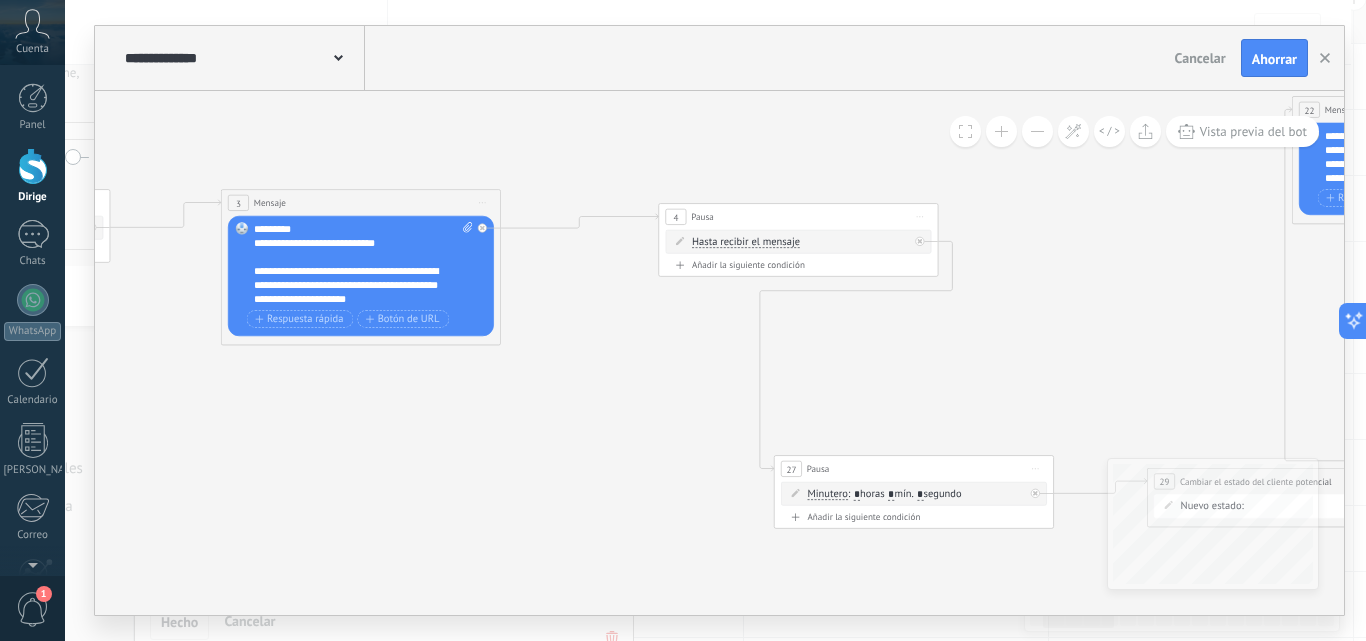 scroll, scrollTop: 0, scrollLeft: 0, axis: both 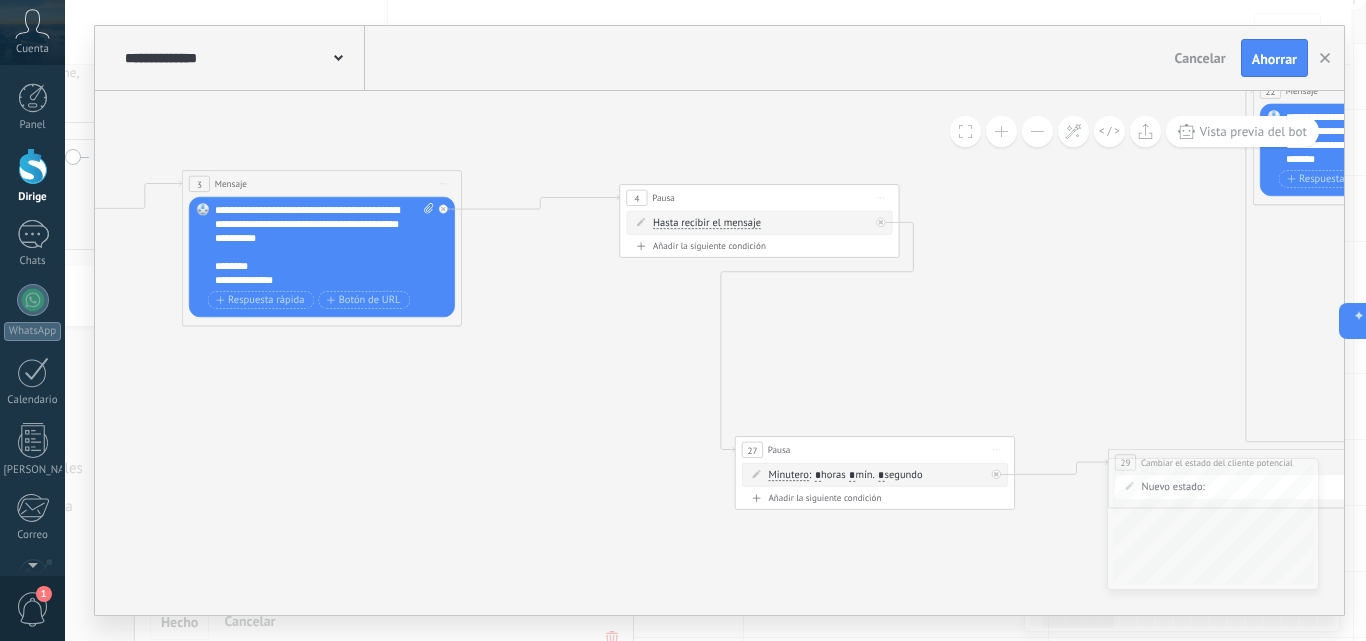 click 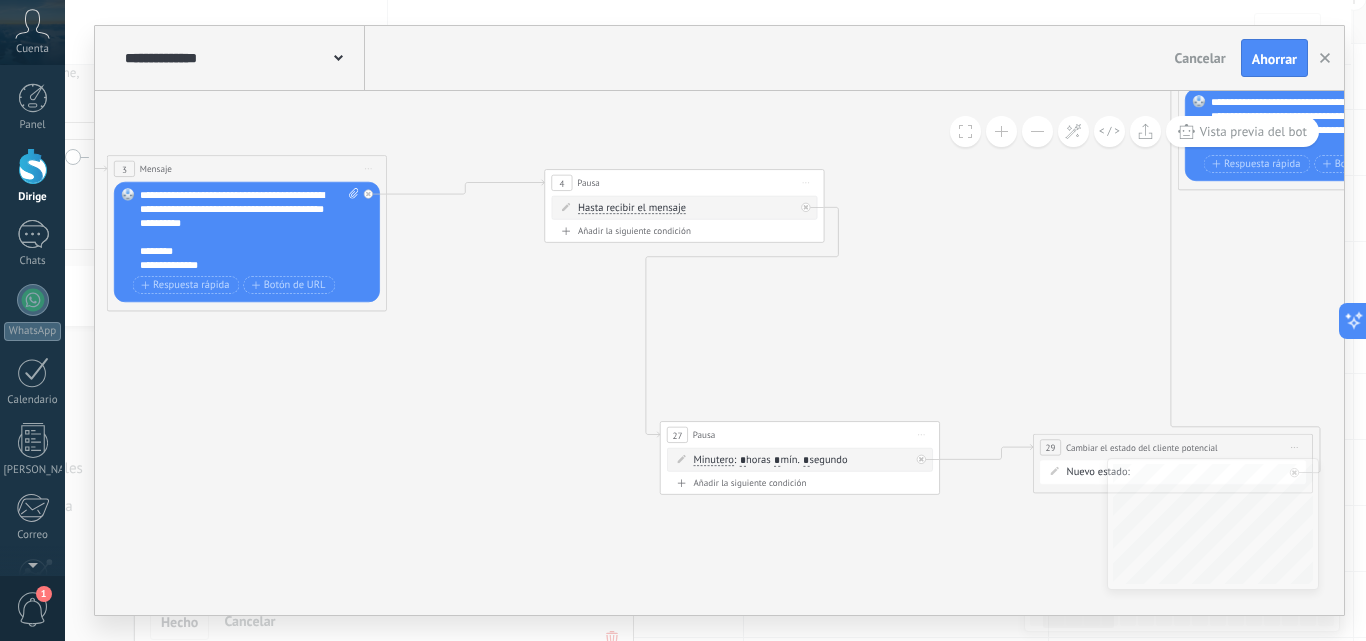 drag, startPoint x: 408, startPoint y: 457, endPoint x: 389, endPoint y: 455, distance: 19.104973 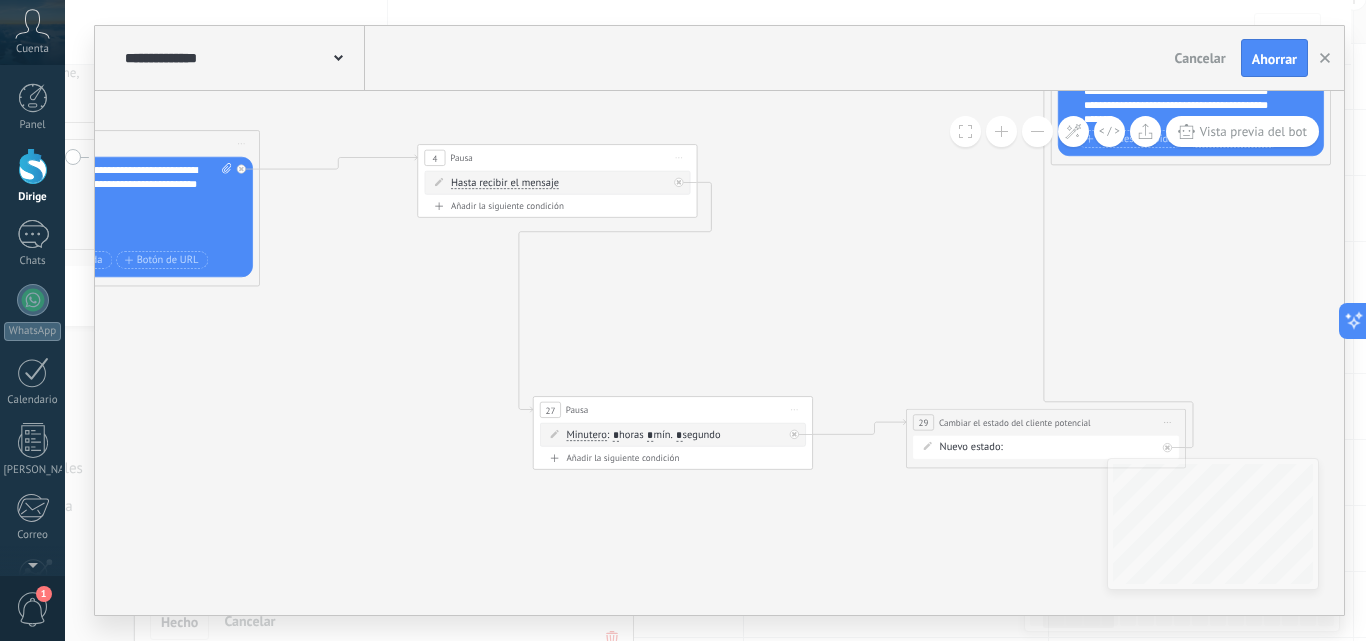 click 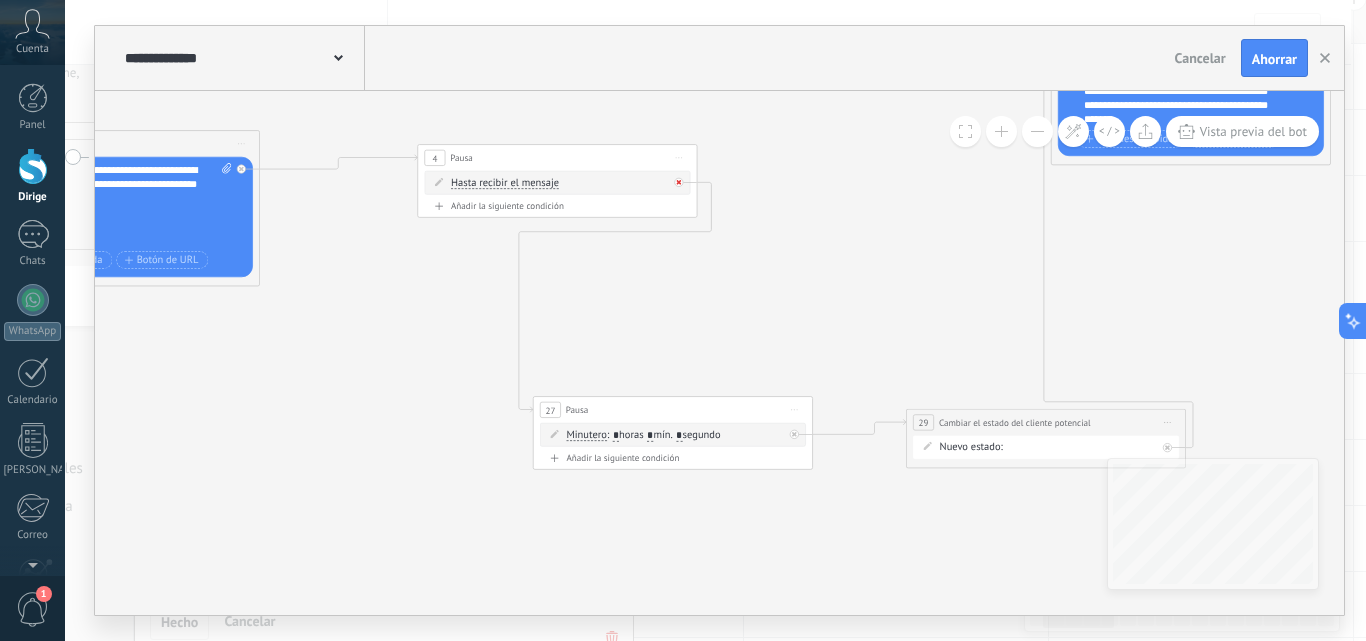 click 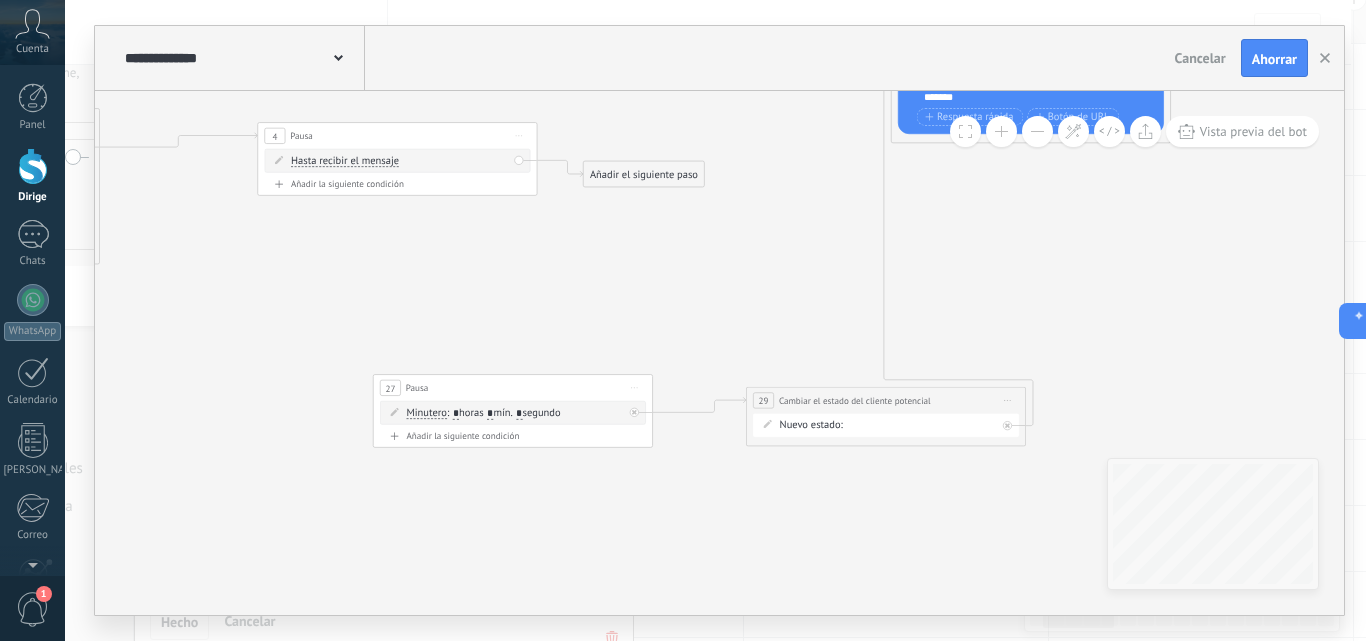 drag, startPoint x: 745, startPoint y: 306, endPoint x: 602, endPoint y: 289, distance: 144.00694 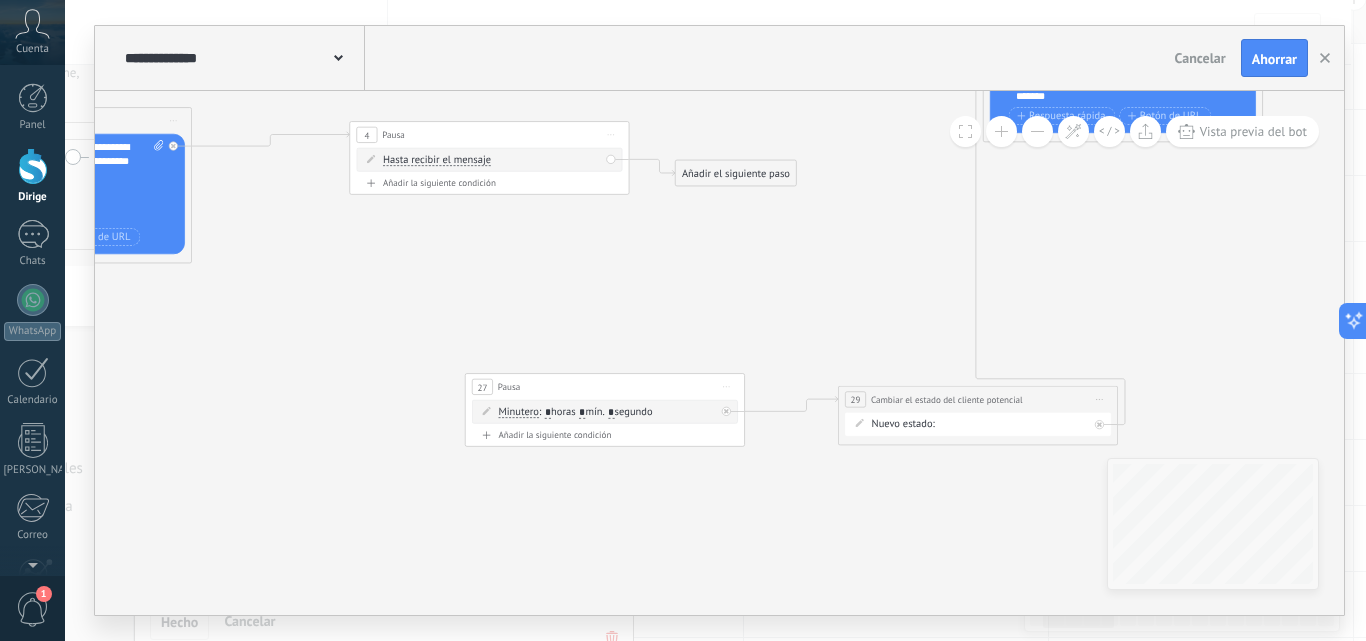 drag, startPoint x: 510, startPoint y: 288, endPoint x: 602, endPoint y: 287, distance: 92.00543 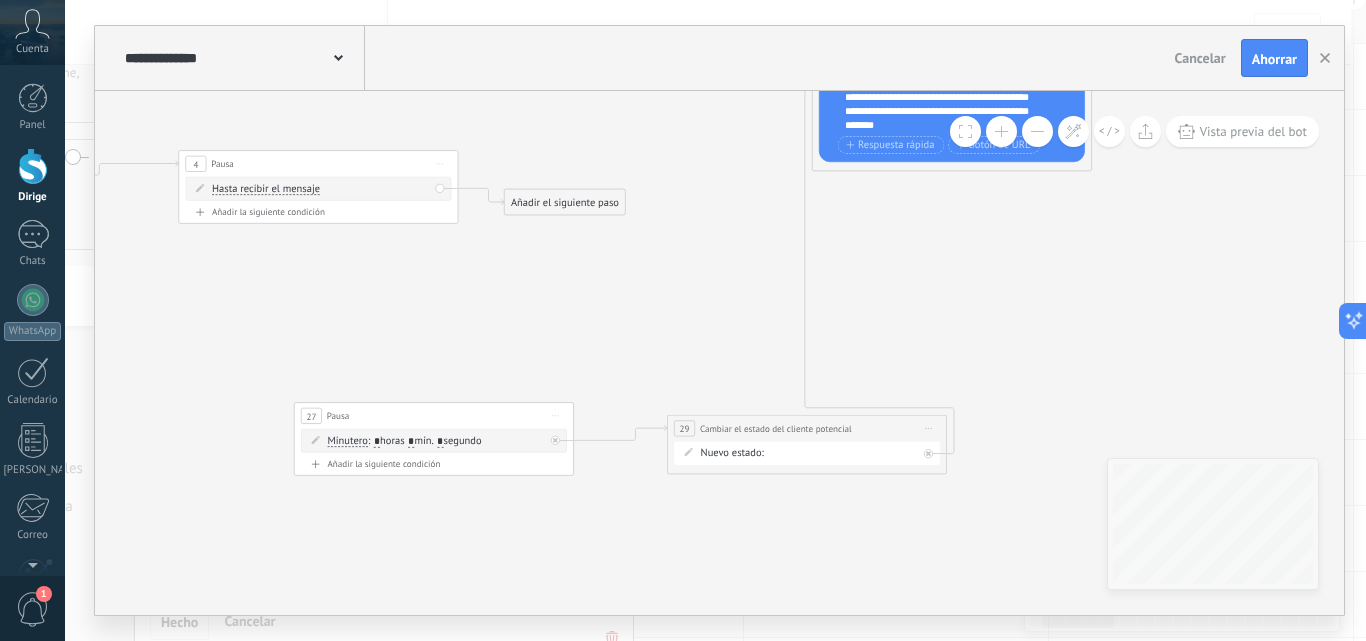 drag, startPoint x: 655, startPoint y: 320, endPoint x: 596, endPoint y: 315, distance: 59.211487 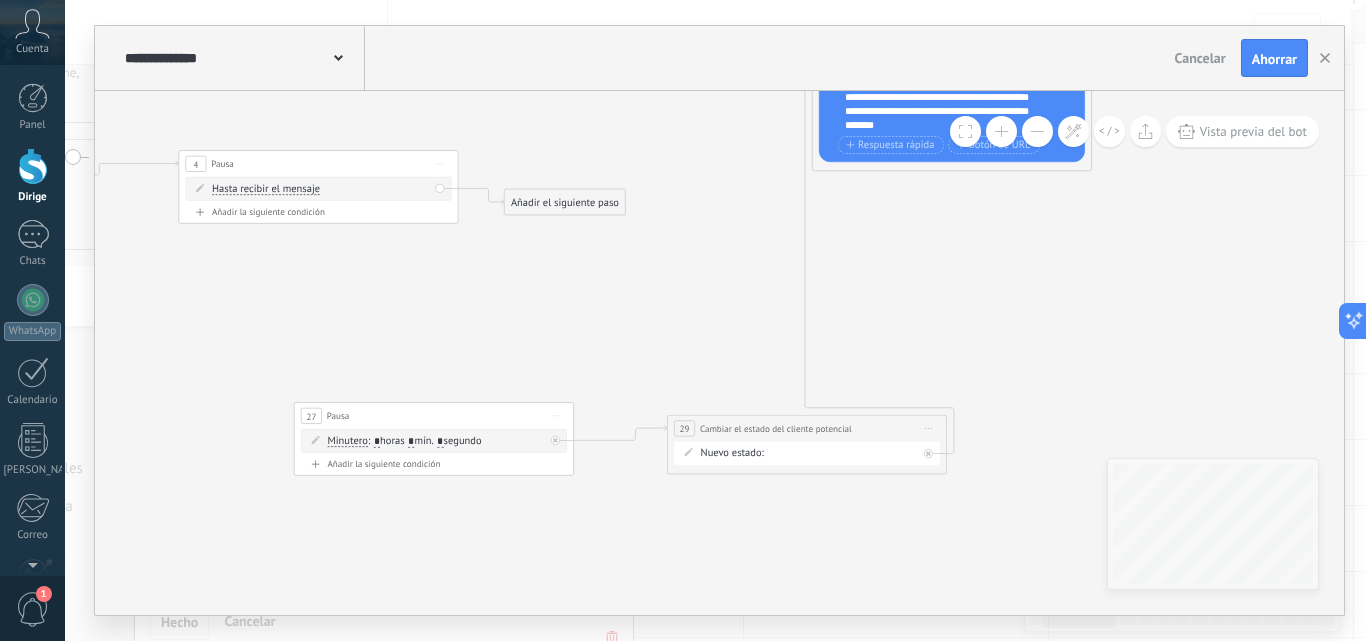 click 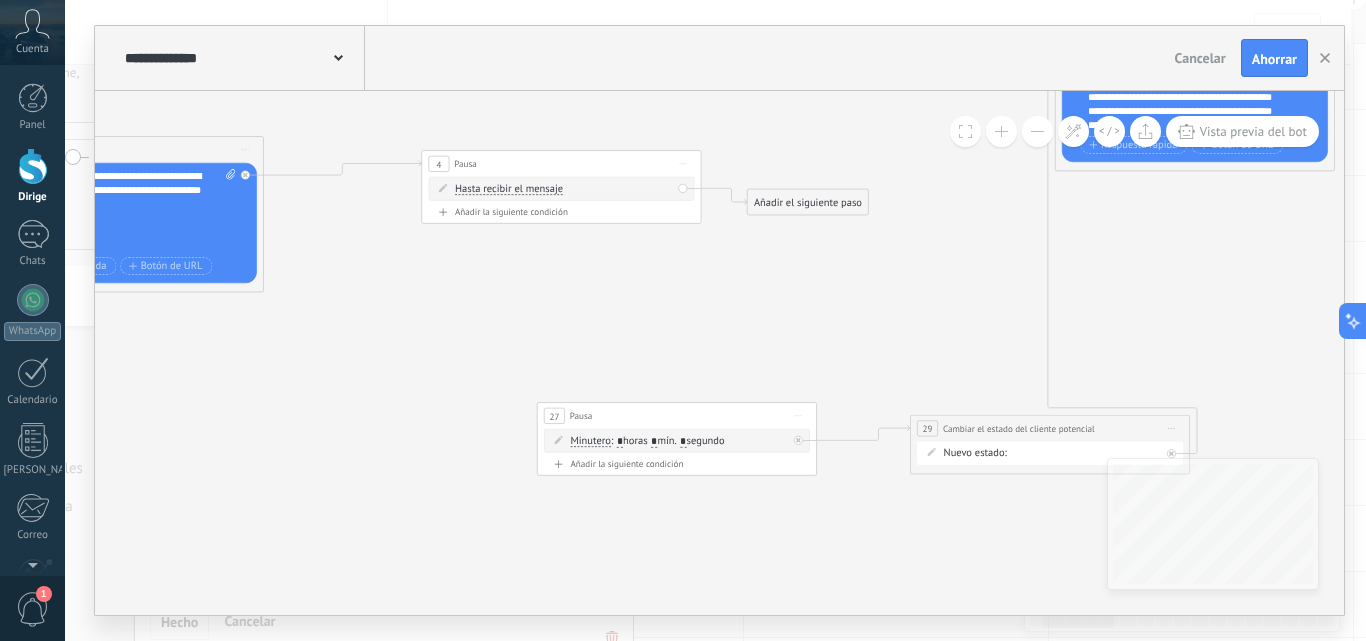 drag, startPoint x: 666, startPoint y: 307, endPoint x: 741, endPoint y: 307, distance: 75 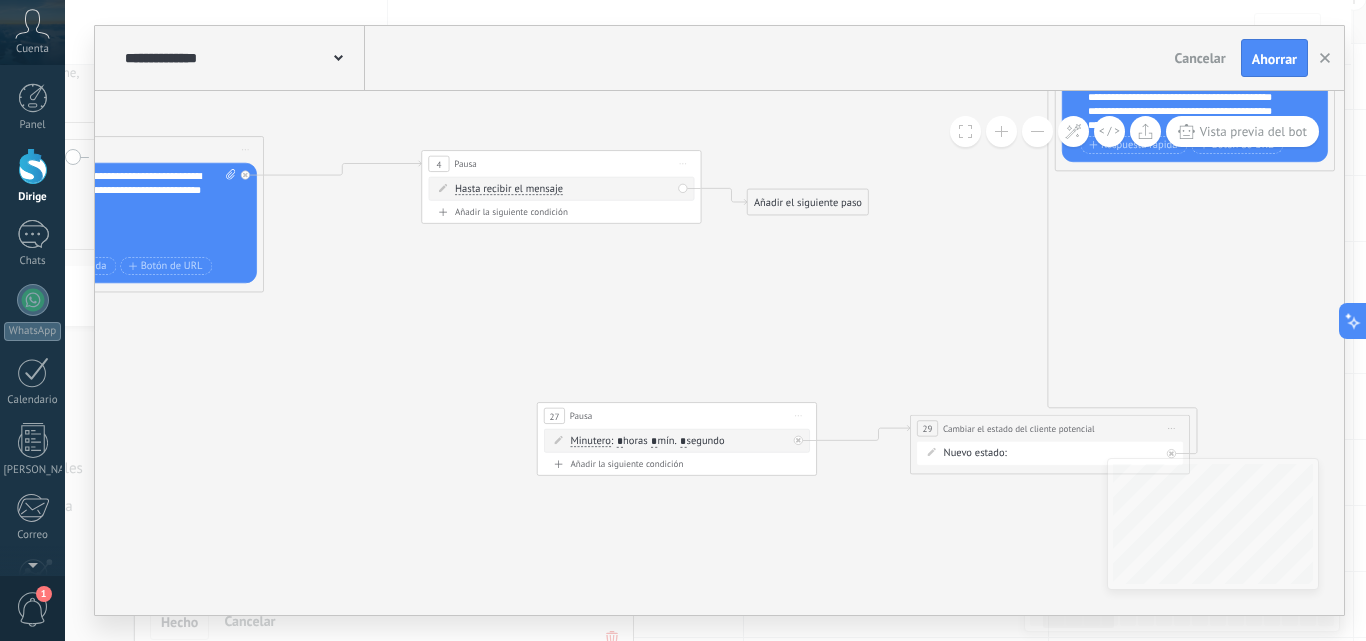 click 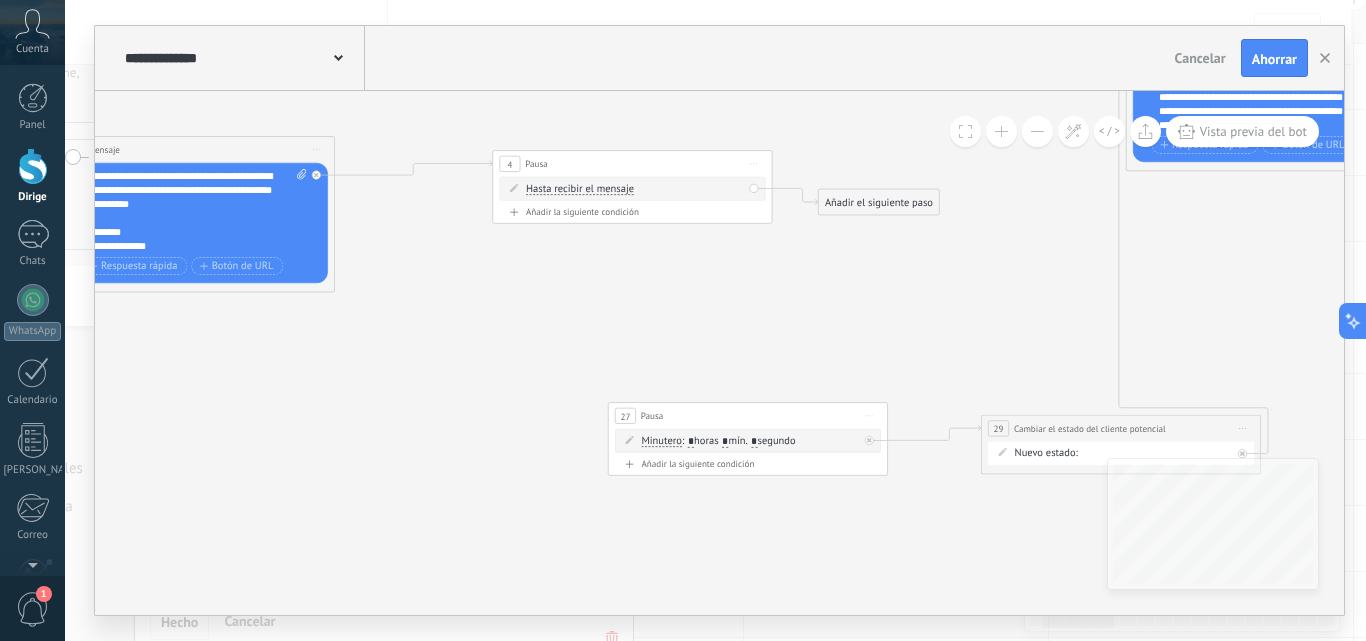 drag, startPoint x: 614, startPoint y: 311, endPoint x: 706, endPoint y: 310, distance: 92.00543 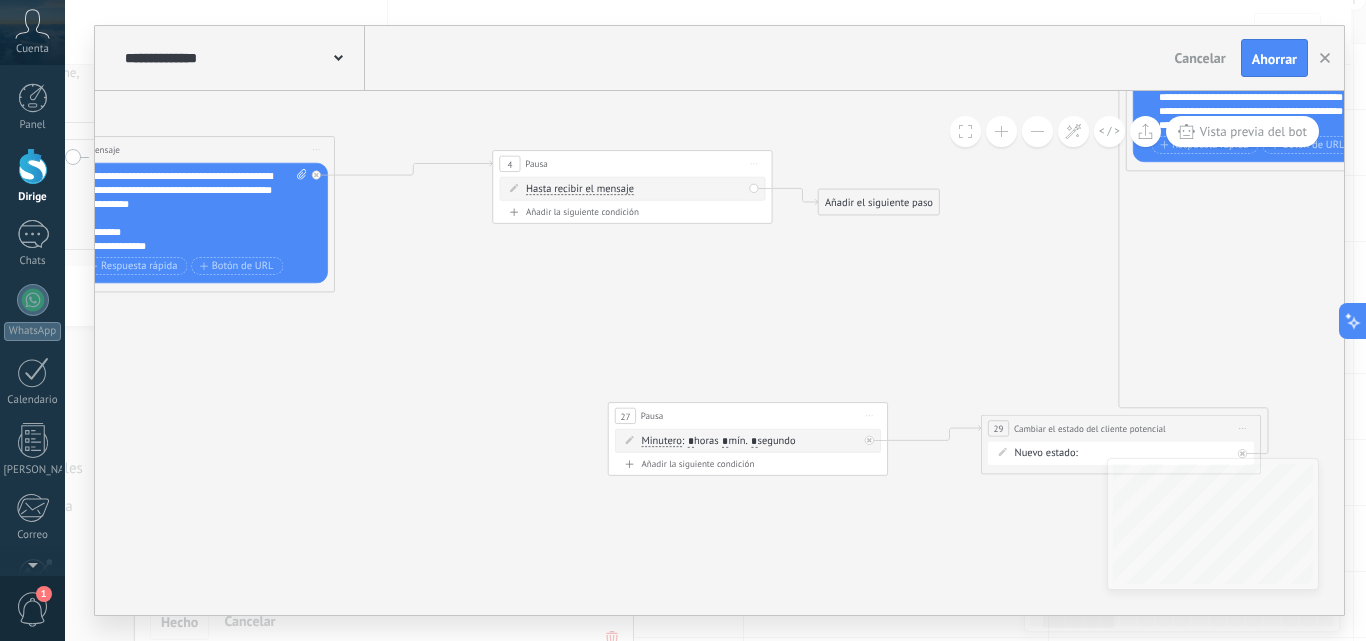 click 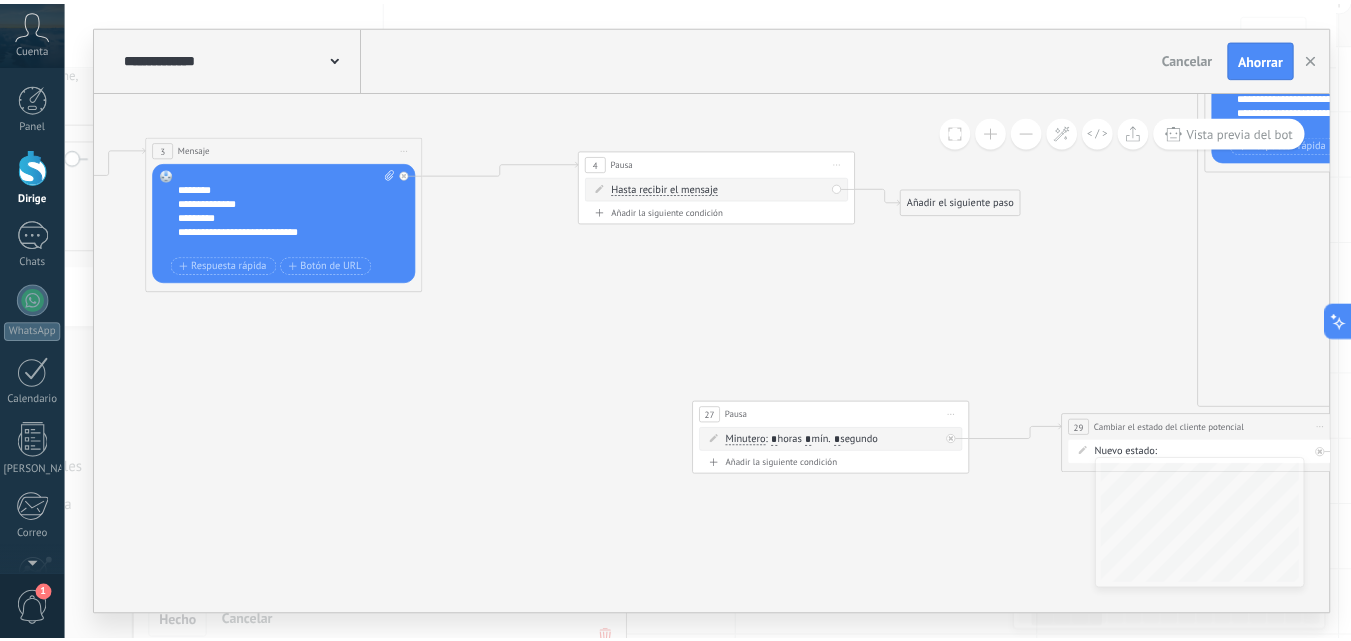 scroll, scrollTop: 120, scrollLeft: 0, axis: vertical 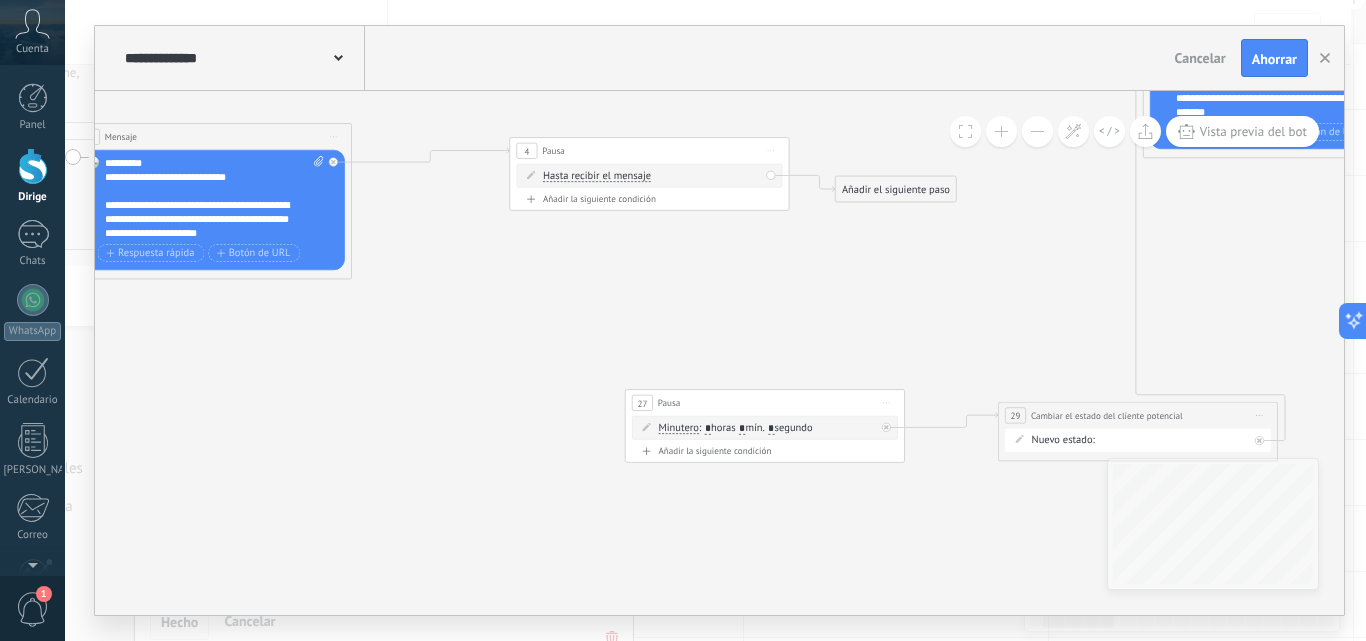 click 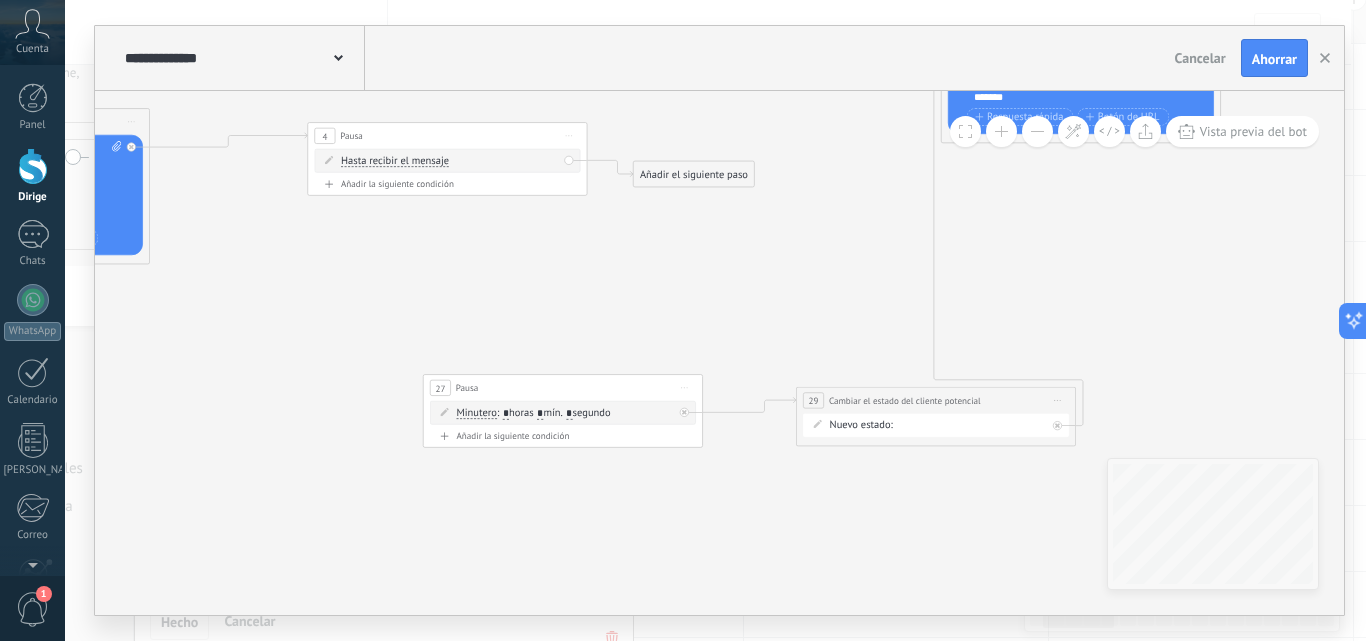 drag, startPoint x: 673, startPoint y: 277, endPoint x: 471, endPoint y: 262, distance: 202.55617 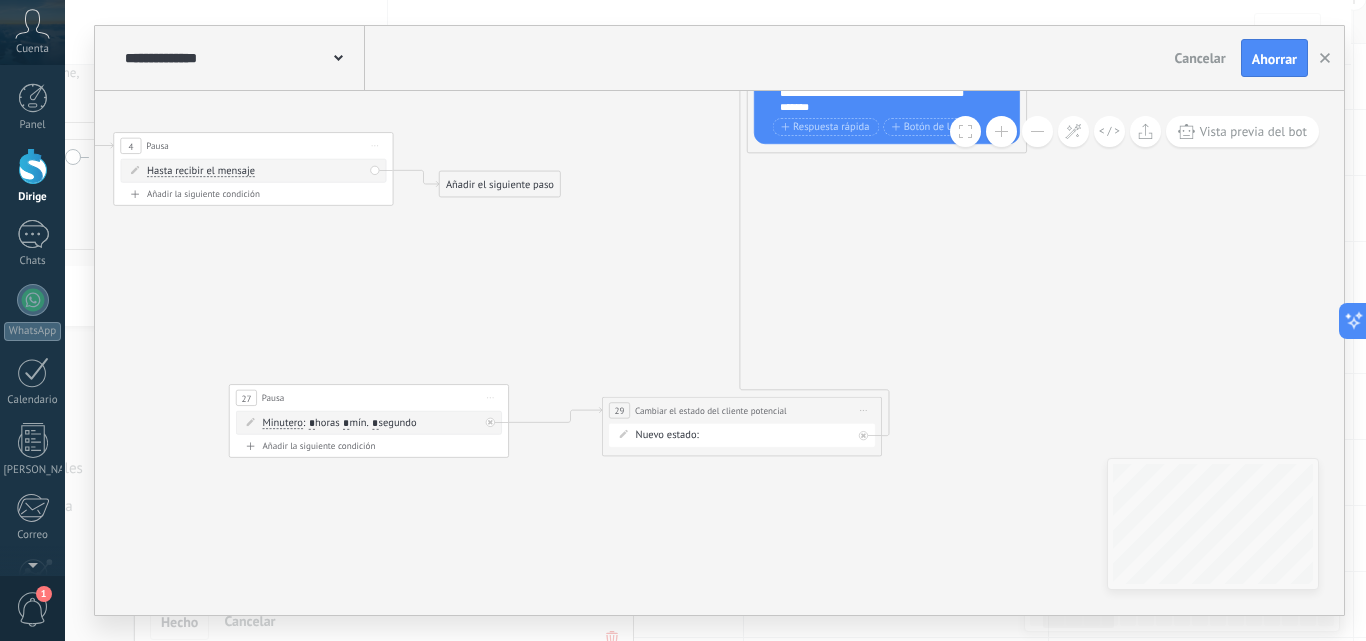 drag, startPoint x: 646, startPoint y: 263, endPoint x: 452, endPoint y: 273, distance: 194.25757 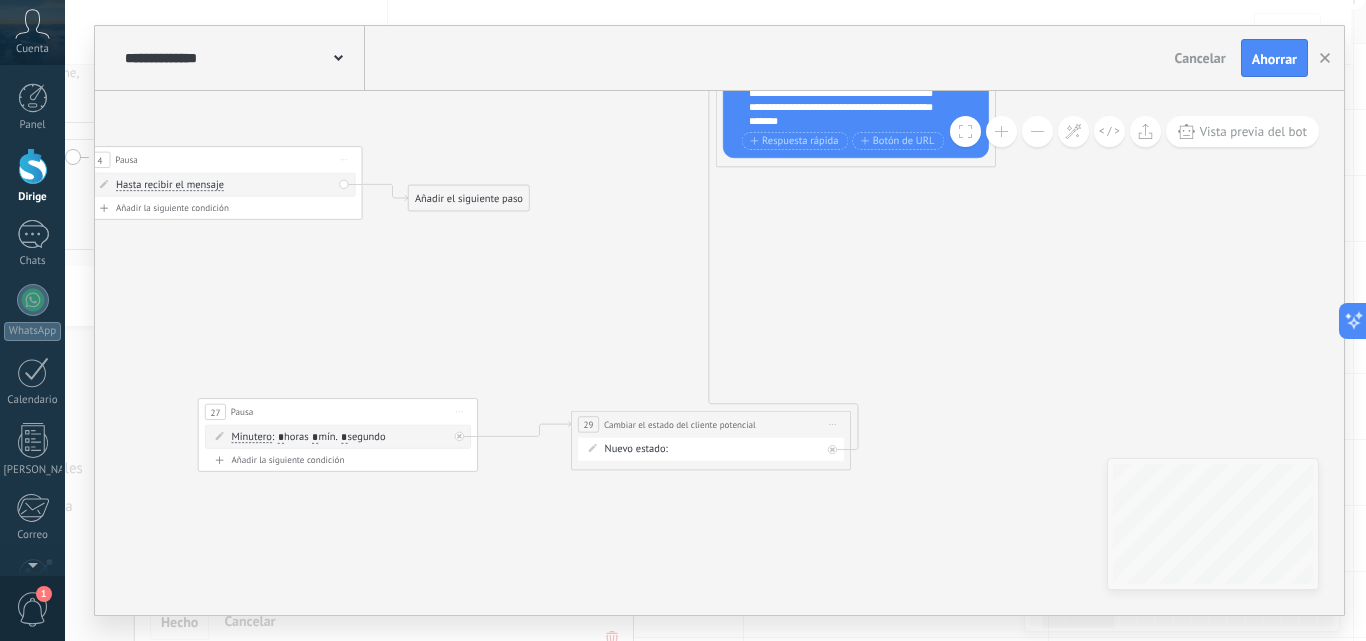 click 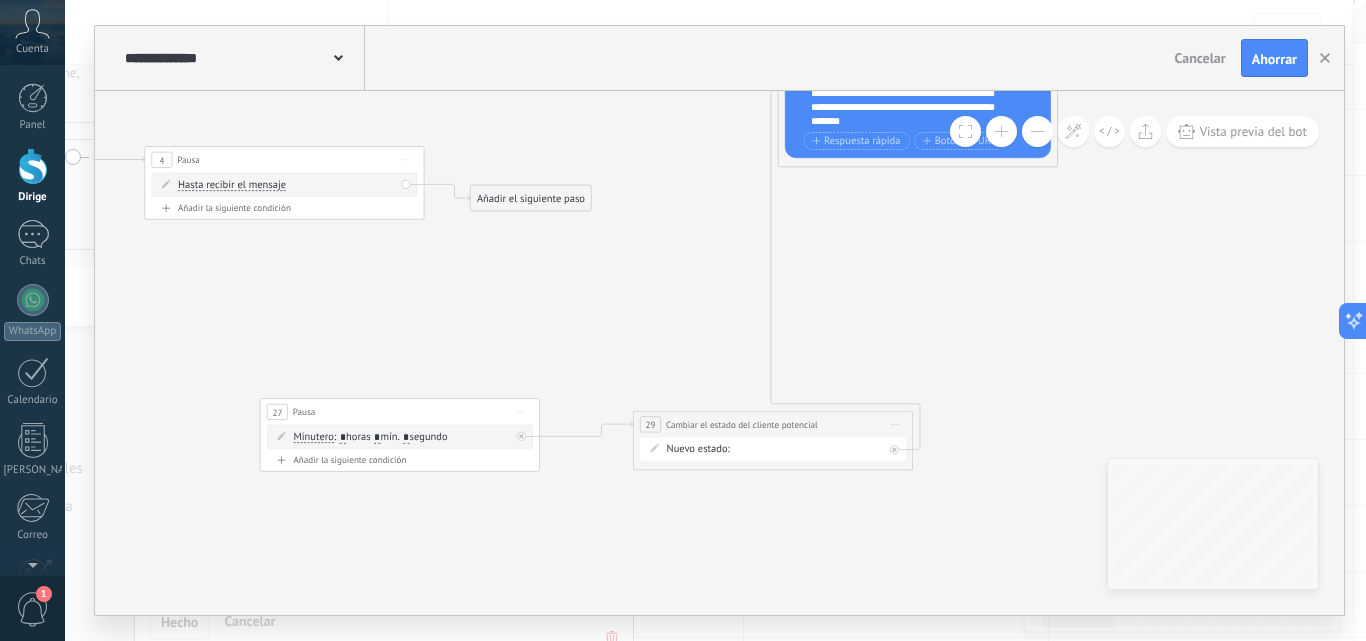 drag, startPoint x: 475, startPoint y: 278, endPoint x: 537, endPoint y: 278, distance: 62 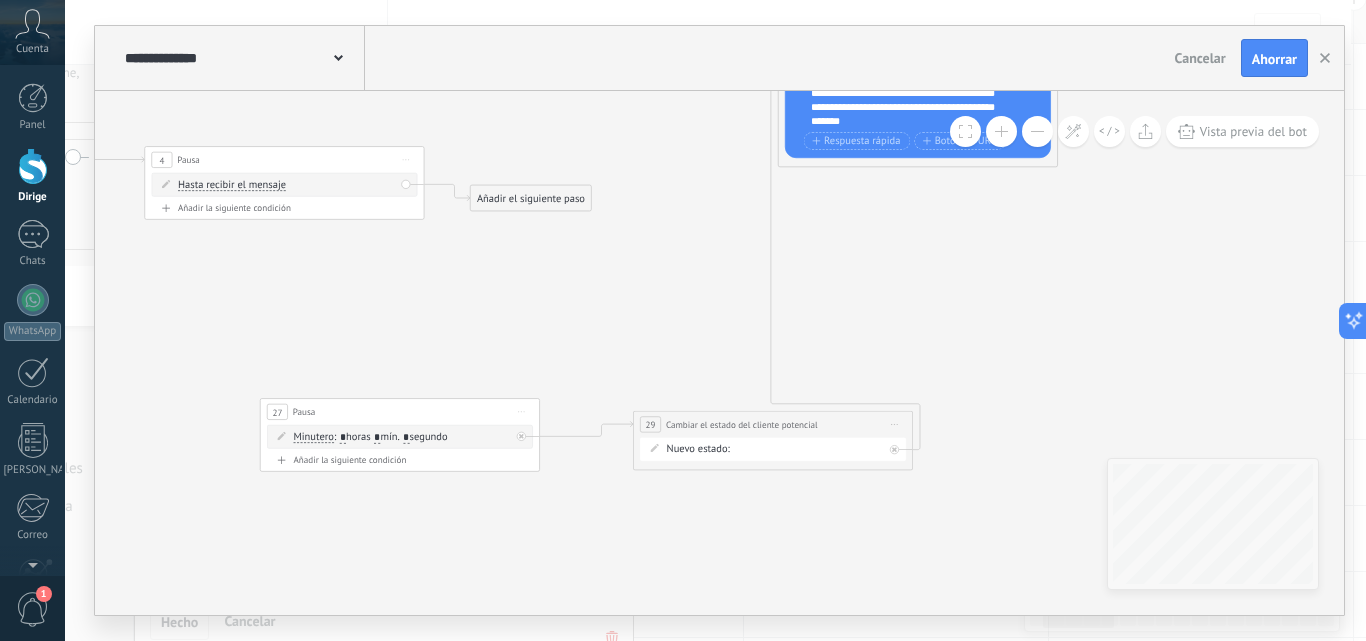 click 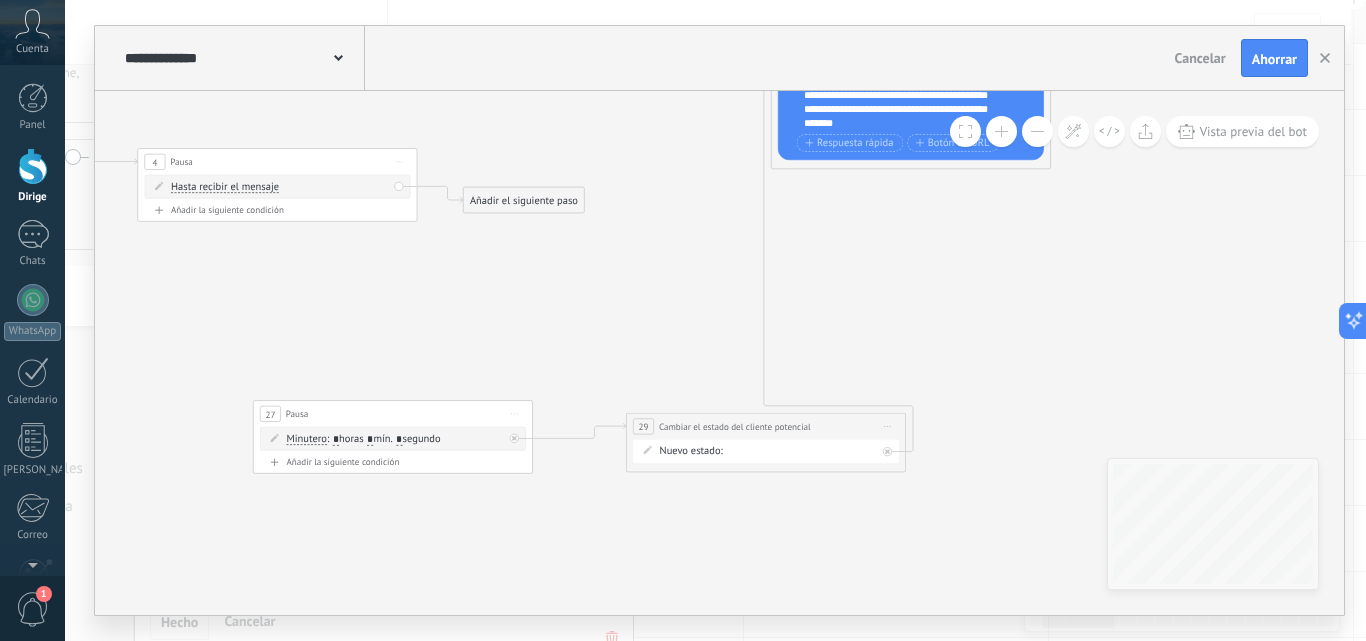click 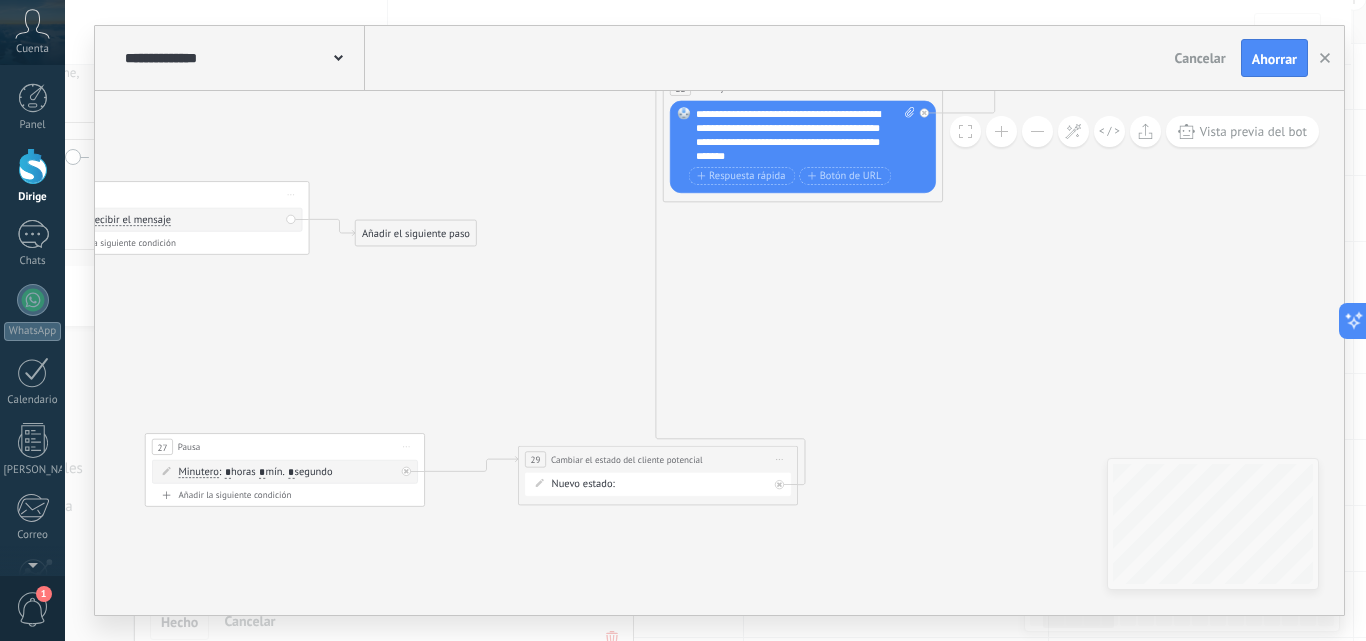 drag, startPoint x: 890, startPoint y: 320, endPoint x: 867, endPoint y: 327, distance: 24.04163 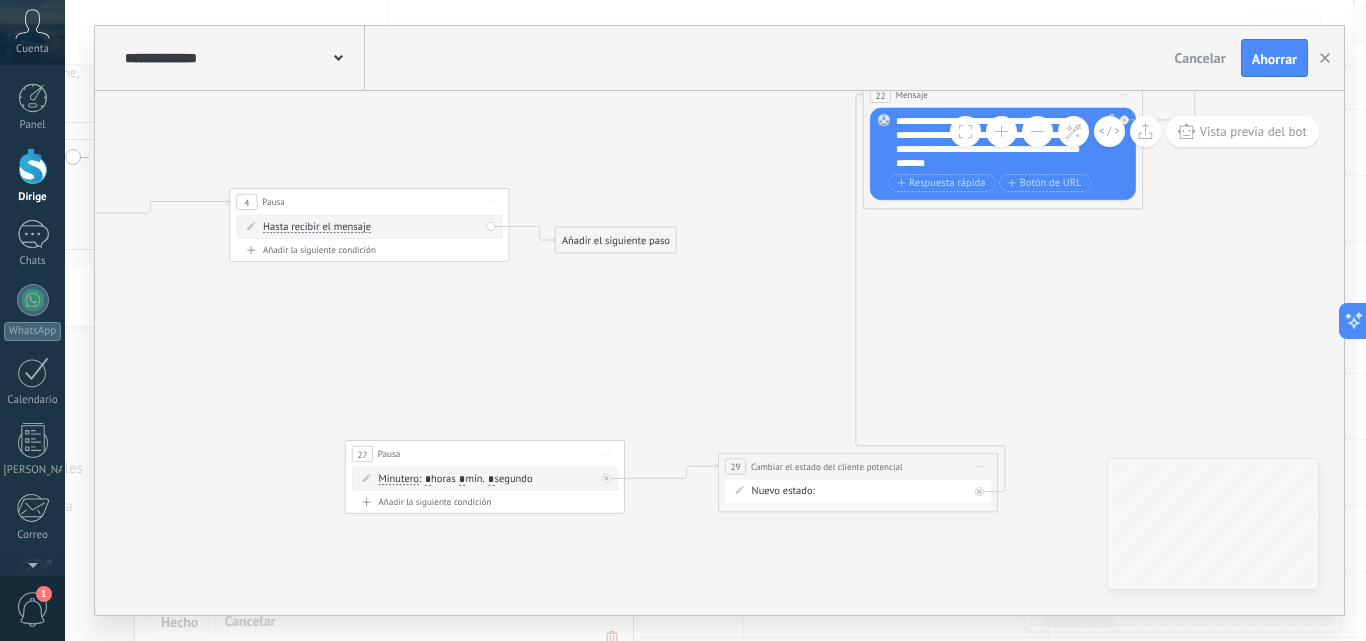 drag, startPoint x: 605, startPoint y: 336, endPoint x: 570, endPoint y: 339, distance: 35.128338 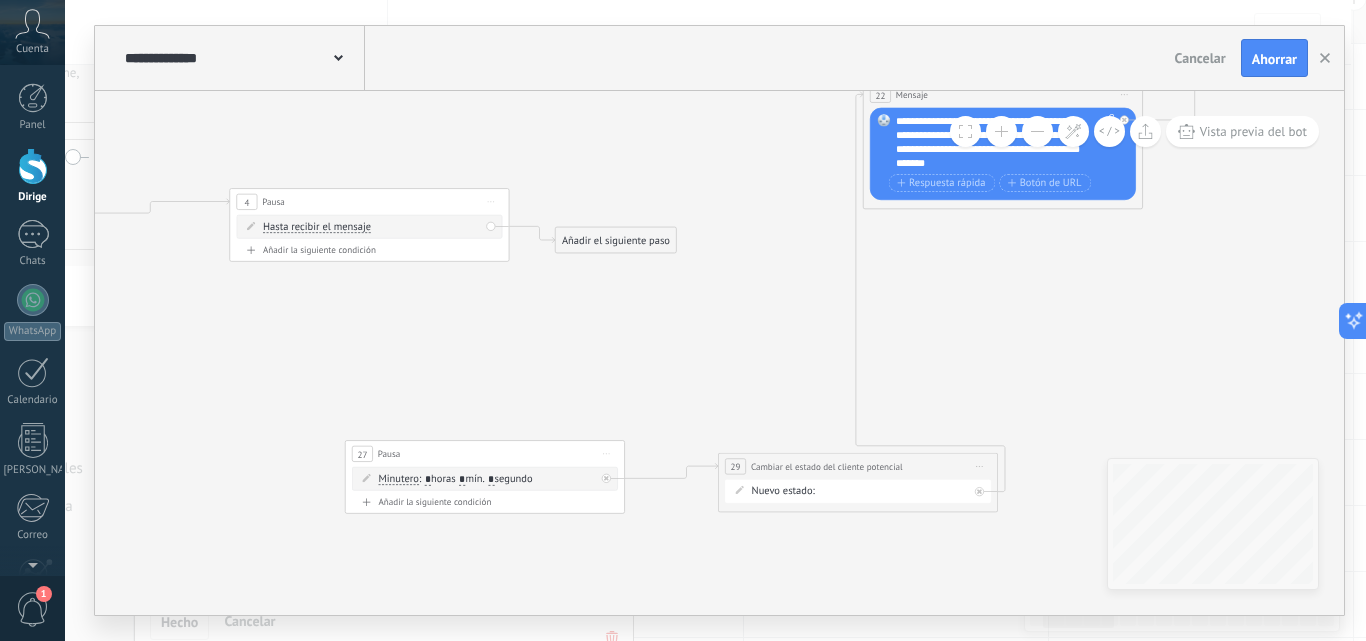 click 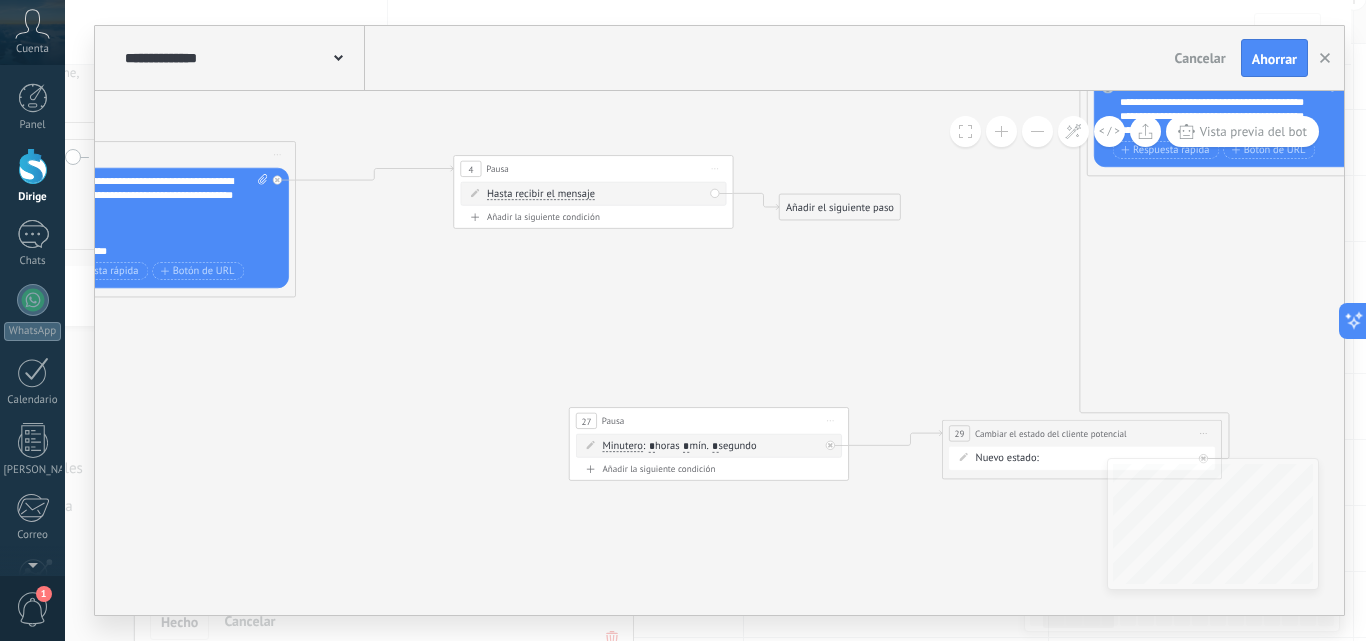 drag, startPoint x: 544, startPoint y: 380, endPoint x: 803, endPoint y: 343, distance: 261.62952 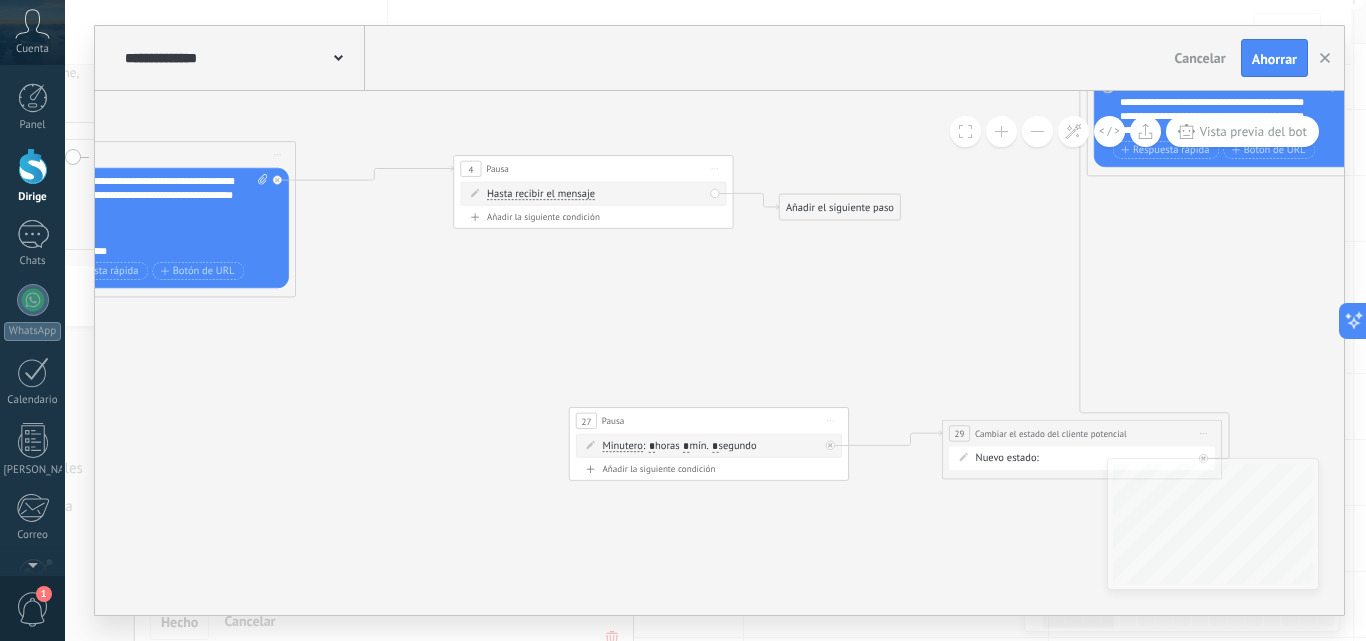 click 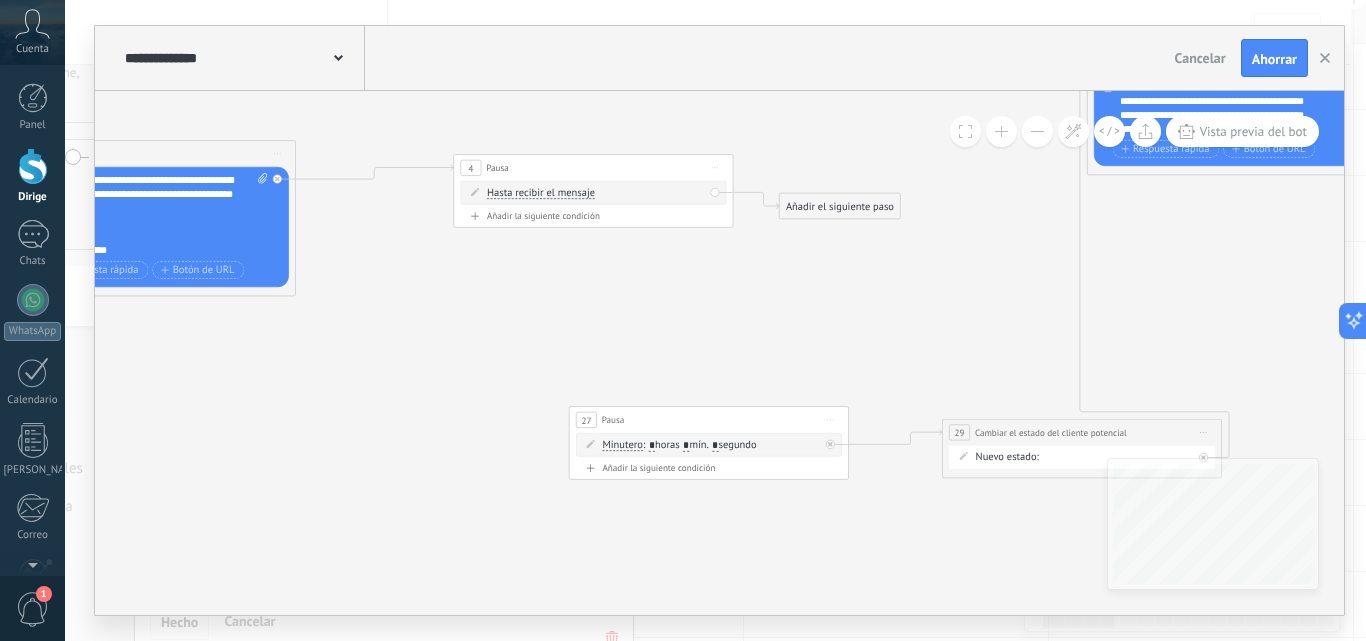 click on "27
Pausa
*****
Comience la vista previa aquí
Rebautizar
Duplicado
Borrar" at bounding box center [709, 420] 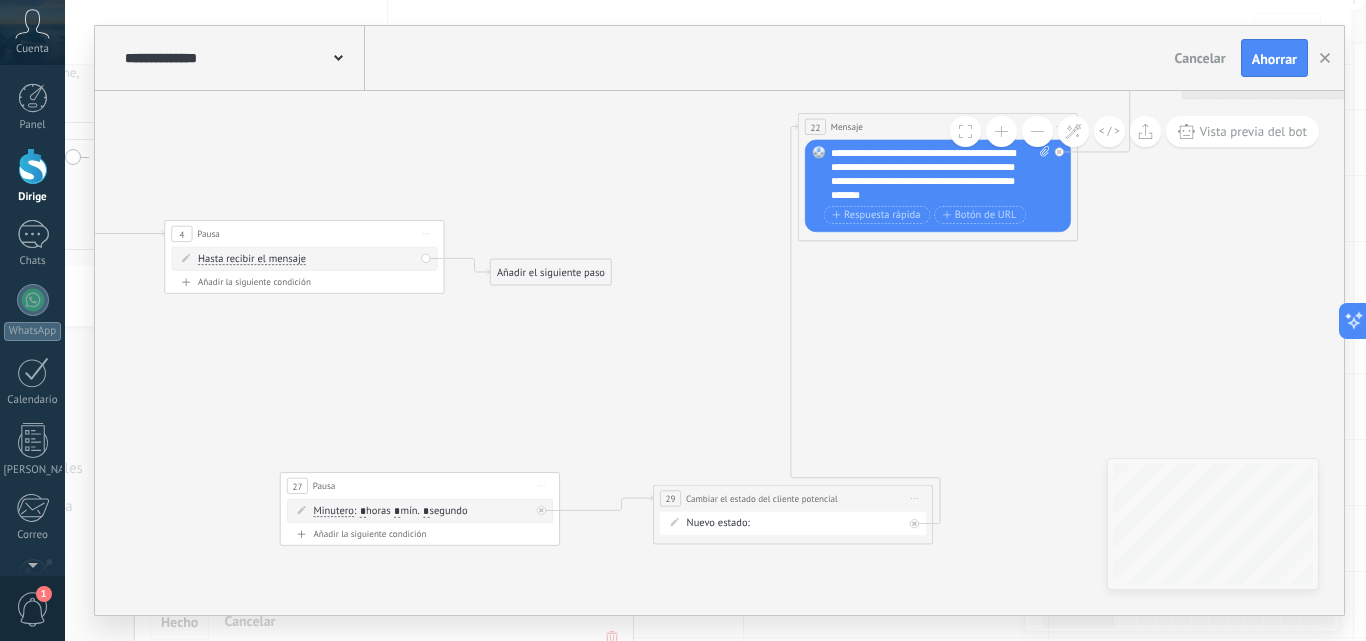 drag, startPoint x: 769, startPoint y: 335, endPoint x: 394, endPoint y: 422, distance: 384.95975 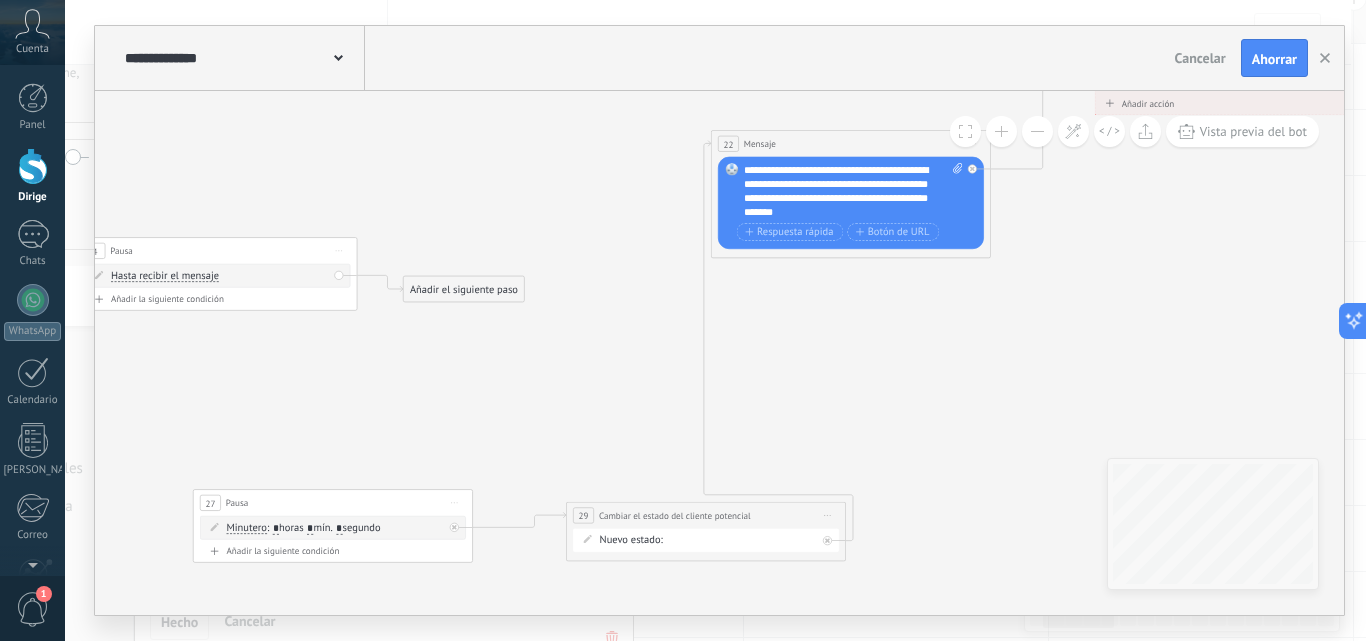 click 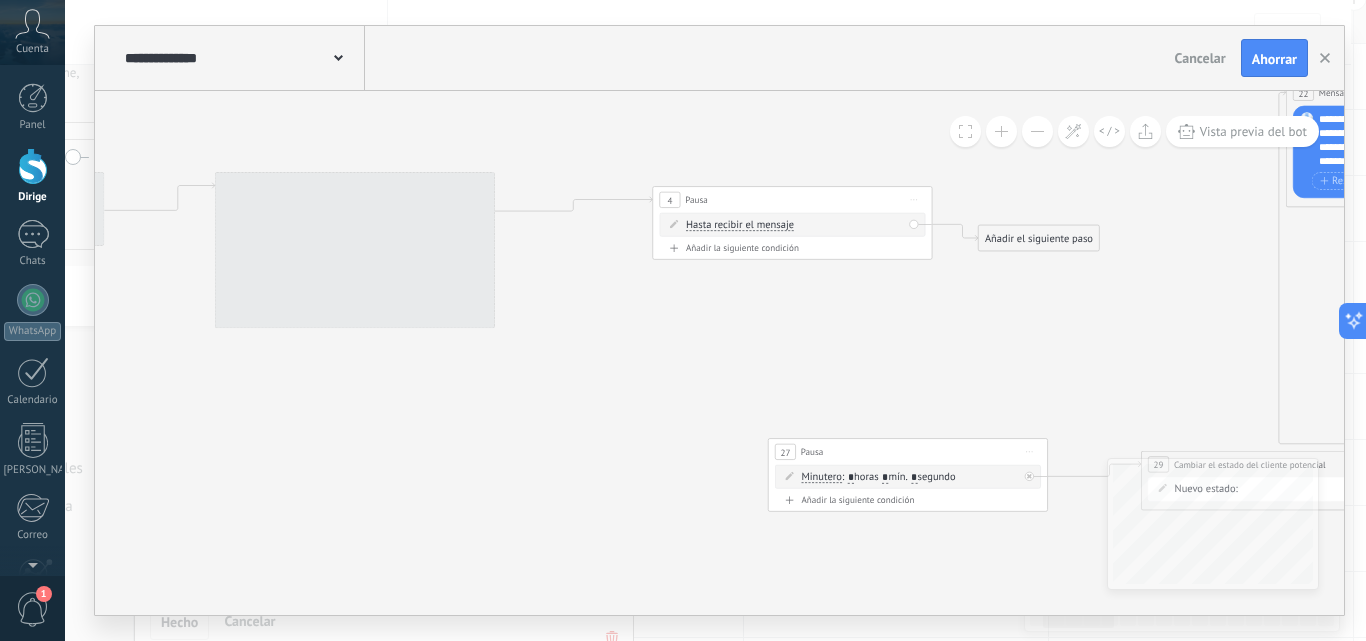 click 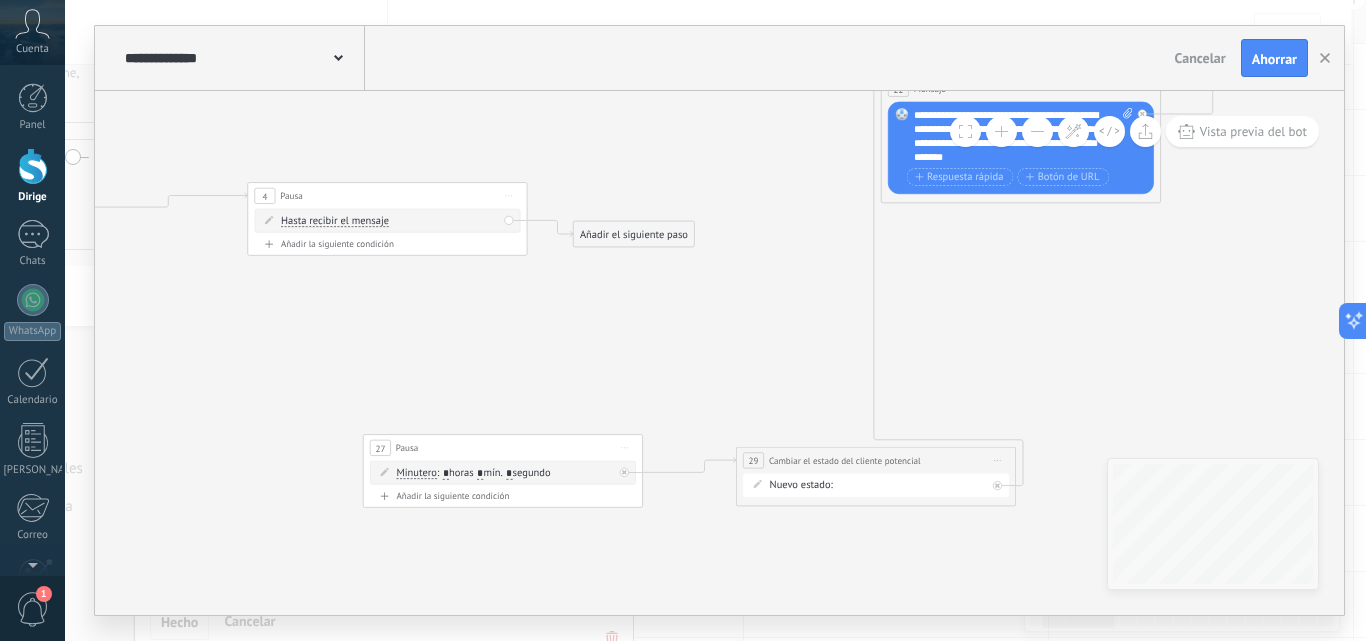 drag, startPoint x: 932, startPoint y: 339, endPoint x: 527, endPoint y: 335, distance: 405.01974 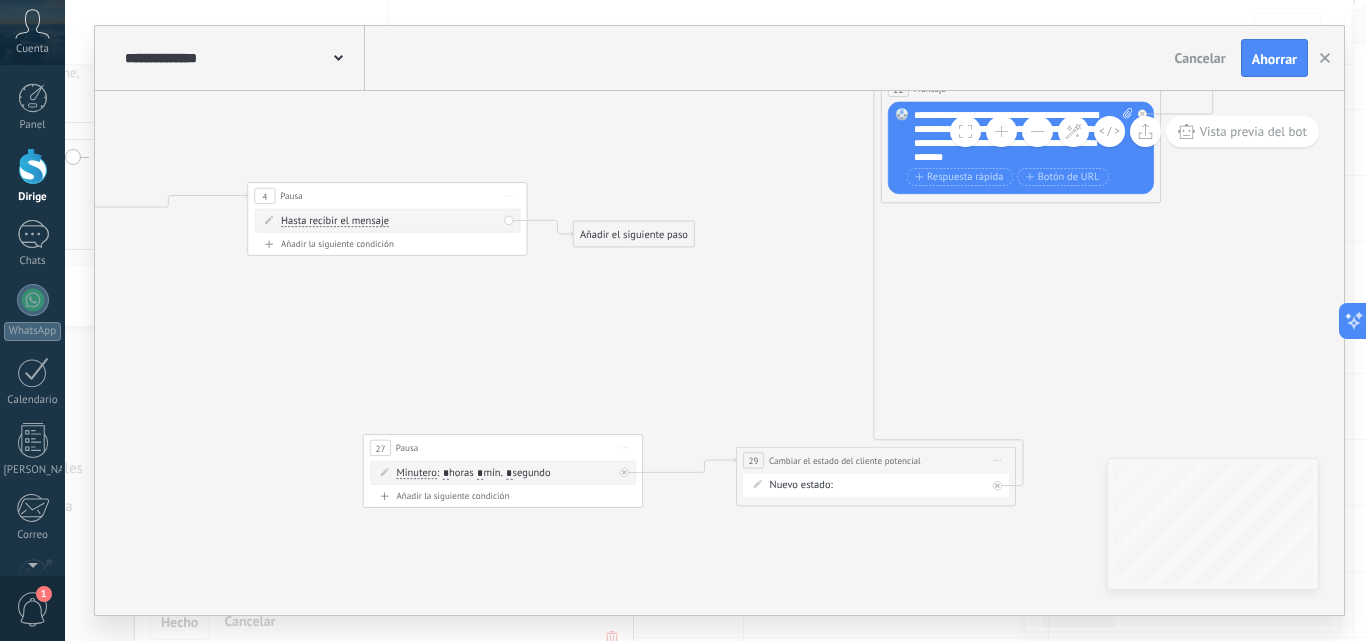 click 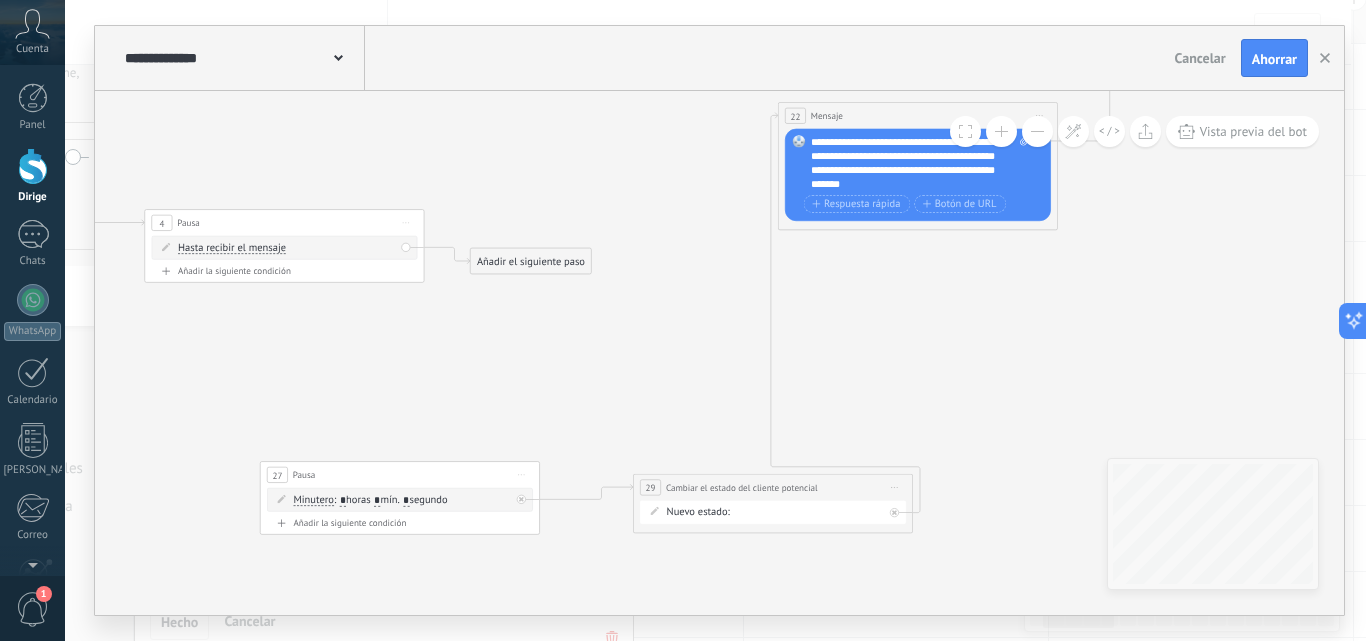 click 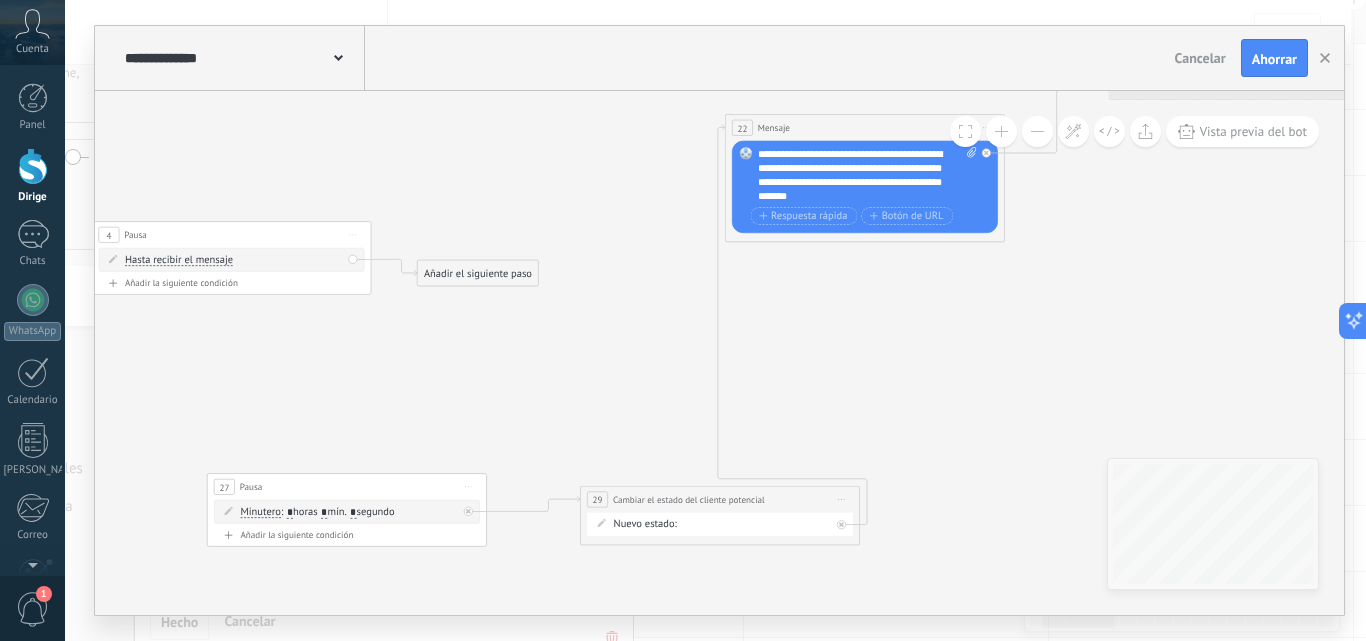 click 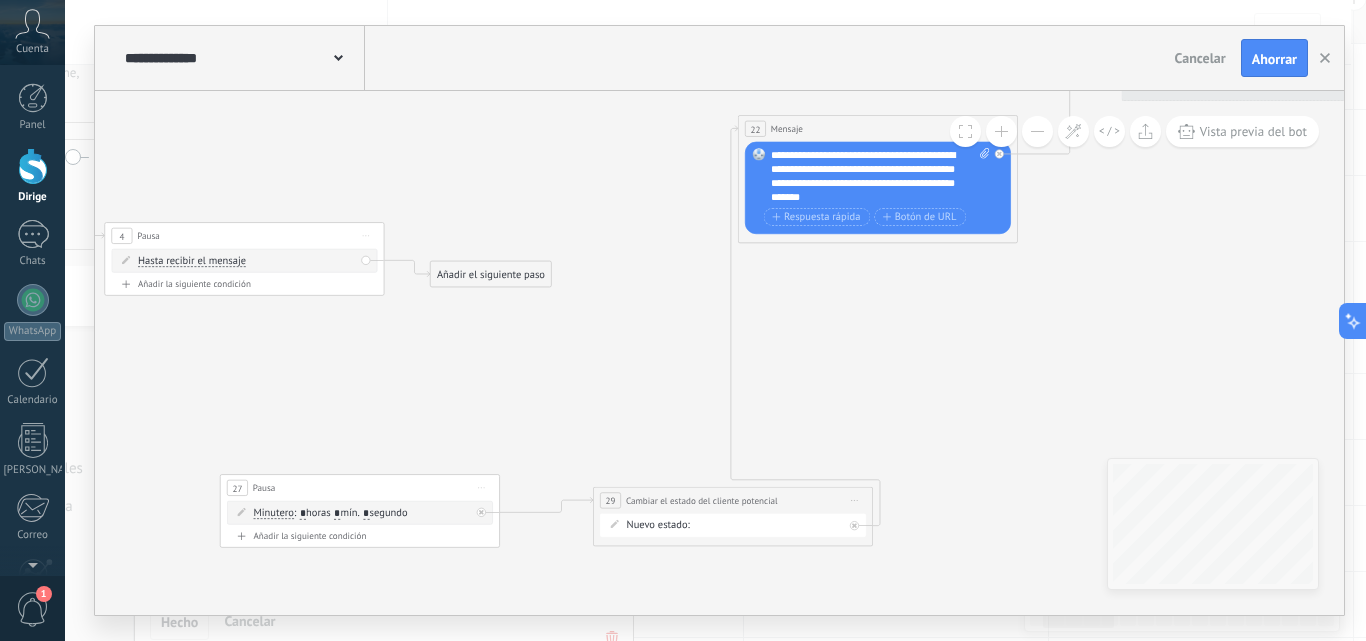click 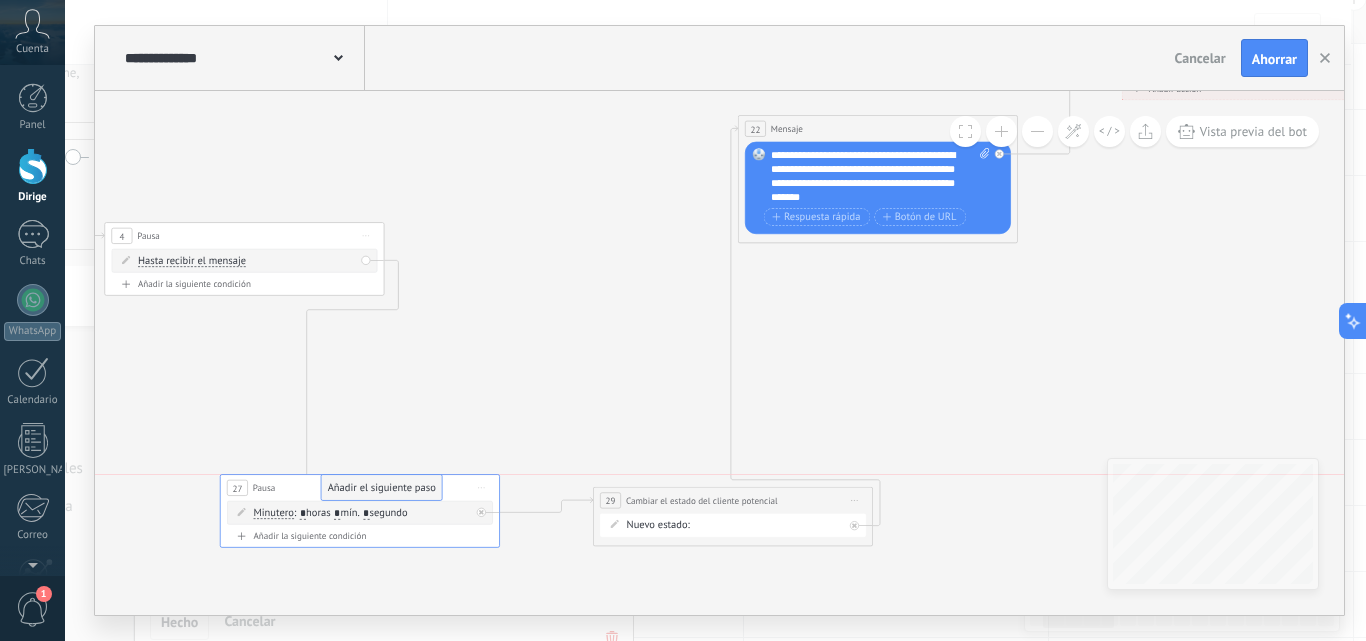 drag, startPoint x: 514, startPoint y: 277, endPoint x: 405, endPoint y: 492, distance: 241.05186 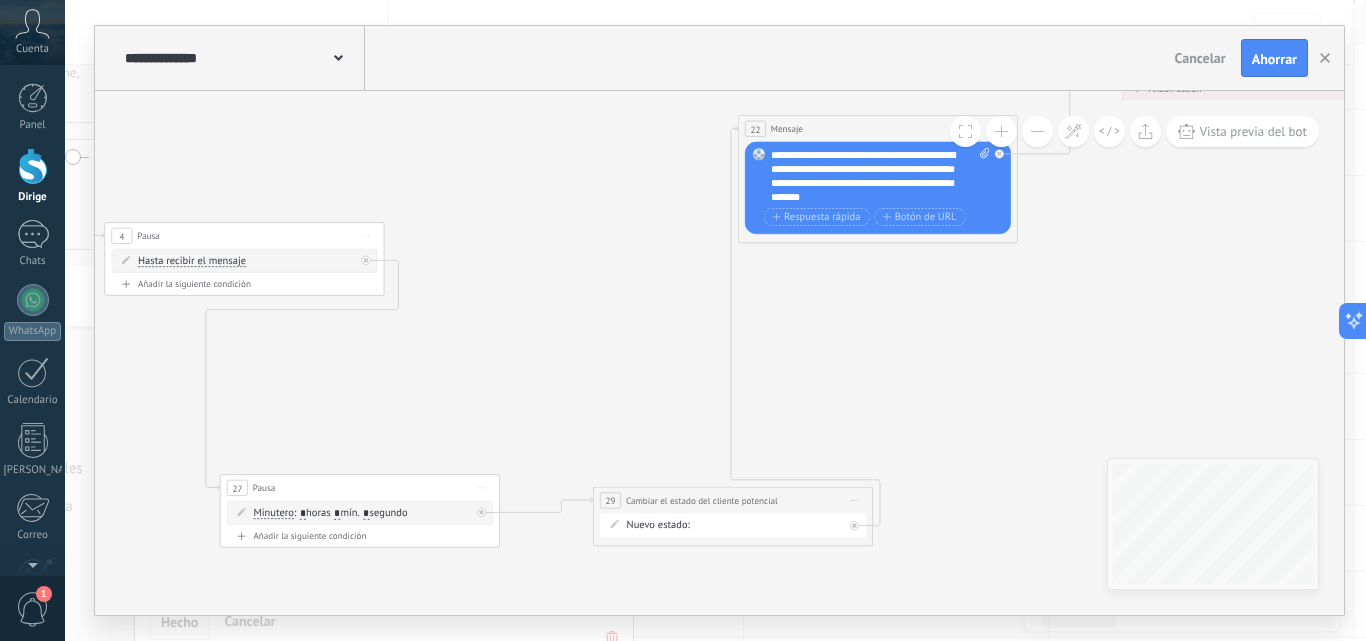 click 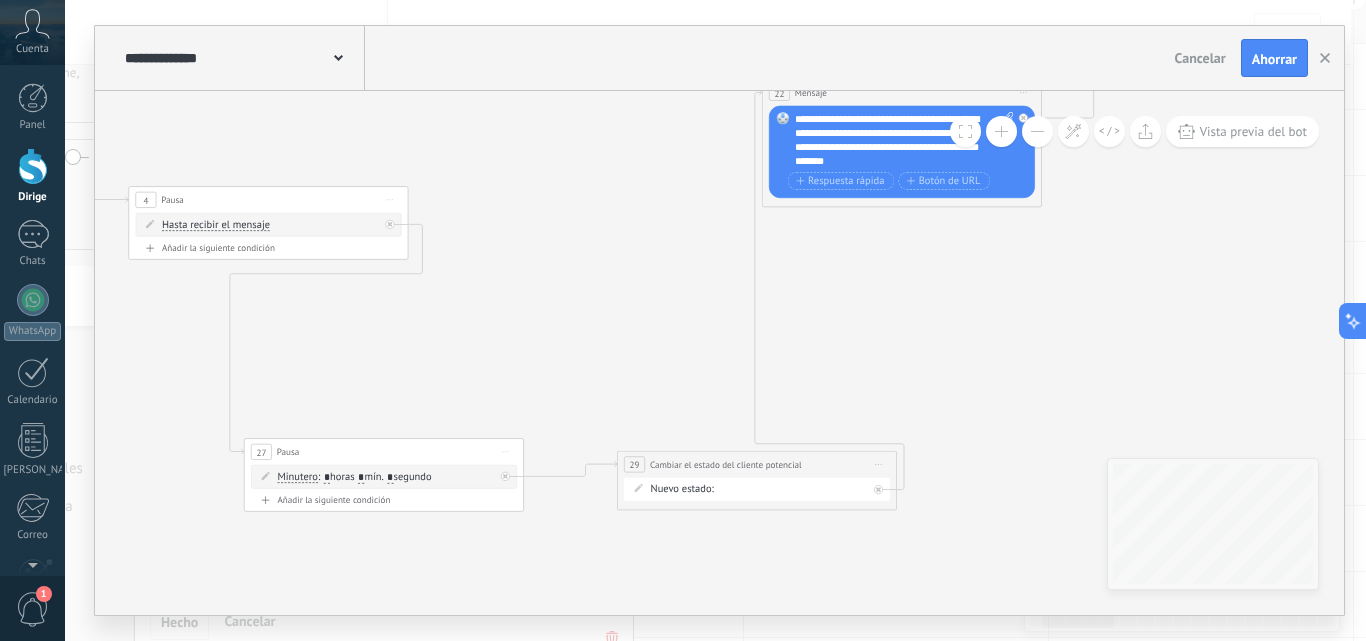 click on "mín." at bounding box center (373, 476) 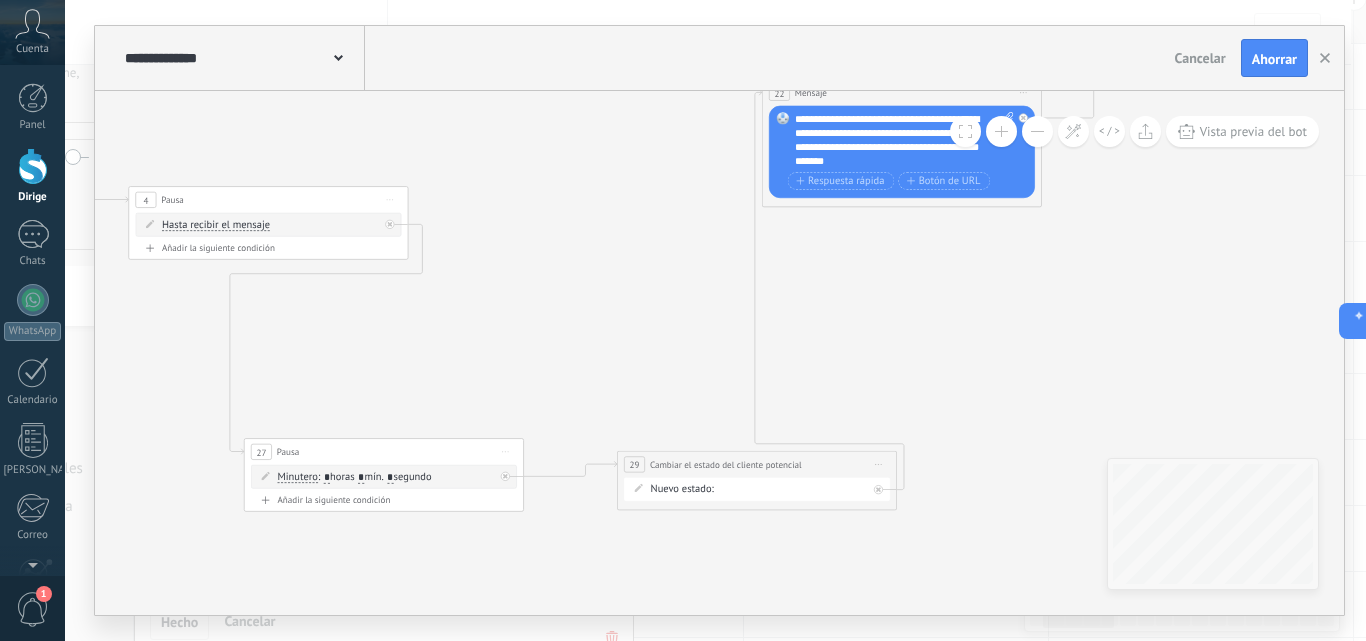 click on "*" at bounding box center [361, 477] 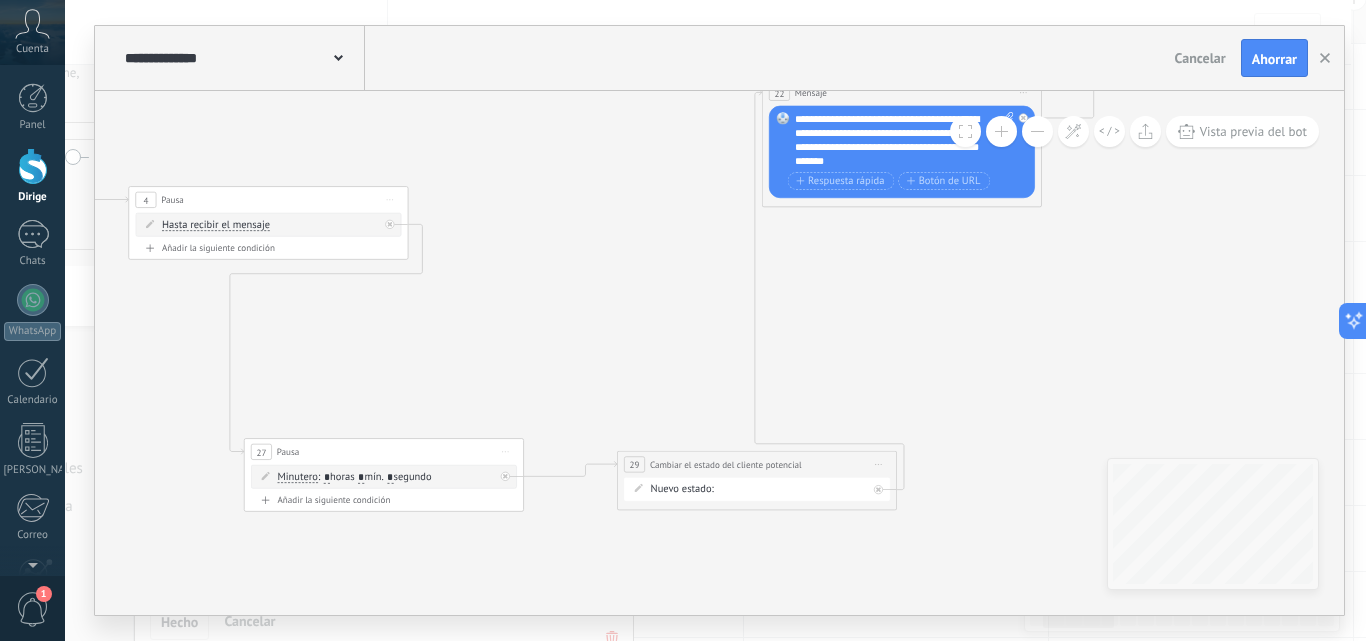 type on "*" 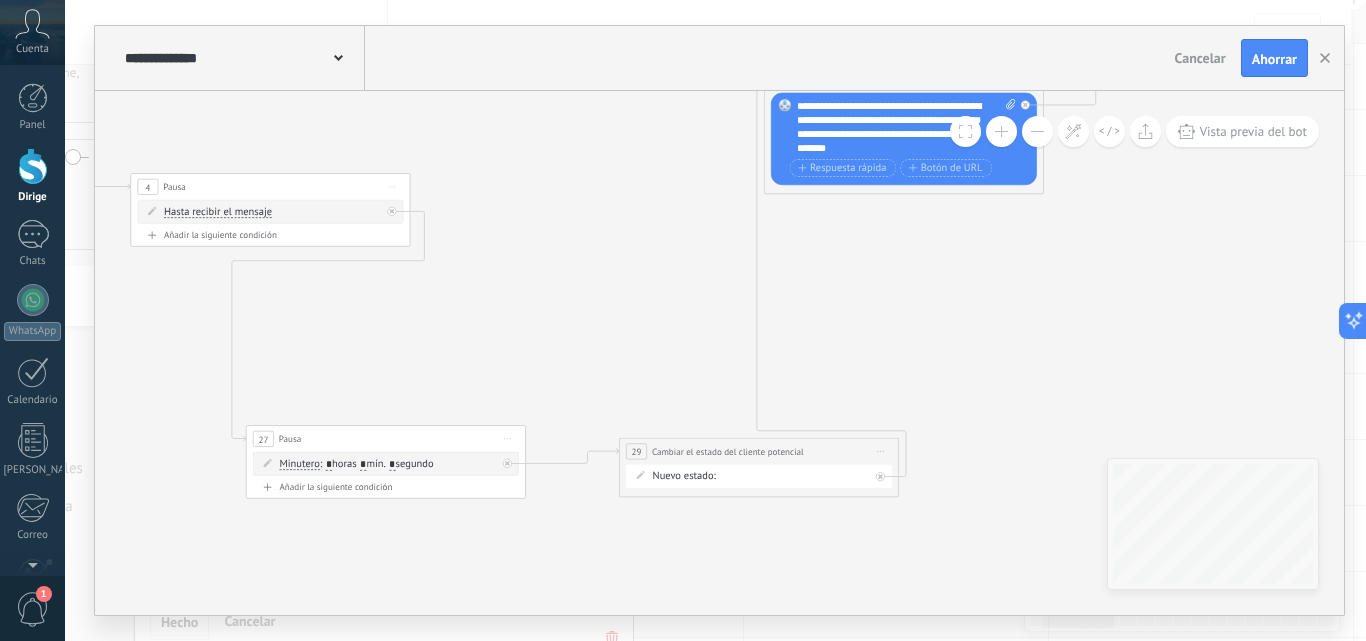 drag, startPoint x: 611, startPoint y: 384, endPoint x: 610, endPoint y: 362, distance: 22.022715 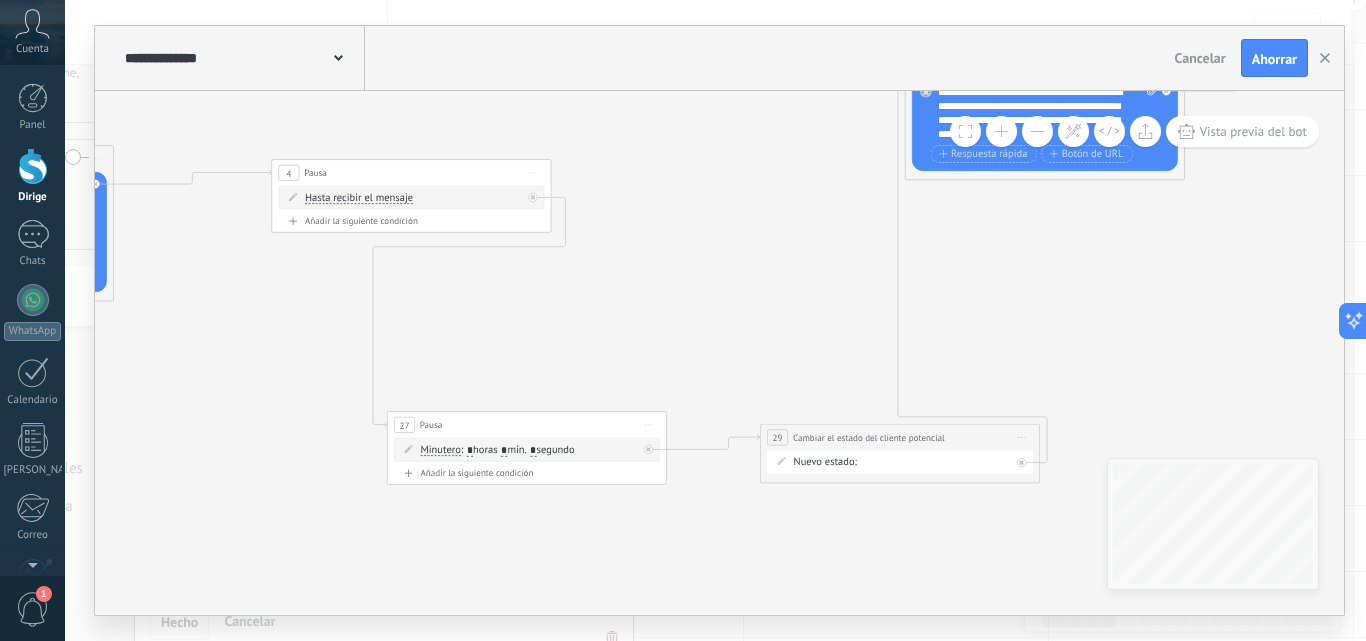 drag, startPoint x: 473, startPoint y: 312, endPoint x: 613, endPoint y: 299, distance: 140.60228 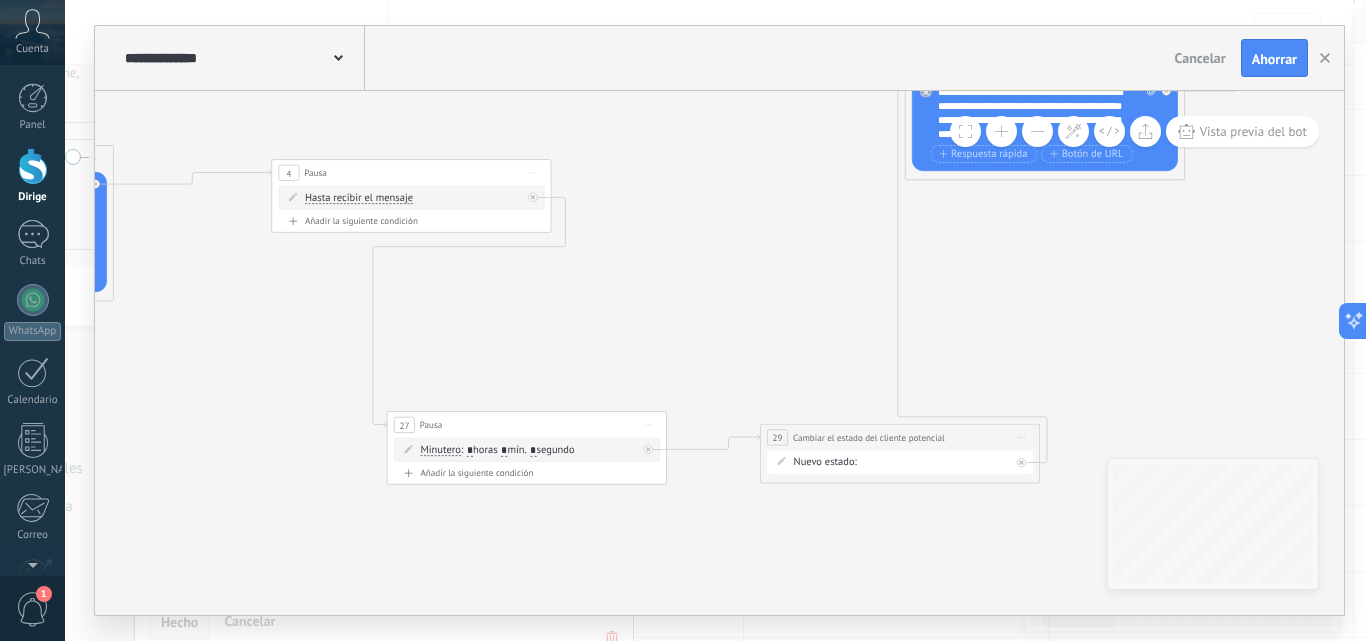 click 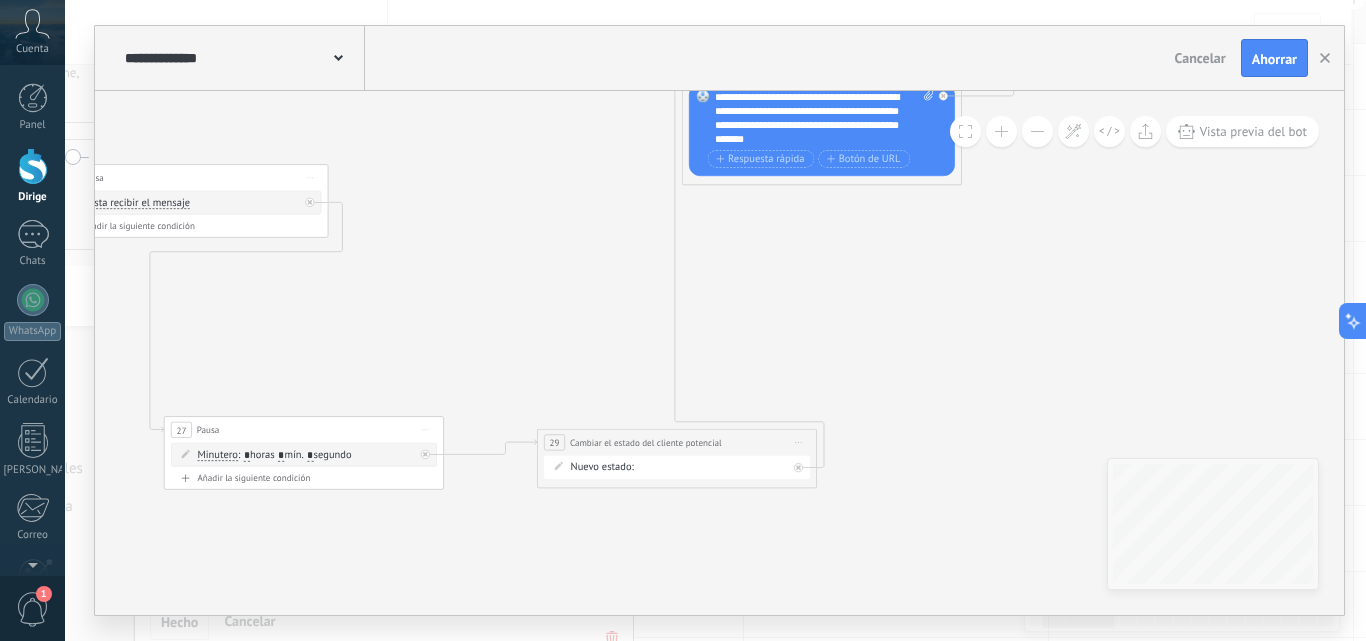 click 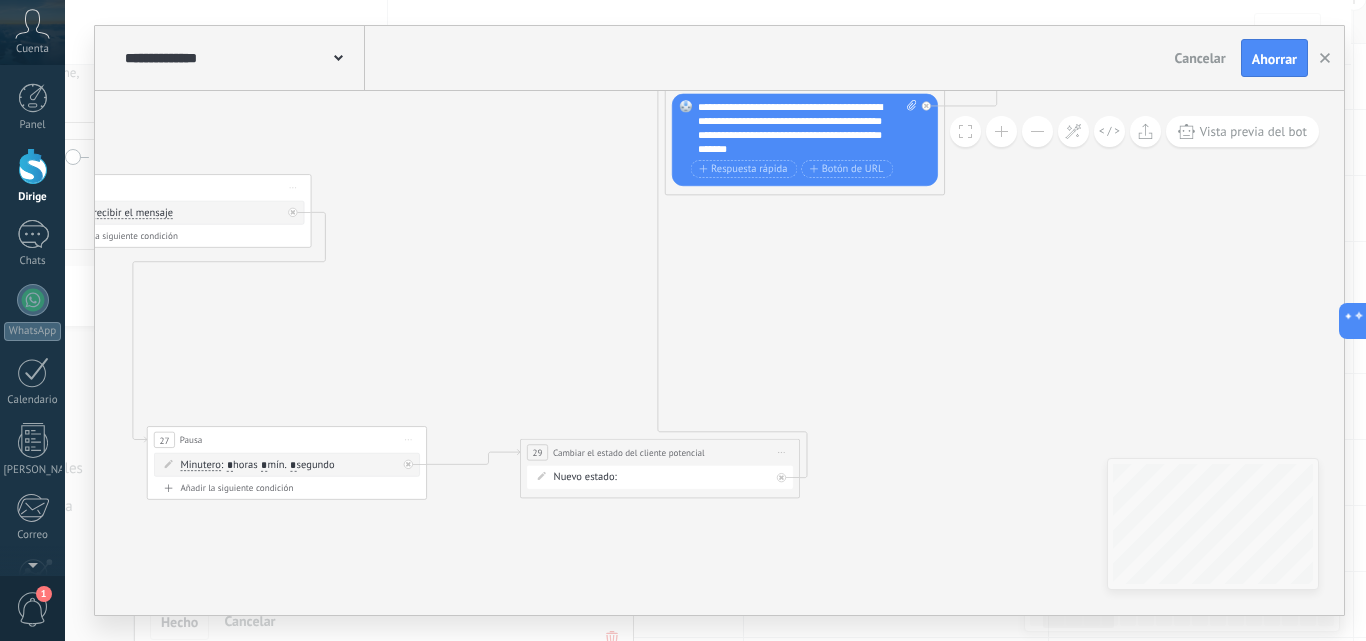drag, startPoint x: 845, startPoint y: 298, endPoint x: 696, endPoint y: 345, distance: 156.237 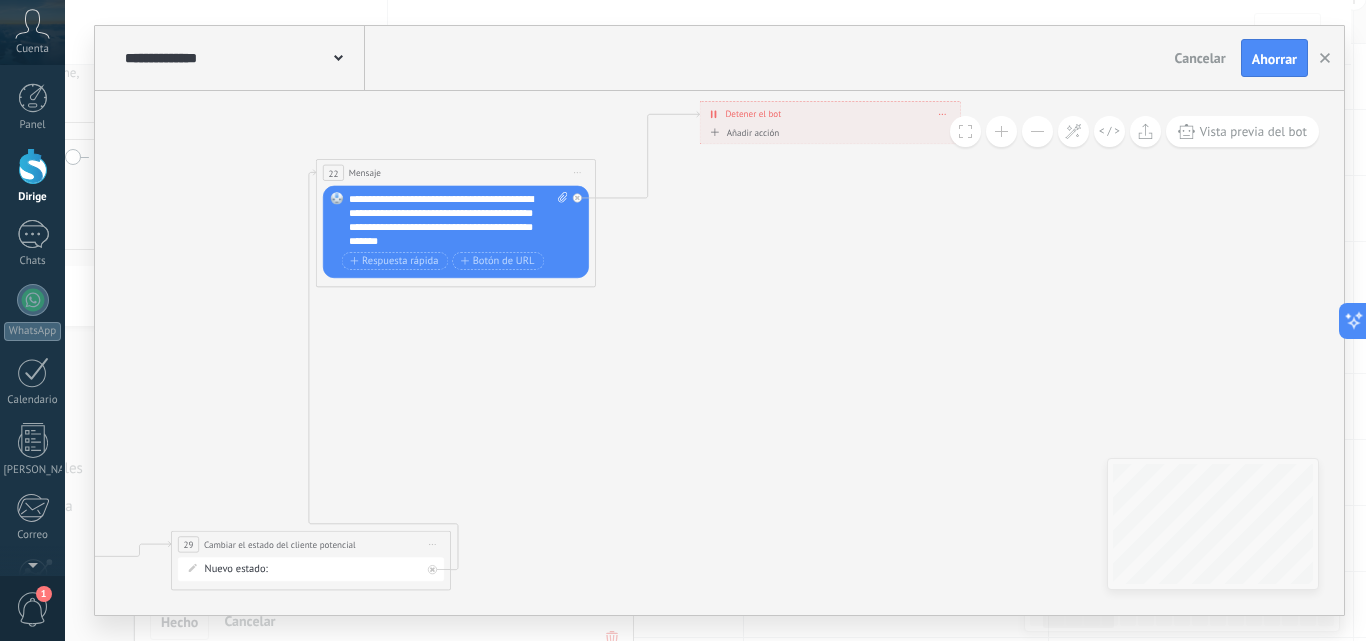 drag, startPoint x: 649, startPoint y: 431, endPoint x: 590, endPoint y: 449, distance: 61.68468 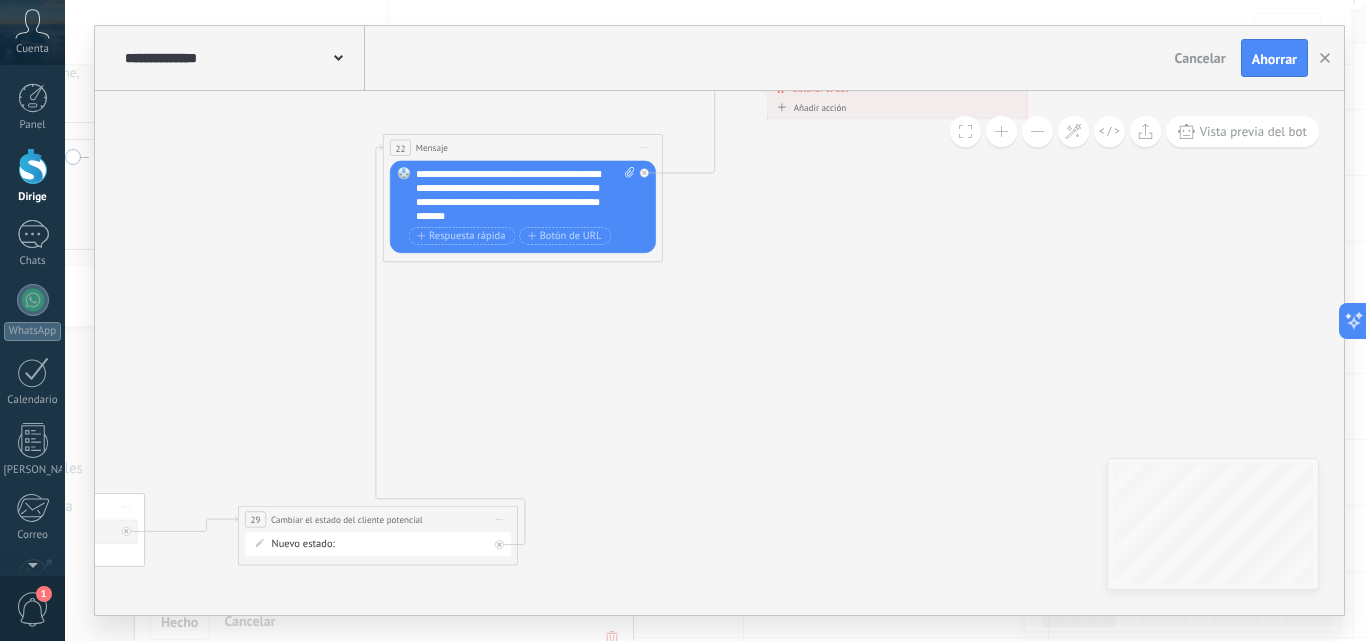 click 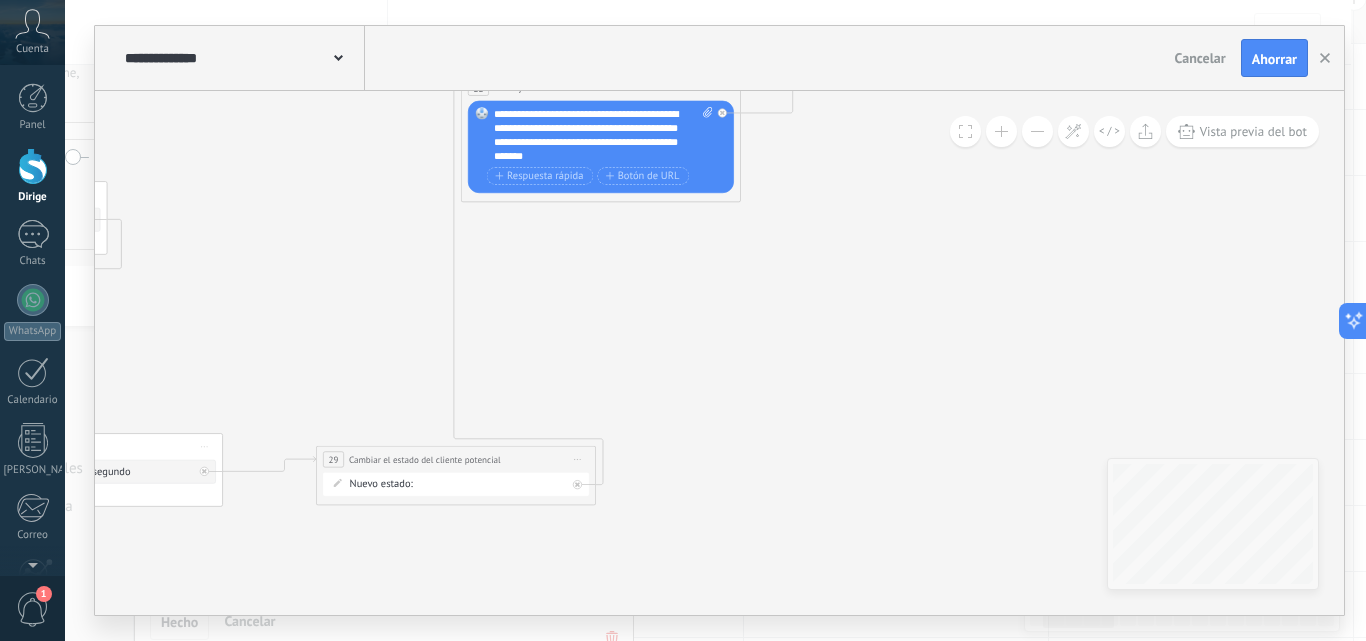 drag, startPoint x: 904, startPoint y: 469, endPoint x: 982, endPoint y: 409, distance: 98.40732 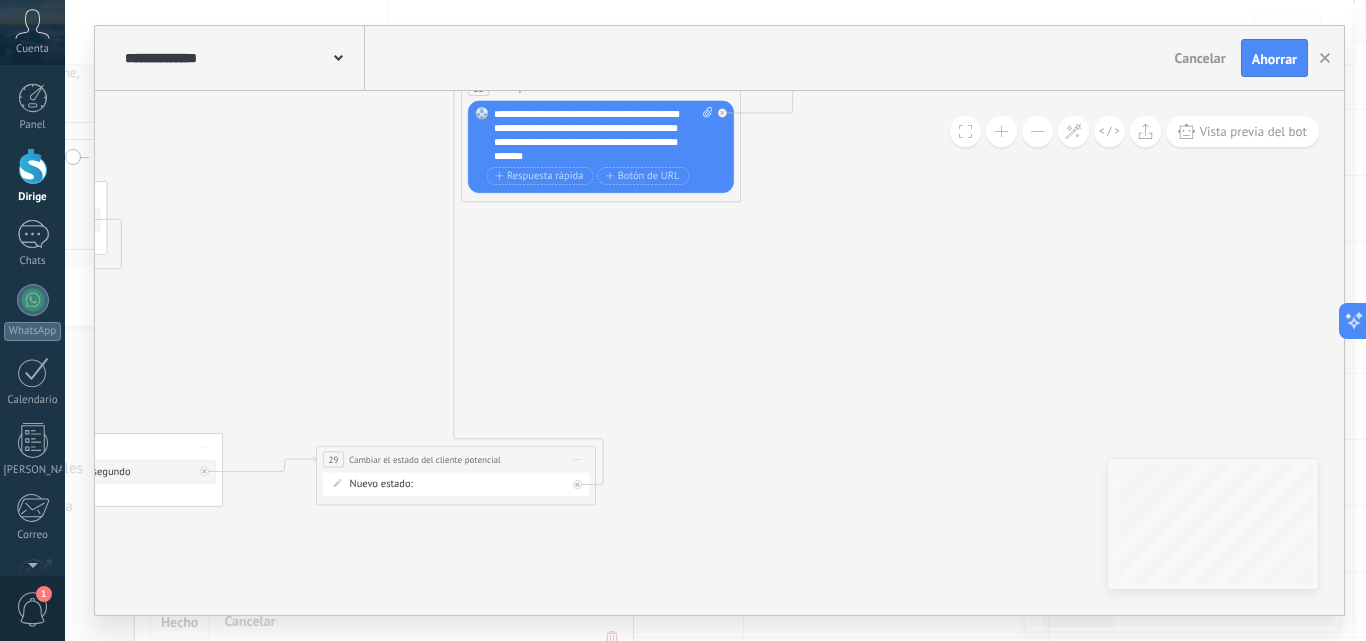 drag, startPoint x: 839, startPoint y: 347, endPoint x: 799, endPoint y: 347, distance: 40 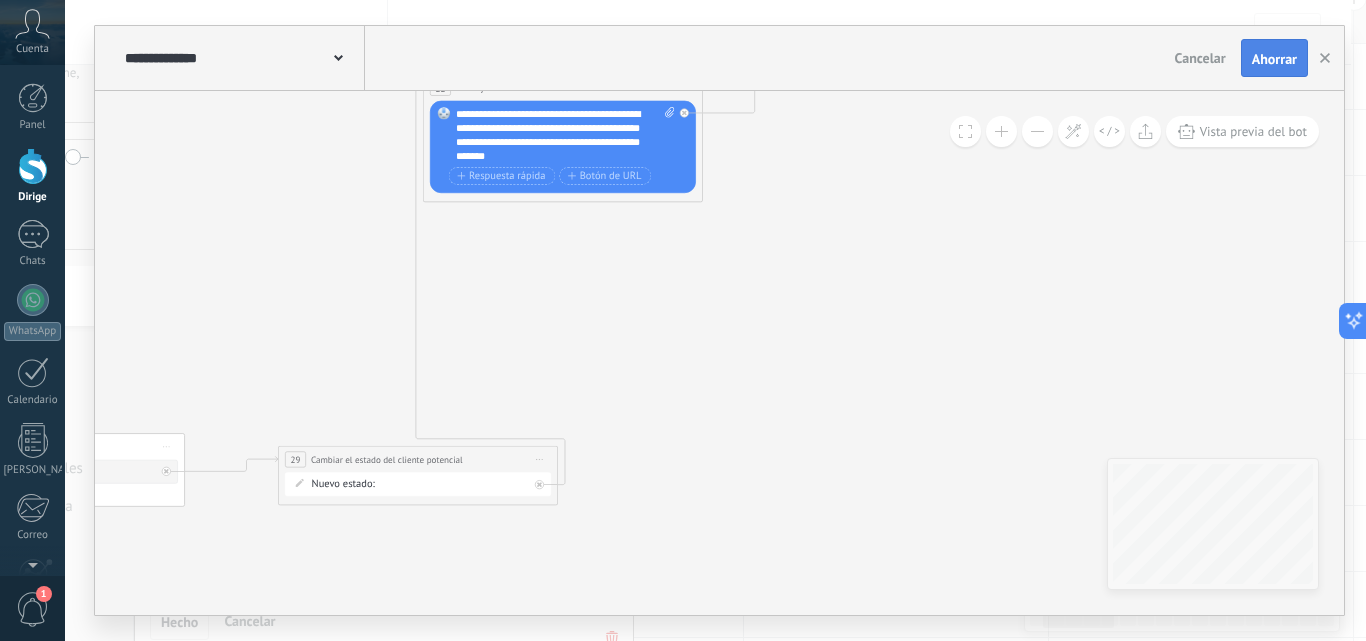 click on "Ahorrar" at bounding box center (1274, 59) 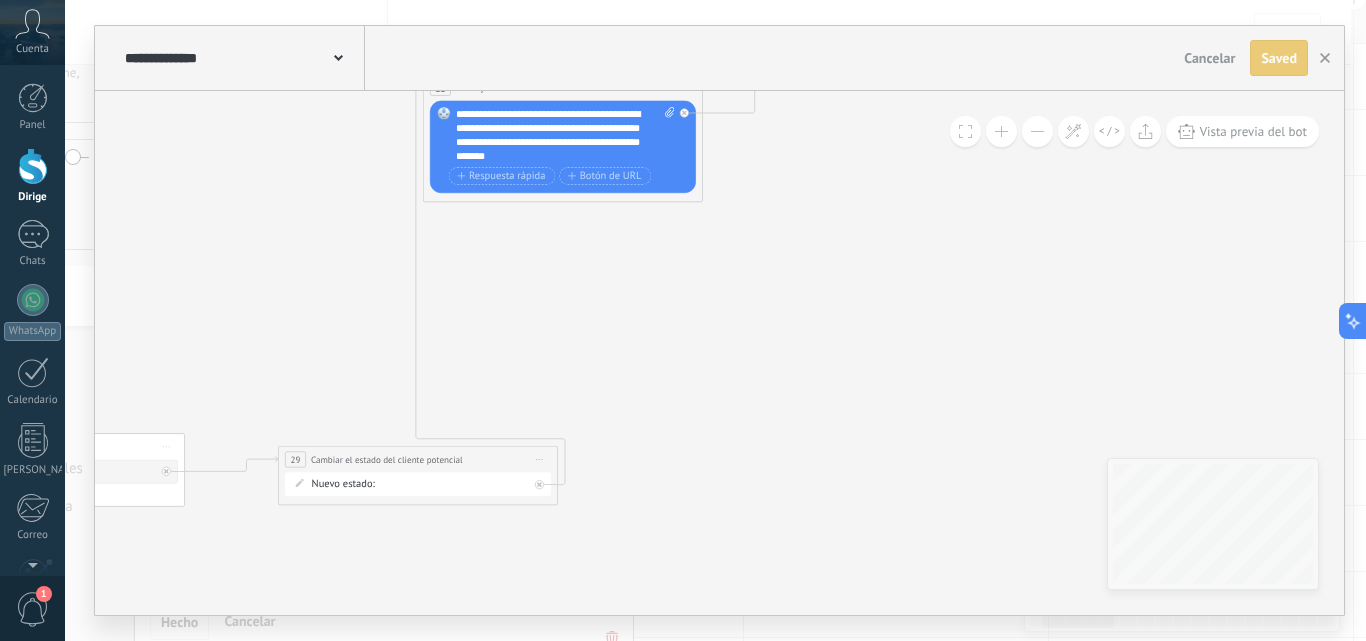 click on "Cancelar" at bounding box center [1209, 58] 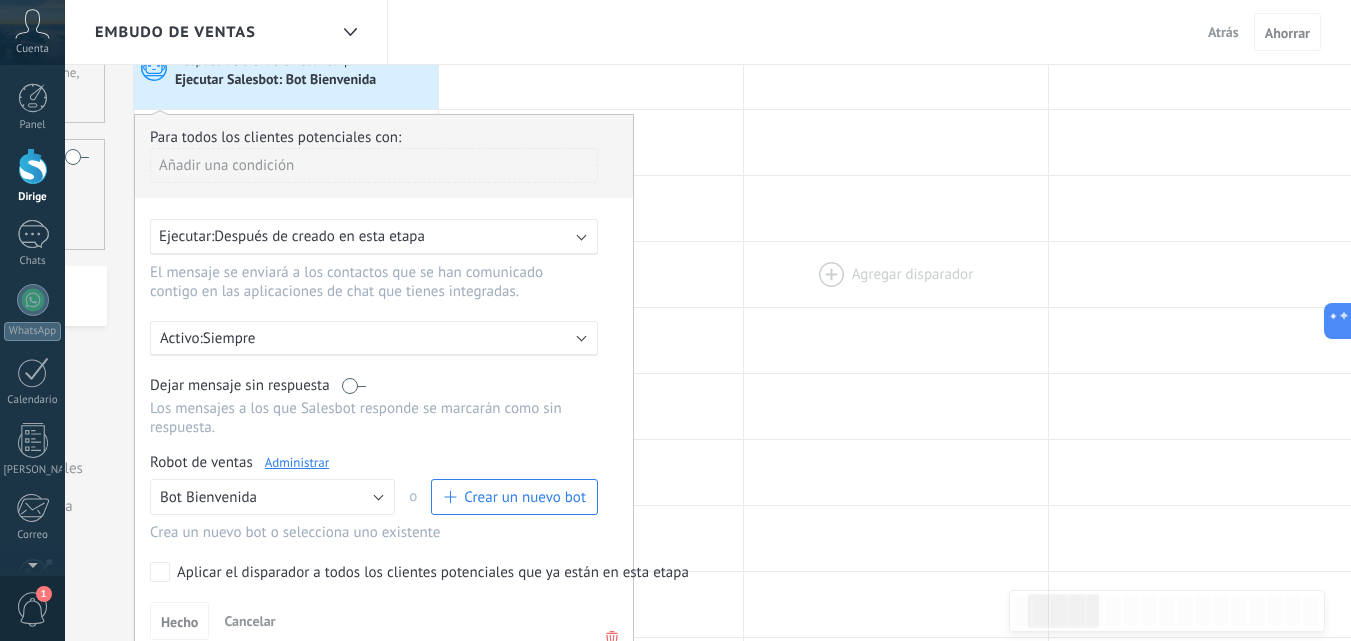 scroll, scrollTop: 0, scrollLeft: 0, axis: both 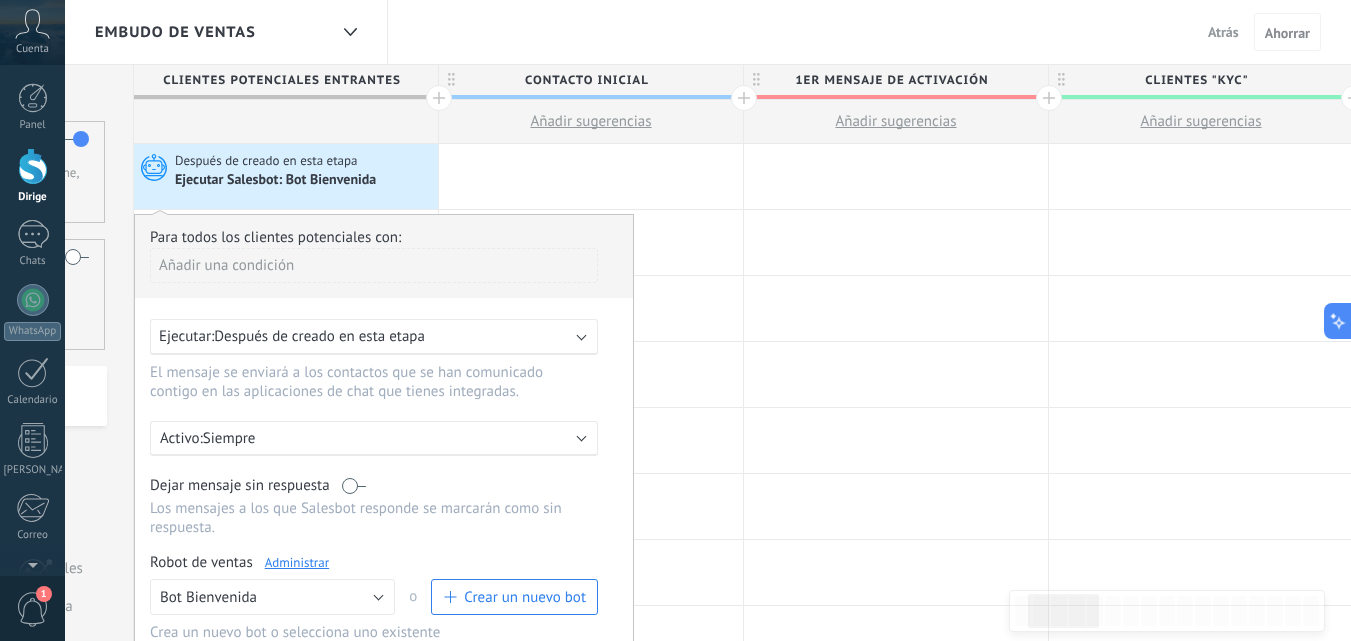 click at bounding box center [896, 176] 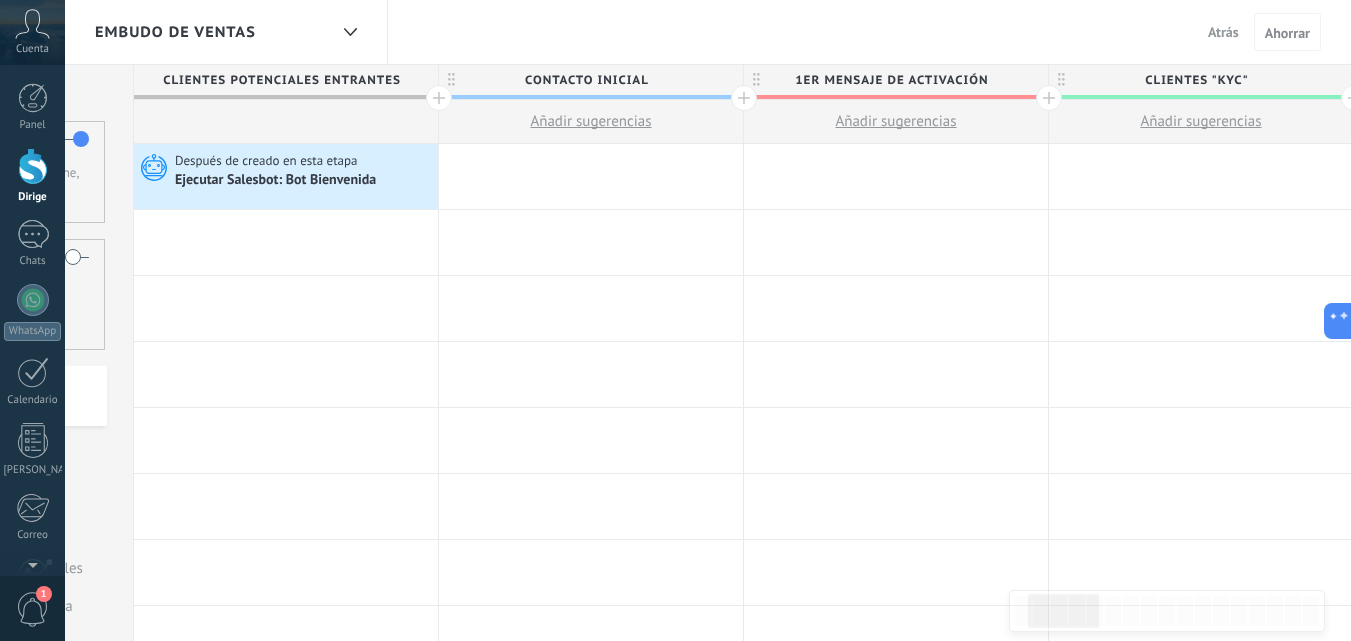 click at bounding box center (896, 176) 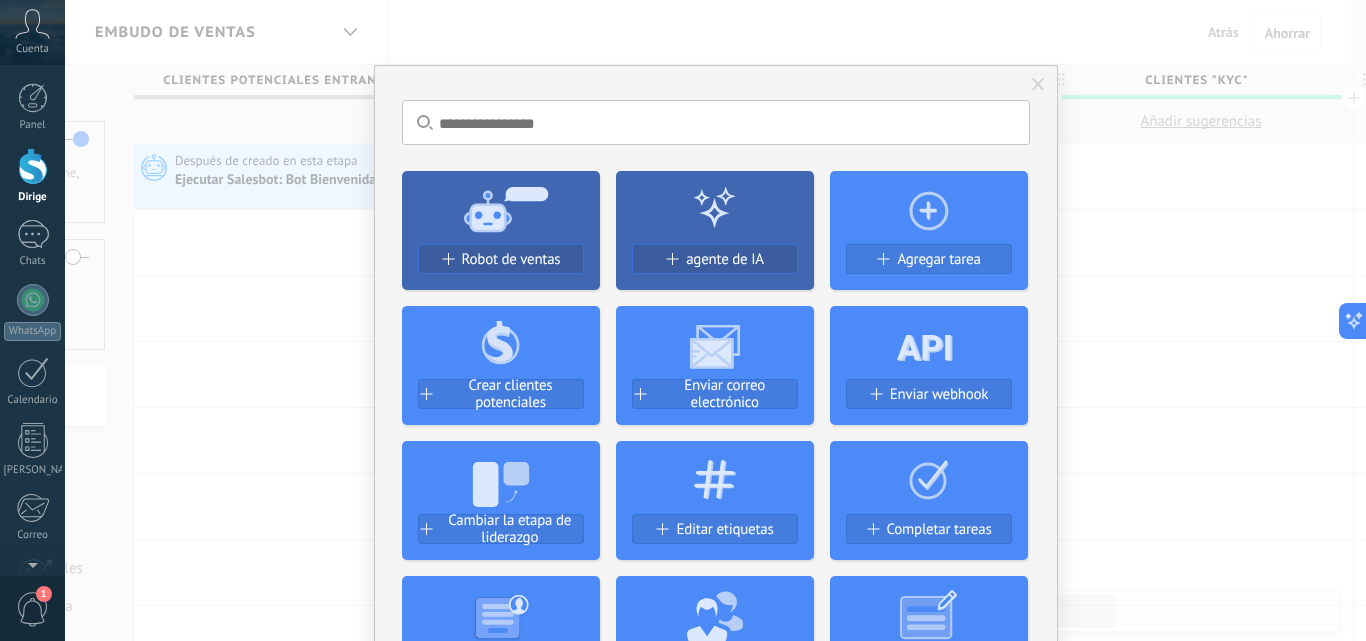 click on "No hay resultados. Robot de ventas agente de IA Agregar tarea Crear clientes potenciales Enviar correo electrónico Enviar webhook Cambiar la etapa de liderazgo Editar etiquetas Completar tareas Generar formulario Cambiar el usuario del cliente potencial Cambiar campo Eliminar archivos Widgets Google Analytics Conecte su cuenta de Google Analytics y cree un Google Analytics personalizado Agregar AdWords Agregue clientes potenciales a campañas publicitarias dirigidas automáticamente Anuncios de Google Autorizar API de metaconversiones Sincronice con su cuenta Meta para optimizar el rendimiento de los anuncios Conectar Facebook Agregar clientes potenciales a las campañas de retargeting de Facebook Conectar Acreedor por CatCode Control de pagos parciales en un lead Instalar Sistema de bonificación Aumente la fidelidad de sus clientes Instalar Chatter - WA+ChatGPT vía Komanda F5 Integración de WhatsApp, Telegram, Avito y VK Instalar Documentos de Google de AMOGURU Documentos de Google de AMOGURU Instalar" at bounding box center (715, 320) 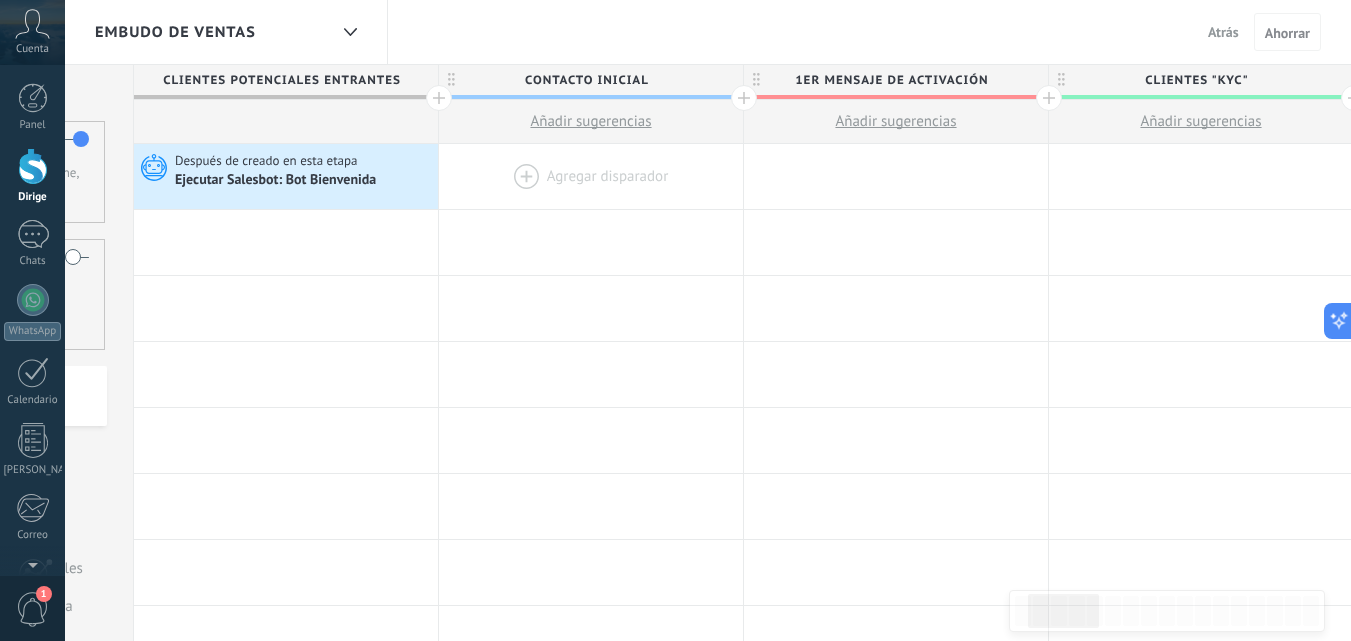 click at bounding box center (591, 176) 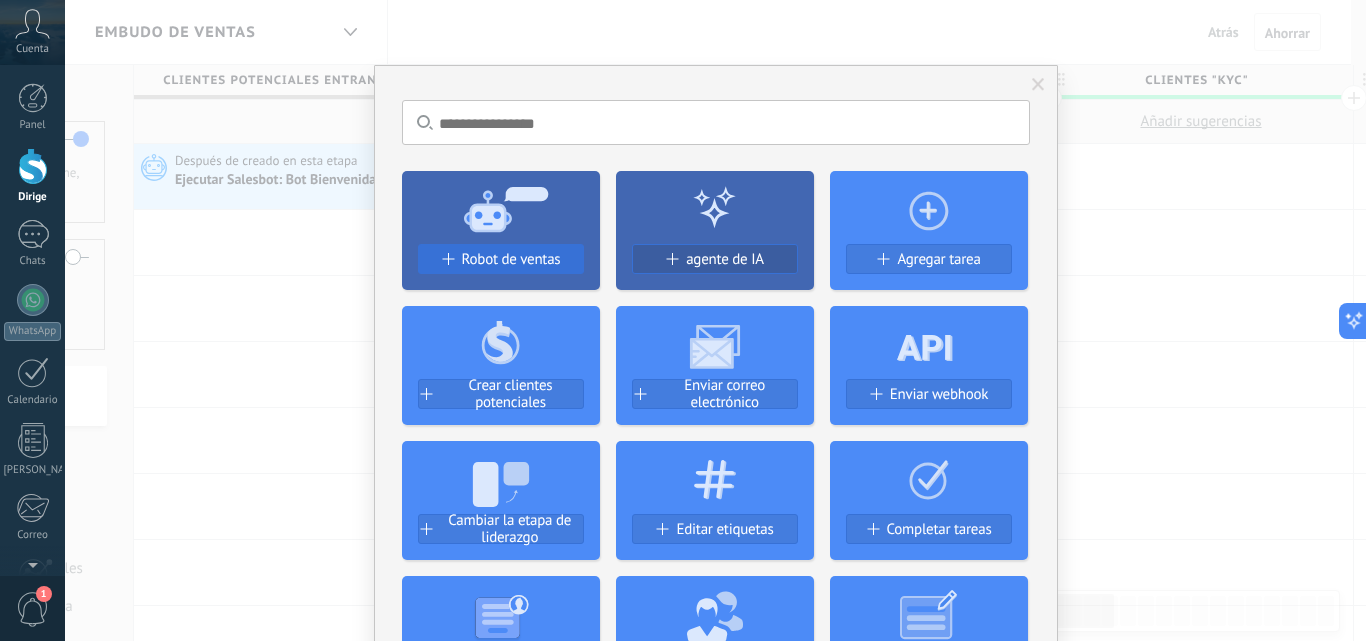 click on "Robot de ventas" at bounding box center [511, 259] 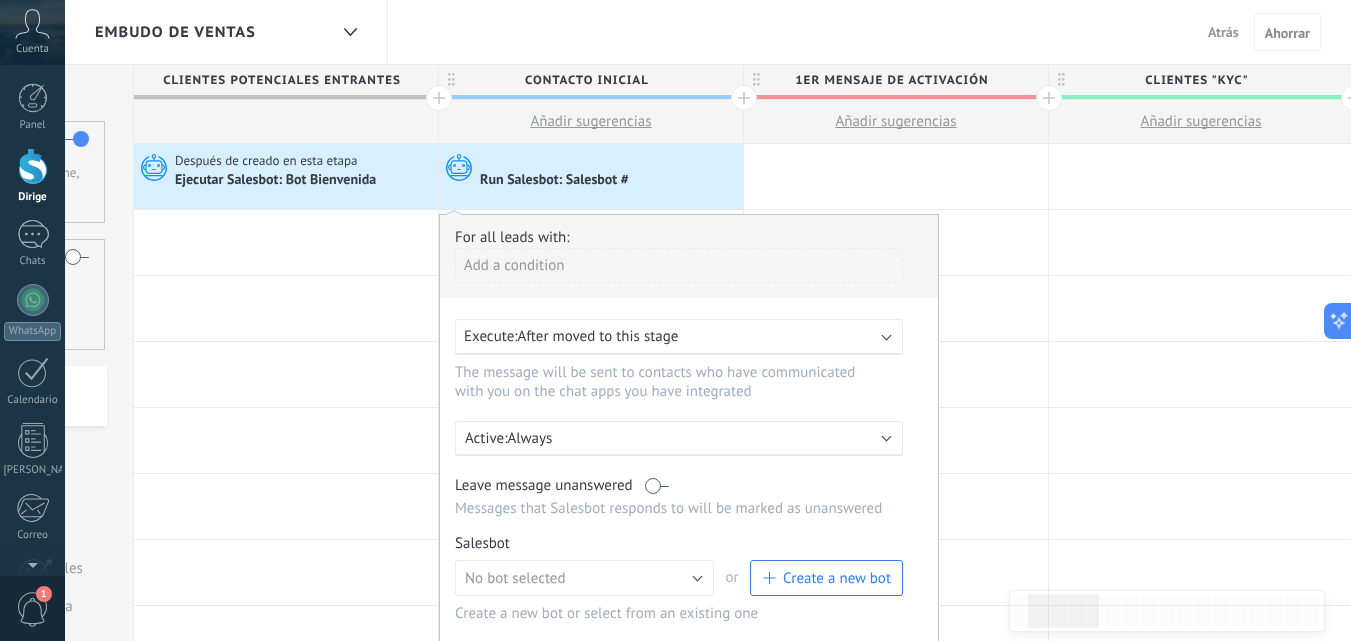 scroll, scrollTop: 200, scrollLeft: 0, axis: vertical 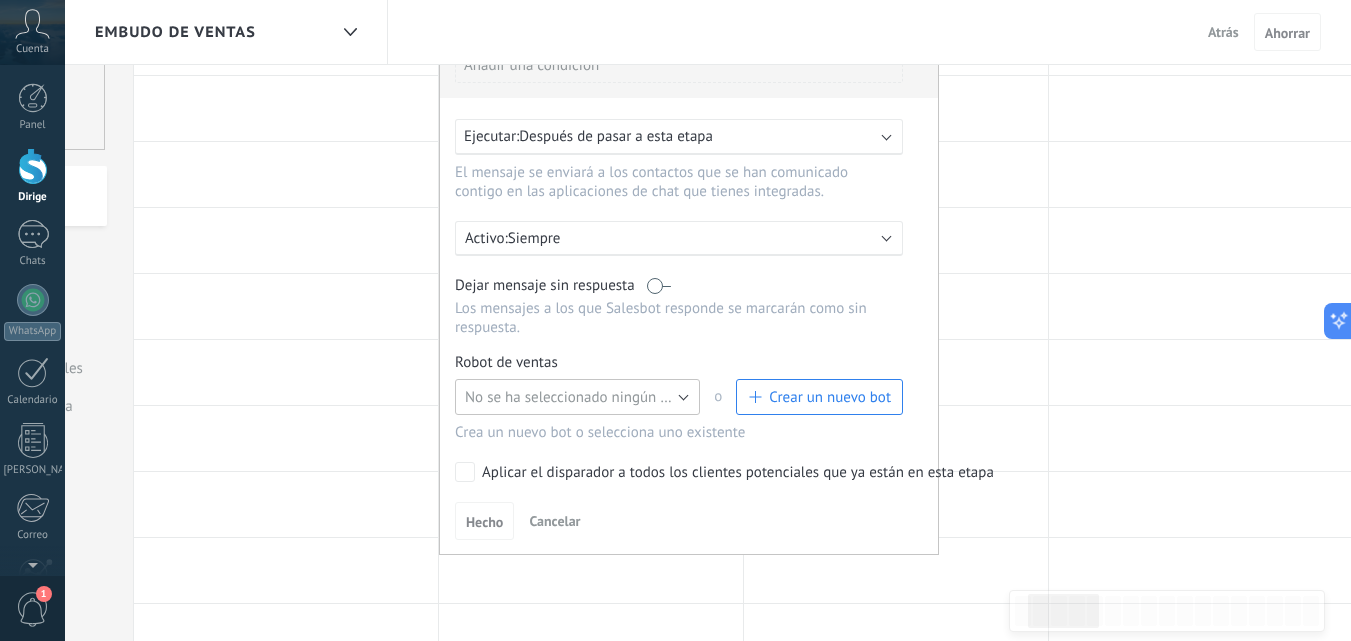 click on "No se ha seleccionado ningún bot" at bounding box center (573, 397) 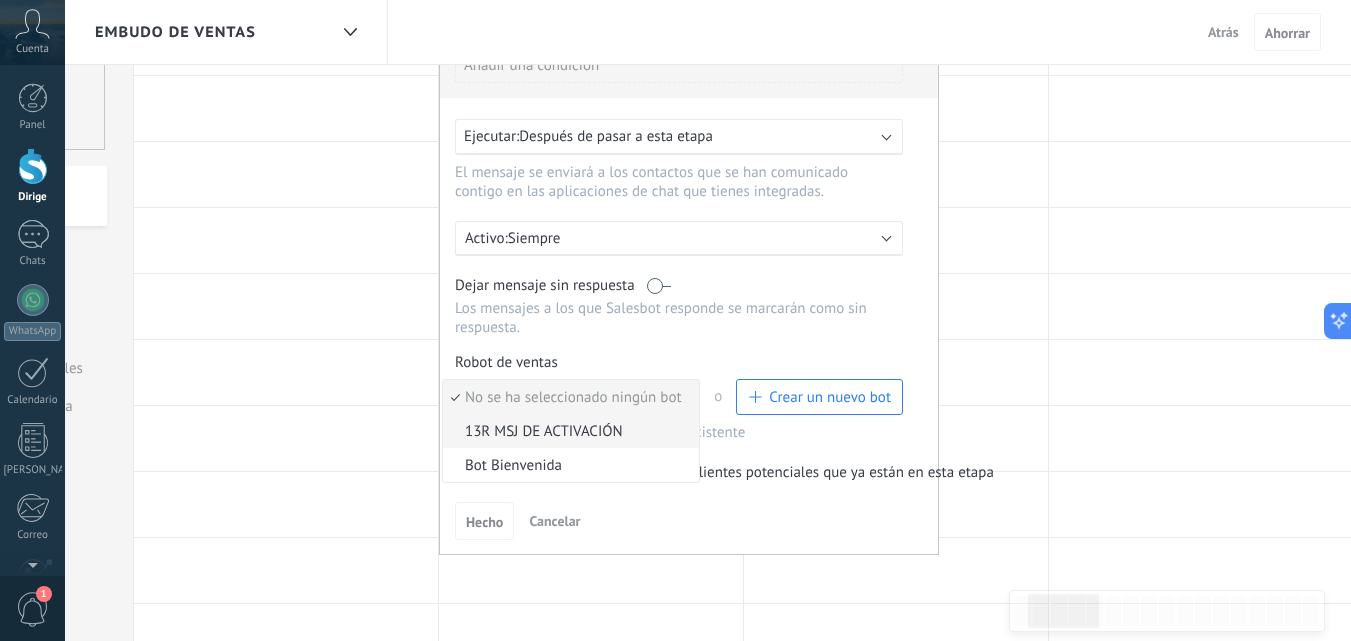 click on "13R MSJ DE ACTIVACIÓN" at bounding box center (568, 431) 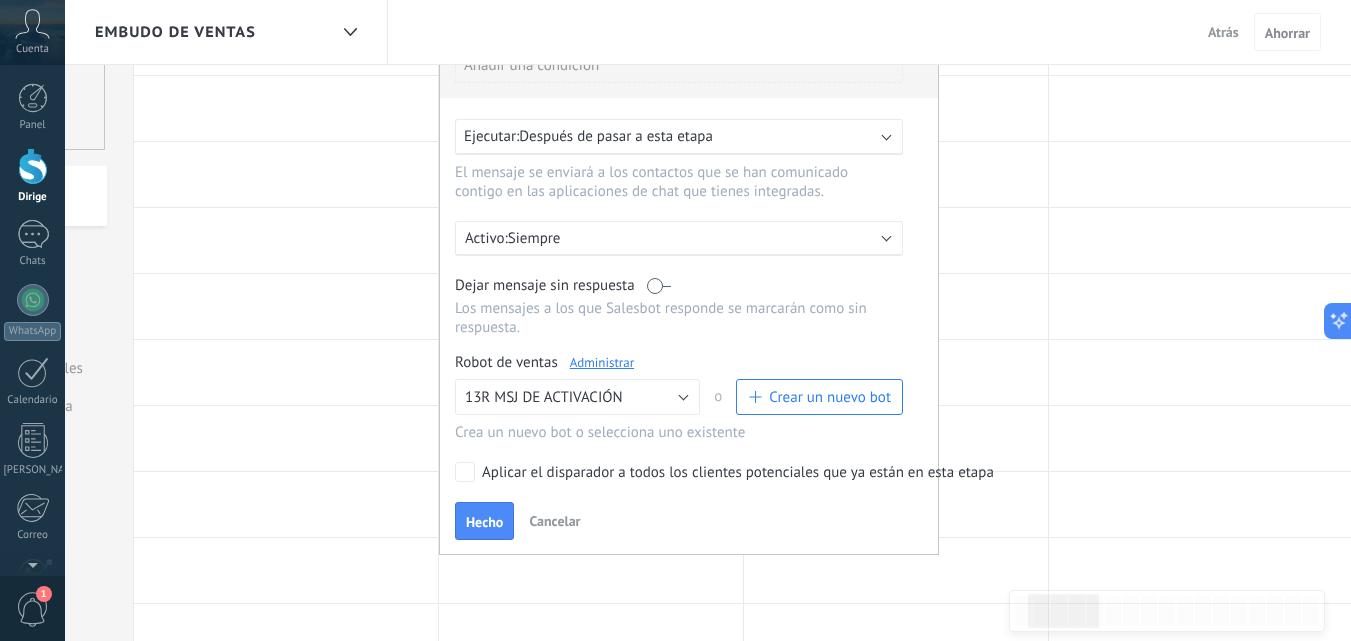 click on "Administrar" at bounding box center [602, 362] 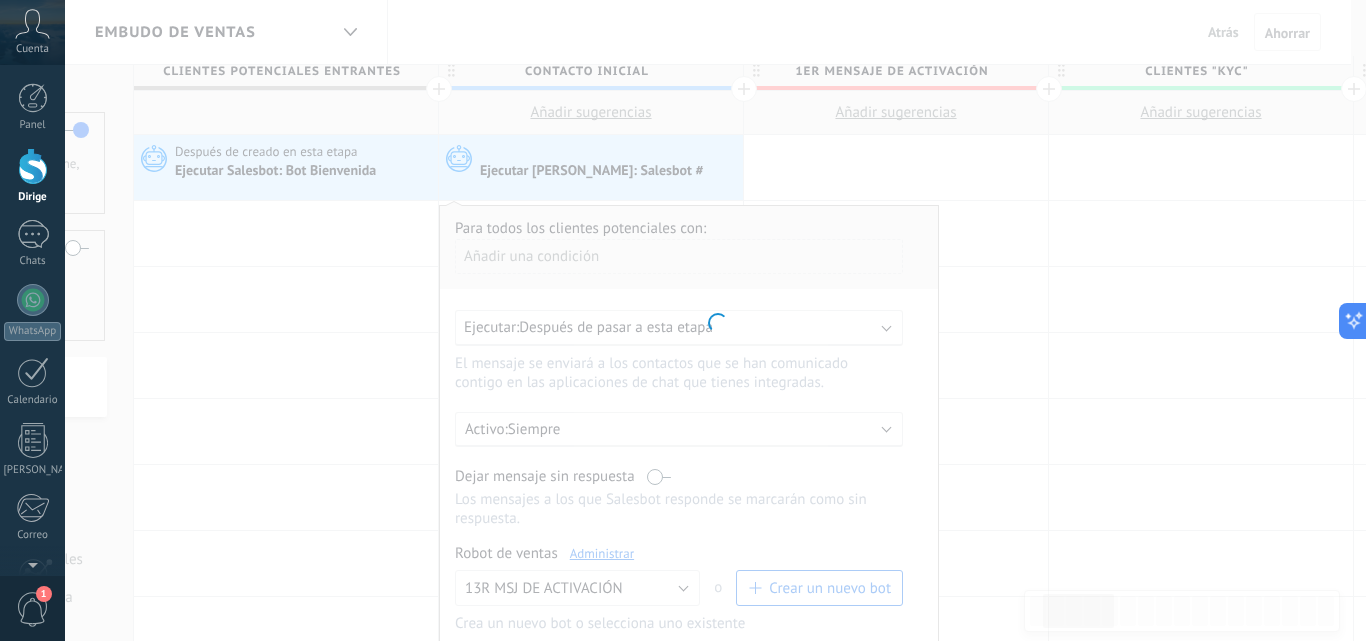 scroll, scrollTop: 0, scrollLeft: 0, axis: both 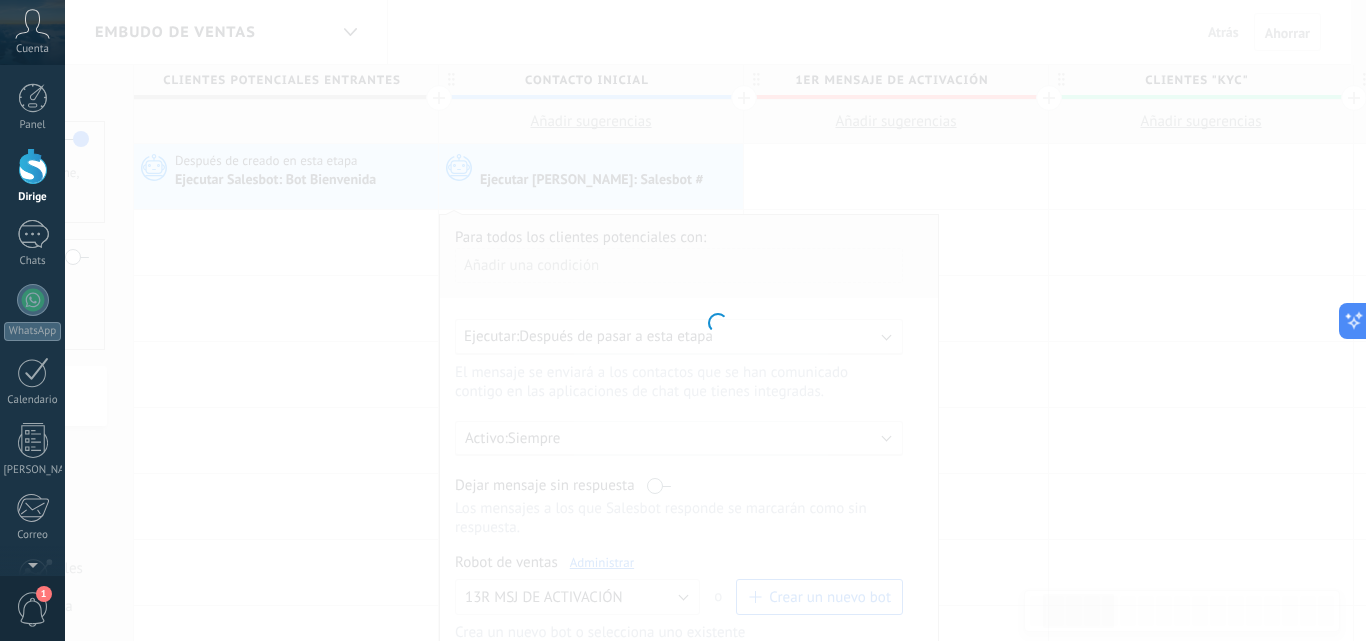 type on "**********" 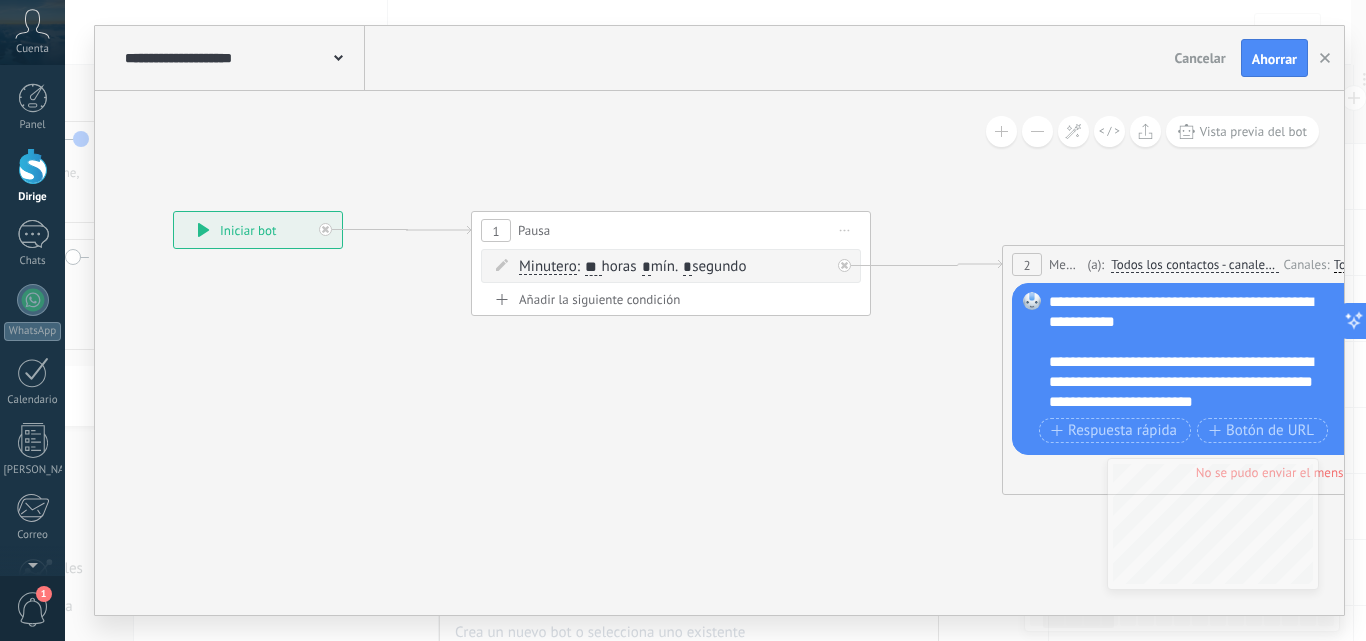 drag, startPoint x: 654, startPoint y: 426, endPoint x: 614, endPoint y: 420, distance: 40.4475 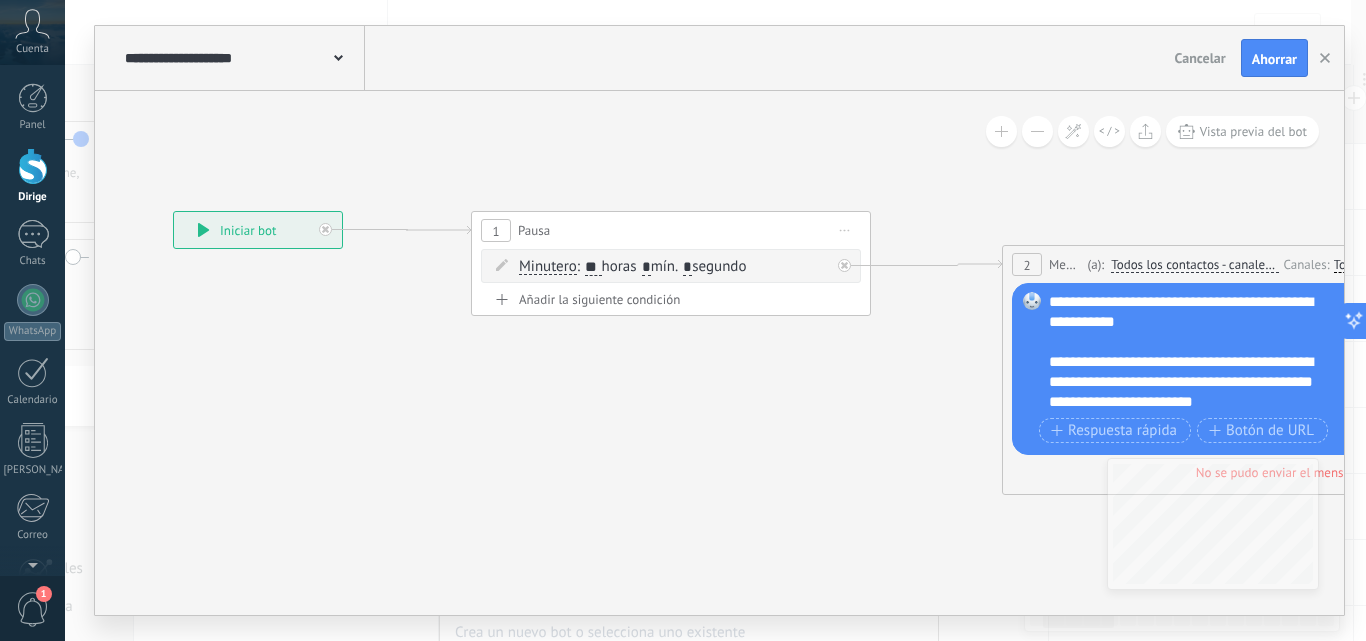 click 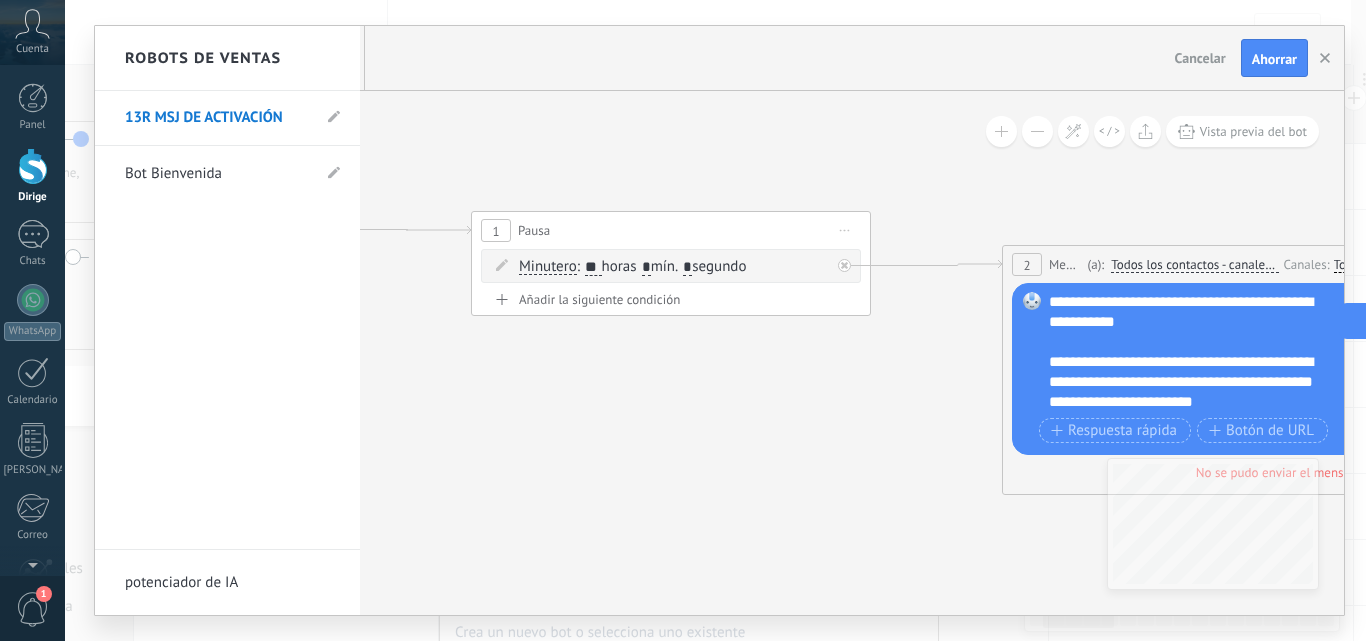 click at bounding box center (719, 320) 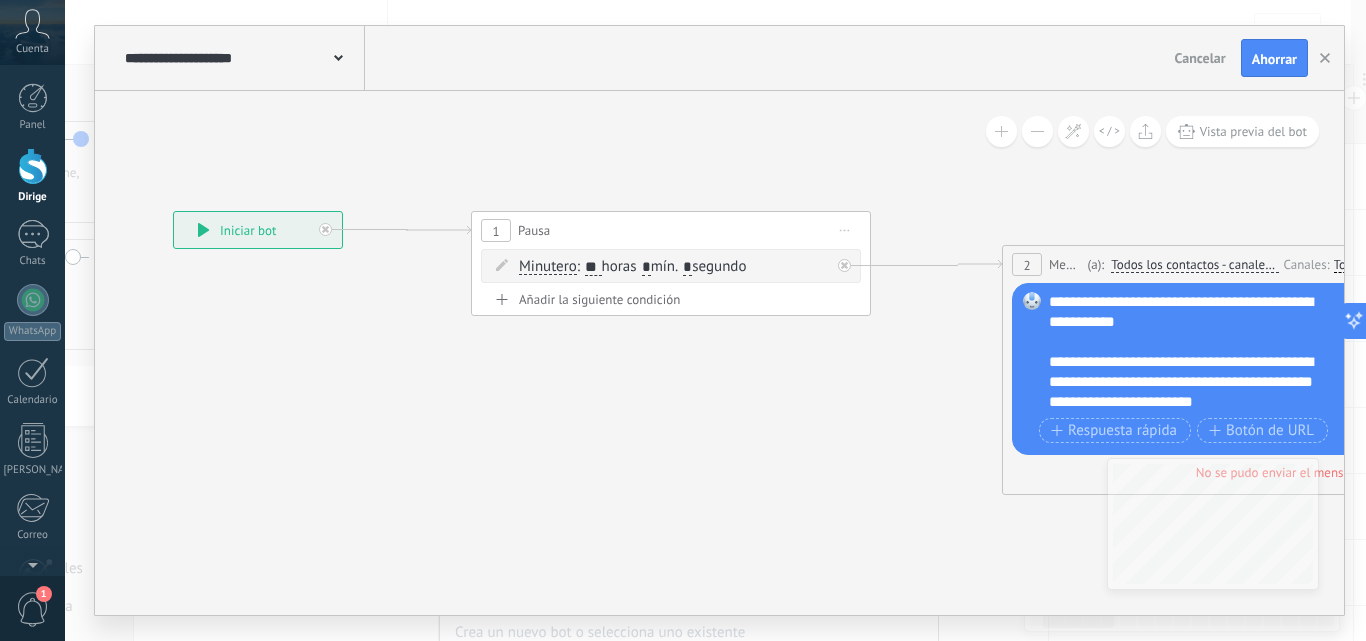 click 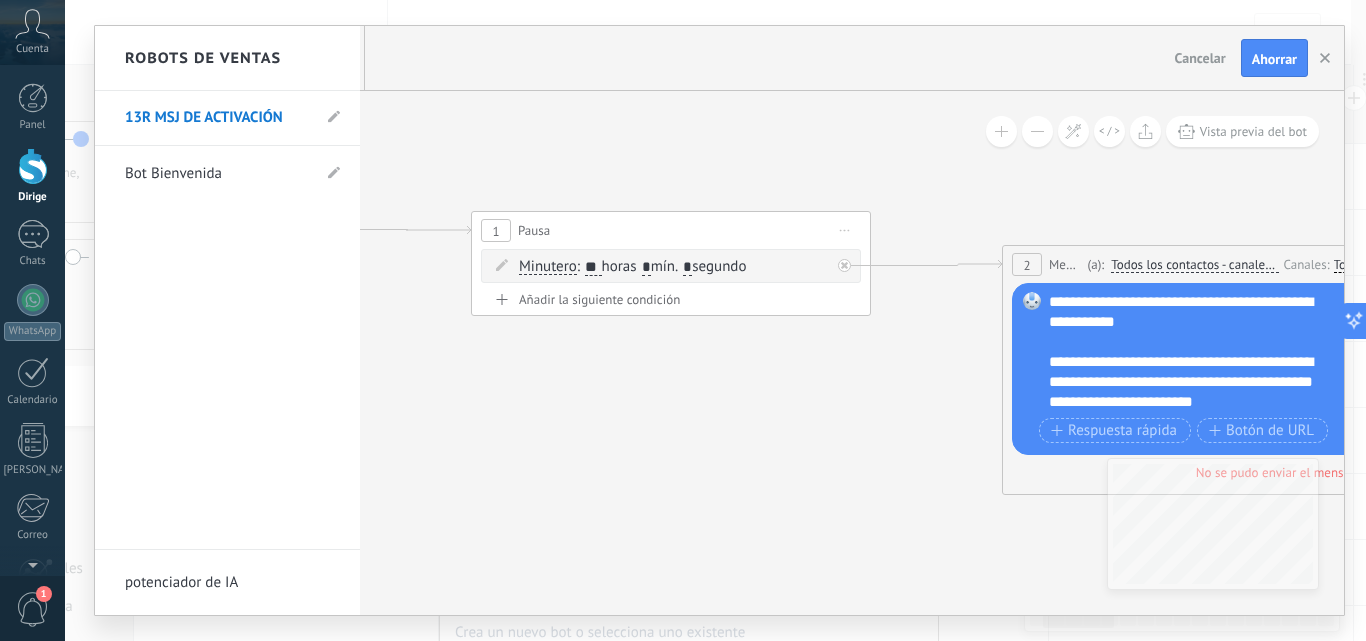 click on "13R MSJ DE ACTIVACIÓN" at bounding box center [227, 118] 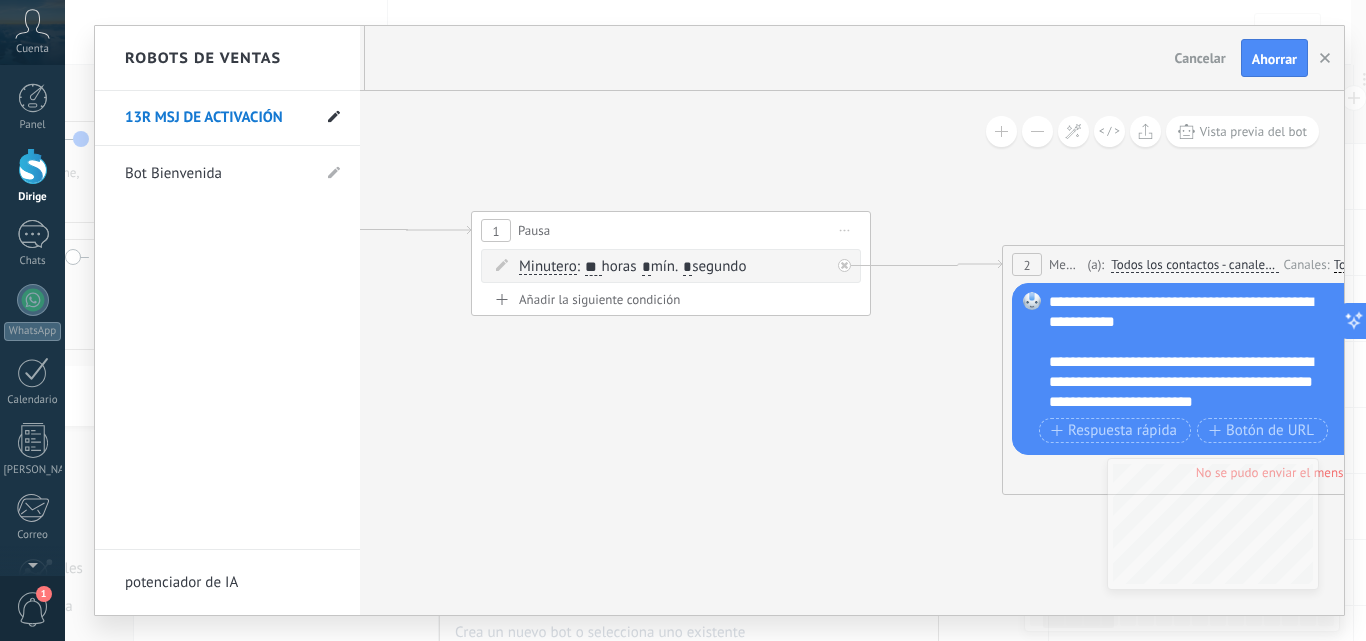click 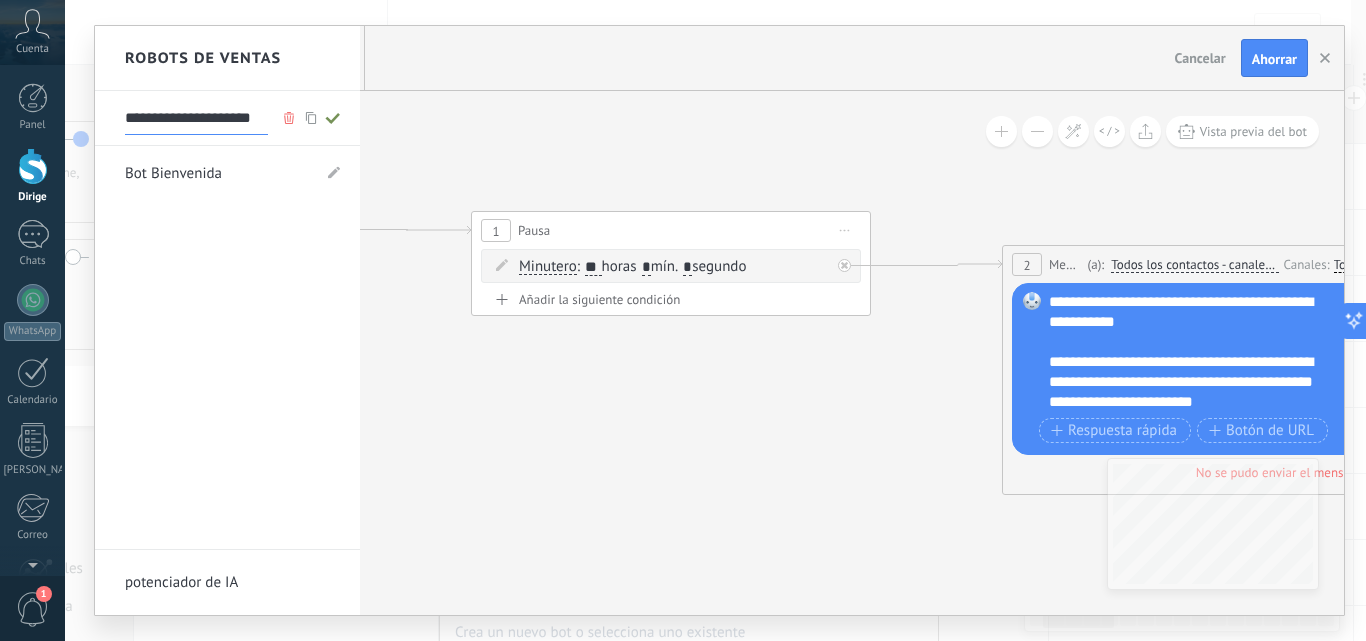 click on "**********" at bounding box center [196, 119] 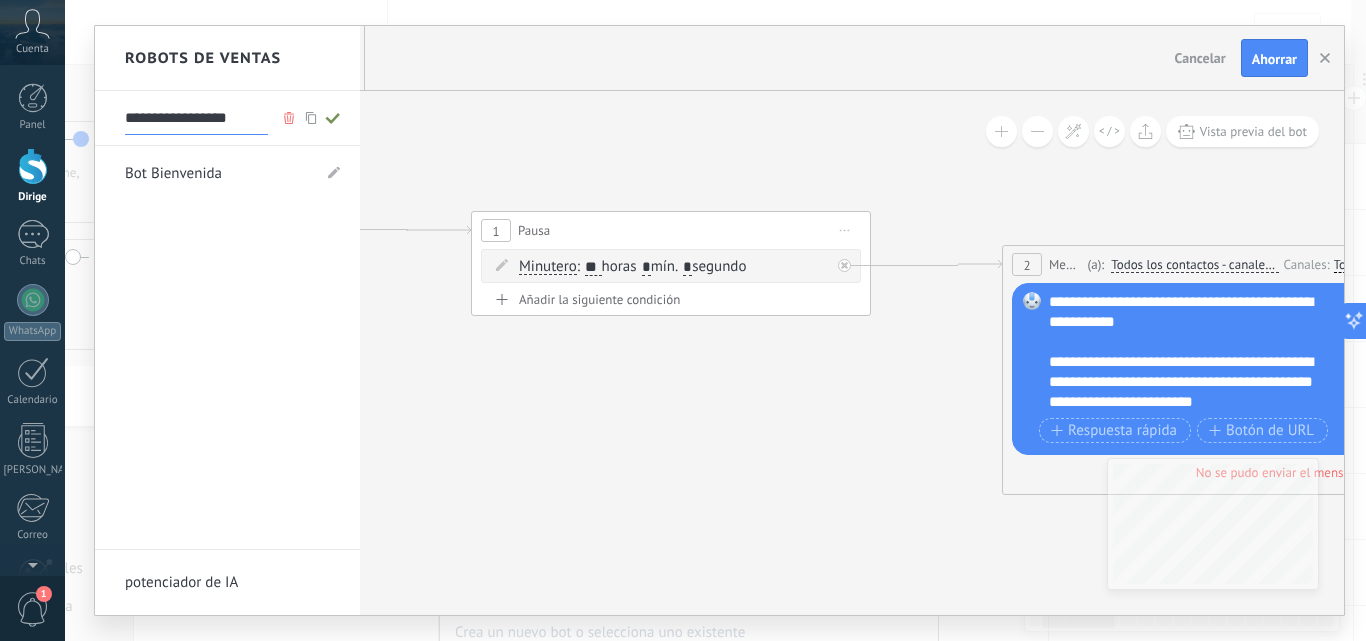 type on "**********" 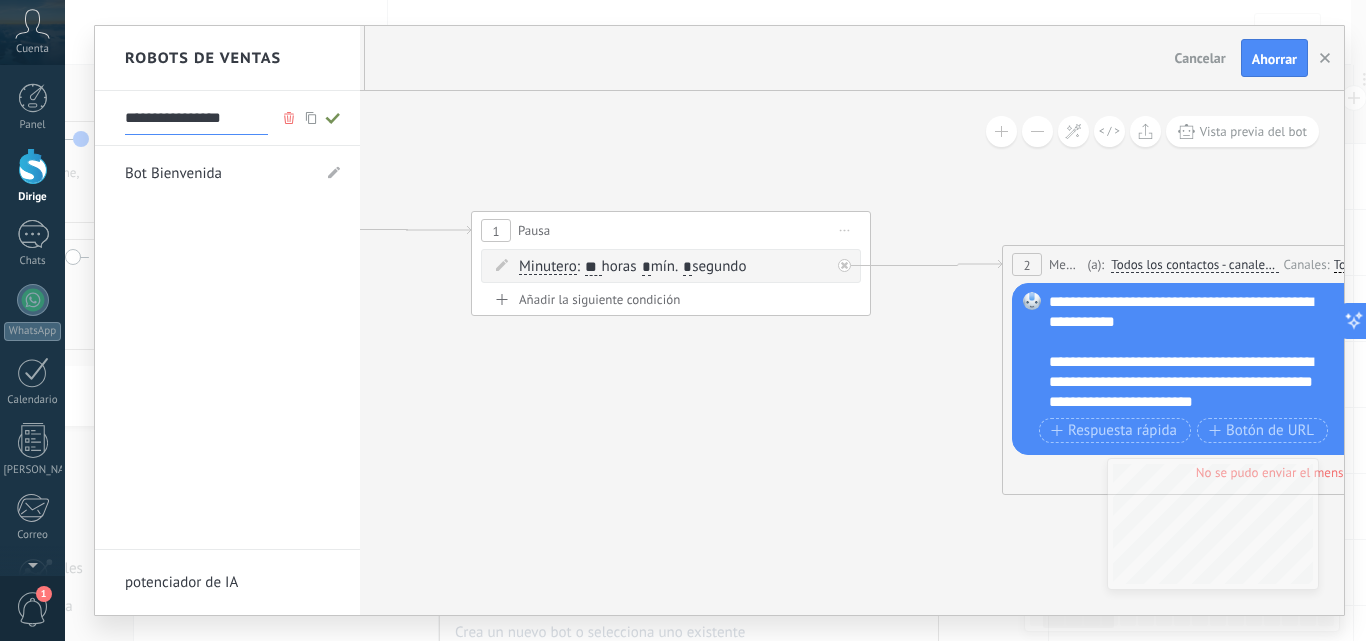 click 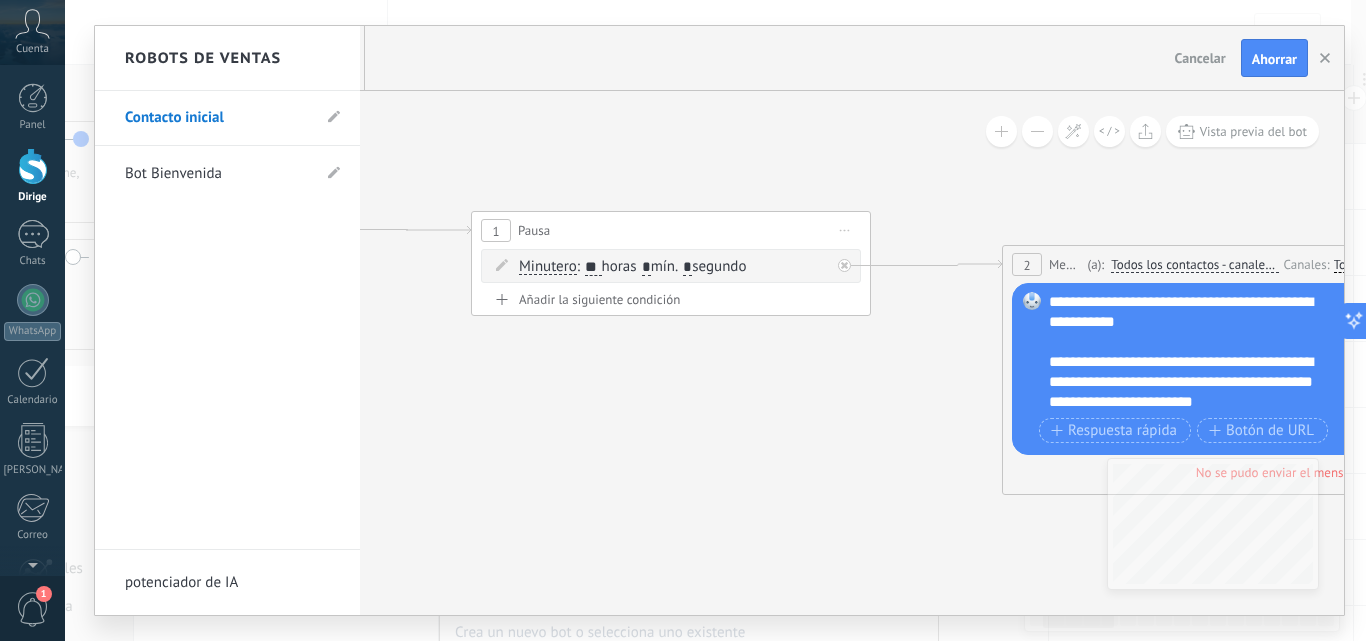 click at bounding box center [719, 320] 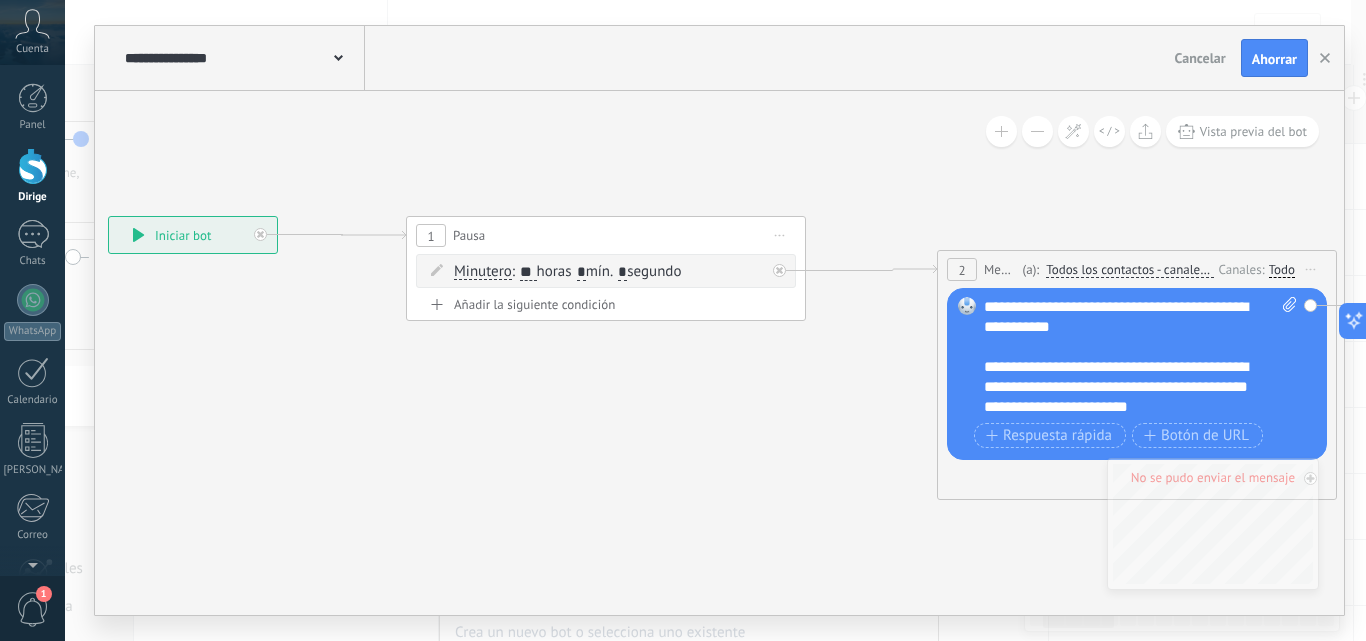drag, startPoint x: 451, startPoint y: 106, endPoint x: 386, endPoint y: 111, distance: 65.192024 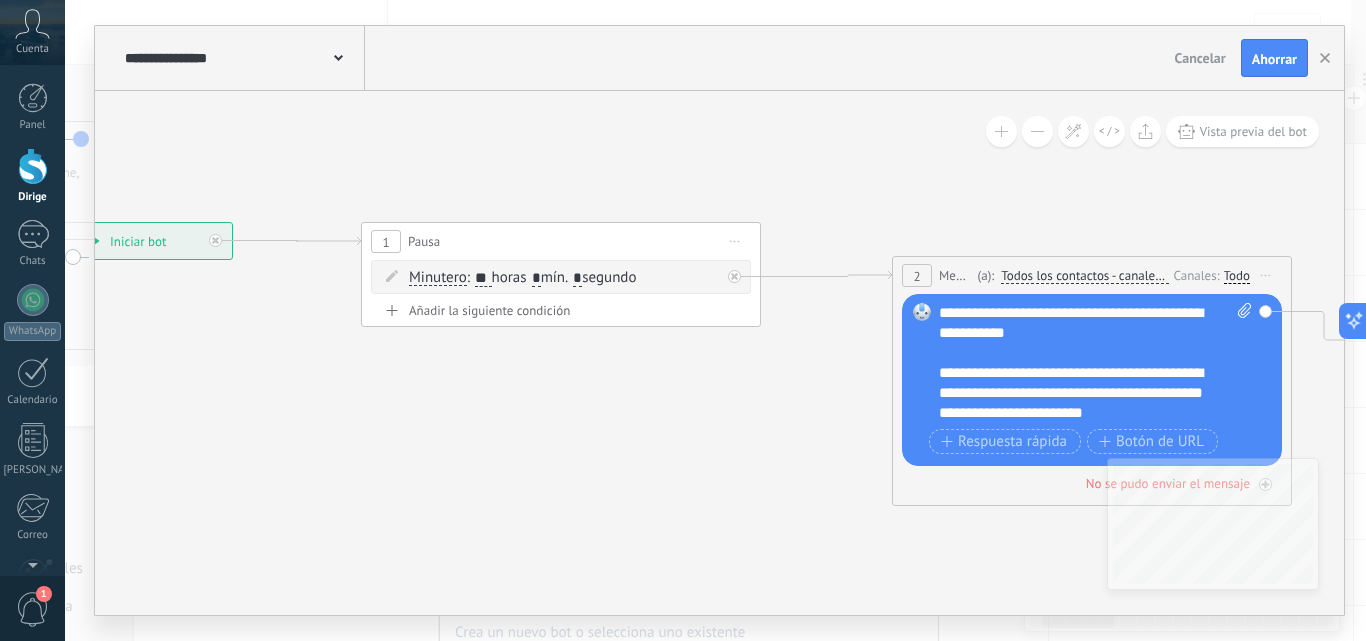 drag, startPoint x: 442, startPoint y: 101, endPoint x: 405, endPoint y: 106, distance: 37.336308 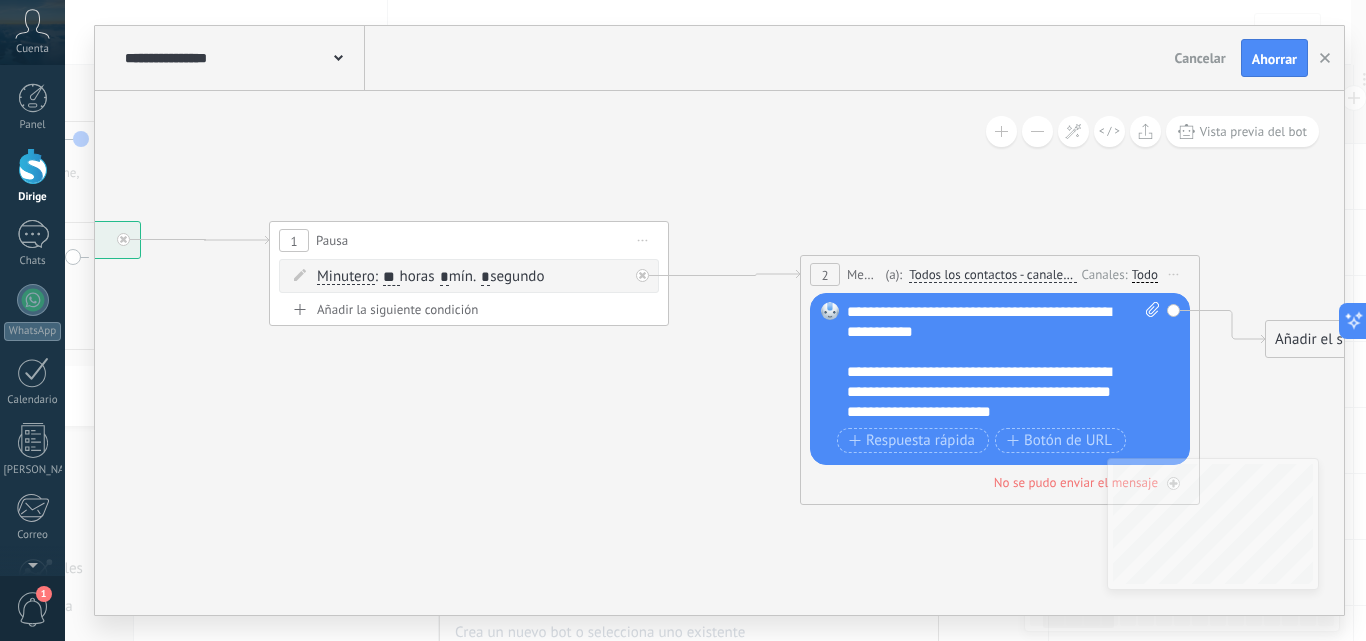 drag, startPoint x: 565, startPoint y: 106, endPoint x: 474, endPoint y: 105, distance: 91.00549 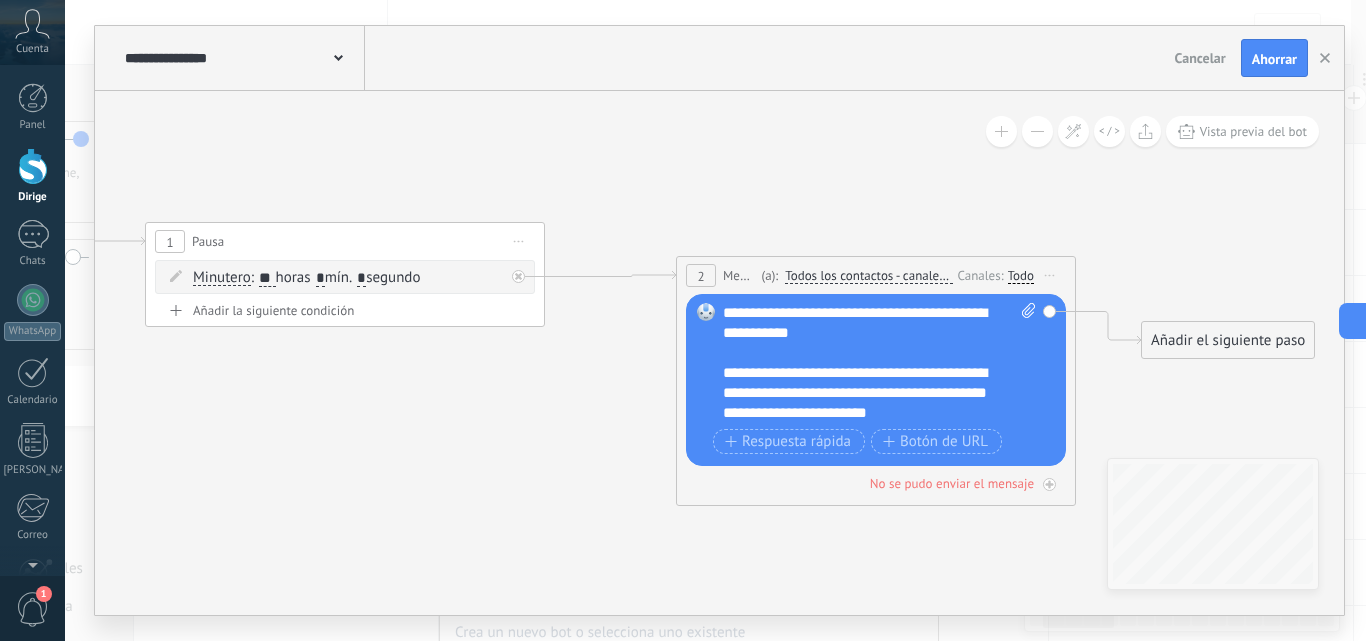 drag, startPoint x: 567, startPoint y: 102, endPoint x: 440, endPoint y: 102, distance: 127 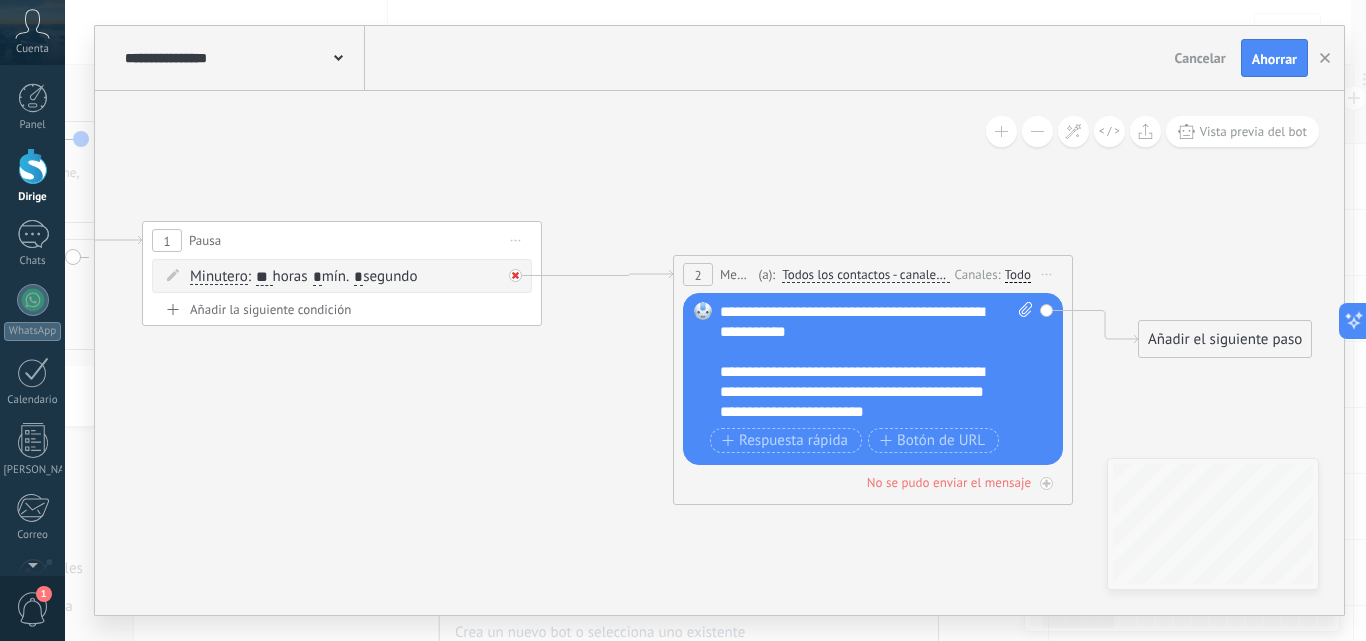 click at bounding box center (515, 275) 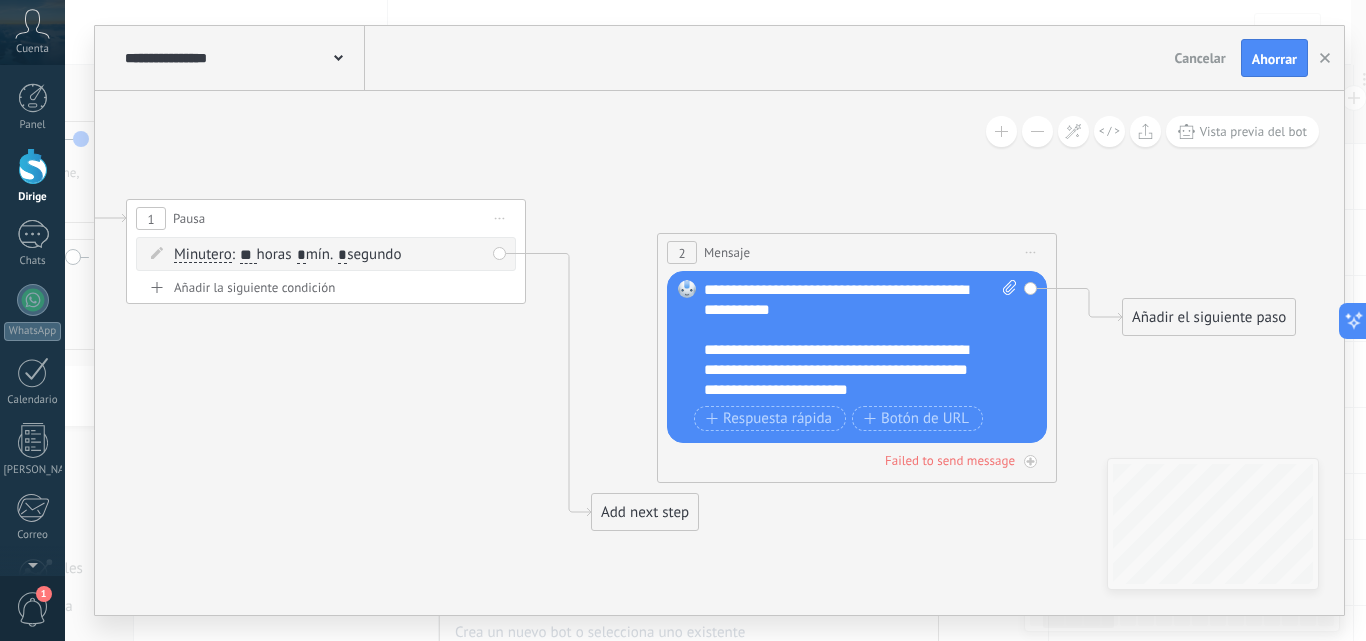 drag, startPoint x: 511, startPoint y: 447, endPoint x: 668, endPoint y: 476, distance: 159.65588 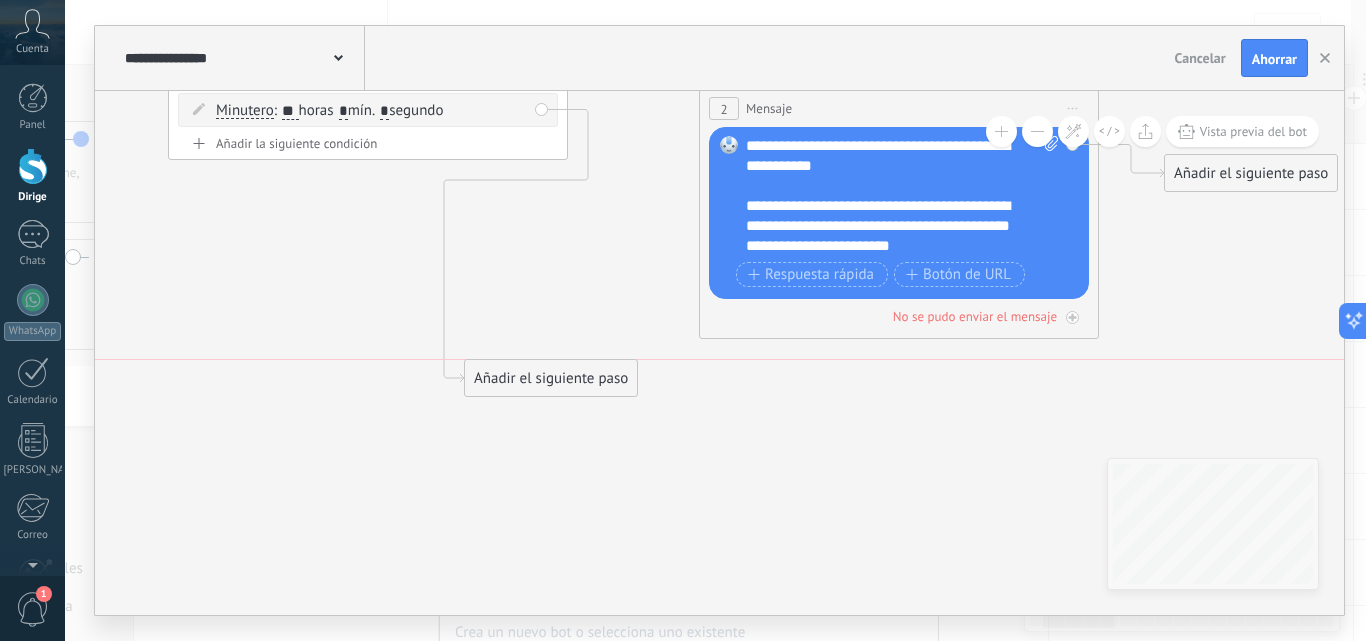 drag, startPoint x: 674, startPoint y: 394, endPoint x: 488, endPoint y: 373, distance: 187.18173 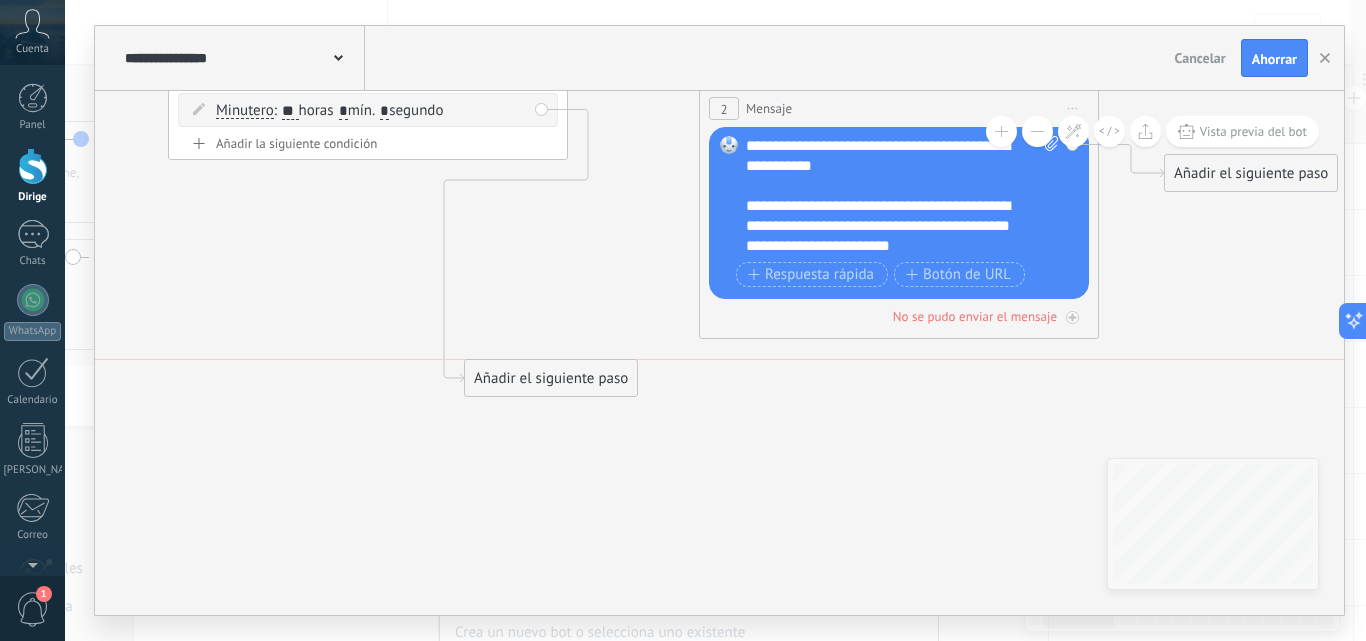 click on "Añadir el siguiente paso" at bounding box center [551, 378] 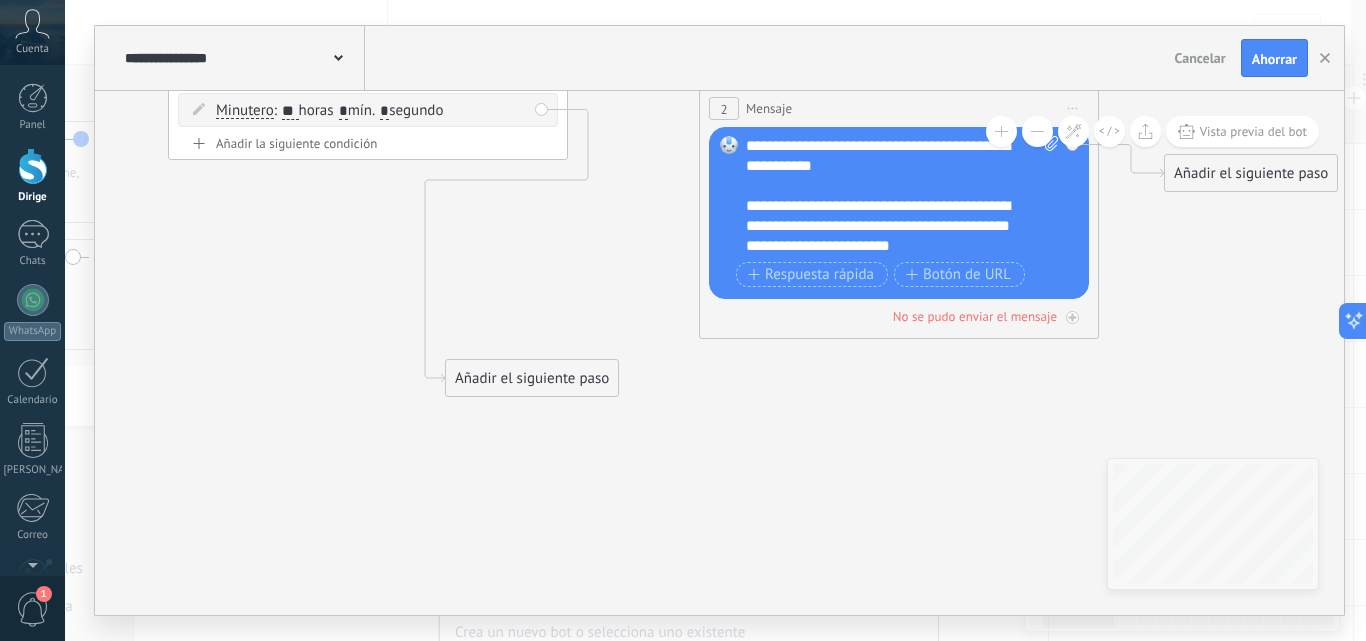 click on "Añadir el siguiente paso" at bounding box center [532, 378] 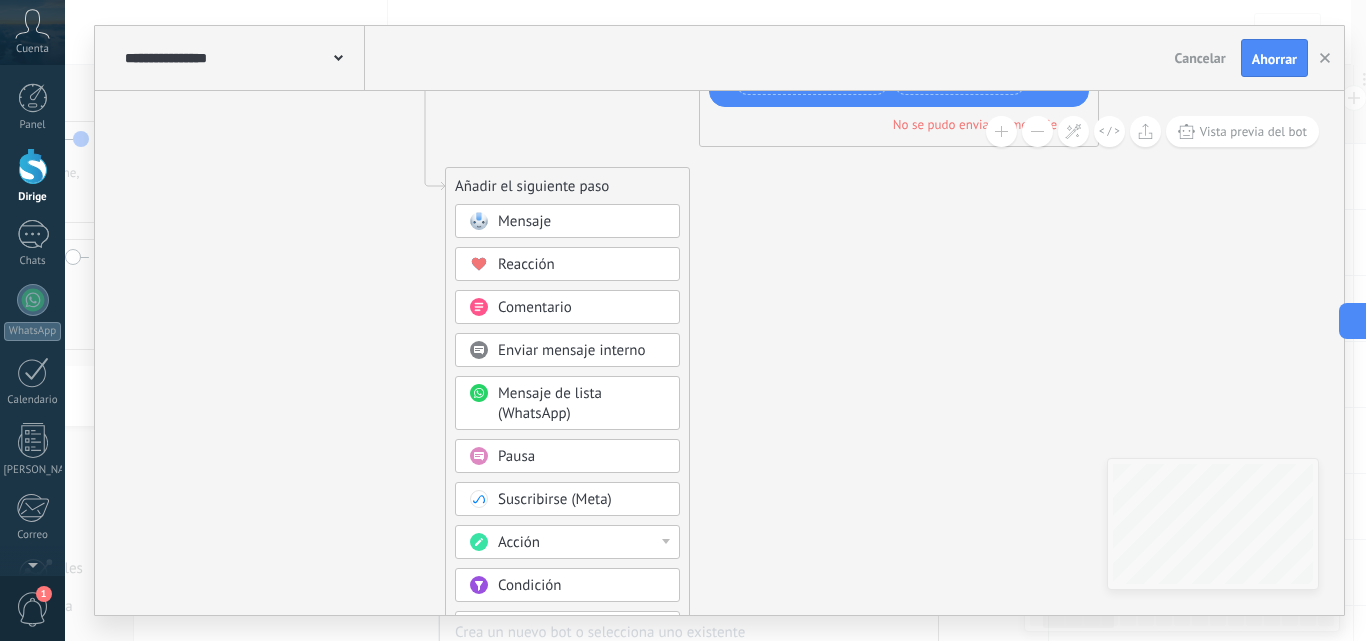 click on "Acción" at bounding box center (582, 543) 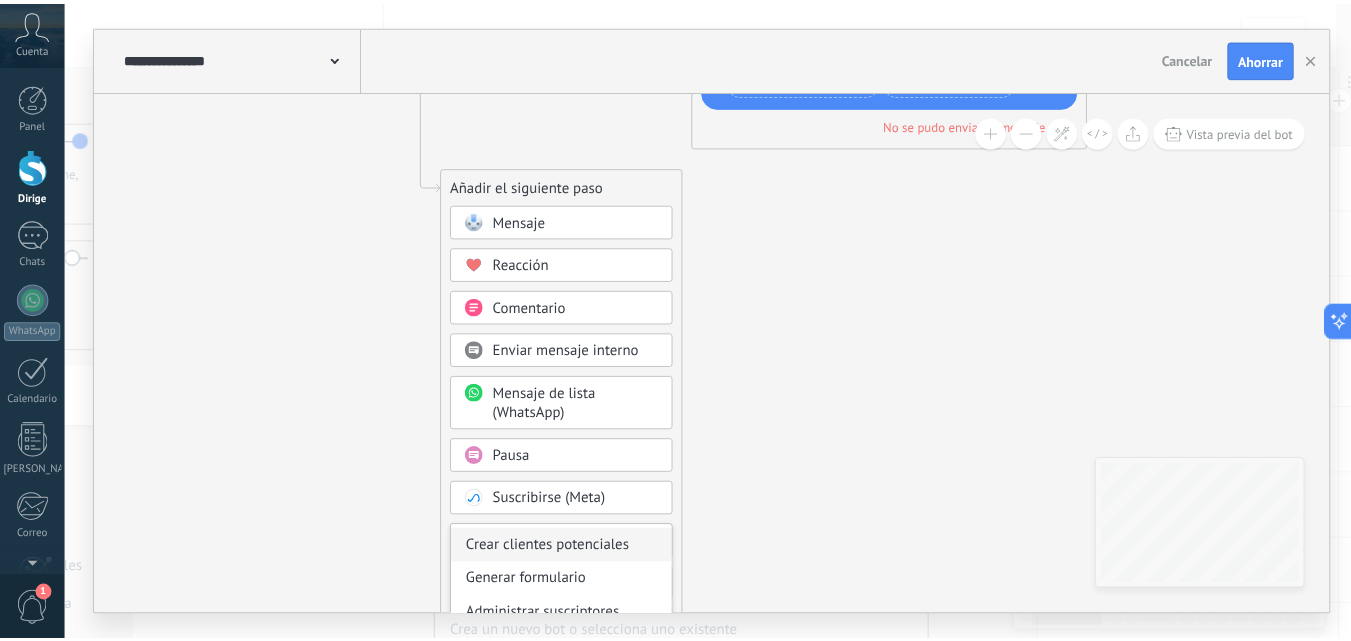 scroll, scrollTop: 100, scrollLeft: 0, axis: vertical 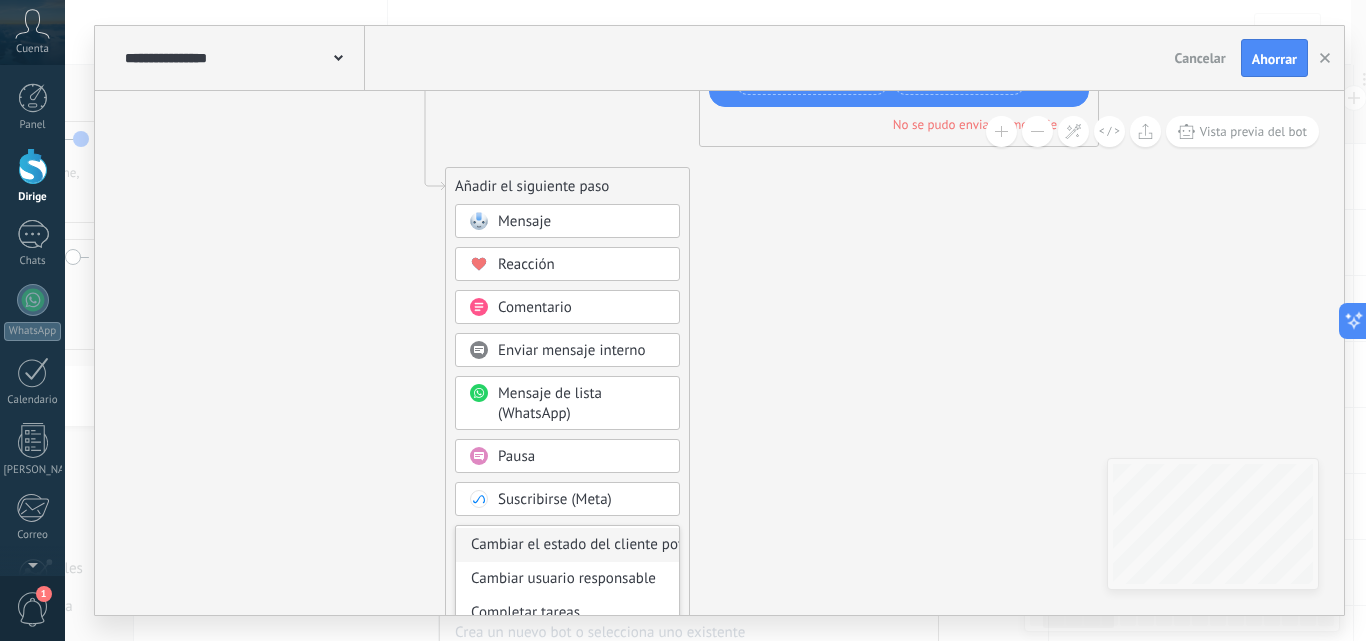 click on "Cambiar el estado del cliente potencial" at bounding box center (596, 544) 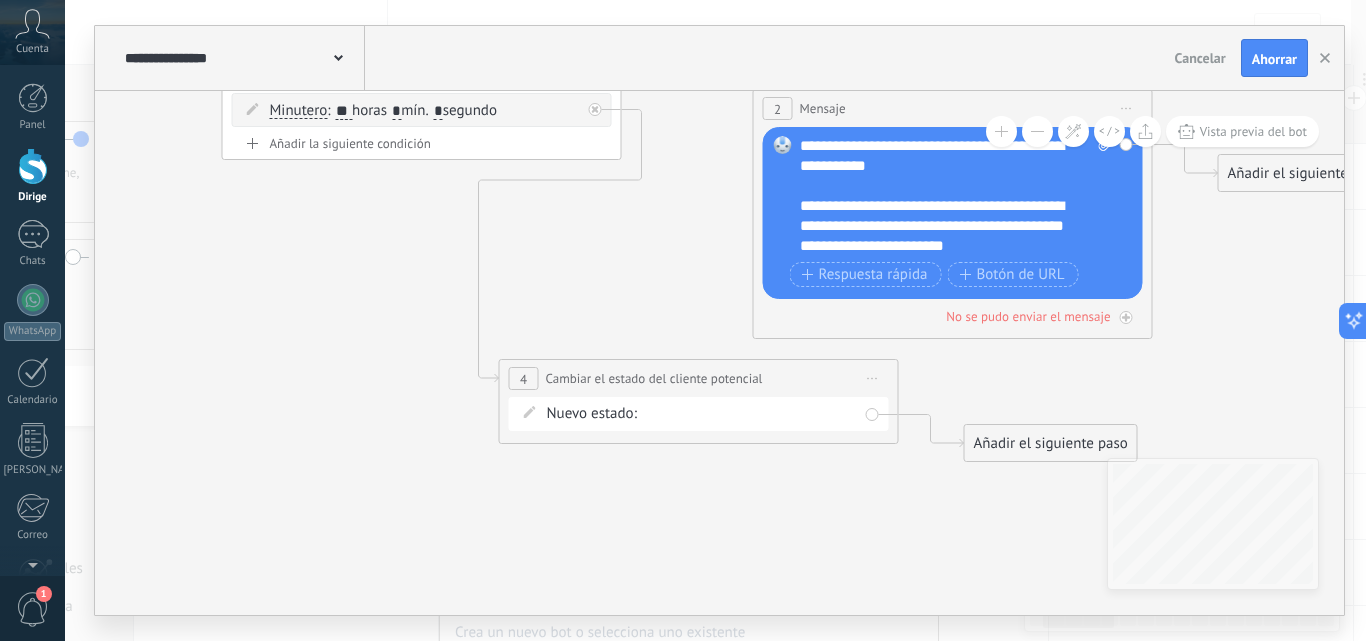drag, startPoint x: 693, startPoint y: 528, endPoint x: 696, endPoint y: 581, distance: 53.08484 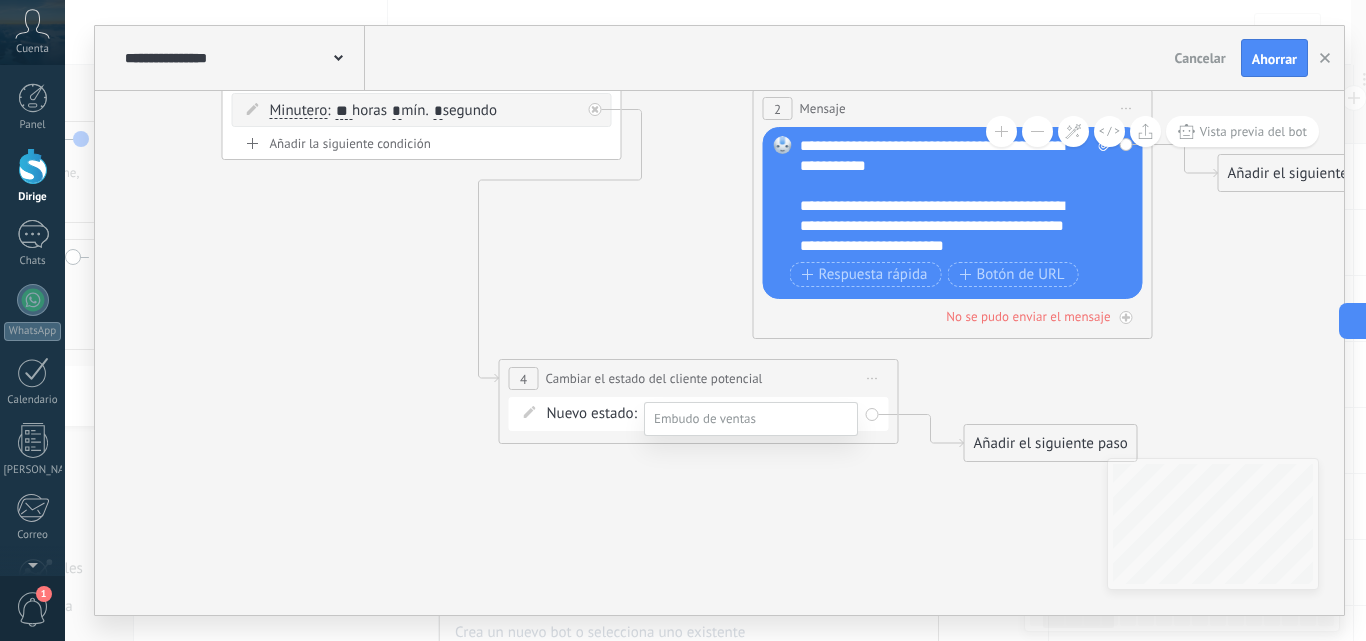 click on "1er mensaje de activación" at bounding box center [0, 0] 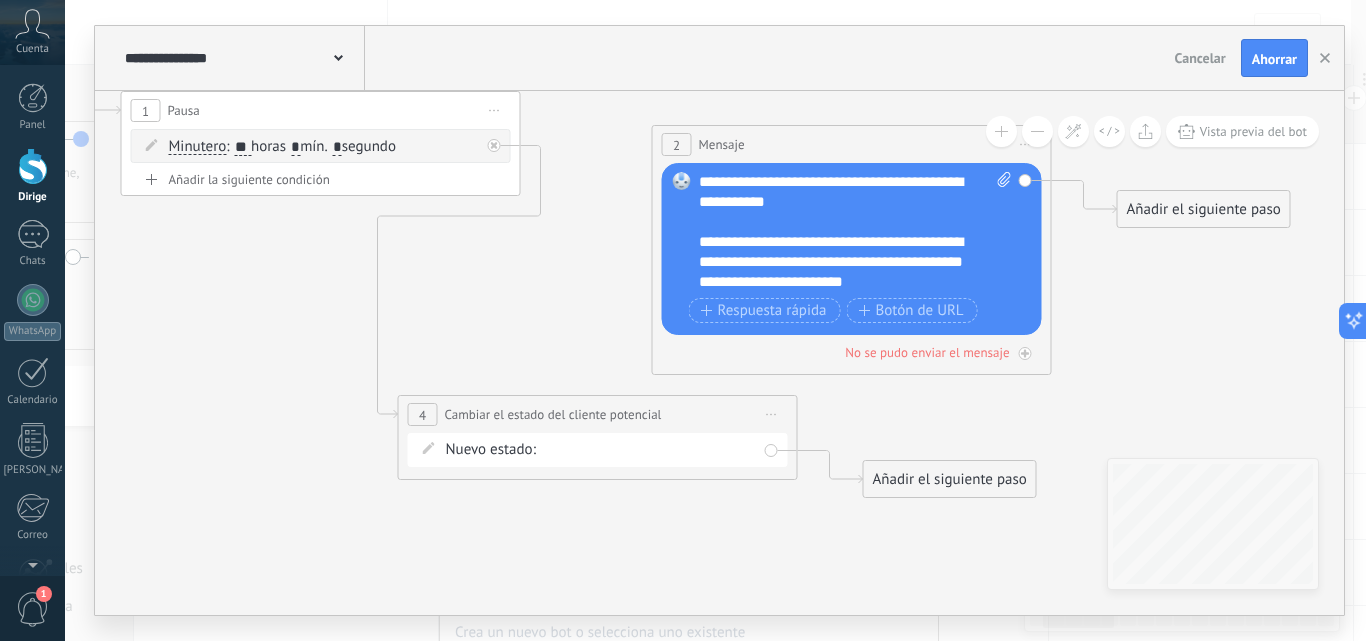 click 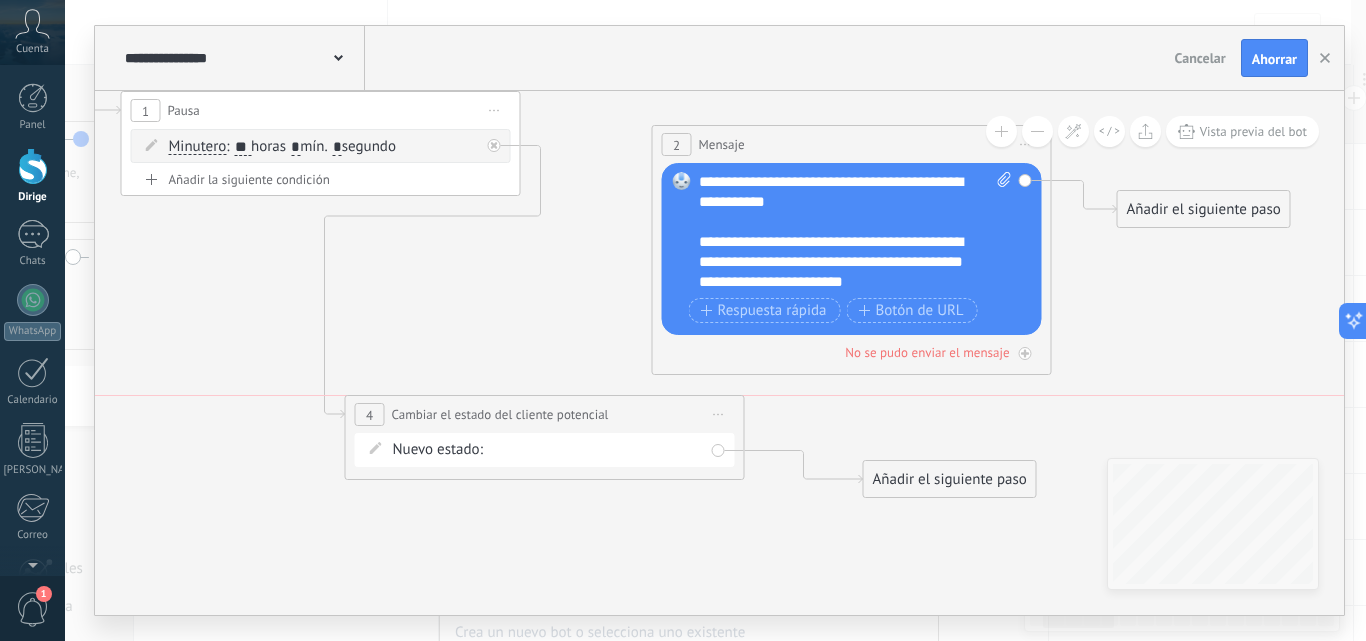 drag, startPoint x: 597, startPoint y: 411, endPoint x: 544, endPoint y: 416, distance: 53.235325 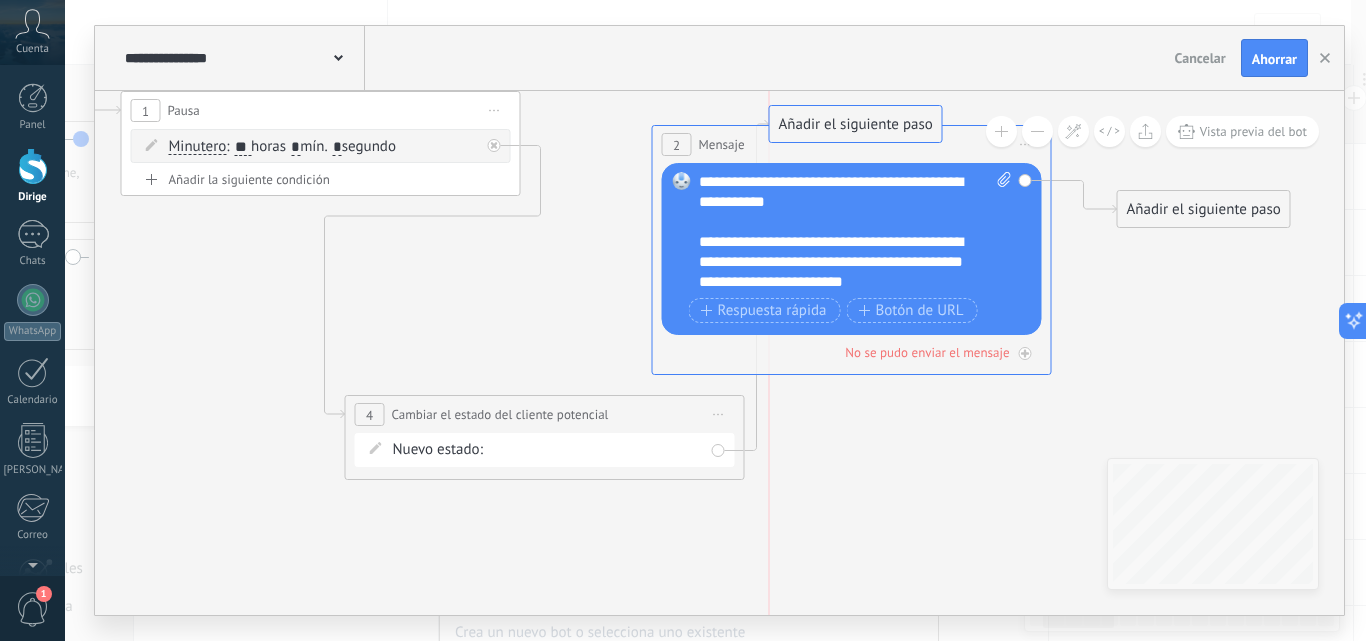 drag, startPoint x: 944, startPoint y: 488, endPoint x: 858, endPoint y: 133, distance: 365.2684 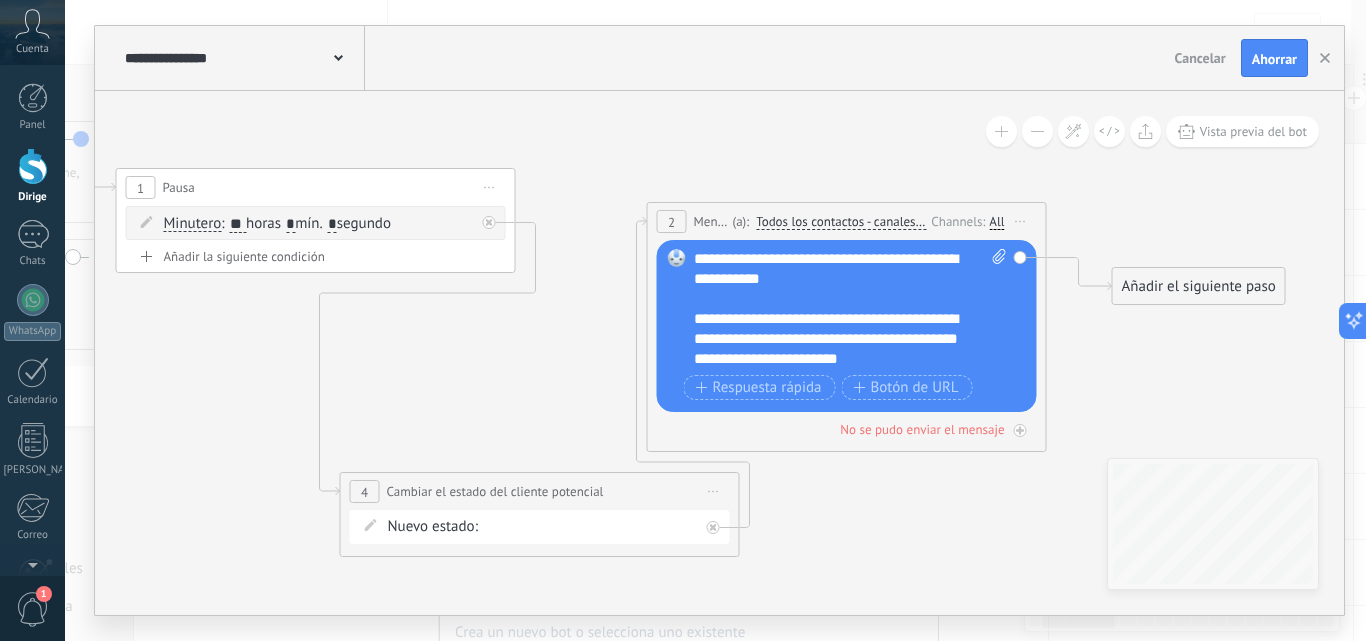 drag, startPoint x: 906, startPoint y: 504, endPoint x: 905, endPoint y: 539, distance: 35.014282 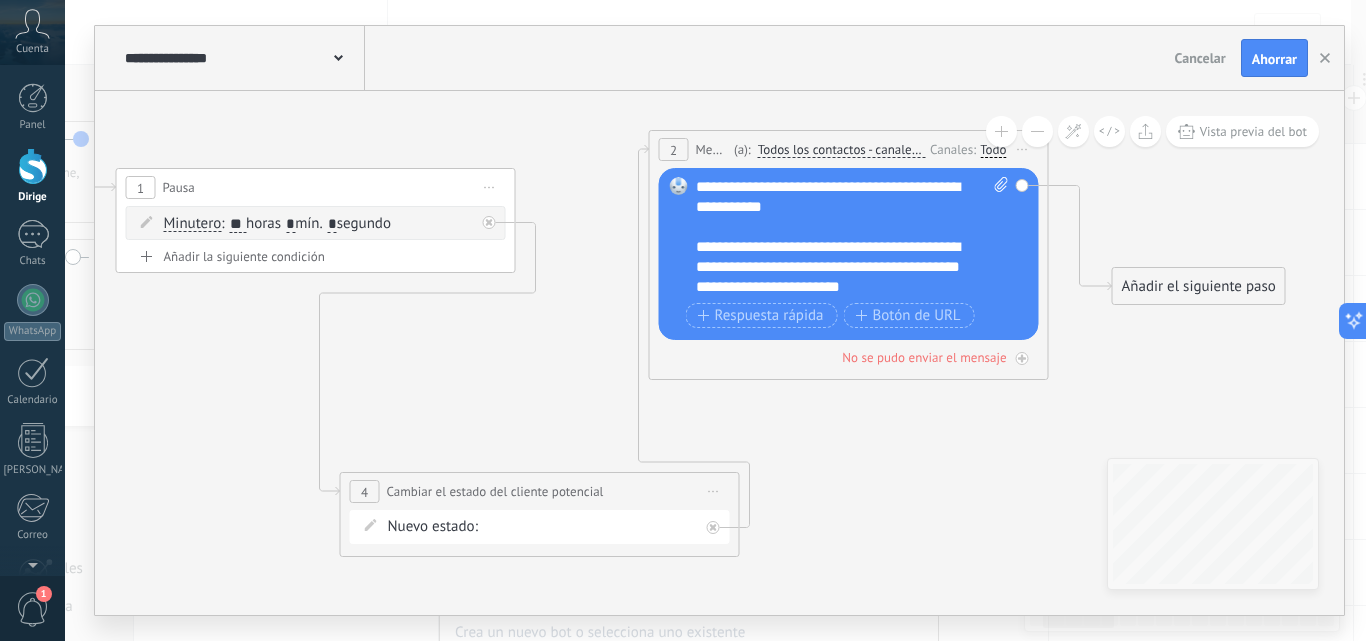 drag, startPoint x: 1034, startPoint y: 216, endPoint x: 1036, endPoint y: 144, distance: 72.02777 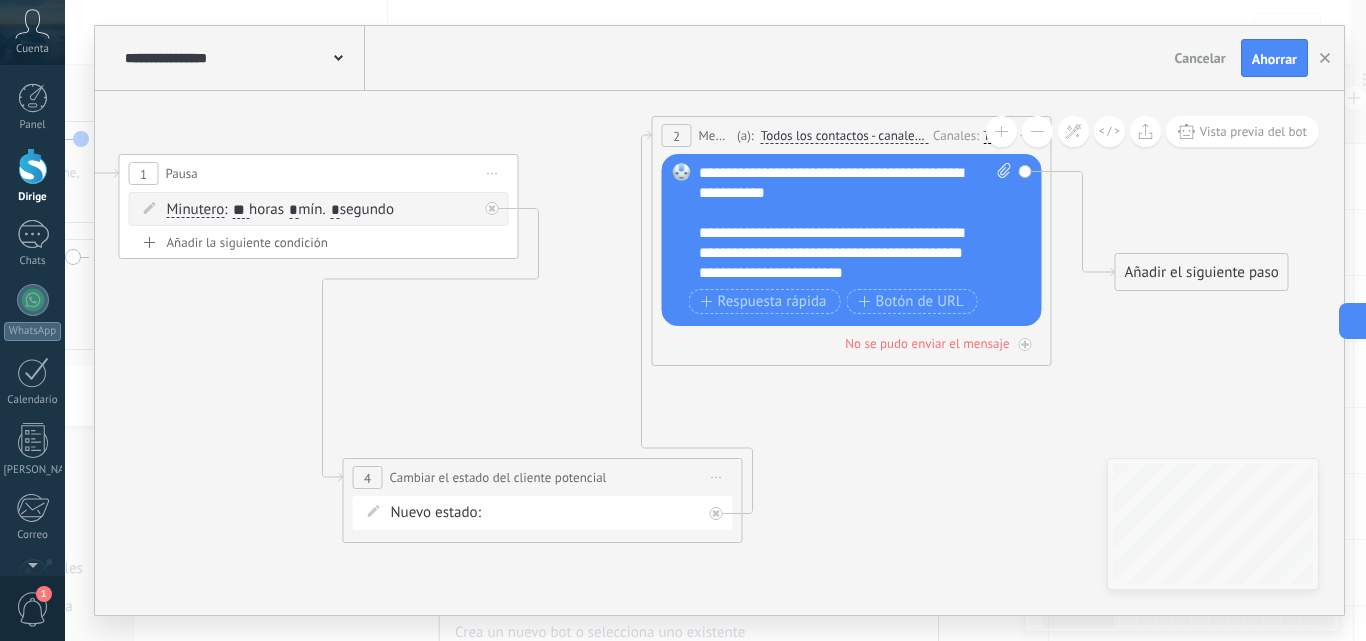 drag, startPoint x: 971, startPoint y: 473, endPoint x: 978, endPoint y: 447, distance: 26.925823 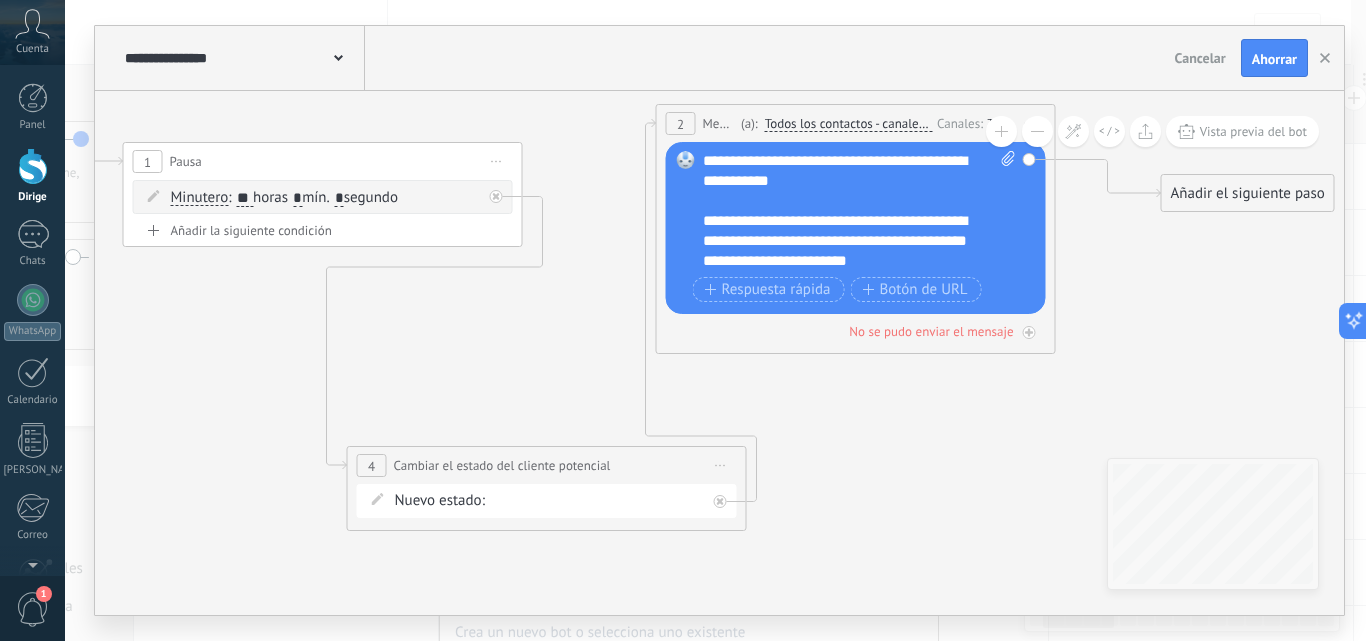 drag, startPoint x: 1185, startPoint y: 252, endPoint x: 1227, endPoint y: 185, distance: 79.07591 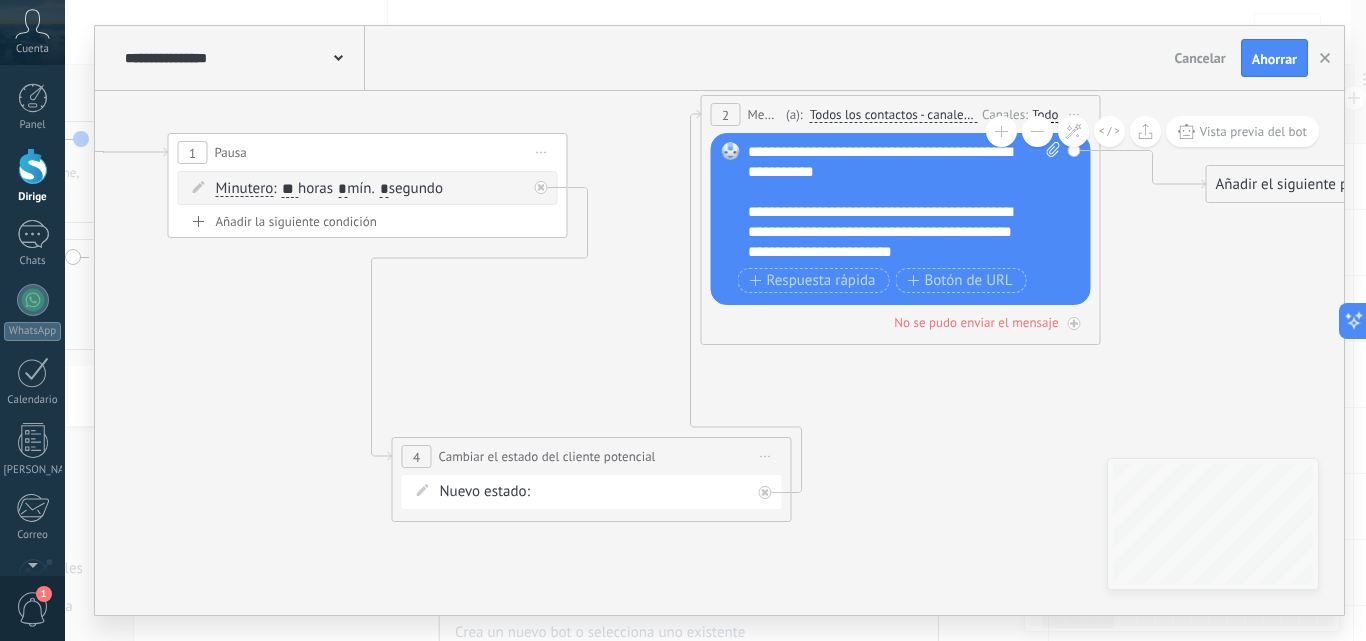 drag, startPoint x: 845, startPoint y: 465, endPoint x: 890, endPoint y: 456, distance: 45.891174 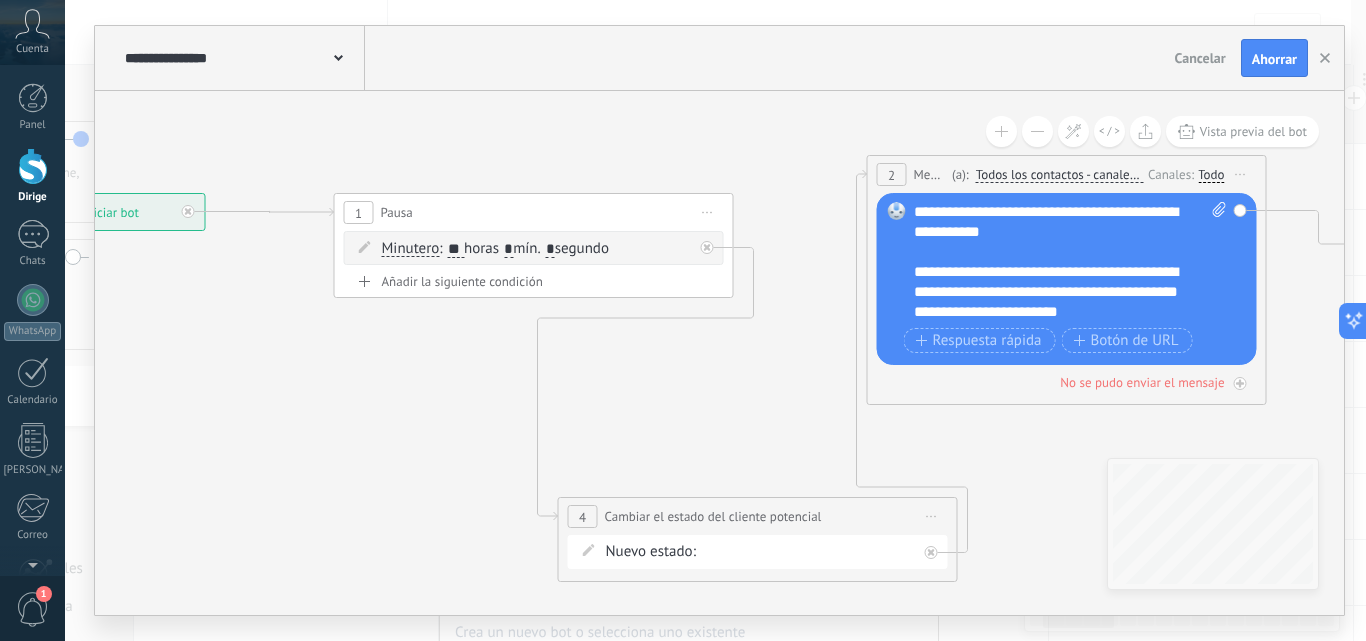 drag, startPoint x: 631, startPoint y: 383, endPoint x: 765, endPoint y: 431, distance: 142.33763 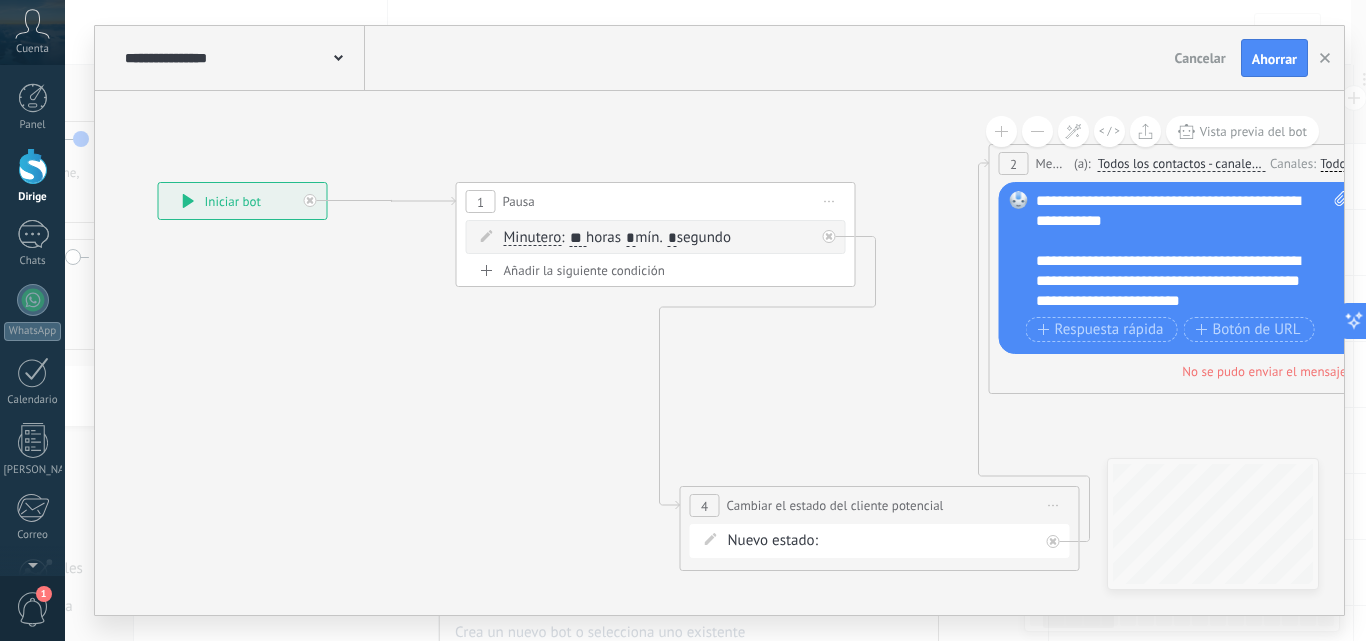 drag, startPoint x: 833, startPoint y: 114, endPoint x: 793, endPoint y: 120, distance: 40.4475 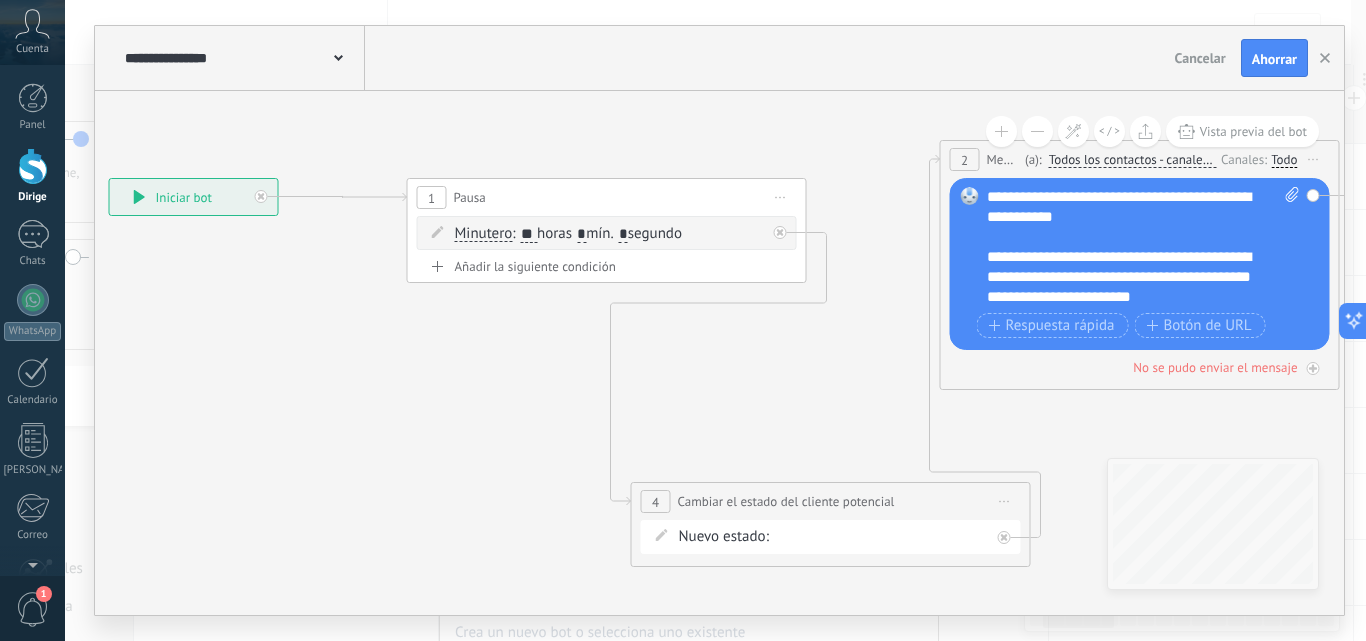 drag, startPoint x: 789, startPoint y: 140, endPoint x: 740, endPoint y: 136, distance: 49.162994 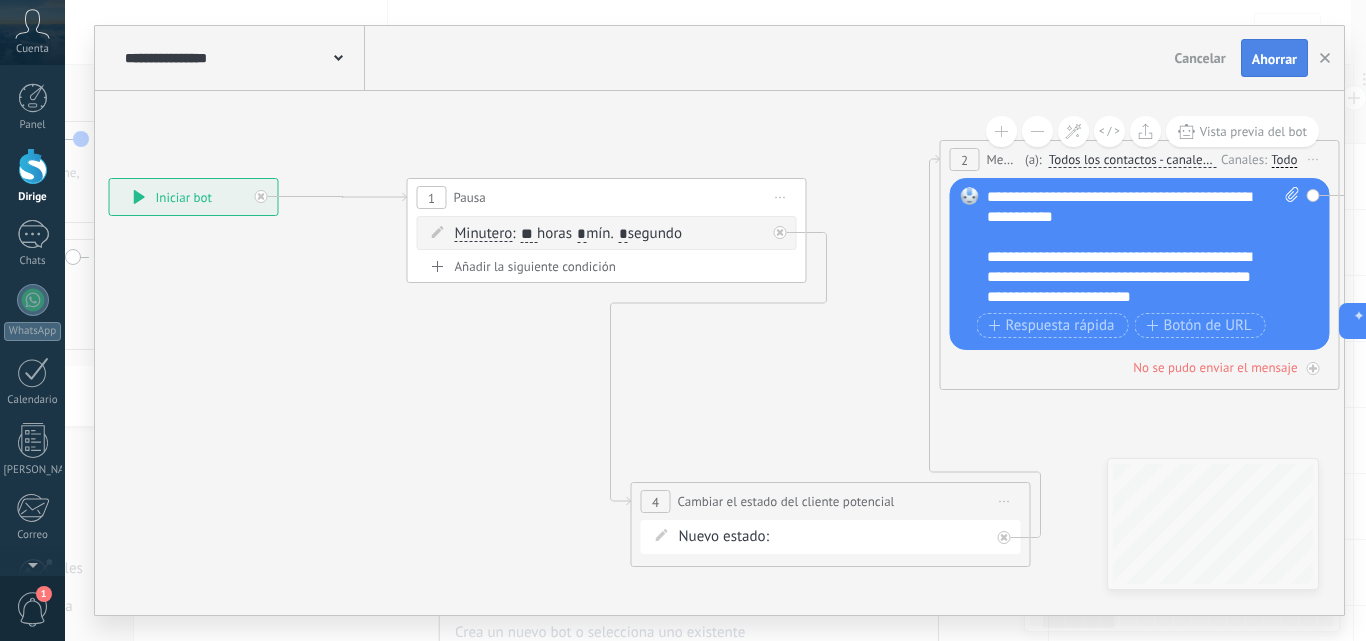click on "Ahorrar" at bounding box center (1274, 59) 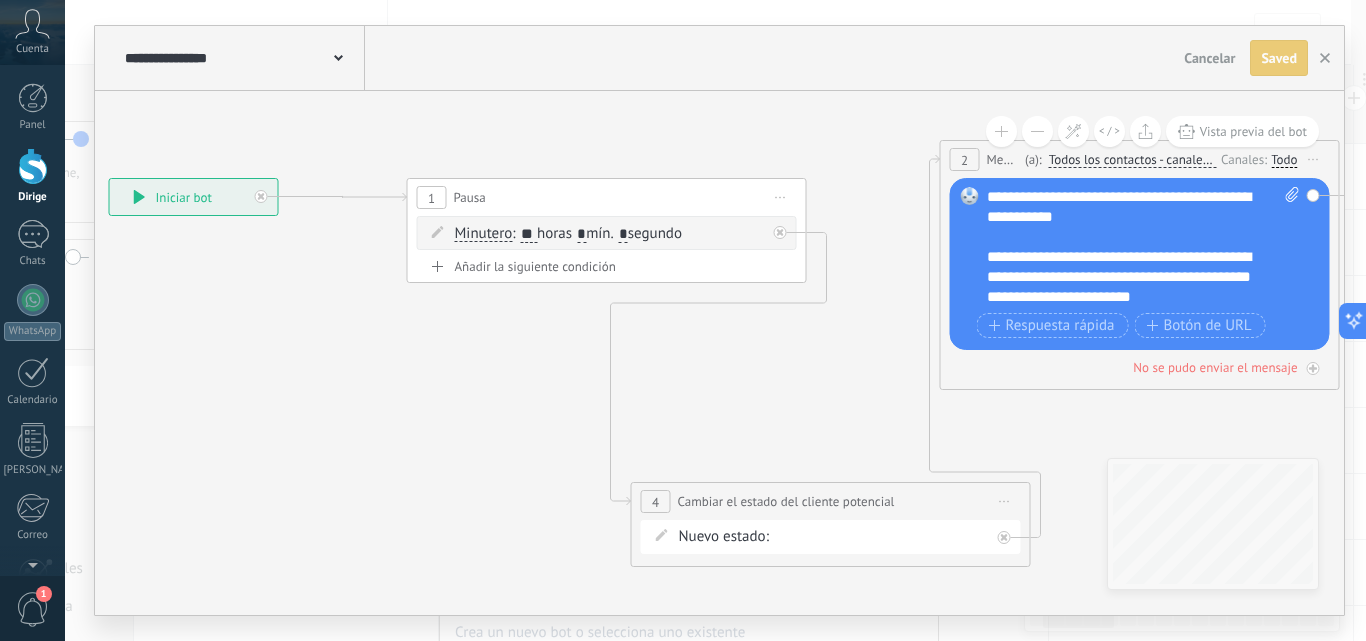 click on "Cancelar" at bounding box center (1209, 58) 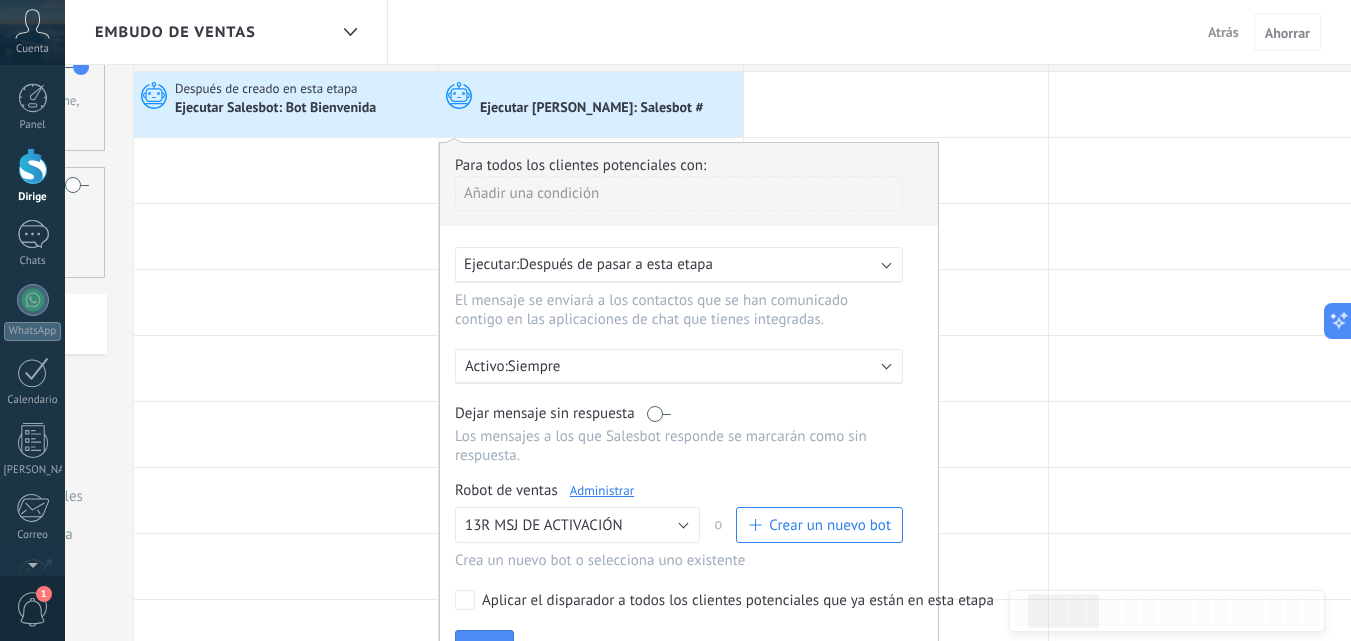 scroll, scrollTop: 100, scrollLeft: 0, axis: vertical 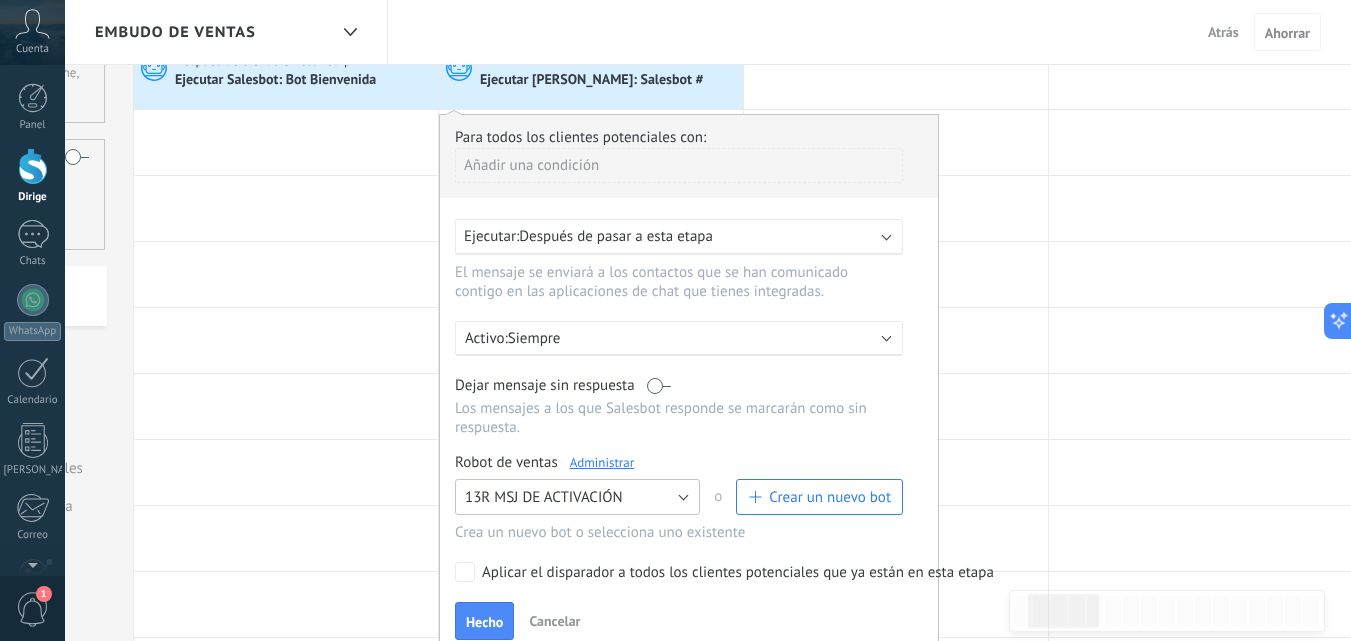 click on "13R MSJ DE ACTIVACIÓN" at bounding box center (577, 497) 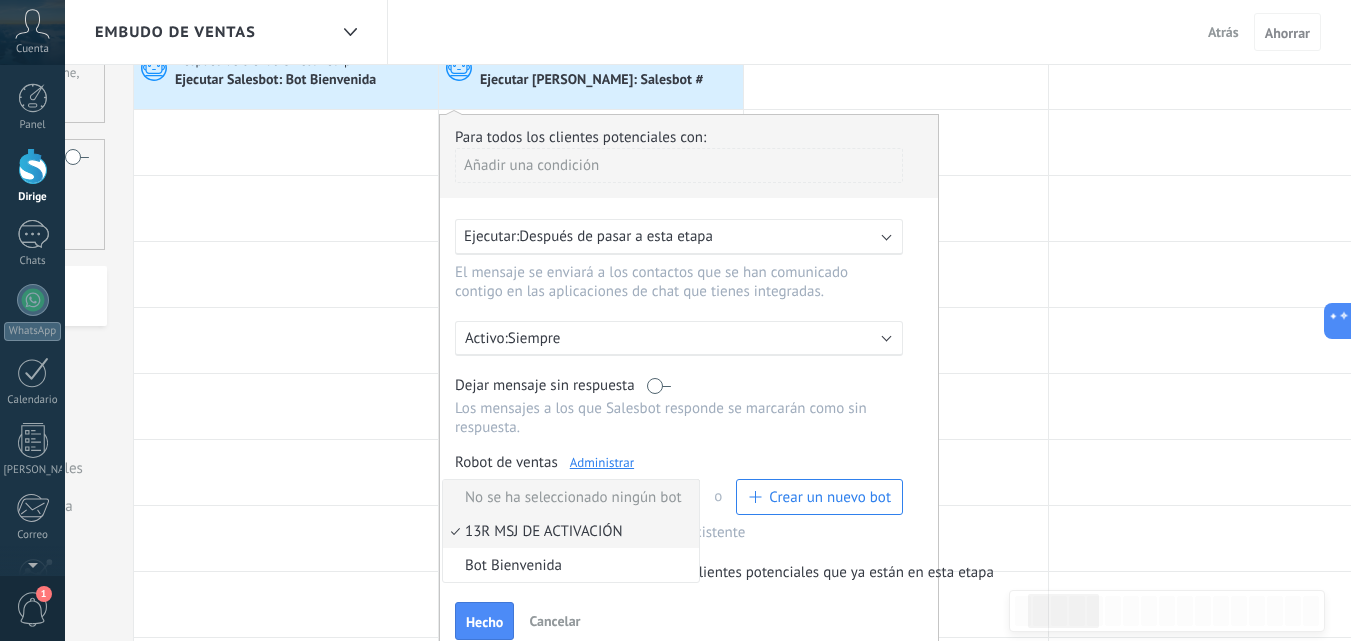 scroll, scrollTop: 0, scrollLeft: 0, axis: both 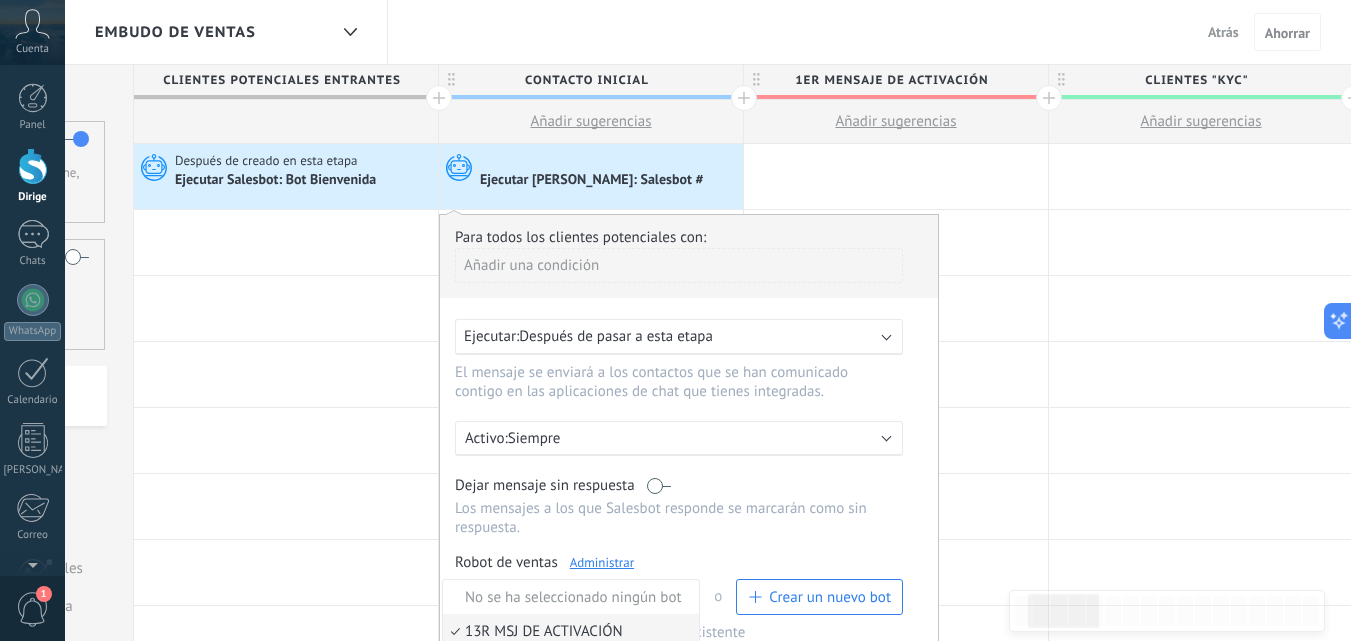 click on "Atrás" at bounding box center (1223, 32) 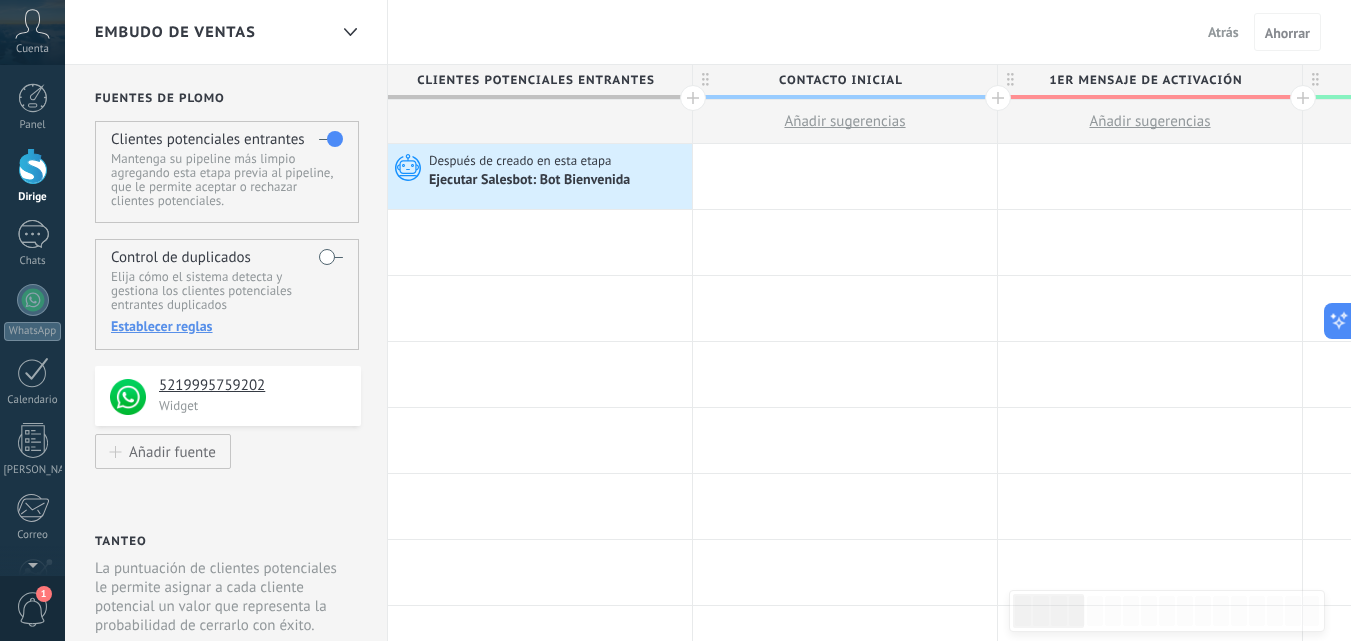 click on "Atrás" at bounding box center (1223, 32) 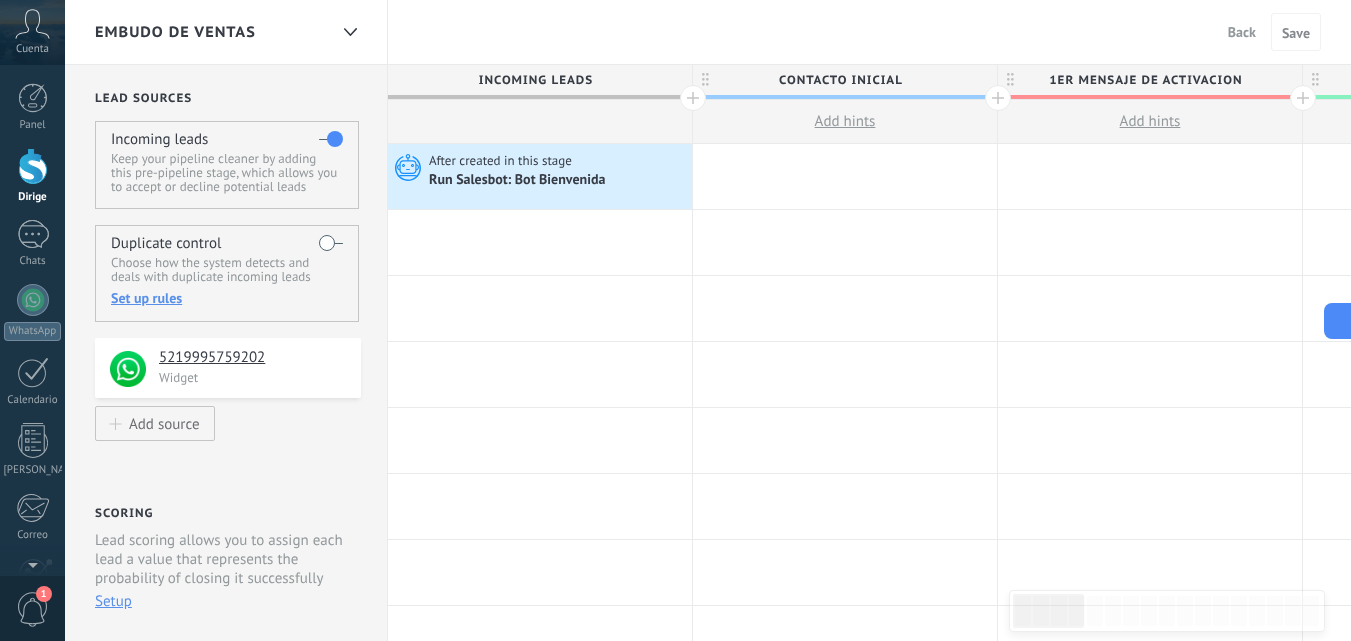 click on "Back" at bounding box center (1242, 32) 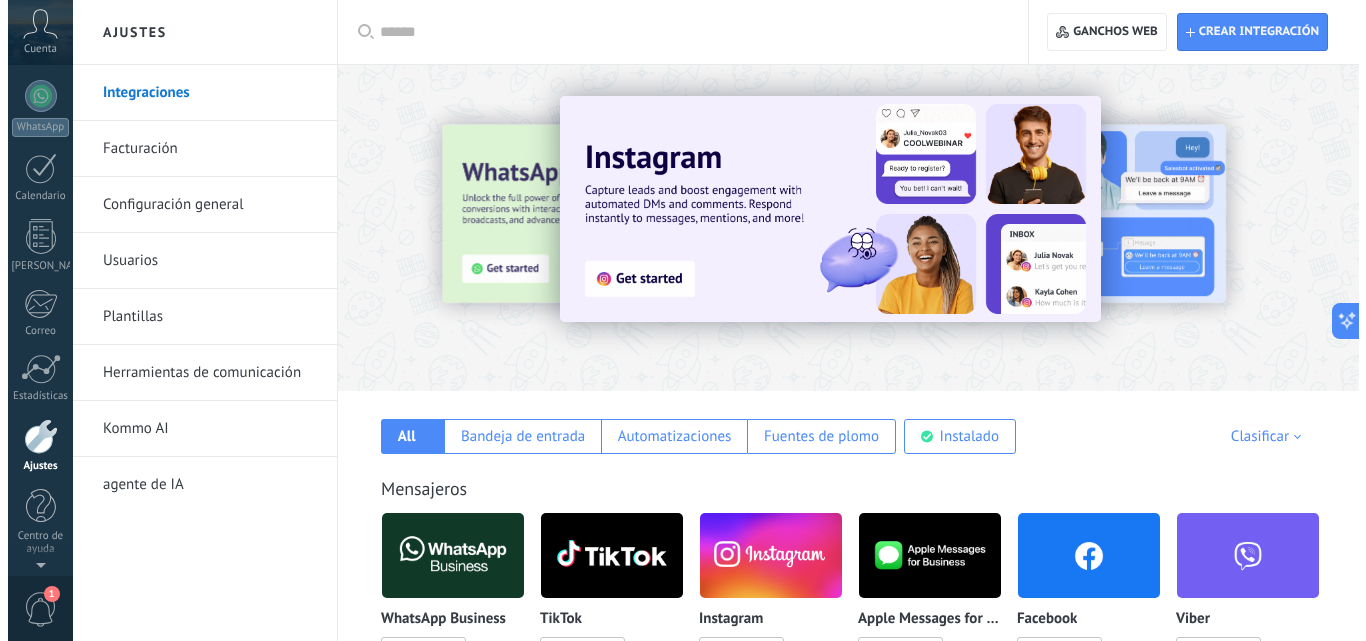scroll, scrollTop: 0, scrollLeft: 0, axis: both 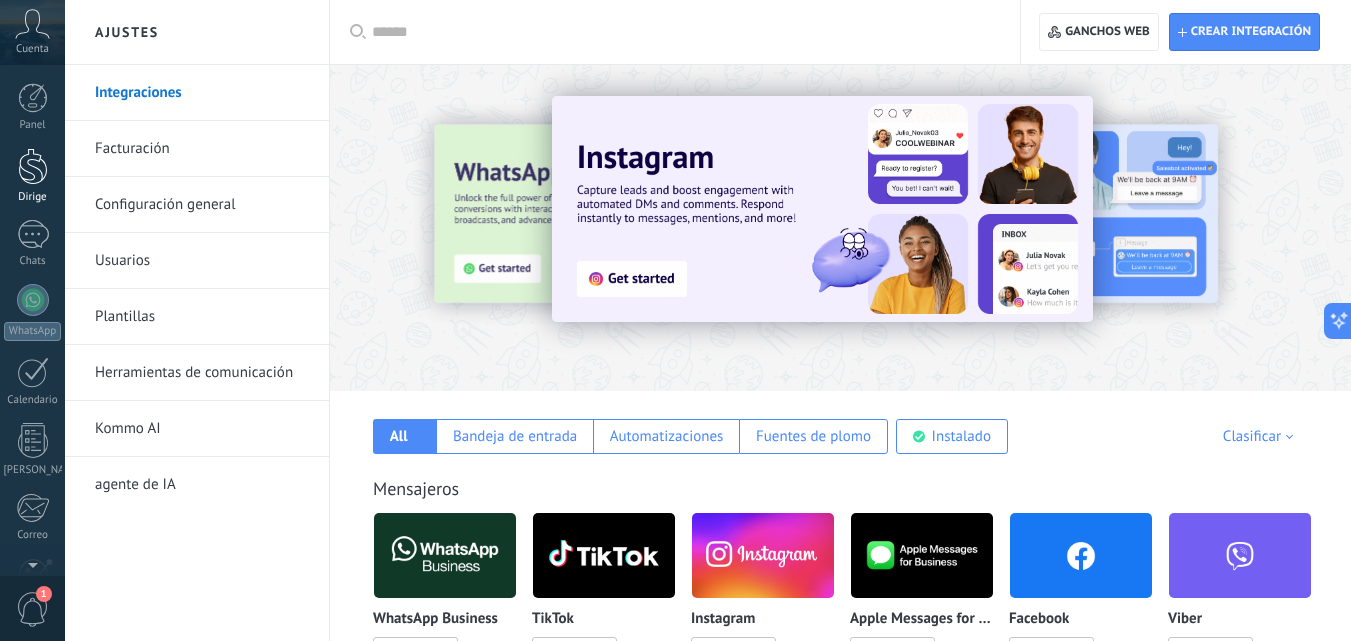 click on "Dirige" at bounding box center [32, 176] 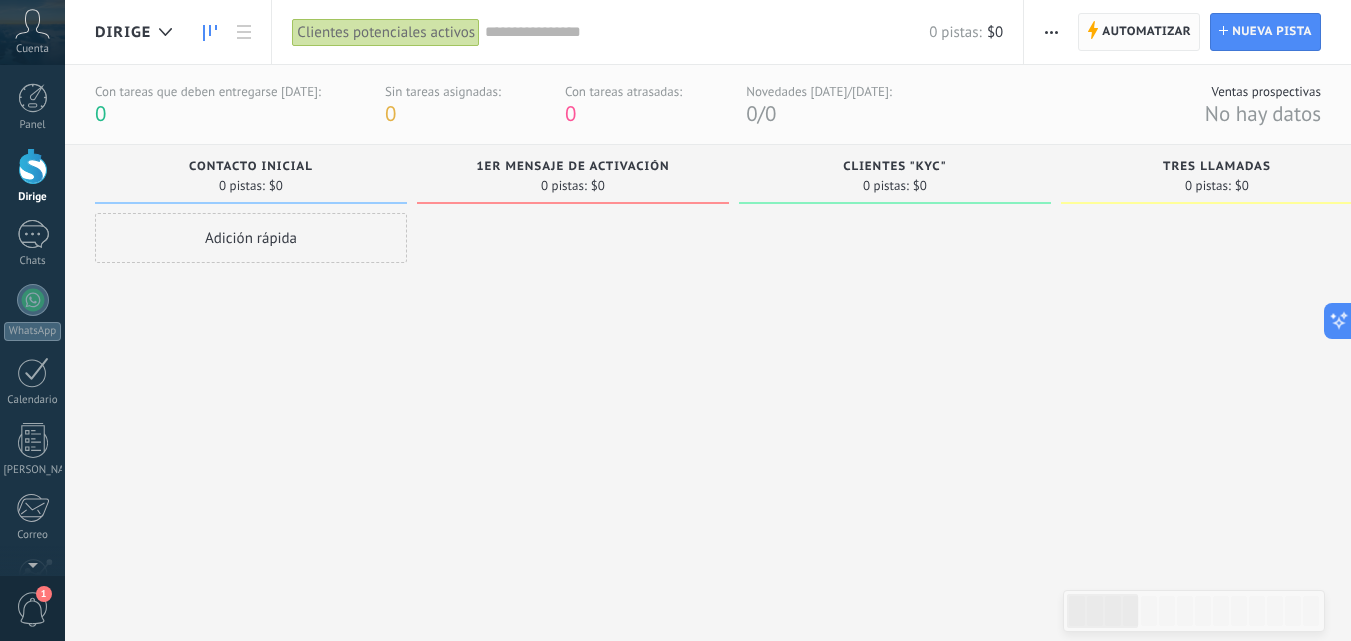 click on "Automatizar" at bounding box center [1146, 31] 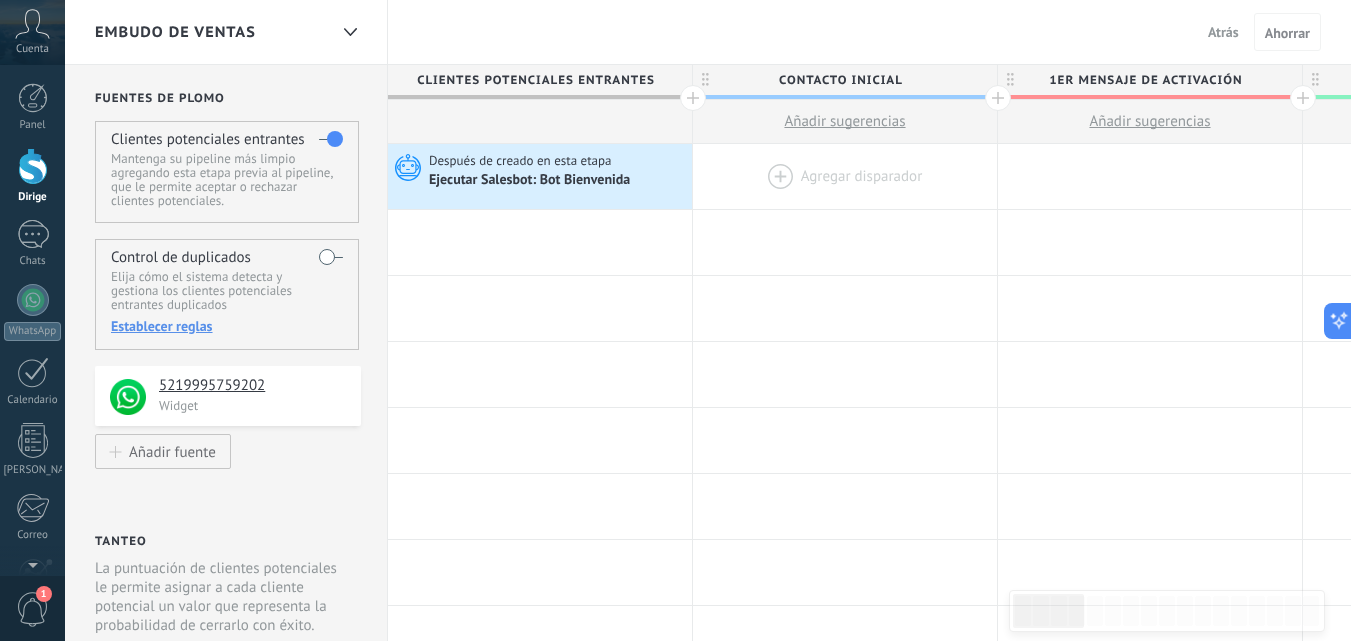 click at bounding box center [845, 176] 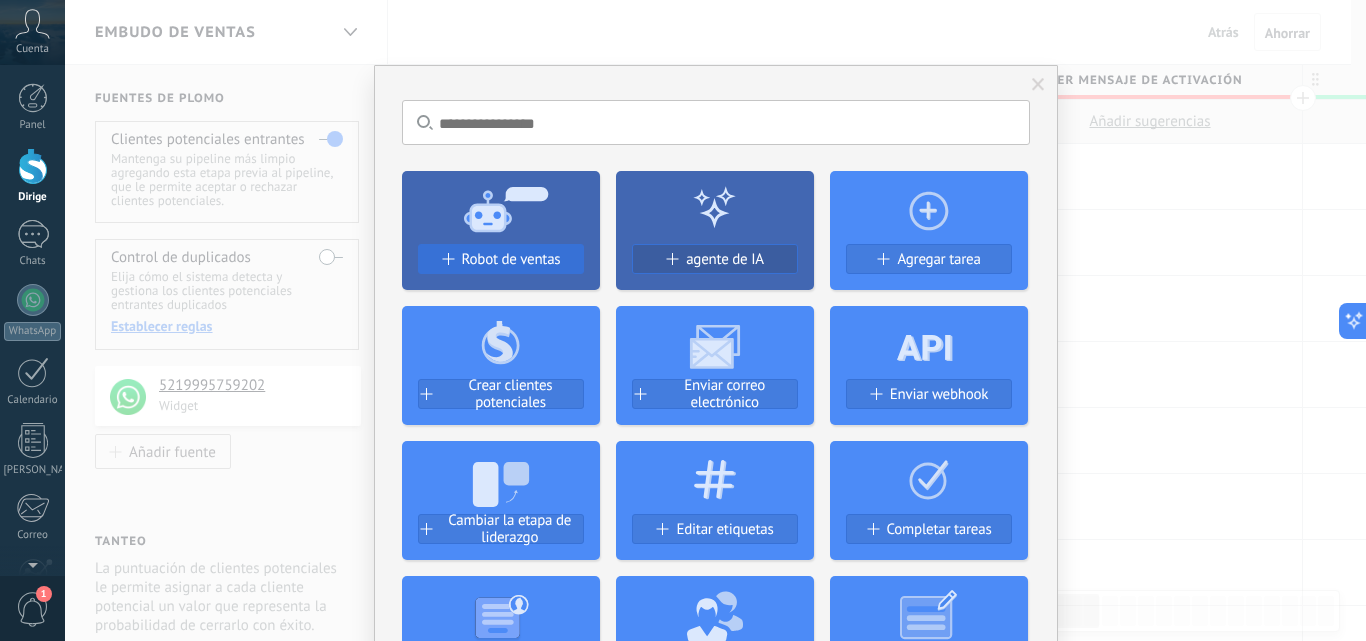 click on "Robot de ventas" at bounding box center [501, 259] 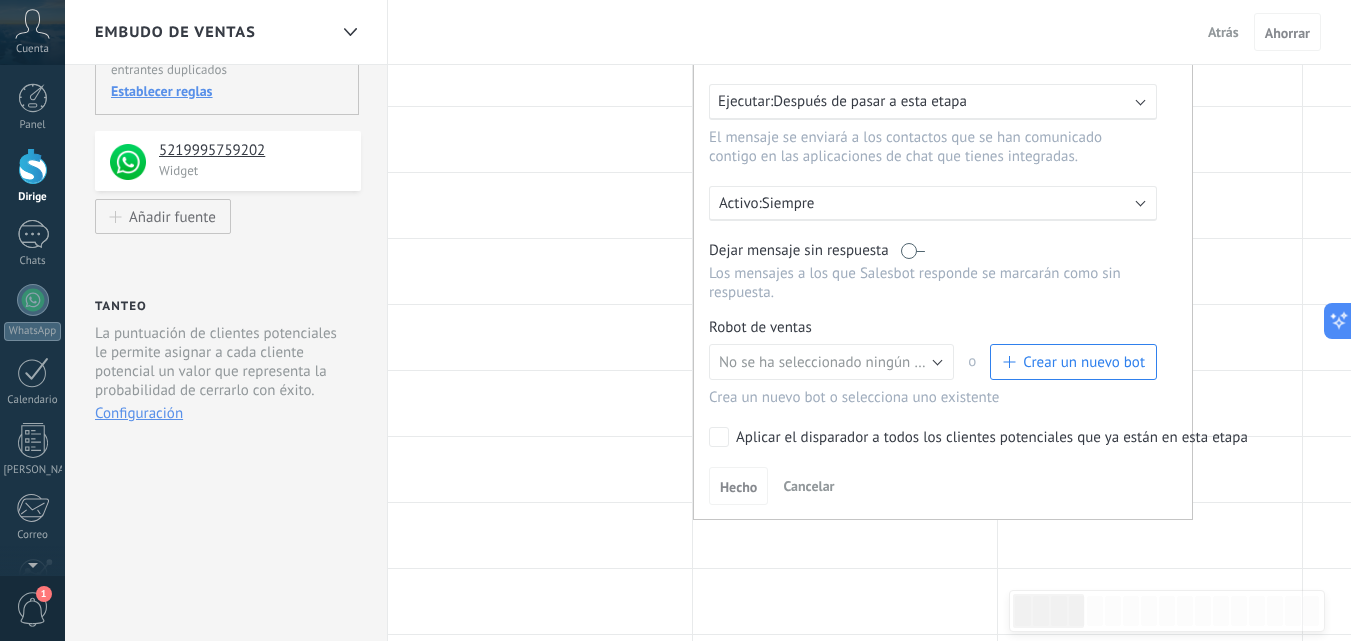 scroll, scrollTop: 200, scrollLeft: 0, axis: vertical 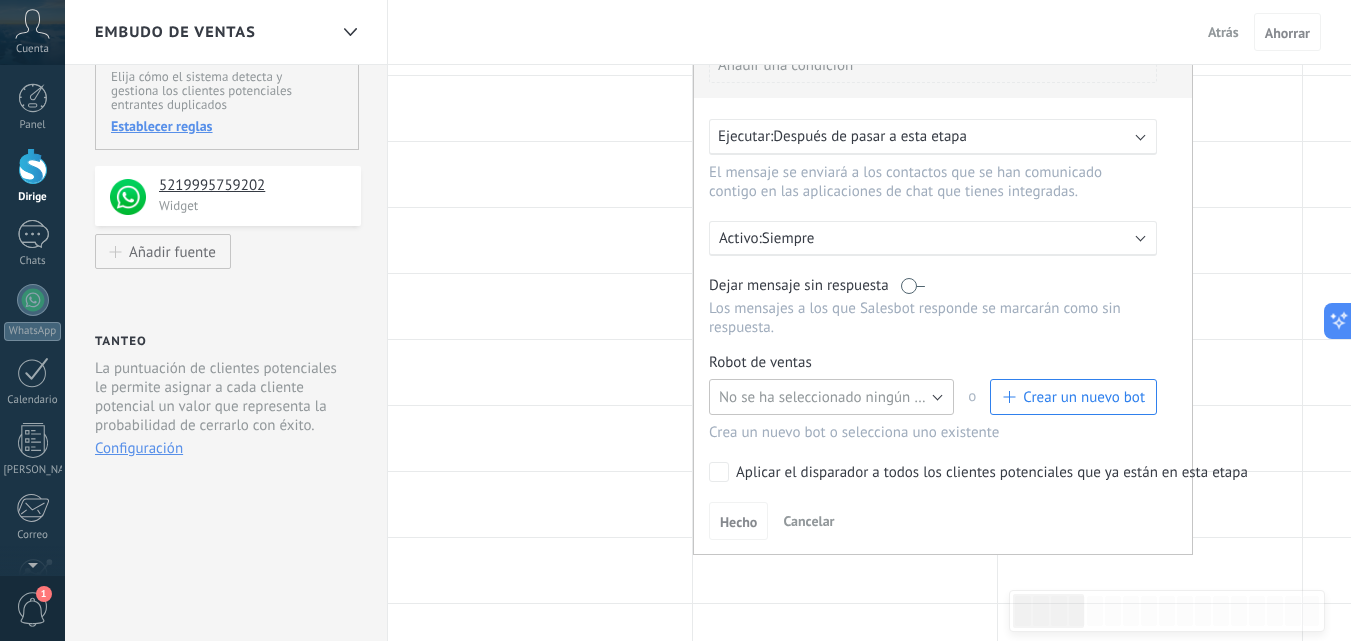 click on "No se ha seleccionado ningún bot" at bounding box center (831, 397) 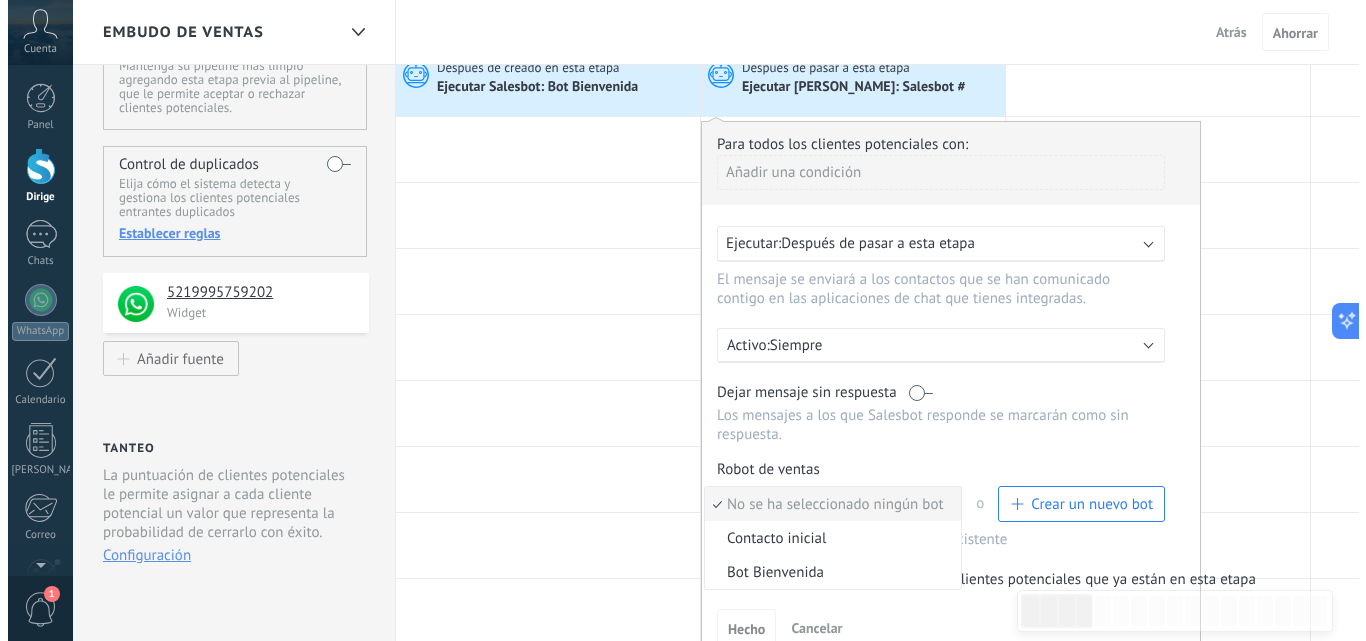 scroll, scrollTop: 0, scrollLeft: 0, axis: both 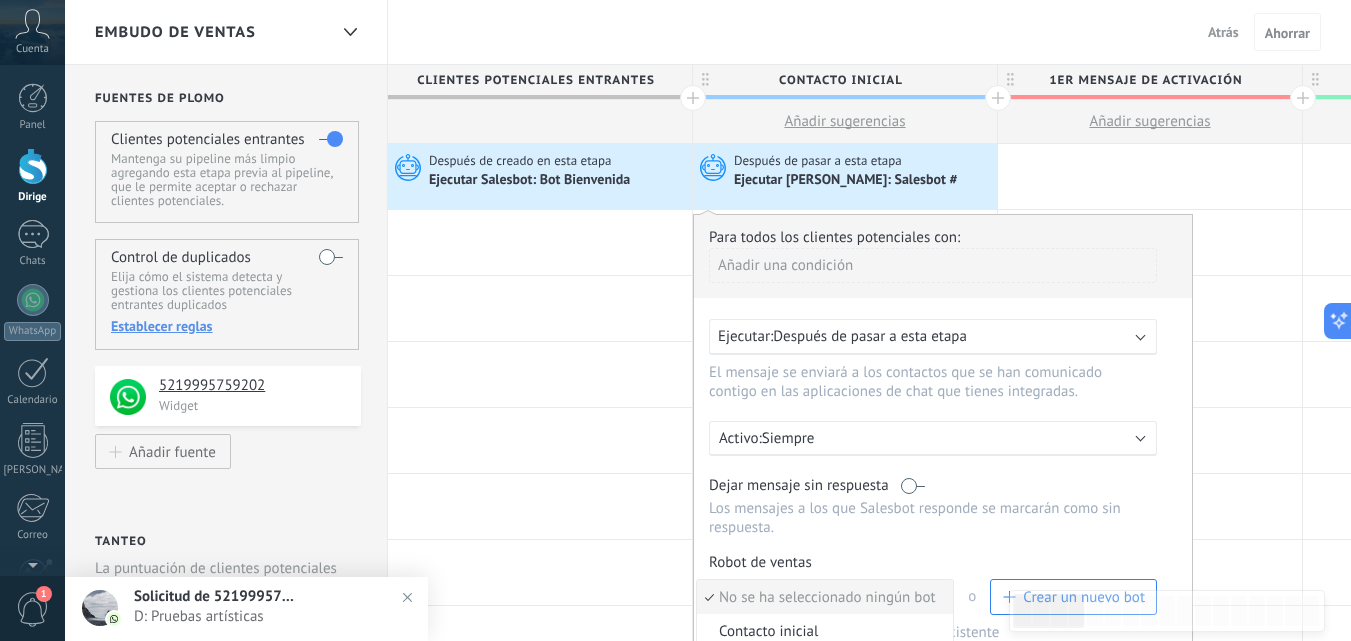 click on "D: Pruebas artísticas" at bounding box center (199, 616) 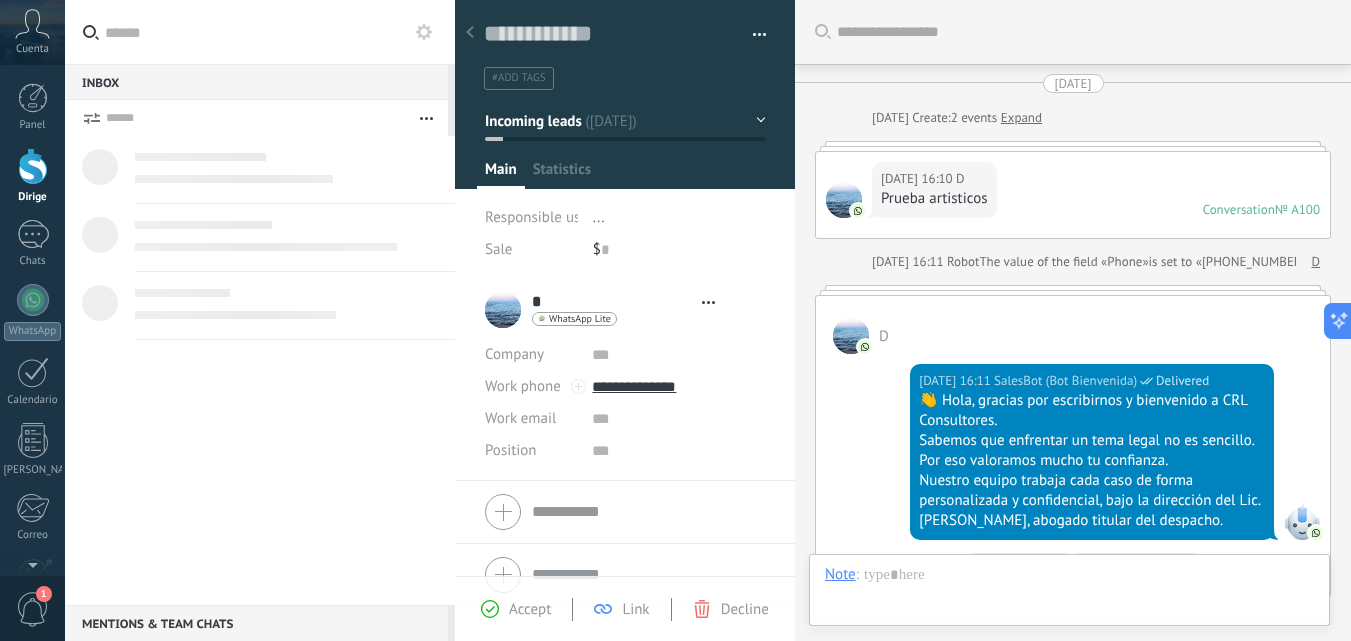 type on "**********" 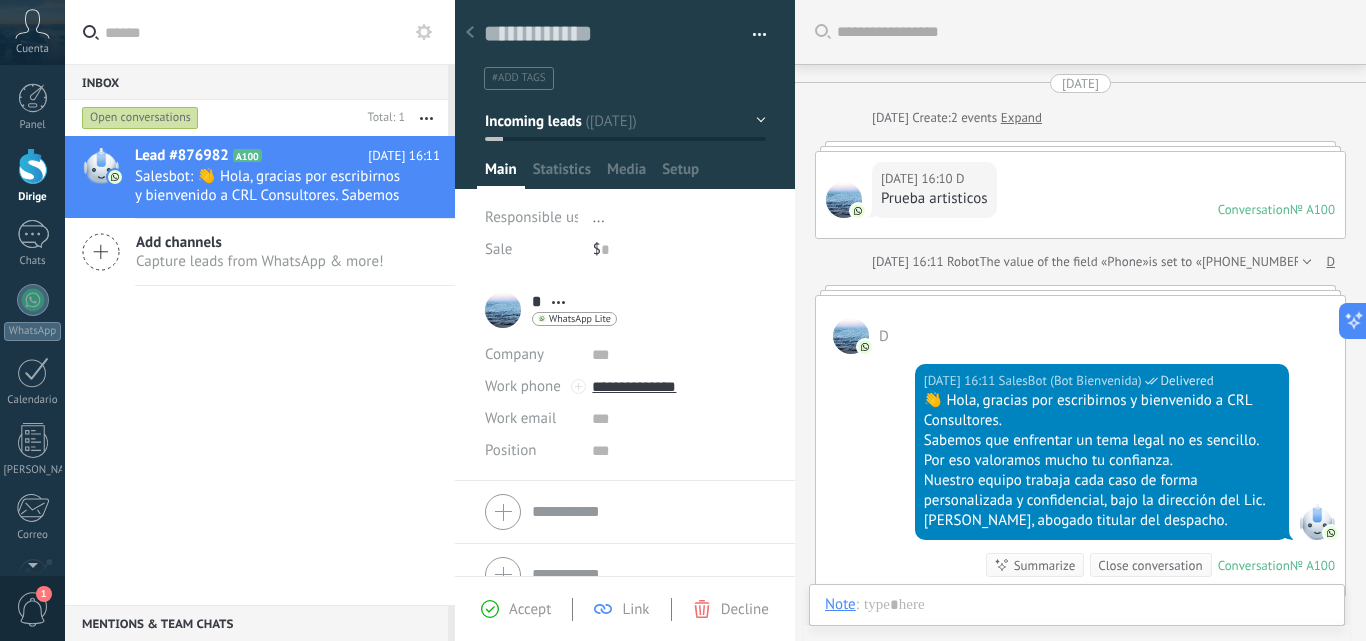 scroll, scrollTop: 30, scrollLeft: 0, axis: vertical 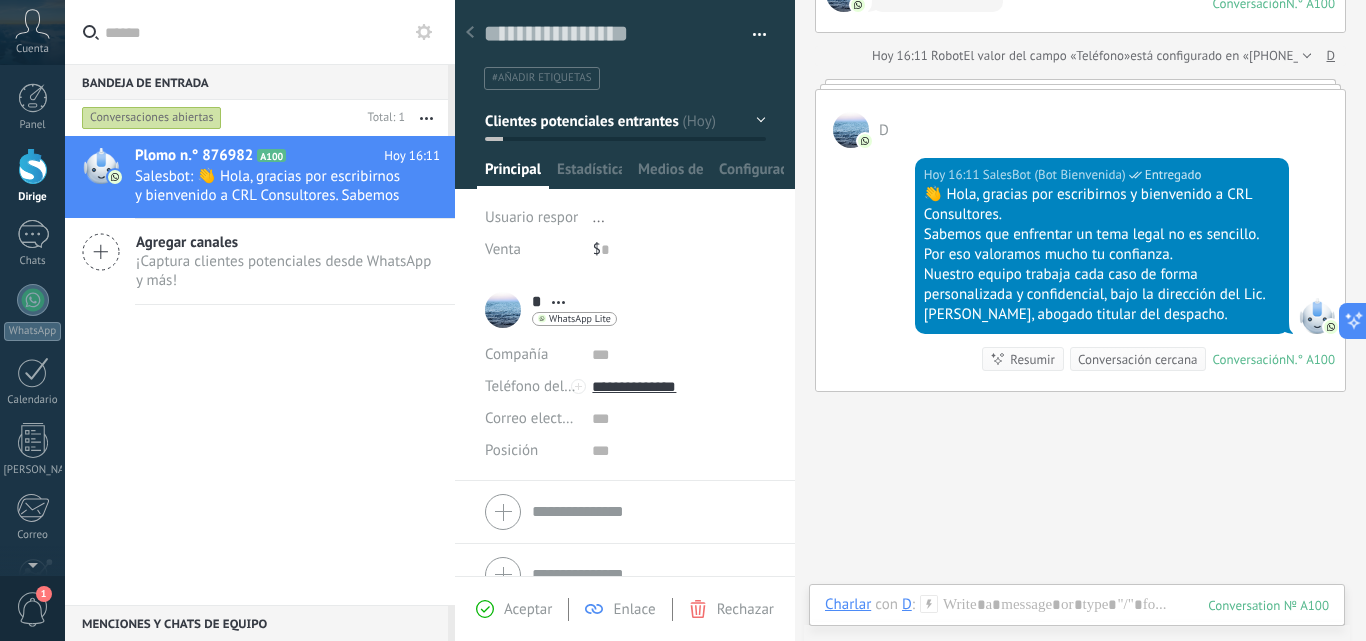 click at bounding box center (33, 166) 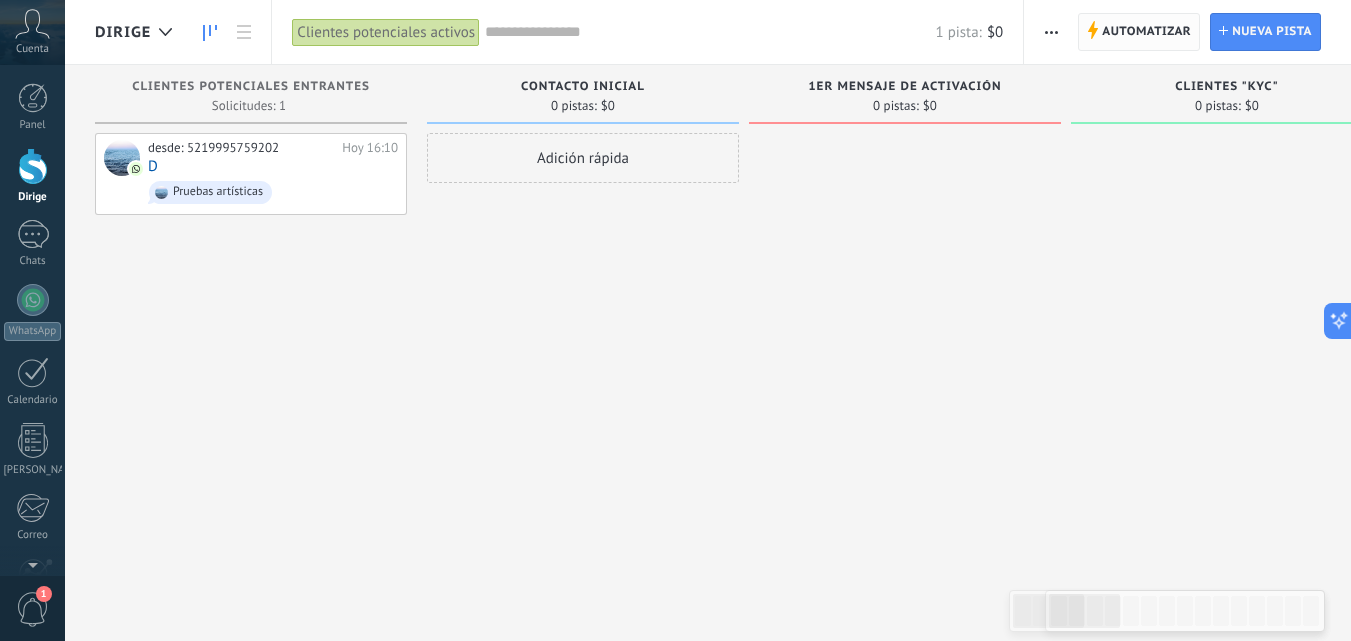 click on "Automatizar" at bounding box center (1146, 32) 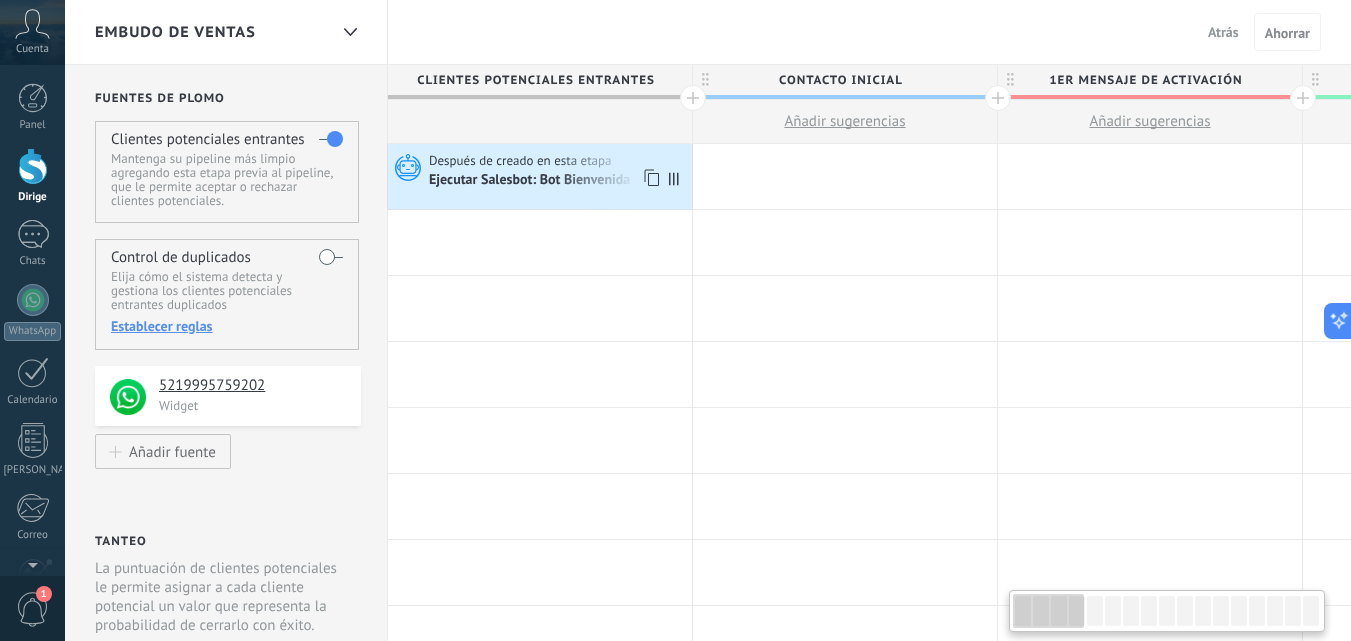 click on "Ejecutar Salesbot: Bot Bienvenida" at bounding box center [529, 179] 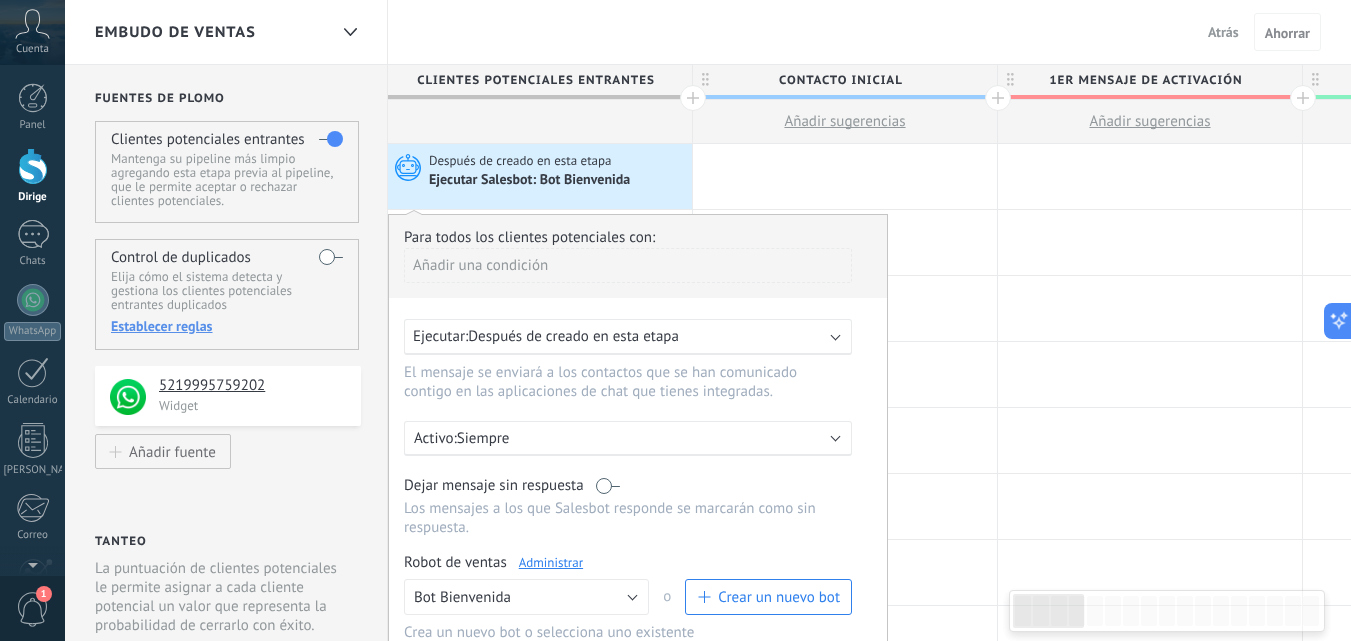 click on "Administrar" at bounding box center (551, 562) 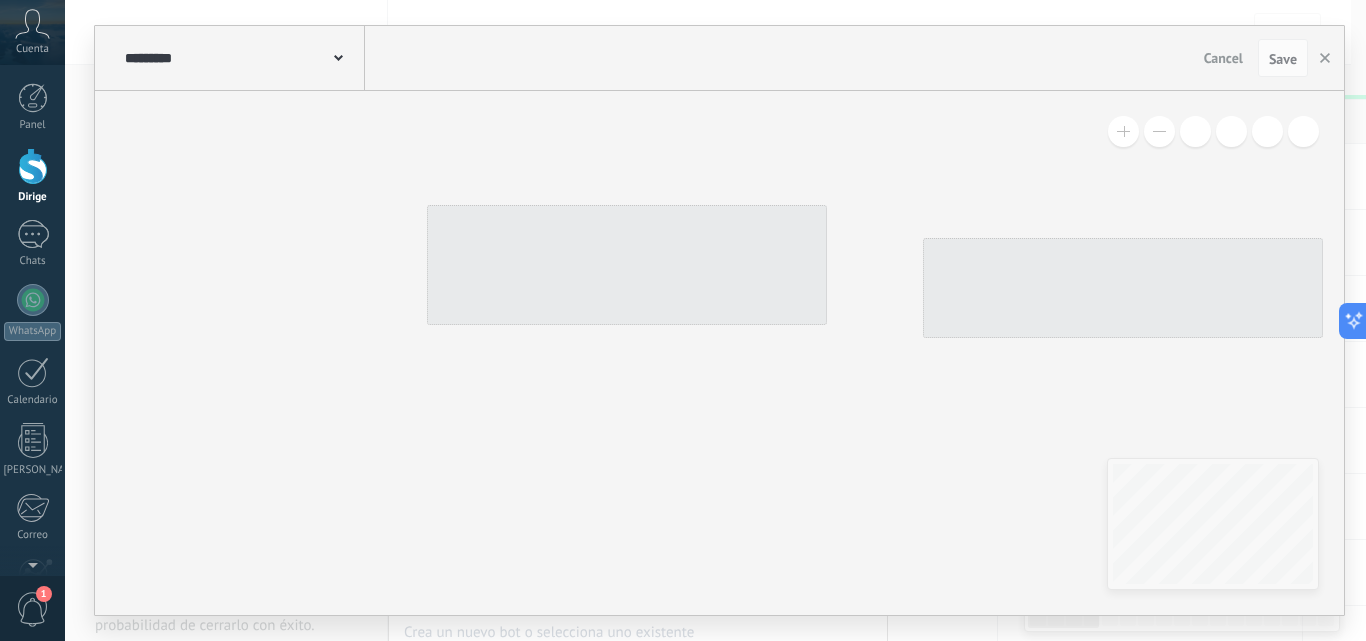 type on "**********" 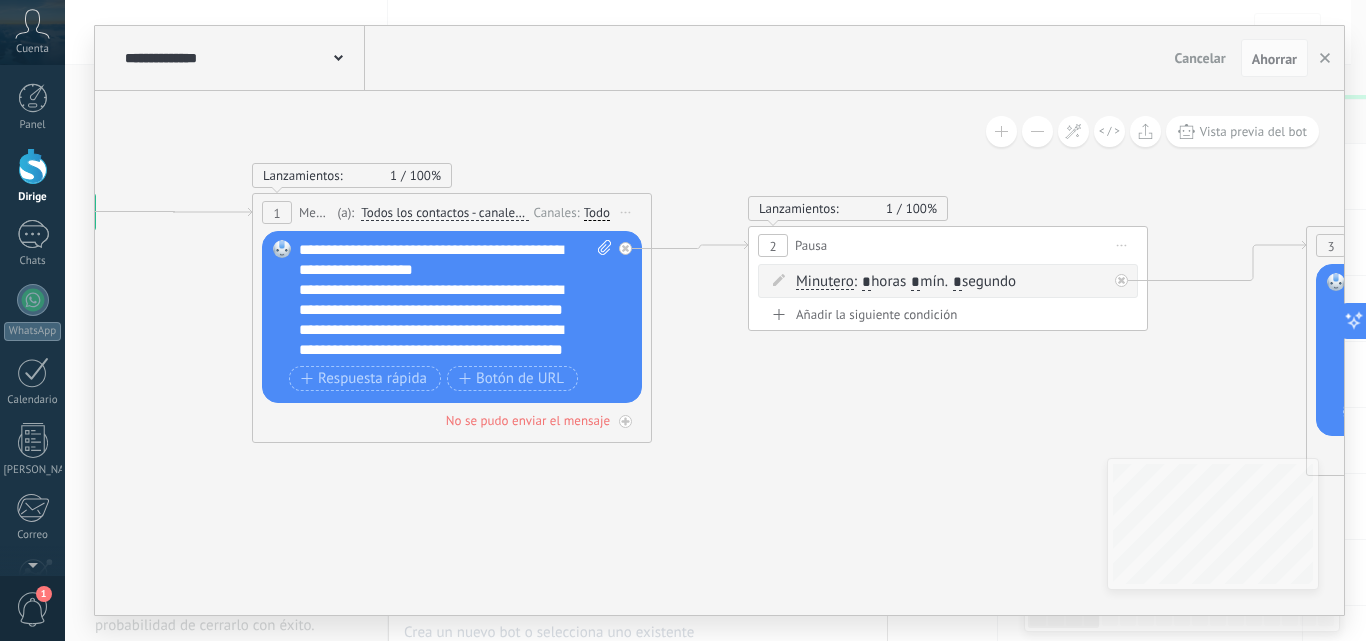 drag, startPoint x: 947, startPoint y: 442, endPoint x: 772, endPoint y: 431, distance: 175.34537 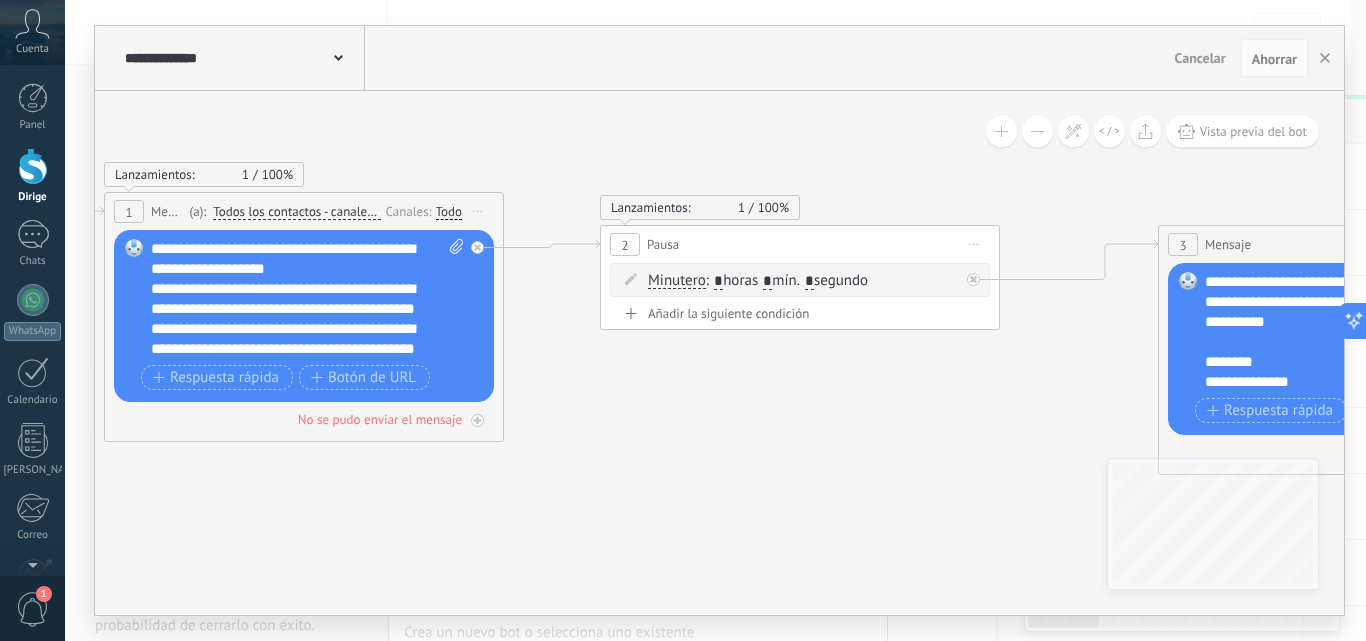 drag, startPoint x: 834, startPoint y: 429, endPoint x: 686, endPoint y: 428, distance: 148.00337 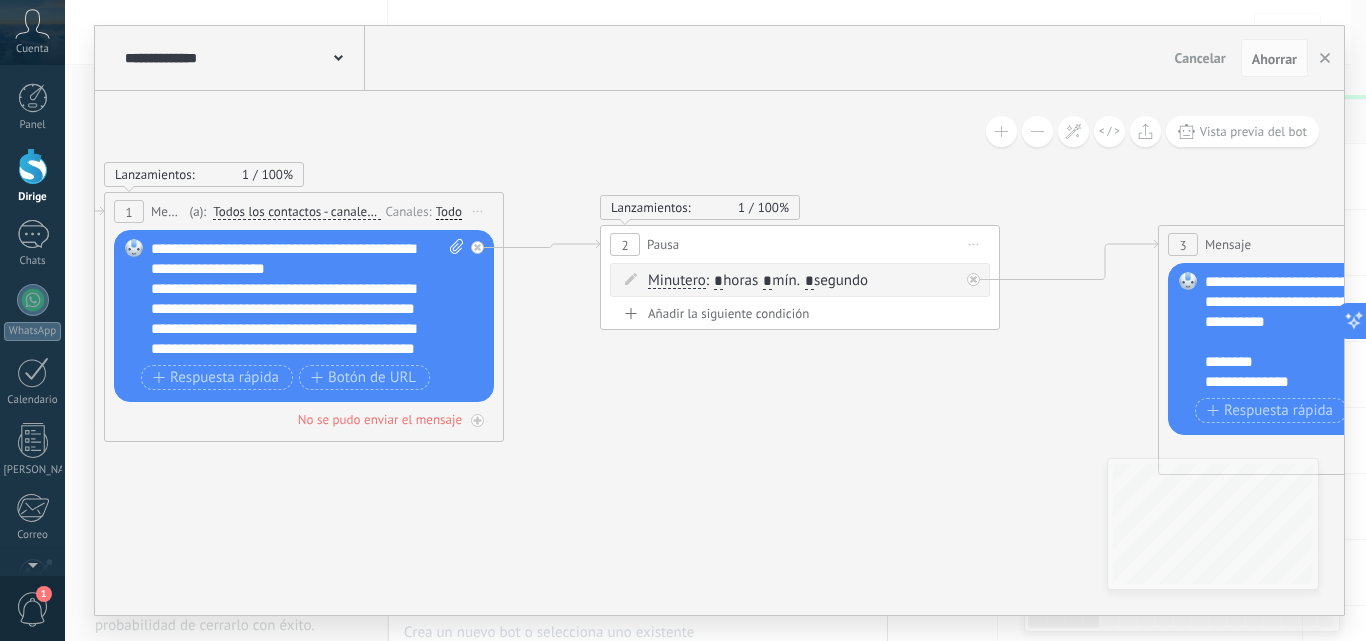 click on "Cancelar" at bounding box center (1200, 58) 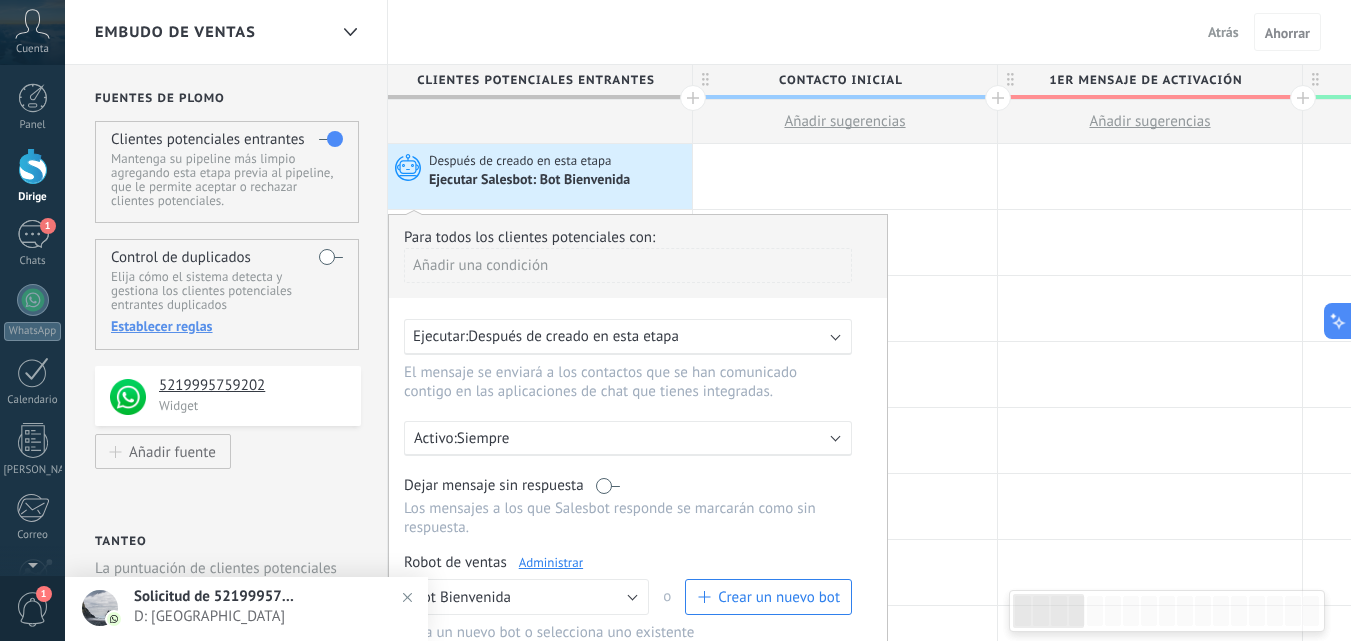 click on "Atrás" at bounding box center [1223, 32] 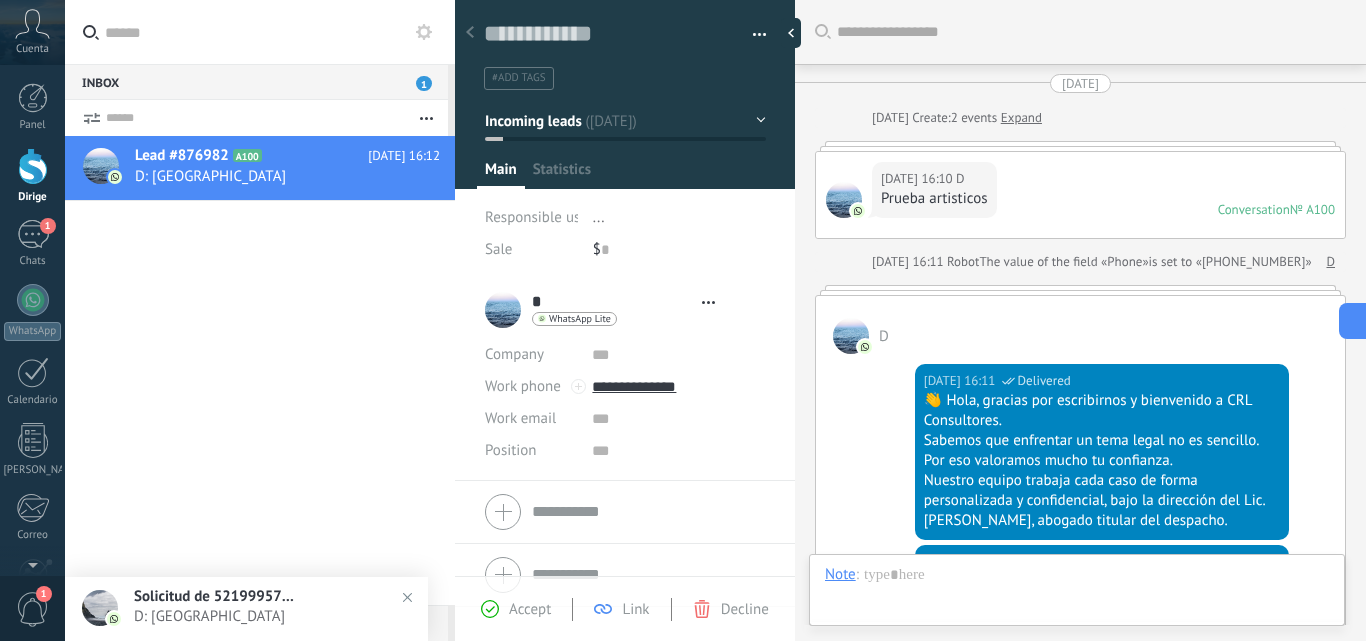 type on "**********" 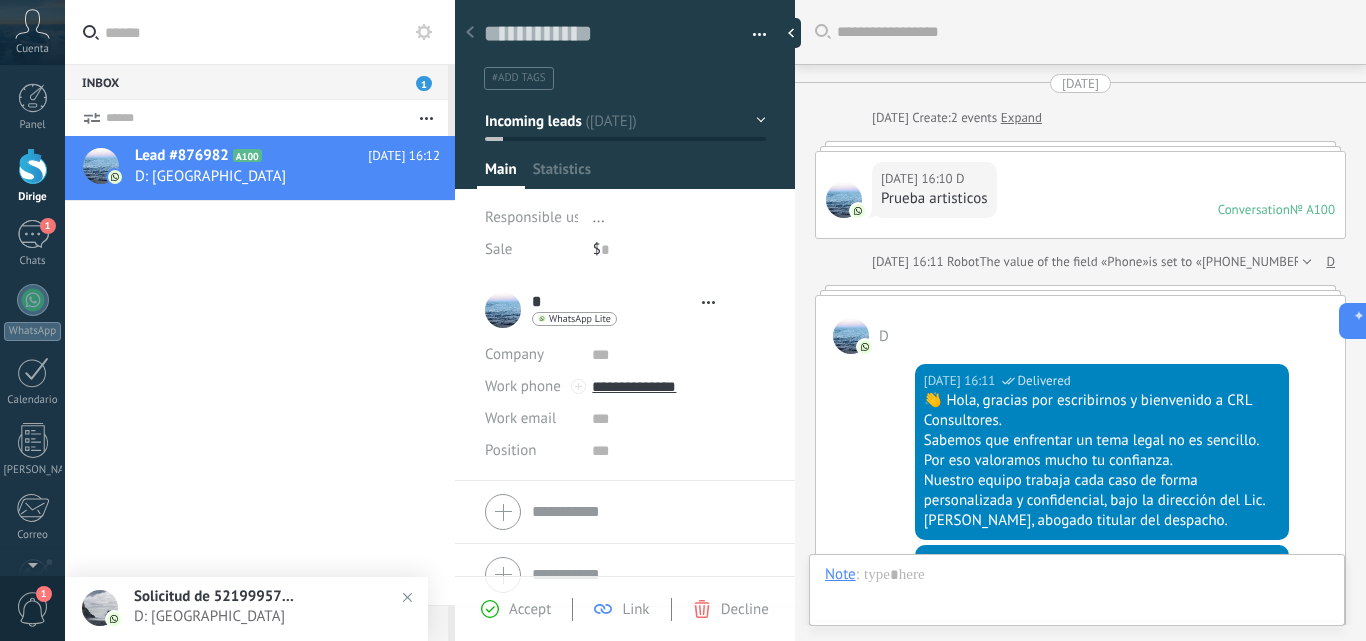 scroll, scrollTop: 650, scrollLeft: 0, axis: vertical 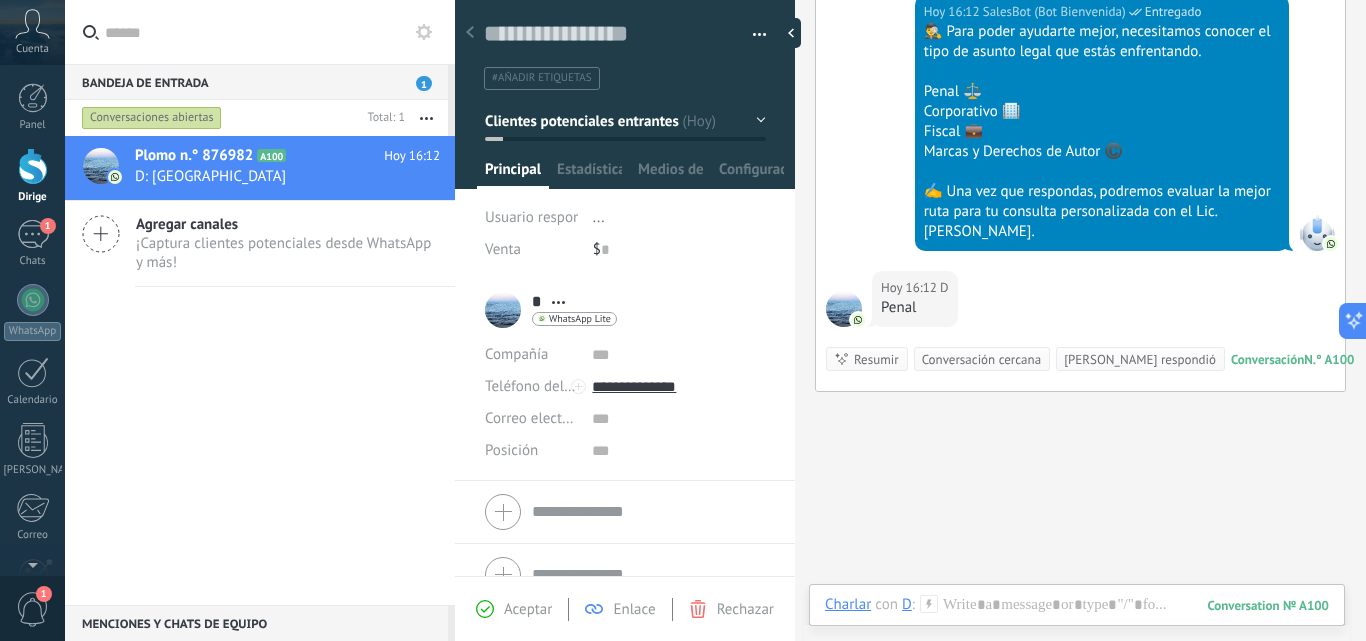 click at bounding box center (33, 166) 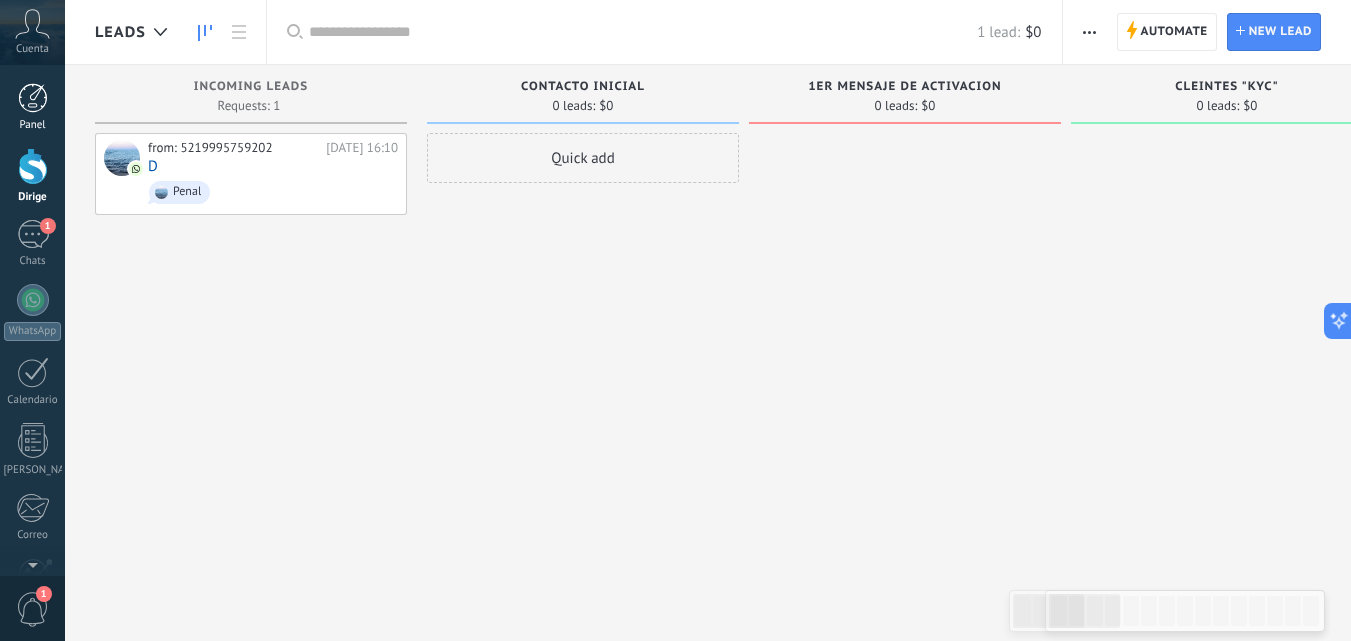 click at bounding box center [33, 98] 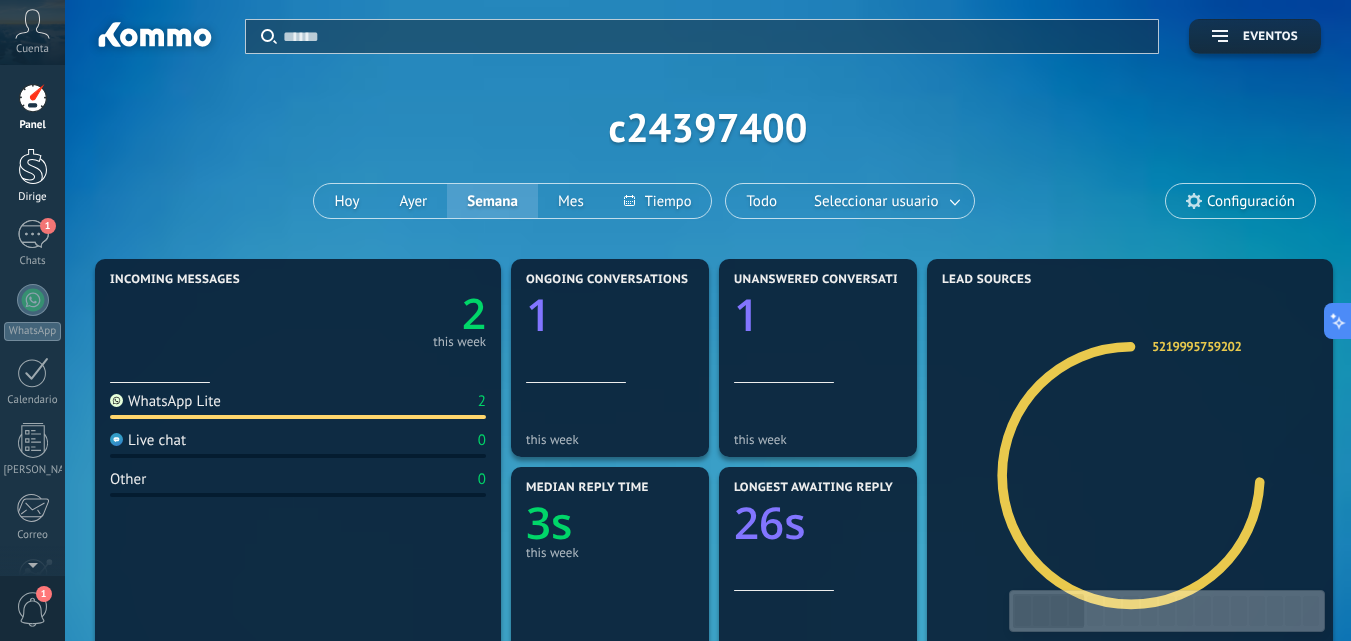 click at bounding box center (33, 166) 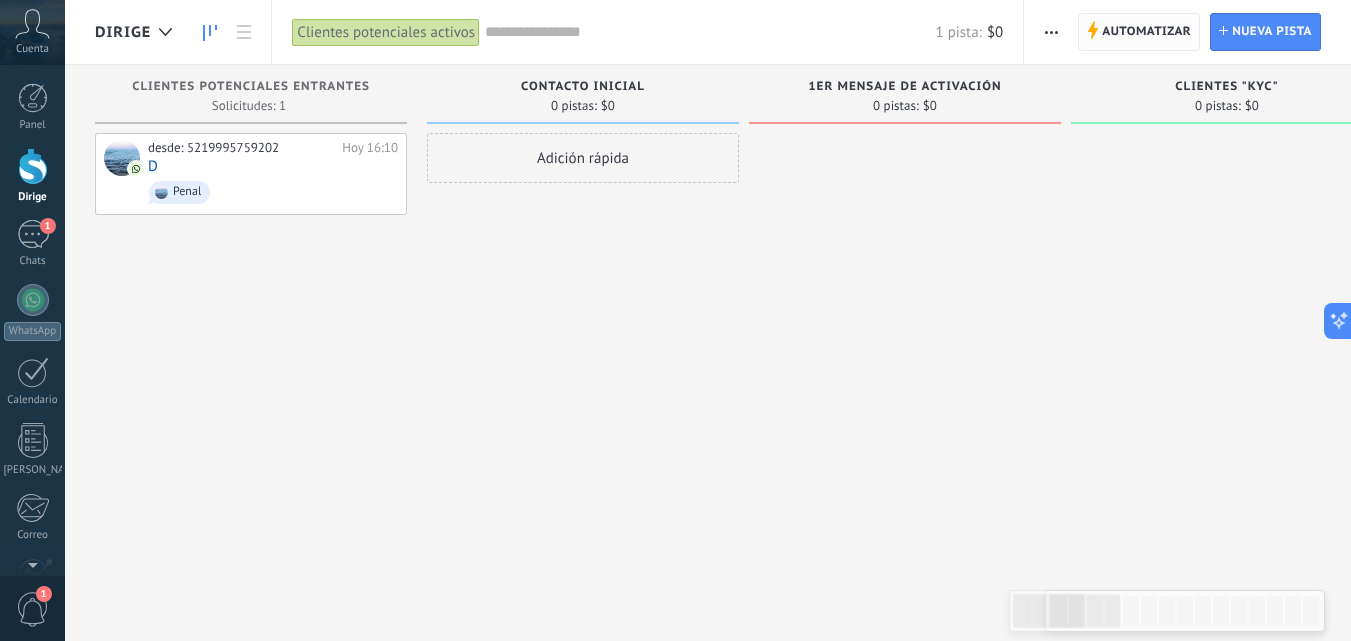 click on "Automatizar" at bounding box center (1146, 31) 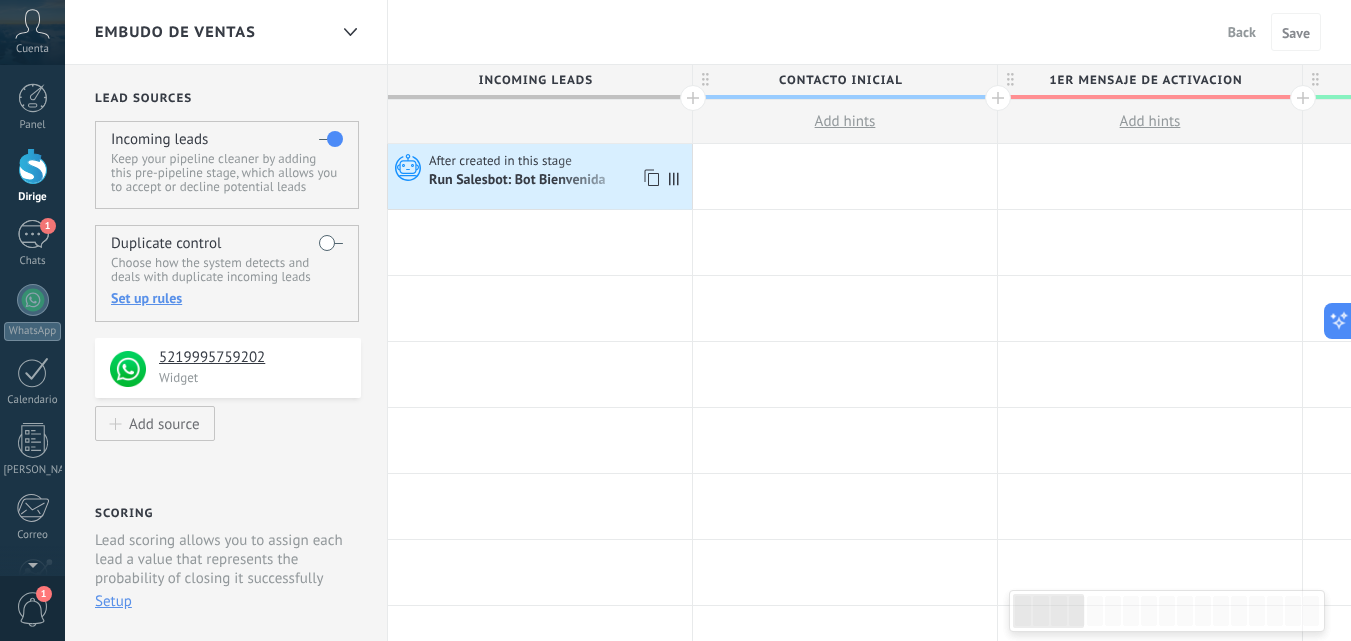 click on "Run Salesbot: Bot Bienvenida" at bounding box center [518, 181] 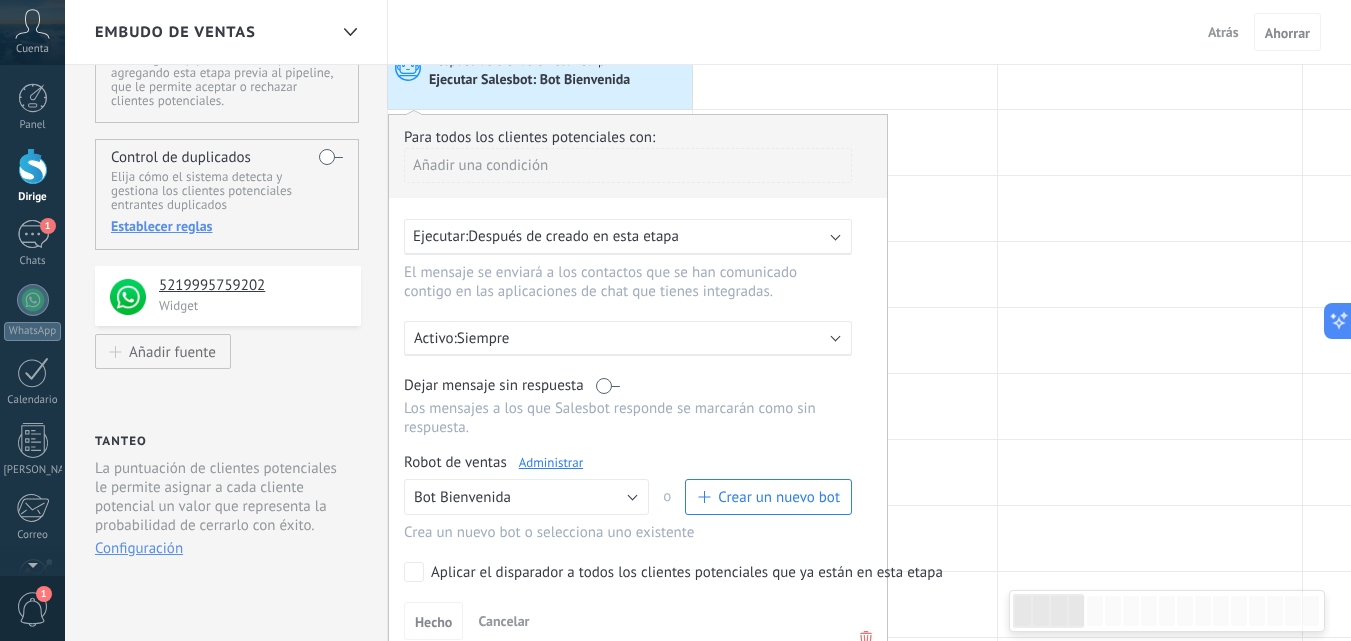 scroll, scrollTop: 200, scrollLeft: 0, axis: vertical 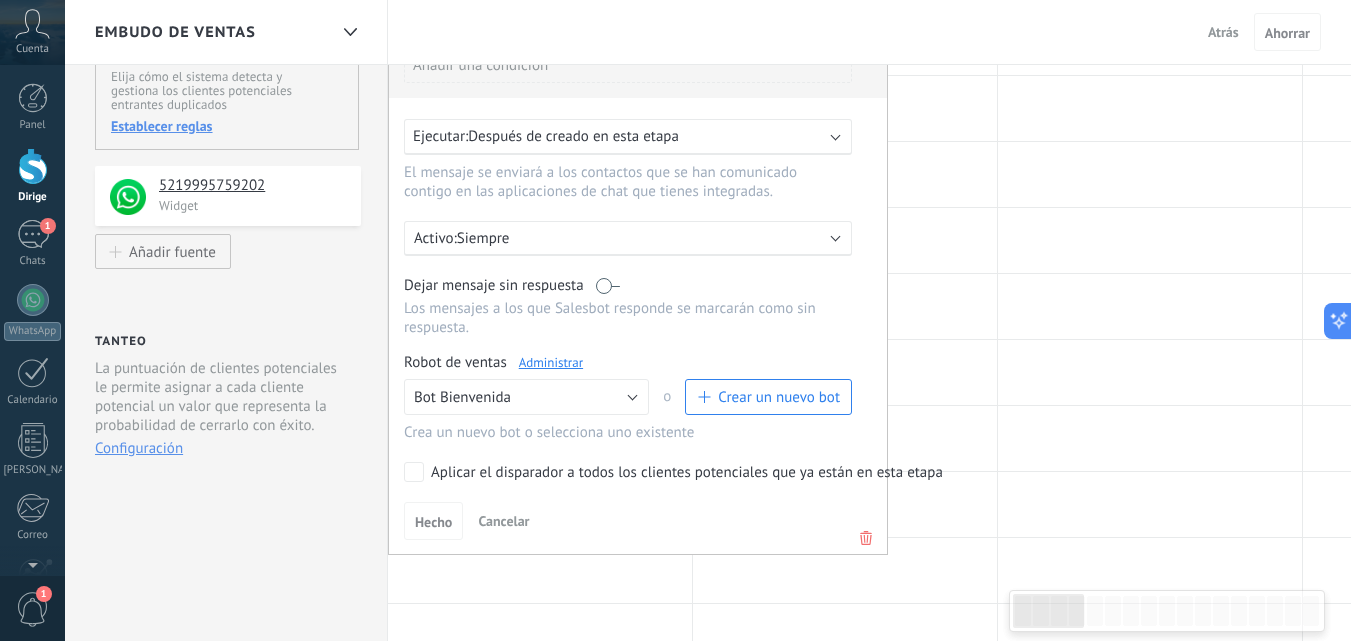 click on "Administrar" at bounding box center (551, 362) 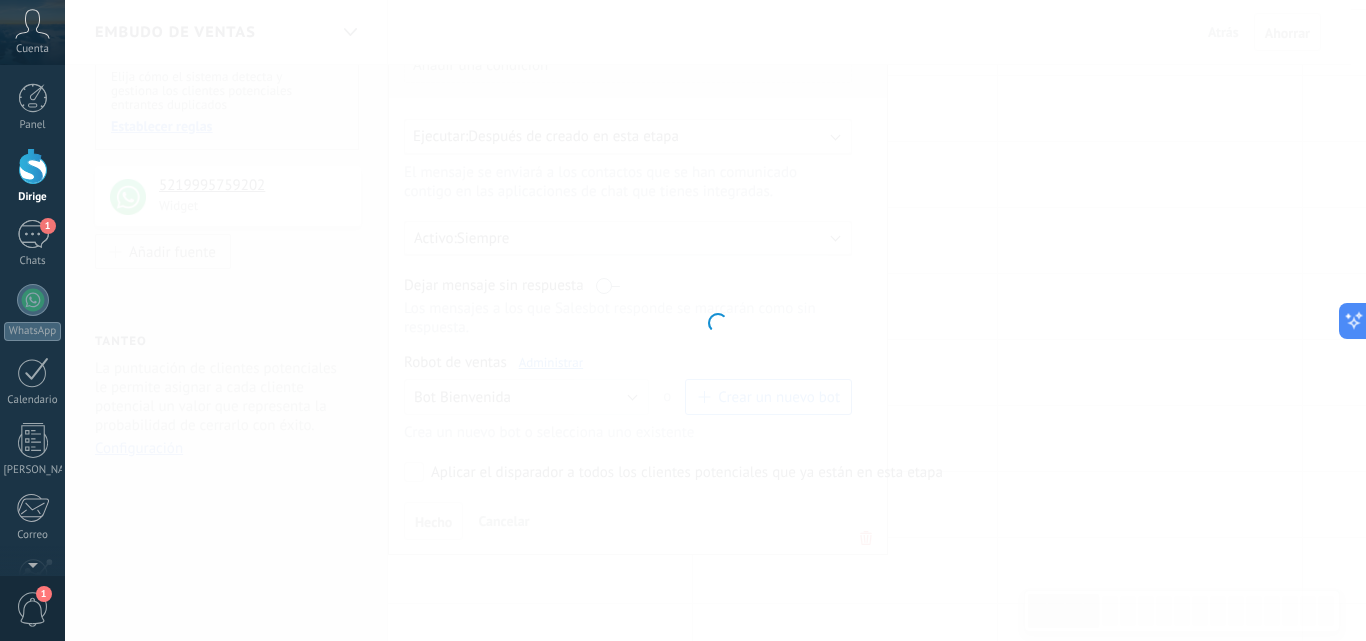type on "**********" 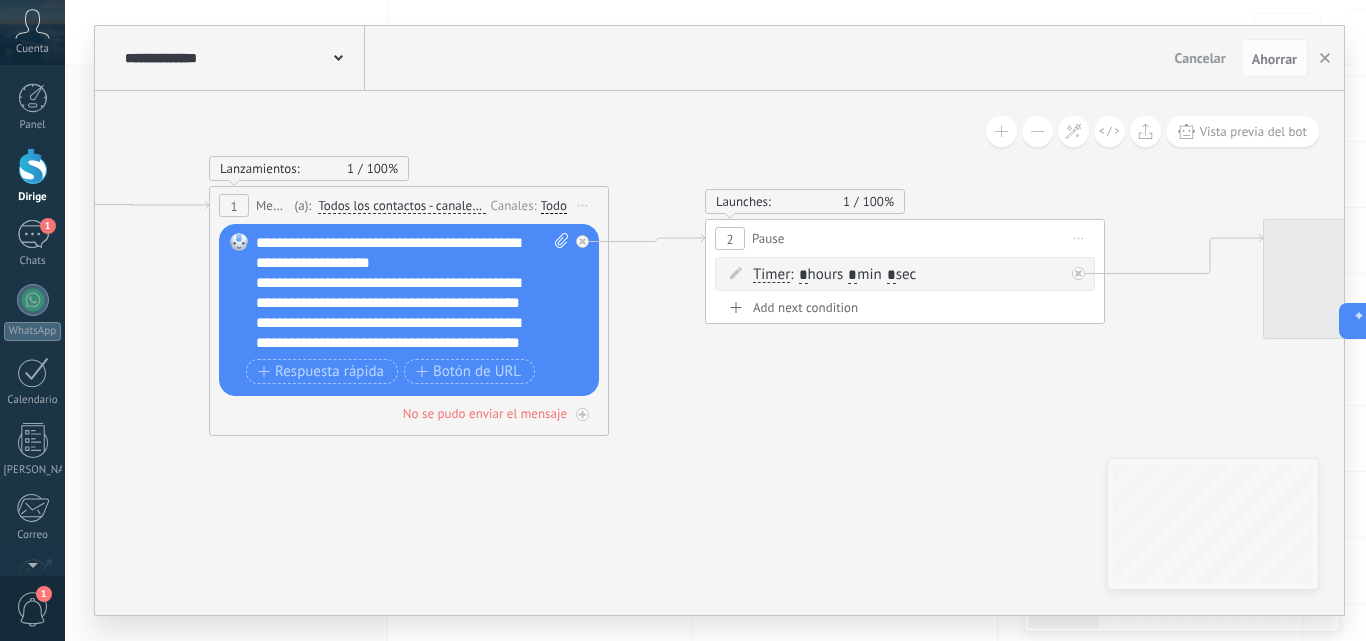 click 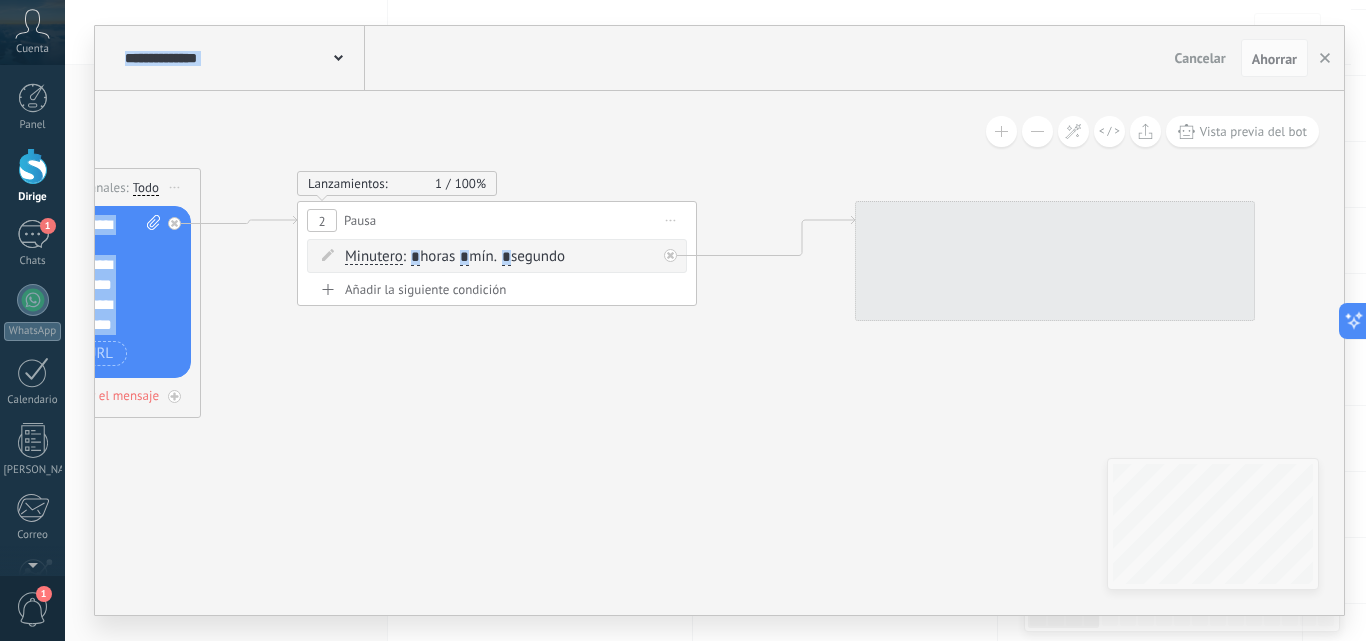 drag, startPoint x: 802, startPoint y: 426, endPoint x: 464, endPoint y: 400, distance: 338.99854 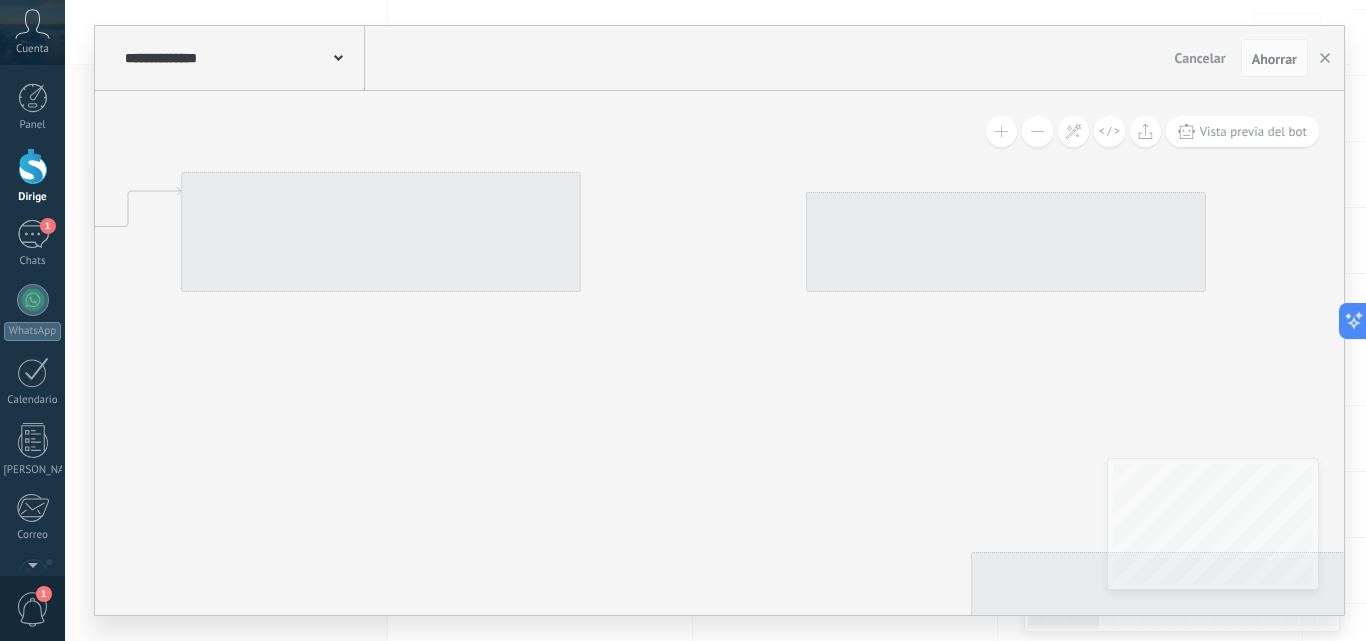 drag, startPoint x: 409, startPoint y: 410, endPoint x: 454, endPoint y: 410, distance: 45 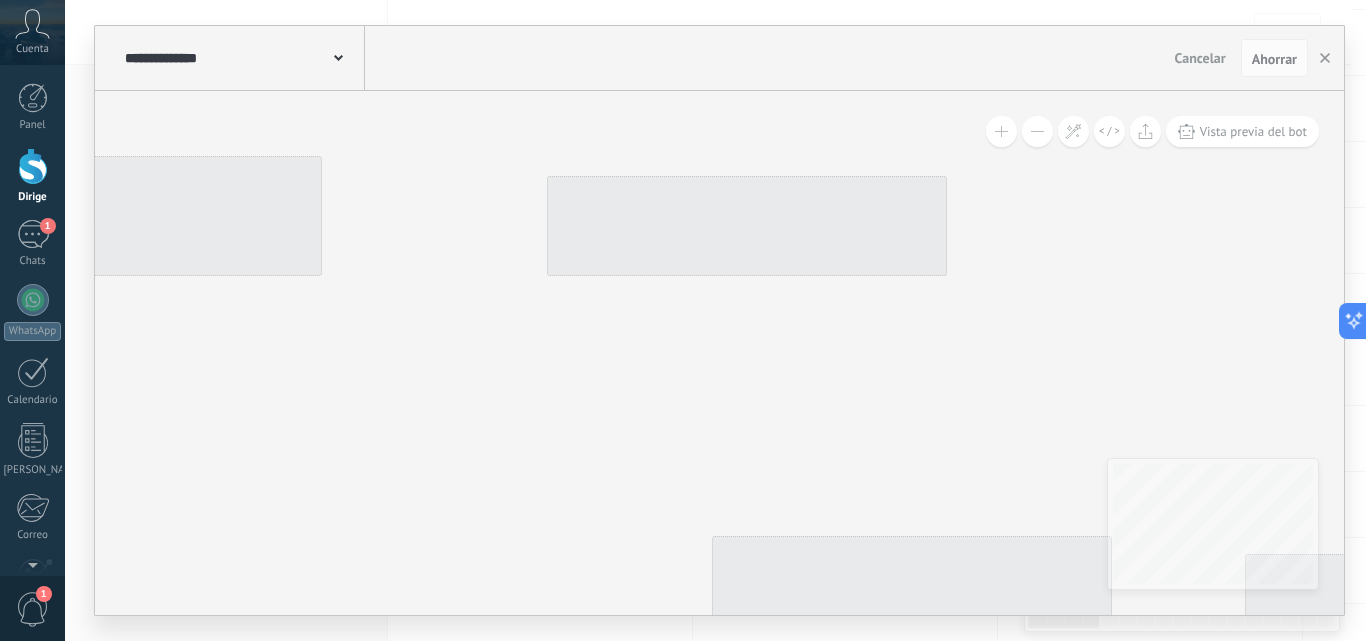 drag, startPoint x: 422, startPoint y: 391, endPoint x: 379, endPoint y: 387, distance: 43.185646 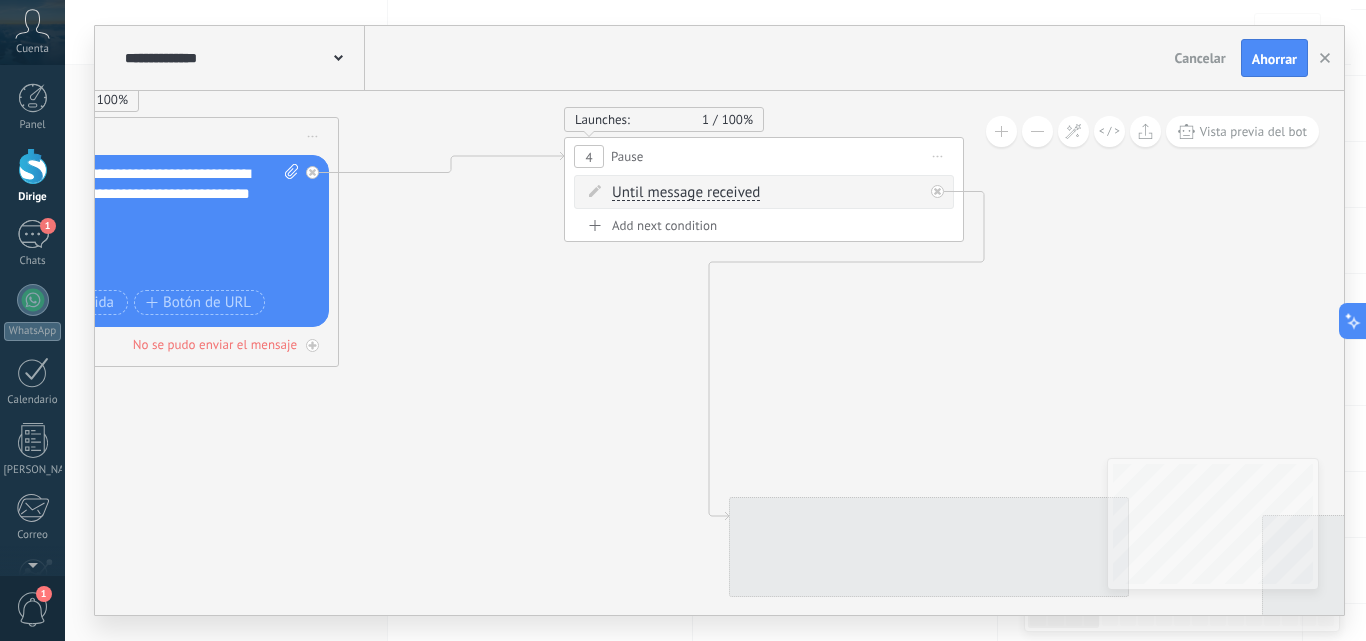 drag, startPoint x: 464, startPoint y: 423, endPoint x: 541, endPoint y: 385, distance: 85.86617 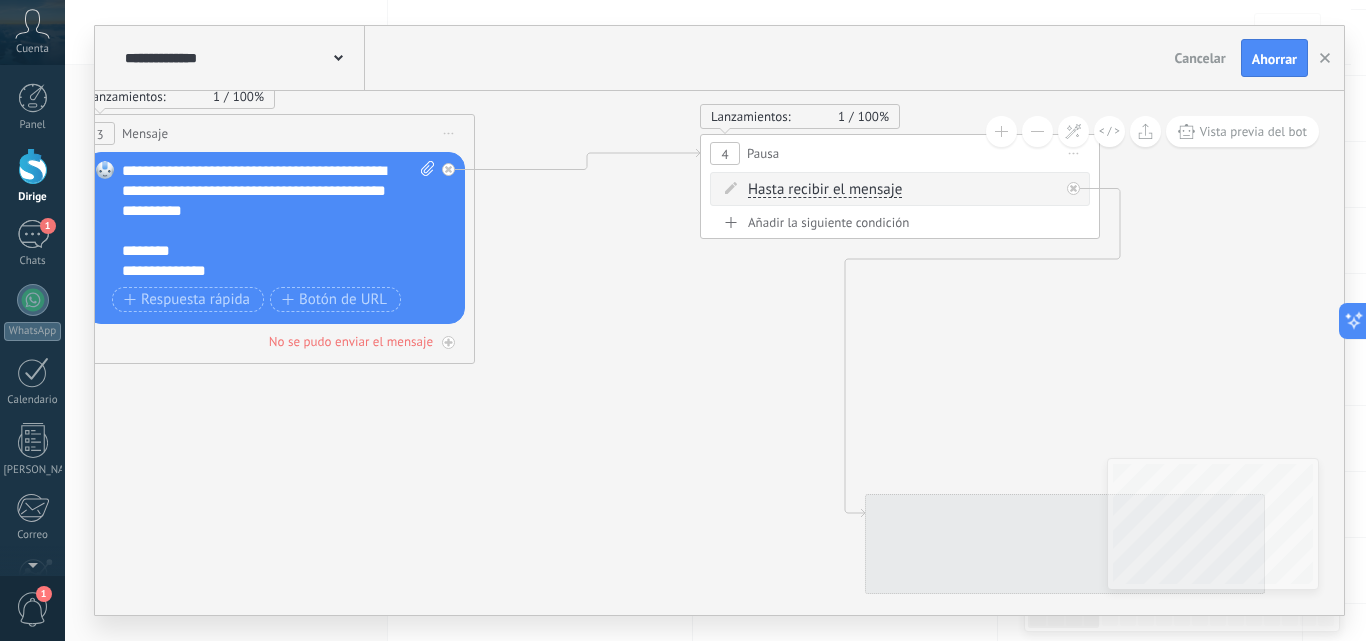 click 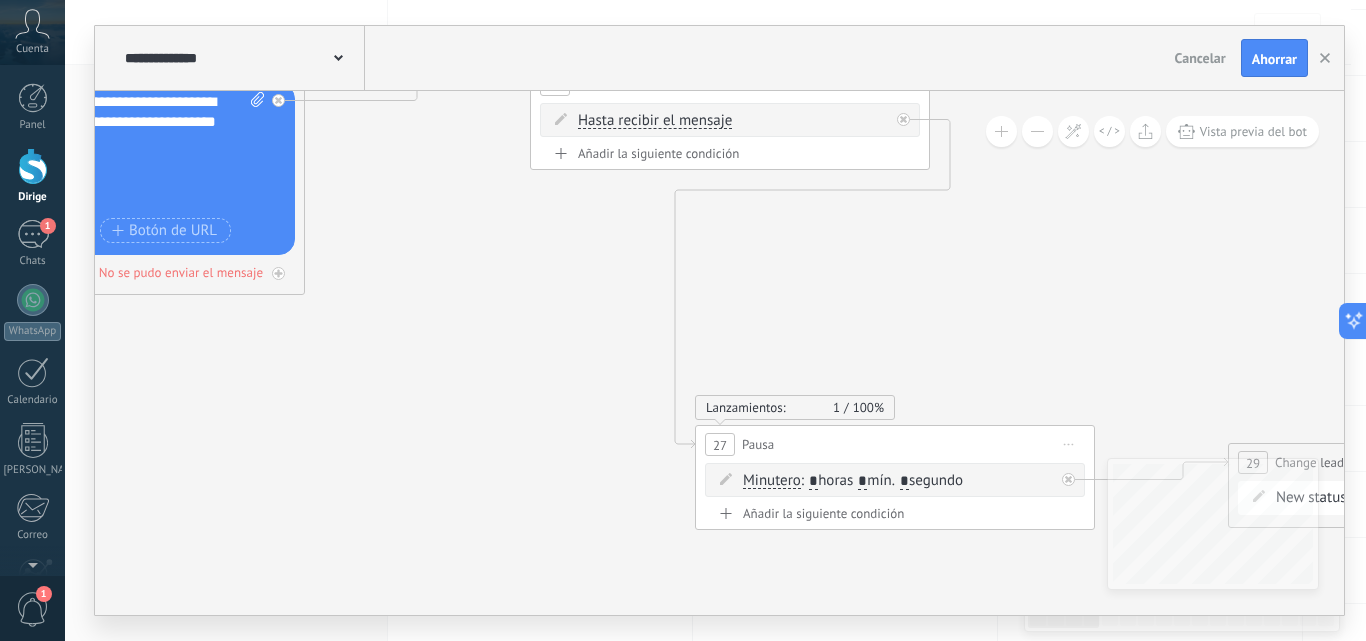 drag, startPoint x: 585, startPoint y: 424, endPoint x: 415, endPoint y: 355, distance: 183.46935 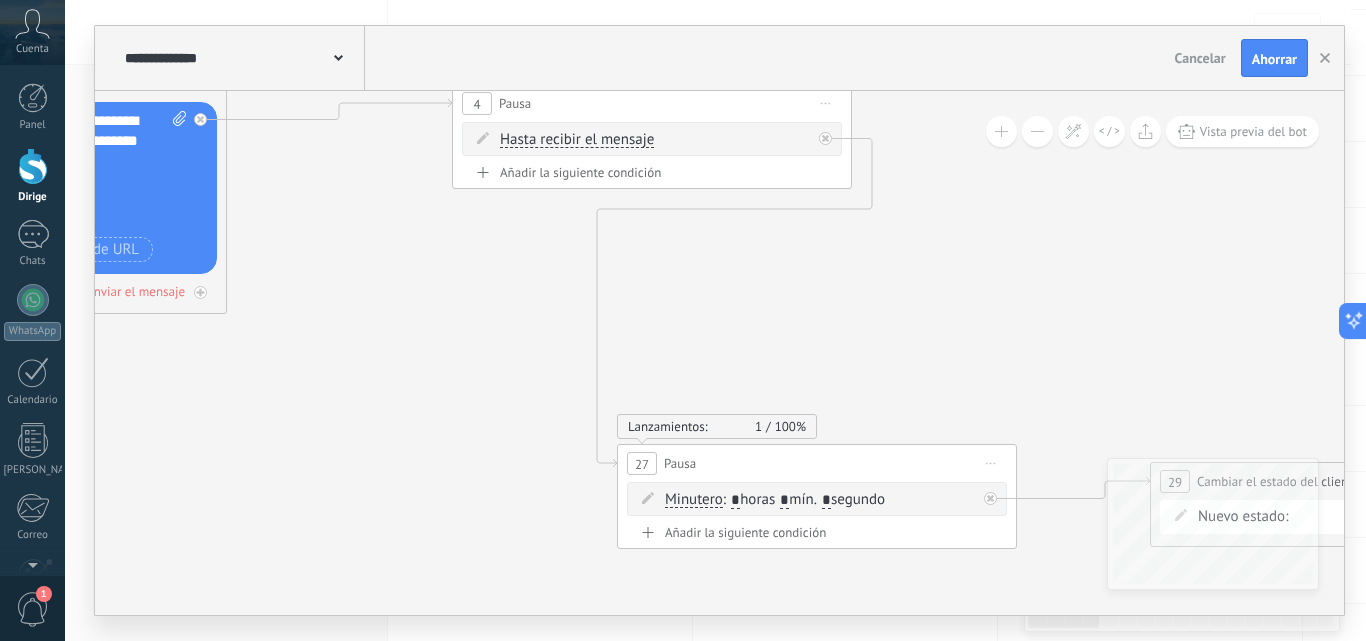 drag, startPoint x: 823, startPoint y: 317, endPoint x: 745, endPoint y: 336, distance: 80.280754 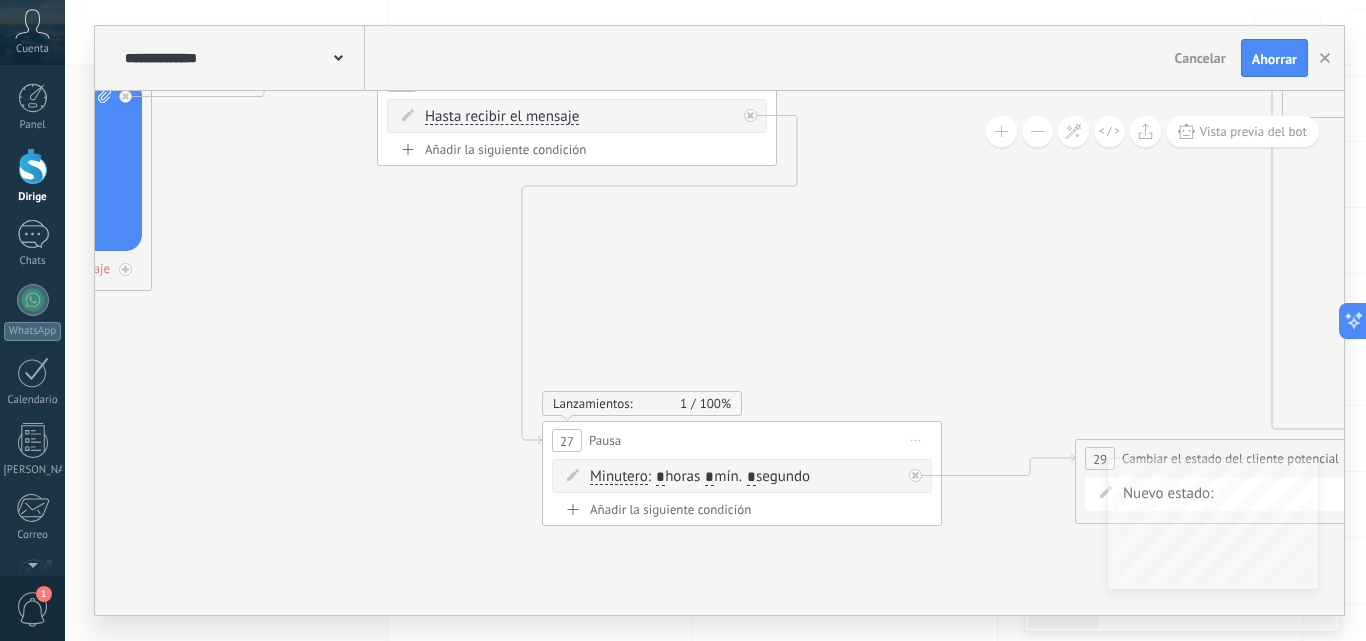 drag, startPoint x: 745, startPoint y: 330, endPoint x: 670, endPoint y: 307, distance: 78.44743 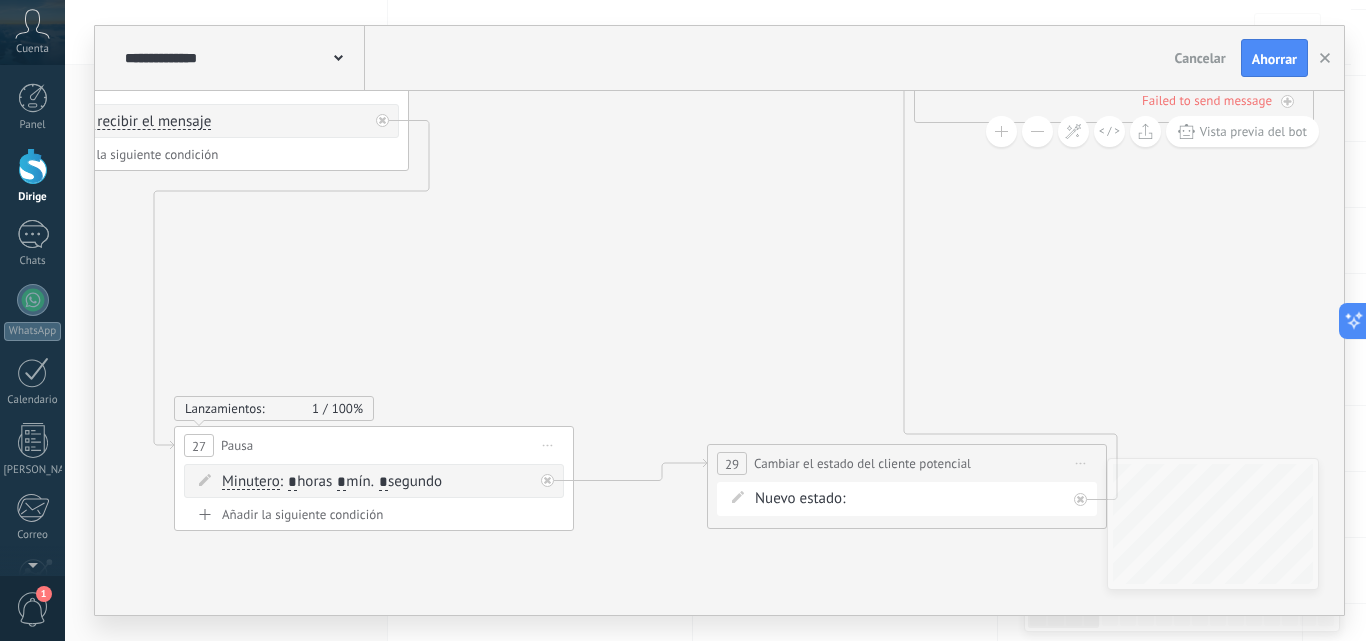 drag, startPoint x: 990, startPoint y: 341, endPoint x: 931, endPoint y: 306, distance: 68.60029 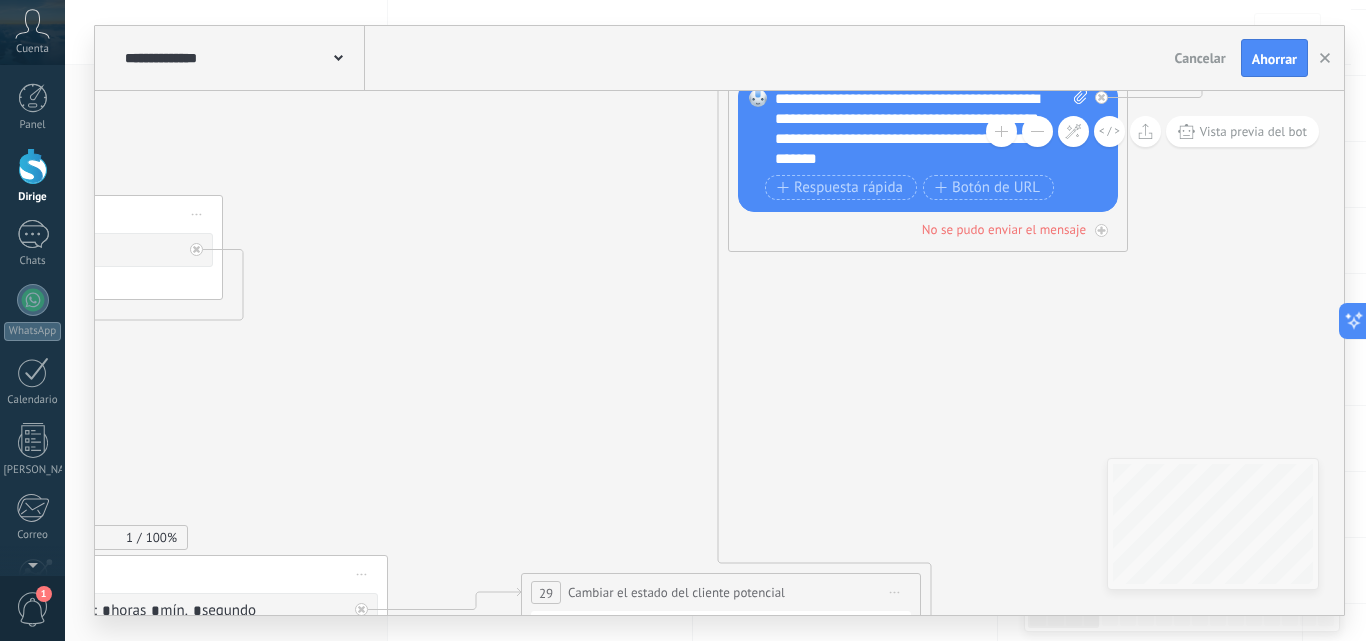 drag, startPoint x: 1058, startPoint y: 276, endPoint x: 874, endPoint y: 404, distance: 224.1428 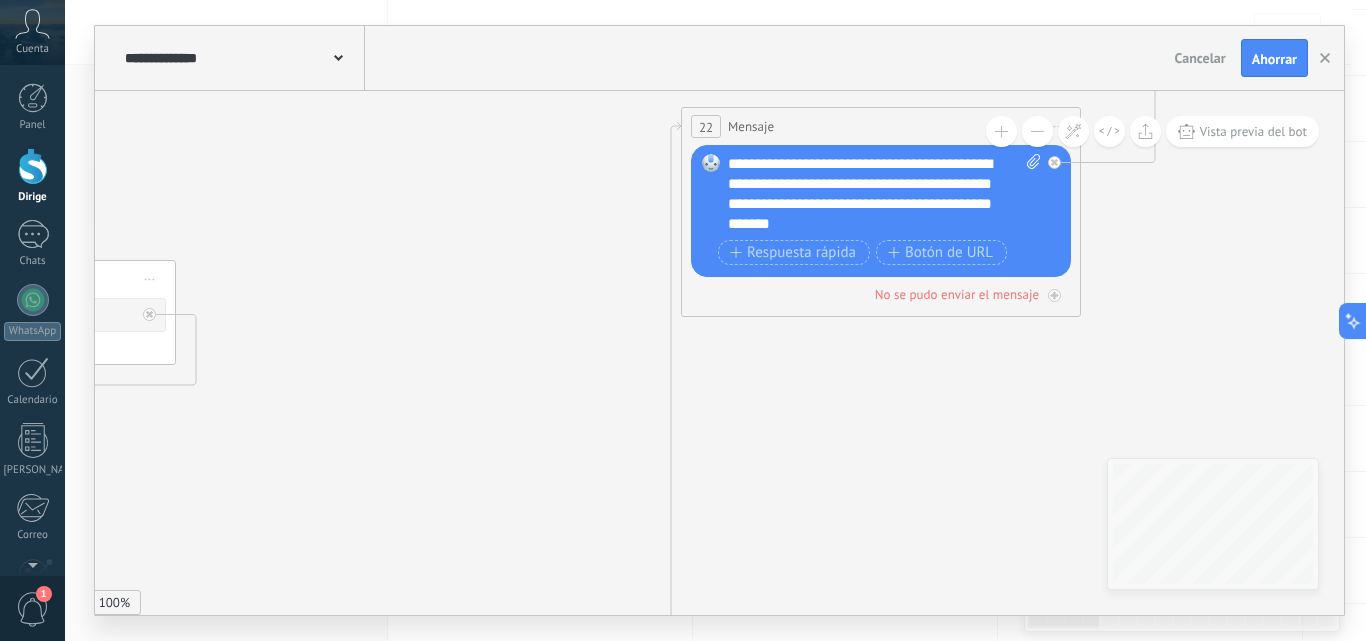 drag, startPoint x: 926, startPoint y: 388, endPoint x: 907, endPoint y: 412, distance: 30.610456 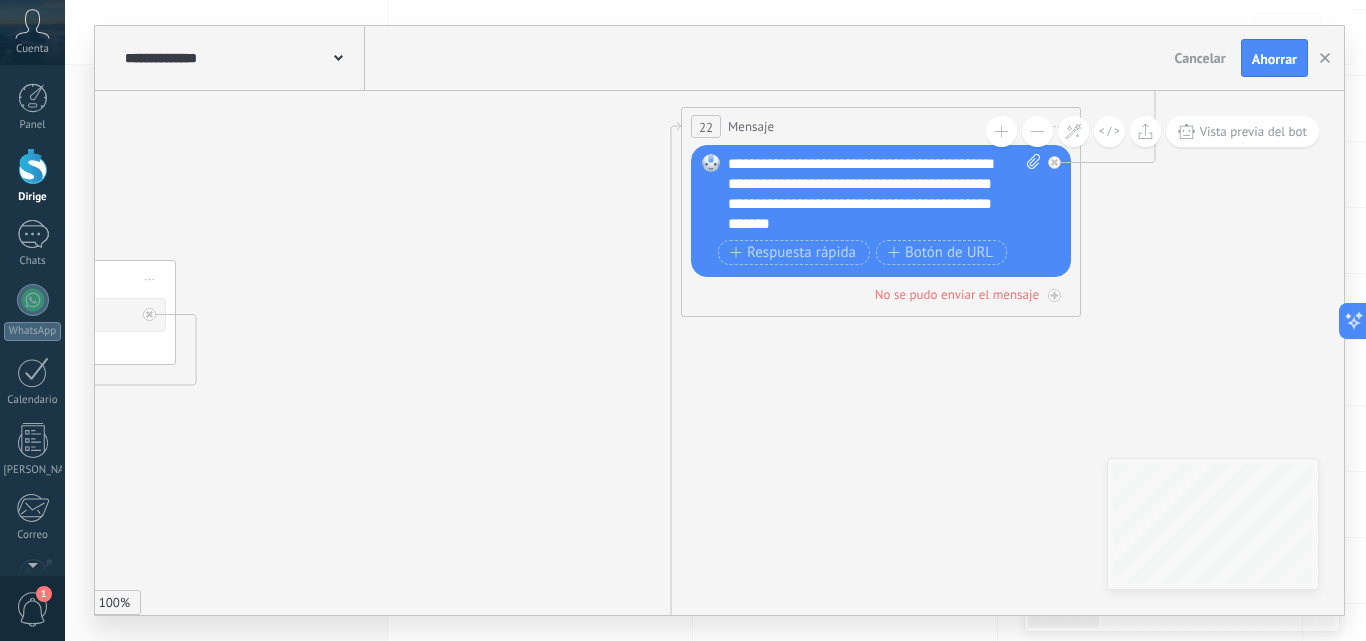 click 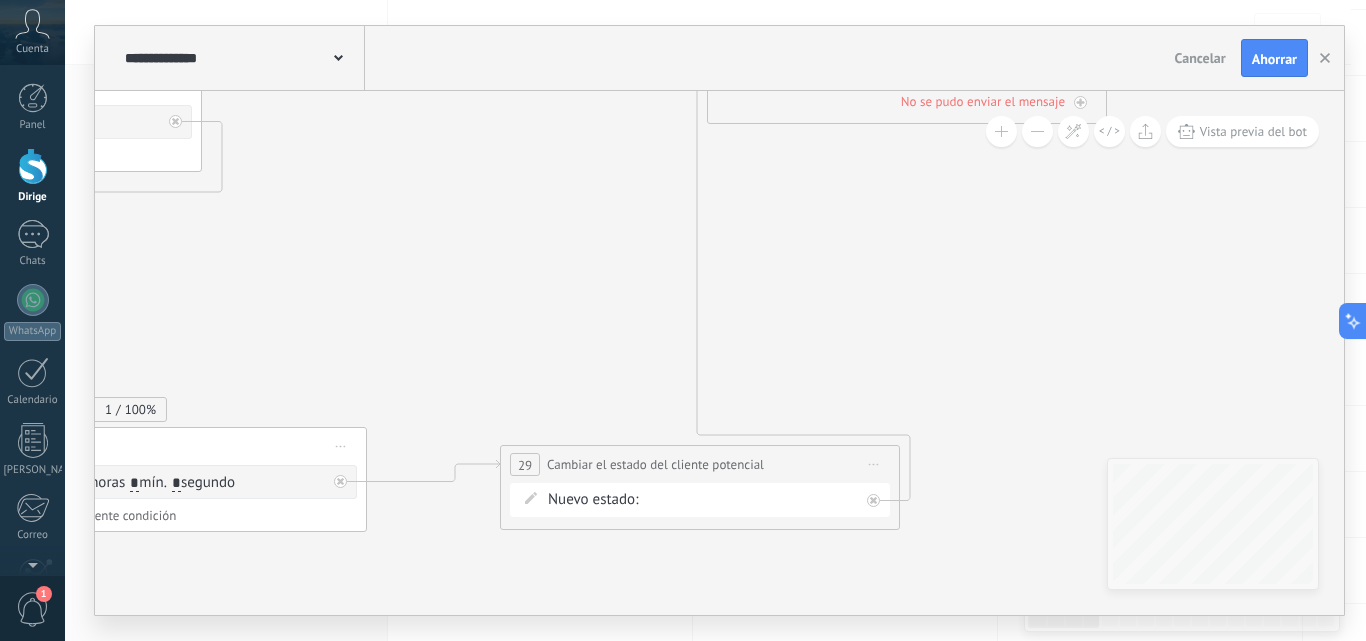 drag, startPoint x: 877, startPoint y: 334, endPoint x: 877, endPoint y: 280, distance: 54 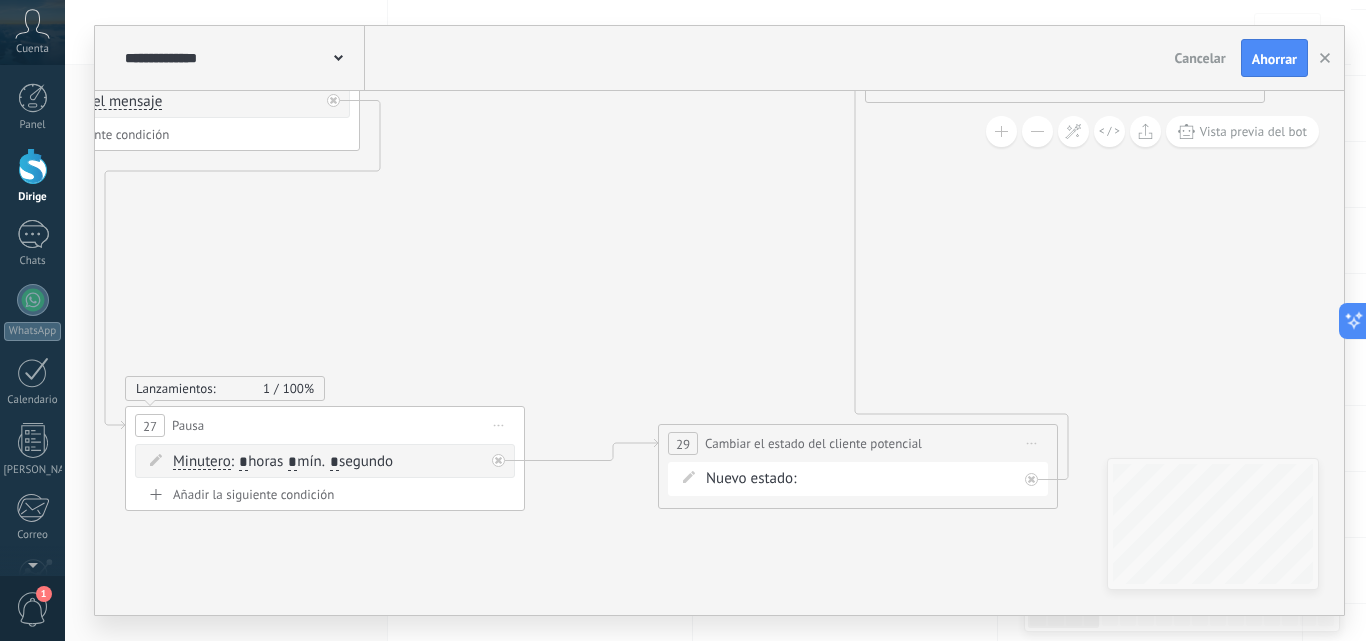 drag, startPoint x: 484, startPoint y: 320, endPoint x: 642, endPoint y: 299, distance: 159.38947 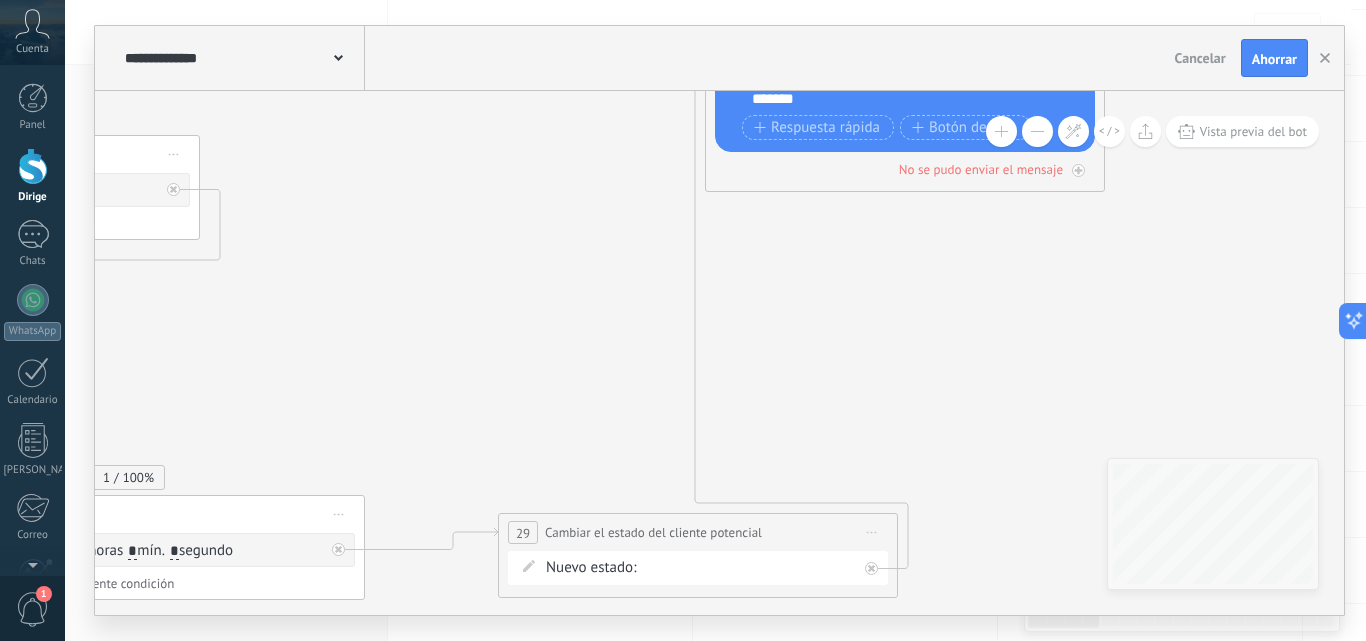 drag, startPoint x: 972, startPoint y: 316, endPoint x: 853, endPoint y: 366, distance: 129.0775 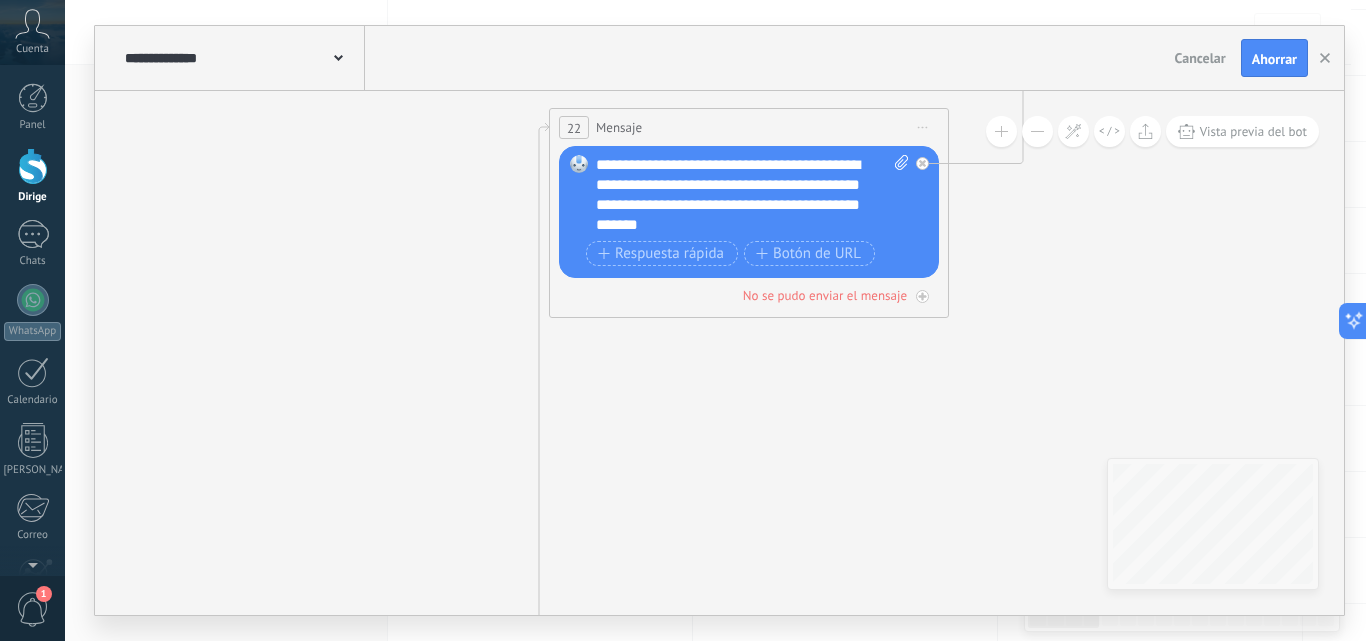 drag, startPoint x: 883, startPoint y: 390, endPoint x: 961, endPoint y: 365, distance: 81.908485 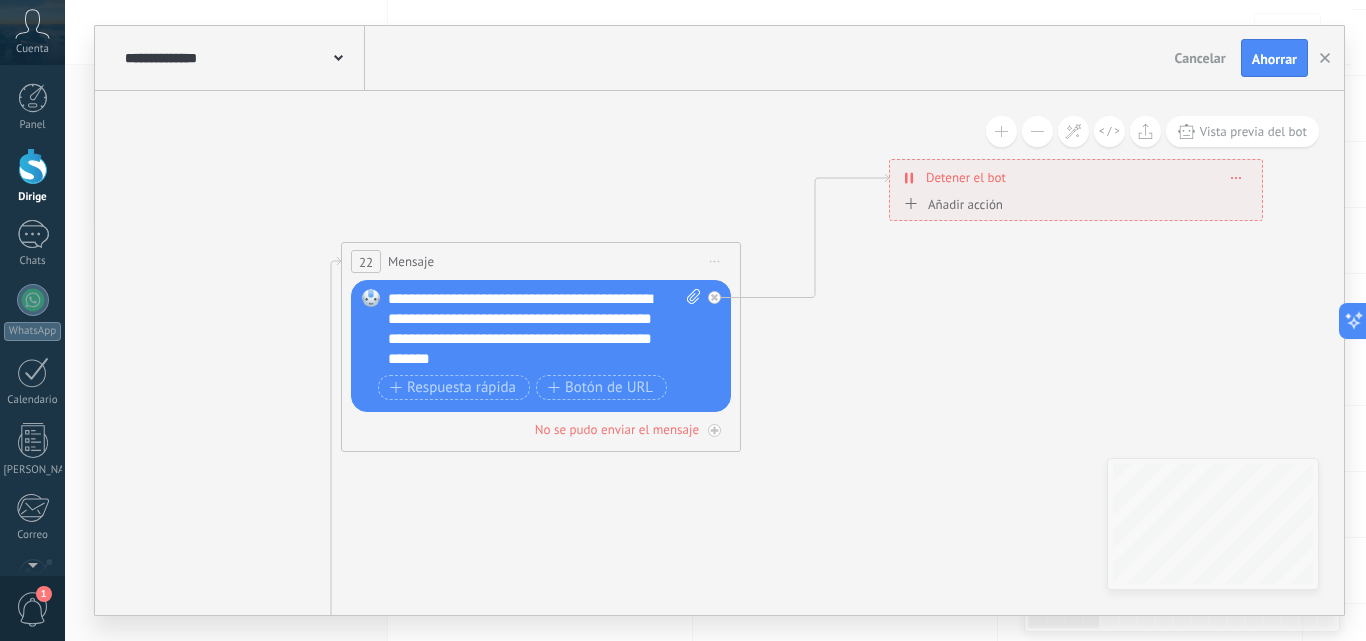 drag, startPoint x: 1090, startPoint y: 343, endPoint x: 915, endPoint y: 431, distance: 195.88007 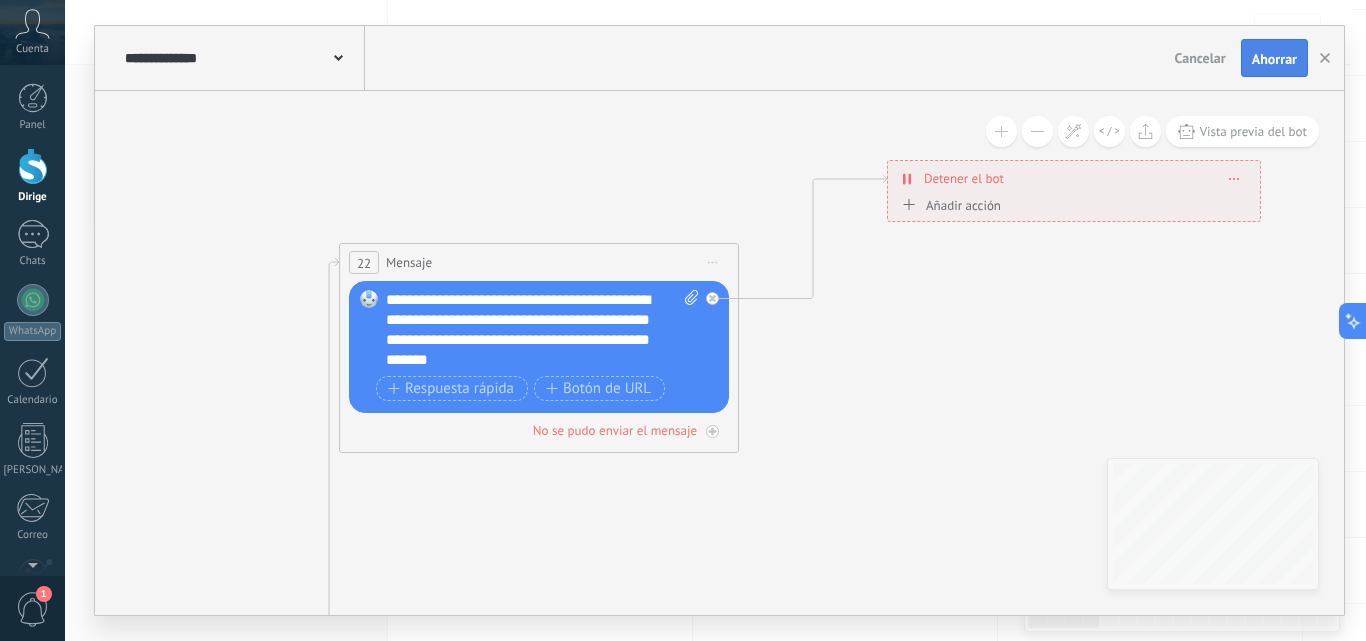 click on "Ahorrar" at bounding box center [1274, 59] 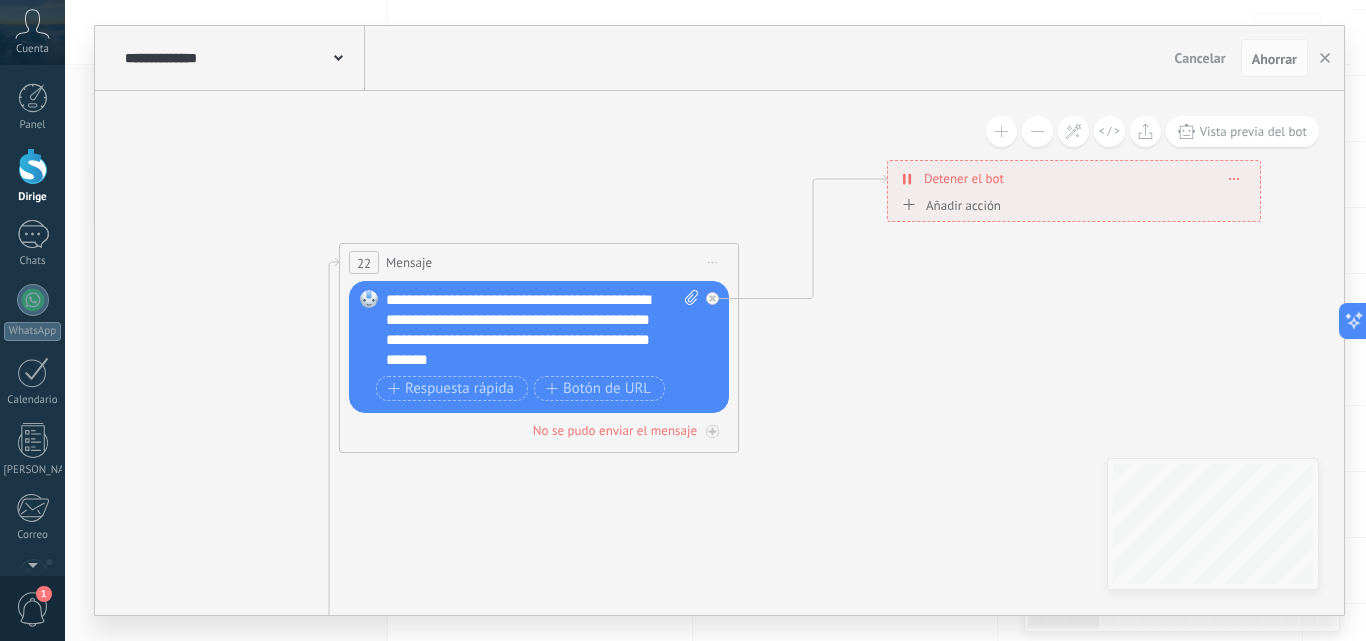 click on "Cancelar" at bounding box center (1200, 58) 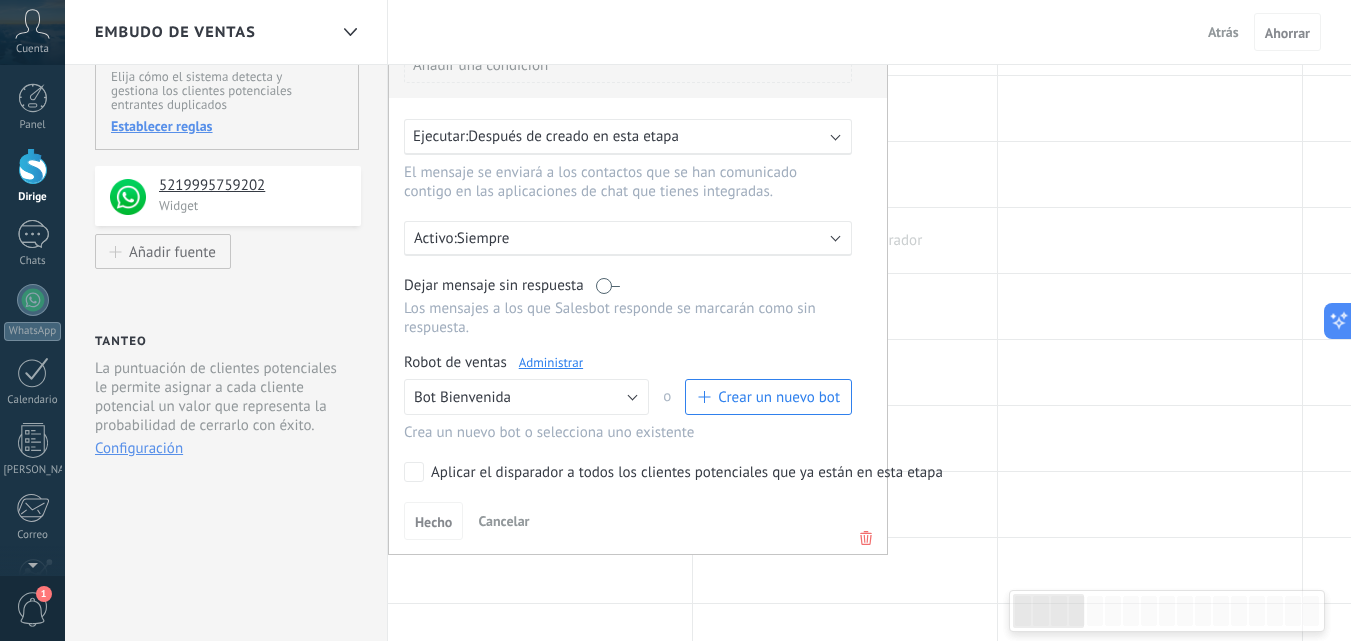 scroll, scrollTop: 0, scrollLeft: 0, axis: both 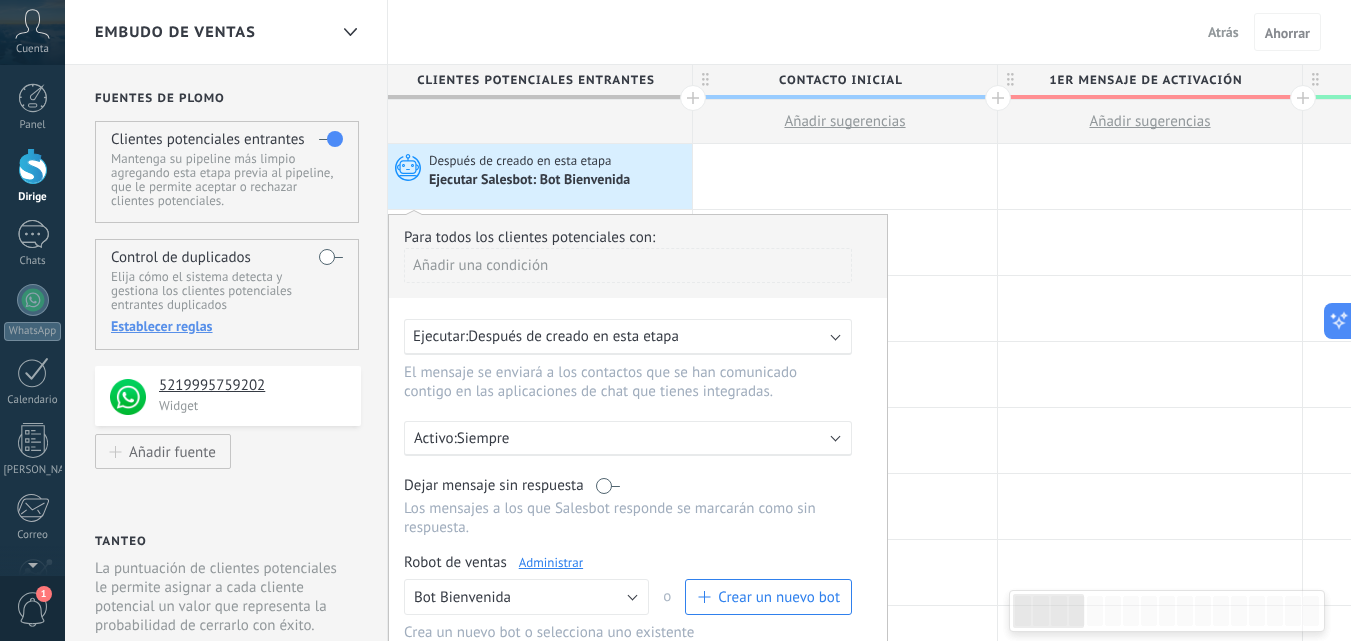 click on "Atrás" at bounding box center [1223, 32] 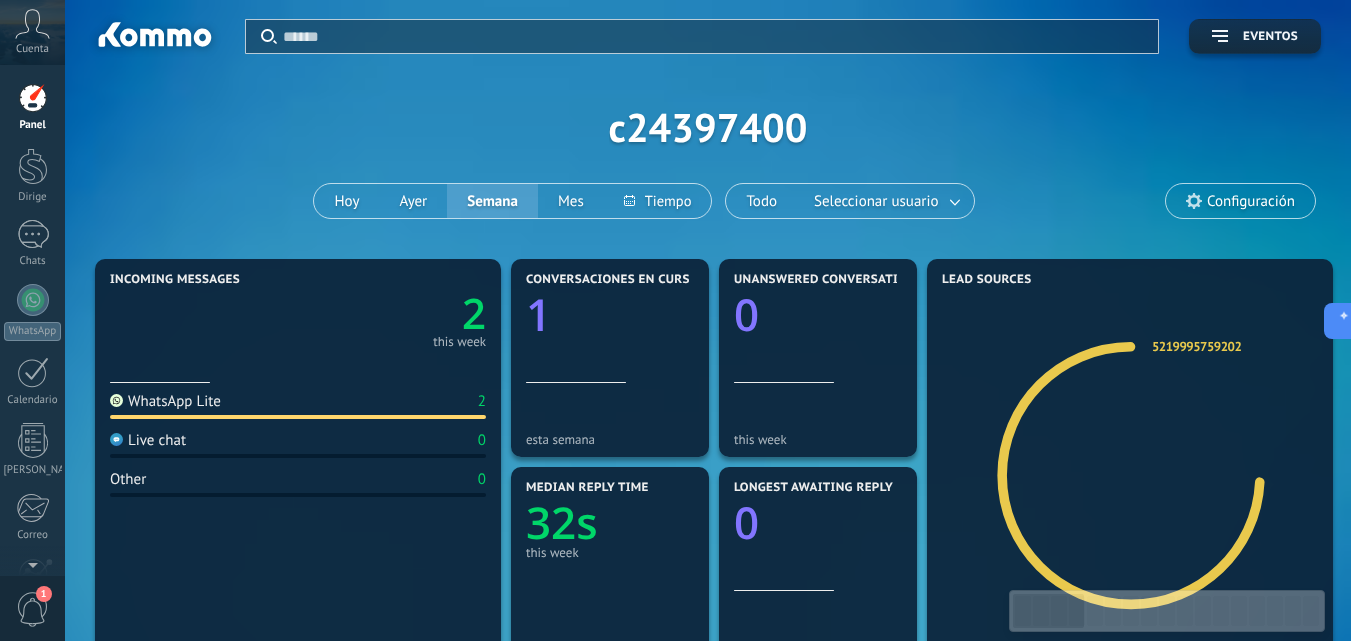 click at bounding box center [33, 166] 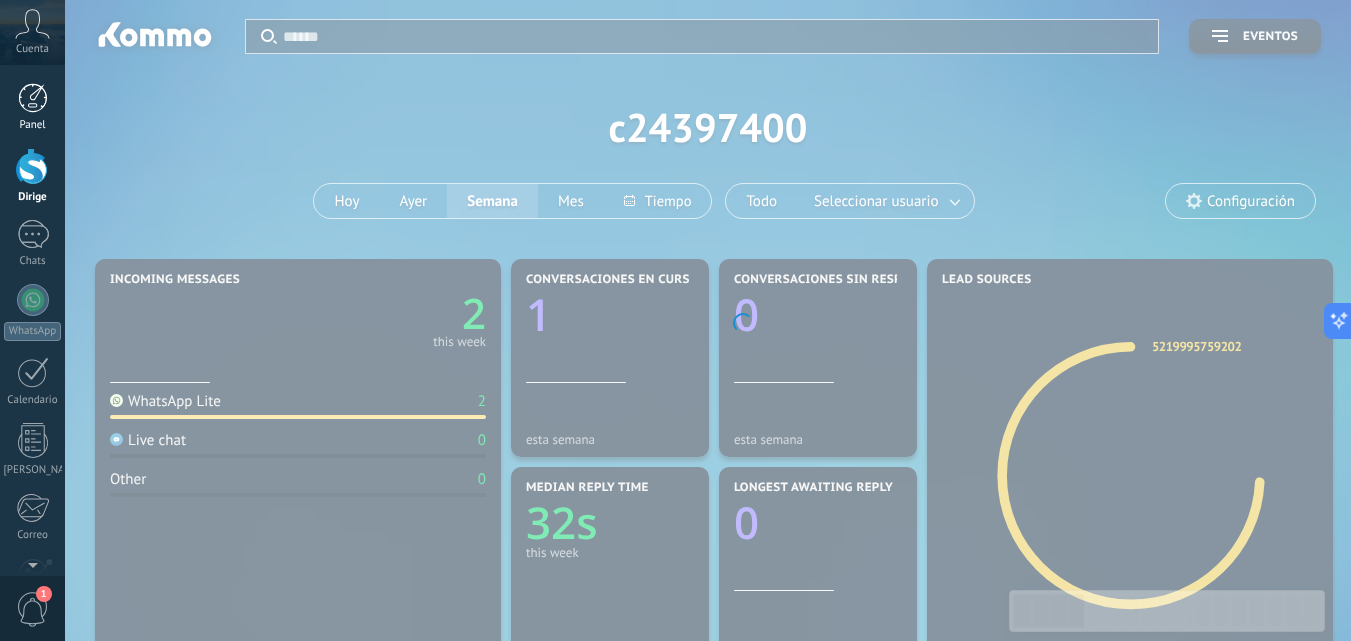 scroll, scrollTop: 0, scrollLeft: 0, axis: both 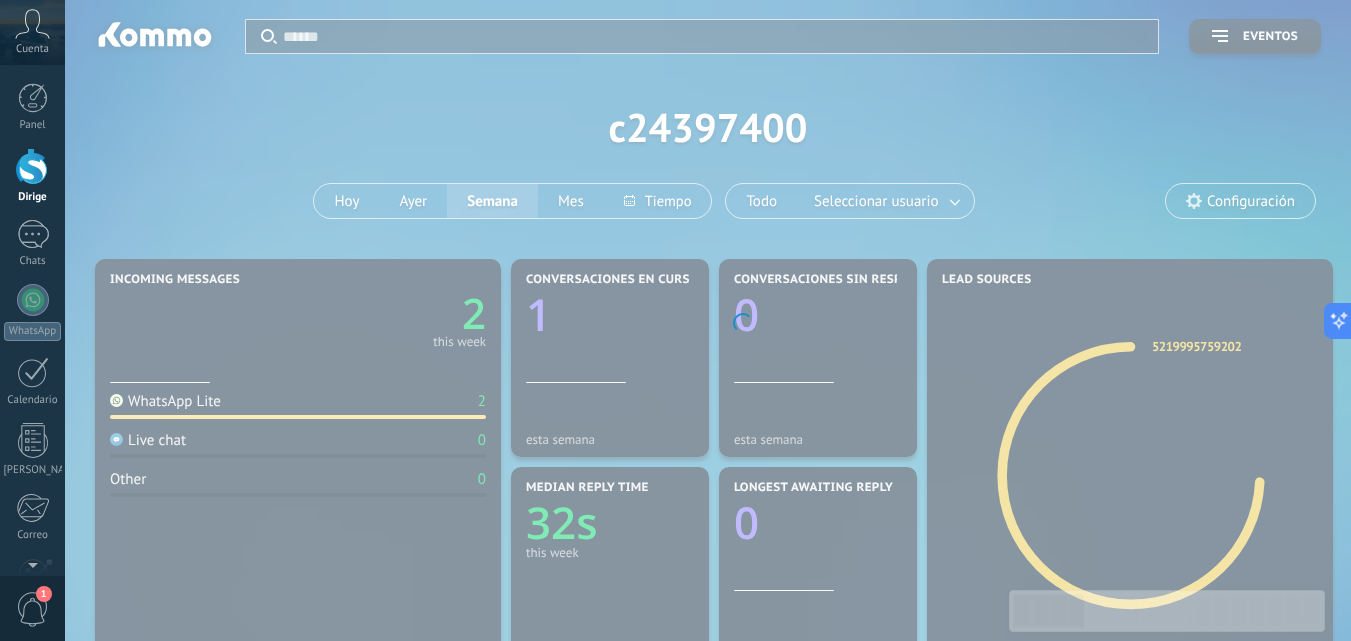 click on "Panel" at bounding box center (32, 107) 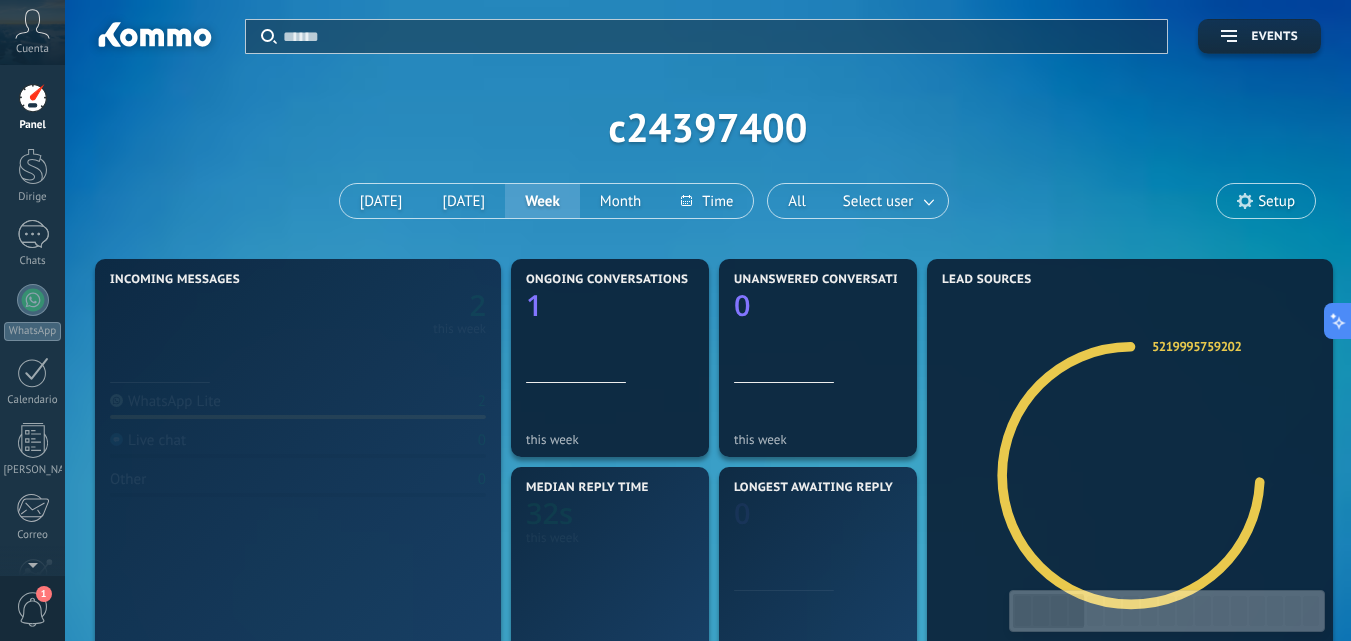 scroll, scrollTop: 0, scrollLeft: 0, axis: both 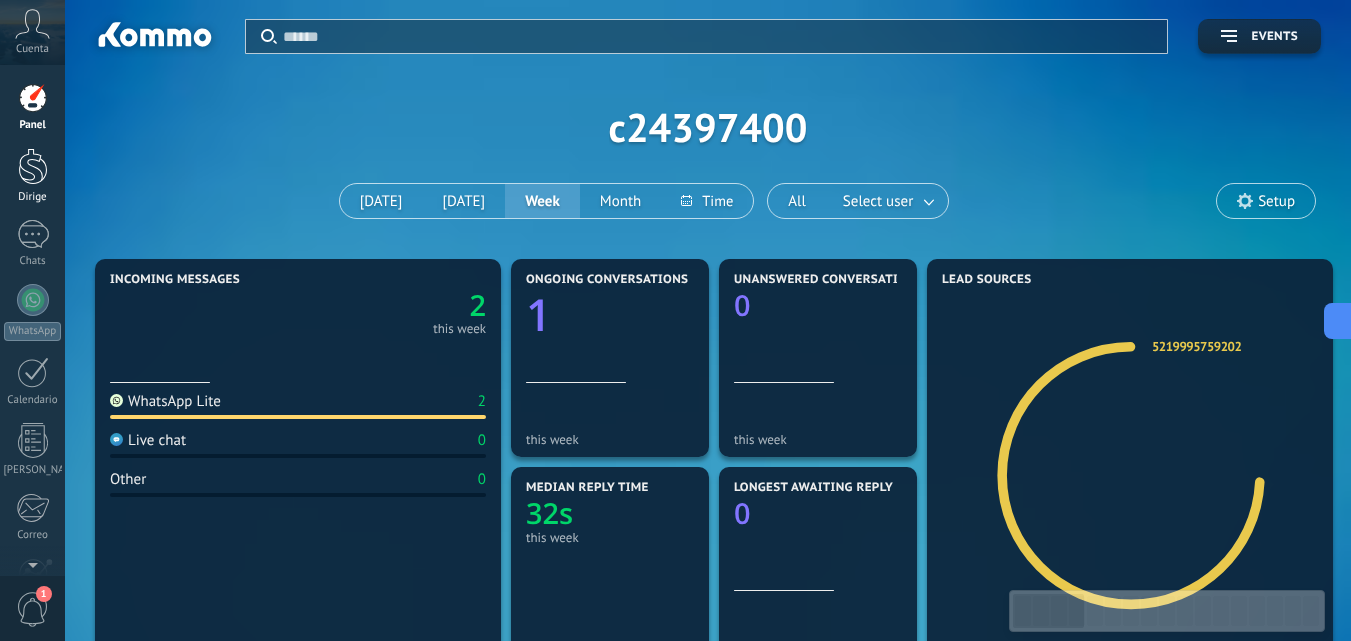 click at bounding box center [33, 98] 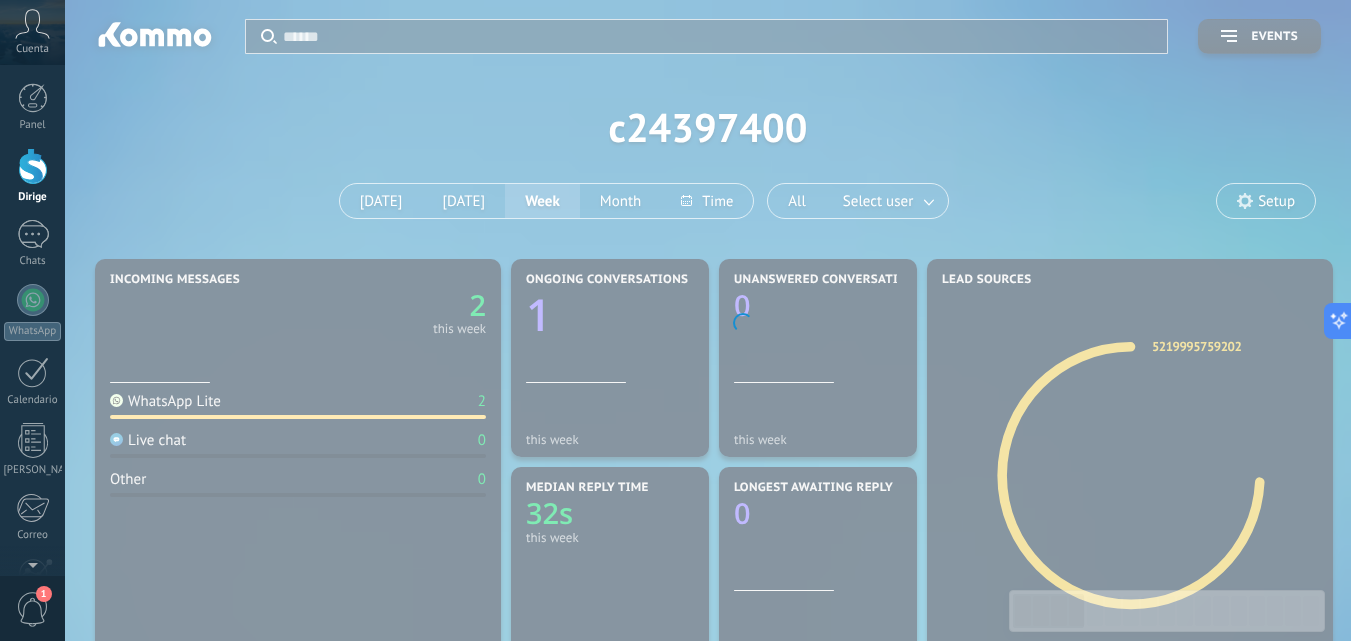 scroll, scrollTop: 30, scrollLeft: 0, axis: vertical 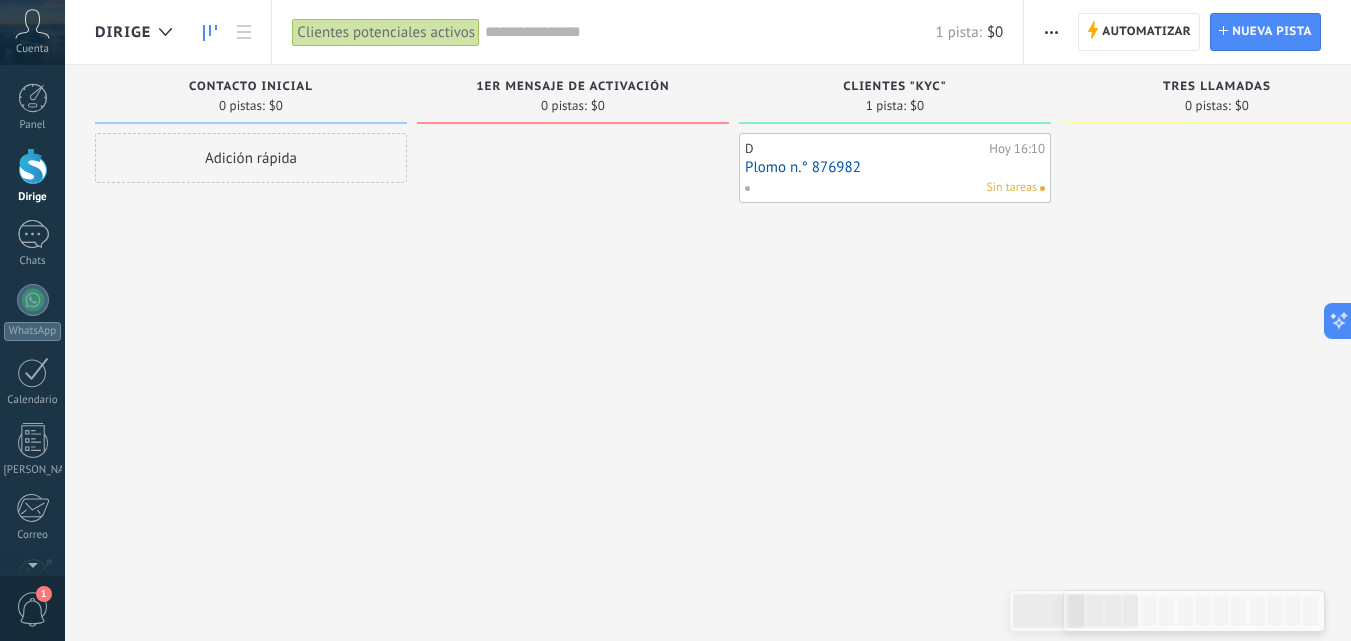 click on "Plomo n.° 876982" at bounding box center [895, 167] 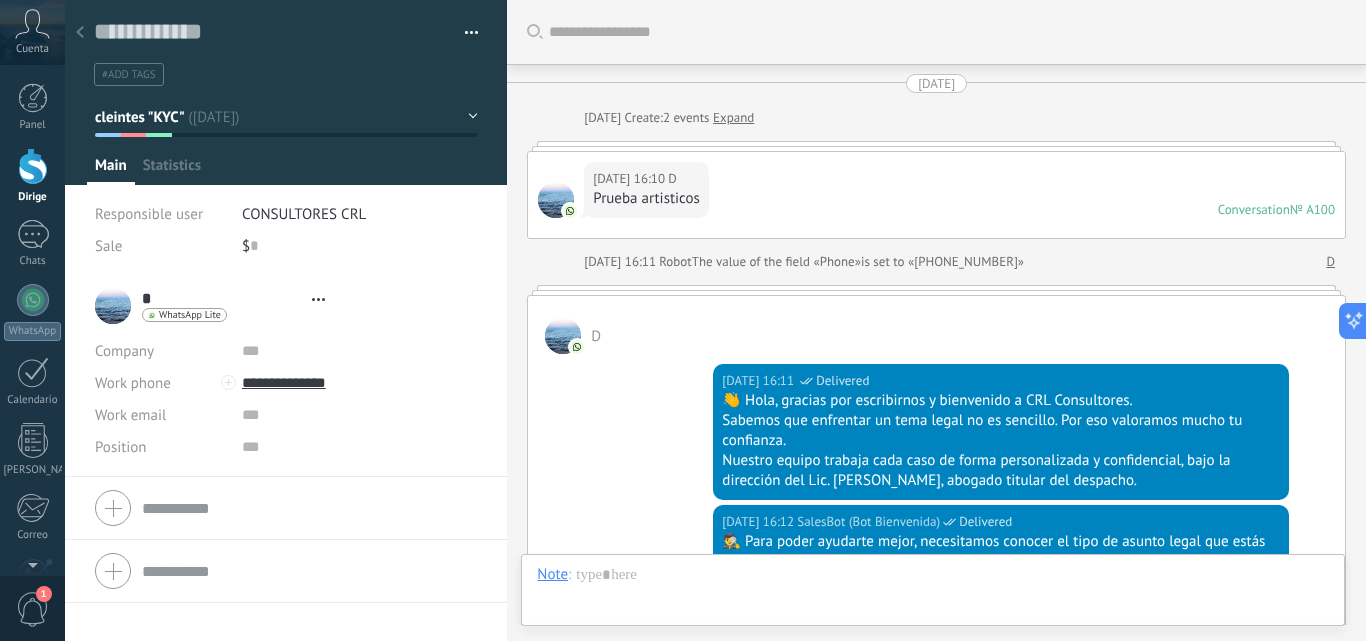 type on "**********" 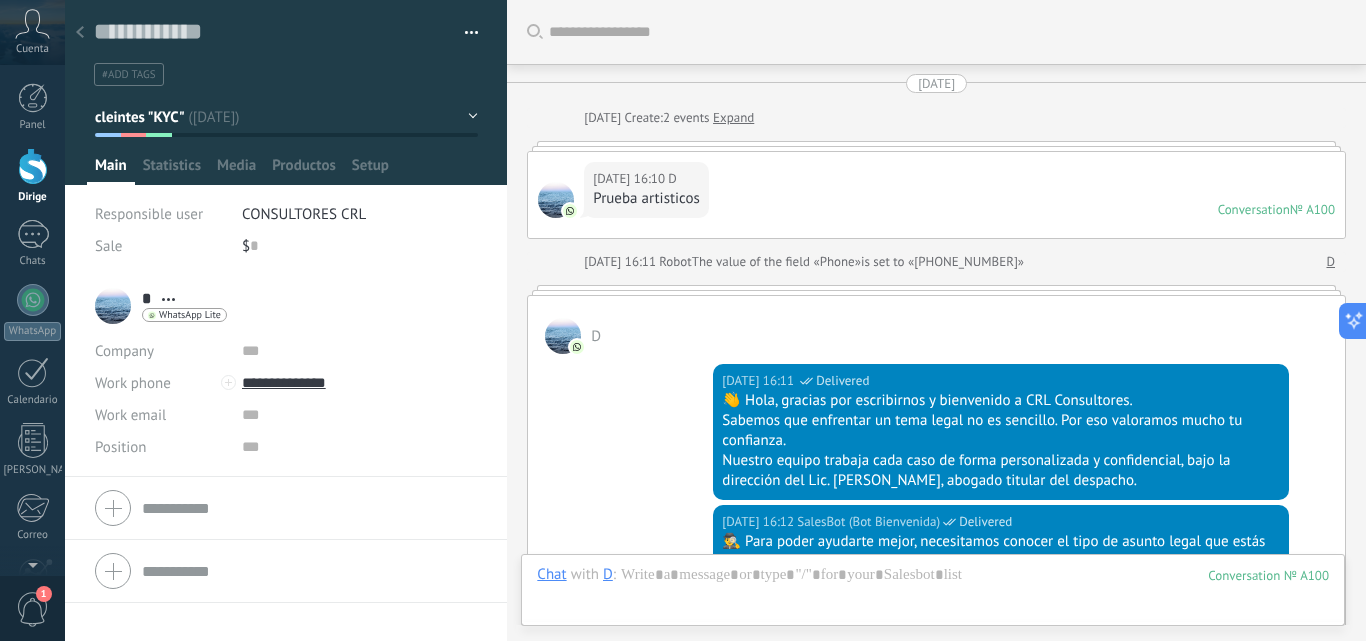 scroll, scrollTop: 30, scrollLeft: 0, axis: vertical 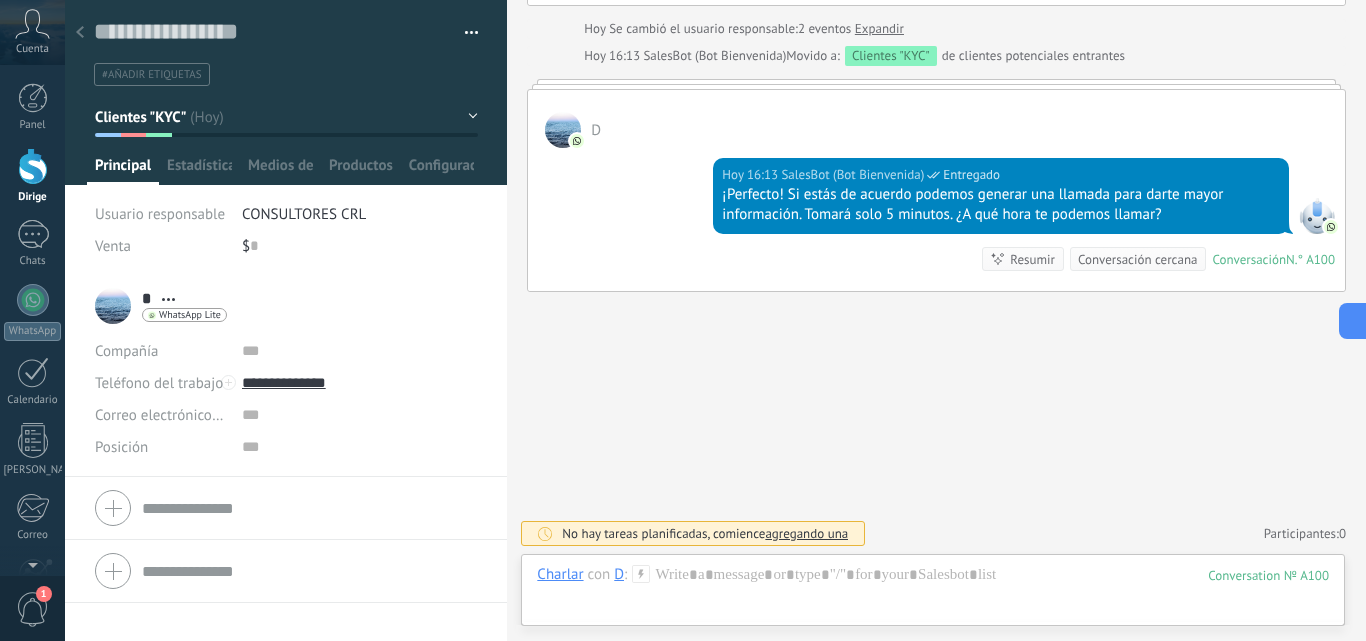 click on "Buscar Cargar más [DATE] [DATE] Crear:  2 eventos   Expandir [DATE] 16:10 D  Pruebas artísticas Conversación  N.° A100 Conversación № A100 [DATE] 16:11 Robot  El valor del campo «Teléfono»  está configurado en «[PHONE_NUMBER]» D D  [DATE] 16:11 SalesBot (Bot Bienvenida)  Entregado 👋 Hola, gracias por escribirnos y bienvenido a CRL Consultores. Sabemos que enfrentar un tema legal no es sencillo. Por eso valoramos mucho tu confianza. Nuestro equipo trabaja cada caso de forma personalizada y confidencial, bajo la dirección del Lic. [PERSON_NAME], abogado titular del despacho. [DATE] 16:12 SalesBot (Bot Bienvenida)  Entregado 🕵️‍♂️ Para poder ayudarte mejor, necesitamos conocer el tipo de asunto legal que estás enfrentando.   Penal ⚖️ Corporativo 🏢 Fiscal 💼 Marcas y Derechos de Autor ©️   ✍️ Una vez que respondas, podremos evaluar la mejor ruta para tu consulta personalizada con el Lic. [PERSON_NAME]. [DATE] 16:12 D  Penal Conversación  N.° A100 Conversación № A100 [DATE]" at bounding box center (936, -96) 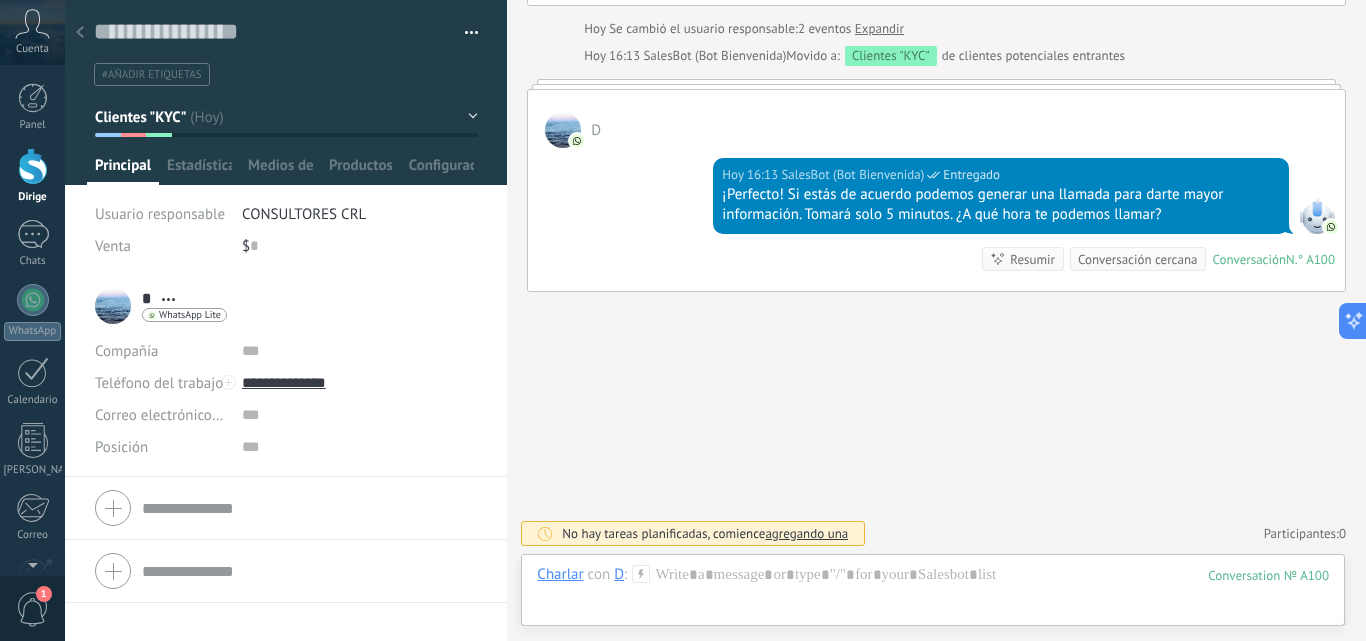 click 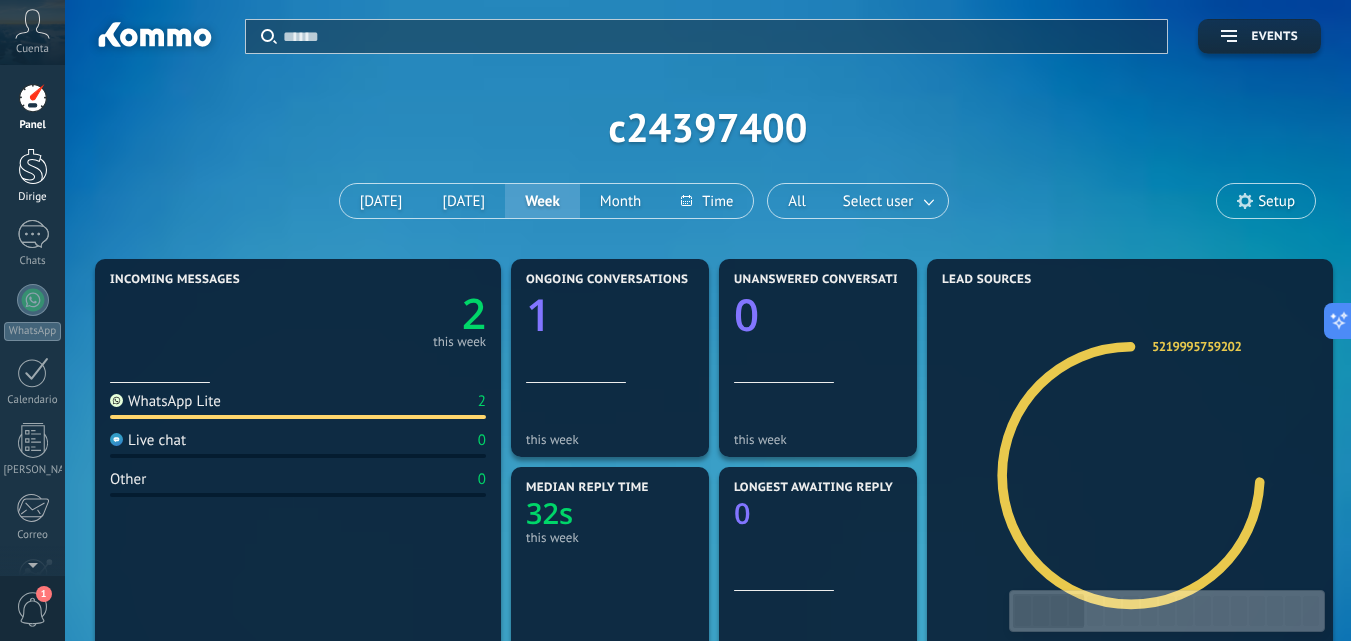 click on "Dirige" at bounding box center (32, 176) 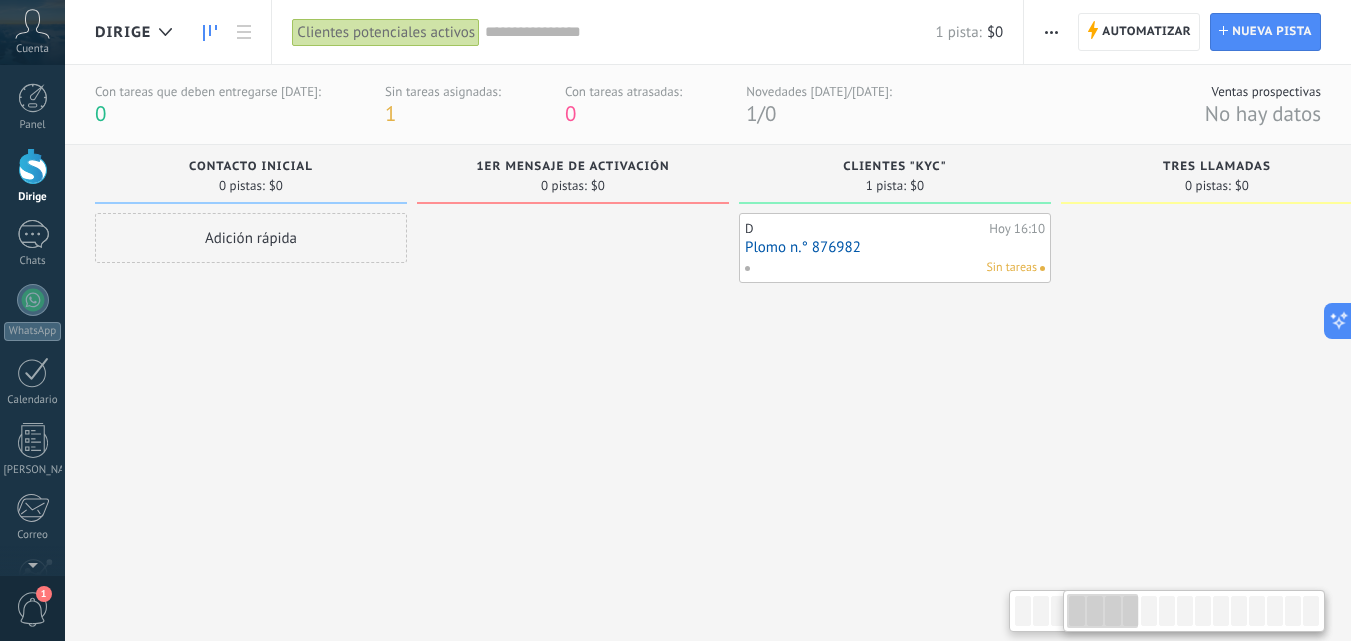 click 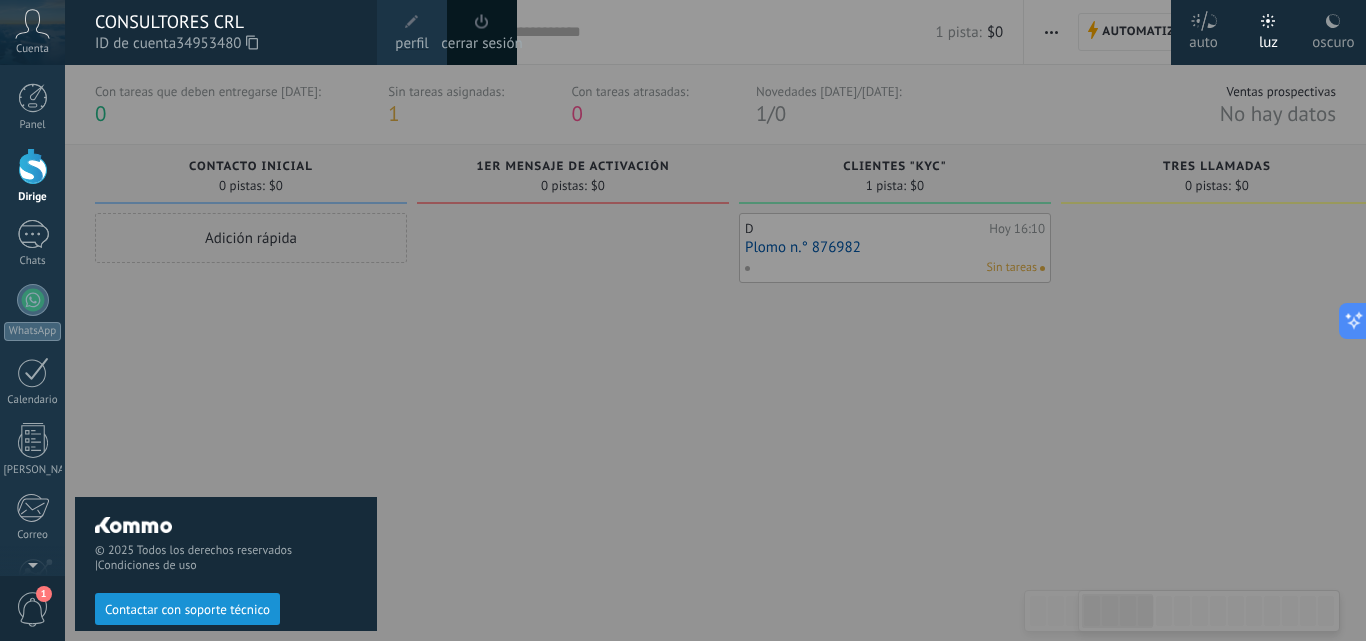 click on "cerrar sesión" at bounding box center [481, 43] 